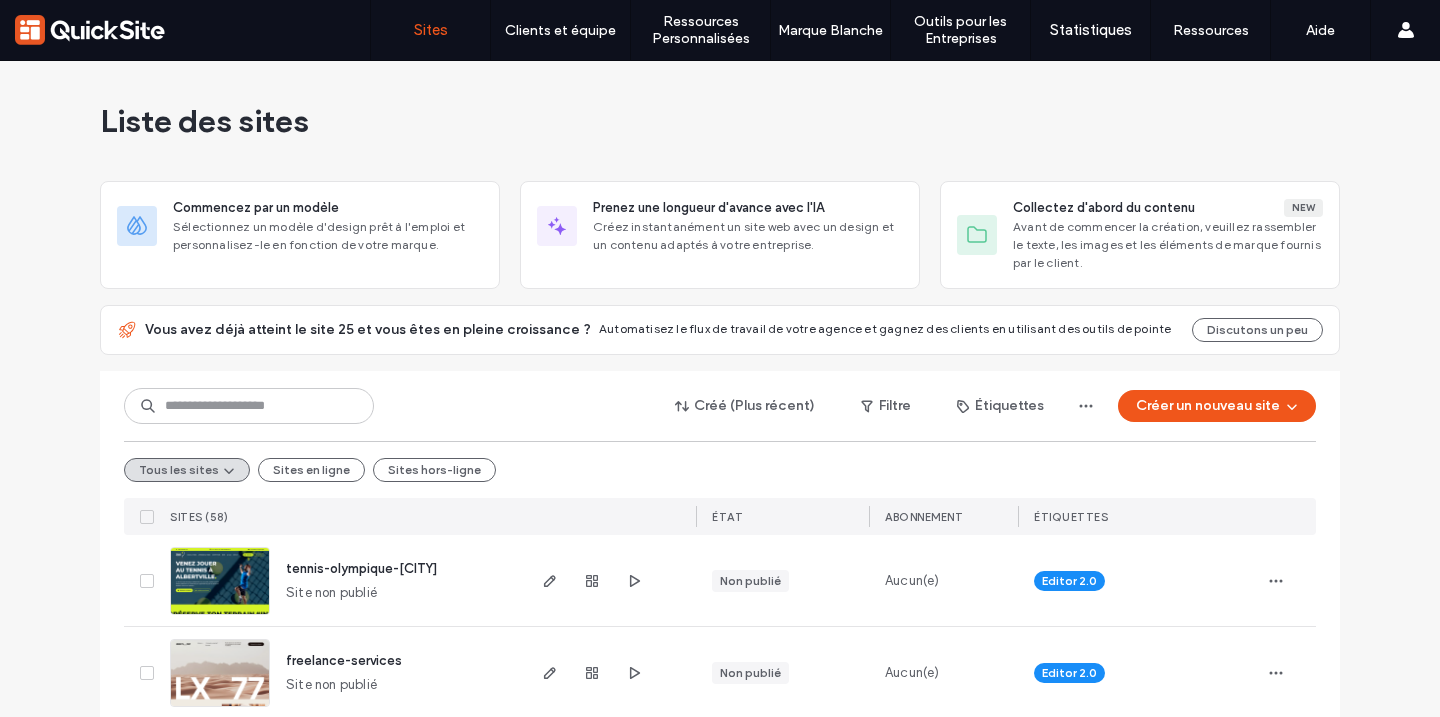 scroll, scrollTop: 0, scrollLeft: 0, axis: both 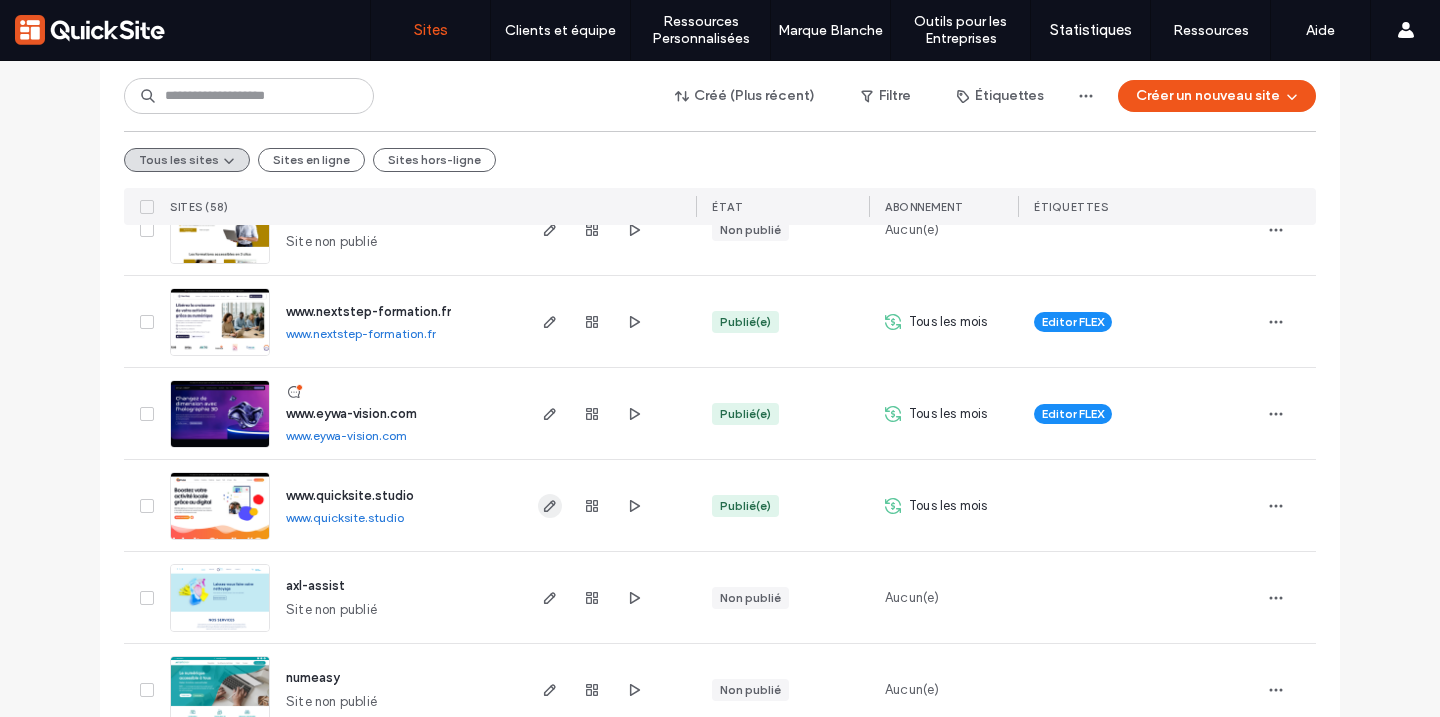 click 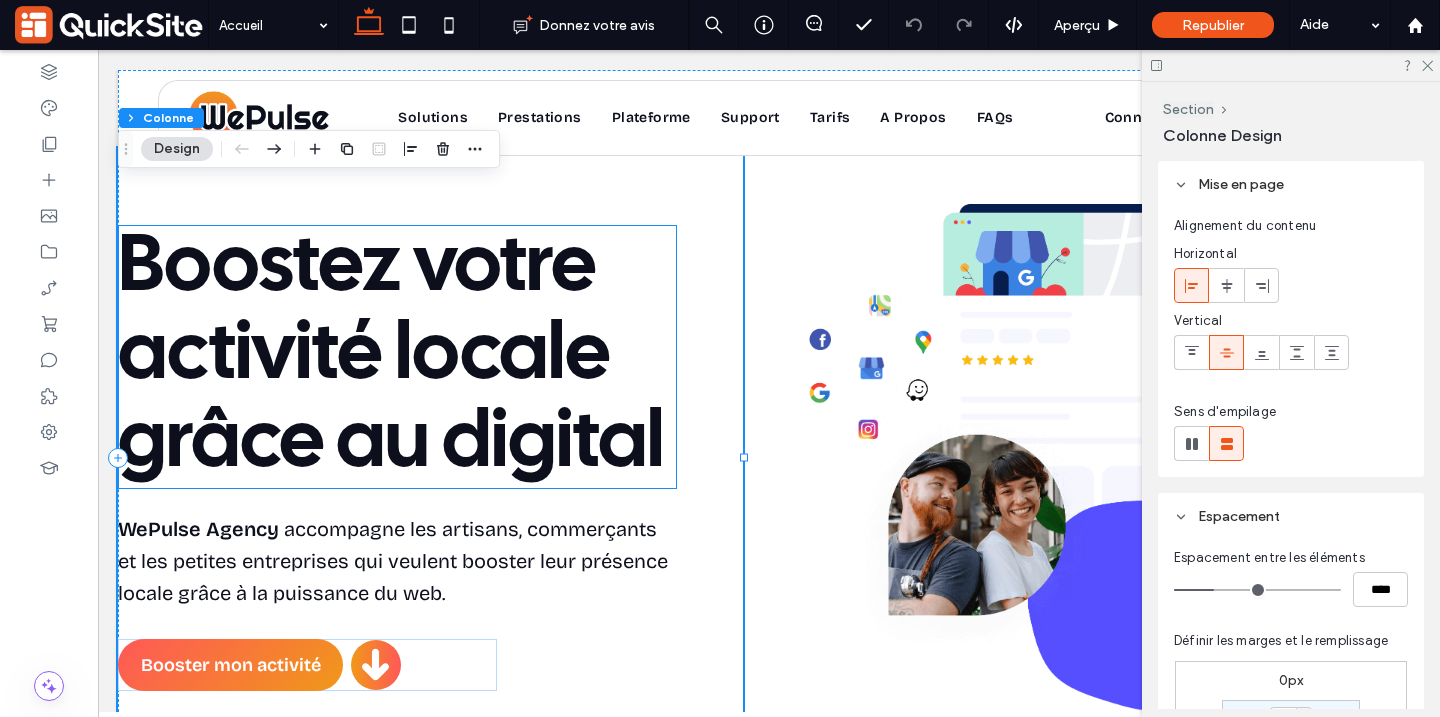 scroll, scrollTop: 0, scrollLeft: 0, axis: both 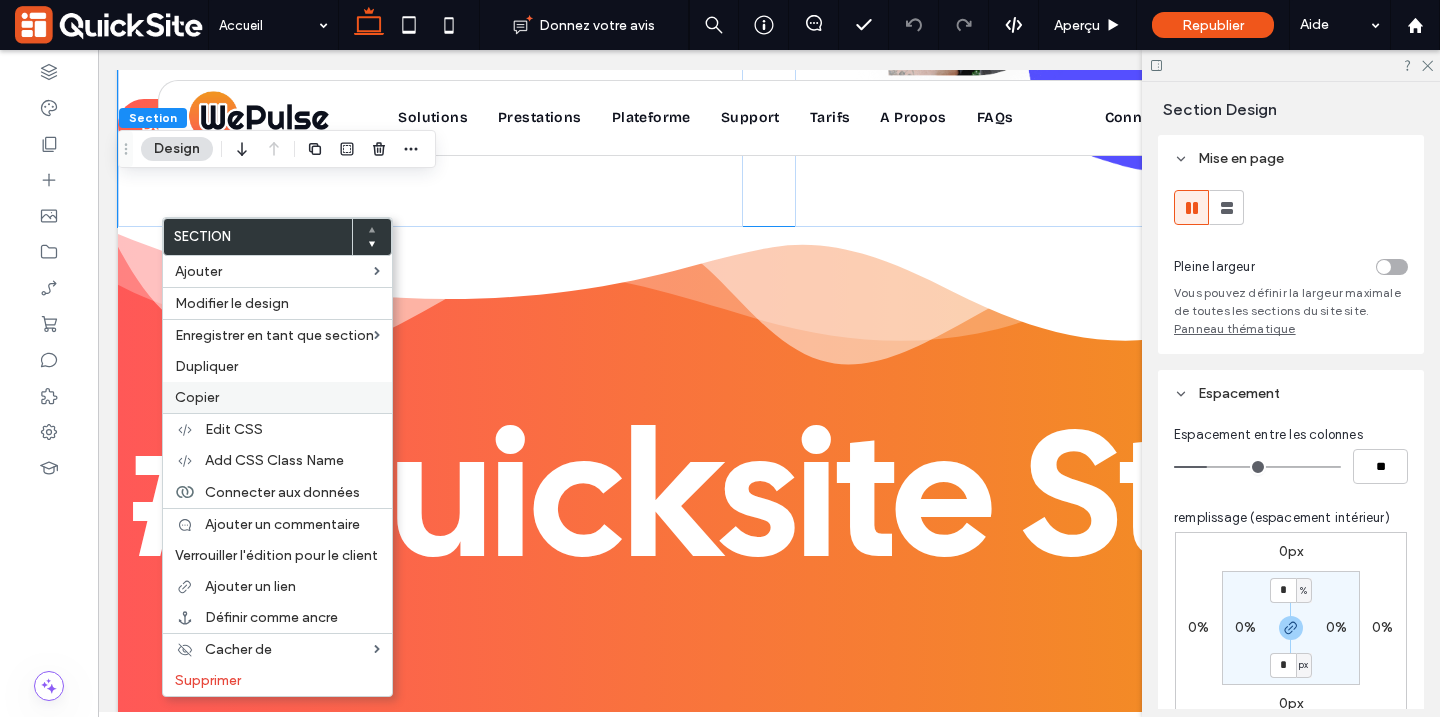 click on "Copier" at bounding box center [277, 397] 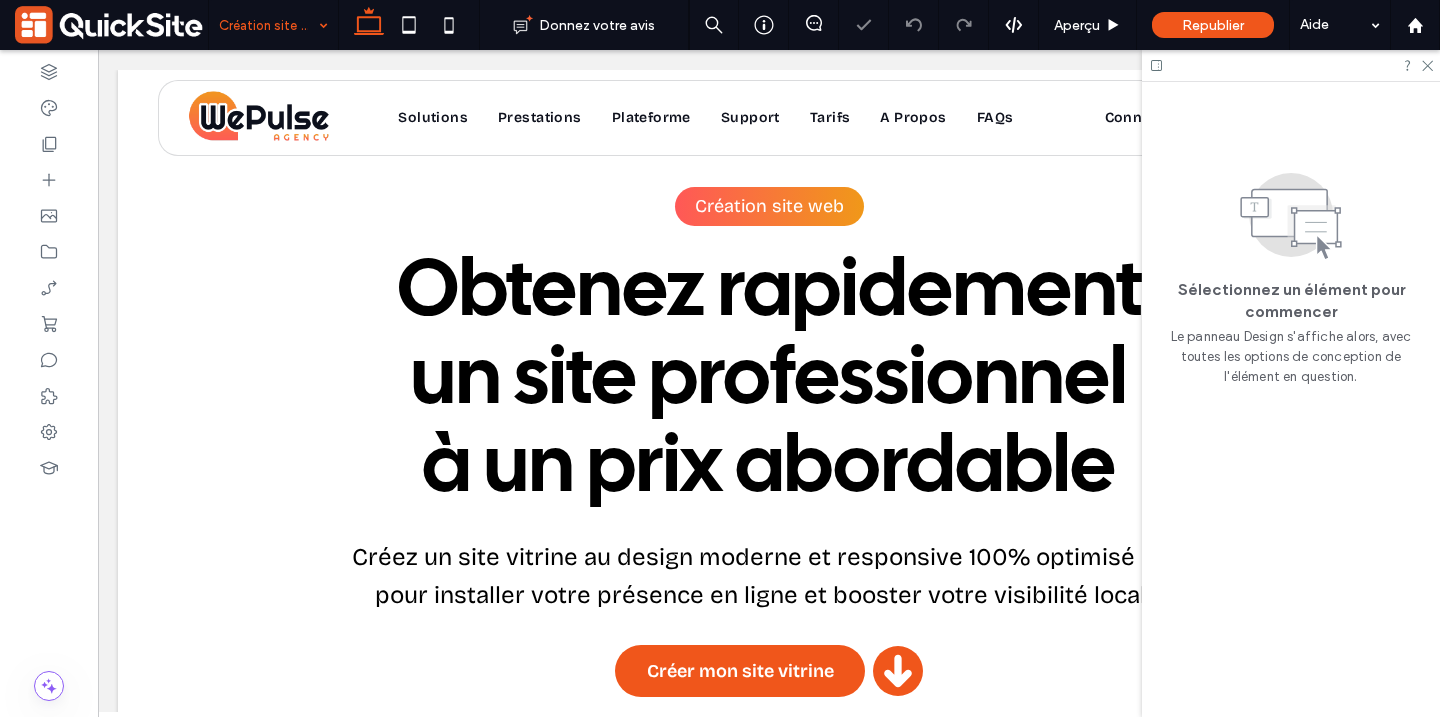 click 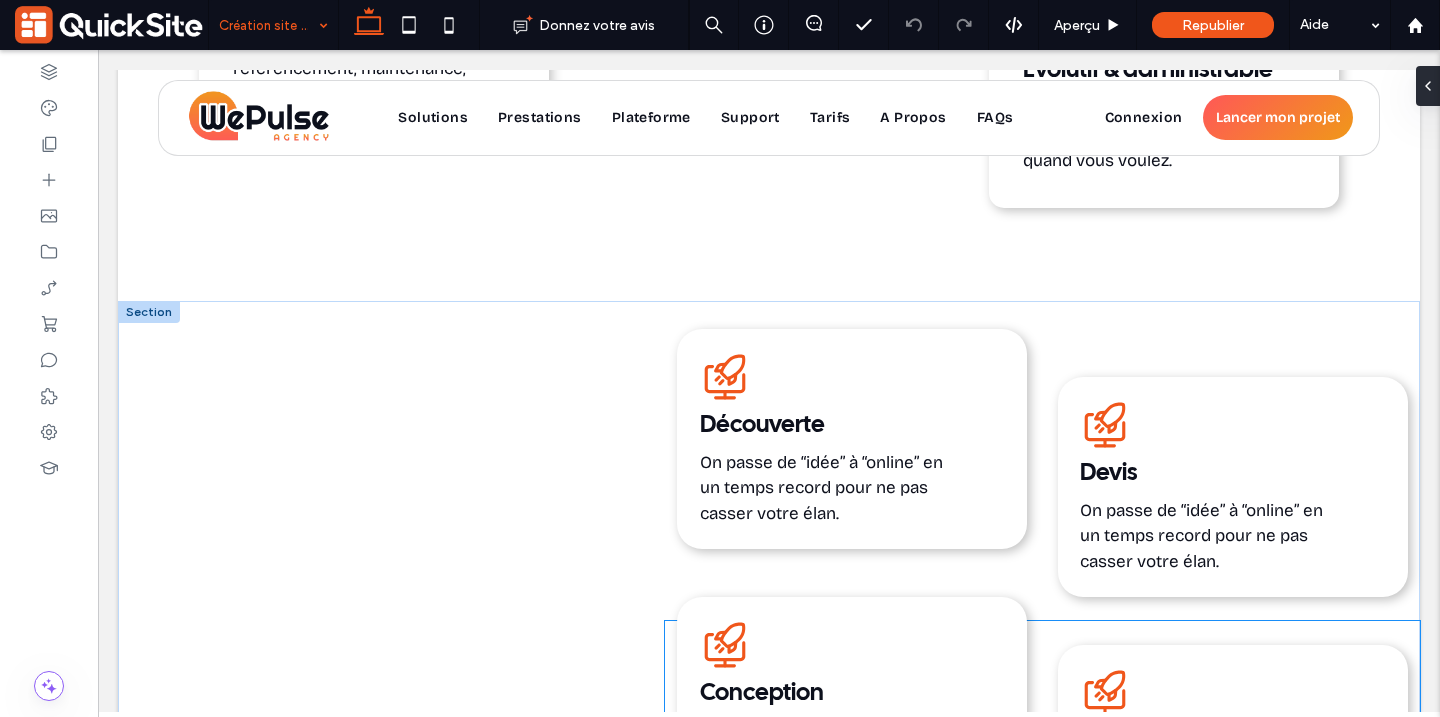 scroll, scrollTop: 2884, scrollLeft: 0, axis: vertical 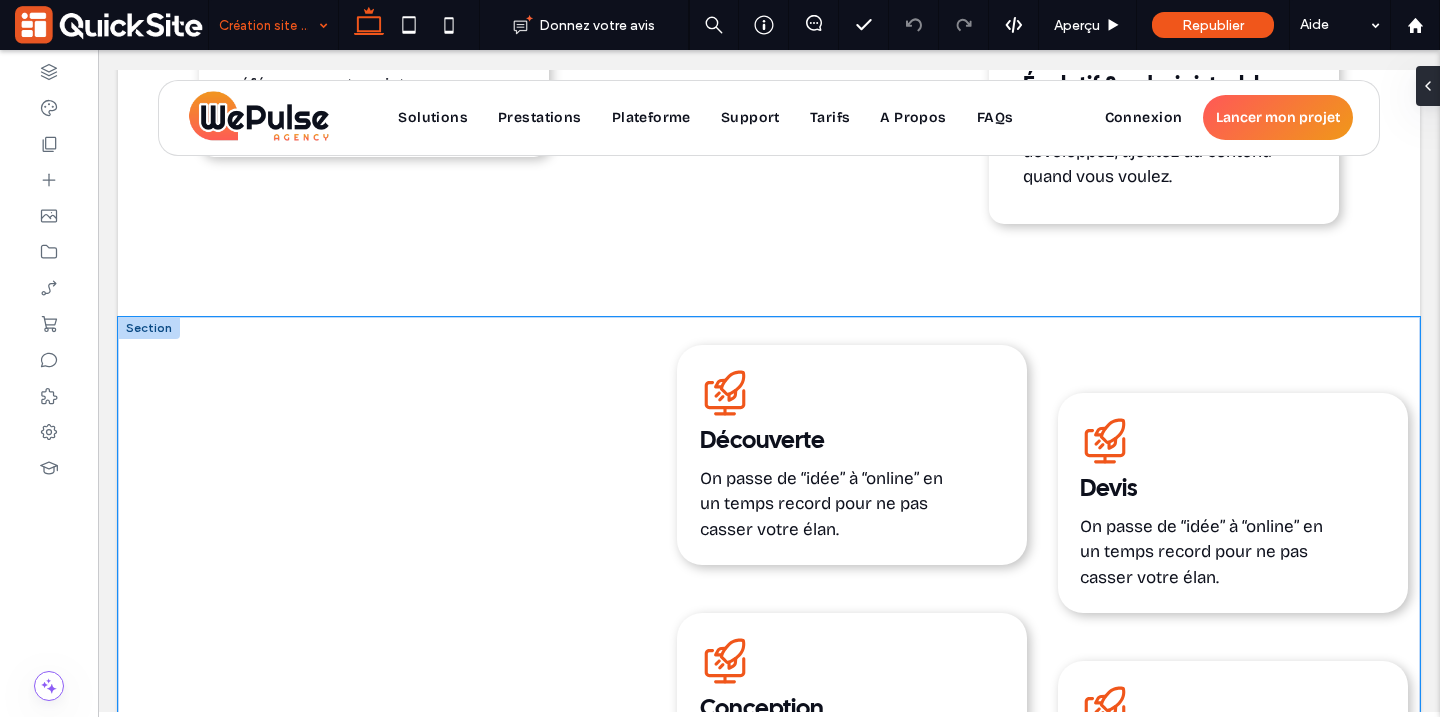 click on "Service rapide, QuickSite Studio, Création et référencement de site web professionnel, moderne, responsive et optimisé SEO
Découverte
On passe de “idée” à “online” en un temps record pour ne pas casser votre élan.
Service rapide, QuickSite Studio, Création et référencement de site web professionnel, moderne, responsive et optimisé SEO
Devis
On passe de “idée” à “online” en un temps record pour ne pas casser votre élan.
Service rapide, QuickSite Studio, Création et référencement de site web professionnel, moderne, responsive et optimisé SEO
Conception
On passe de “idée” à “online” en un temps record pour ne pas casser votre élan." at bounding box center (769, 759) 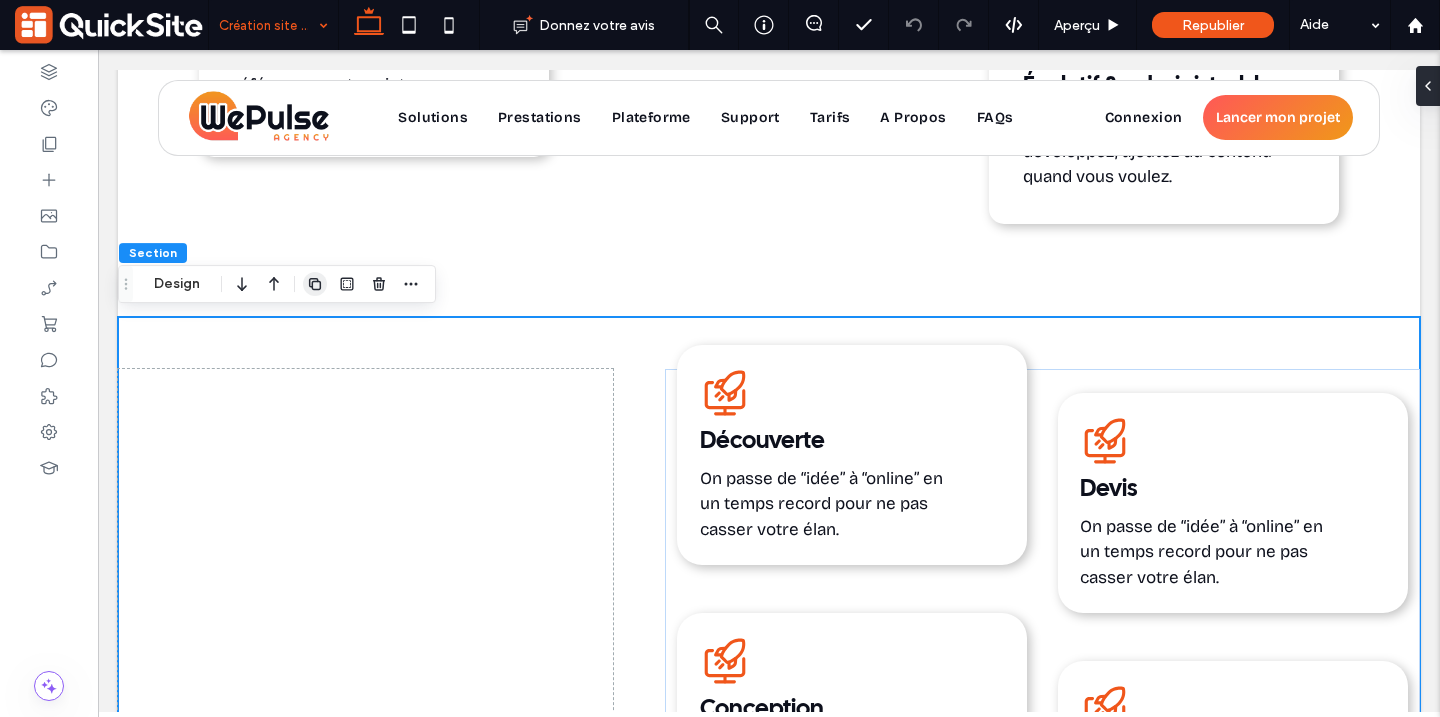 click 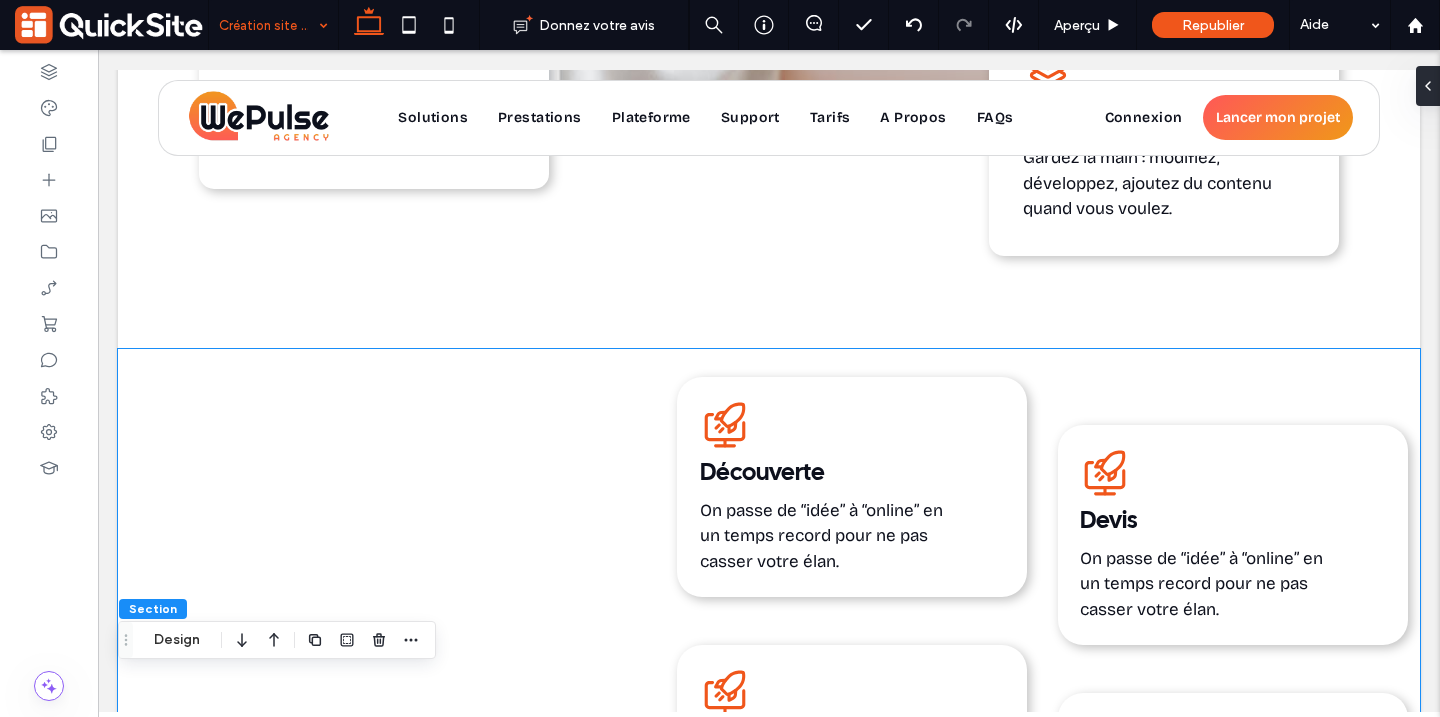 scroll, scrollTop: 2802, scrollLeft: 0, axis: vertical 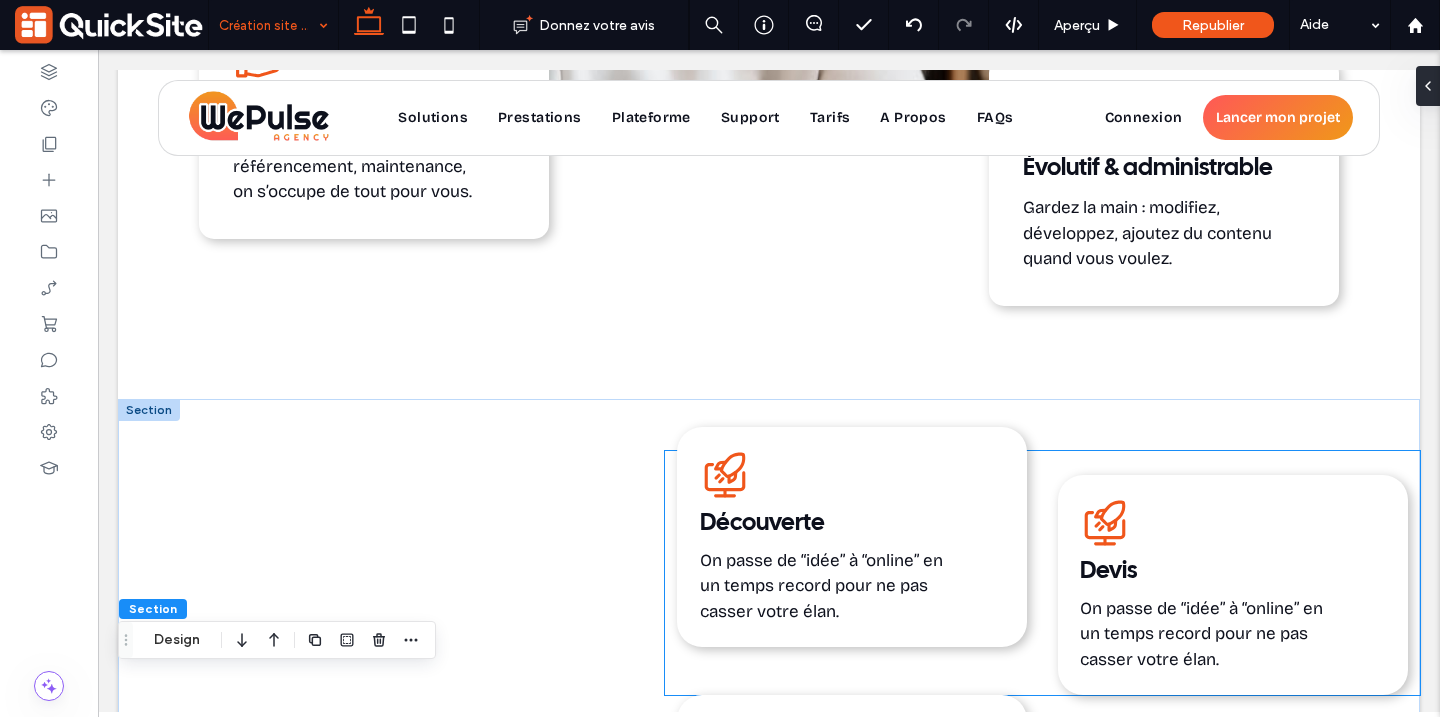 click on "Service rapide, QuickSite Studio, Création et référencement de site web professionnel, moderne, responsive et optimisé SEO
Découverte
On passe de “idée” à “online” en un temps record pour ne pas casser votre élan." at bounding box center (852, 537) 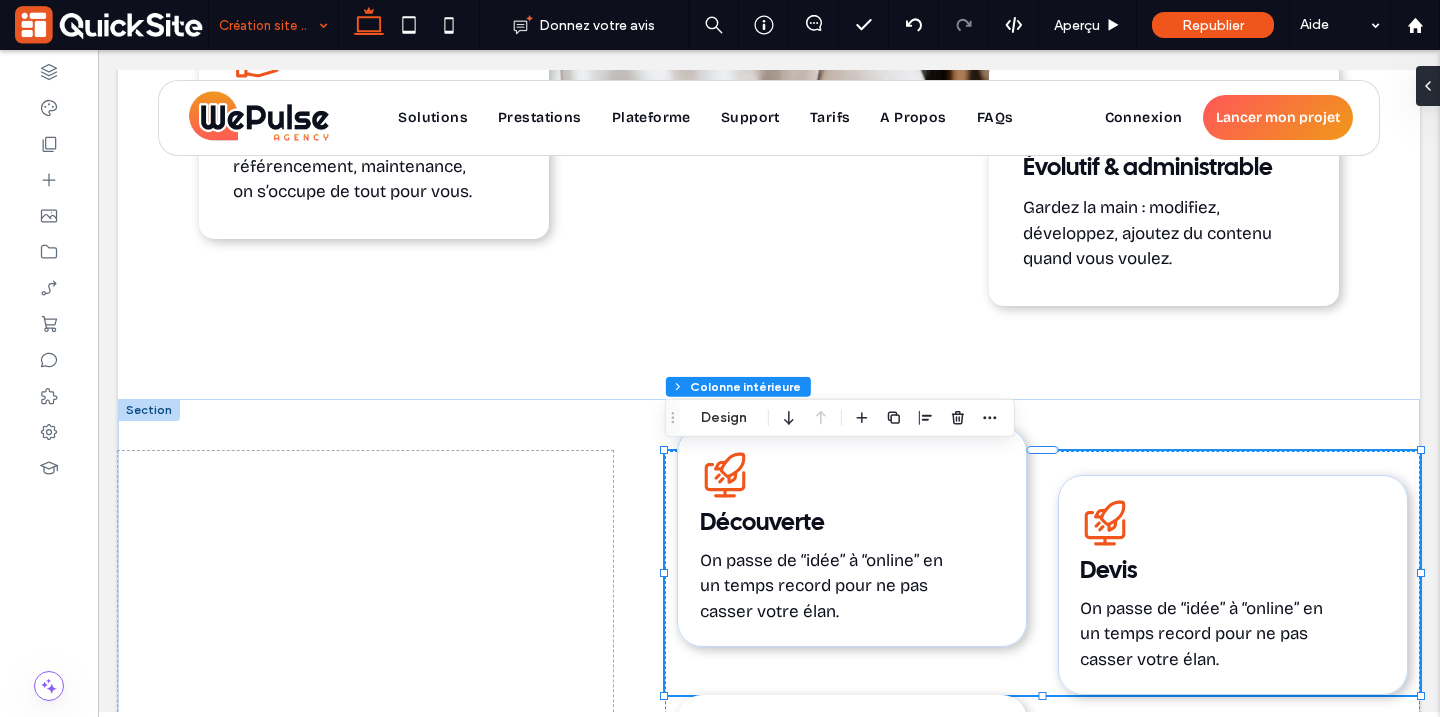 click on "Service rapide, QuickSite Studio, Création et référencement de site web professionnel, moderne, responsive et optimisé SEO
Découverte
On passe de “idée” à “online” en un temps record pour ne pas casser votre élan." at bounding box center (852, 537) 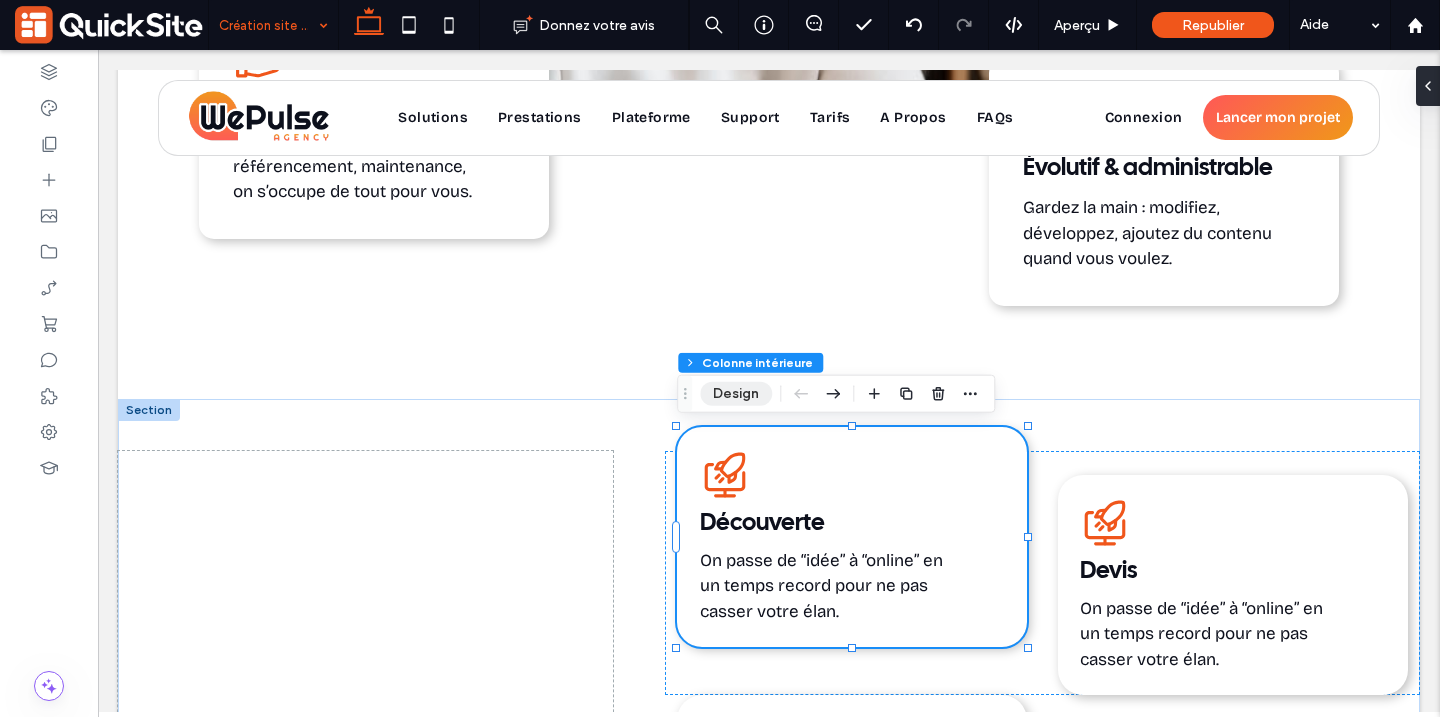 click on "Design" at bounding box center (736, 394) 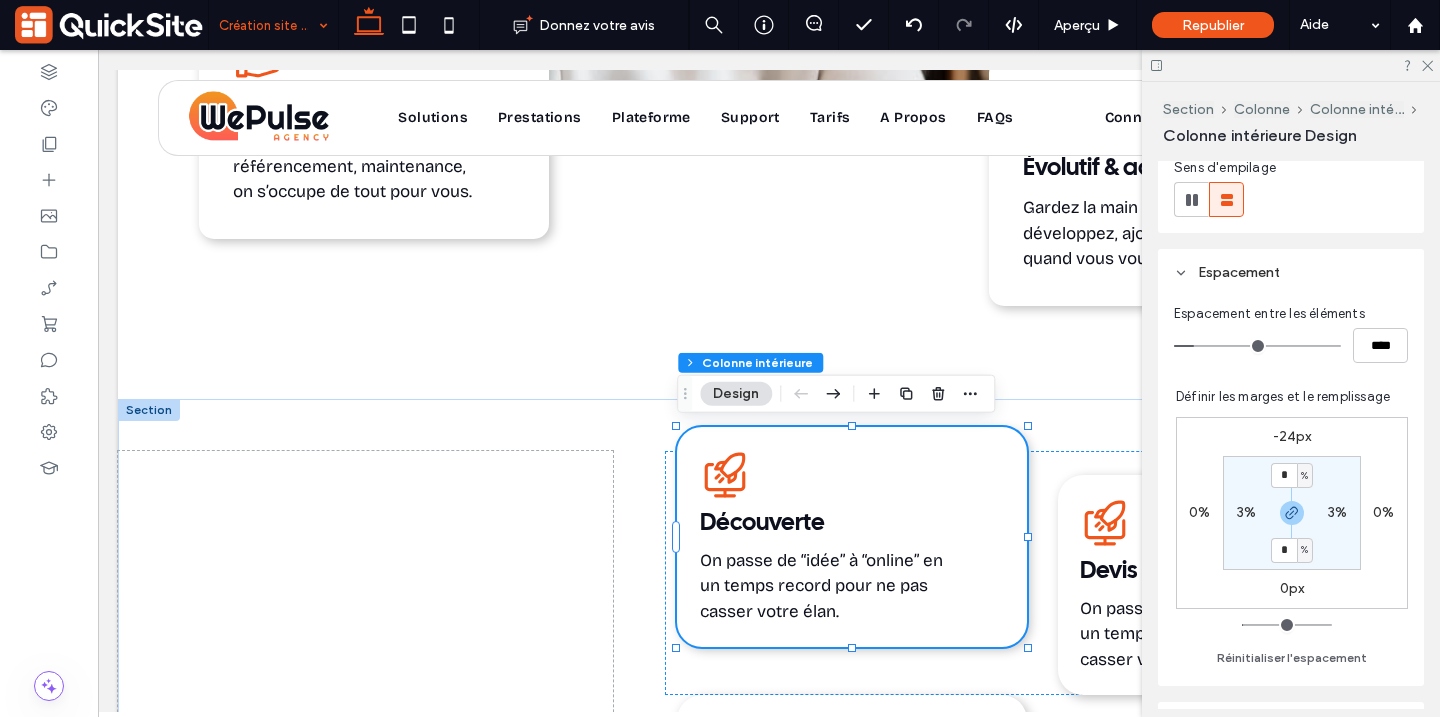 scroll, scrollTop: 435, scrollLeft: 0, axis: vertical 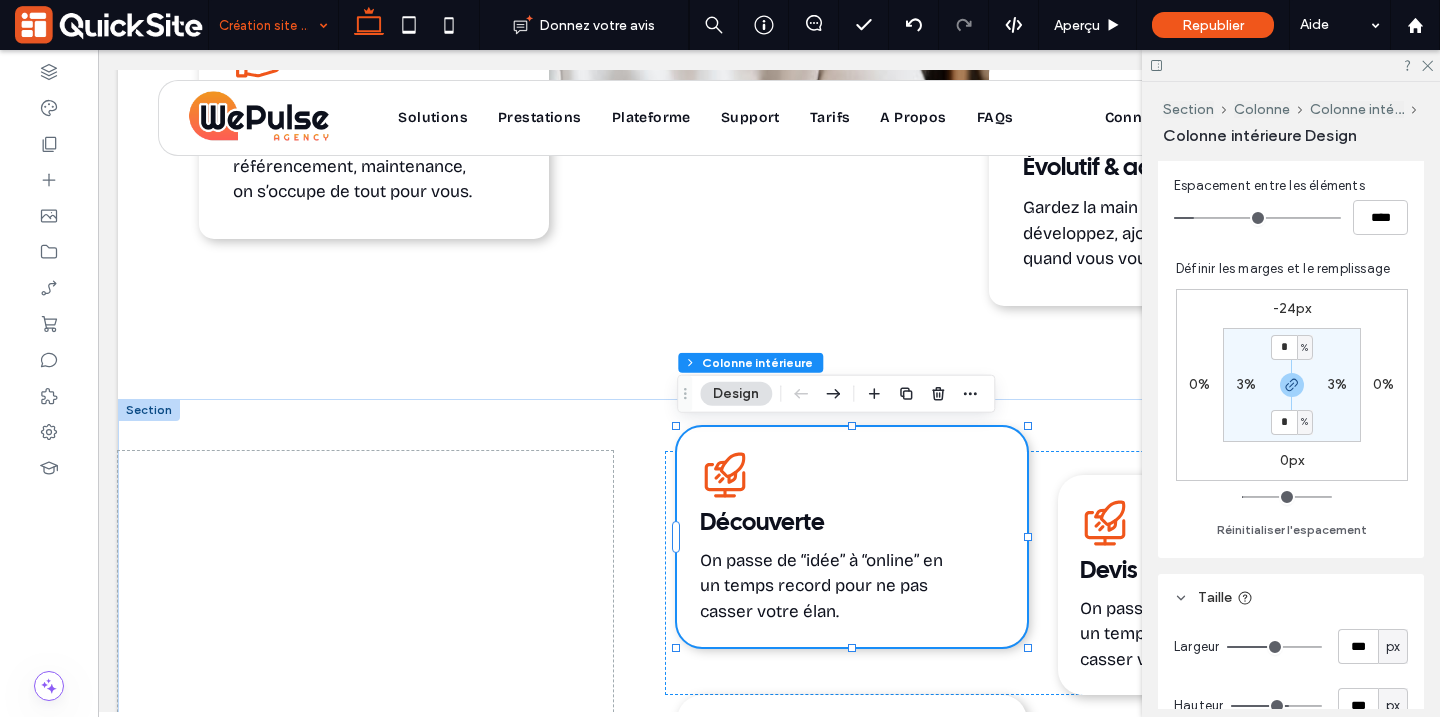 click on "-24px" at bounding box center [1292, 308] 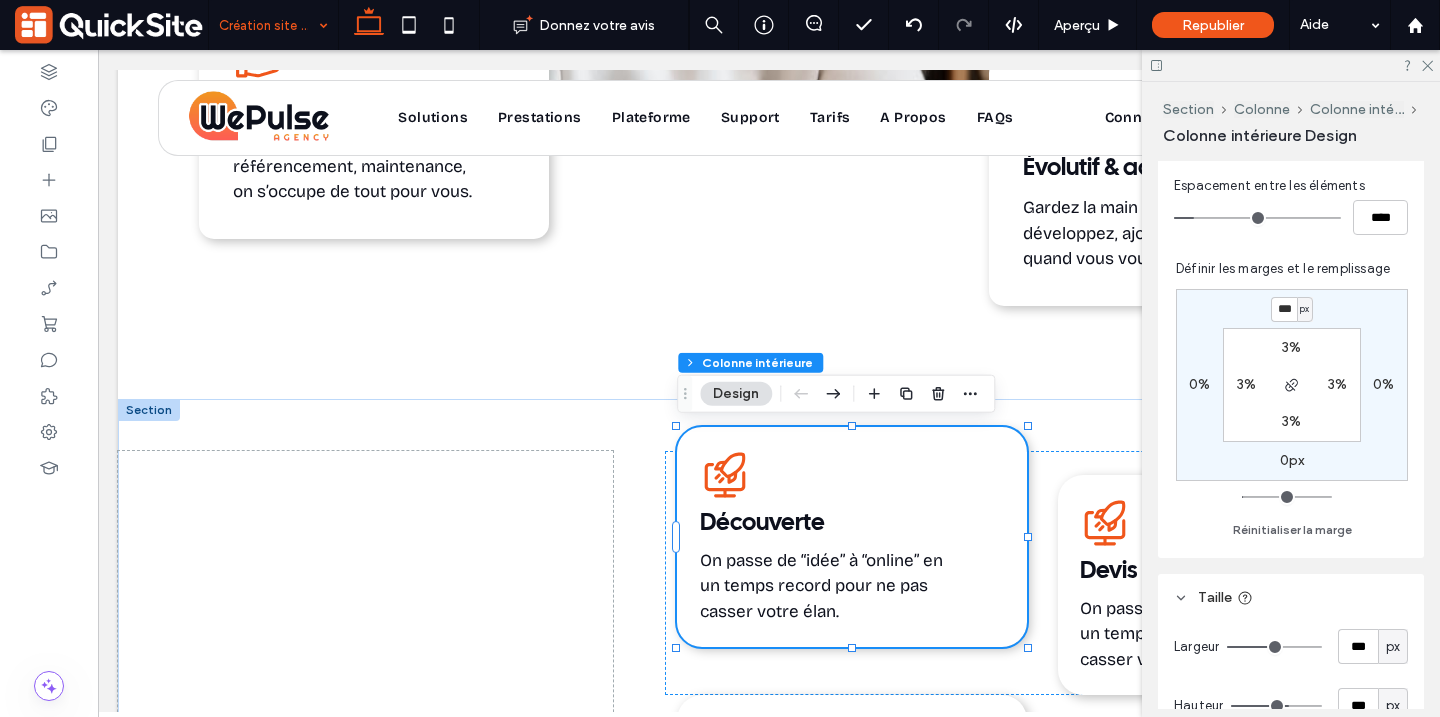 type on "*" 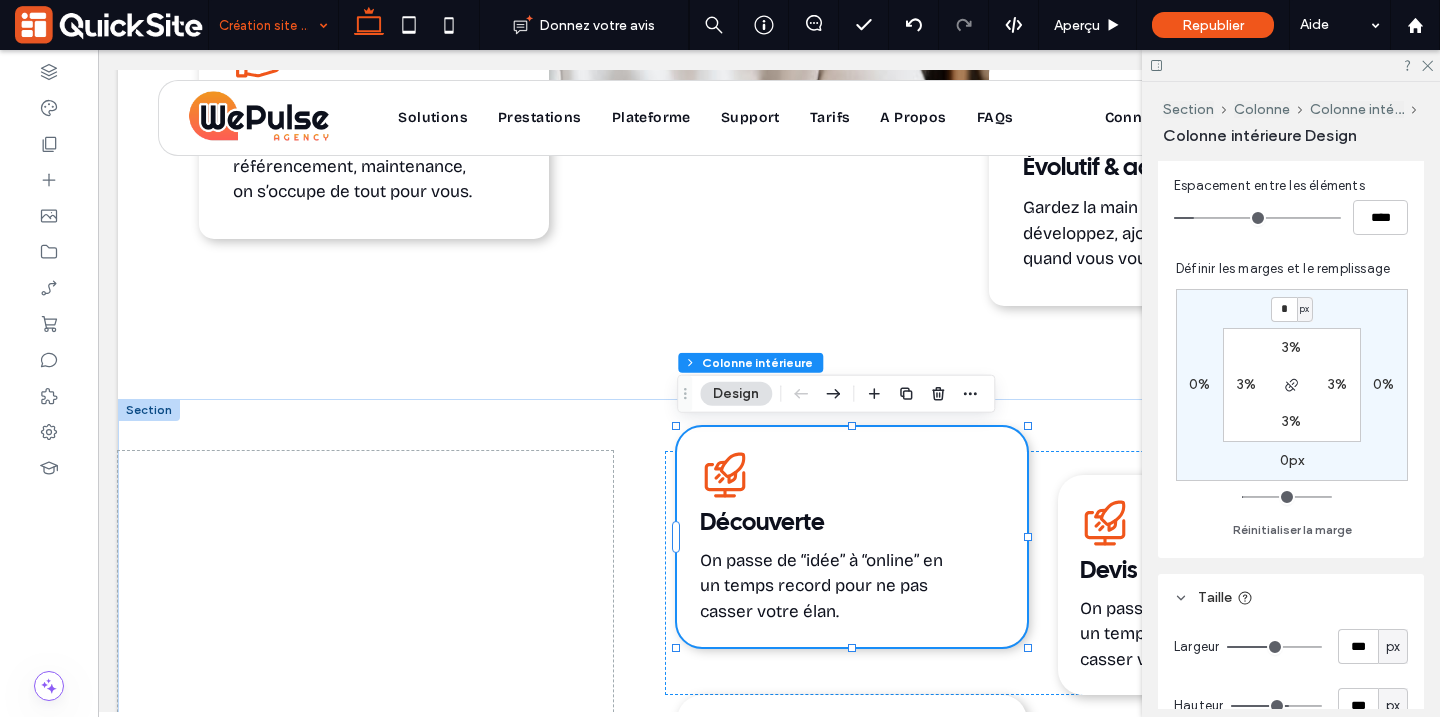 type on "*" 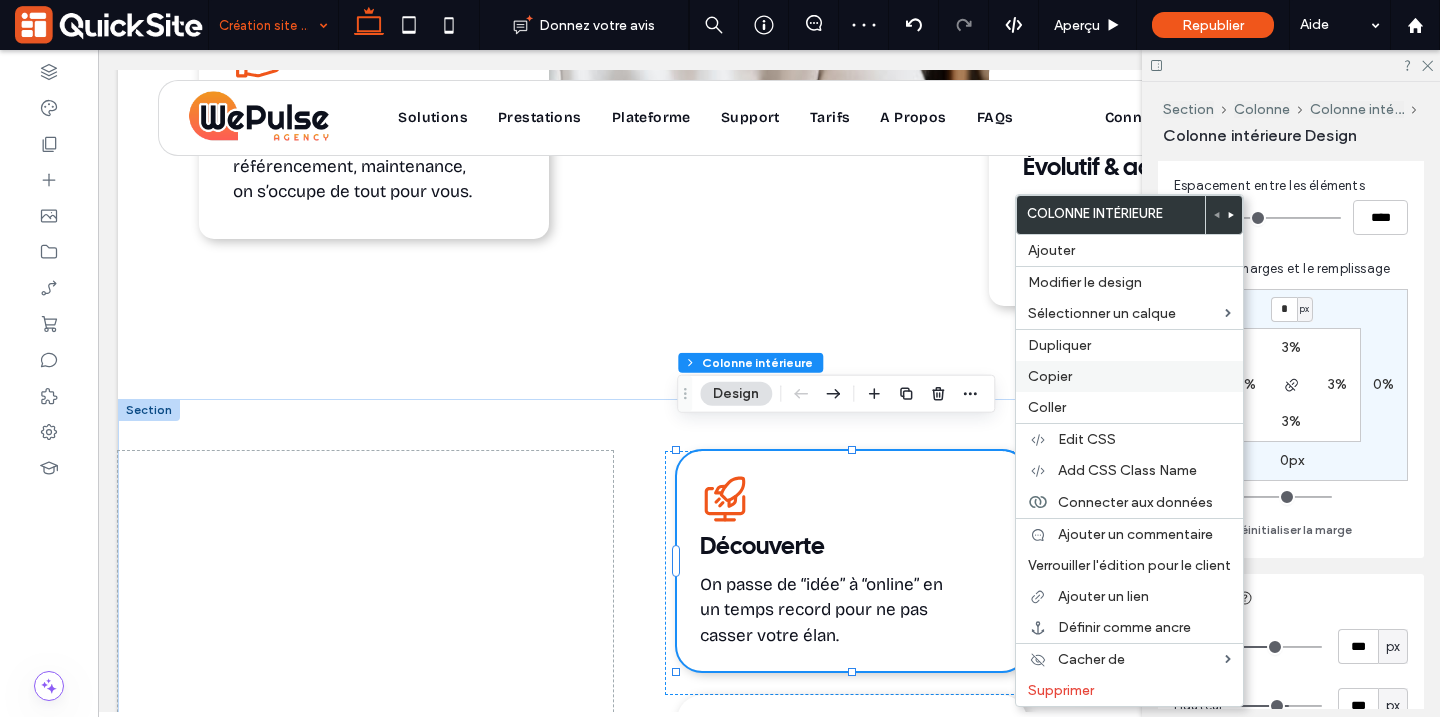 click on "Copier" at bounding box center (1050, 376) 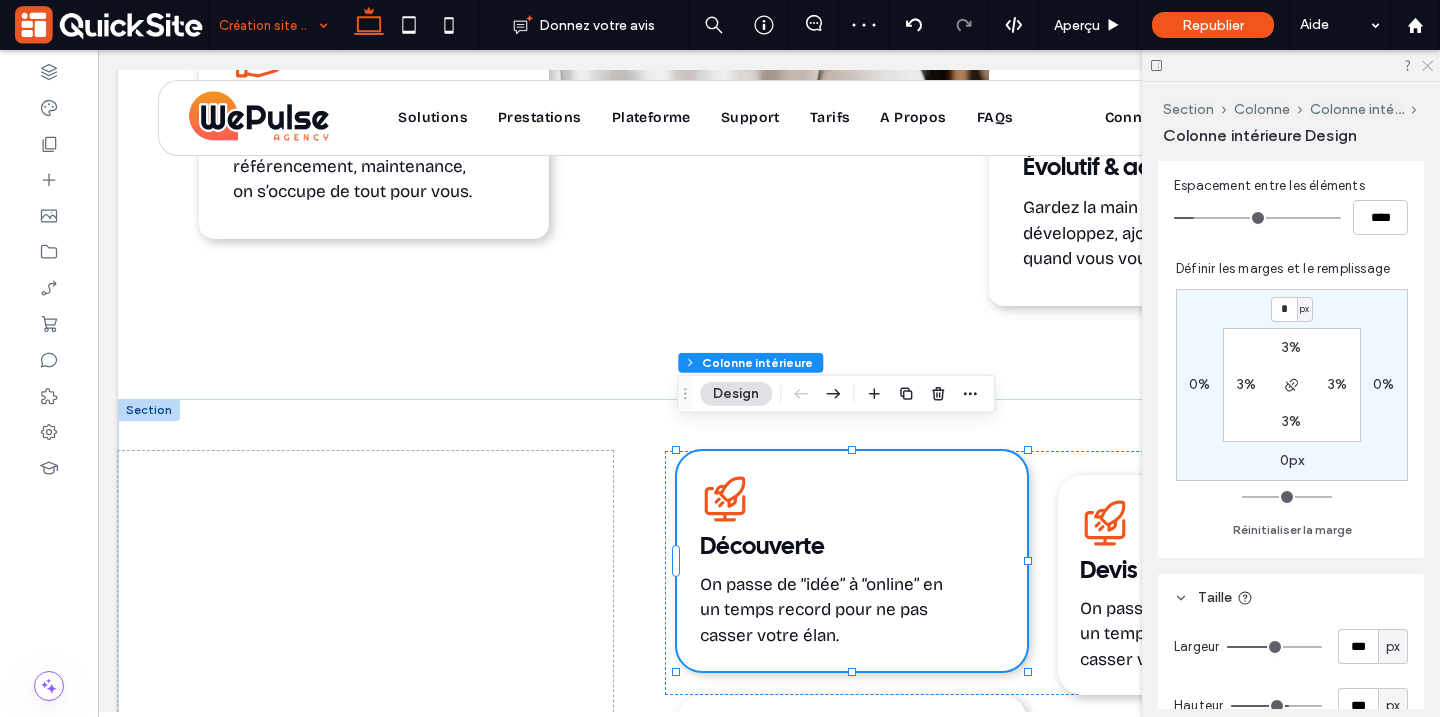 click 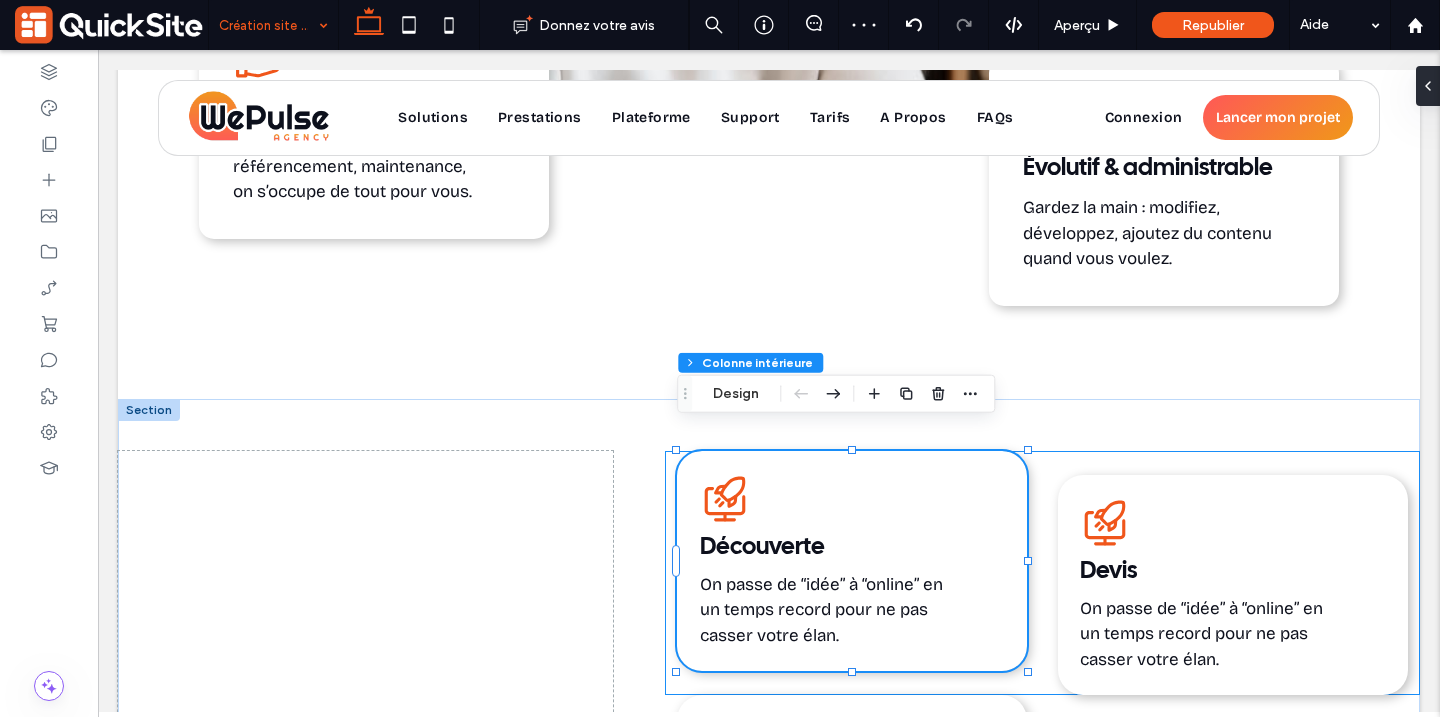 click on "Service rapide, QuickSite Studio, Création et référencement de site web professionnel, moderne, responsive et optimisé SEO
Découverte
On passe de “idée” à “online” en un temps record pour ne pas casser votre élan.
Service rapide, QuickSite Studio, Création et référencement de site web professionnel, moderne, responsive et optimisé SEO
Devis
On passe de “idée” à “online” en un temps record pour ne pas casser votre élan." at bounding box center [1042, 573] 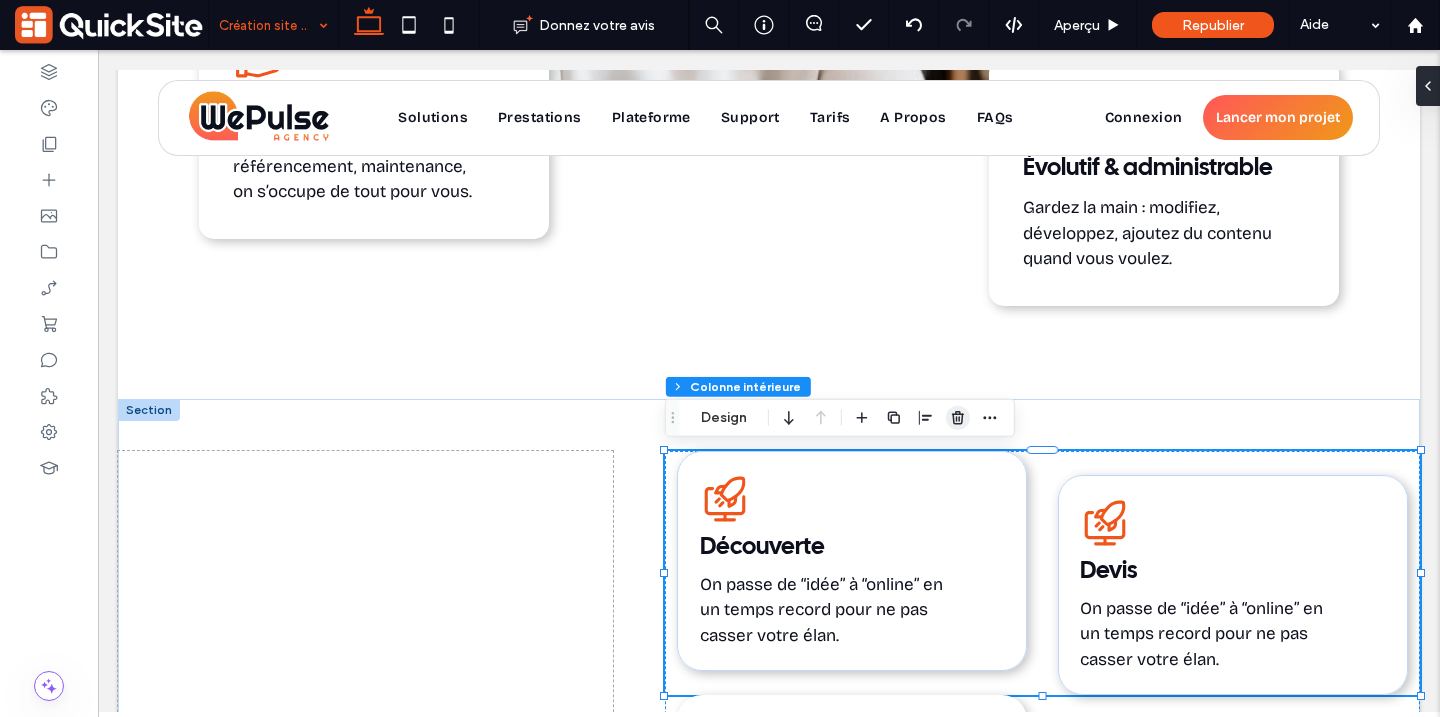 click 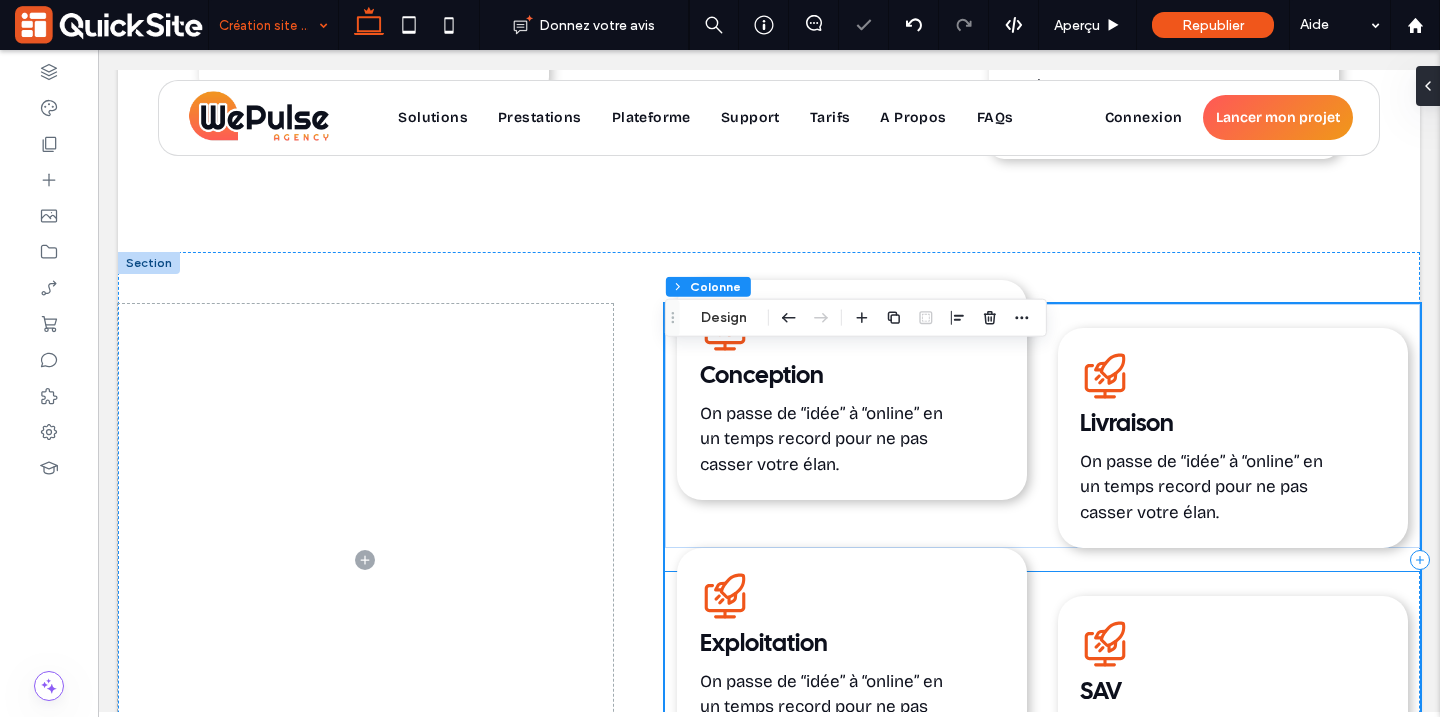 scroll, scrollTop: 2993, scrollLeft: 0, axis: vertical 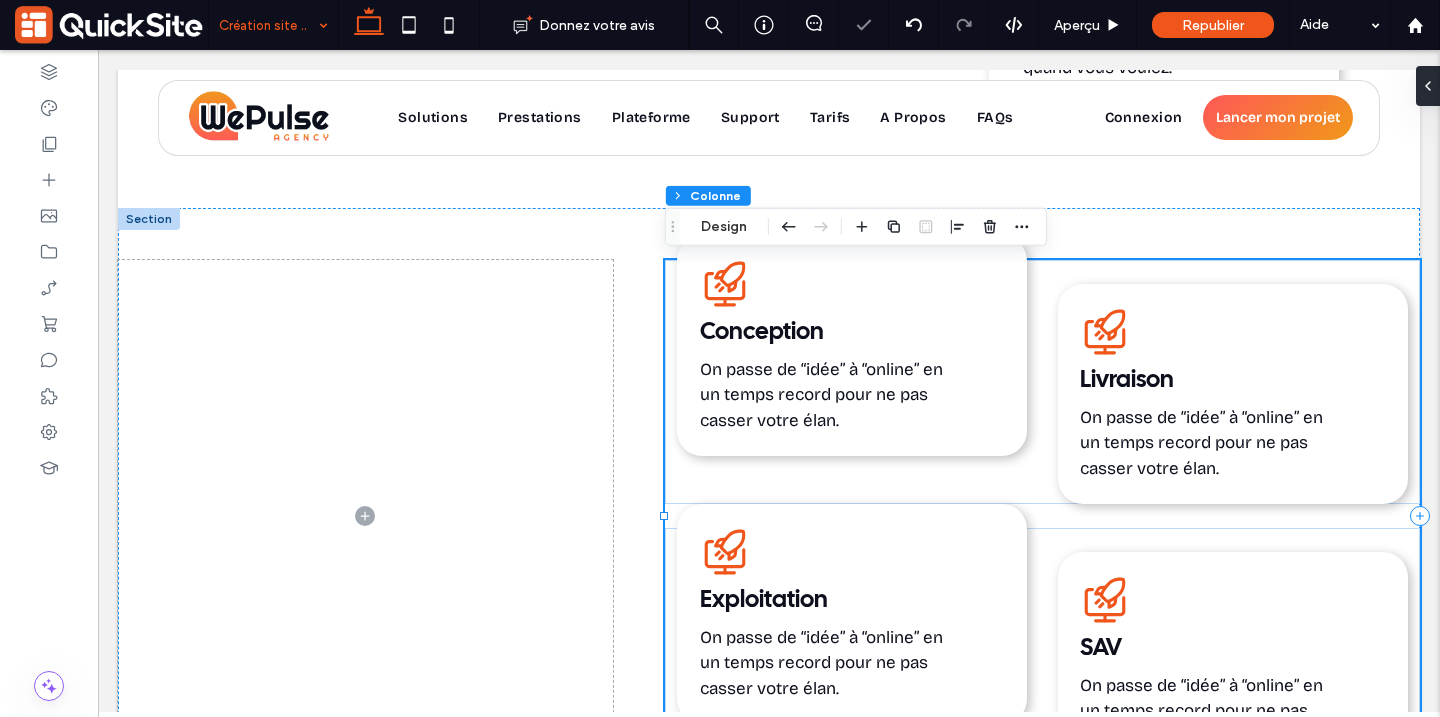 click on "Service rapide, QuickSite Studio, Création et référencement de site web professionnel, moderne, responsive et optimisé SEO
Conception
On passe de “idée” à “online” en un temps record pour ne pas casser votre élan.
Service rapide, QuickSite Studio, Création et référencement de site web professionnel, moderne, responsive et optimisé SEO
Livraison
On passe de “idée” à “online” en un temps record pour ne pas casser votre élan.
Service rapide, QuickSite Studio, Création et référencement de site web professionnel, moderne, responsive et optimisé SEO
Exploitation
On passe de “idée” à “online” en un temps record pour ne pas casser votre élan." at bounding box center [1042, 516] 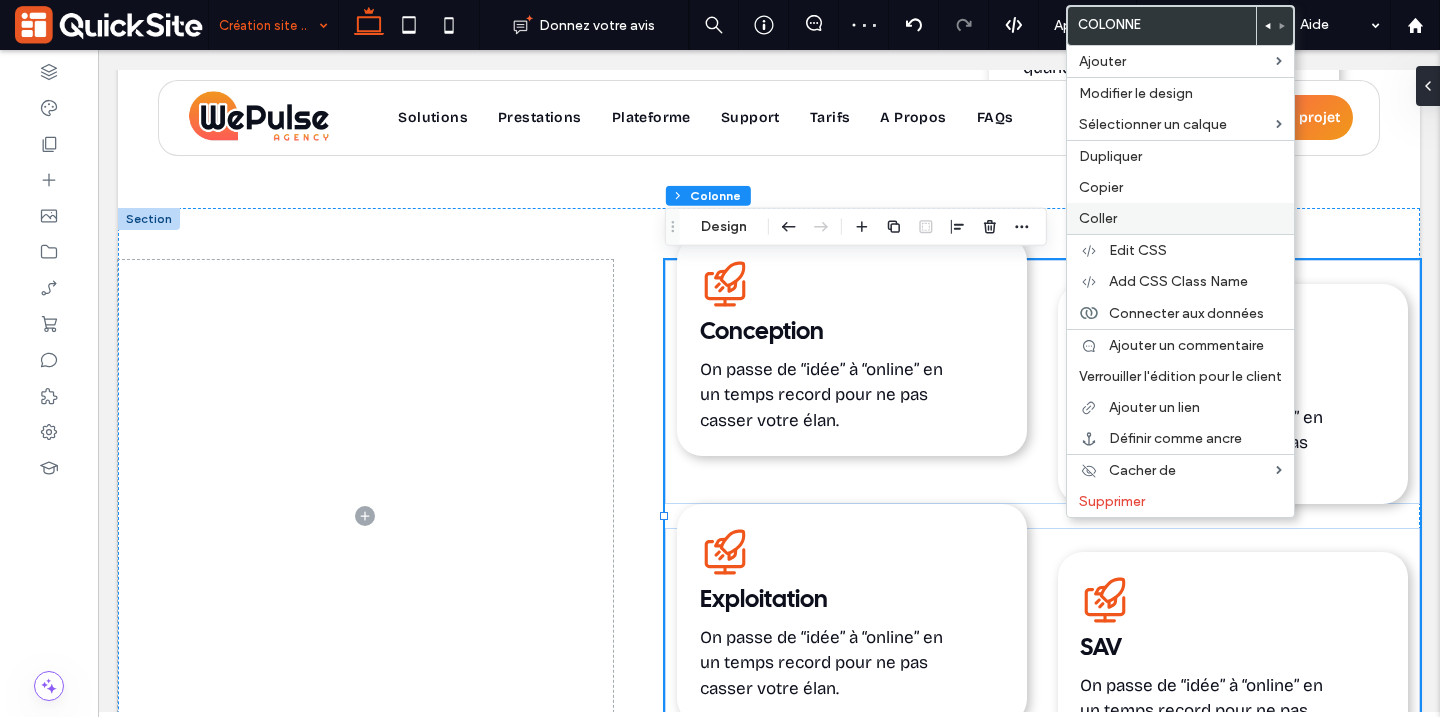 click on "Coller" at bounding box center (1180, 218) 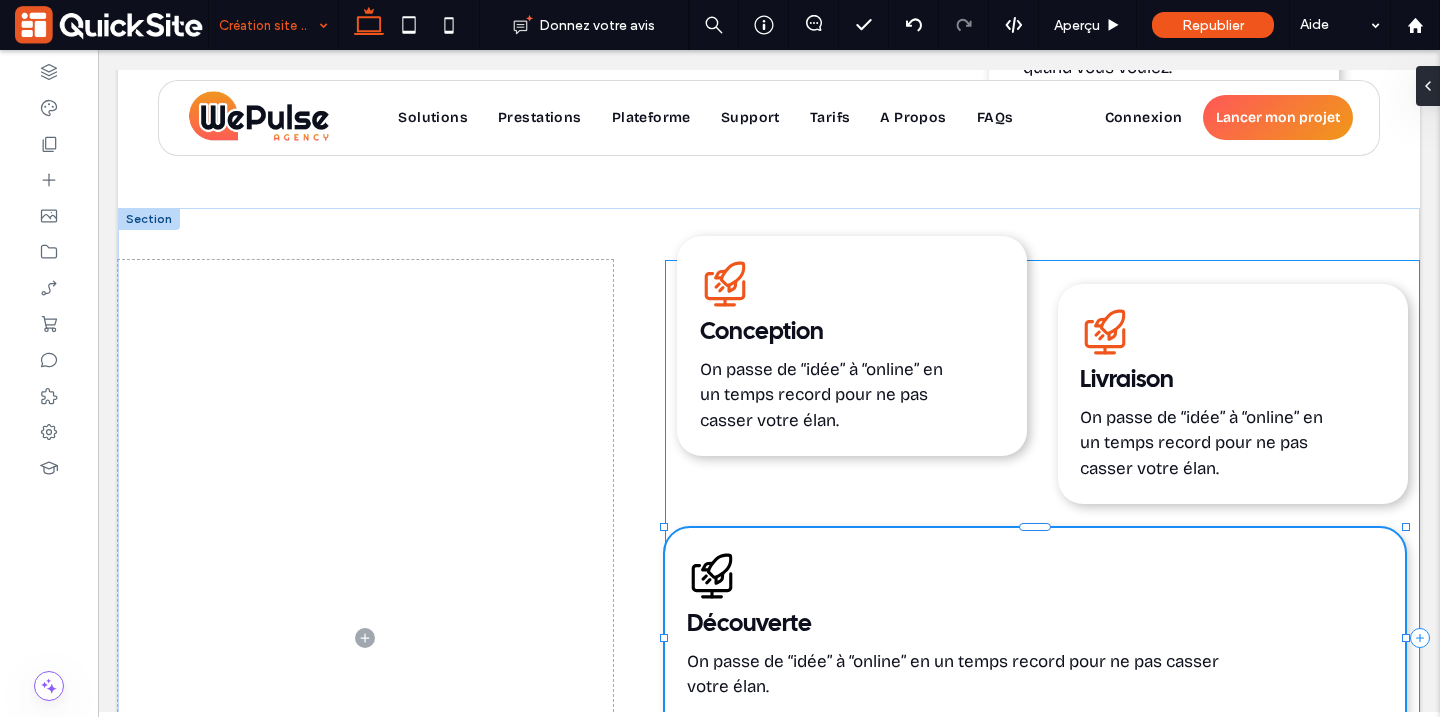 drag, startPoint x: 1017, startPoint y: 636, endPoint x: 1418, endPoint y: 612, distance: 401.71756 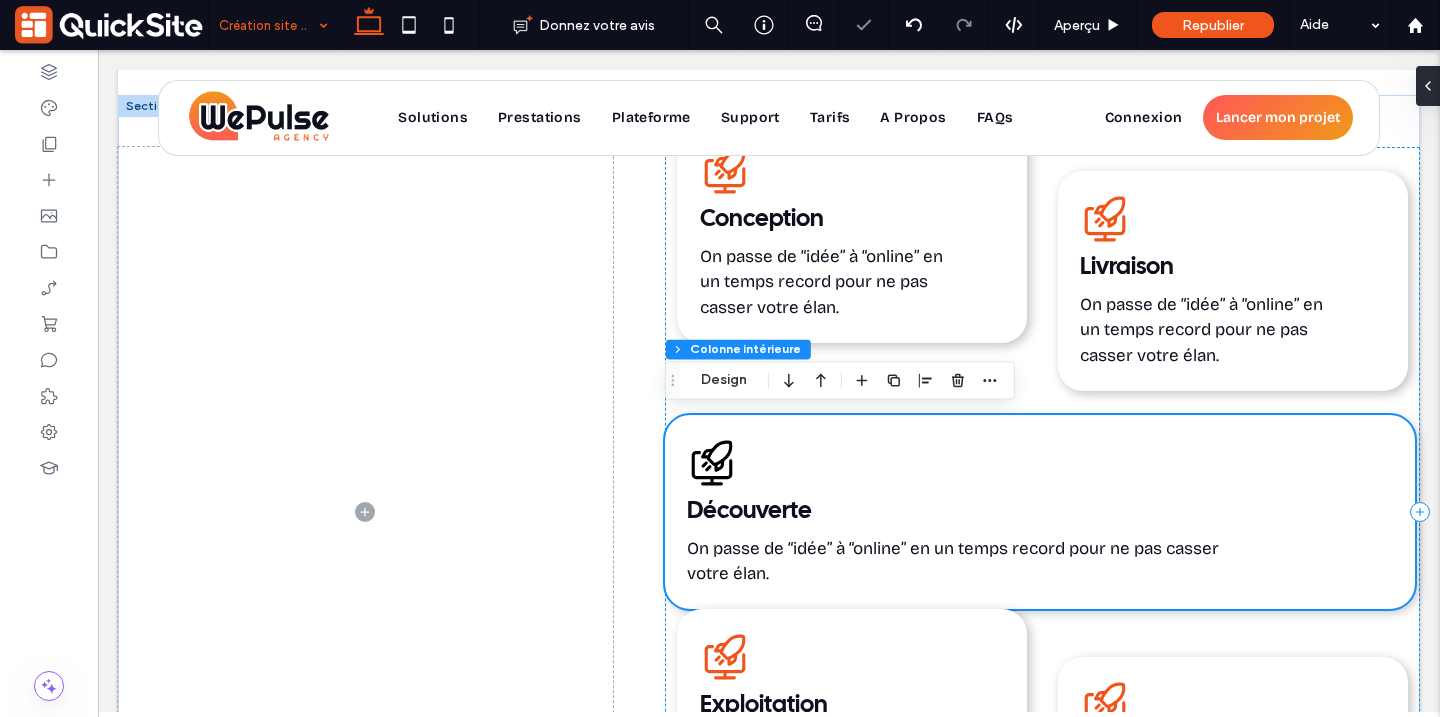 scroll, scrollTop: 3107, scrollLeft: 0, axis: vertical 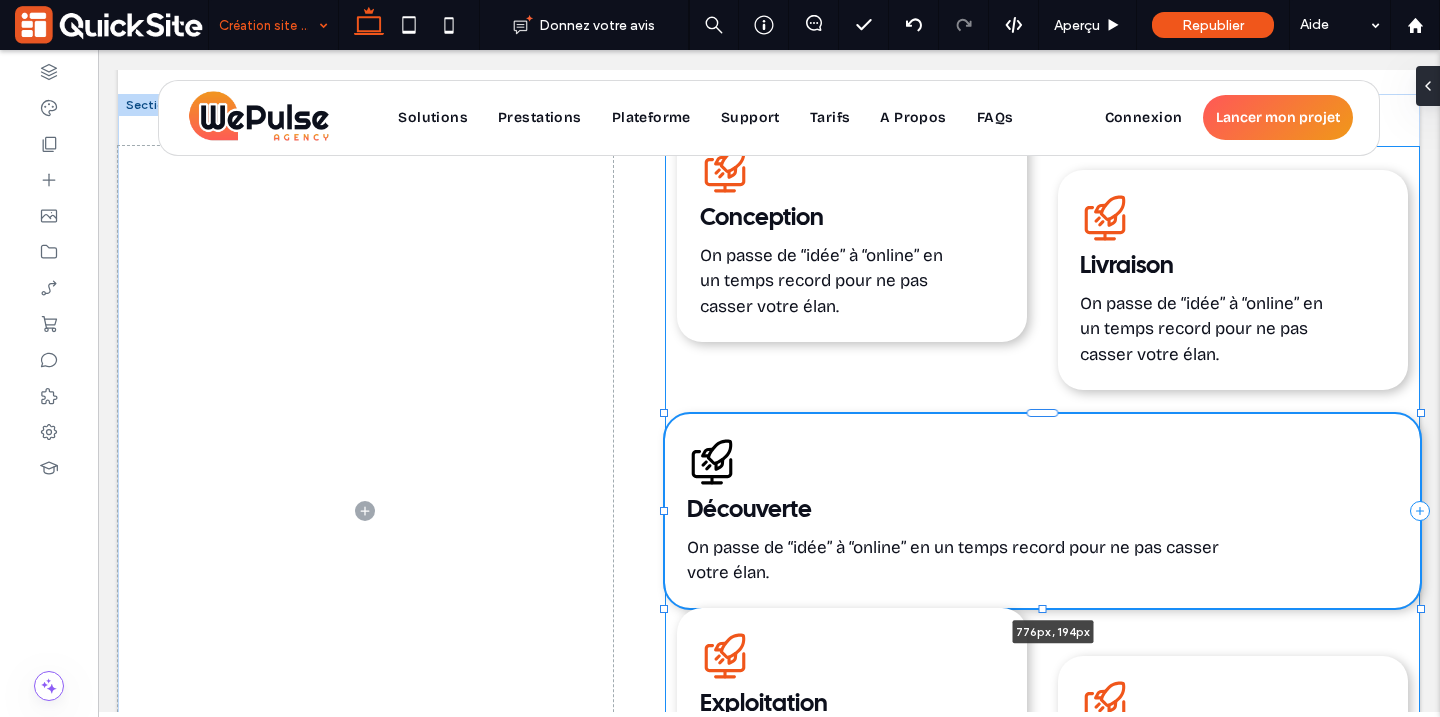 drag, startPoint x: 1413, startPoint y: 605, endPoint x: 1537, endPoint y: 654, distance: 133.33041 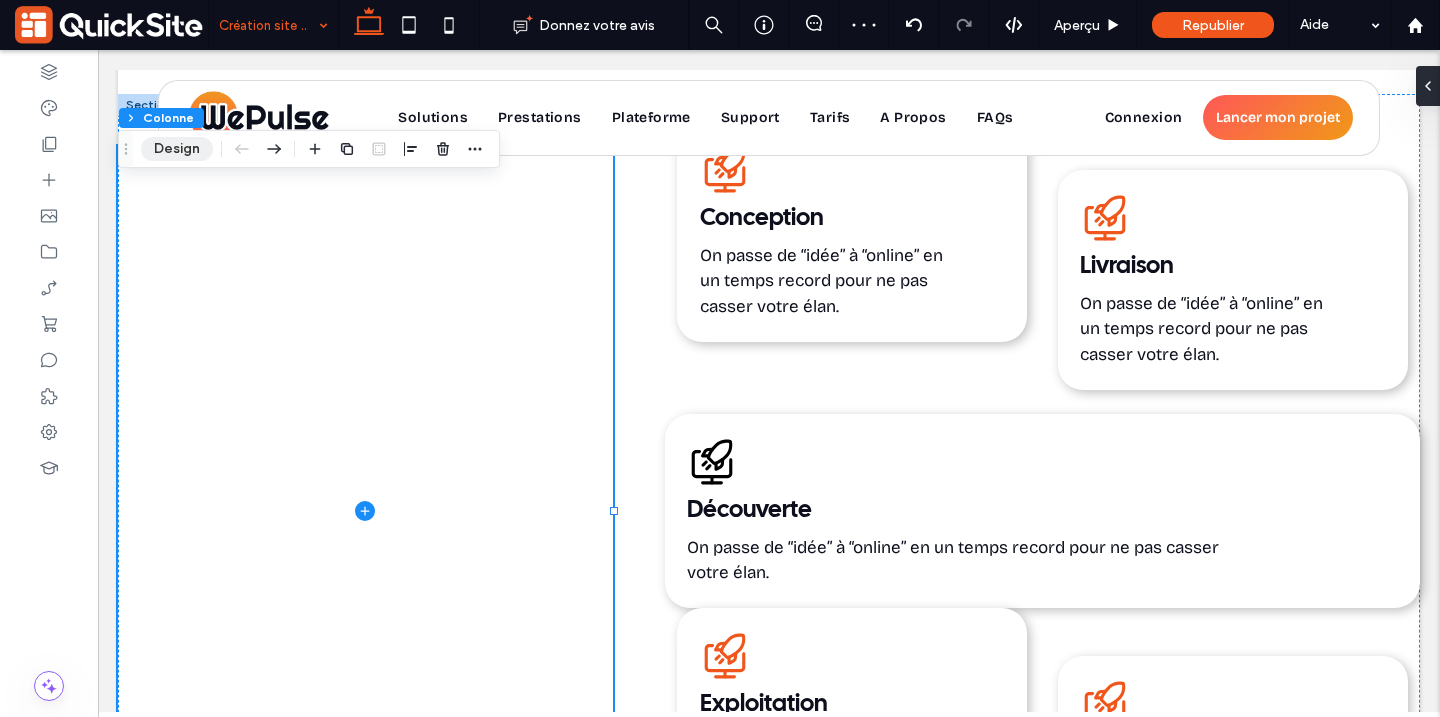 click on "Design" at bounding box center [177, 149] 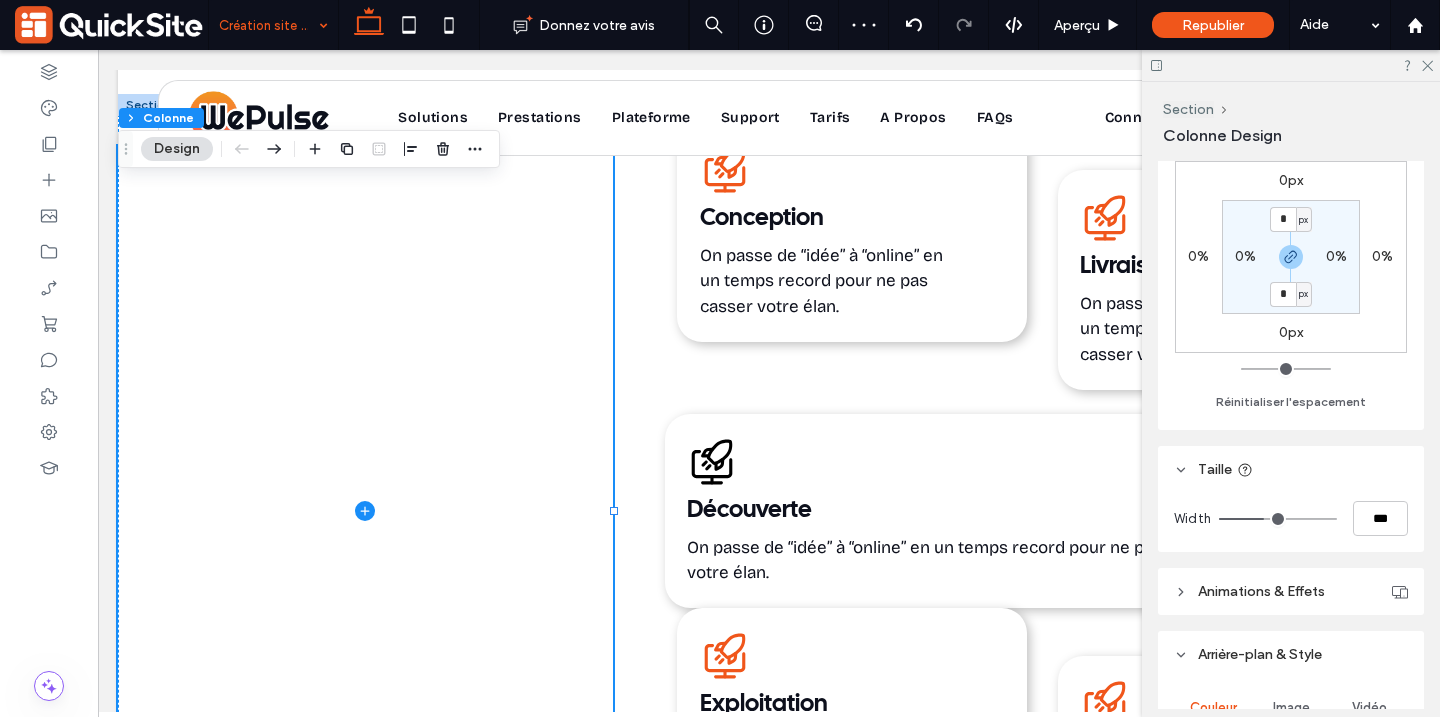 scroll, scrollTop: 517, scrollLeft: 0, axis: vertical 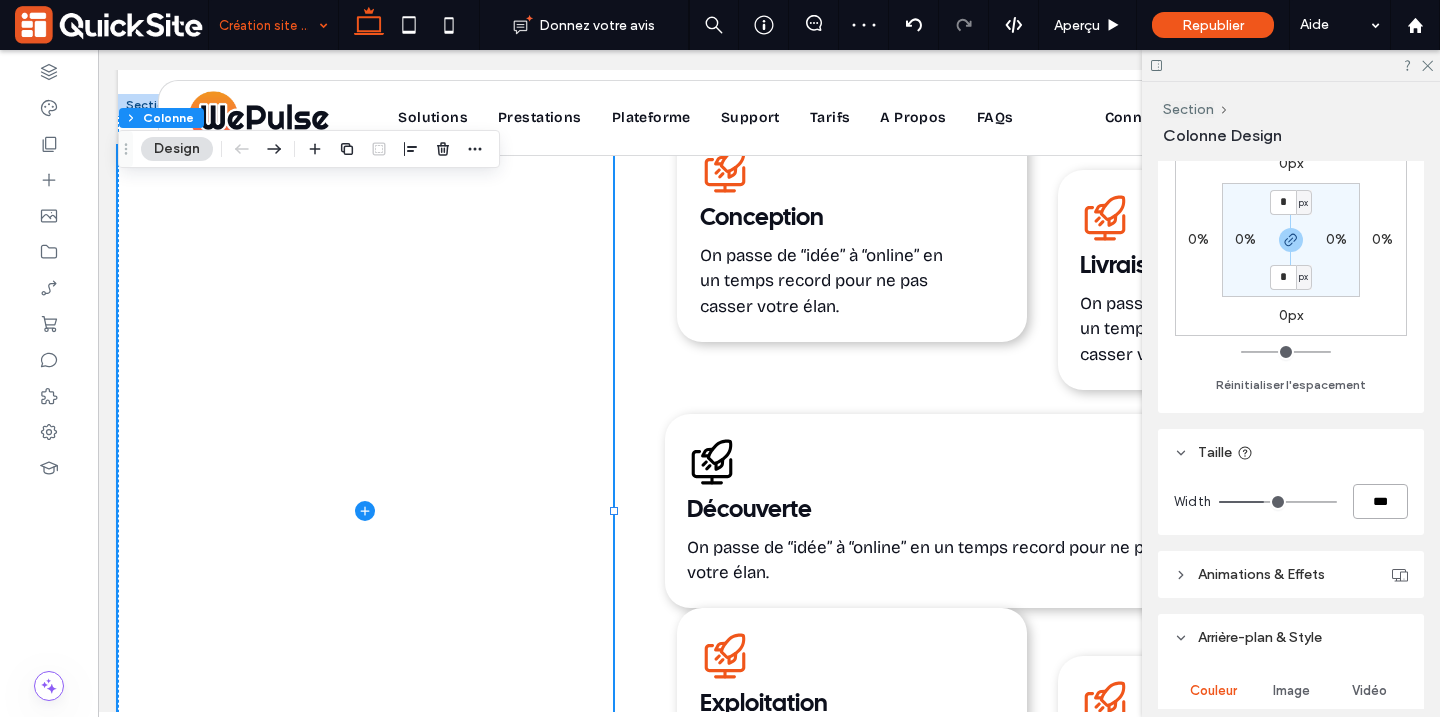 click on "***" at bounding box center (1380, 501) 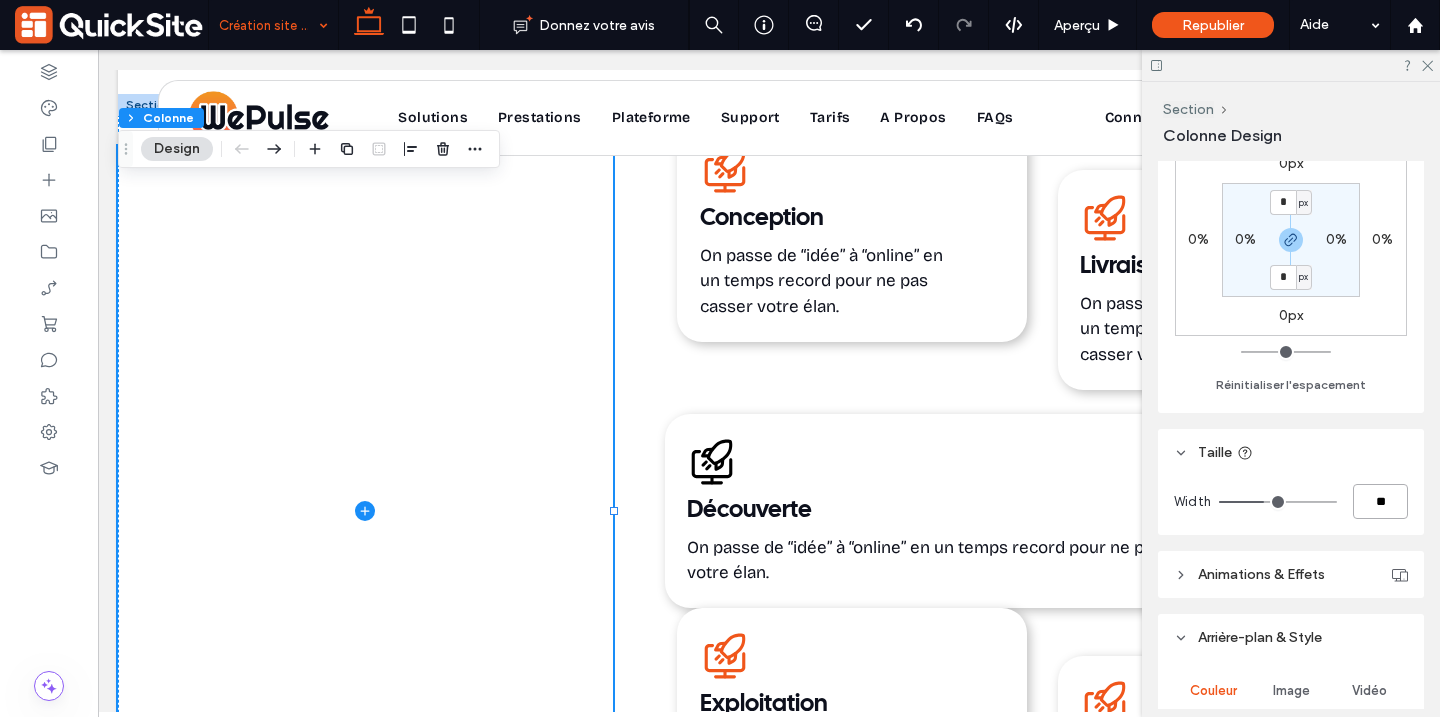 type on "**" 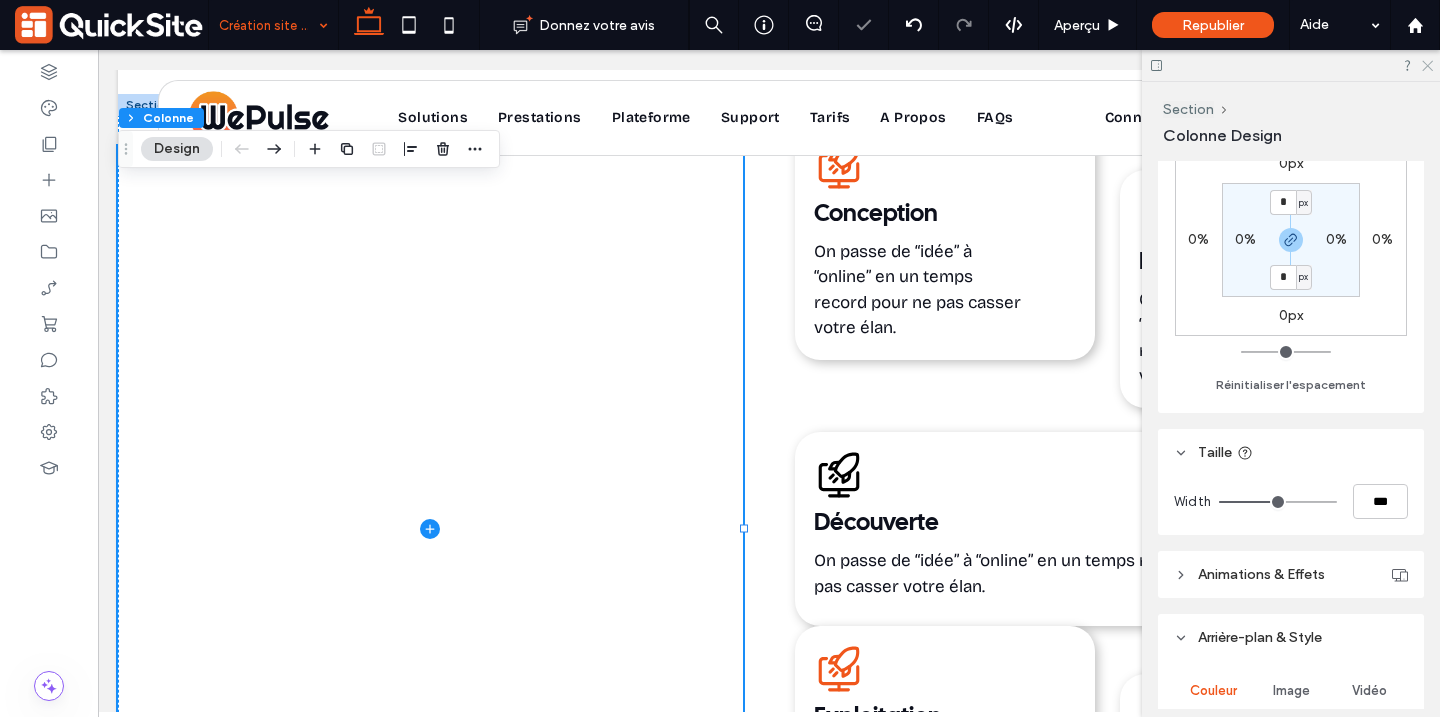 click 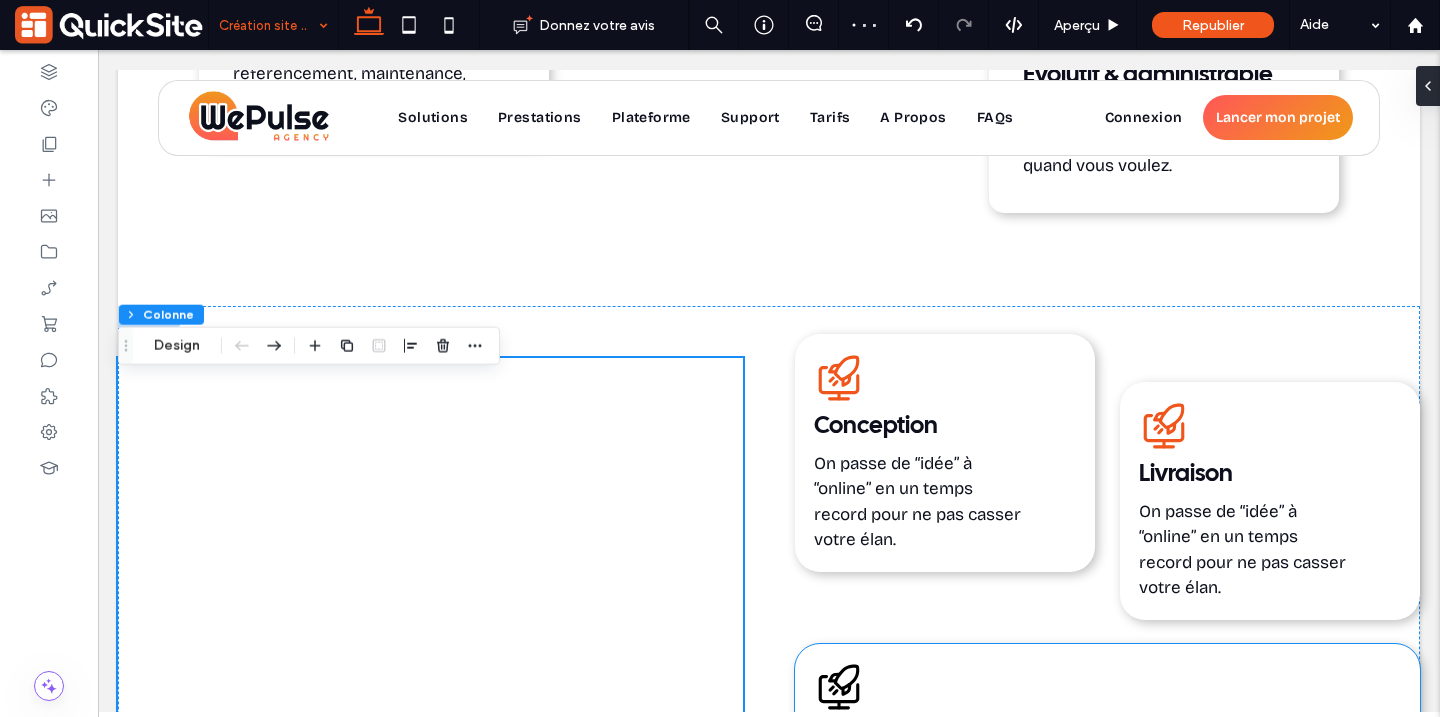 scroll, scrollTop: 2874, scrollLeft: 0, axis: vertical 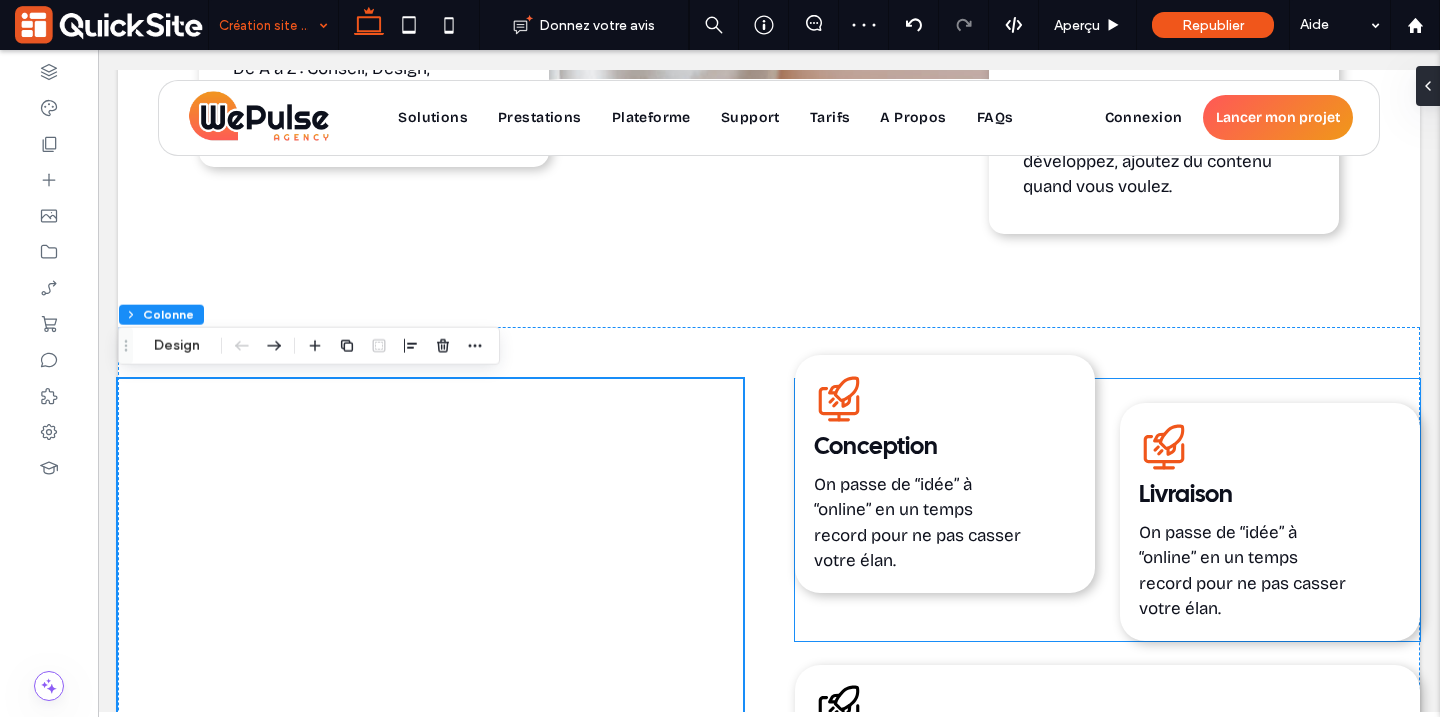 click on "Service rapide, QuickSite Studio, Création et référencement de site web professionnel, moderne, responsive et optimisé SEO
Conception
On passe de “idée” à “online” en un temps record pour ne pas casser votre élan.
Service rapide, QuickSite Studio, Création et référencement de site web professionnel, moderne, responsive et optimisé SEO
Livraison
On passe de “idée” à “online” en un temps record pour ne pas casser votre élan." at bounding box center (1107, 509) 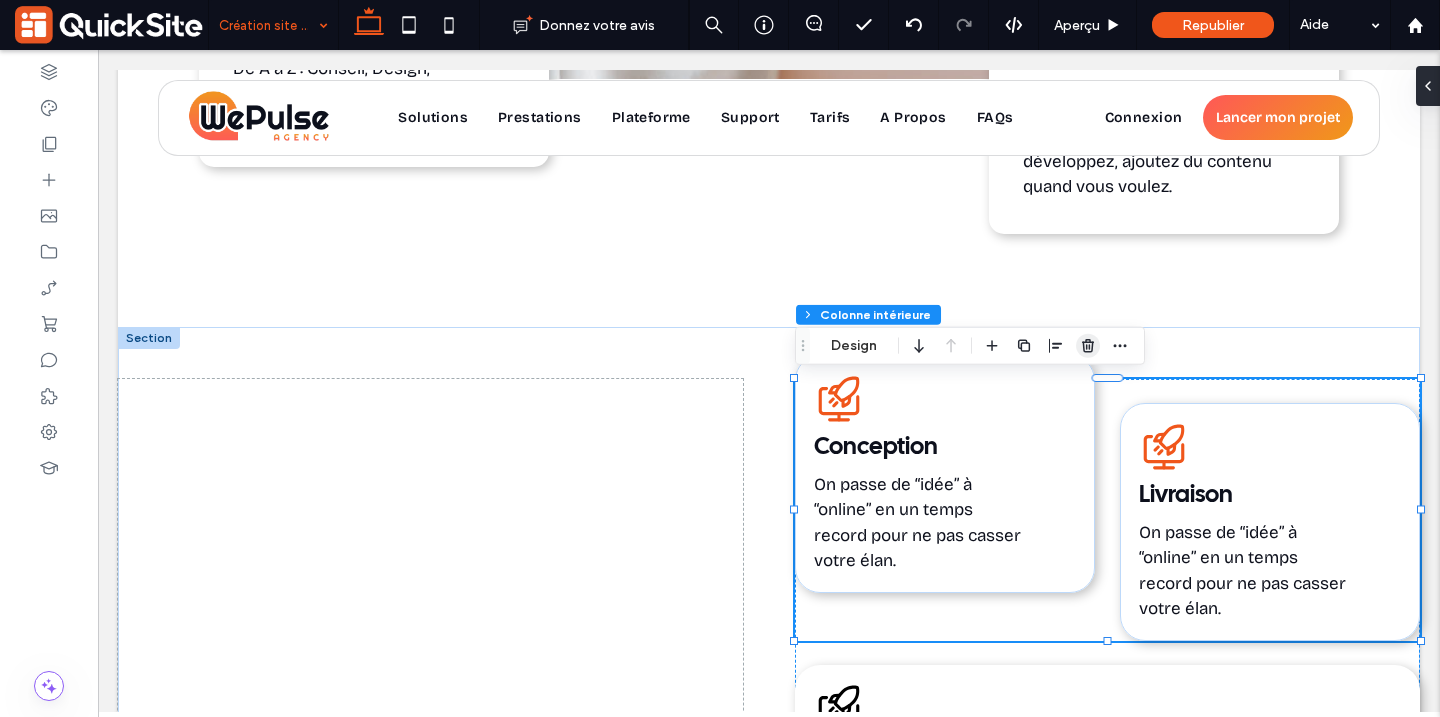 click 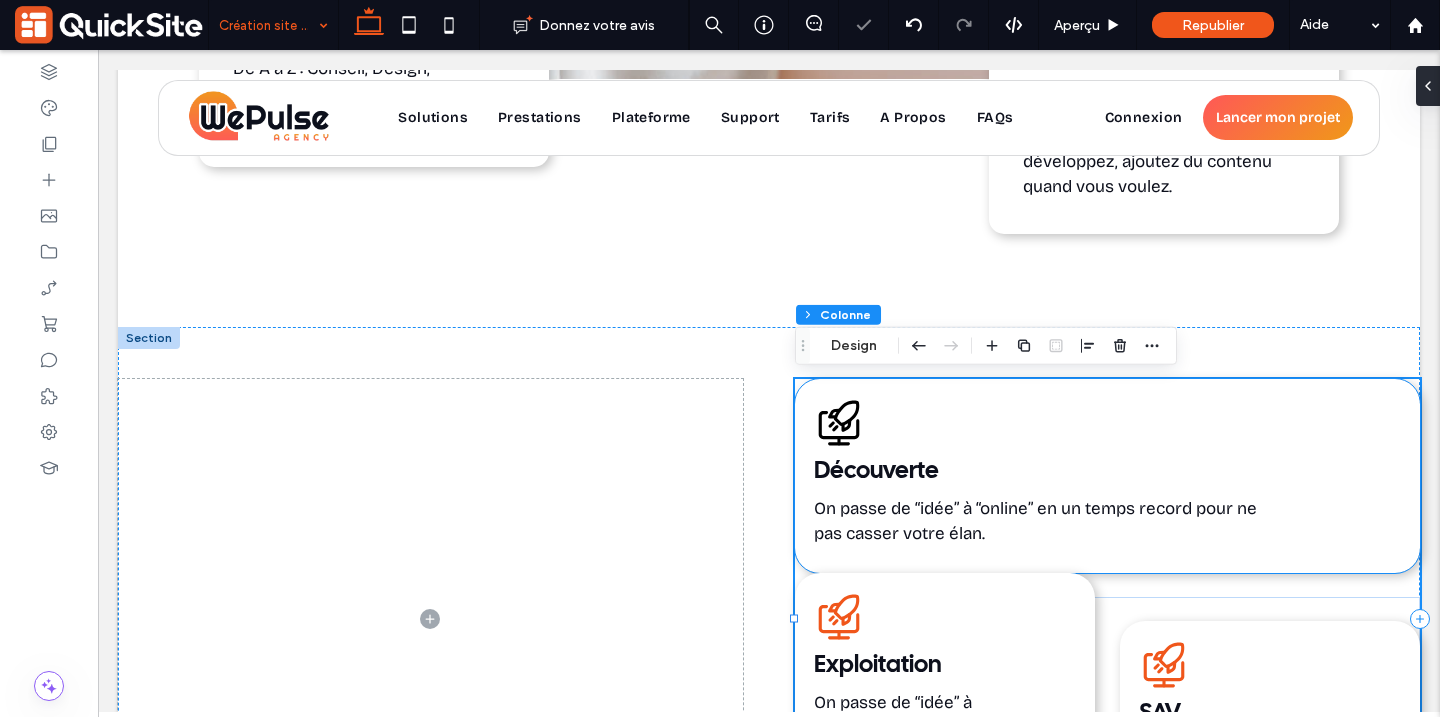 click on "Service rapide, QuickSite Studio, Création et référencement de site web professionnel, moderne, responsive et optimisé SEO" 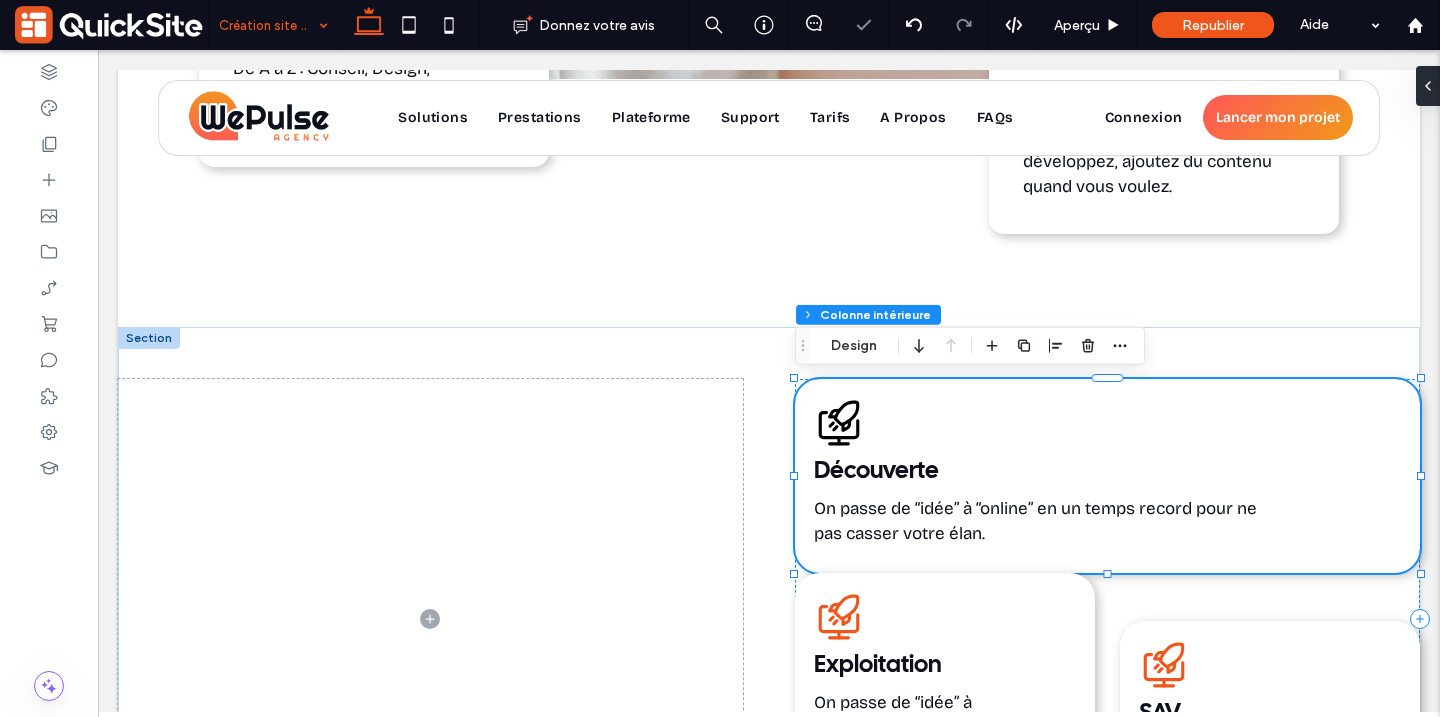 click on "Service rapide, QuickSite Studio, Création et référencement de site web professionnel, moderne, responsive et optimisé SEO" 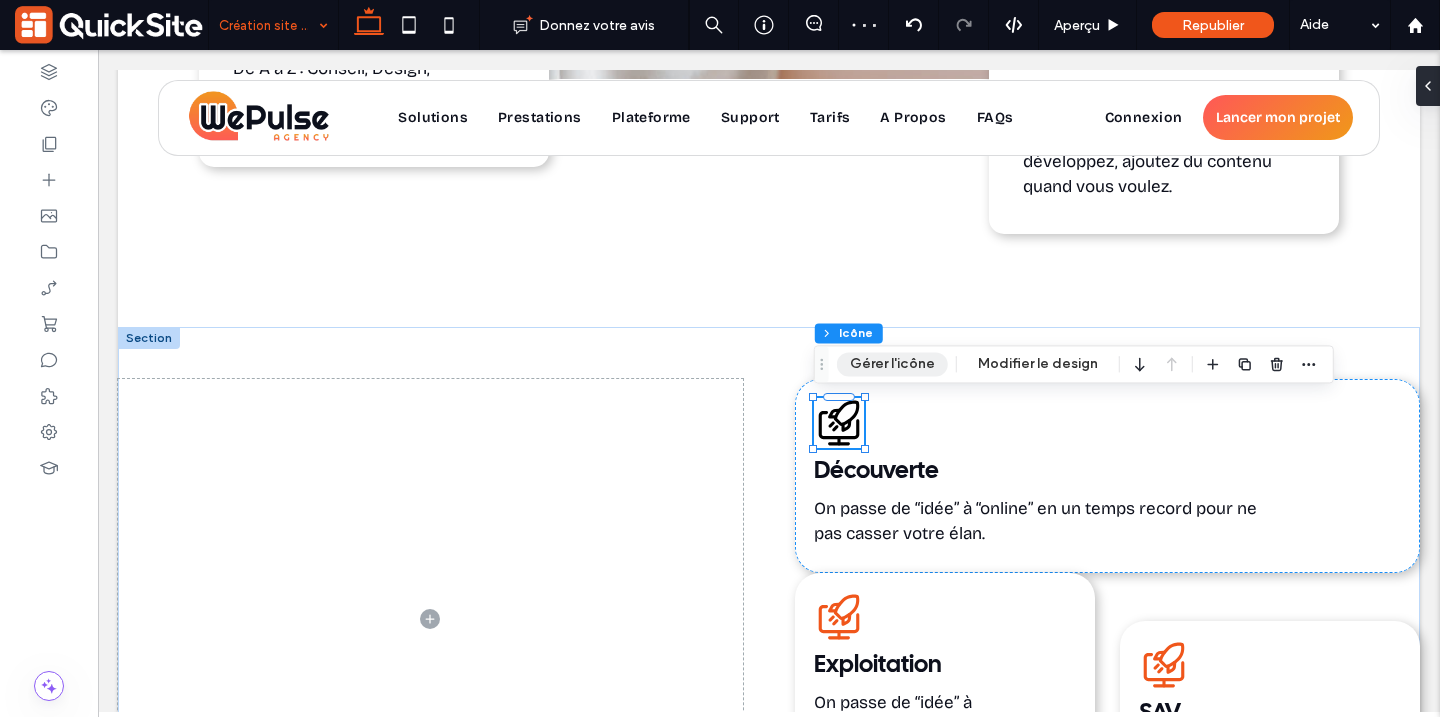 click on "Gérer l'icône" at bounding box center (892, 364) 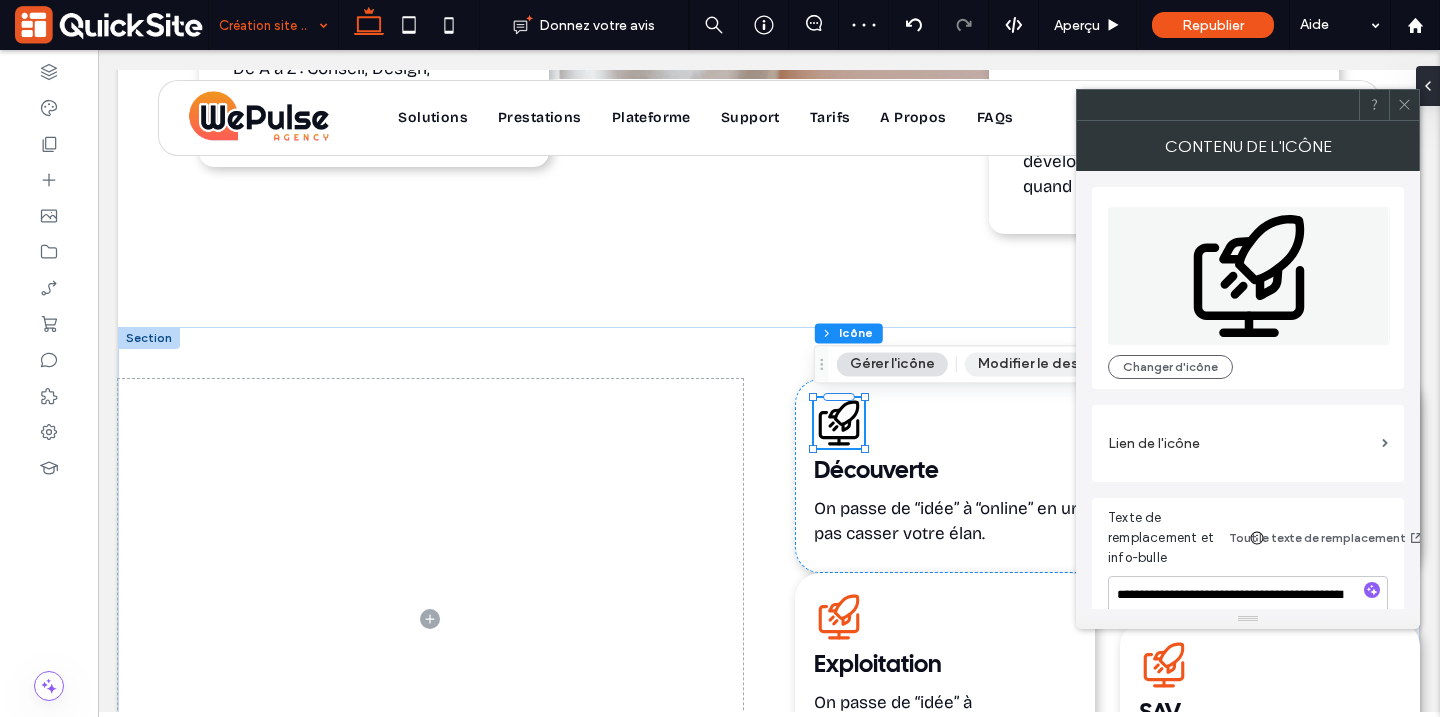 click on "Modifier le design" at bounding box center [1038, 364] 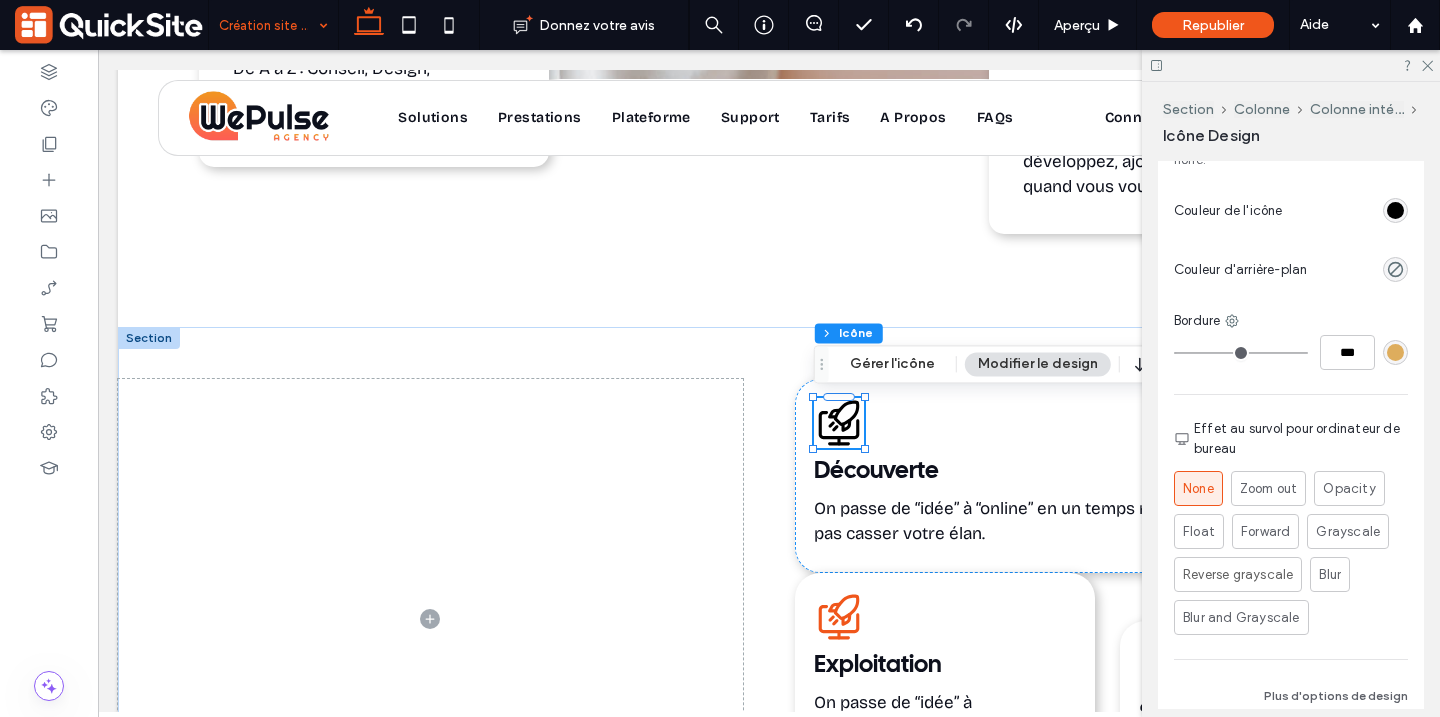 scroll, scrollTop: 575, scrollLeft: 0, axis: vertical 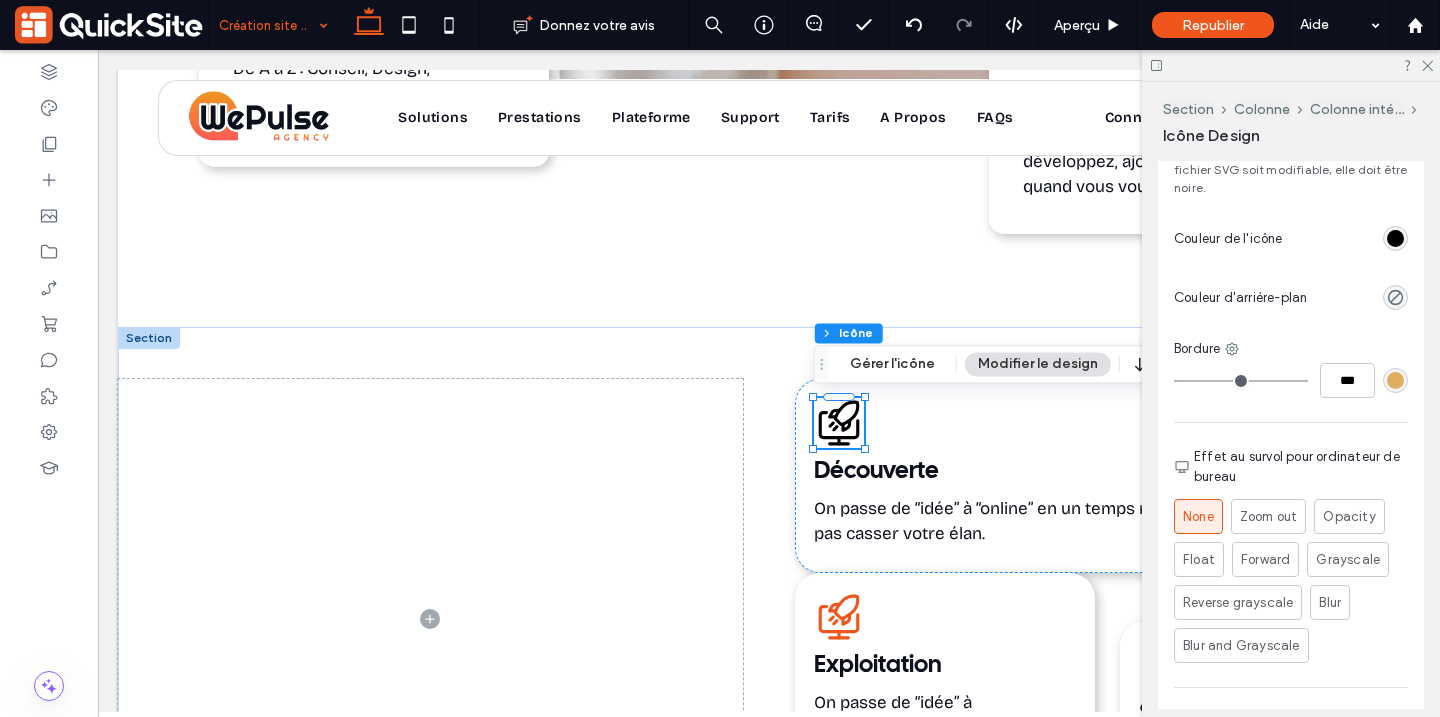 click at bounding box center (1349, 238) 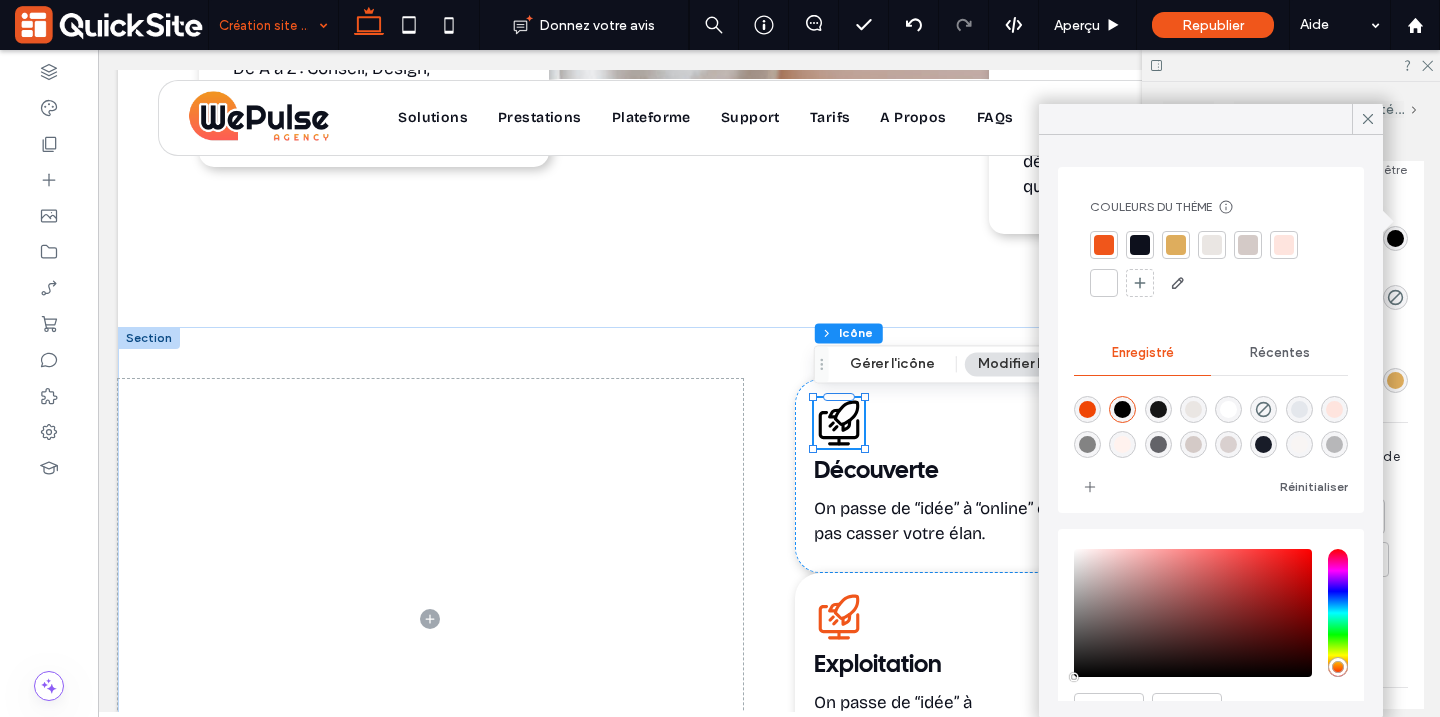 click at bounding box center [1104, 245] 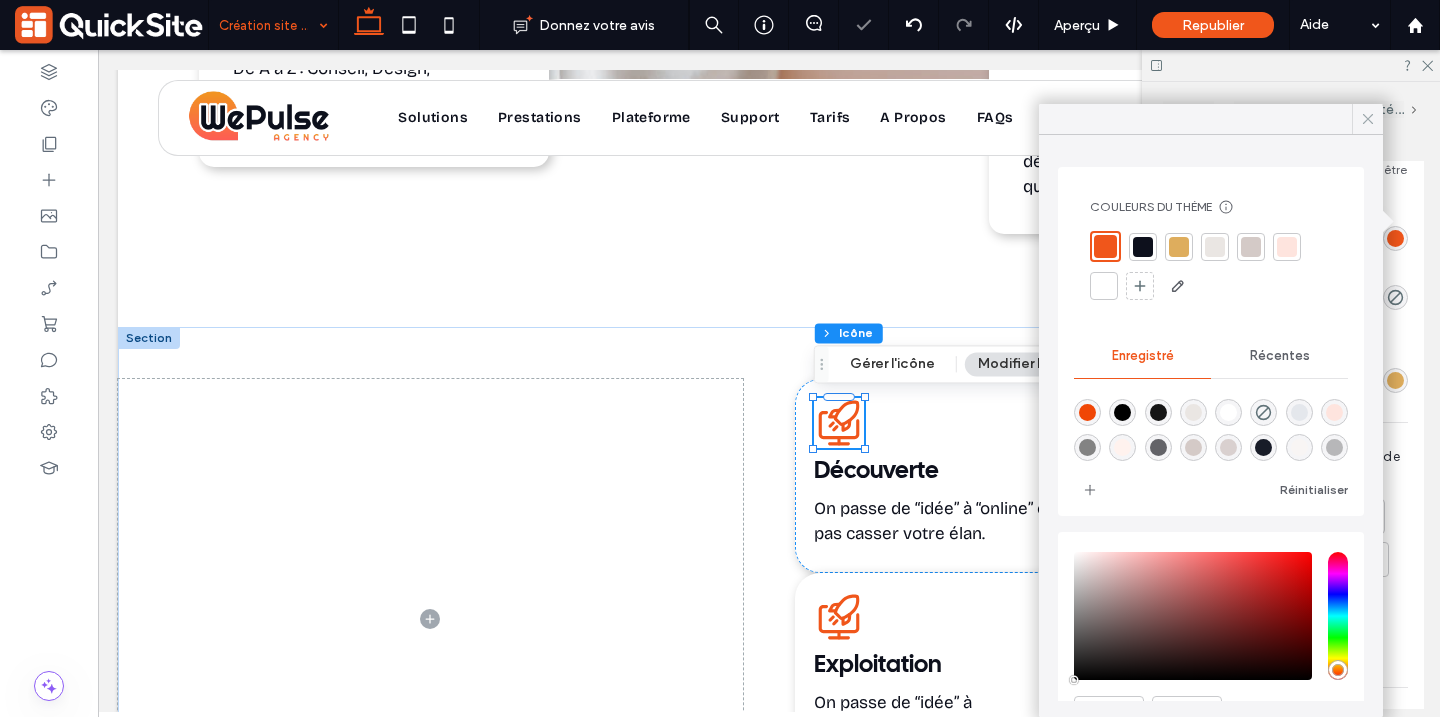 click 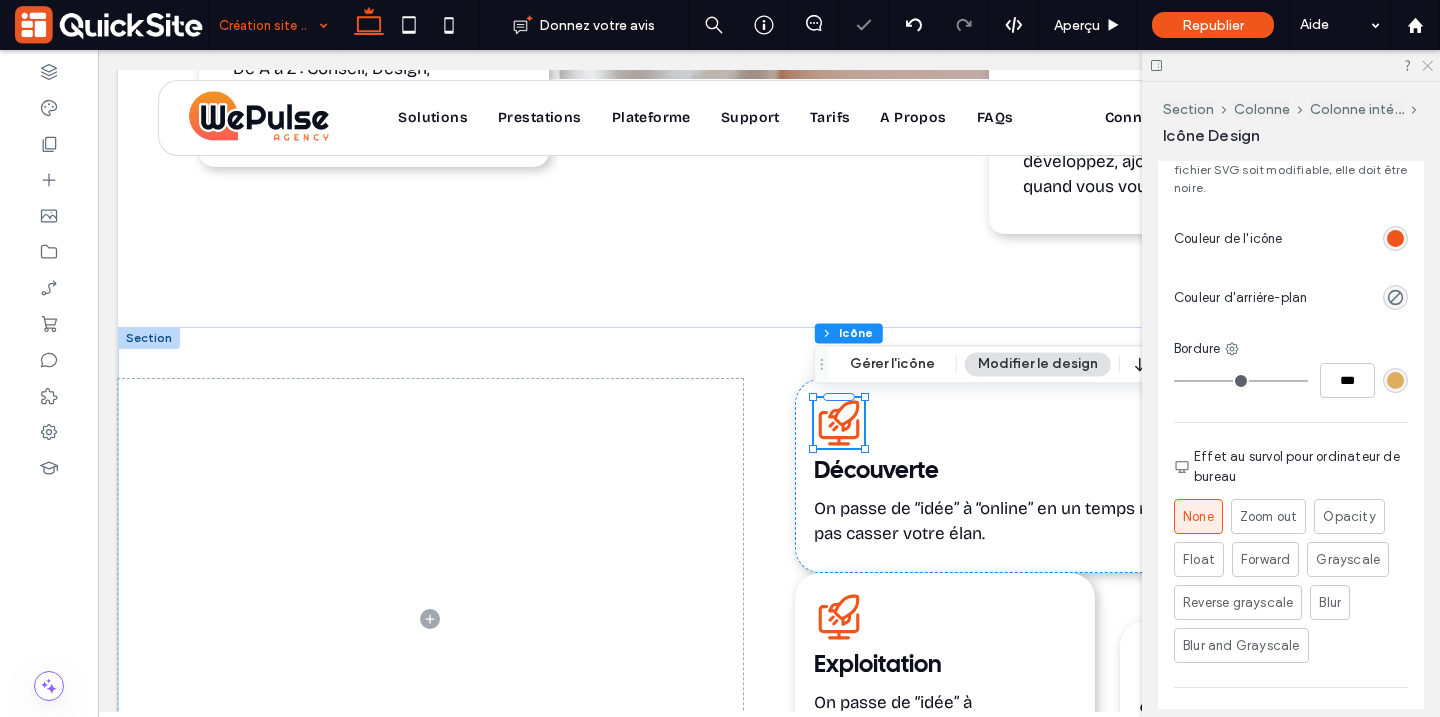 click 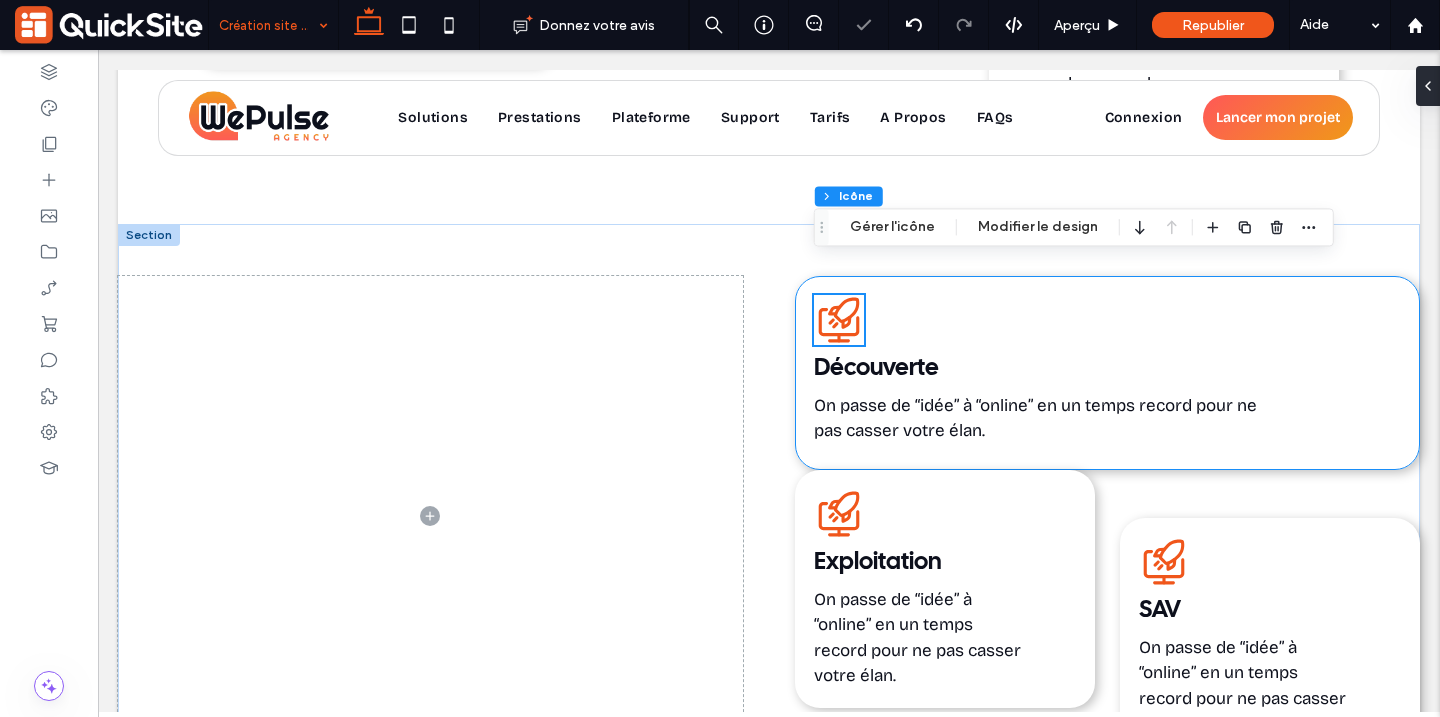 scroll, scrollTop: 3131, scrollLeft: 0, axis: vertical 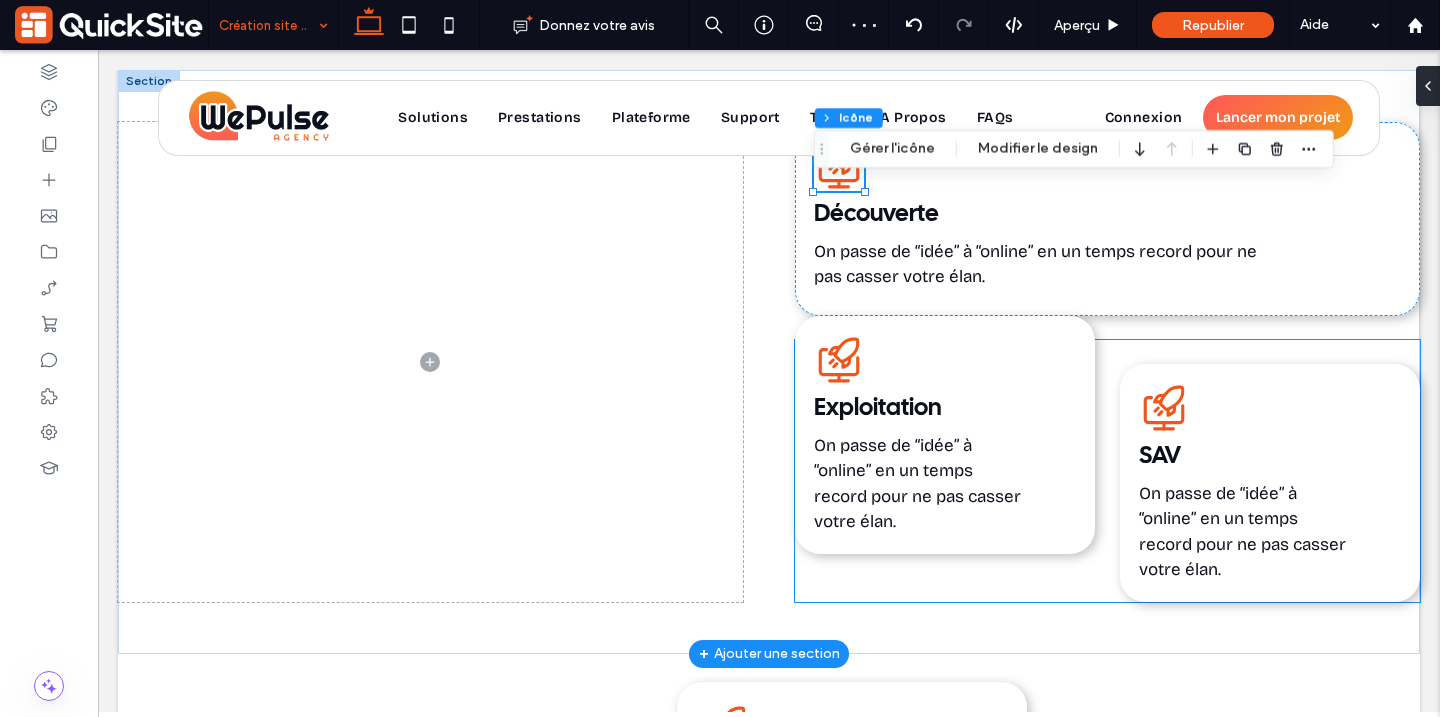 click on "Service rapide, QuickSite Studio, Création et référencement de site web professionnel, moderne, responsive et optimisé SEO
Exploitation
On passe de “idée” à “online” en un temps record pour ne pas casser votre élan.
Service rapide, QuickSite Studio, Création et référencement de site web professionnel, moderne, responsive et optimisé SEO
SAV
On passe de “idée” à “online” en un temps record pour ne pas casser votre élan." at bounding box center (1107, 470) 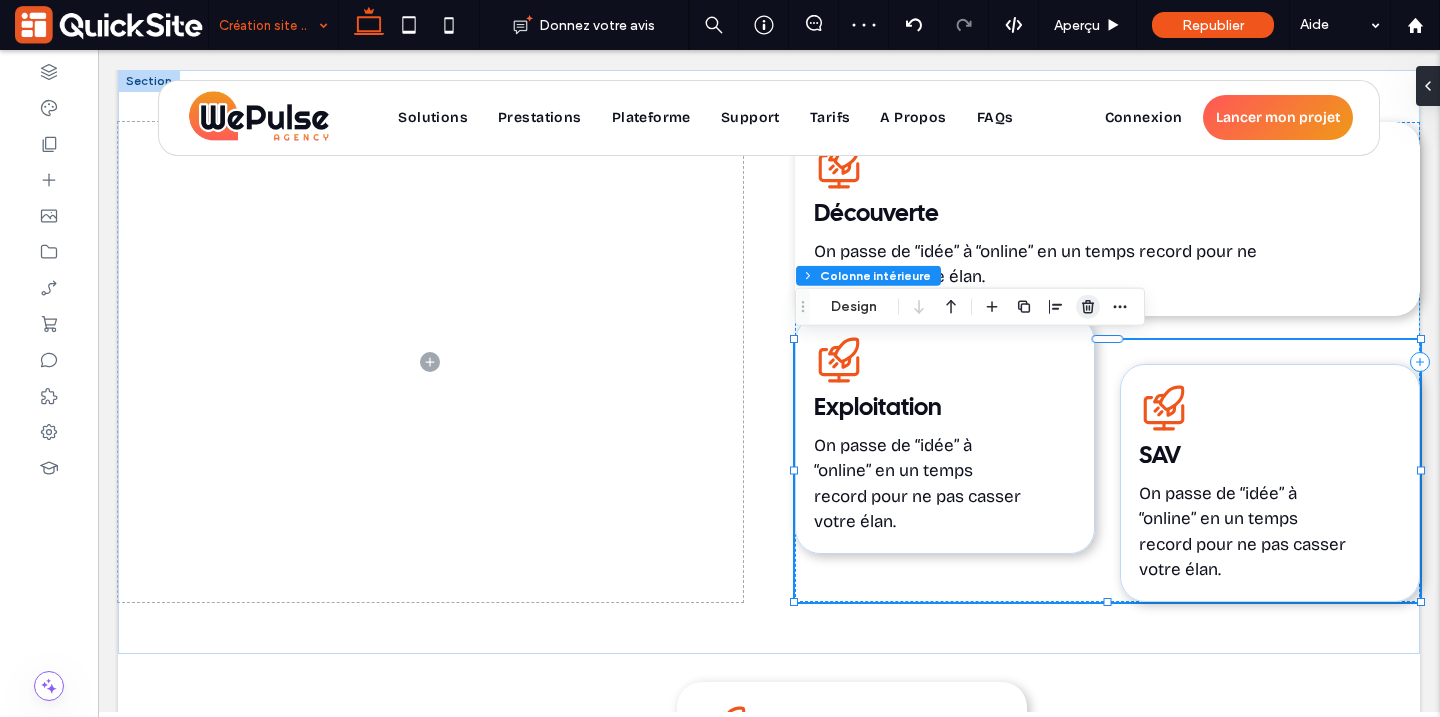 click 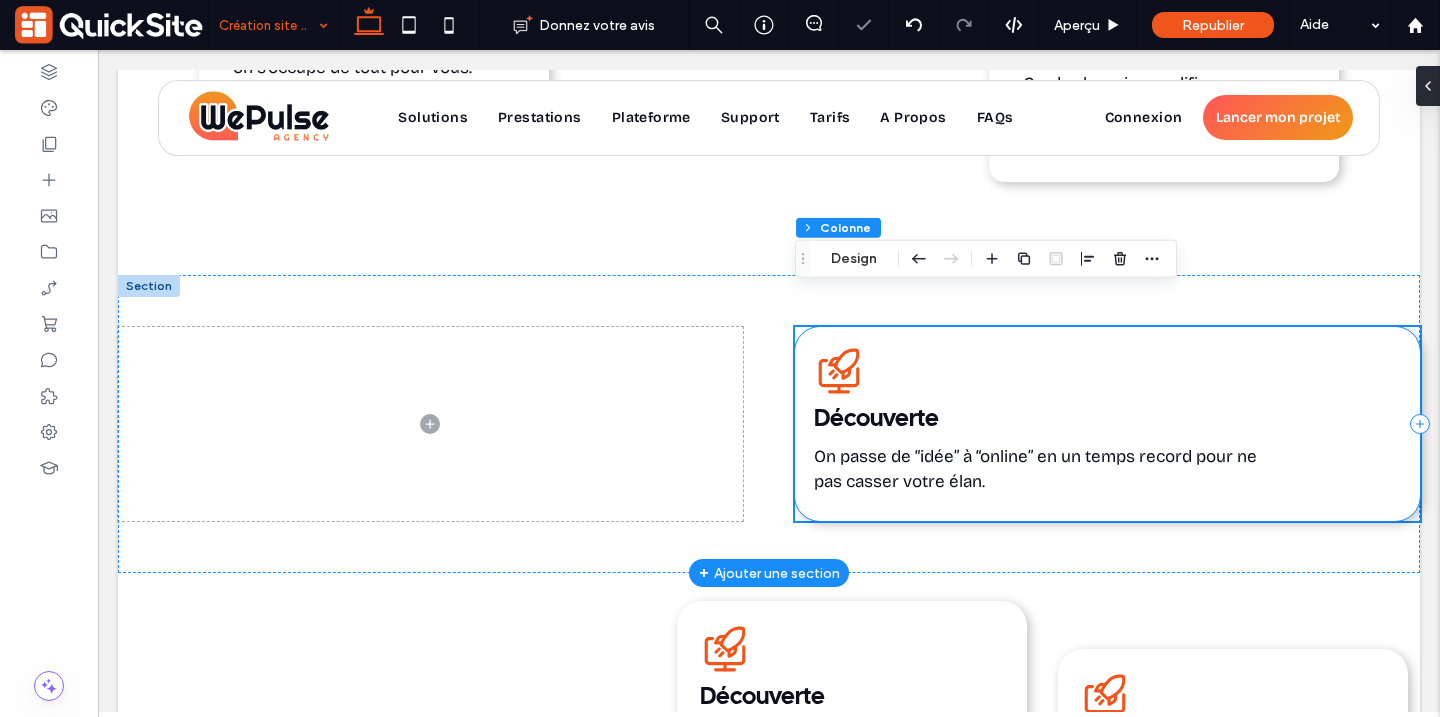 scroll, scrollTop: 2872, scrollLeft: 0, axis: vertical 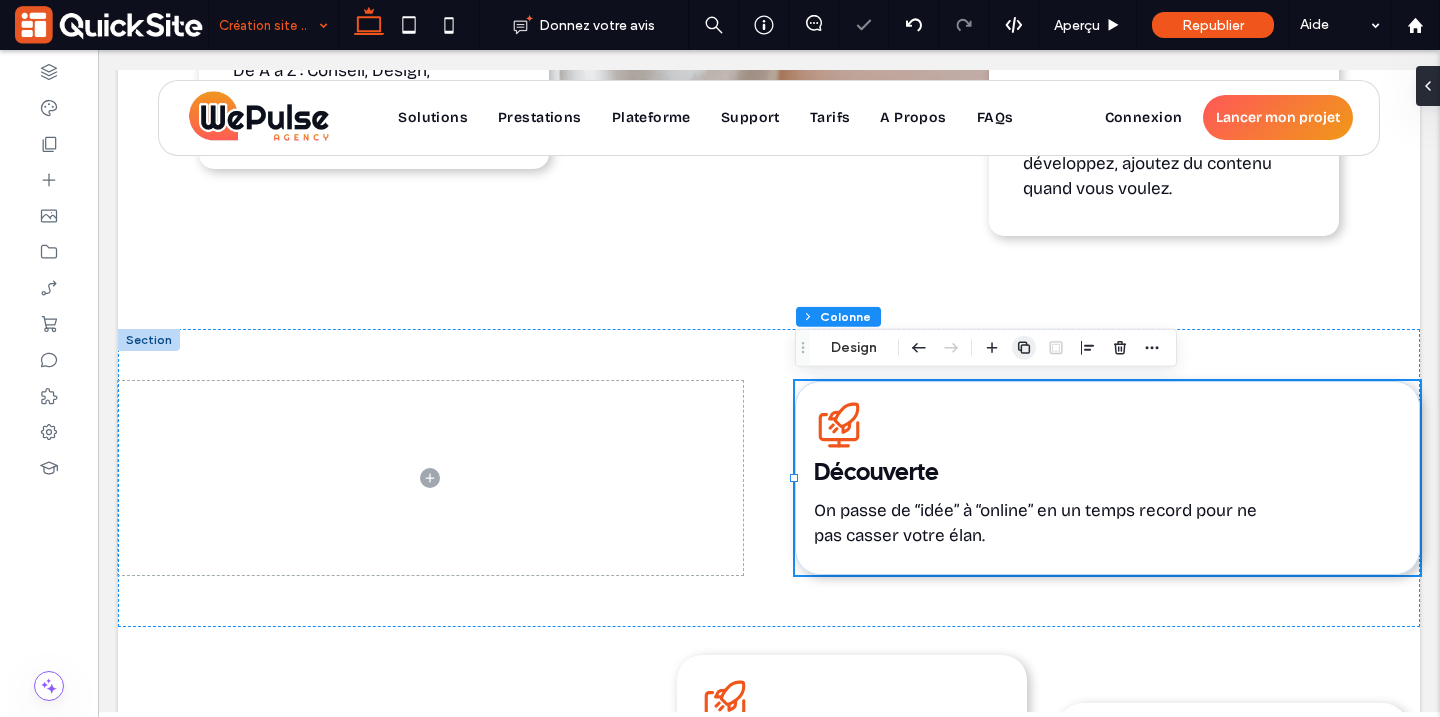 click 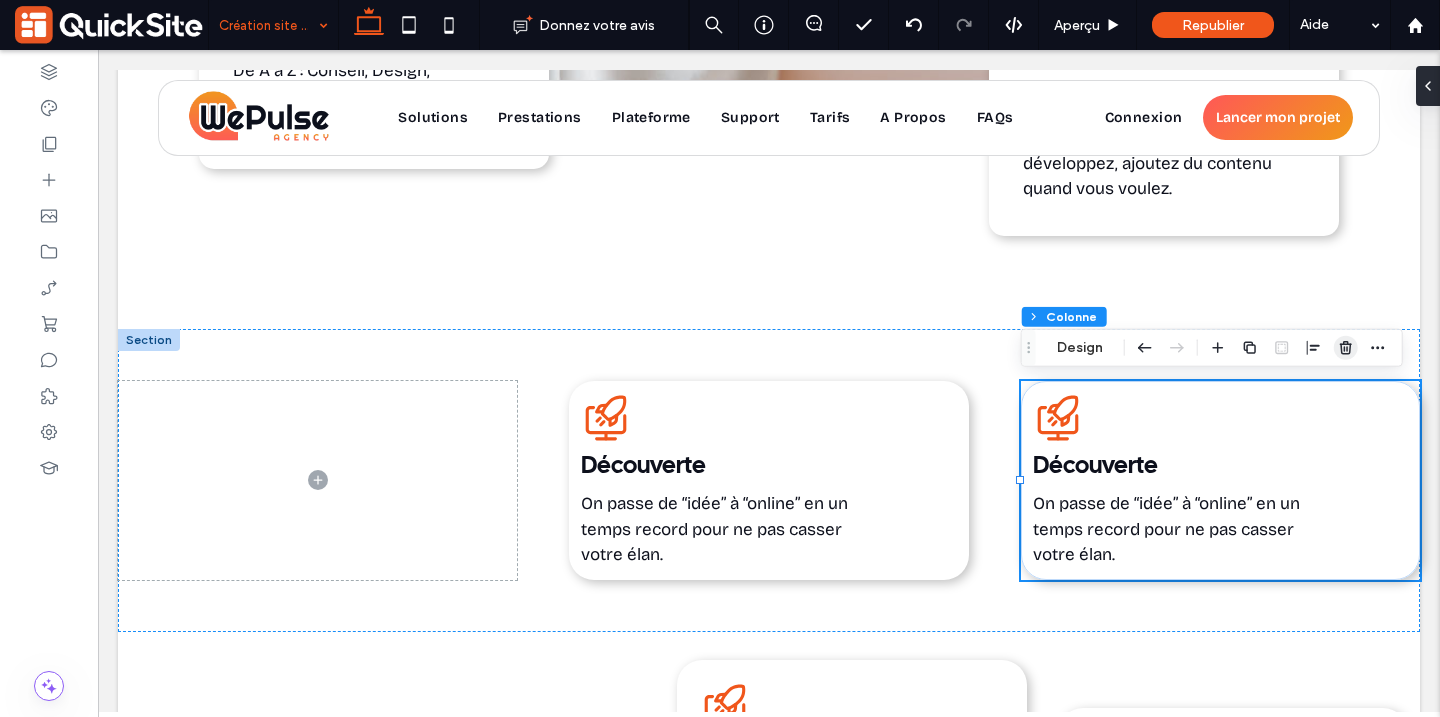 click 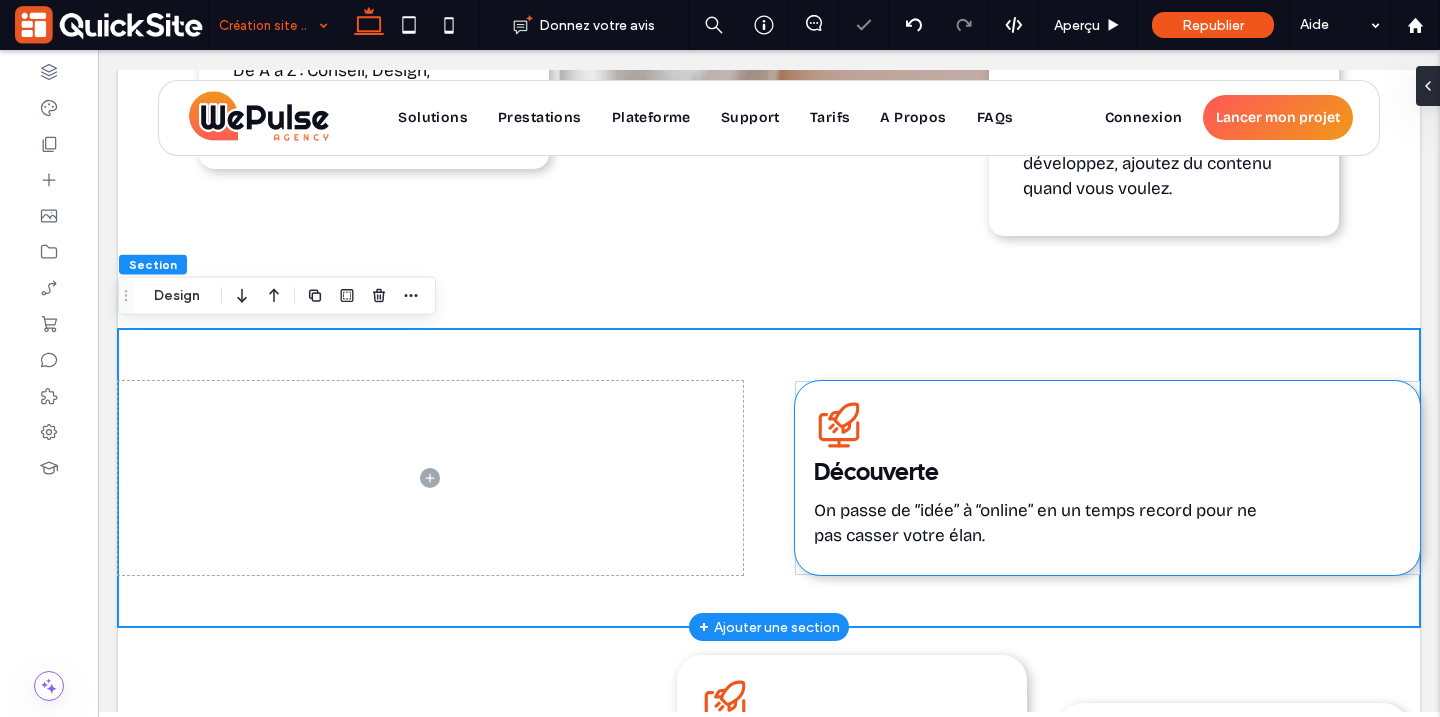 click on "Service rapide, QuickSite Studio, Création et référencement de site web professionnel, moderne, responsive et optimisé SEO
Découverte
On passe de “idée” à “online” en un temps record pour ne pas casser votre élan." at bounding box center (1107, 478) 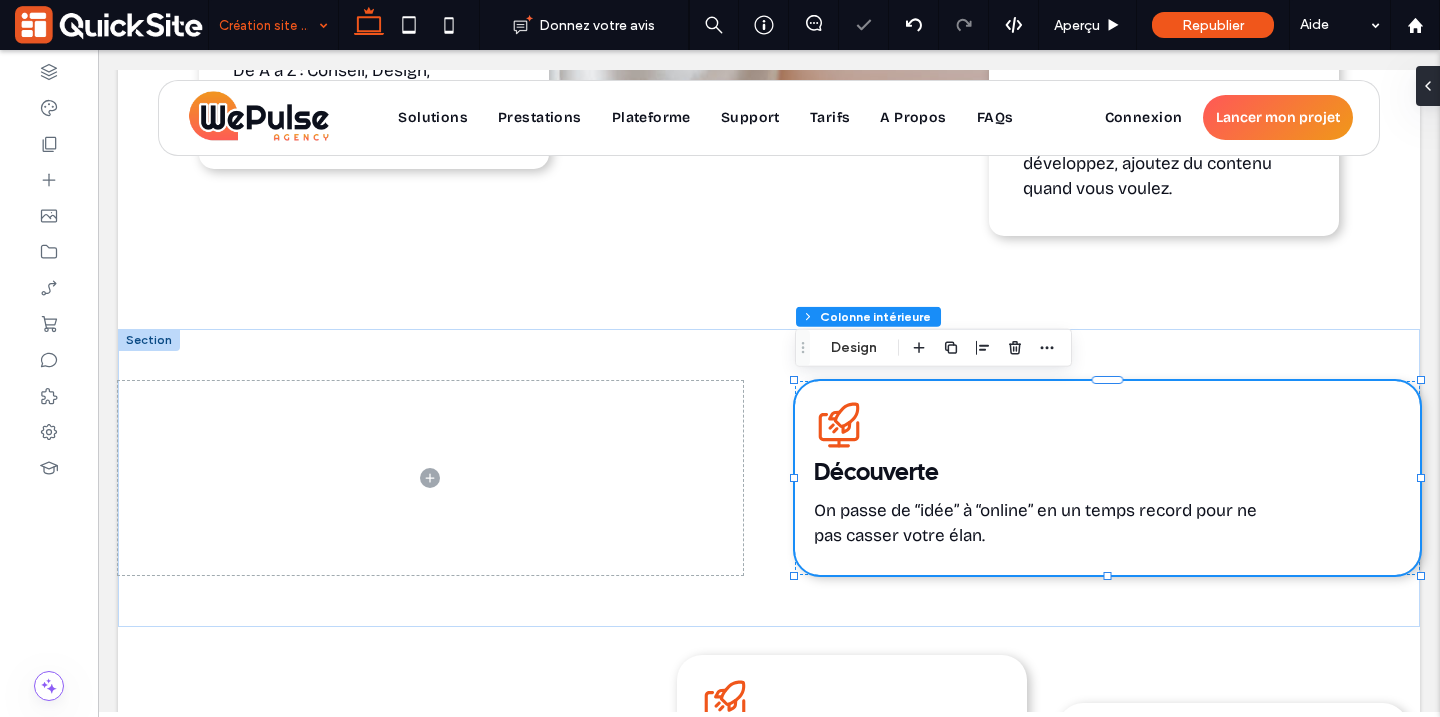click 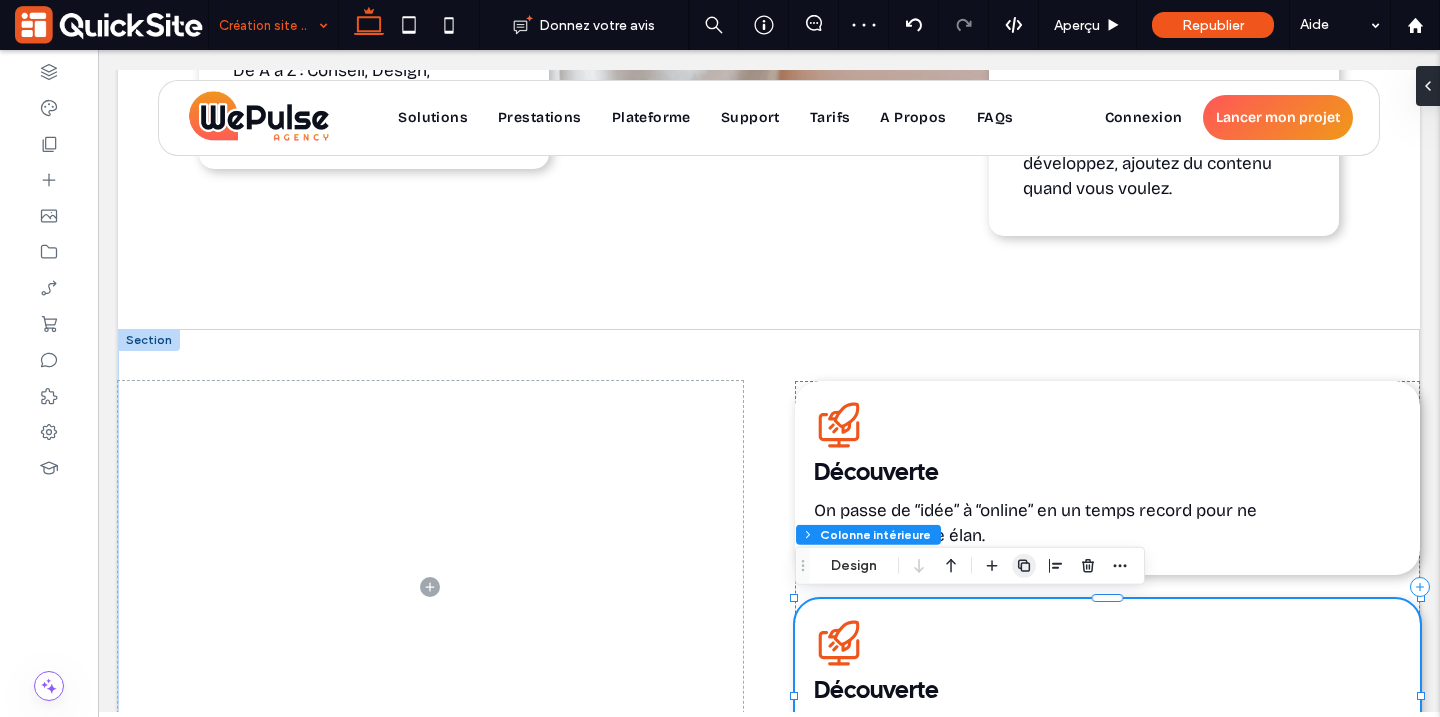 click 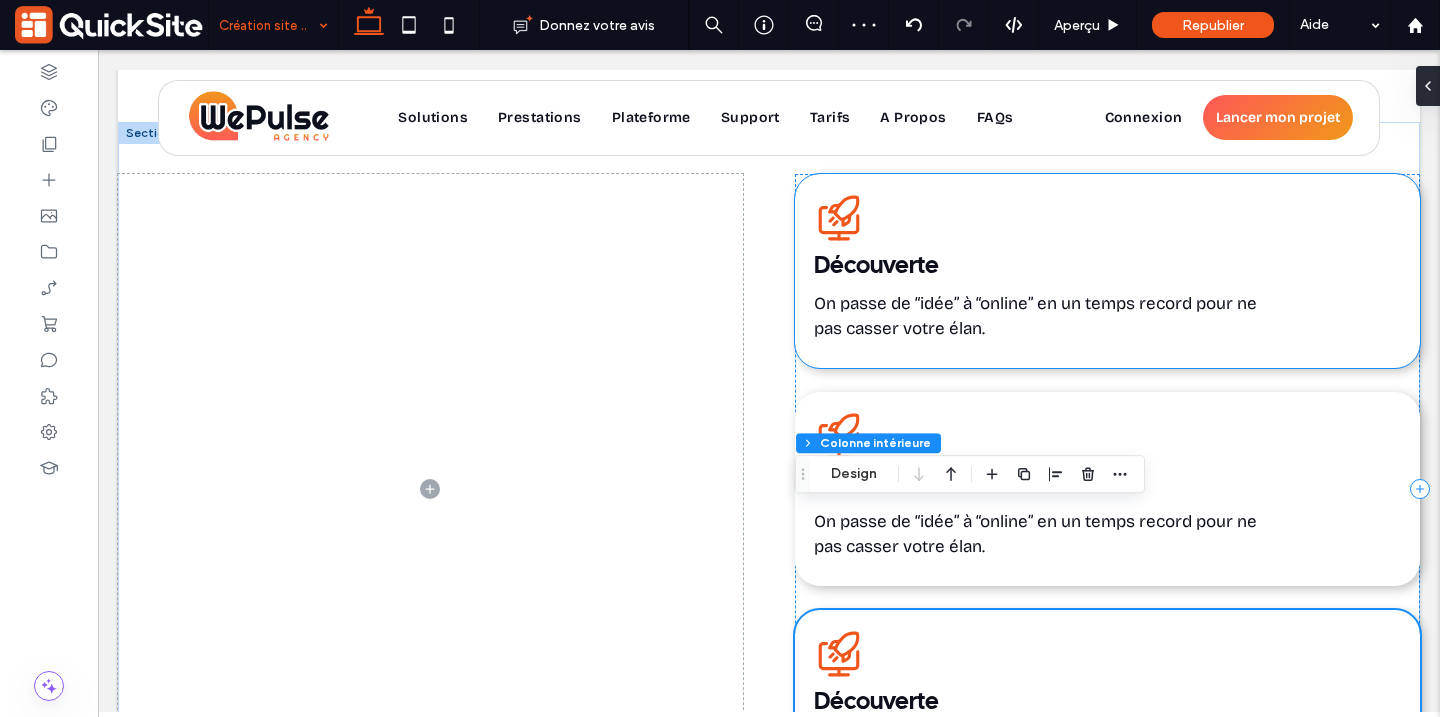 scroll, scrollTop: 3067, scrollLeft: 0, axis: vertical 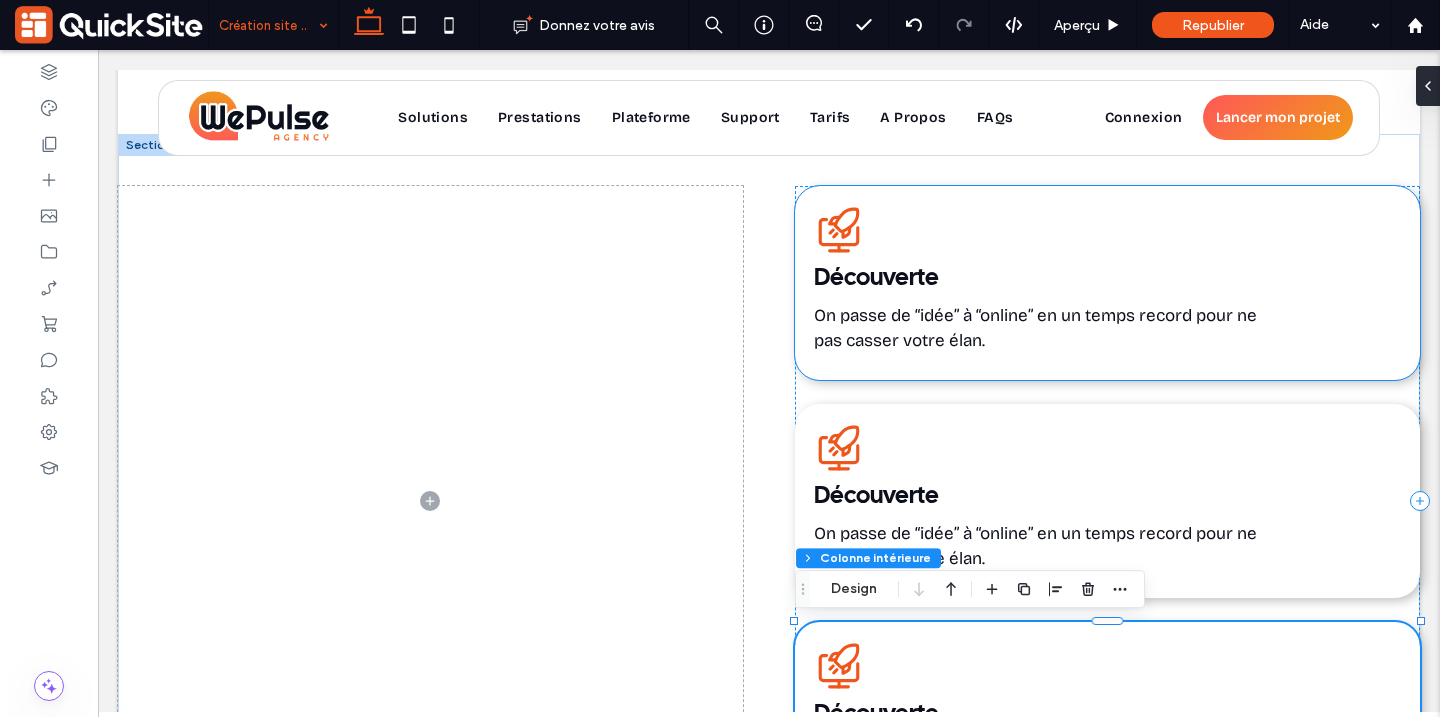 click on "Service rapide, QuickSite Studio, Création et référencement de site web professionnel, moderne, responsive et optimisé SEO
Découverte
On passe de “idée” à “online” en un temps record pour ne pas casser votre élan." at bounding box center (1107, 283) 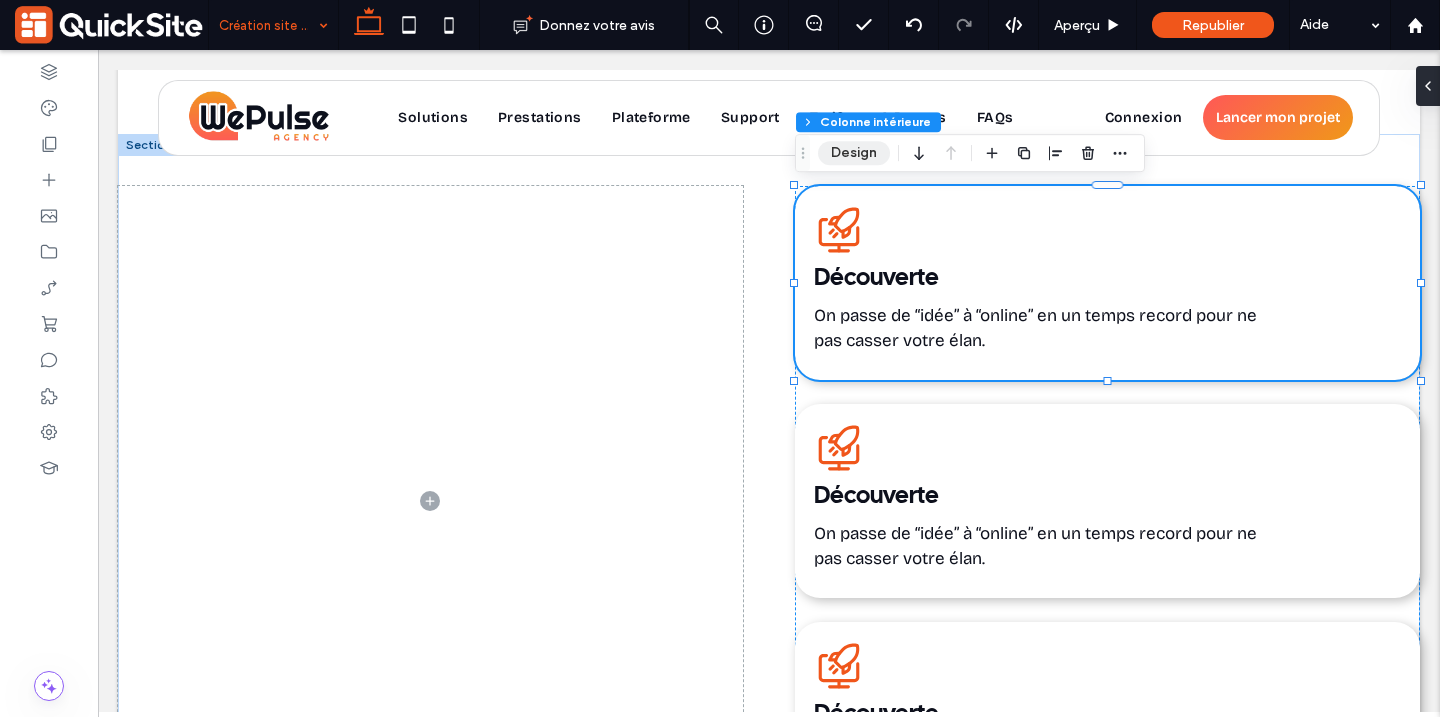click on "Design" at bounding box center (854, 153) 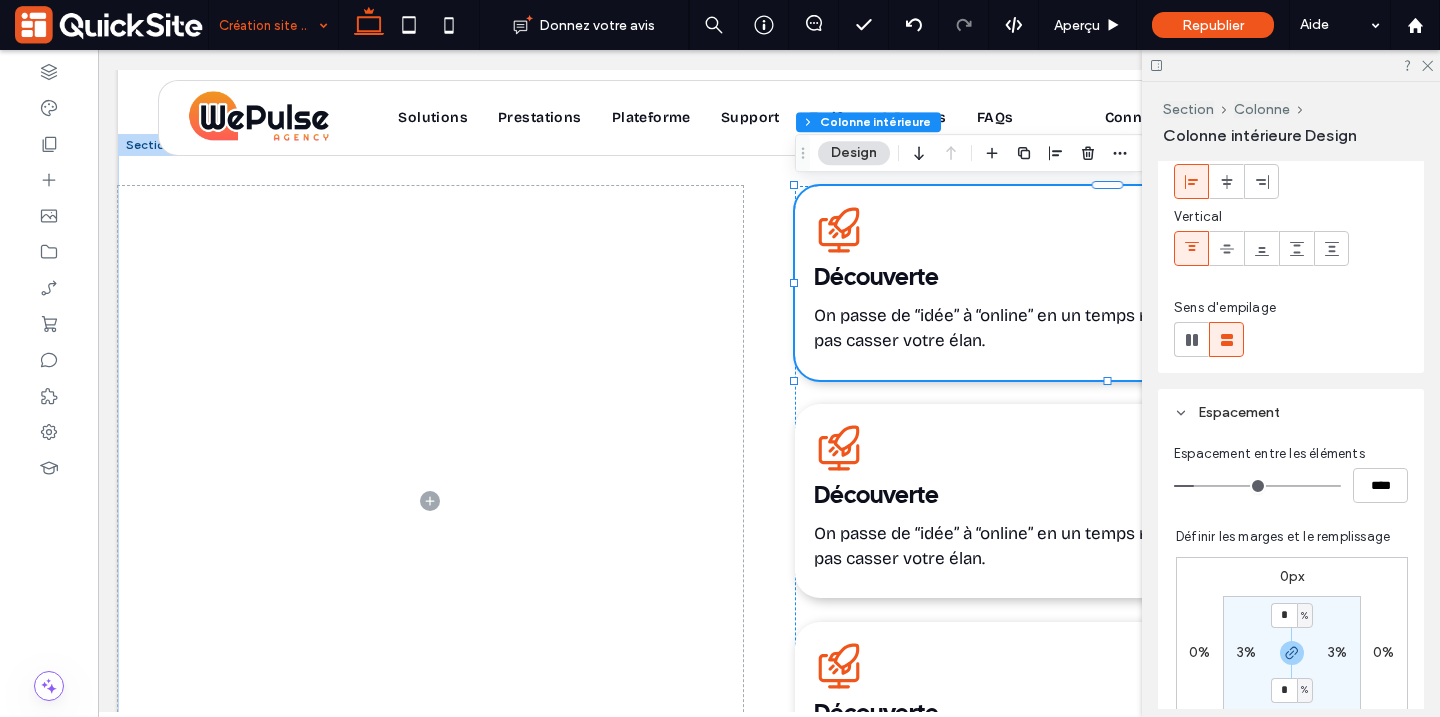 scroll, scrollTop: 252, scrollLeft: 0, axis: vertical 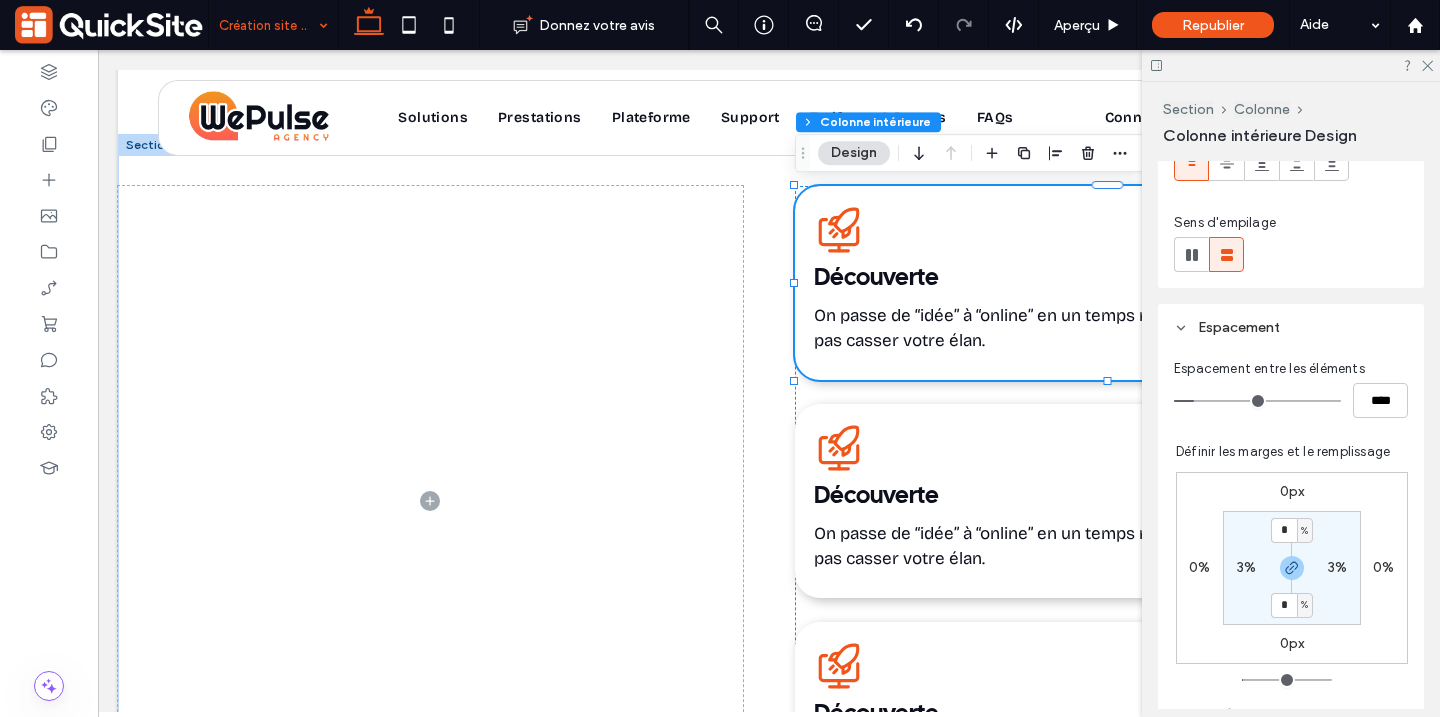 click on "3%" at bounding box center (1246, 567) 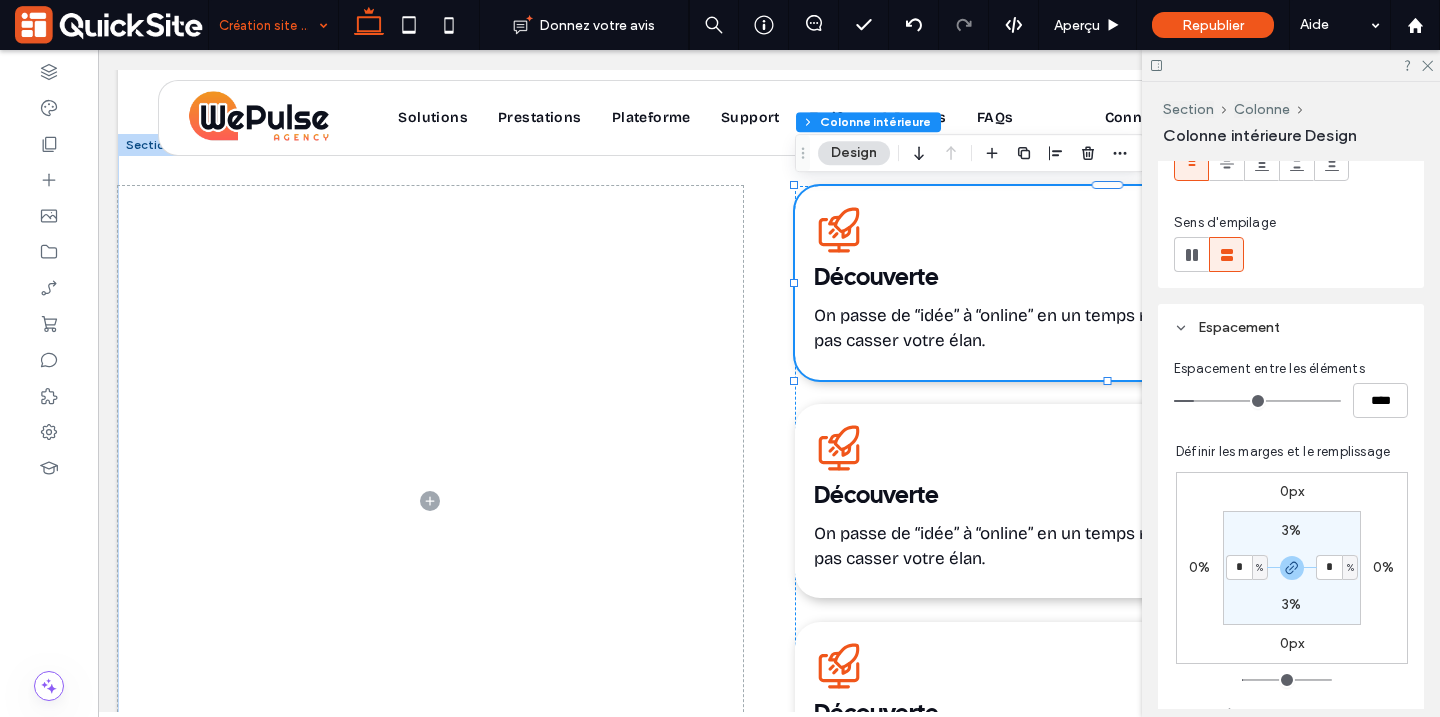 type on "*" 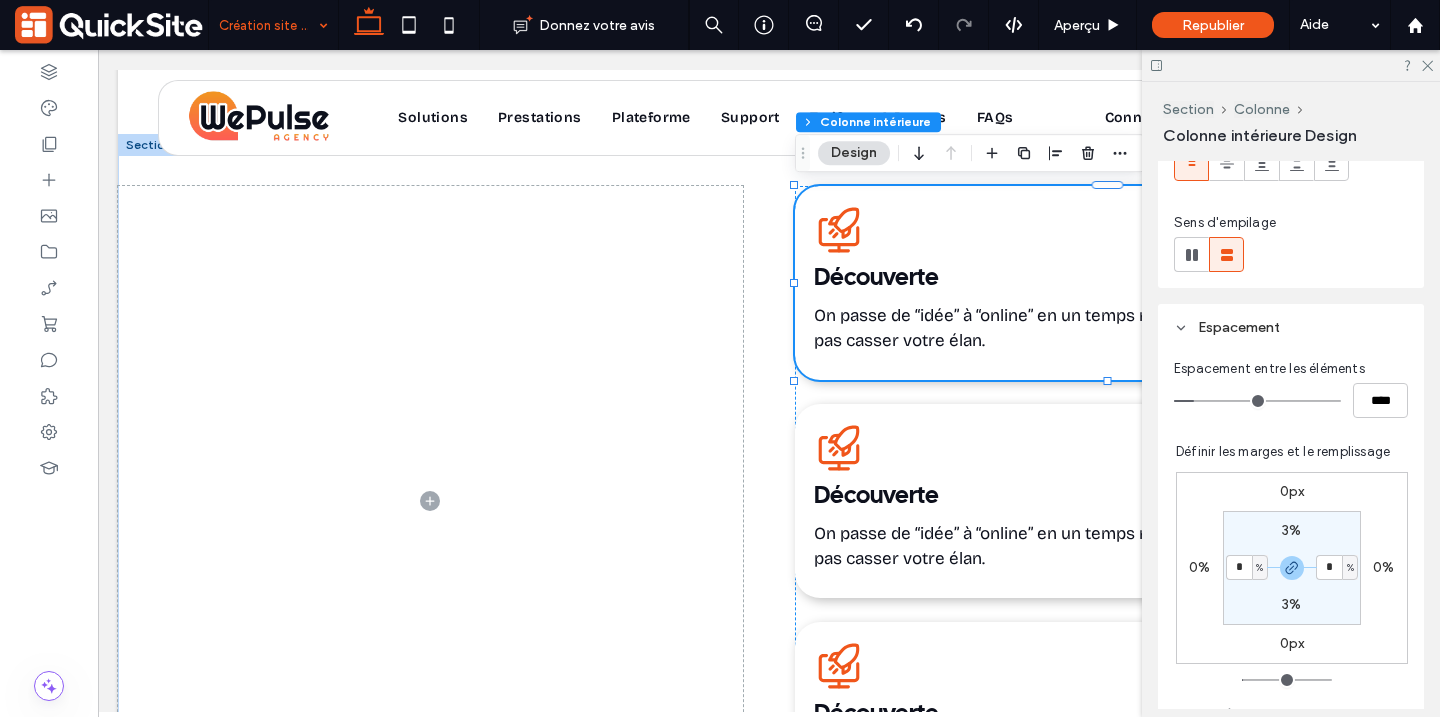 type on "*" 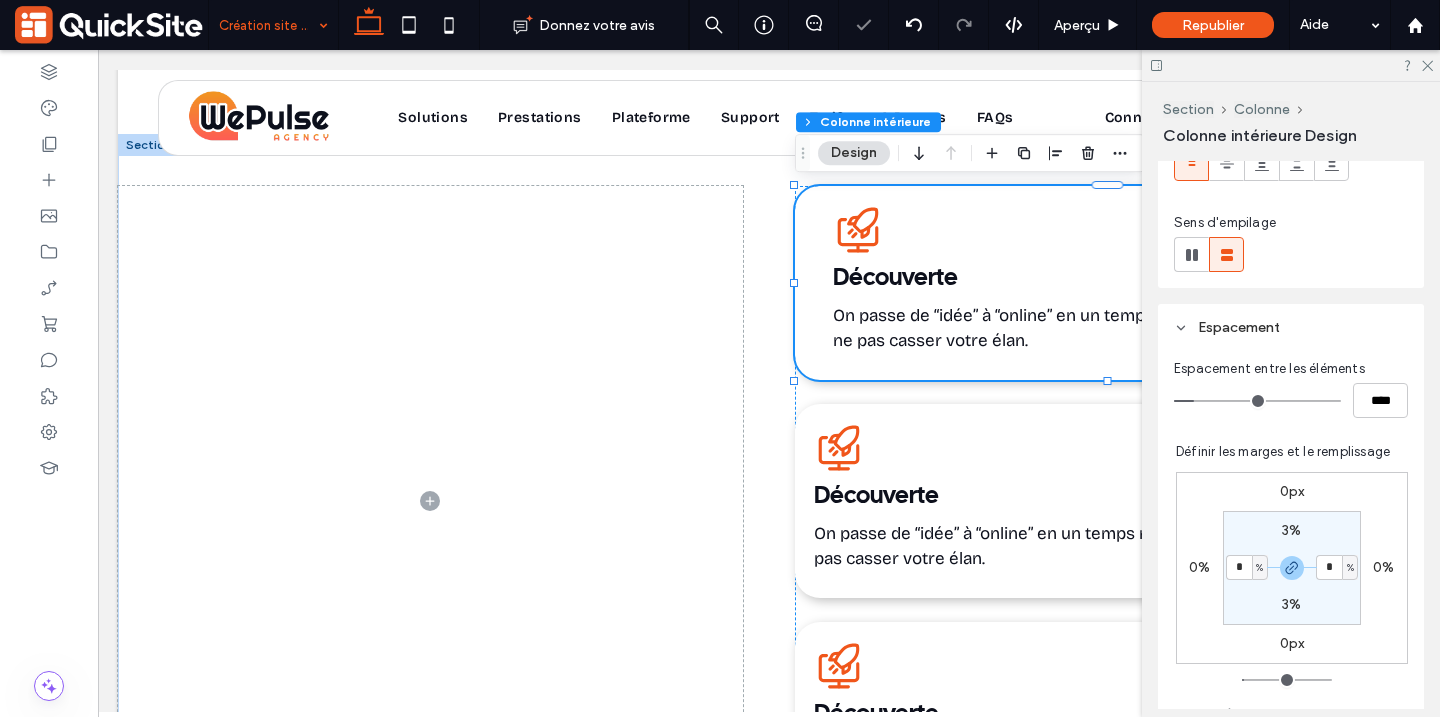 click on "3%" at bounding box center (1291, 530) 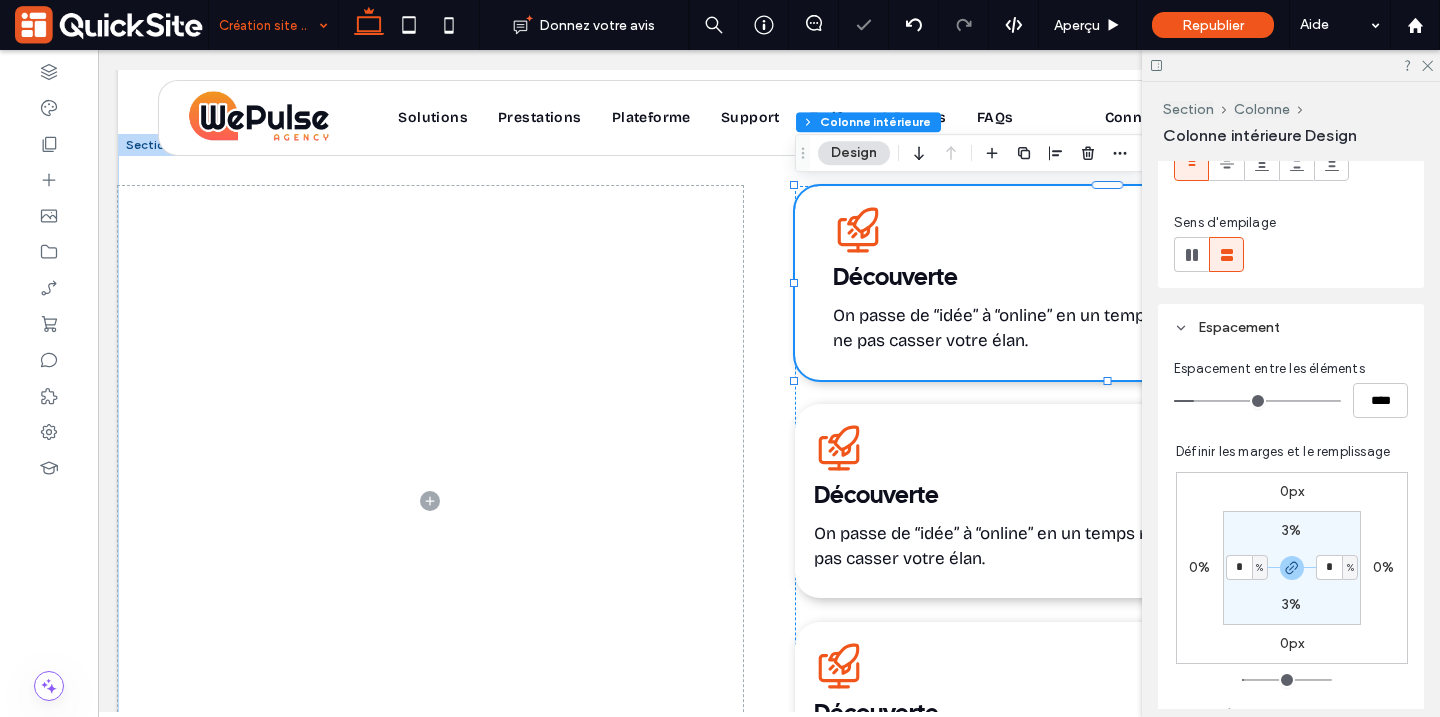 type on "*" 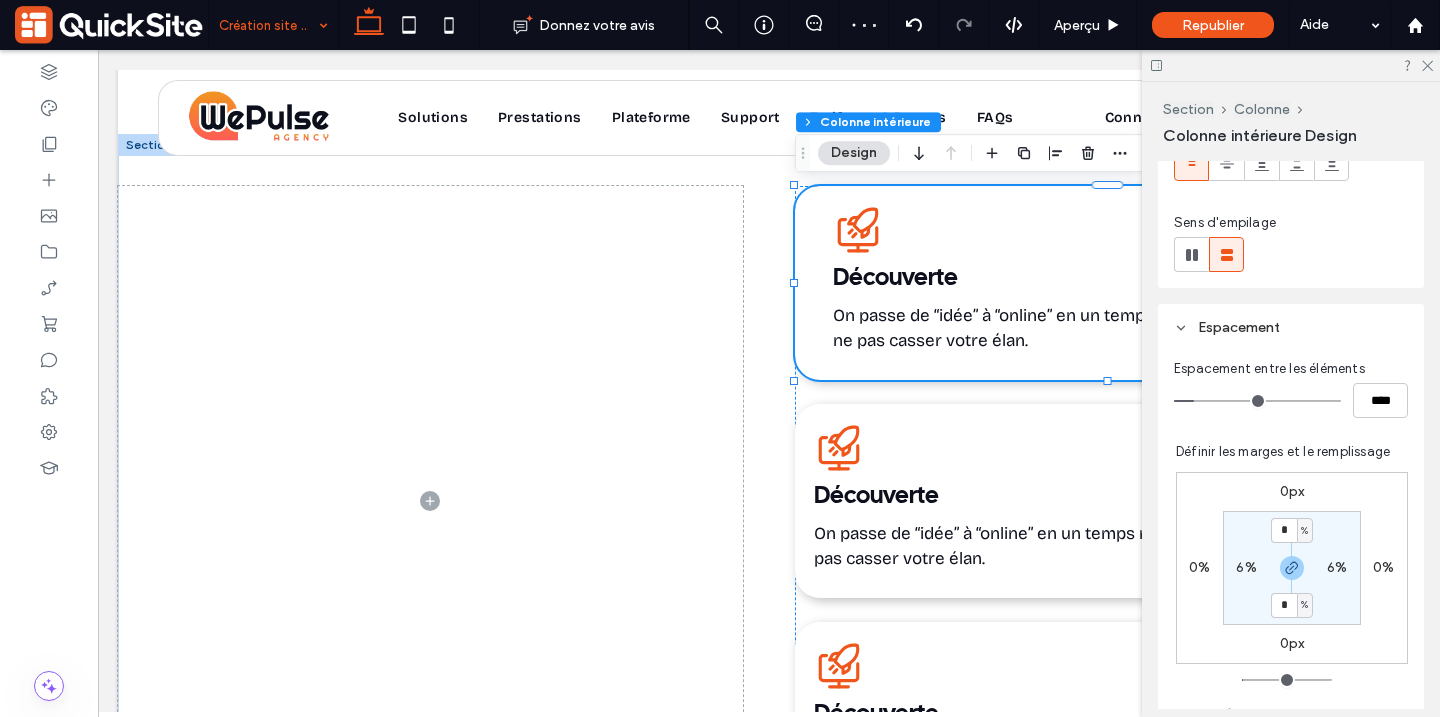 type on "*" 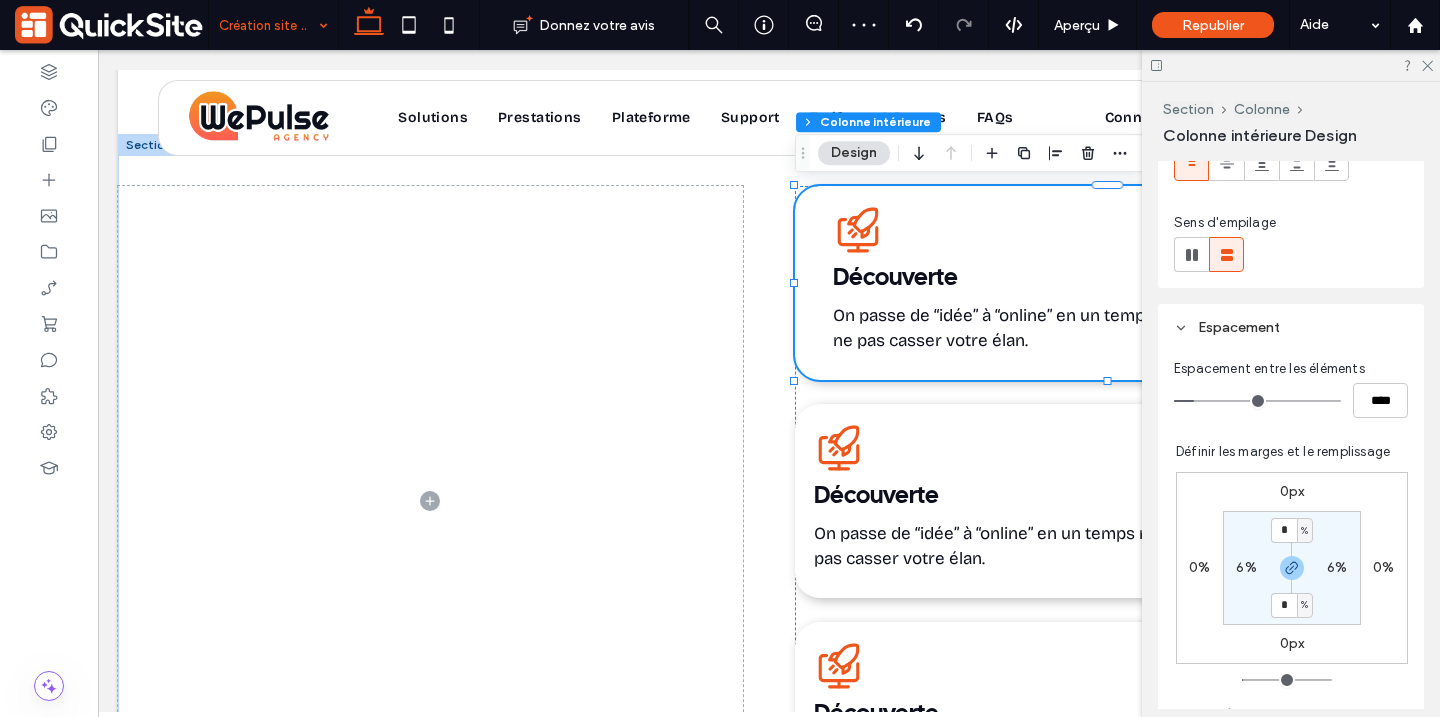 type on "*" 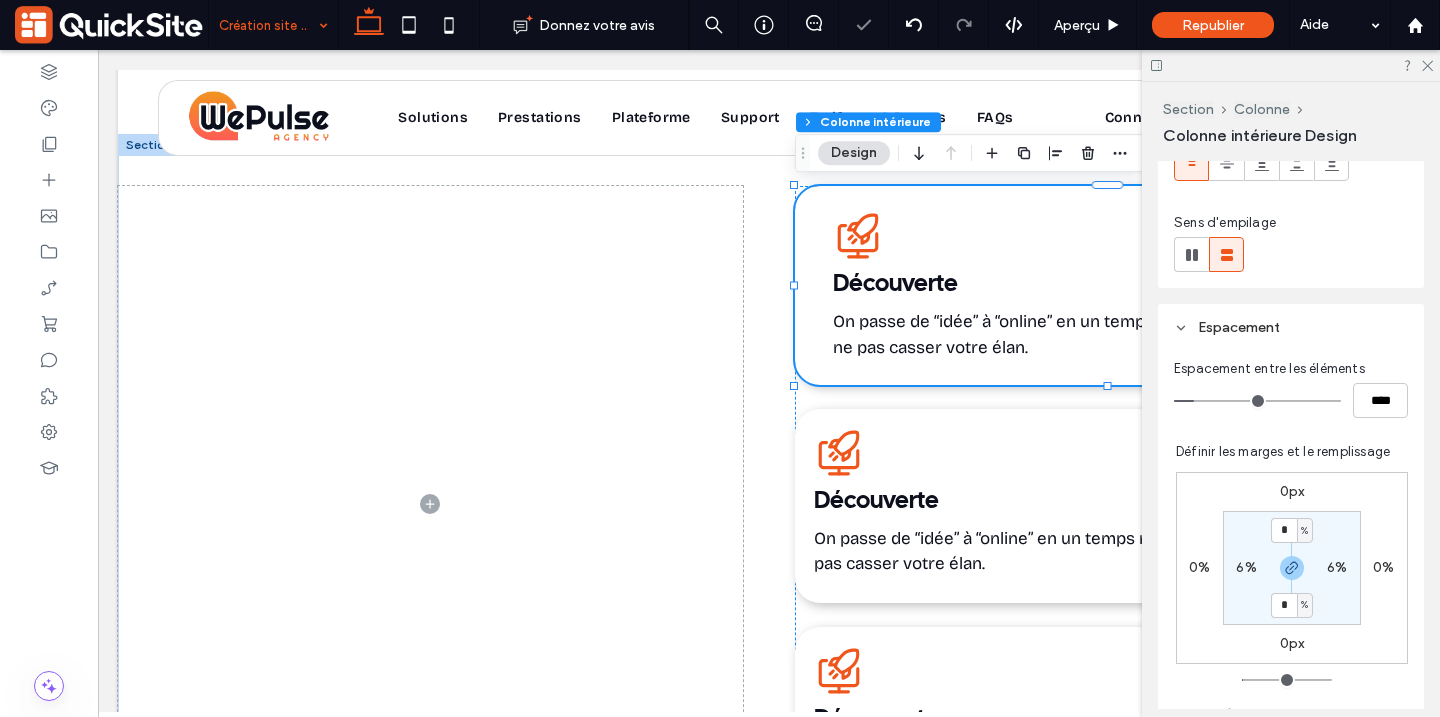 type on "*" 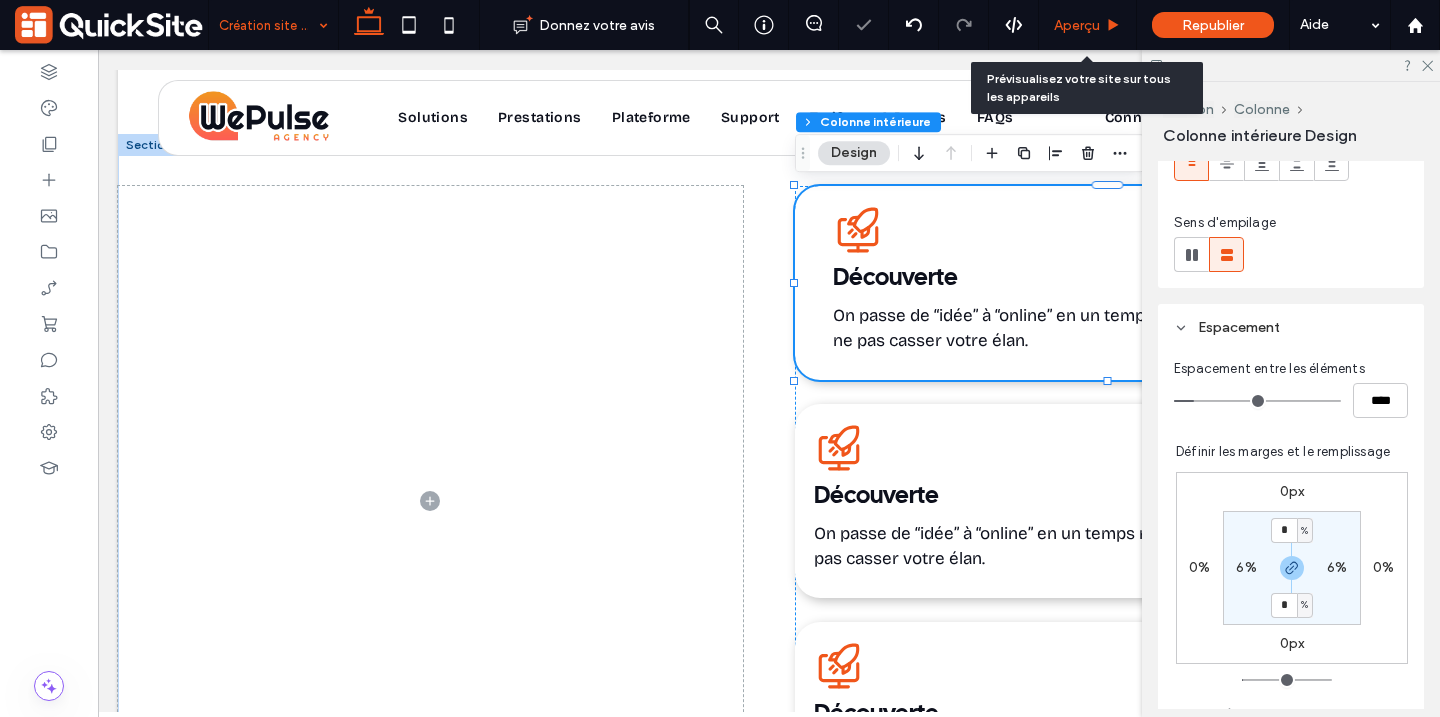 click on "Aperçu" at bounding box center [1077, 25] 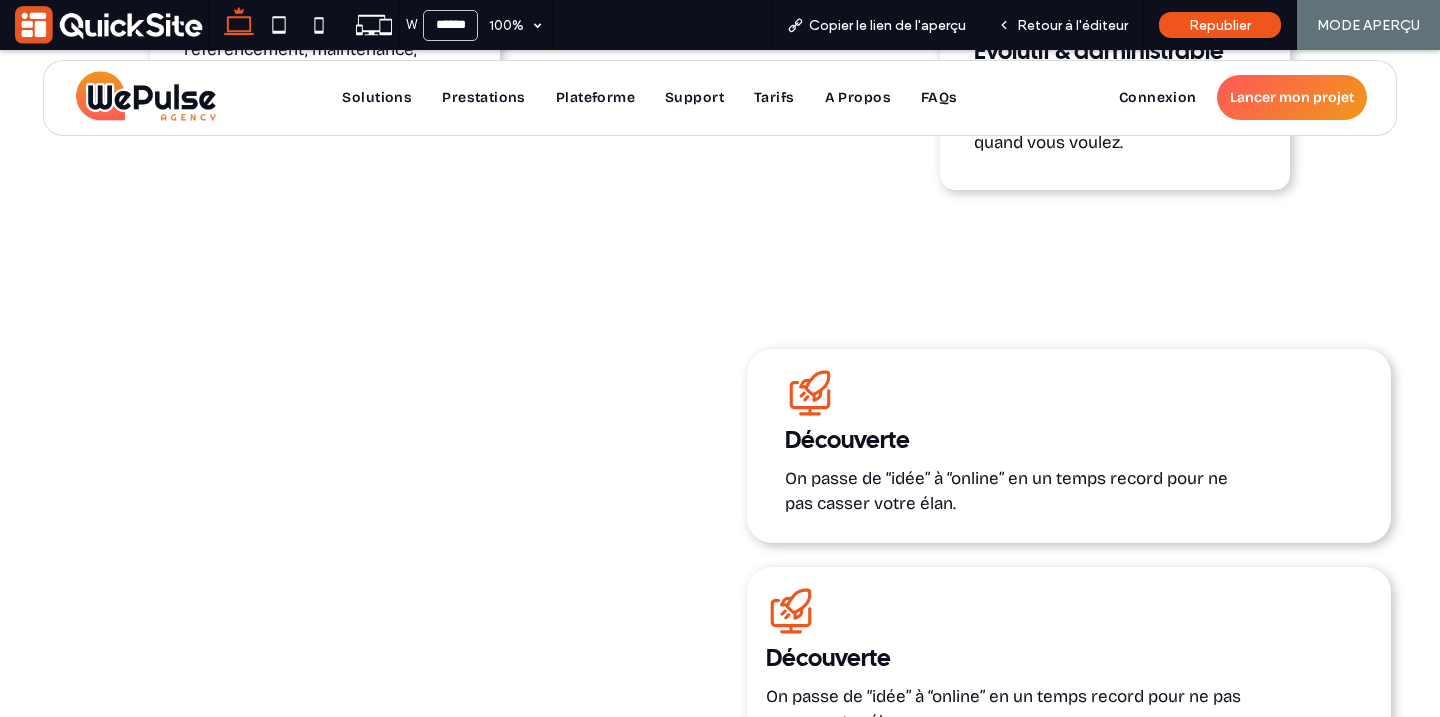 scroll, scrollTop: 2938, scrollLeft: 0, axis: vertical 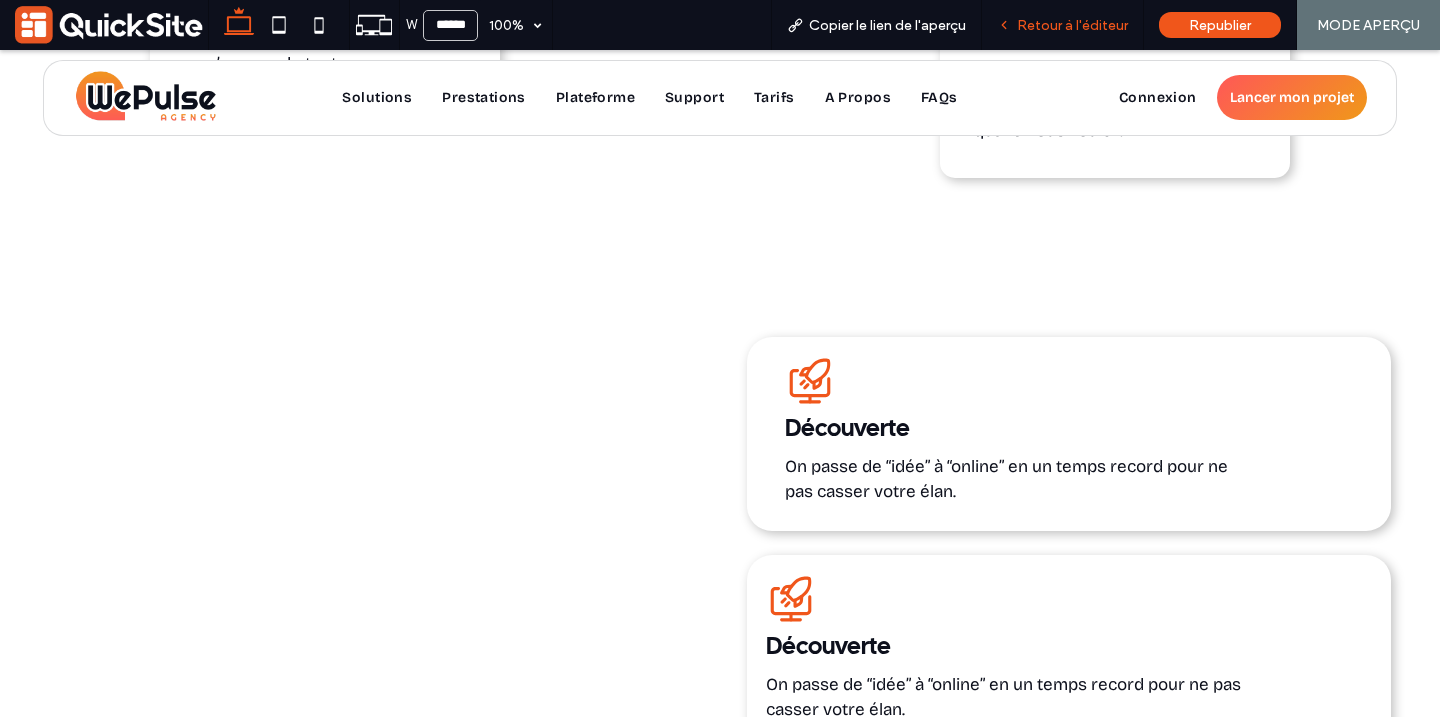 click on "Retour à l'éditeur" at bounding box center [1072, 25] 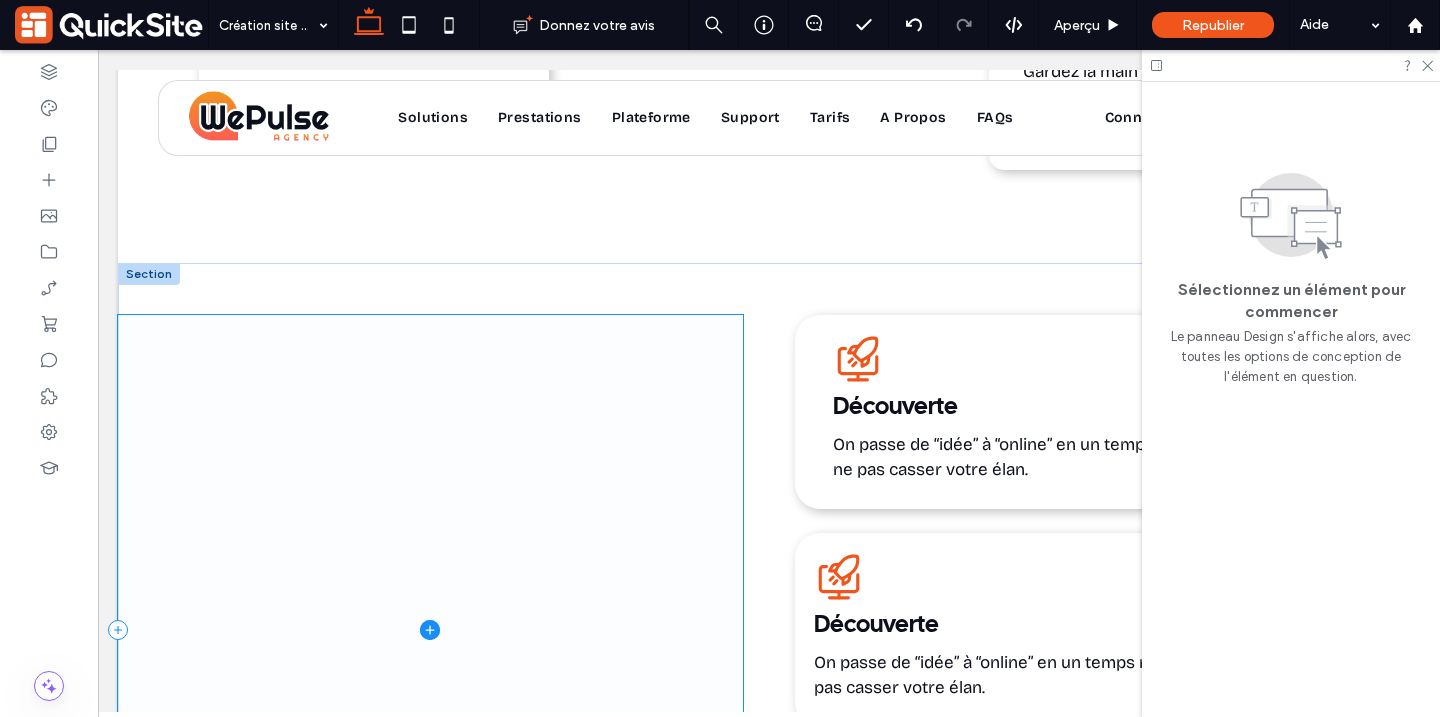 scroll, scrollTop: 2918, scrollLeft: 0, axis: vertical 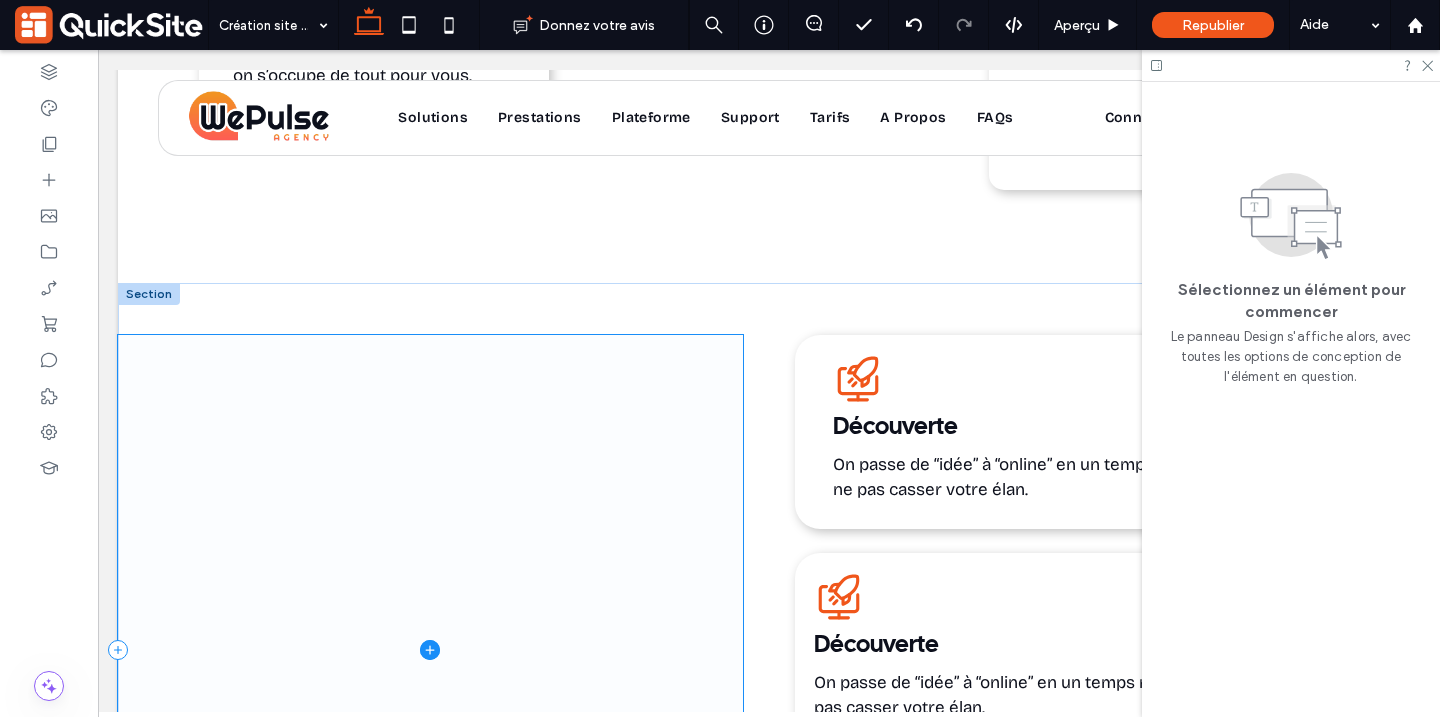 click at bounding box center [430, 650] 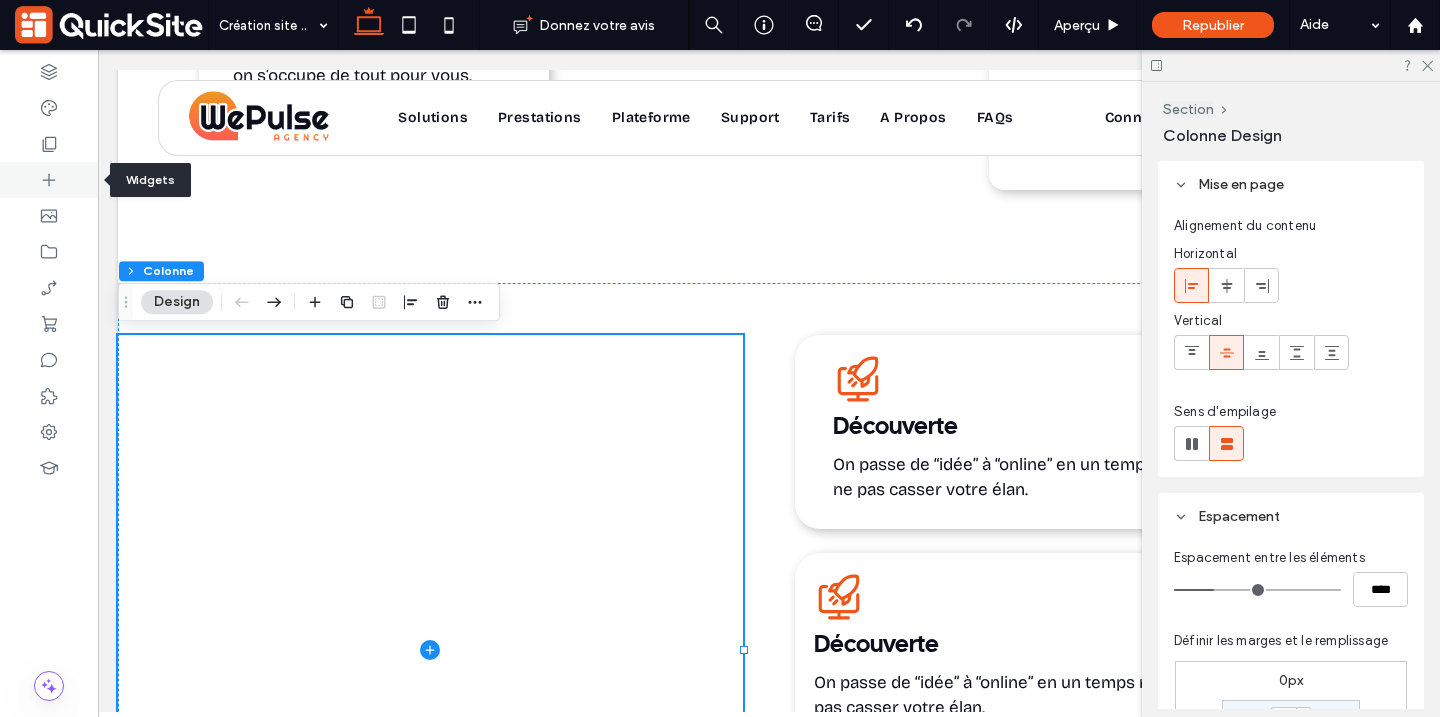 click at bounding box center (49, 180) 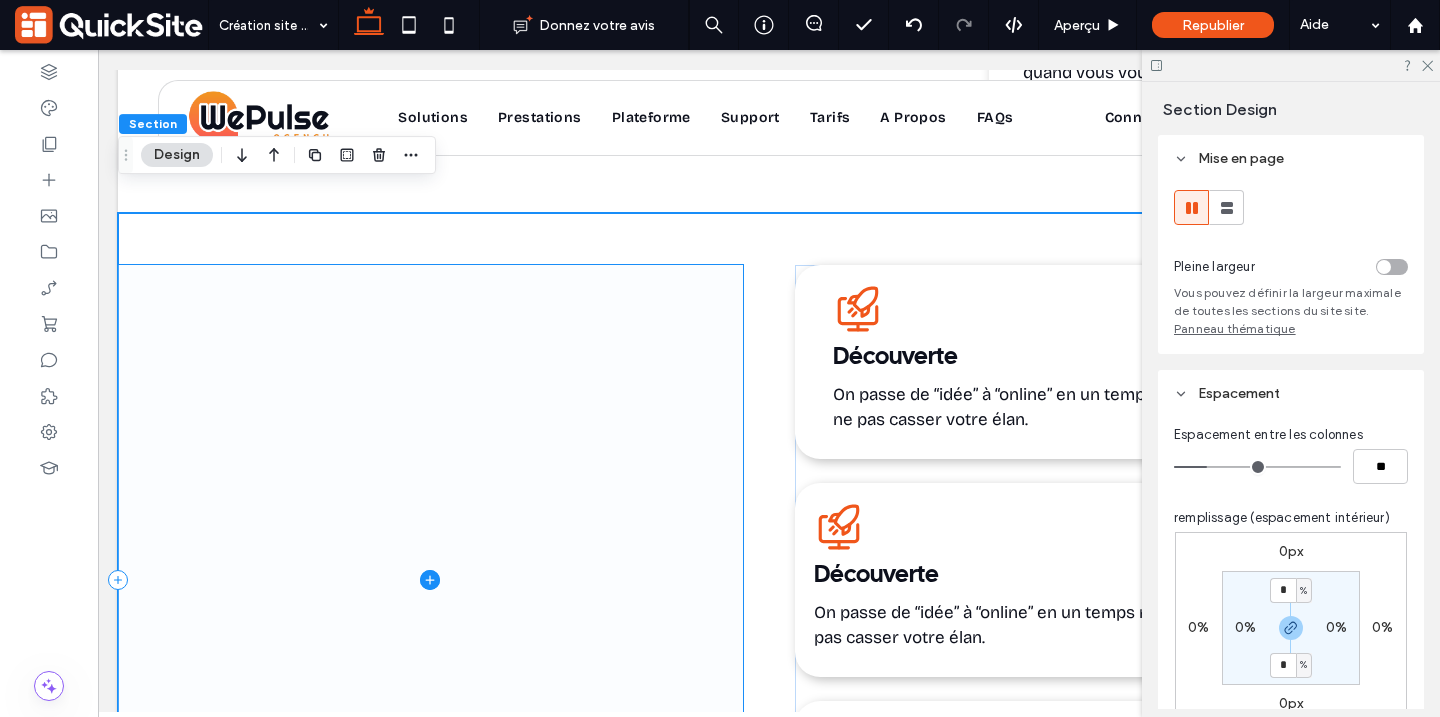 scroll, scrollTop: 3013, scrollLeft: 0, axis: vertical 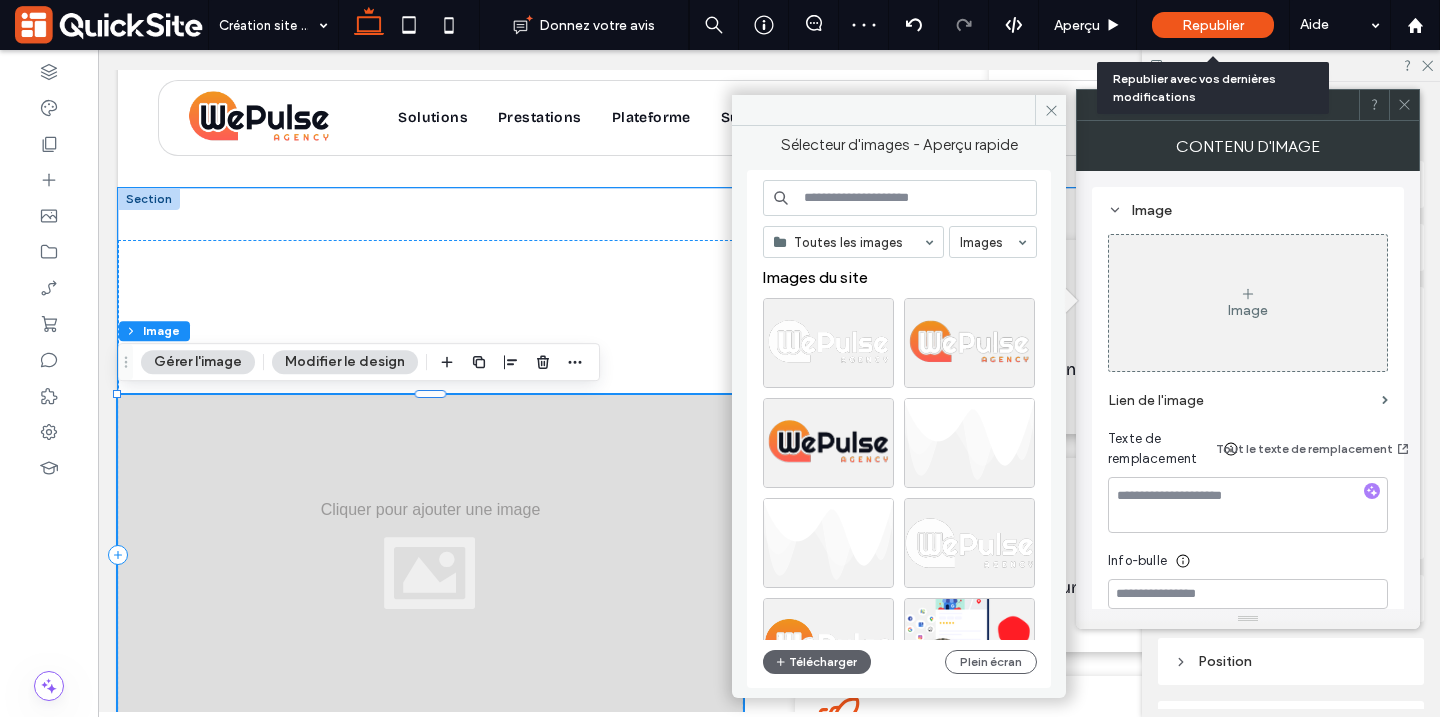 drag, startPoint x: 154, startPoint y: 301, endPoint x: 1196, endPoint y: 7, distance: 1082.6819 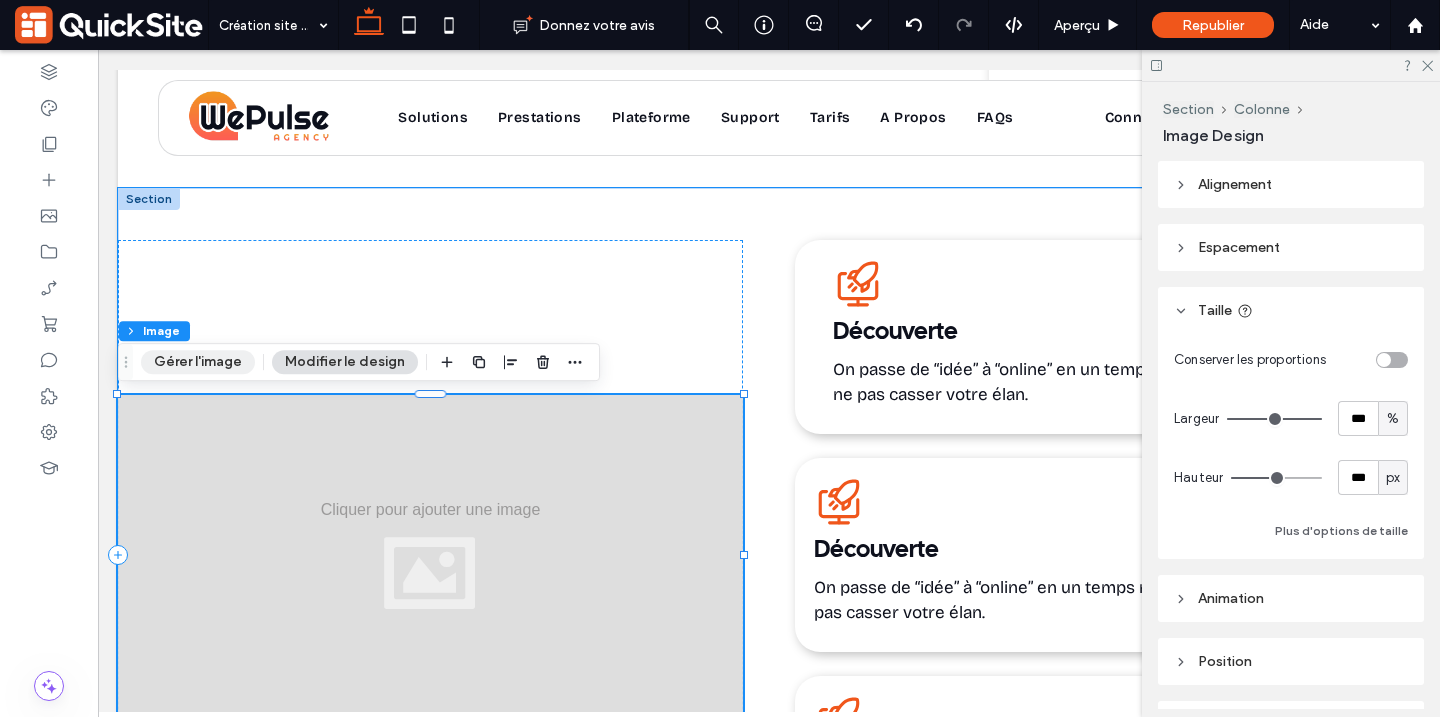 click on "Gérer l'image" at bounding box center [198, 362] 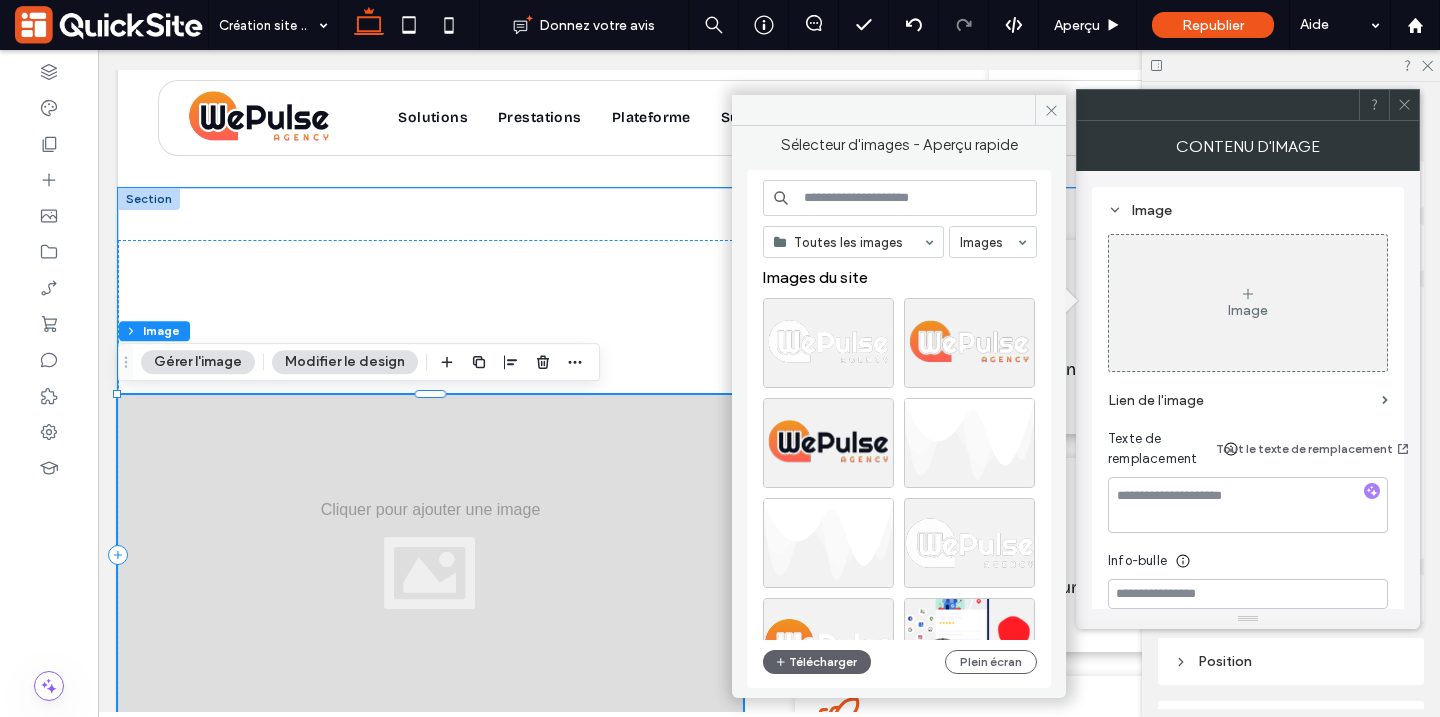 click on "Image" at bounding box center (1248, 303) 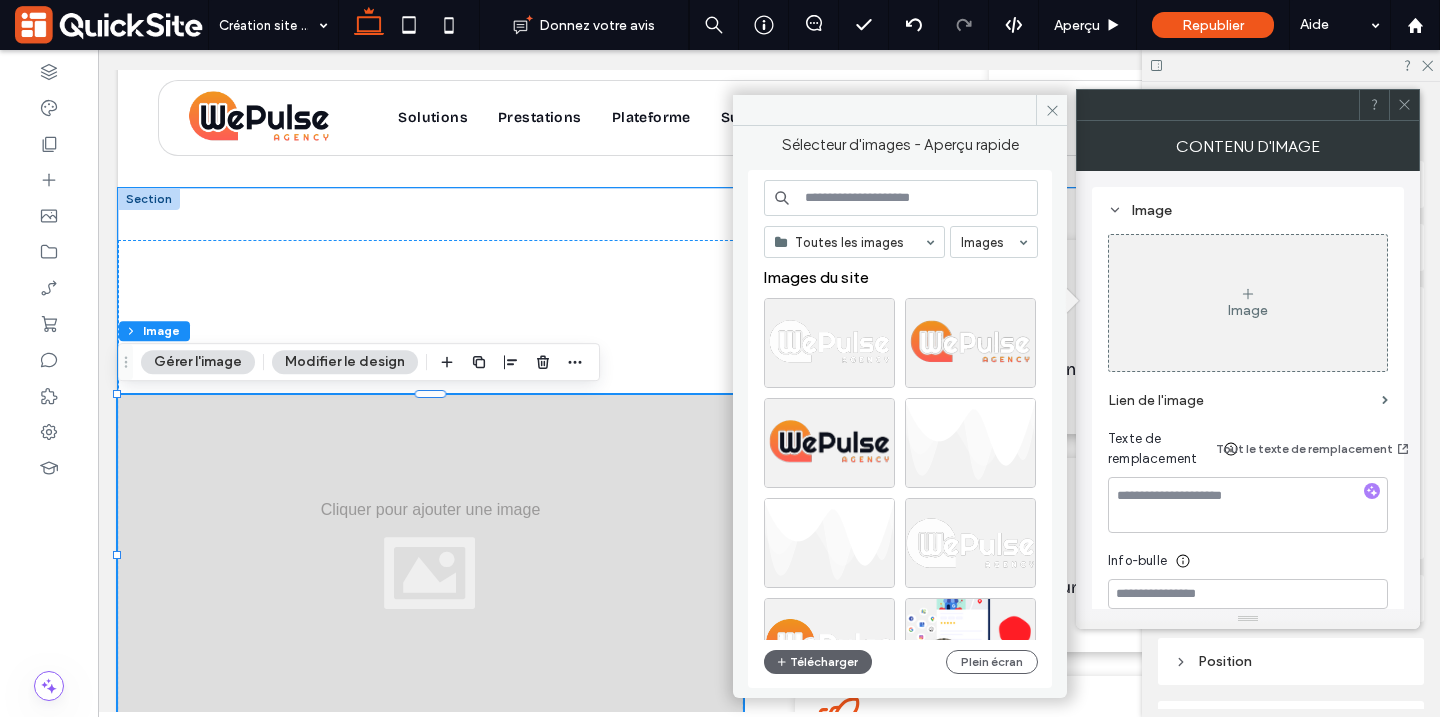 click on "Image" at bounding box center (1248, 303) 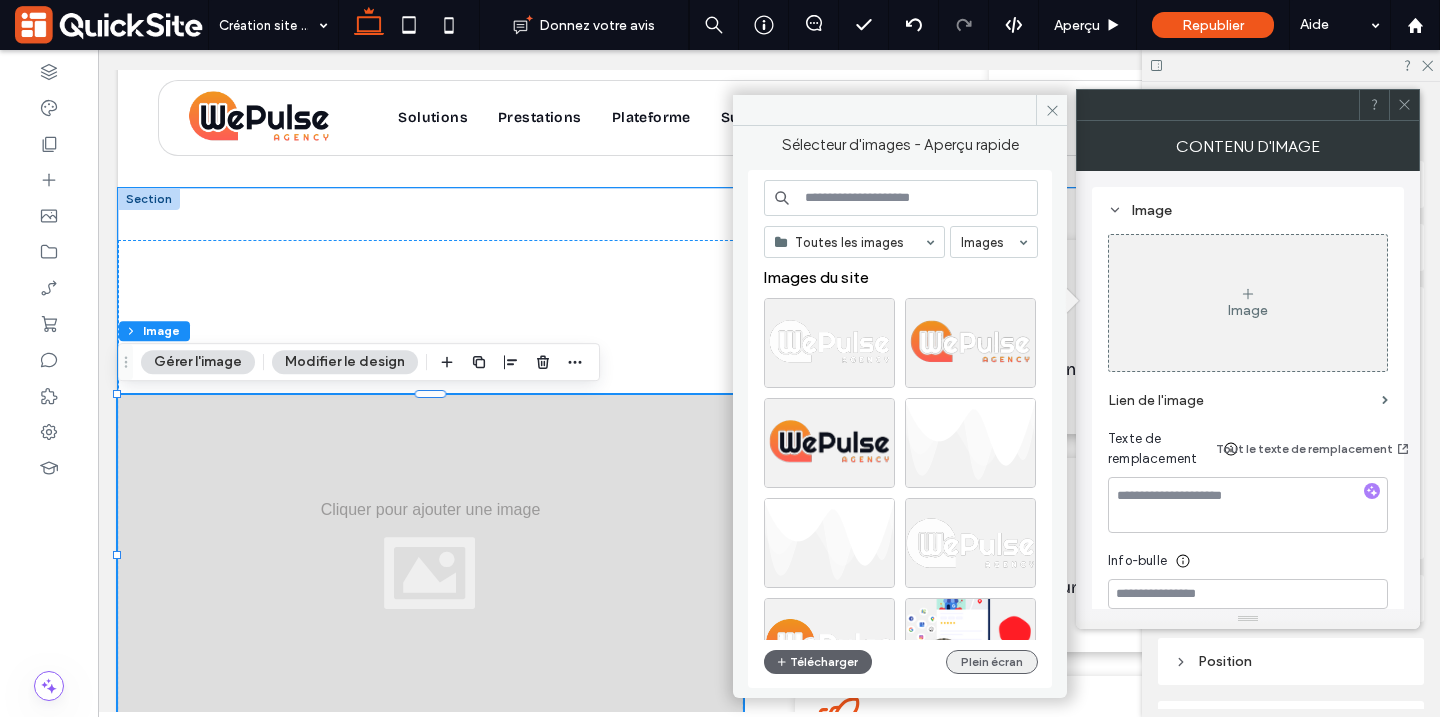 click on "Plein écran" at bounding box center (992, 662) 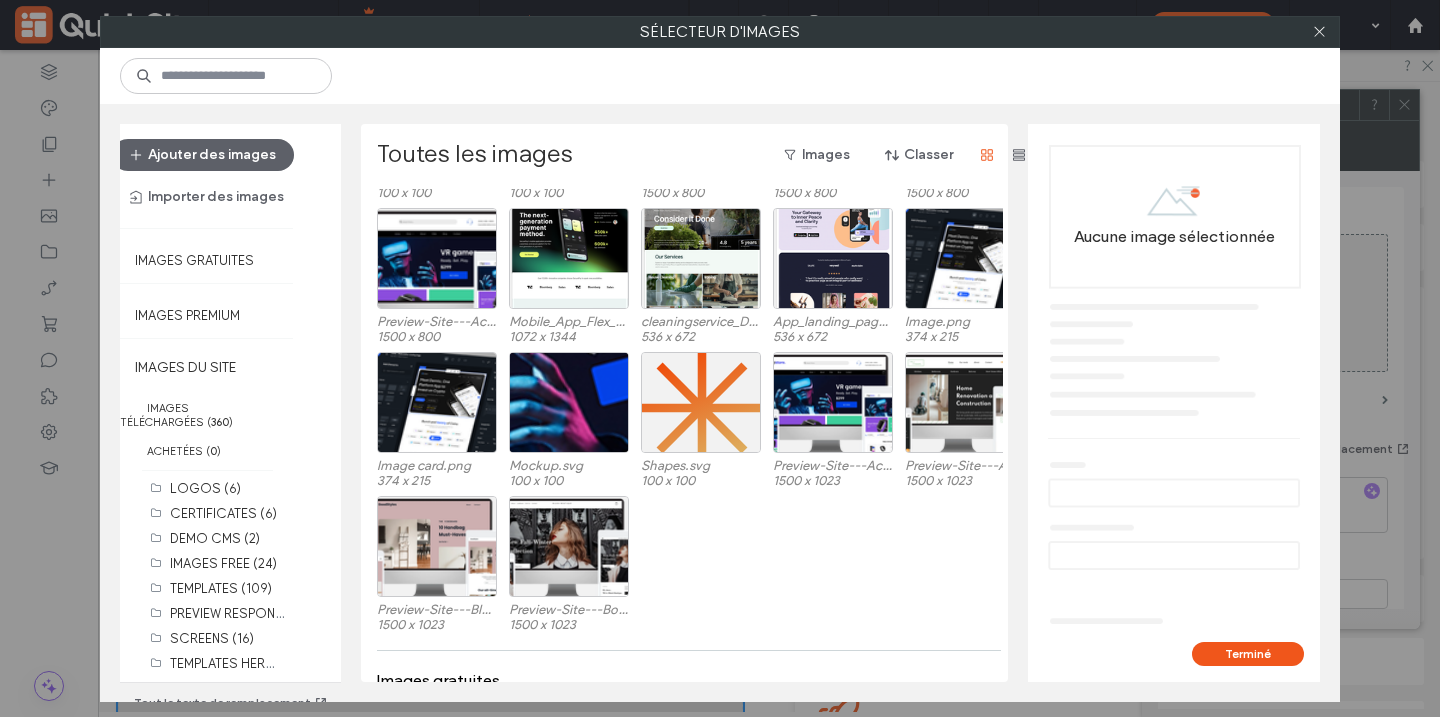 scroll, scrollTop: 0, scrollLeft: 0, axis: both 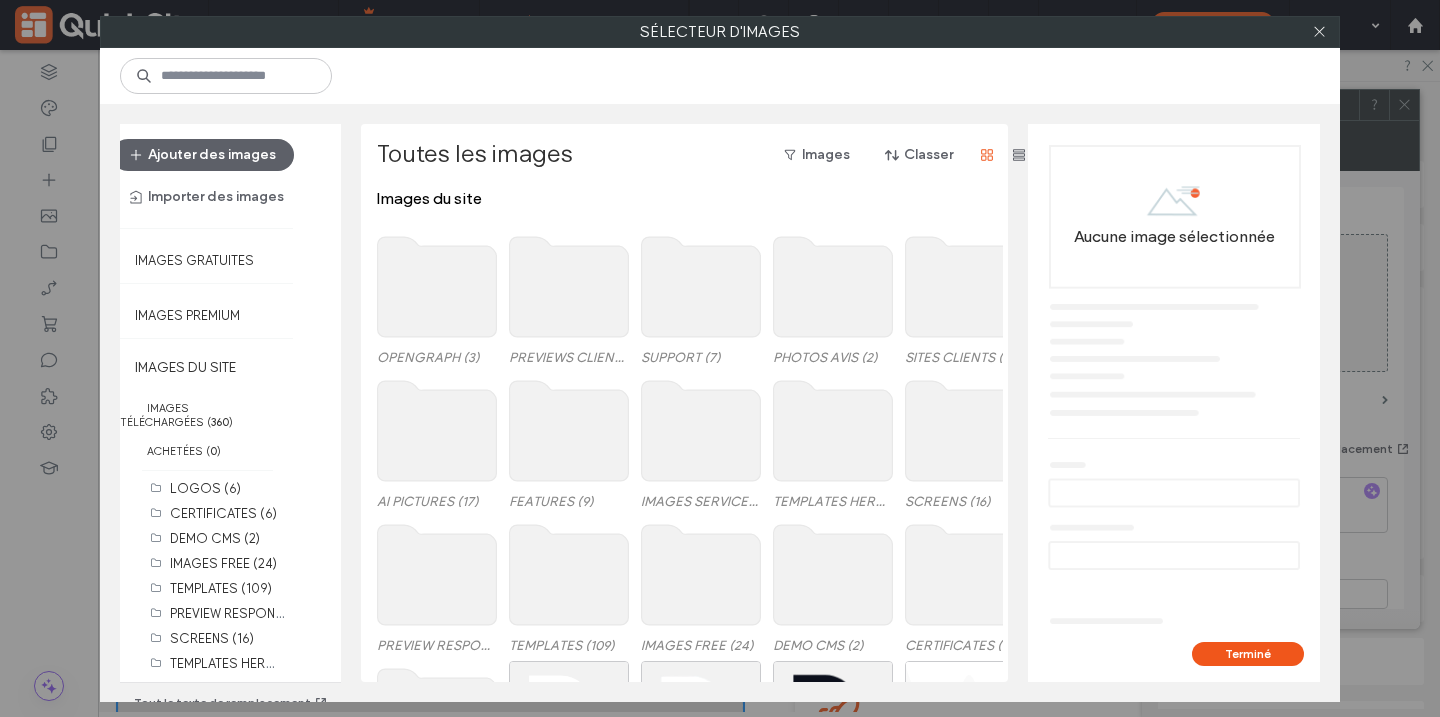 click 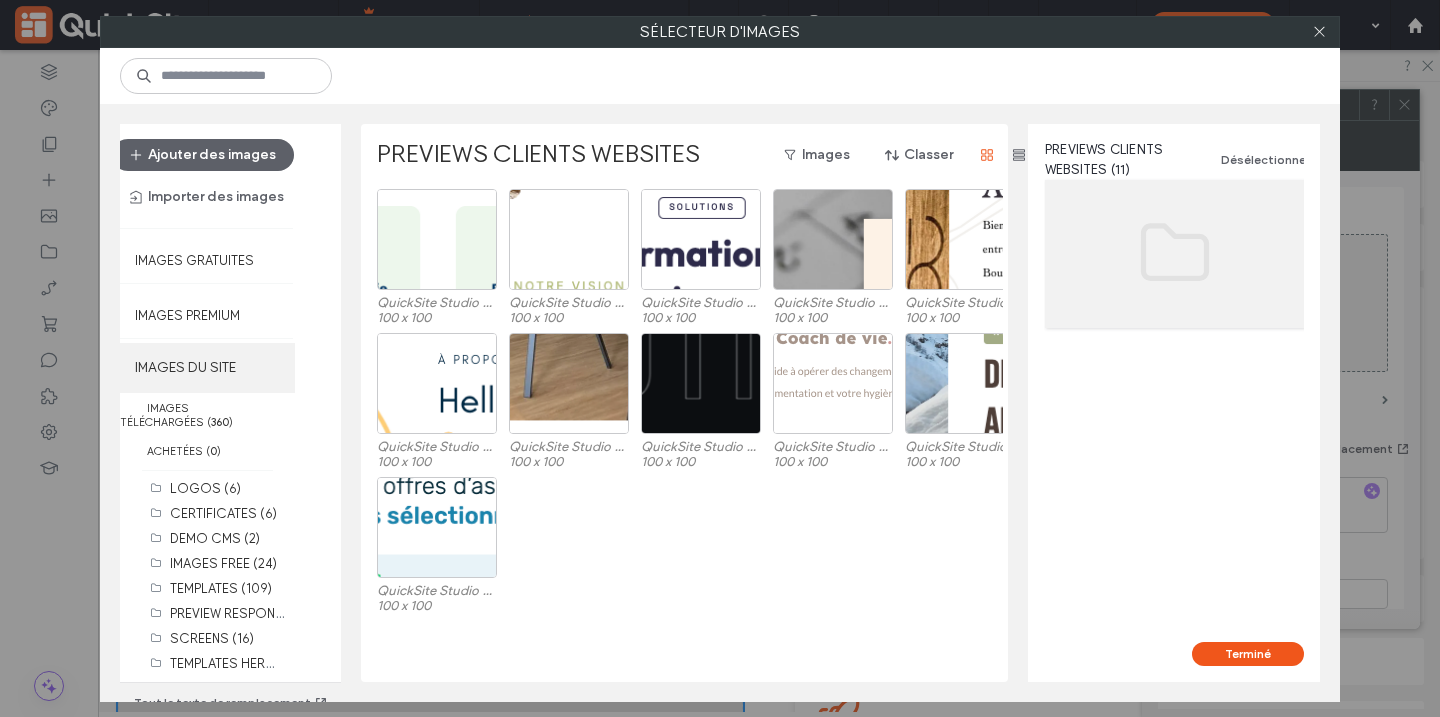 click on "IMAGES DU SITE" at bounding box center (207, 368) 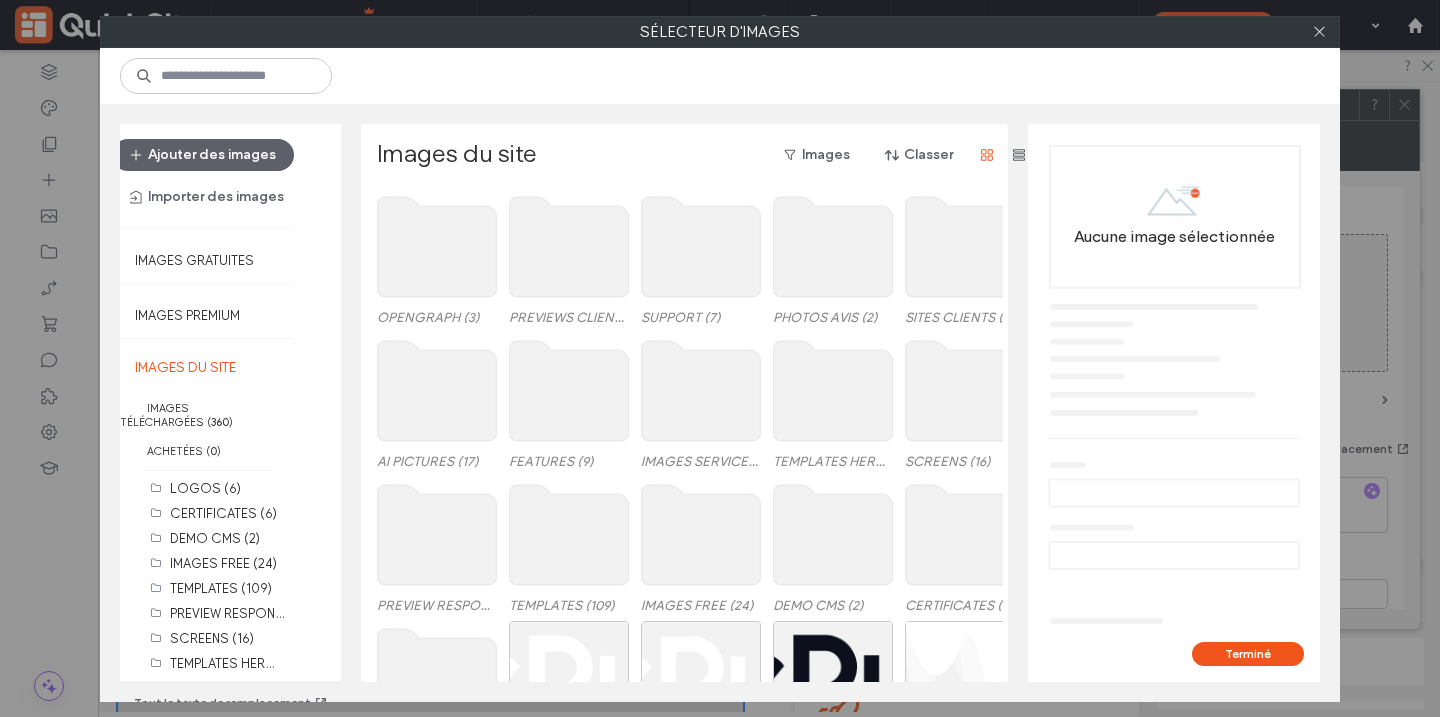 click 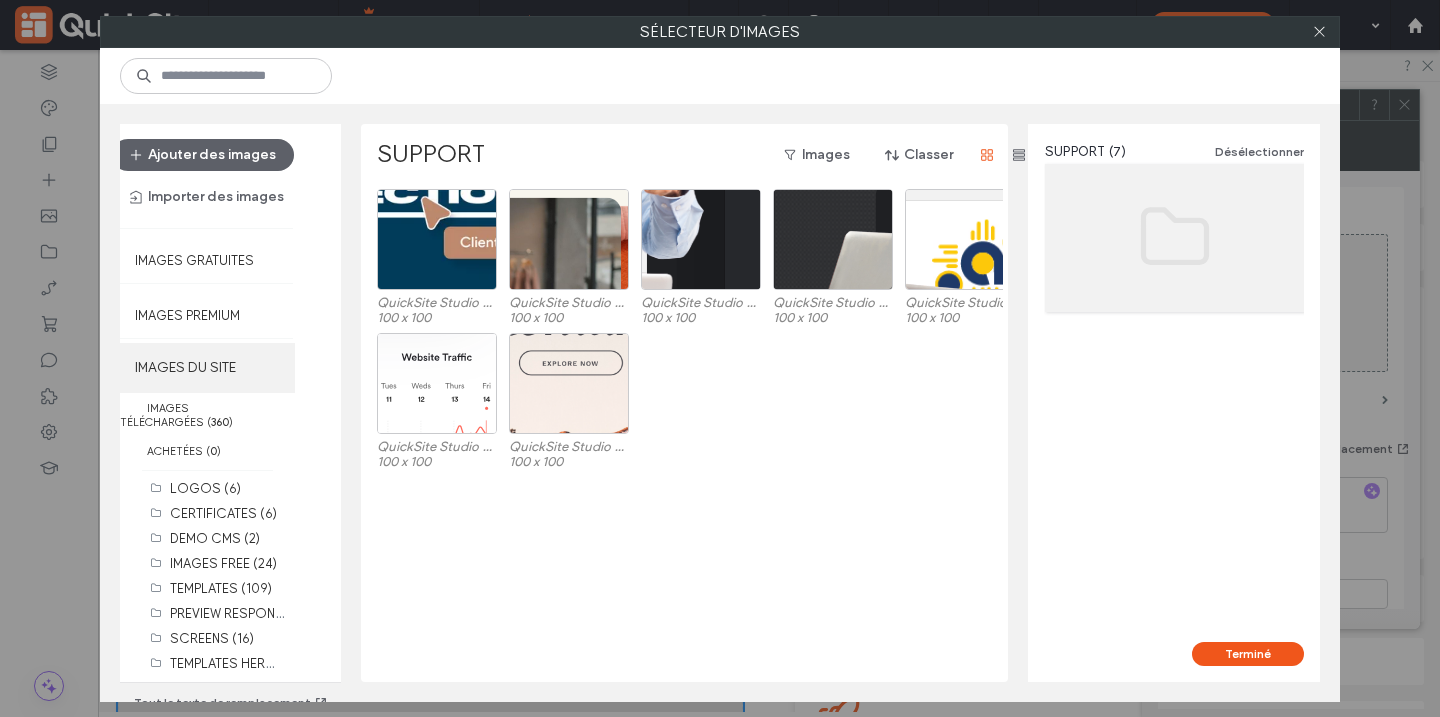 click on "IMAGES DU SITE" at bounding box center (207, 368) 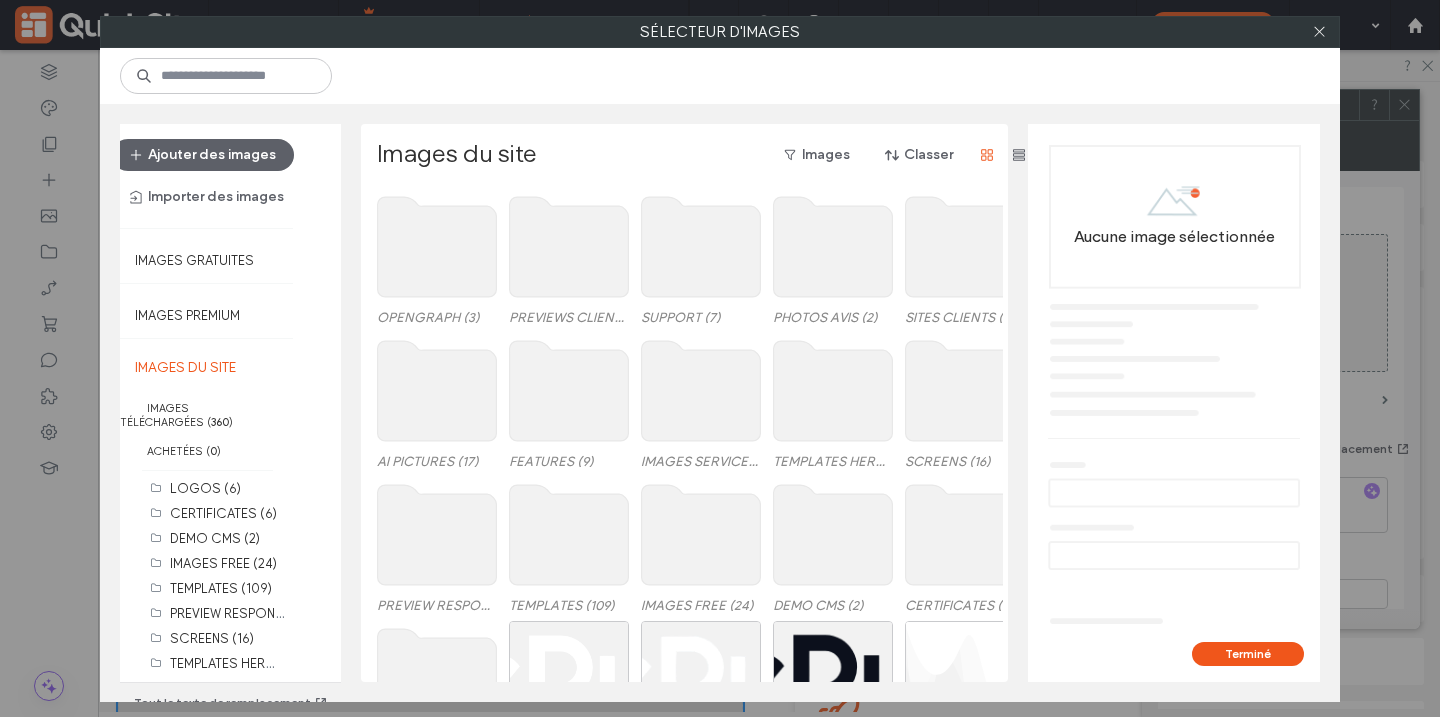 click 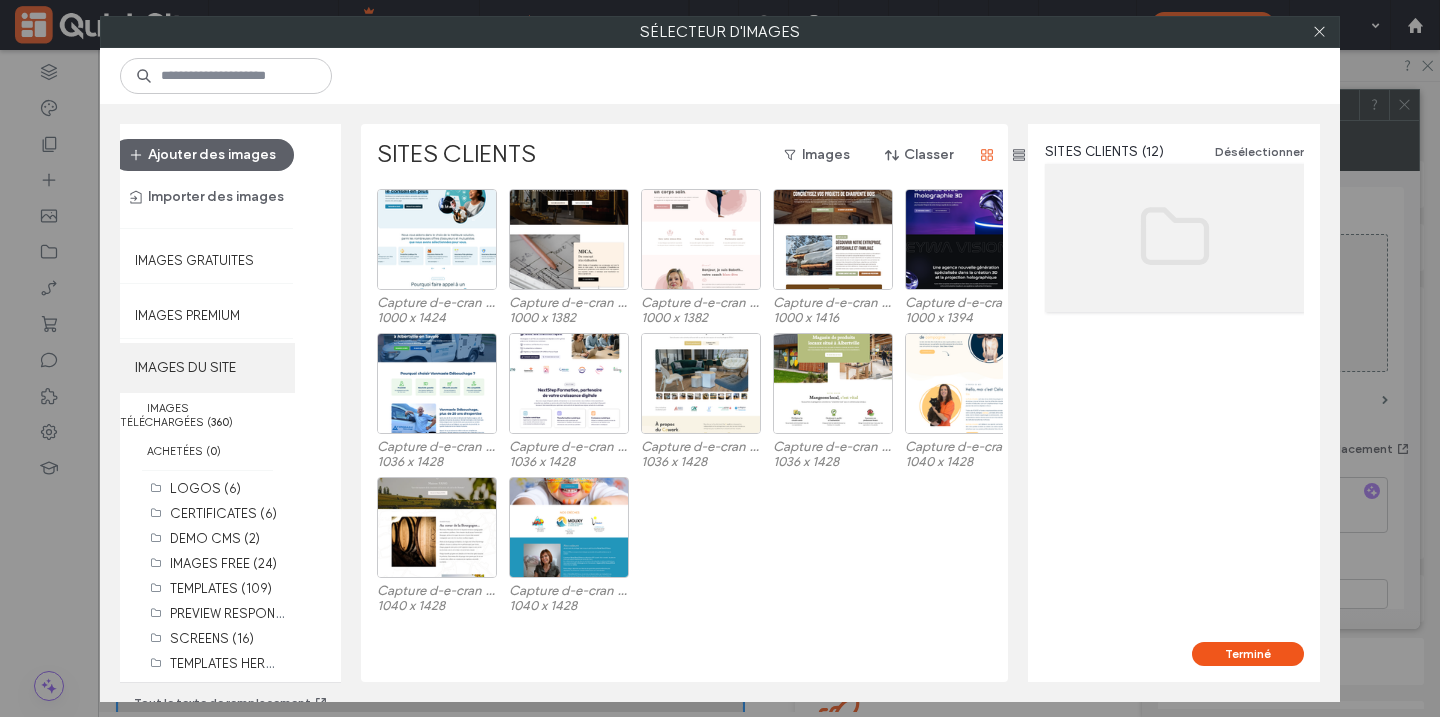 click on "IMAGES DU SITE" at bounding box center (207, 368) 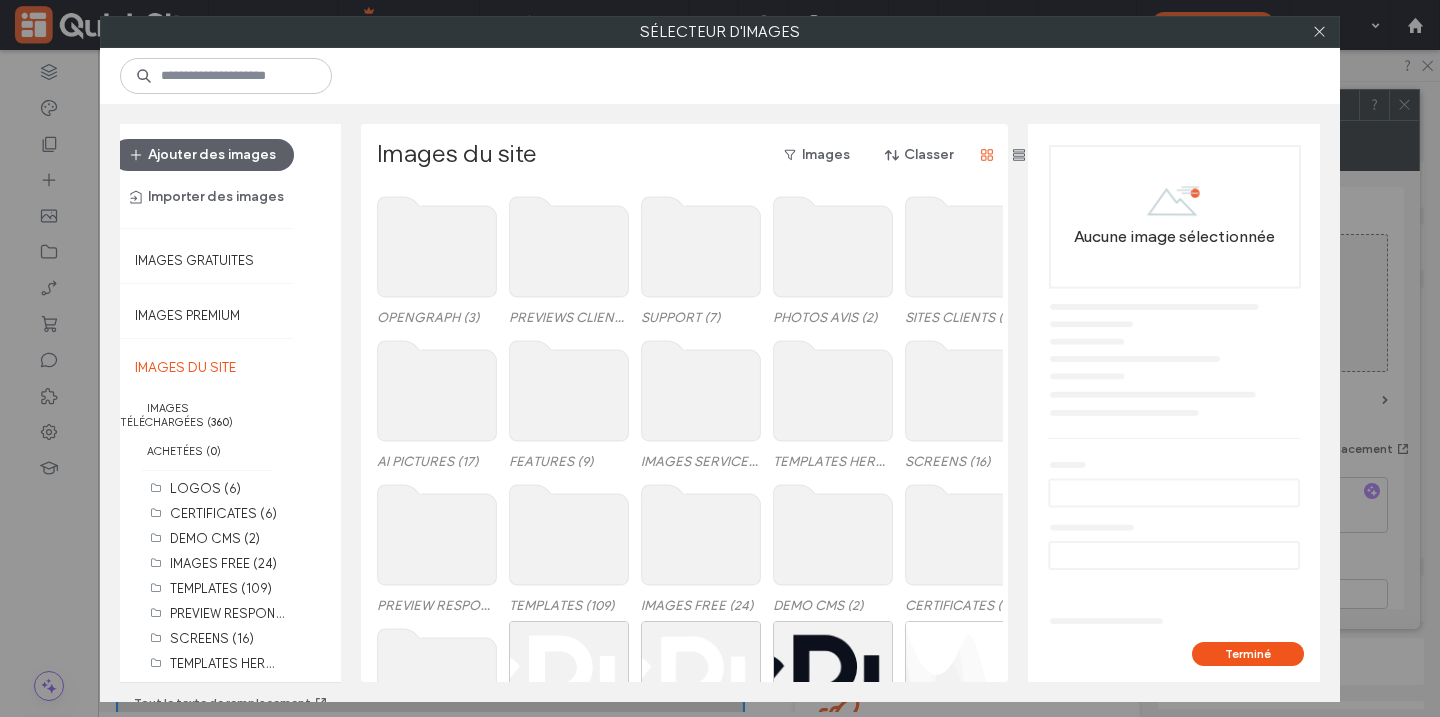 click 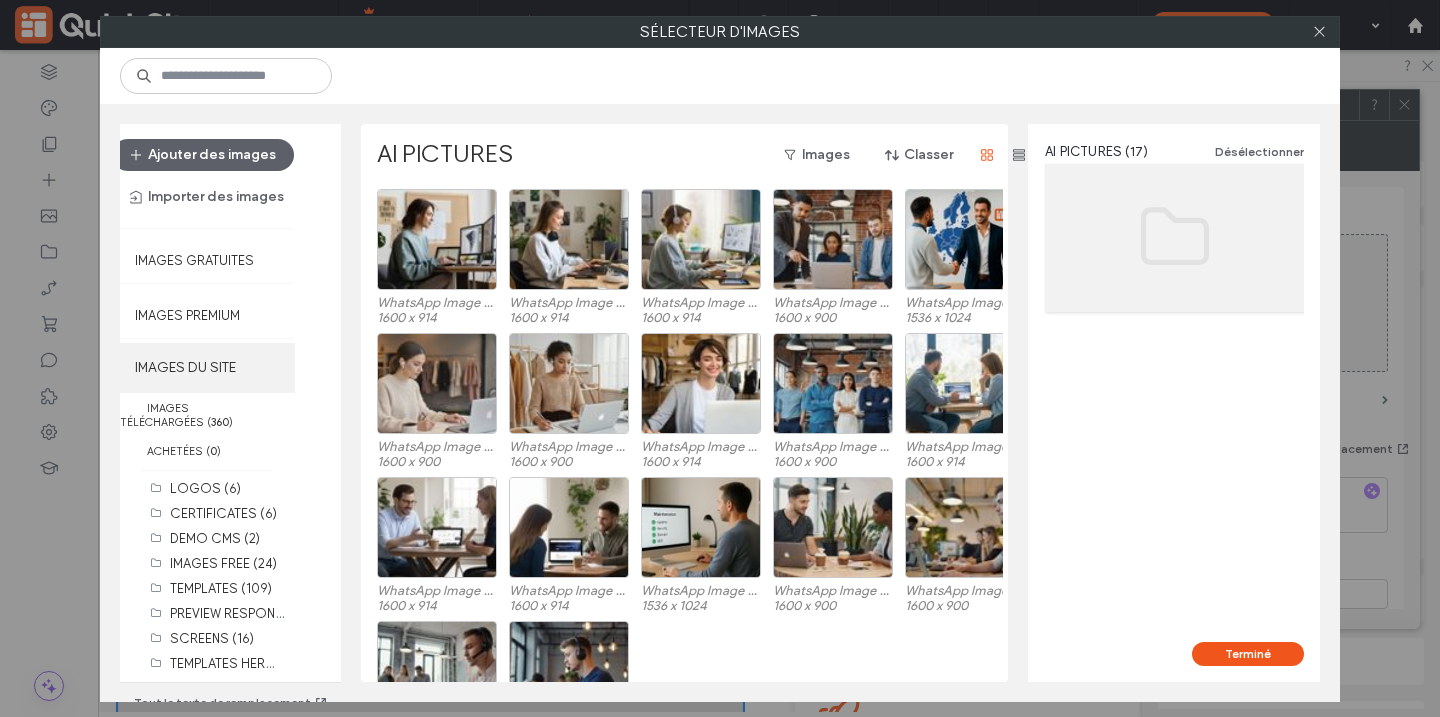 click on "IMAGES DU SITE" at bounding box center (207, 368) 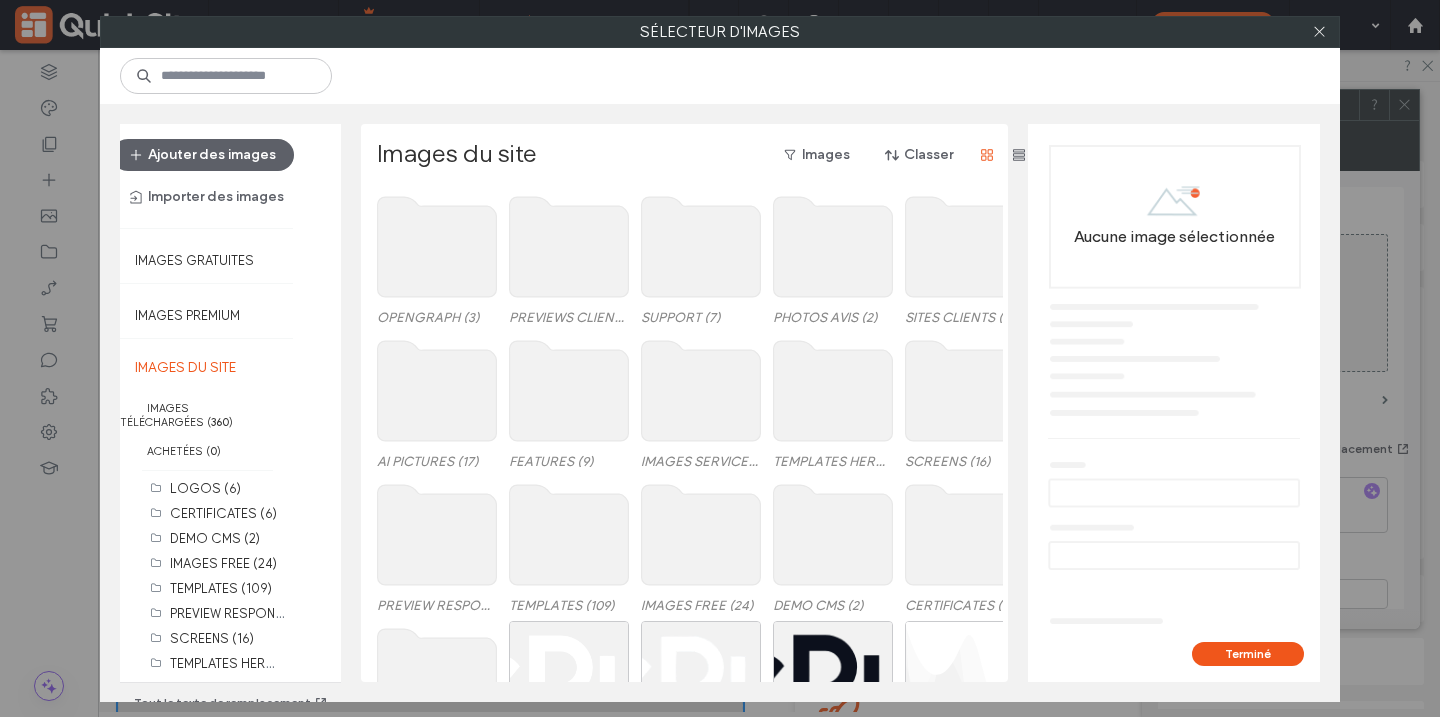 click 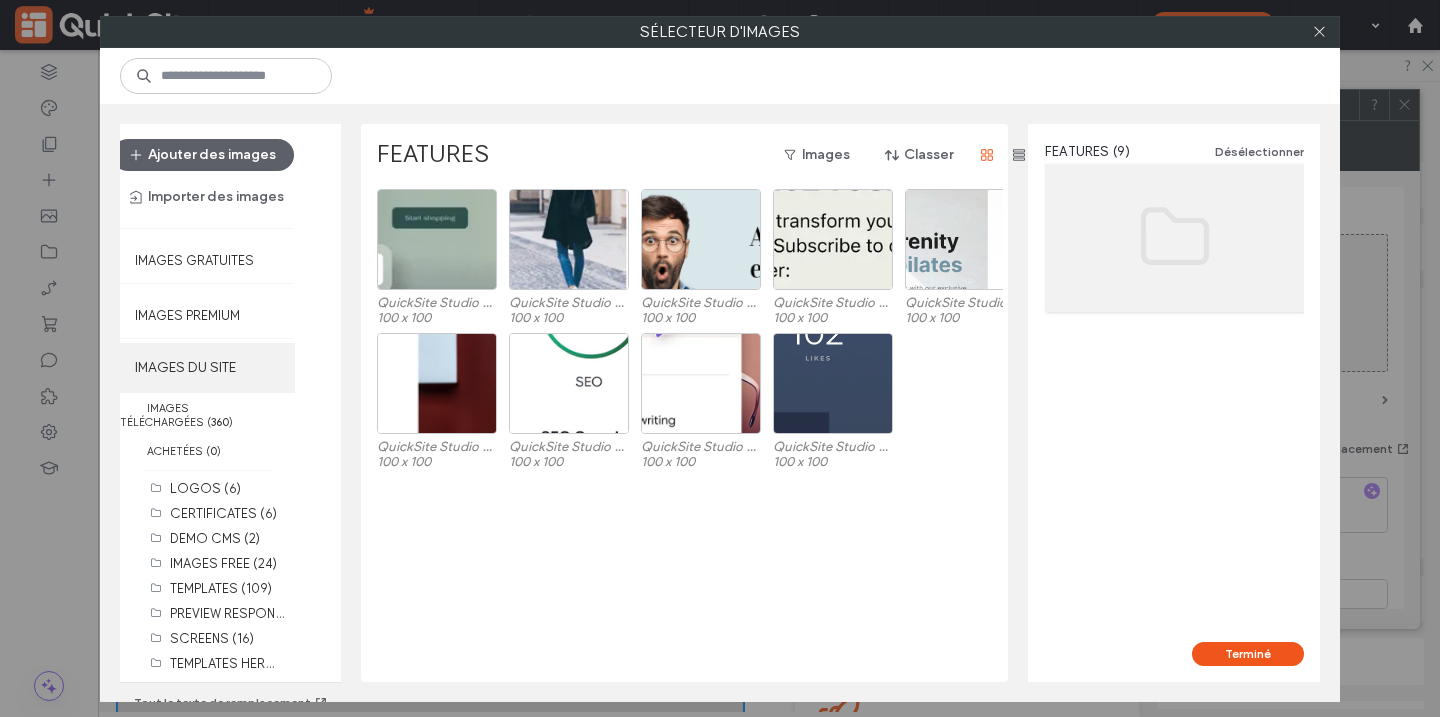 click on "IMAGES DU SITE" at bounding box center [207, 368] 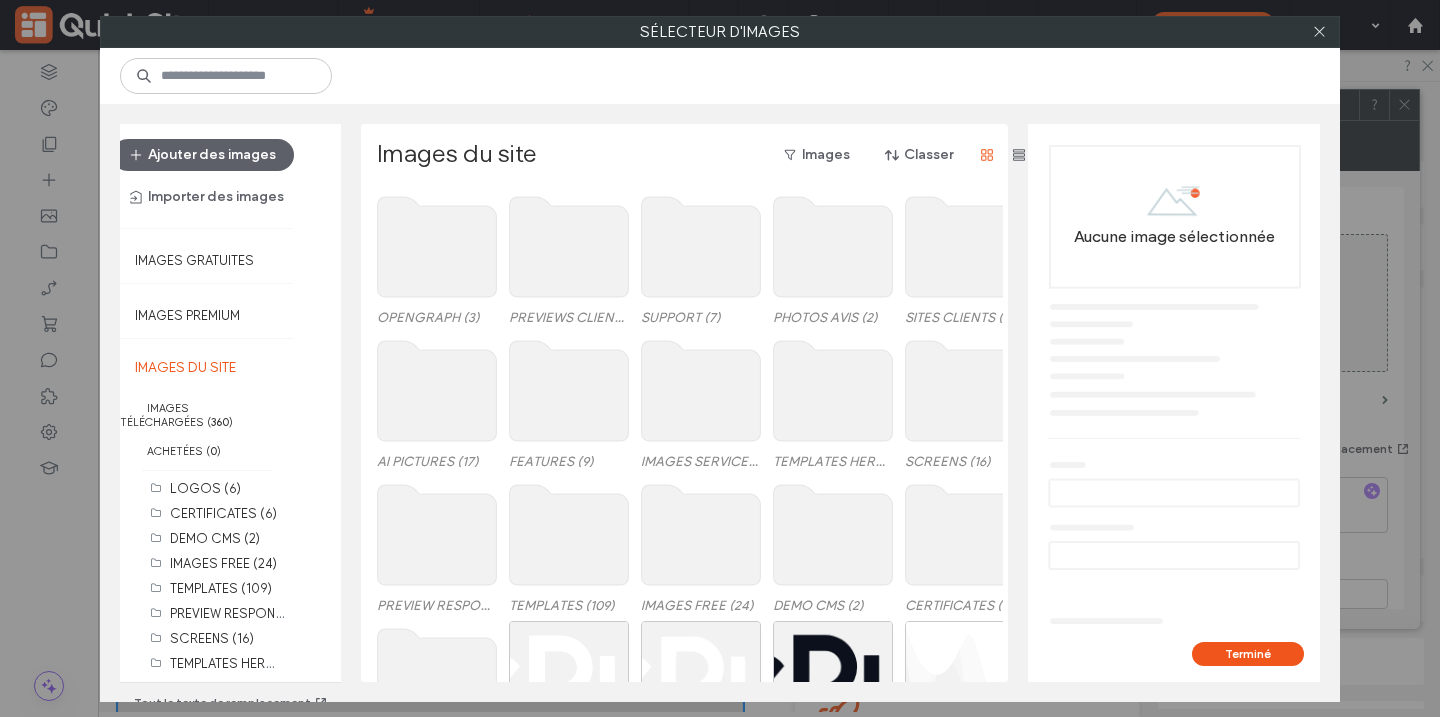 click 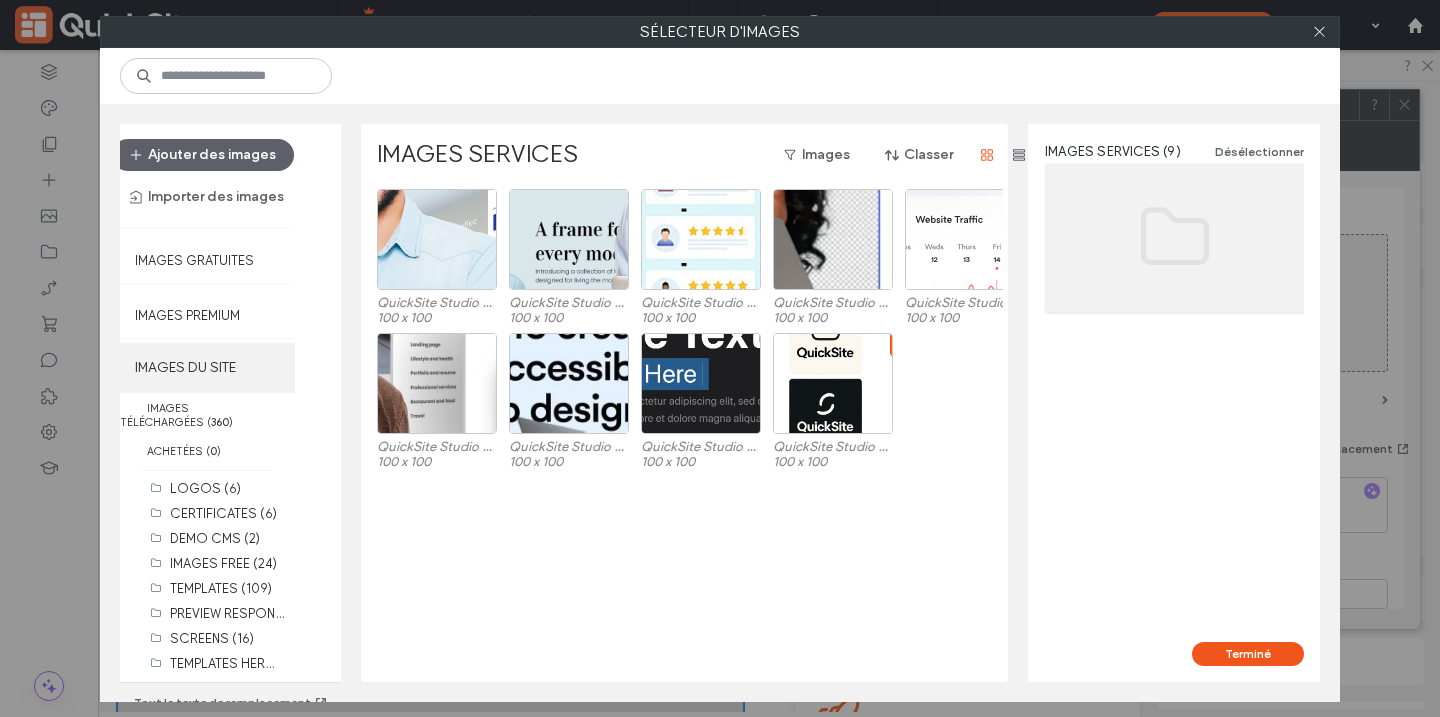 click on "IMAGES DU SITE" at bounding box center (207, 368) 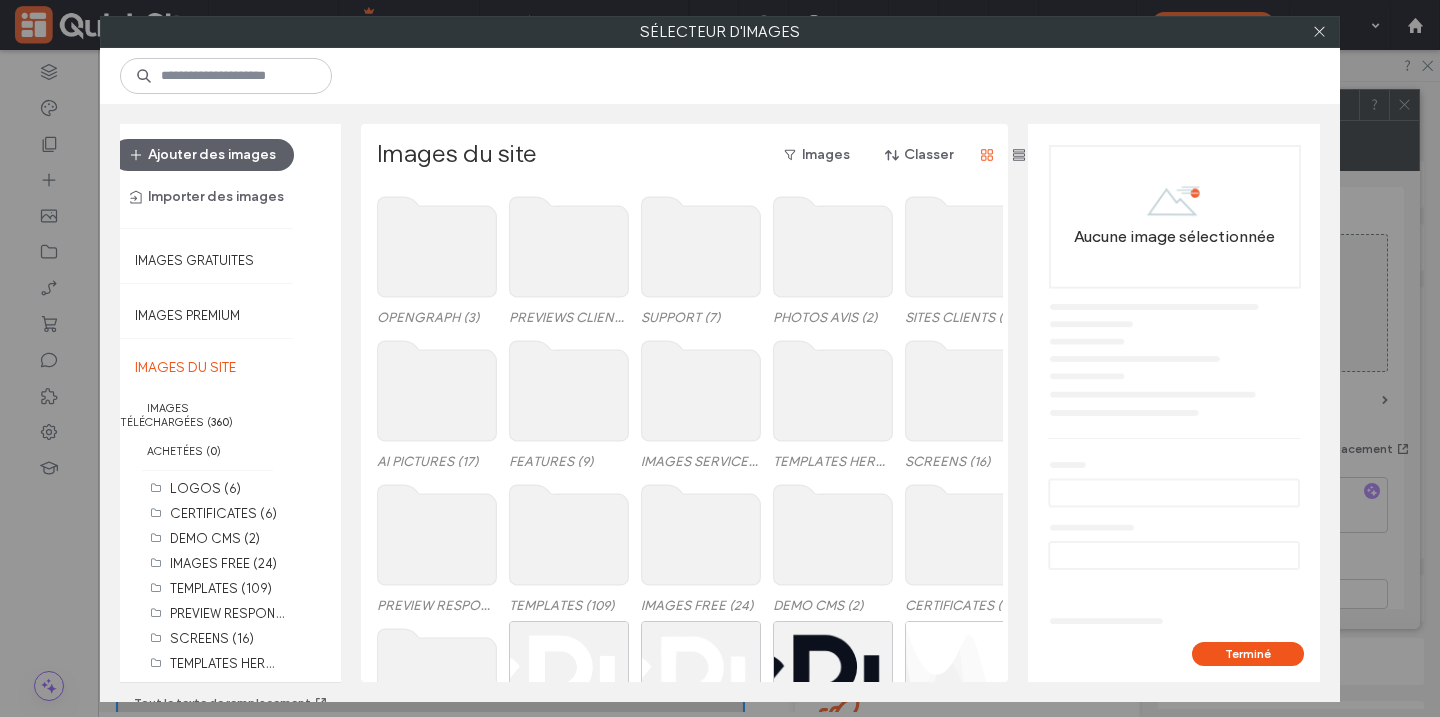 click 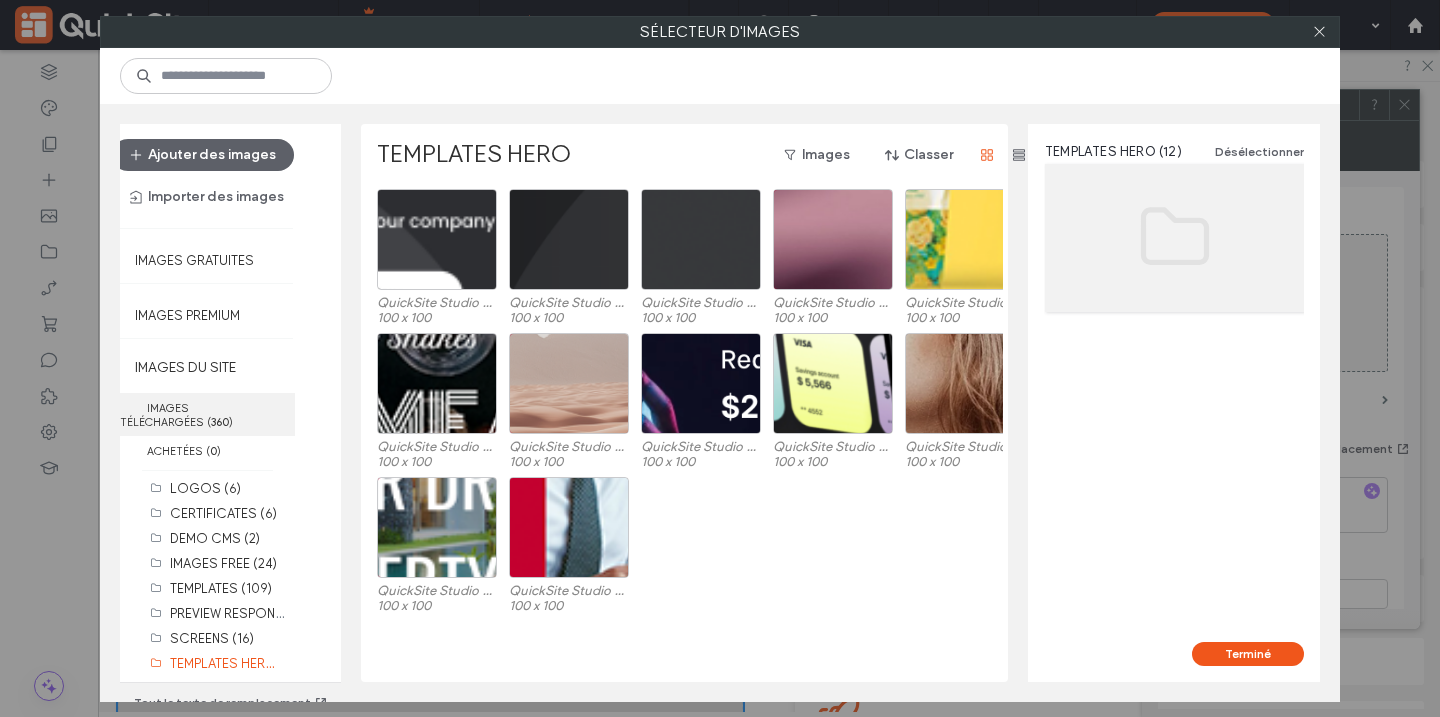 click on "IMAGES TÉLÉCHARGÉES ( 360 )" at bounding box center (207, 414) 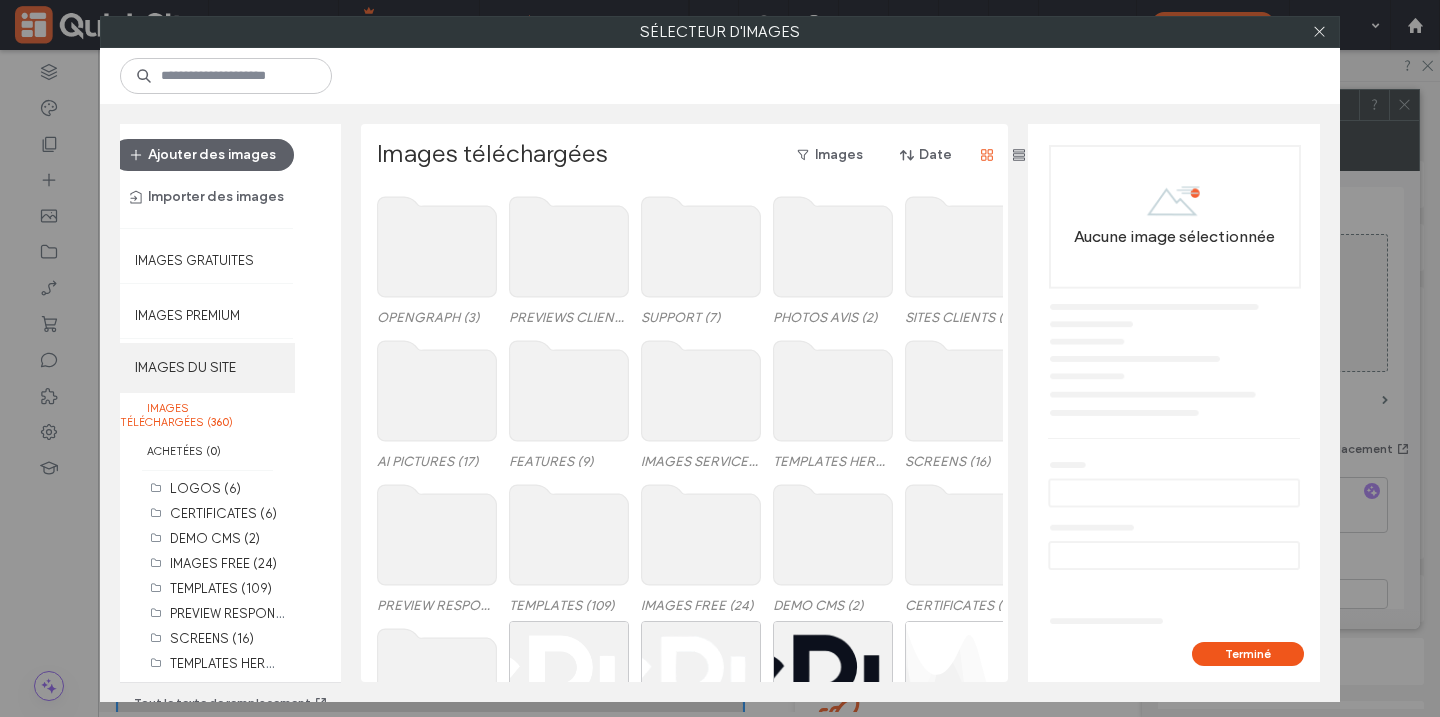 click on "IMAGES DU SITE" at bounding box center (207, 368) 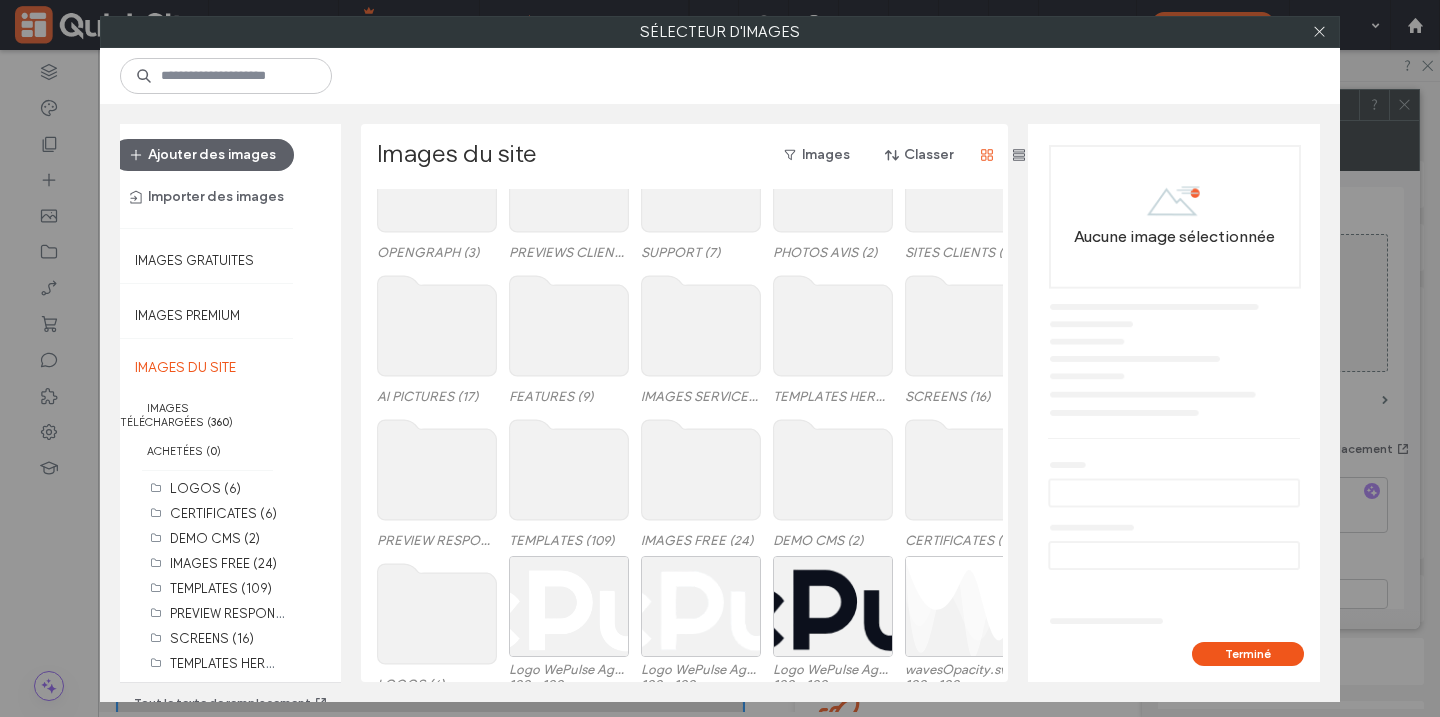 scroll, scrollTop: 102, scrollLeft: 0, axis: vertical 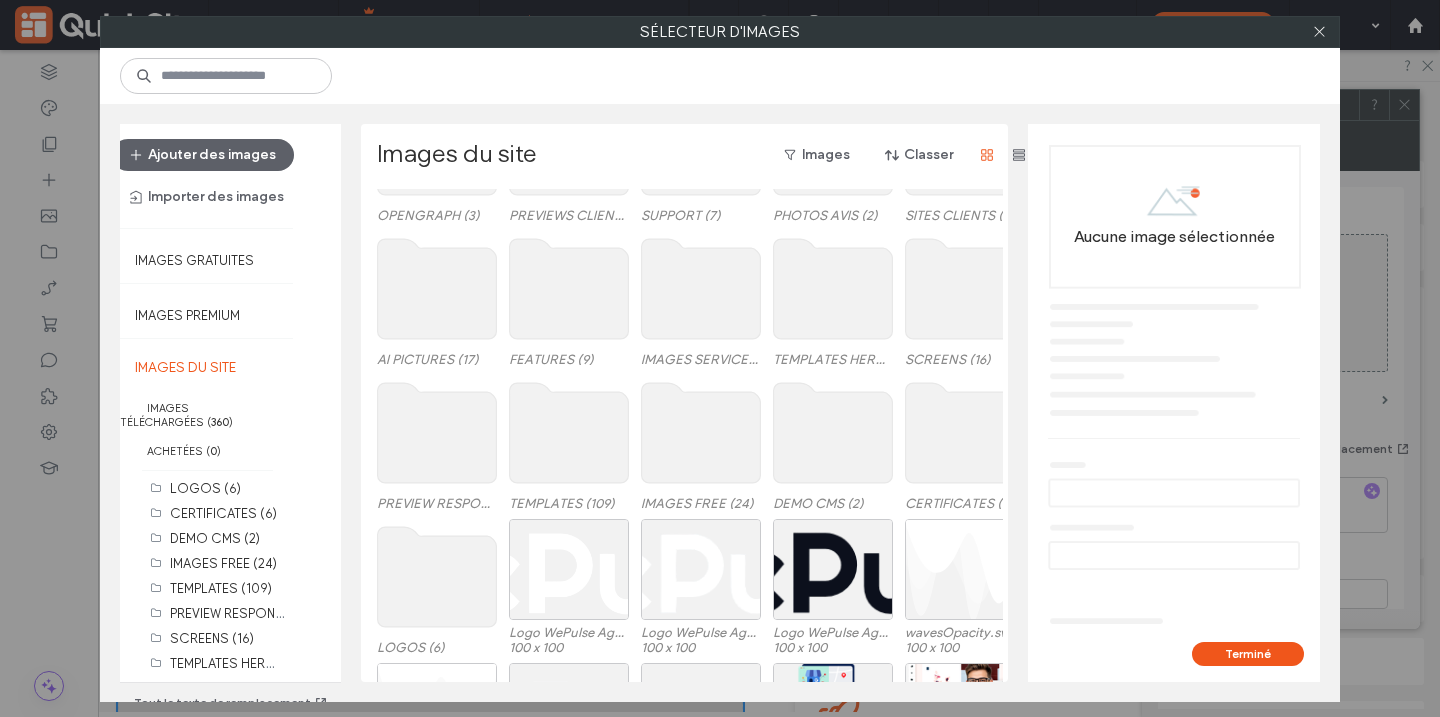 click 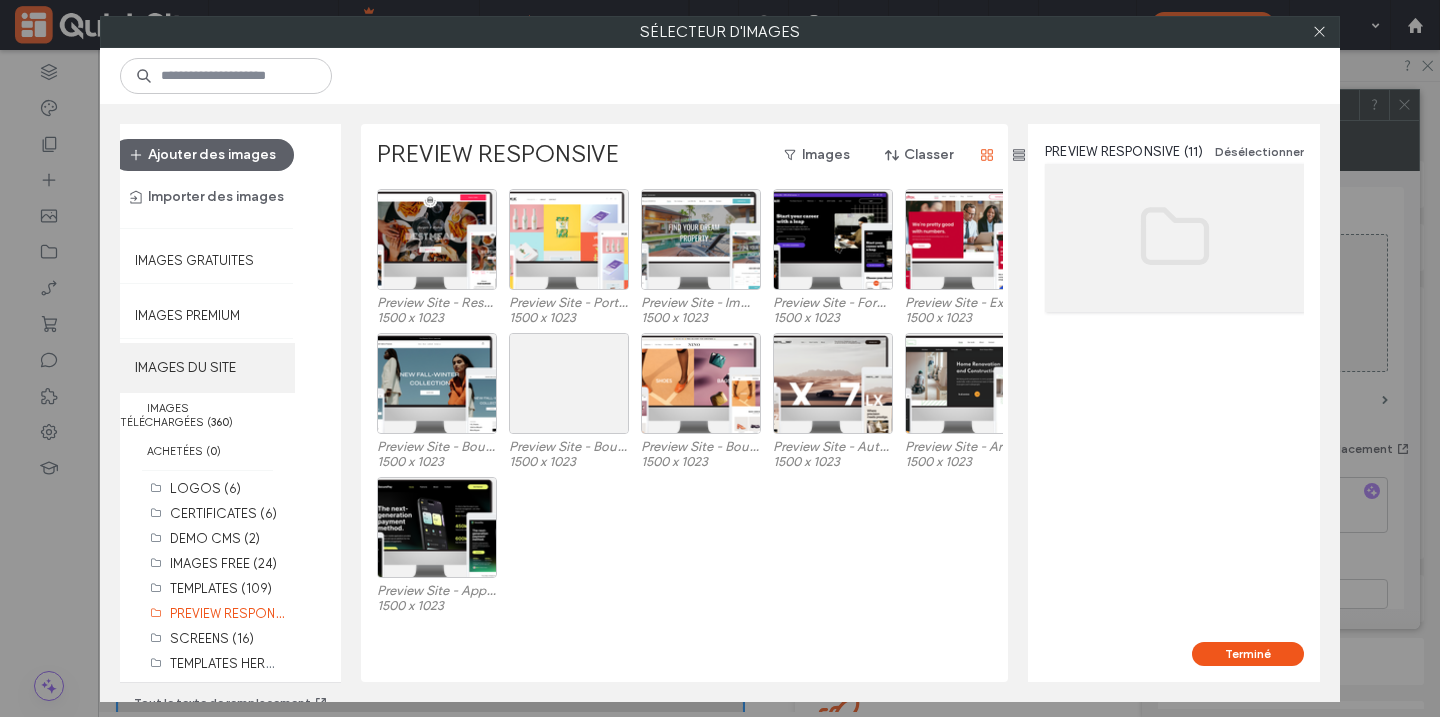 click on "IMAGES DU SITE" at bounding box center [207, 368] 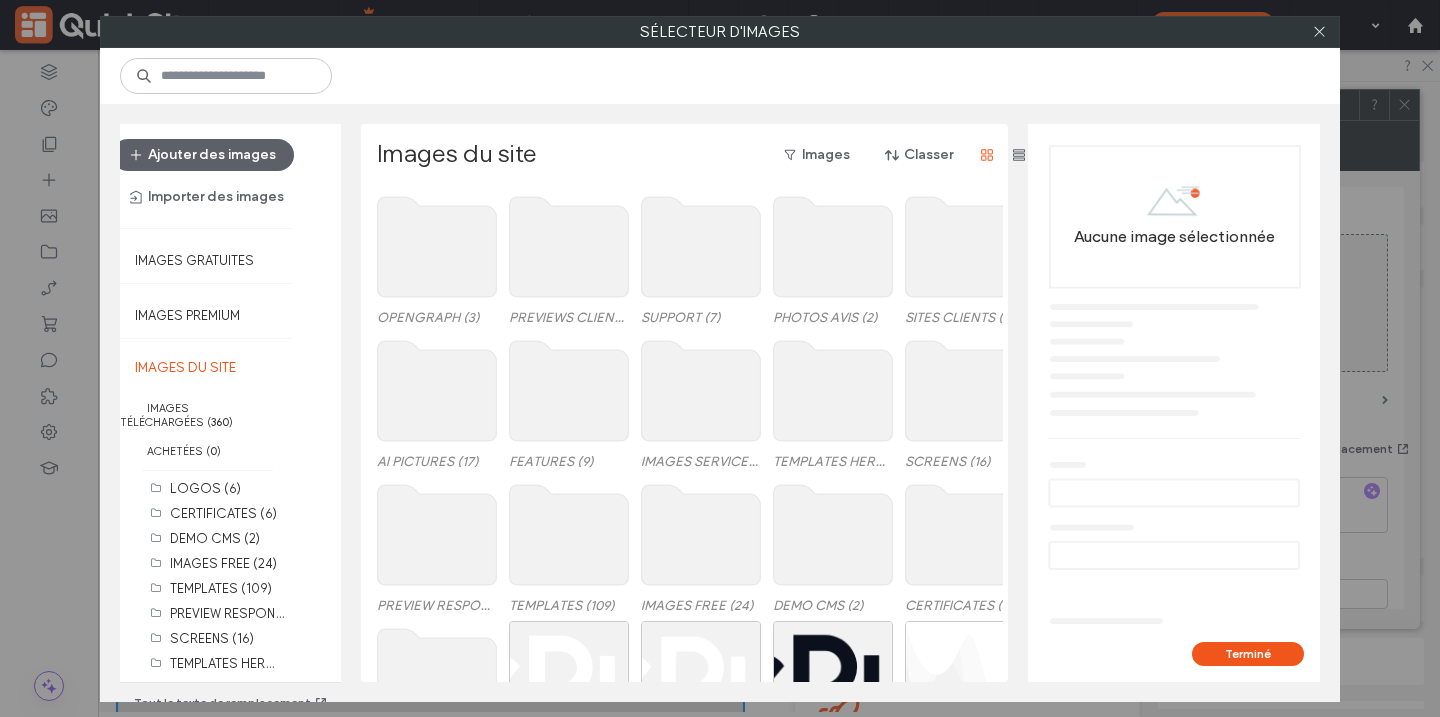 click 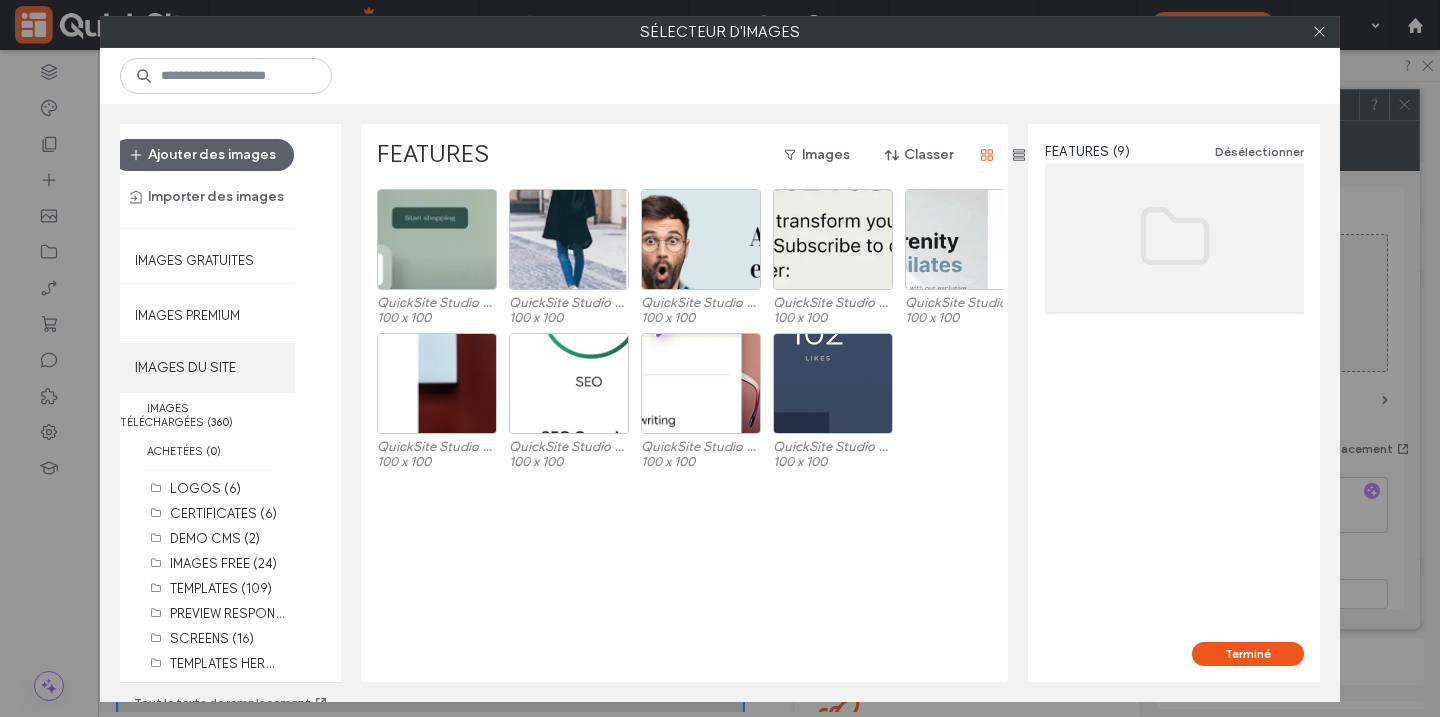 click on "IMAGES DU SITE" at bounding box center [207, 368] 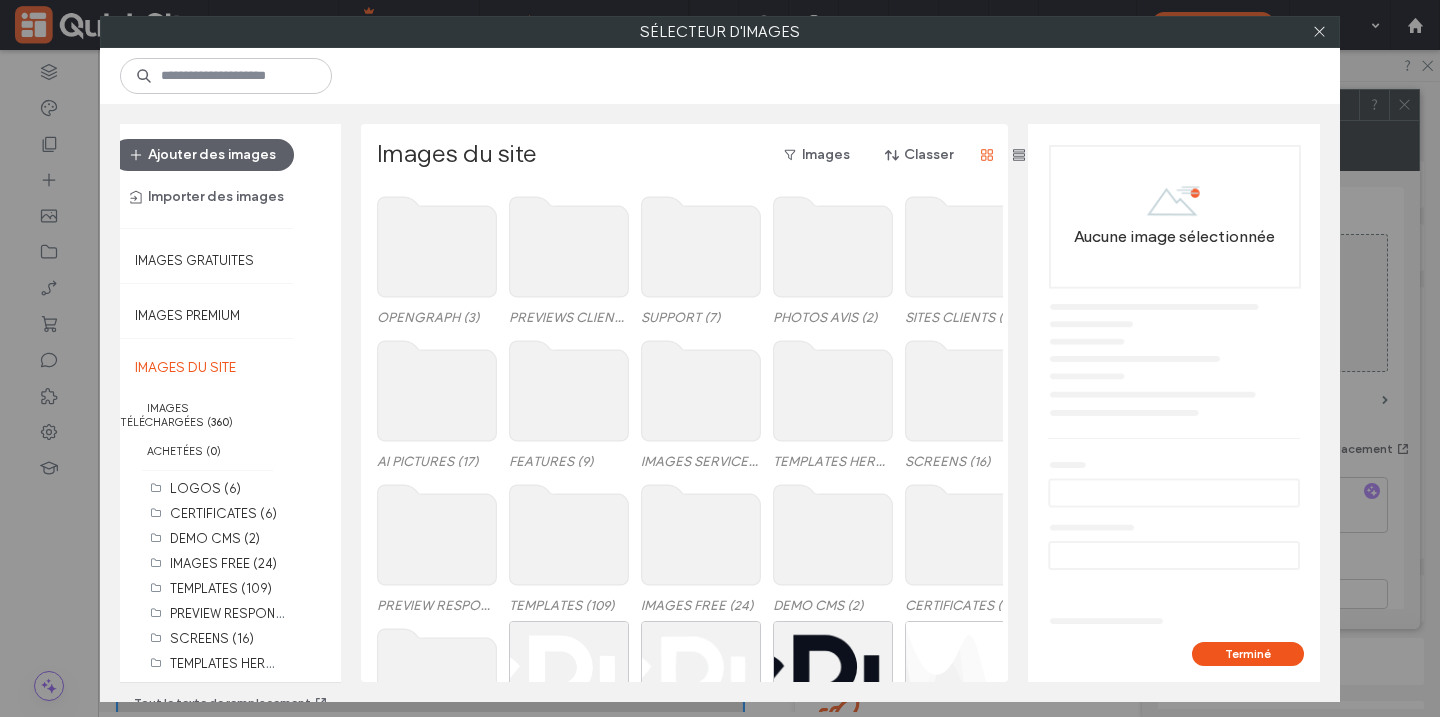 click 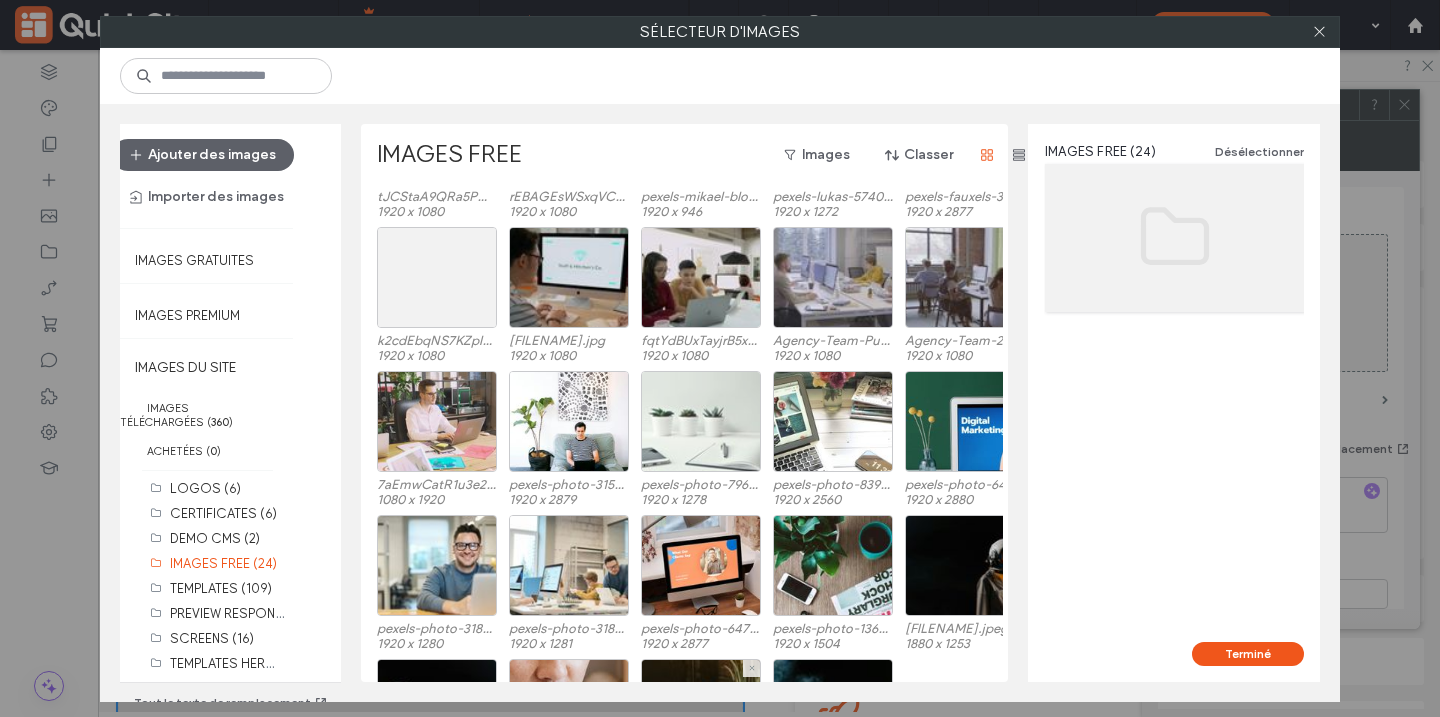 scroll, scrollTop: 95, scrollLeft: 0, axis: vertical 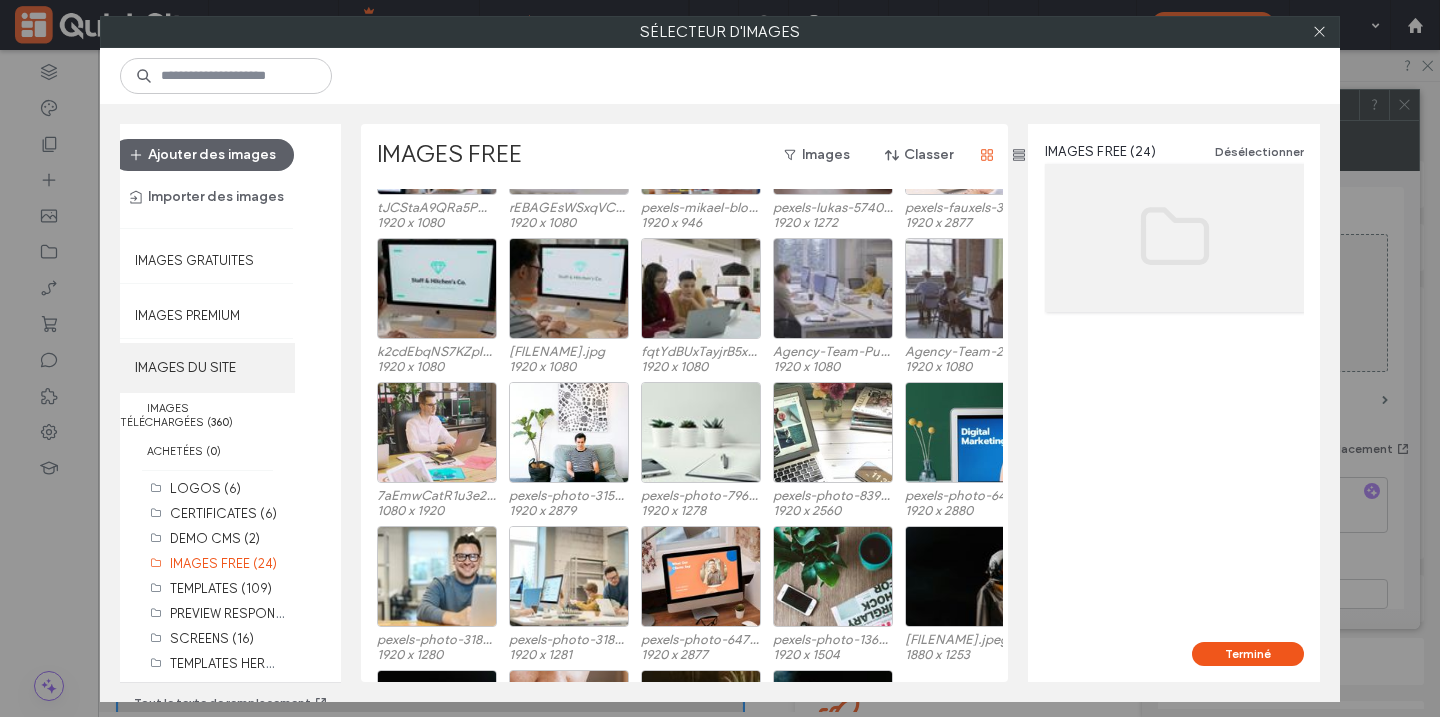 click on "IMAGES DU SITE" at bounding box center (207, 368) 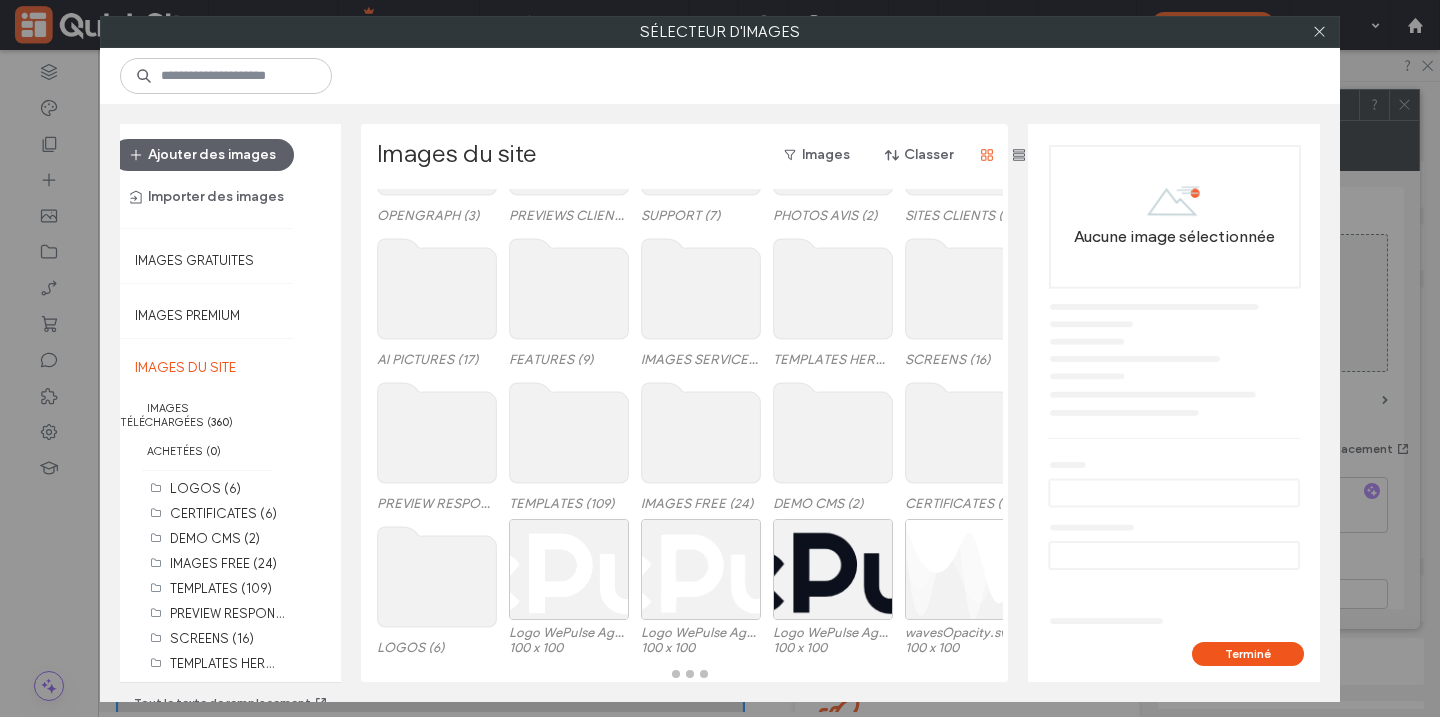 scroll, scrollTop: 106, scrollLeft: 0, axis: vertical 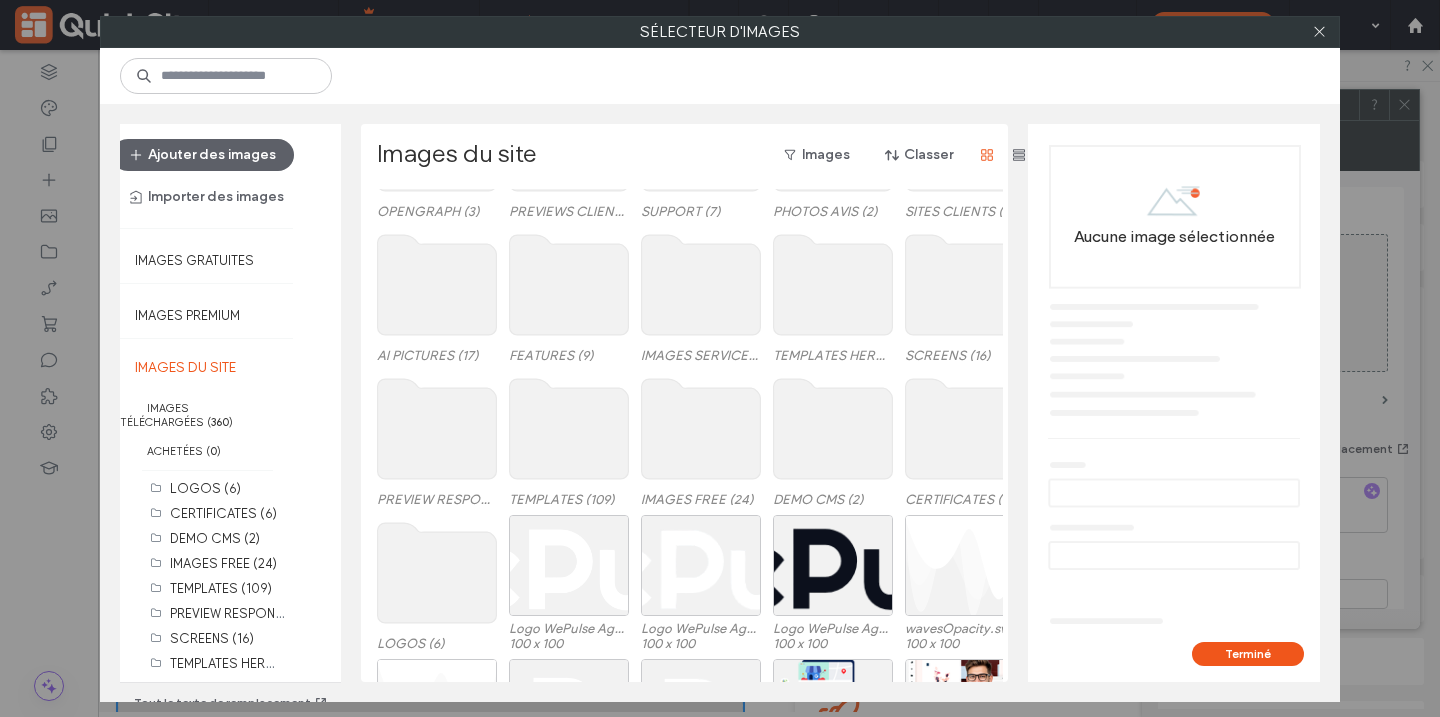 click 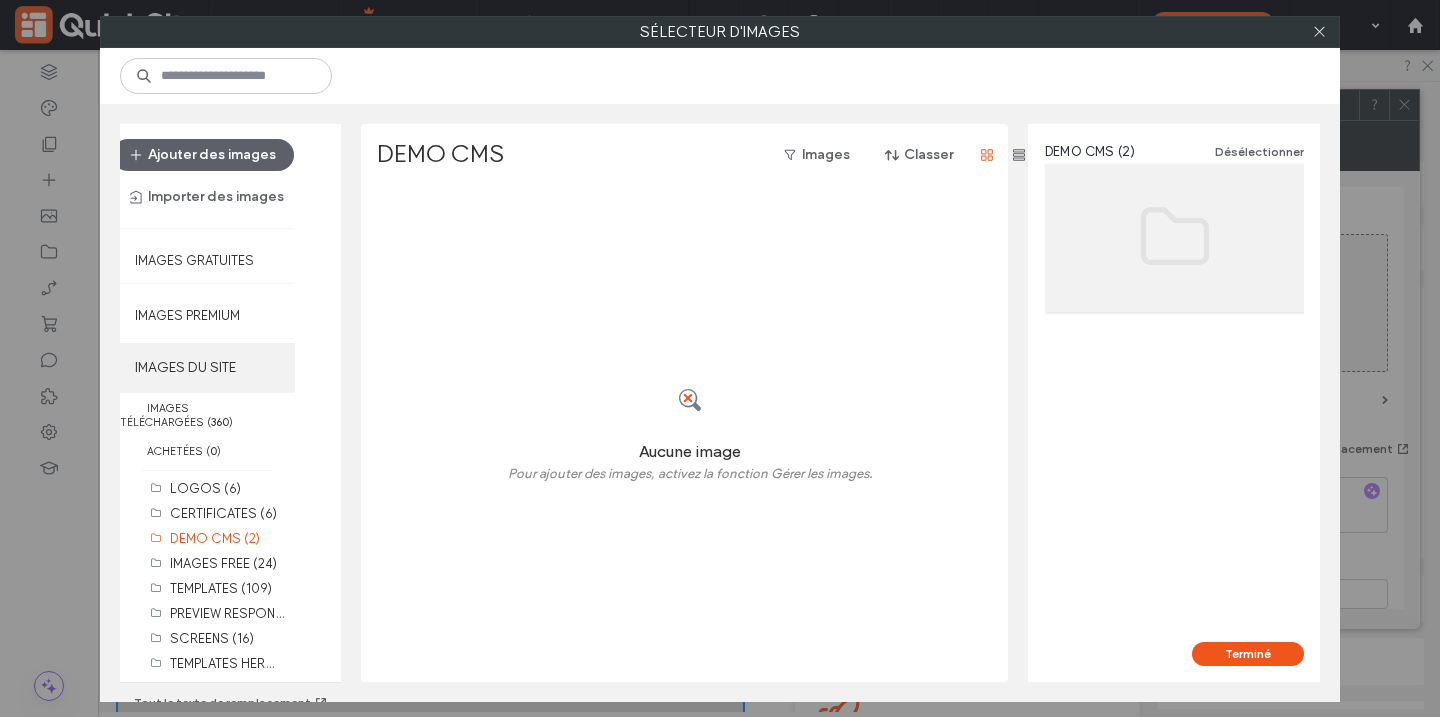 click on "IMAGES DU SITE" at bounding box center [207, 368] 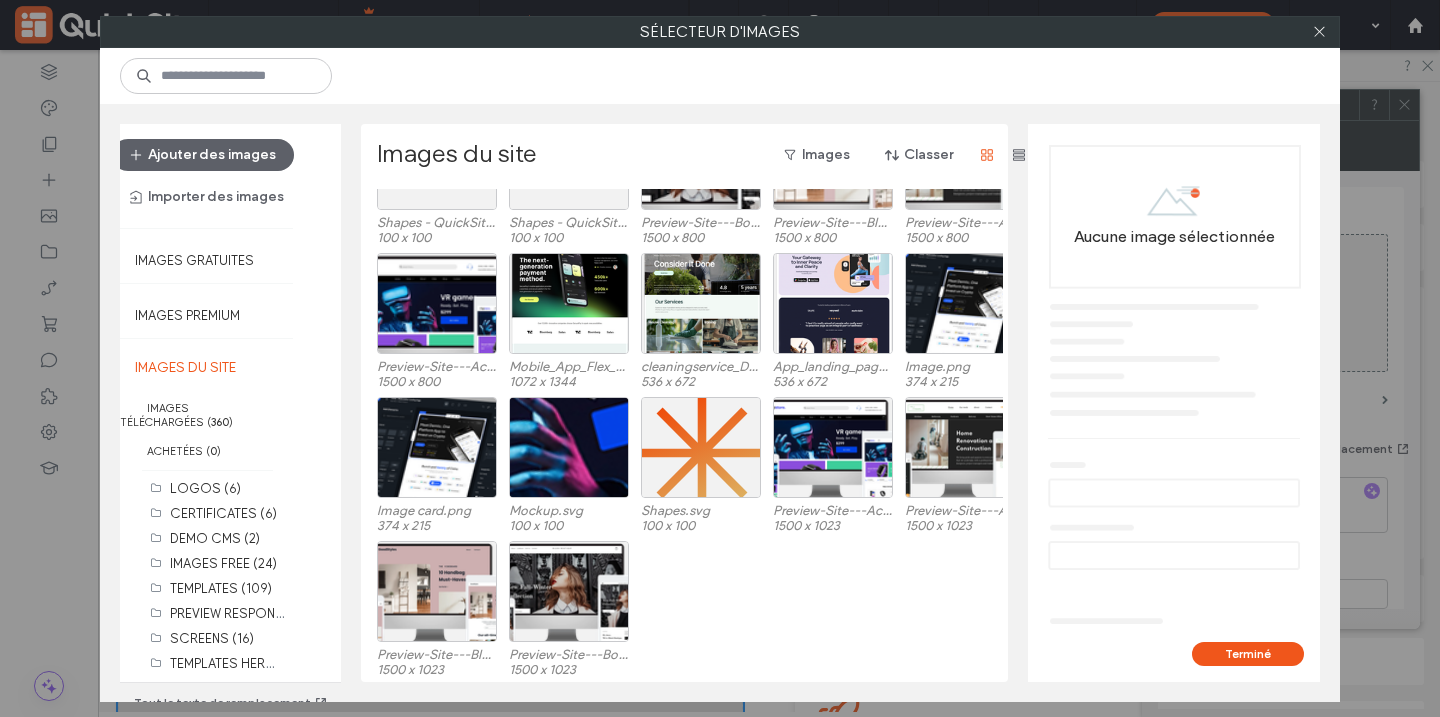 scroll, scrollTop: 1379, scrollLeft: 0, axis: vertical 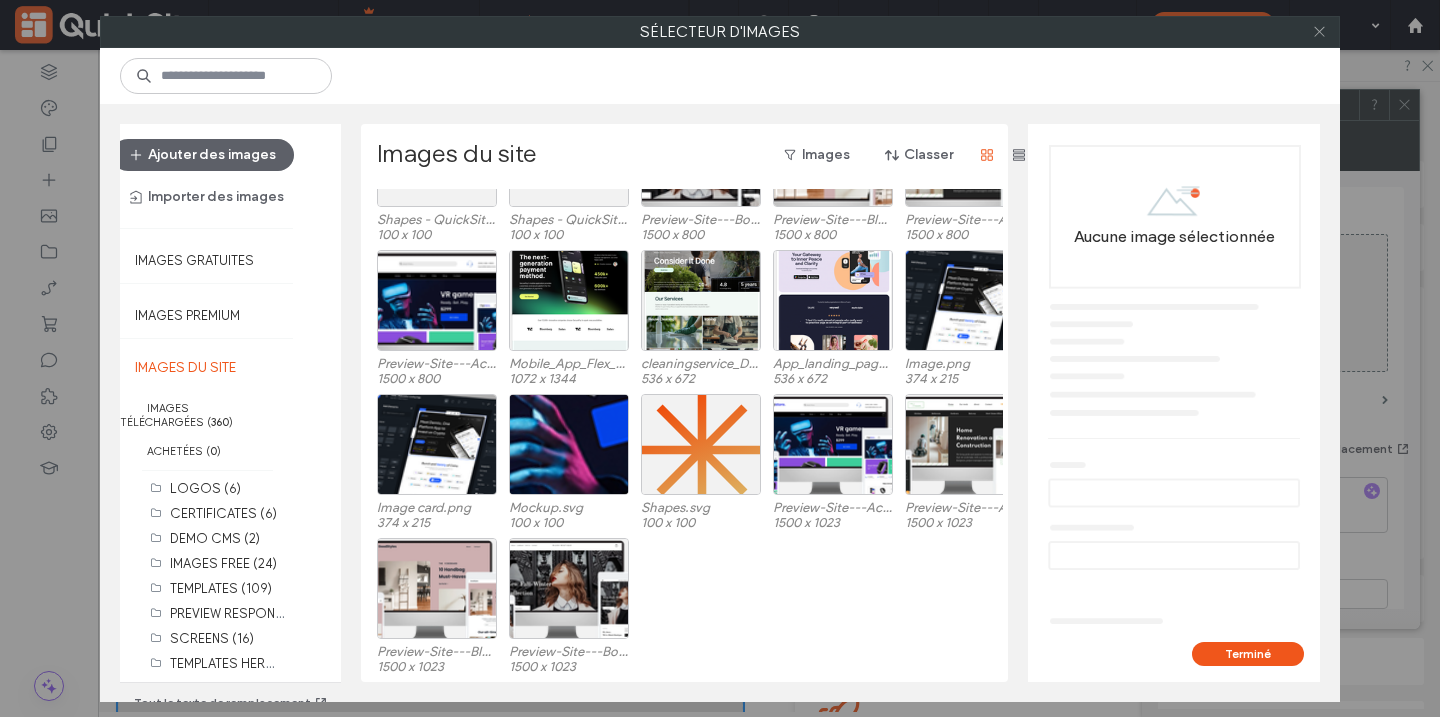 click 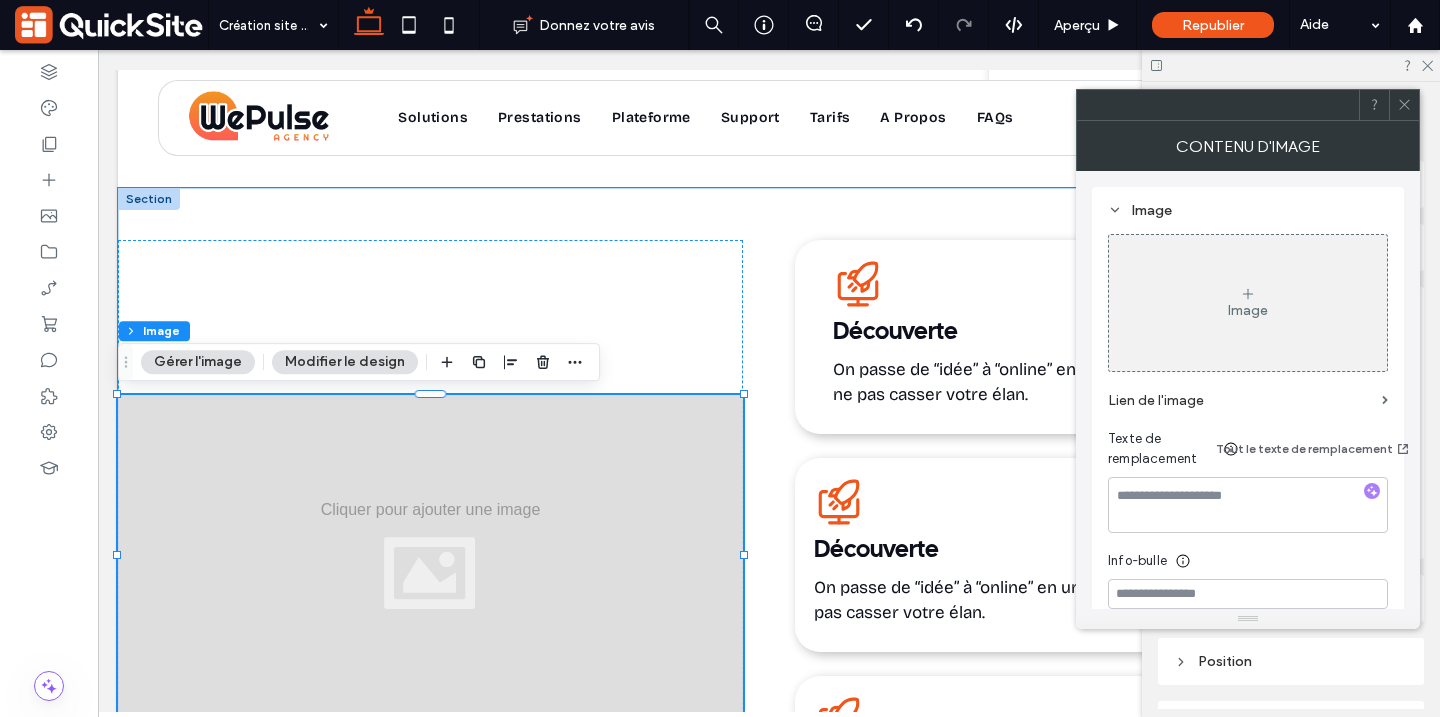 click on "Image" at bounding box center (1248, 303) 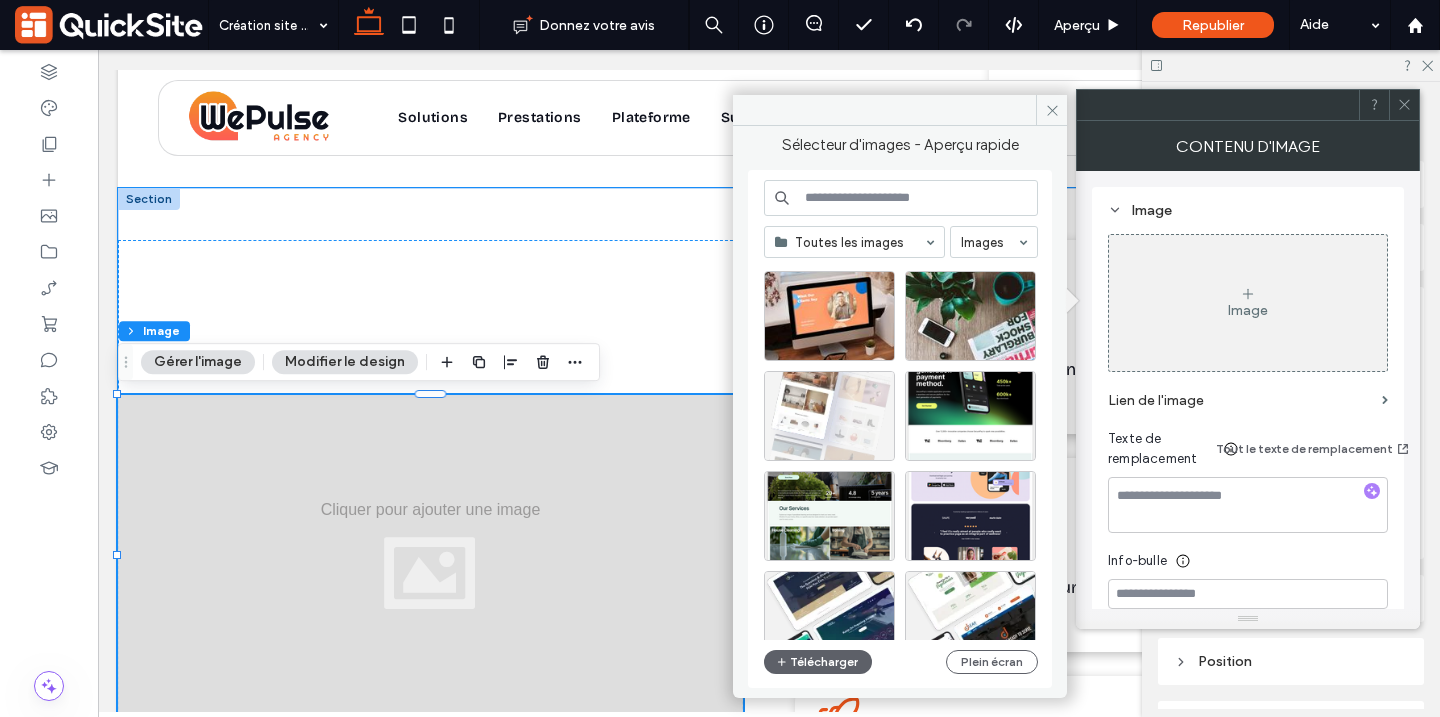 scroll, scrollTop: 13305, scrollLeft: 0, axis: vertical 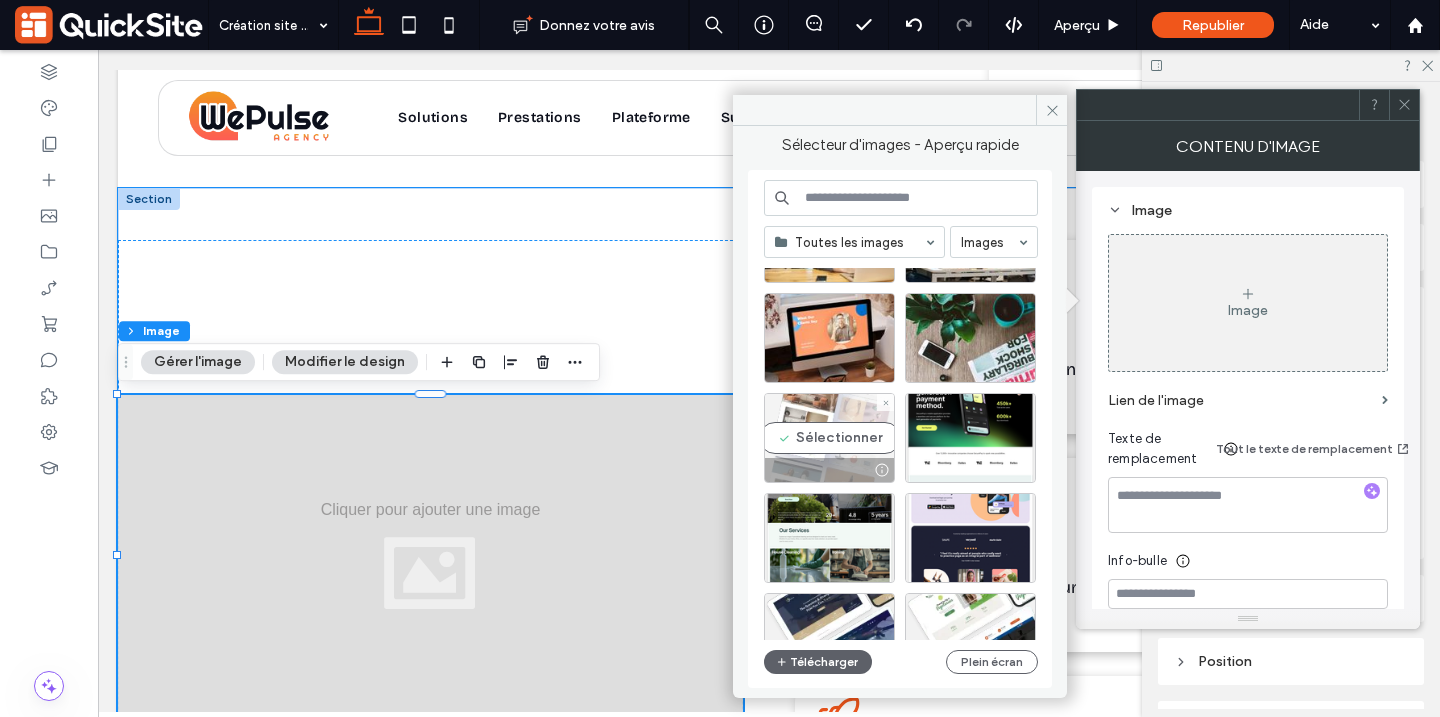 click on "Sélectionner" at bounding box center (829, 438) 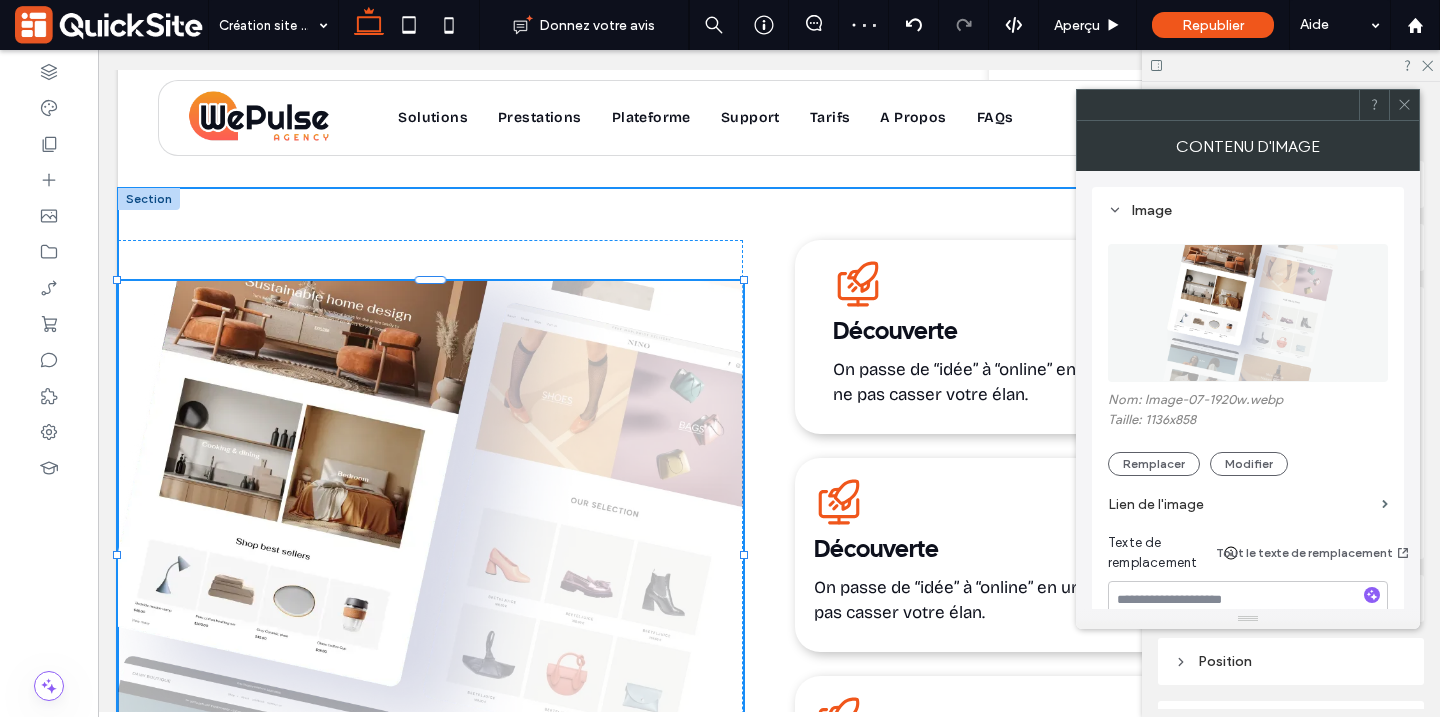 drag, startPoint x: 744, startPoint y: 393, endPoint x: 753, endPoint y: 279, distance: 114.35471 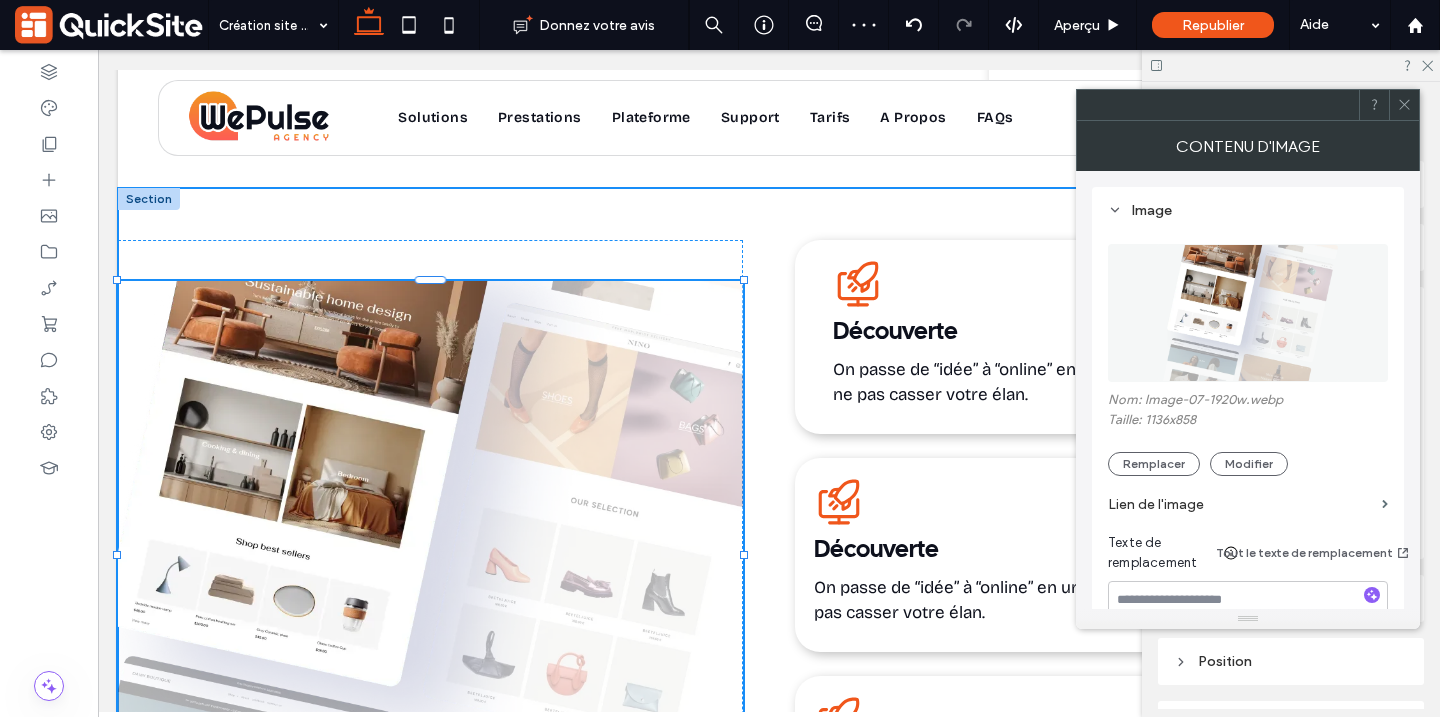 click on "101% , 548px
Service rapide, QuickSite Studio, Création et référencement de site web professionnel, moderne, responsive et optimisé SEO
Découverte
On passe de “idée” à “online” en un temps record pour ne pas casser votre élan.     Service rapide, QuickSite Studio, Création et référencement de site web professionnel, moderne, responsive et optimisé SEO
Découverte
On passe de “idée” à “online” en un temps record pour ne pas casser votre élan.     Service rapide, QuickSite Studio, Création et référencement de site web professionnel, moderne, responsive et optimisé SEO
Découverte
On passe de “idée” à “online” en un temps record pour ne pas casser votre élan." at bounding box center (769, 555) 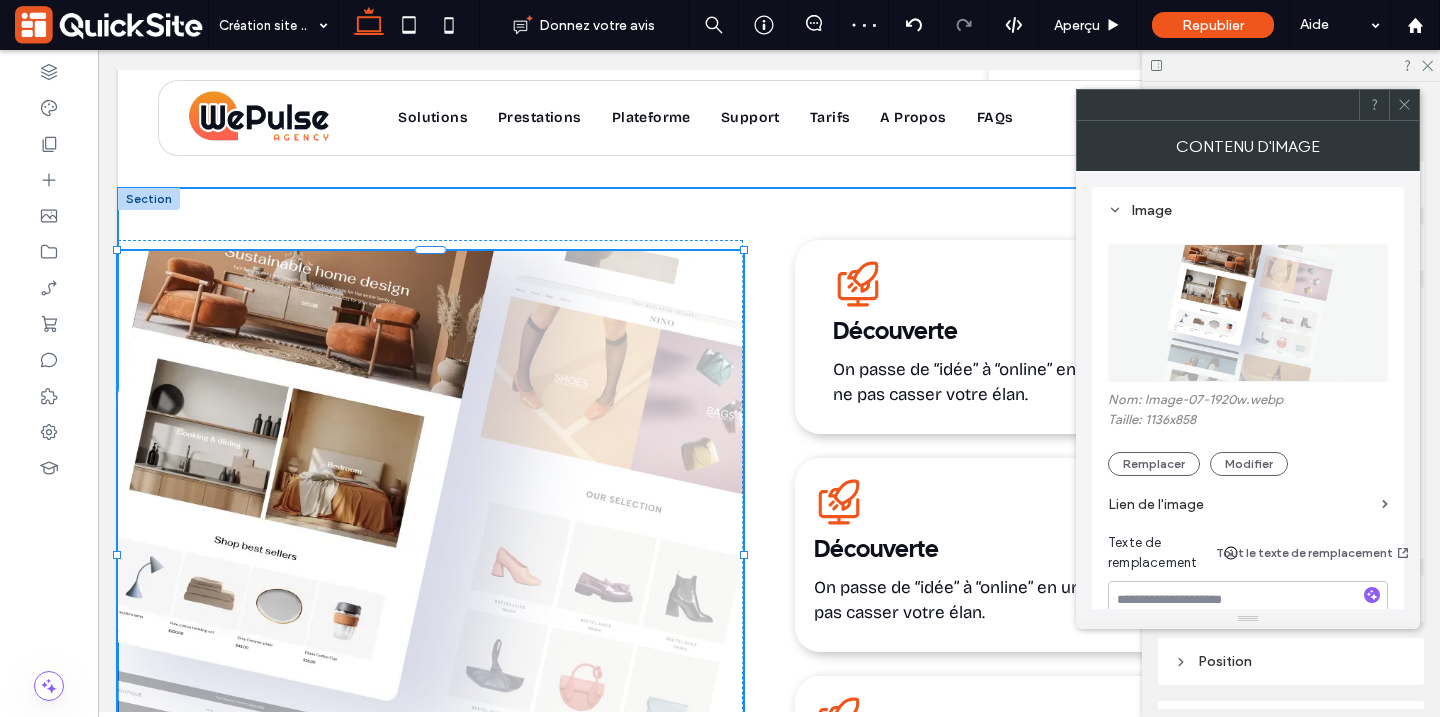drag, startPoint x: 744, startPoint y: 280, endPoint x: 746, endPoint y: 250, distance: 30.066593 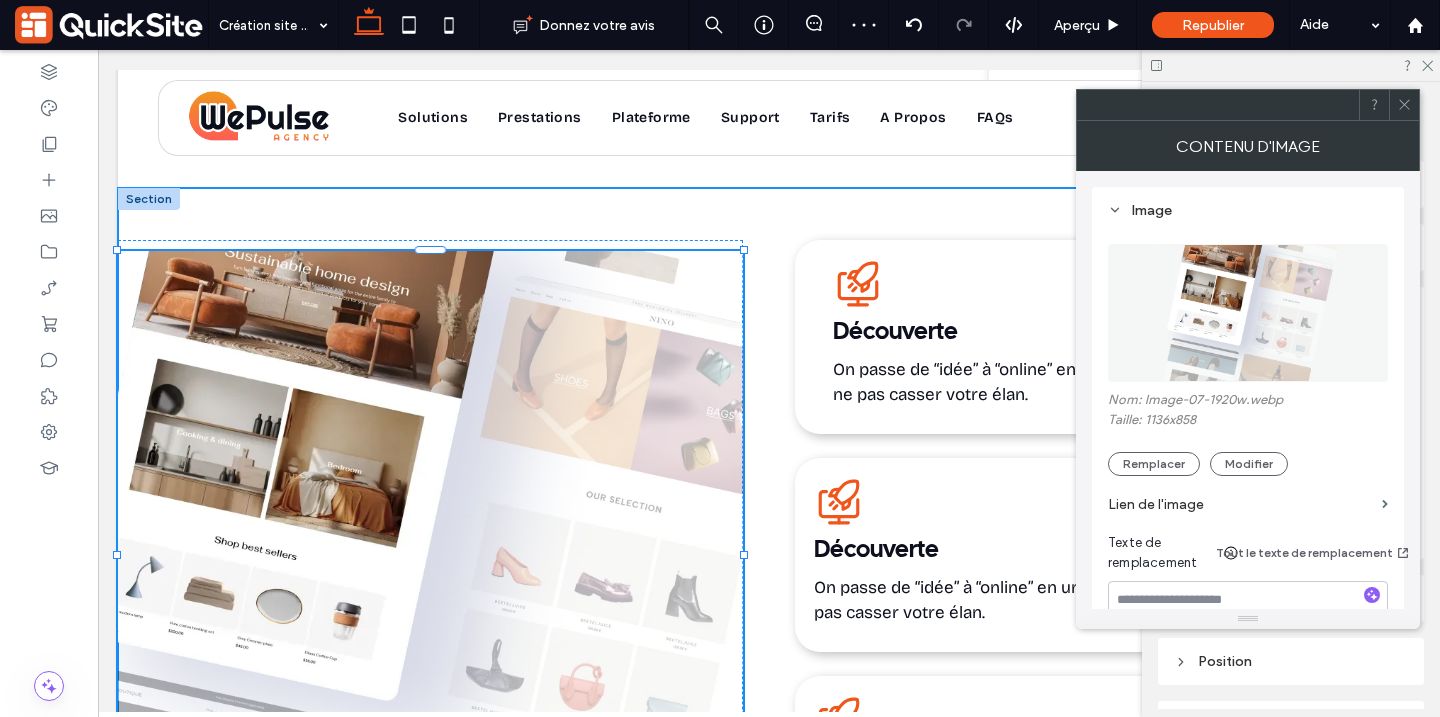 click at bounding box center (744, 250) 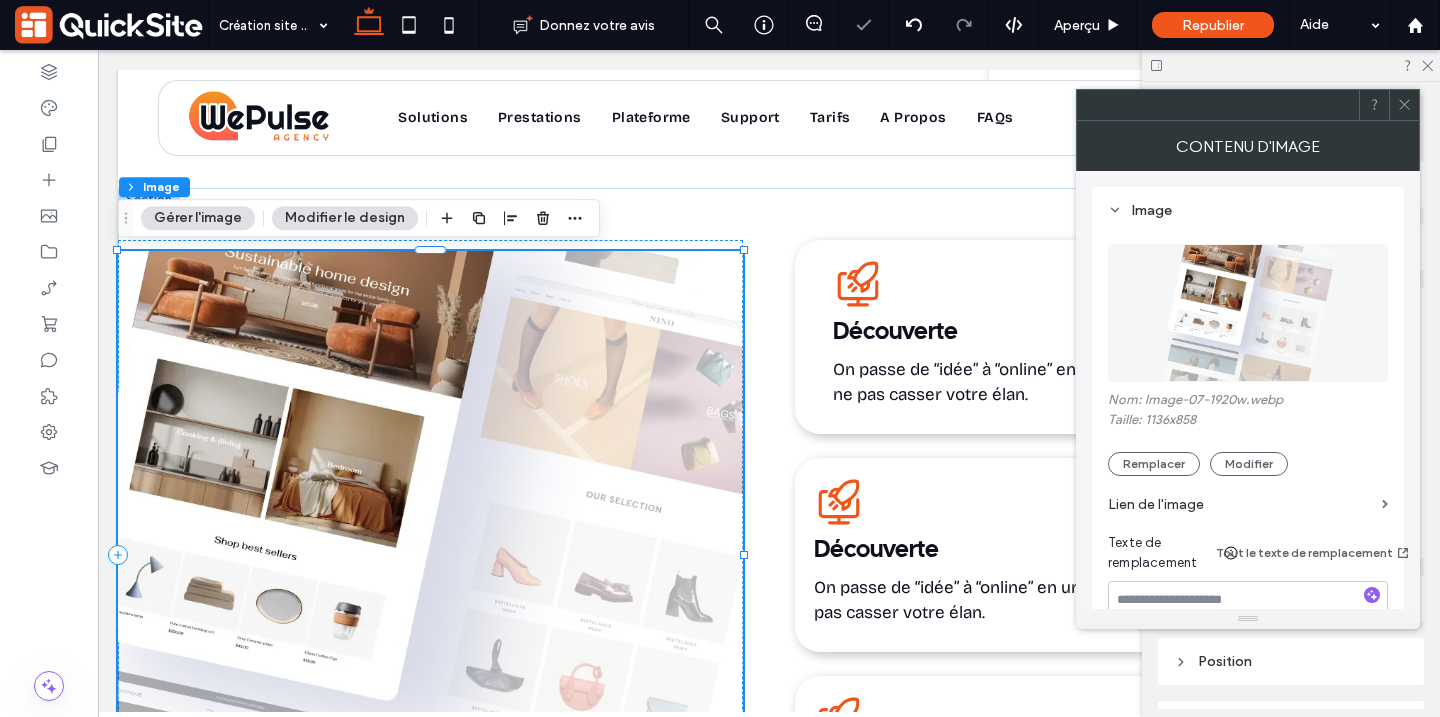 click on "Modifier le design" at bounding box center [345, 218] 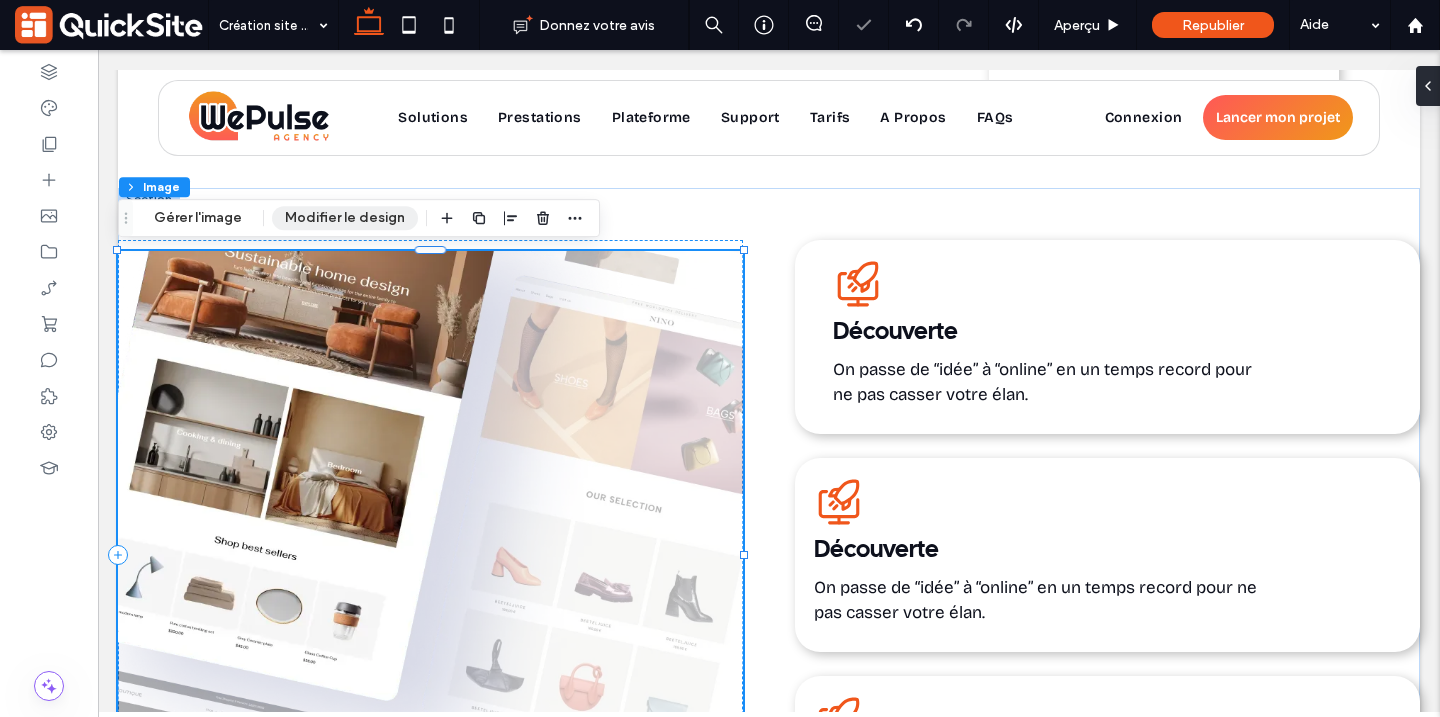 click on "Modifier le design" at bounding box center (345, 218) 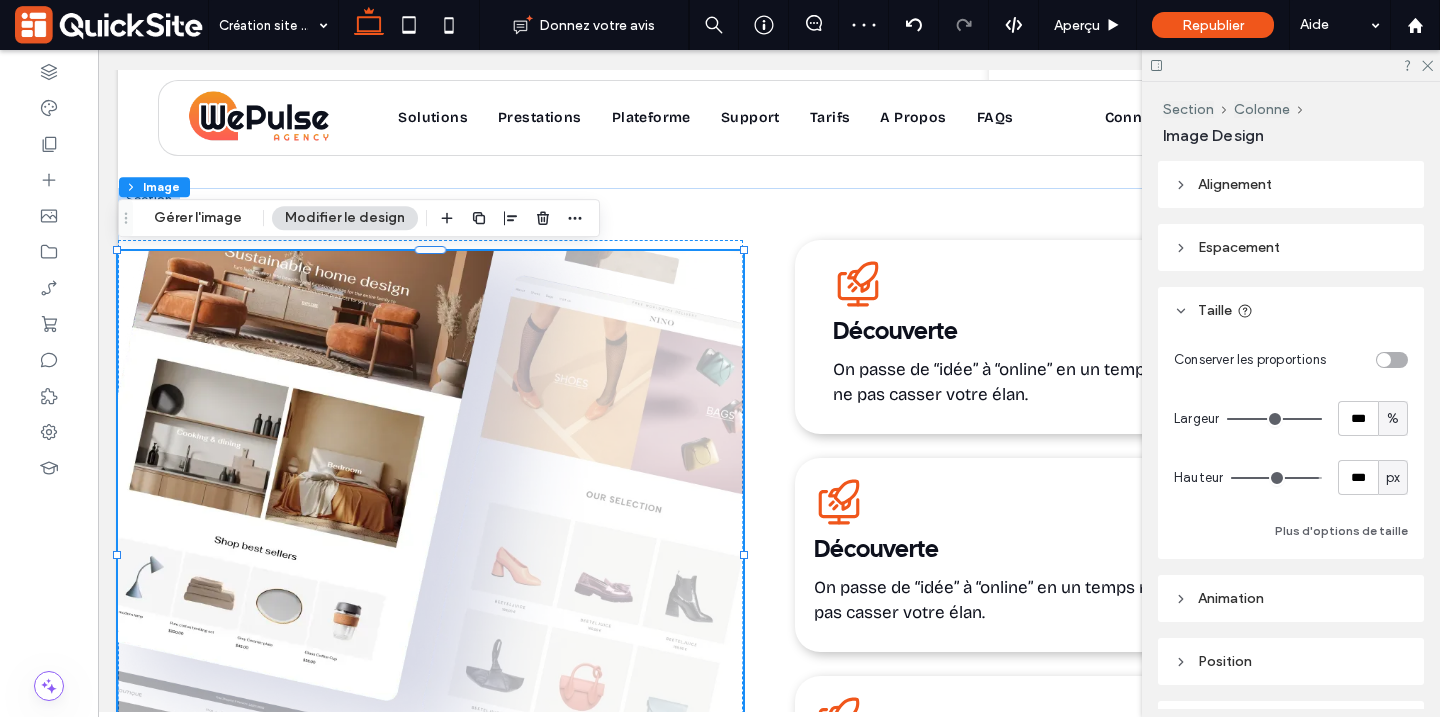 click on "px" at bounding box center [1393, 478] 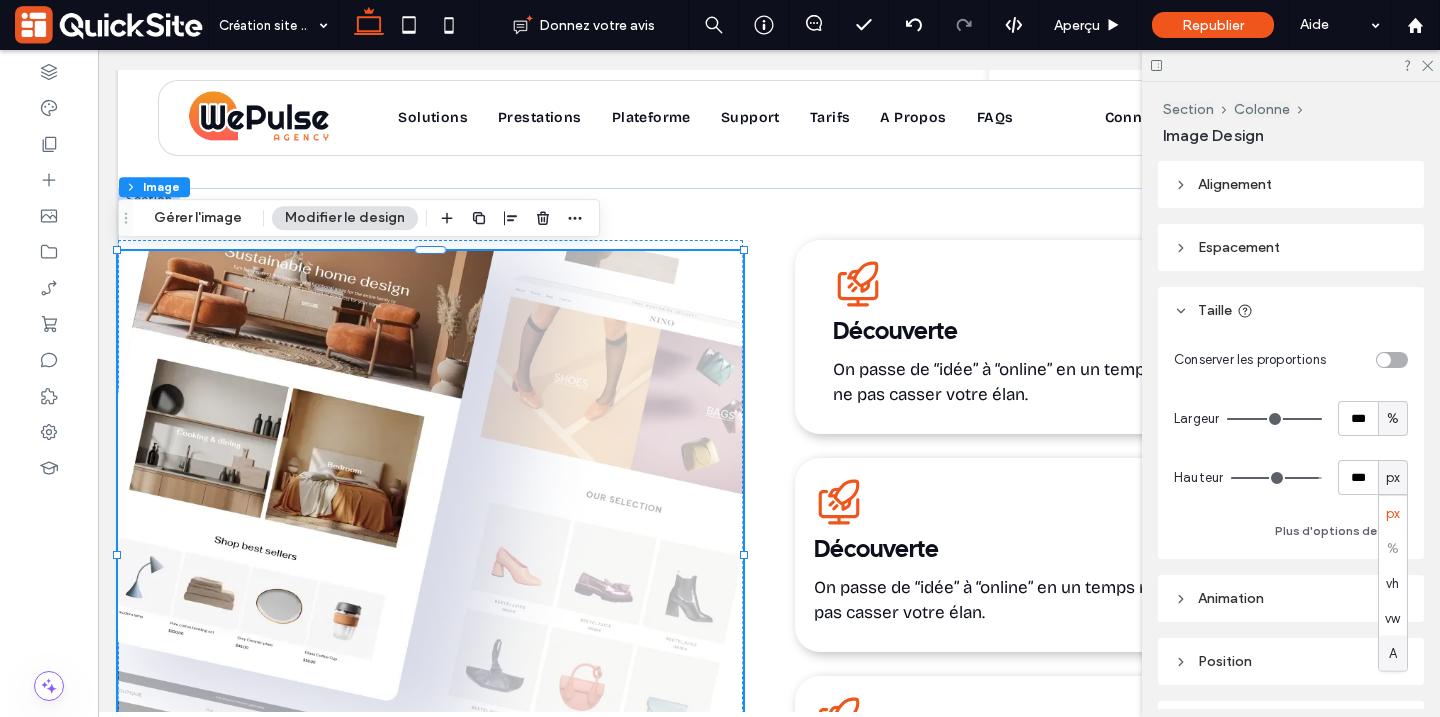 click on "A" at bounding box center [1393, 653] 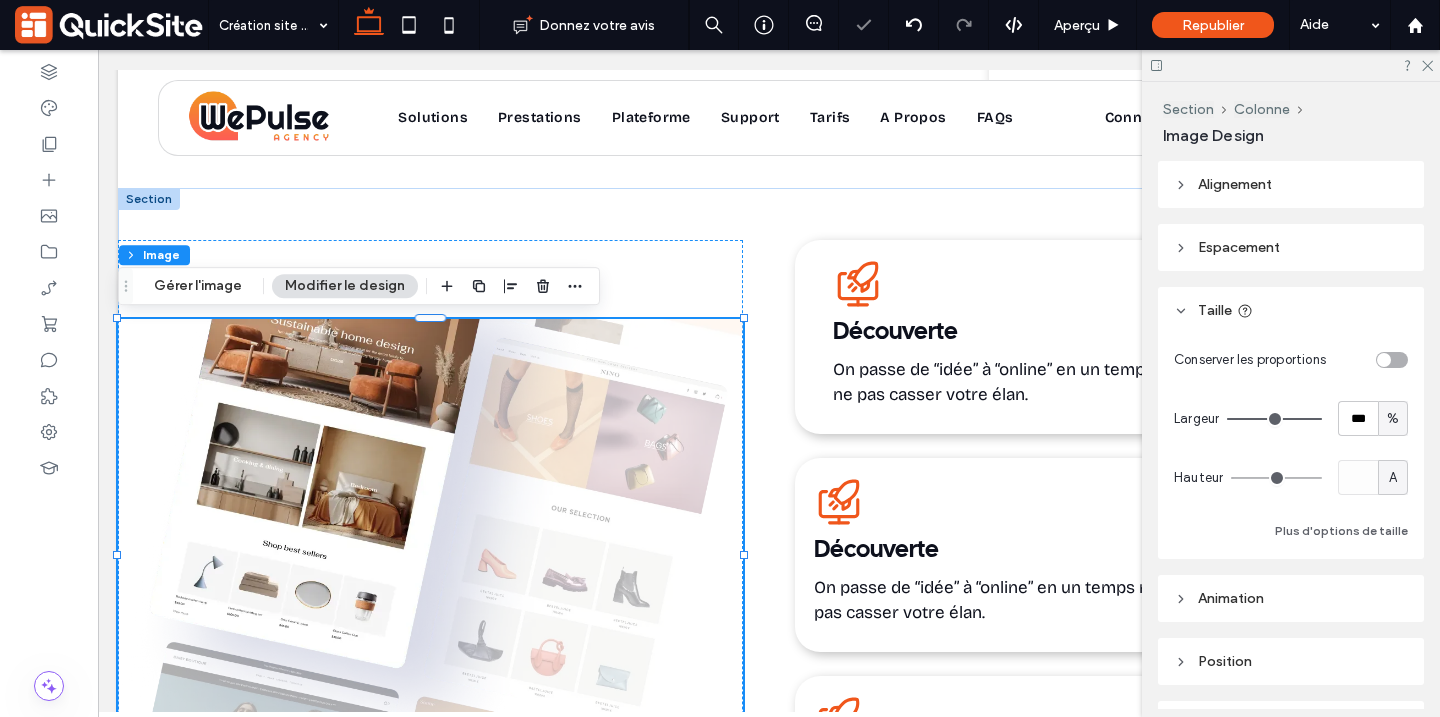 click on "A" at bounding box center [1393, 478] 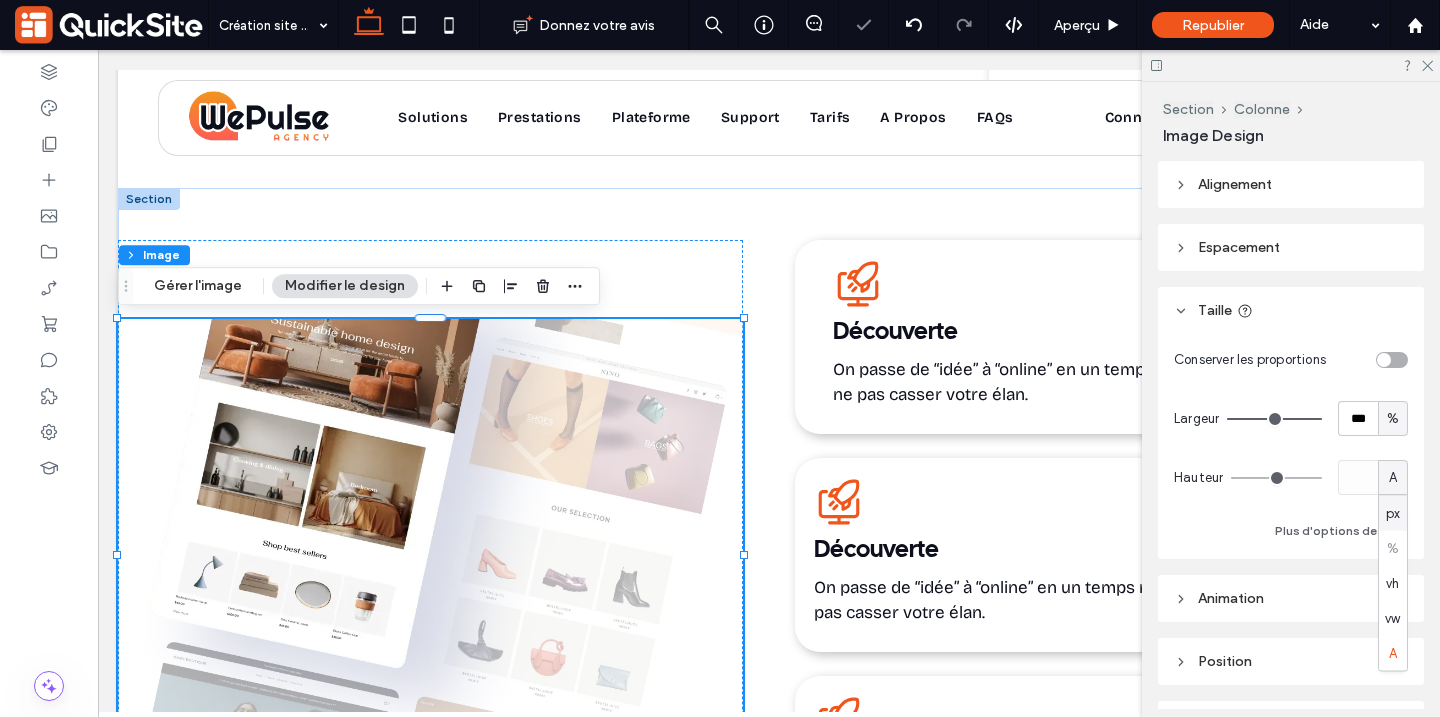 click on "px" at bounding box center [1393, 513] 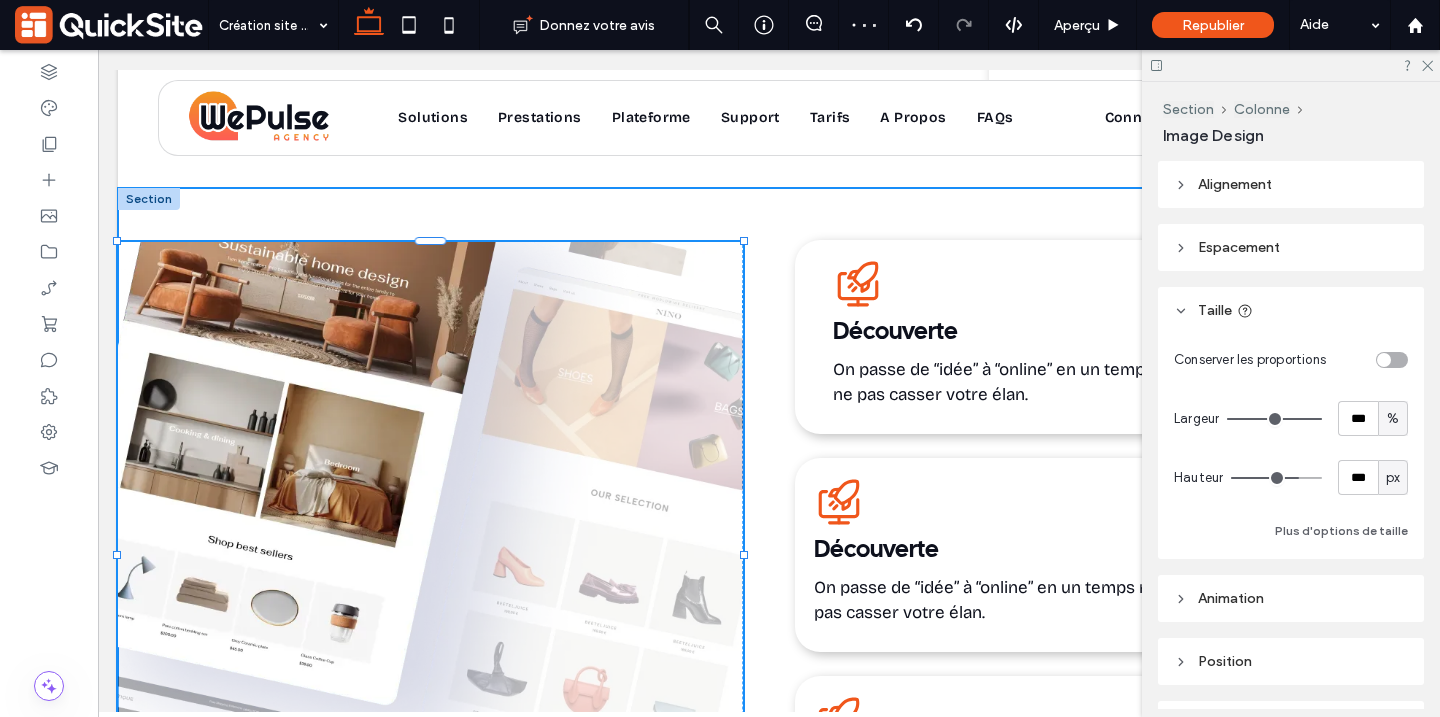 drag, startPoint x: 745, startPoint y: 319, endPoint x: 752, endPoint y: 242, distance: 77.31753 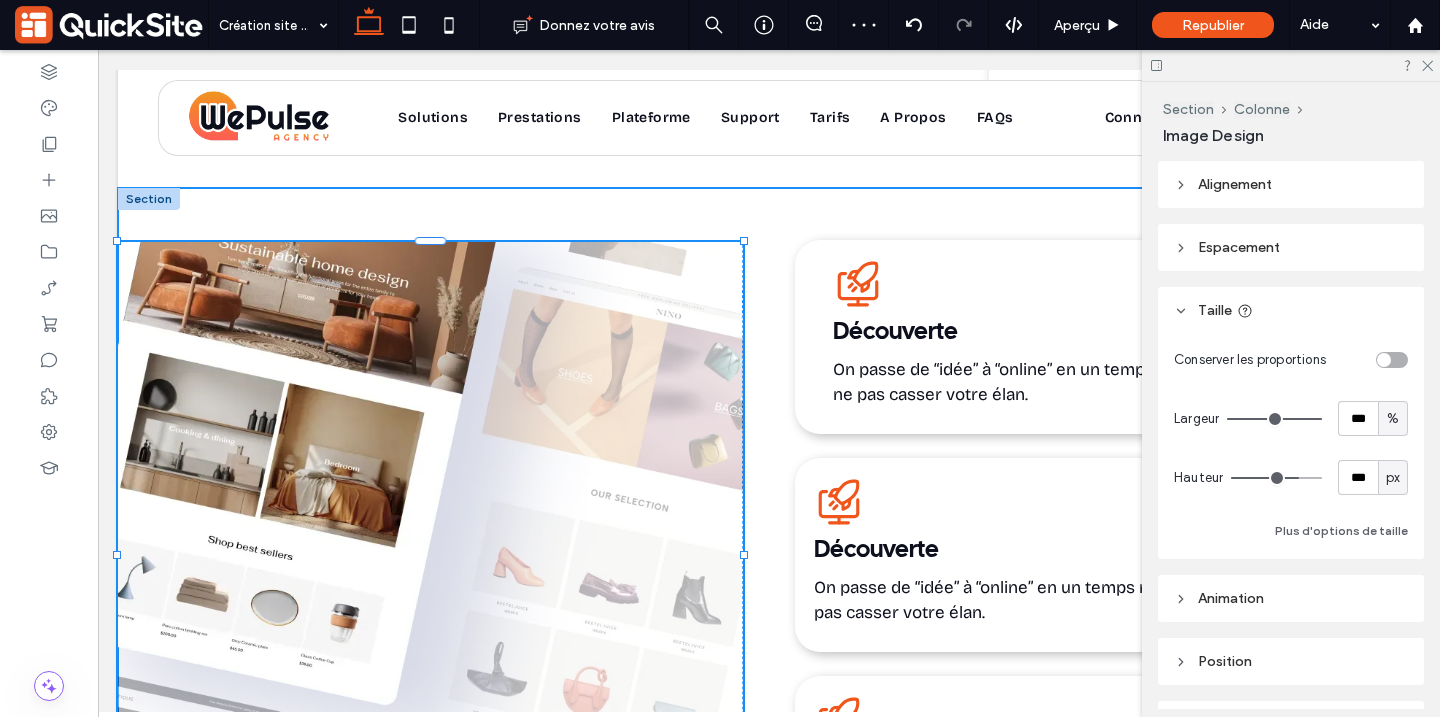 click on "101% , 626px
Service rapide, QuickSite Studio, Création et référencement de site web professionnel, moderne, responsive et optimisé SEO
Découverte
On passe de “idée” à “online” en un temps record pour ne pas casser votre élan.     Service rapide, QuickSite Studio, Création et référencement de site web professionnel, moderne, responsive et optimisé SEO
Découverte
On passe de “idée” à “online” en un temps record pour ne pas casser votre élan.     Service rapide, QuickSite Studio, Création et référencement de site web professionnel, moderne, responsive et optimisé SEO
Découverte
On passe de “idée” à “online” en un temps record pour ne pas casser votre élan." at bounding box center [769, 555] 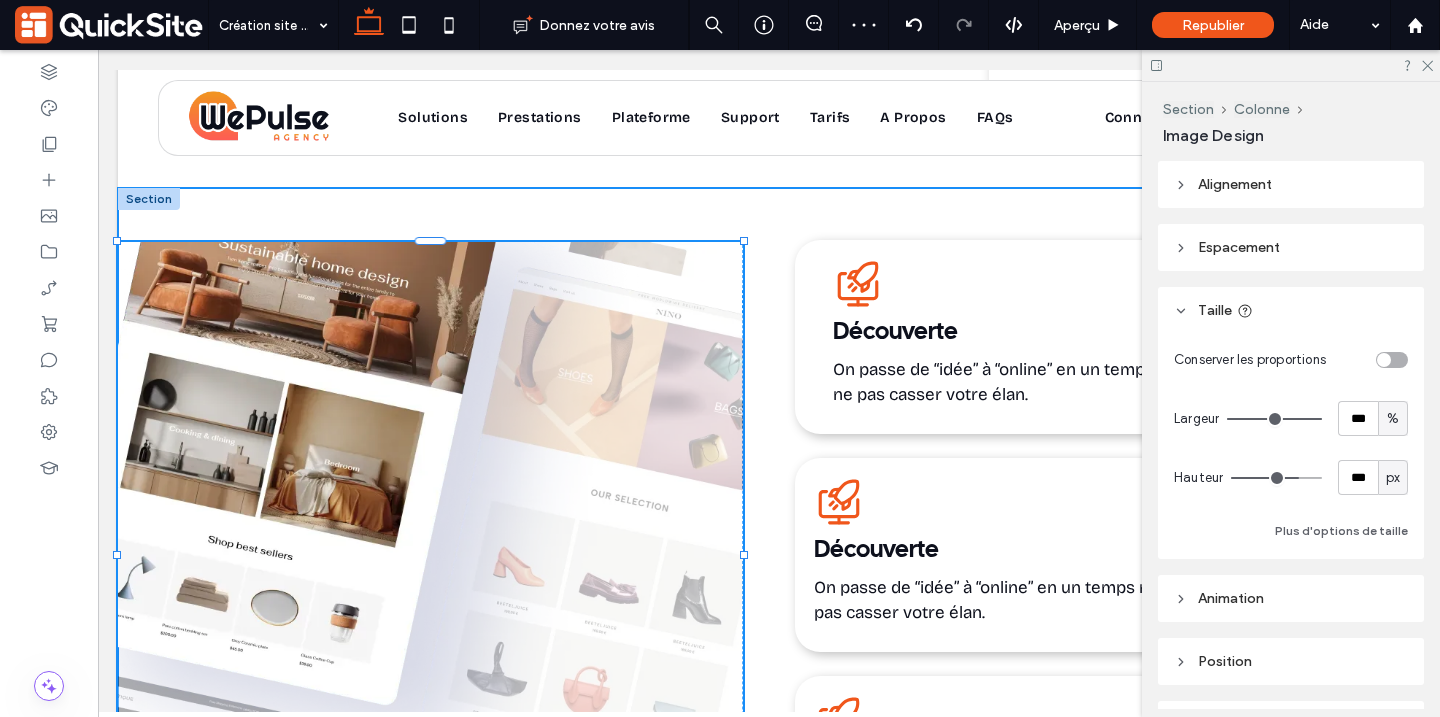 type on "***" 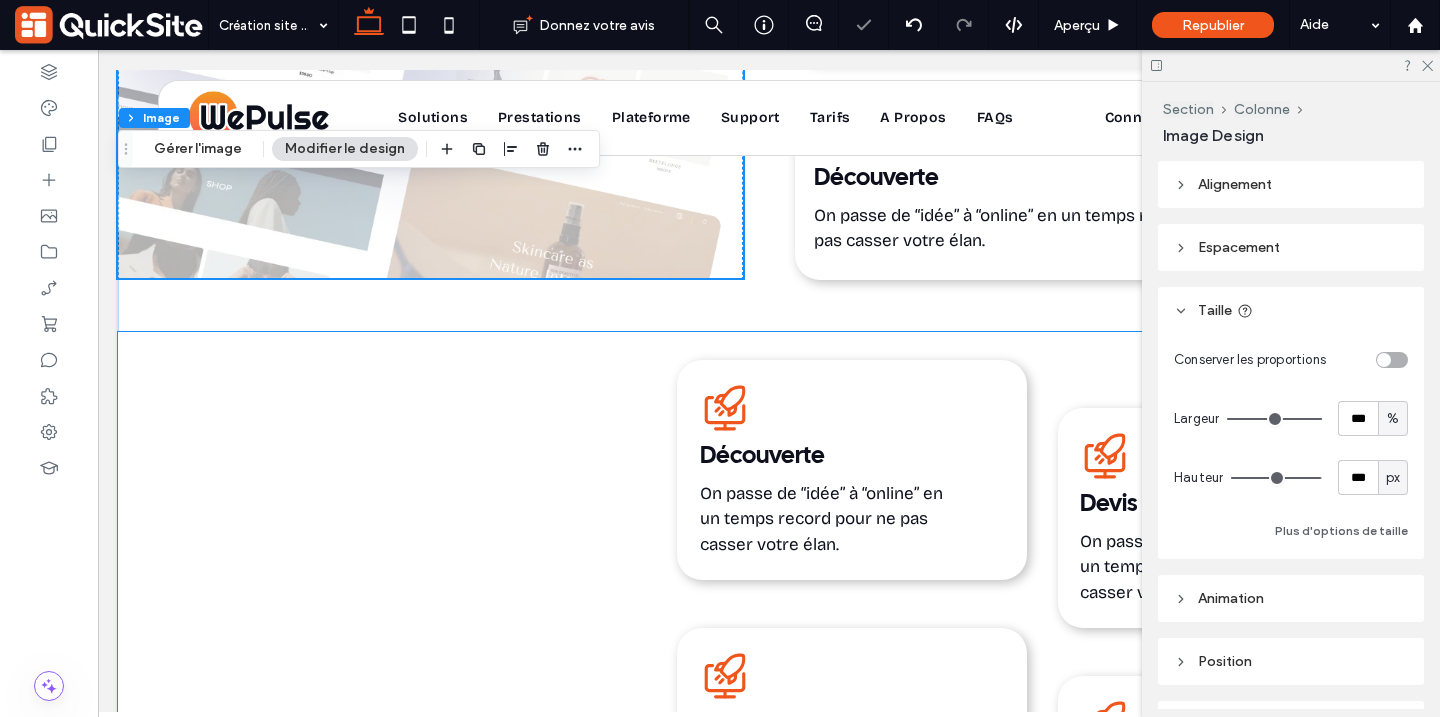 scroll, scrollTop: 3582, scrollLeft: 0, axis: vertical 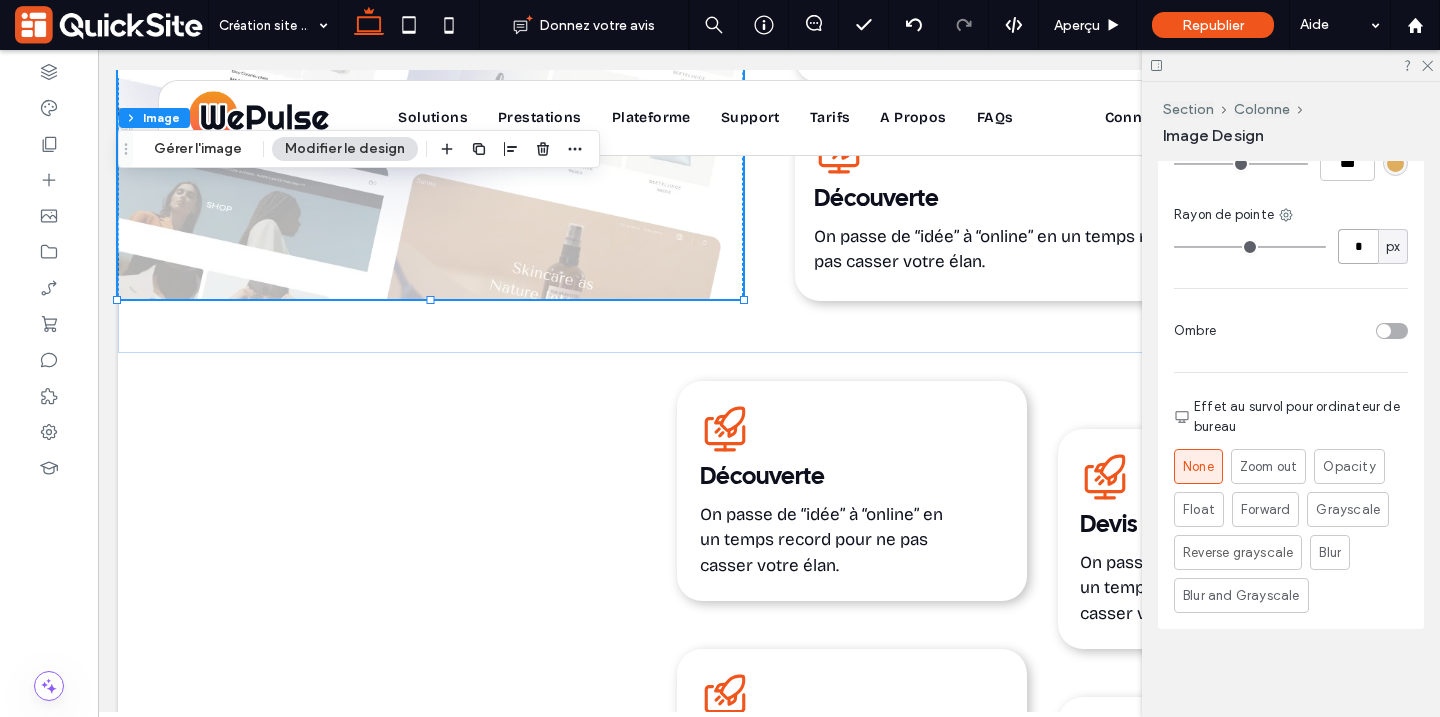 click on "*" at bounding box center [1358, 246] 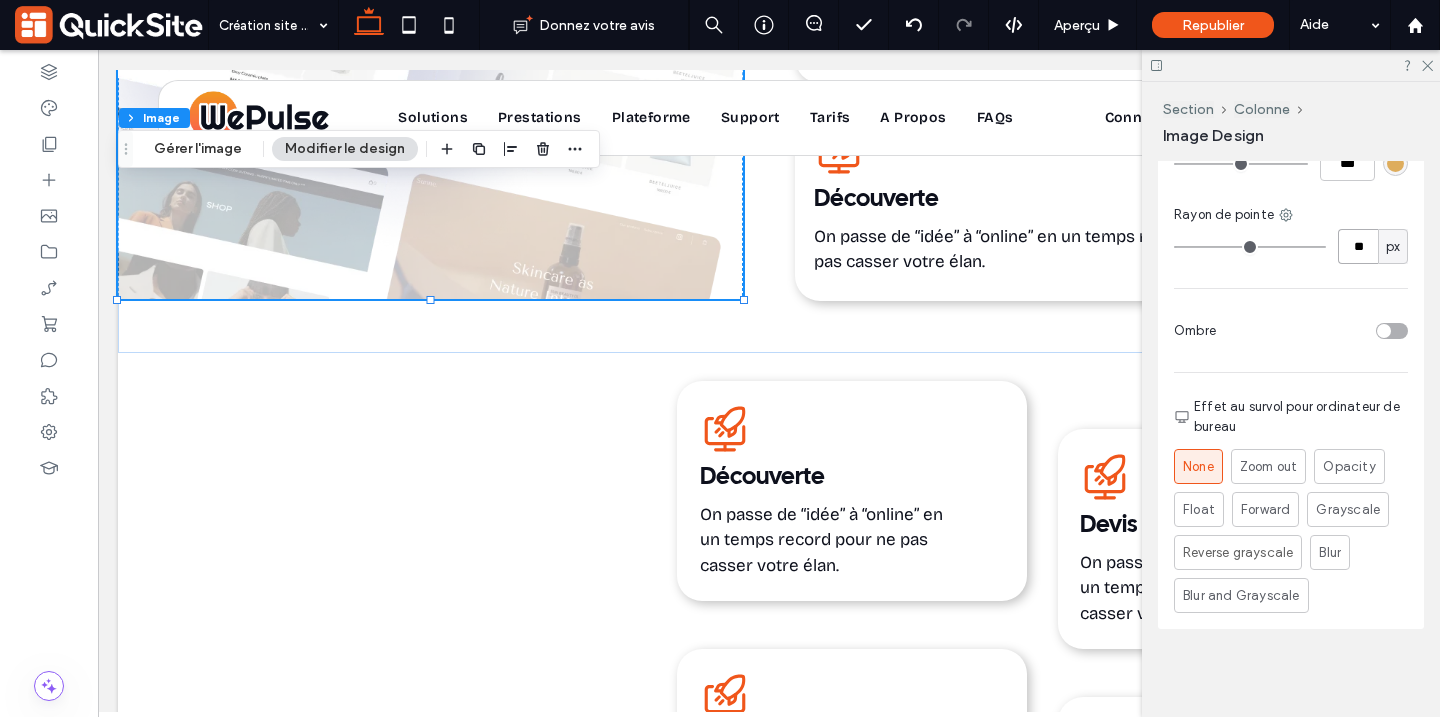 type on "**" 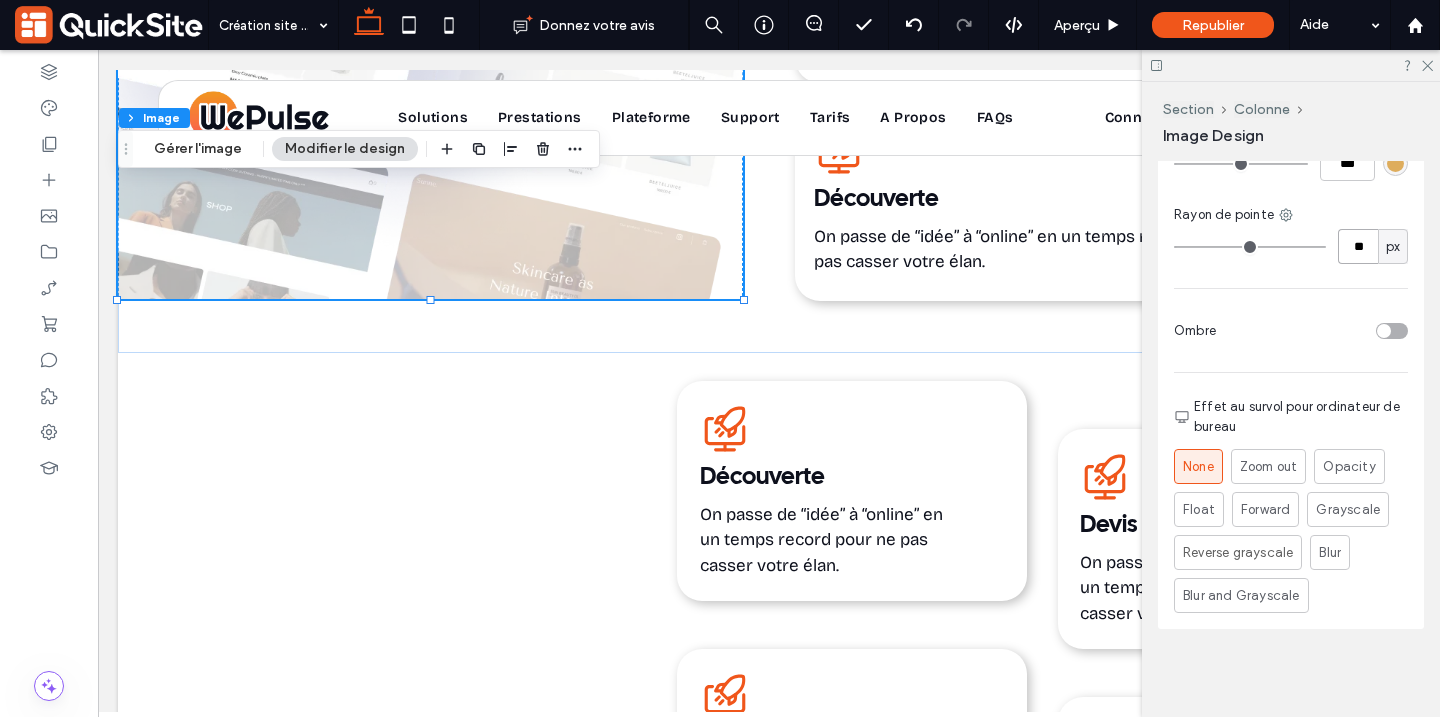 type on "**" 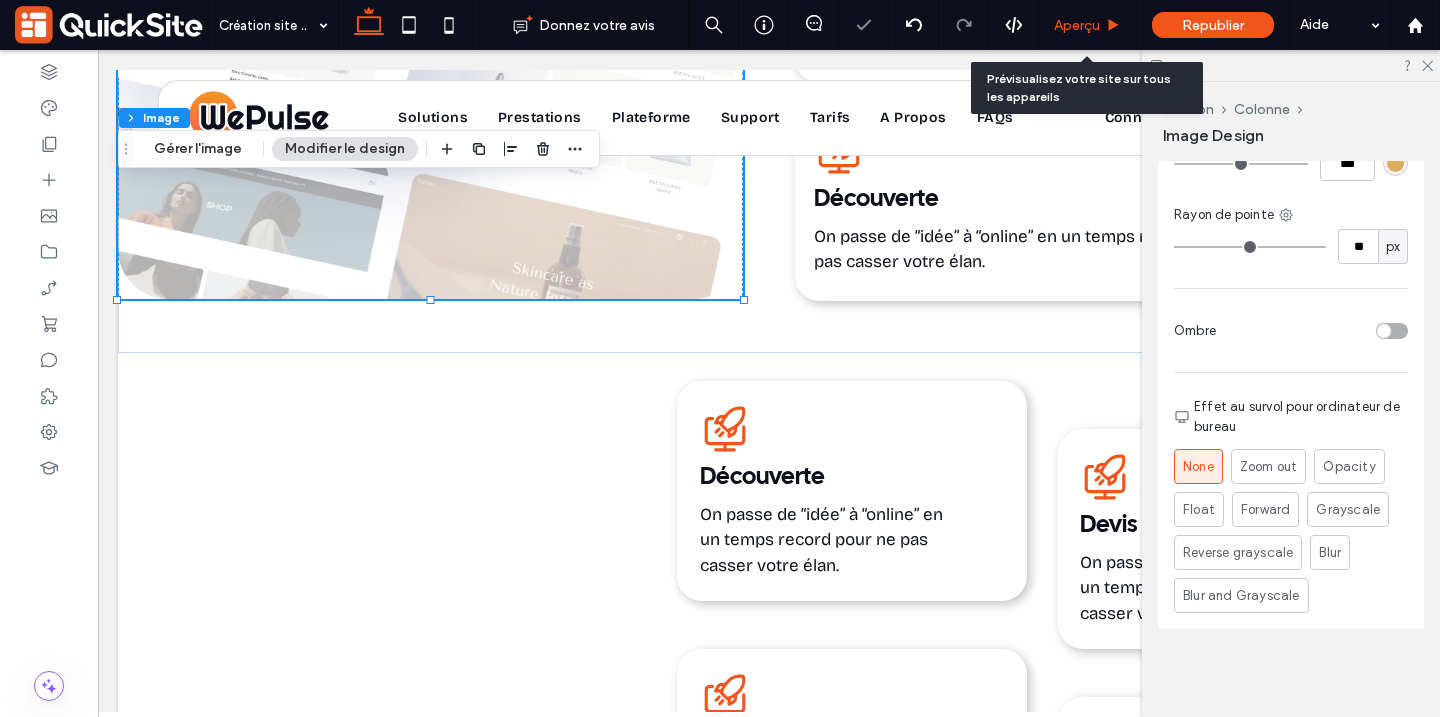 click on "Aperçu" at bounding box center [1077, 25] 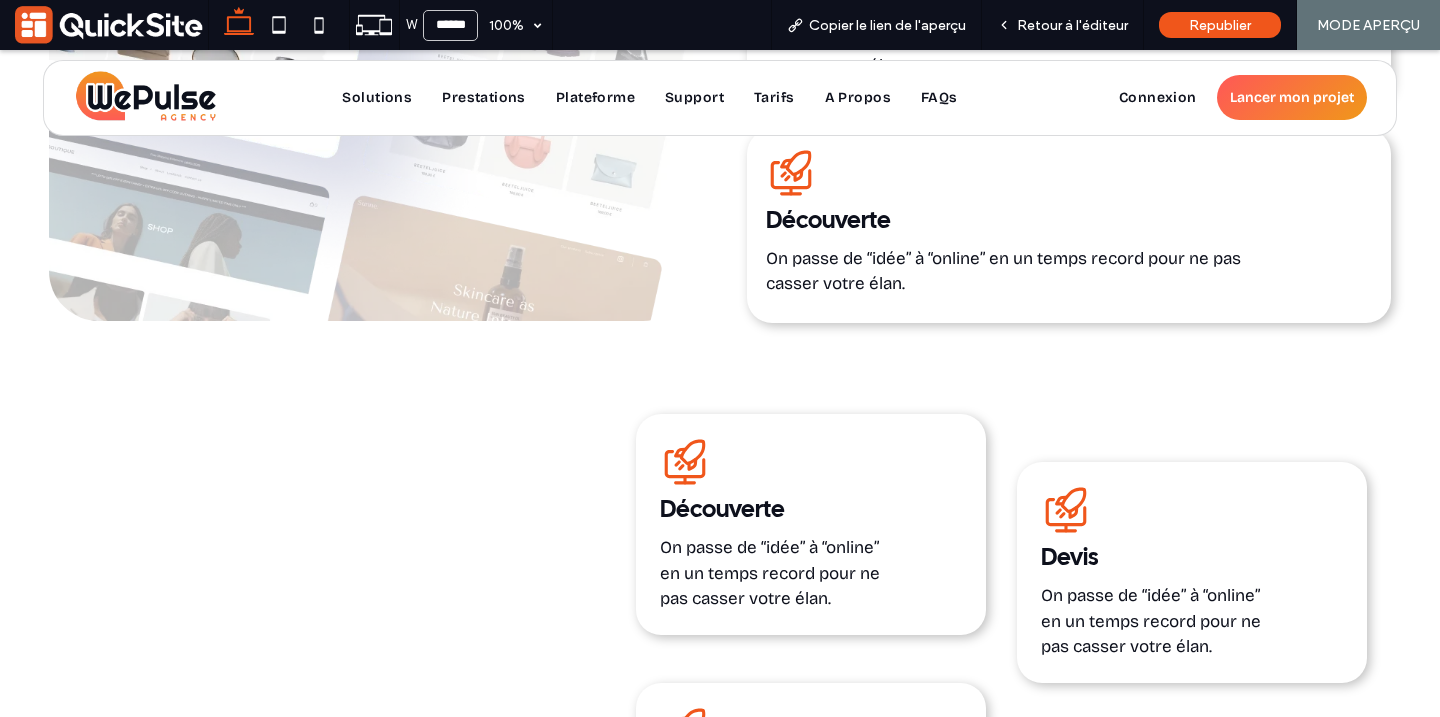 scroll, scrollTop: 3611, scrollLeft: 0, axis: vertical 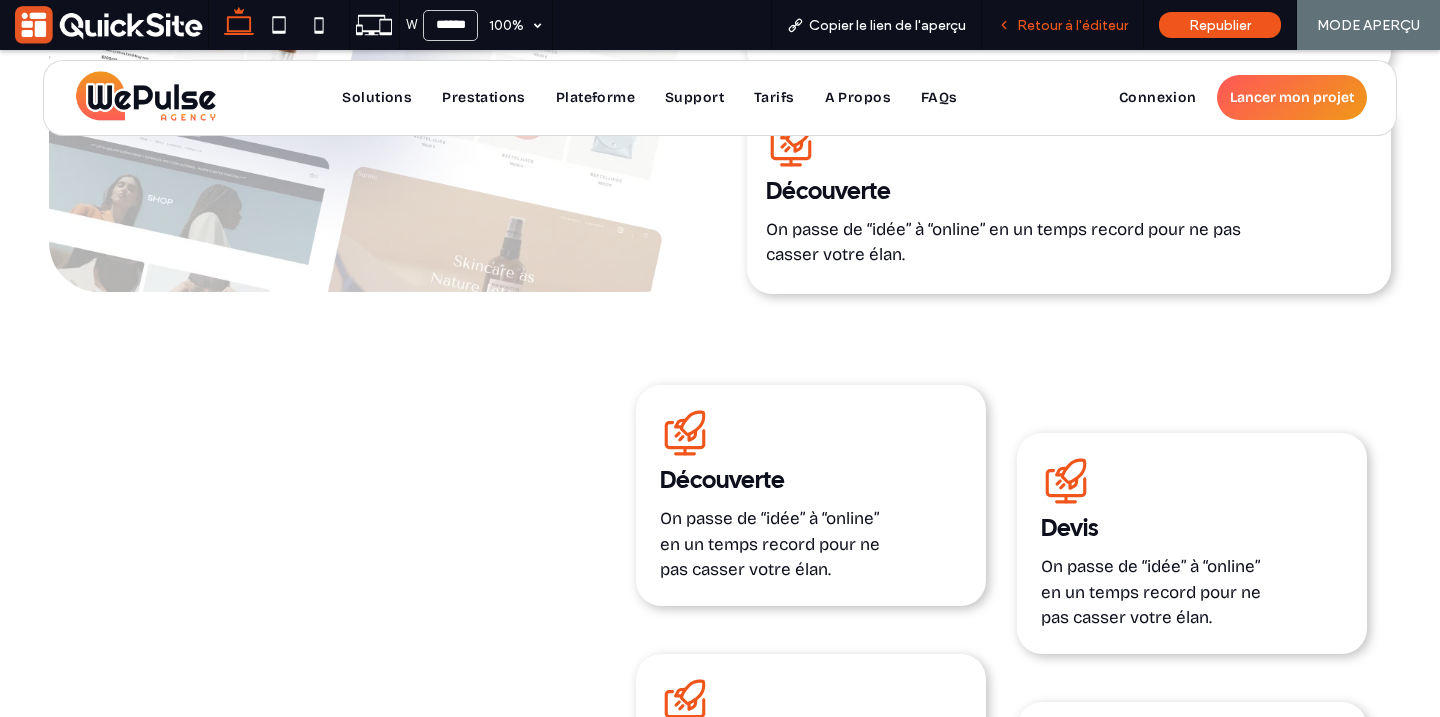 click on "Retour à l'éditeur" at bounding box center [1072, 25] 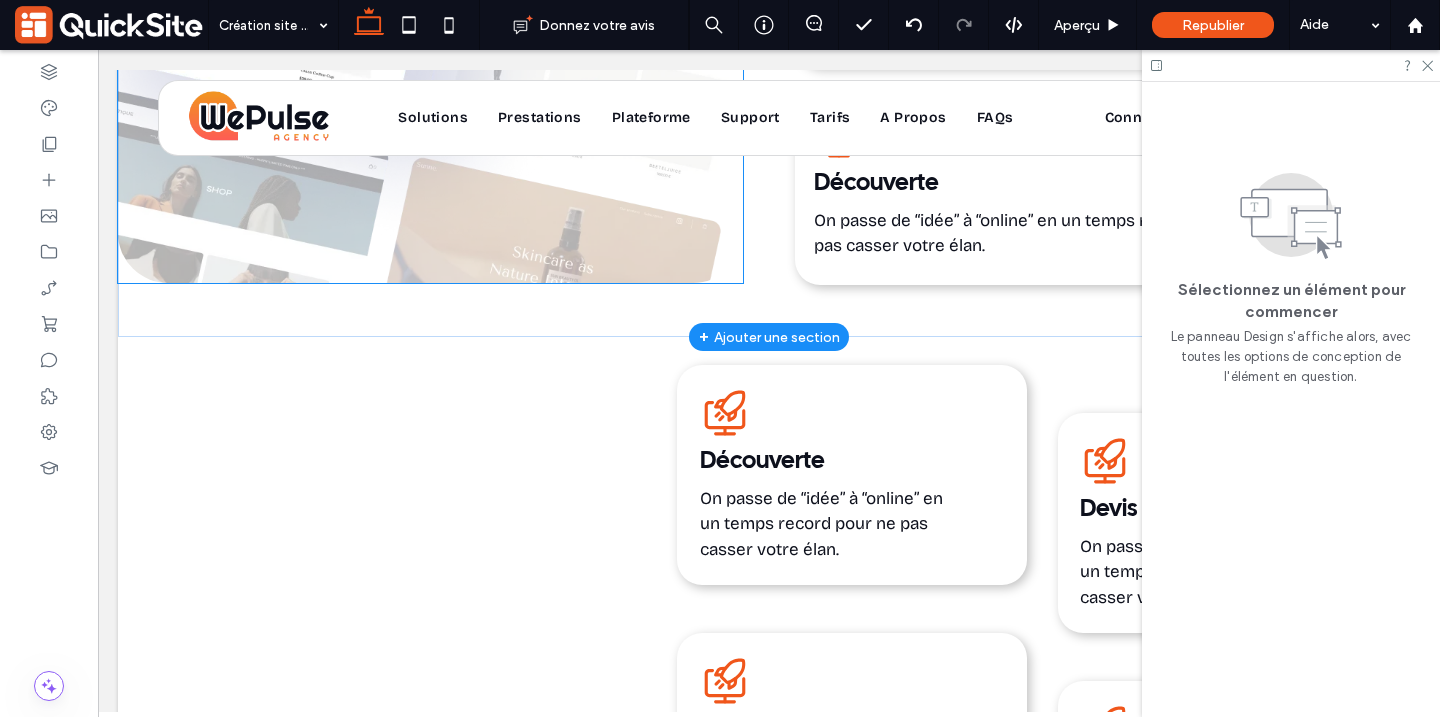 scroll, scrollTop: 3582, scrollLeft: 0, axis: vertical 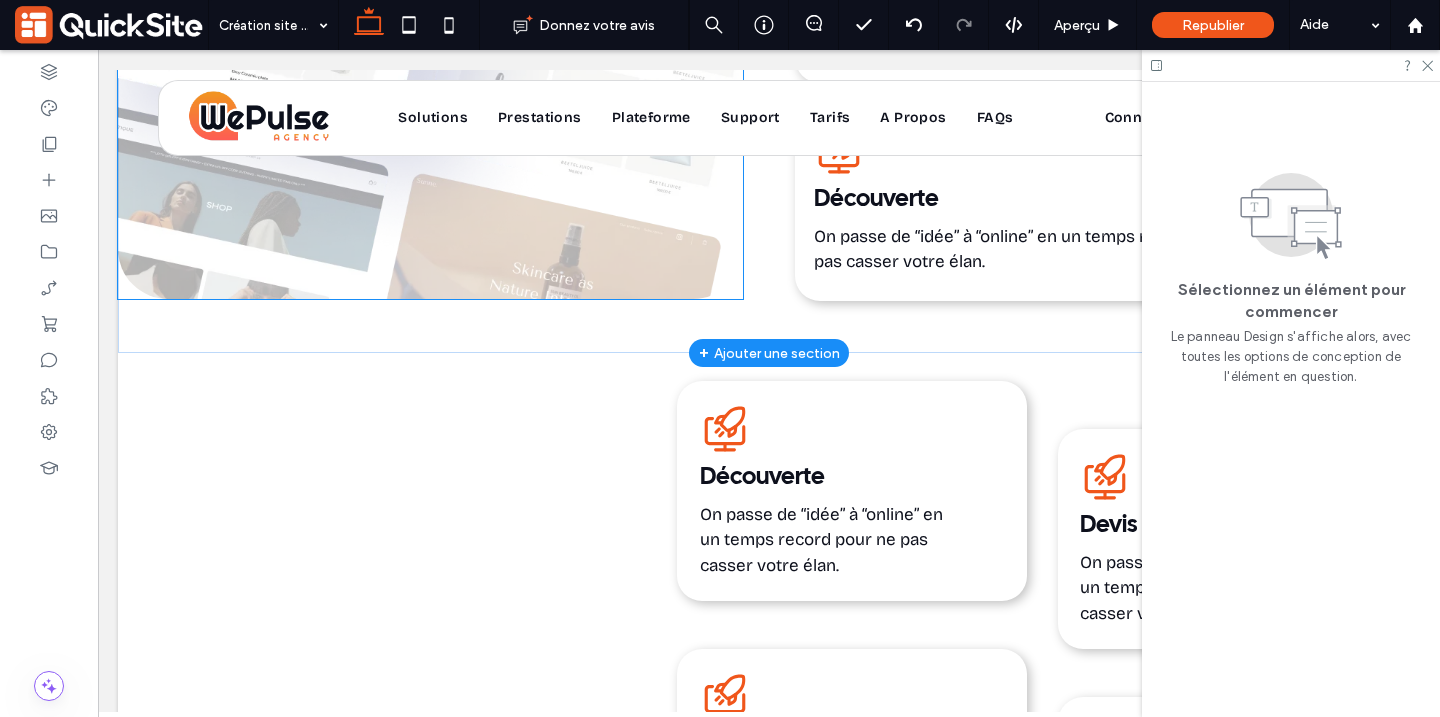 click at bounding box center [430, -14] 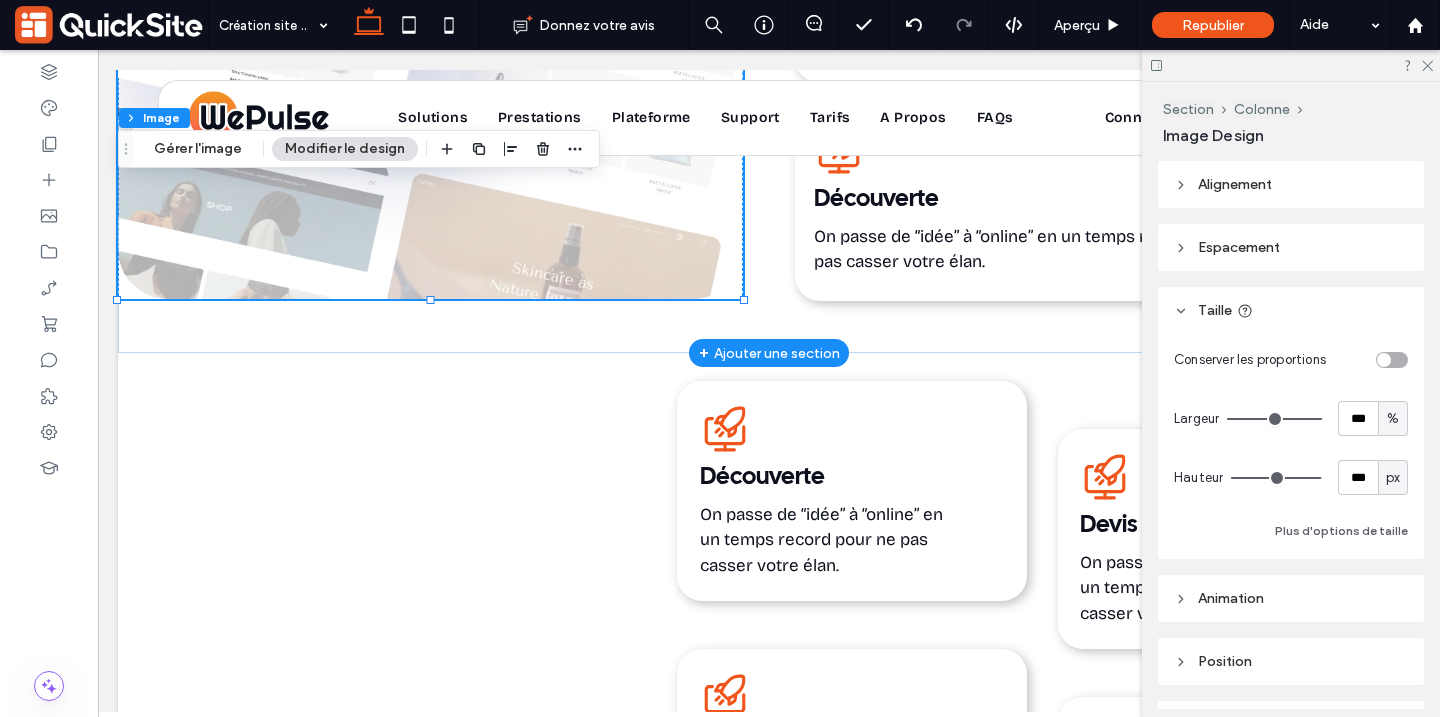 type on "**" 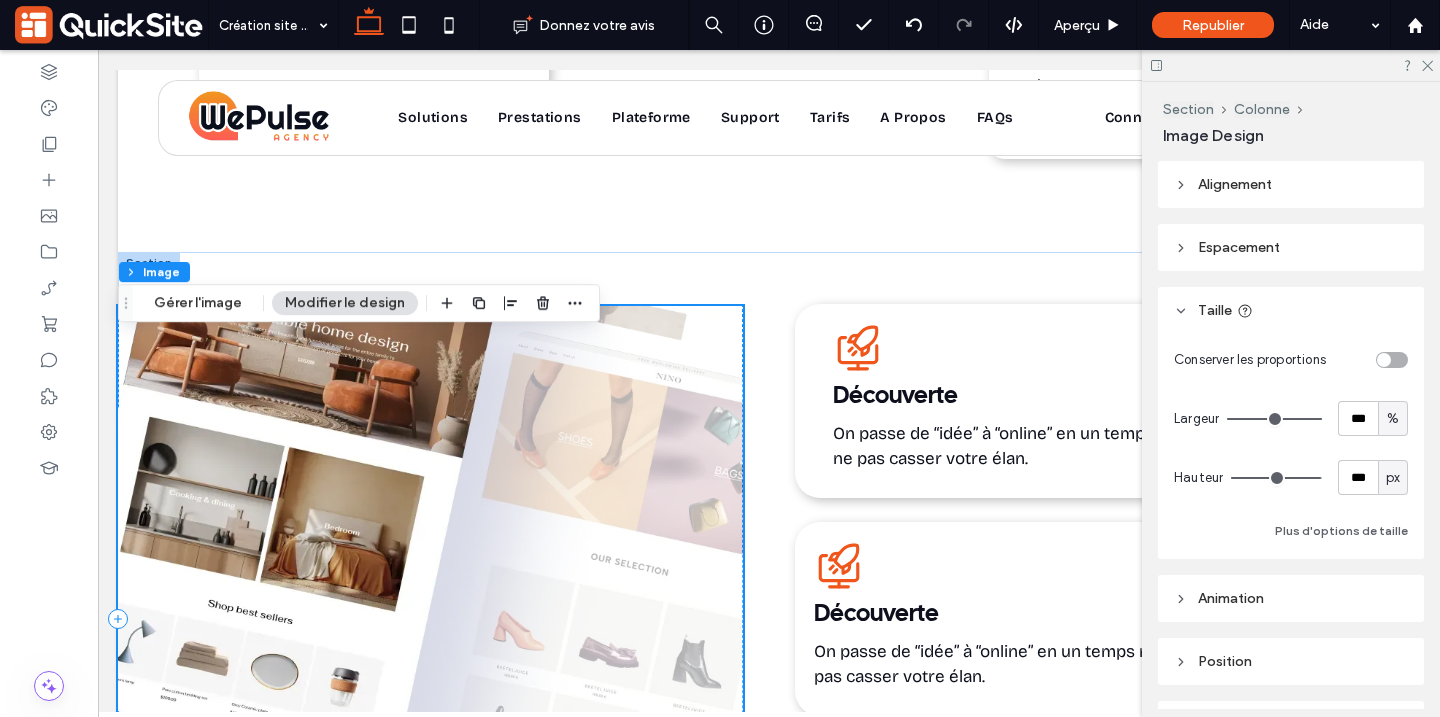 scroll, scrollTop: 2911, scrollLeft: 0, axis: vertical 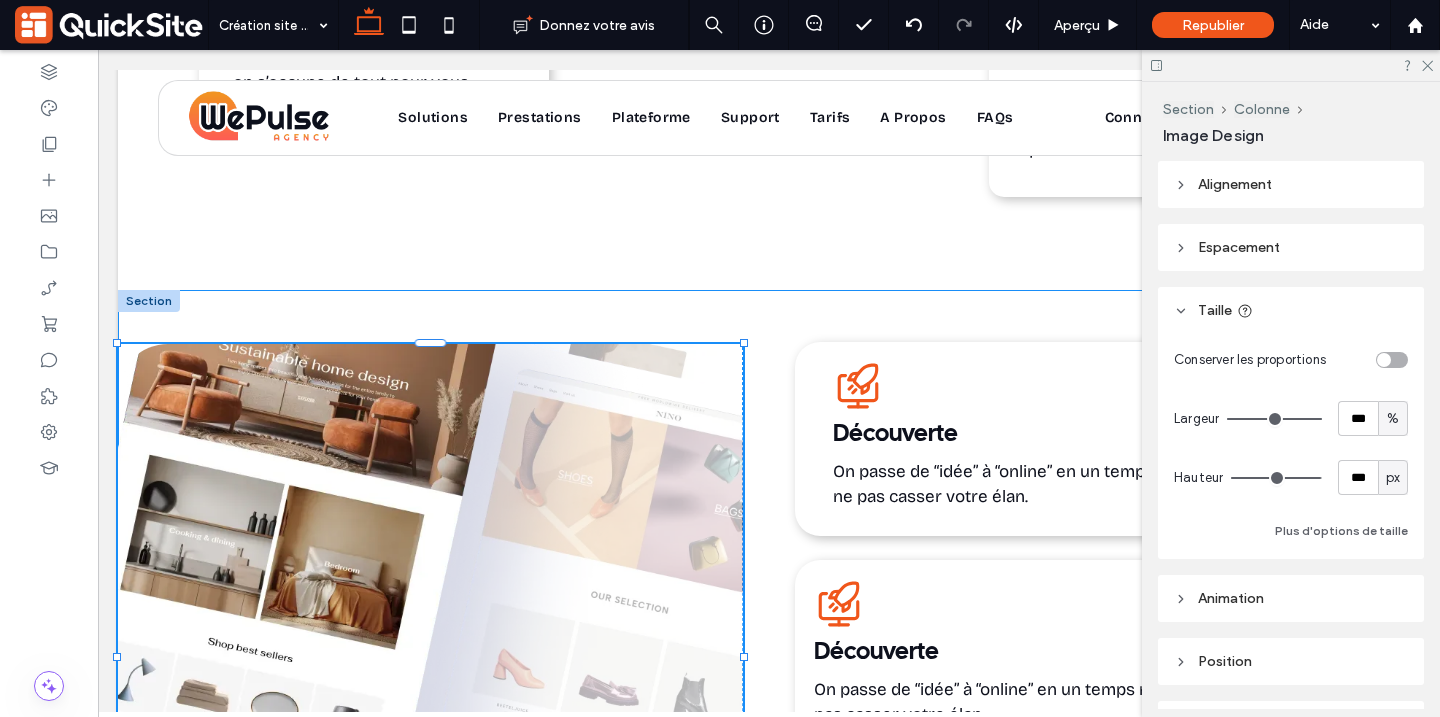 drag, startPoint x: 745, startPoint y: 343, endPoint x: 685, endPoint y: 405, distance: 86.27862 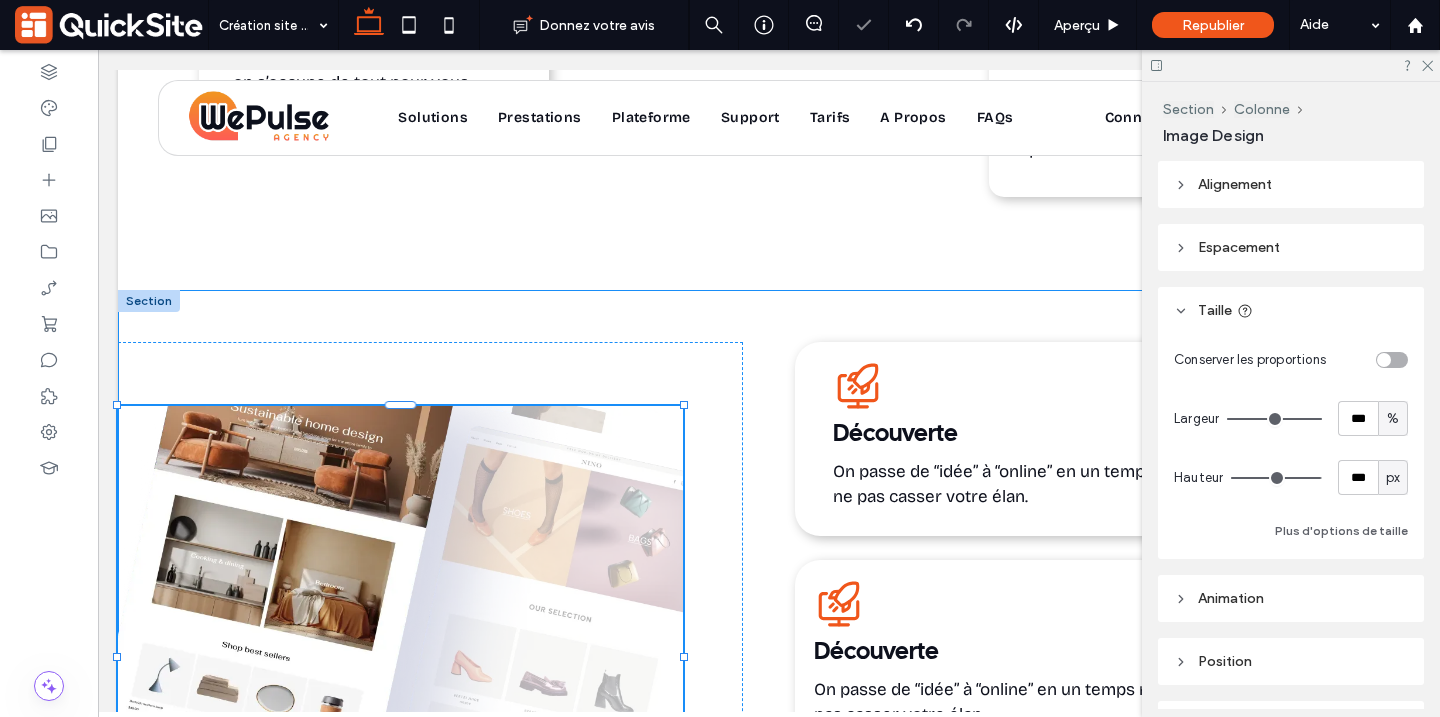 type on "**" 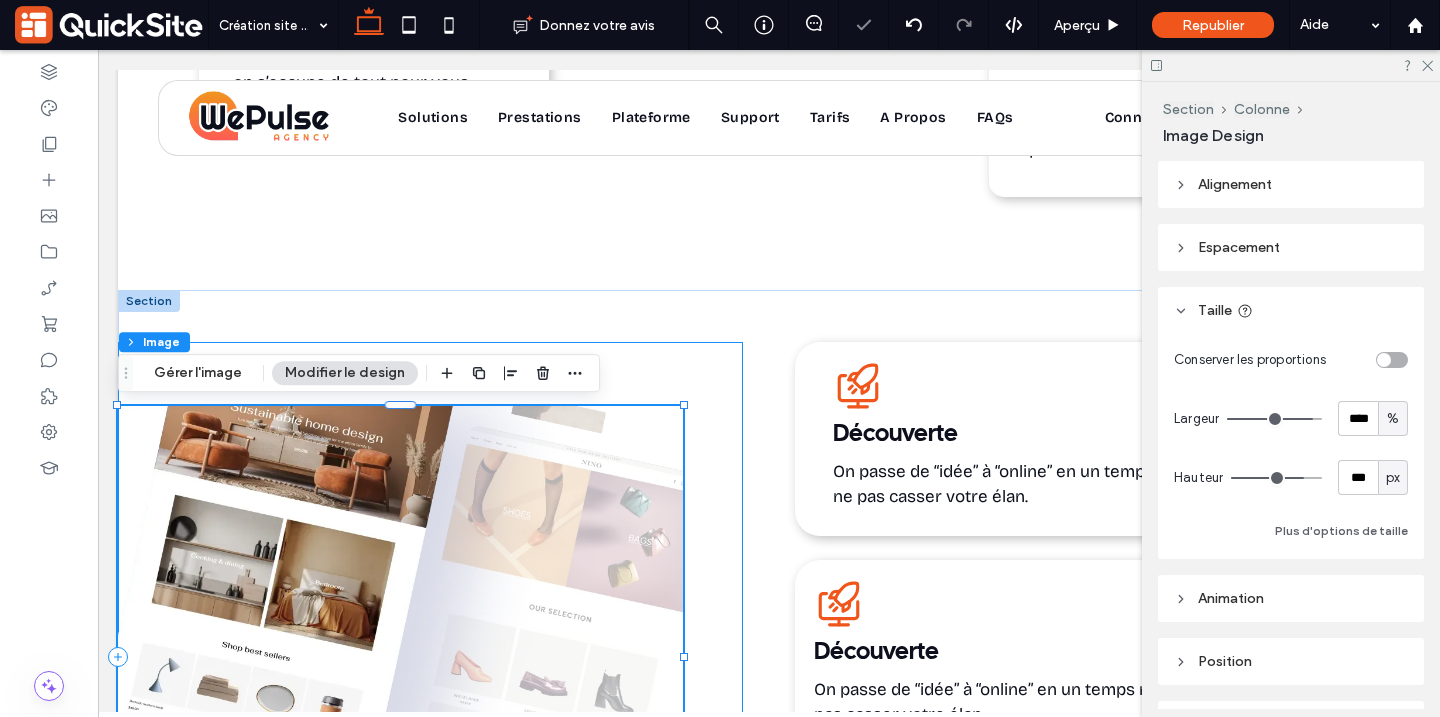 click on "90% , 502px" at bounding box center [430, 657] 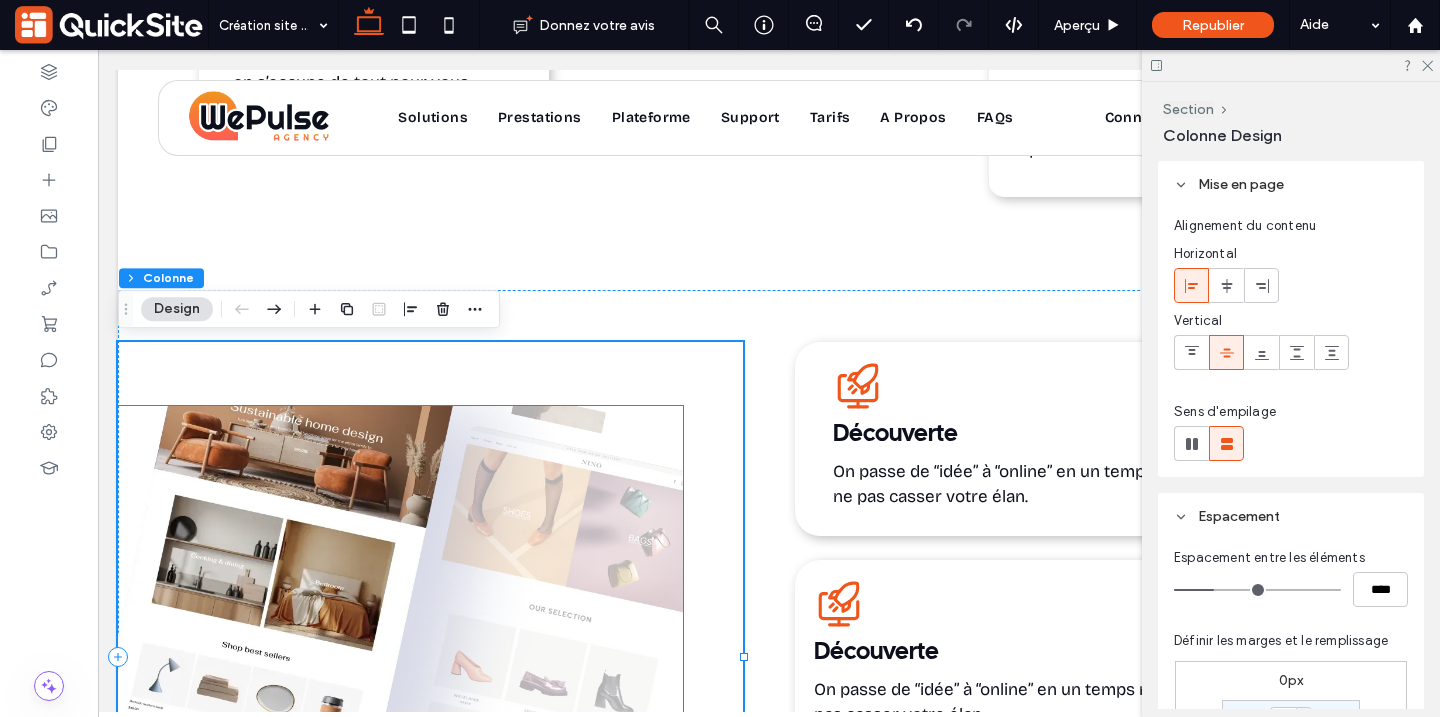 click at bounding box center [400, 657] 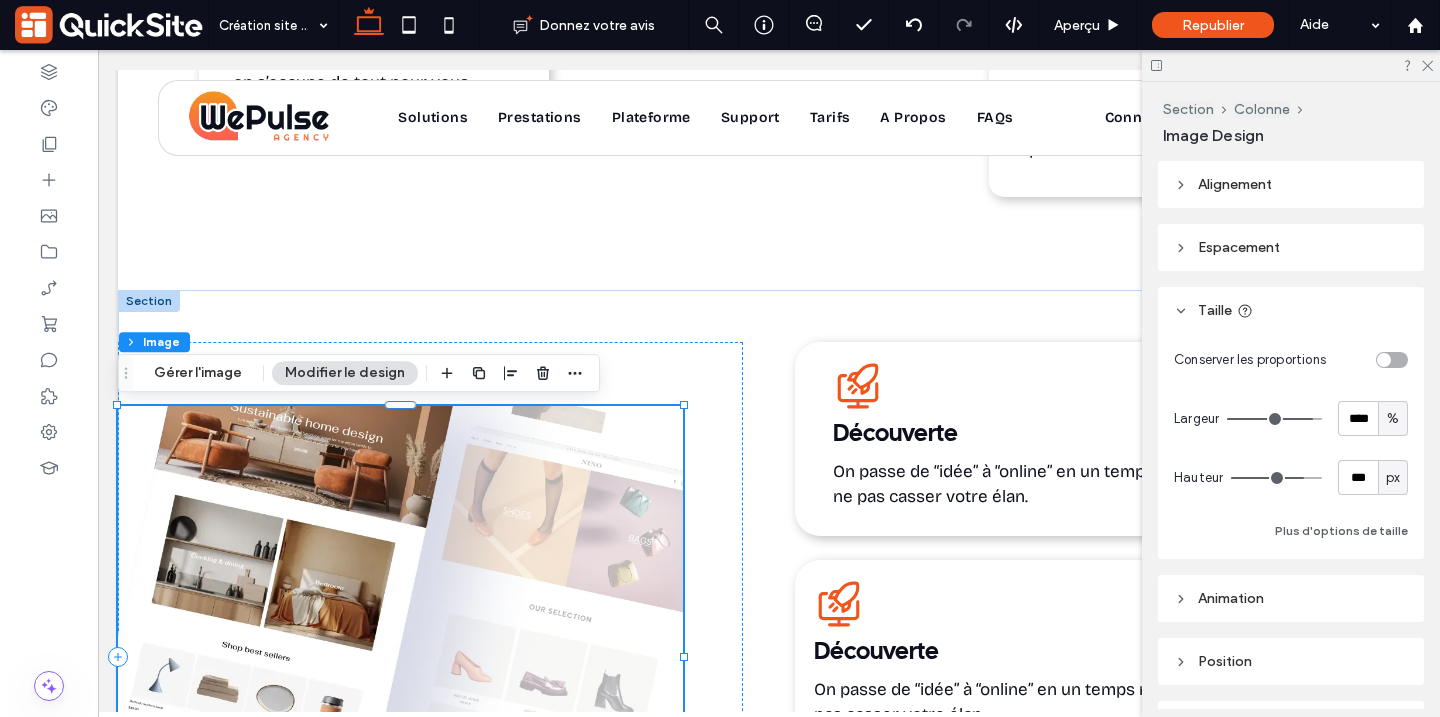 type on "**" 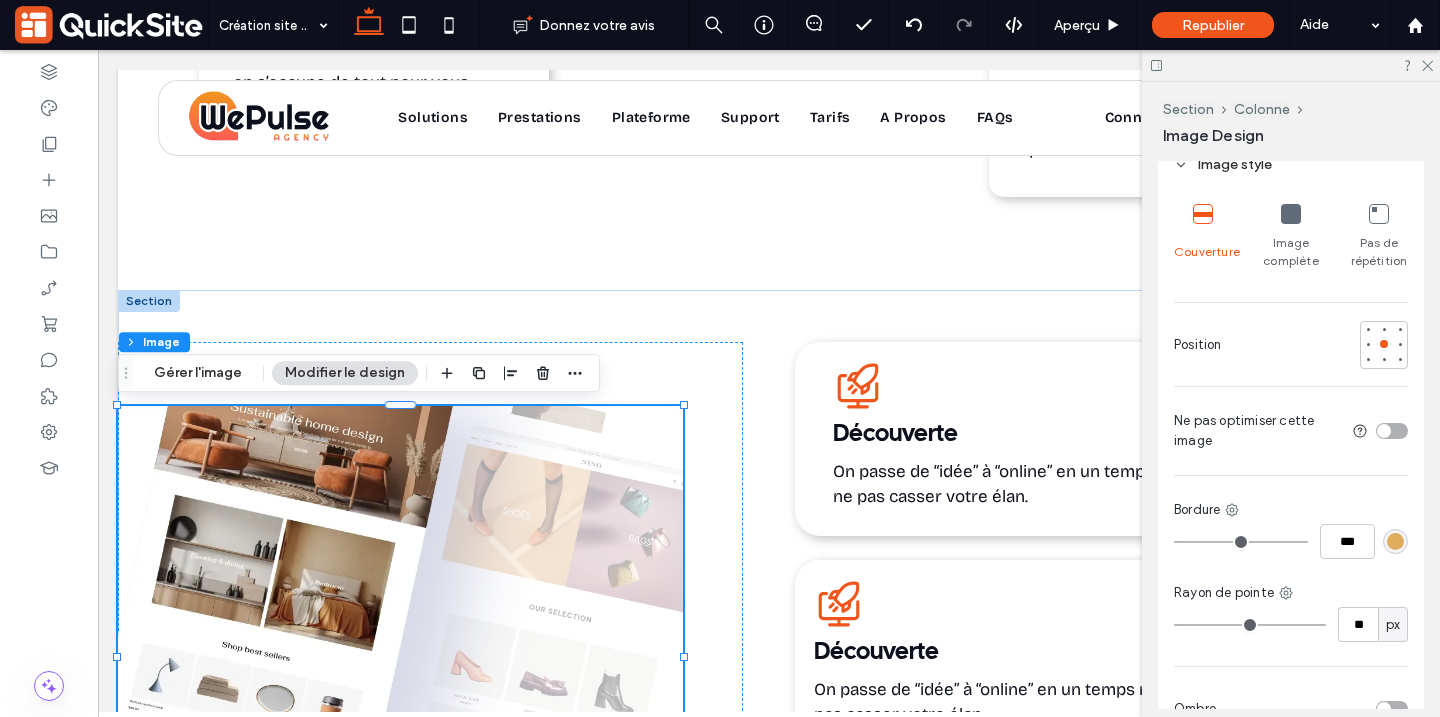 scroll, scrollTop: 1177, scrollLeft: 0, axis: vertical 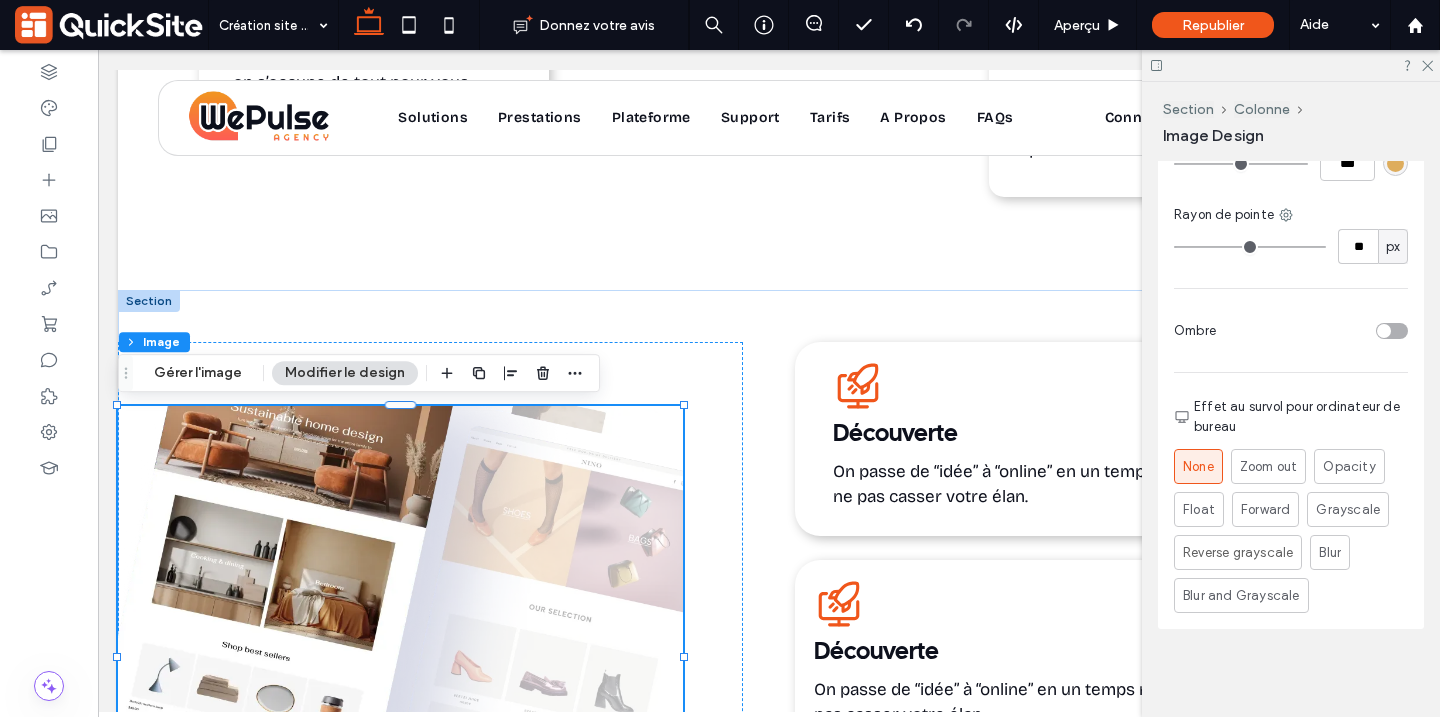 type on "**" 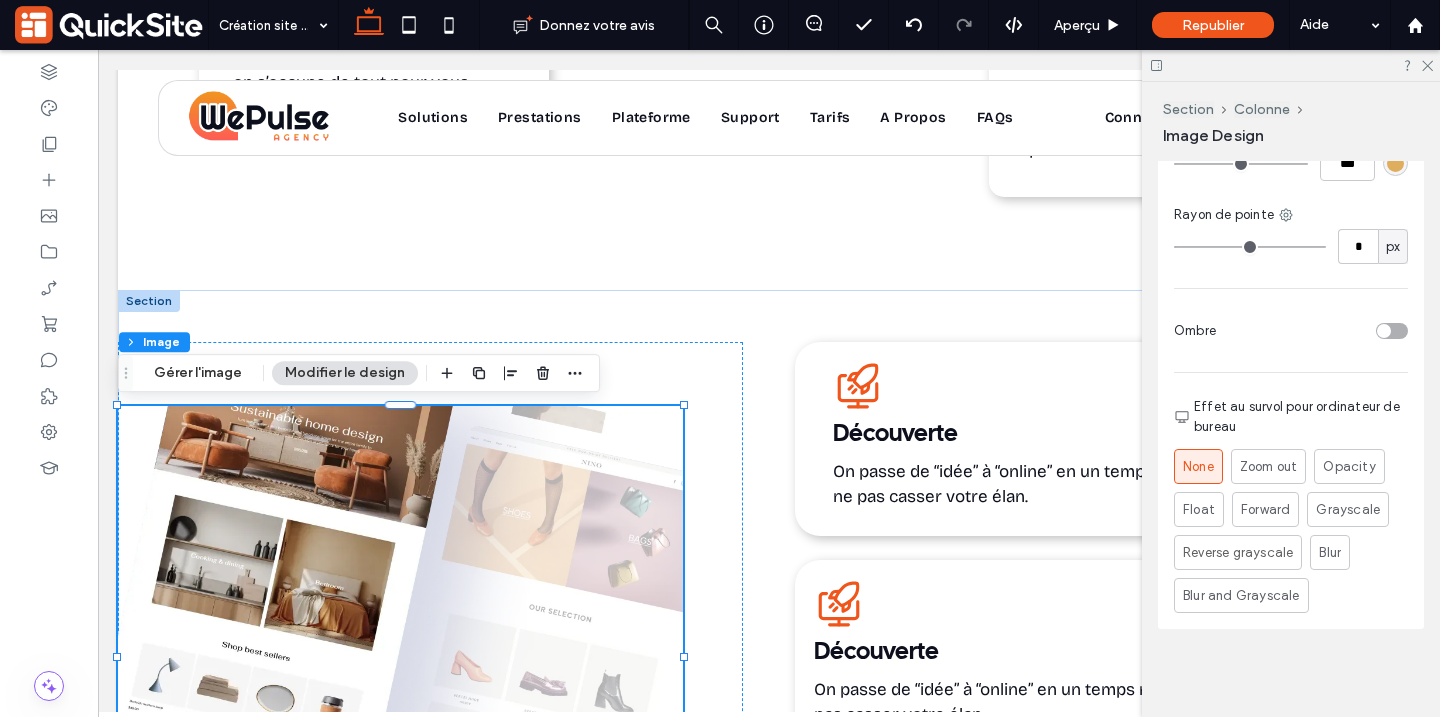 drag, startPoint x: 1253, startPoint y: 250, endPoint x: 1049, endPoint y: 252, distance: 204.0098 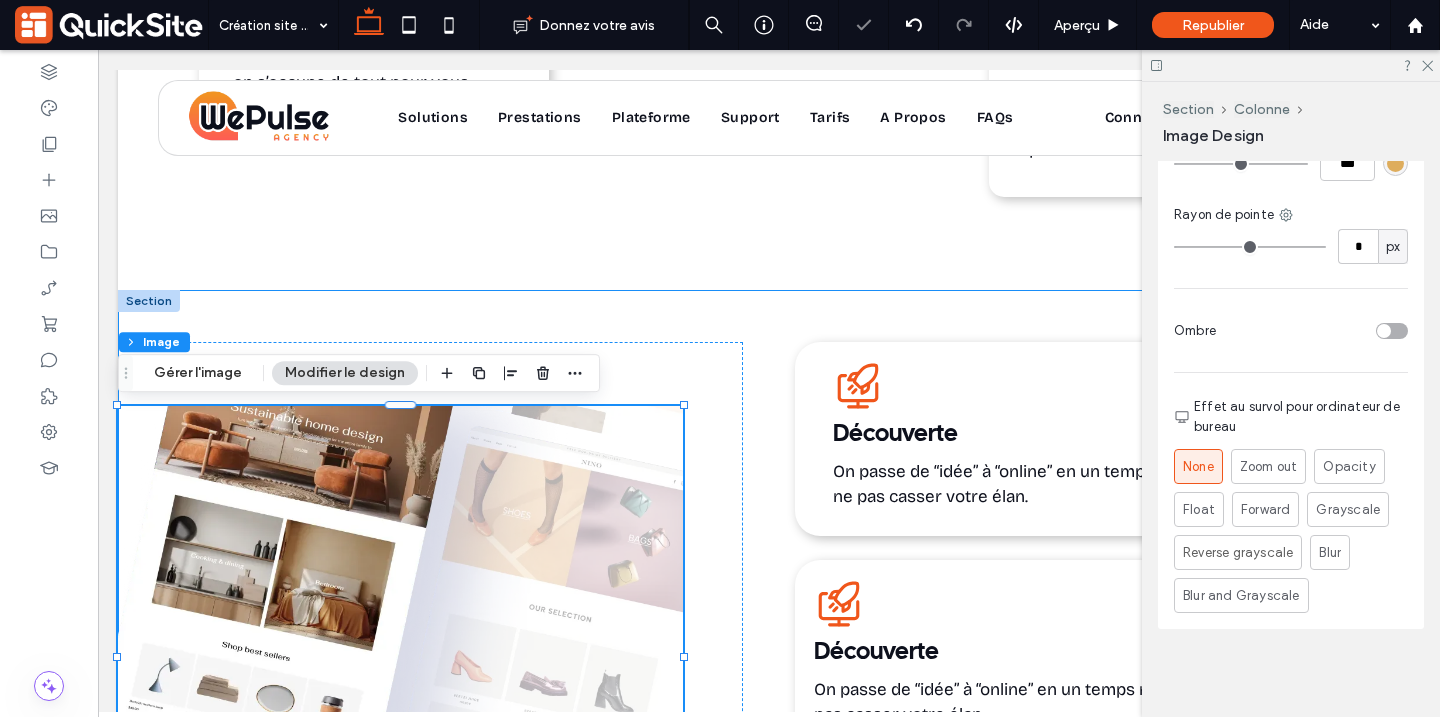 click at bounding box center (430, 657) 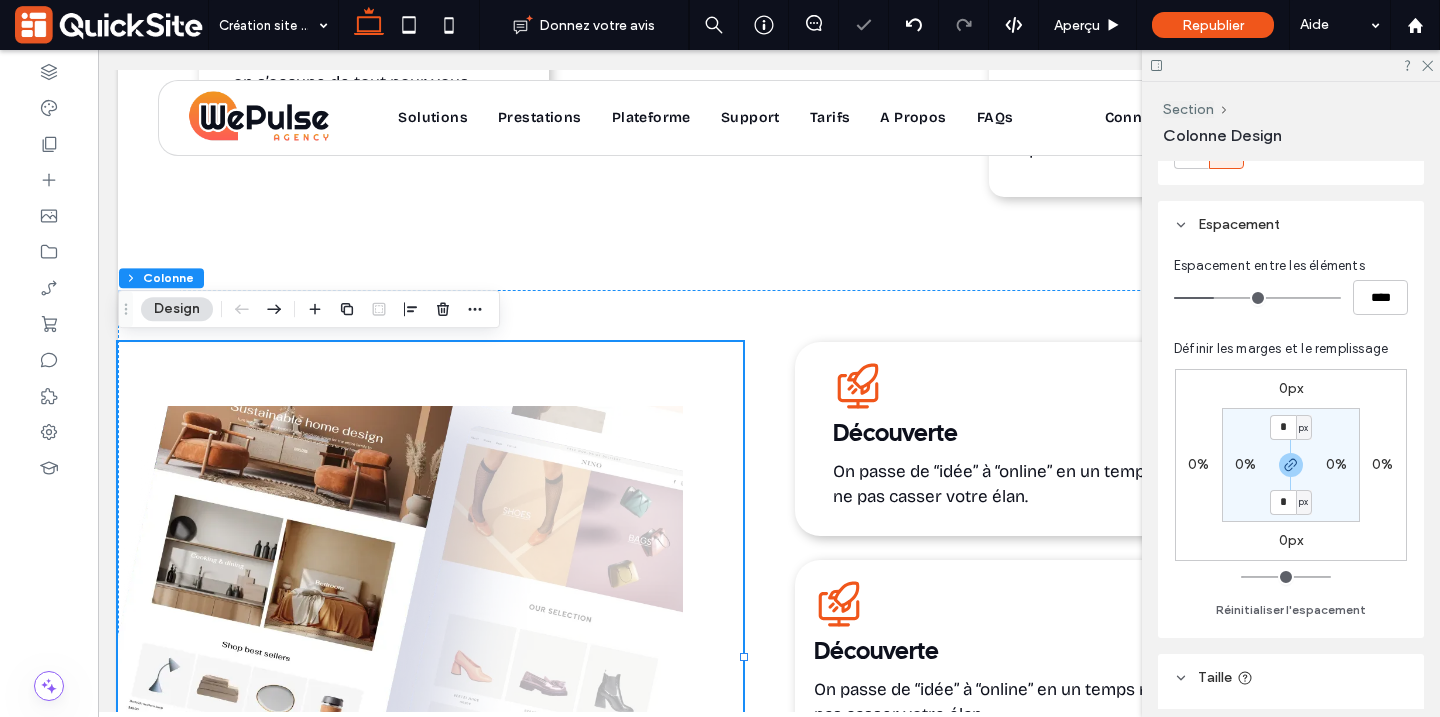 scroll, scrollTop: 973, scrollLeft: 0, axis: vertical 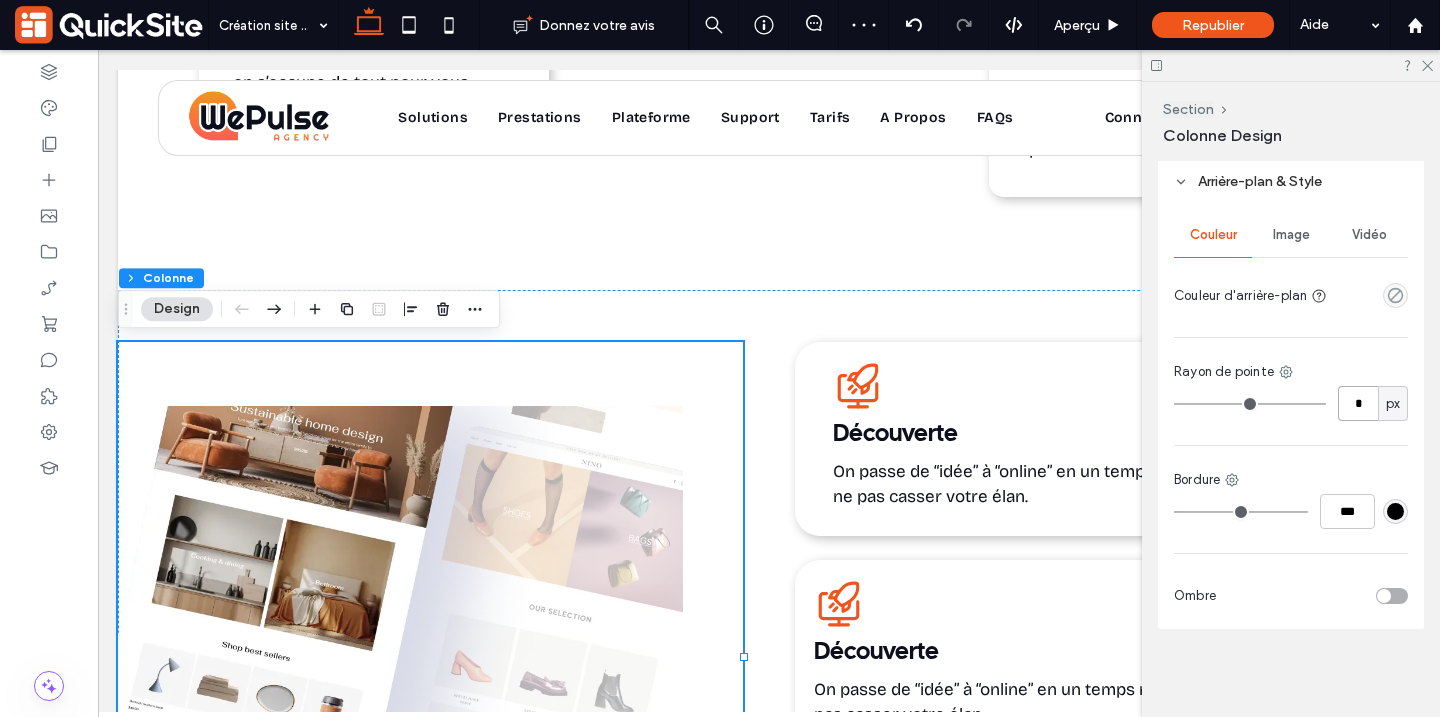 click on "*" at bounding box center (1358, 403) 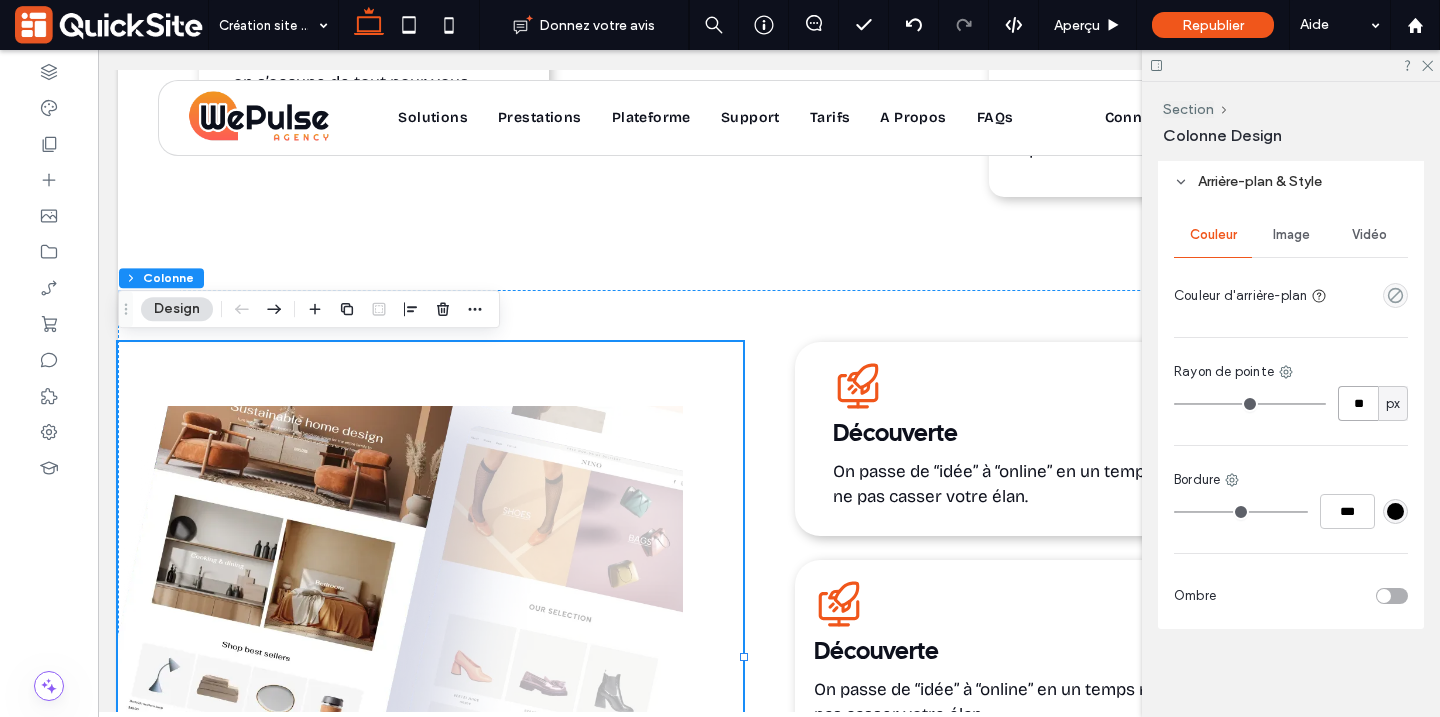 type on "**" 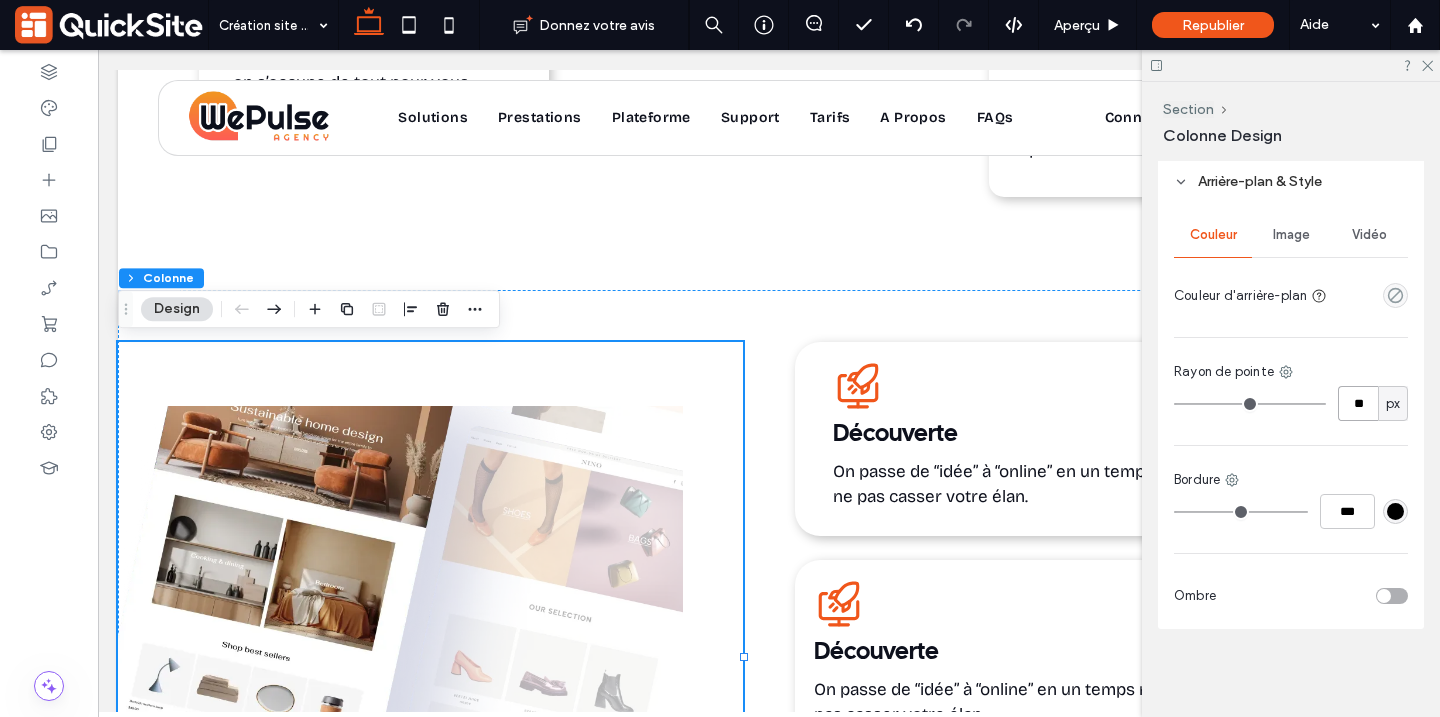 type on "**" 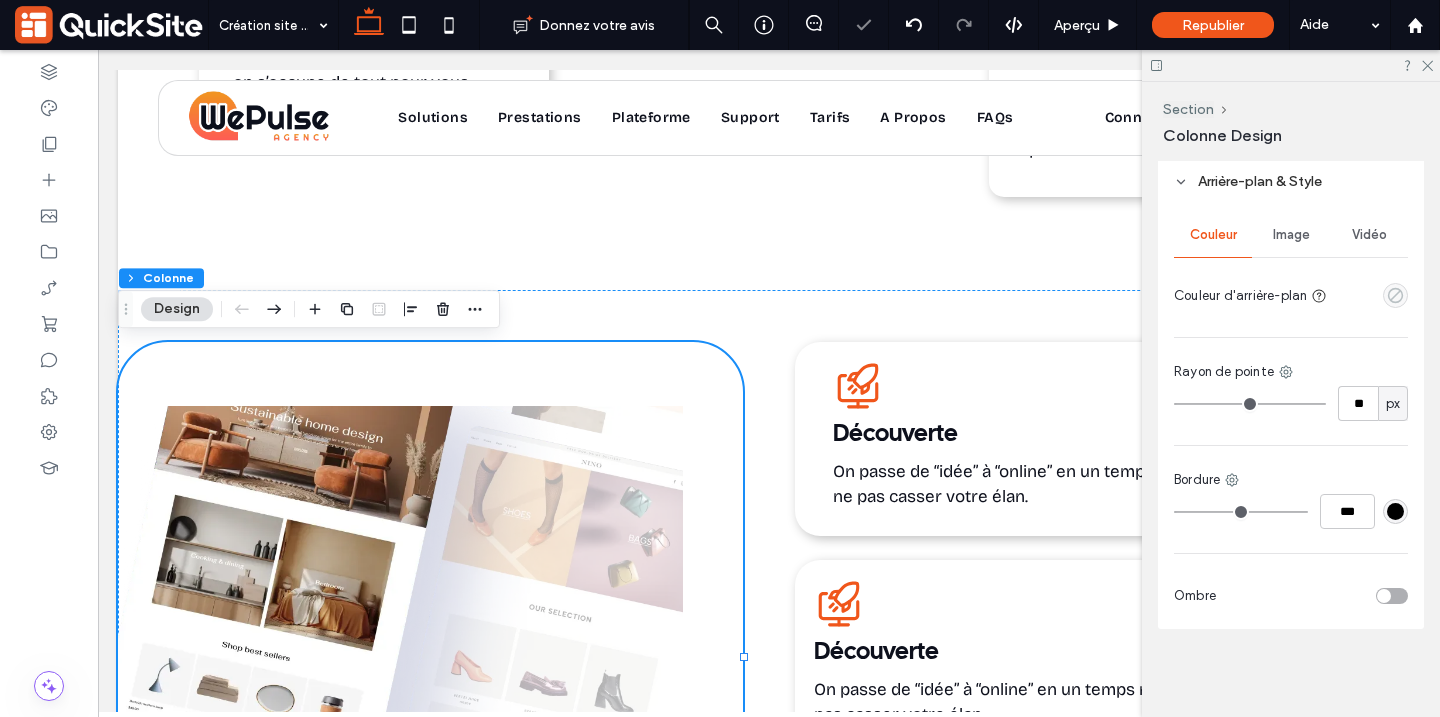 click 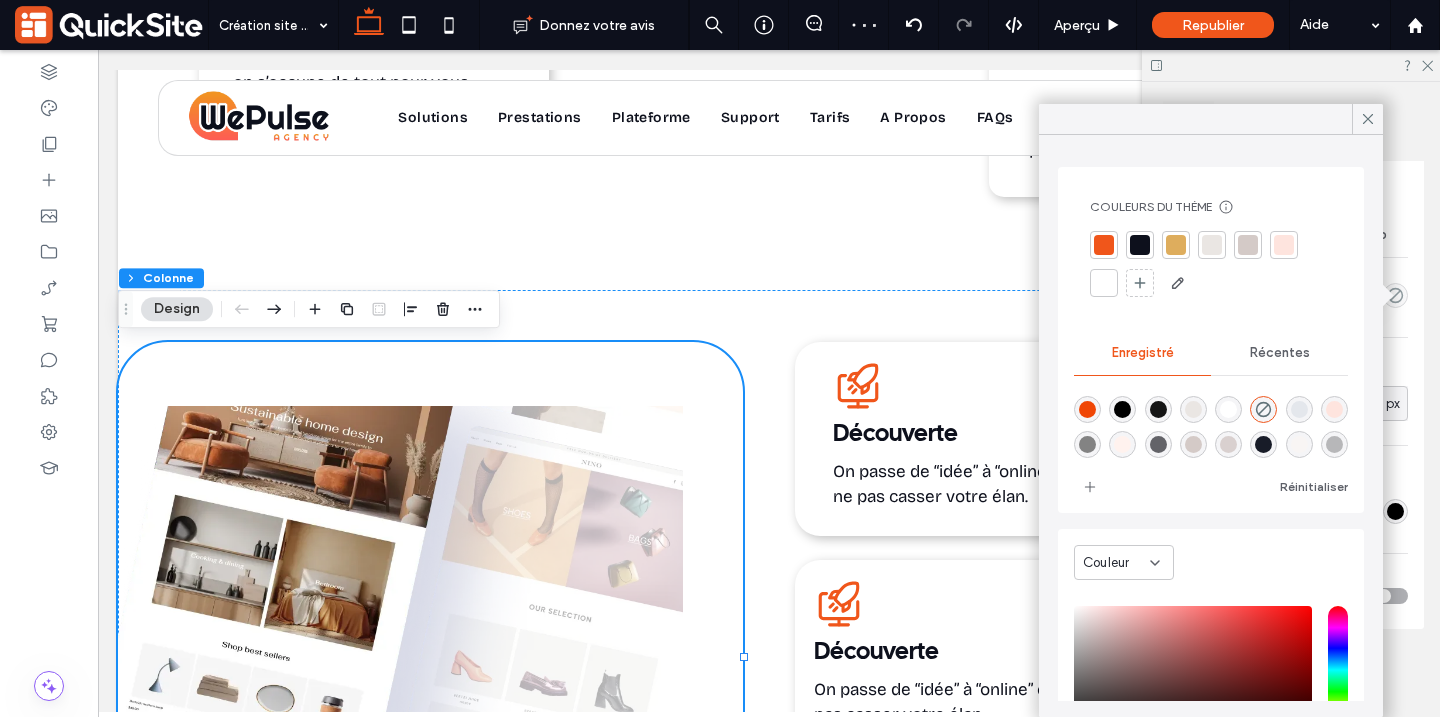 scroll, scrollTop: 32, scrollLeft: 0, axis: vertical 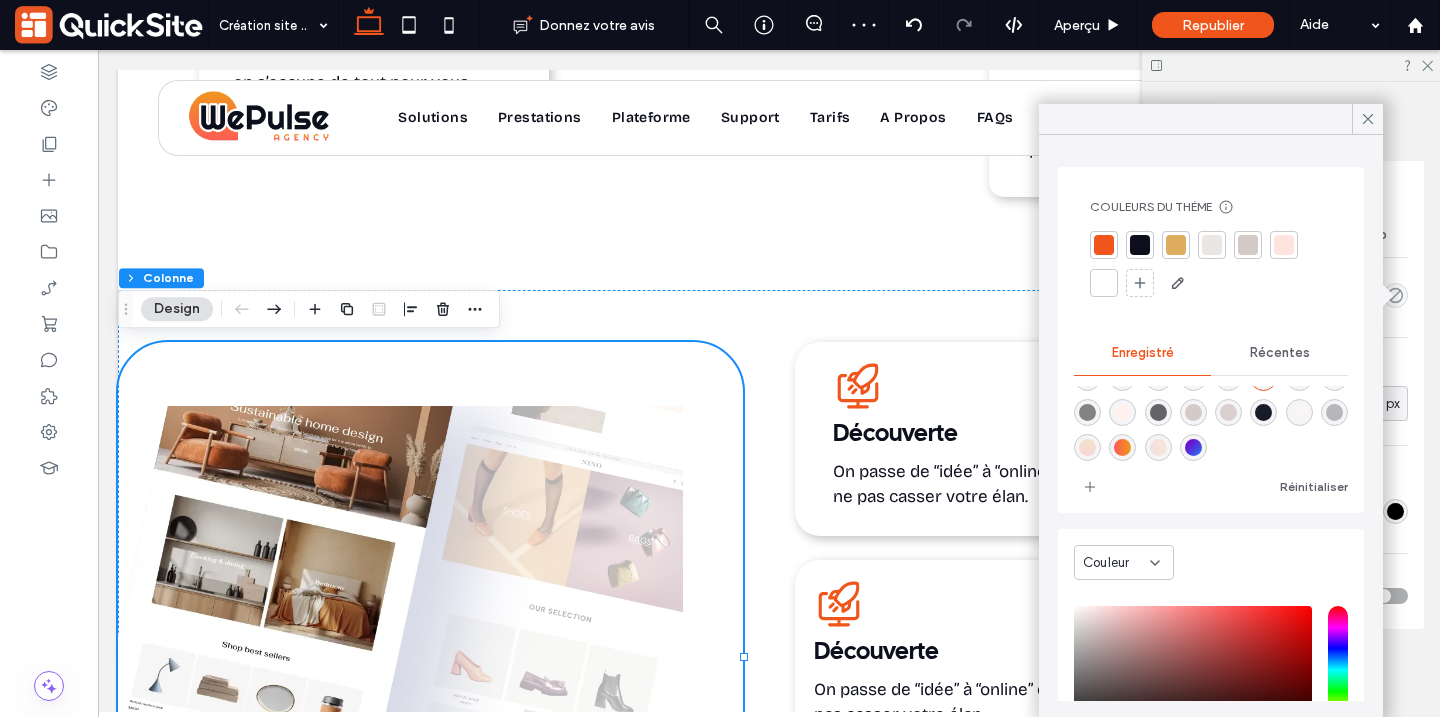 click at bounding box center (1122, 447) 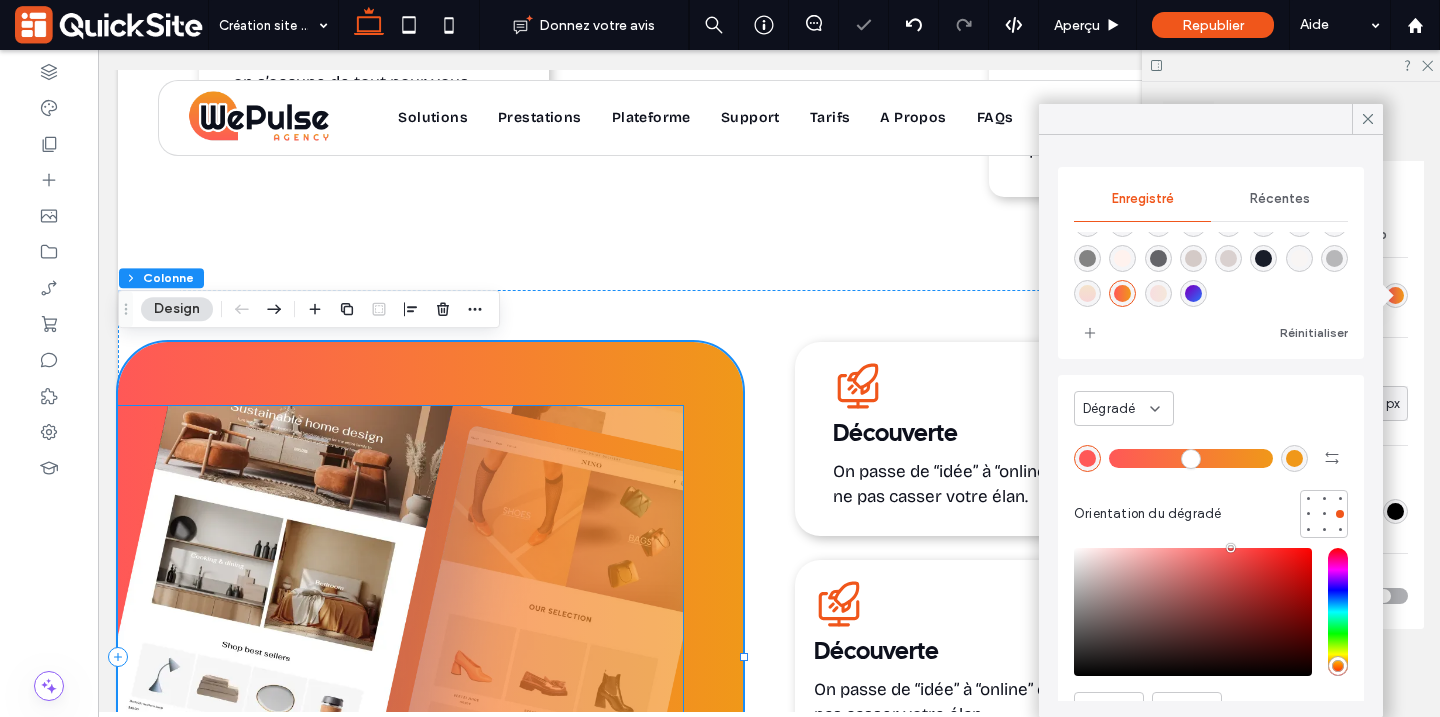 click at bounding box center (400, 657) 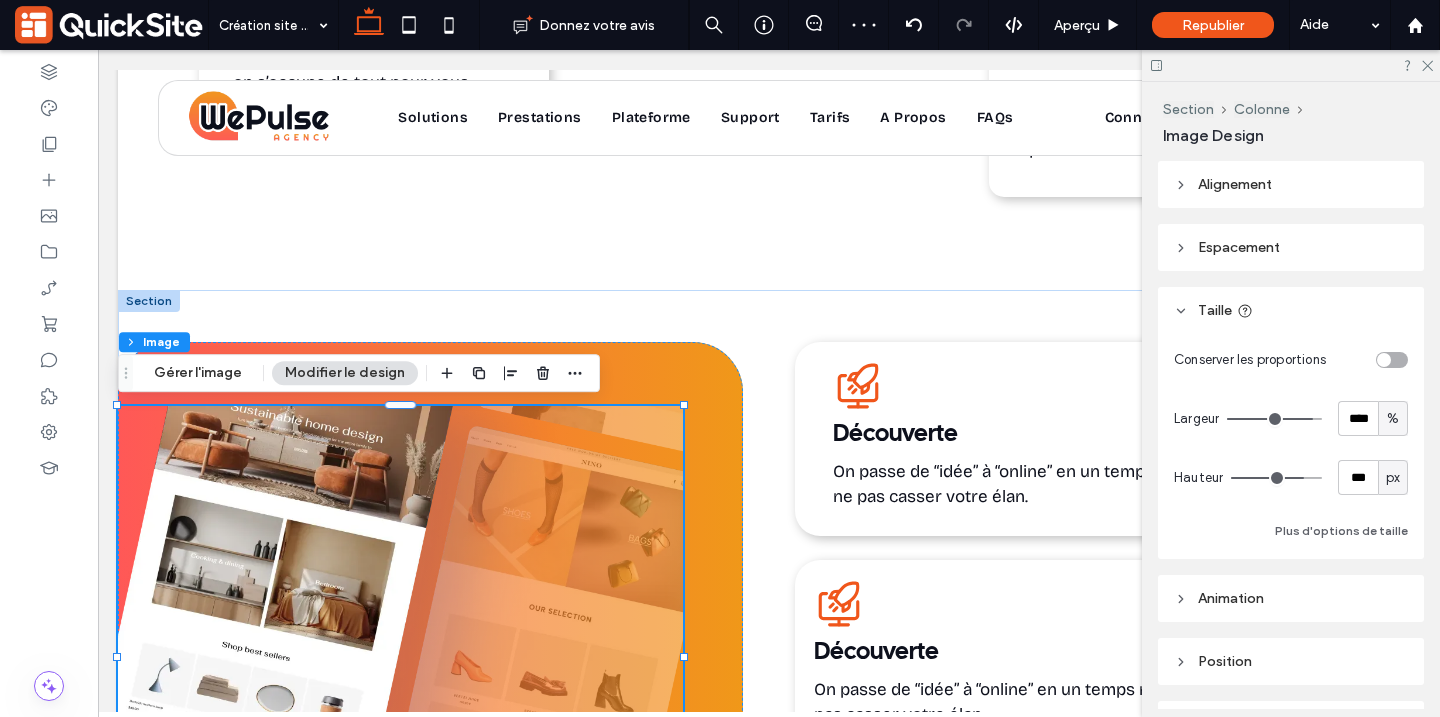 type on "**" 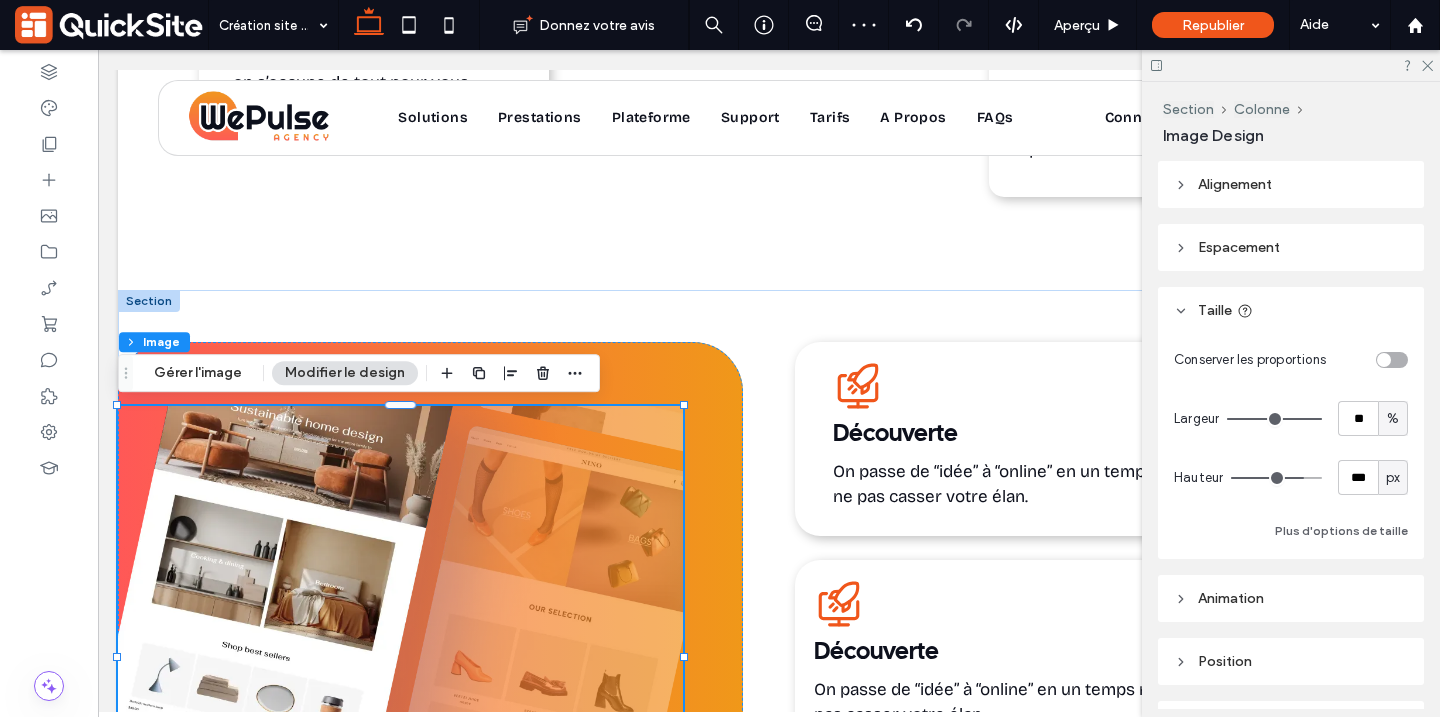 type on "***" 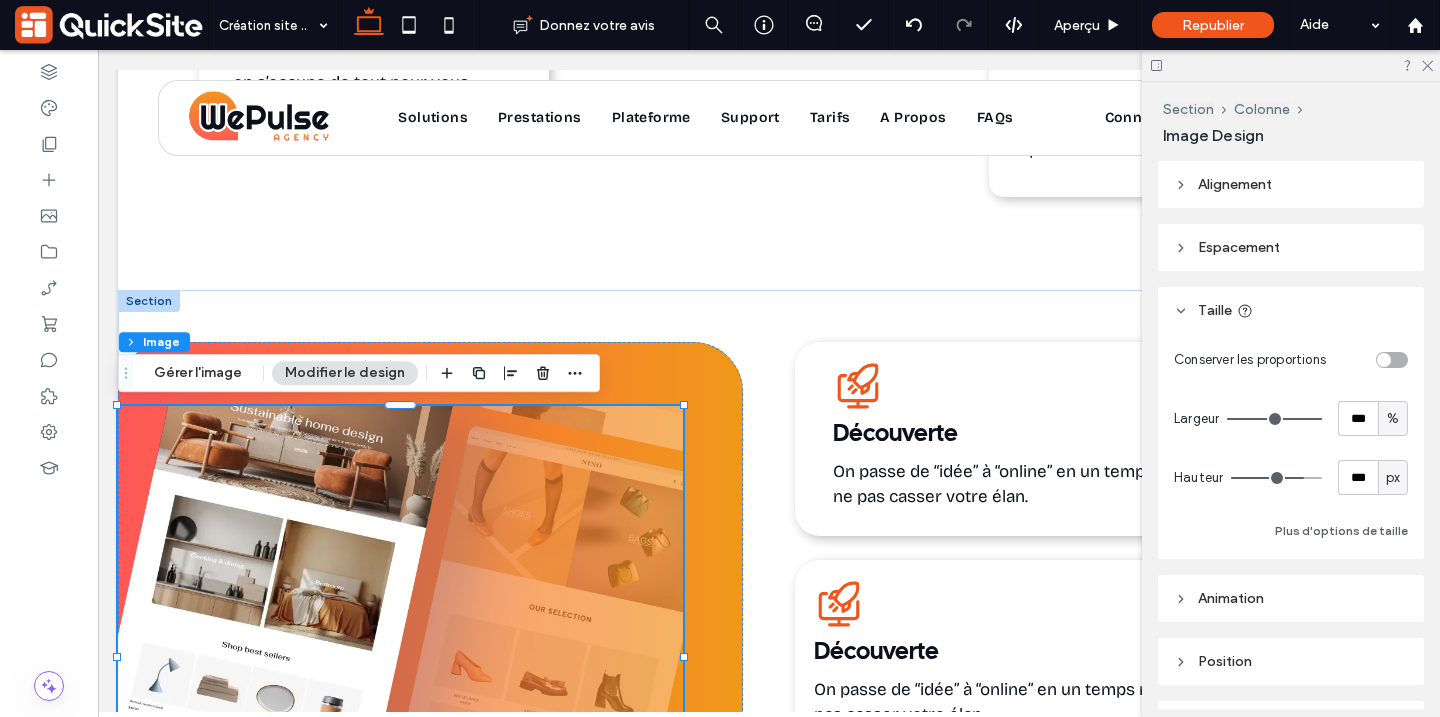 type on "***" 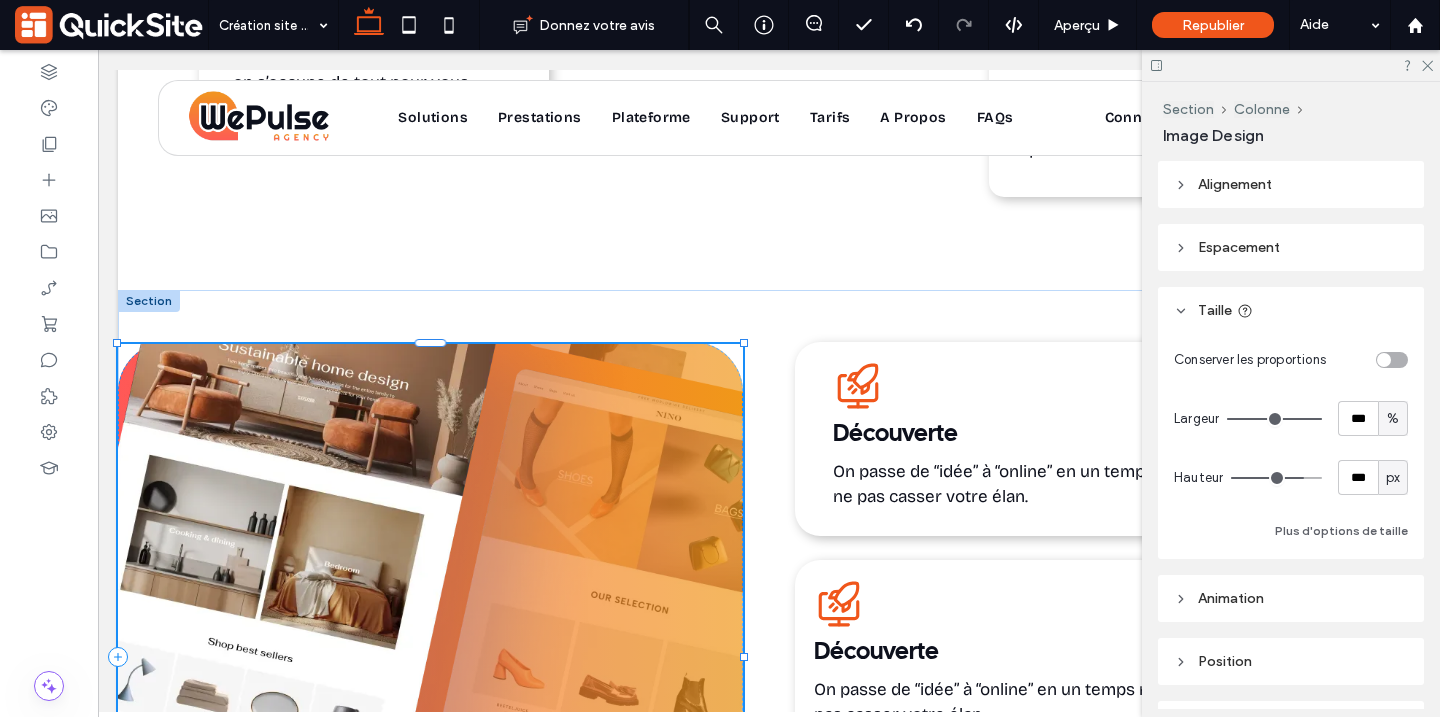 drag, startPoint x: 744, startPoint y: 404, endPoint x: 745, endPoint y: 342, distance: 62.008064 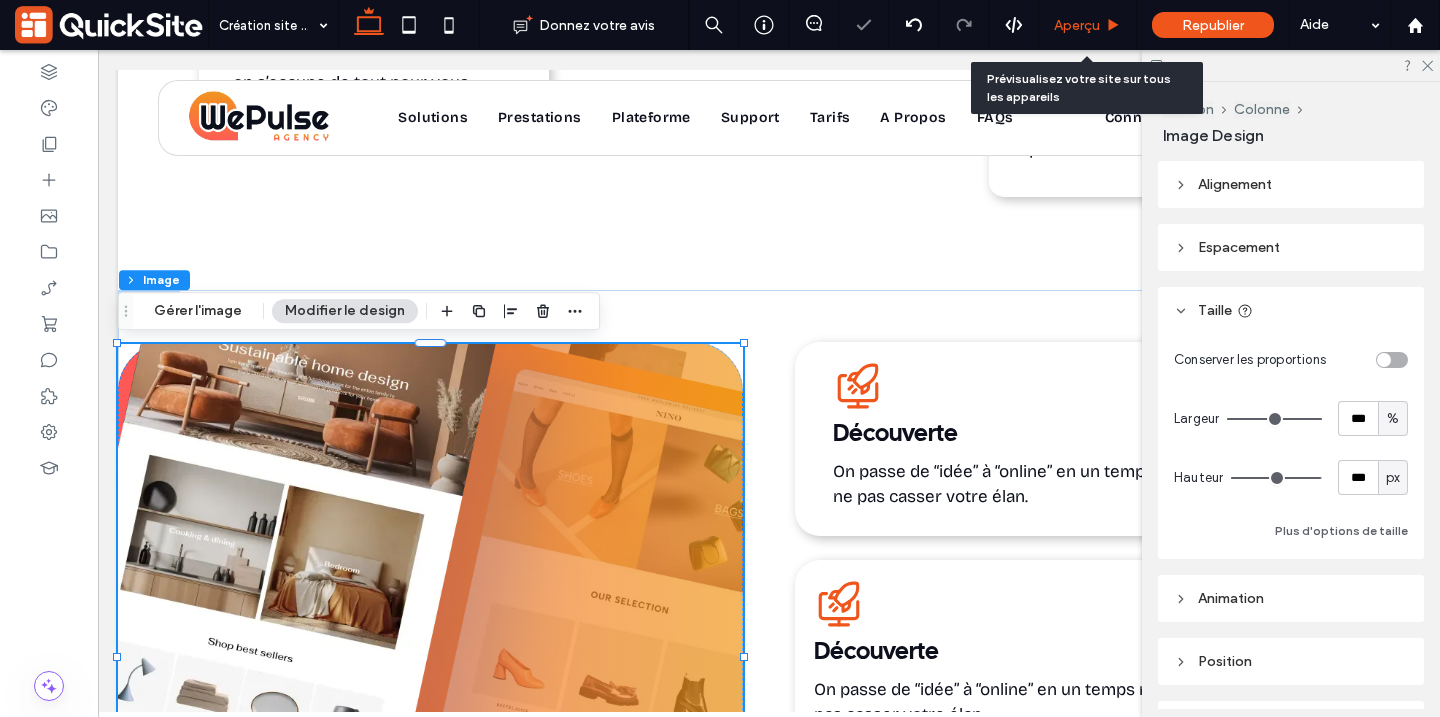 click on "Aperçu" at bounding box center [1077, 25] 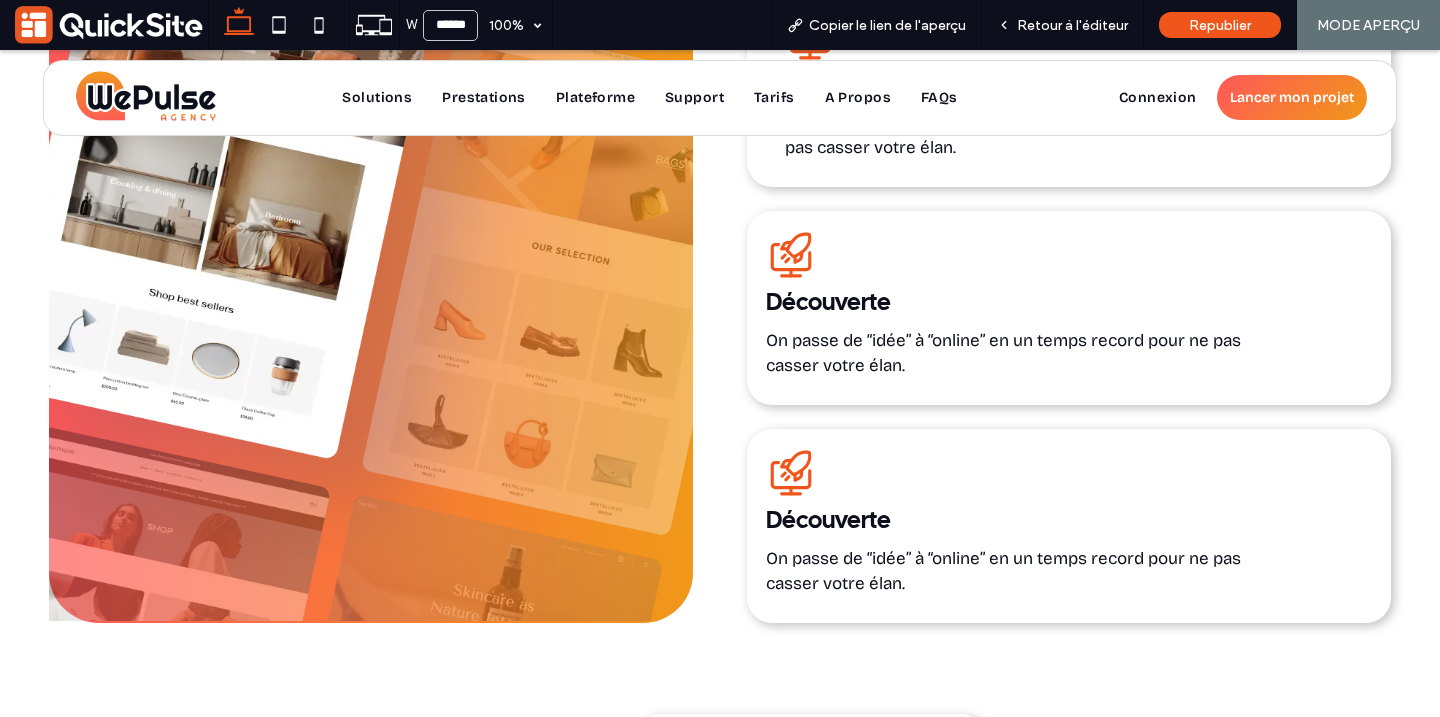scroll, scrollTop: 3283, scrollLeft: 0, axis: vertical 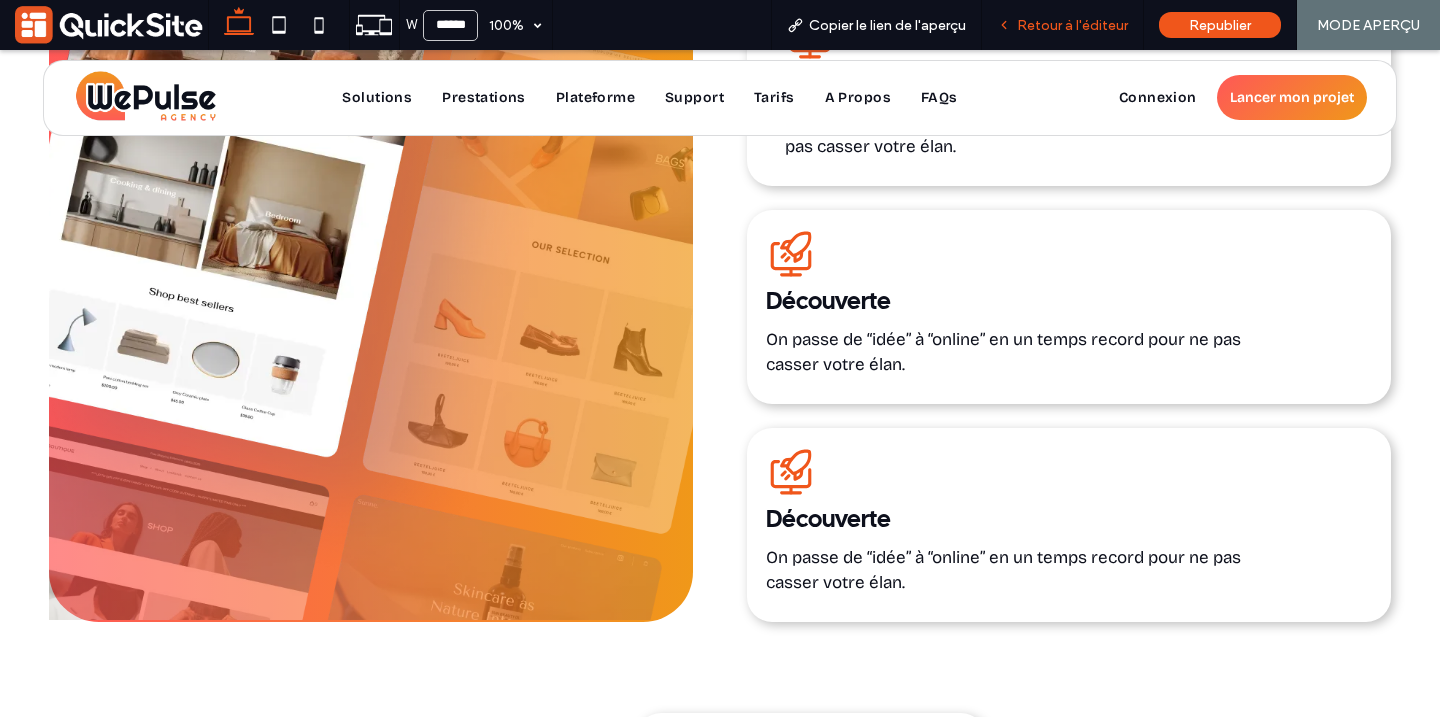 drag, startPoint x: 1079, startPoint y: 15, endPoint x: 745, endPoint y: 281, distance: 426.9801 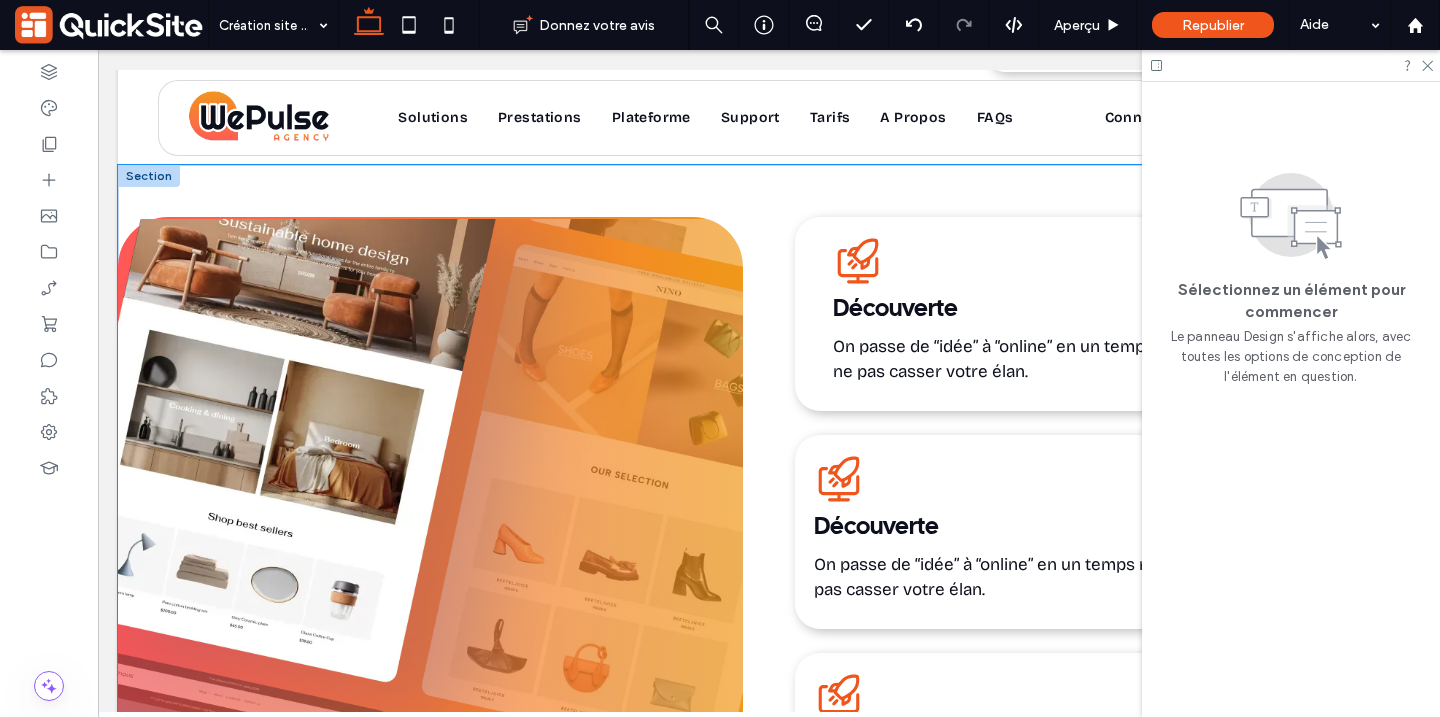 scroll, scrollTop: 2986, scrollLeft: 0, axis: vertical 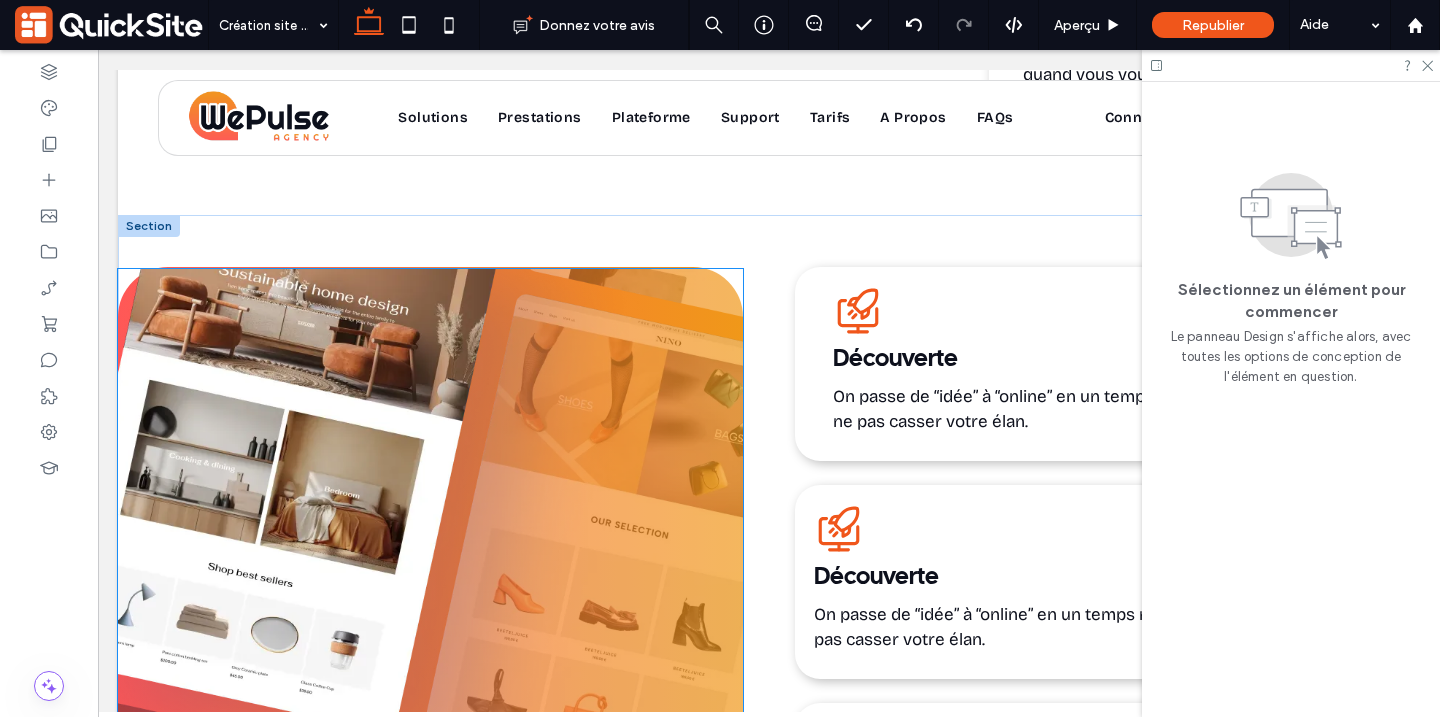 click at bounding box center (430, 582) 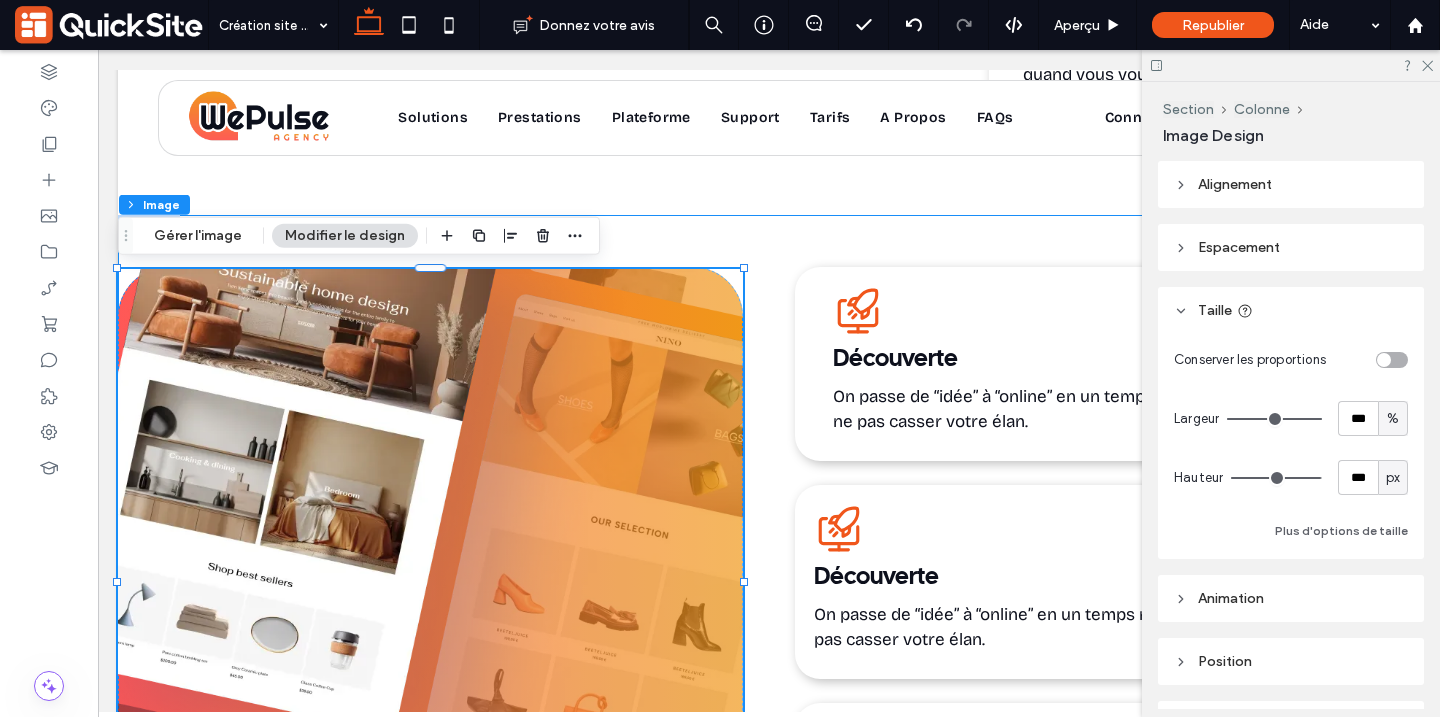 click on "Service rapide, QuickSite Studio, Création et référencement de site web professionnel, moderne, responsive et optimisé SEO
Découverte
On passe de “idée” à “online” en un temps record pour ne pas casser votre élan.     Service rapide, QuickSite Studio, Création et référencement de site web professionnel, moderne, responsive et optimisé SEO
Découverte
On passe de “idée” à “online” en un temps record pour ne pas casser votre élan.     Service rapide, QuickSite Studio, Création et référencement de site web professionnel, moderne, responsive et optimisé SEO
Découverte
On passe de “idée” à “online” en un temps record pour ne pas casser votre élan." at bounding box center [769, 582] 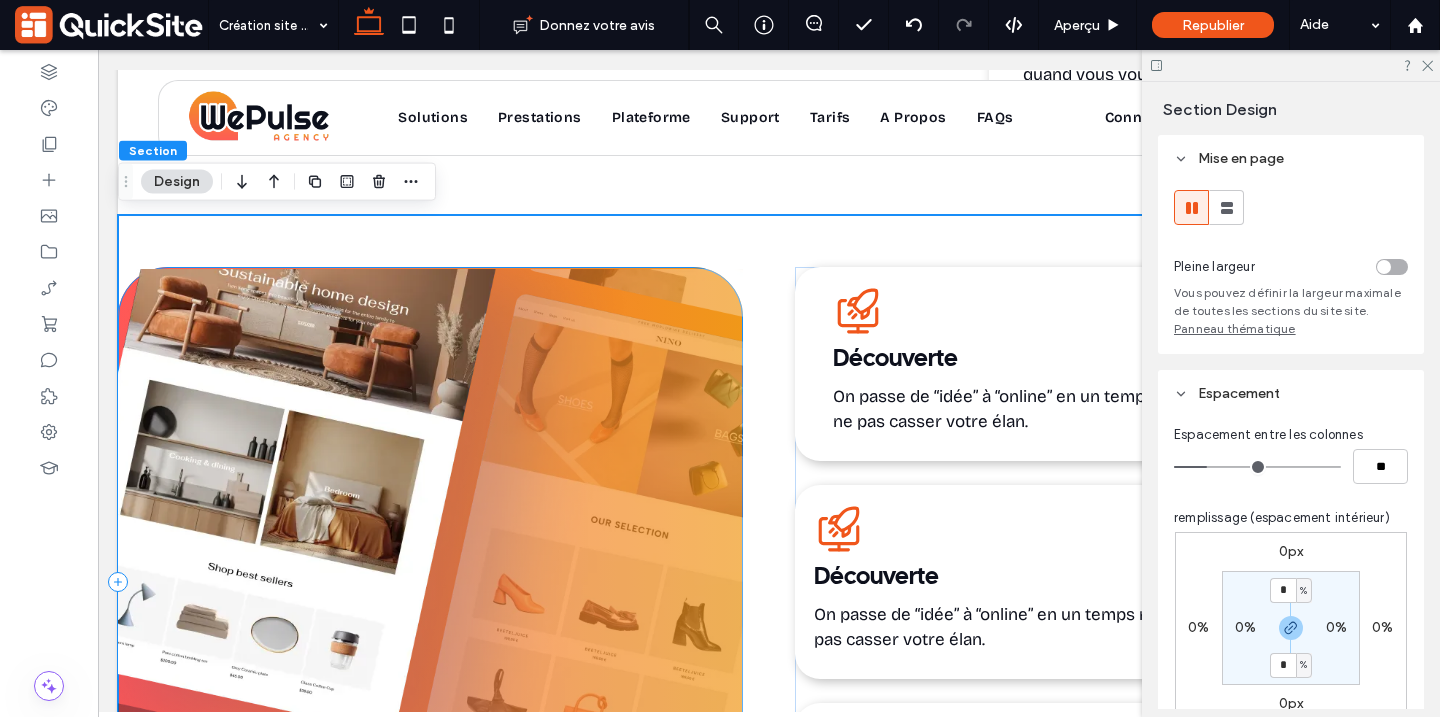 click at bounding box center [430, 582] 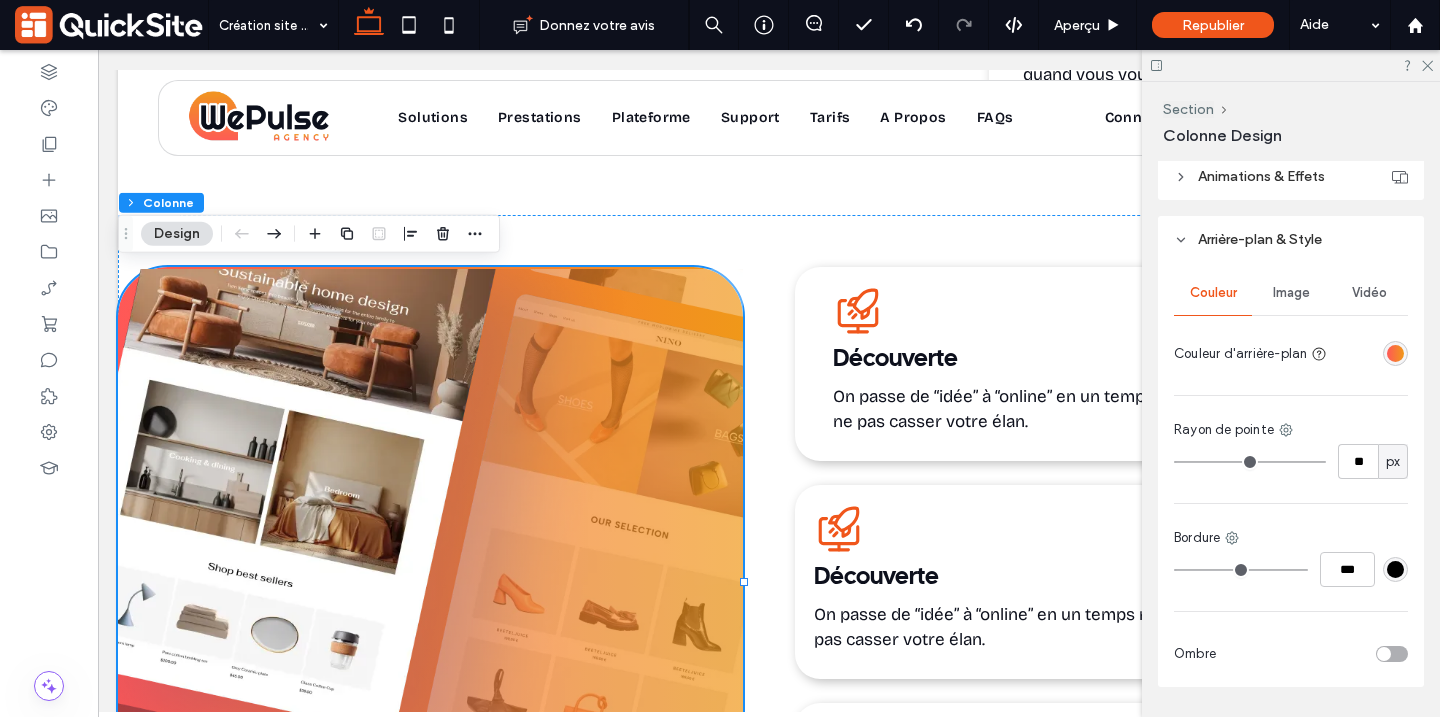 scroll, scrollTop: 973, scrollLeft: 0, axis: vertical 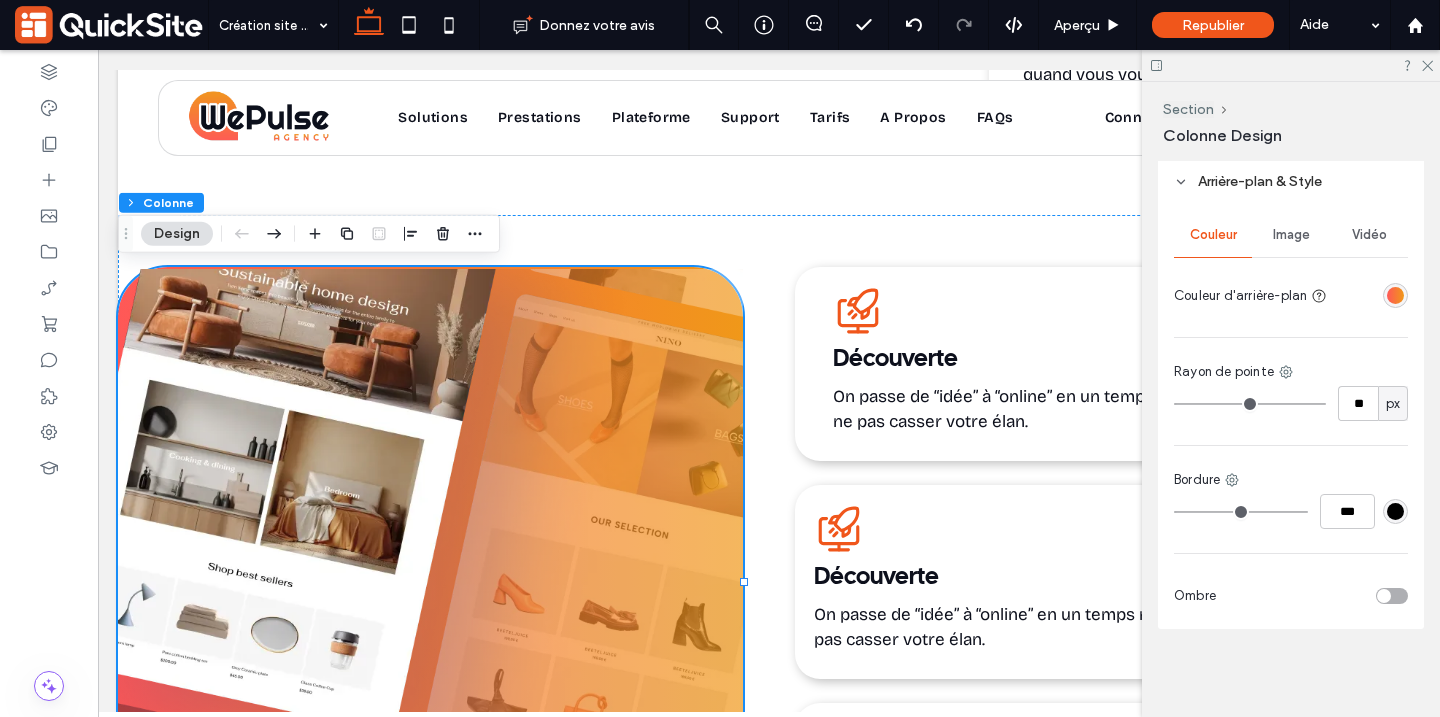 click at bounding box center (1395, 295) 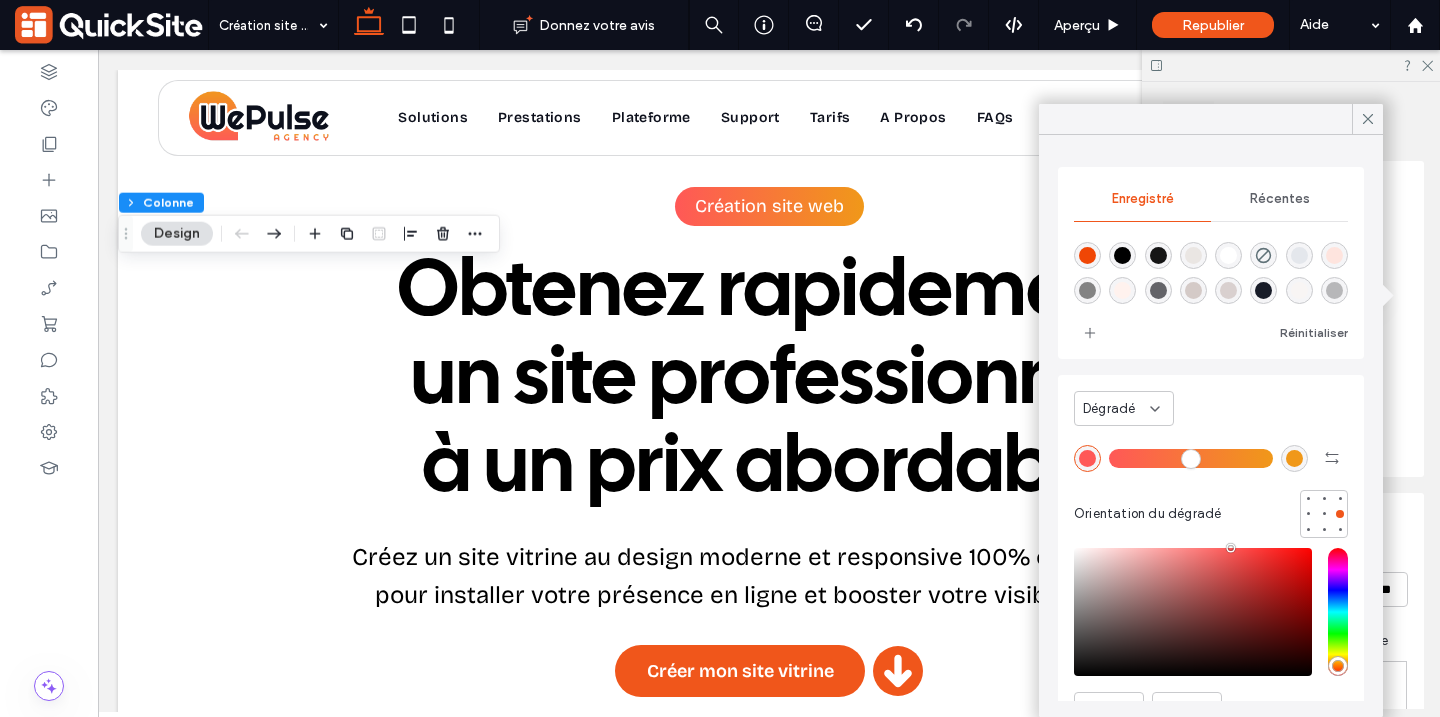 scroll, scrollTop: 2986, scrollLeft: 0, axis: vertical 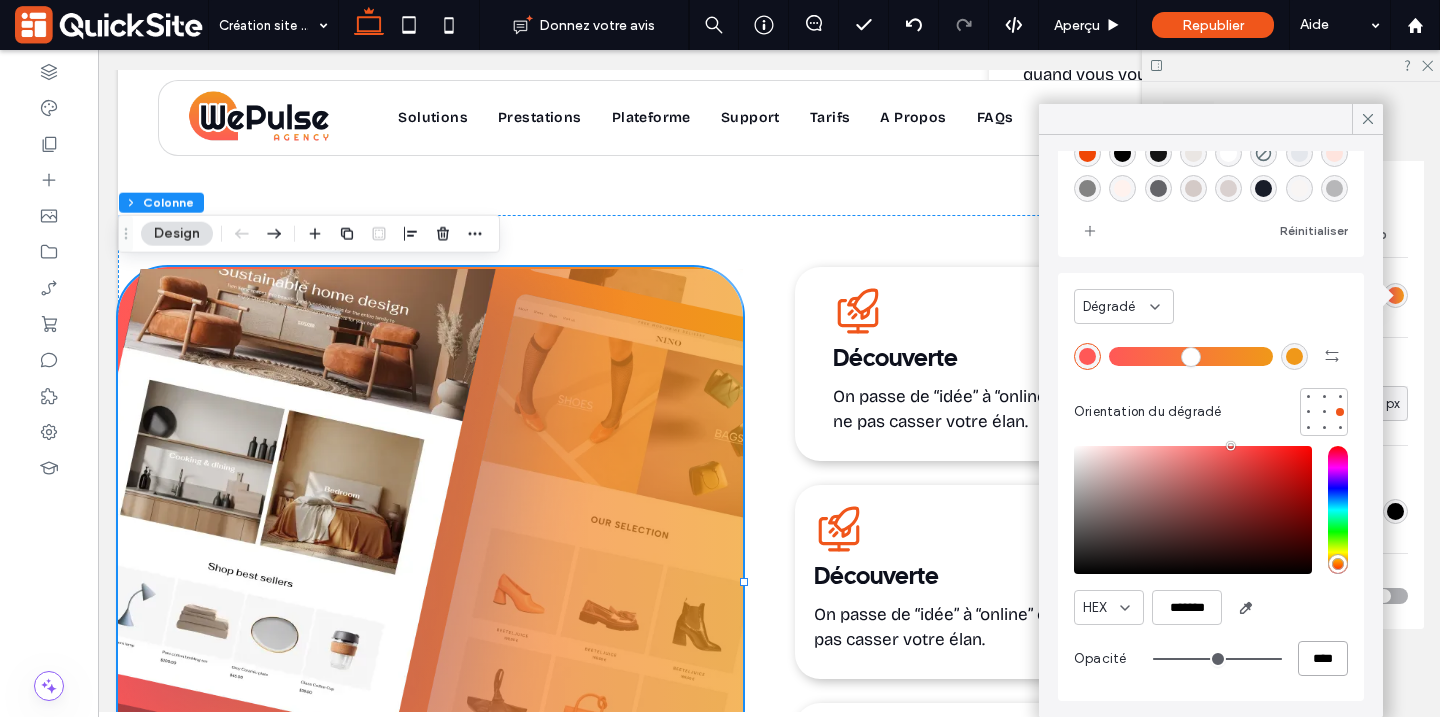 click on "****" at bounding box center [1323, 658] 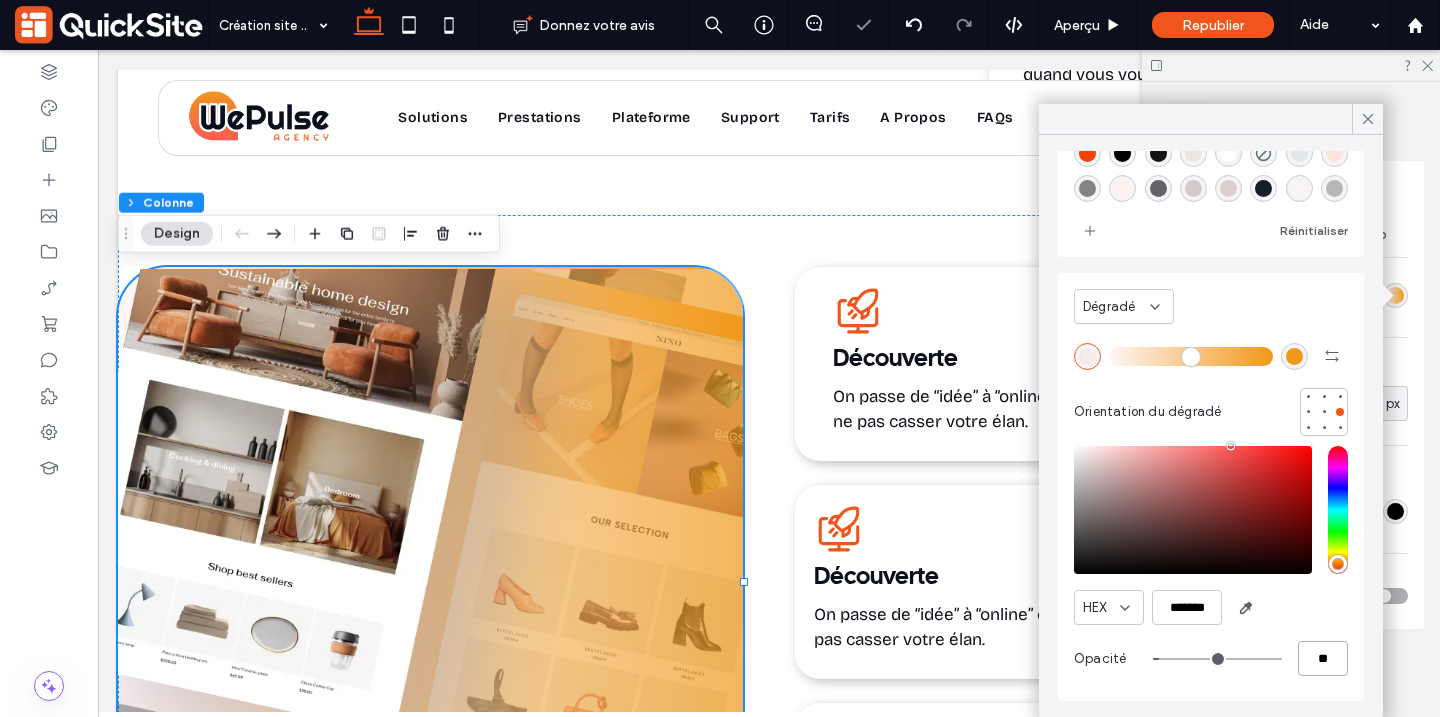 type on "**" 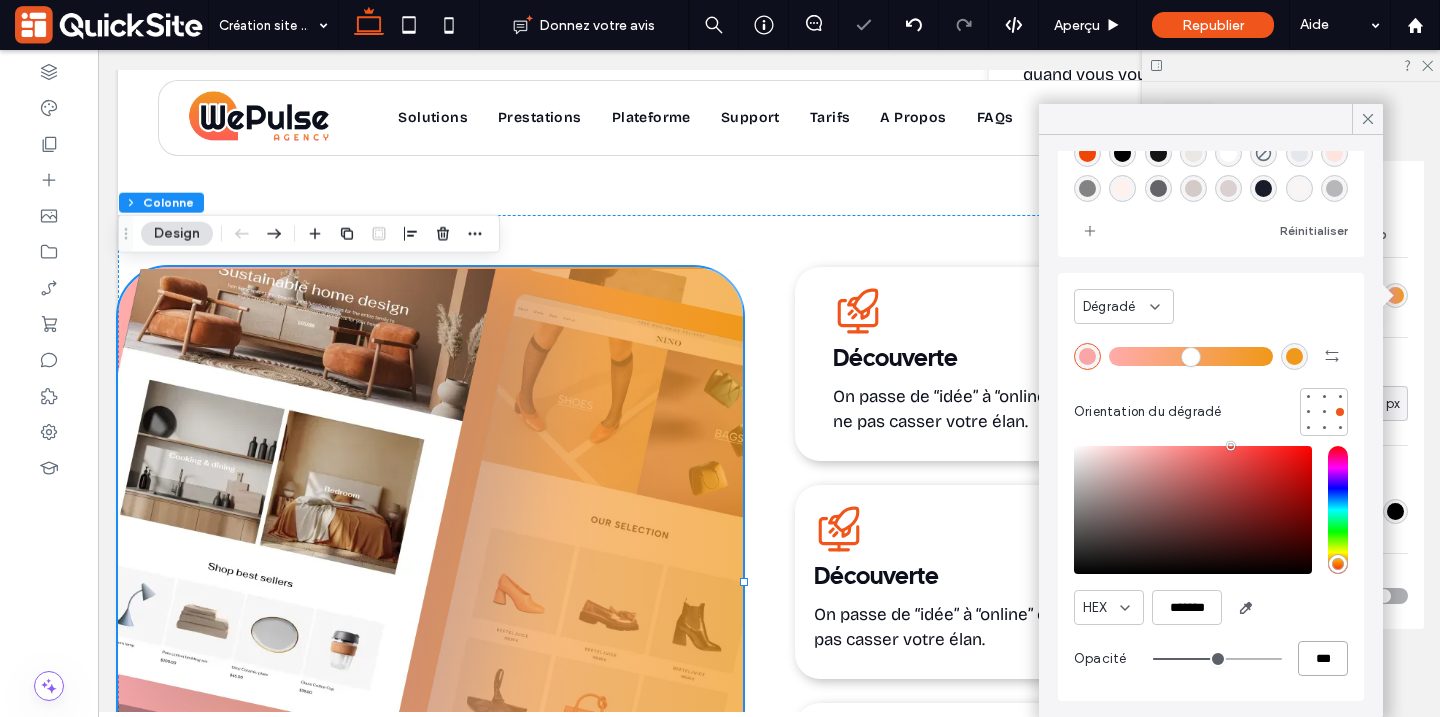 type on "***" 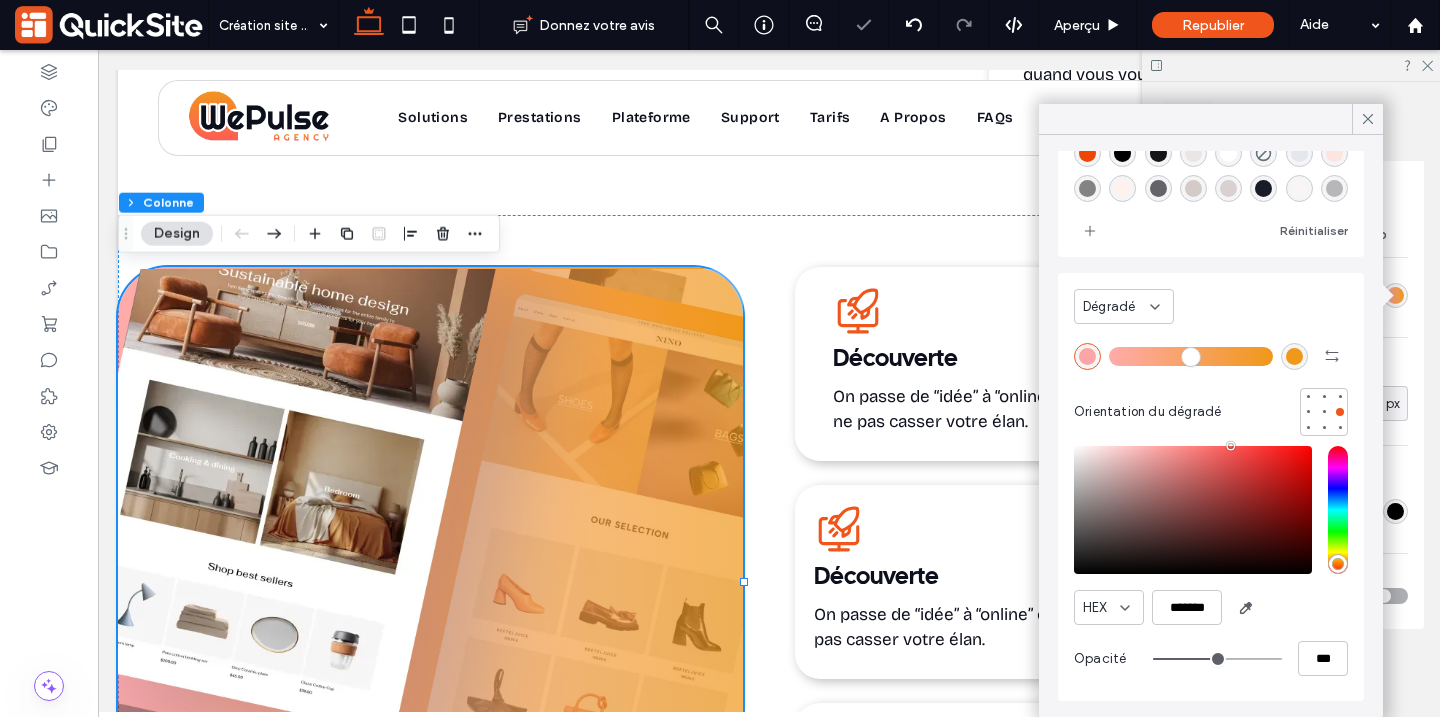 click at bounding box center (1294, 356) 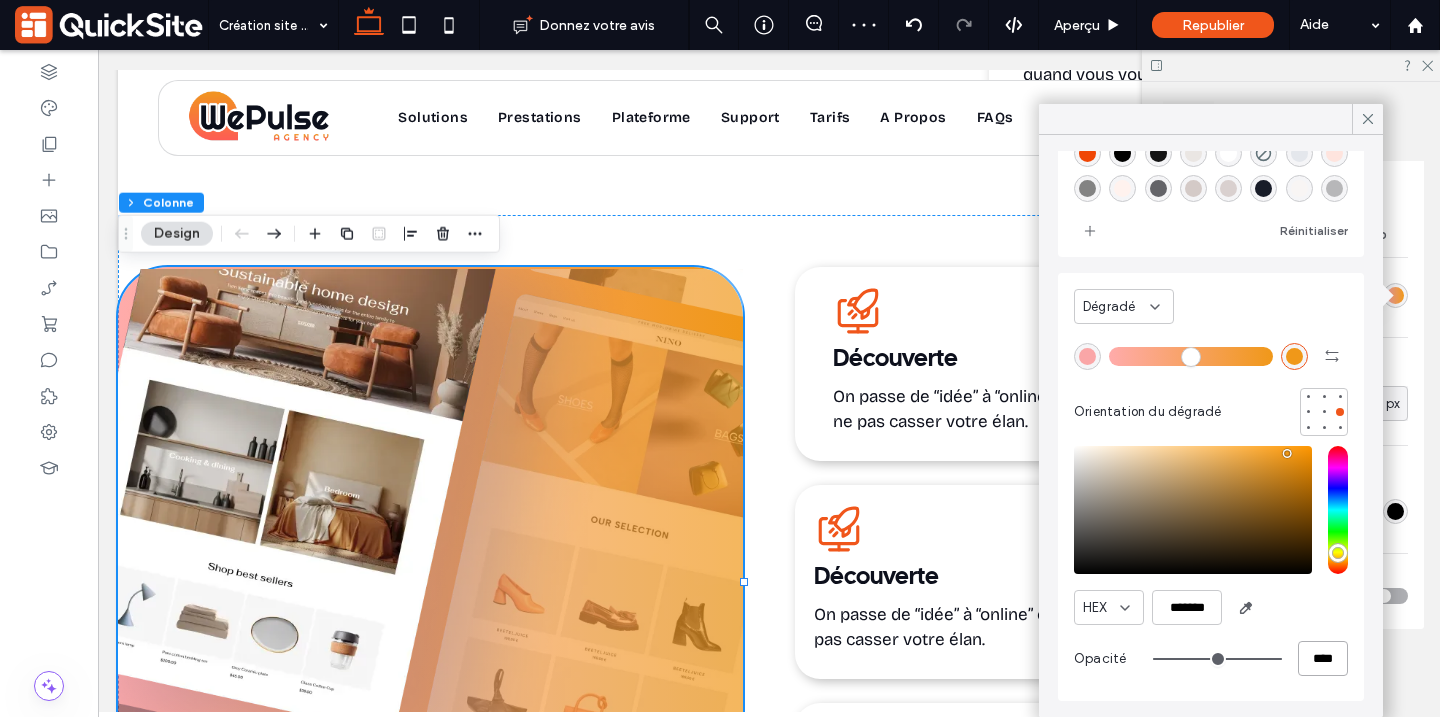 click on "****" at bounding box center [1323, 658] 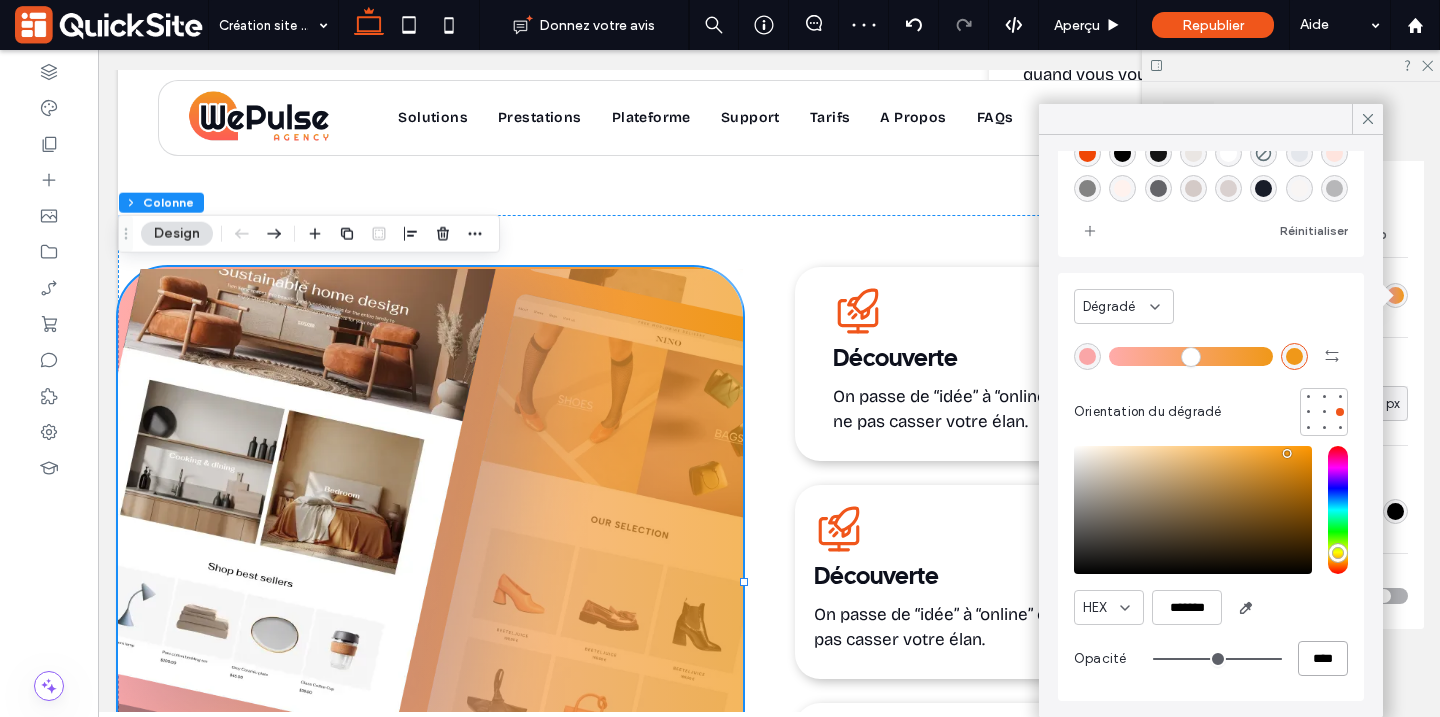 type on "*" 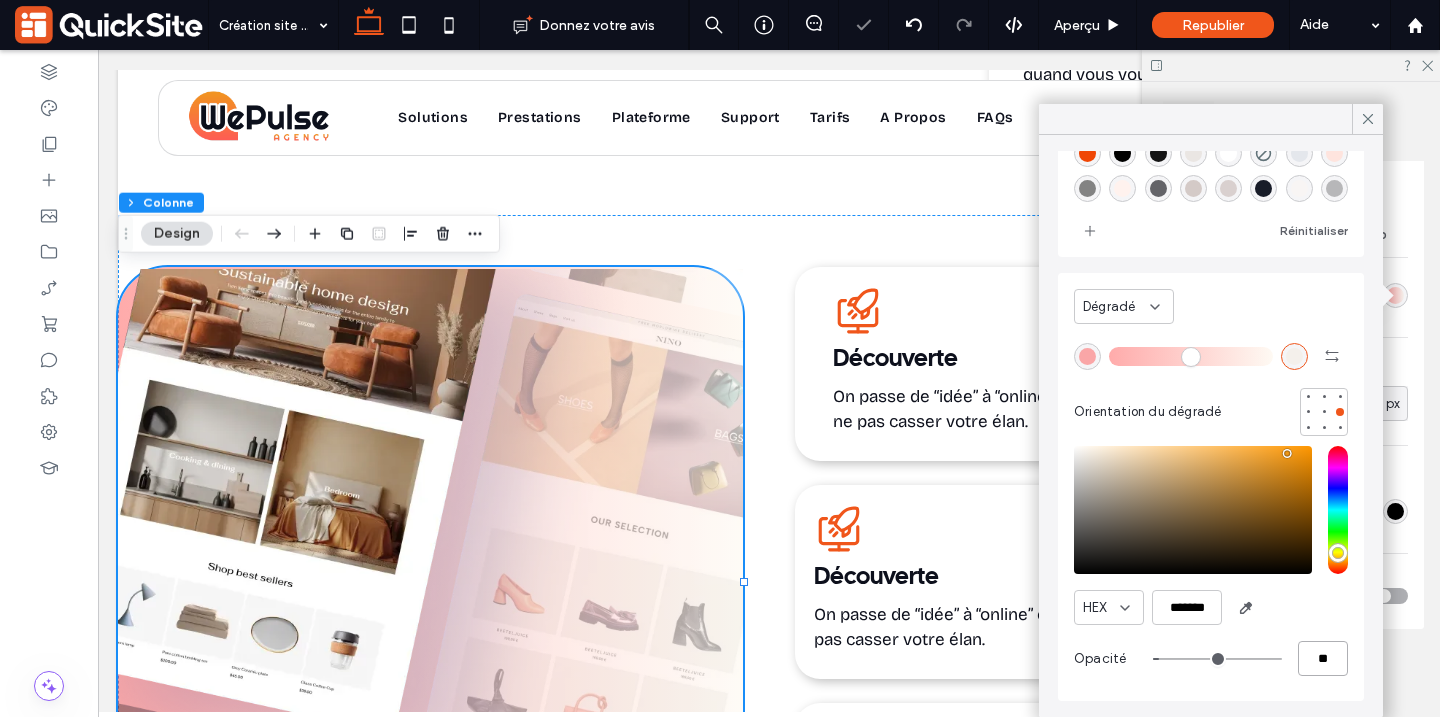 type on "**" 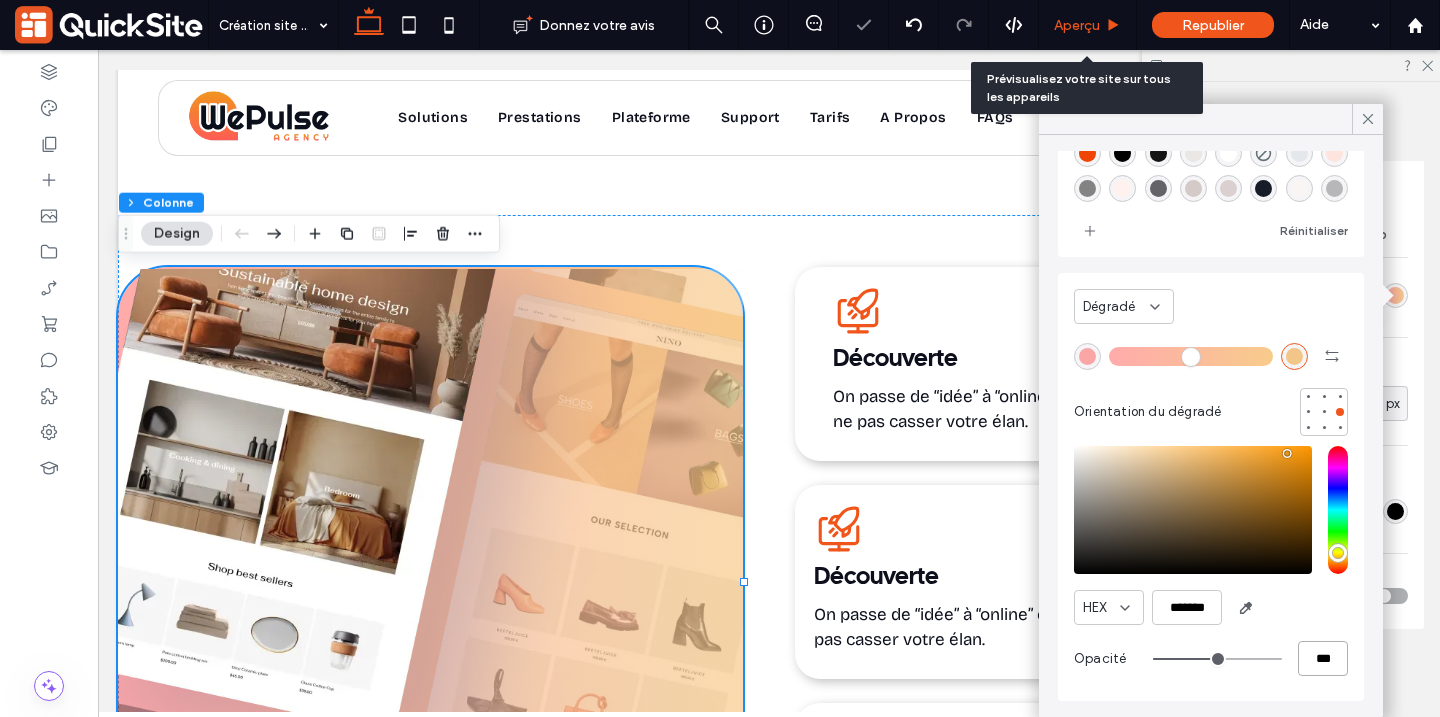 type on "***" 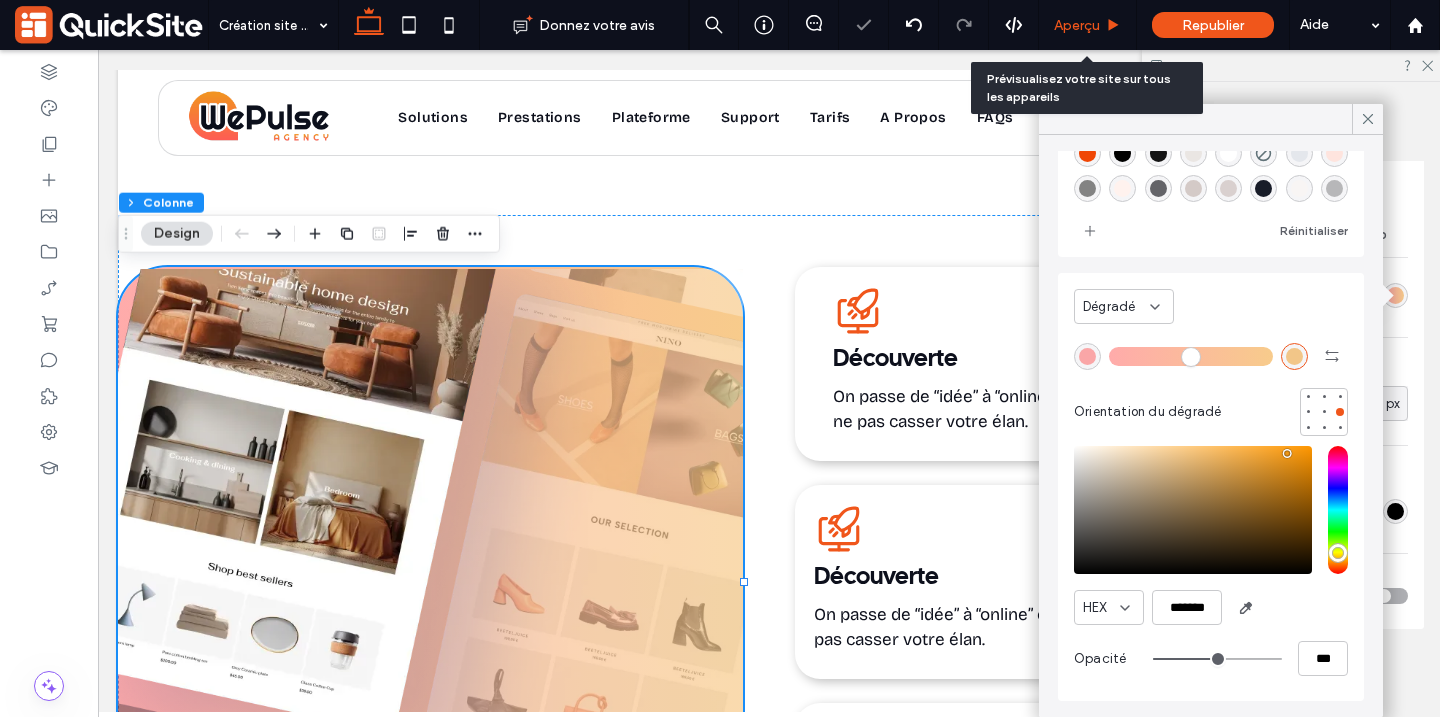 click on "Aperçu" at bounding box center (1088, 25) 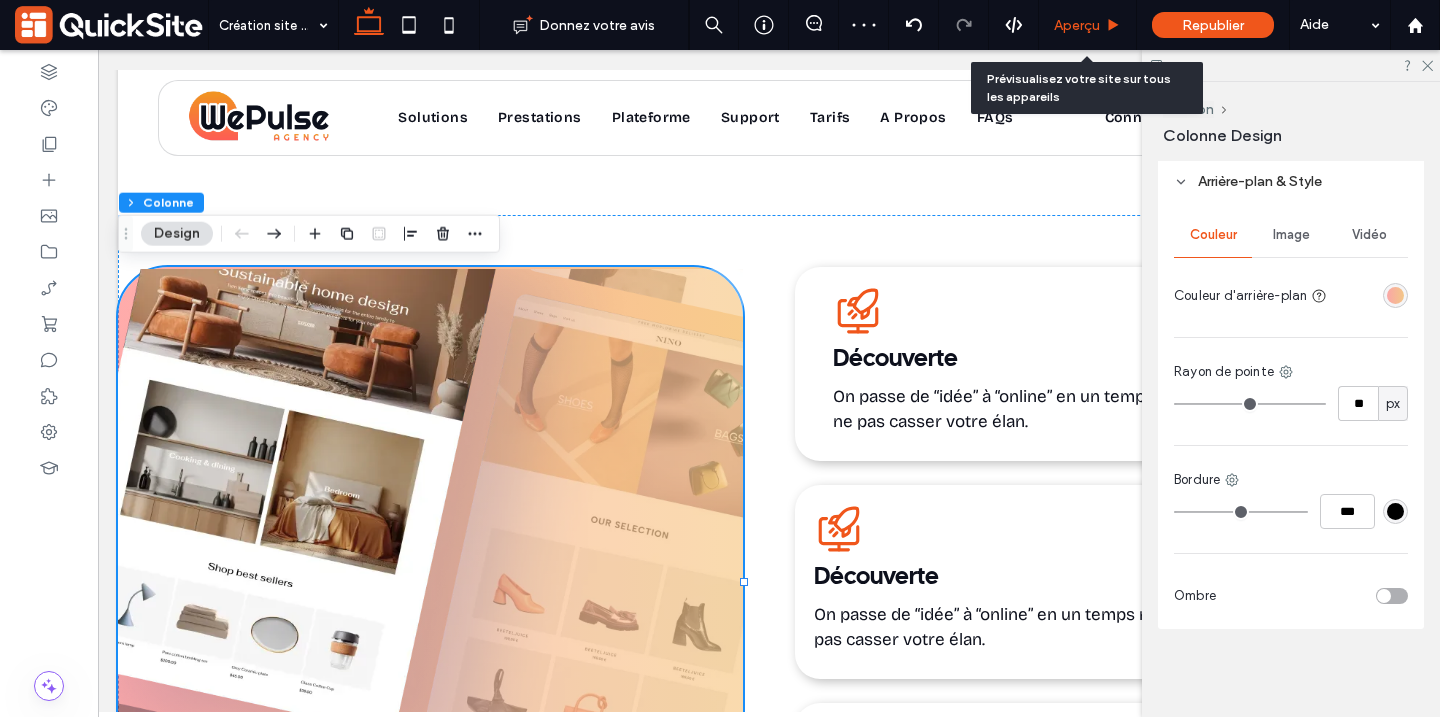 click on "Aperçu" at bounding box center [1077, 25] 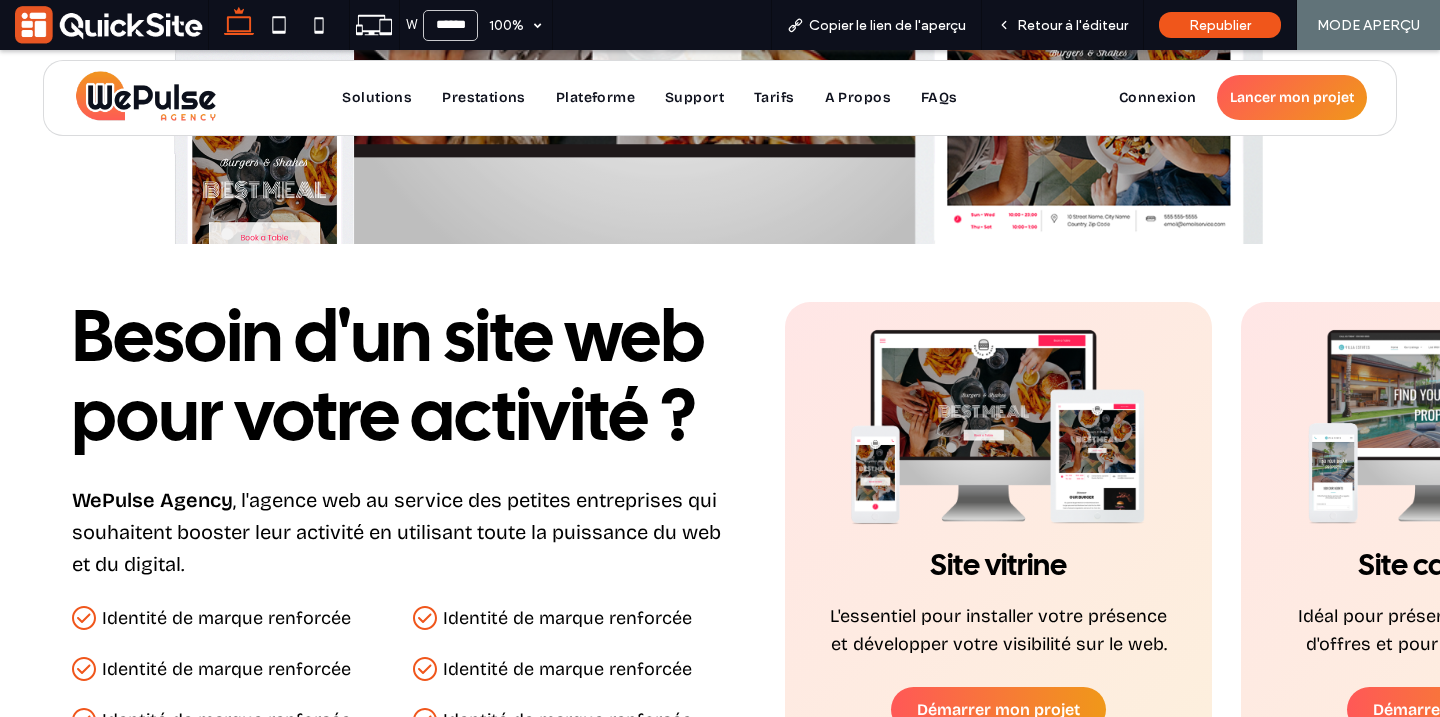 scroll, scrollTop: 1067, scrollLeft: 0, axis: vertical 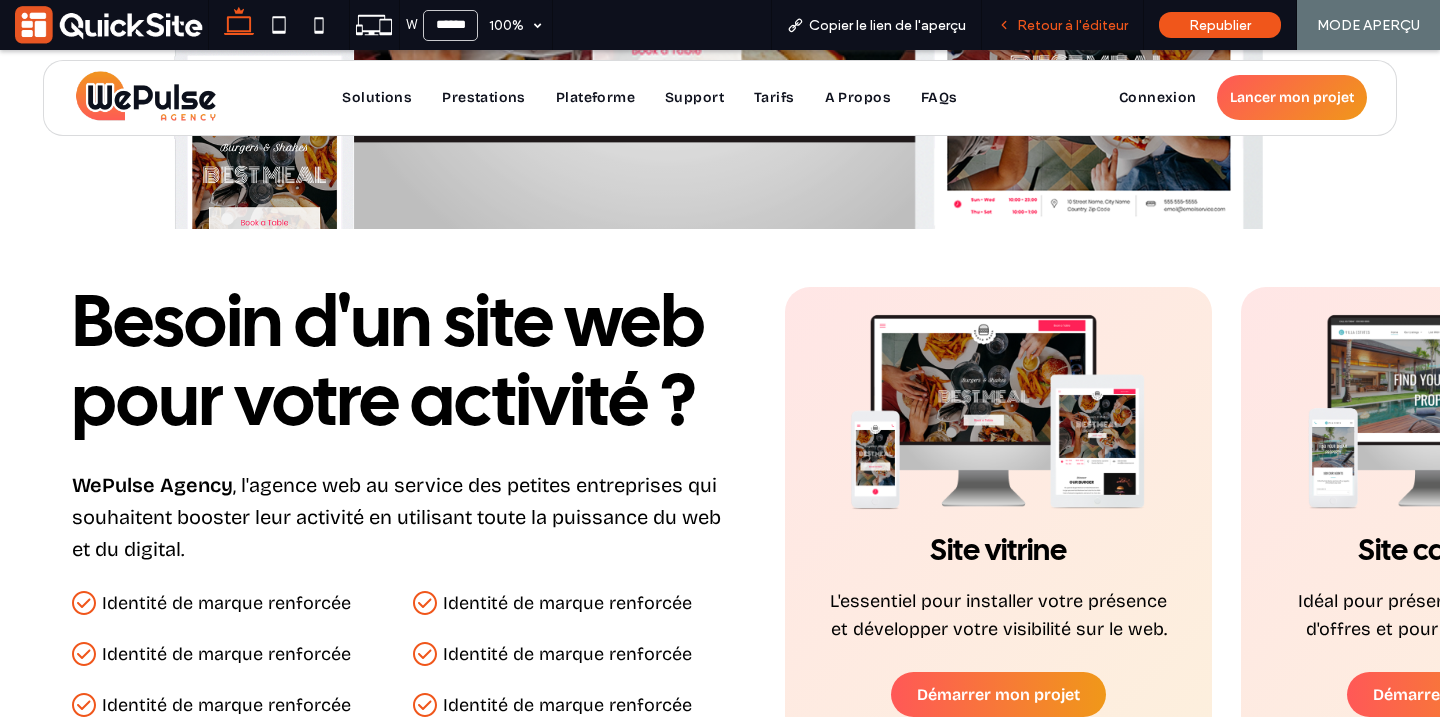 click on "Retour à l'éditeur" at bounding box center [1072, 25] 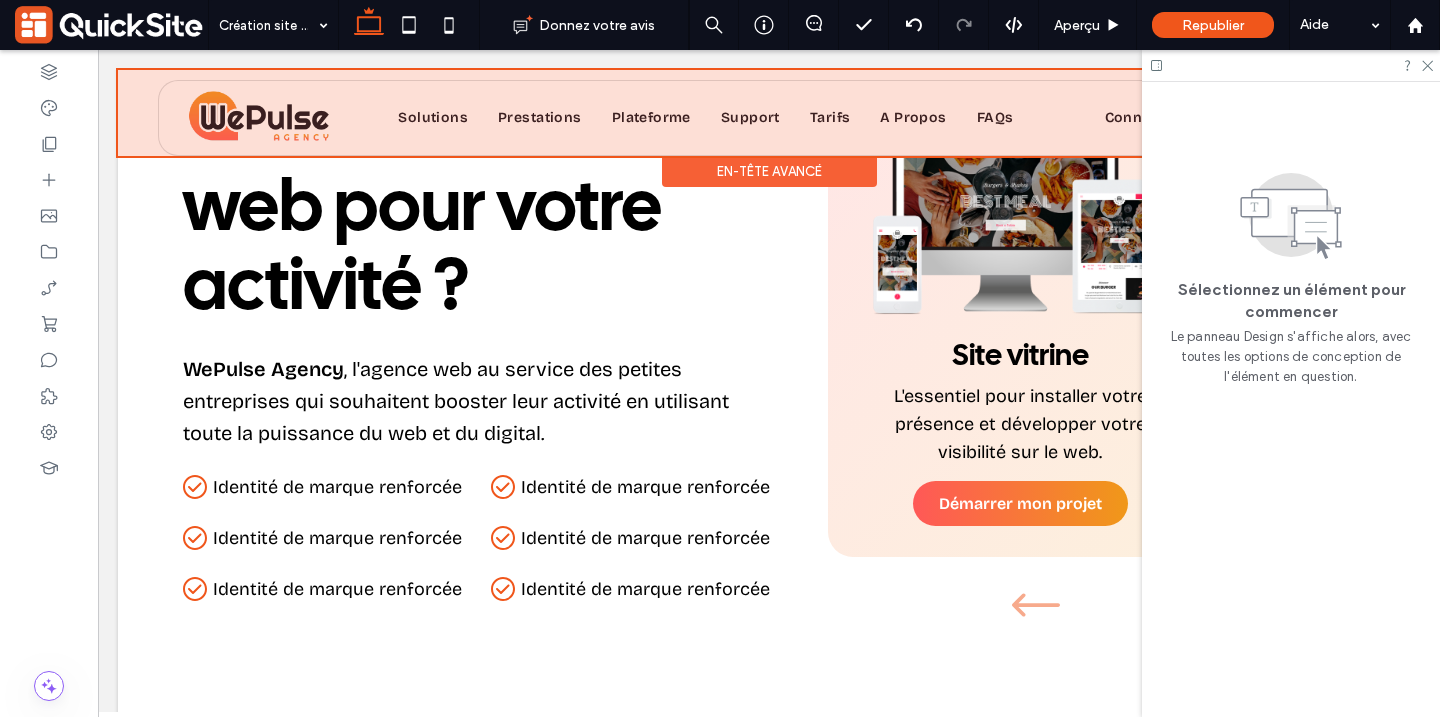 scroll, scrollTop: 2163, scrollLeft: 0, axis: vertical 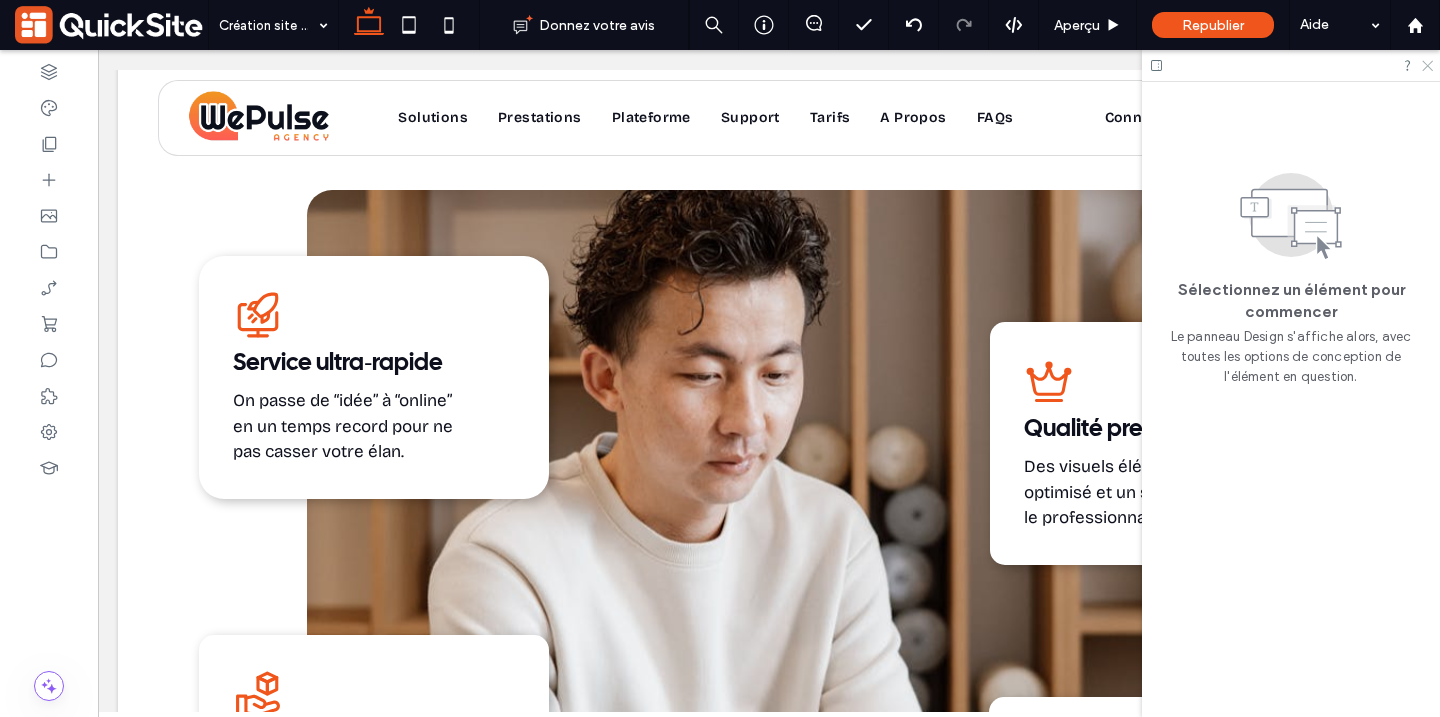 click 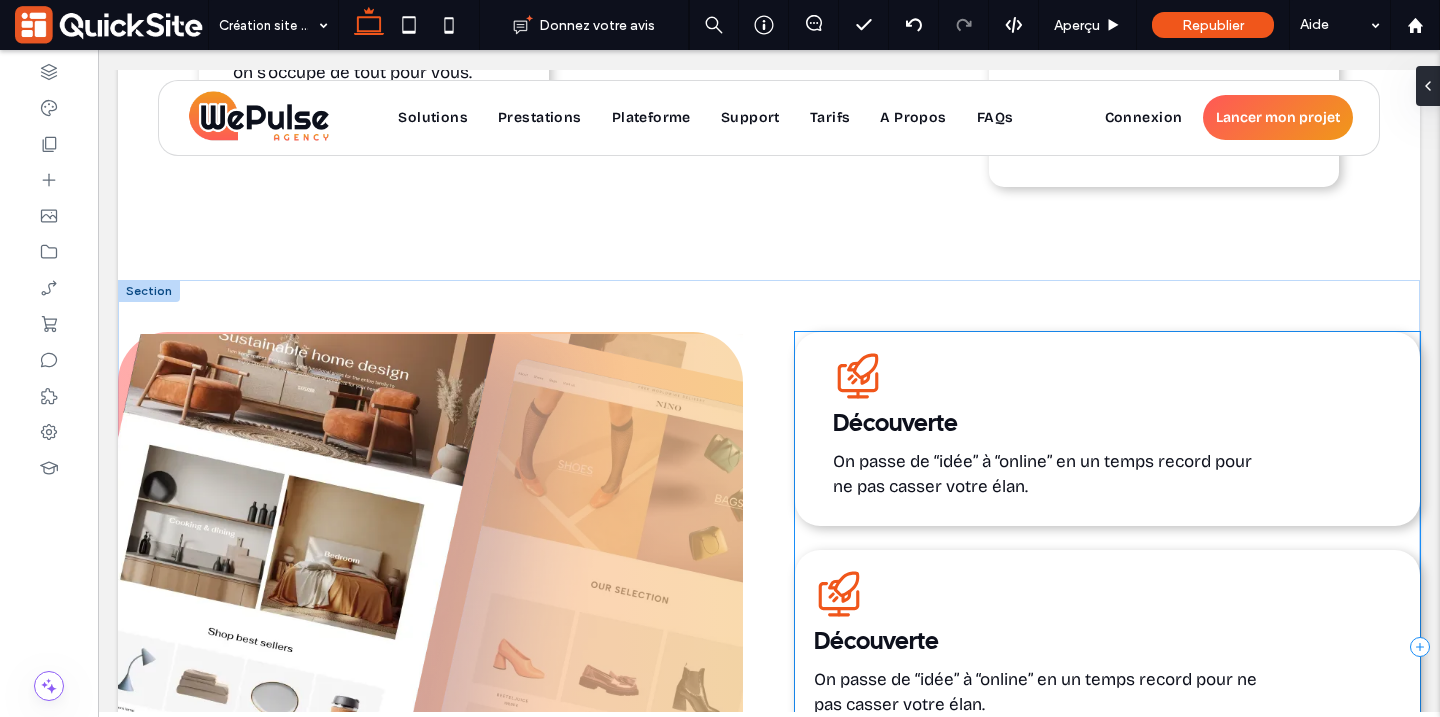 scroll, scrollTop: 2906, scrollLeft: 0, axis: vertical 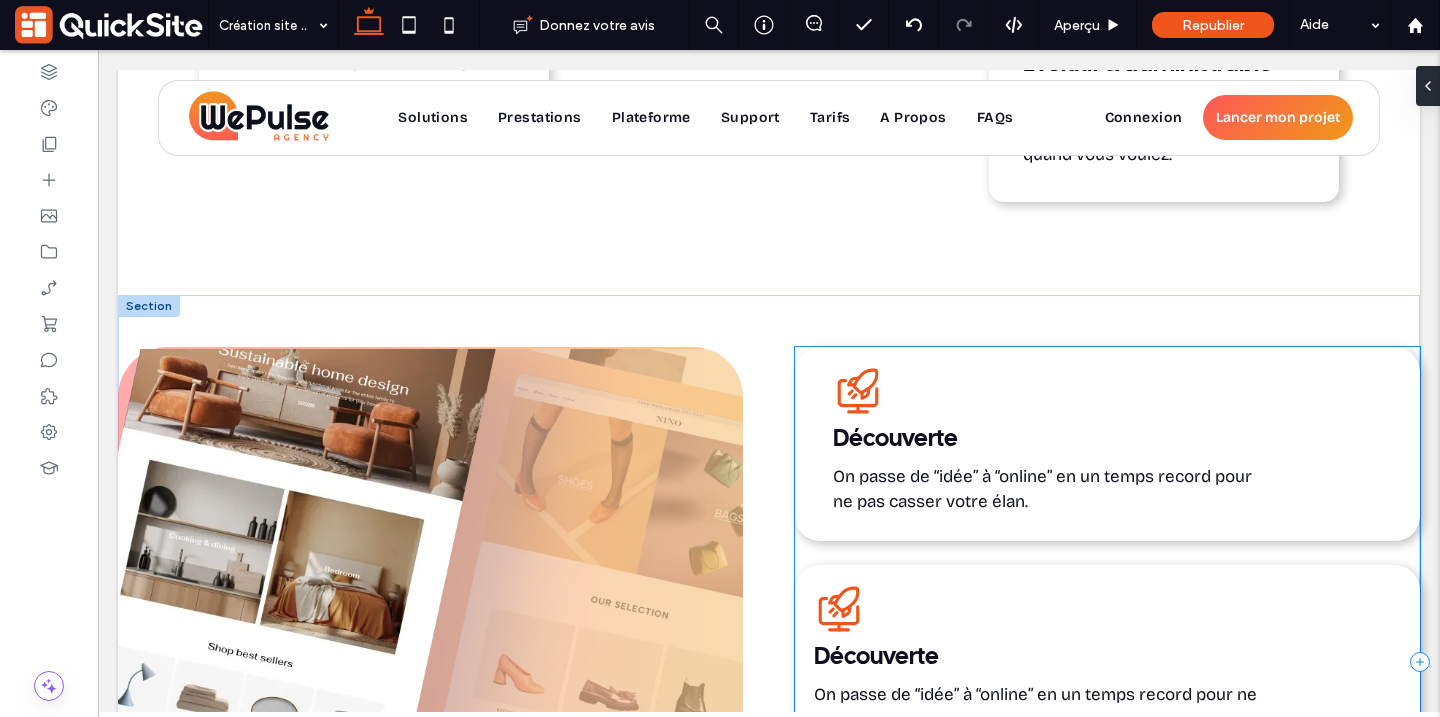 click on "Service rapide, QuickSite Studio, Création et référencement de site web professionnel, moderne, responsive et optimisé SEO
Découverte
On passe de “idée” à “online” en un temps record pour ne pas casser votre élan.     Service rapide, QuickSite Studio, Création et référencement de site web professionnel, moderne, responsive et optimisé SEO
Découverte
On passe de “idée” à “online” en un temps record pour ne pas casser votre élan.     Service rapide, QuickSite Studio, Création et référencement de site web professionnel, moderne, responsive et optimisé SEO
Découverte
On passe de “idée” à “online” en un temps record pour ne pas casser votre élan." at bounding box center [1107, 662] 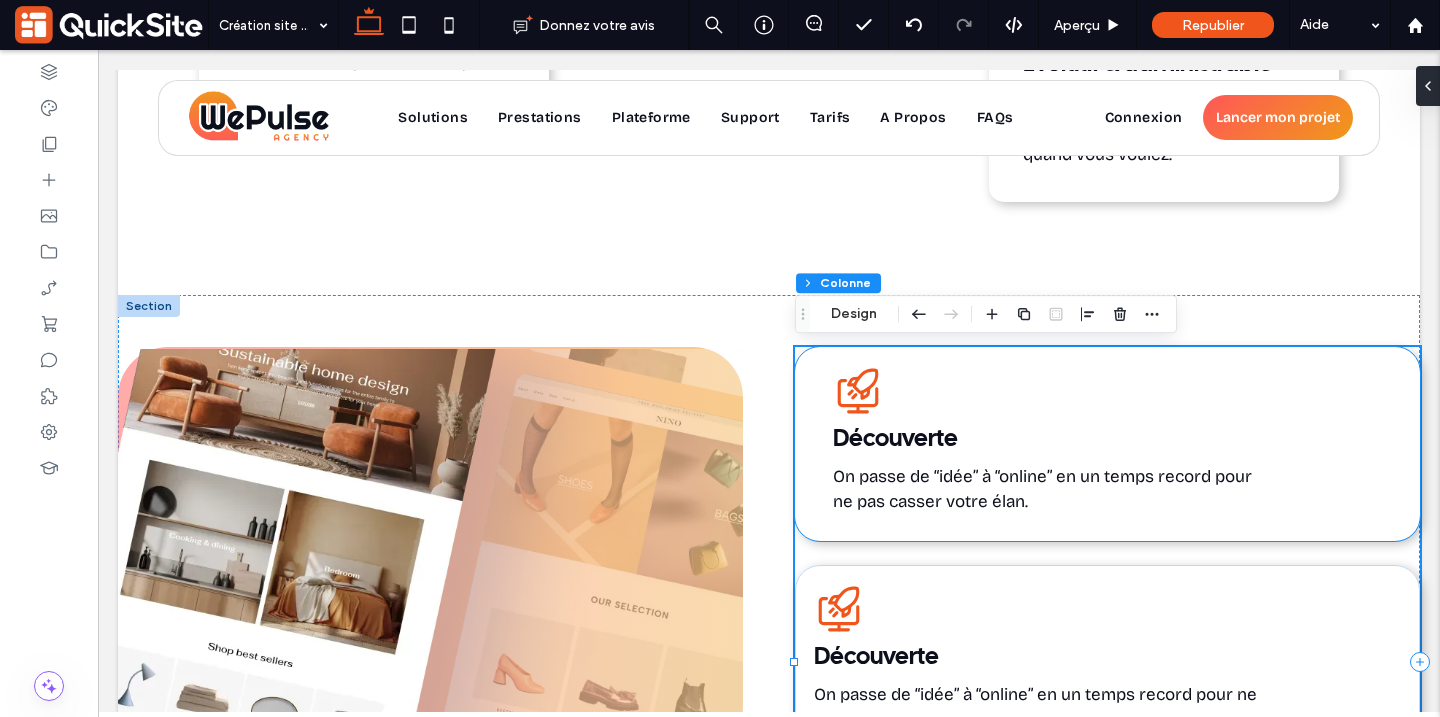 click on "Service rapide, QuickSite Studio, Création et référencement de site web professionnel, moderne, responsive et optimisé SEO
Découverte
On passe de “idée” à “online” en un temps record pour ne pas casser votre élan." at bounding box center [1107, 444] 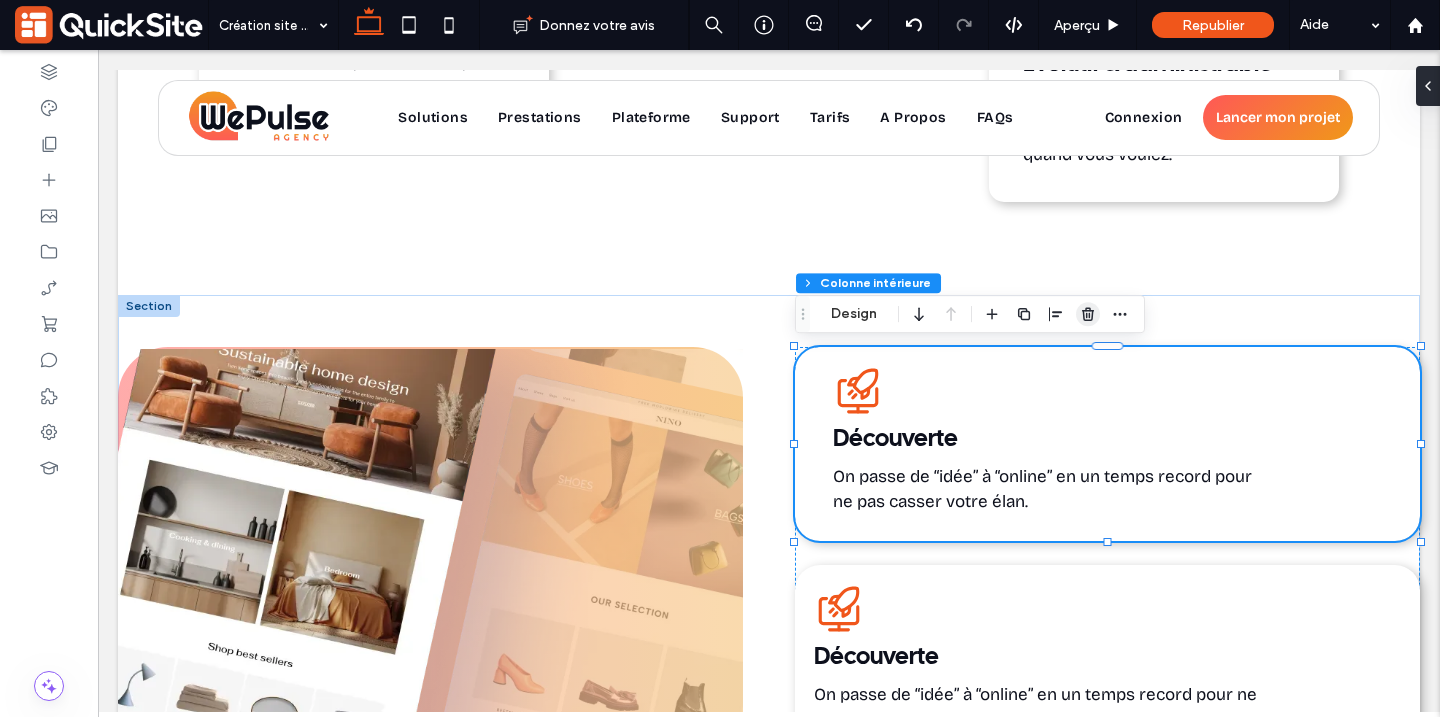 click 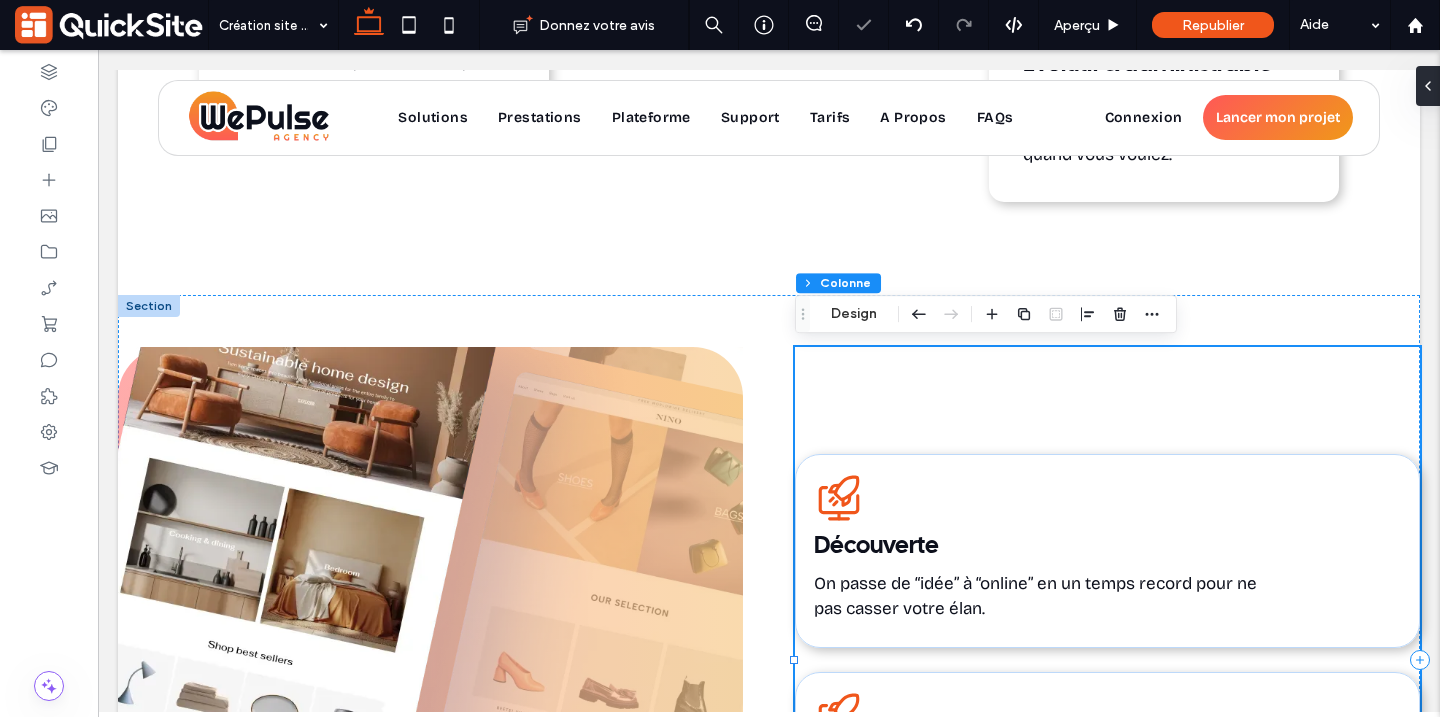 click on "Service rapide, QuickSite Studio, Création et référencement de site web professionnel, moderne, responsive et optimisé SEO
Découverte
On passe de “idée” à “online” en un temps record pour ne pas casser votre élan.     Service rapide, QuickSite Studio, Création et référencement de site web professionnel, moderne, responsive et optimisé SEO
Découverte
On passe de “idée” à “online” en un temps record pour ne pas casser votre élan." at bounding box center (1107, 660) 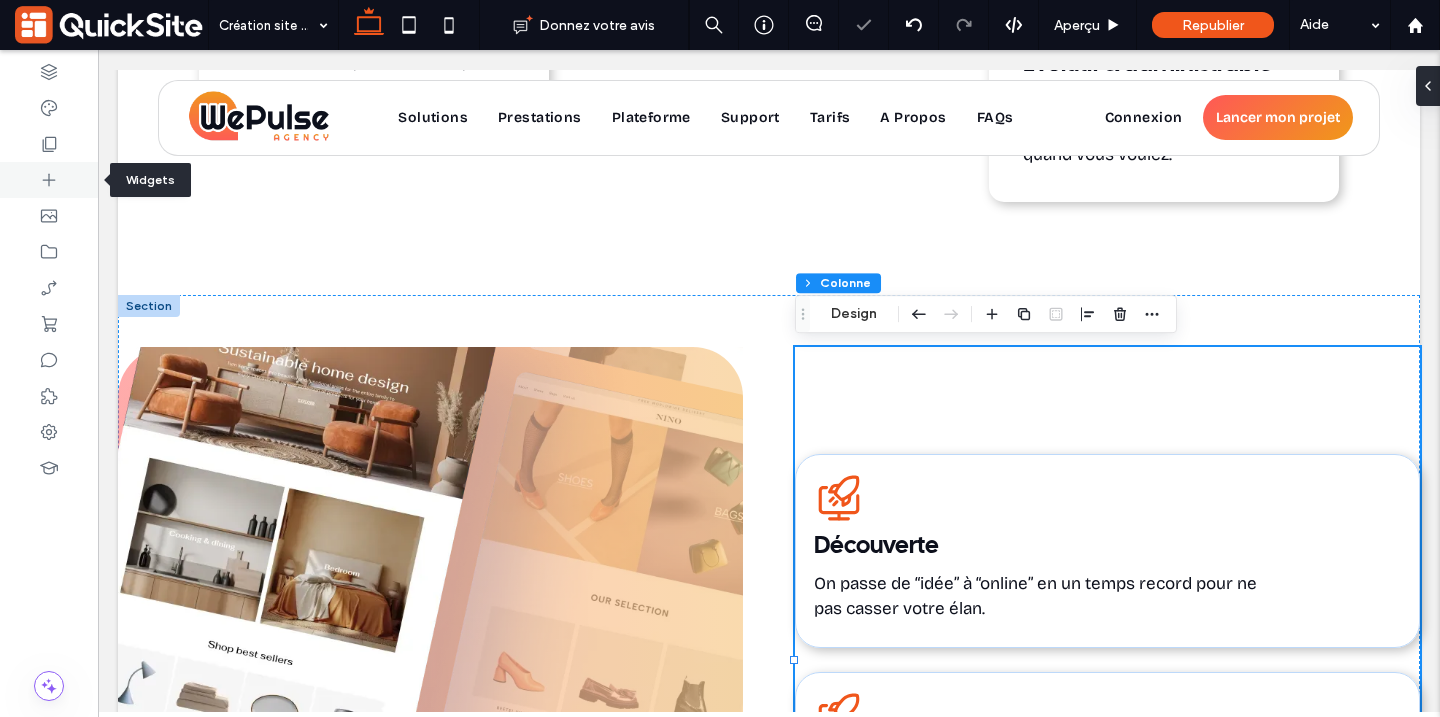 drag, startPoint x: 11, startPoint y: 171, endPoint x: 217, endPoint y: 273, distance: 229.86952 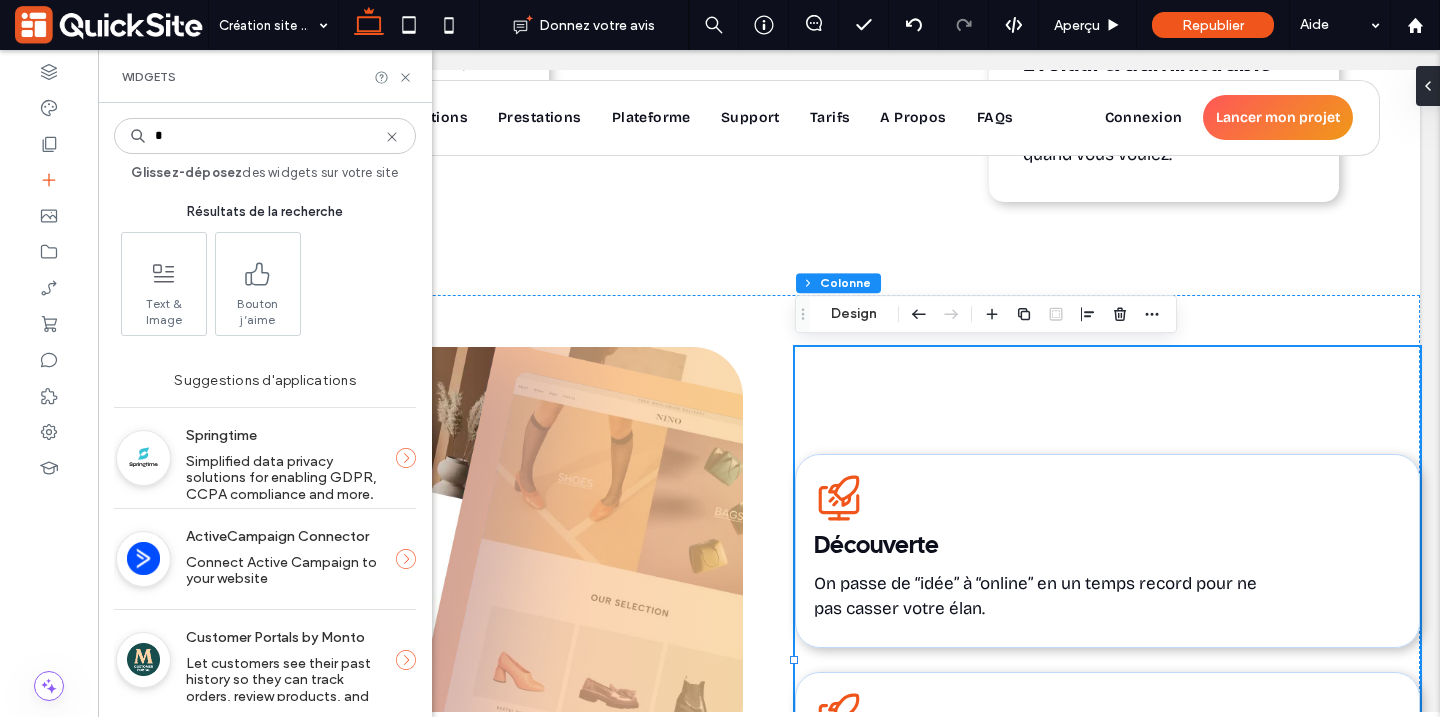 type on "*" 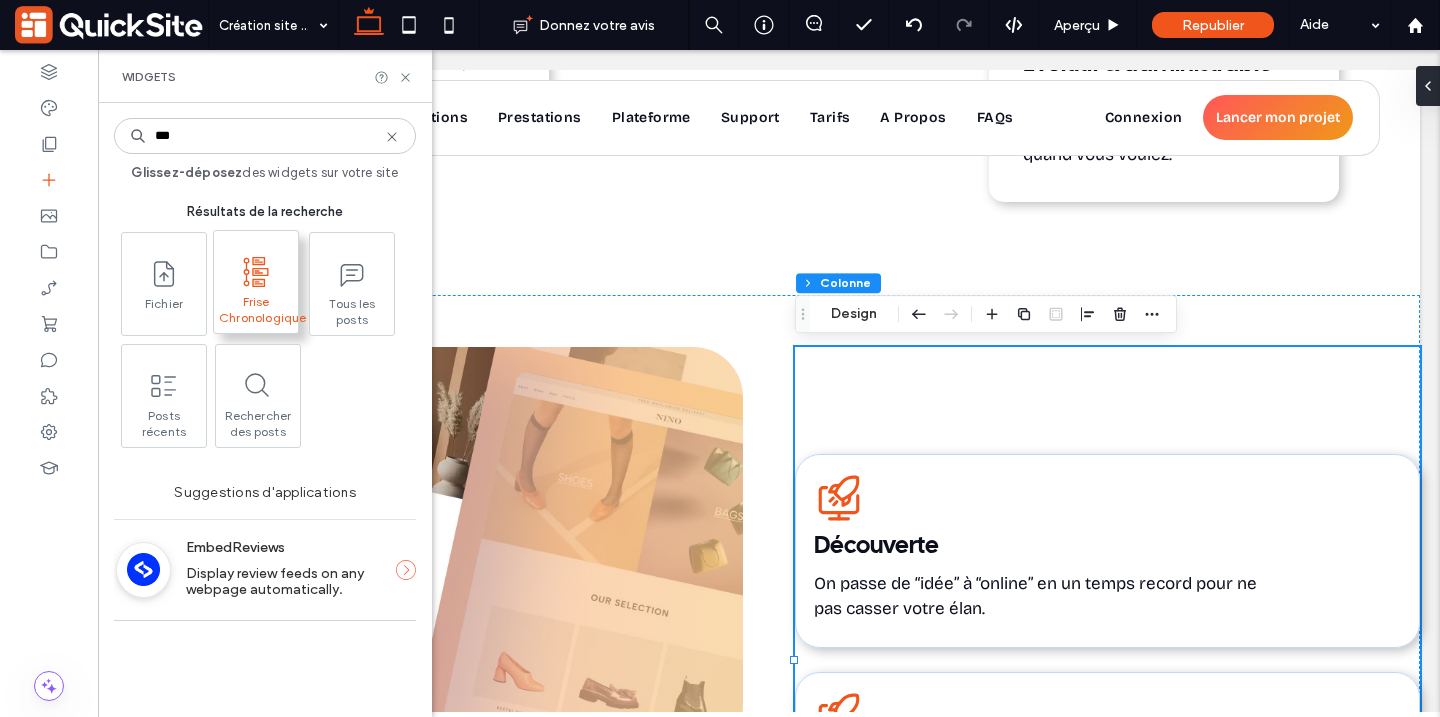 type on "***" 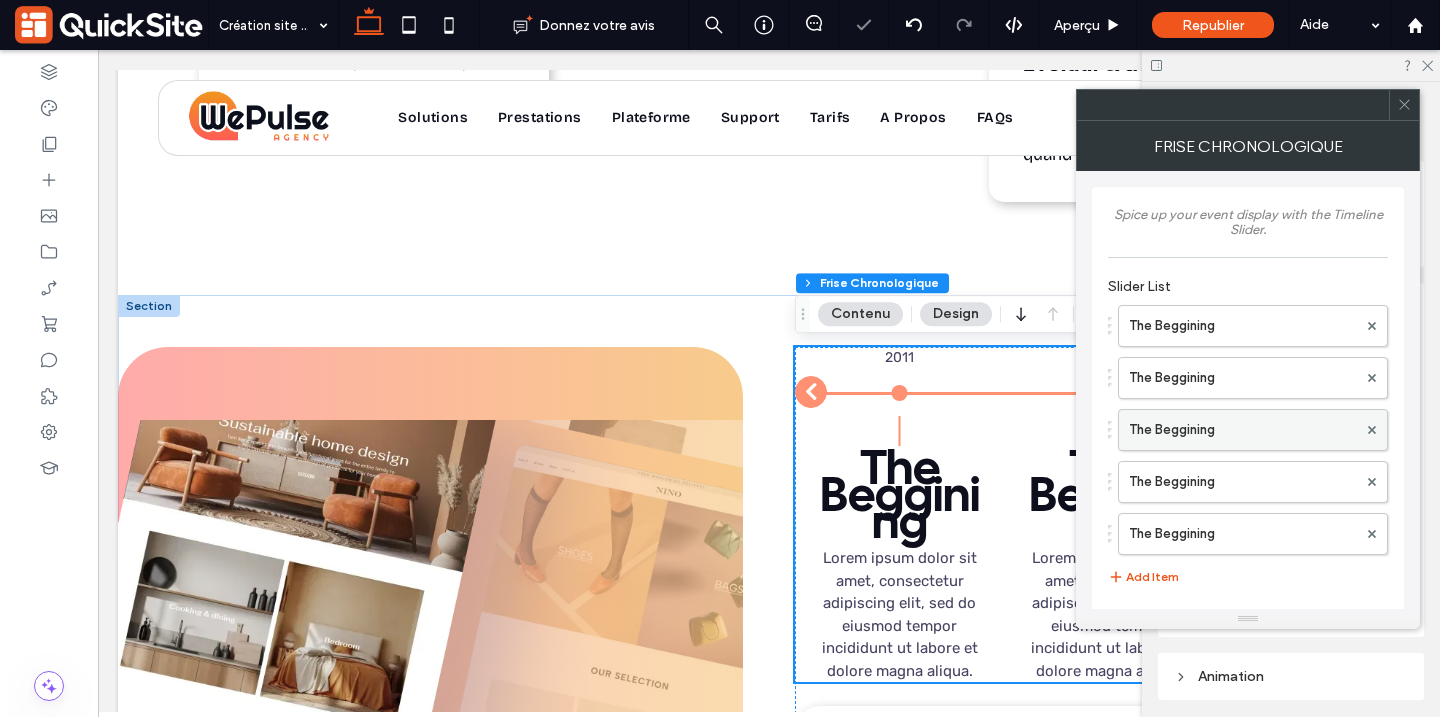 scroll, scrollTop: 172, scrollLeft: 0, axis: vertical 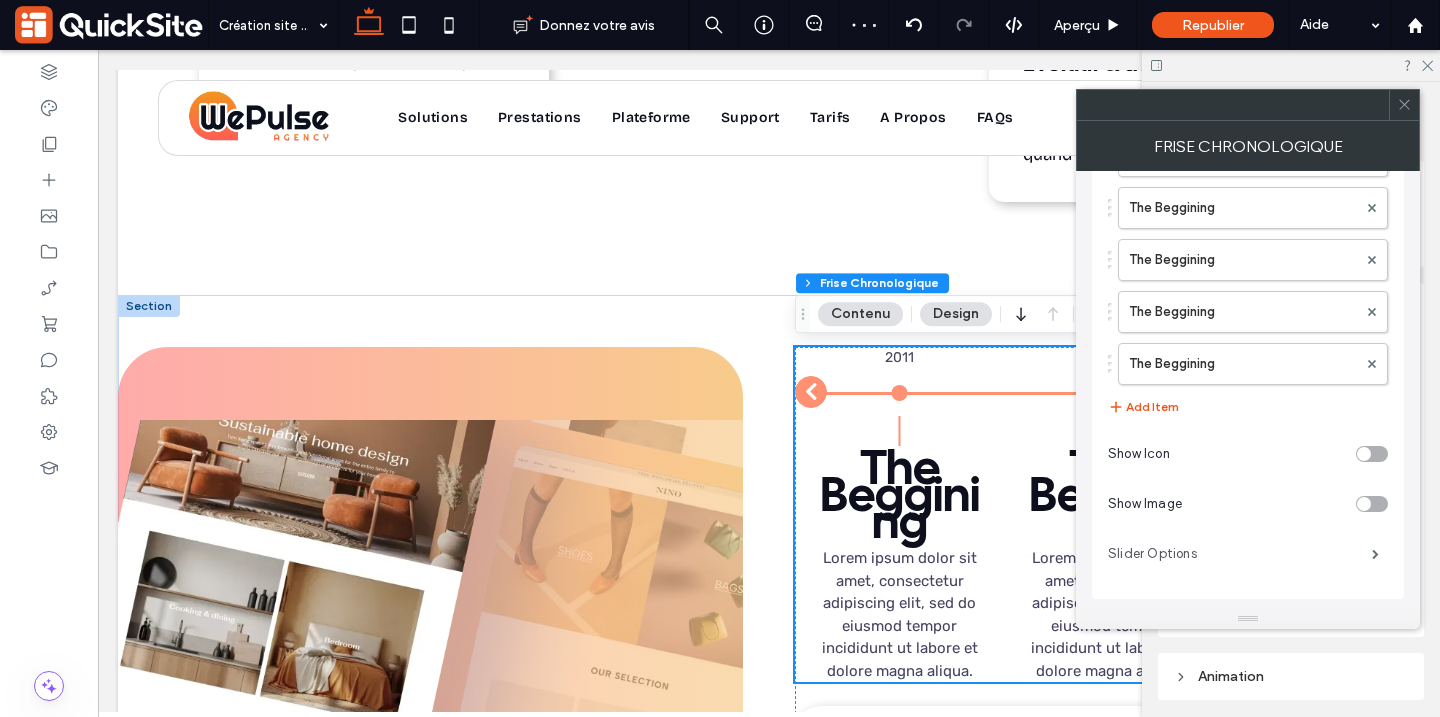click on "Slider Options" at bounding box center [1240, 554] 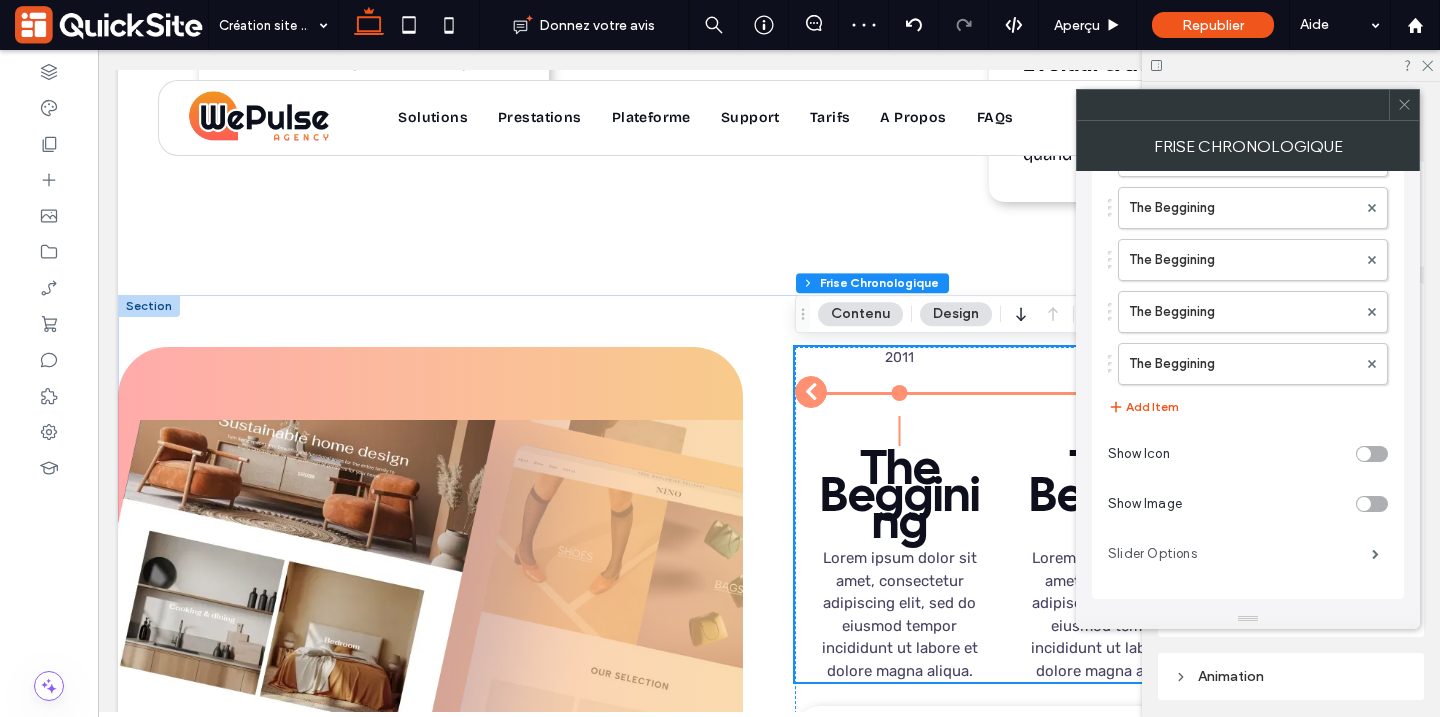 click on "Slider Options" at bounding box center (1240, 554) 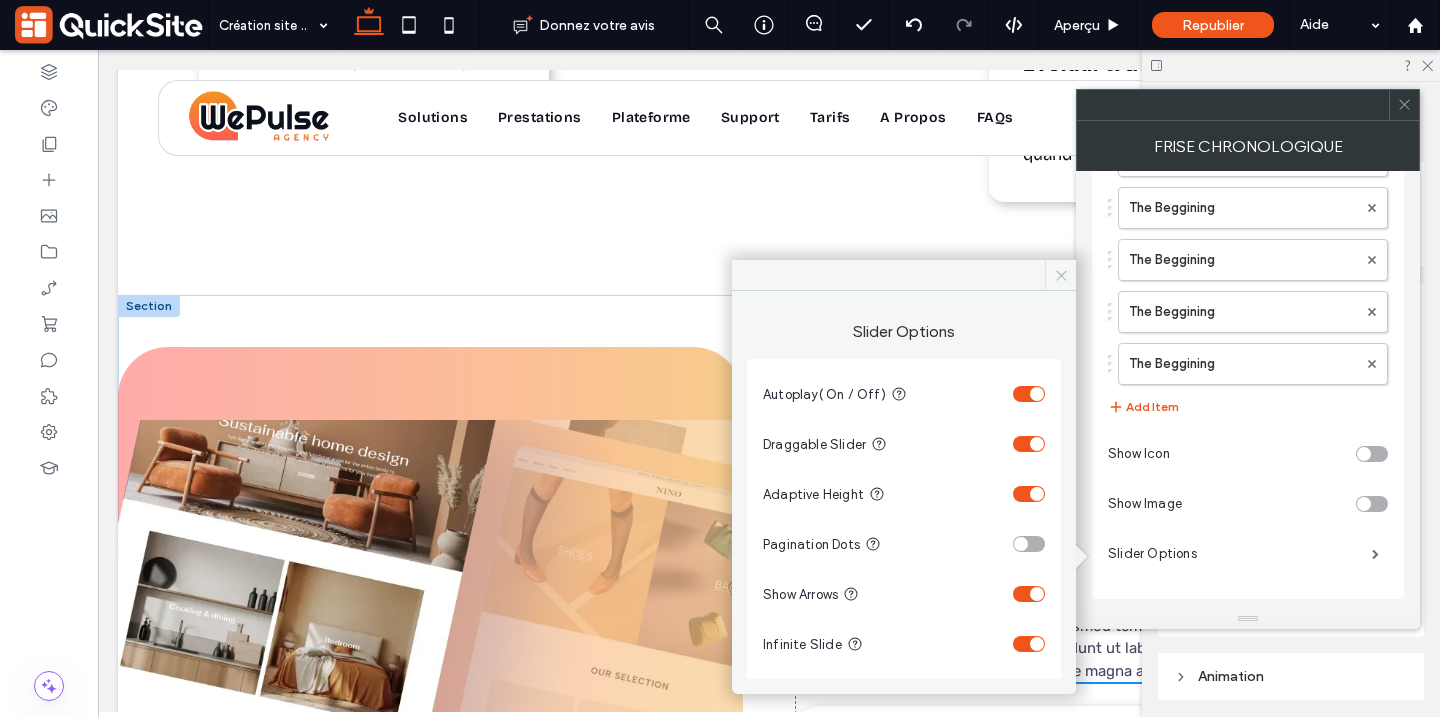 click 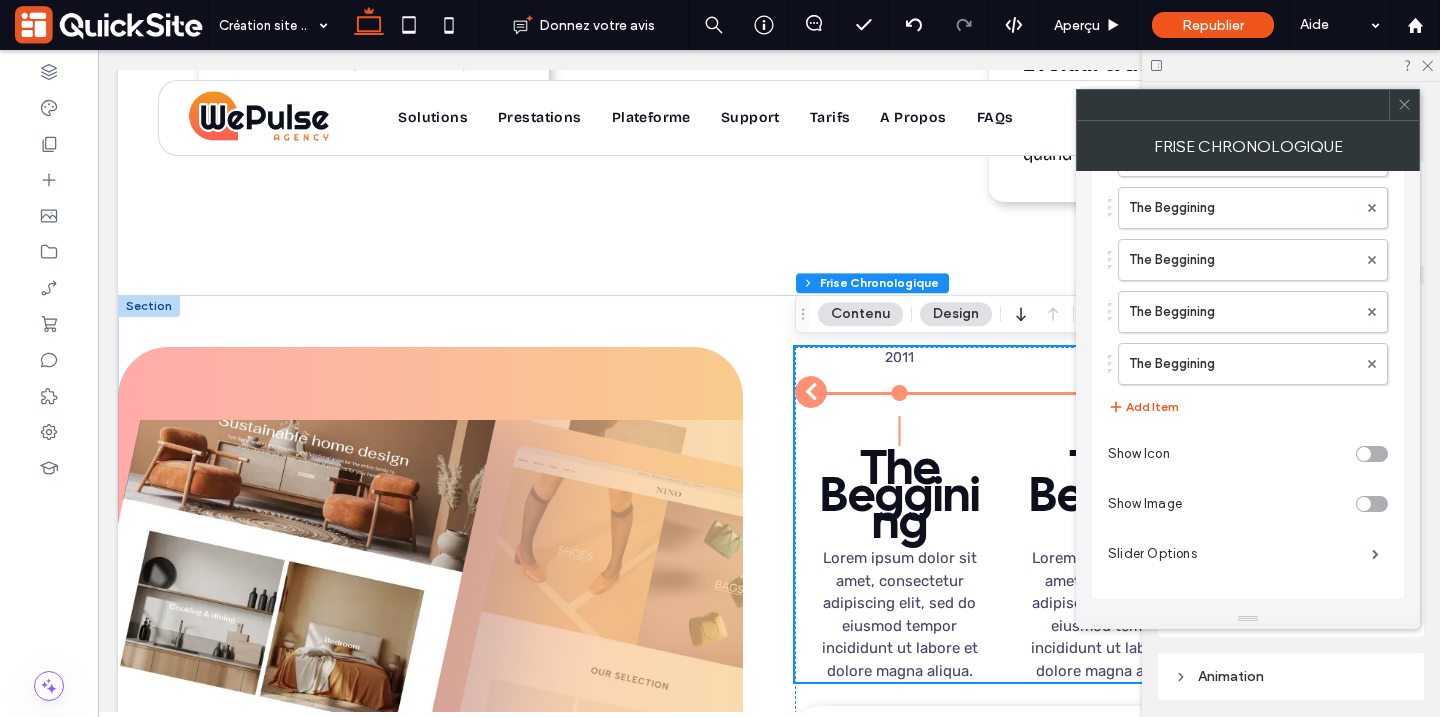 click on "Design" at bounding box center (956, 314) 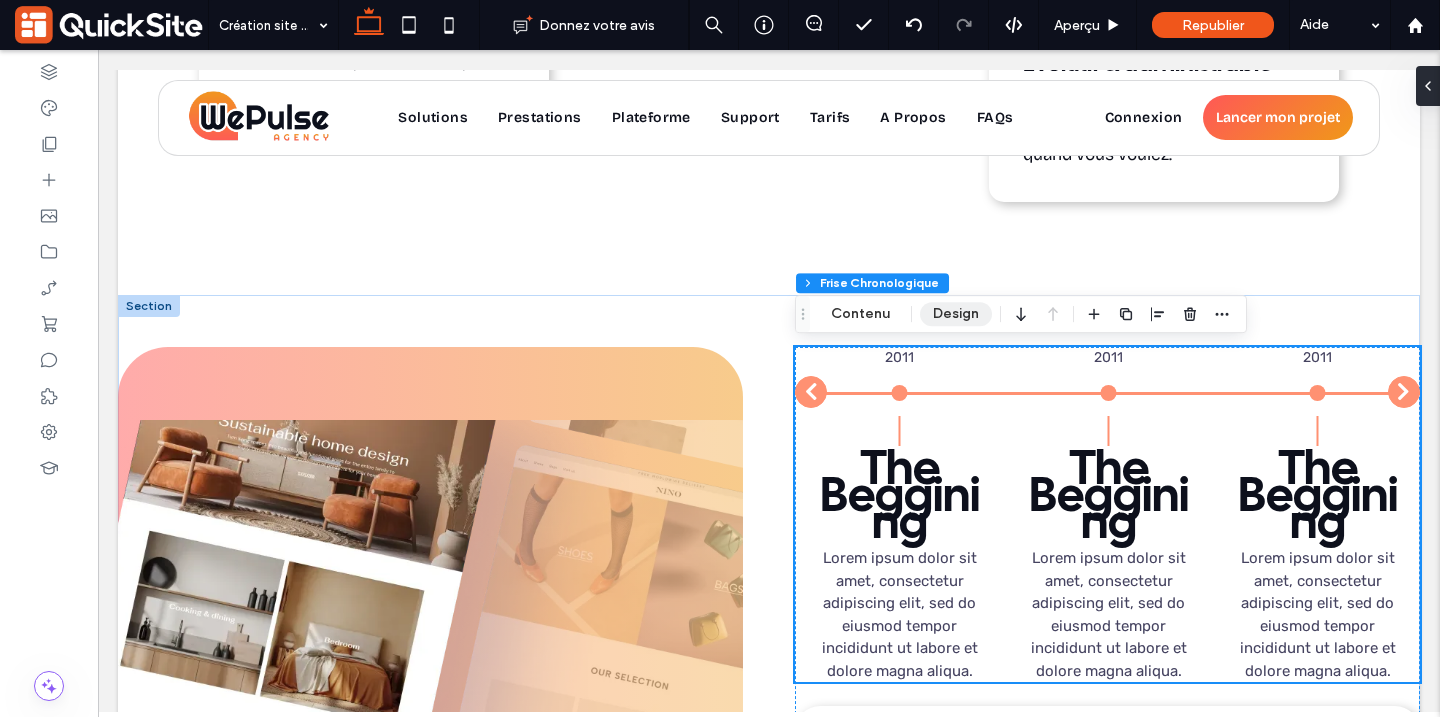 click on "Design" at bounding box center [956, 314] 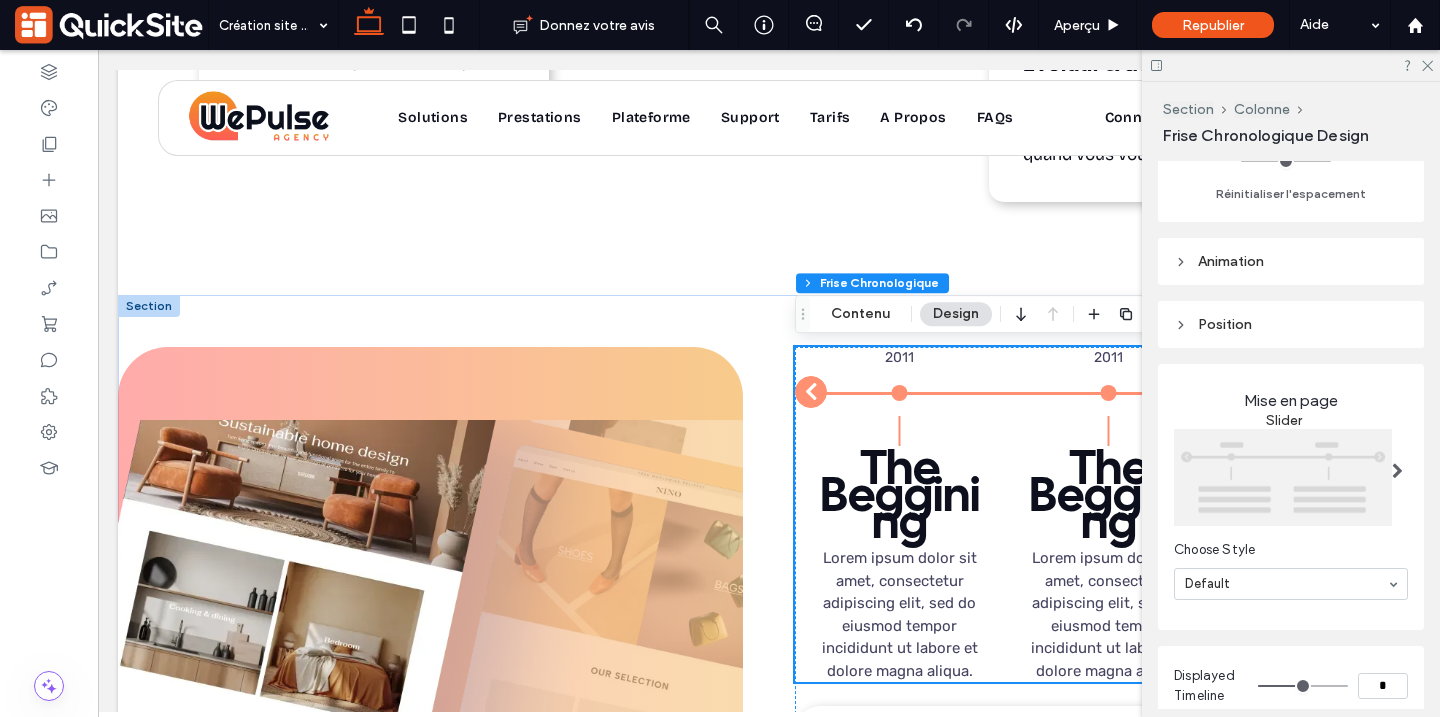 scroll, scrollTop: 421, scrollLeft: 0, axis: vertical 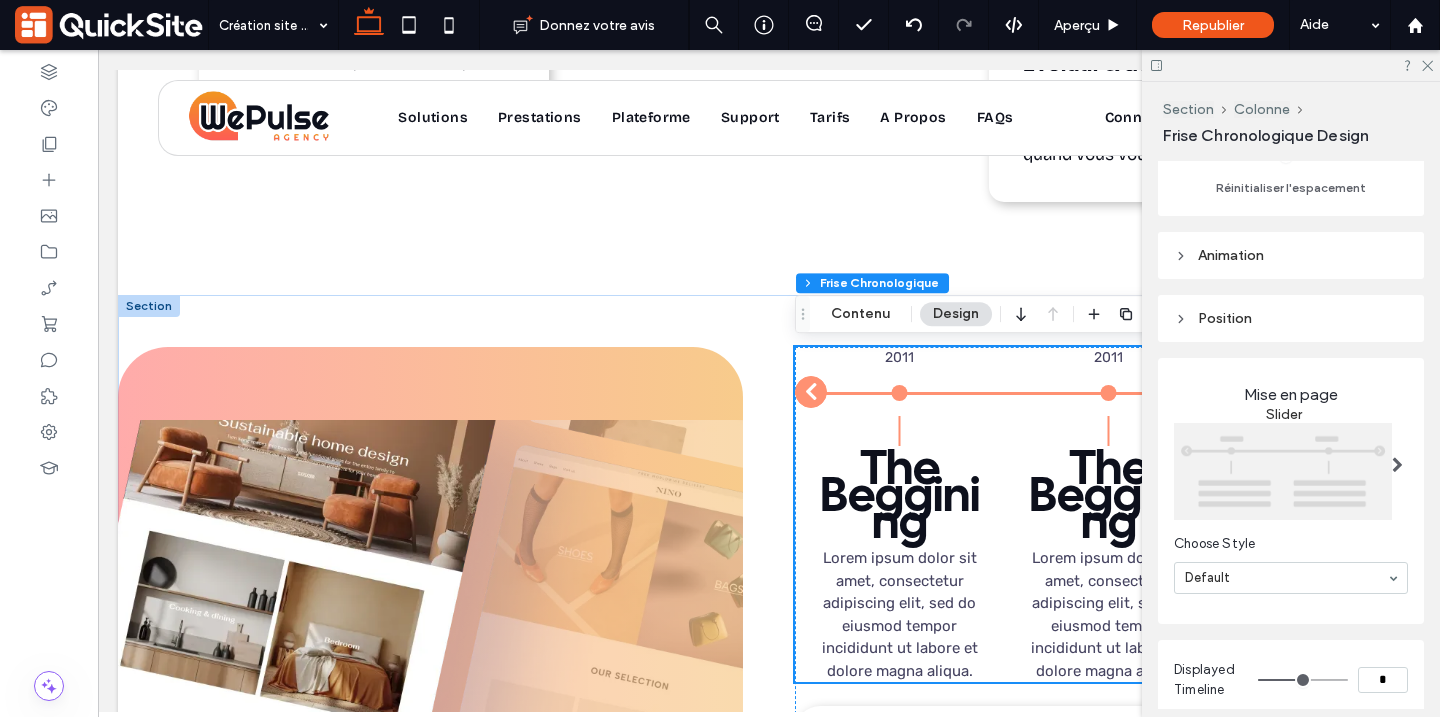 click at bounding box center [1397, 465] 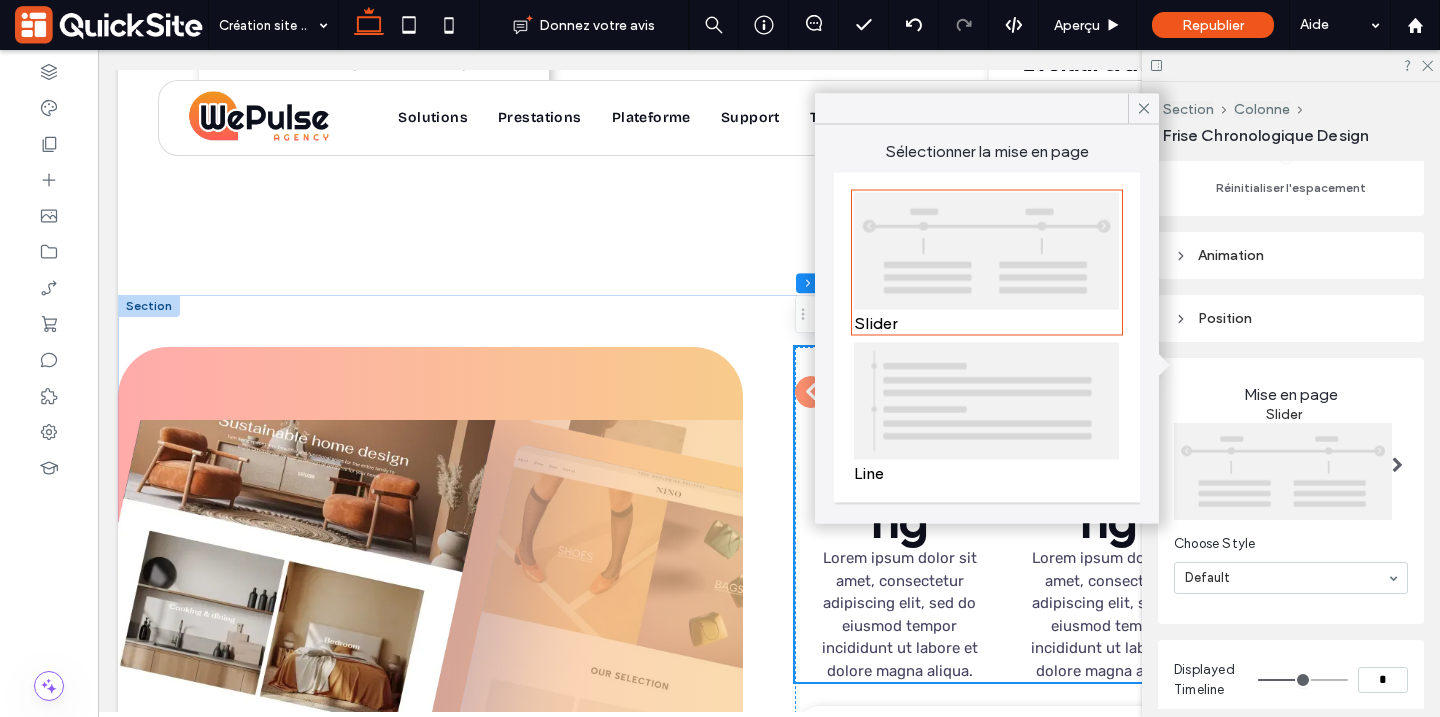 click at bounding box center (987, 400) 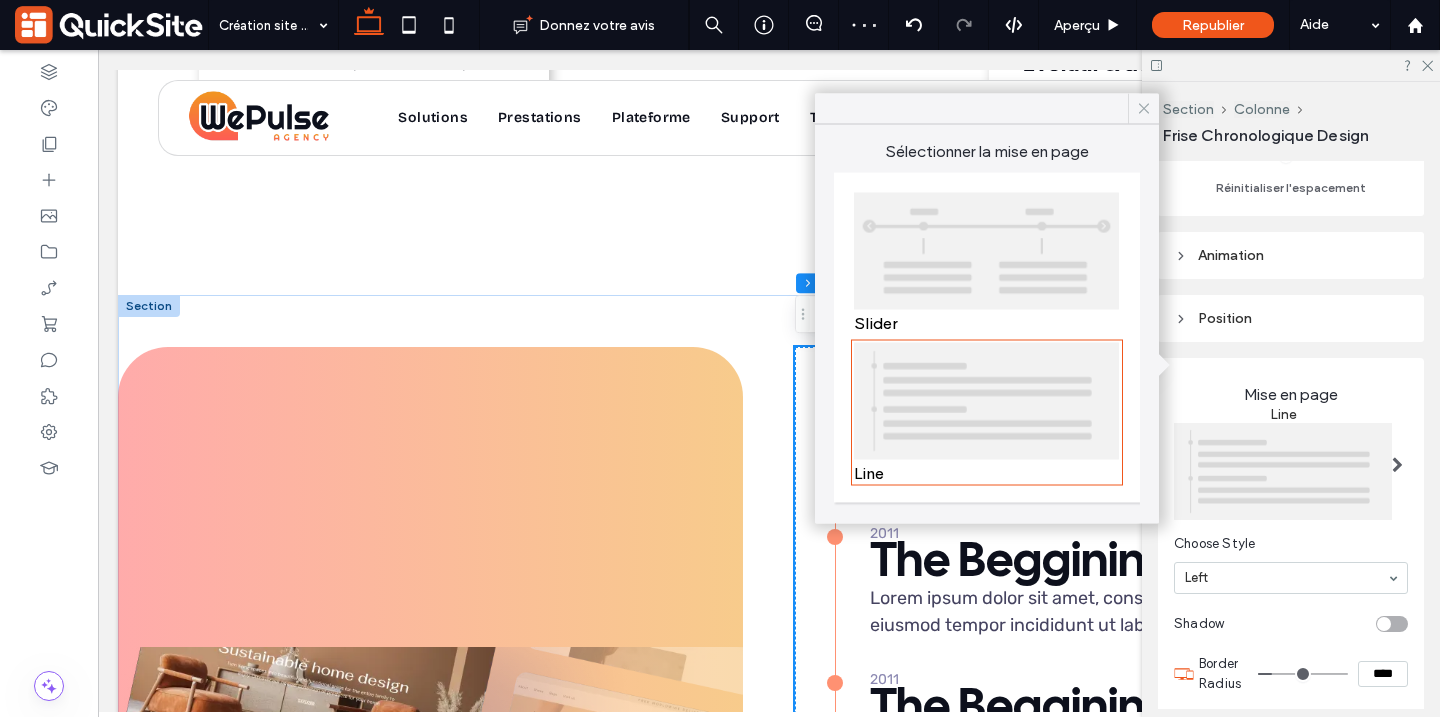 click 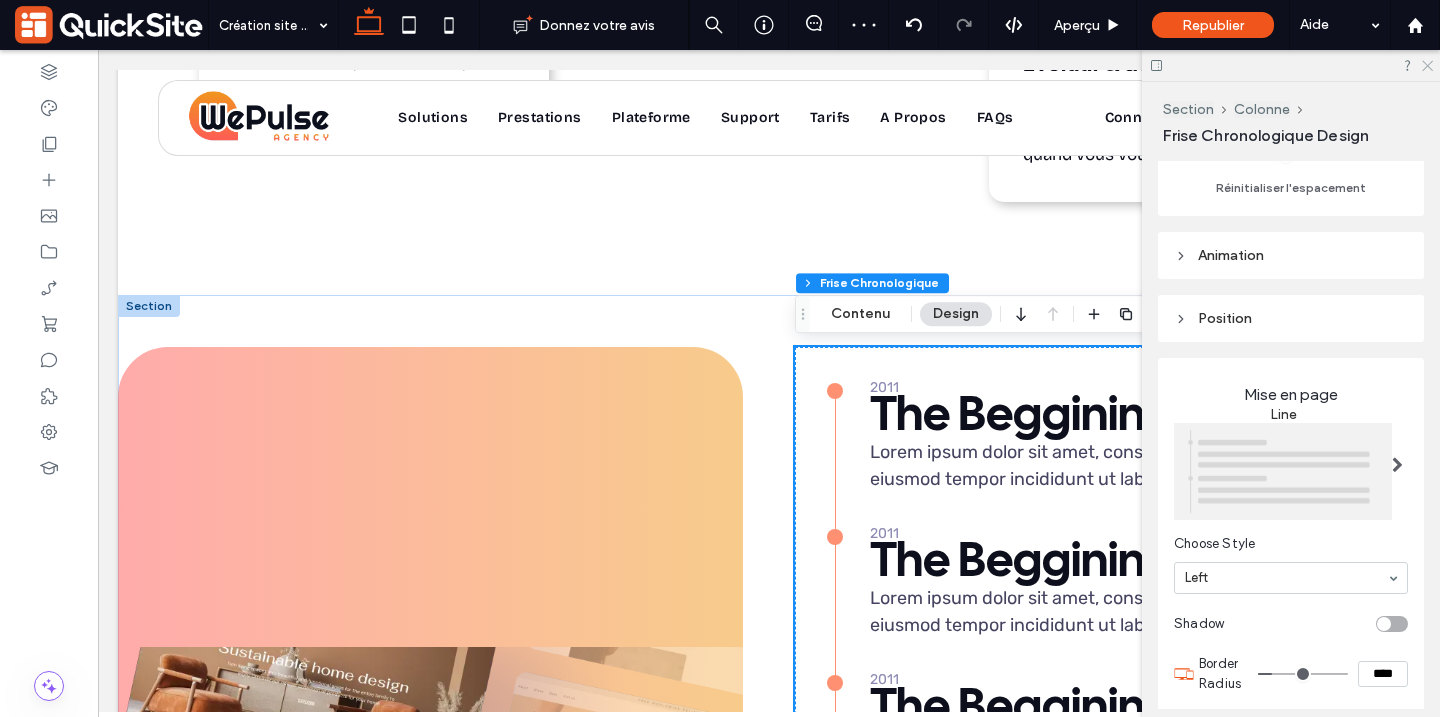 click 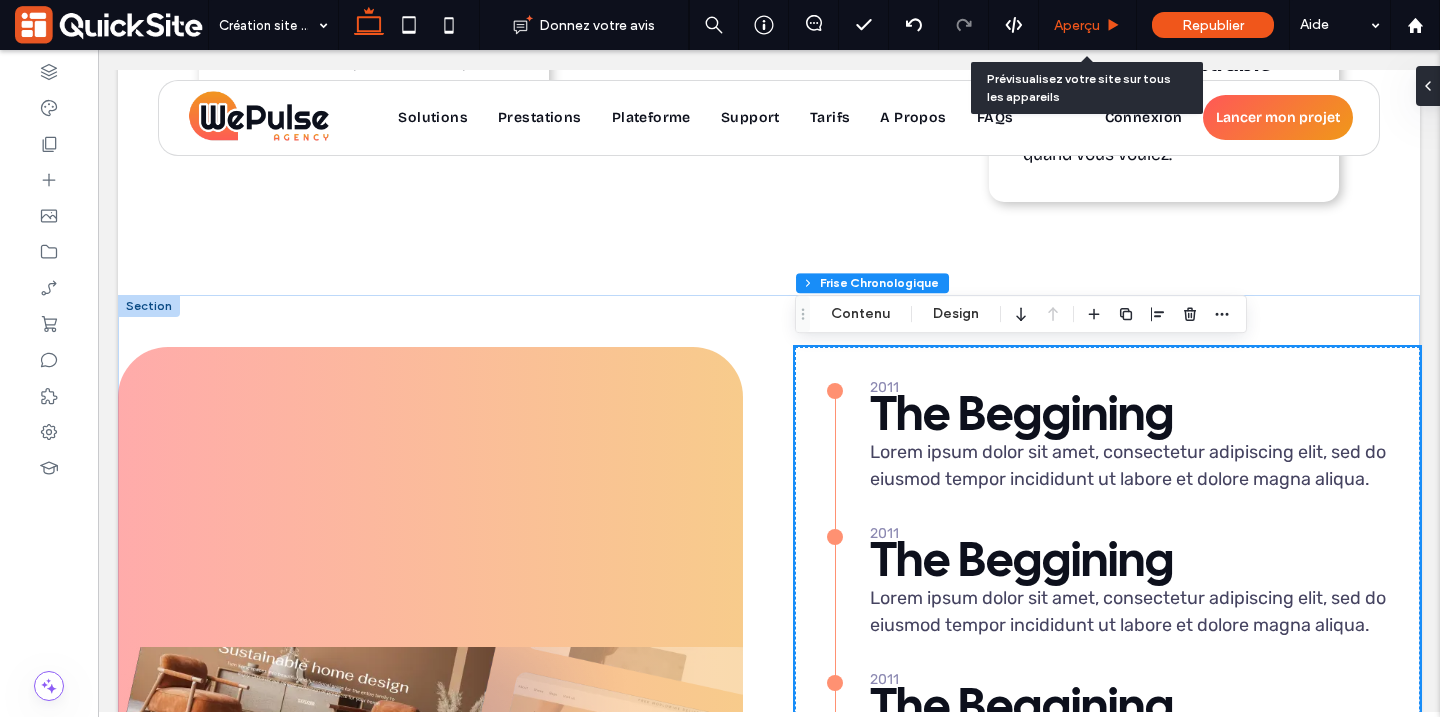 click on "Aperçu" at bounding box center (1077, 25) 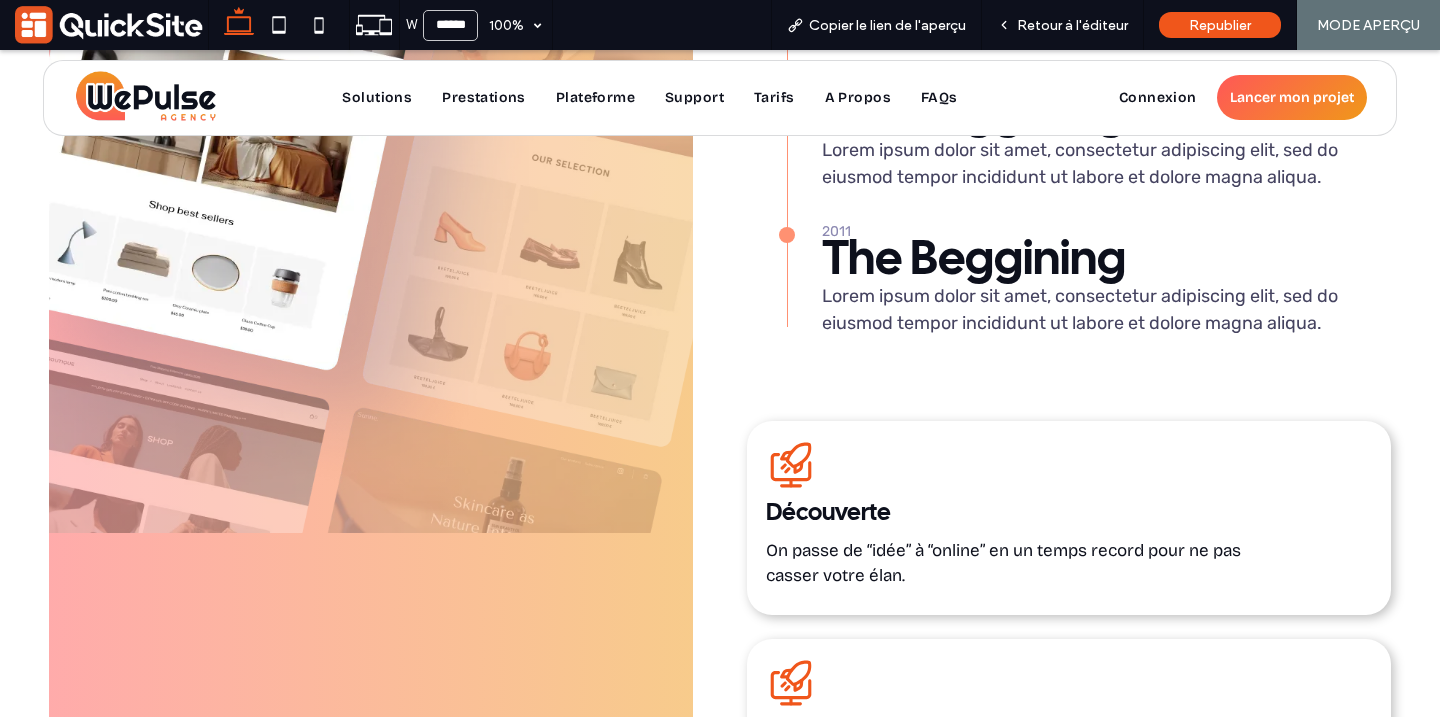 scroll, scrollTop: 3676, scrollLeft: 0, axis: vertical 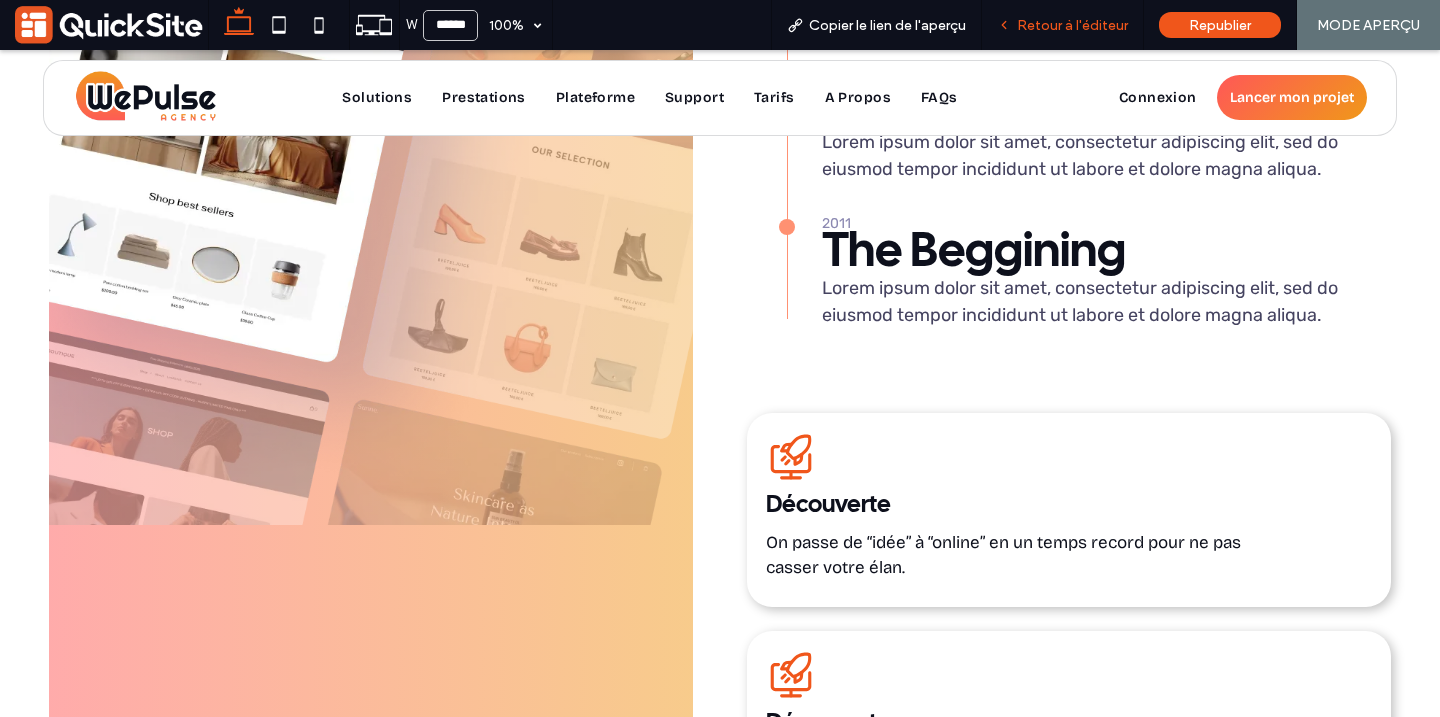click on "Retour à l'éditeur" at bounding box center (1063, 25) 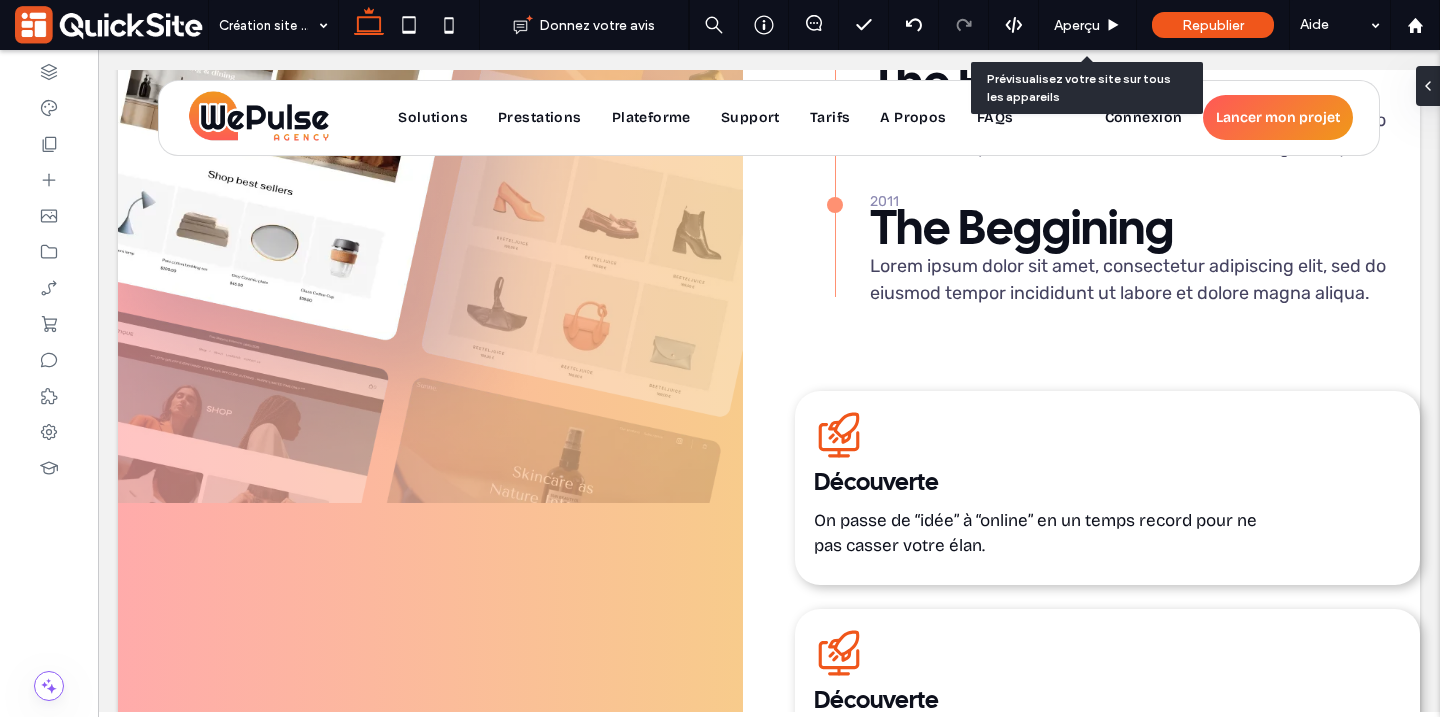 scroll, scrollTop: 3714, scrollLeft: 0, axis: vertical 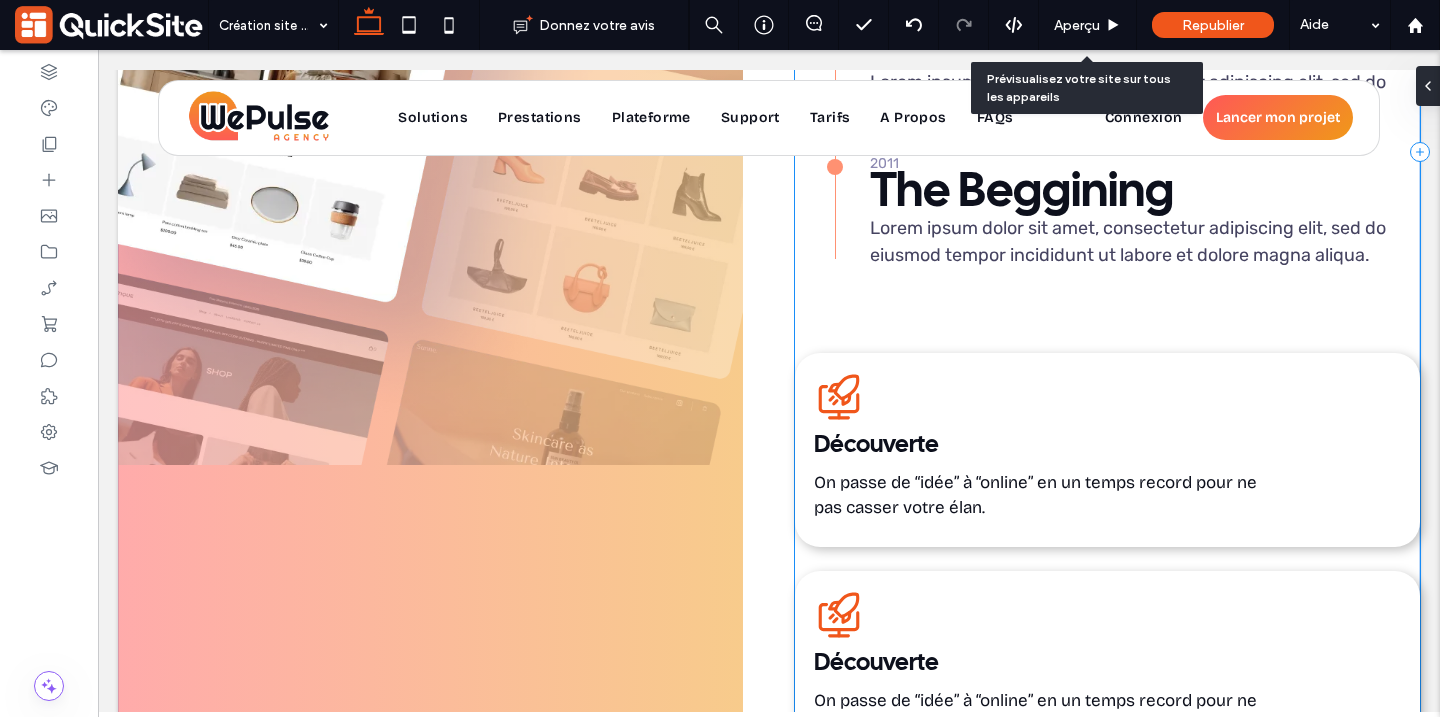 click on "2011
The Beggining
Lorem ipsum dolor sit amet, consectetur adipiscing elit, sed do eiusmod tempor incididunt ut labore et dolore magna aliqua.
2011
The Beggining
Lorem ipsum dolor sit amet, consectetur adipiscing elit, sed do eiusmod tempor incididunt ut labore et dolore magna aliqua.
2011
The Beggining
Lorem ipsum dolor sit amet, consectetur adipiscing elit, sed do eiusmod tempor incididunt ut labore et dolore magna aliqua.
2011
The Beggining
Lorem ipsum dolor sit amet, consectetur adipiscing elit, sed do eiusmod tempor incididunt ut labore et dolore magna aliqua.
2011
The Beggining
Lorem ipsum dolor sit amet, consectetur adipiscing elit, sed do eiusmod tempor incididunt ut labore et dolore magna aliqua.
Découverte" at bounding box center [1107, 152] 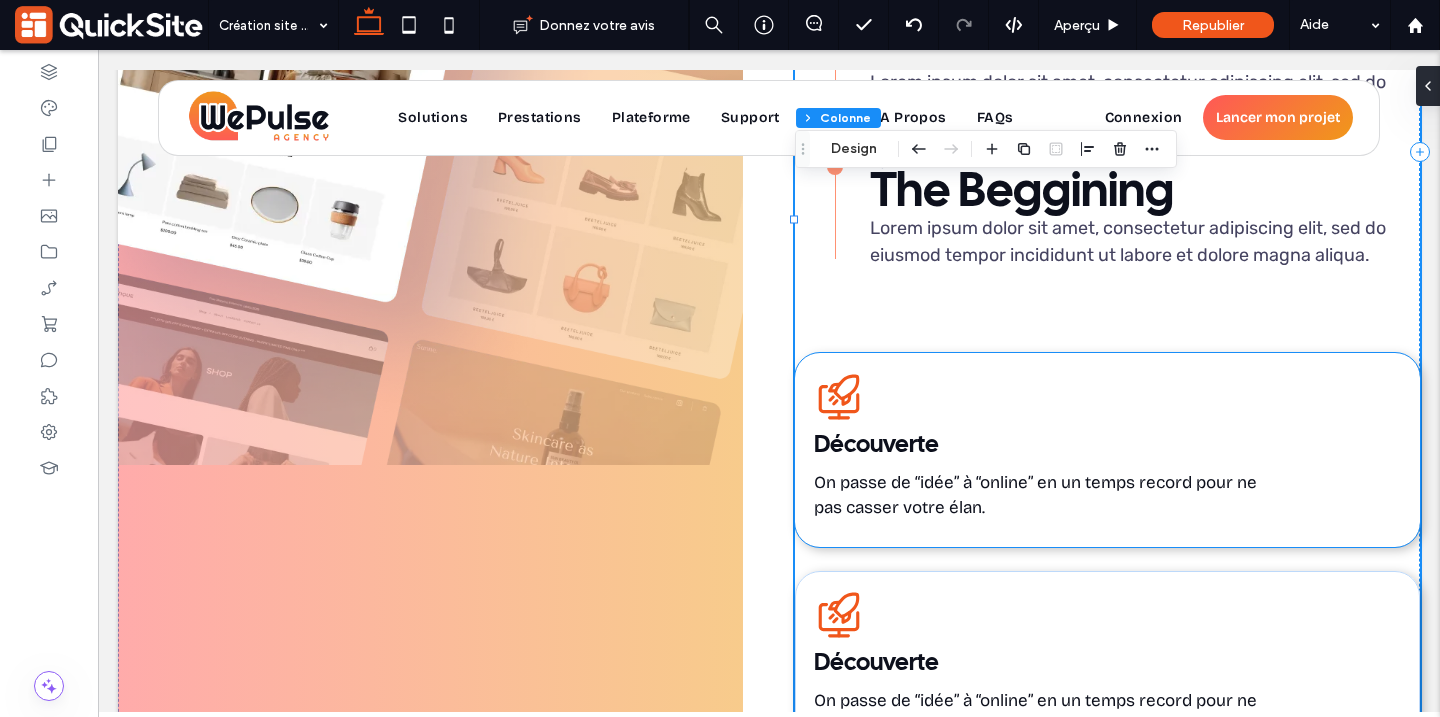 click on "Service rapide, QuickSite Studio, Création et référencement de site web professionnel, moderne, responsive et optimisé SEO
Découverte
On passe de “idée” à “online” en un temps record pour ne pas casser votre élan." at bounding box center [1107, 450] 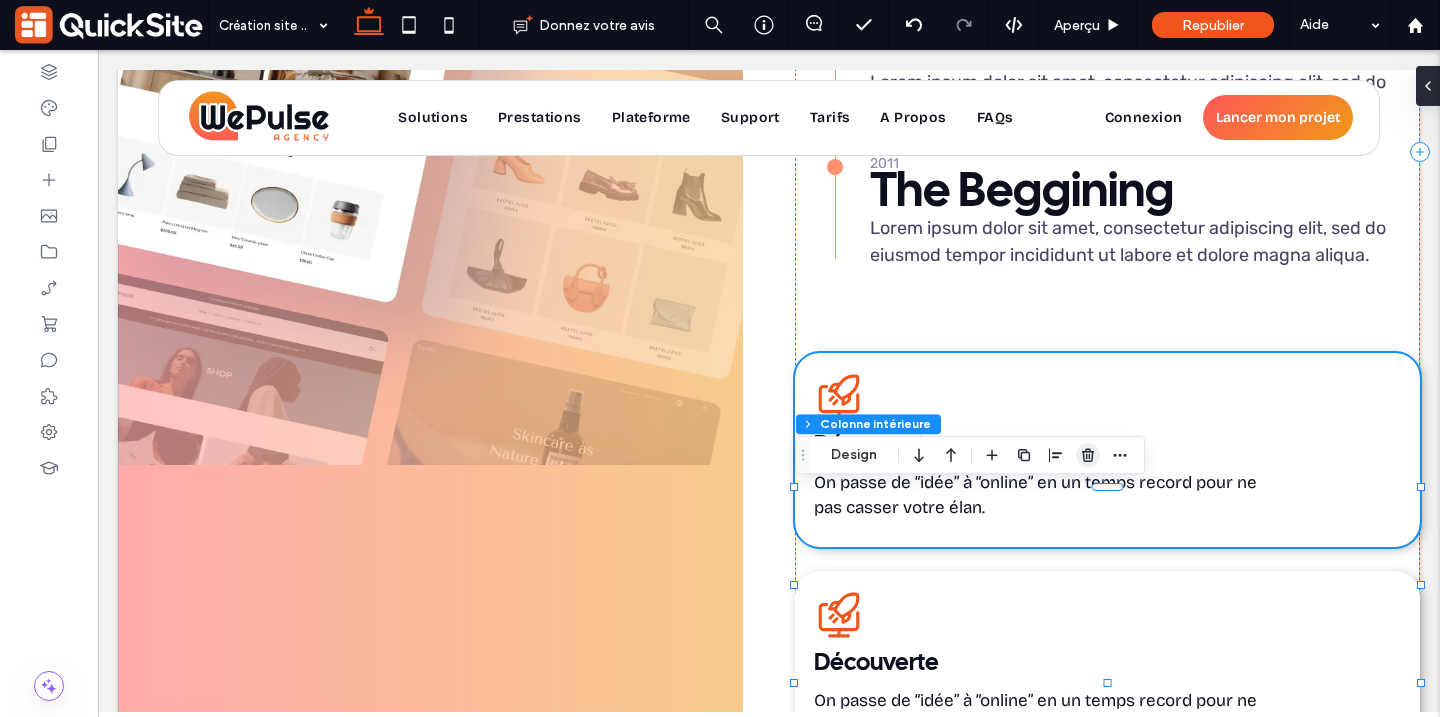 click 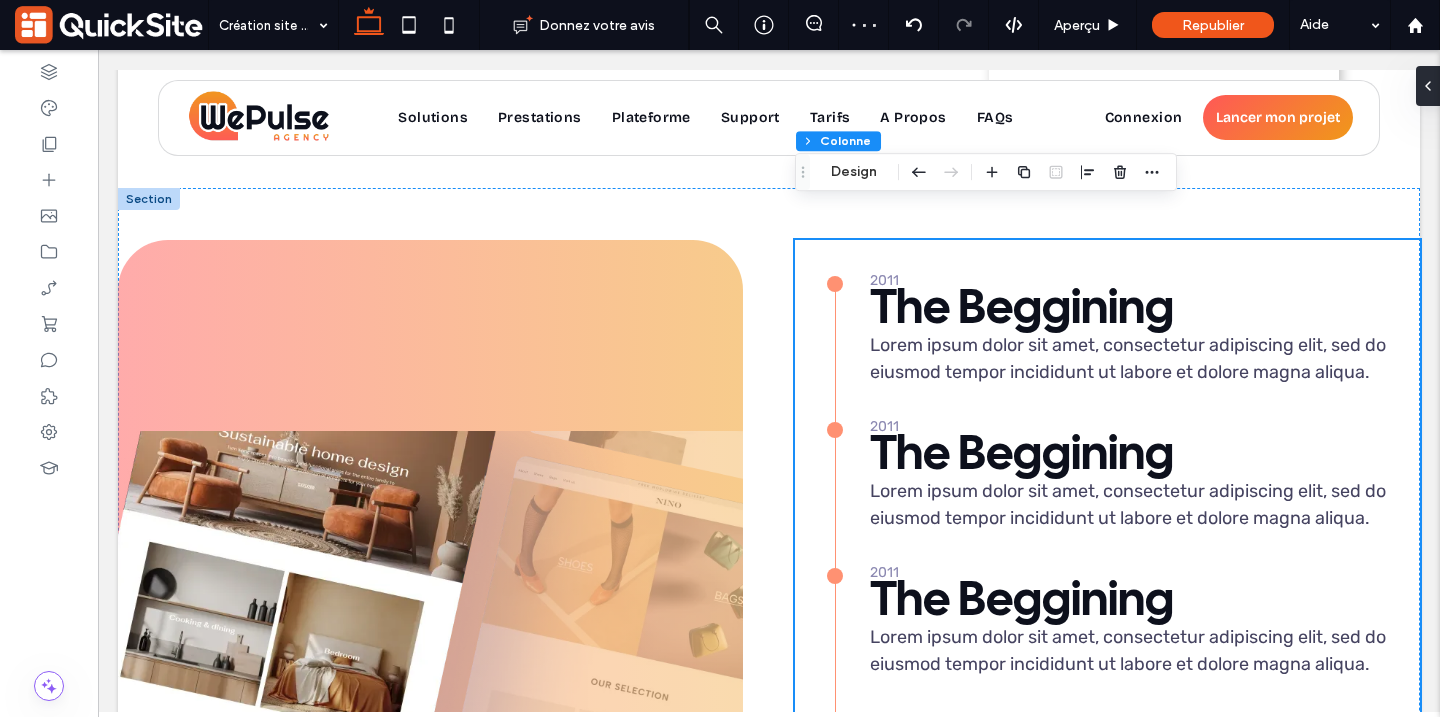 scroll, scrollTop: 2958, scrollLeft: 0, axis: vertical 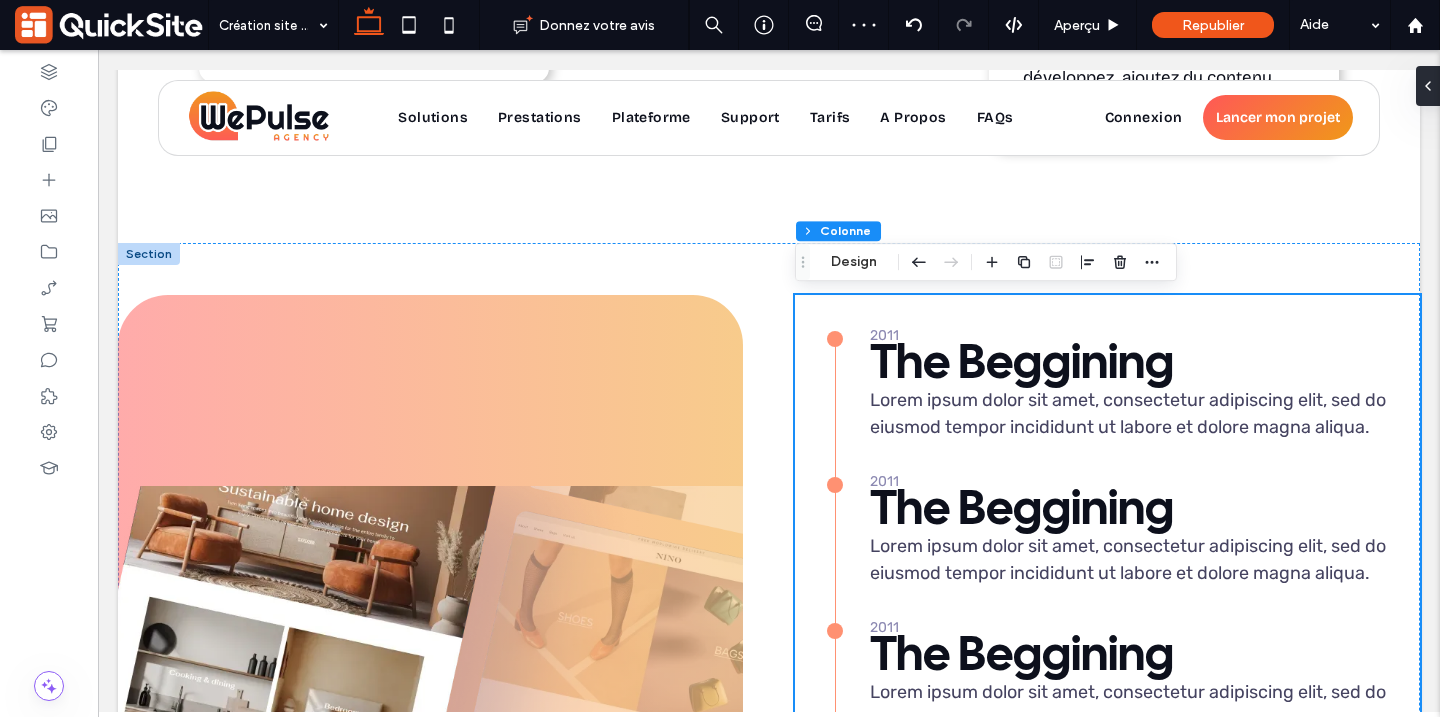 click at bounding box center [1109, 485] 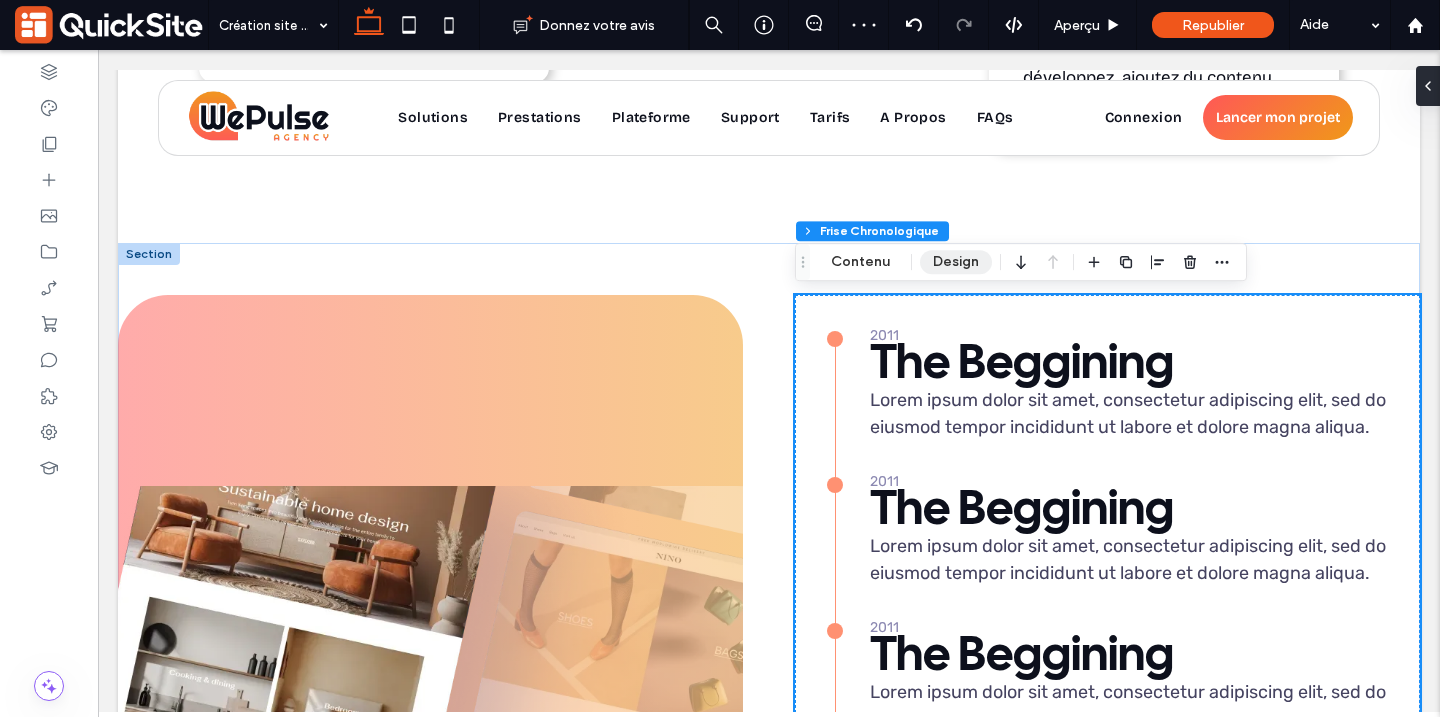 click on "Design" at bounding box center (956, 262) 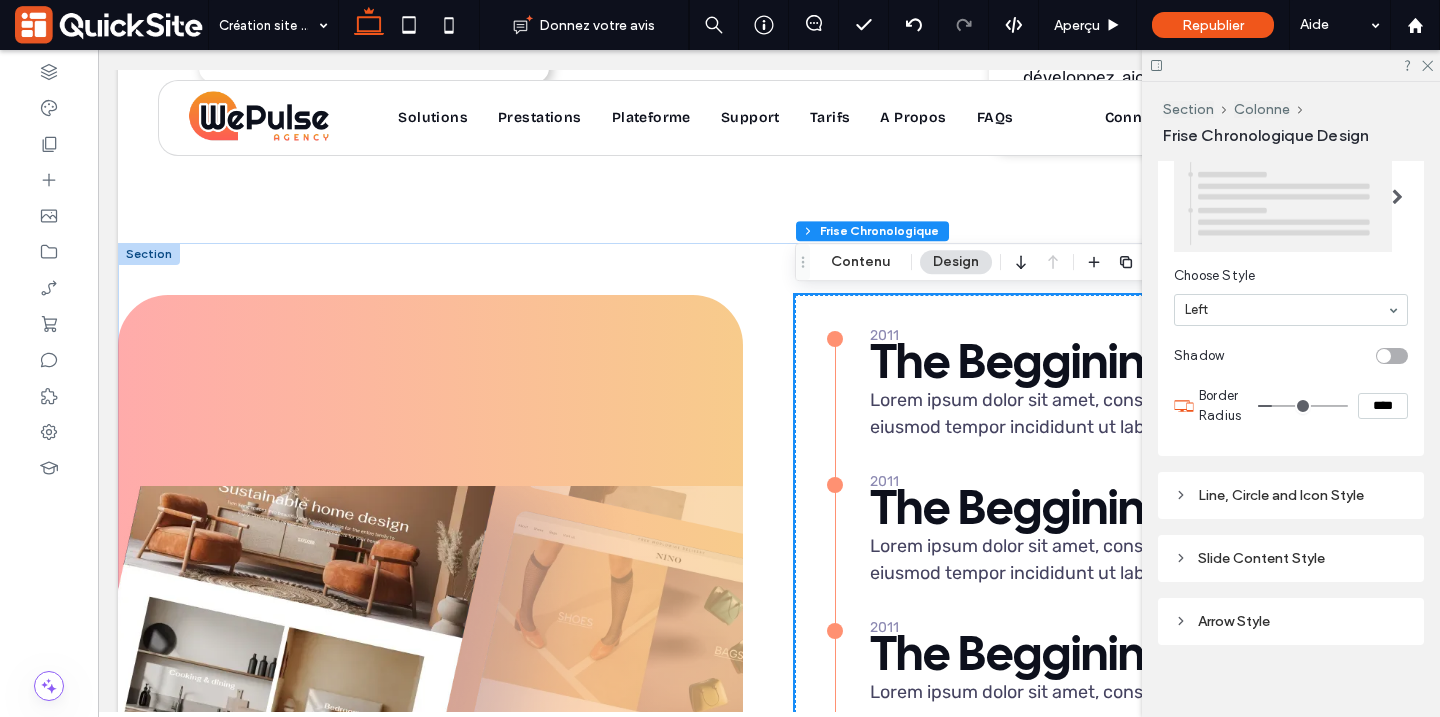 scroll, scrollTop: 714, scrollLeft: 0, axis: vertical 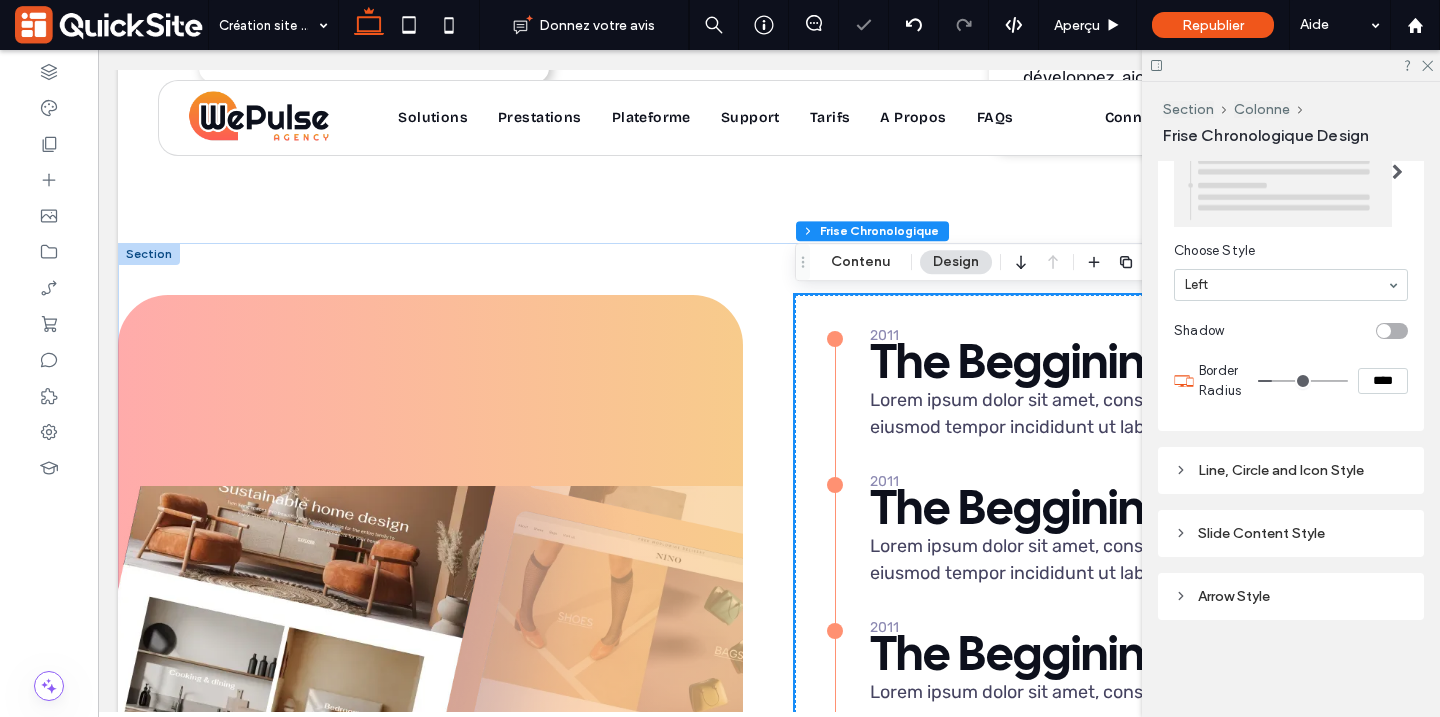 click at bounding box center [1286, 285] 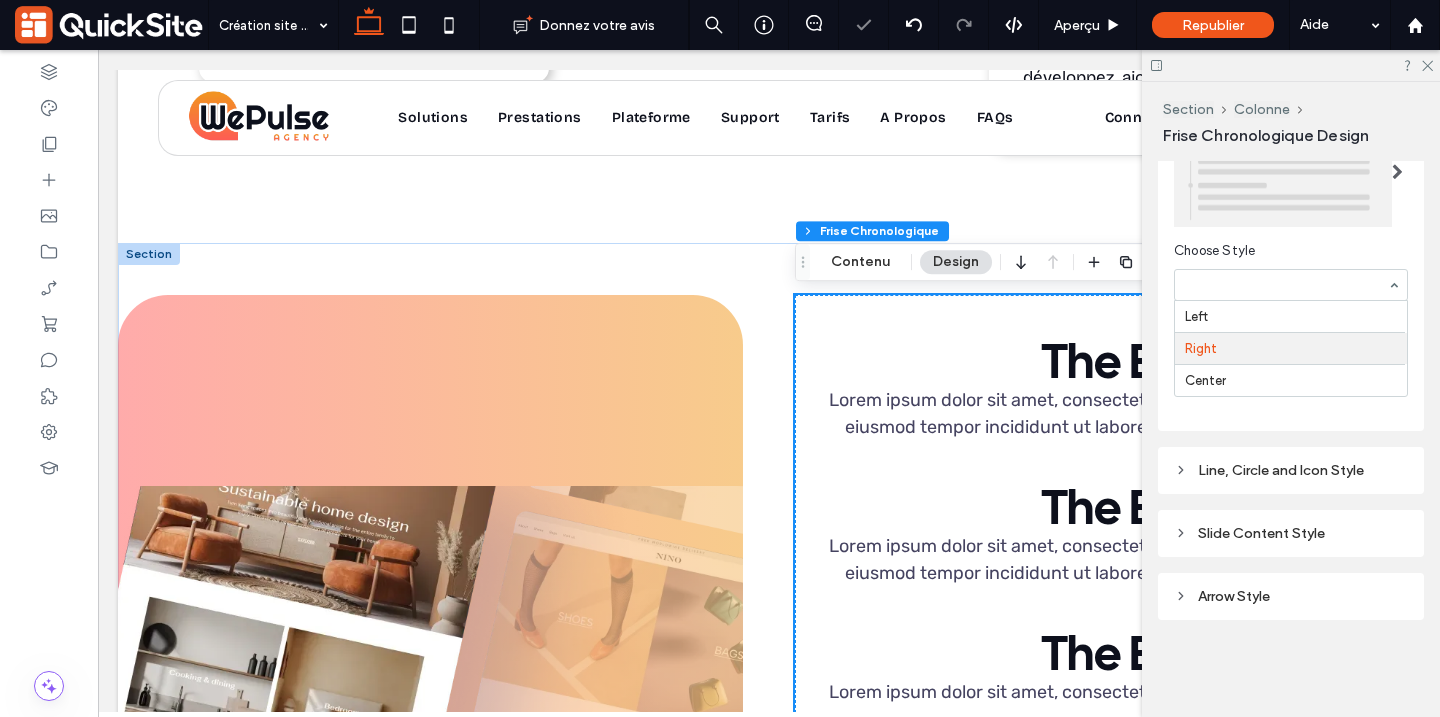 click at bounding box center [1286, 285] 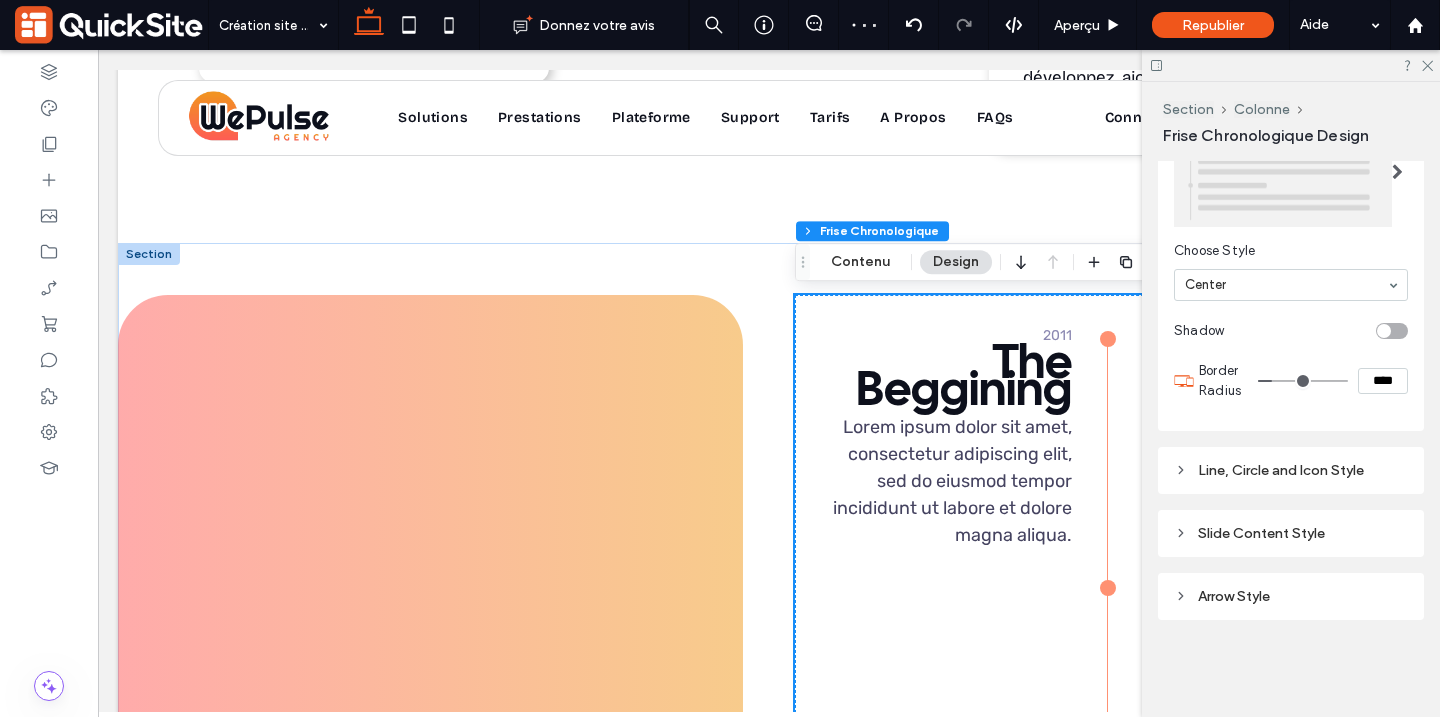 click on "Center" at bounding box center [1291, 285] 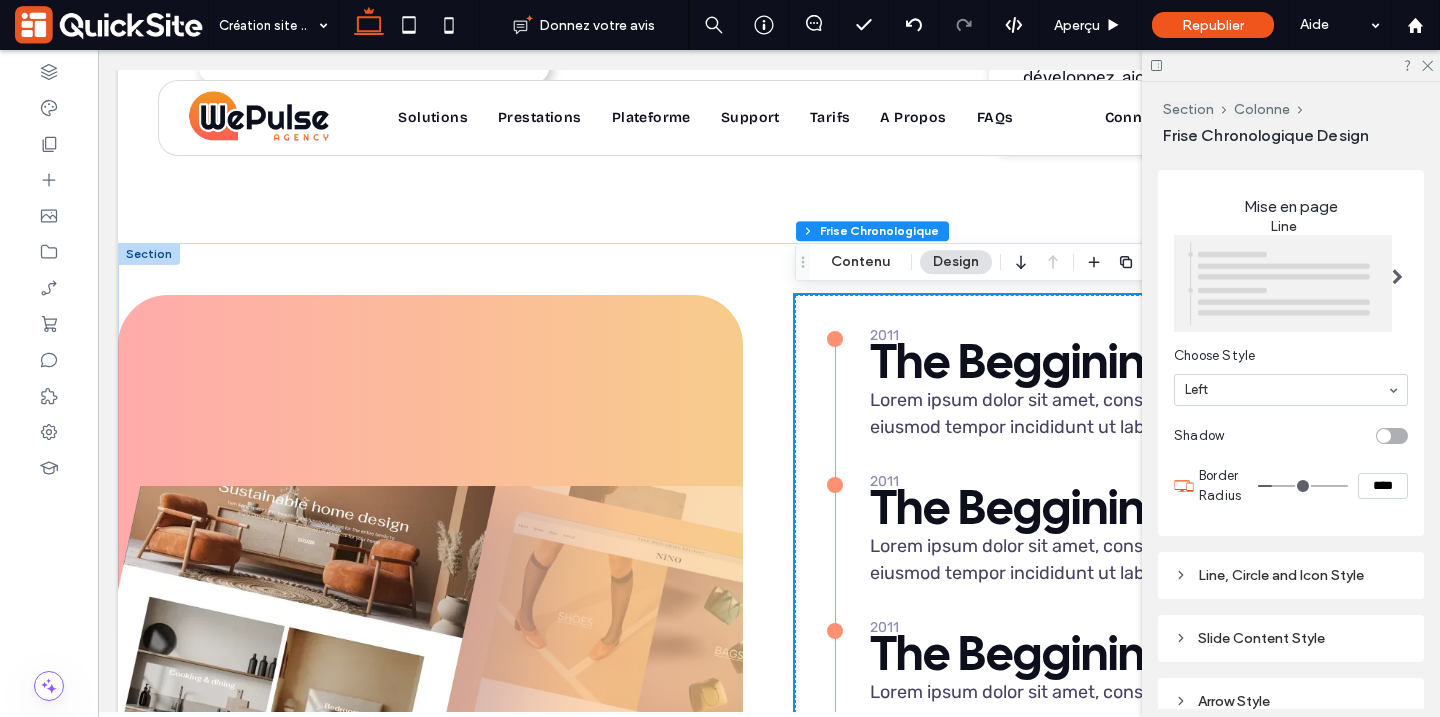 scroll, scrollTop: 585, scrollLeft: 0, axis: vertical 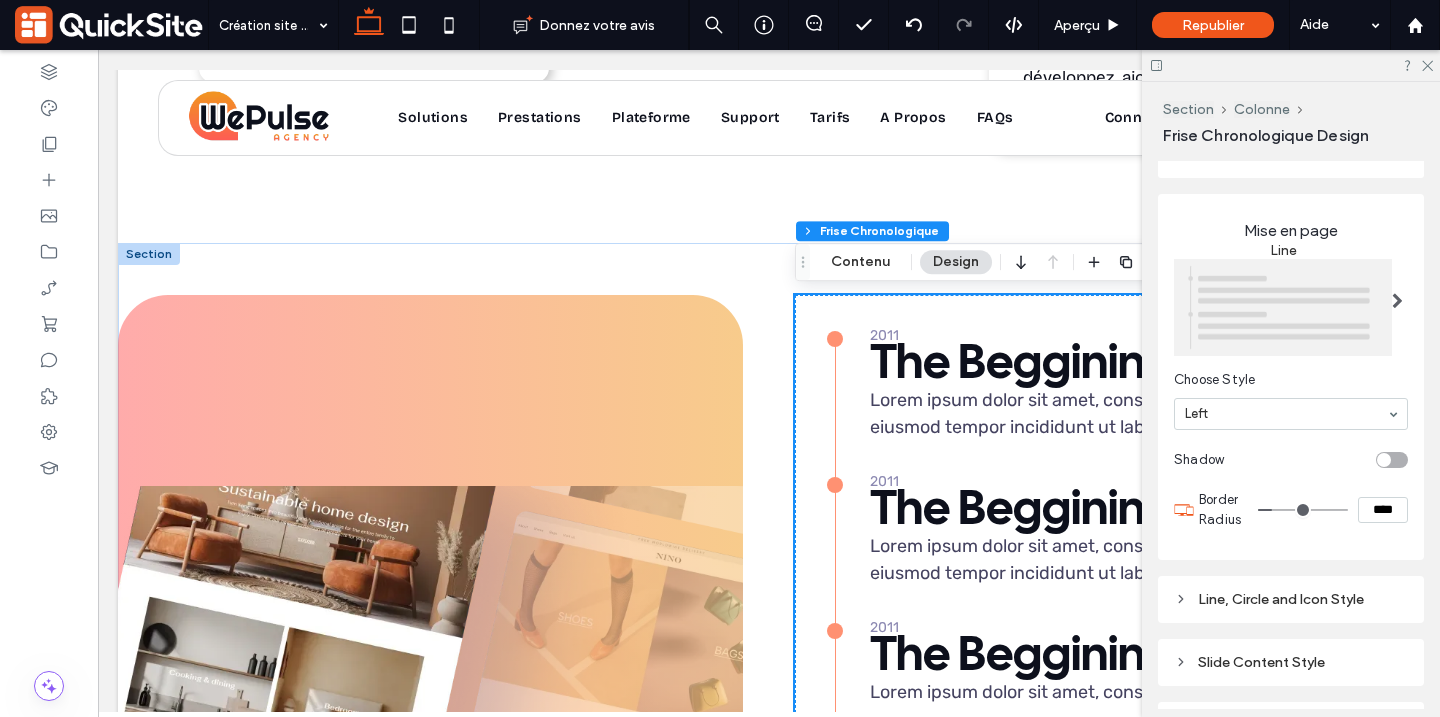 click at bounding box center [1283, 307] 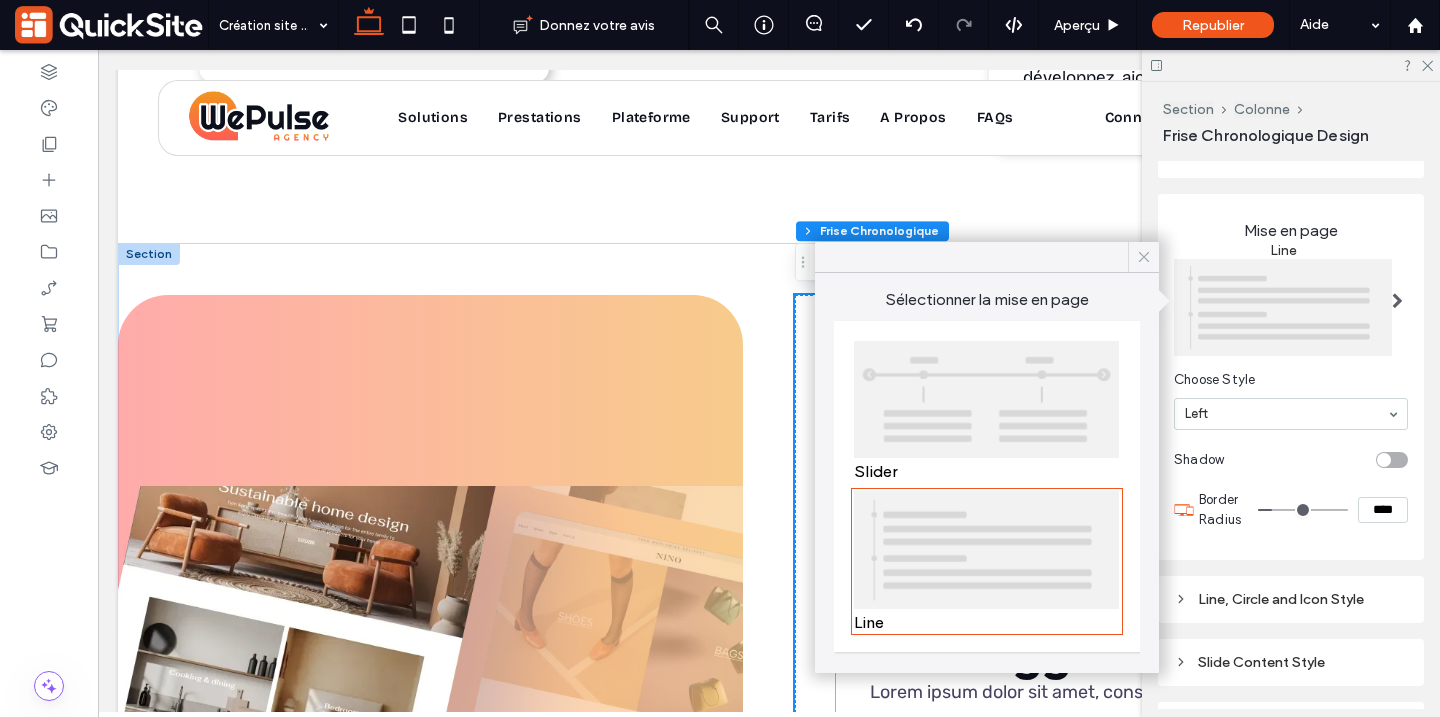 click 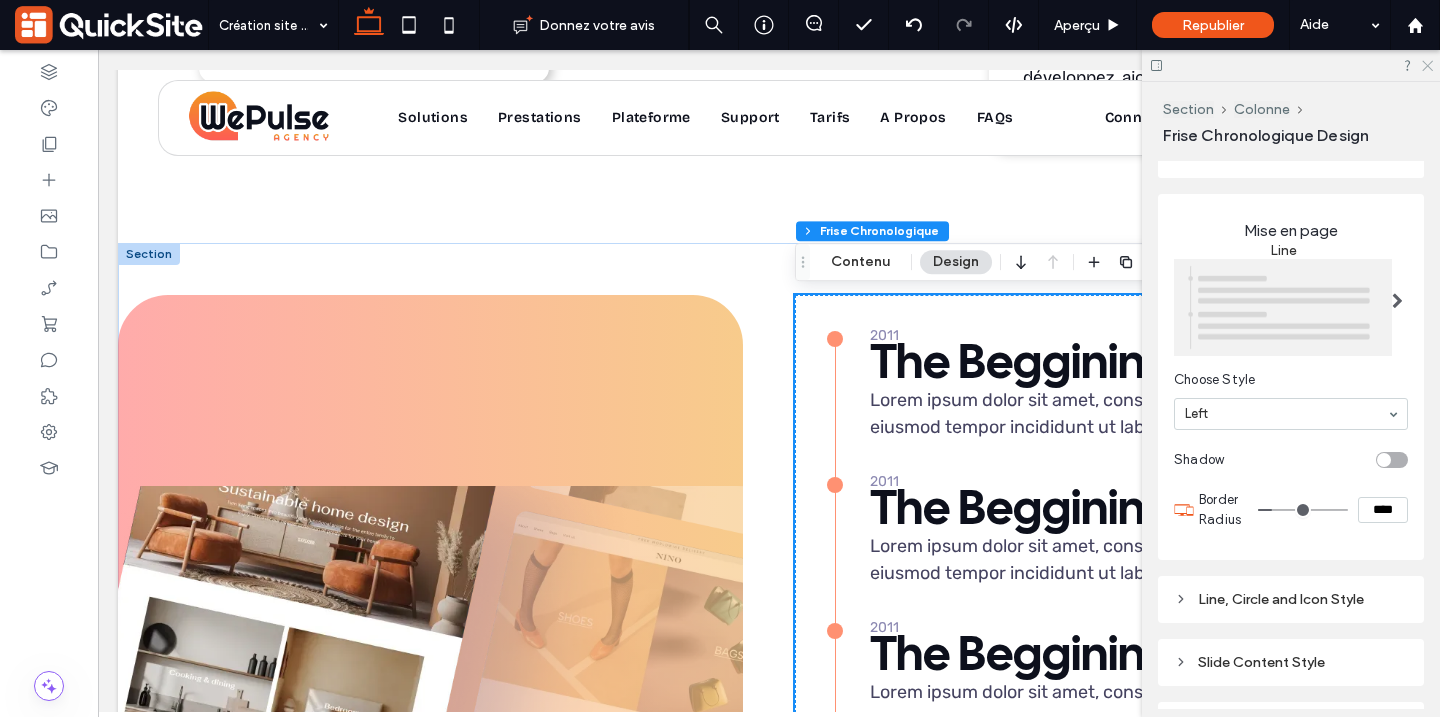 click 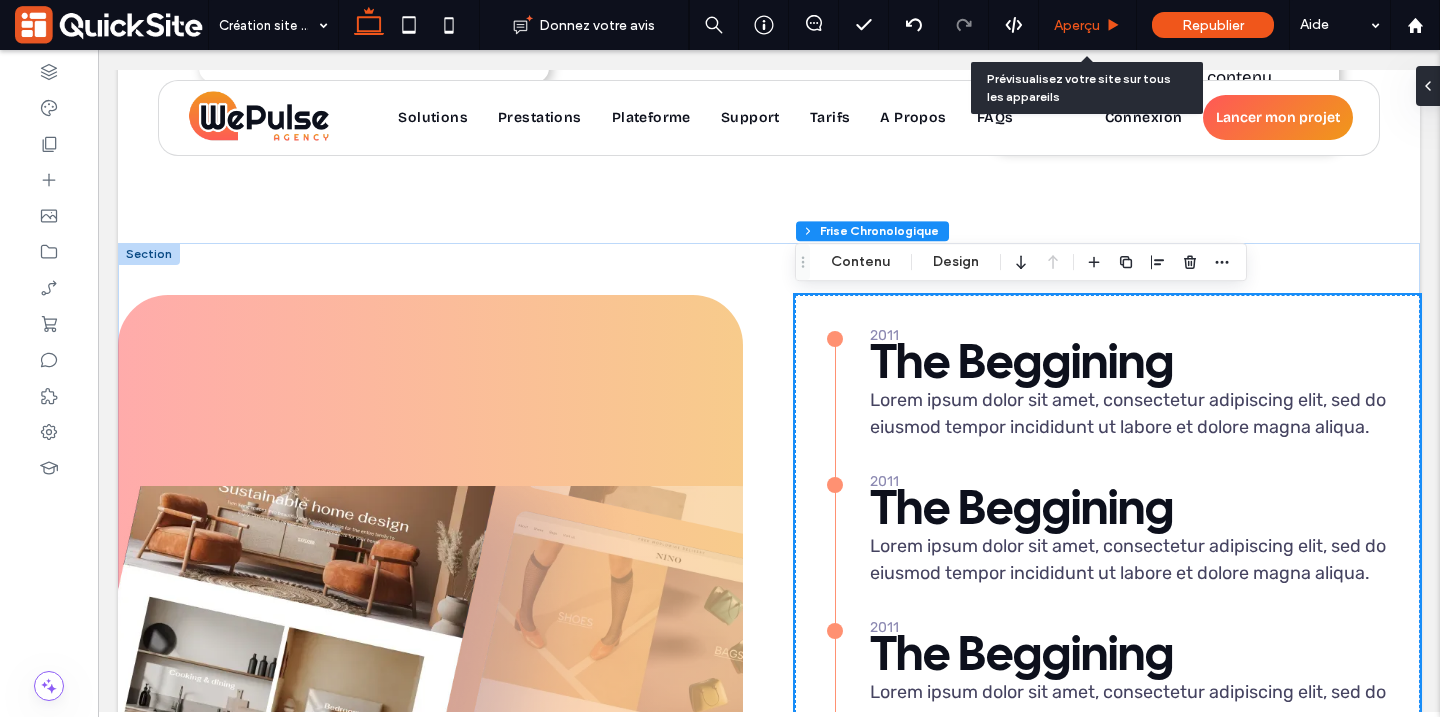 click on "Aperçu" at bounding box center (1077, 25) 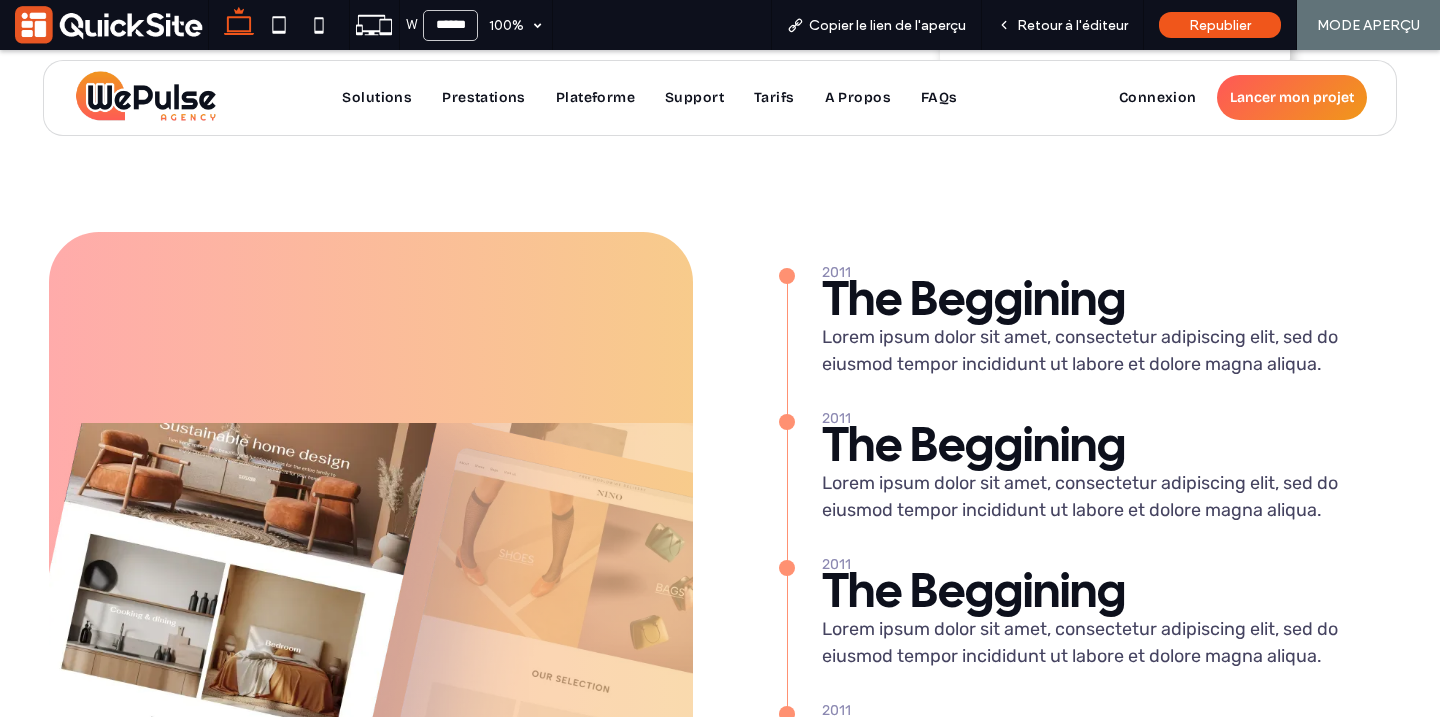 scroll, scrollTop: 3042, scrollLeft: 0, axis: vertical 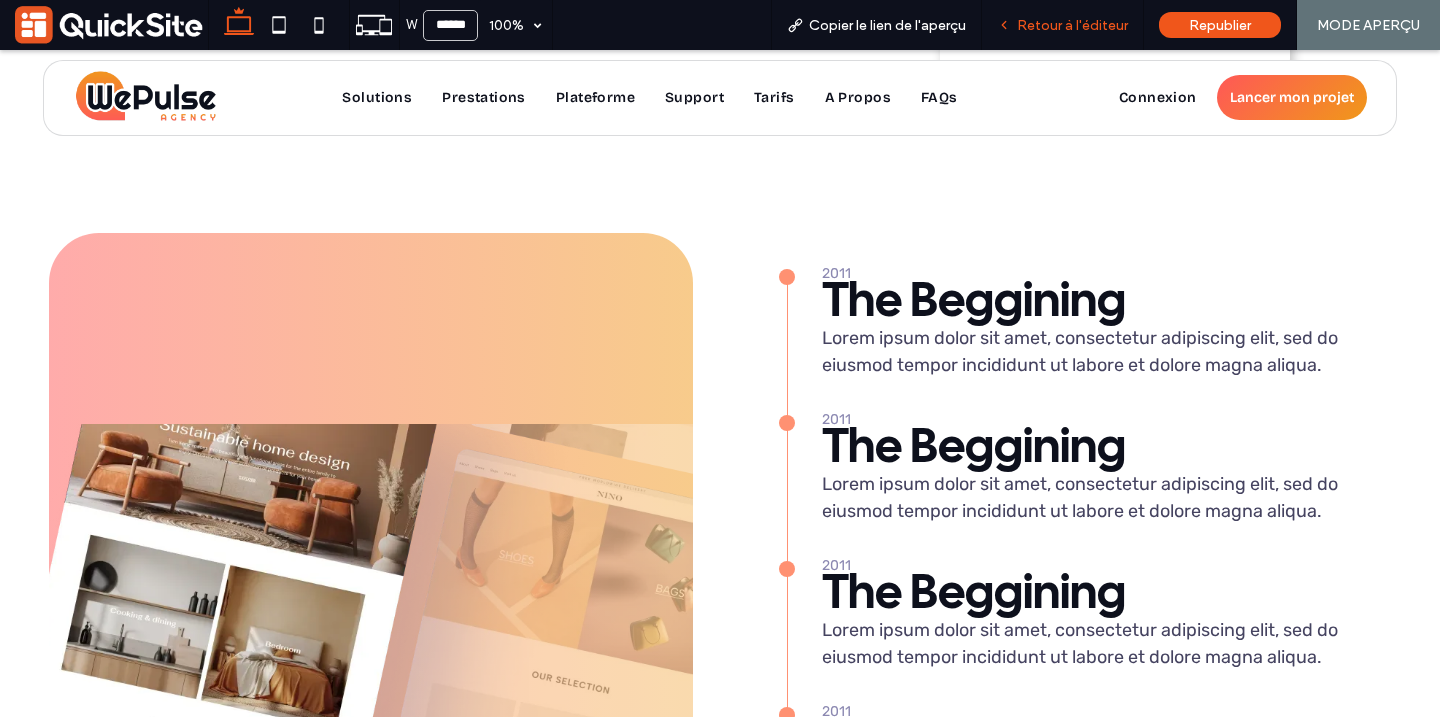 click on "Retour à l'éditeur" at bounding box center (1072, 25) 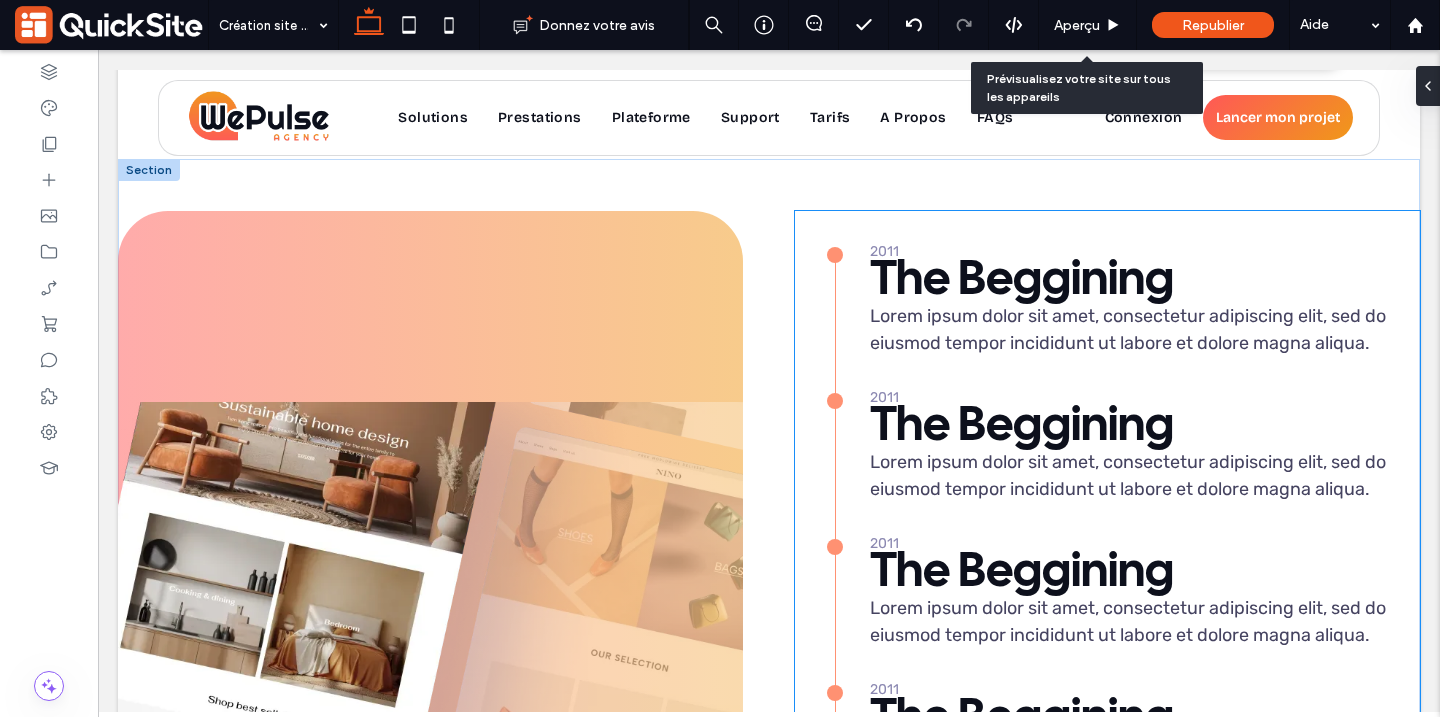 scroll, scrollTop: 3023, scrollLeft: 0, axis: vertical 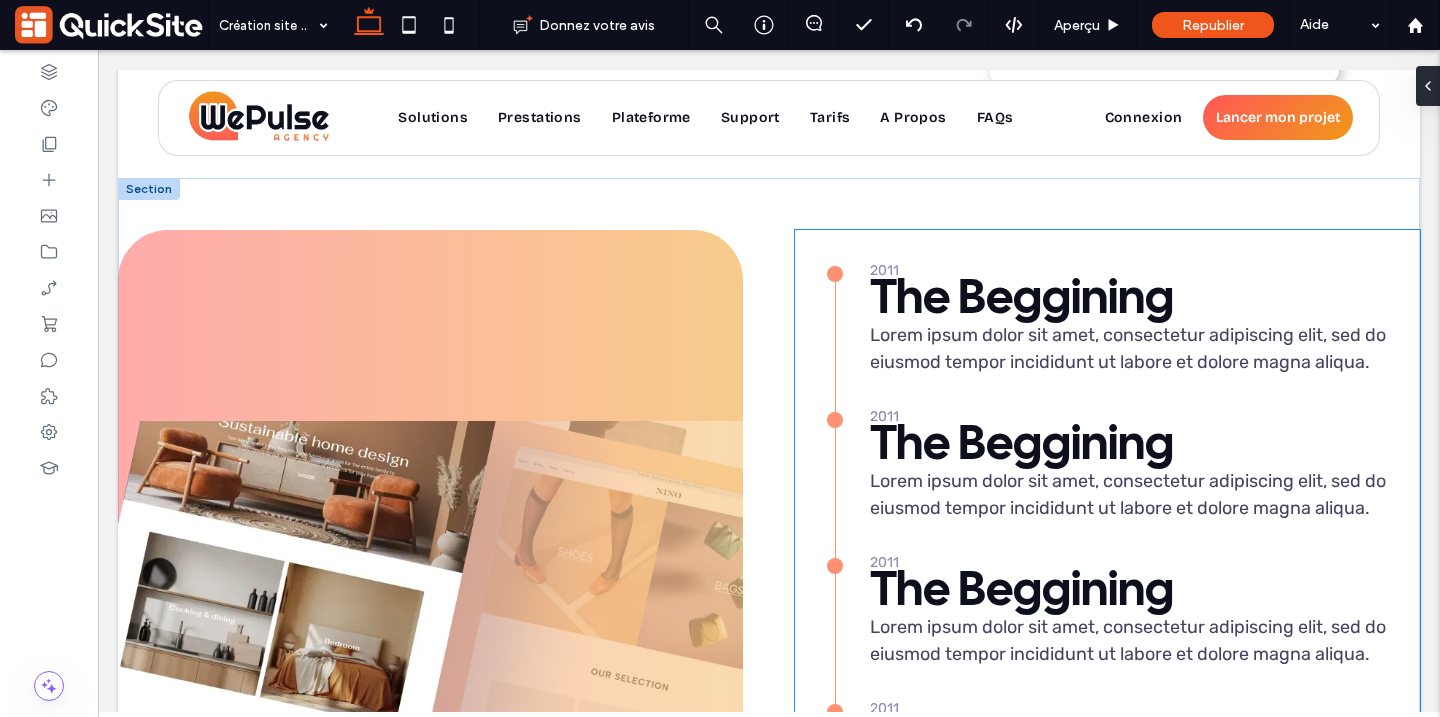 click on "Lorem ipsum dolor sit amet, consectetur adipiscing elit, sed do eiusmod tempor incididunt ut labore et dolore magna aliqua." at bounding box center (1130, 349) 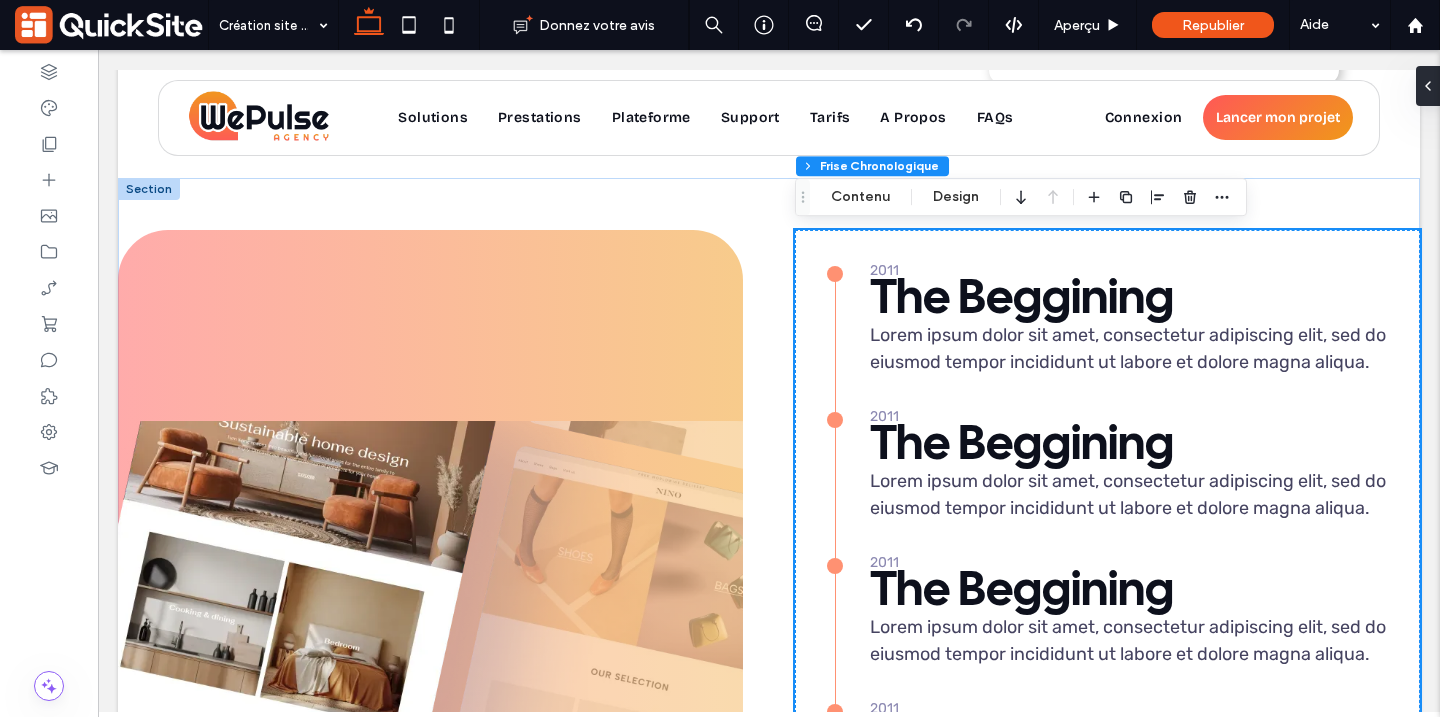 click on "Lorem ipsum dolor sit amet, consectetur adipiscing elit, sed do eiusmod tempor incididunt ut labore et dolore magna aliqua." at bounding box center (1130, 349) 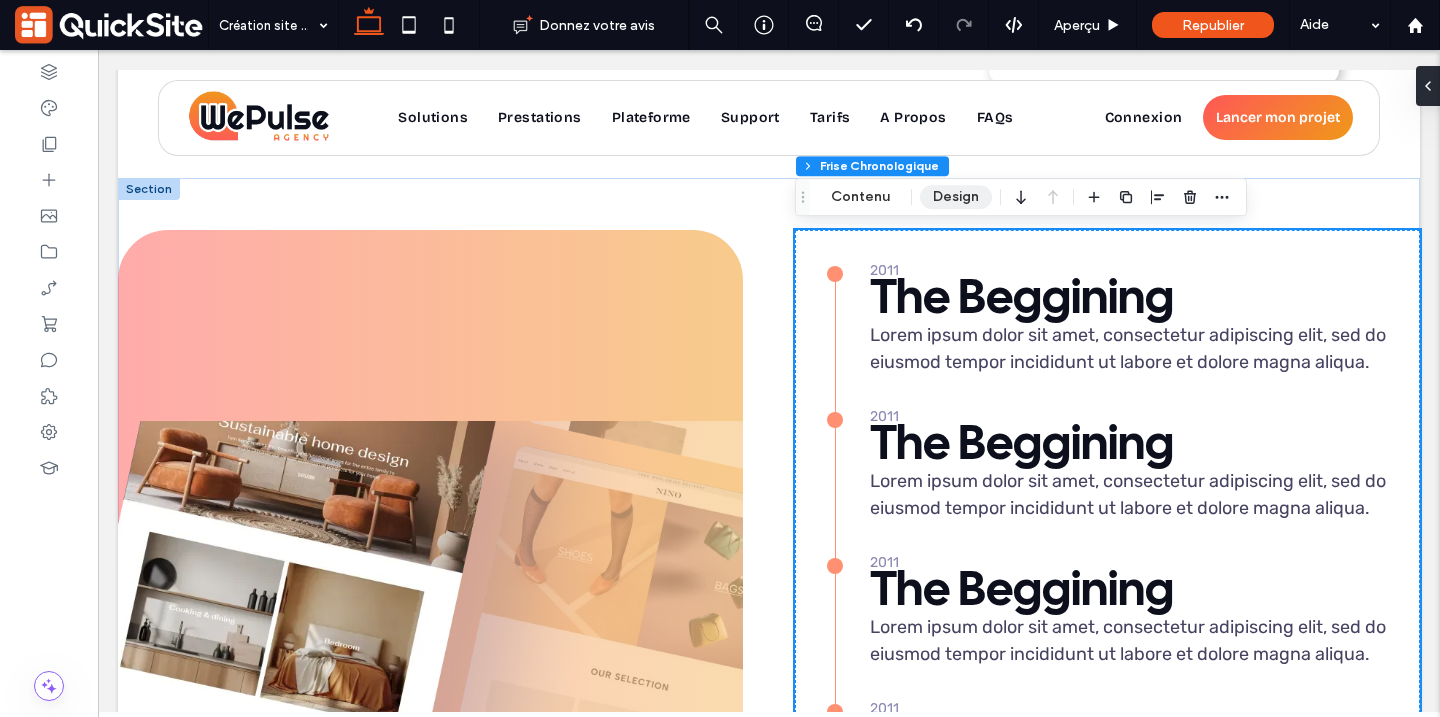 click on "Design" at bounding box center (956, 197) 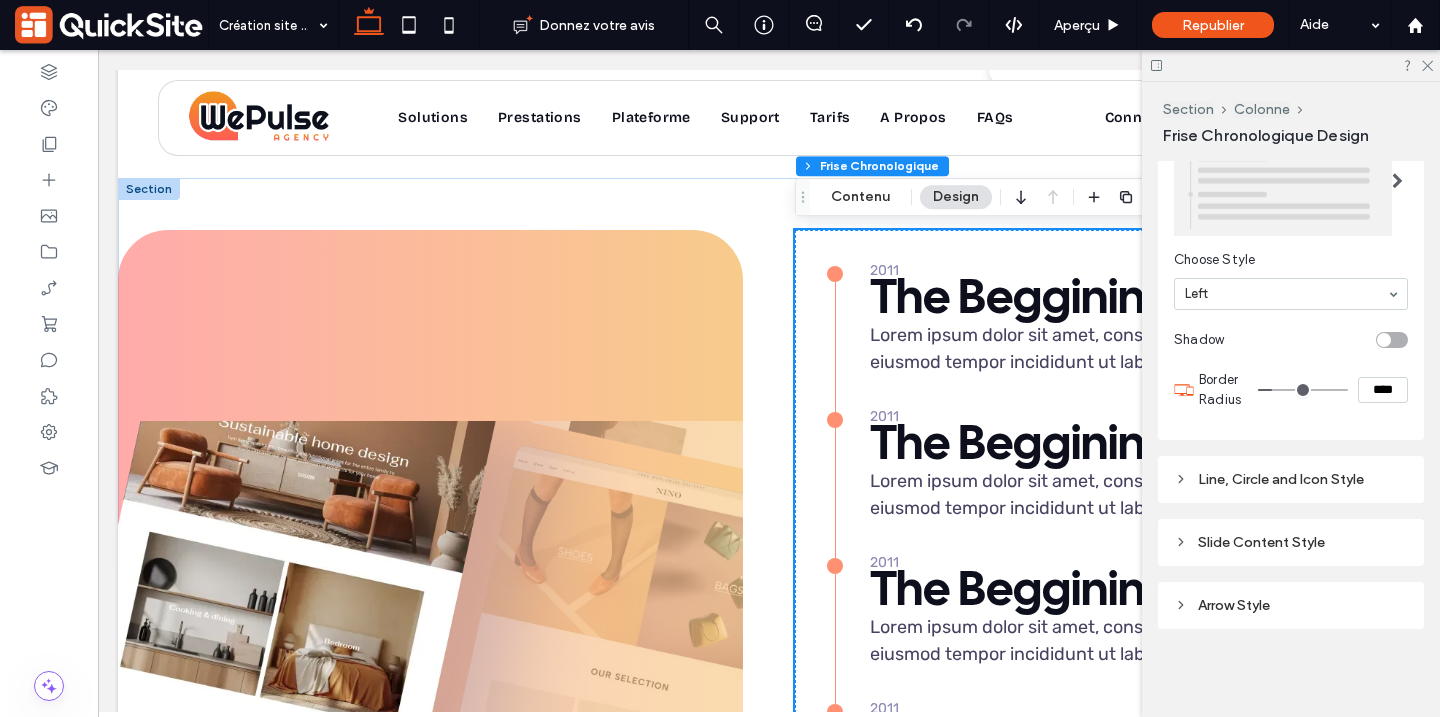 scroll, scrollTop: 714, scrollLeft: 0, axis: vertical 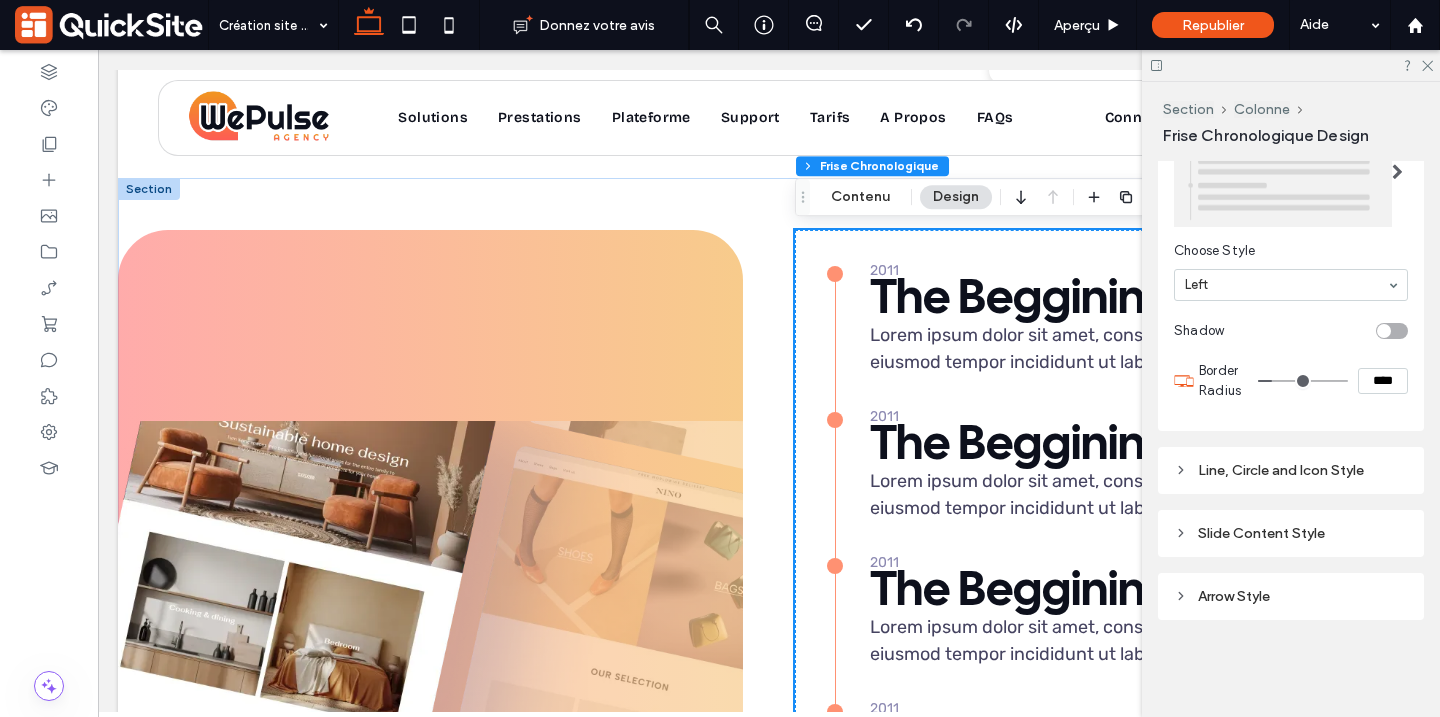 click on "Slide Content Style" at bounding box center (1291, 533) 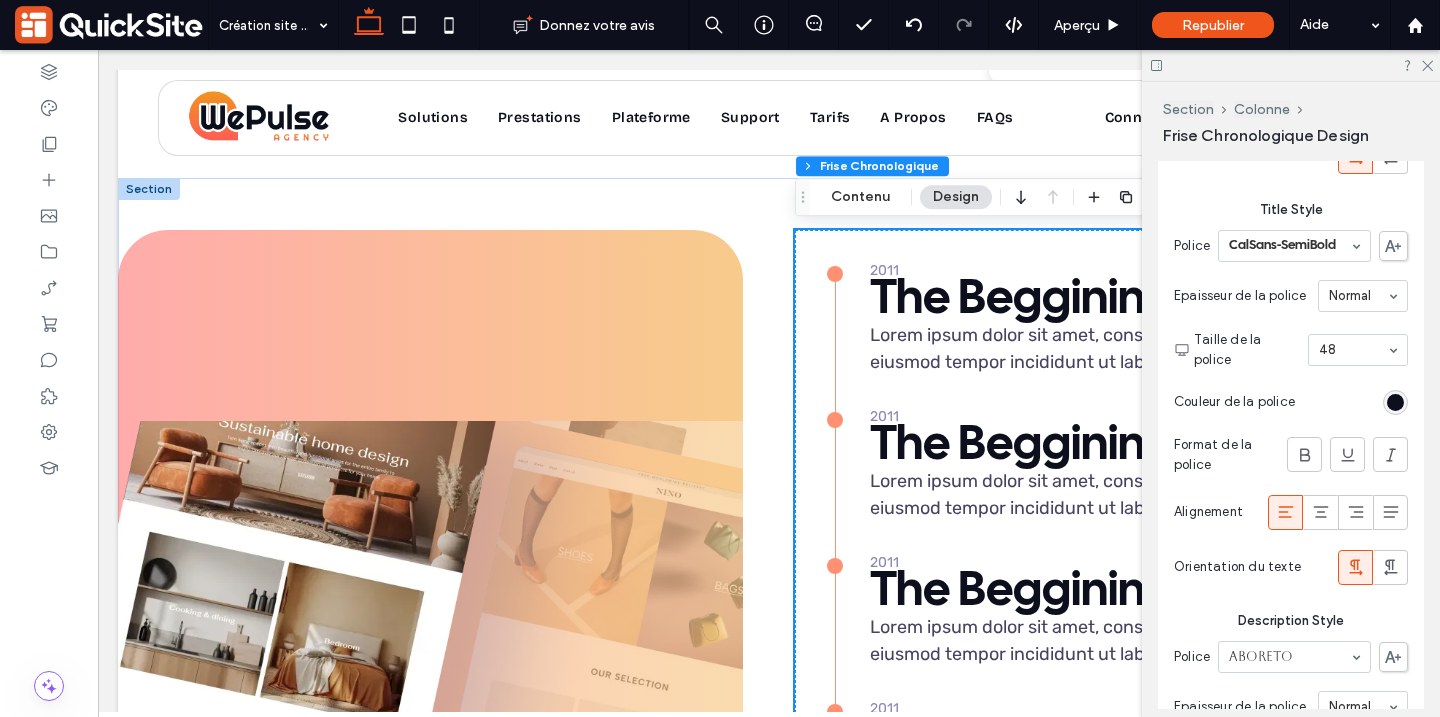 scroll, scrollTop: 1860, scrollLeft: 0, axis: vertical 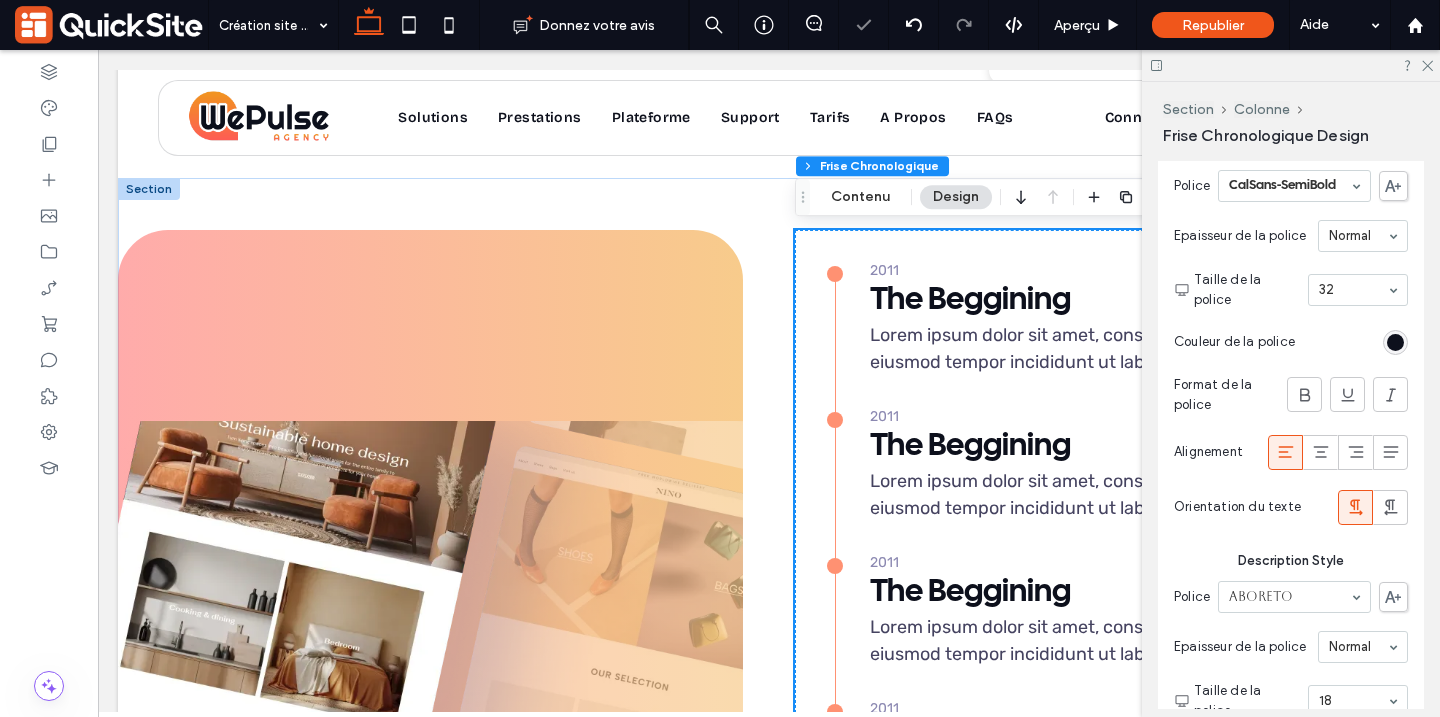 click at bounding box center [1353, 290] 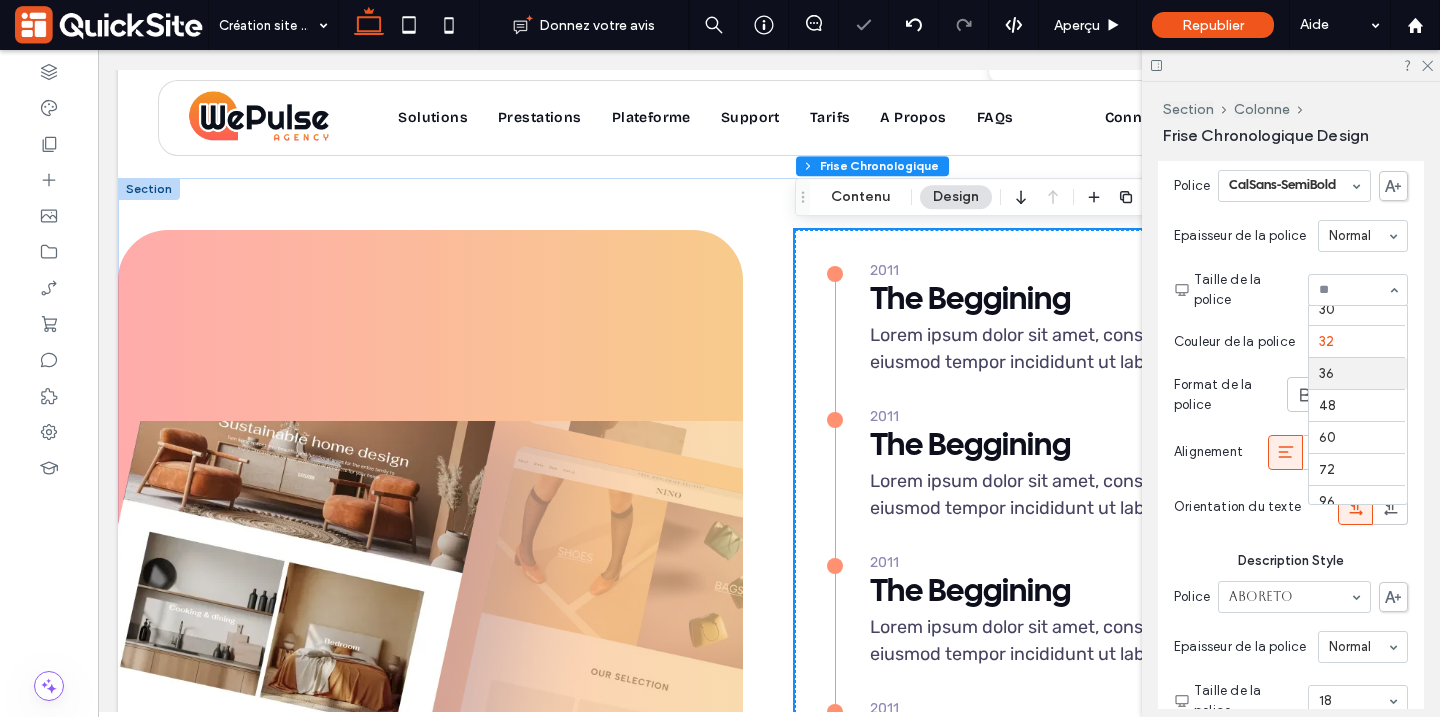 scroll, scrollTop: 291, scrollLeft: 0, axis: vertical 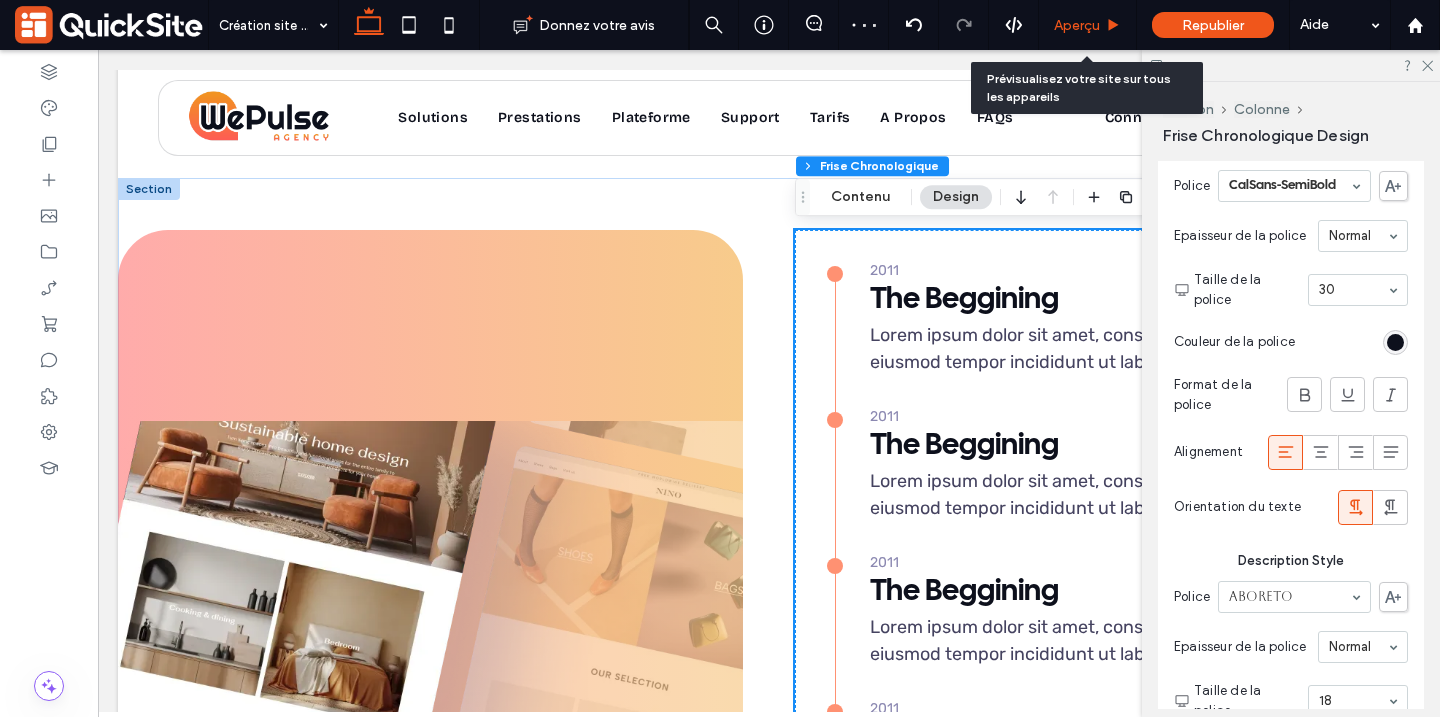 click on "Aperçu" at bounding box center (1077, 25) 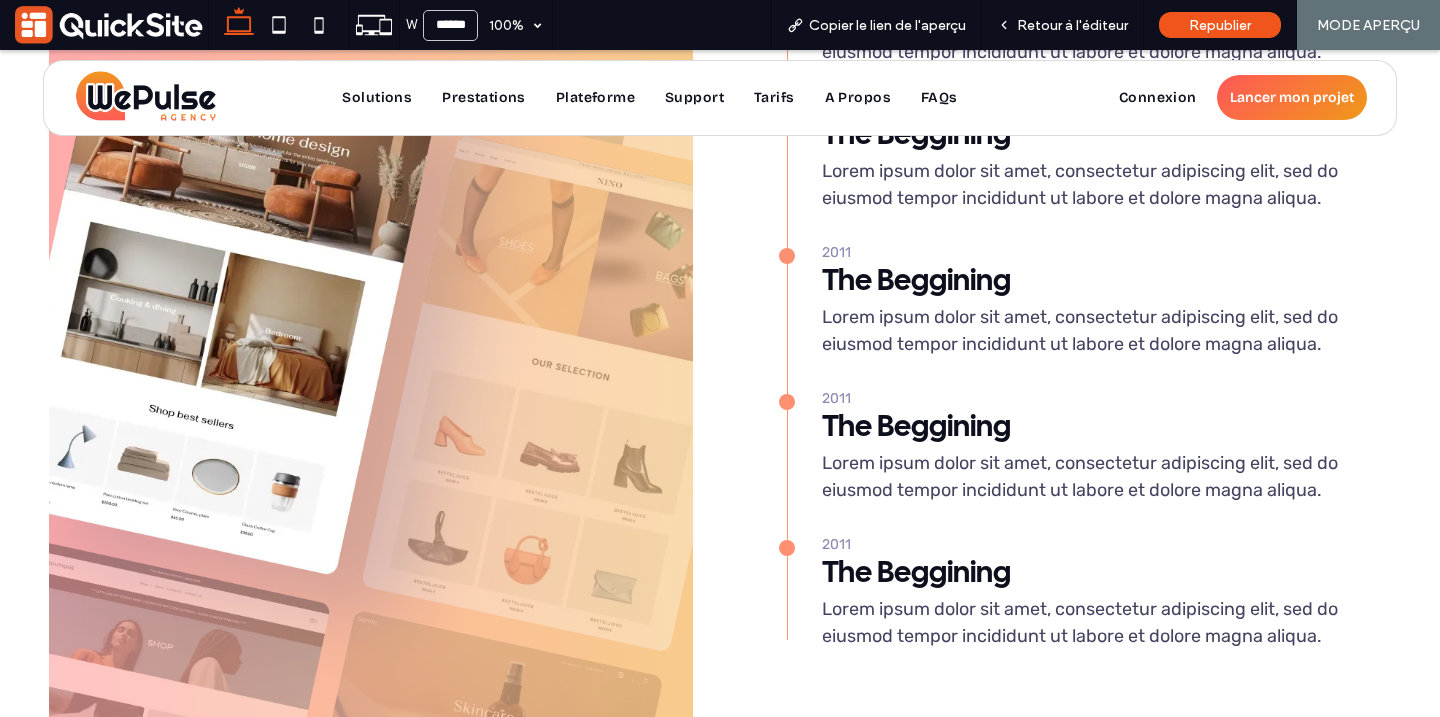 scroll, scrollTop: 3454, scrollLeft: 0, axis: vertical 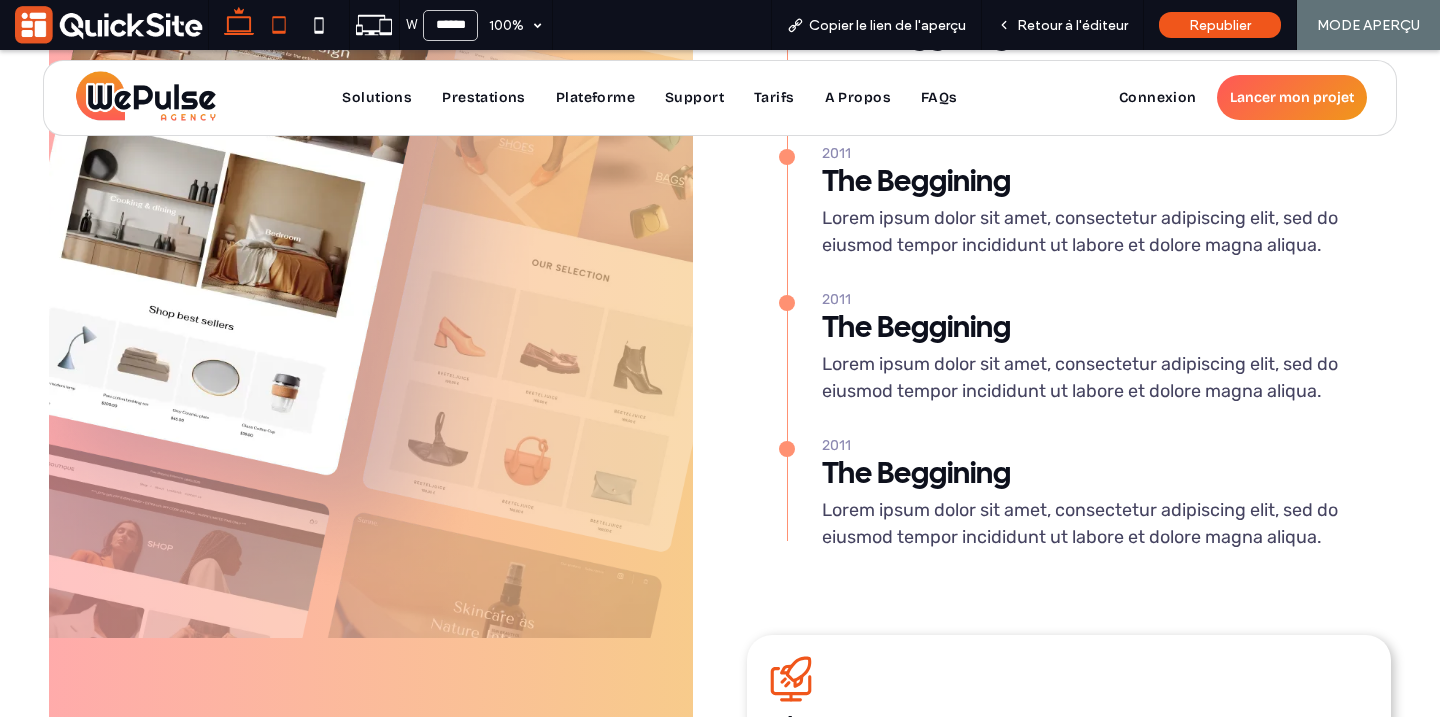 click 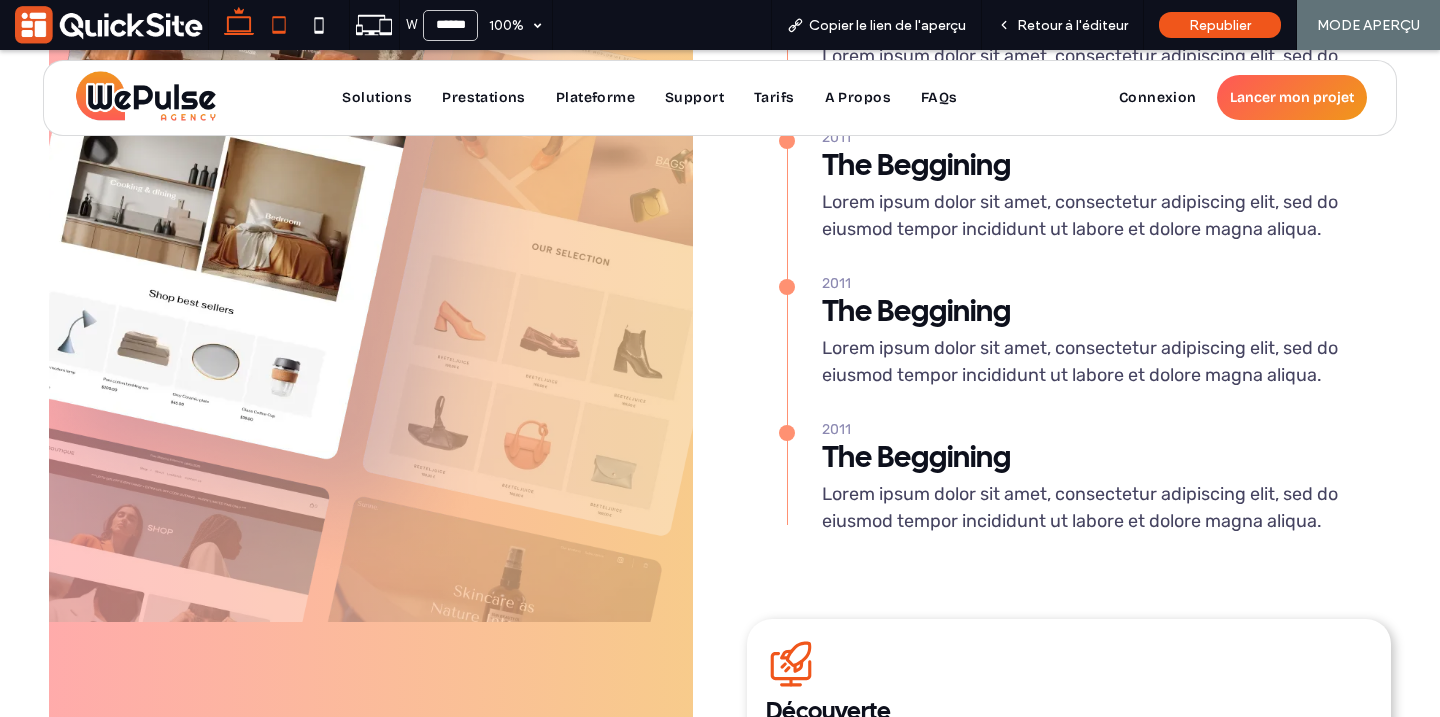 type on "*****" 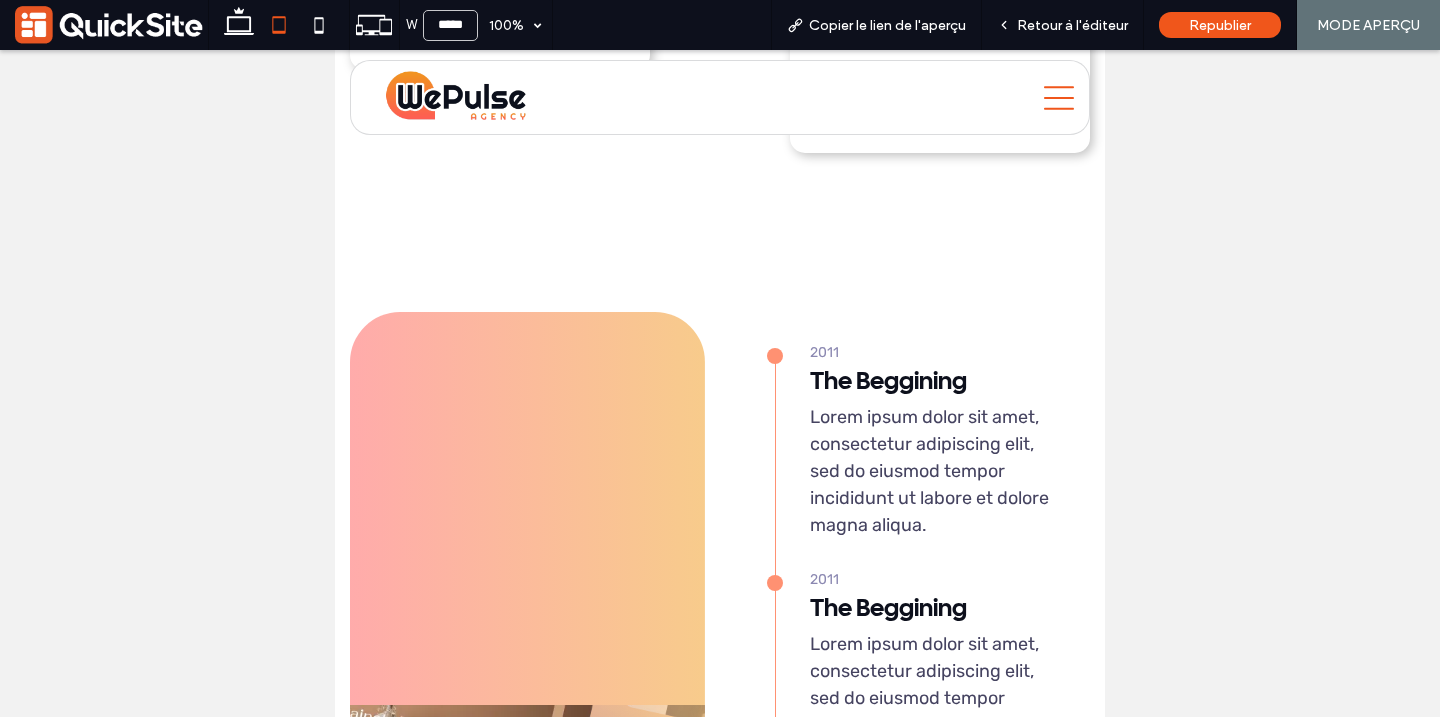 scroll, scrollTop: 2911, scrollLeft: 0, axis: vertical 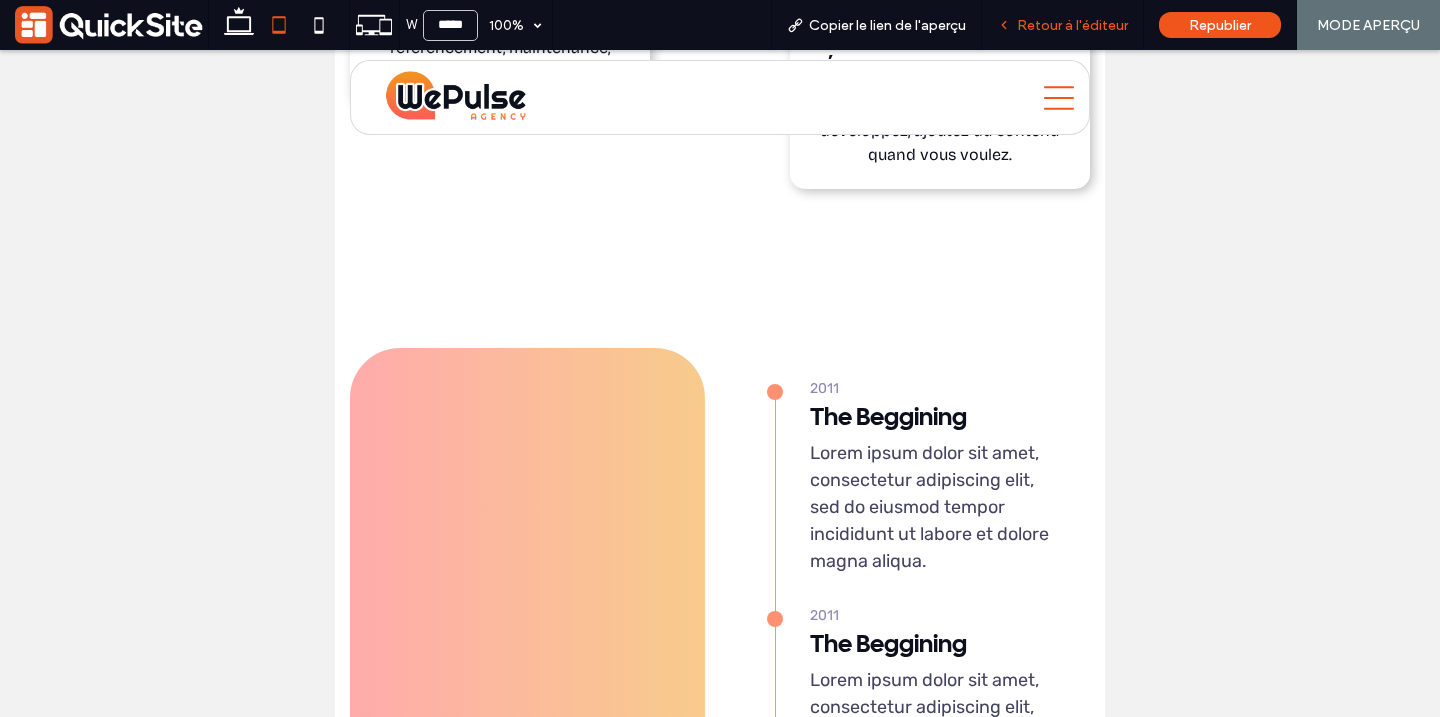 click on "Retour à l'éditeur" at bounding box center (1072, 25) 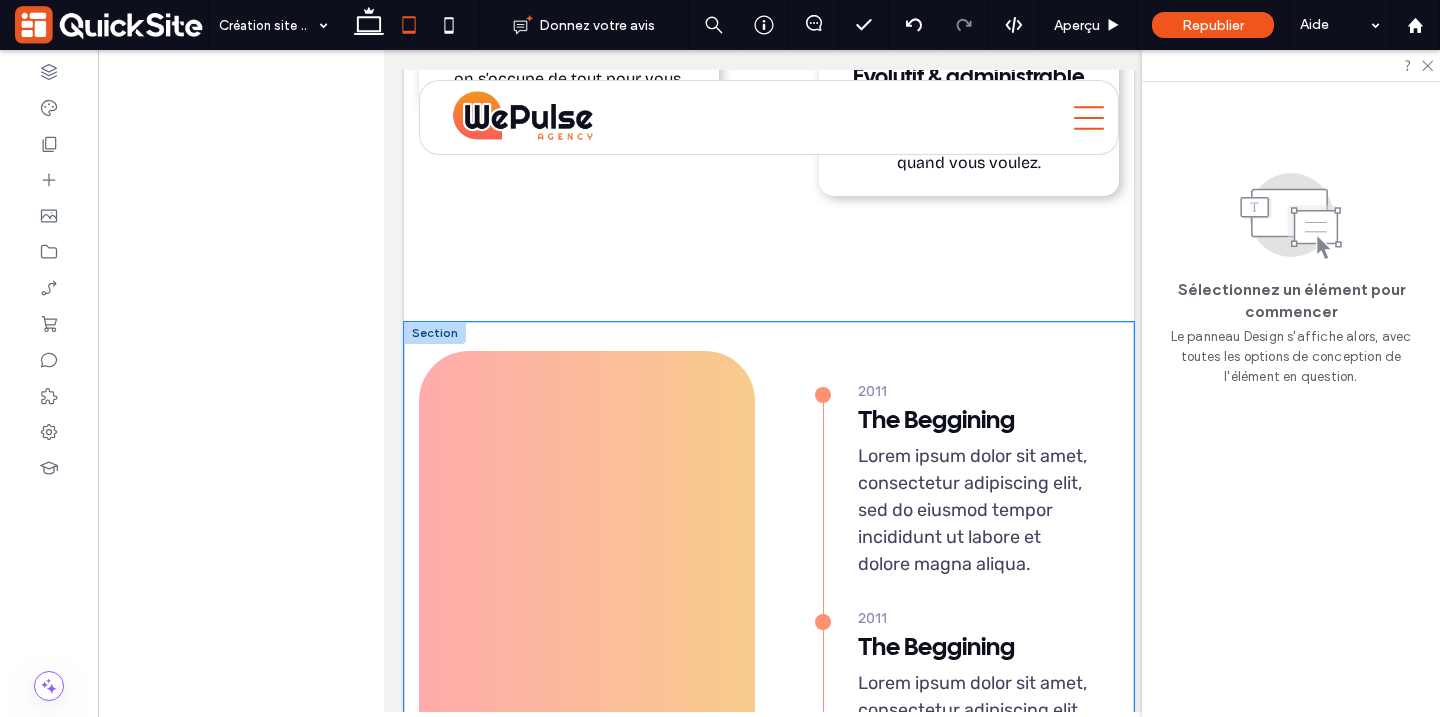 click on "2011
The Beggining
Lorem ipsum dolor sit amet, consectetur adipiscing elit, sed do eiusmod tempor incididunt ut labore et dolore magna aliqua.
2011
The Beggining
Lorem ipsum dolor sit amet, consectetur adipiscing elit, sed do eiusmod tempor incididunt ut labore et dolore magna aliqua.
2011
The Beggining
Lorem ipsum dolor sit amet, consectetur adipiscing elit, sed do eiusmod tempor incididunt ut labore et dolore magna aliqua.
2011
The Beggining
Lorem ipsum dolor sit amet, consectetur adipiscing elit, sed do eiusmod tempor incididunt ut labore et dolore magna aliqua.
2011
The Beggining
Lorem ipsum dolor sit amet, consectetur adipiscing elit, sed do eiusmod tempor incididunt ut labore et dolore magna aliqua.
Découverte" at bounding box center [769, 1057] 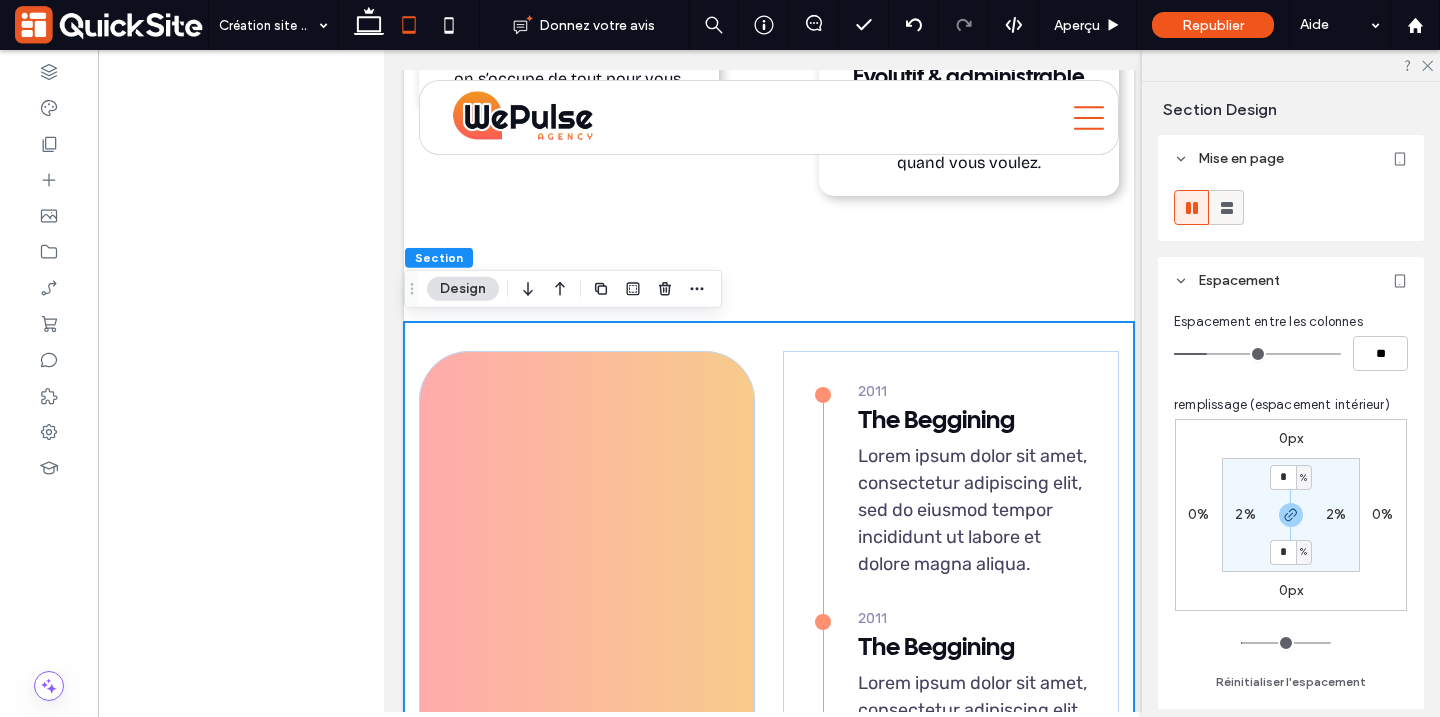click 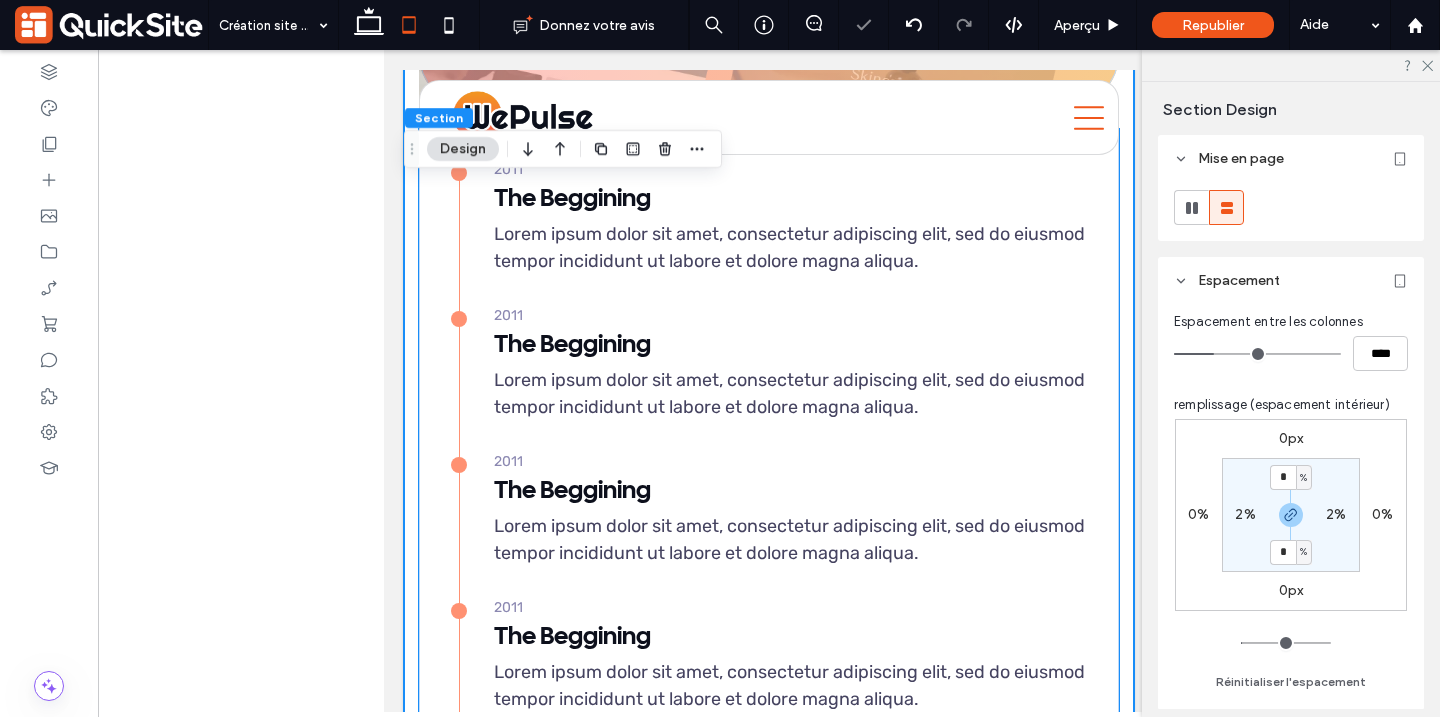 scroll, scrollTop: 3776, scrollLeft: 0, axis: vertical 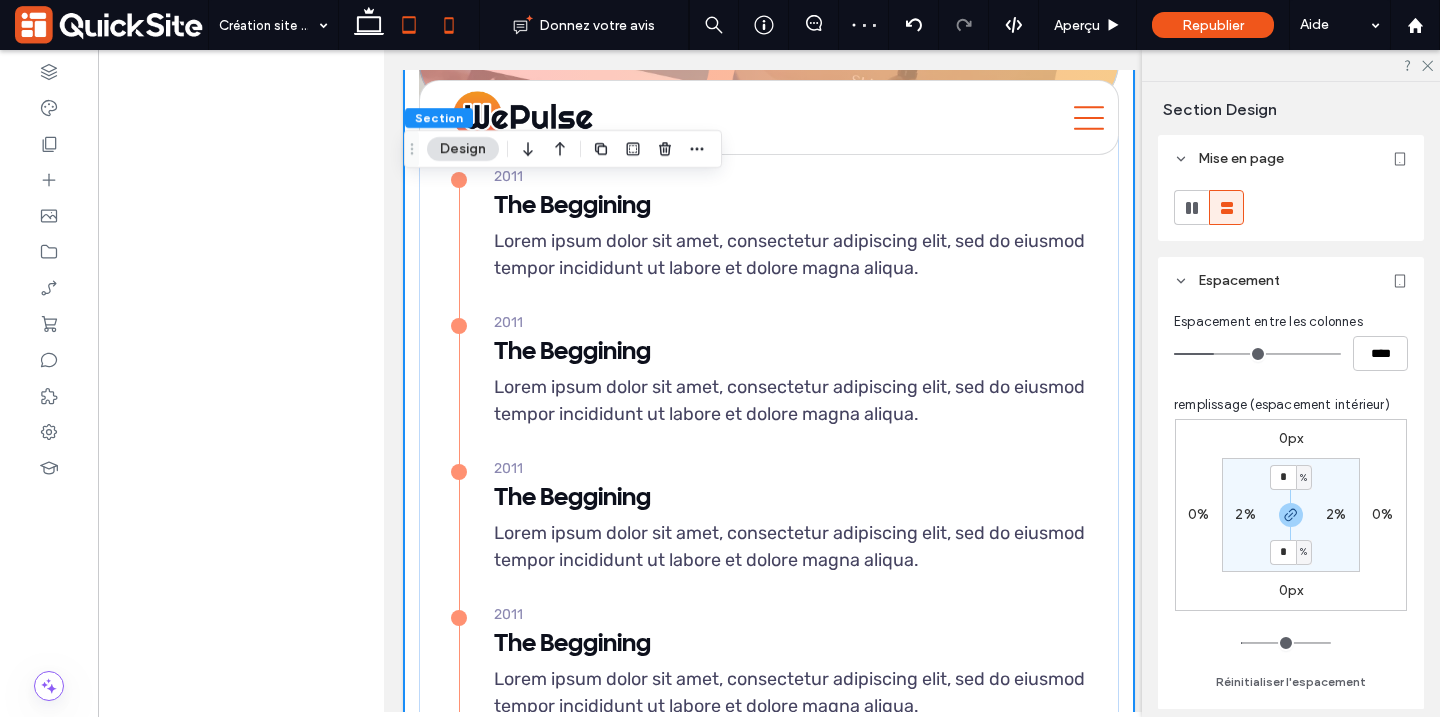 click 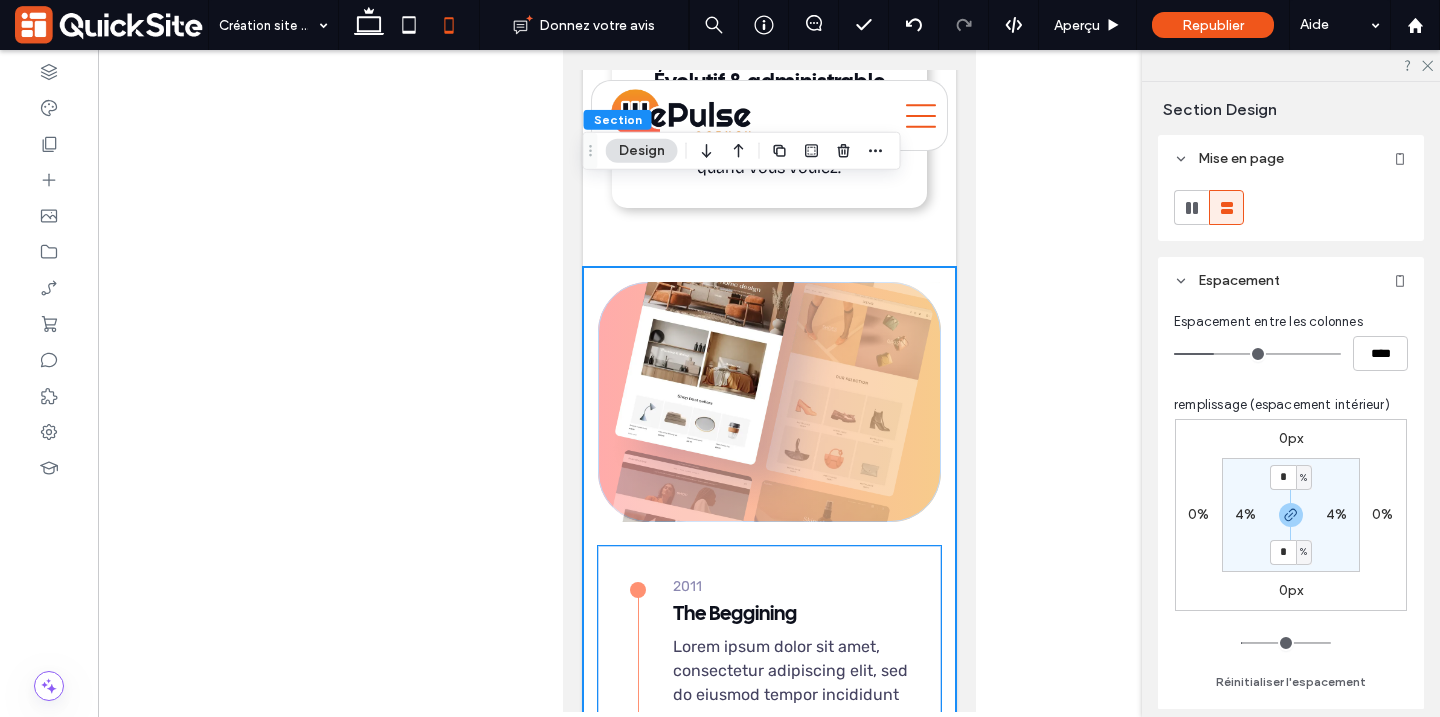 scroll, scrollTop: 3370, scrollLeft: 0, axis: vertical 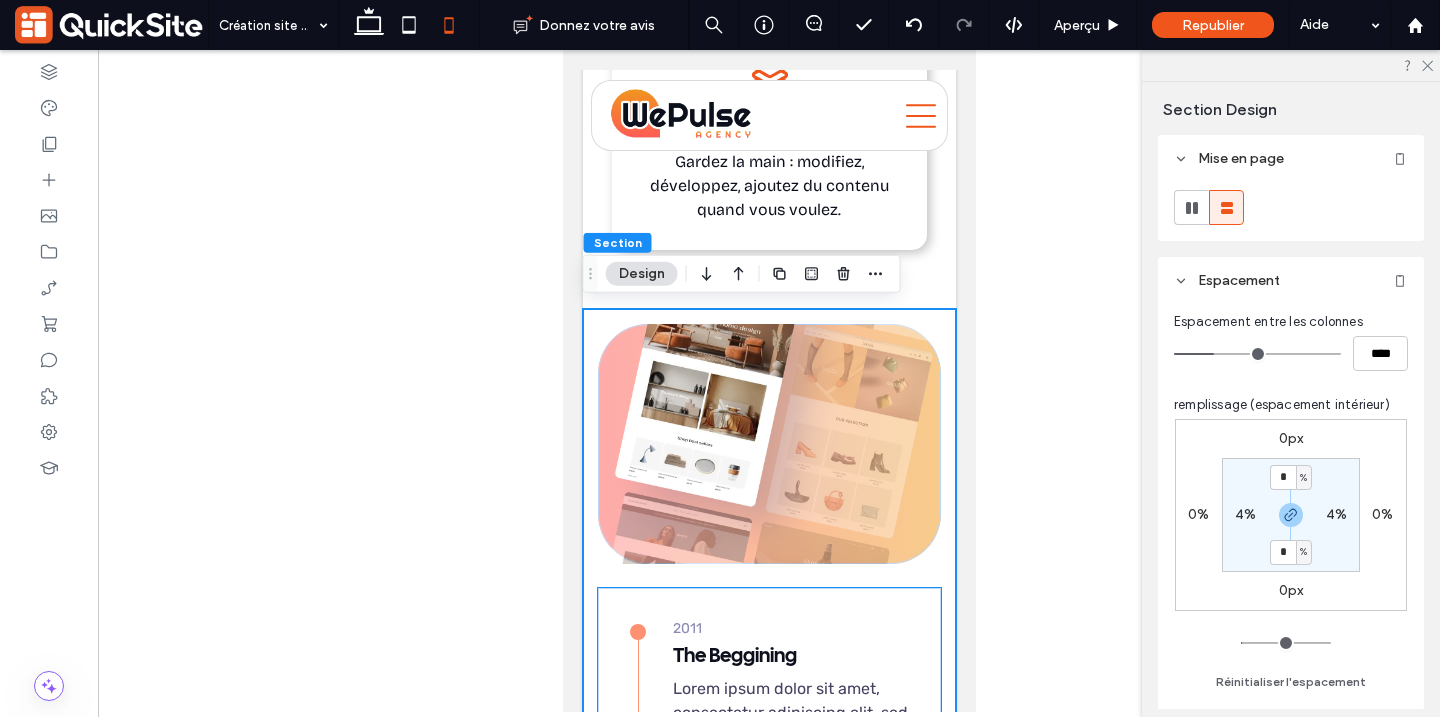 click at bounding box center [770, 632] 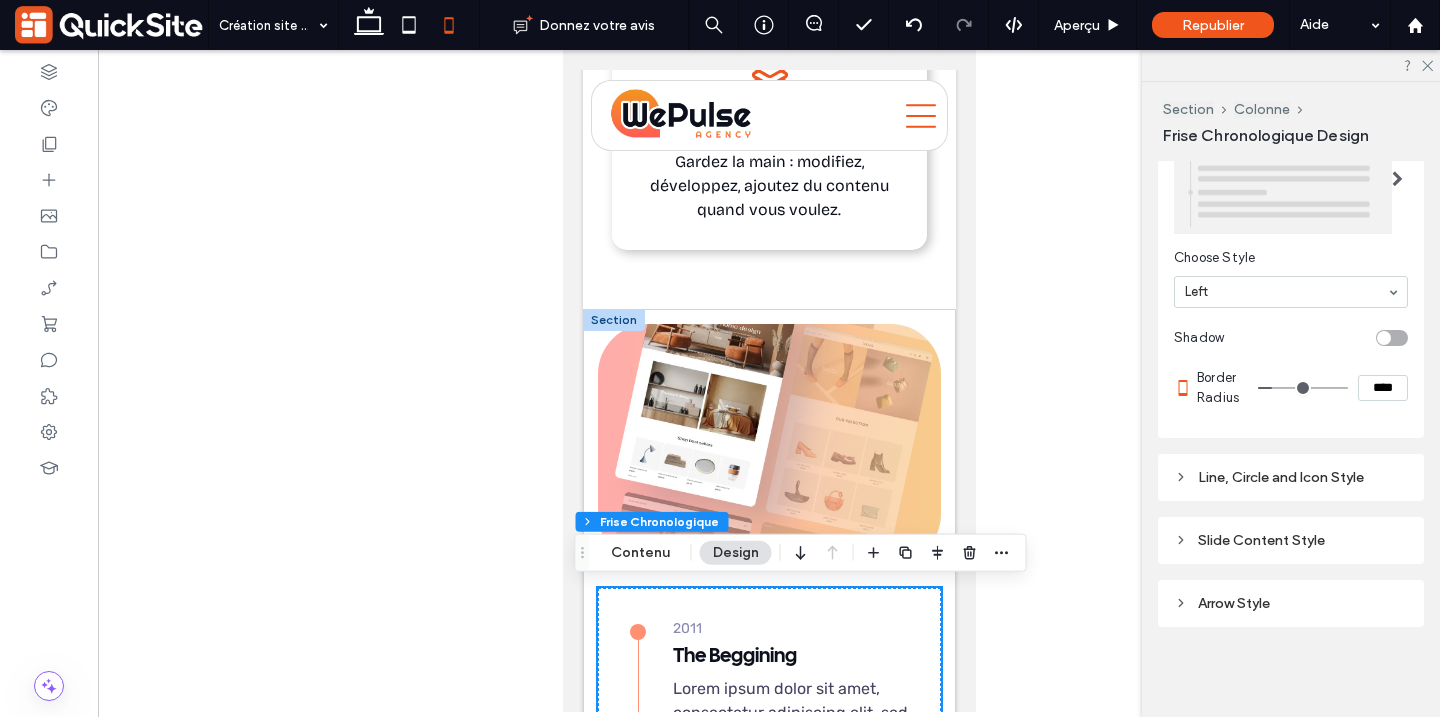 scroll, scrollTop: 714, scrollLeft: 0, axis: vertical 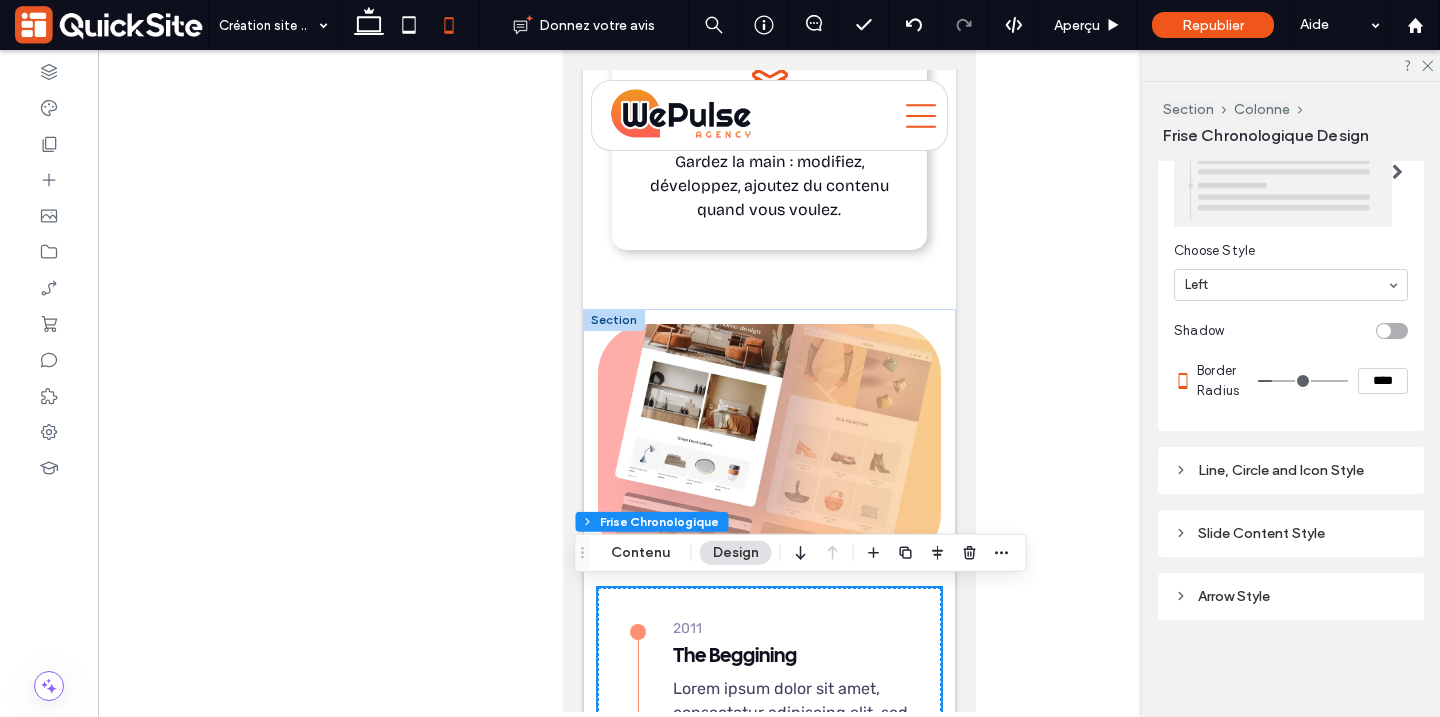 click on "Line, Circle and Icon Style" at bounding box center [1291, 470] 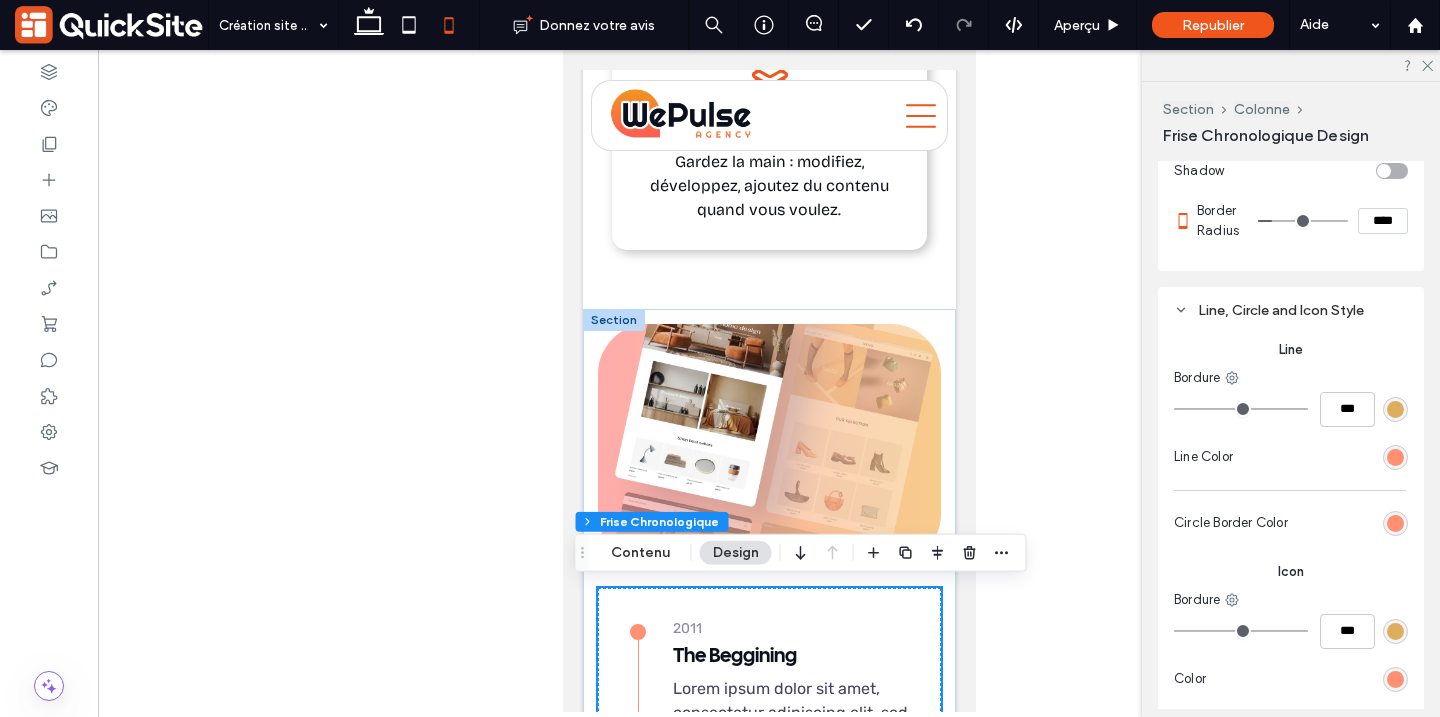 scroll, scrollTop: 925, scrollLeft: 0, axis: vertical 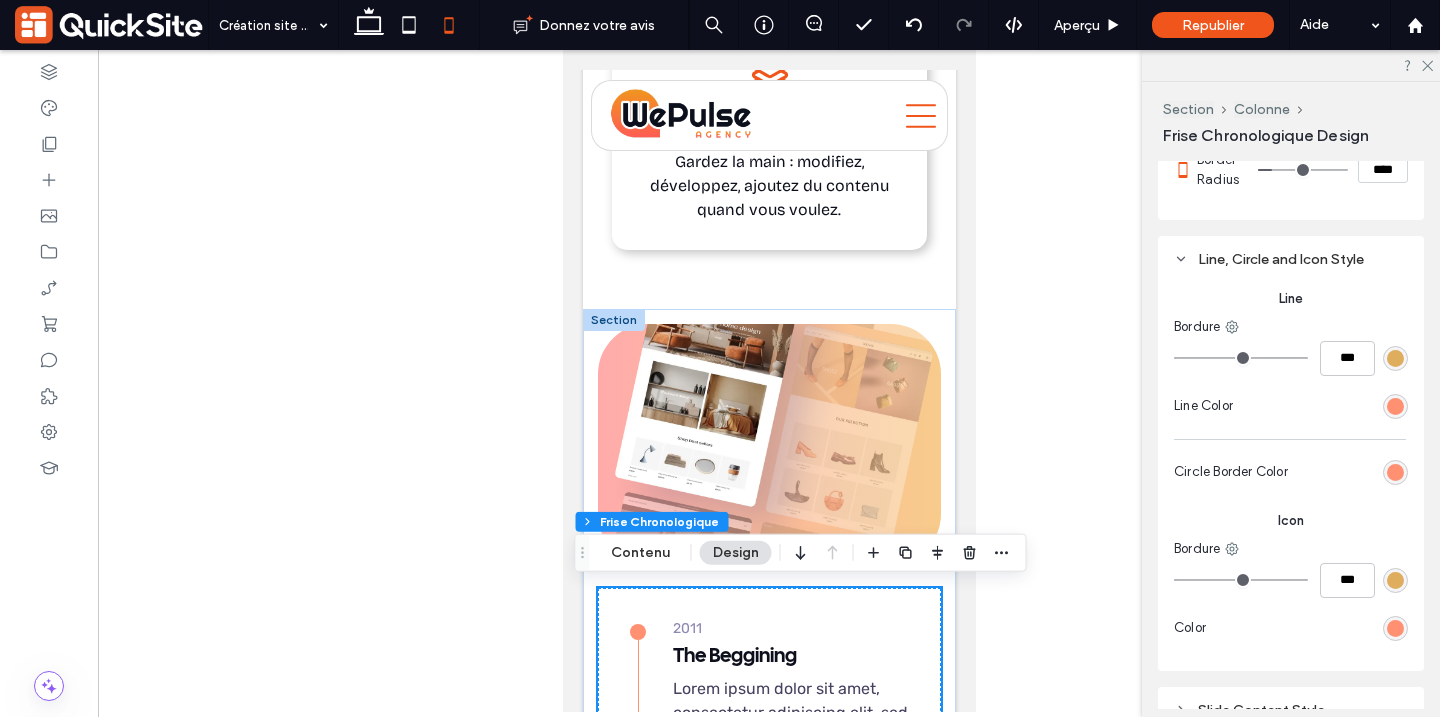 click at bounding box center [1395, 406] 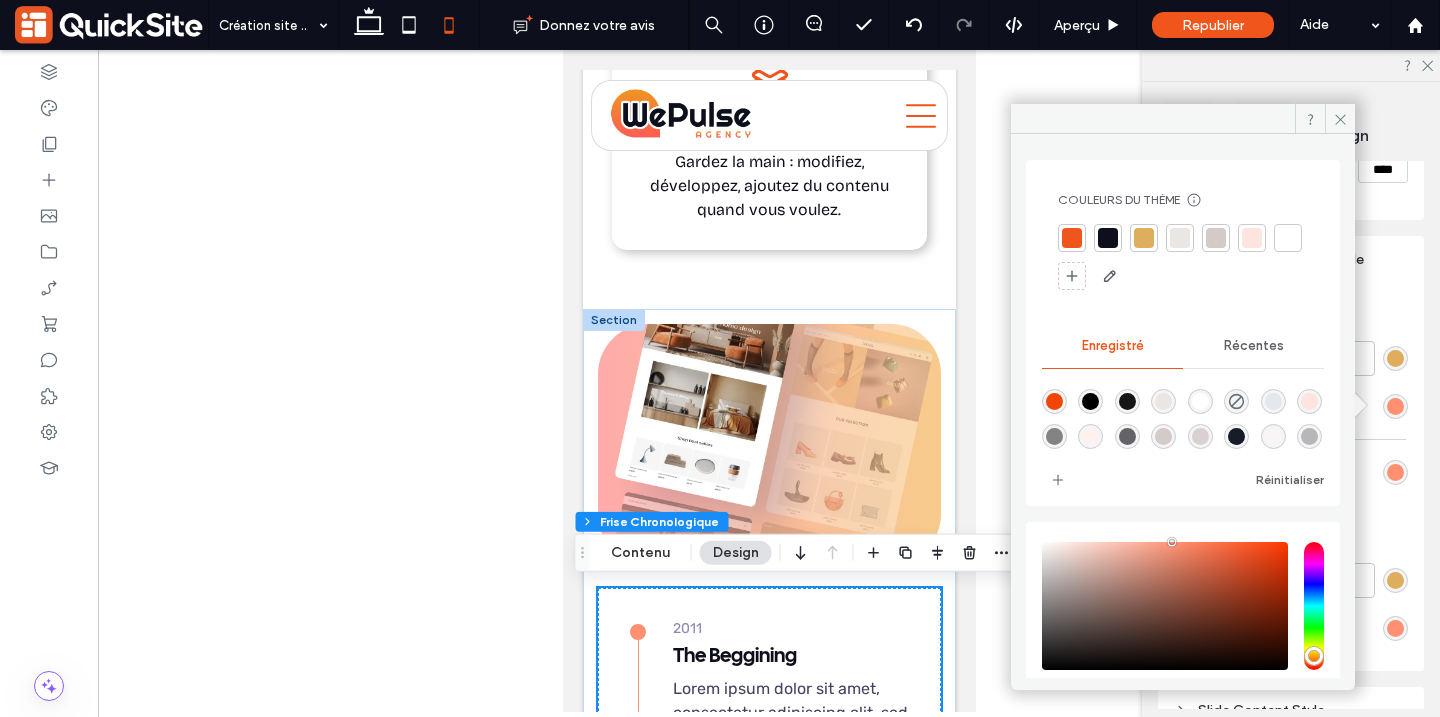 click at bounding box center [1072, 238] 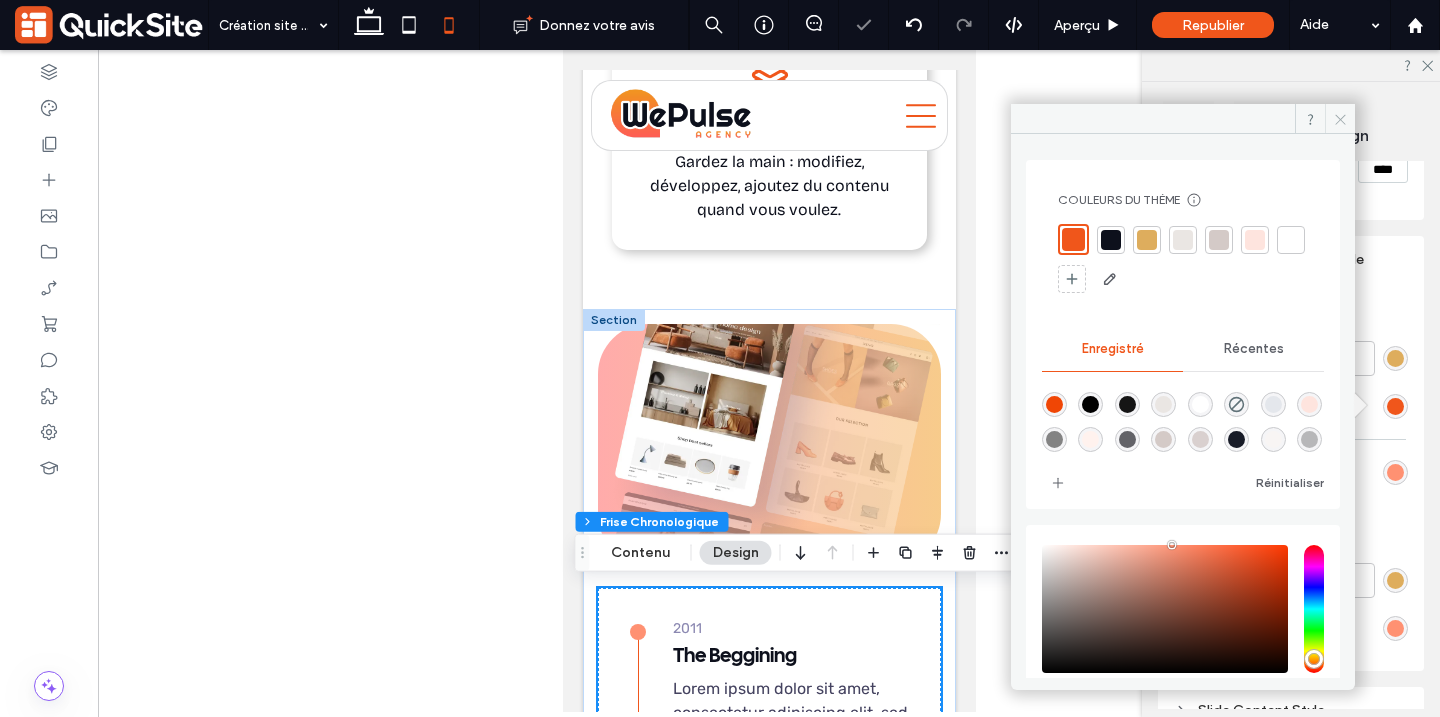 click 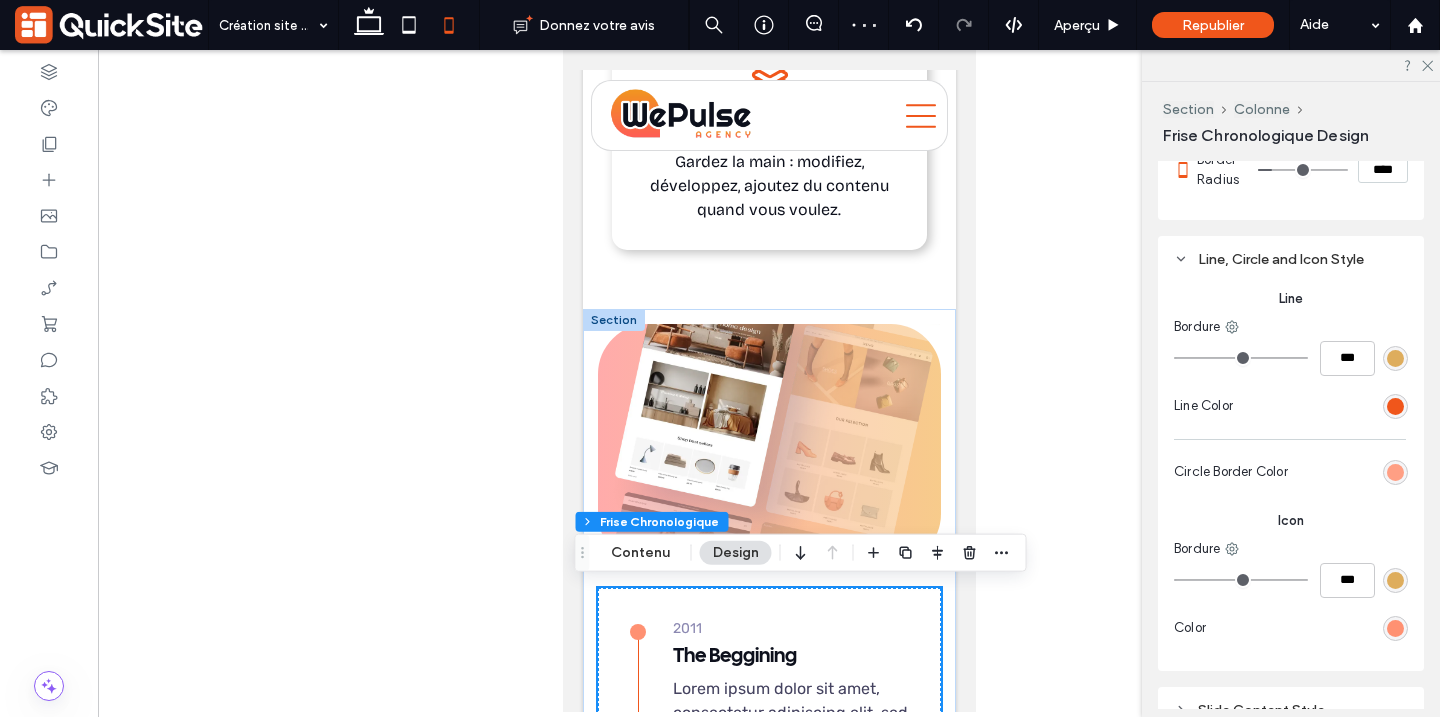 click at bounding box center [1395, 472] 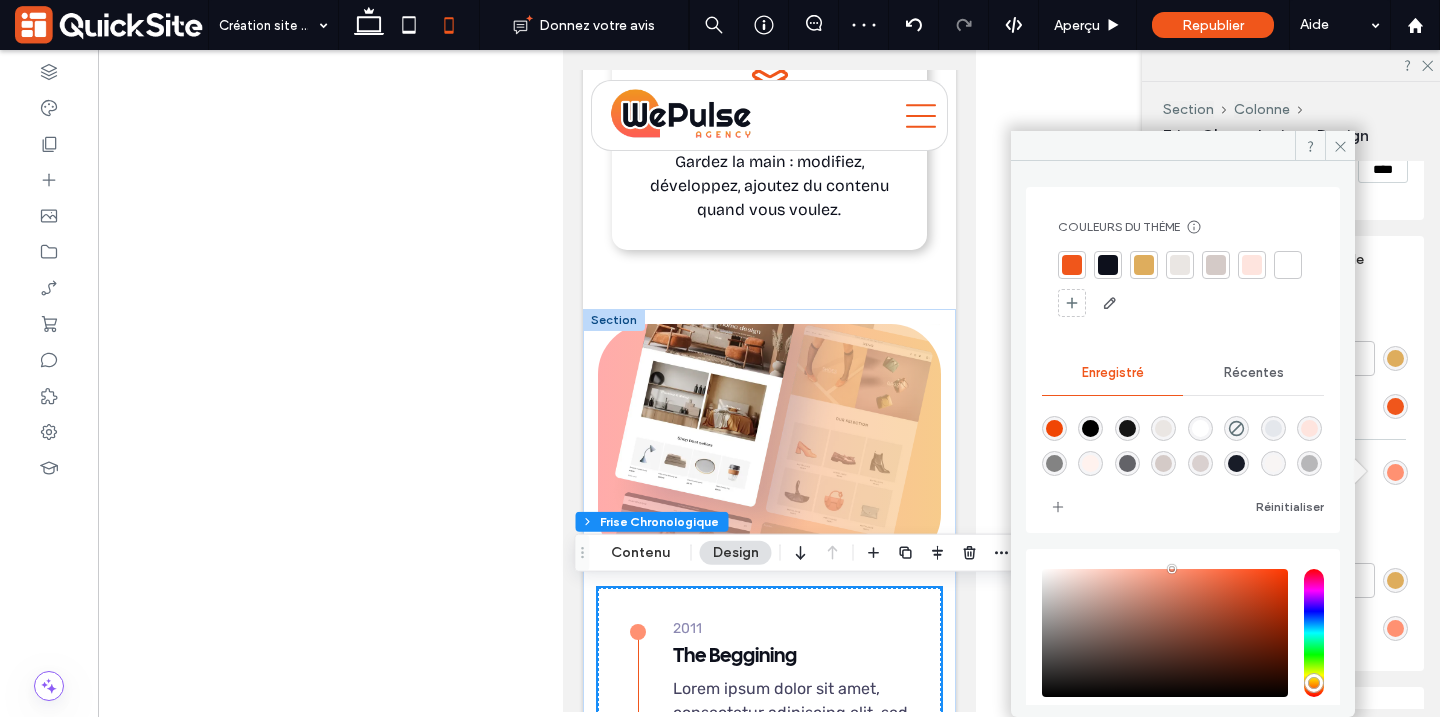 click at bounding box center [1072, 265] 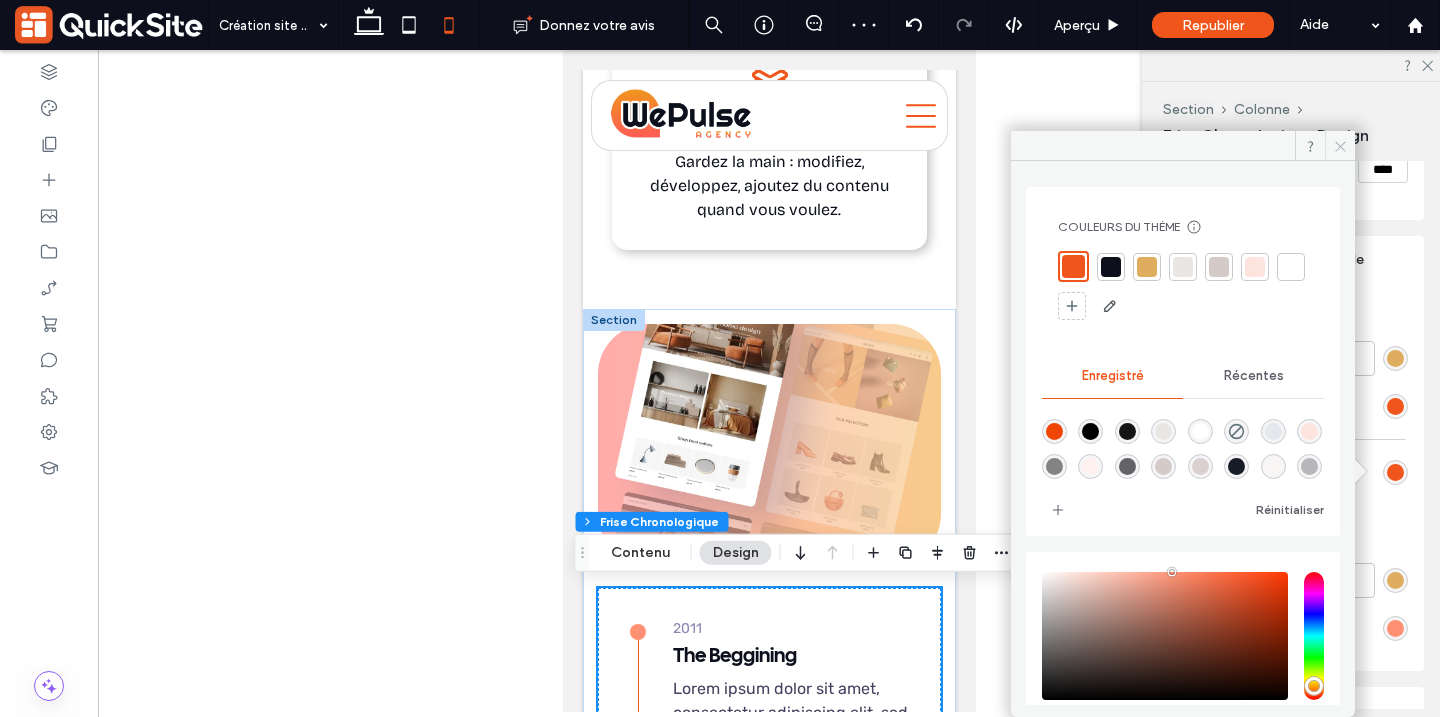 click 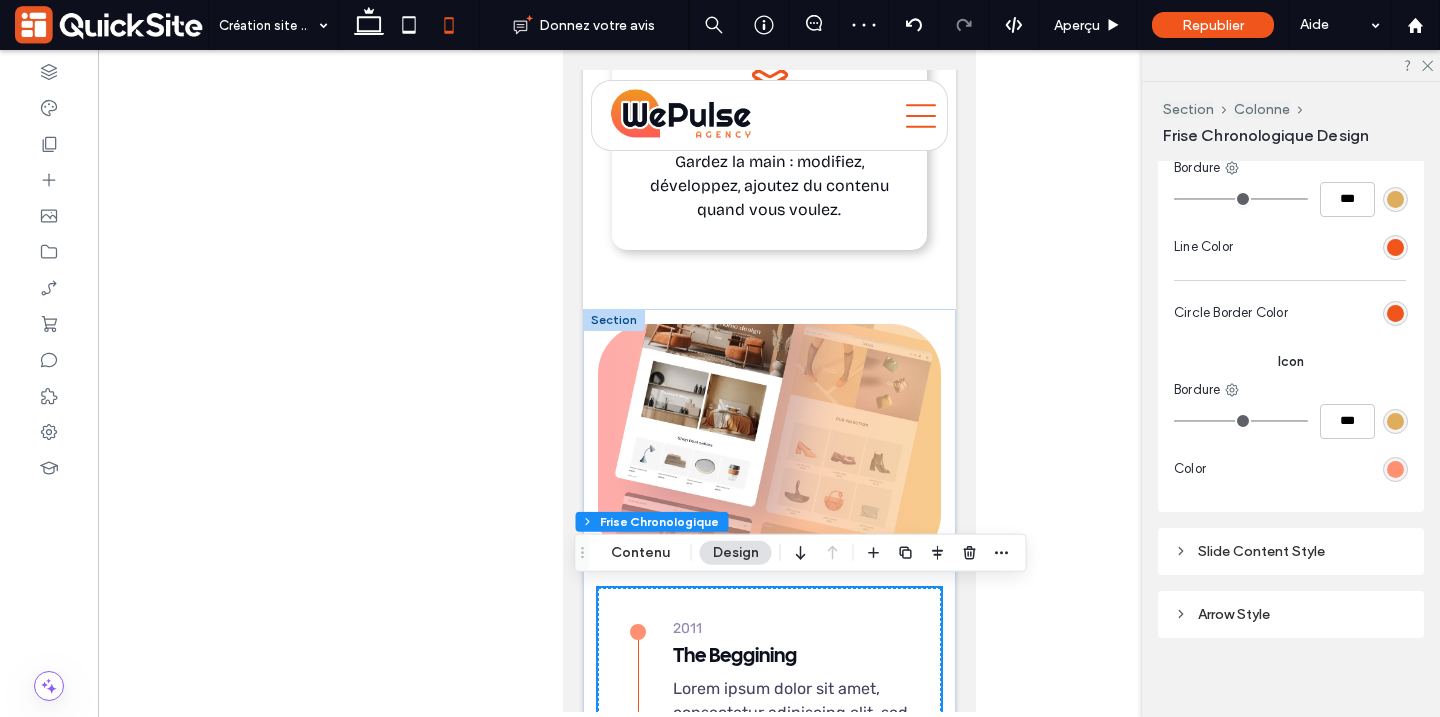 scroll, scrollTop: 1102, scrollLeft: 0, axis: vertical 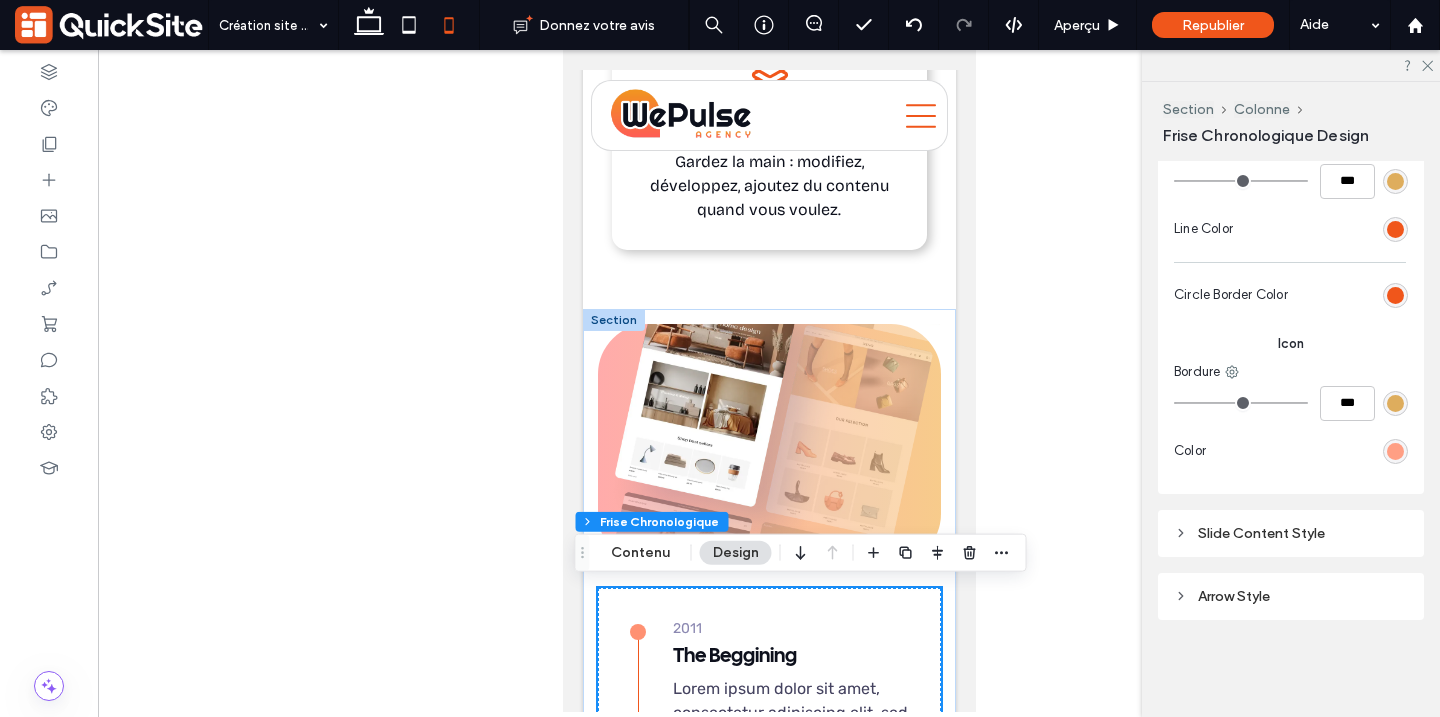 click at bounding box center (1395, 451) 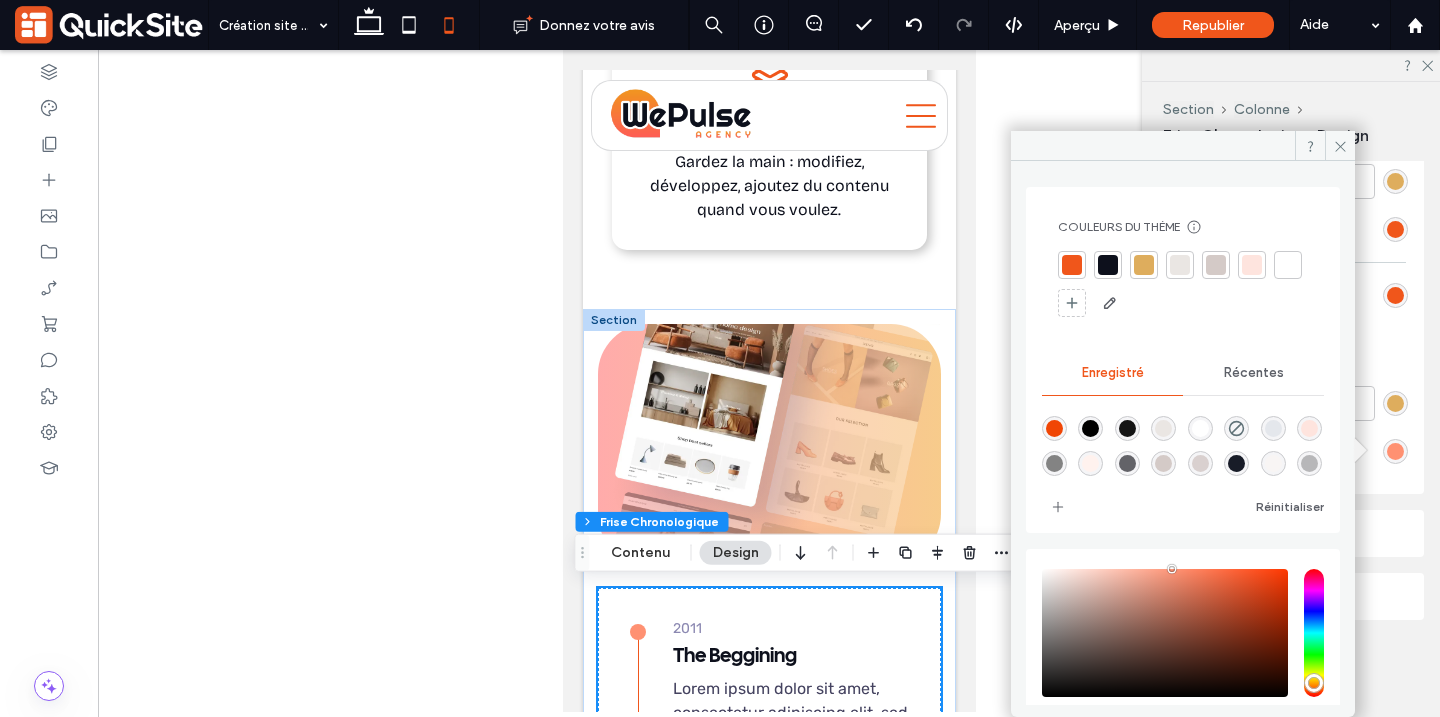 click at bounding box center (1072, 265) 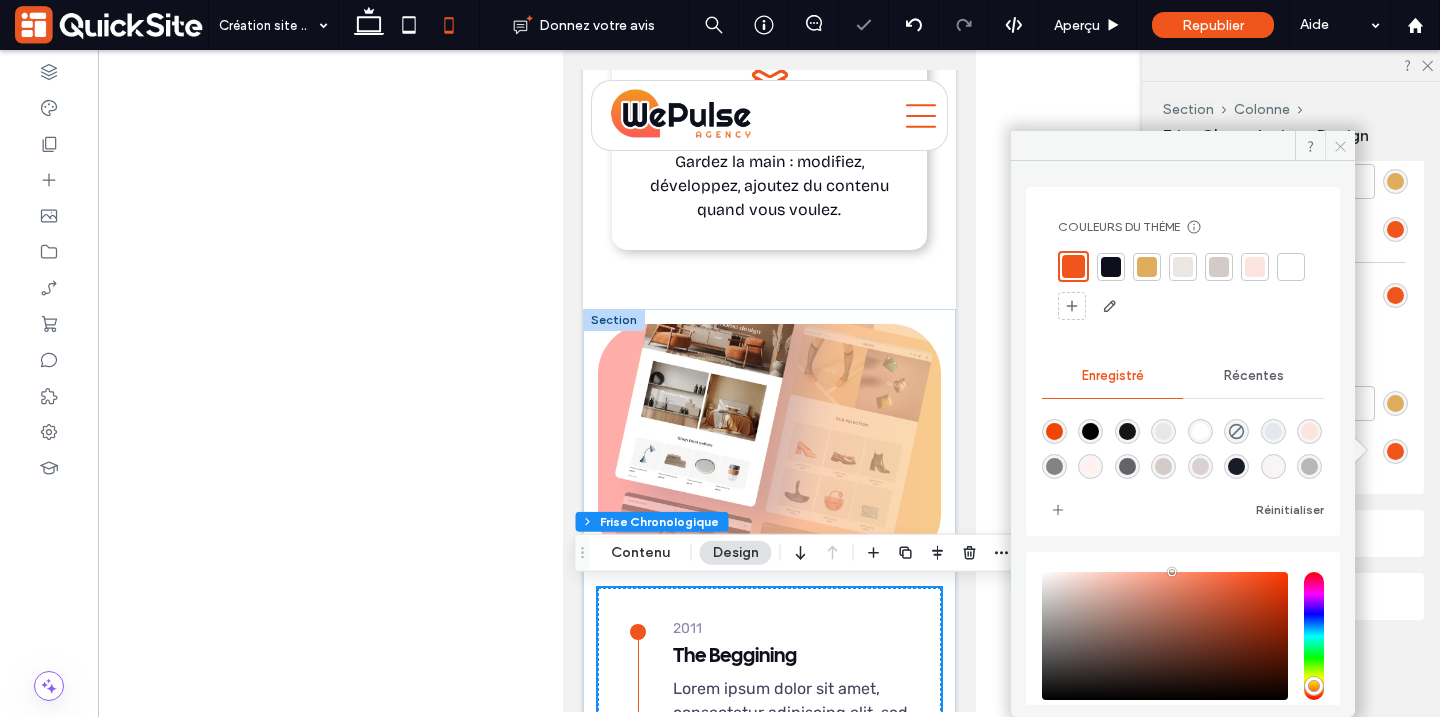 click 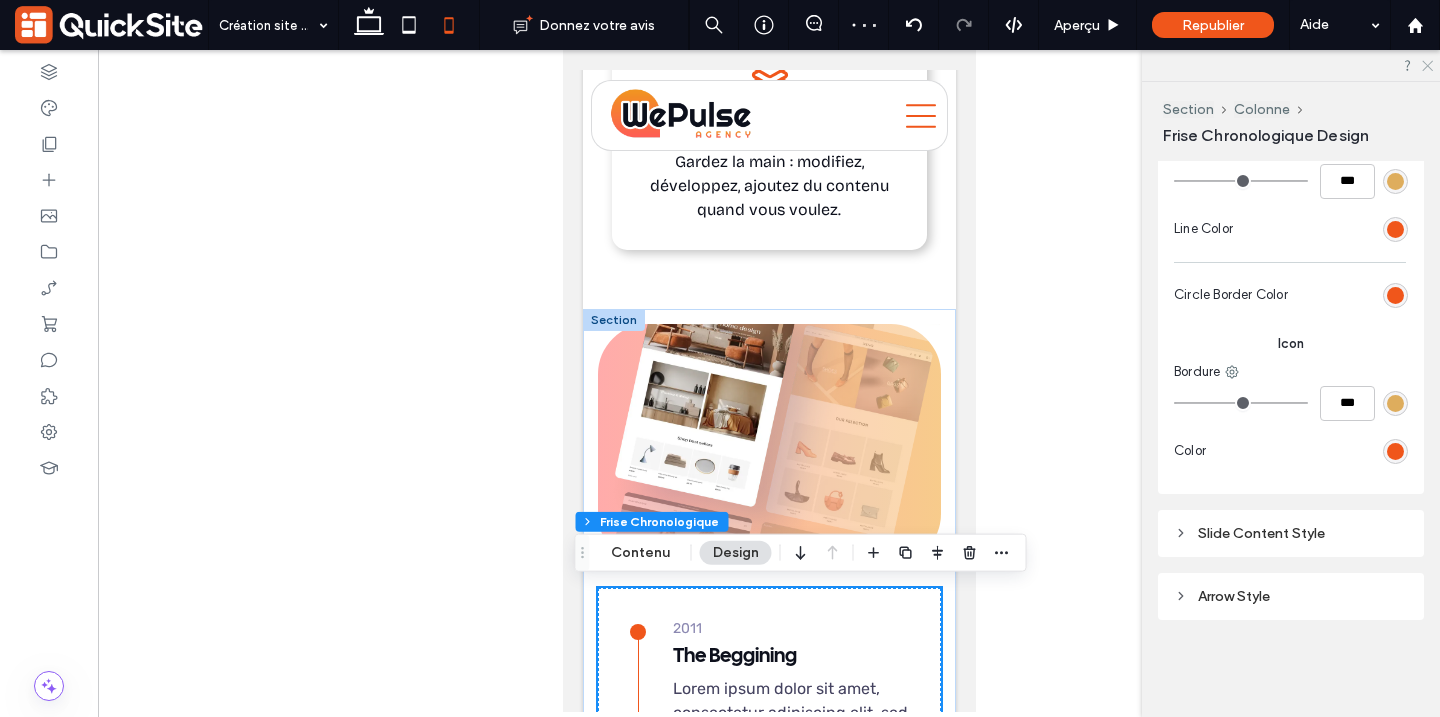 click 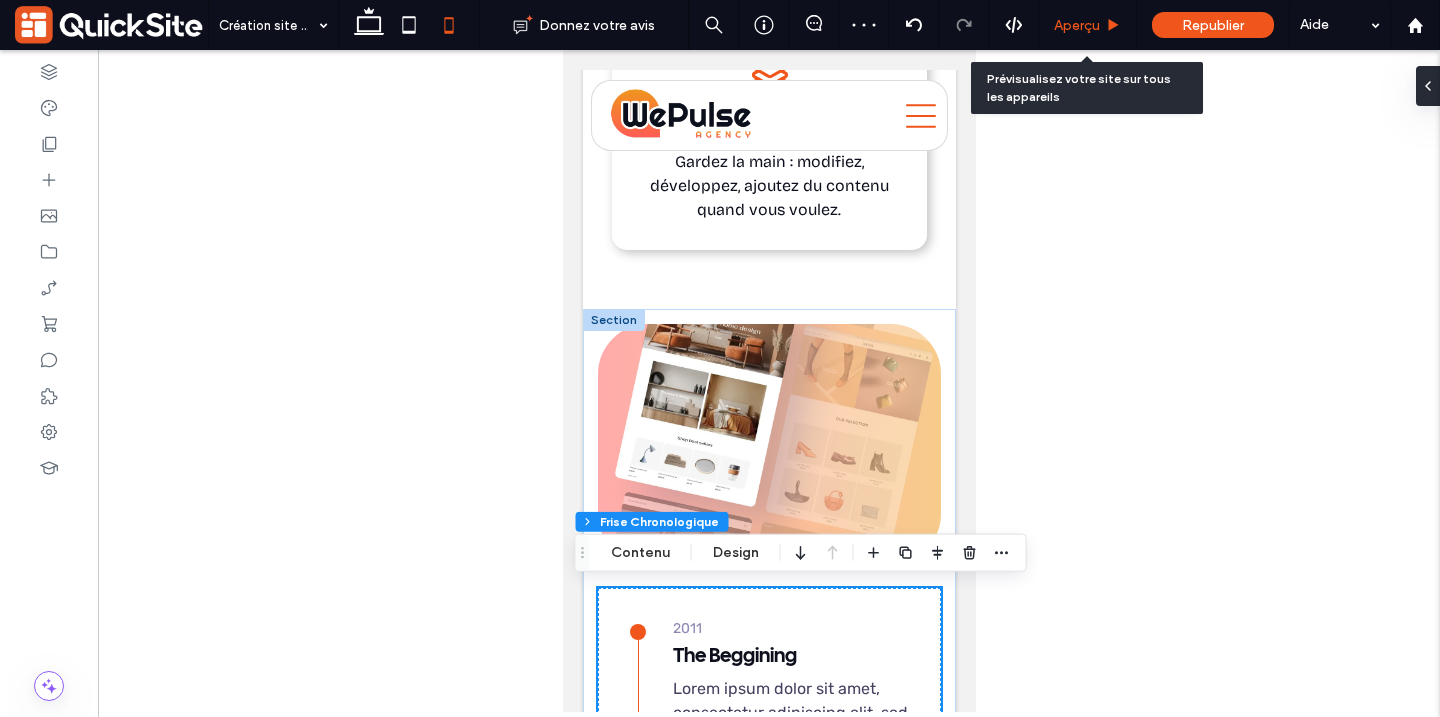 click on "Aperçu" at bounding box center (1077, 25) 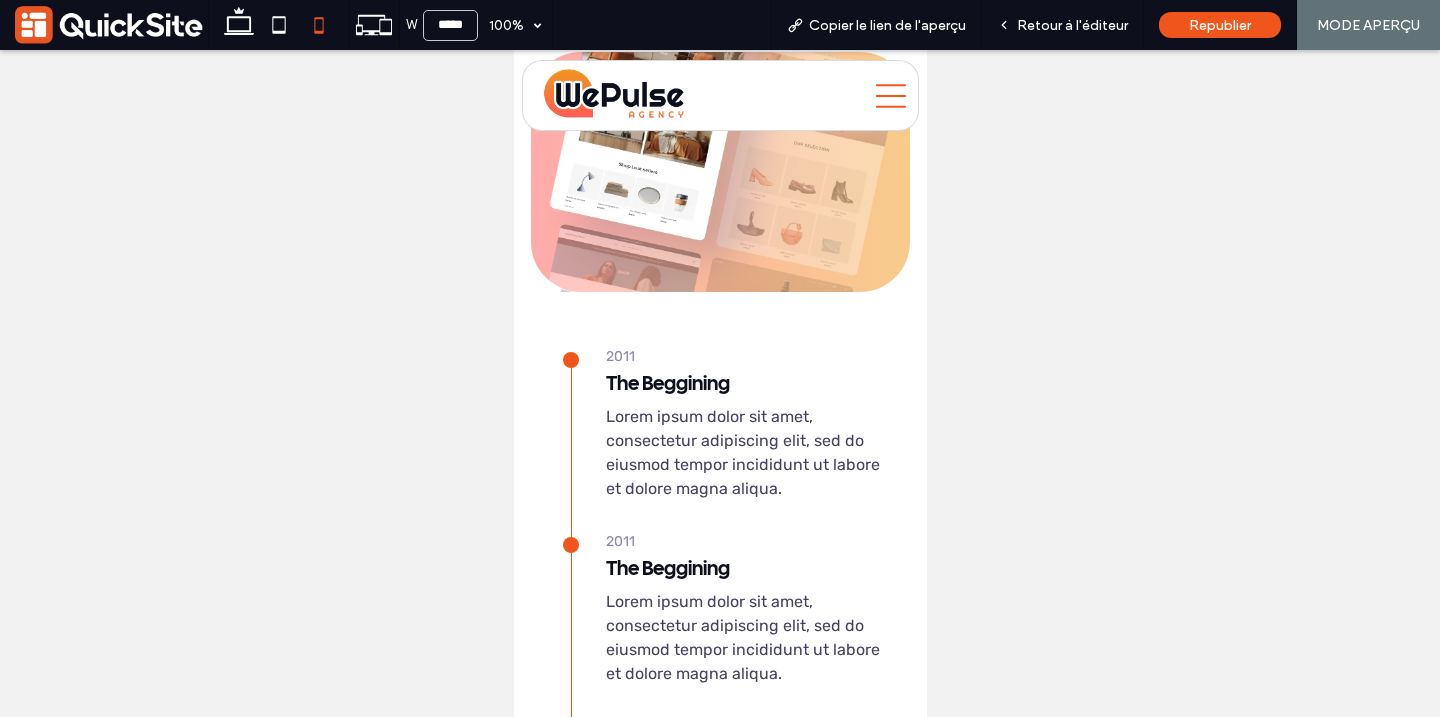 scroll, scrollTop: 3638, scrollLeft: 0, axis: vertical 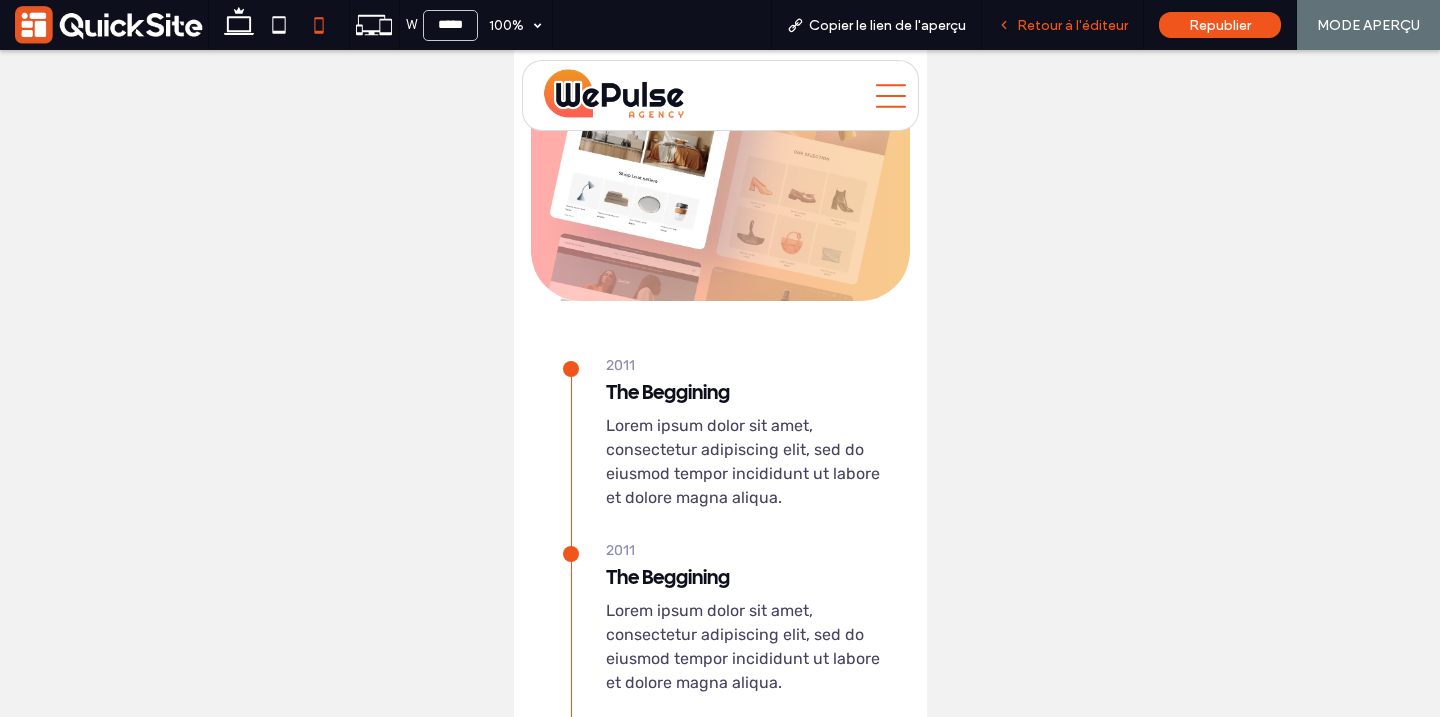 click on "Retour à l'éditeur" at bounding box center (1072, 25) 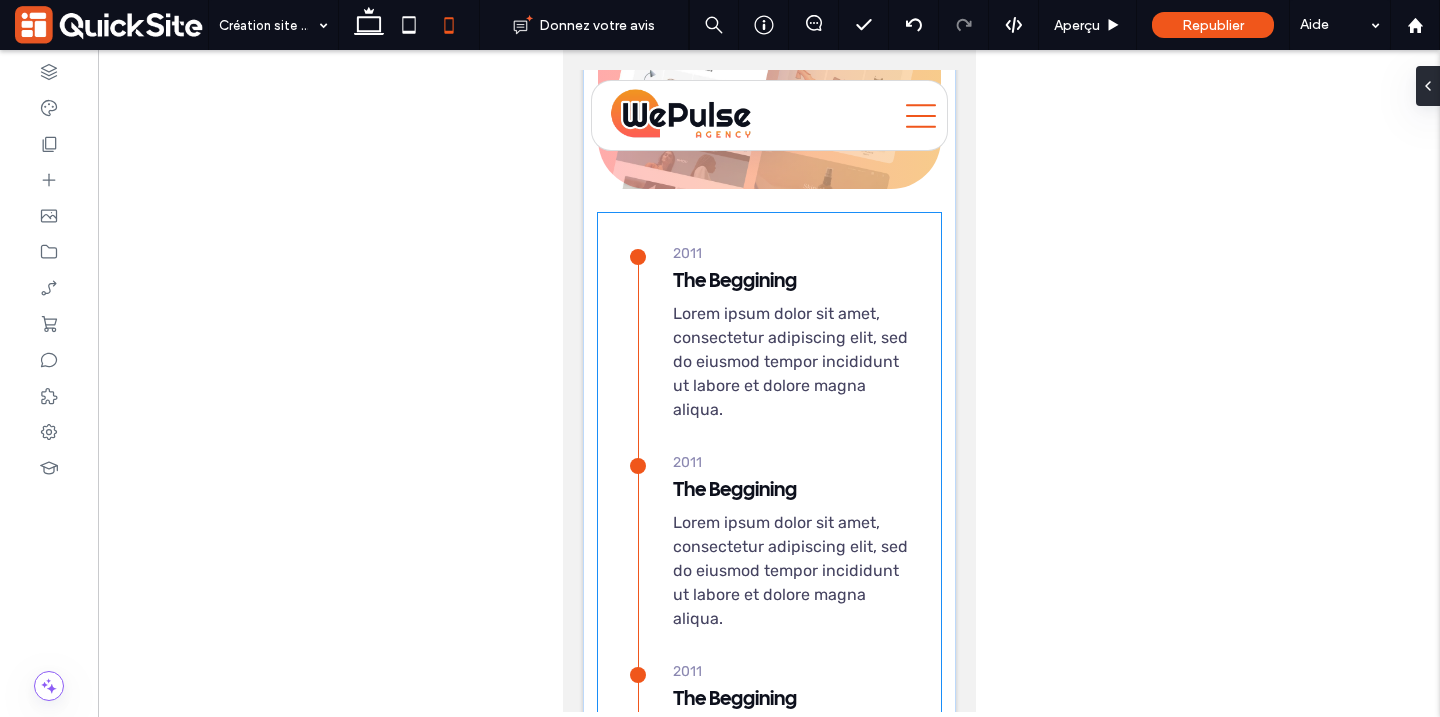 scroll, scrollTop: 3447, scrollLeft: 0, axis: vertical 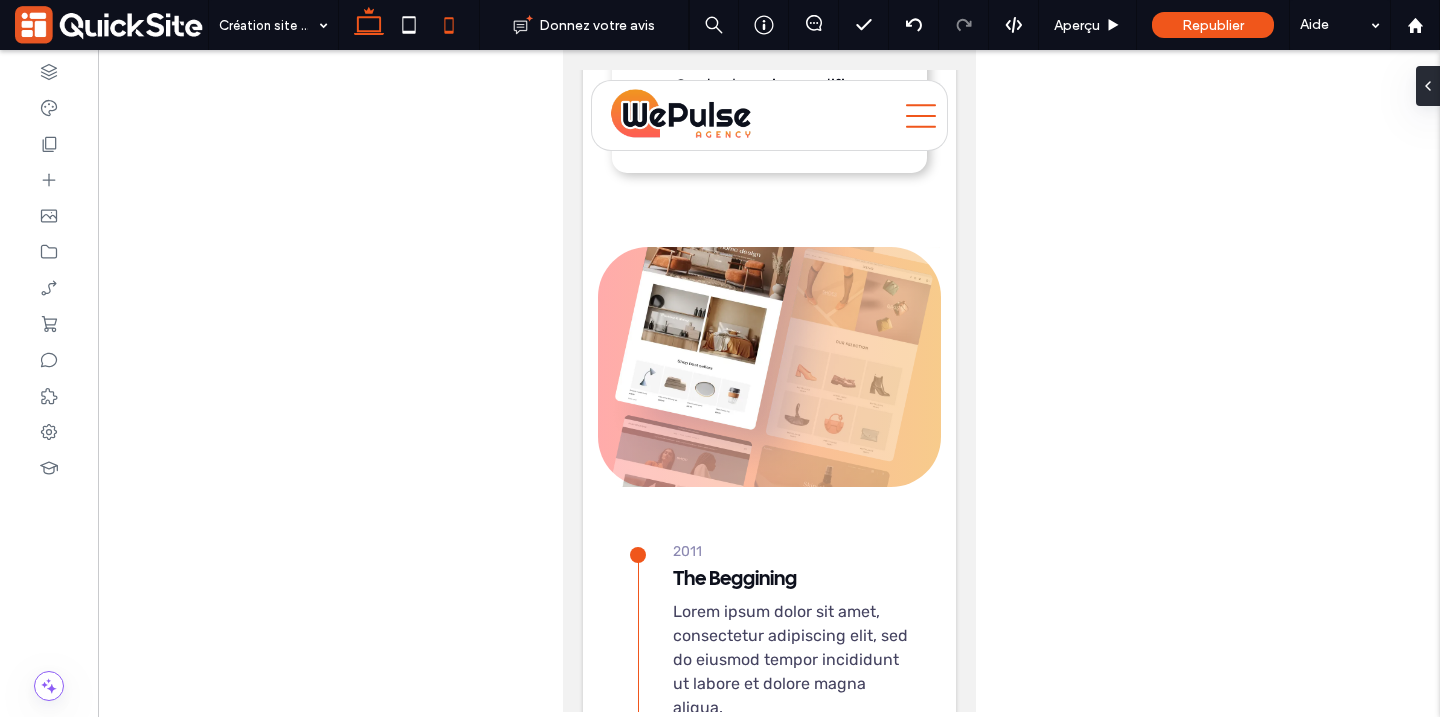 click 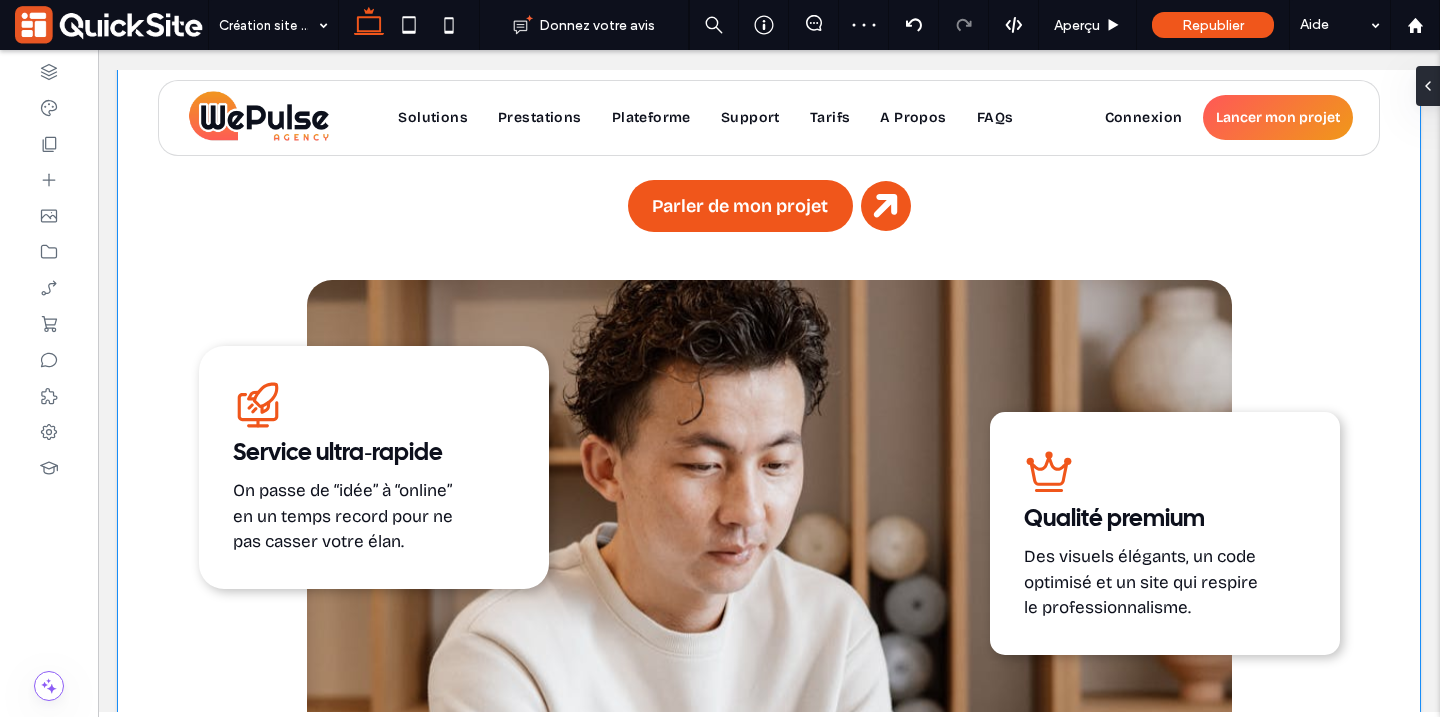 scroll, scrollTop: 2077, scrollLeft: 0, axis: vertical 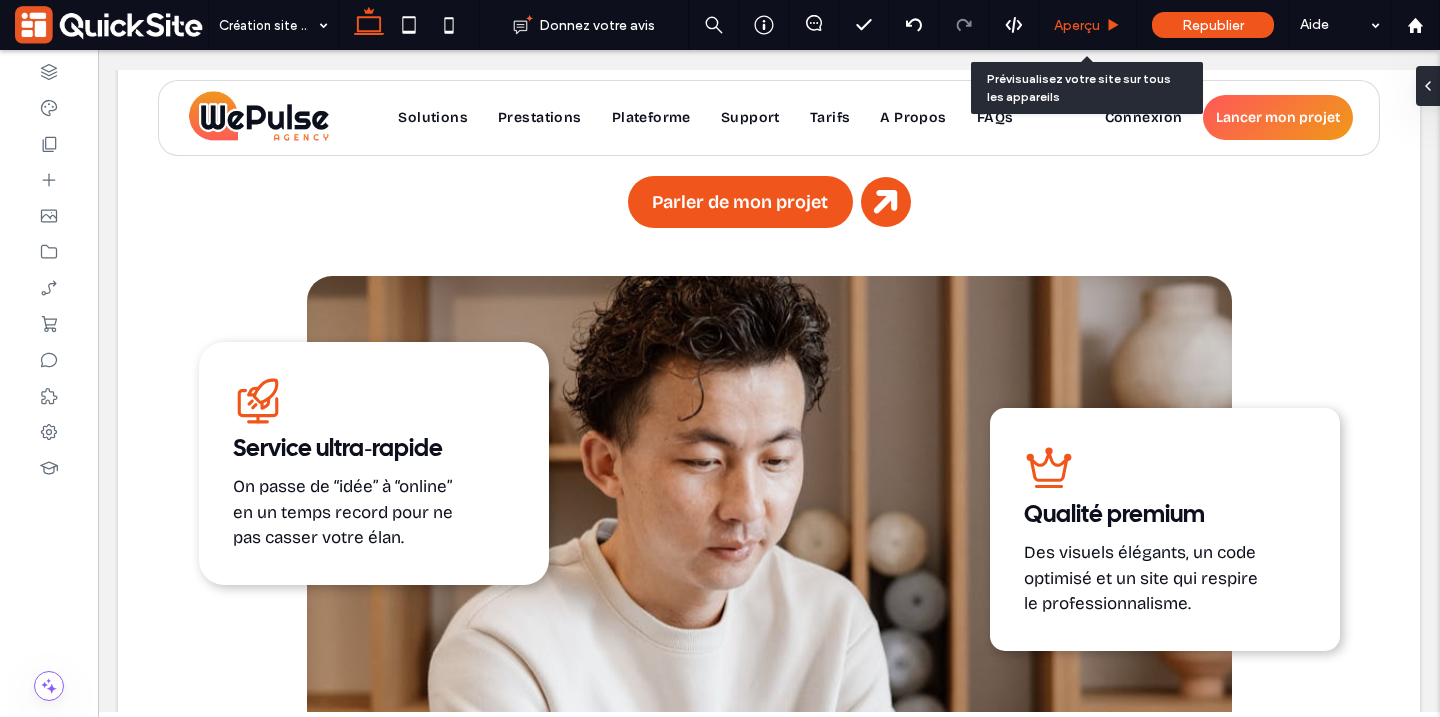 click on "Aperçu" at bounding box center [1077, 25] 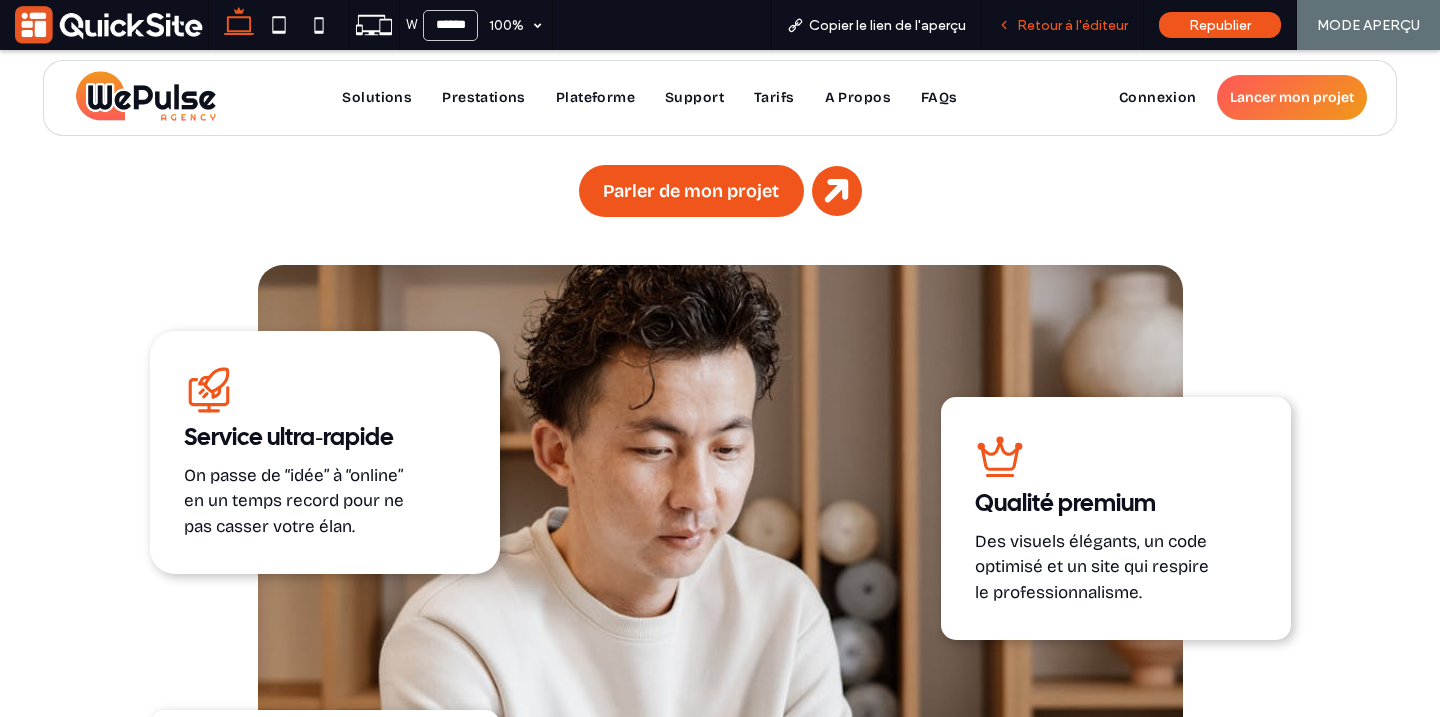 click on "Retour à l'éditeur" at bounding box center (1072, 25) 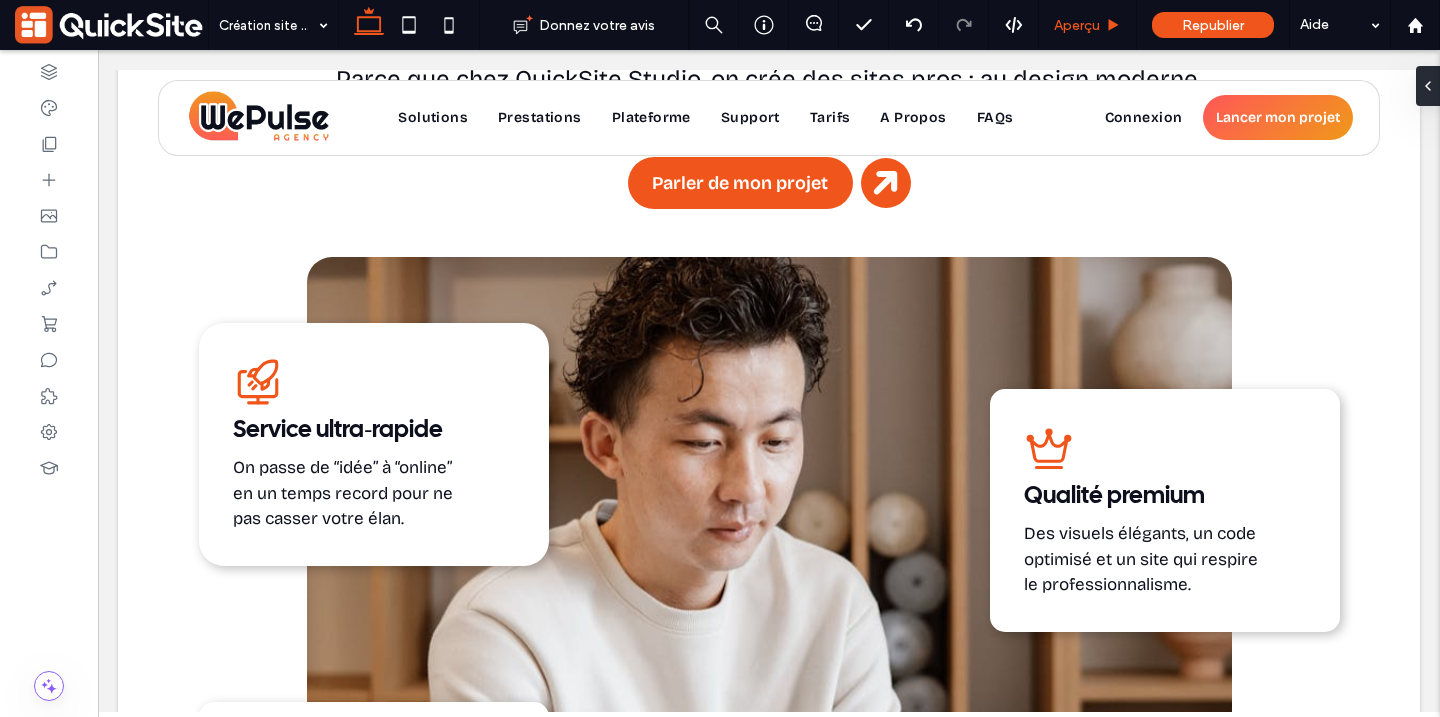scroll, scrollTop: 2077, scrollLeft: 0, axis: vertical 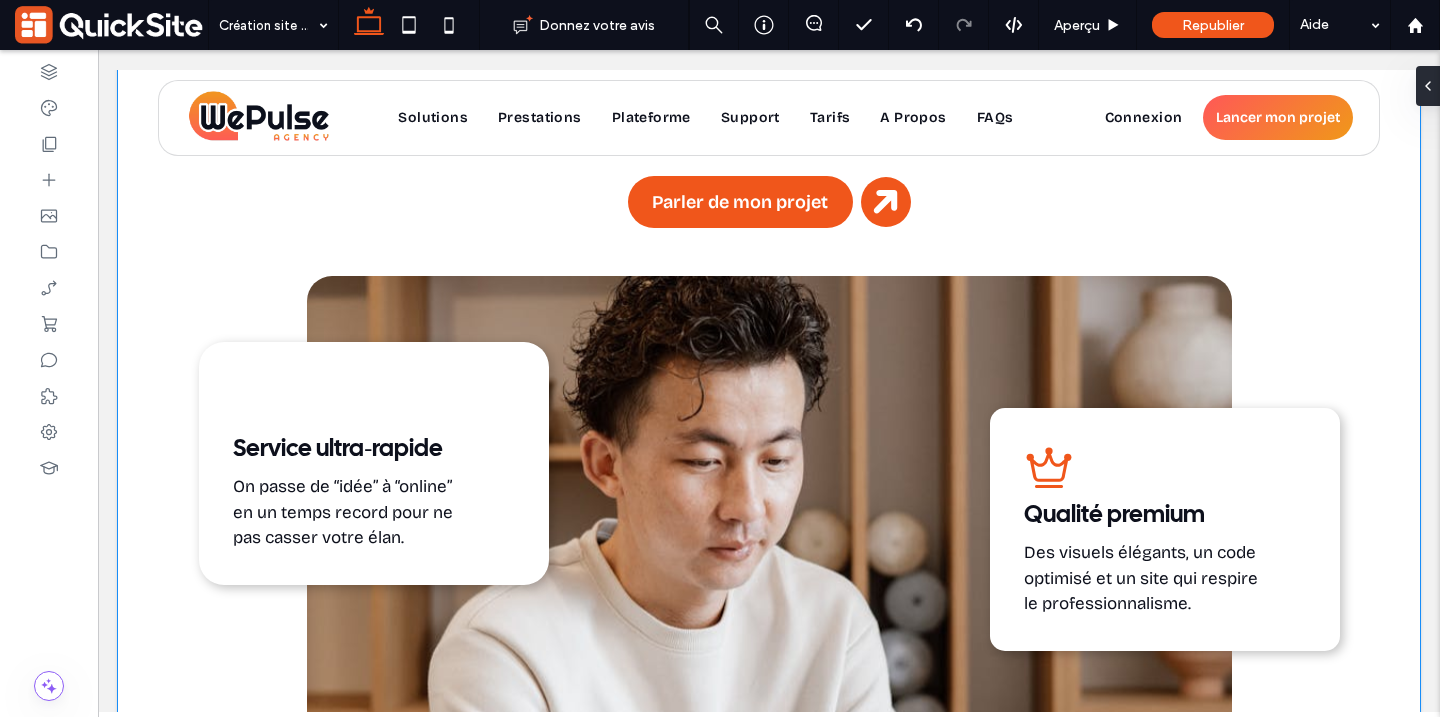 click 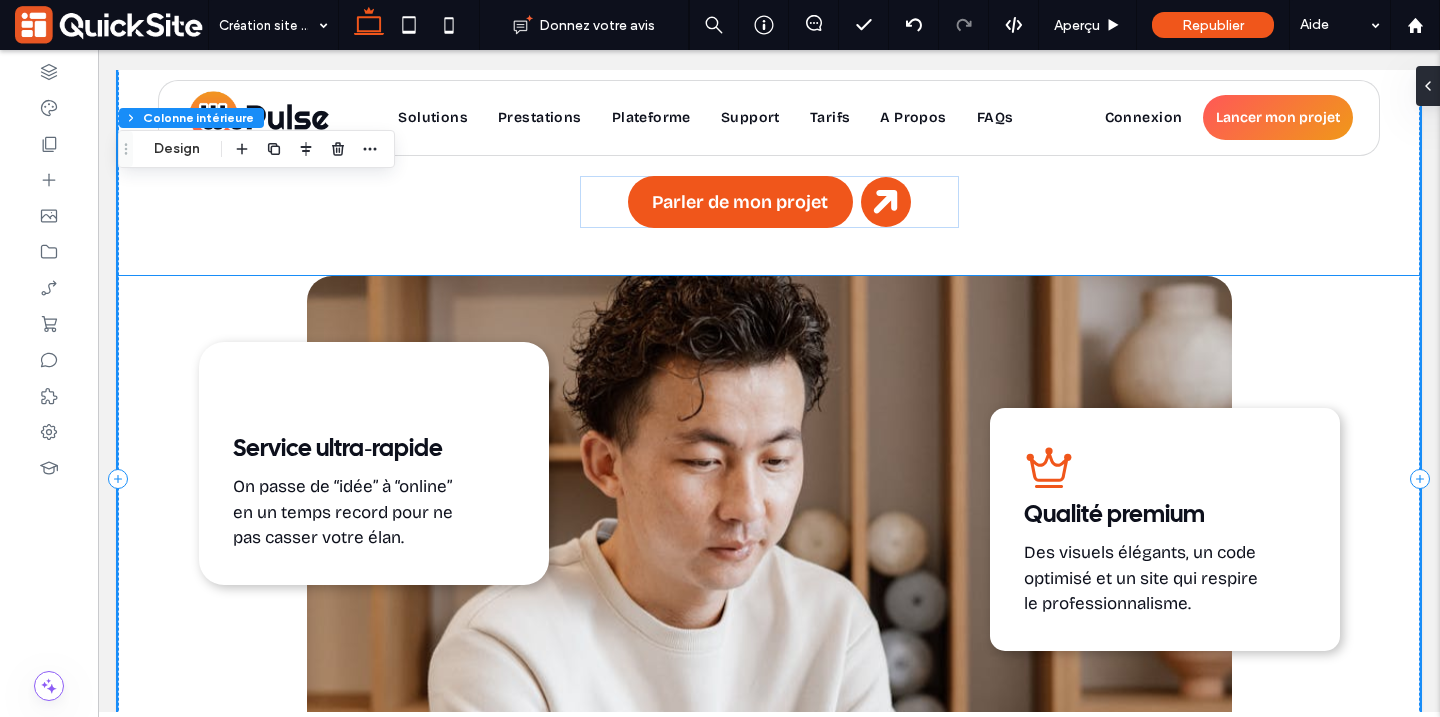 click 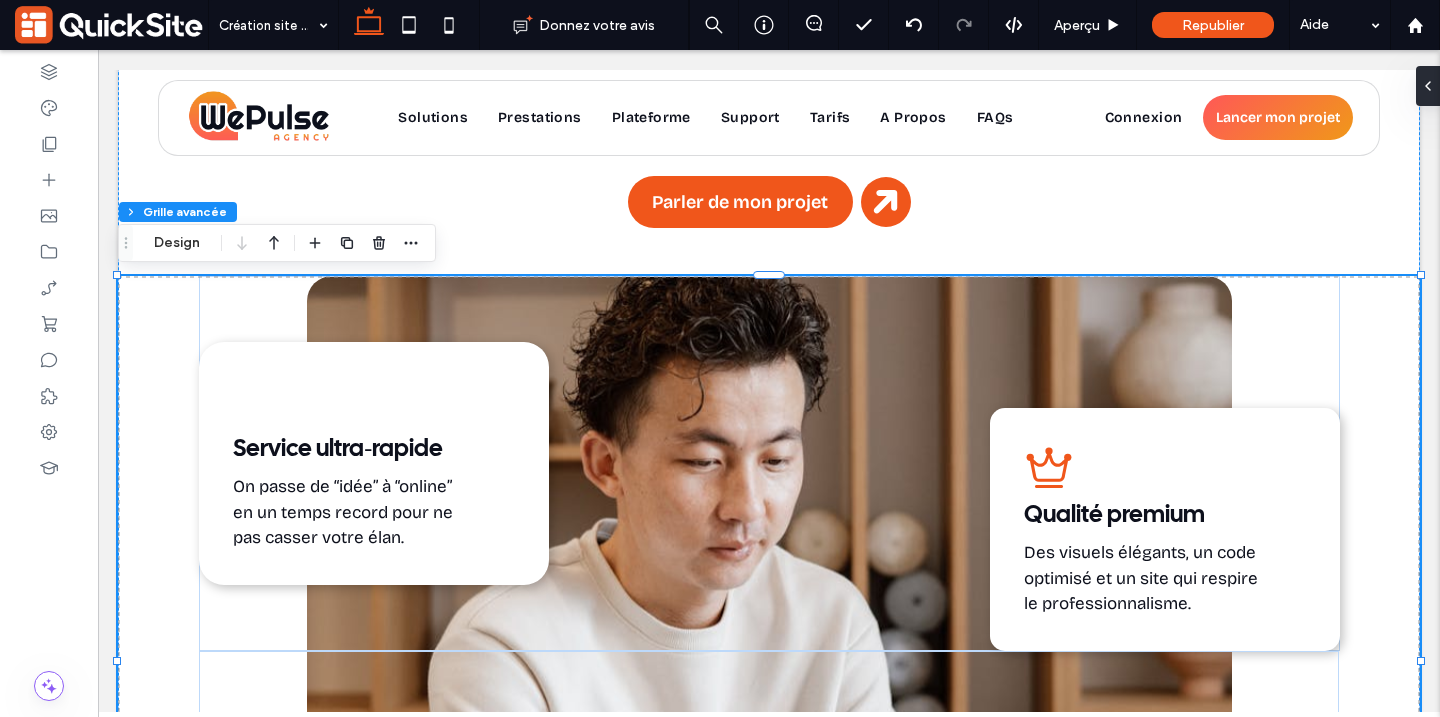 click 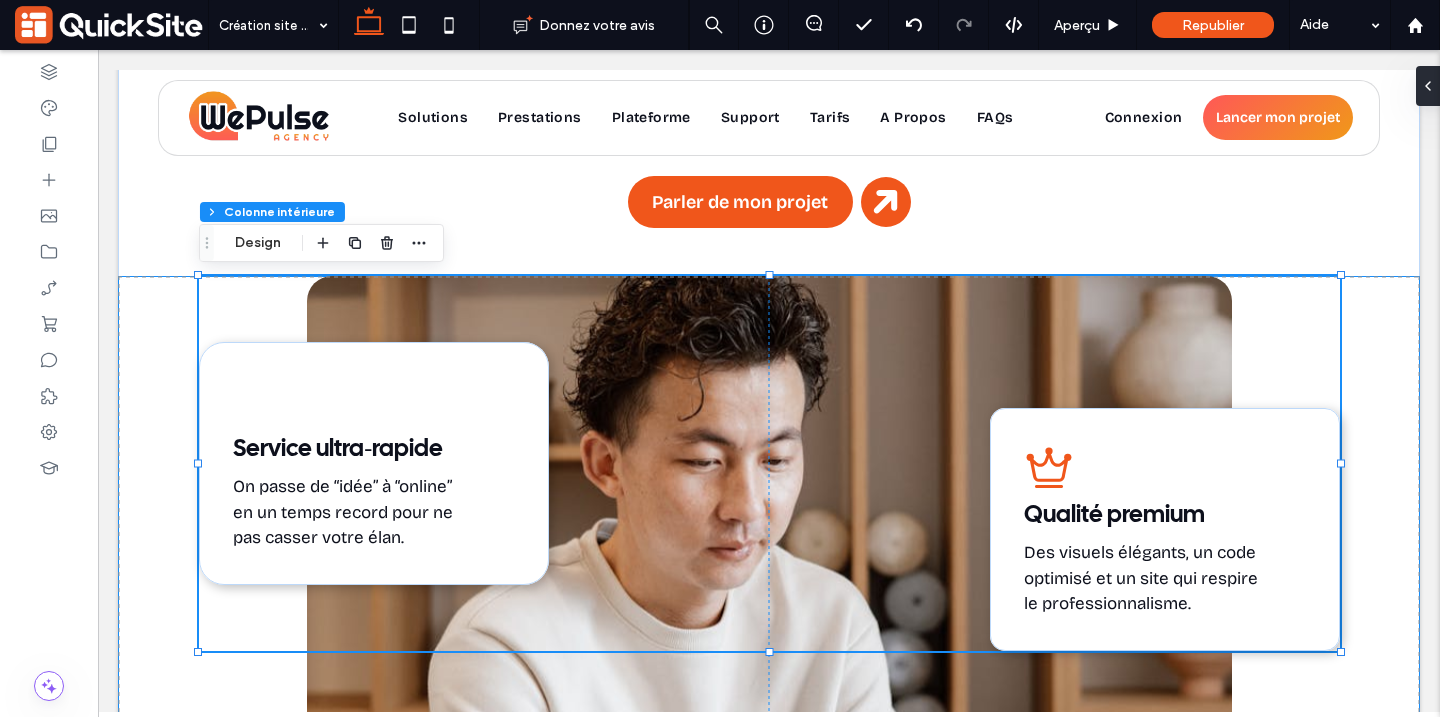 type on "**" 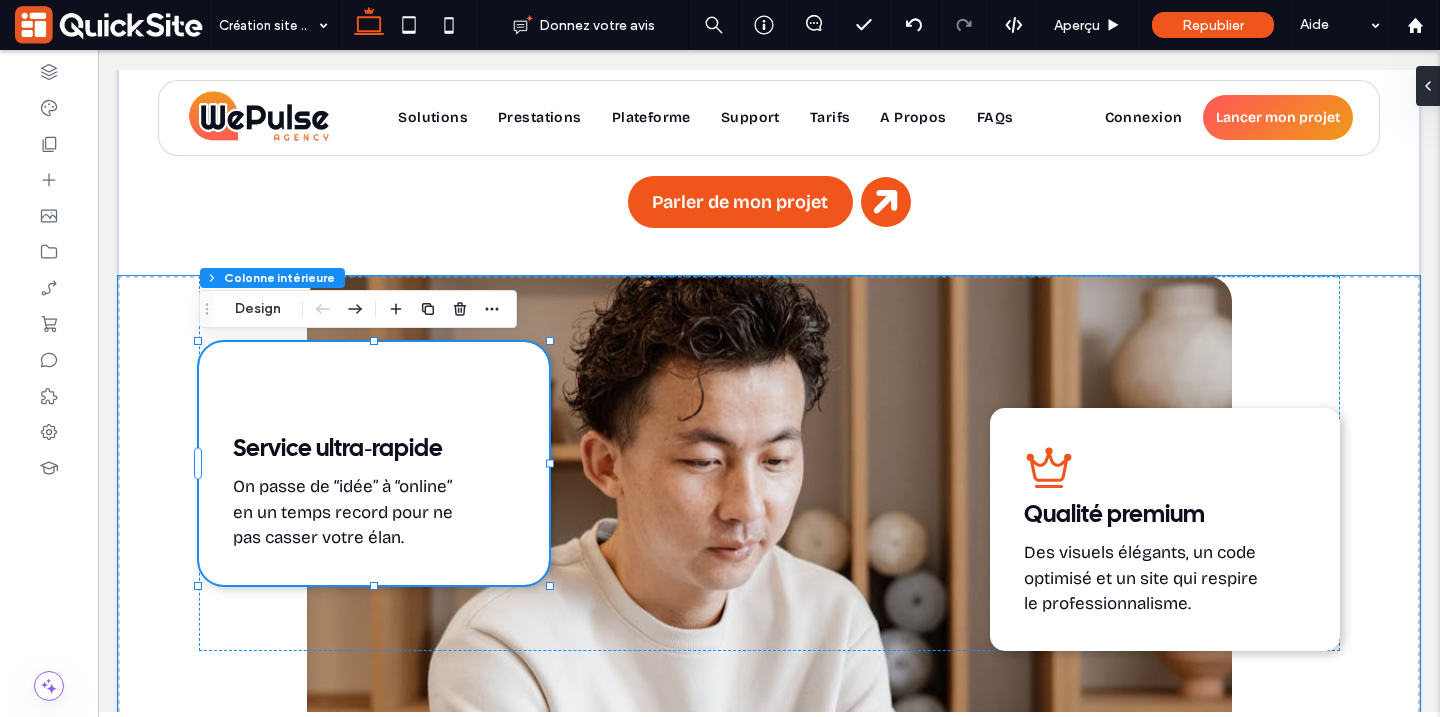click 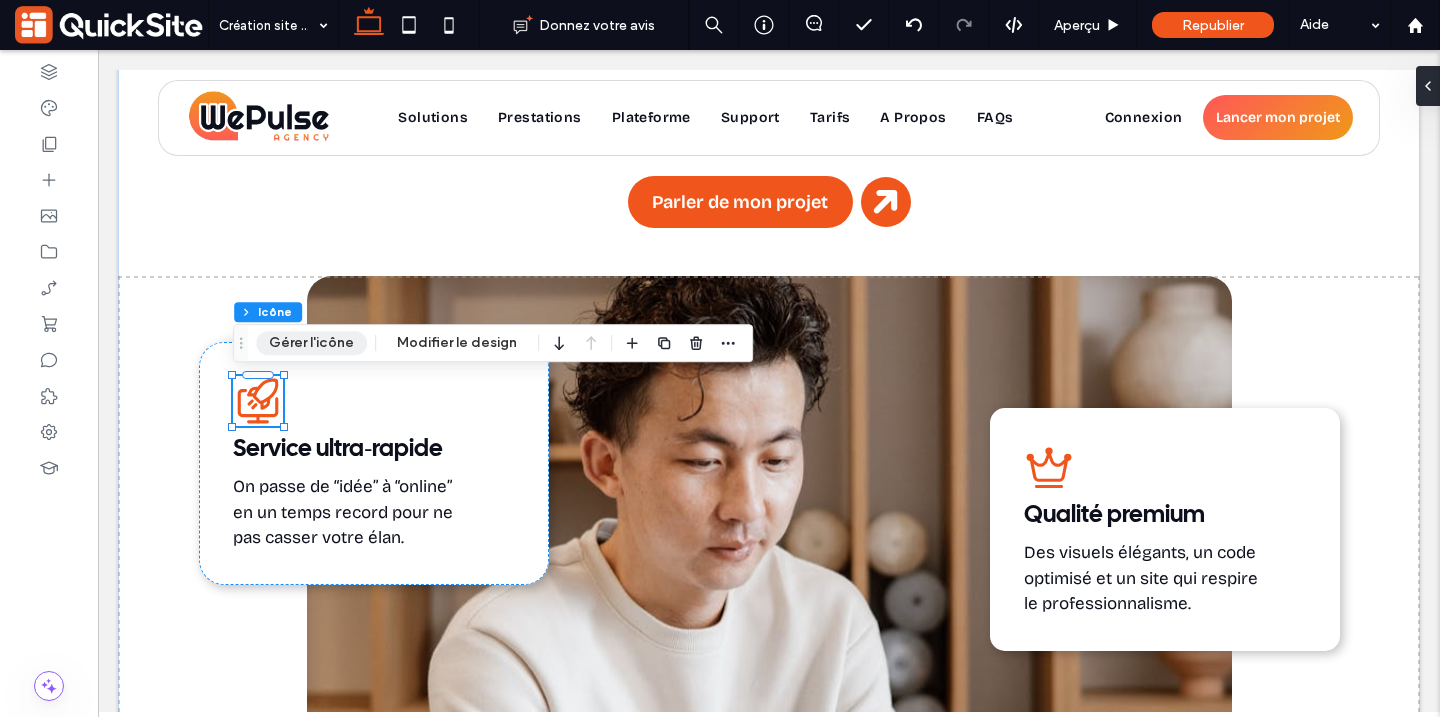 click on "Gérer l'icône" at bounding box center [311, 343] 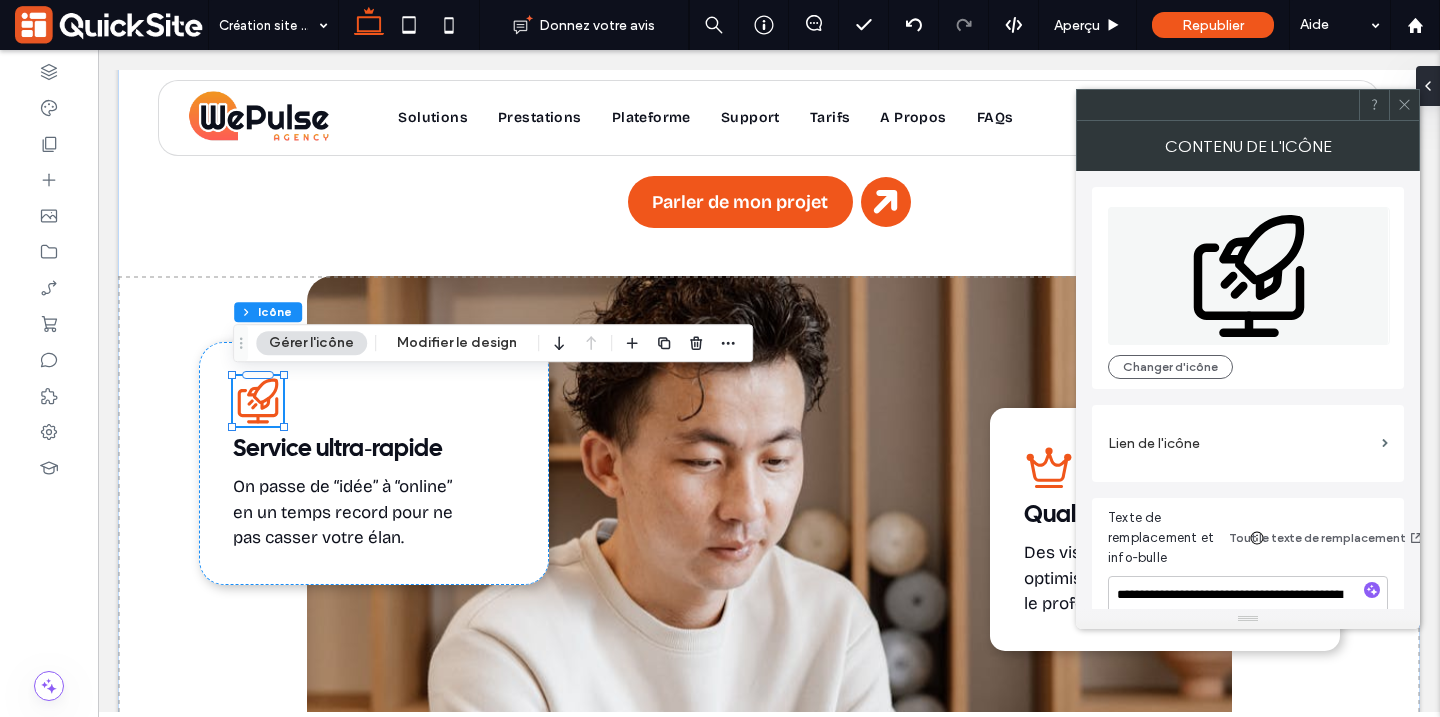 click on "Service rapide, QuickSite Studio, Création et référencement de site web professionnel, moderne, responsive et optimisé SEO" 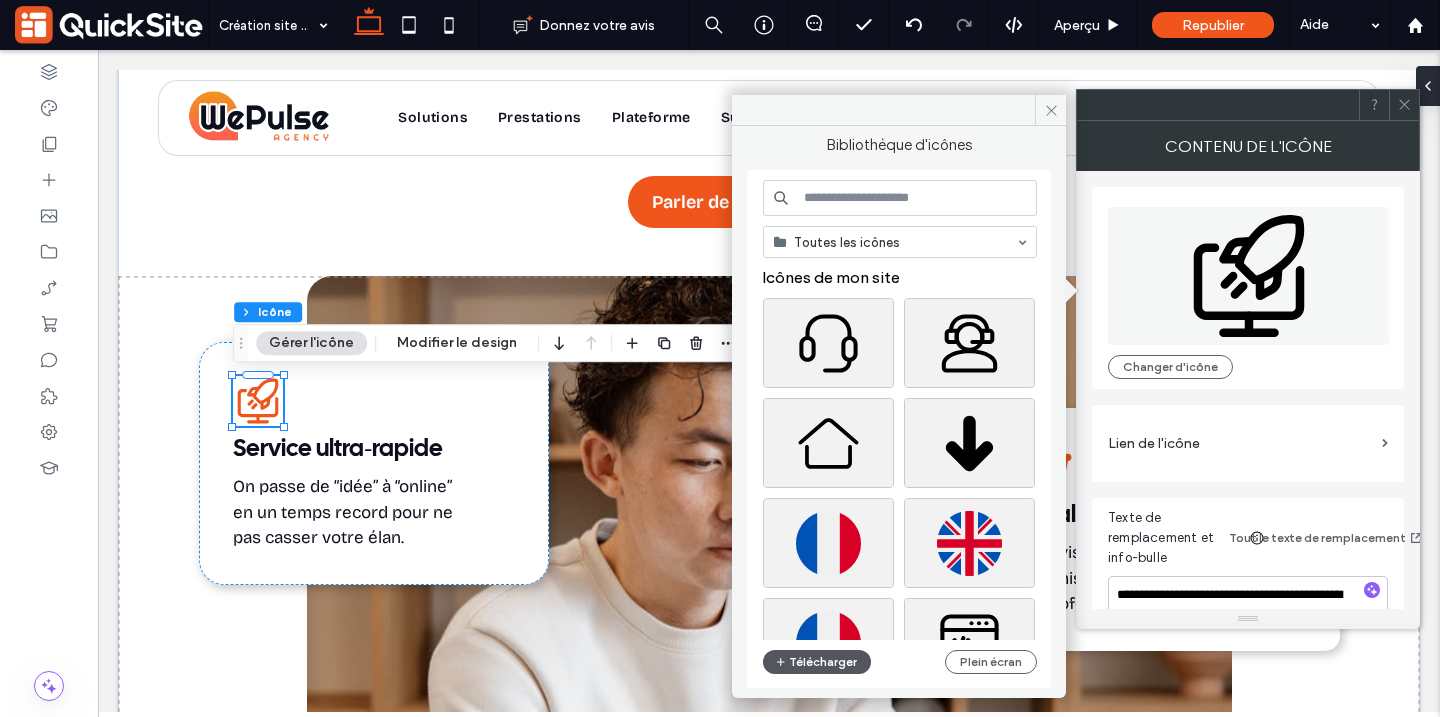 click on "Télécharger" at bounding box center [817, 662] 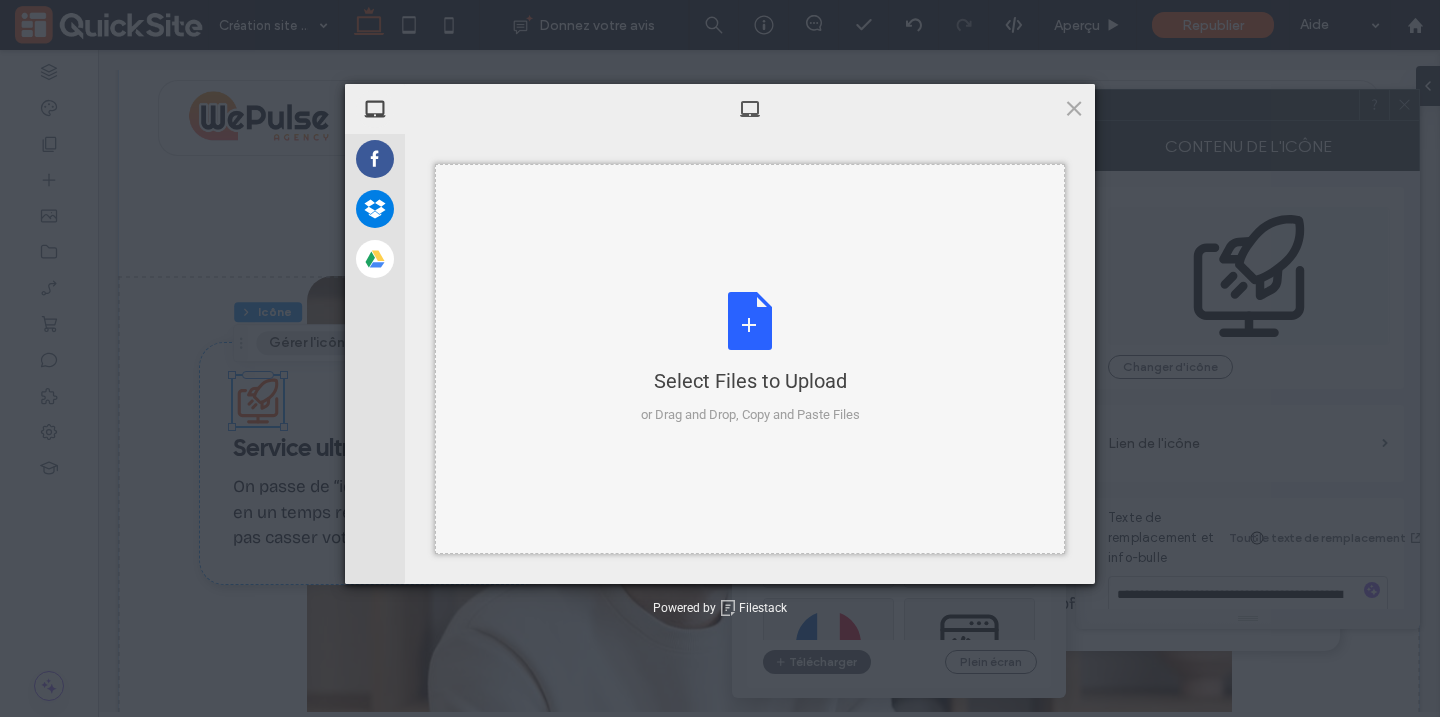 click on "Select Files to Upload
or Drag and Drop, Copy and Paste Files" at bounding box center [750, 358] 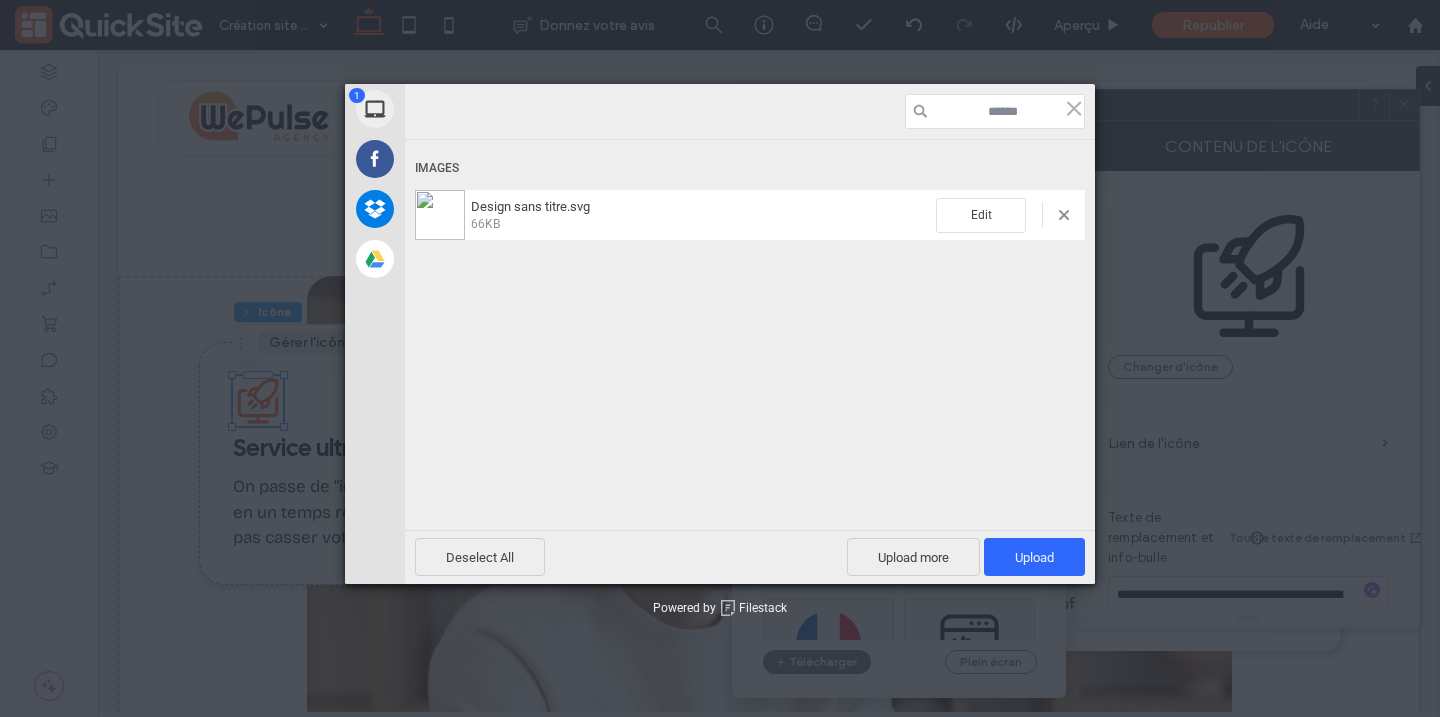click on "Deselect All
Upload more
Upload
1" at bounding box center (750, 557) 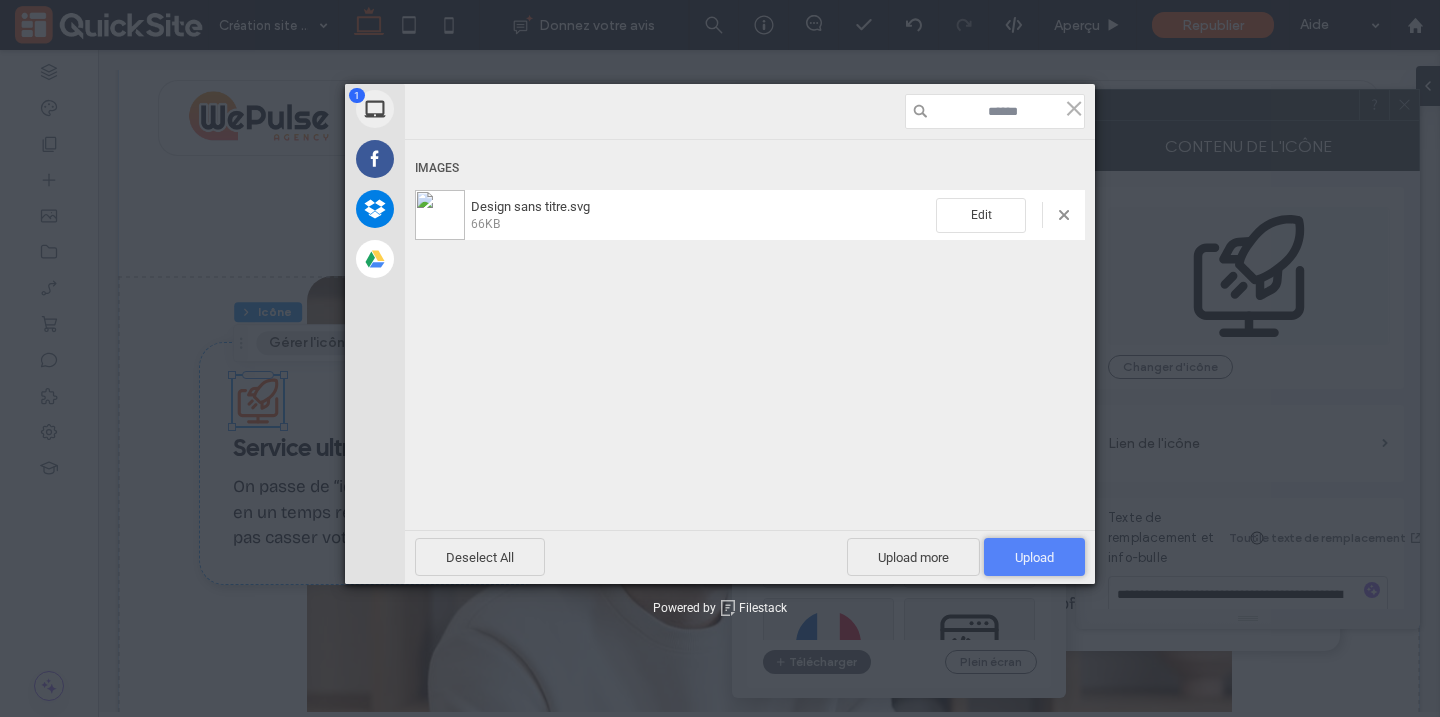 click on "Upload
1" at bounding box center [1034, 557] 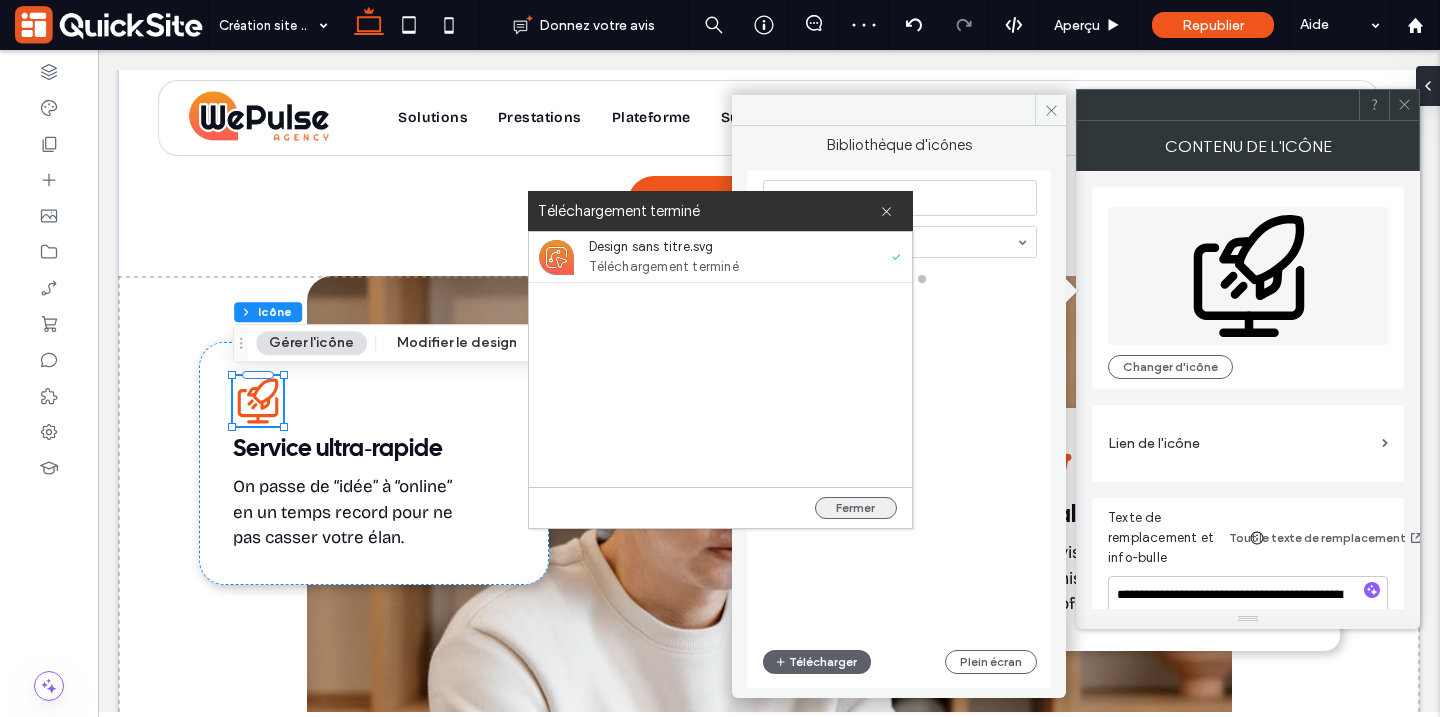 click on "Fermer" at bounding box center (856, 508) 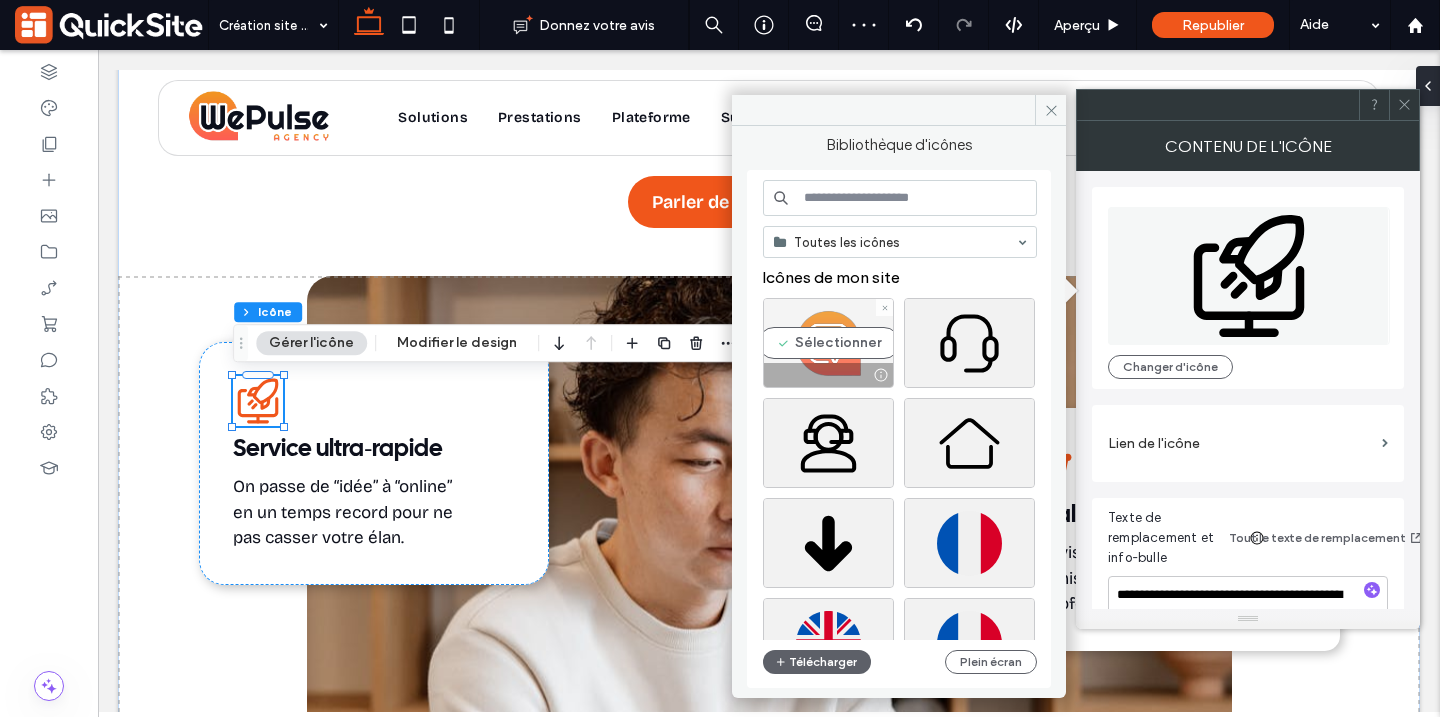 click on "Sélectionner" at bounding box center [828, 343] 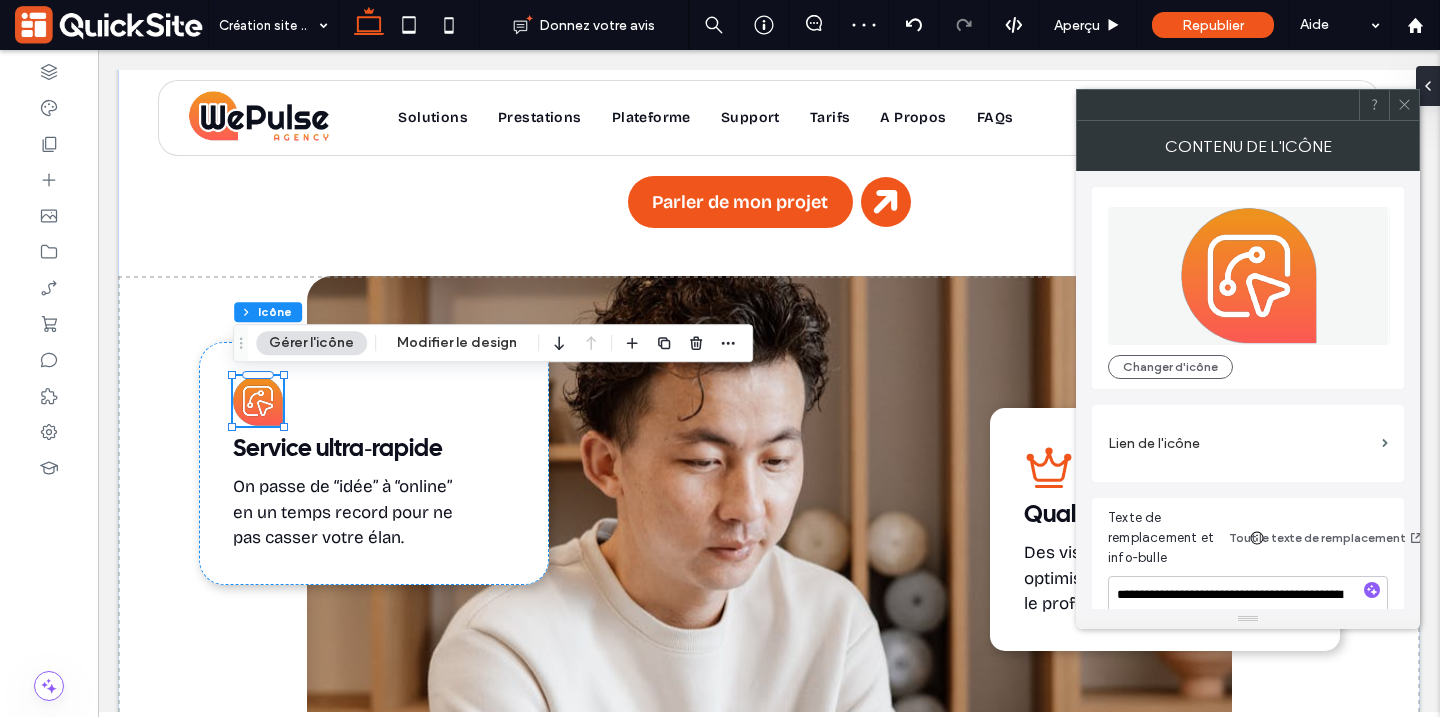 click at bounding box center [1404, 105] 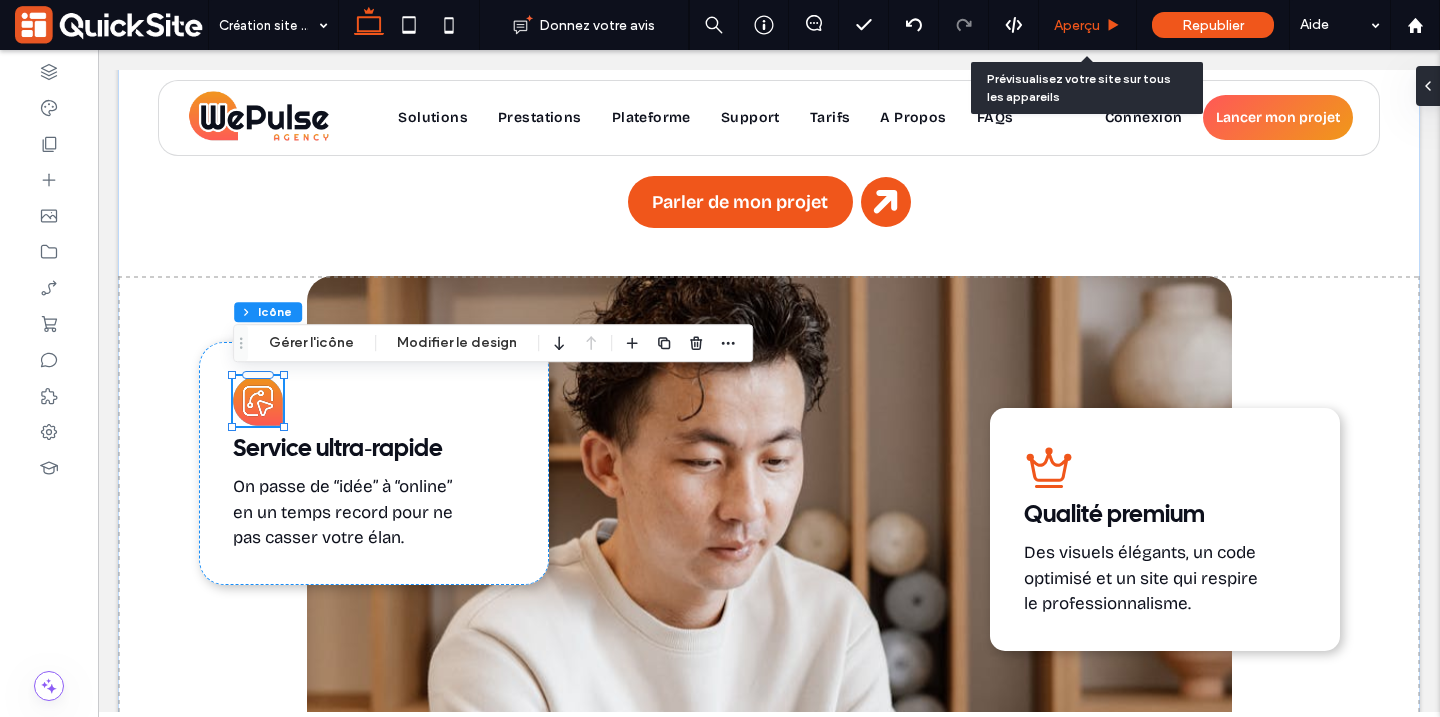 click on "Aperçu" at bounding box center (1077, 25) 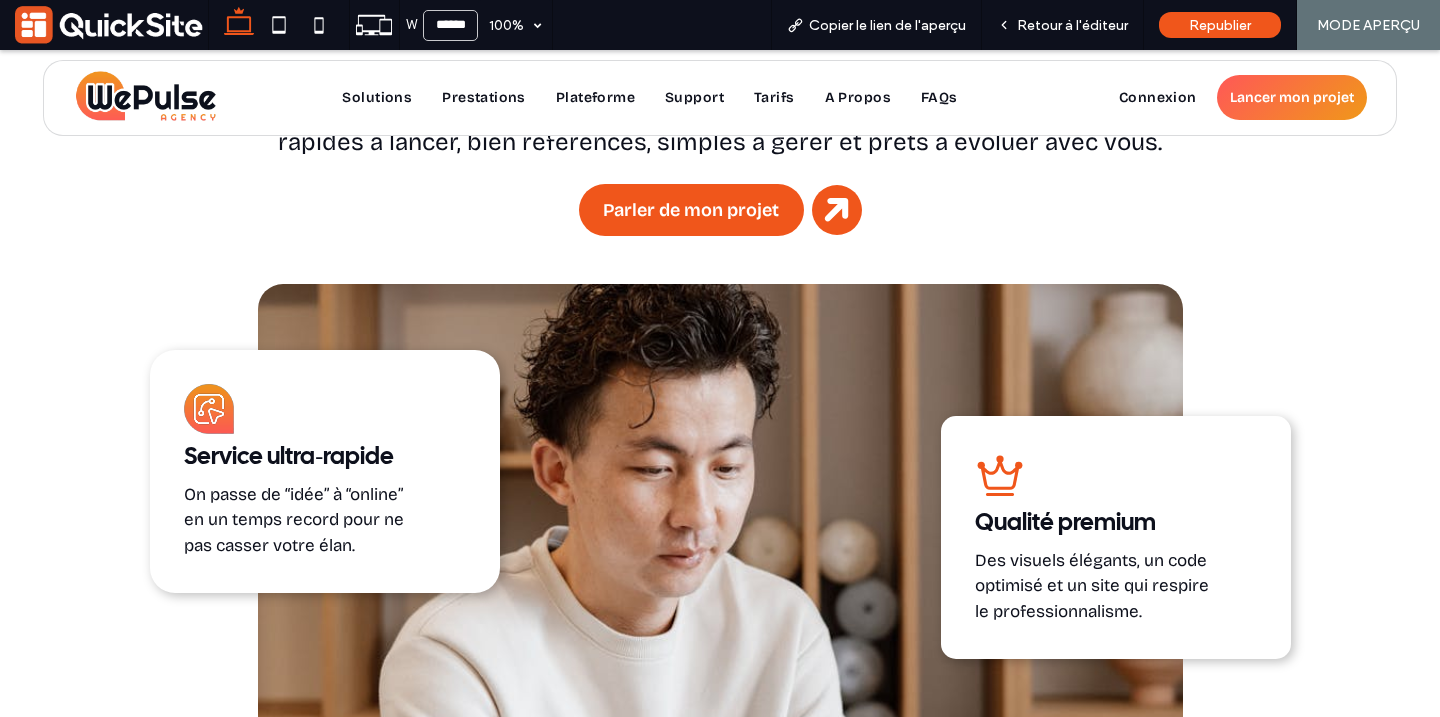 scroll, scrollTop: 2096, scrollLeft: 0, axis: vertical 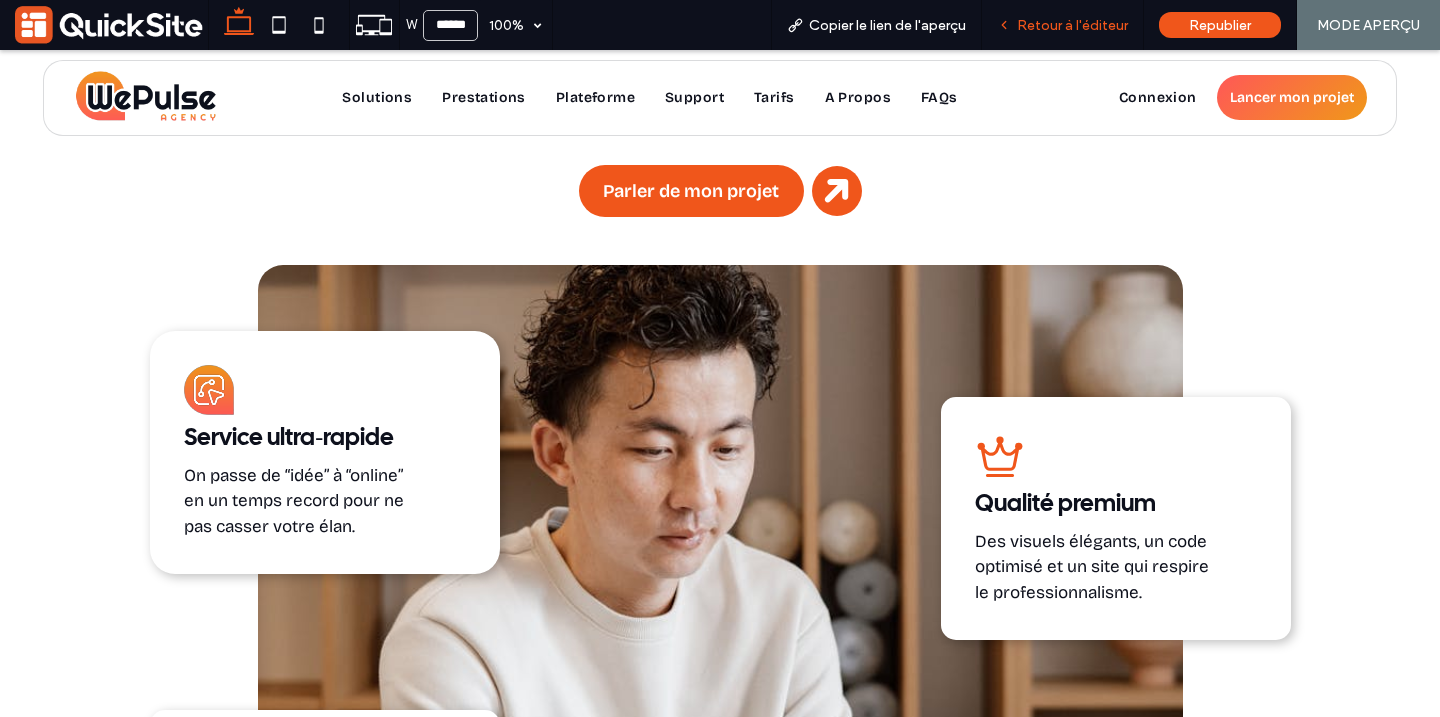 click on "Retour à l'éditeur" at bounding box center (1072, 25) 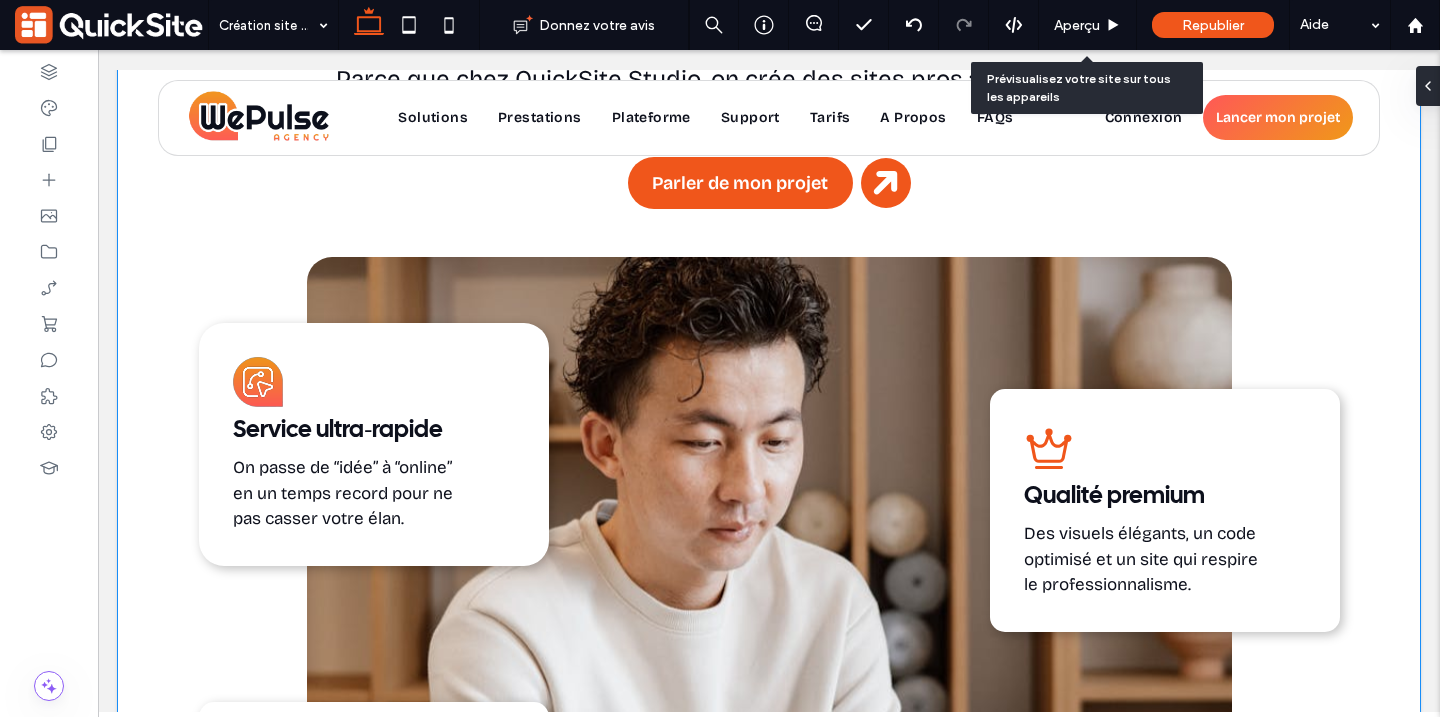 scroll, scrollTop: 2077, scrollLeft: 0, axis: vertical 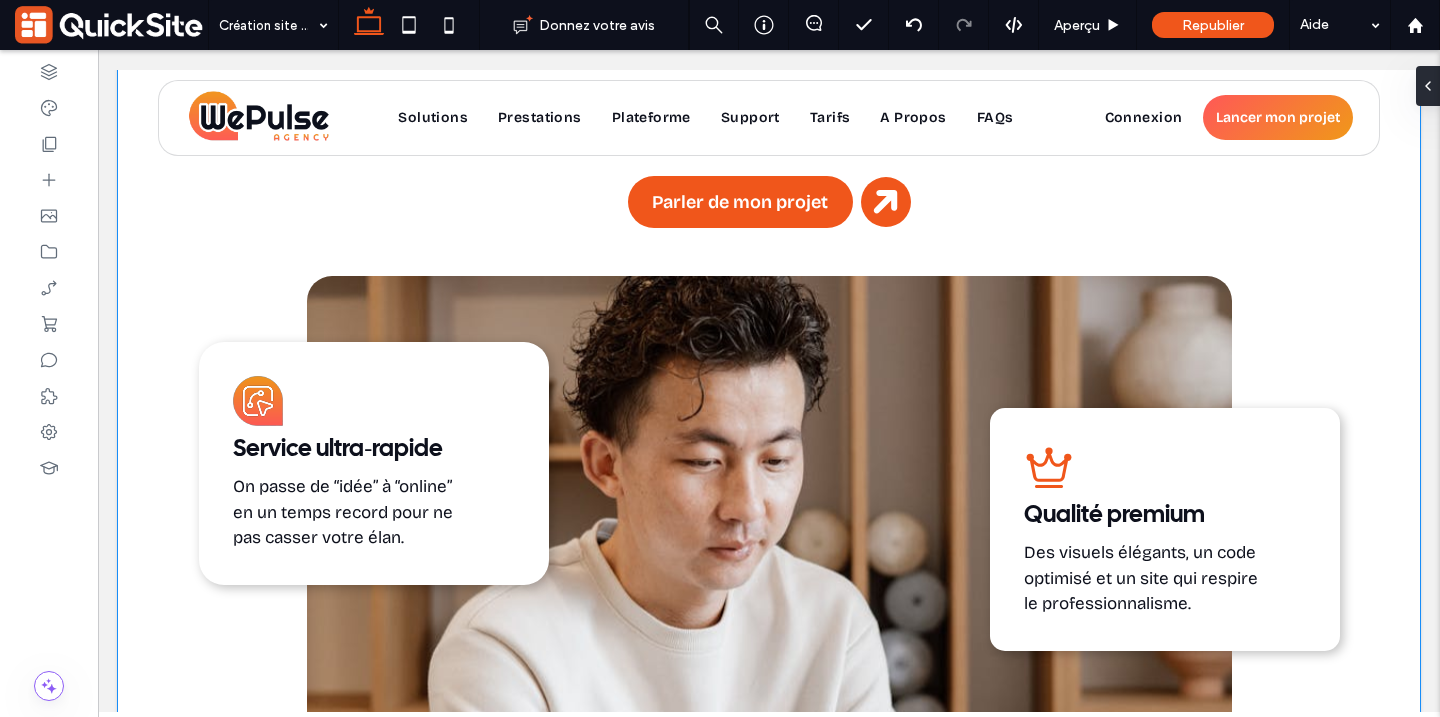 click 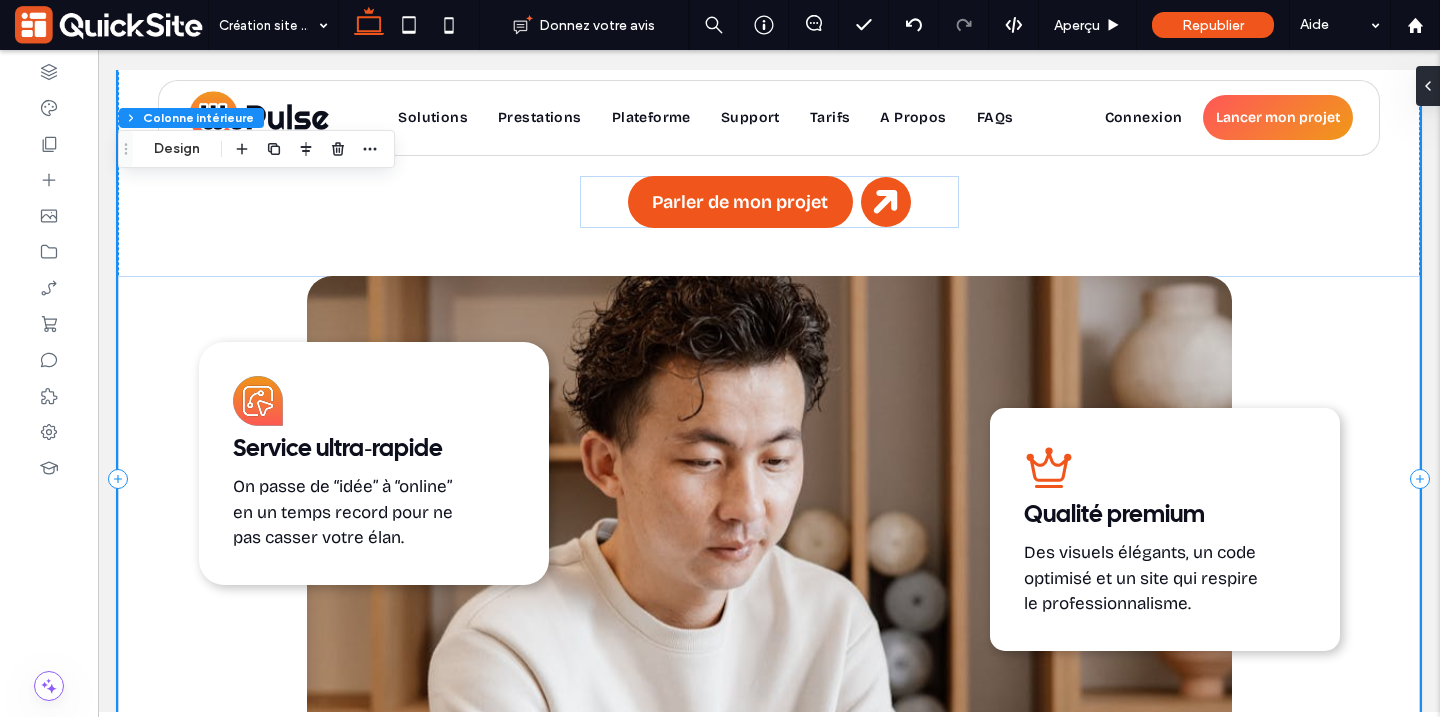 click 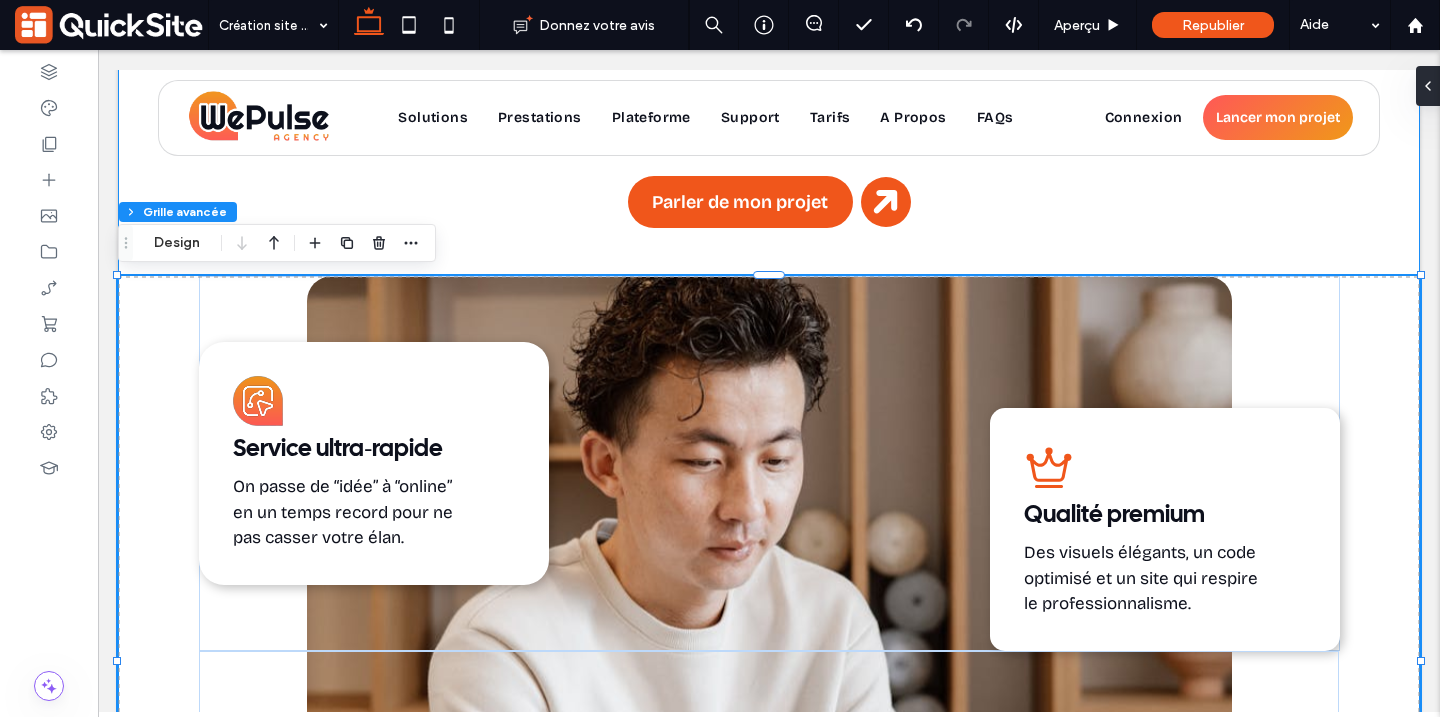 click 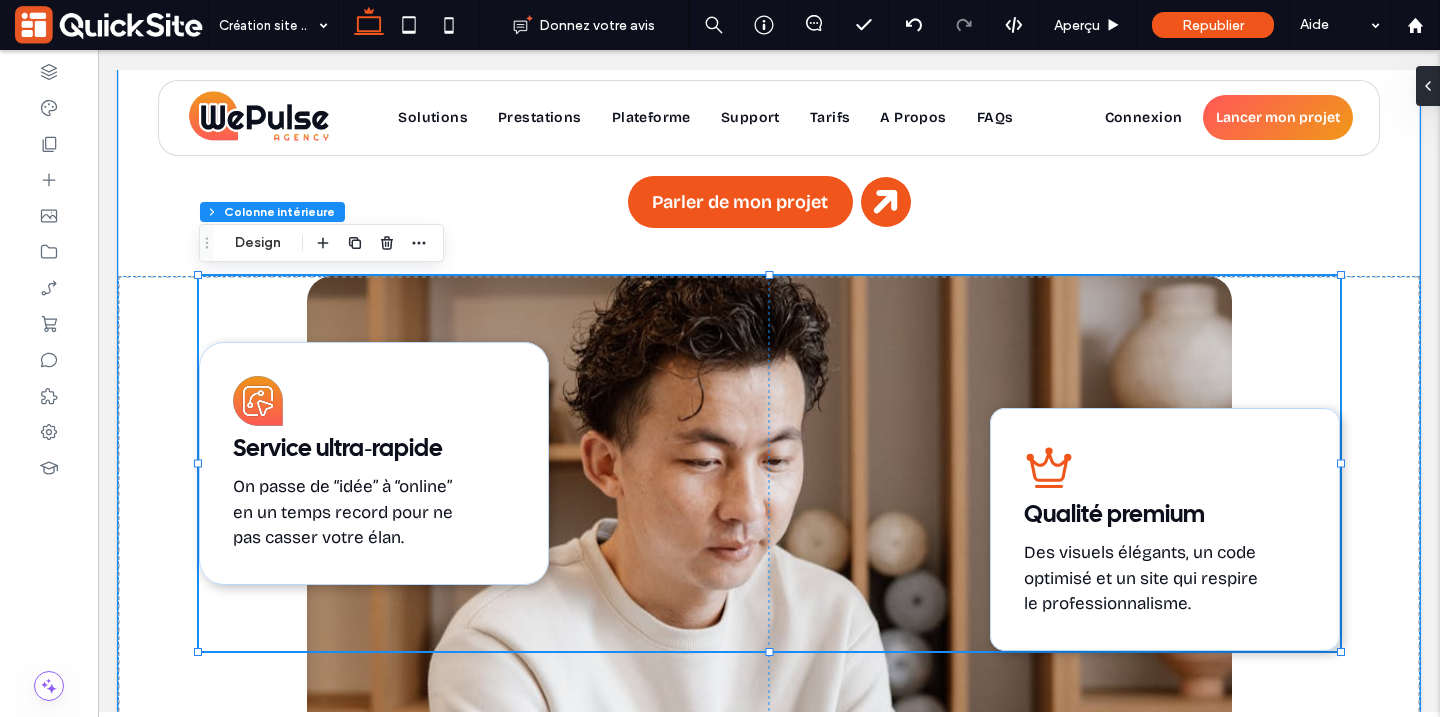 type on "**" 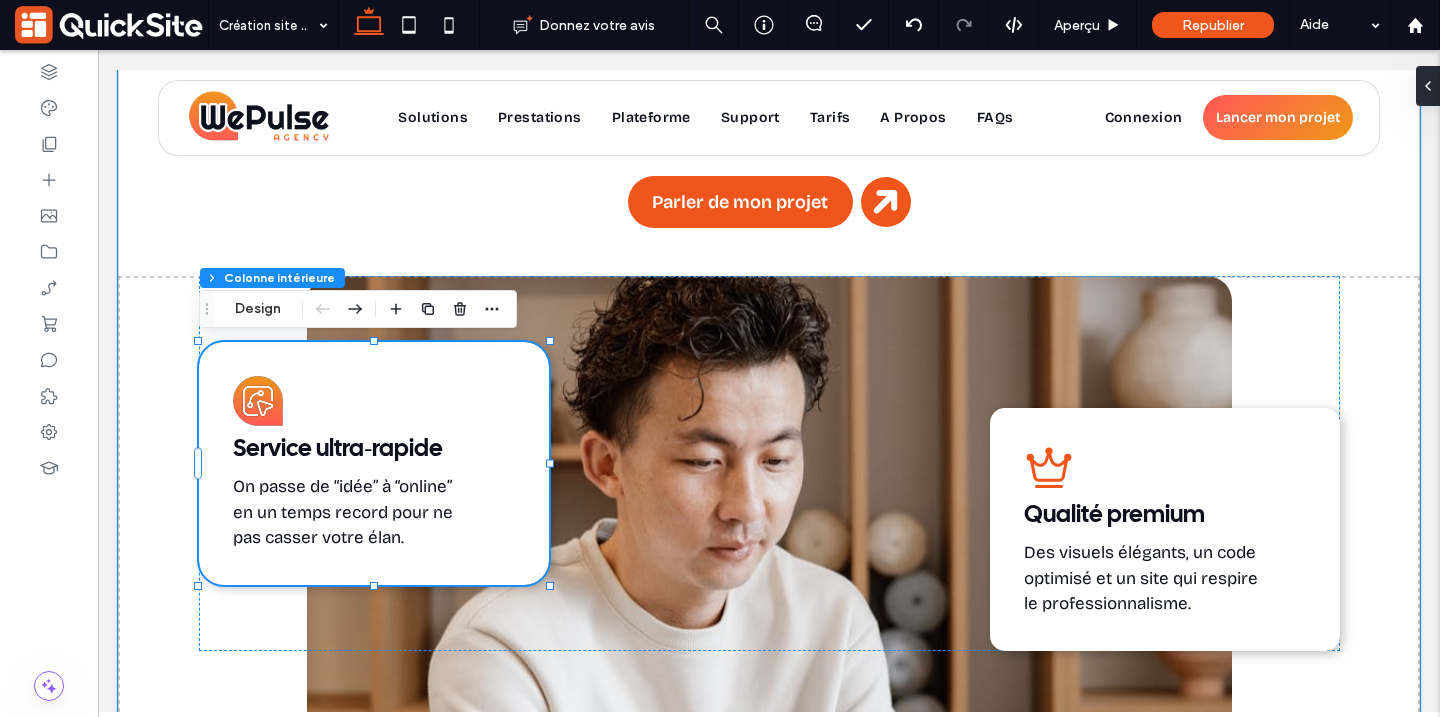 click 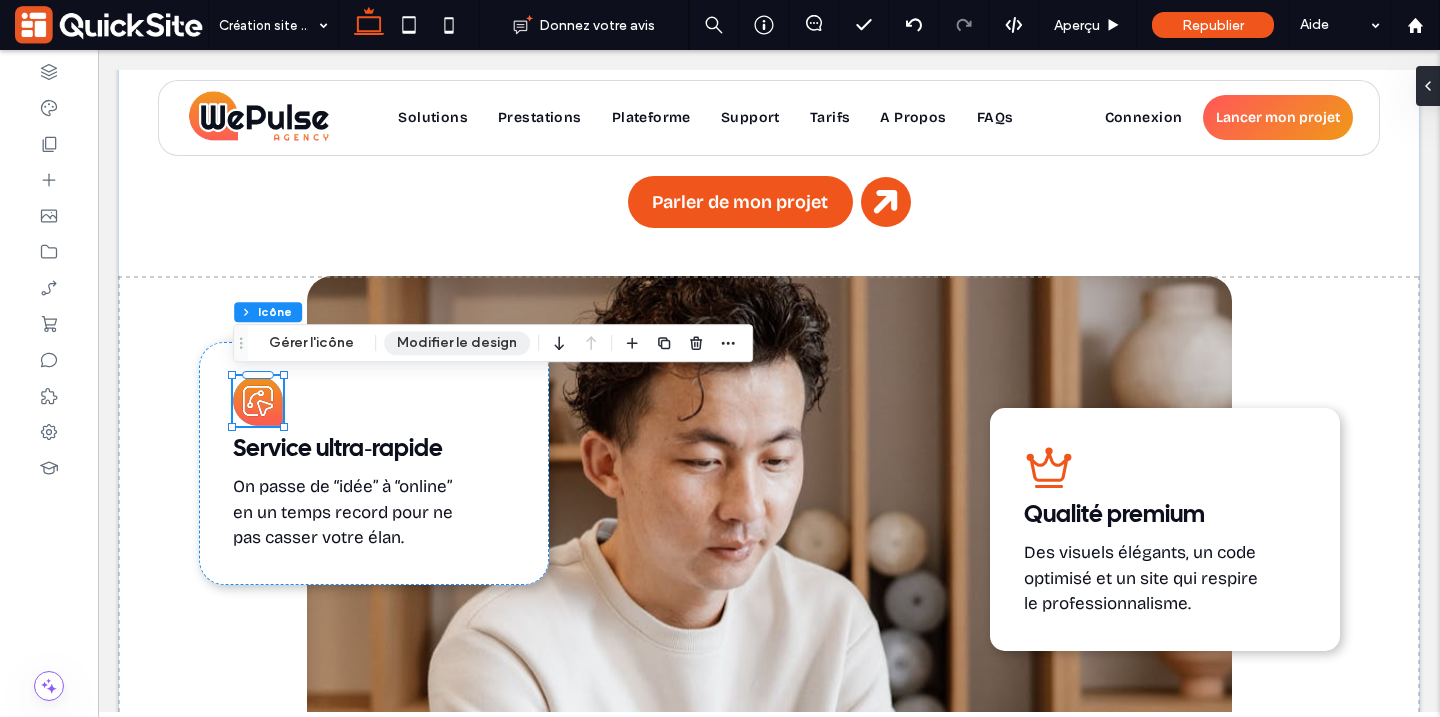 click on "Modifier le design" at bounding box center [457, 343] 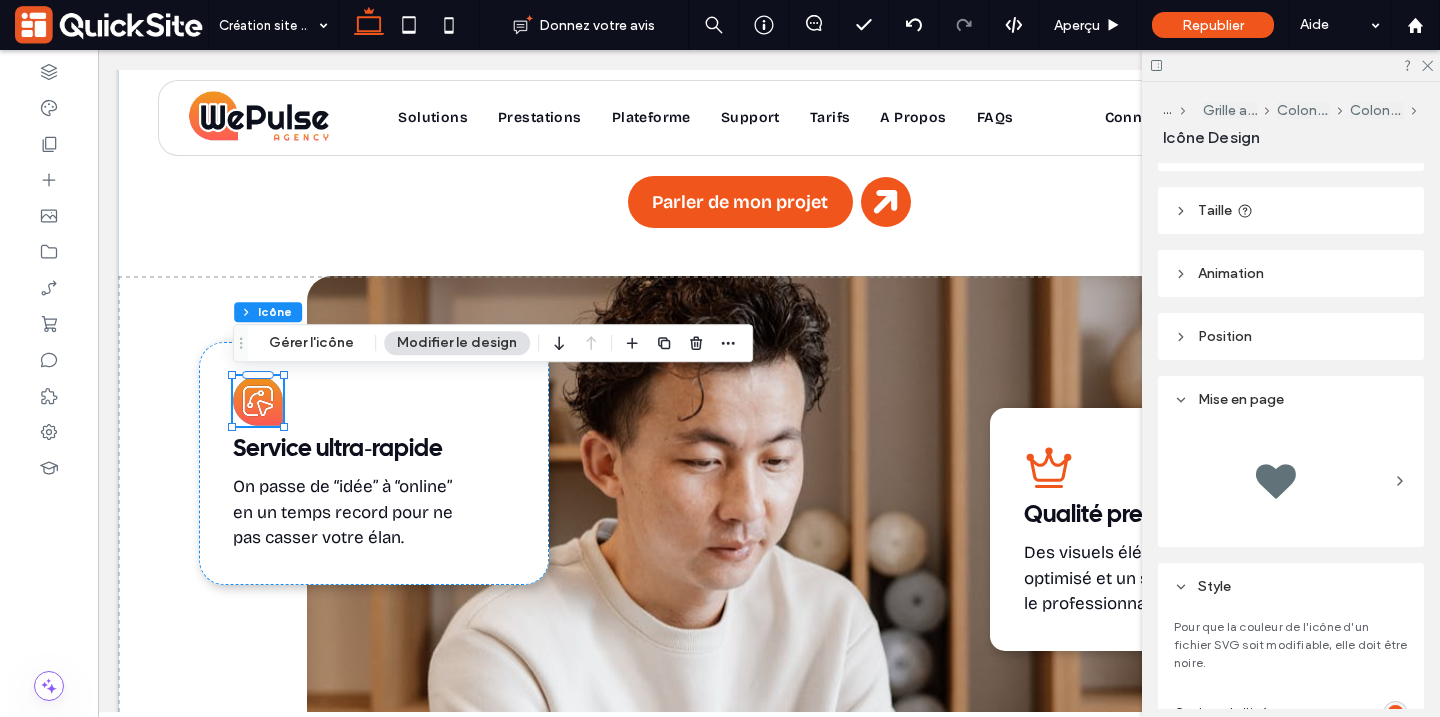 scroll, scrollTop: 110, scrollLeft: 0, axis: vertical 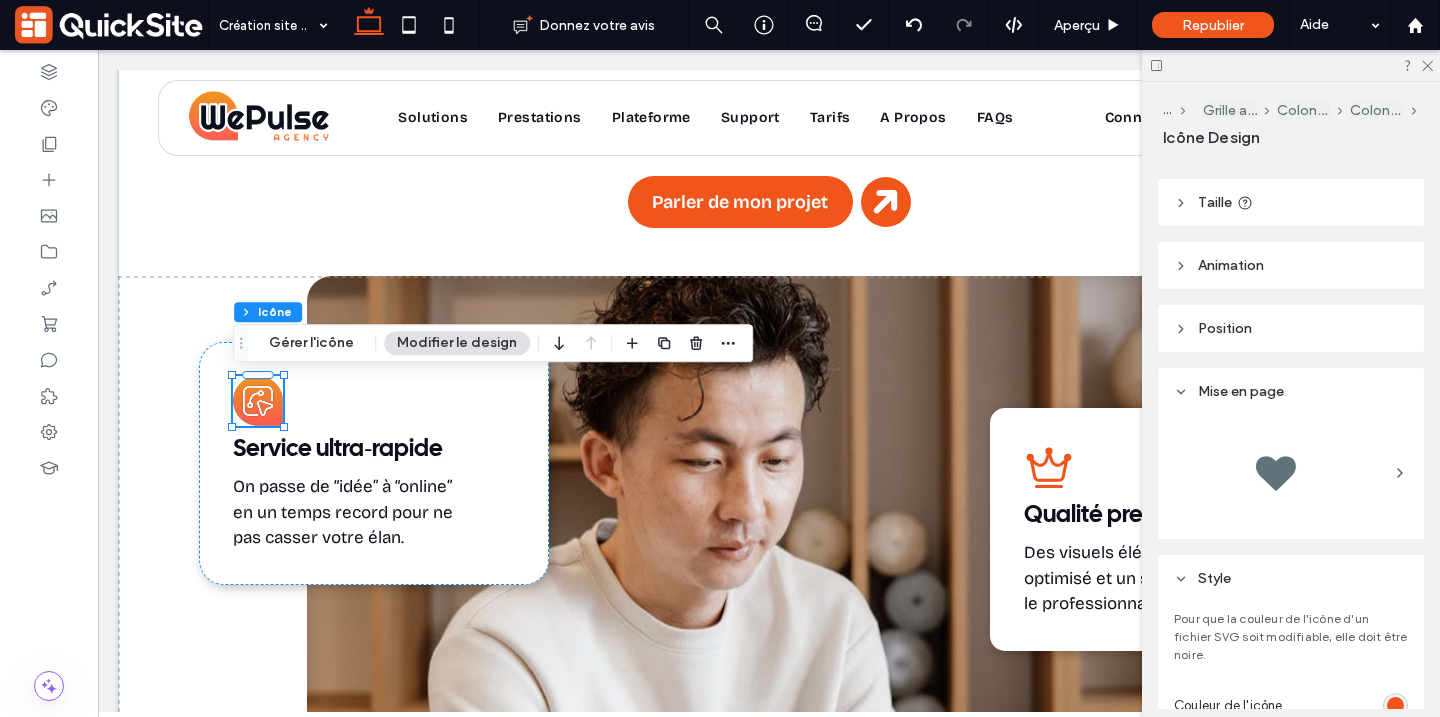 click on "Taille" at bounding box center (1215, 202) 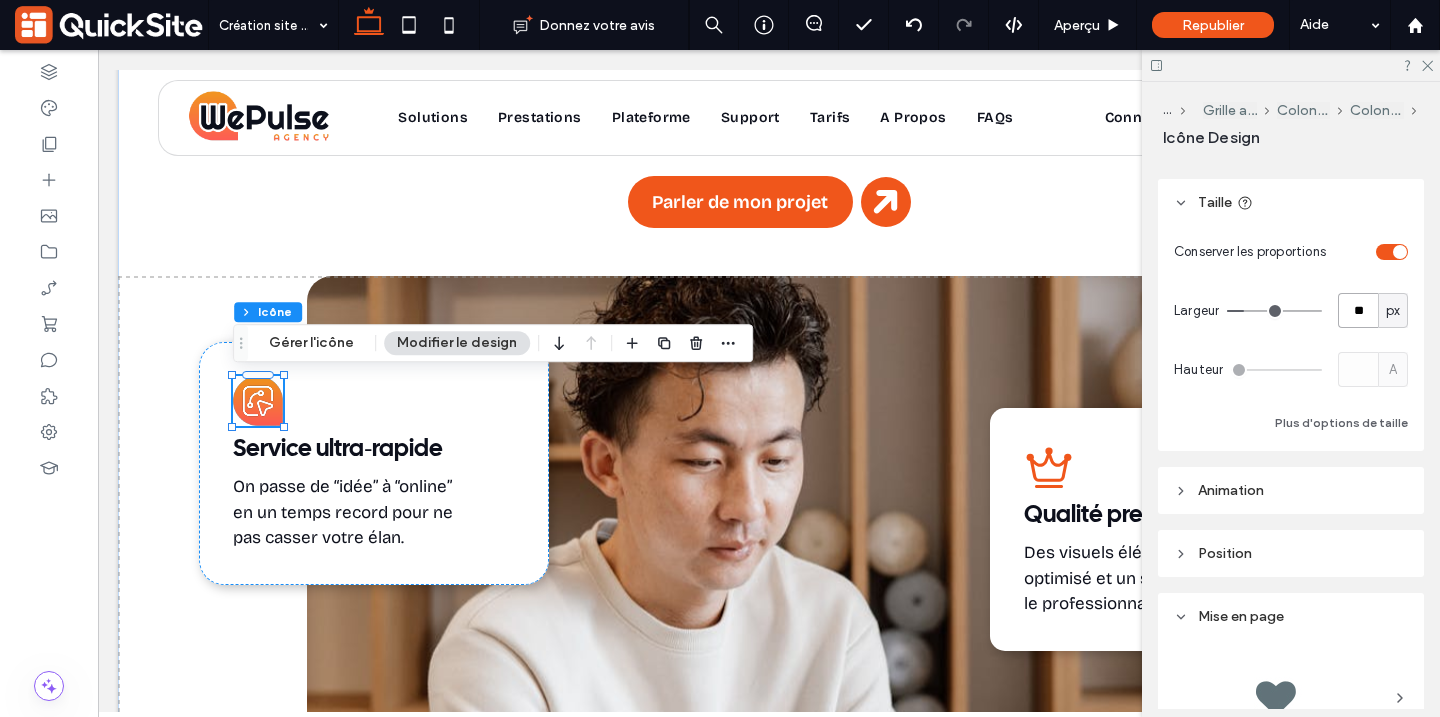 click on "**" at bounding box center (1358, 310) 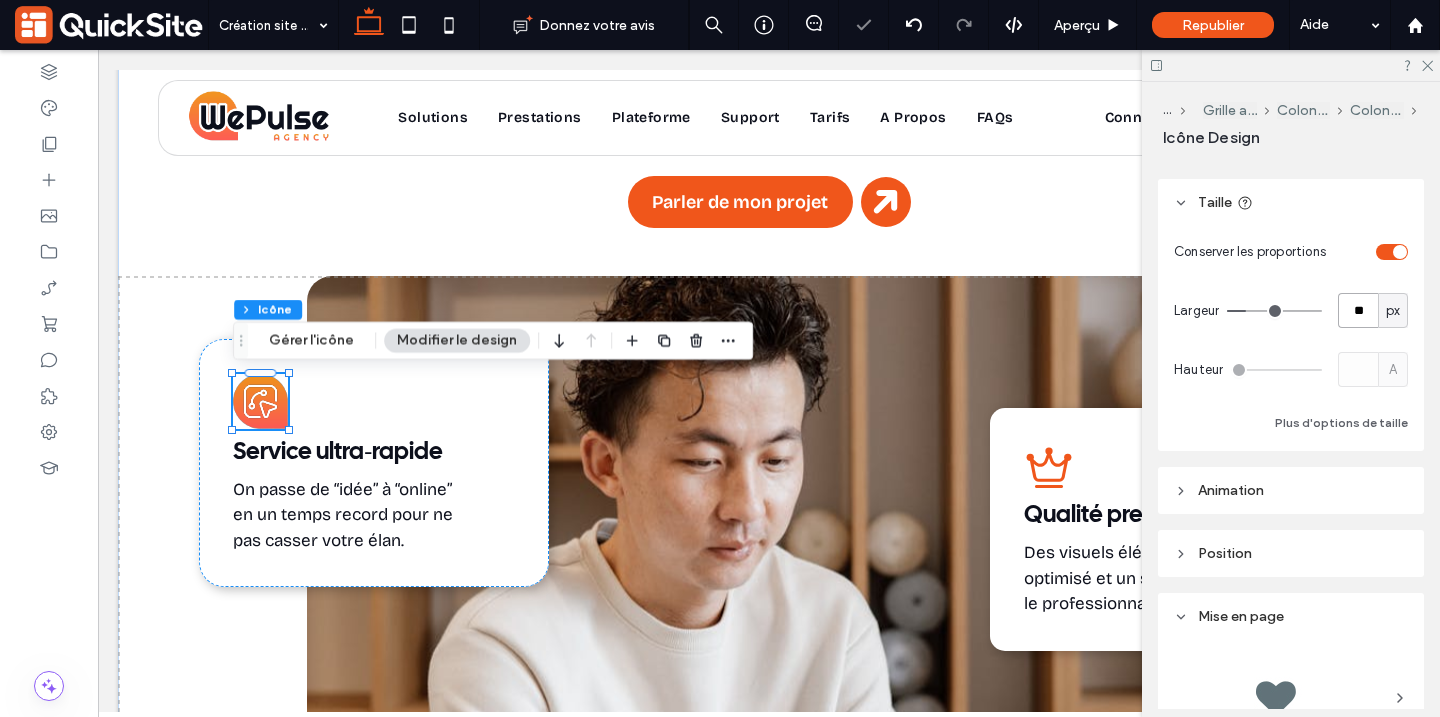 type on "*" 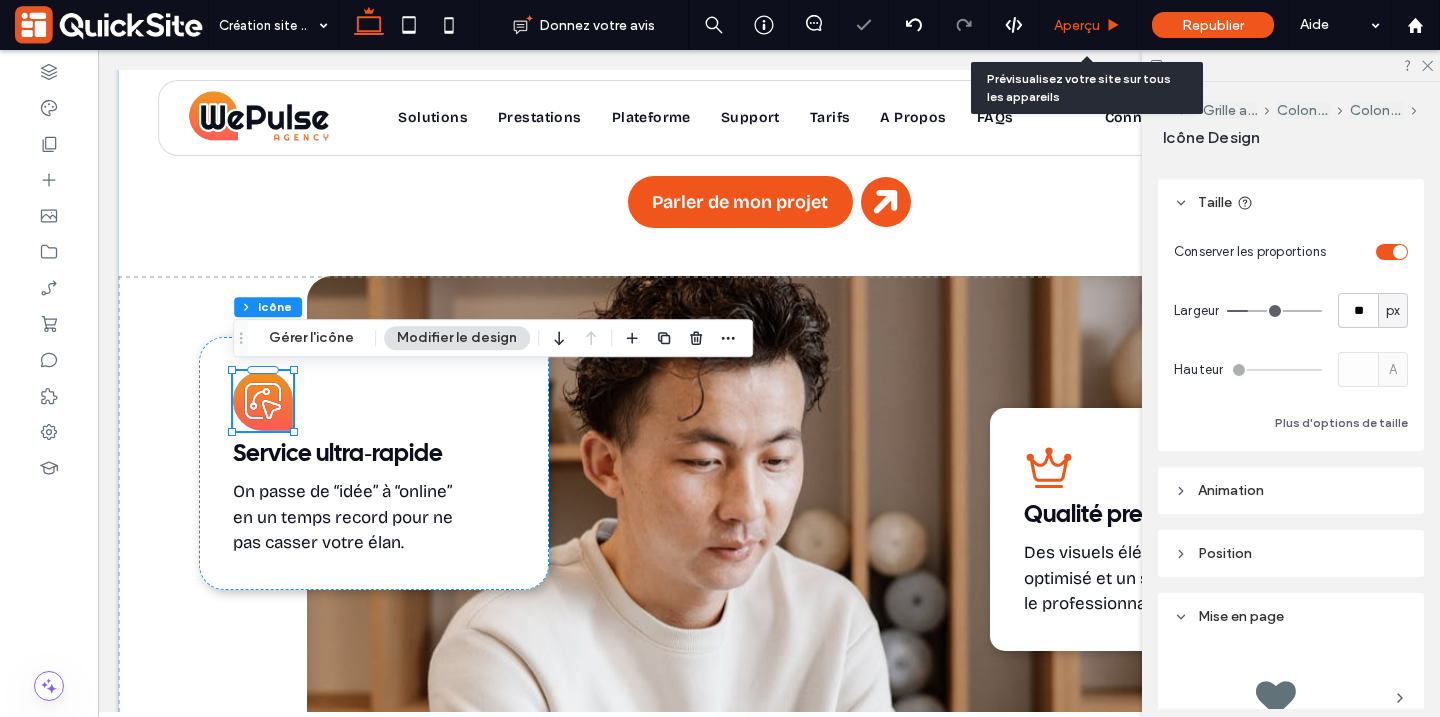 click on "Aperçu" at bounding box center (1077, 25) 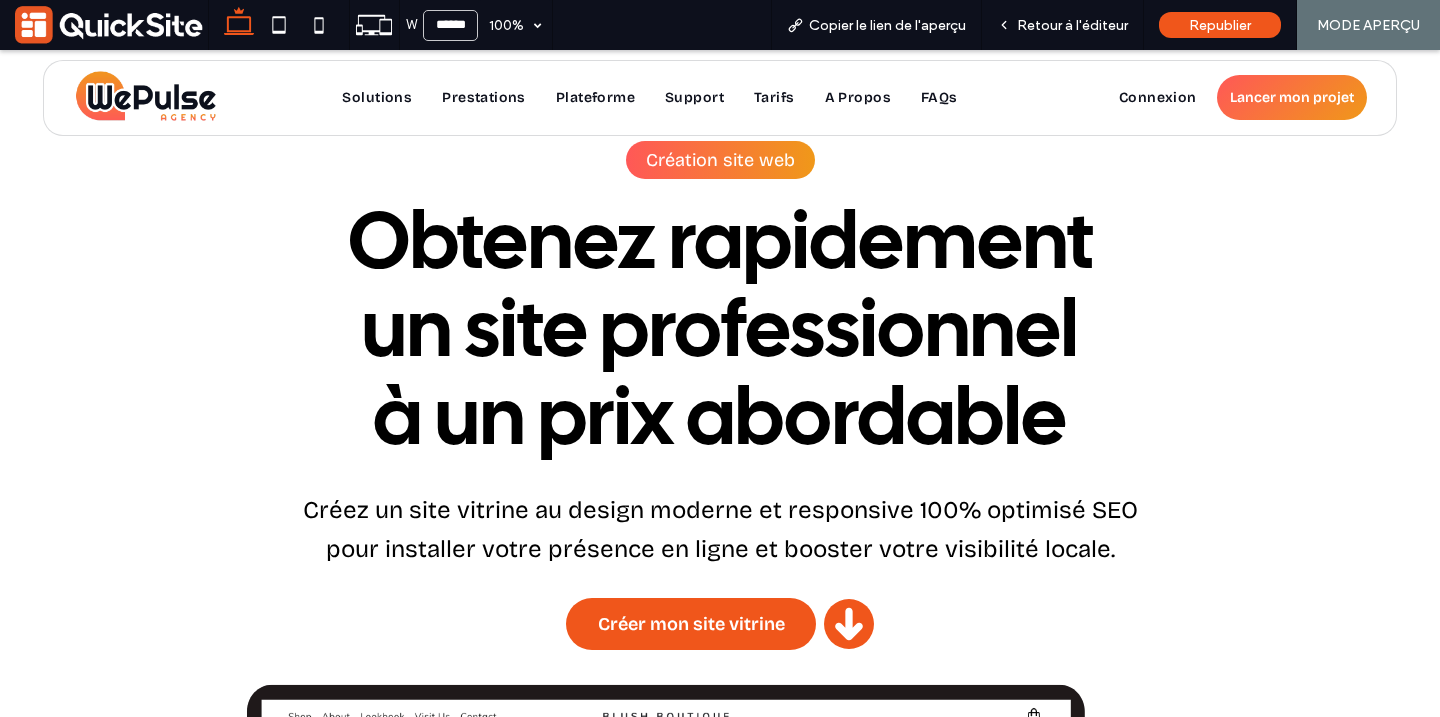 scroll, scrollTop: 0, scrollLeft: 0, axis: both 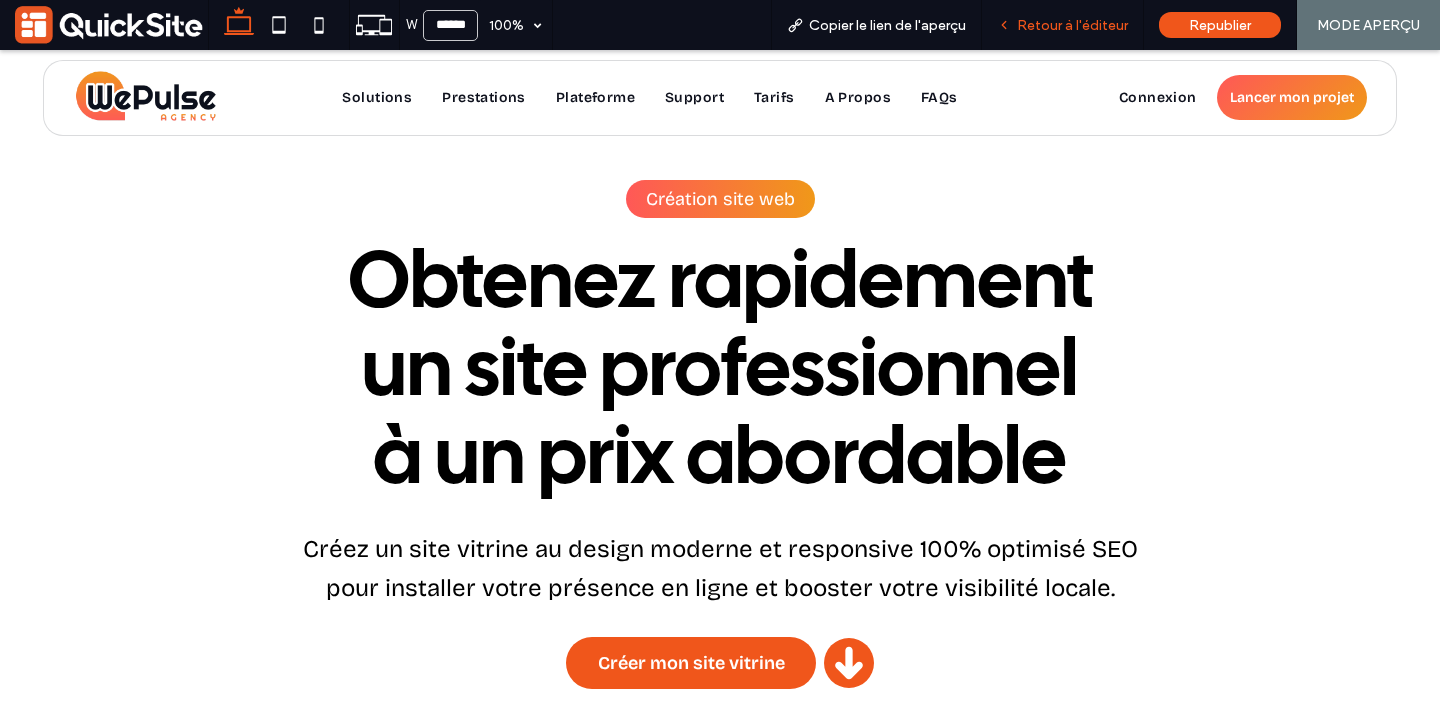 click on "Retour à l'éditeur" at bounding box center (1063, 25) 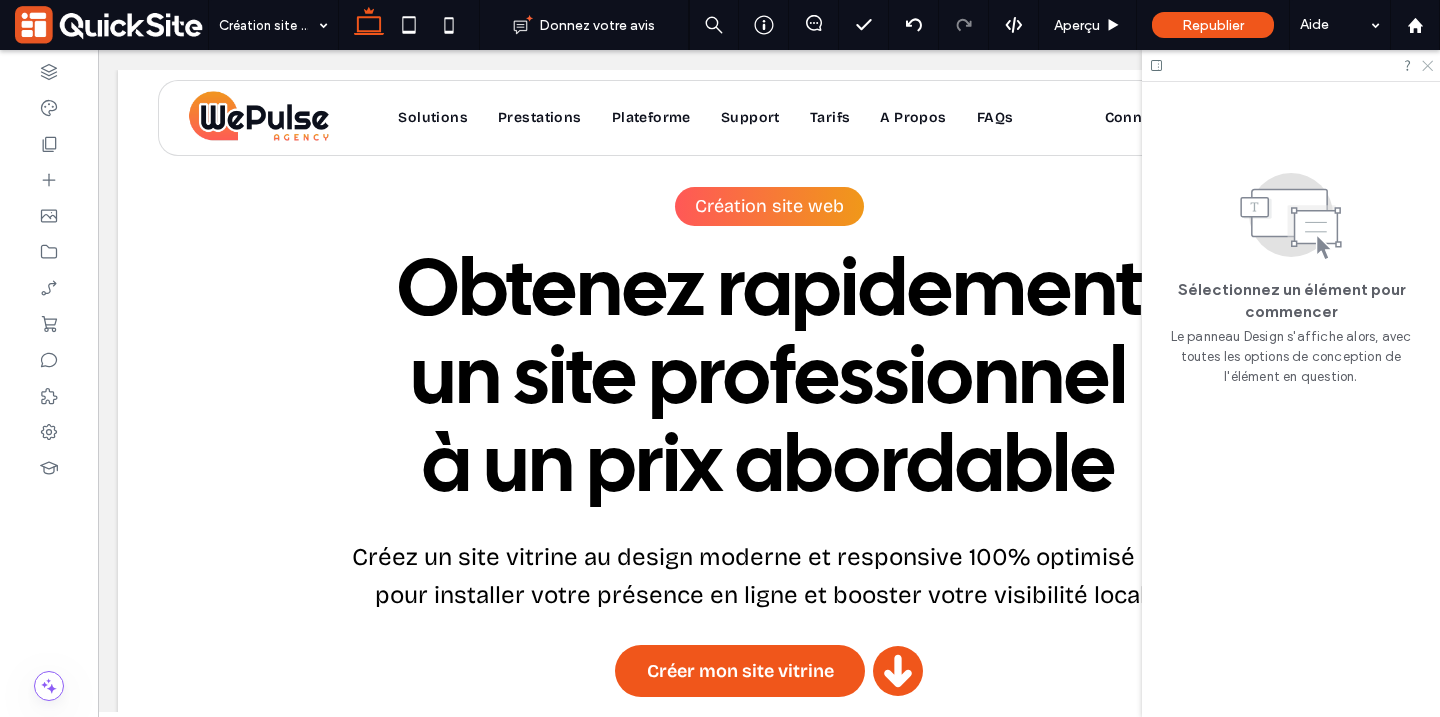 click 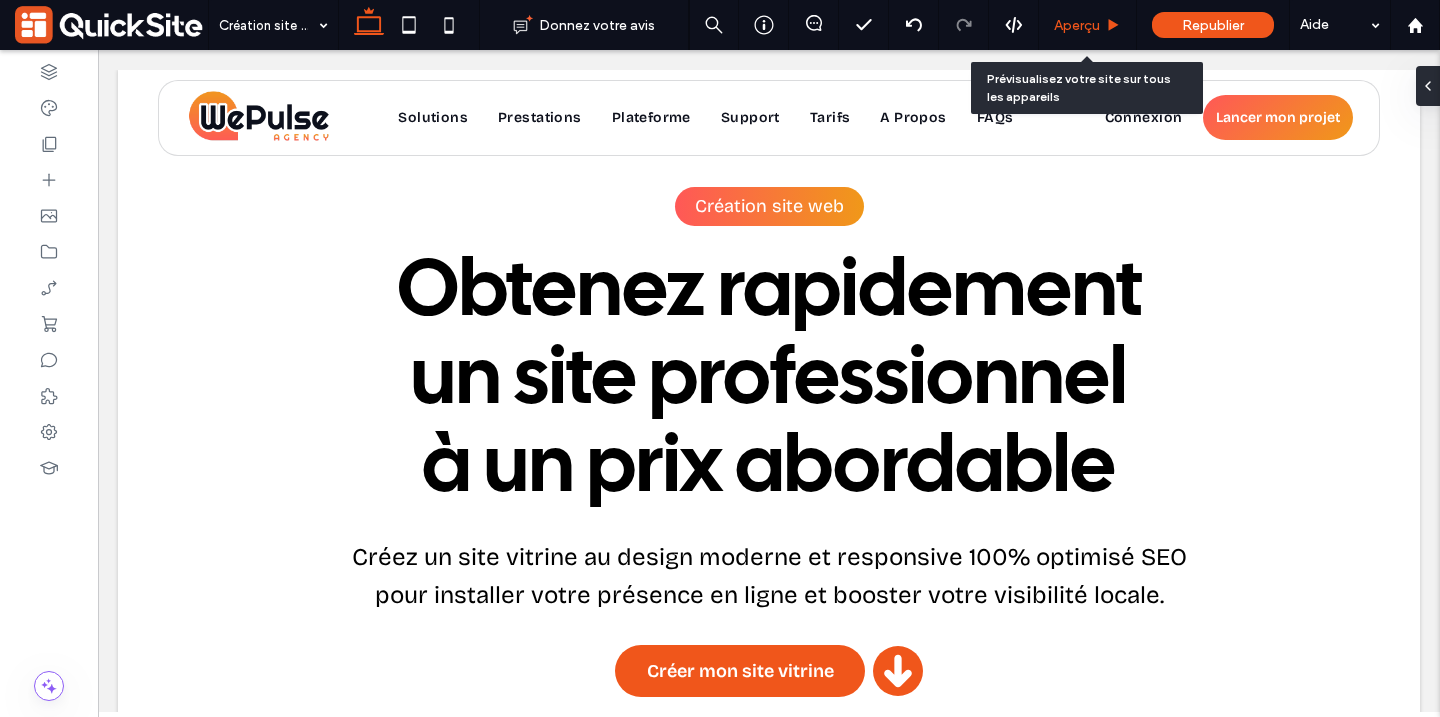 click on "Aperçu" at bounding box center (1077, 25) 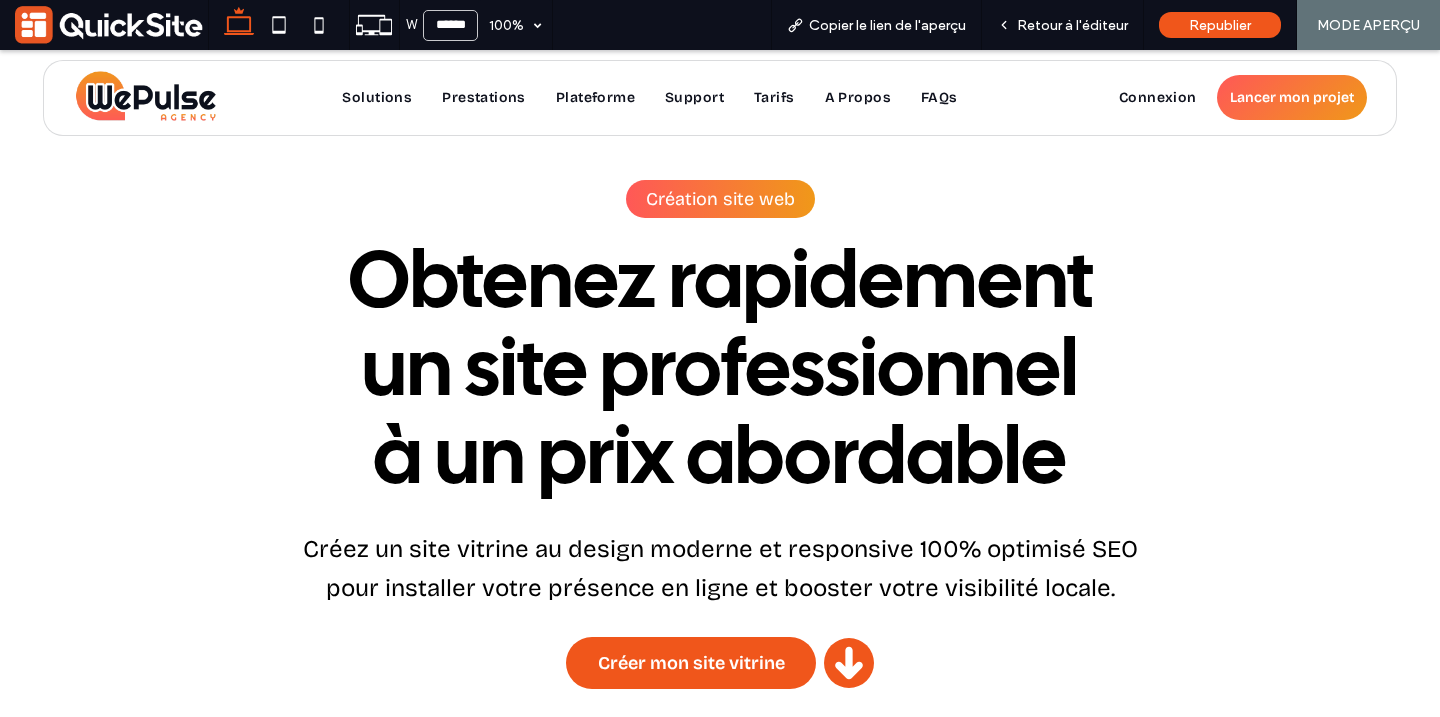 click on "Retour à l'éditeur" at bounding box center [1072, 25] 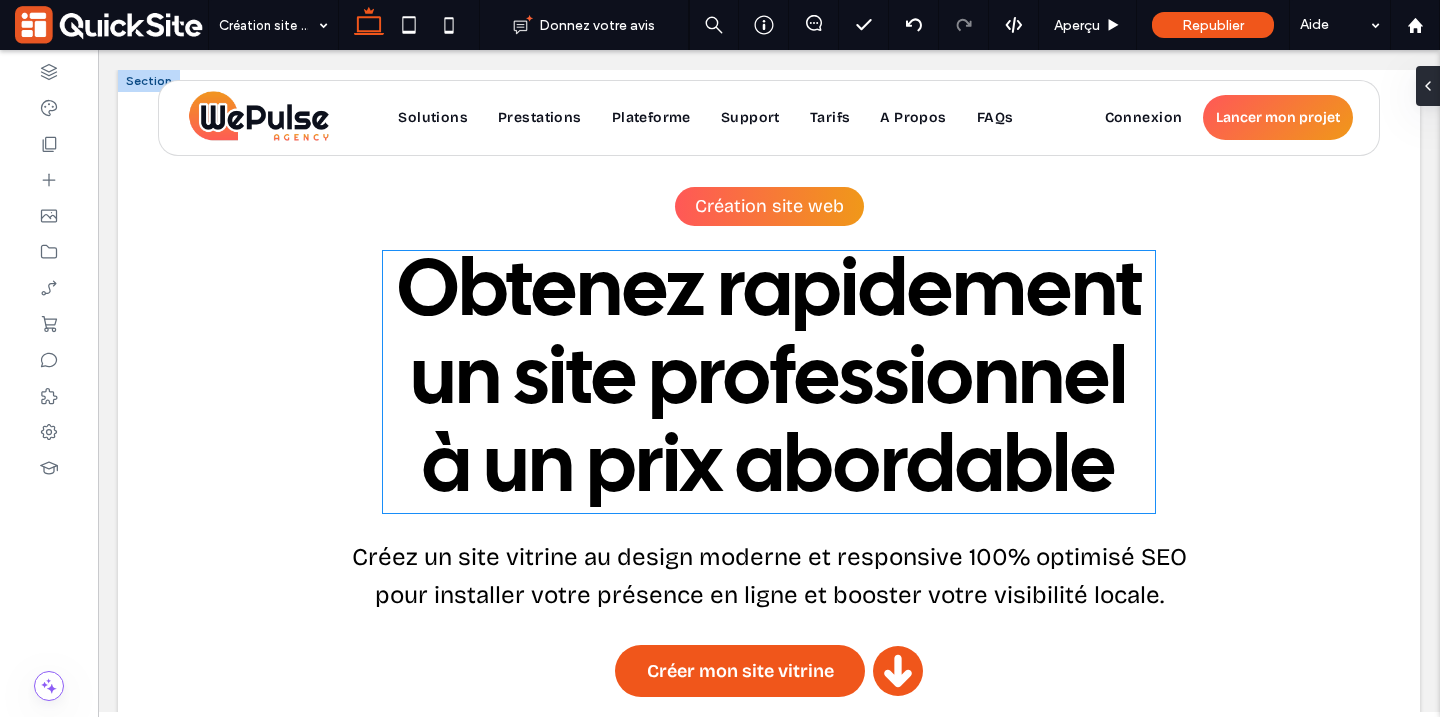 click on "Obtenez rapidement un site professionnel à un prix abordable" at bounding box center (769, 382) 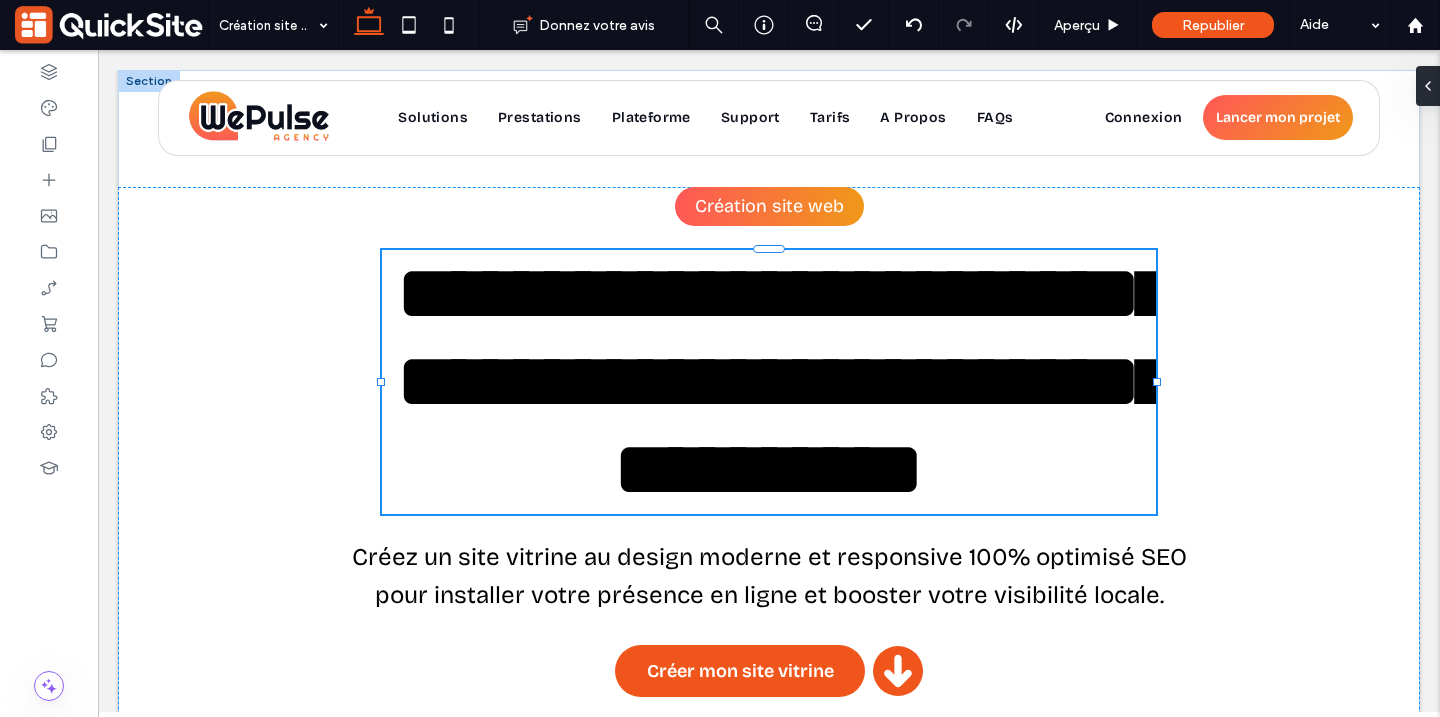 type on "**********" 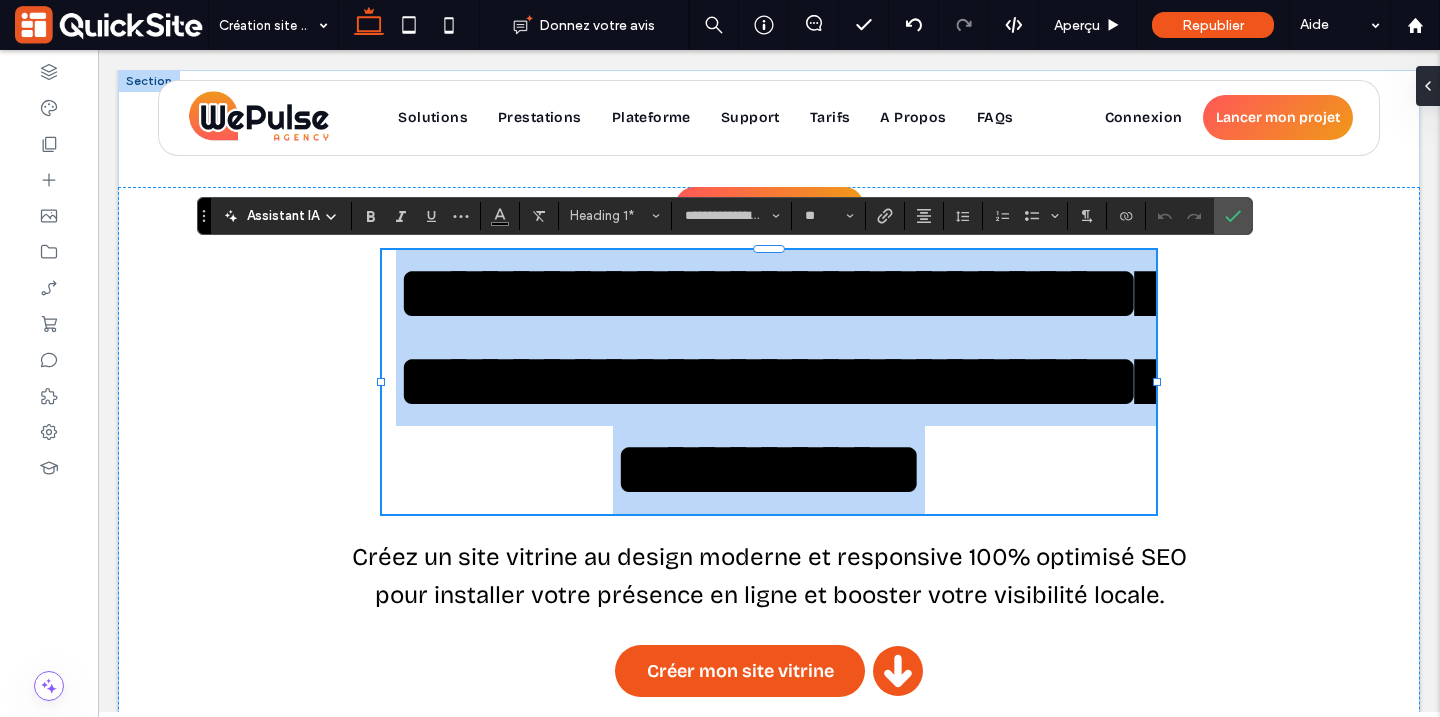 click on "**********" at bounding box center [784, 381] 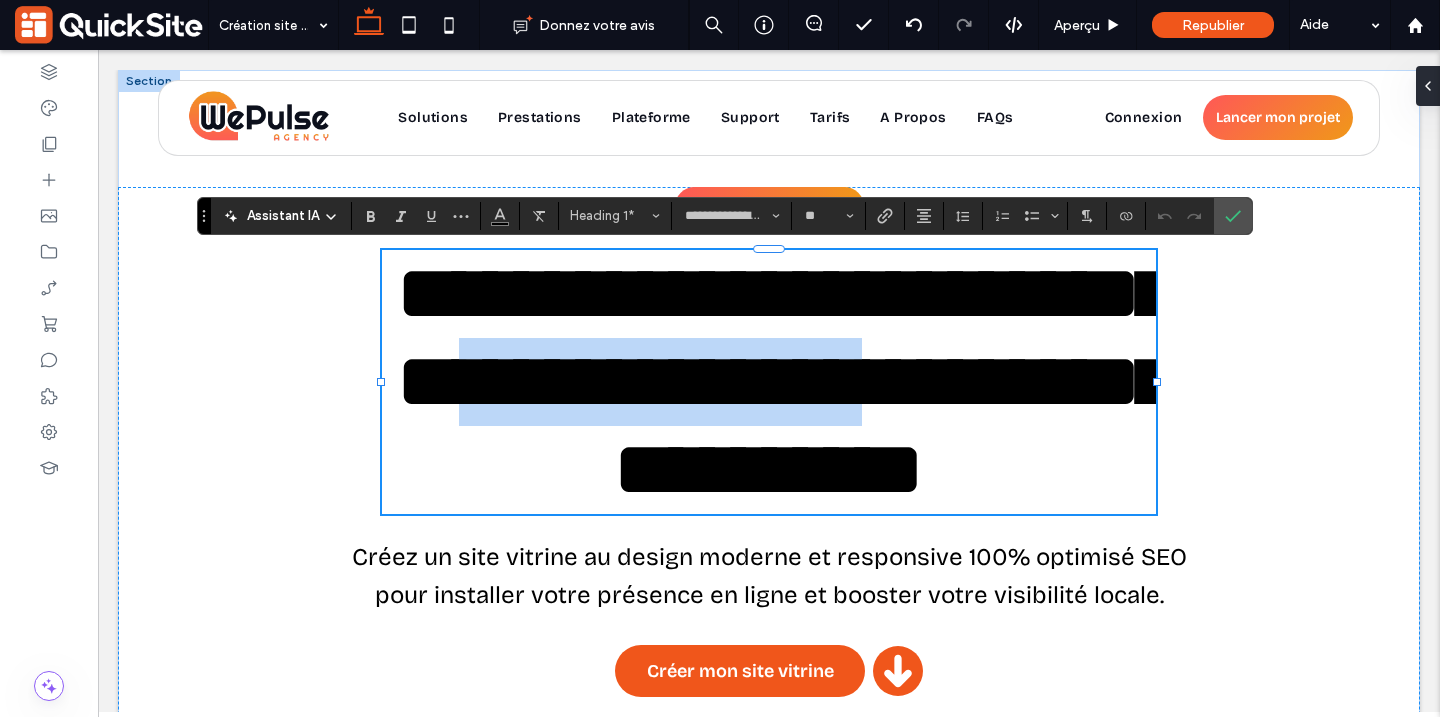 type 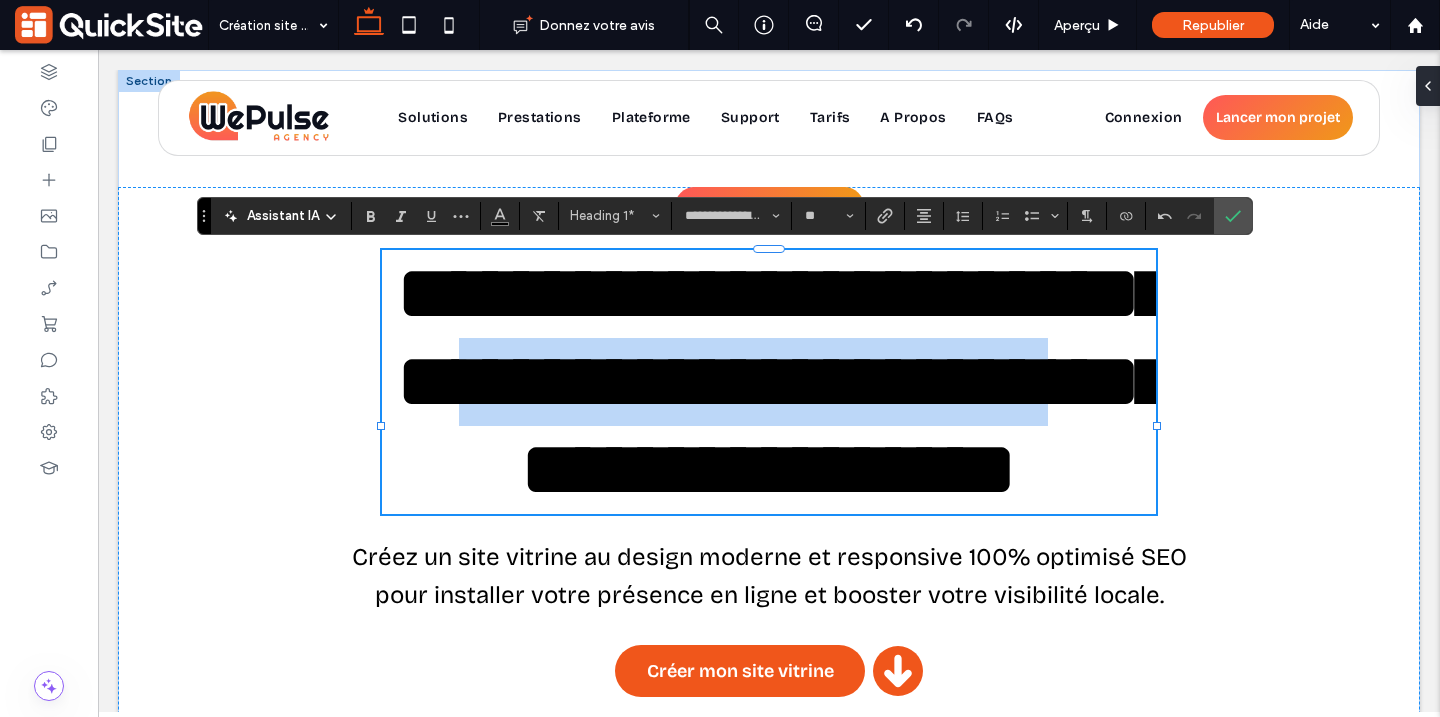 drag, startPoint x: 722, startPoint y: 384, endPoint x: 791, endPoint y: 458, distance: 101.17806 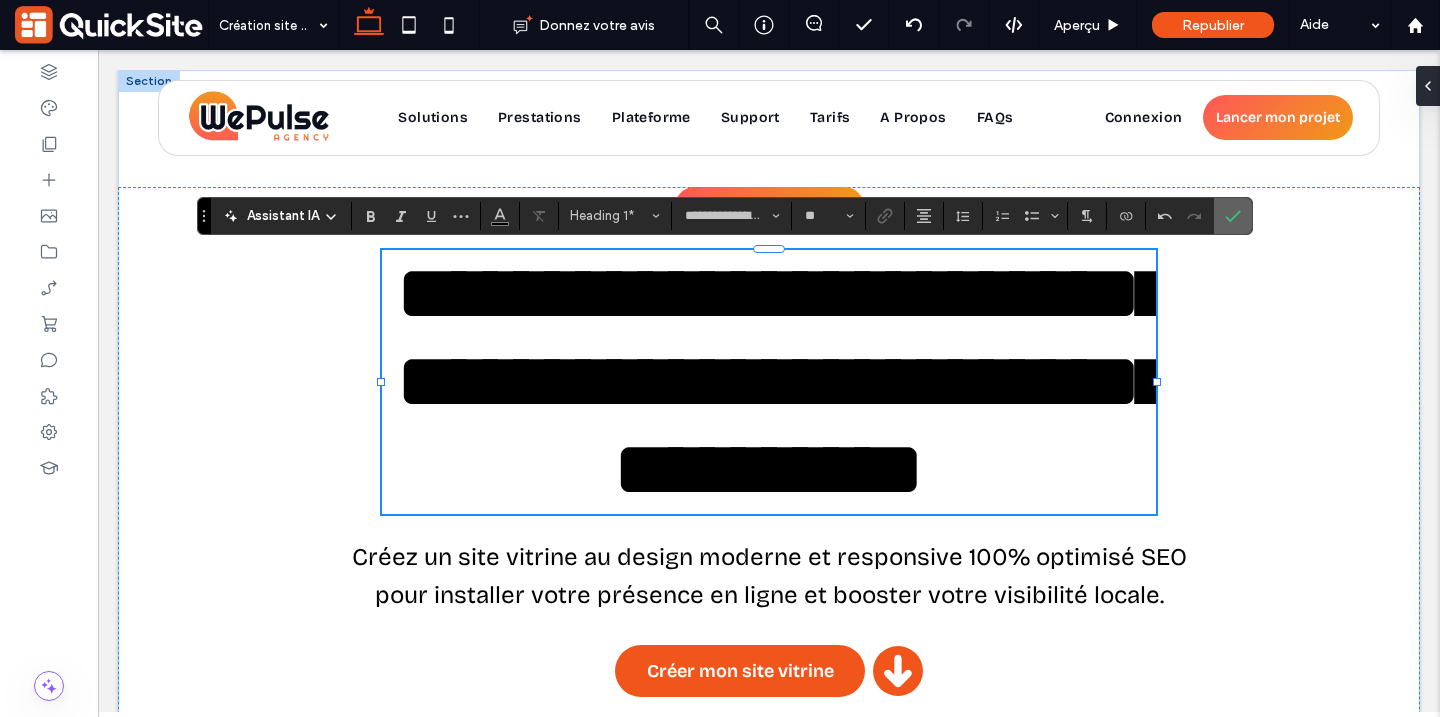 click at bounding box center (1233, 216) 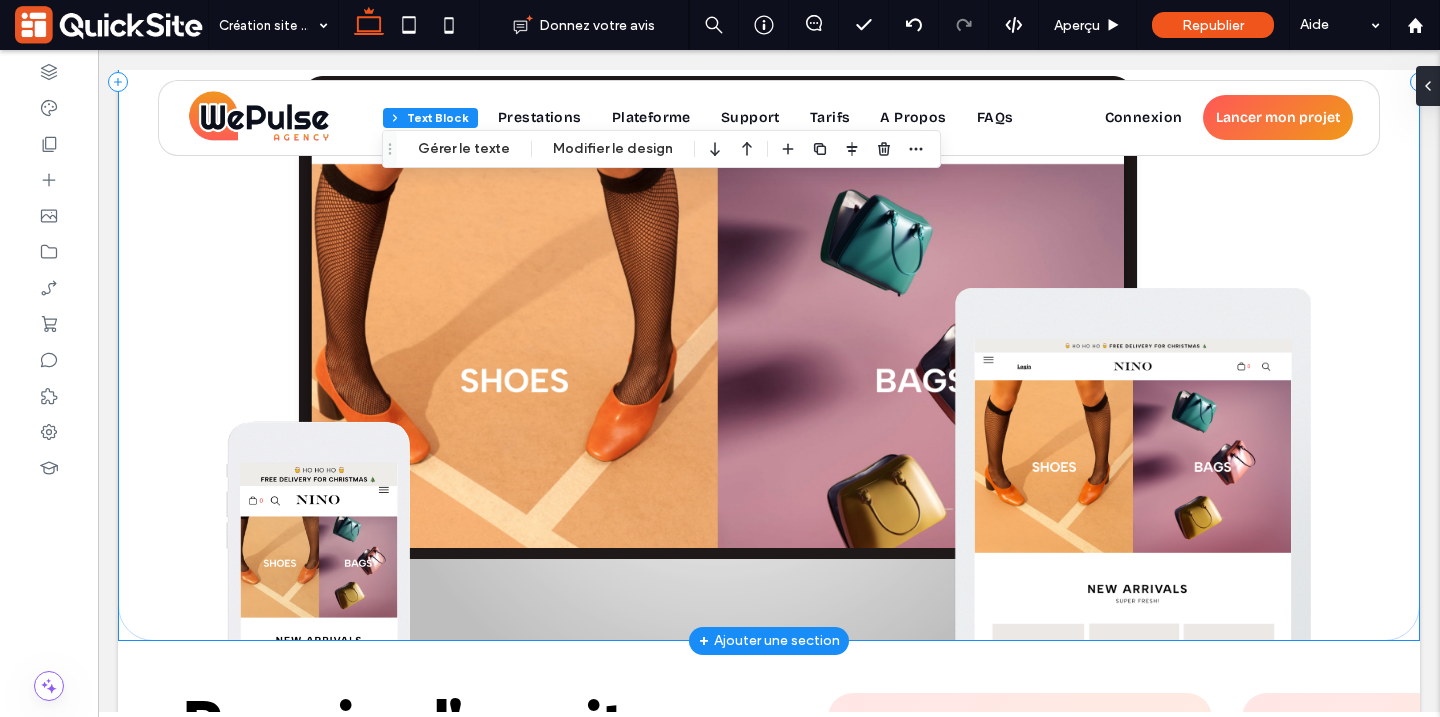 scroll, scrollTop: 662, scrollLeft: 0, axis: vertical 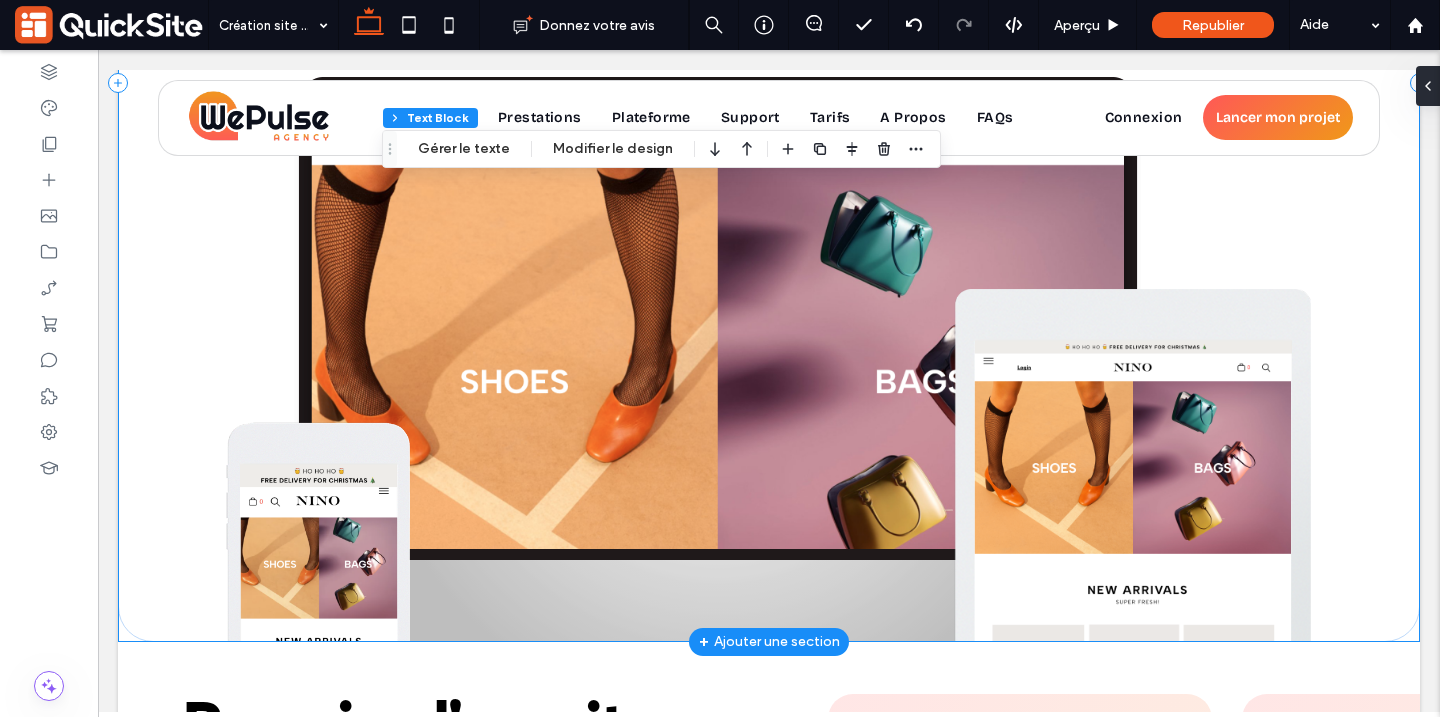 click at bounding box center (768, 350) 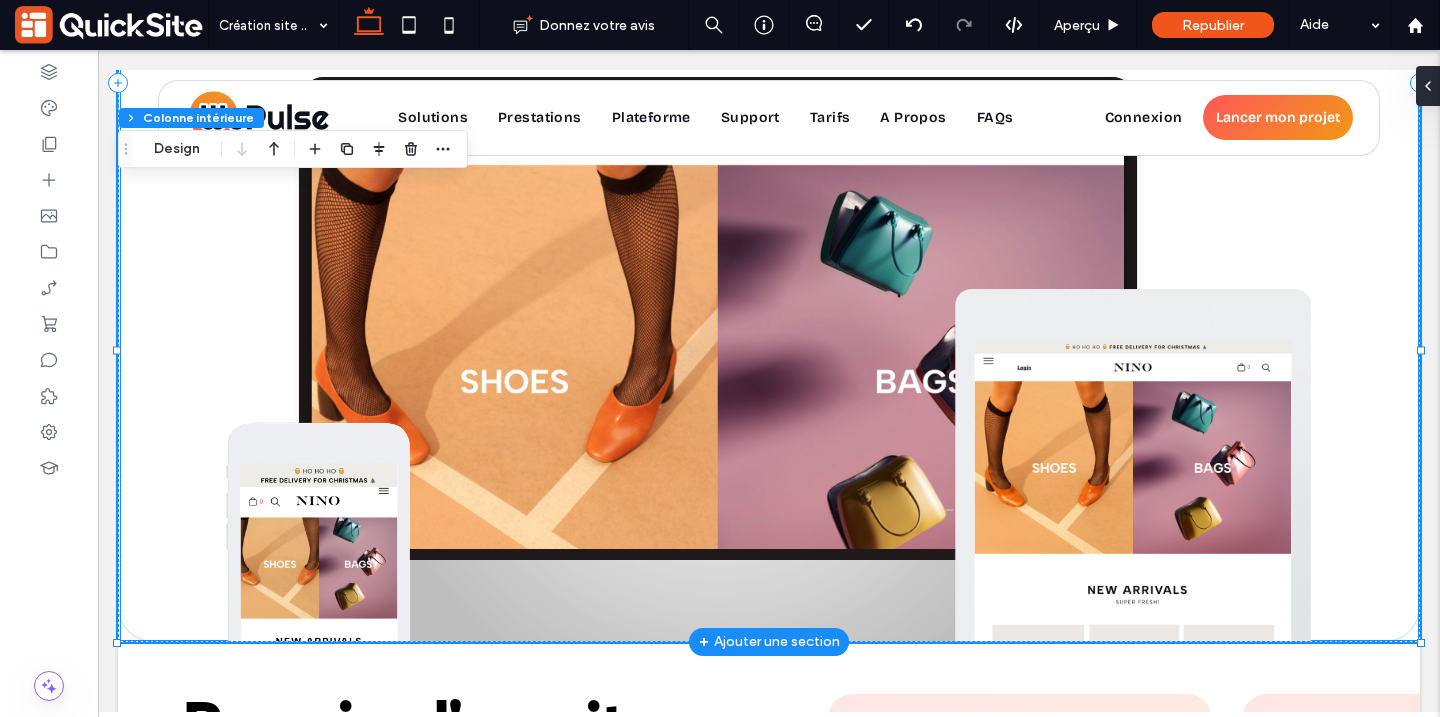 click at bounding box center (117, 350) 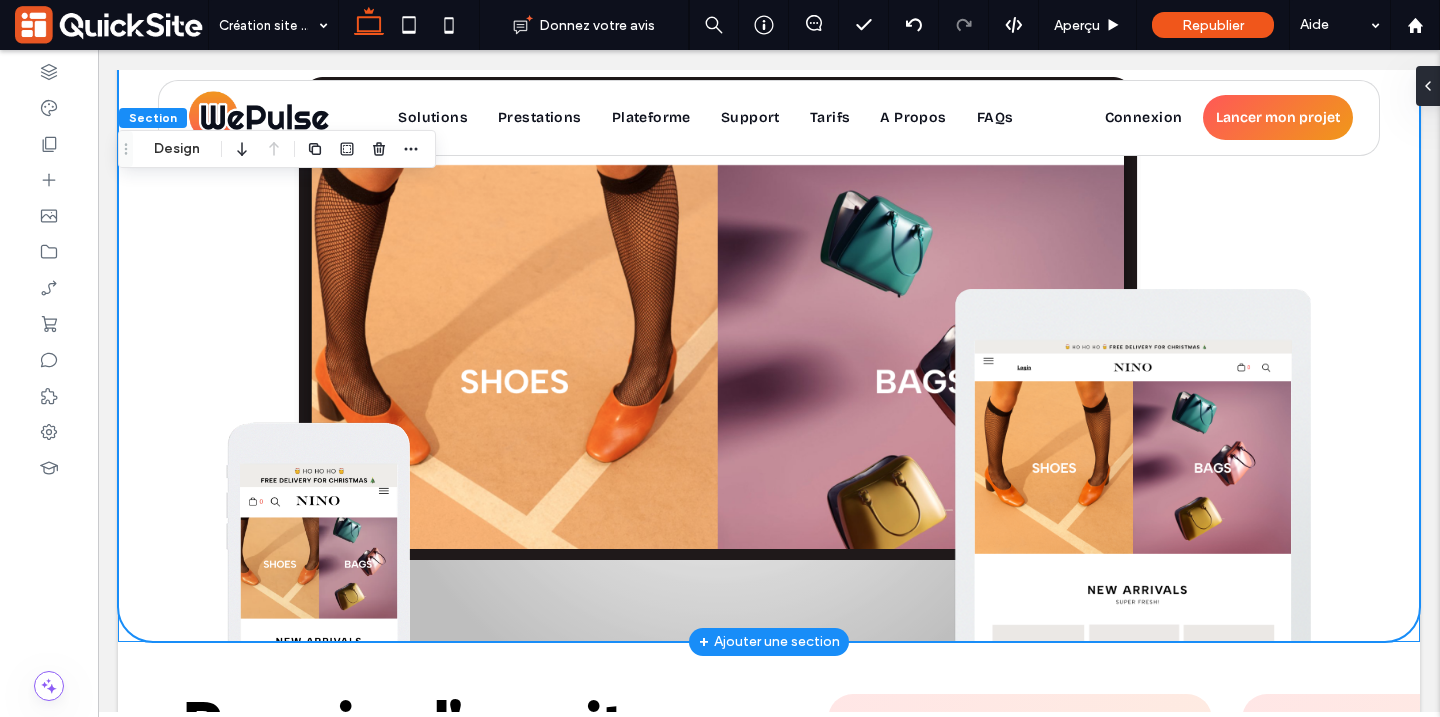 click at bounding box center (768, 362) 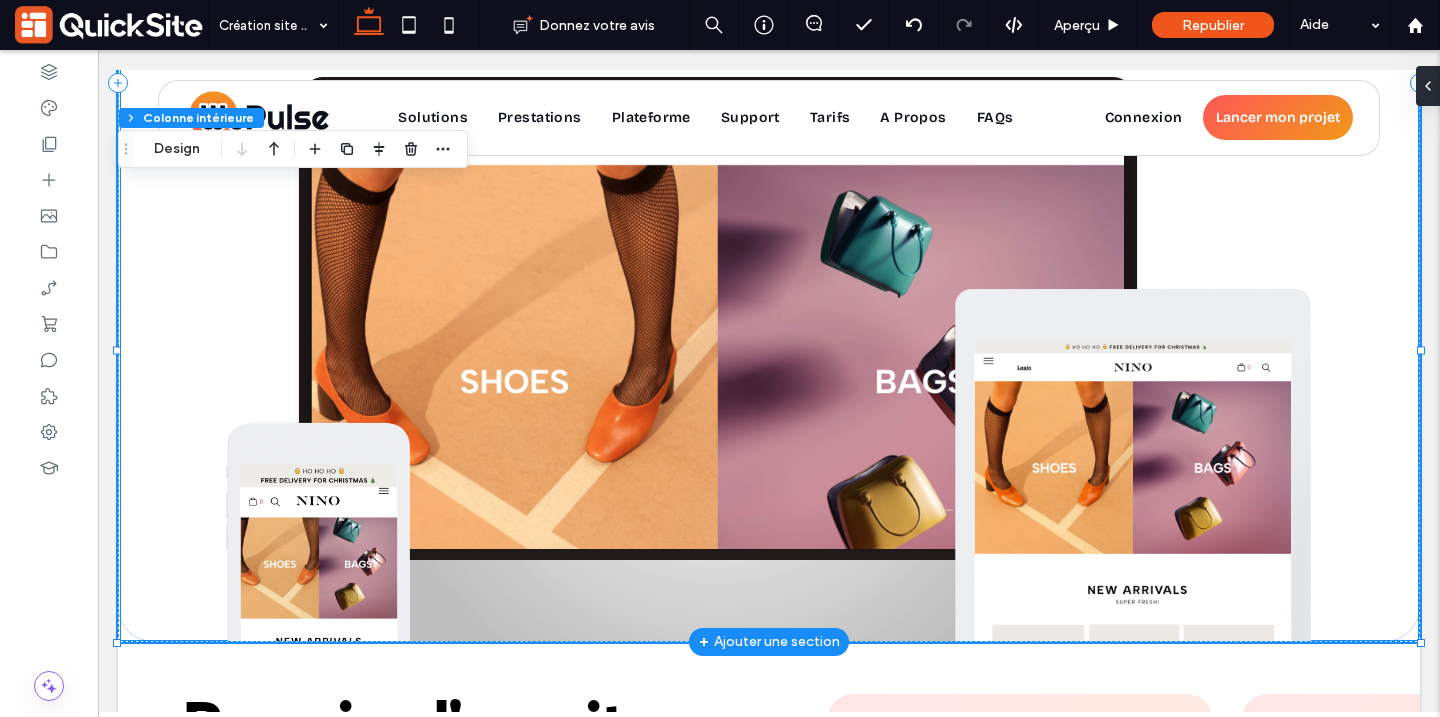 click at bounding box center (768, 350) 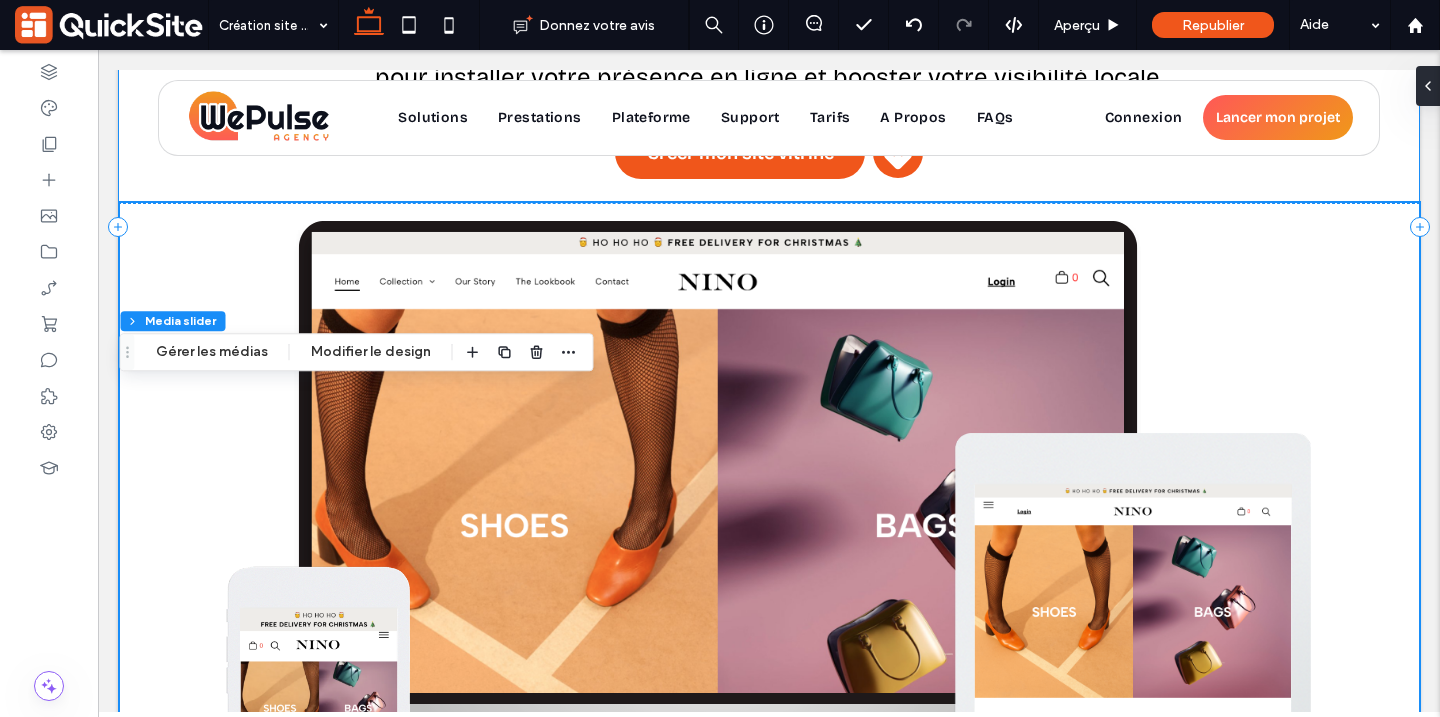 scroll, scrollTop: 772, scrollLeft: 0, axis: vertical 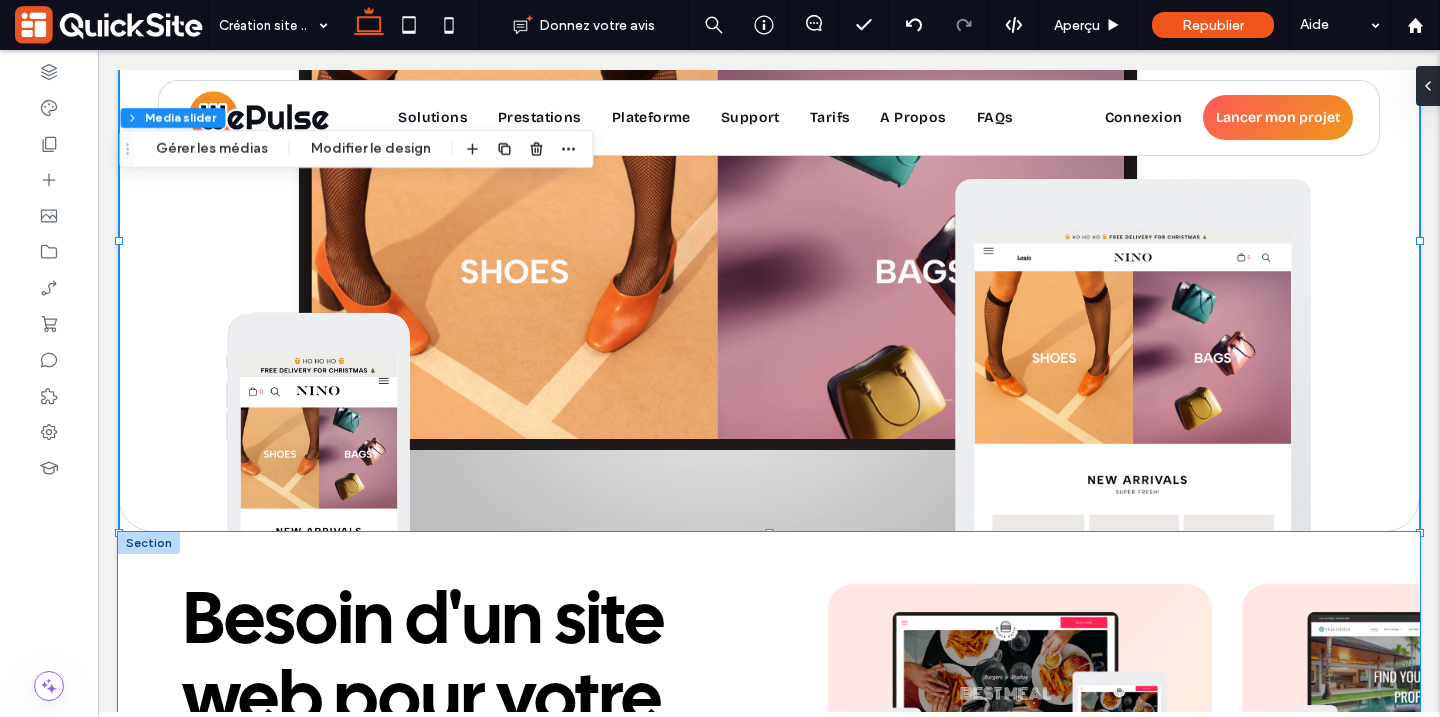 click on "Besoin d'un site web pour votre activité ?
WePulse
Agency , l'agence web au service des petites entreprises qui souhaitent booster leur activité en utilisant toute la puissance du web et du digital.
Bullet Point 1, QuickSite Studio, Création de site vitrine, professionnel, moderne, responsive et optimisé SEO
Identité de marque renforcée
Bullet Point 1, QuickSite Studio, Création de site vitrine, professionnel, moderne, responsive et optimisé SEO
Identité de marque renforcée
Bullet Point 1, QuickSite Studio, Création de site vitrine, professionnel, moderne, responsive et optimisé SEO
Identité de marque renforcée
Bullet Point 1, QuickSite Studio, Création de site vitrine, professionnel, moderne, responsive et optimisé SEO
Identité de marque renforcée" at bounding box center [769, 855] 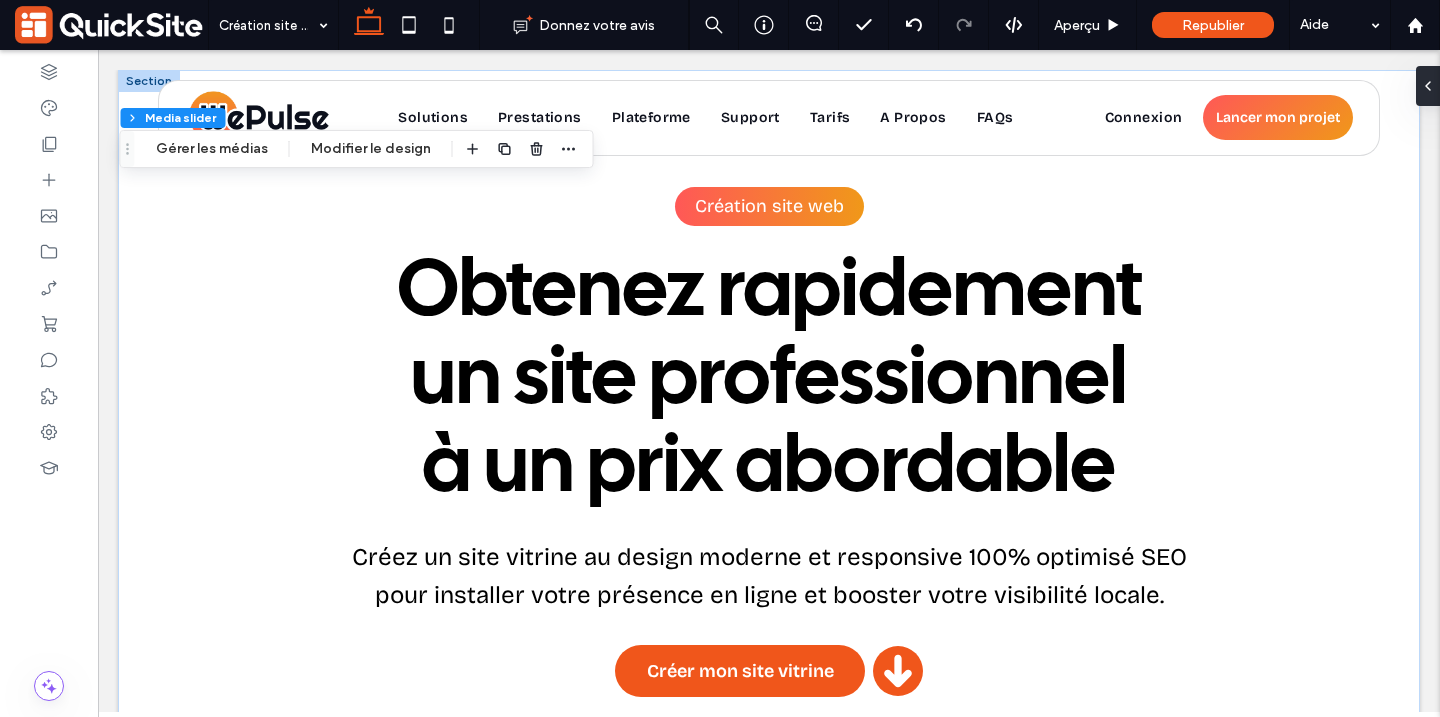 scroll, scrollTop: 772, scrollLeft: 0, axis: vertical 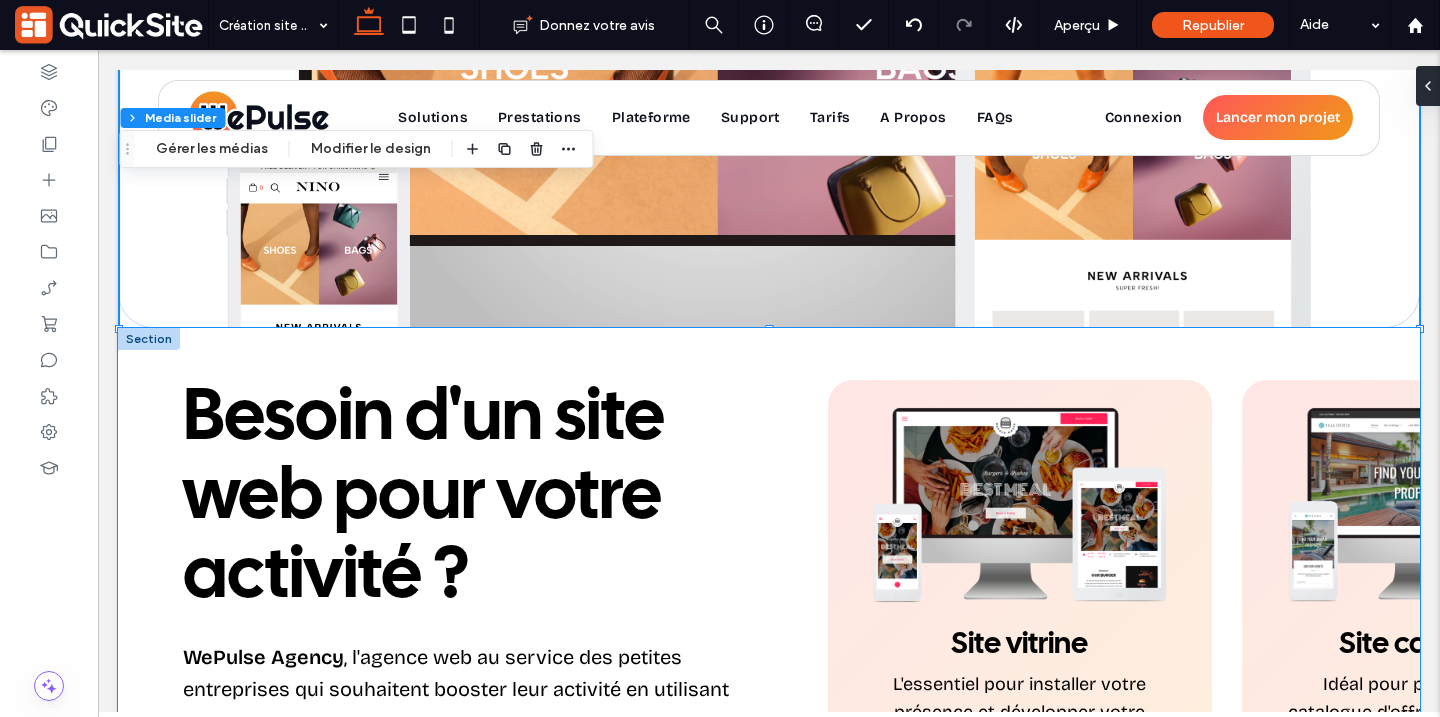 click on "Besoin d'un site web pour votre activité ?
WePulse
Agency , l'agence web au service des petites entreprises qui souhaitent booster leur activité en utilisant toute la puissance du web et du digital.
Bullet Point 1, QuickSite Studio, Création de site vitrine, professionnel, moderne, responsive et optimisé SEO
Identité de marque renforcée
Bullet Point 1, QuickSite Studio, Création de site vitrine, professionnel, moderne, responsive et optimisé SEO
Identité de marque renforcée
Bullet Point 1, QuickSite Studio, Création de site vitrine, professionnel, moderne, responsive et optimisé SEO
Identité de marque renforcée
Bullet Point 1, QuickSite Studio, Création de site vitrine, professionnel, moderne, responsive et optimisé SEO
Identité de marque renforcée" at bounding box center [769, 651] 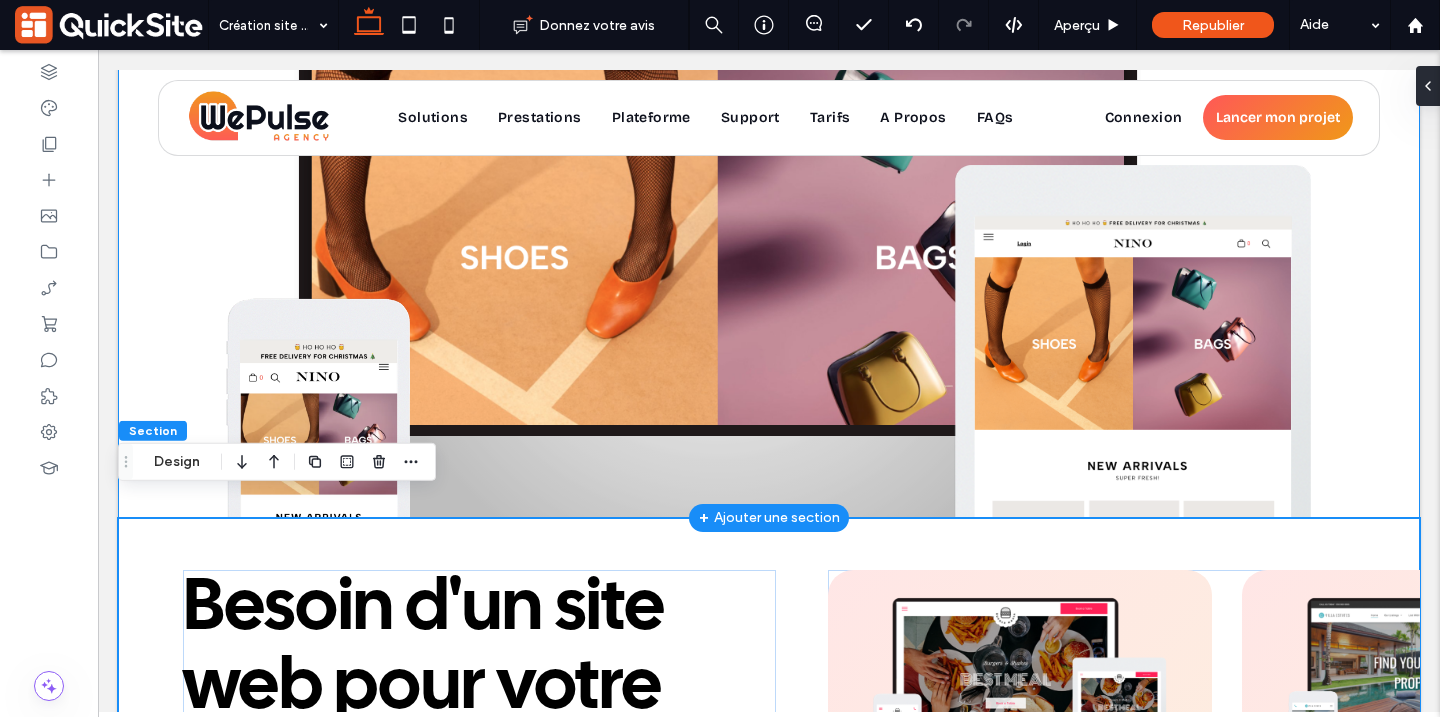scroll, scrollTop: 741, scrollLeft: 0, axis: vertical 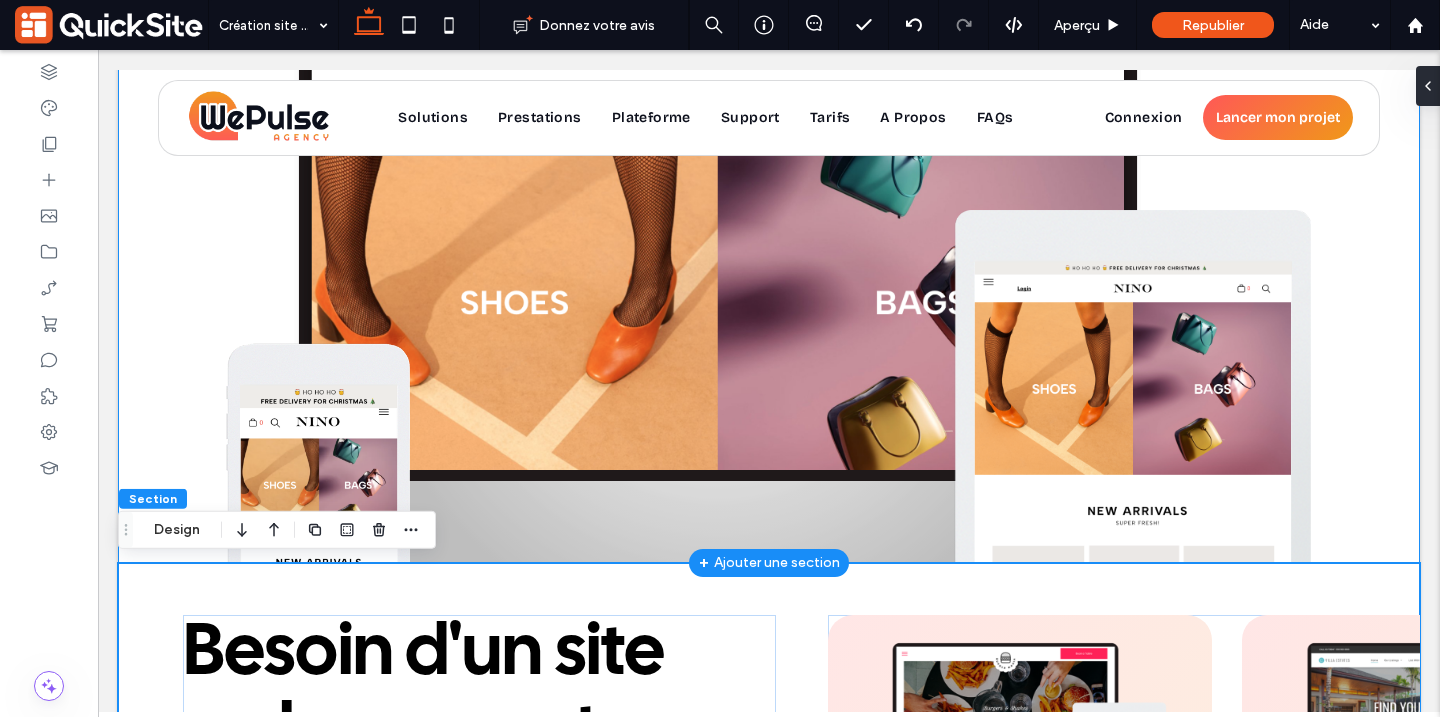 click at bounding box center (768, 283) 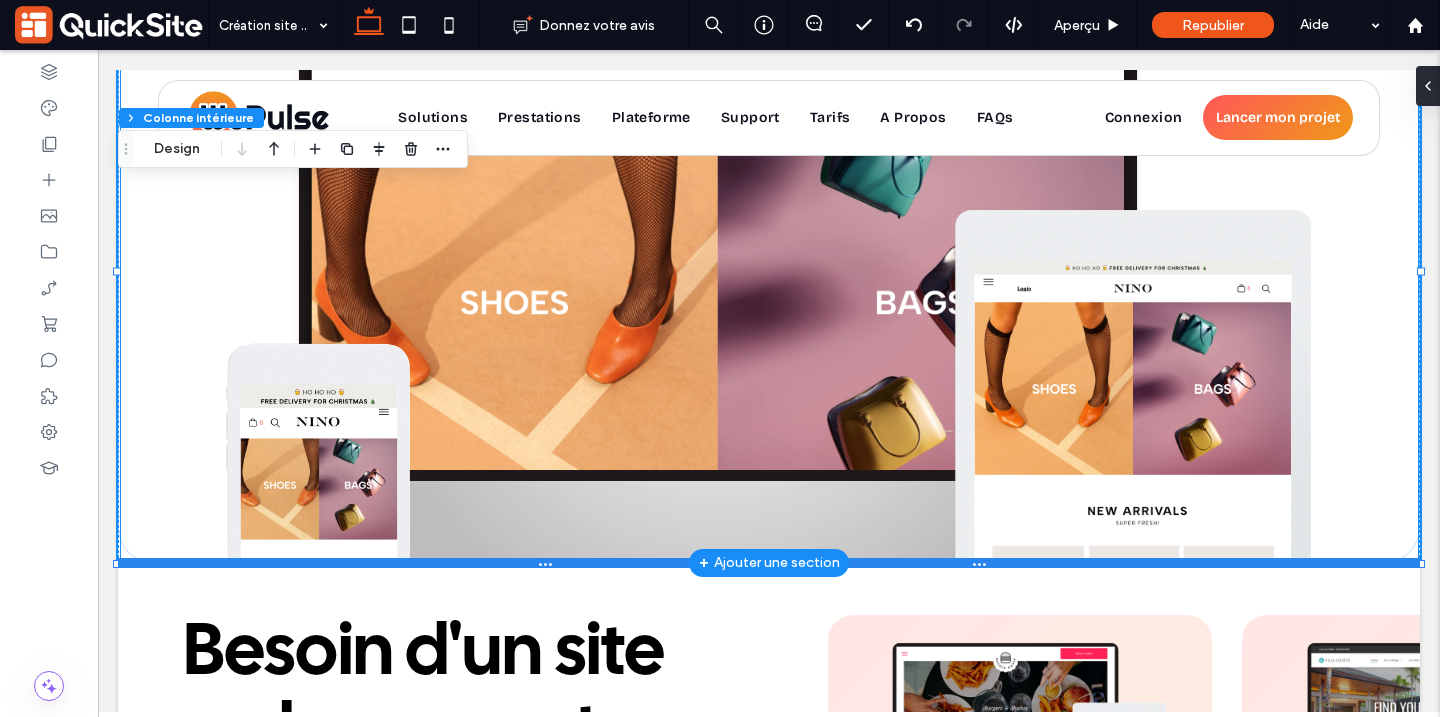 click at bounding box center (769, 563) 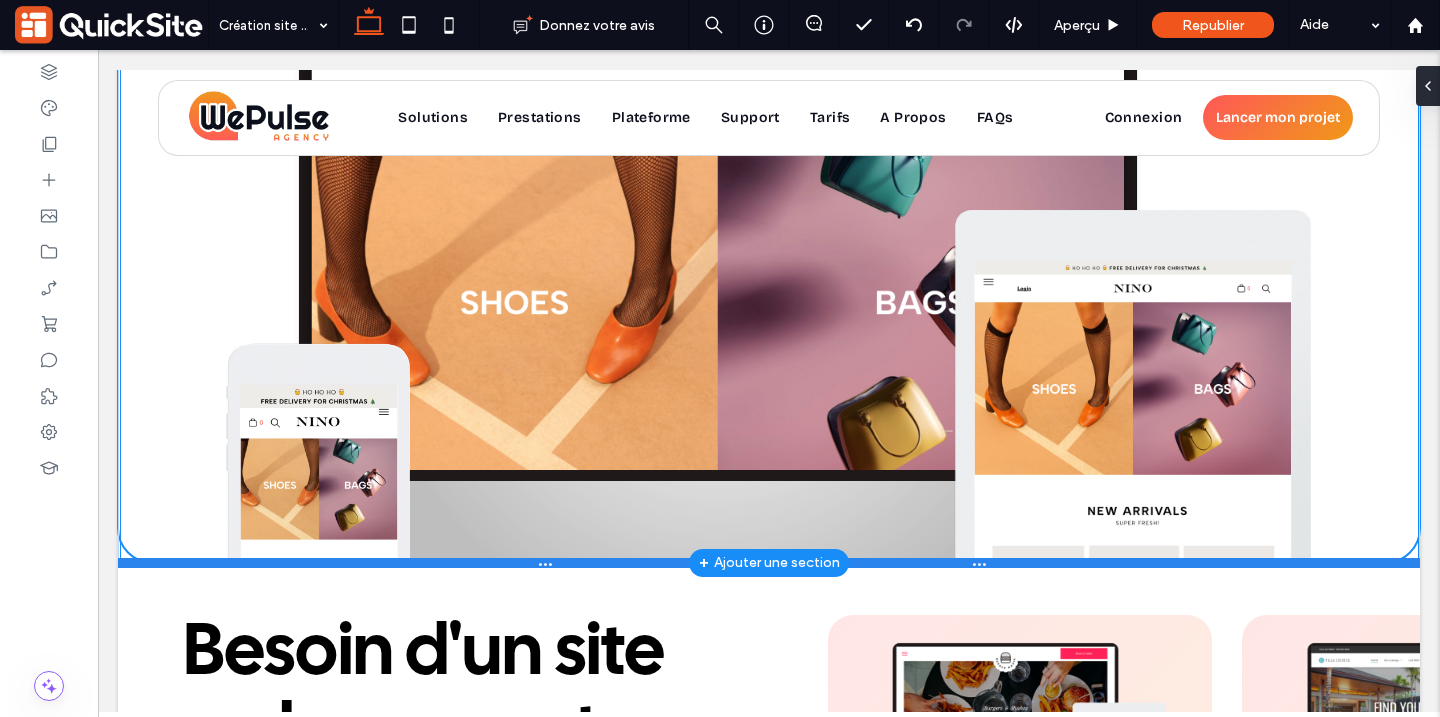 type on "****" 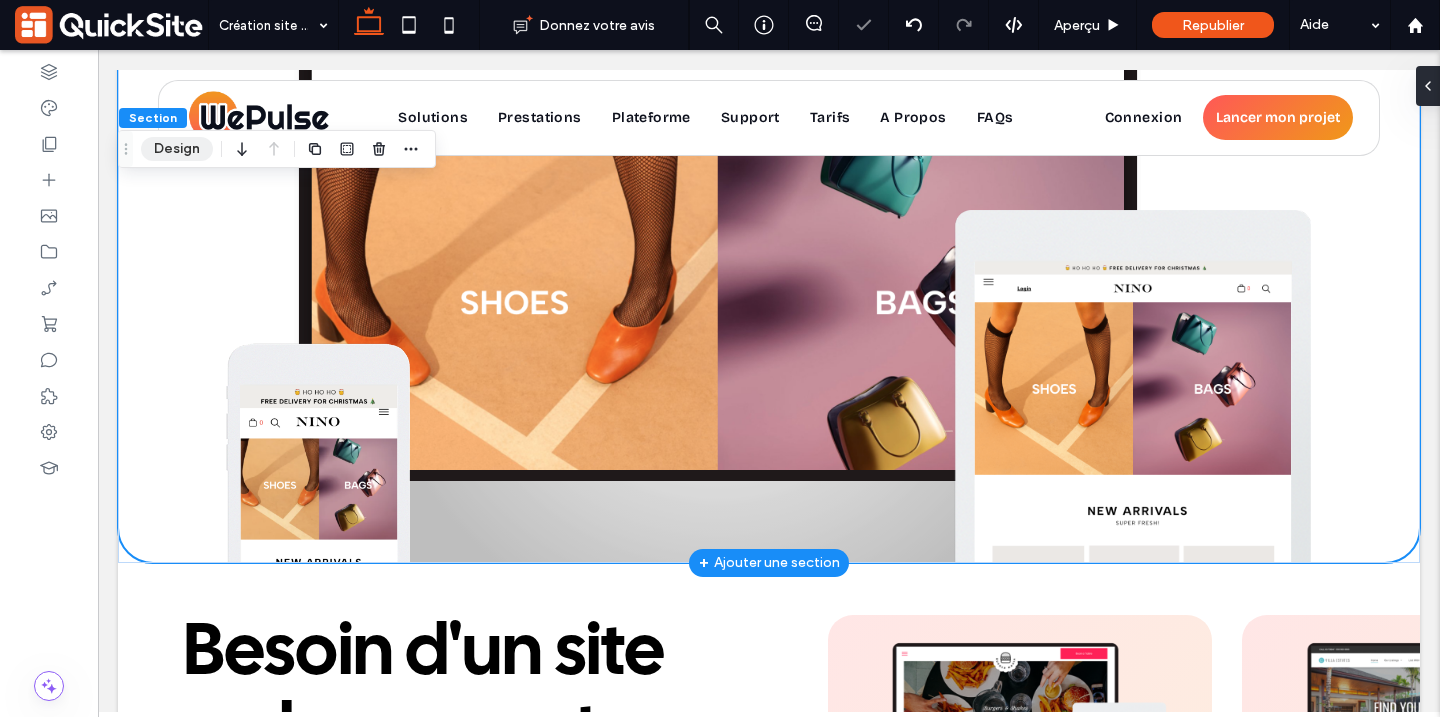 click on "Design" at bounding box center (177, 149) 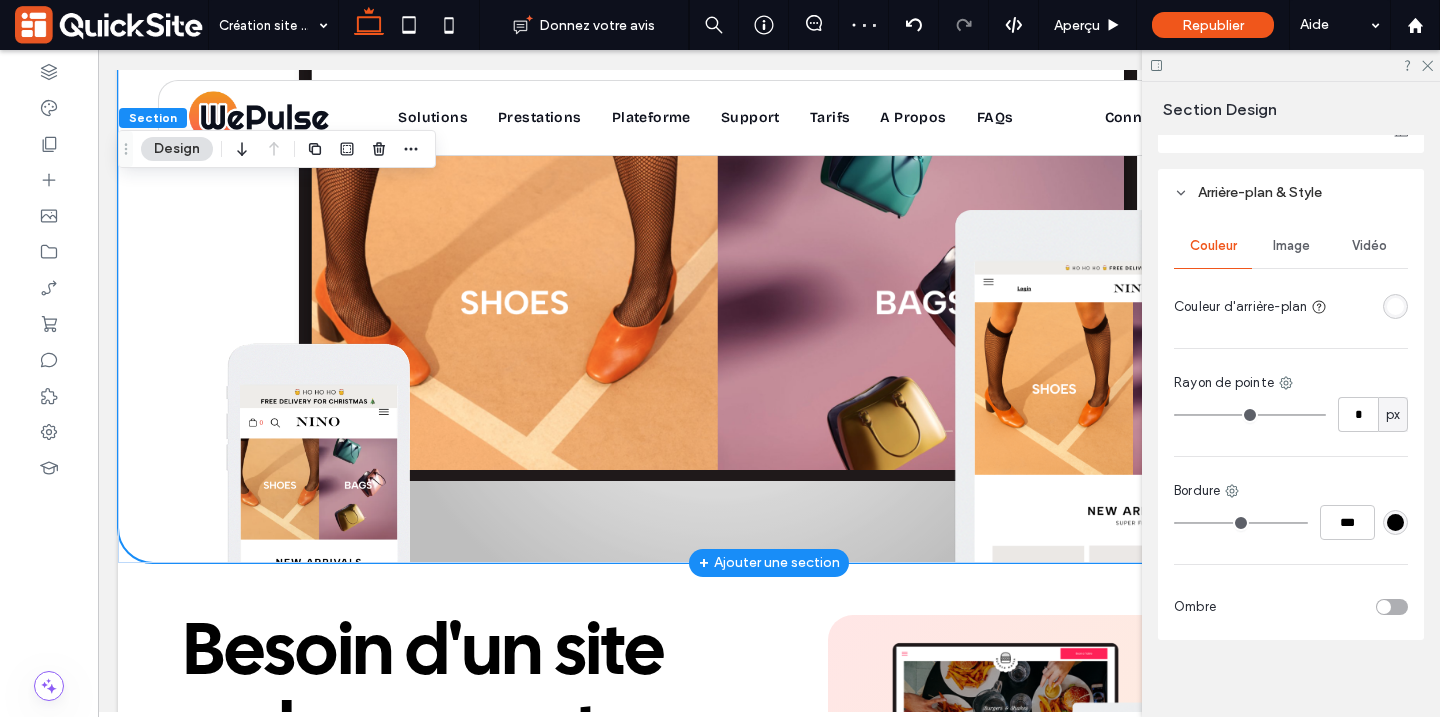 scroll, scrollTop: 809, scrollLeft: 0, axis: vertical 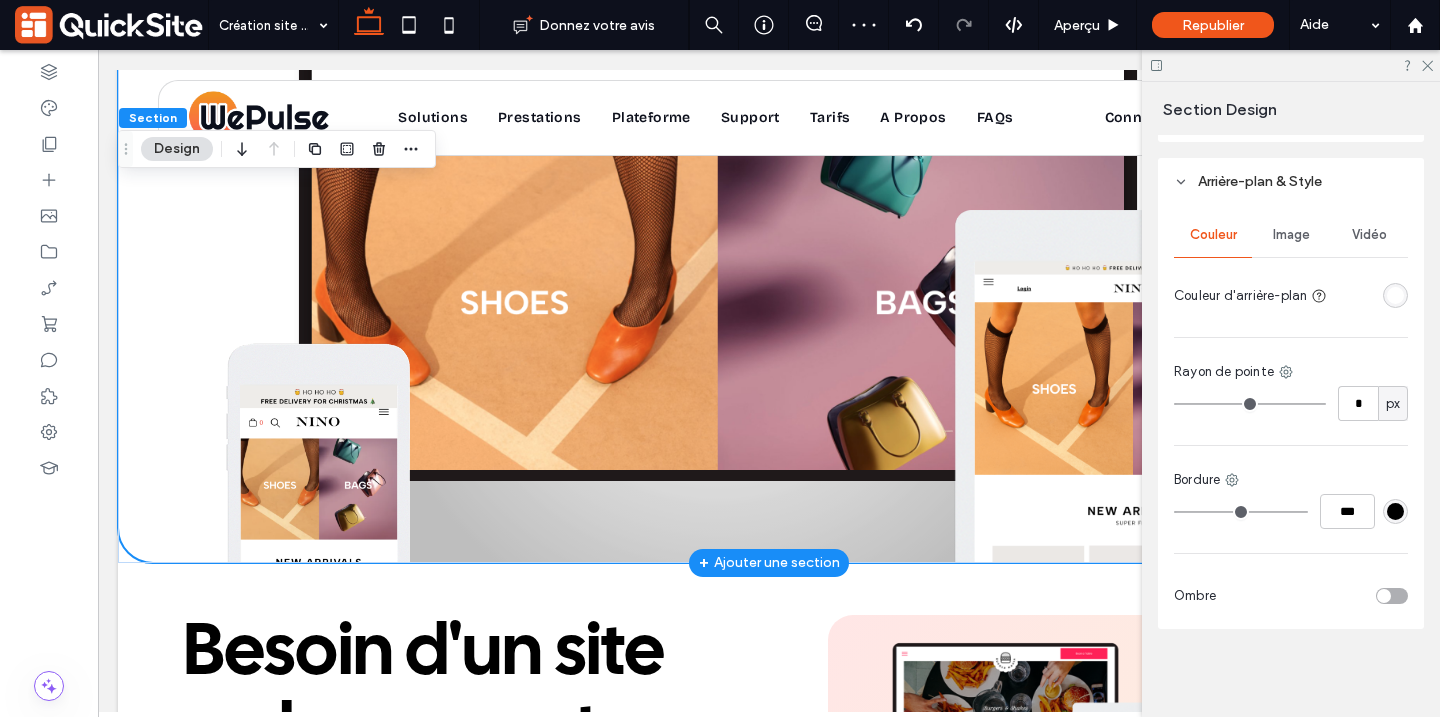 click at bounding box center (1395, 295) 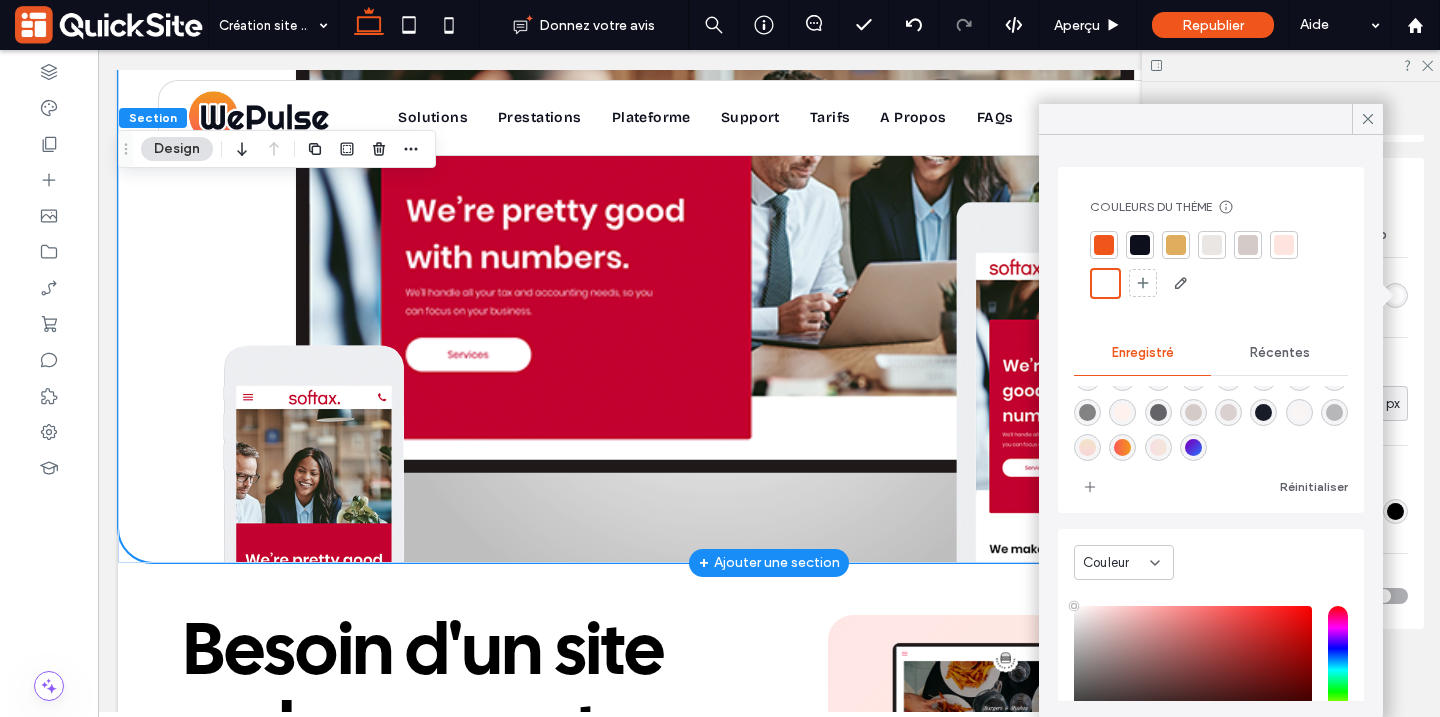scroll, scrollTop: 23, scrollLeft: 0, axis: vertical 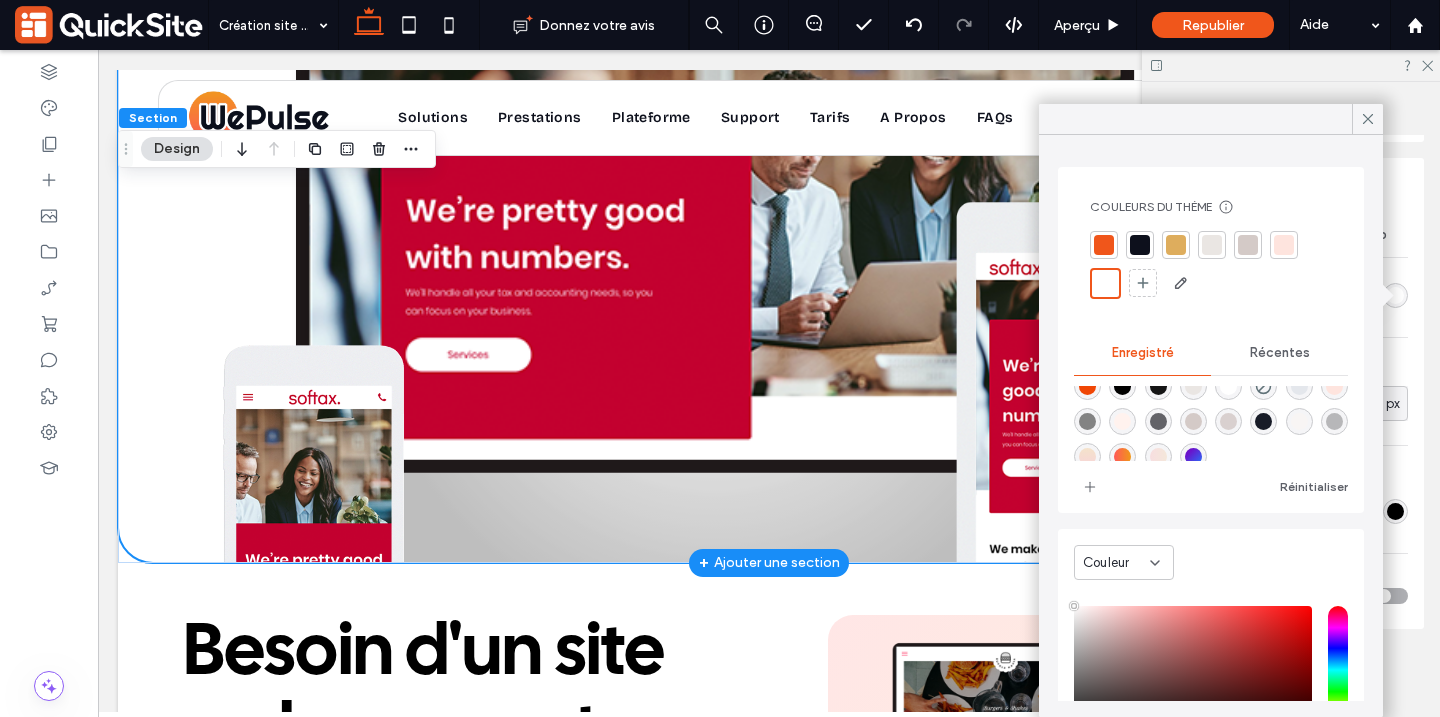 click at bounding box center [1193, 456] 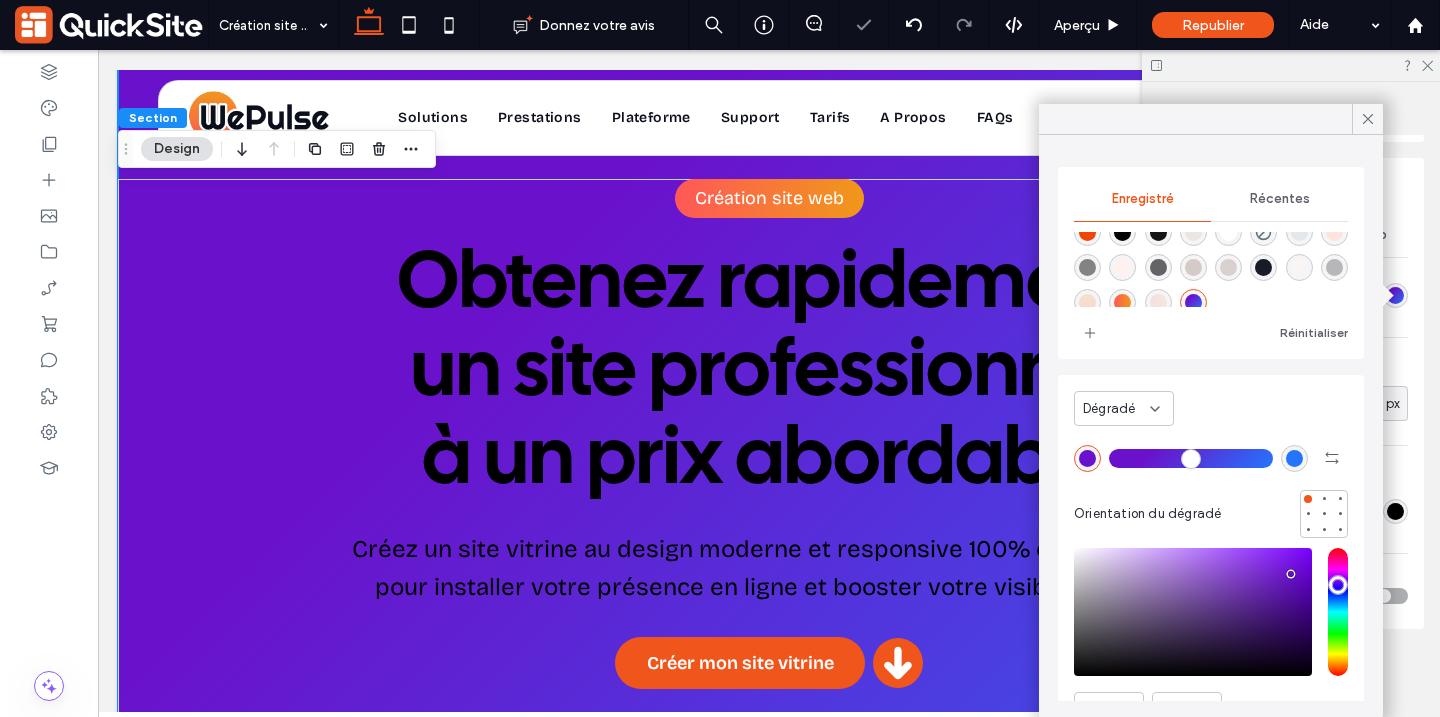 scroll, scrollTop: 0, scrollLeft: 0, axis: both 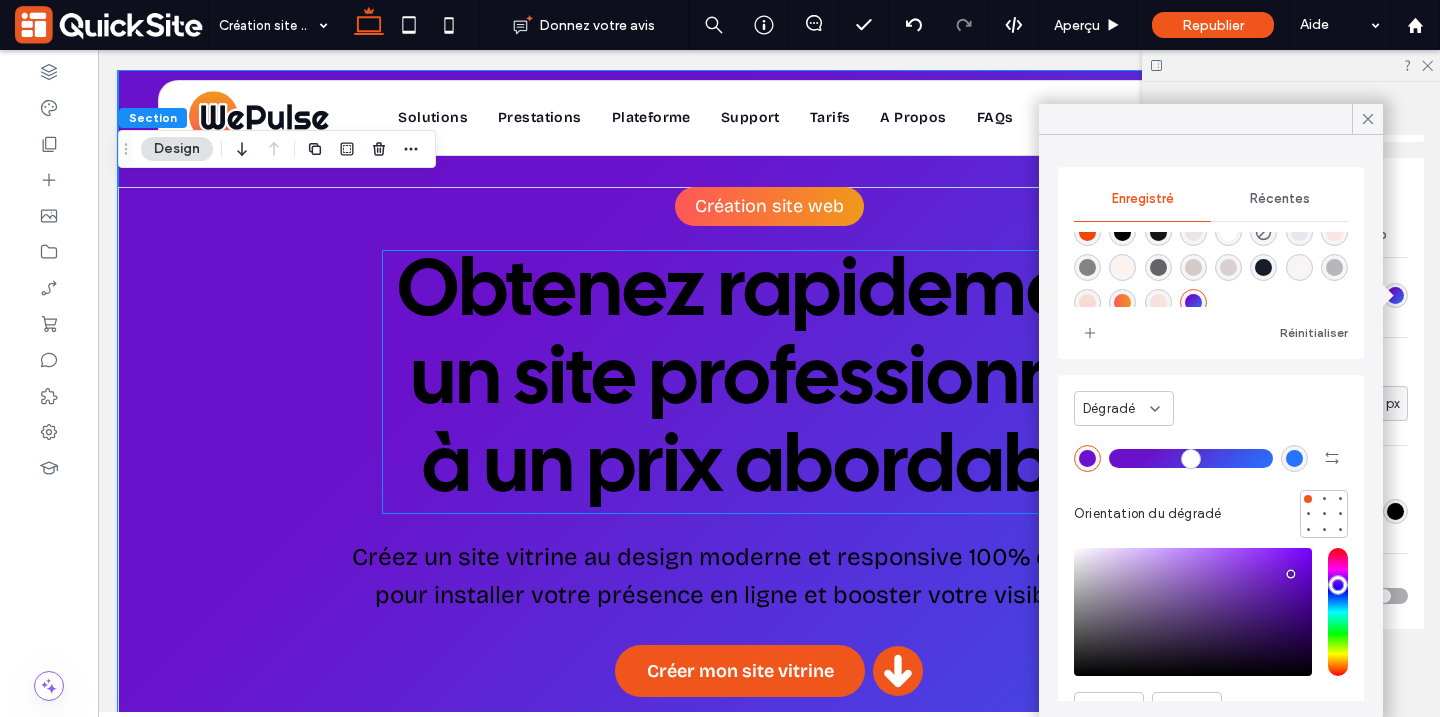 click on "Obtenez rapidement un site professionnel à un prix abordable" at bounding box center (769, 382) 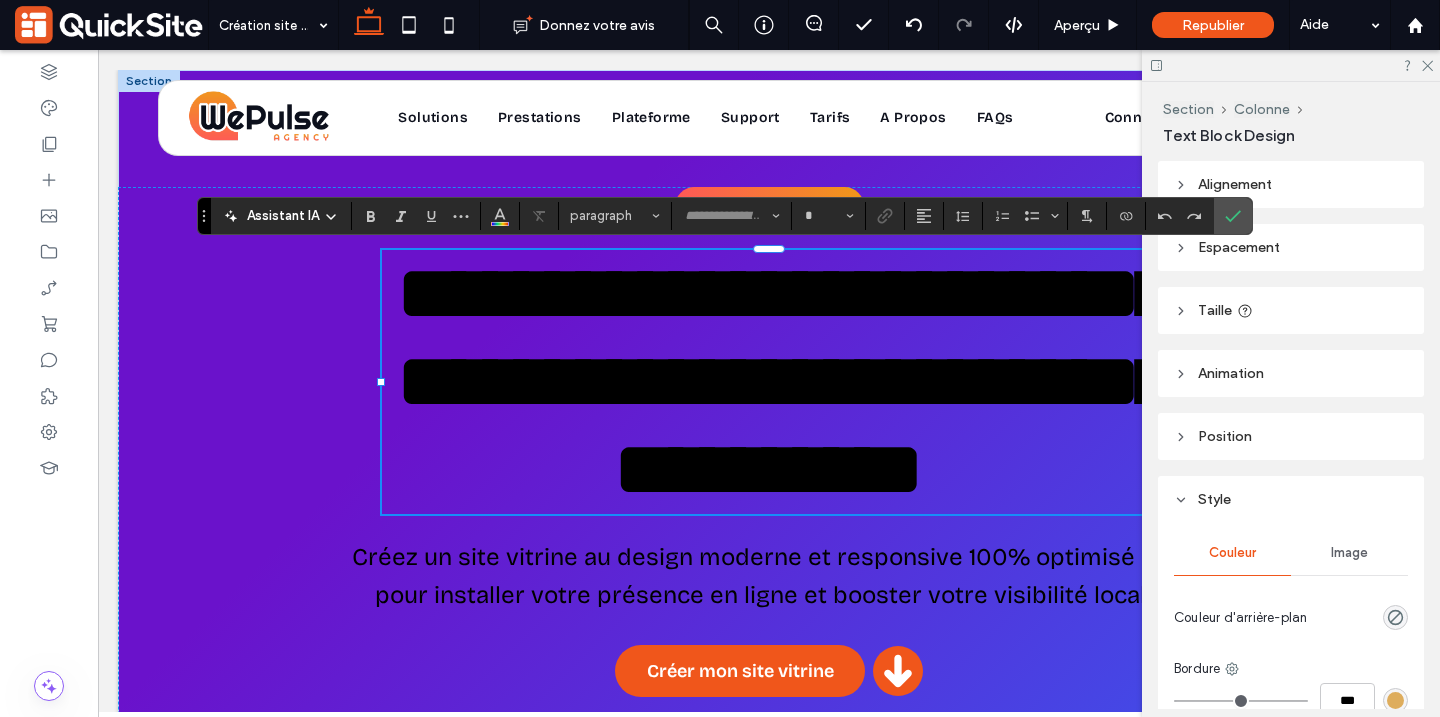 type on "**********" 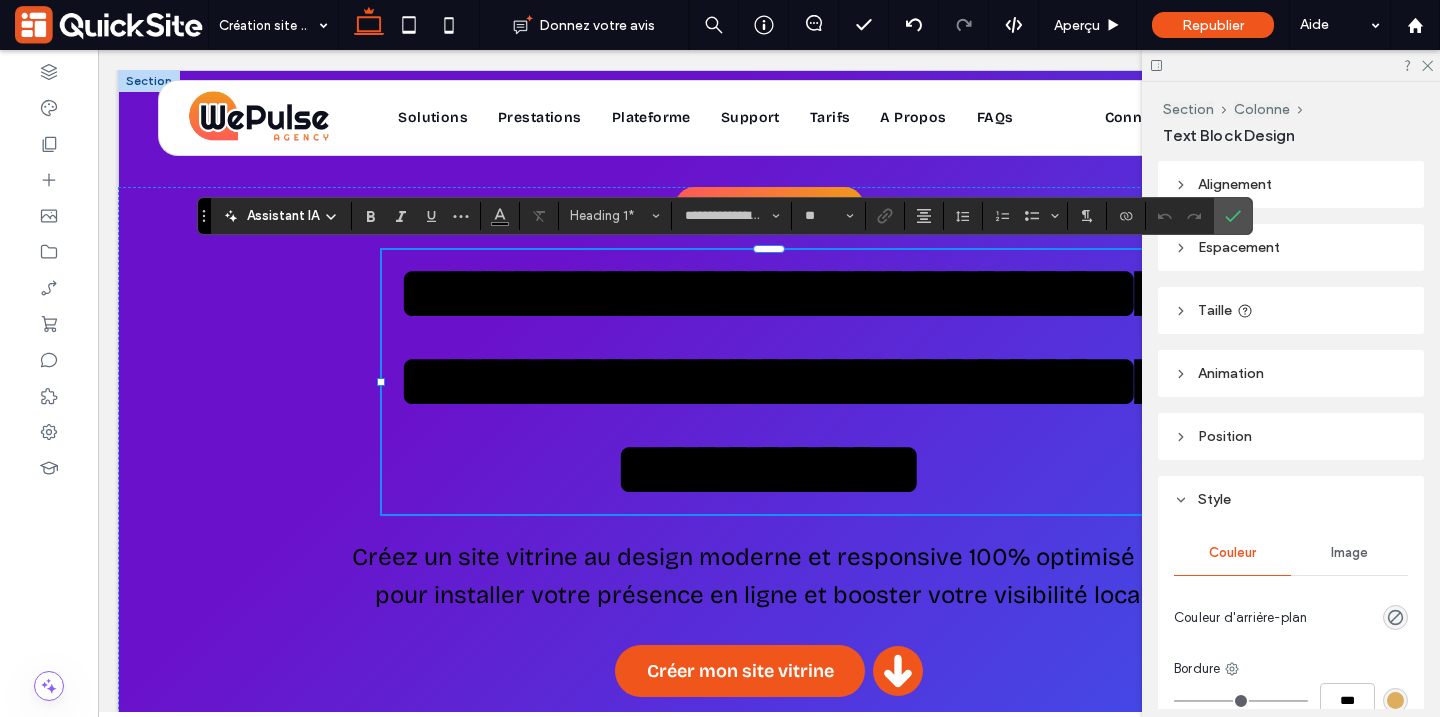 click on "**********" at bounding box center [784, 381] 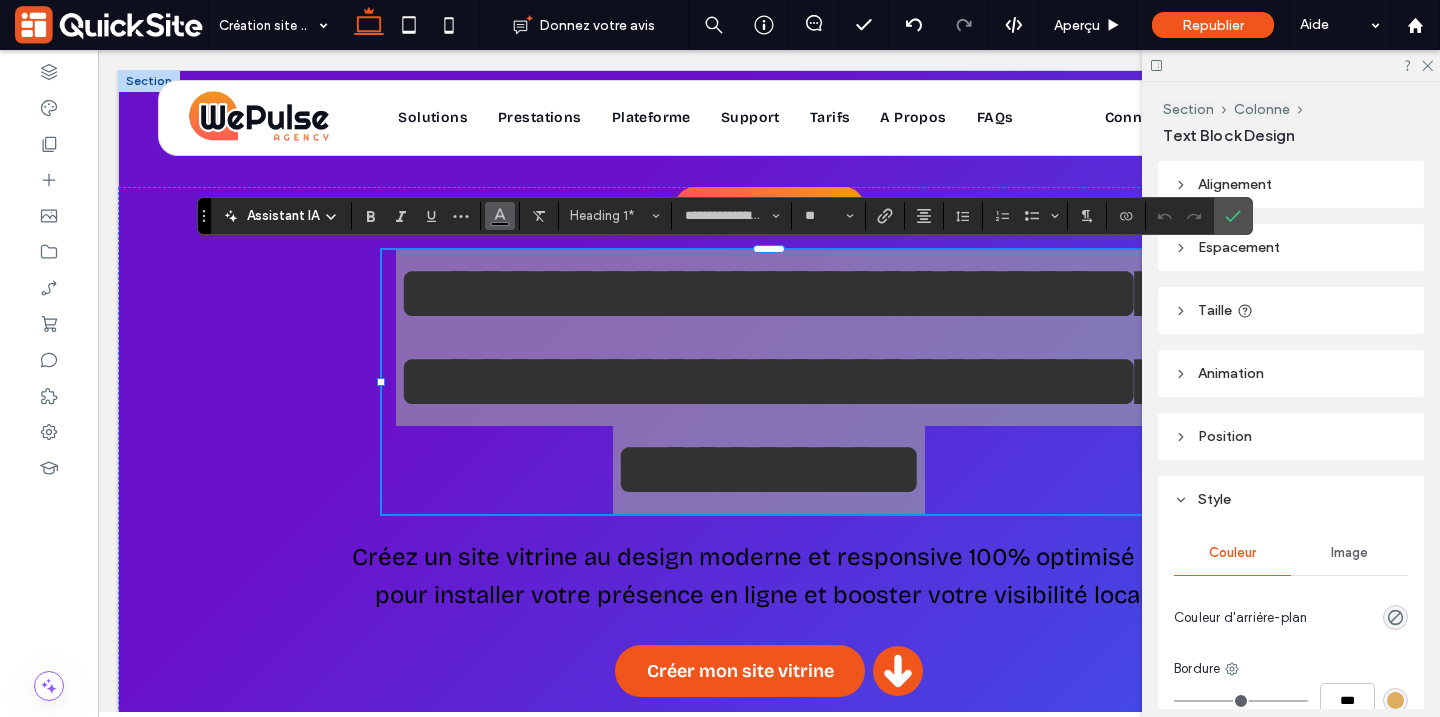 click 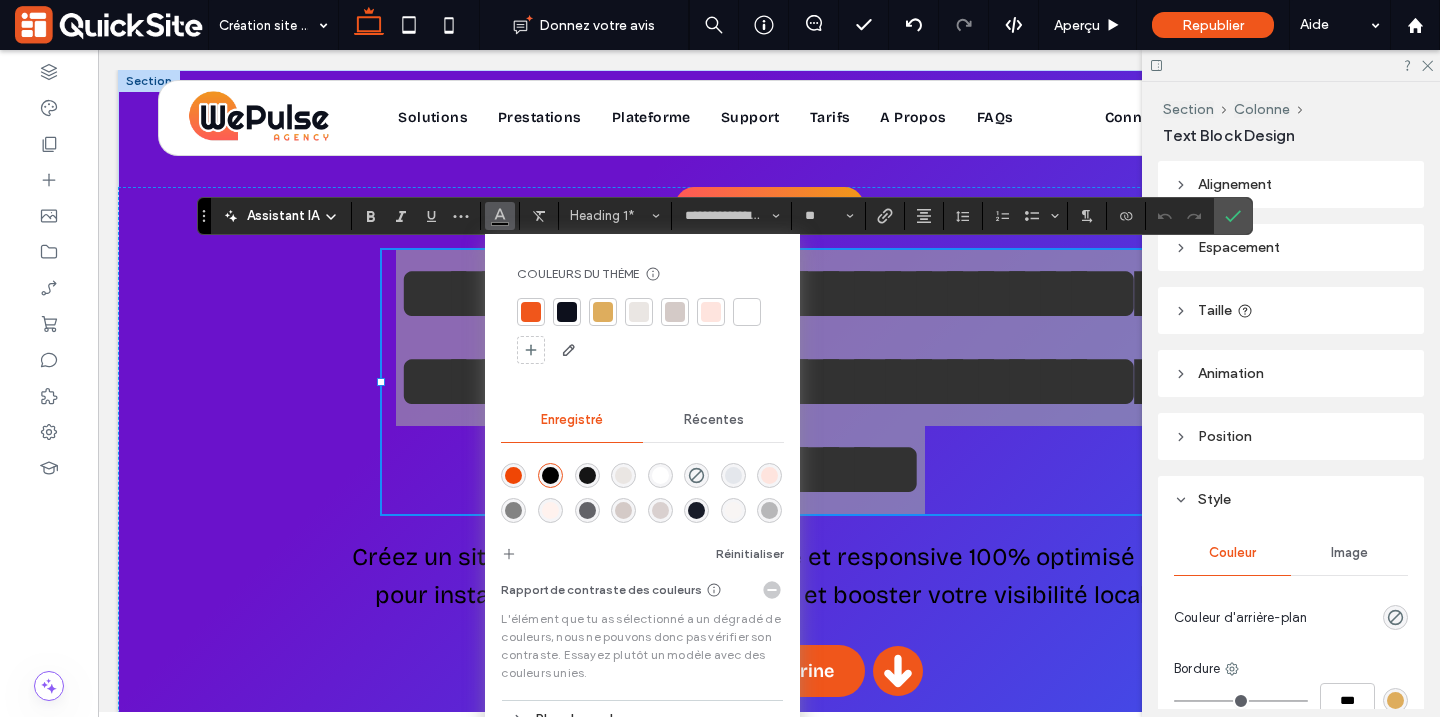 click at bounding box center (747, 312) 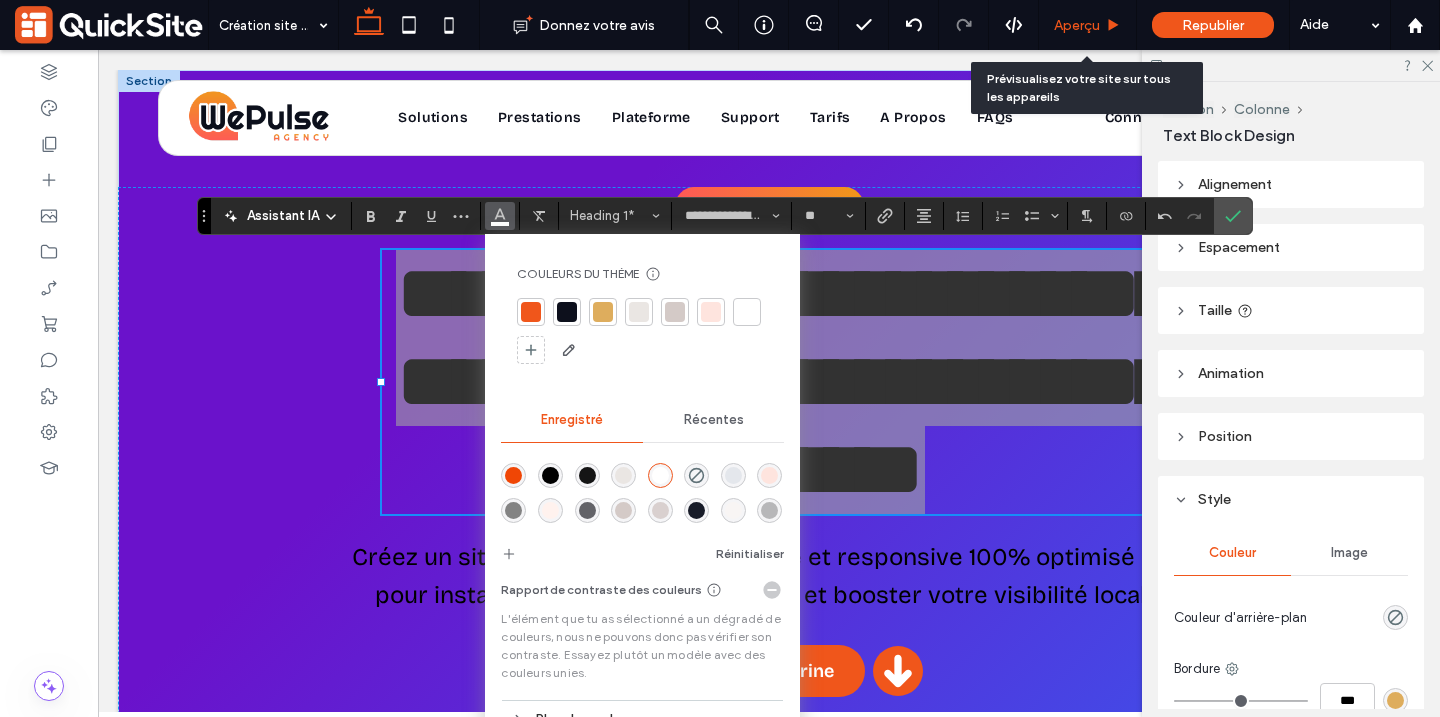 click on "Aperçu" at bounding box center (1088, 25) 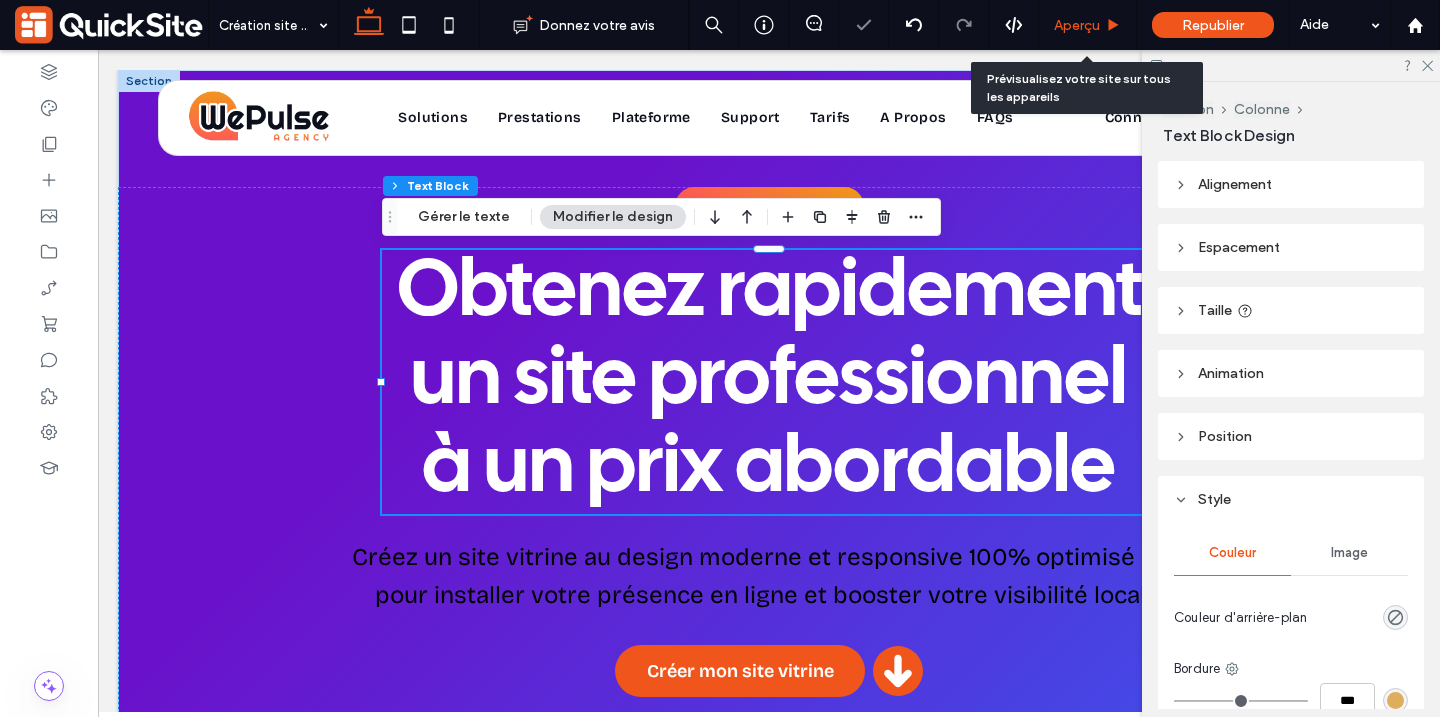 click on "Aperçu" at bounding box center (1077, 25) 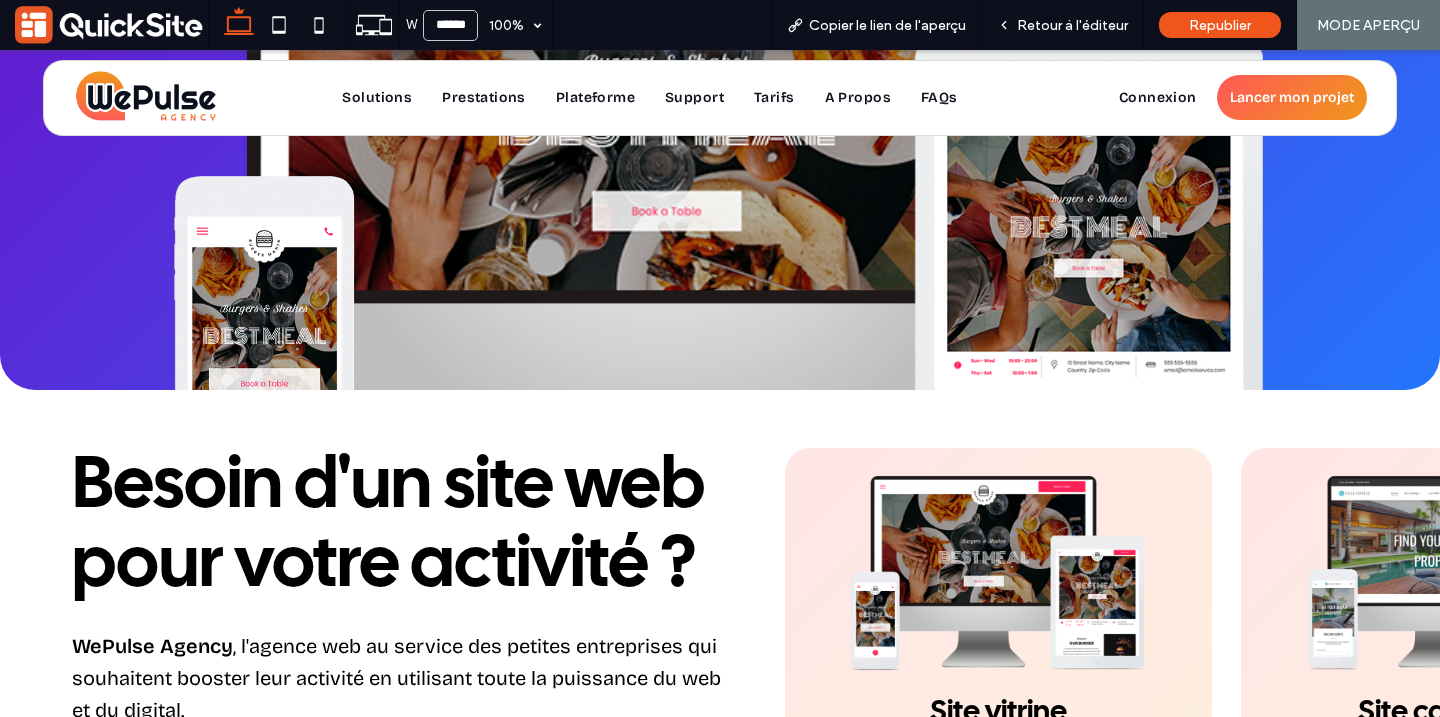 scroll, scrollTop: 0, scrollLeft: 0, axis: both 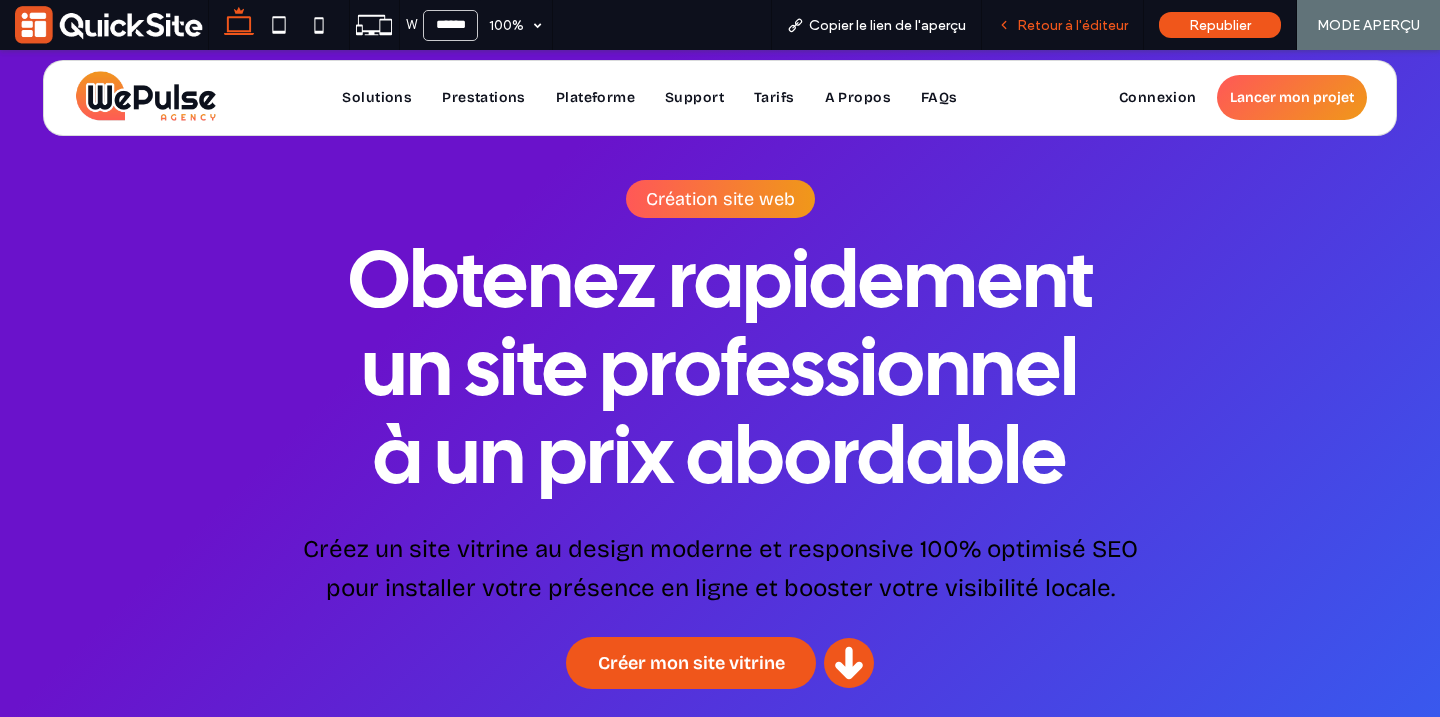 click on "Retour à l'éditeur" at bounding box center [1072, 25] 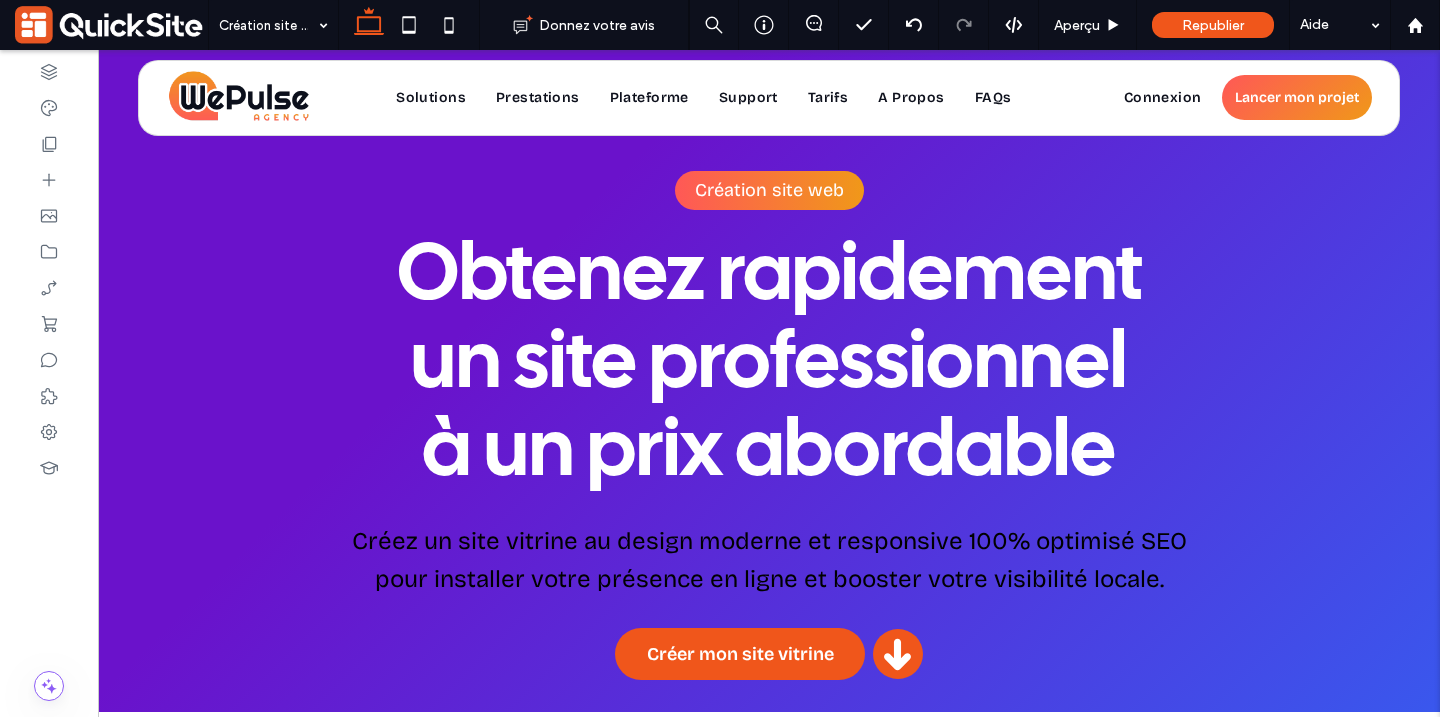 drag, startPoint x: 1046, startPoint y: 25, endPoint x: 1011, endPoint y: 26, distance: 35.014282 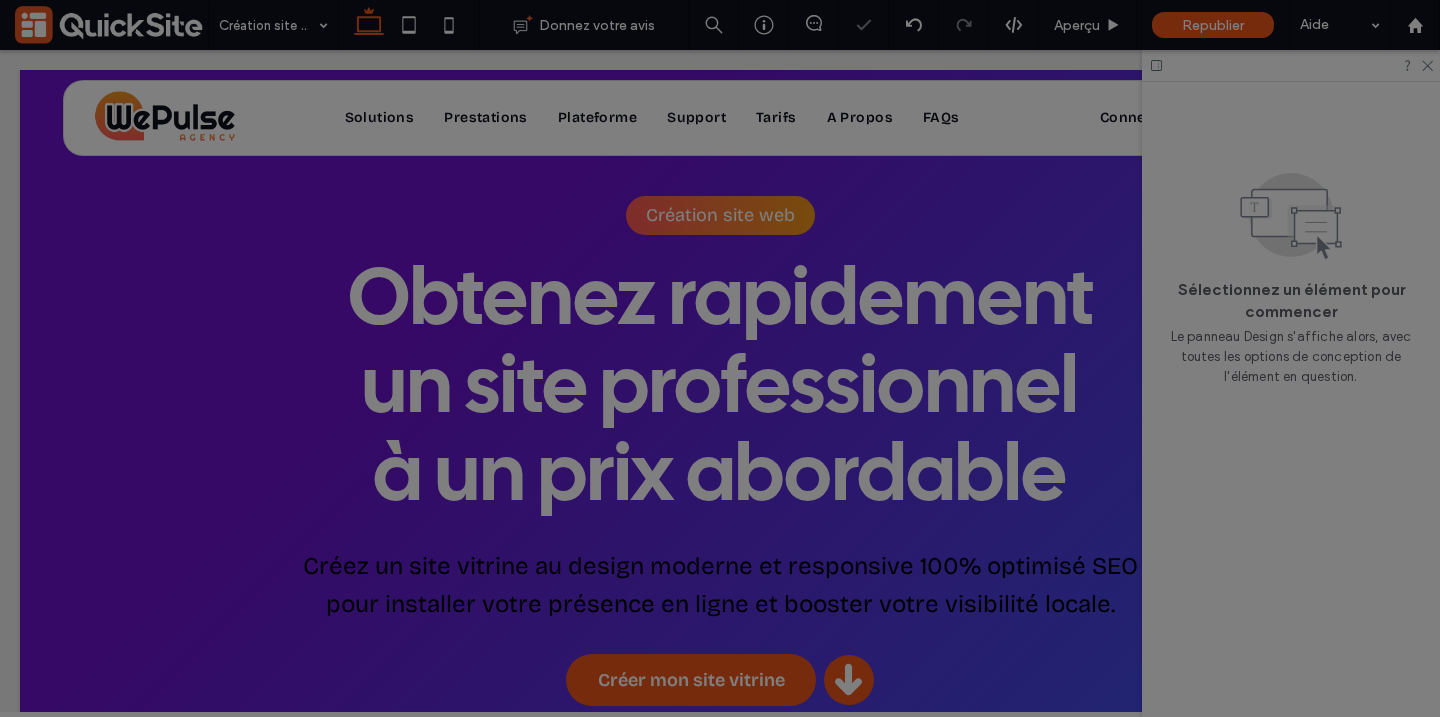 click at bounding box center (0, 0) 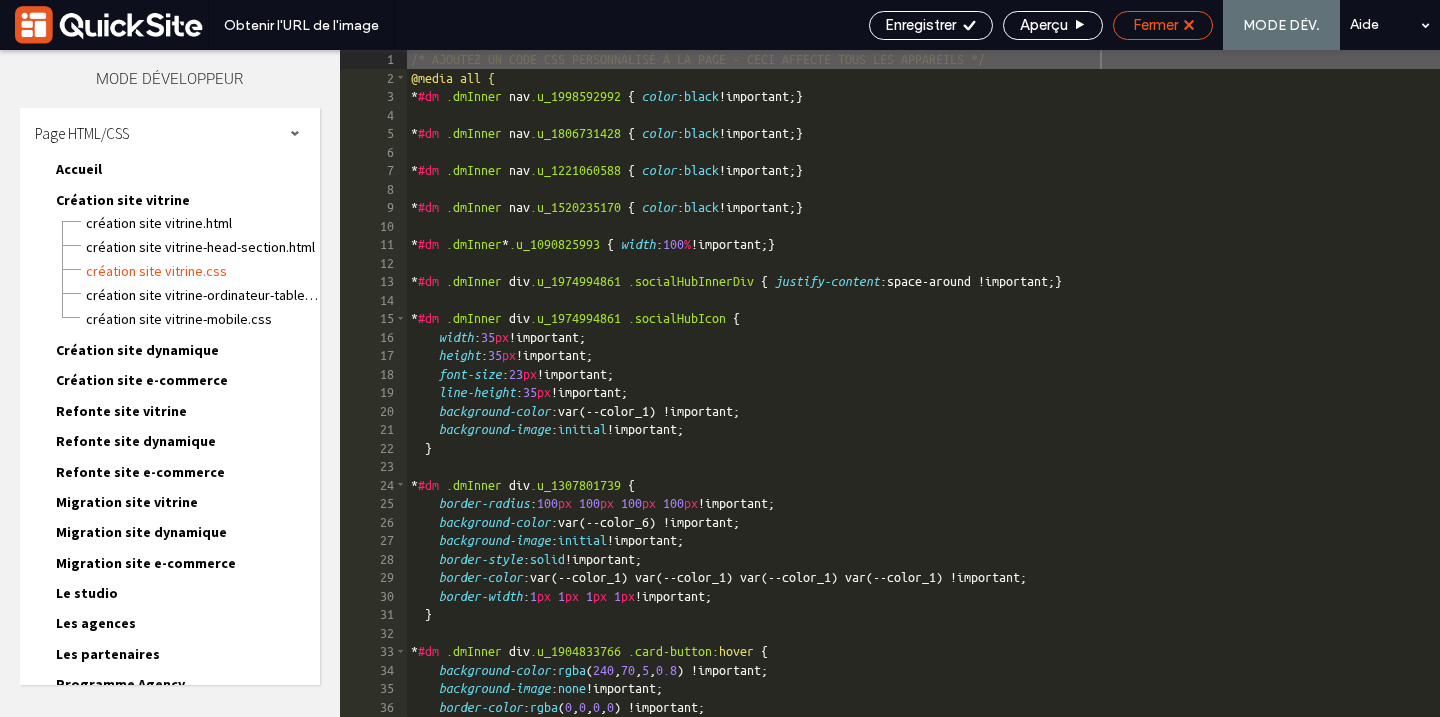 click on "Fermer" at bounding box center [1155, 25] 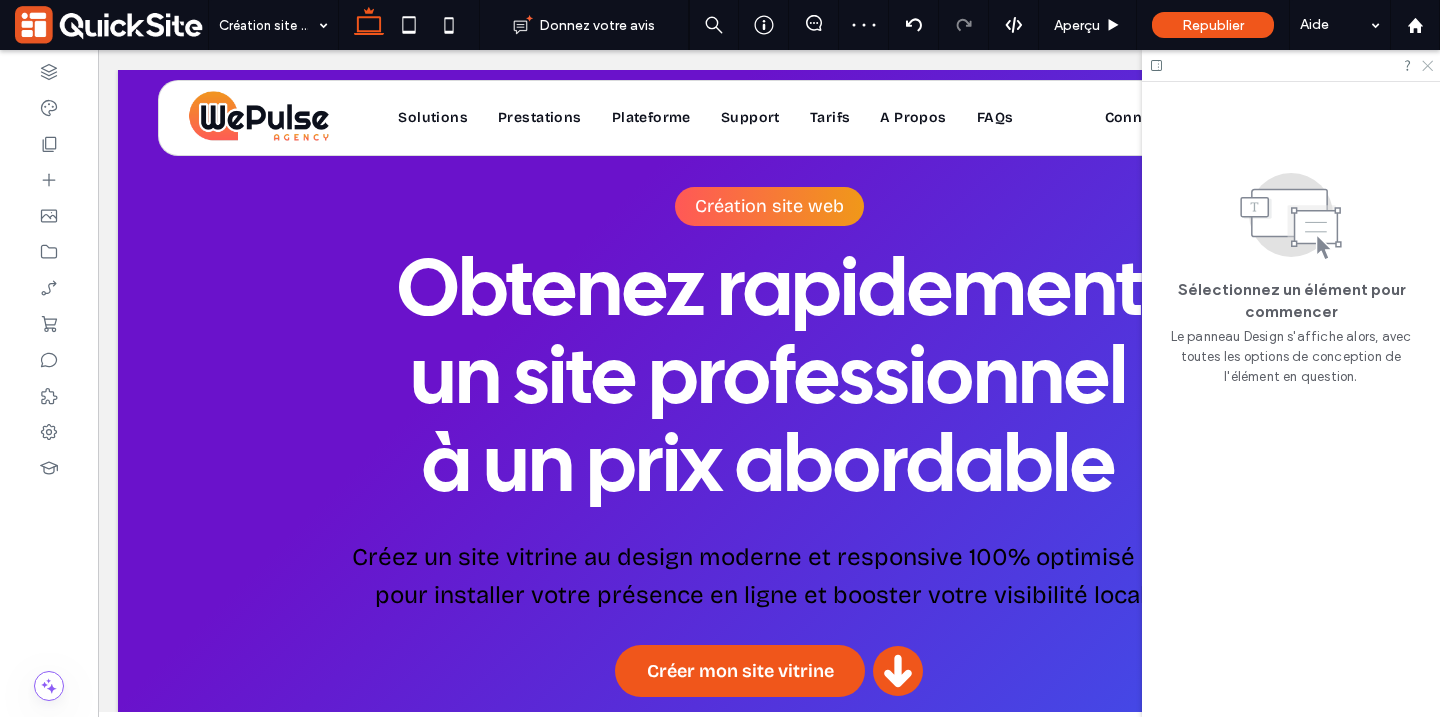 click 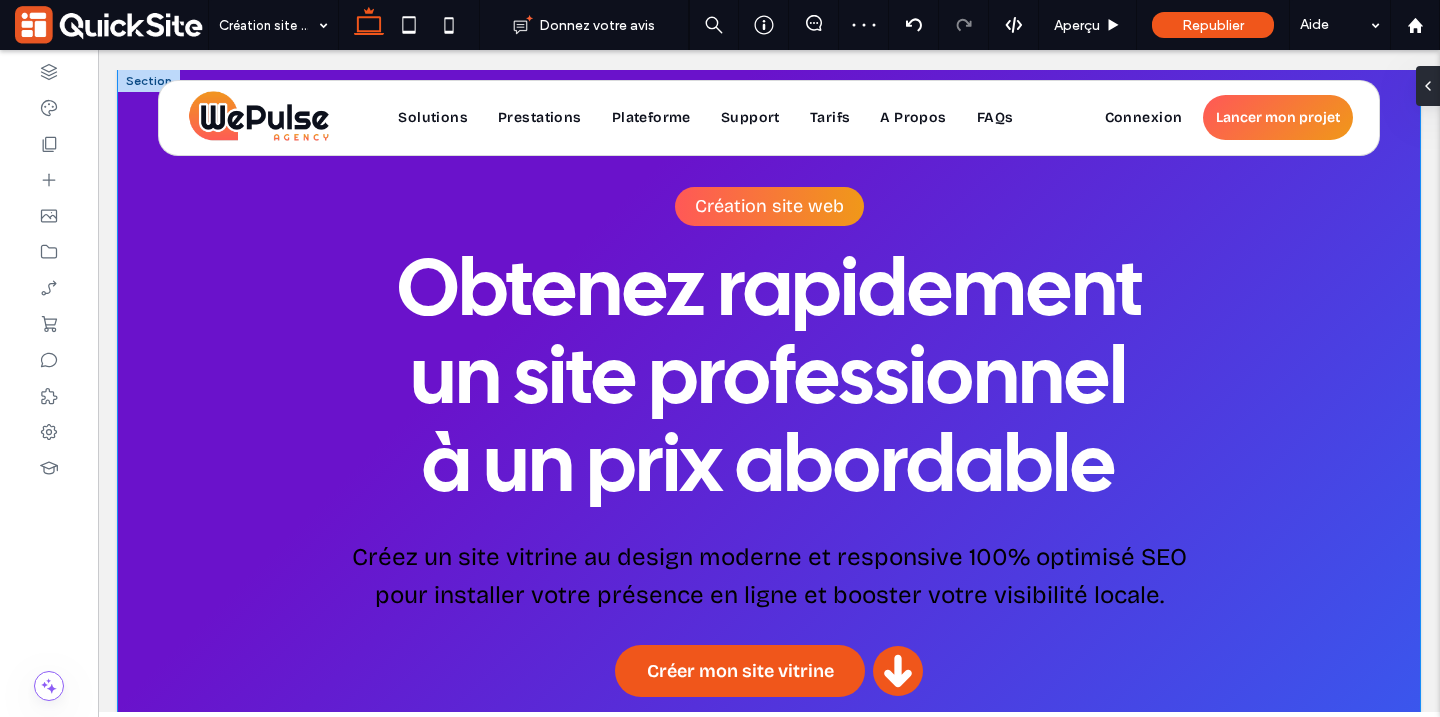 click on "Création site web
Obtenez rapidement un site professionnel à un prix abordable
Créez un site vitrine au design moderne et responsive 100% optimisé SEO pour installer votre présence en ligne et booster votre visibilité locale.
Créer mon site vitrine
a a a a" at bounding box center (769, 687) 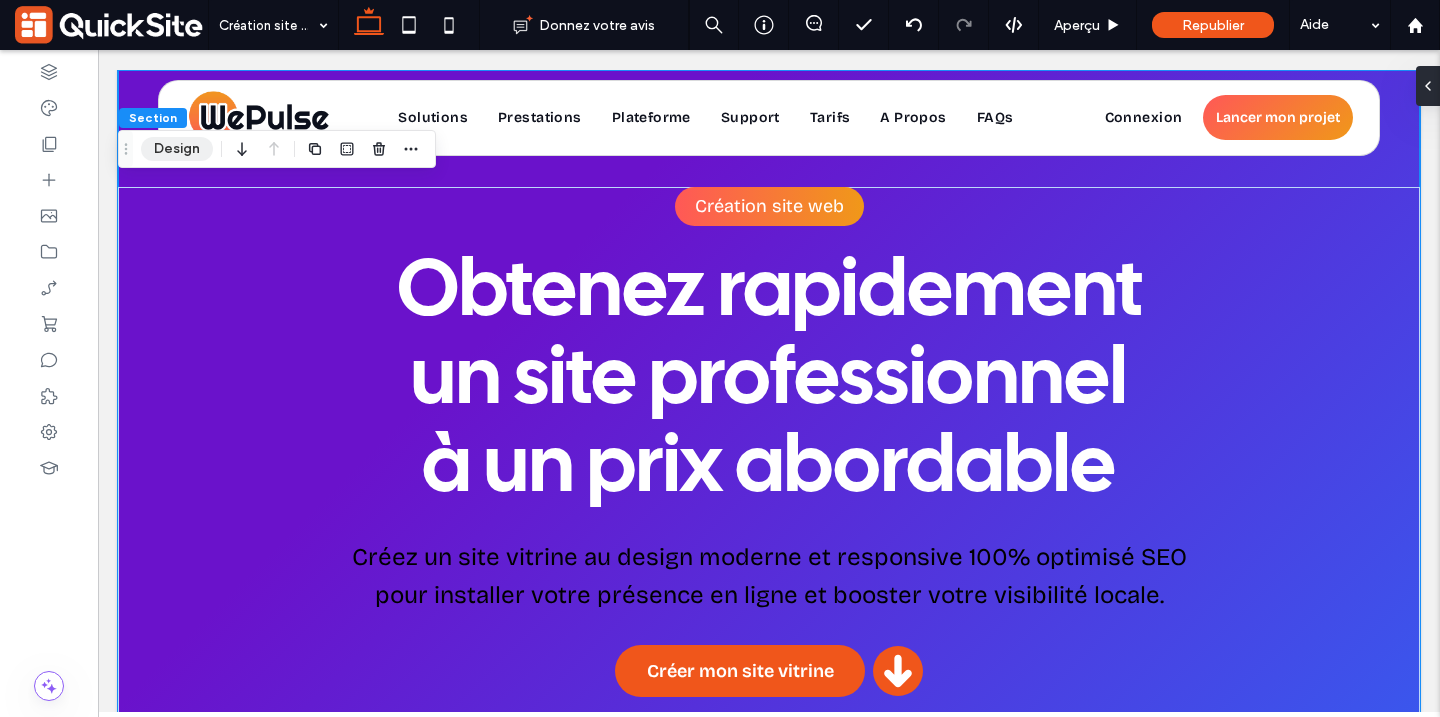 click on "Design" at bounding box center (177, 149) 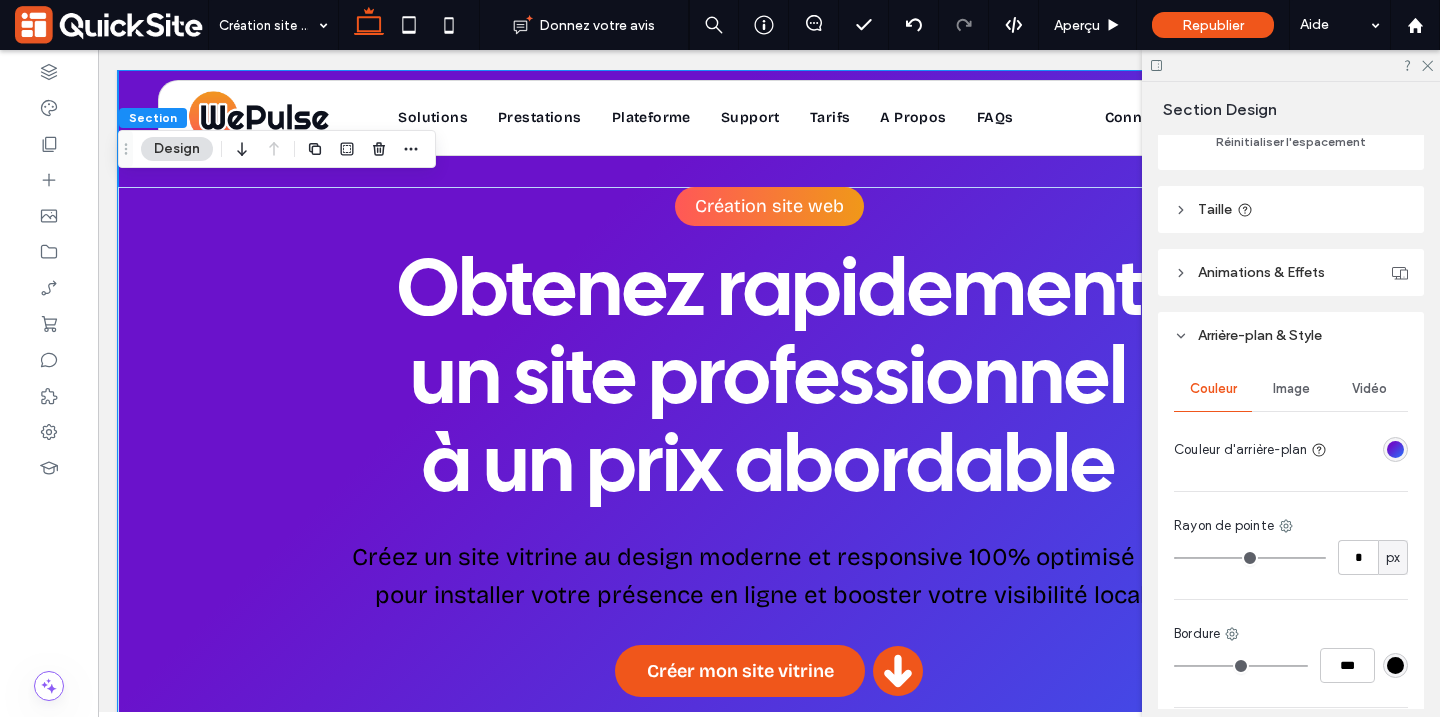 scroll, scrollTop: 809, scrollLeft: 0, axis: vertical 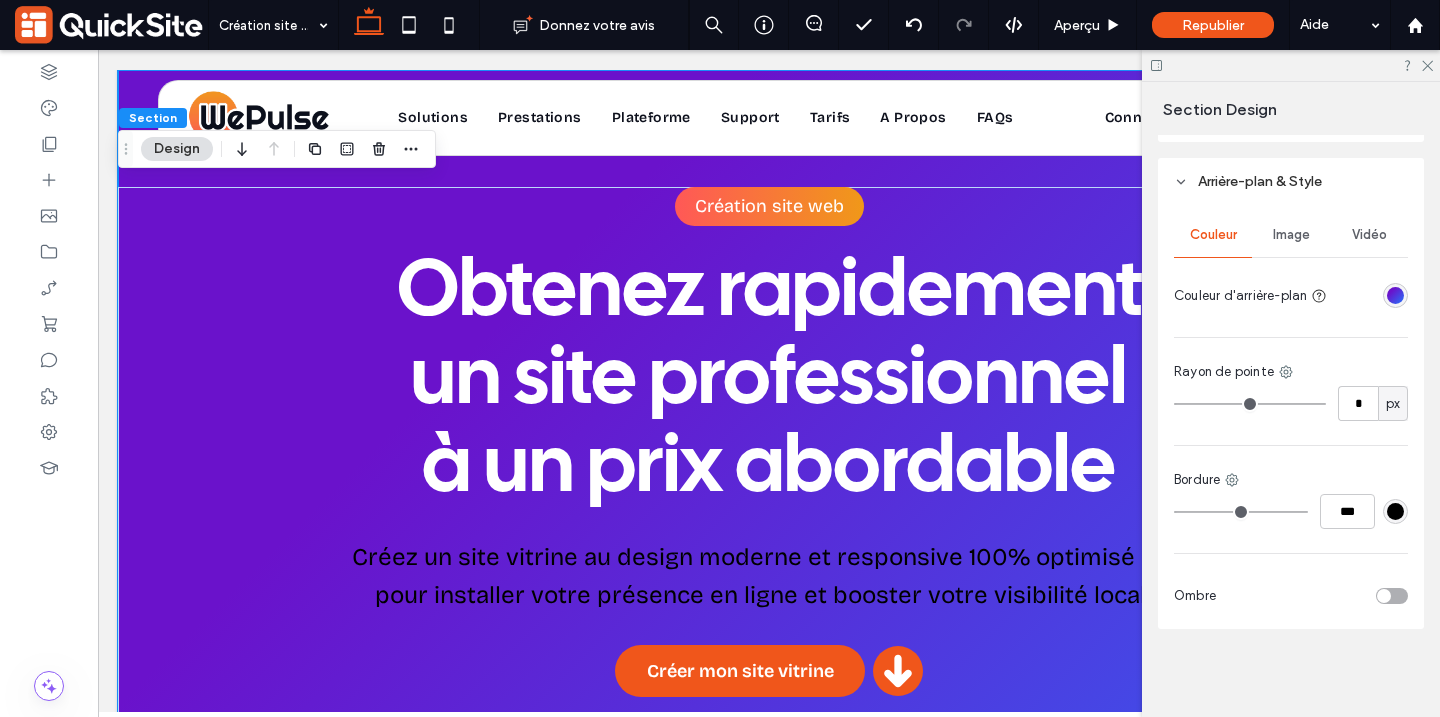click at bounding box center [1395, 295] 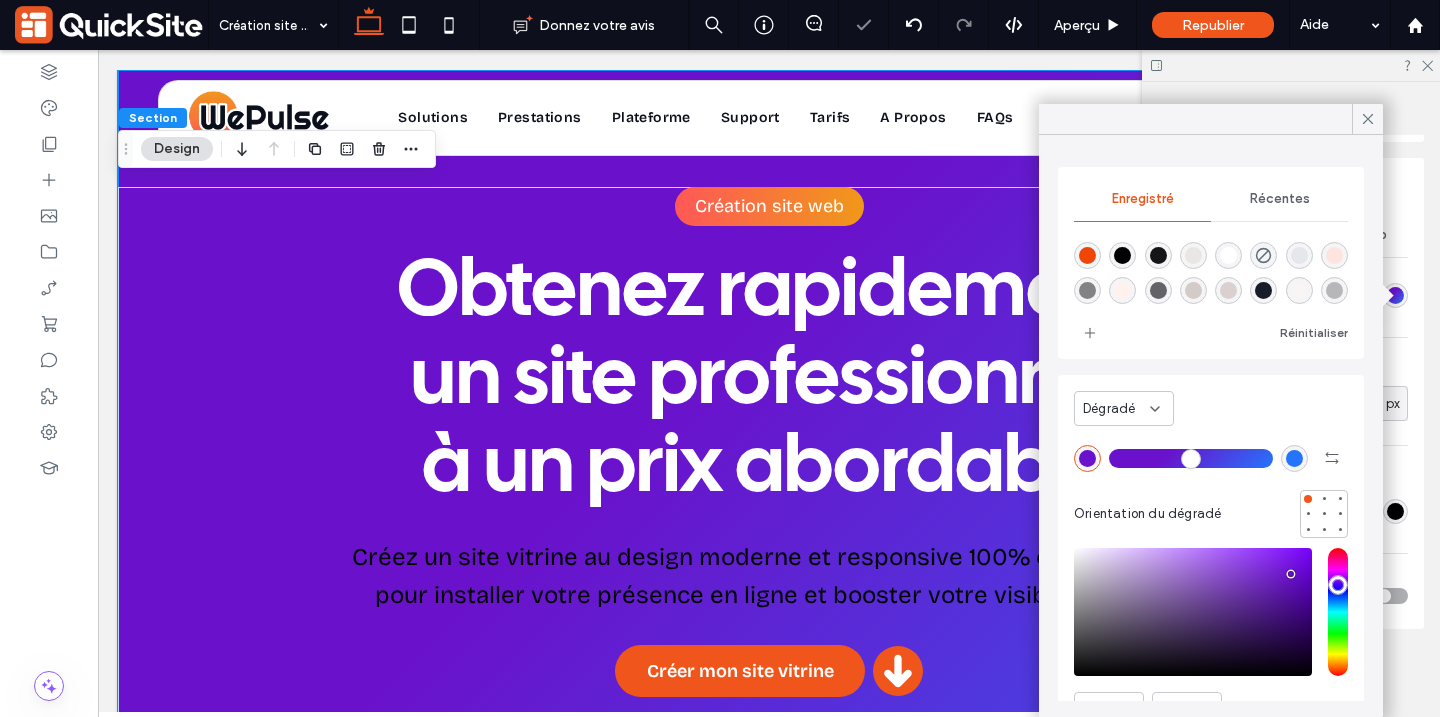 drag, startPoint x: 1156, startPoint y: 463, endPoint x: 1168, endPoint y: 461, distance: 12.165525 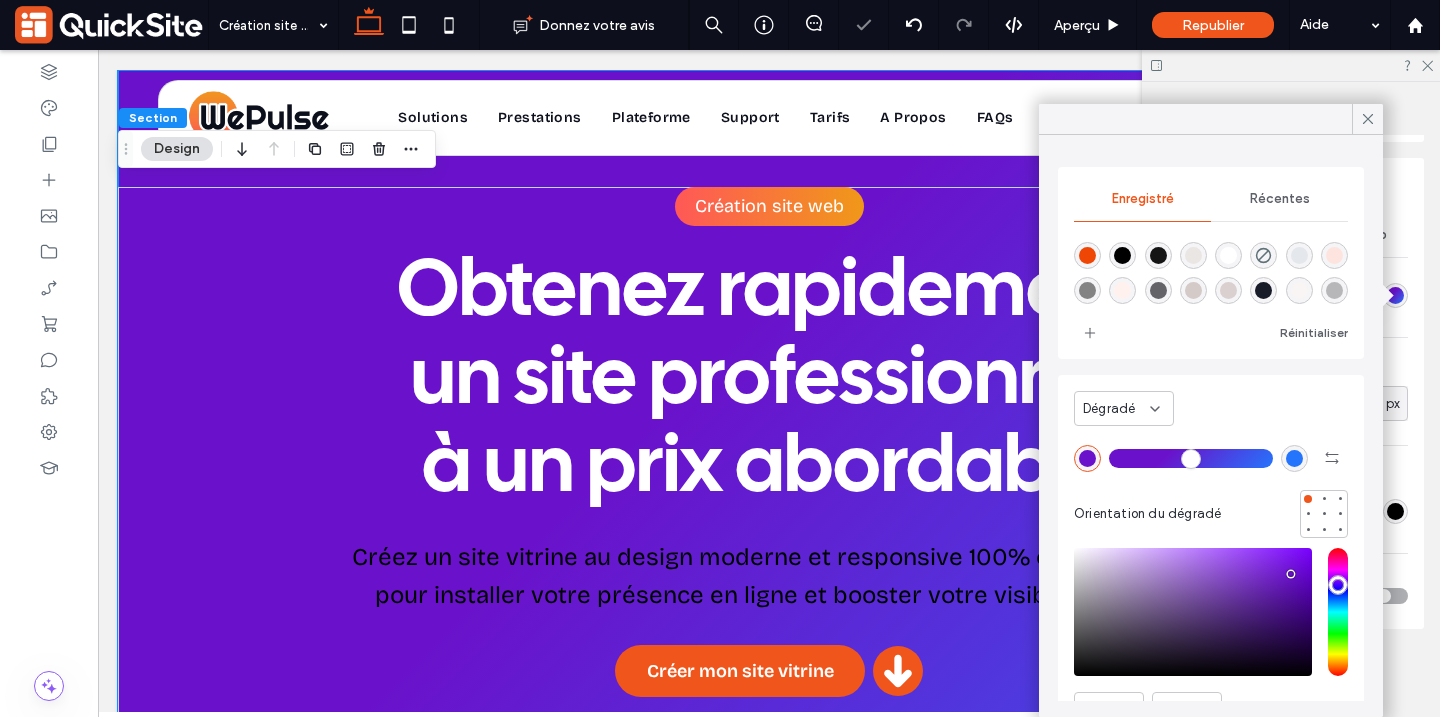 click at bounding box center [1191, 458] 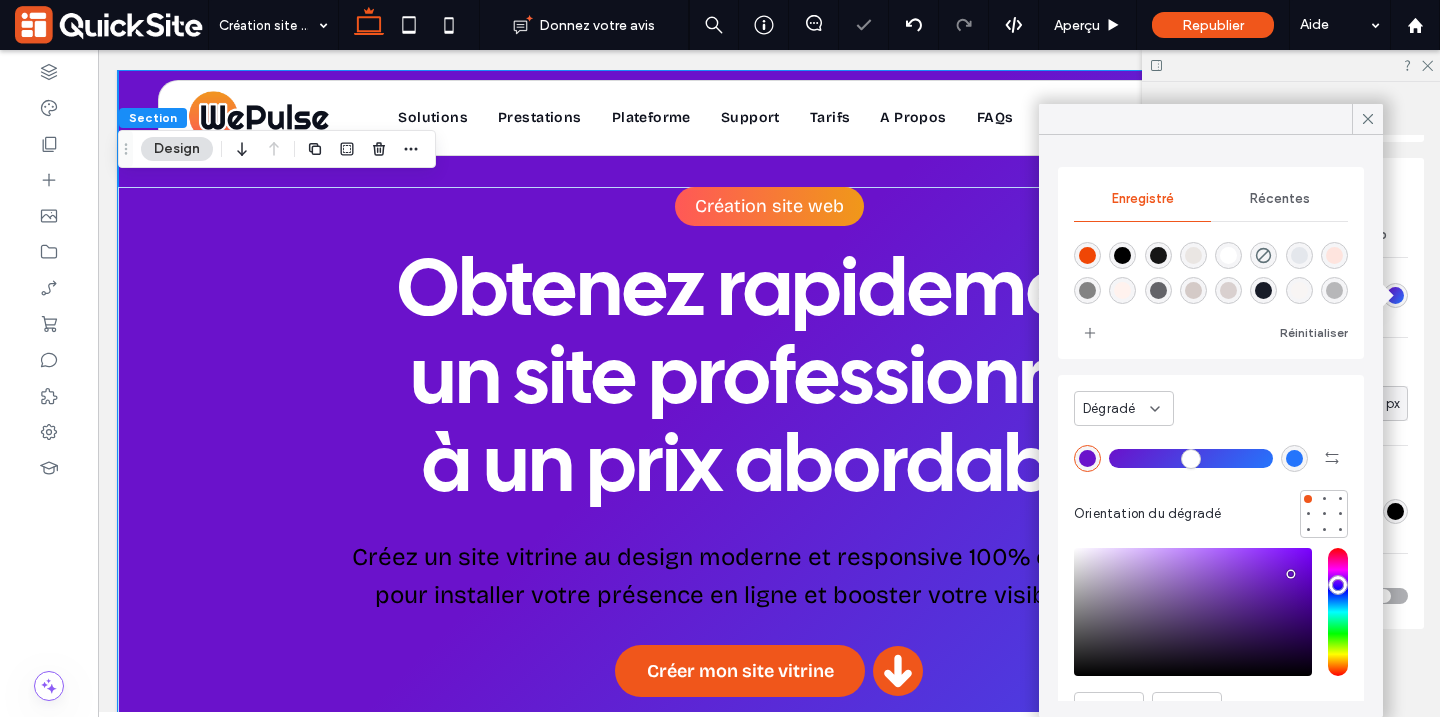 drag, startPoint x: 1168, startPoint y: 461, endPoint x: 1087, endPoint y: 459, distance: 81.02469 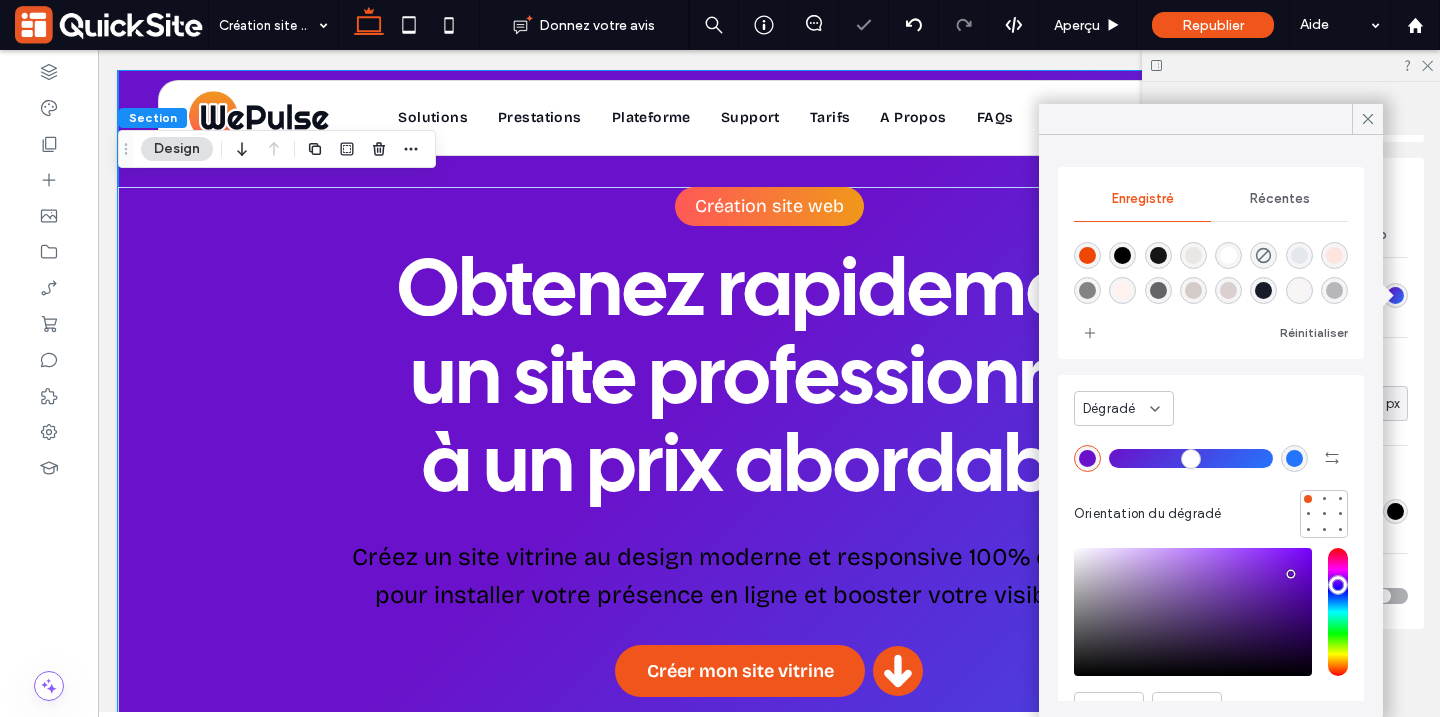 click at bounding box center [1191, 458] 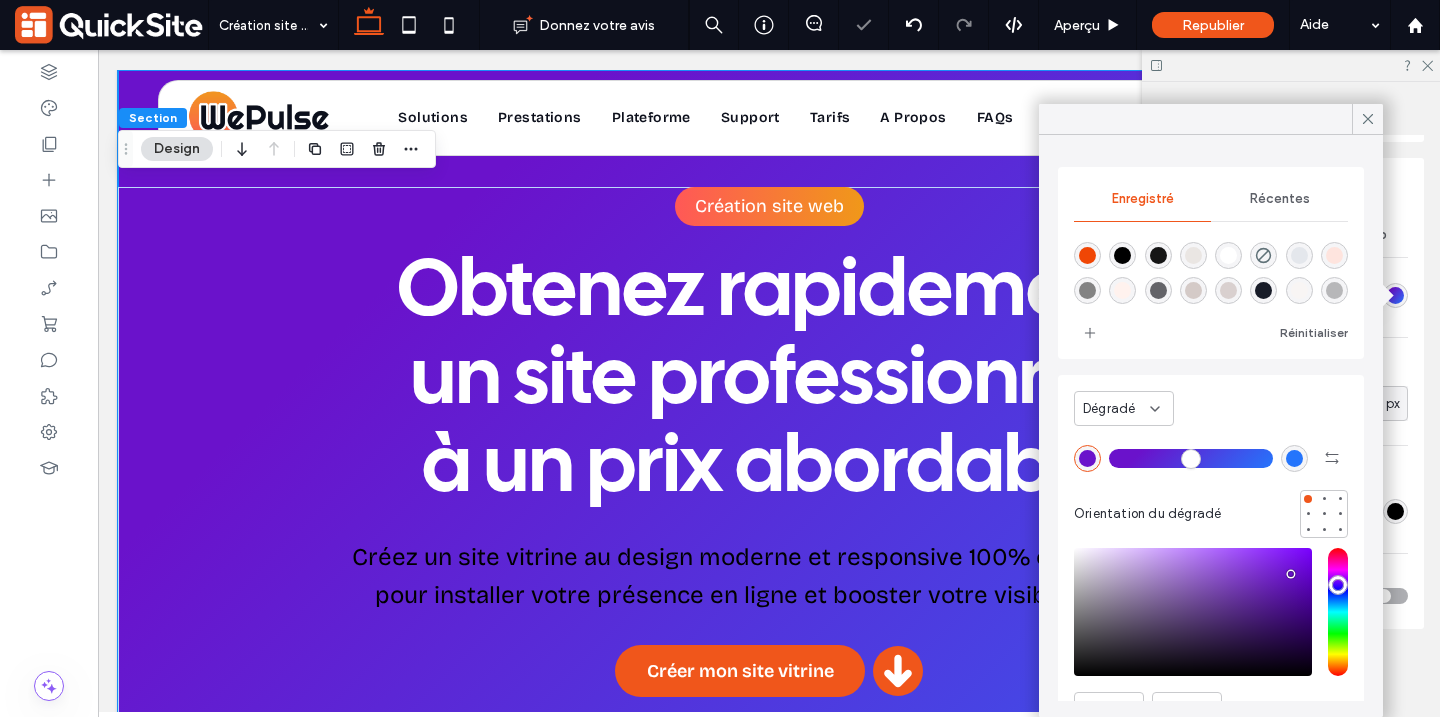 drag, startPoint x: 1120, startPoint y: 459, endPoint x: 1145, endPoint y: 458, distance: 25.019993 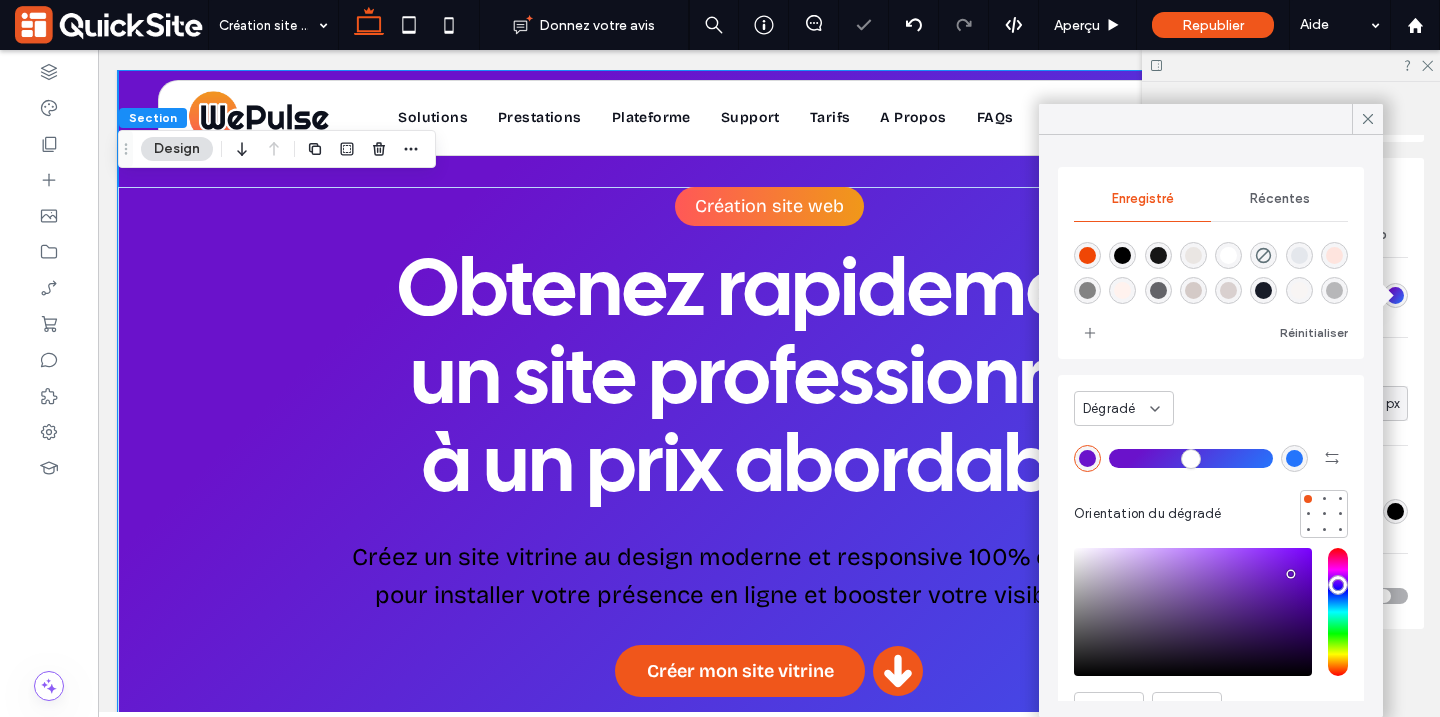 type on "**" 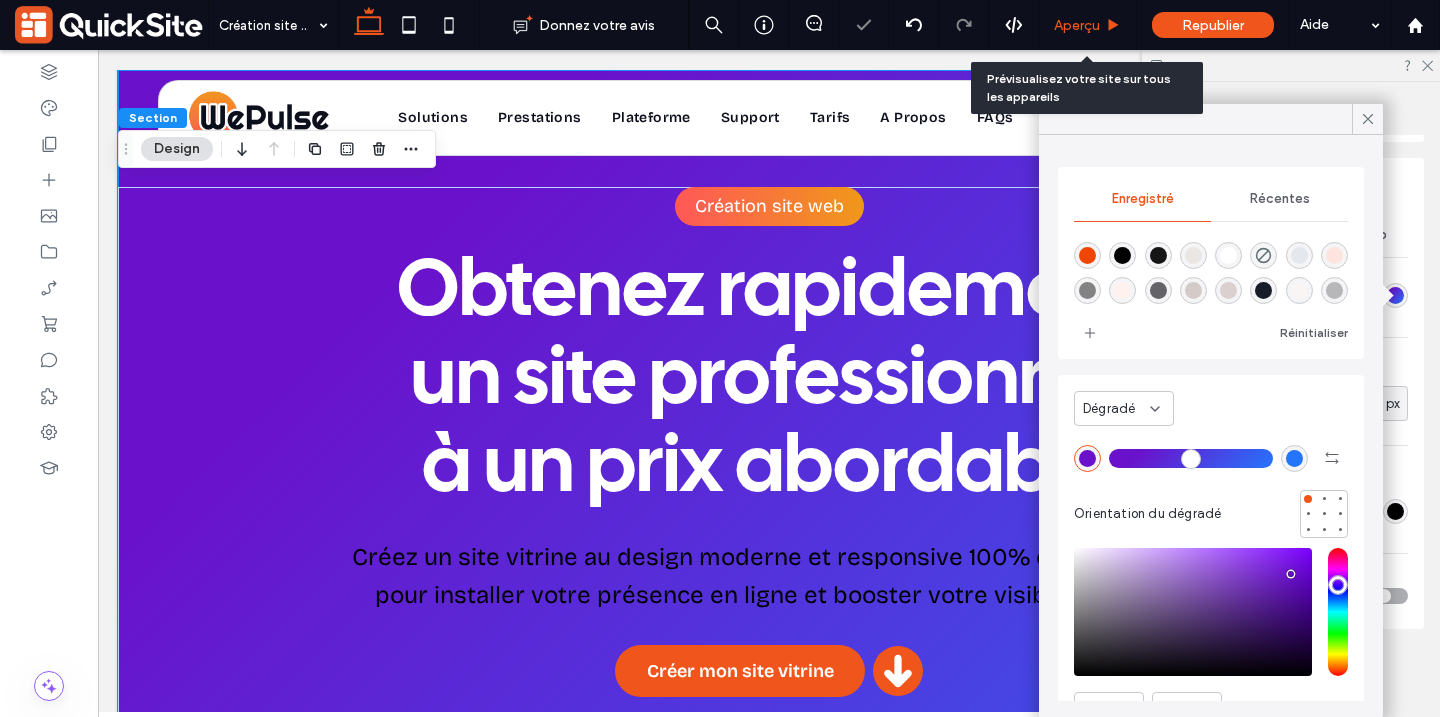 click on "Aperçu" at bounding box center (1087, 25) 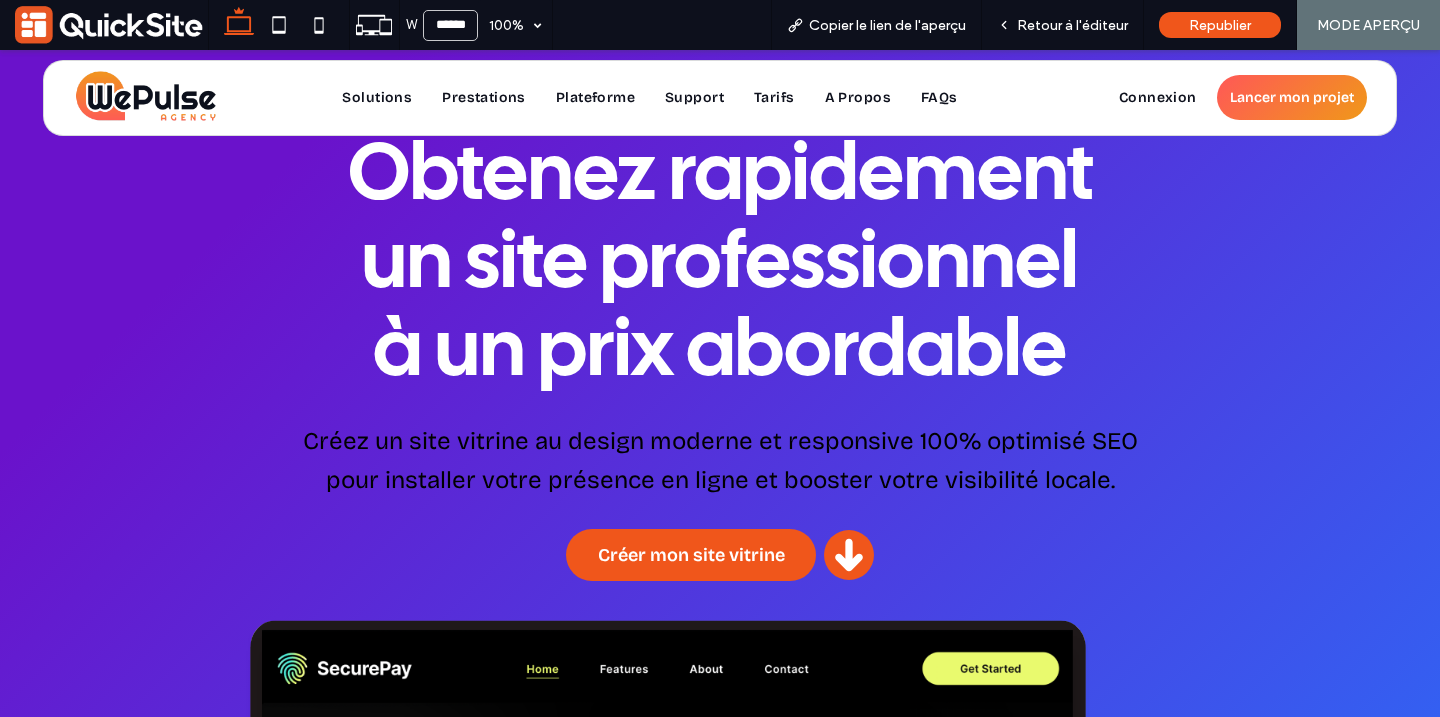 scroll, scrollTop: 0, scrollLeft: 0, axis: both 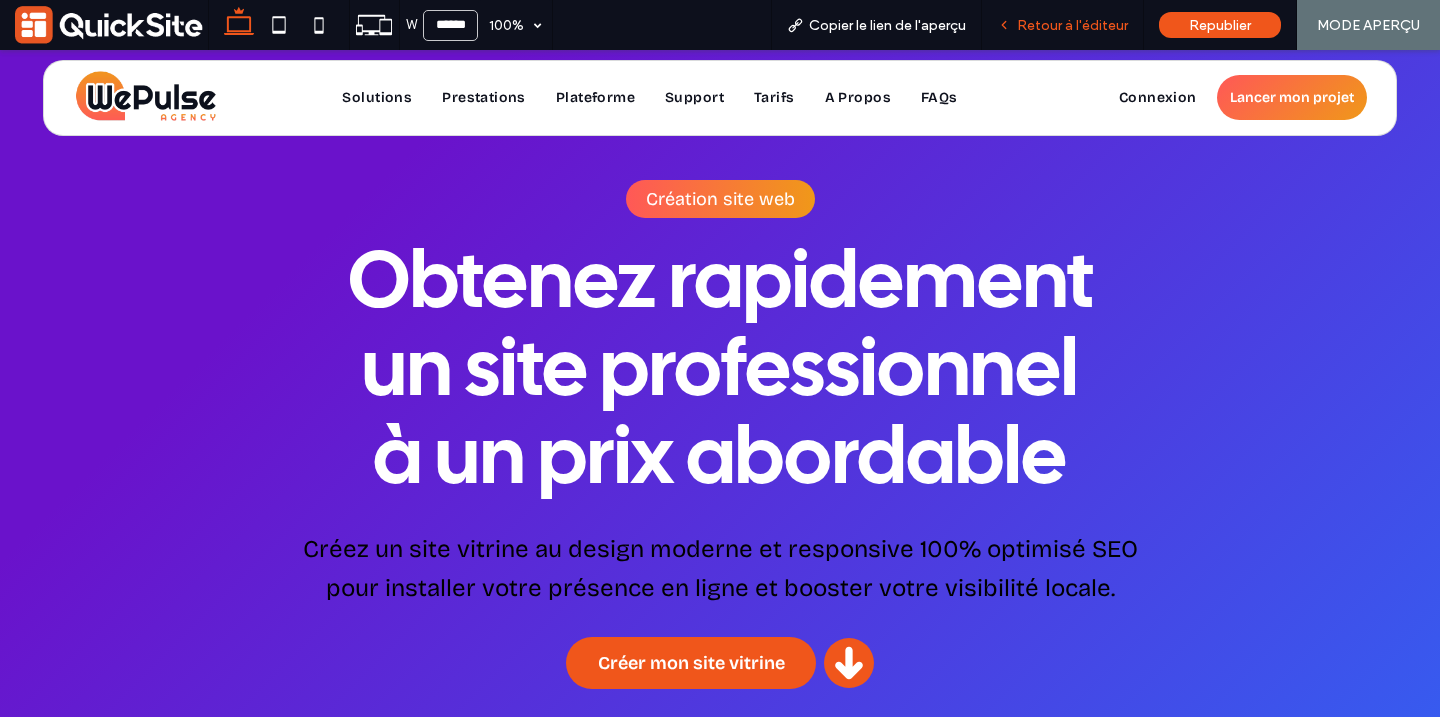 click on "Retour à l'éditeur" at bounding box center [1072, 25] 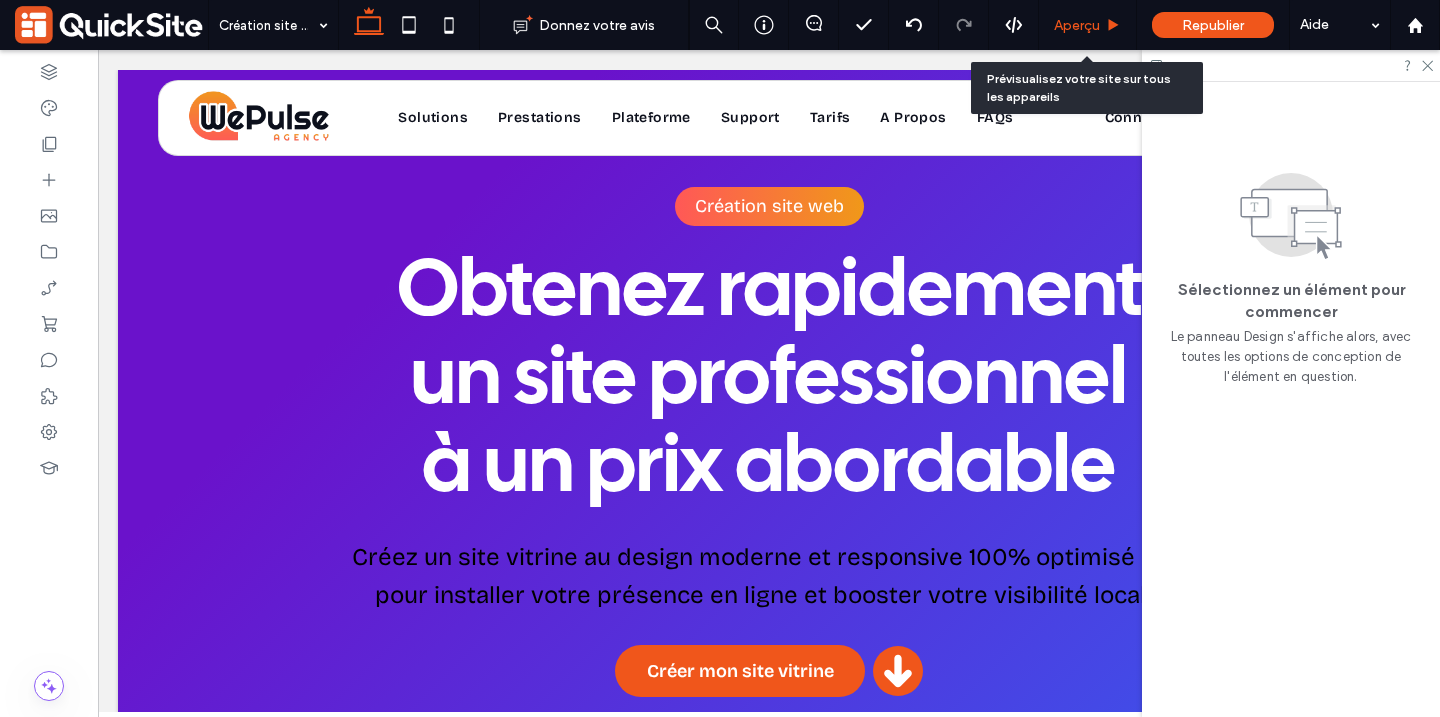 click on "Aperçu" at bounding box center [1077, 25] 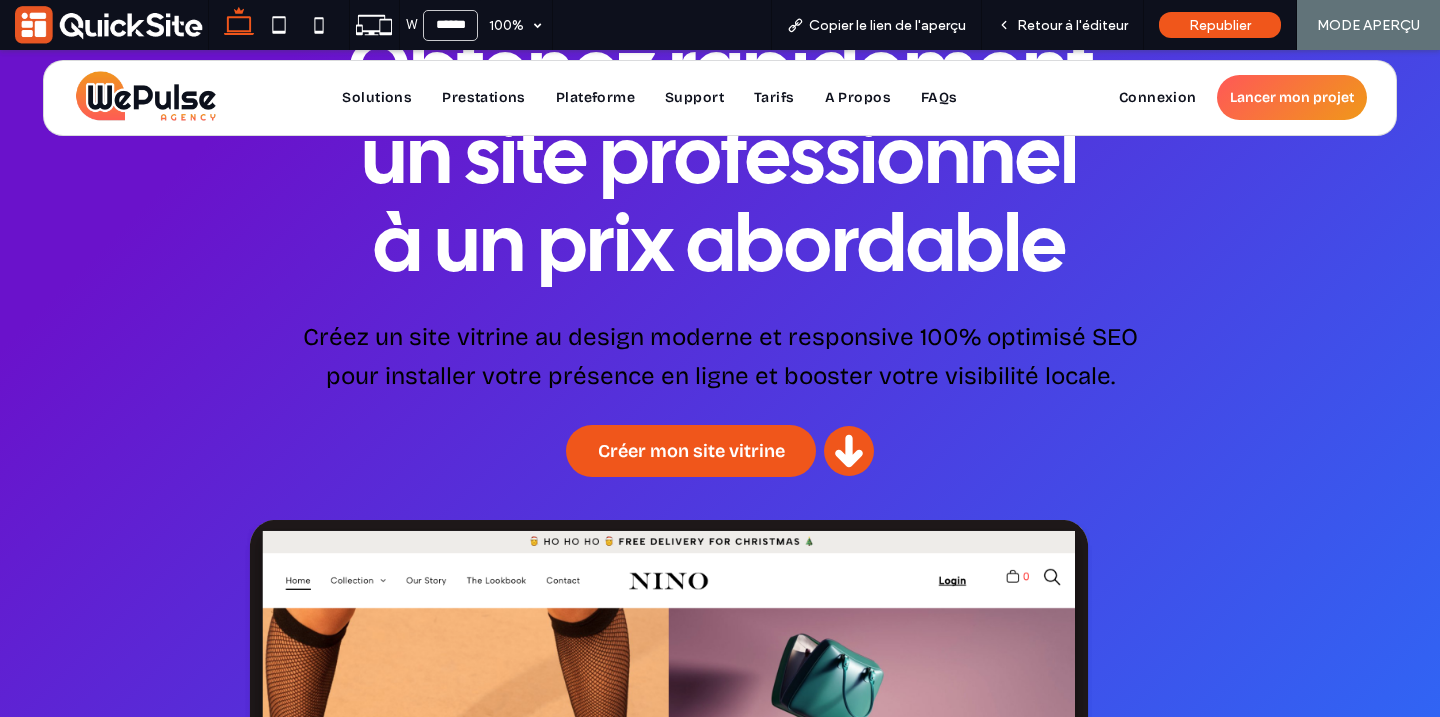 scroll, scrollTop: 232, scrollLeft: 0, axis: vertical 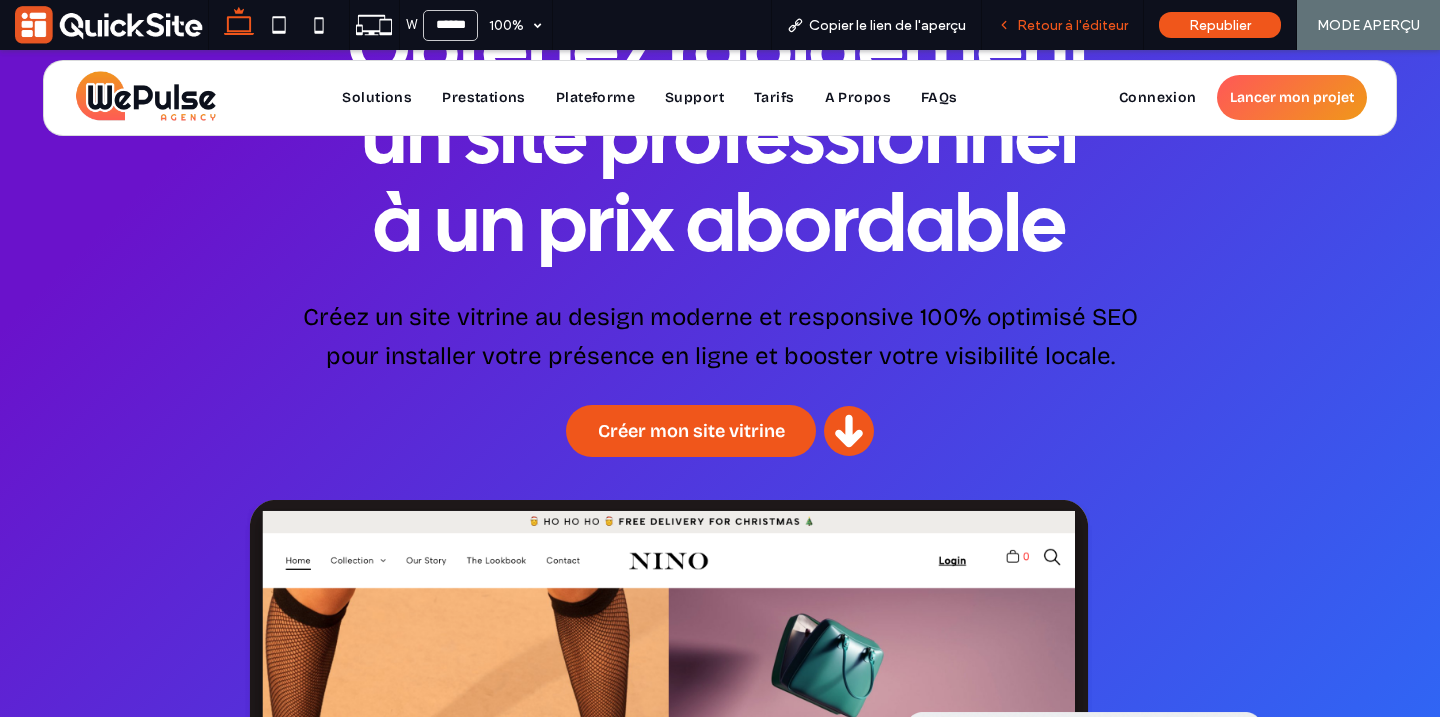 click on "Retour à l'éditeur" at bounding box center [1072, 25] 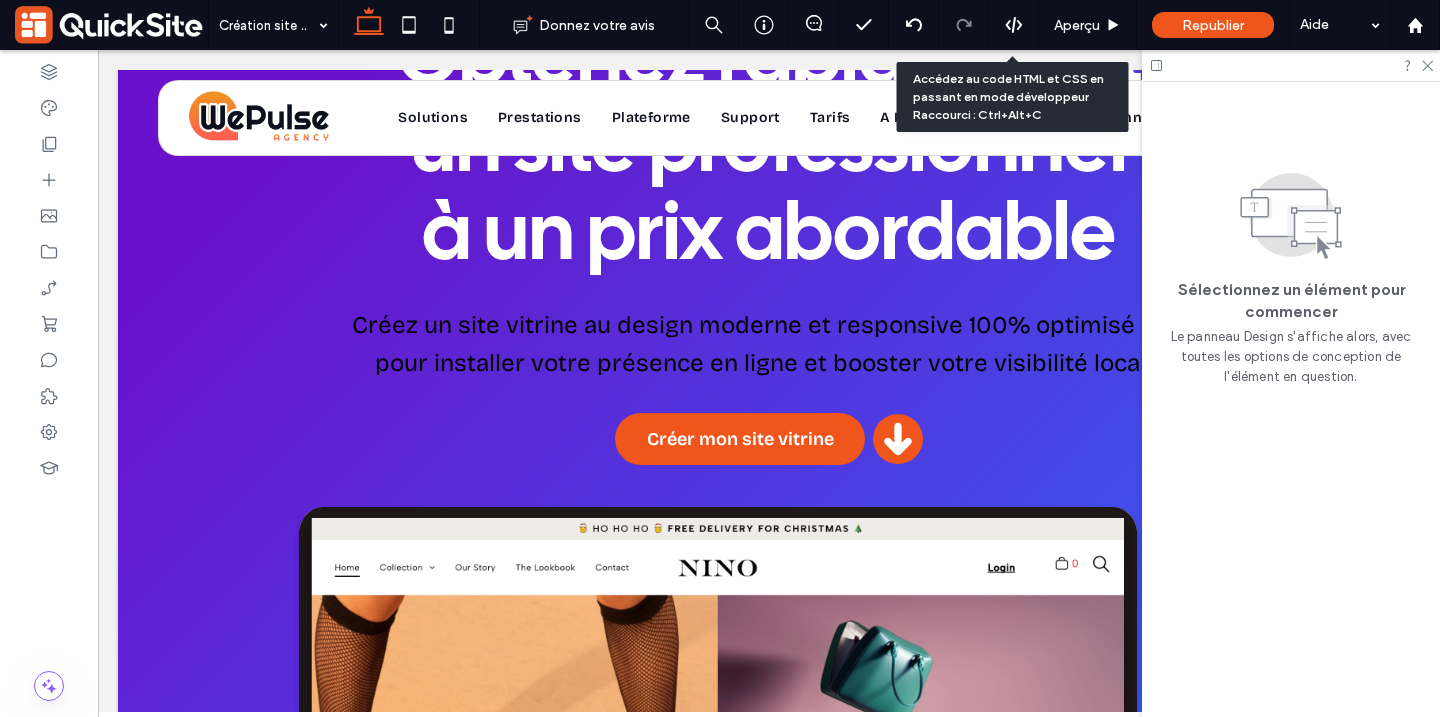 scroll, scrollTop: 223, scrollLeft: 0, axis: vertical 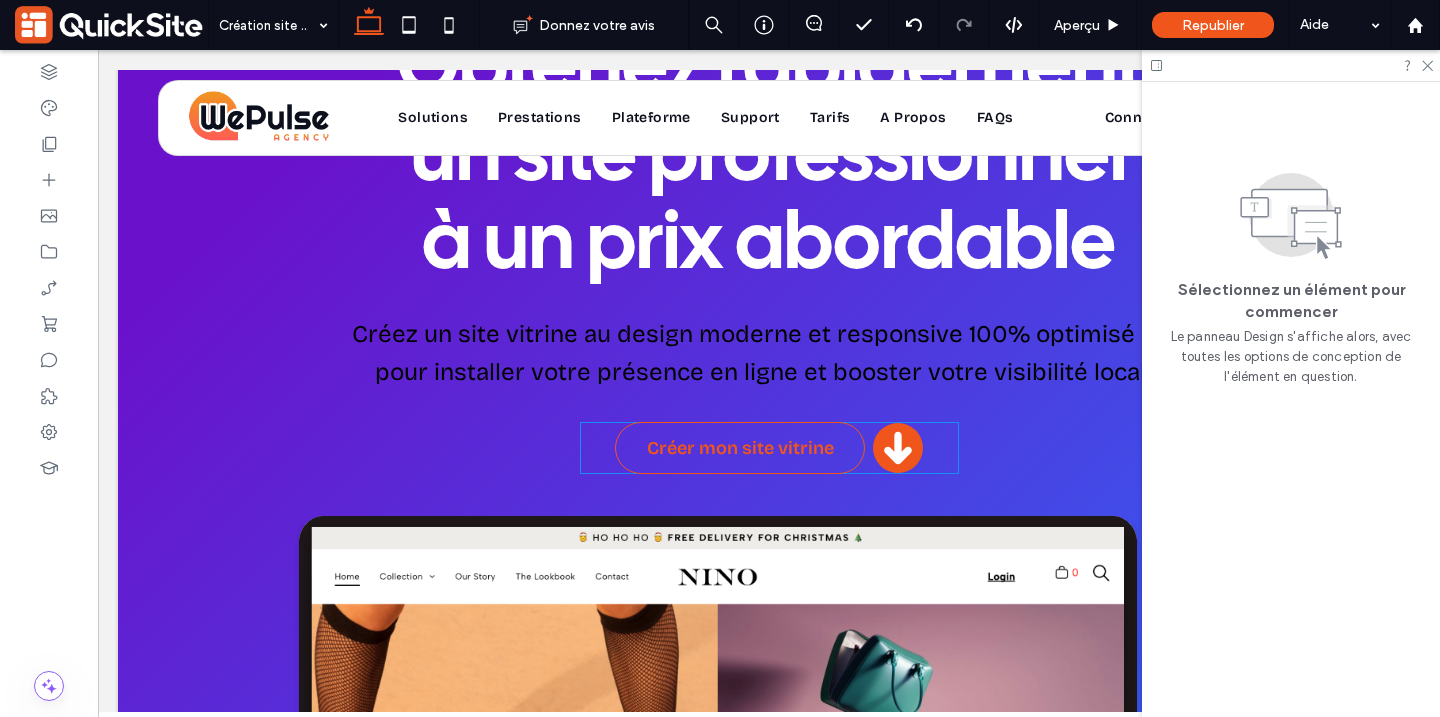 click on "Créer mon site vitrine" at bounding box center [740, 448] 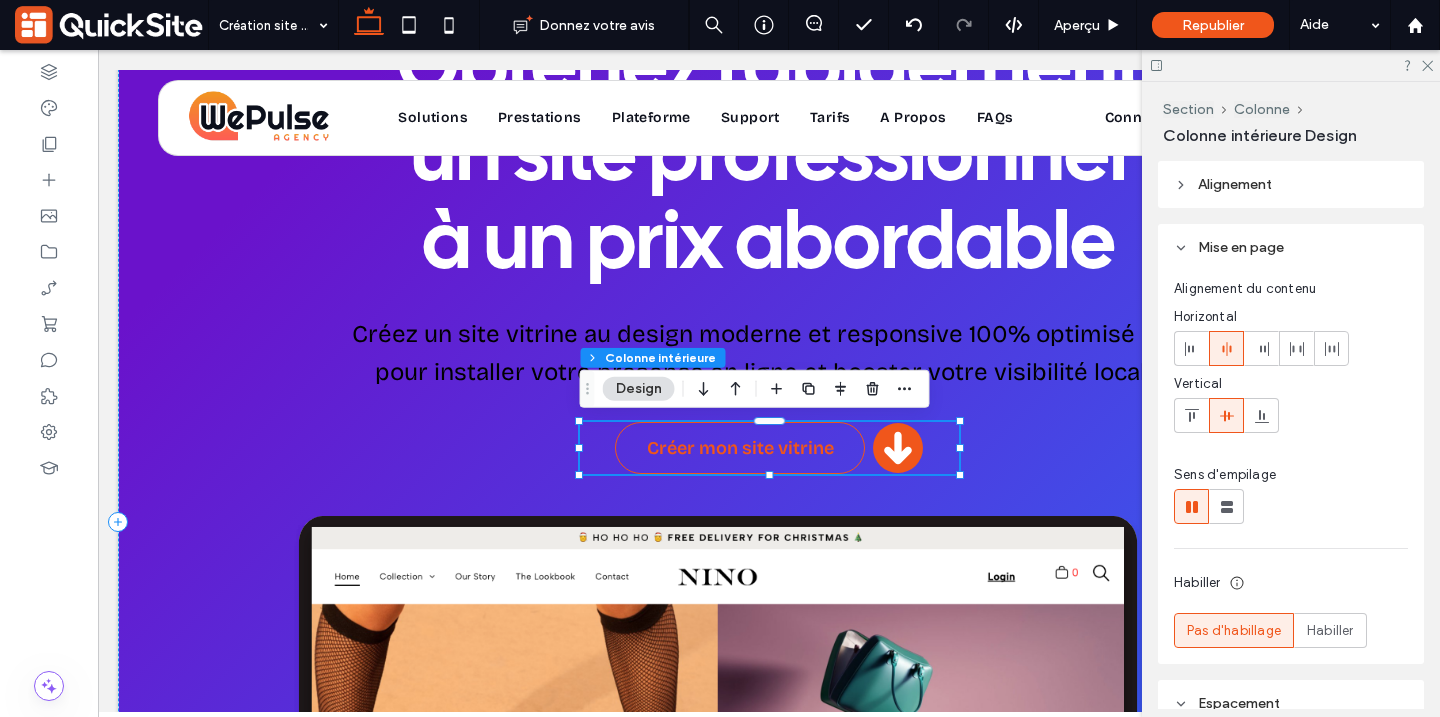 type on "**" 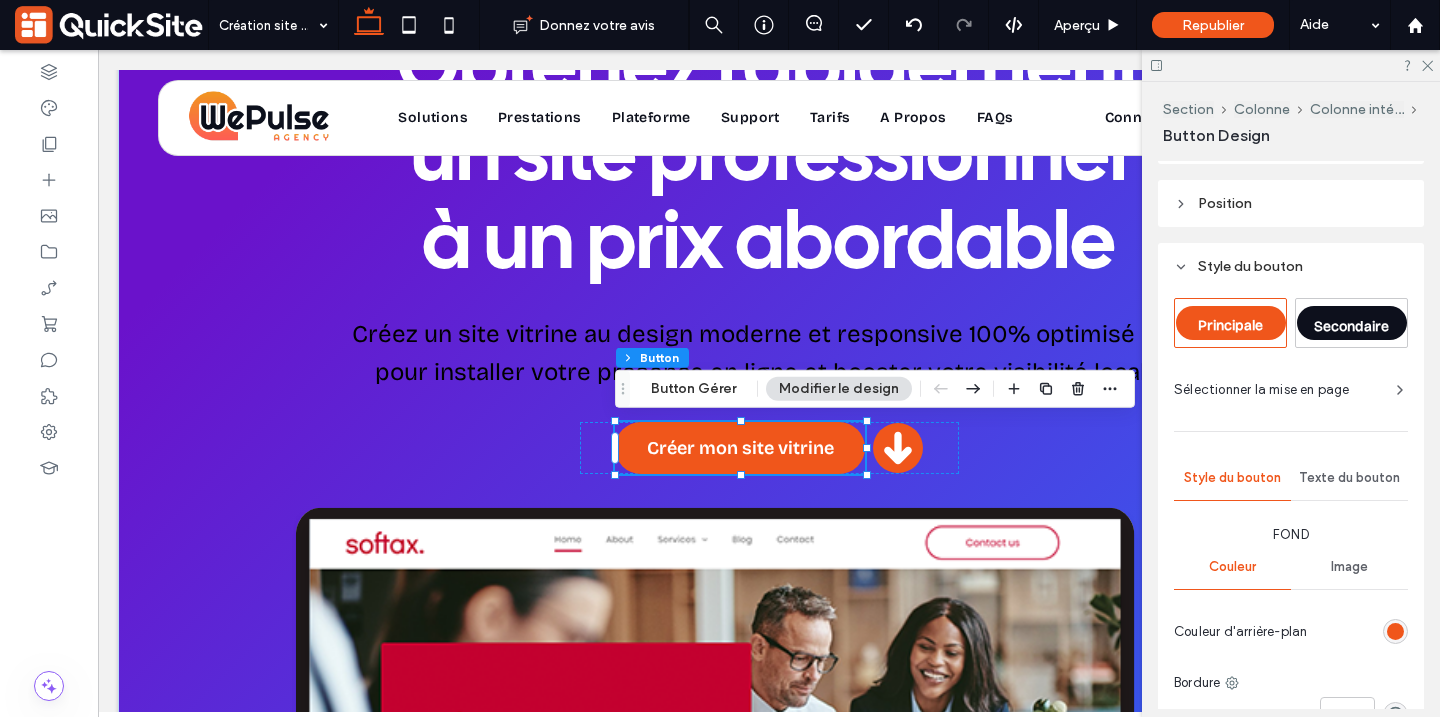 scroll, scrollTop: 472, scrollLeft: 0, axis: vertical 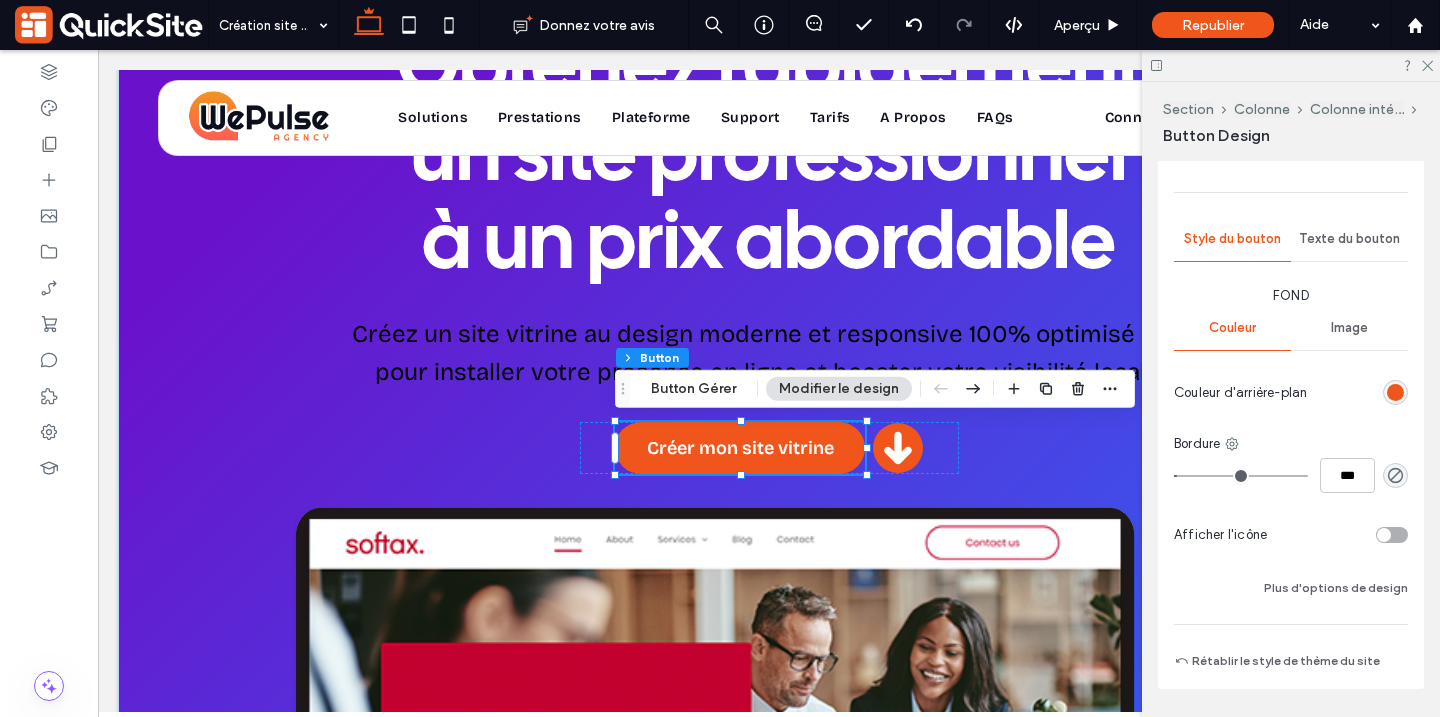 click at bounding box center (1395, 392) 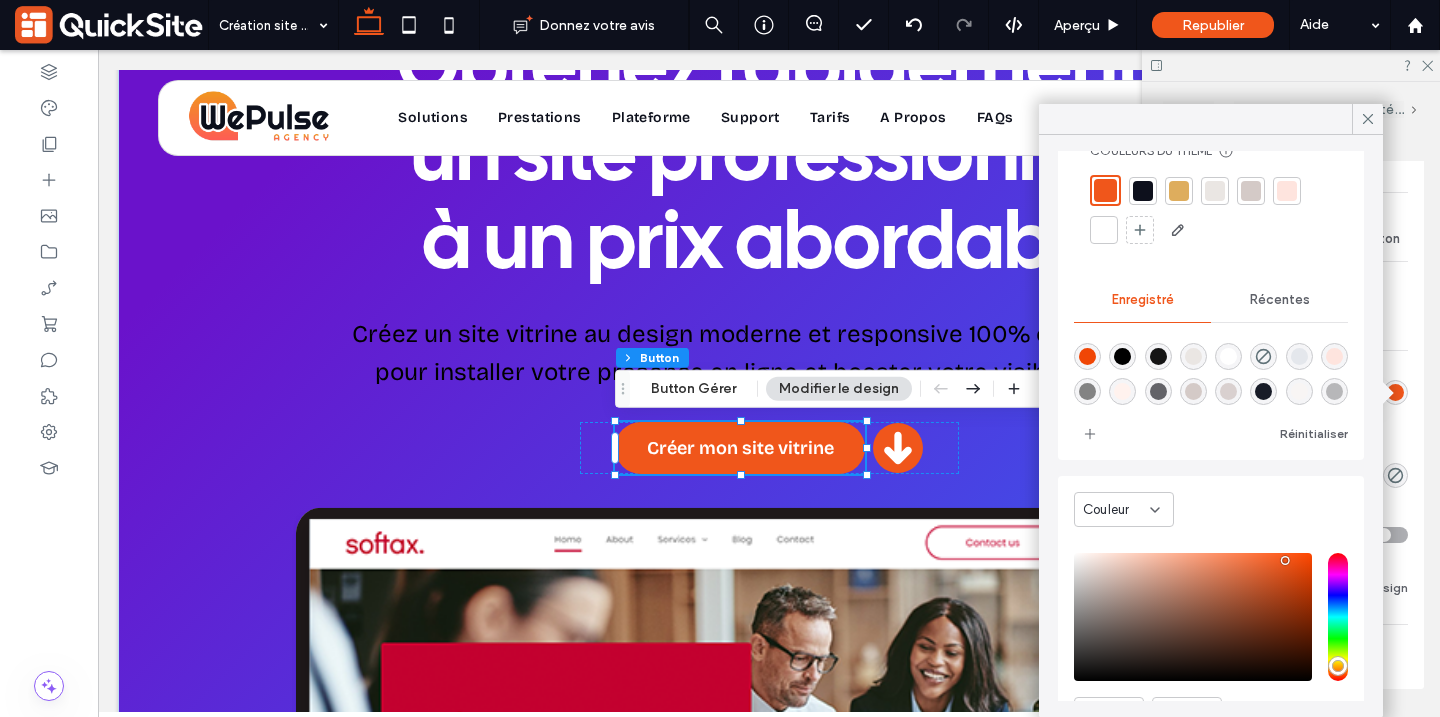 scroll, scrollTop: 75, scrollLeft: 0, axis: vertical 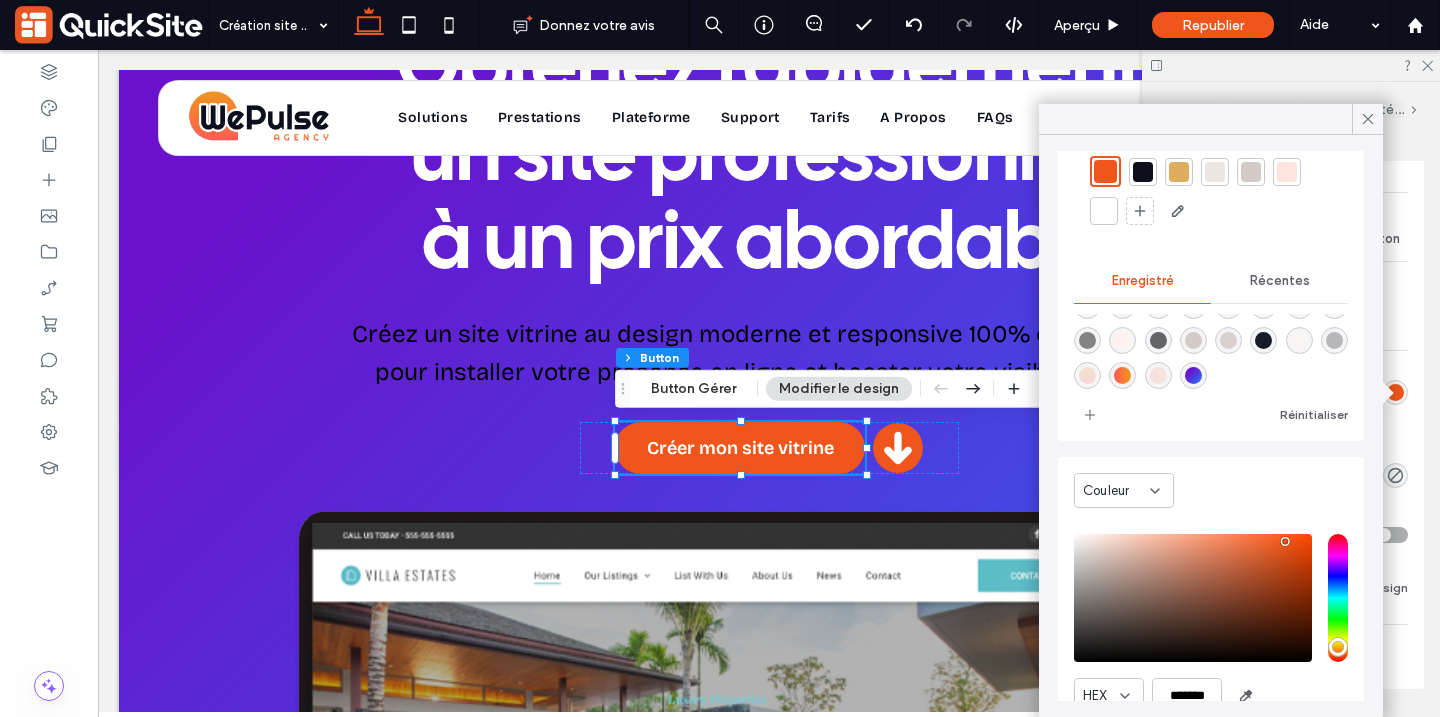 click at bounding box center (1193, 375) 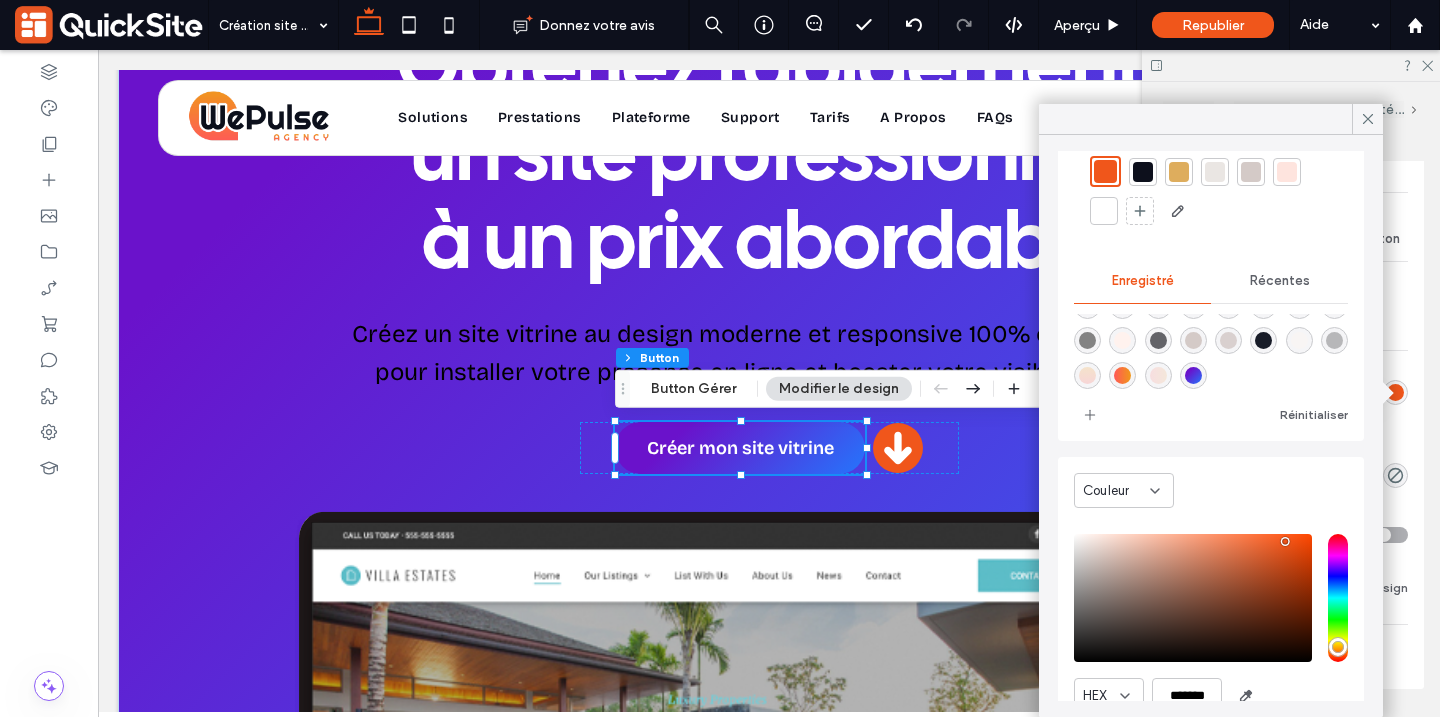 type on "*******" 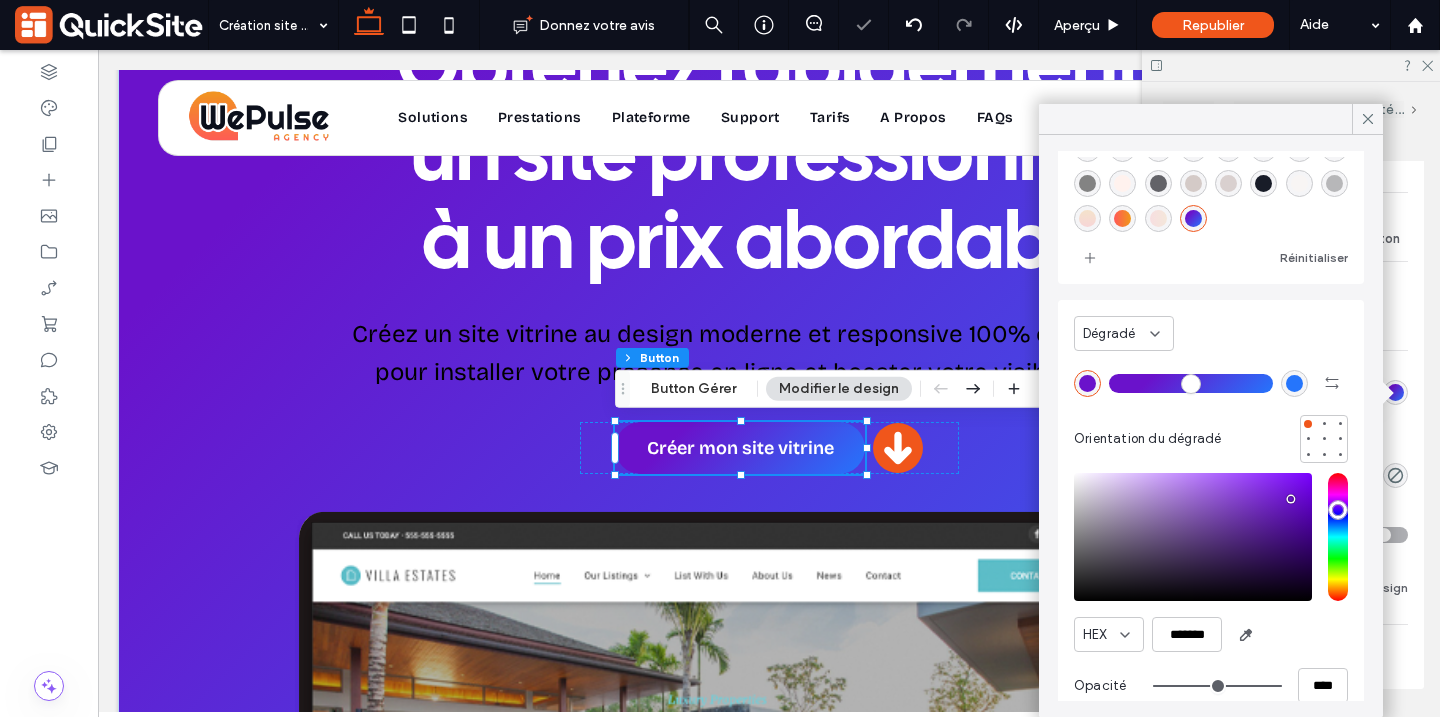 scroll, scrollTop: 0, scrollLeft: 0, axis: both 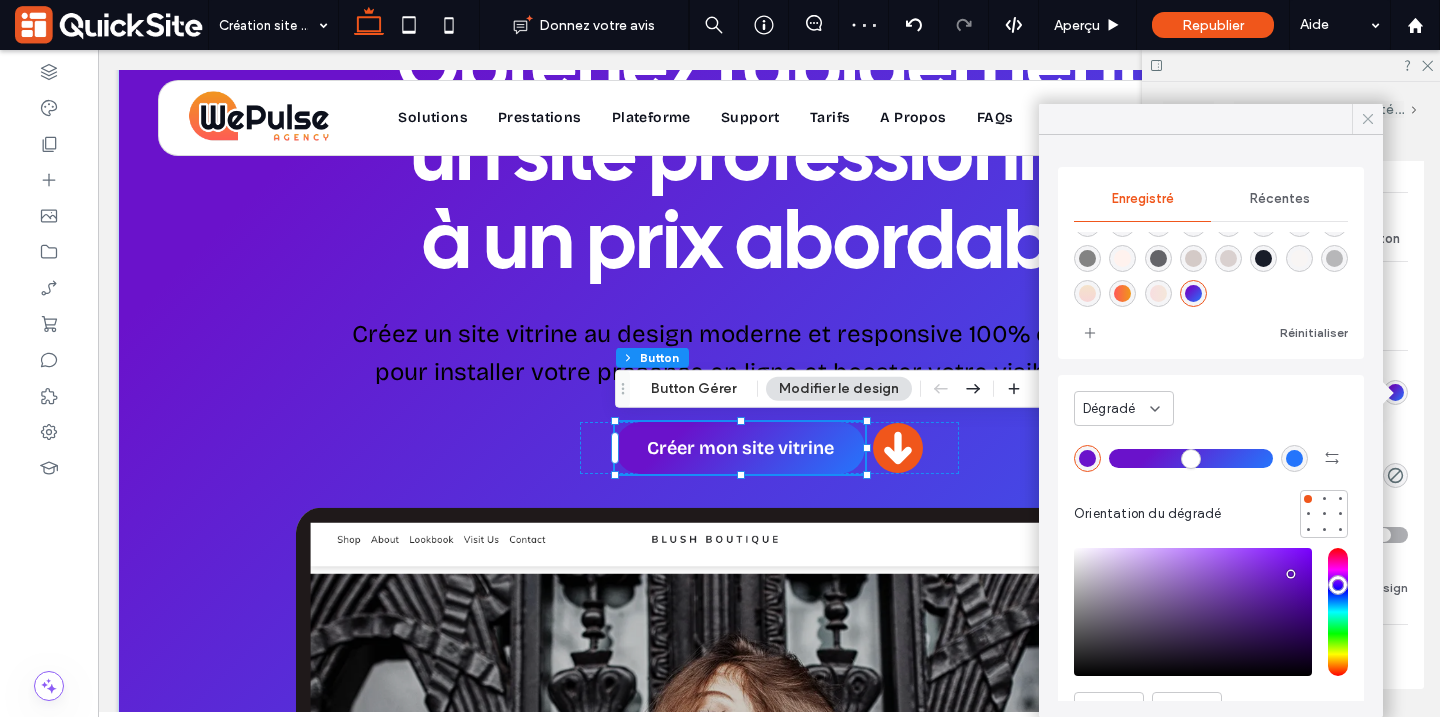 click 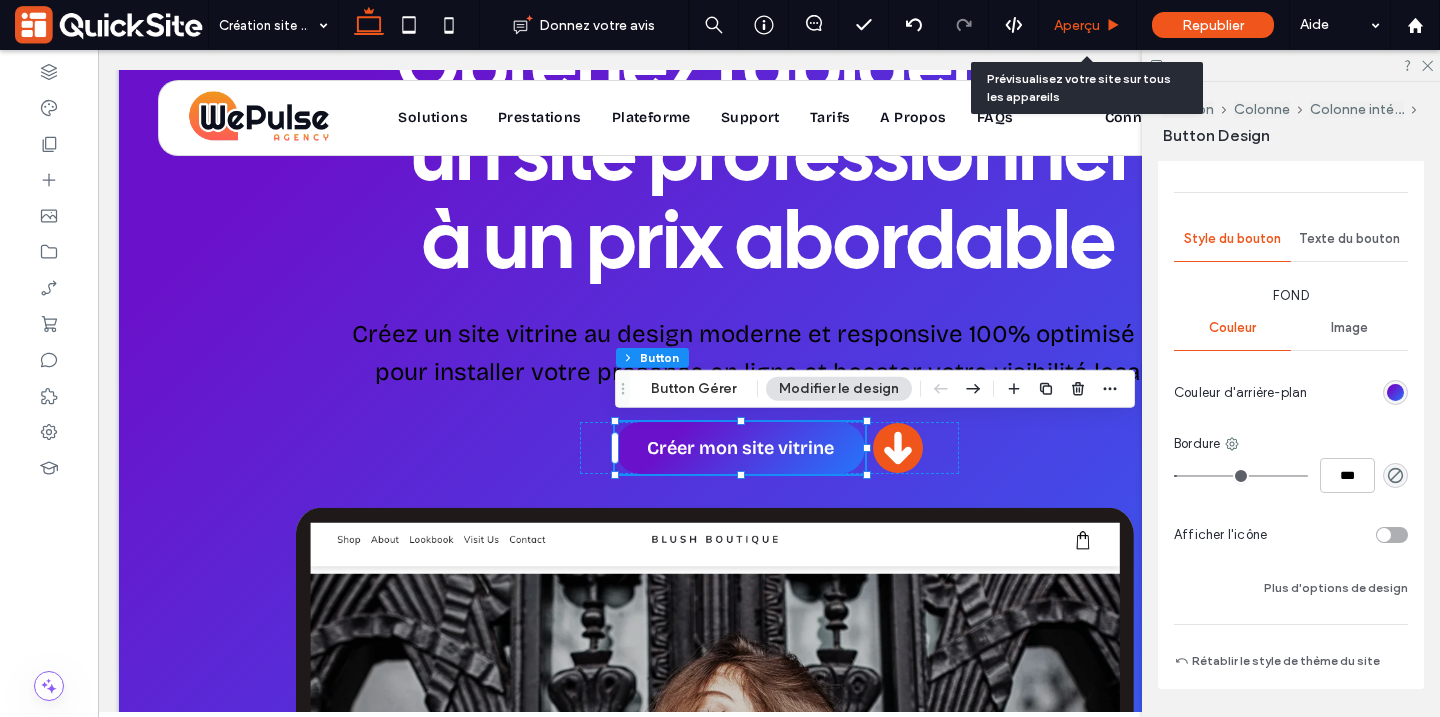 click on "Aperçu" at bounding box center [1087, 25] 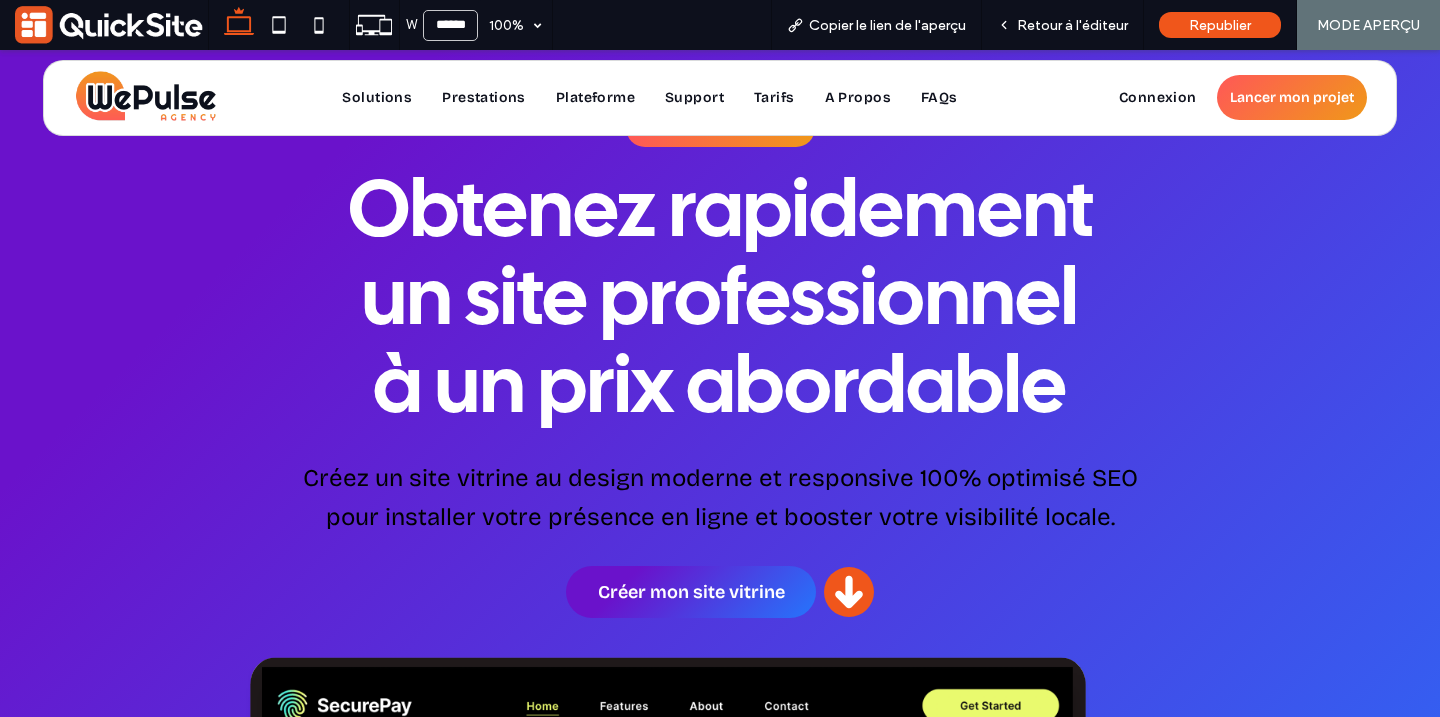scroll, scrollTop: 0, scrollLeft: 0, axis: both 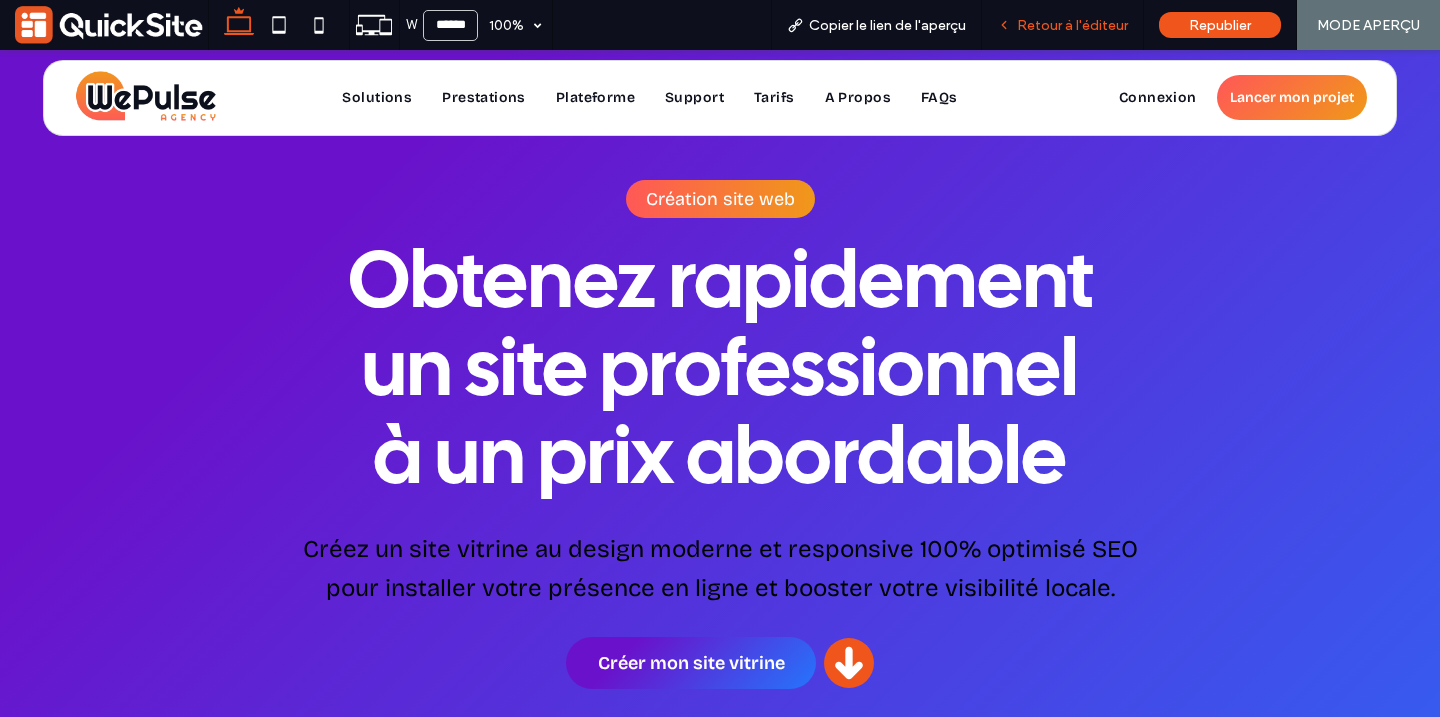 click 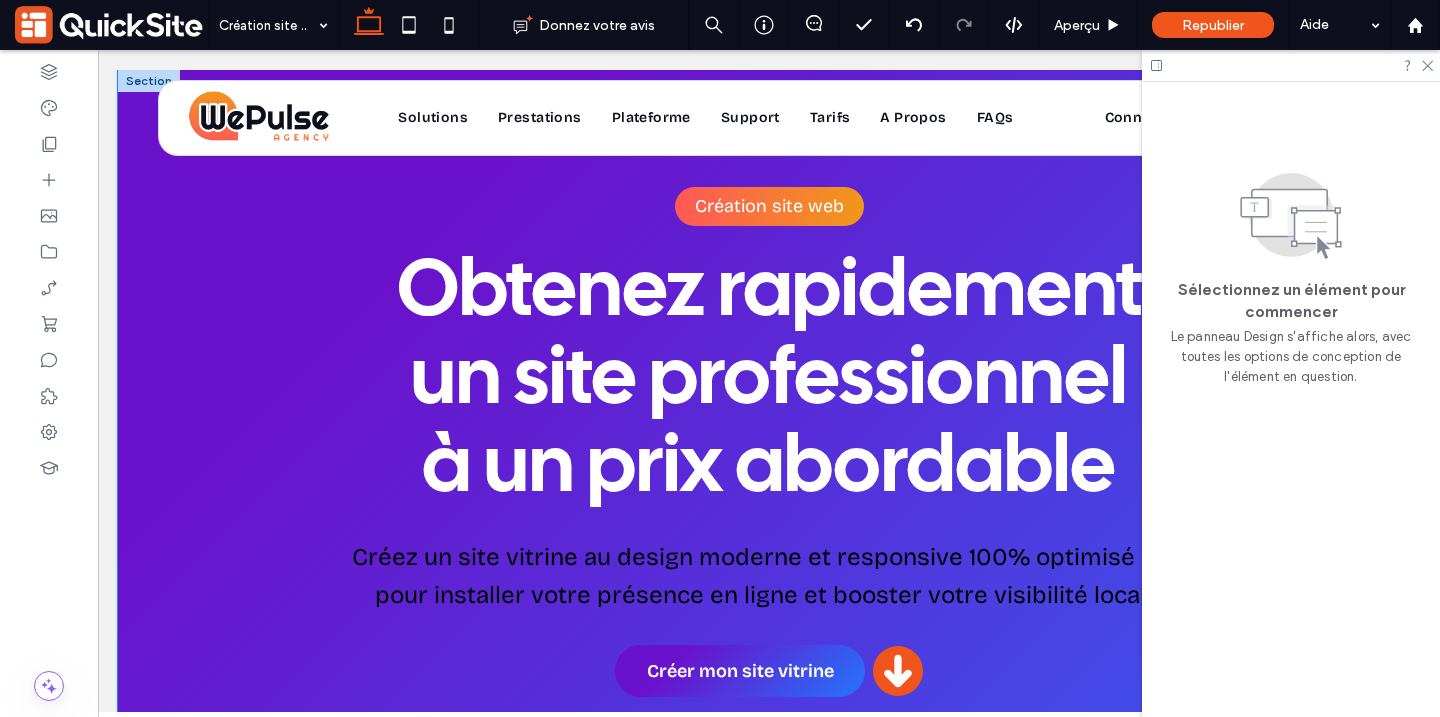 click on "Création site web
Obtenez rapidement un site professionnel à un prix abordable
Créez un site vitrine au design moderne et responsive 100% optimisé SEO pour installer votre présence en ligne et booster votre visibilité locale.
Créer mon site vitrine
a a a a" at bounding box center (769, 687) 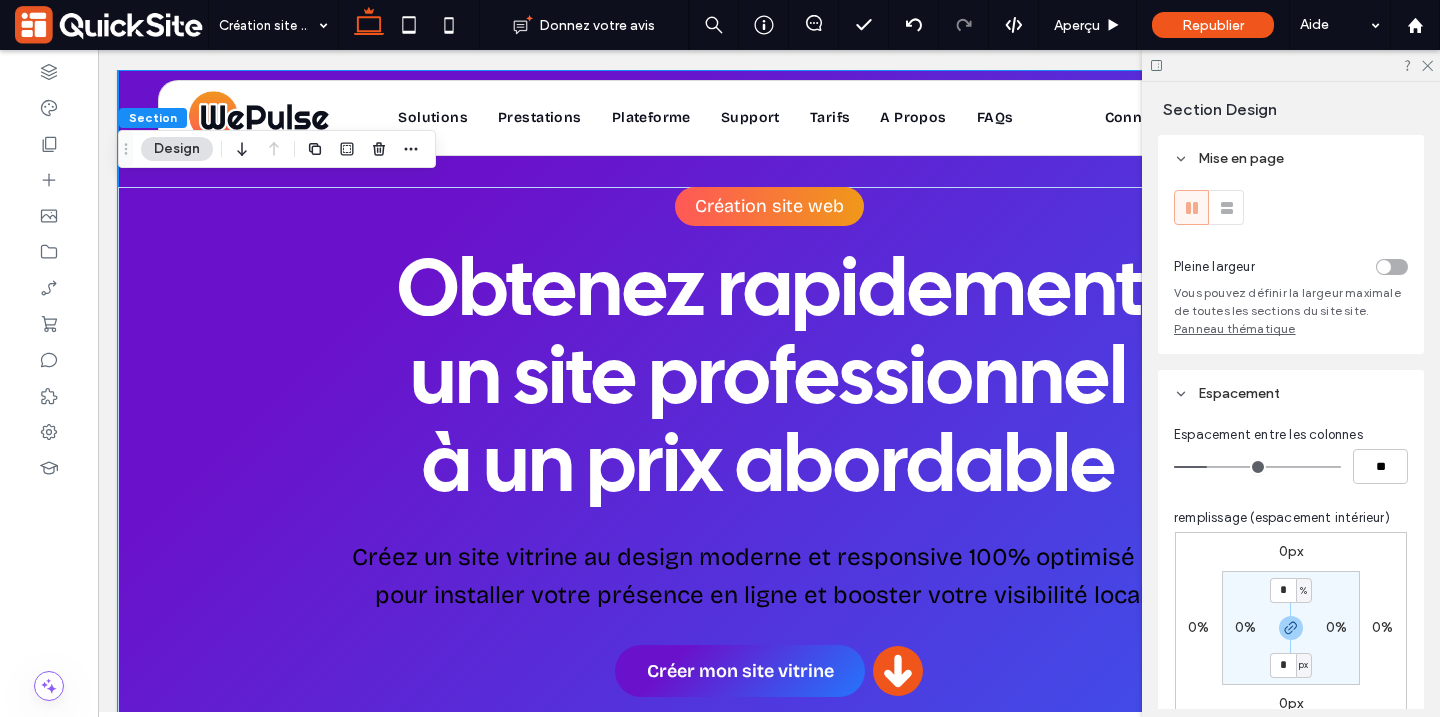 scroll, scrollTop: 809, scrollLeft: 0, axis: vertical 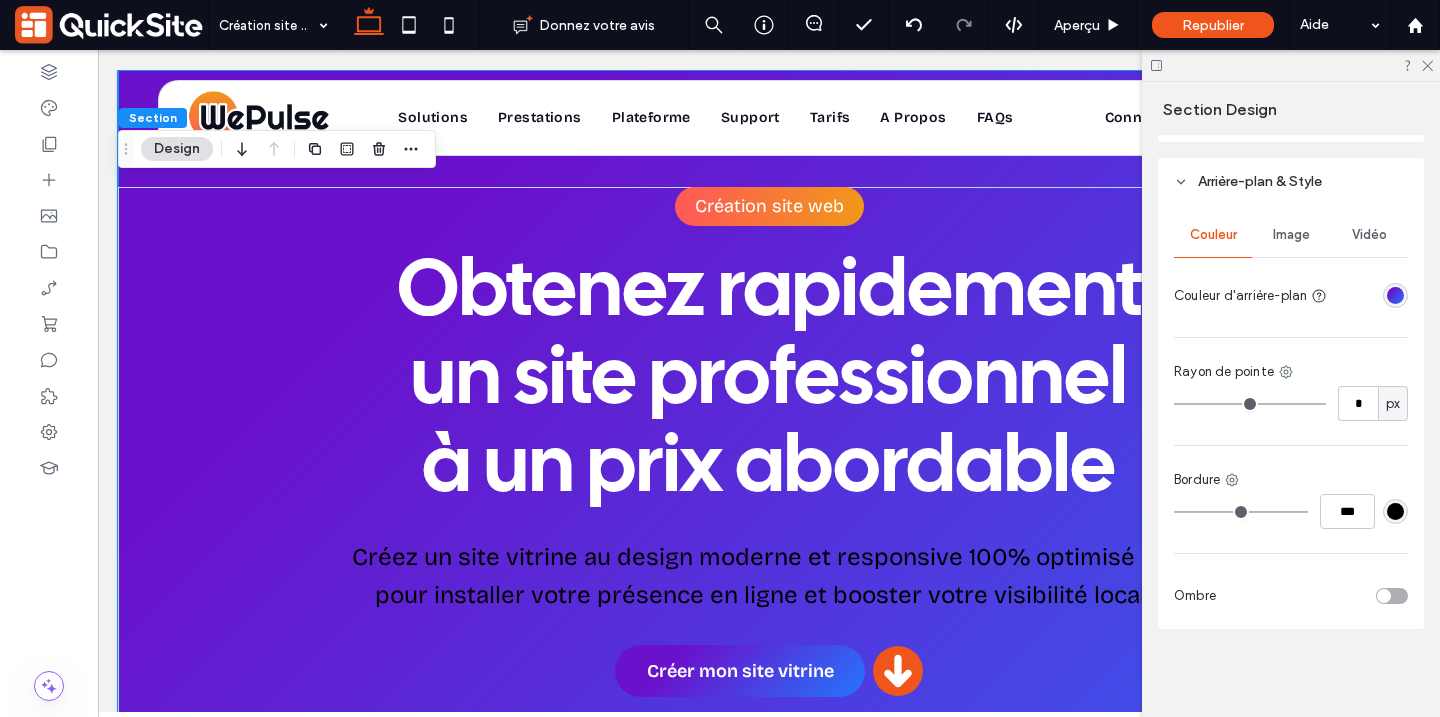 click at bounding box center [1395, 295] 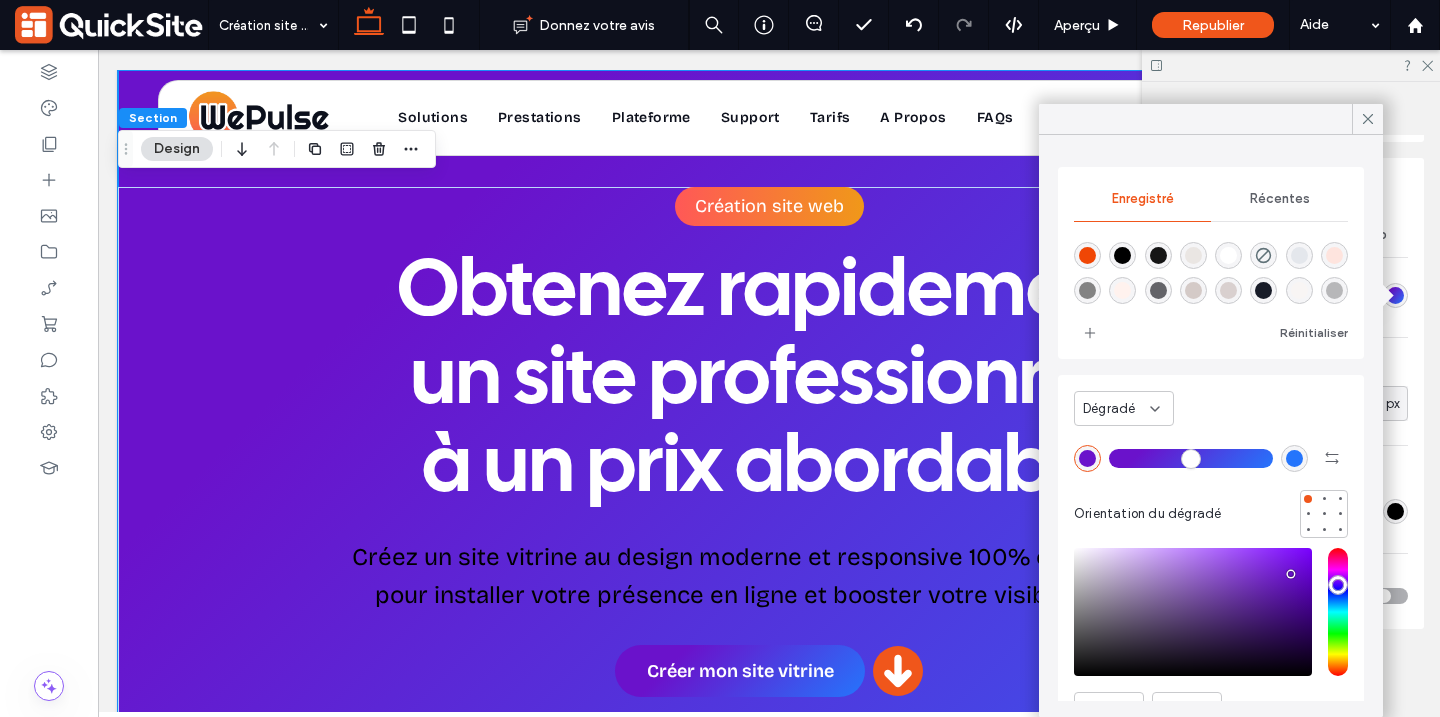 click on "Dégradé" at bounding box center (1116, 409) 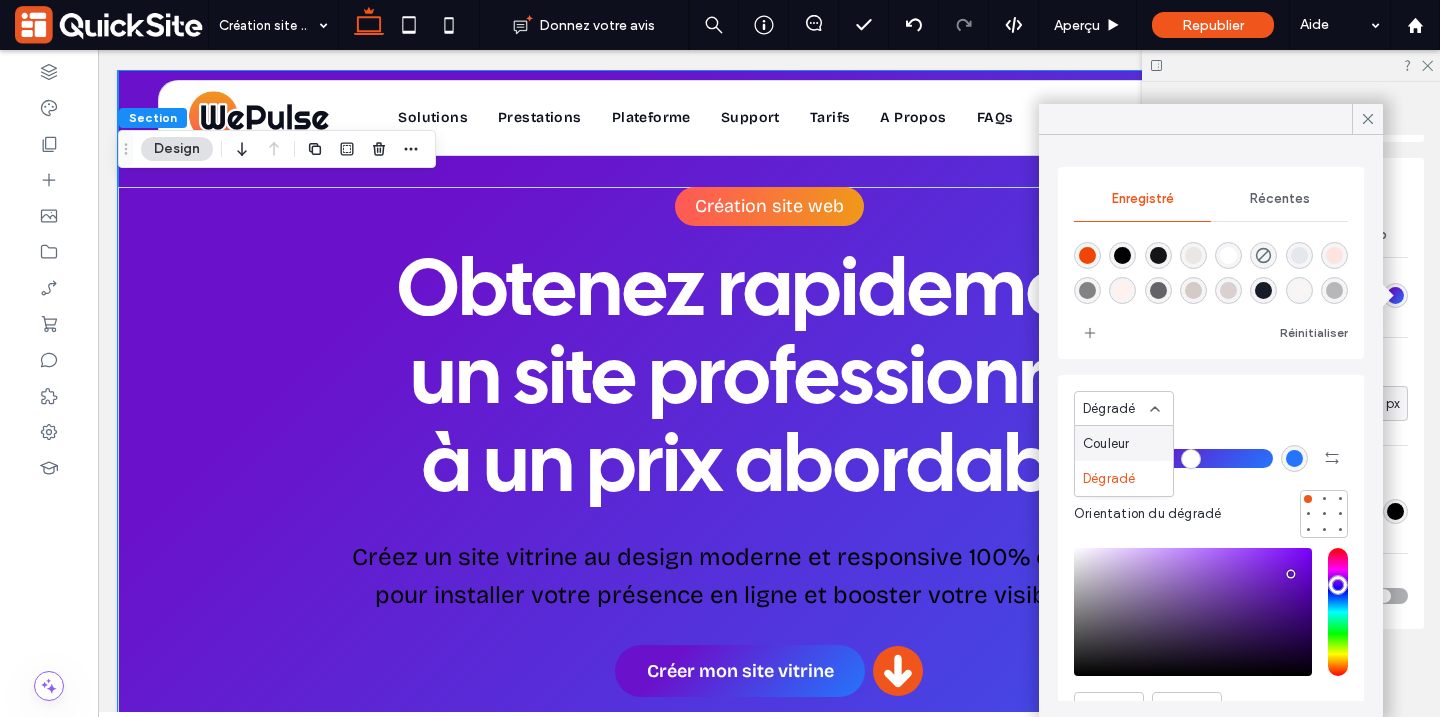 click on "Couleur" at bounding box center [1106, 444] 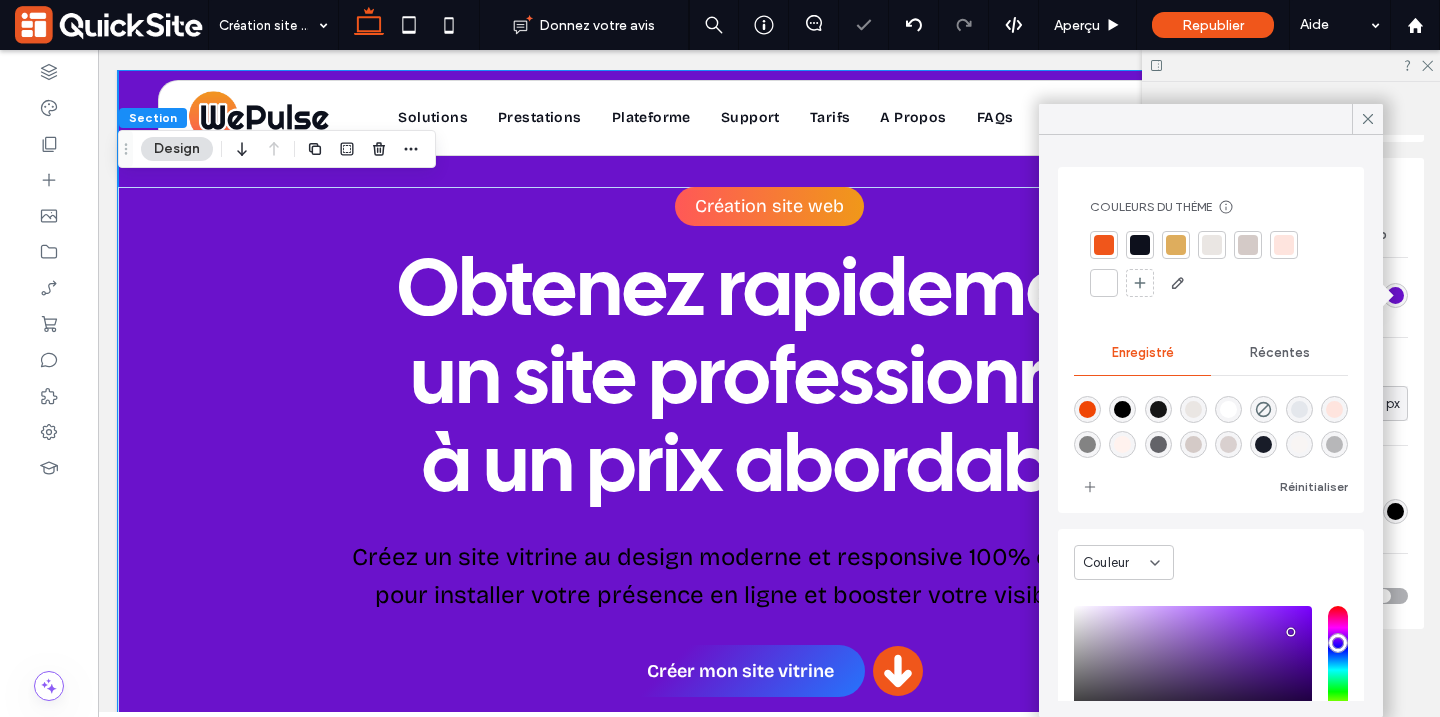 click at bounding box center (1104, 283) 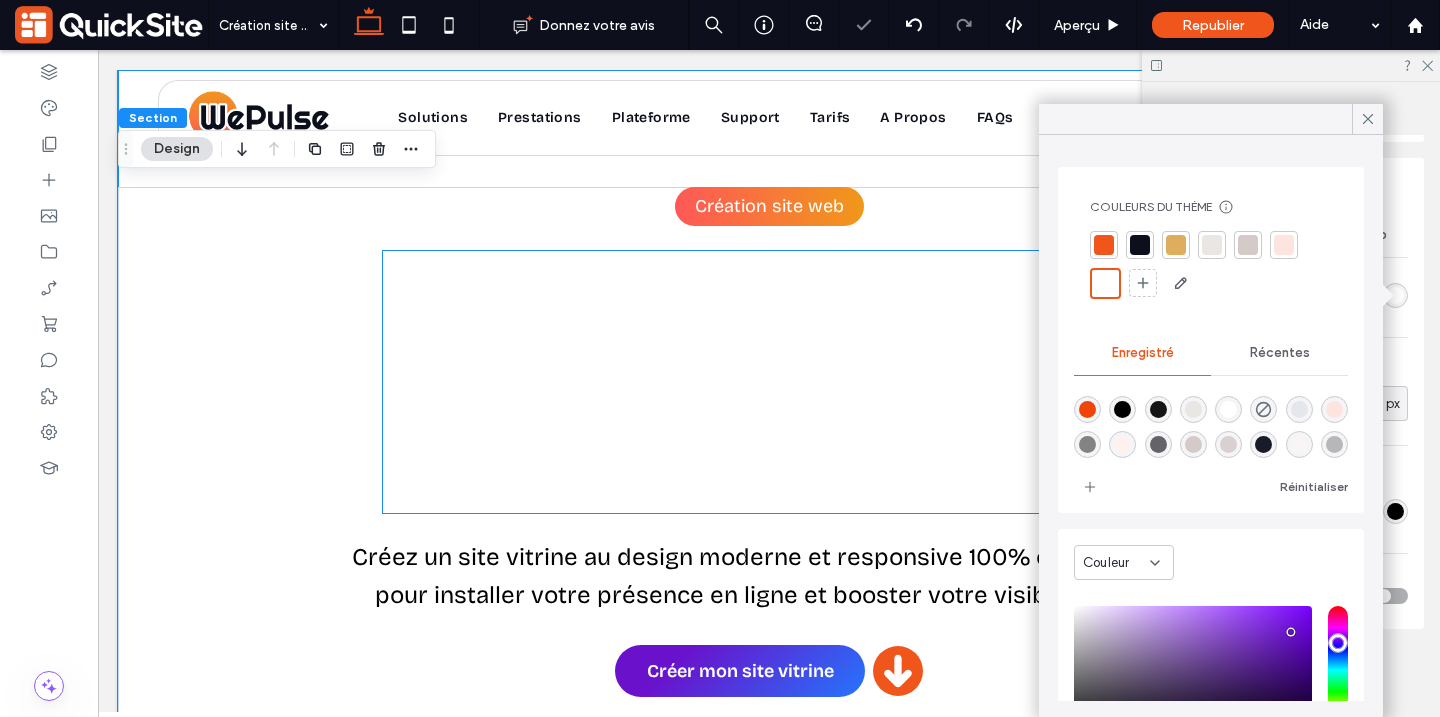 click on "Obtenez rapidement un site professionnel à un prix abordable" at bounding box center (769, 382) 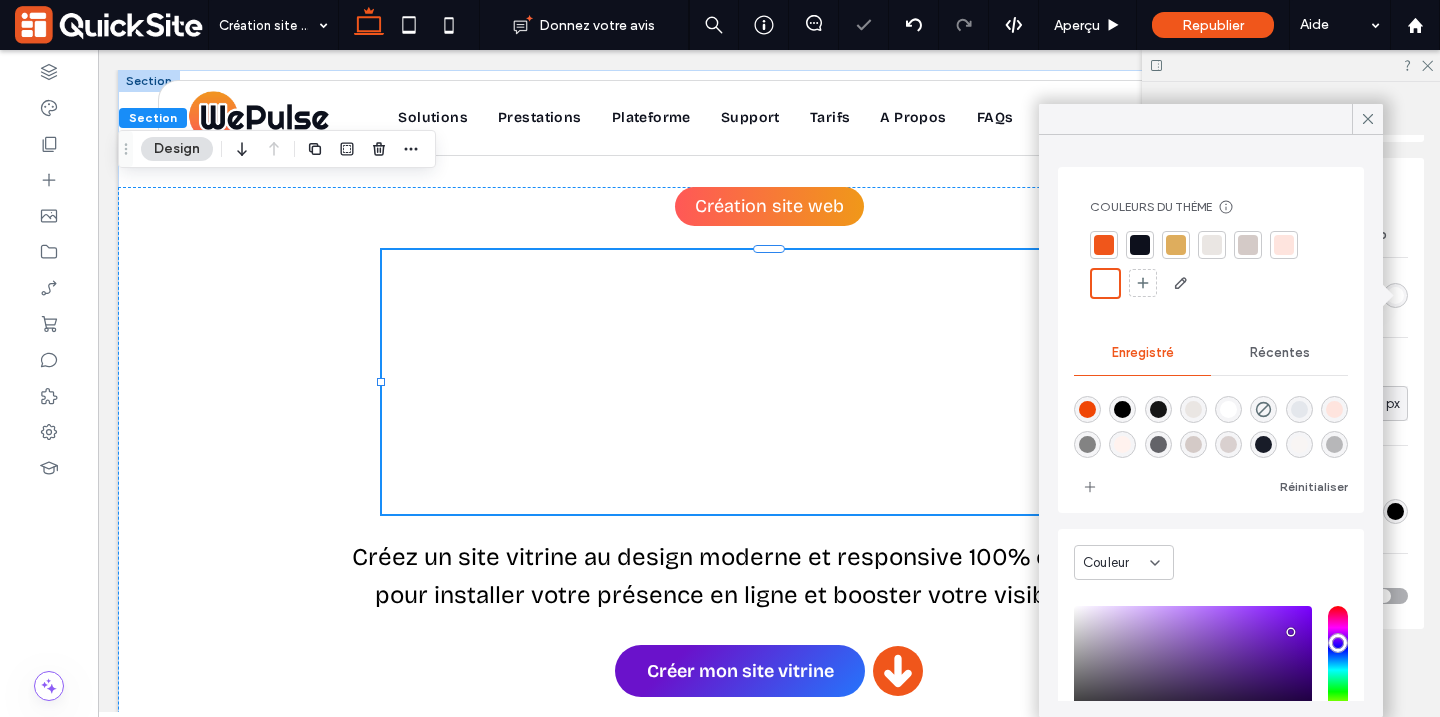 click on "Obtenez rapidement un site professionnel à un prix abordable" at bounding box center (769, 382) 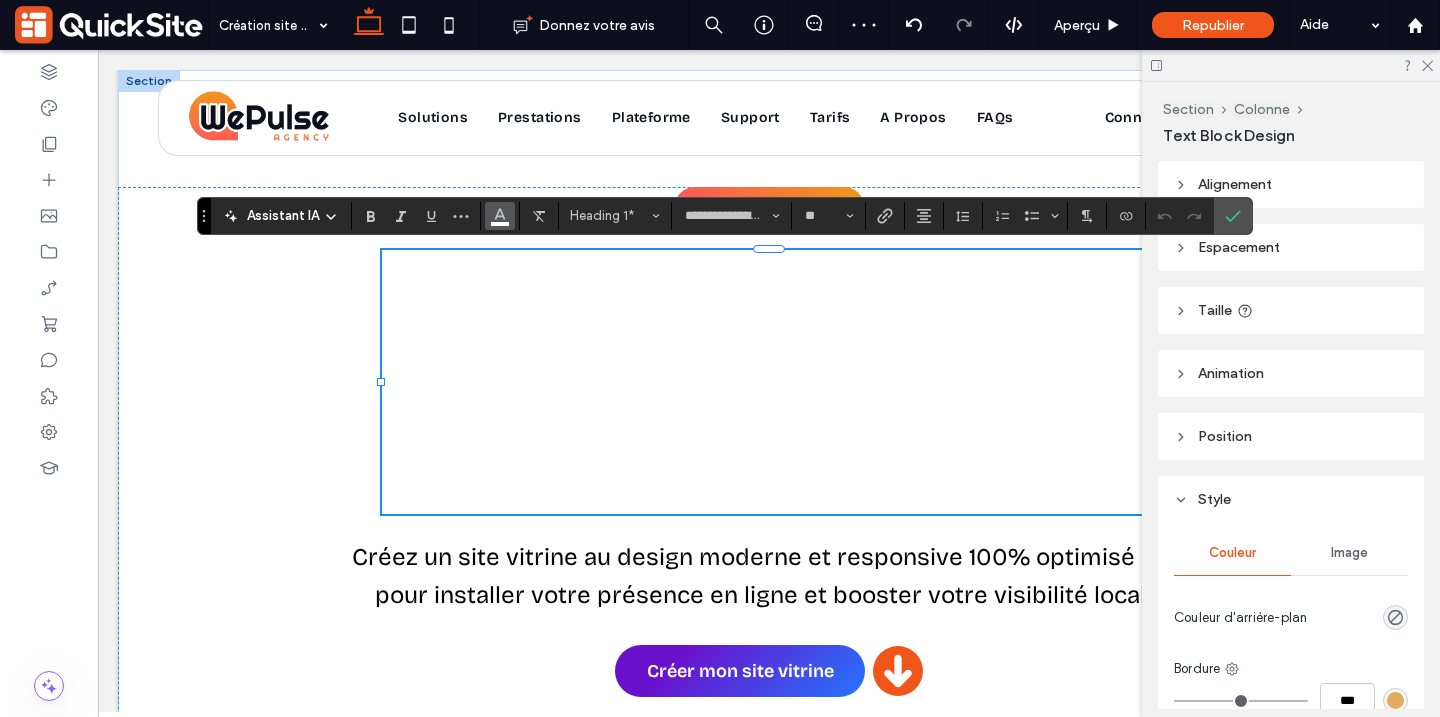 click at bounding box center (500, 216) 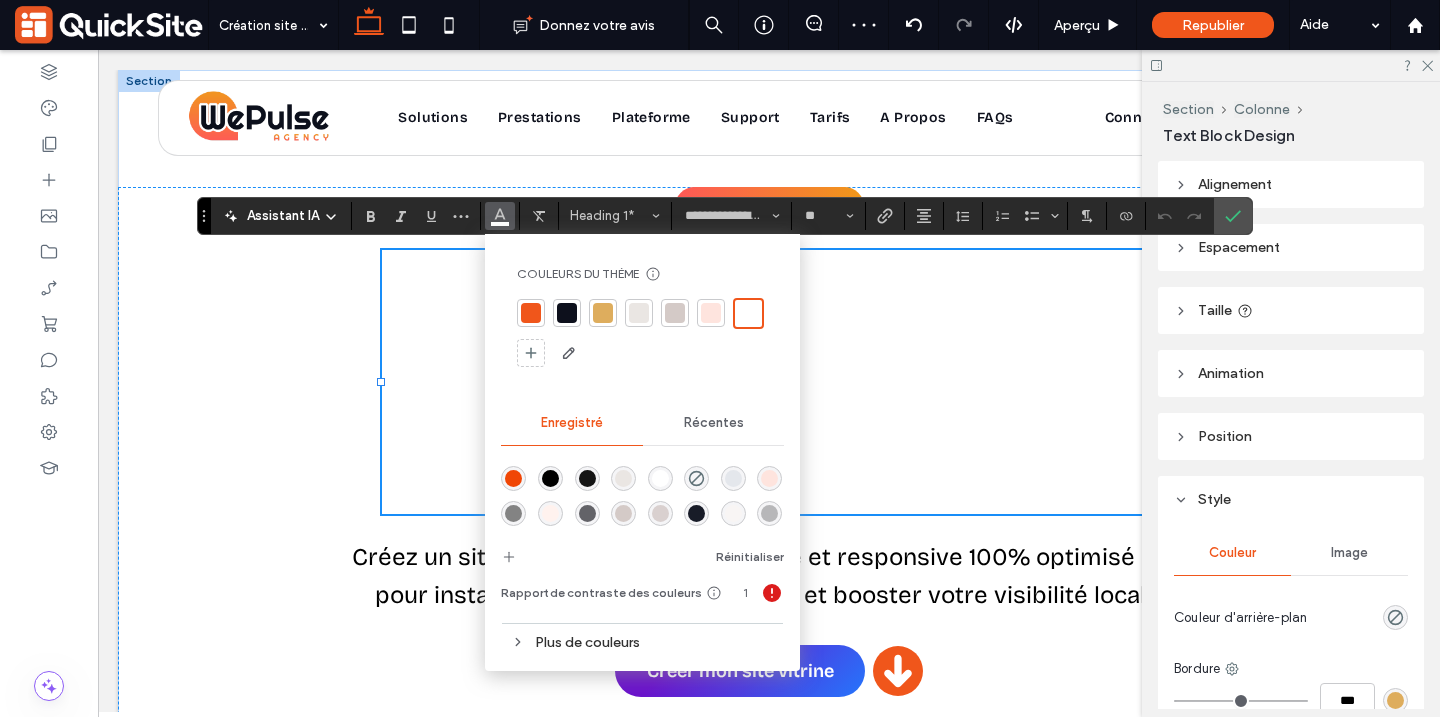 click at bounding box center (567, 313) 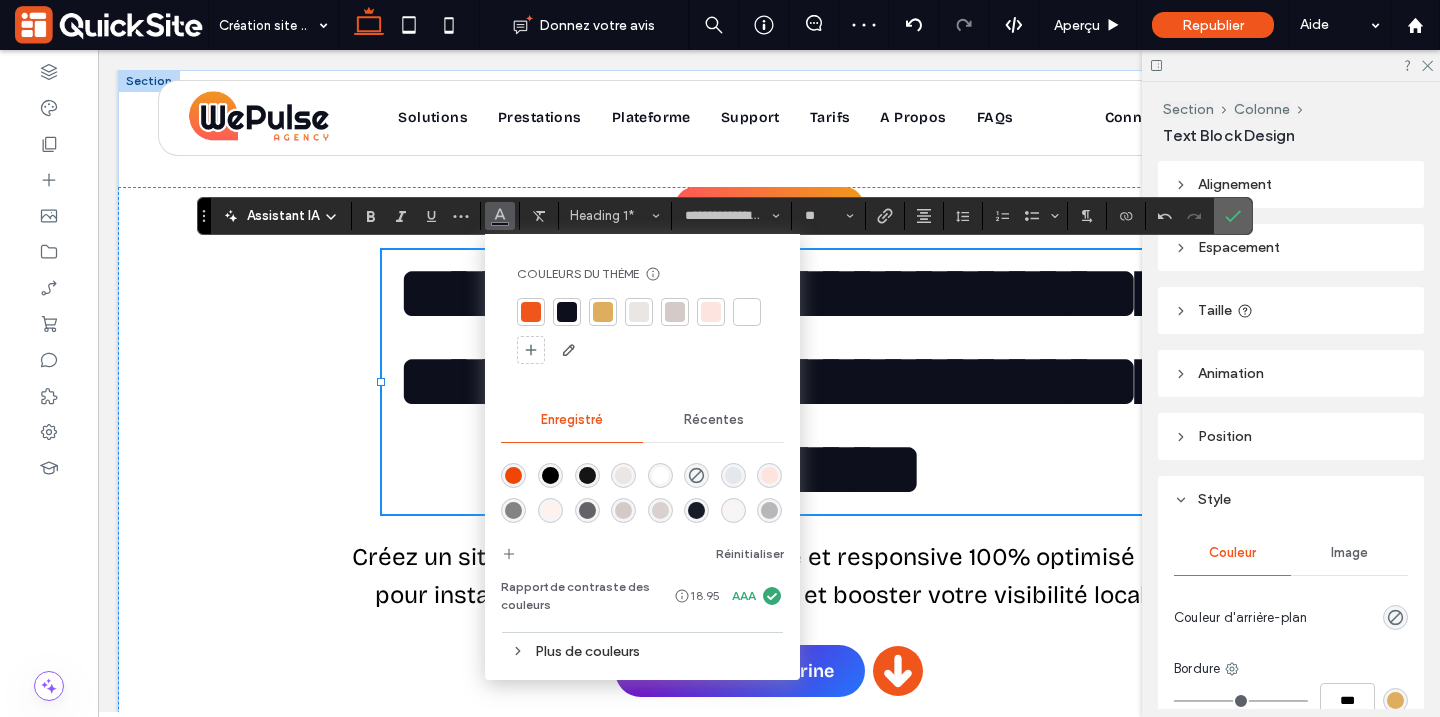 click 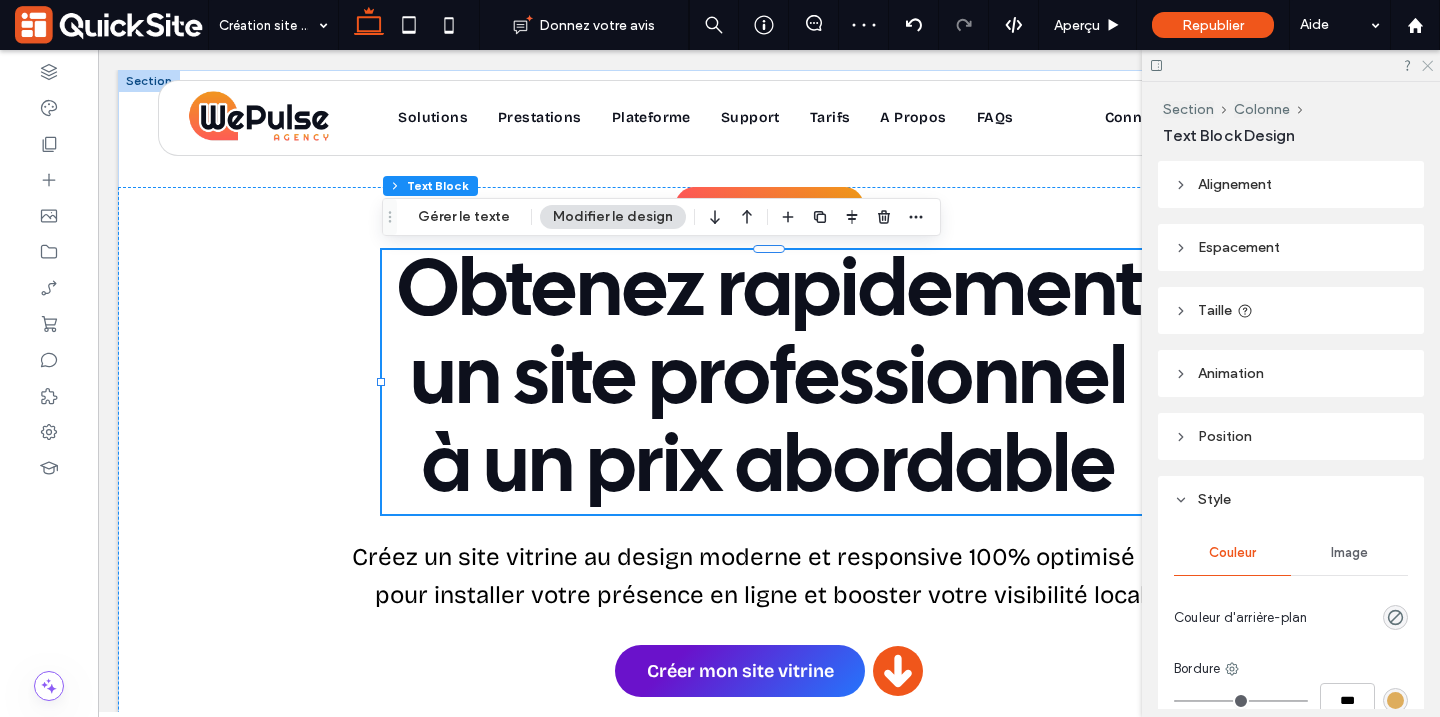 click 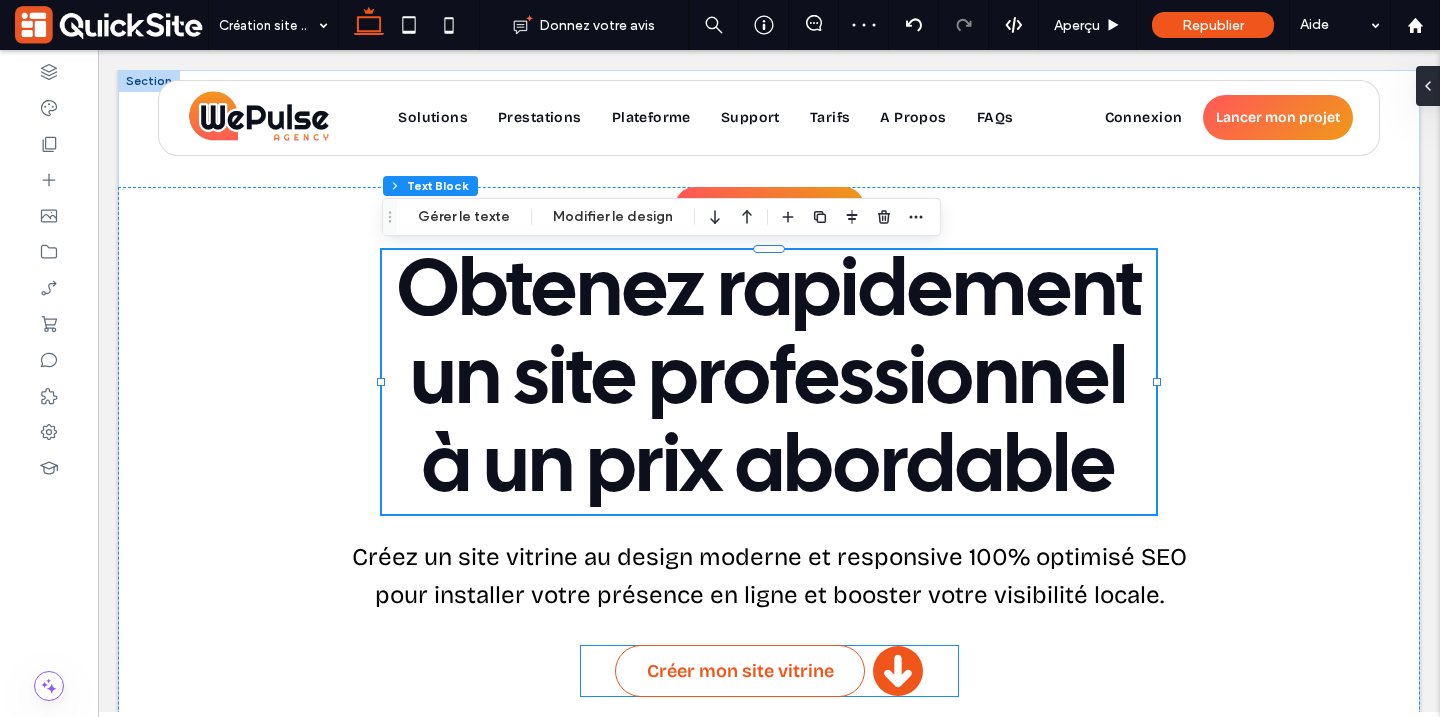 click on "Créer mon site vitrine" at bounding box center (740, 671) 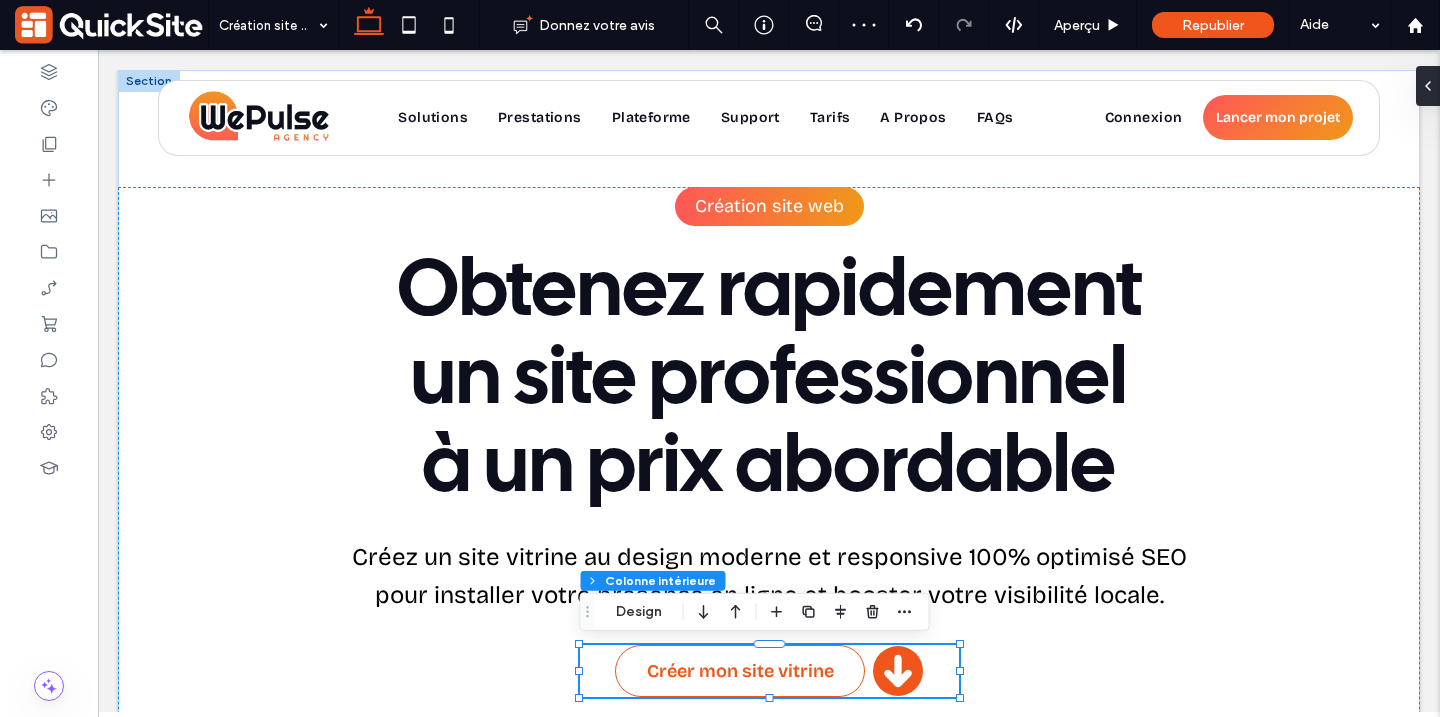 type on "**" 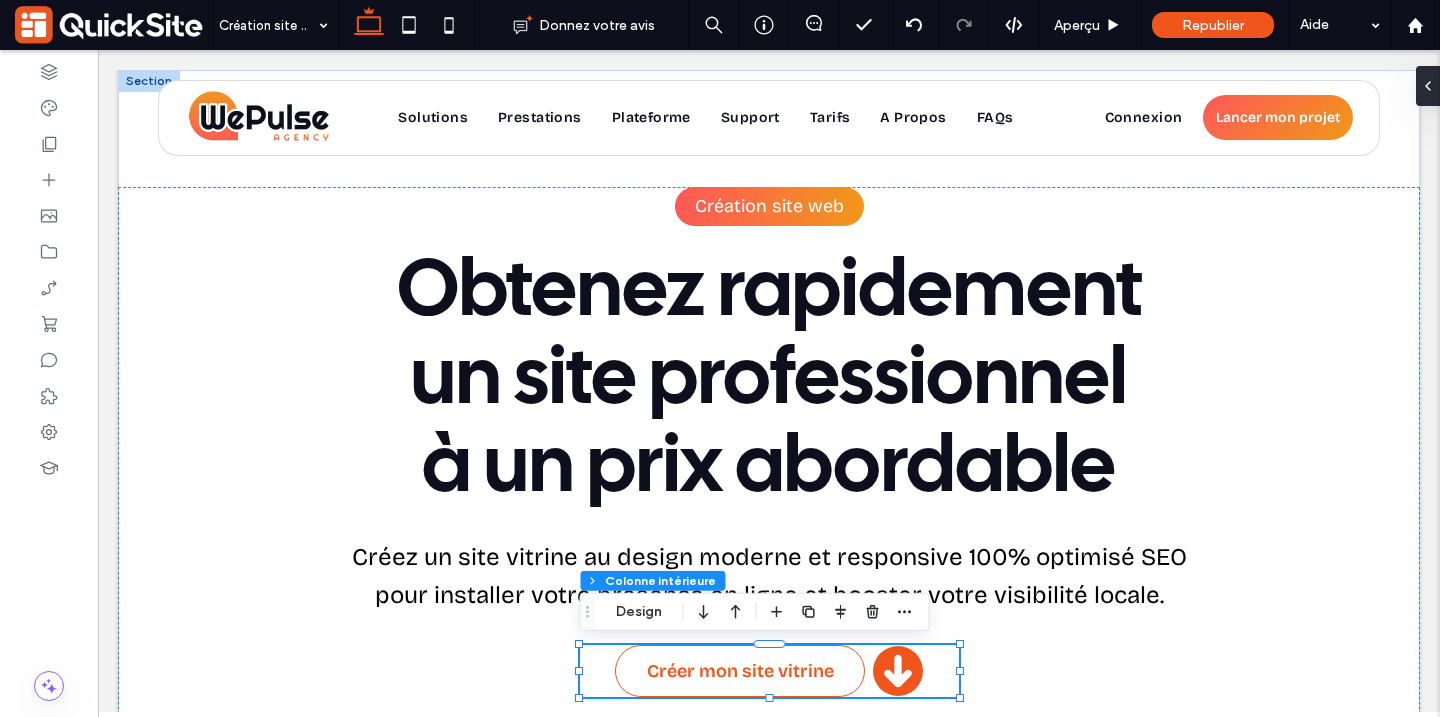 click on "Créer mon site vitrine" at bounding box center (740, 671) 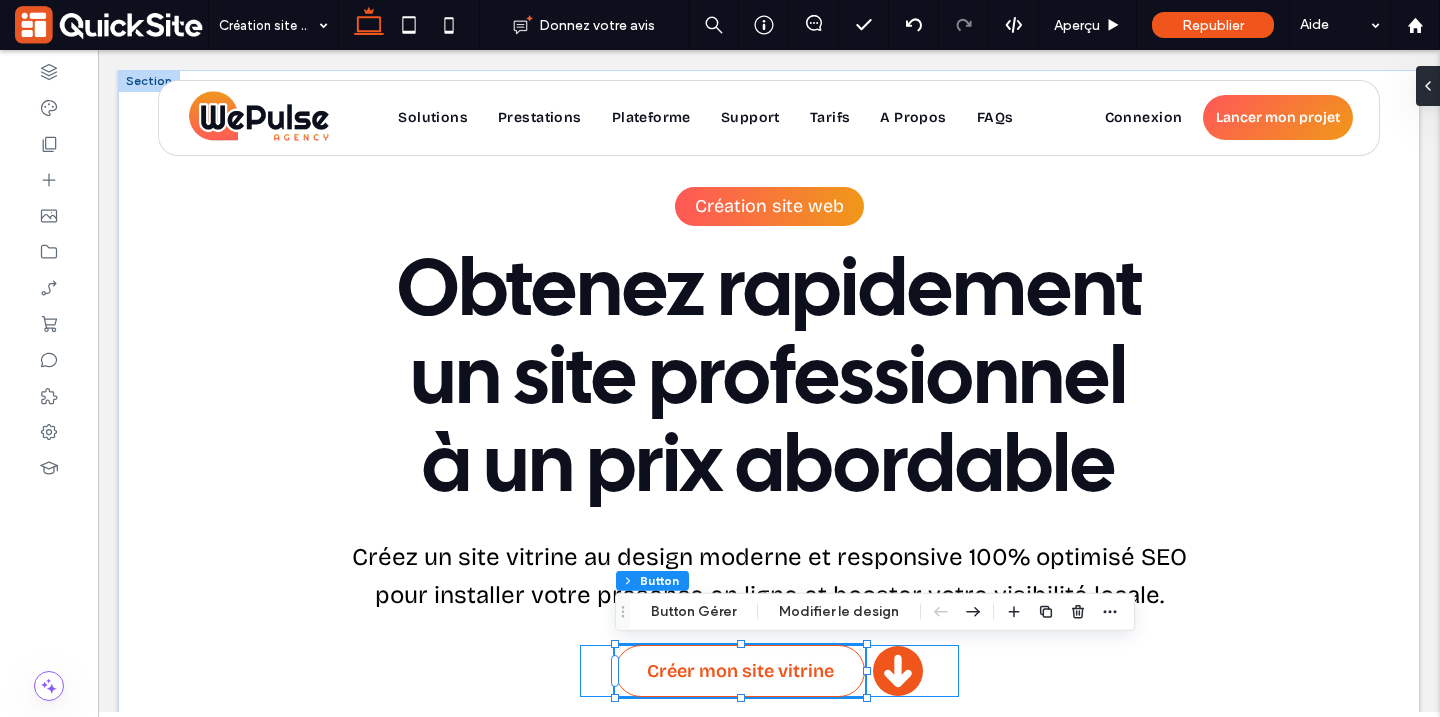 type on "**" 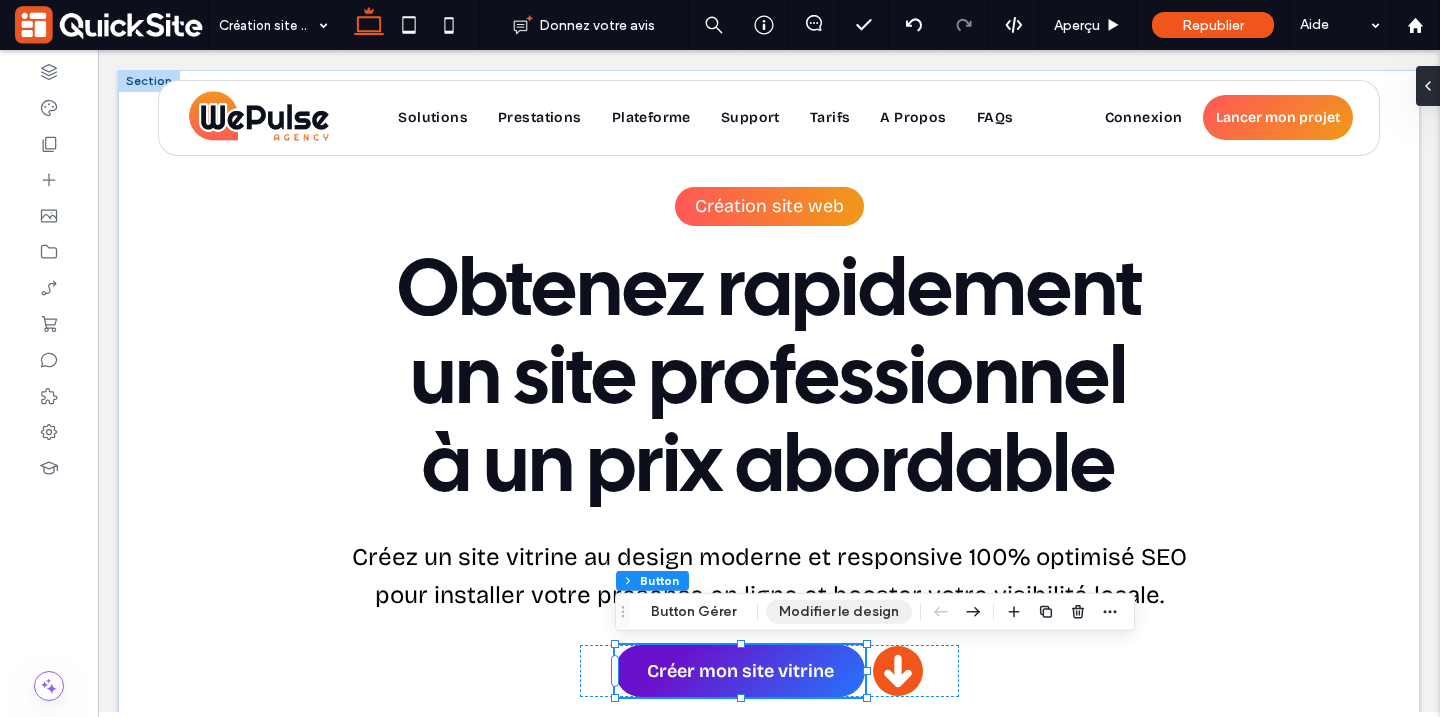 click on "Modifier le design" at bounding box center (839, 612) 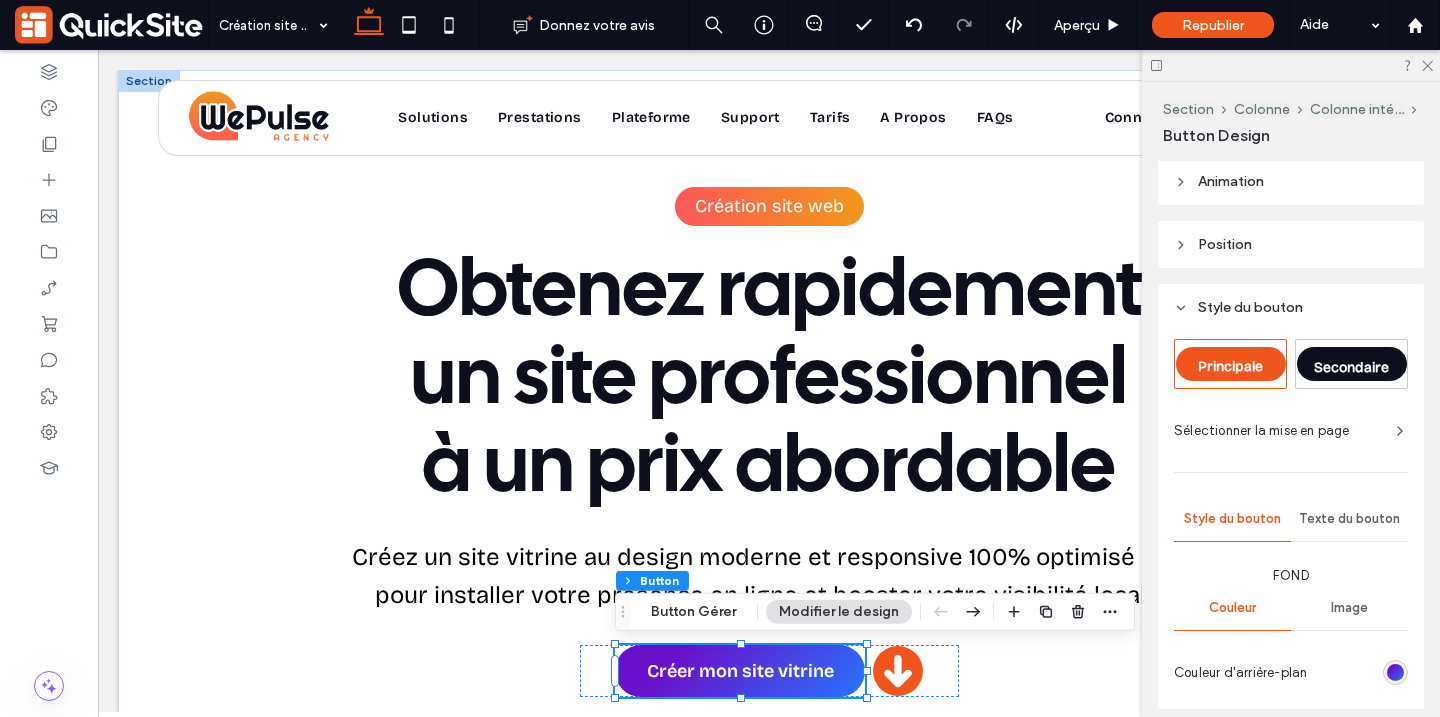 scroll, scrollTop: 532, scrollLeft: 0, axis: vertical 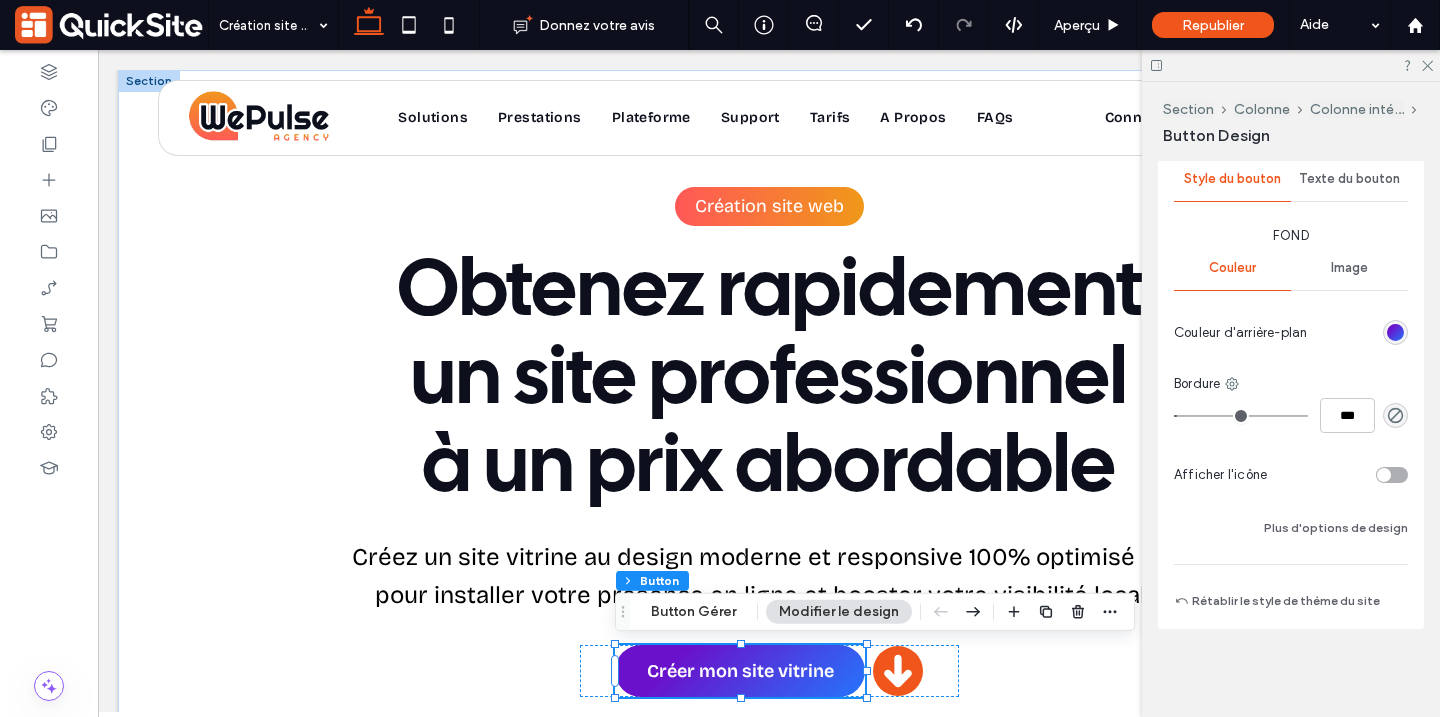 click at bounding box center [1395, 332] 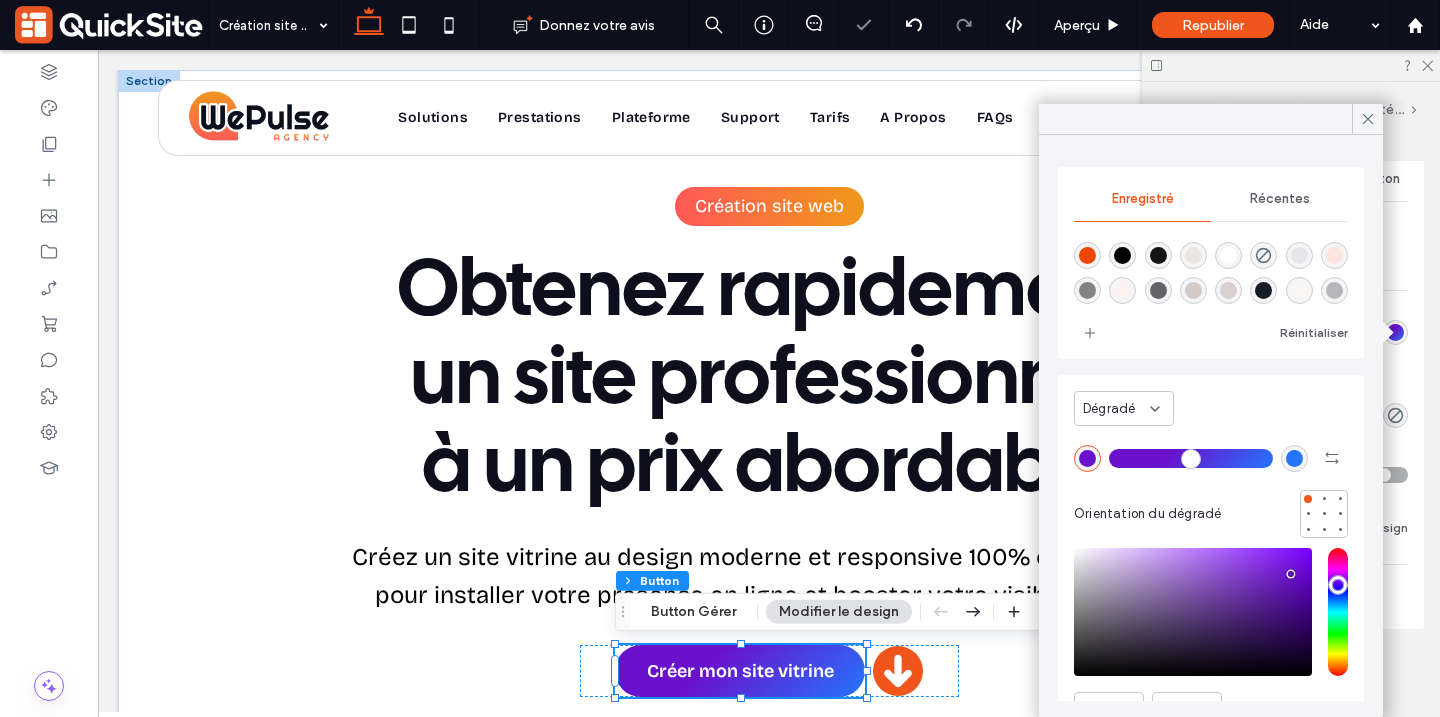 drag, startPoint x: 1156, startPoint y: 460, endPoint x: 1171, endPoint y: 460, distance: 15 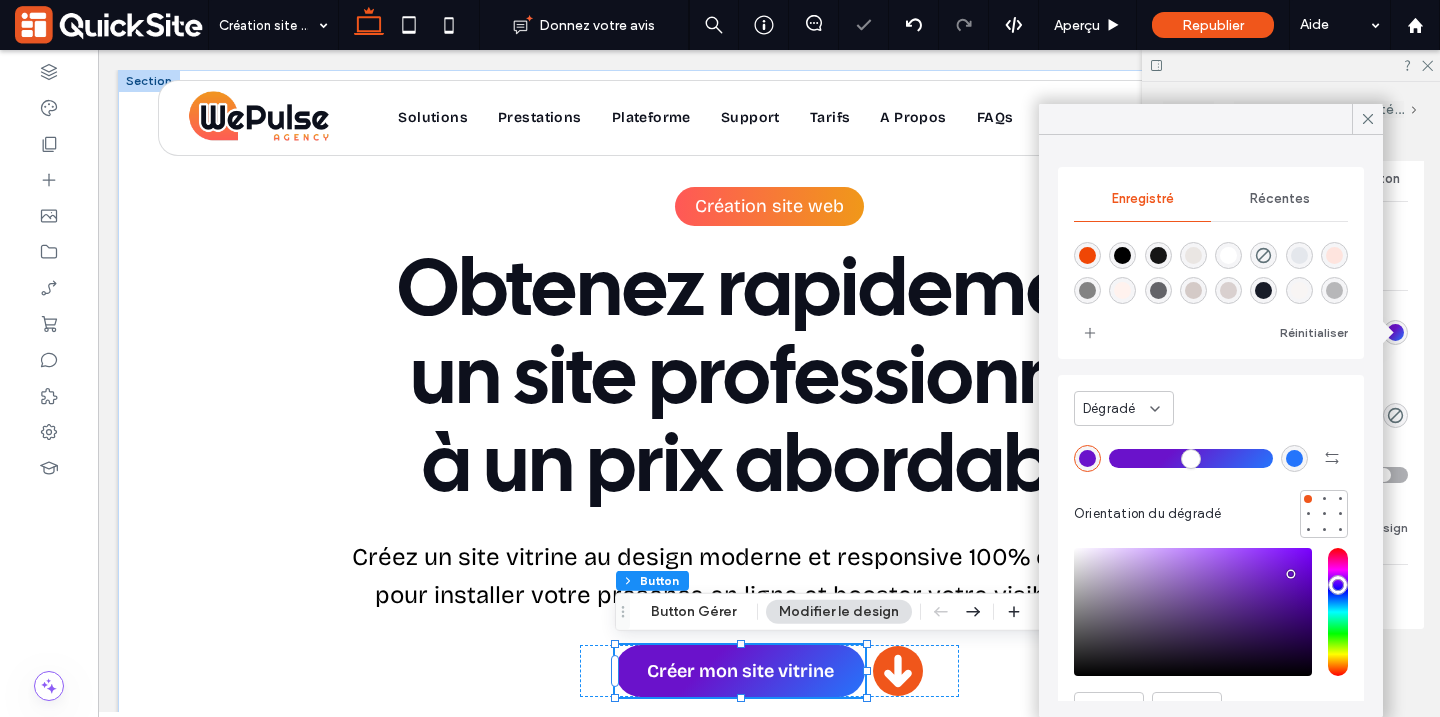 type on "**" 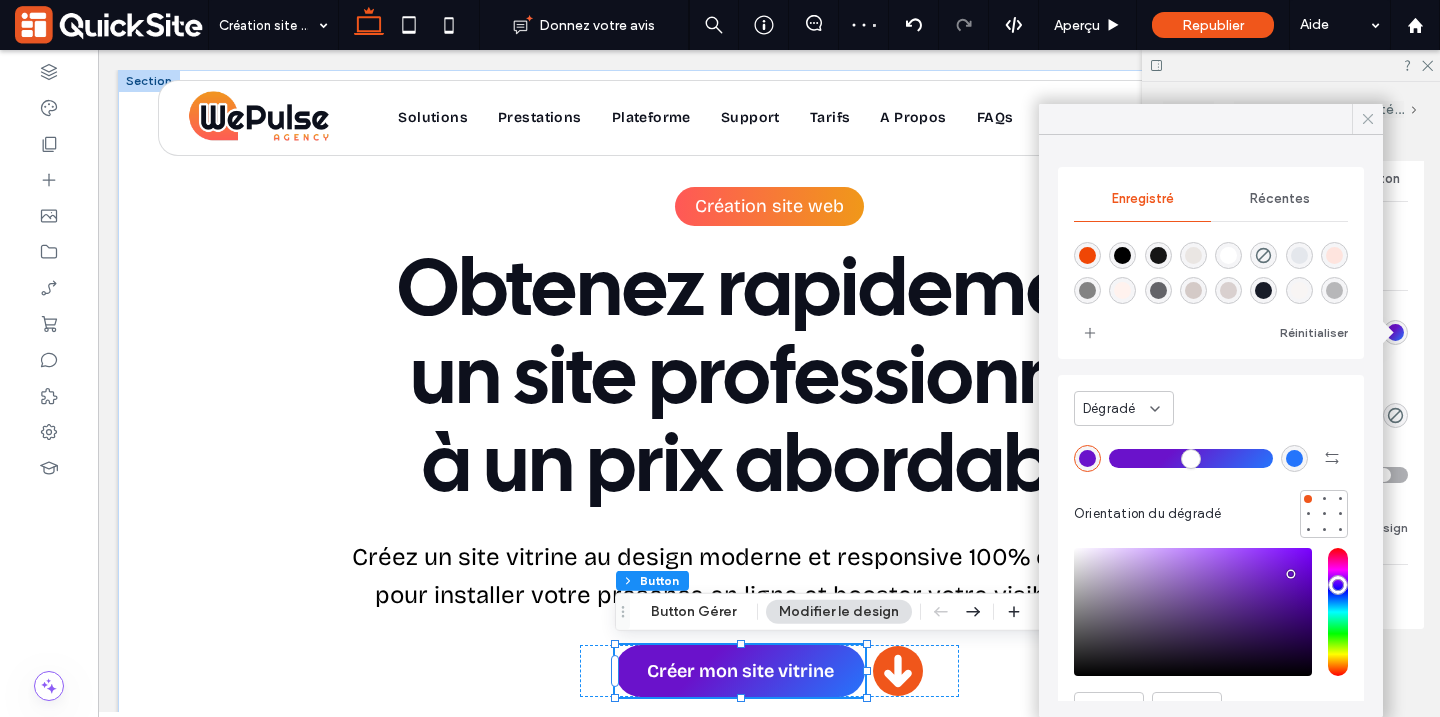 click 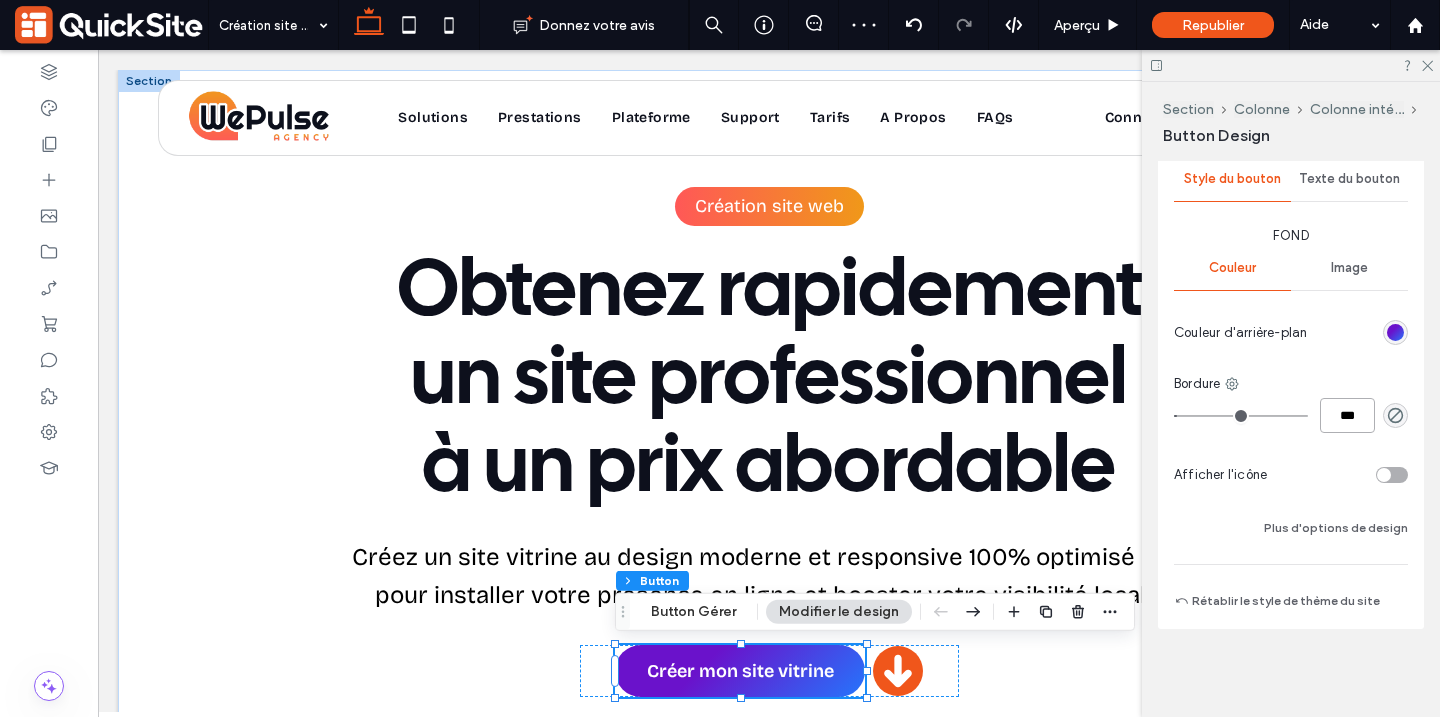 click on "***" at bounding box center (1347, 415) 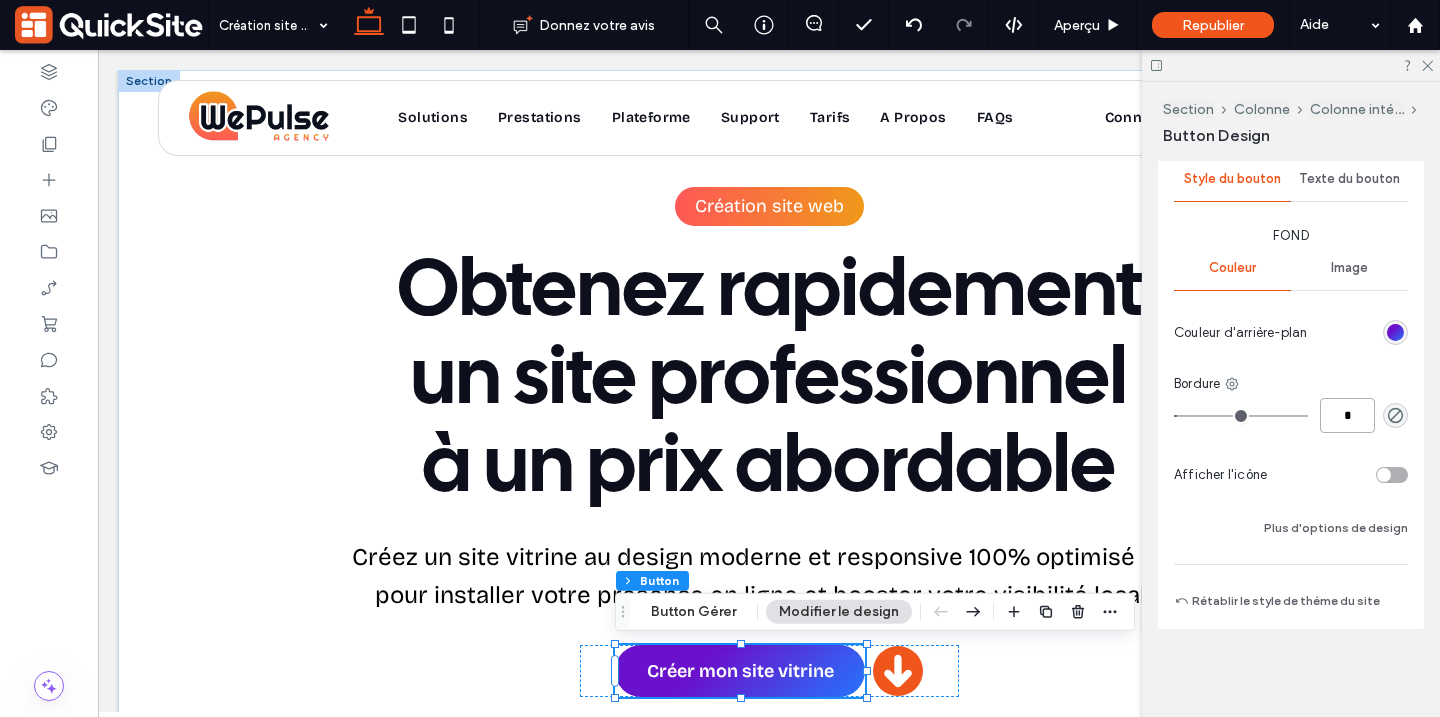 type on "*" 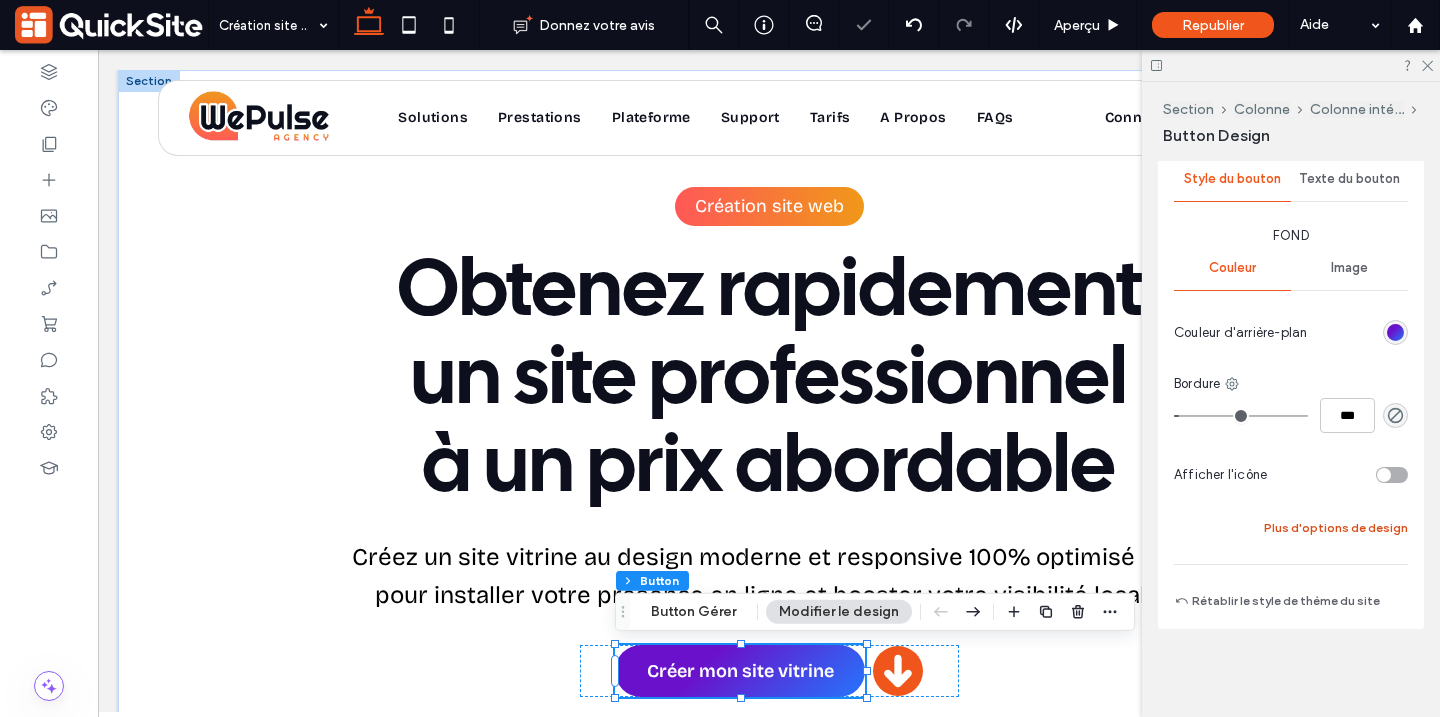 click on "Plus d'options de design" at bounding box center (1336, 528) 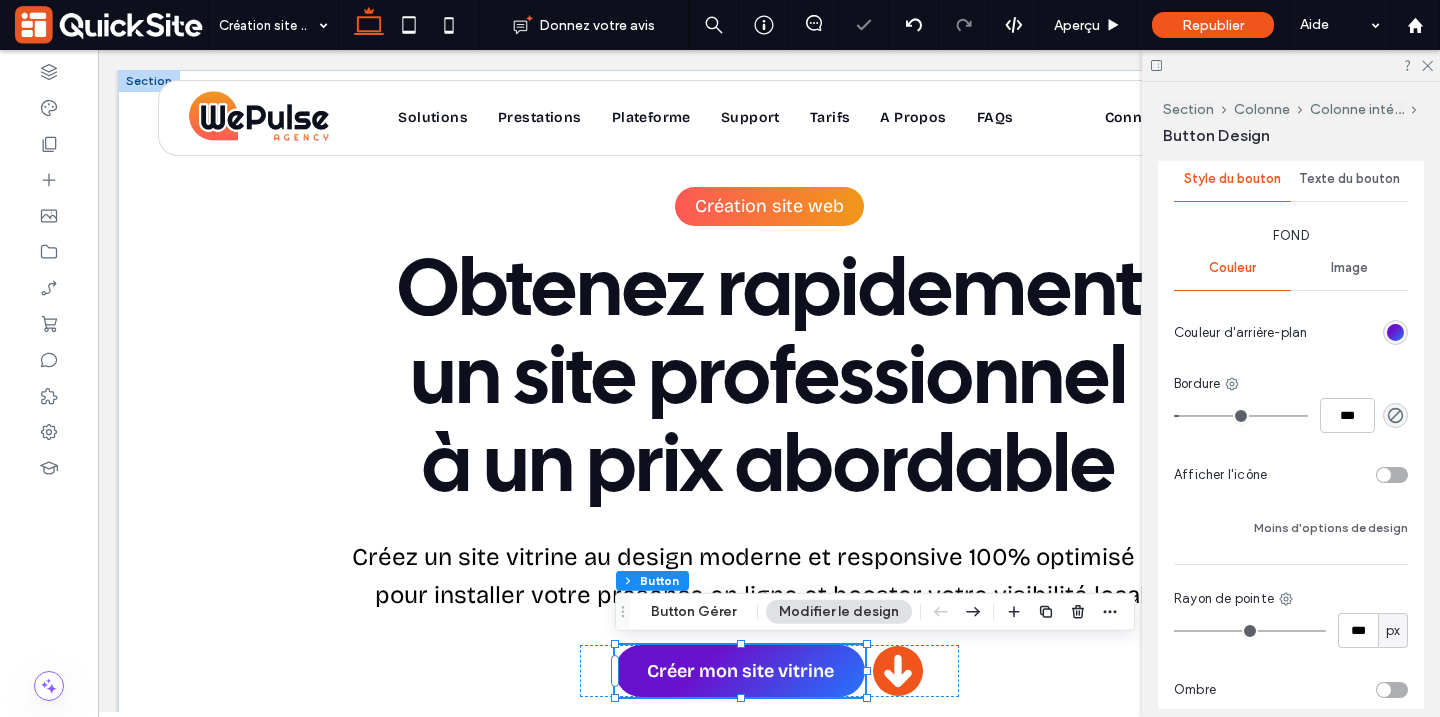 scroll, scrollTop: 788, scrollLeft: 0, axis: vertical 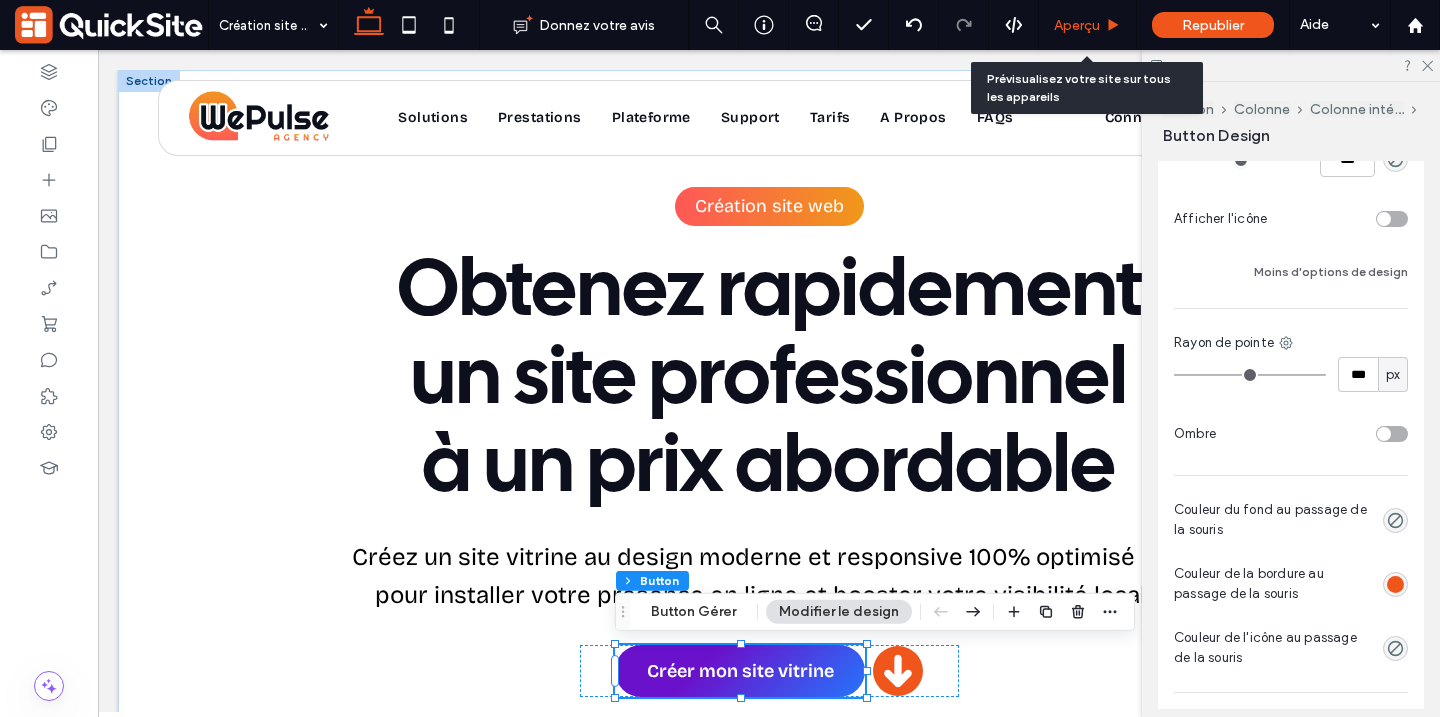 click on "Aperçu" at bounding box center (1077, 25) 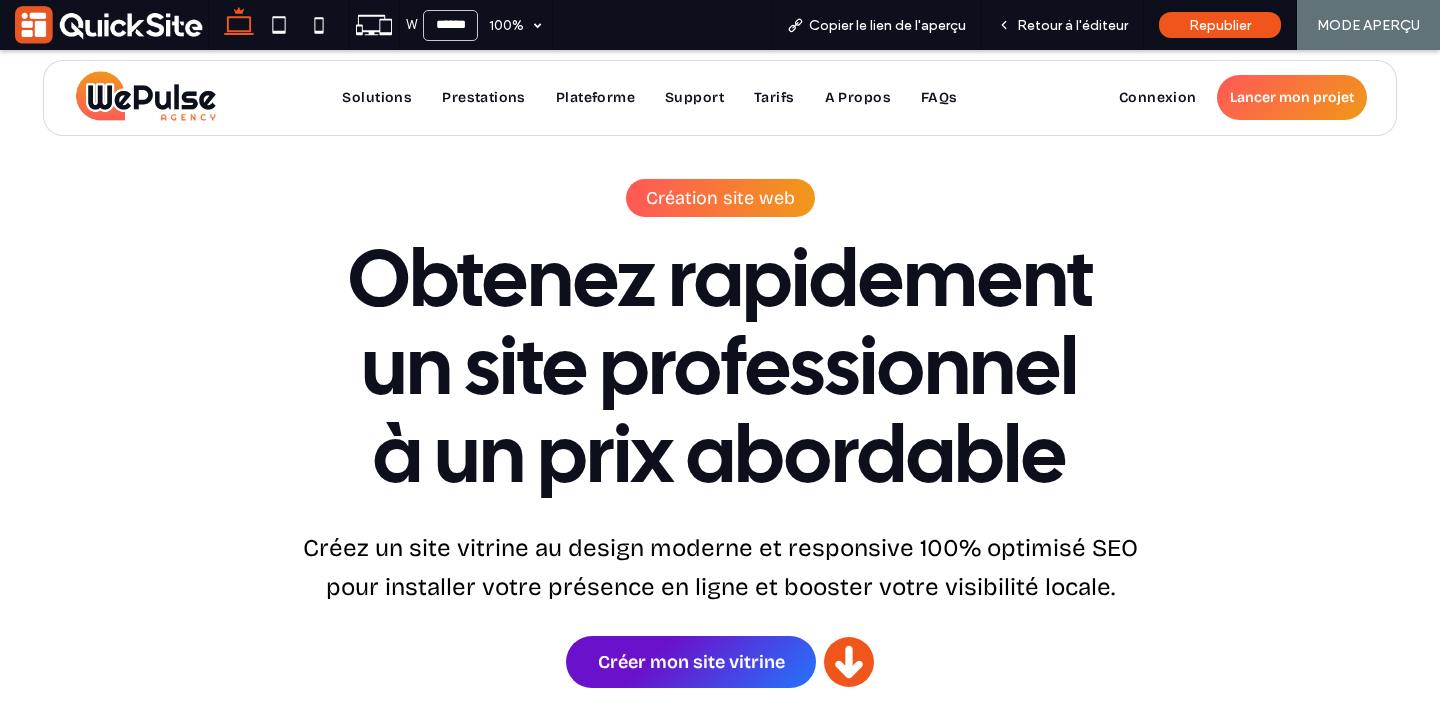 scroll, scrollTop: 0, scrollLeft: 0, axis: both 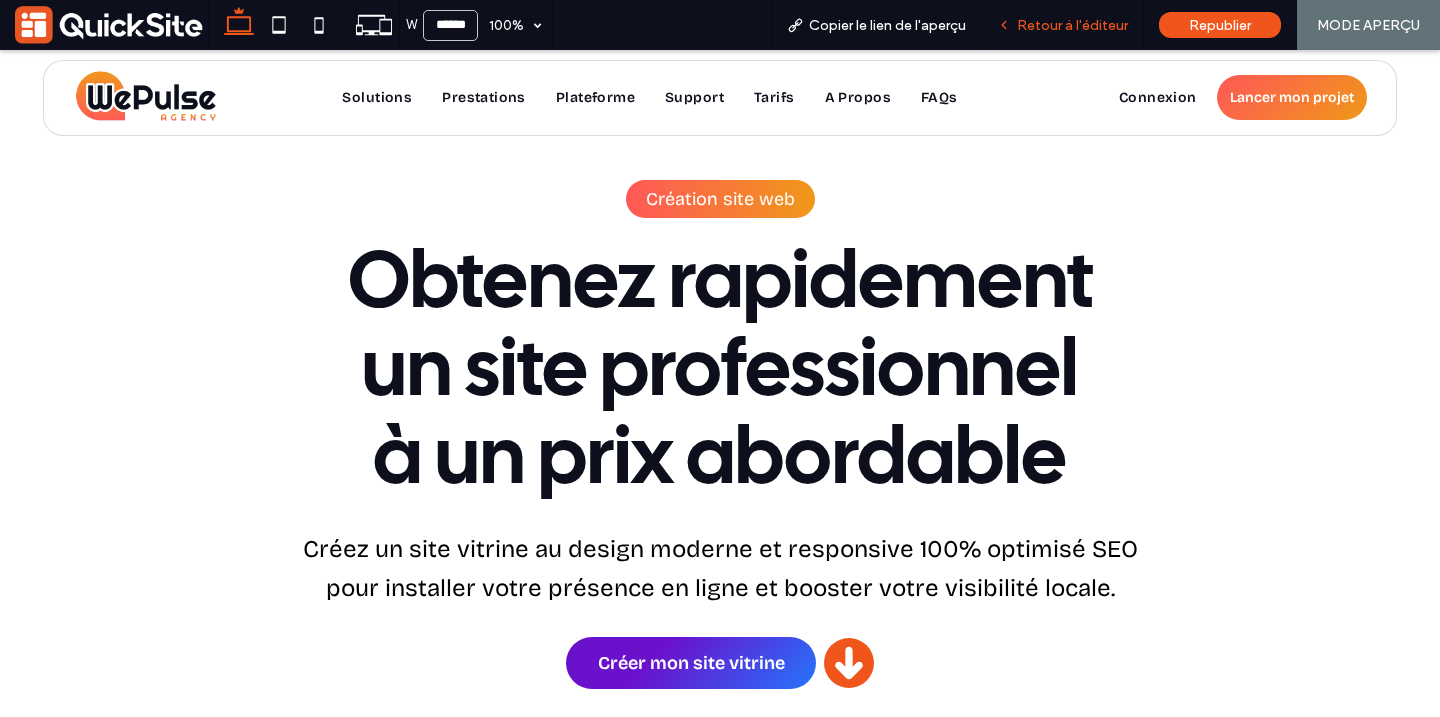 click on "Retour à l'éditeur" at bounding box center [1072, 25] 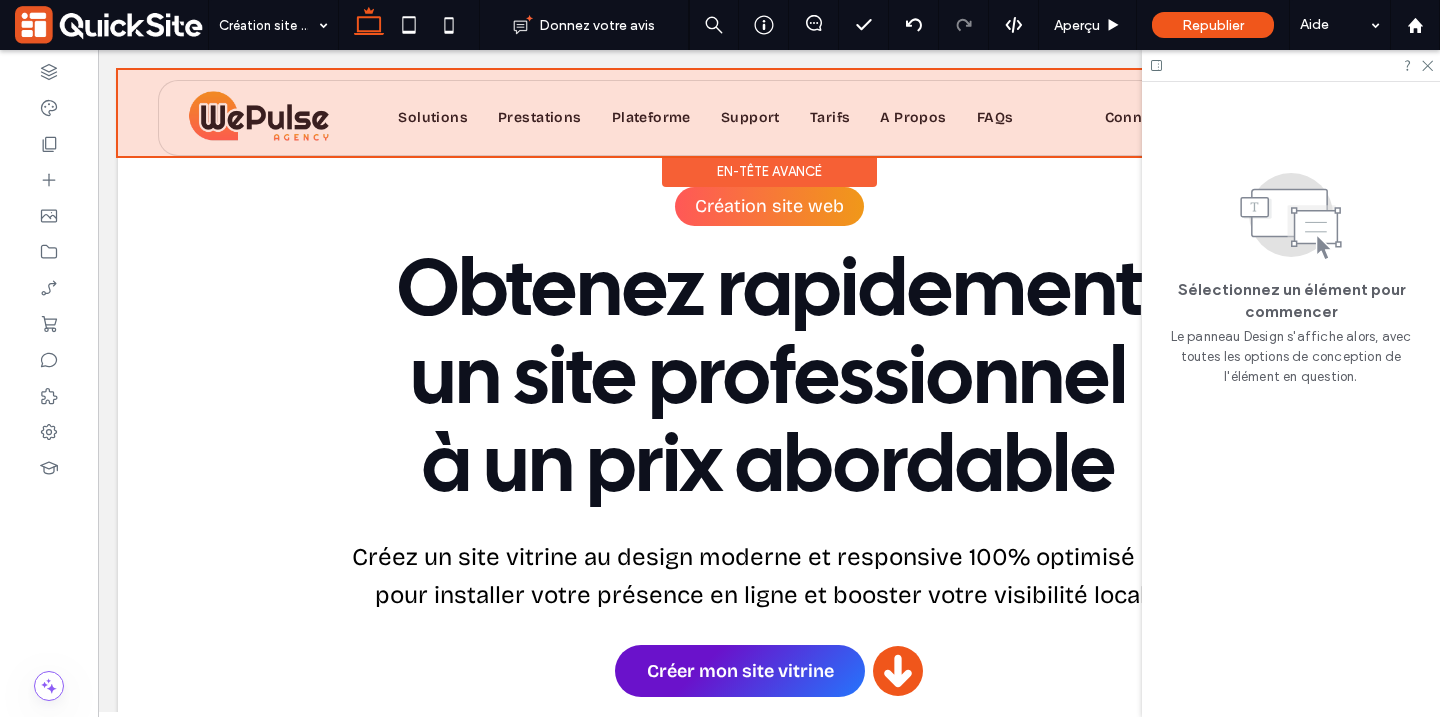 click at bounding box center [769, 113] 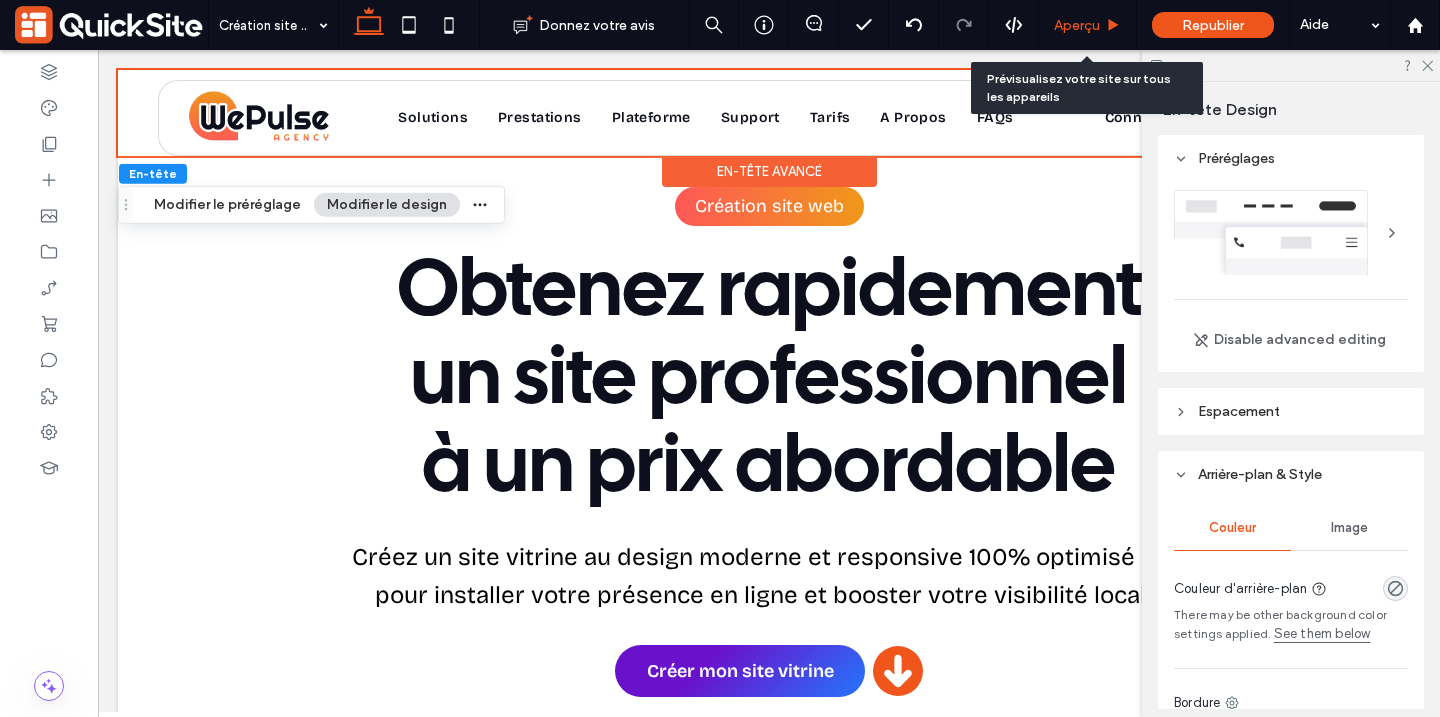 click on "Aperçu" at bounding box center [1077, 25] 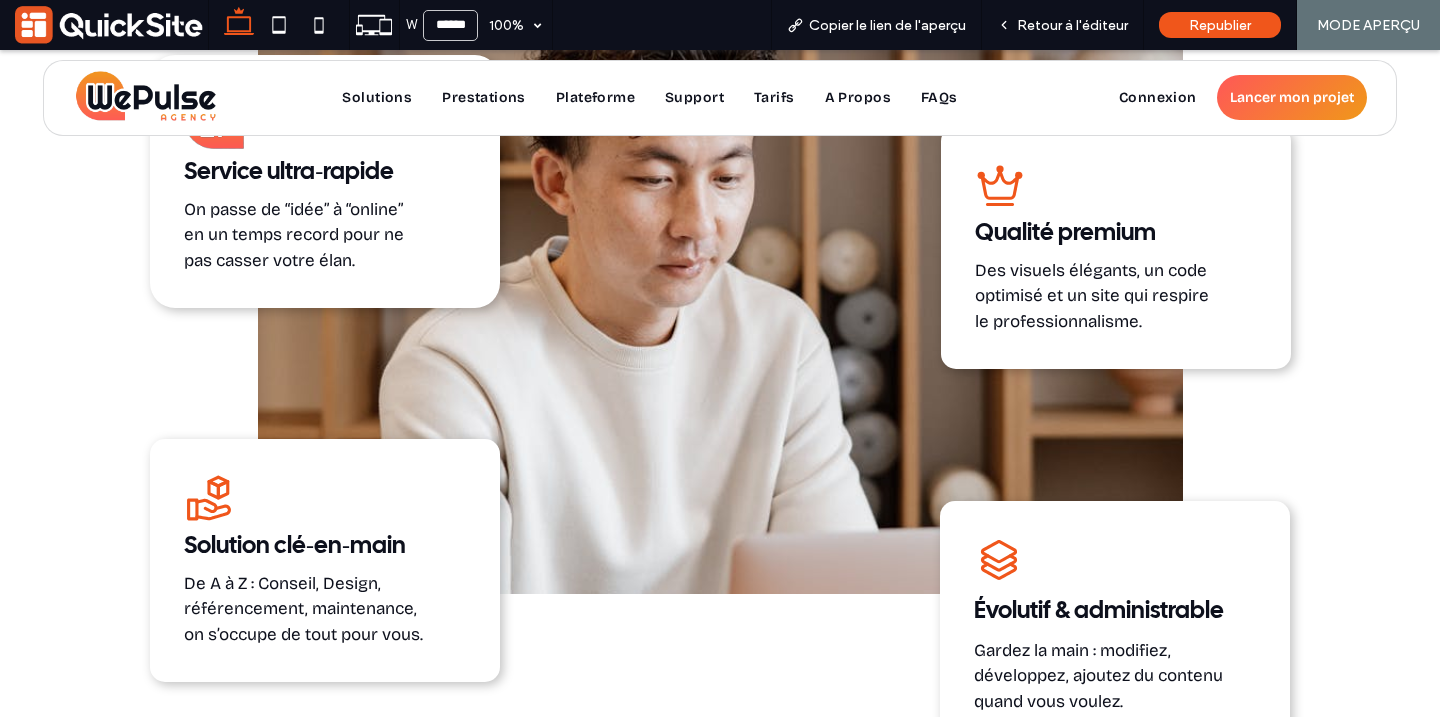 scroll, scrollTop: 2396, scrollLeft: 0, axis: vertical 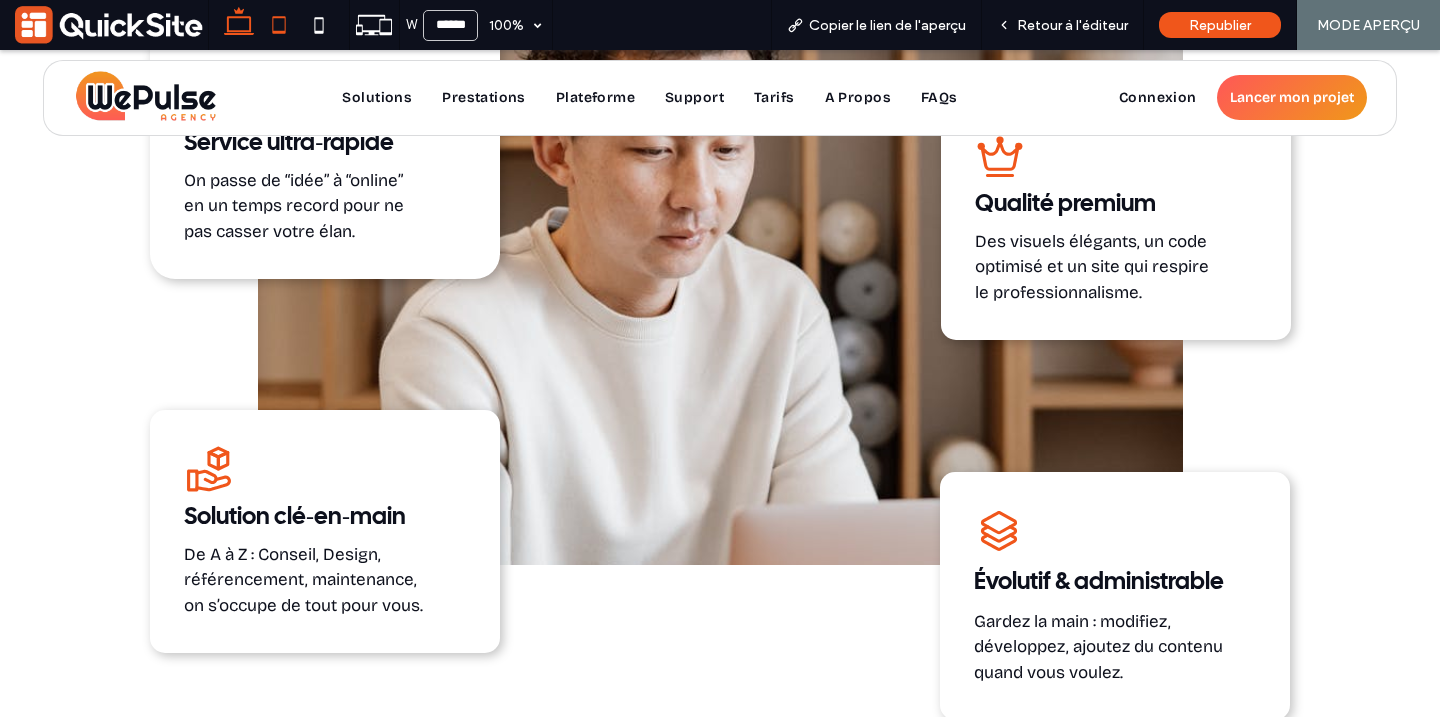 click 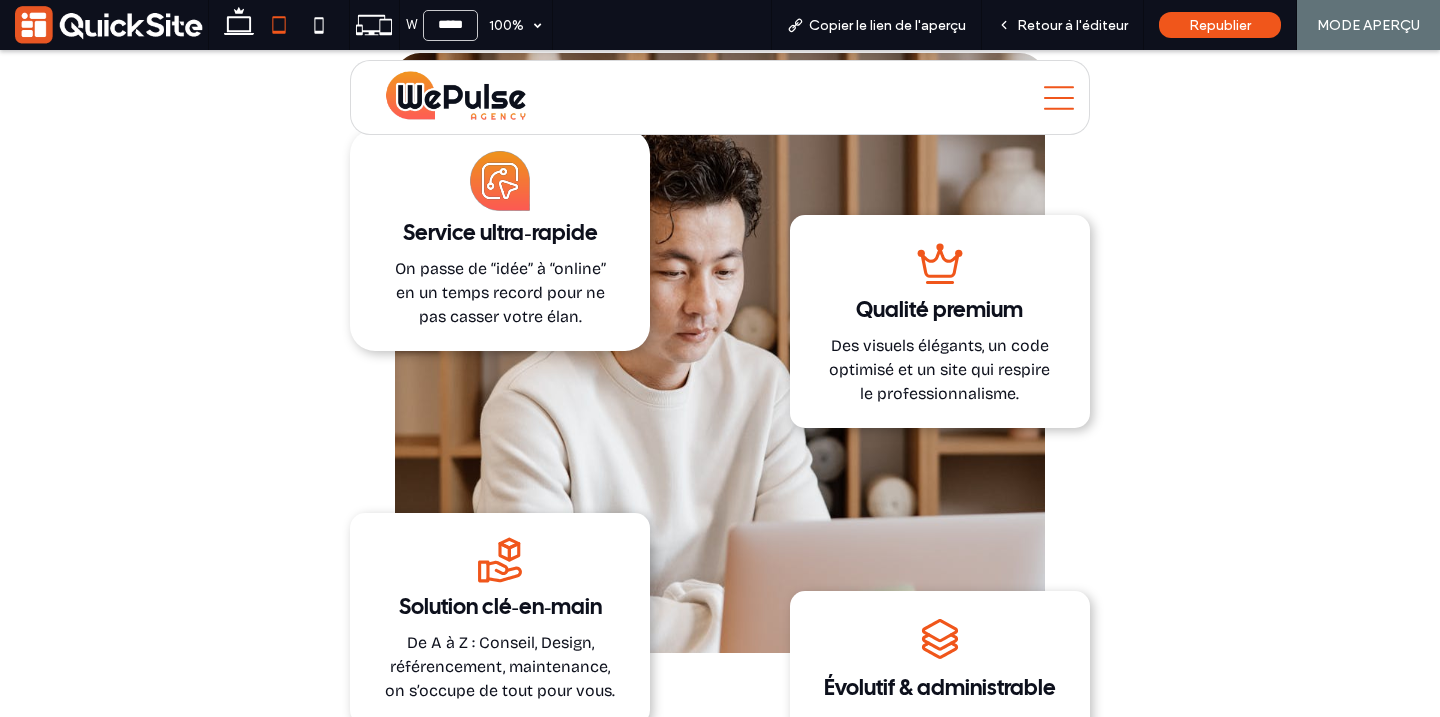scroll, scrollTop: 2299, scrollLeft: 0, axis: vertical 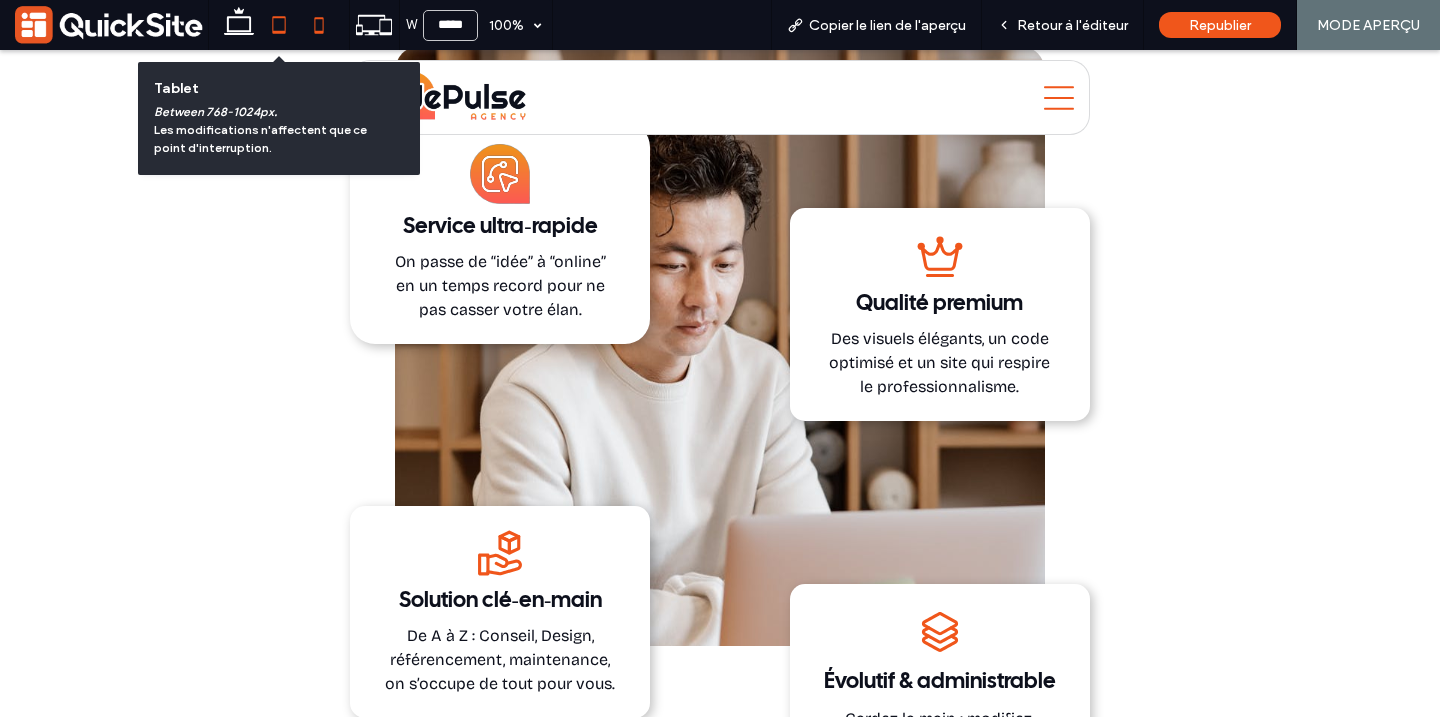 click 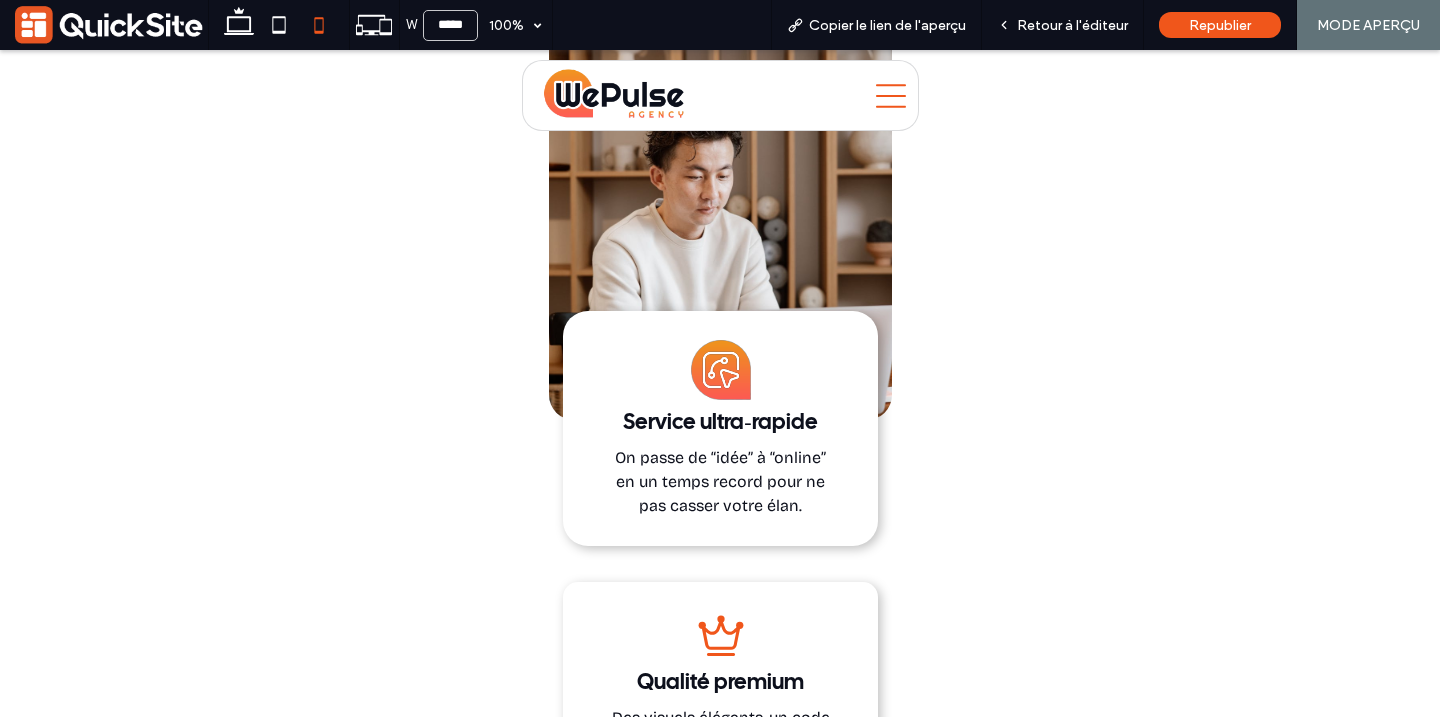 type on "*****" 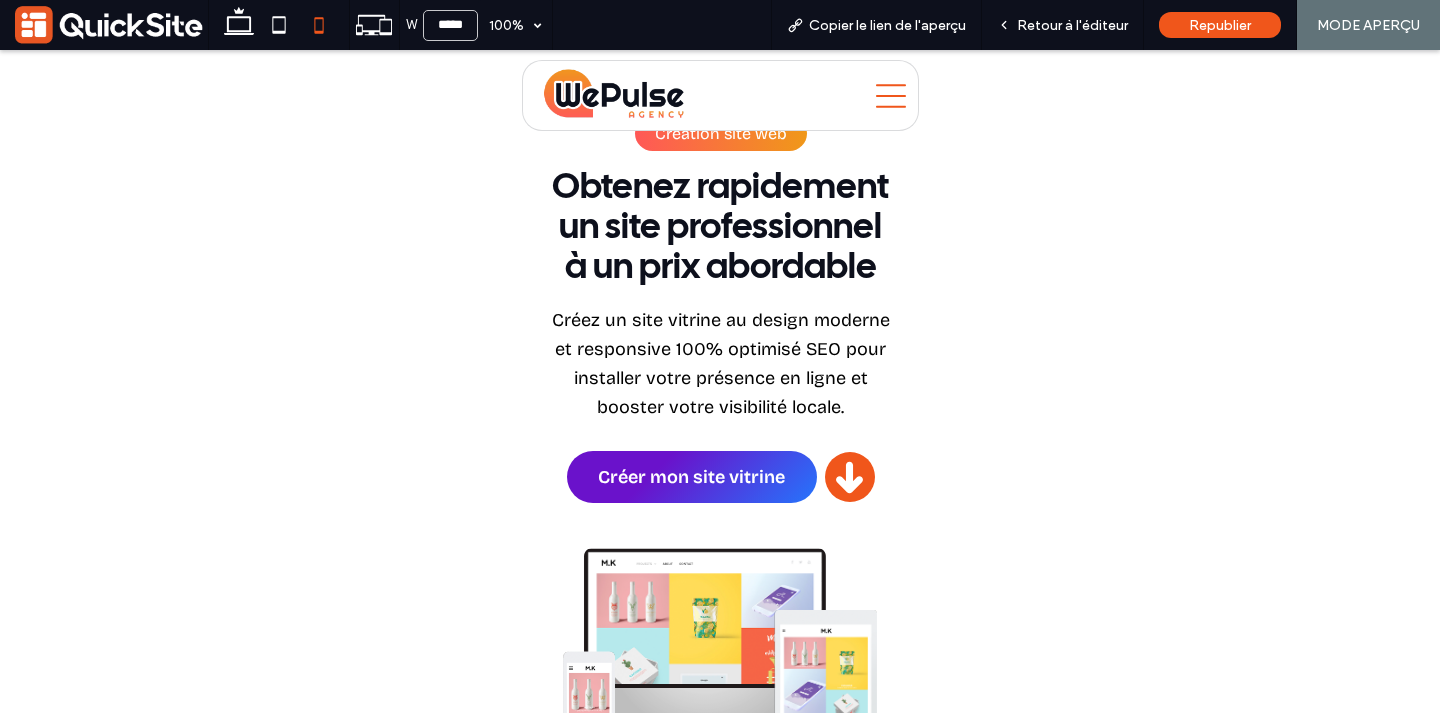 scroll, scrollTop: 0, scrollLeft: 0, axis: both 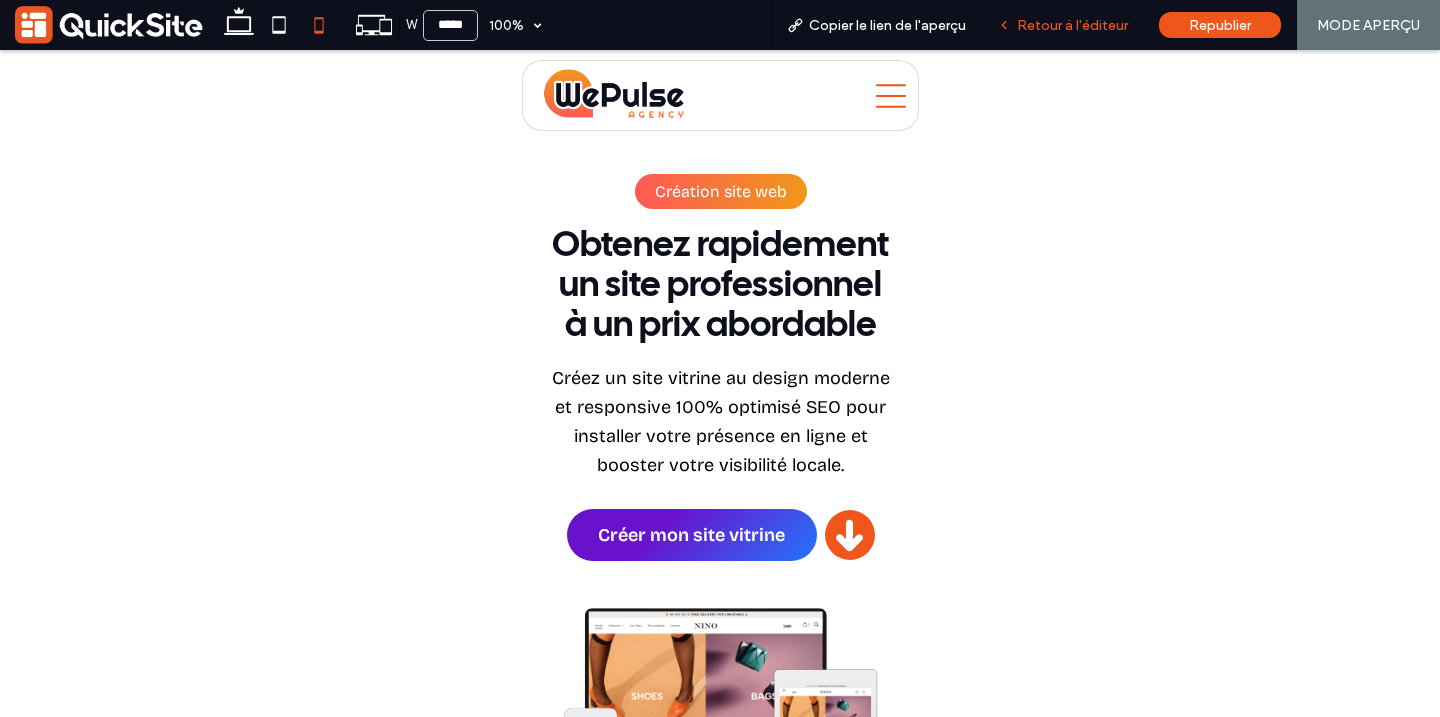 click on "Retour à l'éditeur" at bounding box center (1072, 25) 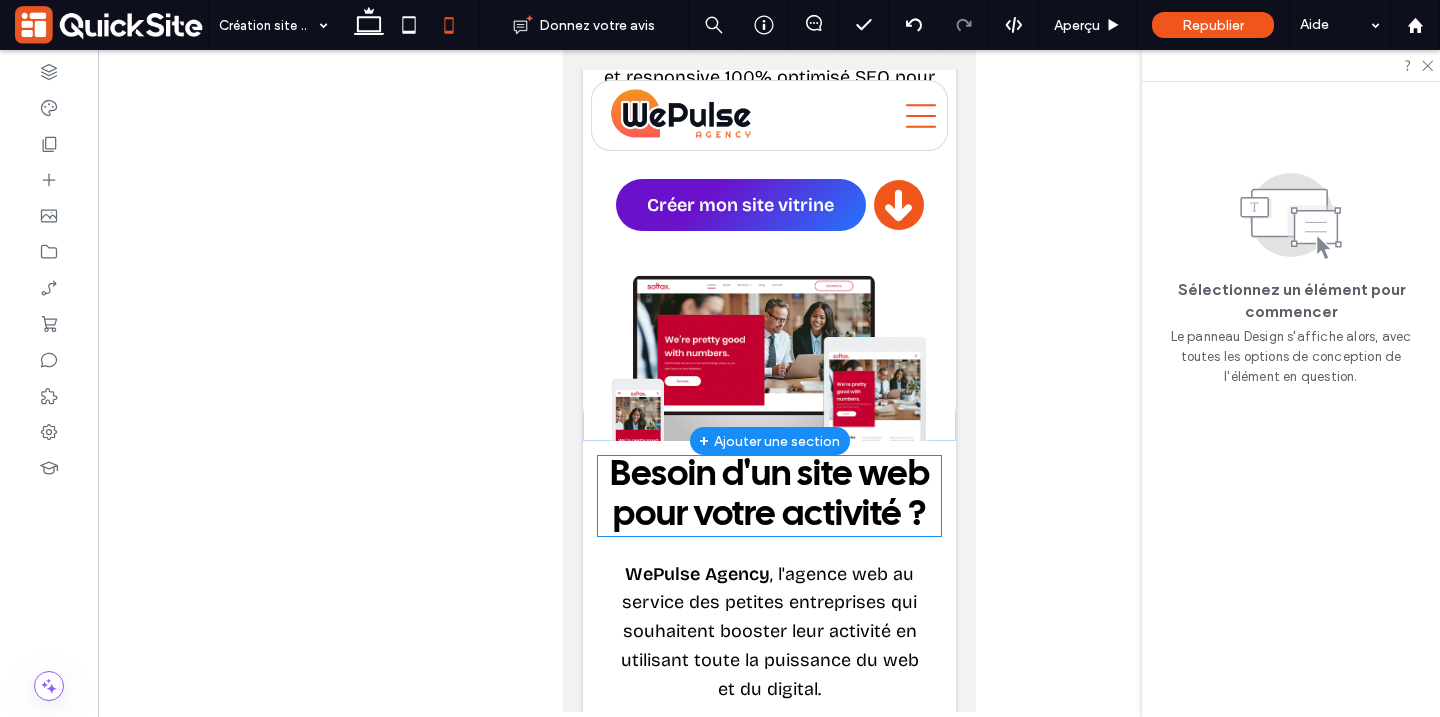 scroll, scrollTop: 340, scrollLeft: 0, axis: vertical 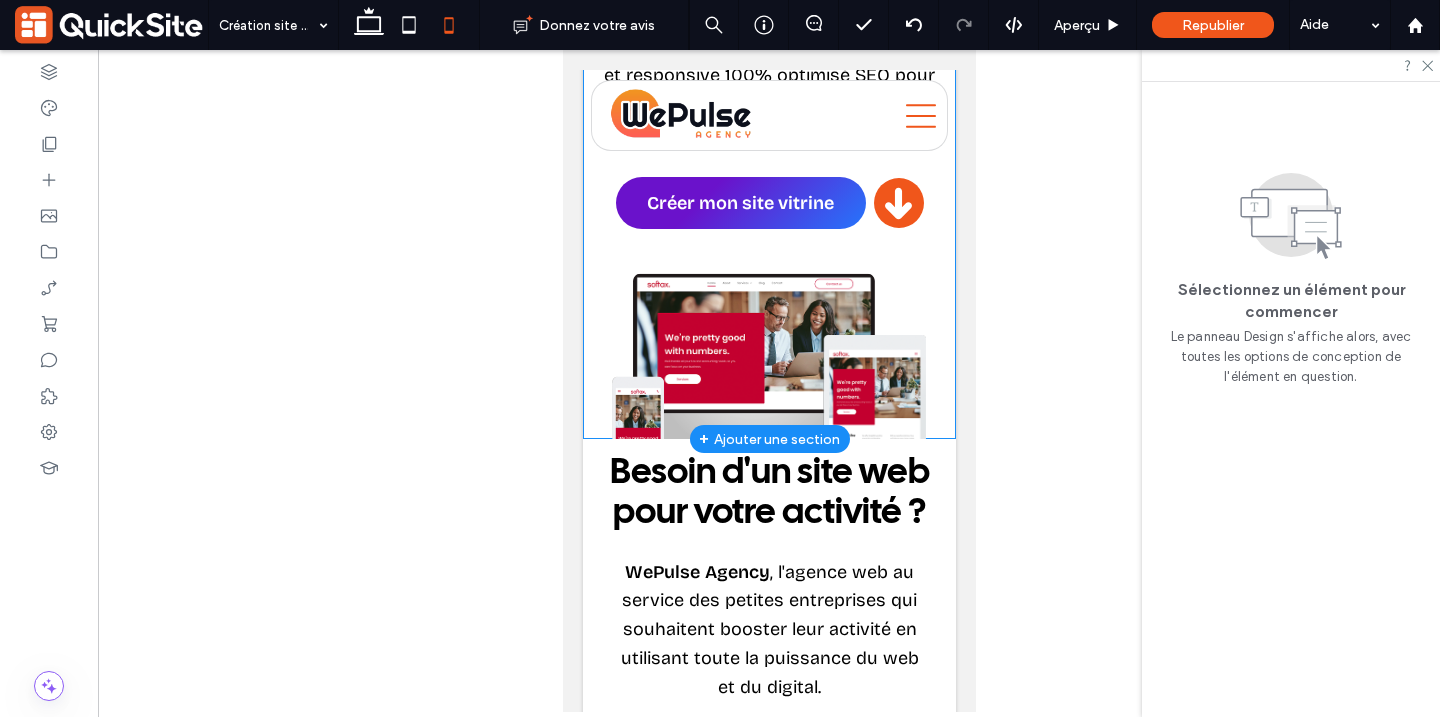 click on "Création site web
Obtenez rapidement un site professionnel à un prix abordable
Créez un site vitrine au design moderne et responsive 100% optimisé SEO pour installer votre présence en ligne et booster votre visibilité locale.
Créer mon site vitrine
a a a a" at bounding box center [768, 141] 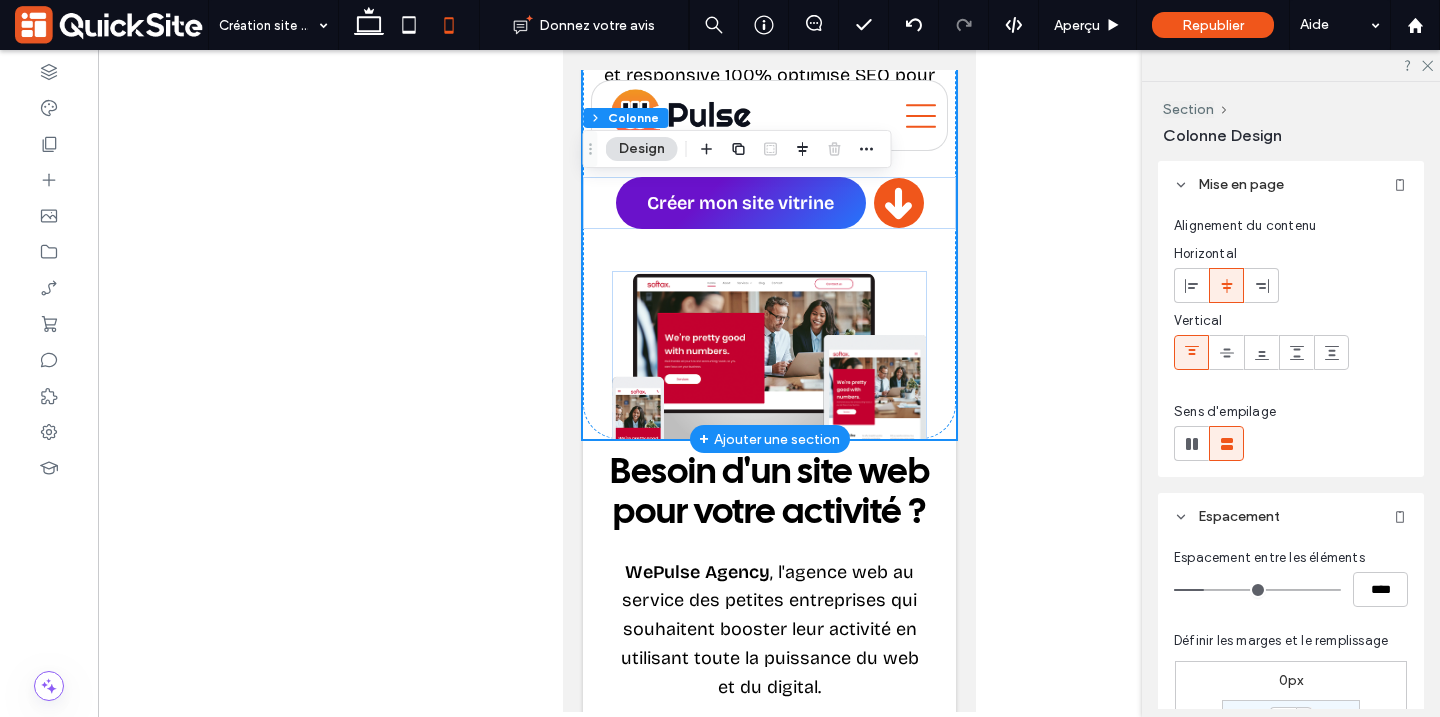 click on "Création site web
Obtenez rapidement un site professionnel à un prix abordable
Créez un site vitrine au design moderne et responsive 100% optimisé SEO pour installer votre présence en ligne et booster votre visibilité locale.
Créer mon site vitrine
a a a a" at bounding box center [768, 141] 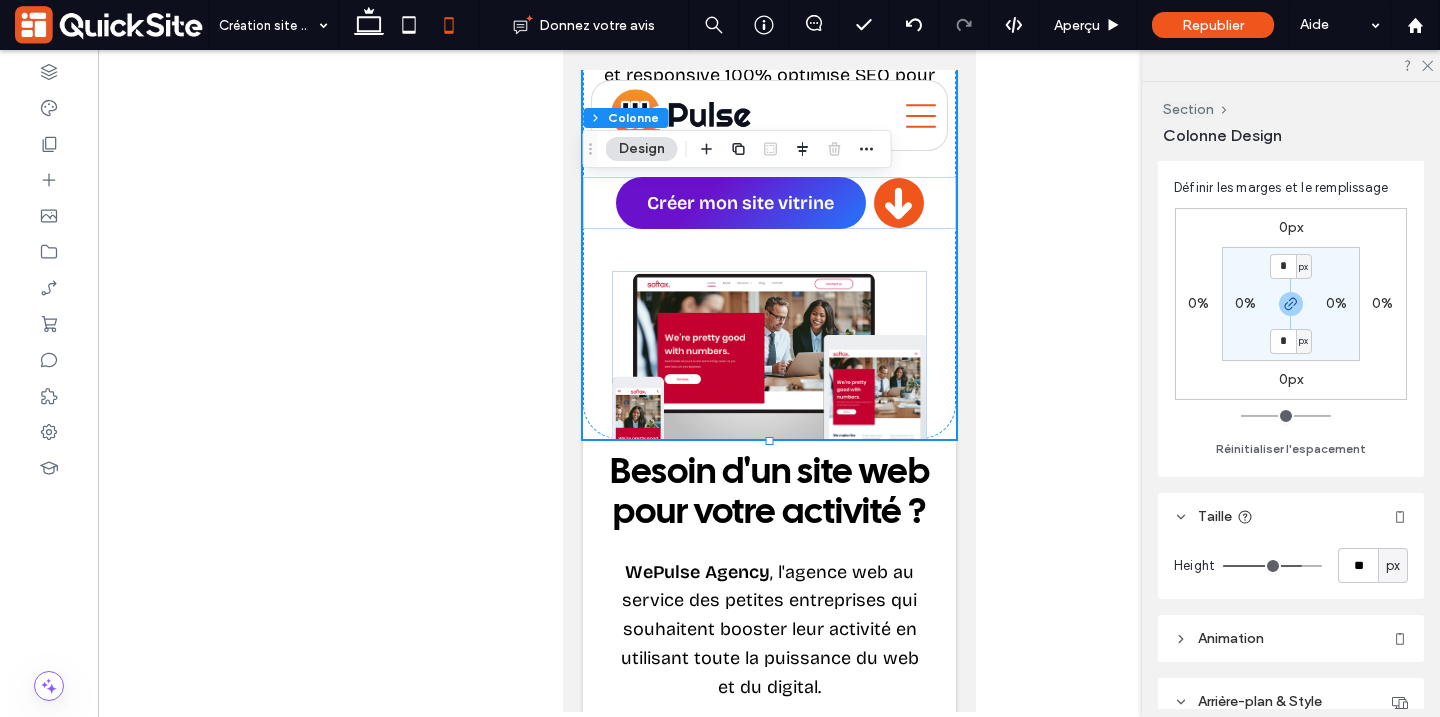 scroll, scrollTop: 973, scrollLeft: 0, axis: vertical 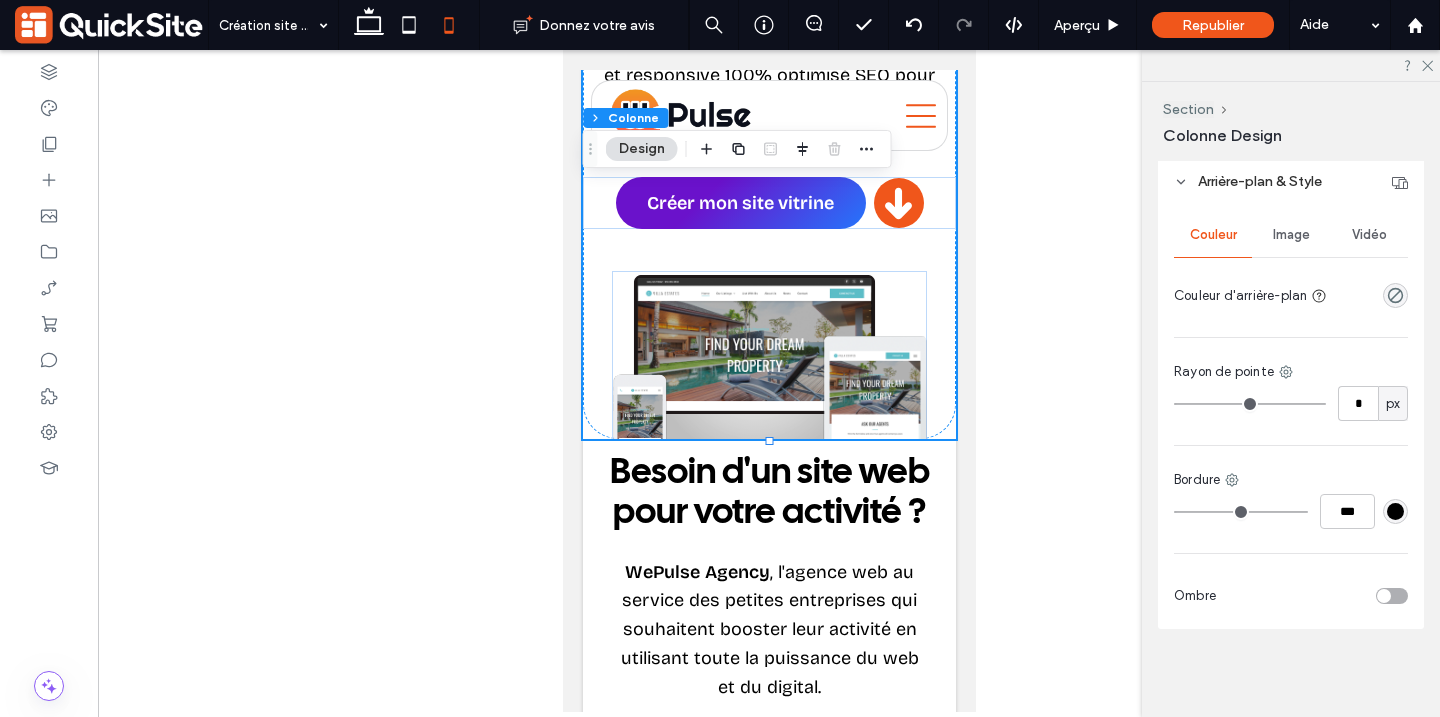 click at bounding box center (1371, 295) 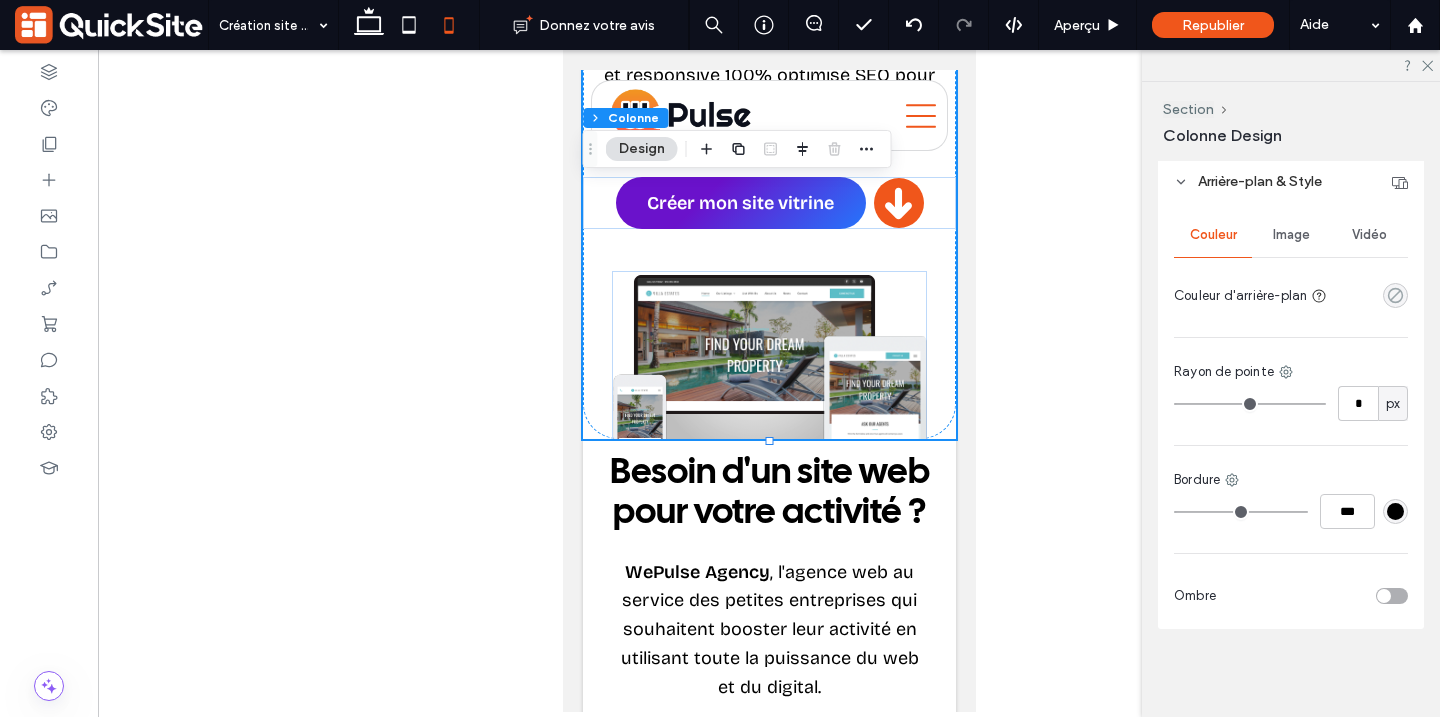 click 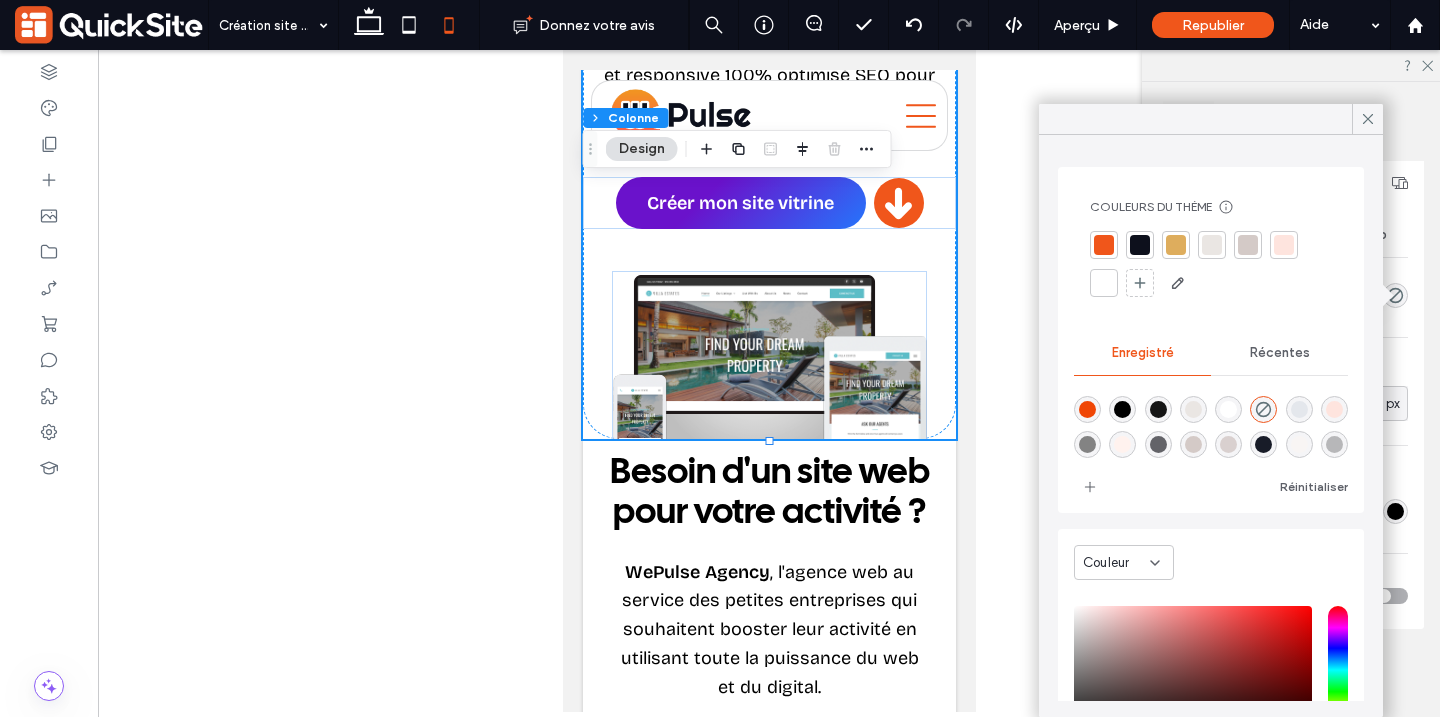 click at bounding box center (1140, 245) 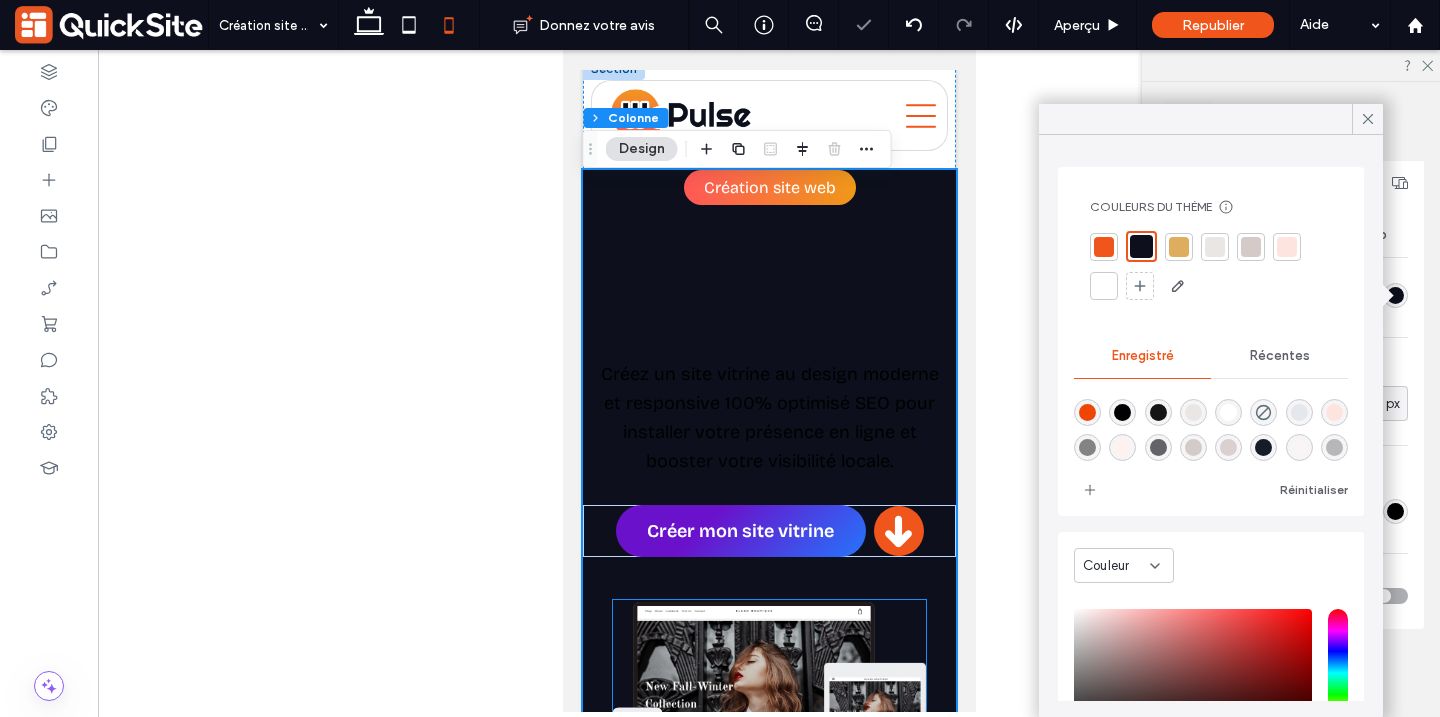 scroll, scrollTop: 0, scrollLeft: 0, axis: both 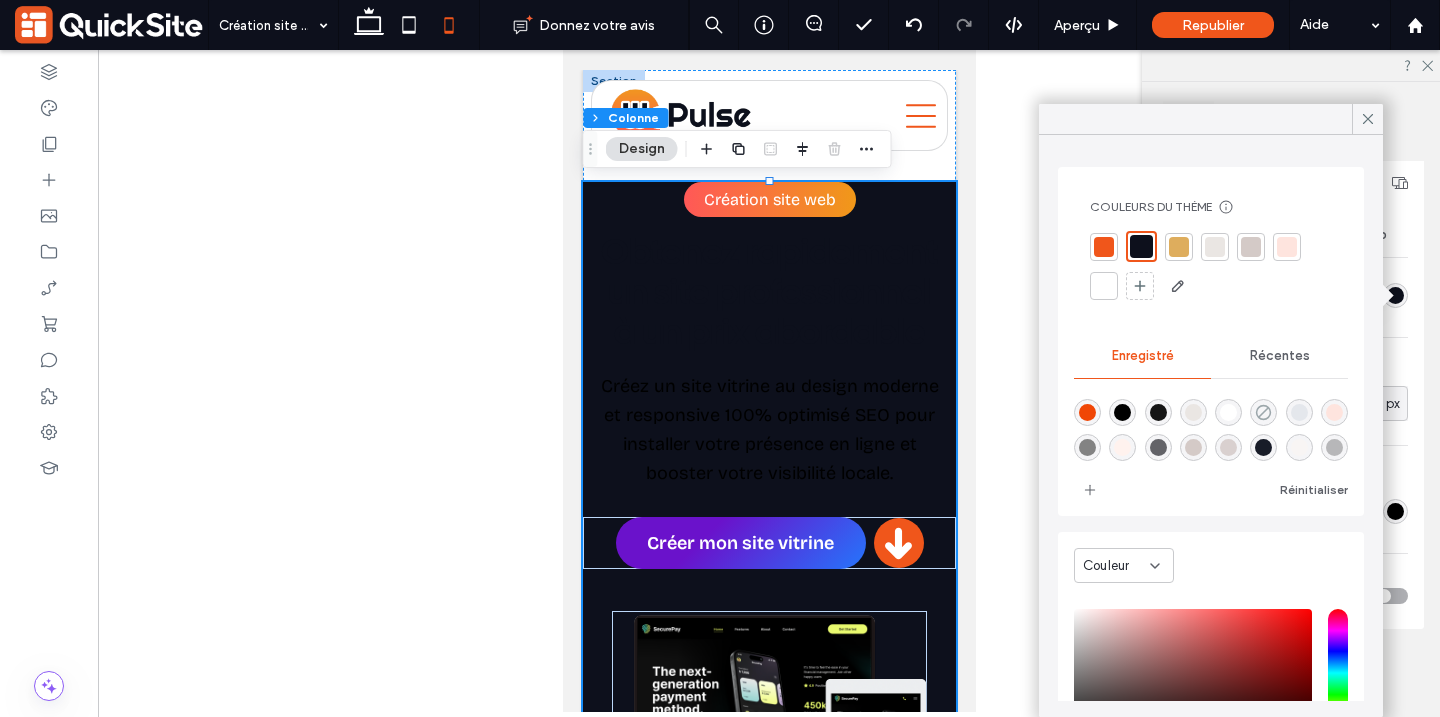 click 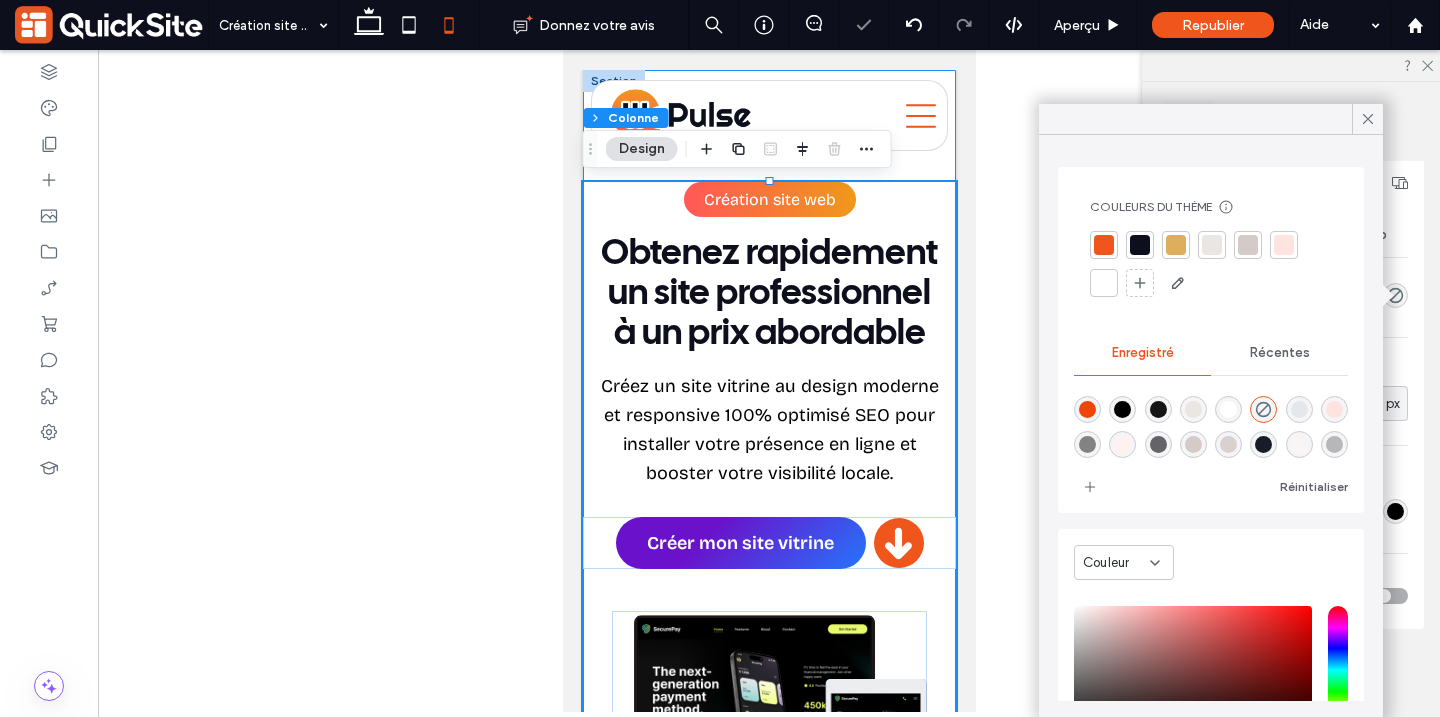click on "Création site web
Obtenez rapidement un site professionnel à un prix abordable
Créez un site vitrine au design moderne et responsive 100% optimisé SEO pour installer votre présence en ligne et booster votre visibilité locale.
Créer mon site vitrine
a a a a" at bounding box center [768, 424] 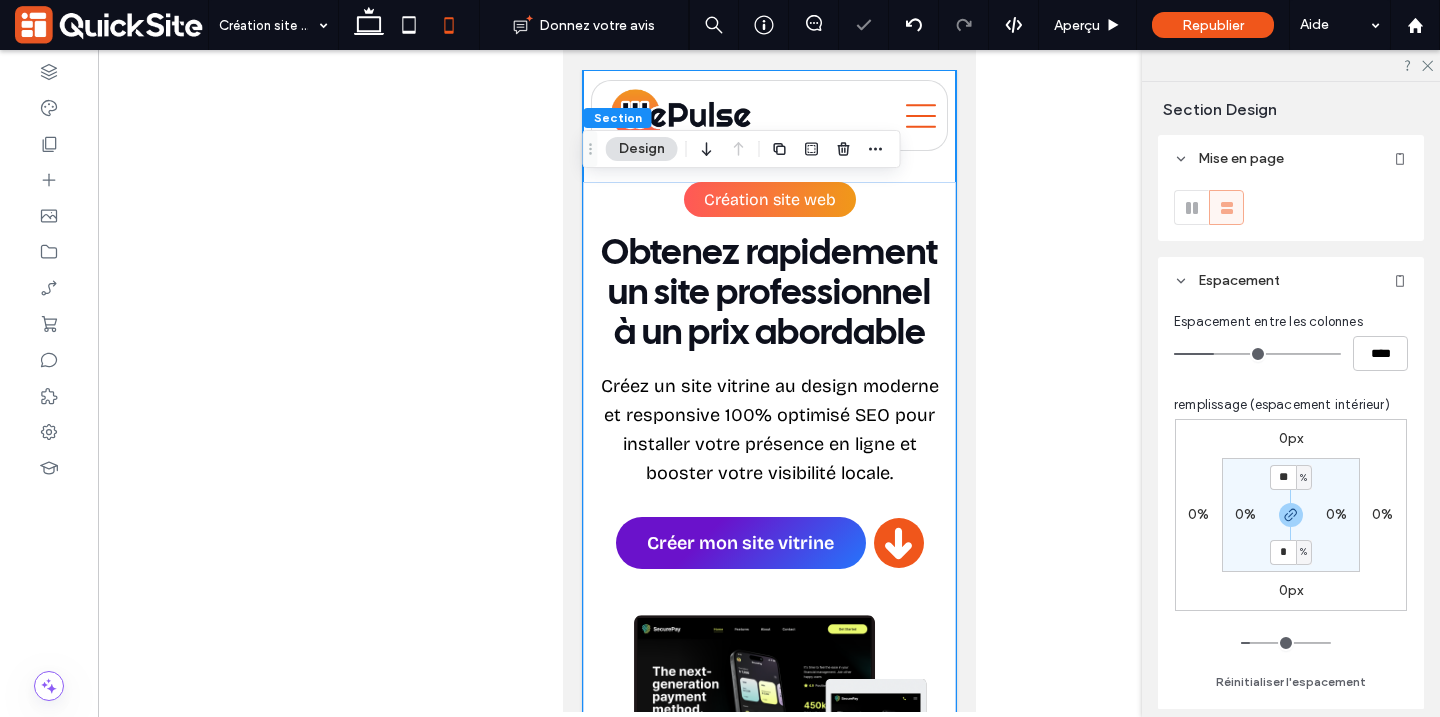 scroll, scrollTop: 631, scrollLeft: 0, axis: vertical 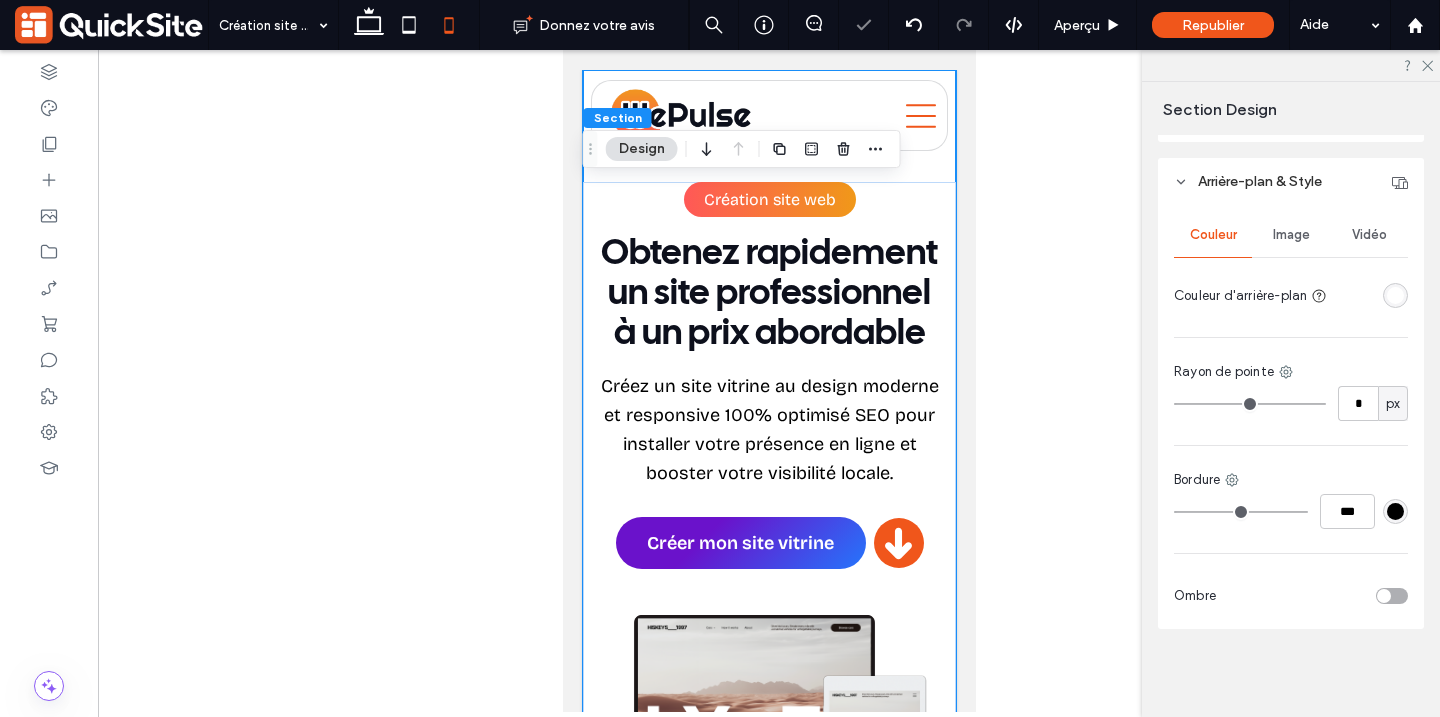 click at bounding box center [1395, 295] 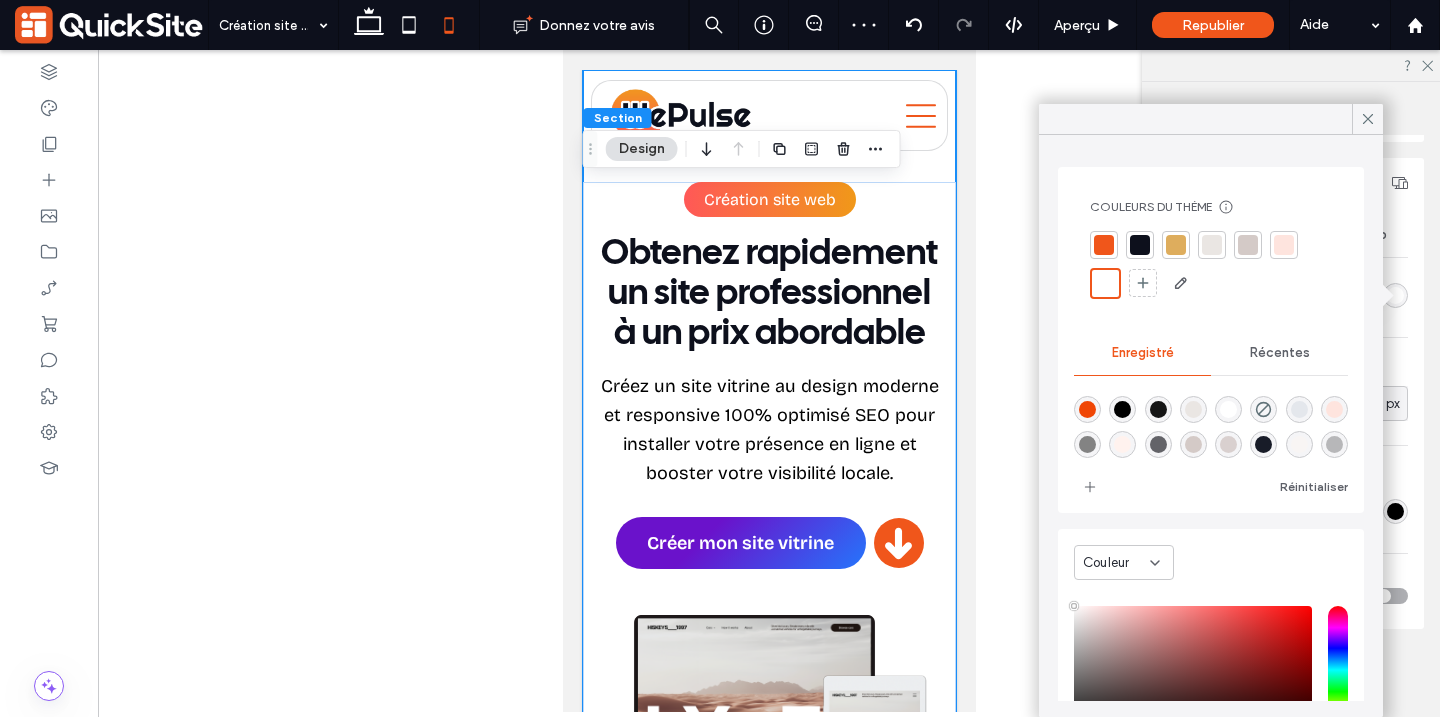 click at bounding box center (1140, 245) 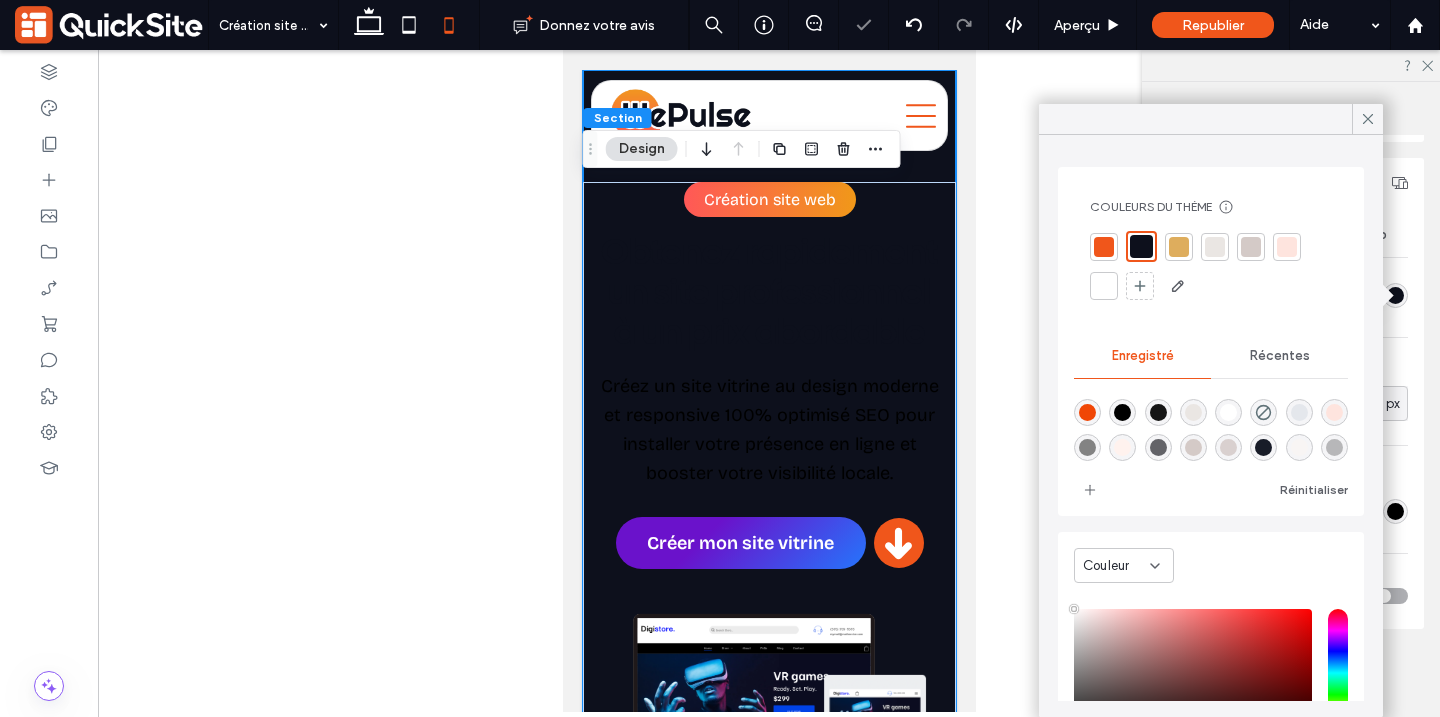 scroll, scrollTop: 32, scrollLeft: 0, axis: vertical 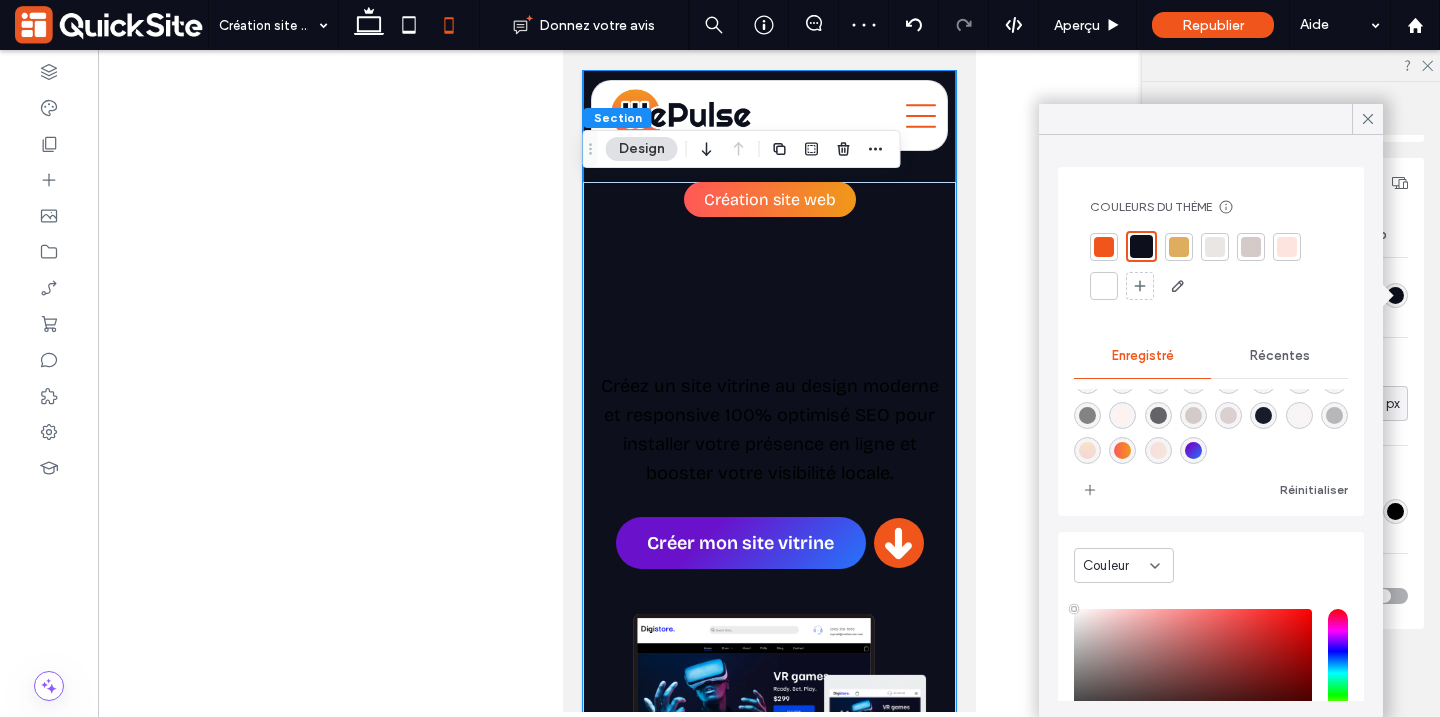 click at bounding box center (1122, 450) 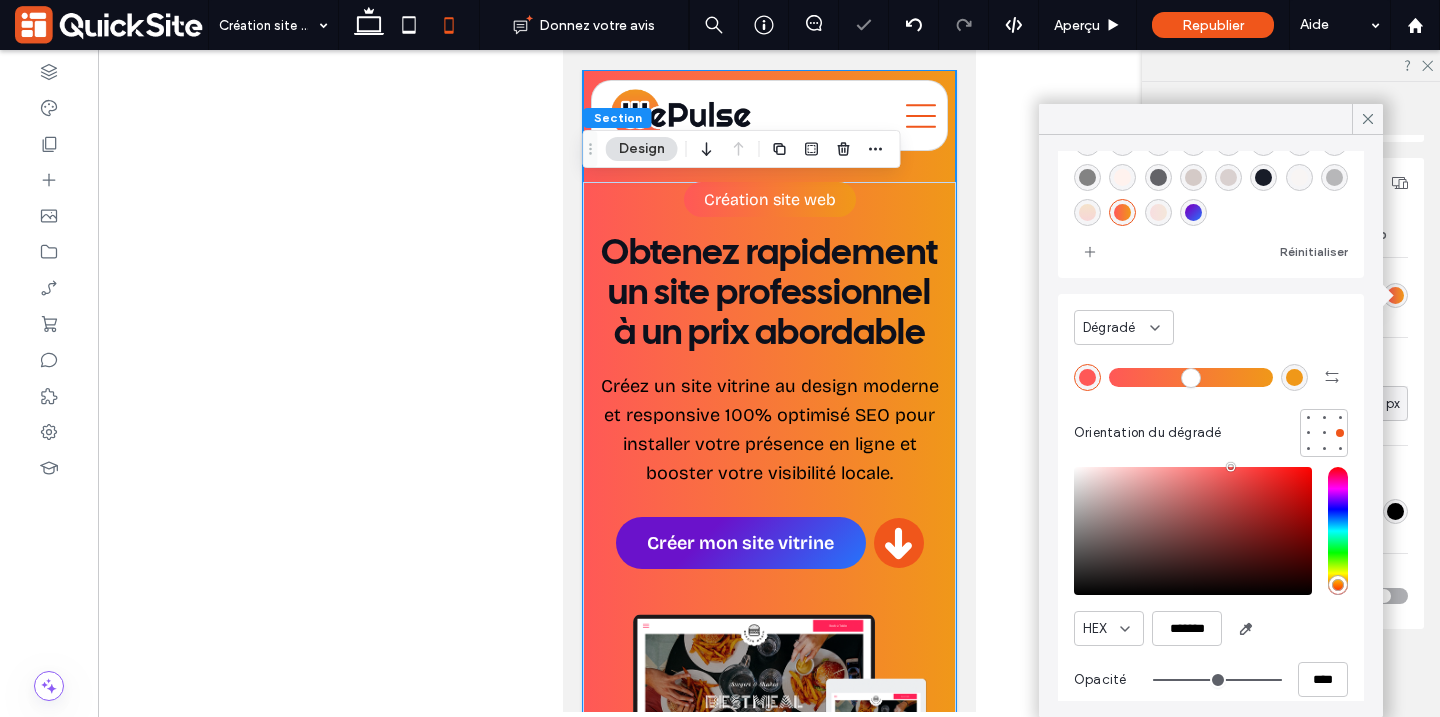 scroll, scrollTop: 102, scrollLeft: 0, axis: vertical 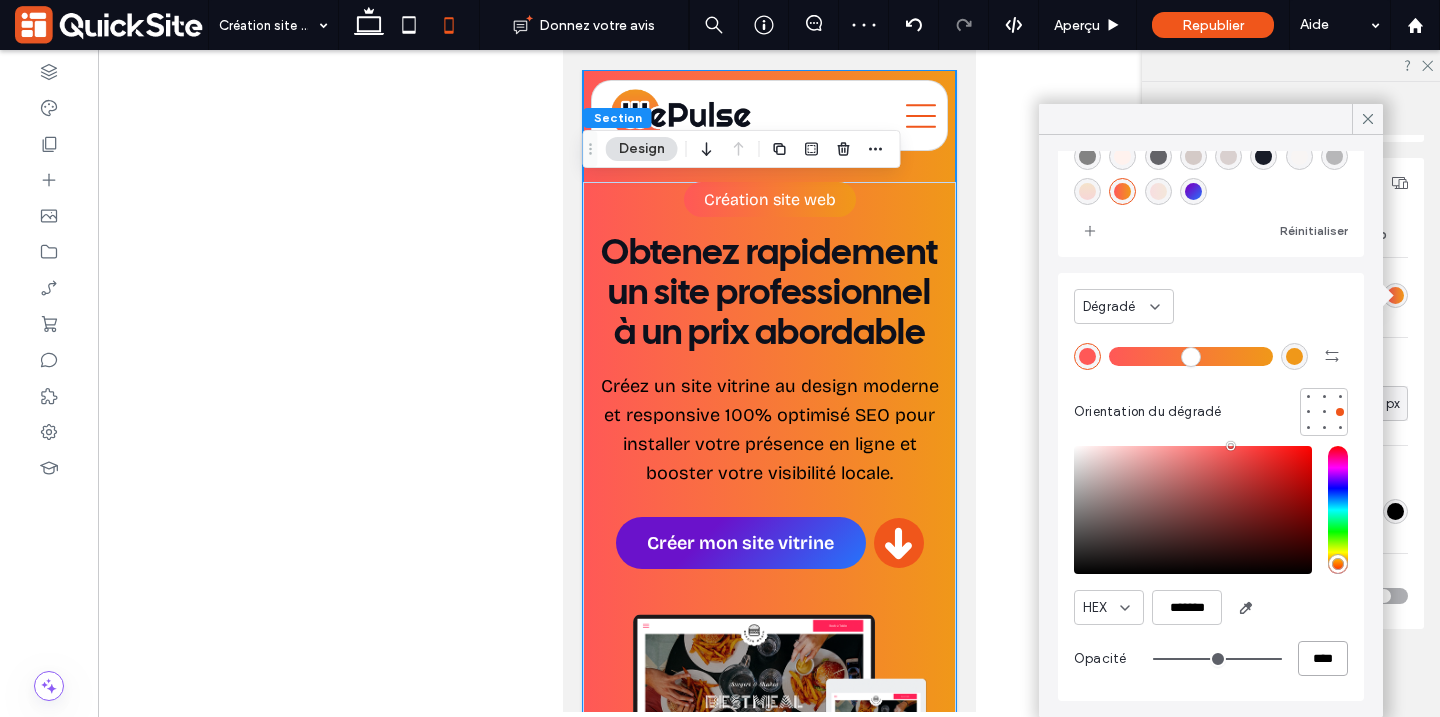click on "****" at bounding box center [1323, 658] 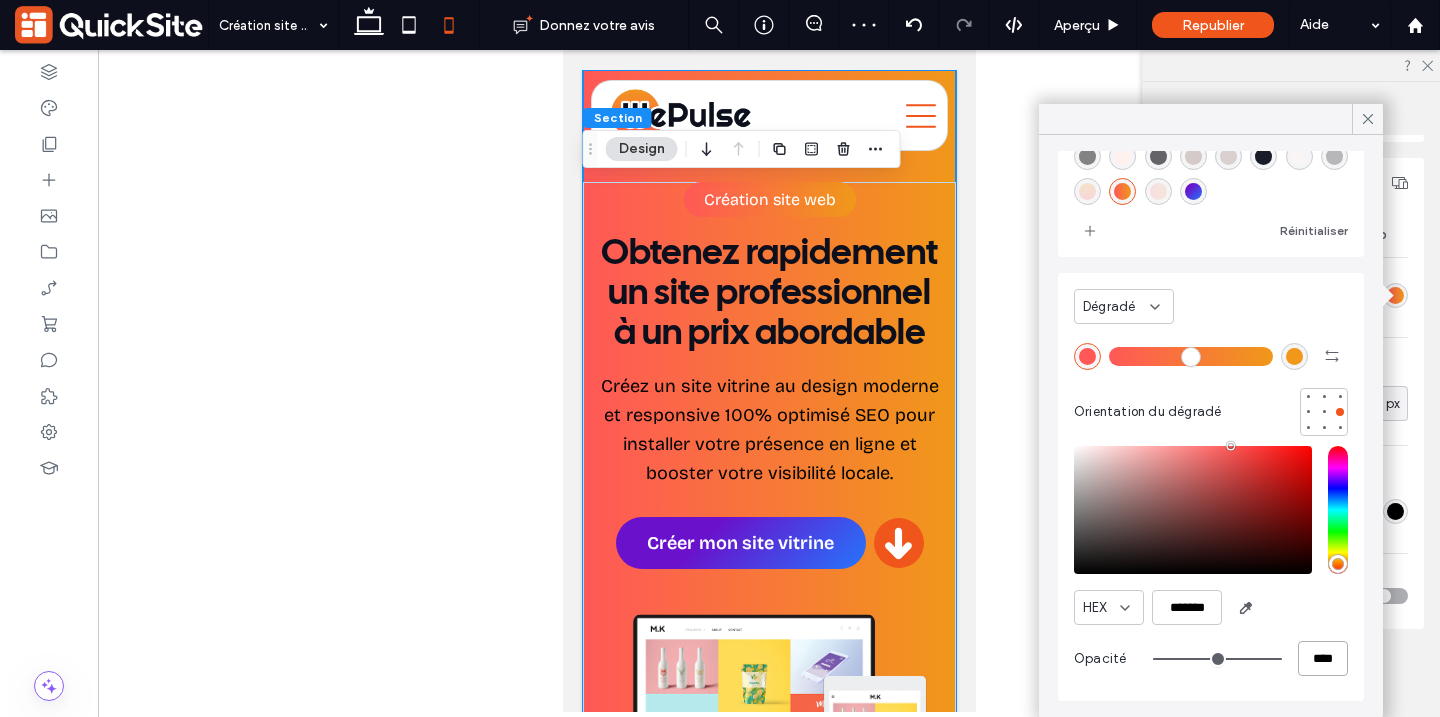 type on "*" 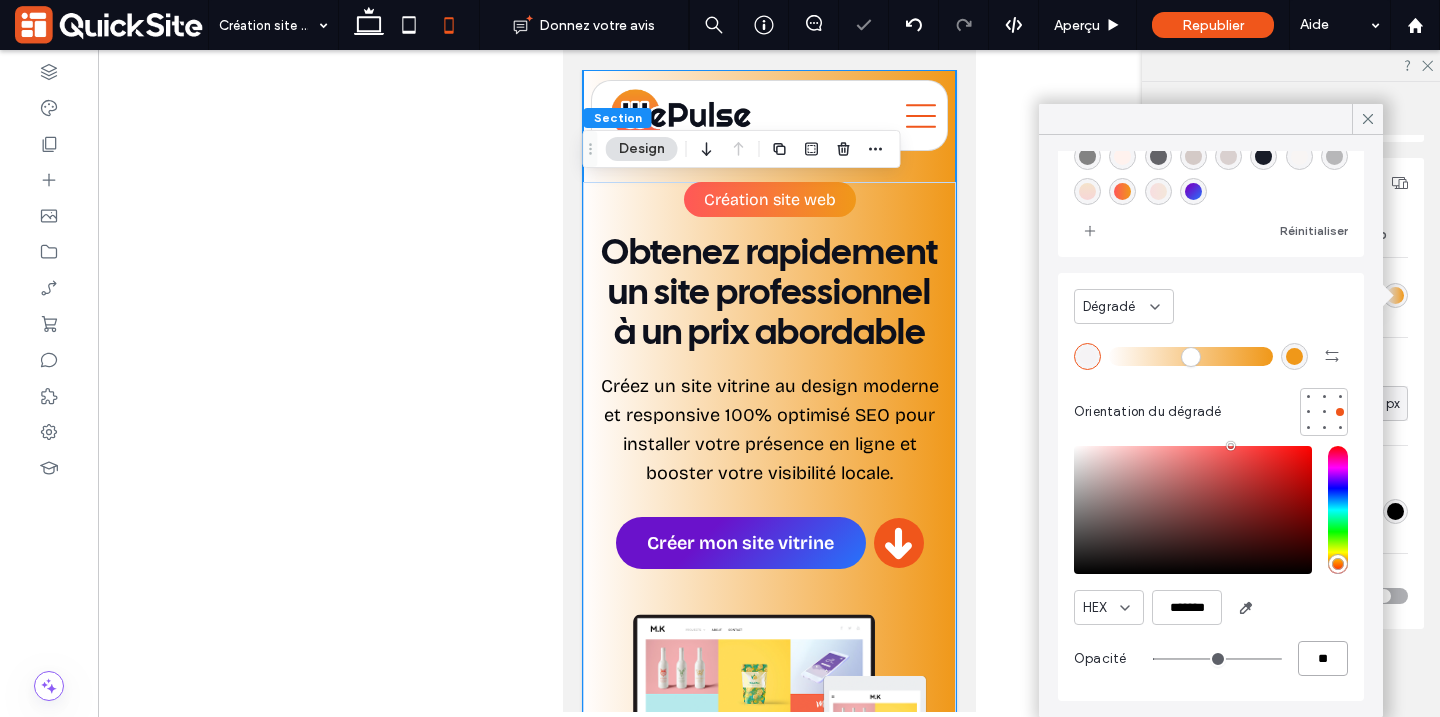 type on "**" 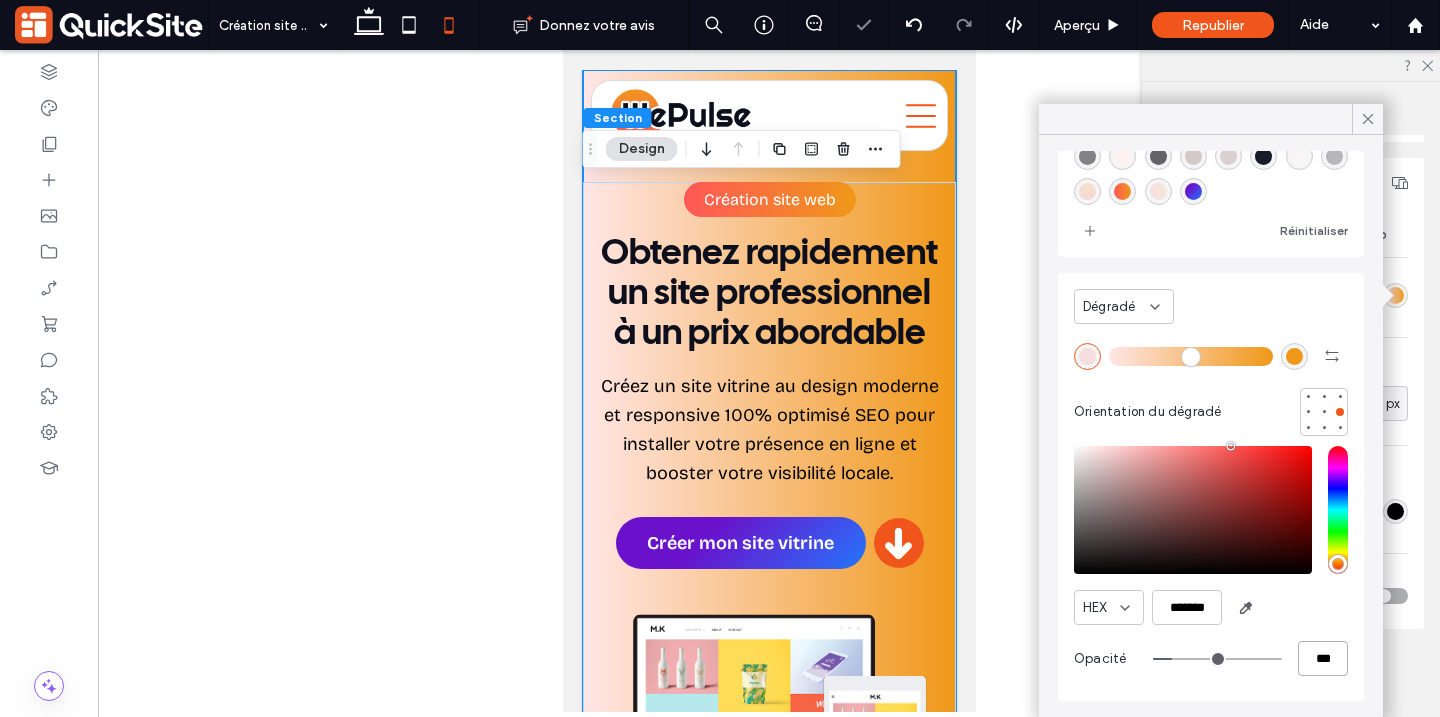 type on "***" 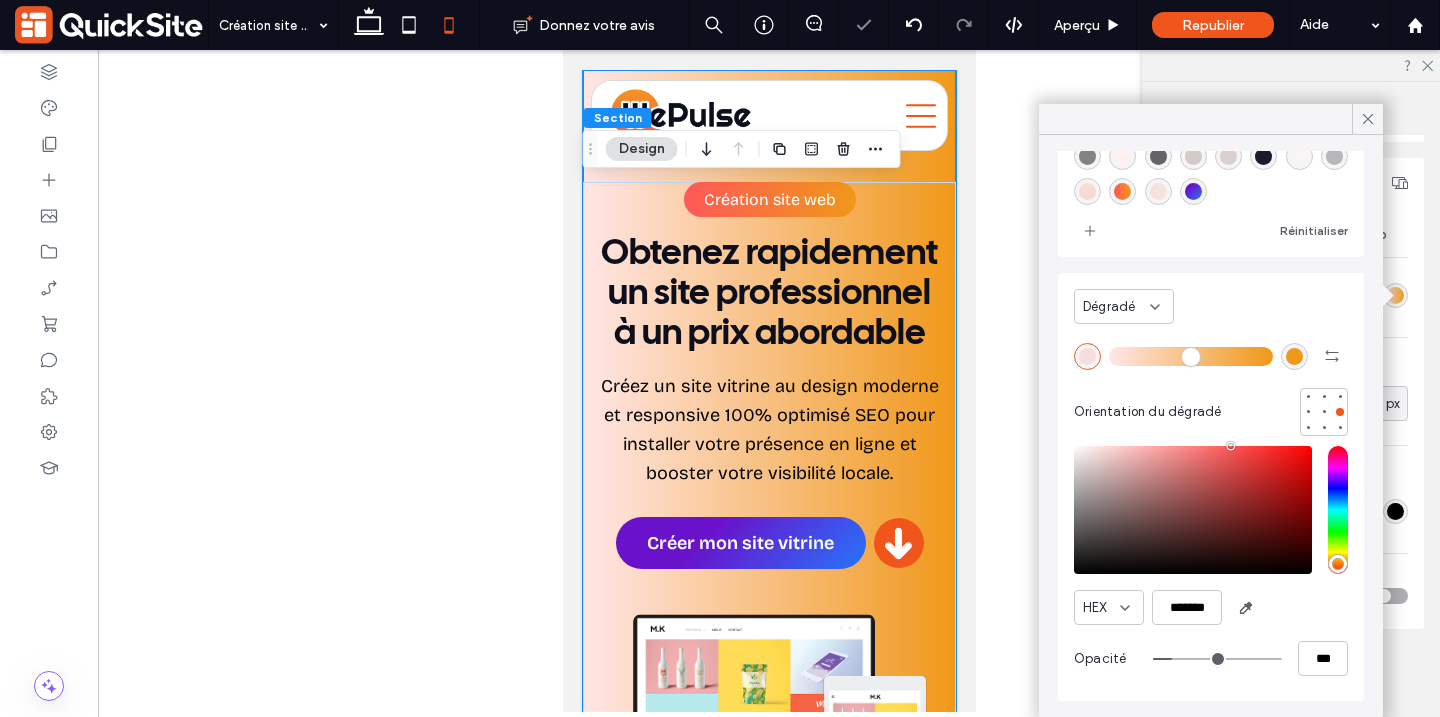click at bounding box center [1294, 356] 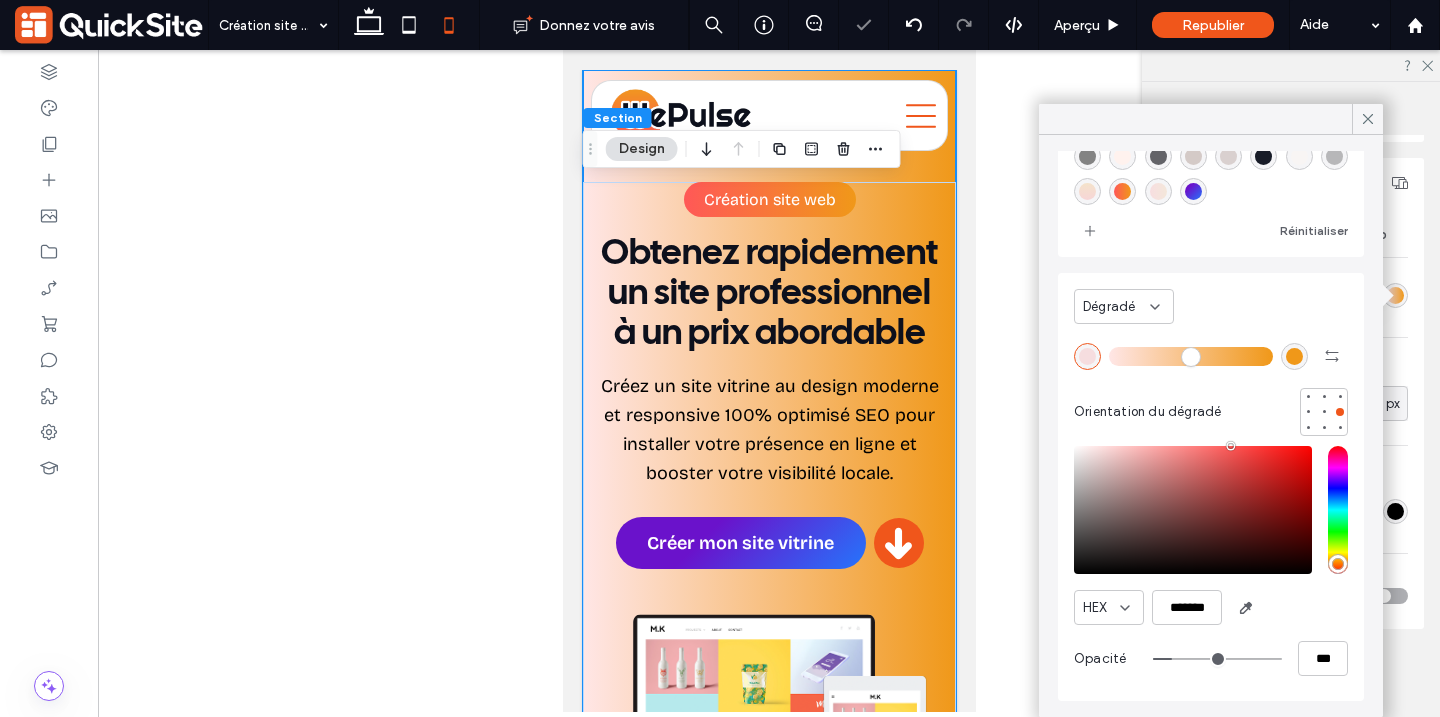 type on "*******" 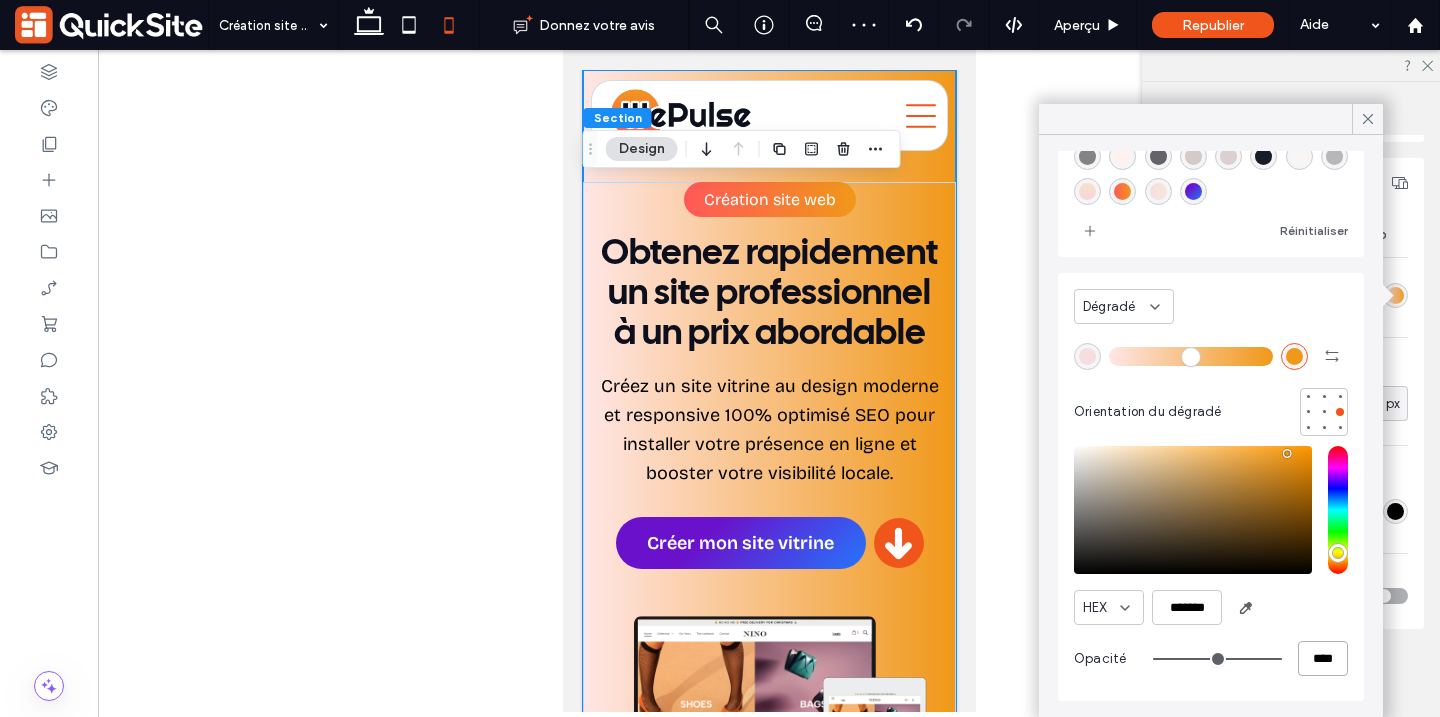 click on "****" at bounding box center (1323, 658) 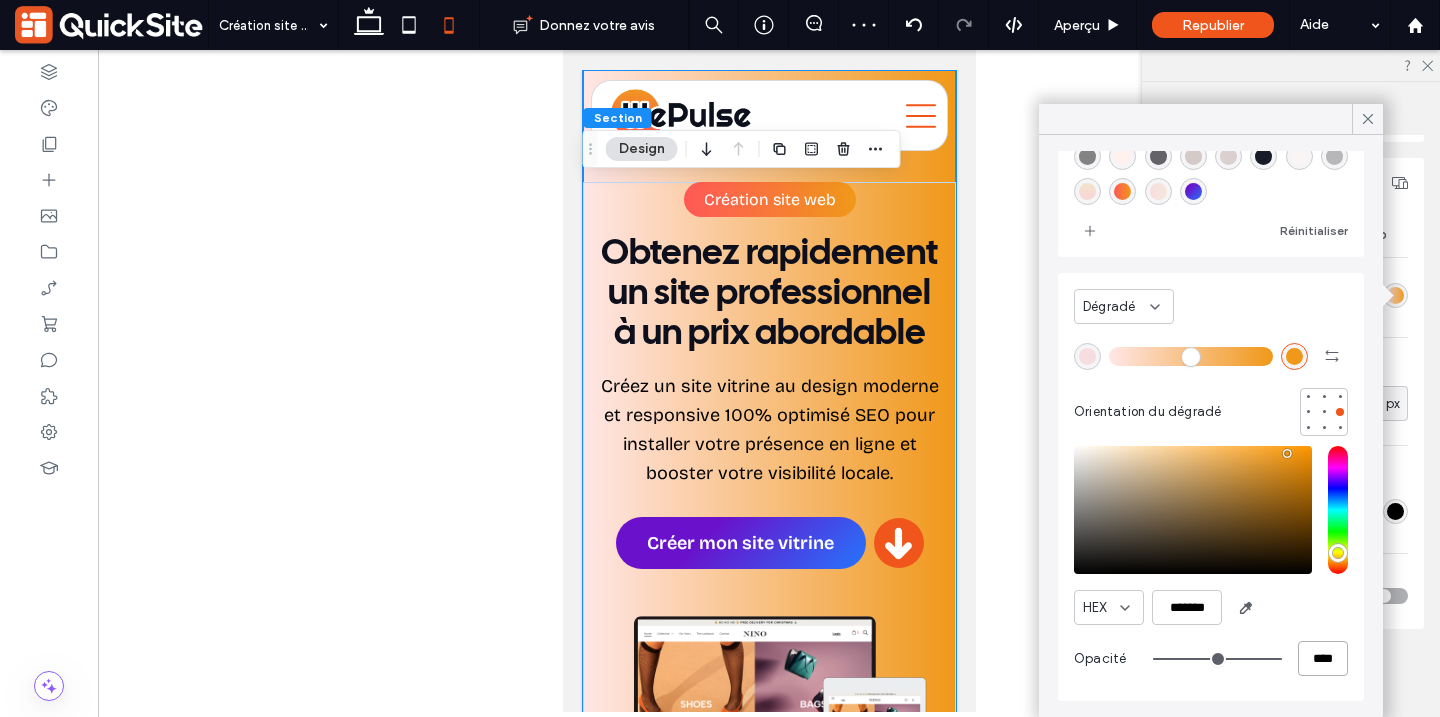 click on "****" at bounding box center (1323, 658) 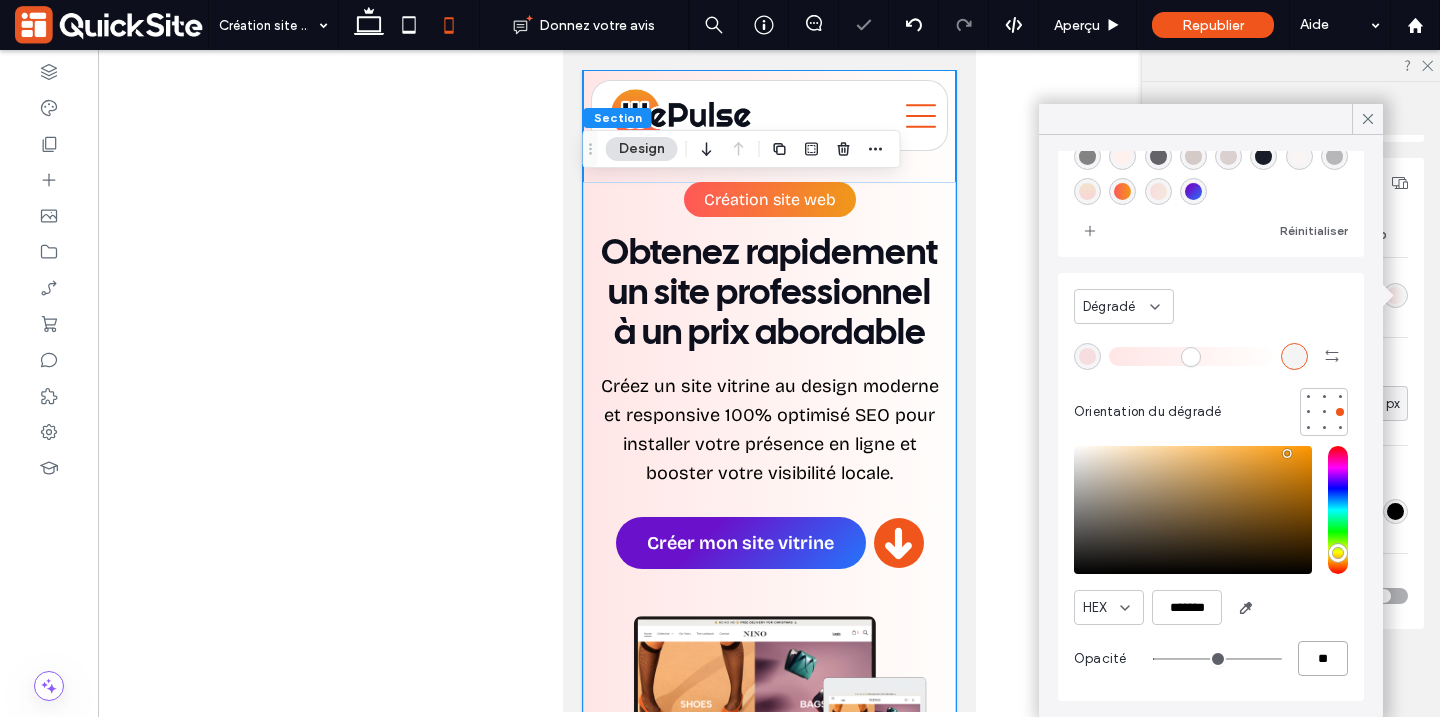 type on "**" 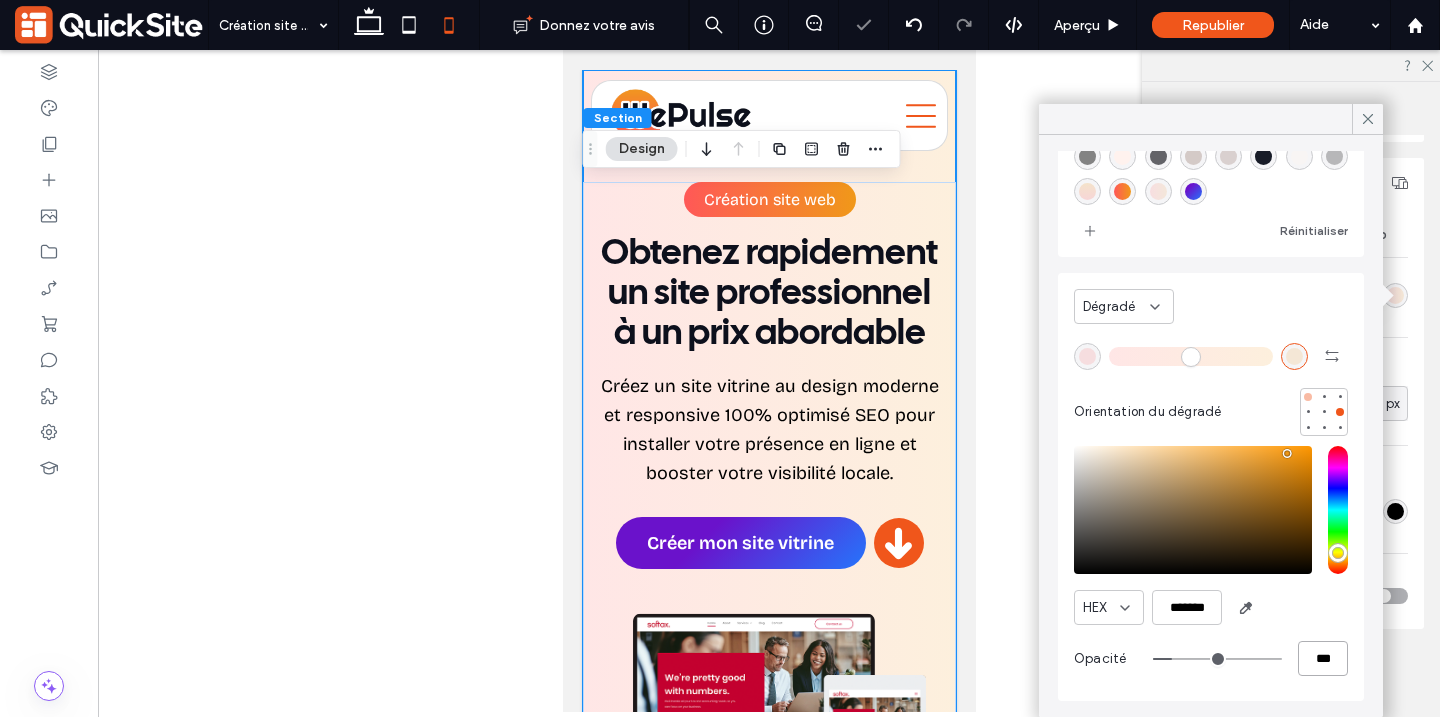 type on "***" 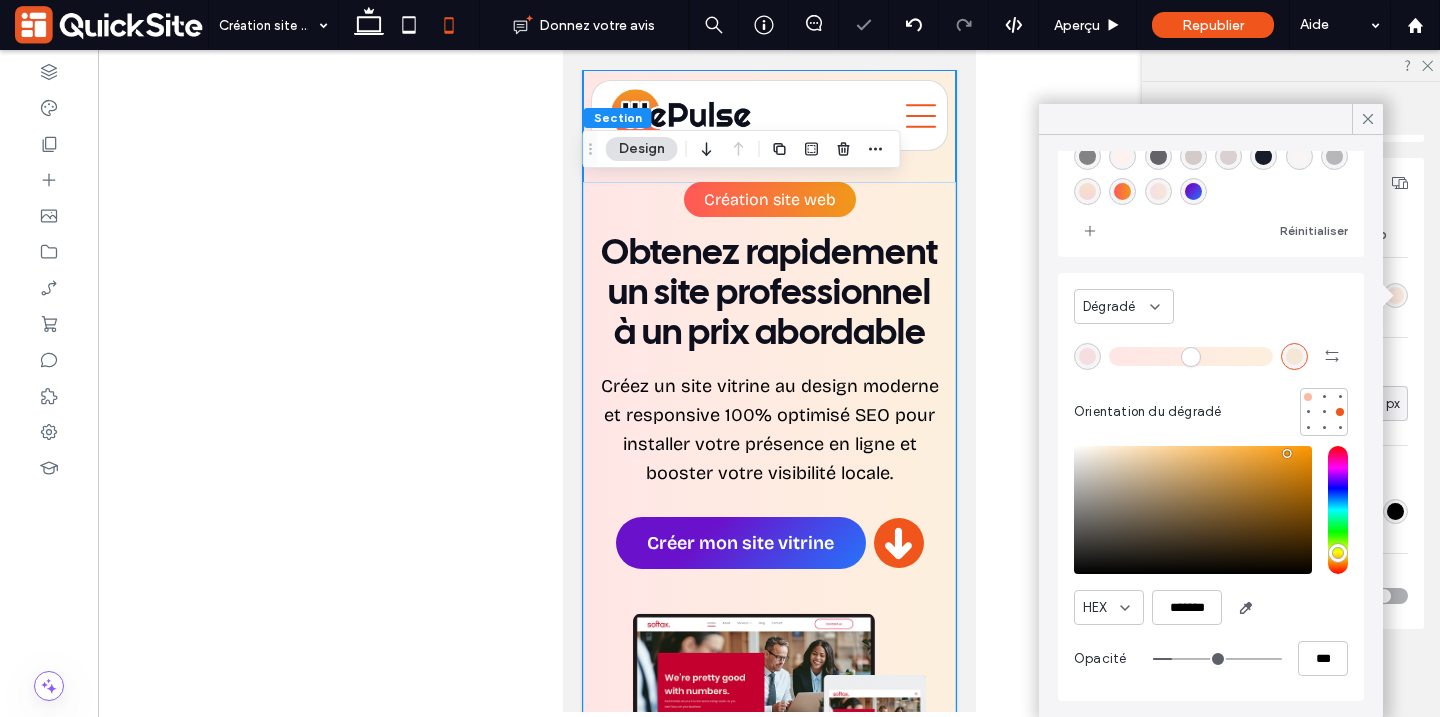 click at bounding box center [1308, 397] 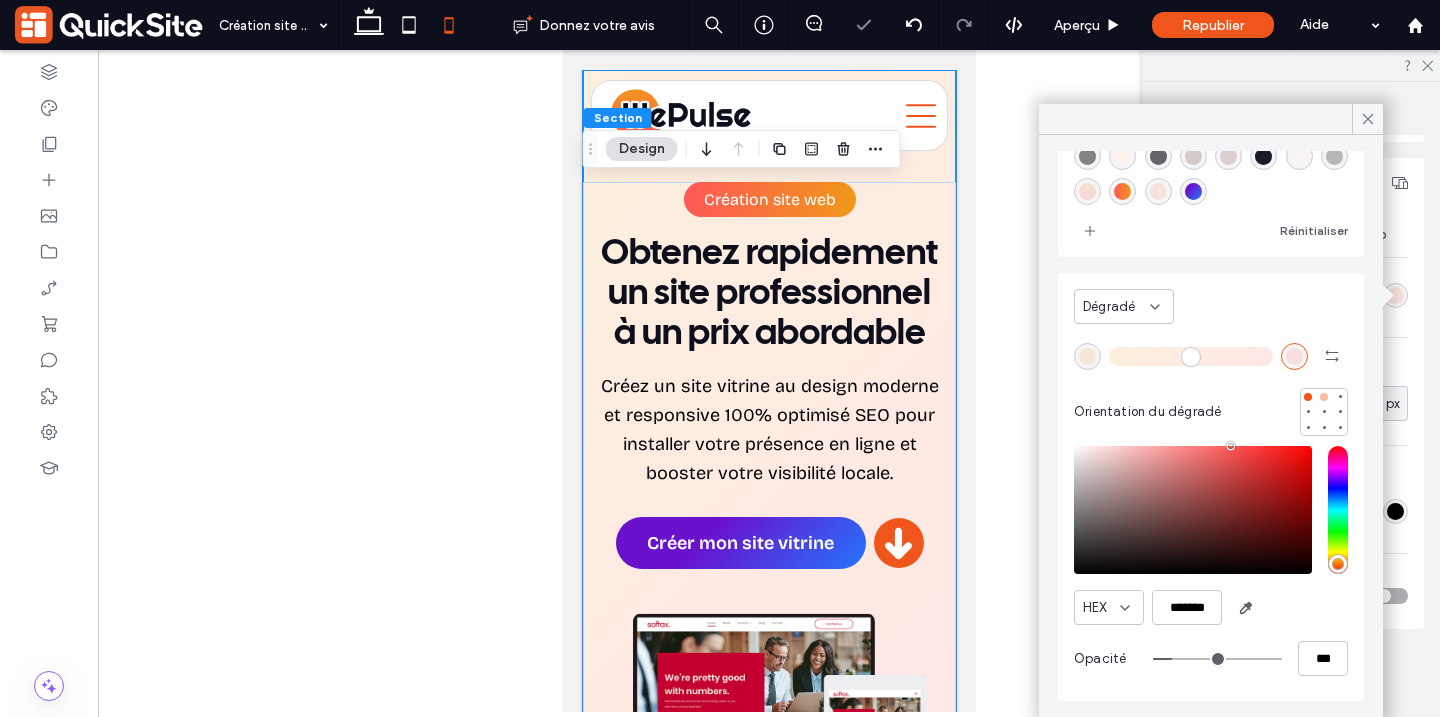 click at bounding box center [1324, 397] 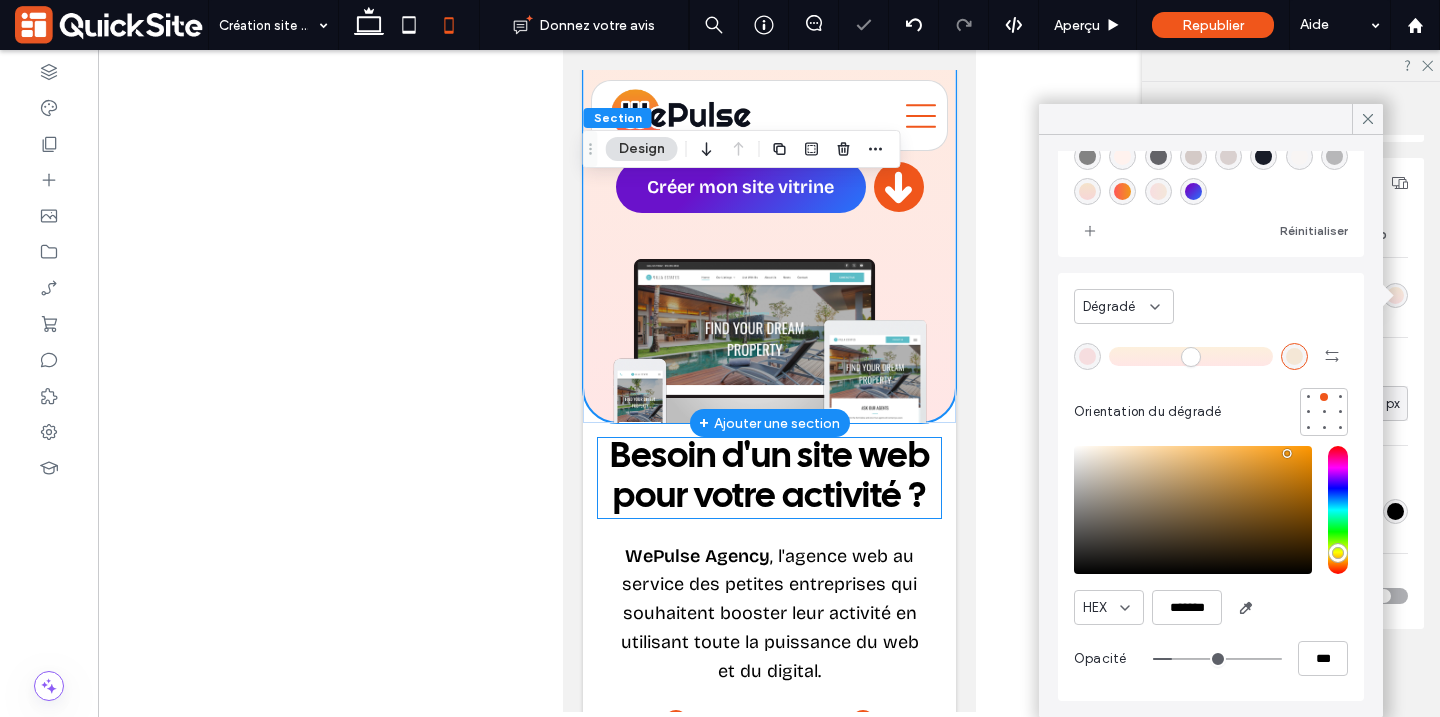 scroll, scrollTop: 358, scrollLeft: 0, axis: vertical 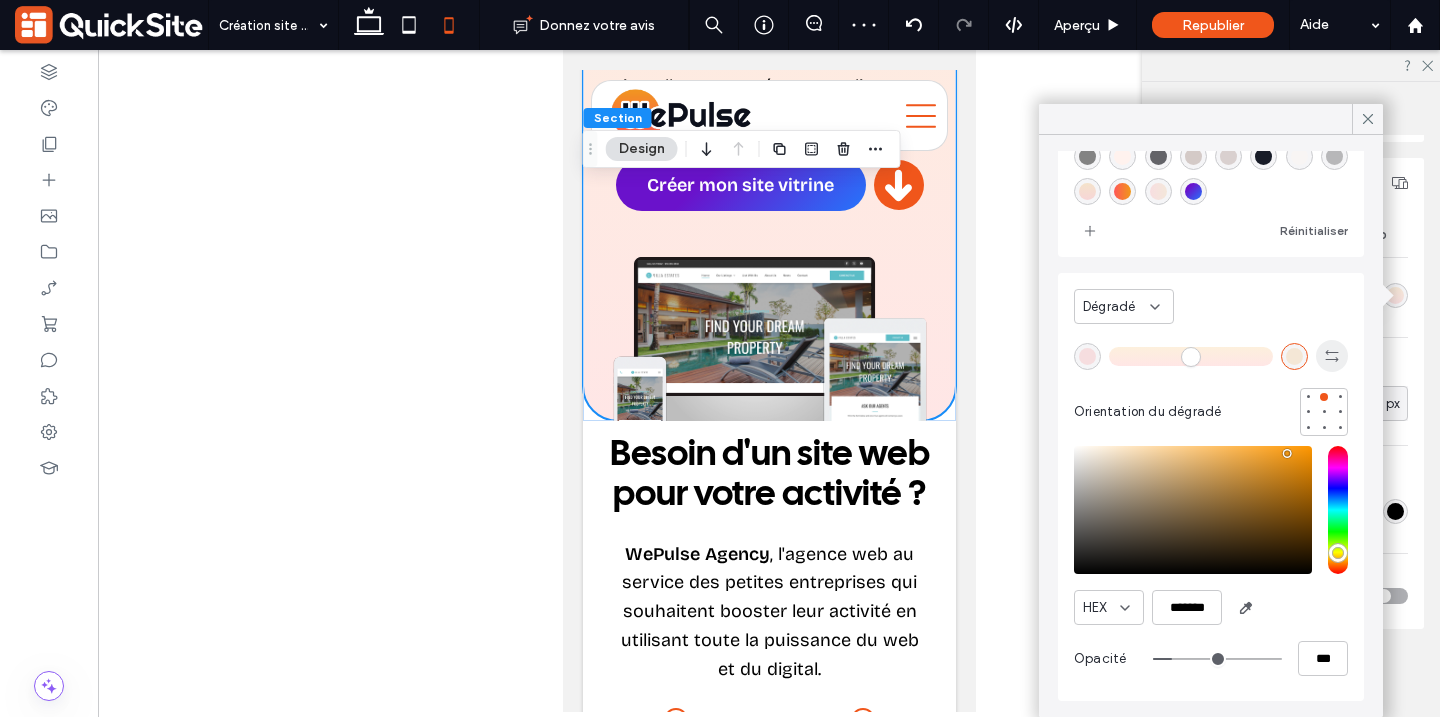 click 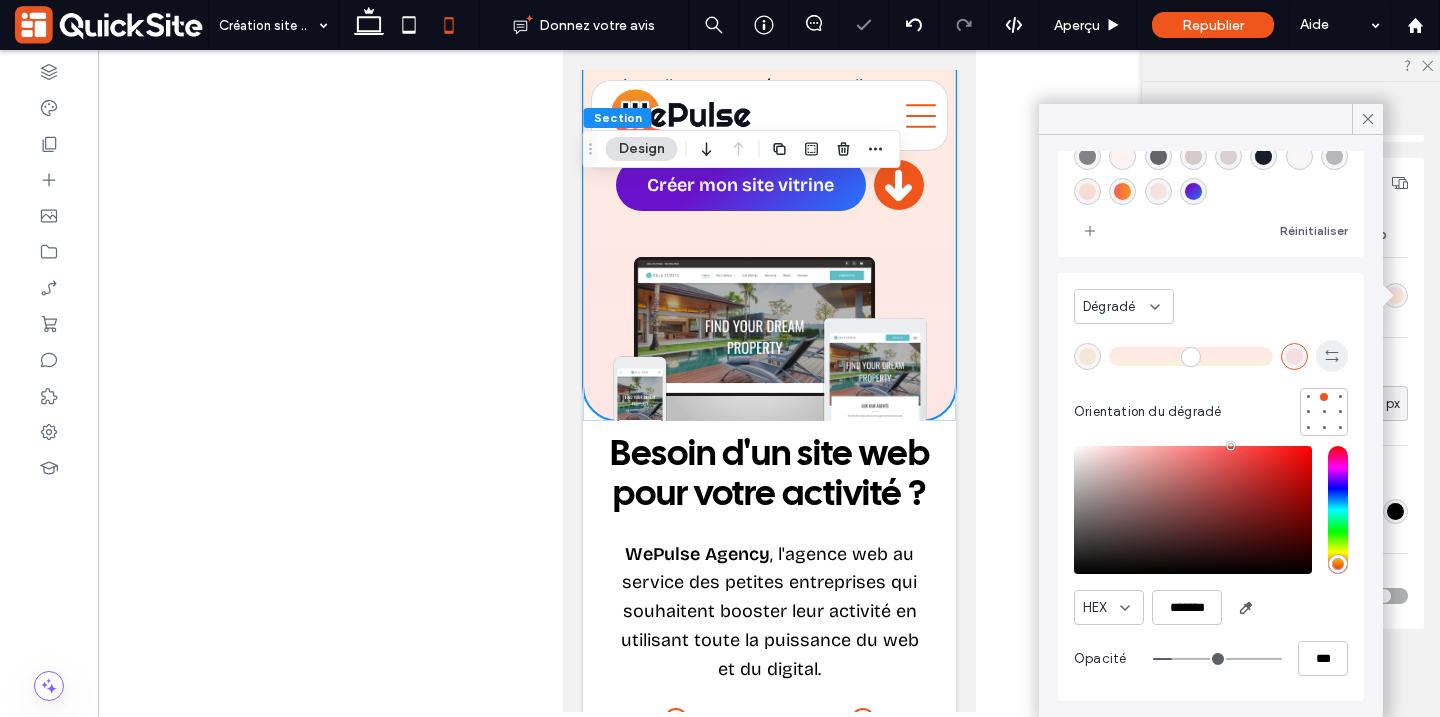 type on "*******" 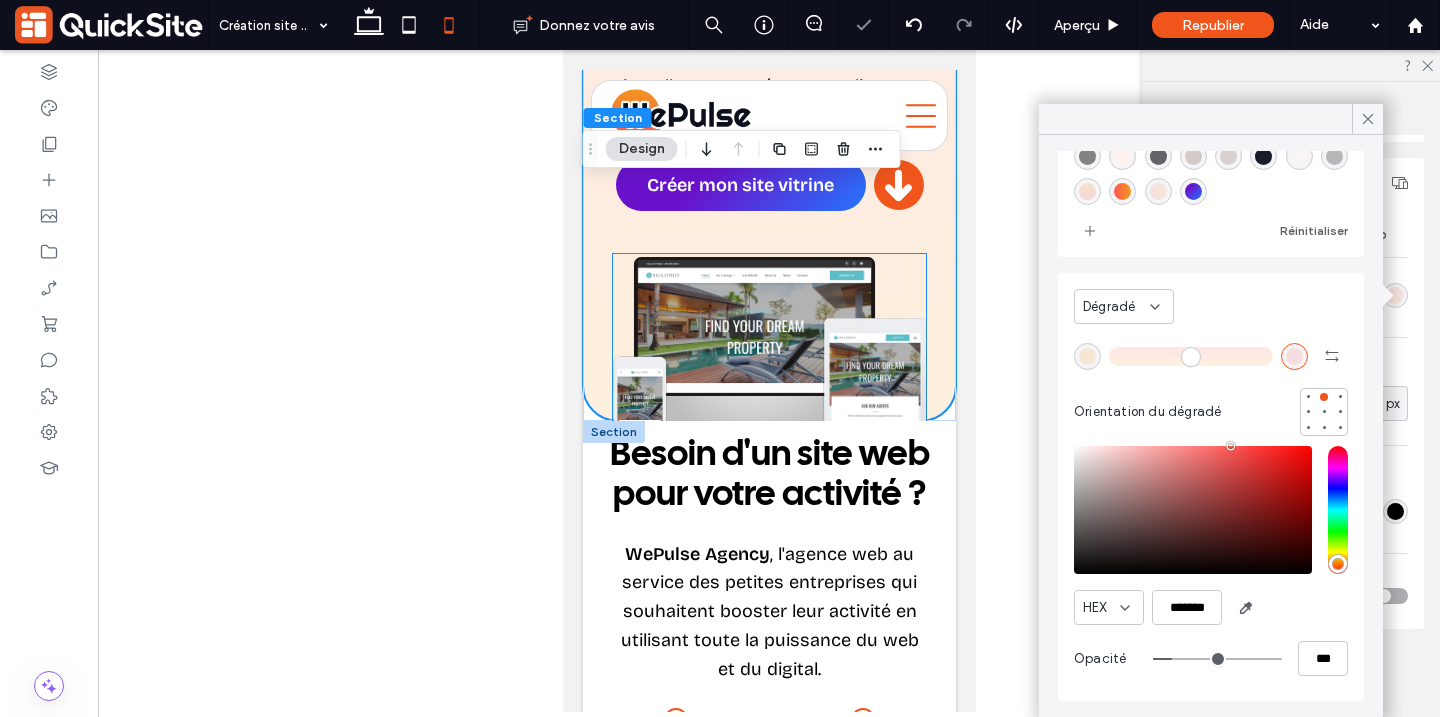 scroll, scrollTop: 0, scrollLeft: 0, axis: both 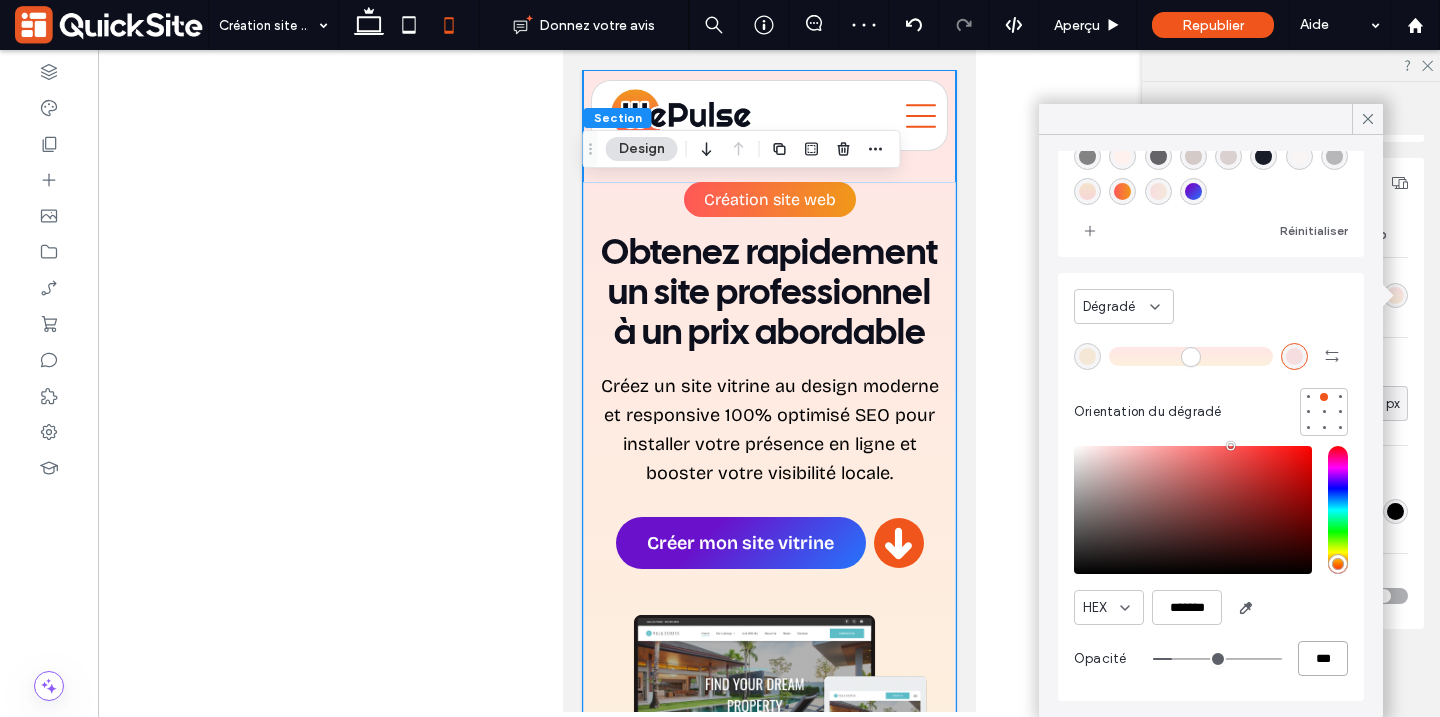 click on "***" at bounding box center (1323, 658) 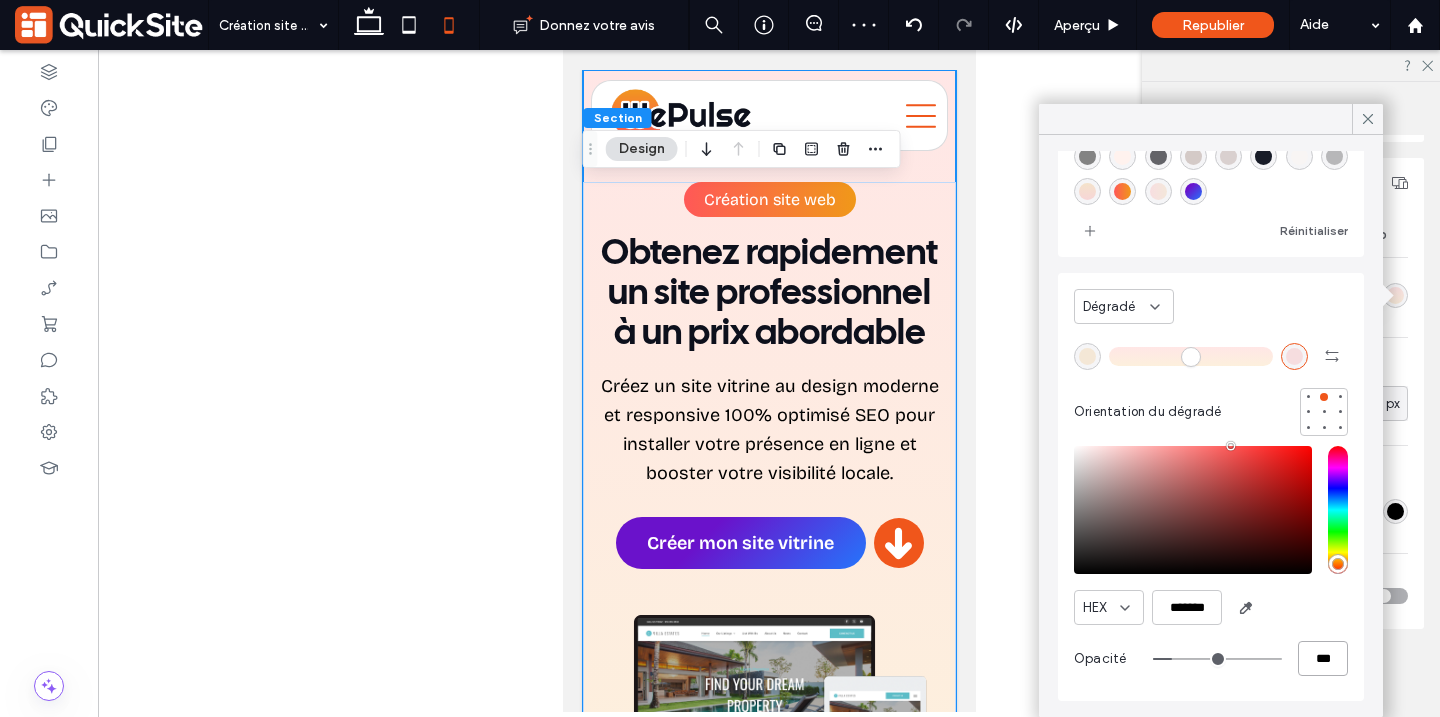 click on "***" at bounding box center [1323, 658] 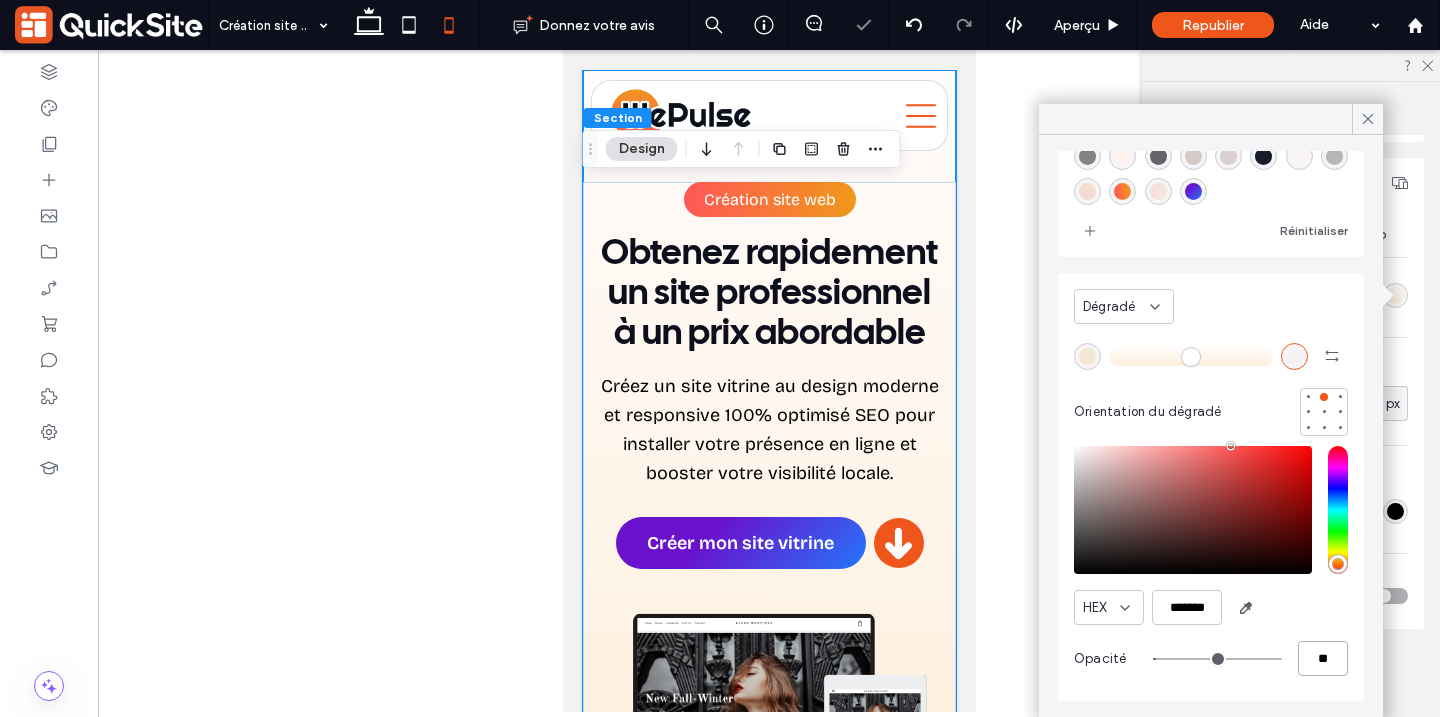 type on "**" 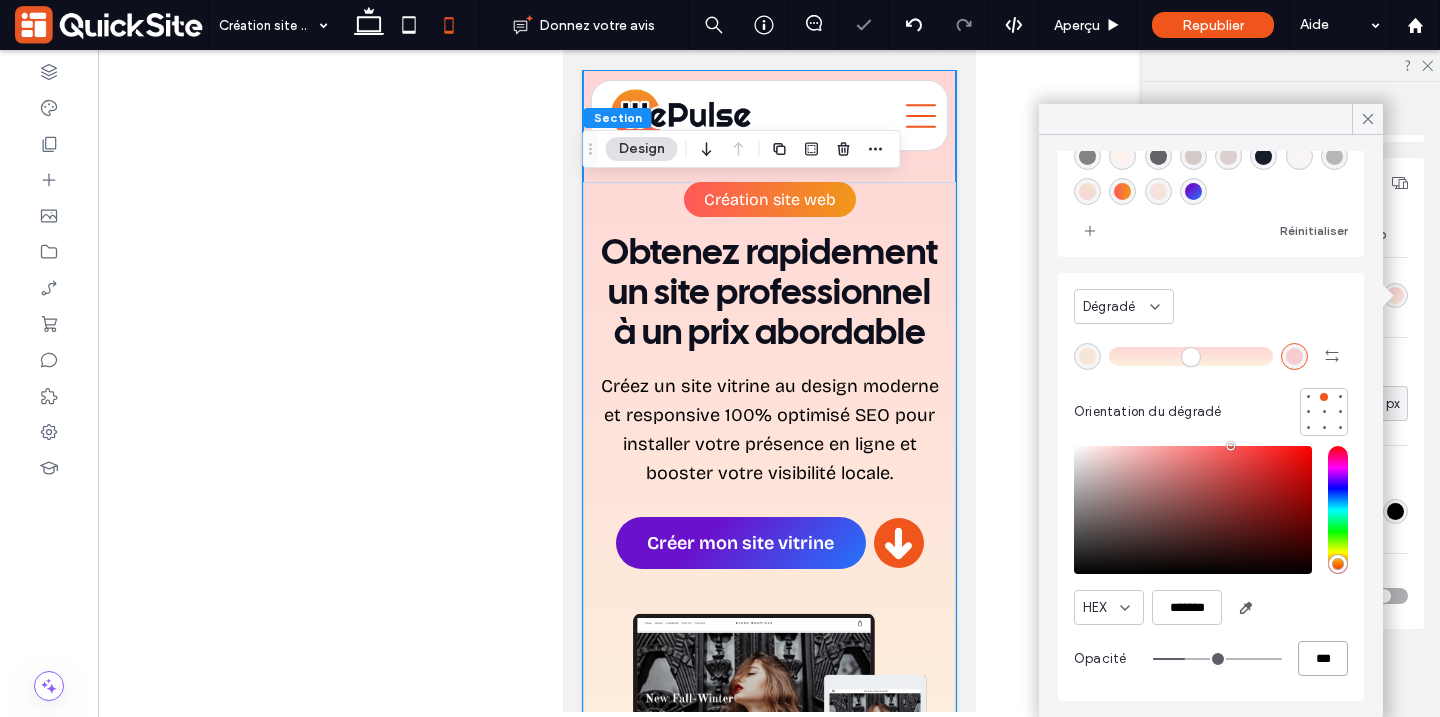 type on "***" 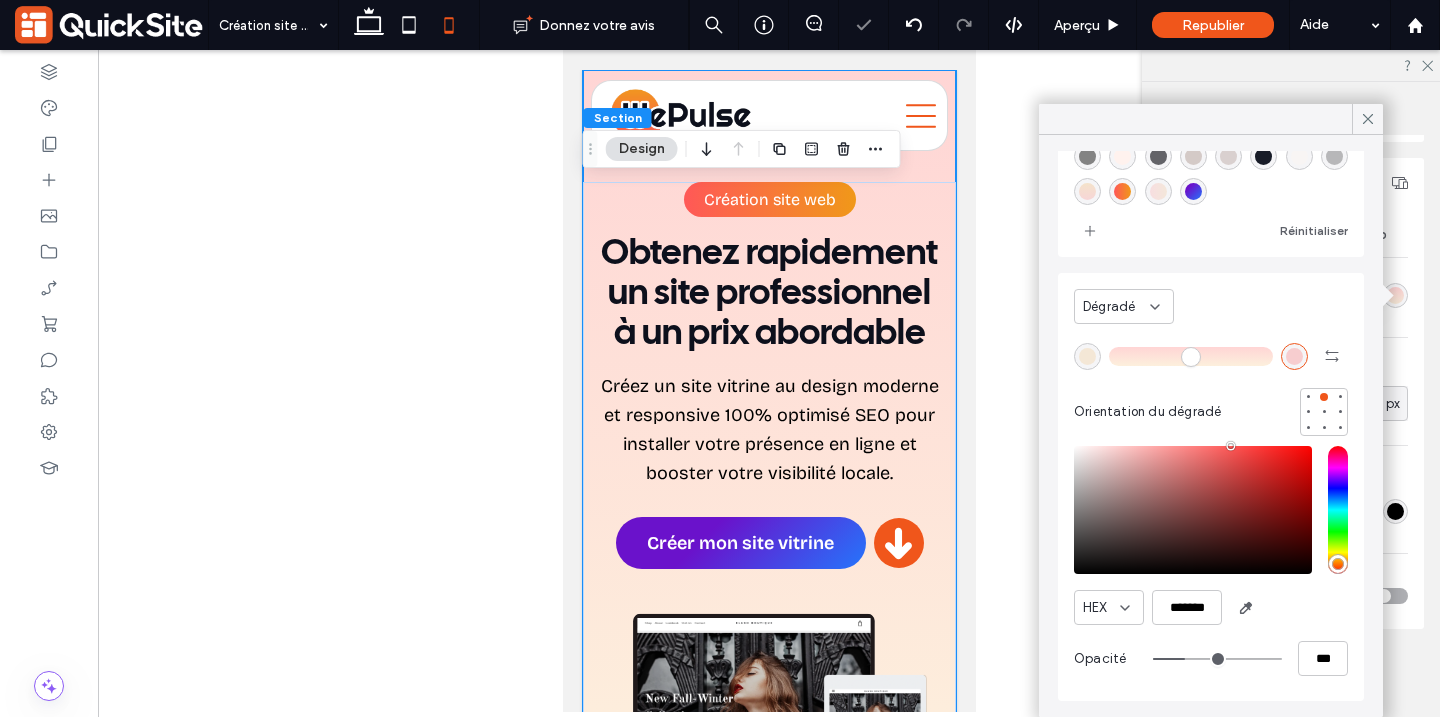 click at bounding box center (1211, 356) 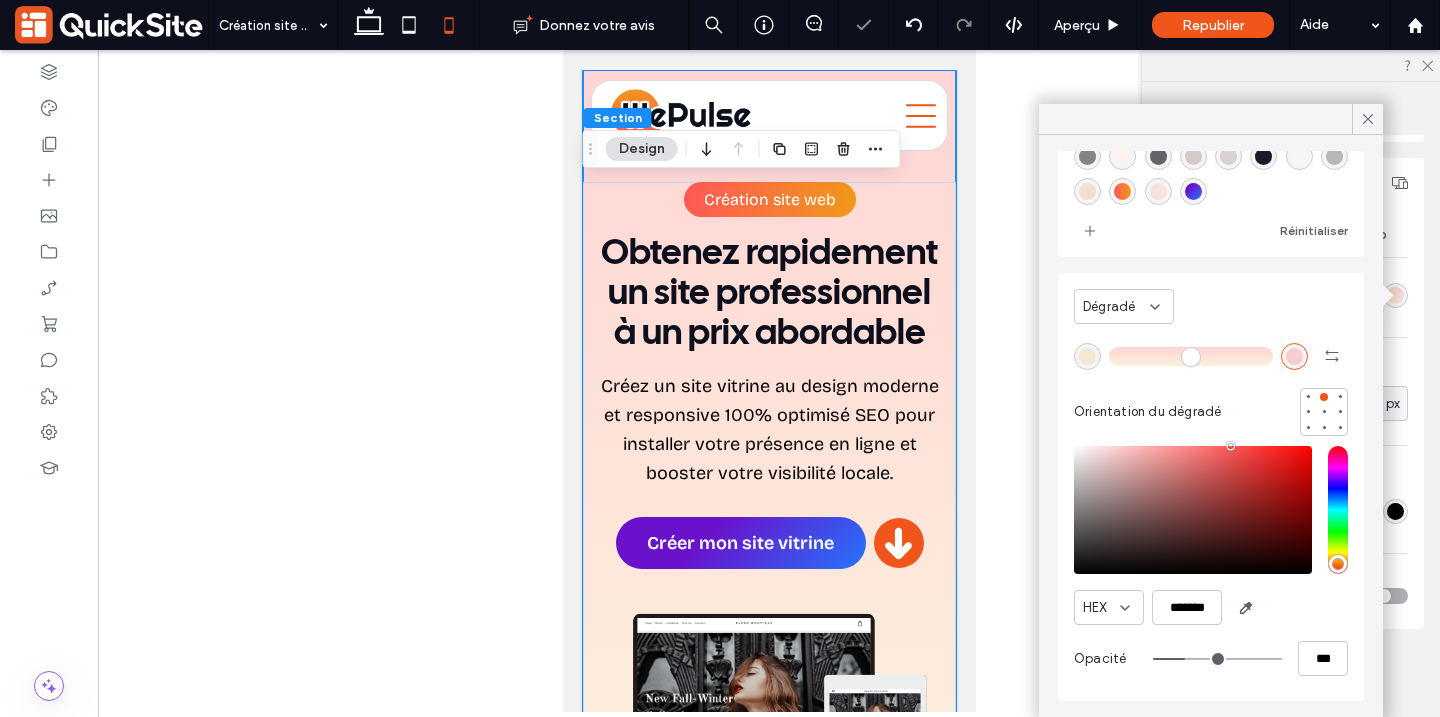 click at bounding box center [1087, 356] 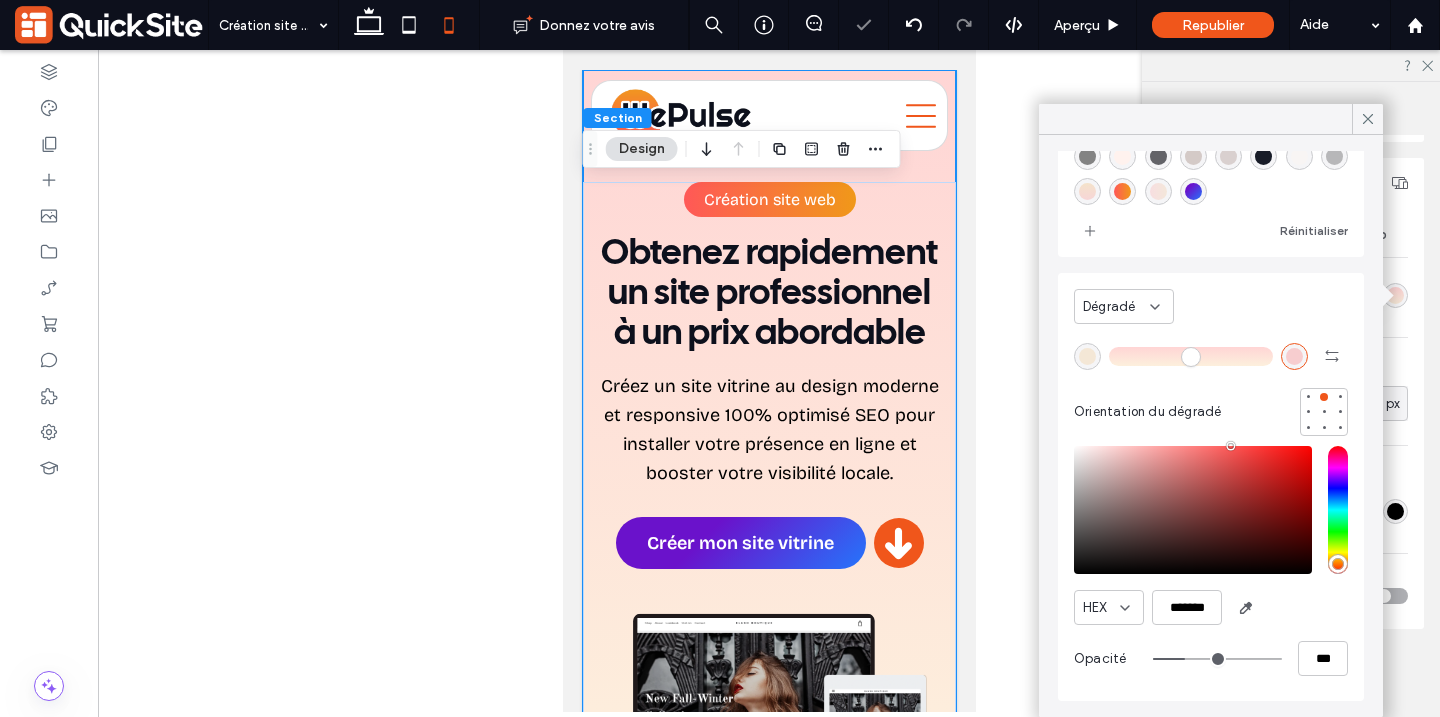 type on "*******" 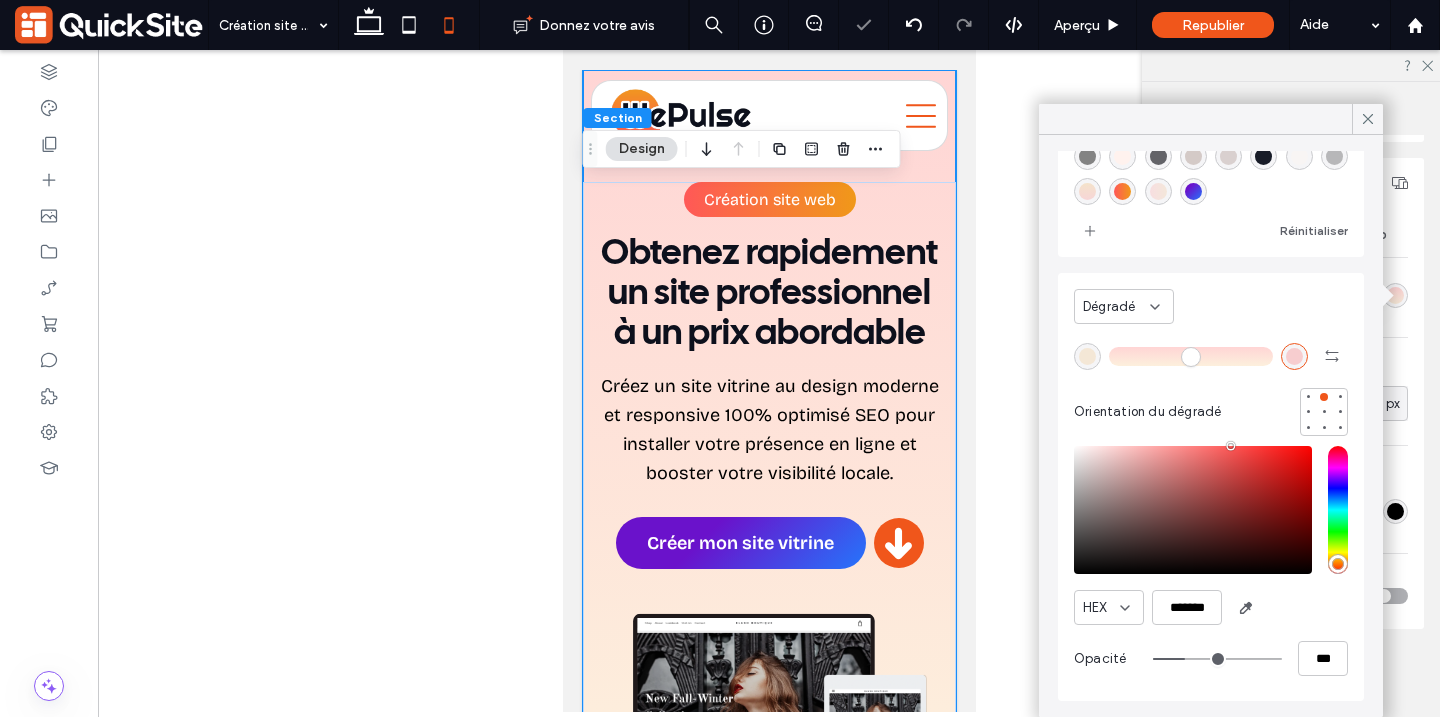 type on "**" 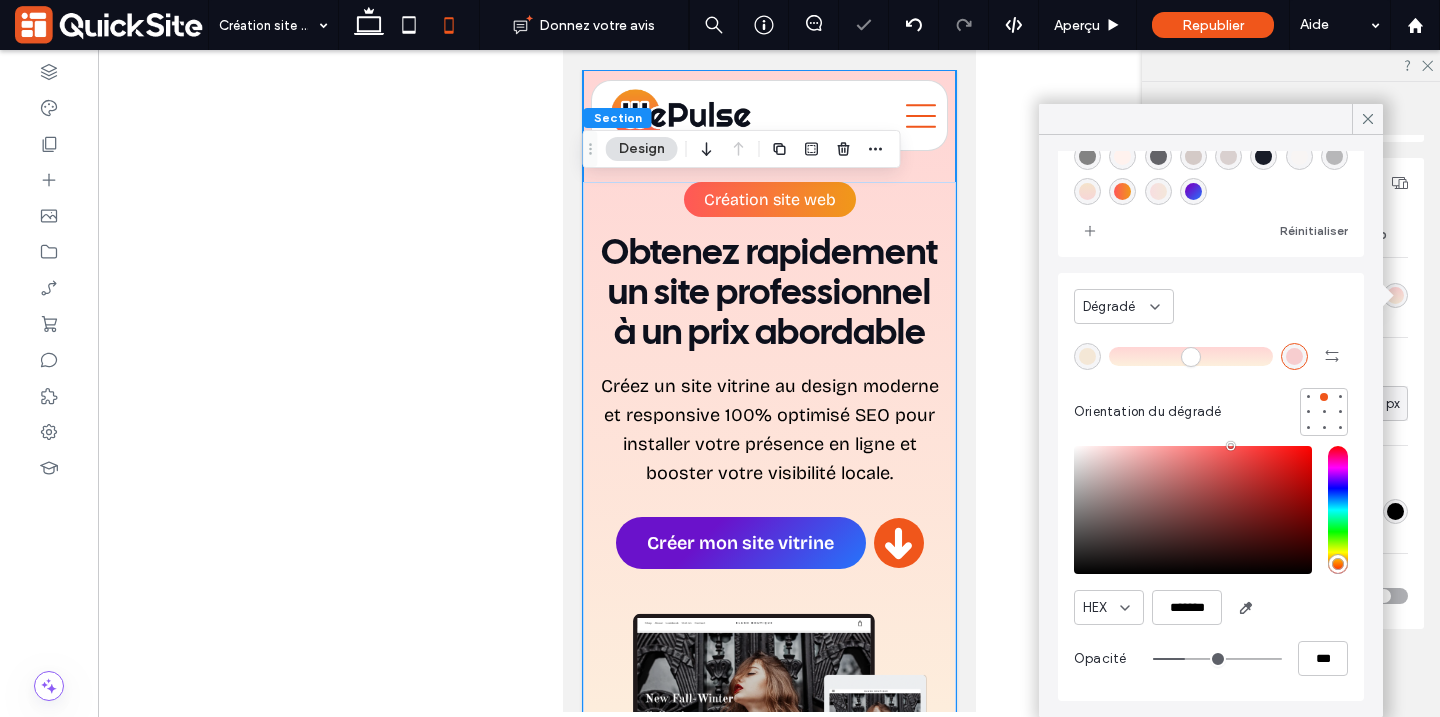 type on "***" 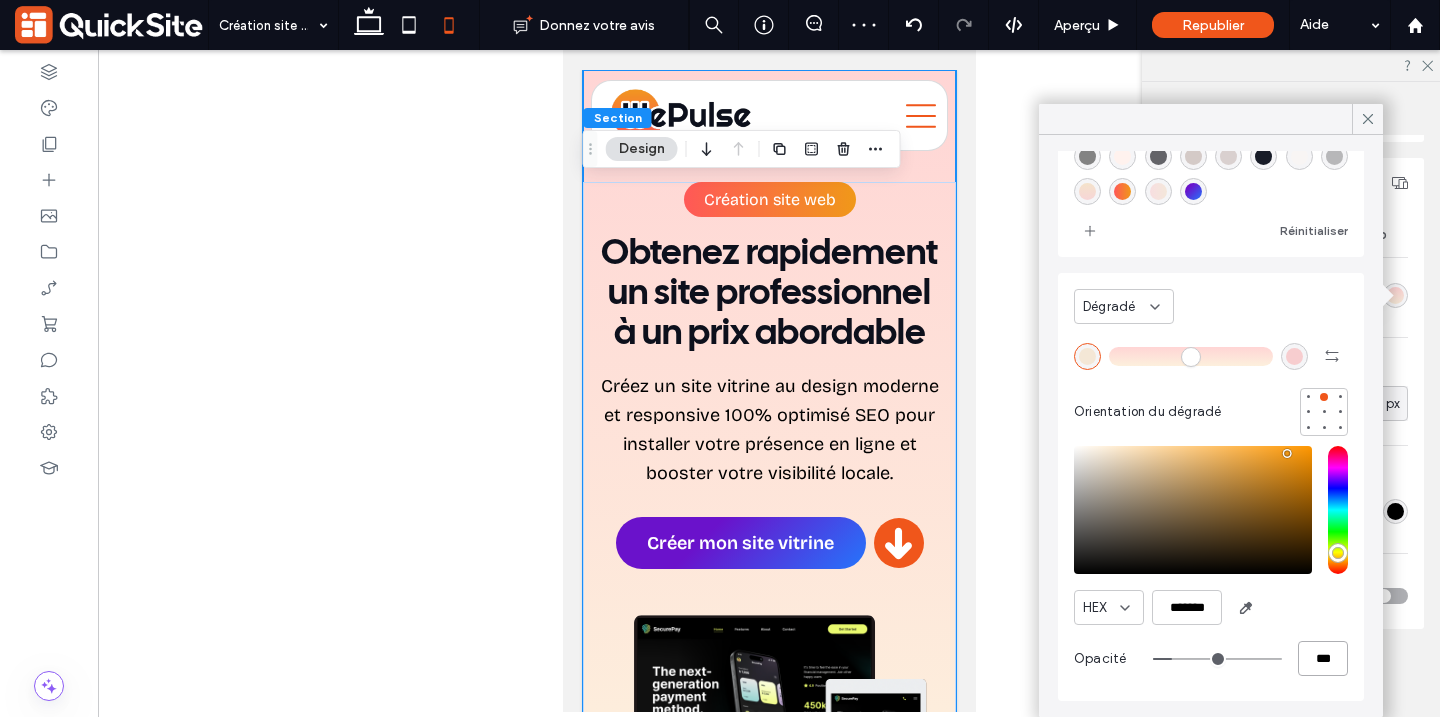 click on "***" at bounding box center [1323, 658] 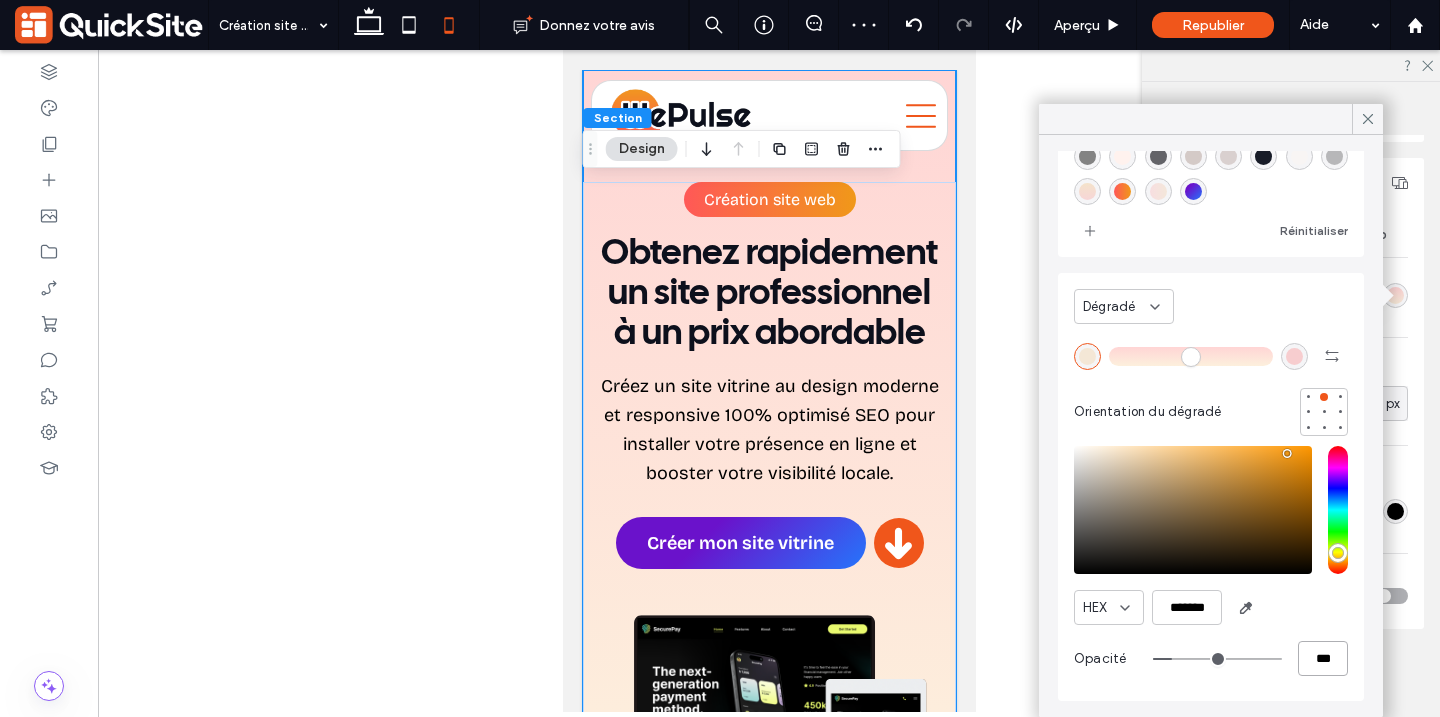 click on "***" at bounding box center [1323, 658] 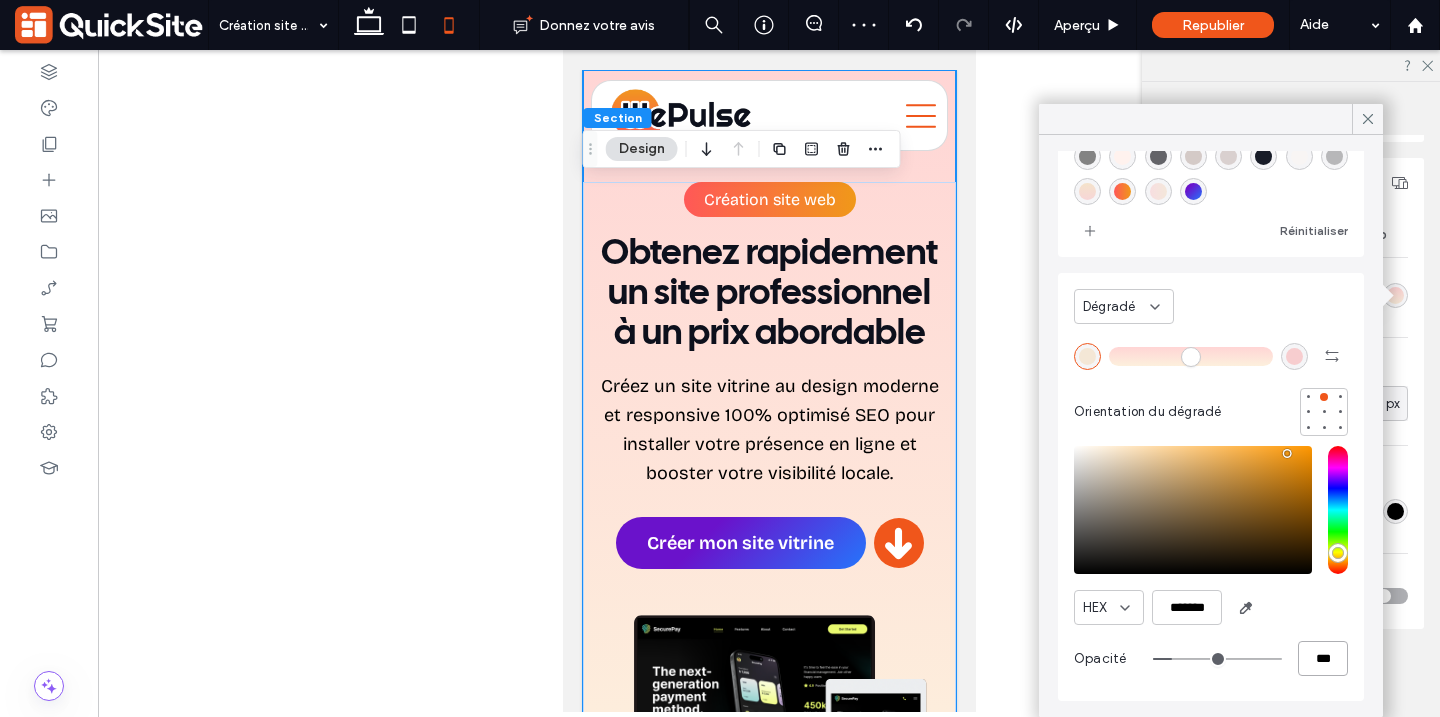 type on "*" 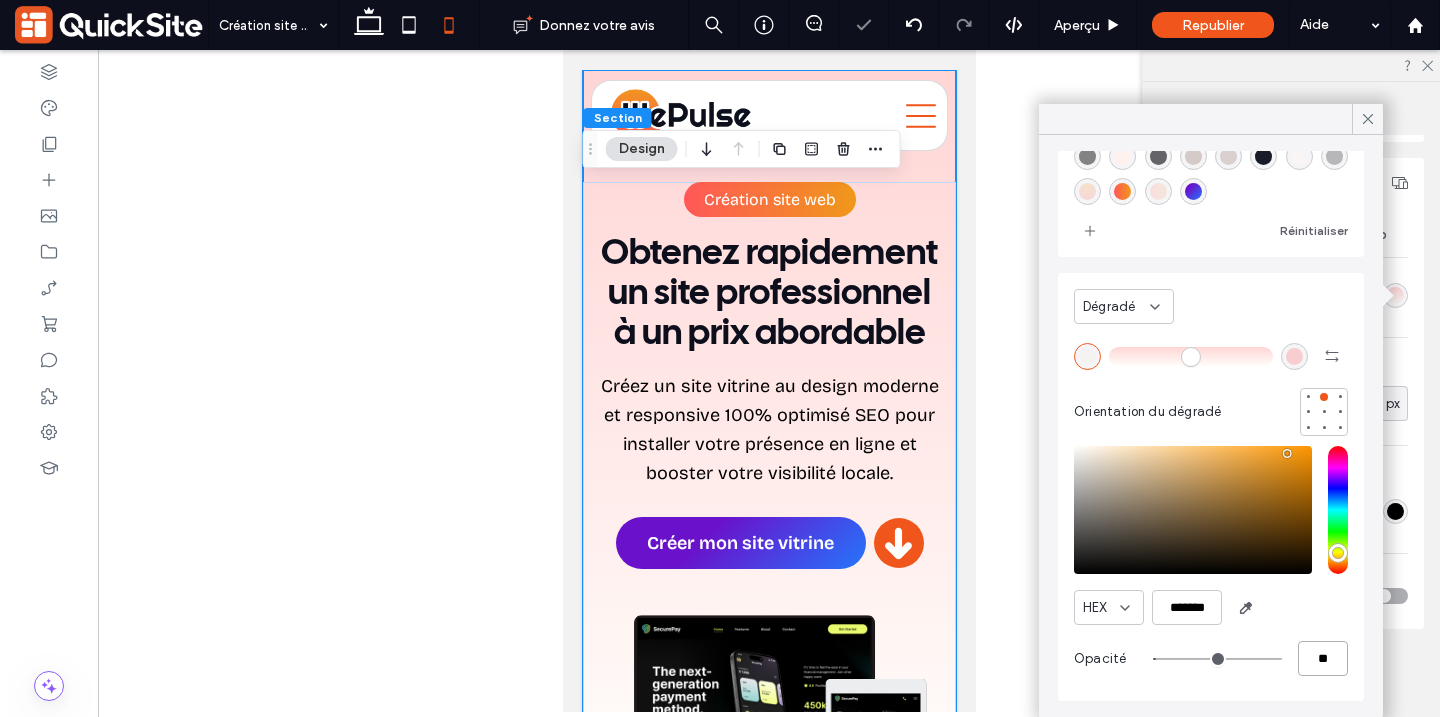 type on "**" 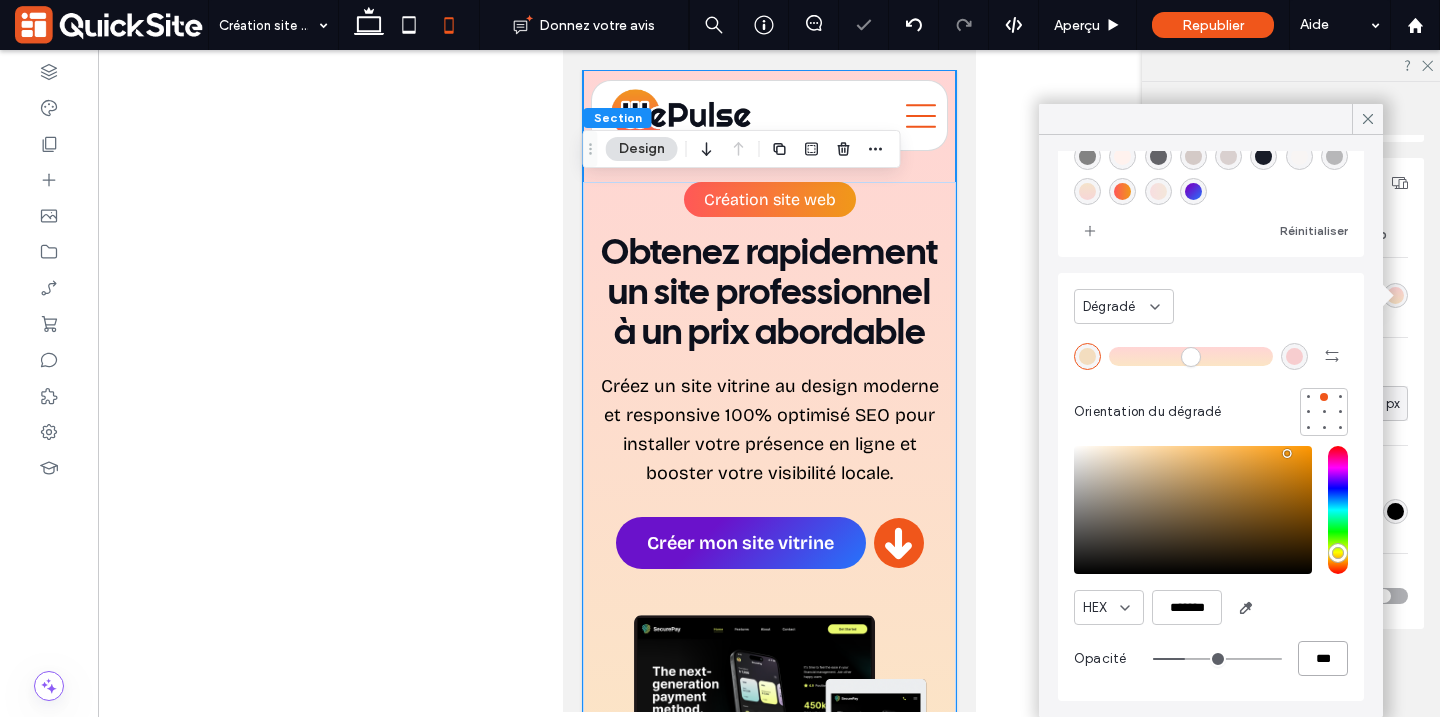 type on "***" 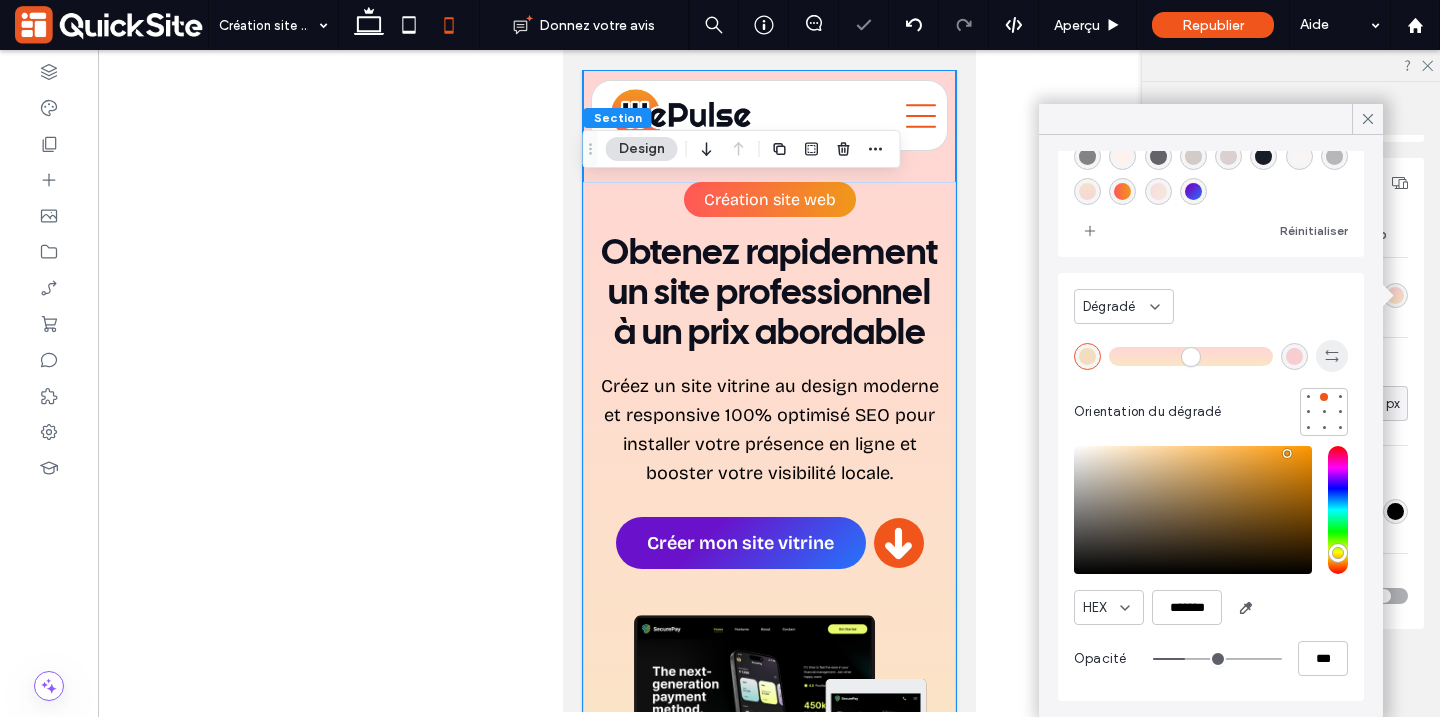 click 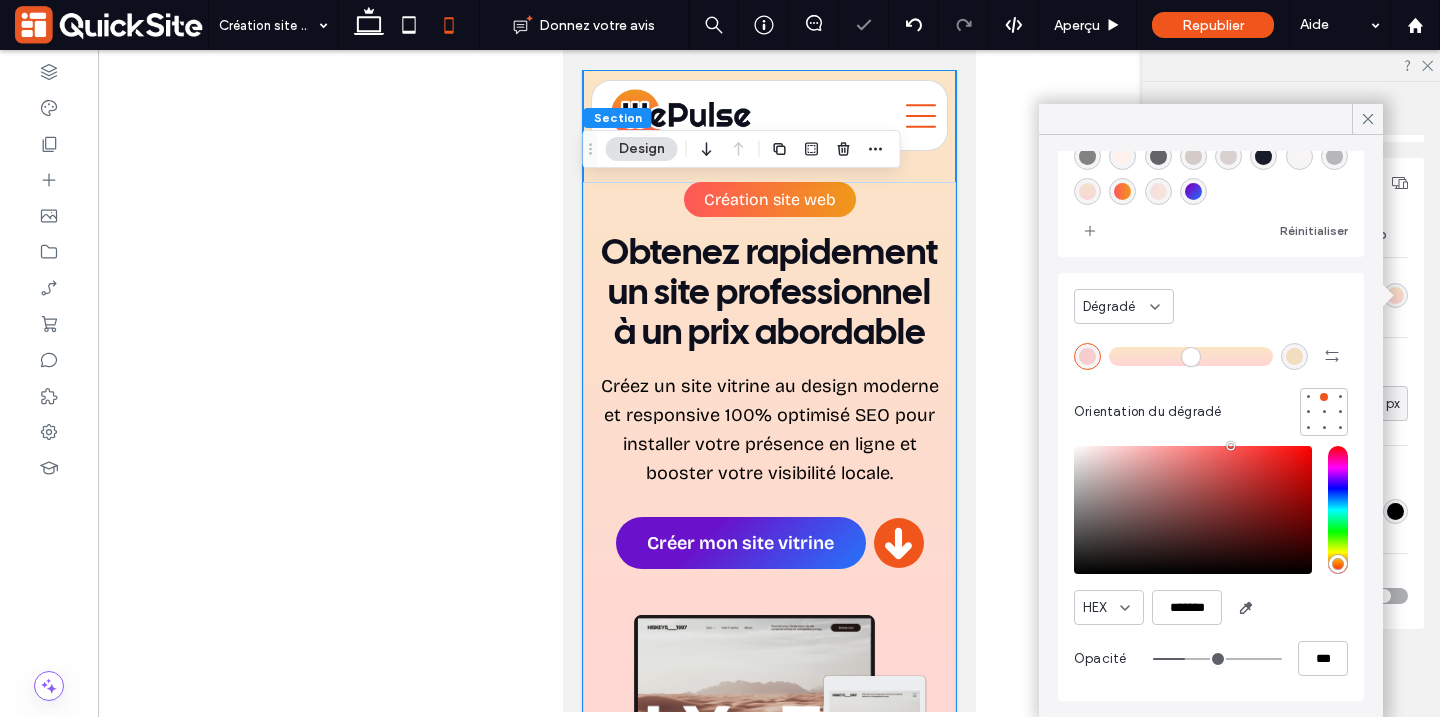 scroll, scrollTop: 193, scrollLeft: 0, axis: vertical 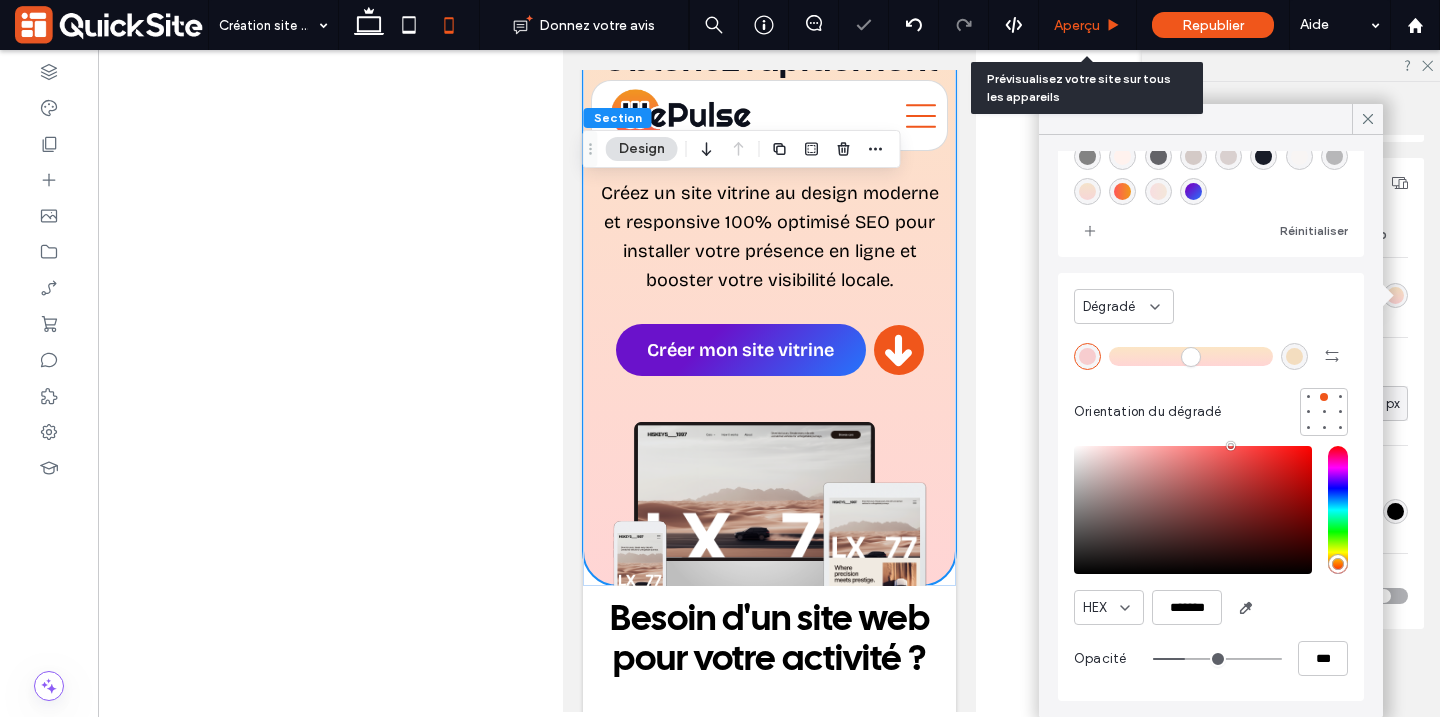 click on "Aperçu" at bounding box center [1077, 25] 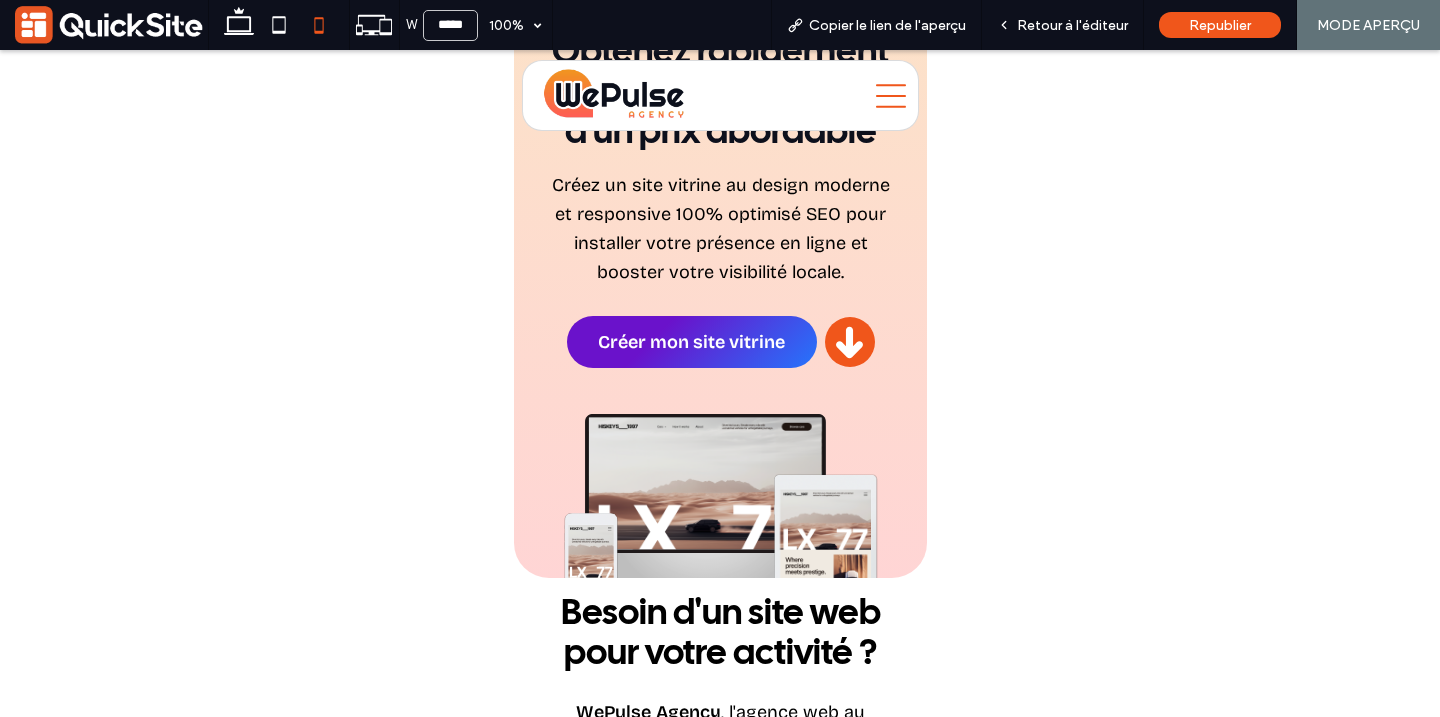 scroll, scrollTop: 0, scrollLeft: 0, axis: both 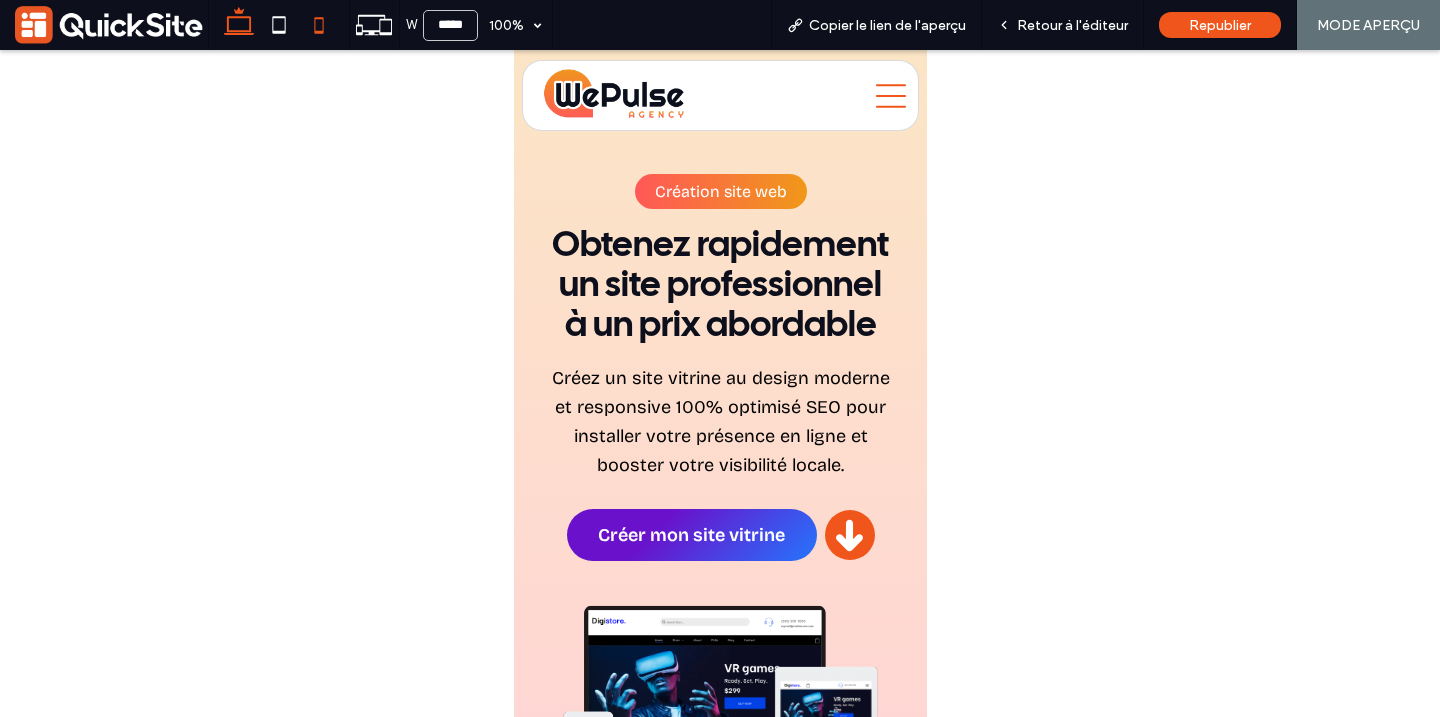 click 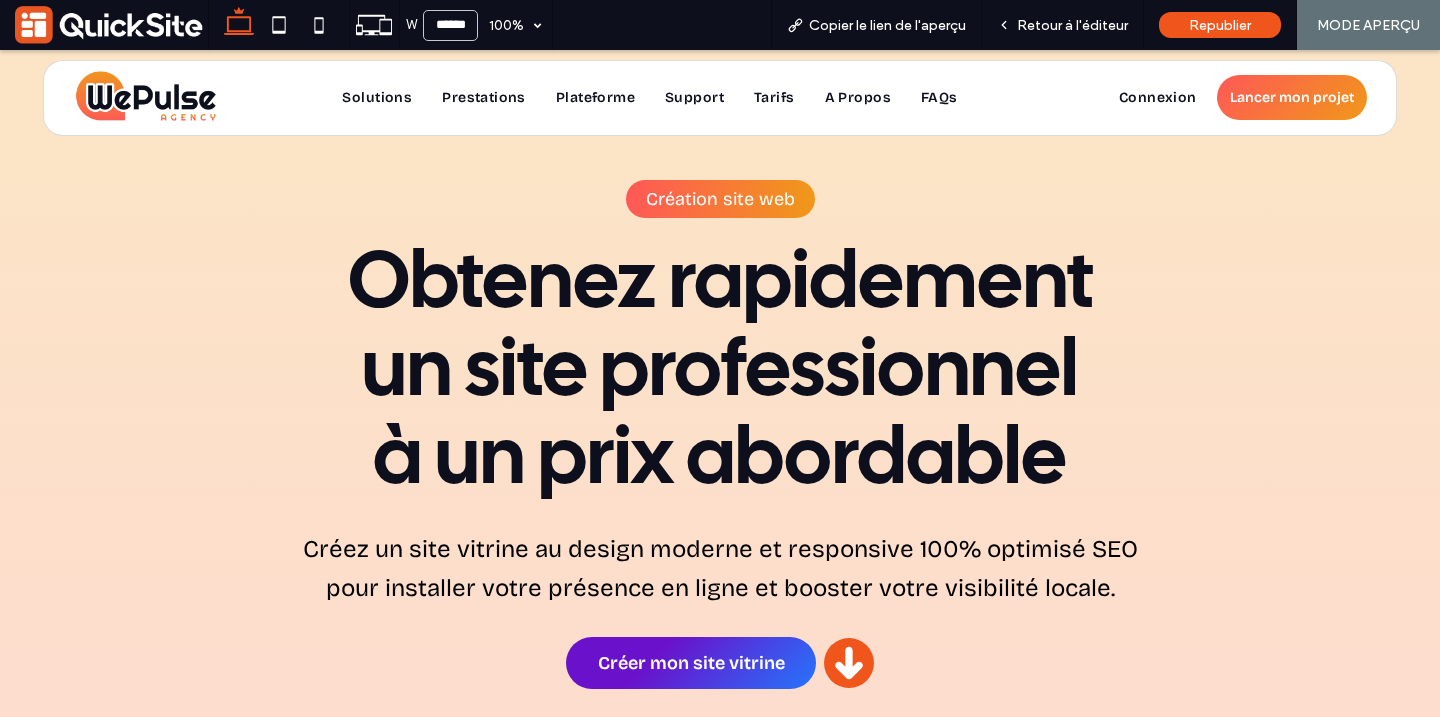 type on "******" 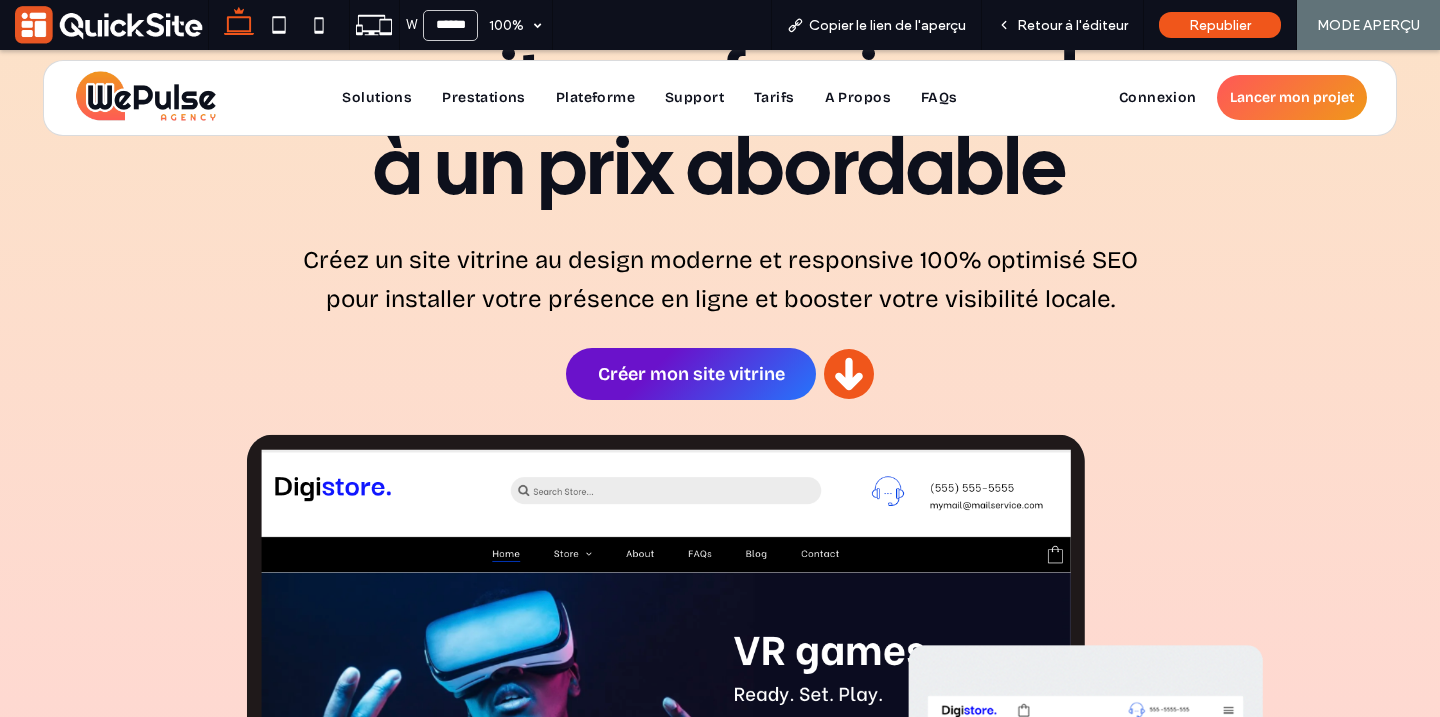 scroll, scrollTop: 0, scrollLeft: 0, axis: both 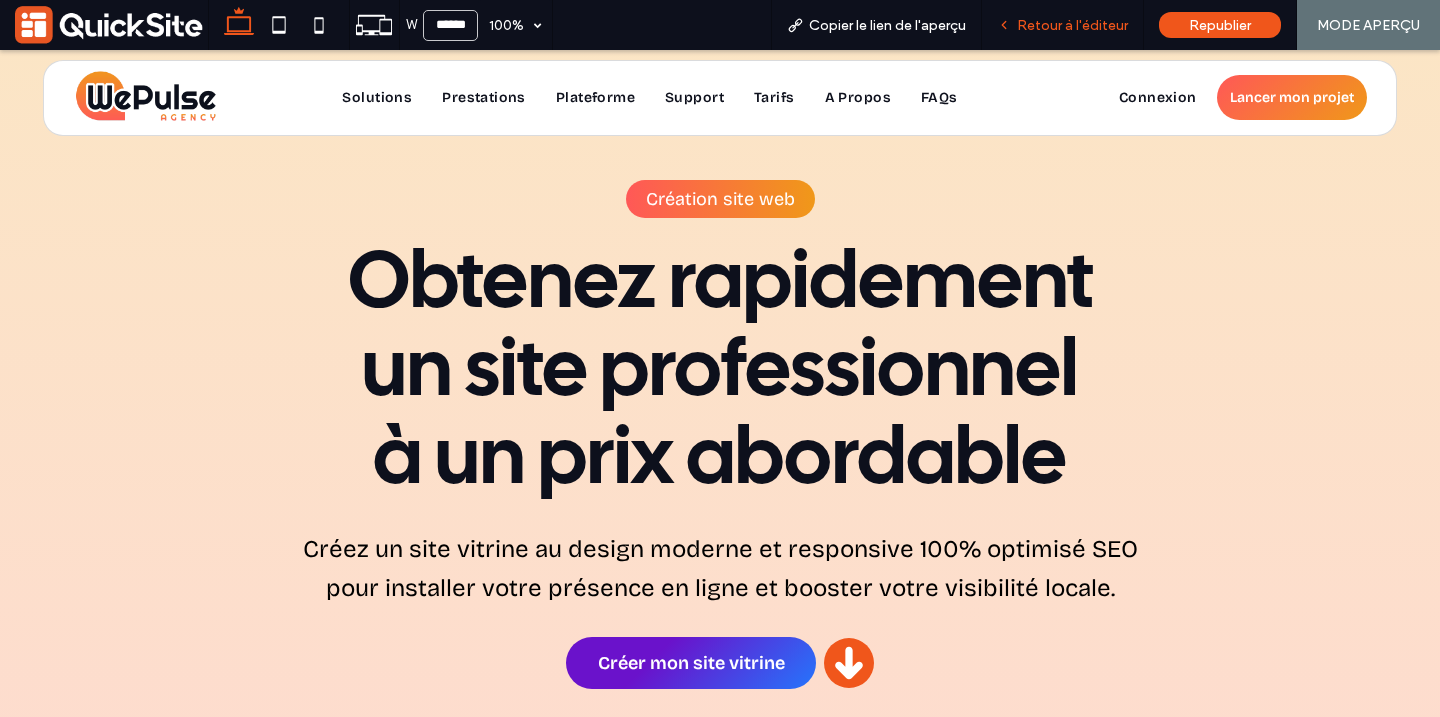 click on "Retour à l'éditeur" at bounding box center (1072, 25) 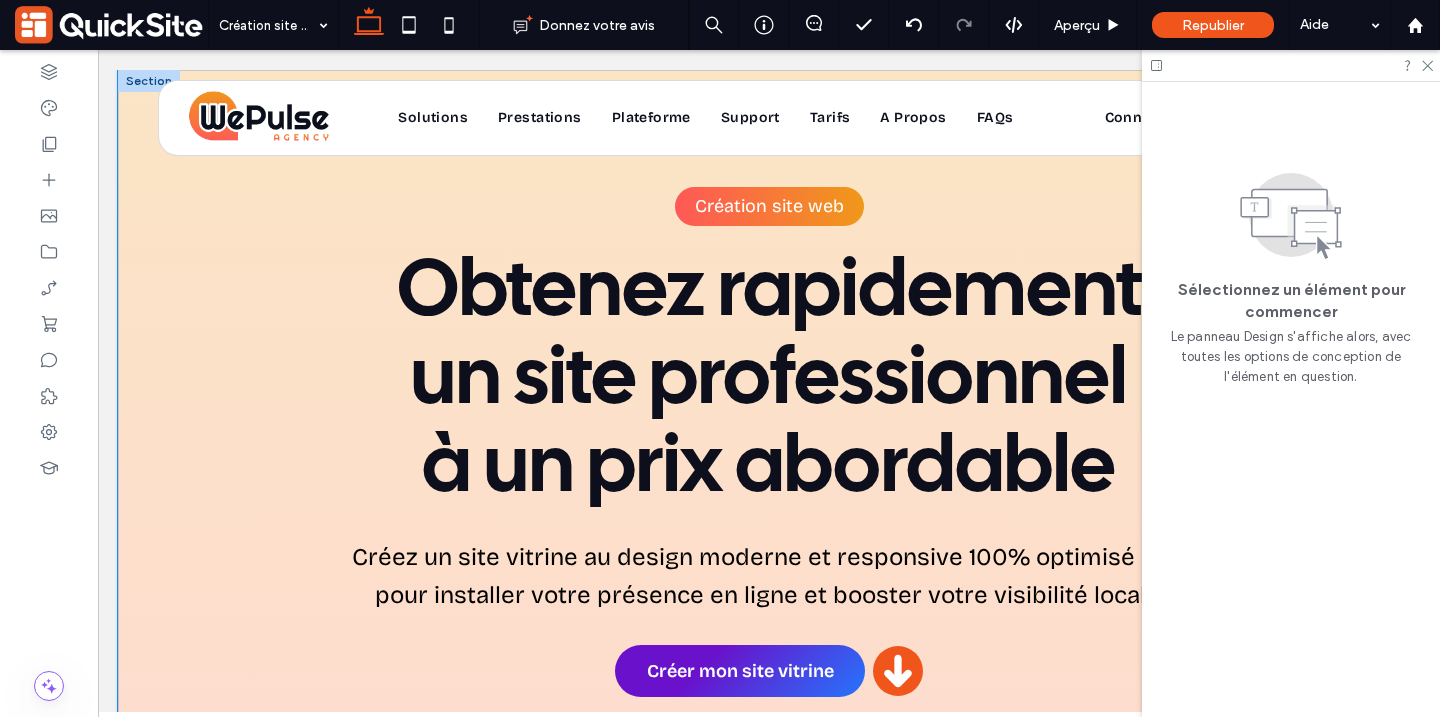 click on "Création site web
Obtenez rapidement un site professionnel à un prix abordable
Créez un site vitrine au design moderne et responsive 100% optimisé SEO pour installer votre présence en ligne et booster votre visibilité locale.
Créer mon site vitrine
a a a a" at bounding box center (769, 687) 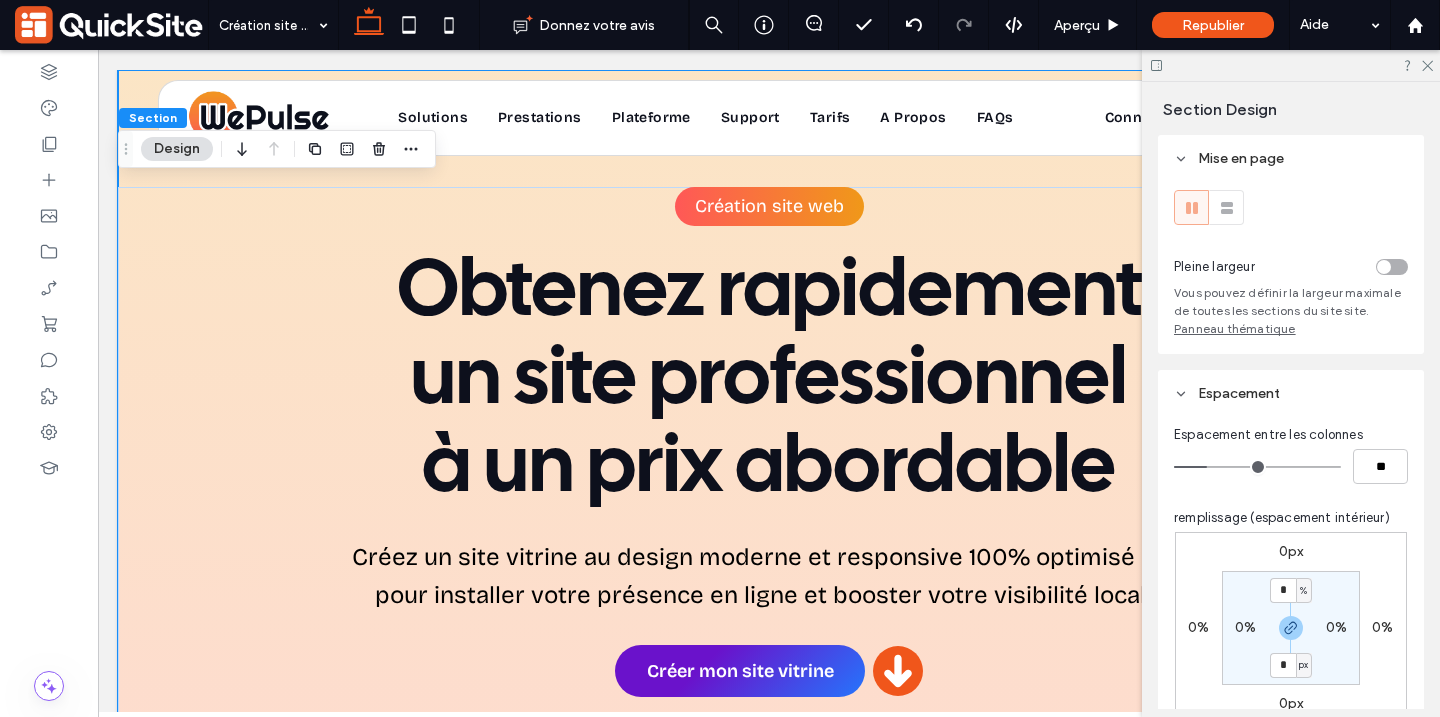 scroll, scrollTop: 809, scrollLeft: 0, axis: vertical 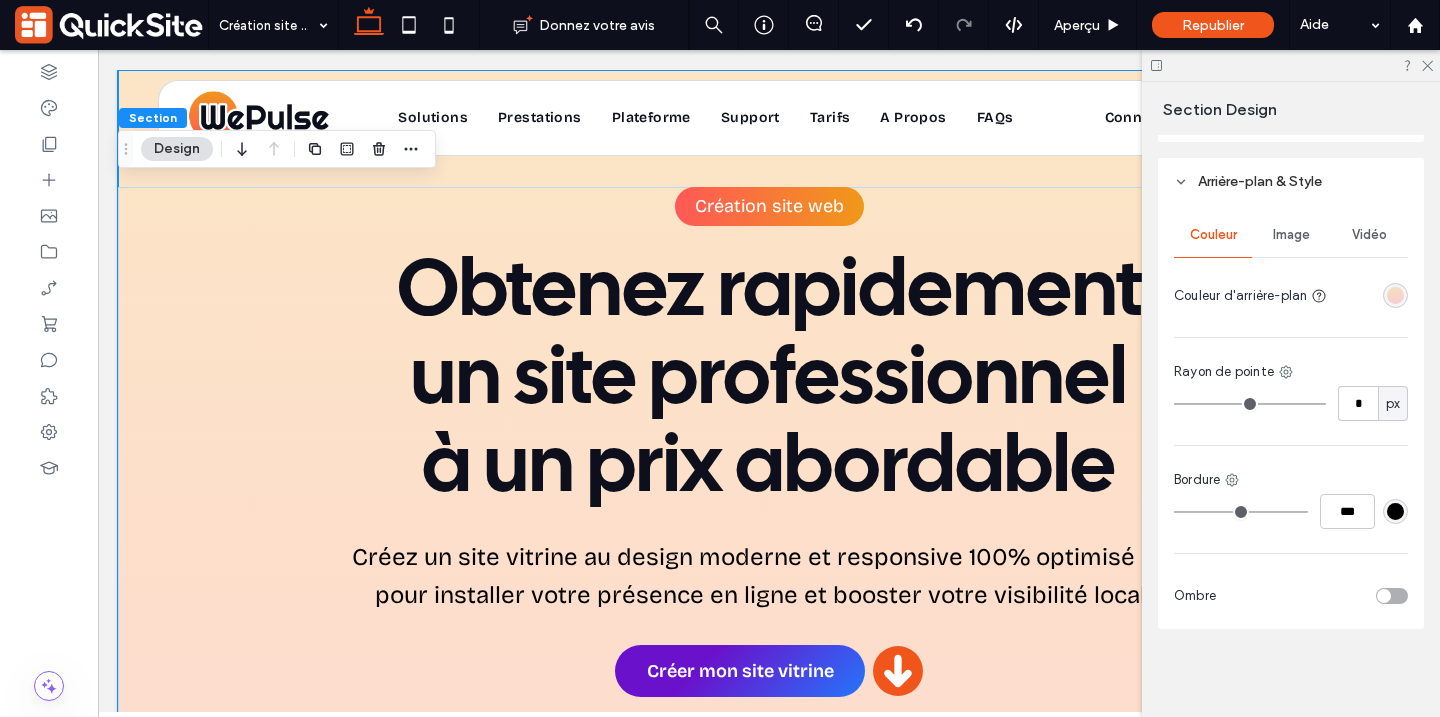 click at bounding box center [1395, 295] 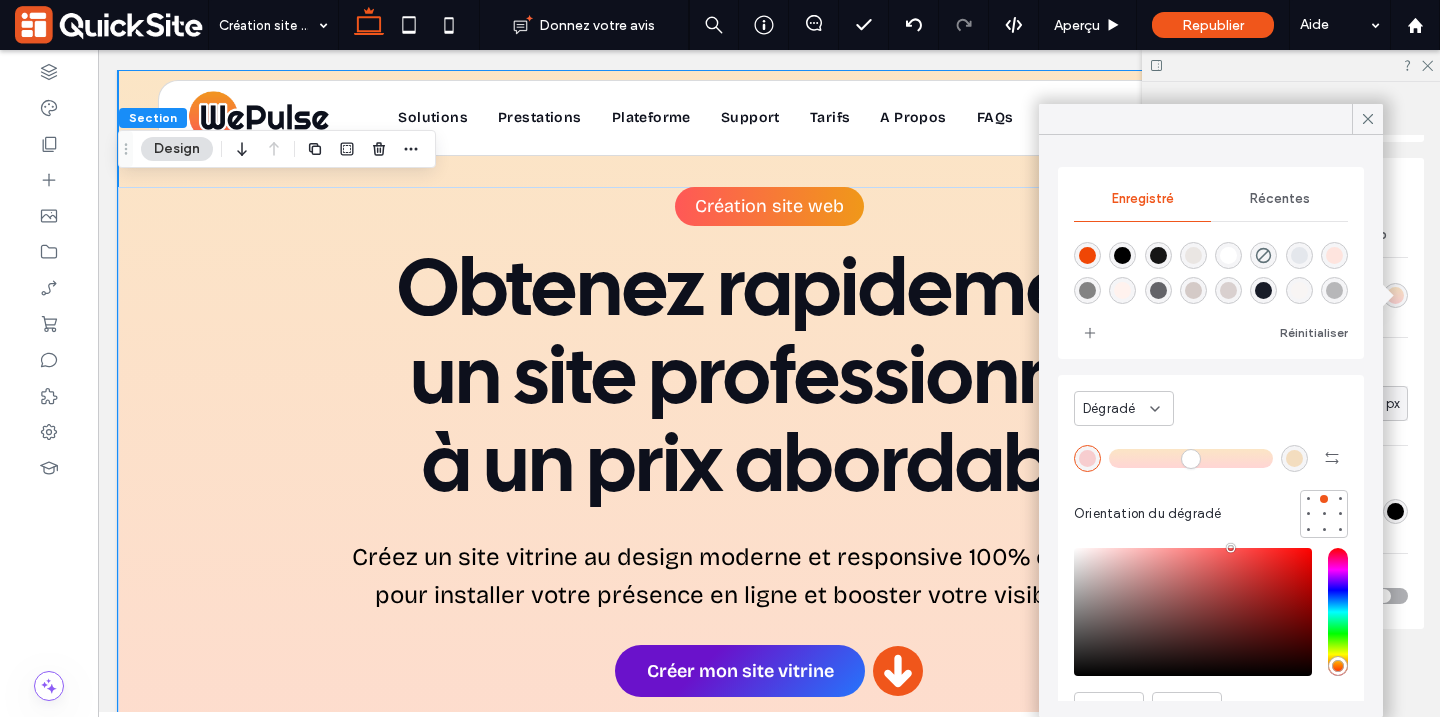 click on "Dégradé" at bounding box center (1116, 409) 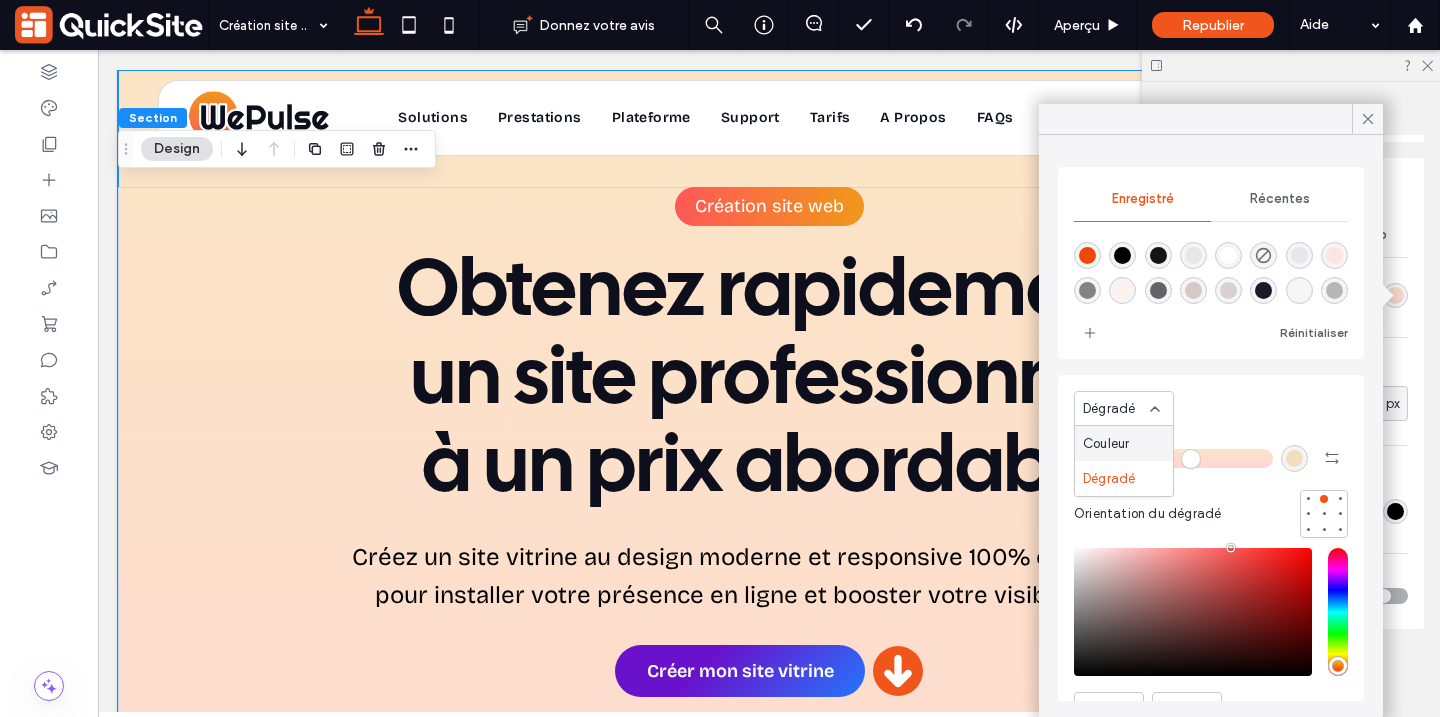 click on "Couleur" at bounding box center [1106, 444] 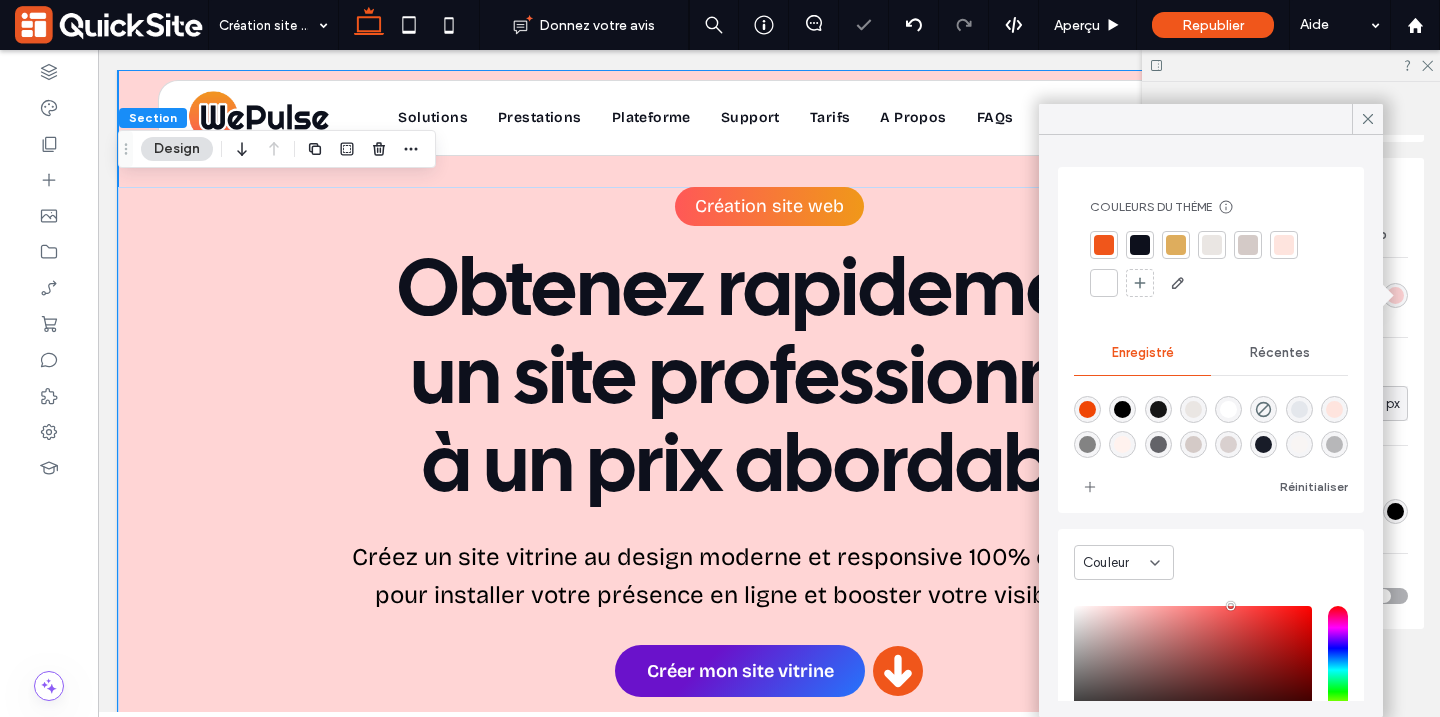 click at bounding box center (1104, 283) 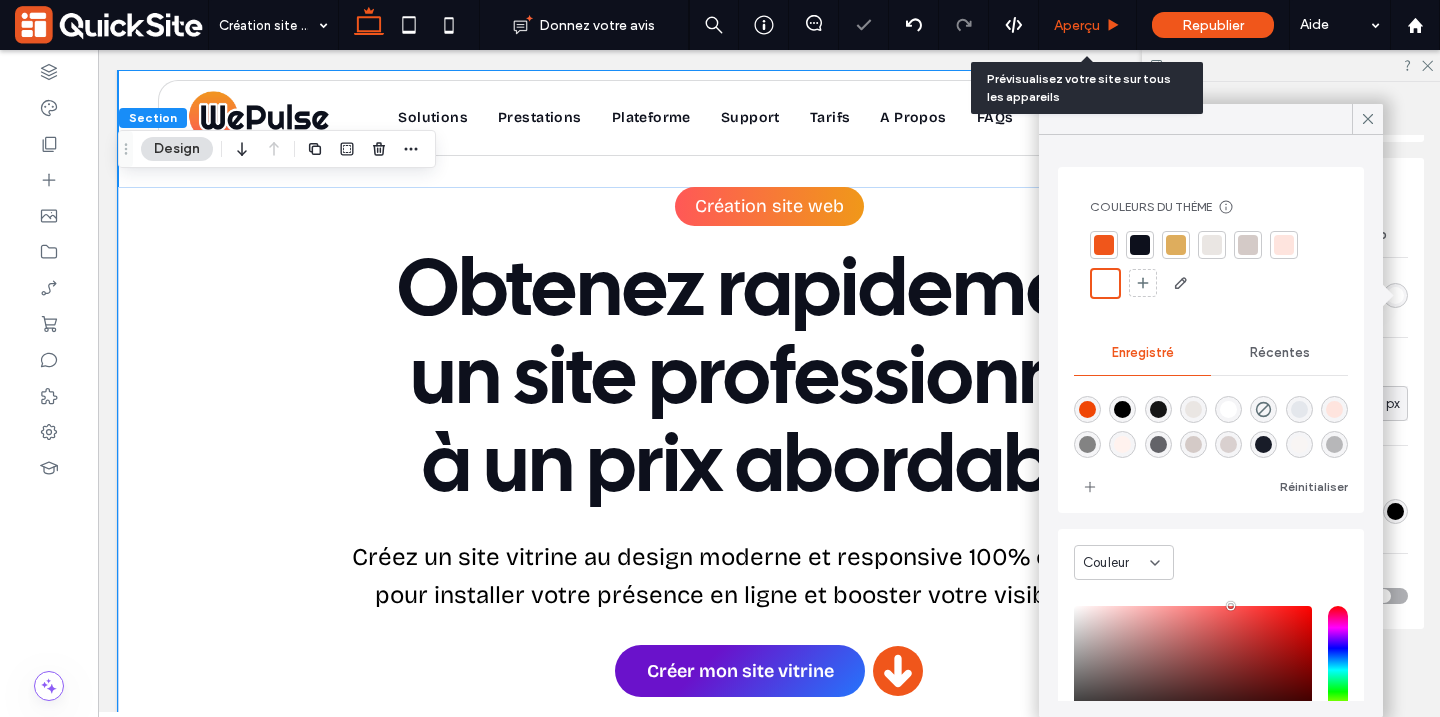 click on "Aperçu" at bounding box center [1077, 25] 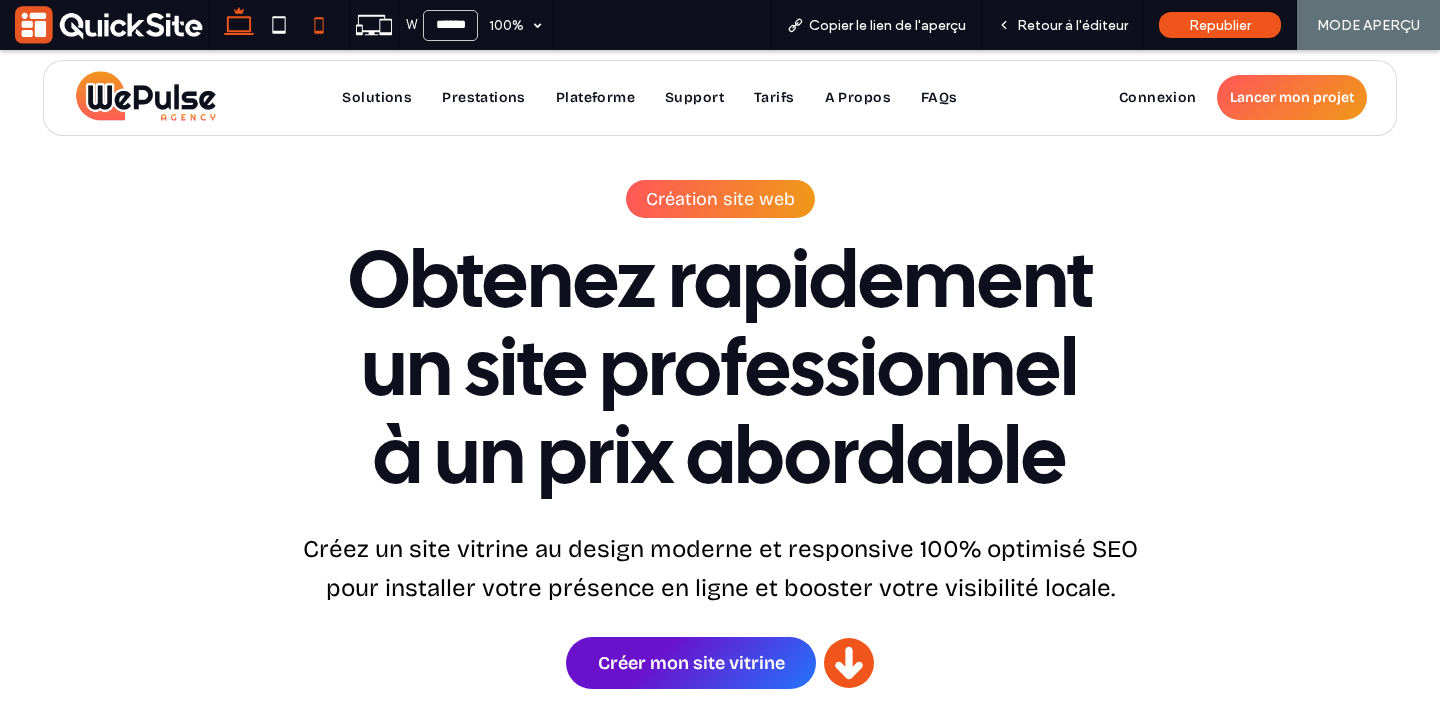 click 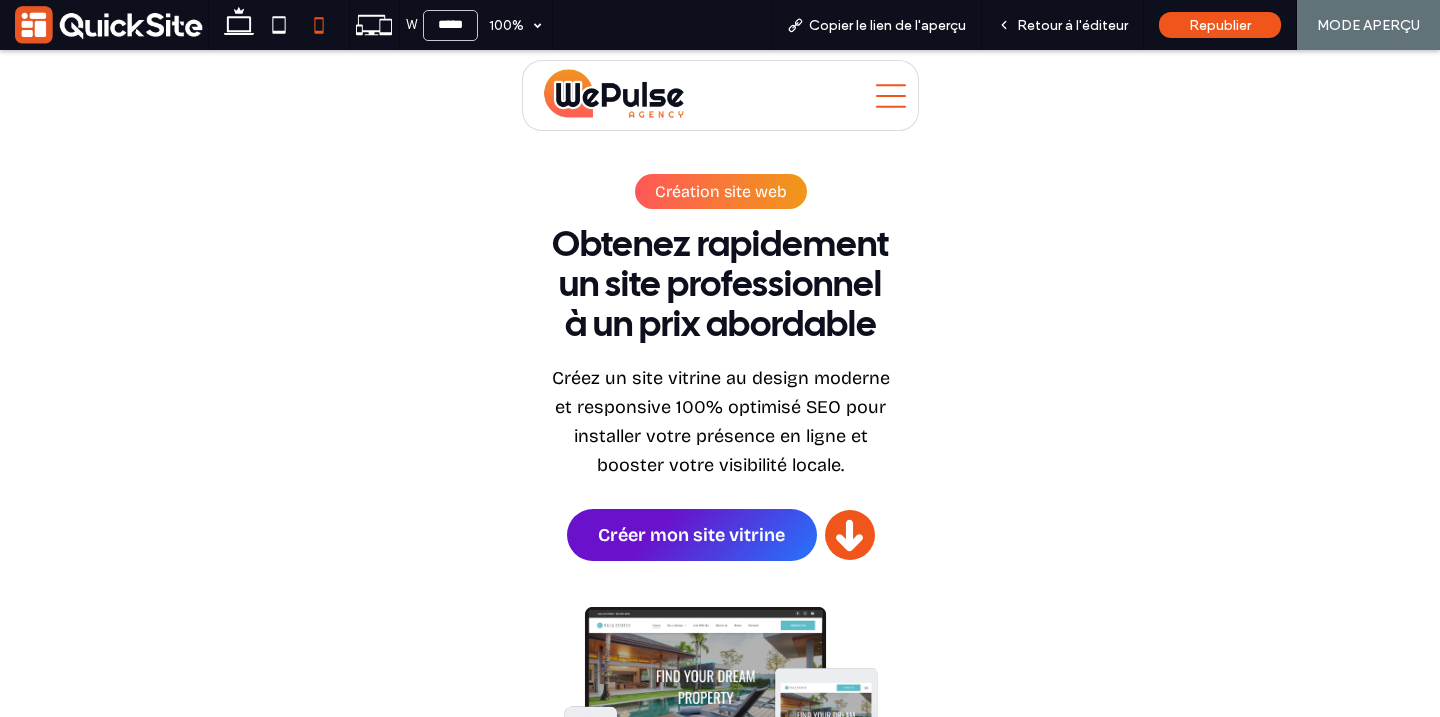 type on "*****" 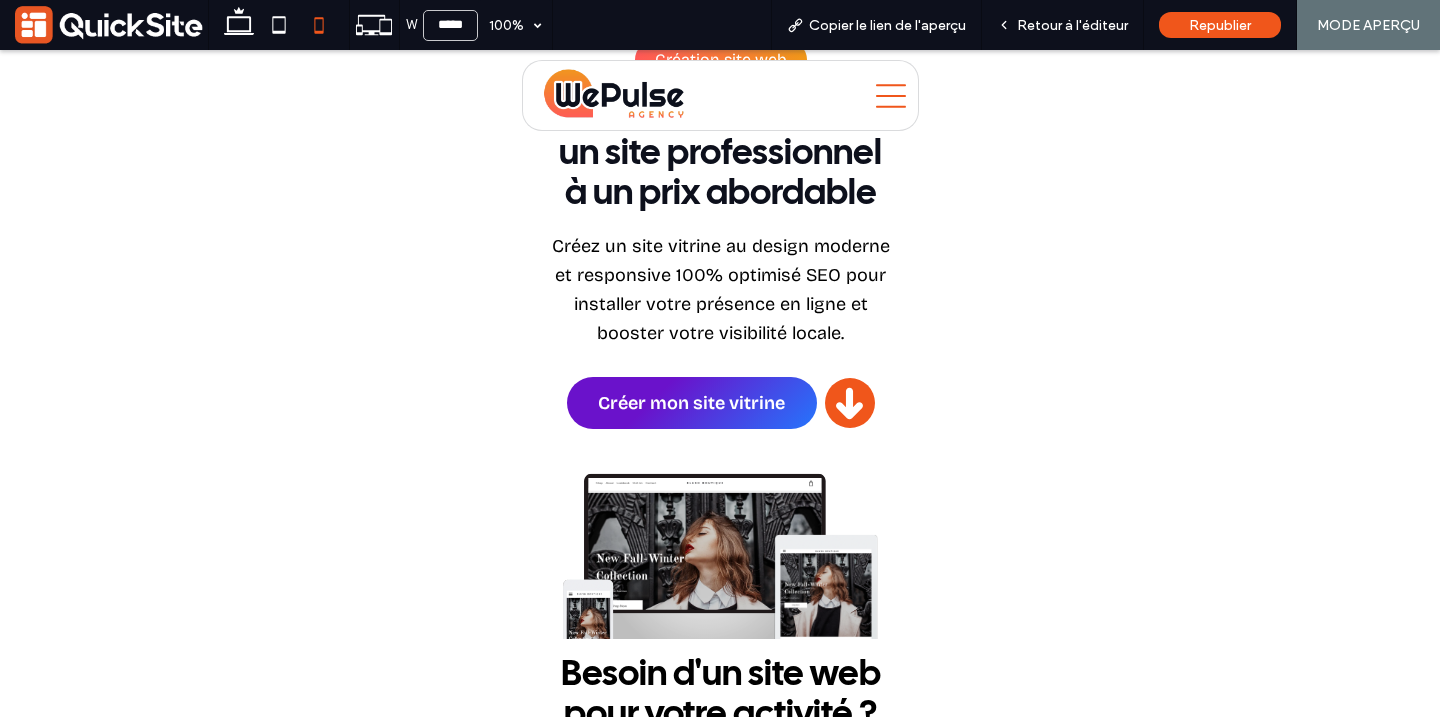 scroll, scrollTop: 0, scrollLeft: 0, axis: both 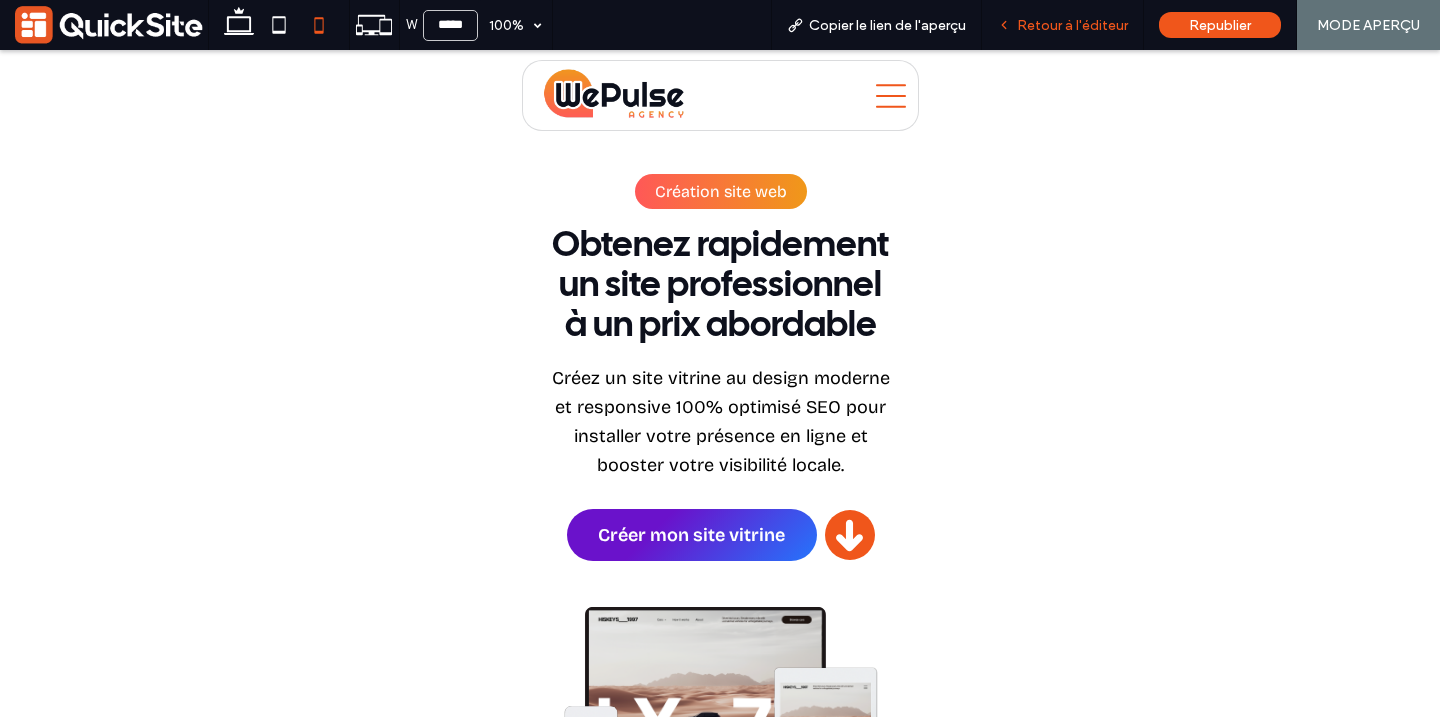 click on "Retour à l'éditeur" at bounding box center [1063, 25] 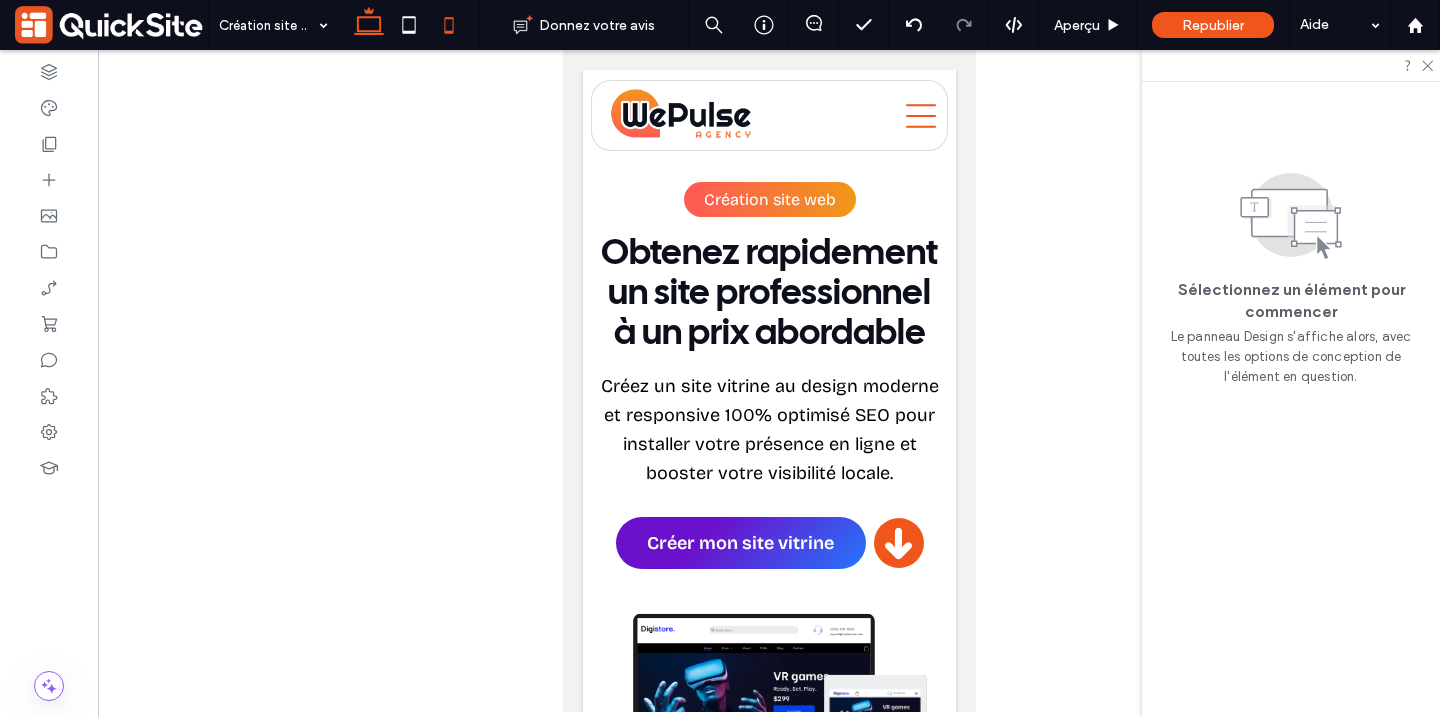 click 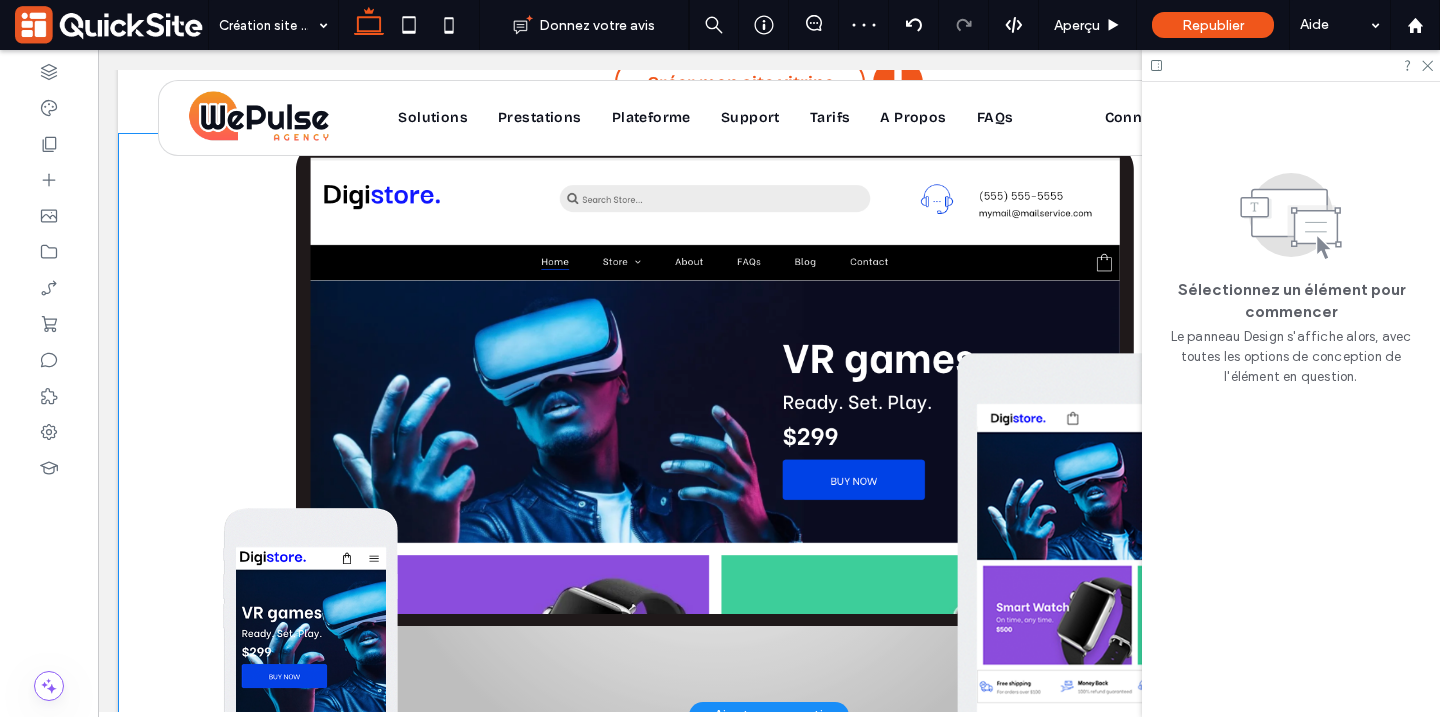 scroll, scrollTop: 586, scrollLeft: 0, axis: vertical 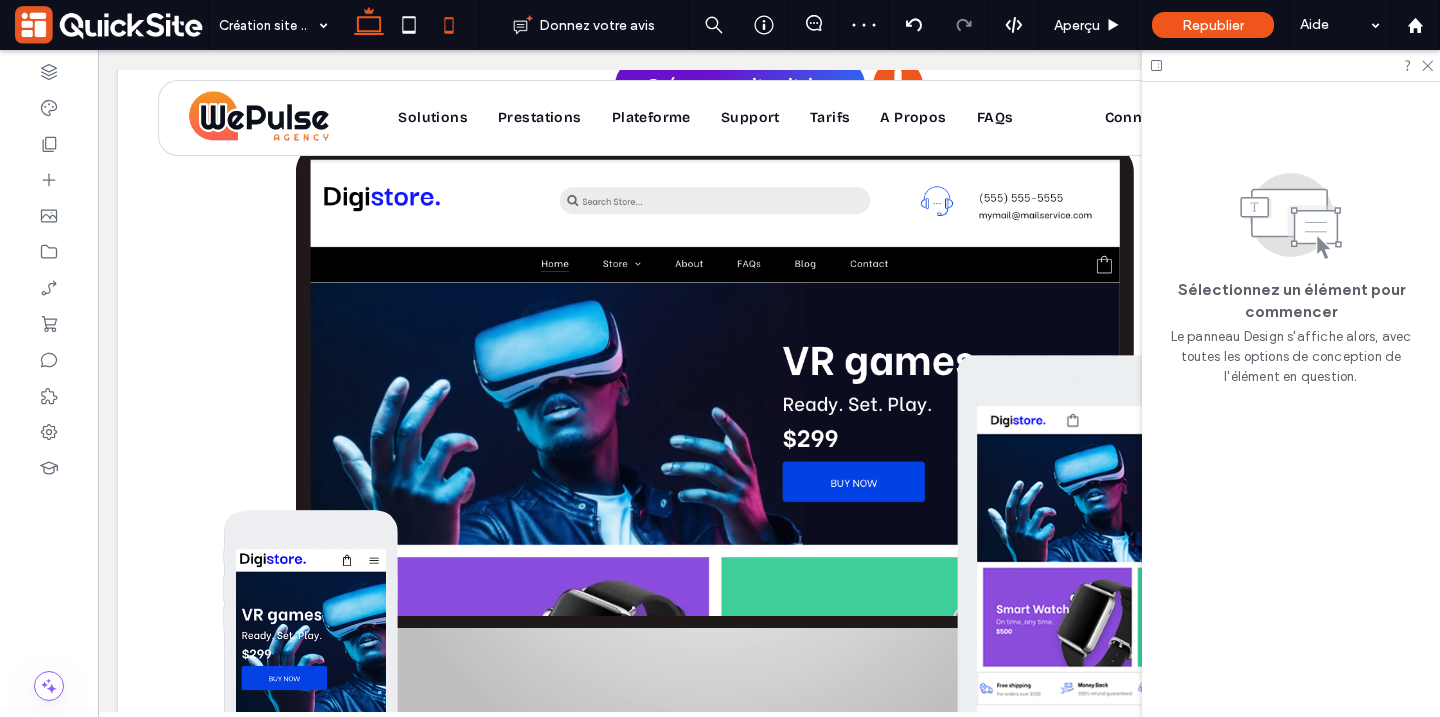 click 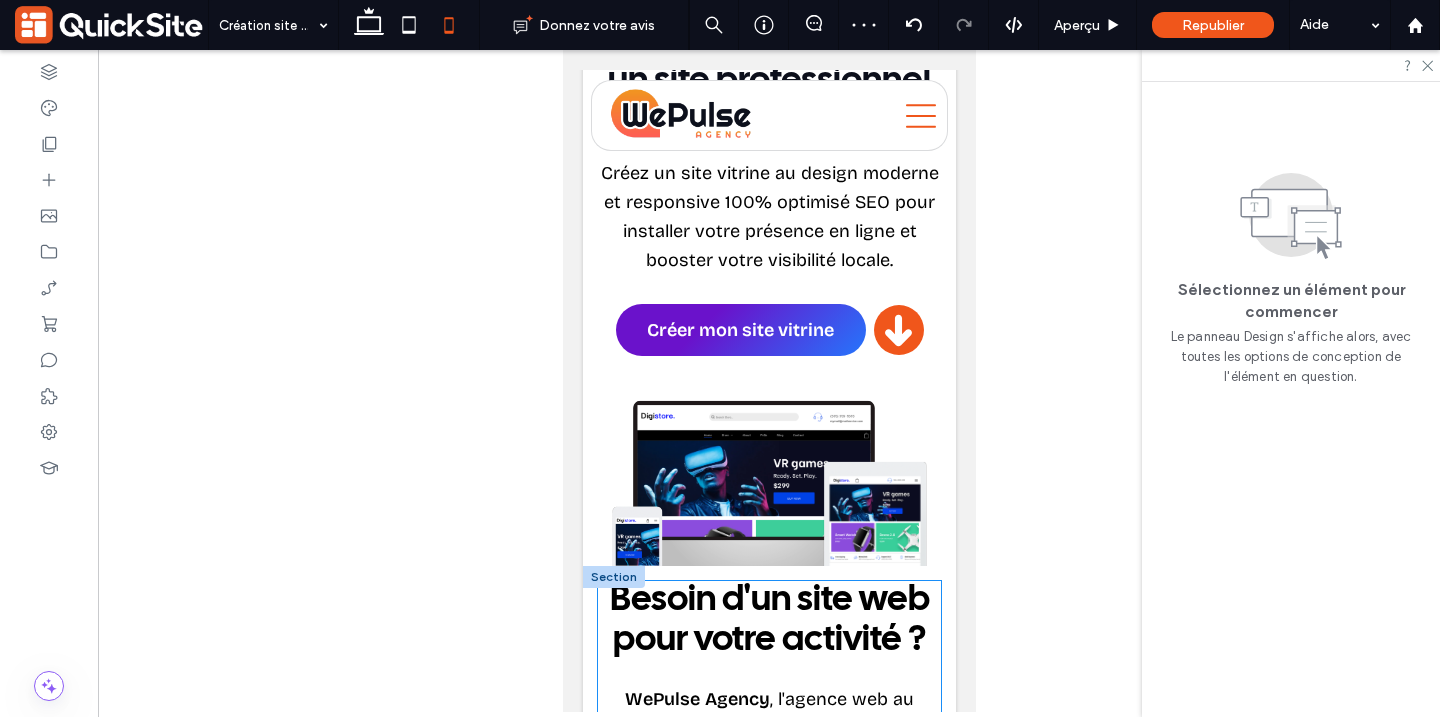 scroll, scrollTop: 355, scrollLeft: 0, axis: vertical 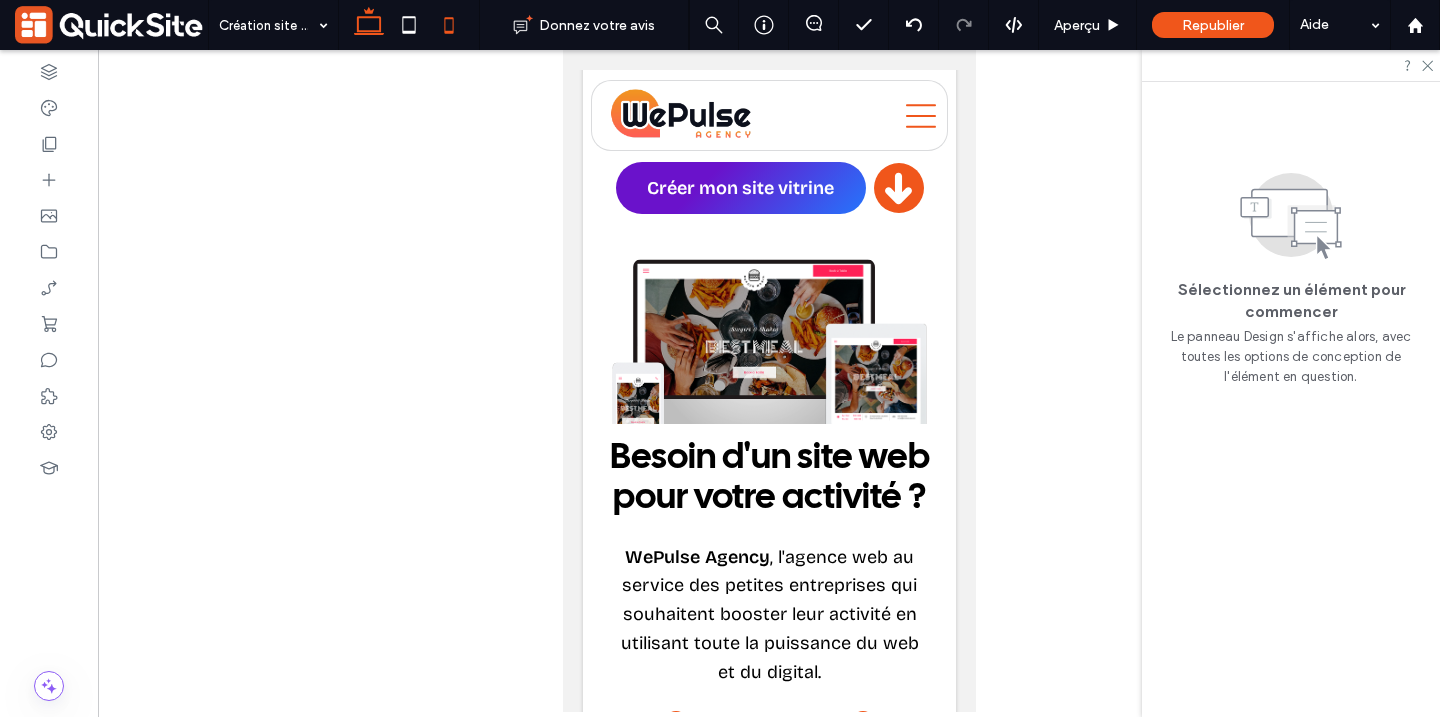 click 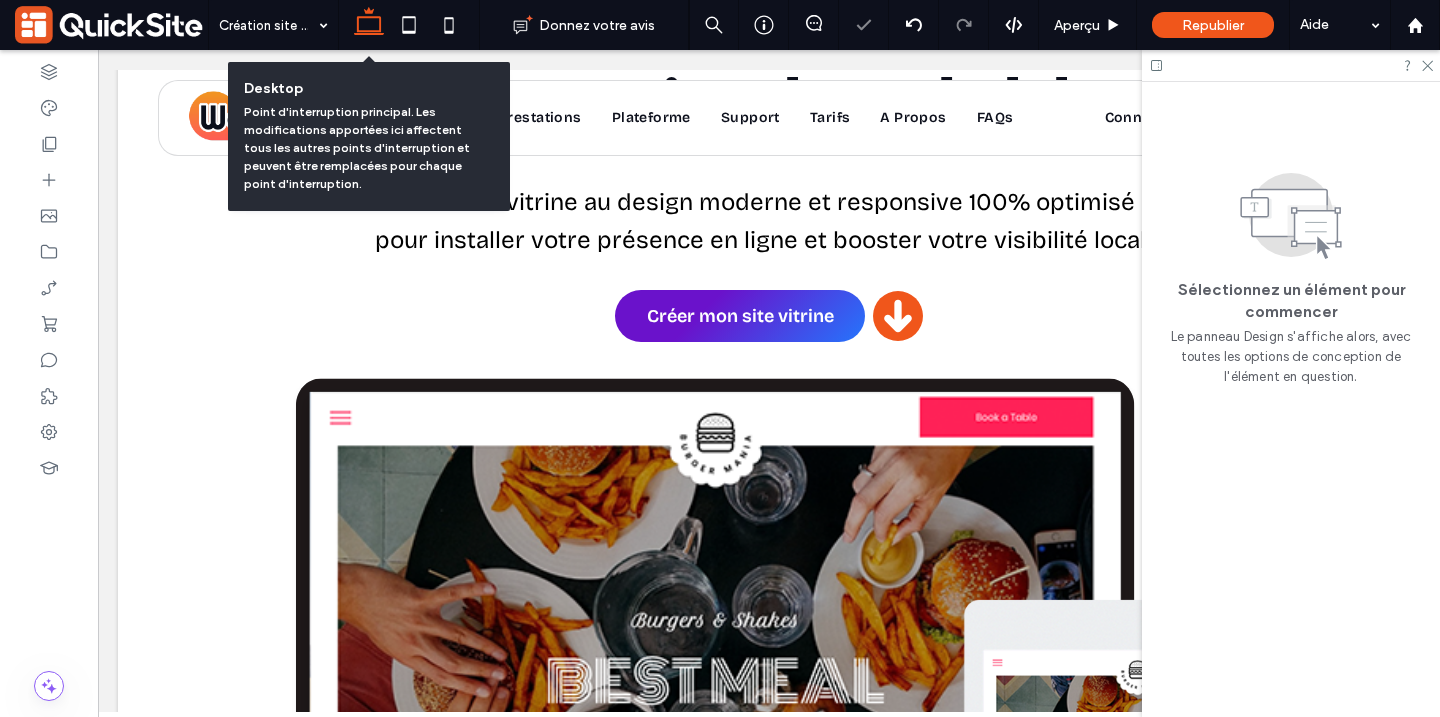 scroll, scrollTop: 0, scrollLeft: 0, axis: both 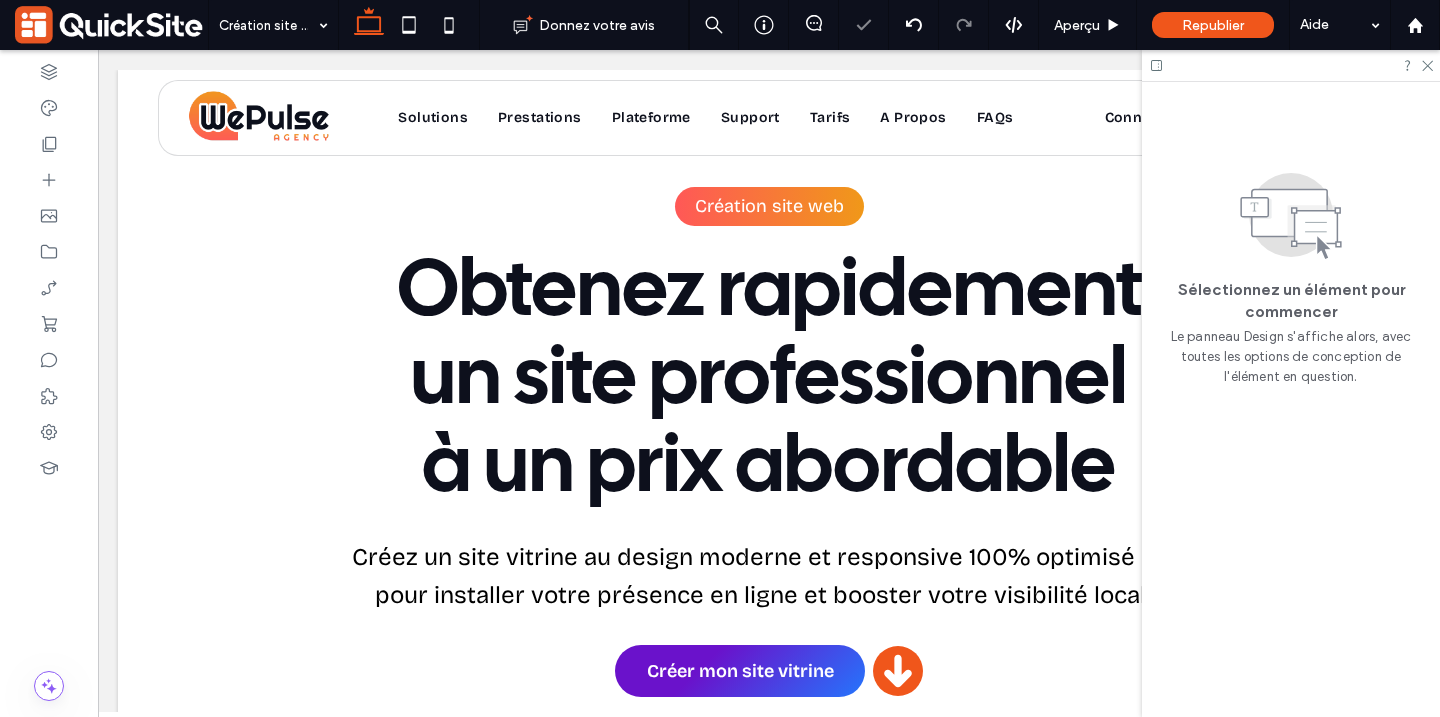 click at bounding box center (1291, 65) 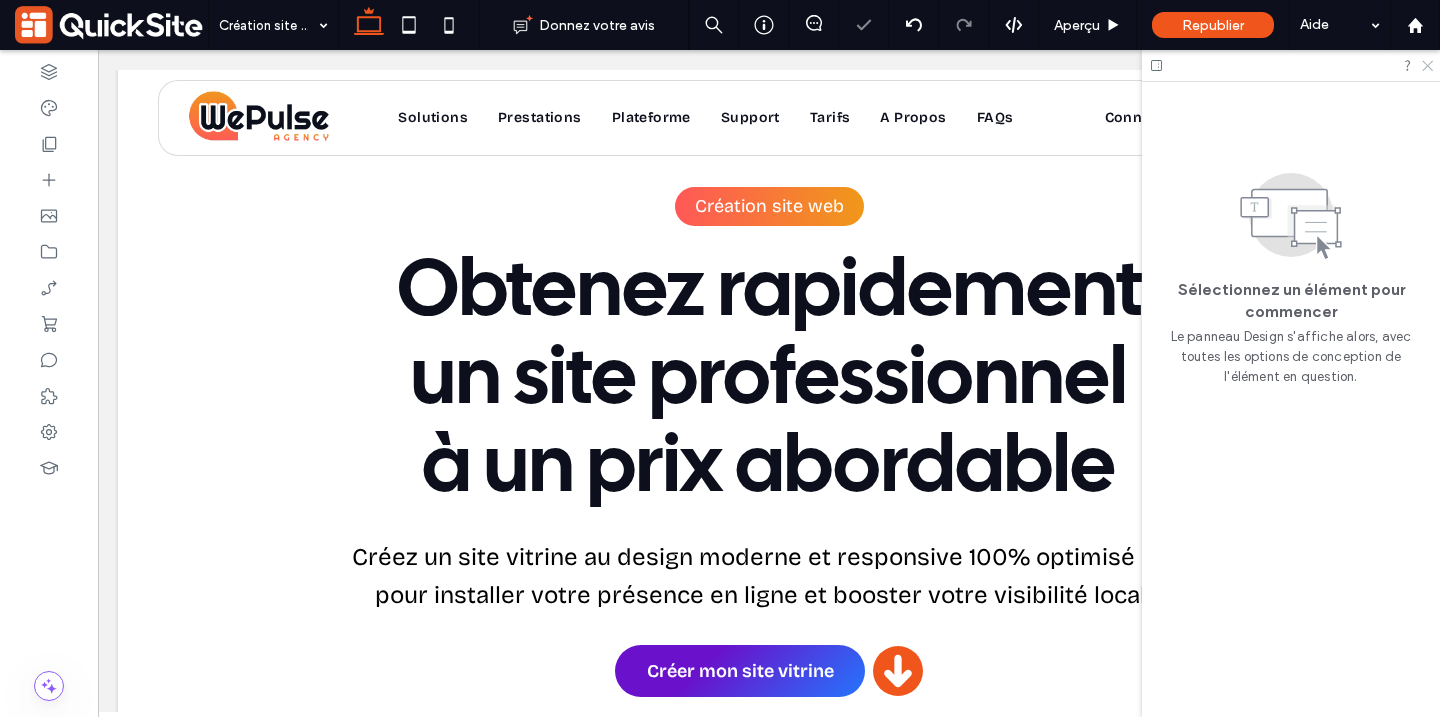 click 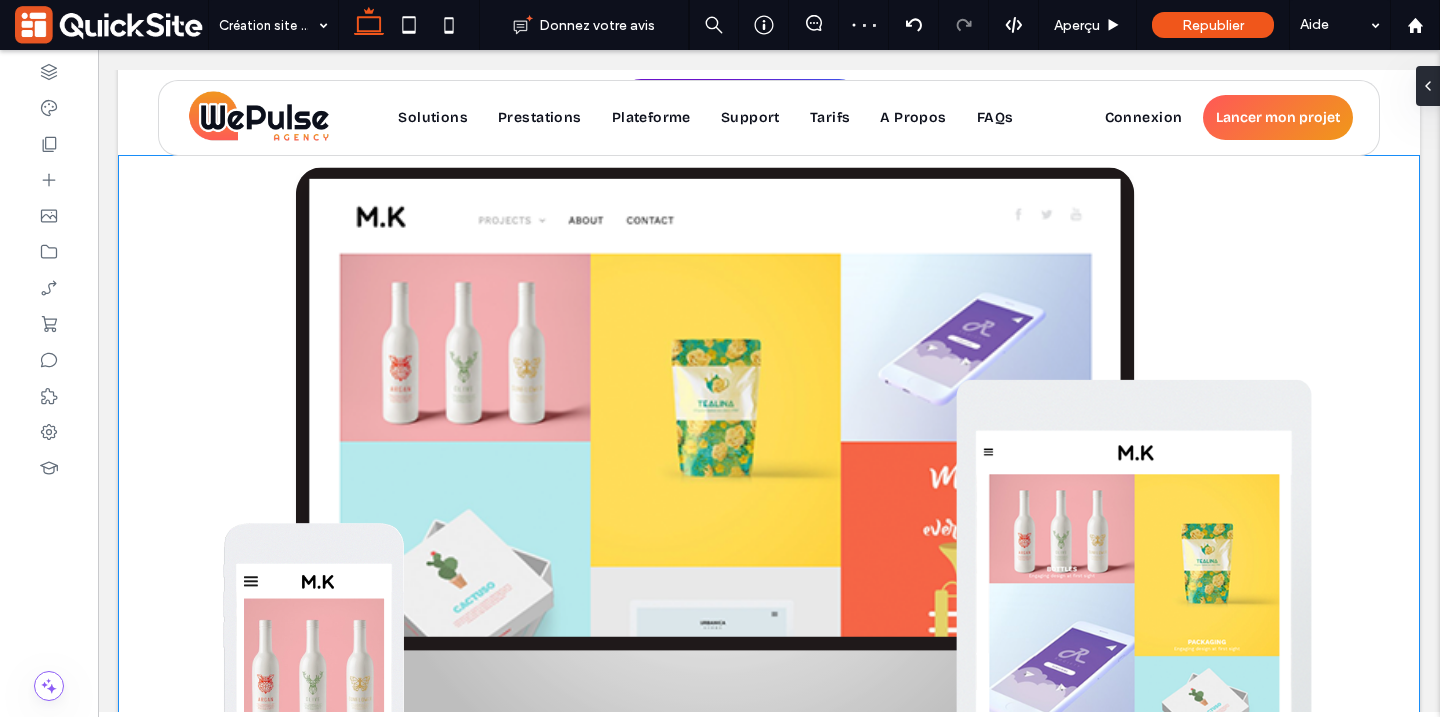 scroll, scrollTop: 401, scrollLeft: 0, axis: vertical 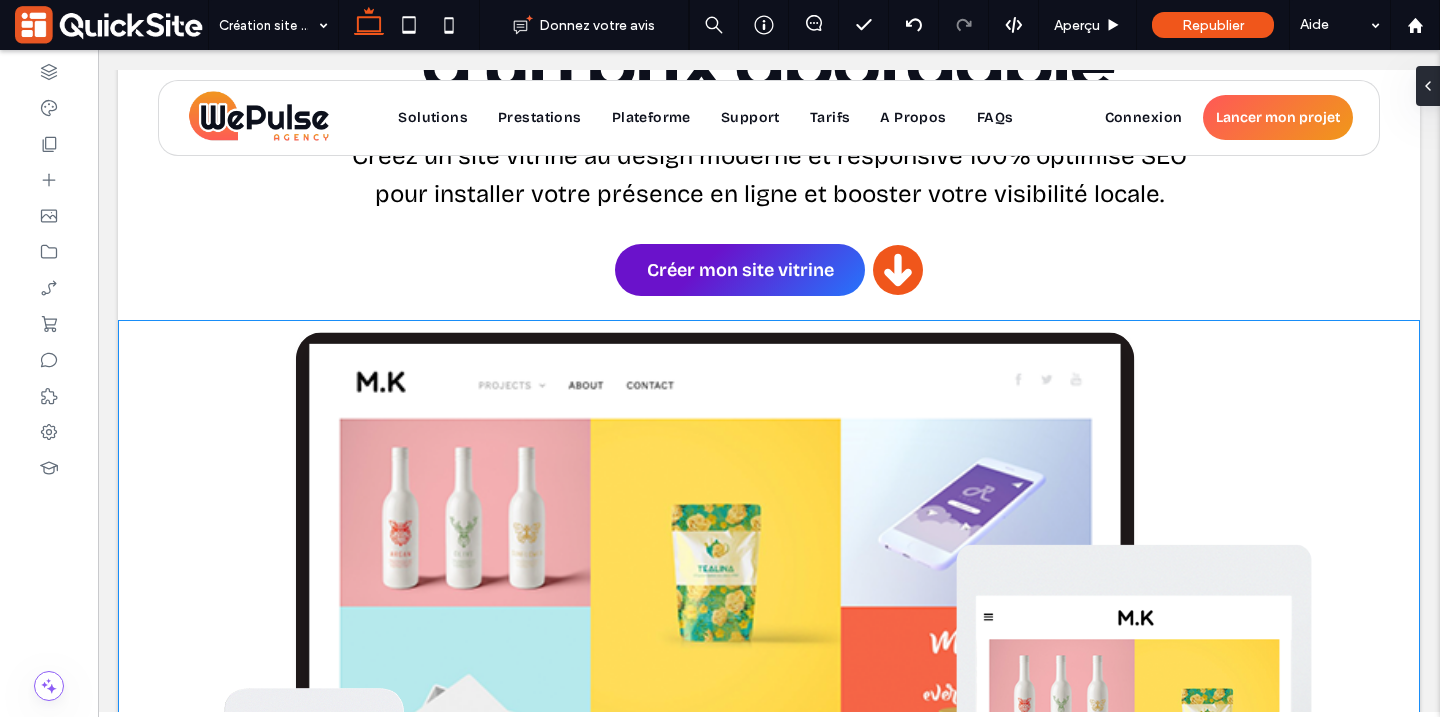 click at bounding box center (768, 623) 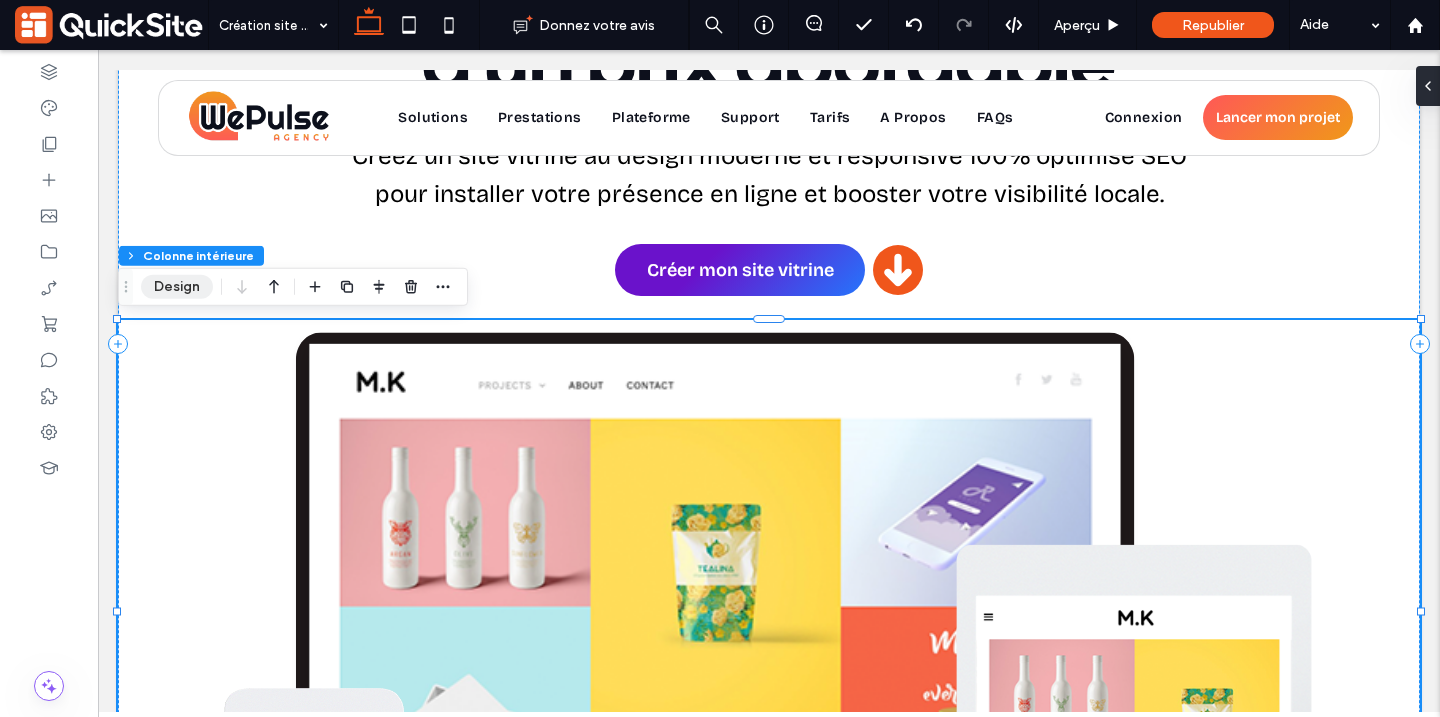 click on "Design" at bounding box center (177, 287) 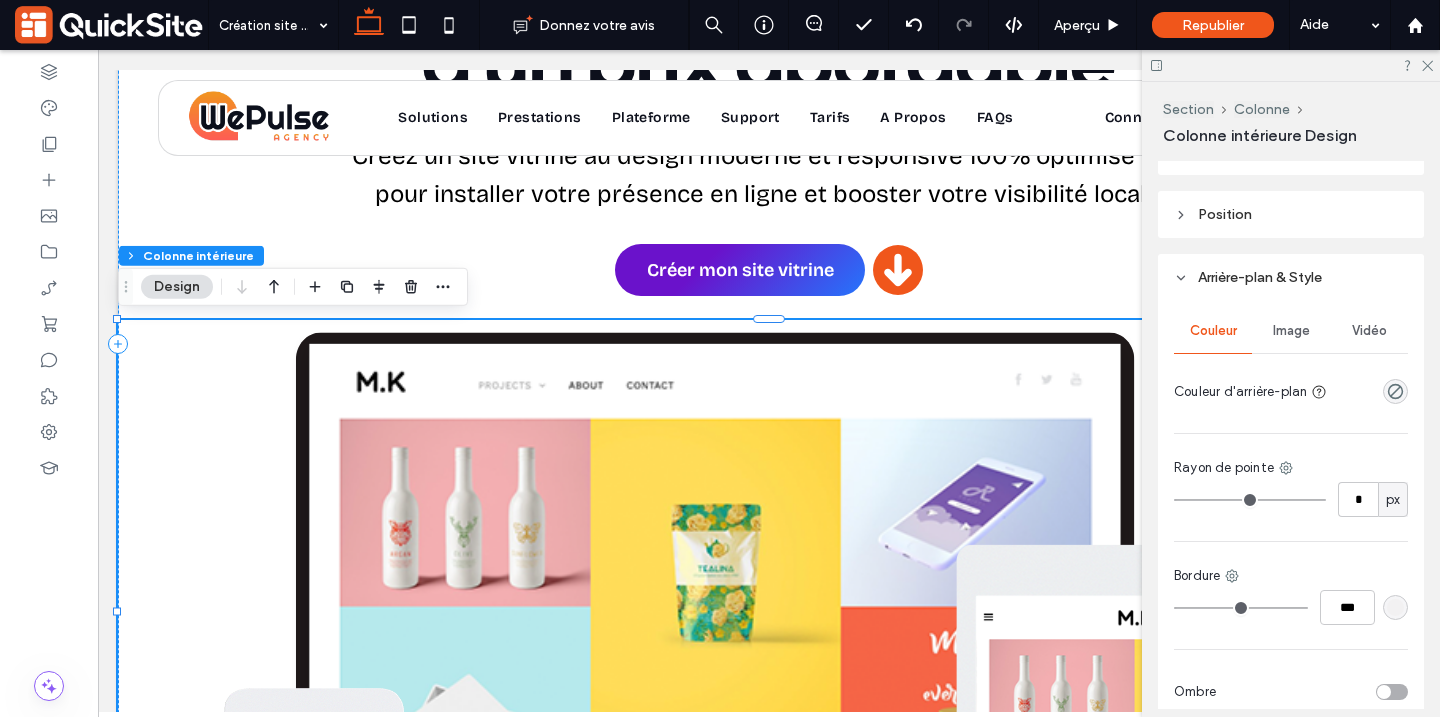 scroll, scrollTop: 1206, scrollLeft: 0, axis: vertical 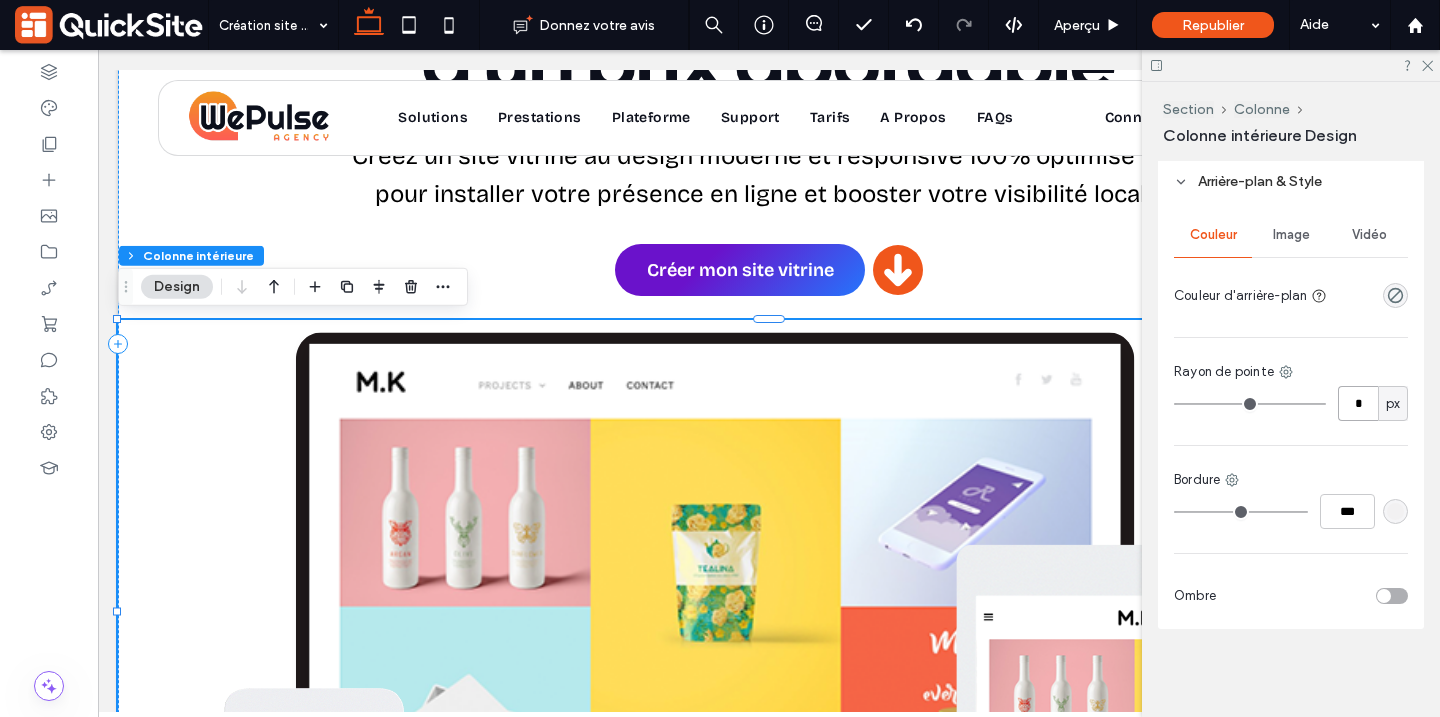 click on "*" at bounding box center (1358, 403) 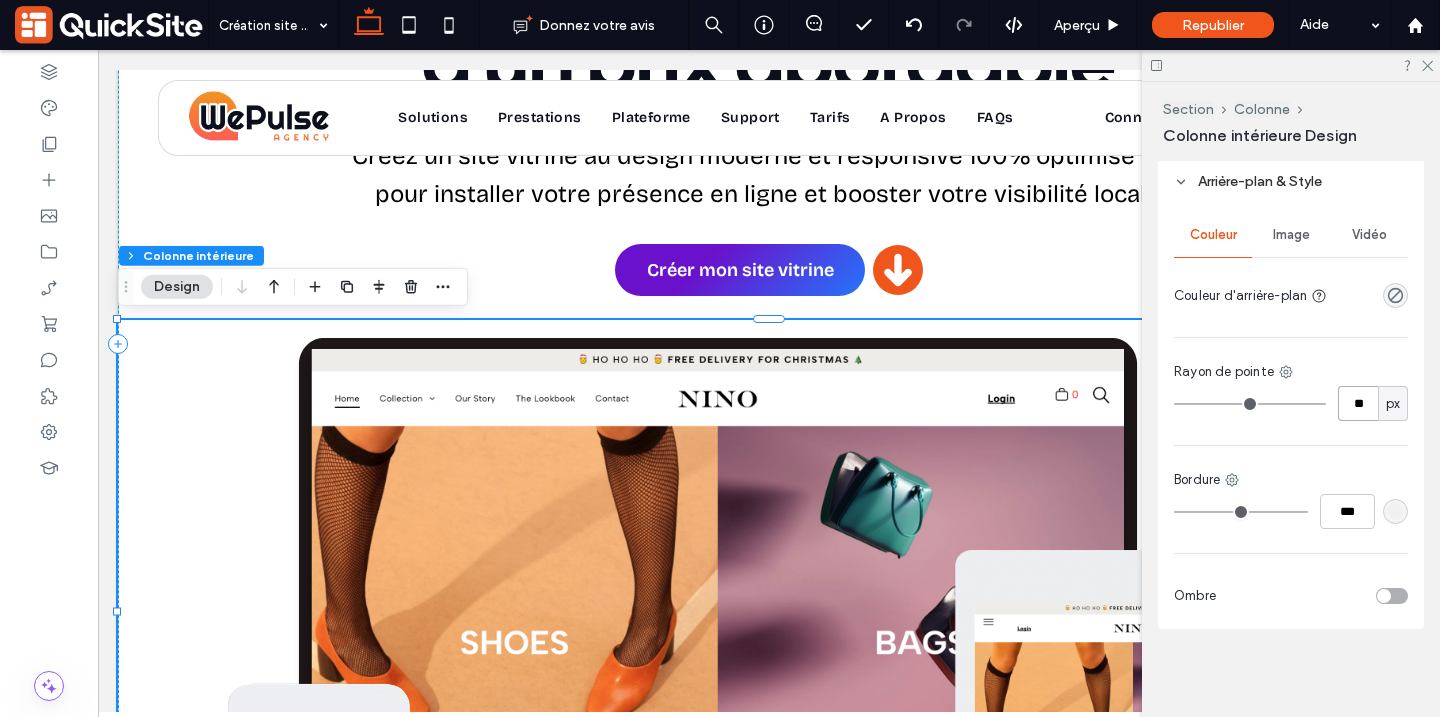 type on "**" 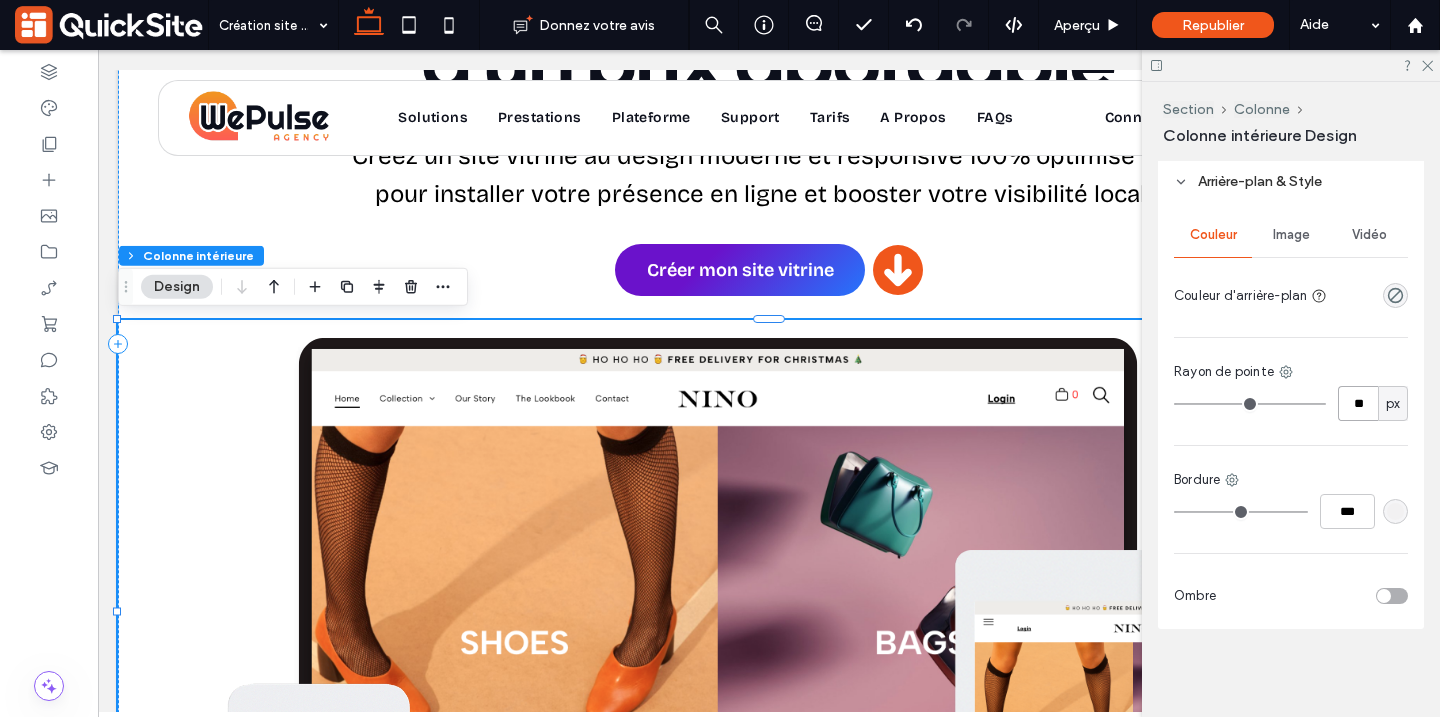 type on "**" 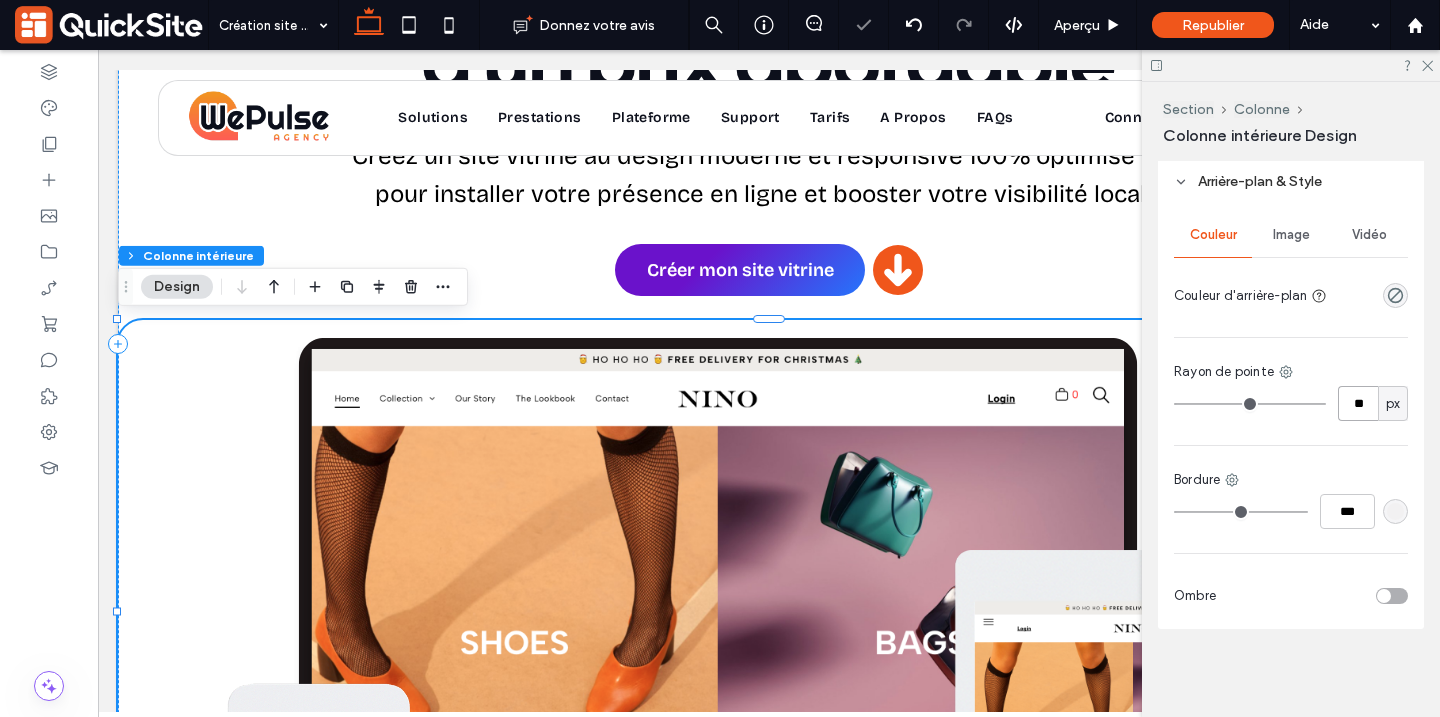 click on "**" at bounding box center (1358, 403) 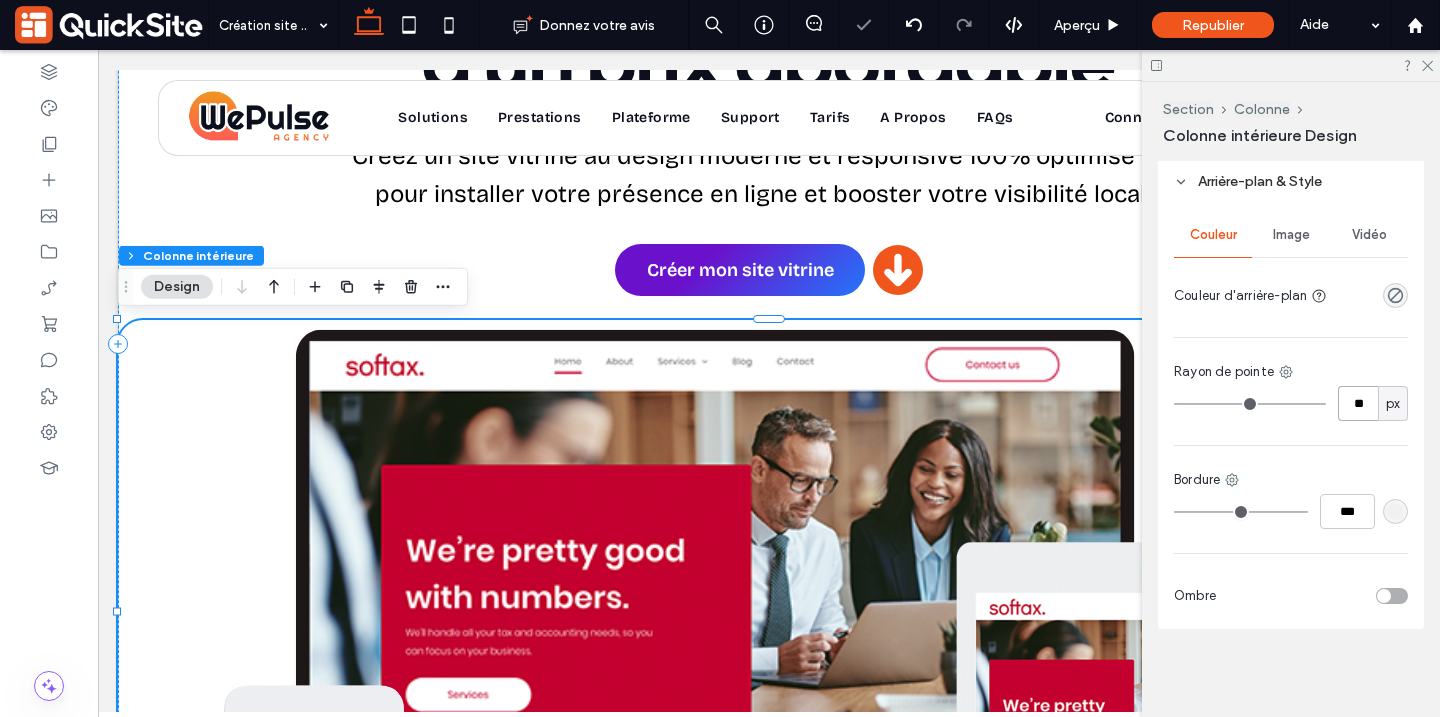 click on "**" at bounding box center [1358, 403] 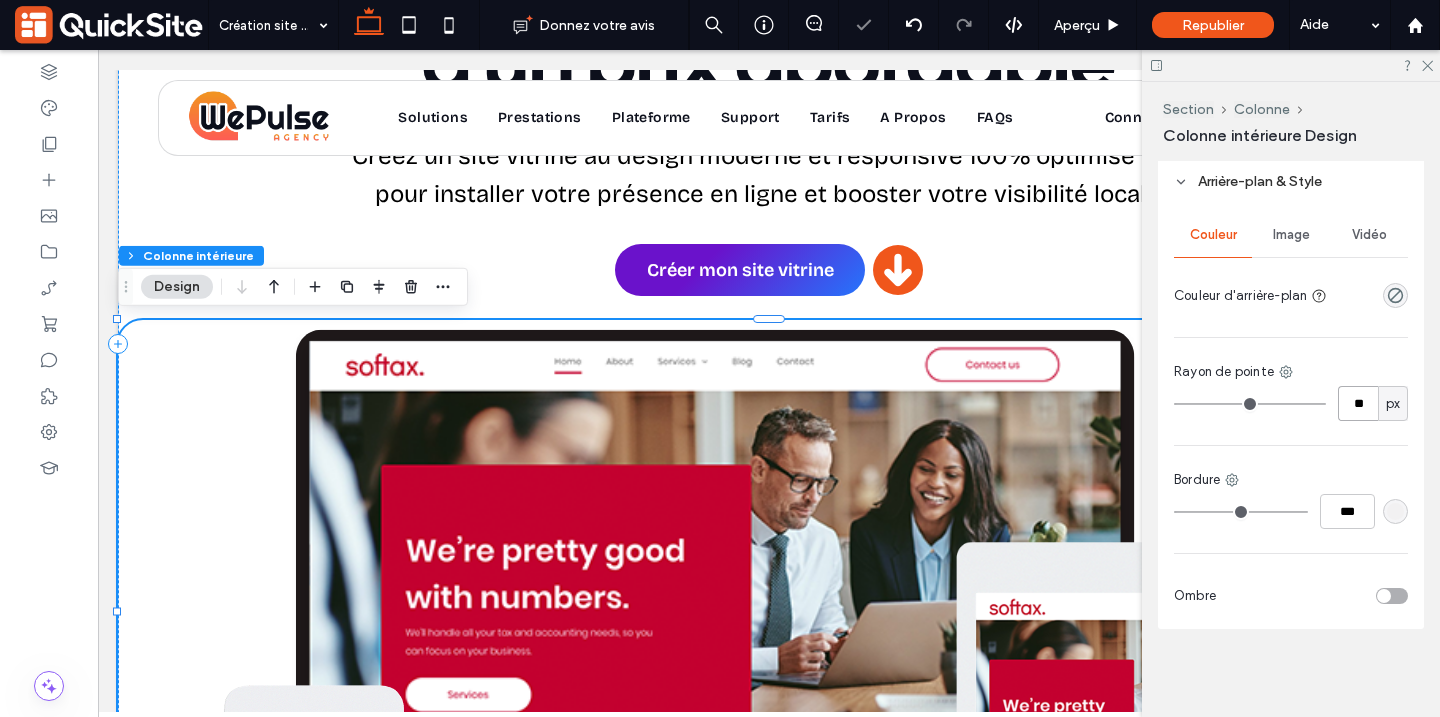 type on "**" 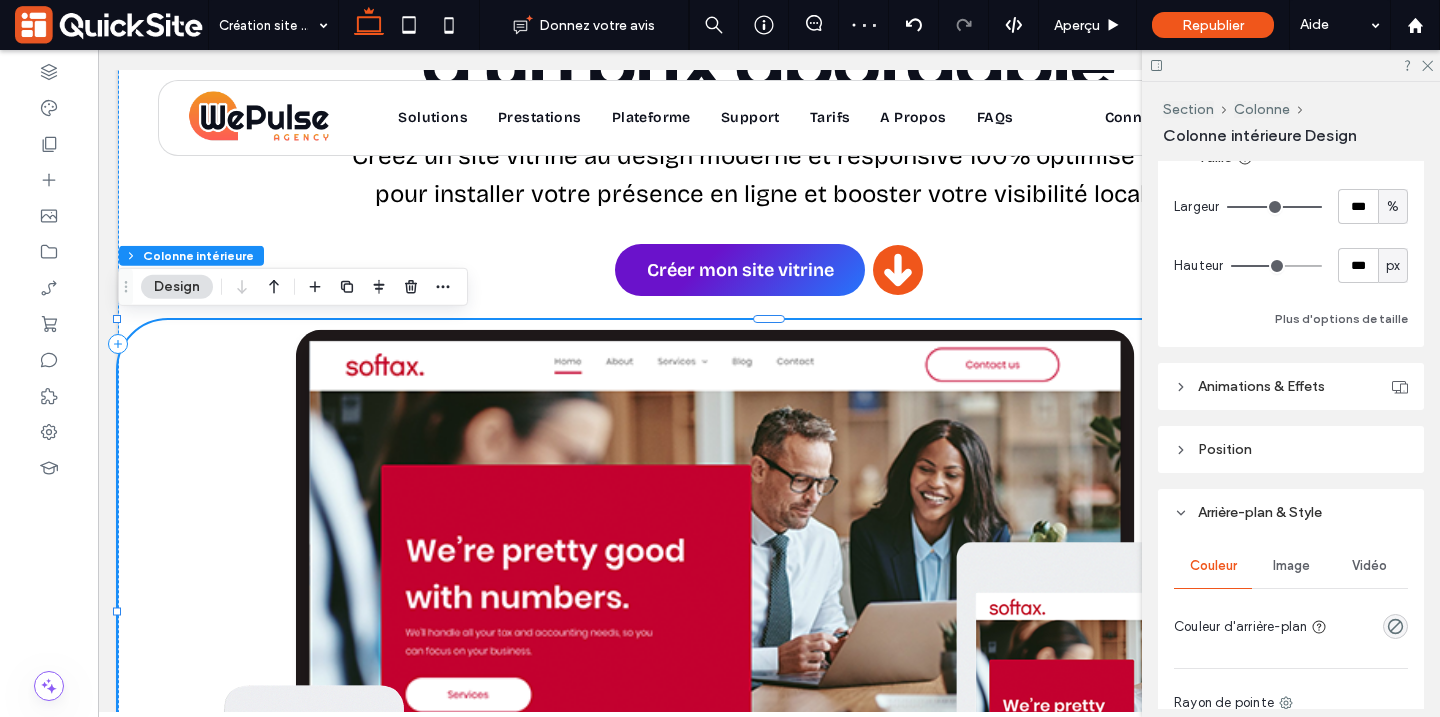 scroll, scrollTop: 821, scrollLeft: 0, axis: vertical 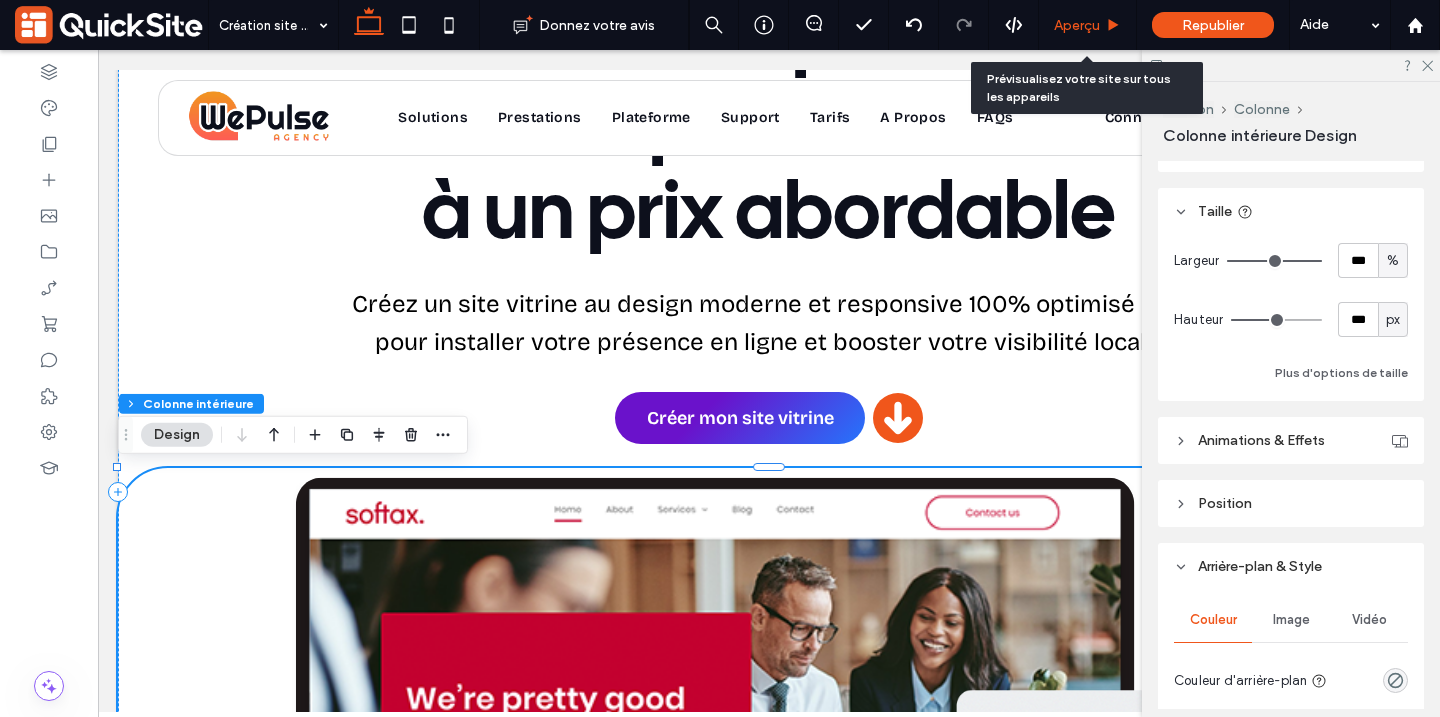 click on "Aperçu" at bounding box center (1077, 25) 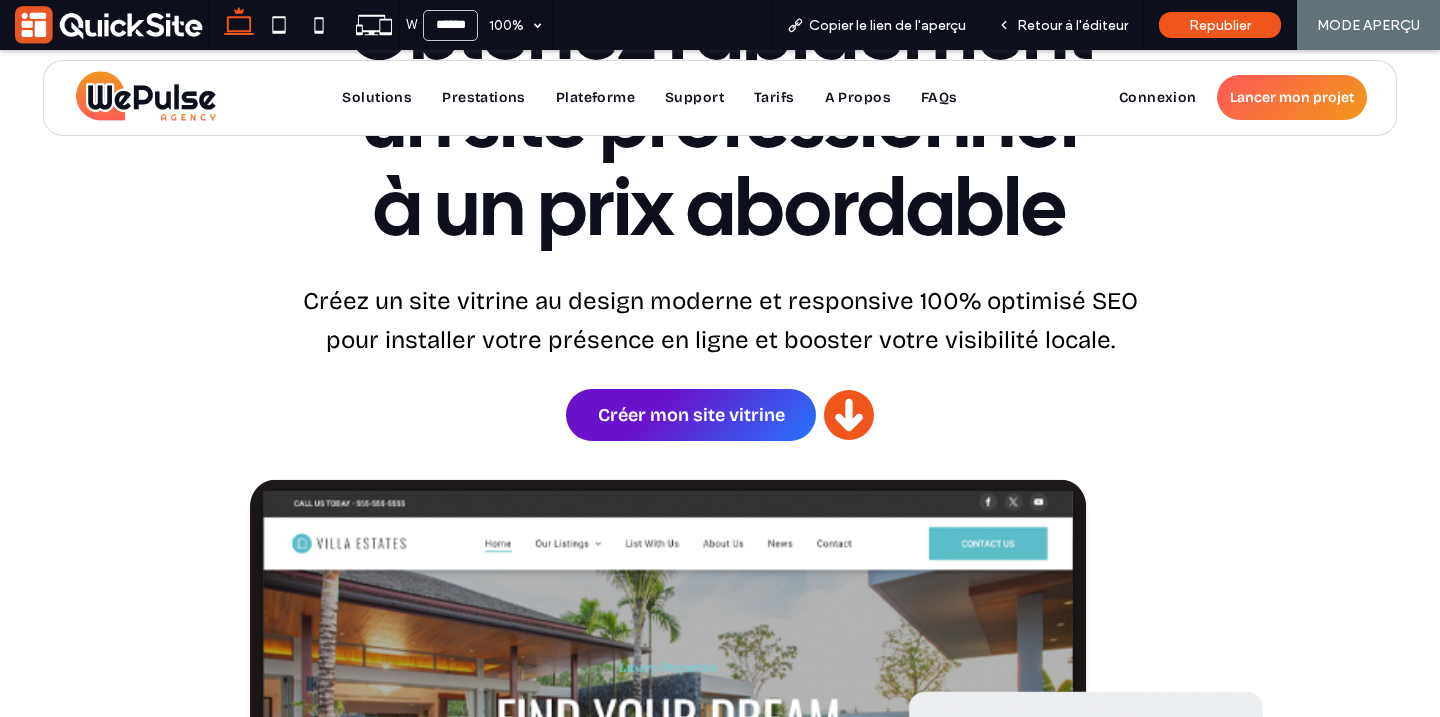 scroll, scrollTop: 467, scrollLeft: 0, axis: vertical 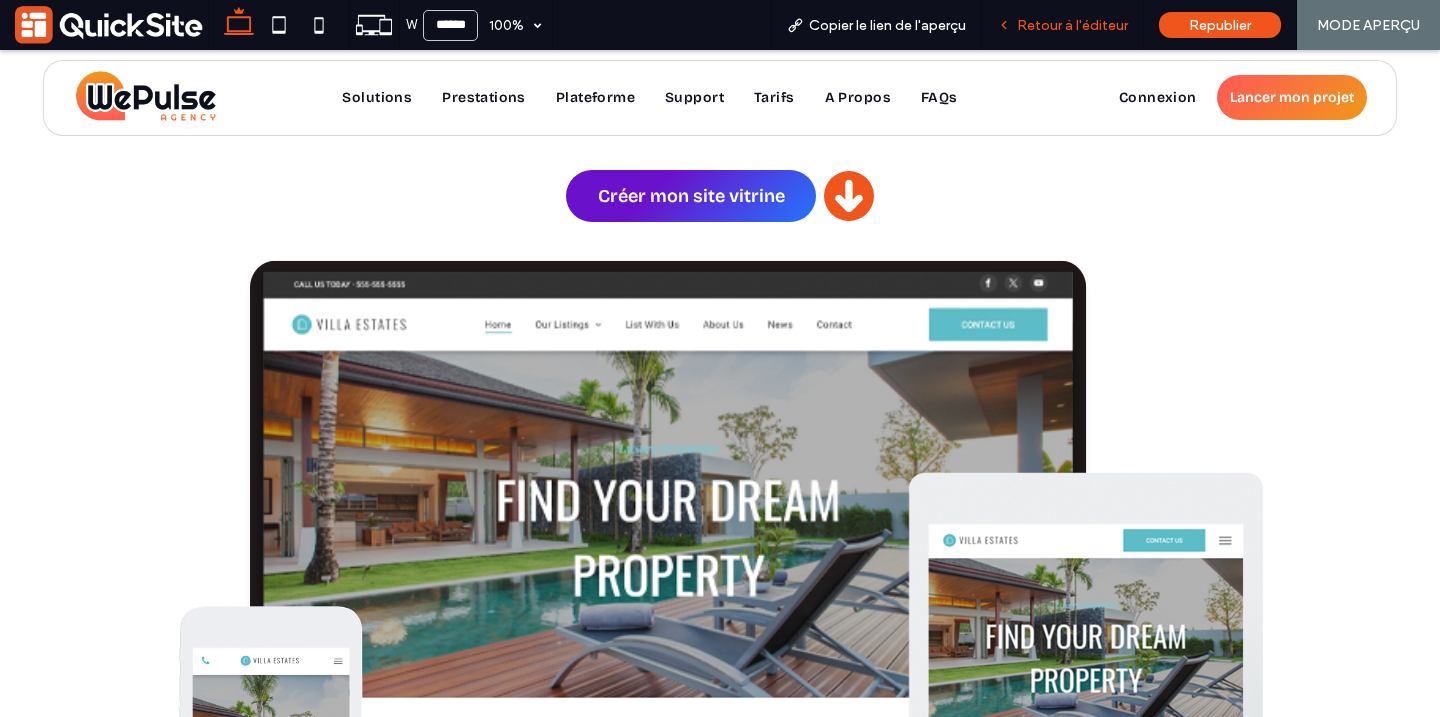 click on "Retour à l'éditeur" at bounding box center (1063, 25) 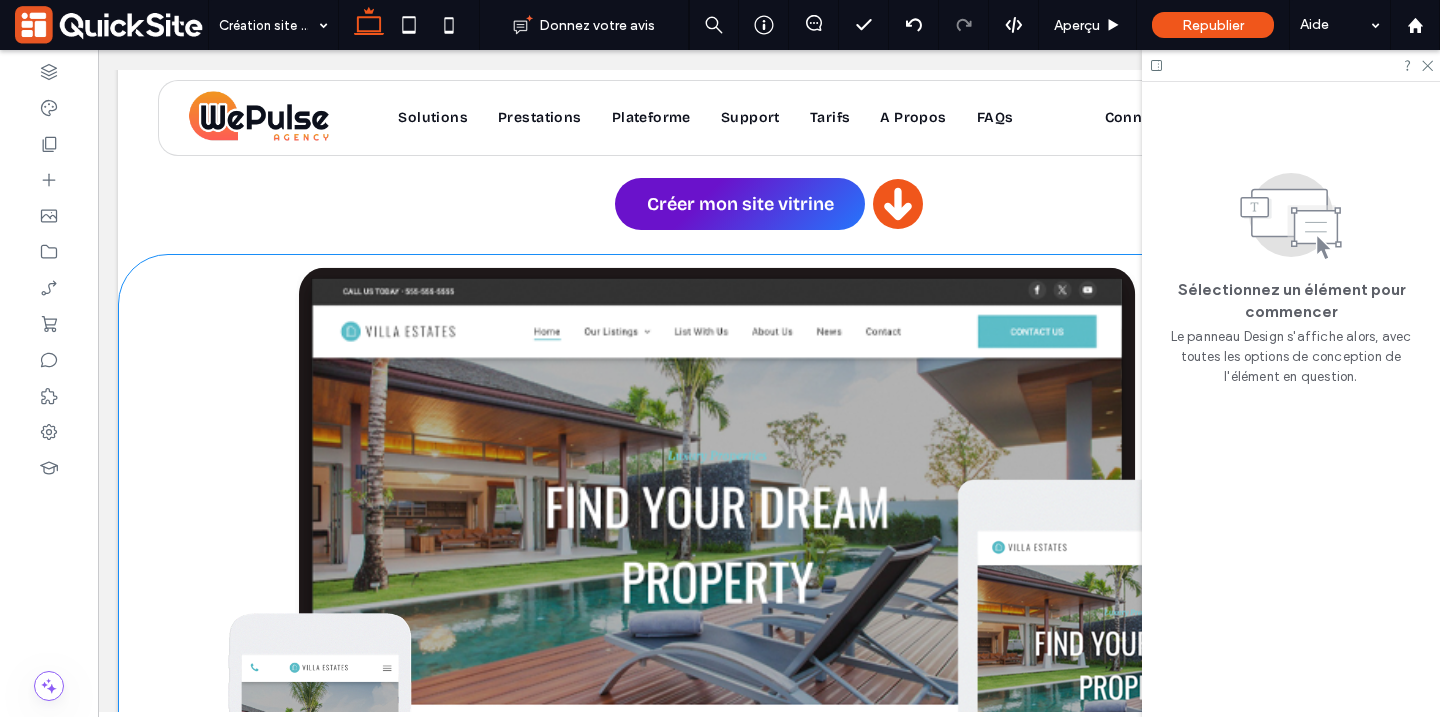 scroll, scrollTop: 458, scrollLeft: 0, axis: vertical 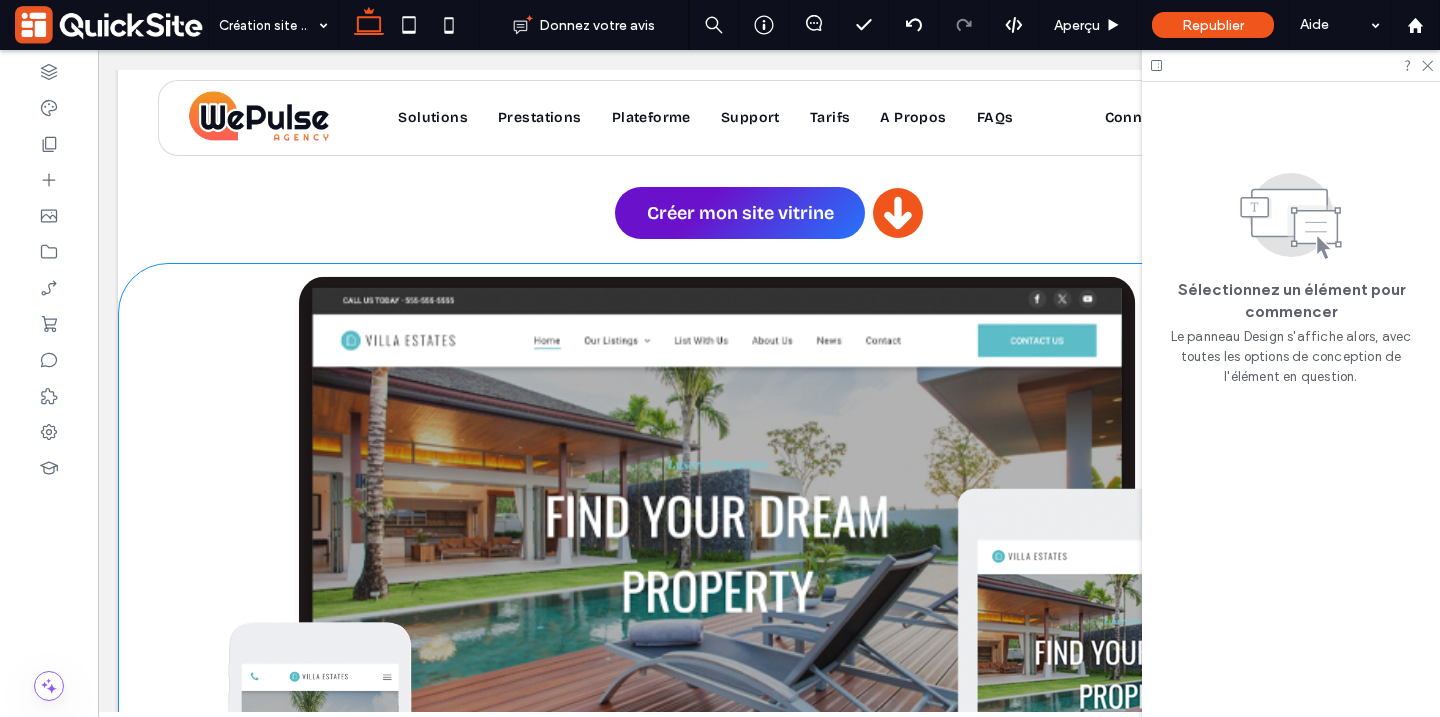 click at bounding box center [769, 554] 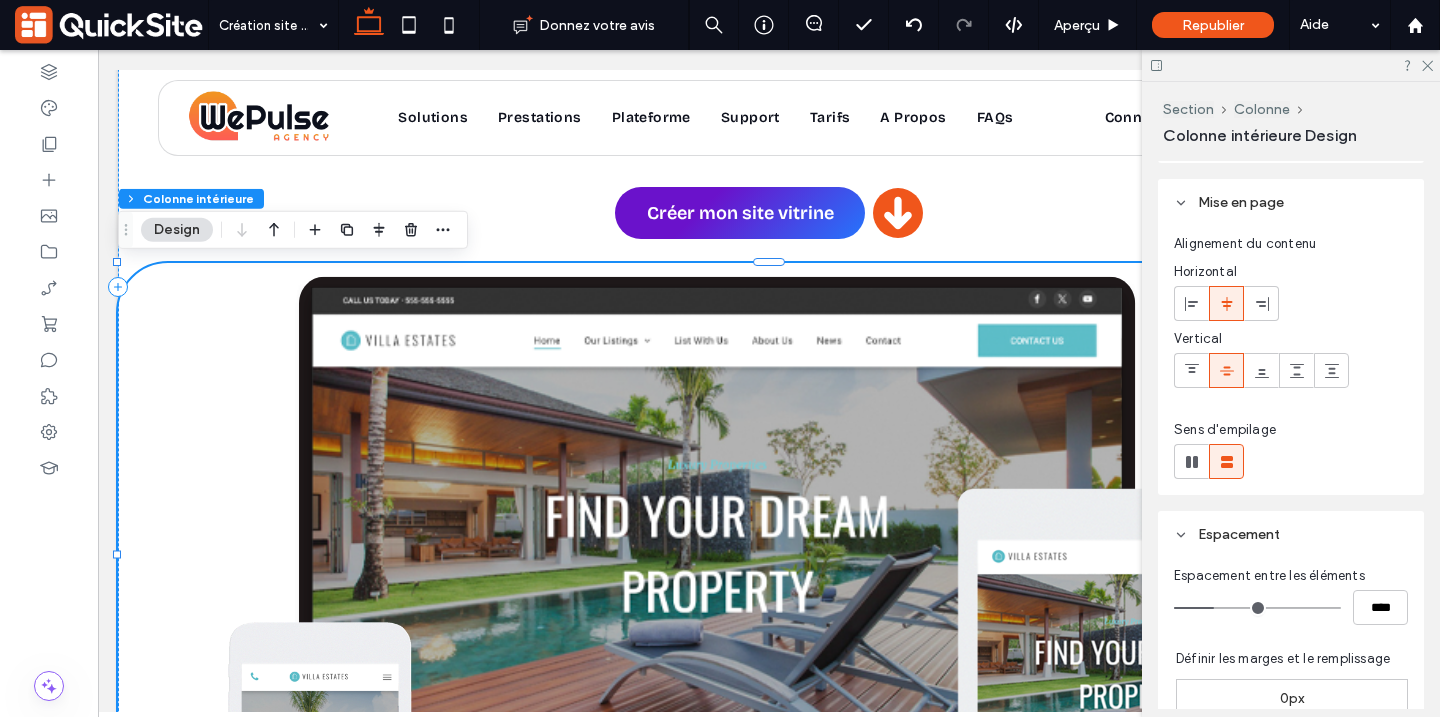 scroll, scrollTop: 46, scrollLeft: 0, axis: vertical 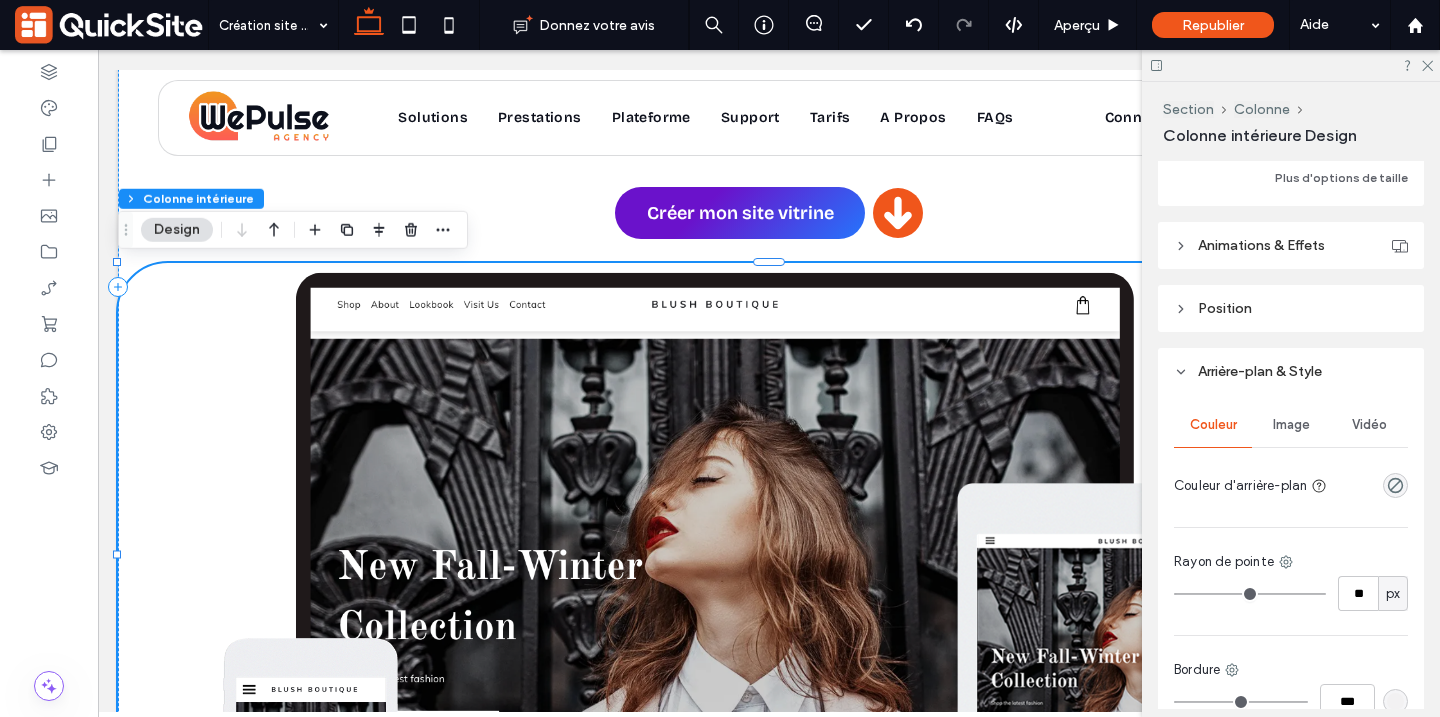 type on "**" 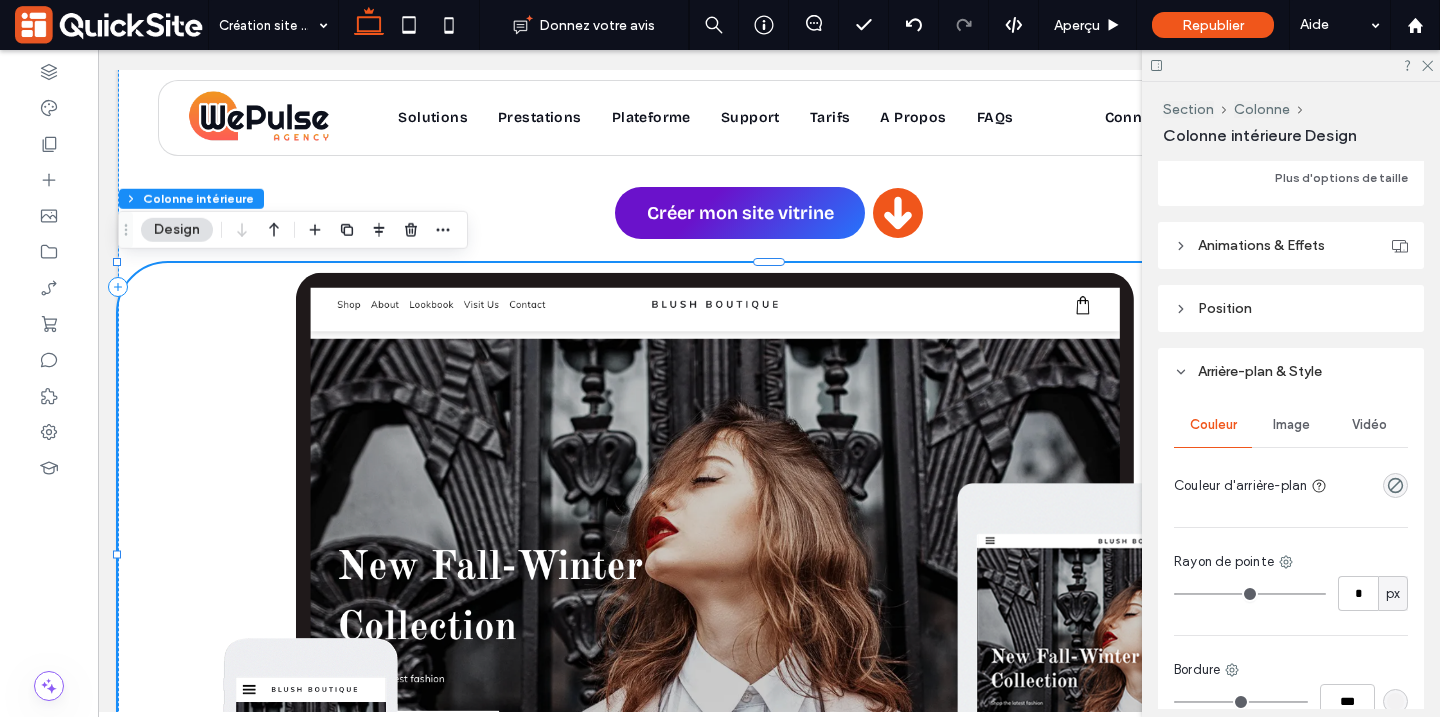drag, startPoint x: 1245, startPoint y: 589, endPoint x: 1042, endPoint y: 589, distance: 203 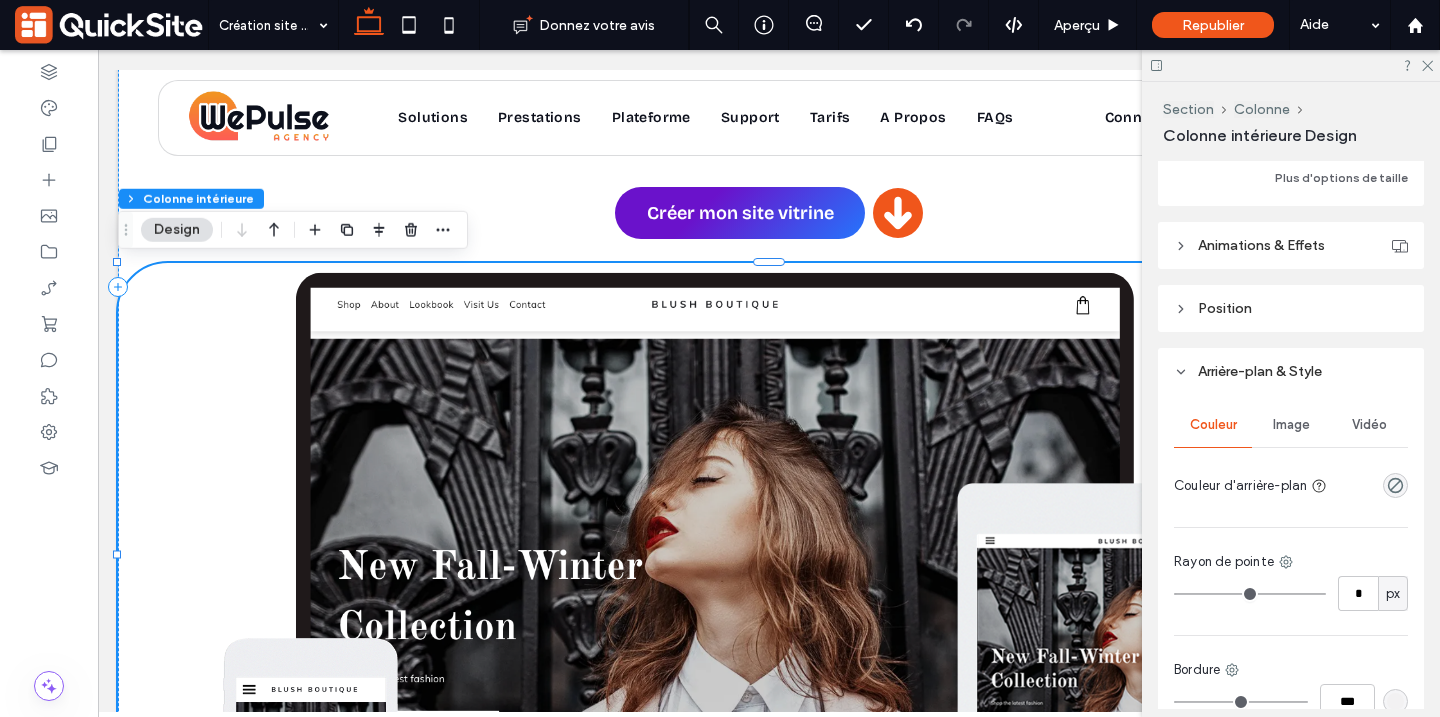type on "*" 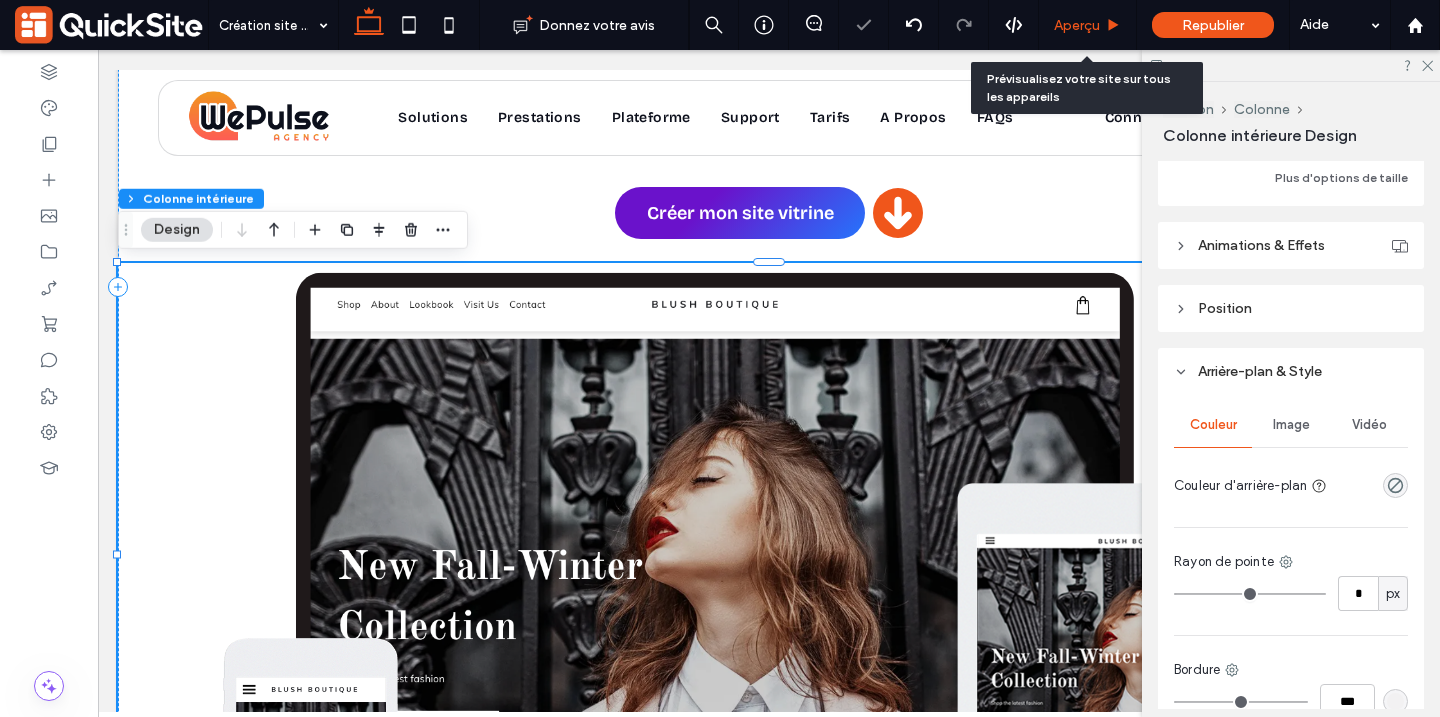 click on "Aperçu" at bounding box center (1077, 25) 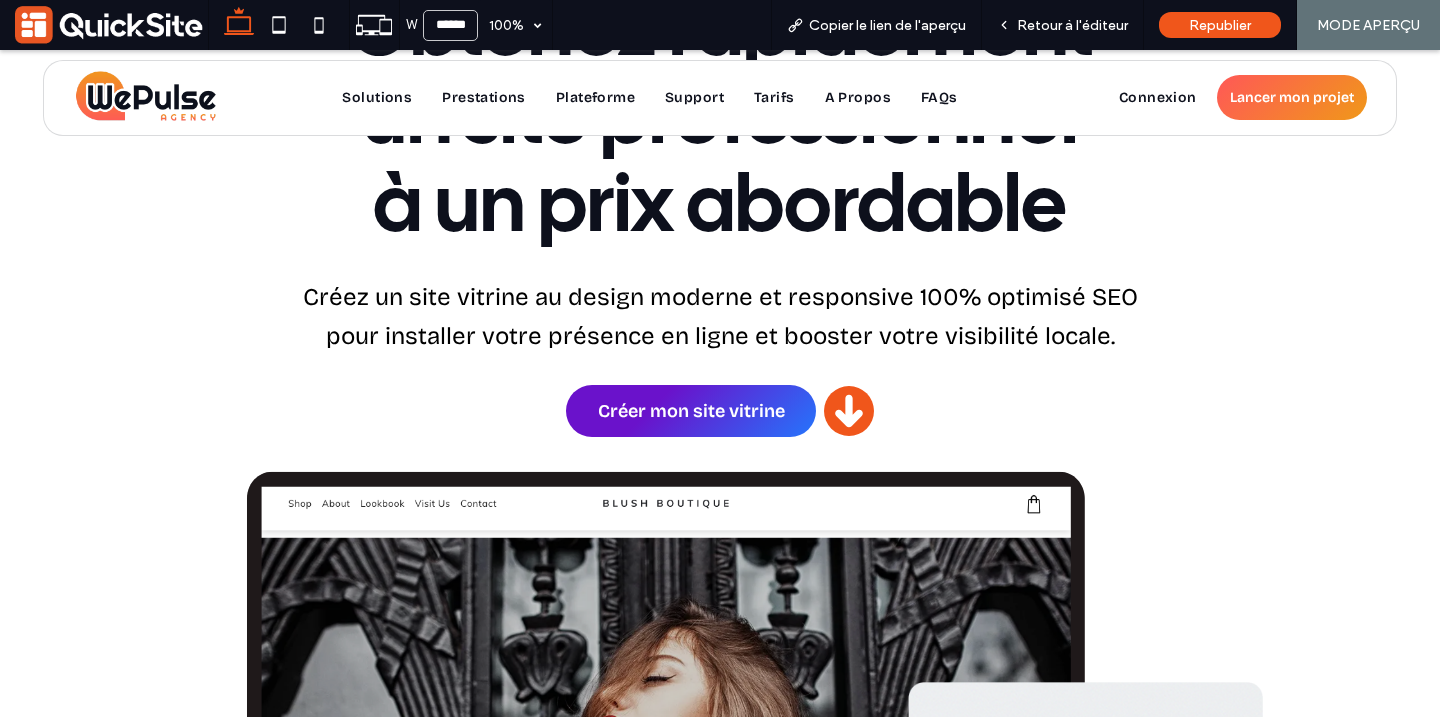 scroll, scrollTop: 237, scrollLeft: 0, axis: vertical 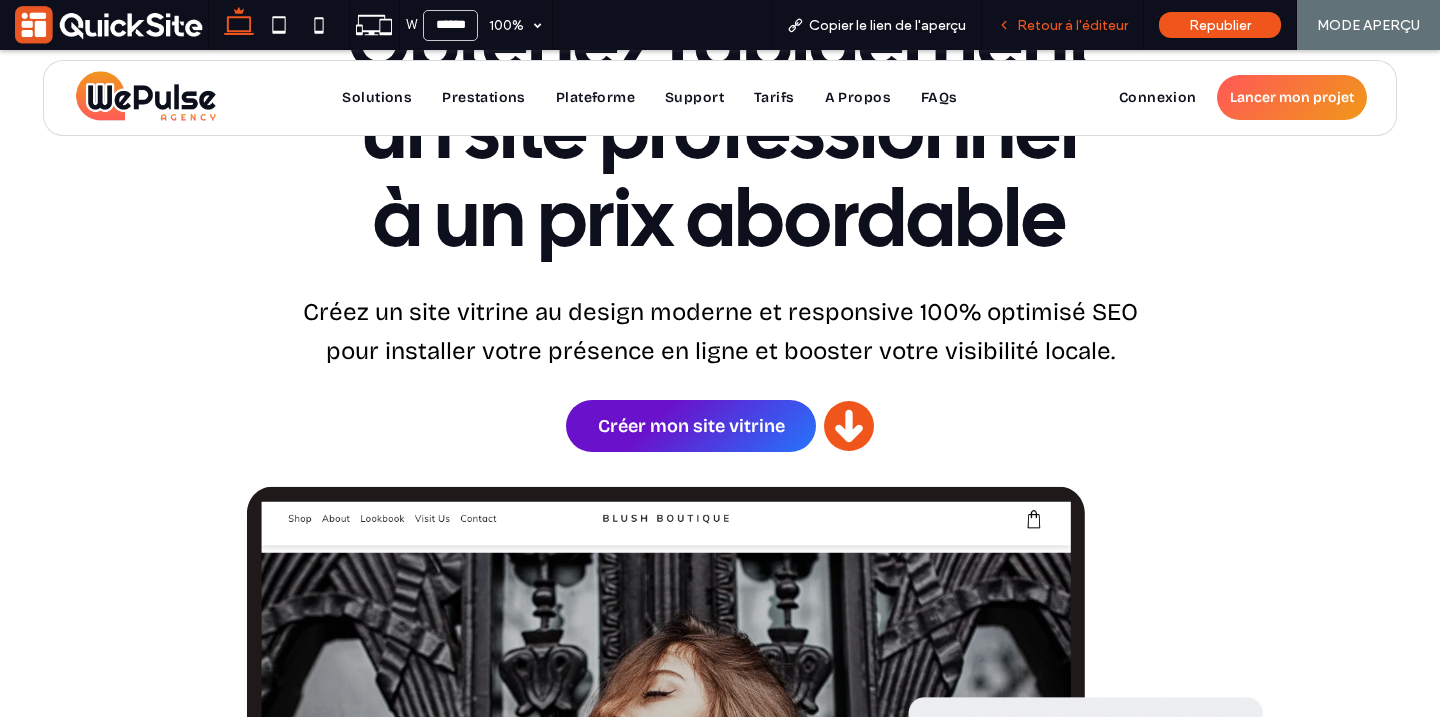 click on "Retour à l'éditeur" at bounding box center [1063, 25] 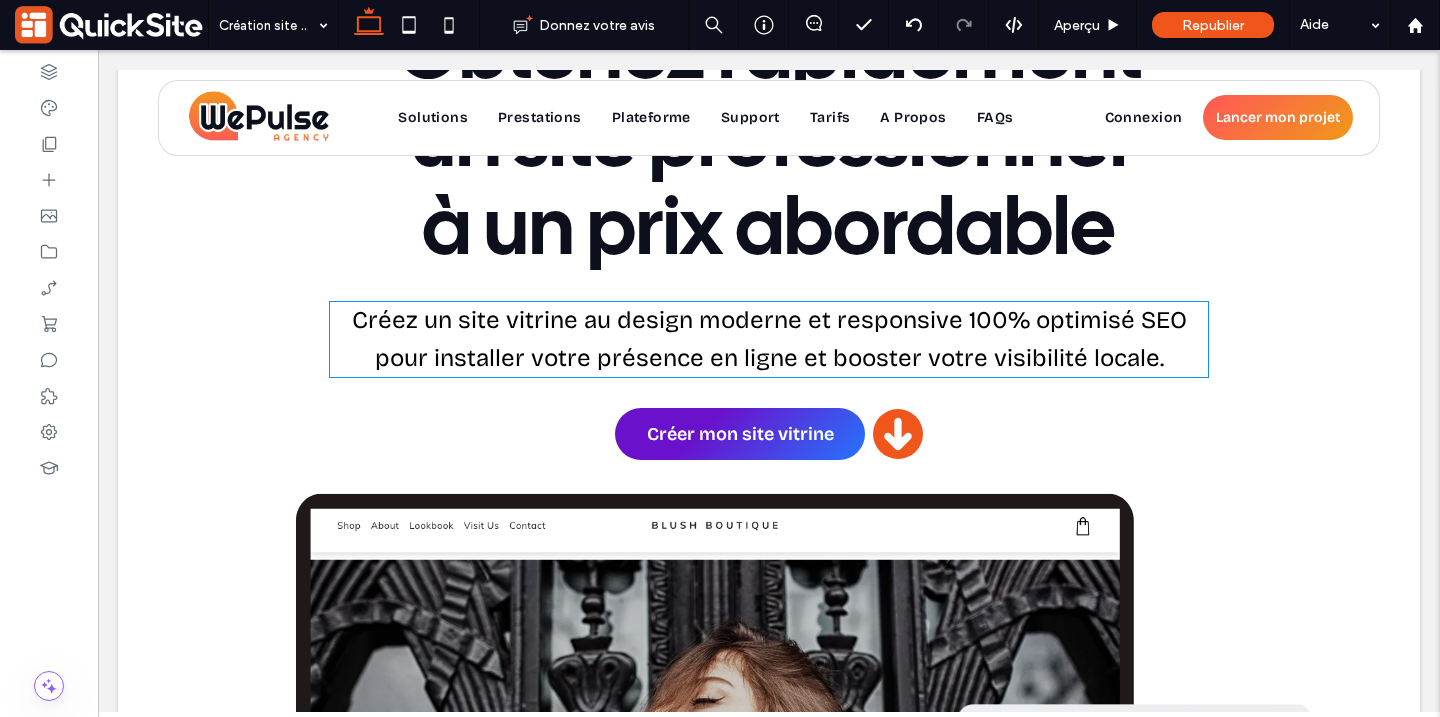 scroll, scrollTop: 228, scrollLeft: 0, axis: vertical 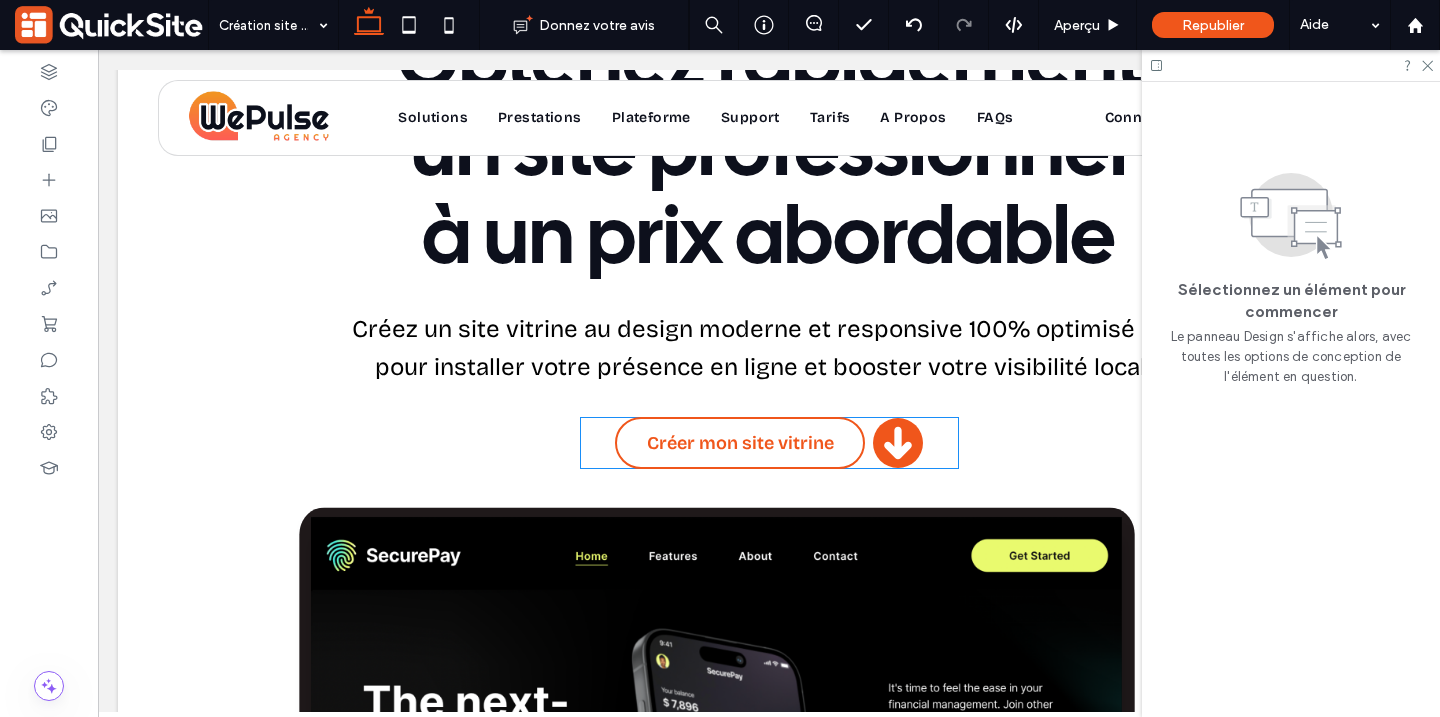 click on "Créer mon site vitrine" at bounding box center [740, 443] 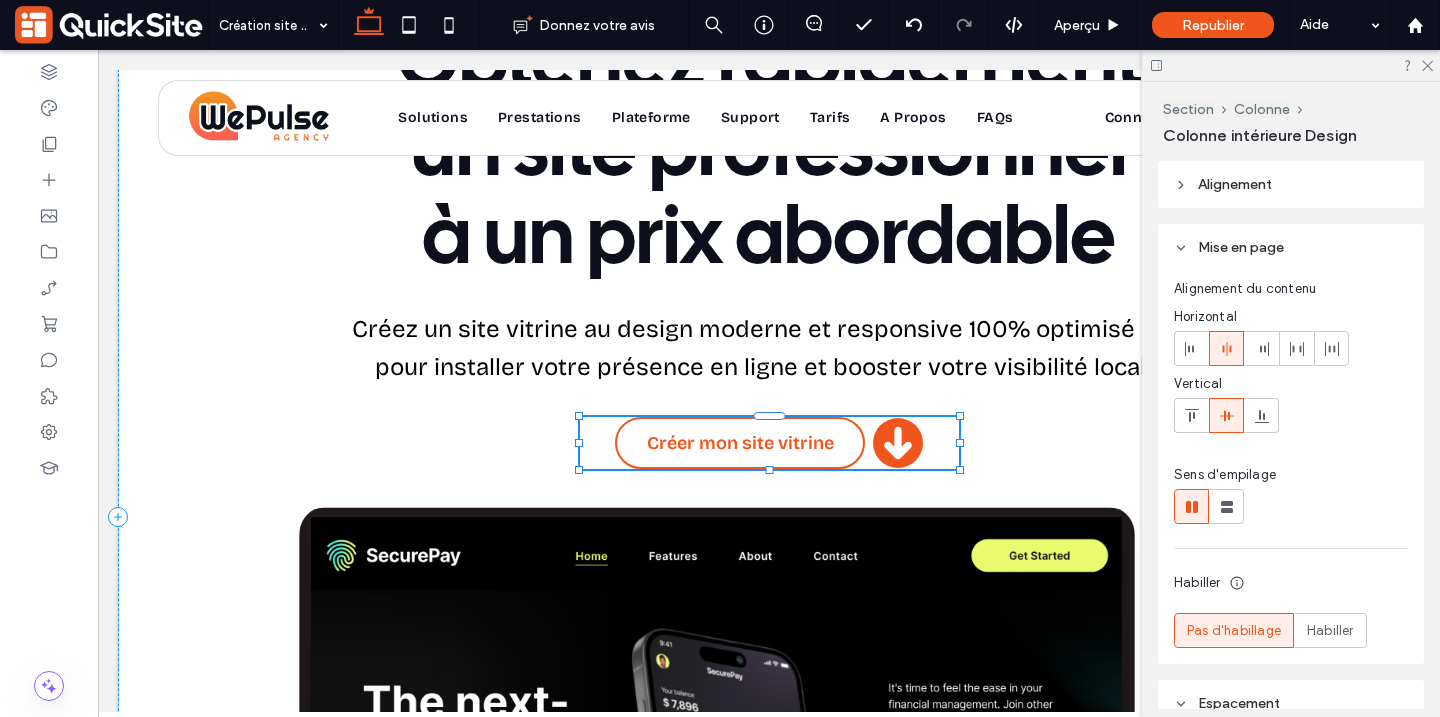 type on "**" 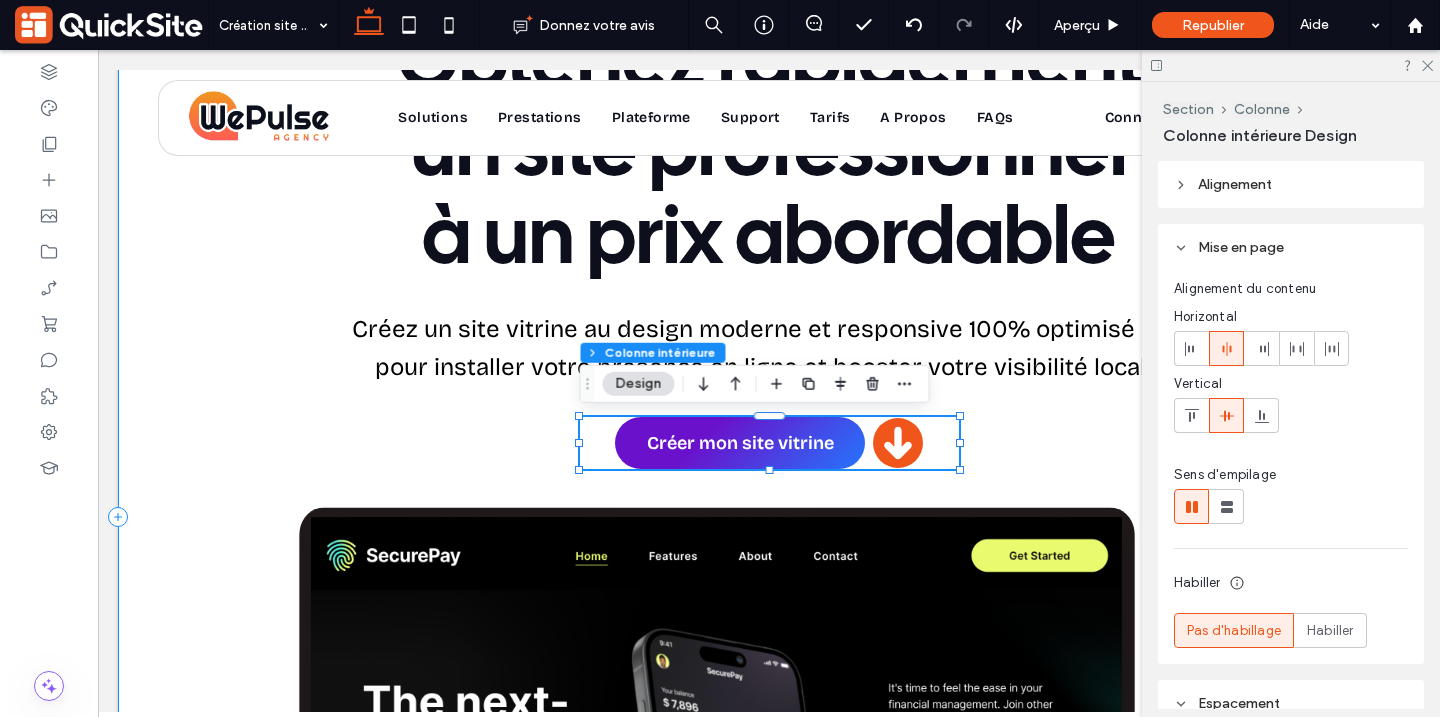 click on "Création site web
Obtenez rapidement un site professionnel à un prix abordable
Créez un site vitrine au design moderne et responsive 100% optimisé SEO pour installer votre présence en ligne et booster votre visibilité locale.
Créer mon site vitrine
a a a a" at bounding box center [769, 517] 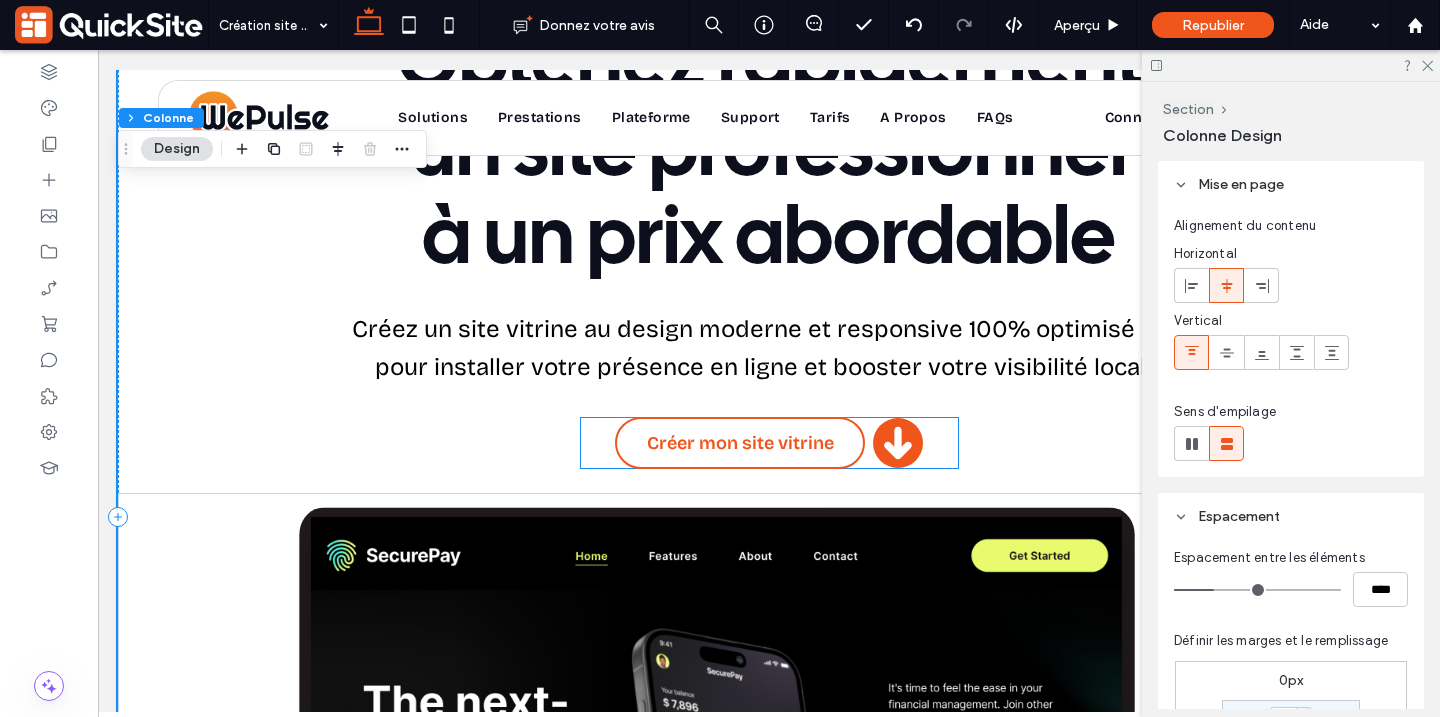 click on "Créer mon site vitrine" at bounding box center [740, 443] 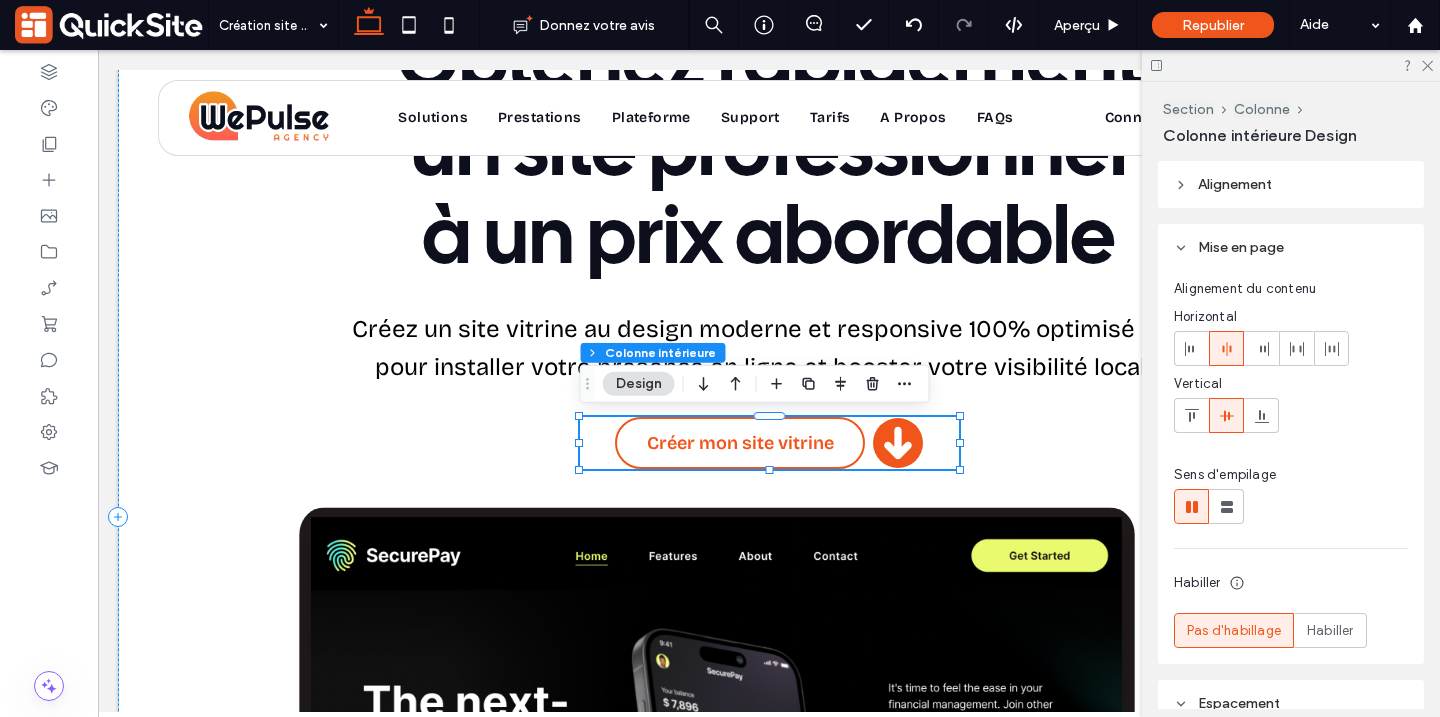 type on "**" 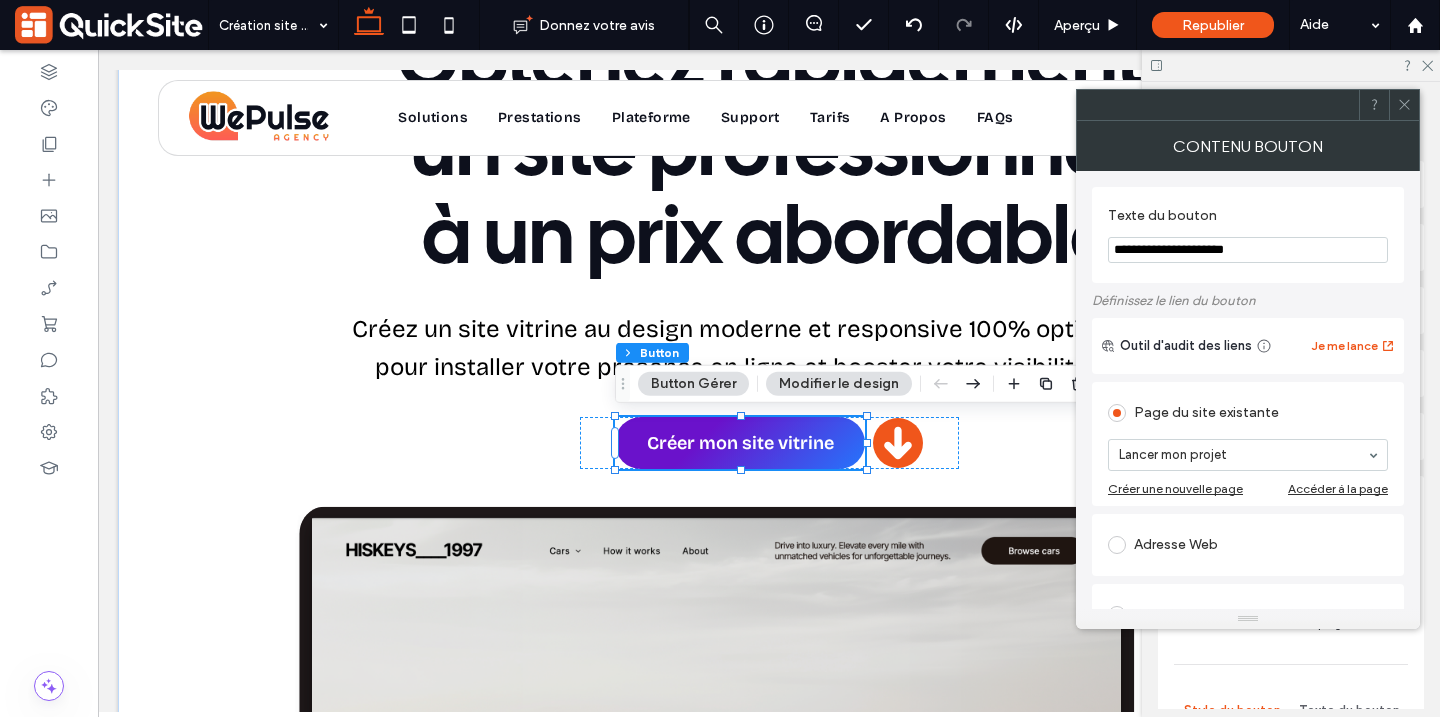 click on "Modifier le design" at bounding box center (839, 384) 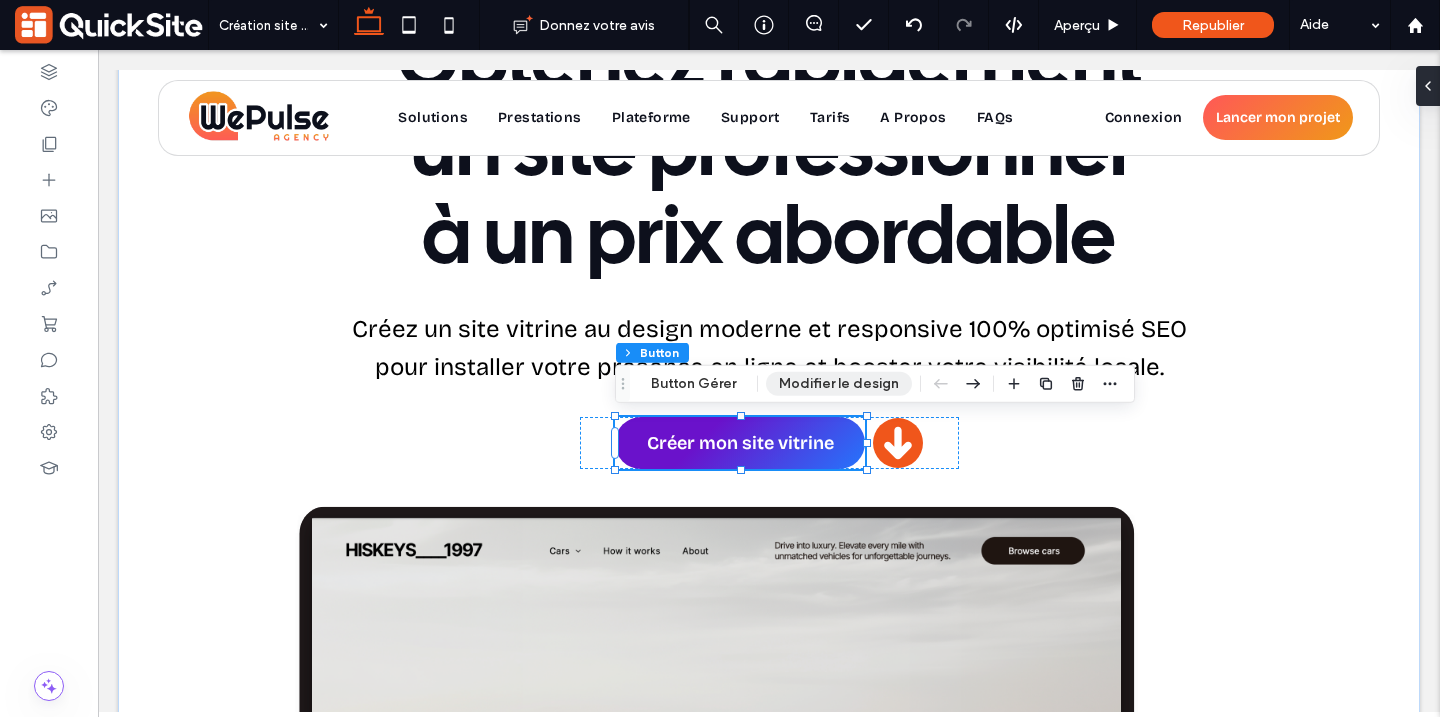 click on "Modifier le design" at bounding box center (839, 384) 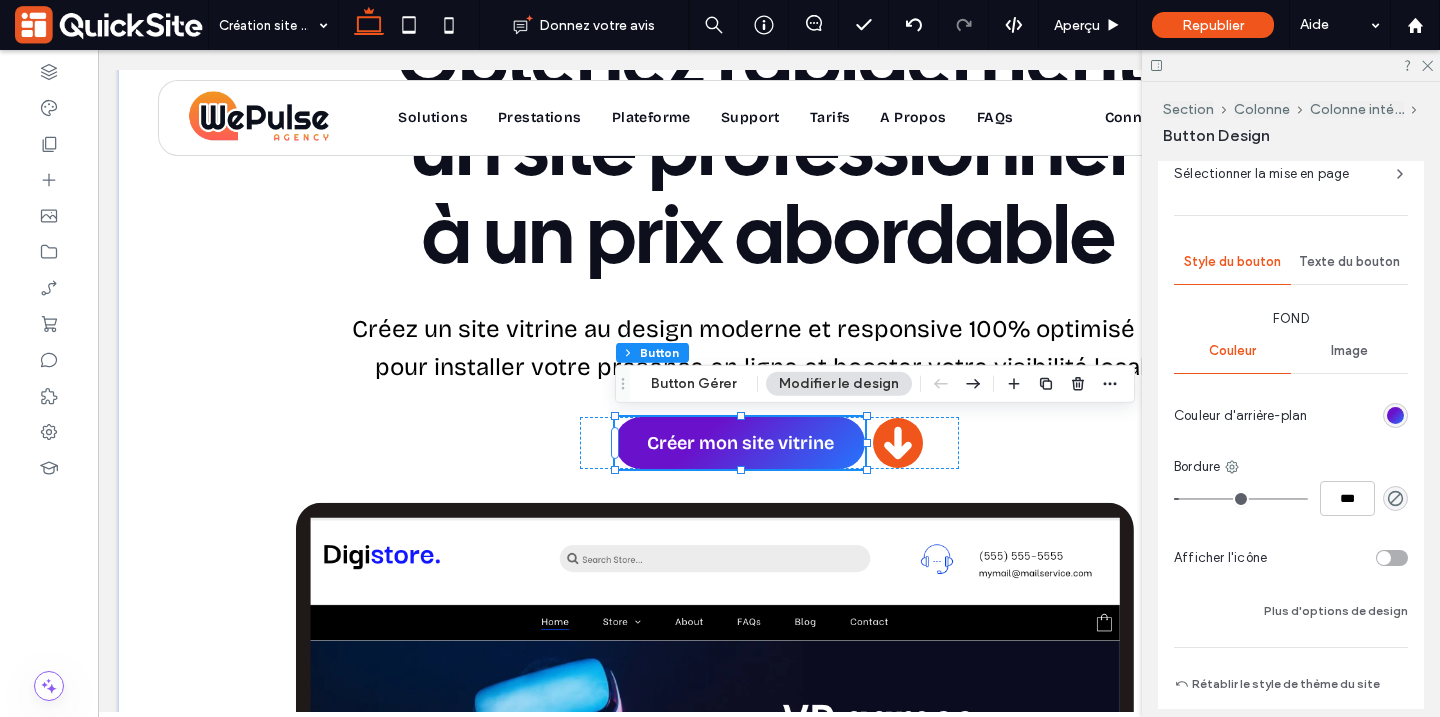 scroll, scrollTop: 426, scrollLeft: 0, axis: vertical 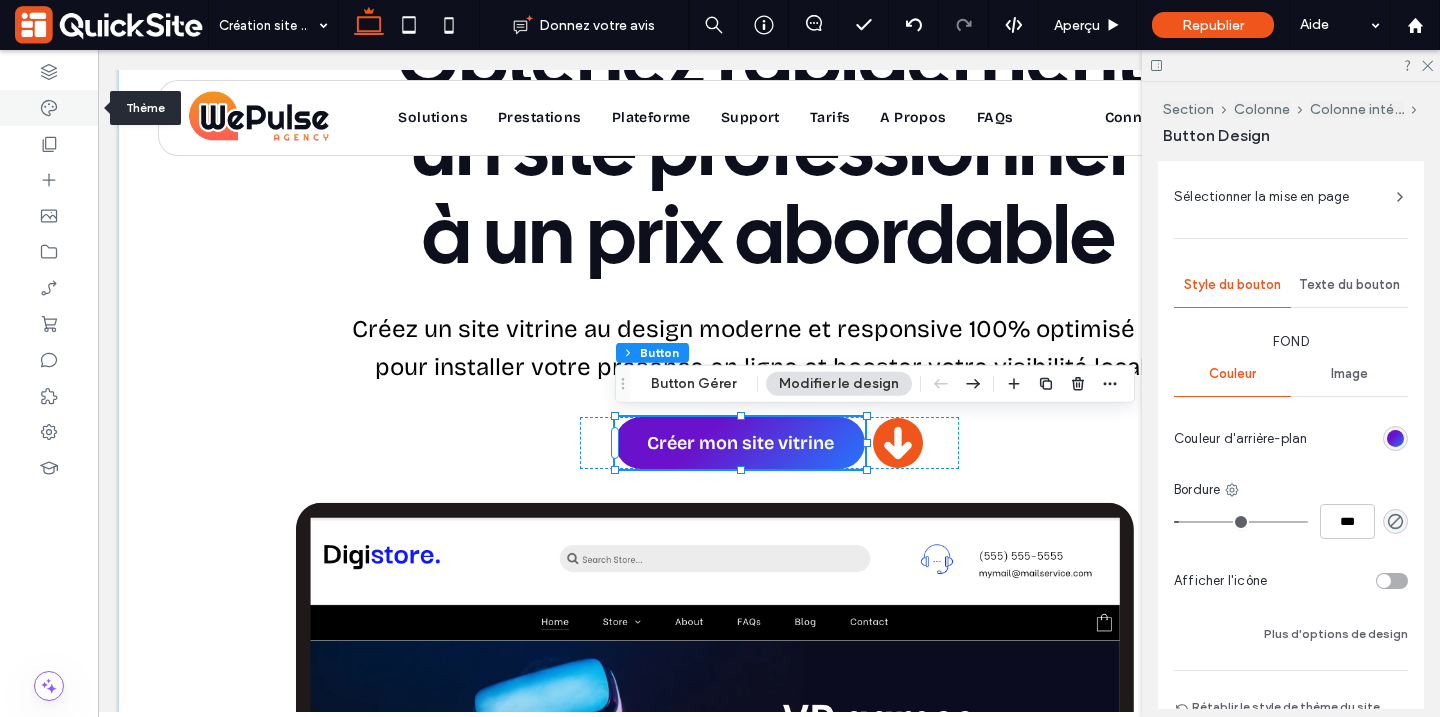 click at bounding box center [49, 108] 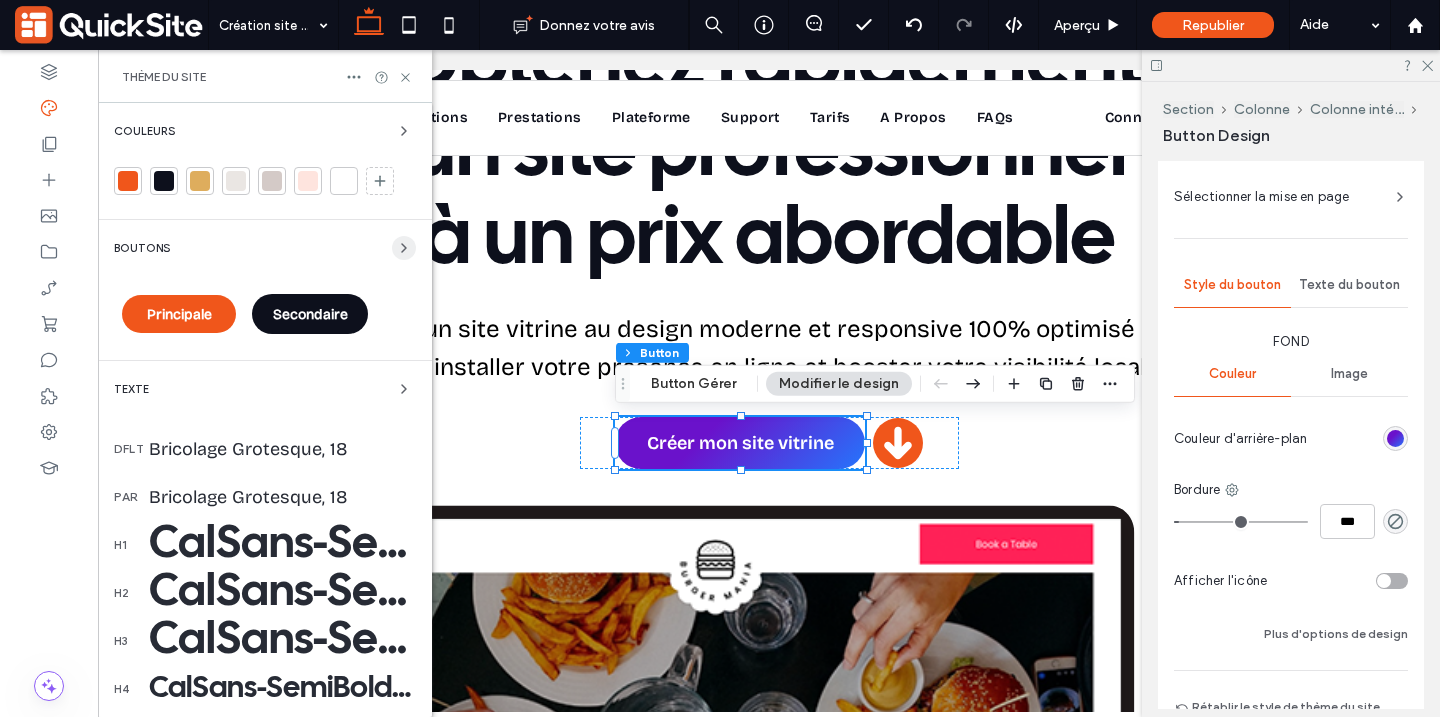 click 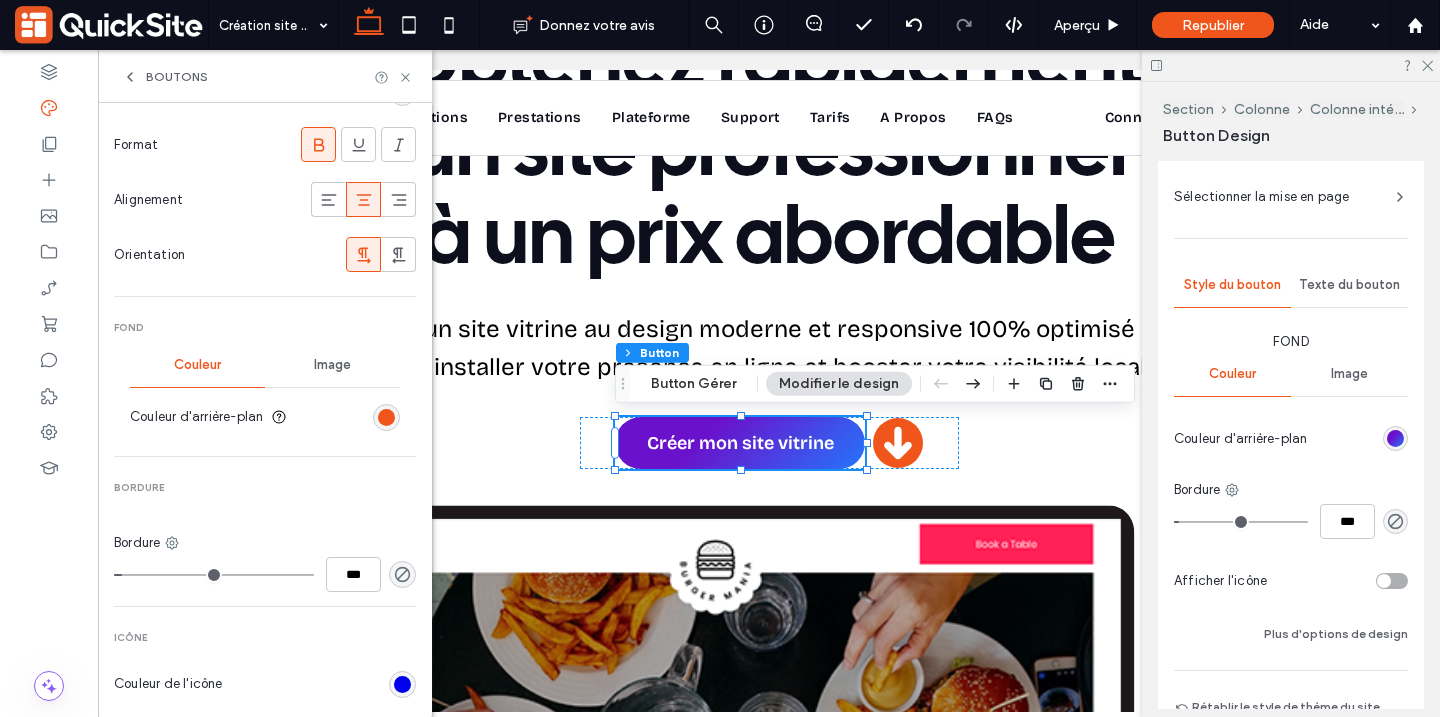 scroll, scrollTop: 494, scrollLeft: 0, axis: vertical 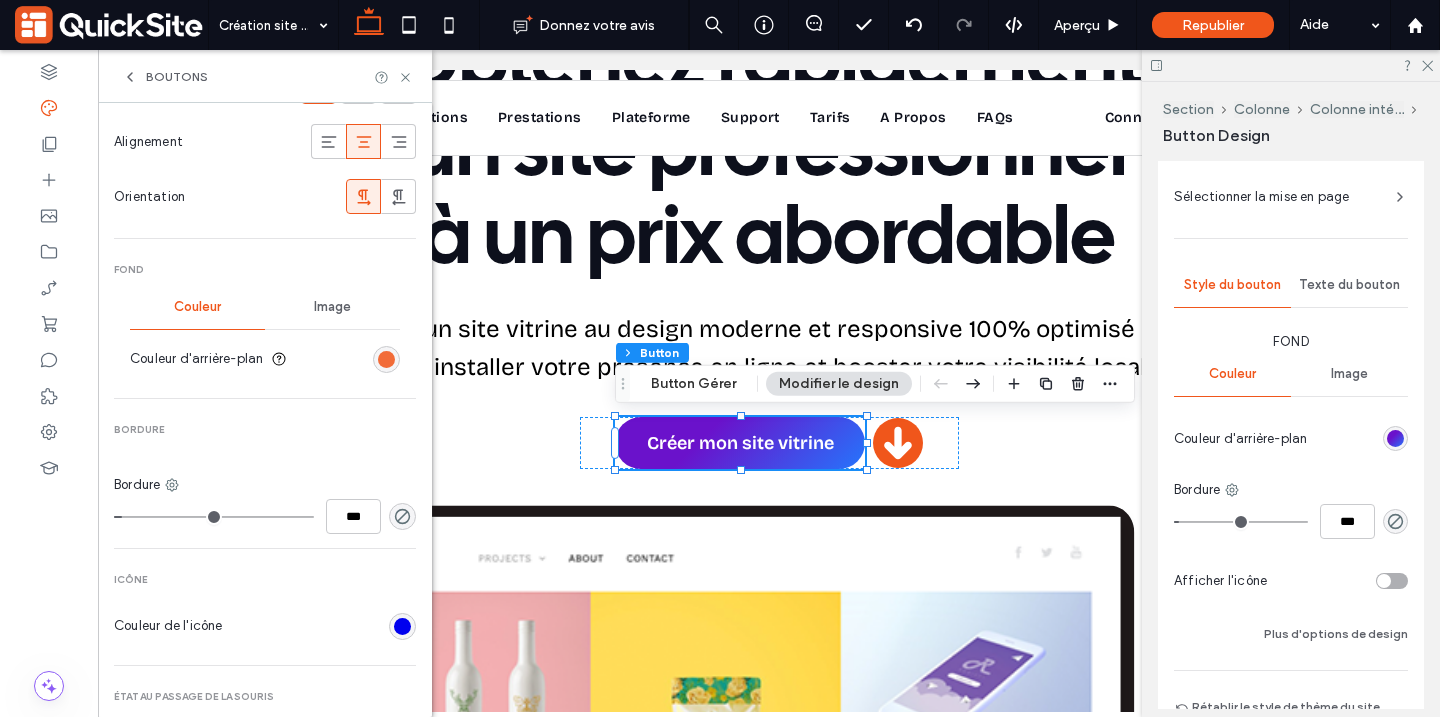 click at bounding box center [386, 359] 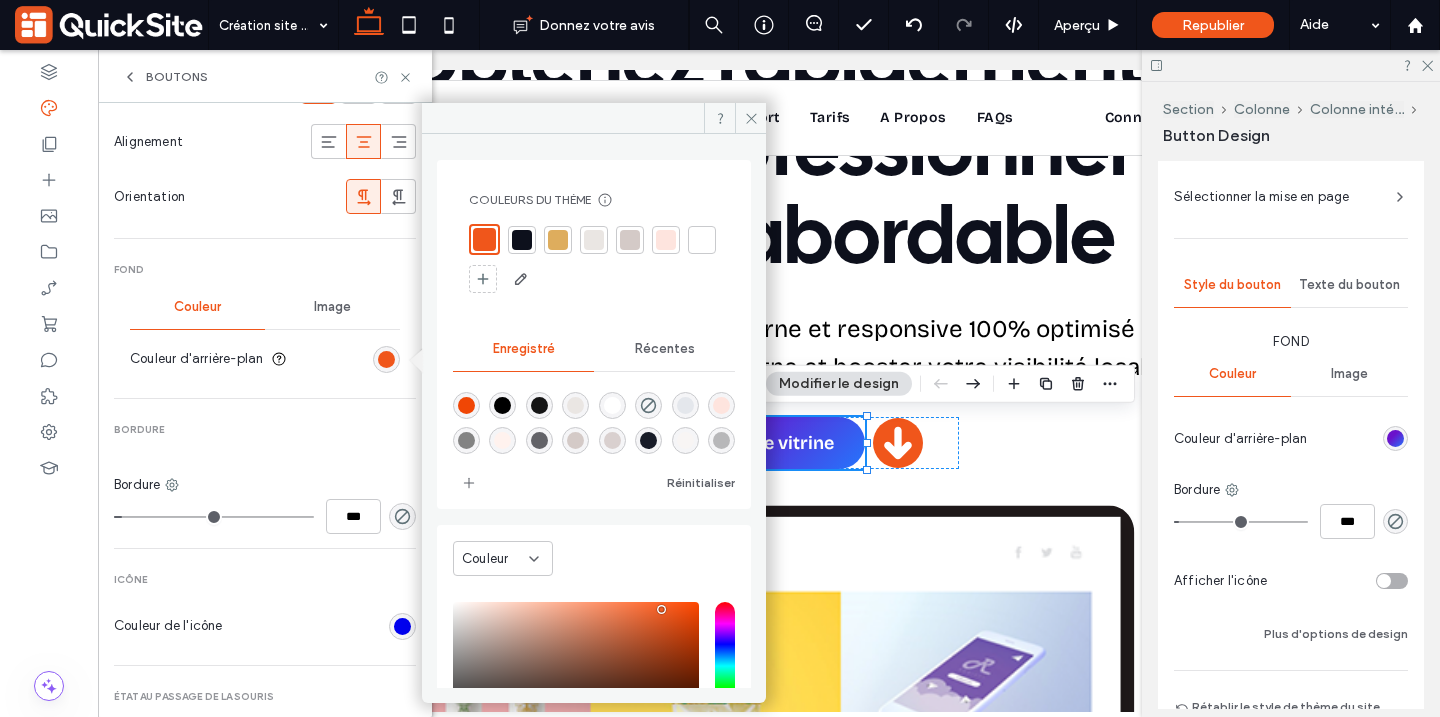 scroll, scrollTop: 32, scrollLeft: 0, axis: vertical 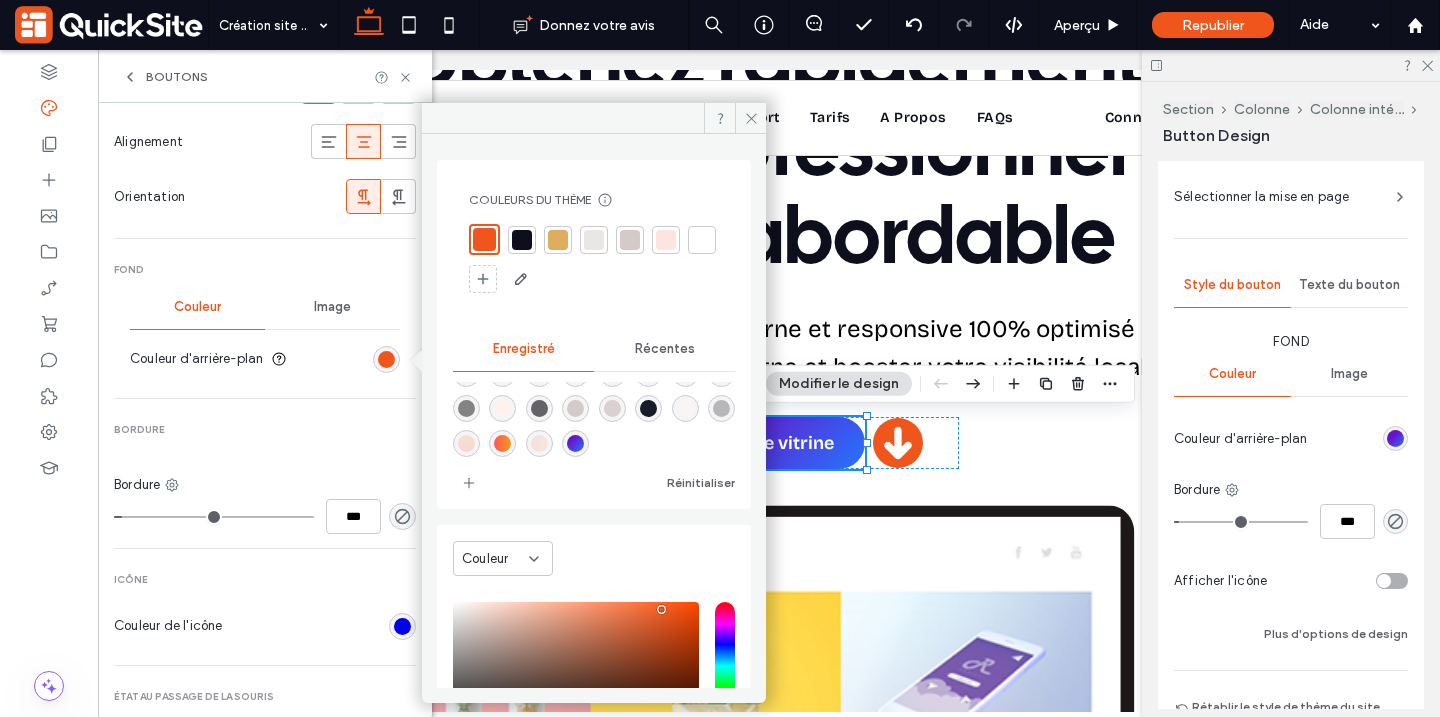 click at bounding box center [502, 443] 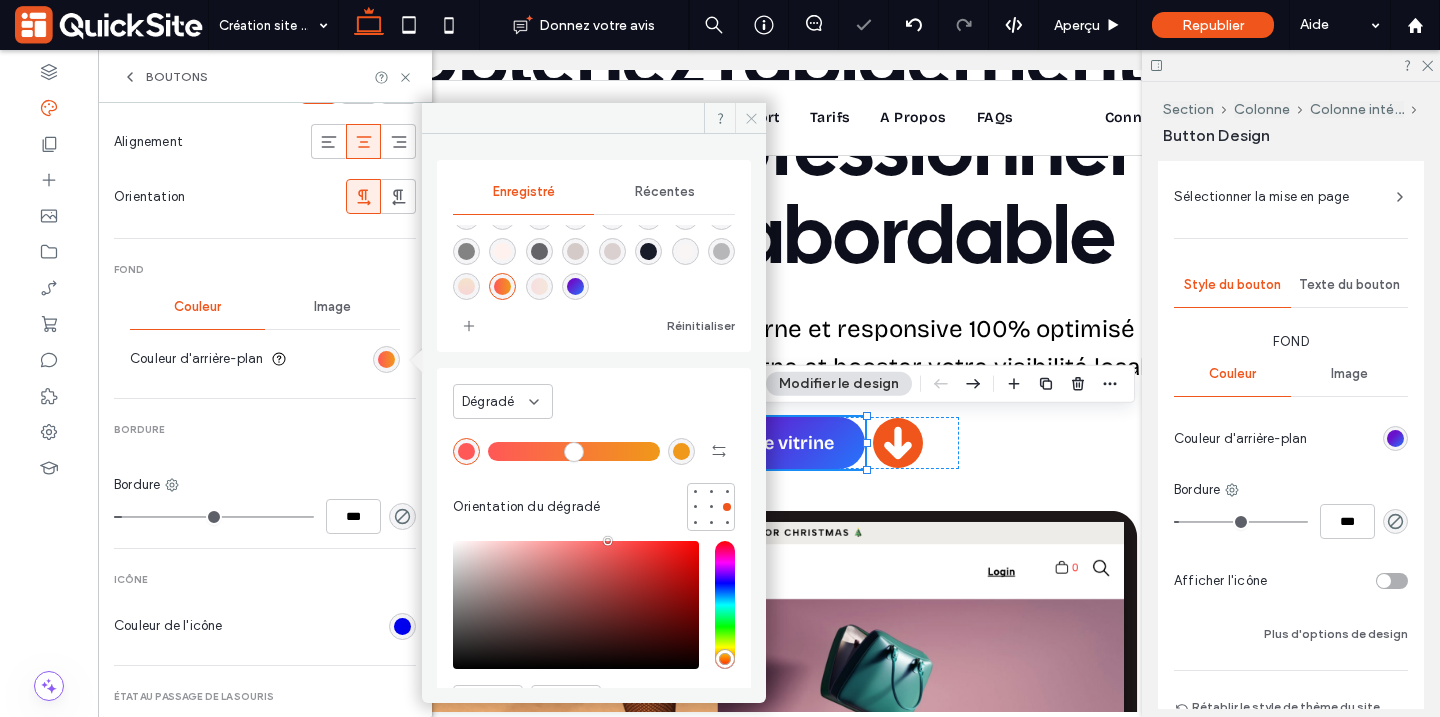 click 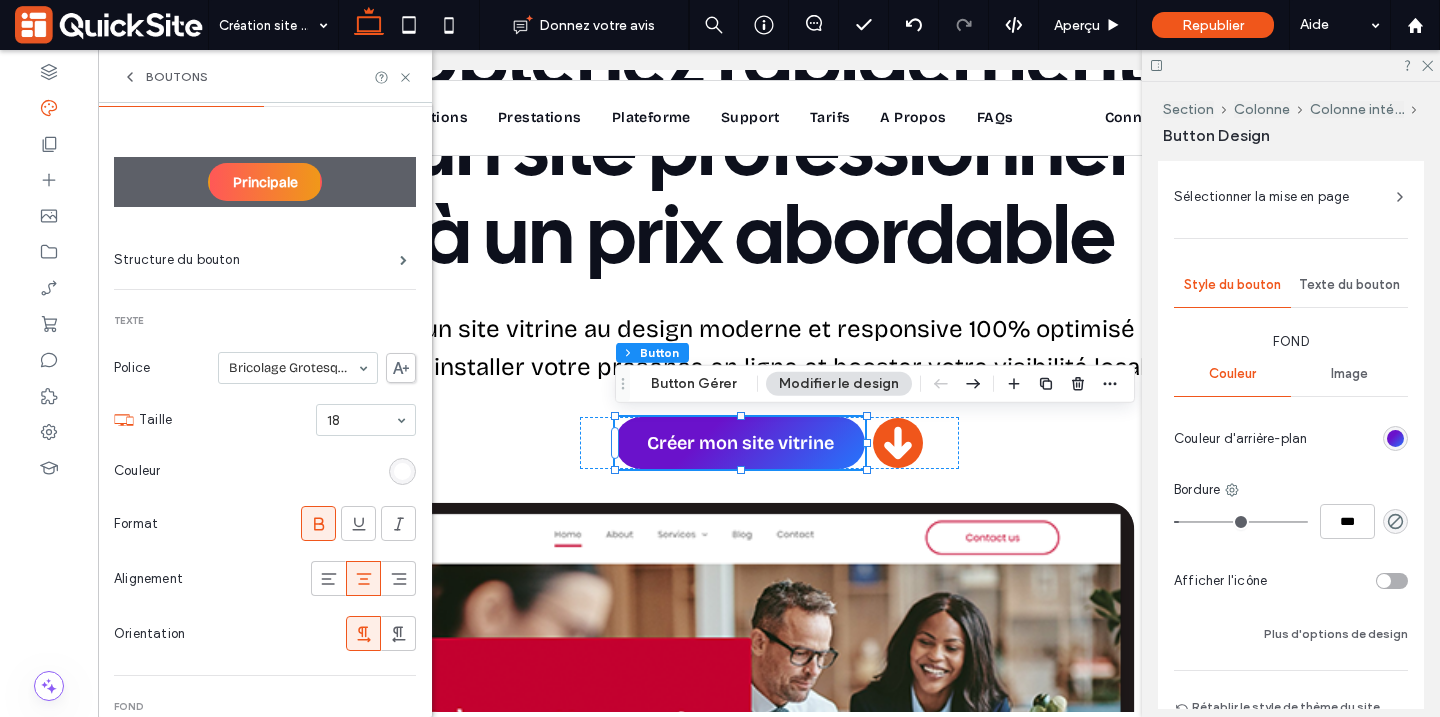 scroll, scrollTop: 57, scrollLeft: 0, axis: vertical 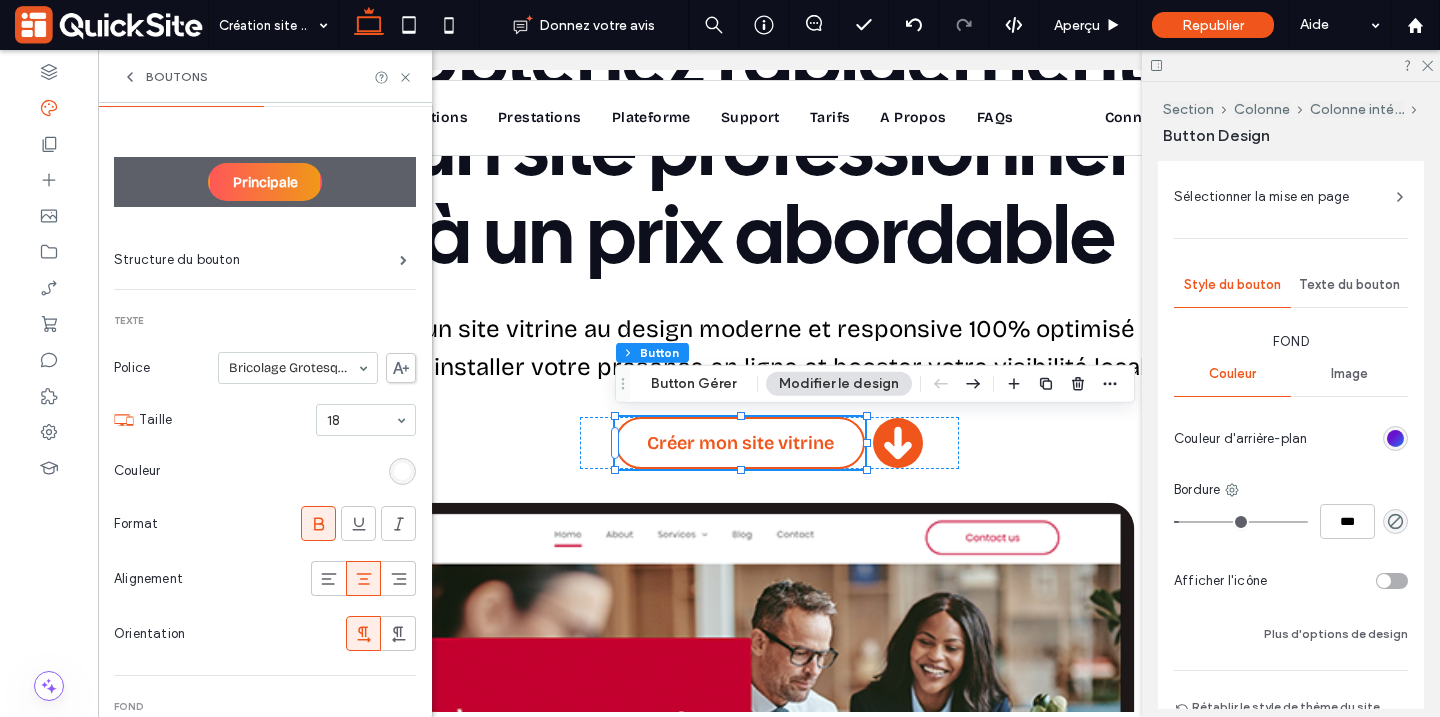 click on "Créer mon site vitrine" at bounding box center [740, 443] 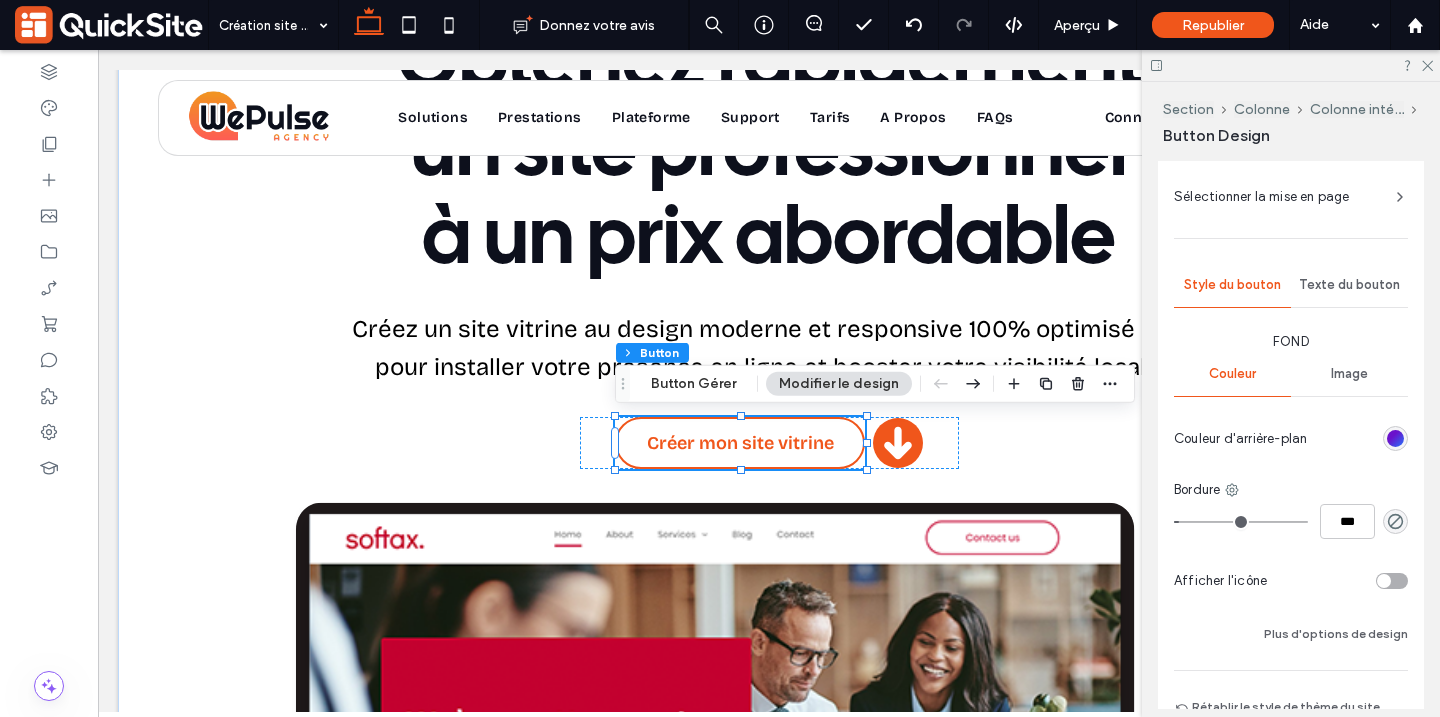 click on "Créer mon site vitrine" at bounding box center (740, 443) 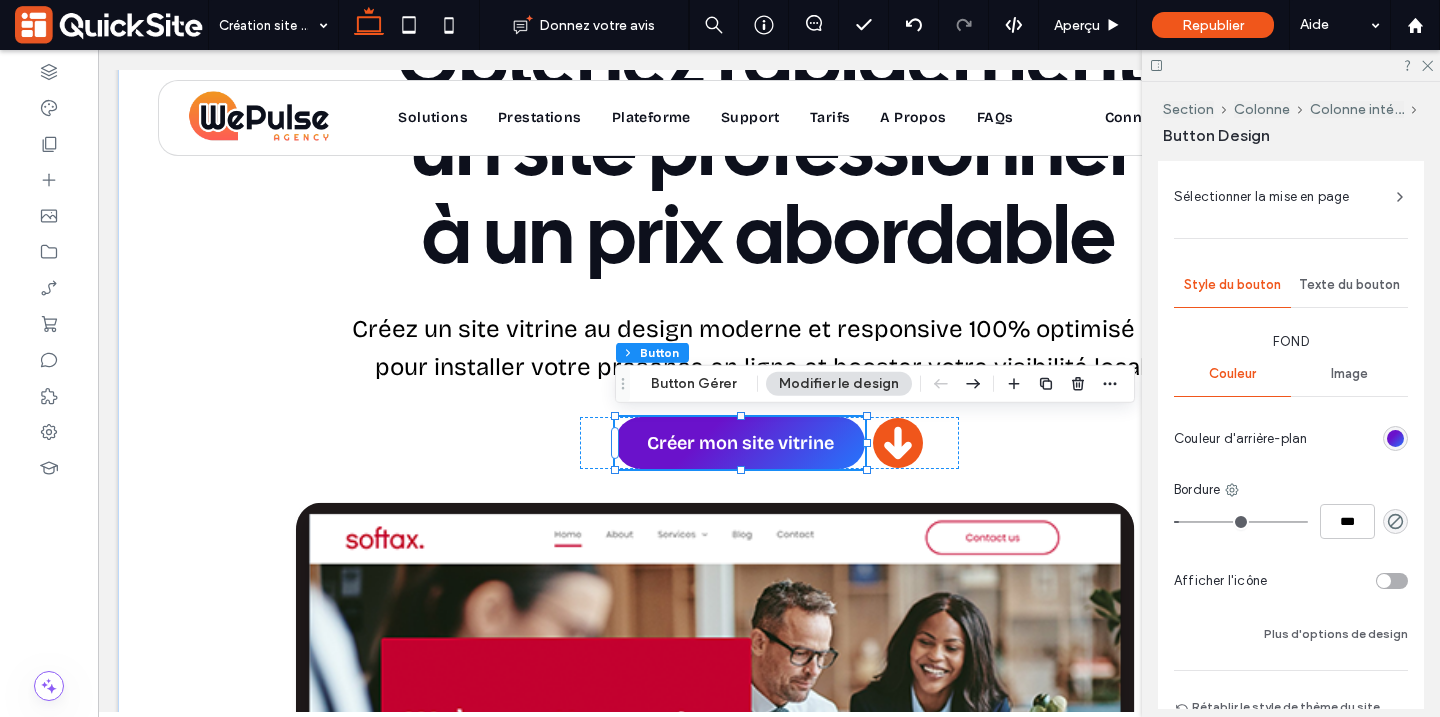 scroll, scrollTop: 0, scrollLeft: 0, axis: both 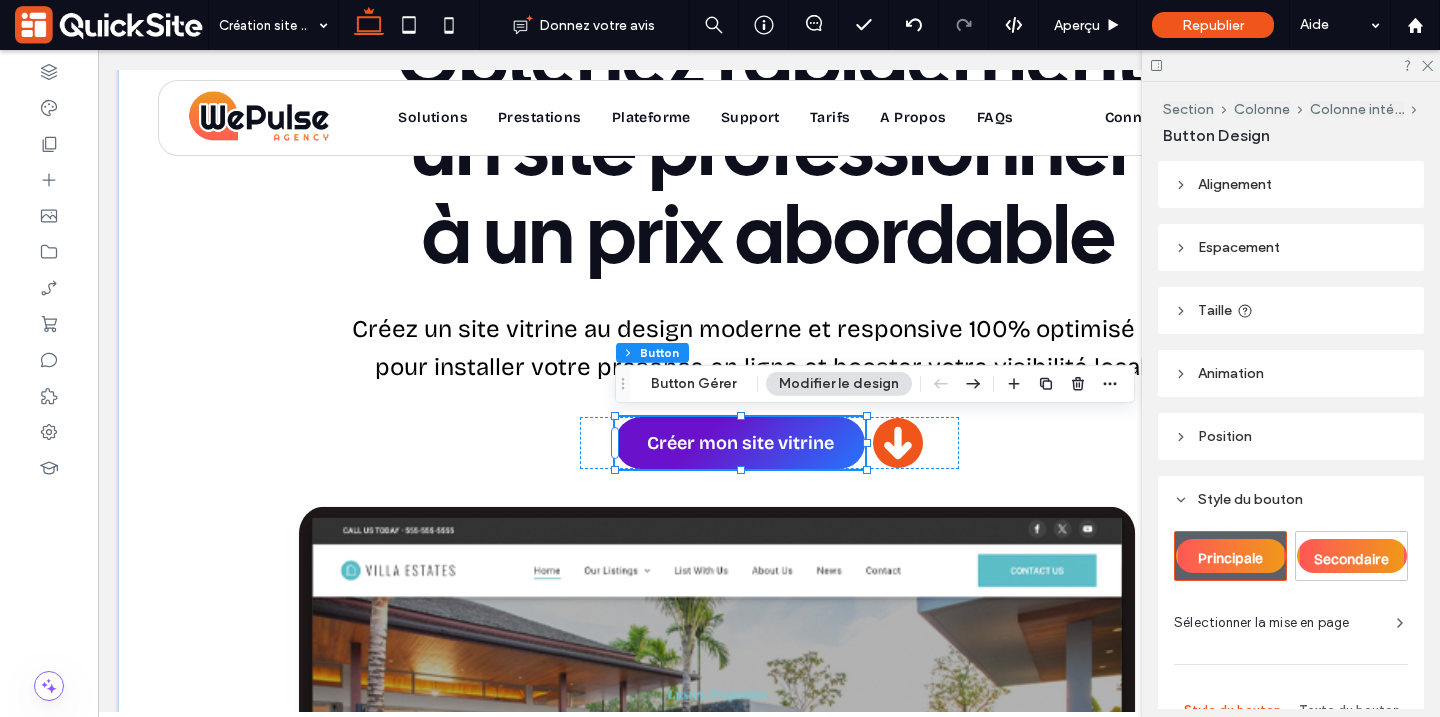 click on "Principale" at bounding box center [1230, 558] 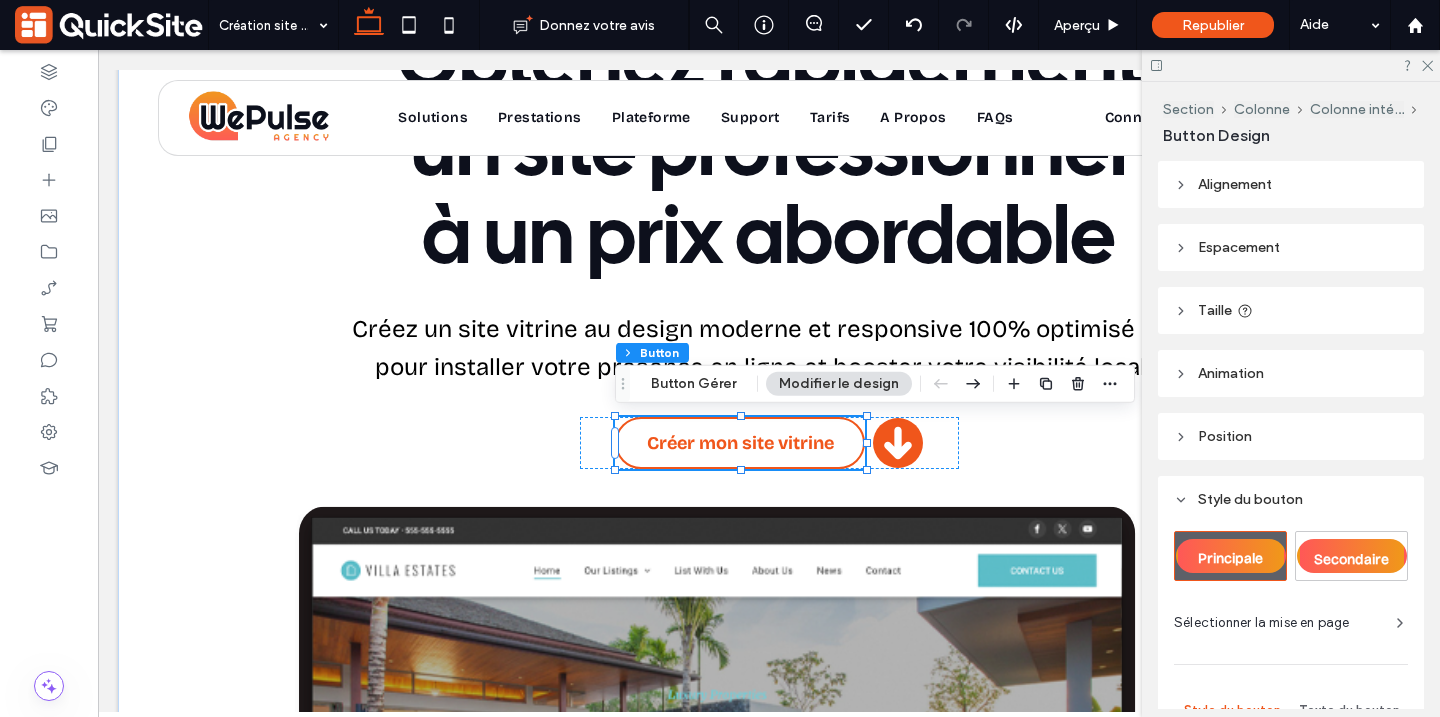click on "Créer mon site vitrine" at bounding box center (740, 443) 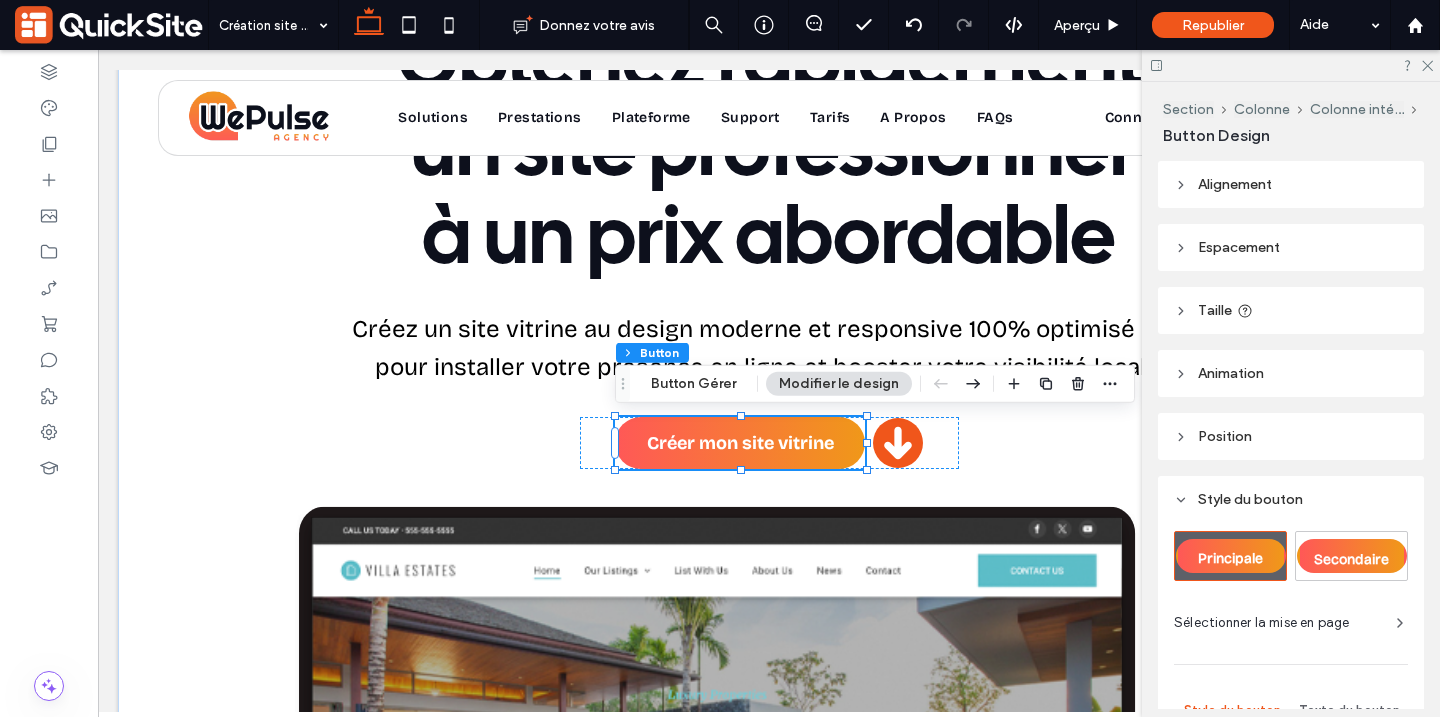 scroll, scrollTop: 114, scrollLeft: 0, axis: vertical 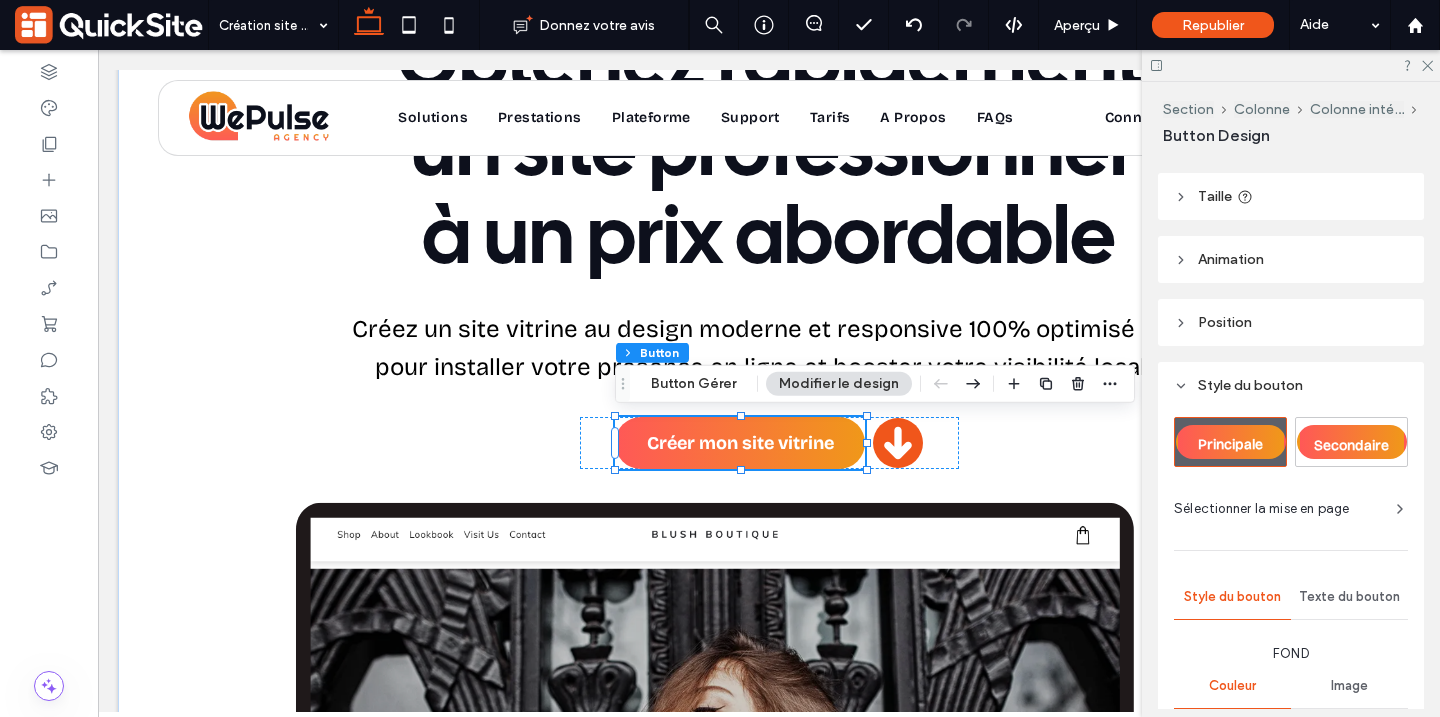 click on "Texte du bouton" at bounding box center [1349, 597] 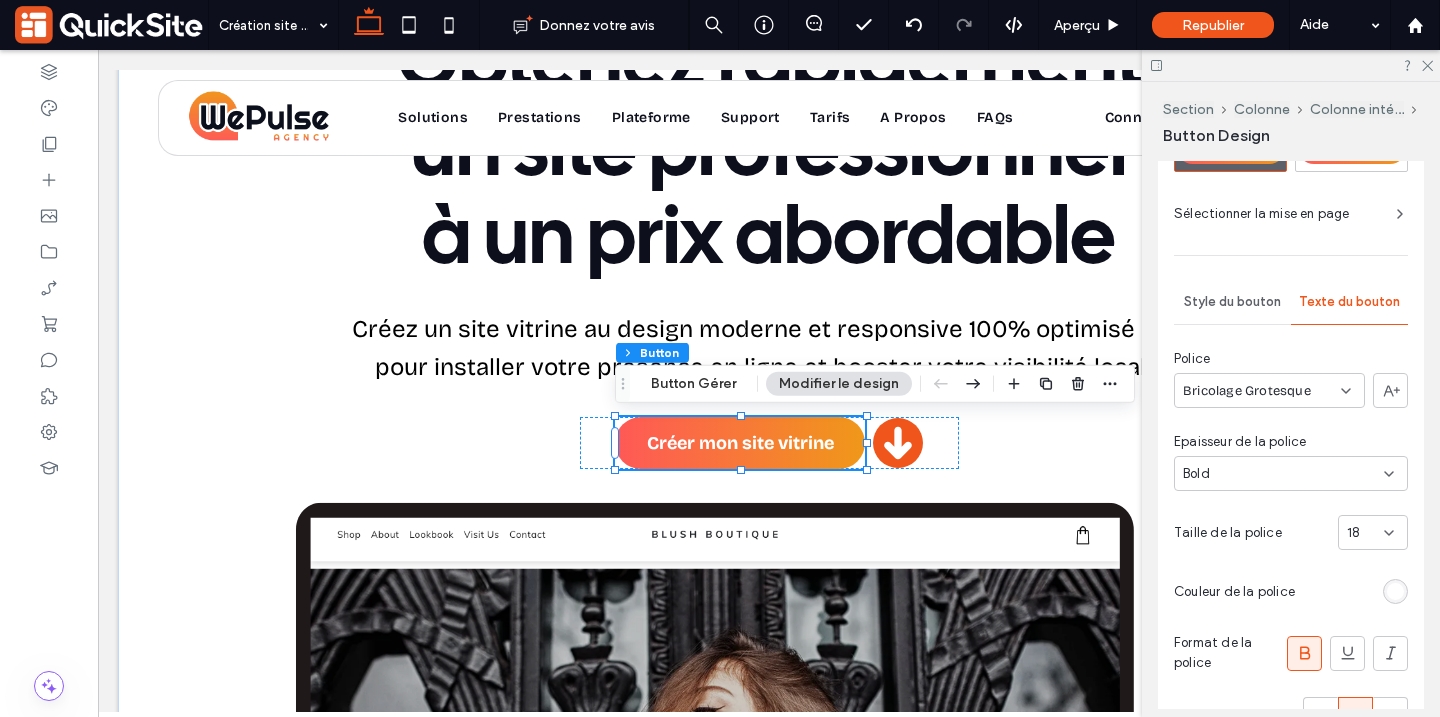 scroll, scrollTop: 419, scrollLeft: 0, axis: vertical 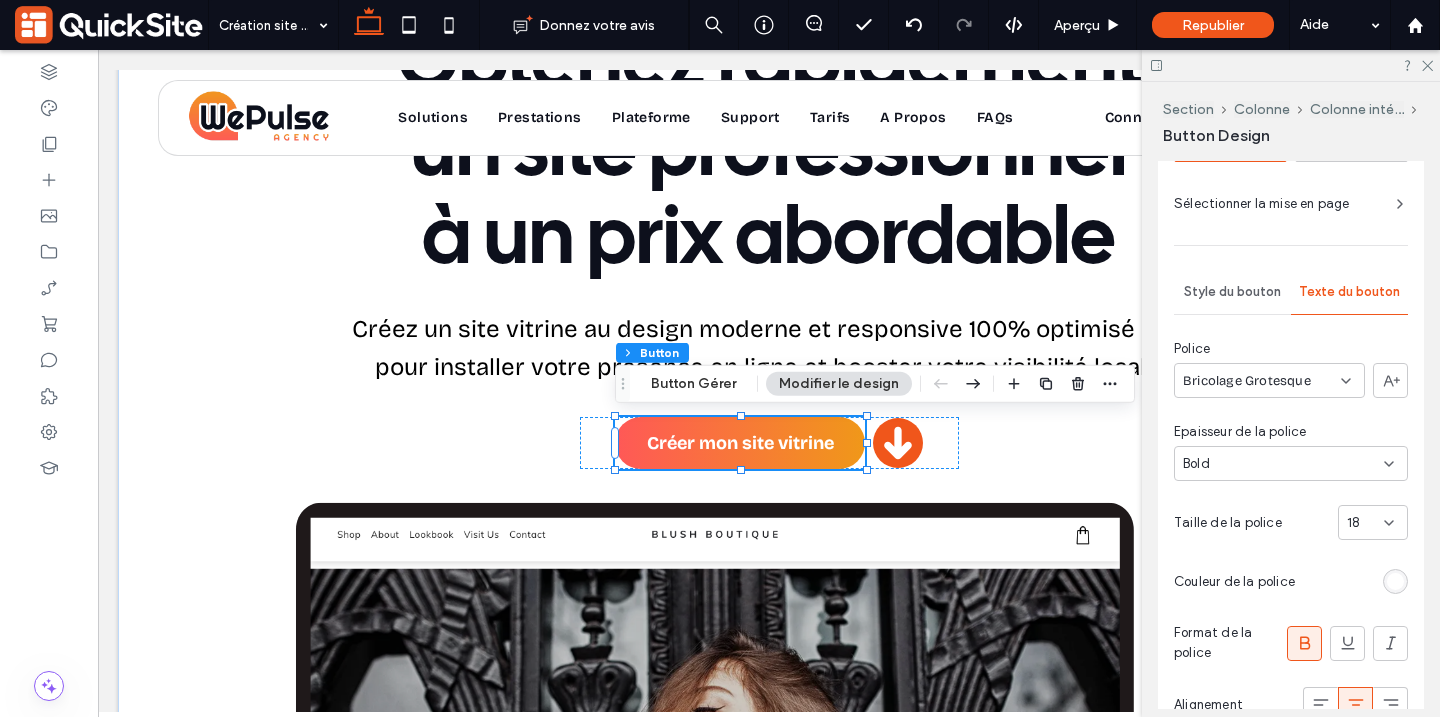click on "Bold" at bounding box center (1283, 464) 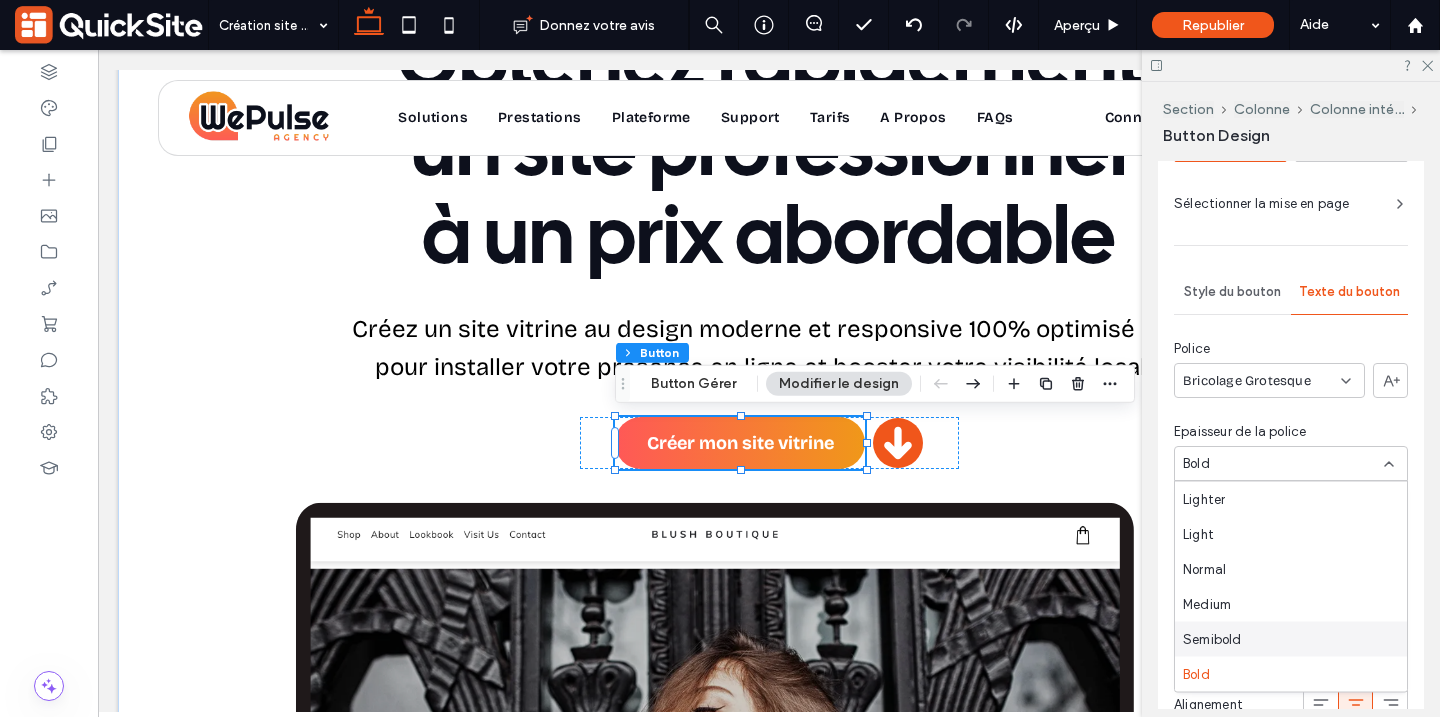 click on "Semibold" at bounding box center [1212, 639] 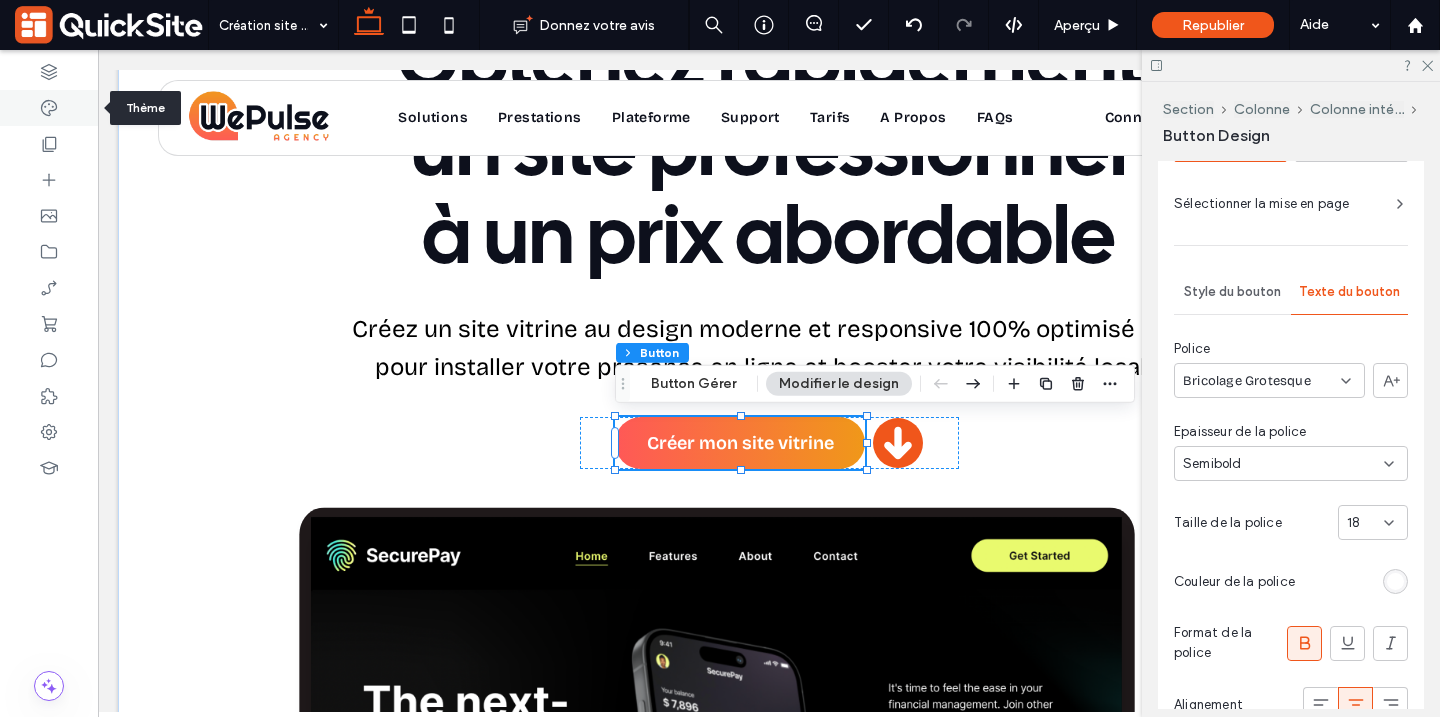 click at bounding box center [49, 108] 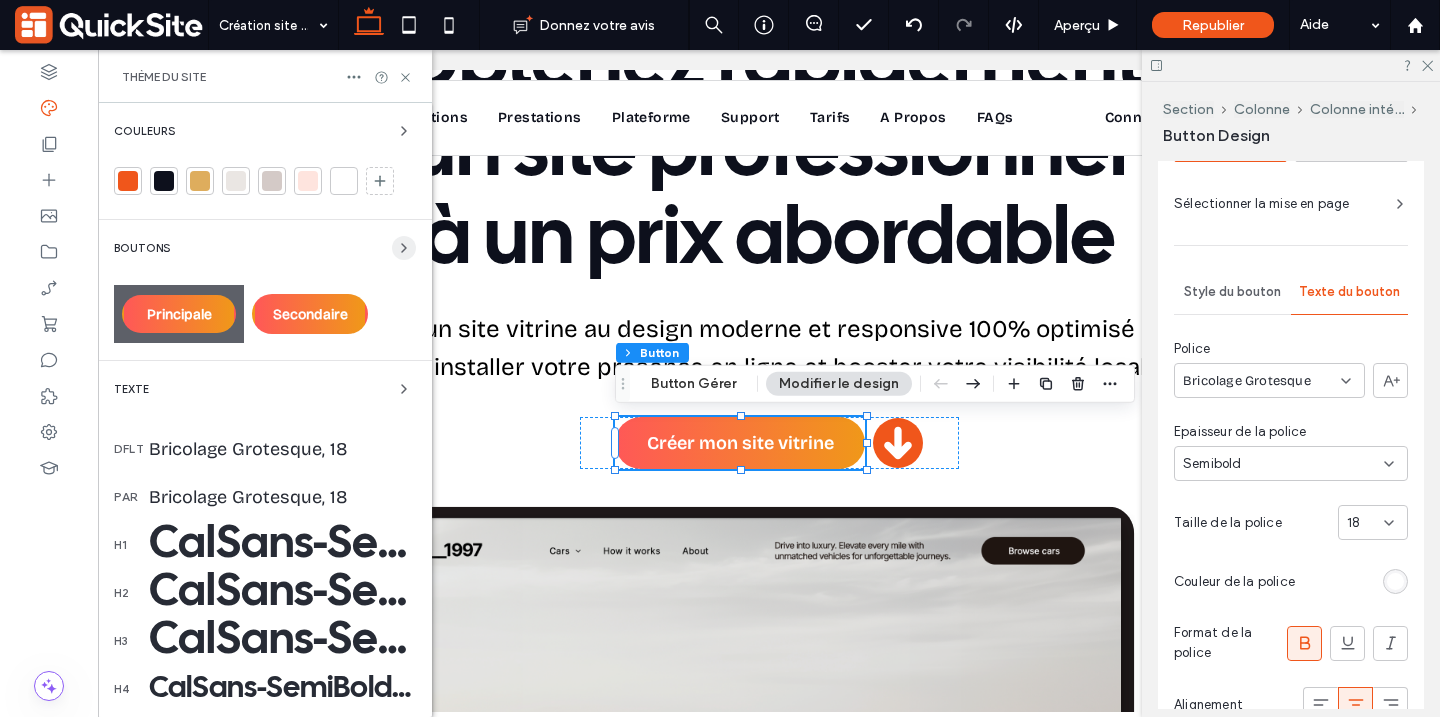 click at bounding box center (404, 248) 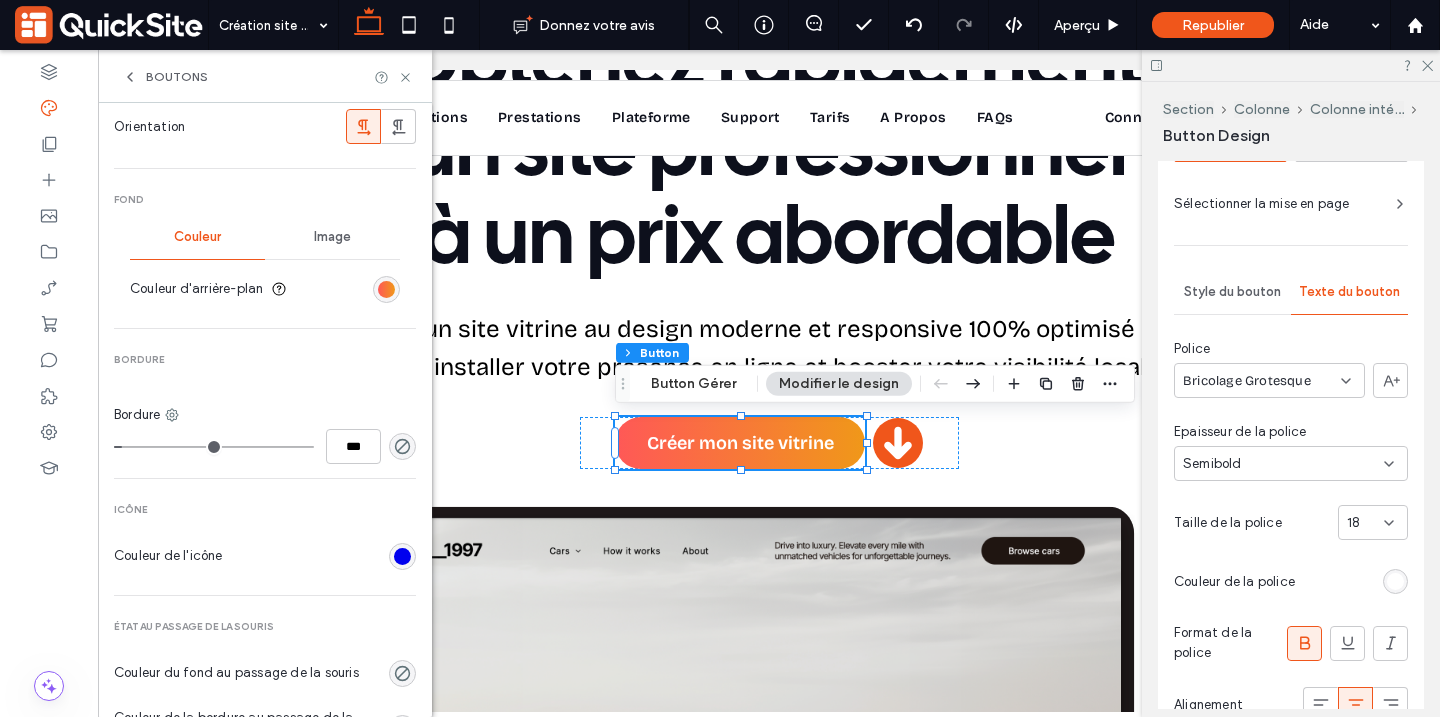 scroll, scrollTop: 564, scrollLeft: 0, axis: vertical 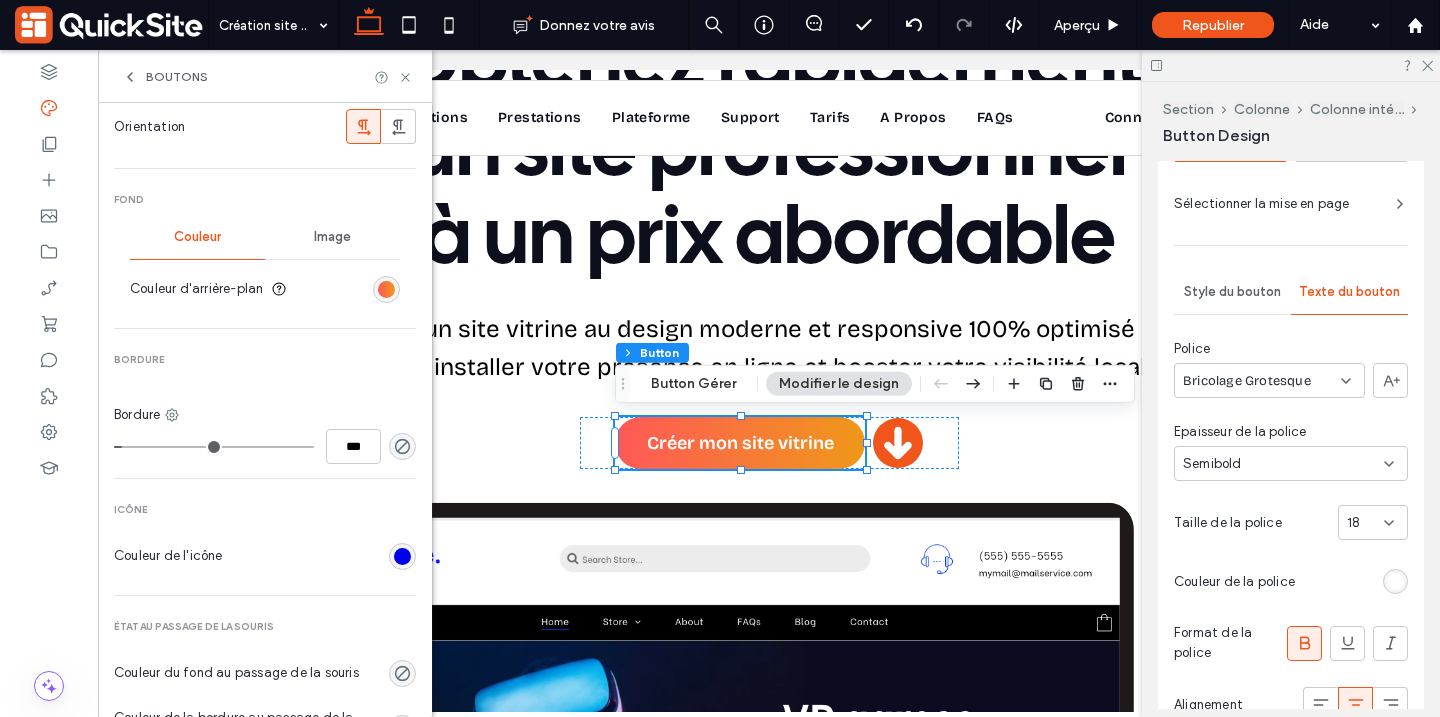 click on "Couleur d'arrière-plan" at bounding box center [265, 289] 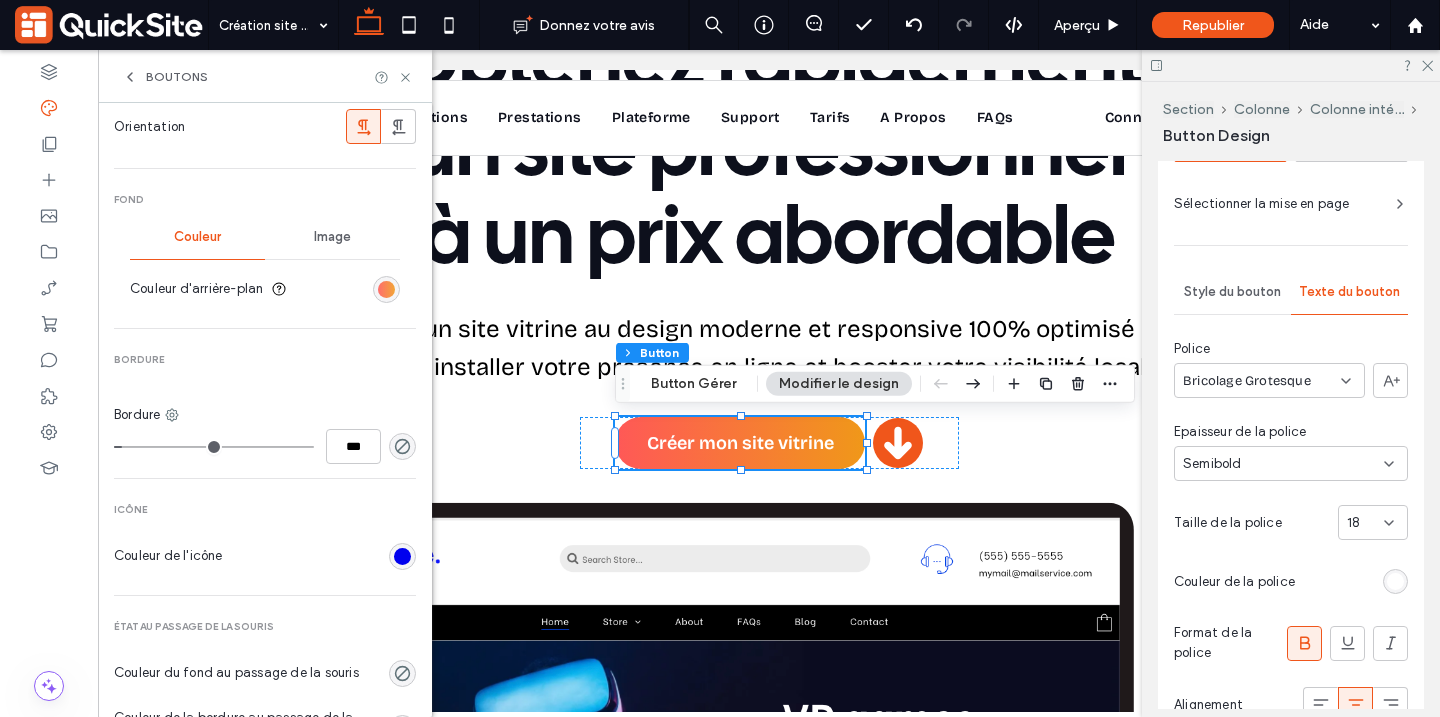 click at bounding box center [386, 289] 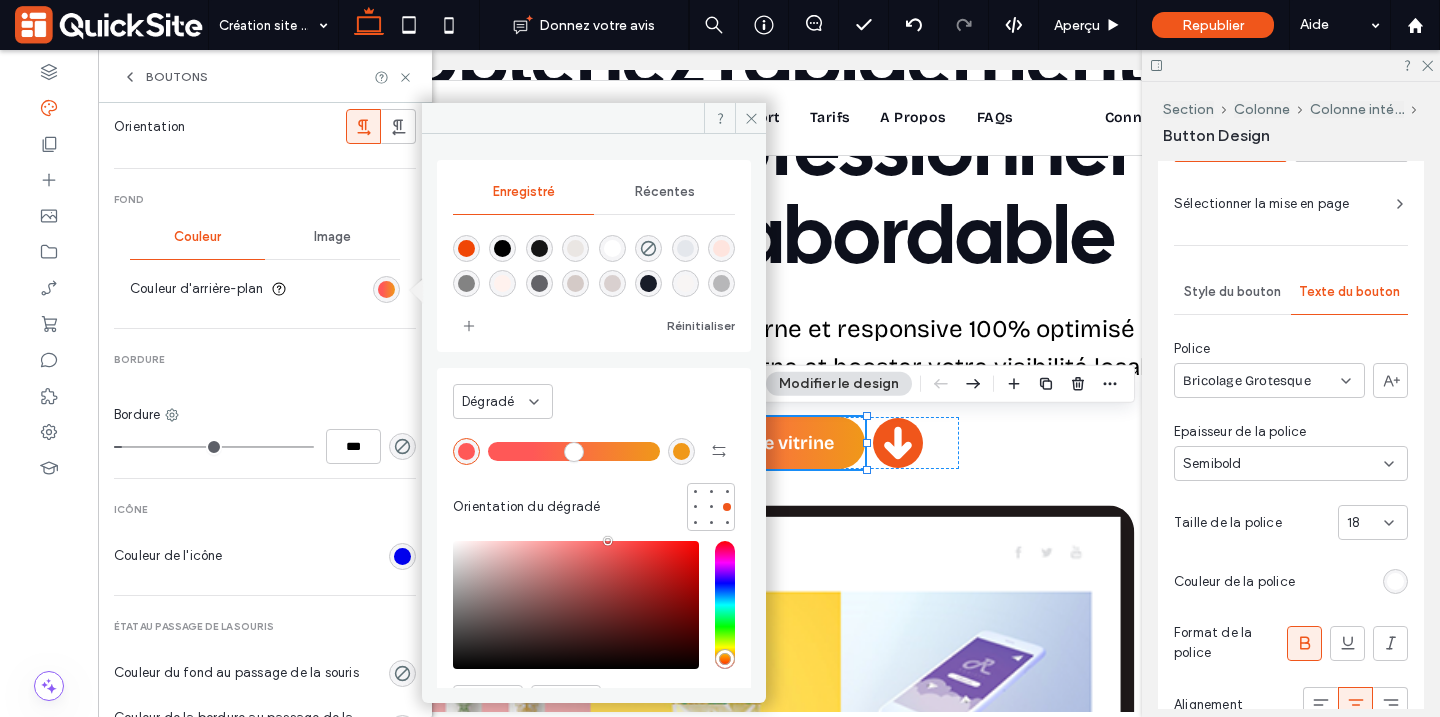 drag, startPoint x: 502, startPoint y: 451, endPoint x: 534, endPoint y: 449, distance: 32.06244 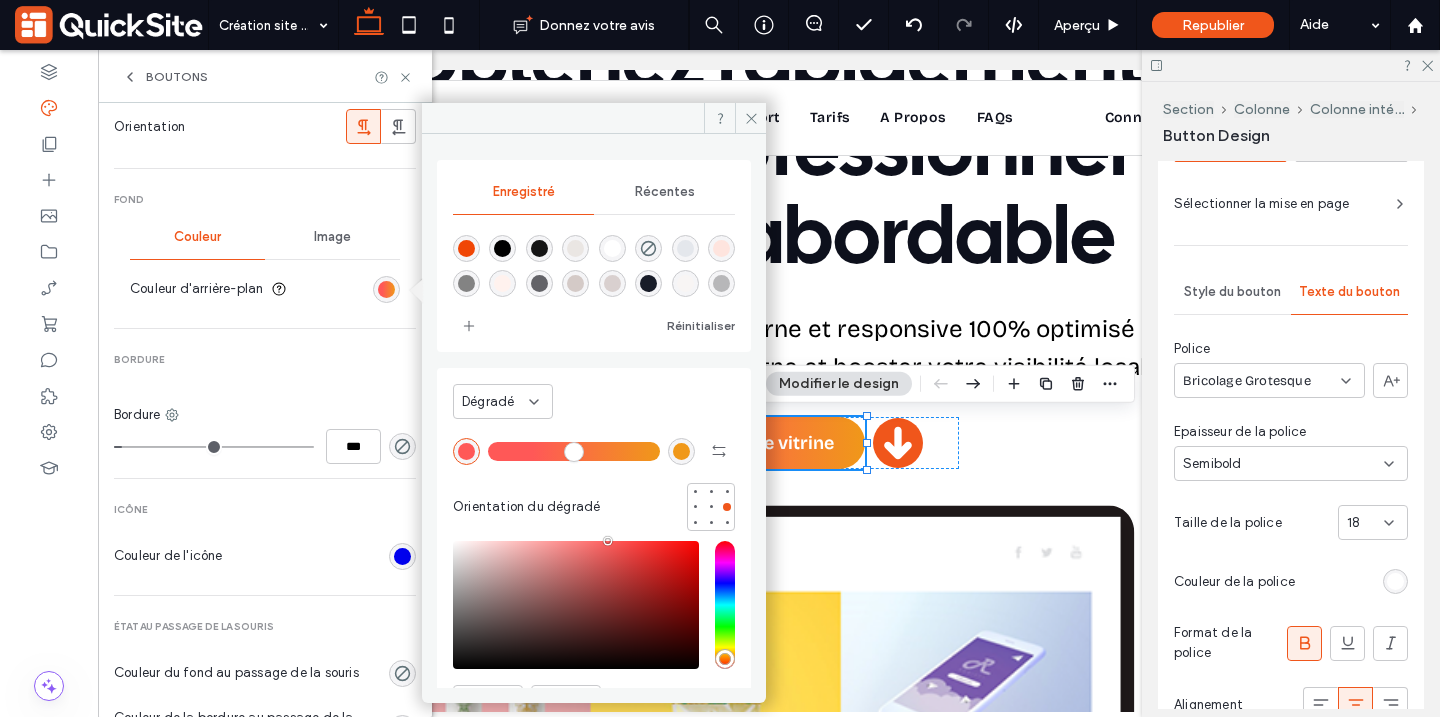 type on "**" 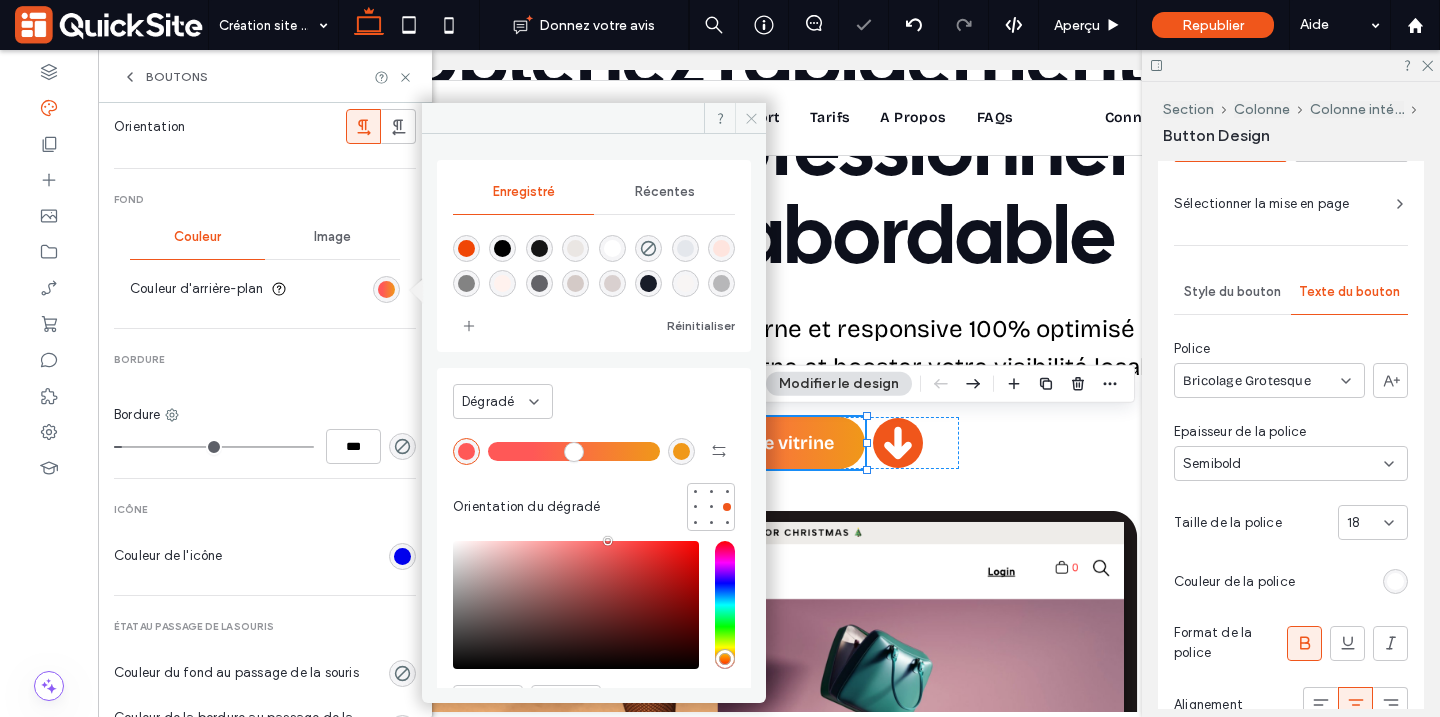 click 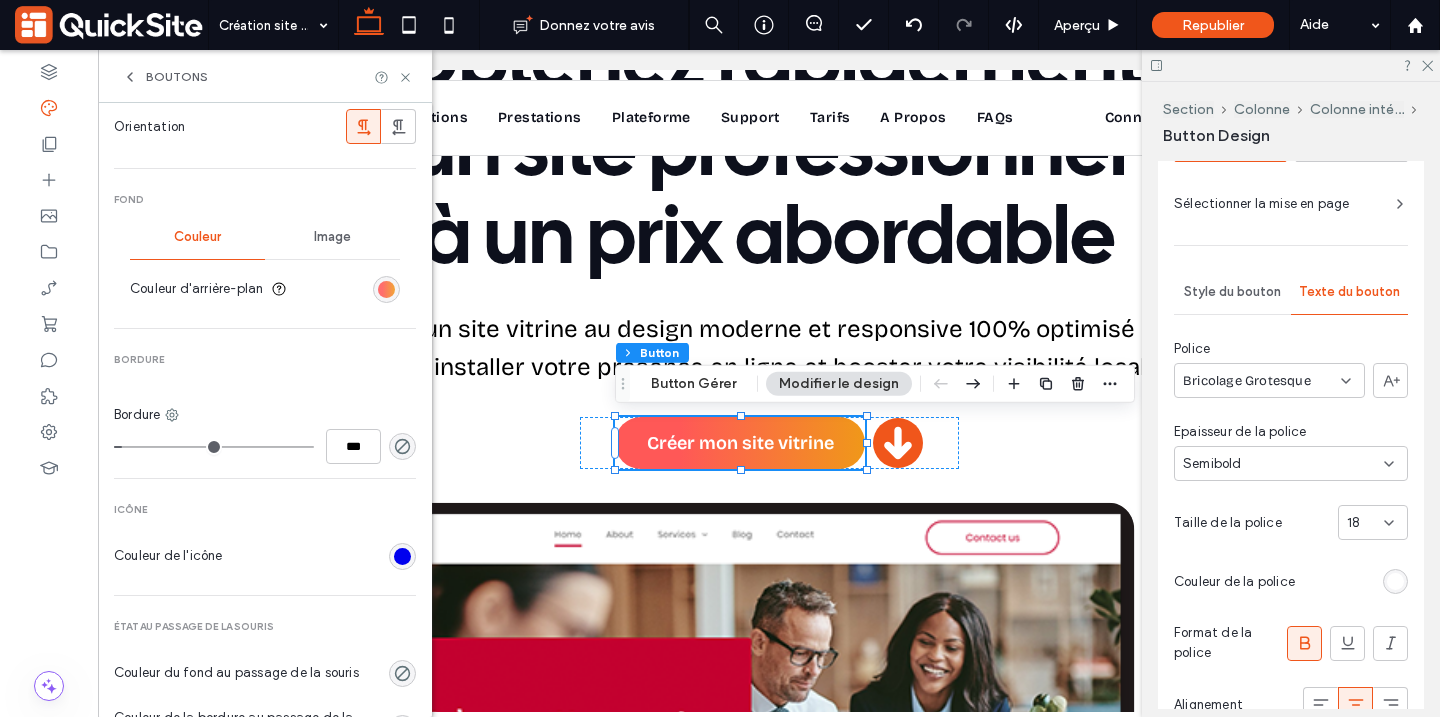 click at bounding box center (386, 289) 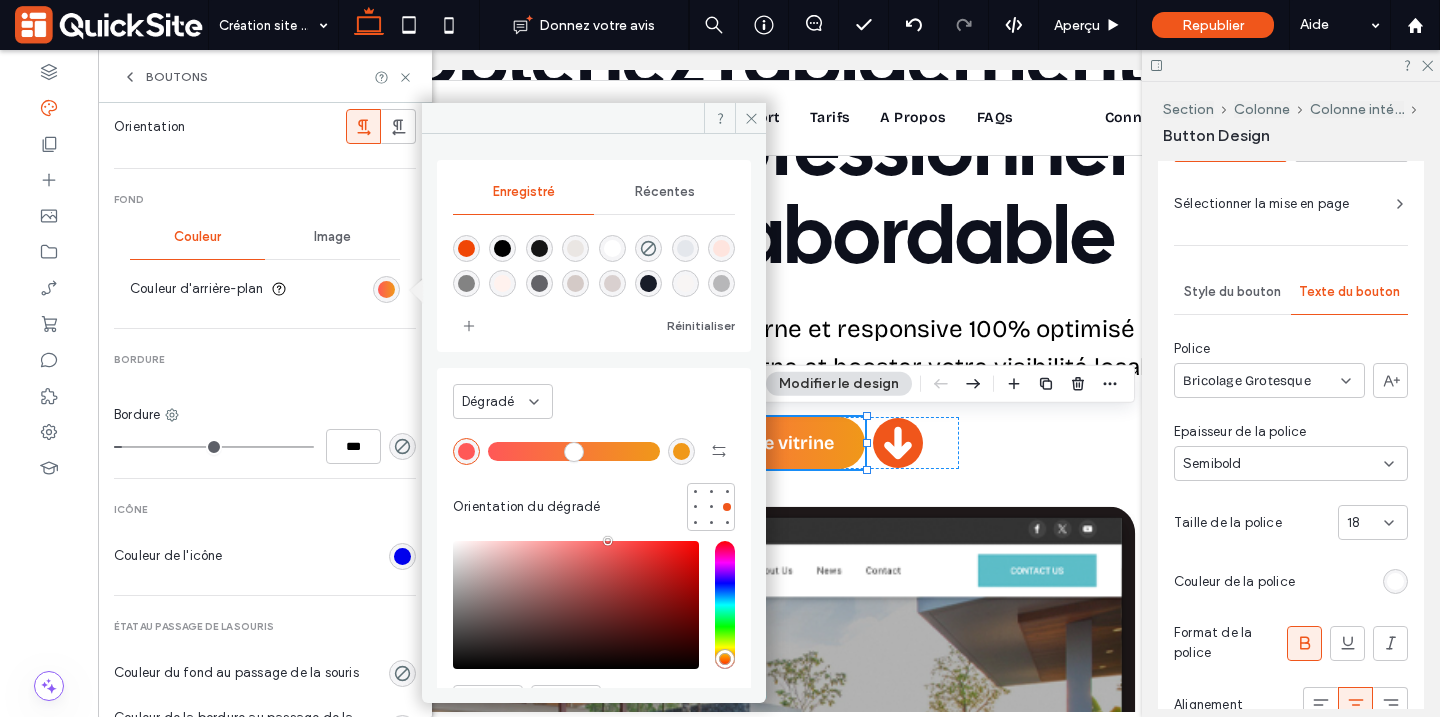 drag, startPoint x: 537, startPoint y: 455, endPoint x: 475, endPoint y: 451, distance: 62.1289 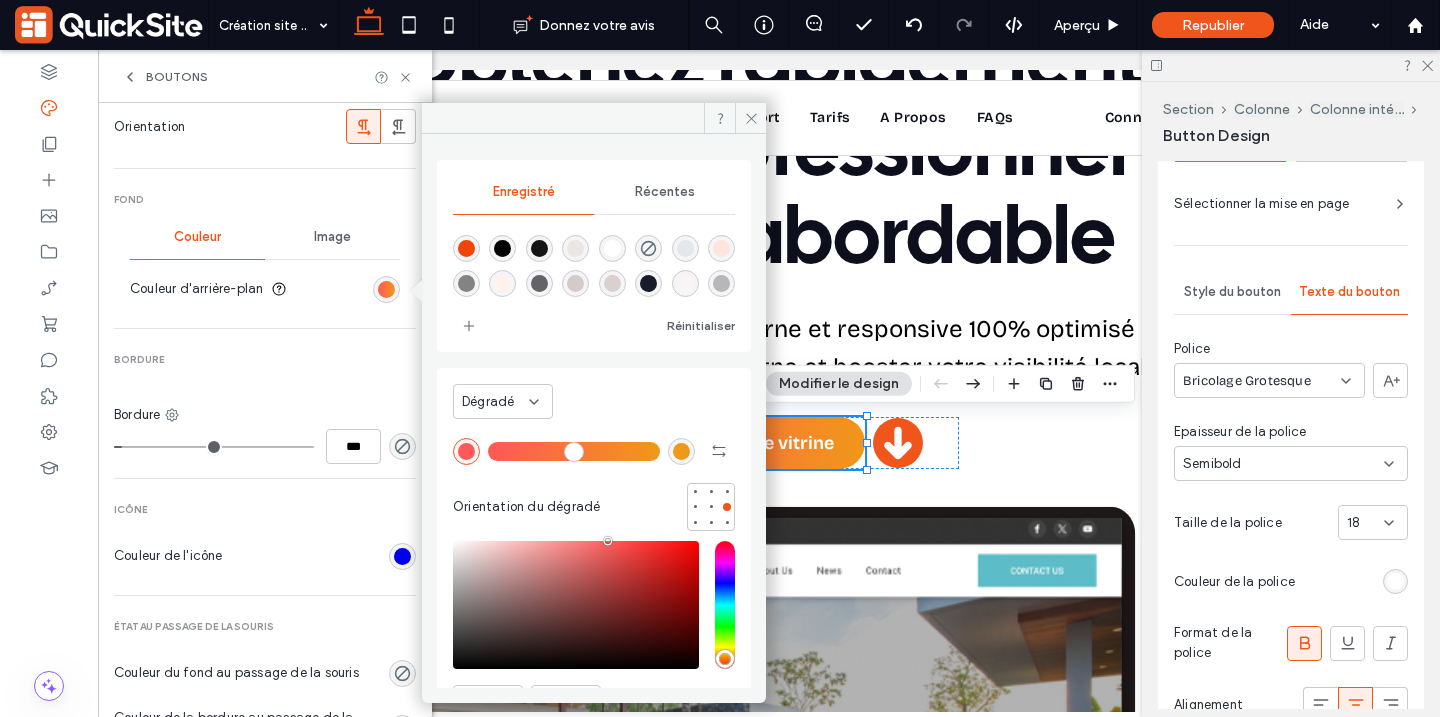 type on "*" 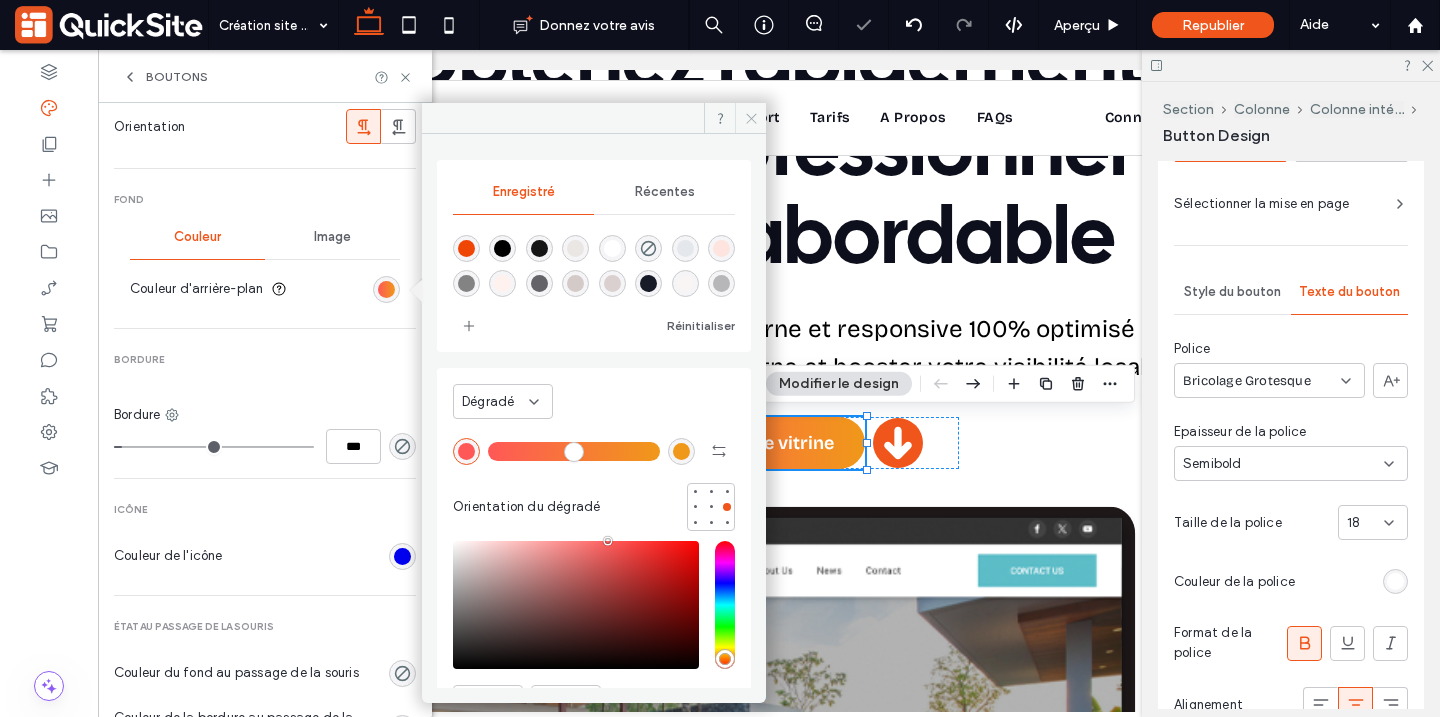 click at bounding box center (750, 118) 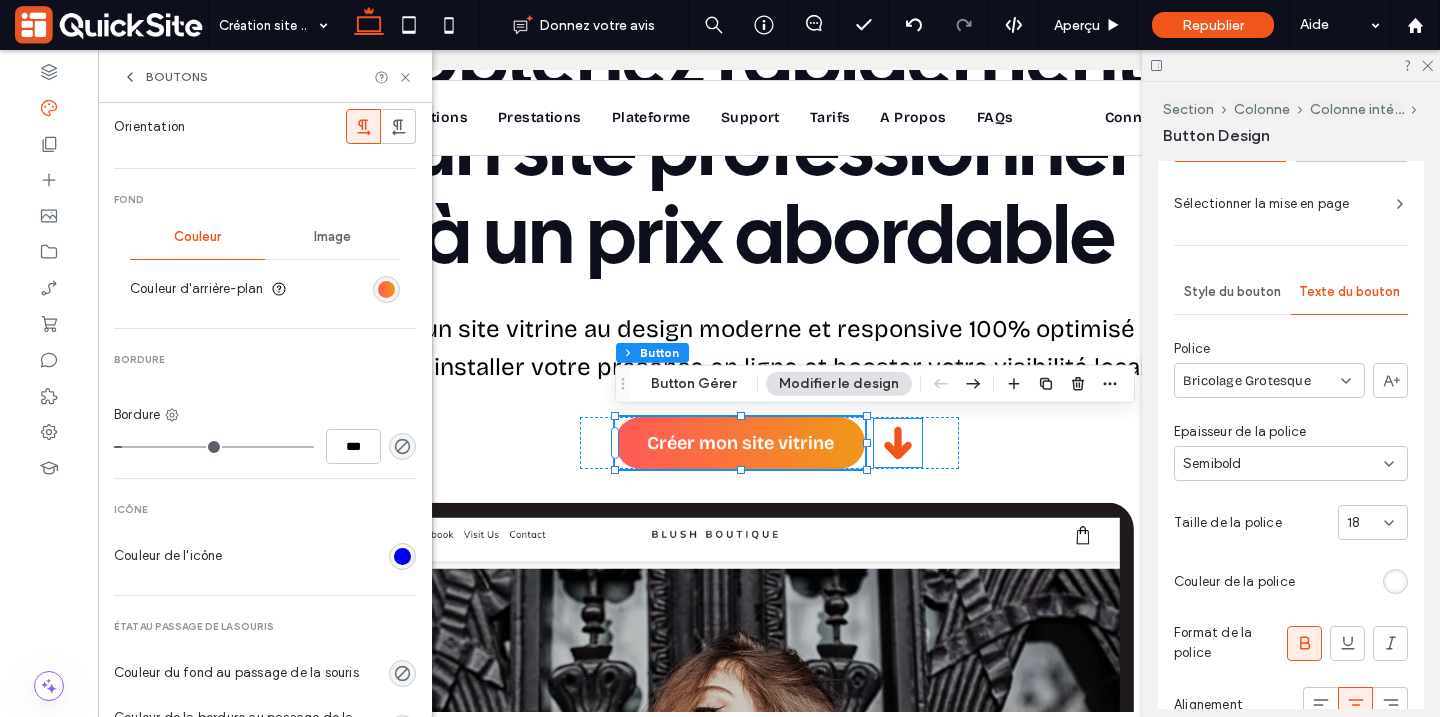 click 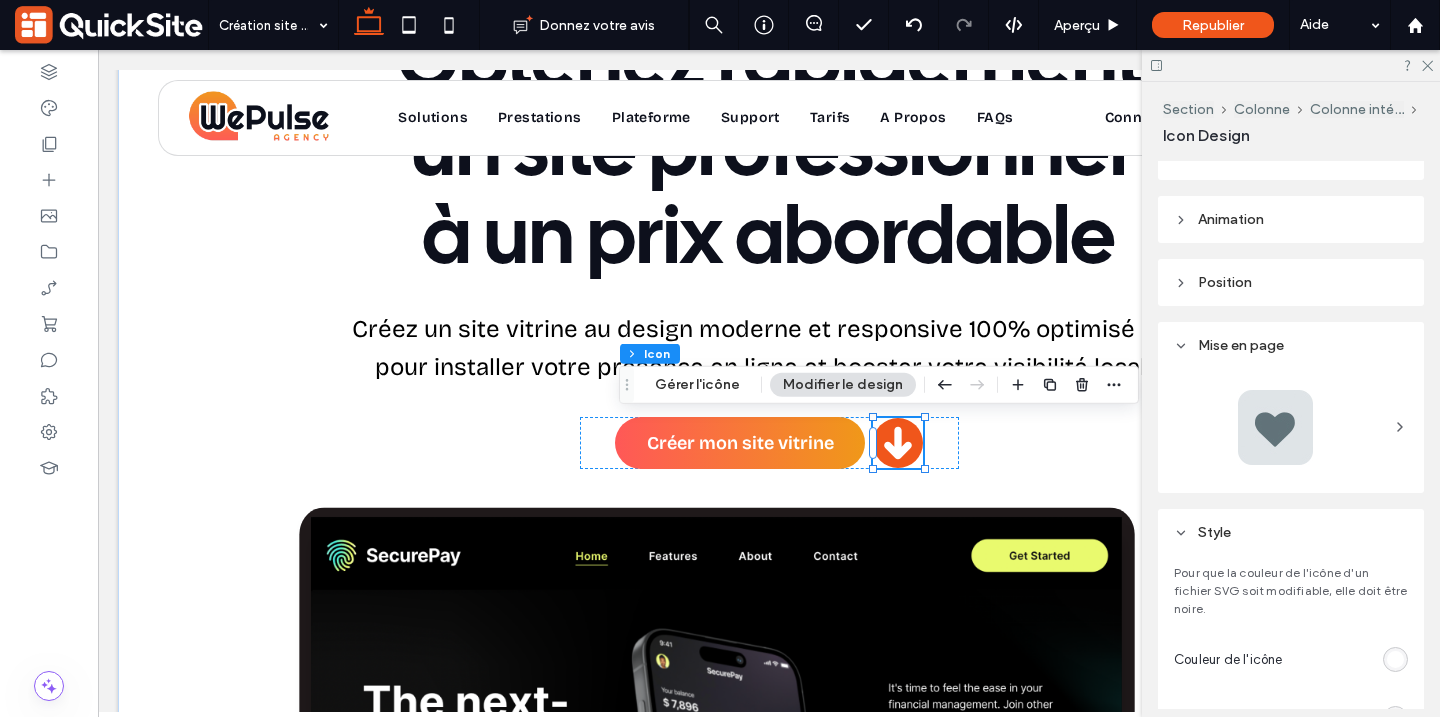 scroll, scrollTop: 532, scrollLeft: 0, axis: vertical 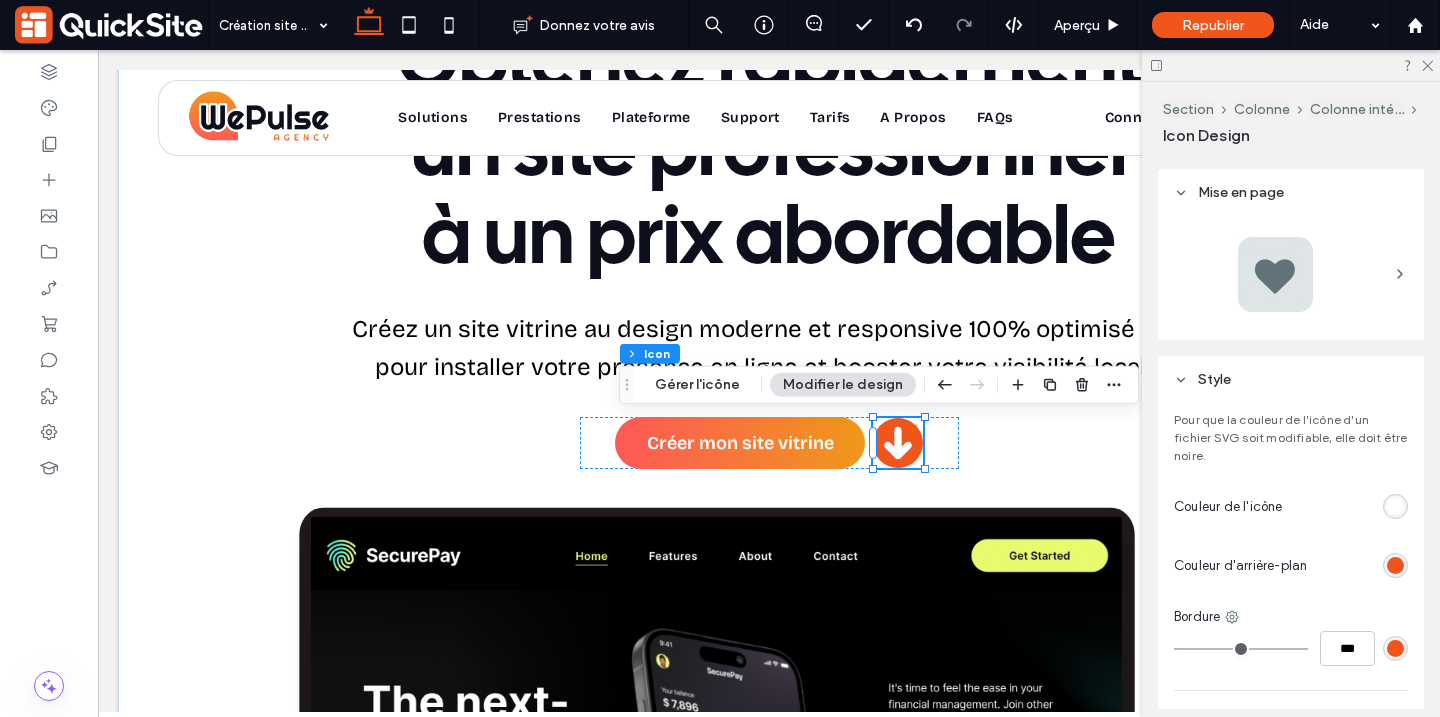 click at bounding box center [1395, 565] 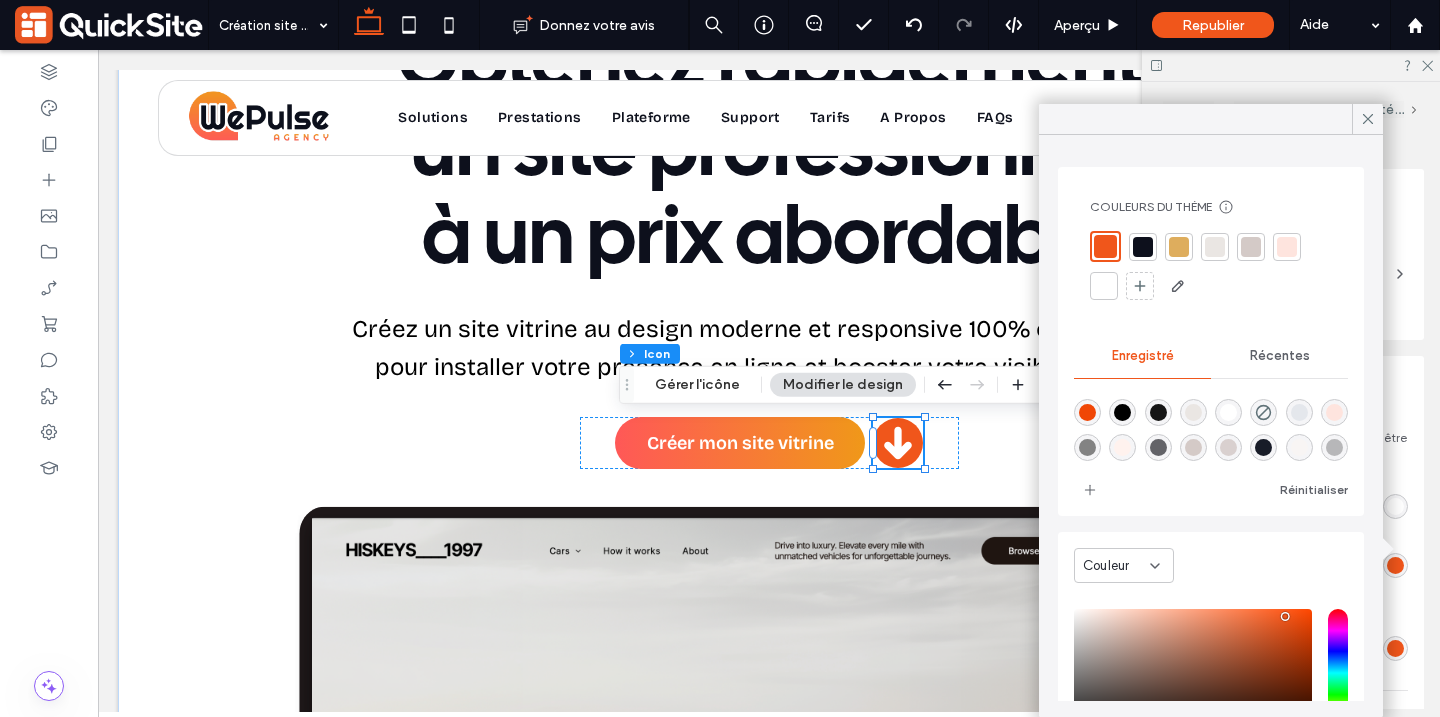 scroll, scrollTop: 25, scrollLeft: 0, axis: vertical 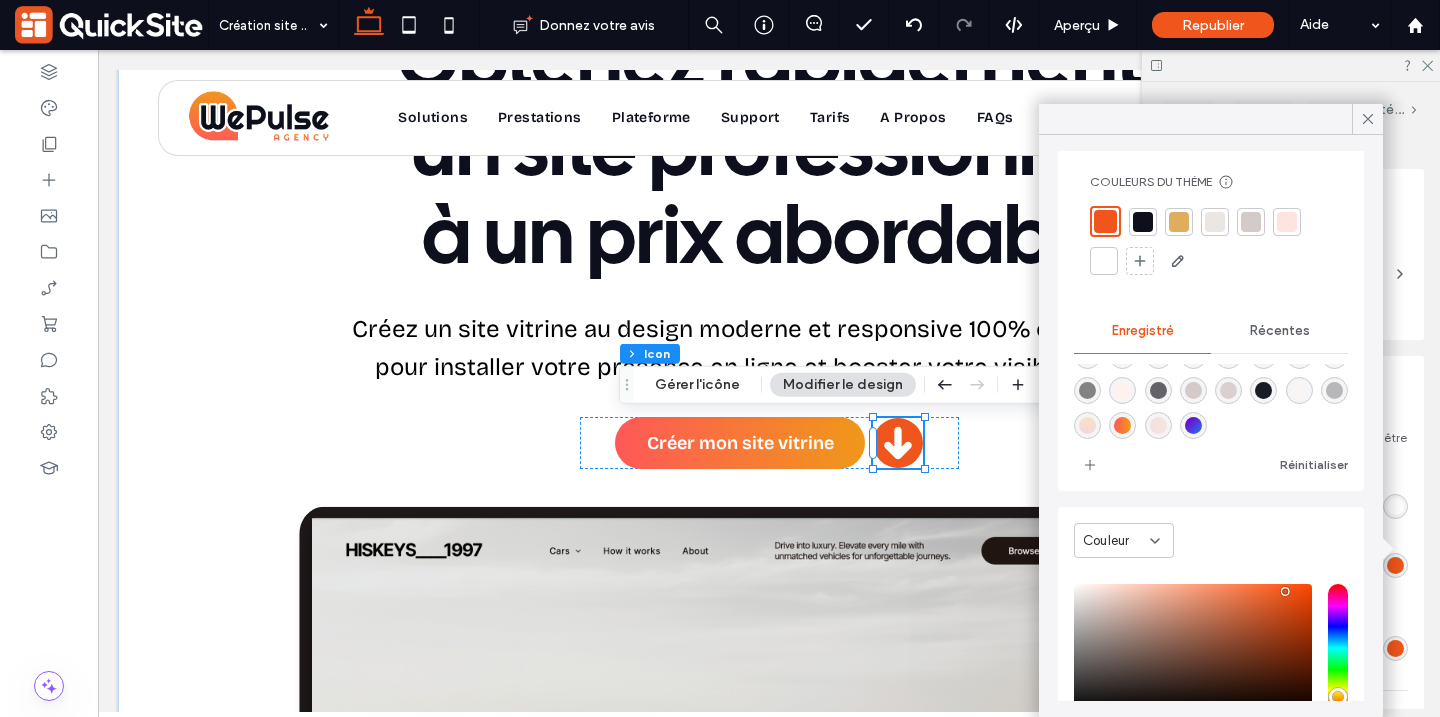 click at bounding box center (1122, 425) 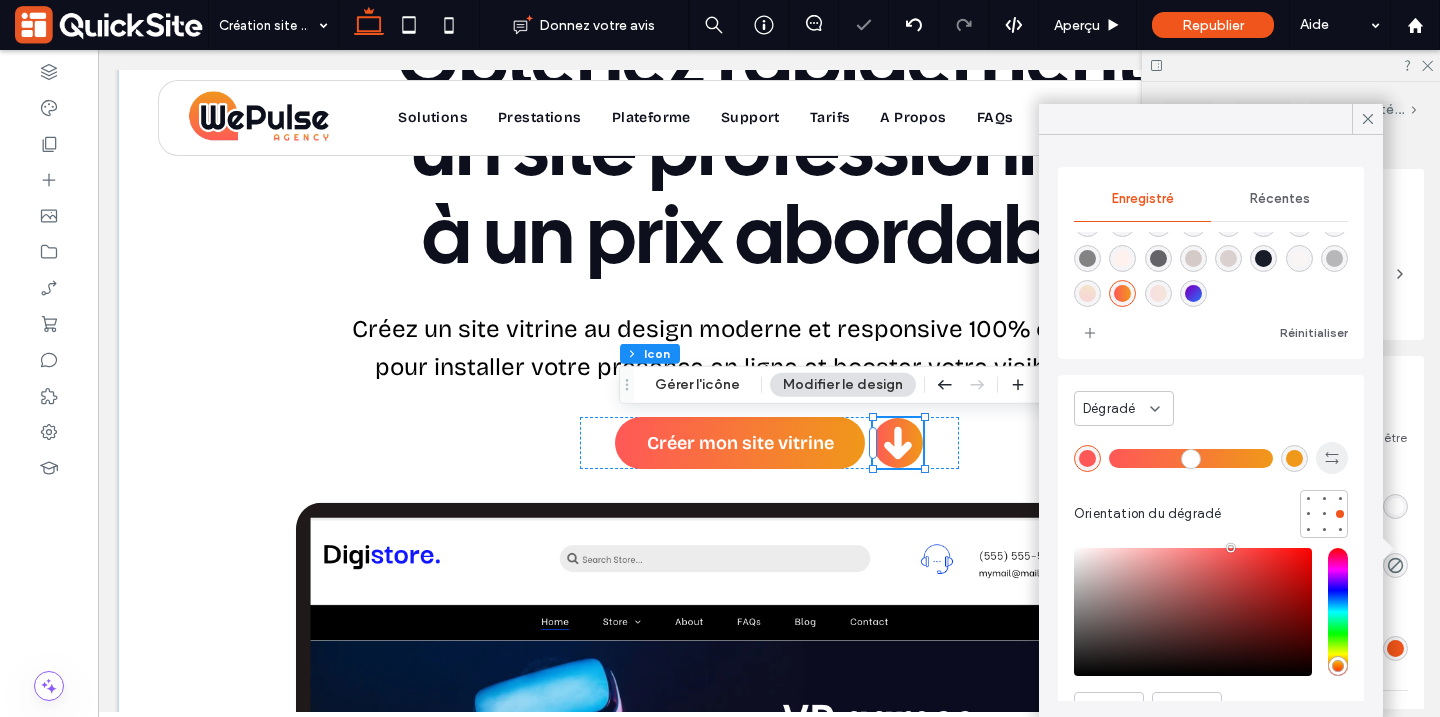 click at bounding box center [1332, 458] 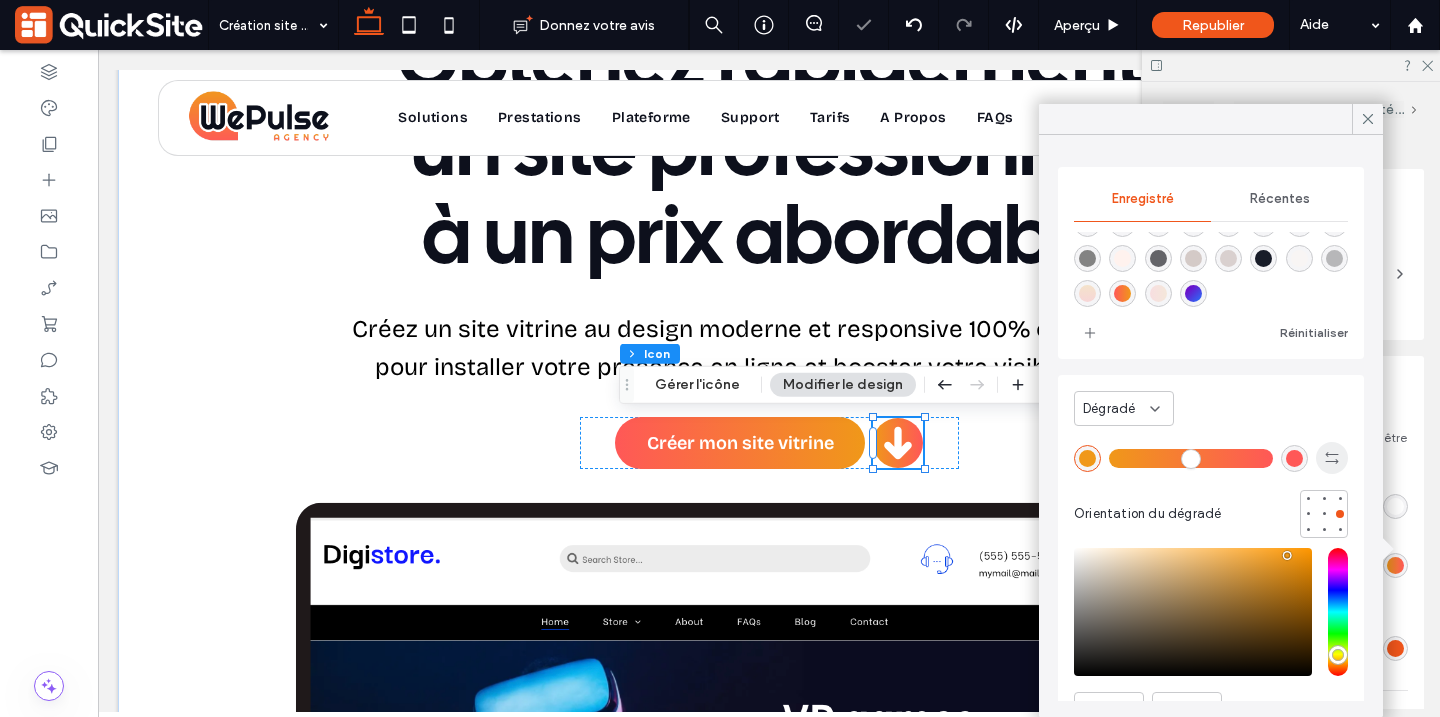 click at bounding box center [1332, 458] 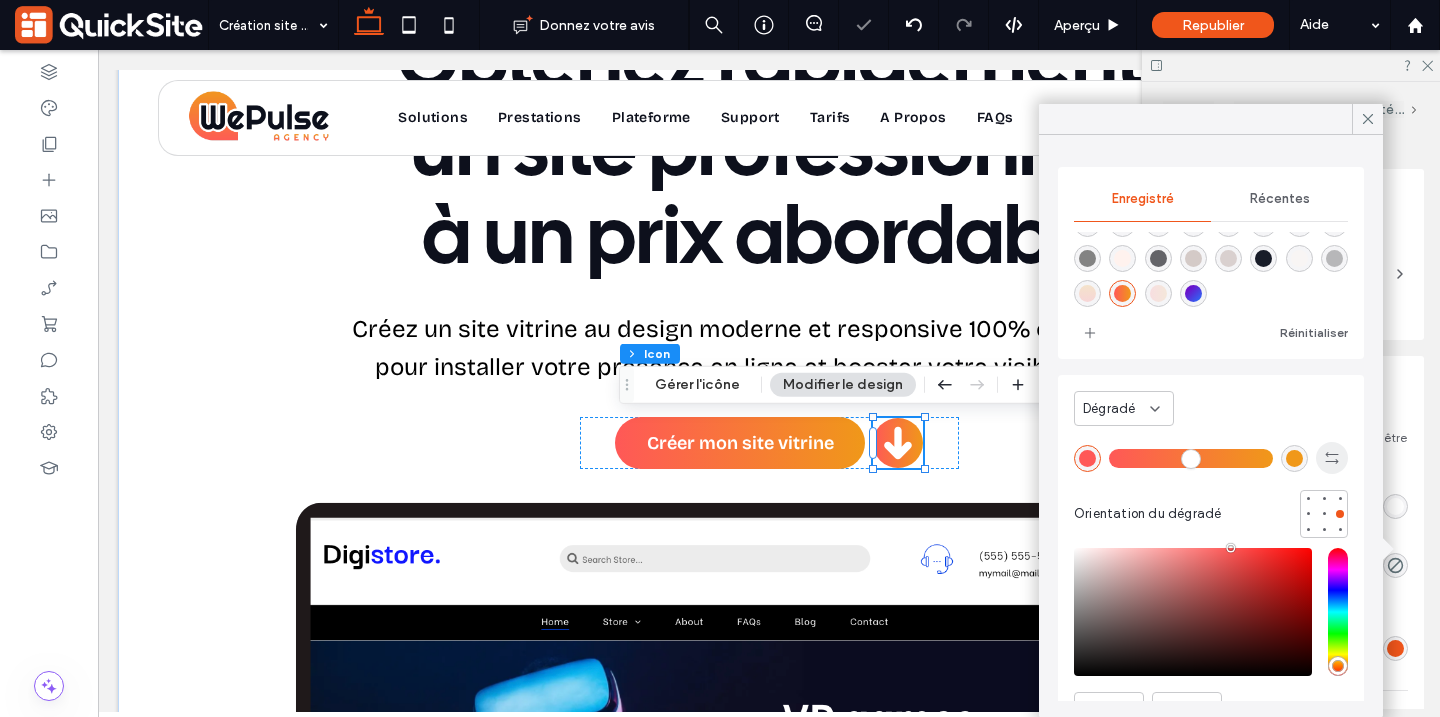 click at bounding box center [1332, 458] 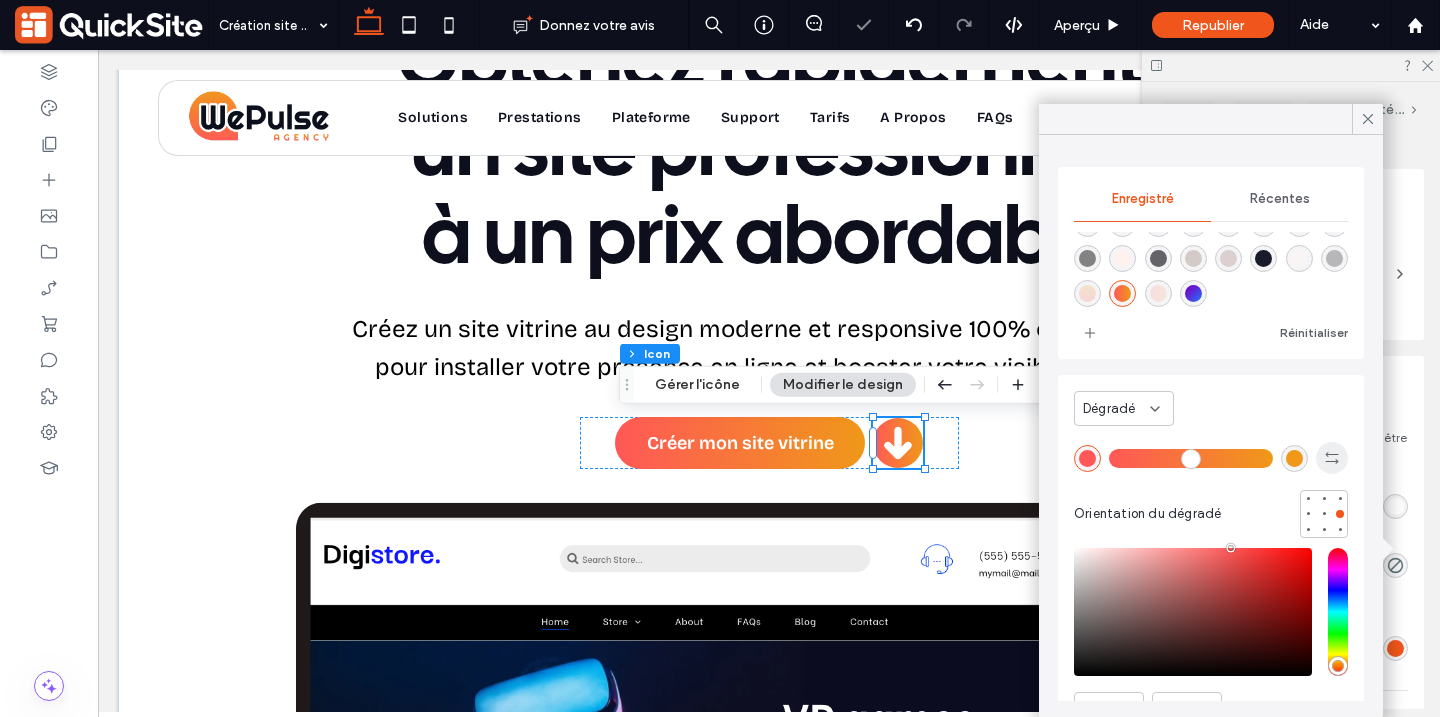 type on "*******" 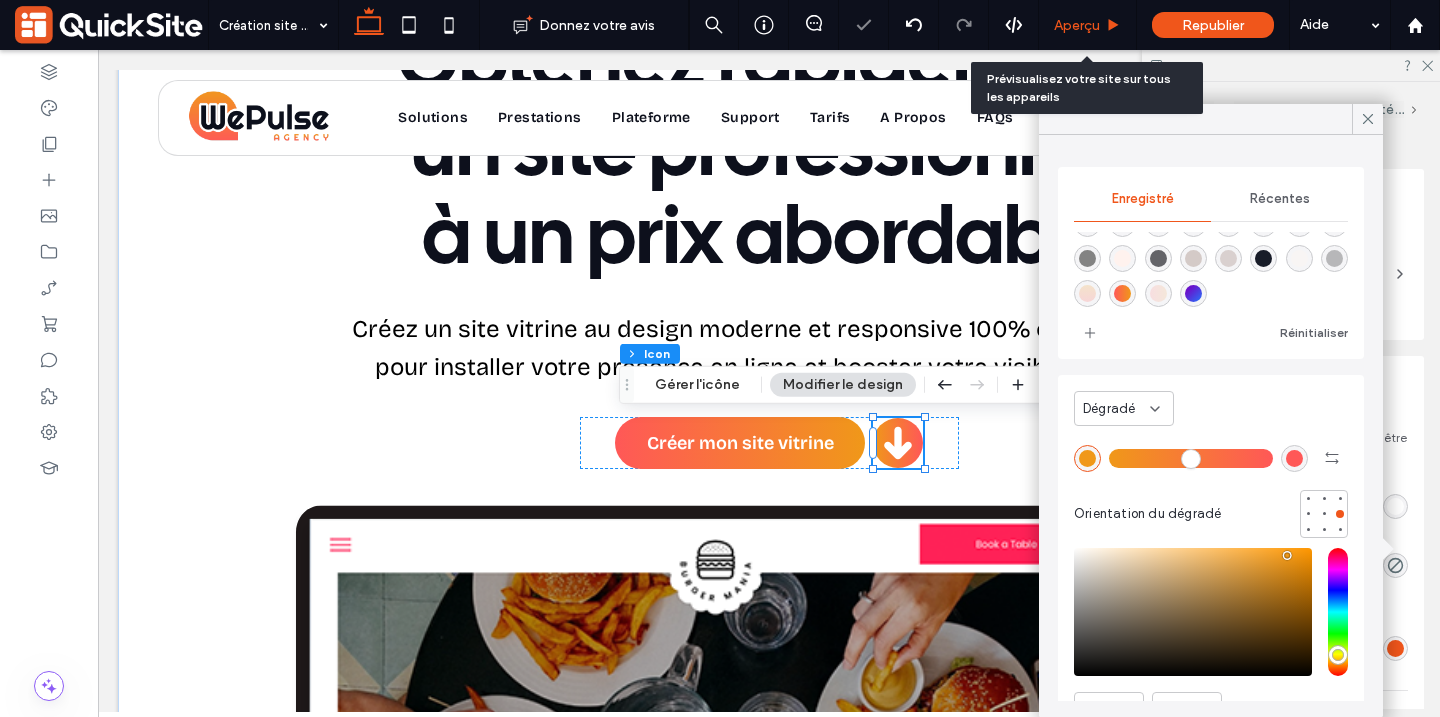 click on "Aperçu" at bounding box center [1077, 25] 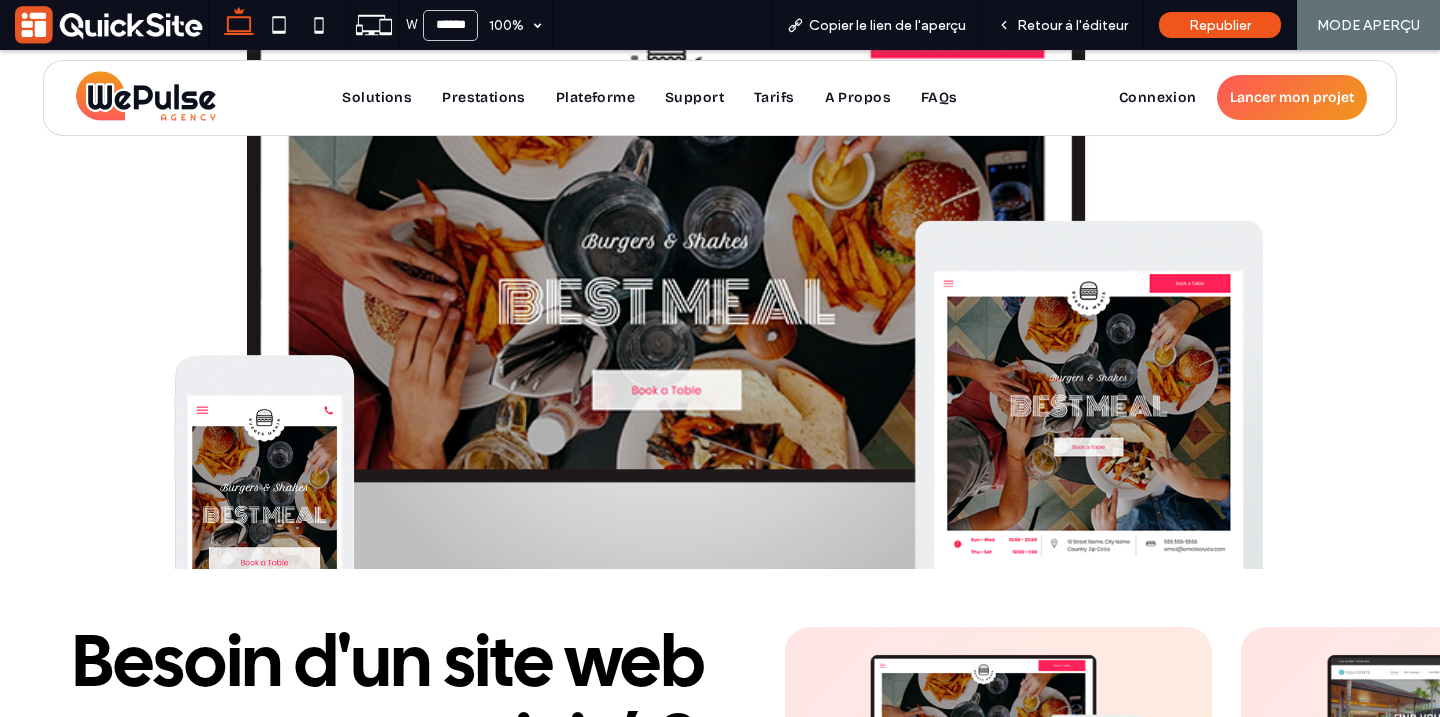 scroll, scrollTop: 729, scrollLeft: 0, axis: vertical 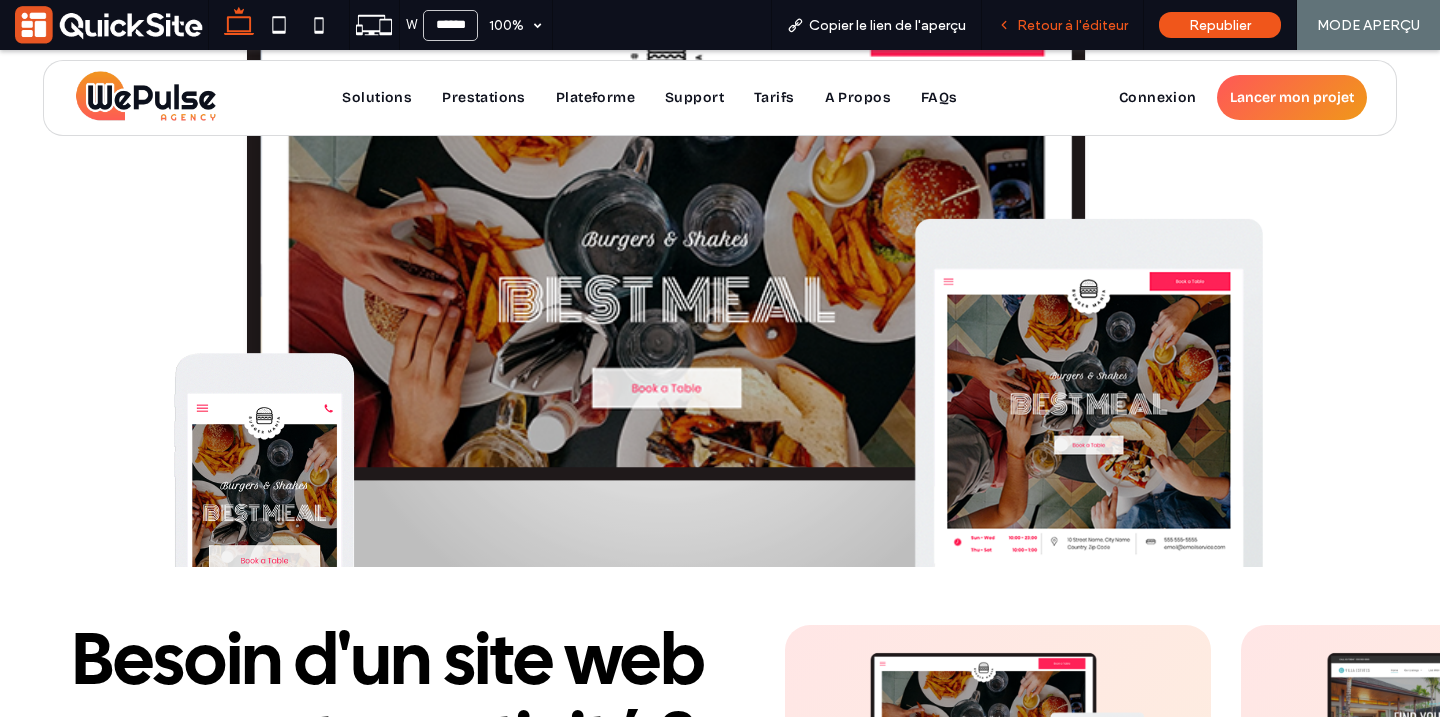 click on "Retour à l'éditeur" at bounding box center [1072, 25] 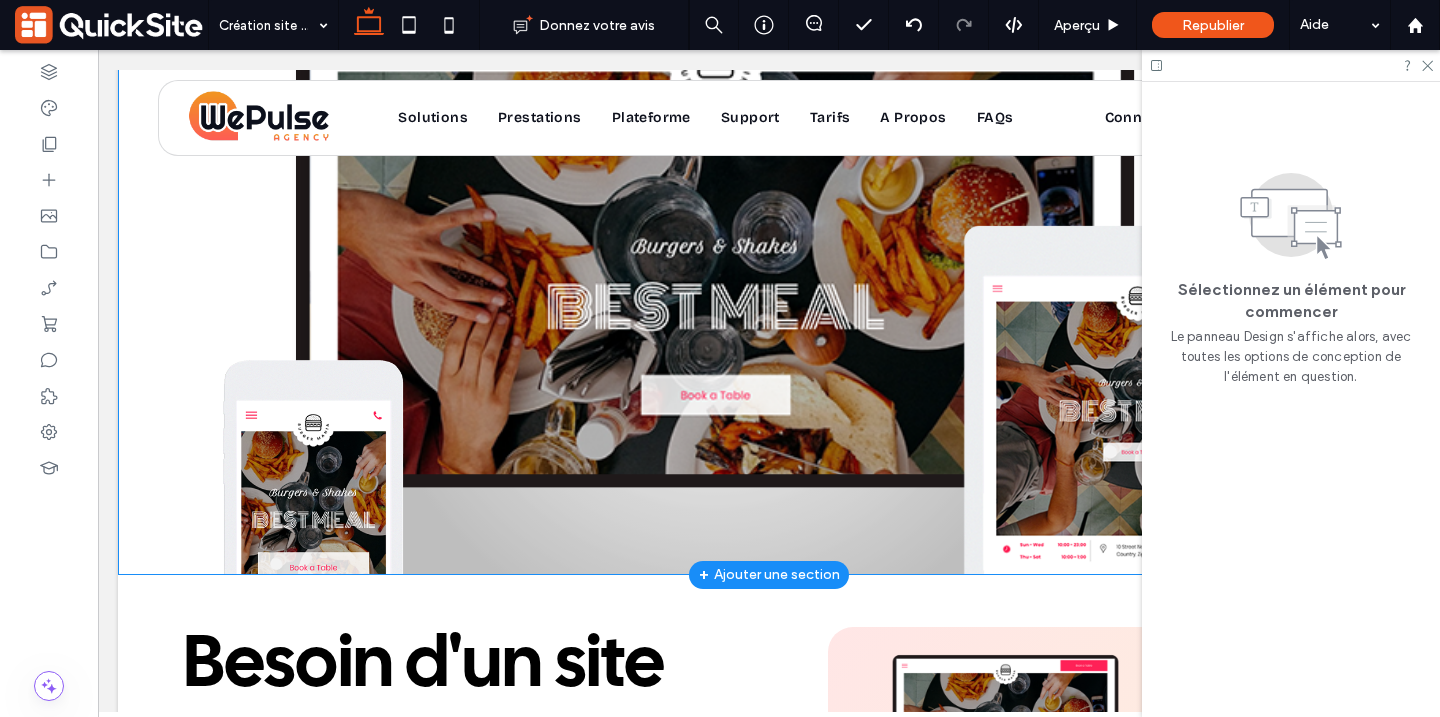 click at bounding box center [768, 295] 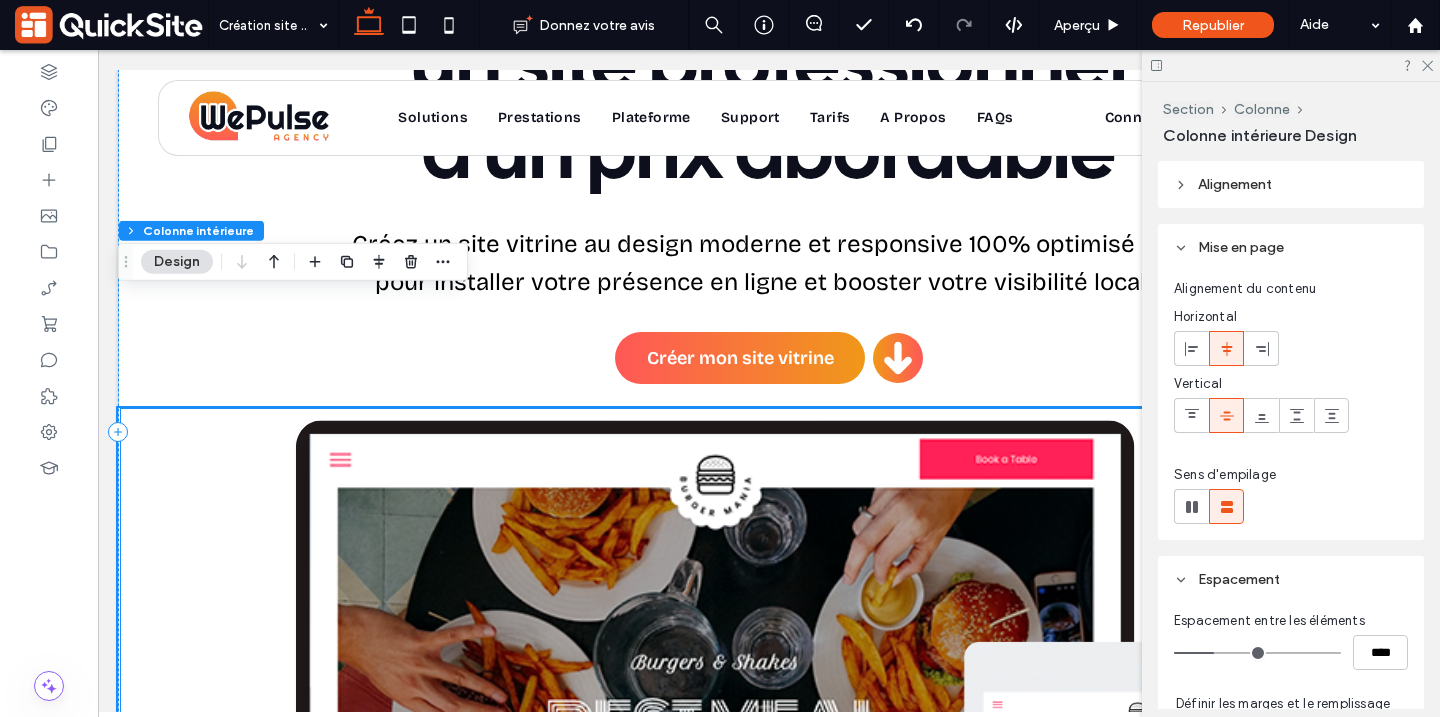 scroll, scrollTop: 0, scrollLeft: 0, axis: both 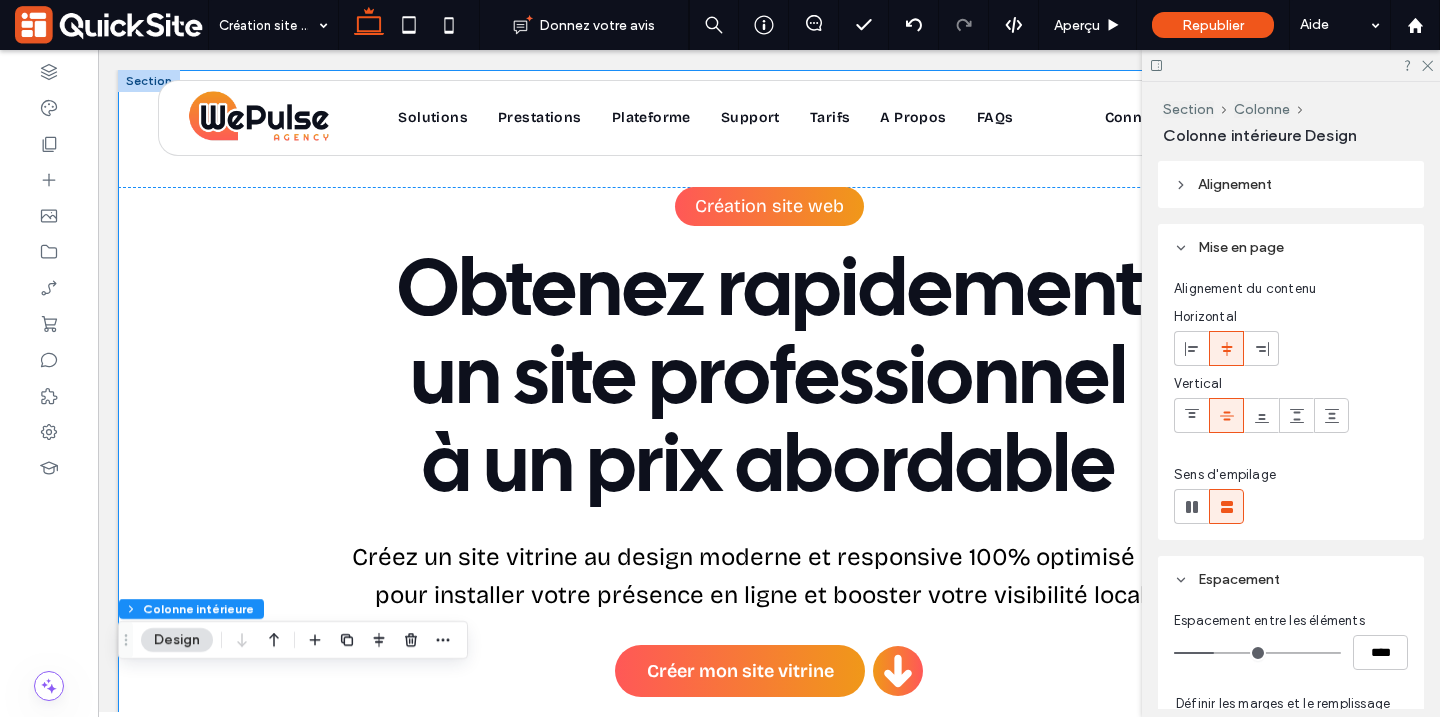 click on "Création site web
Obtenez rapidement un site professionnel à un prix abordable
Créez un site vitrine au design moderne et responsive 100% optimisé SEO pour installer votre présence en ligne et booster votre visibilité locale.
Créer mon site vitrine
a a a a" at bounding box center [769, 687] 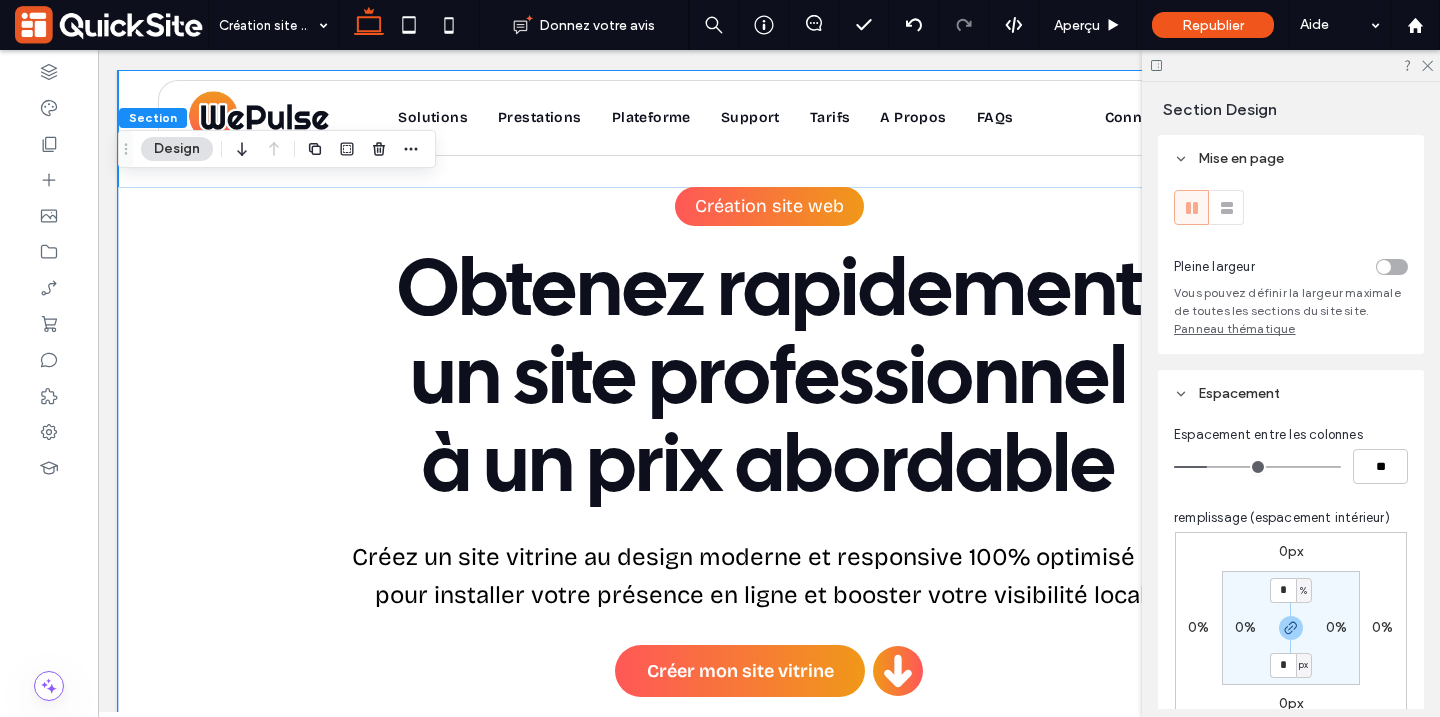 scroll, scrollTop: 809, scrollLeft: 0, axis: vertical 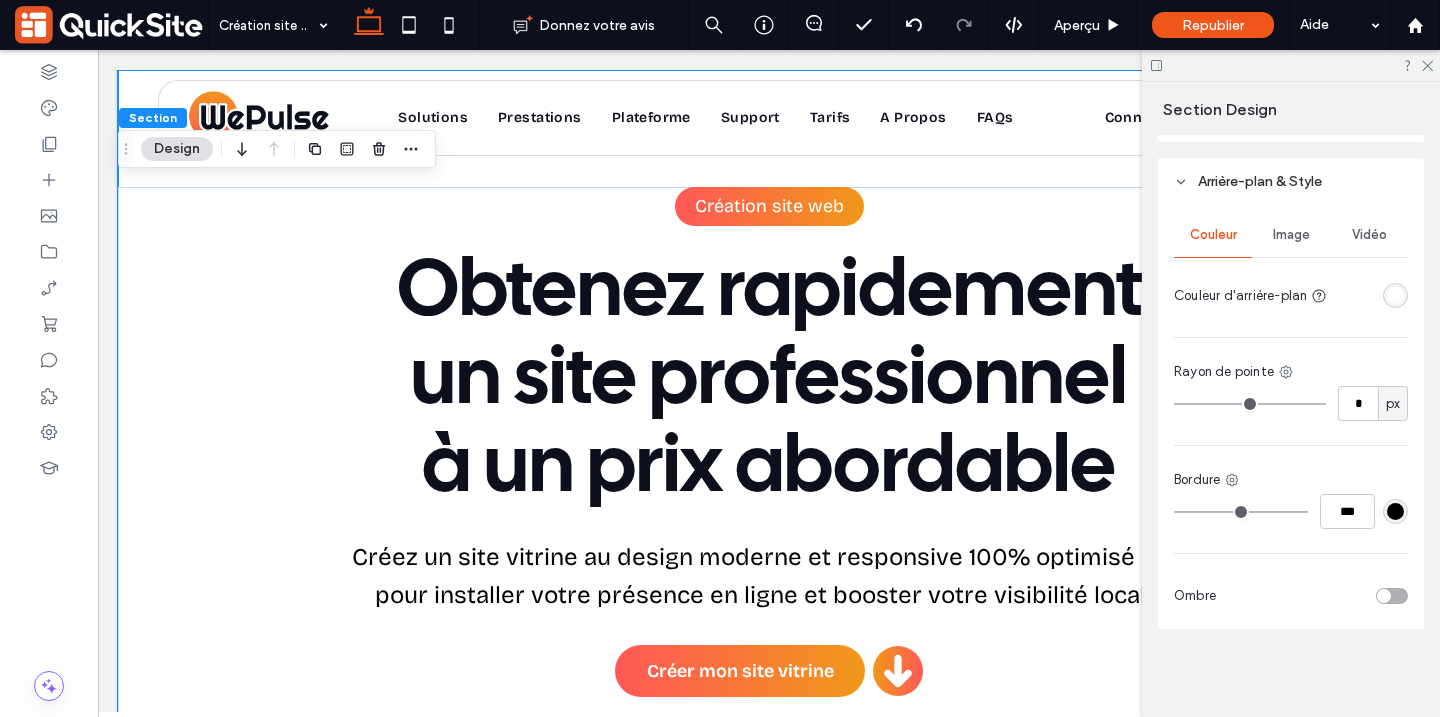 click on "Couleur Image Vidéo Couleur d'arrière-plan" at bounding box center (1291, 263) 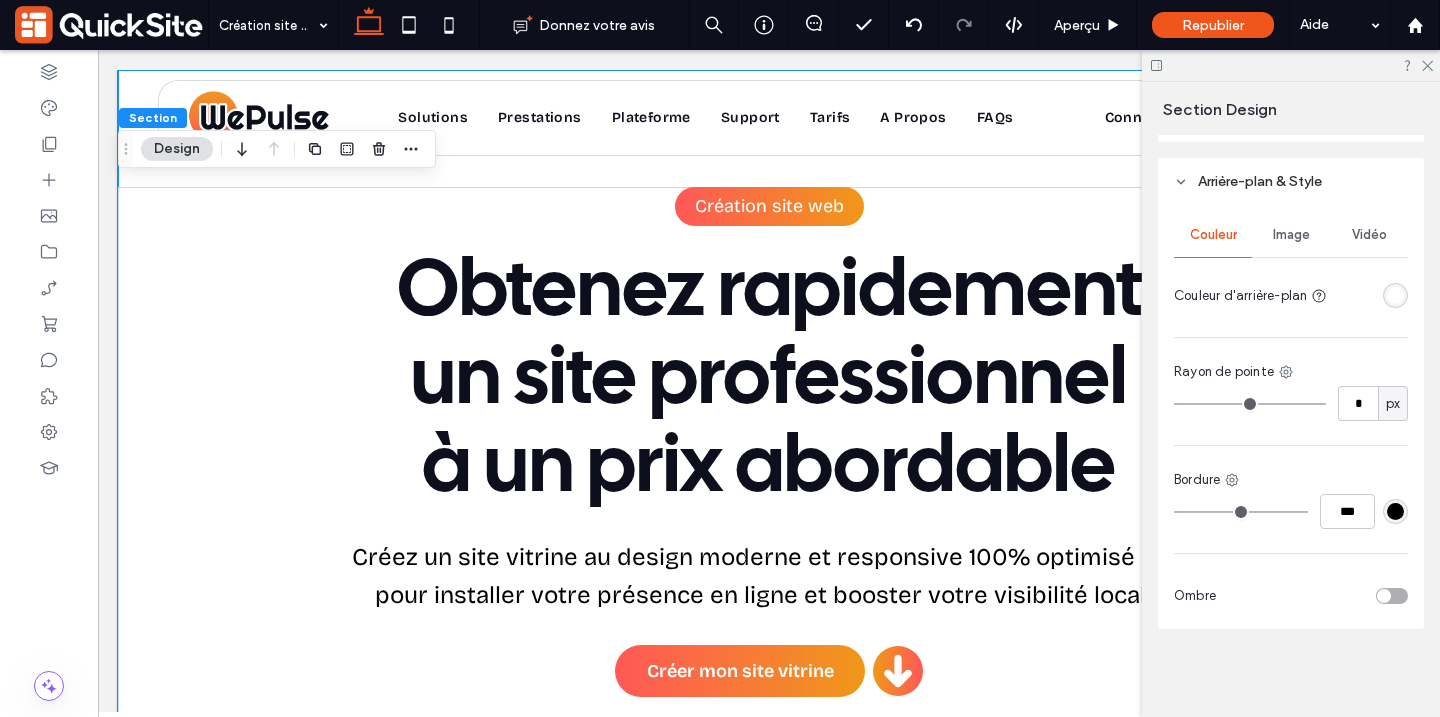 click at bounding box center (1371, 295) 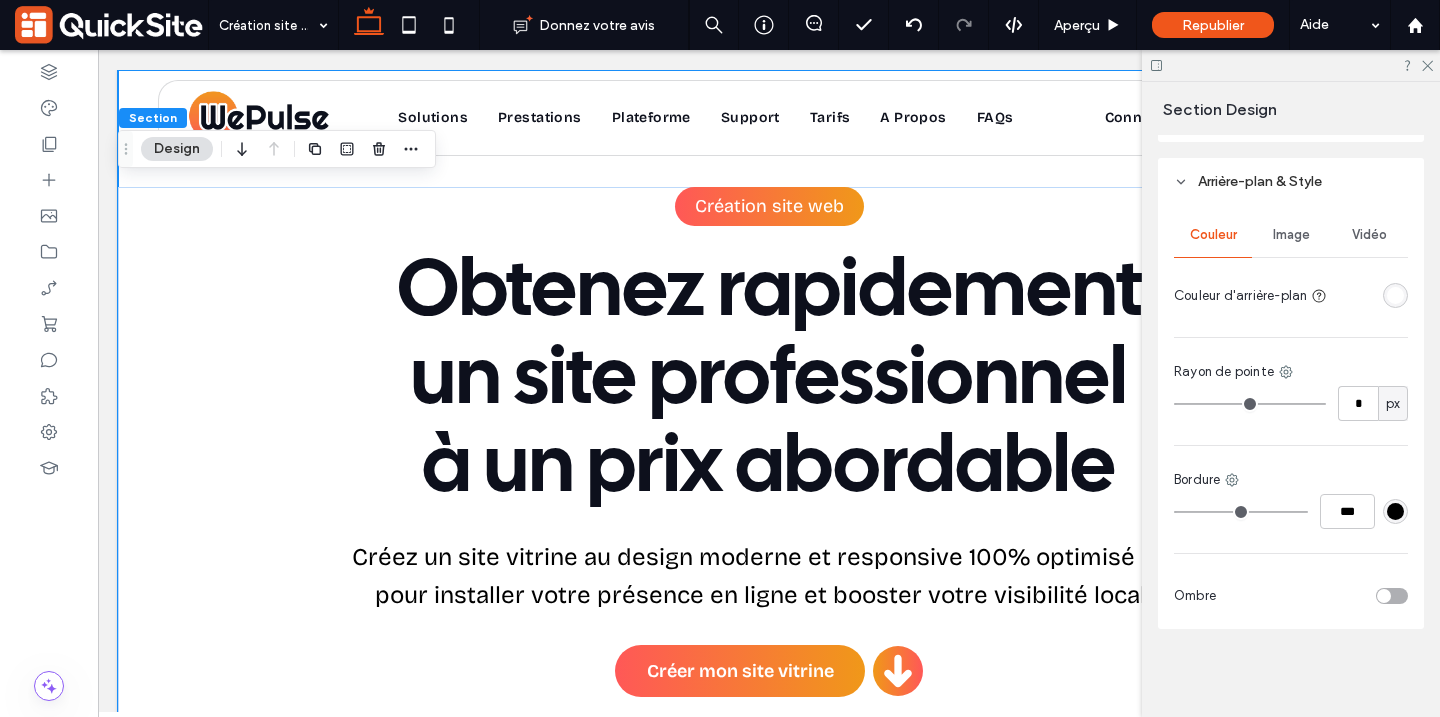 click at bounding box center (1395, 295) 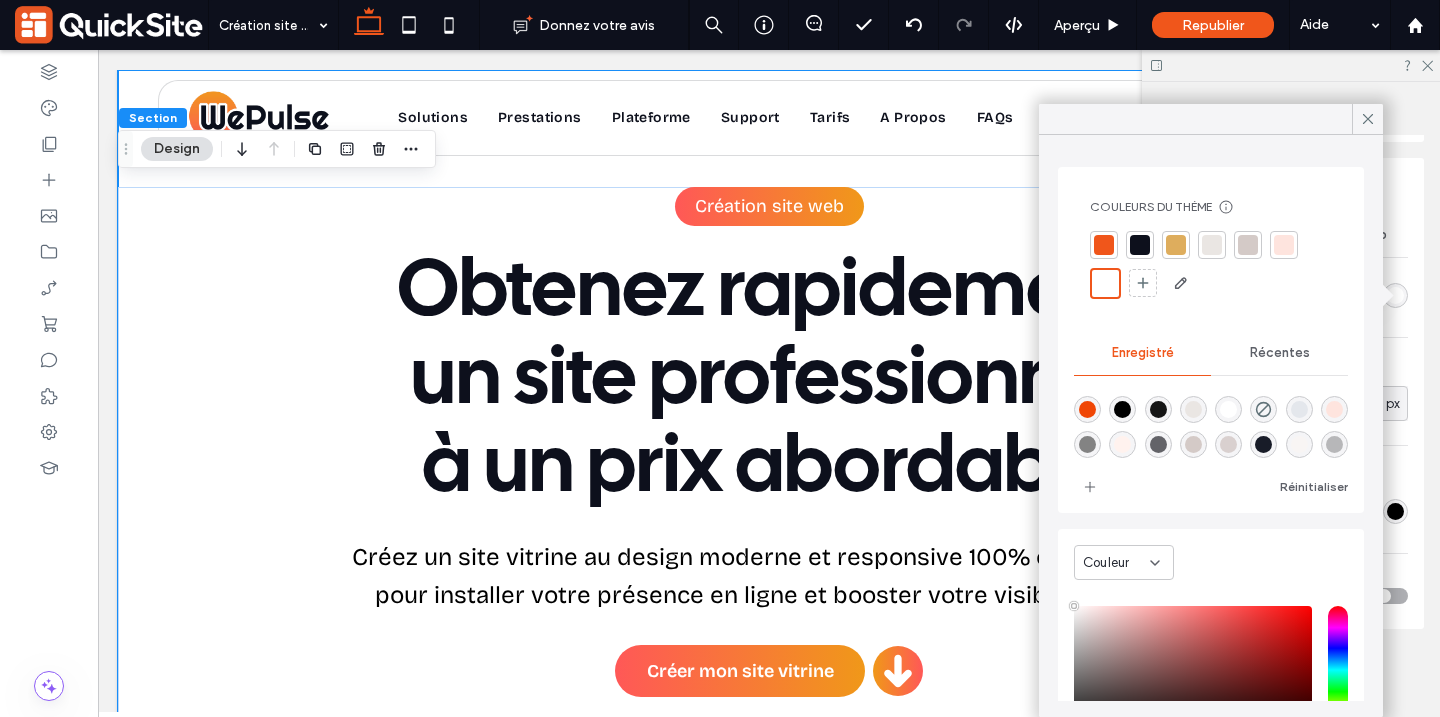 scroll, scrollTop: 32, scrollLeft: 0, axis: vertical 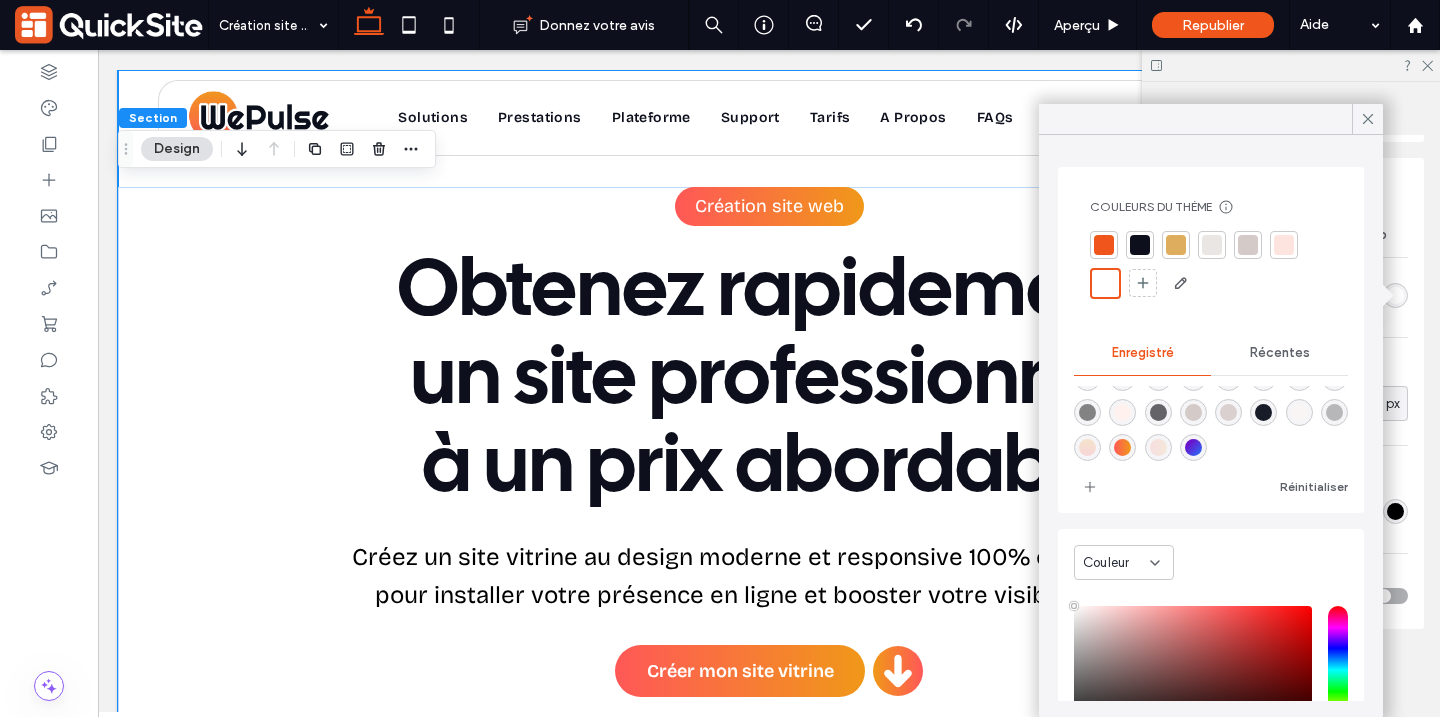 click at bounding box center [1158, 447] 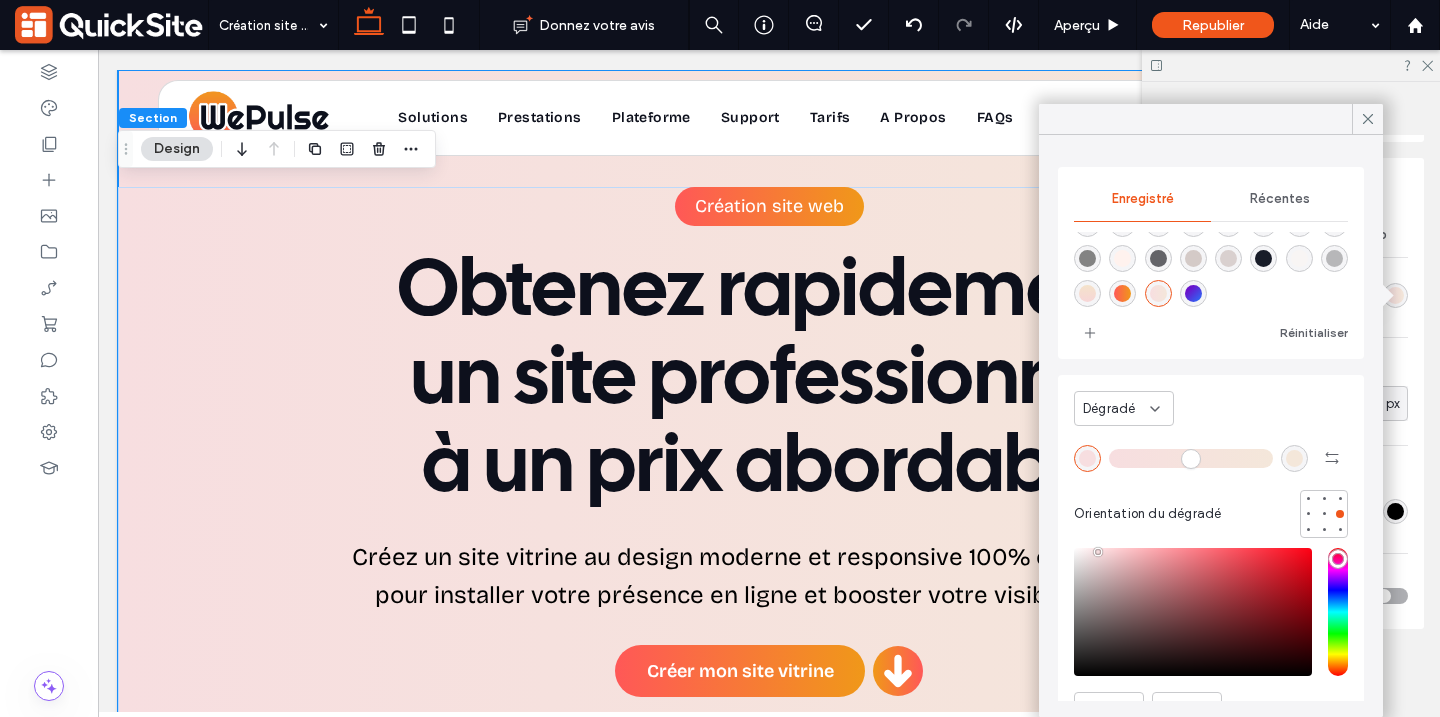 scroll, scrollTop: 0, scrollLeft: 0, axis: both 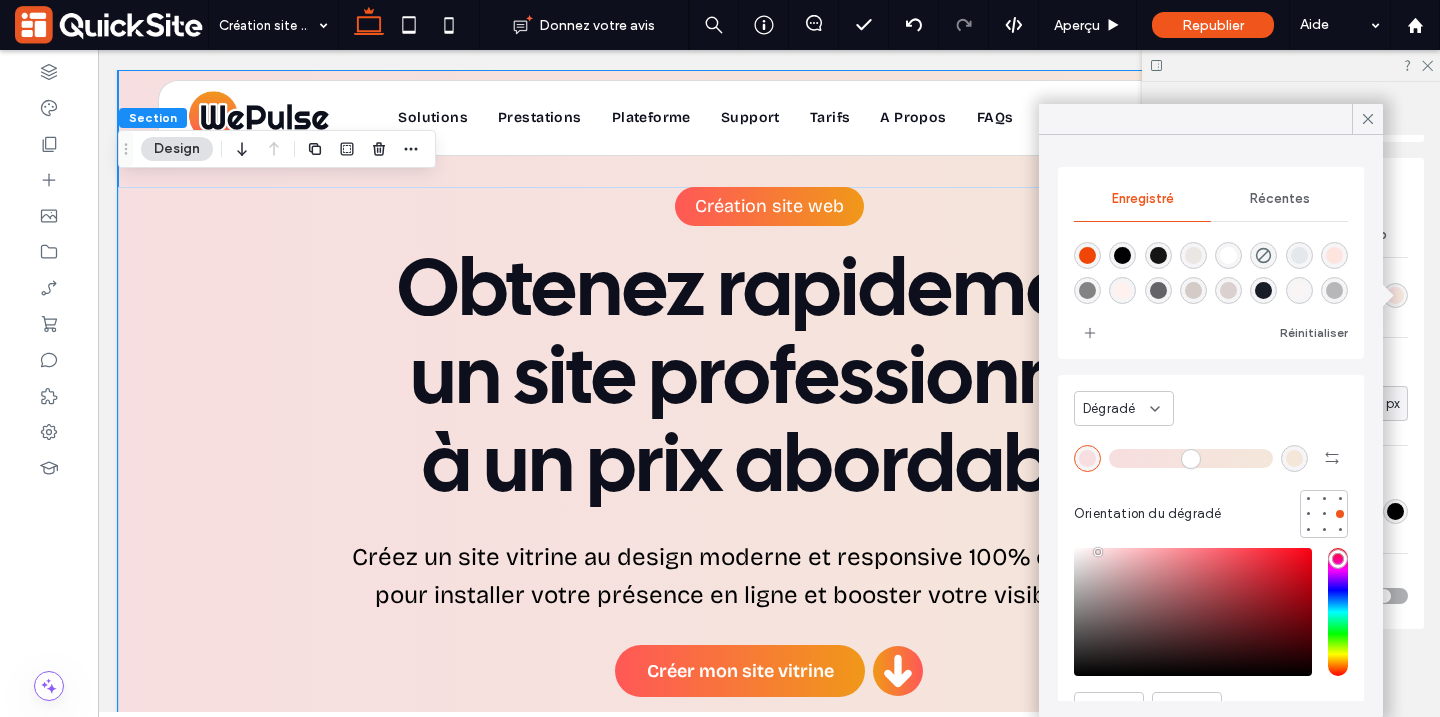 click on "Dégradé" at bounding box center [1109, 409] 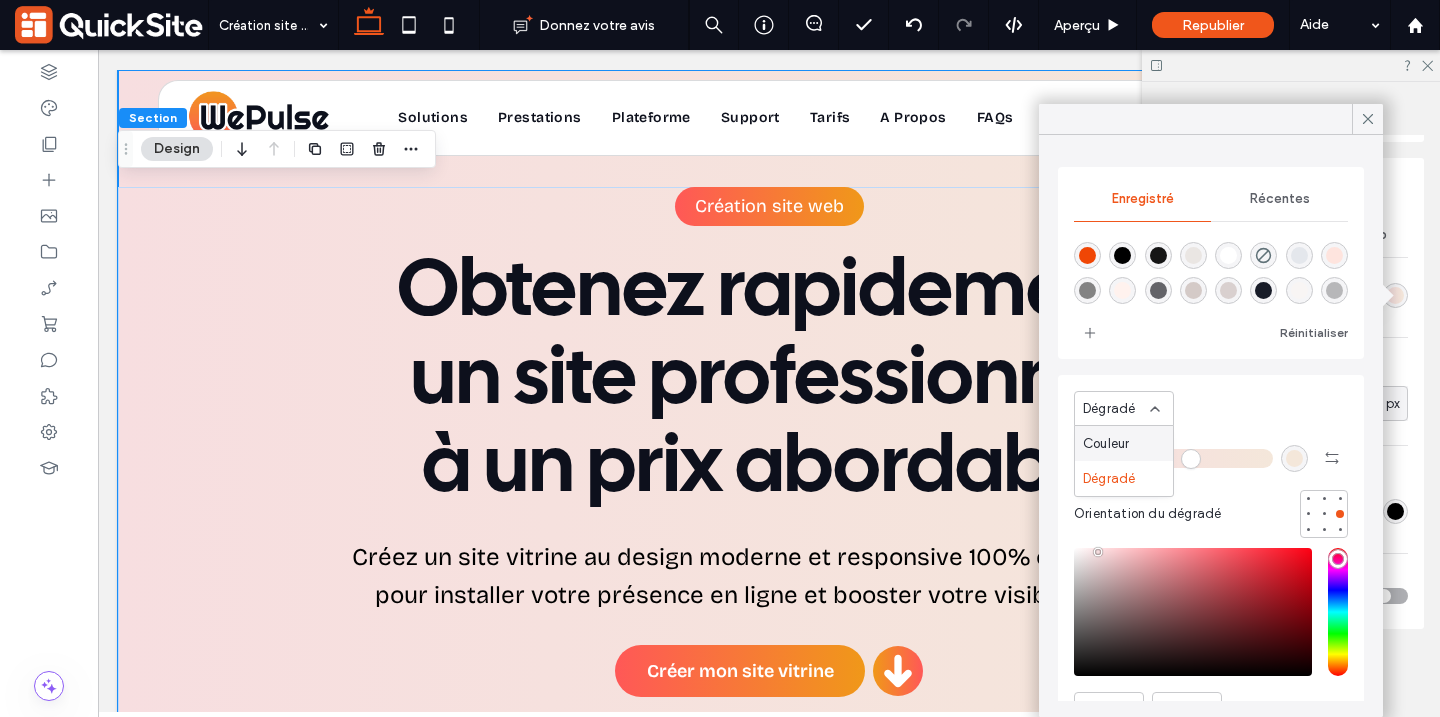 click on "Couleur" at bounding box center [1106, 444] 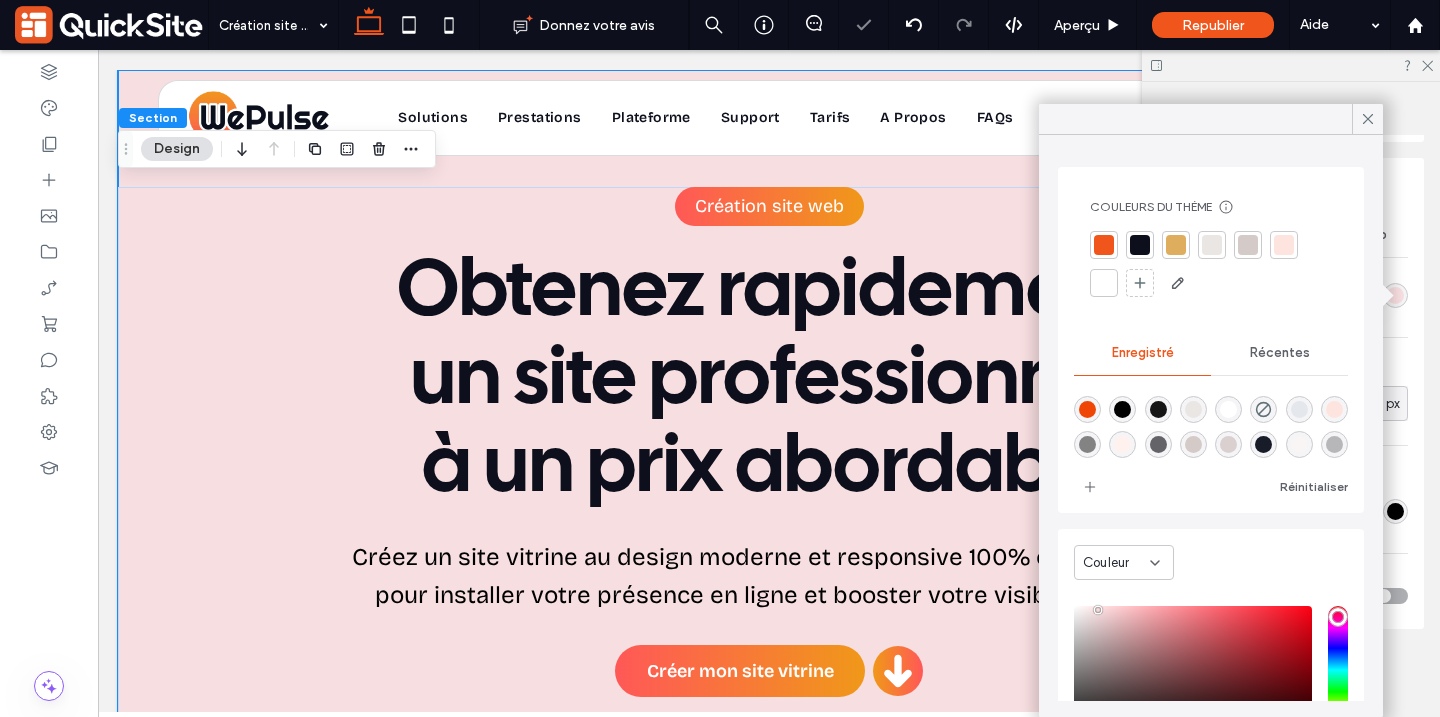click at bounding box center [1212, 245] 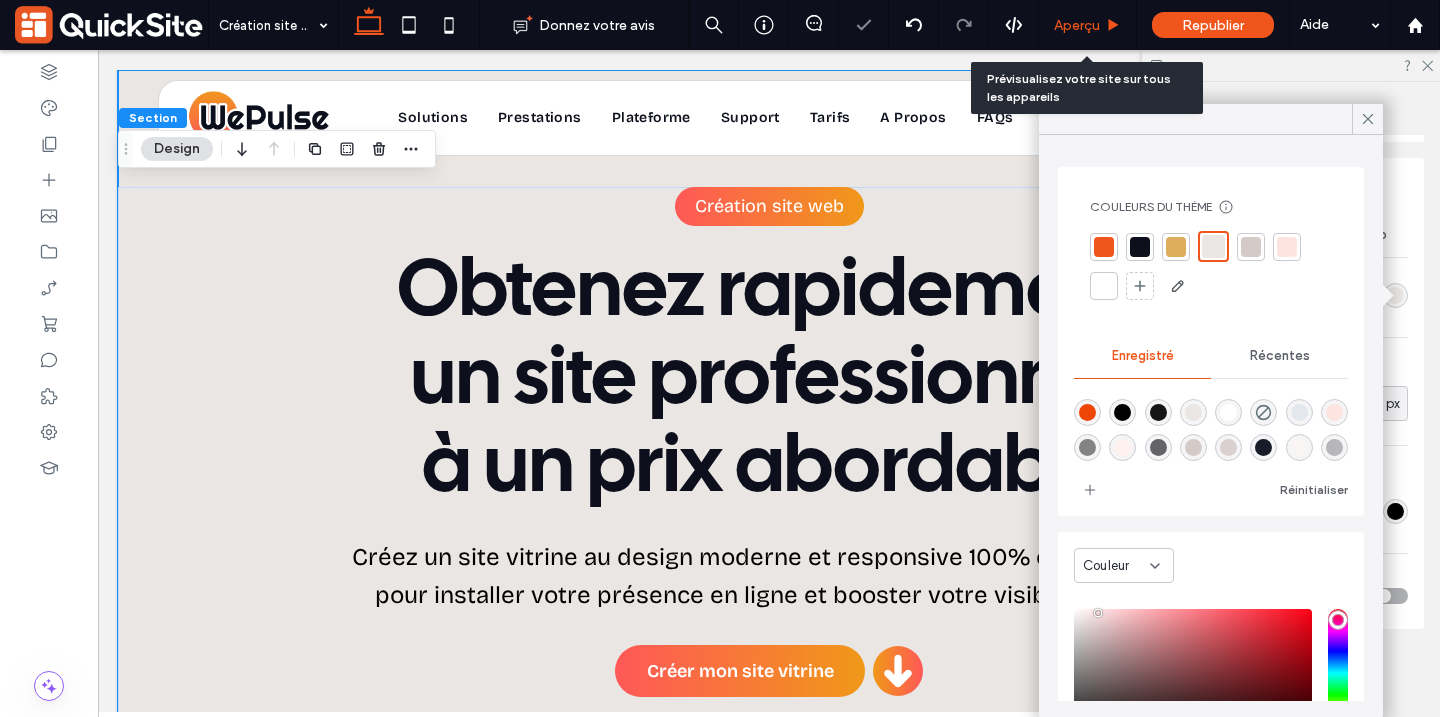 click on "Aperçu" at bounding box center (1077, 25) 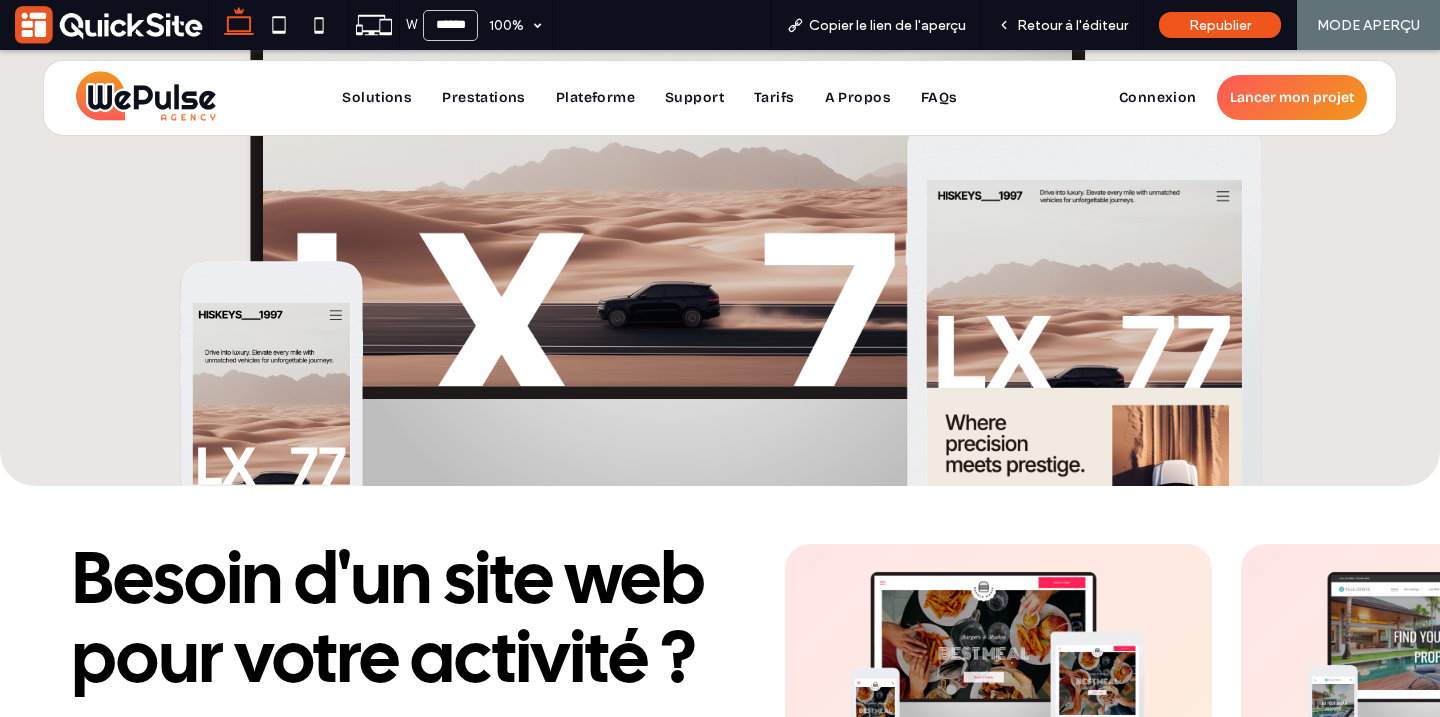 scroll, scrollTop: 807, scrollLeft: 0, axis: vertical 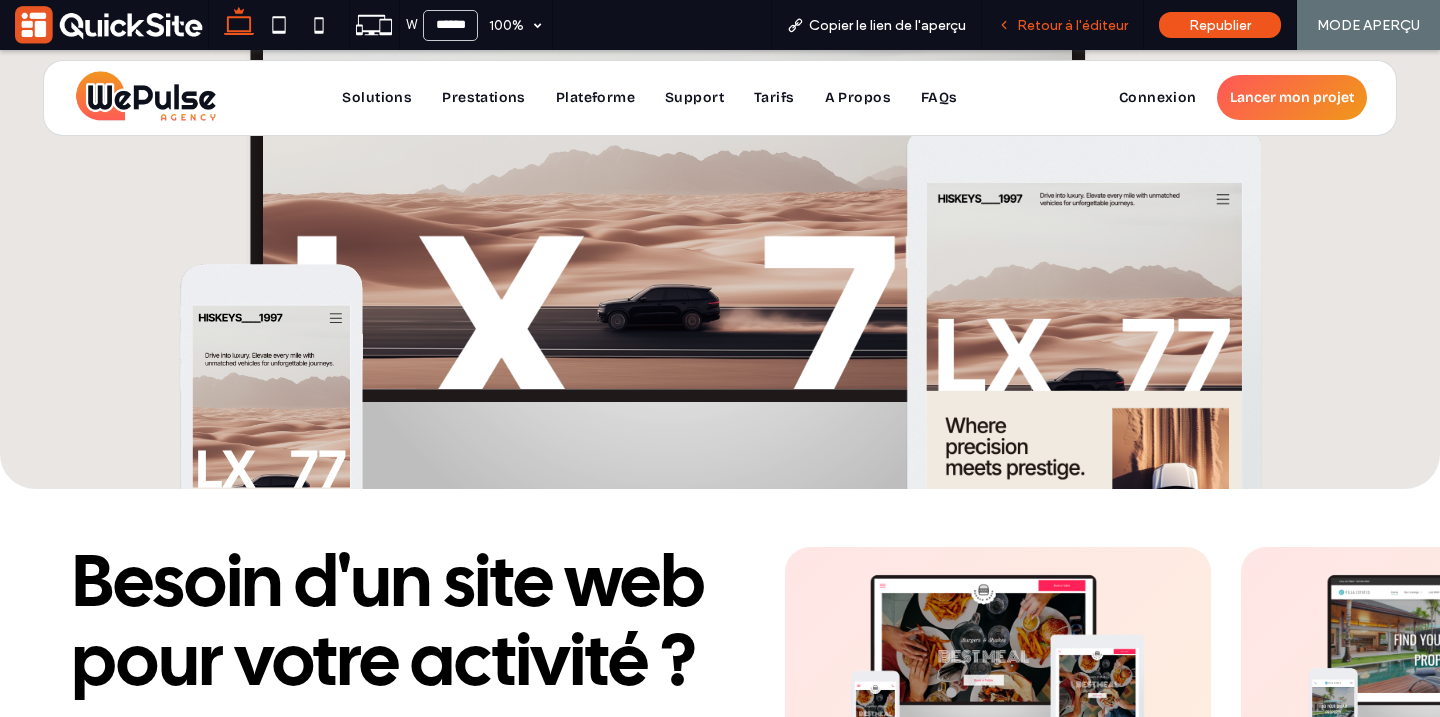 click on "Retour à l'éditeur" at bounding box center (1072, 25) 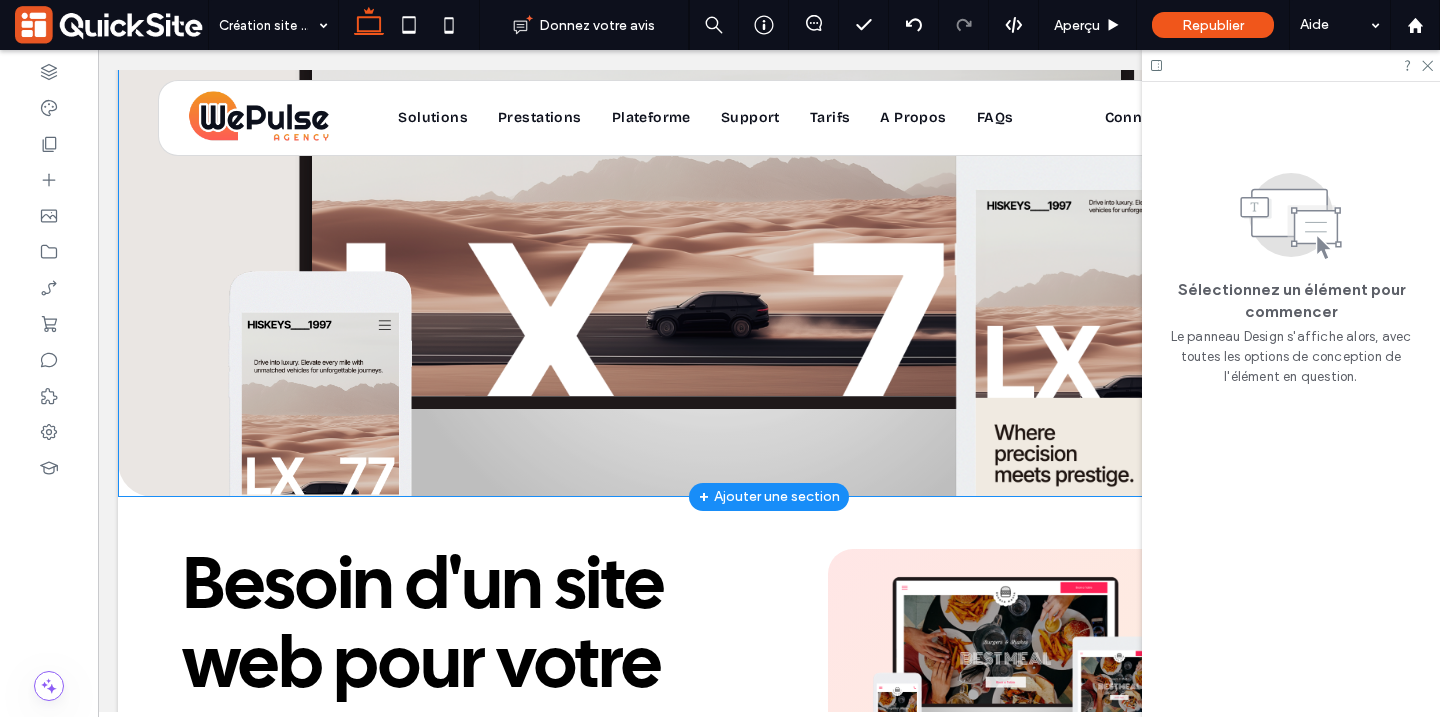 click at bounding box center [769, 217] 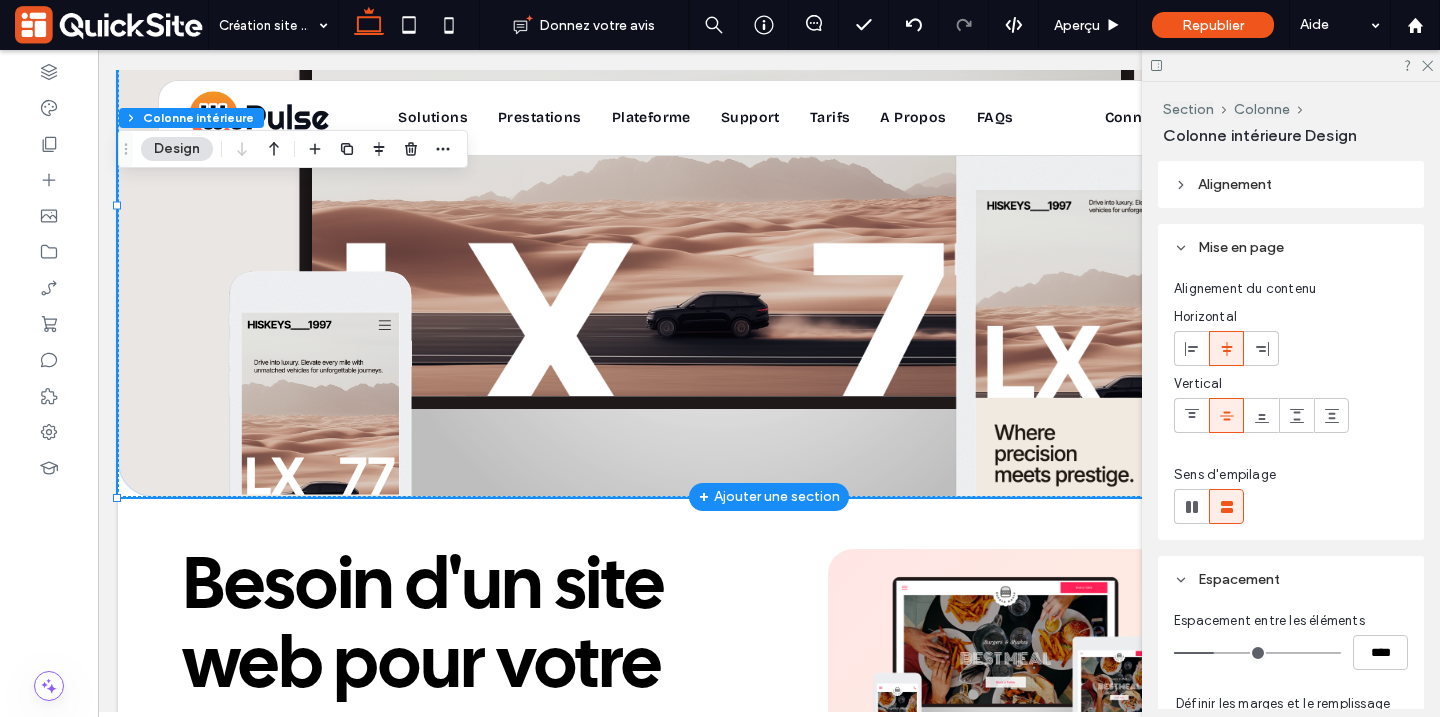 click at bounding box center (769, 217) 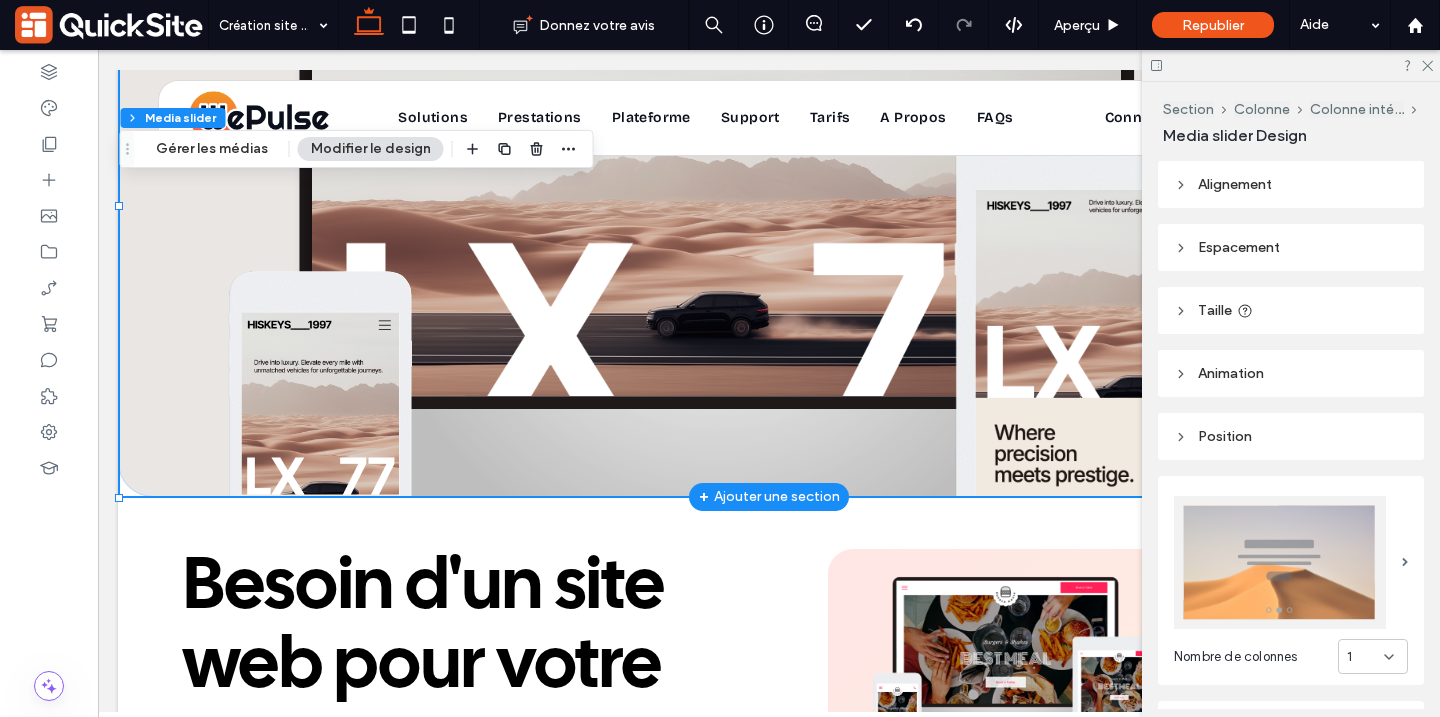 scroll, scrollTop: 0, scrollLeft: 0, axis: both 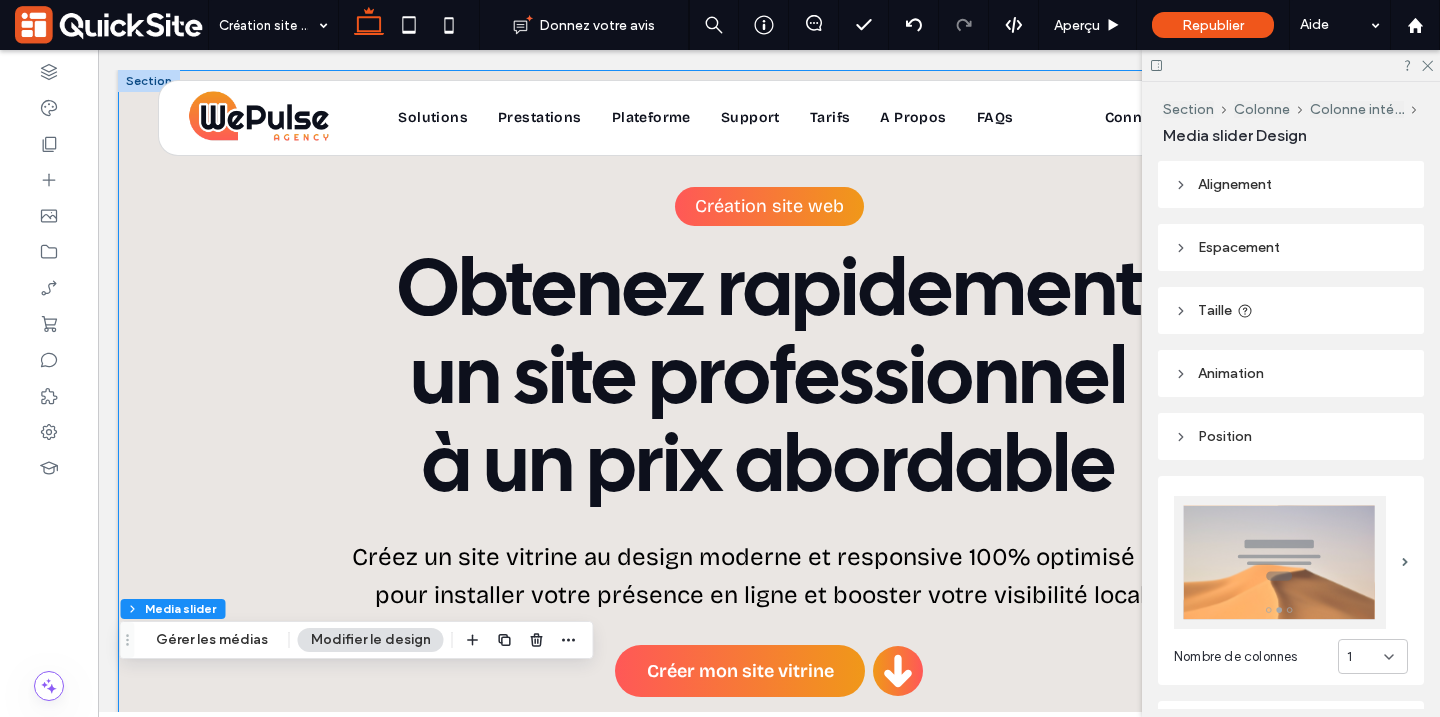 click on "Création site web
Obtenez rapidement un site professionnel à un prix abordable
Créez un site vitrine au design moderne et responsive 100% optimisé SEO pour installer votre présence en ligne et booster votre visibilité locale.
Créer mon site vitrine
a a a a" at bounding box center (769, 687) 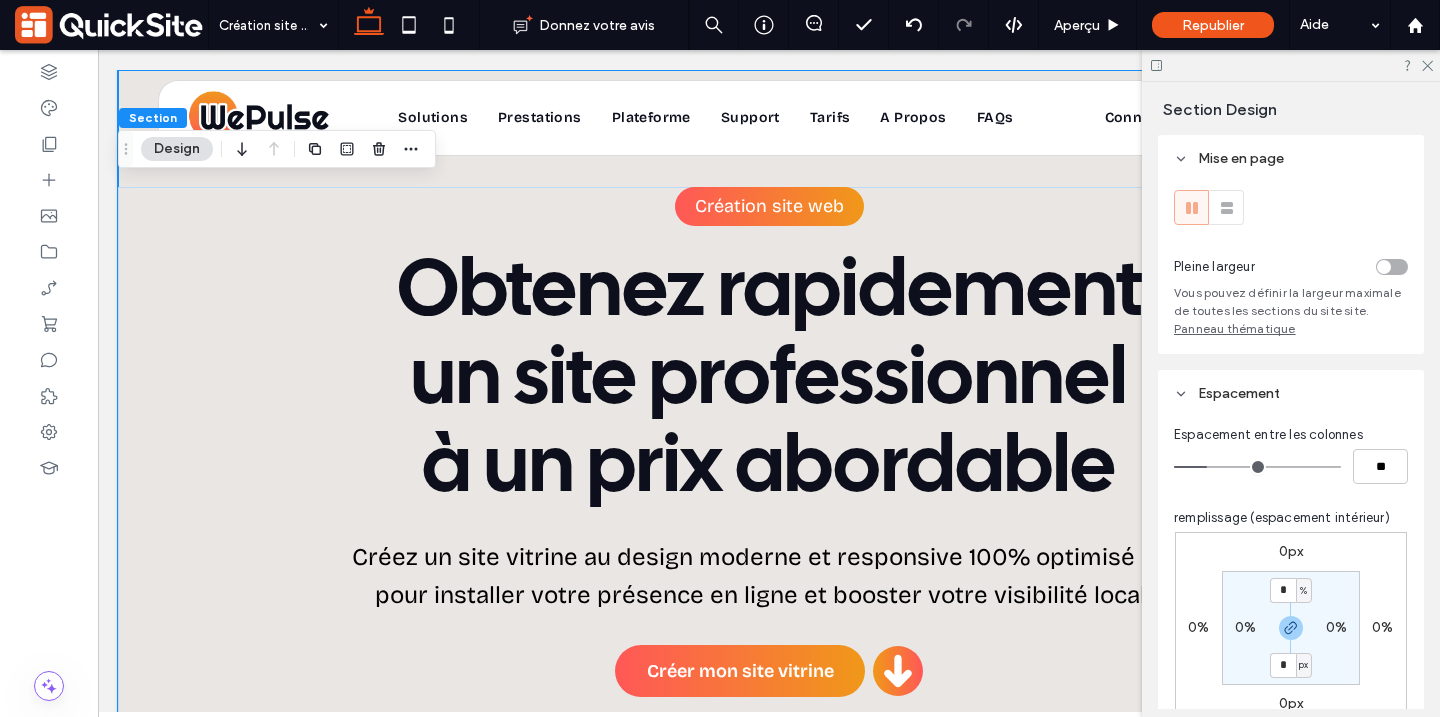scroll, scrollTop: 809, scrollLeft: 0, axis: vertical 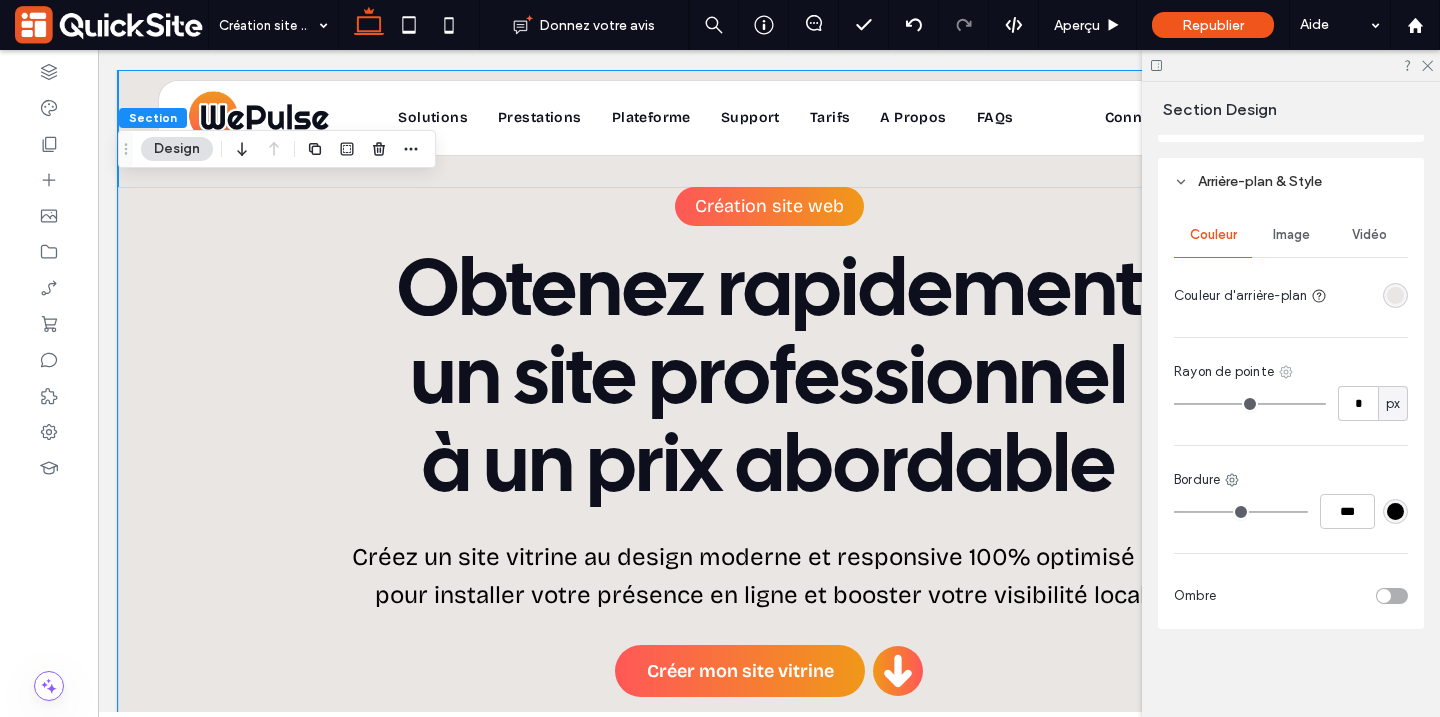 click 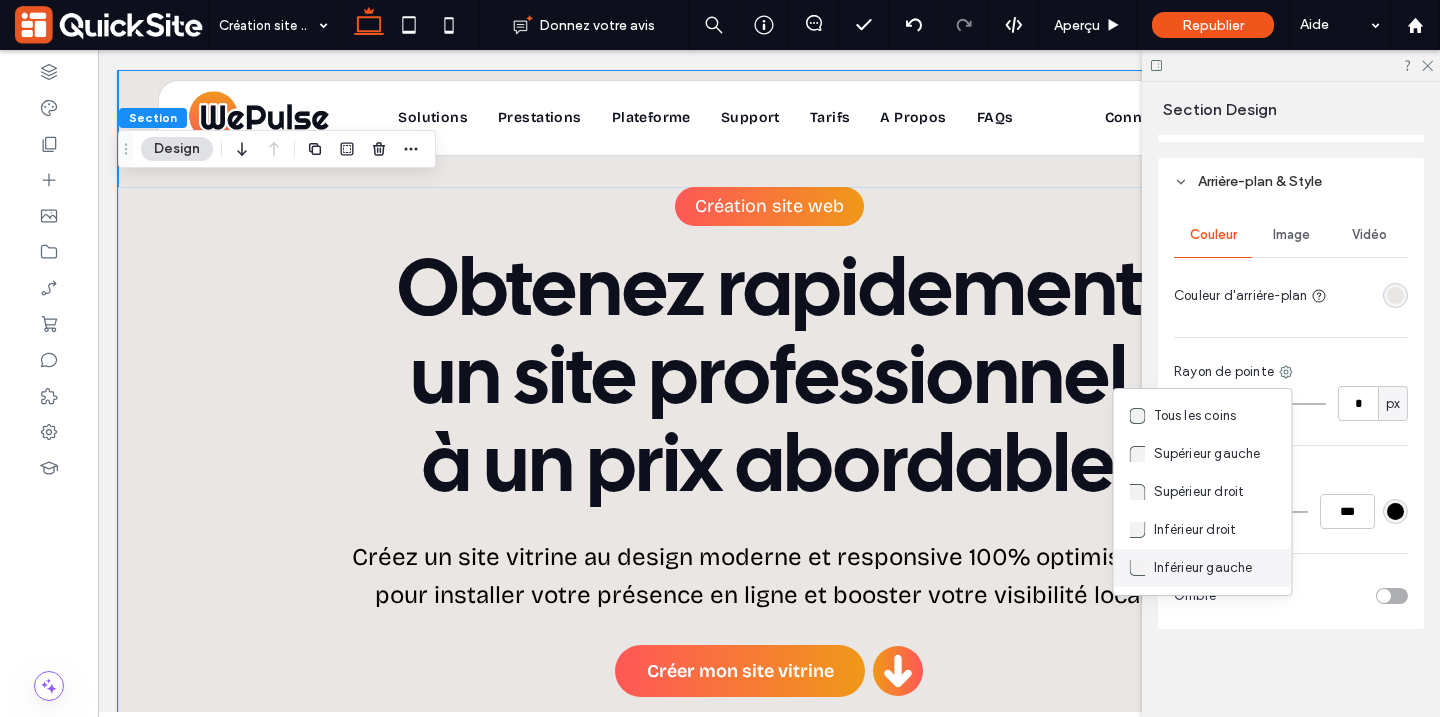 click on "Inférieur gauche" at bounding box center (1203, 568) 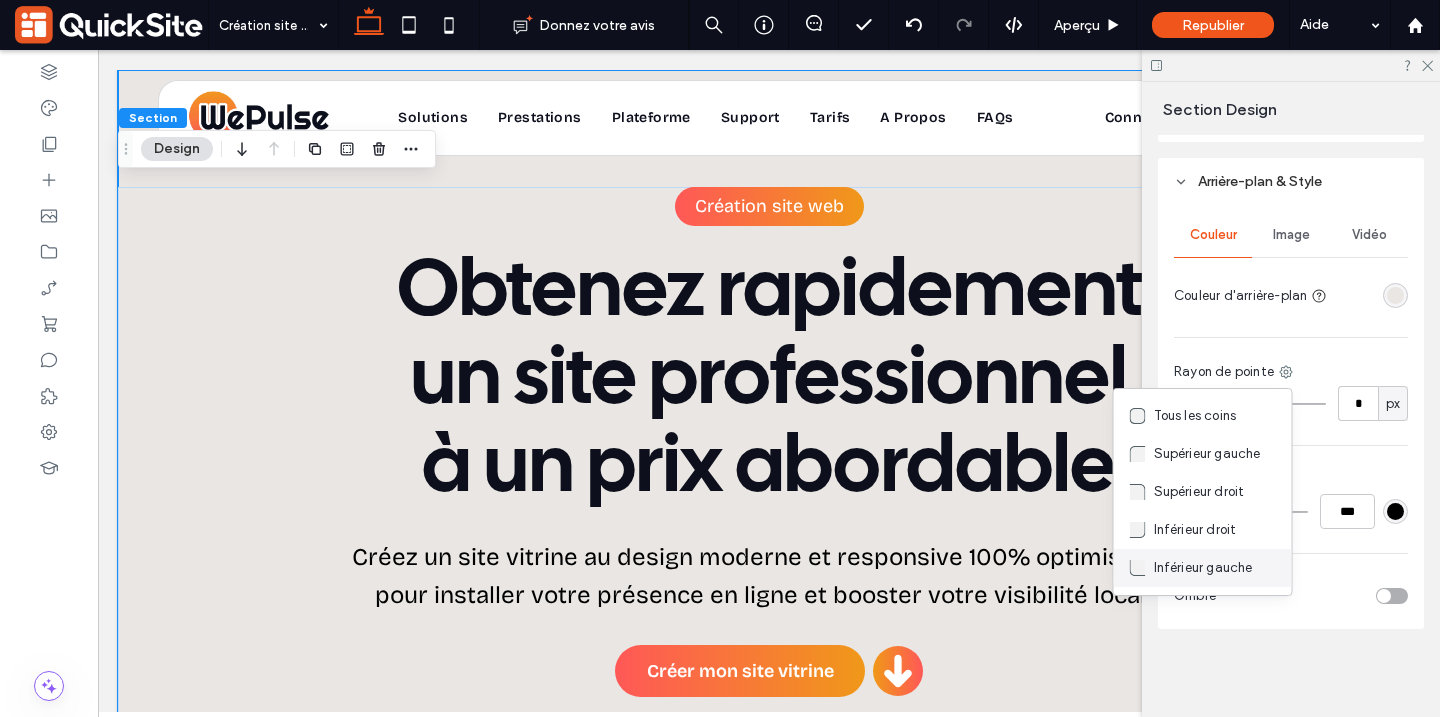 type on "**" 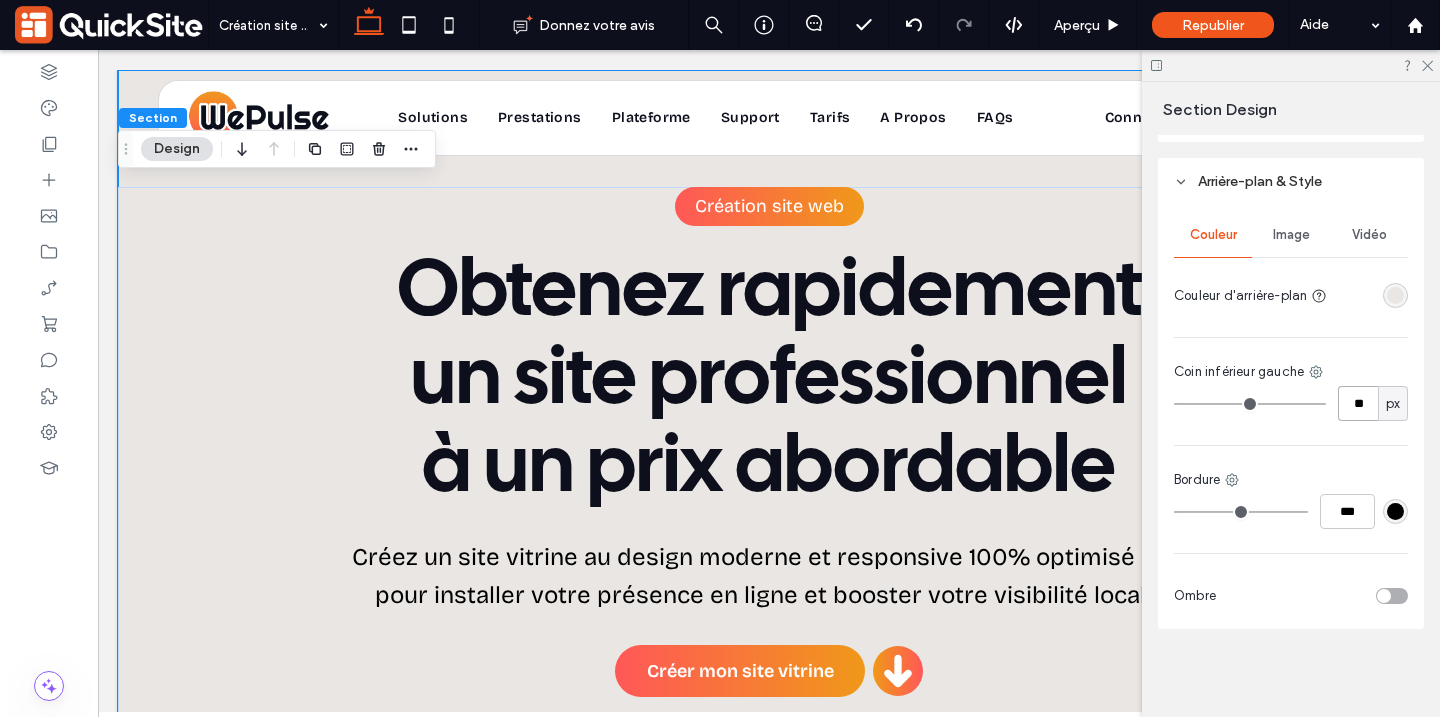click on "**" at bounding box center (1358, 403) 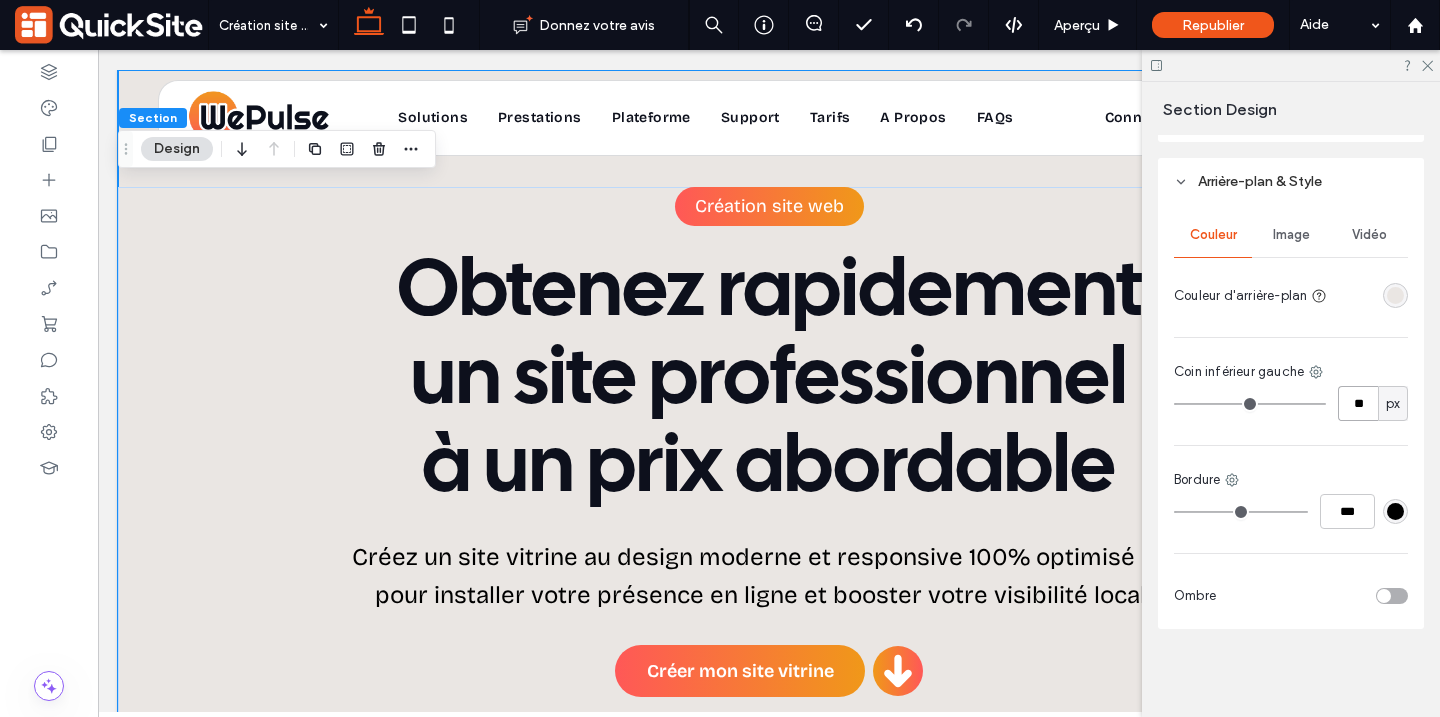 type on "**" 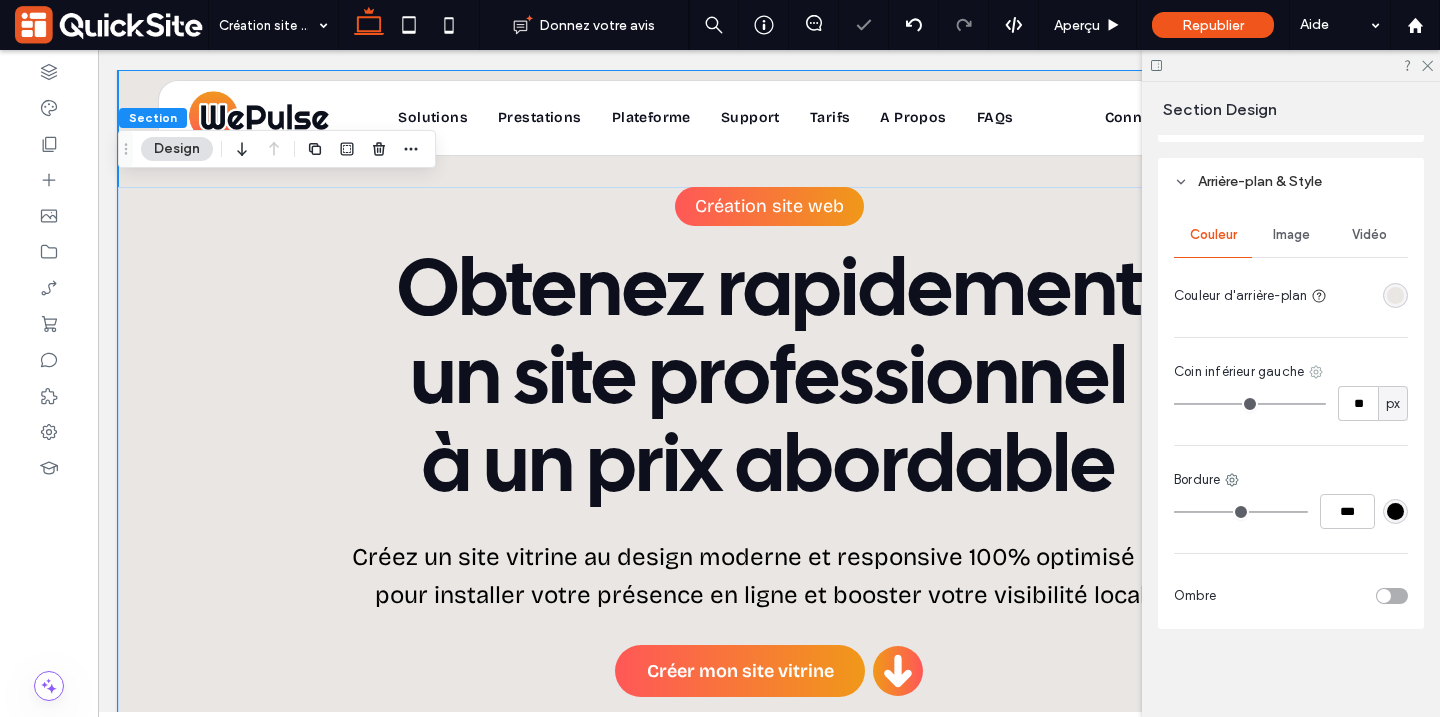 click 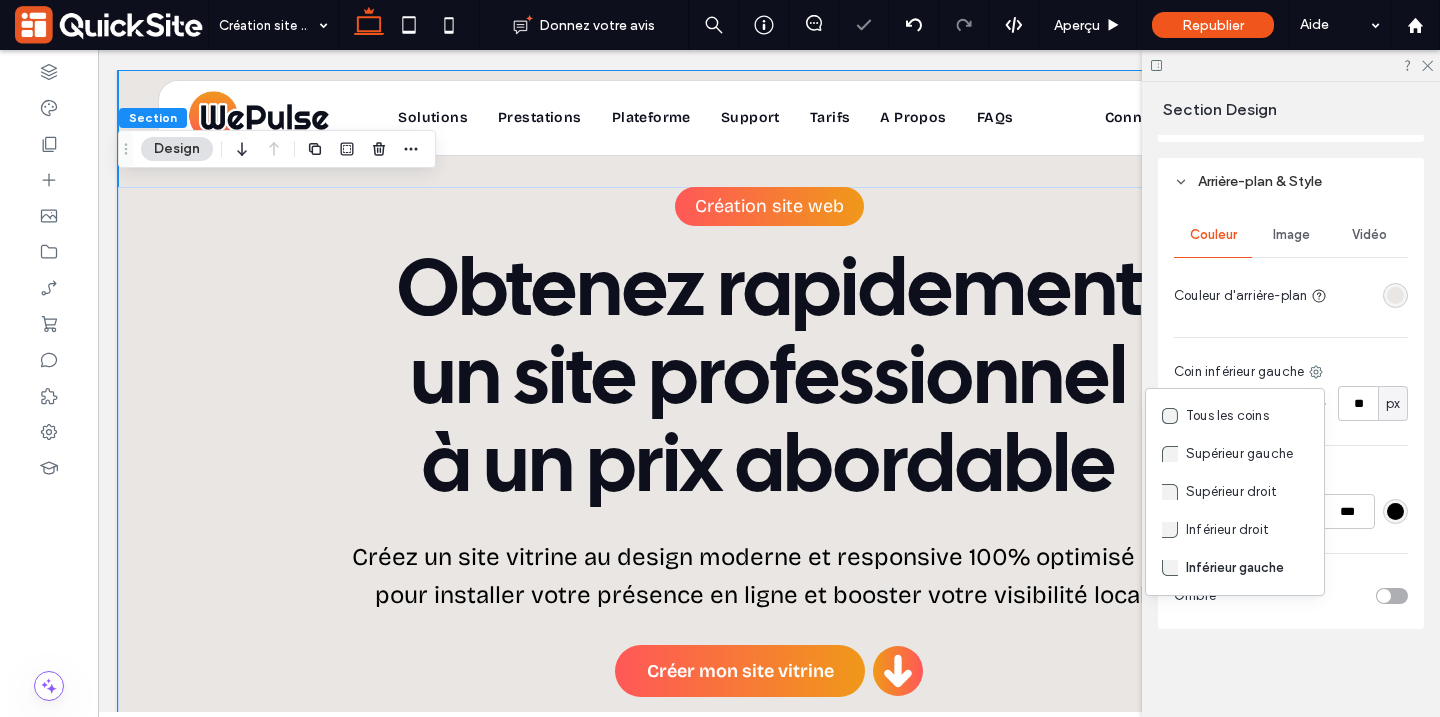 click on "Inférieur droit" at bounding box center (1227, 530) 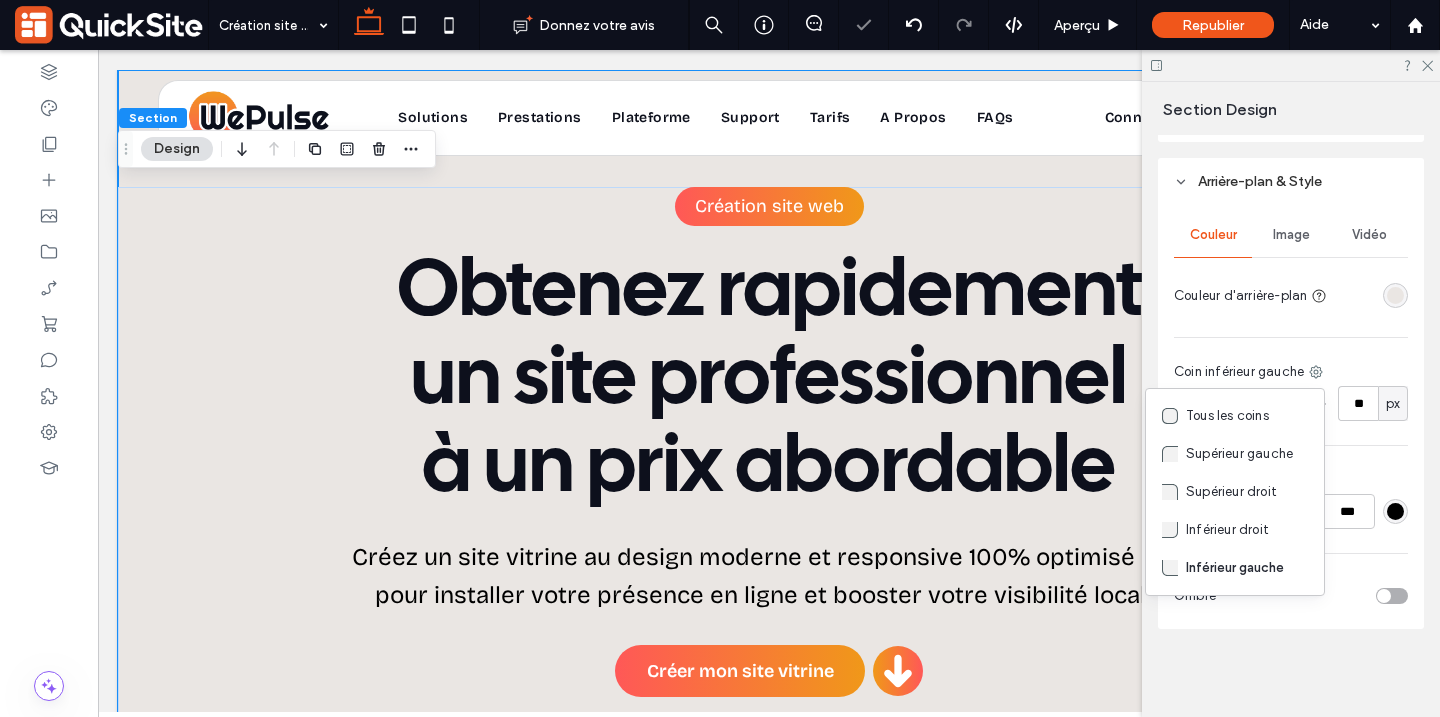 type on "**" 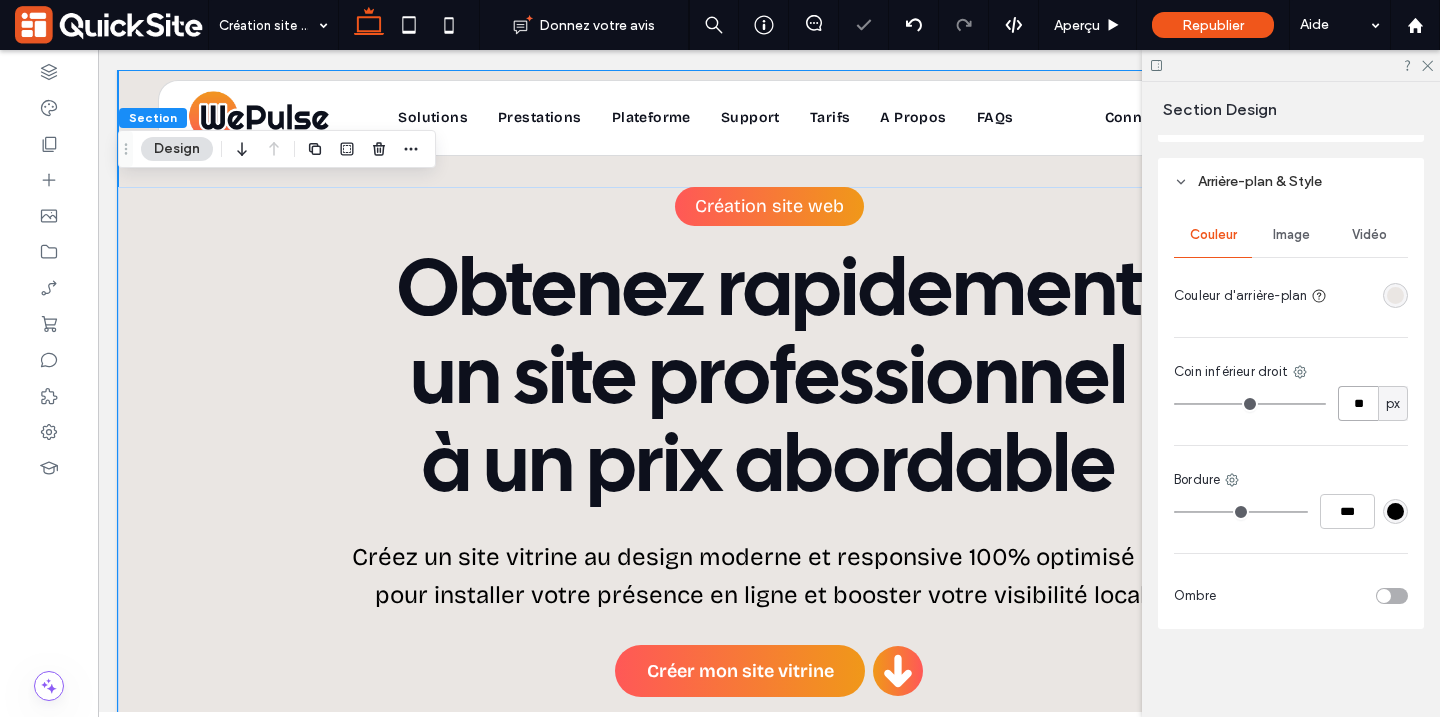 click on "**" at bounding box center (1358, 403) 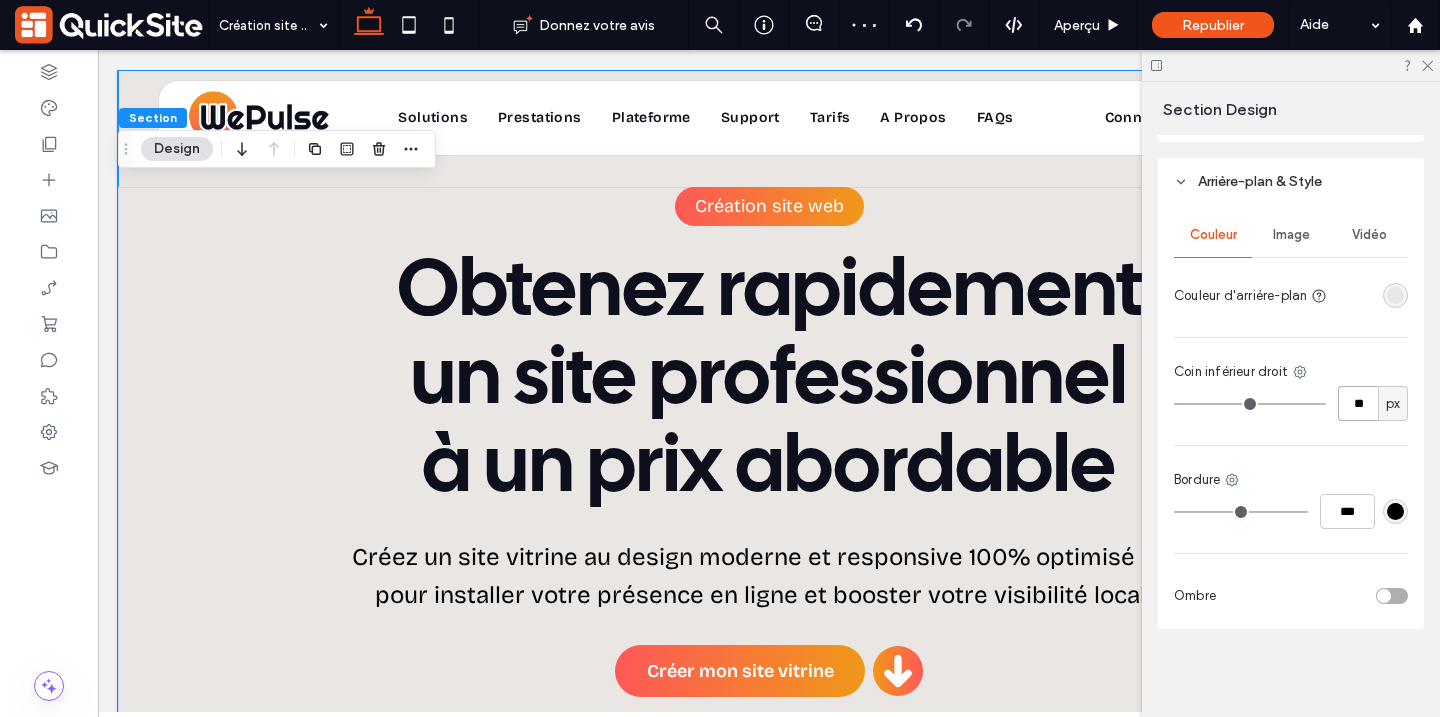 type on "**" 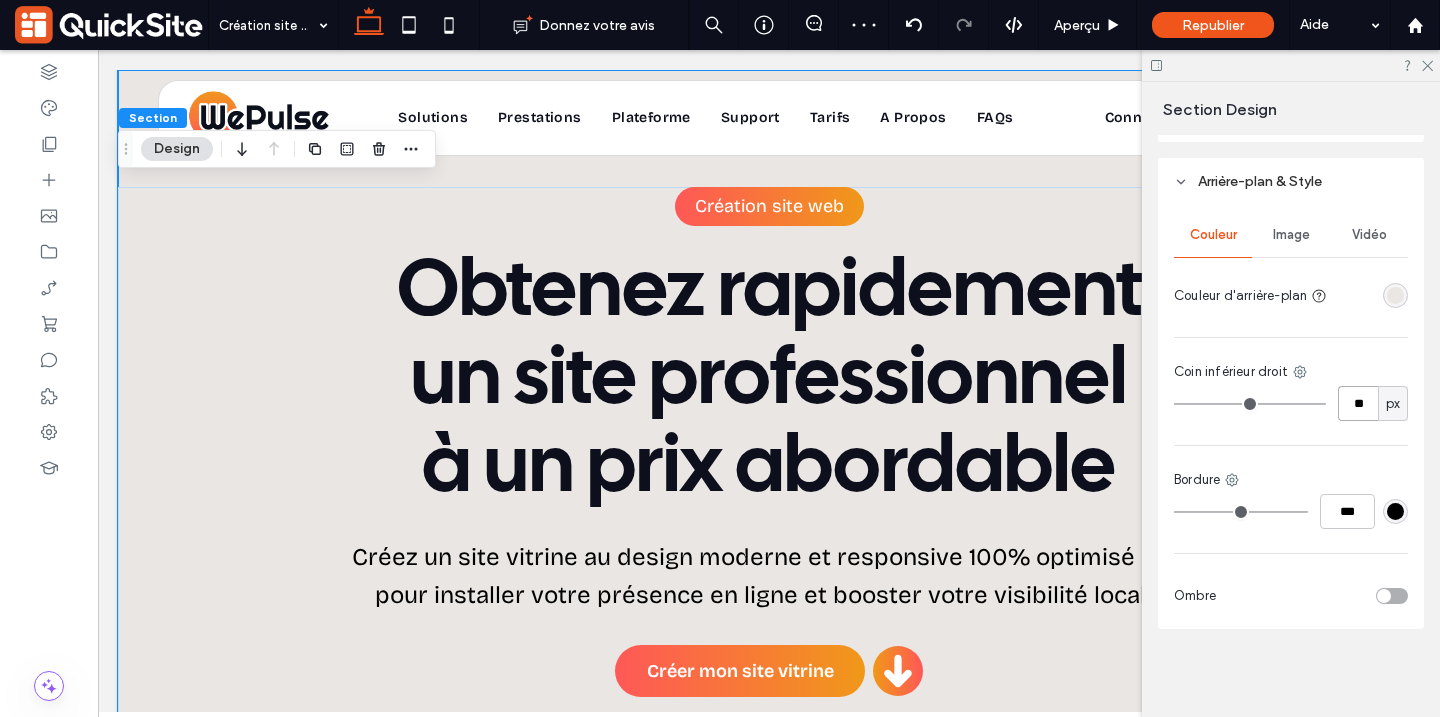 type on "**" 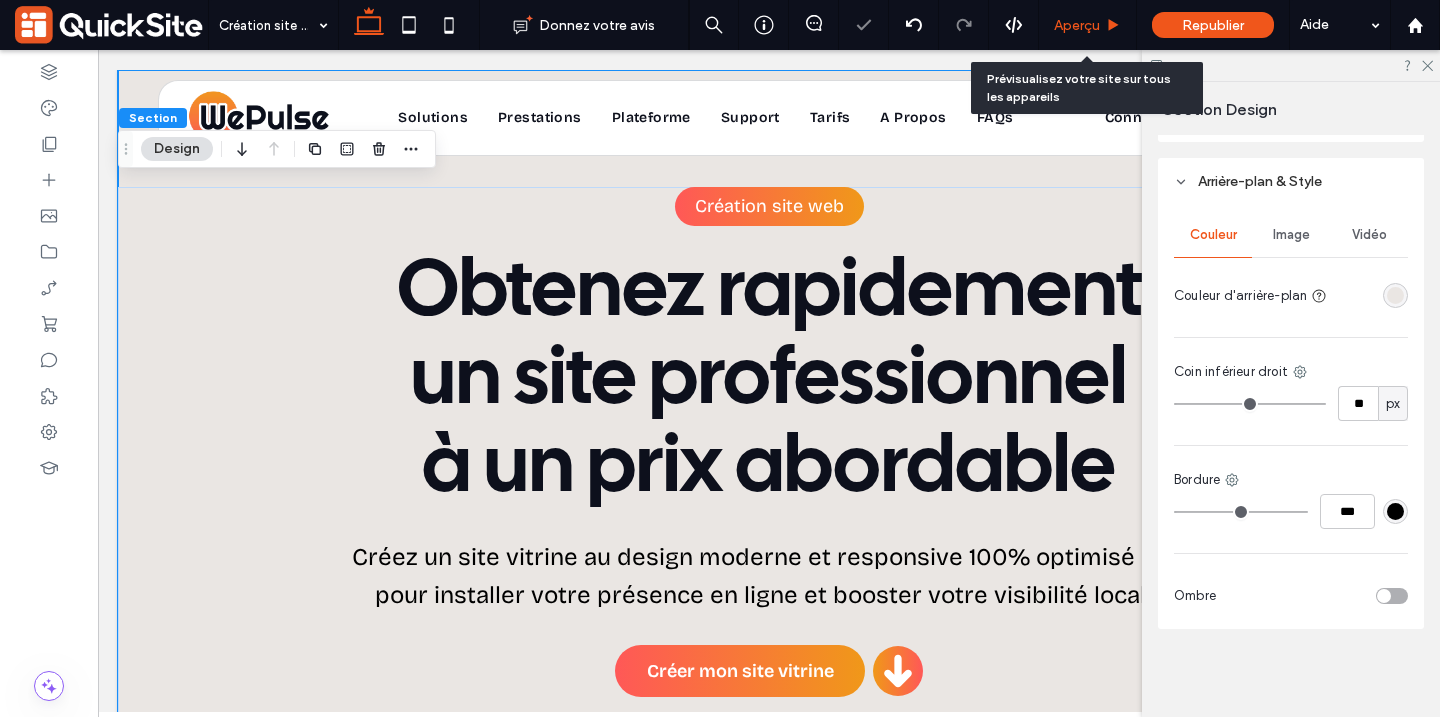 click on "Aperçu" at bounding box center [1077, 25] 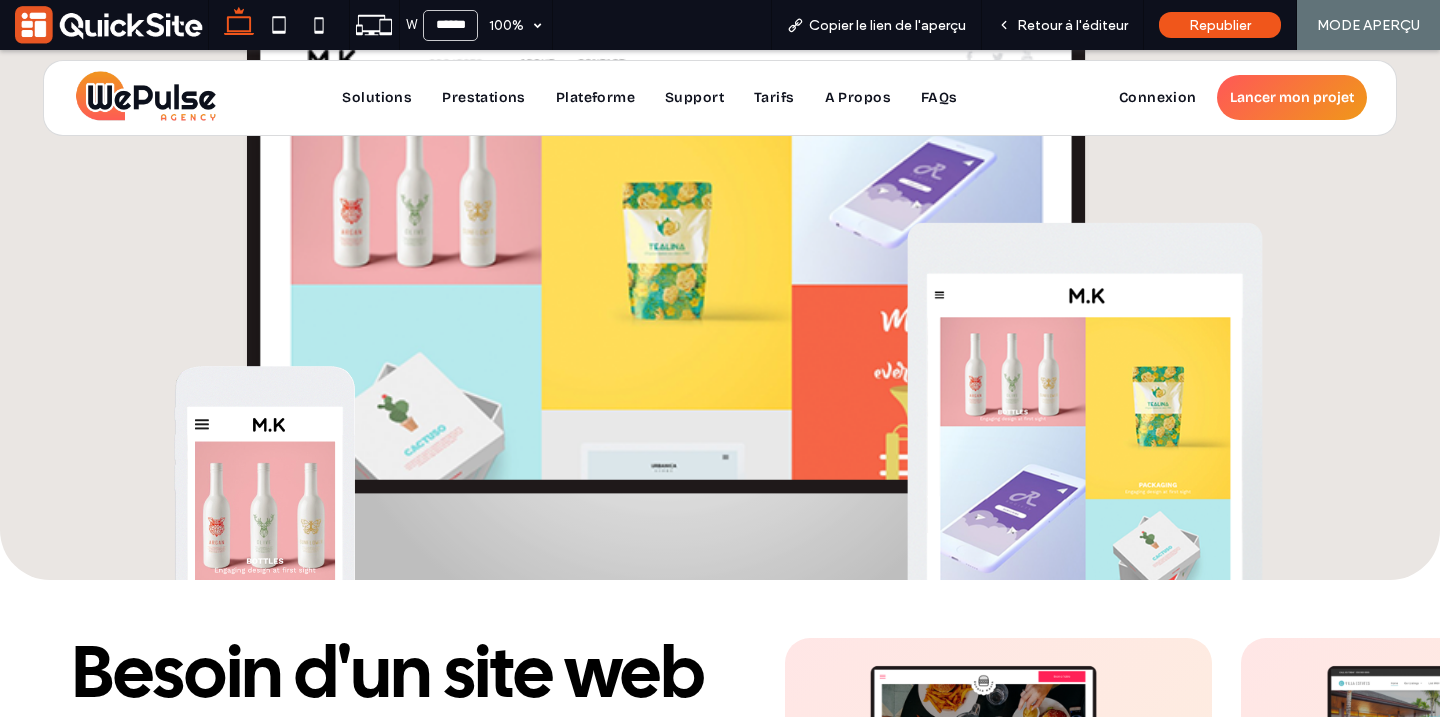 scroll, scrollTop: 750, scrollLeft: 0, axis: vertical 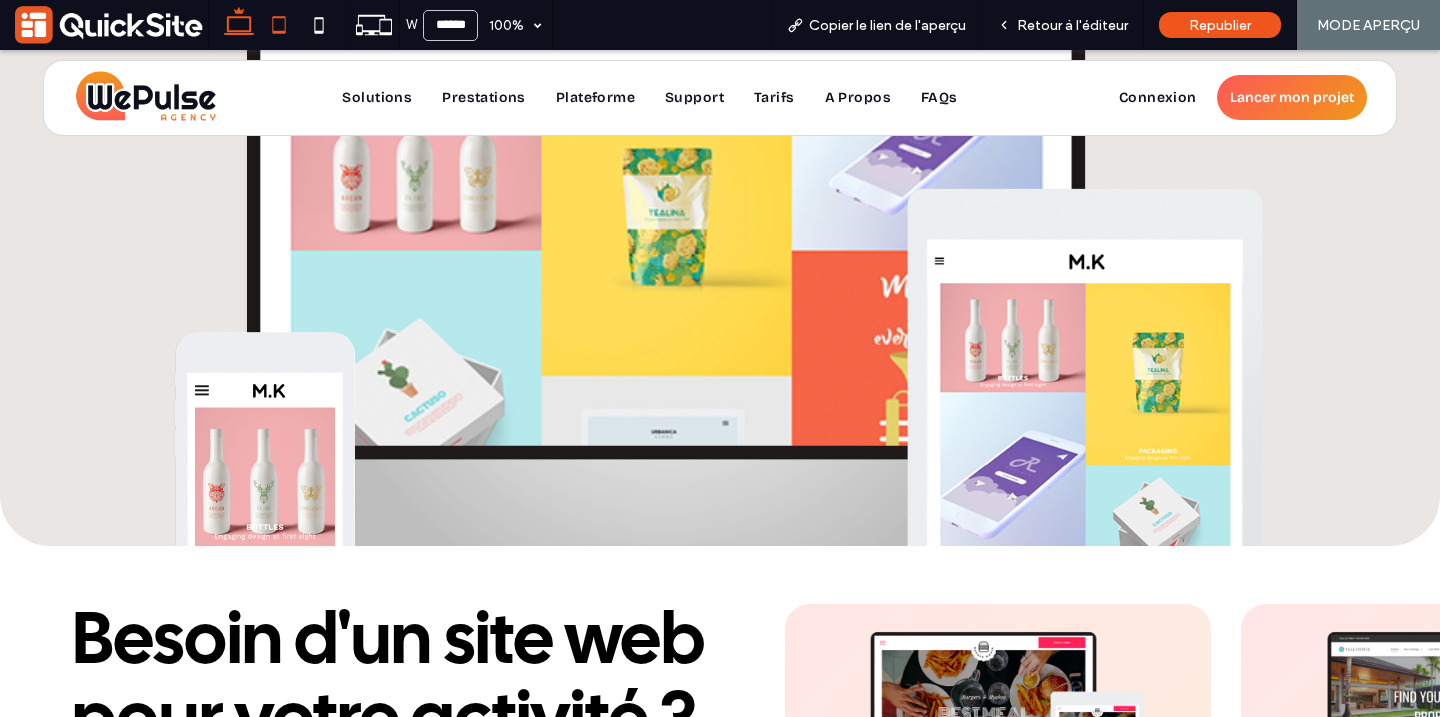 click 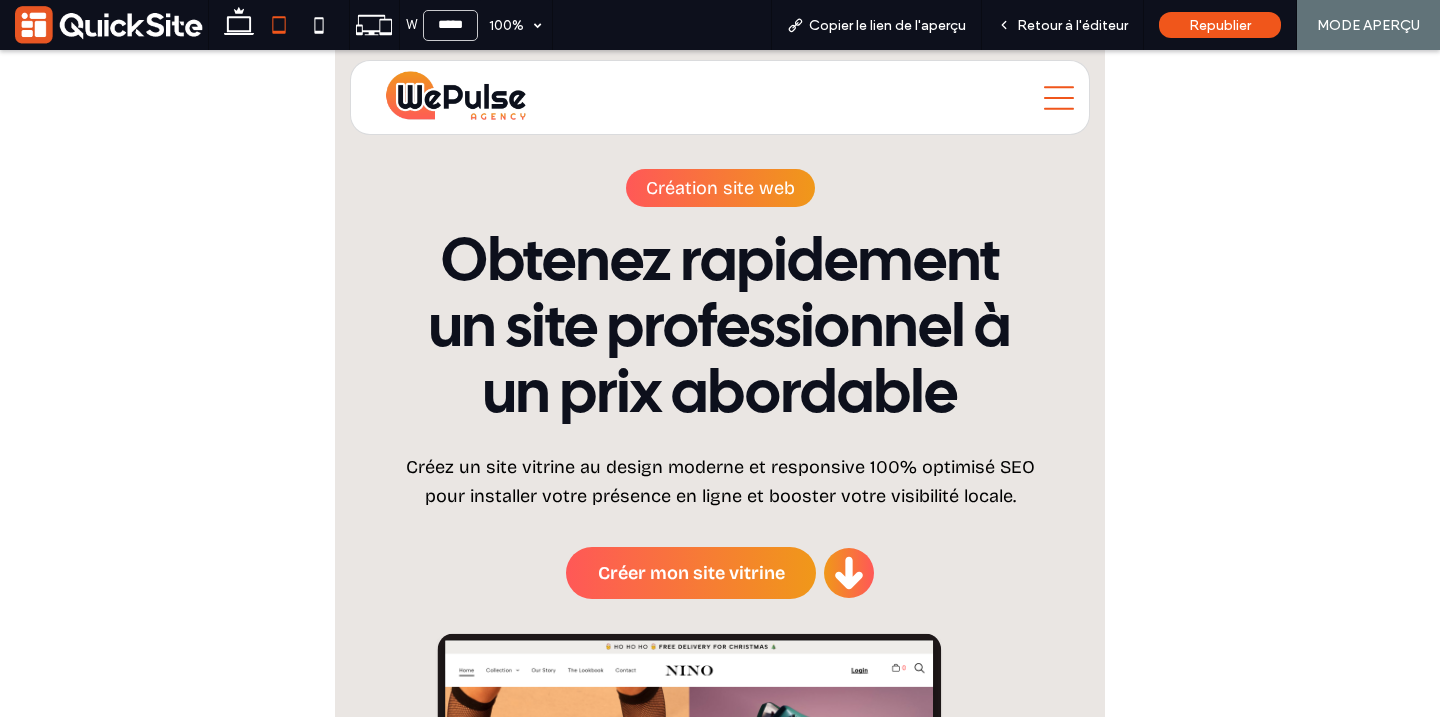 scroll, scrollTop: 0, scrollLeft: 0, axis: both 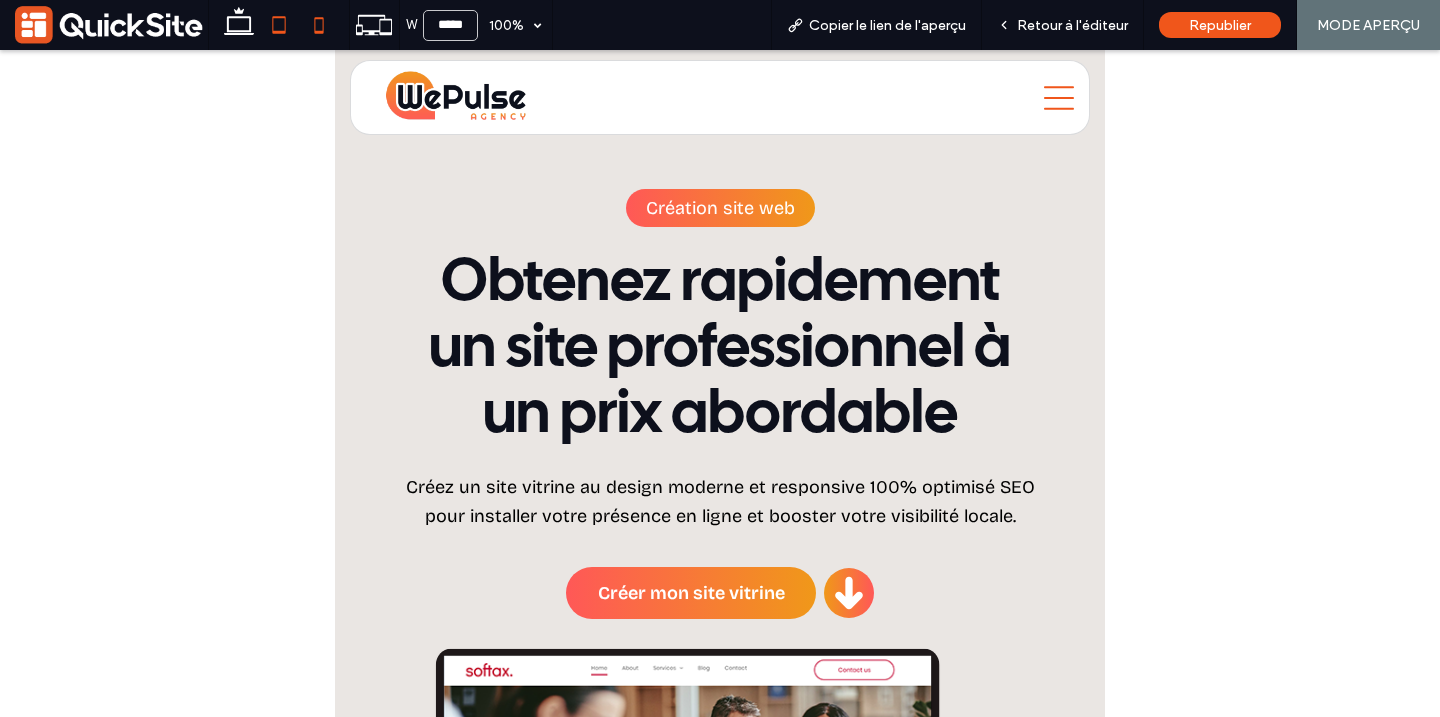 click 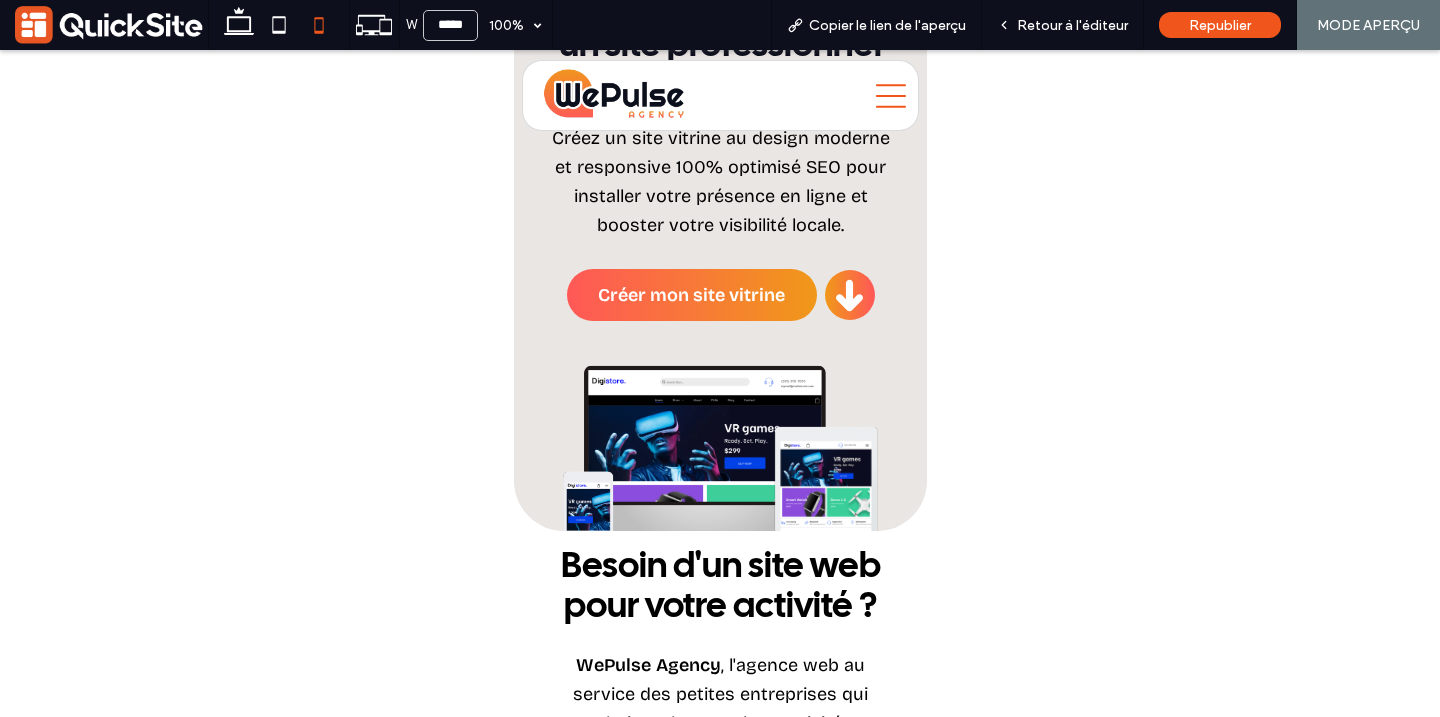 scroll, scrollTop: 224, scrollLeft: 0, axis: vertical 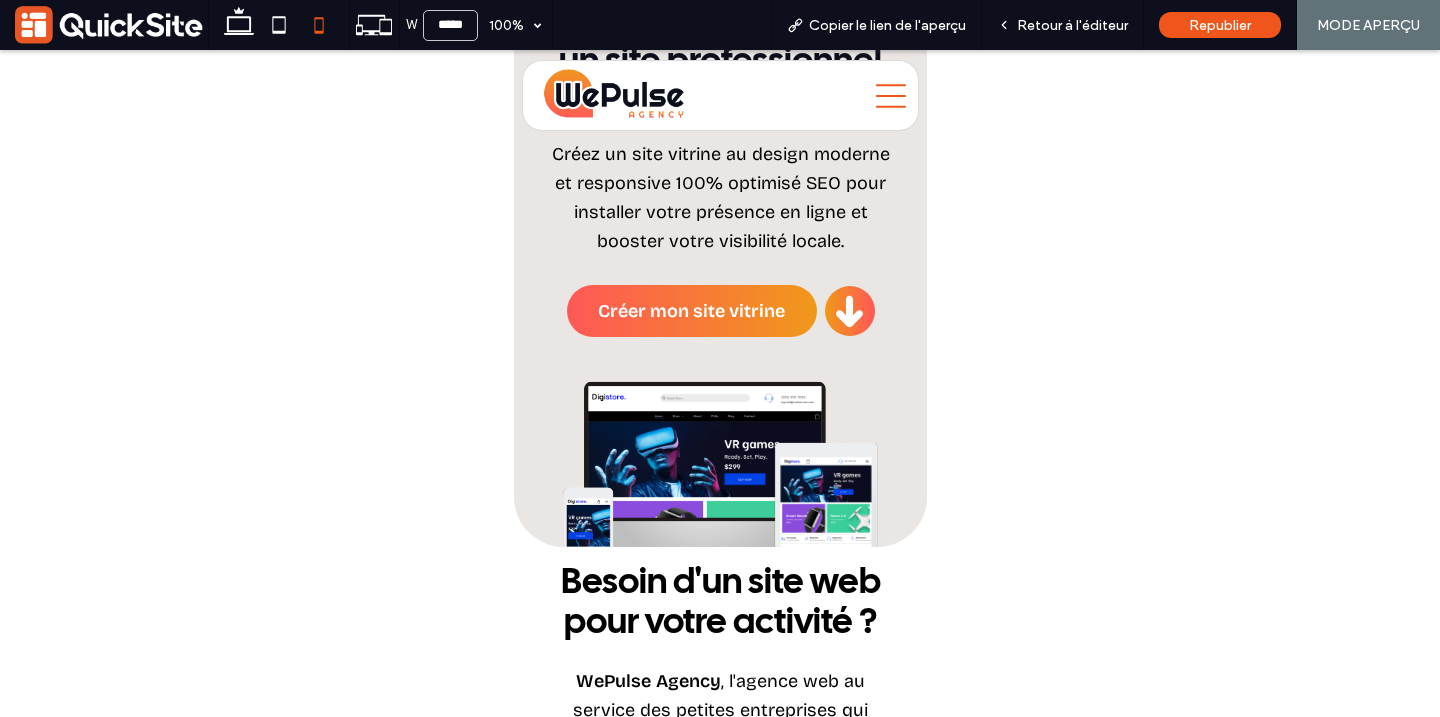 click 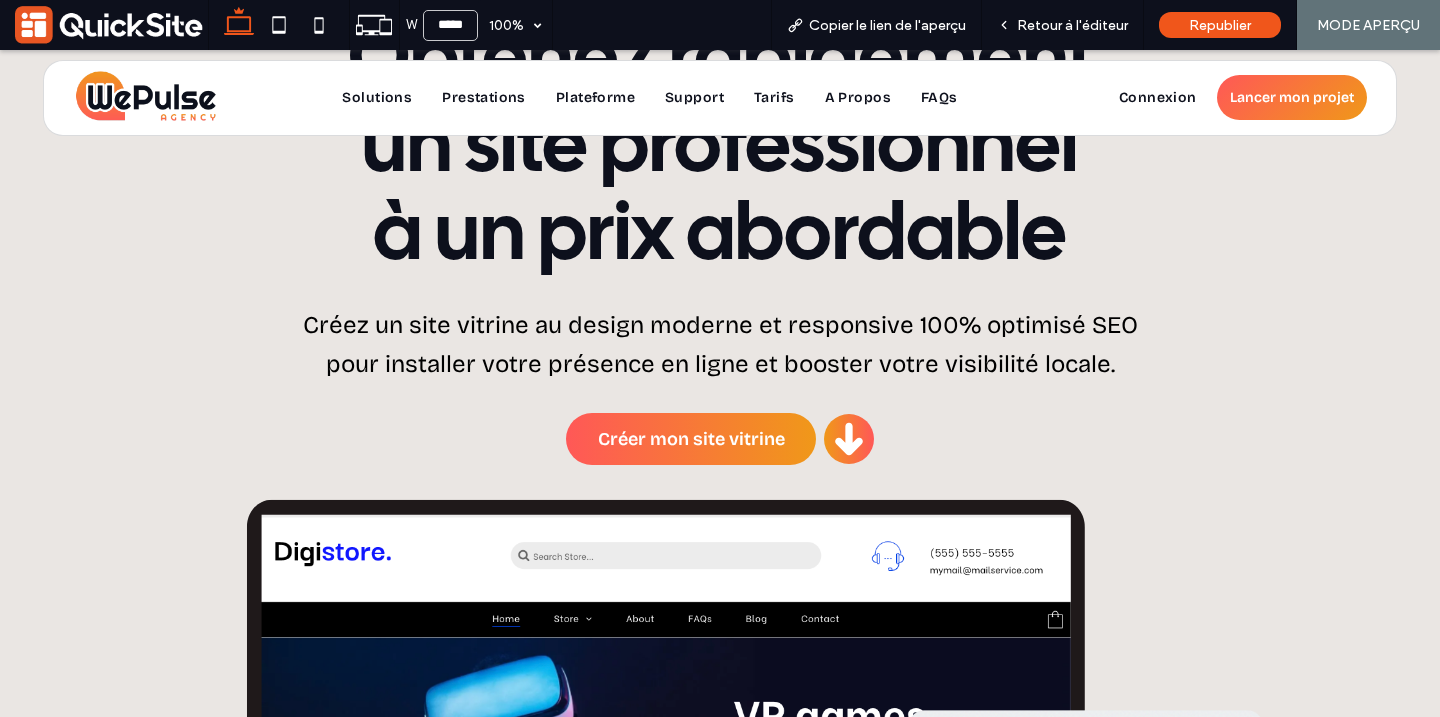 type on "******" 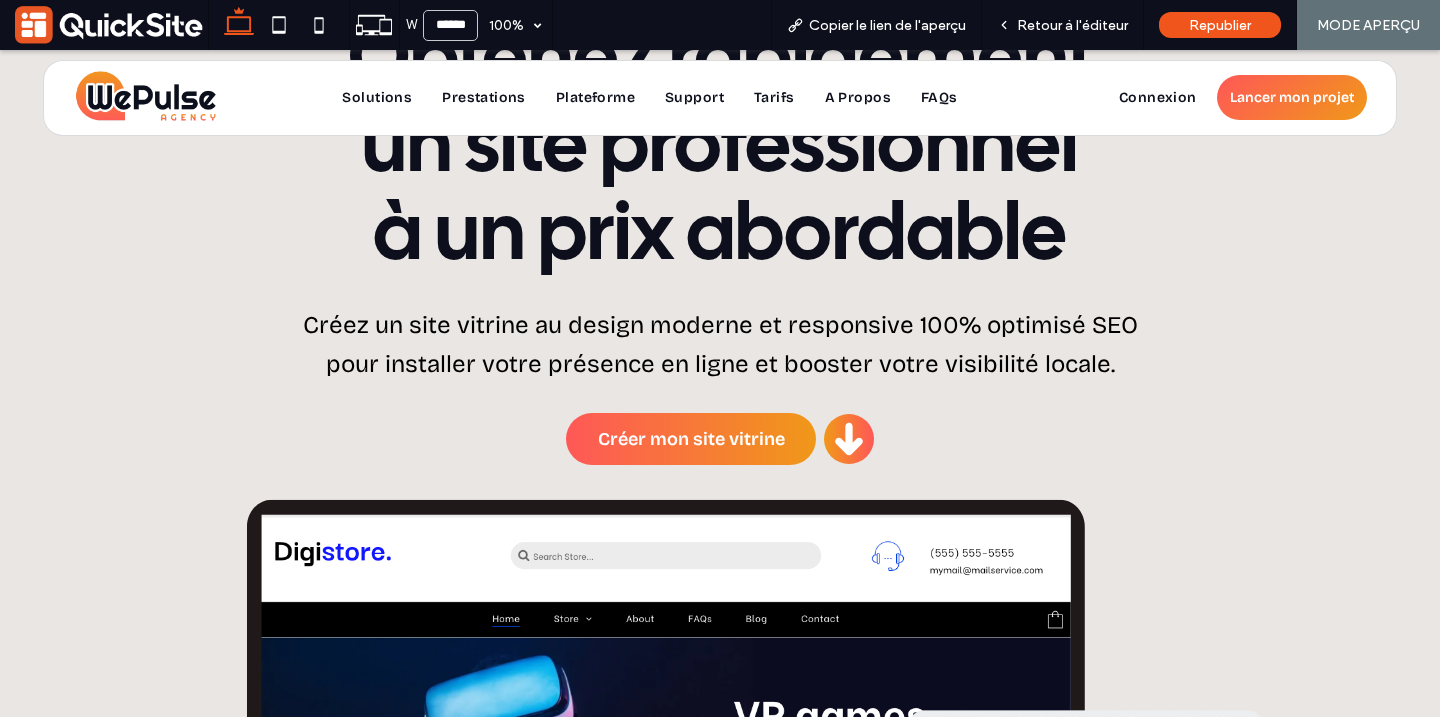 scroll, scrollTop: 0, scrollLeft: 0, axis: both 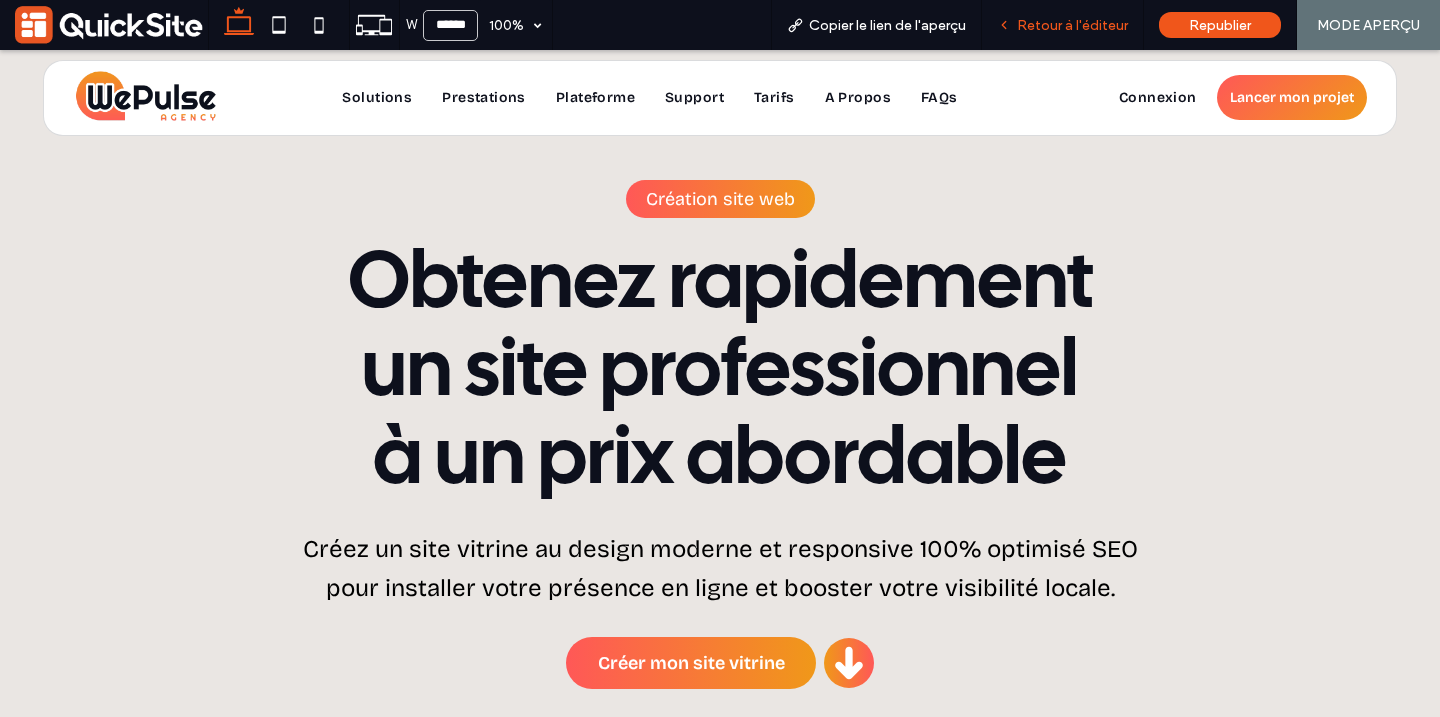 click 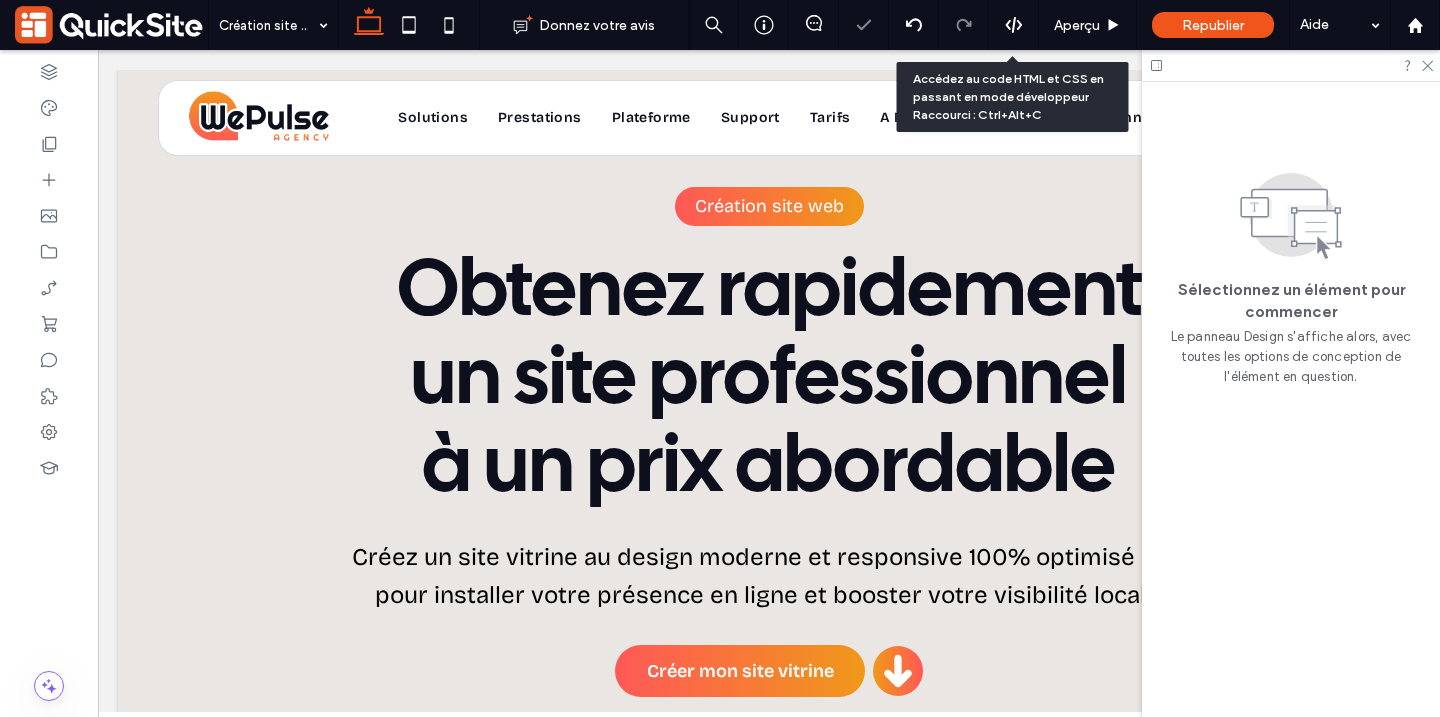 scroll, scrollTop: 653, scrollLeft: 0, axis: vertical 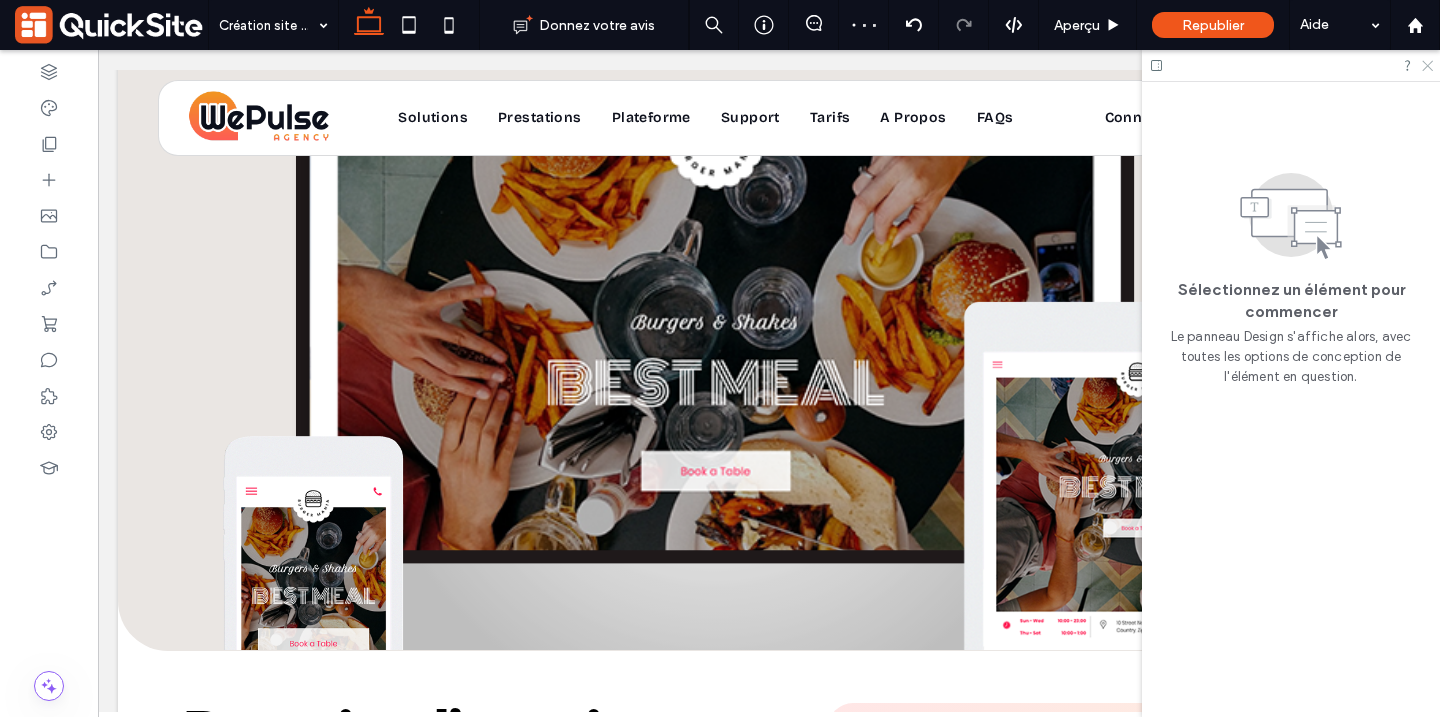 click 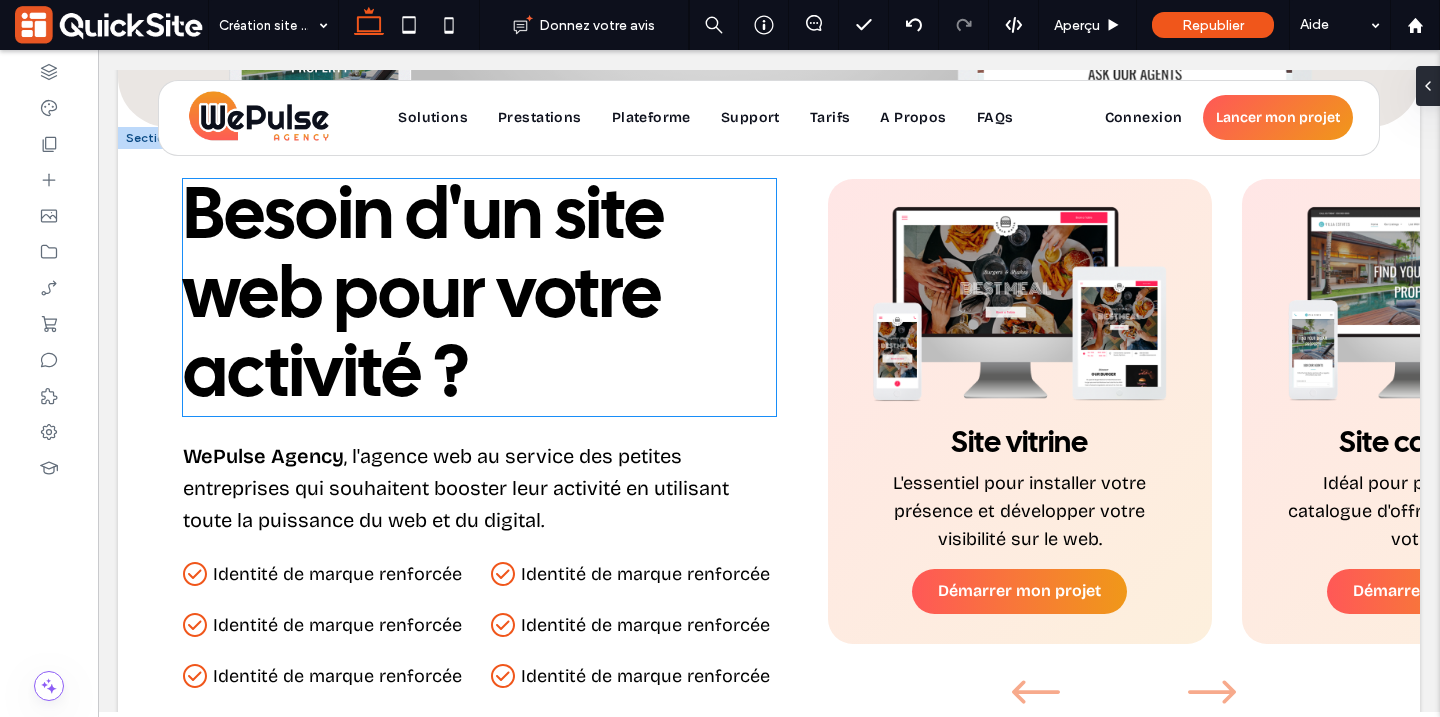 scroll, scrollTop: 1192, scrollLeft: 0, axis: vertical 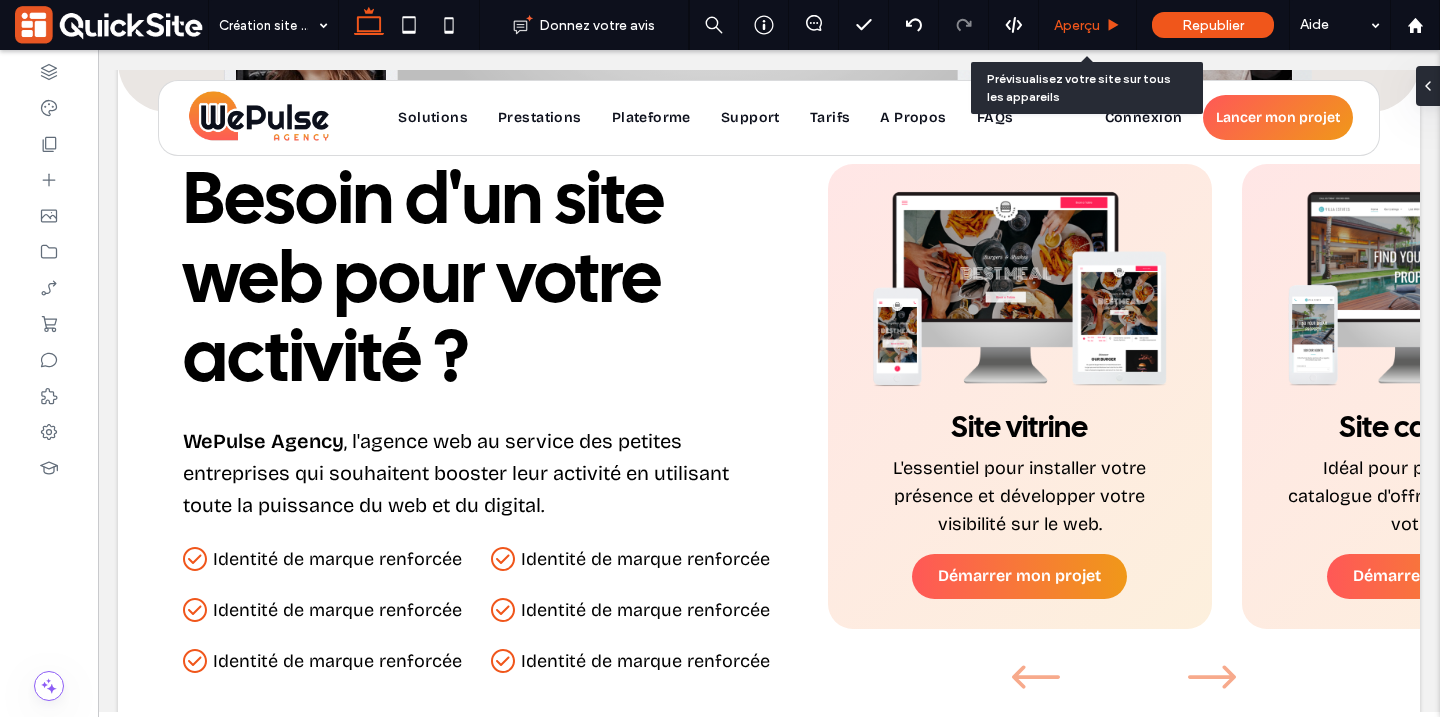 click on "Aperçu" at bounding box center [1077, 25] 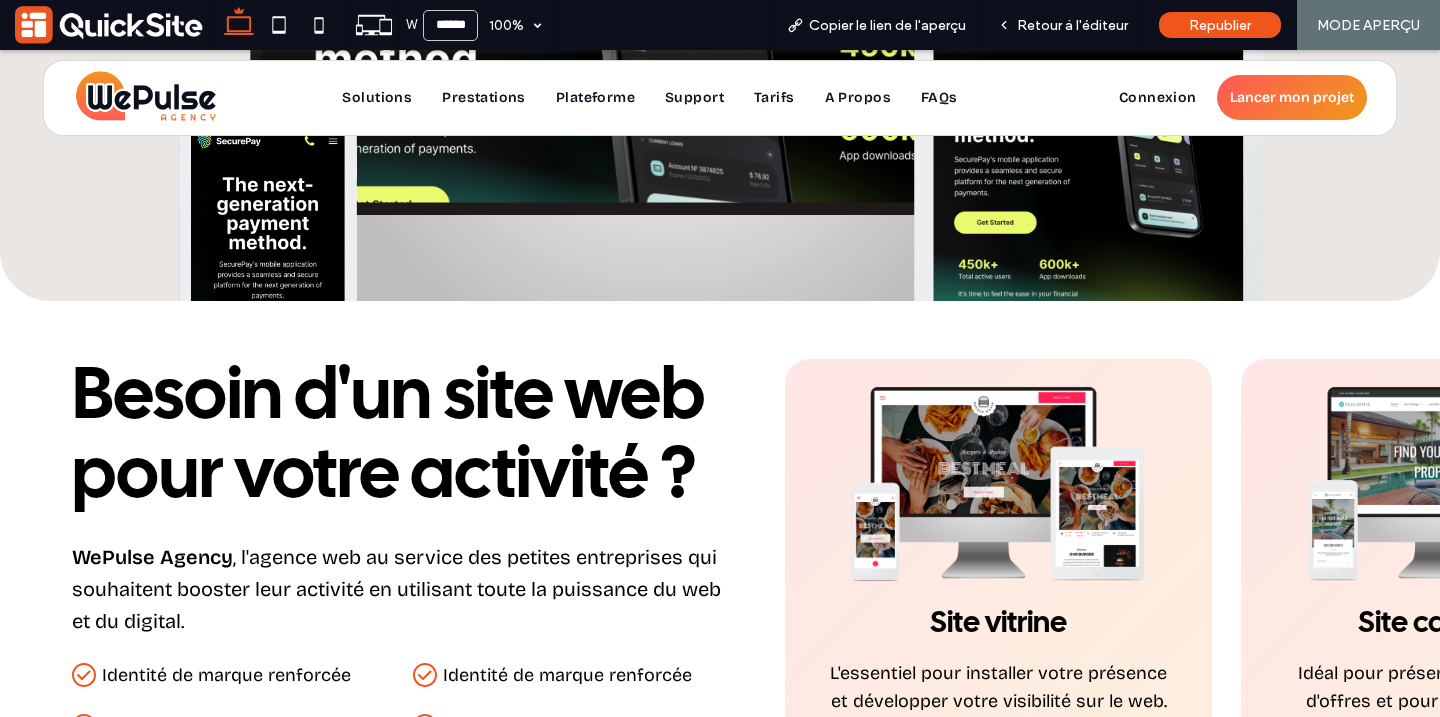 scroll, scrollTop: 994, scrollLeft: 0, axis: vertical 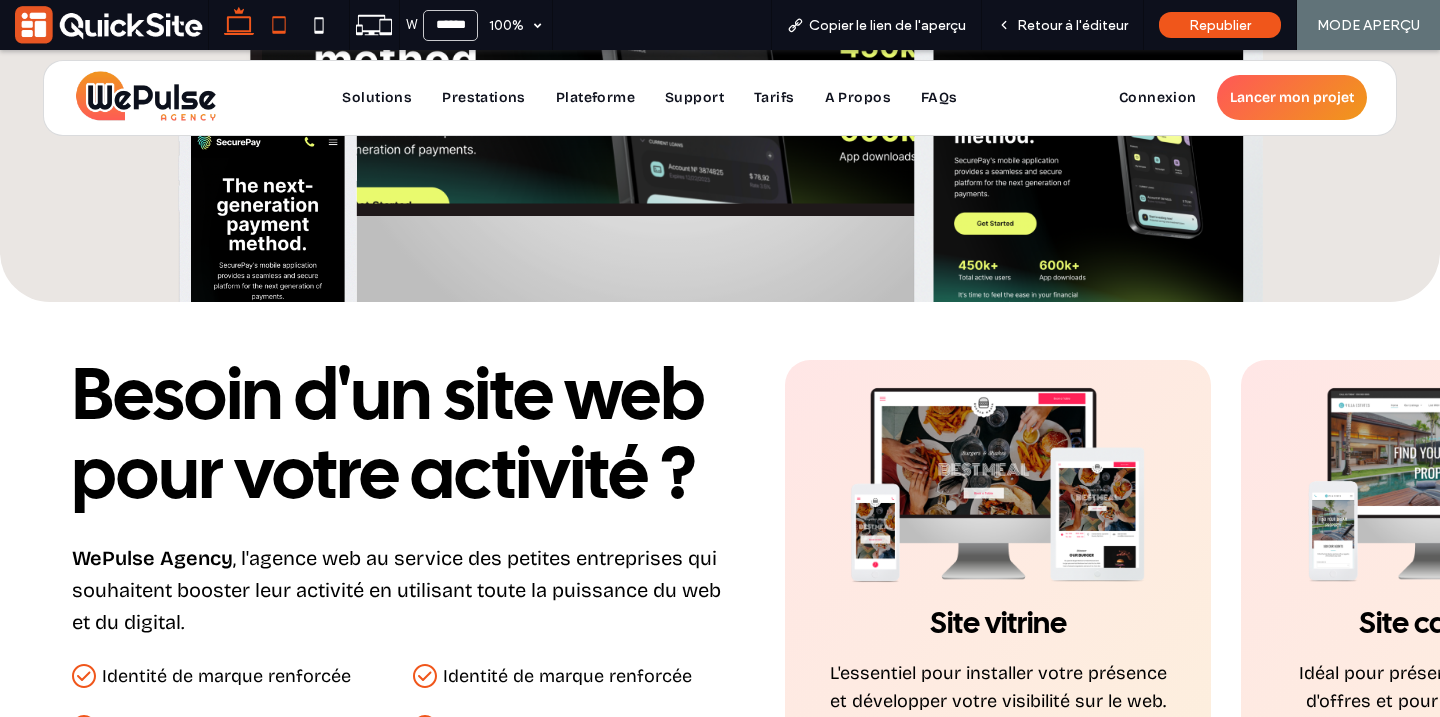 click 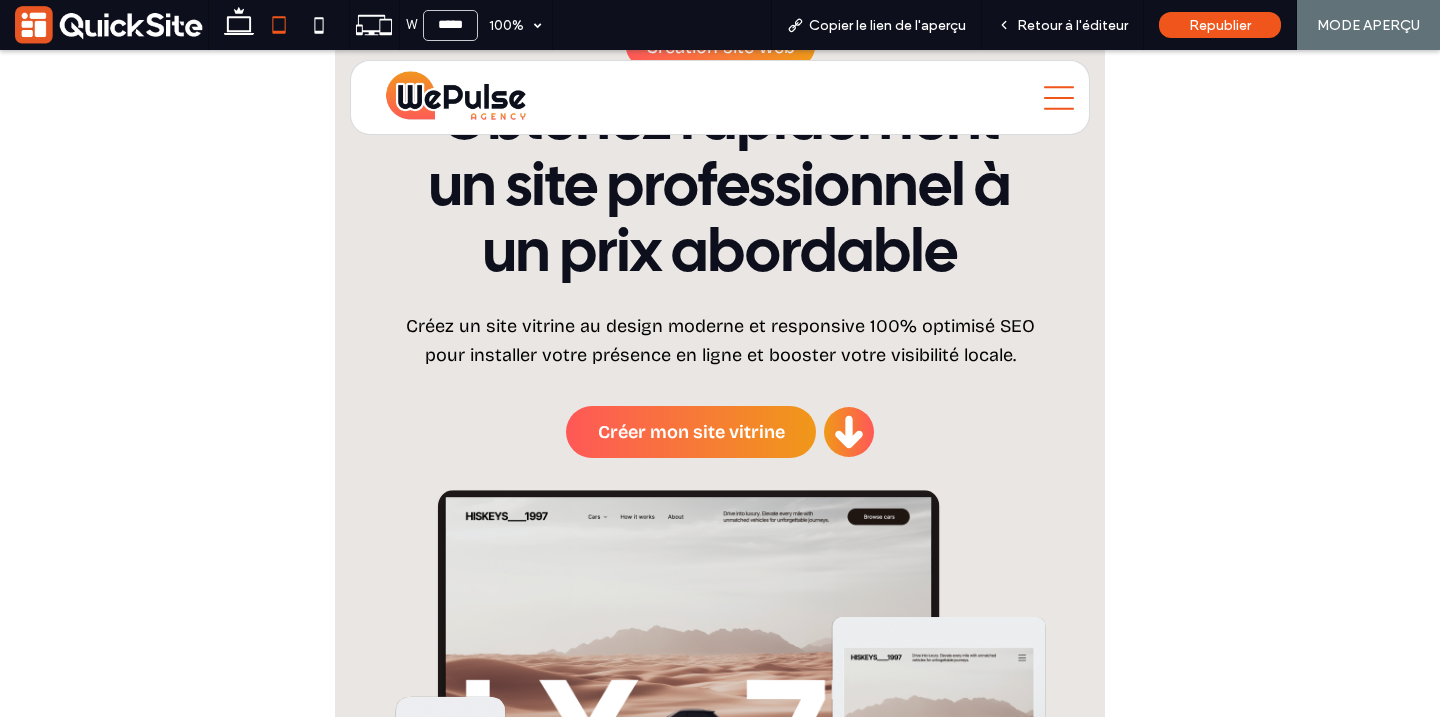 scroll, scrollTop: 159, scrollLeft: 0, axis: vertical 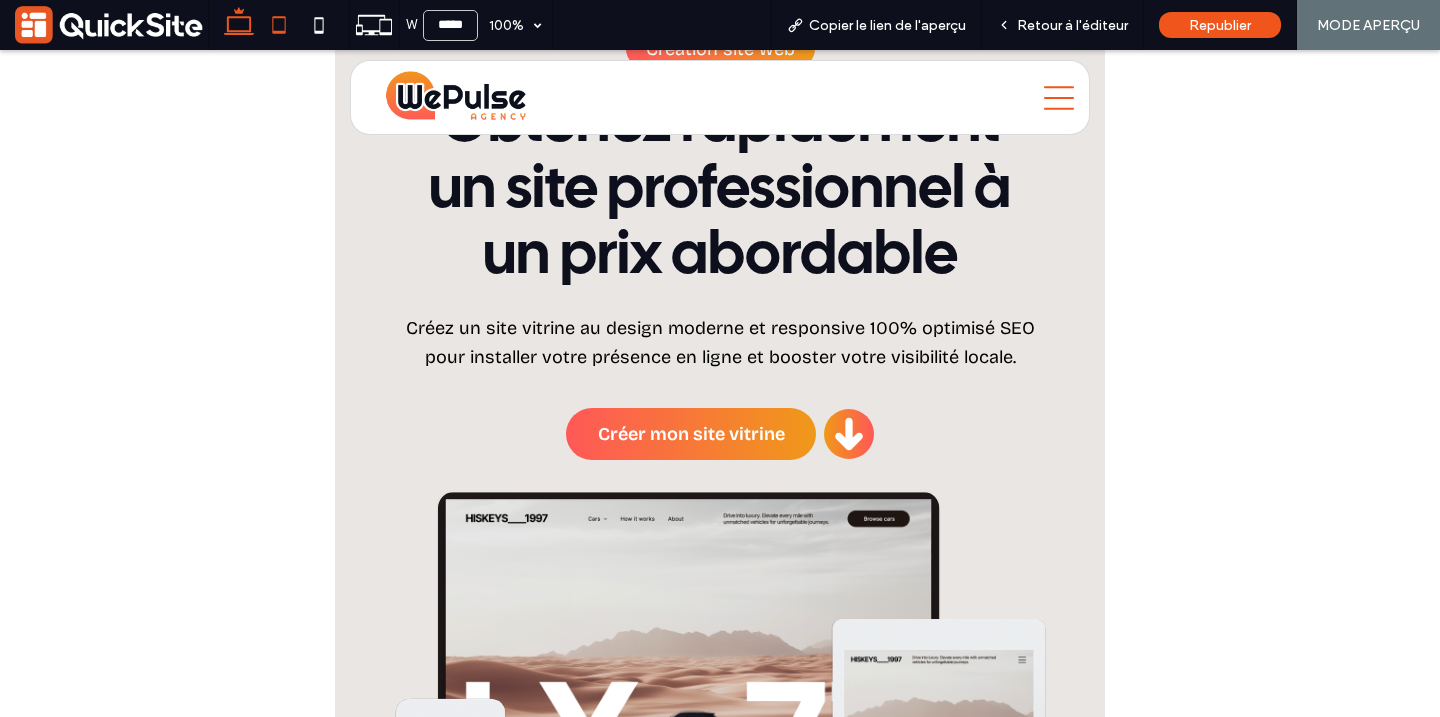 click 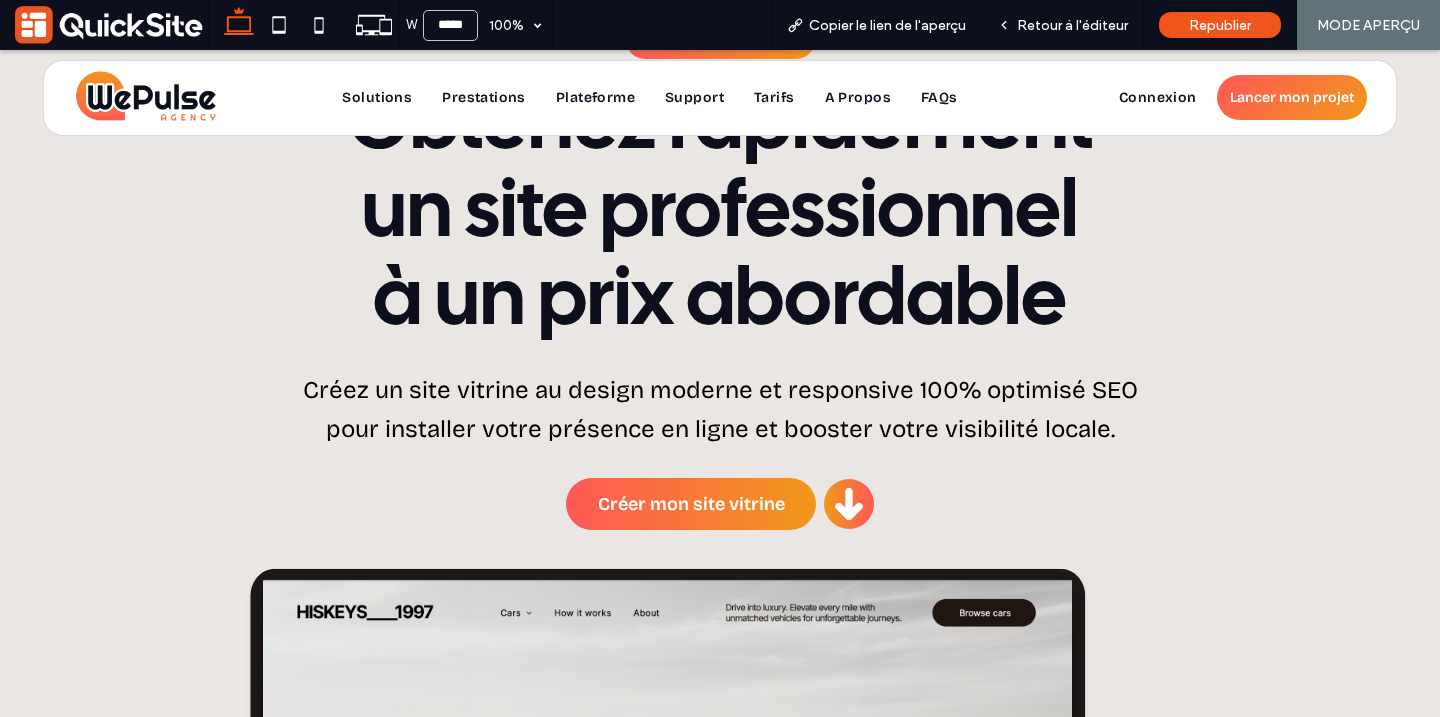 type on "******" 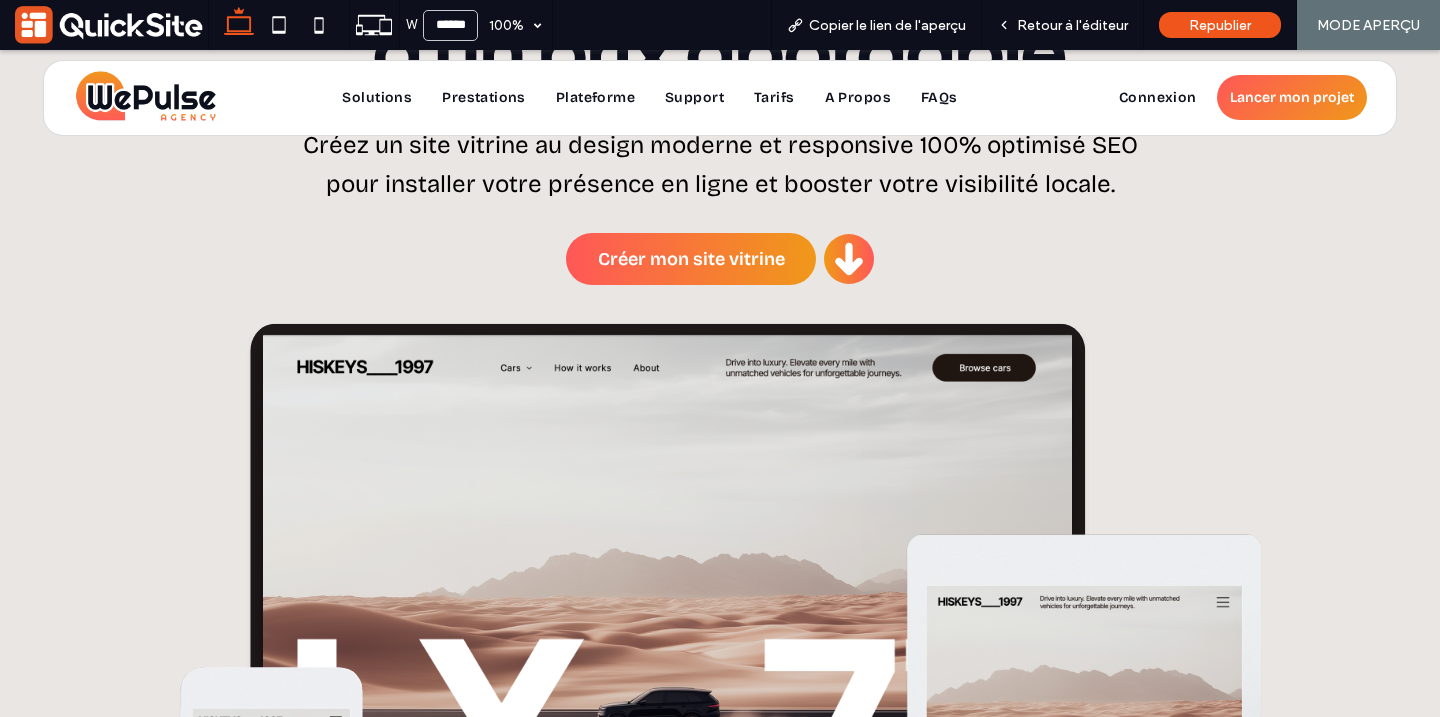 scroll, scrollTop: 0, scrollLeft: 0, axis: both 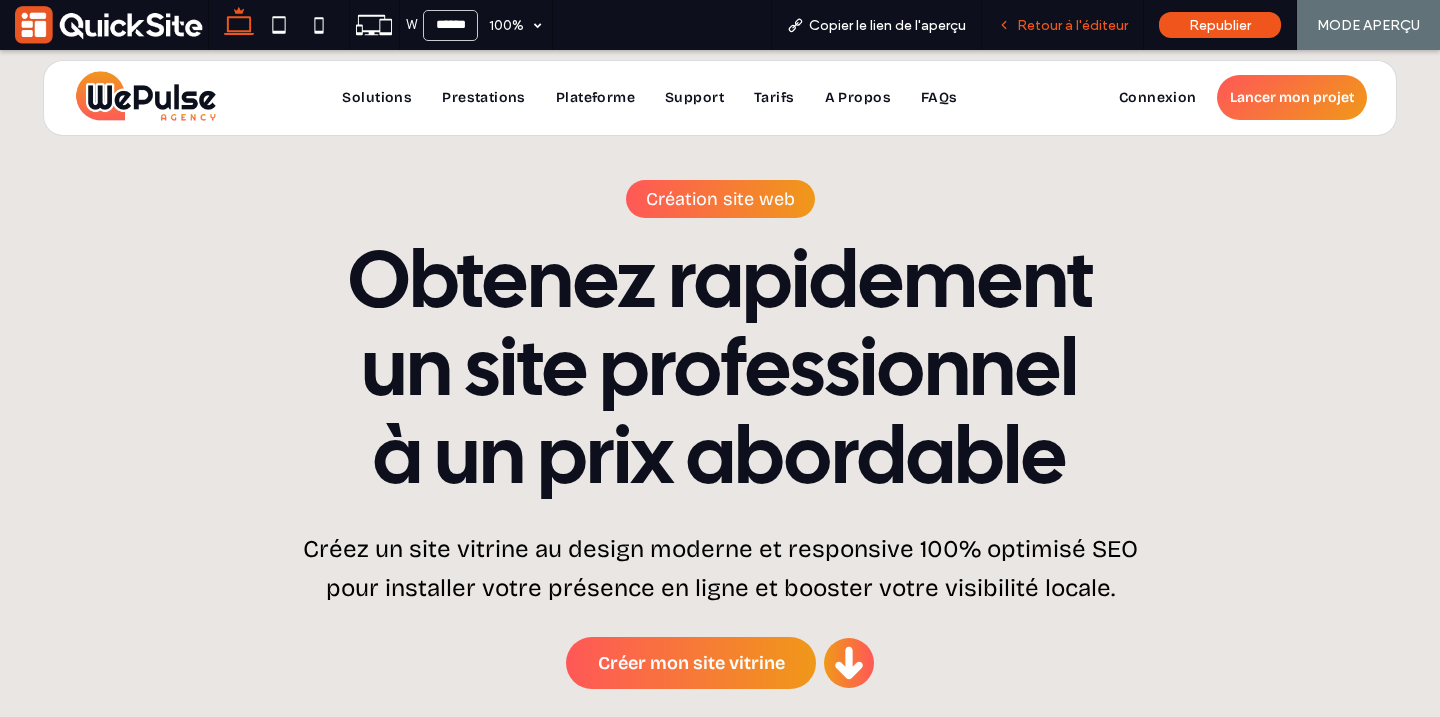 click on "Retour à l'éditeur" at bounding box center [1072, 25] 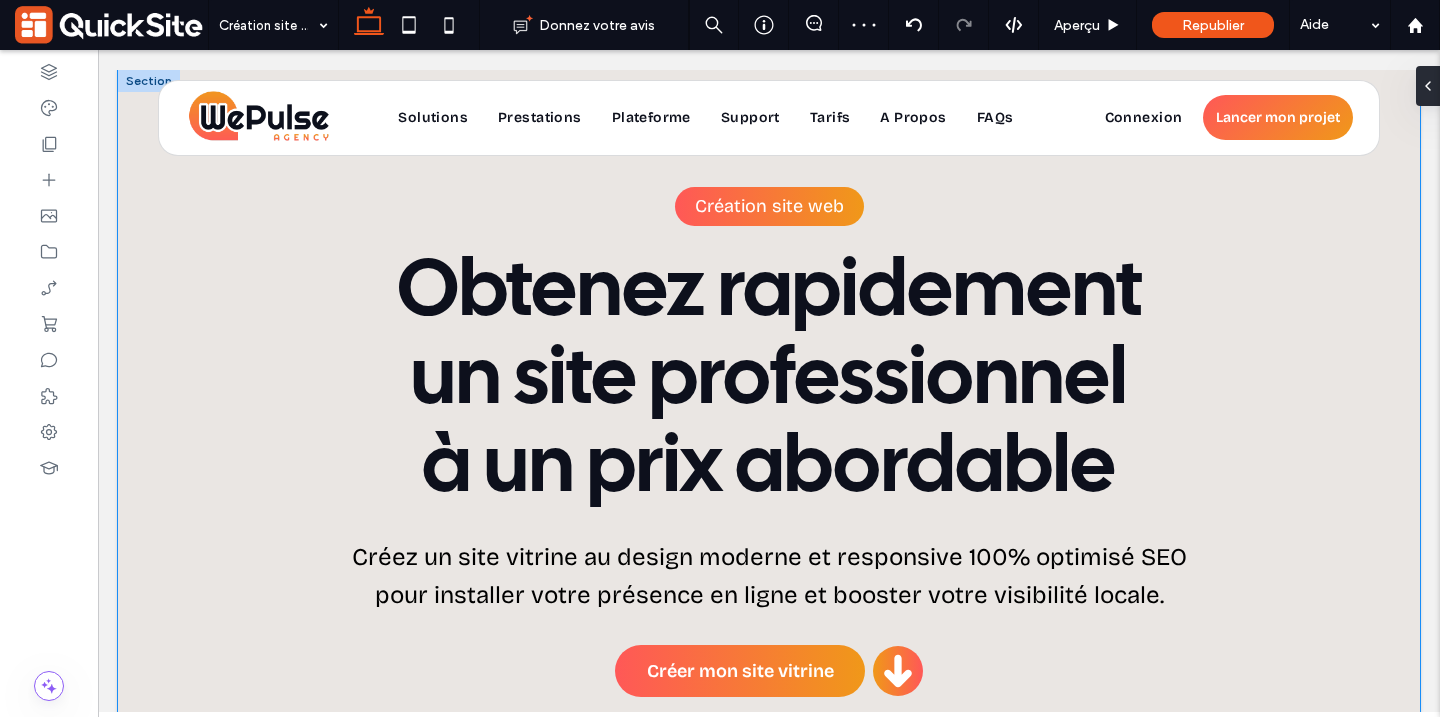 click on "Création site web
Obtenez rapidement un site professionnel à un prix abordable
Créez un site vitrine au design moderne et responsive 100% optimisé SEO pour installer votre présence en ligne et booster votre visibilité locale.
Créer mon site vitrine
a a a a" at bounding box center (769, 687) 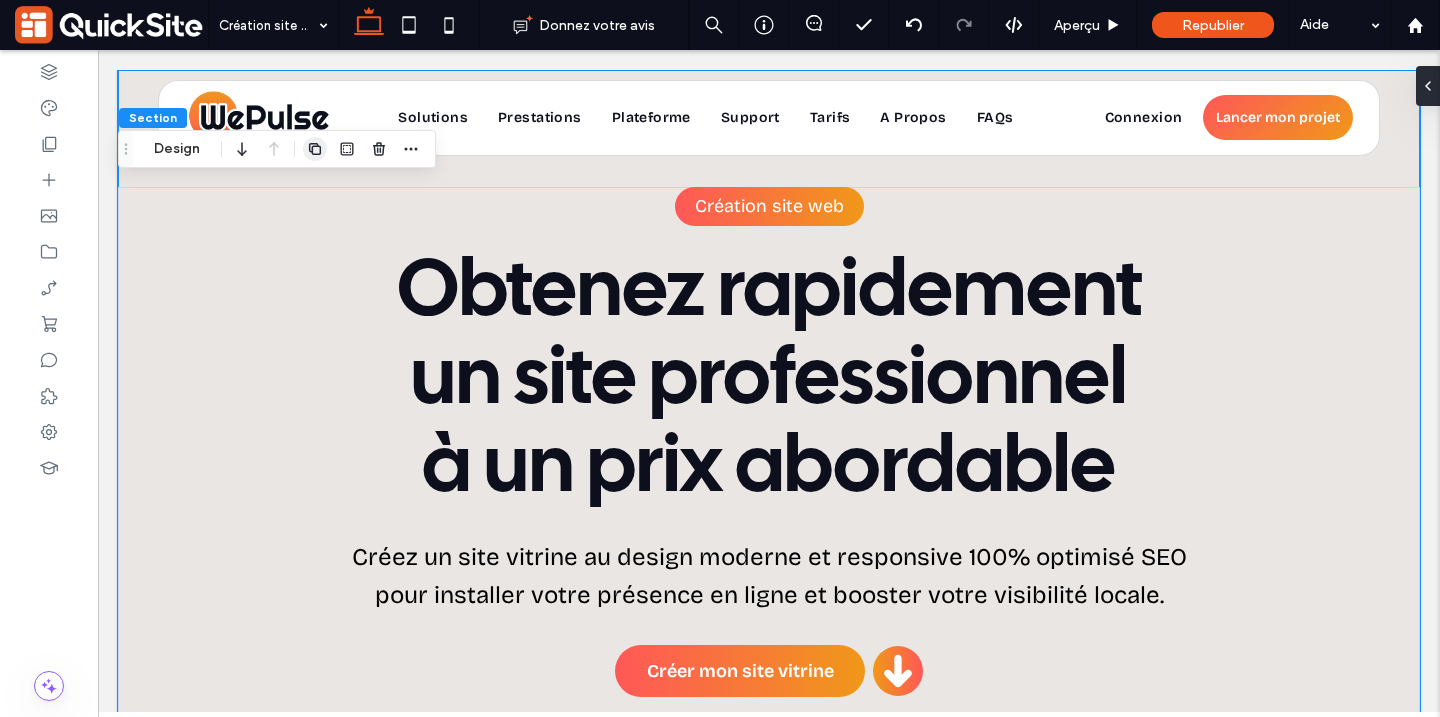 click 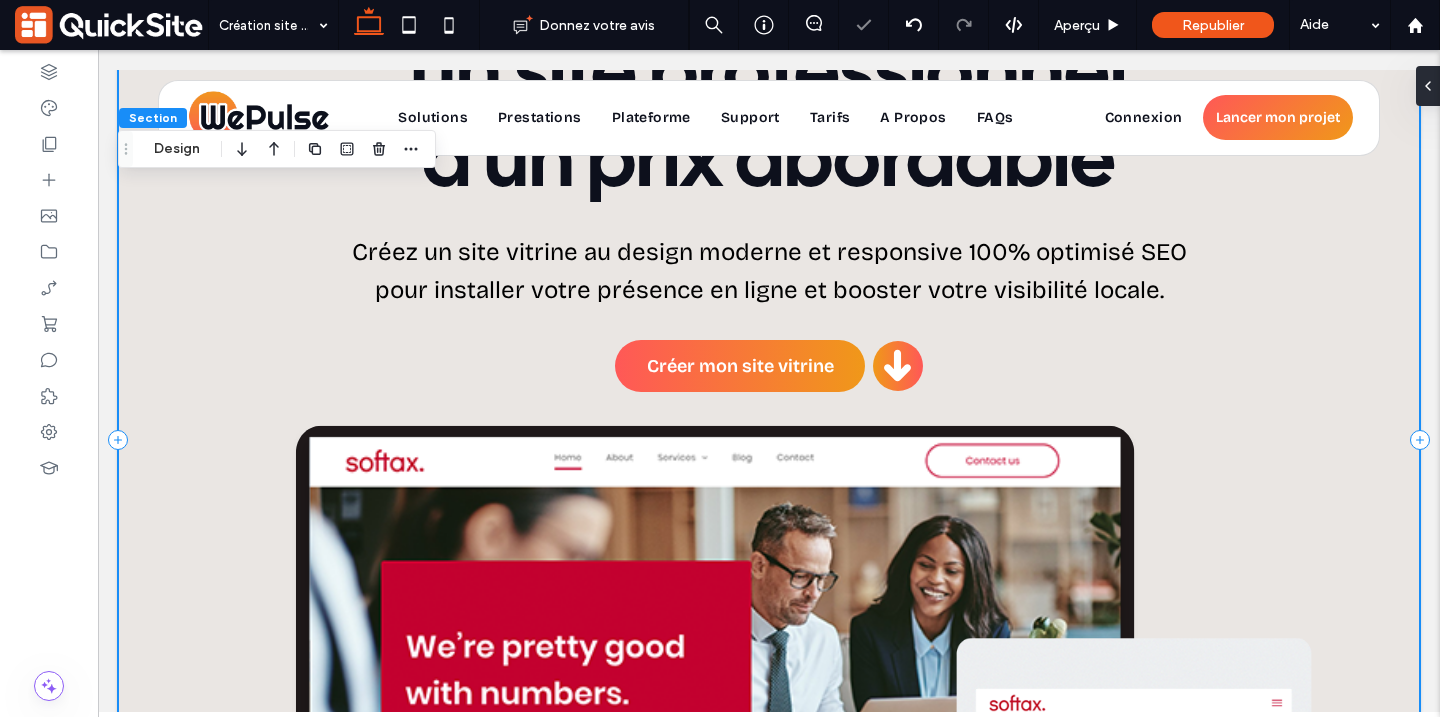 scroll, scrollTop: 0, scrollLeft: 0, axis: both 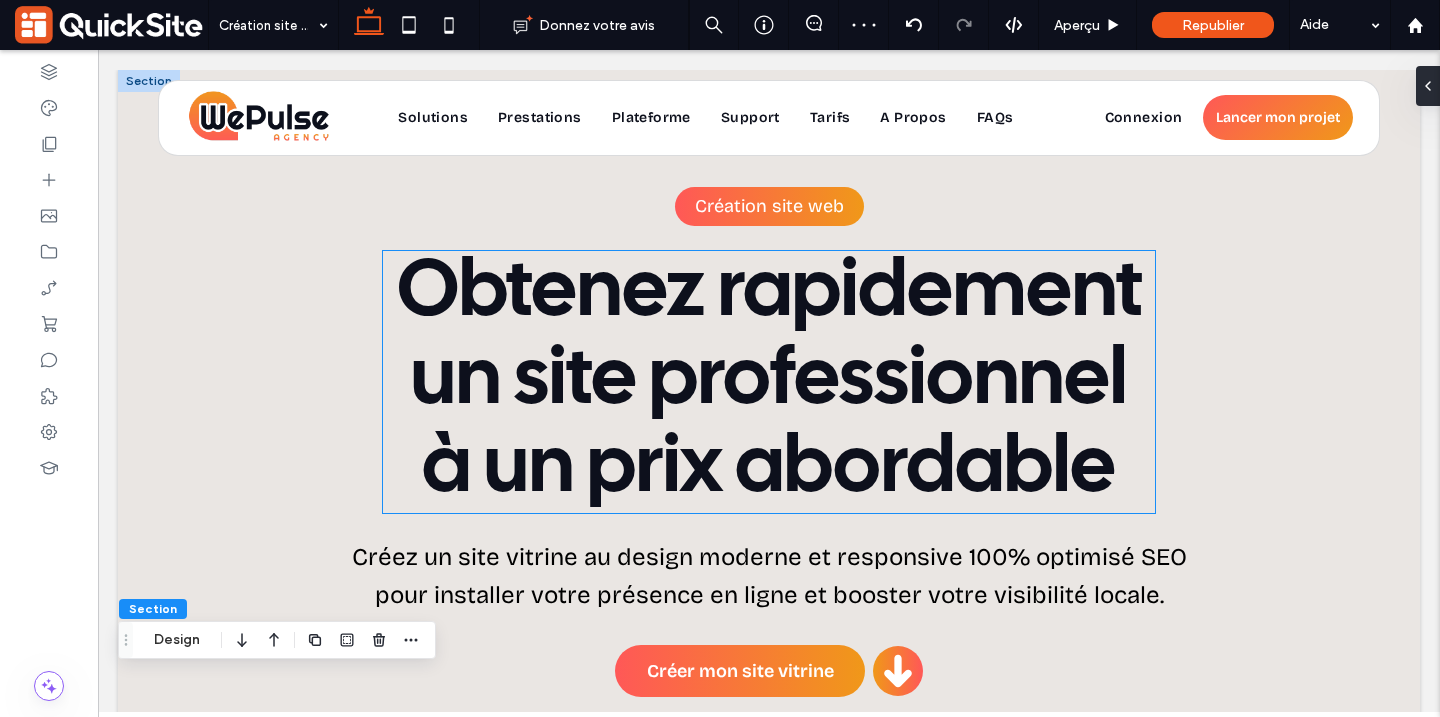click on "Obtenez rapidement un site professionnel à un prix abordable" at bounding box center (769, 382) 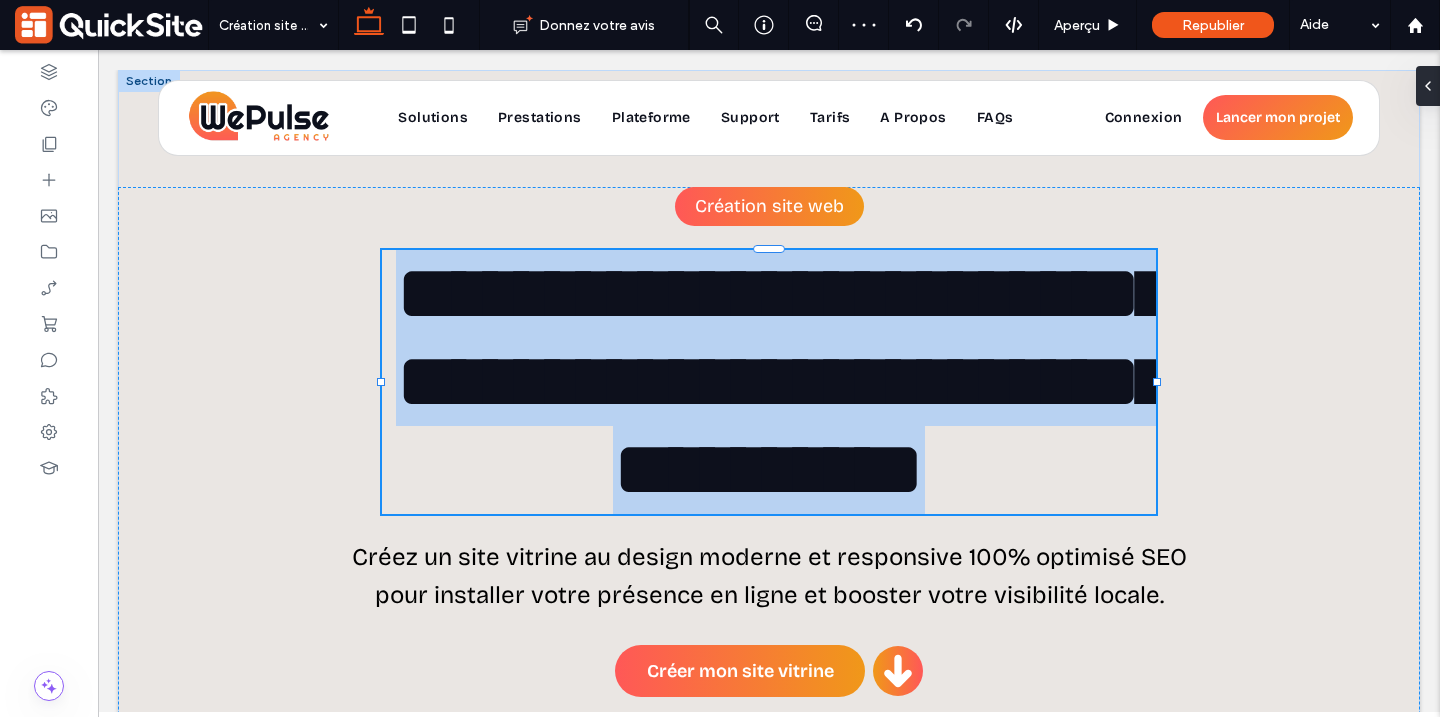 type on "**********" 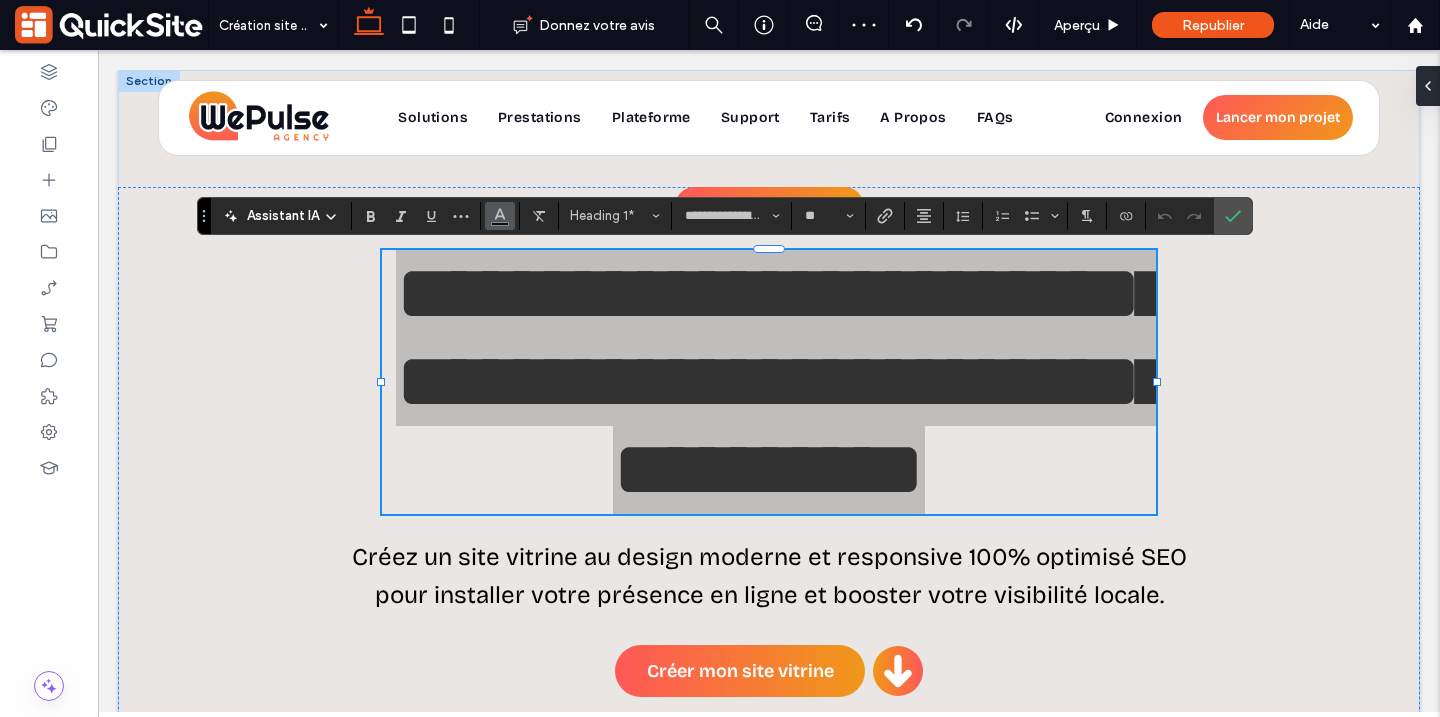 click at bounding box center [500, 214] 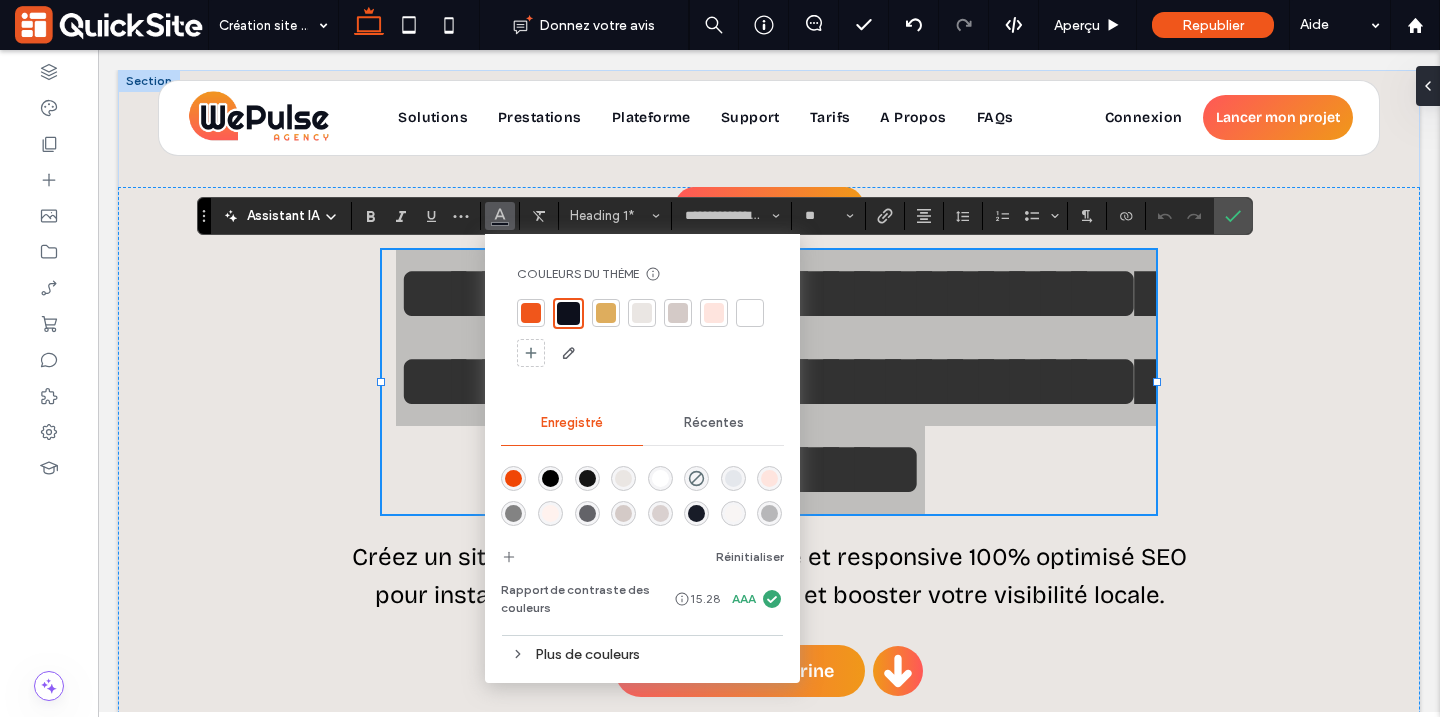 click at bounding box center (750, 313) 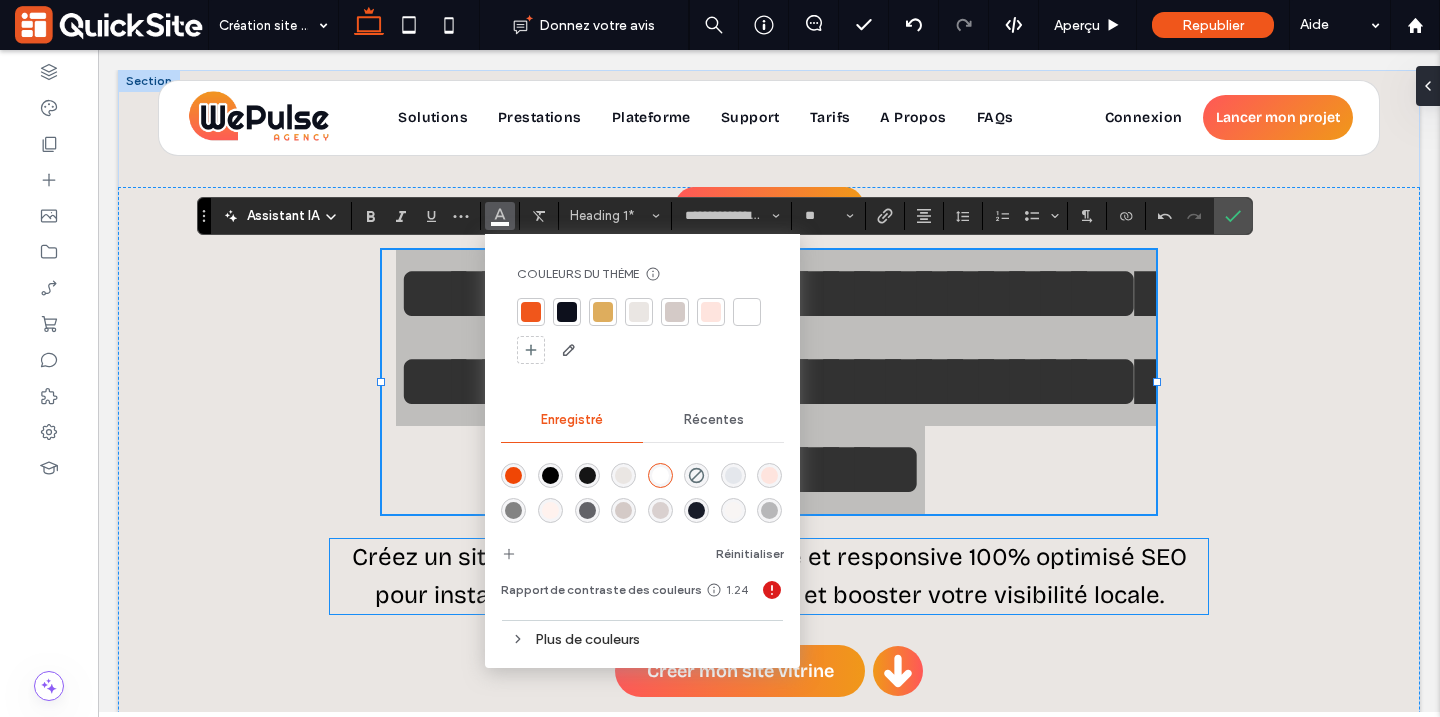 click on "Créez un site vitrine au design moderne et responsive 100% optimisé SEO pour installer votre présence en ligne et booster votre visibilité locale." at bounding box center (769, 576) 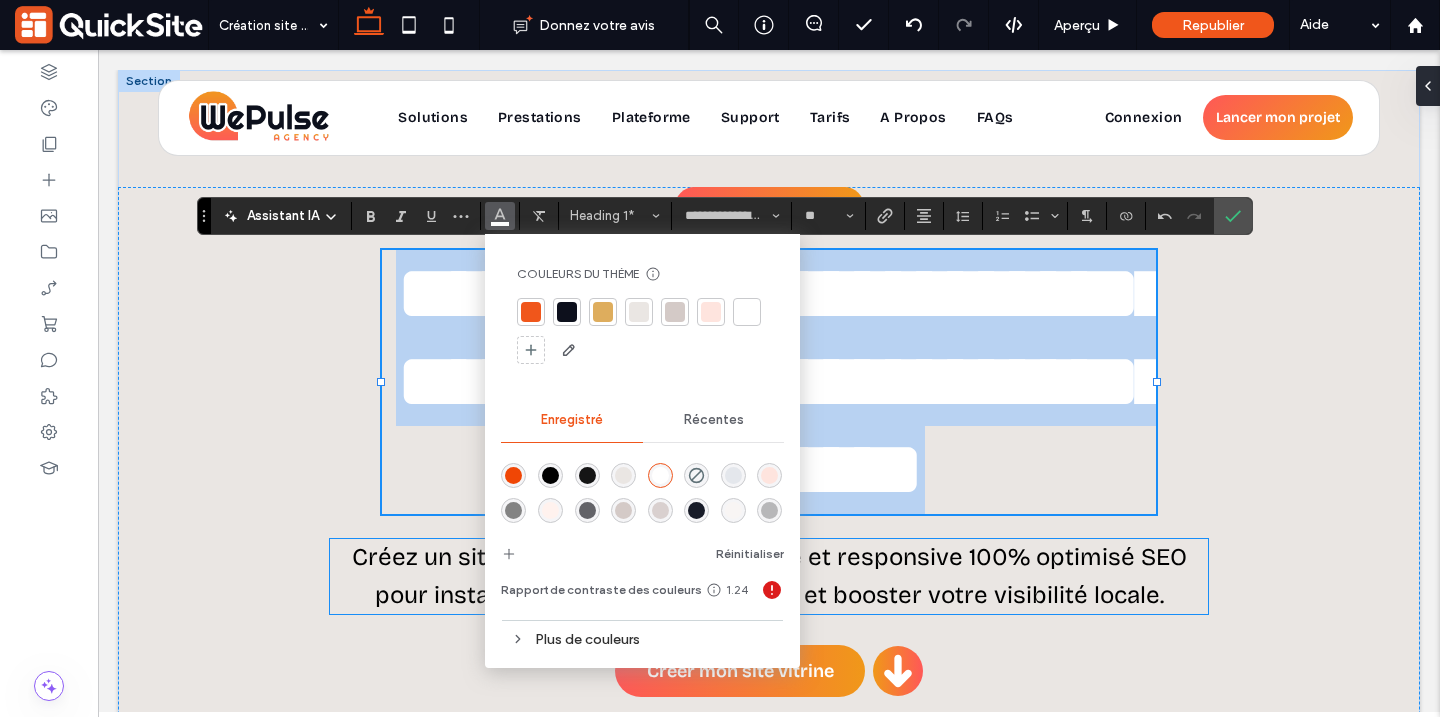 click on "Créez un site vitrine au design moderne et responsive 100% optimisé SEO pour installer votre présence en ligne et booster votre visibilité locale." at bounding box center (769, 576) 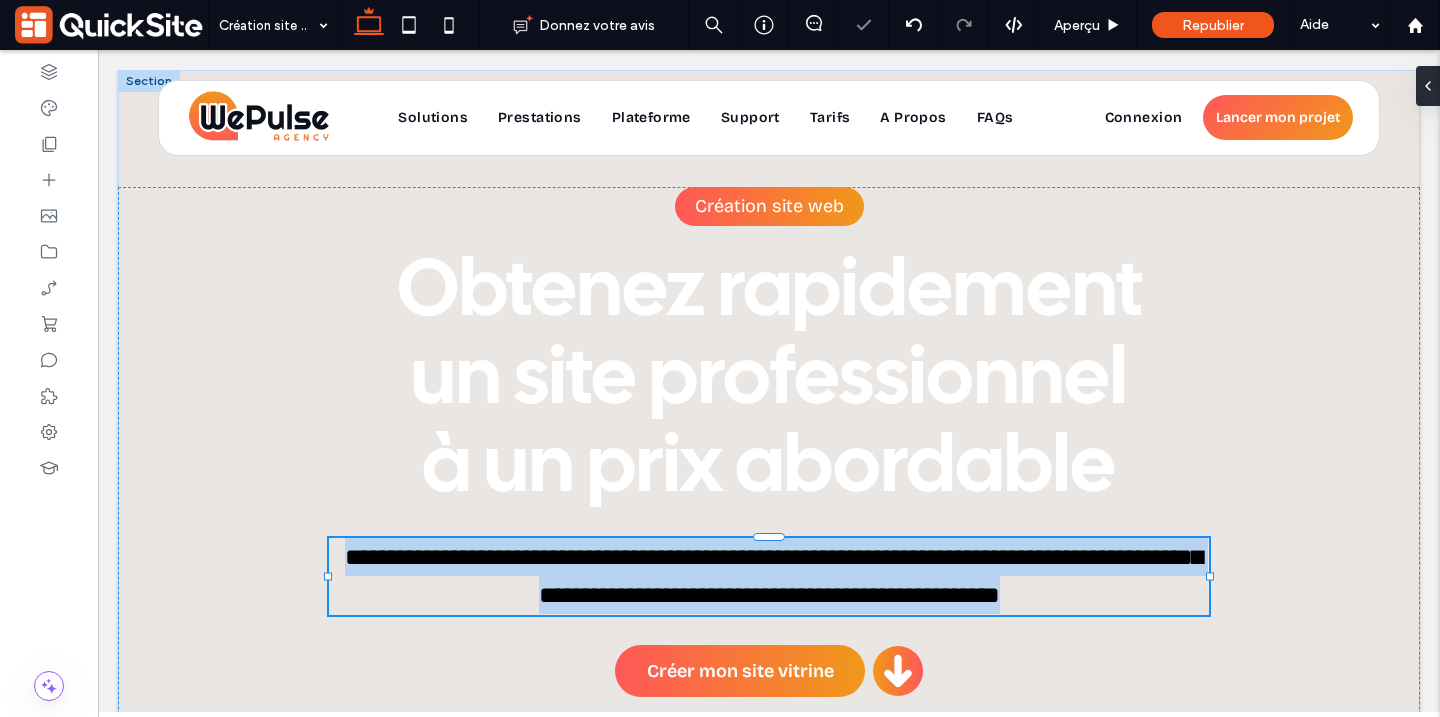 type on "**********" 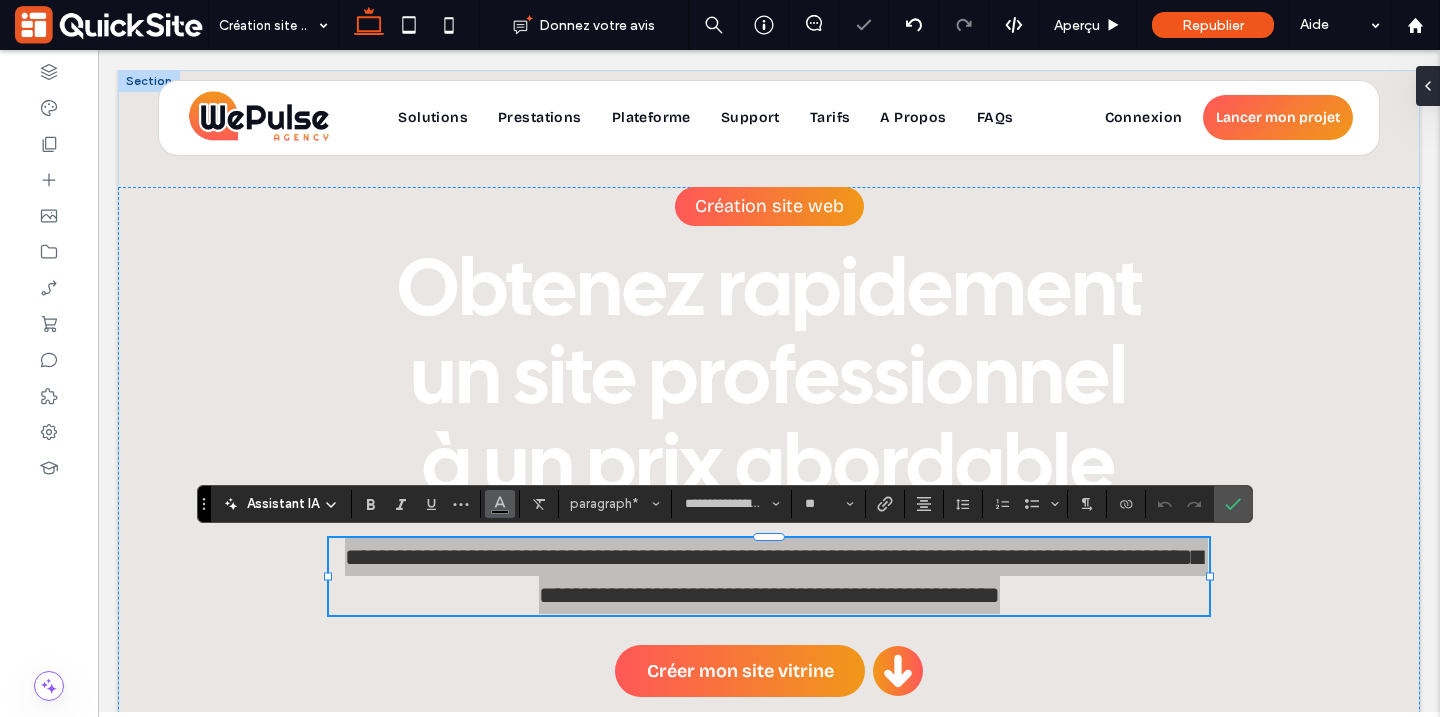 click 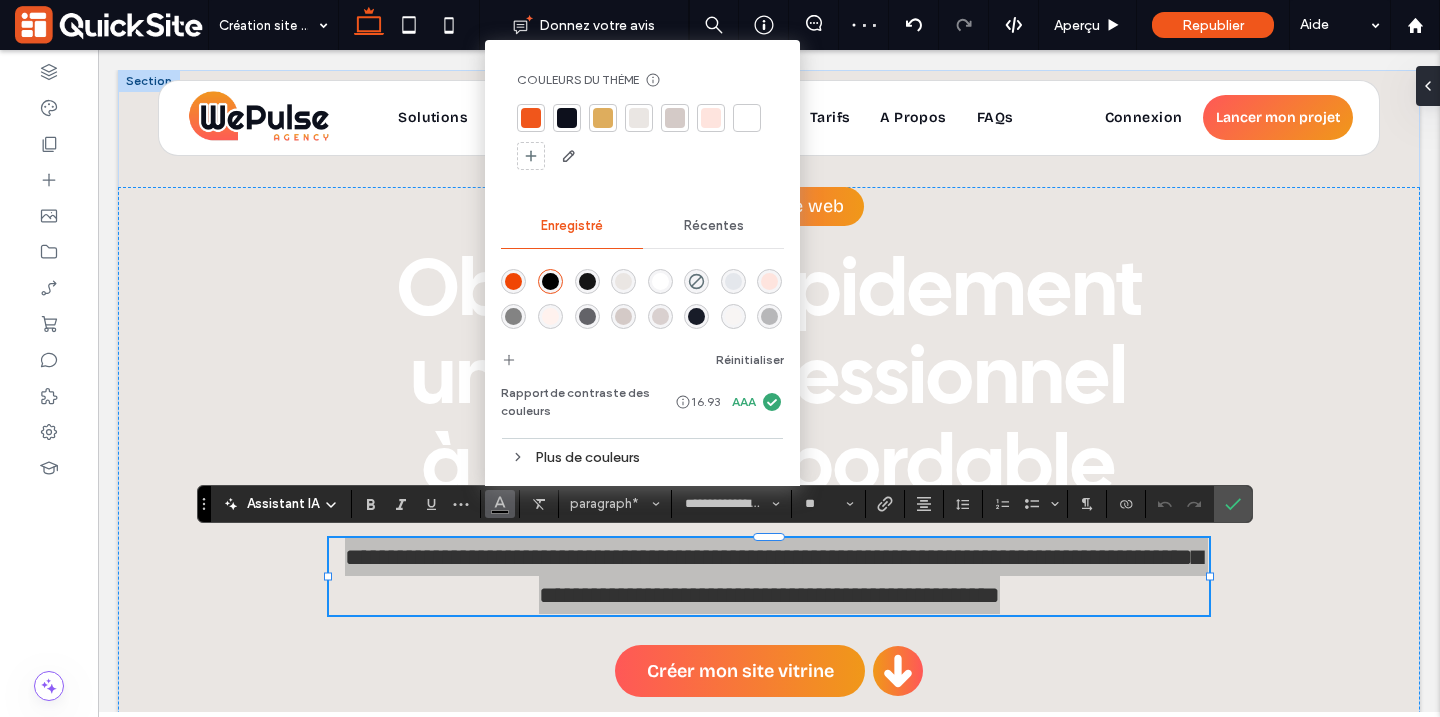 click at bounding box center (747, 118) 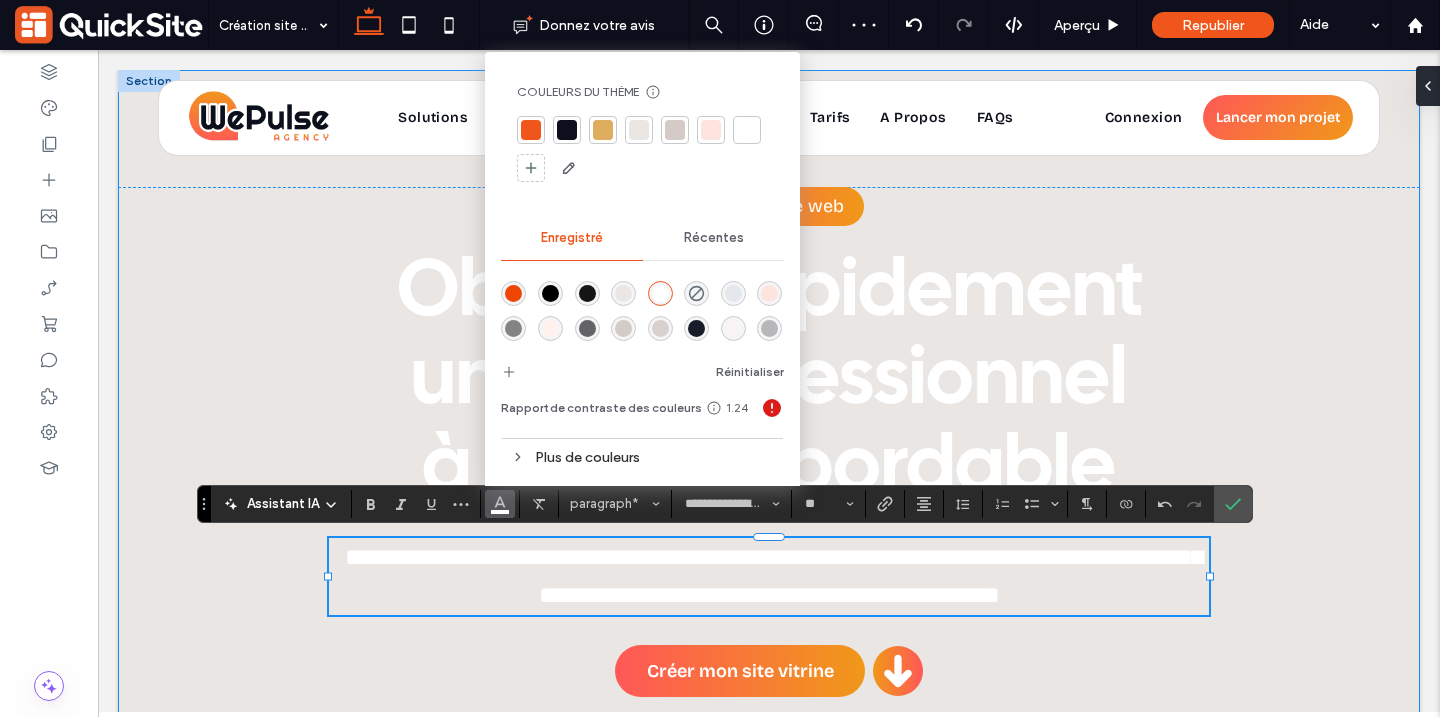 click on "**********" at bounding box center [769, 687] 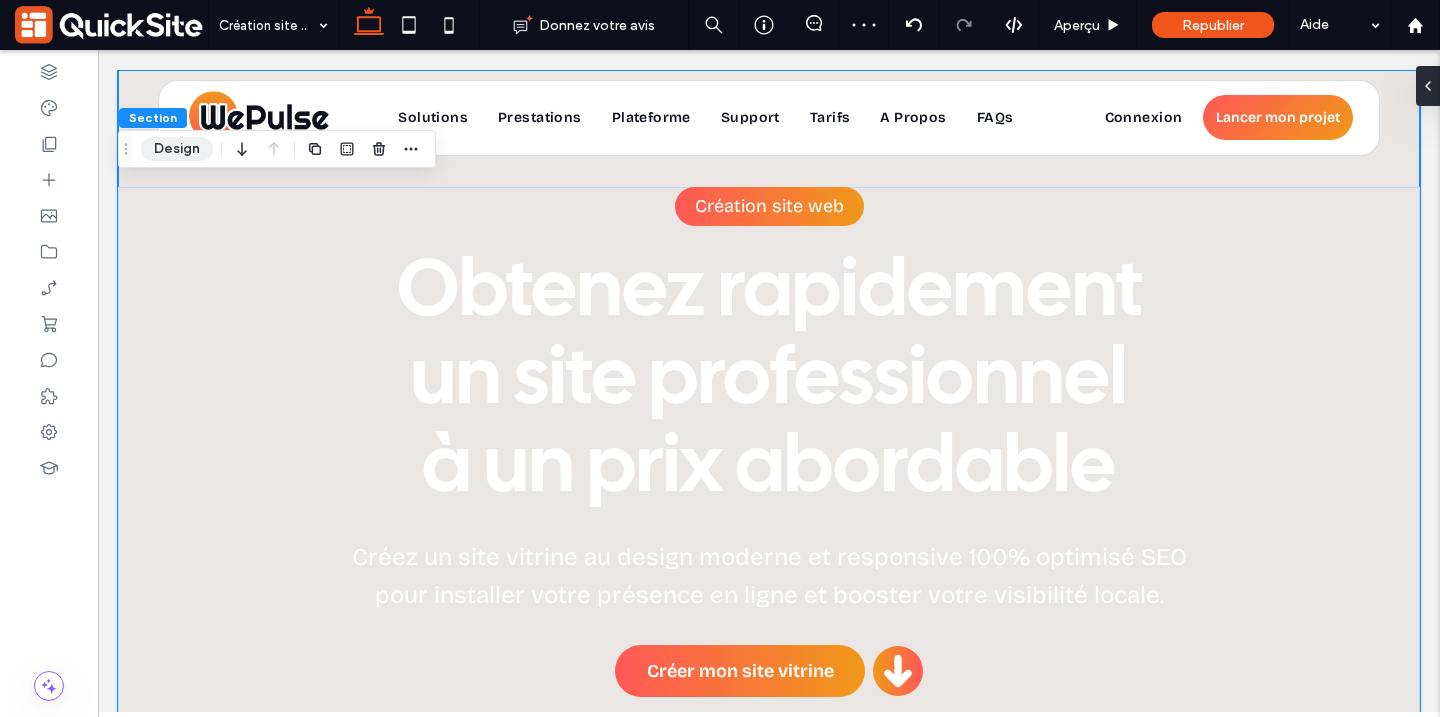 click on "Design" at bounding box center [177, 149] 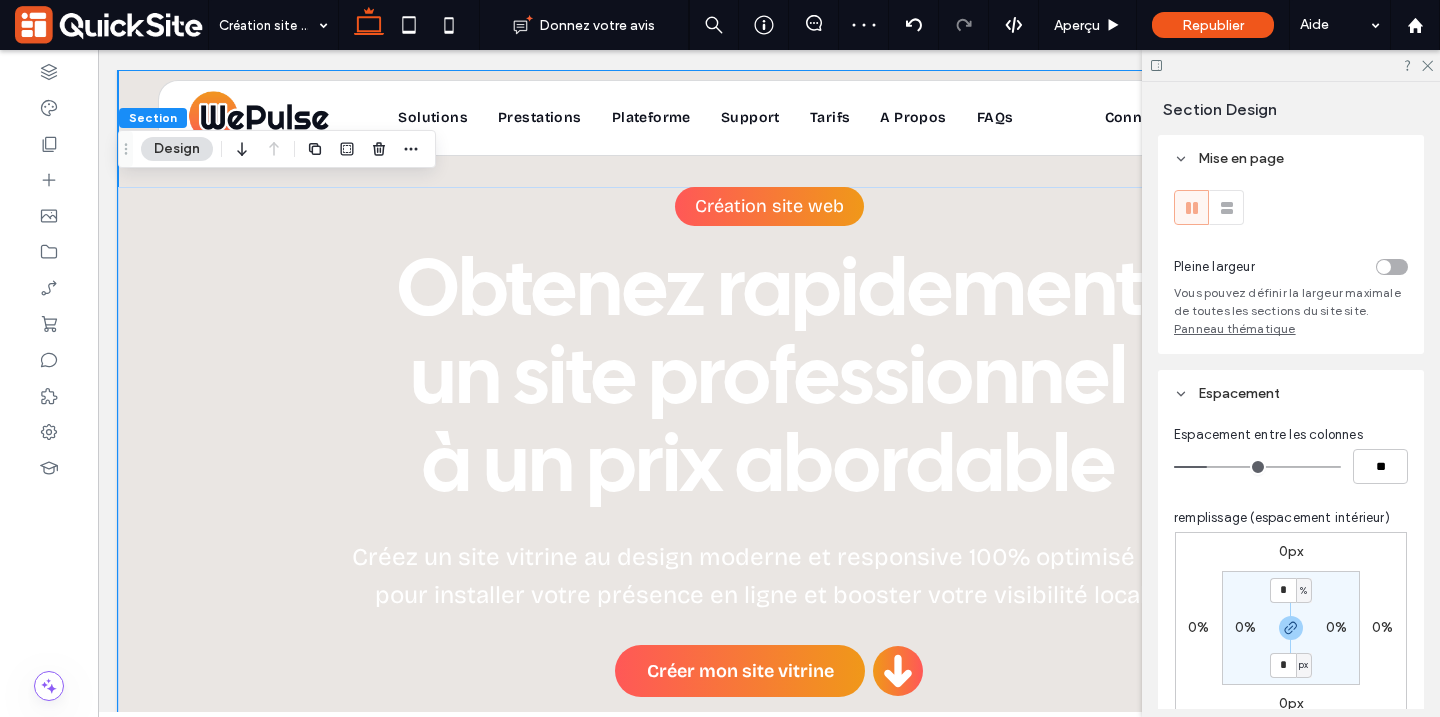 scroll, scrollTop: 809, scrollLeft: 0, axis: vertical 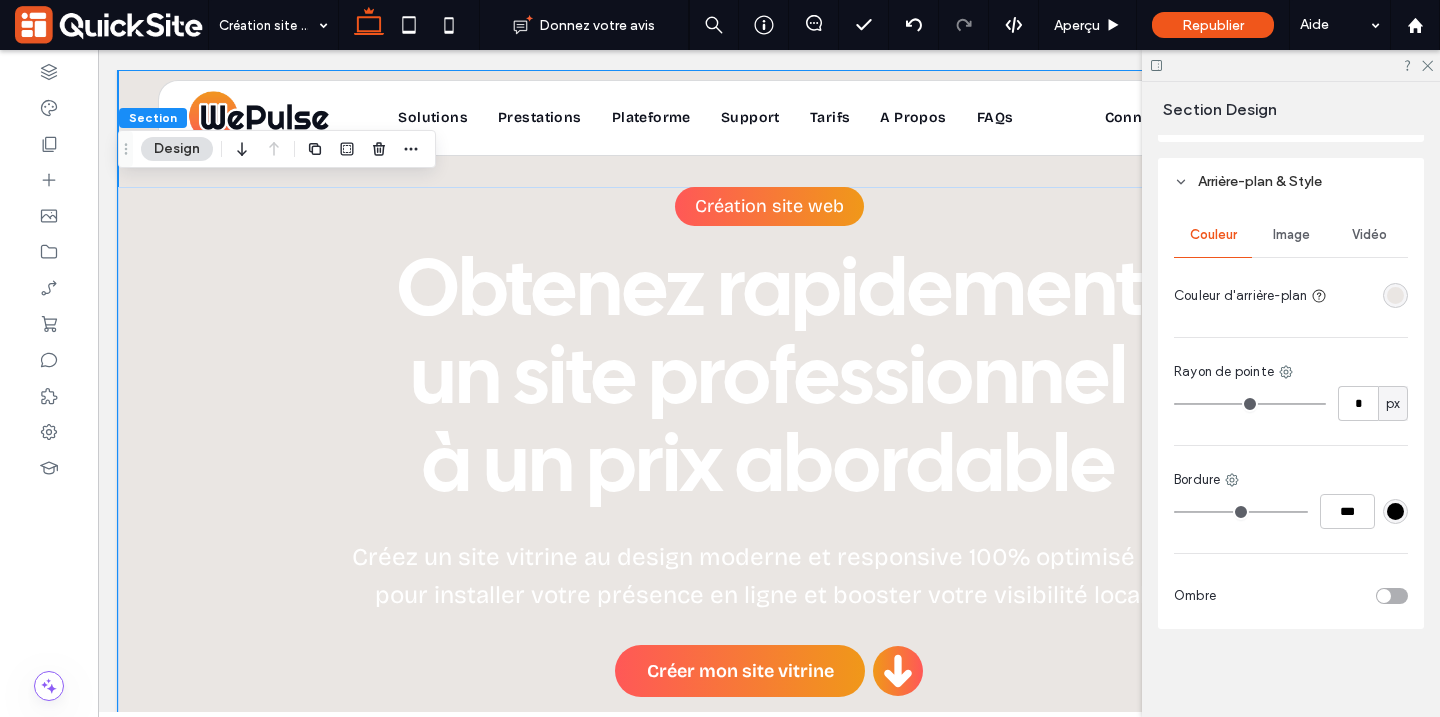 click at bounding box center [1395, 295] 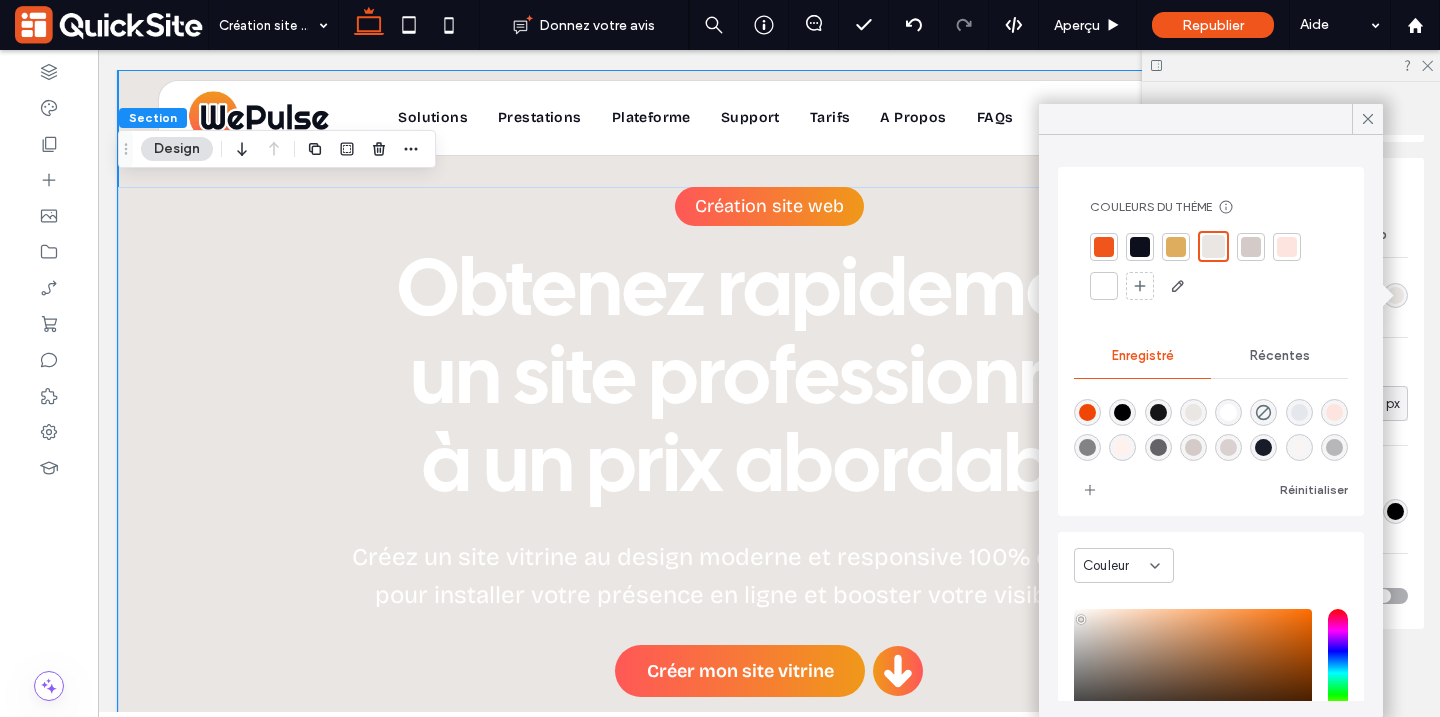 click at bounding box center [1140, 247] 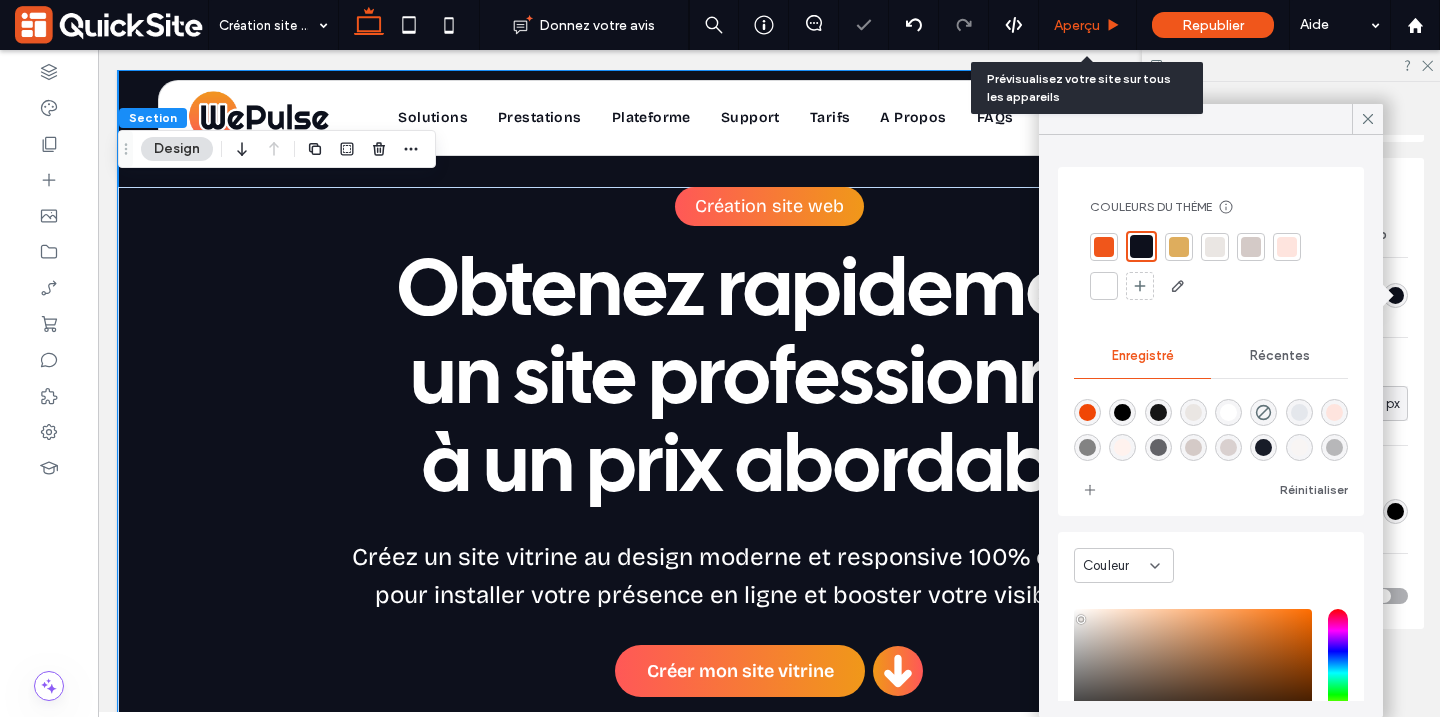 click 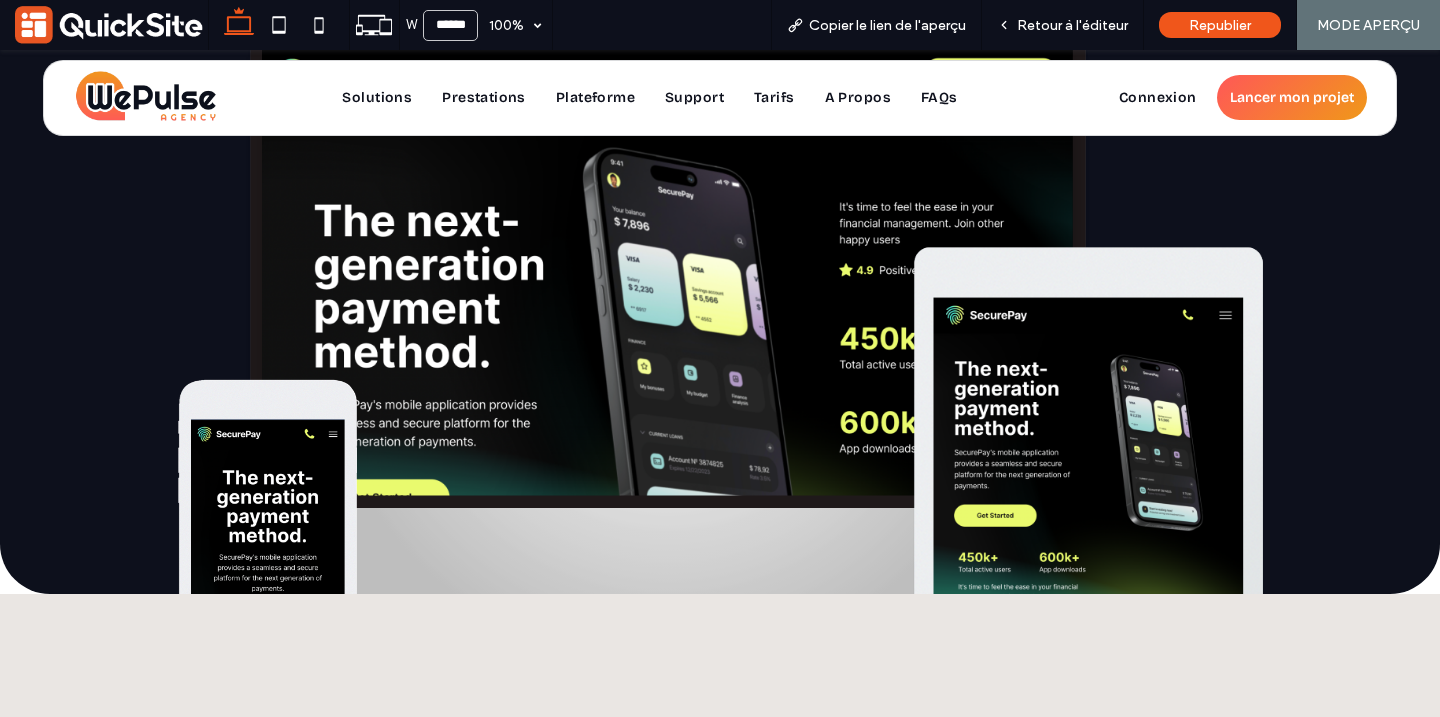 scroll, scrollTop: 549, scrollLeft: 0, axis: vertical 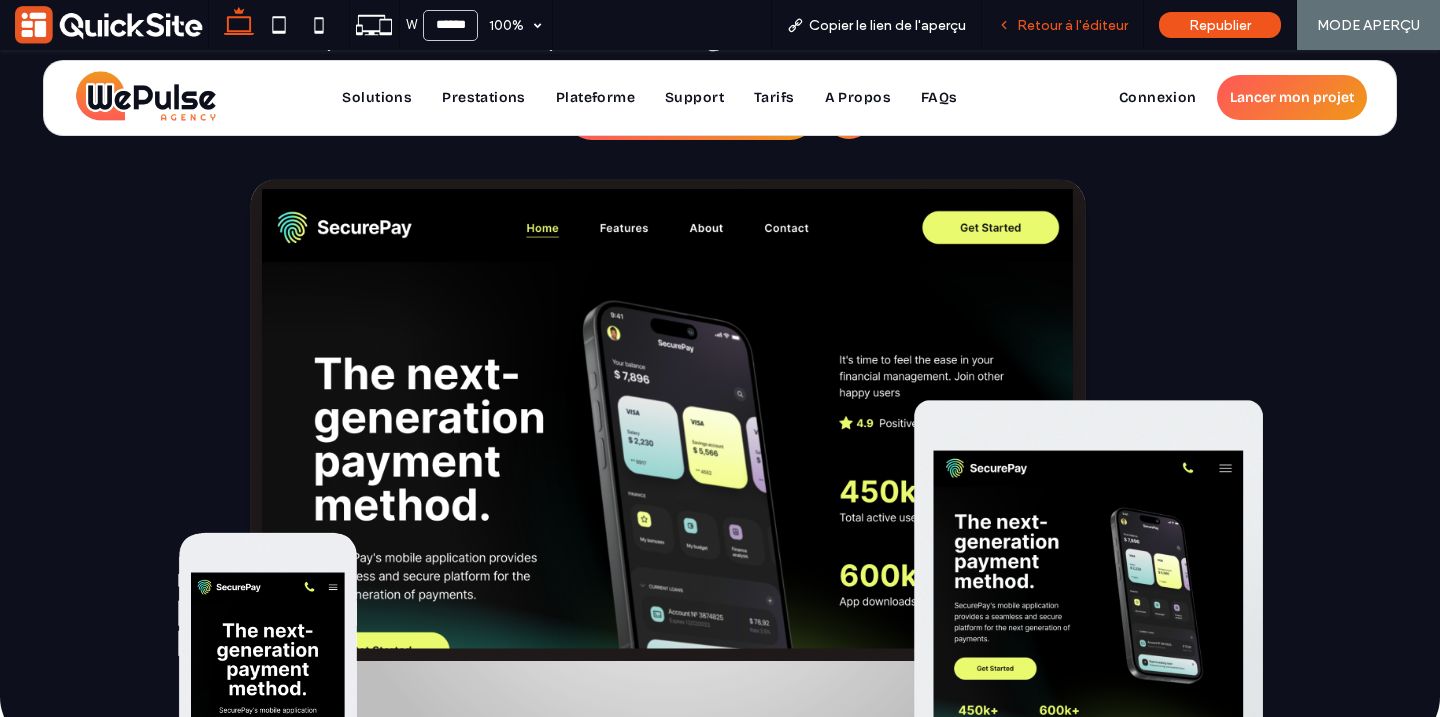 click on "Retour à l'éditeur" at bounding box center (1072, 25) 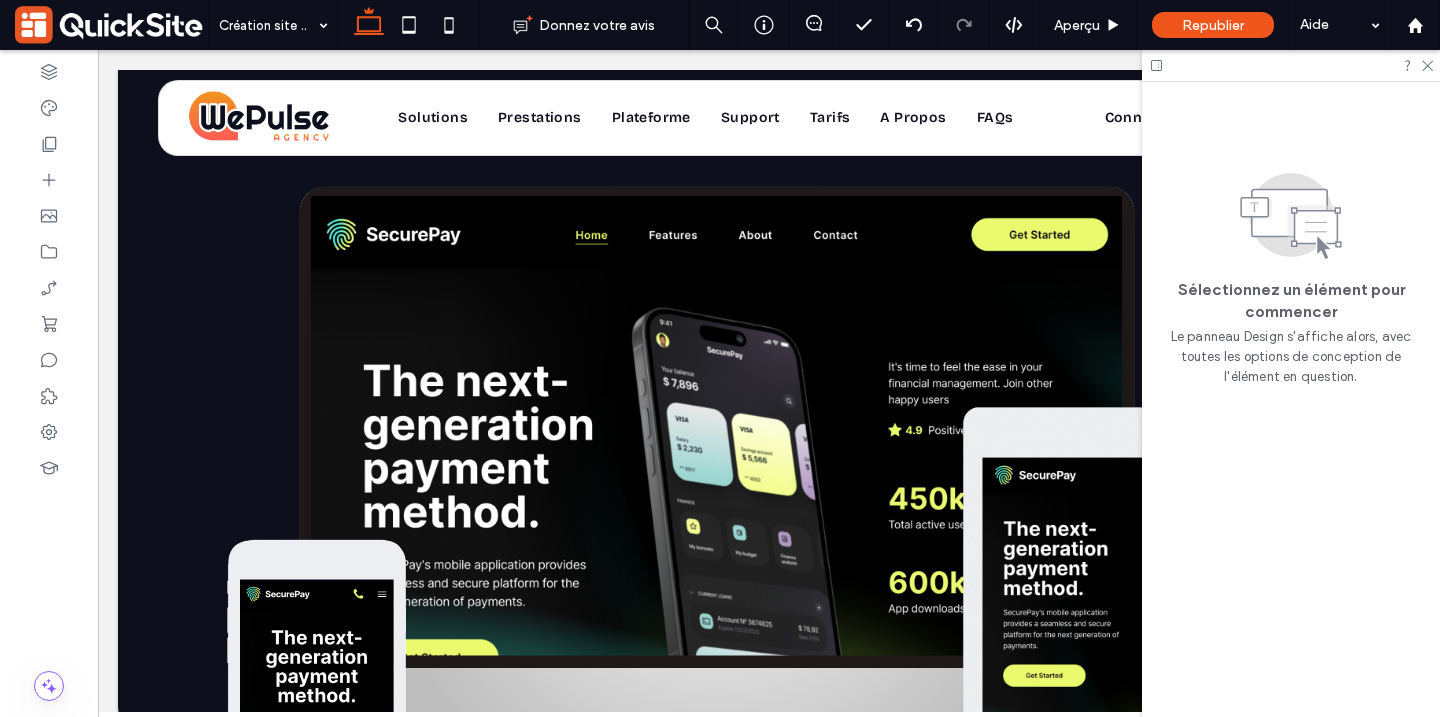 scroll, scrollTop: 540, scrollLeft: 0, axis: vertical 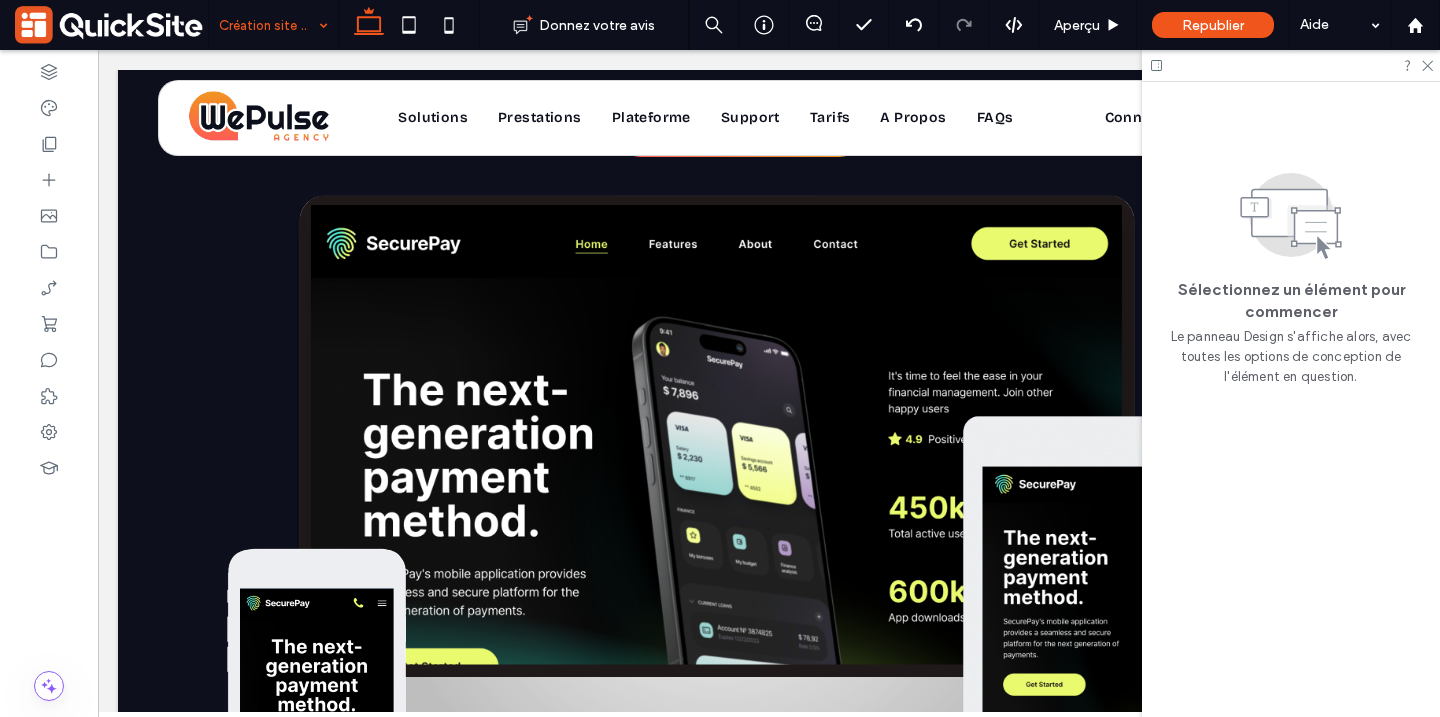 click at bounding box center [720, 358] 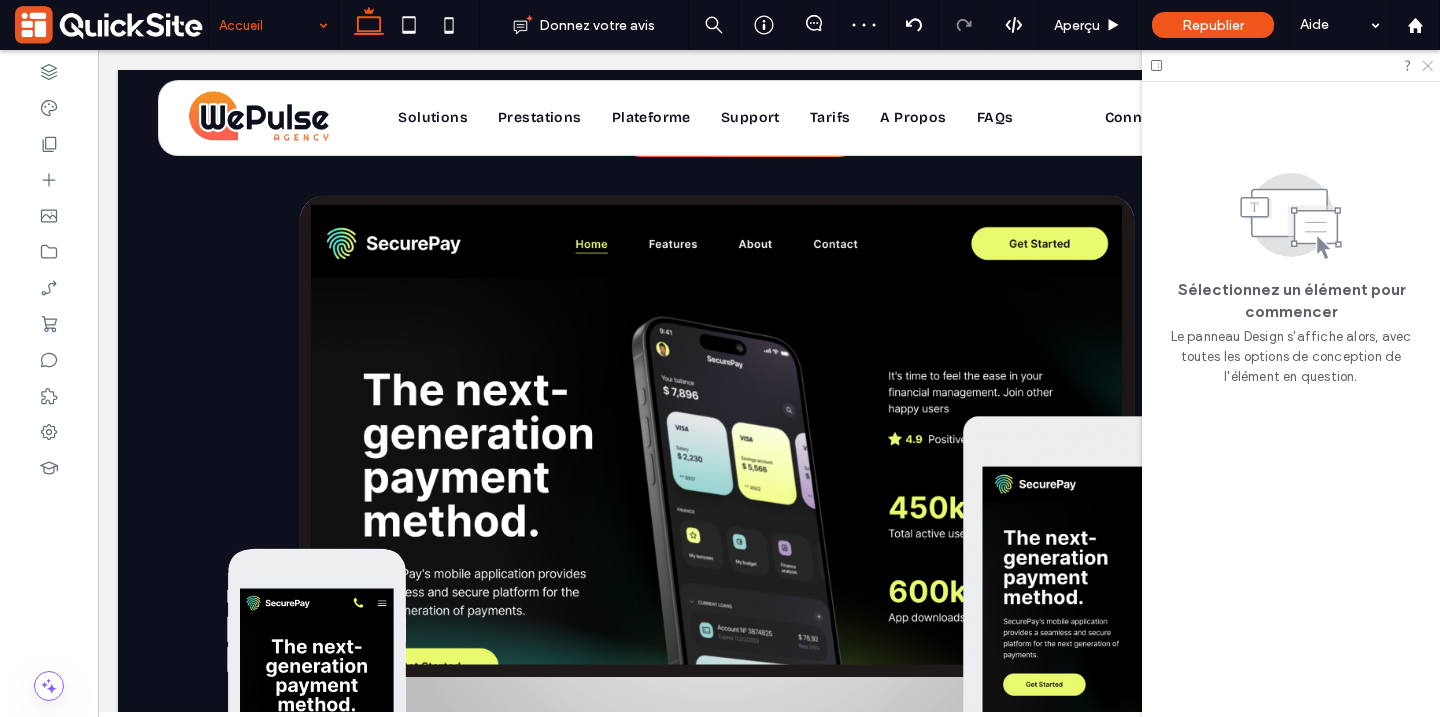 click 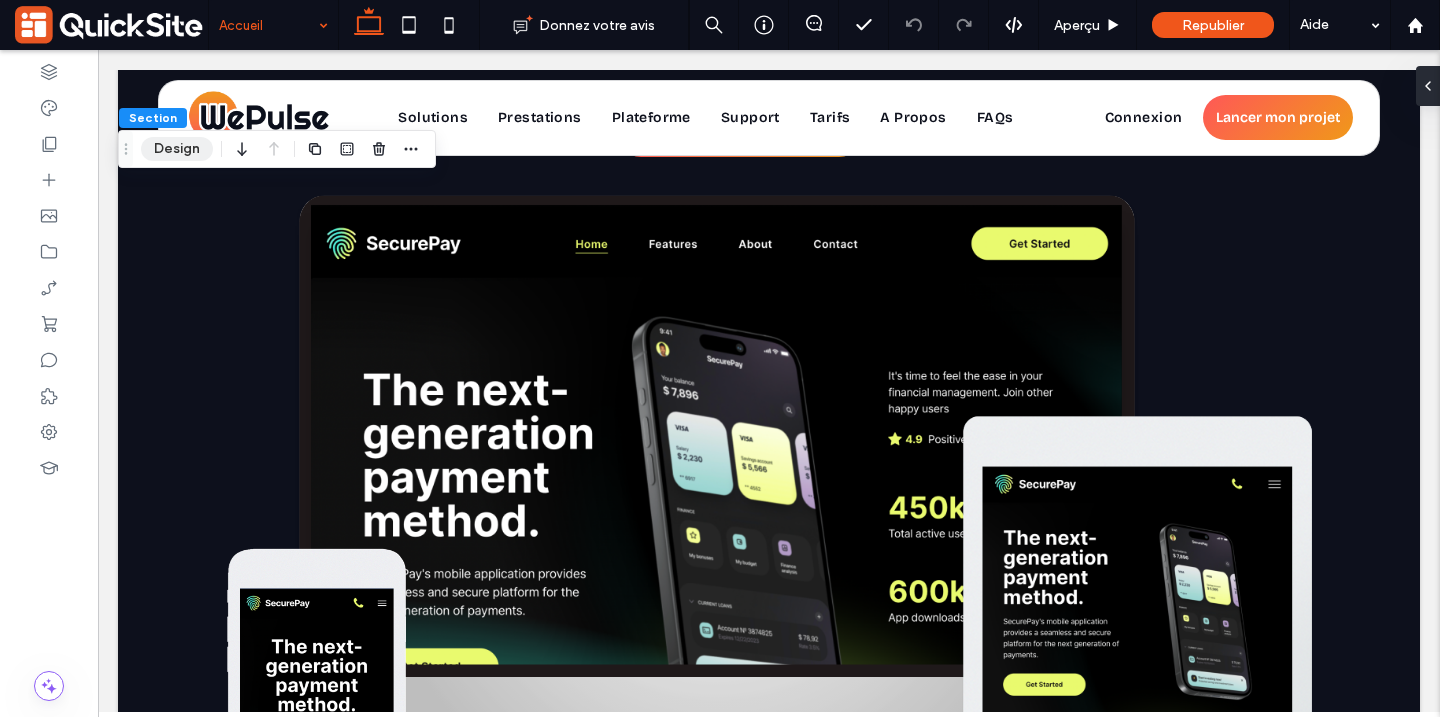 click on "Design" at bounding box center [177, 149] 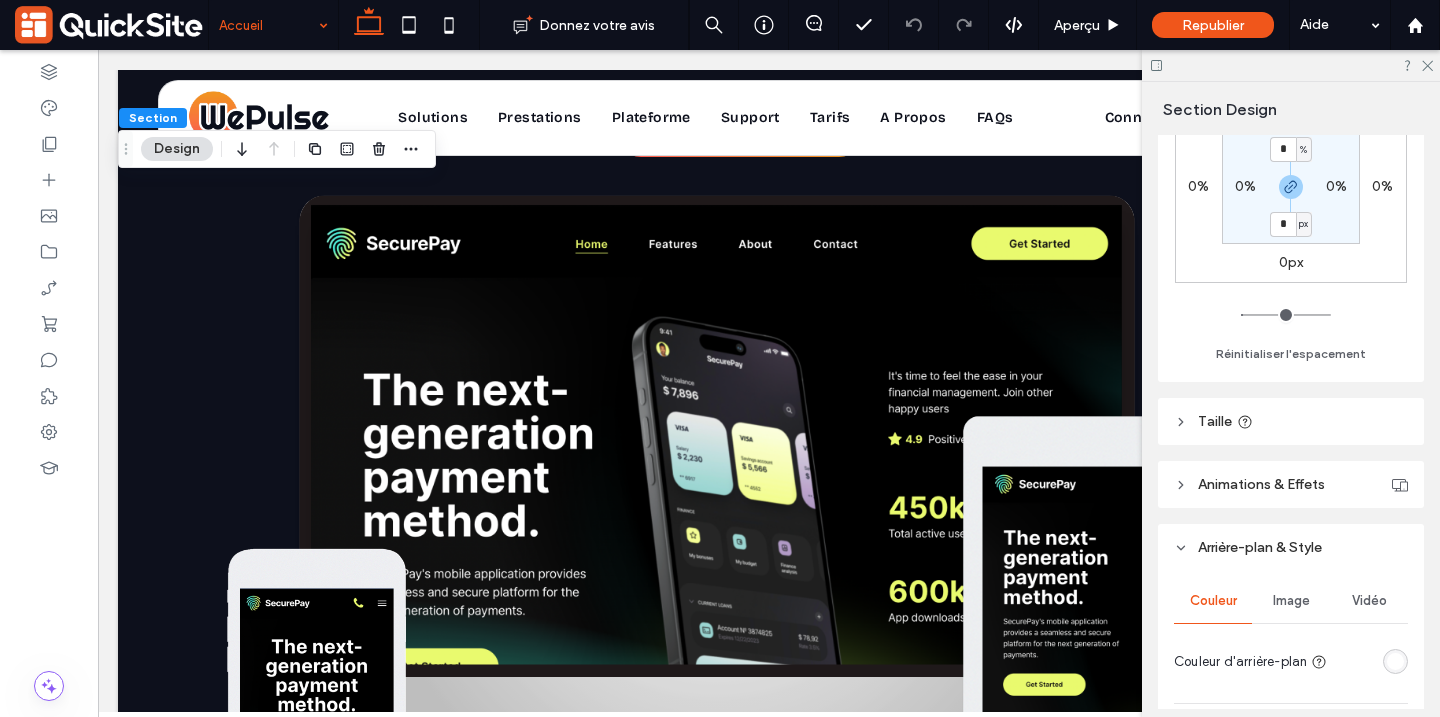 scroll, scrollTop: 617, scrollLeft: 0, axis: vertical 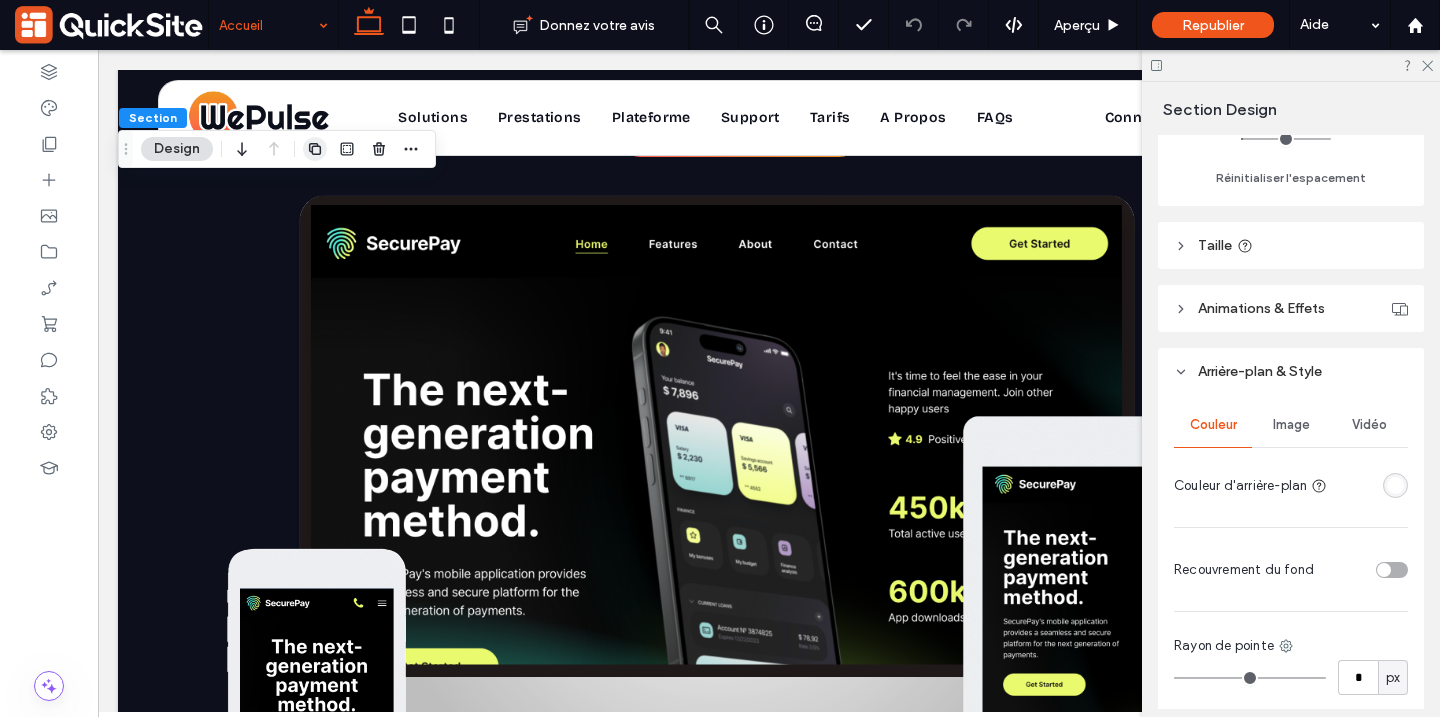 click at bounding box center [315, 149] 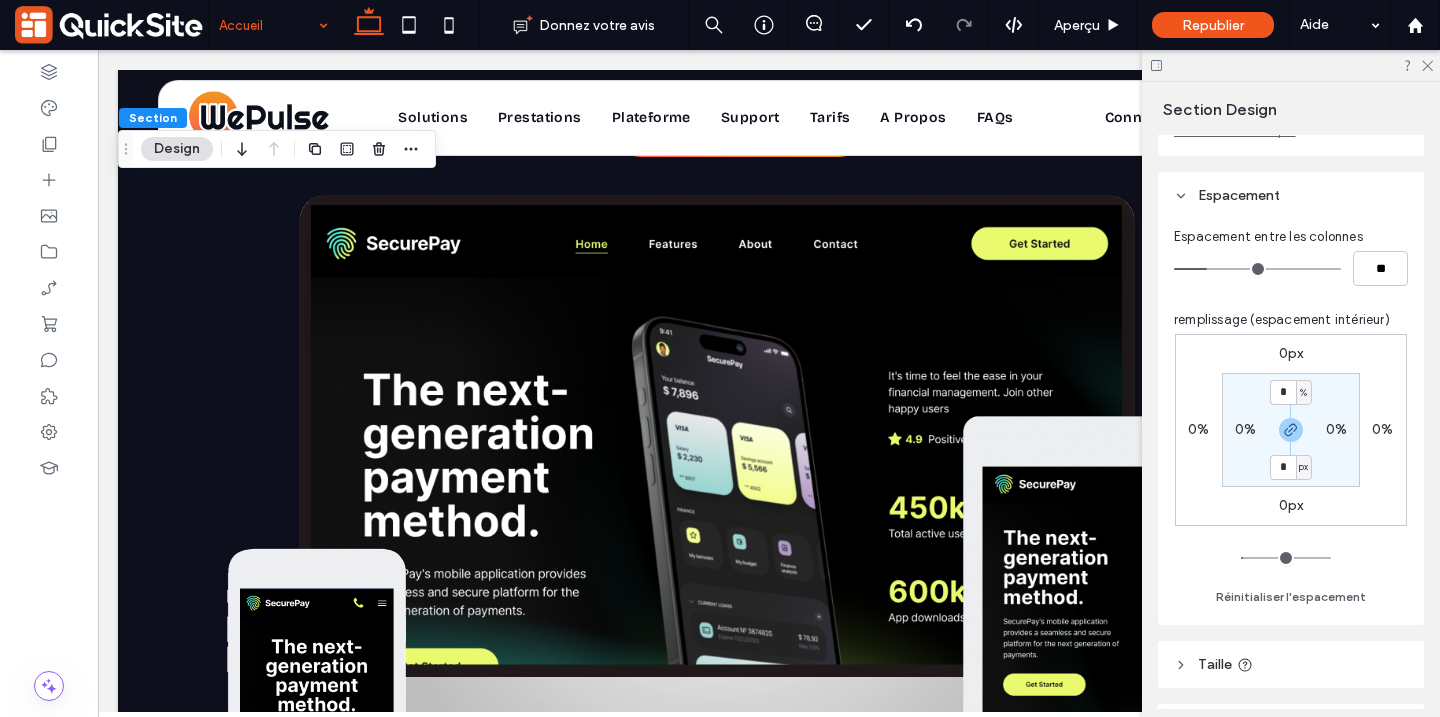 scroll, scrollTop: 893, scrollLeft: 0, axis: vertical 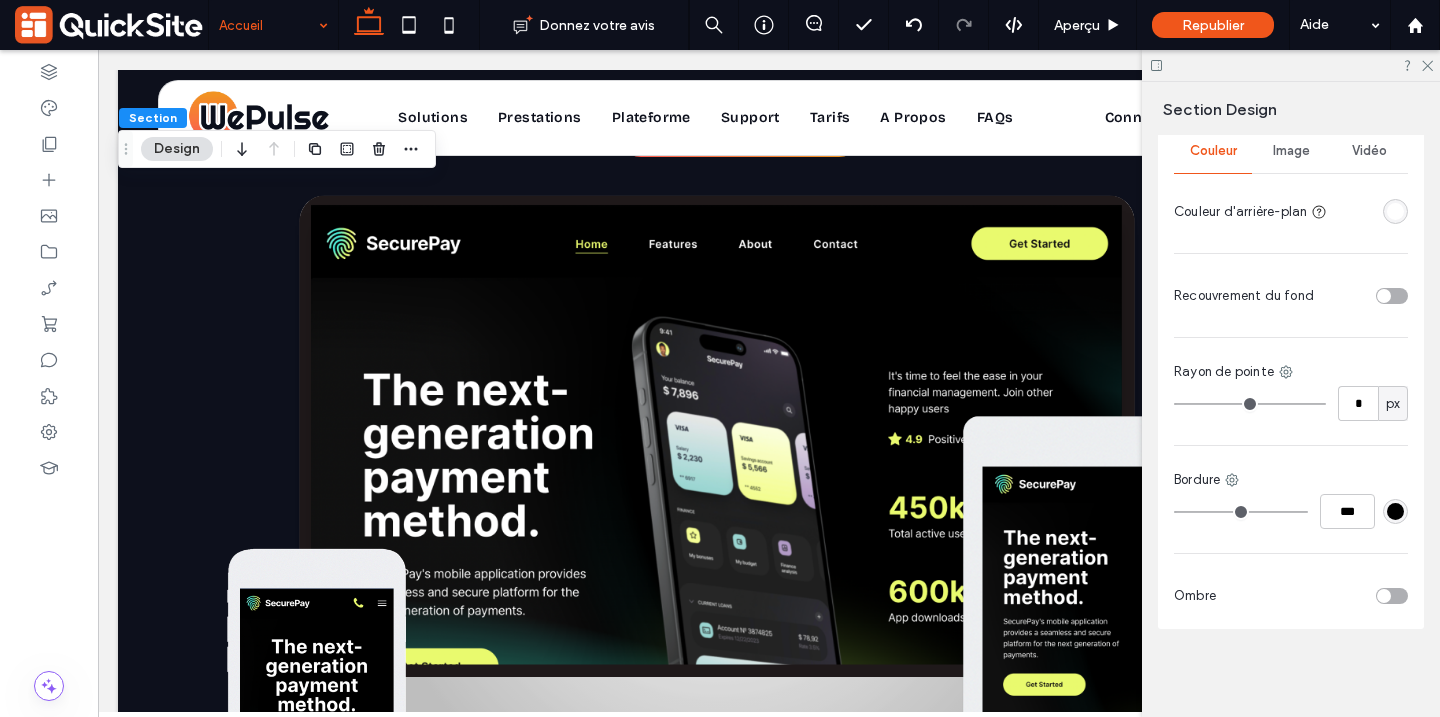 click at bounding box center (1395, 211) 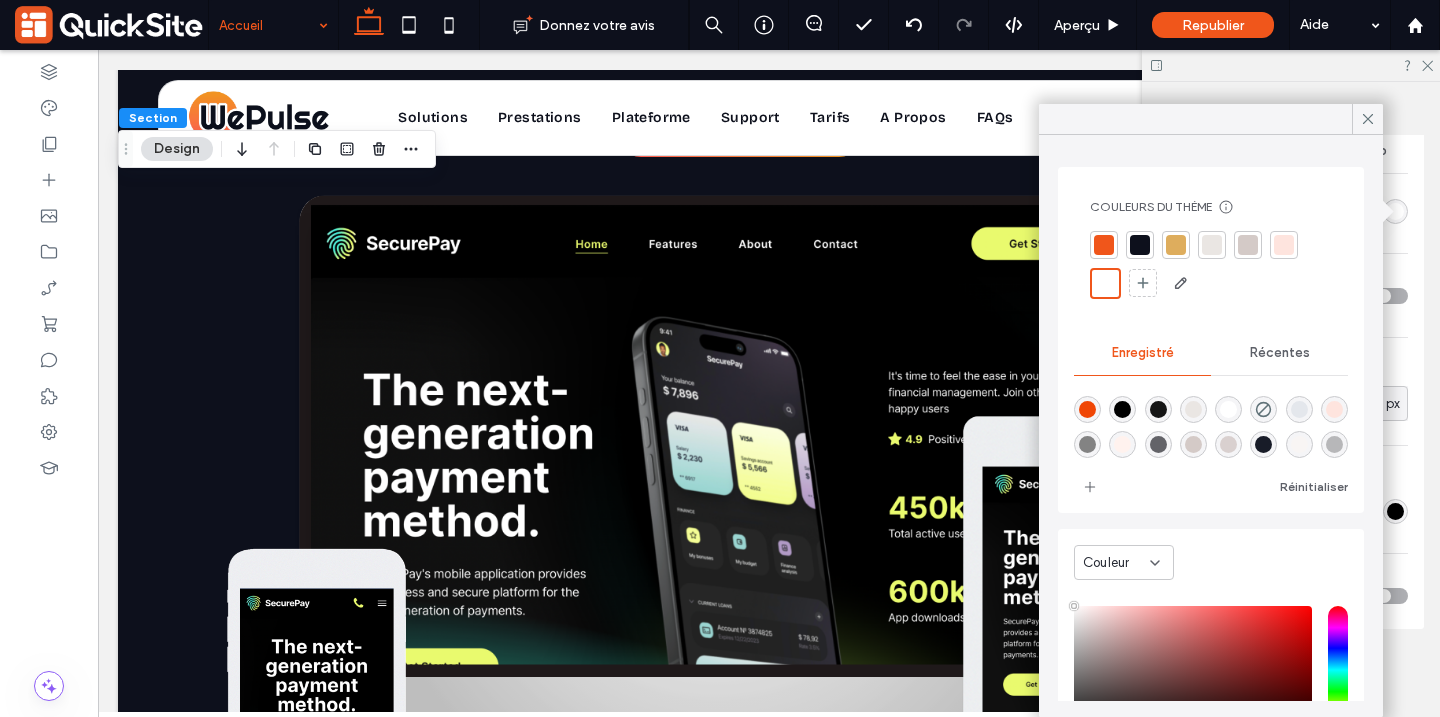 click on "Couleurs du thème Gagnez du temps avec les couleurs de thème Créez une palette de couleurs pour ajouter ou modifier instantanément les couleurs des éléments connectés du site.    En savoir plus" at bounding box center (1211, 249) 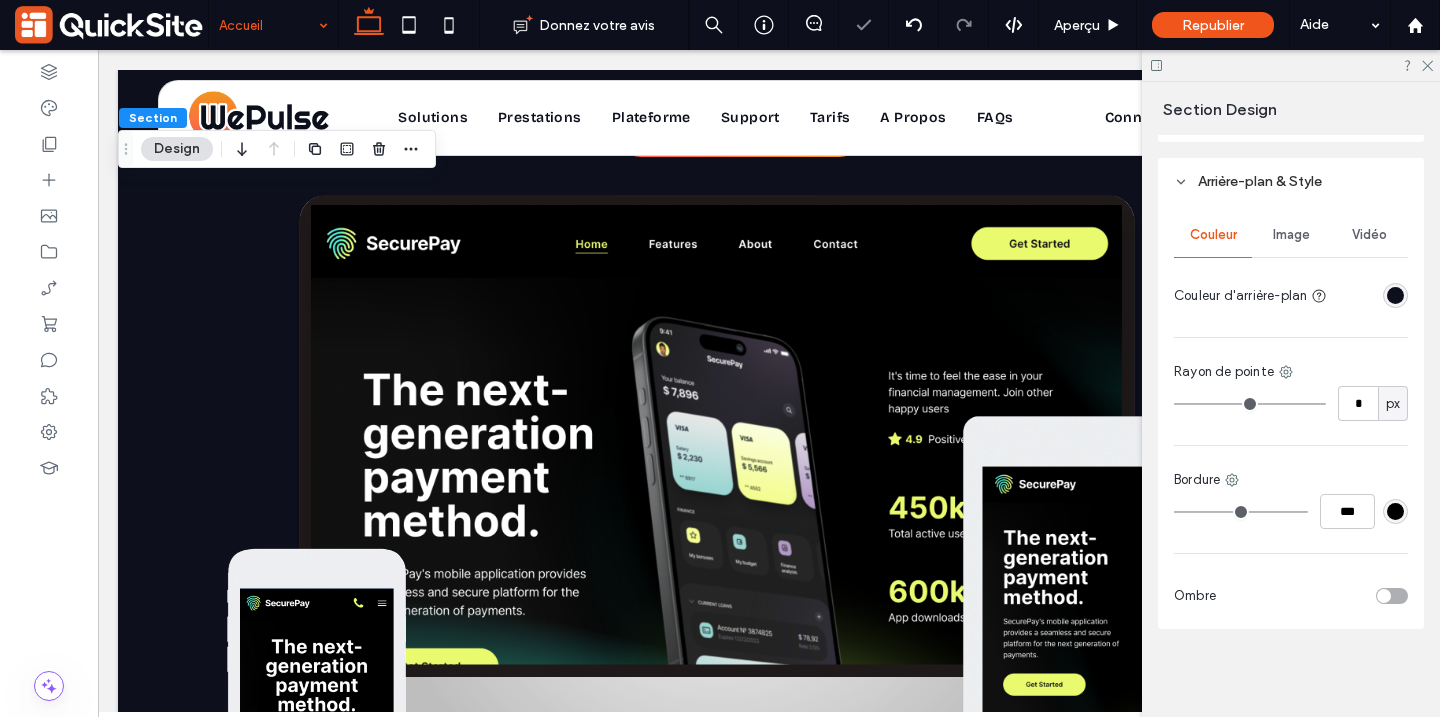 scroll, scrollTop: 809, scrollLeft: 0, axis: vertical 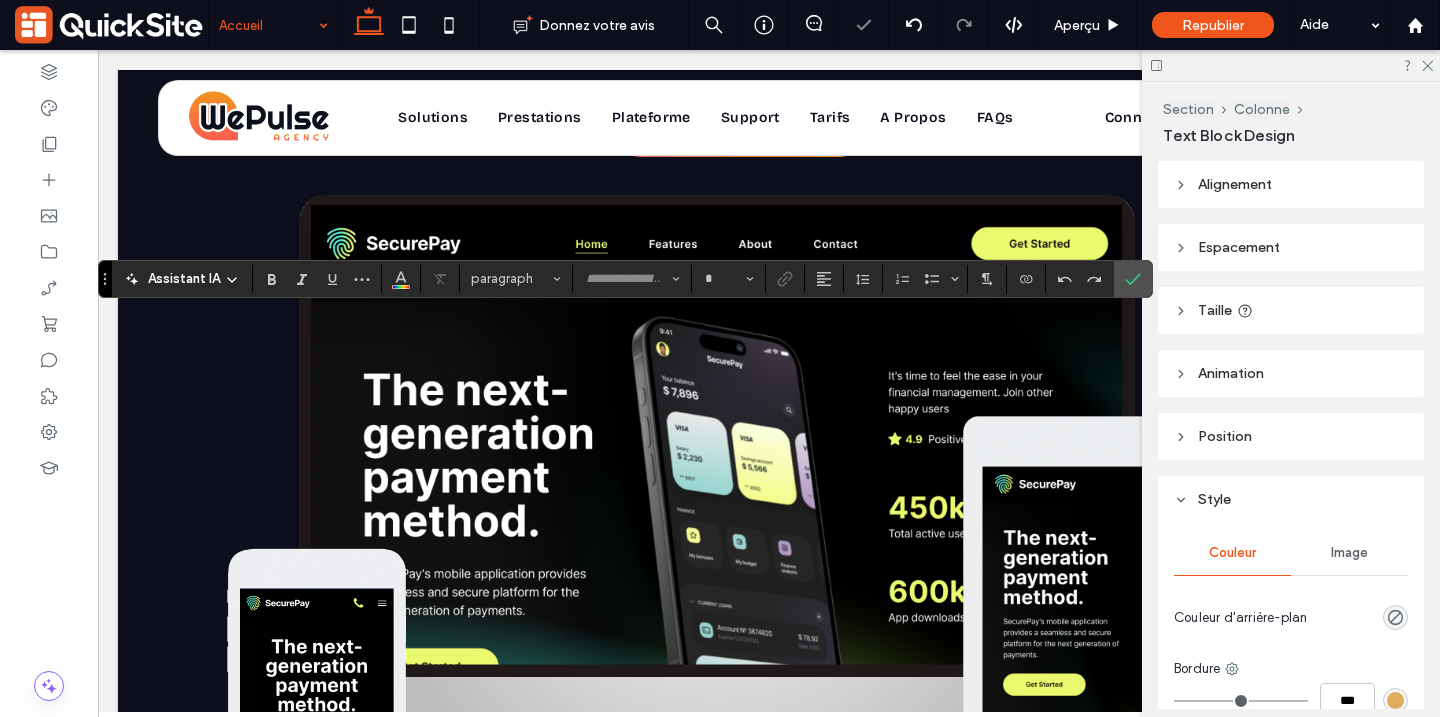 type on "**********" 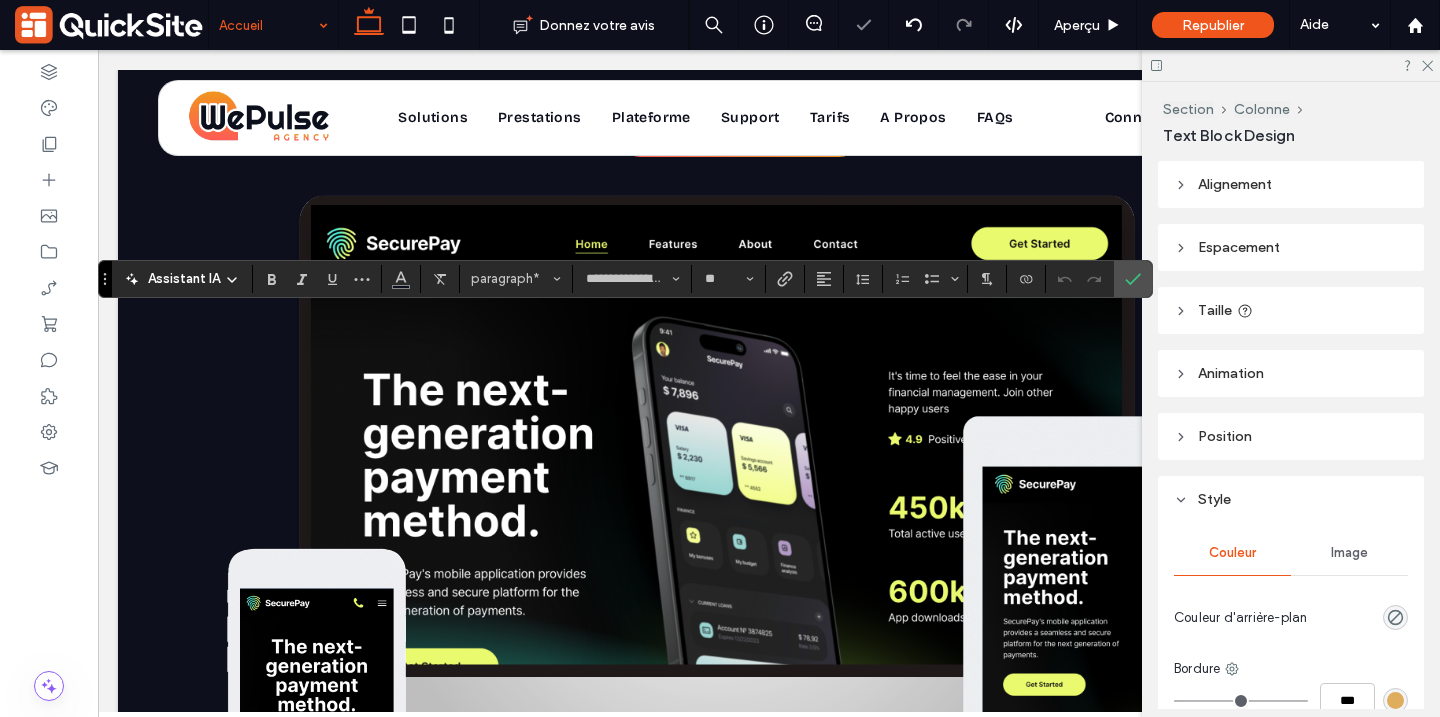 click at bounding box center (401, 279) 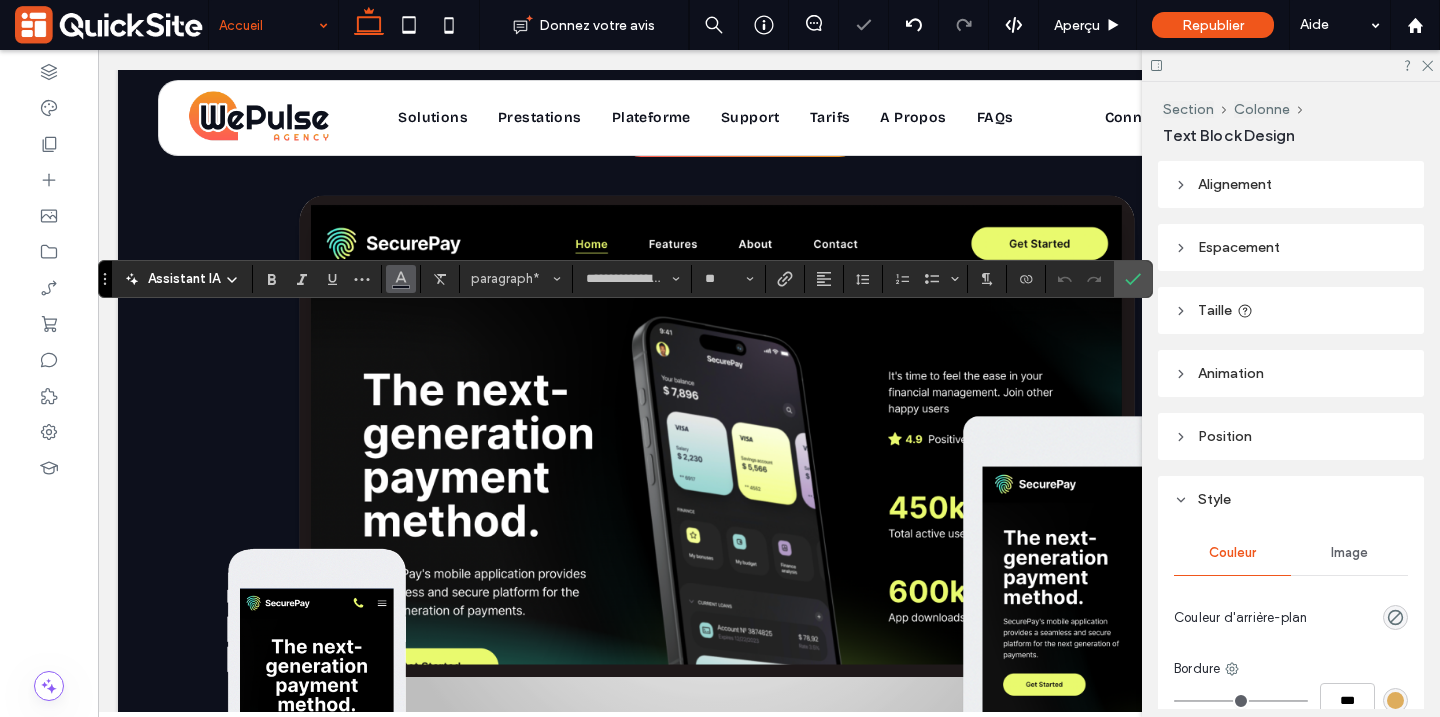 click 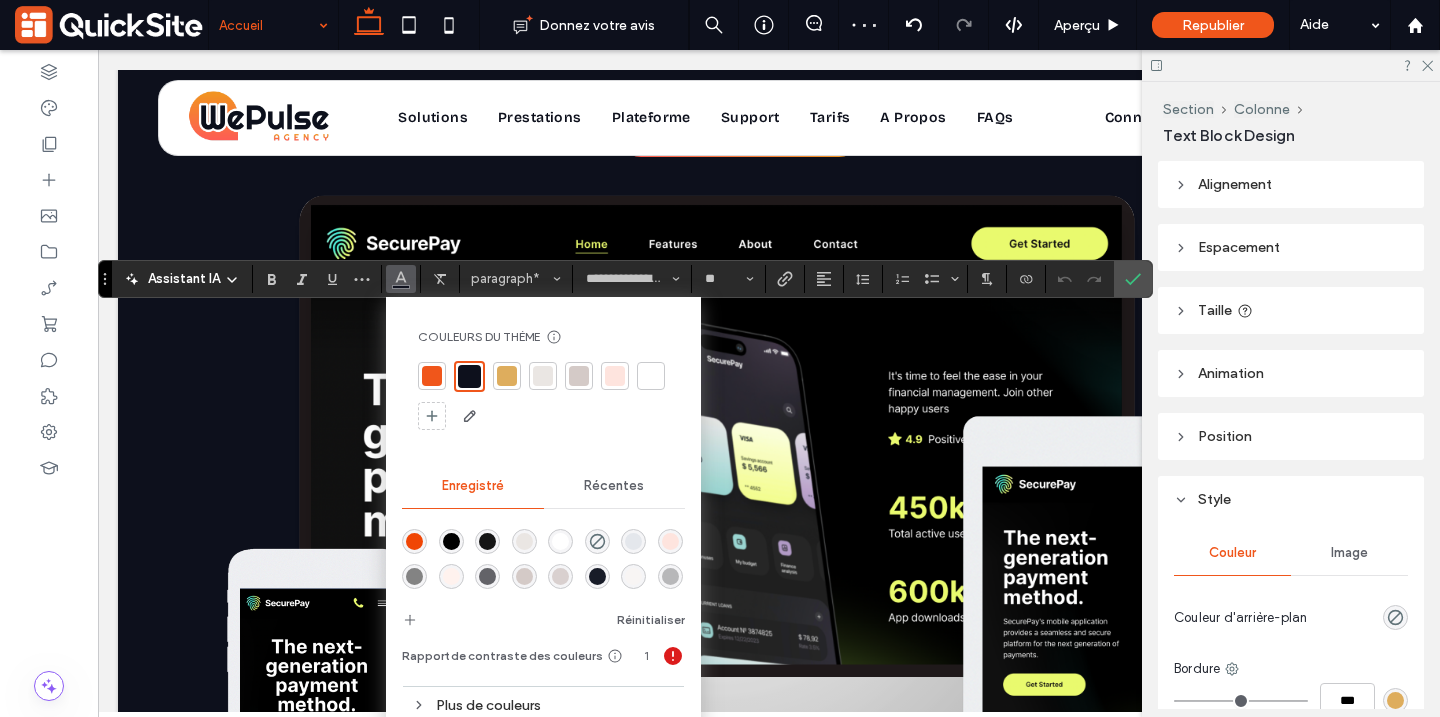 click at bounding box center [651, 376] 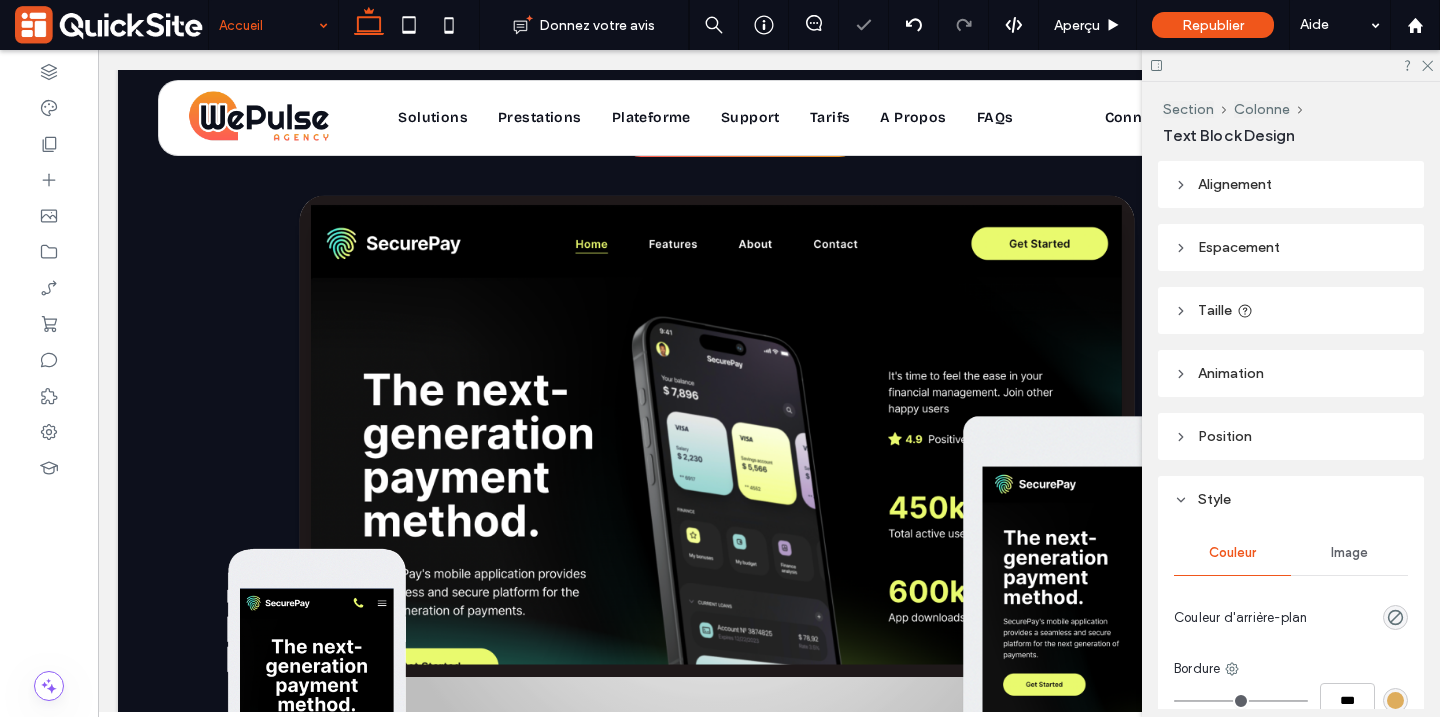 type on "**********" 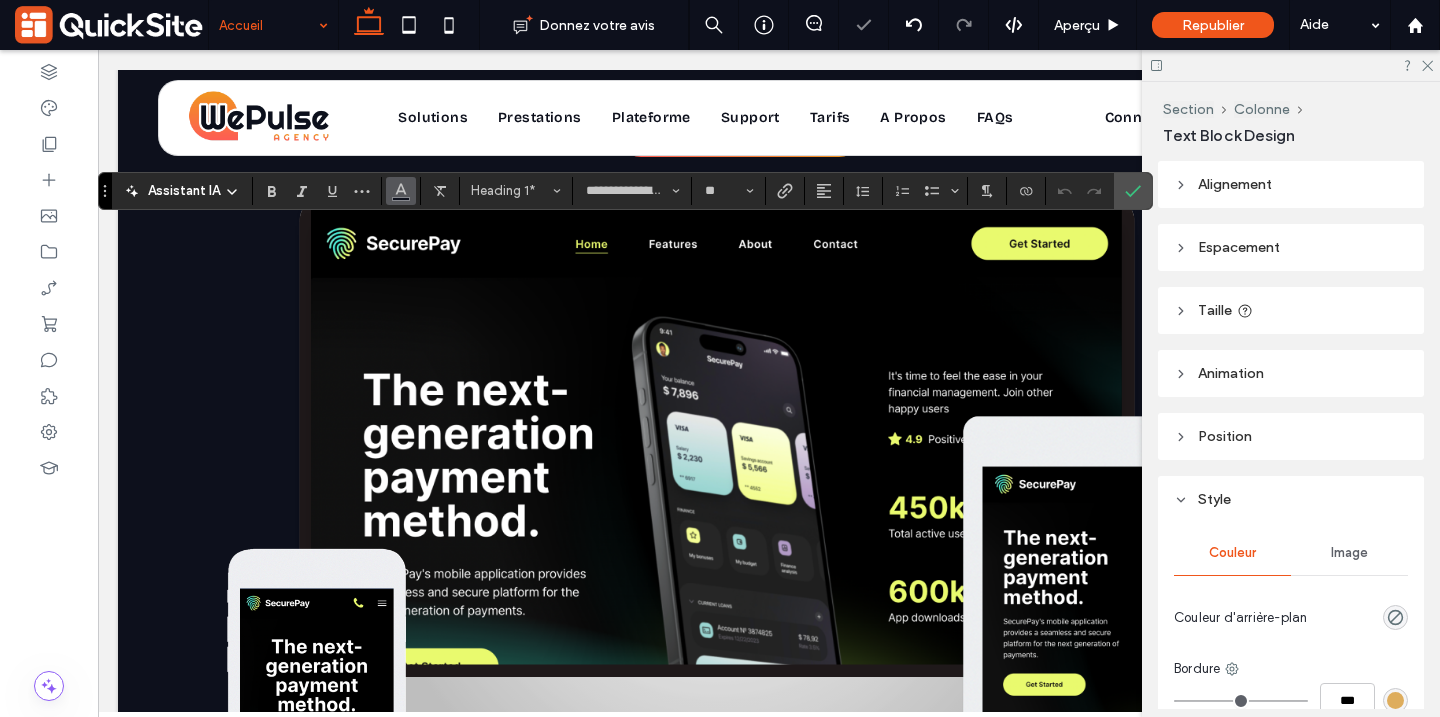 click 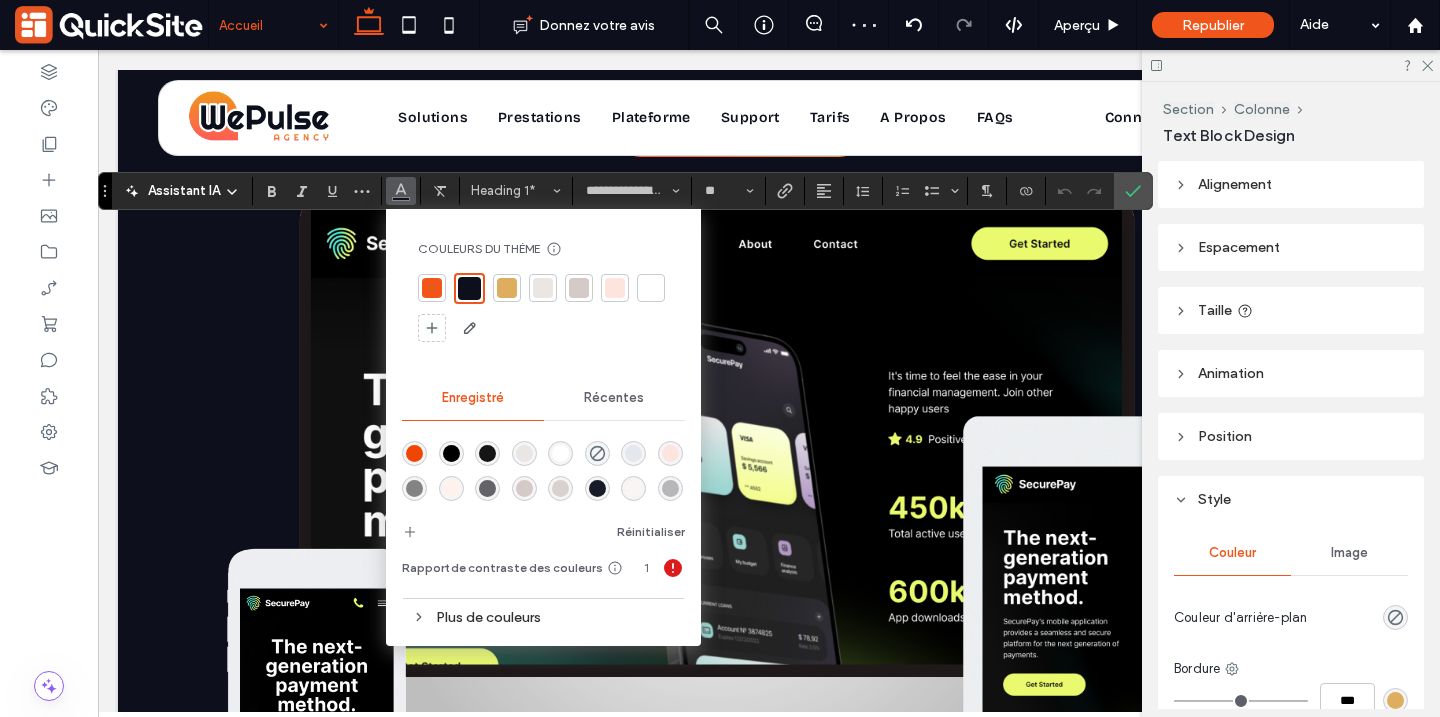 click at bounding box center [651, 288] 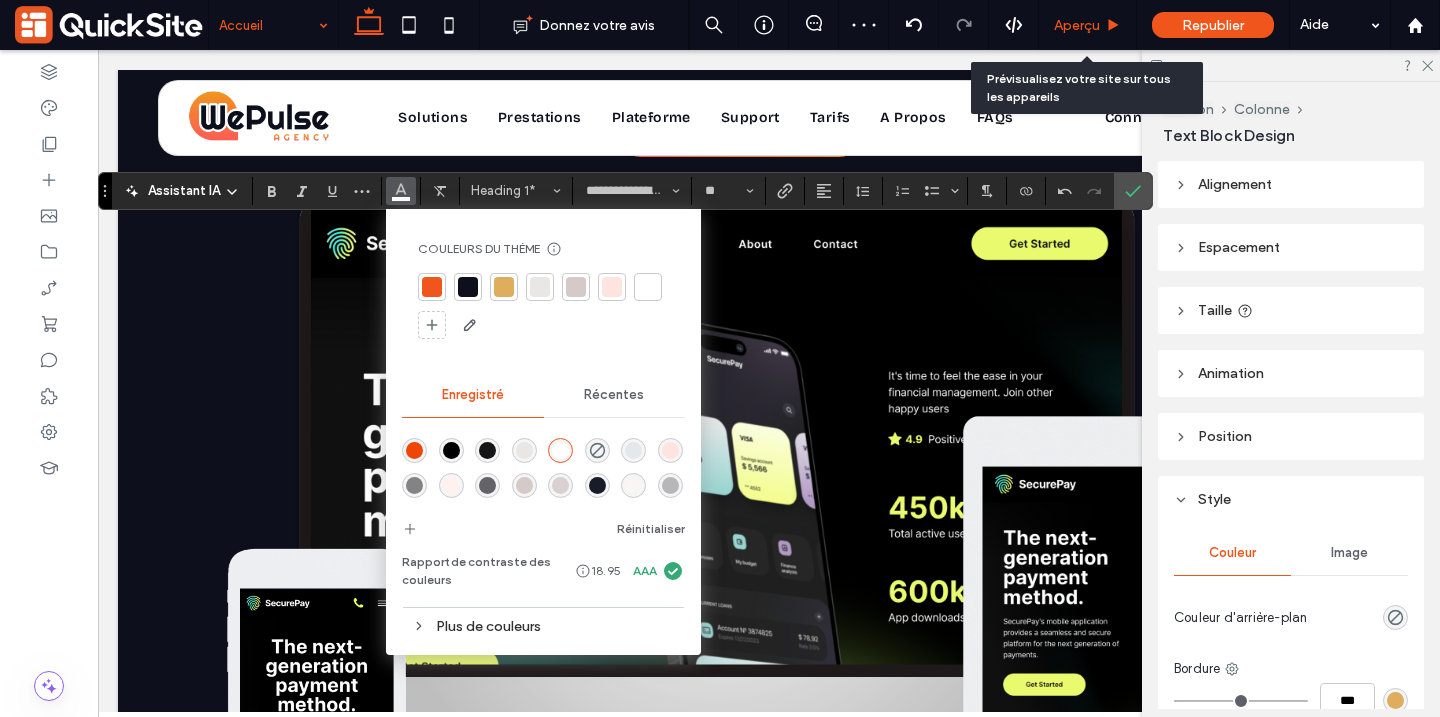 click on "Aperçu" at bounding box center [1088, 25] 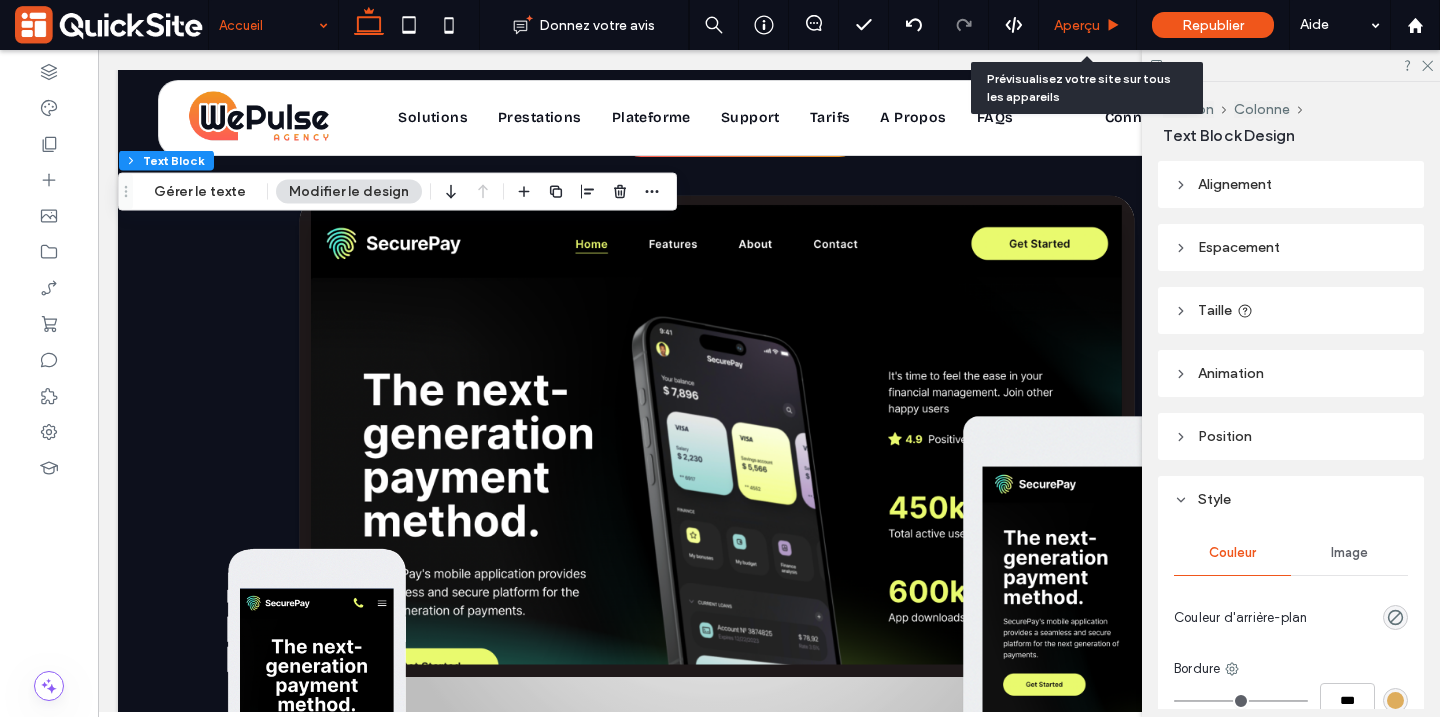 click 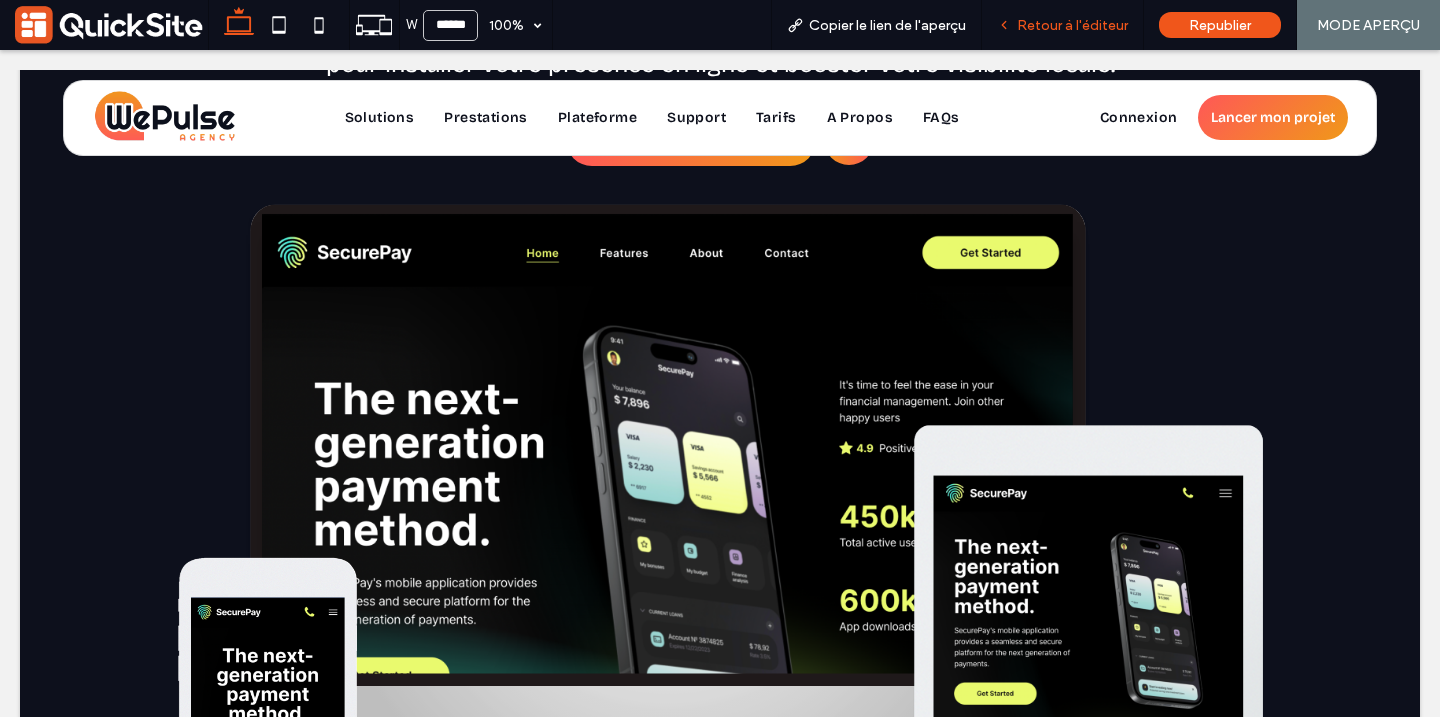 click on "Retour à l'éditeur" at bounding box center [1072, 25] 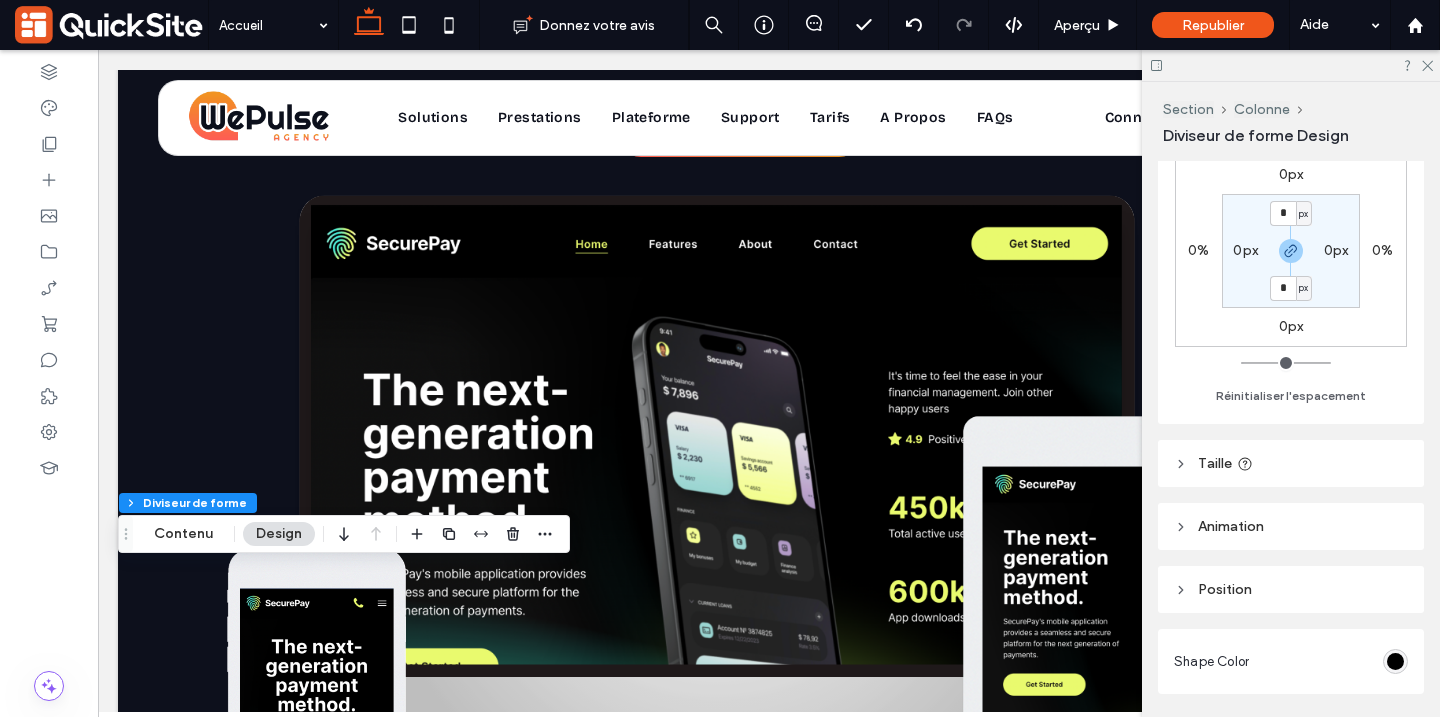 scroll, scrollTop: 384, scrollLeft: 0, axis: vertical 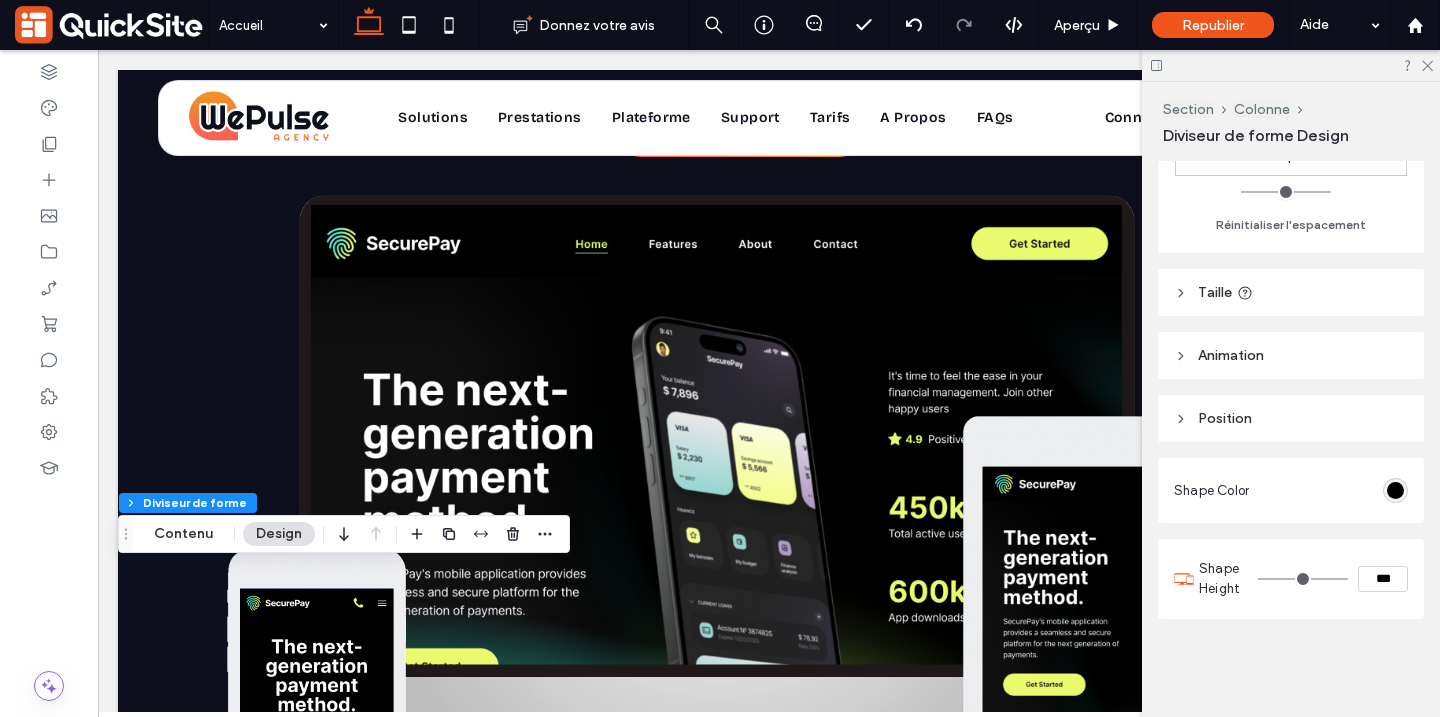 click at bounding box center (1395, 490) 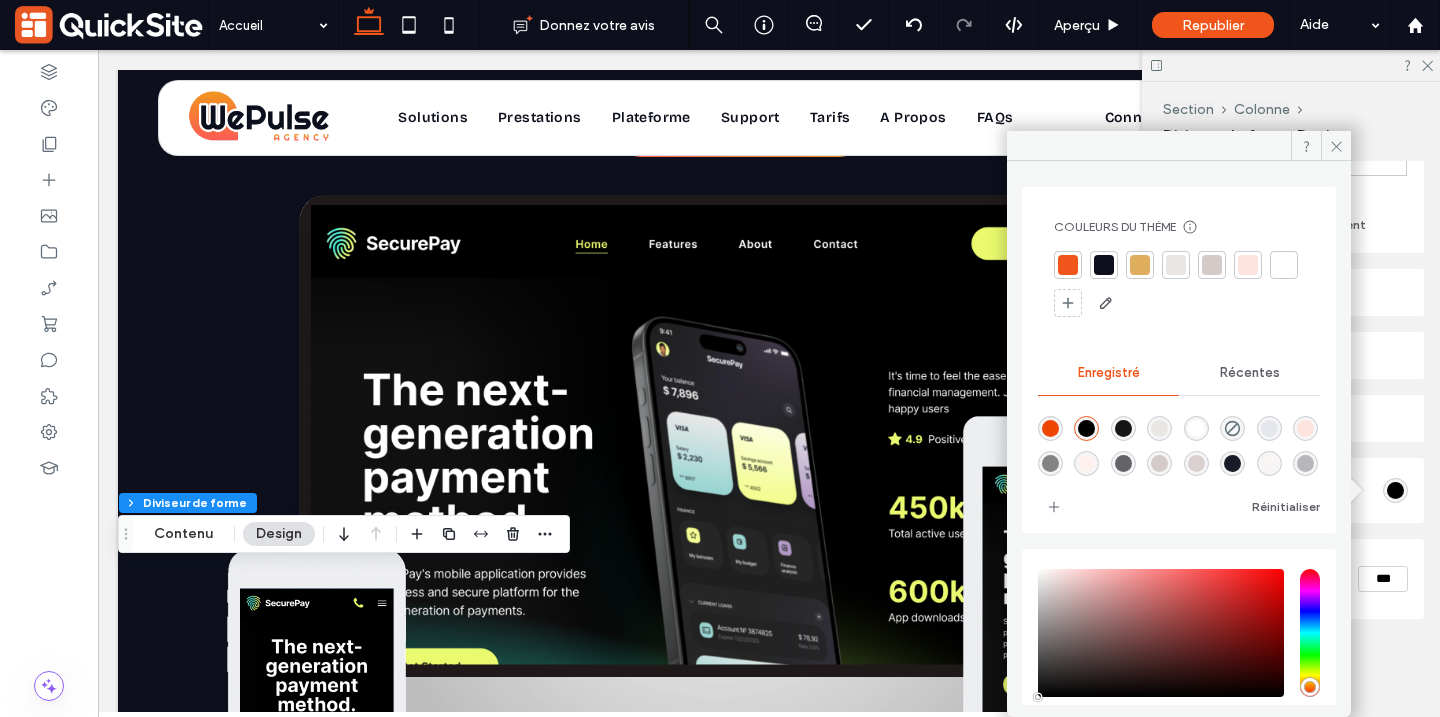 click at bounding box center [1284, 265] 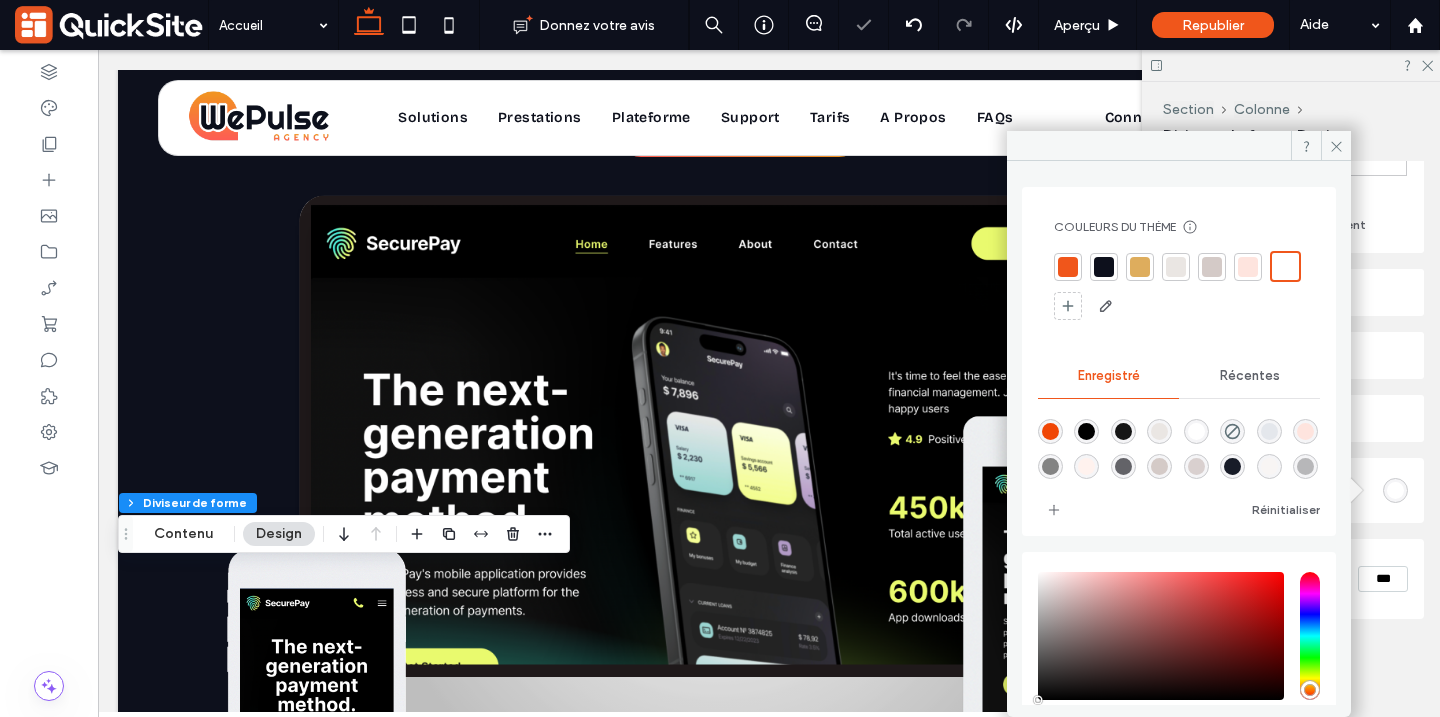 click at bounding box center (1104, 267) 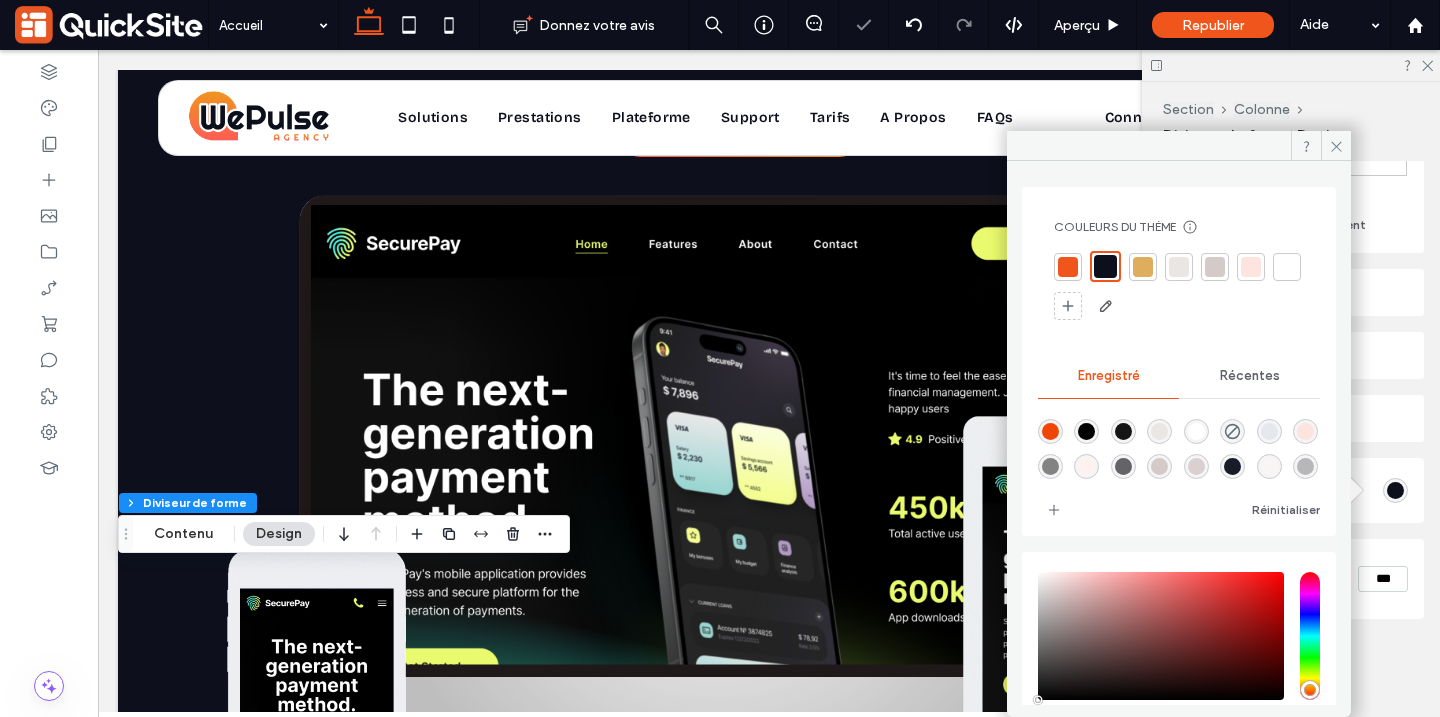 click 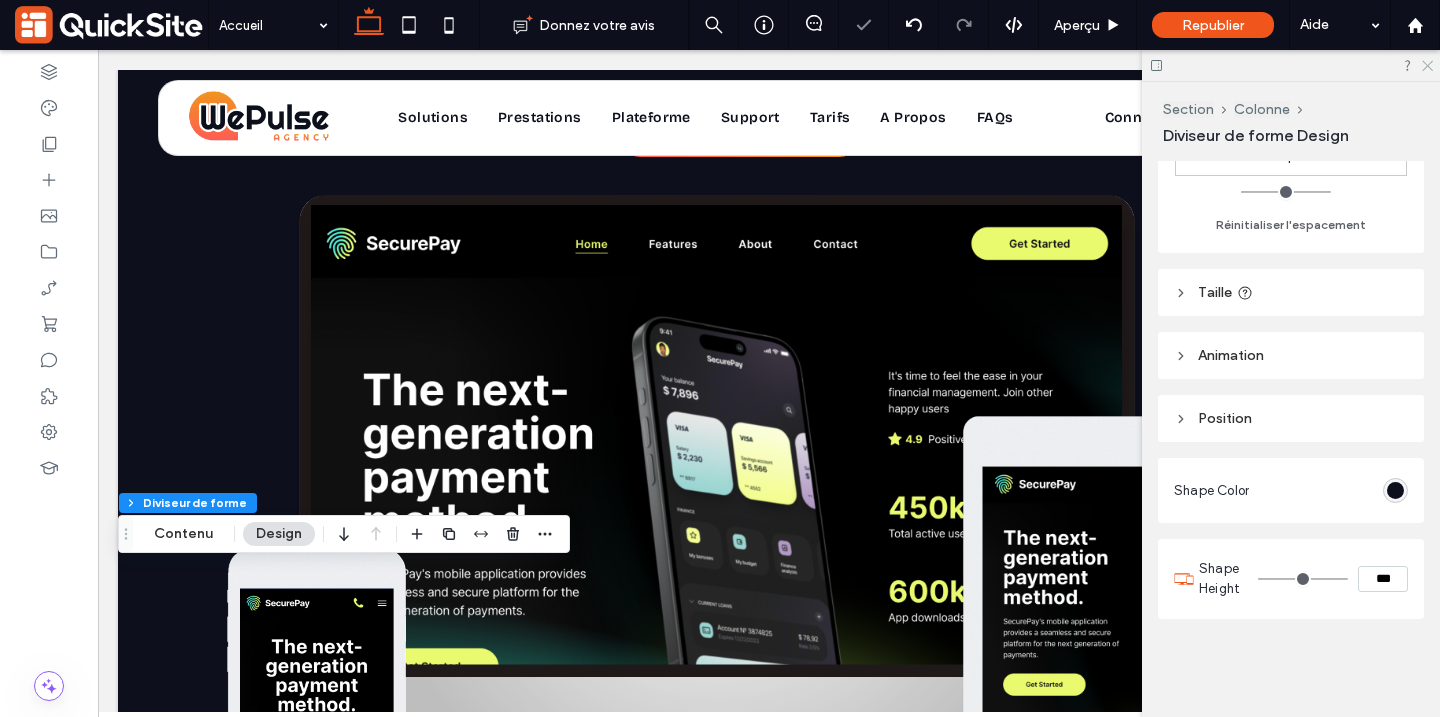 click 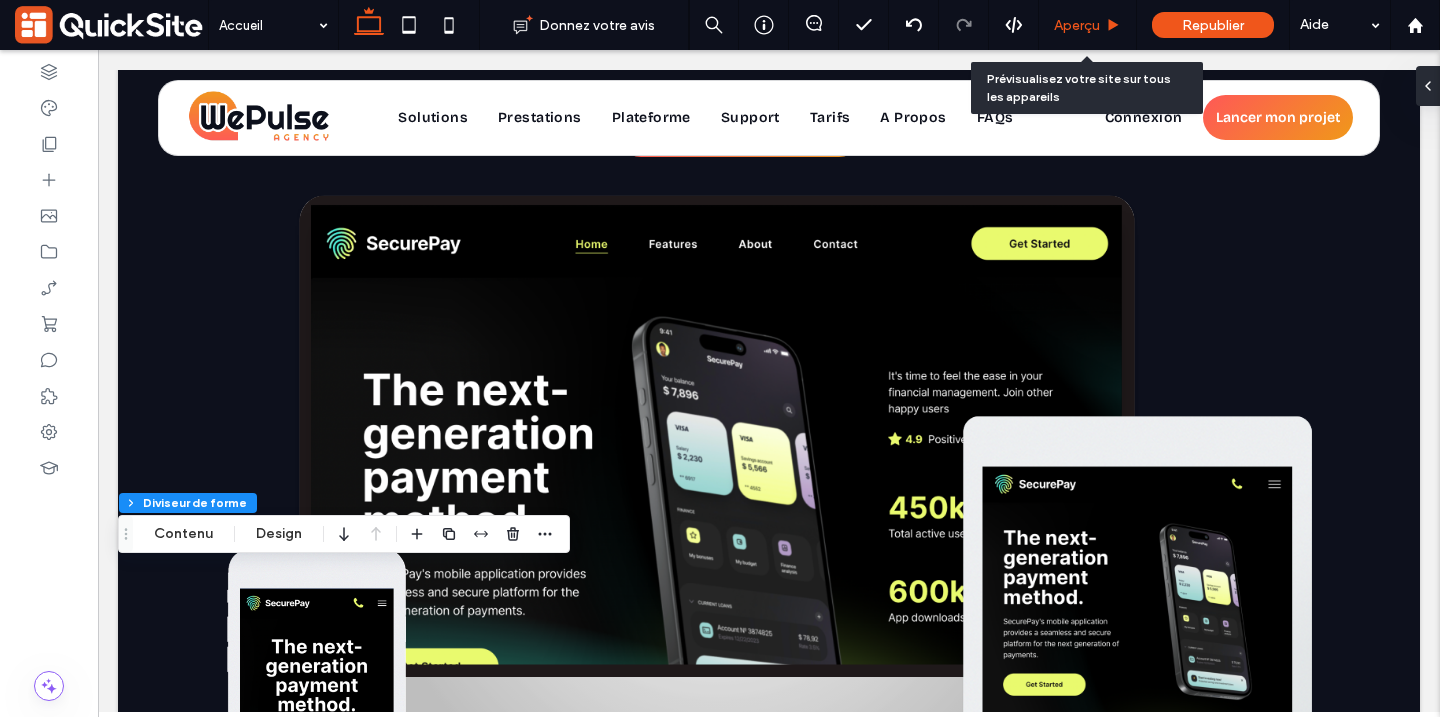 click on "Aperçu" at bounding box center [1077, 25] 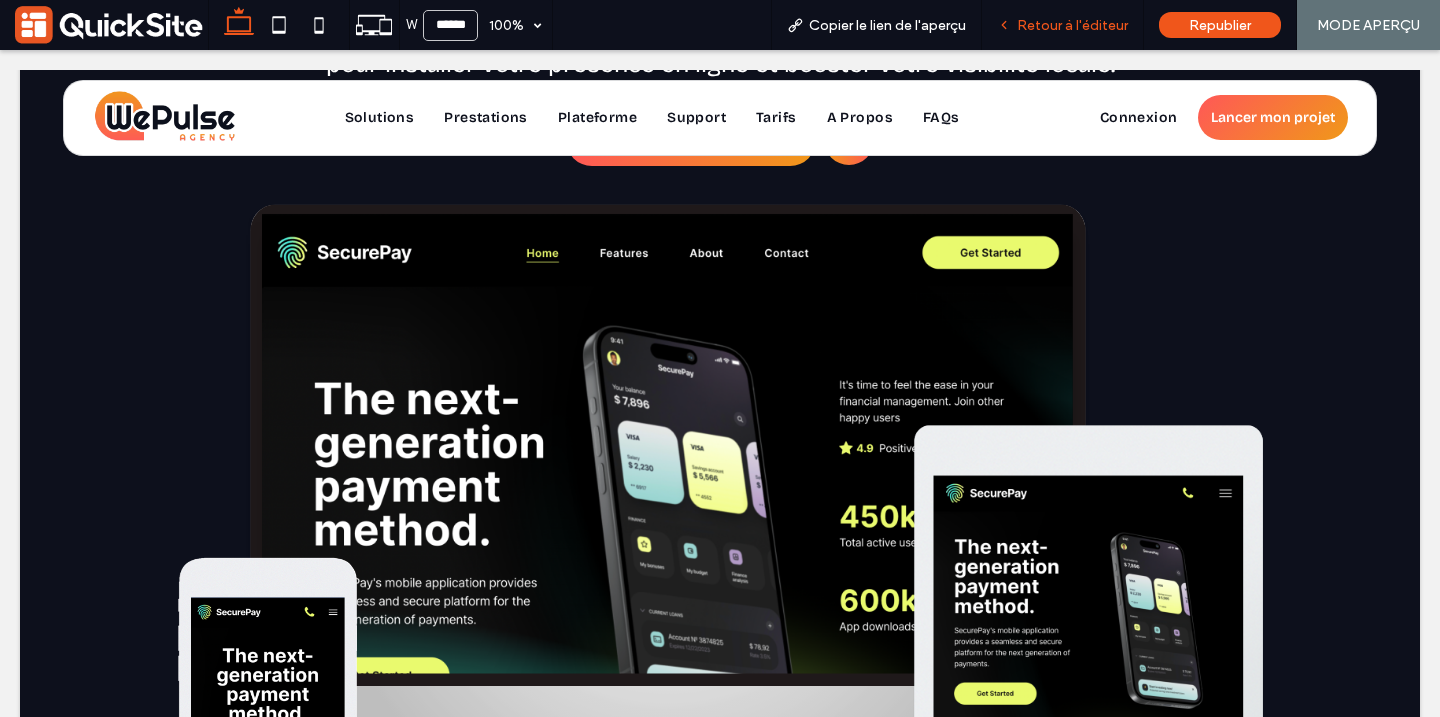 click on "Retour à l'éditeur" at bounding box center [1072, 25] 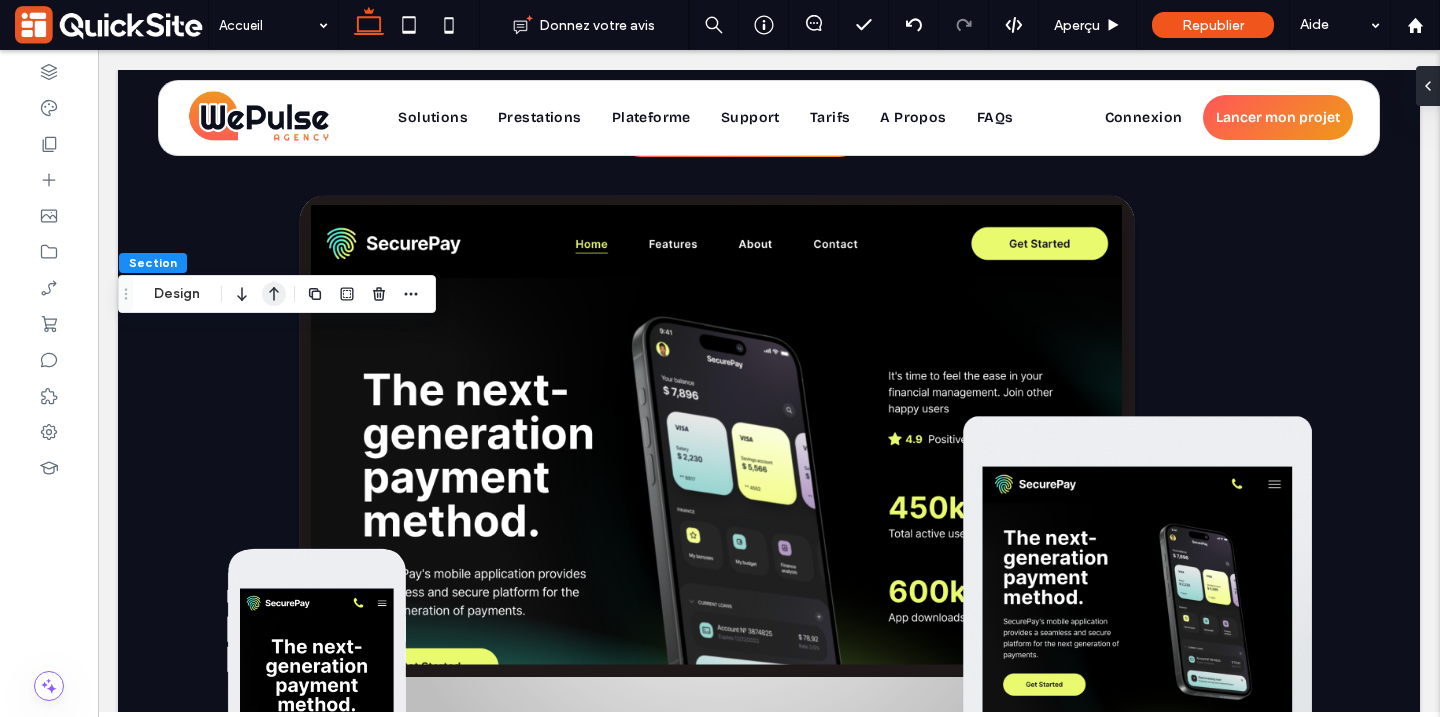 click 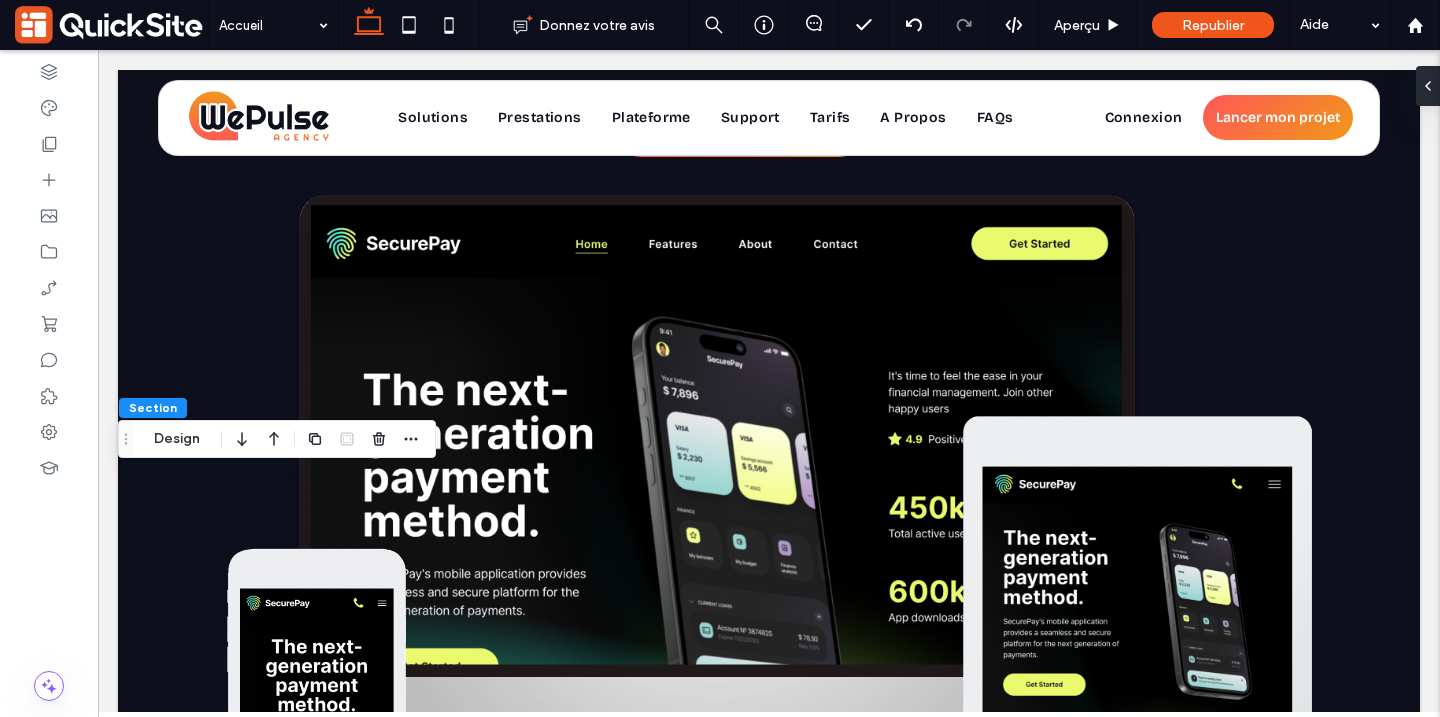 drag, startPoint x: 278, startPoint y: 434, endPoint x: 345, endPoint y: 469, distance: 75.591 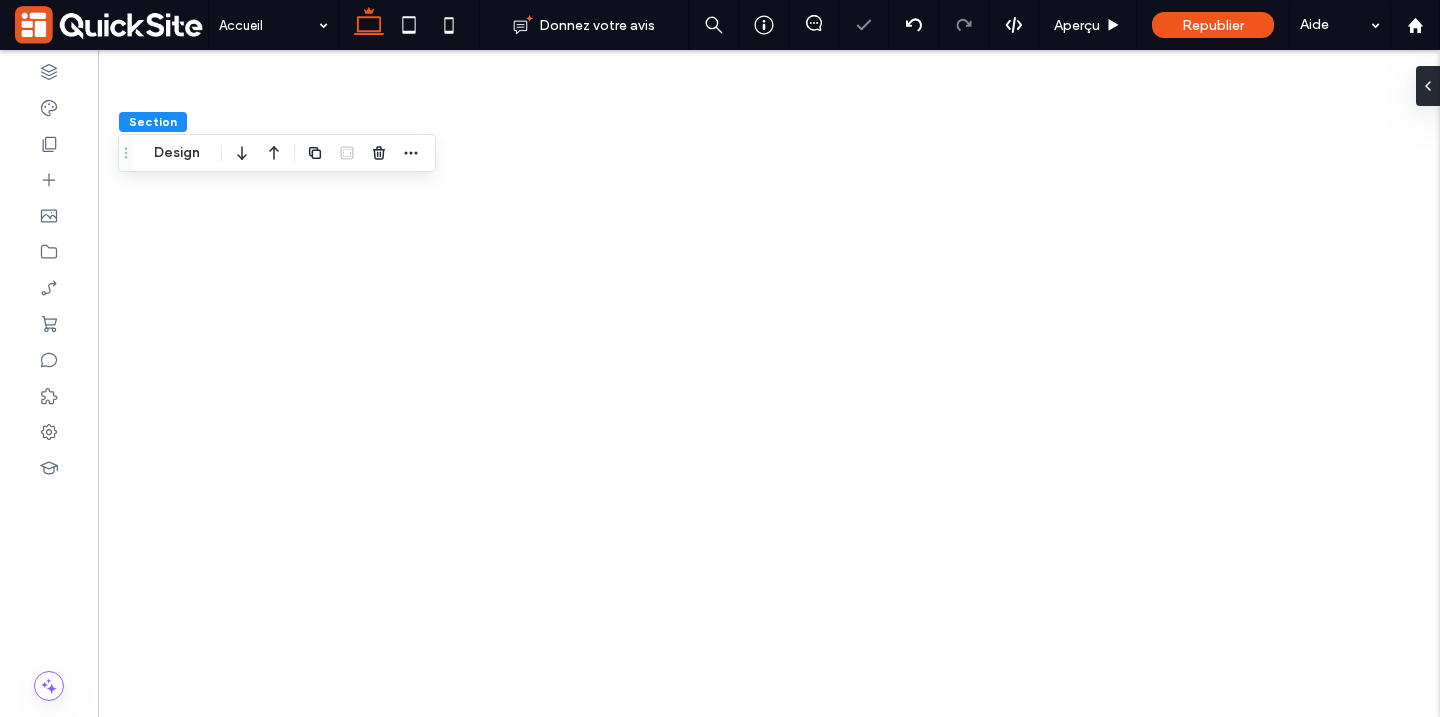 scroll, scrollTop: 0, scrollLeft: 0, axis: both 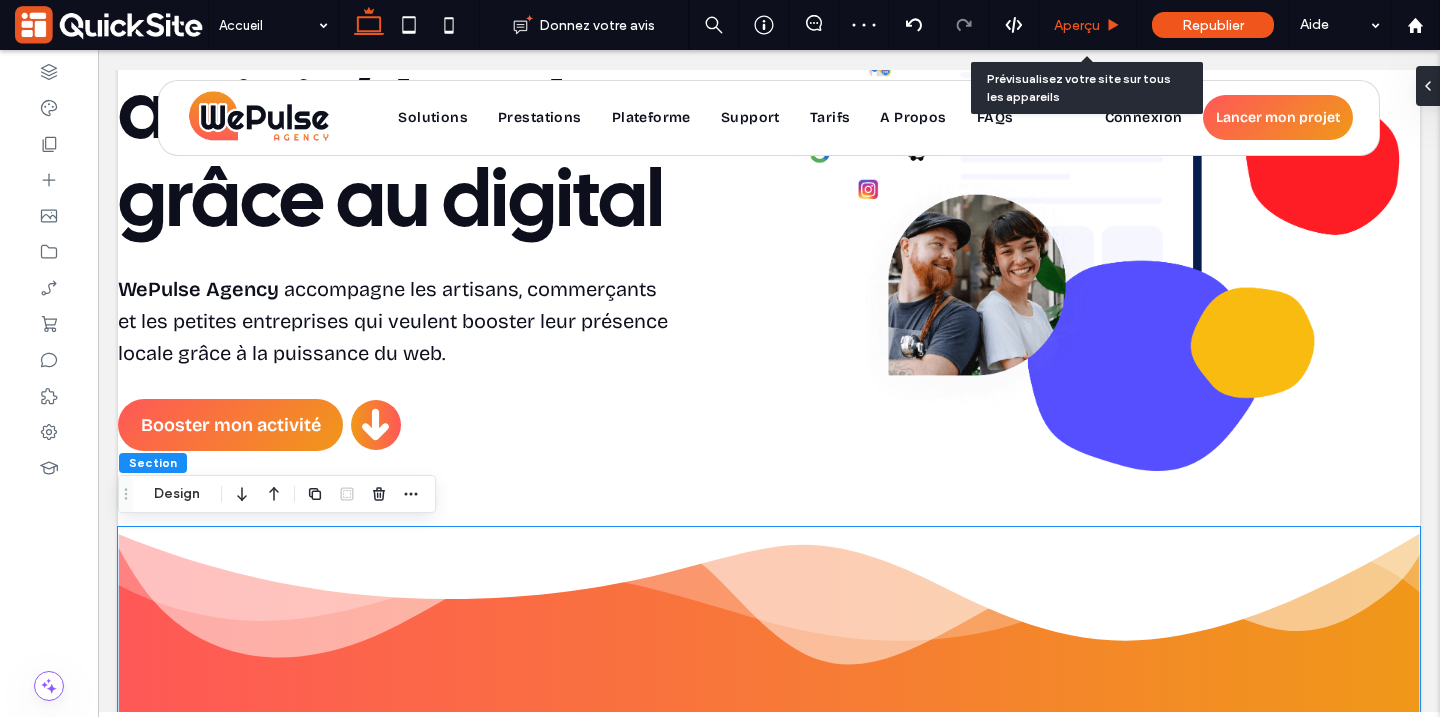 click on "Aperçu" at bounding box center (1077, 25) 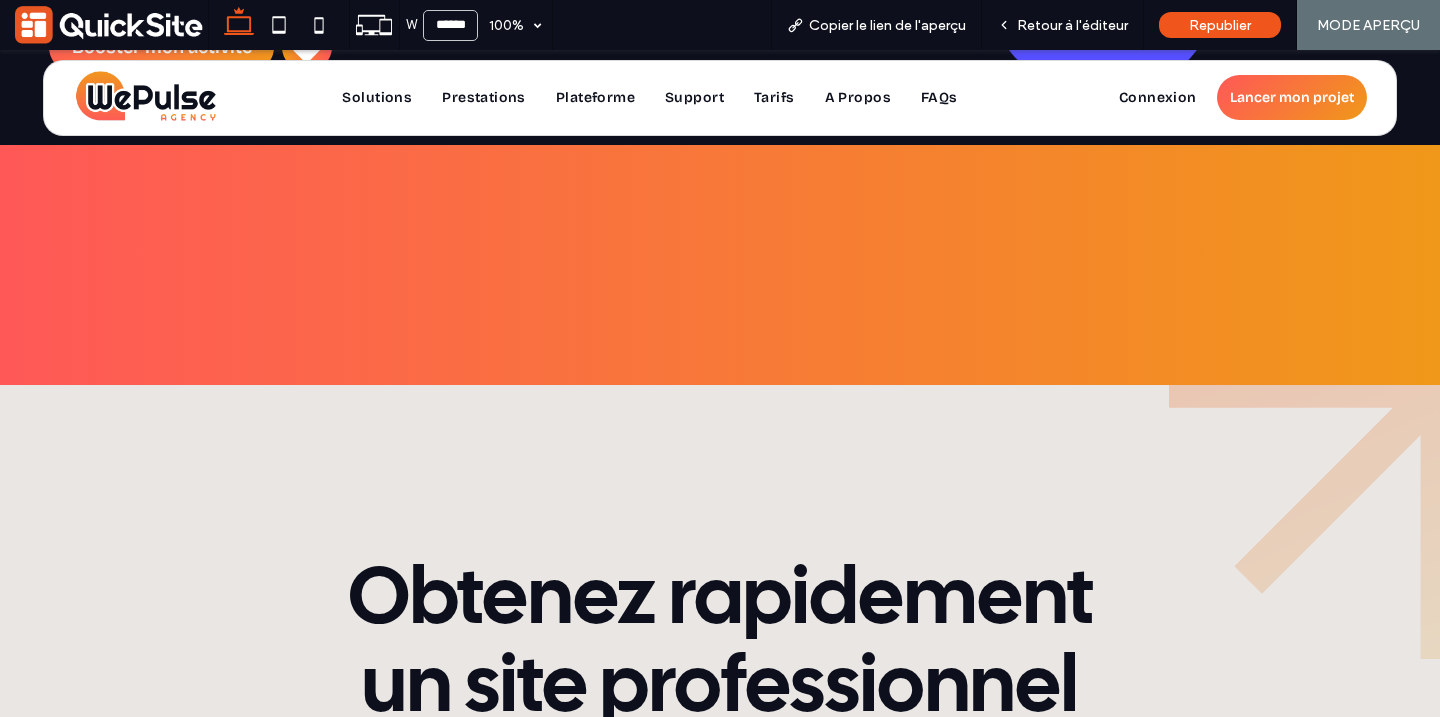 scroll, scrollTop: 1660, scrollLeft: 0, axis: vertical 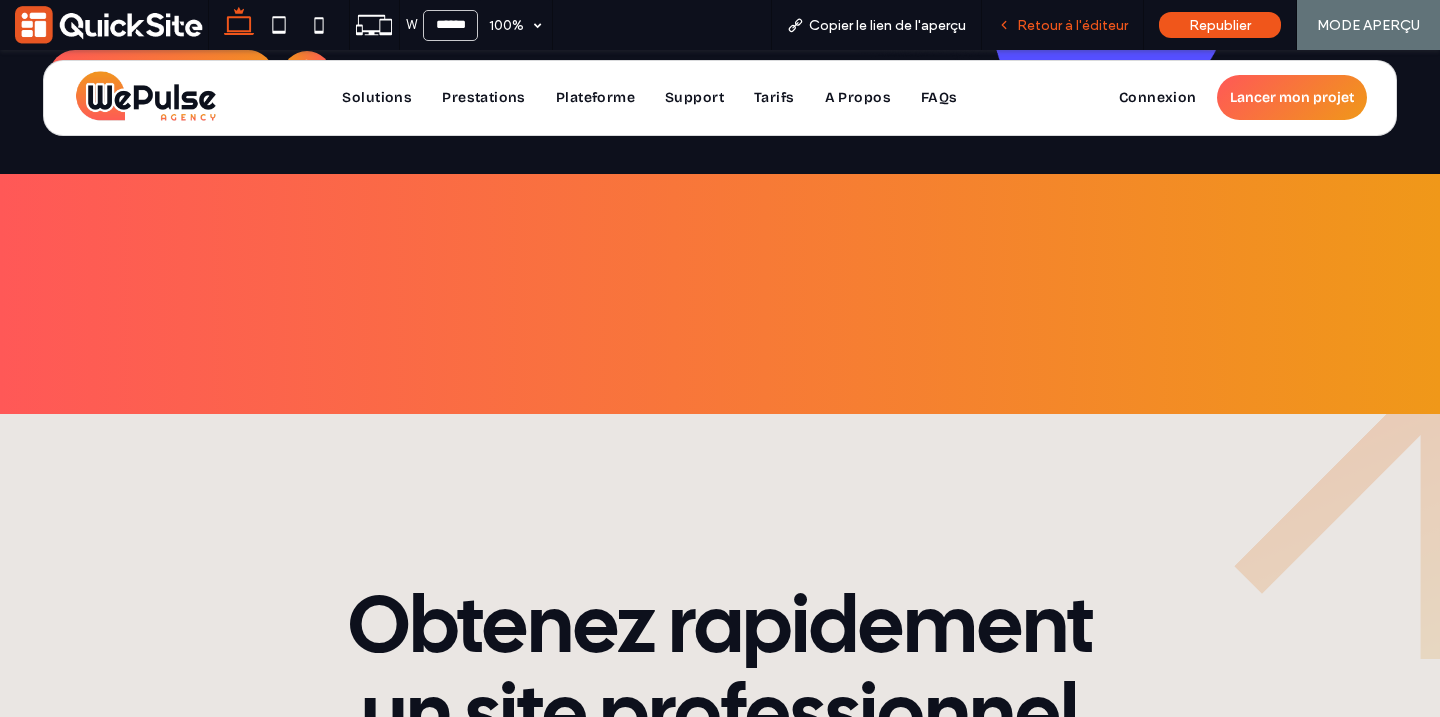 click on "Retour à l'éditeur" at bounding box center [1062, 25] 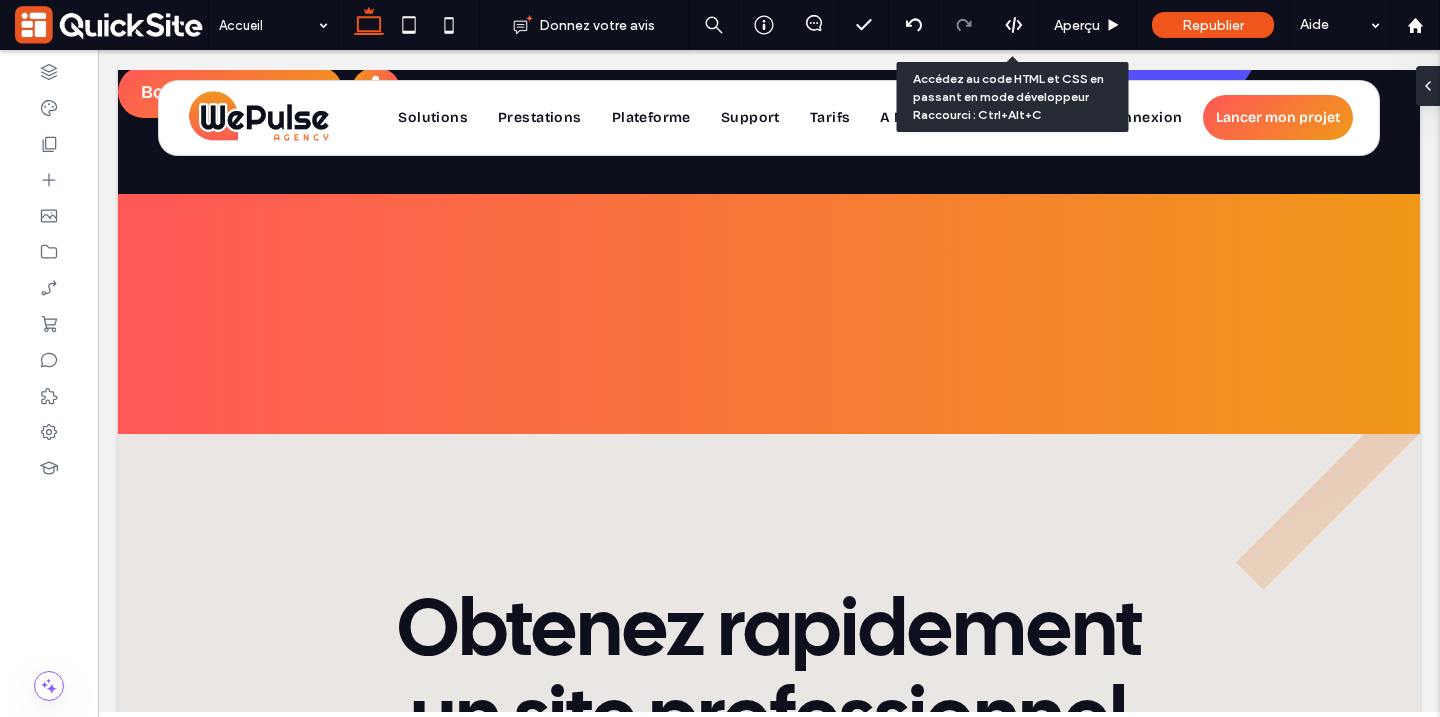 scroll, scrollTop: 1657, scrollLeft: 0, axis: vertical 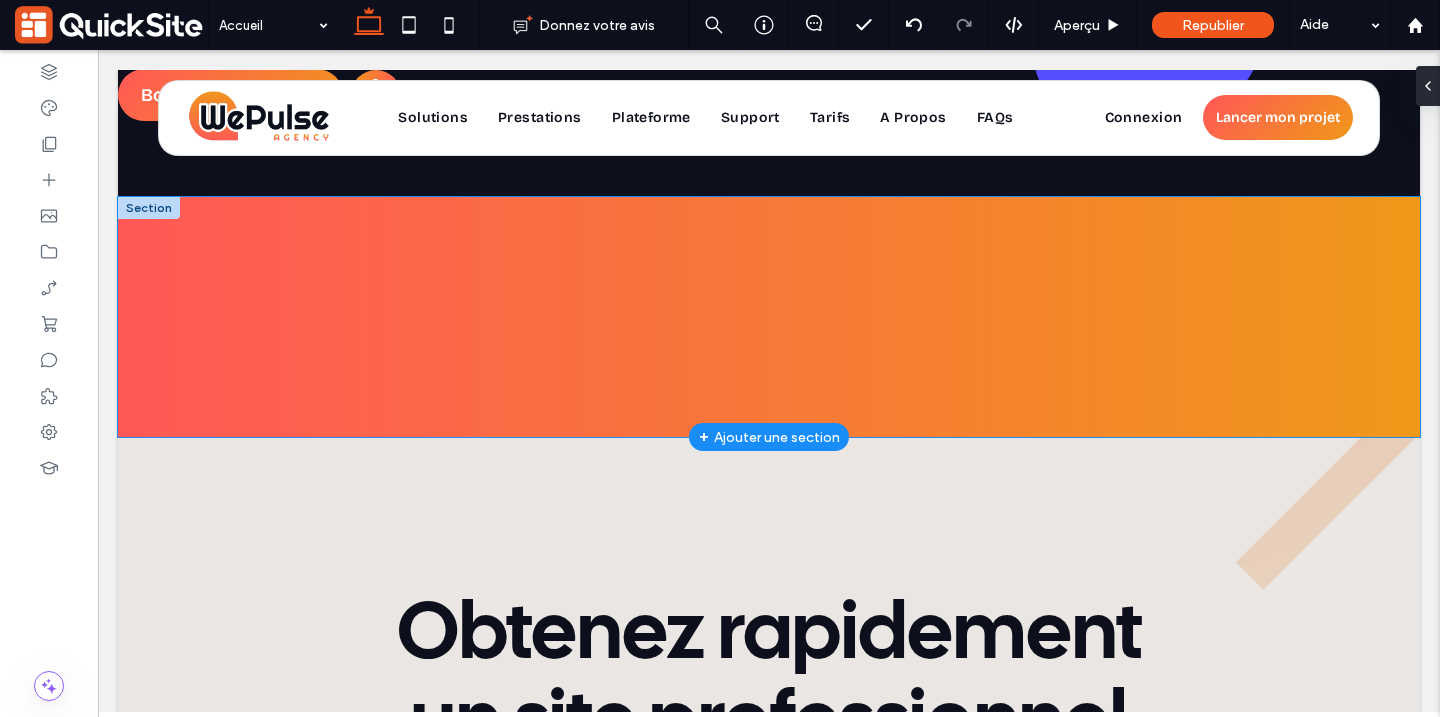 click at bounding box center (769, 317) 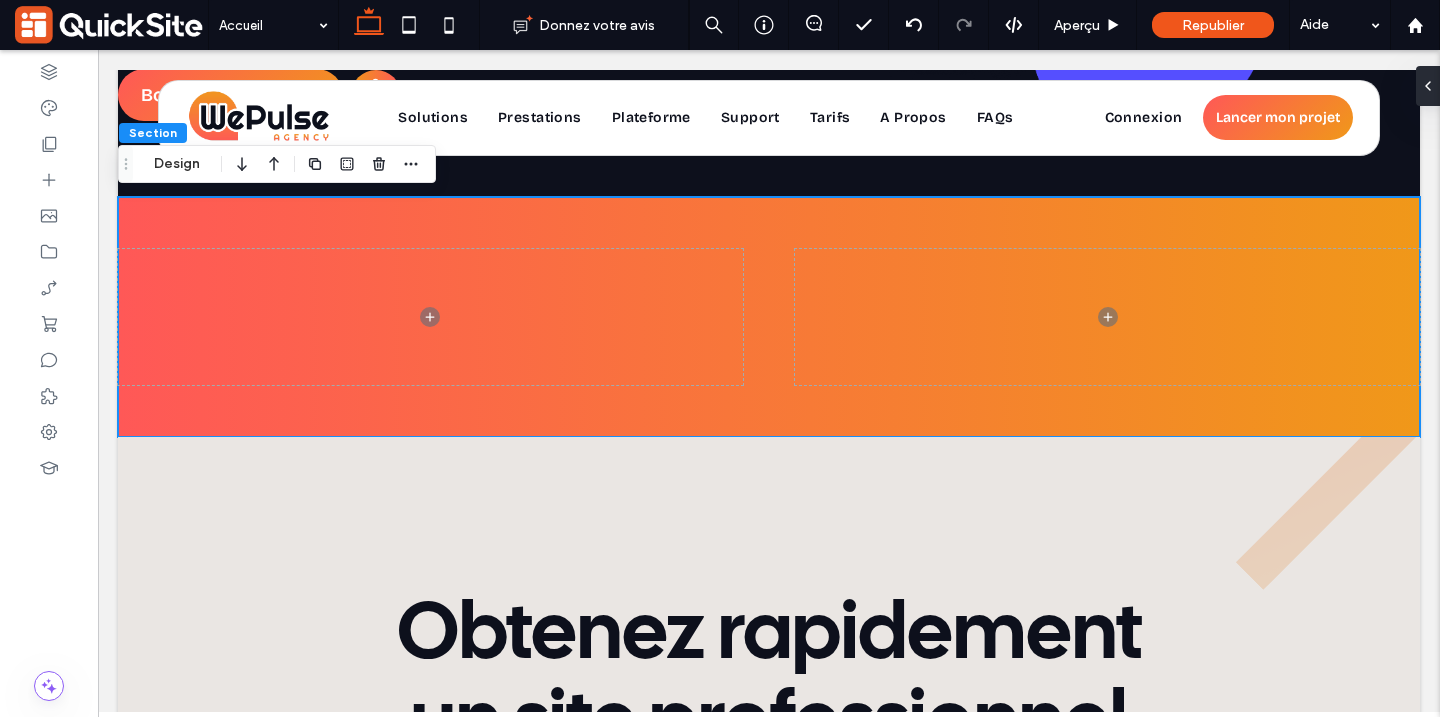 click 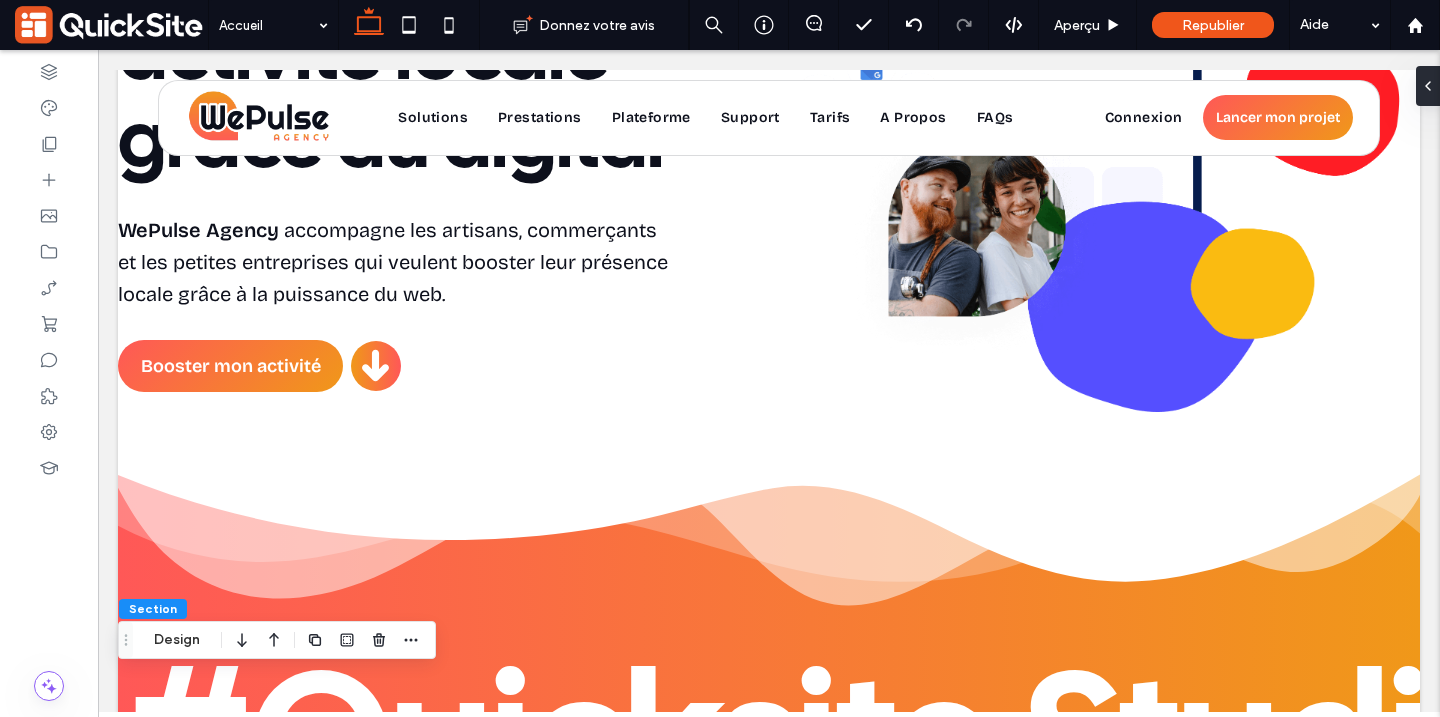 scroll, scrollTop: 284, scrollLeft: 0, axis: vertical 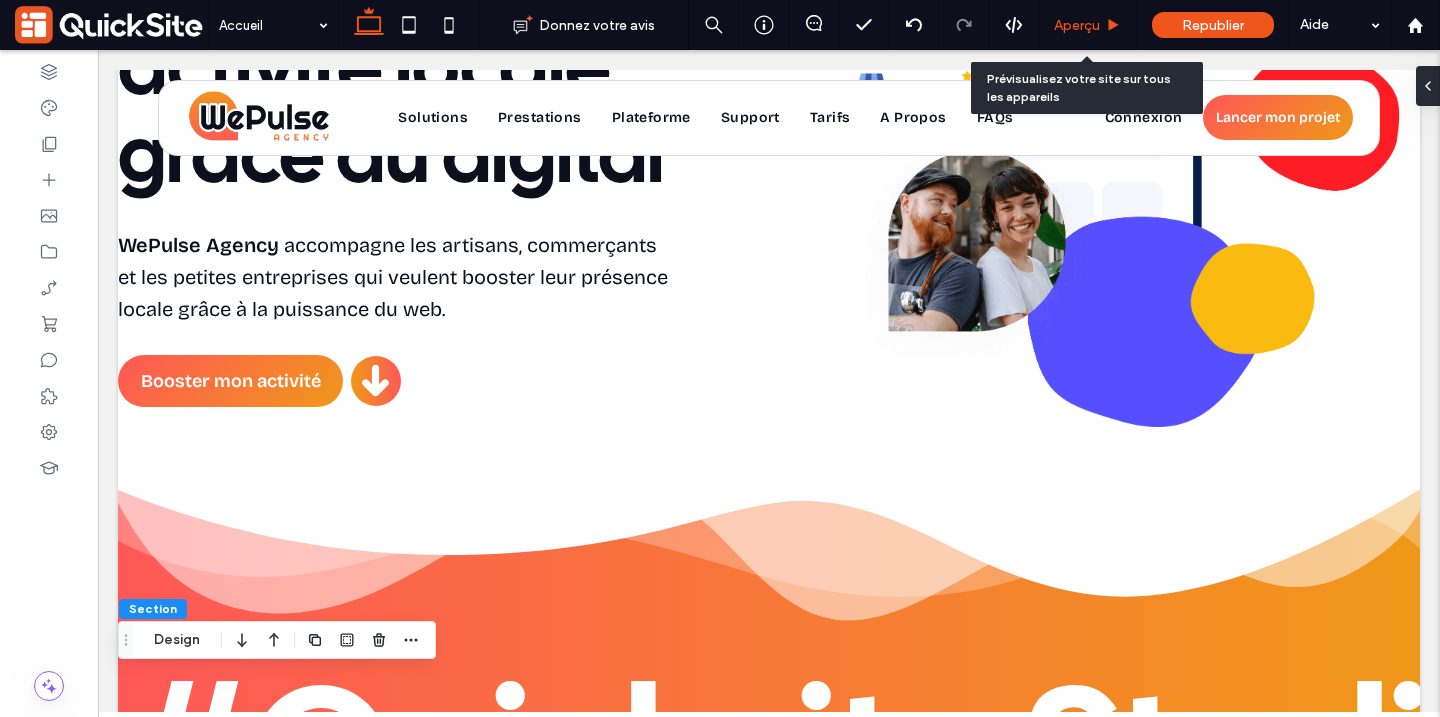click on "Aperçu" at bounding box center [1077, 25] 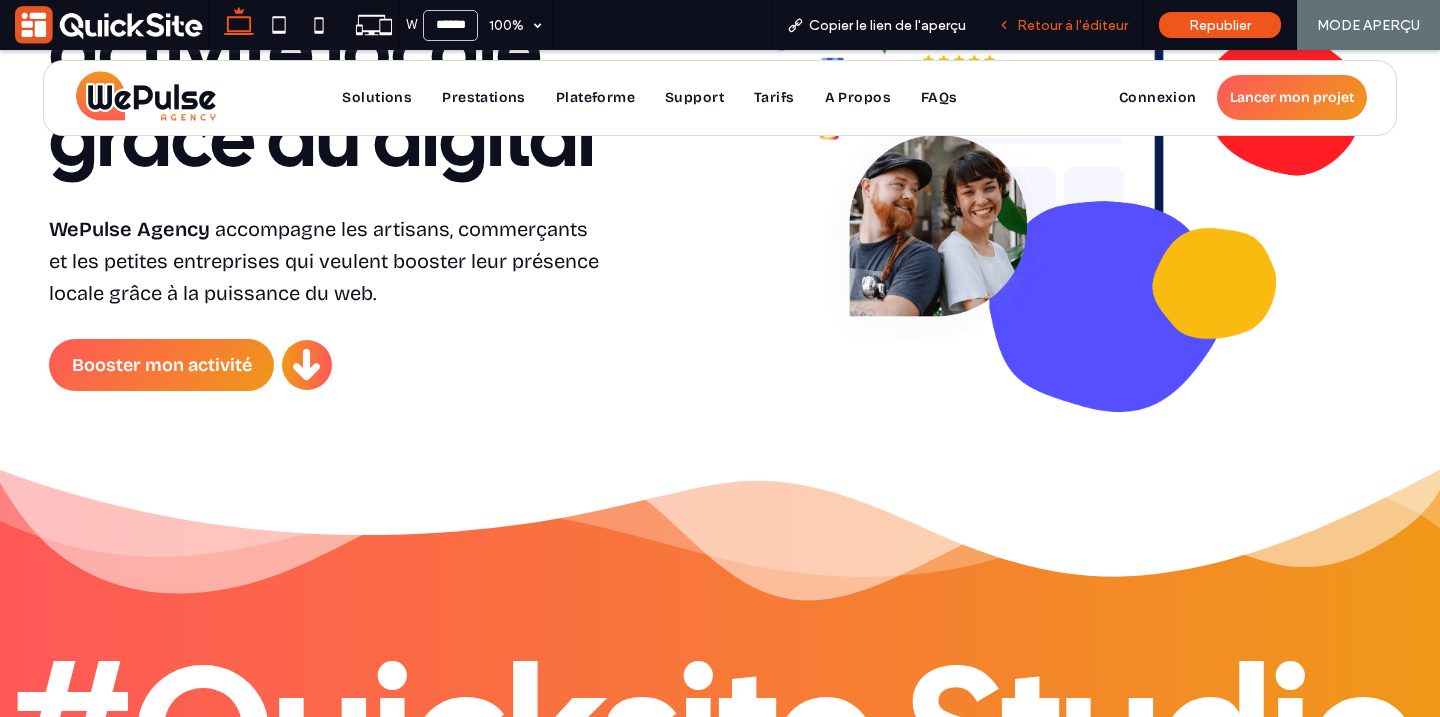 scroll, scrollTop: 286, scrollLeft: 0, axis: vertical 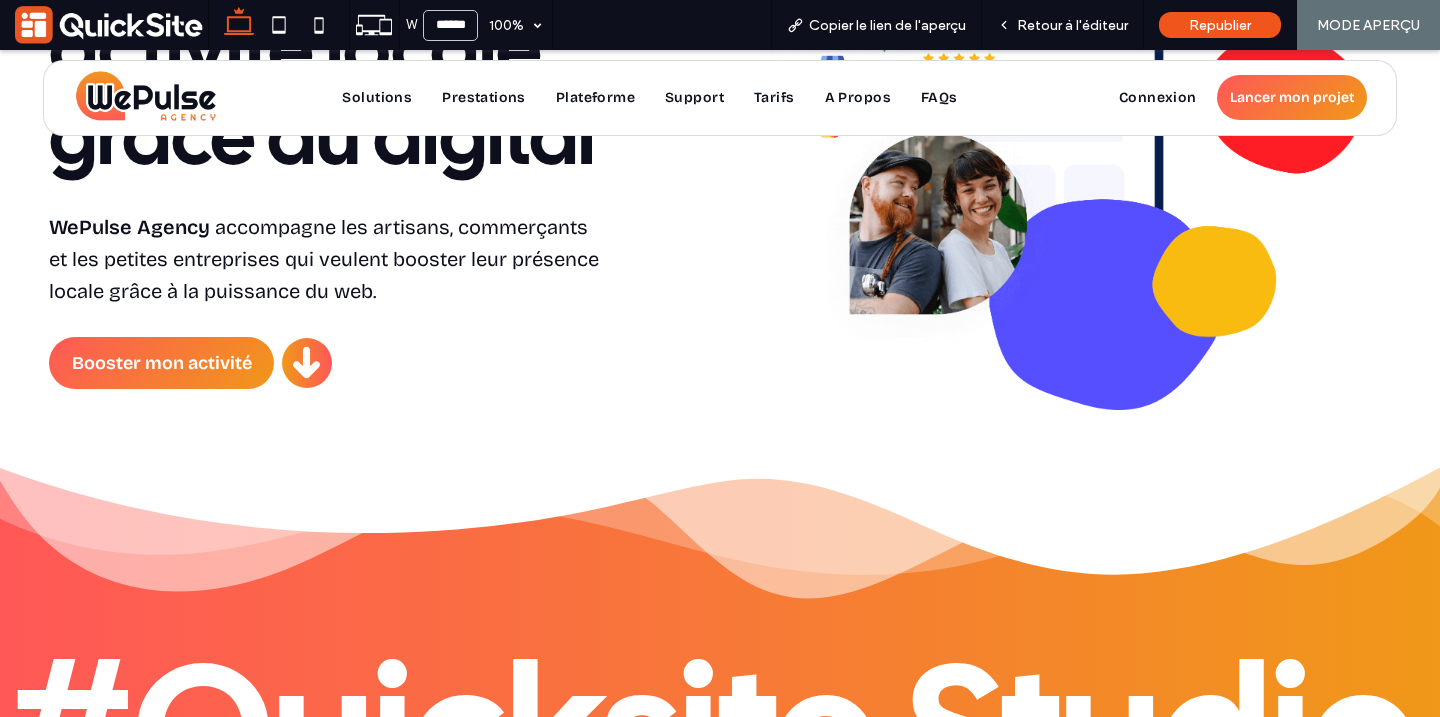 click 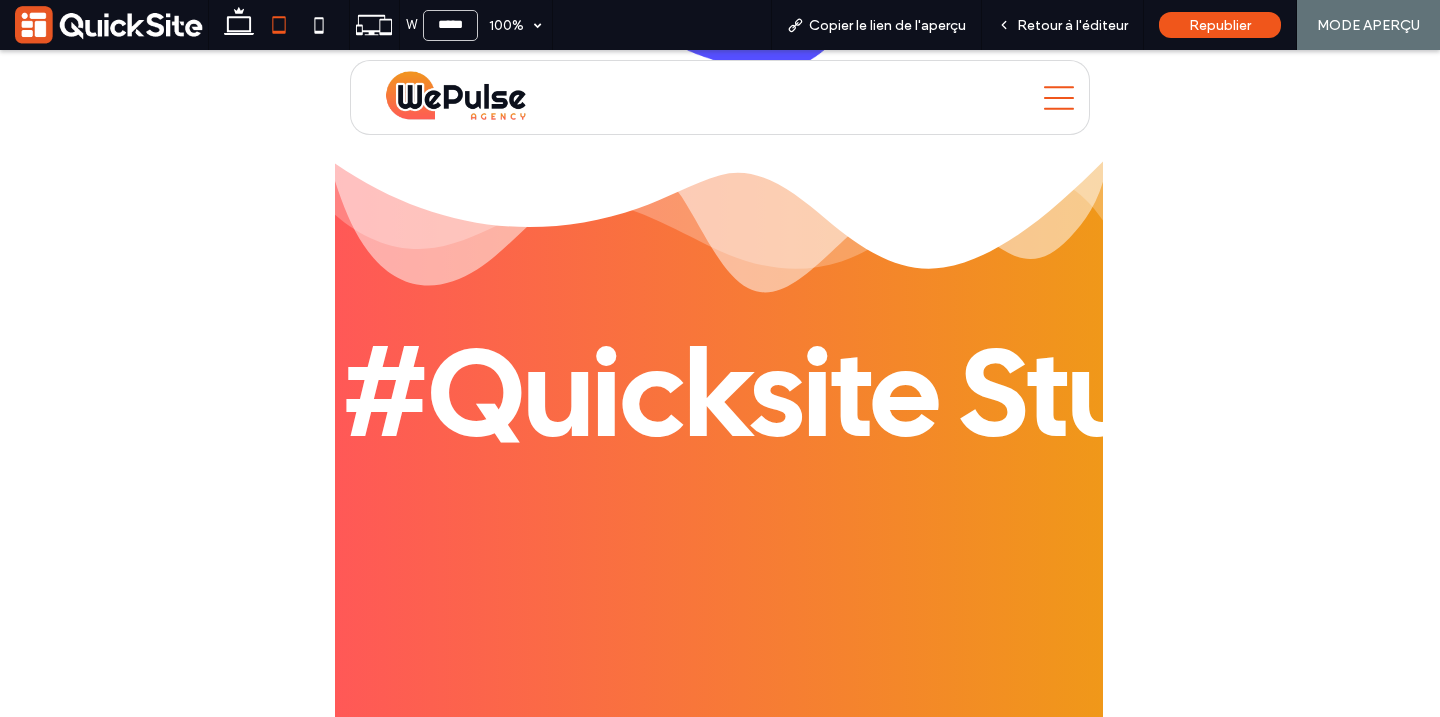 scroll, scrollTop: 1050, scrollLeft: 2, axis: both 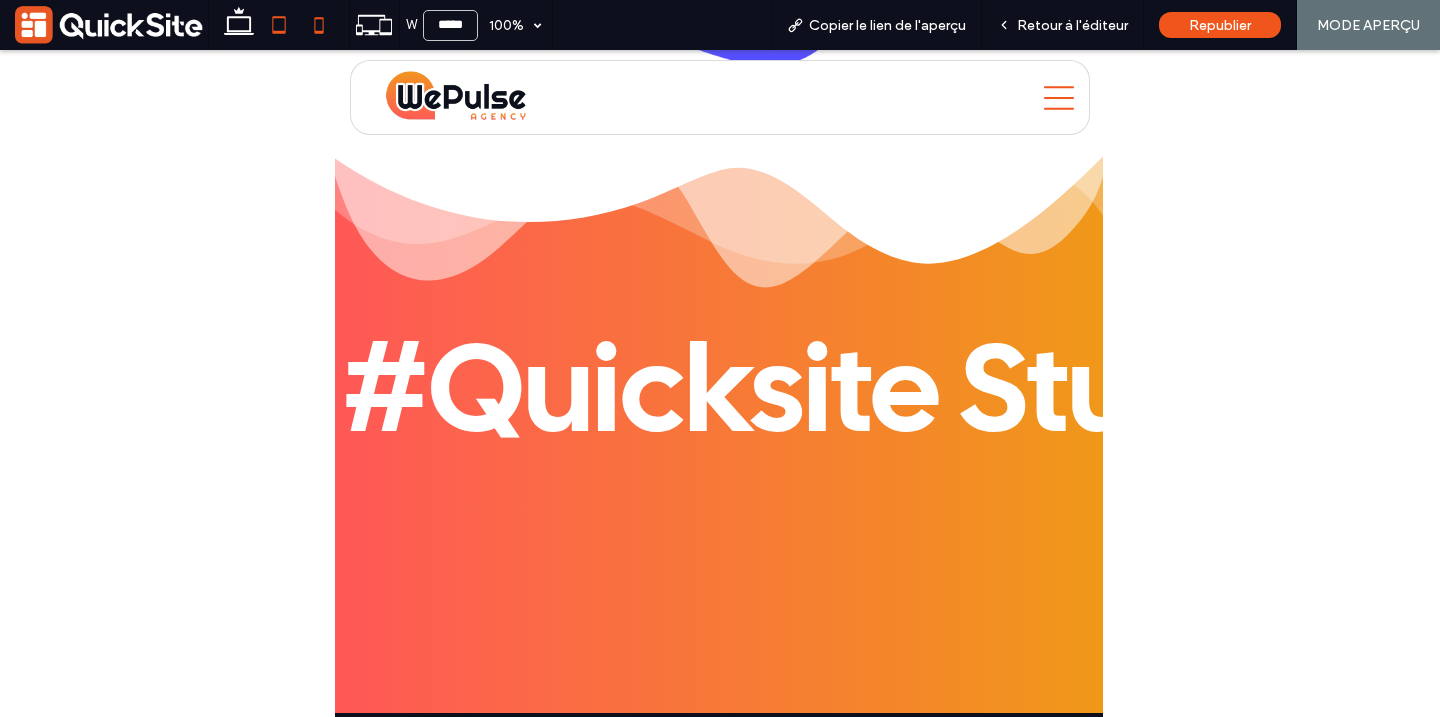 click 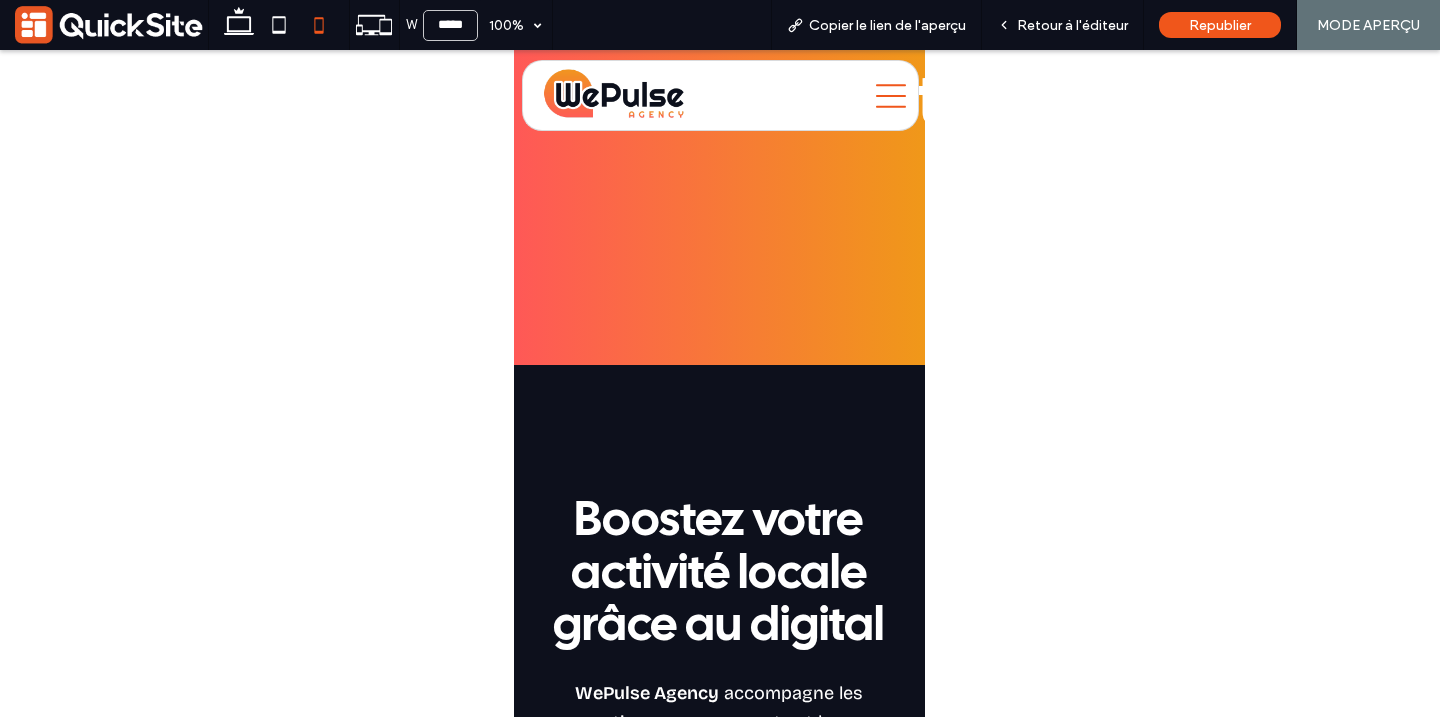 type on "*****" 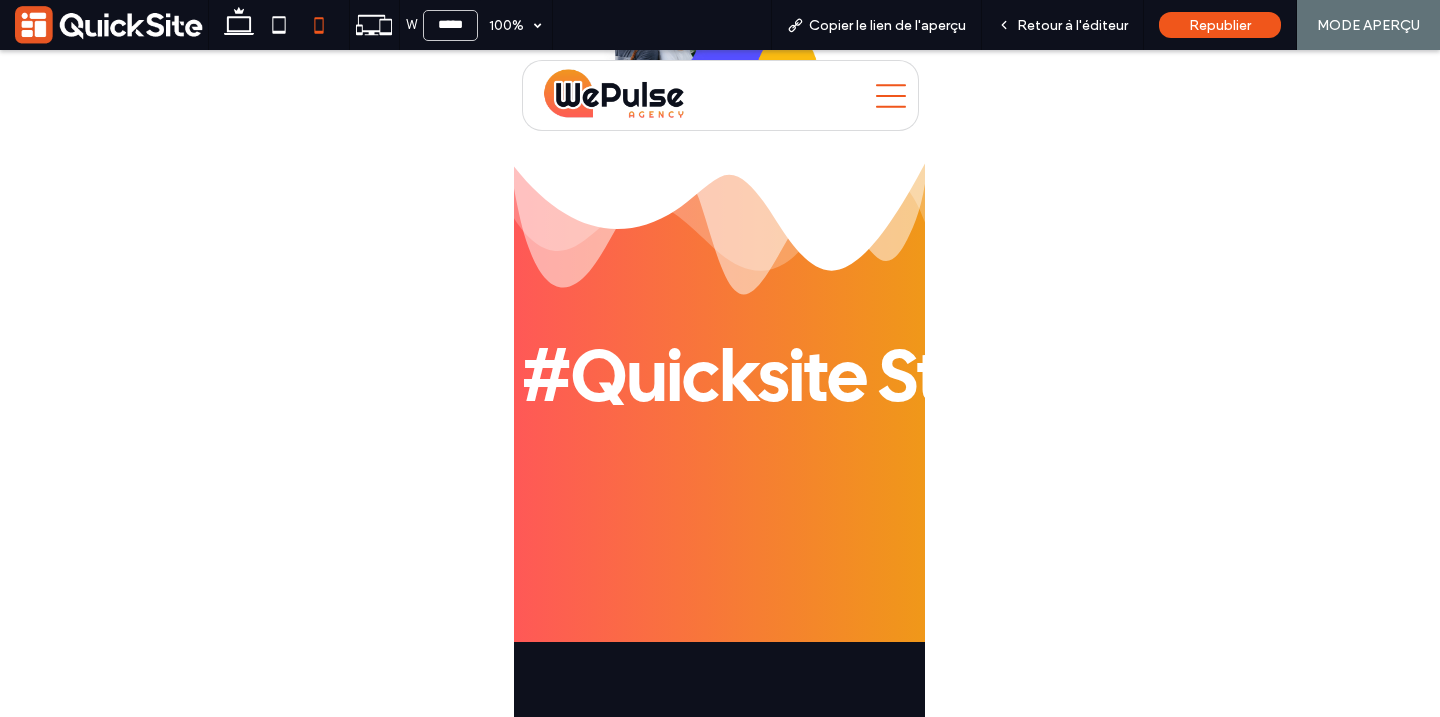 scroll, scrollTop: 775, scrollLeft: 2, axis: both 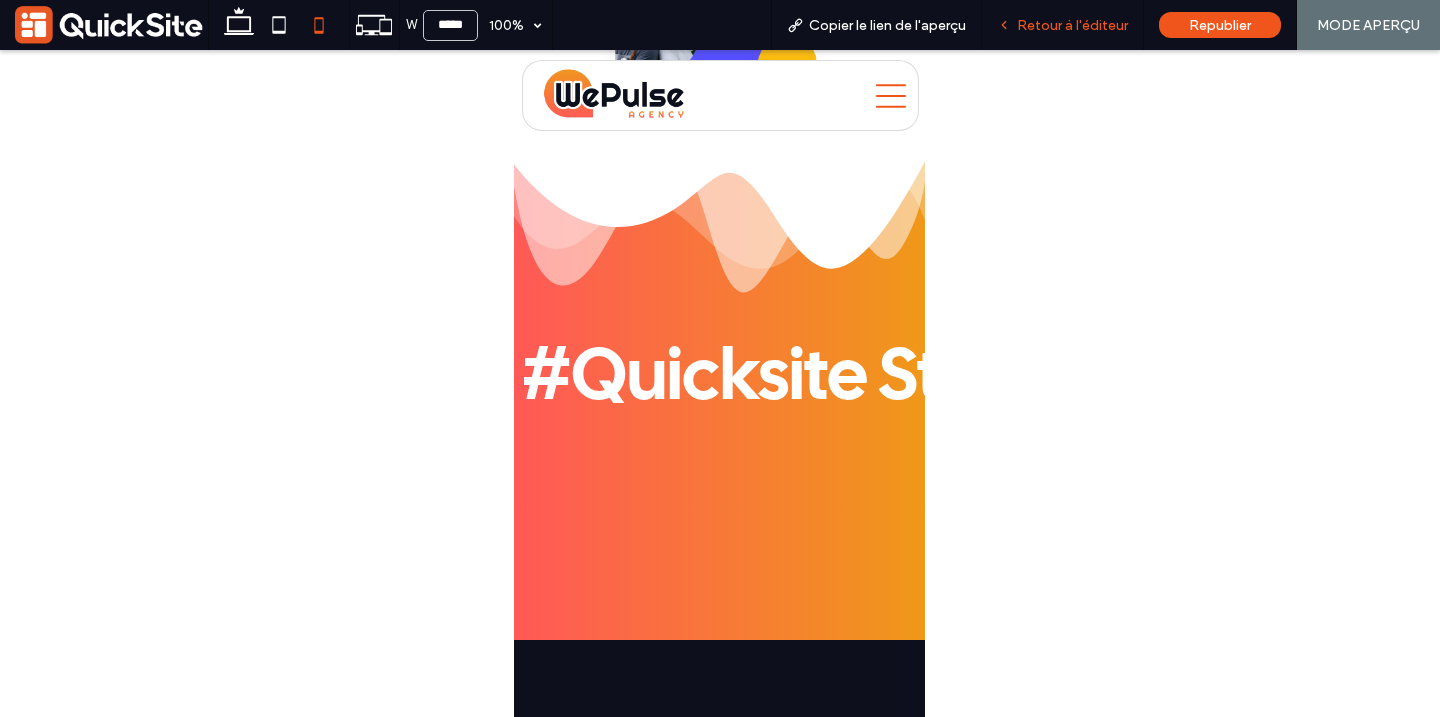 click on "Retour à l'éditeur" at bounding box center [1062, 25] 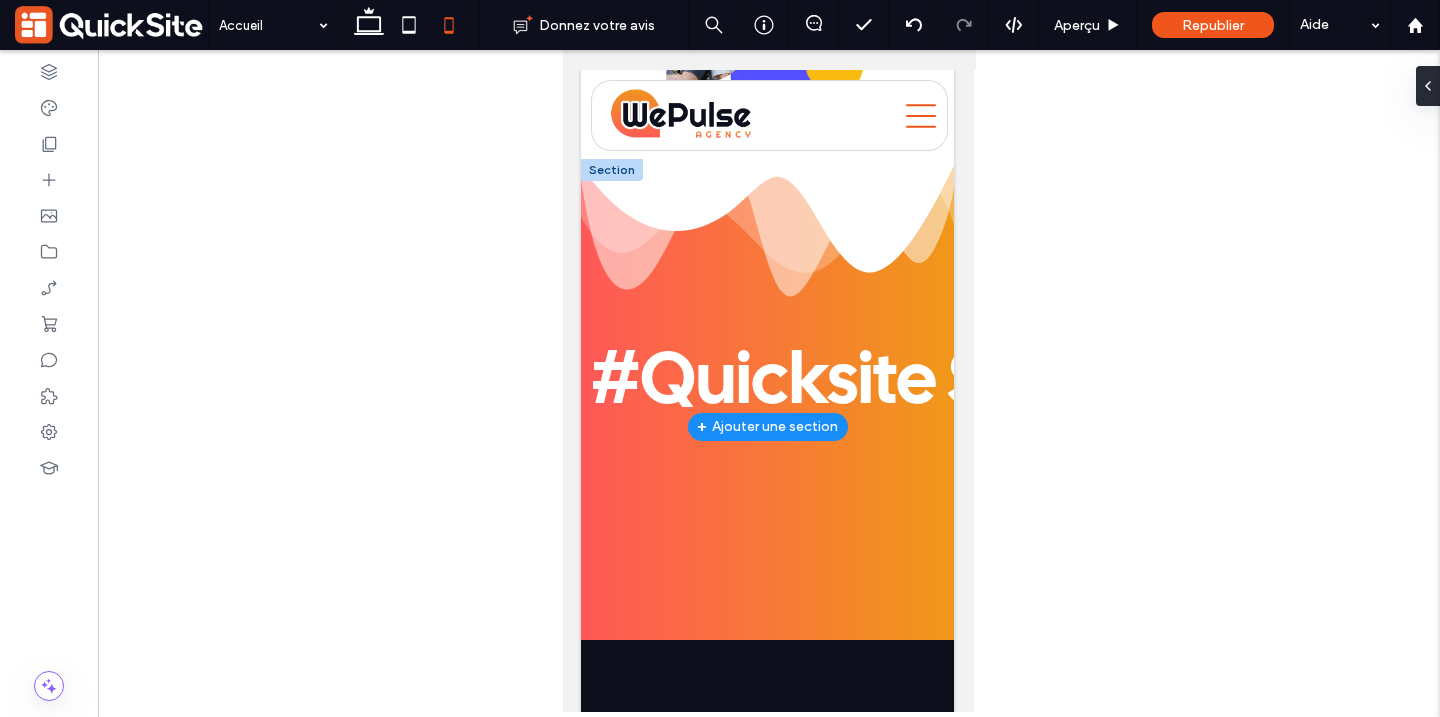 click at bounding box center [611, 170] 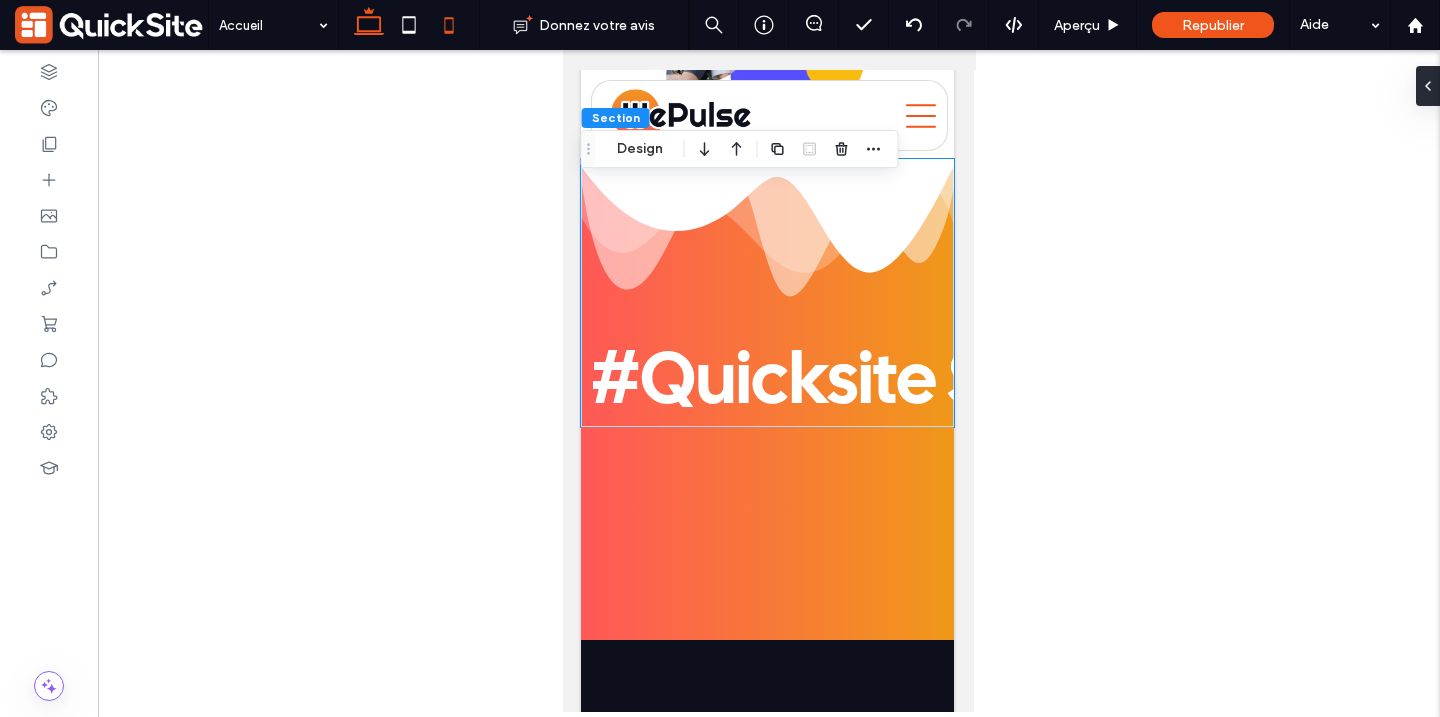 click 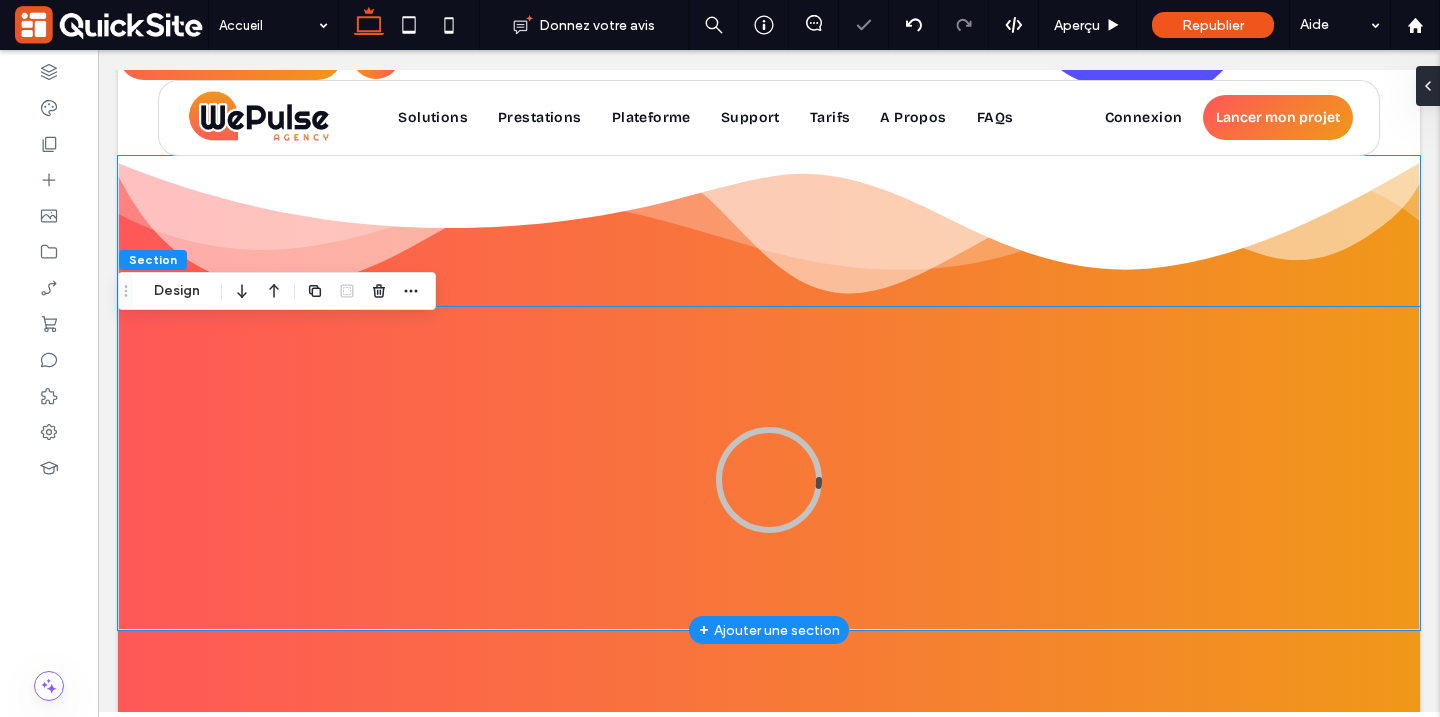 scroll, scrollTop: 443, scrollLeft: 0, axis: vertical 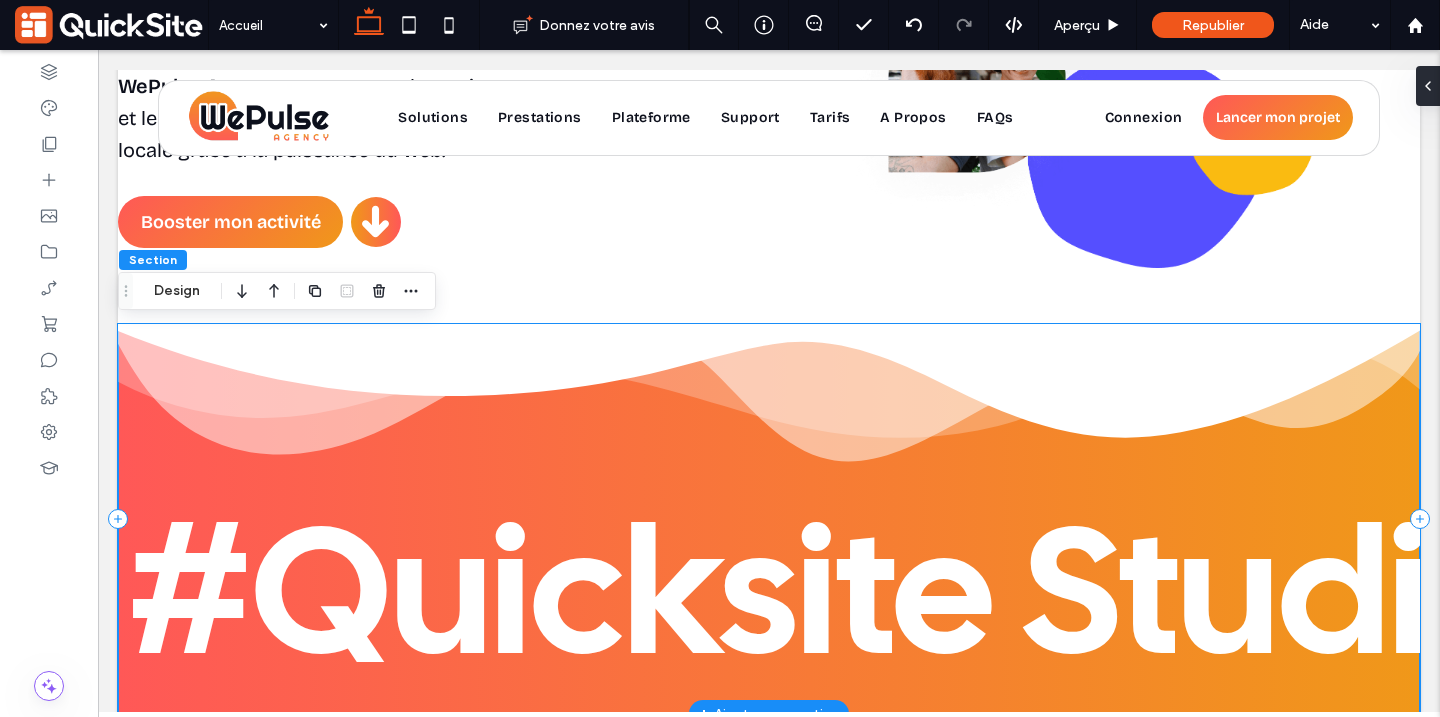 click at bounding box center (769, 399) 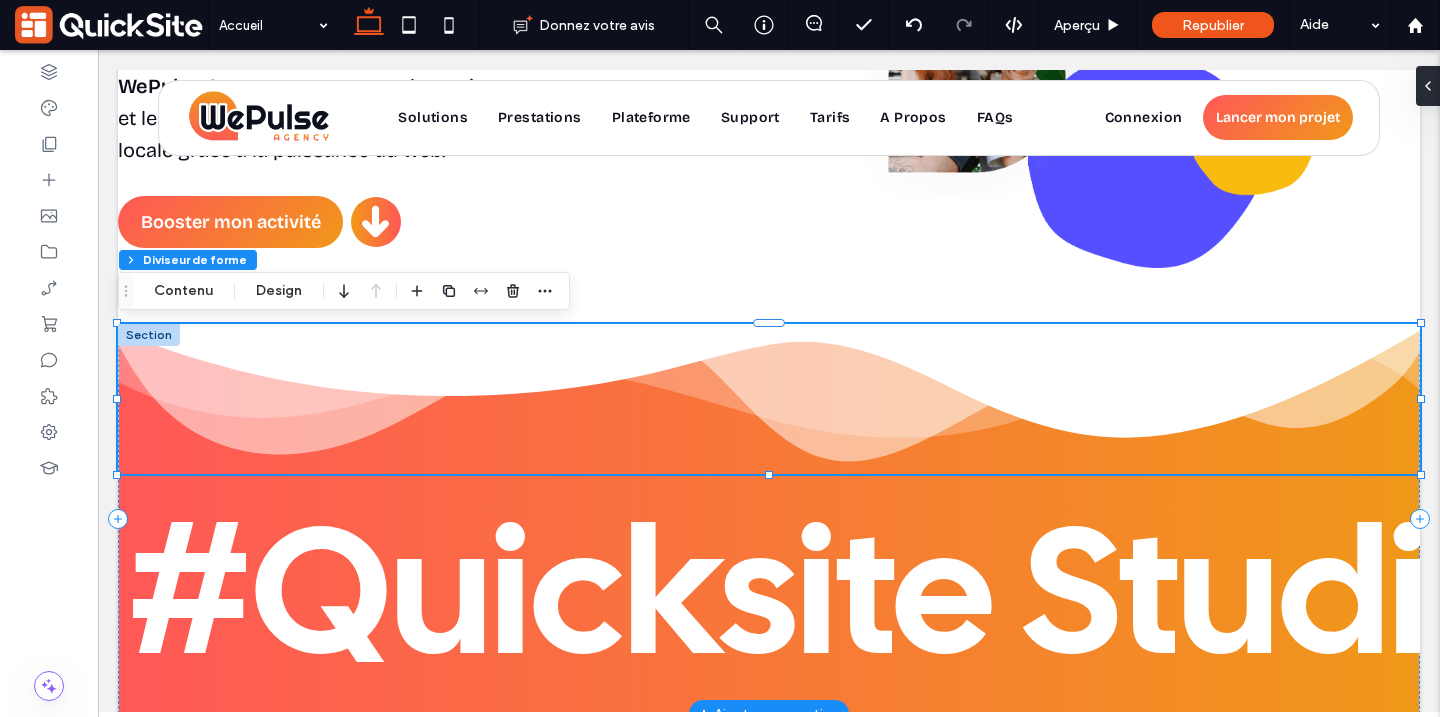 click at bounding box center [149, 335] 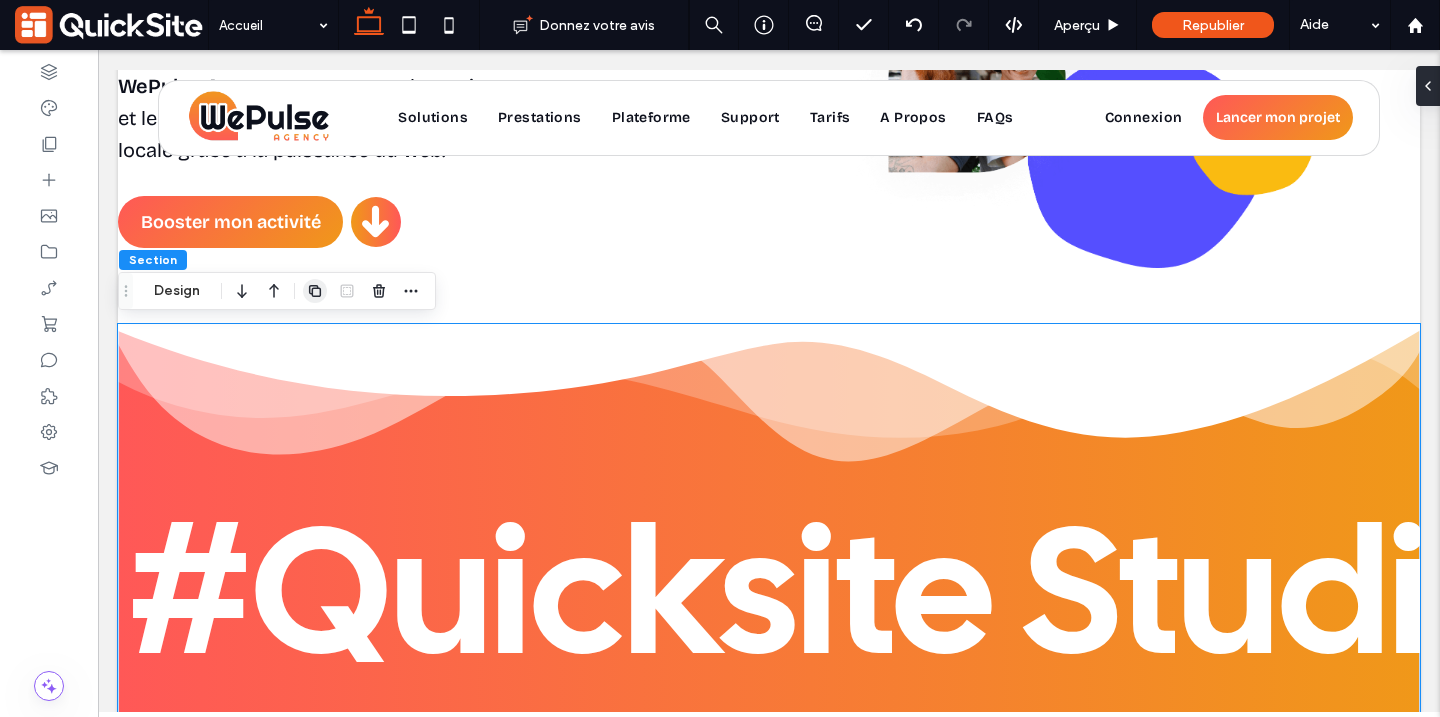 click 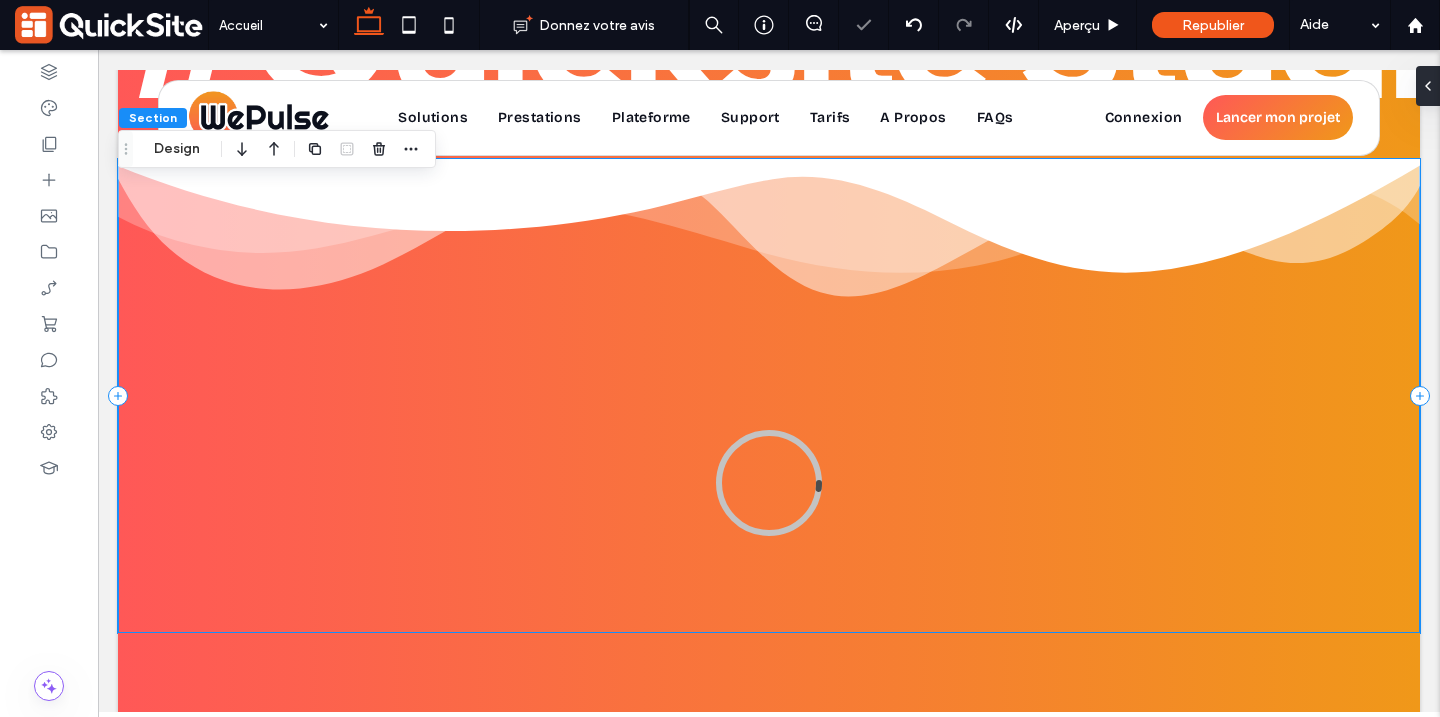 scroll, scrollTop: 1013, scrollLeft: 0, axis: vertical 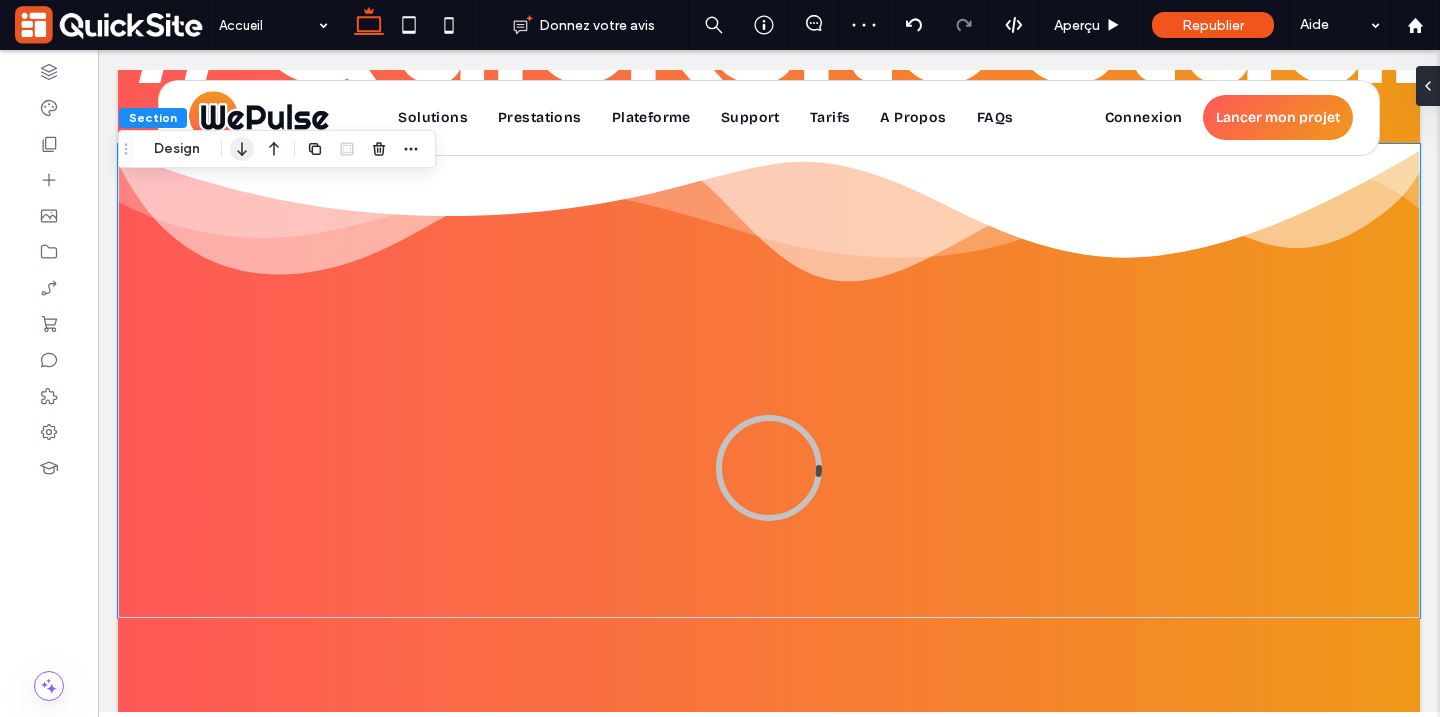 click 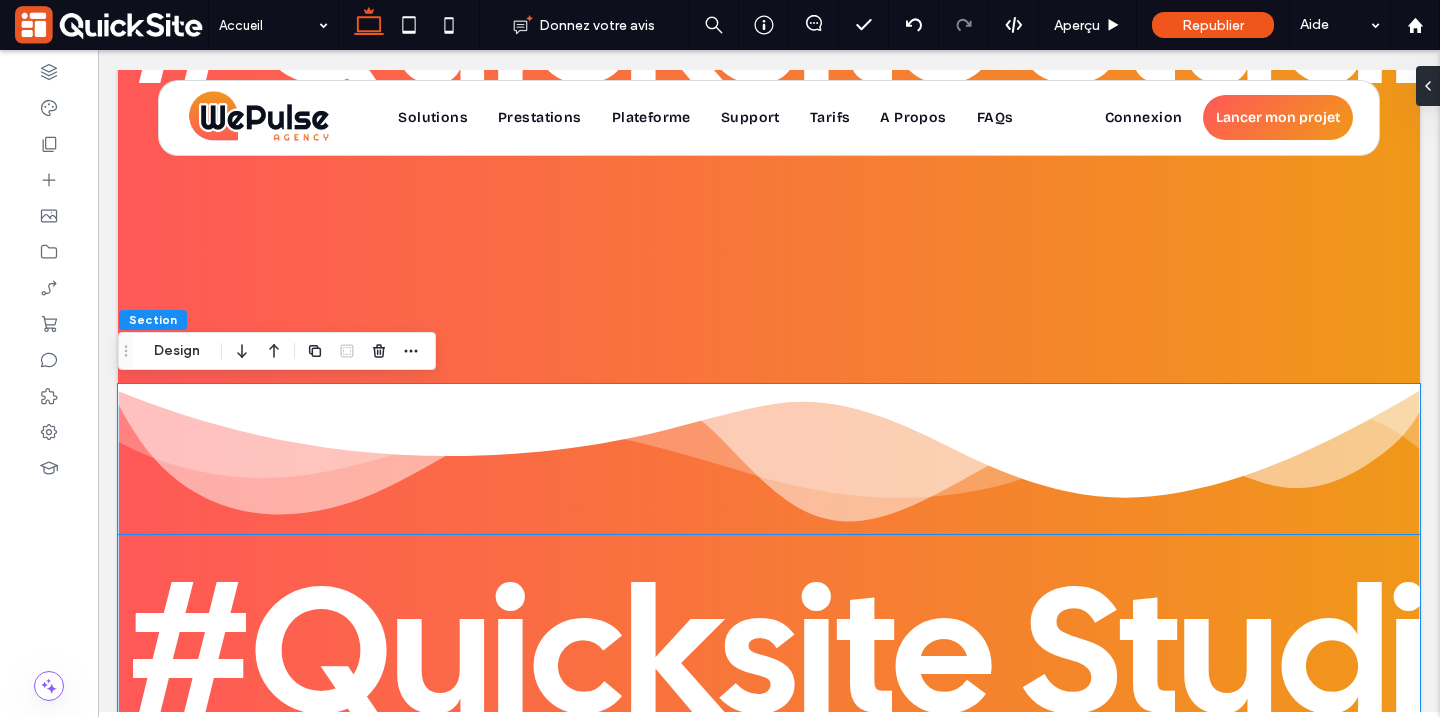 click at bounding box center (769, 459) 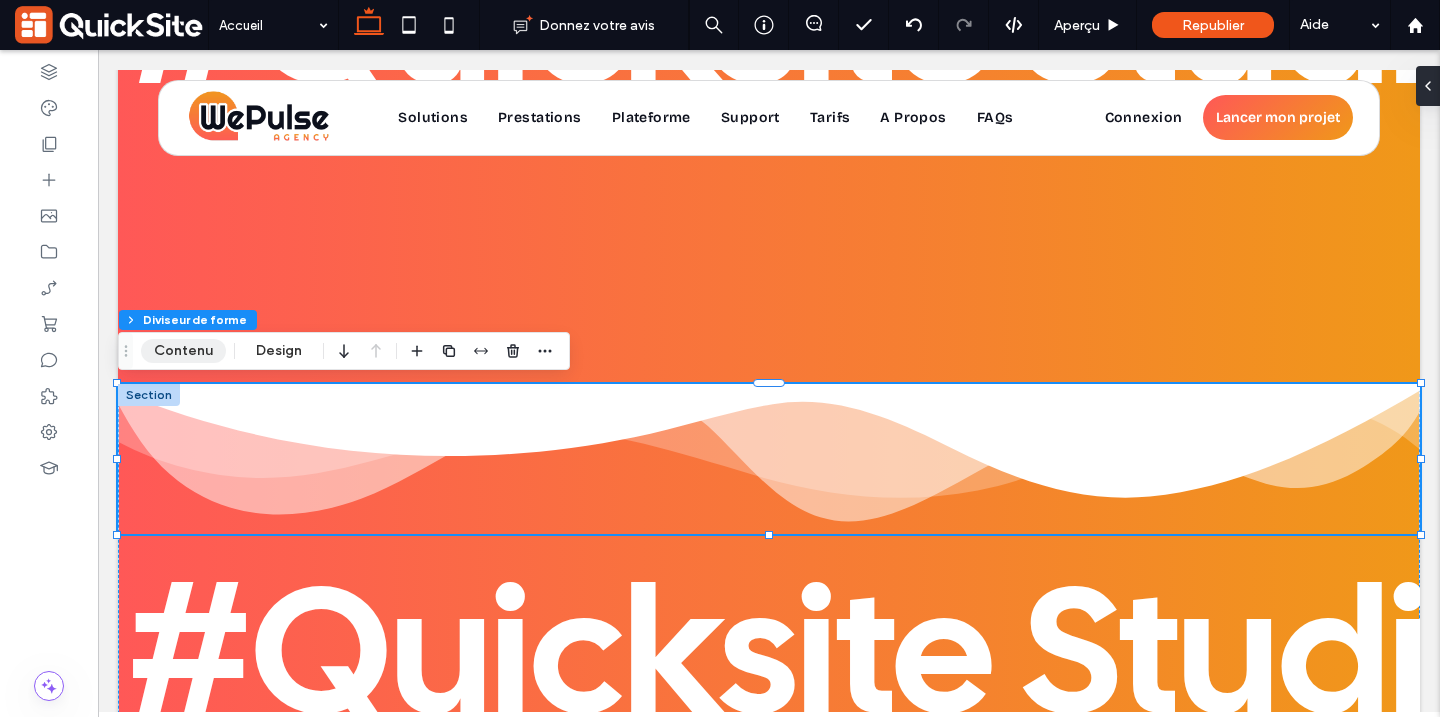 click on "Contenu" at bounding box center (183, 351) 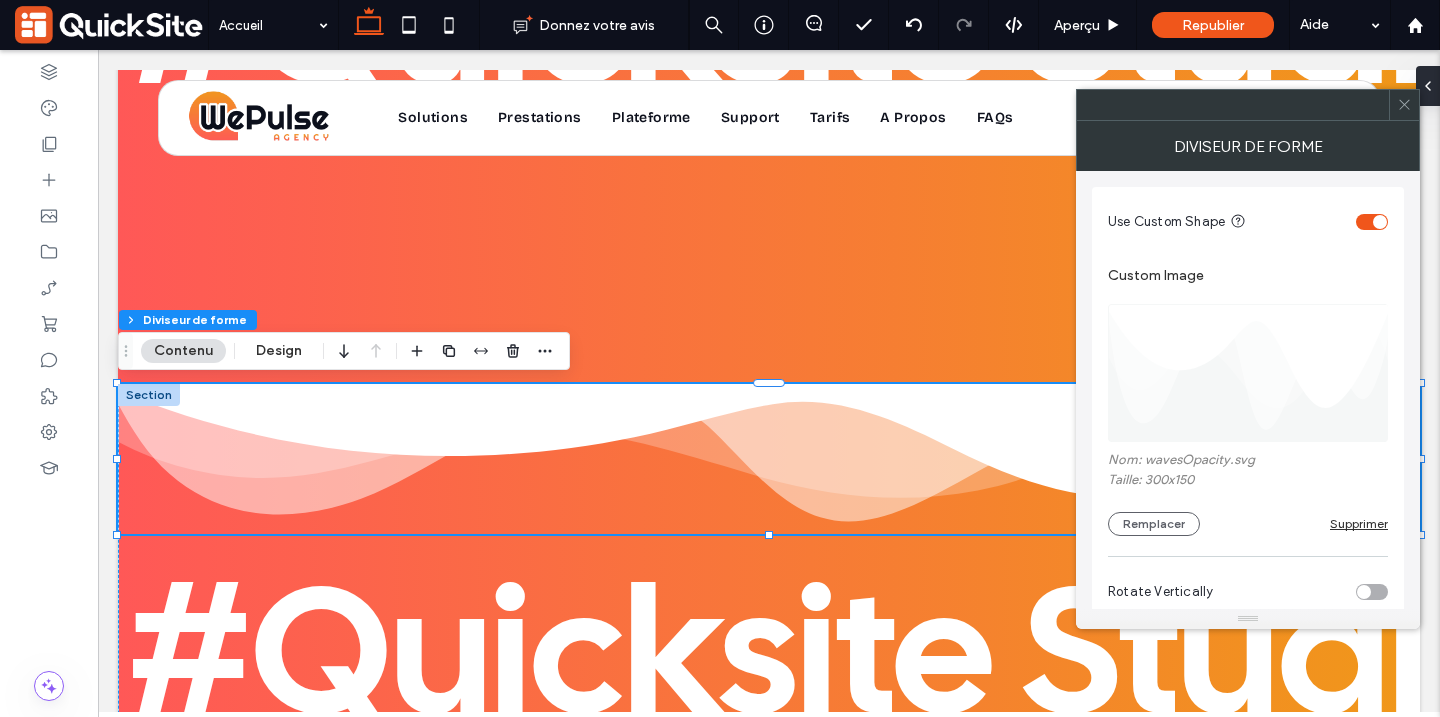 click at bounding box center (1249, 373) 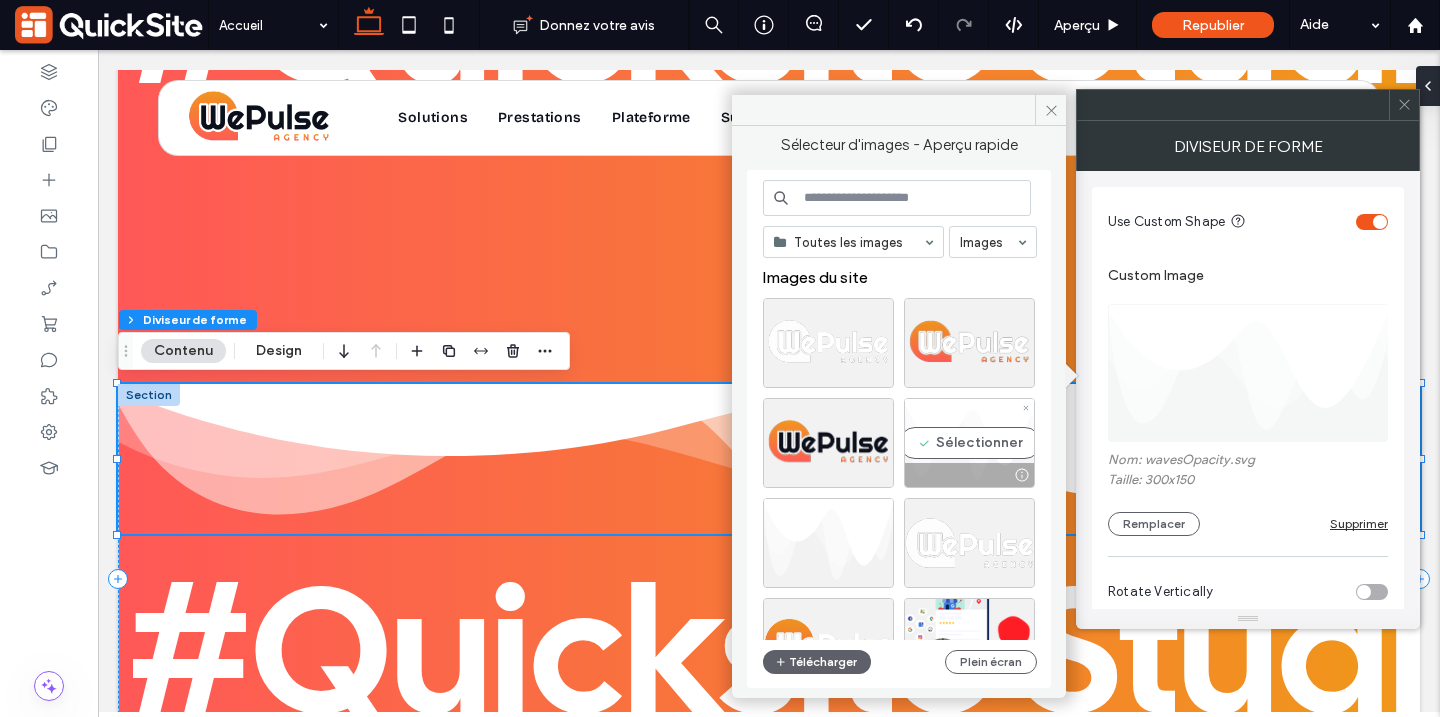click on "Sélectionner" at bounding box center (969, 443) 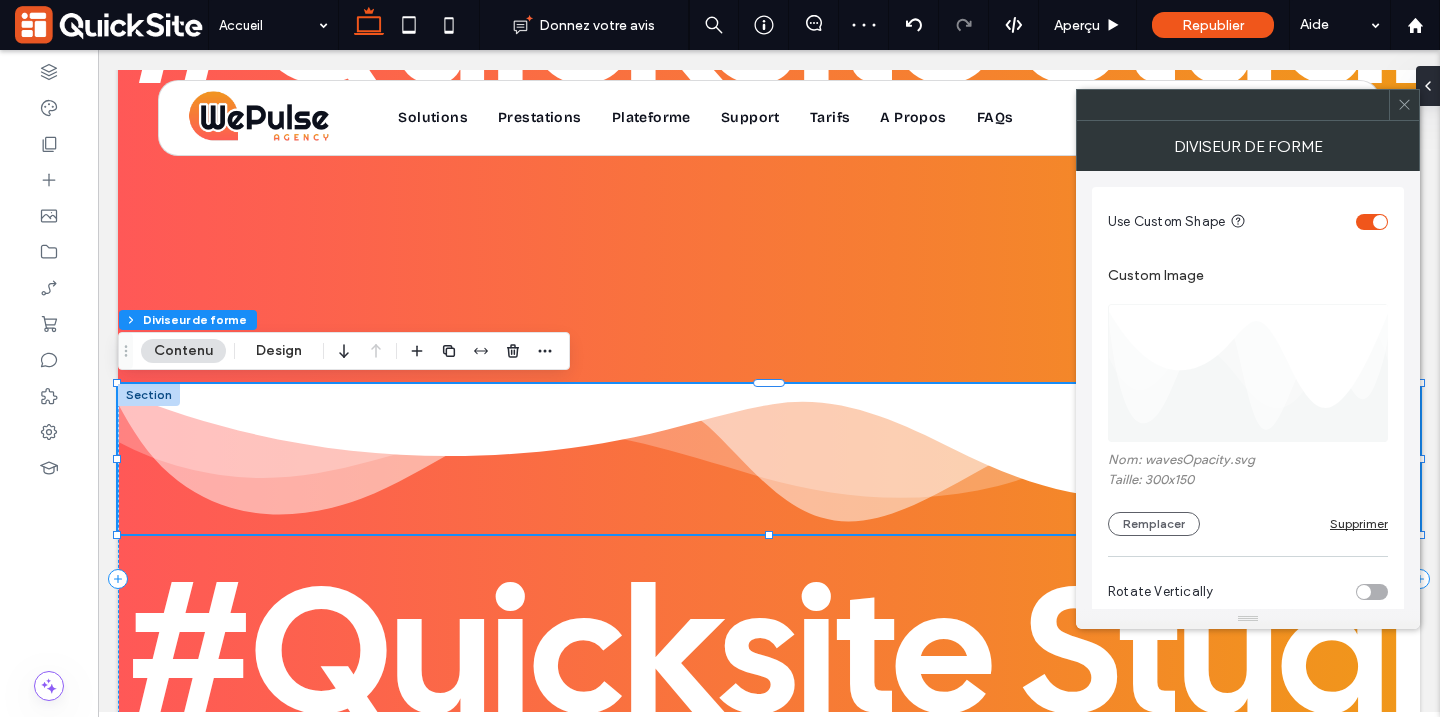 click at bounding box center [1249, 373] 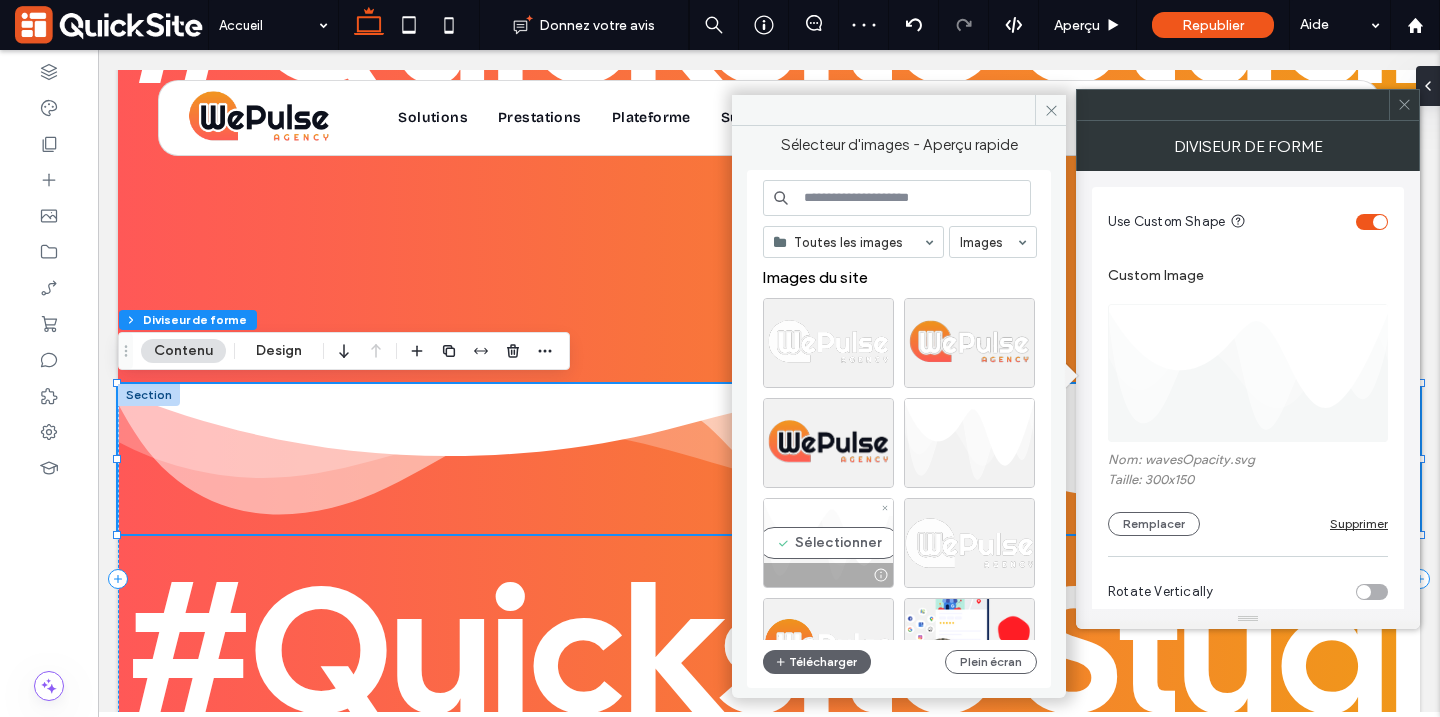 click on "Sélectionner" at bounding box center (828, 543) 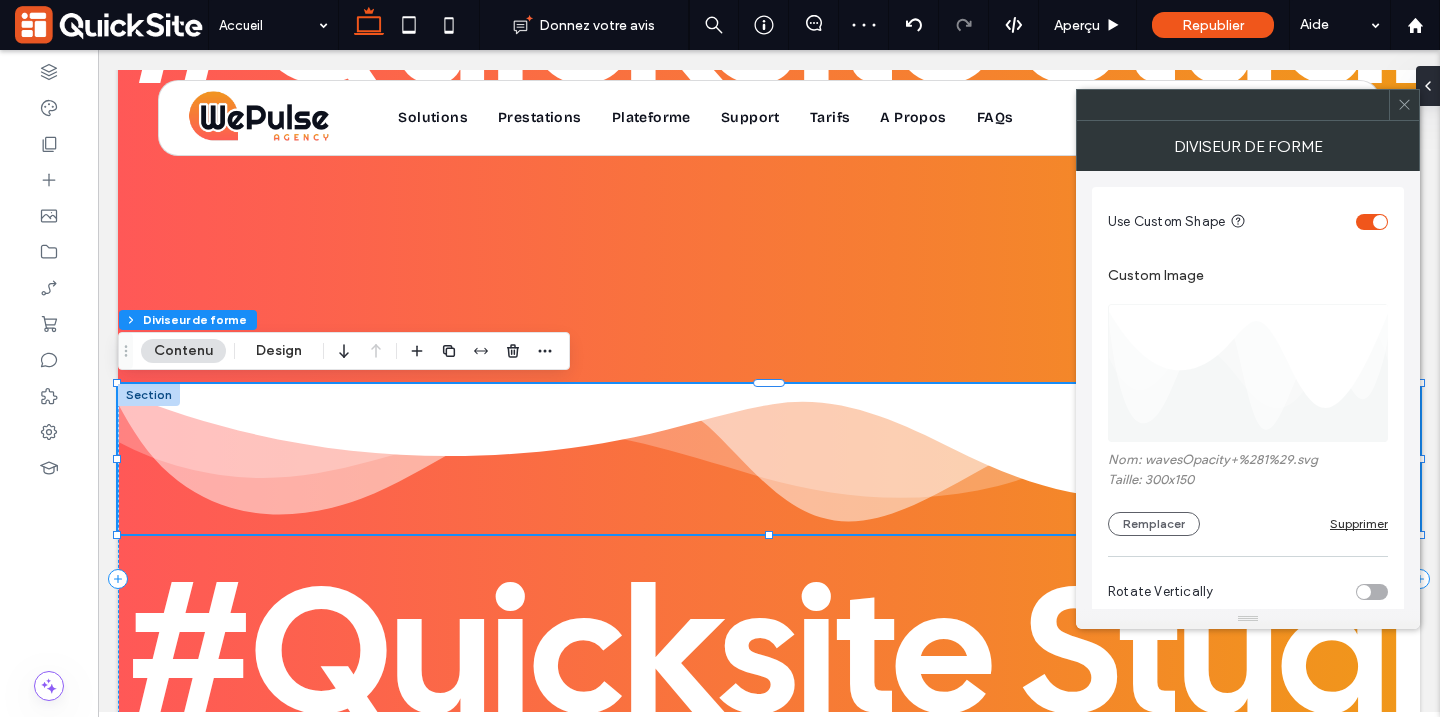 click at bounding box center (1249, 373) 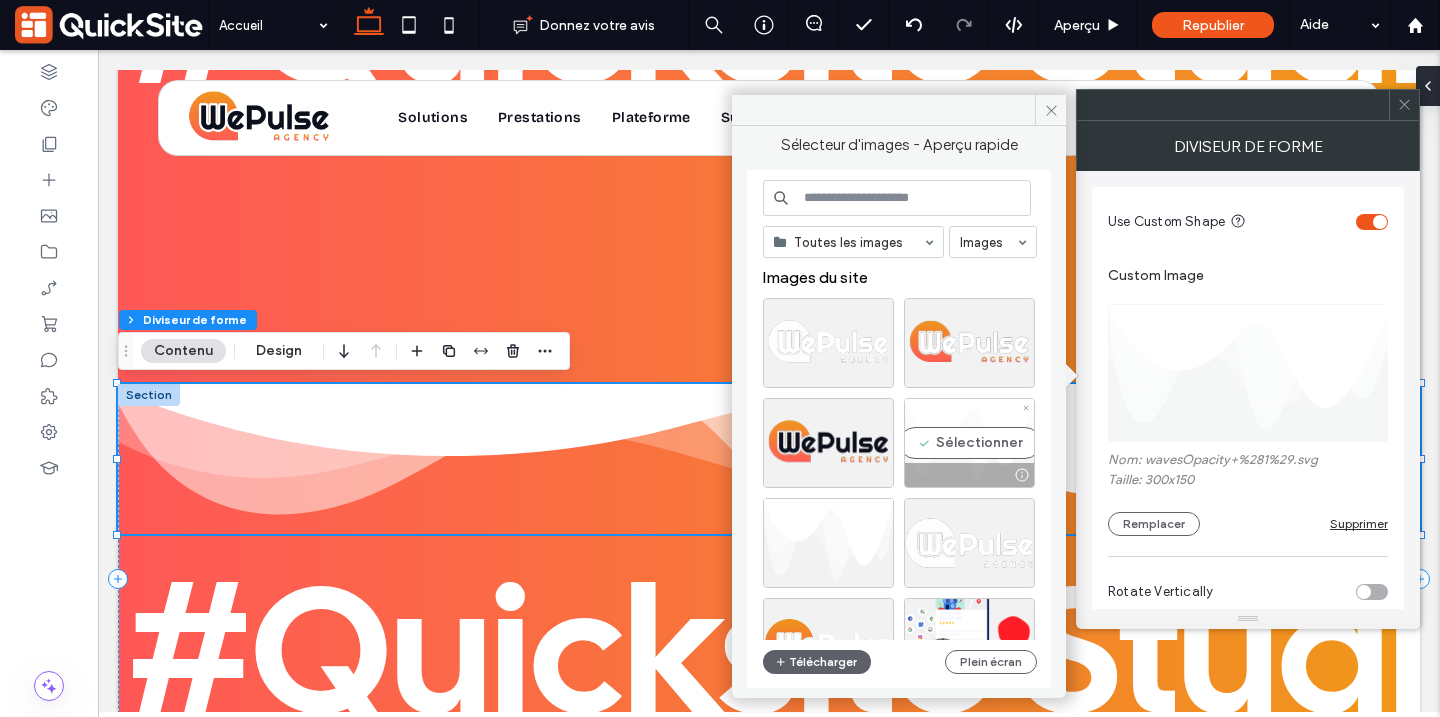 click on "Sélectionner" at bounding box center (969, 443) 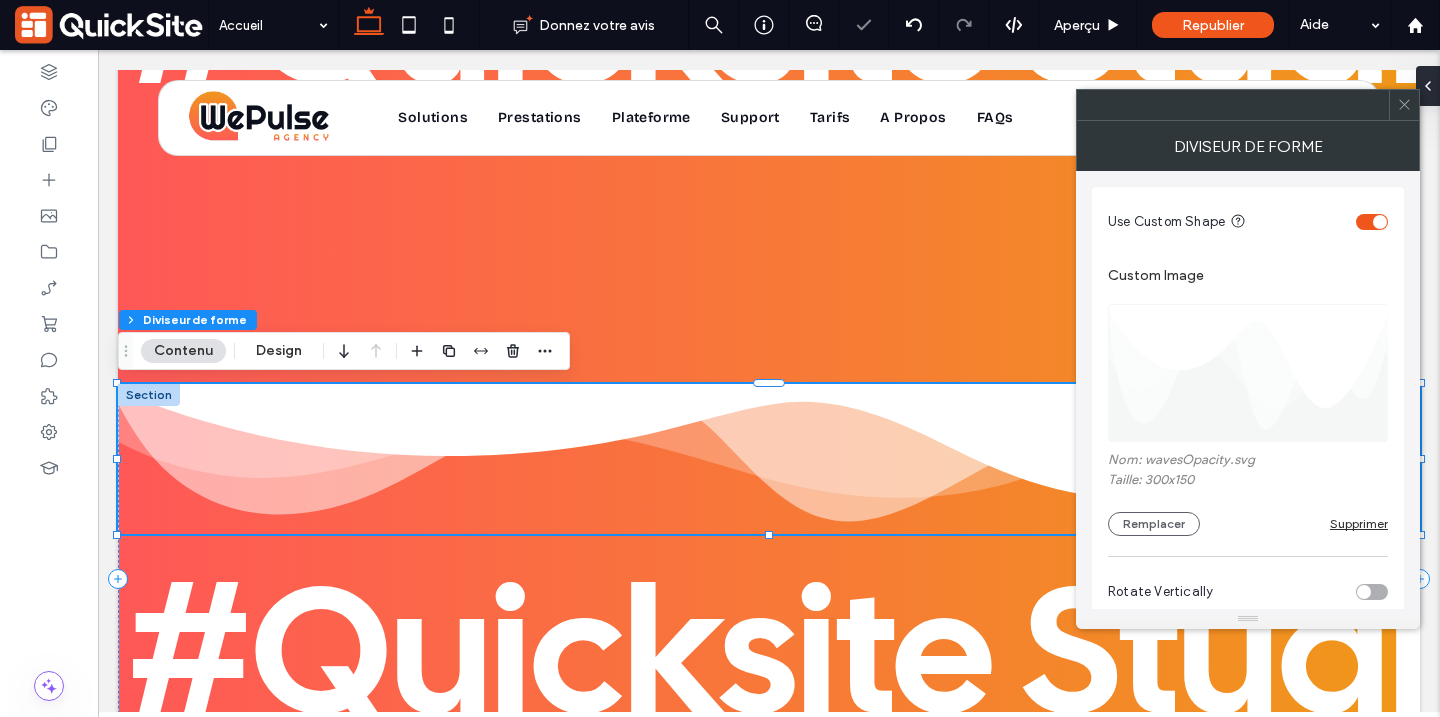 click at bounding box center (769, 459) 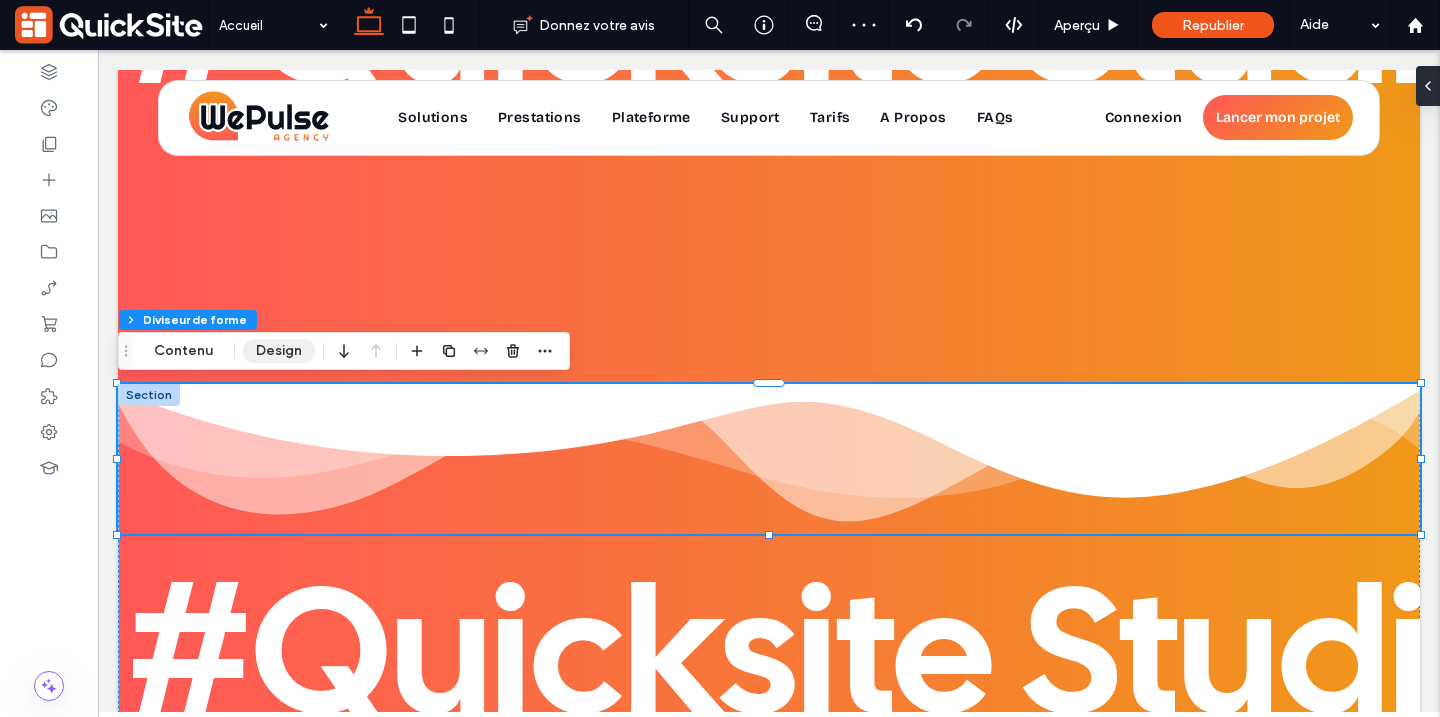 click on "Design" at bounding box center [279, 351] 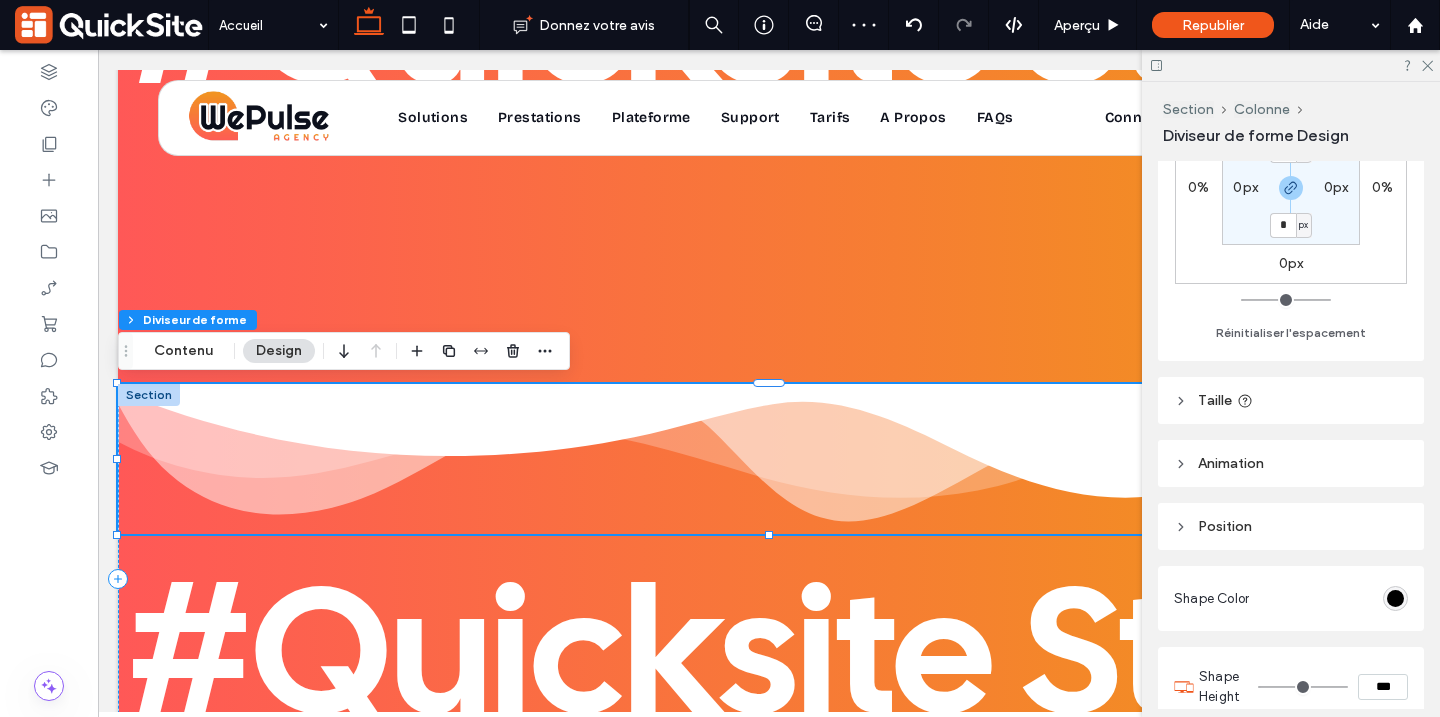 scroll, scrollTop: 270, scrollLeft: 0, axis: vertical 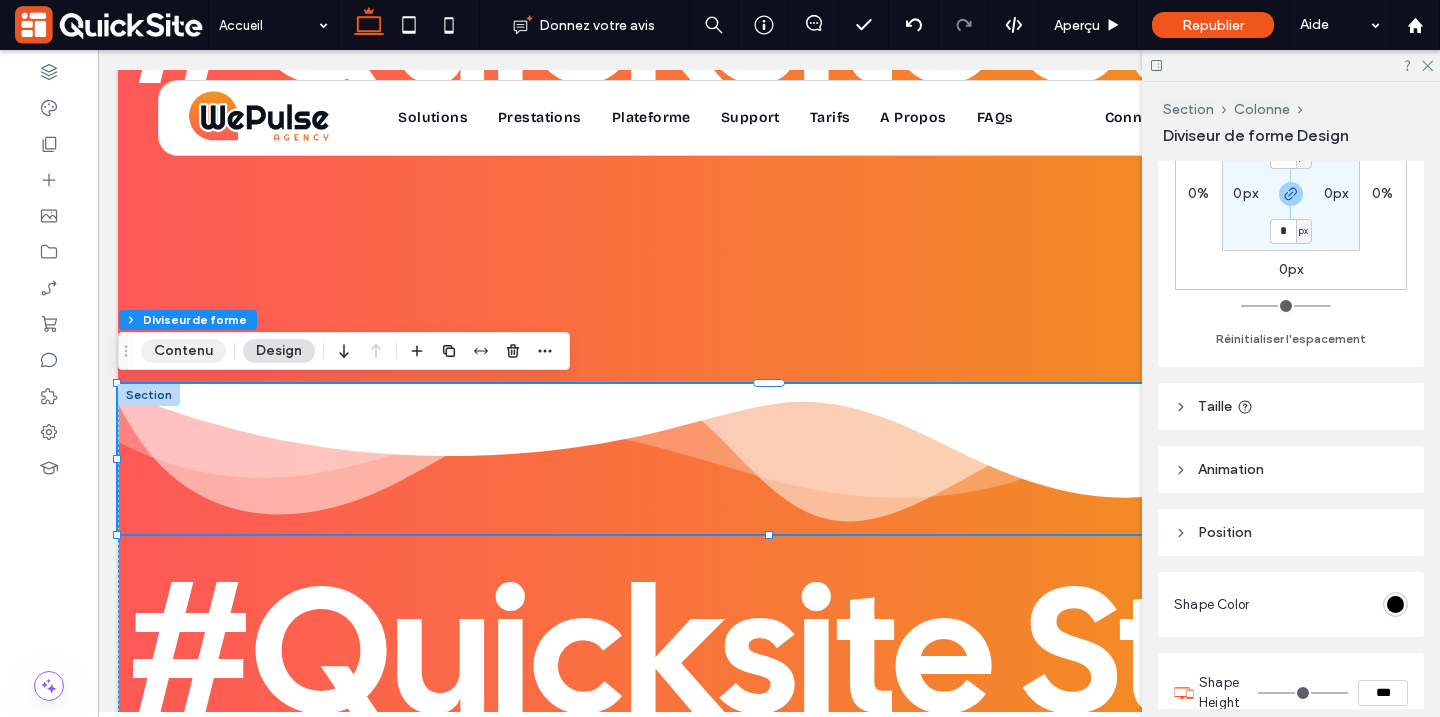 click on "Contenu" at bounding box center (183, 351) 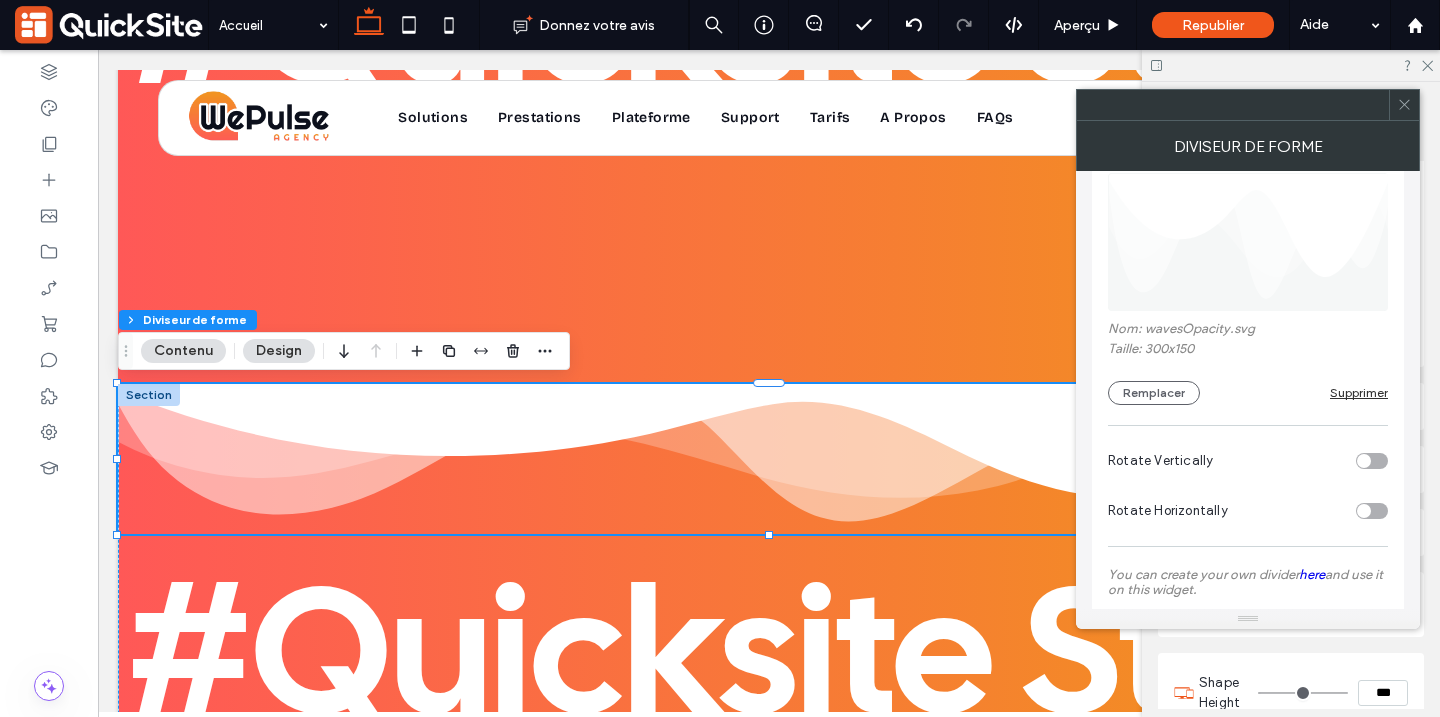 scroll, scrollTop: 153, scrollLeft: 0, axis: vertical 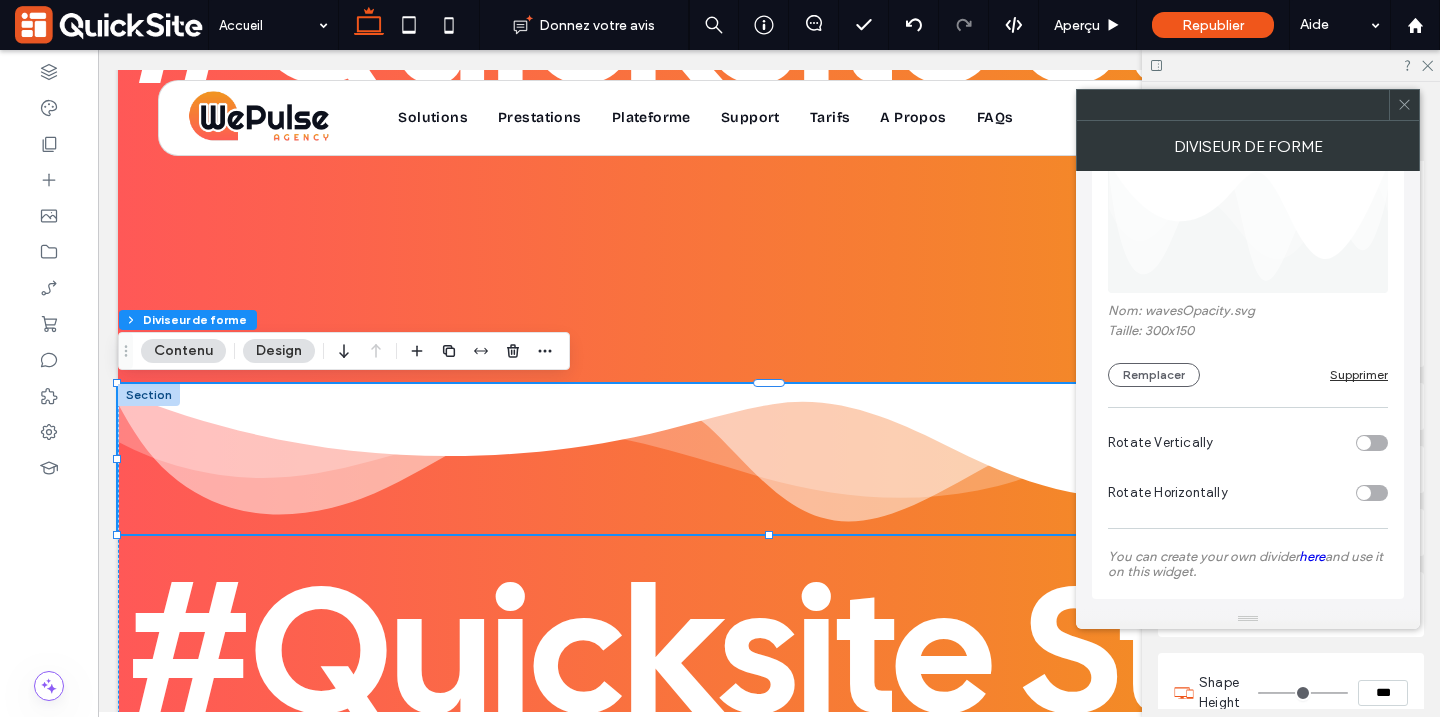 click at bounding box center [1372, 493] 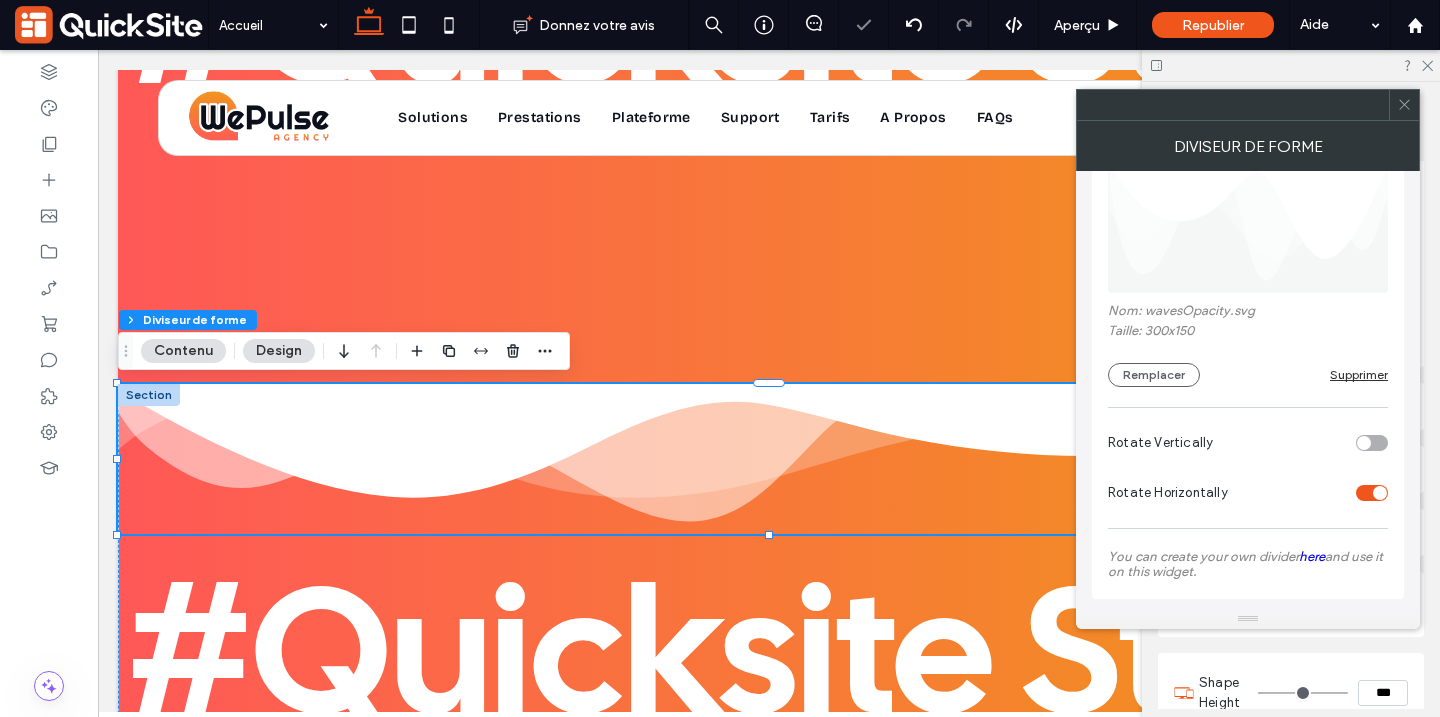 click at bounding box center (1380, 493) 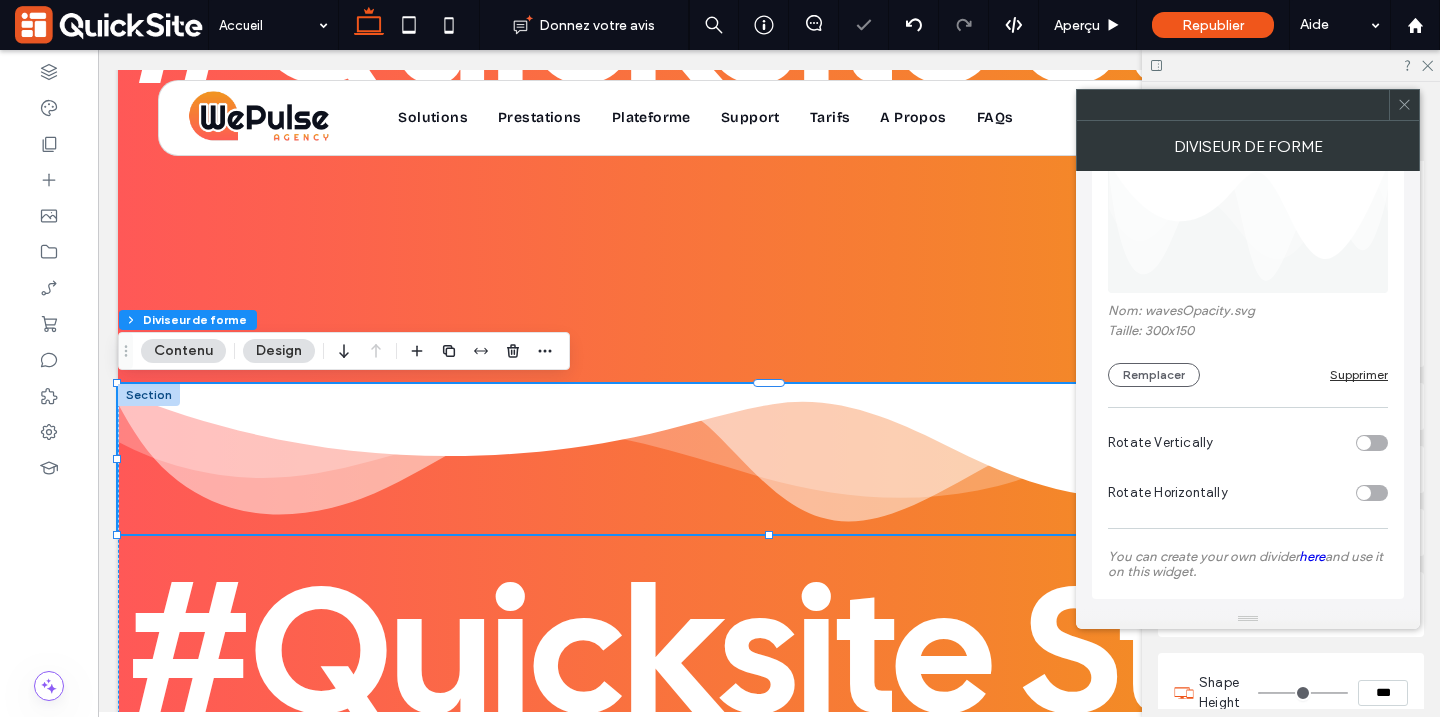 click at bounding box center [1372, 443] 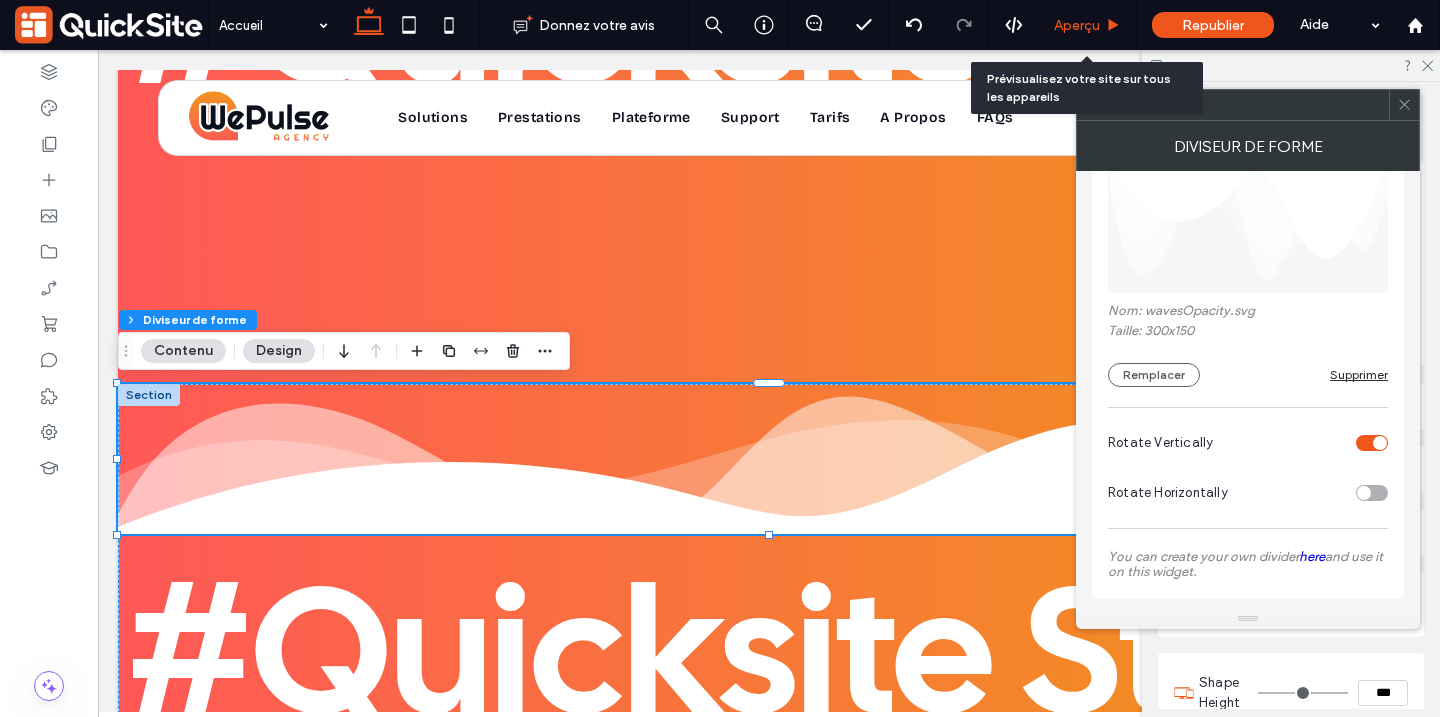 click on "Aperçu" at bounding box center [1077, 25] 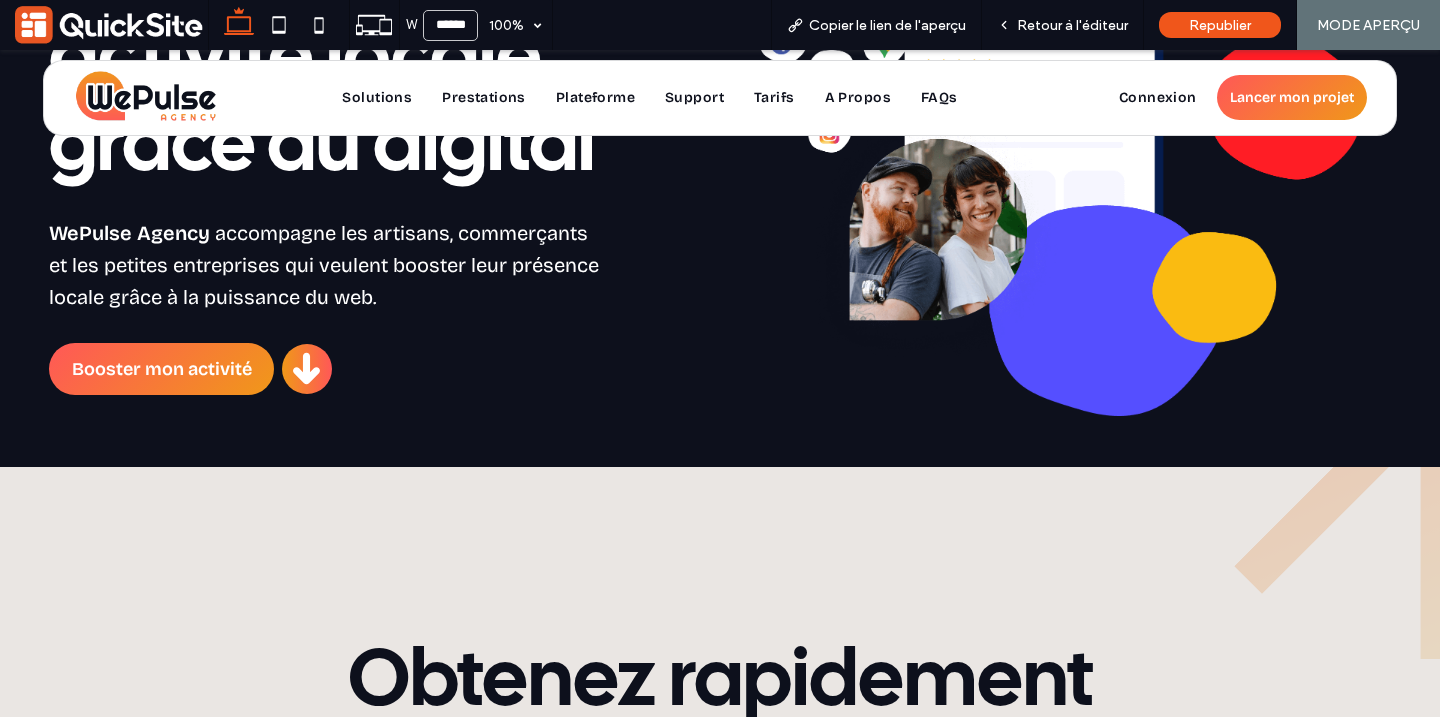 scroll, scrollTop: 1899, scrollLeft: 0, axis: vertical 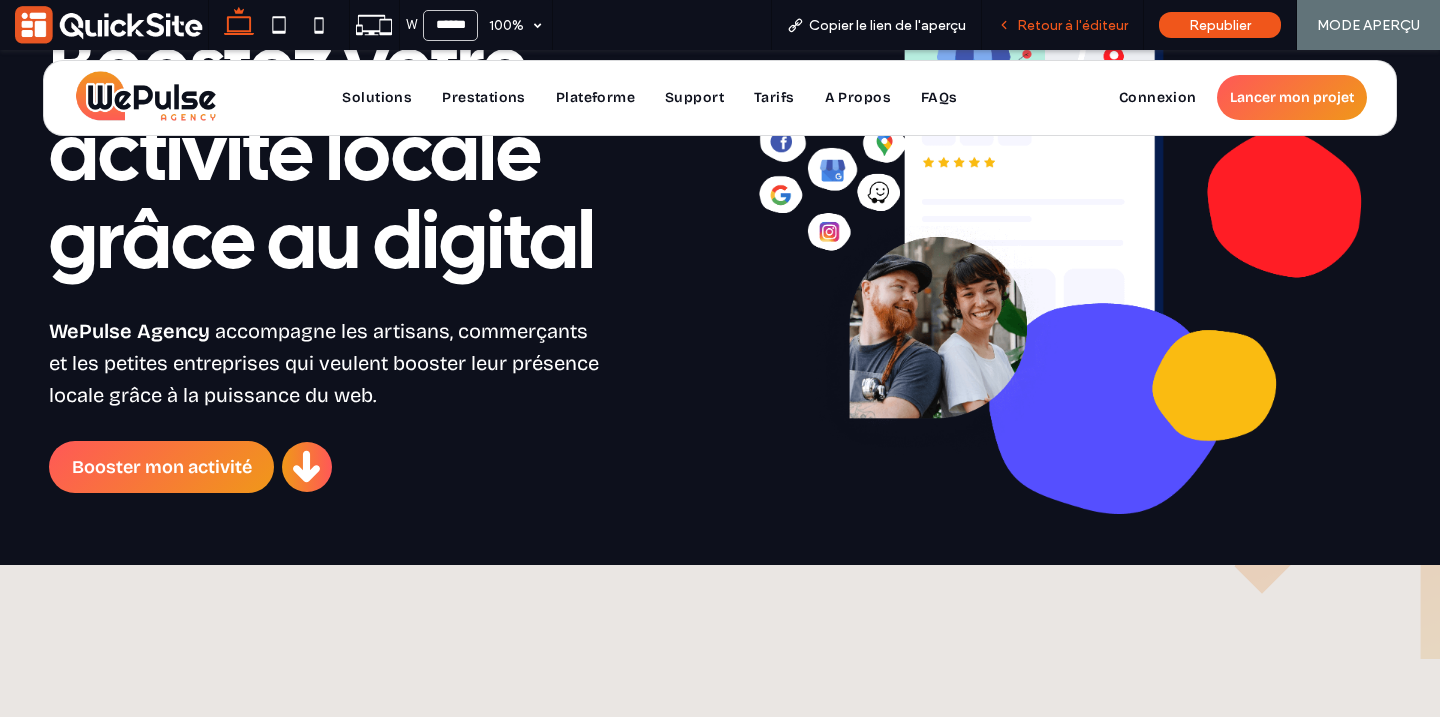 click on "Retour à l'éditeur" at bounding box center [1062, 25] 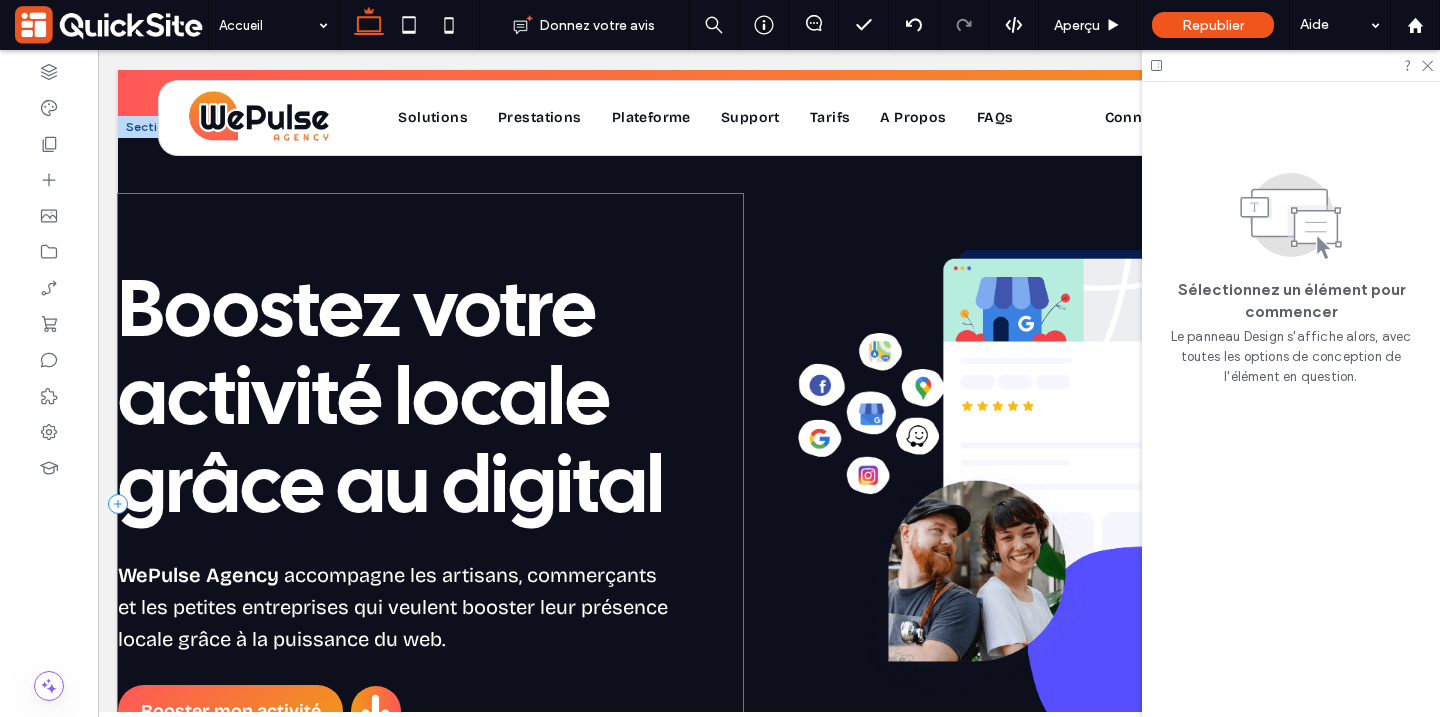 scroll, scrollTop: 1490, scrollLeft: 0, axis: vertical 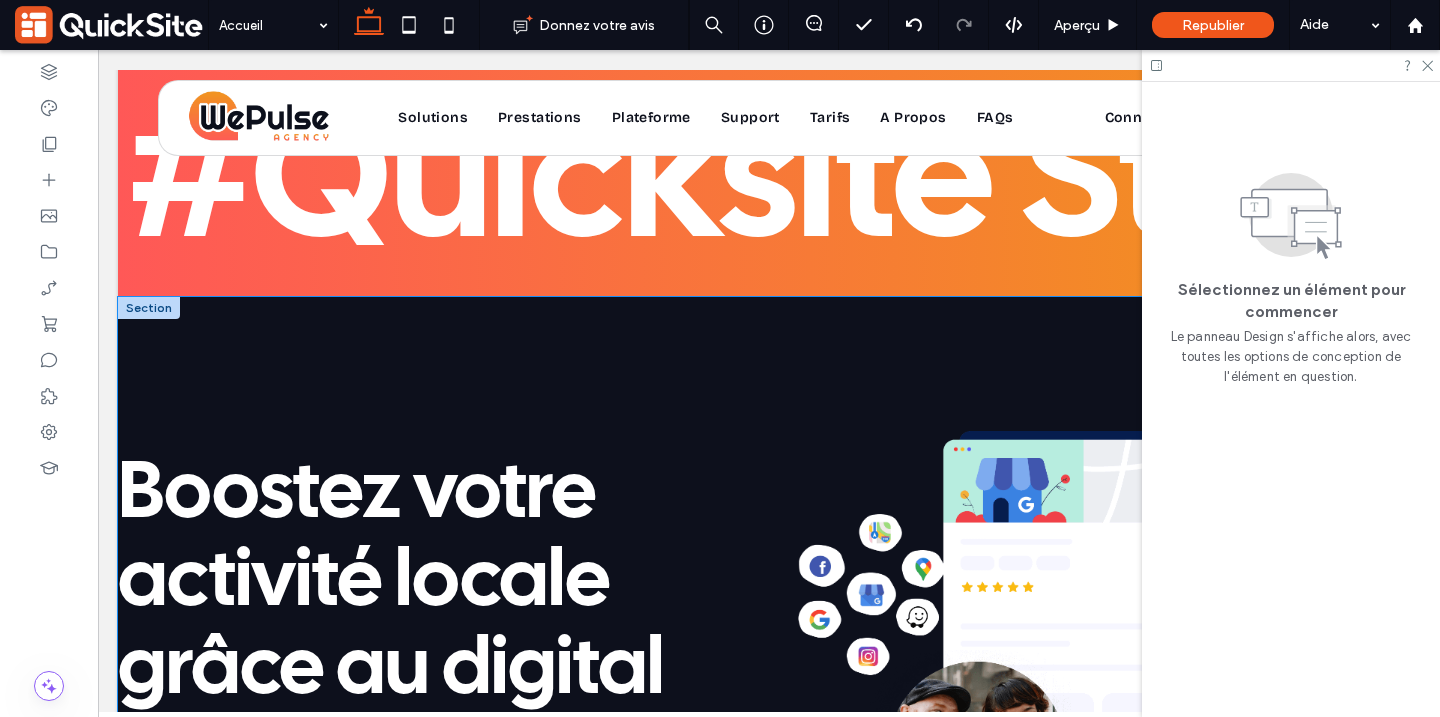 click on "Boostez votre activité locale grâce au digital
WePulse Agency   accompagne les artisans, commerçants et les petites entreprises qui veulent booster leur présence locale grâce à la puissance du web.
Booster mon activité
Scroll Home, QuickSite Studio, Création de site web professionnel, moderne, responsive et optimisé SEO" at bounding box center [769, 645] 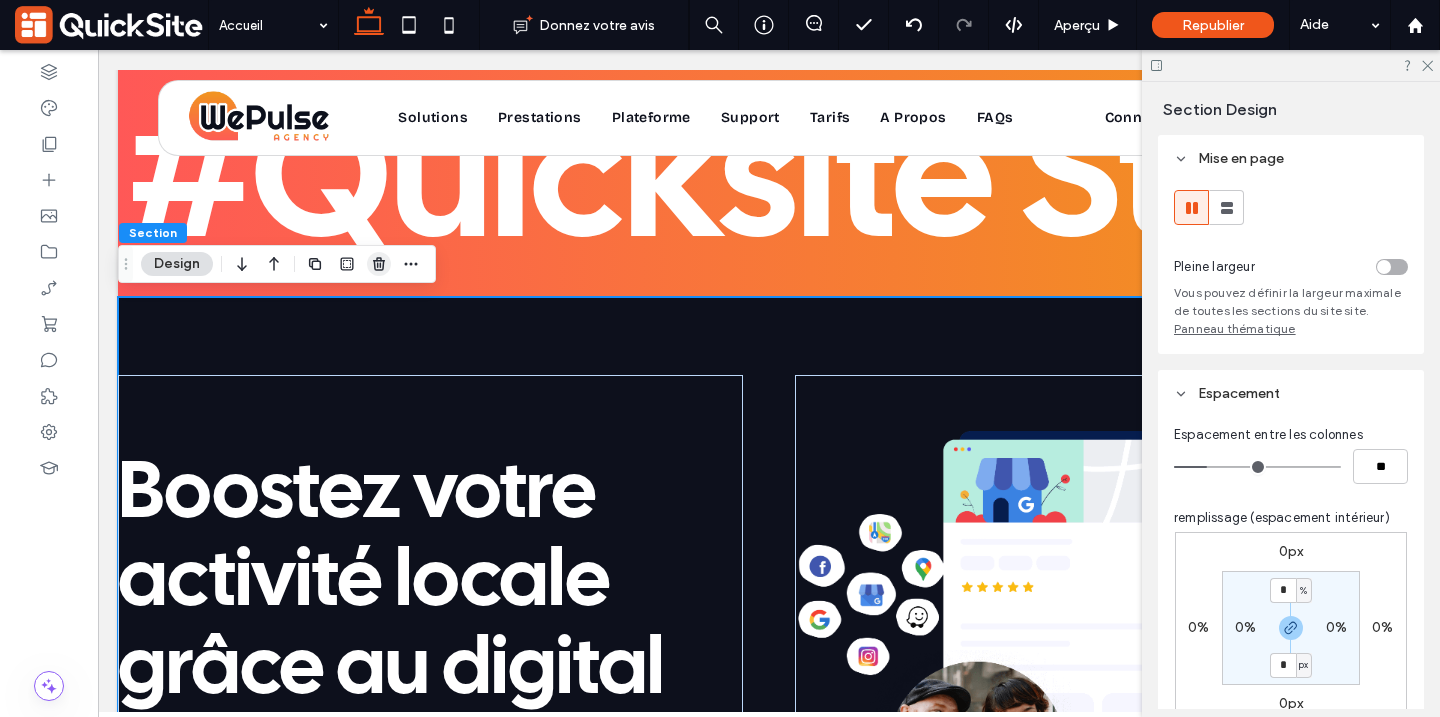click at bounding box center [379, 264] 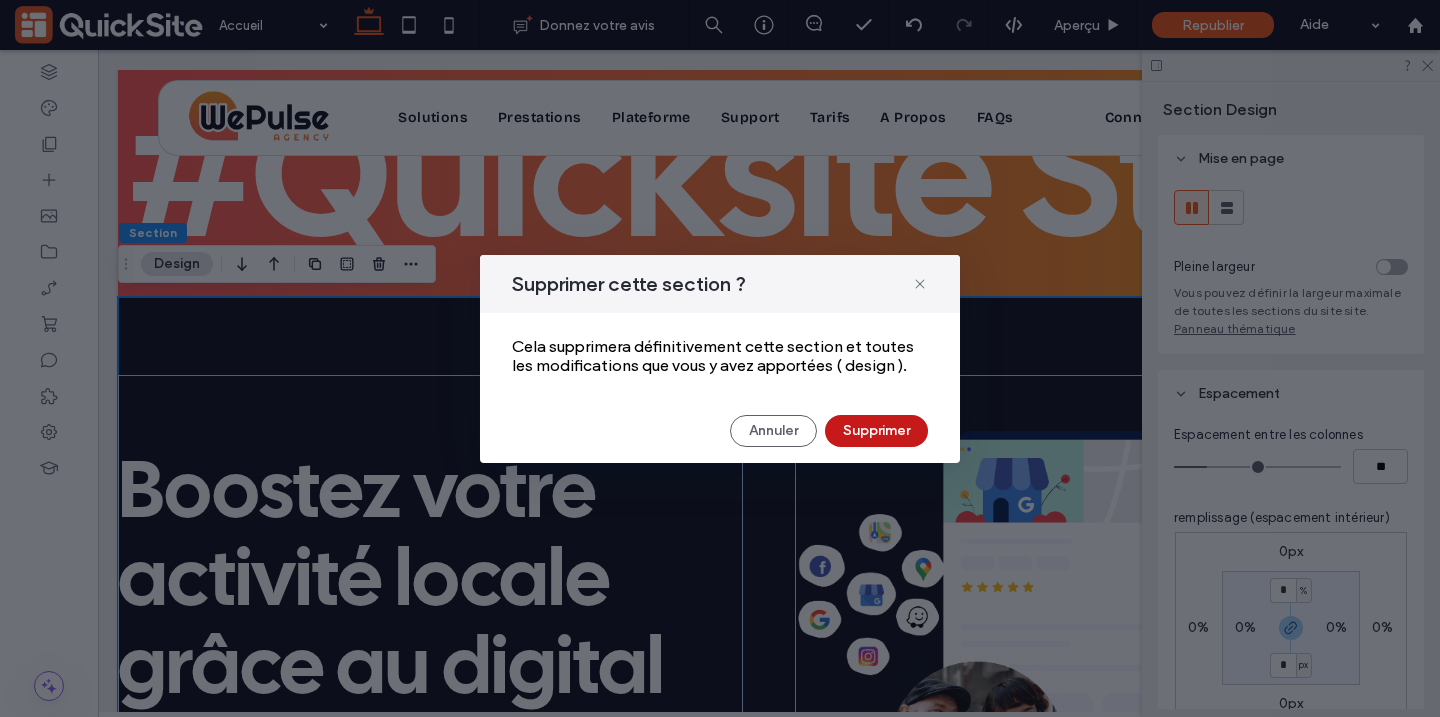 click on "Supprimer" at bounding box center [876, 431] 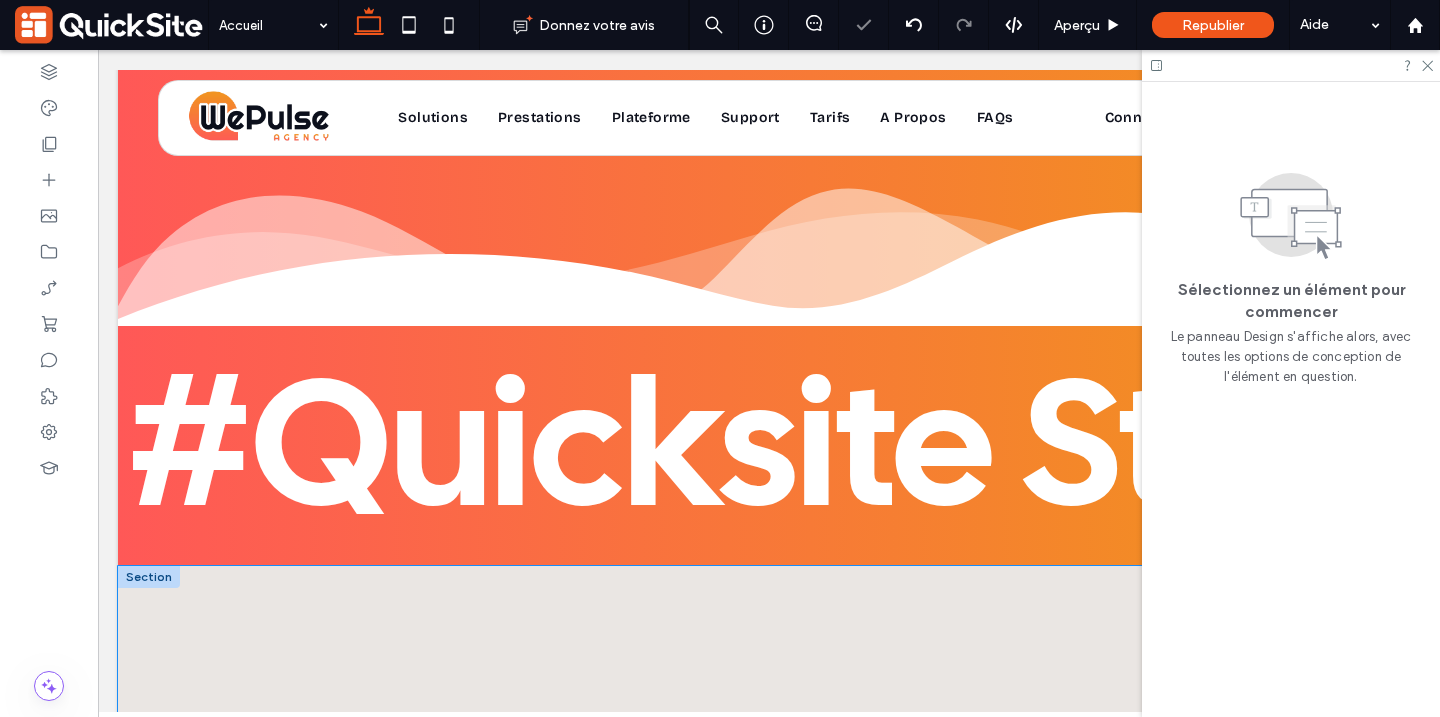 scroll, scrollTop: 1106, scrollLeft: 0, axis: vertical 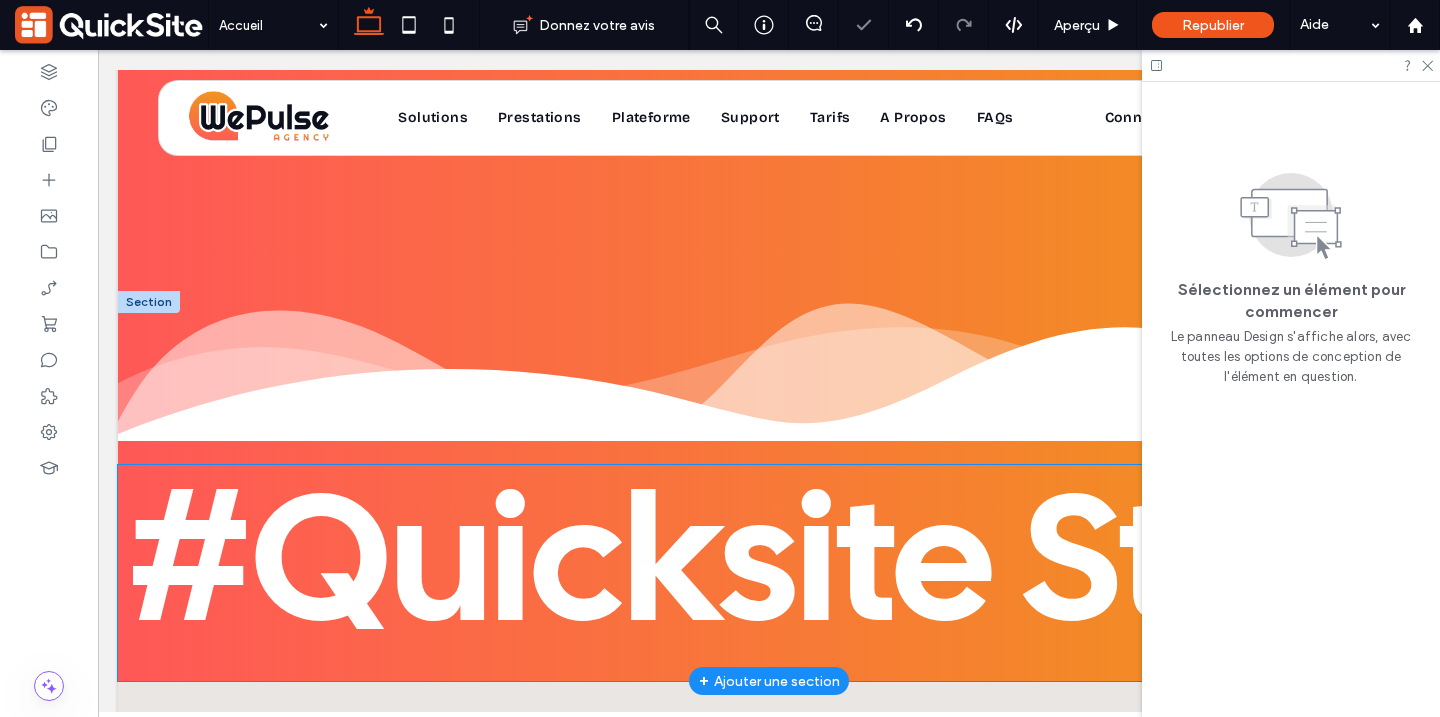 click on "#Quicksite Studio" at bounding box center [828, 573] 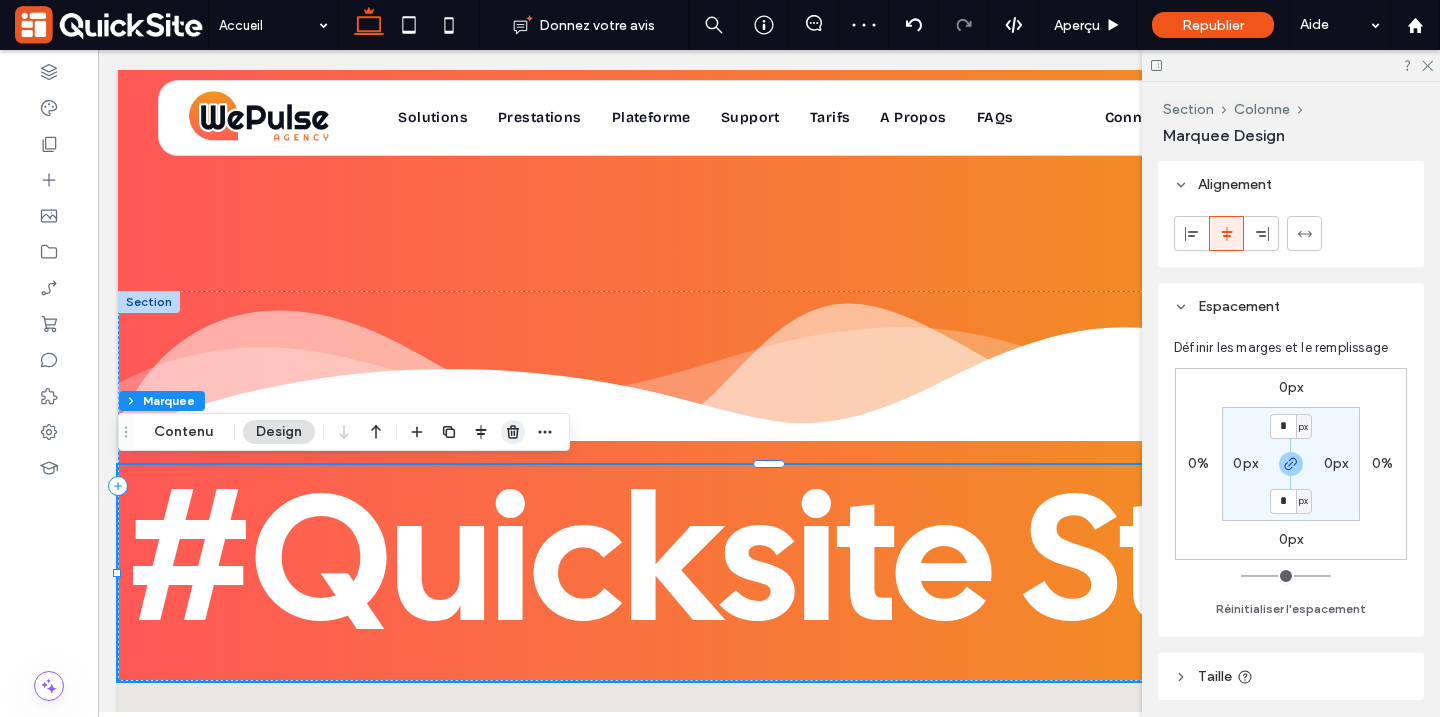click 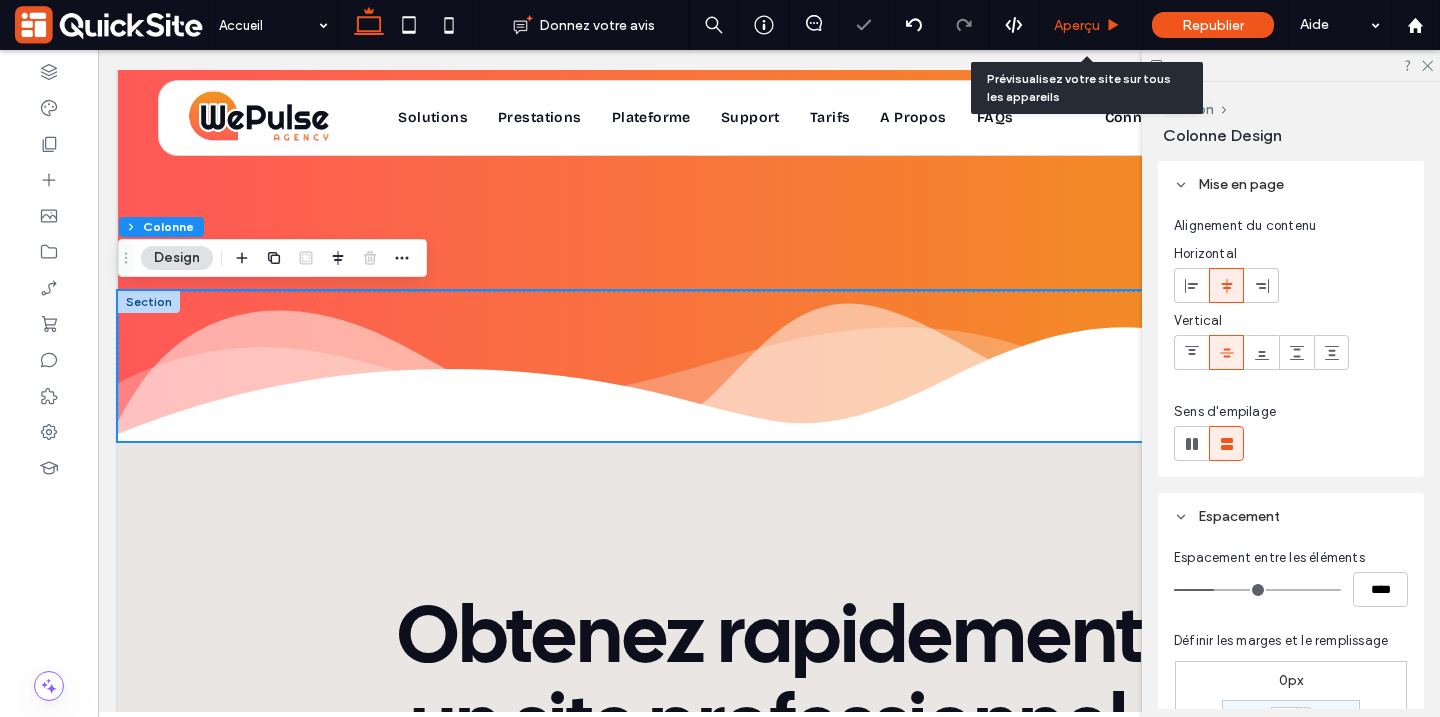 click on "Aperçu" at bounding box center [1077, 25] 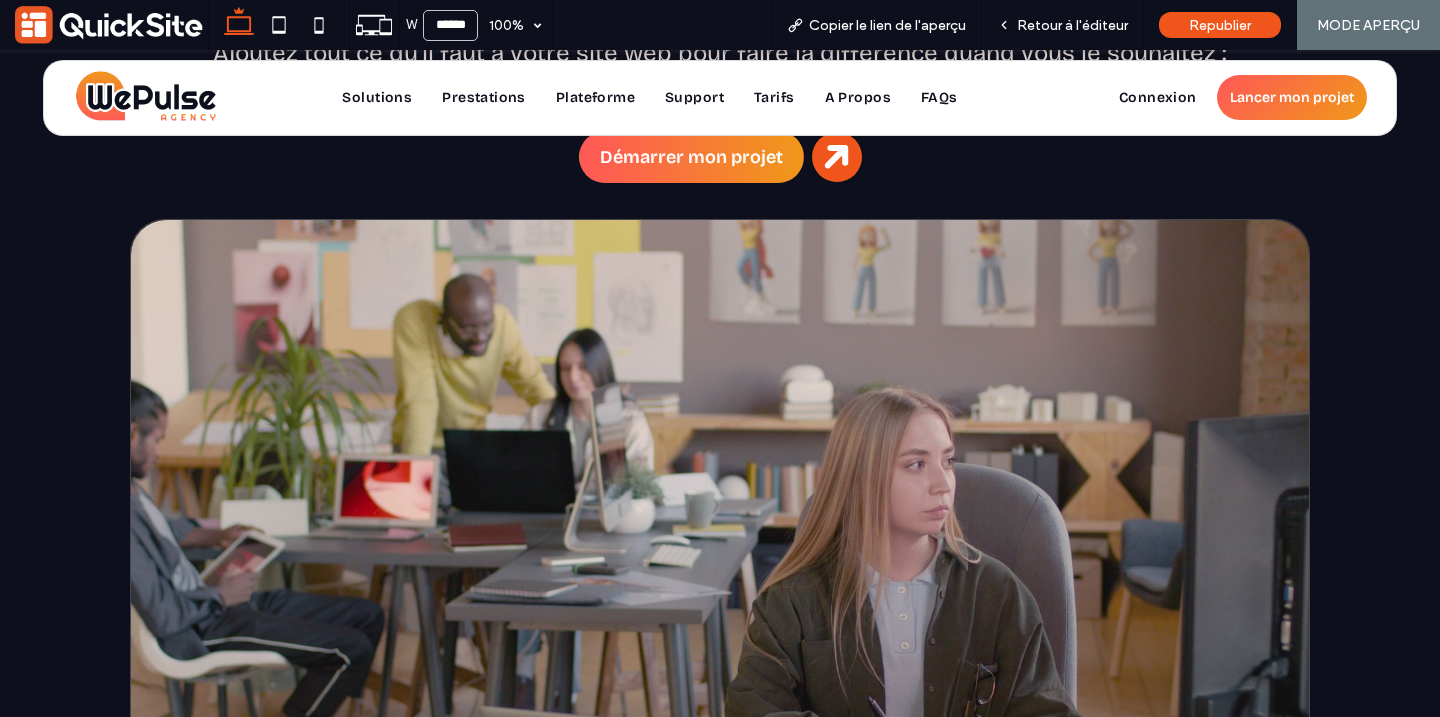 scroll, scrollTop: 6518, scrollLeft: 0, axis: vertical 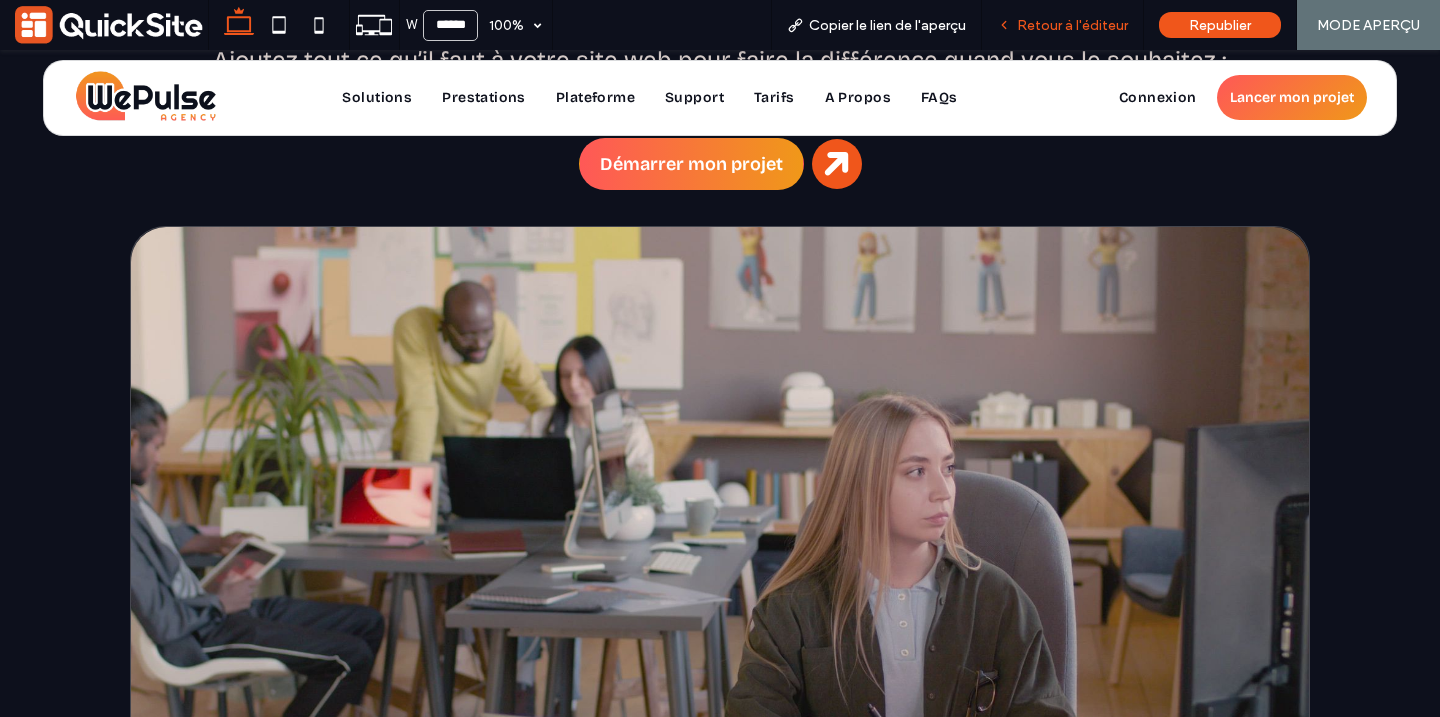 click on "Retour à l'éditeur" at bounding box center (1072, 25) 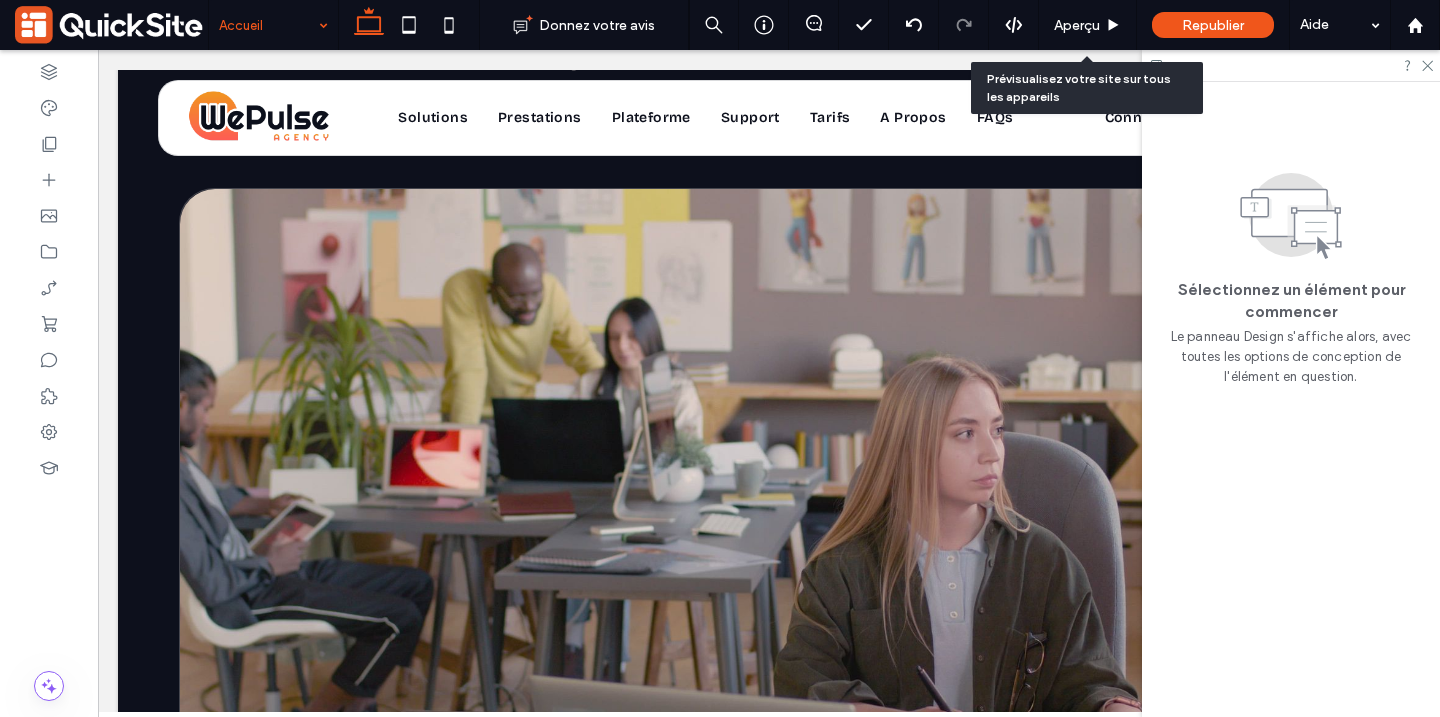 scroll, scrollTop: 6474, scrollLeft: 0, axis: vertical 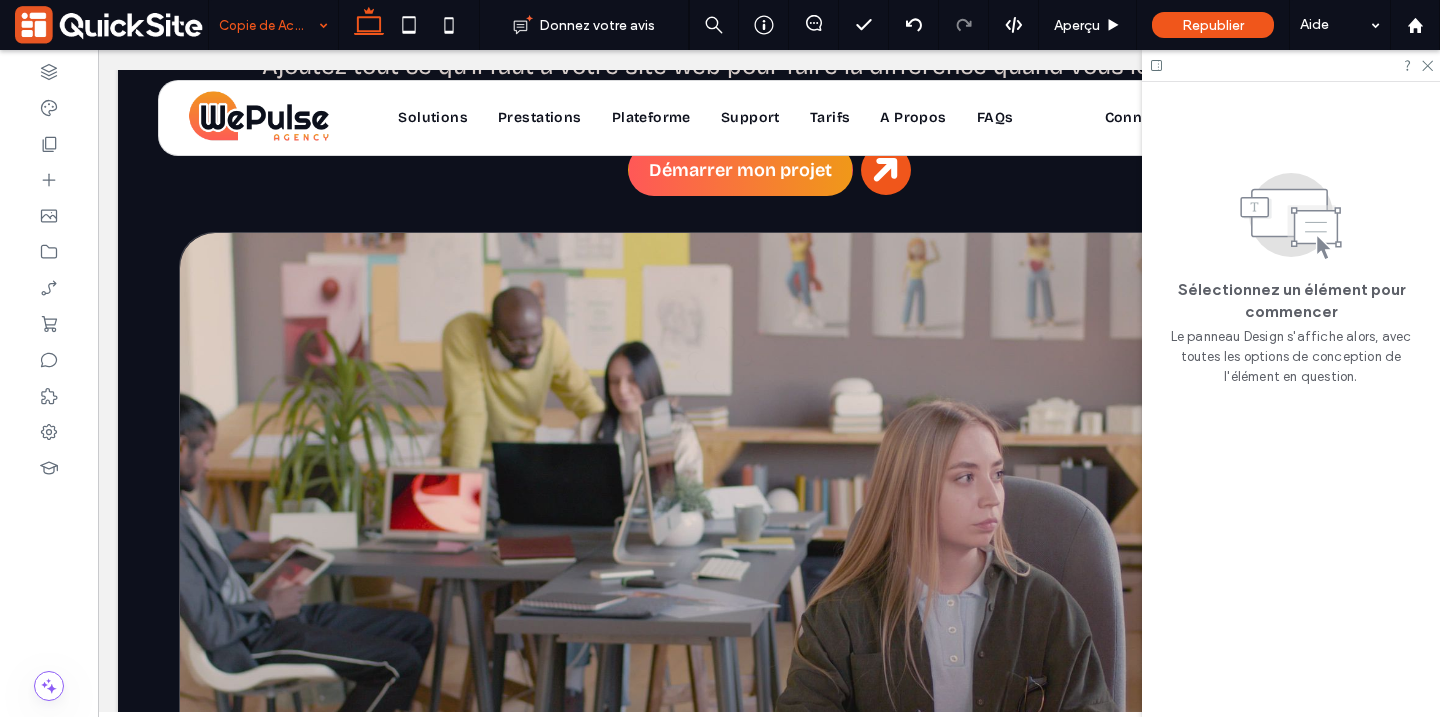 click at bounding box center [720, 358] 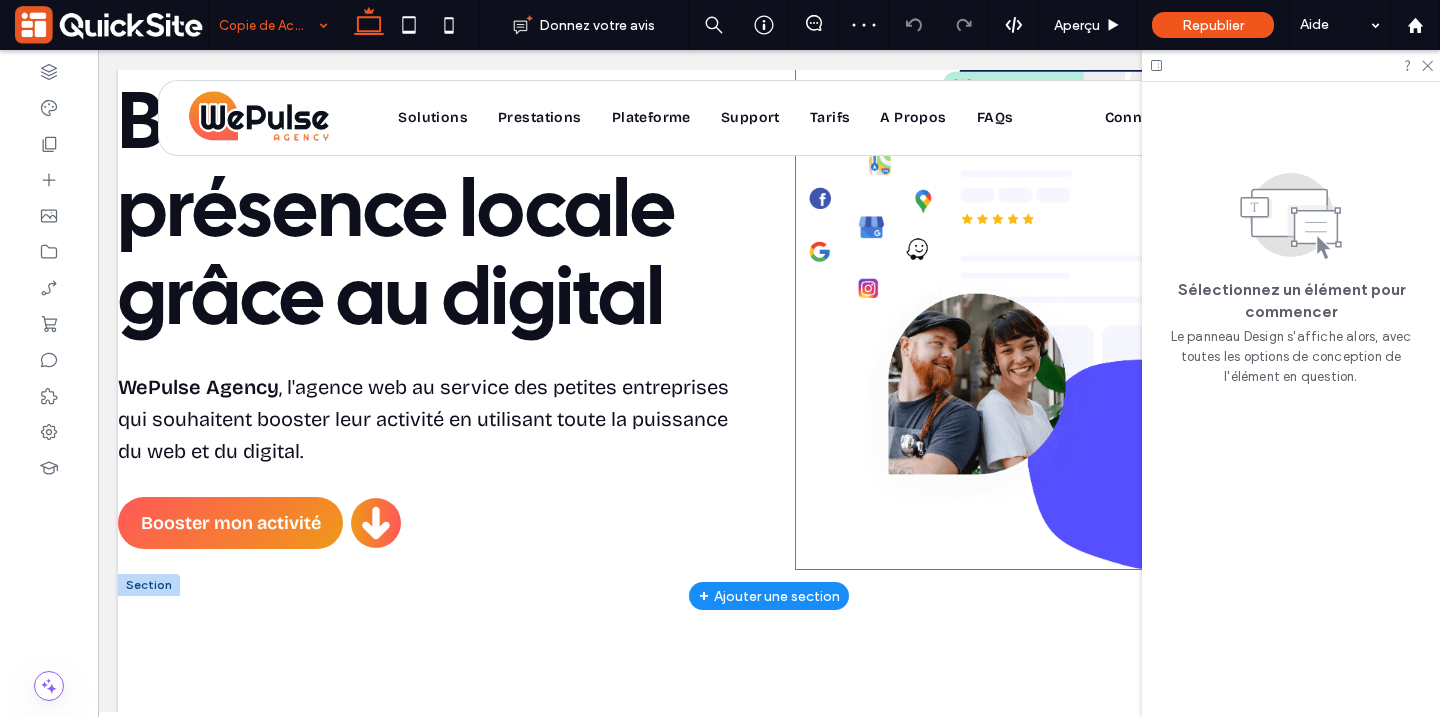 scroll, scrollTop: 136, scrollLeft: 0, axis: vertical 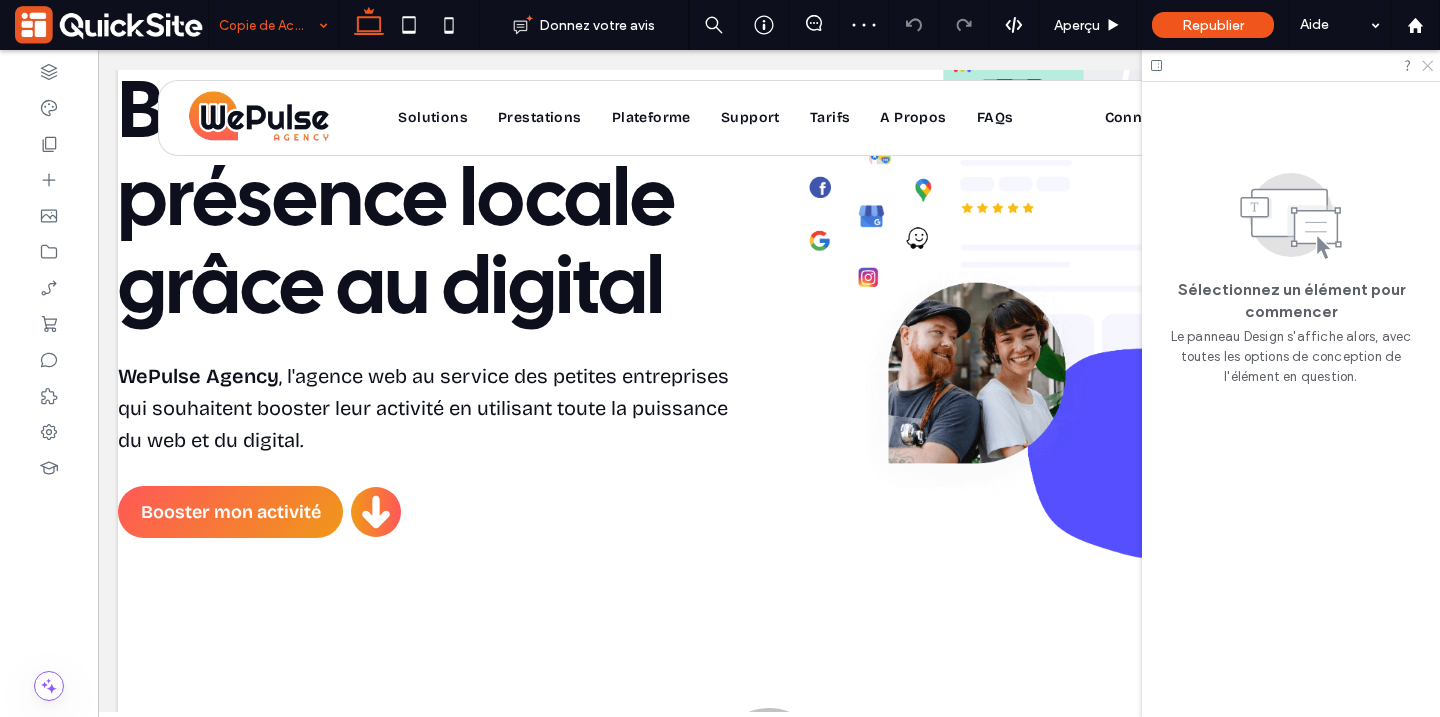 click 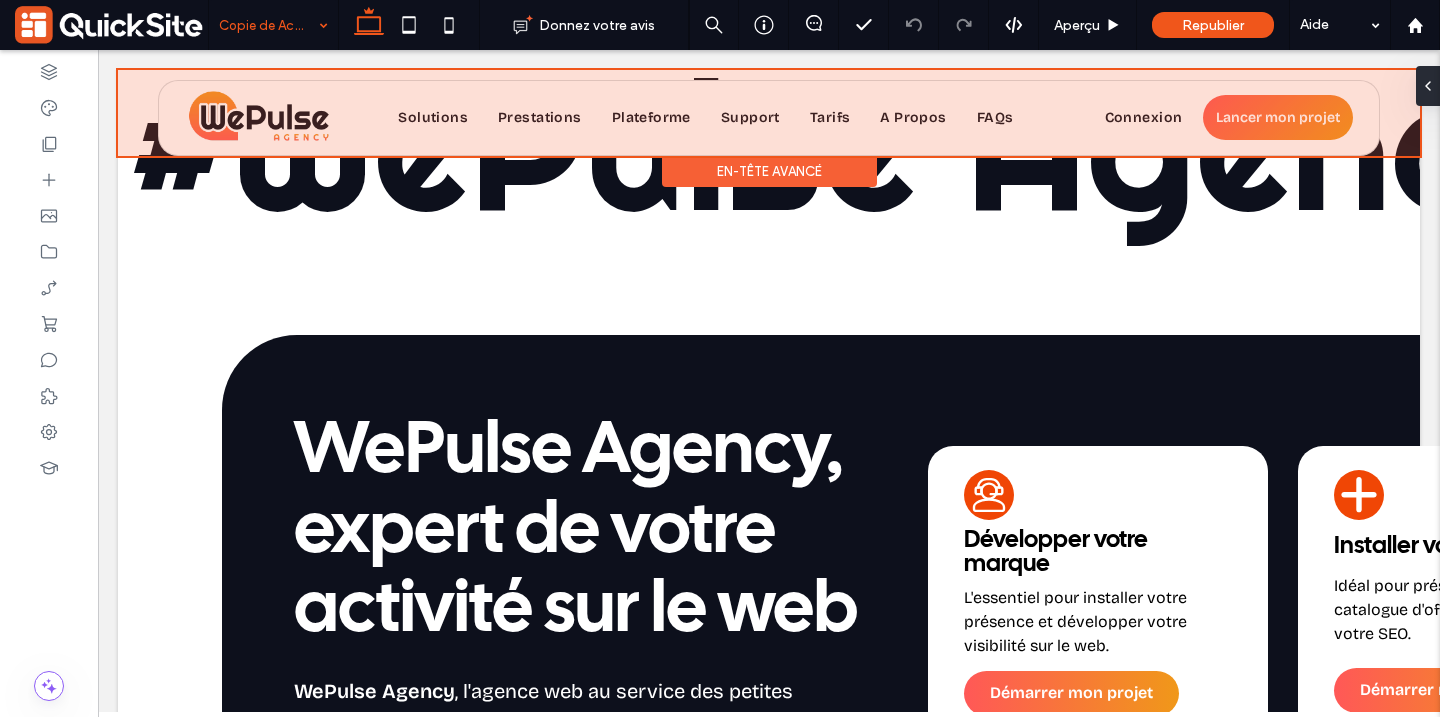 scroll, scrollTop: 813, scrollLeft: 0, axis: vertical 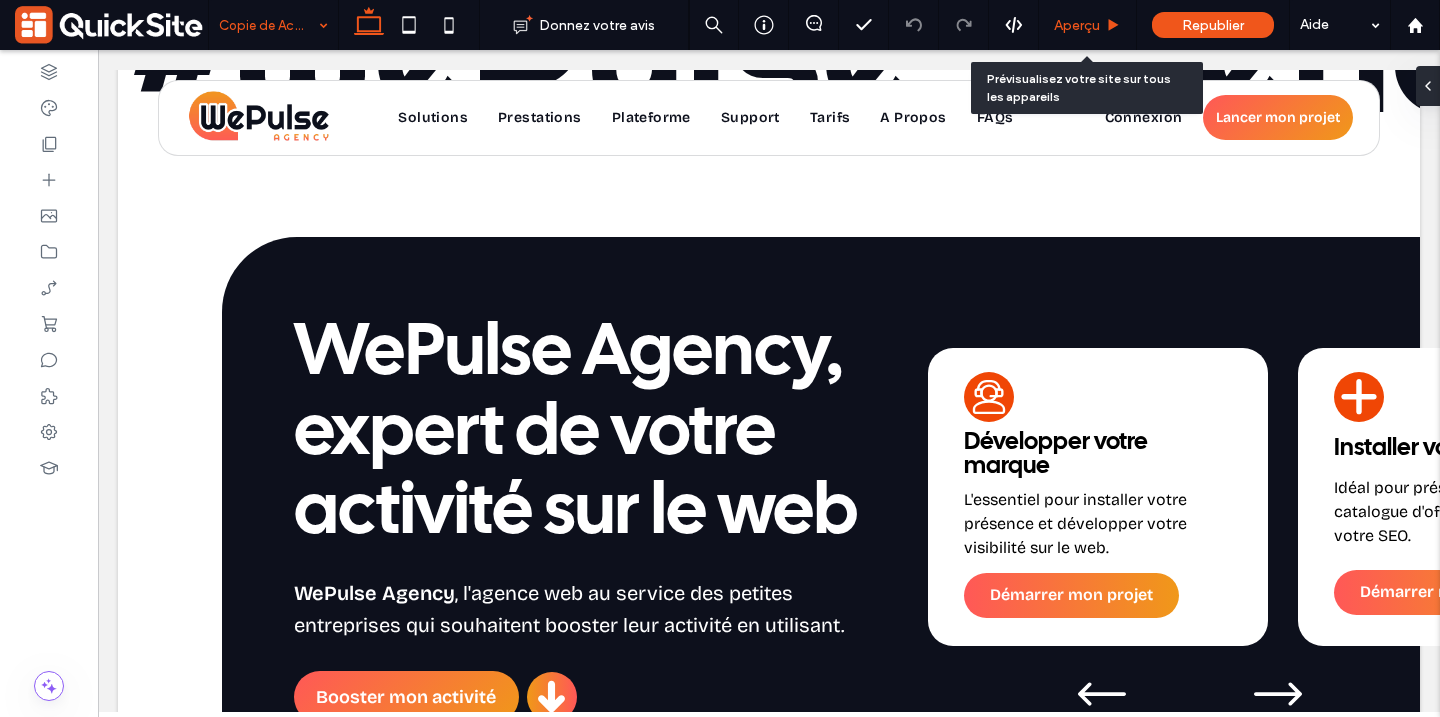 click on "Aperçu" at bounding box center [1077, 25] 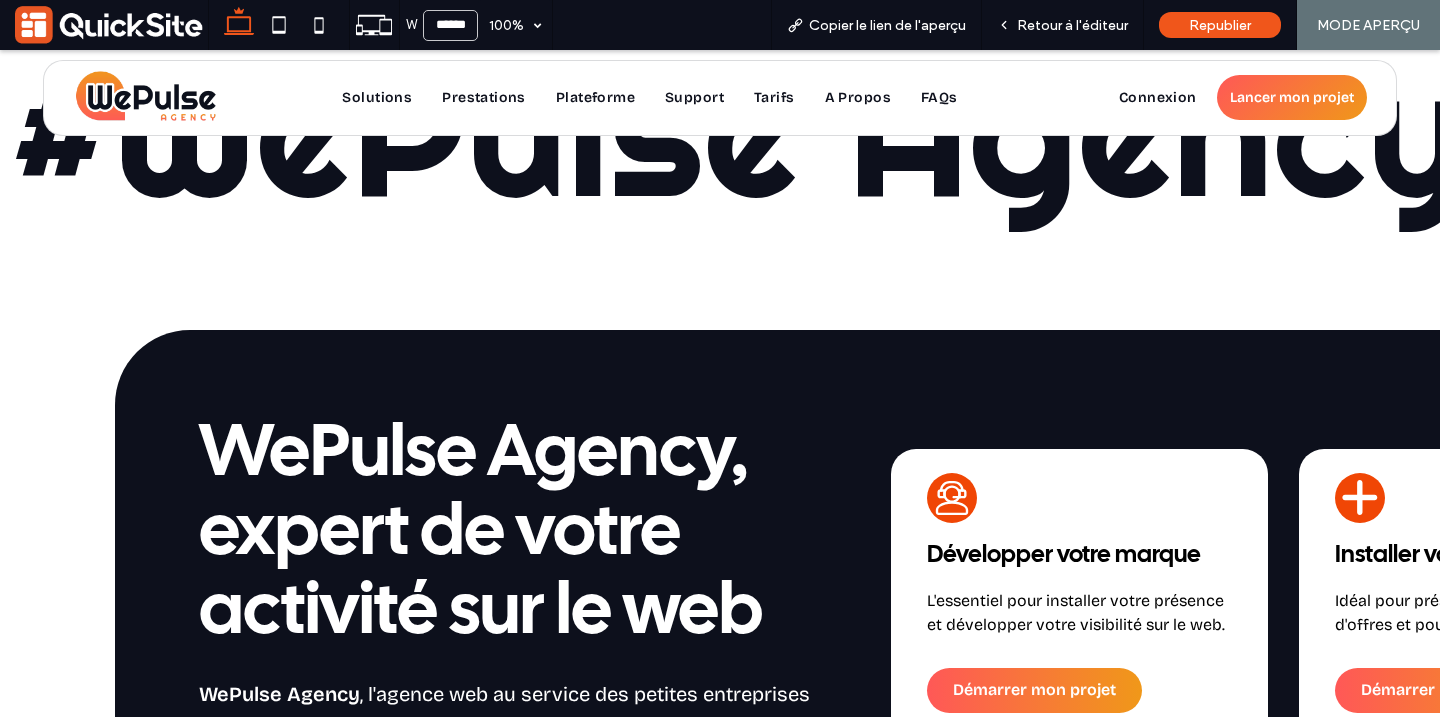 scroll, scrollTop: 791, scrollLeft: 0, axis: vertical 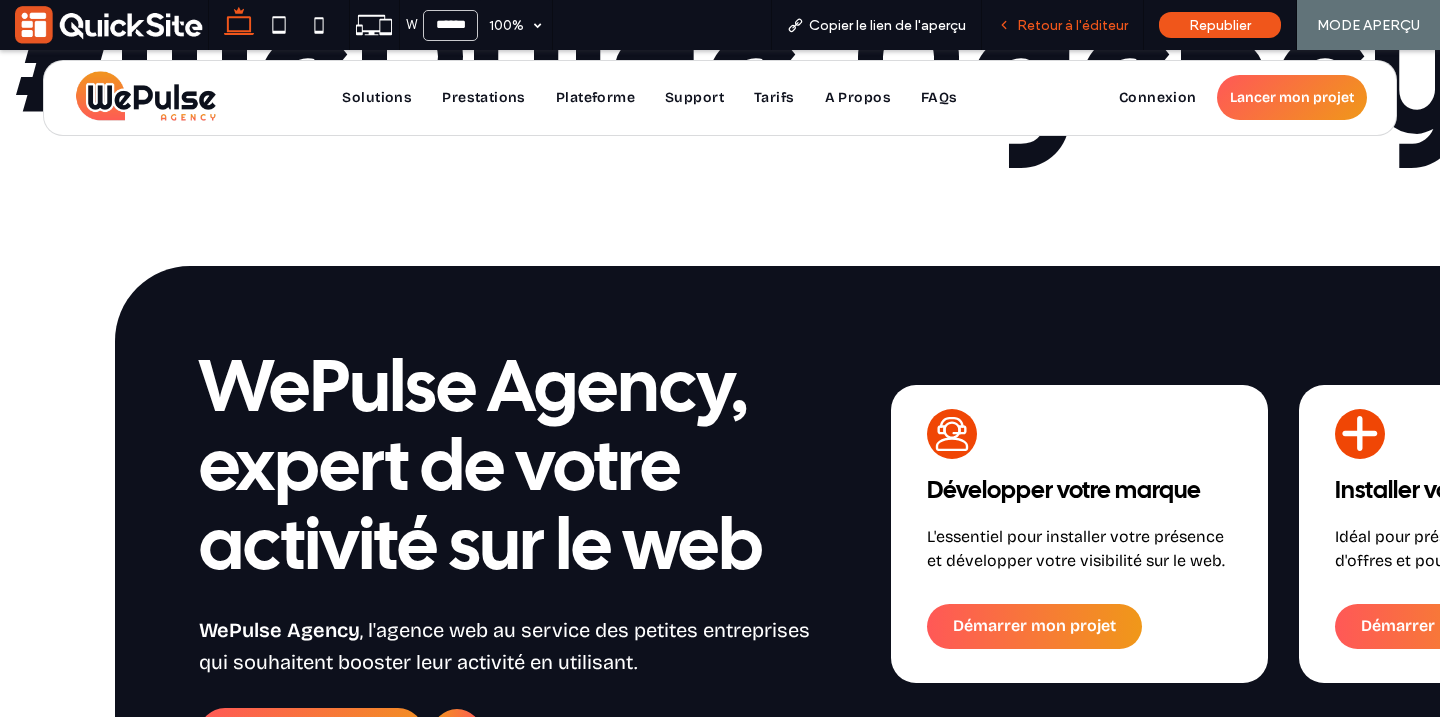 click on "Retour à l'éditeur" at bounding box center [1072, 25] 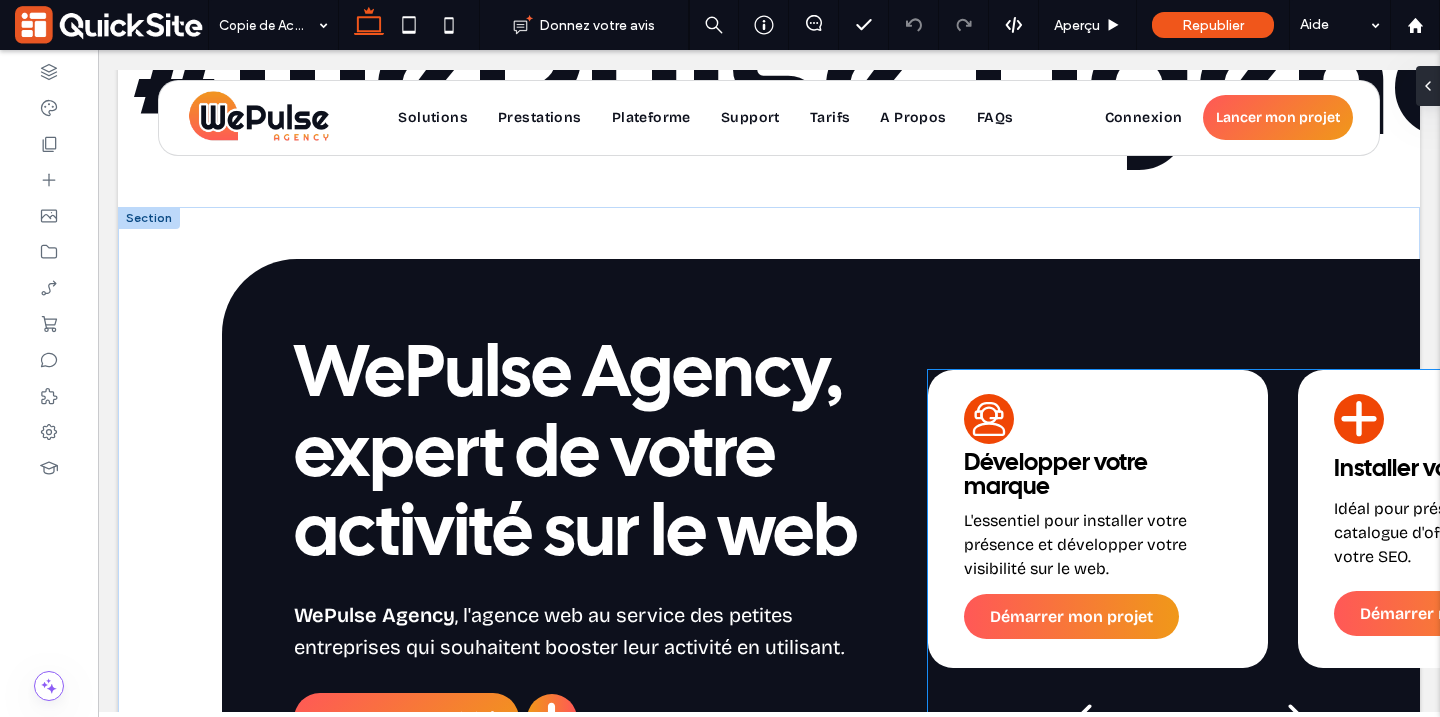 click on "Développer votre marque" at bounding box center [1098, 481] 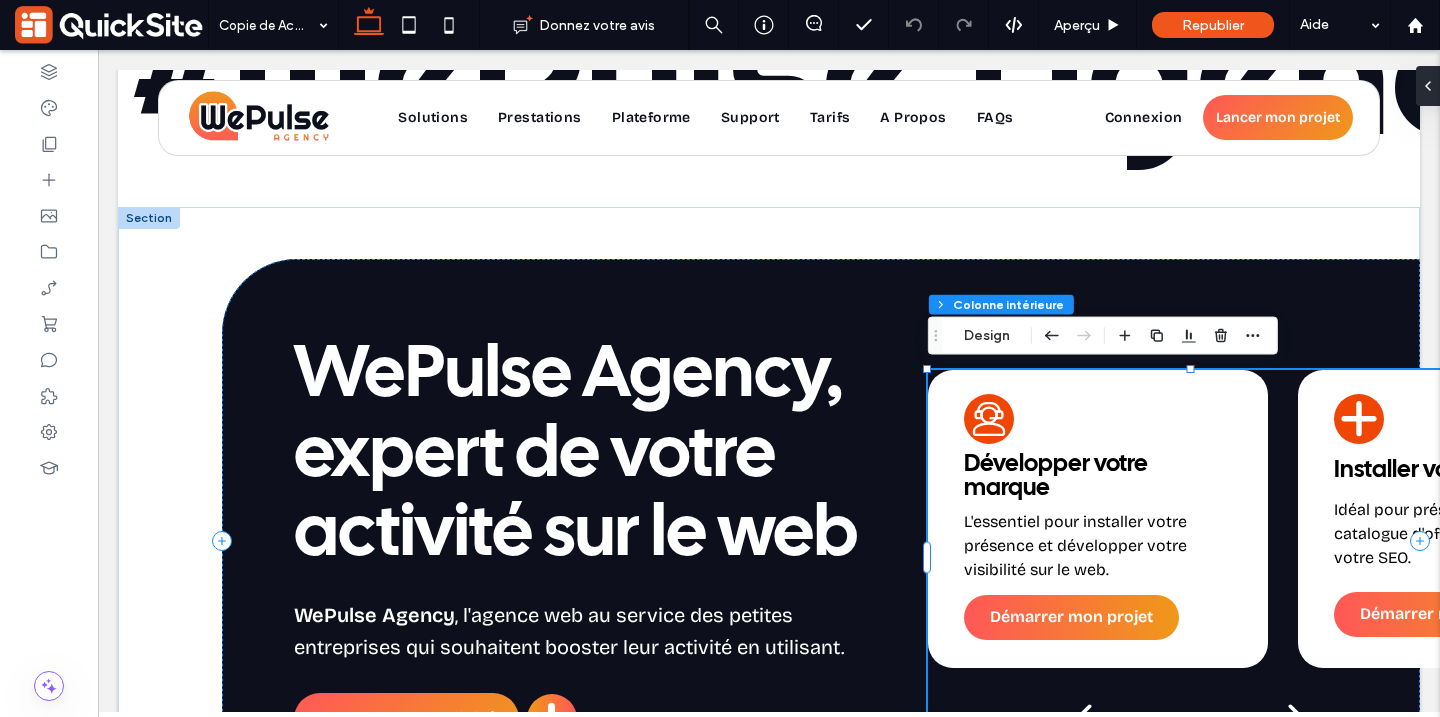 click on "Développer votre marque" at bounding box center (1098, 481) 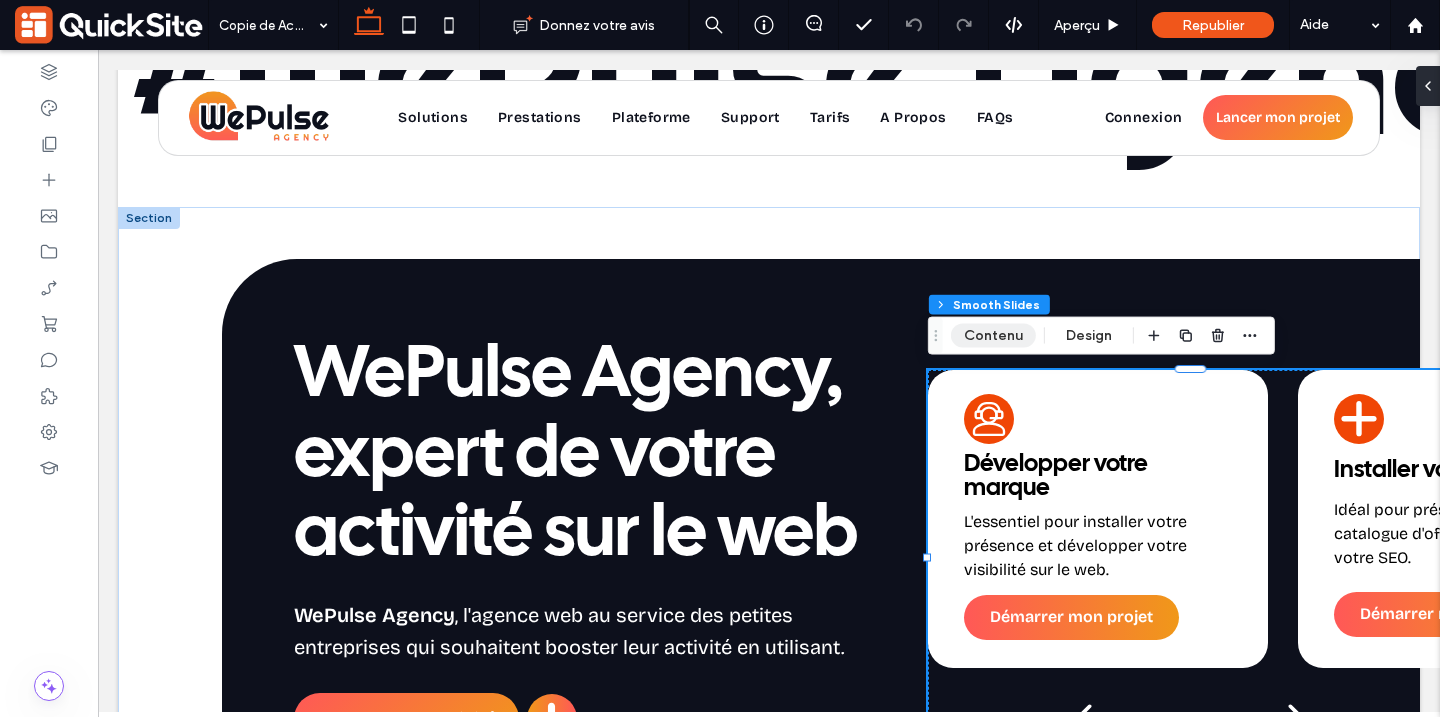 click on "Contenu" at bounding box center [993, 336] 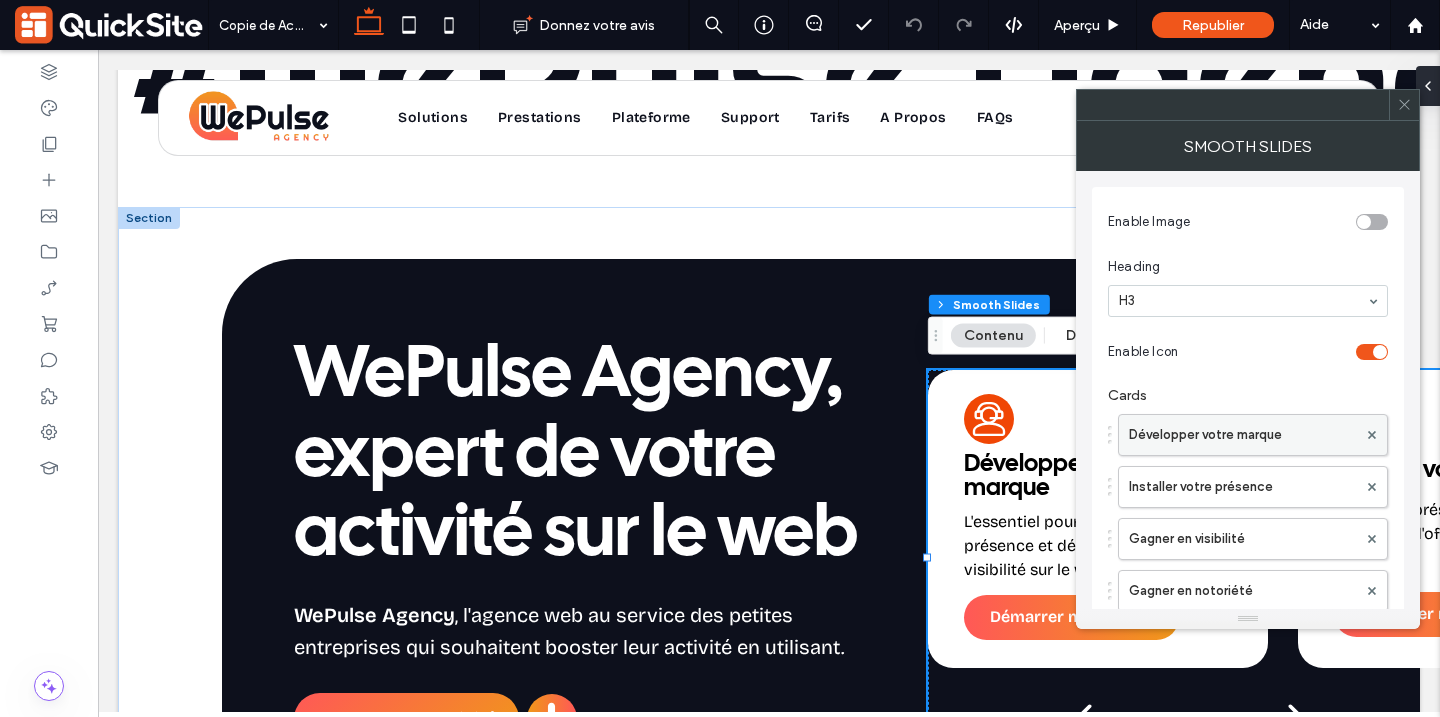 click on "Développer votre marque" at bounding box center [1243, 435] 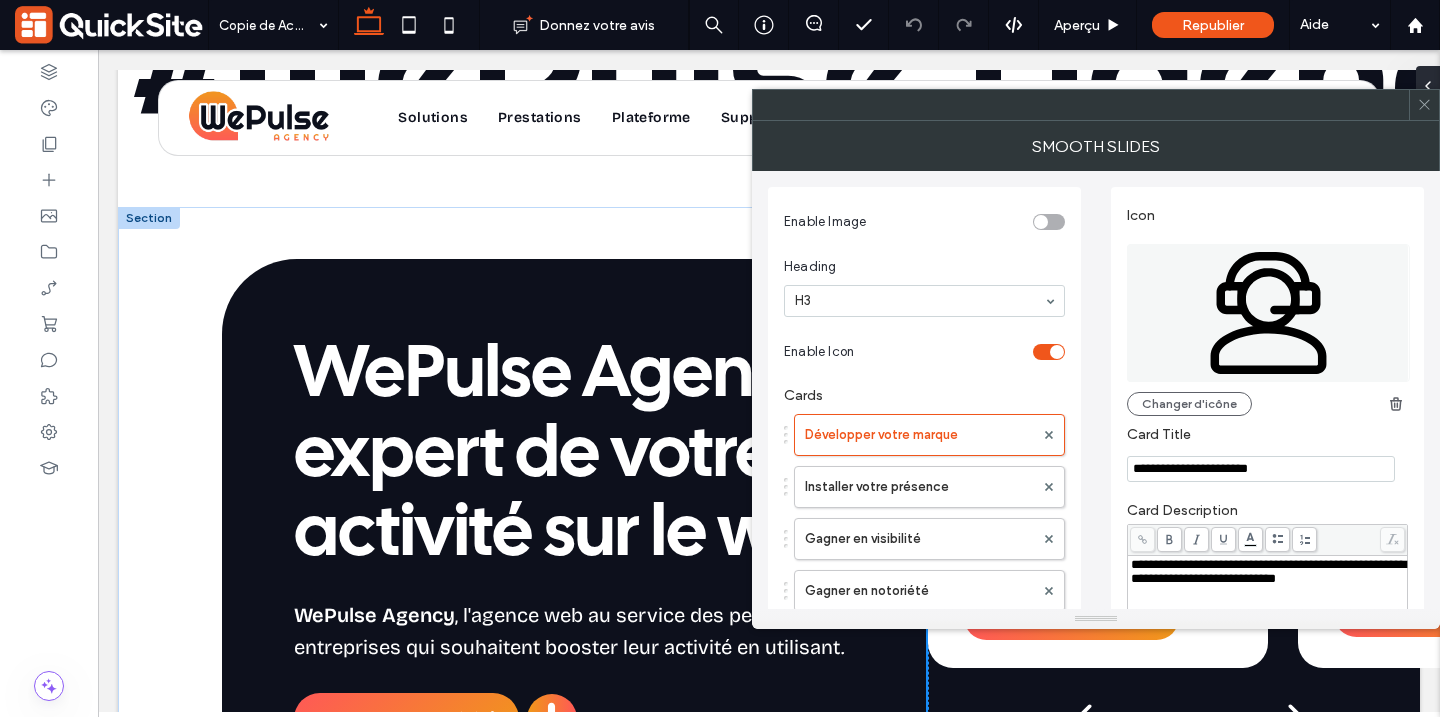 click 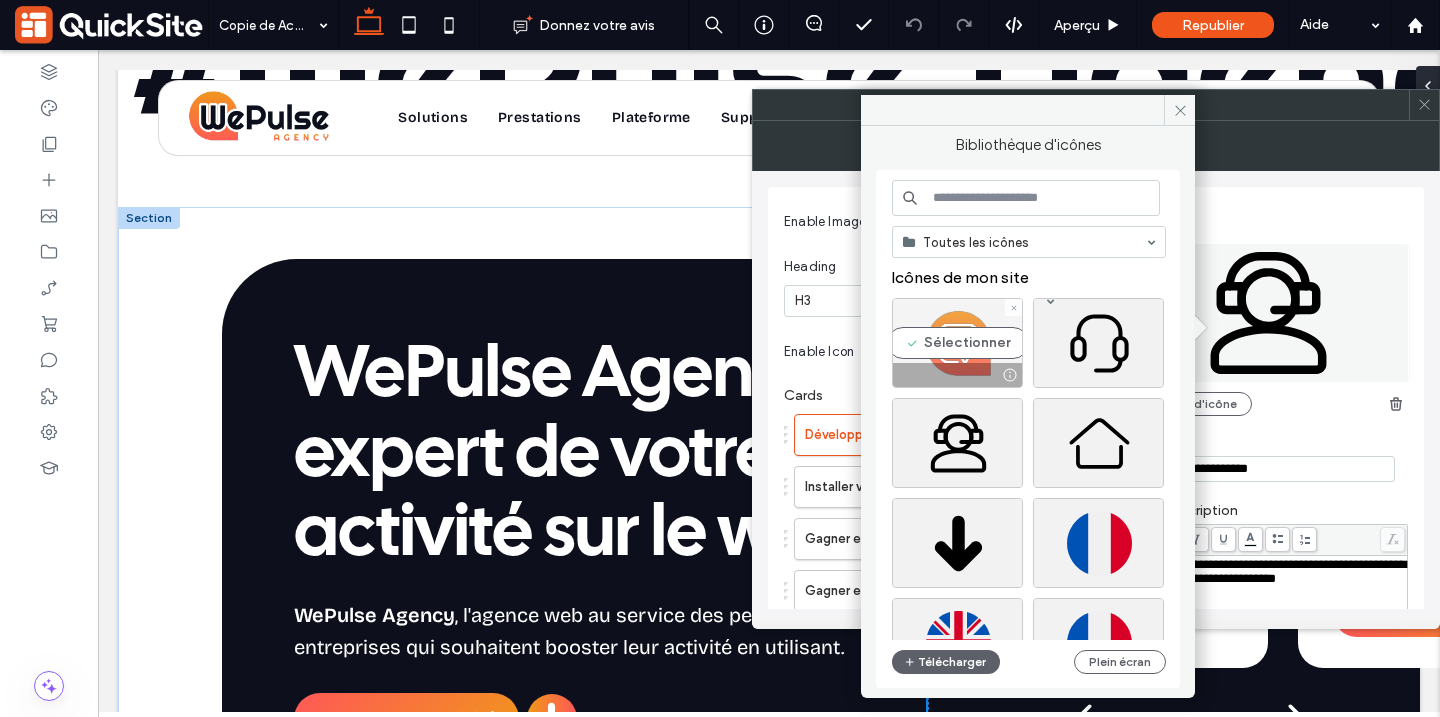click on "Sélectionner" at bounding box center (957, 343) 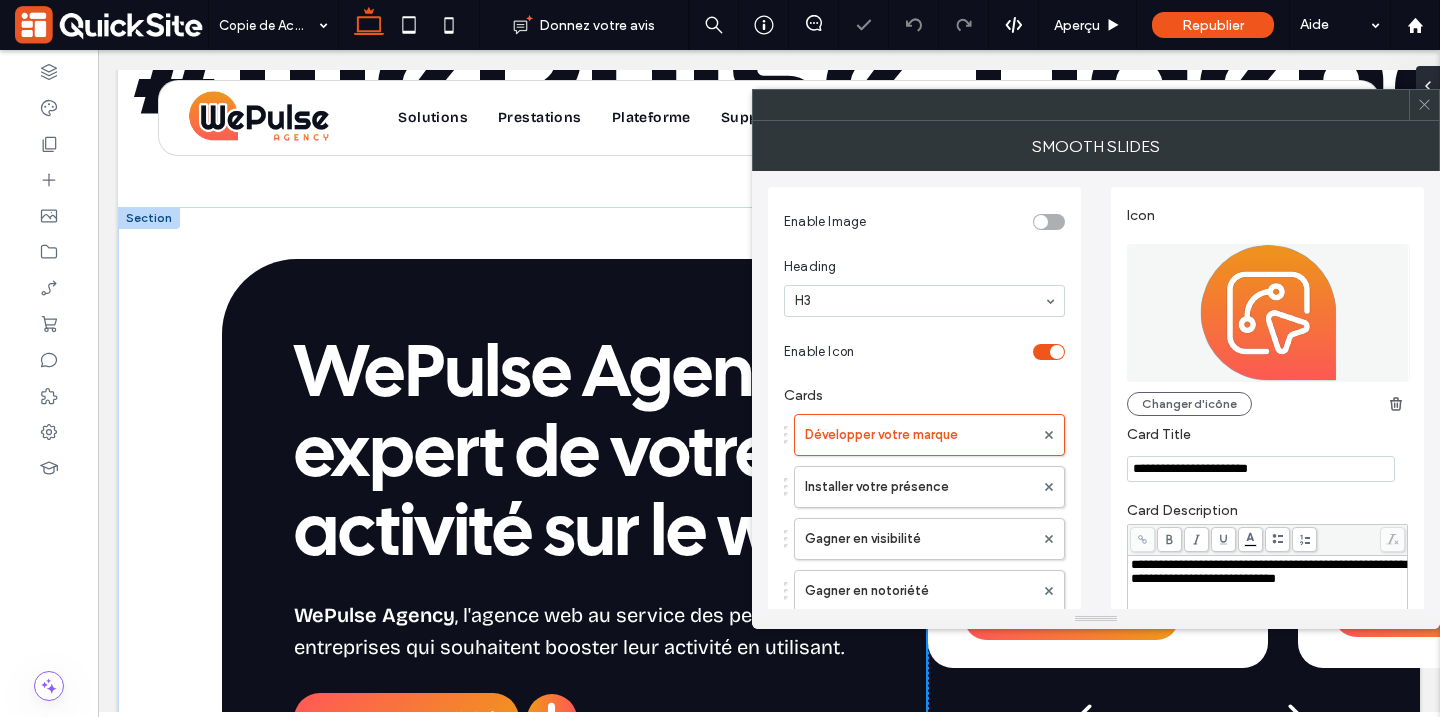 click 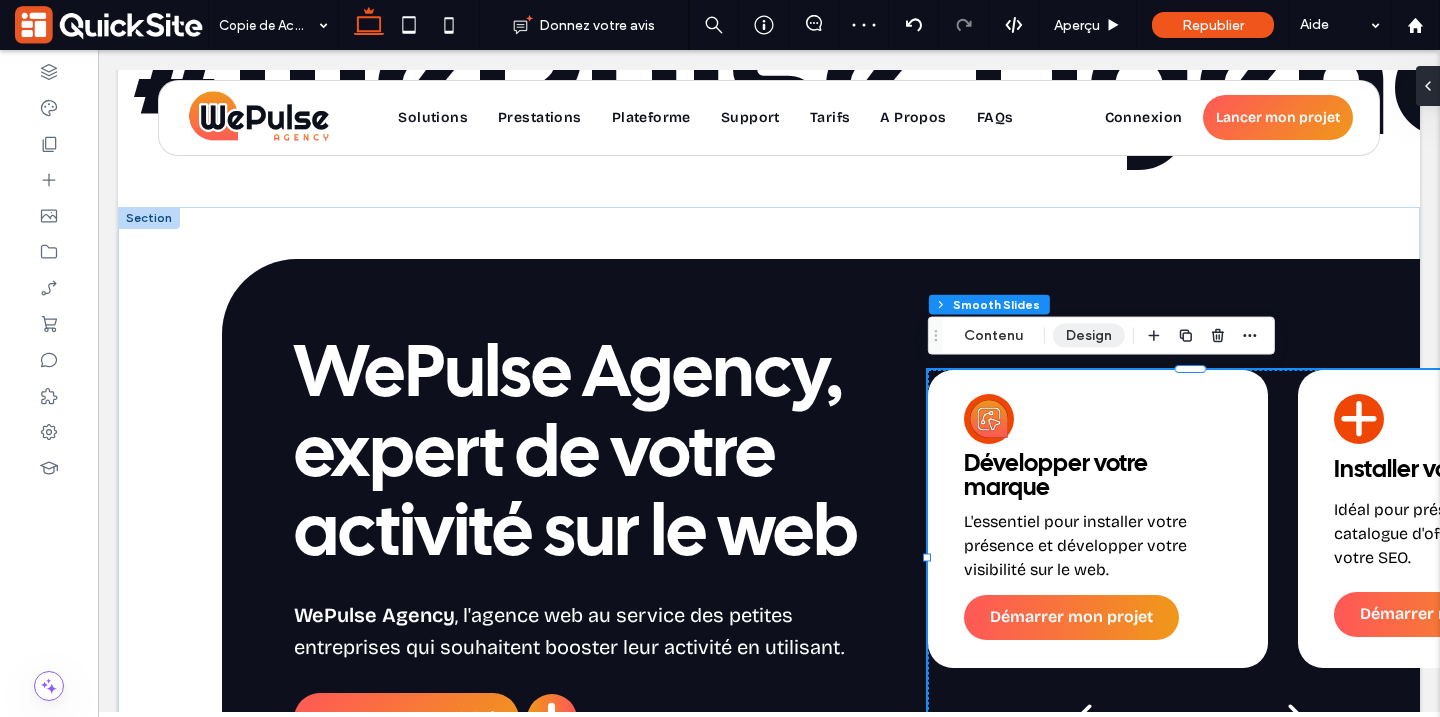 click on "Design" at bounding box center (1089, 336) 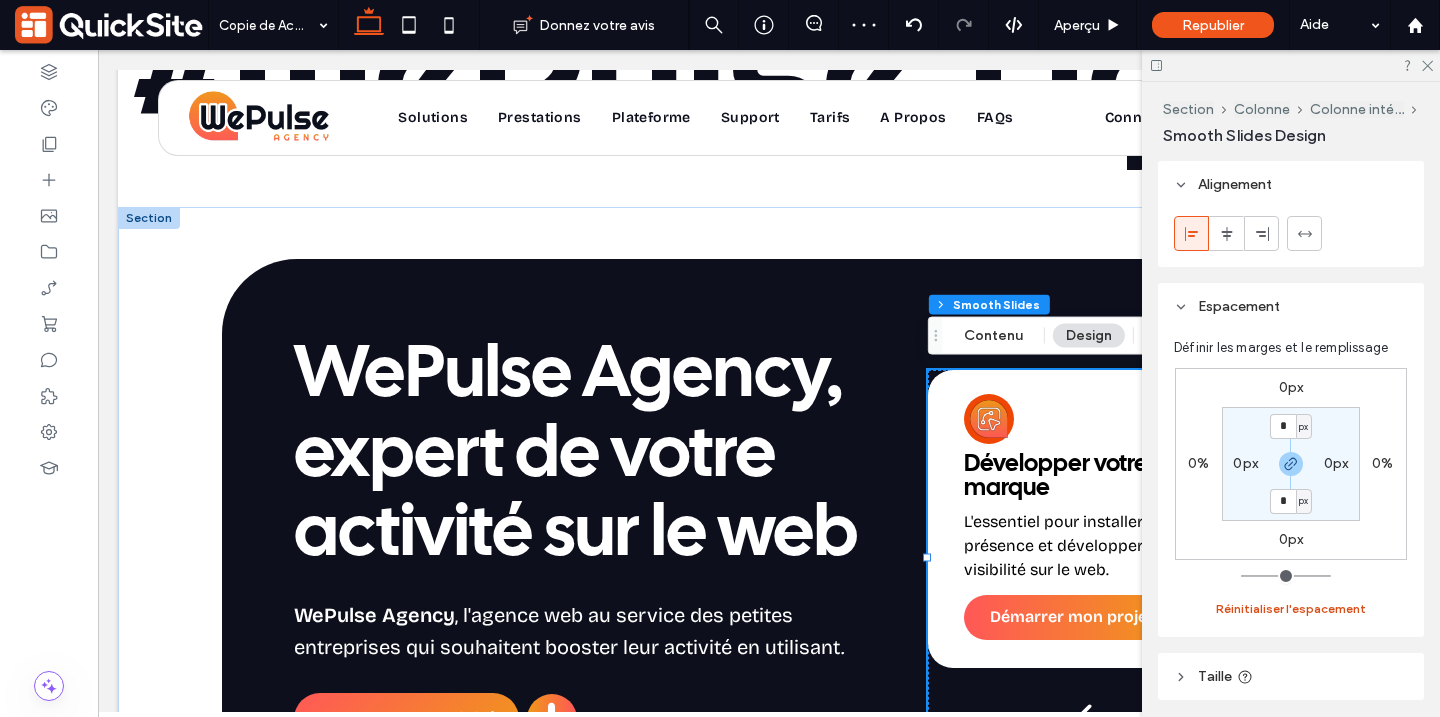 scroll, scrollTop: 666, scrollLeft: 0, axis: vertical 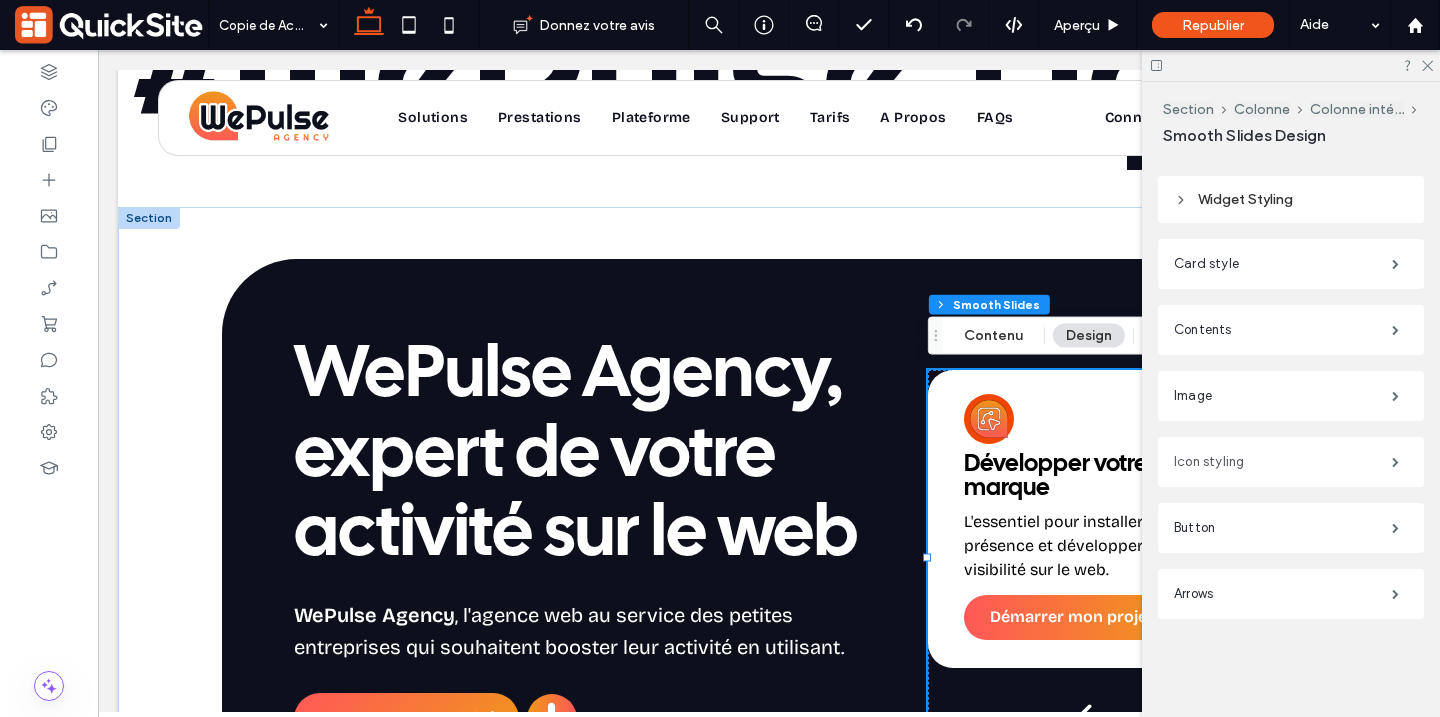 click on "Icon styling" at bounding box center [1283, 462] 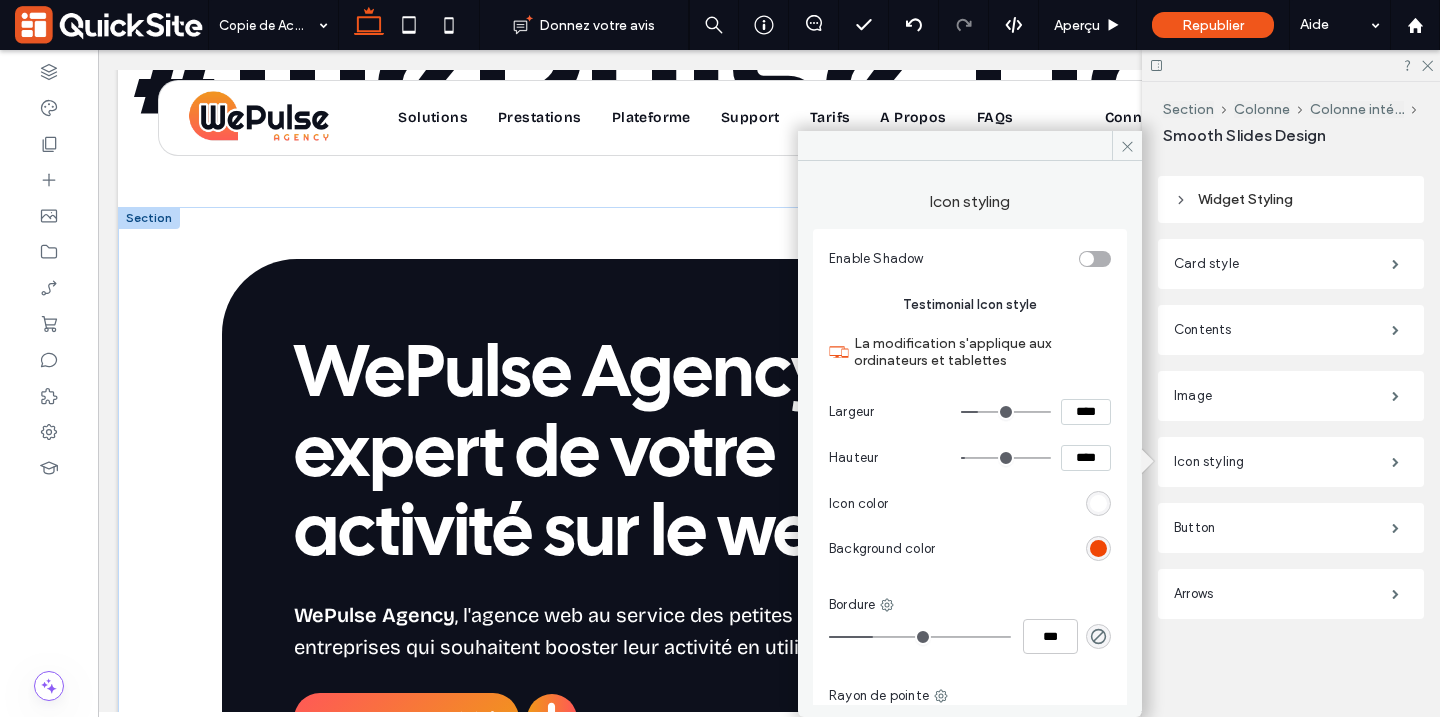 type on "*" 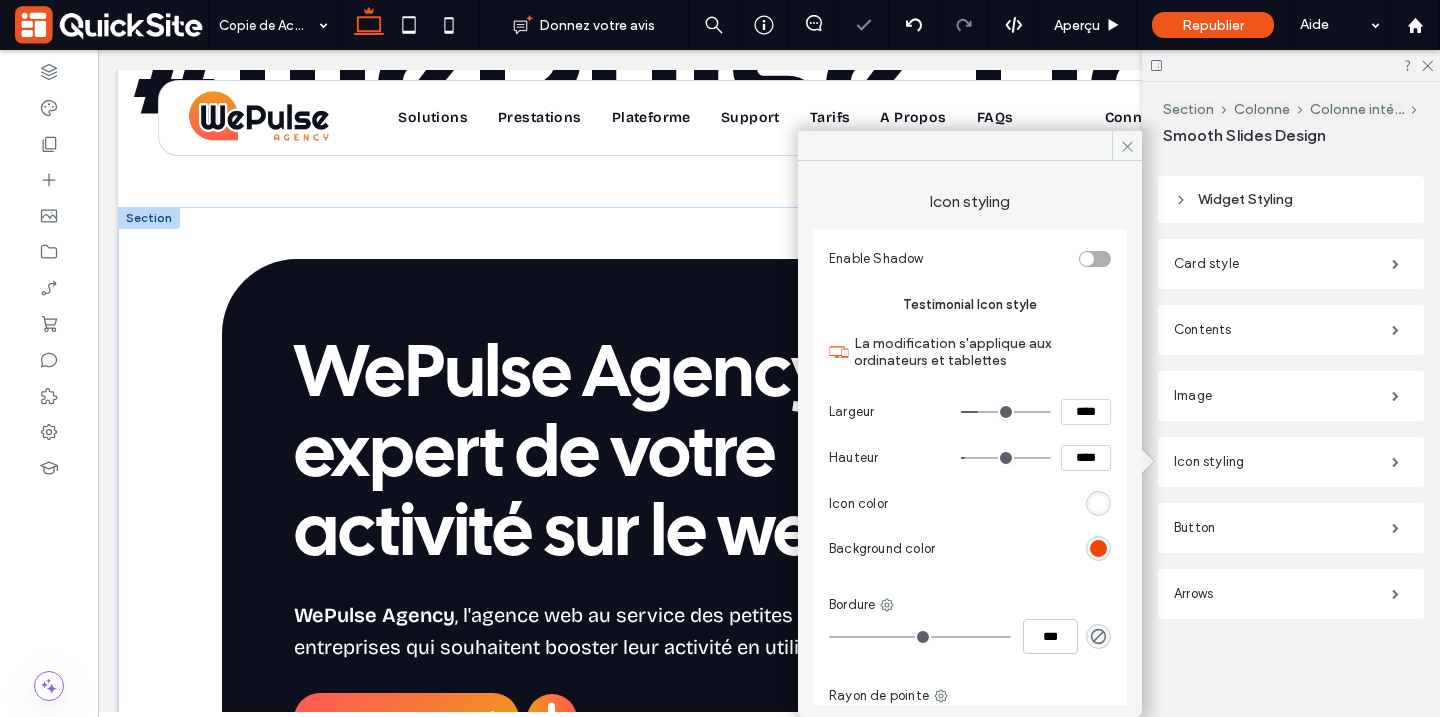 click at bounding box center [1098, 548] 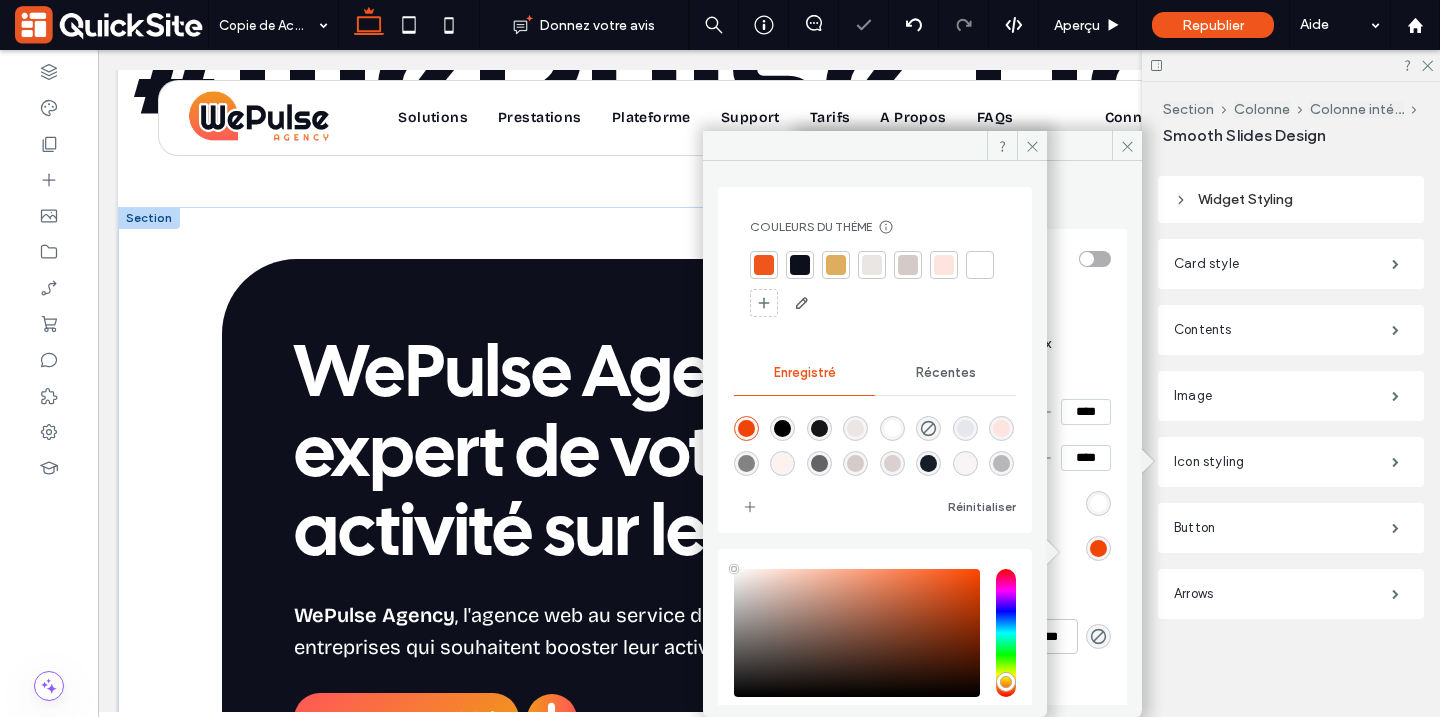 type on "****" 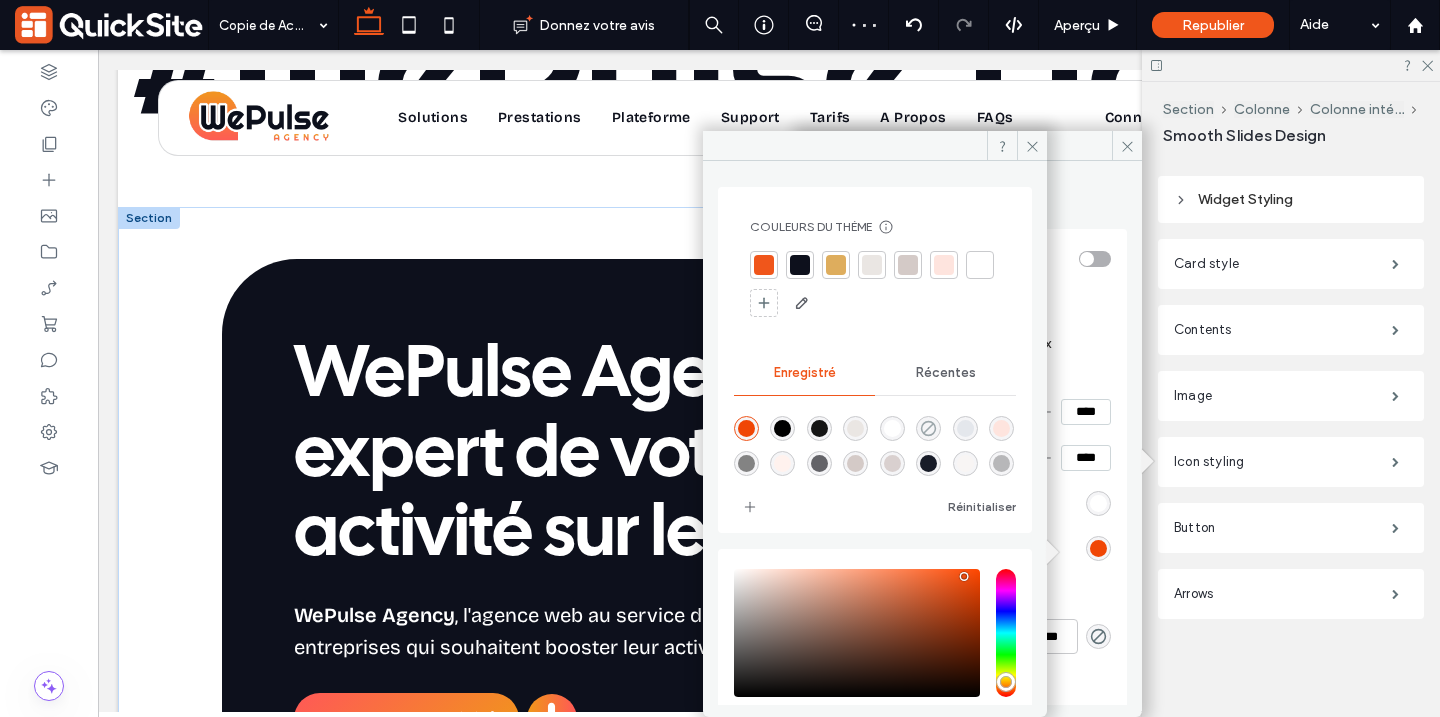 click 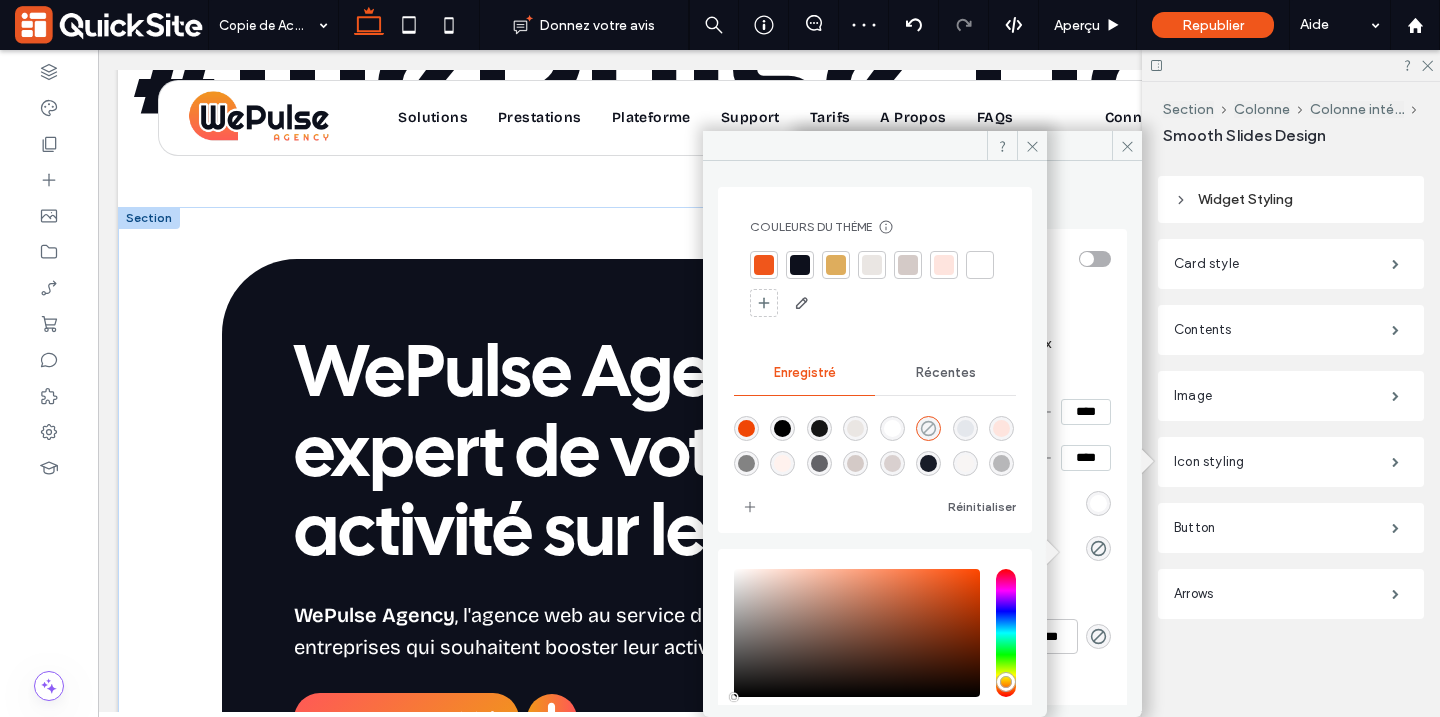 type on "*******" 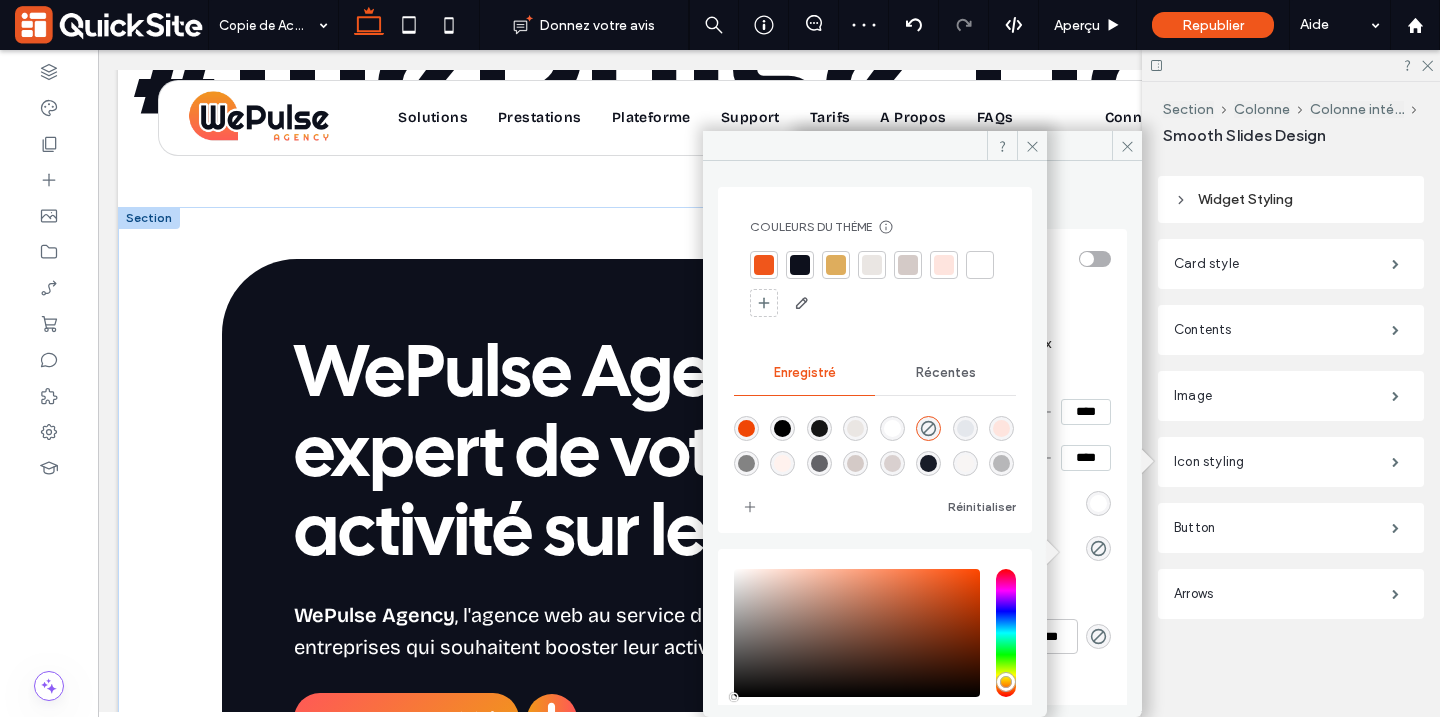 click at bounding box center [1098, 503] 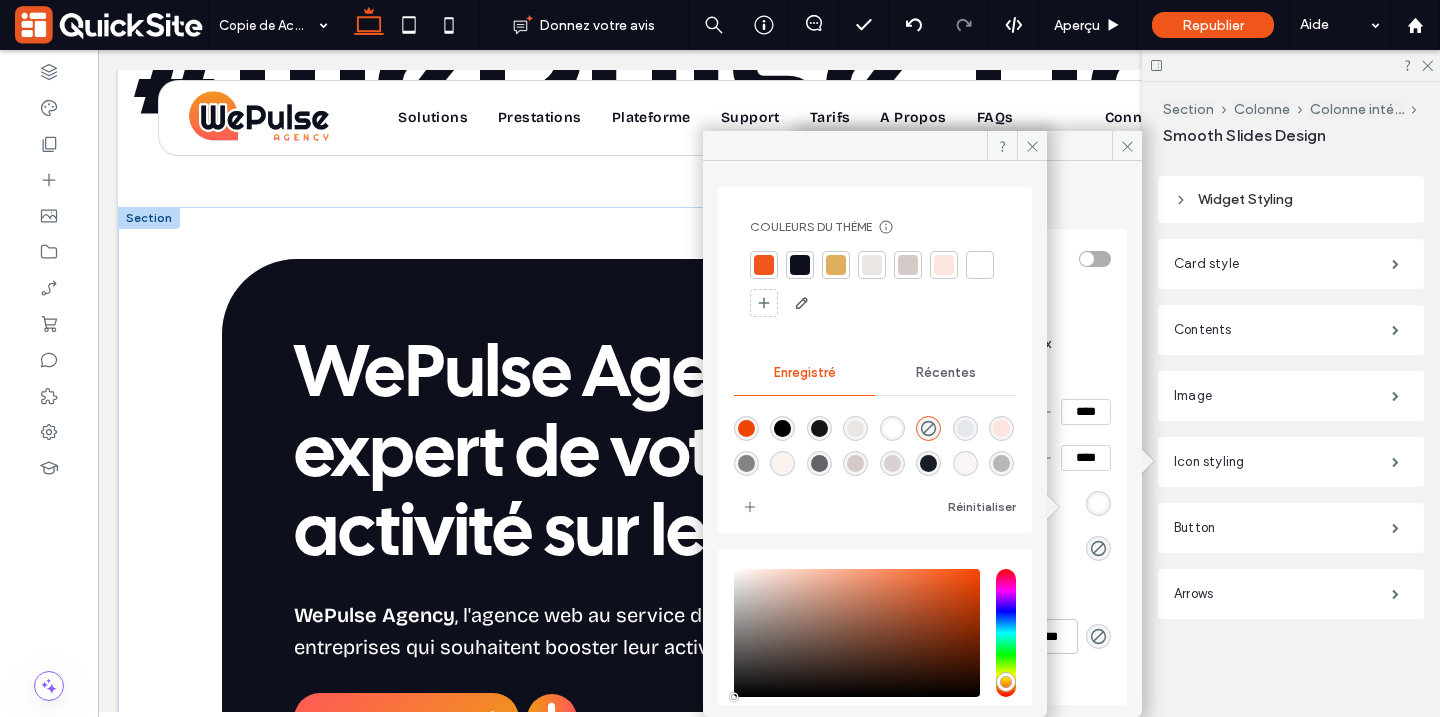 click at bounding box center [1098, 503] 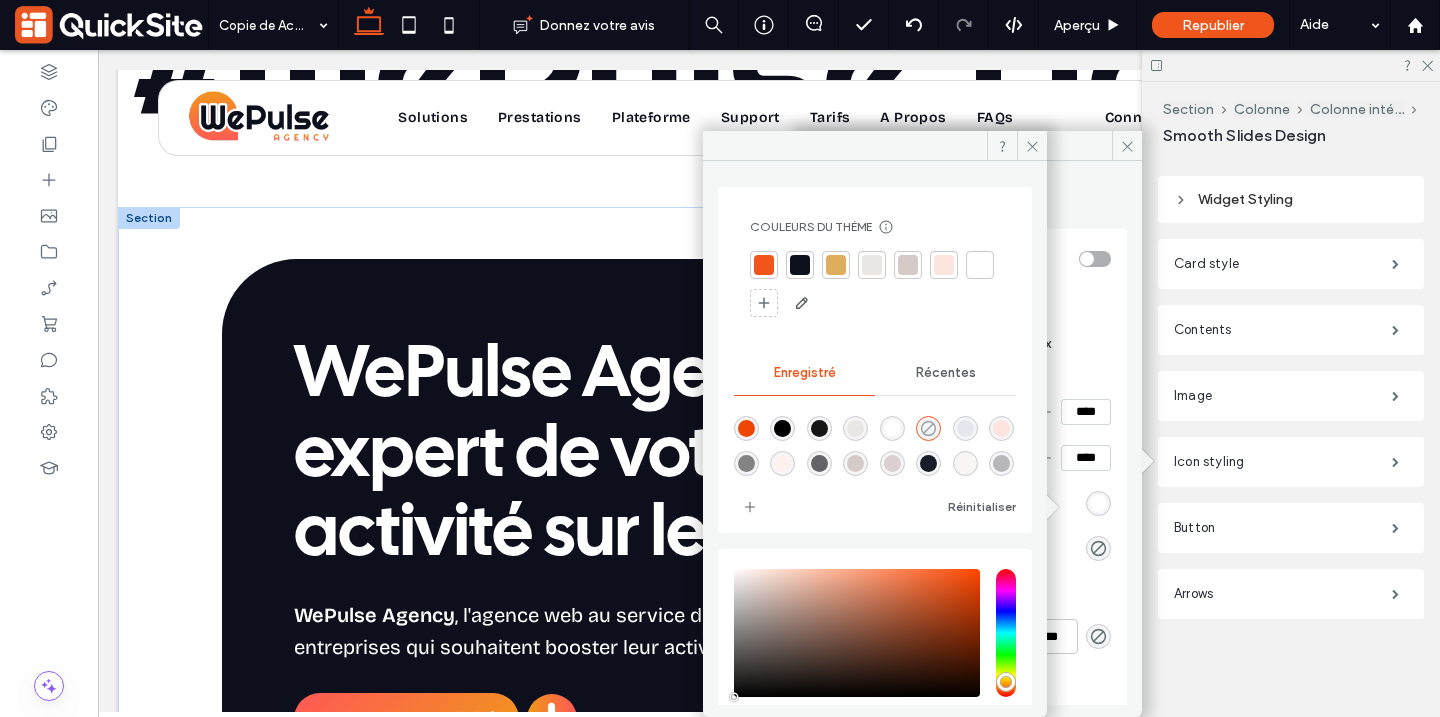 click 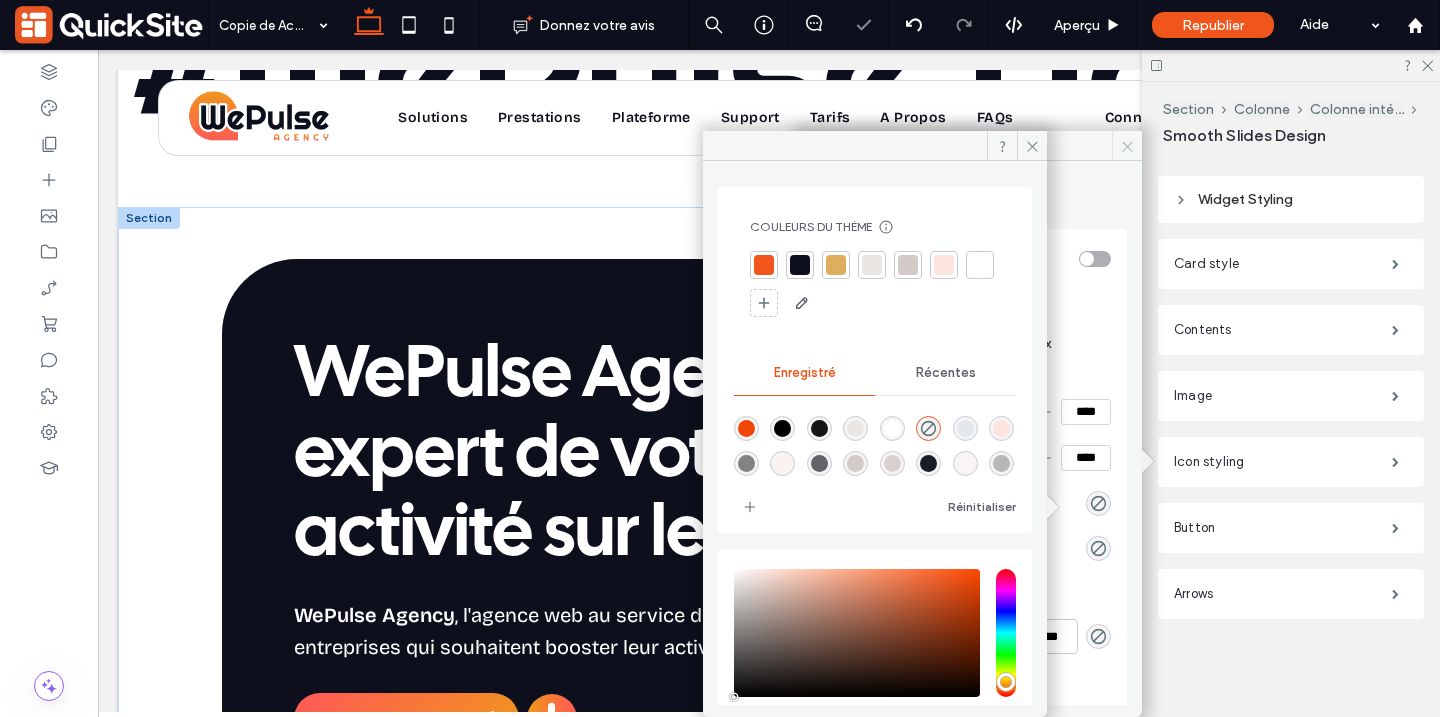 click 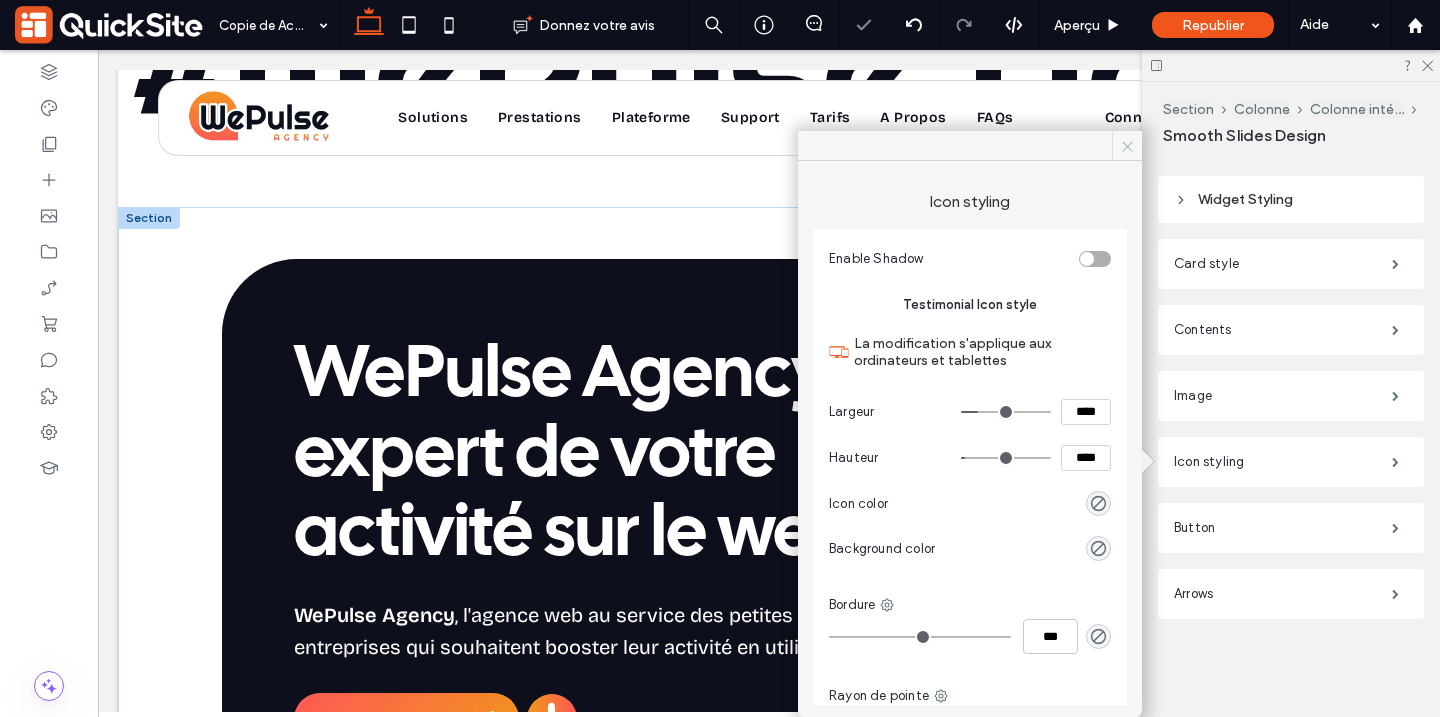 click 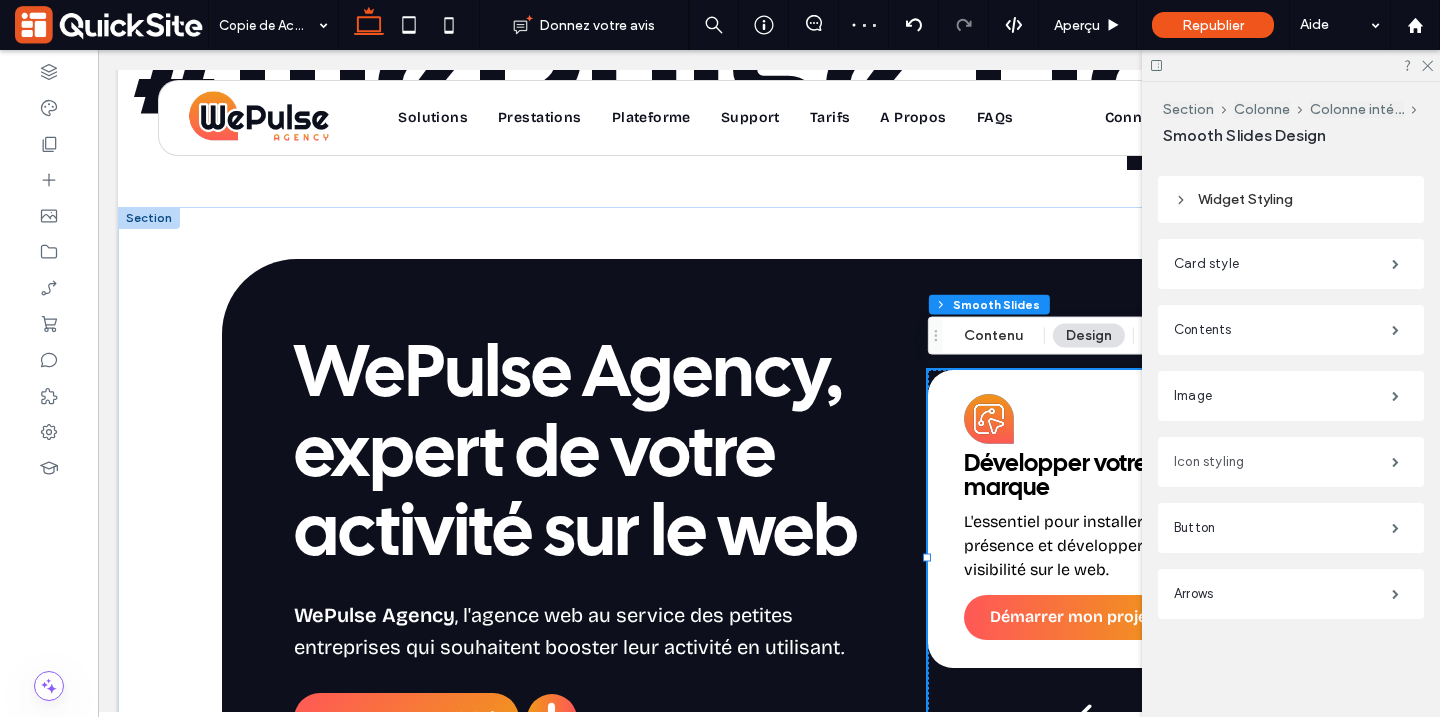 click on "Icon styling" at bounding box center (1283, 462) 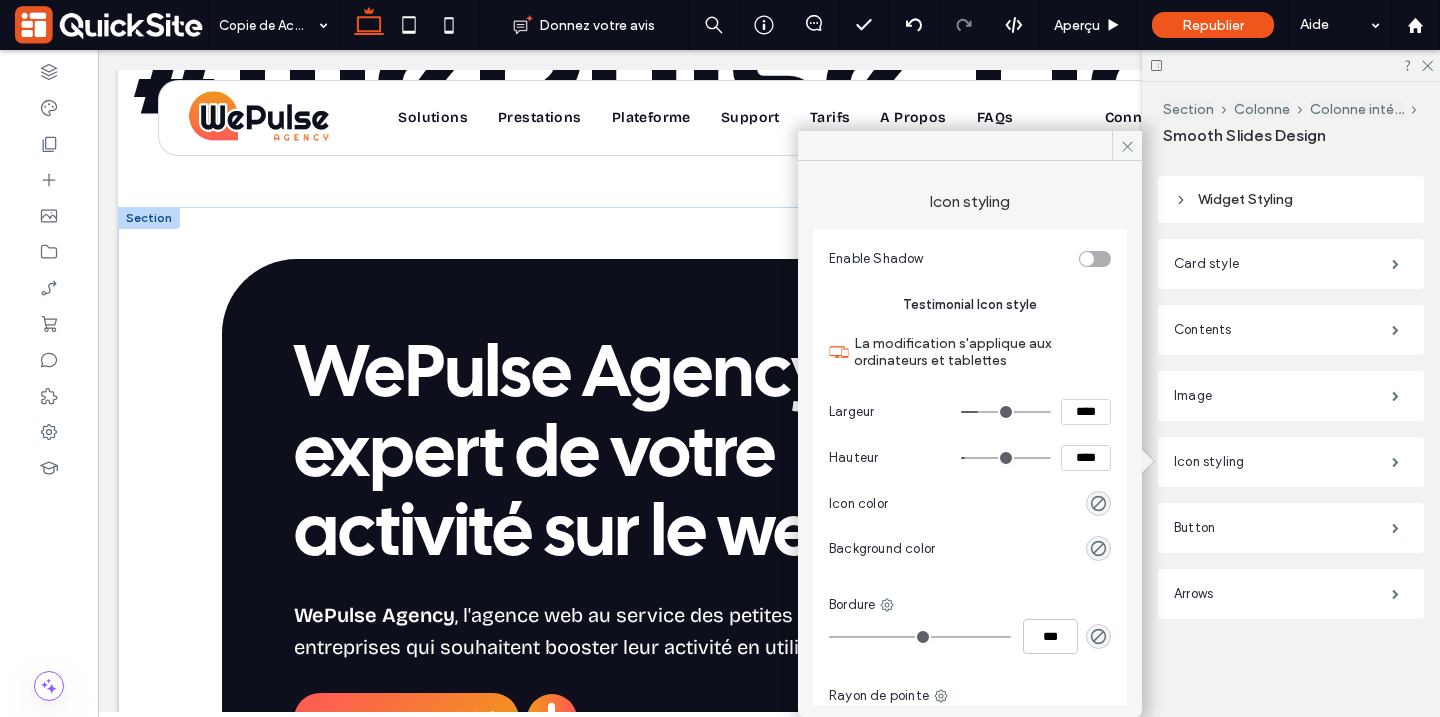 click on "****" at bounding box center (1086, 412) 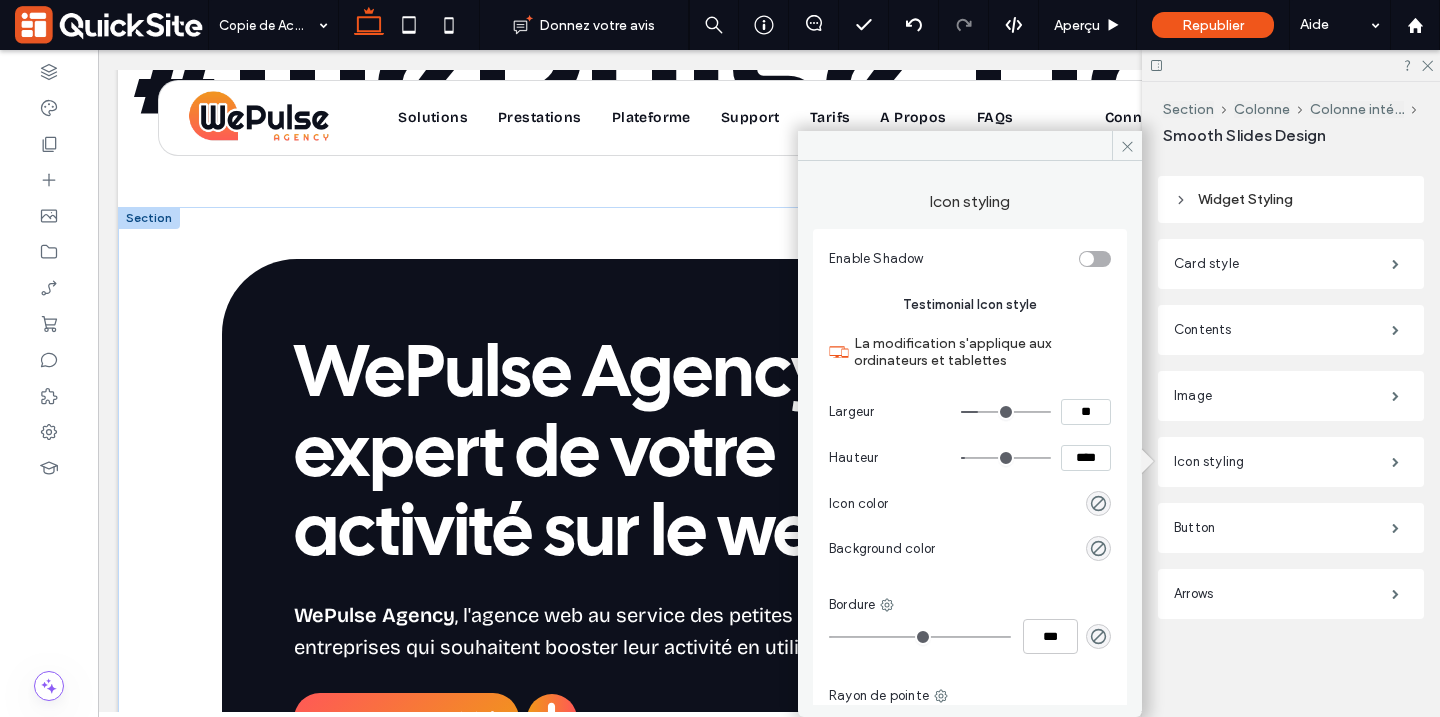 type on "****" 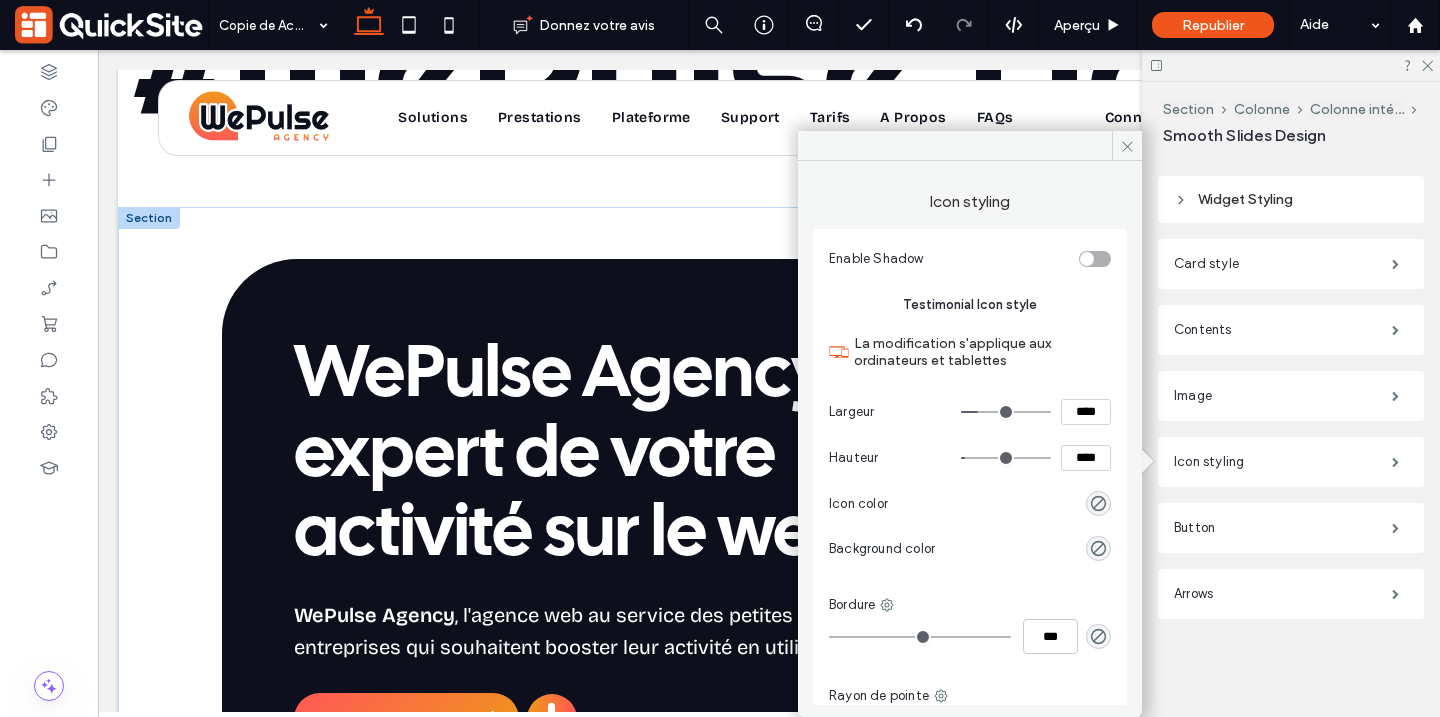 type on "**" 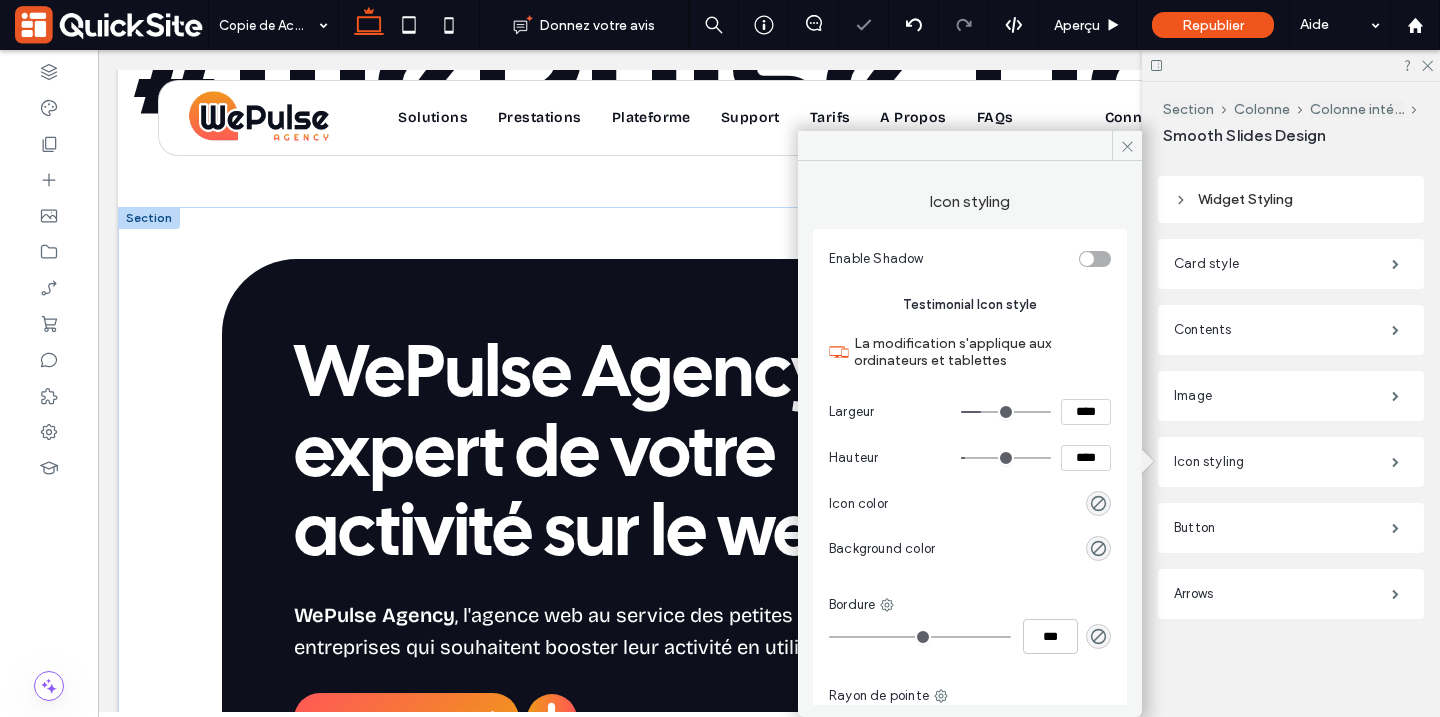 click on "****" at bounding box center [1086, 458] 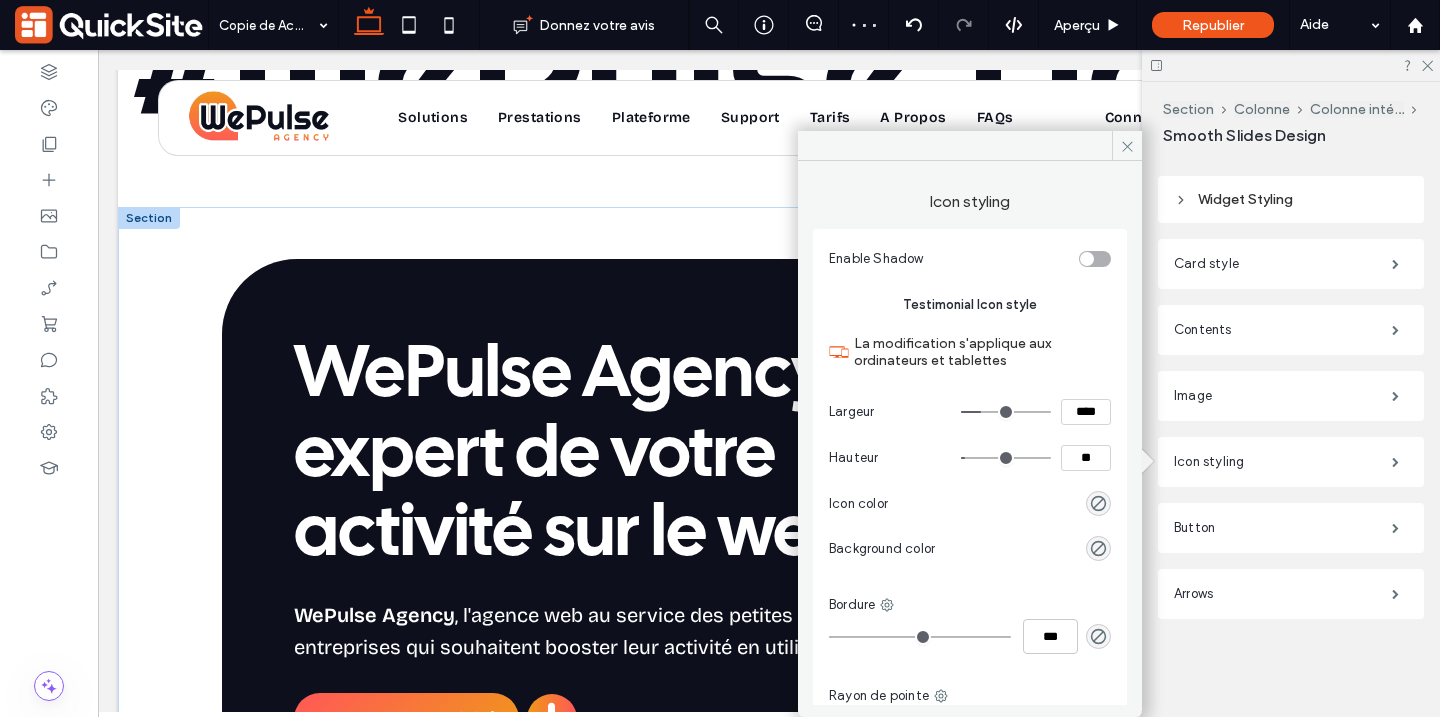 type on "****" 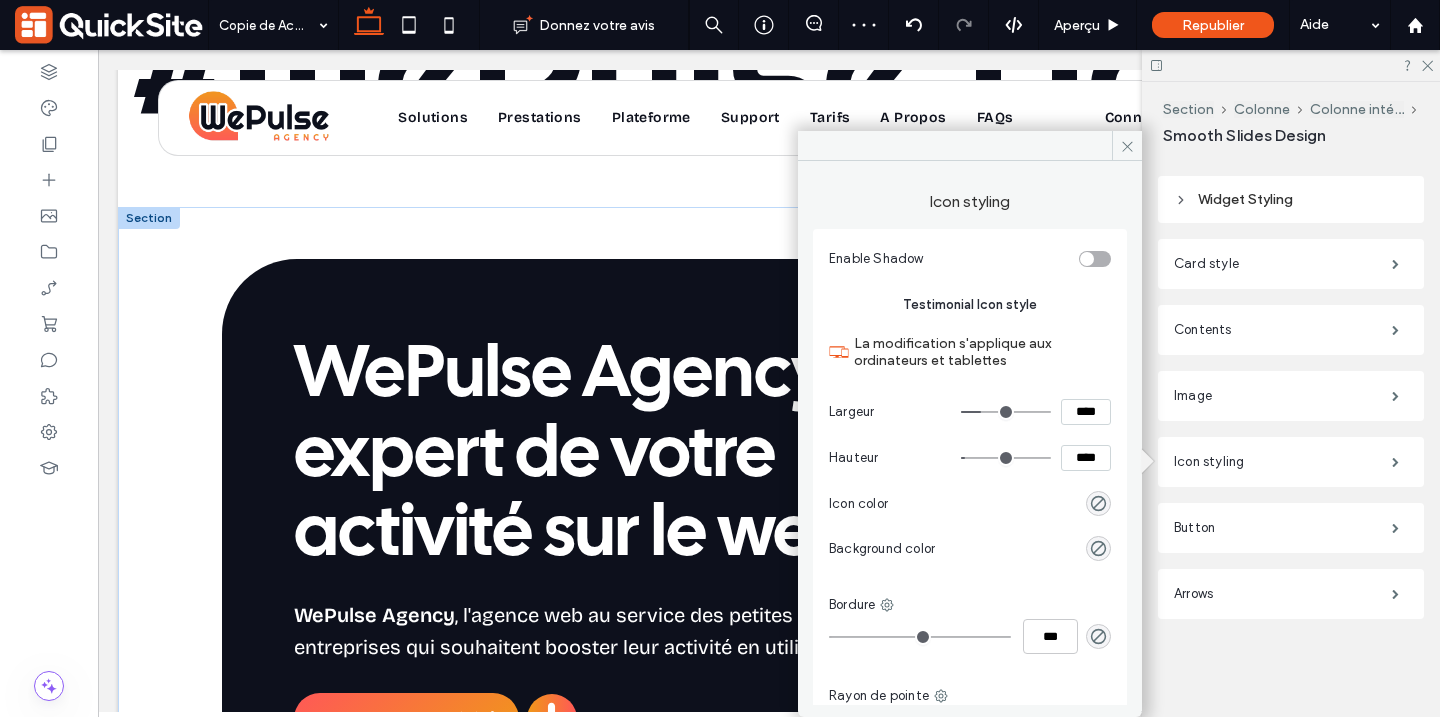 type on "**" 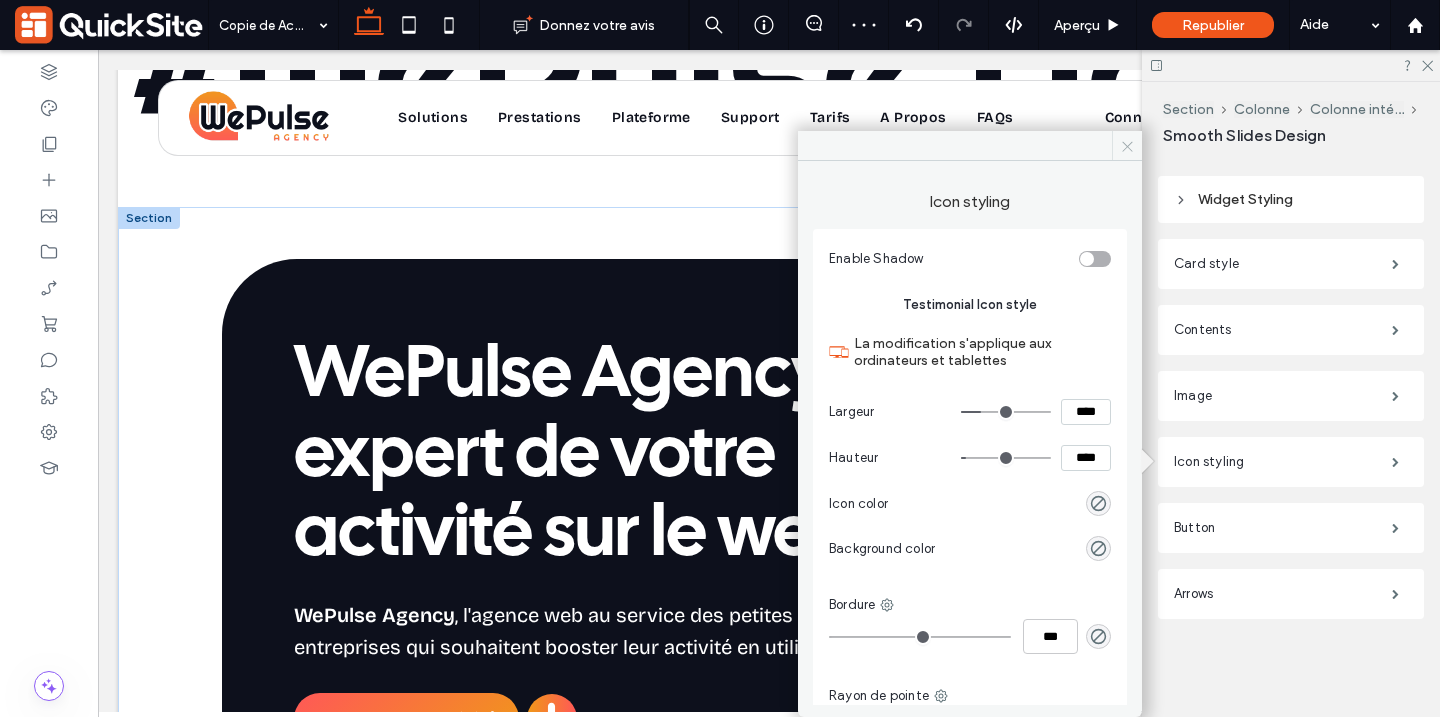 click 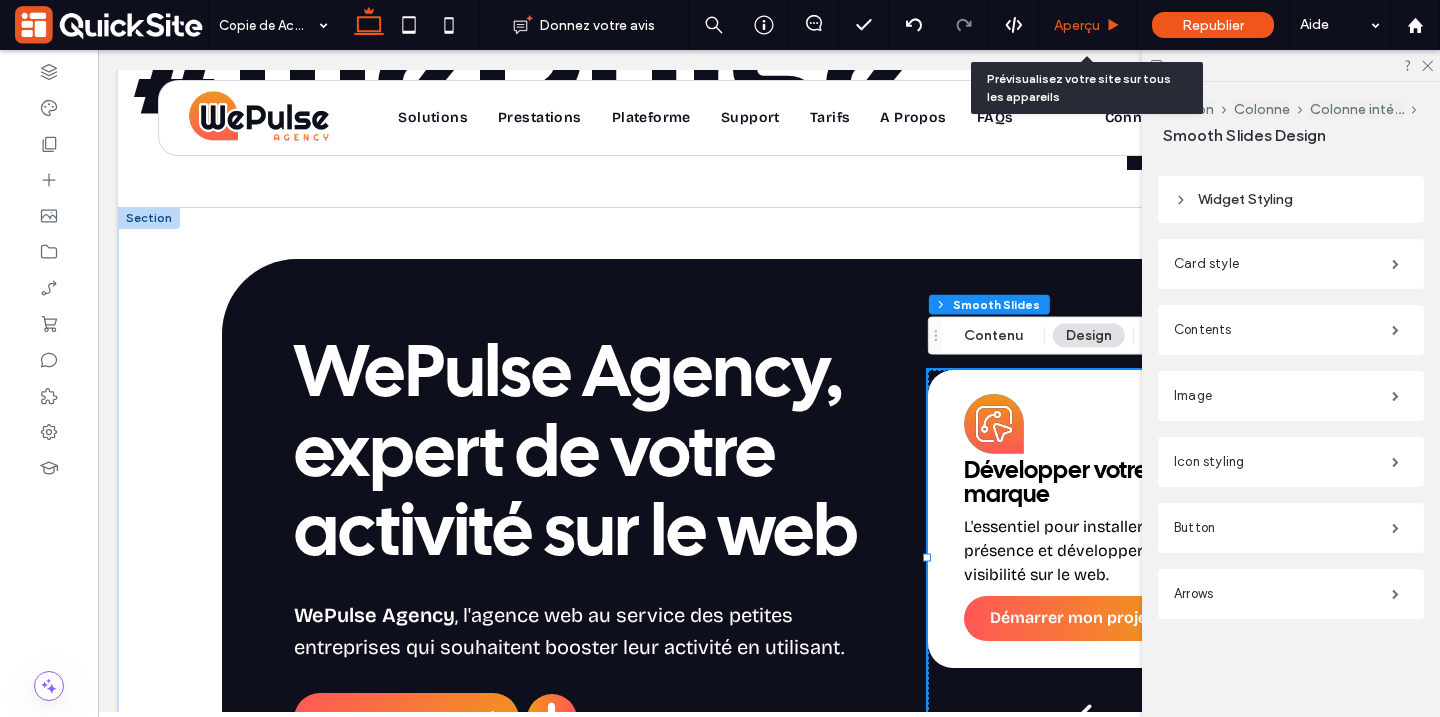 click on "Aperçu" at bounding box center [1077, 25] 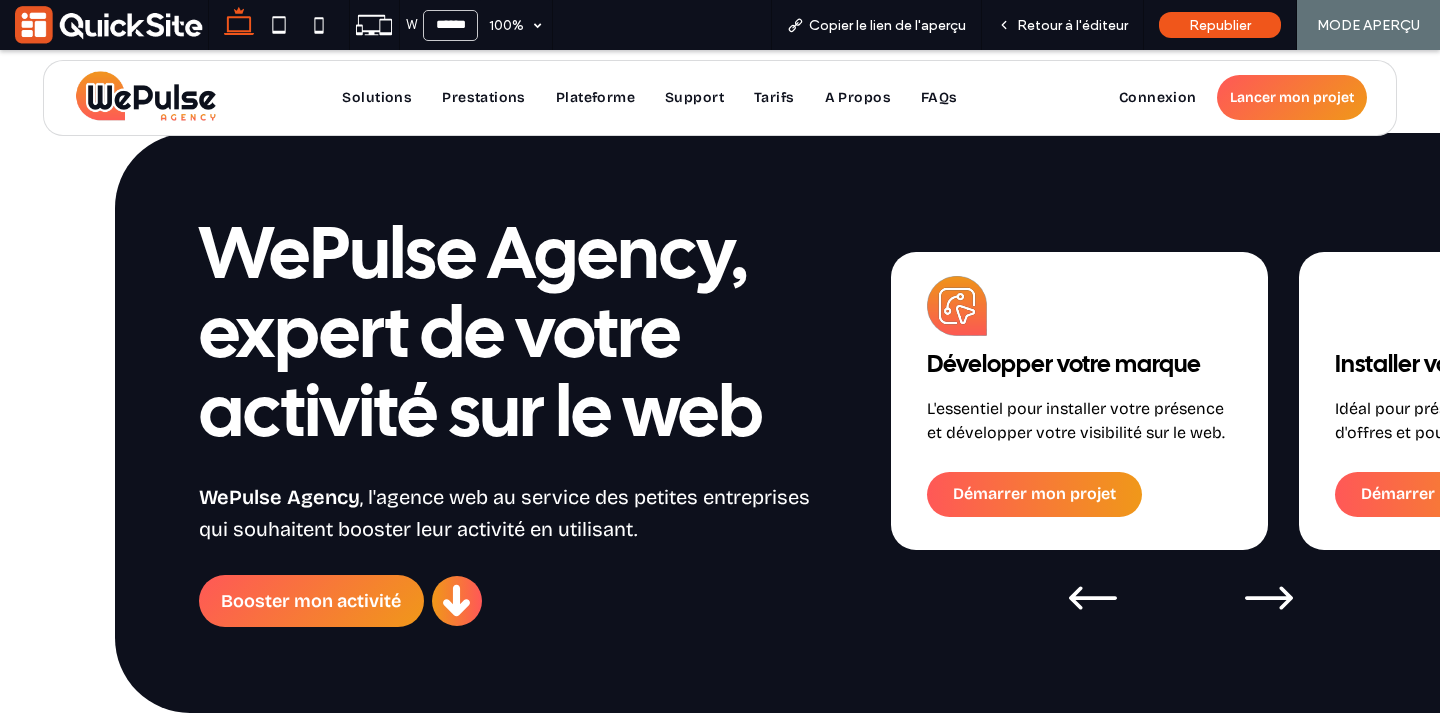 scroll, scrollTop: 947, scrollLeft: 0, axis: vertical 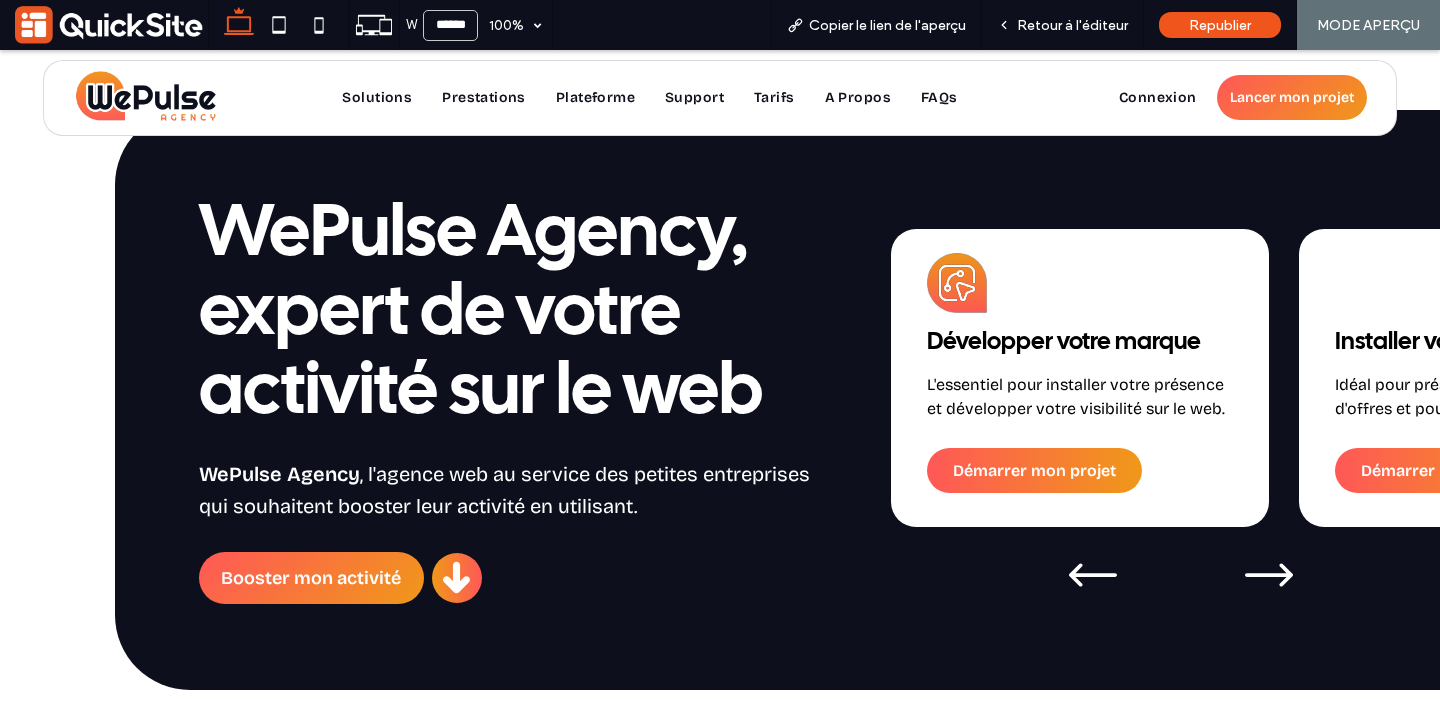 click 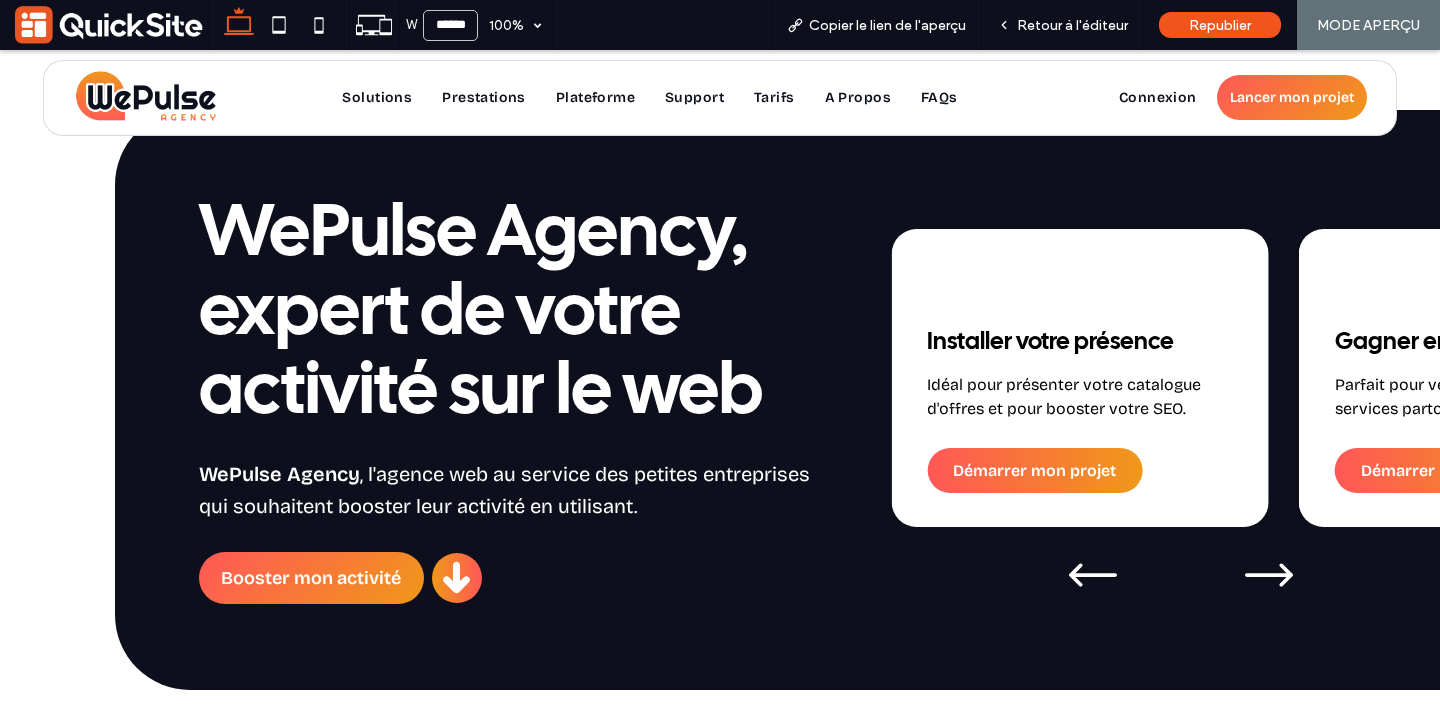 click 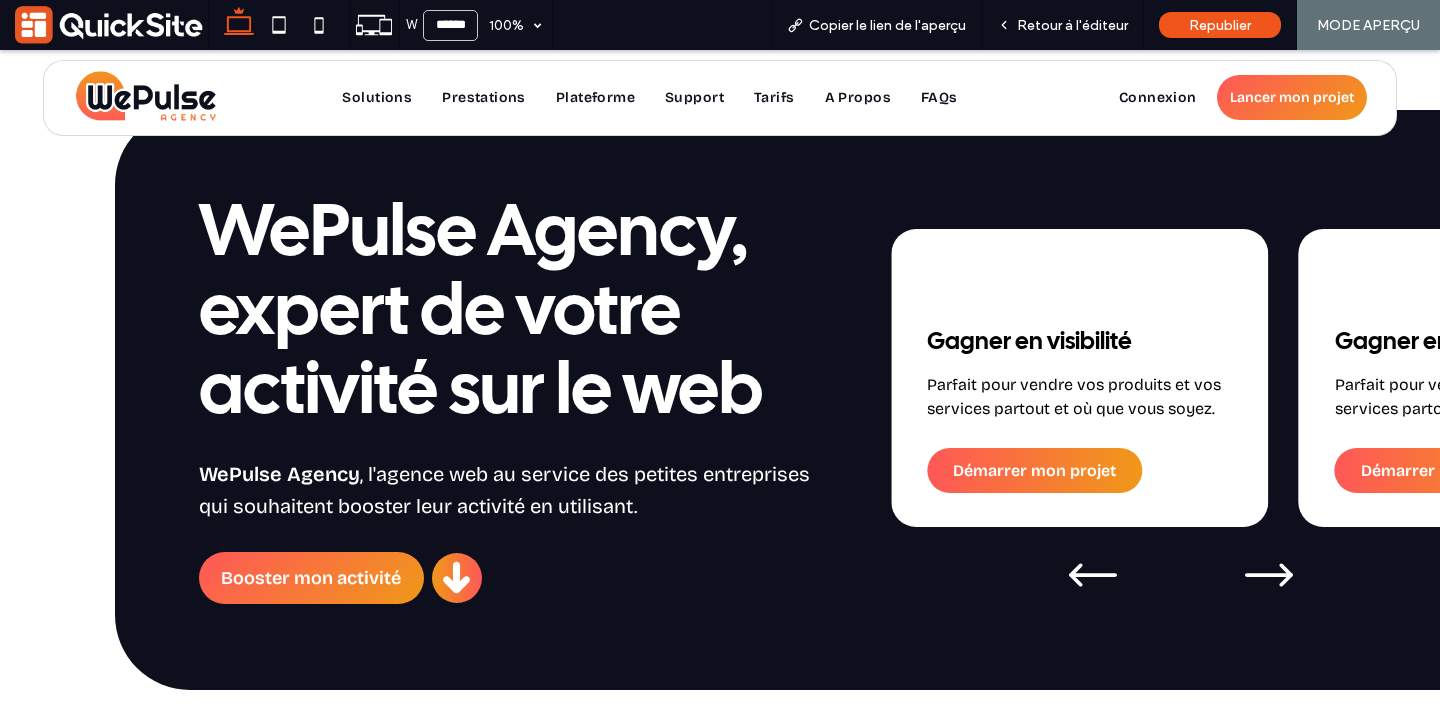 click 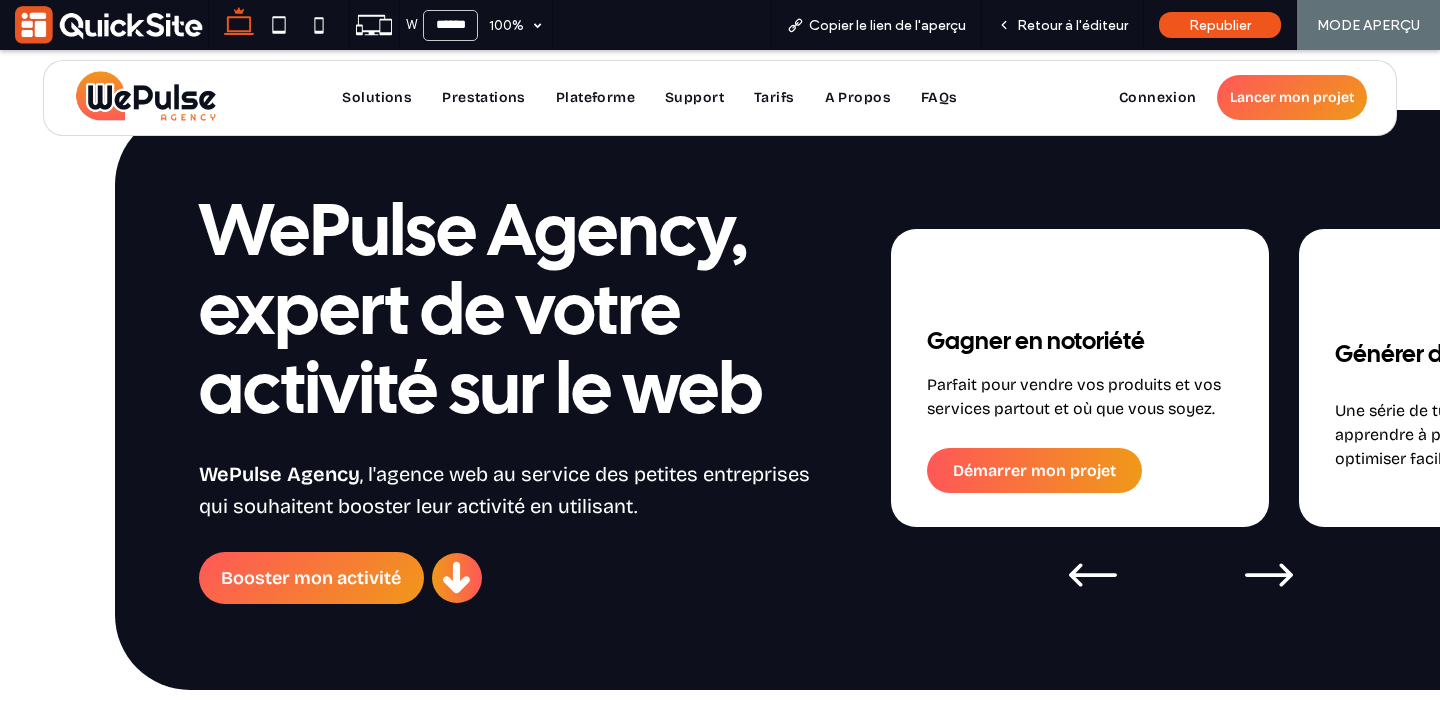 click 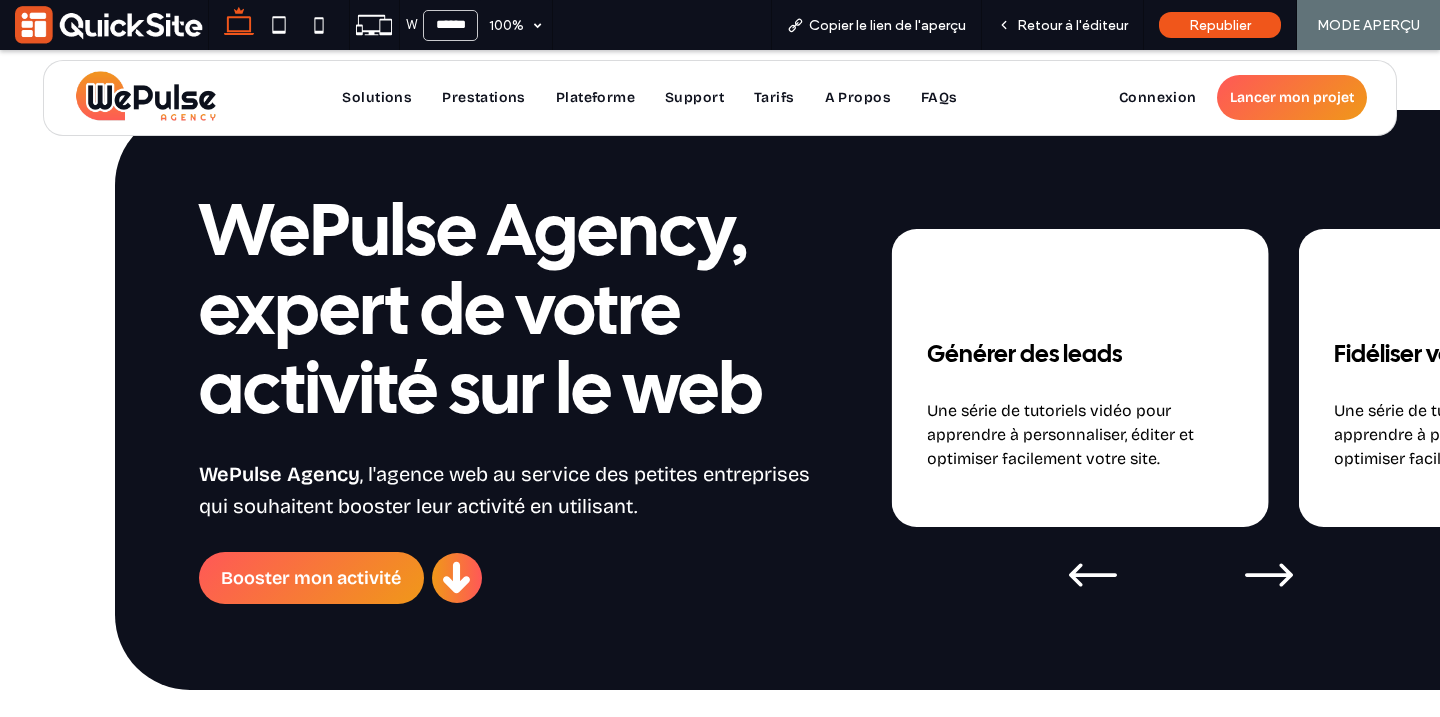 click 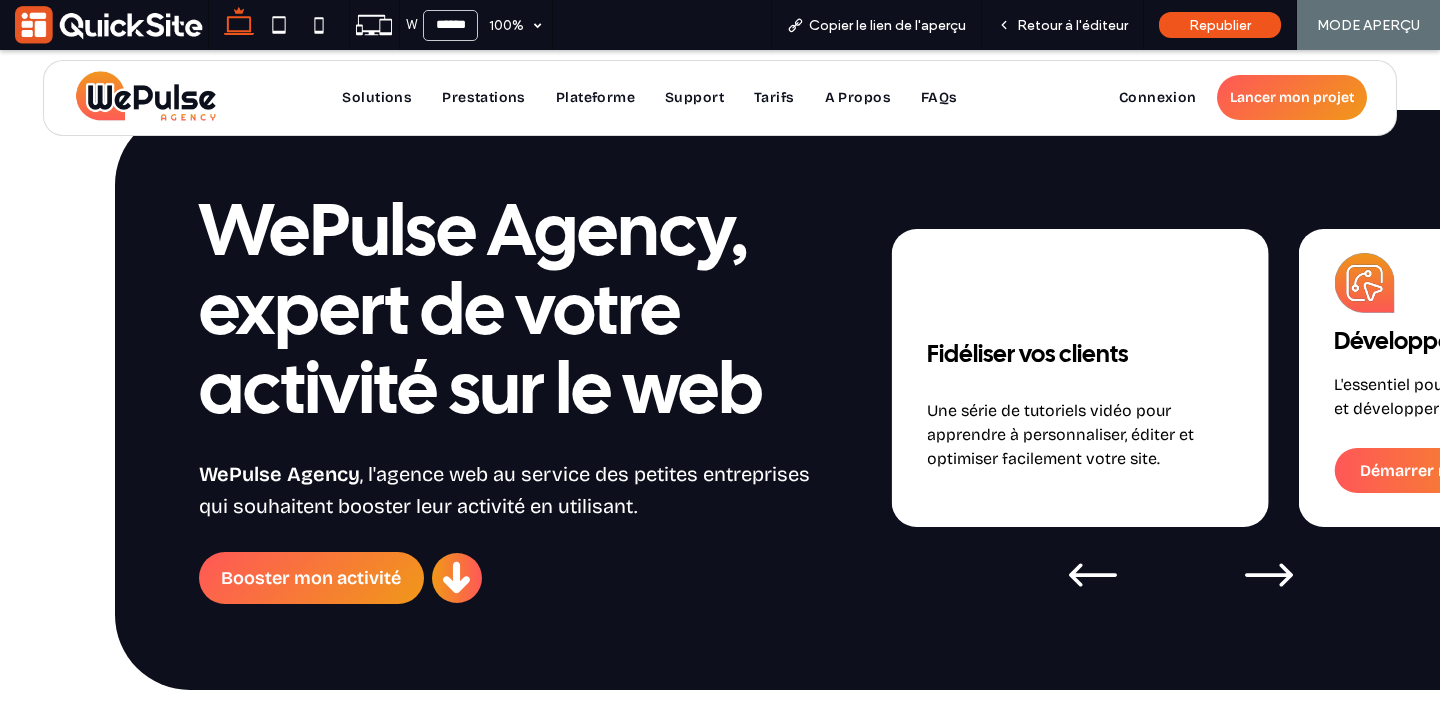 click 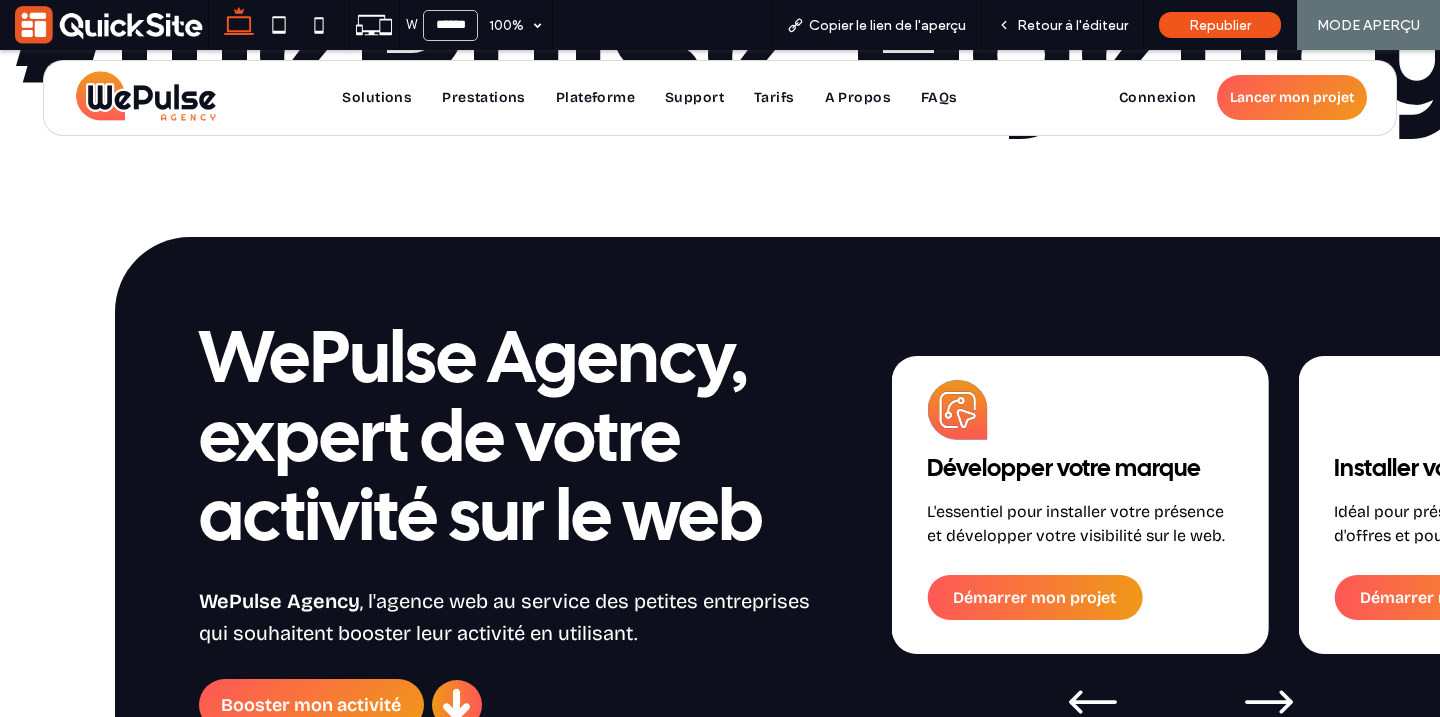 scroll, scrollTop: 826, scrollLeft: 0, axis: vertical 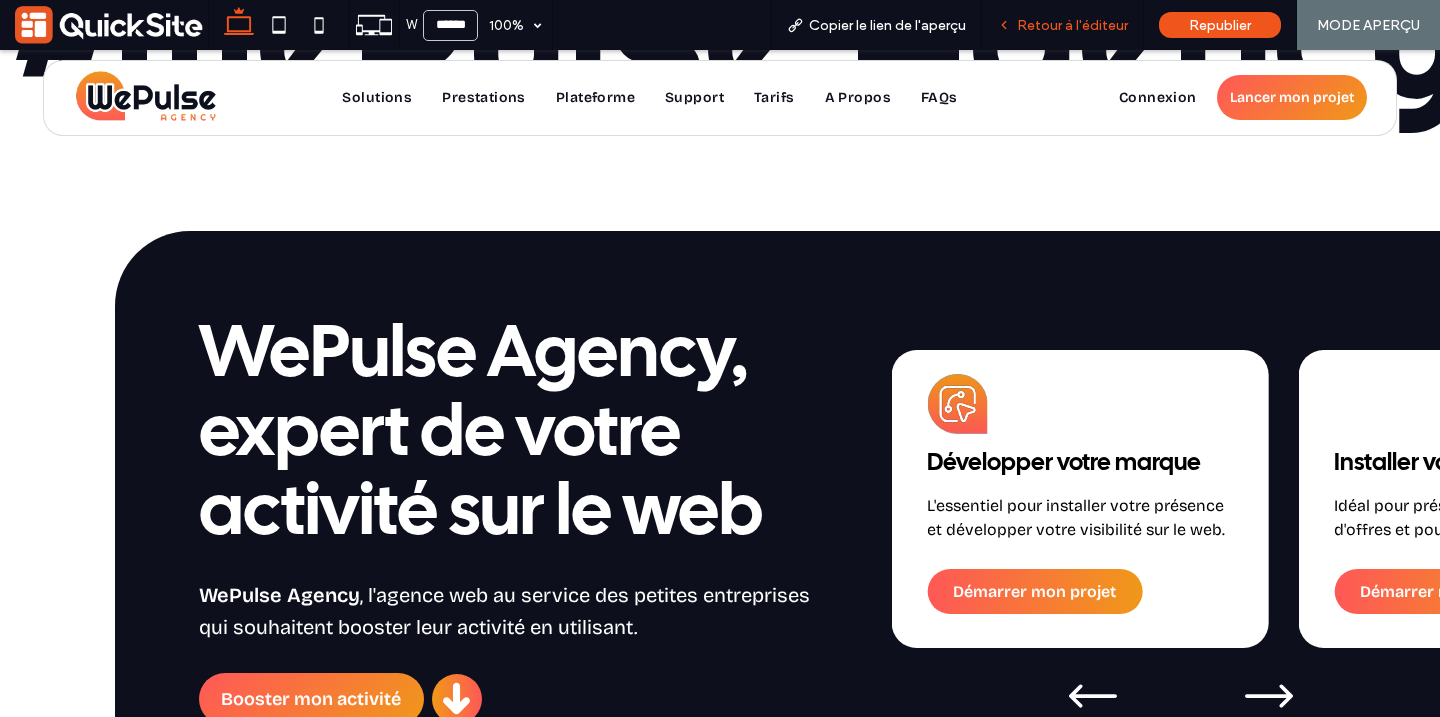 click on "Retour à l'éditeur" at bounding box center [1072, 25] 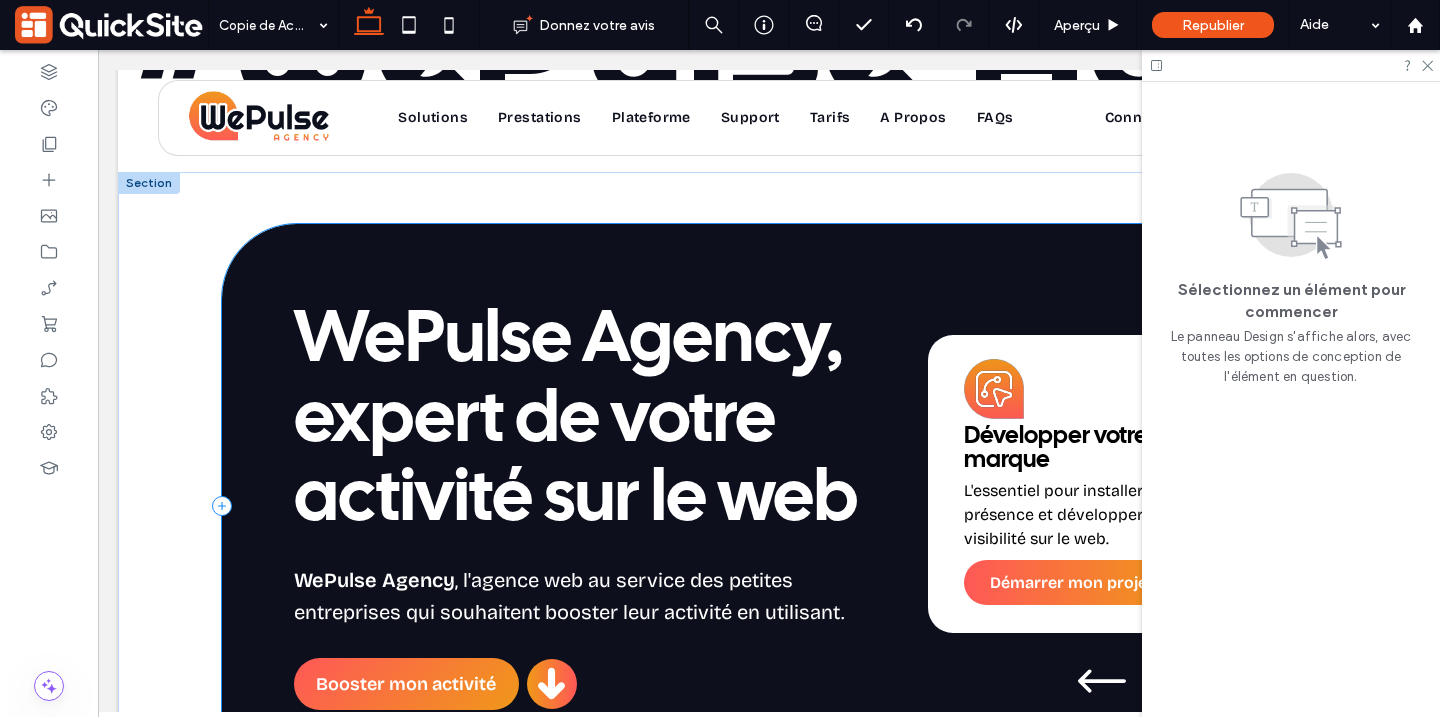 click on "WePulse Agency, expert de votre activité sur le web
WePulse
Agency , l'agence web au service des petites entreprises qui souhaitent booster leur activité en utilisant.
Booster mon activité
Scroll Home, QuickSite Studio, Création de site web professionnel, moderne, responsive et optimisé SEO
Gagner en visibilité
Parfait pour vendre vos produits et vos services partout et où que vous soyez.
Démarrer mon projet" at bounding box center (821, 506) 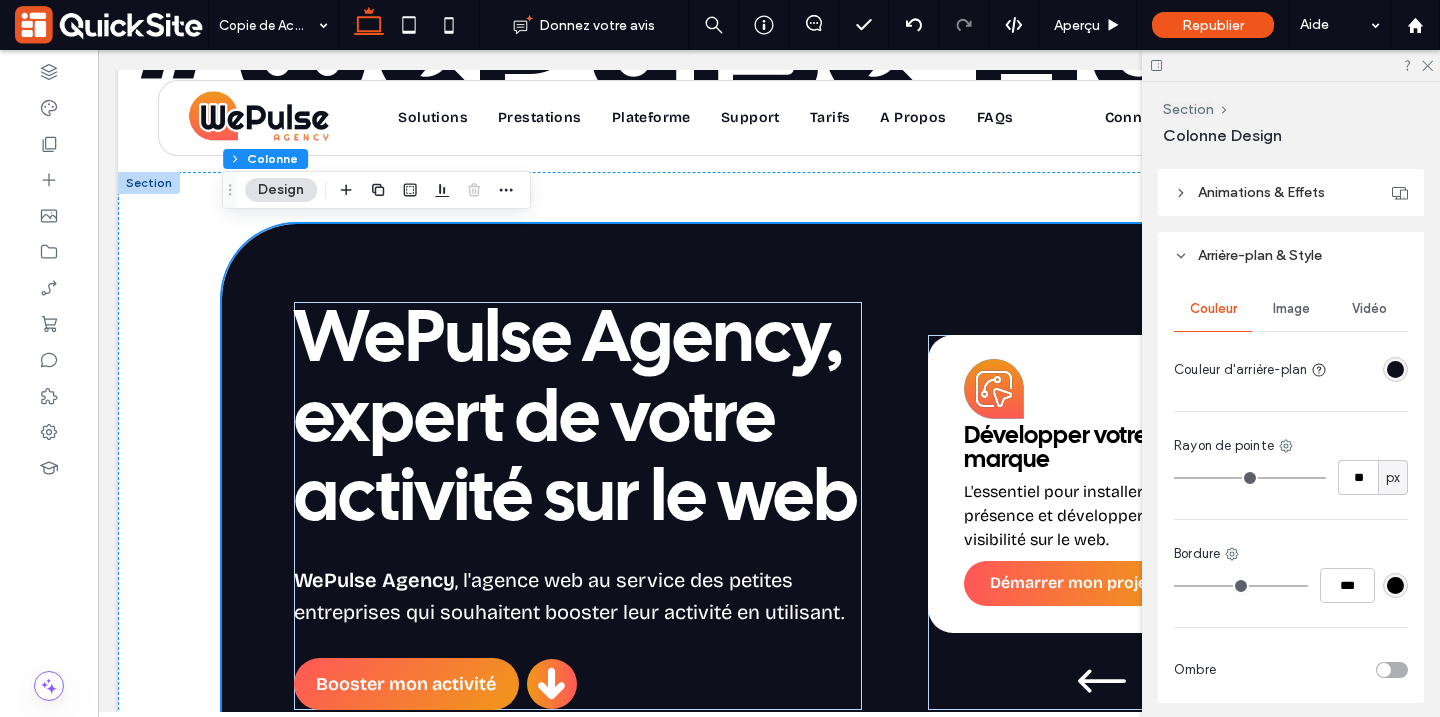 scroll, scrollTop: 1097, scrollLeft: 0, axis: vertical 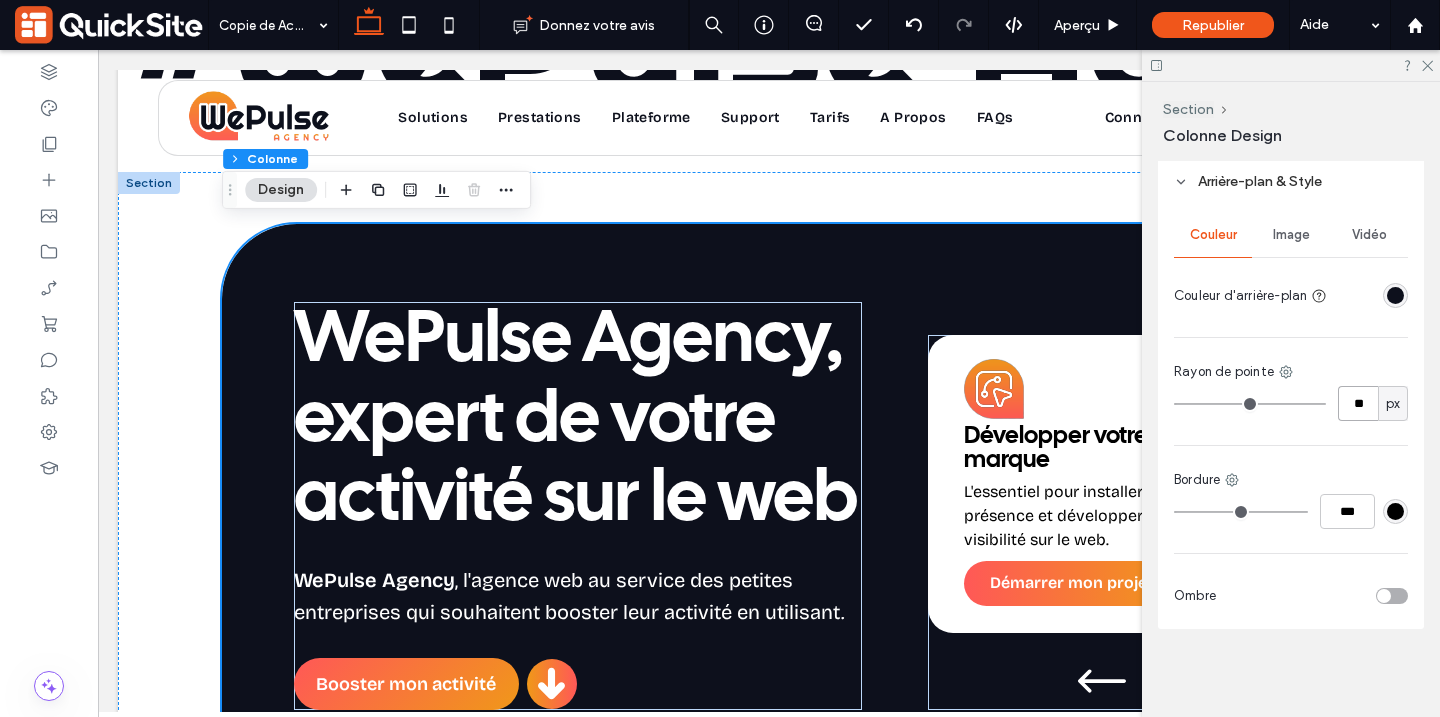 click on "**" at bounding box center (1358, 403) 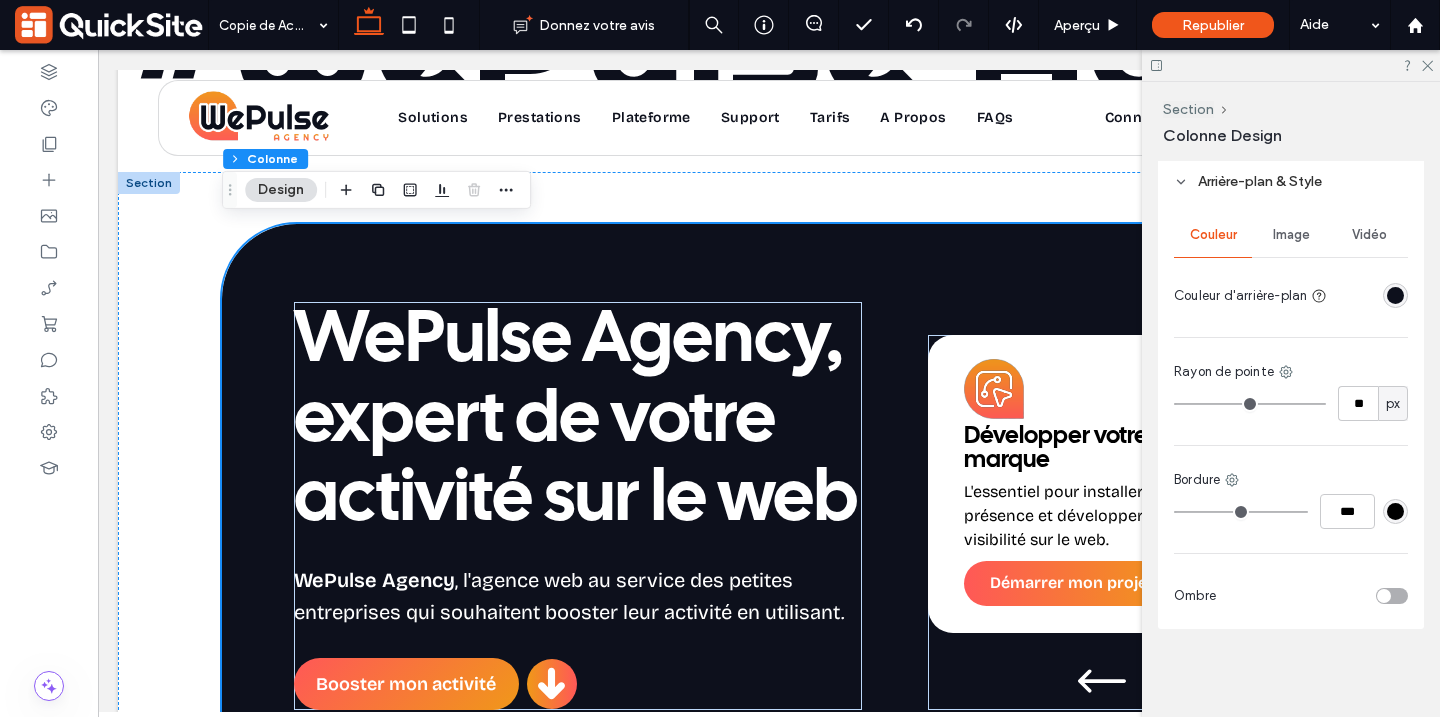click on "Rayon de pointe" at bounding box center [1291, 372] 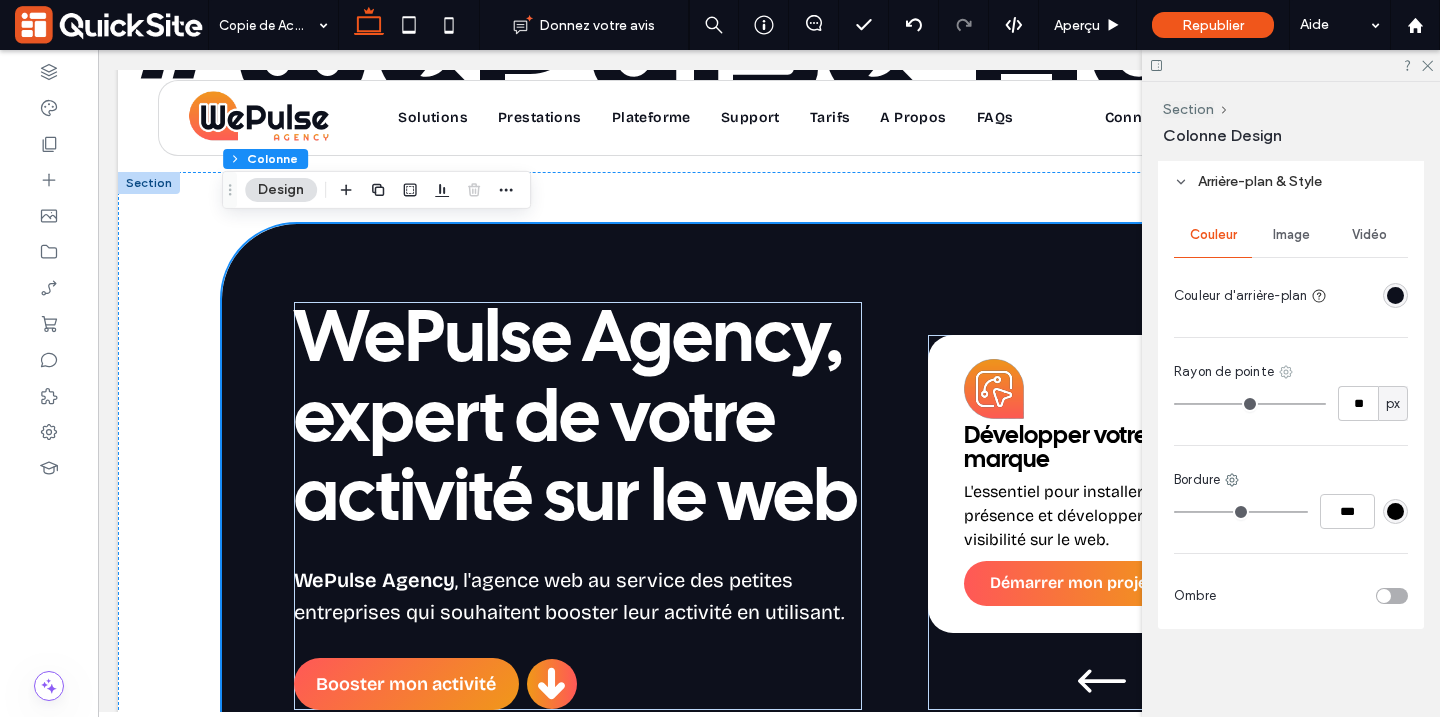 click 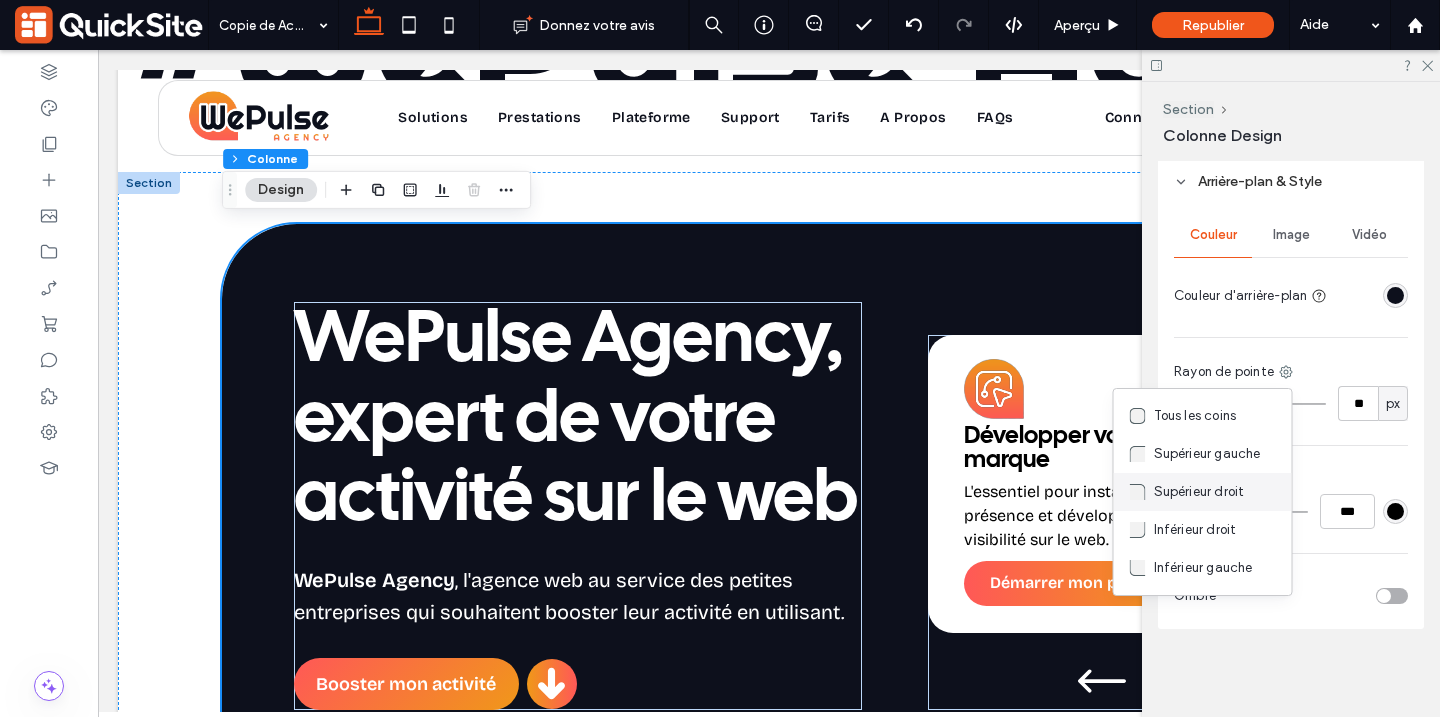 click on "Supérieur droit" at bounding box center [1199, 492] 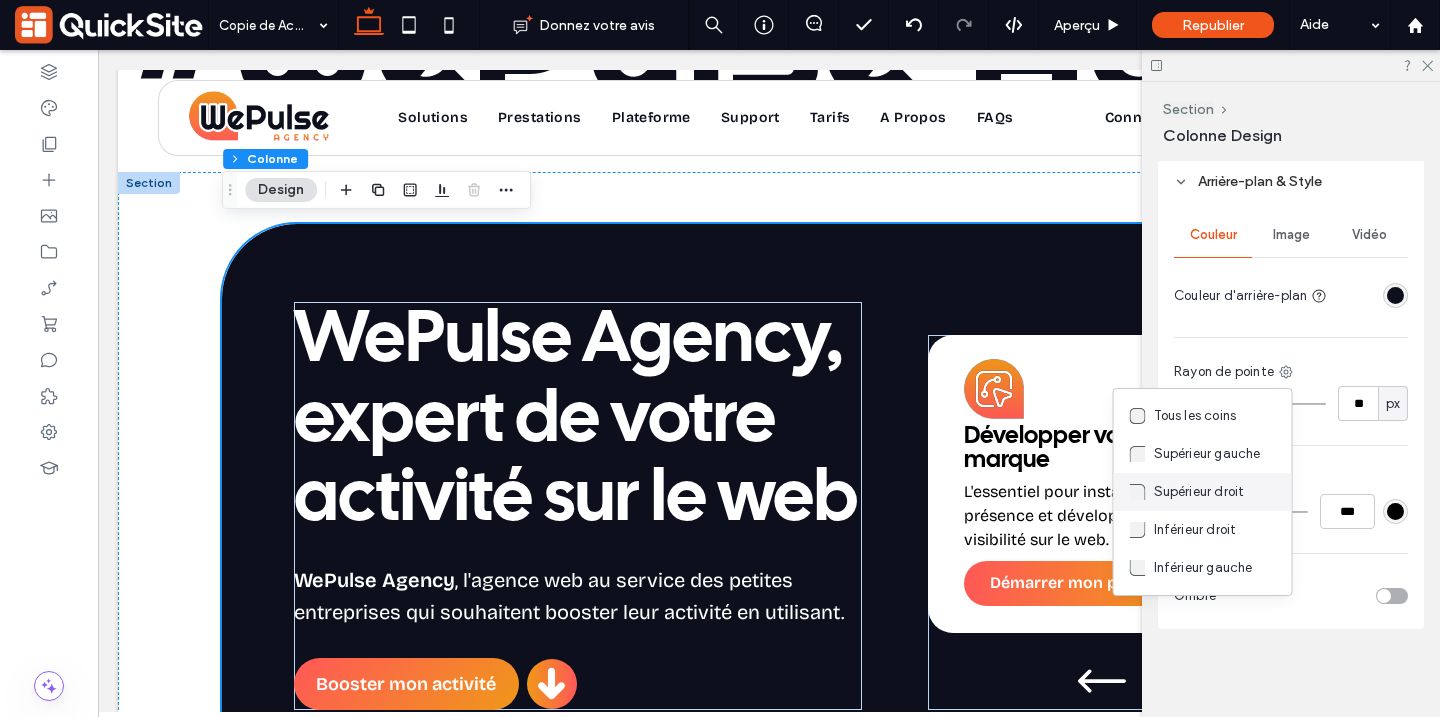 type on "*" 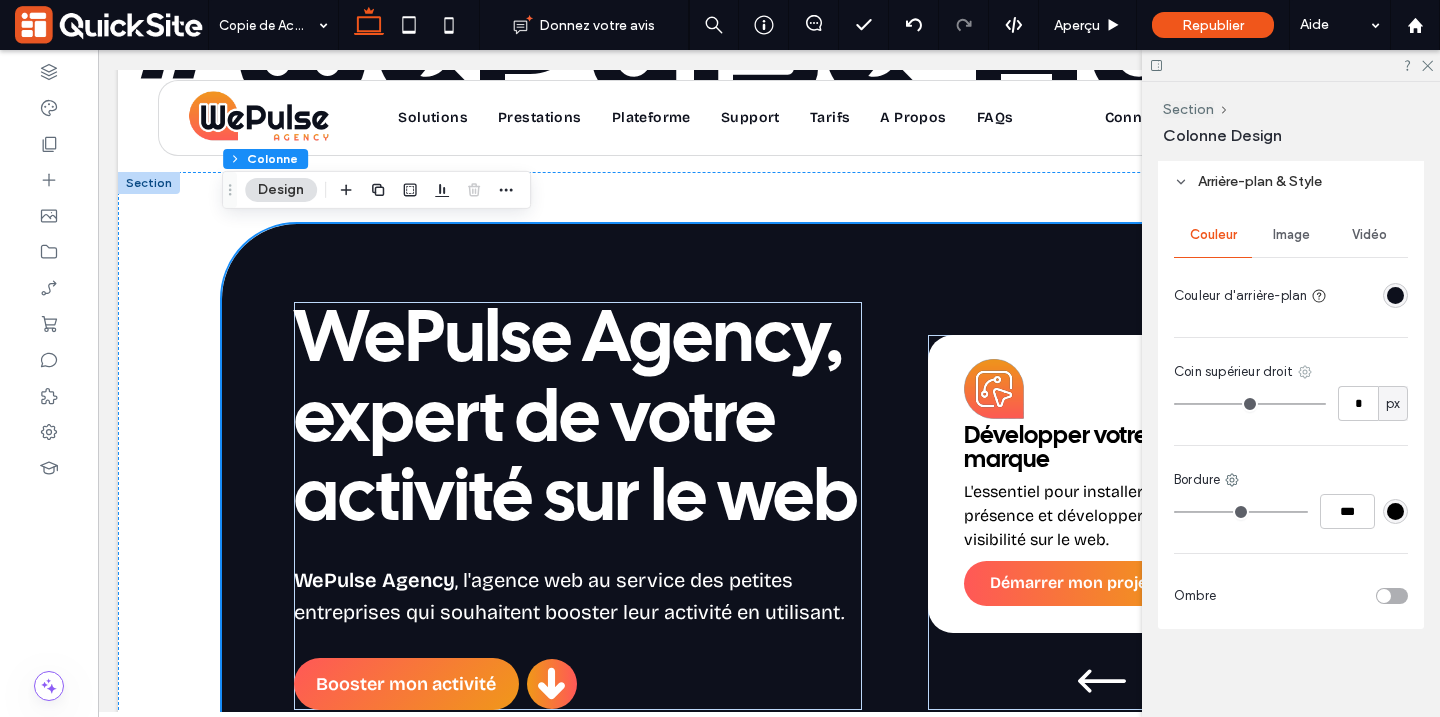 click 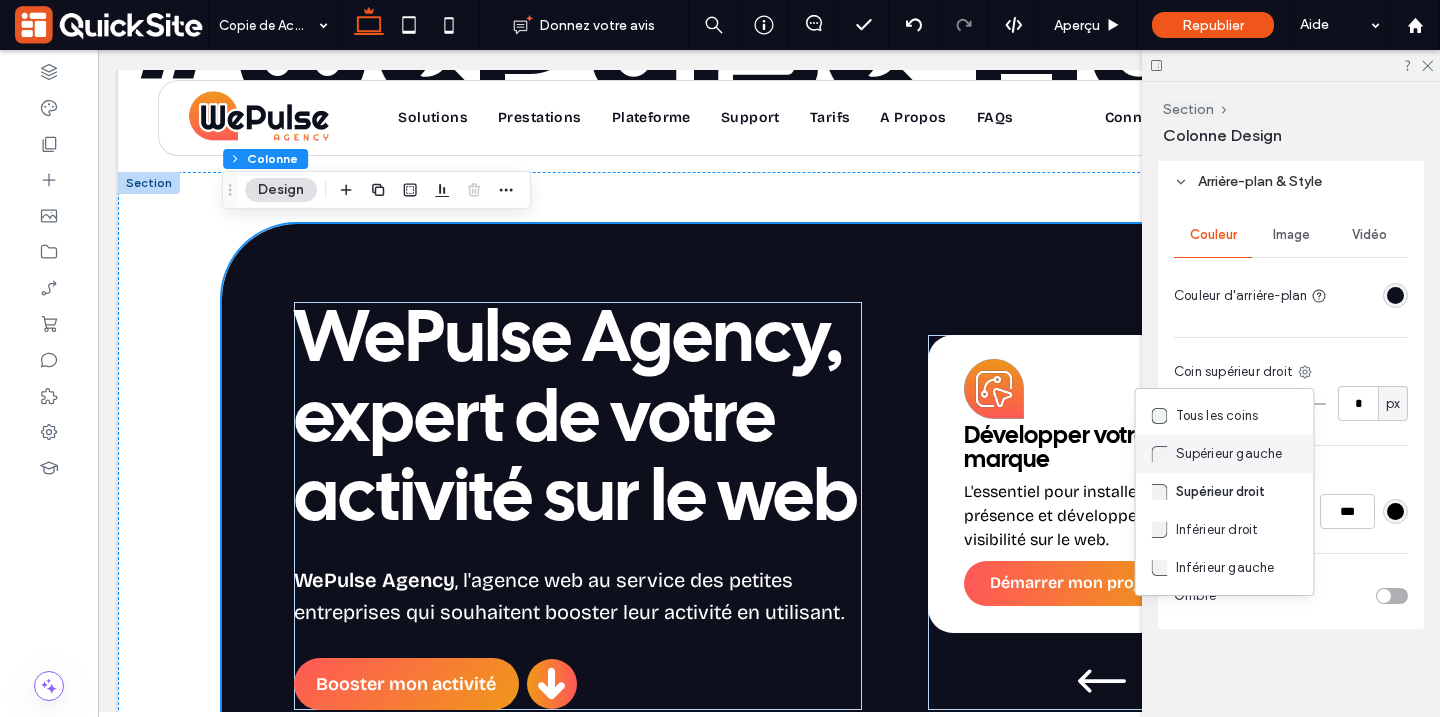 click on "Supérieur gauche" at bounding box center (1229, 454) 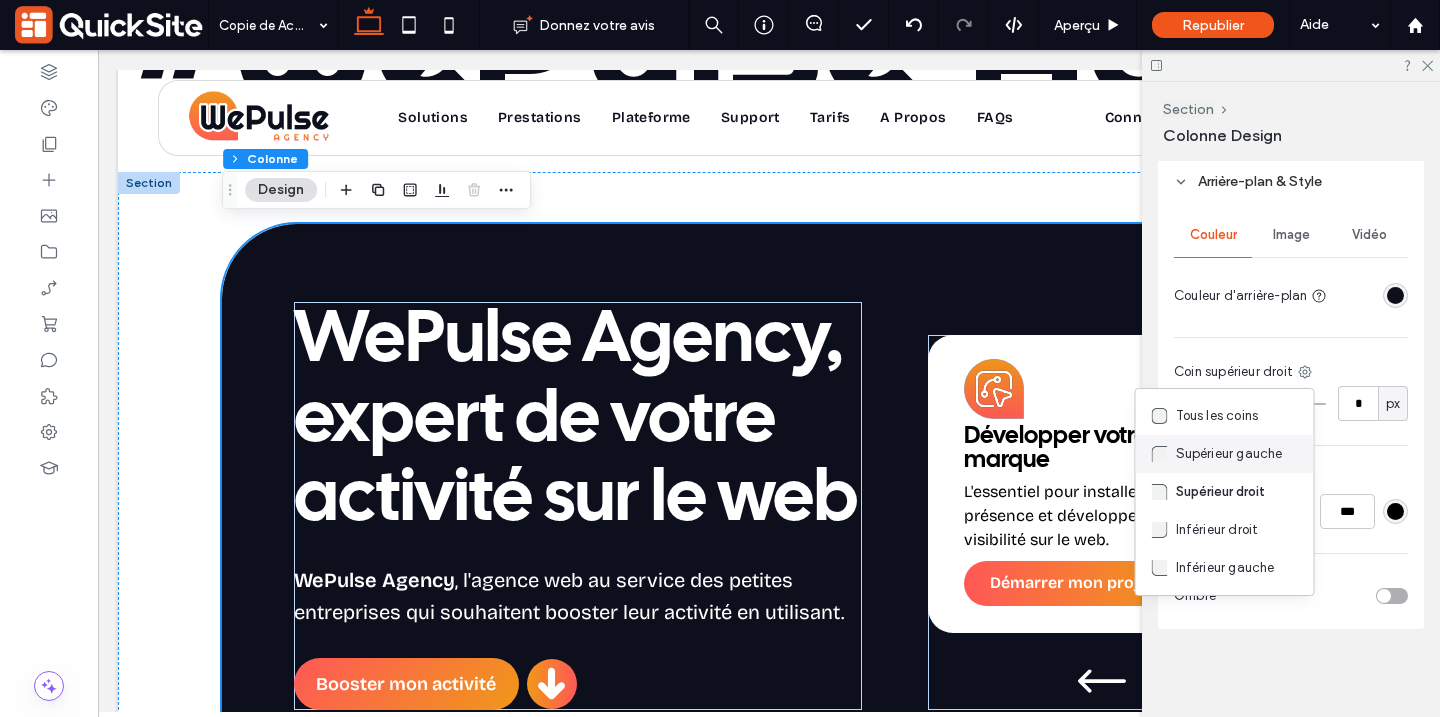 type on "**" 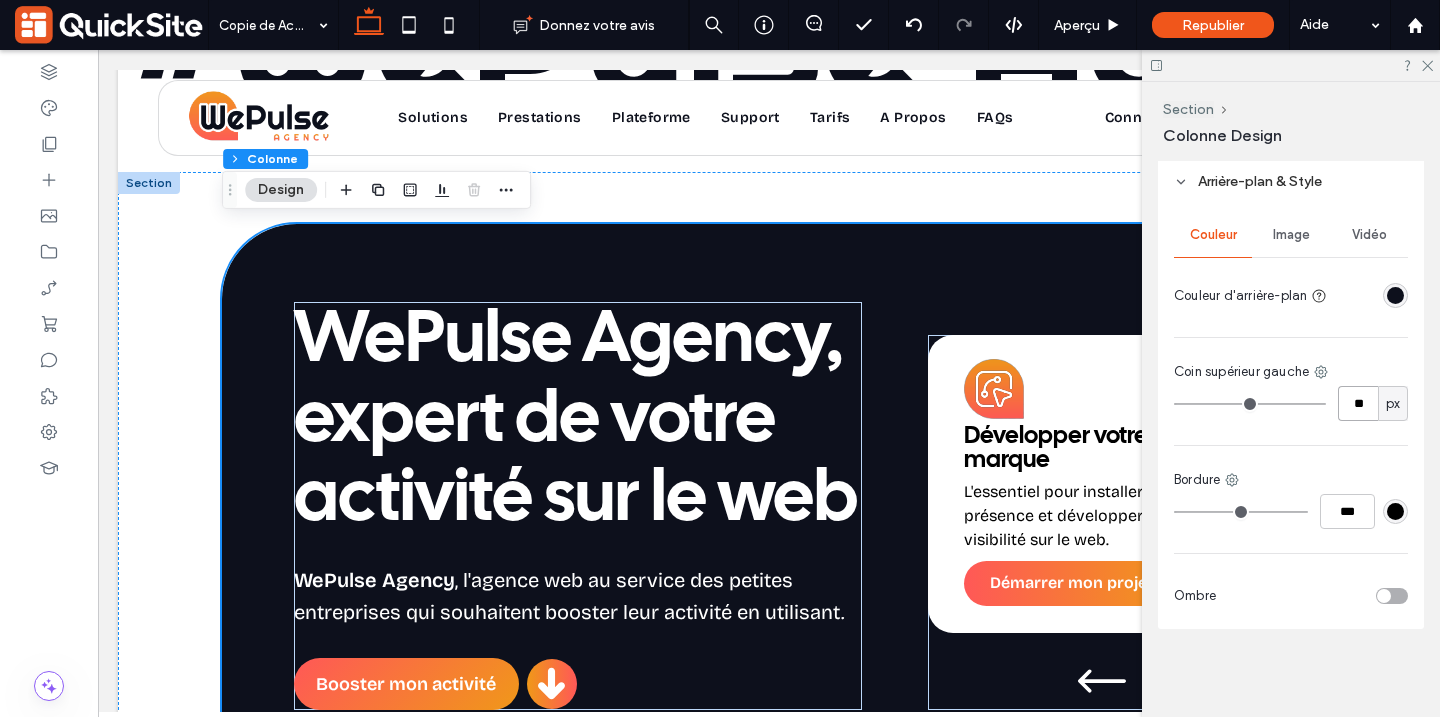 click on "**" at bounding box center [1358, 403] 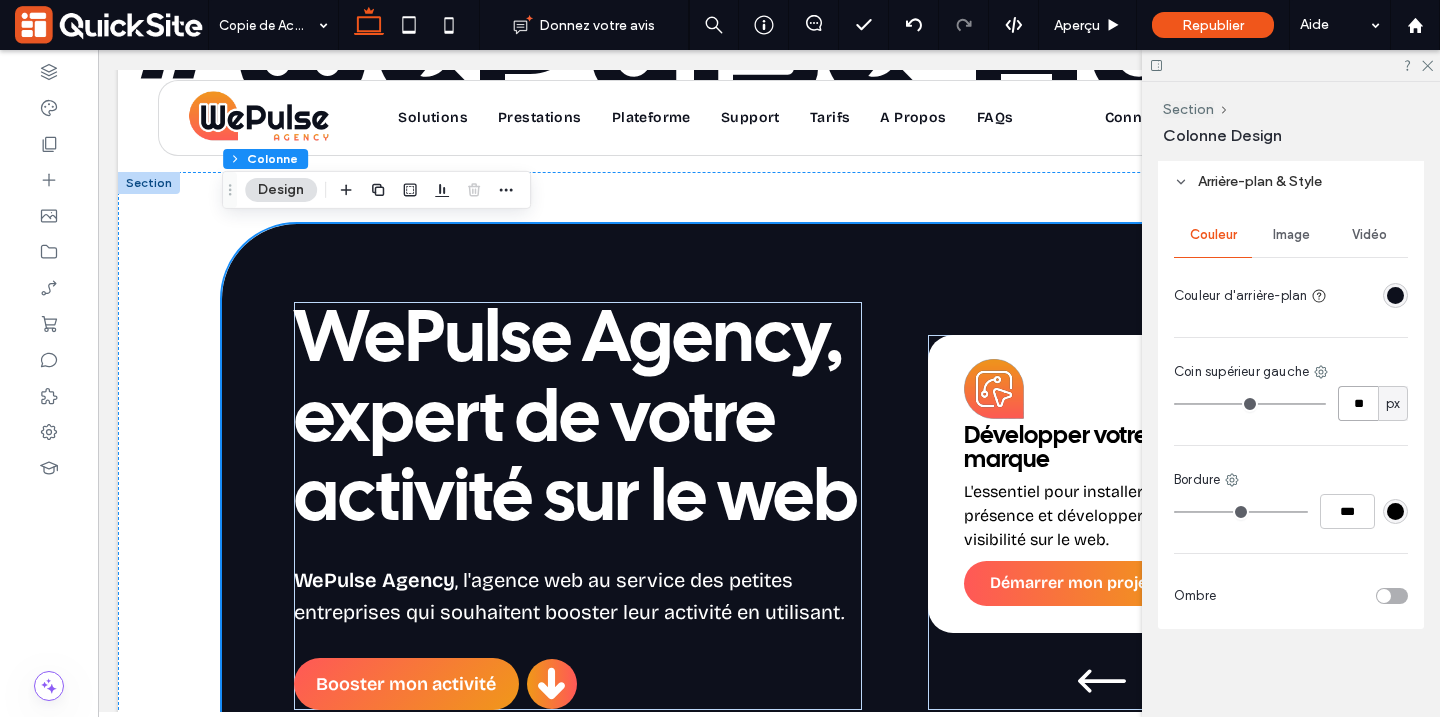 type on "**" 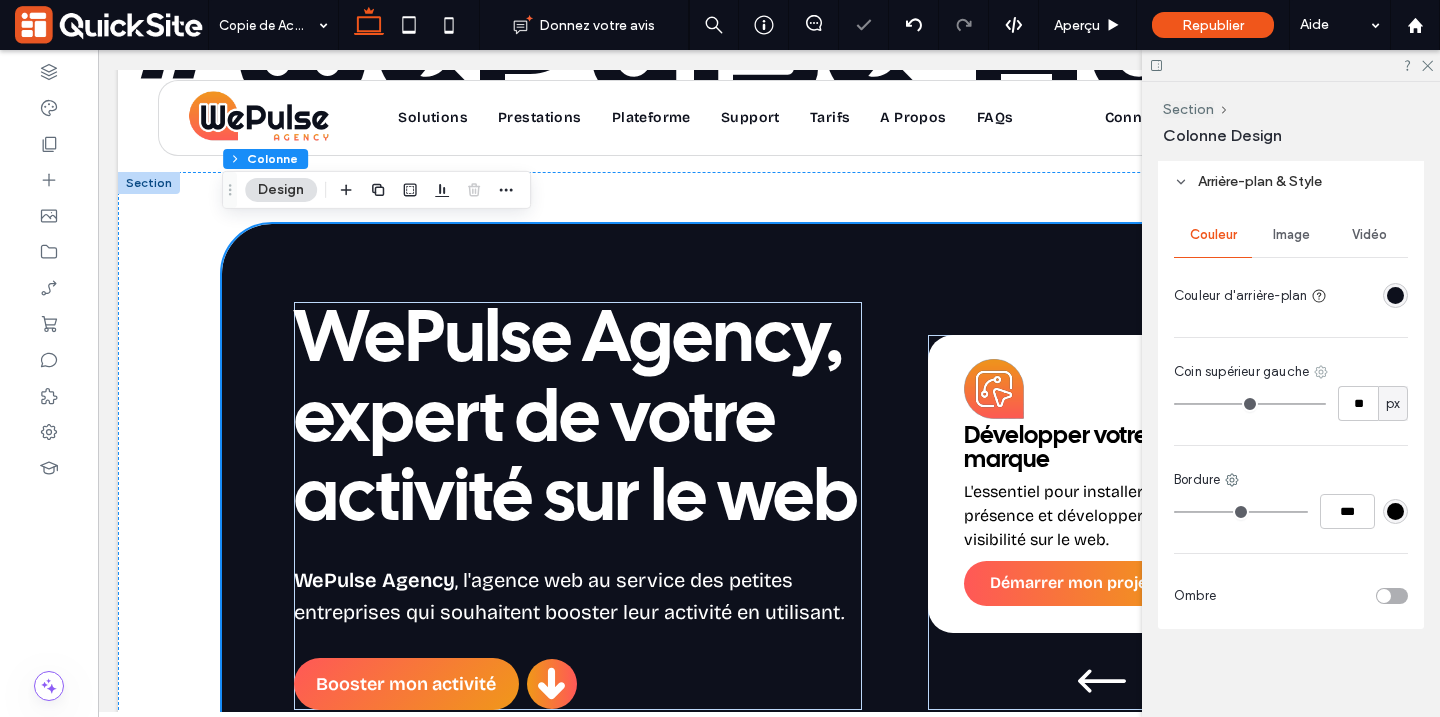 click 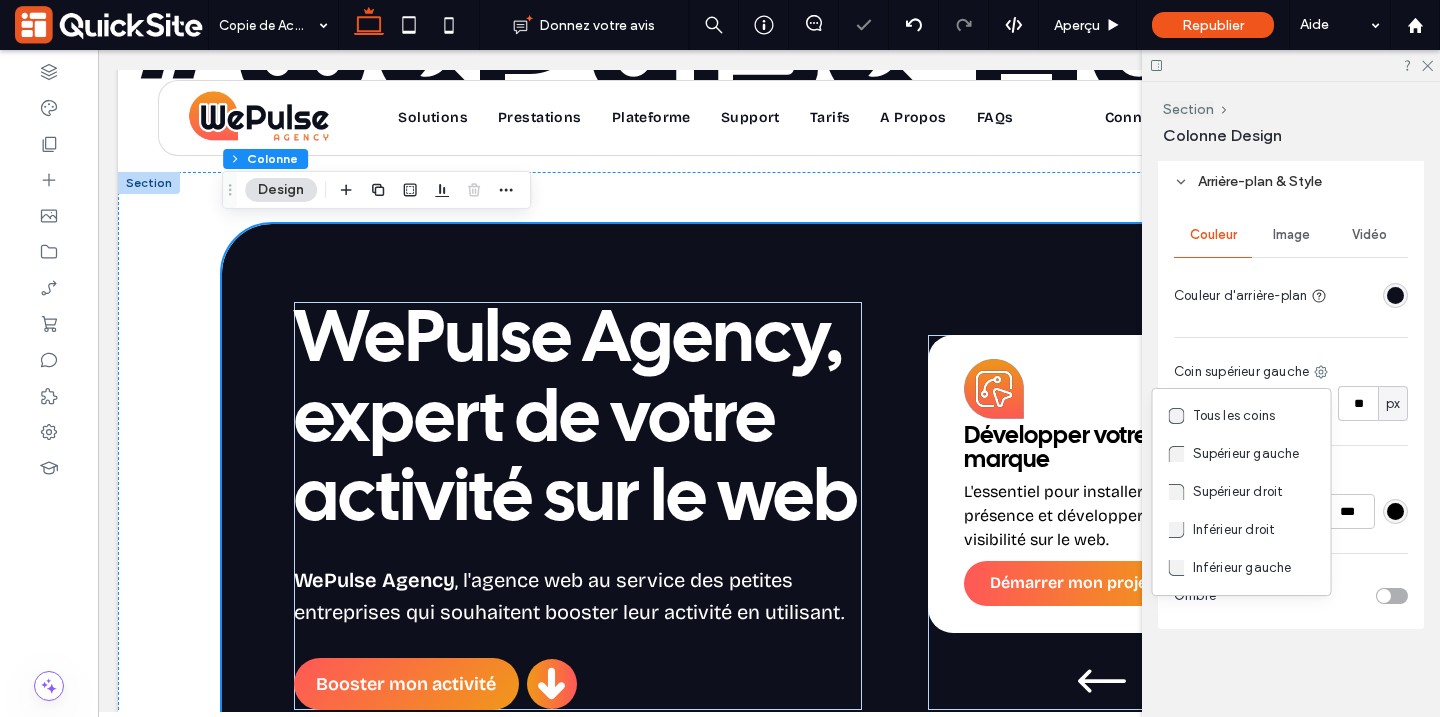 drag, startPoint x: 1222, startPoint y: 567, endPoint x: 1269, endPoint y: 446, distance: 129.80756 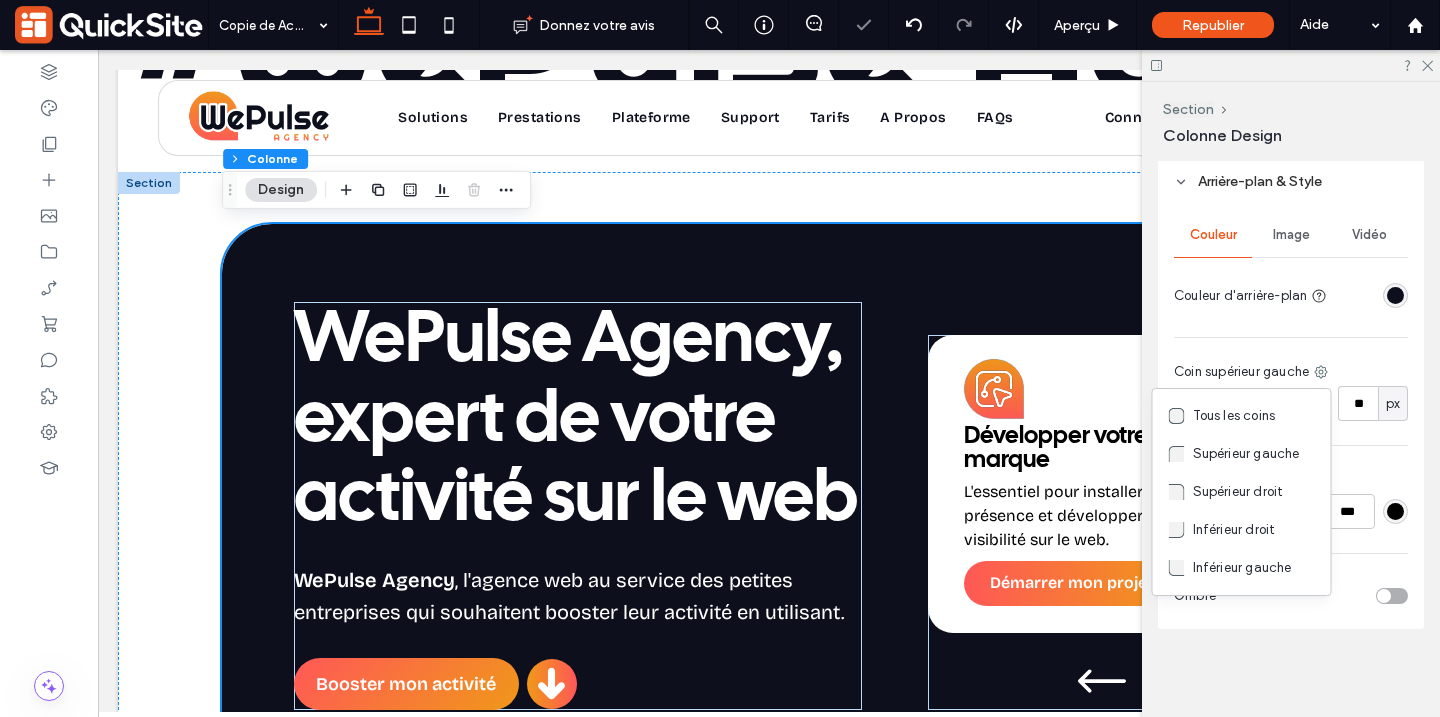 click on "Inférieur gauche" at bounding box center [1242, 568] 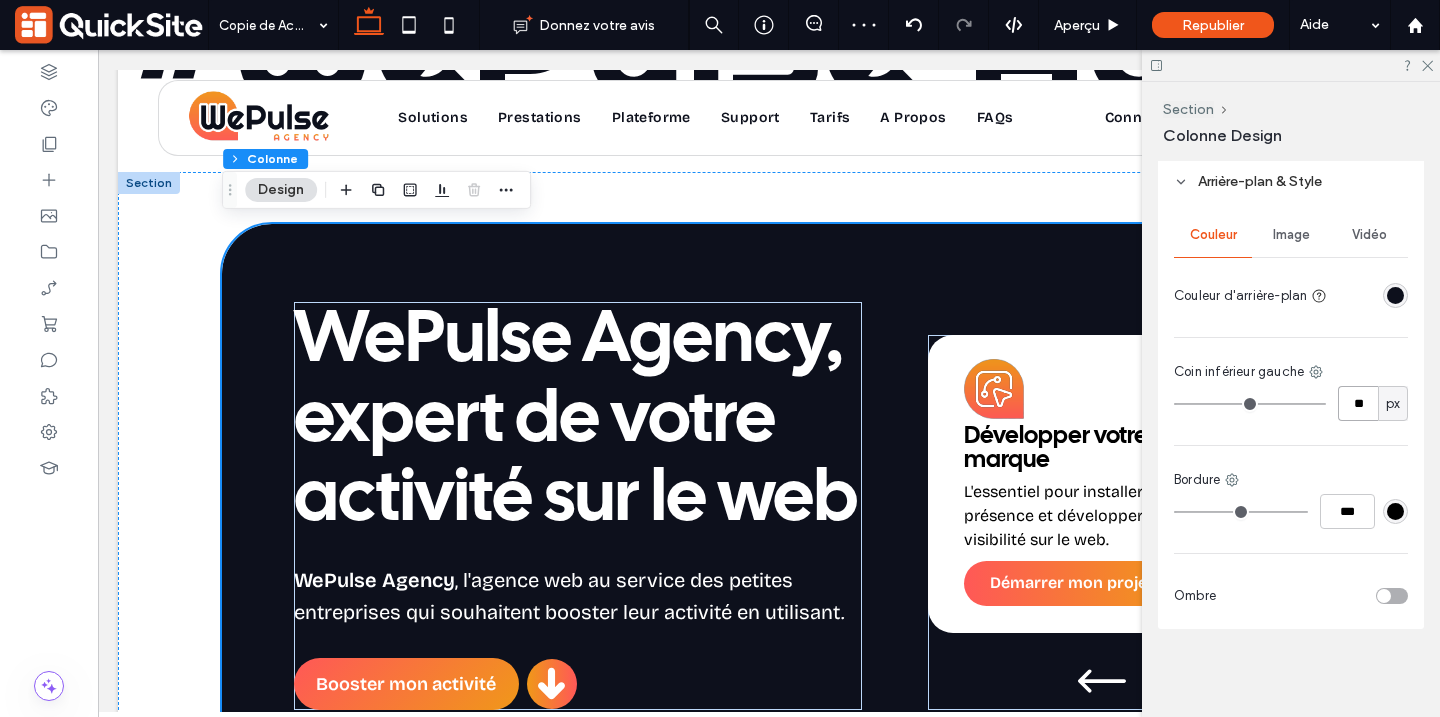click on "**" at bounding box center (1358, 403) 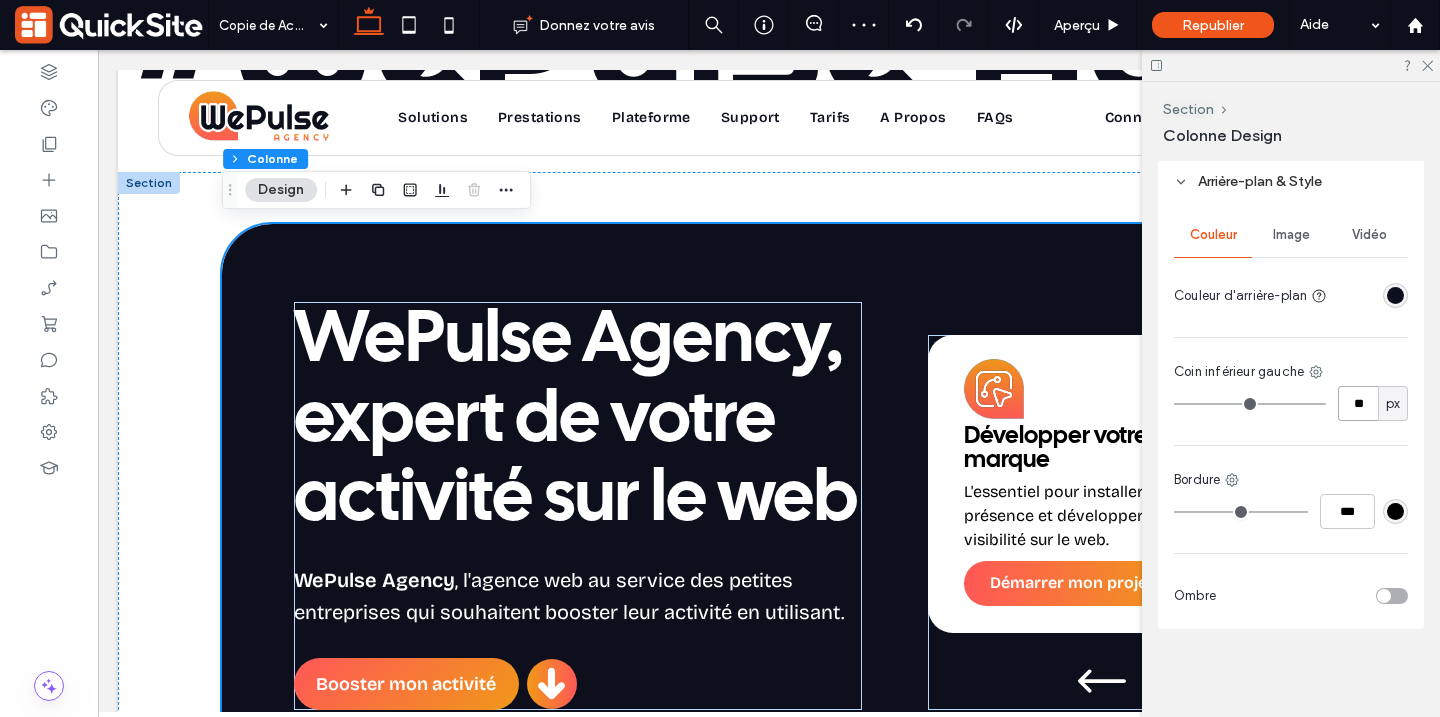 type on "**" 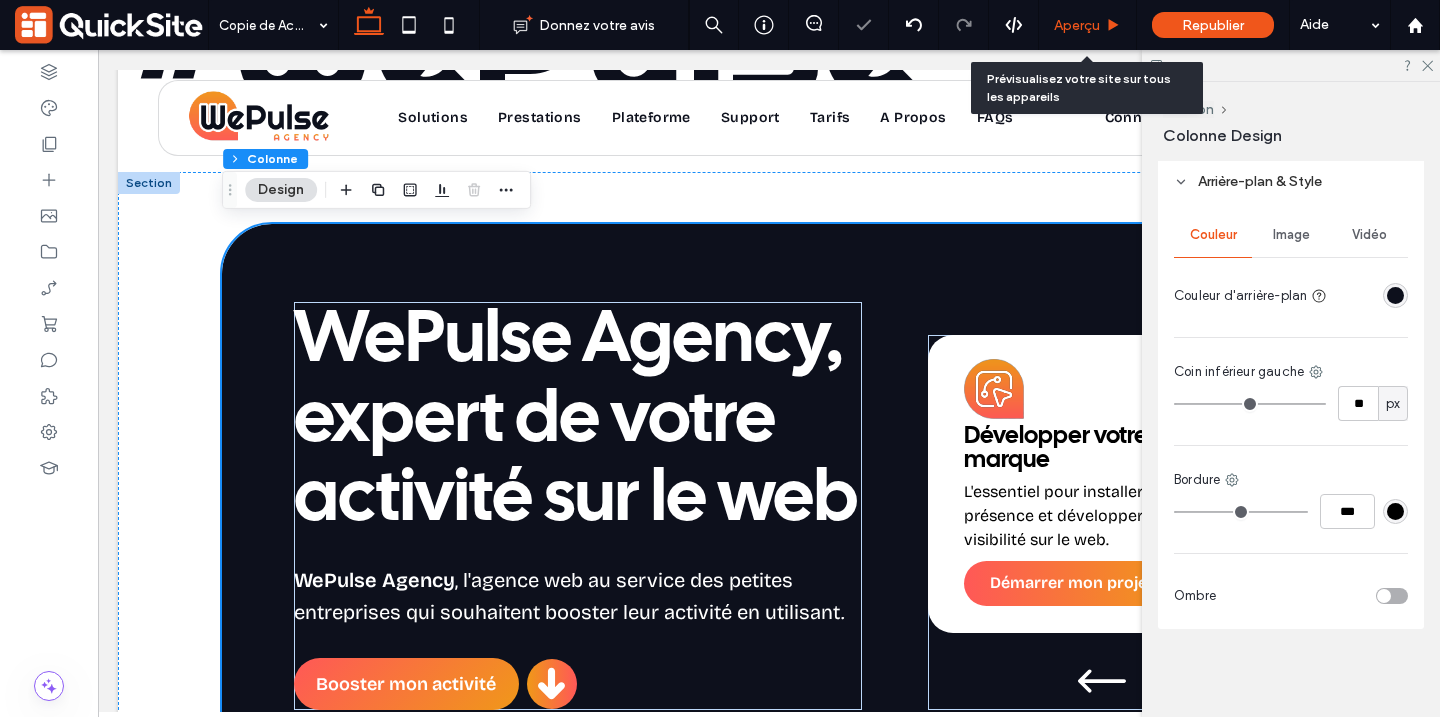 click on "Aperçu" at bounding box center (1077, 25) 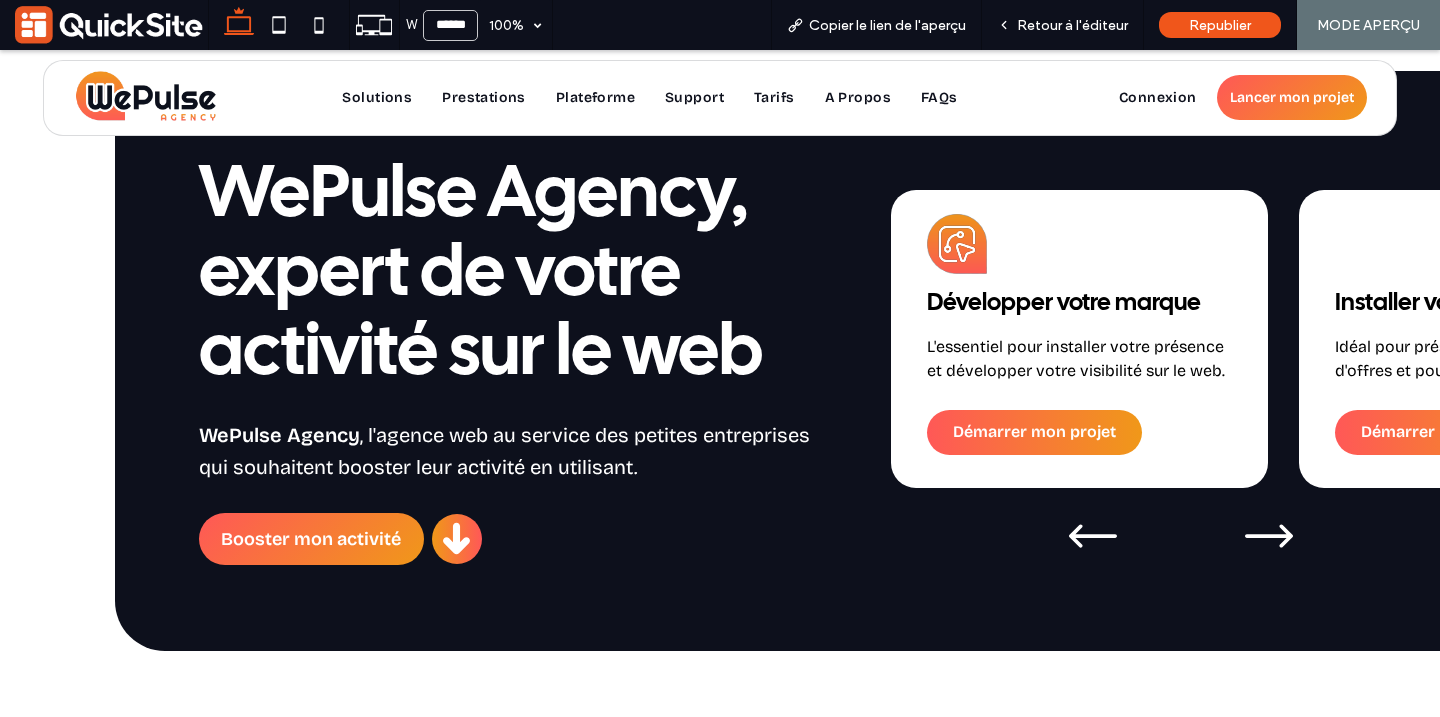 scroll, scrollTop: 984, scrollLeft: 0, axis: vertical 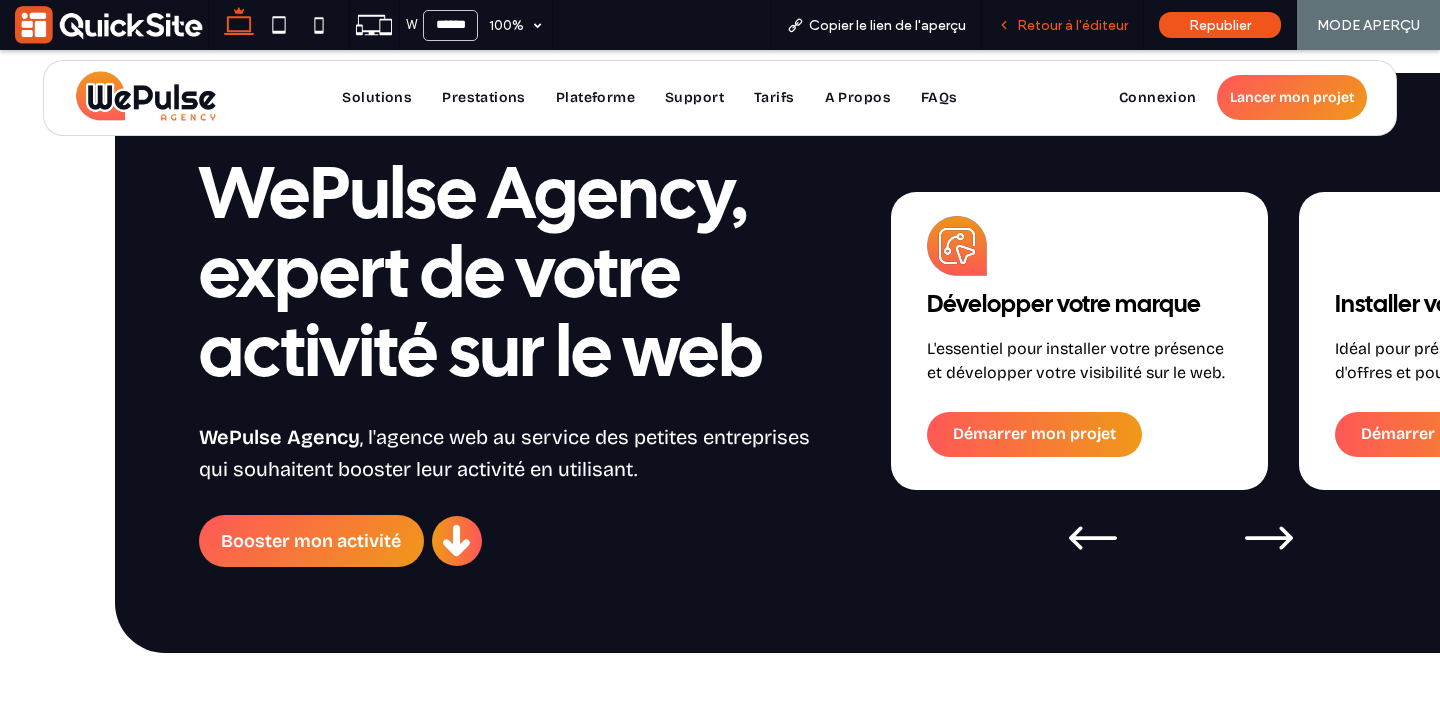 click on "Retour à l'éditeur" at bounding box center (1072, 25) 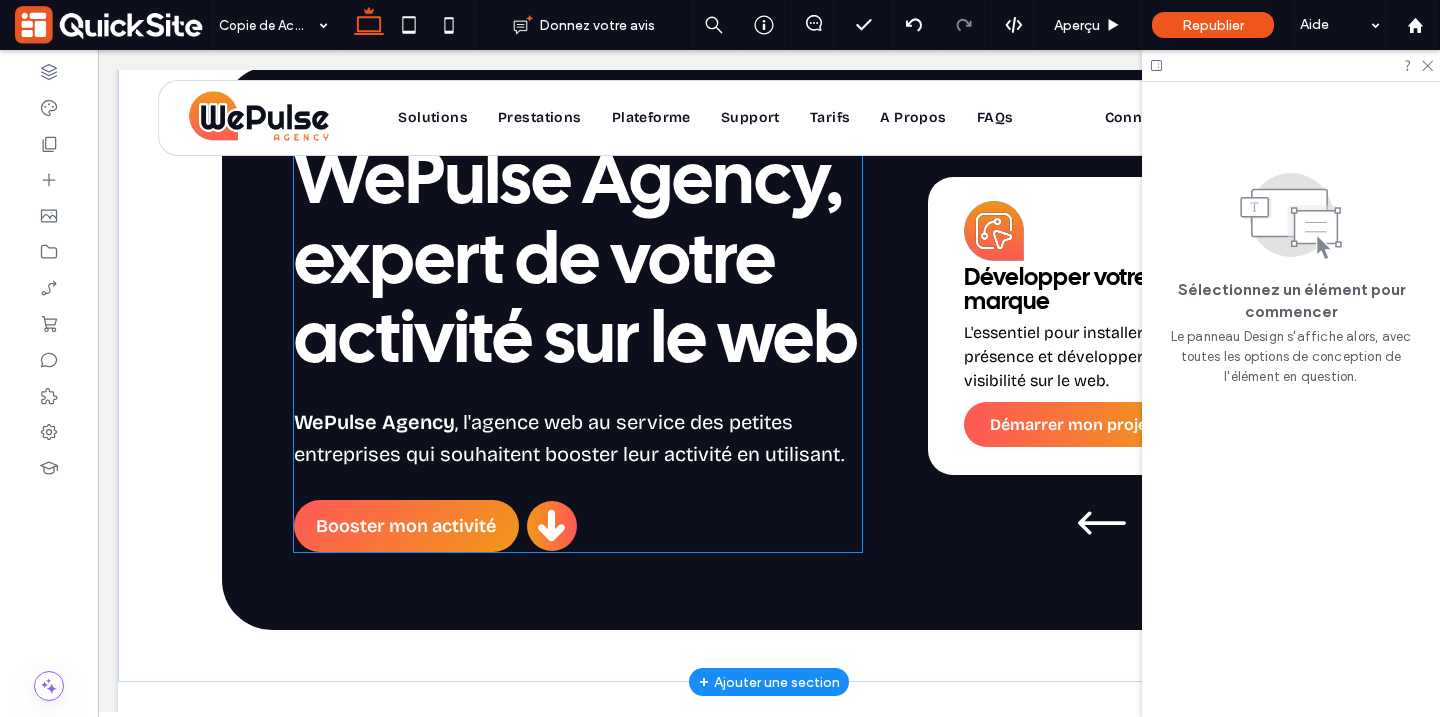 scroll, scrollTop: 965, scrollLeft: 0, axis: vertical 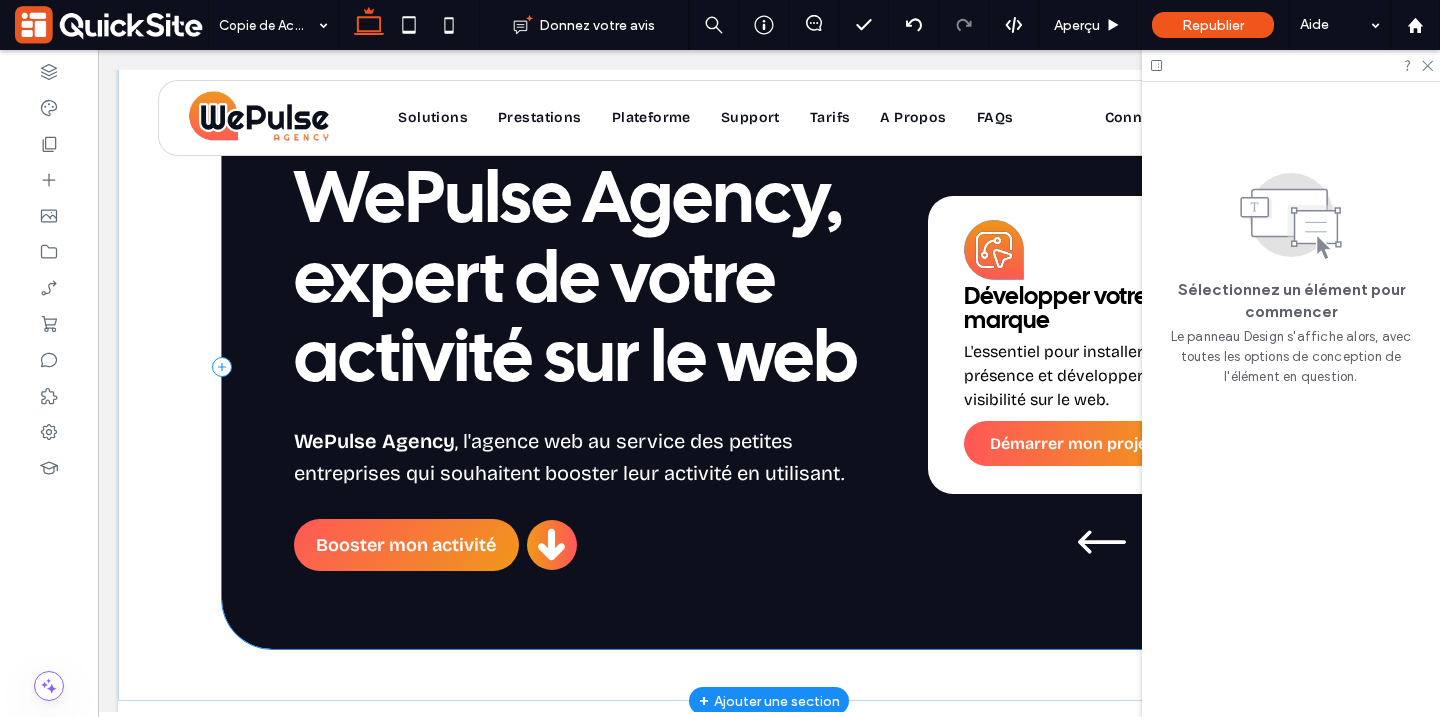click on "WePulse Agency, expert de votre activité sur le web
WePulse
Agency , l'agence web au service des petites entreprises qui souhaitent booster leur activité en utilisant.
Booster mon activité
Scroll Home, QuickSite Studio, Création de site web professionnel, moderne, responsive et optimisé SEO
Développer votre marque
L'essentiel pour installer votre présence et développer votre visibilité sur le web.
Démarrer mon projet" at bounding box center [821, 367] 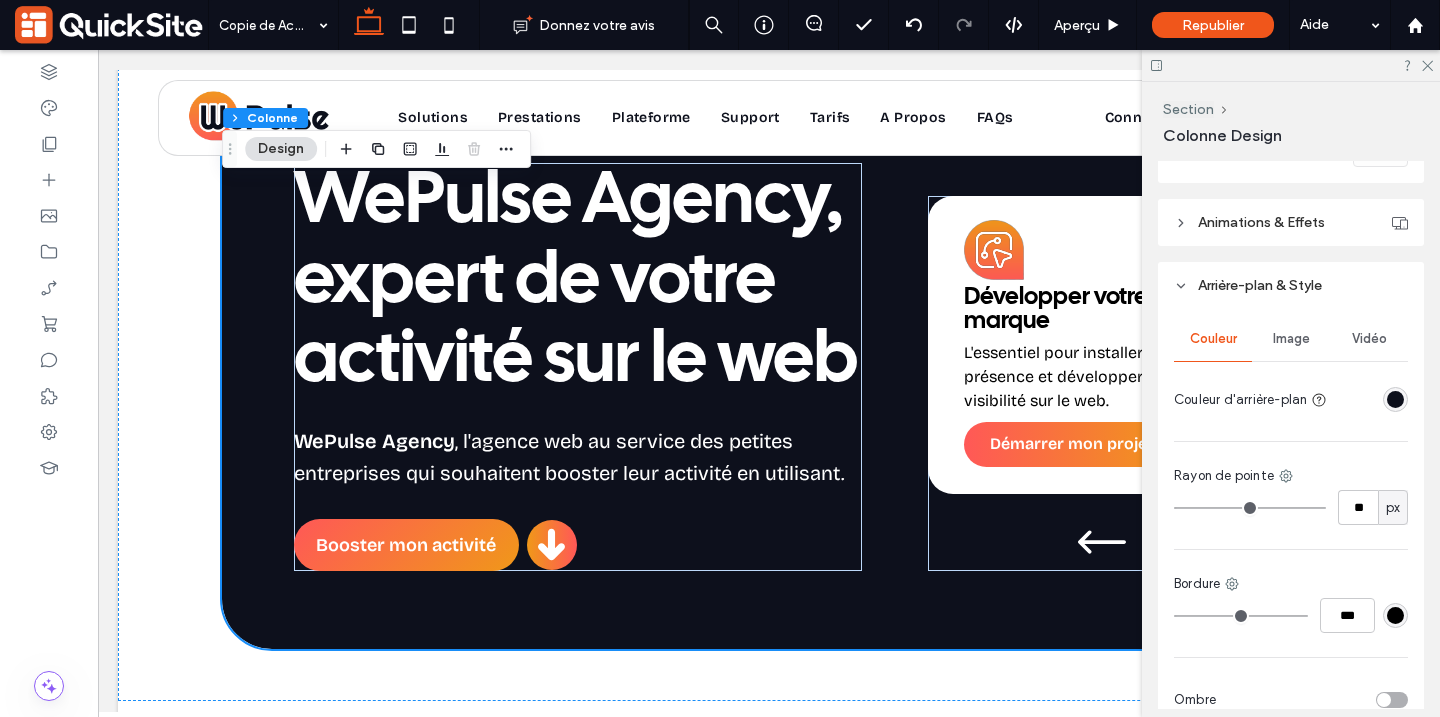 scroll, scrollTop: 1097, scrollLeft: 0, axis: vertical 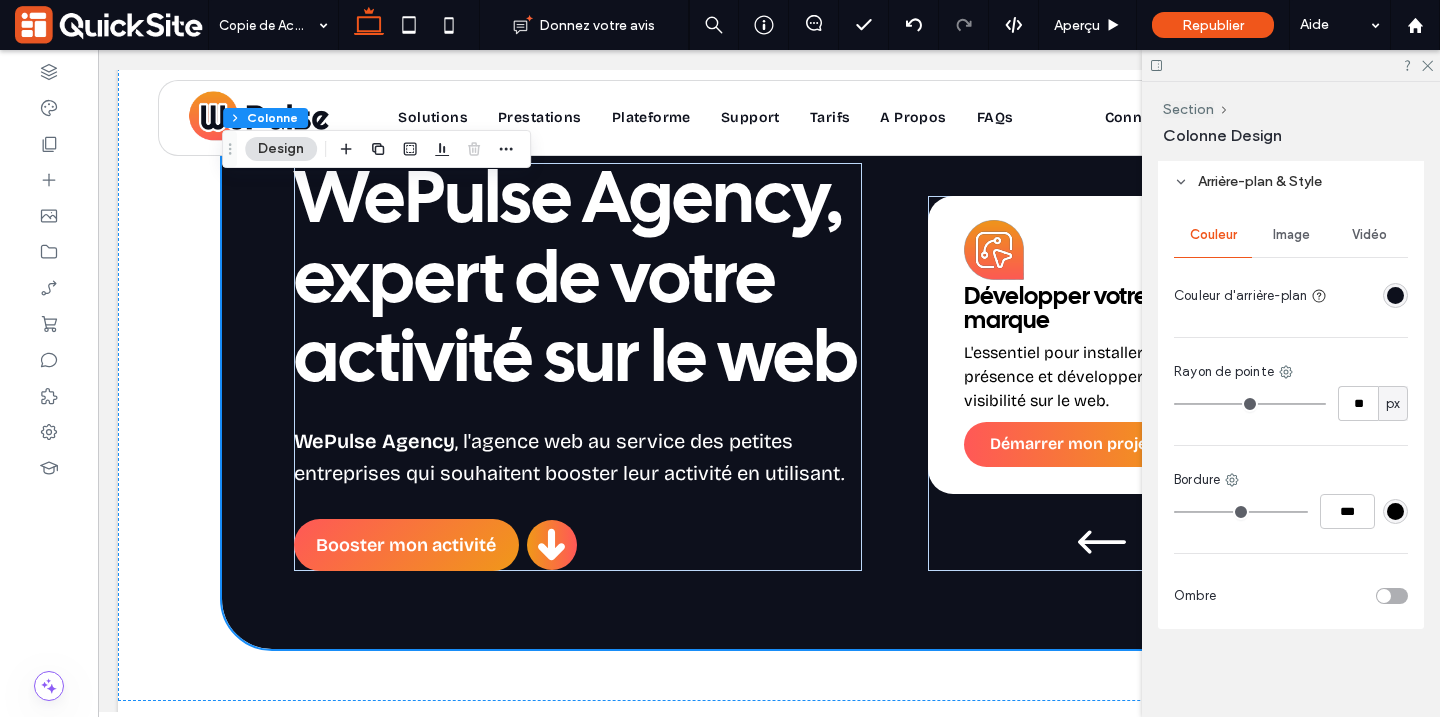 click on "Couleur Image Vidéo Couleur d'arrière-plan Rayon de pointe ** px Bordure *** Ombre" at bounding box center [1291, 417] 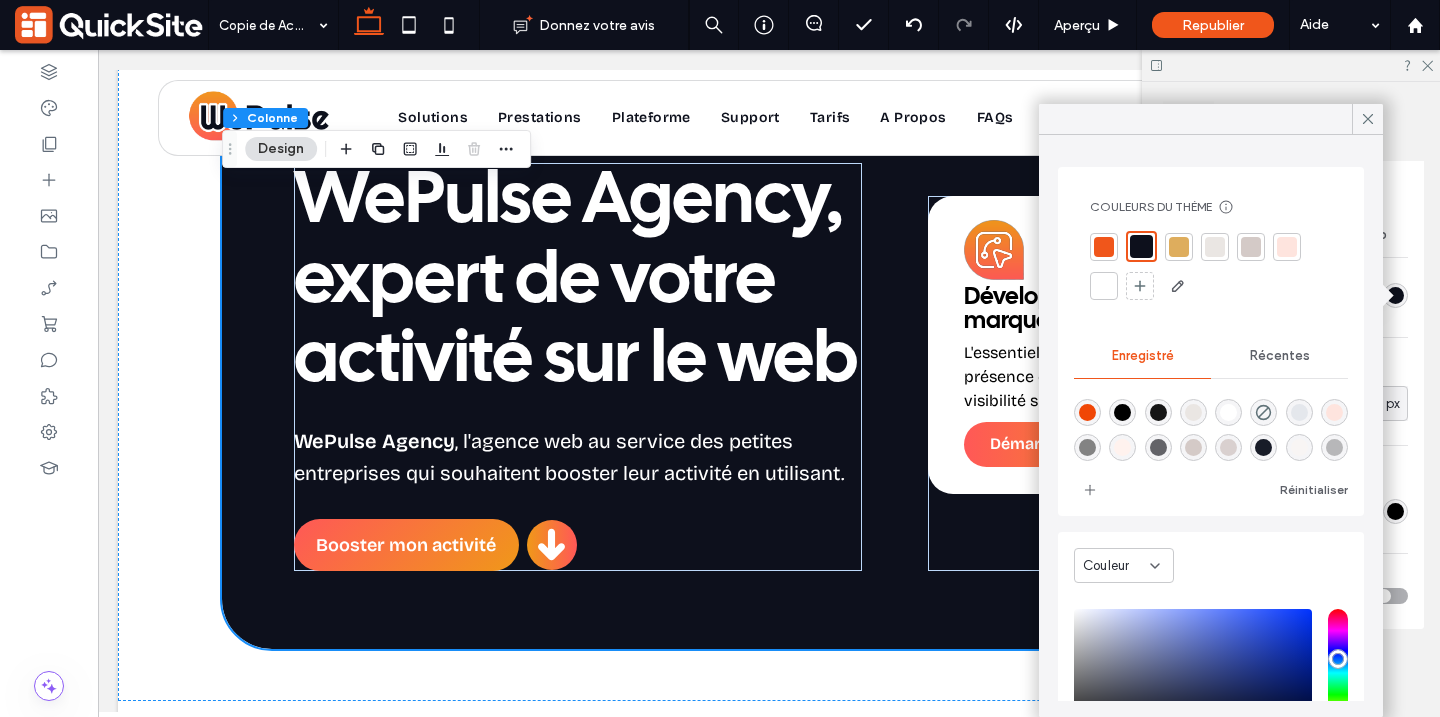scroll, scrollTop: 1, scrollLeft: 0, axis: vertical 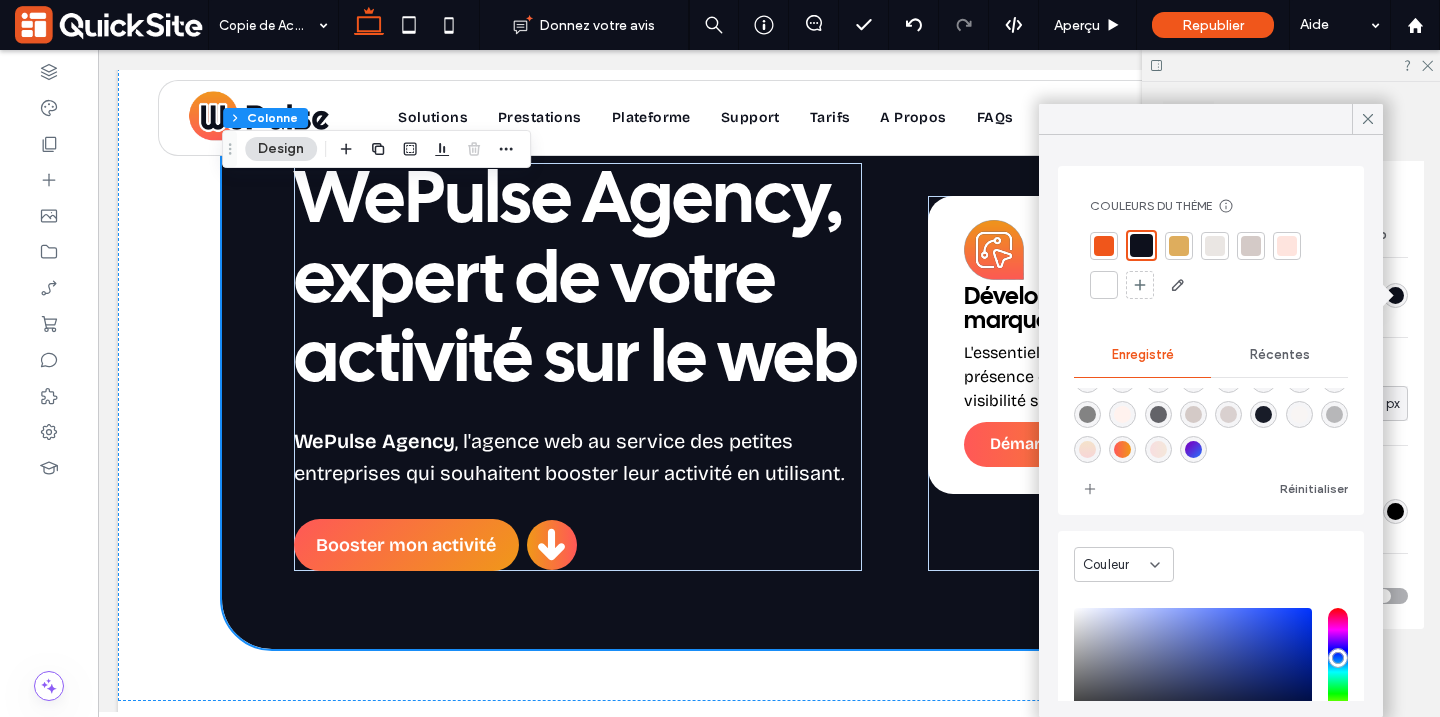 click at bounding box center (1122, 449) 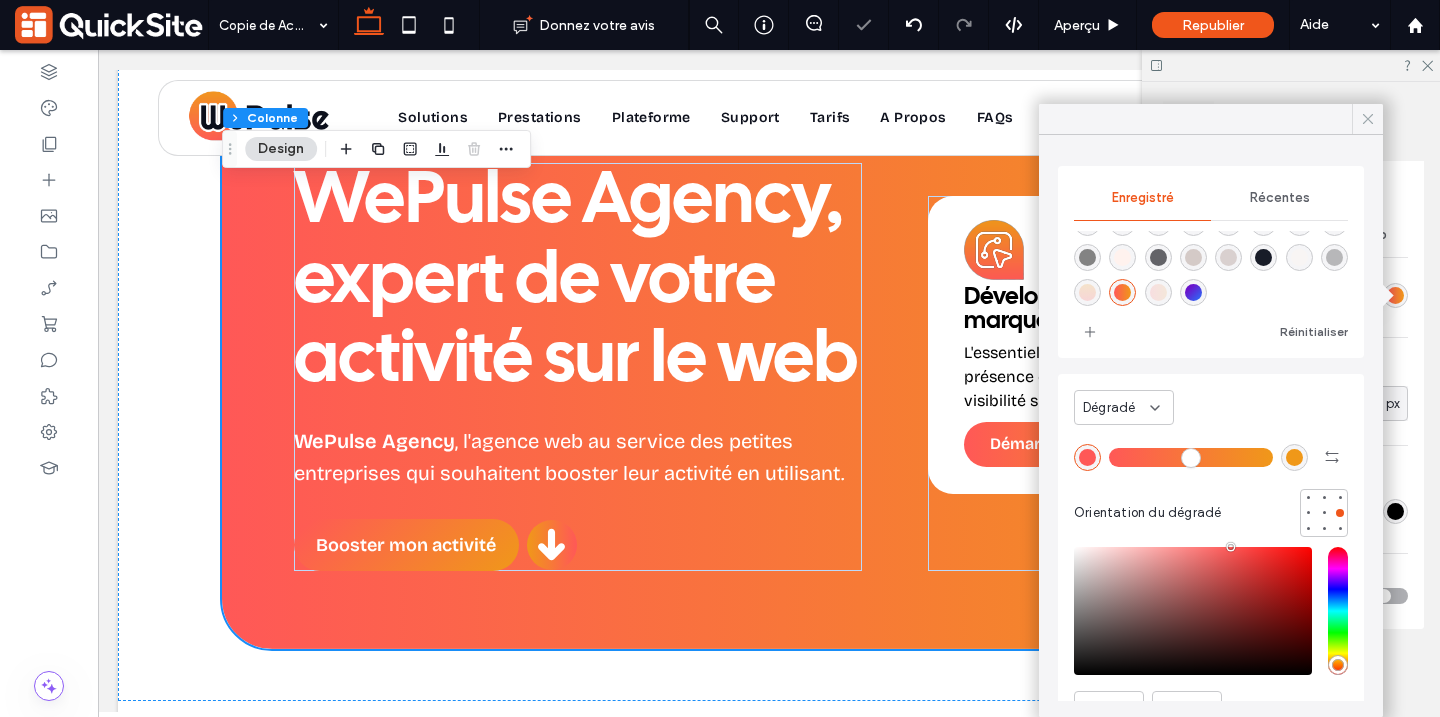 click 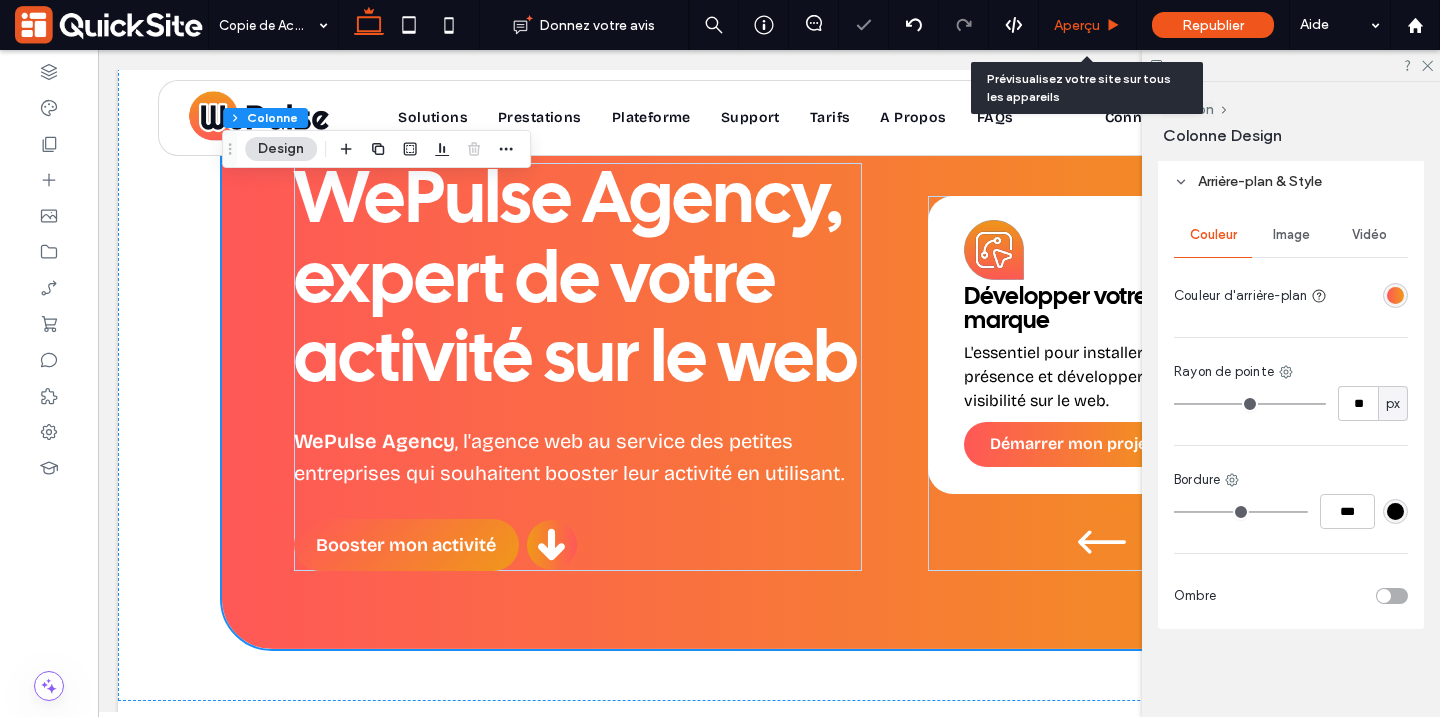 click on "Aperçu" at bounding box center [1077, 25] 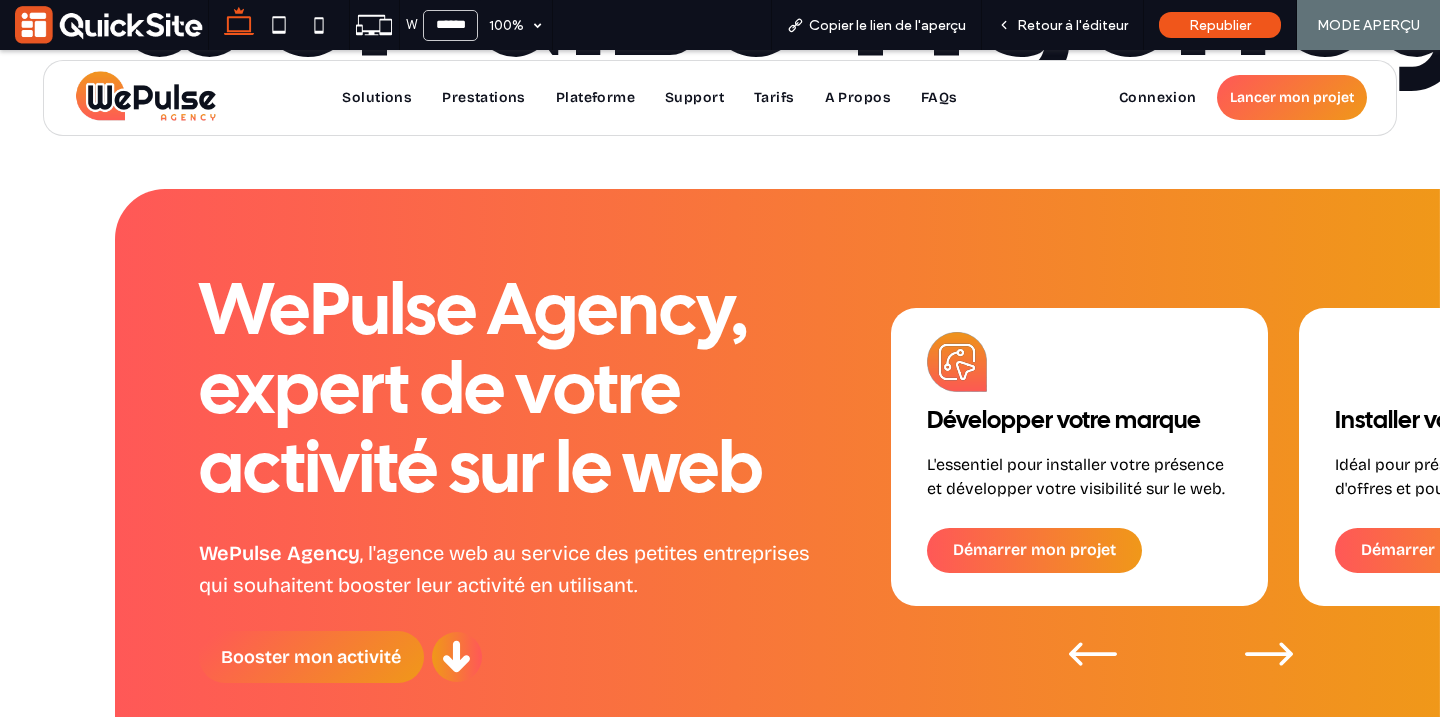 scroll, scrollTop: 881, scrollLeft: 0, axis: vertical 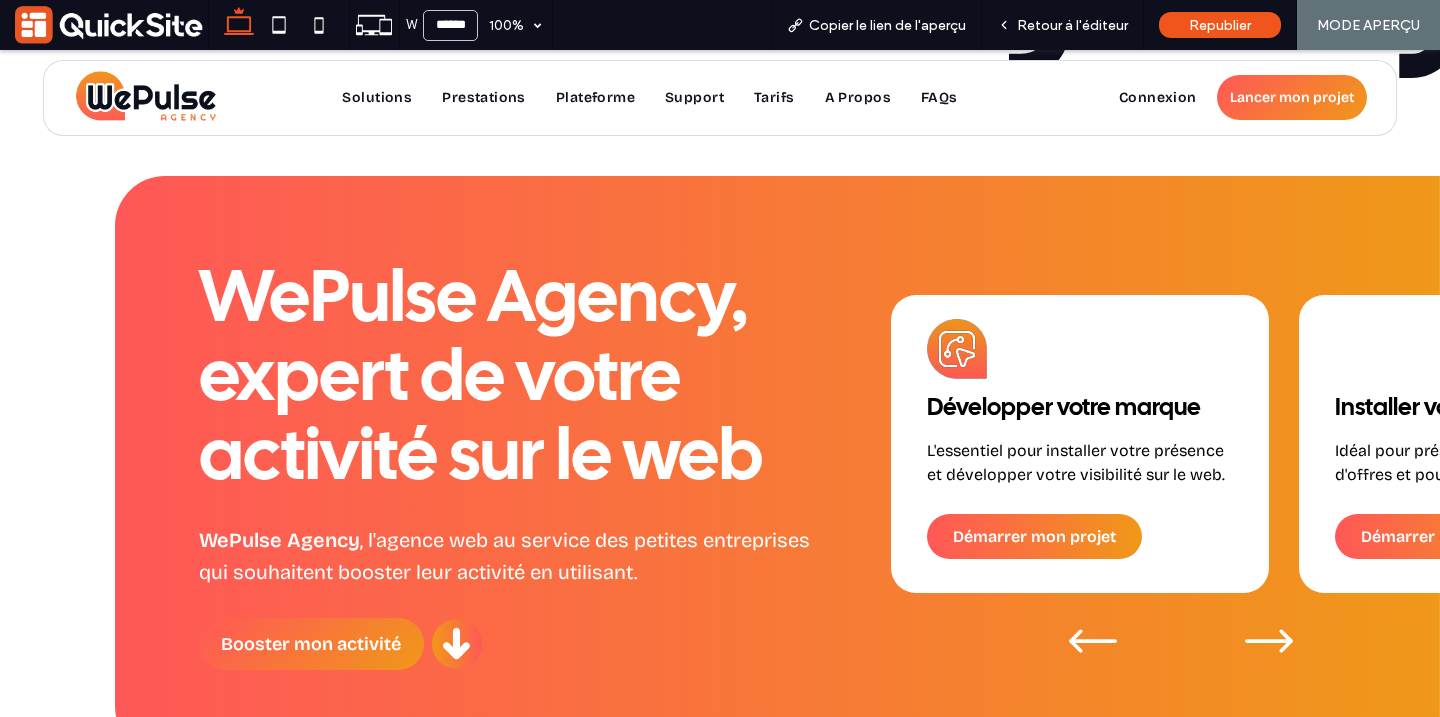 click 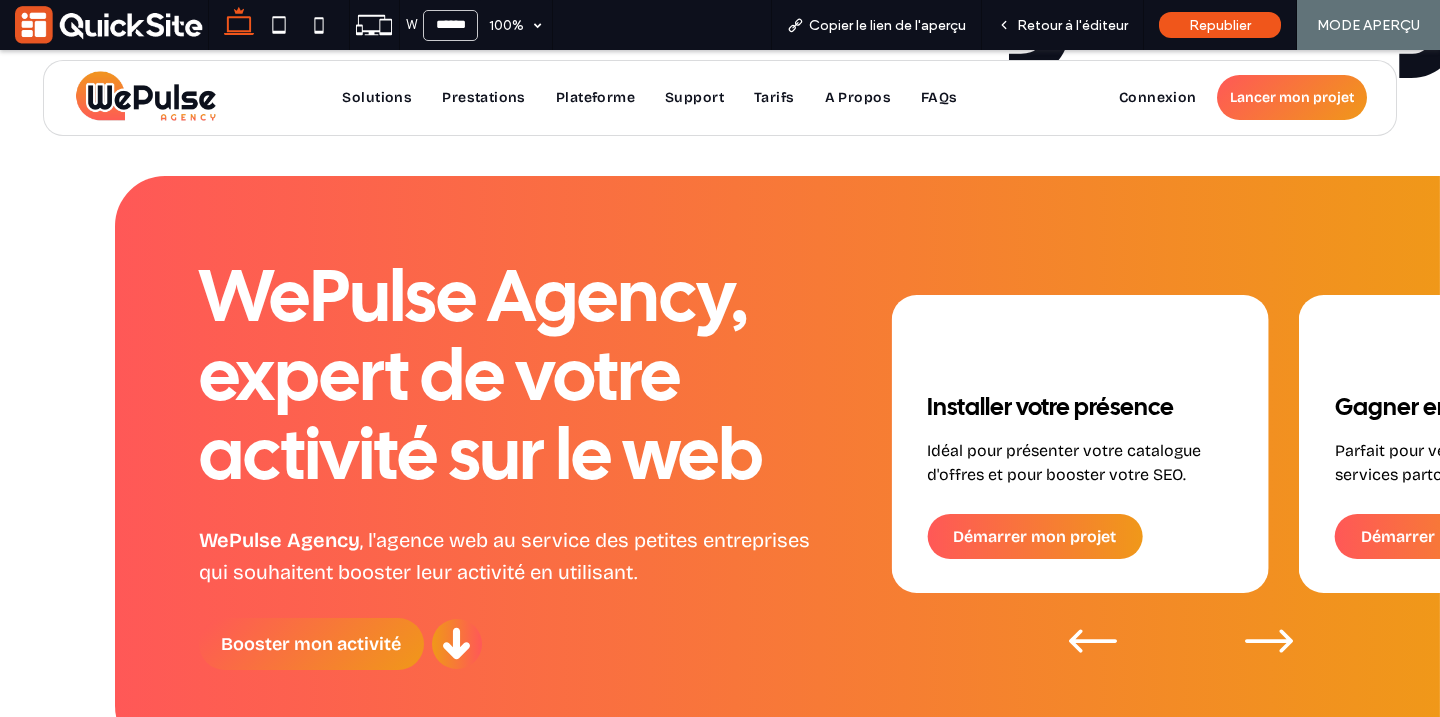 click 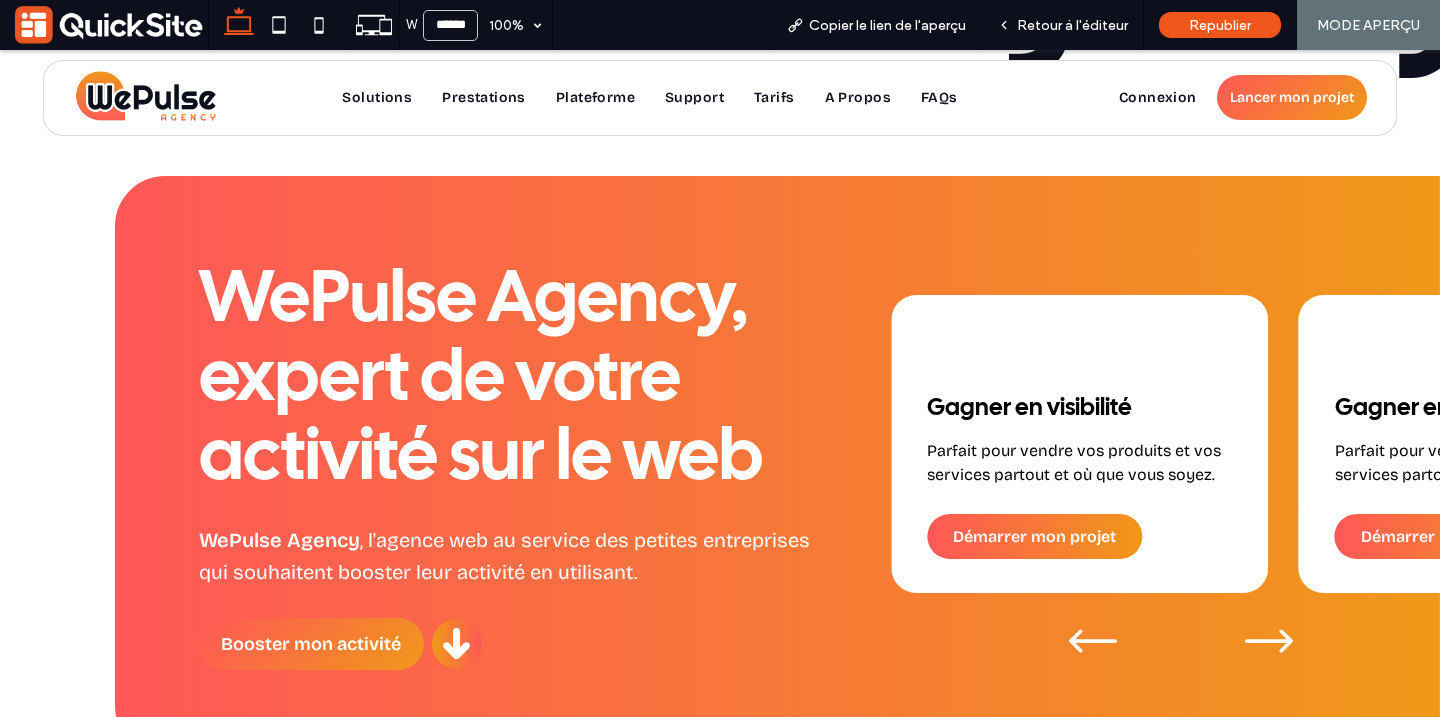 click 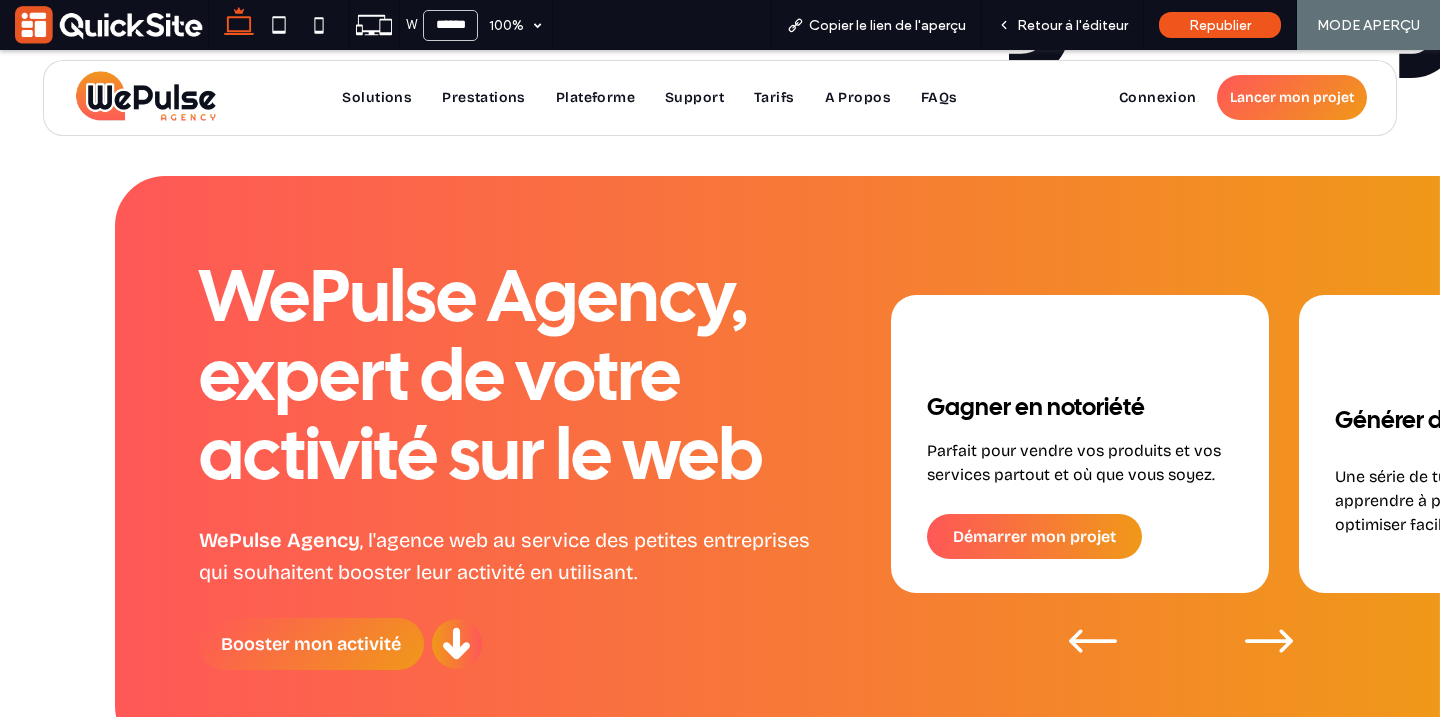 click 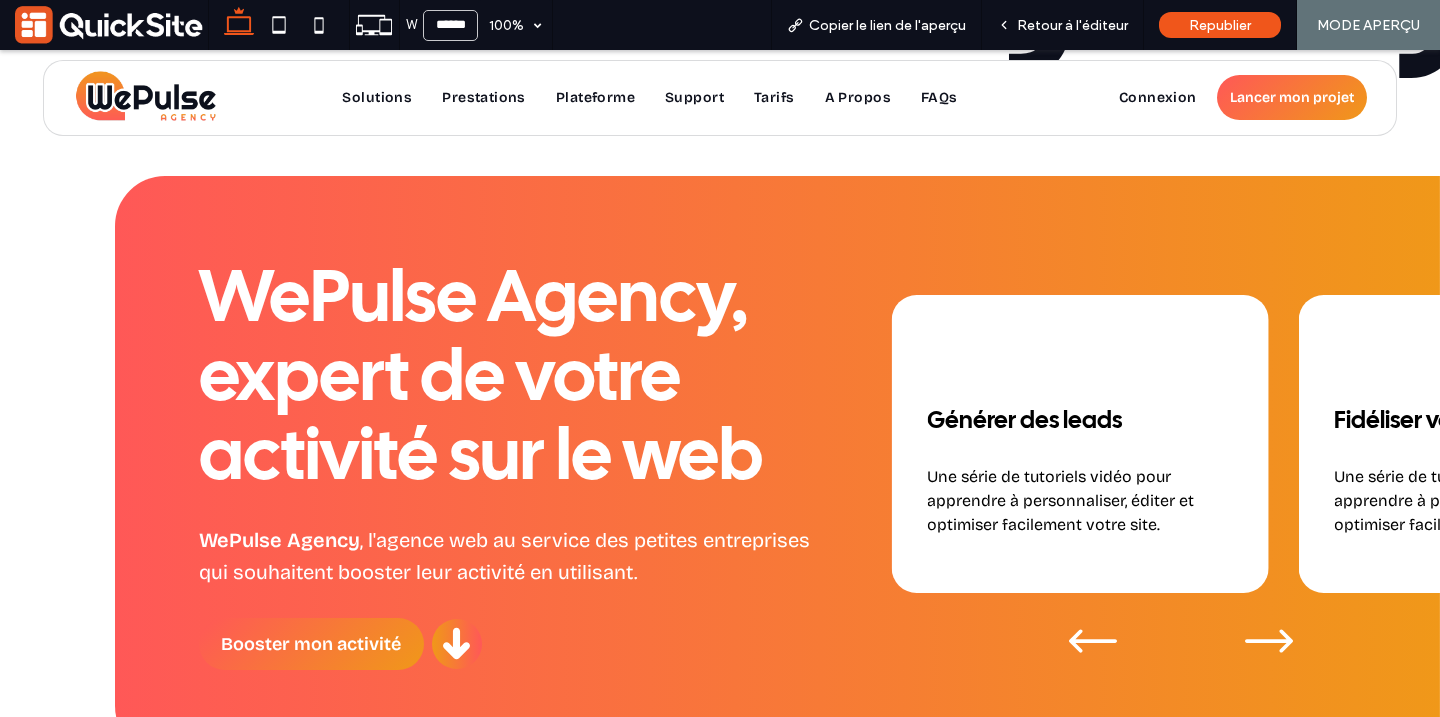 click 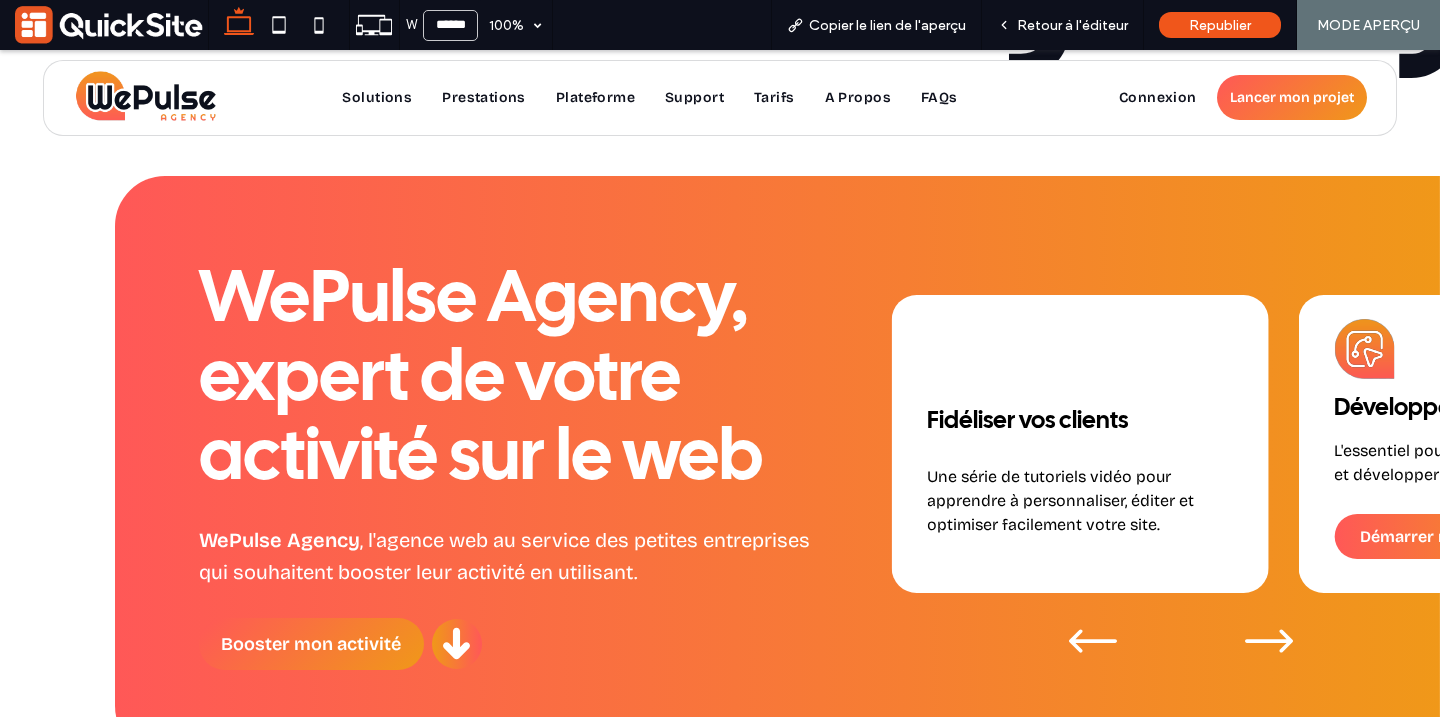 click 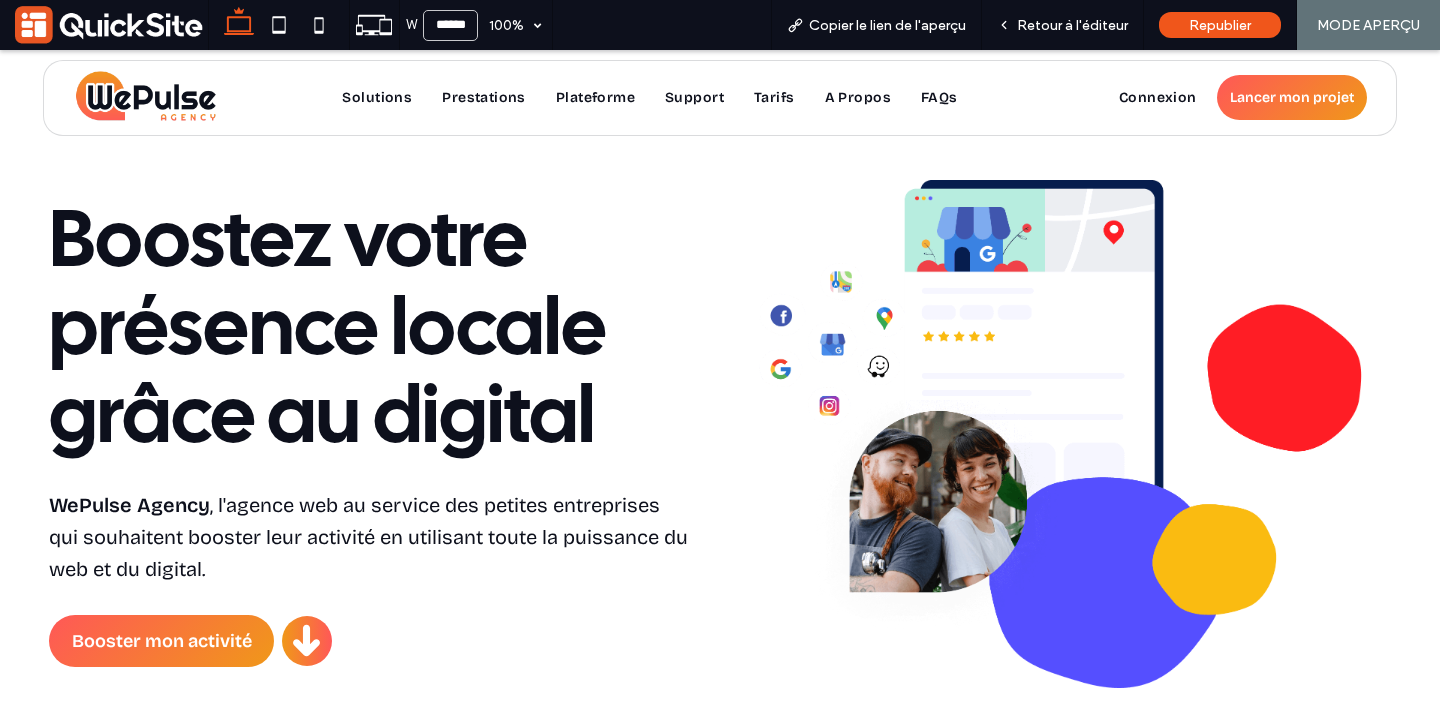 scroll, scrollTop: 956, scrollLeft: 0, axis: vertical 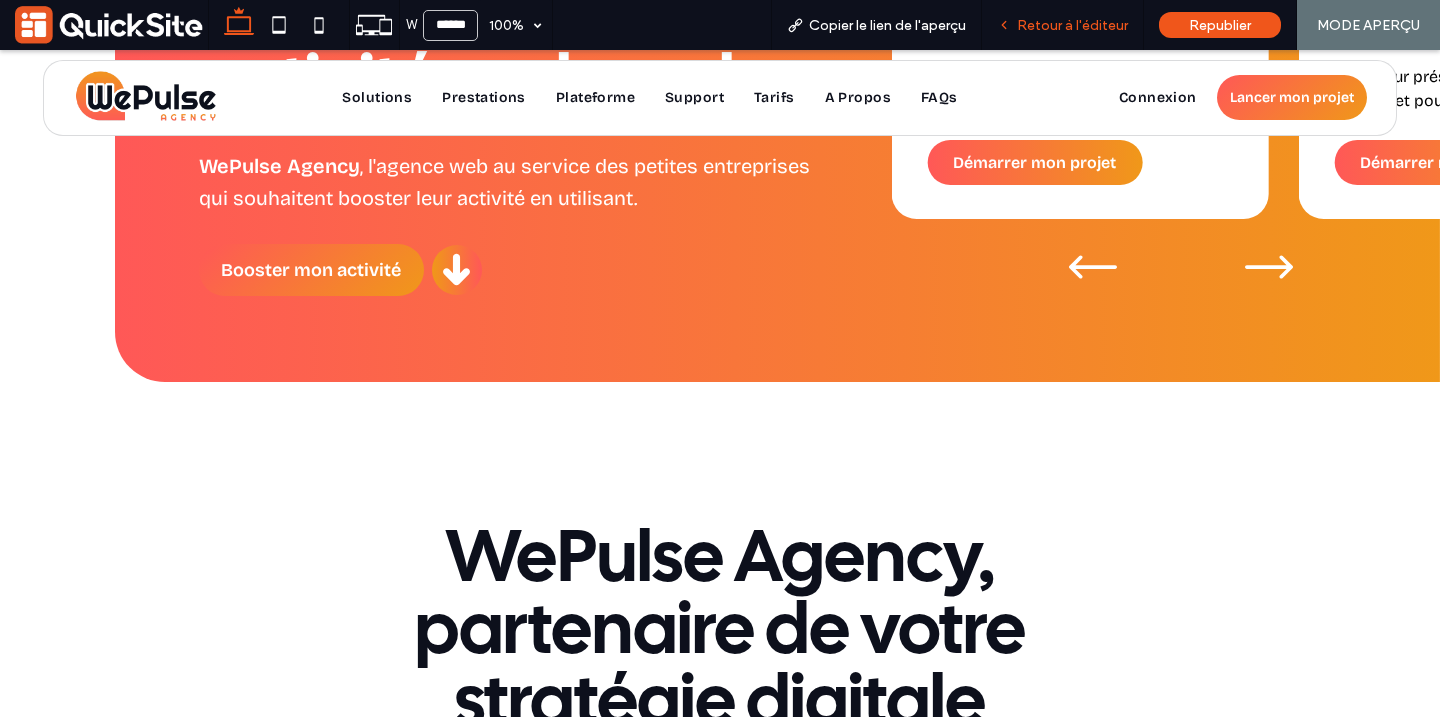 click on "Retour à l'éditeur" at bounding box center (1063, 25) 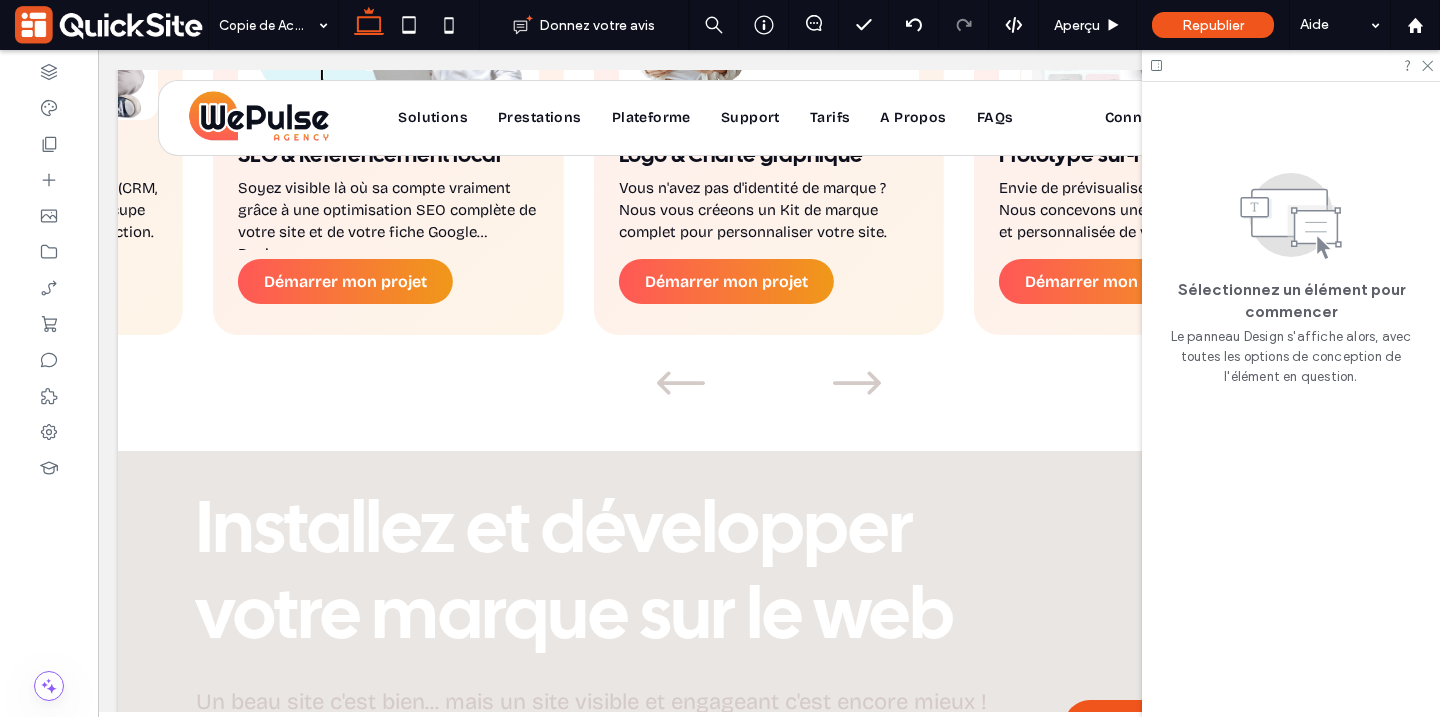 scroll, scrollTop: 3169, scrollLeft: 0, axis: vertical 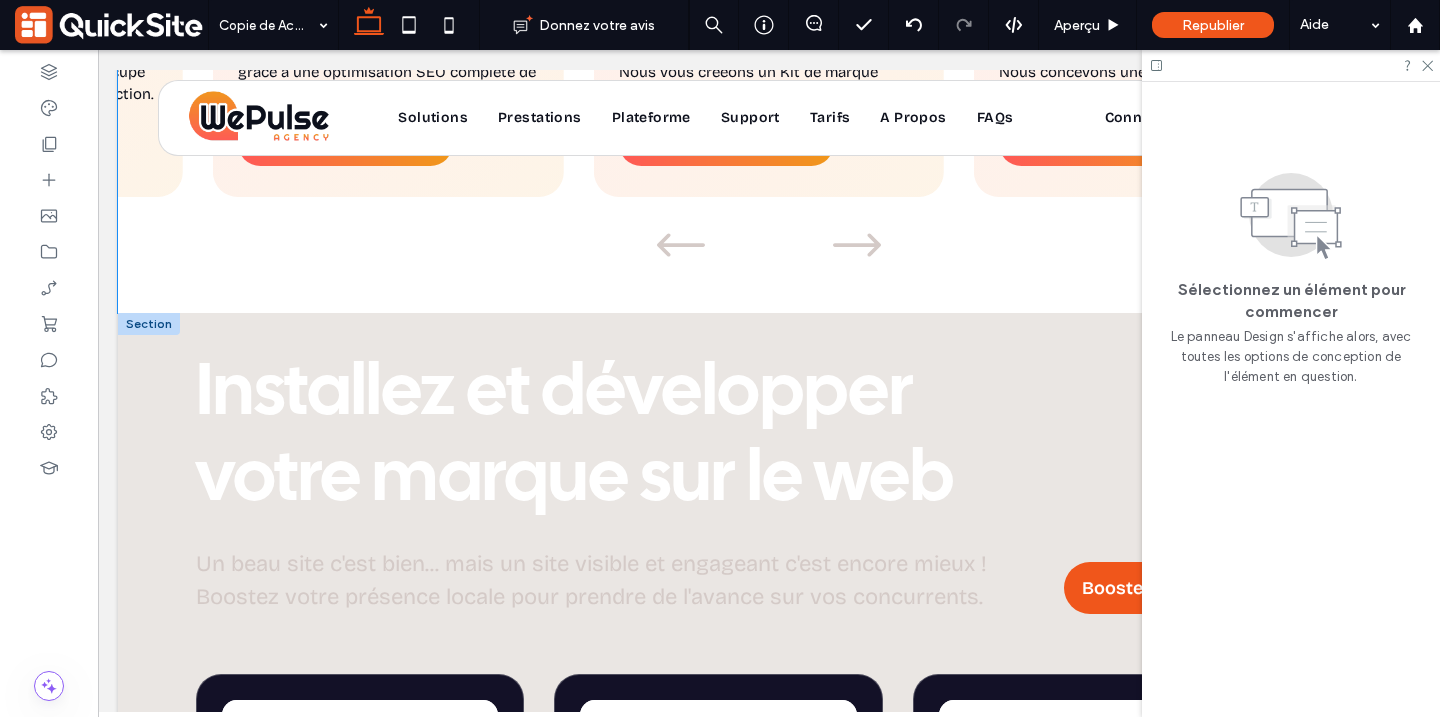 click on "Logo & Charte graphique
Vous n'avez pas d'identité de marque ? Nous vous créeons un Kit de marque complet pour personnaliser votre site.
Démarrer mon projet
Prototype sur-mesure" at bounding box center (769, 1697) 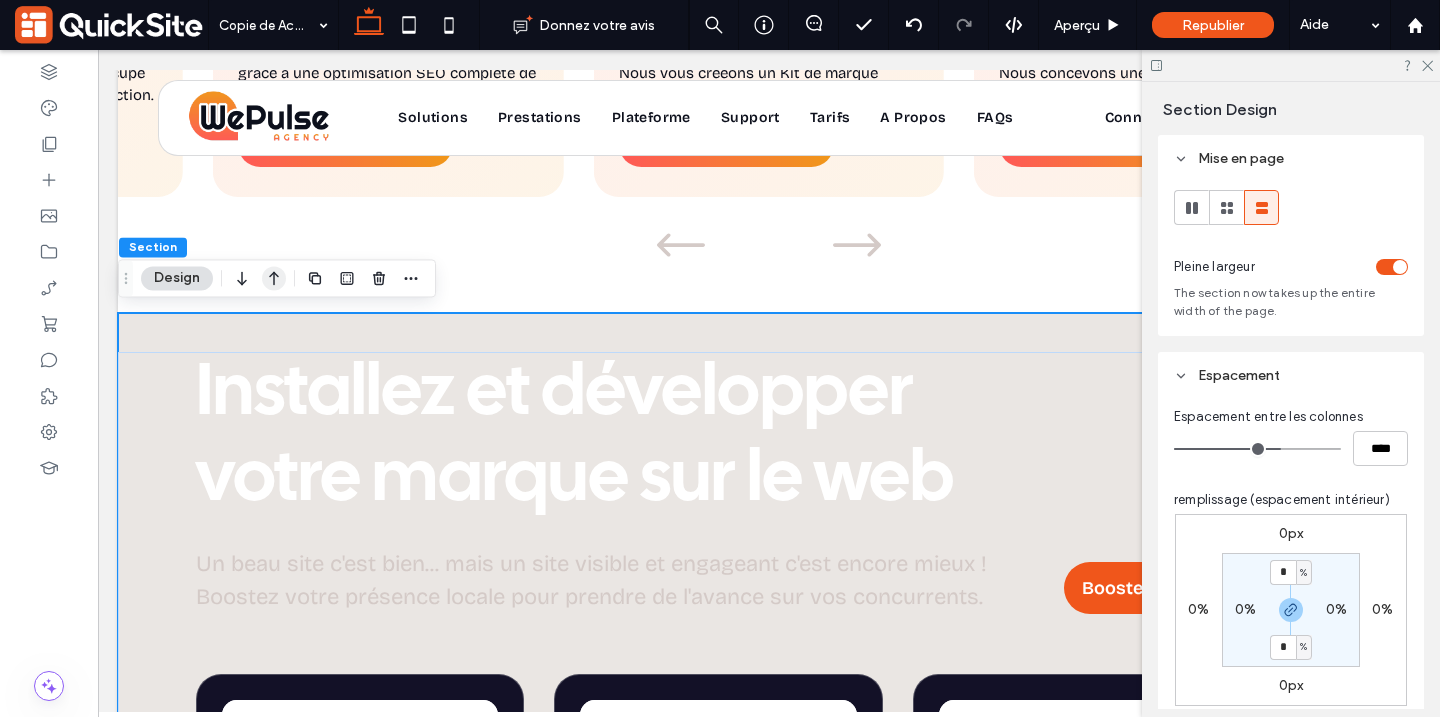 click 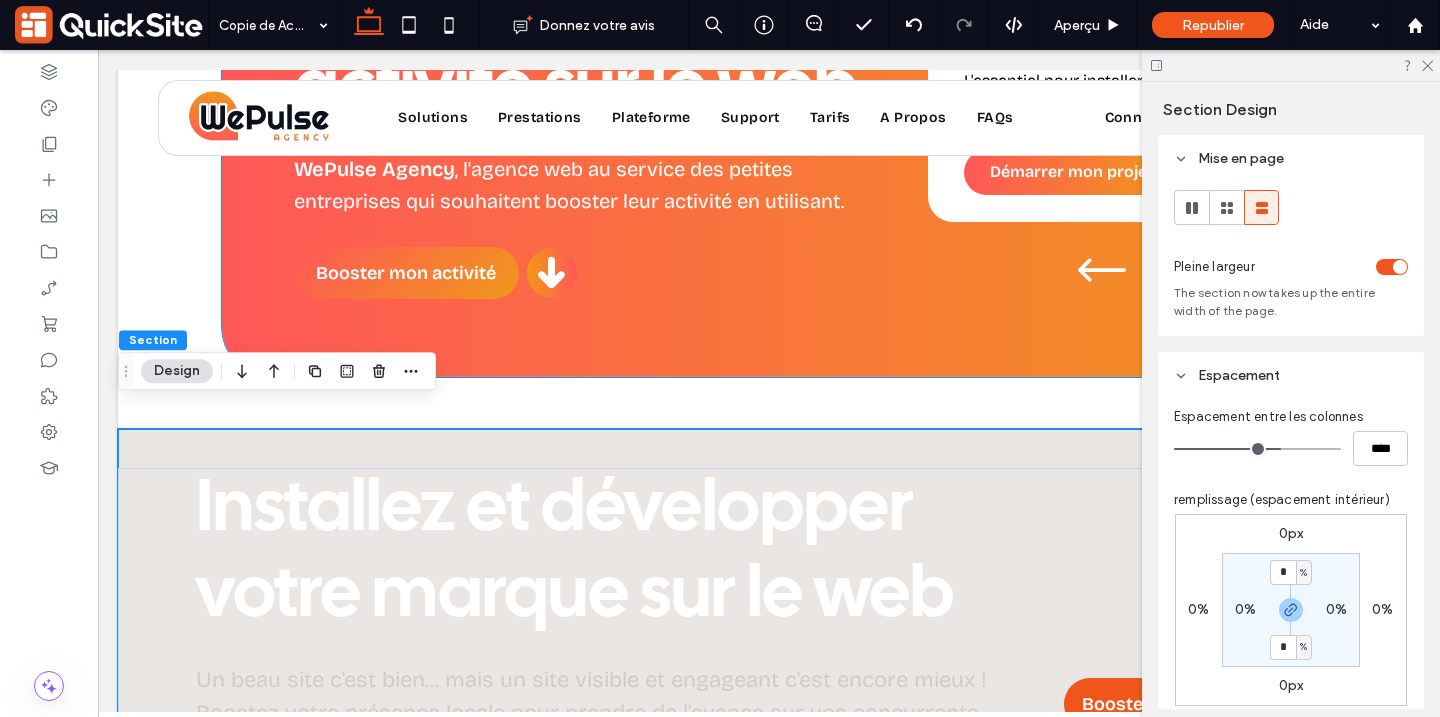 scroll, scrollTop: 1260, scrollLeft: 0, axis: vertical 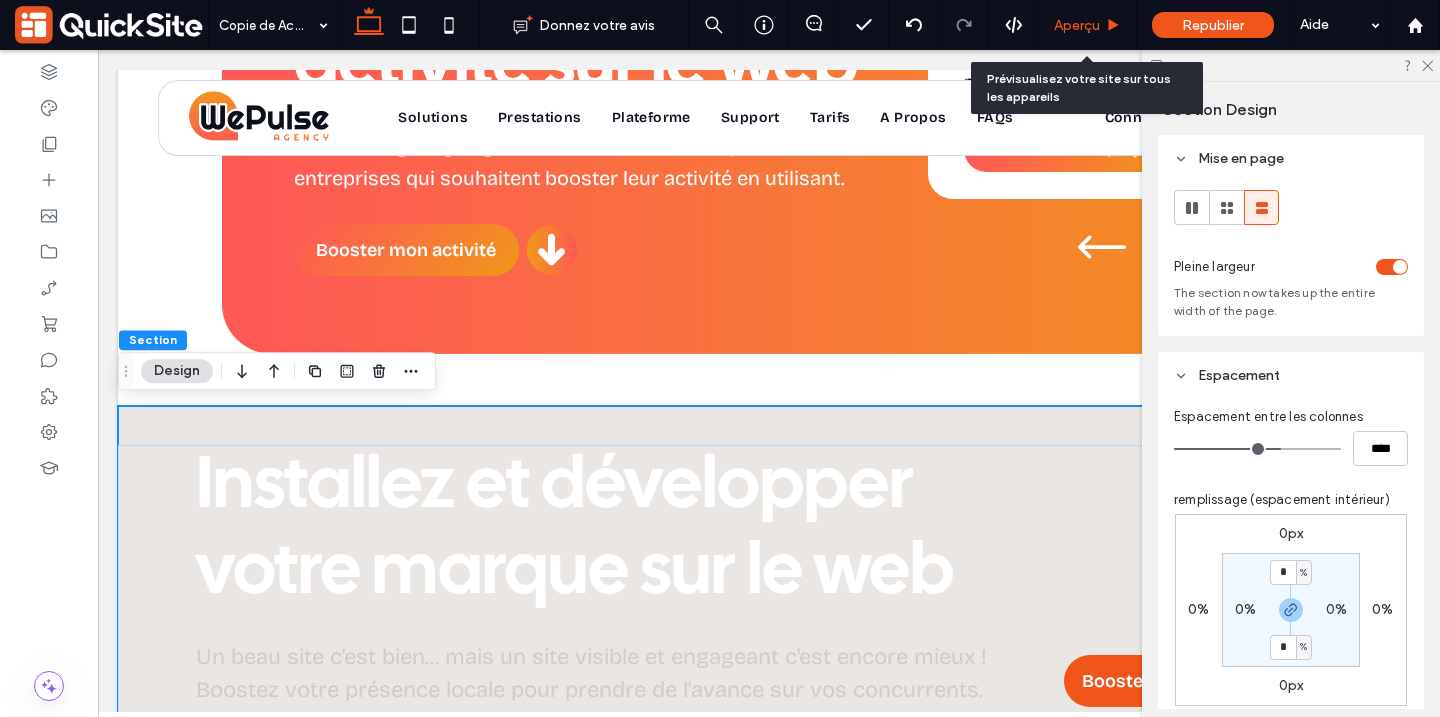 click on "Aperçu" at bounding box center (1077, 25) 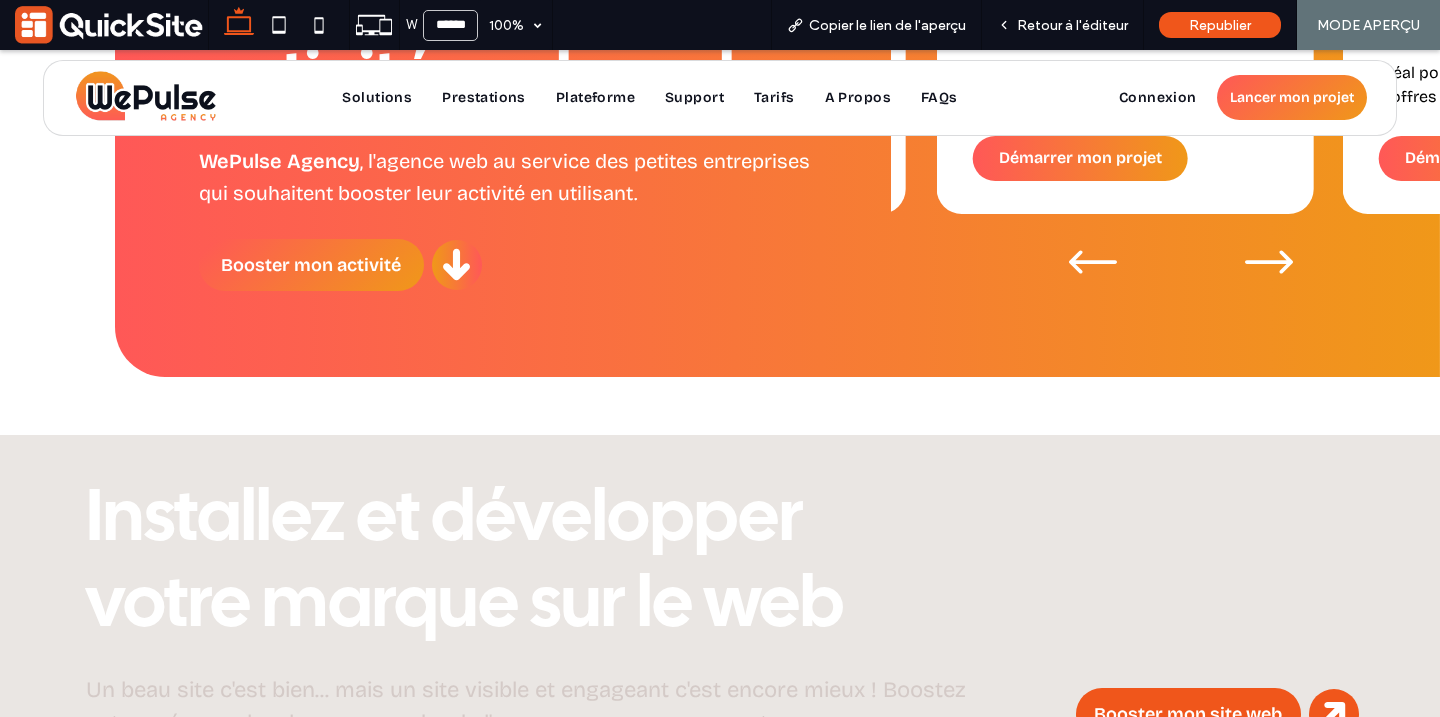 scroll, scrollTop: 1285, scrollLeft: 0, axis: vertical 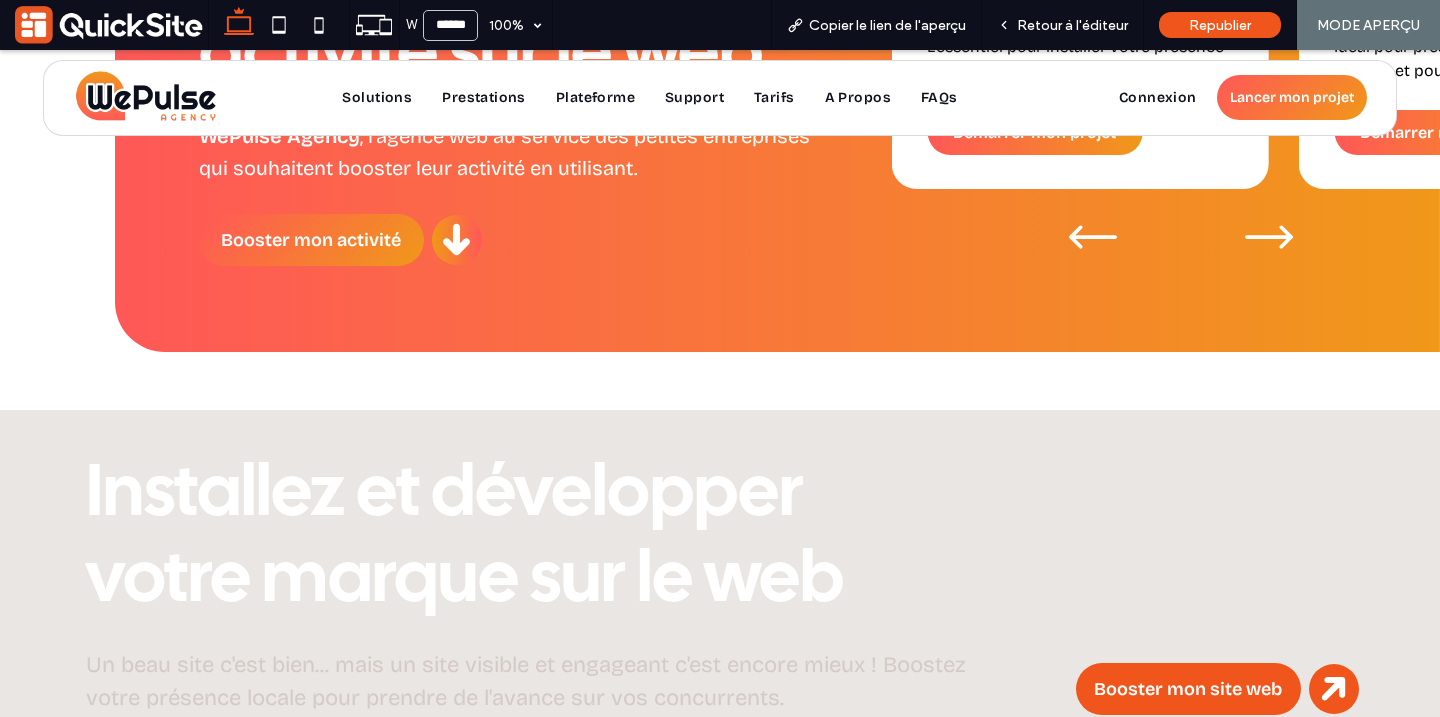 drag, startPoint x: 1099, startPoint y: 24, endPoint x: 648, endPoint y: 184, distance: 478.5405 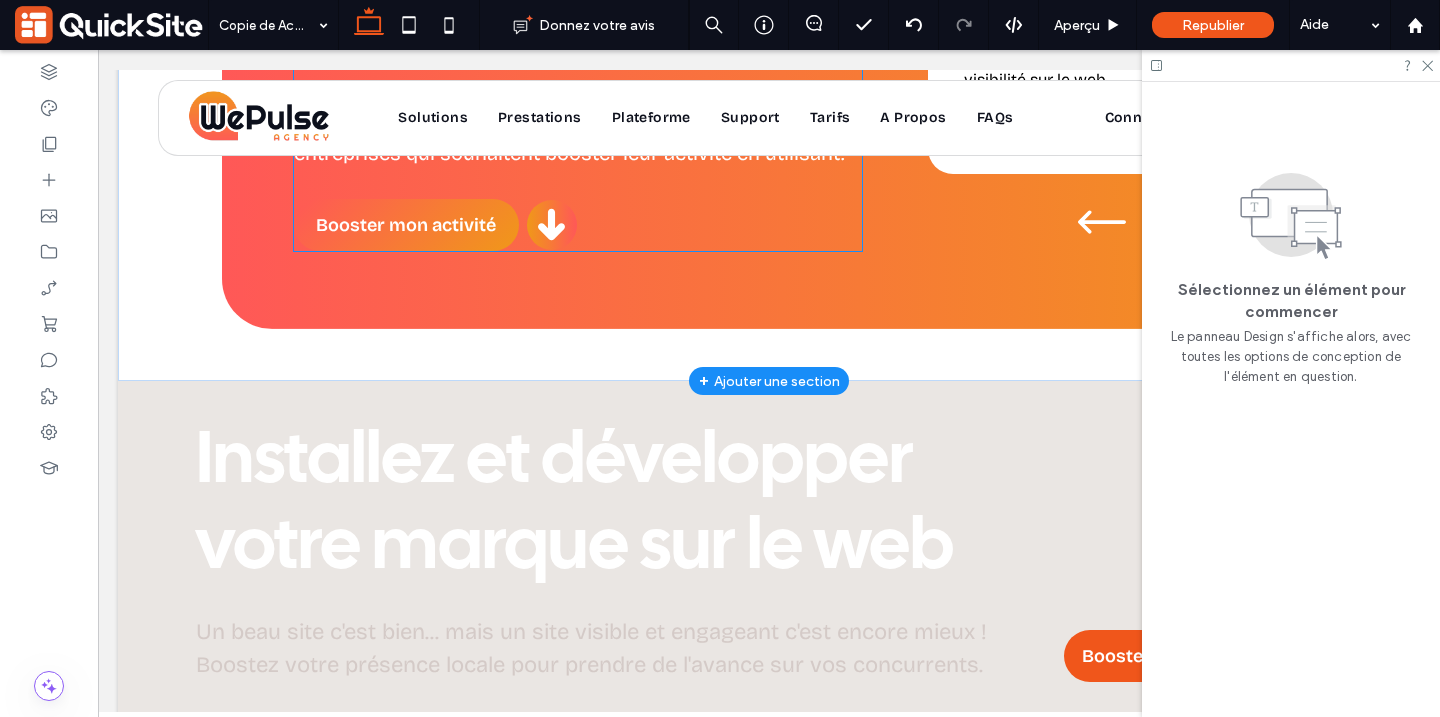 scroll, scrollTop: 1260, scrollLeft: 0, axis: vertical 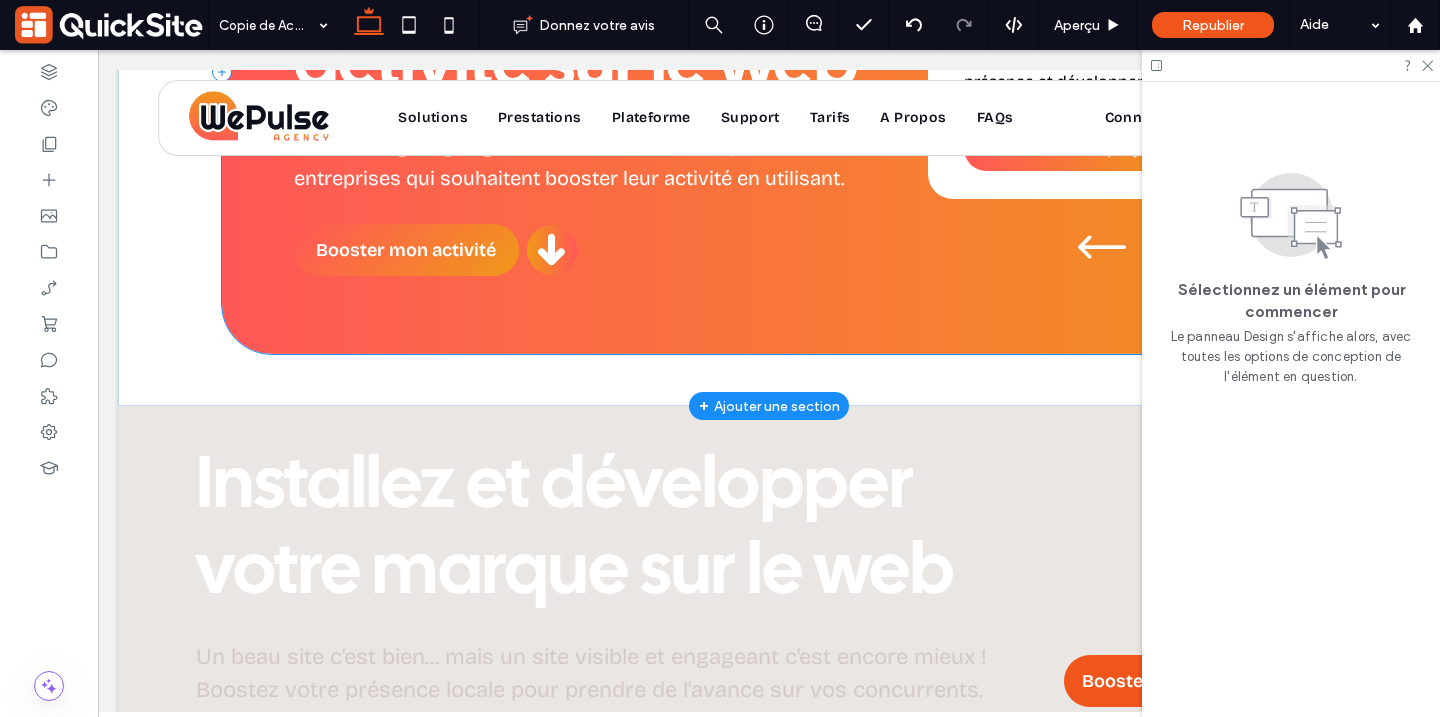 click on "WePulse Agency, expert de votre activité sur le web
WePulse
Agency , l'agence web au service des petites entreprises qui souhaitent booster leur activité en utilisant.
Booster mon activité
Scroll Home, QuickSite Studio, Création de site web professionnel, moderne, responsive et optimisé SEO
Gagner en visibilité
Parfait pour vendre vos produits et vos services partout et où que vous soyez.
Démarrer mon projet" at bounding box center [821, 72] 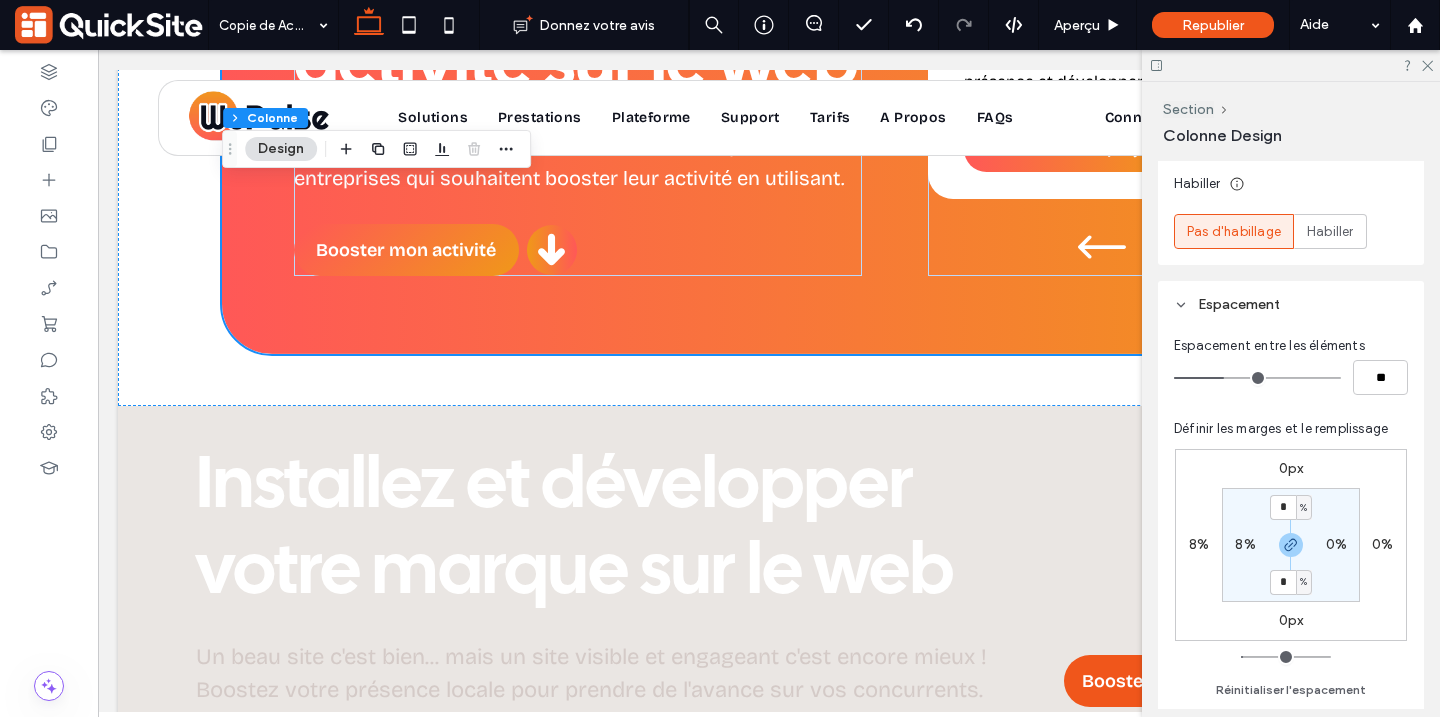 scroll, scrollTop: 451, scrollLeft: 0, axis: vertical 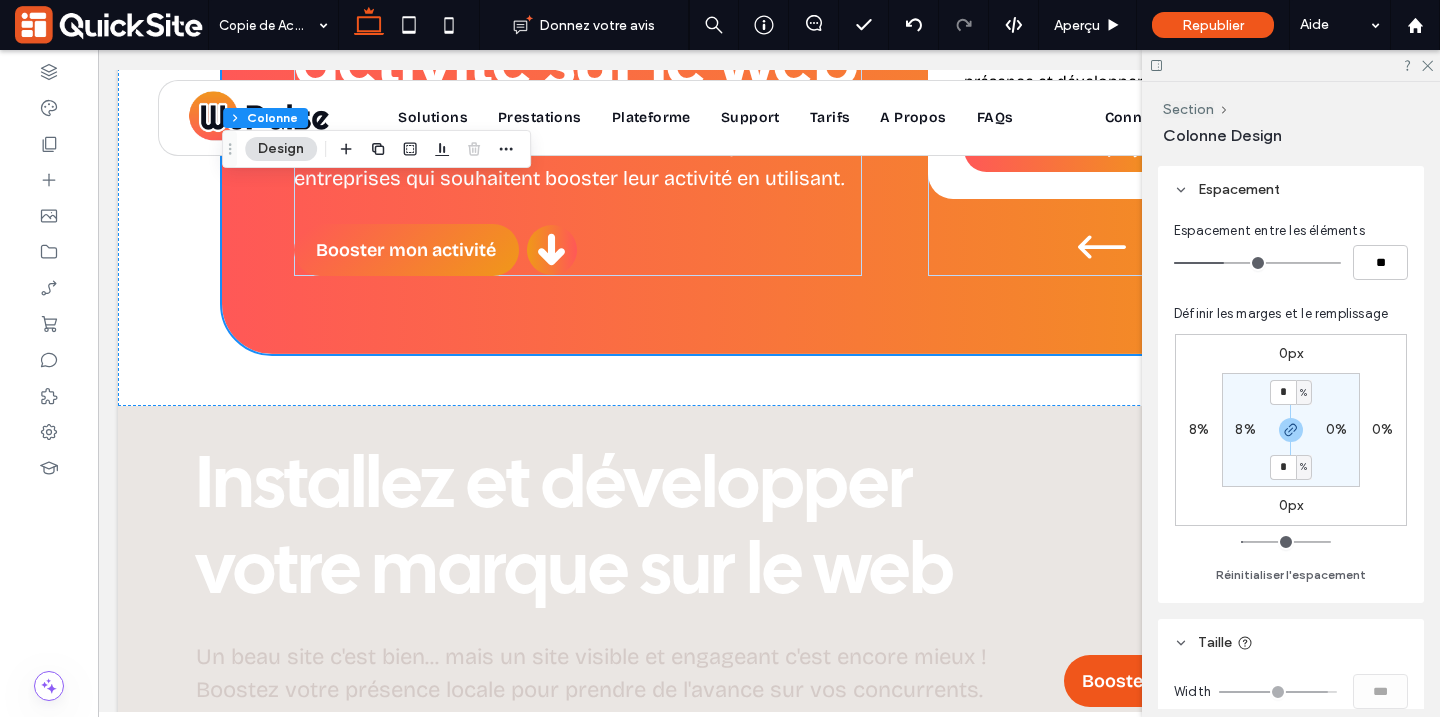 click on "8%" at bounding box center [1199, 429] 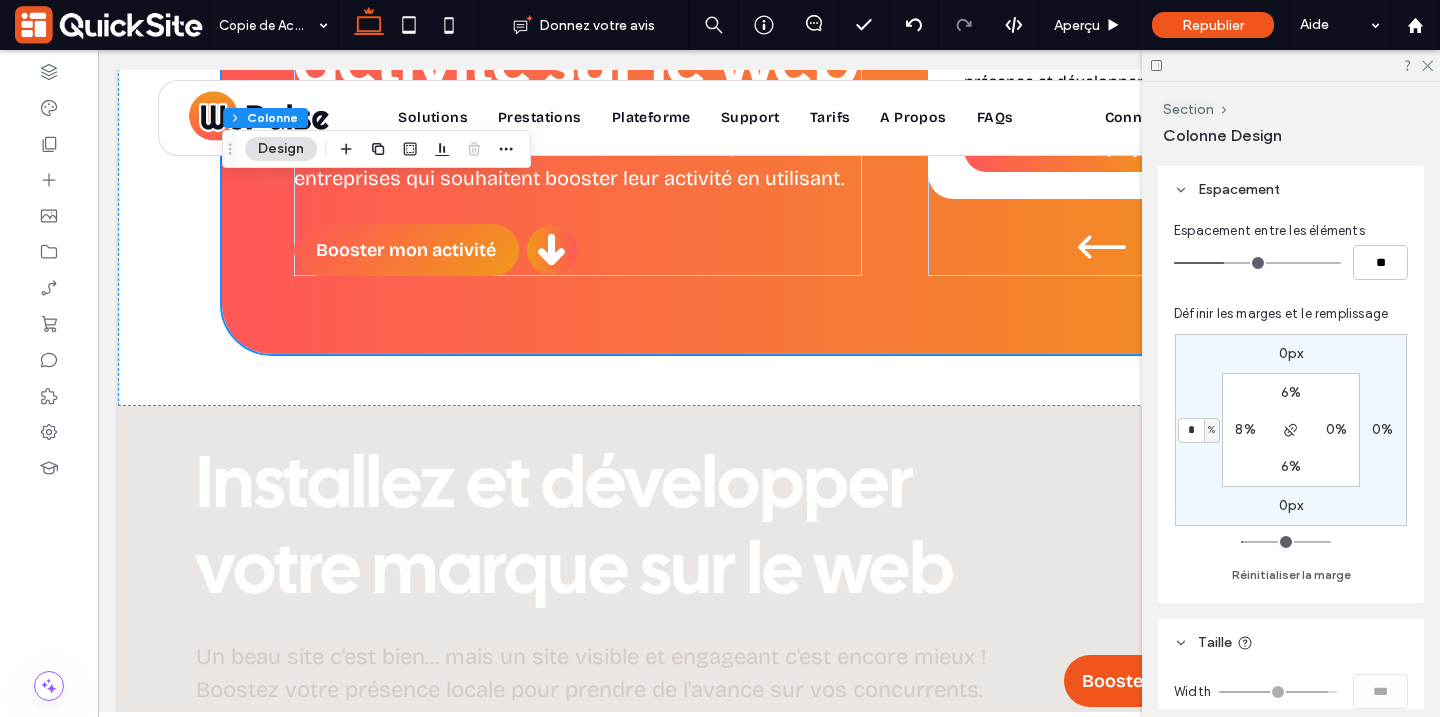 type on "*" 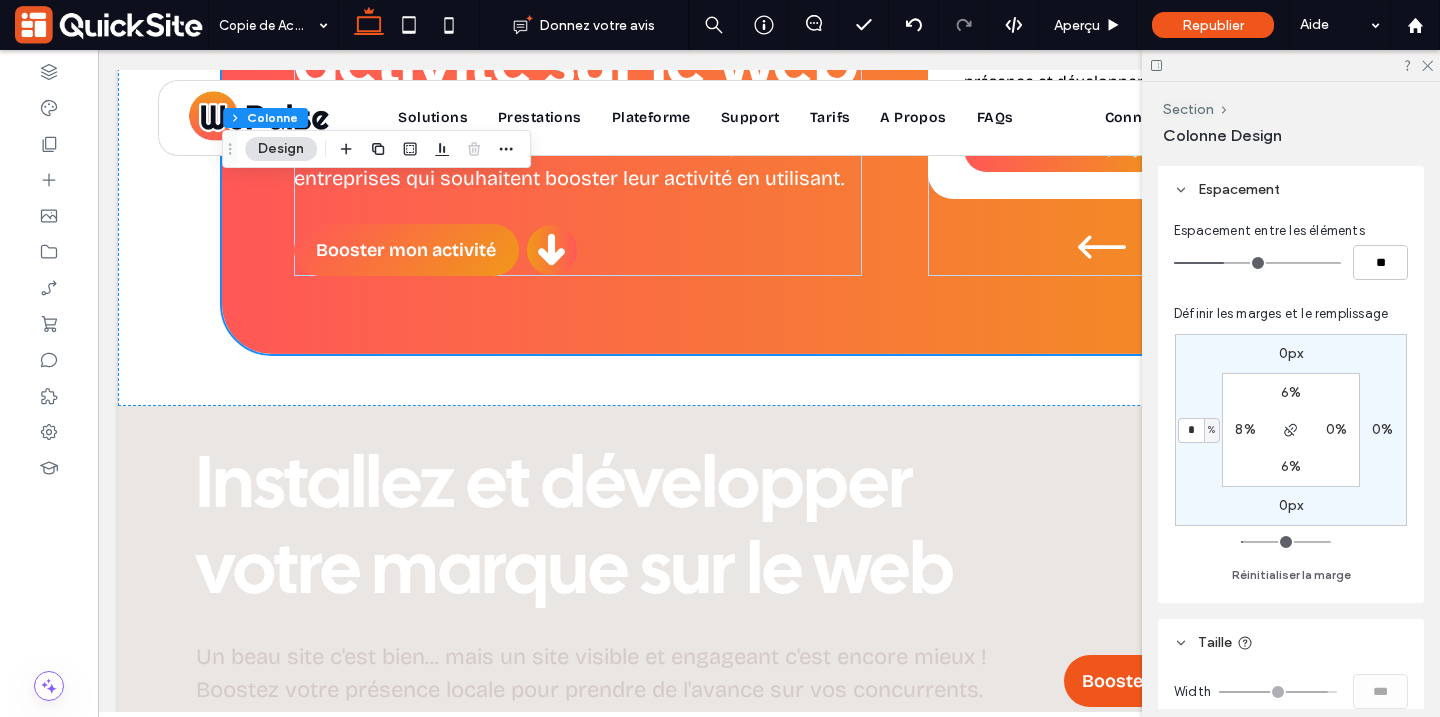 type on "*" 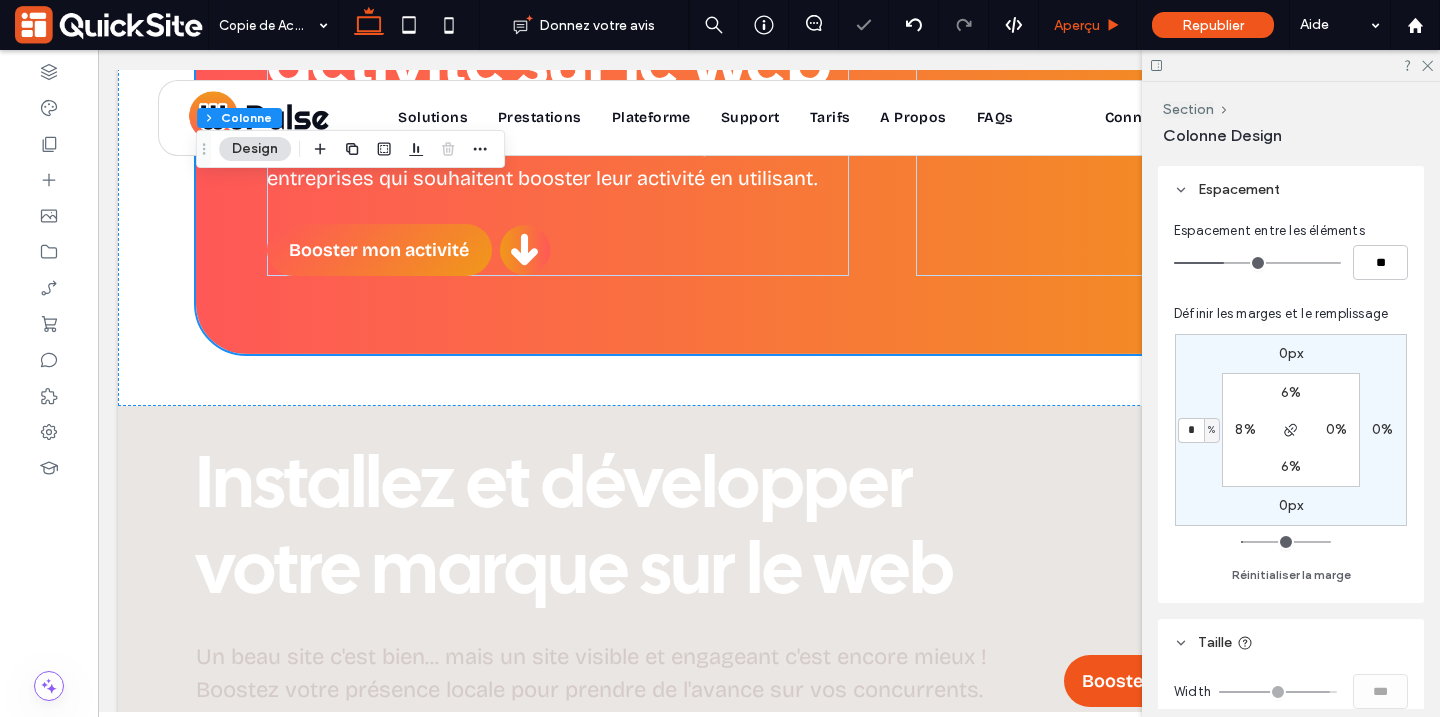 click on "Aperçu" at bounding box center (1087, 25) 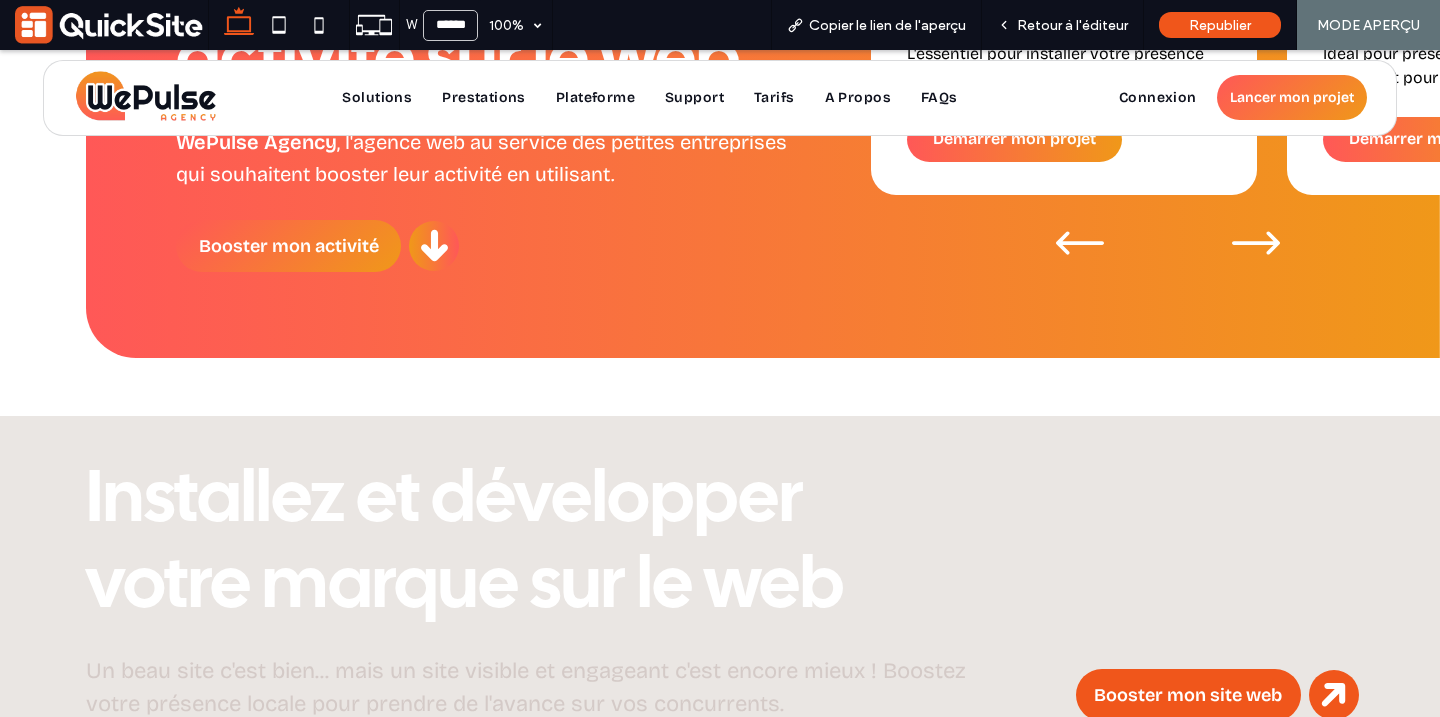 scroll, scrollTop: 1305, scrollLeft: 0, axis: vertical 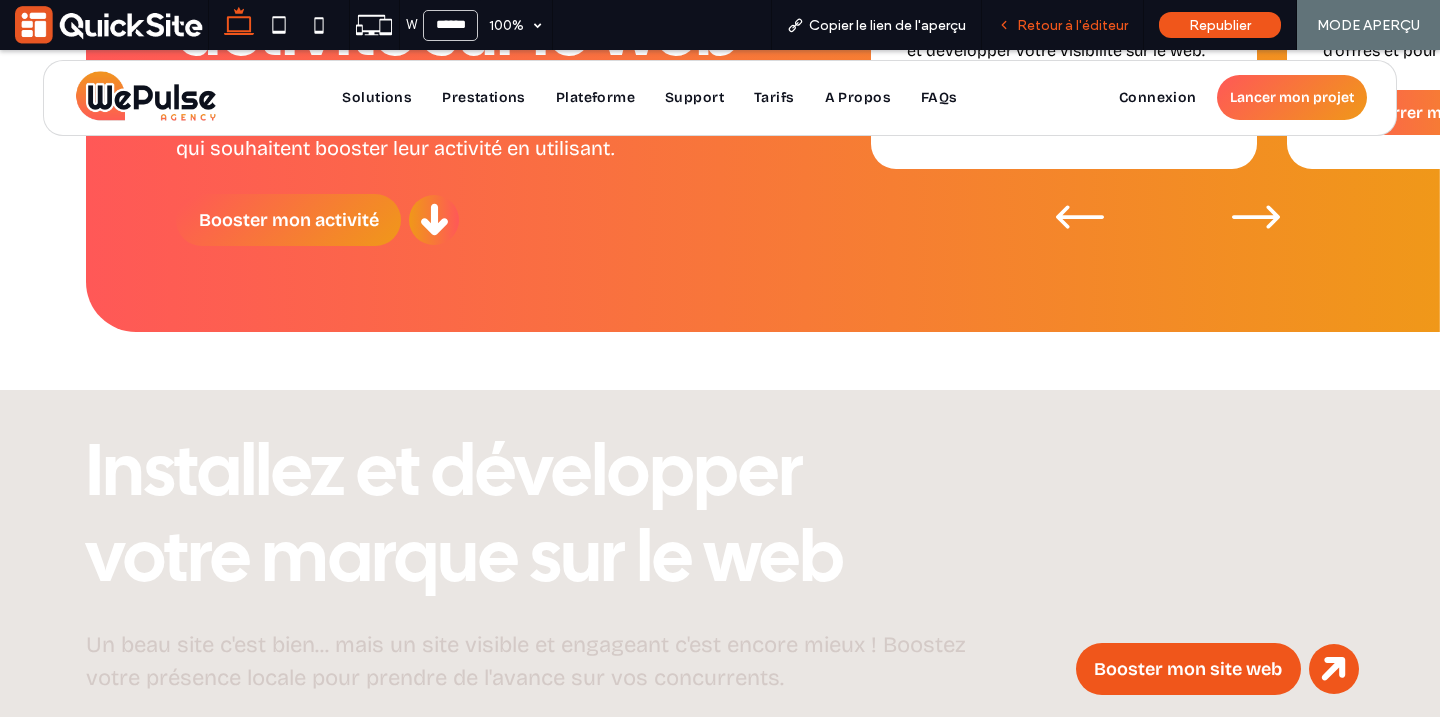 click on "Retour à l'éditeur" at bounding box center (1072, 25) 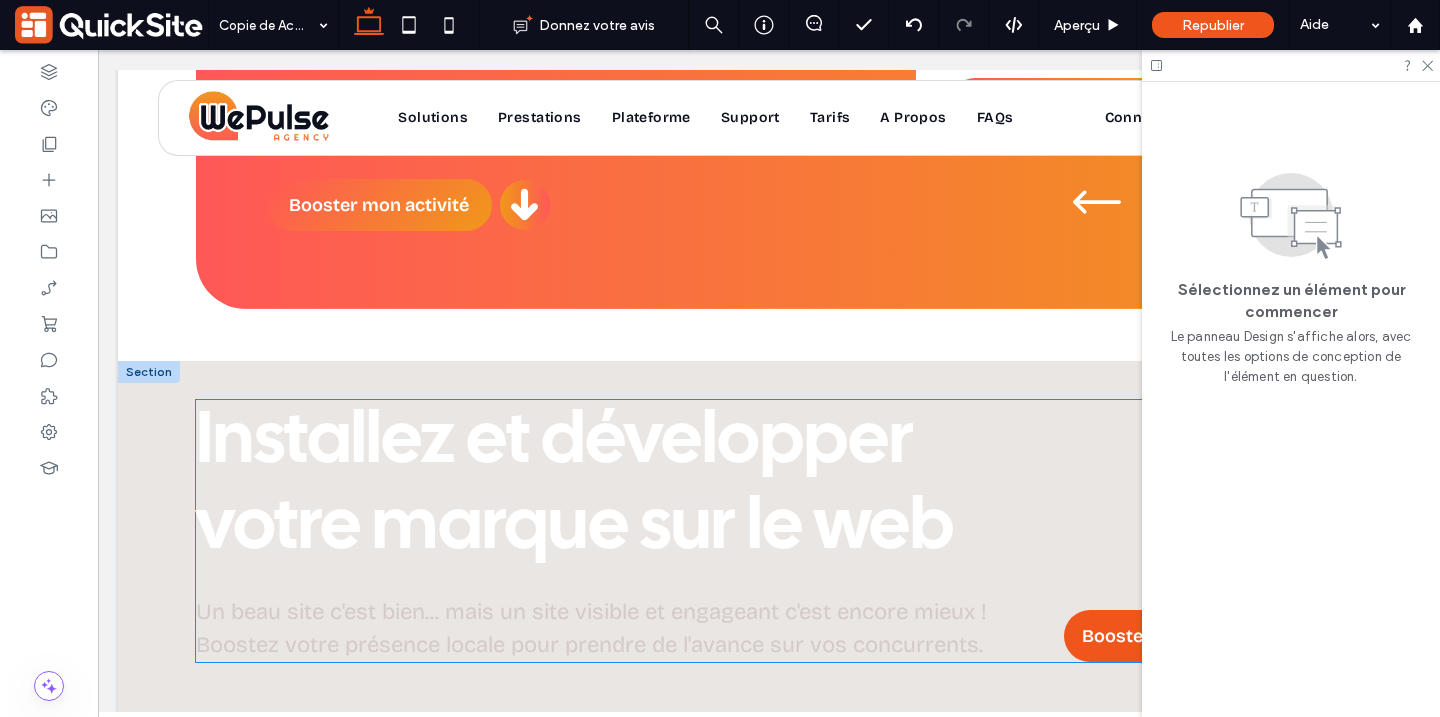 scroll, scrollTop: 1280, scrollLeft: 0, axis: vertical 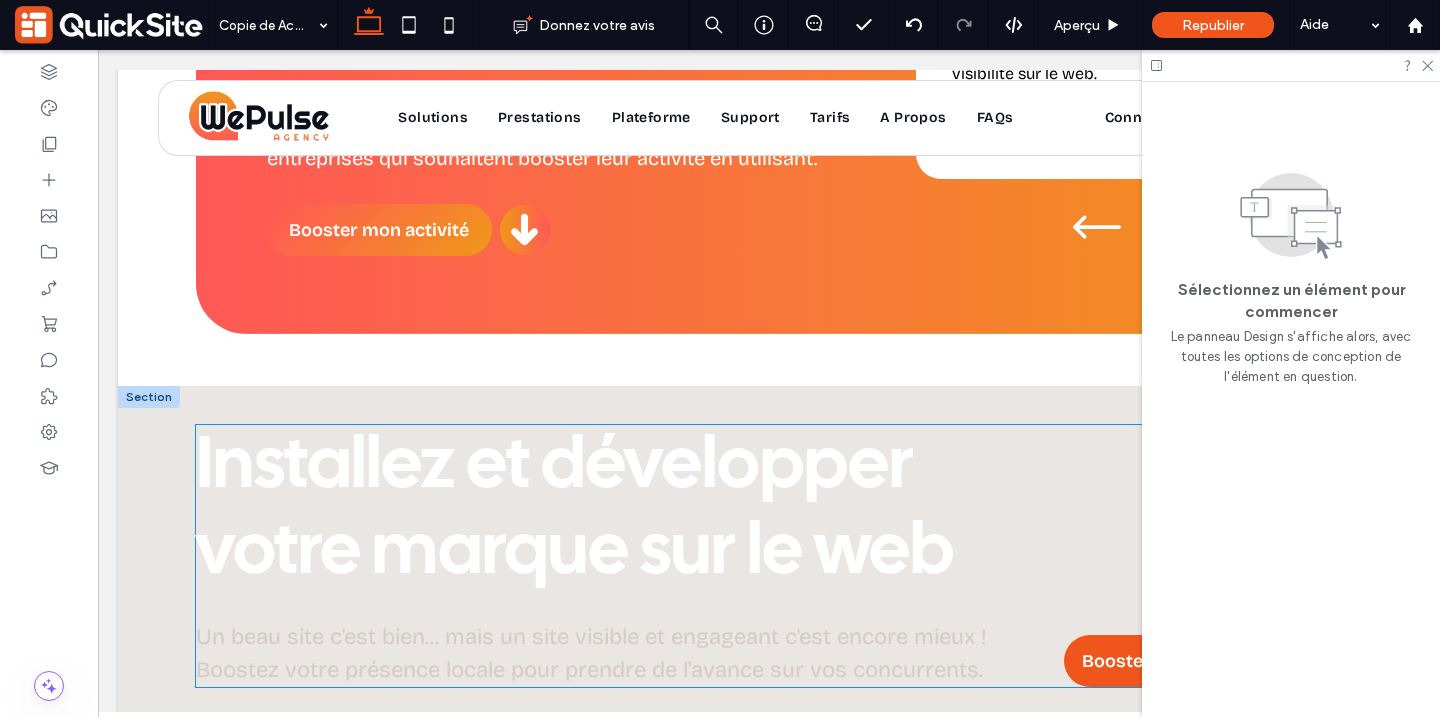 click on "Installez et développer votre marque sur le web" at bounding box center [575, 510] 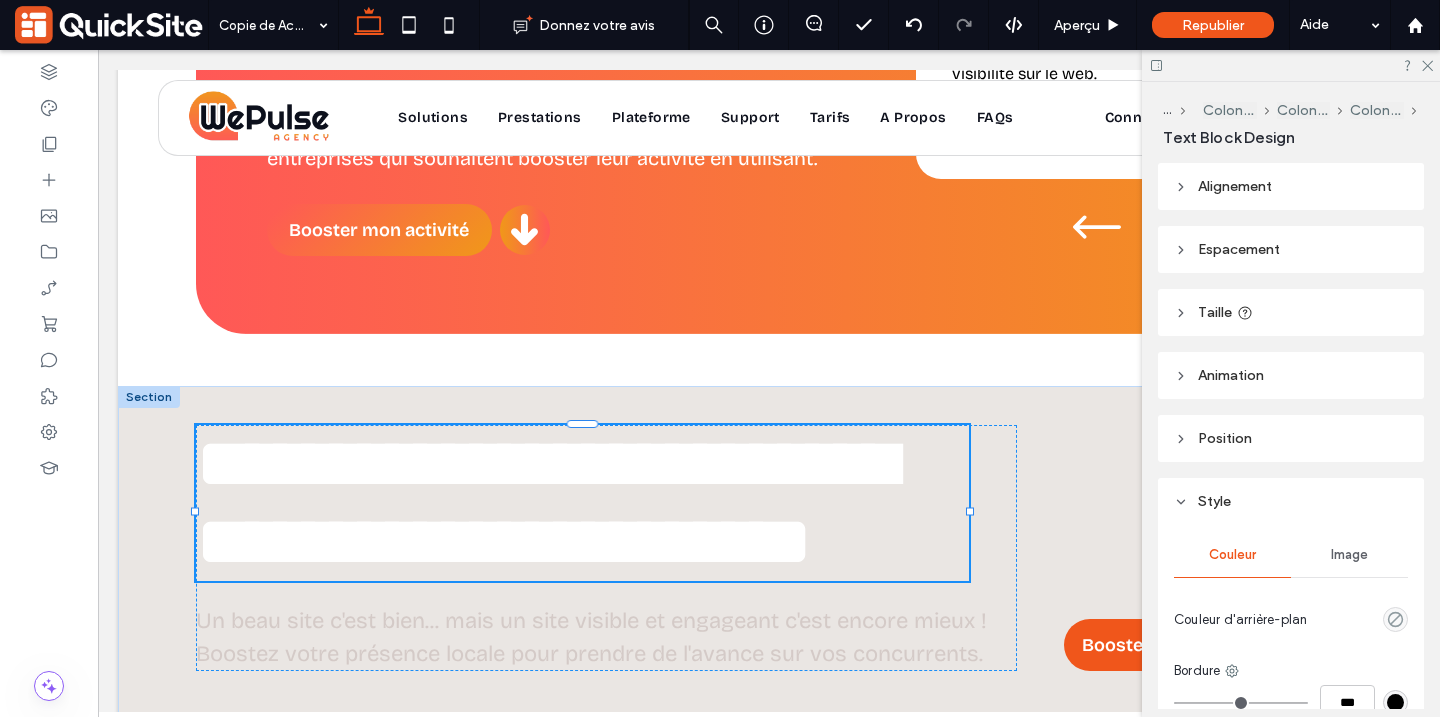 type on "**********" 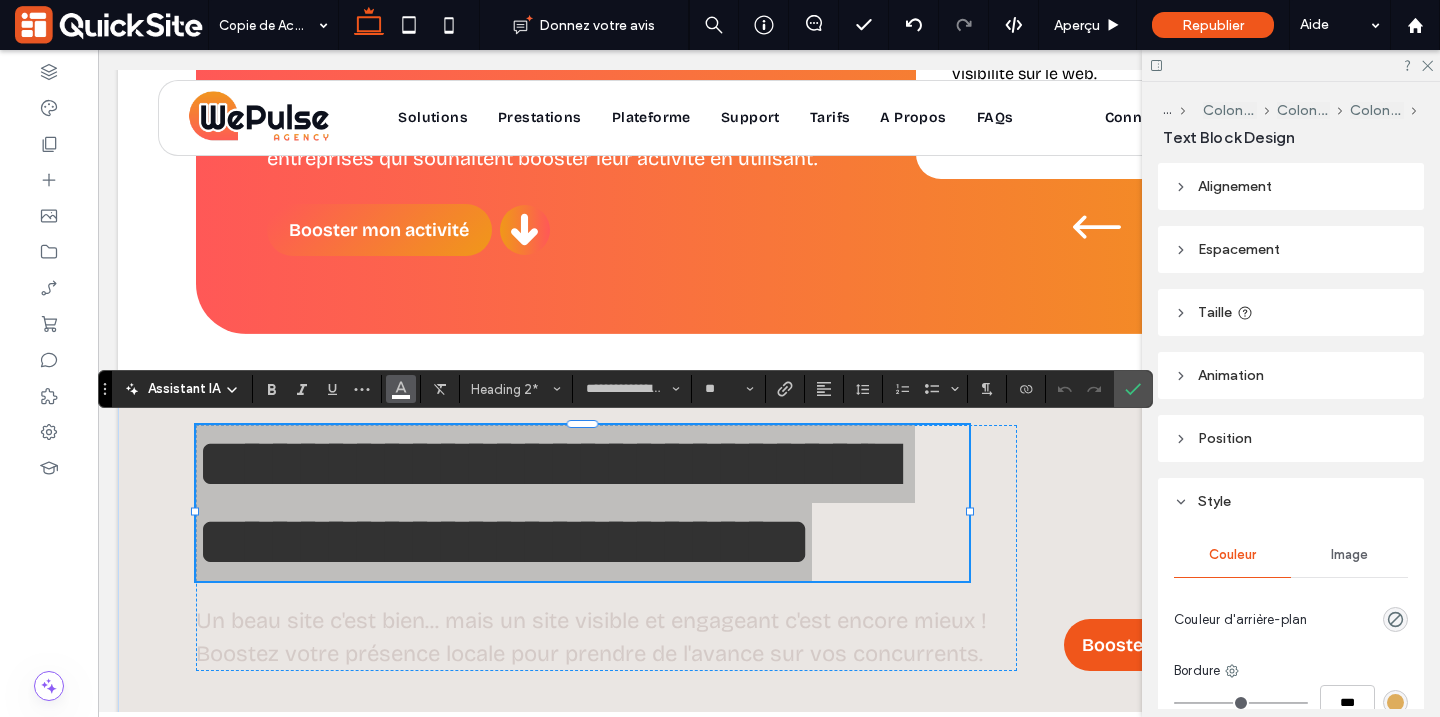 click at bounding box center (401, 389) 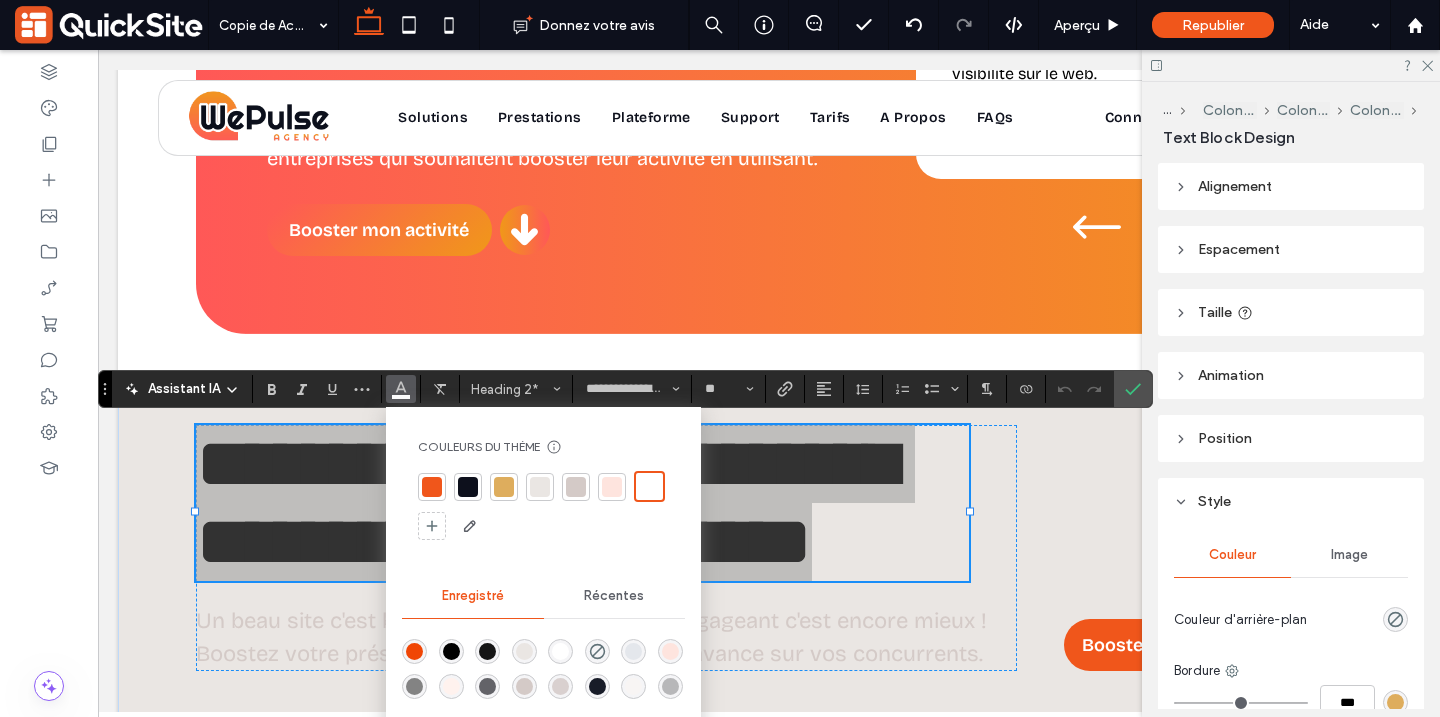 click at bounding box center (468, 487) 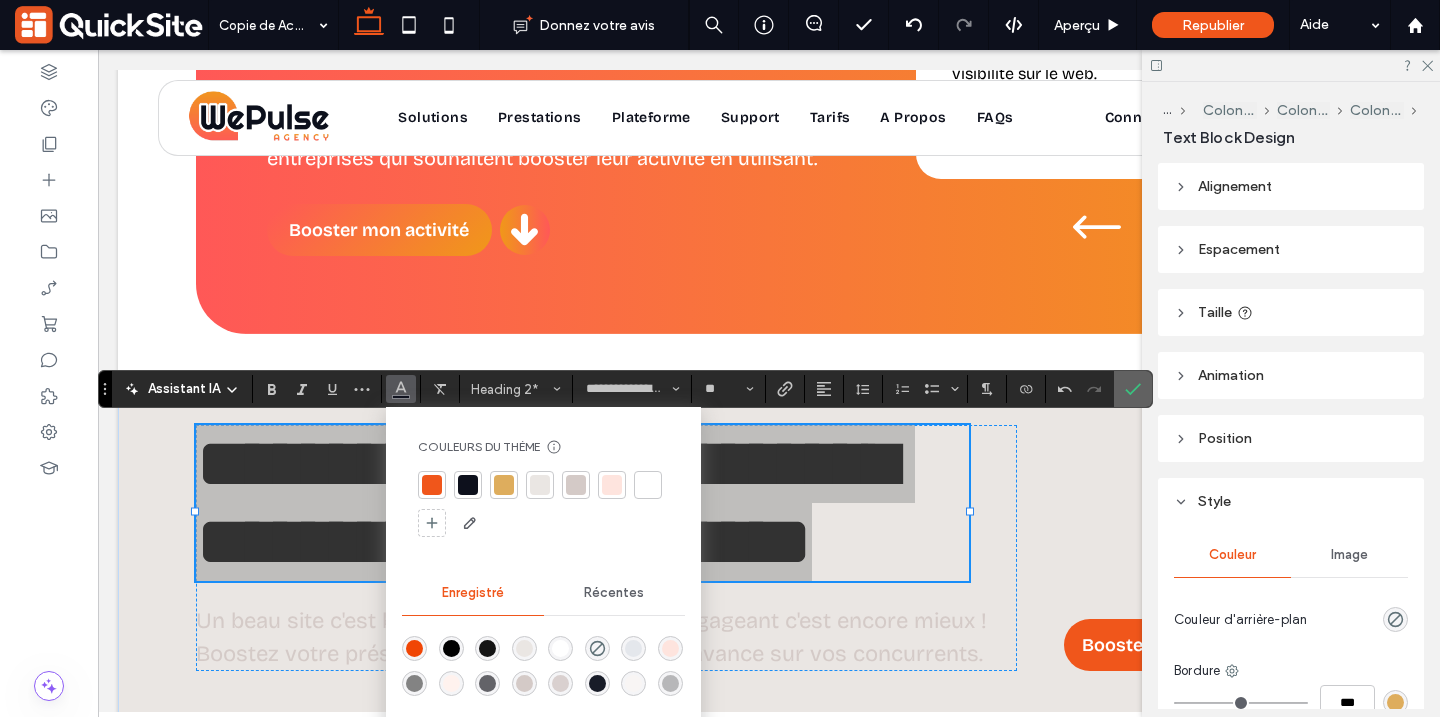 click at bounding box center [1133, 389] 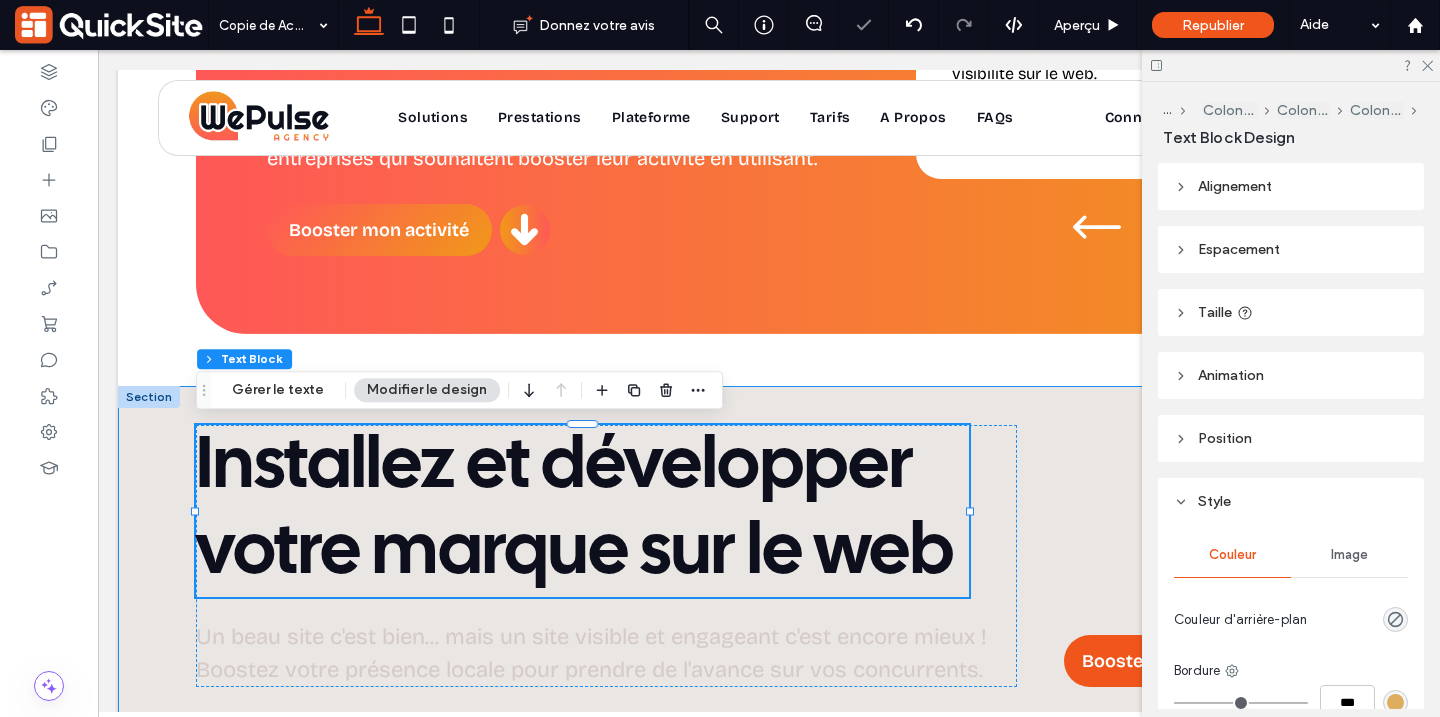 click on "Logo & Charte graphique
Vous n'avez pas d'identité de marque ? Nous vous créeons un Kit de marque complet pour personnaliser votre site.
Démarrer mon projet
Prototype sur-mesure" at bounding box center (769, 1770) 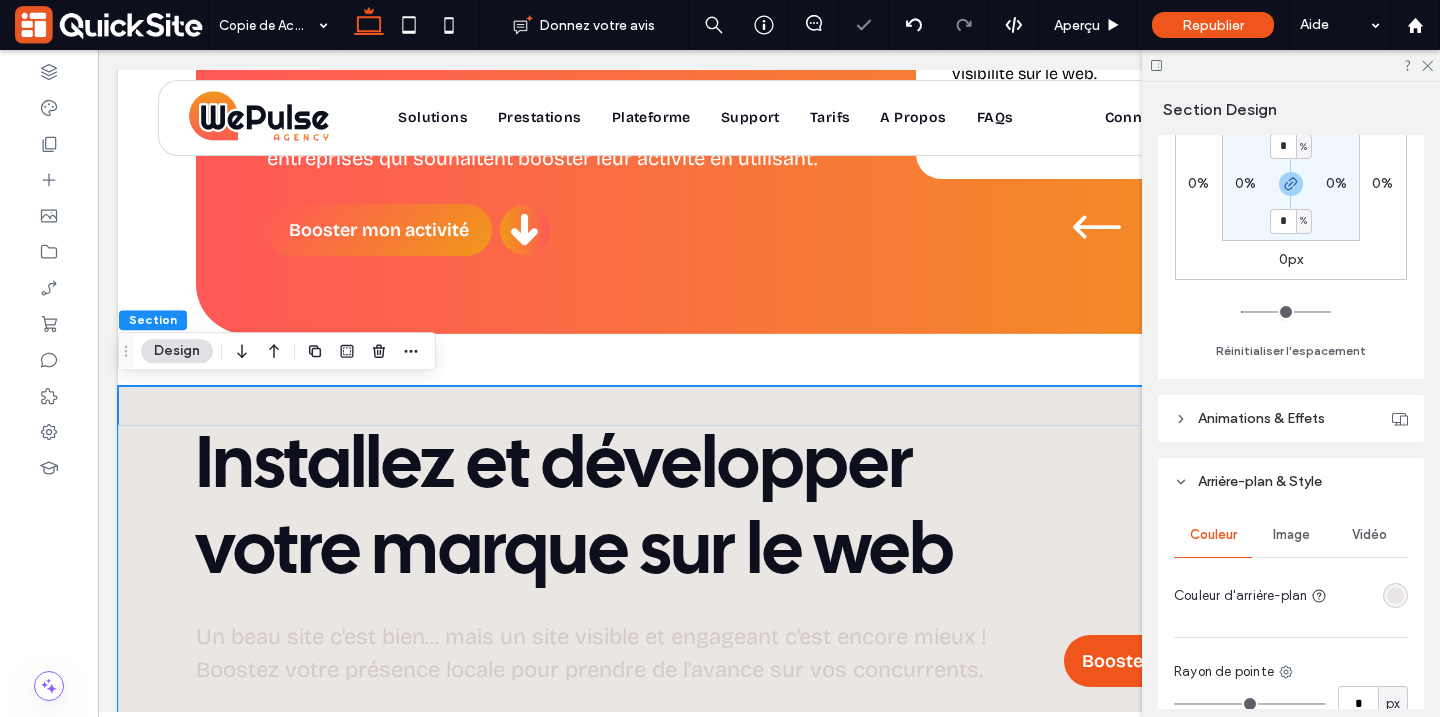 scroll, scrollTop: 636, scrollLeft: 0, axis: vertical 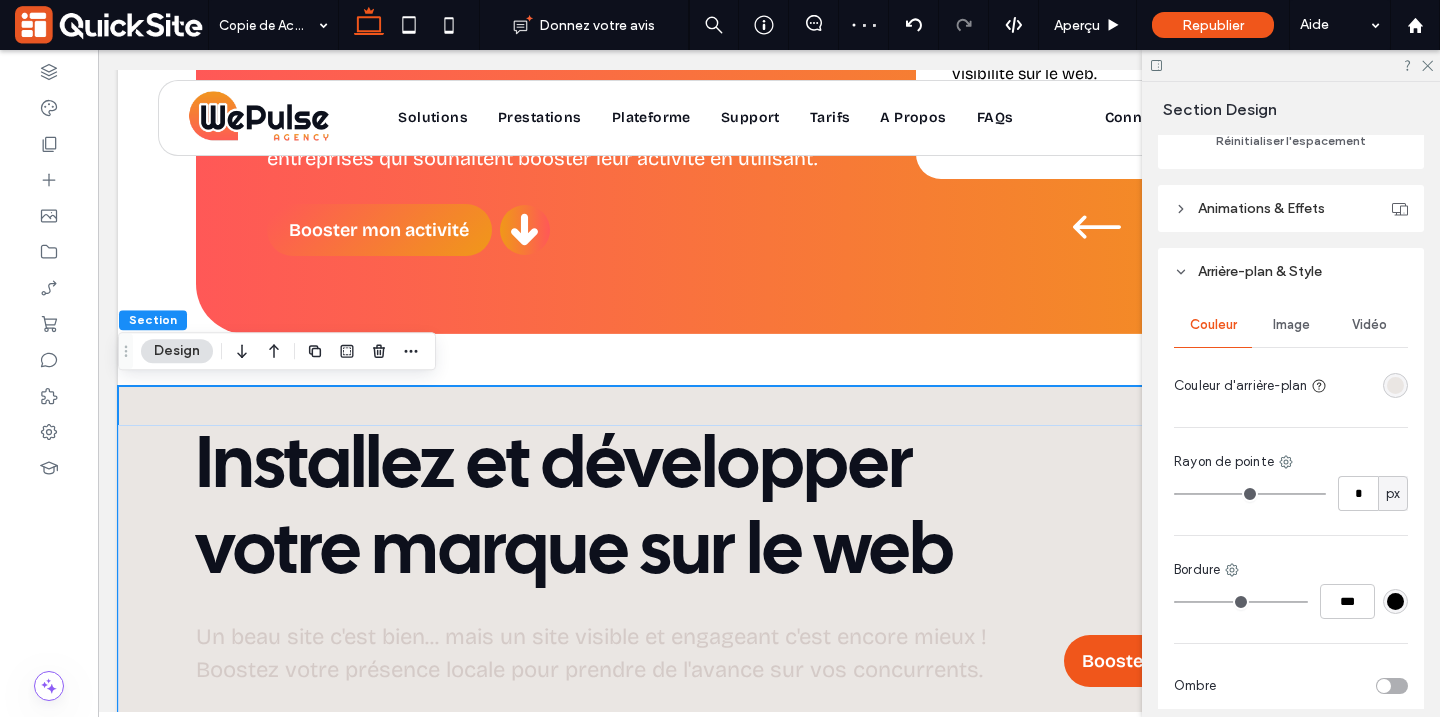 click at bounding box center [1395, 385] 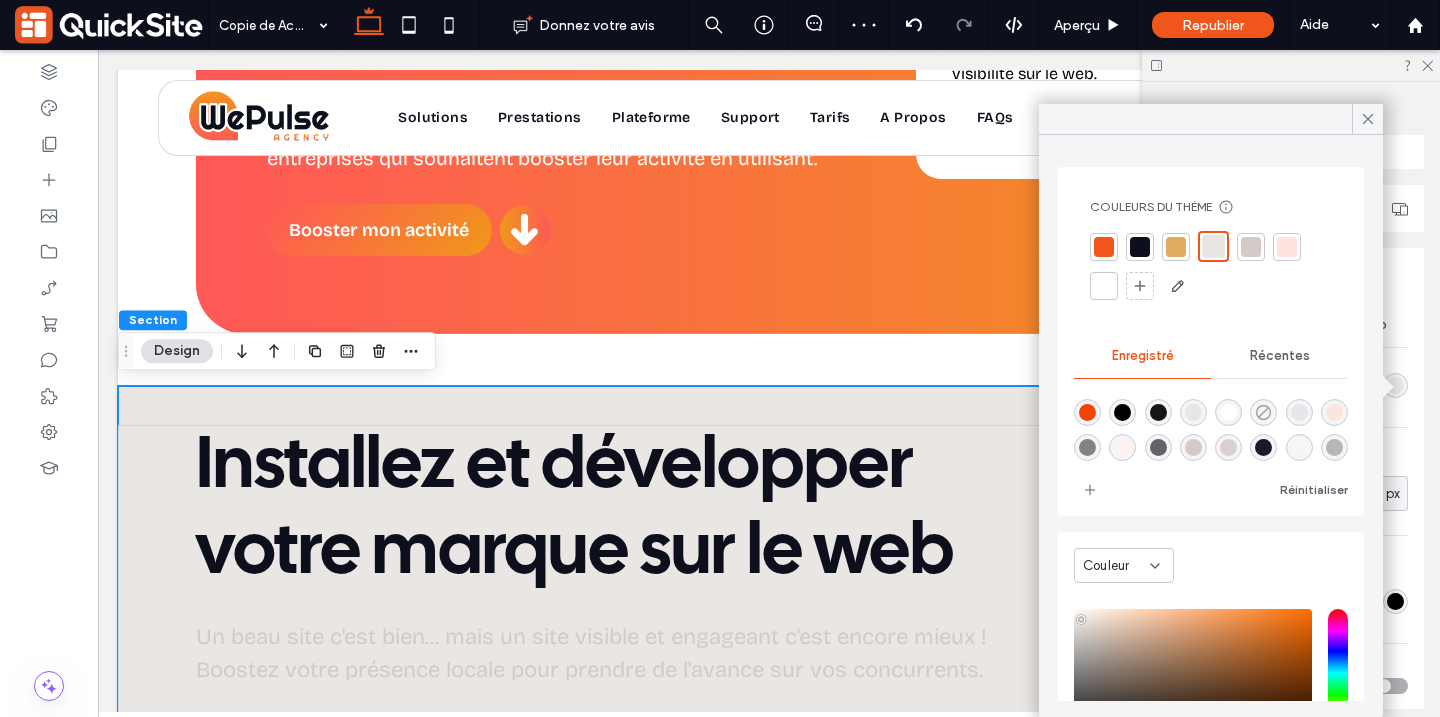 click 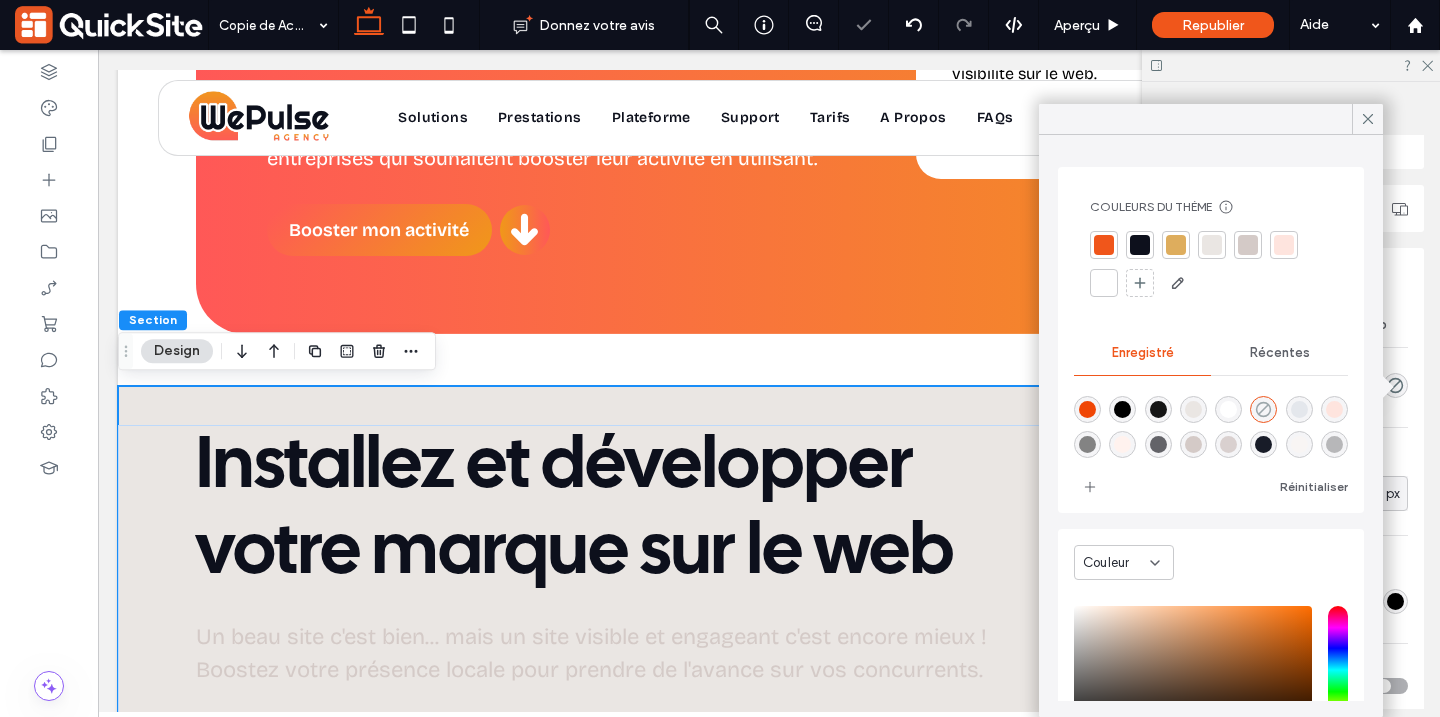 type on "*******" 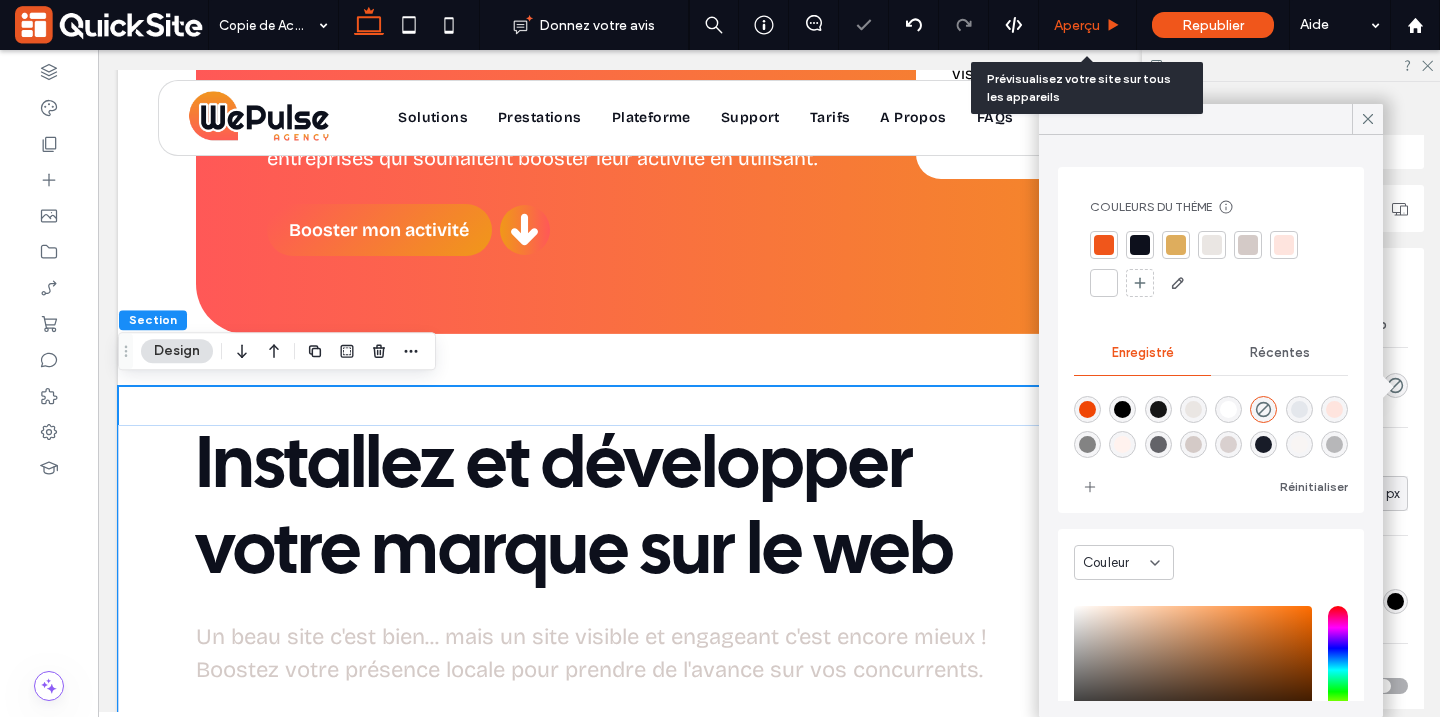 click on "Aperçu" at bounding box center (1077, 25) 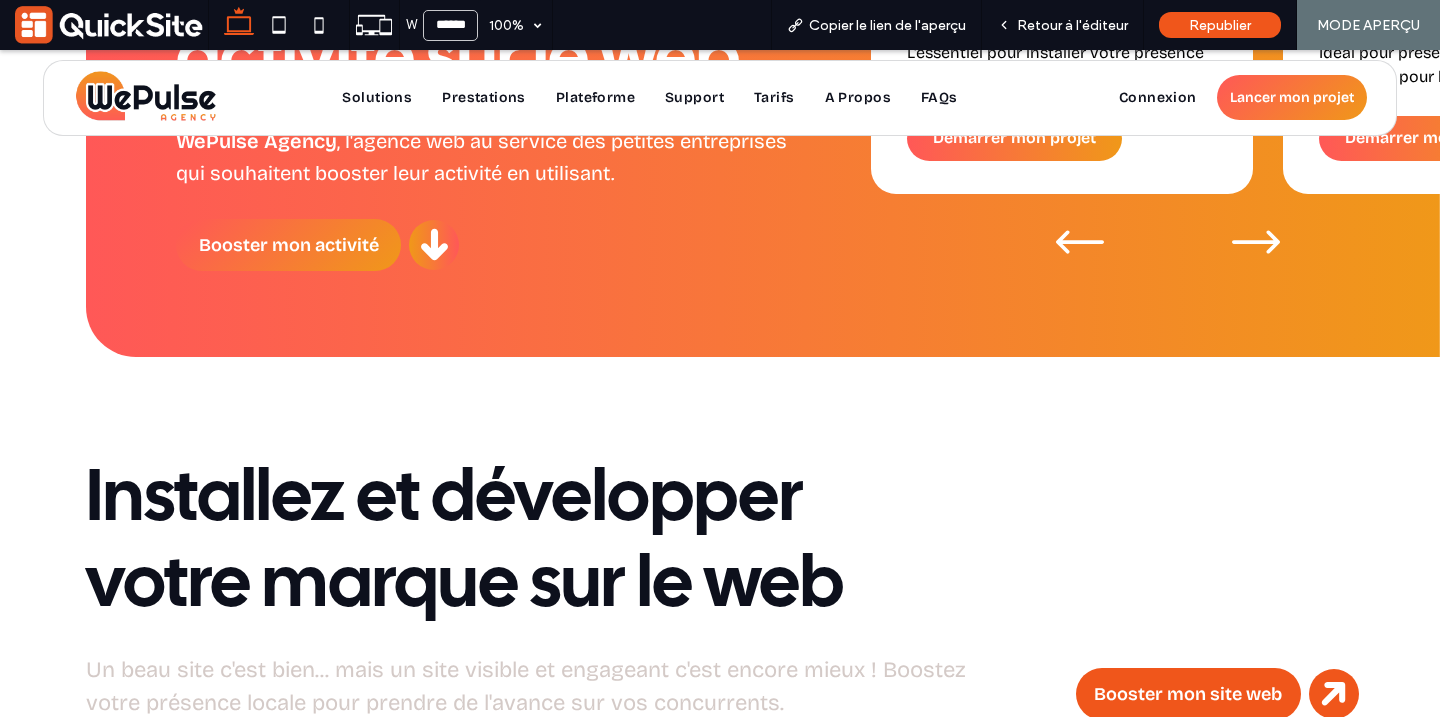 scroll, scrollTop: 1305, scrollLeft: 0, axis: vertical 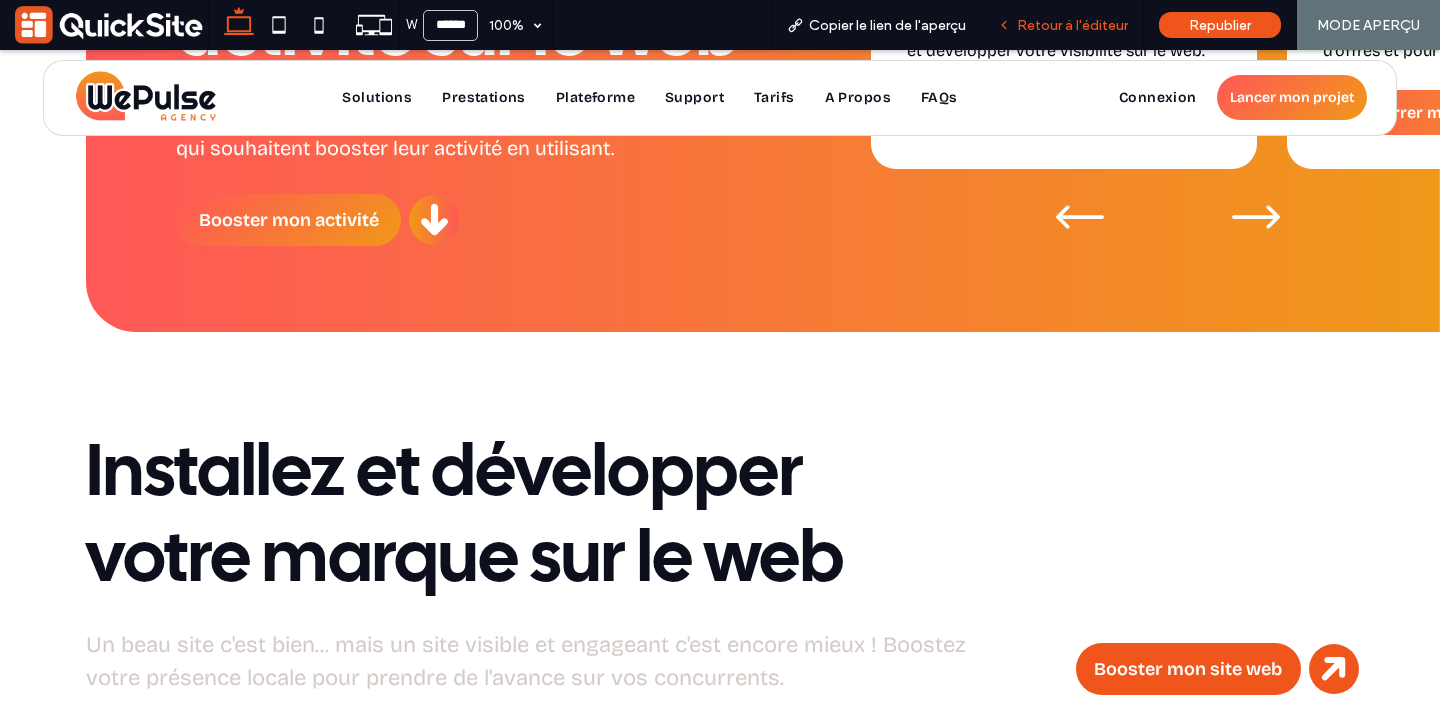 click on "Retour à l'éditeur" at bounding box center [1072, 25] 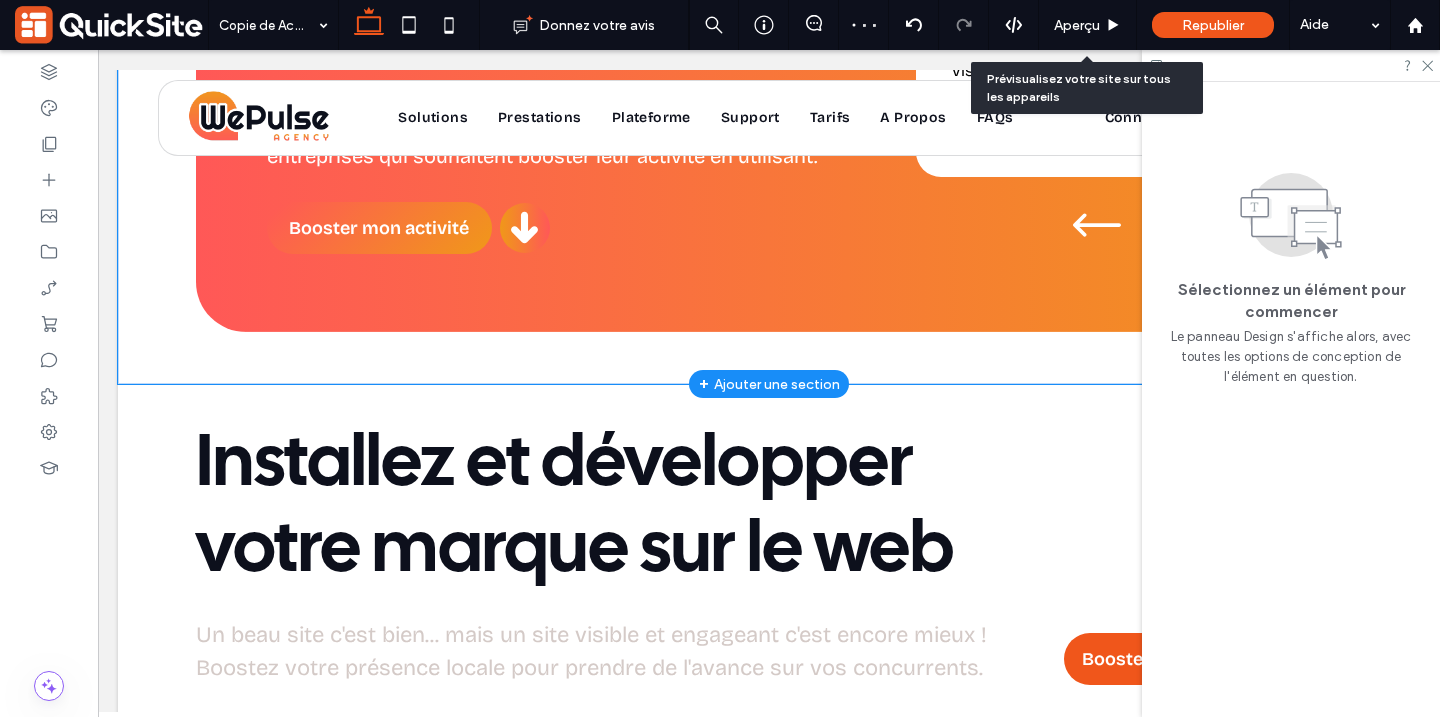 scroll, scrollTop: 1280, scrollLeft: 0, axis: vertical 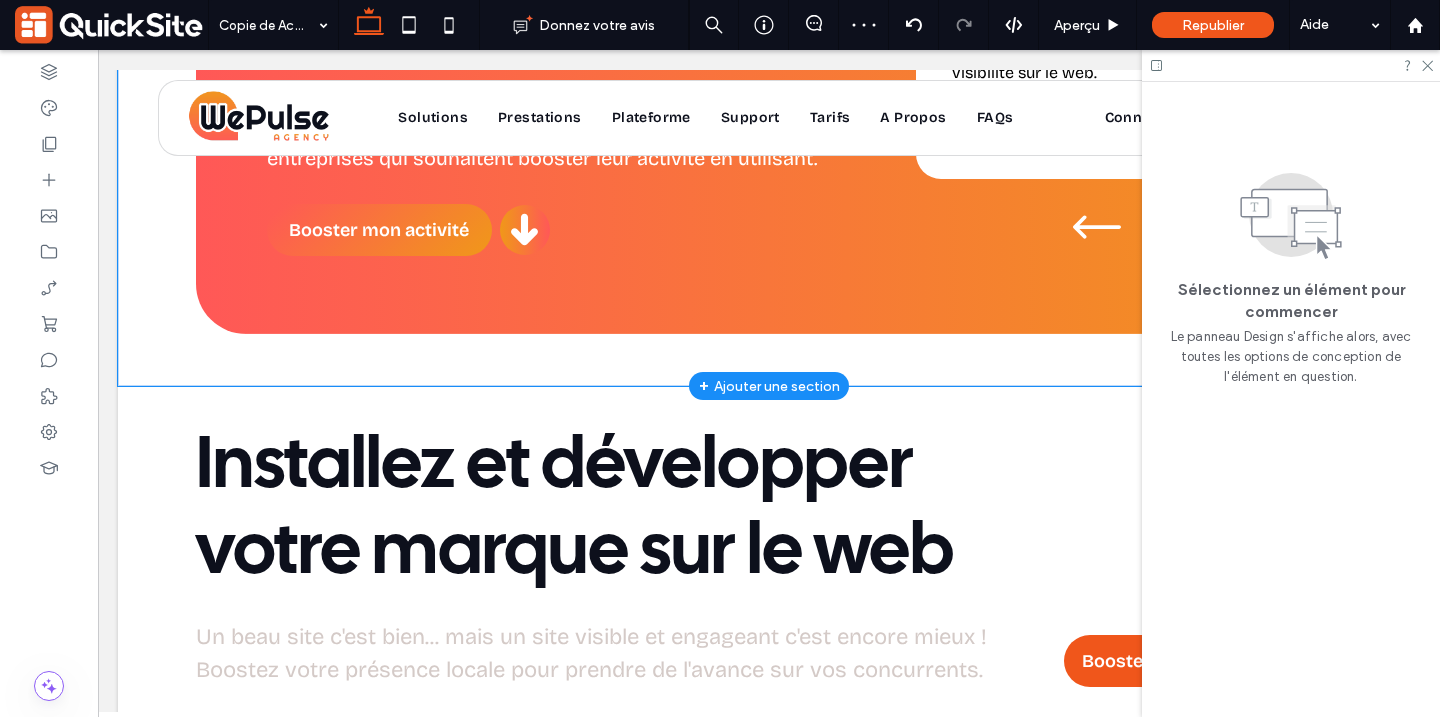 click on "WePulse Agency, expert de votre activité sur le web
WePulse
Agency , l'agence web au service des petites entreprises qui souhaitent booster leur activité en utilisant.
Booster mon activité
Scroll Home, QuickSite Studio, Création de site web professionnel, moderne, responsive et optimisé SEO
Développer votre marque
L'essentiel pour installer votre présence et développer votre visibilité sur le web.
Démarrer mon projet" at bounding box center [769, 52] 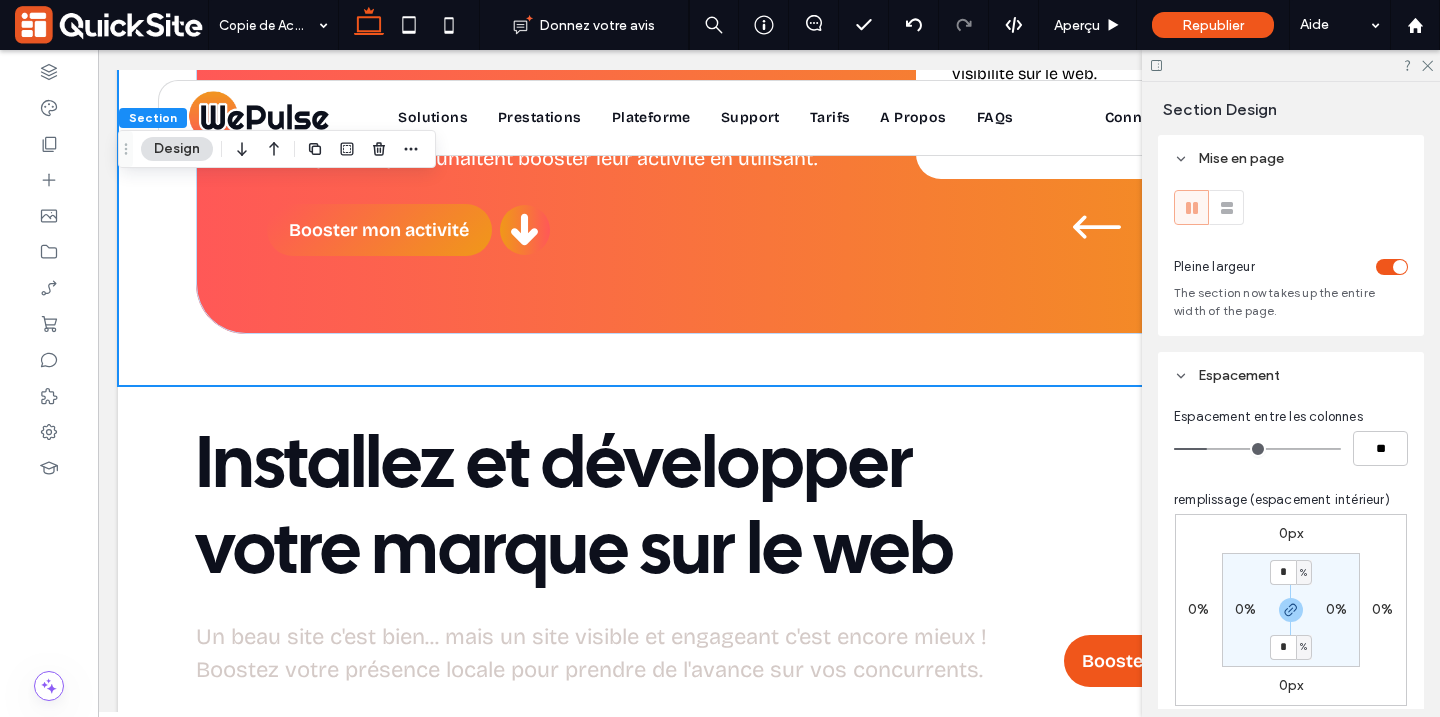 type on "*" 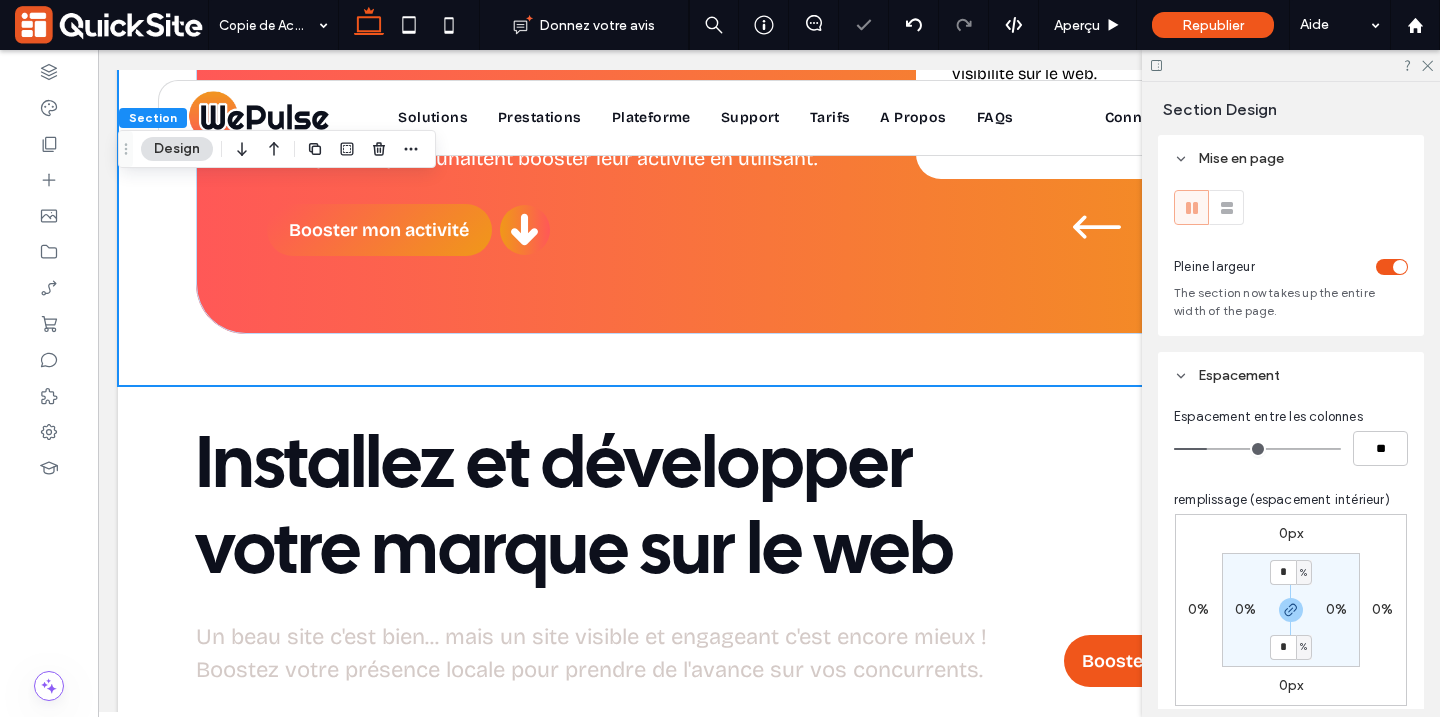 type on "*" 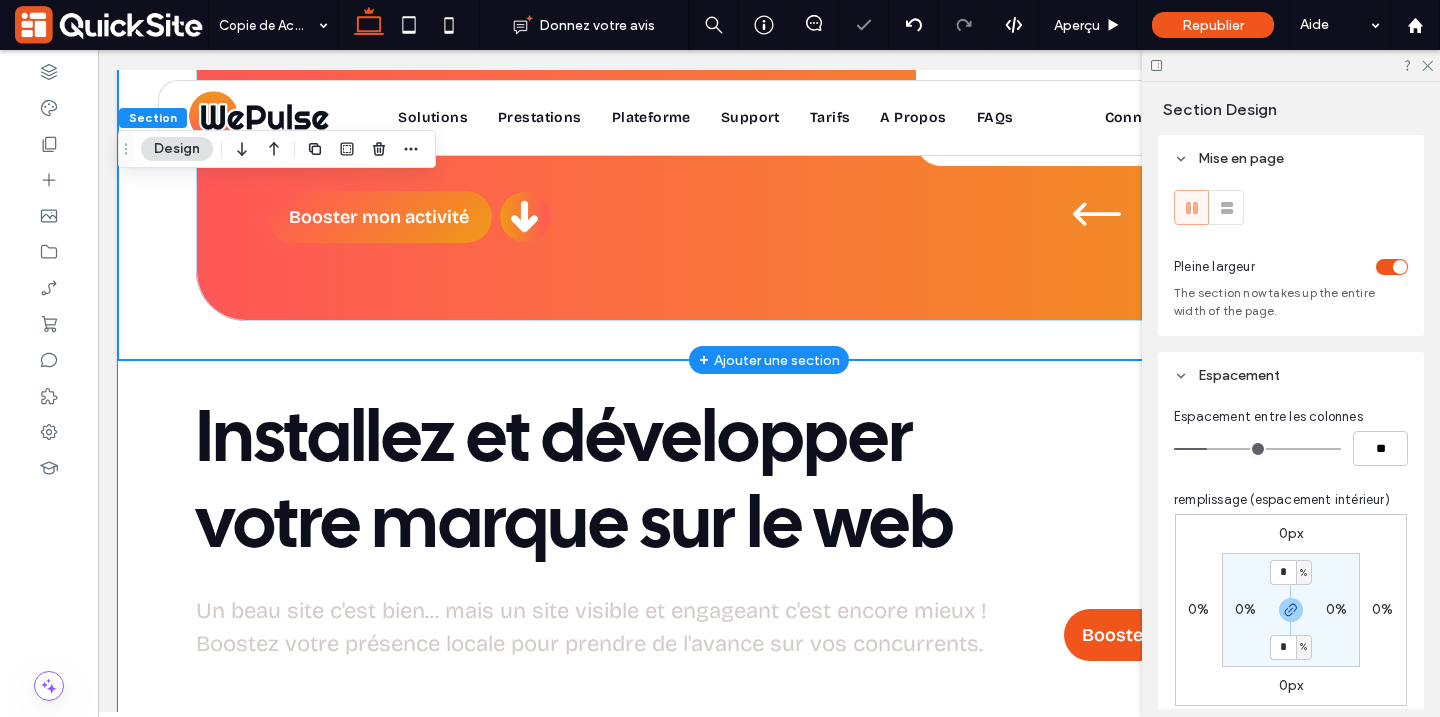 type on "***" 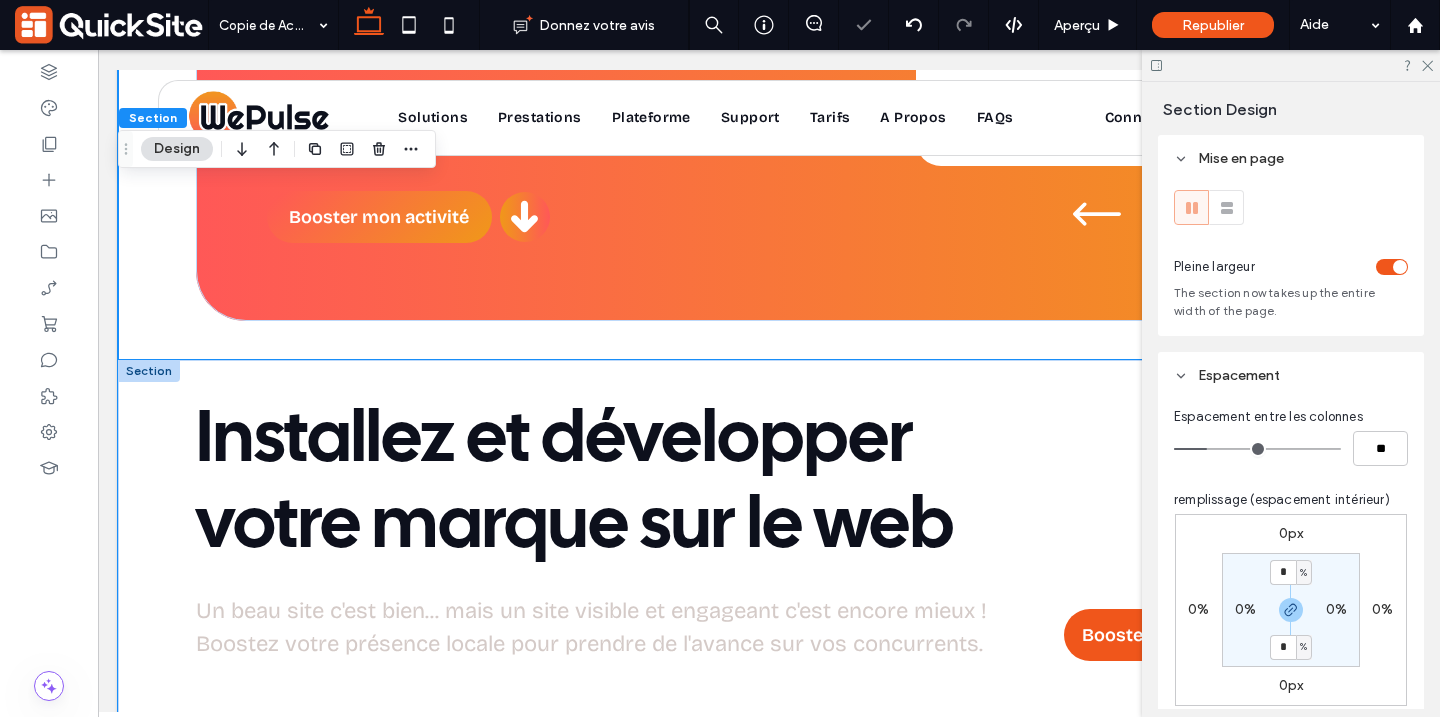 click on "Logo & Charte graphique
Vous n'avez pas d'identité de marque ? Nous vous créeons un Kit de marque complet pour personnaliser votre site.
Démarrer mon projet
Prototype sur-mesure" at bounding box center (769, 1744) 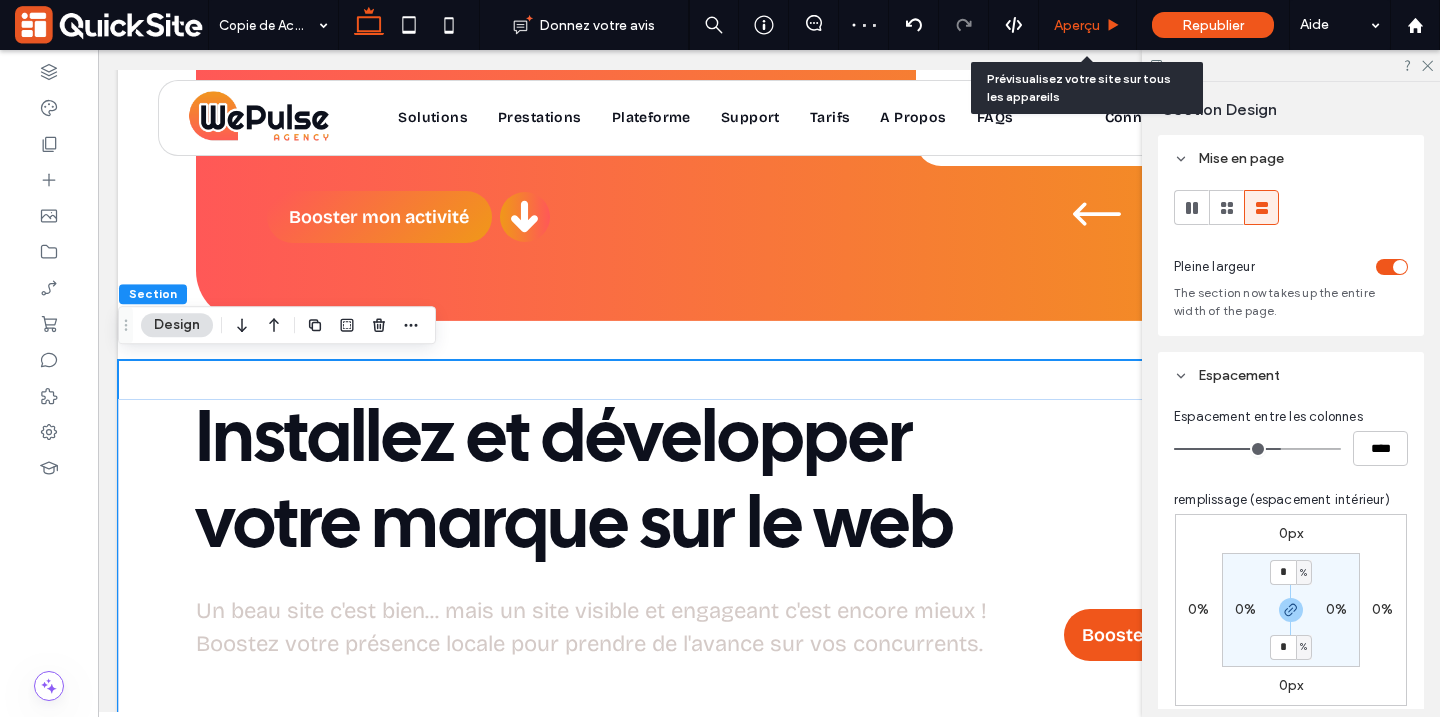 click on "Aperçu" at bounding box center [1077, 25] 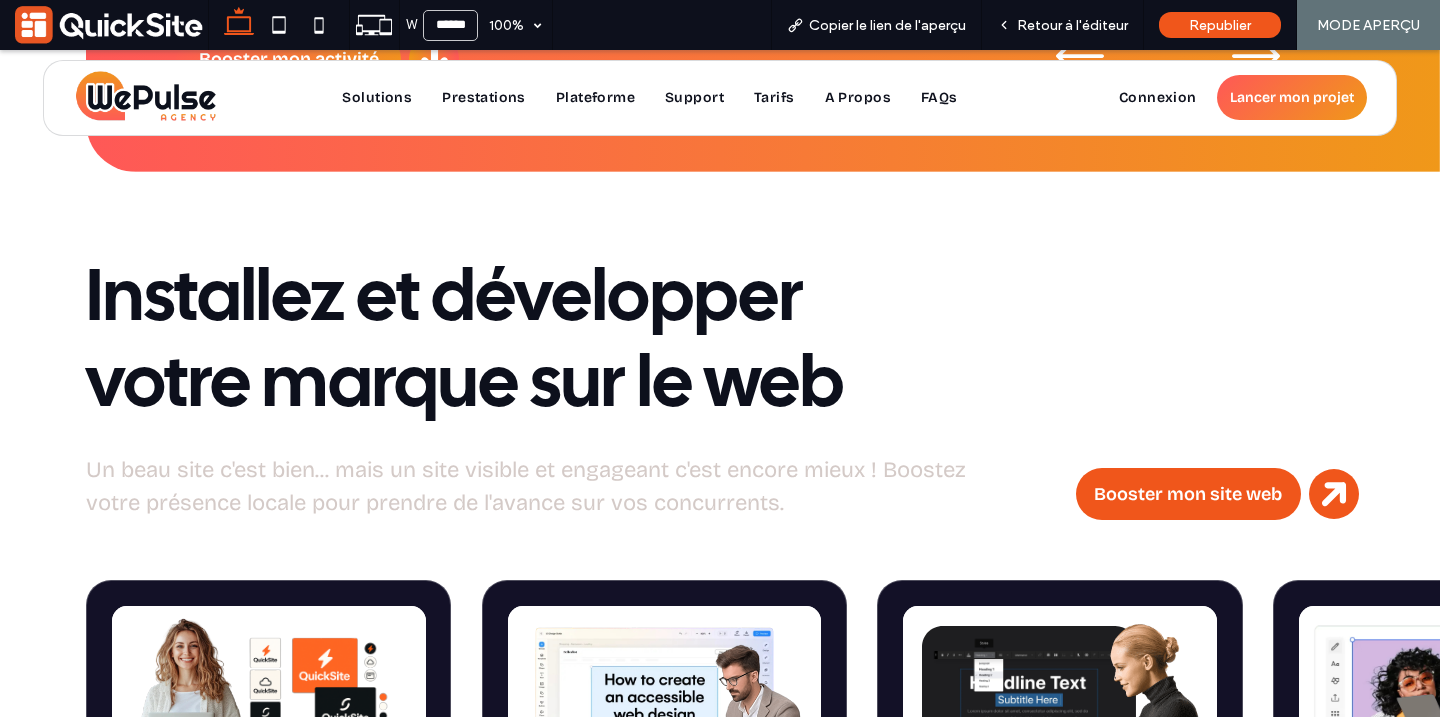 scroll, scrollTop: 1467, scrollLeft: 0, axis: vertical 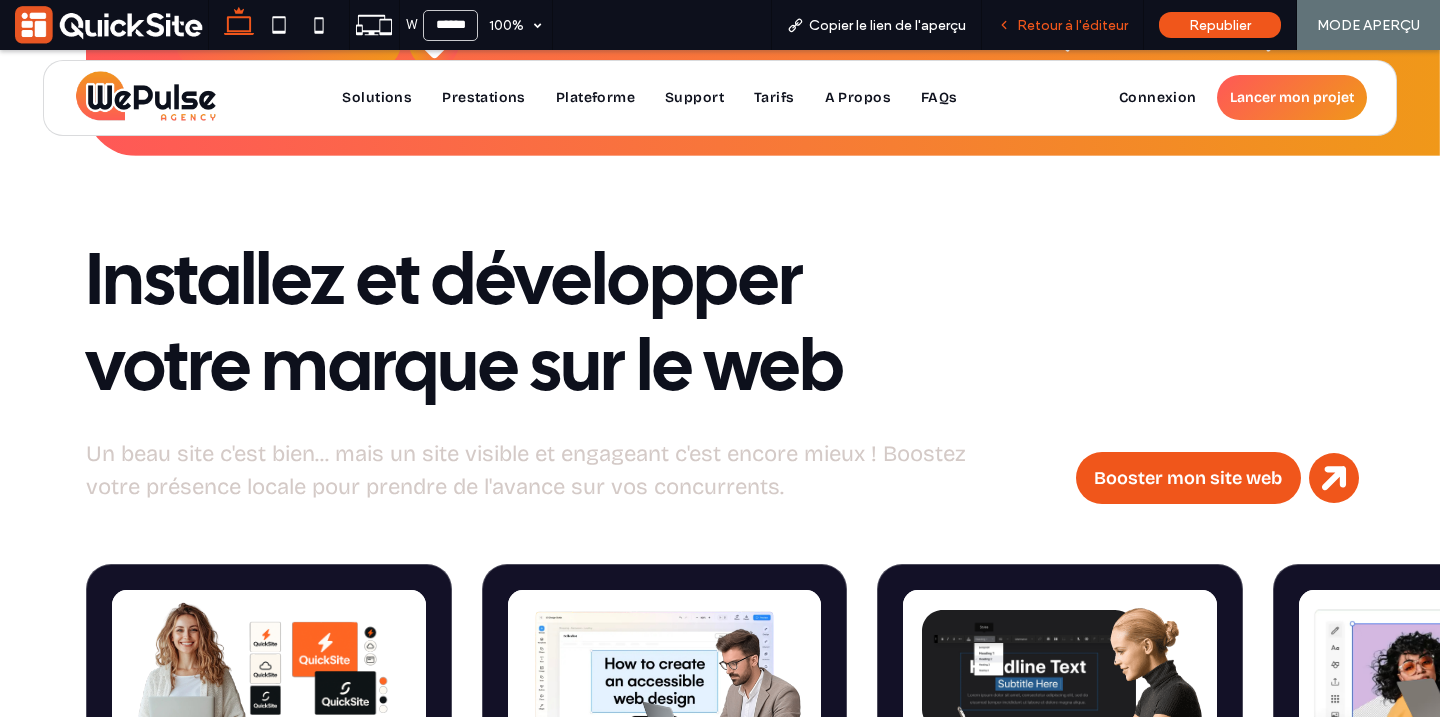 click on "Retour à l'éditeur" at bounding box center [1072, 25] 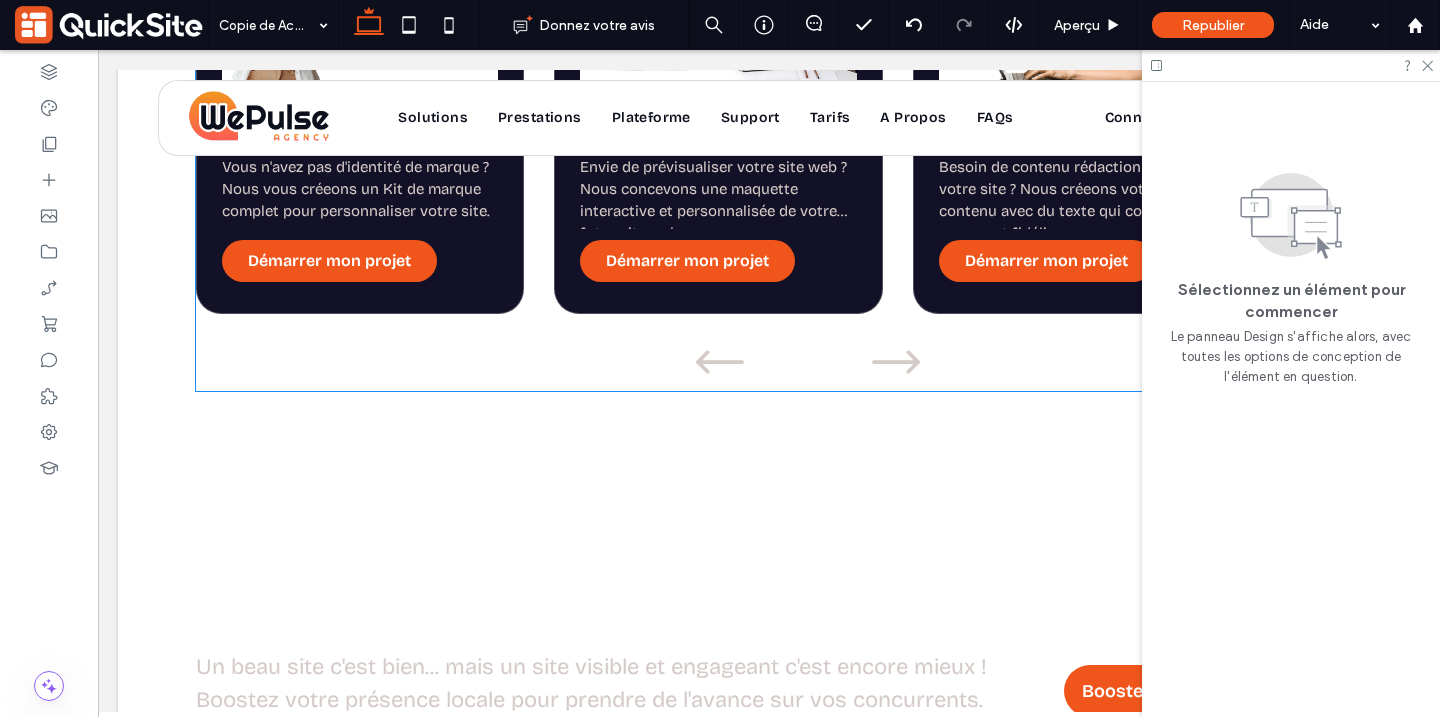 scroll, scrollTop: 2149, scrollLeft: 0, axis: vertical 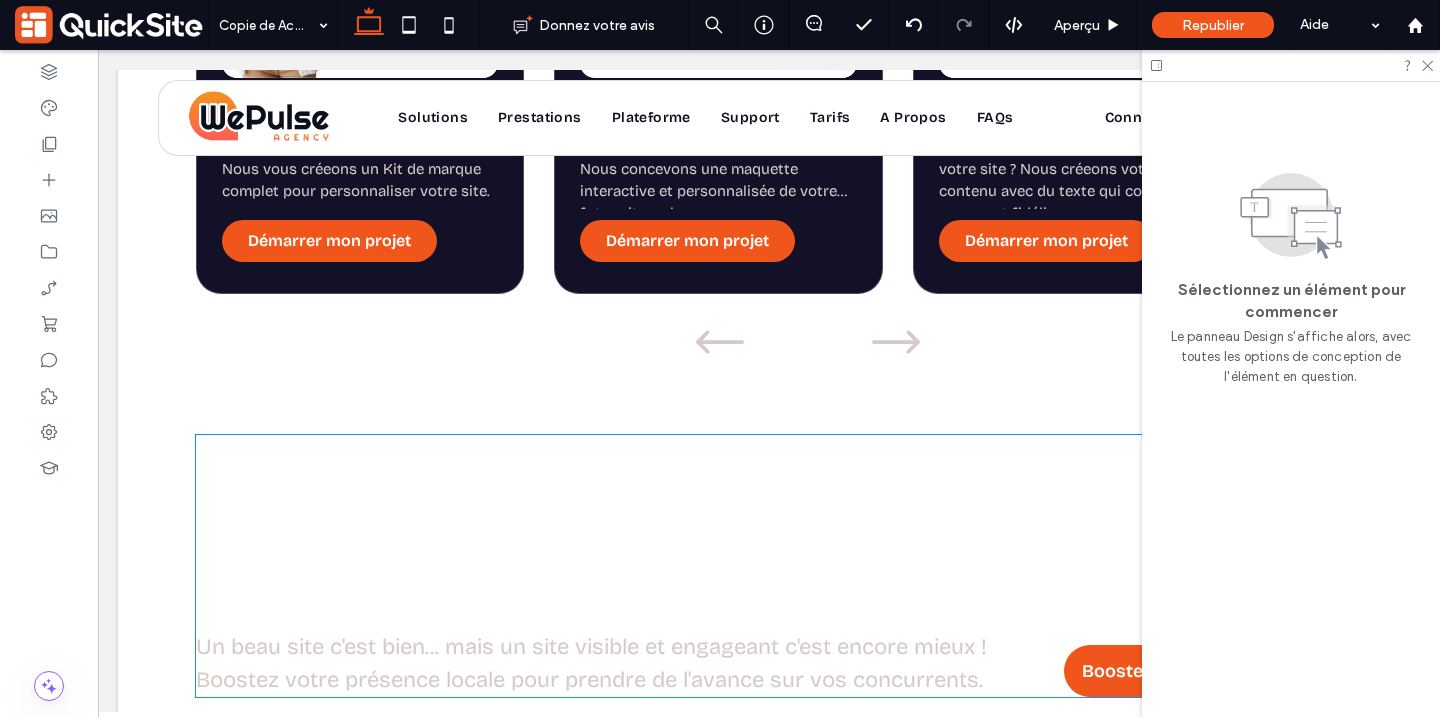 click on "Boostez votre visibilité et votre notoriété" at bounding box center [542, 520] 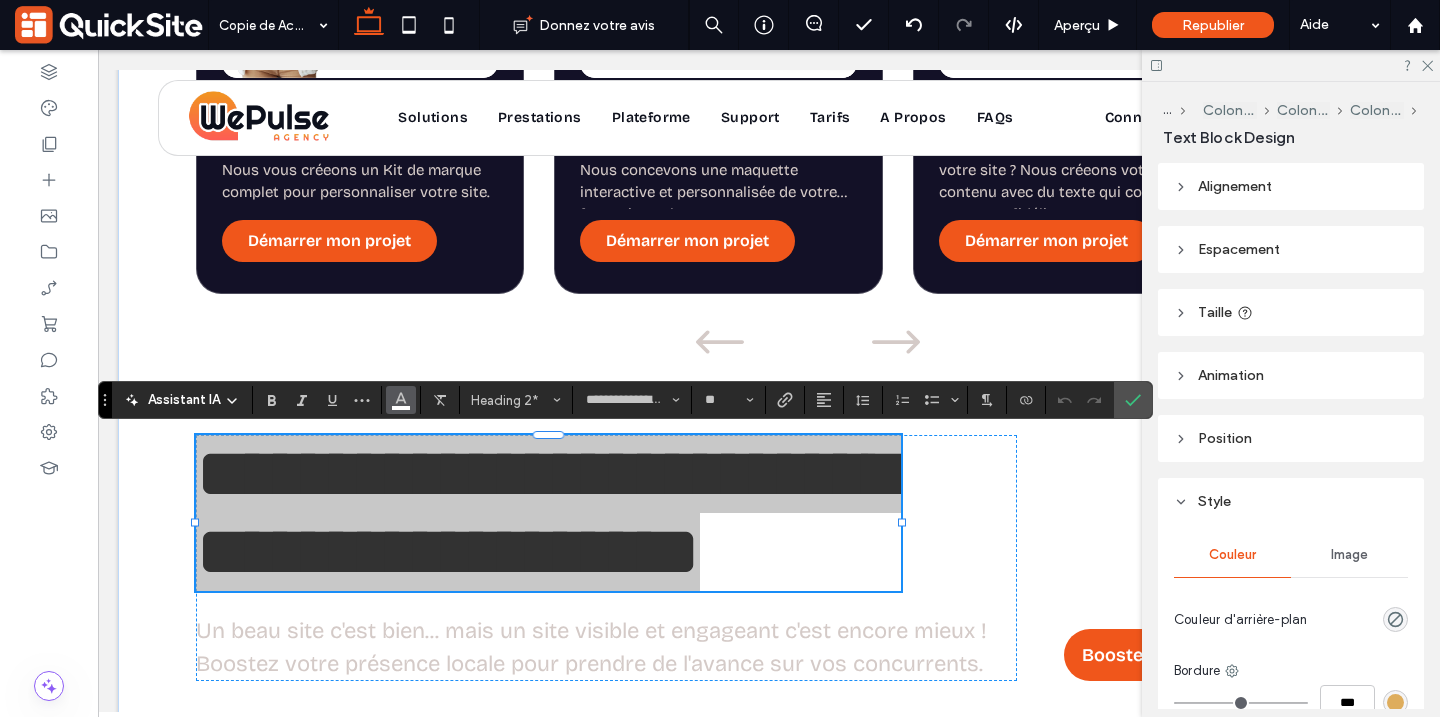 click 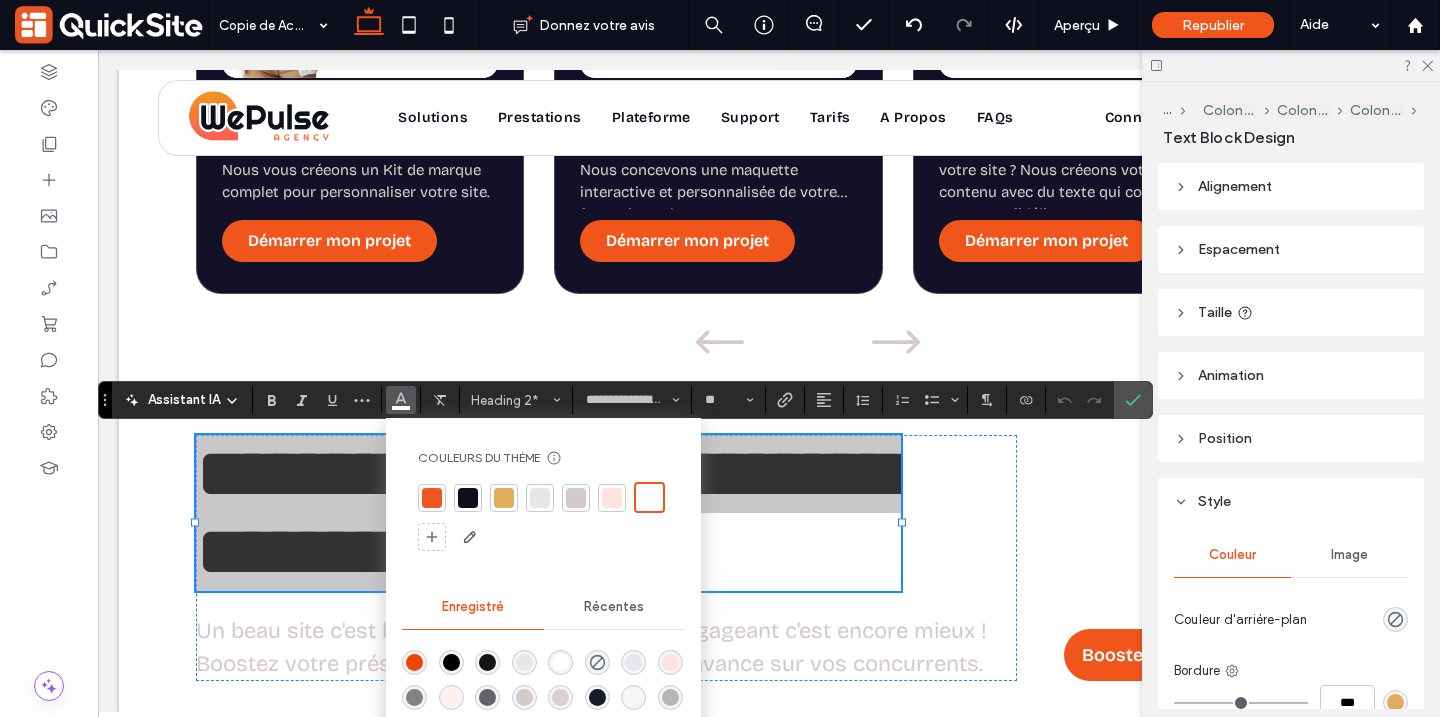 click at bounding box center (468, 498) 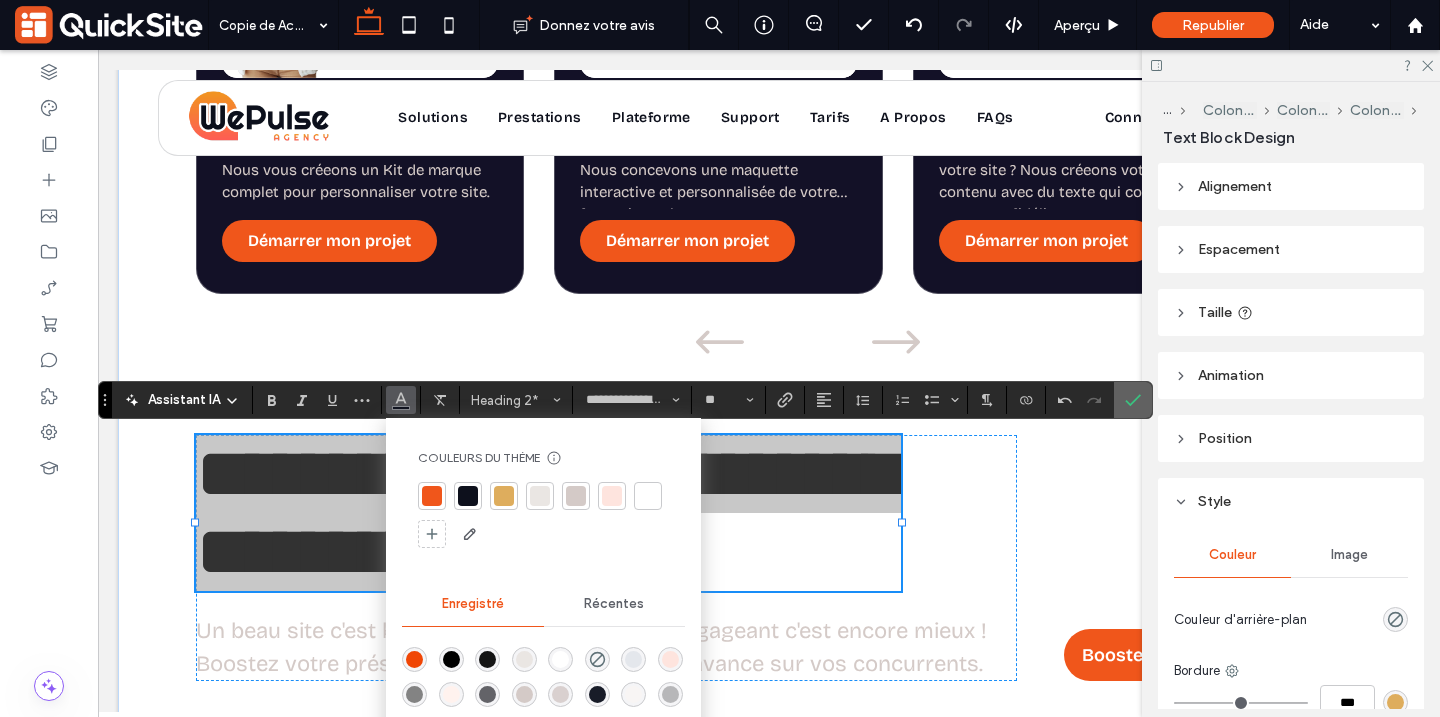 drag, startPoint x: 1137, startPoint y: 391, endPoint x: 1039, endPoint y: 341, distance: 110.01818 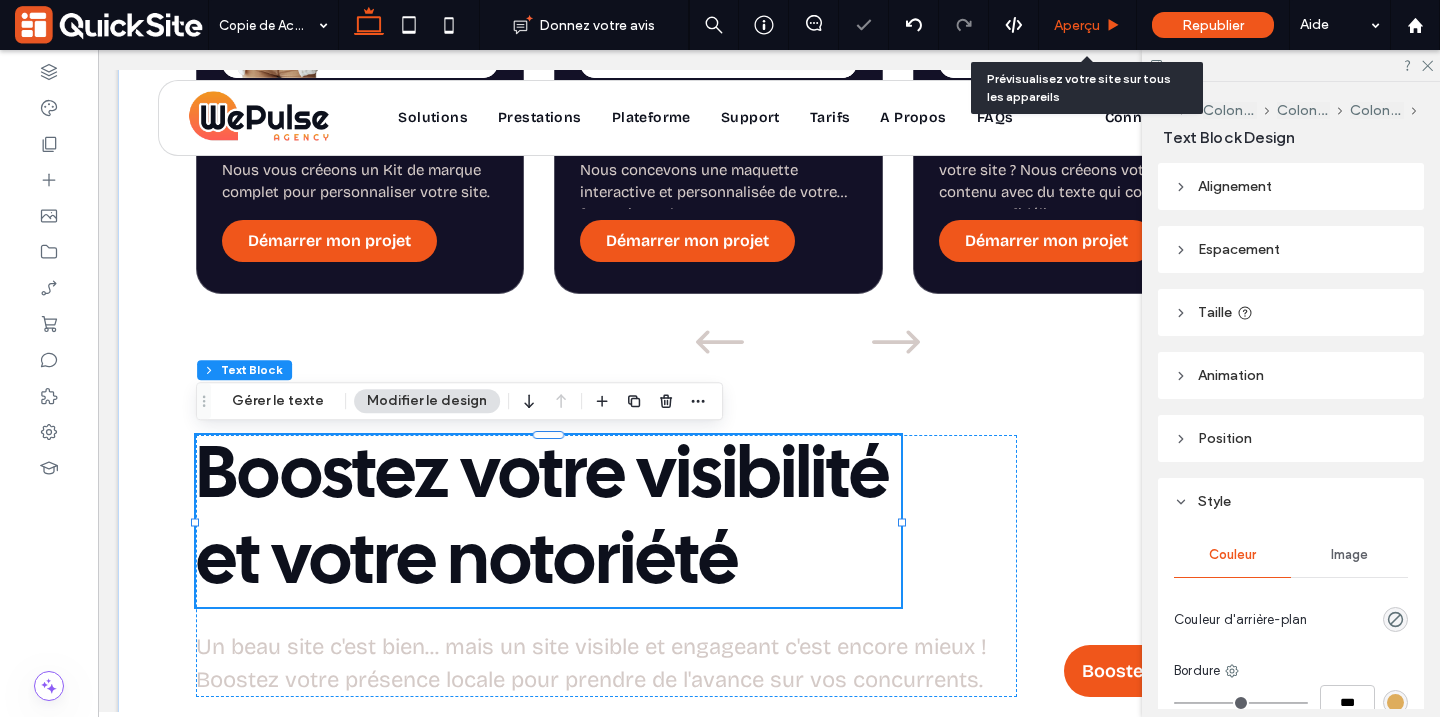 click on "Aperçu" at bounding box center (1077, 25) 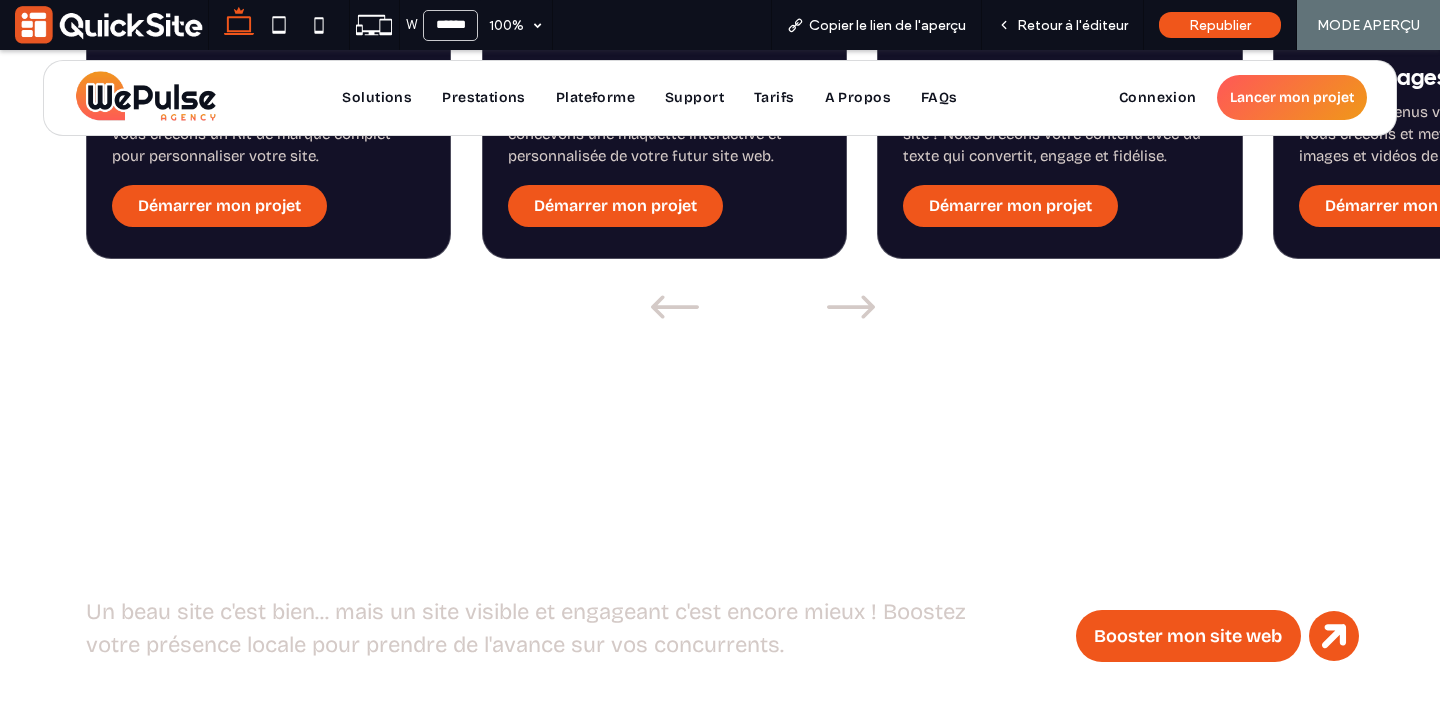 scroll, scrollTop: 3142, scrollLeft: 0, axis: vertical 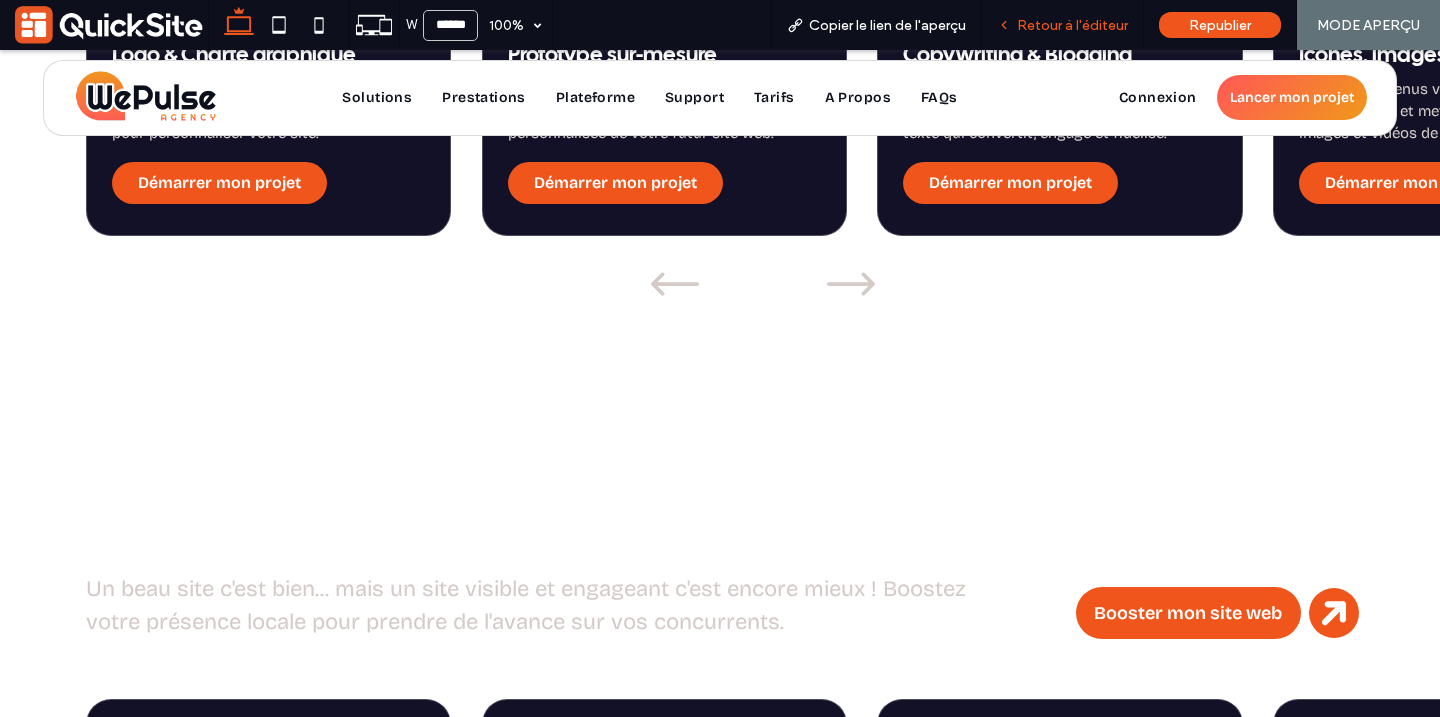click on "Retour à l'éditeur" at bounding box center (1063, 25) 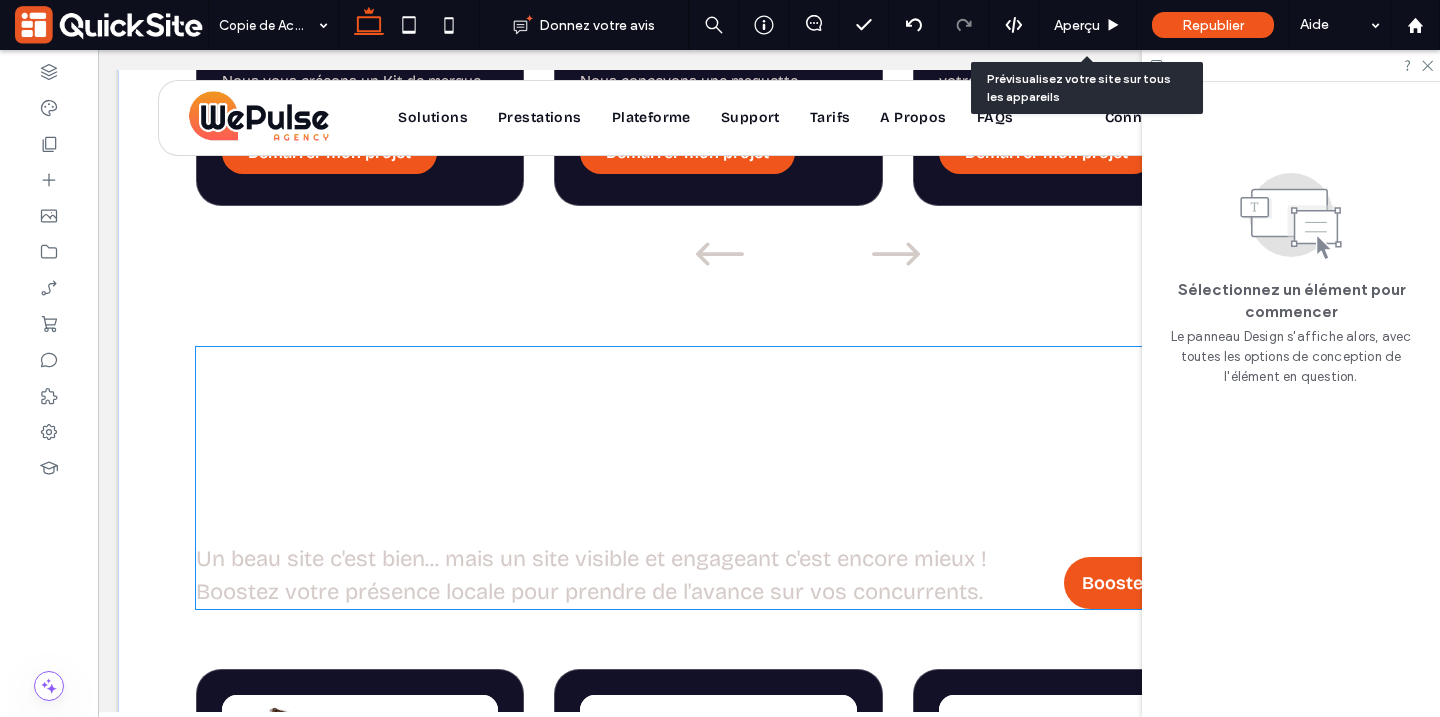 scroll, scrollTop: 3107, scrollLeft: 0, axis: vertical 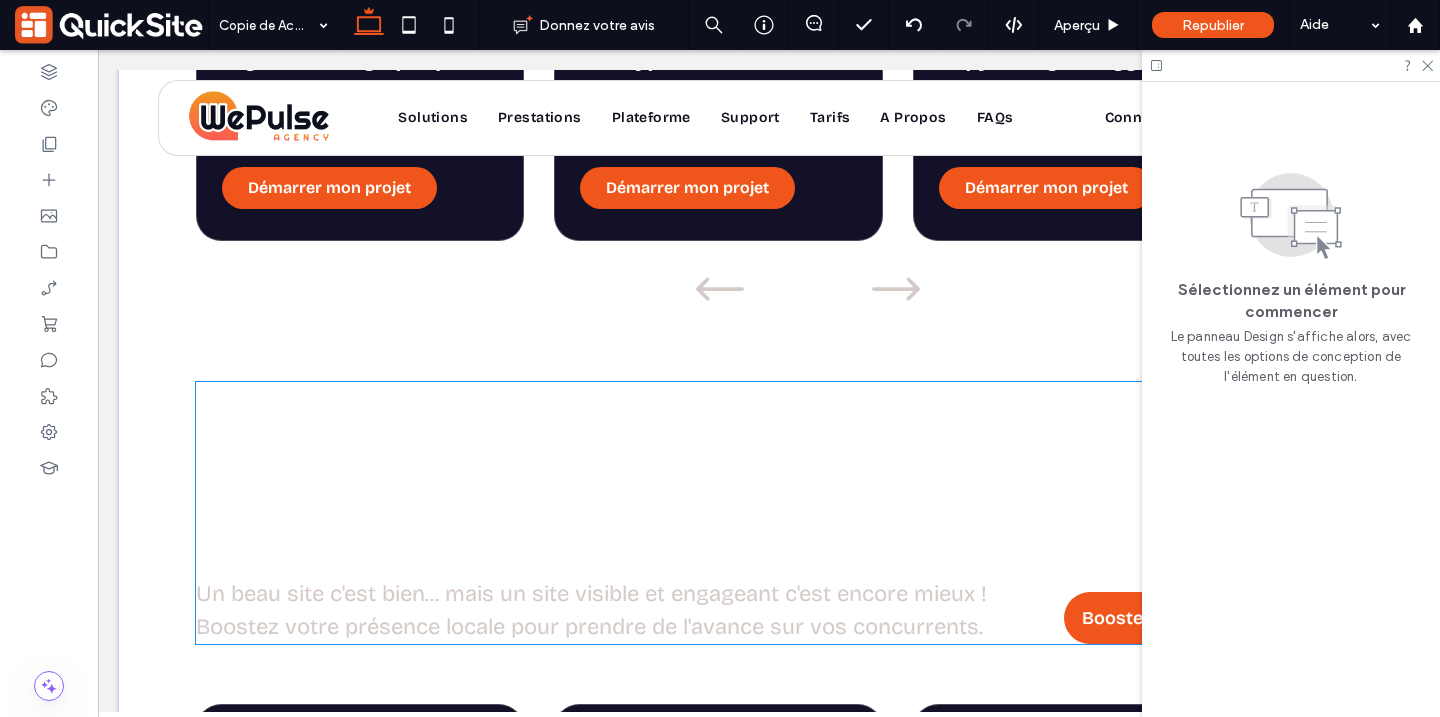 click on "Générez des leads, fidélisez vos clients" at bounding box center [496, 467] 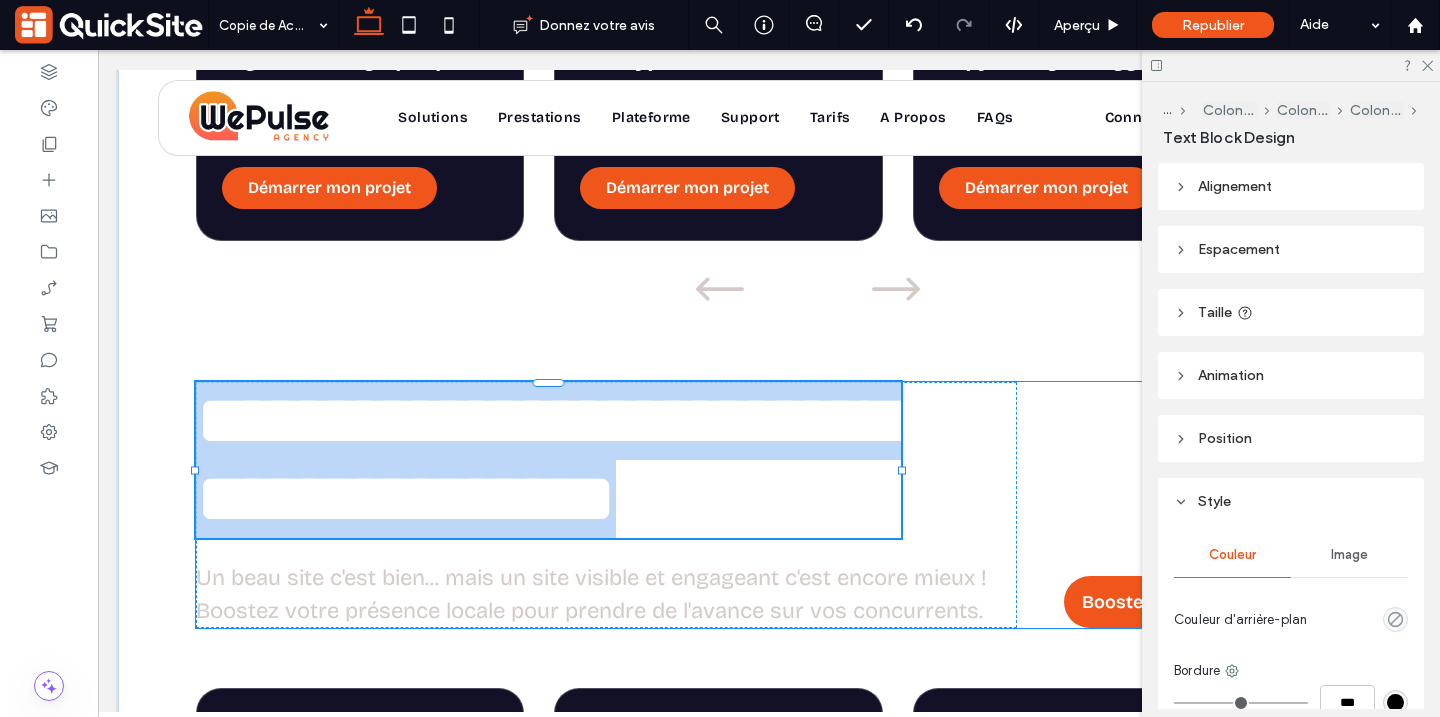 type on "**********" 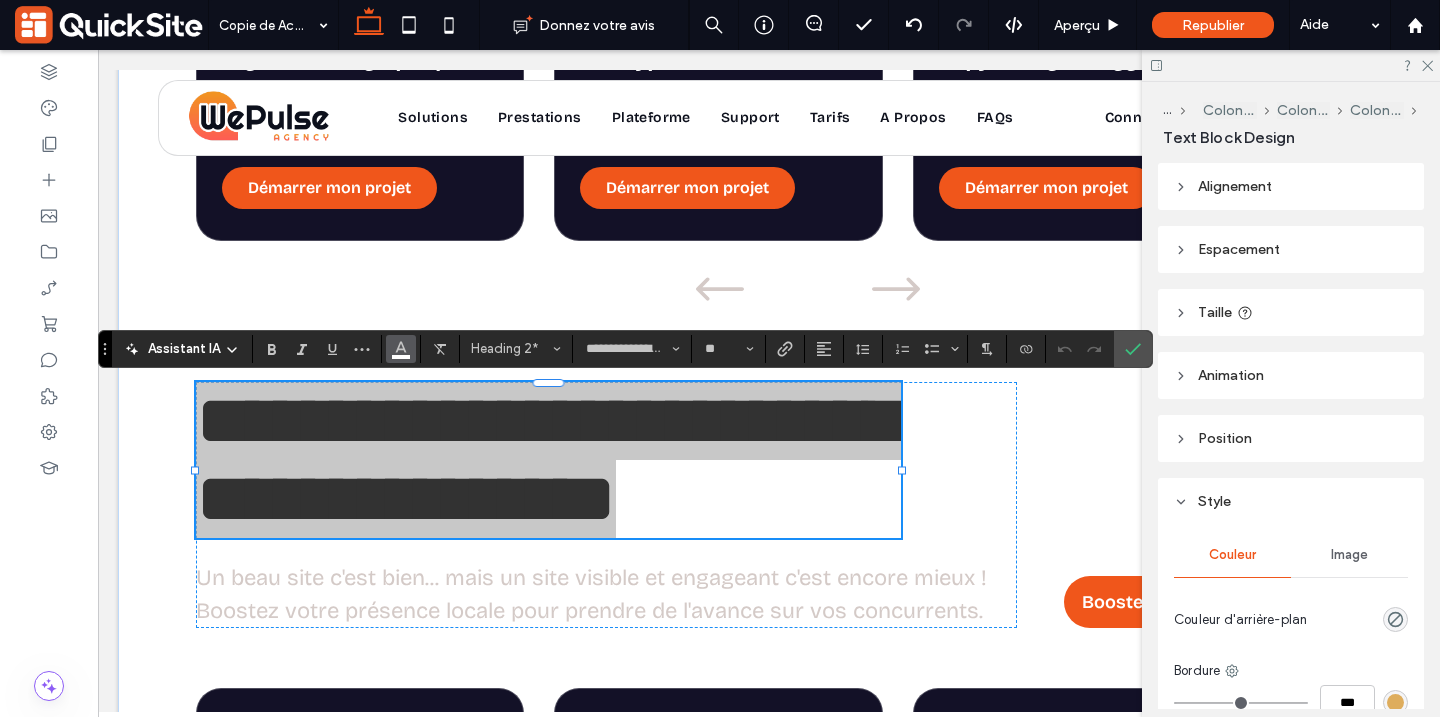 click 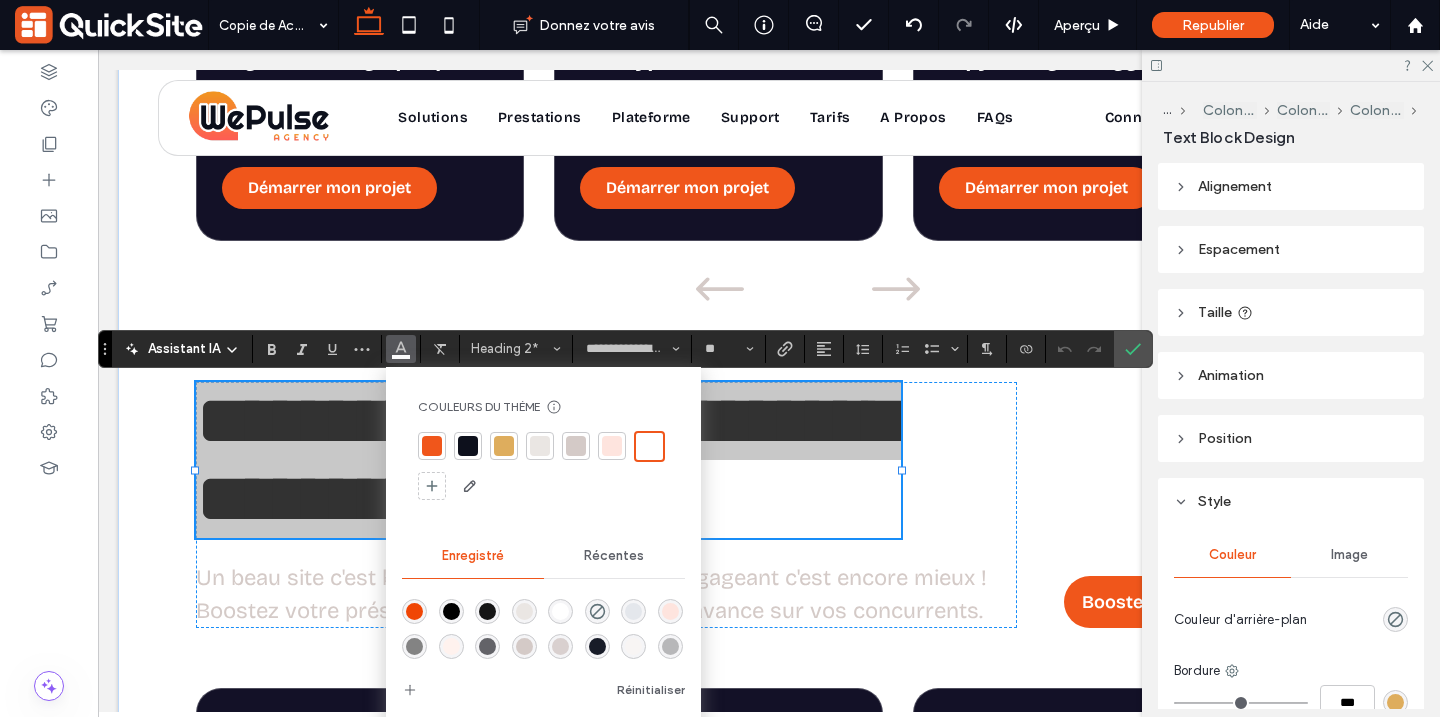 click at bounding box center [468, 446] 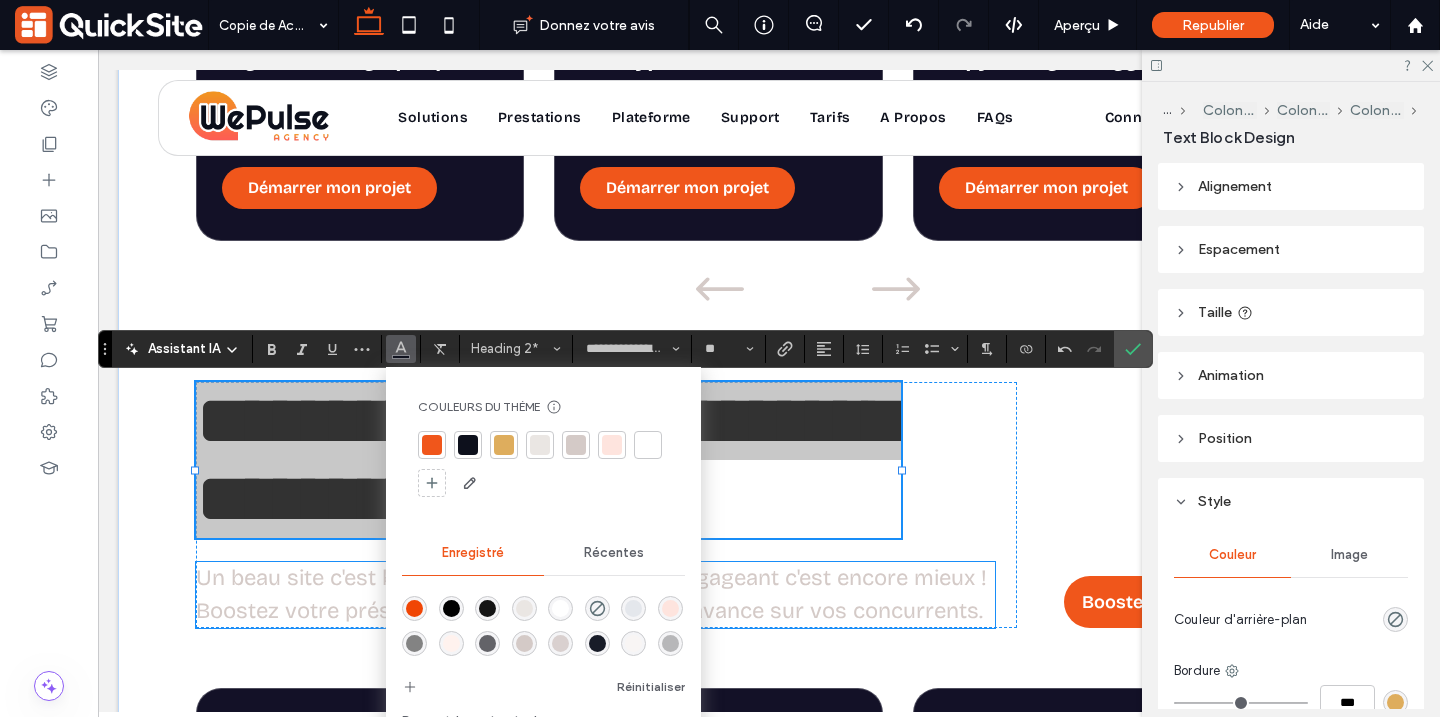 click on "Un beau site c'est bien... mais un site visible et engageant c'est encore mieux ! Boostez votre présence locale pour prendre de l'avance sur vos concurrents." at bounding box center (591, 594) 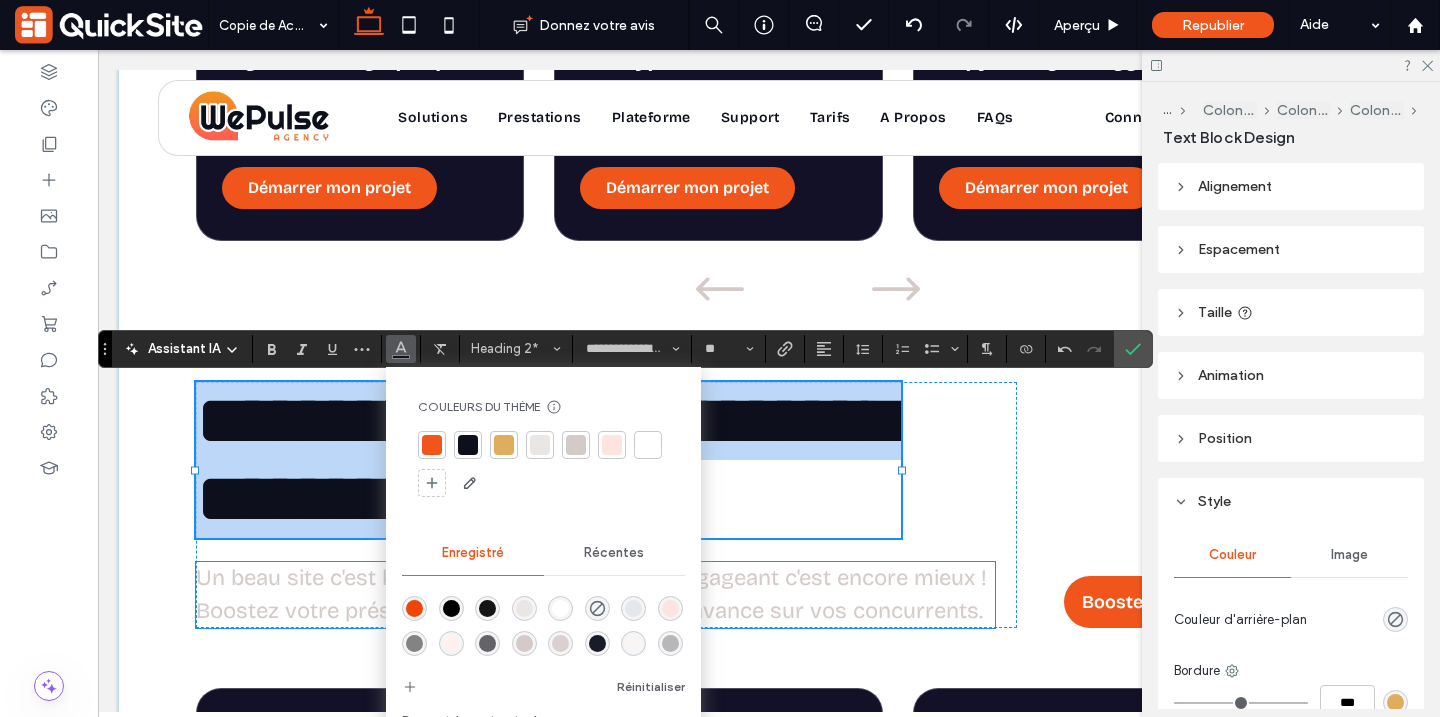 click on "Un beau site c'est bien... mais un site visible et engageant c'est encore mieux ! Boostez votre présence locale pour prendre de l'avance sur vos concurrents." at bounding box center (595, 595) 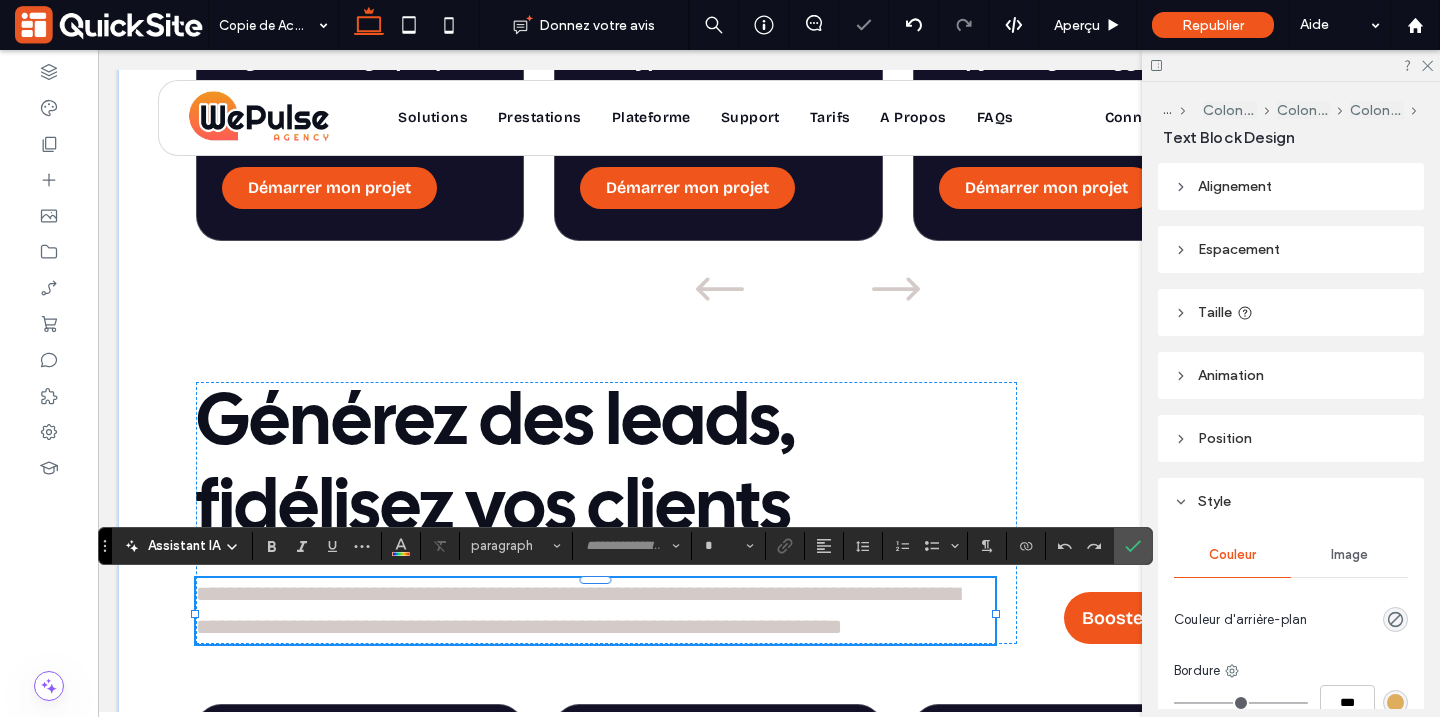 type on "**********" 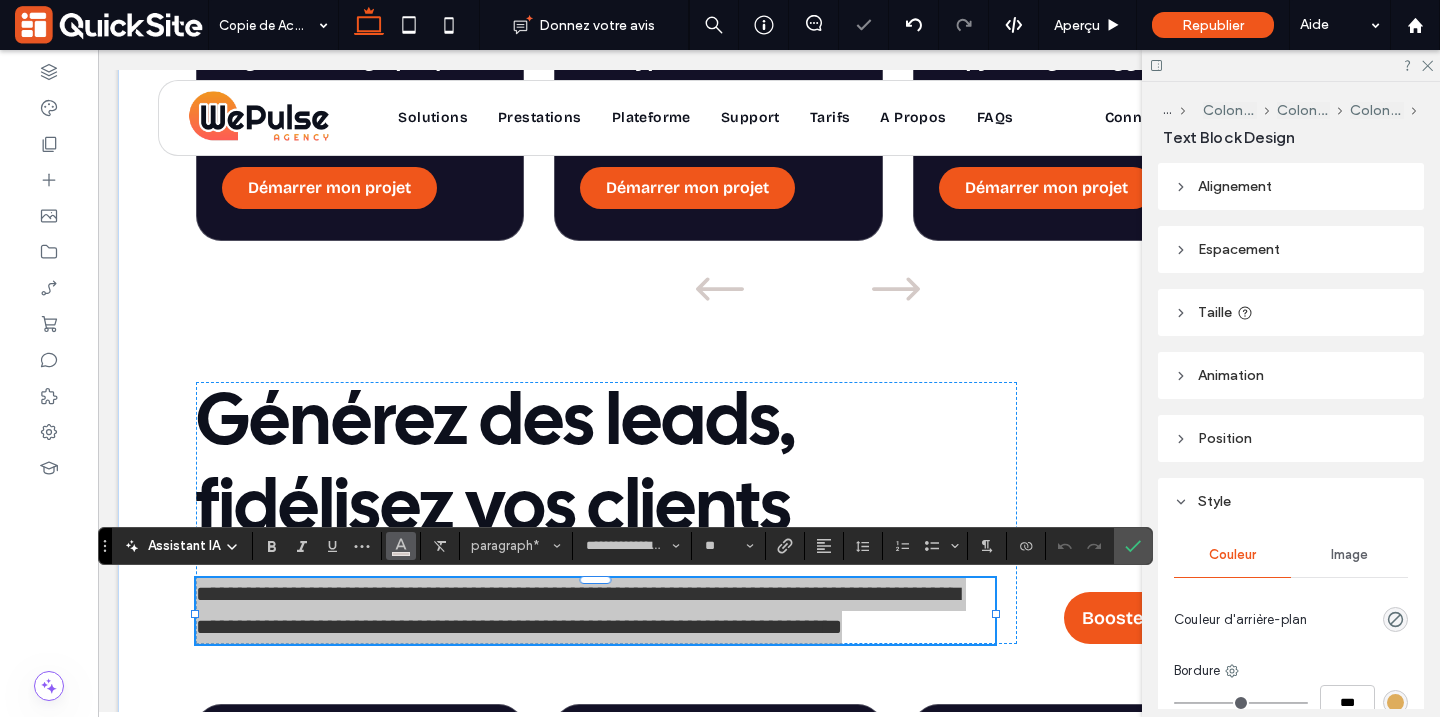click 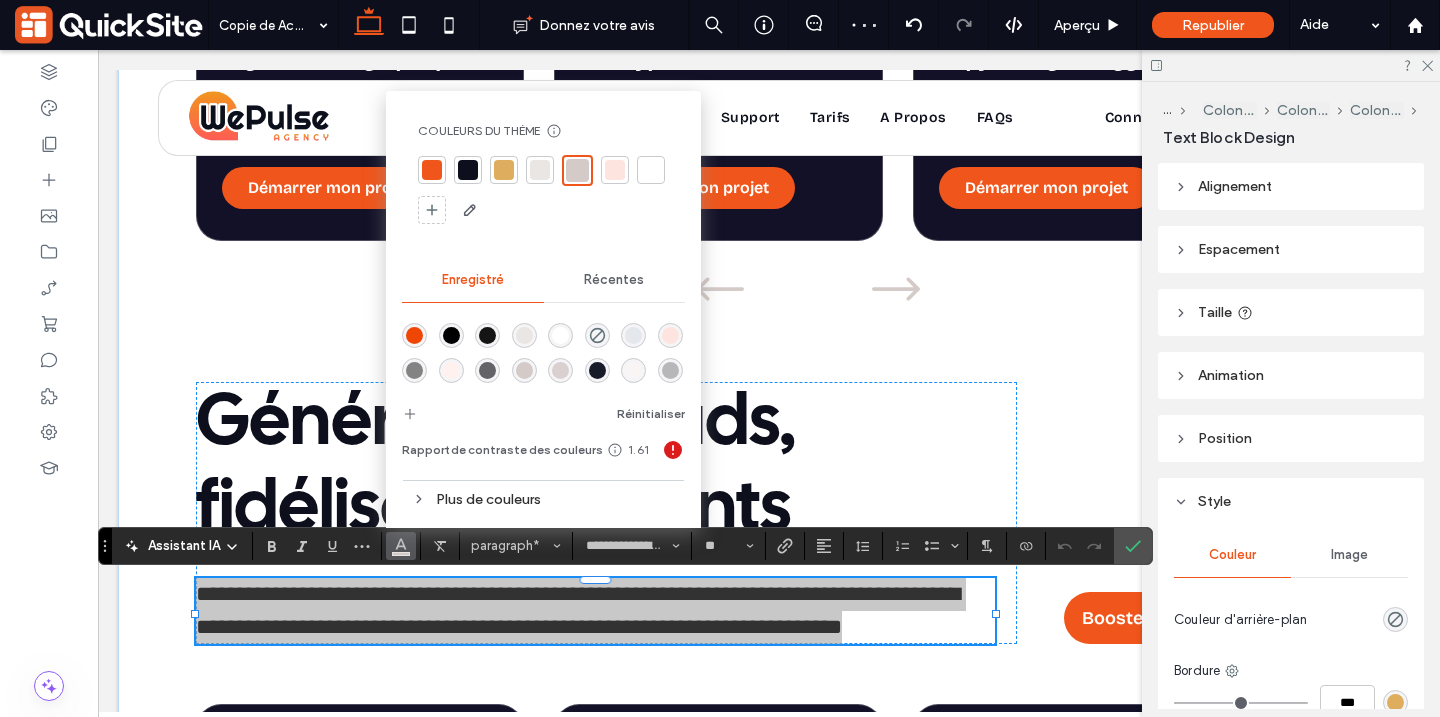 click at bounding box center [468, 170] 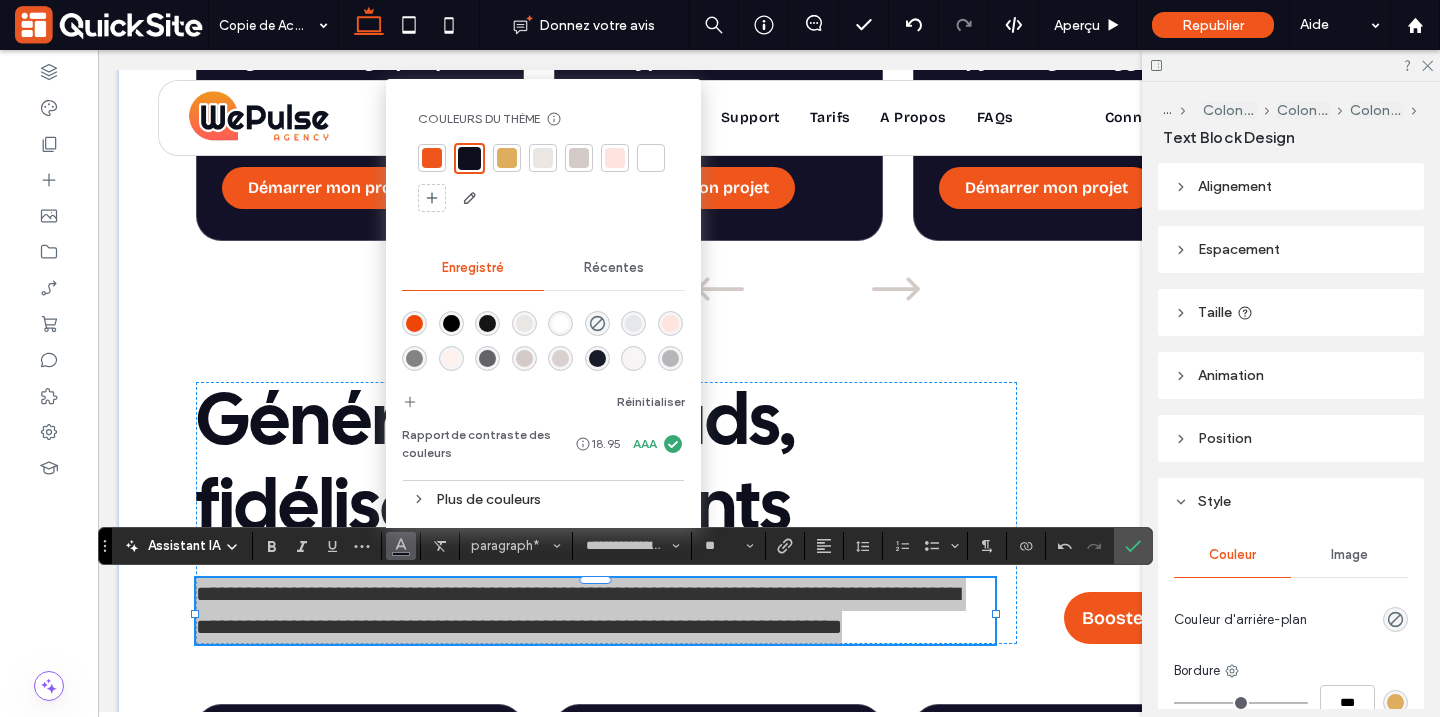 click on "Plus de couleurs" at bounding box center [543, 499] 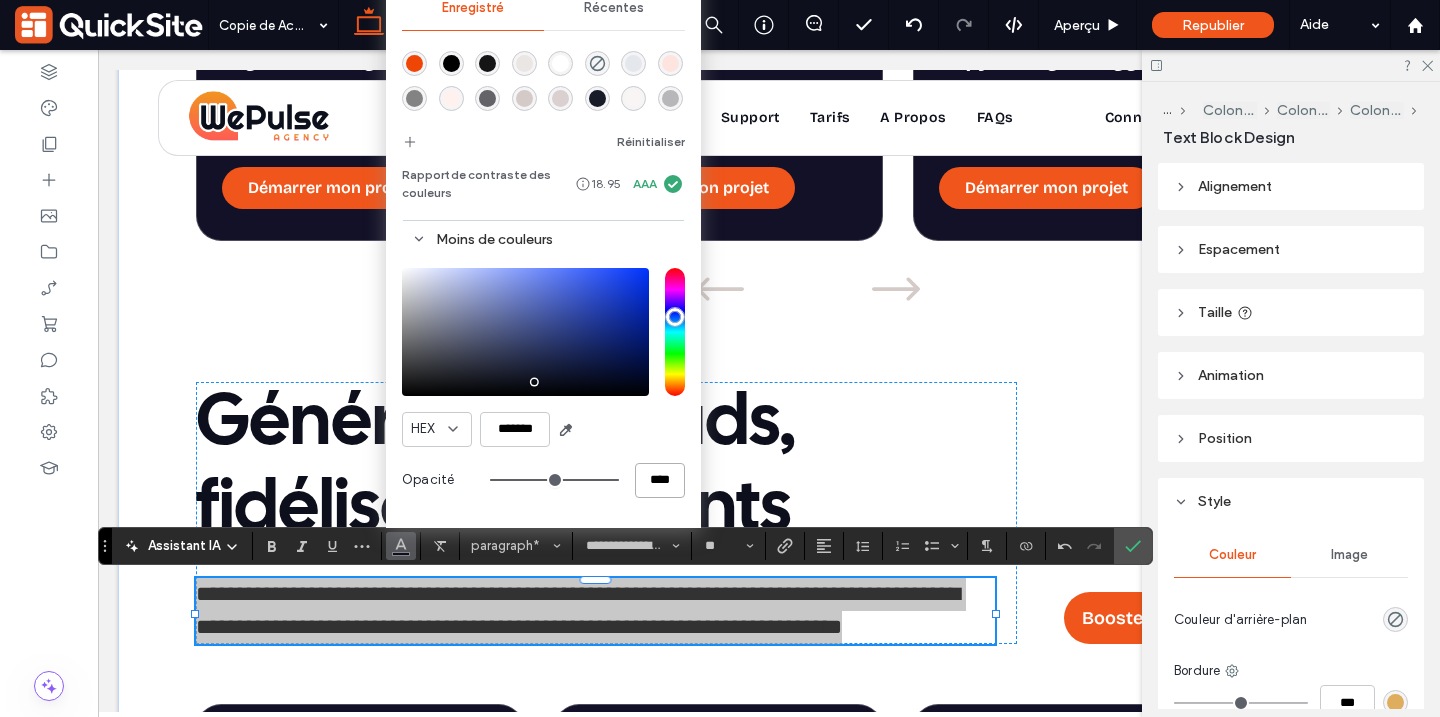 click on "****" at bounding box center (660, 480) 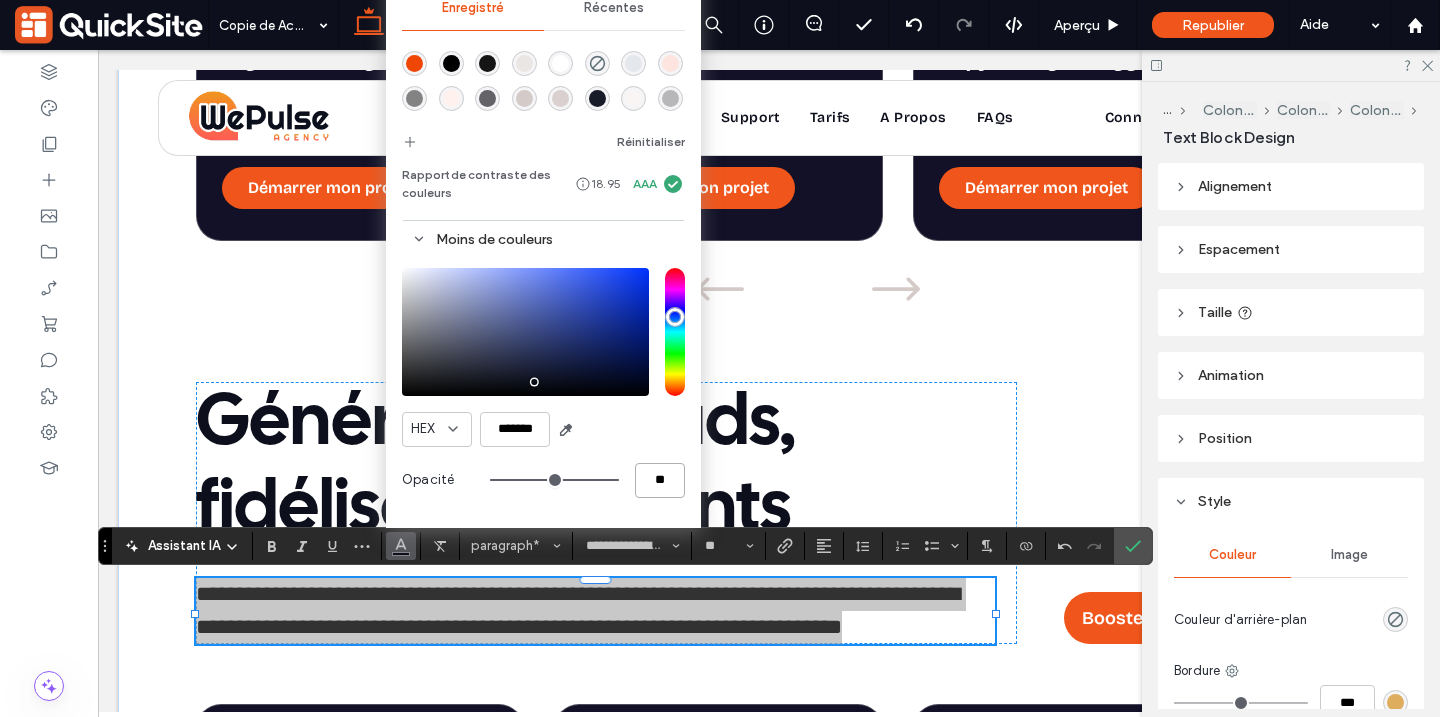 type on "**" 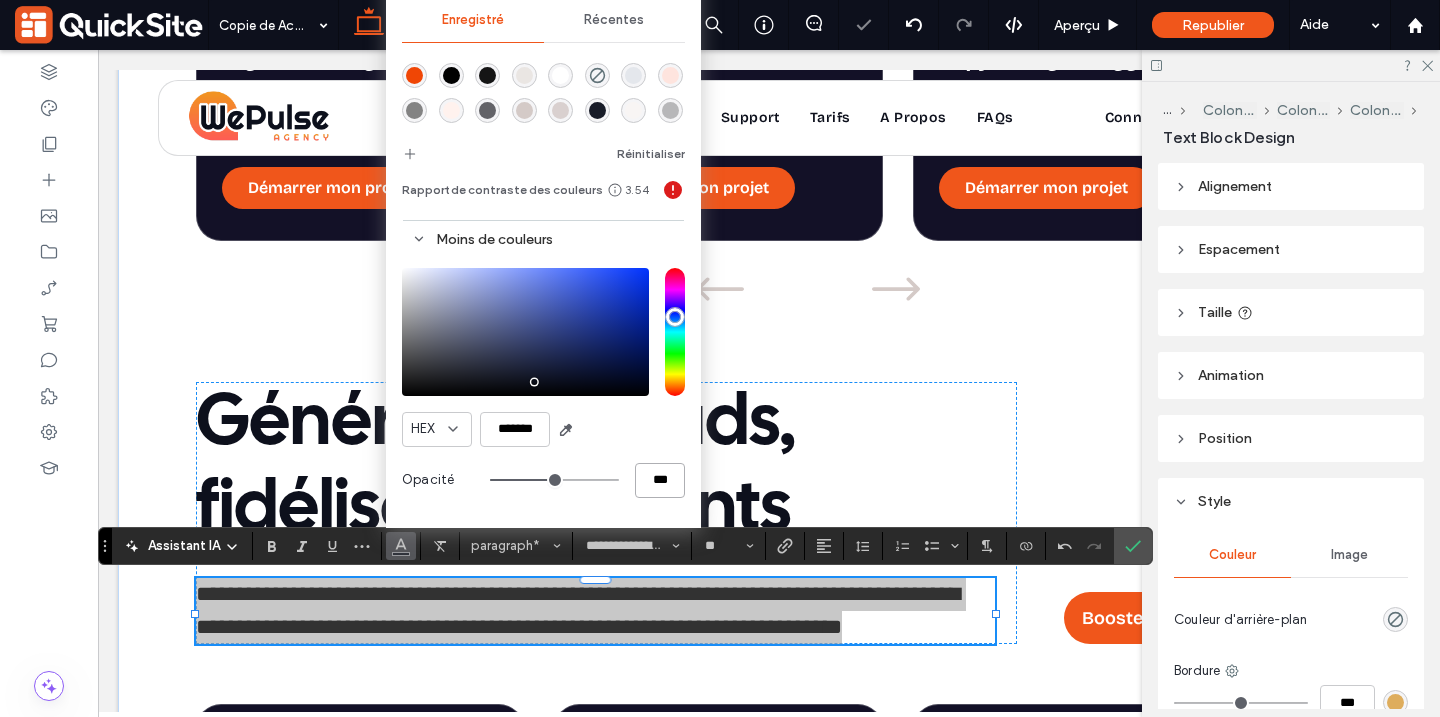 click on "***" at bounding box center (660, 480) 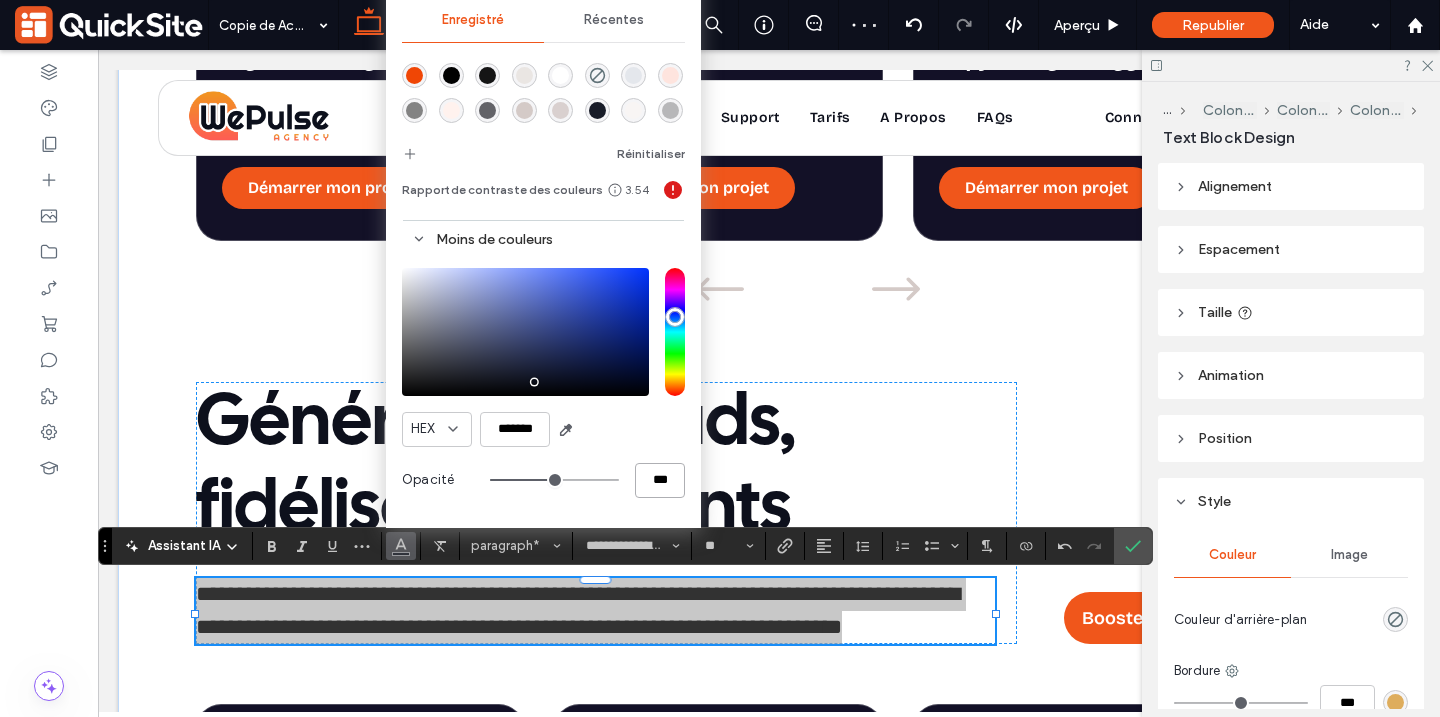 type on "*" 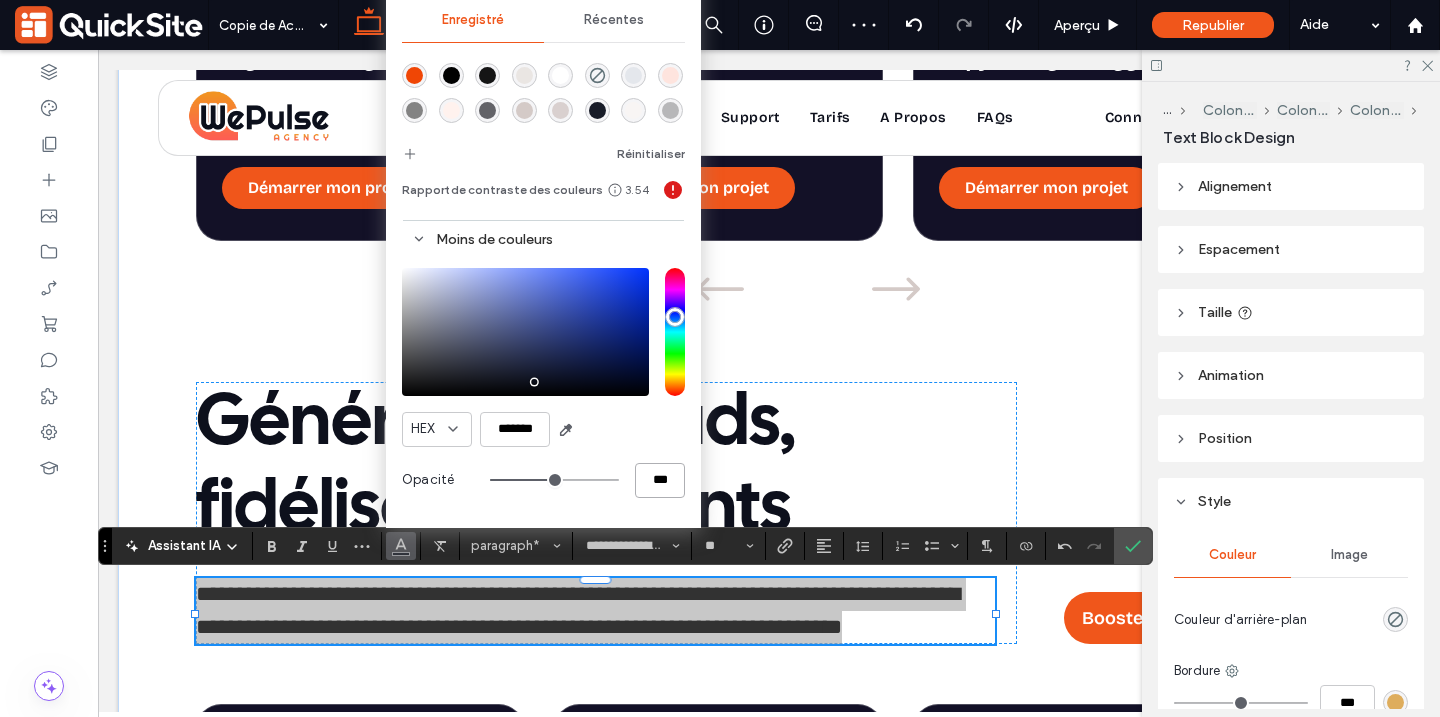 type on "**" 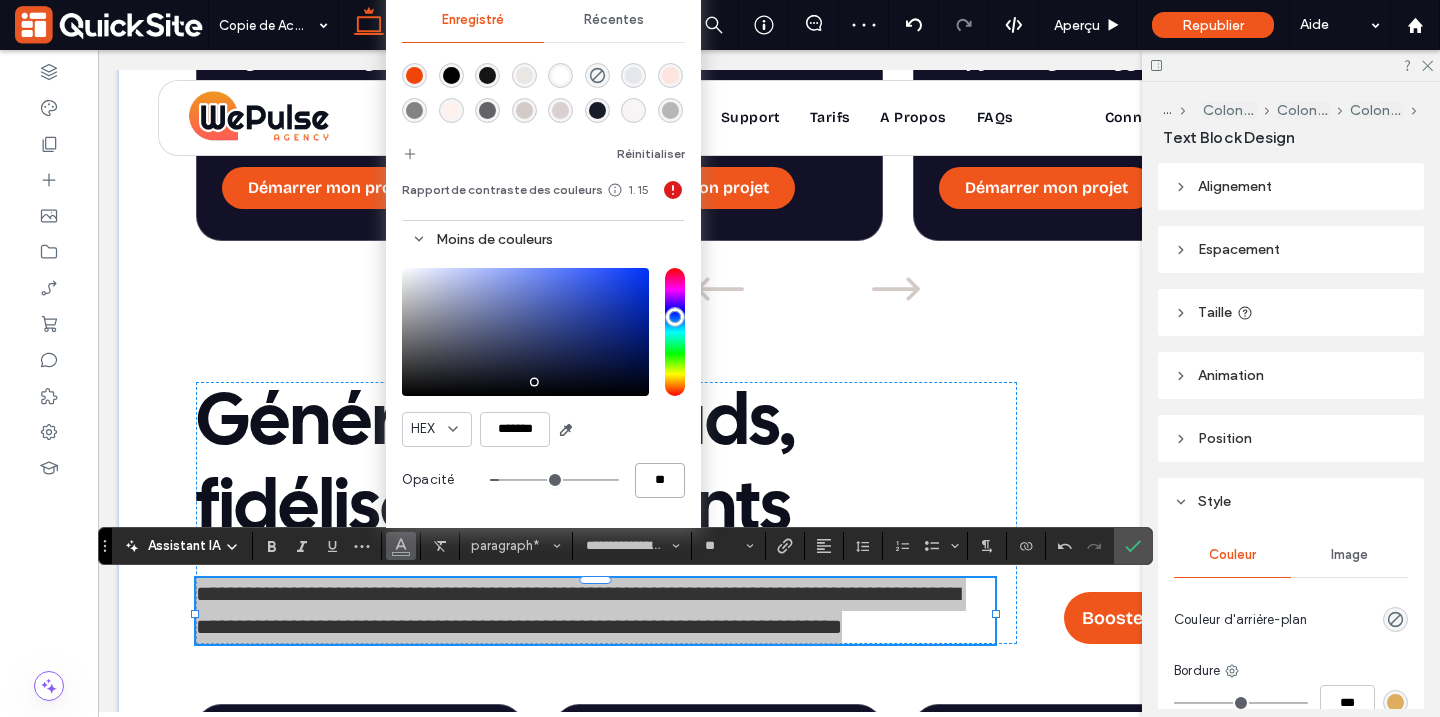 type on "**" 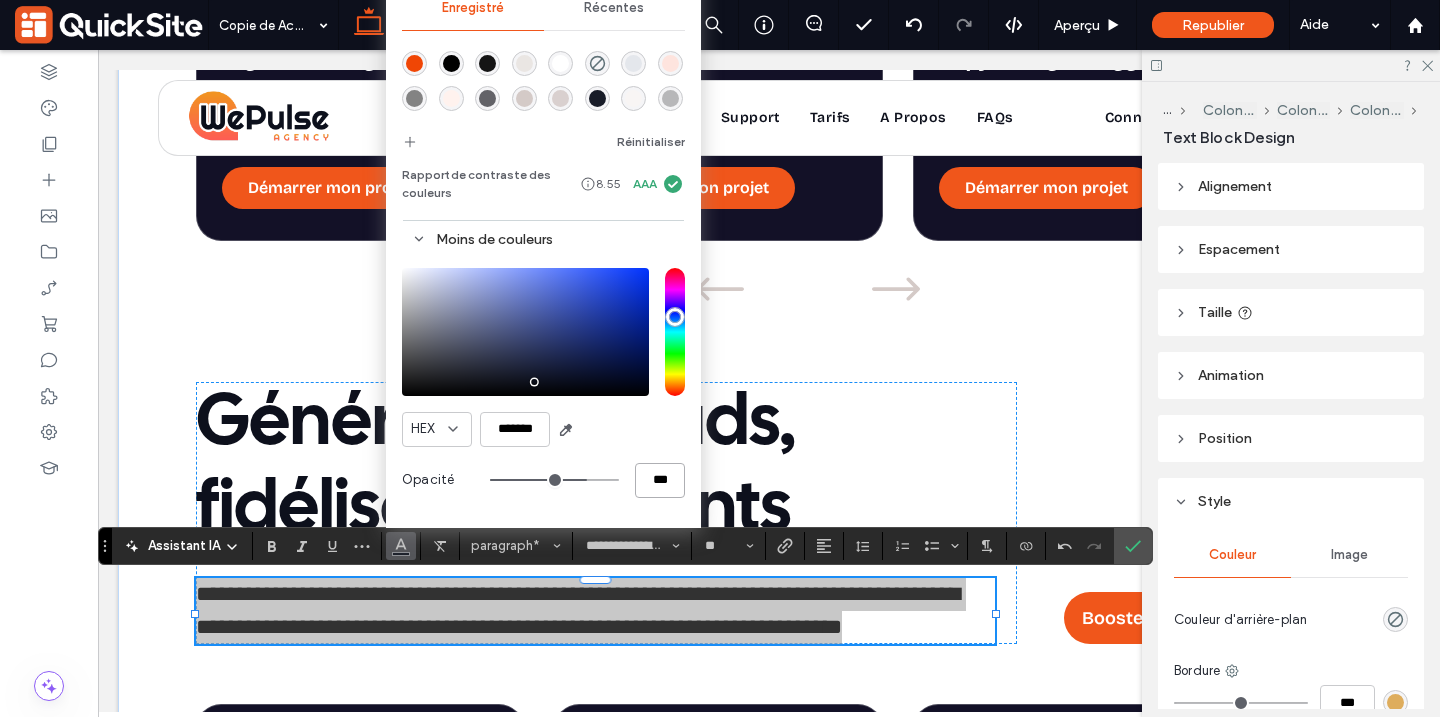 type on "***" 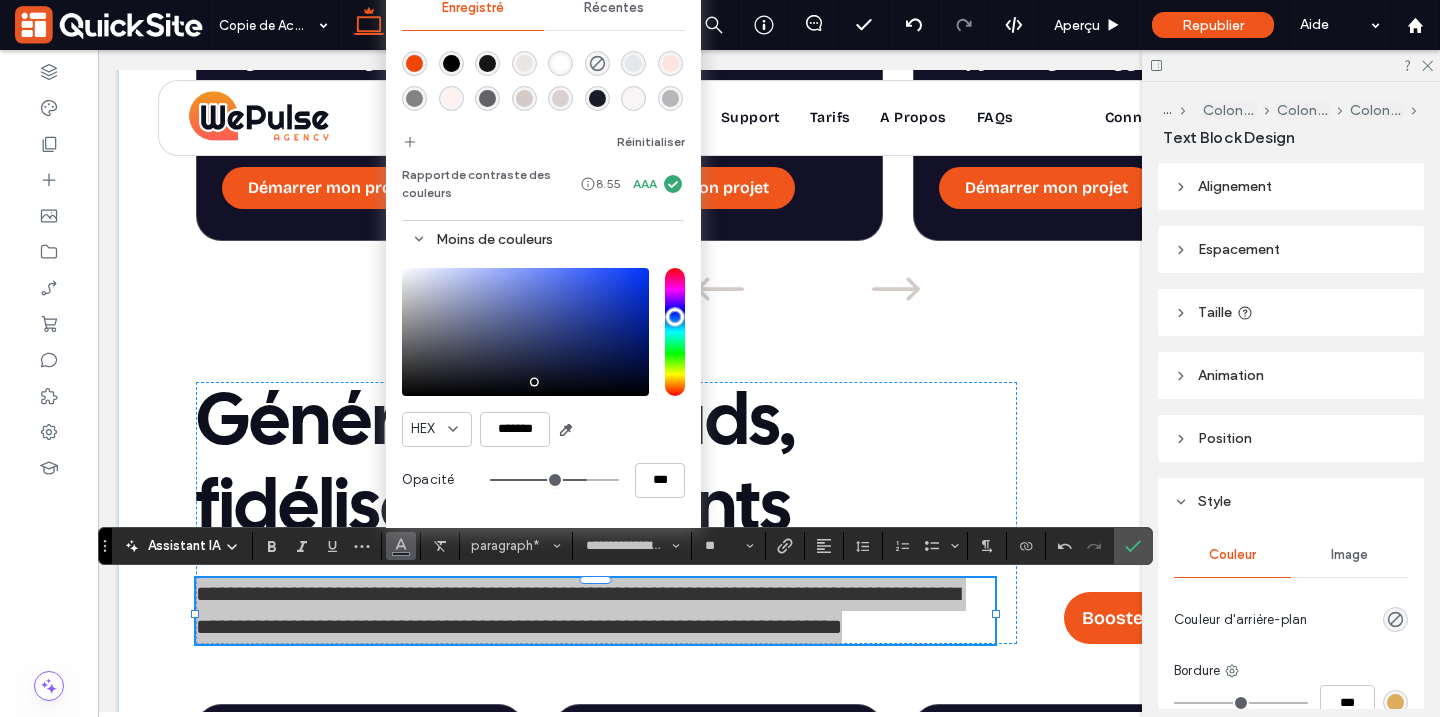 drag, startPoint x: 458, startPoint y: 65, endPoint x: 360, endPoint y: 15, distance: 110.01818 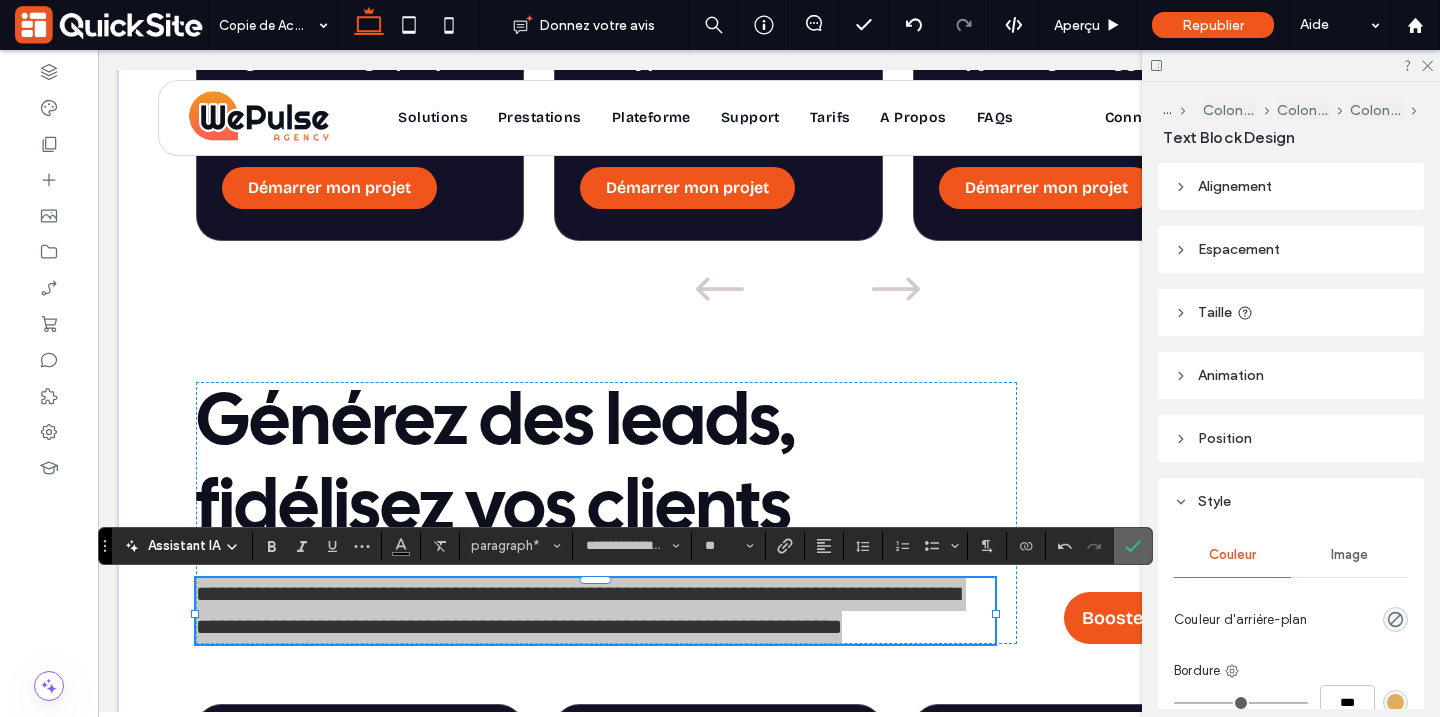 click 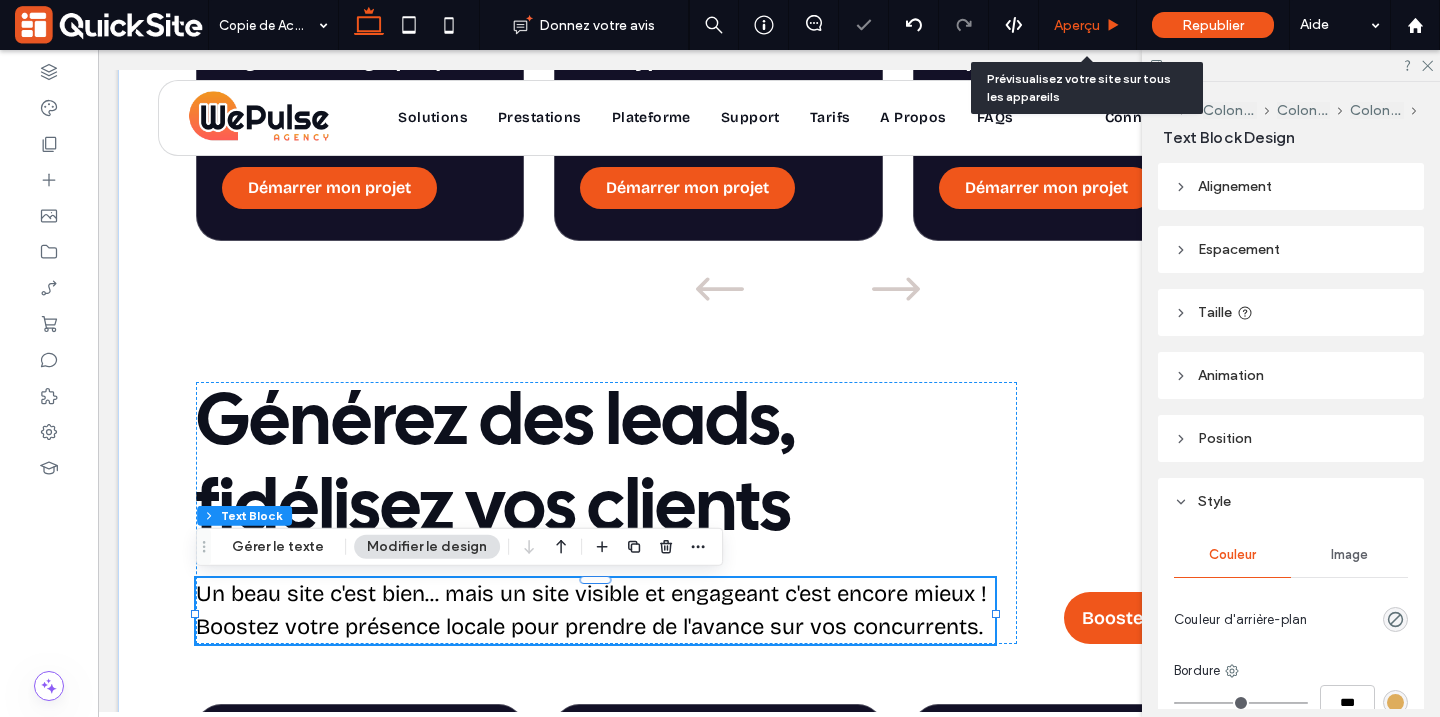 click on "Aperçu" at bounding box center [1077, 25] 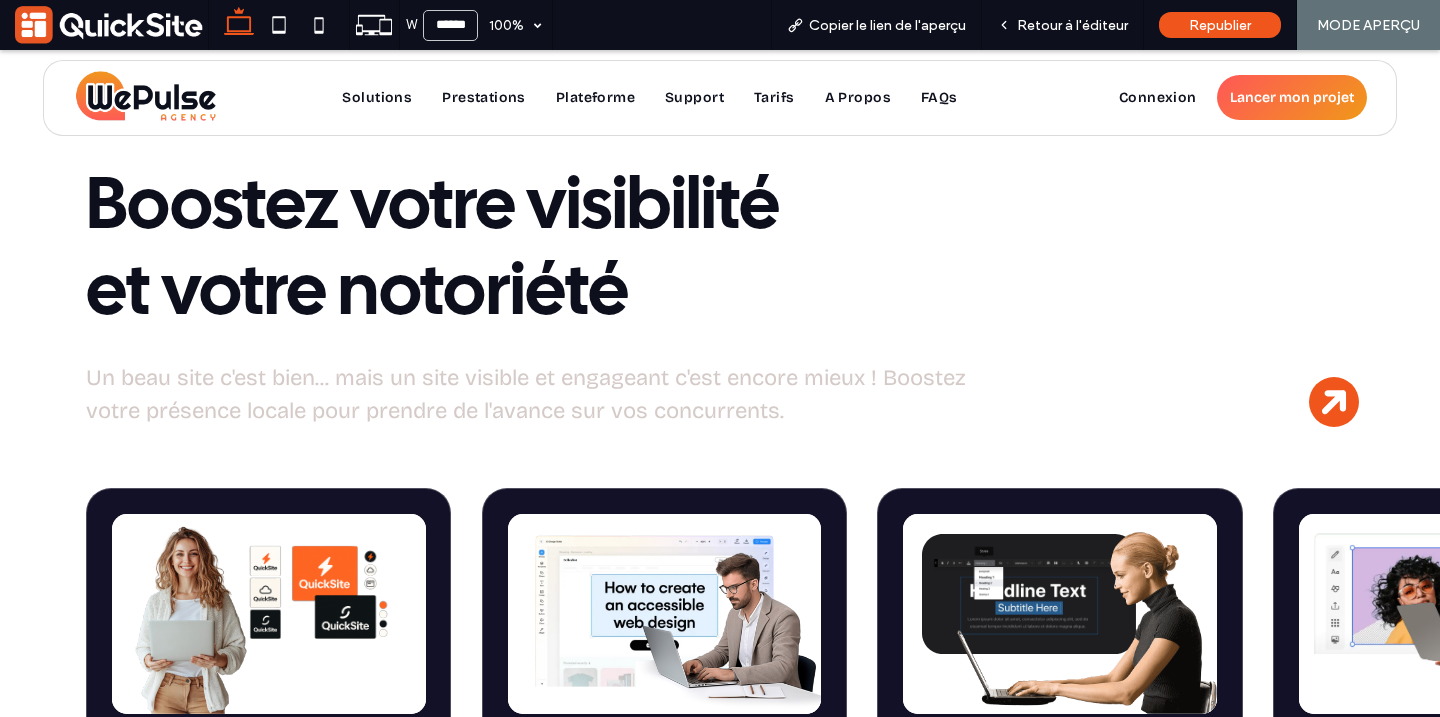 scroll, scrollTop: 2472, scrollLeft: 0, axis: vertical 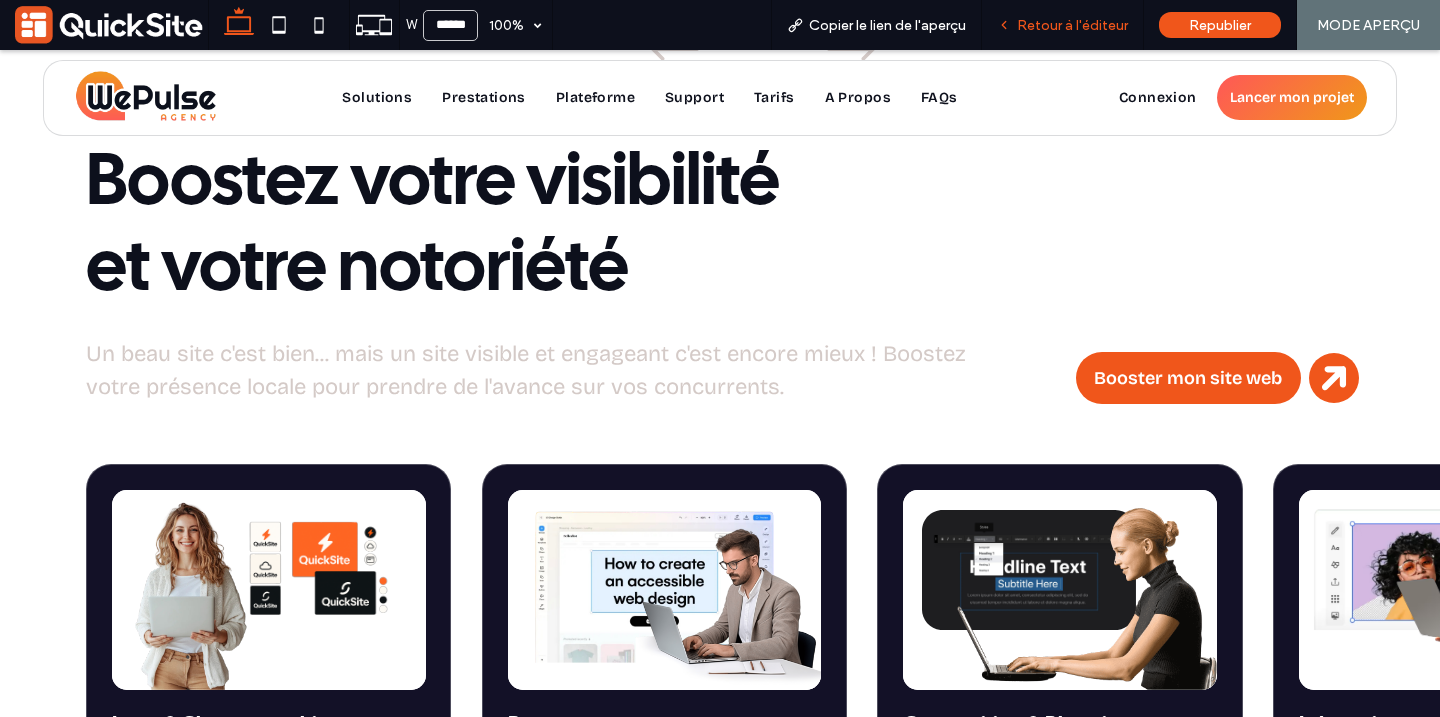 click on "Retour à l'éditeur" at bounding box center [1063, 25] 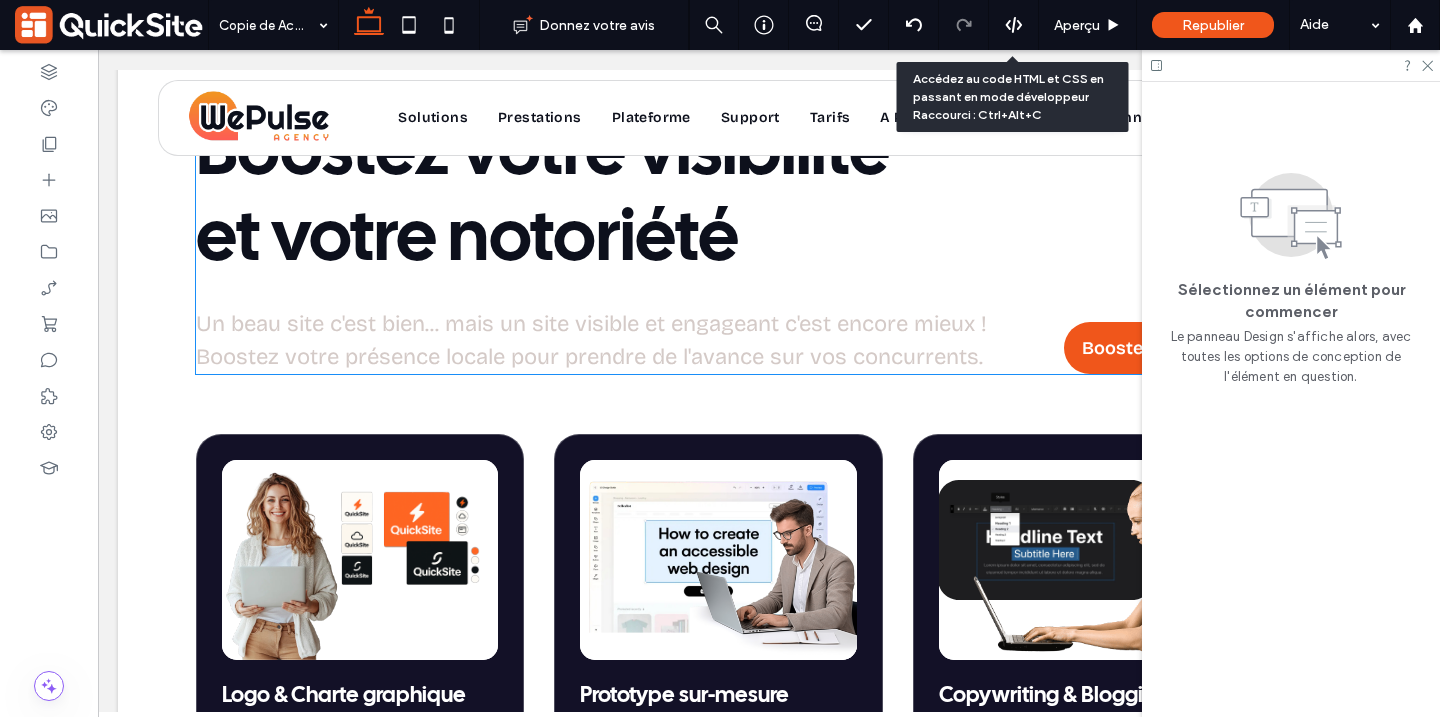 scroll, scrollTop: 2437, scrollLeft: 0, axis: vertical 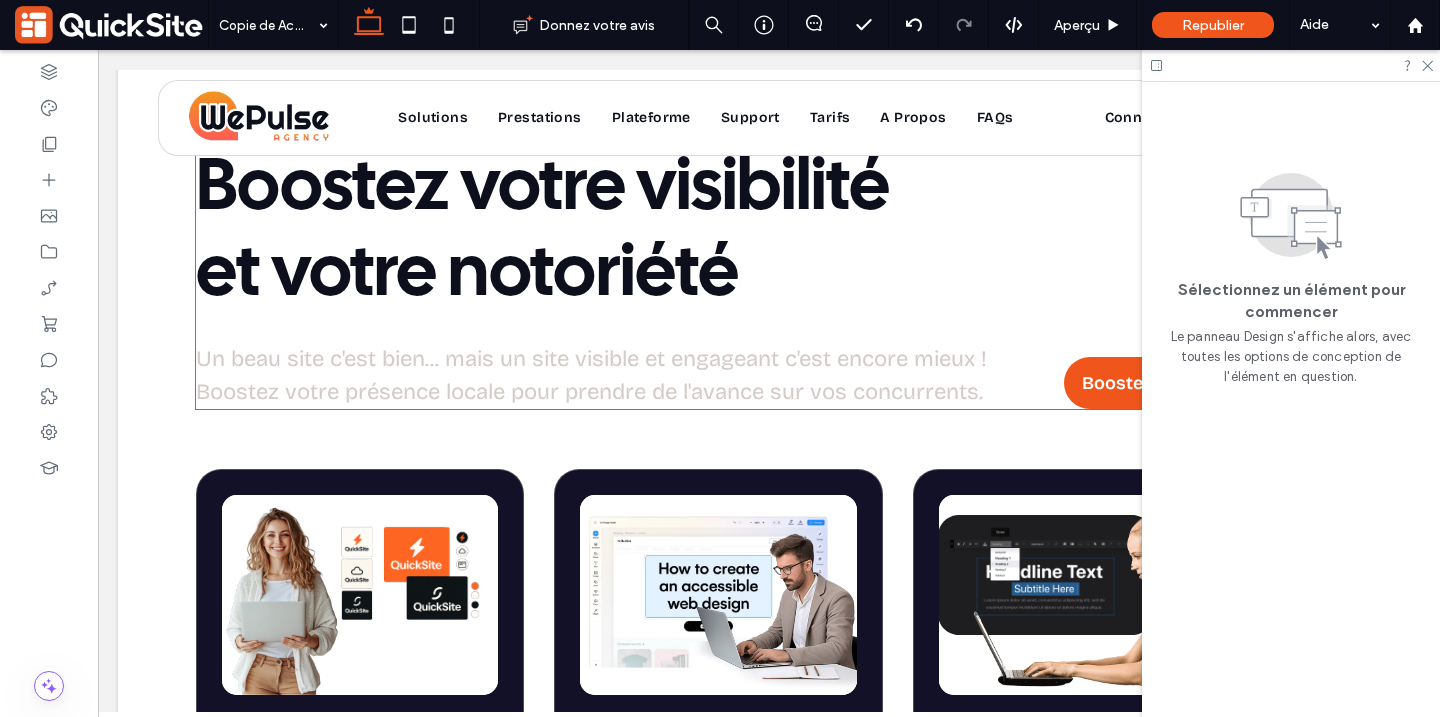 click on "Un beau site c'est bien... mais un site visible et engageant c'est encore mieux ! Boostez votre présence locale pour prendre de l'avance sur vos concurrents." at bounding box center (591, 375) 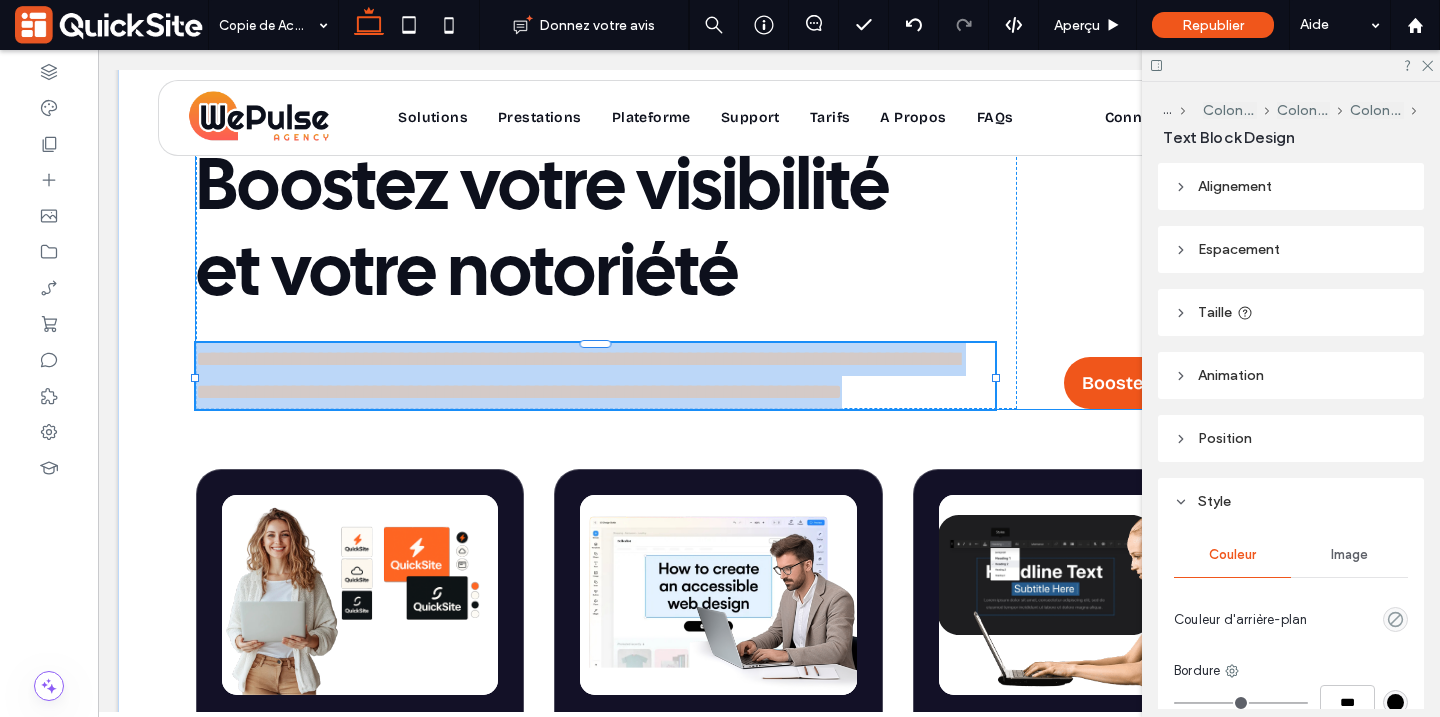 type on "**********" 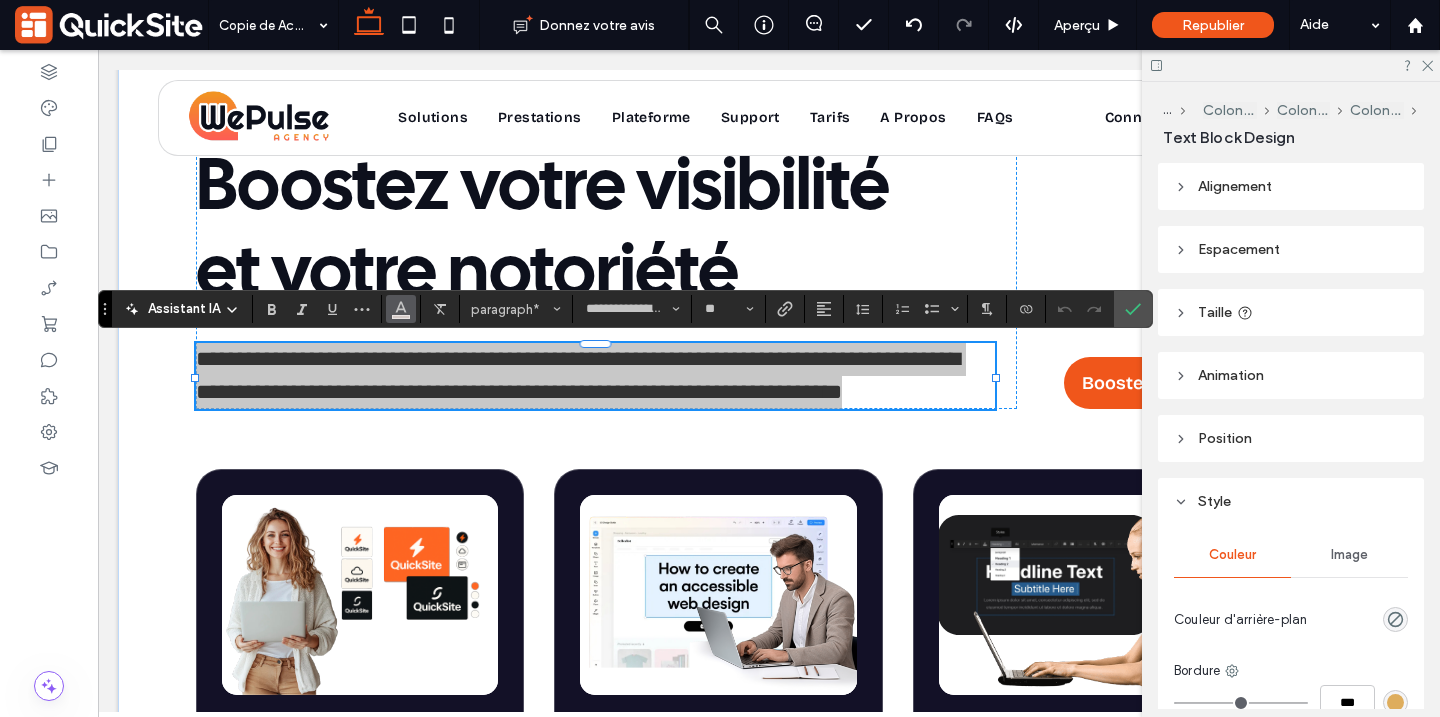click 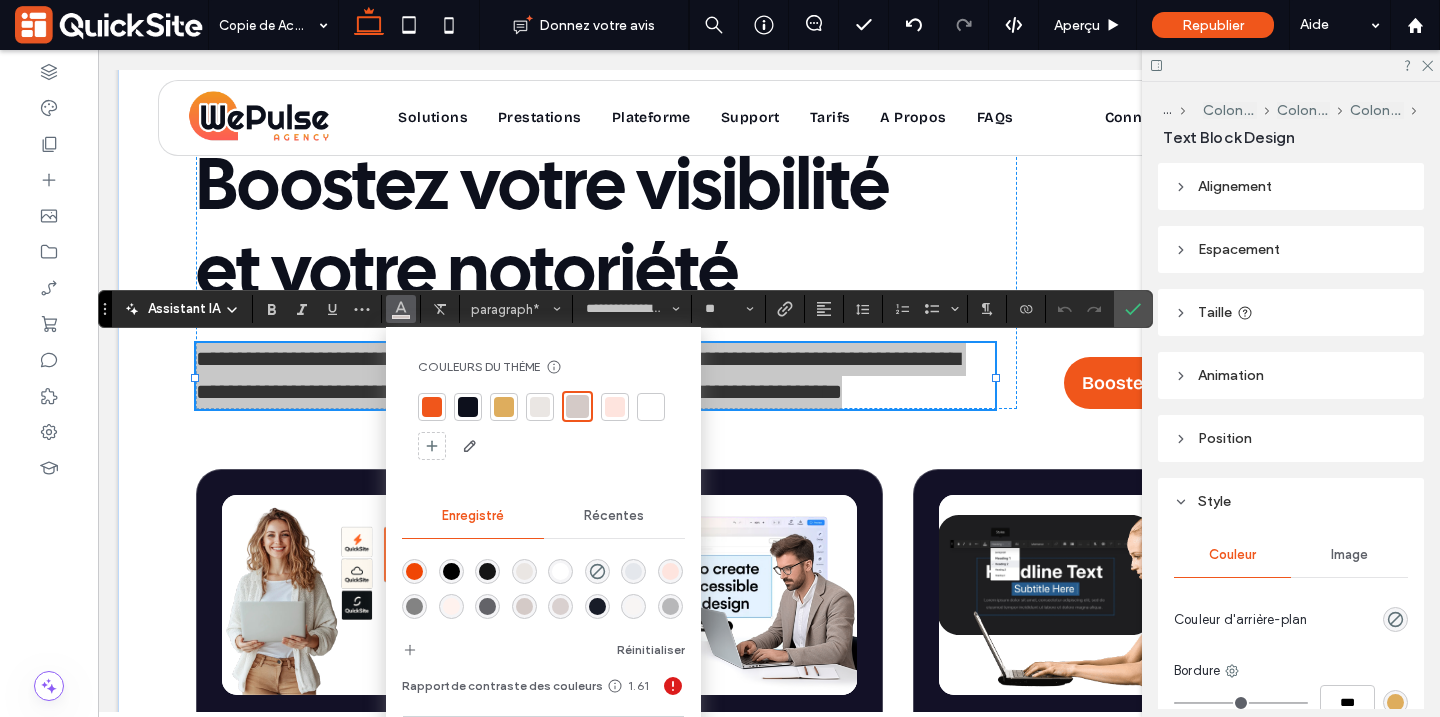 click at bounding box center [468, 407] 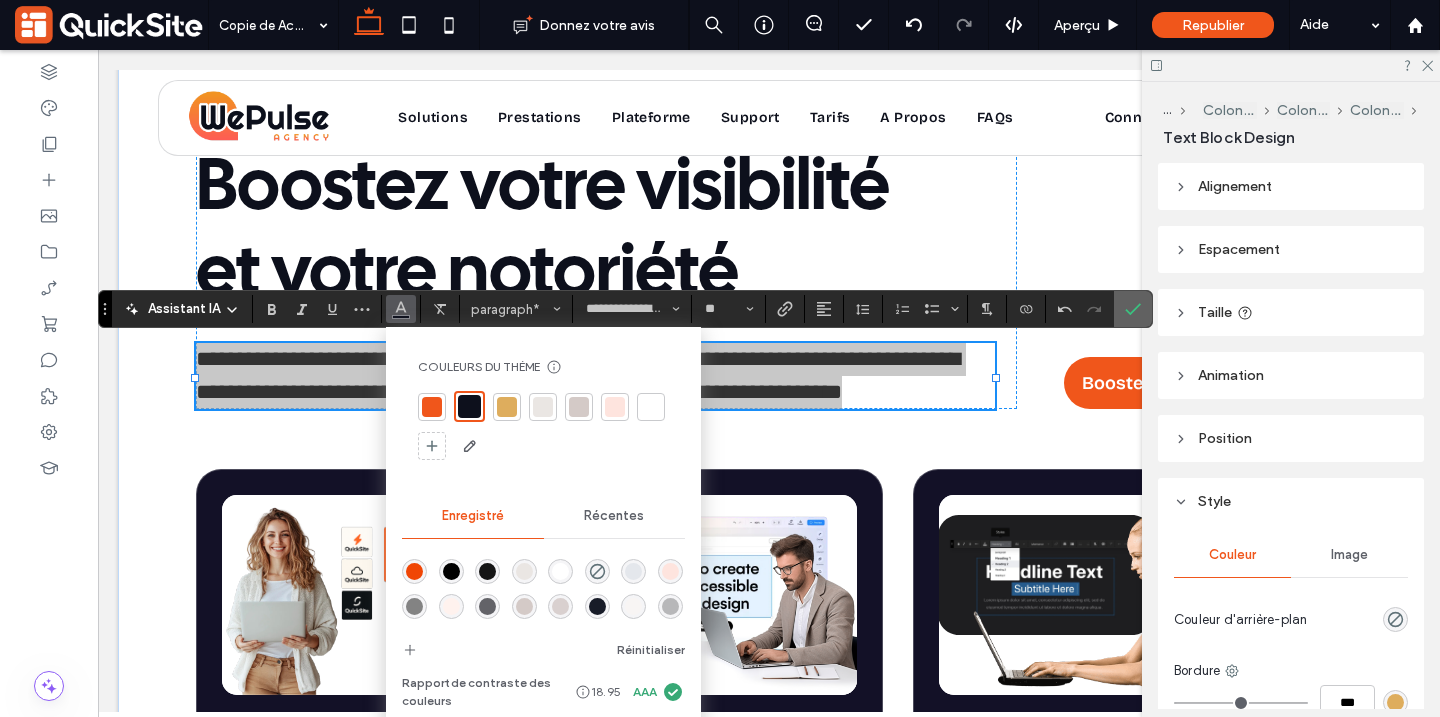click 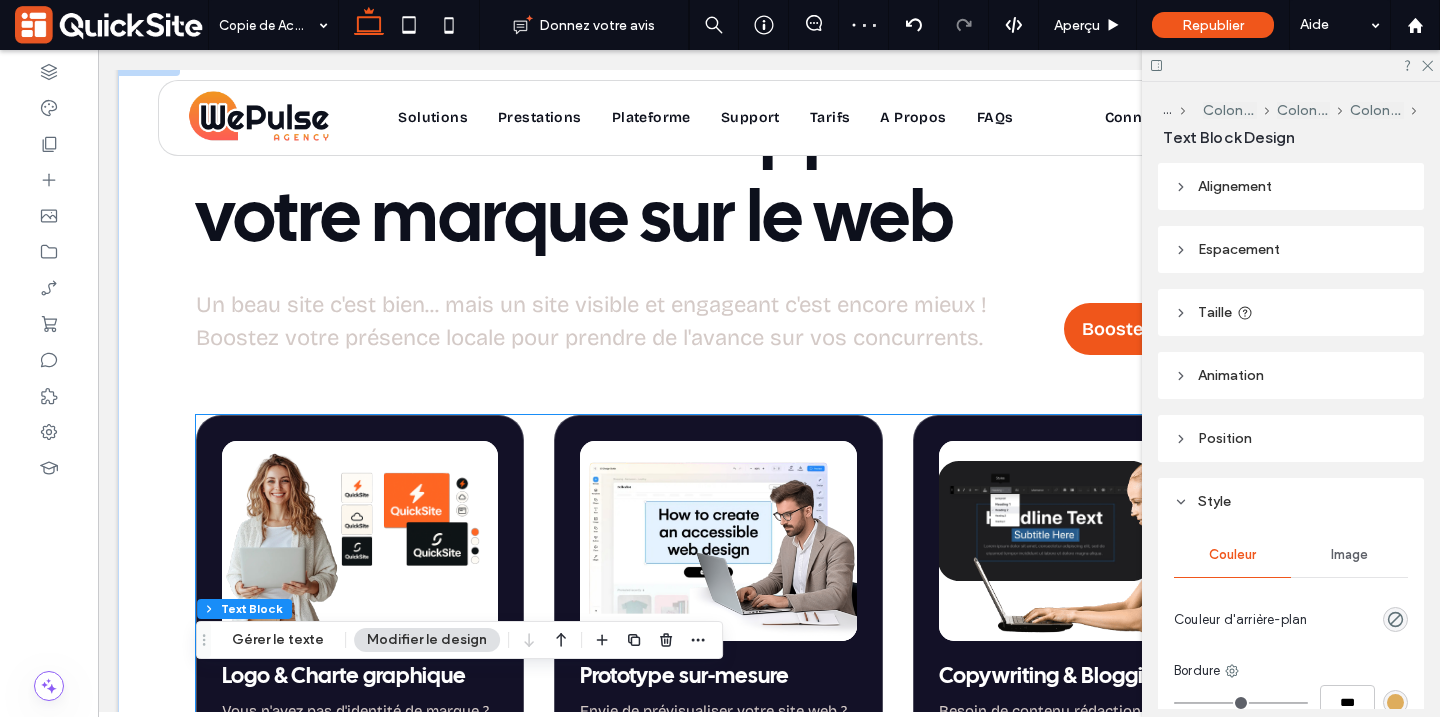 scroll, scrollTop: 1405, scrollLeft: 0, axis: vertical 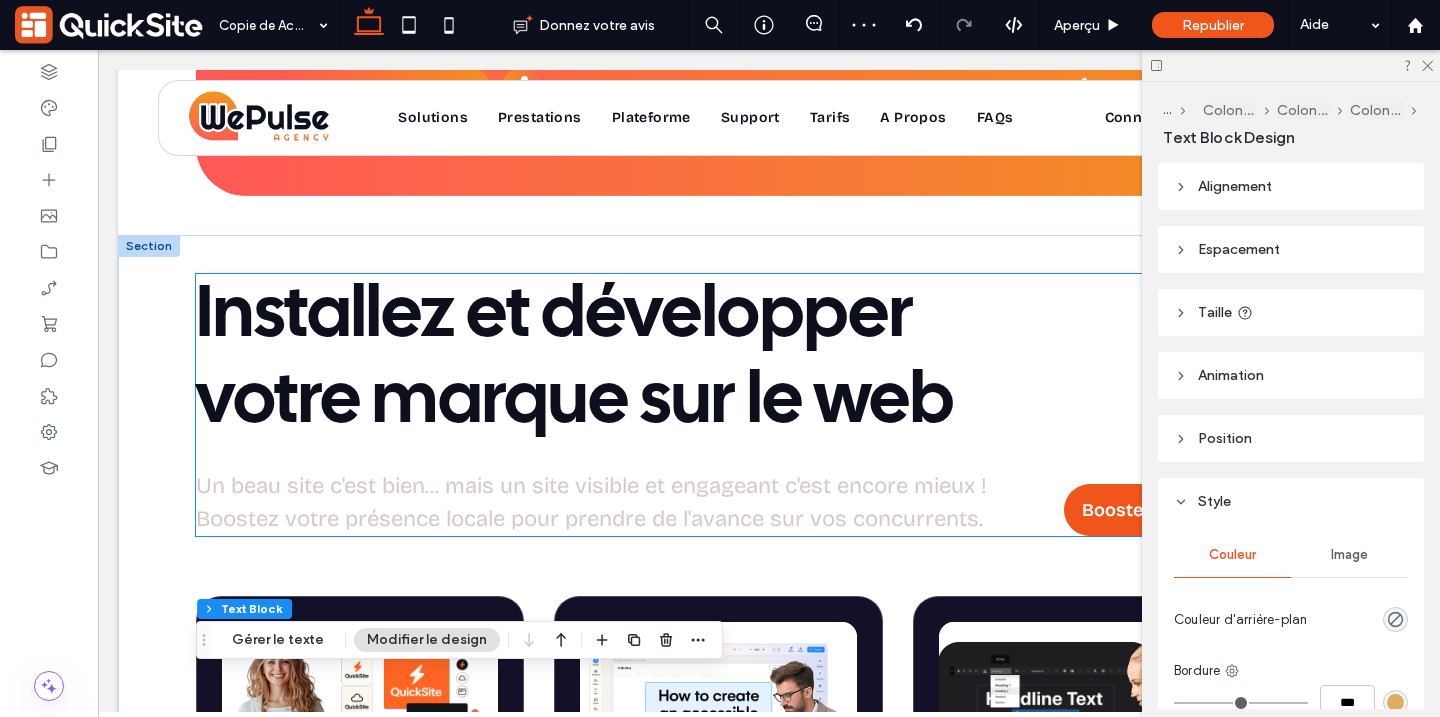click on "Un beau site c'est bien... mais un site visible et engageant c'est encore mieux ! Boostez votre présence locale pour prendre de l'avance sur vos concurrents." at bounding box center [591, 502] 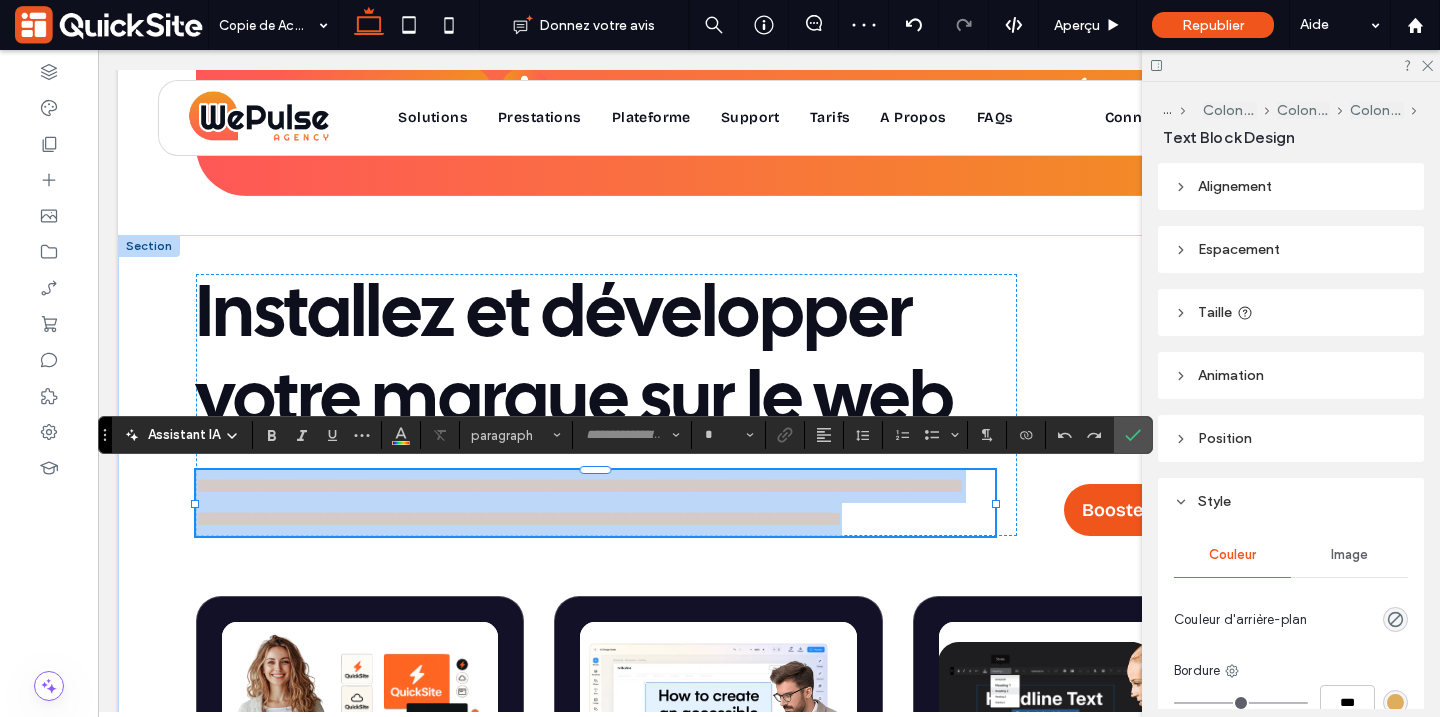 type on "**********" 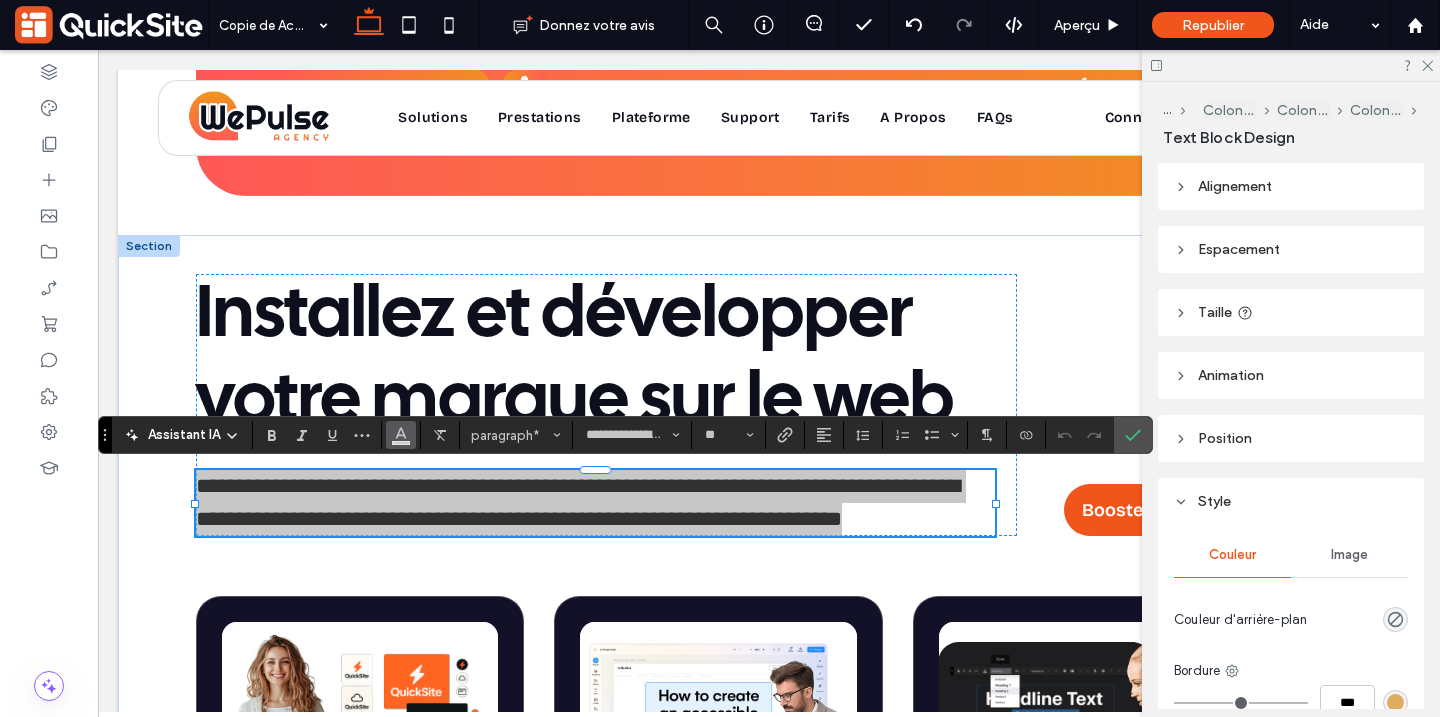 click 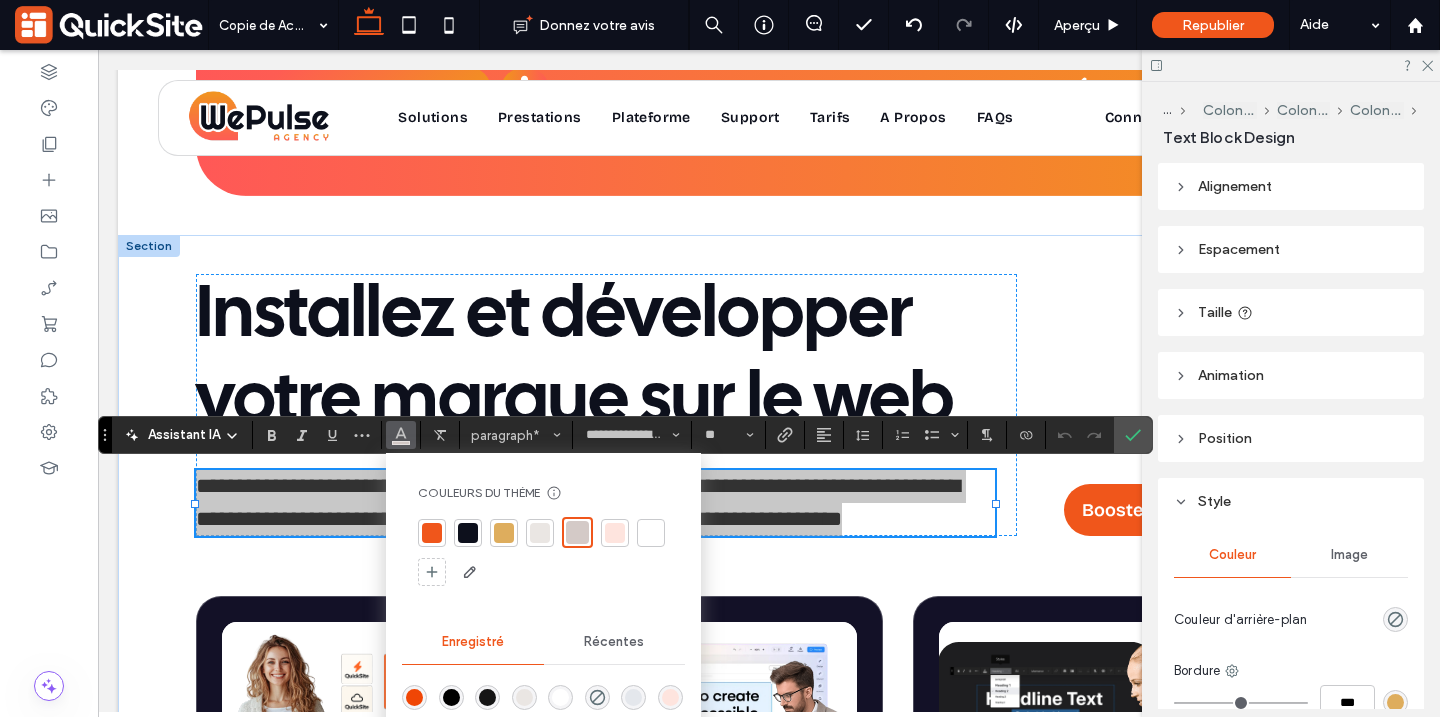 click at bounding box center (468, 533) 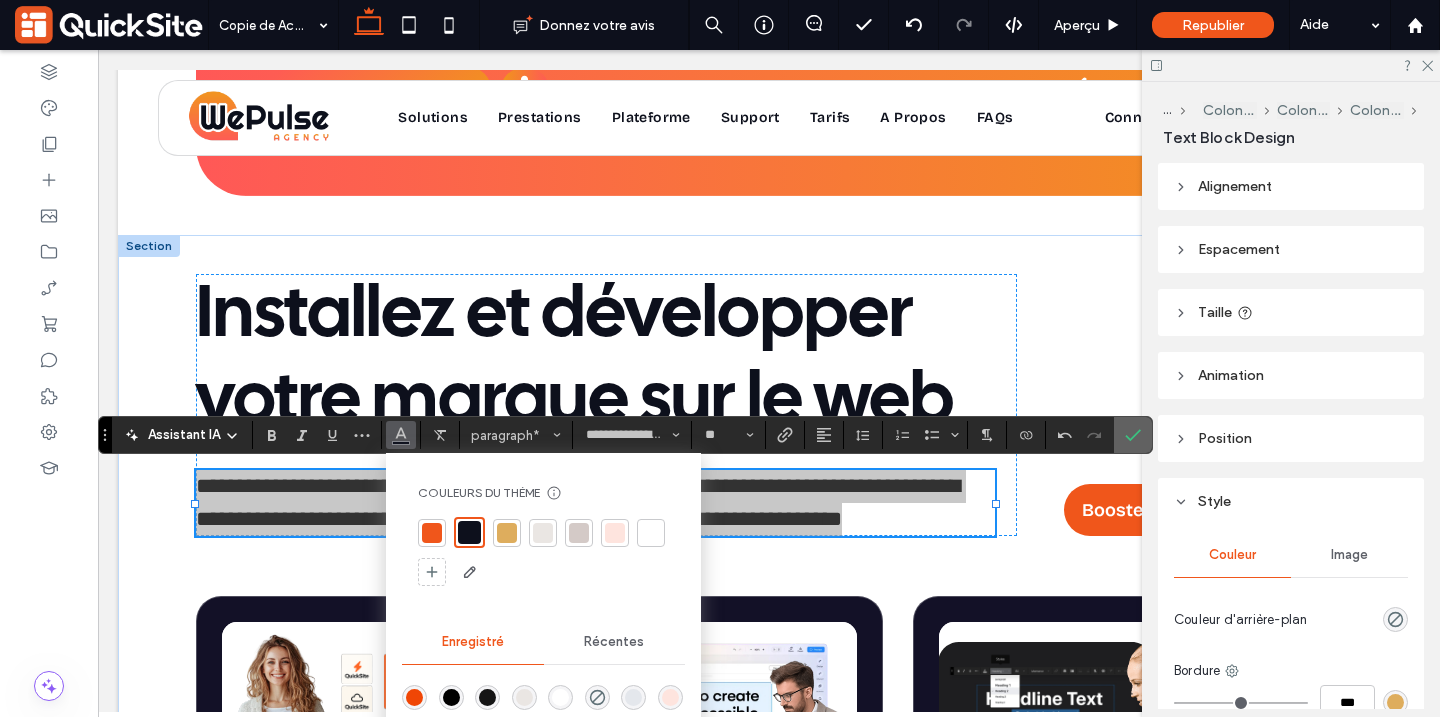 click 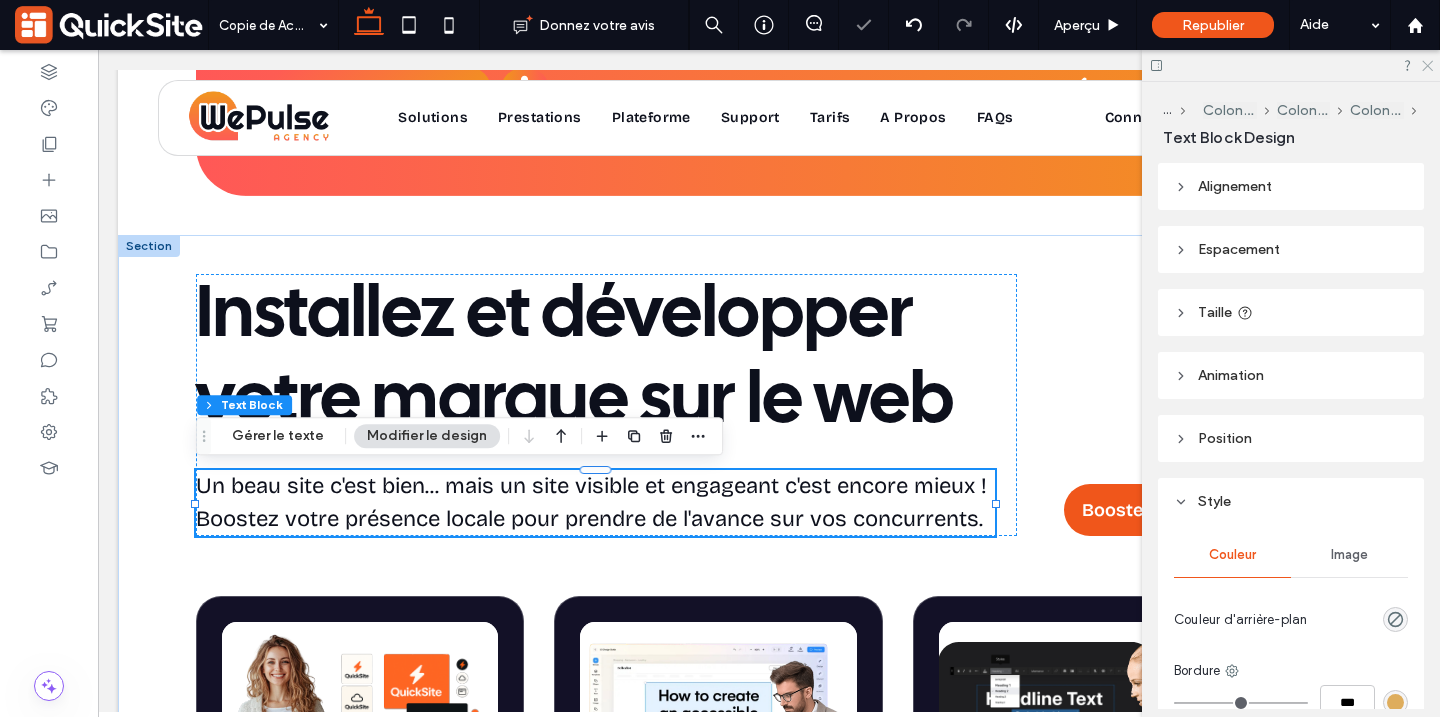 click 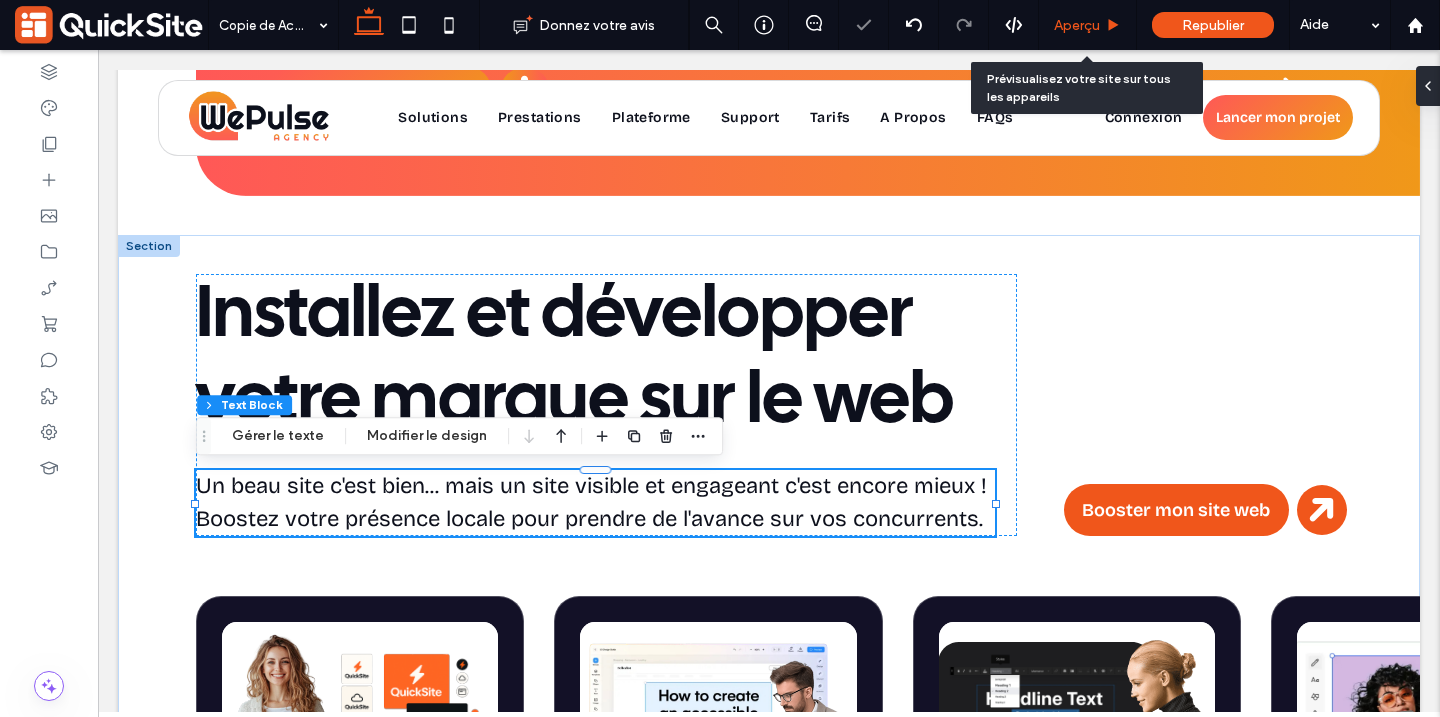click on "Aperçu" at bounding box center [1077, 25] 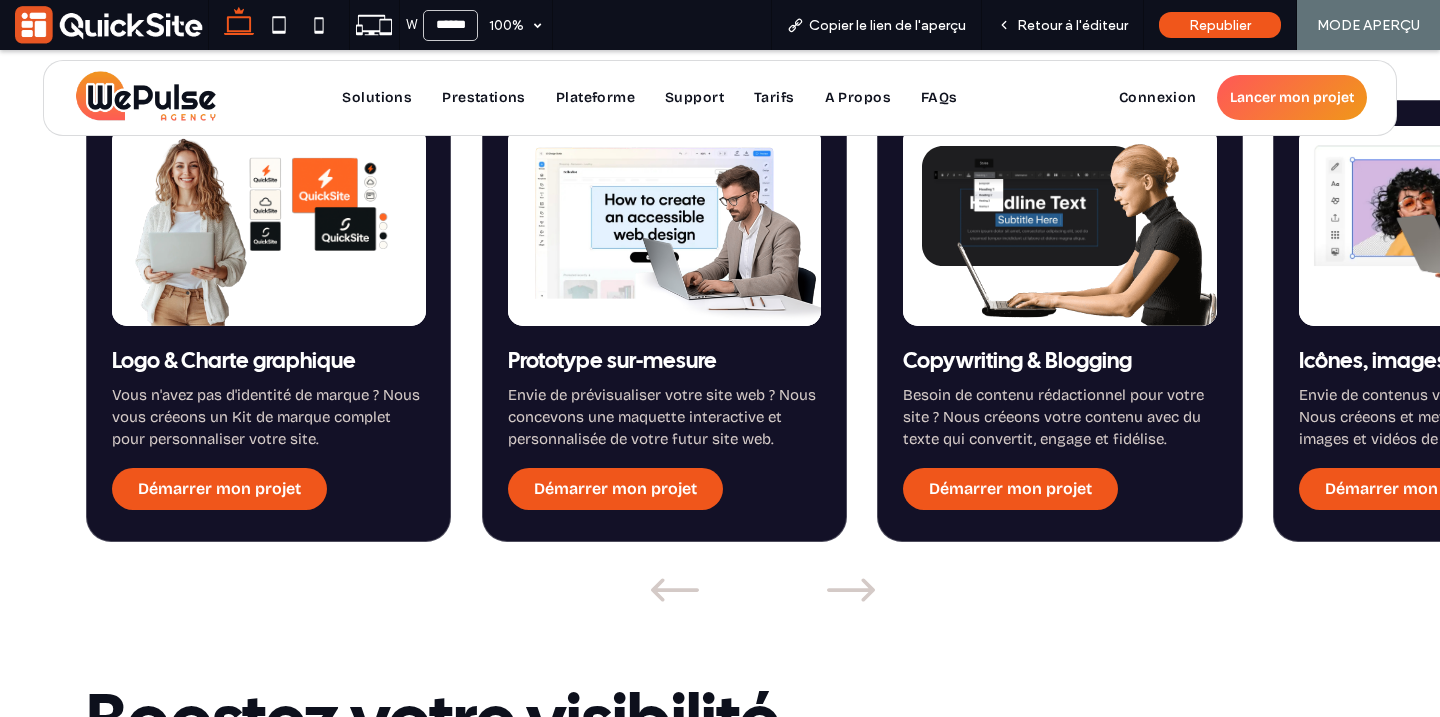 scroll, scrollTop: 1820, scrollLeft: 0, axis: vertical 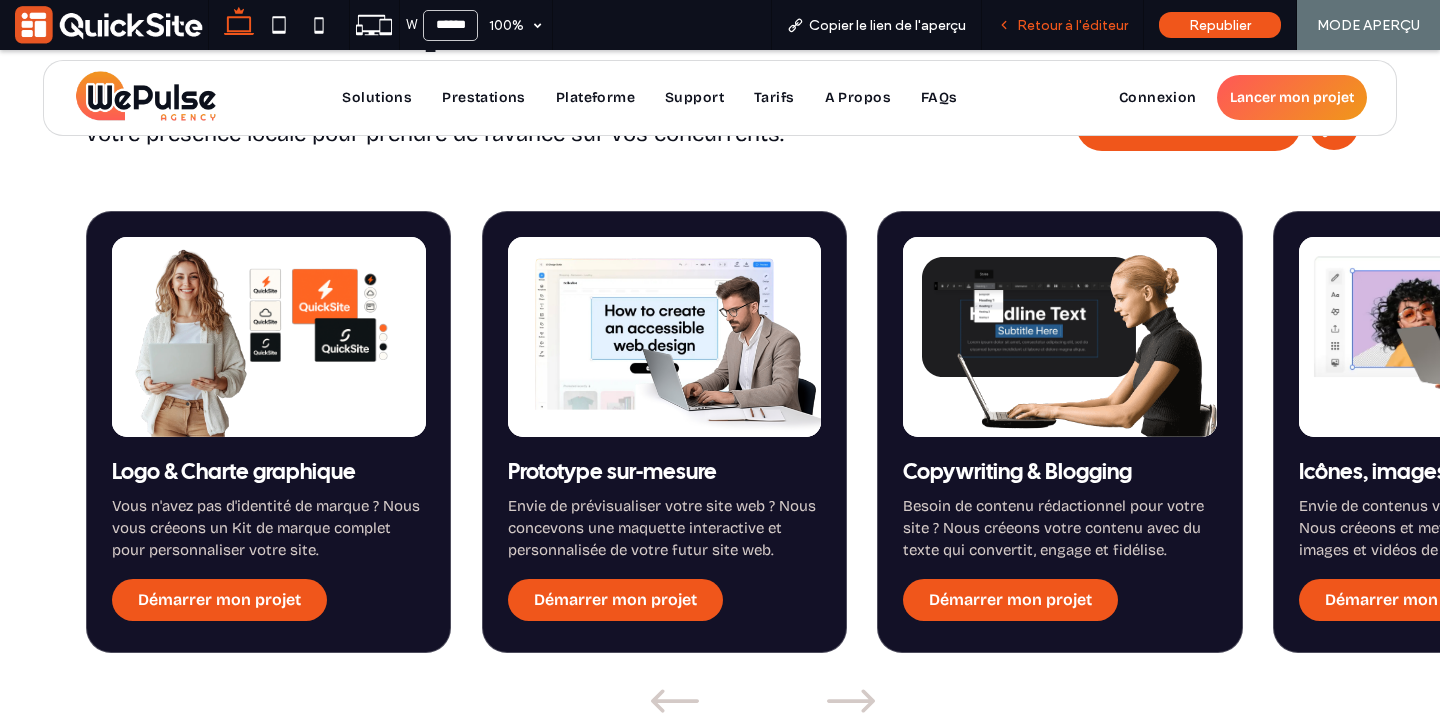 click on "Retour à l'éditeur" at bounding box center (1072, 25) 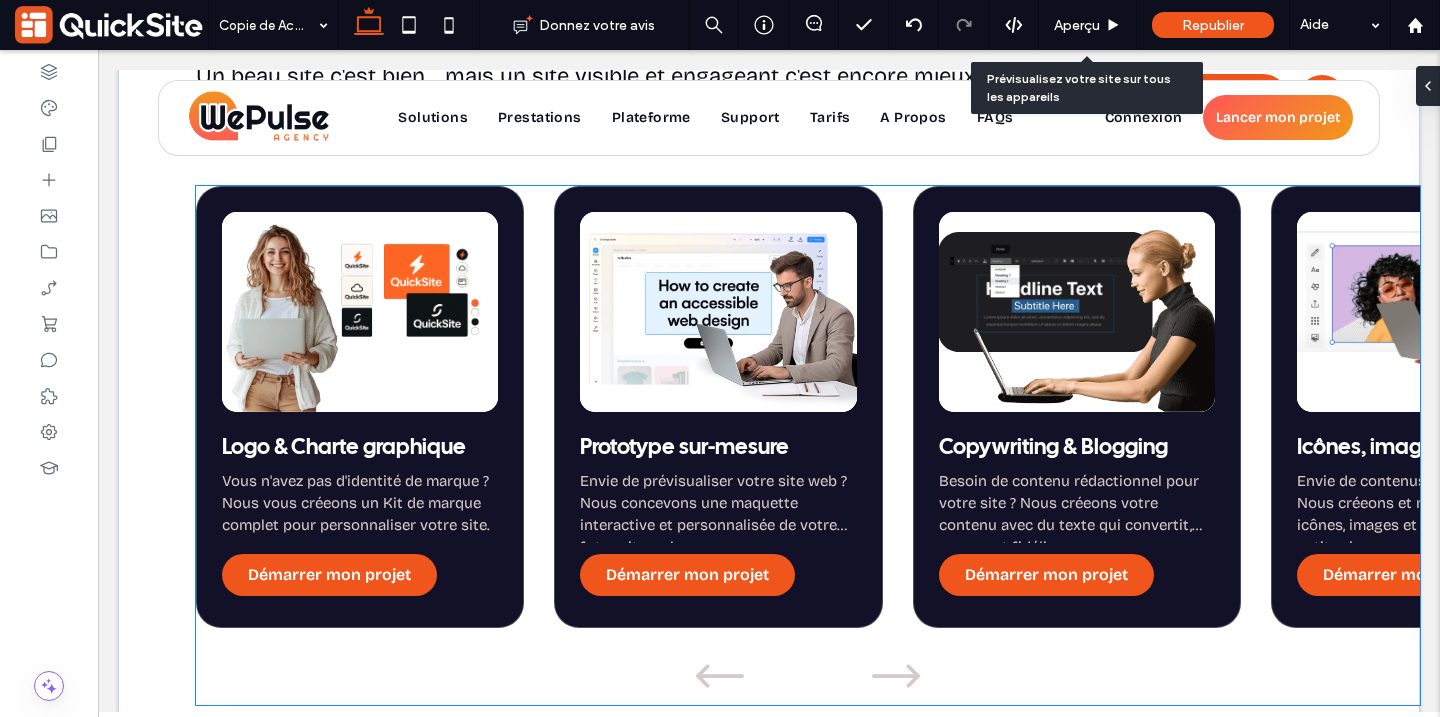 scroll, scrollTop: 1785, scrollLeft: 0, axis: vertical 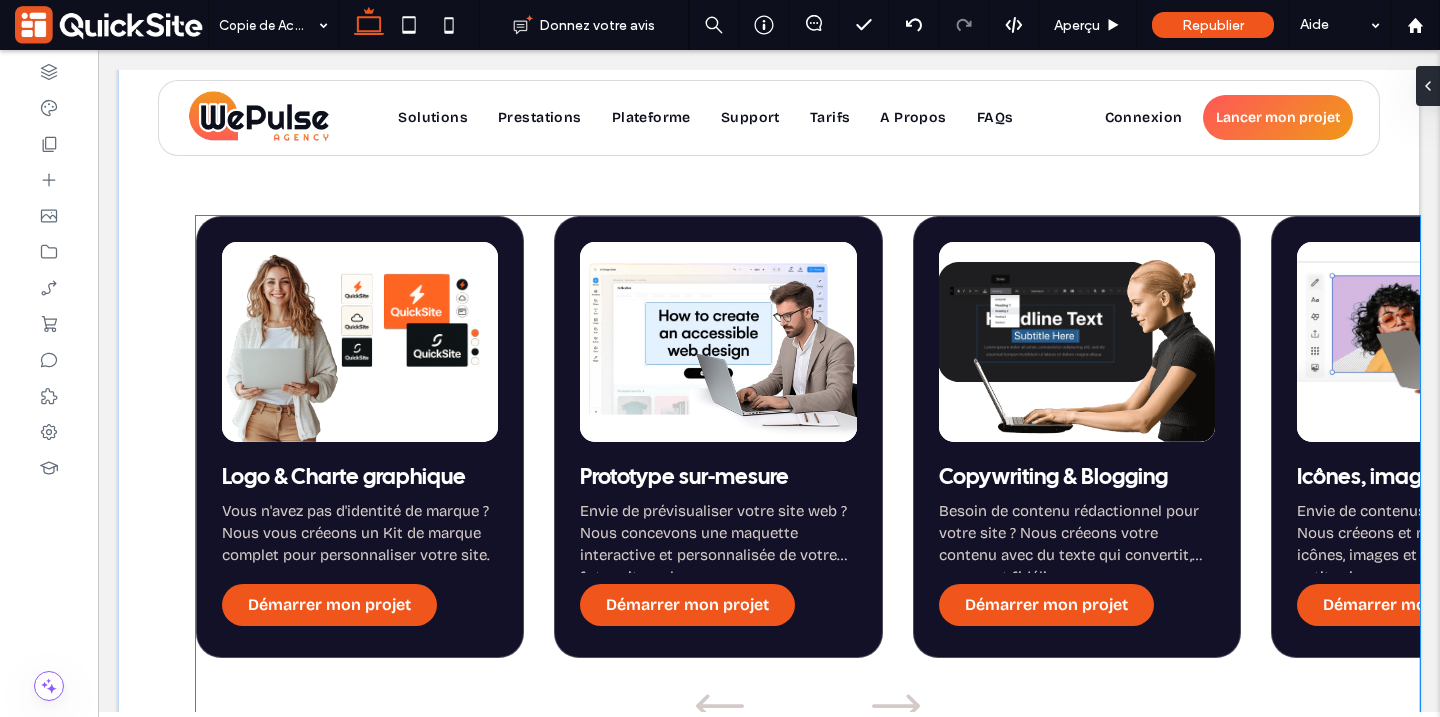 click at bounding box center (718, 342) 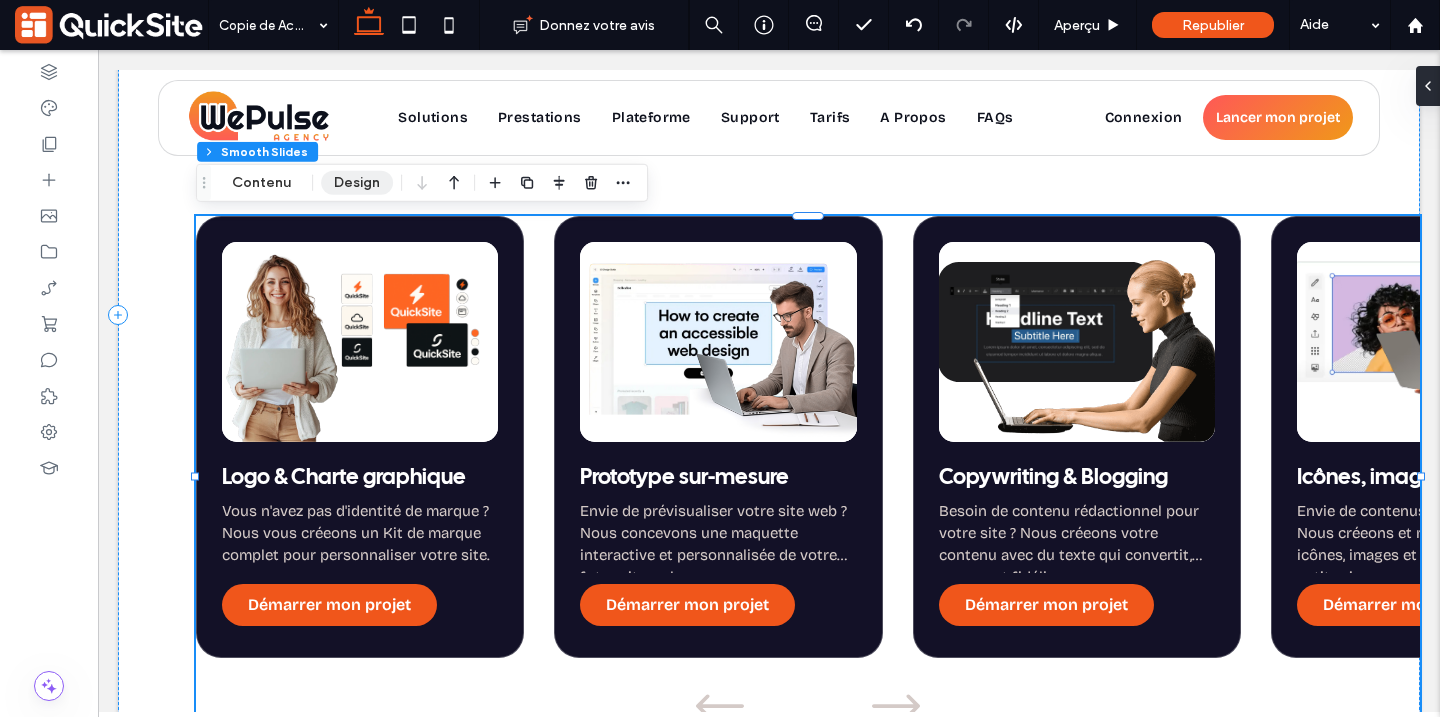 click on "Design" at bounding box center [357, 183] 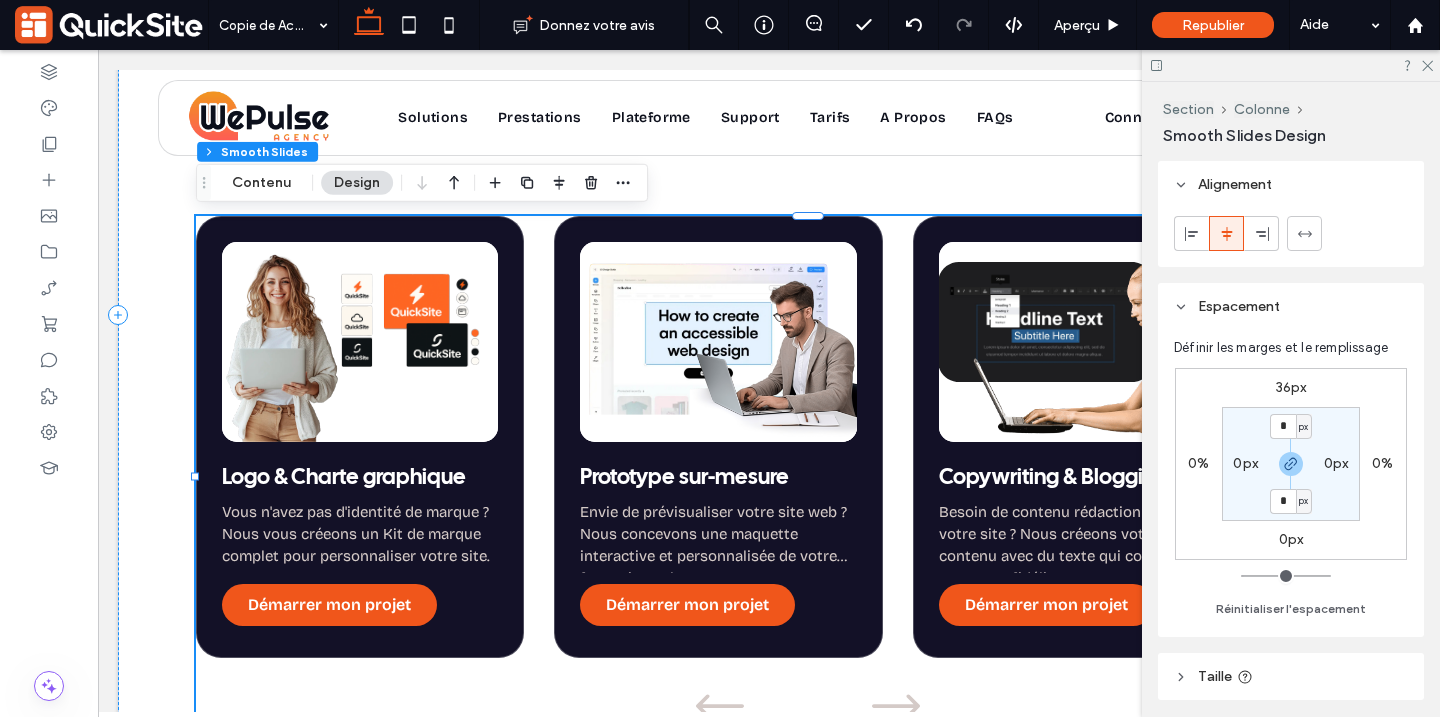 scroll, scrollTop: 600, scrollLeft: 0, axis: vertical 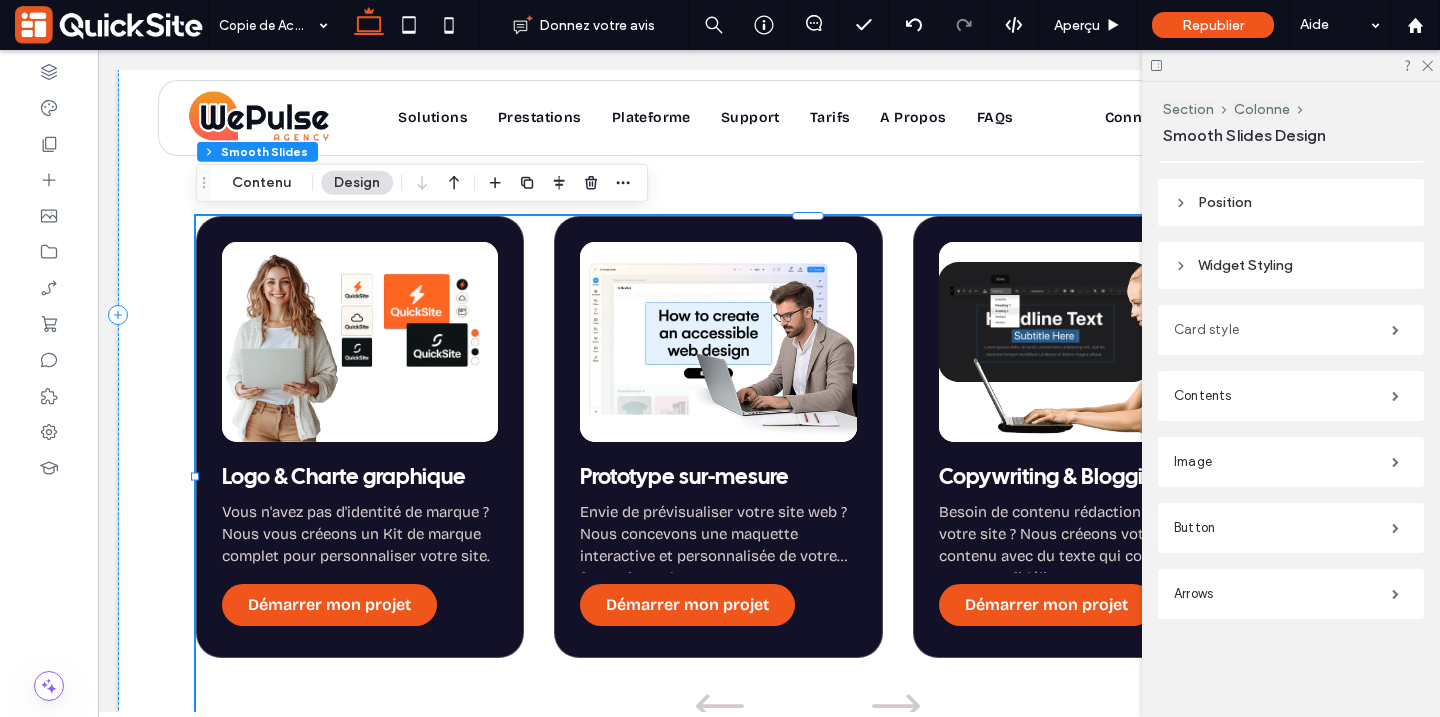 click on "Card style" at bounding box center (1283, 330) 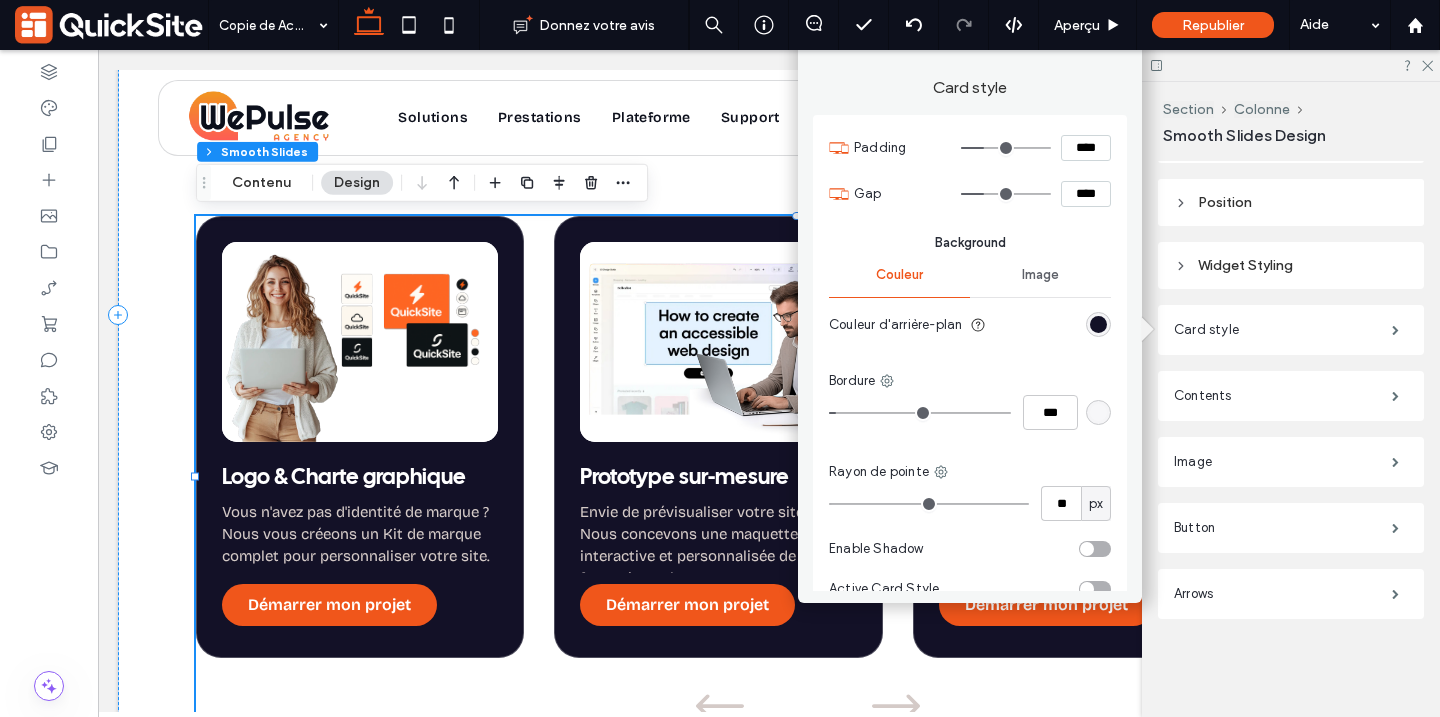 click on "Couleur d'arrière-plan" at bounding box center (970, 324) 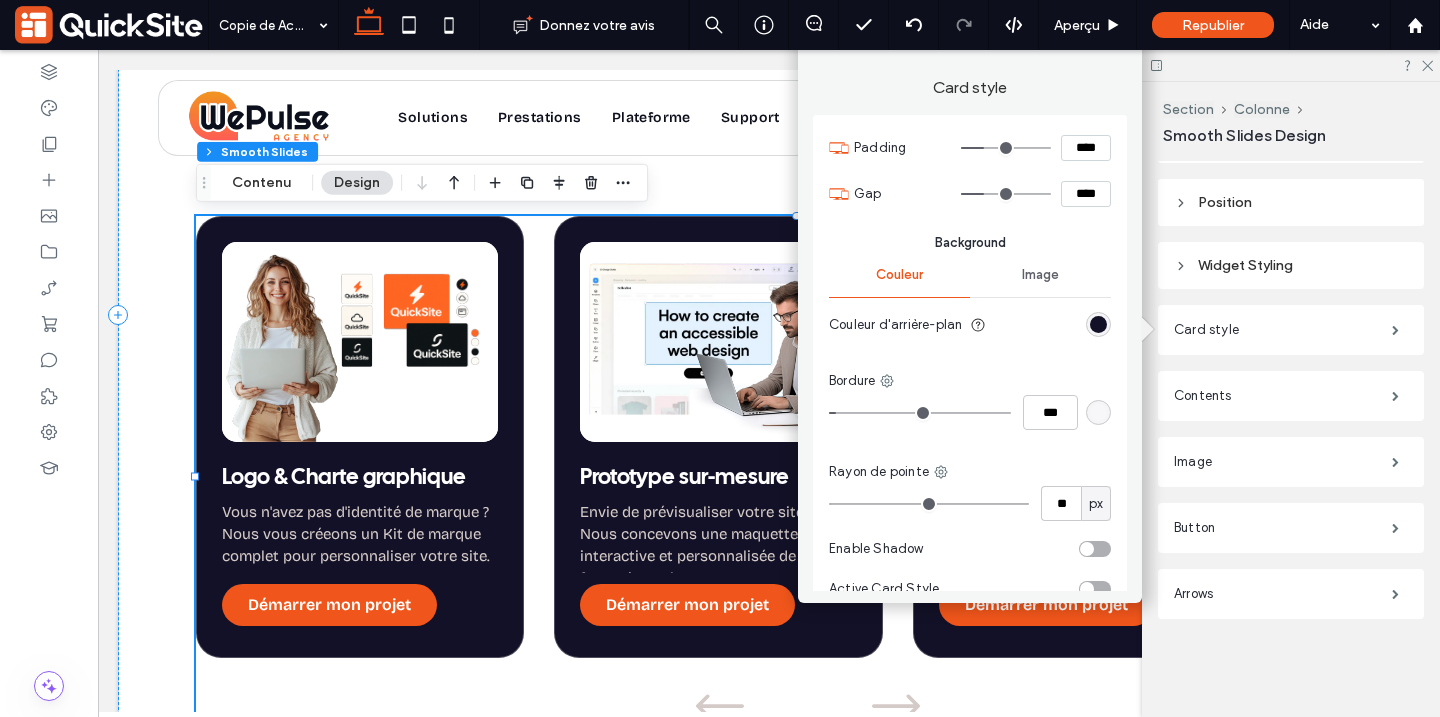 click on "Couleur d'arrière-plan" at bounding box center (970, 324) 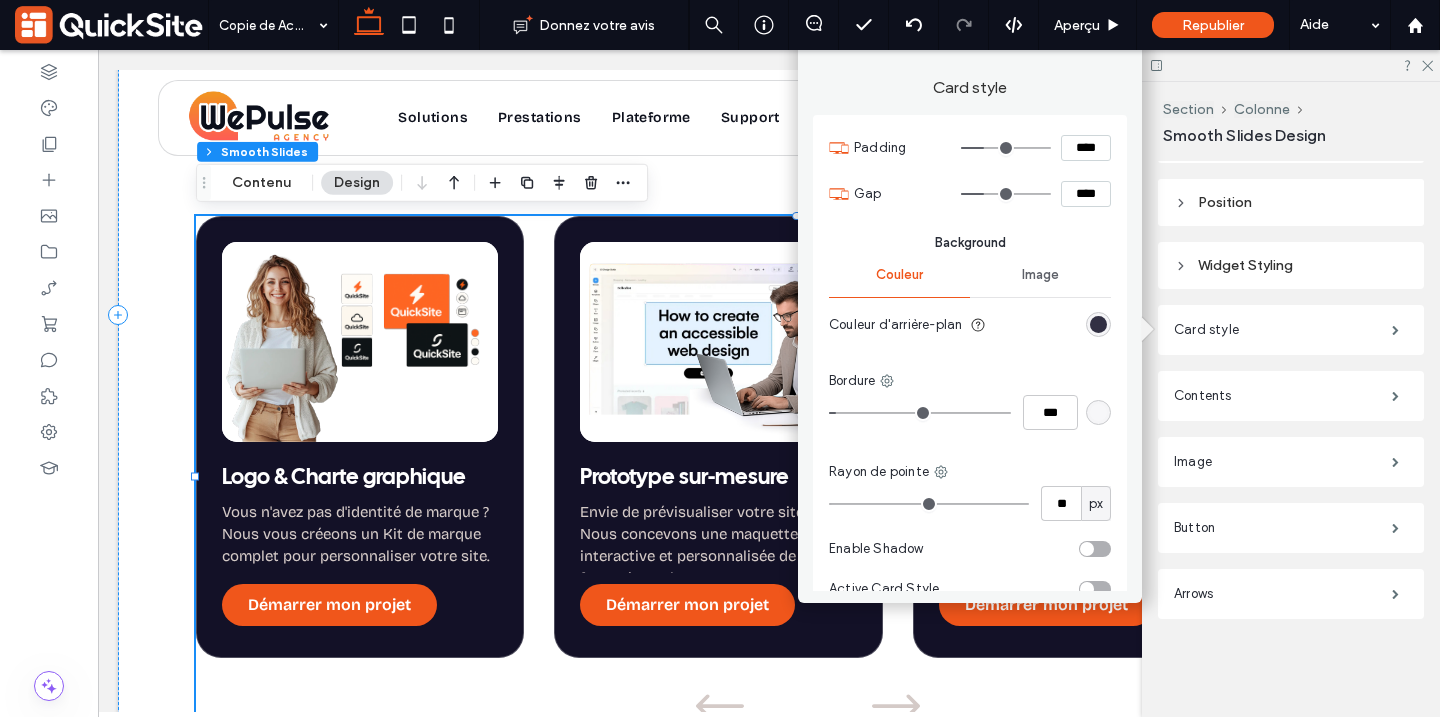 click at bounding box center [1098, 324] 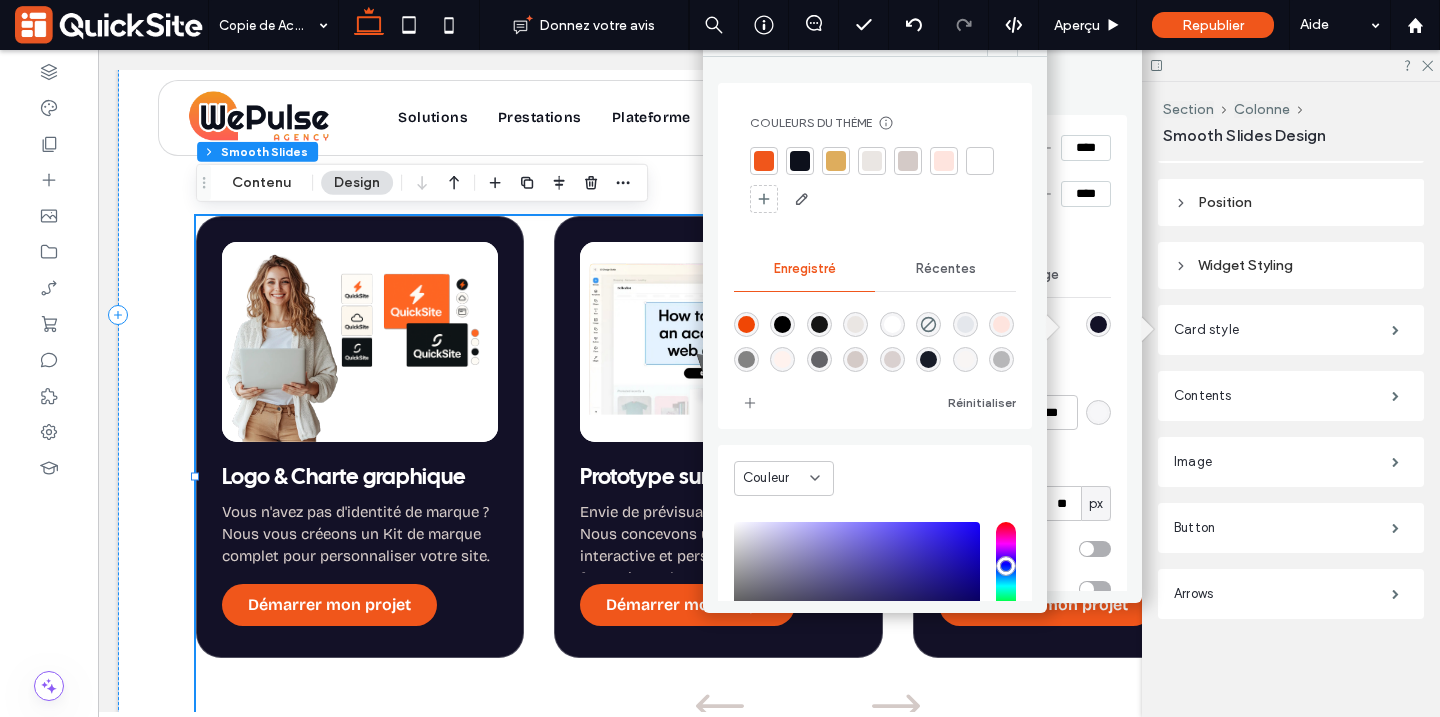 click at bounding box center [800, 161] 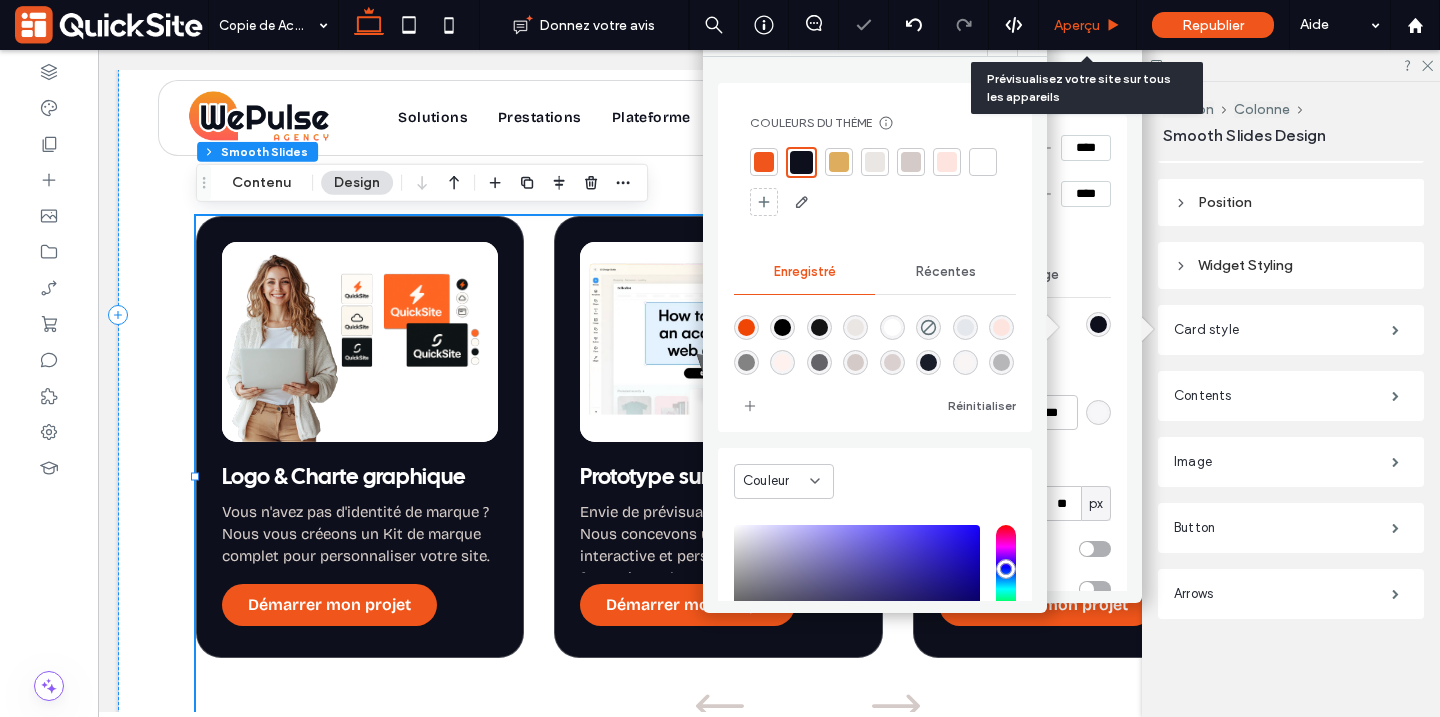 click on "Aperçu" at bounding box center (1077, 25) 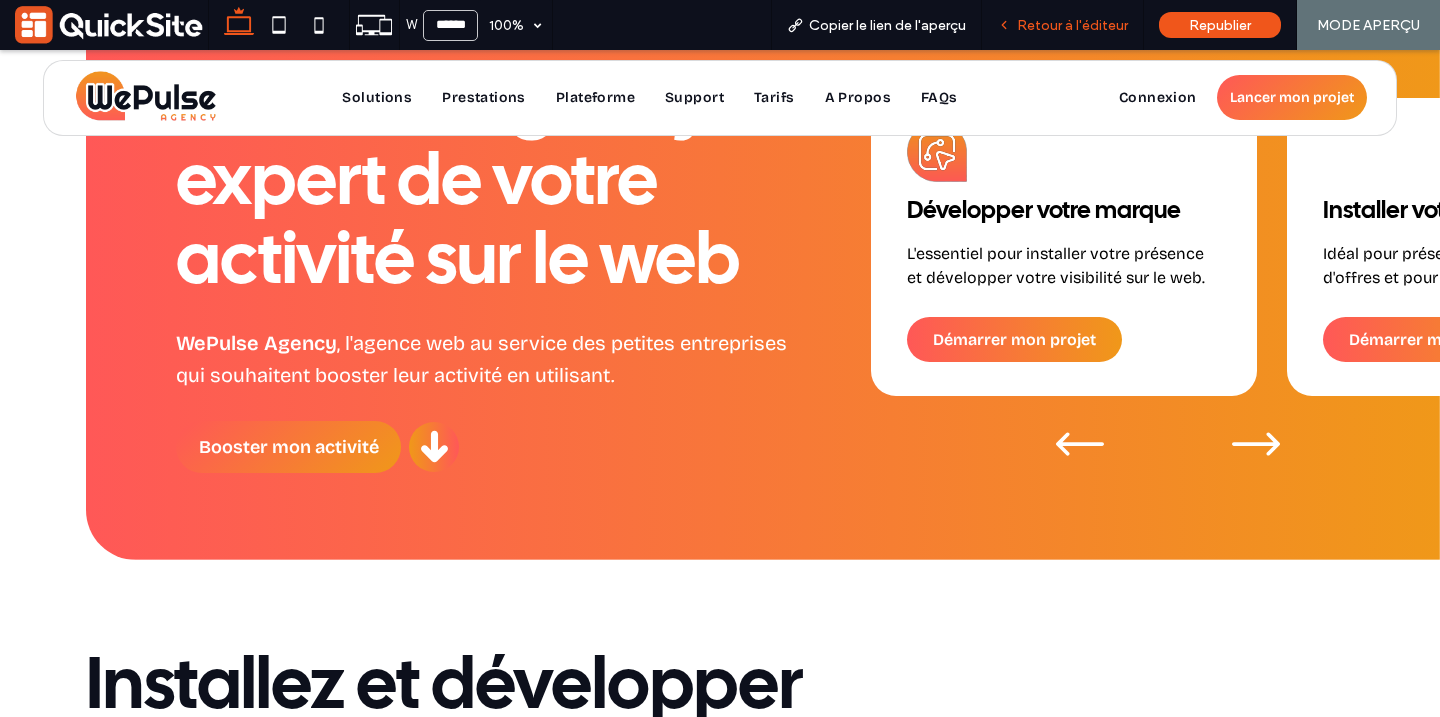 scroll, scrollTop: 1040, scrollLeft: 0, axis: vertical 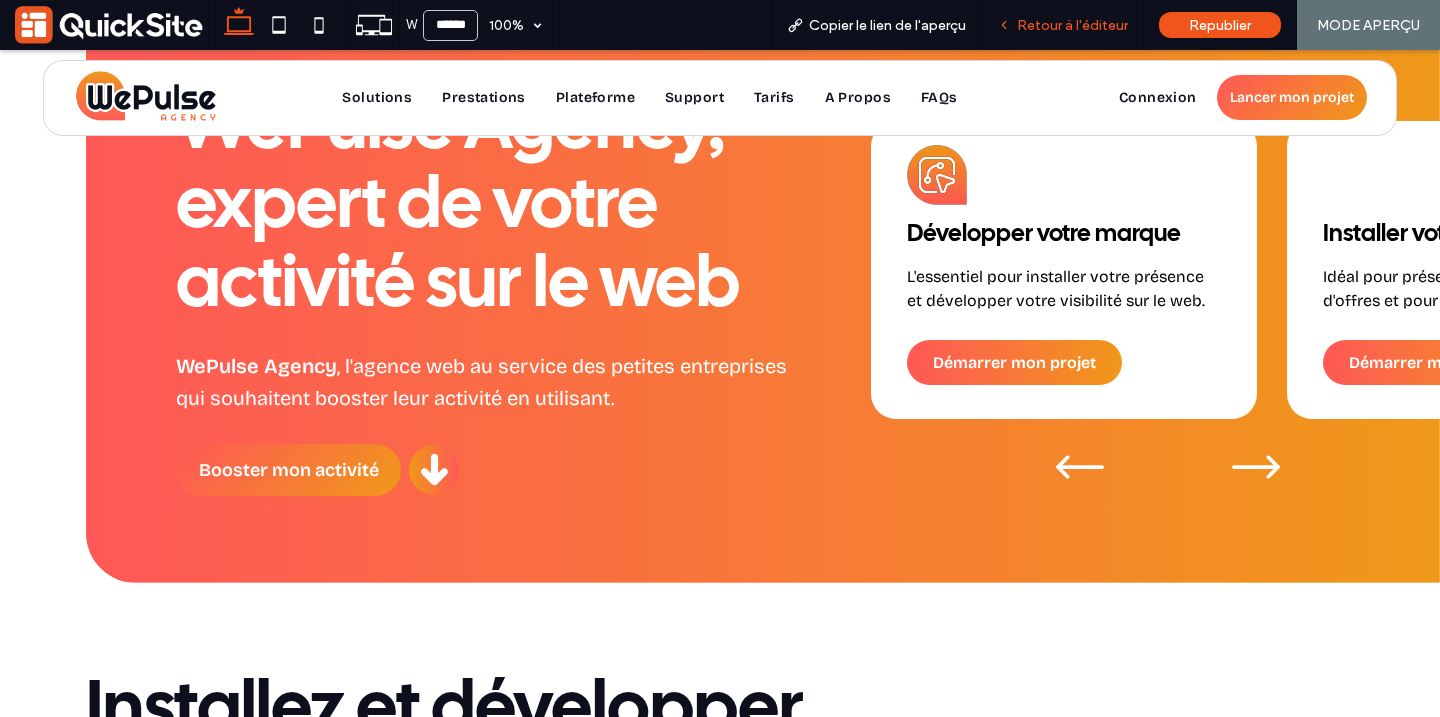 click on "Retour à l'éditeur" at bounding box center [1072, 25] 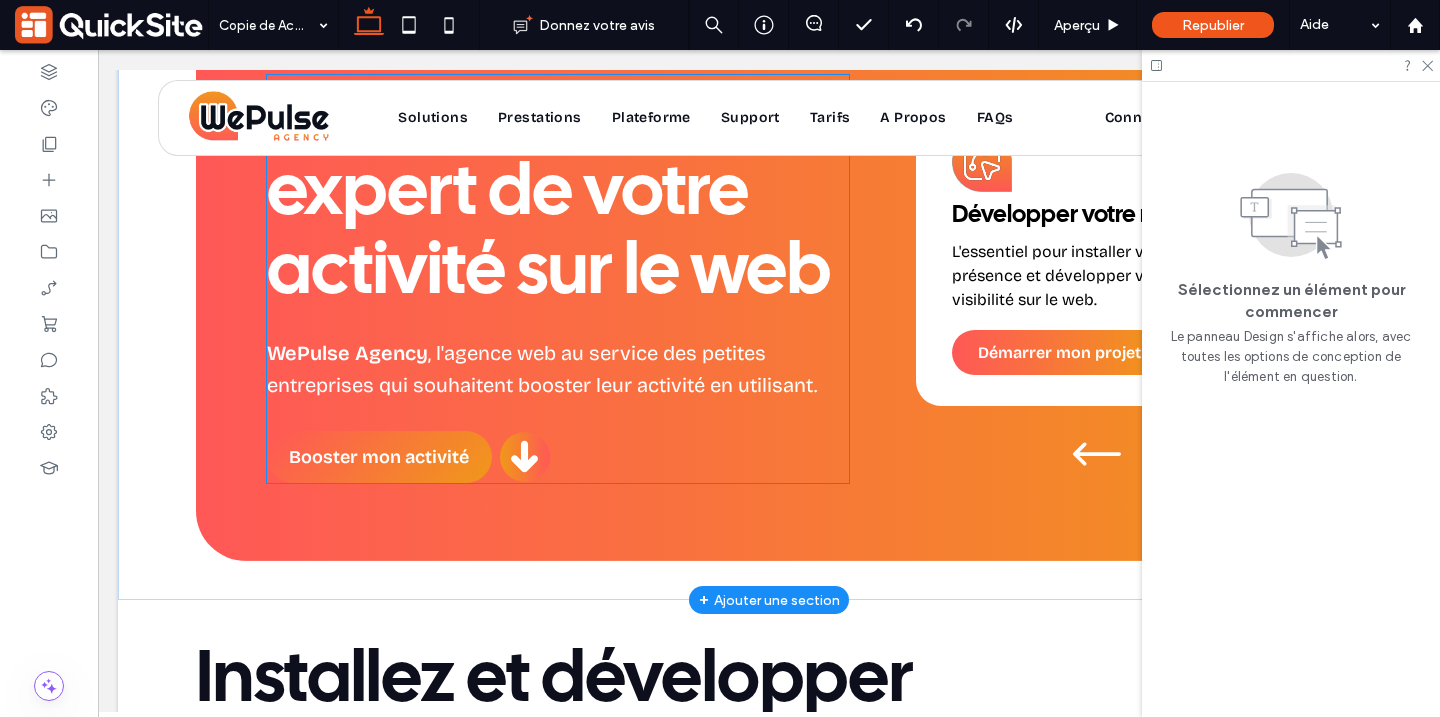 scroll, scrollTop: 1017, scrollLeft: 0, axis: vertical 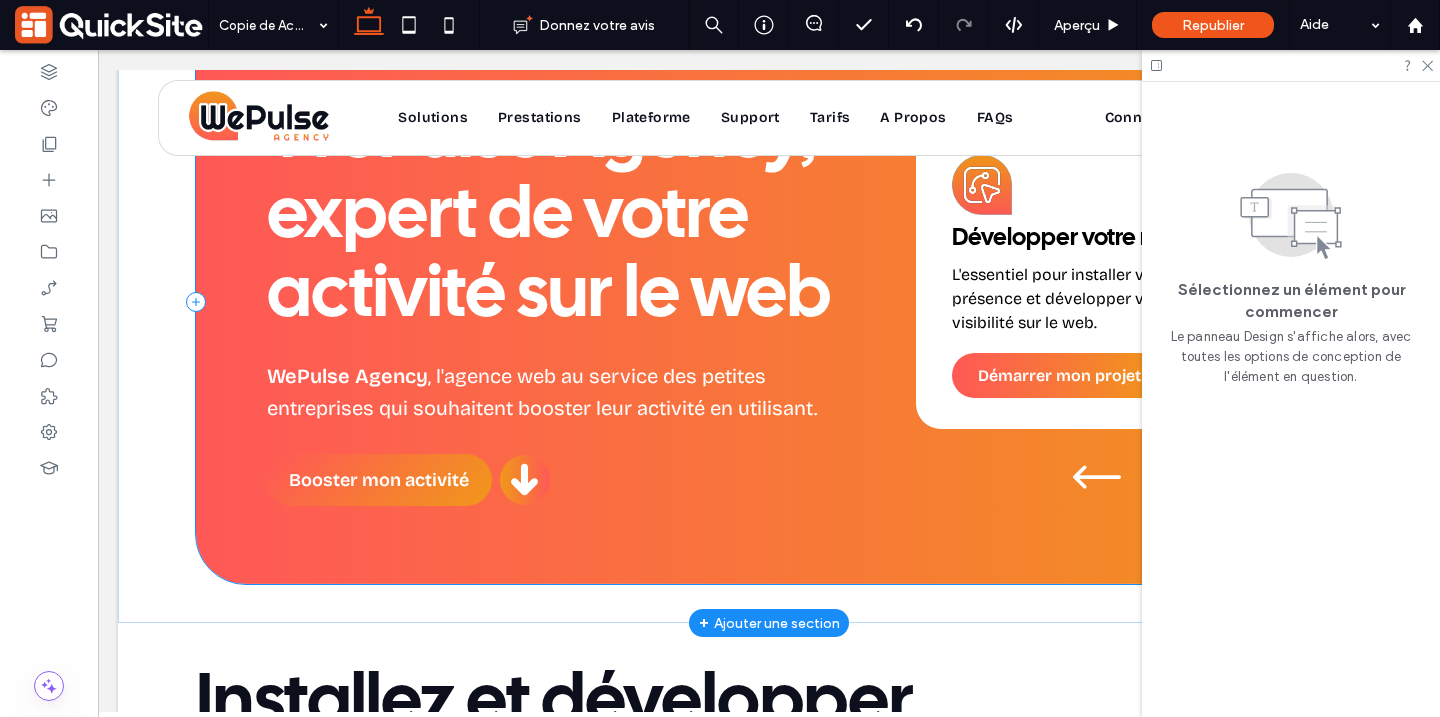 click on "WePulse Agency, expert de votre activité sur le web
WePulse
Agency , l'agence web au service des petites entreprises qui souhaitent booster leur activité en utilisant.
Booster mon activité
Scroll Home, QuickSite Studio, Création de site web professionnel, moderne, responsive et optimisé SEO
Développer votre marque
L'essentiel pour installer votre présence et développer votre visibilité sur le web.
Démarrer mon projet" at bounding box center [808, 302] 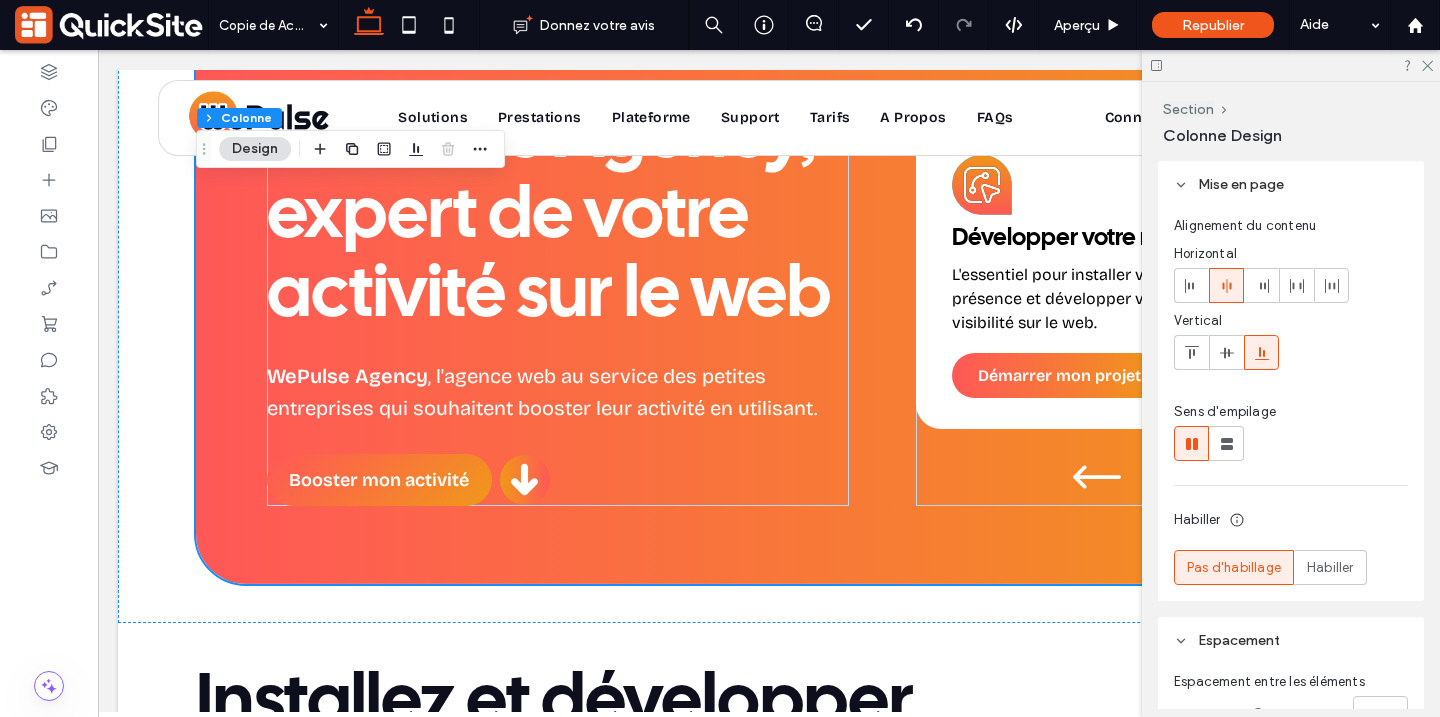 scroll, scrollTop: 1097, scrollLeft: 0, axis: vertical 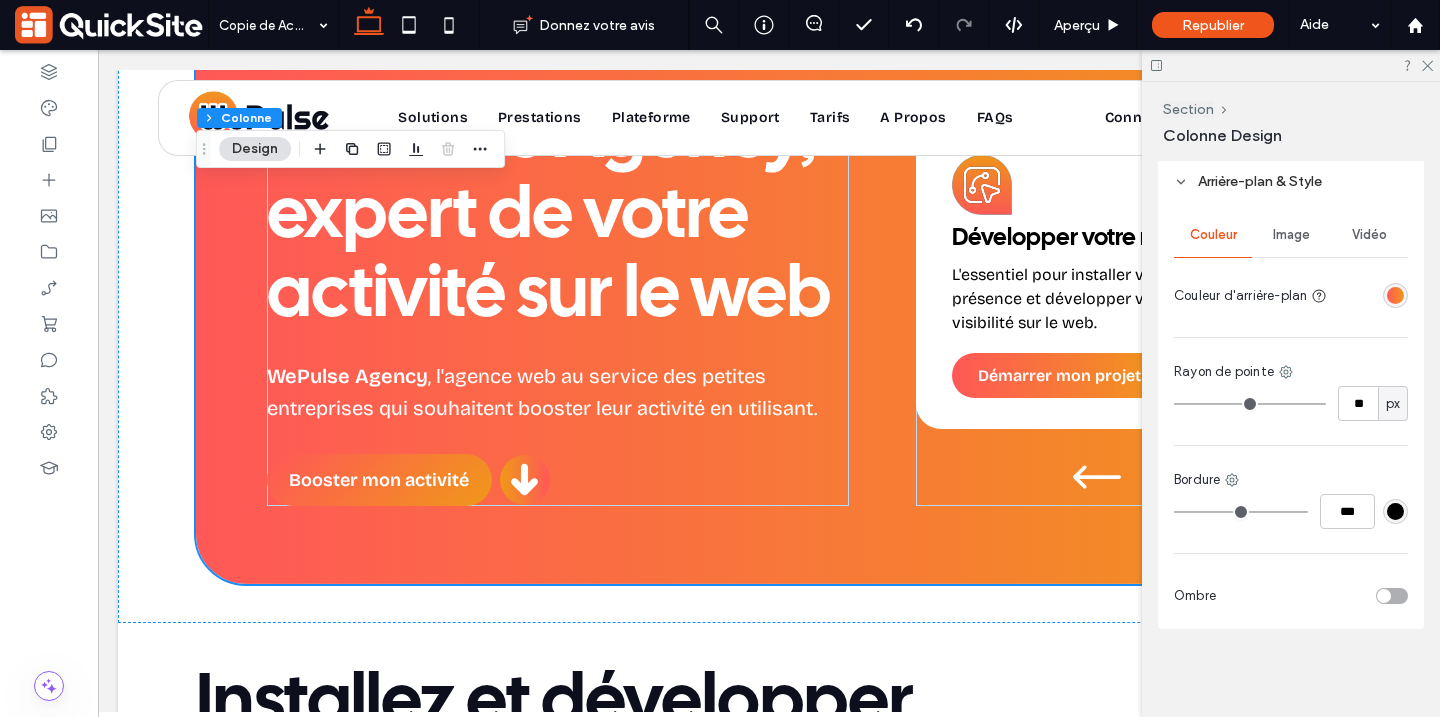 click at bounding box center (1395, 295) 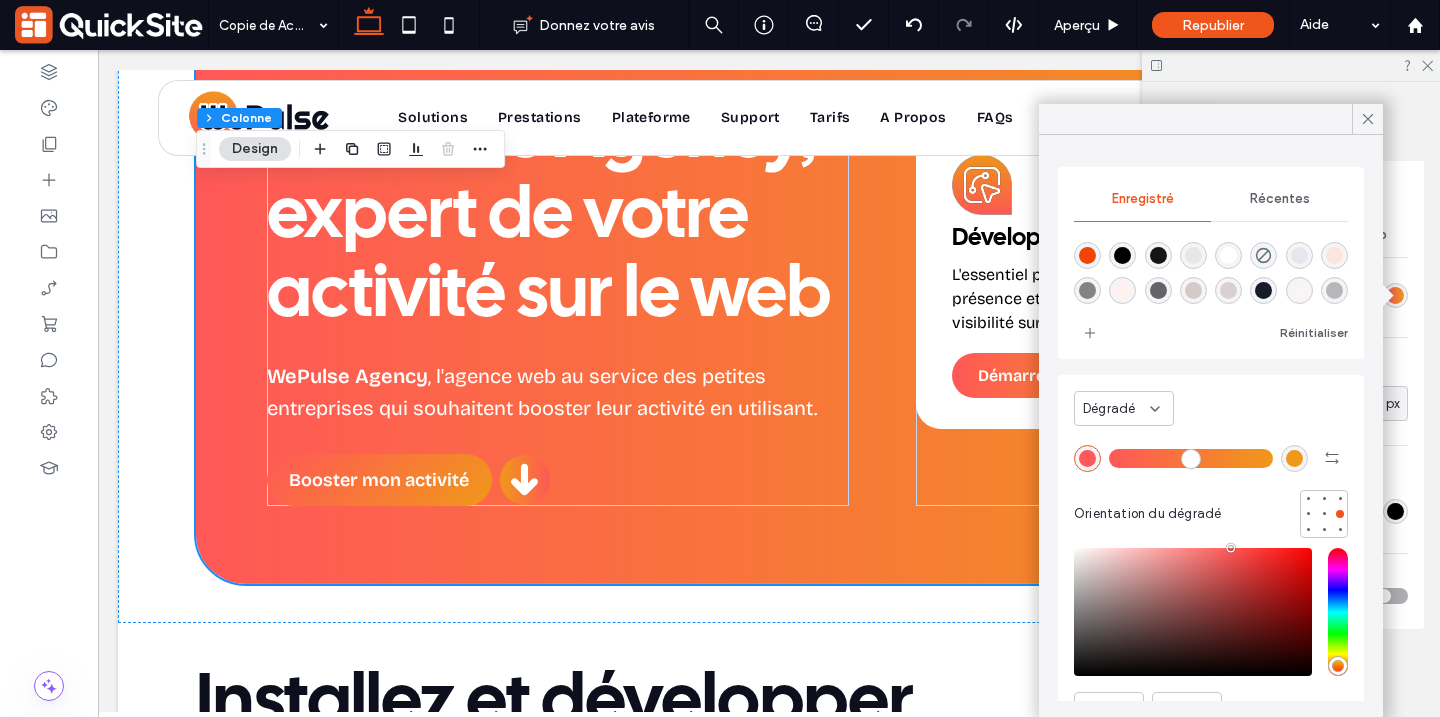click on "Dégradé" at bounding box center [1109, 409] 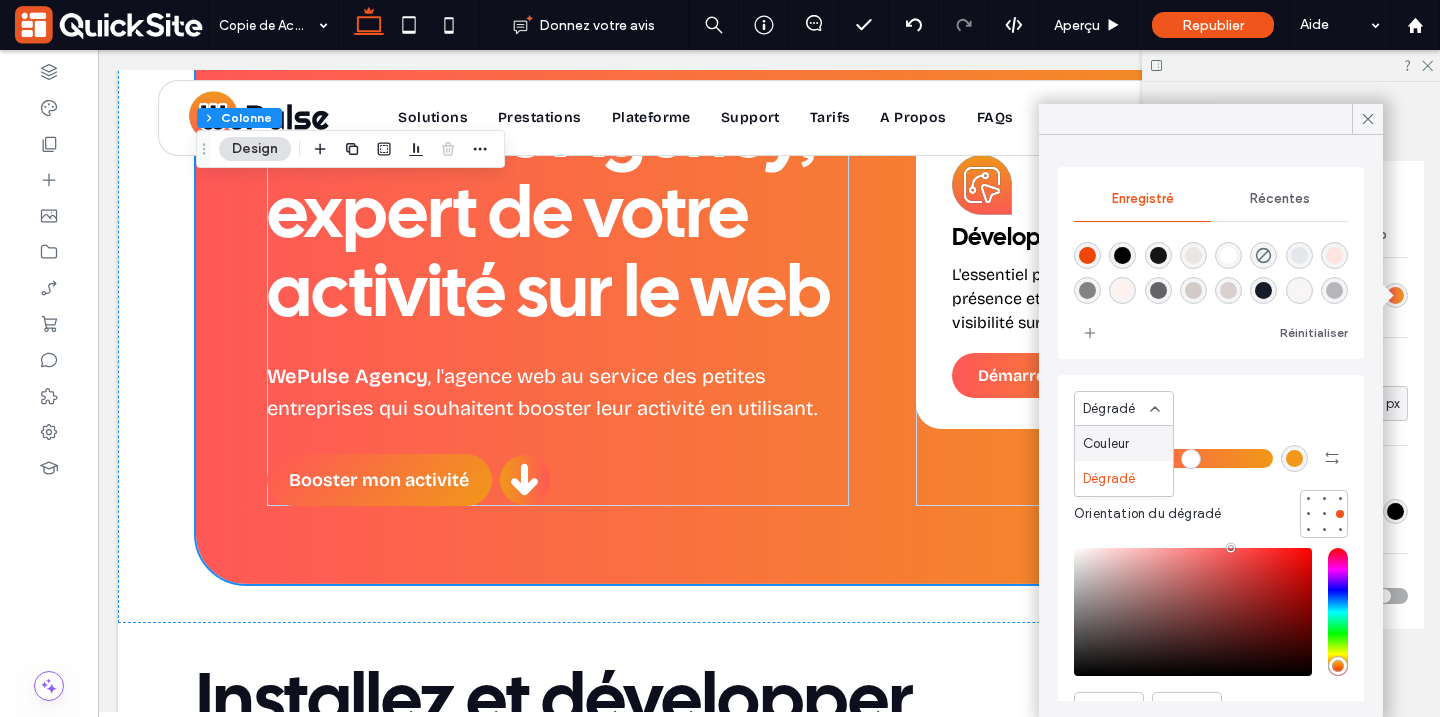 click on "Couleur" at bounding box center (1106, 444) 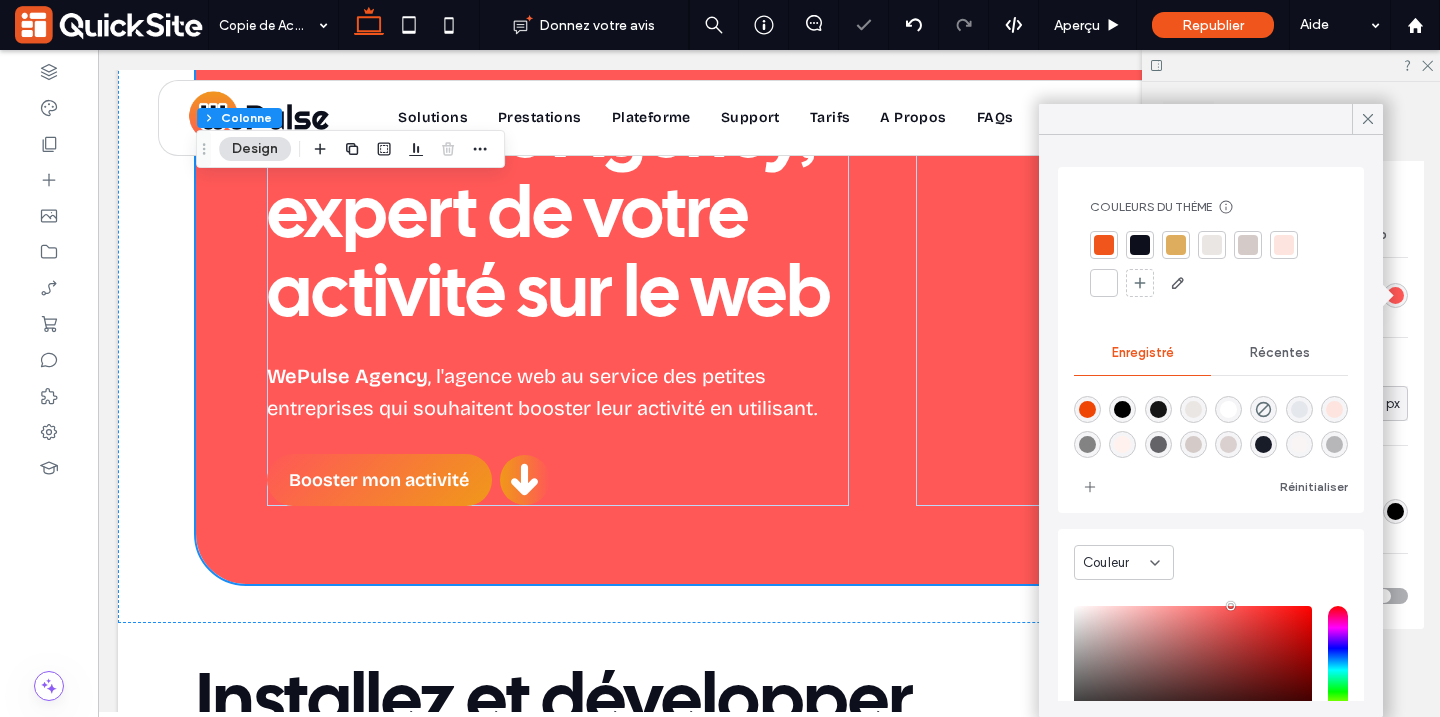 click at bounding box center [1140, 245] 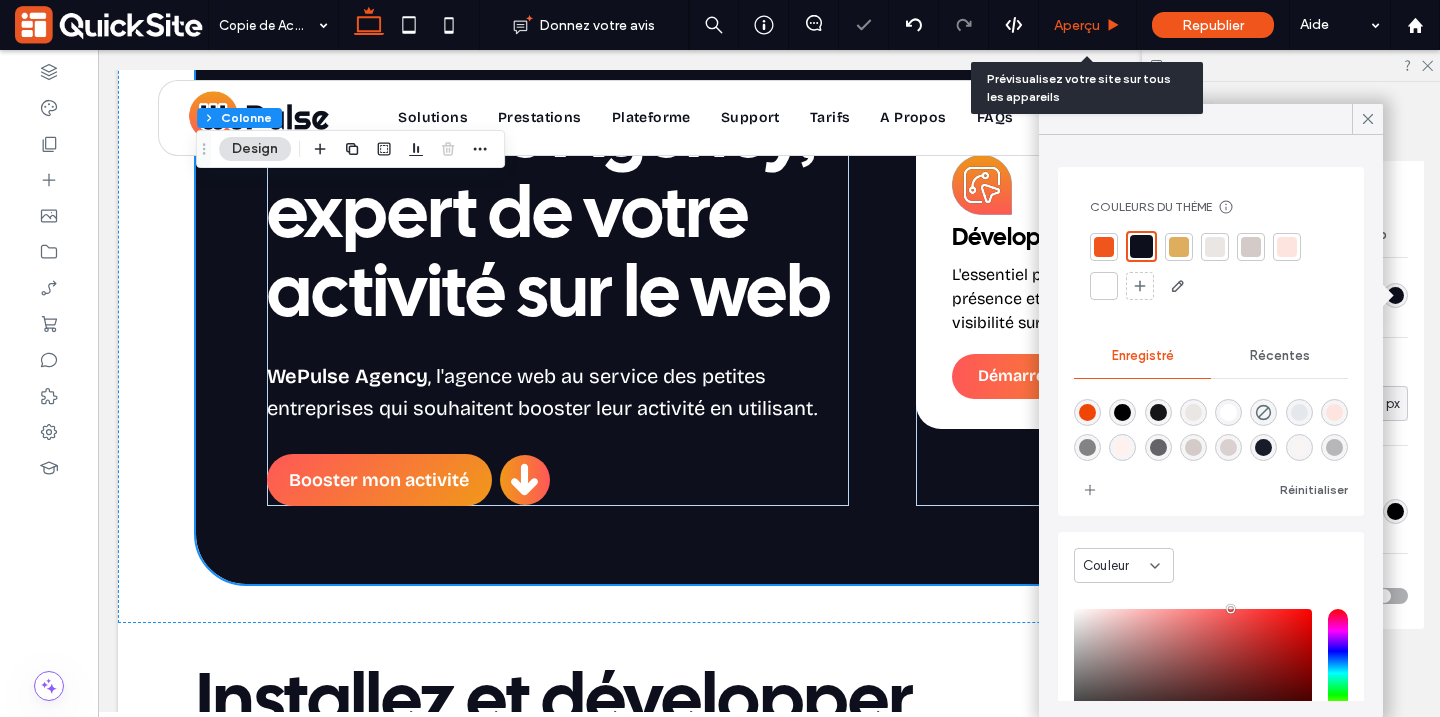 click 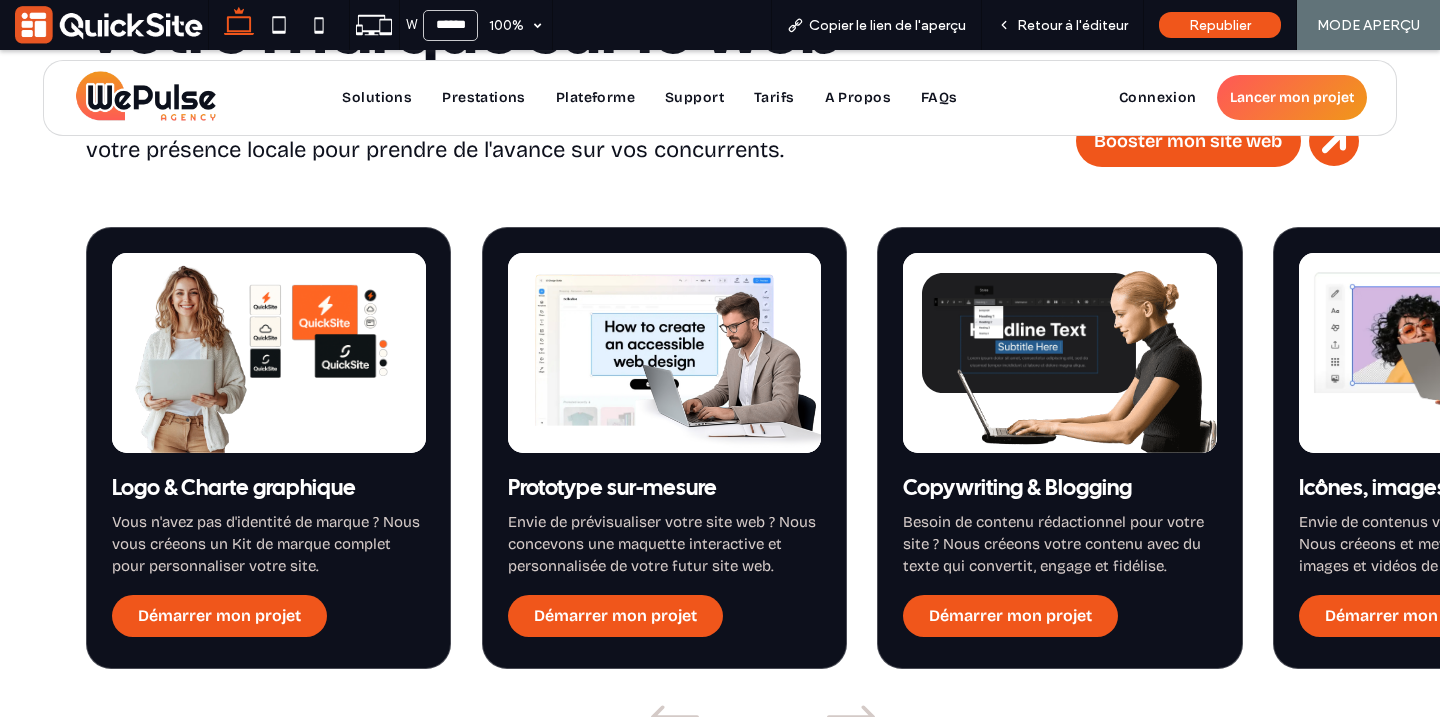 scroll, scrollTop: 1812, scrollLeft: 0, axis: vertical 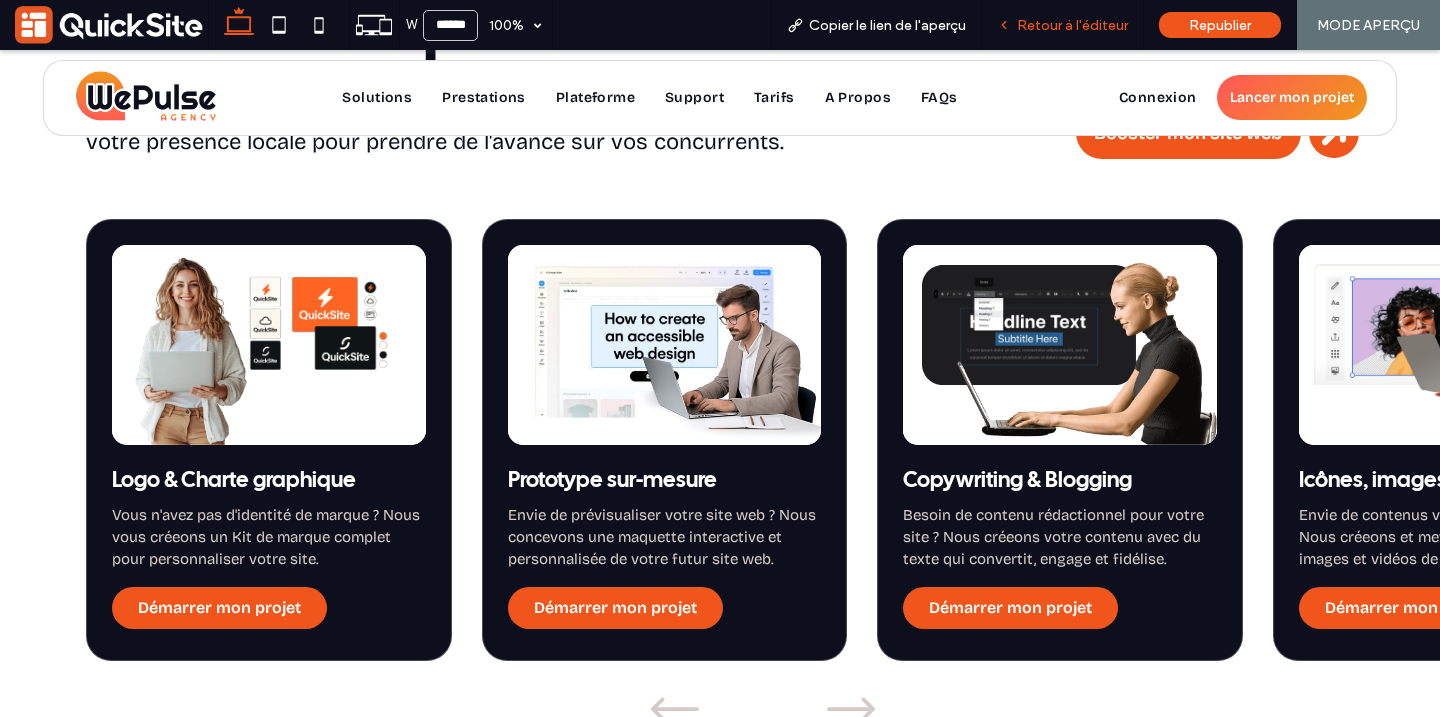 click on "Retour à l'éditeur" at bounding box center (1072, 25) 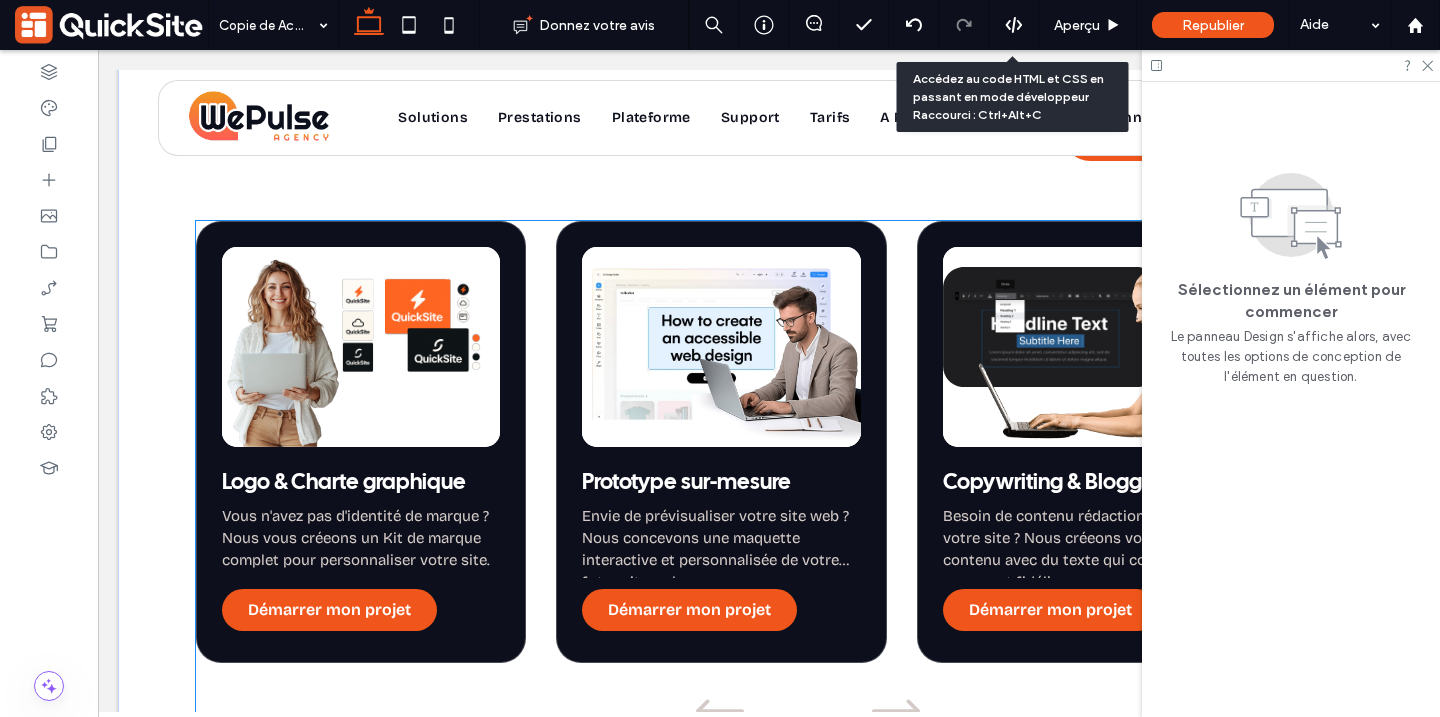 scroll, scrollTop: 1777, scrollLeft: 0, axis: vertical 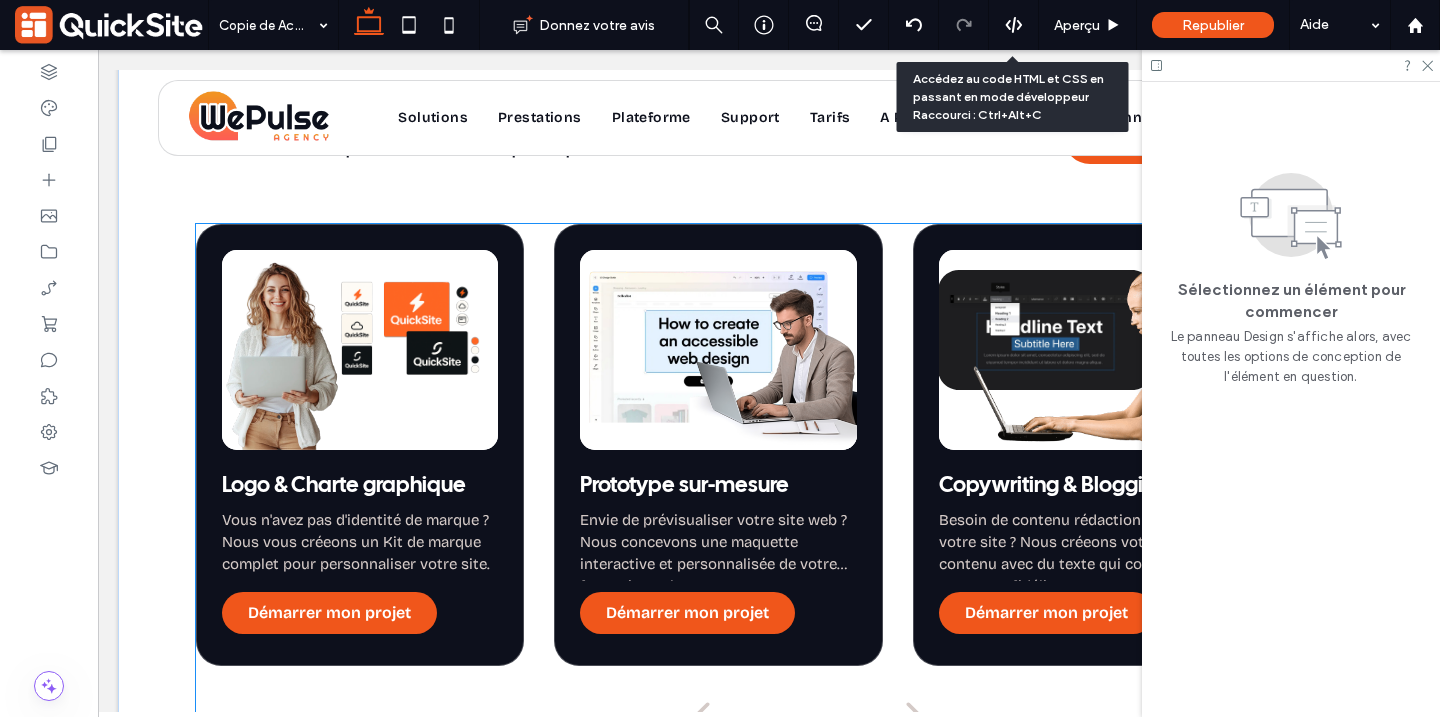 click at bounding box center (718, 350) 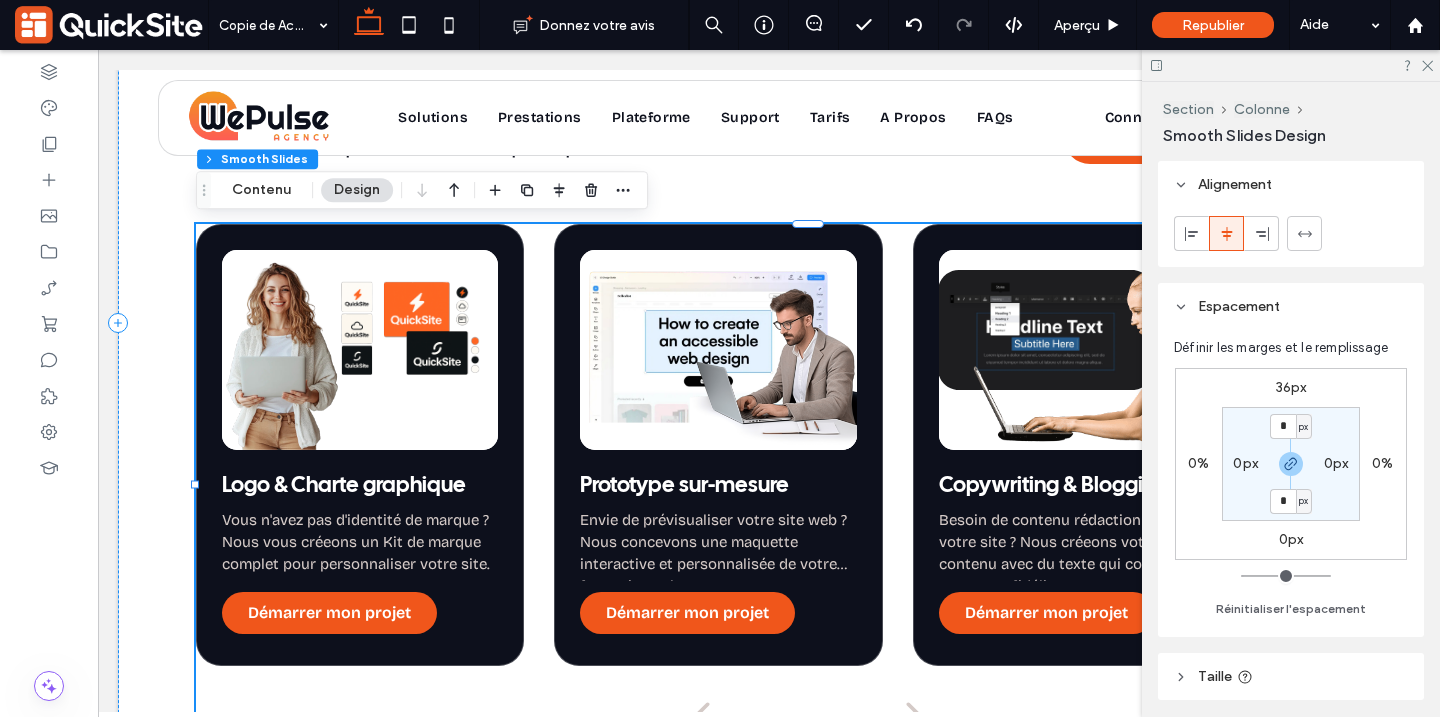 scroll, scrollTop: 600, scrollLeft: 0, axis: vertical 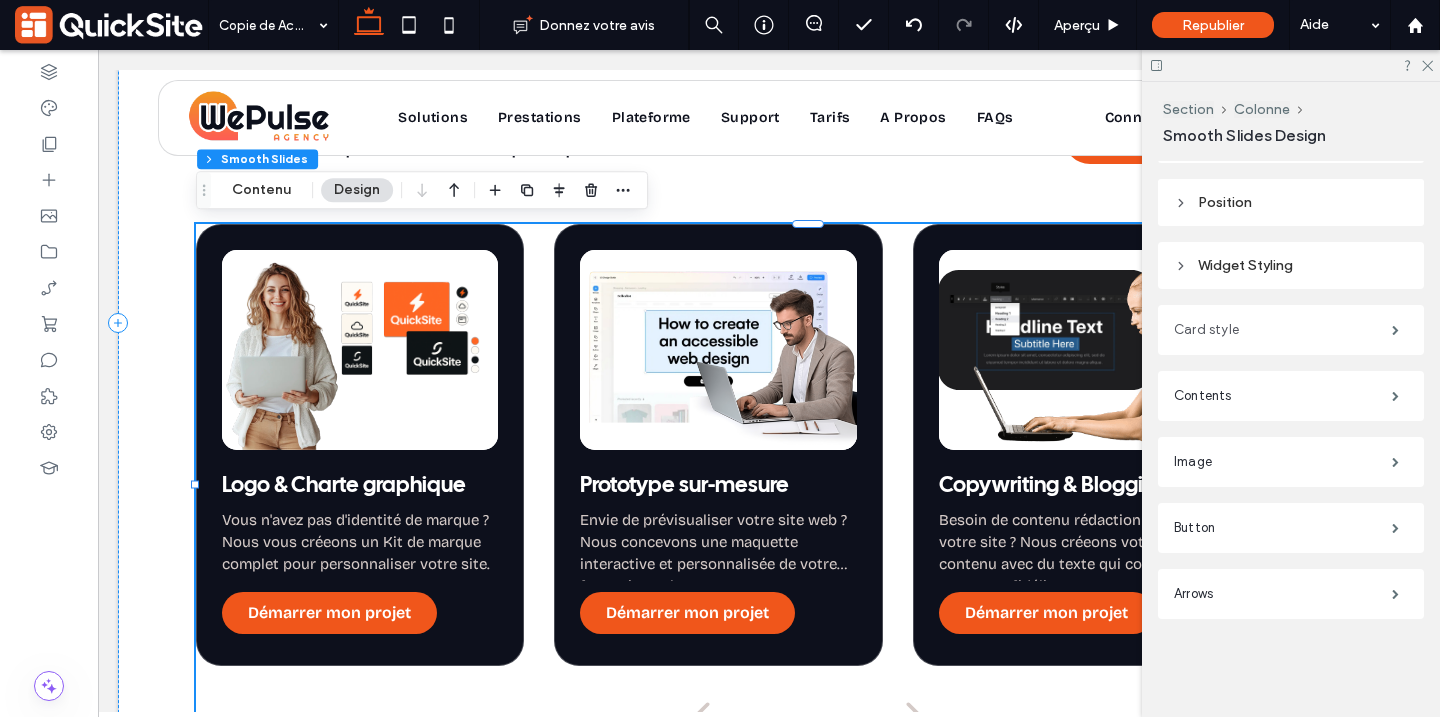 click on "Card style" at bounding box center [1283, 330] 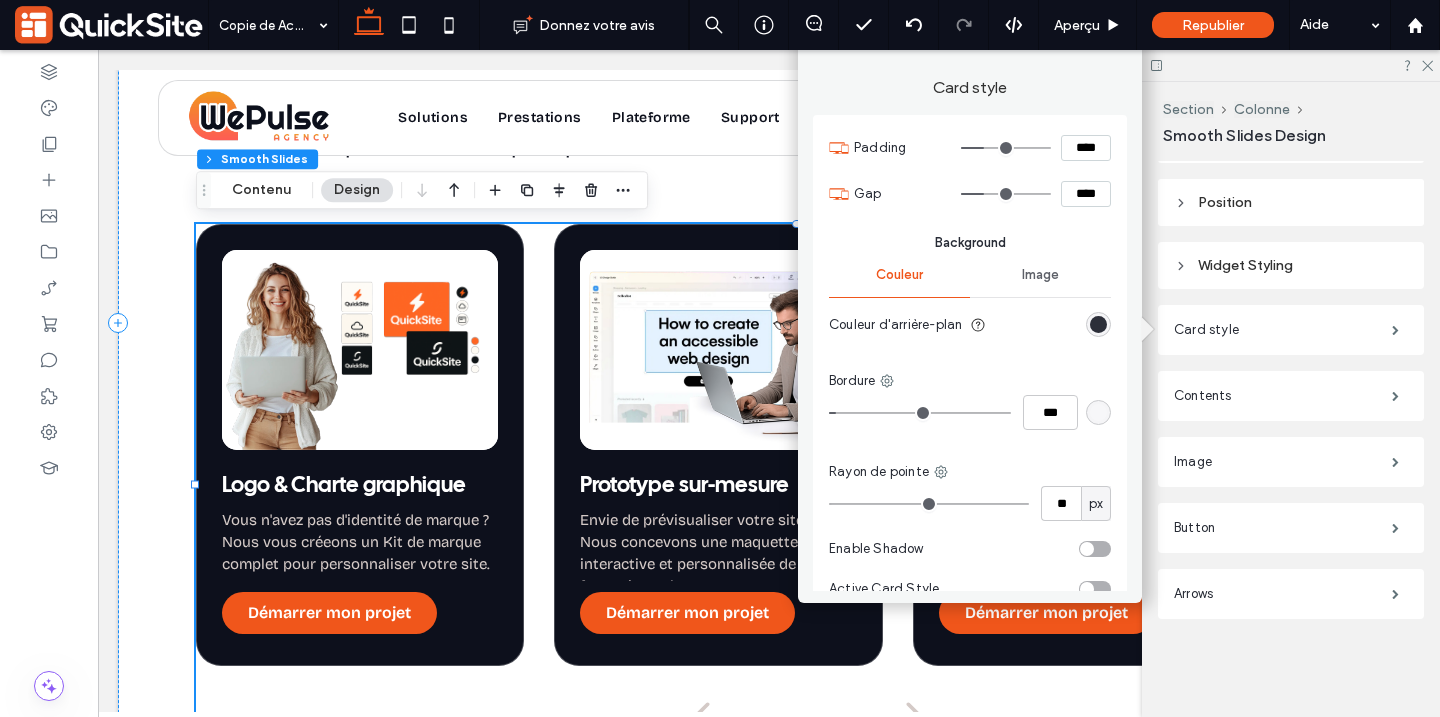 click at bounding box center (1098, 324) 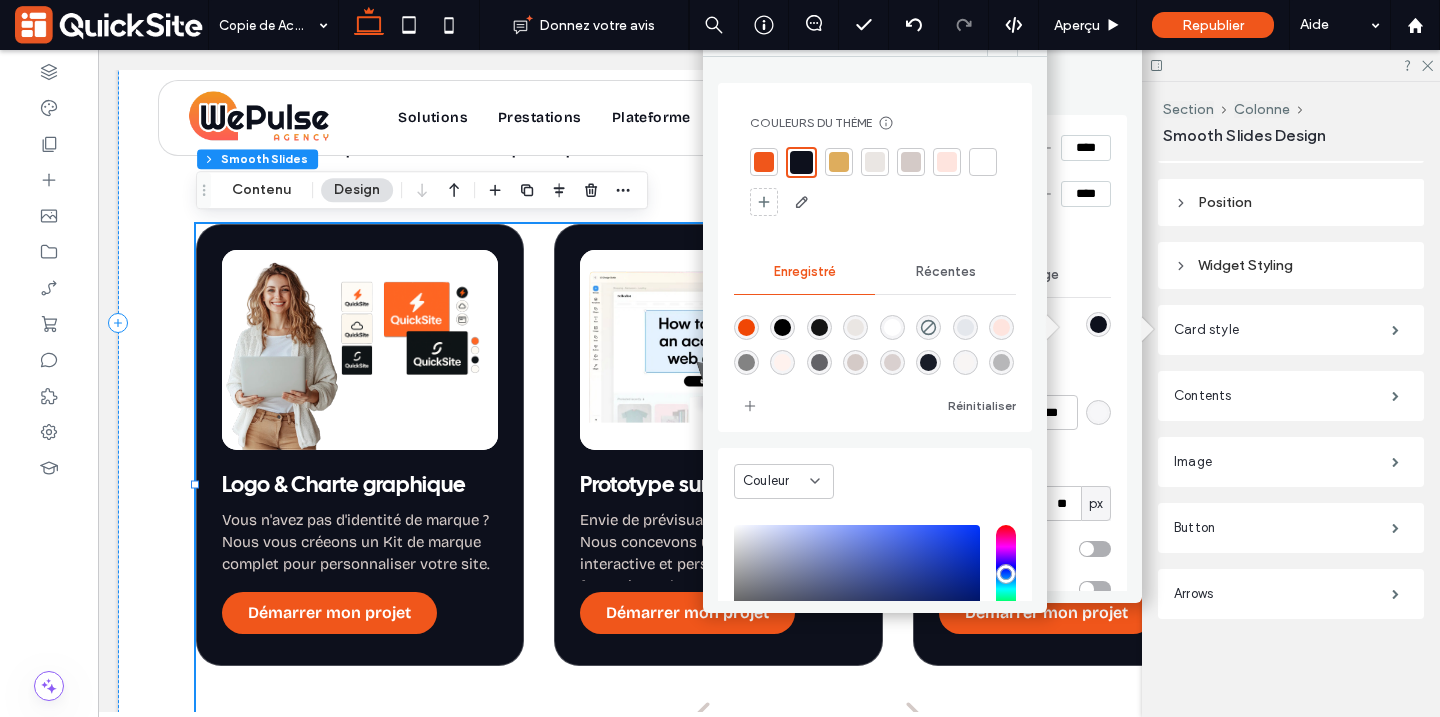 scroll, scrollTop: 32, scrollLeft: 0, axis: vertical 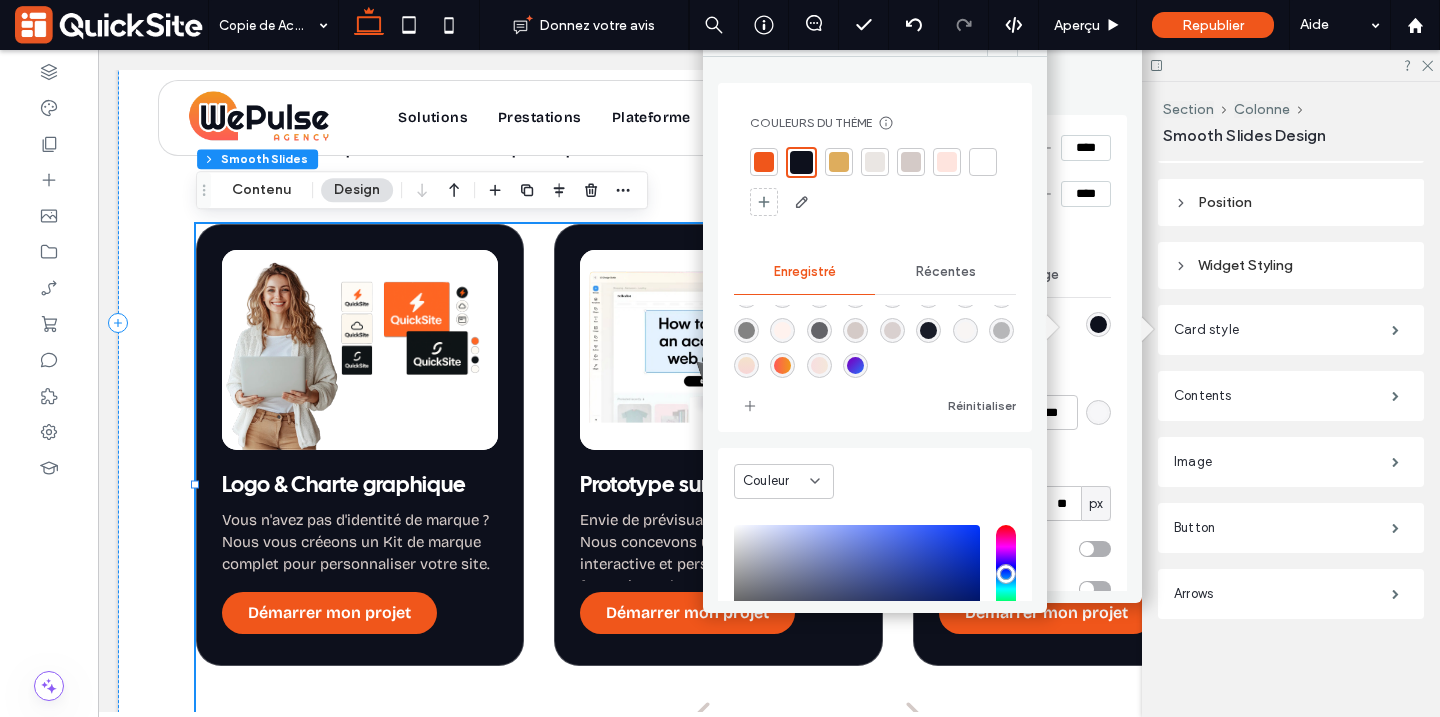 click at bounding box center (782, 365) 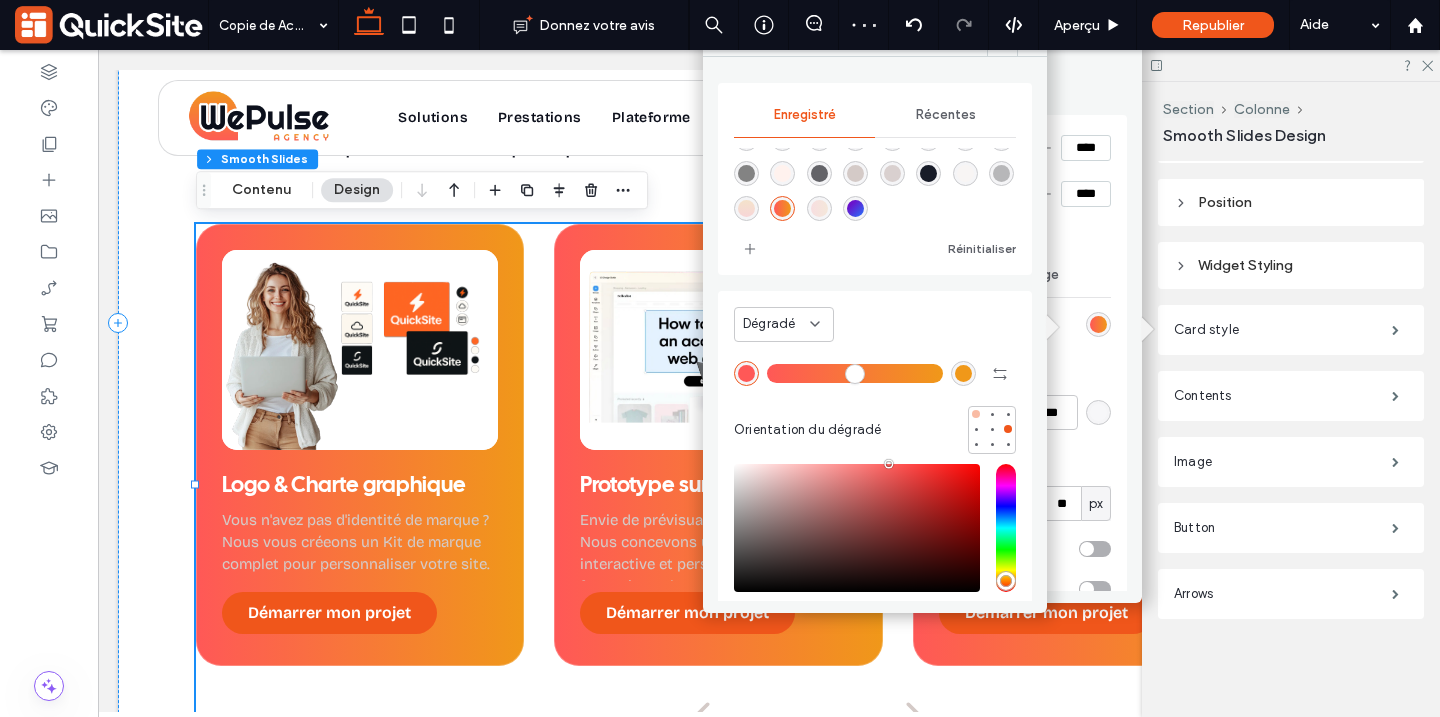 click at bounding box center [976, 414] 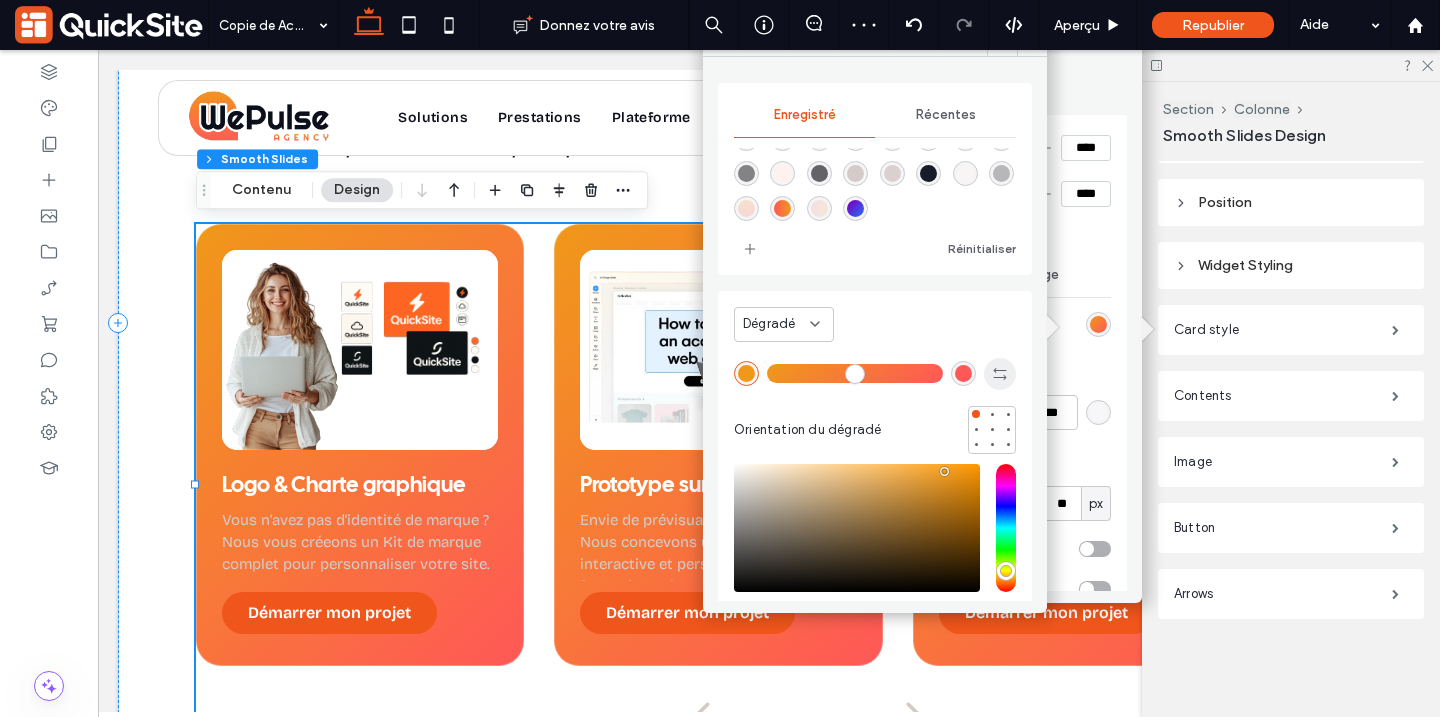 click 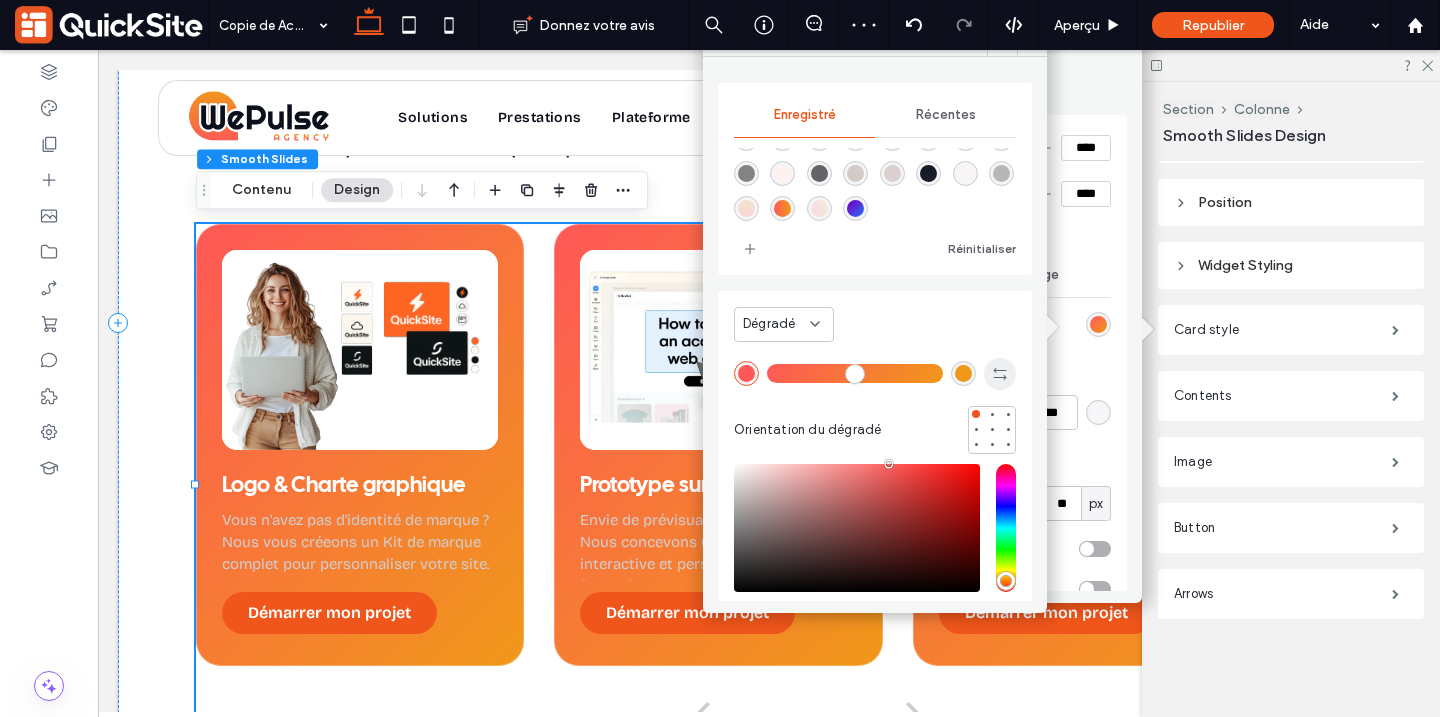 click 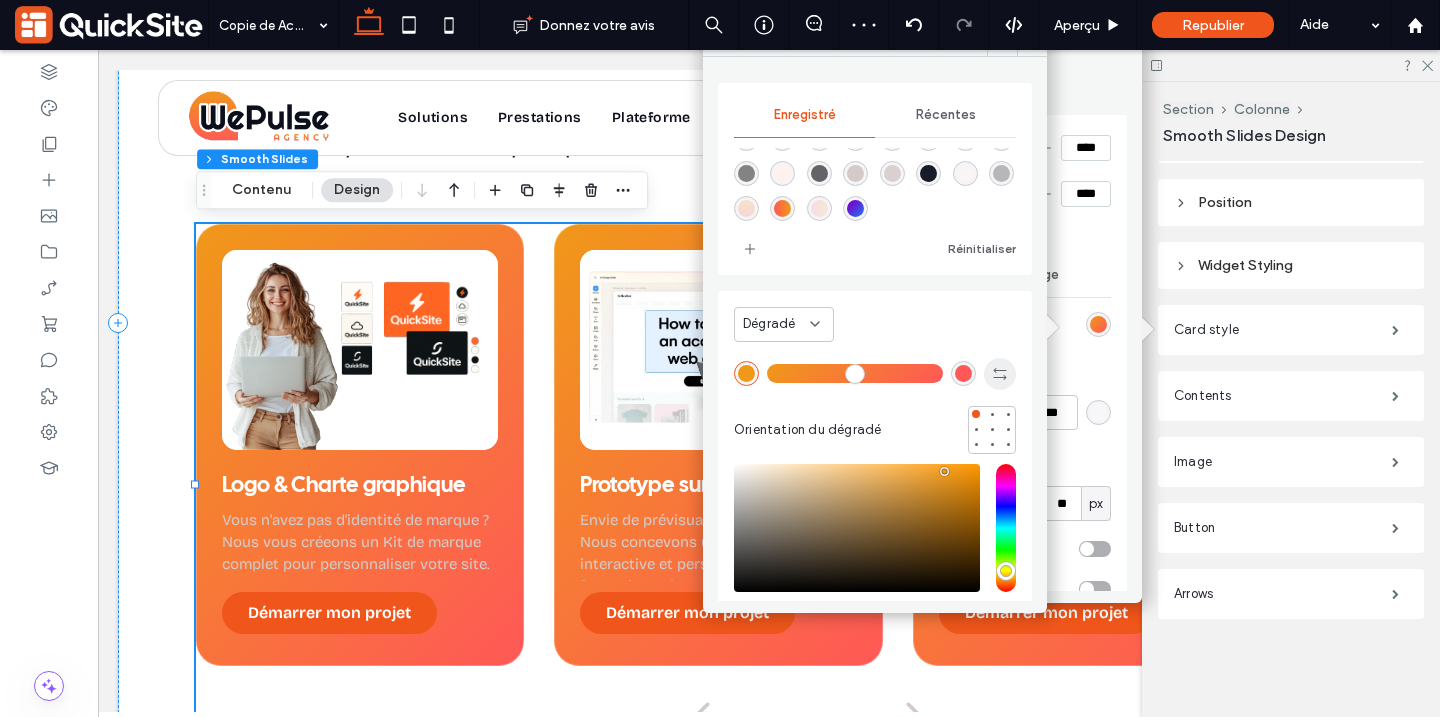 type on "*******" 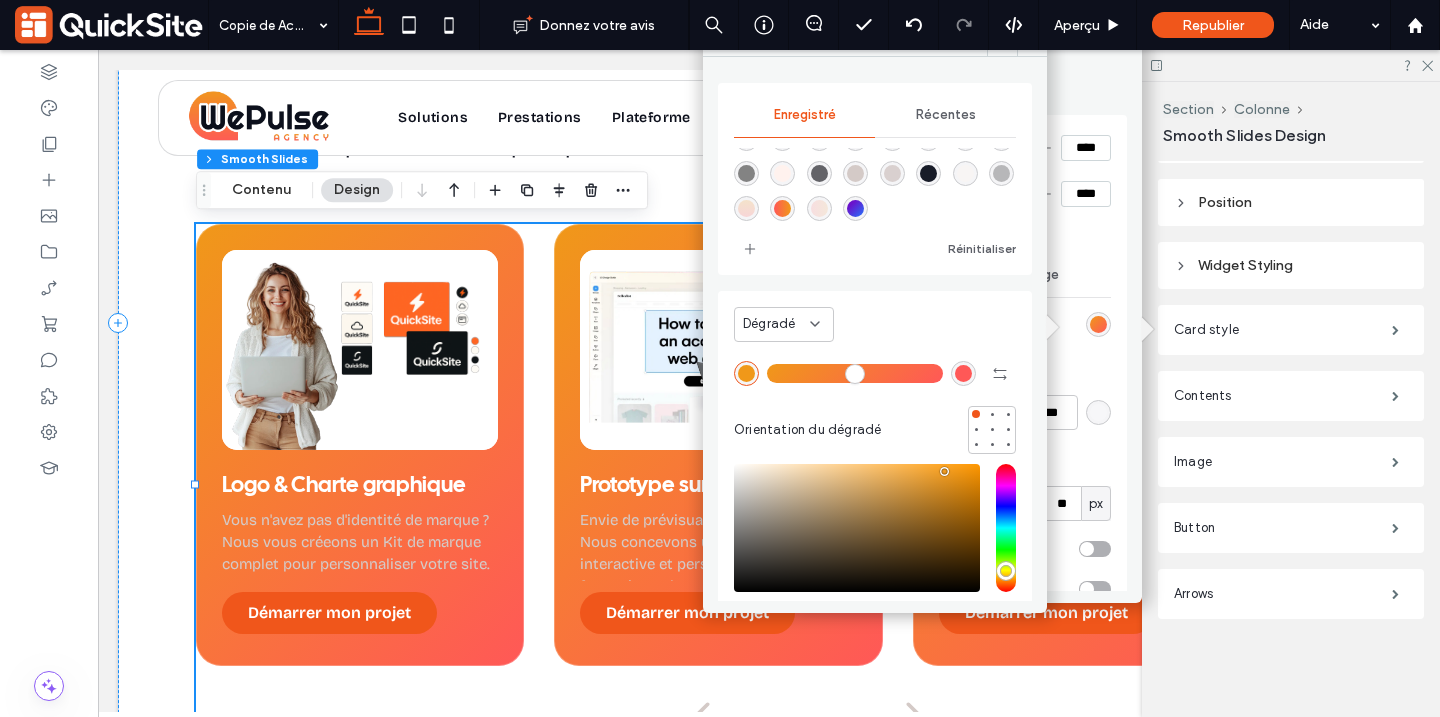 scroll, scrollTop: 118, scrollLeft: 0, axis: vertical 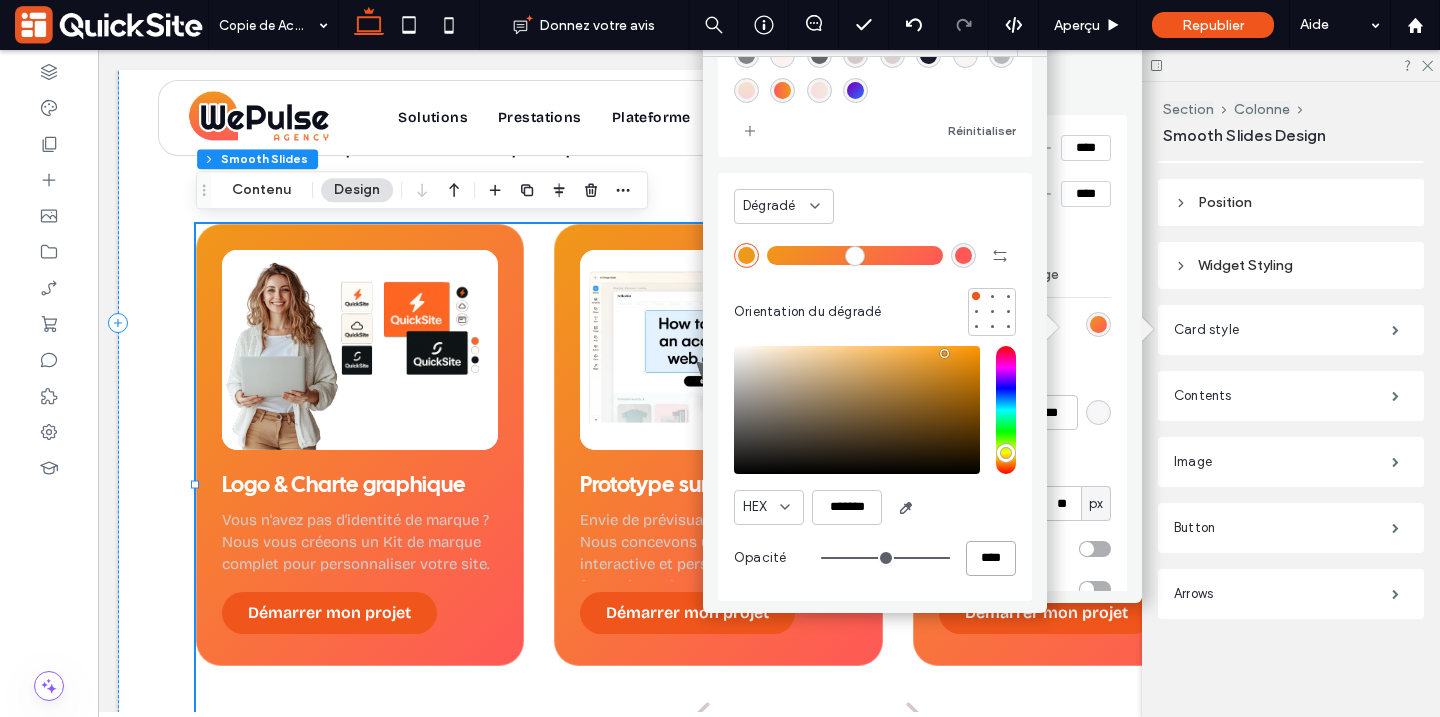 click on "****" at bounding box center [991, 558] 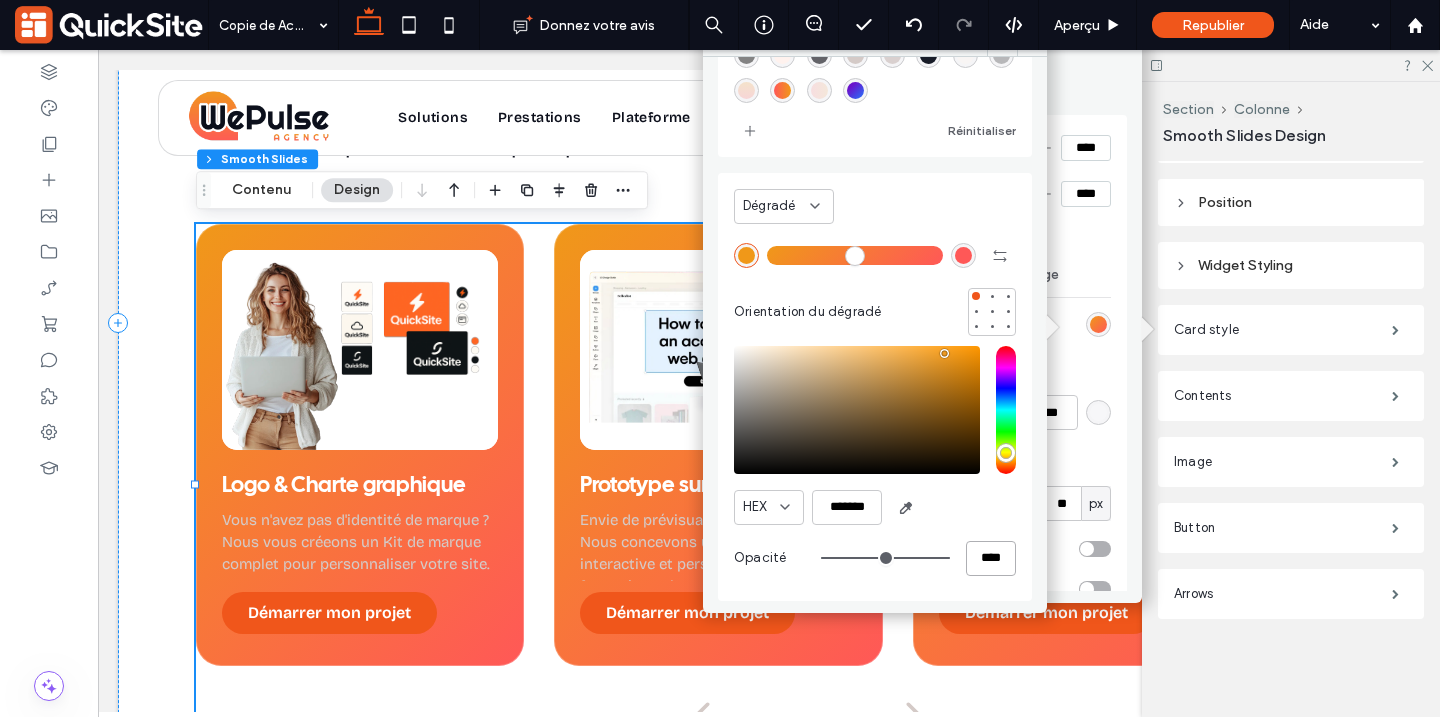 click on "****" at bounding box center (991, 558) 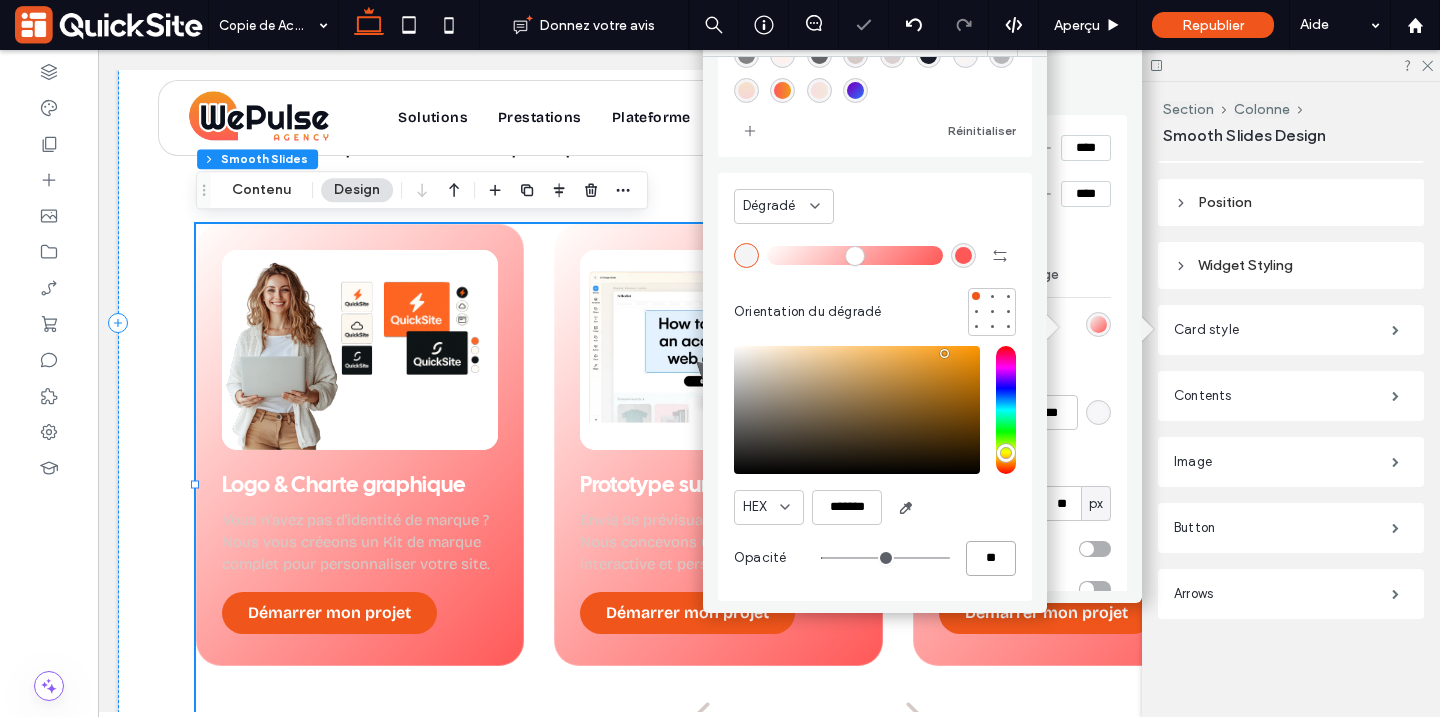 type on "***" 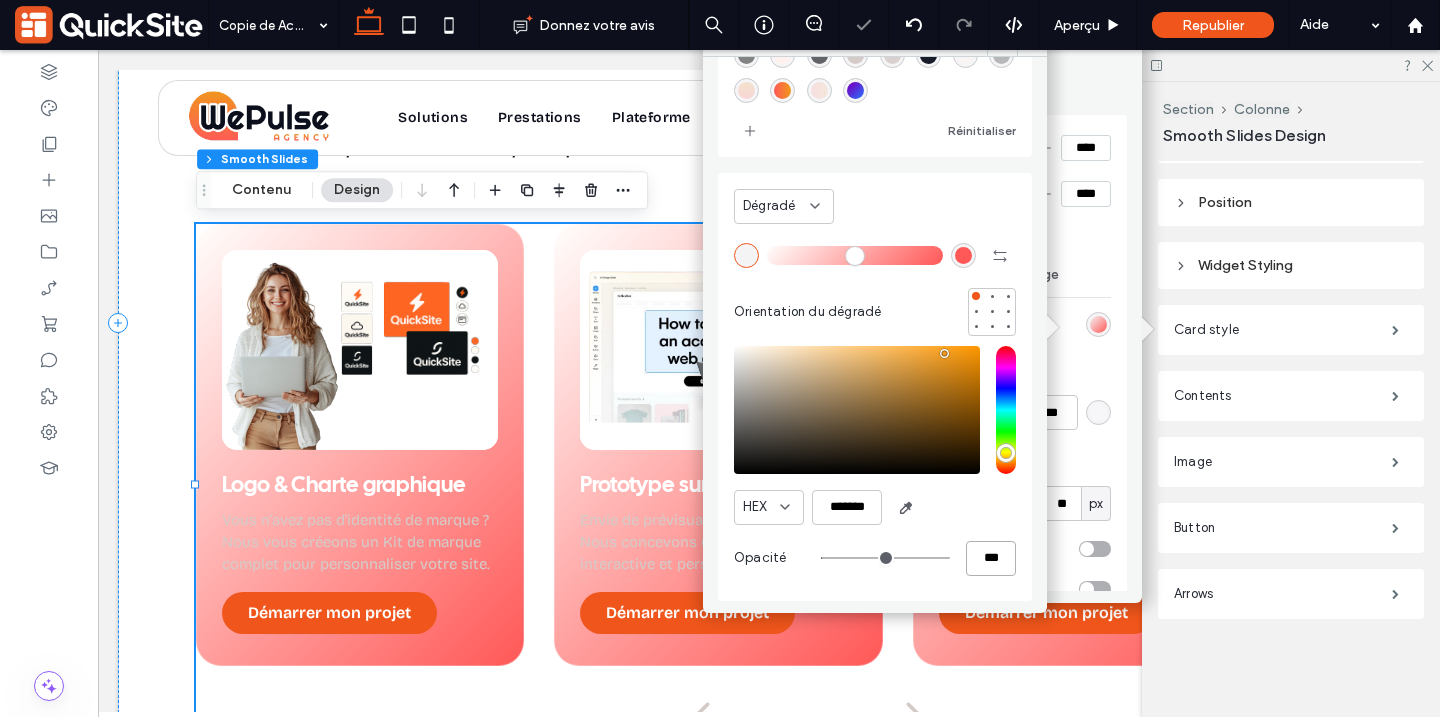type on "**" 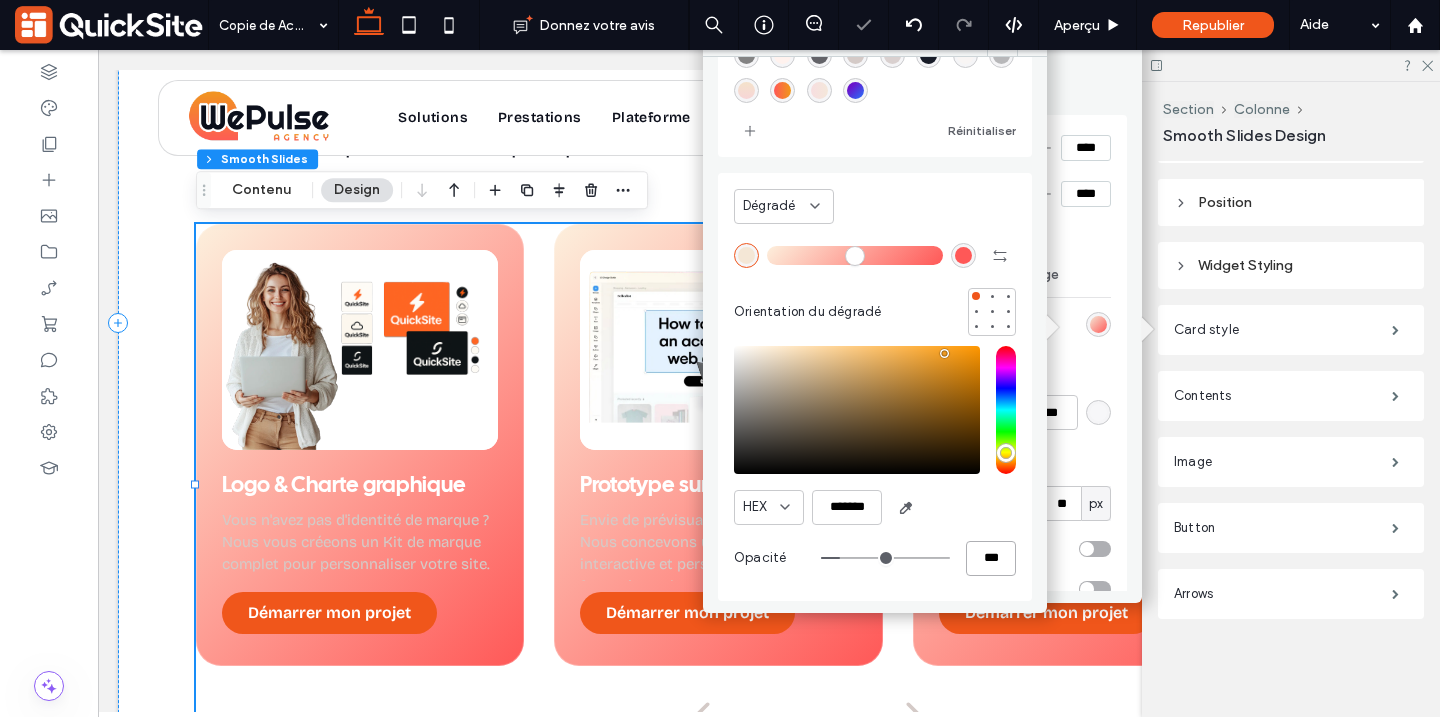 type on "***" 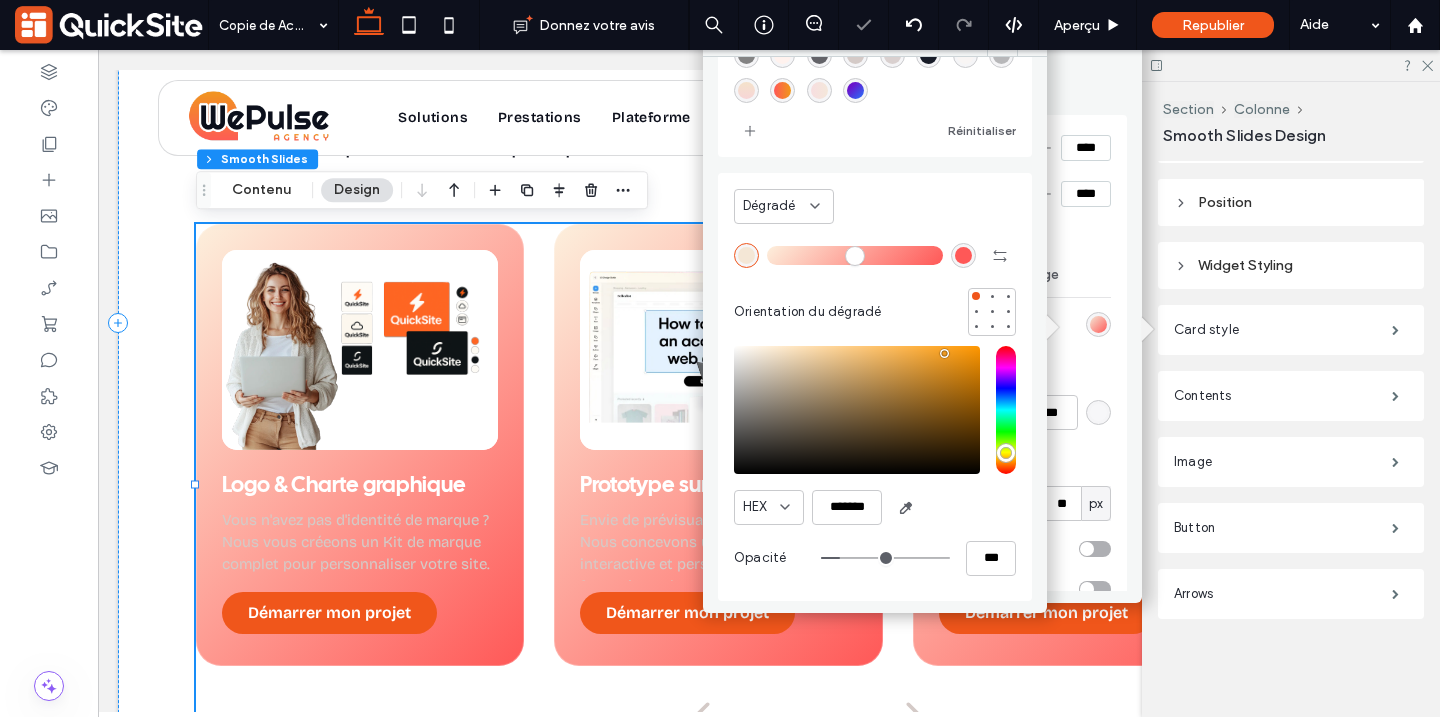 click on "Dégradé Orientation du dégradé" at bounding box center (875, 259) 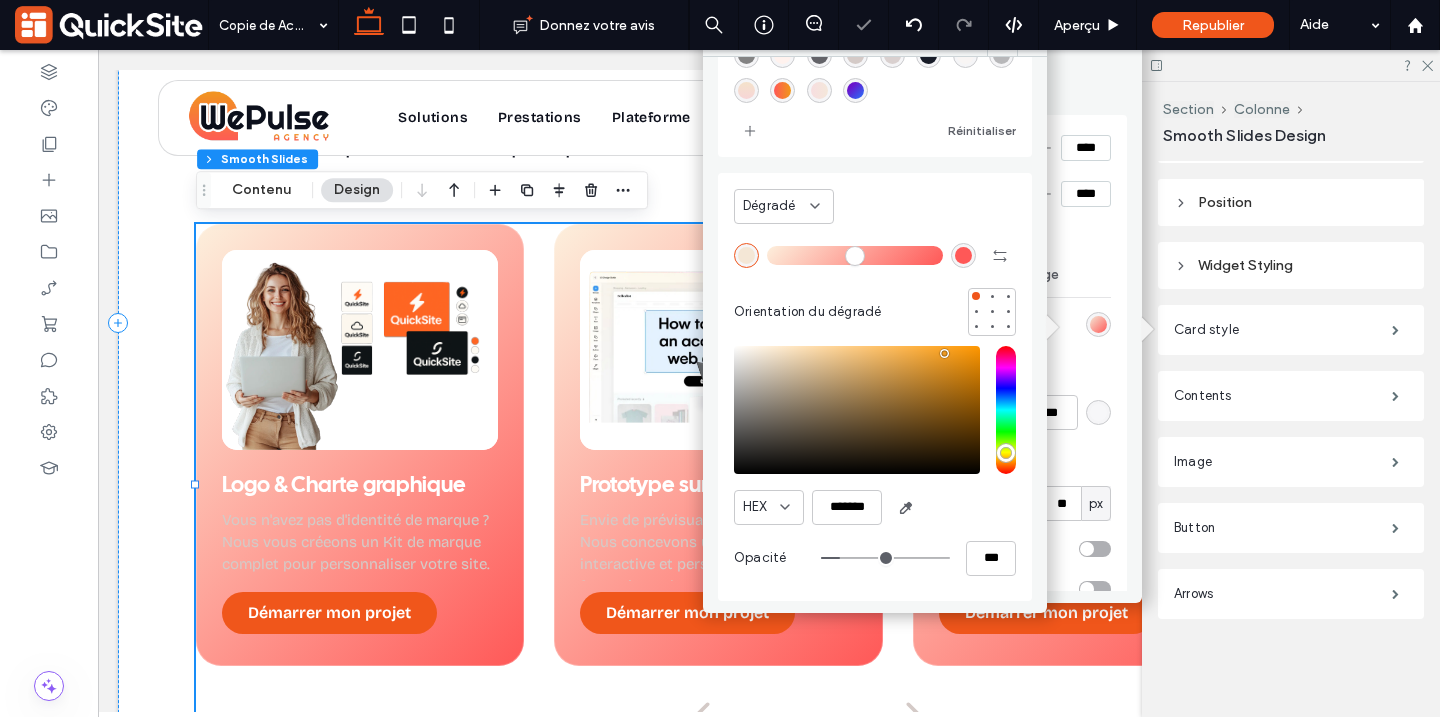 click at bounding box center (963, 255) 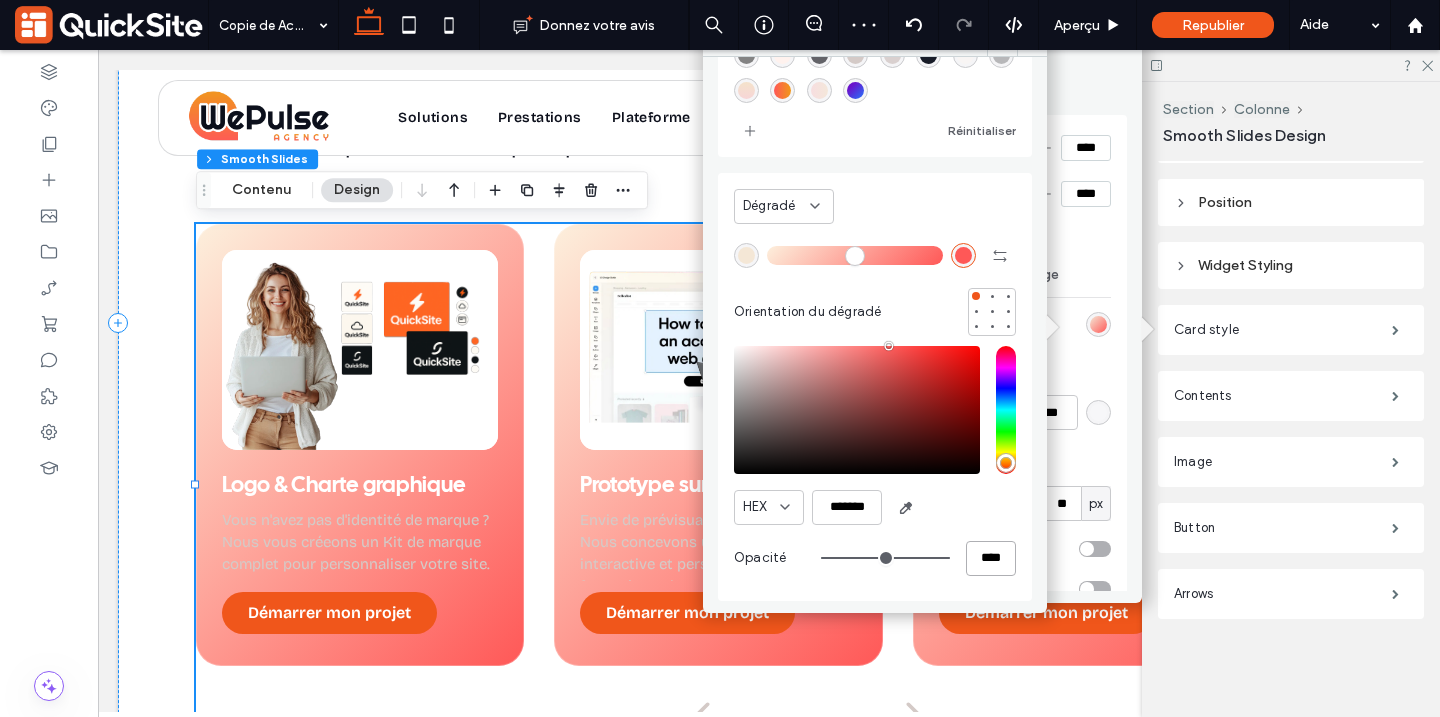 click on "****" at bounding box center [991, 558] 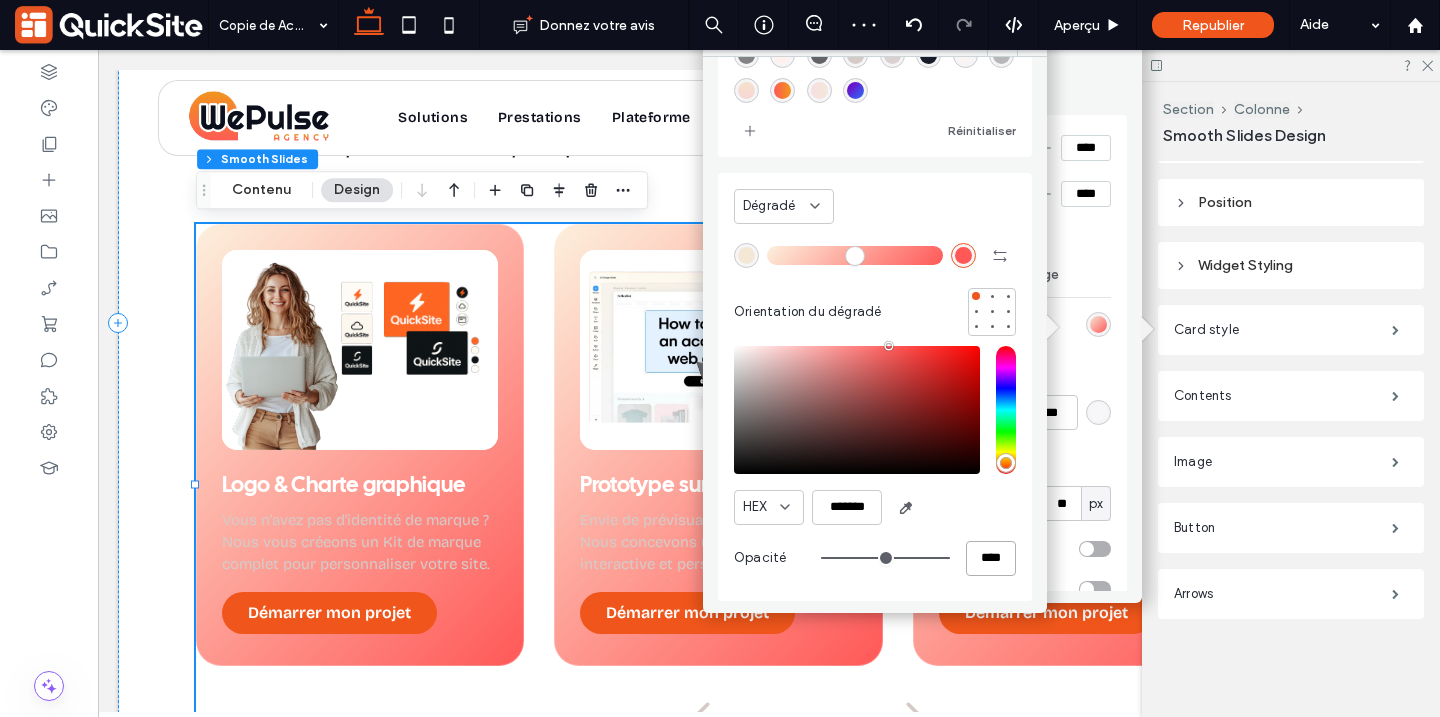 click on "****" at bounding box center (991, 558) 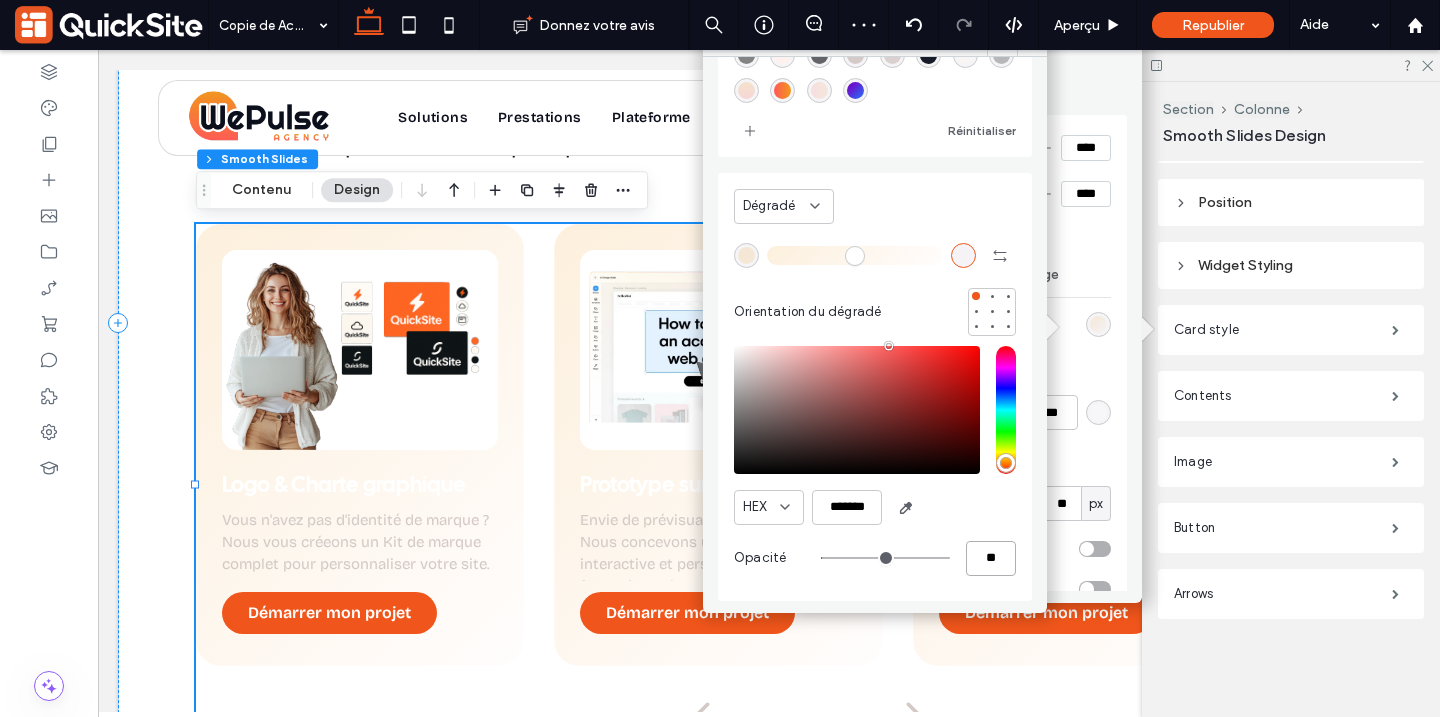 type on "***" 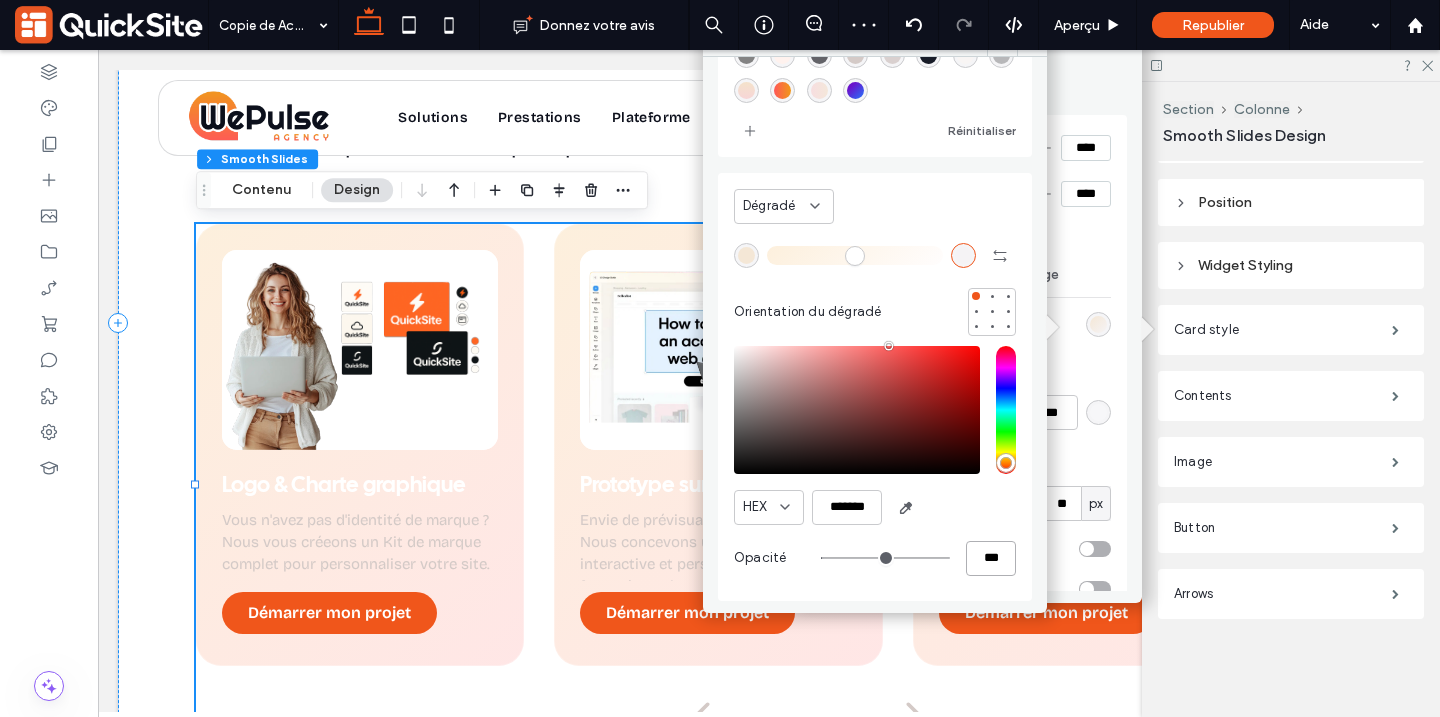 type on "**" 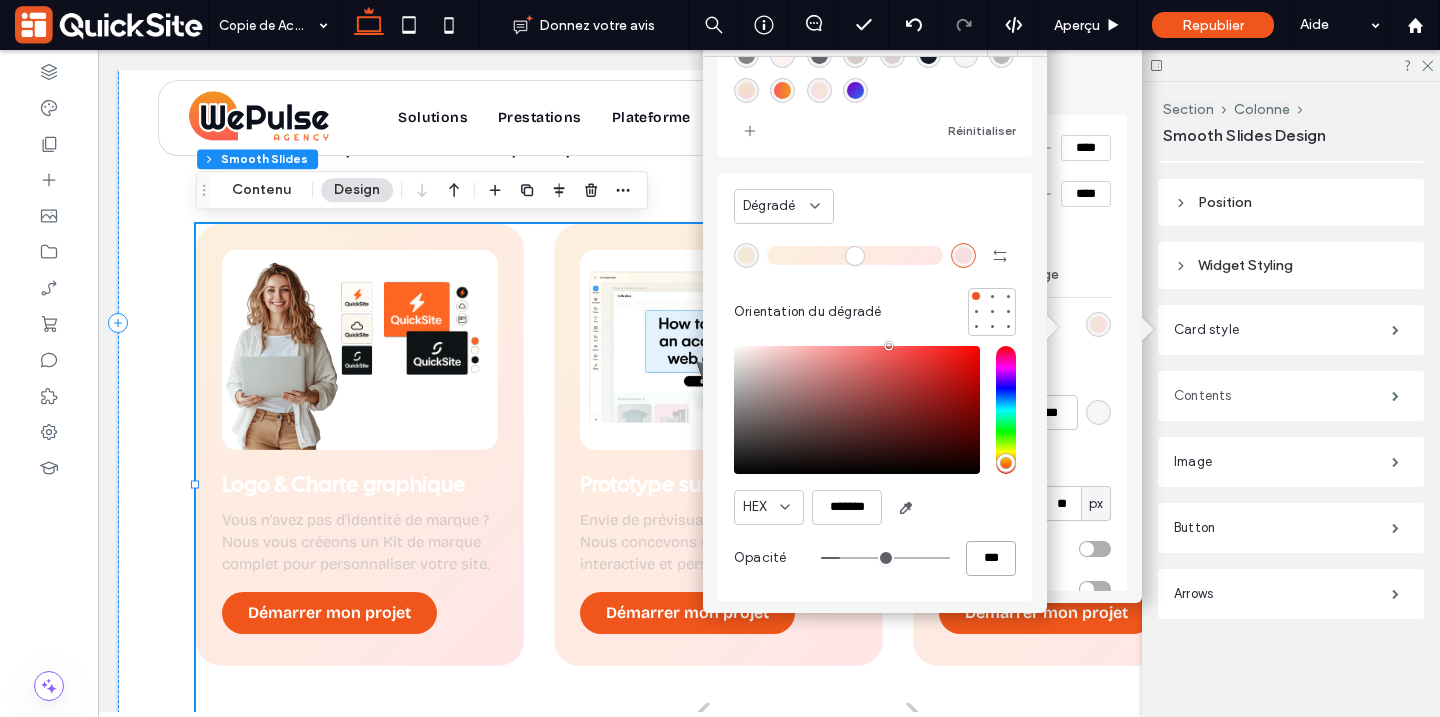 type on "***" 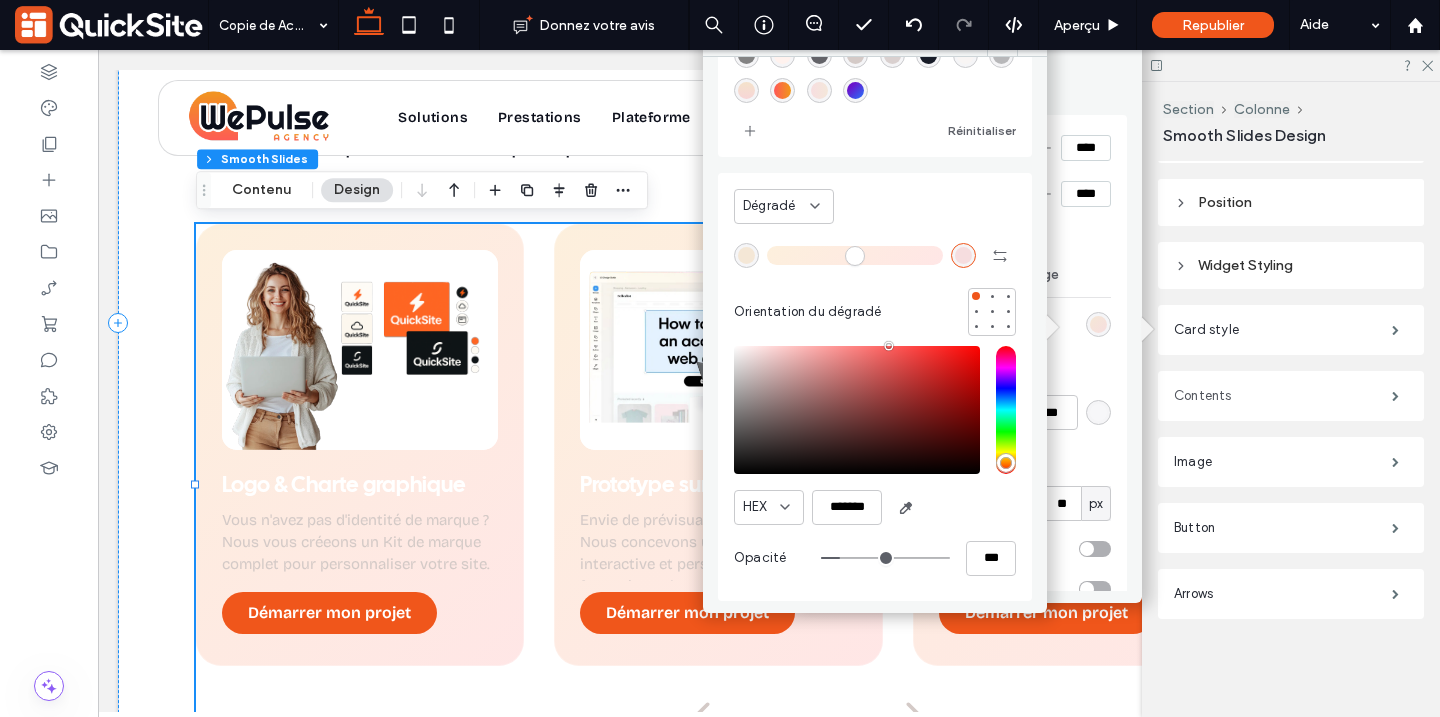 click on "Contents" at bounding box center [1283, 396] 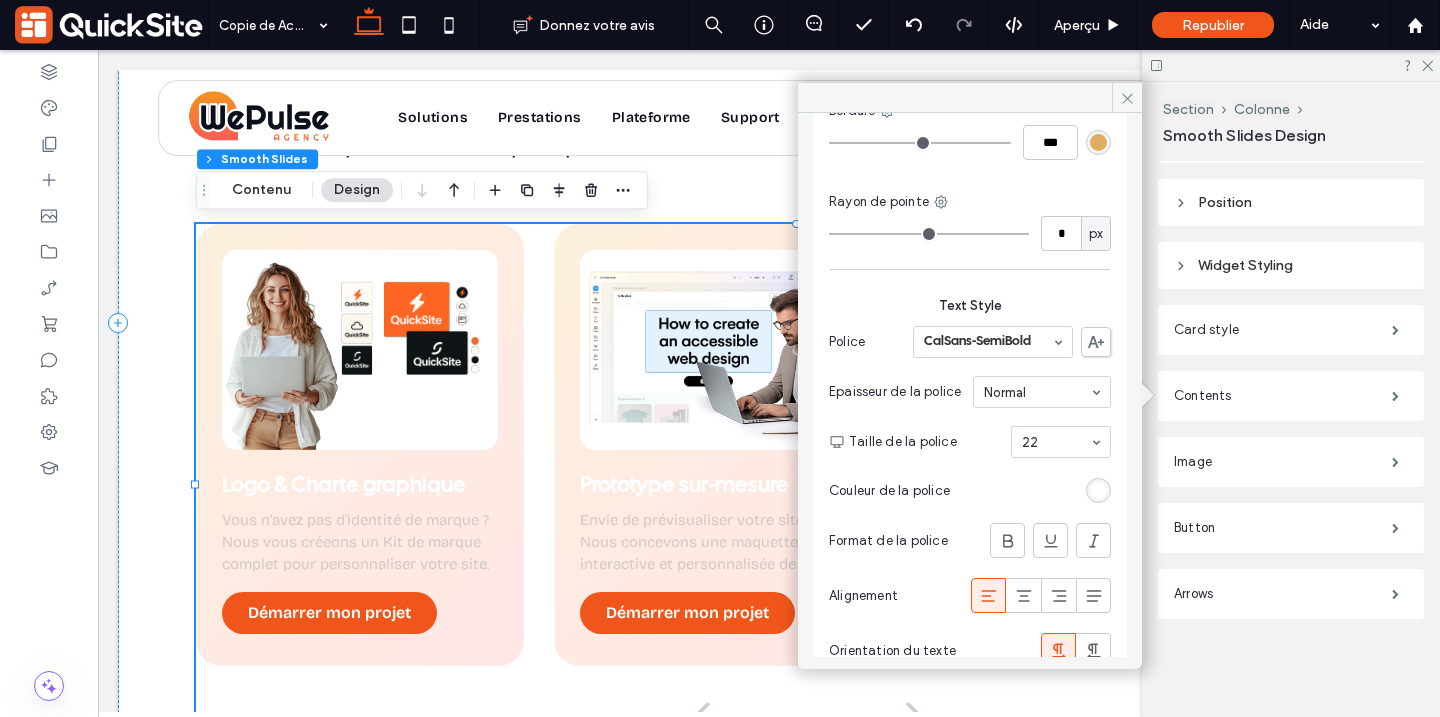 scroll, scrollTop: 659, scrollLeft: 0, axis: vertical 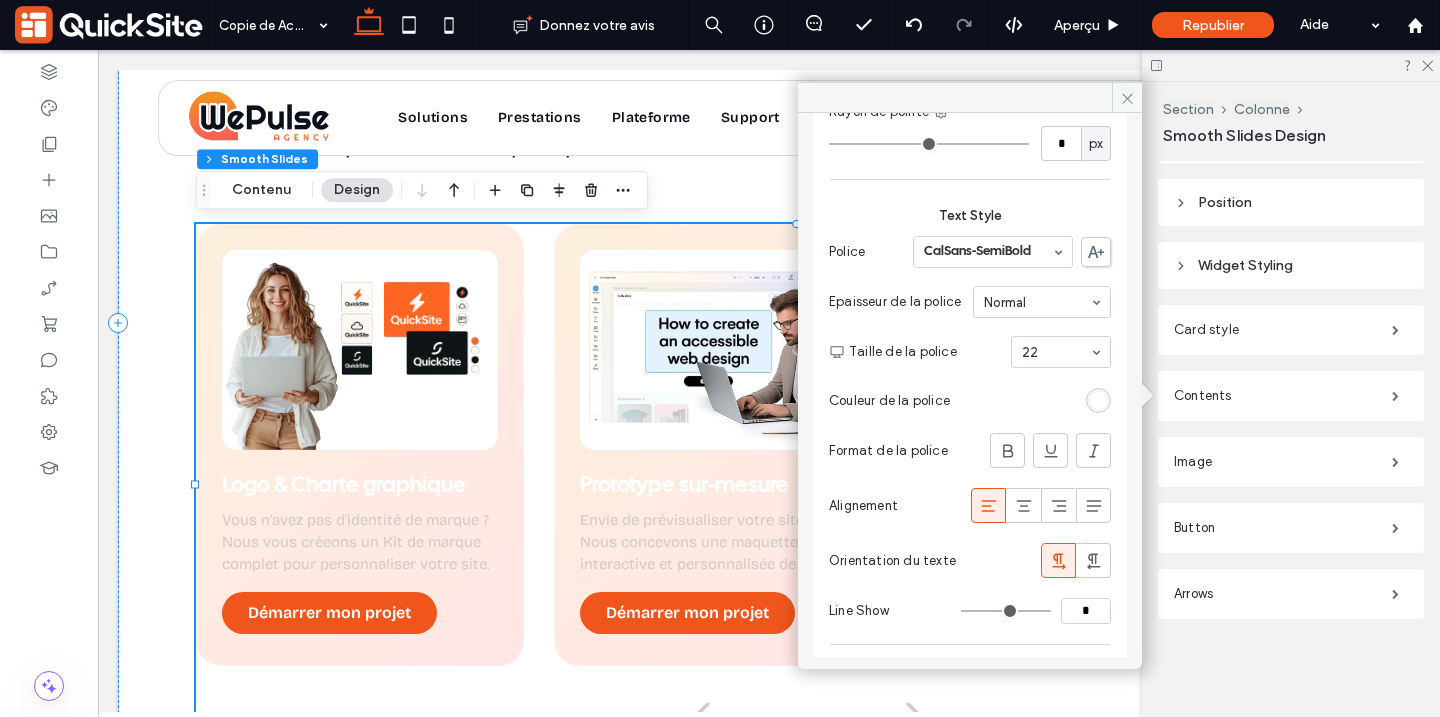click at bounding box center [1098, 400] 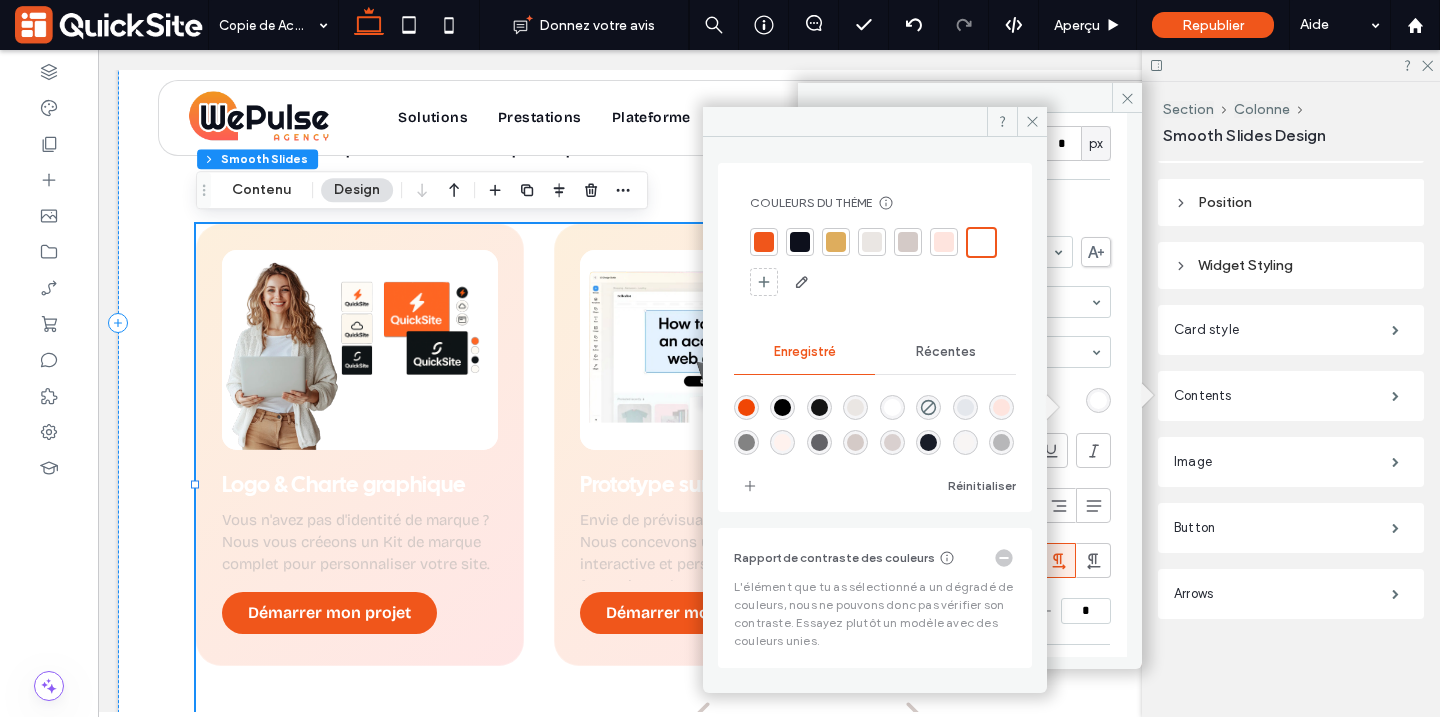 click at bounding box center (800, 242) 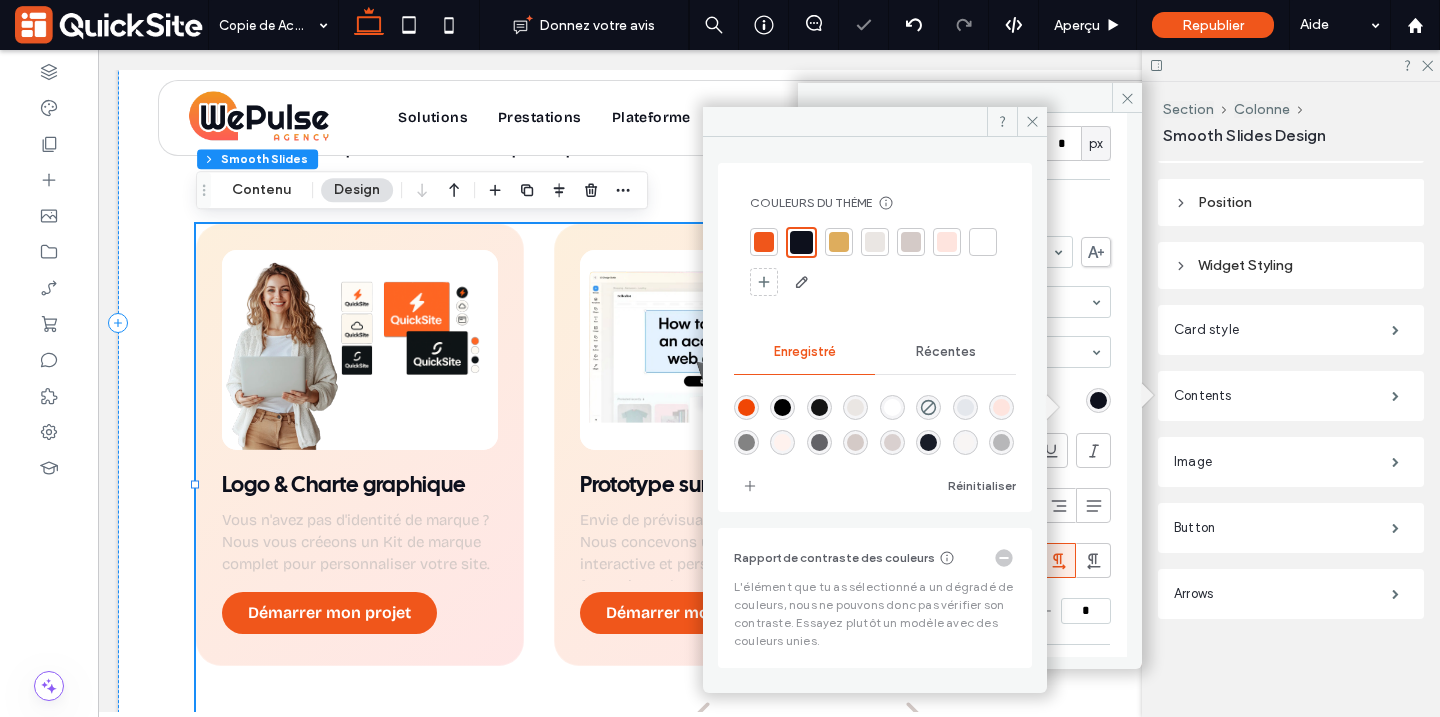 click on "Orientation du texte" at bounding box center (970, 560) 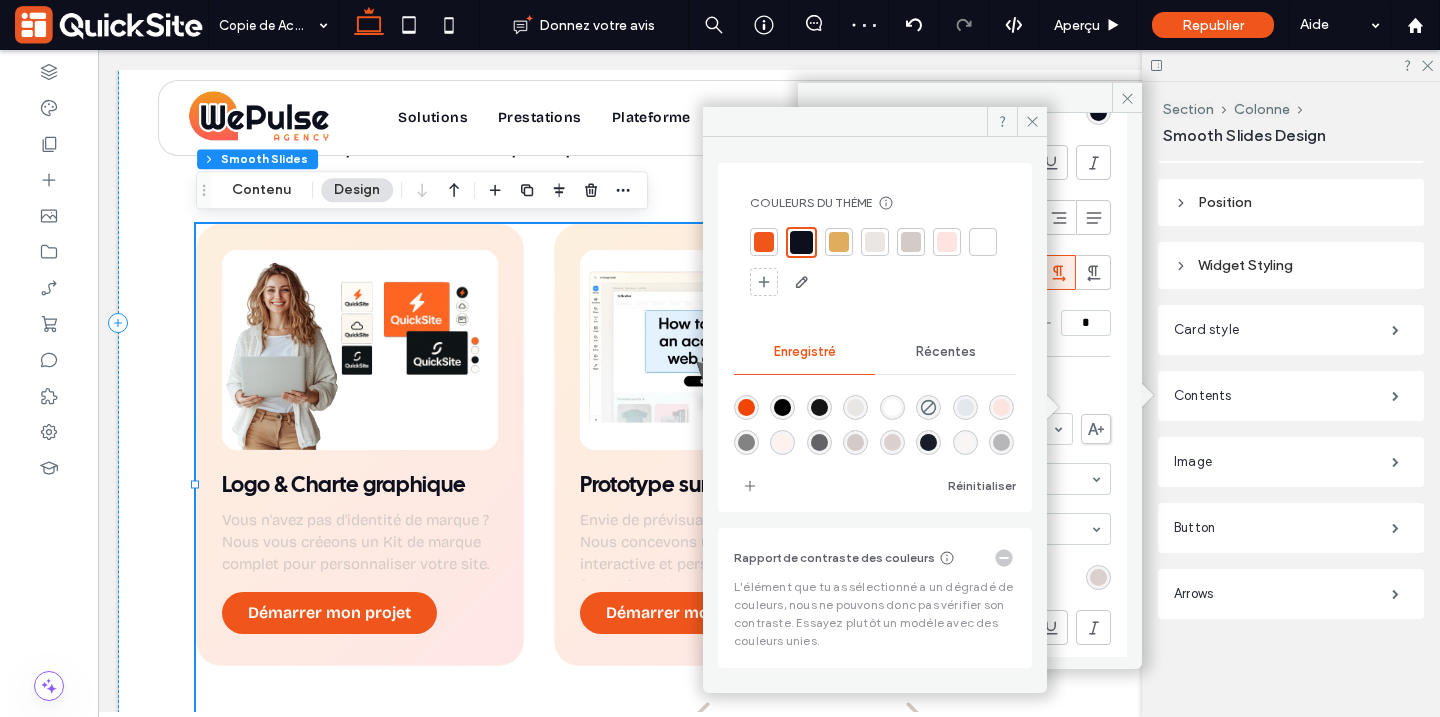 click at bounding box center (1098, 577) 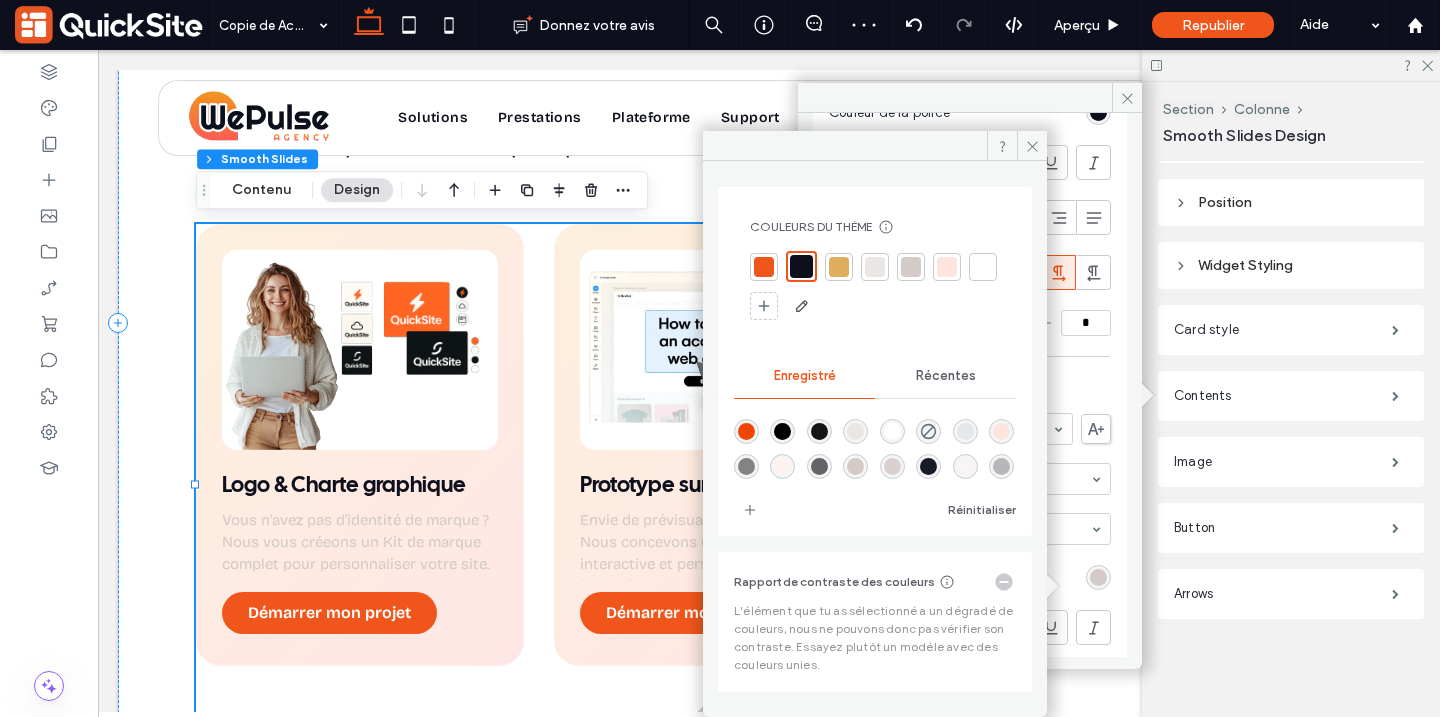 click at bounding box center (782, 431) 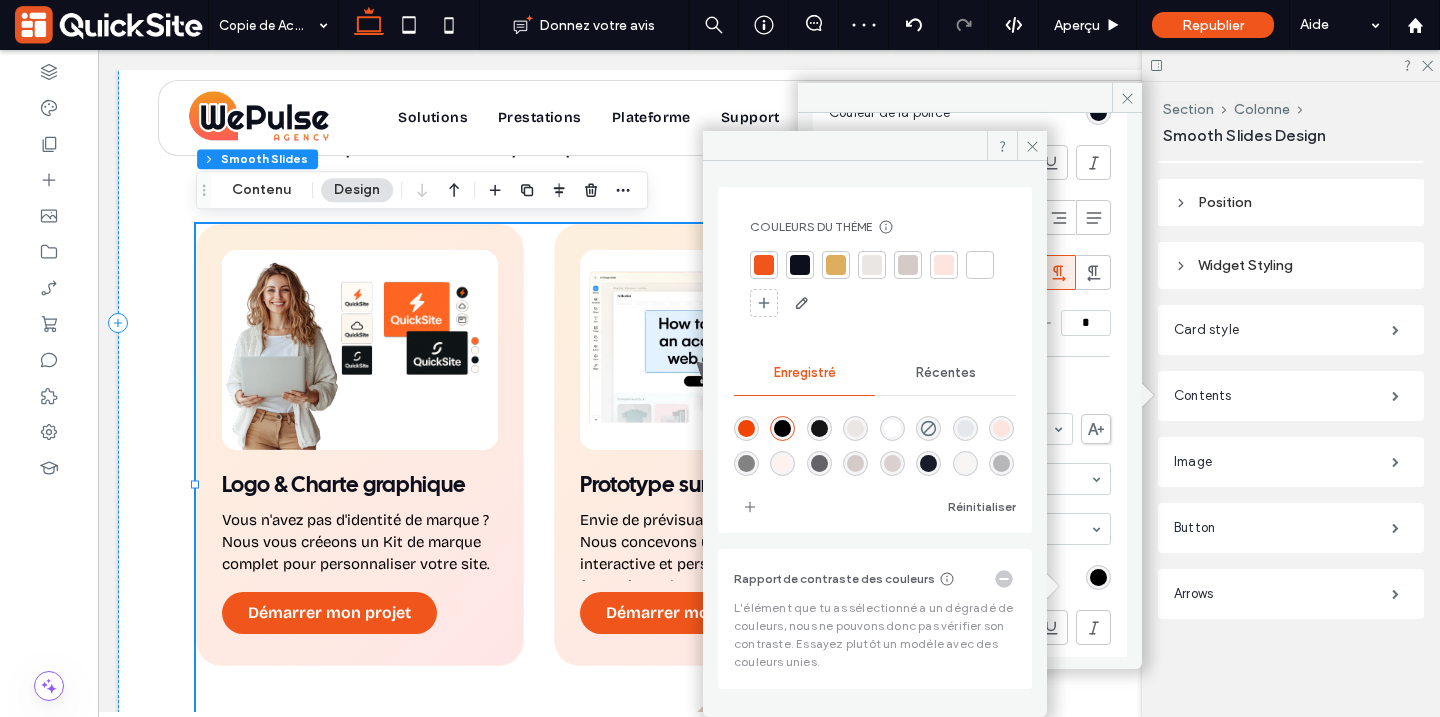 click at bounding box center (800, 265) 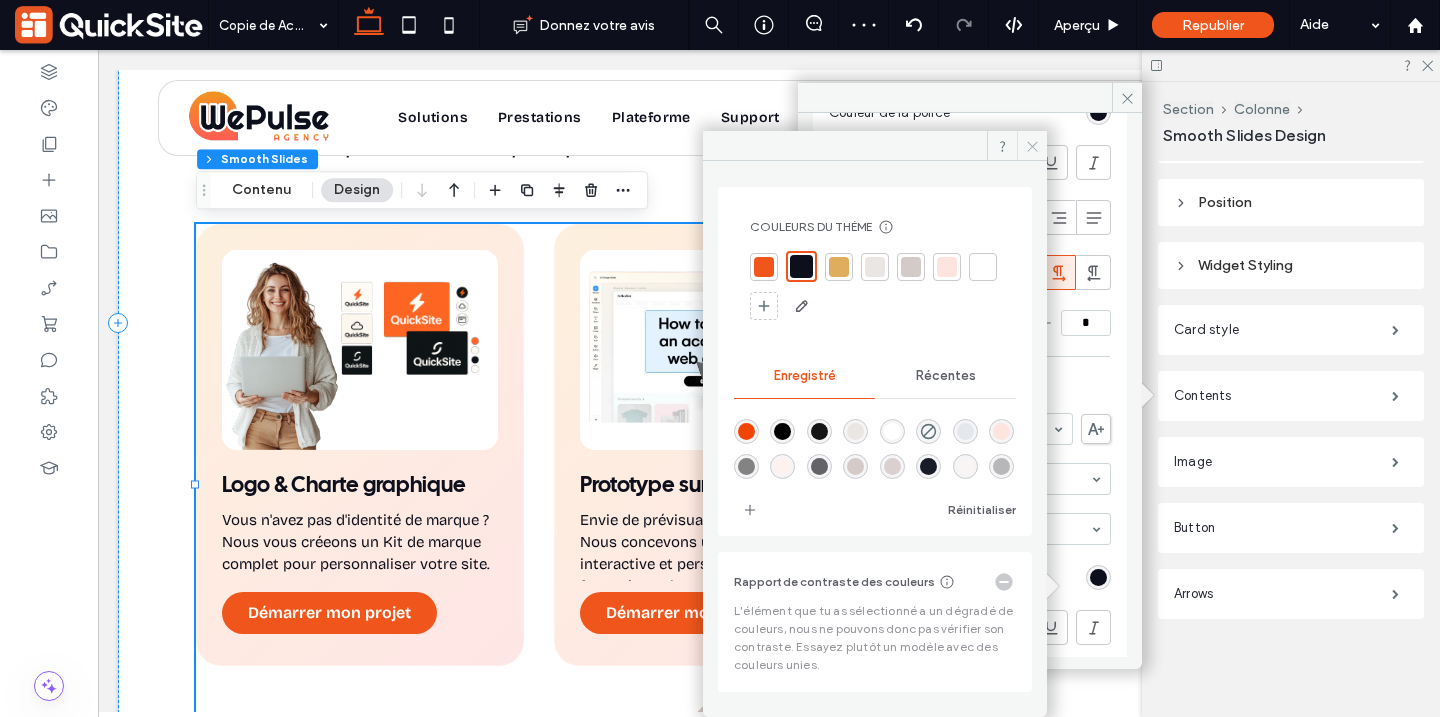 click 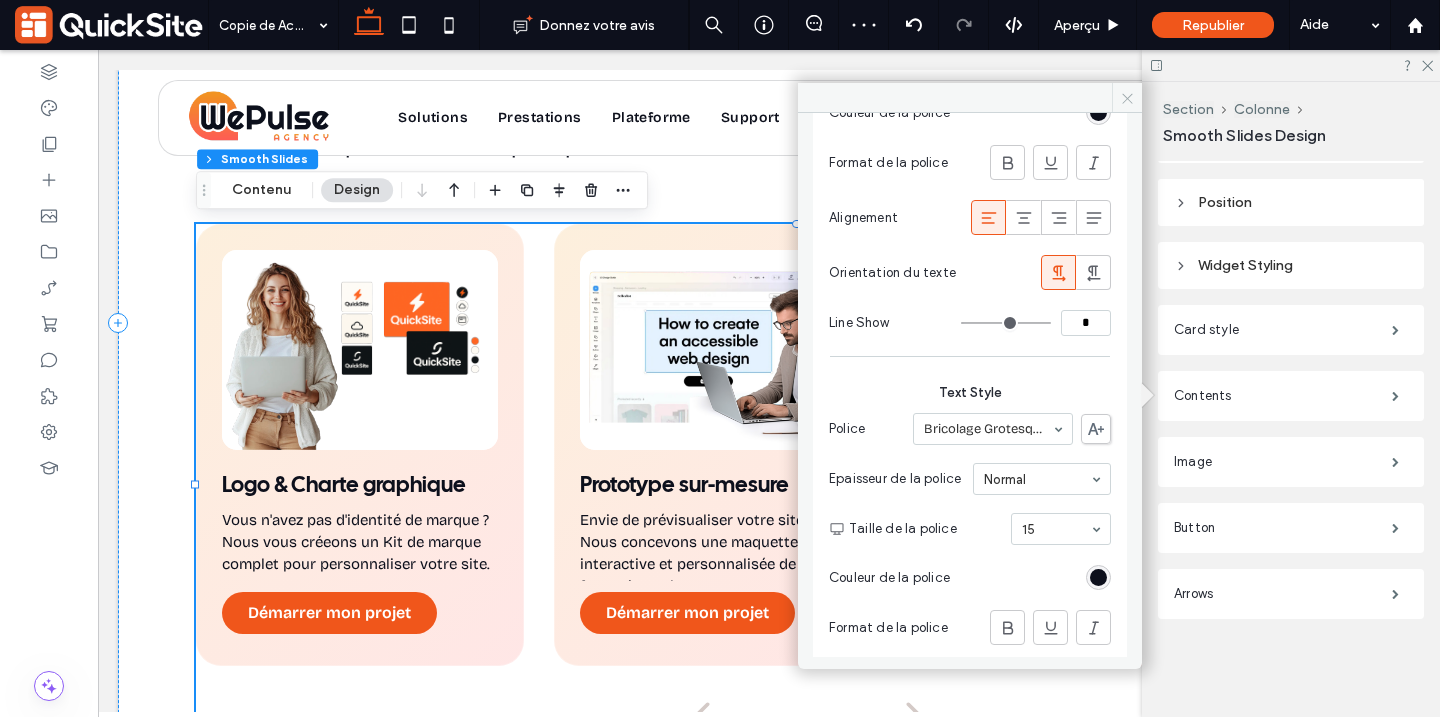 drag, startPoint x: 1119, startPoint y: 102, endPoint x: 1021, endPoint y: 52, distance: 110.01818 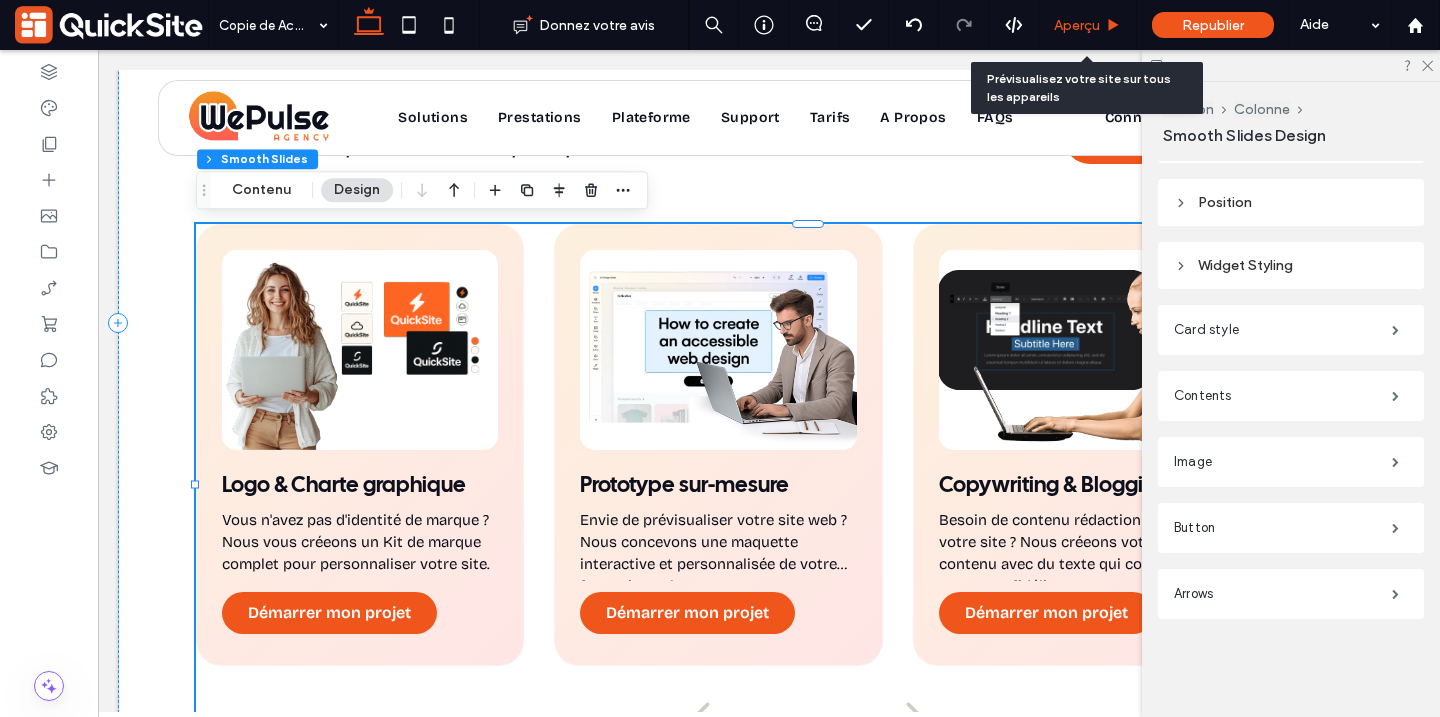 click on "Aperçu" at bounding box center (1077, 25) 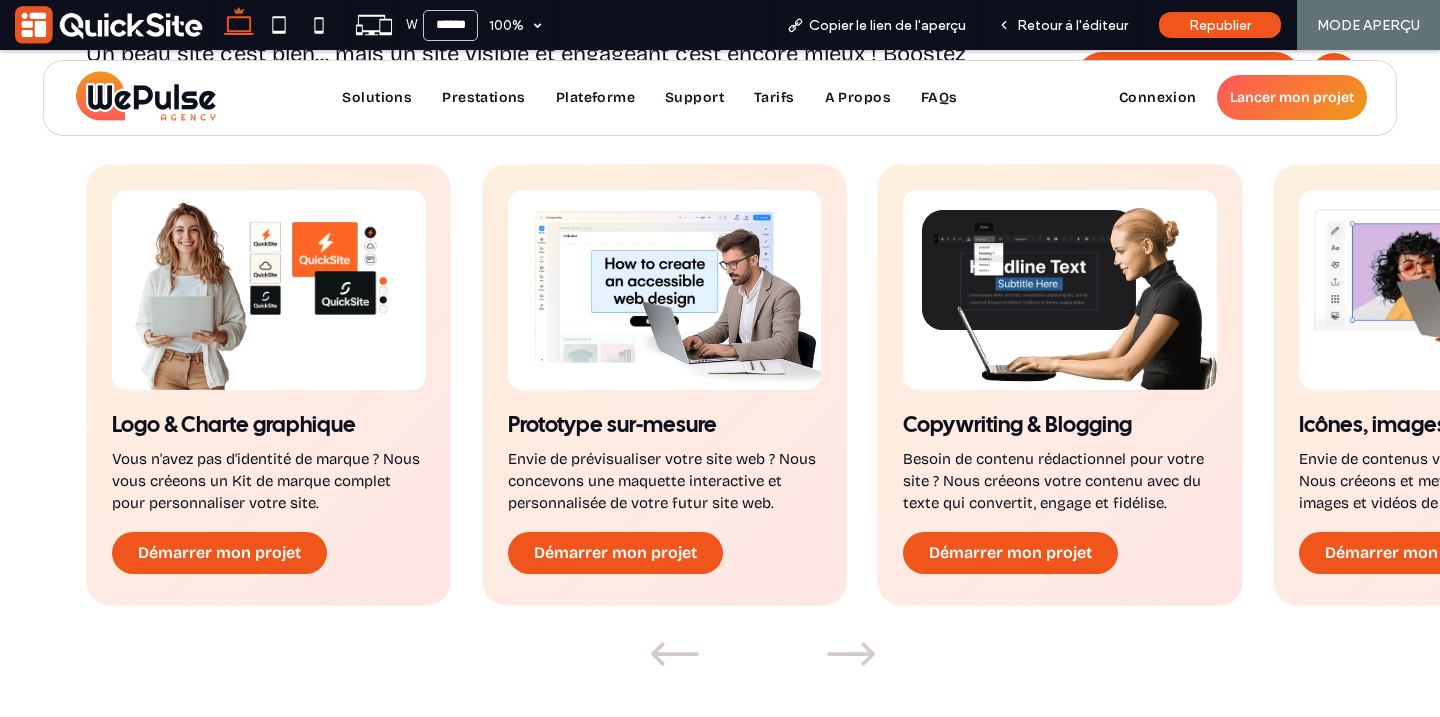 scroll, scrollTop: 1856, scrollLeft: 0, axis: vertical 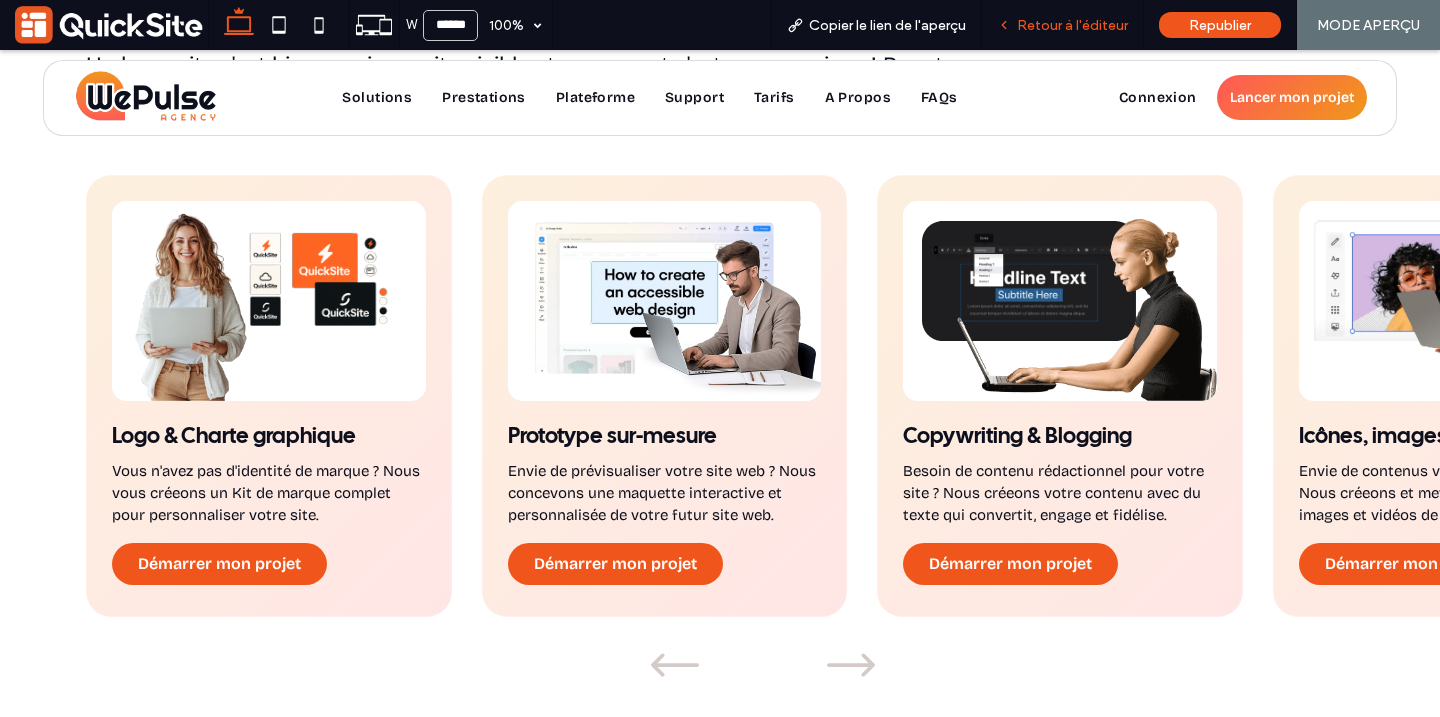 click on "Retour à l'éditeur" at bounding box center [1072, 25] 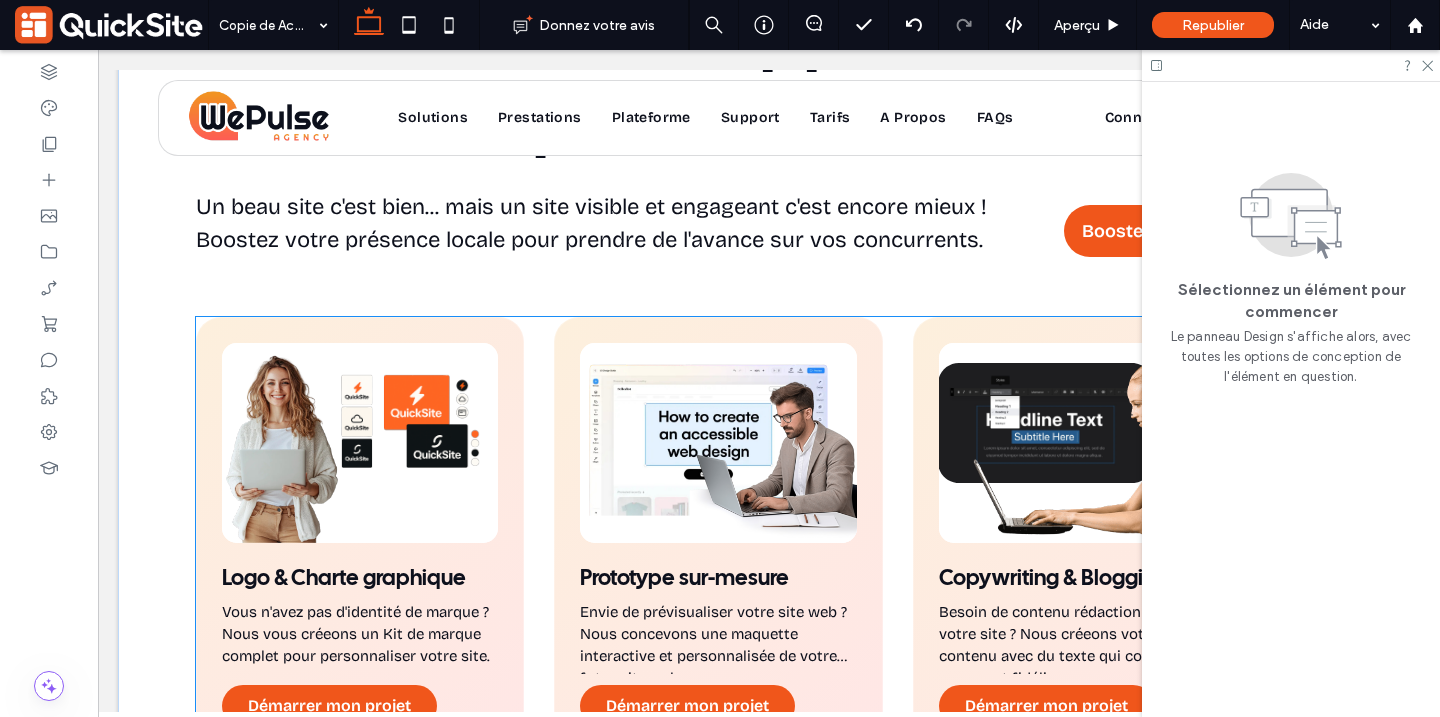scroll, scrollTop: 1669, scrollLeft: 0, axis: vertical 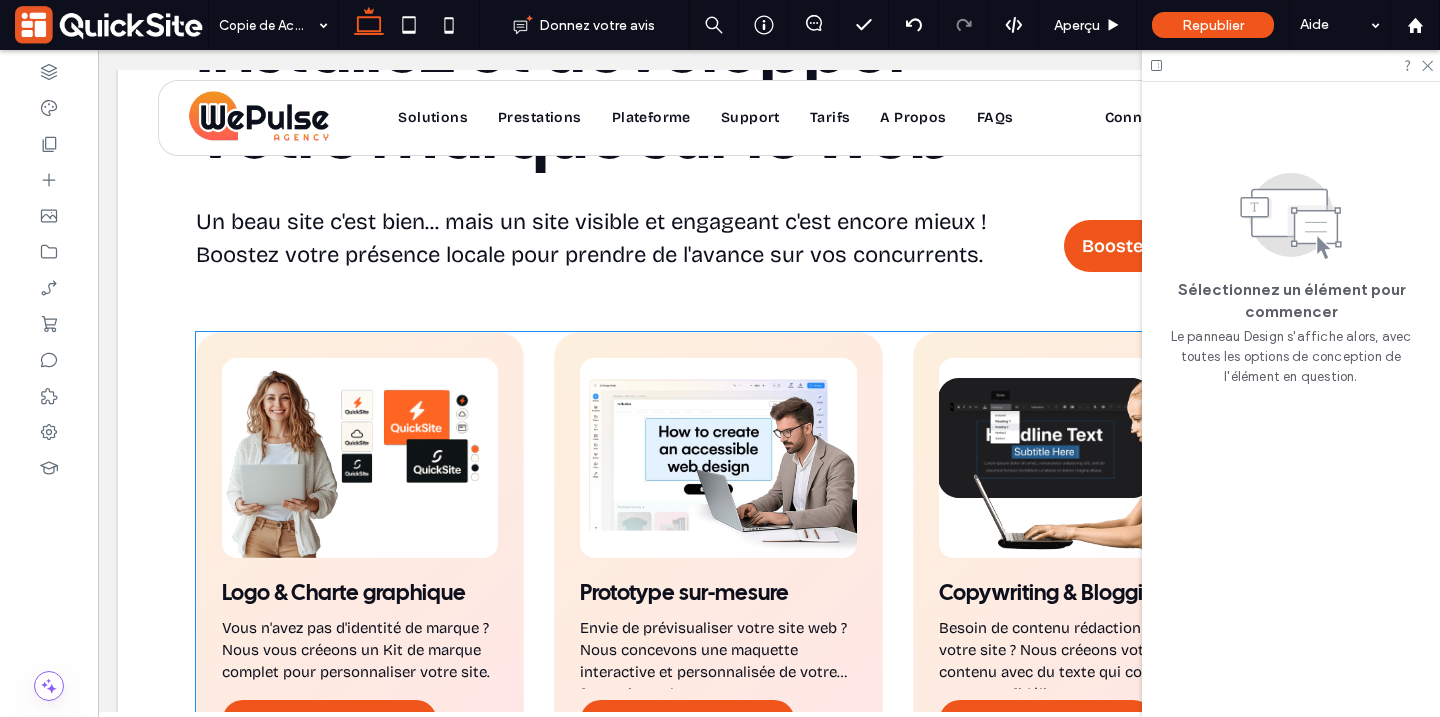 click 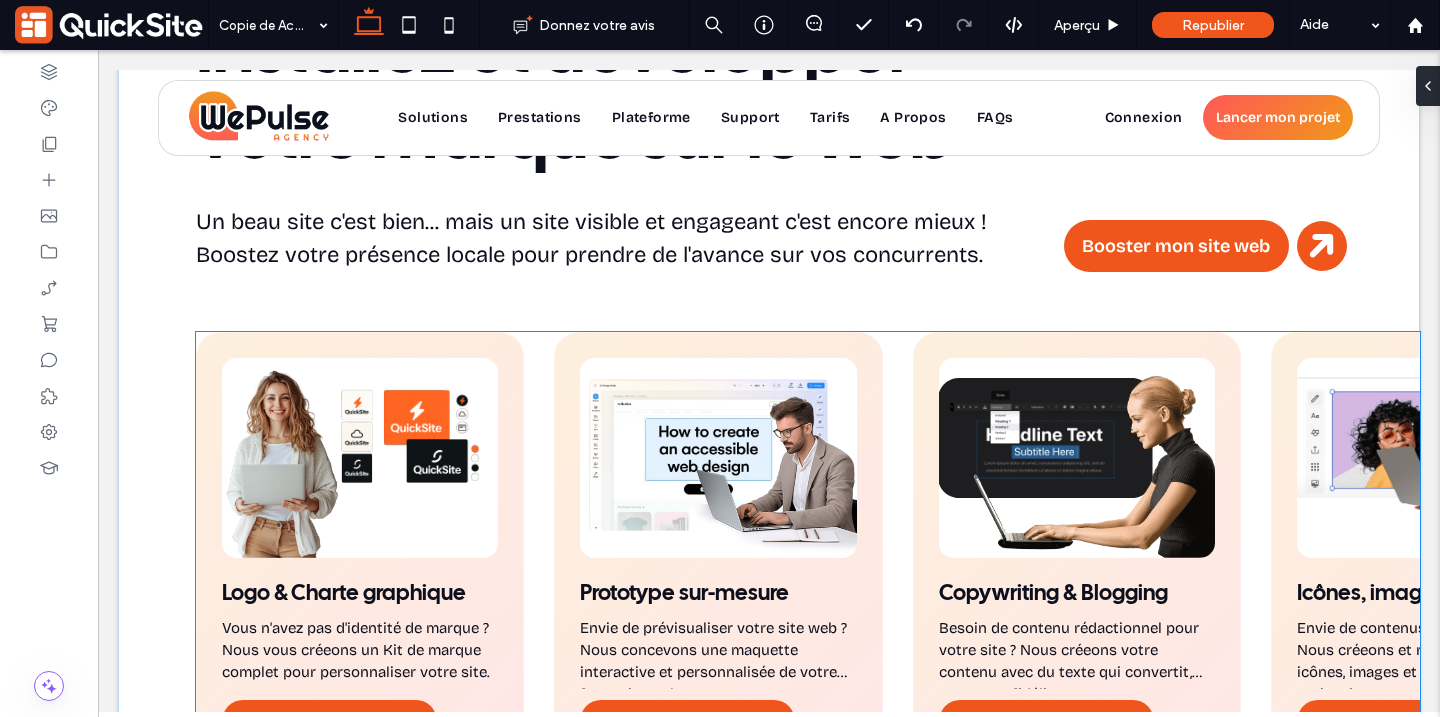 click at bounding box center (718, 458) 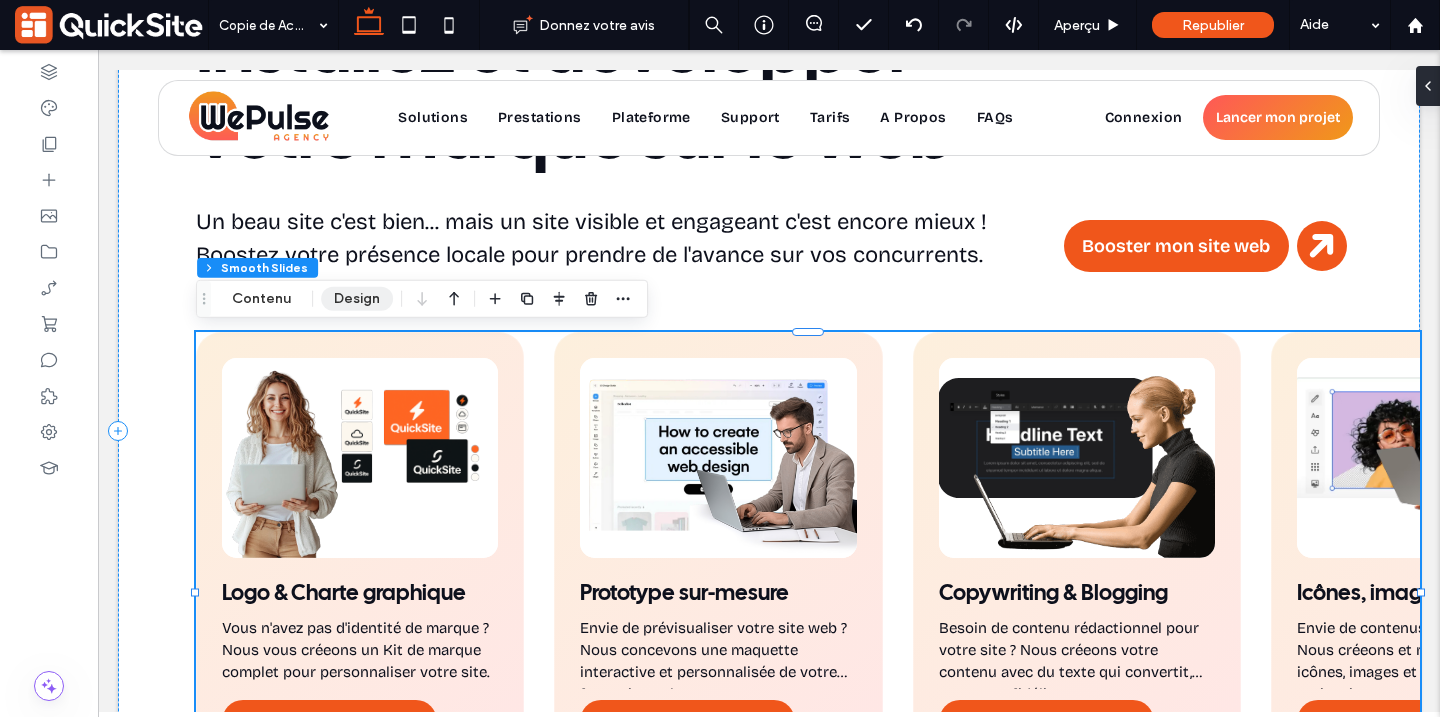 click on "Design" at bounding box center [357, 299] 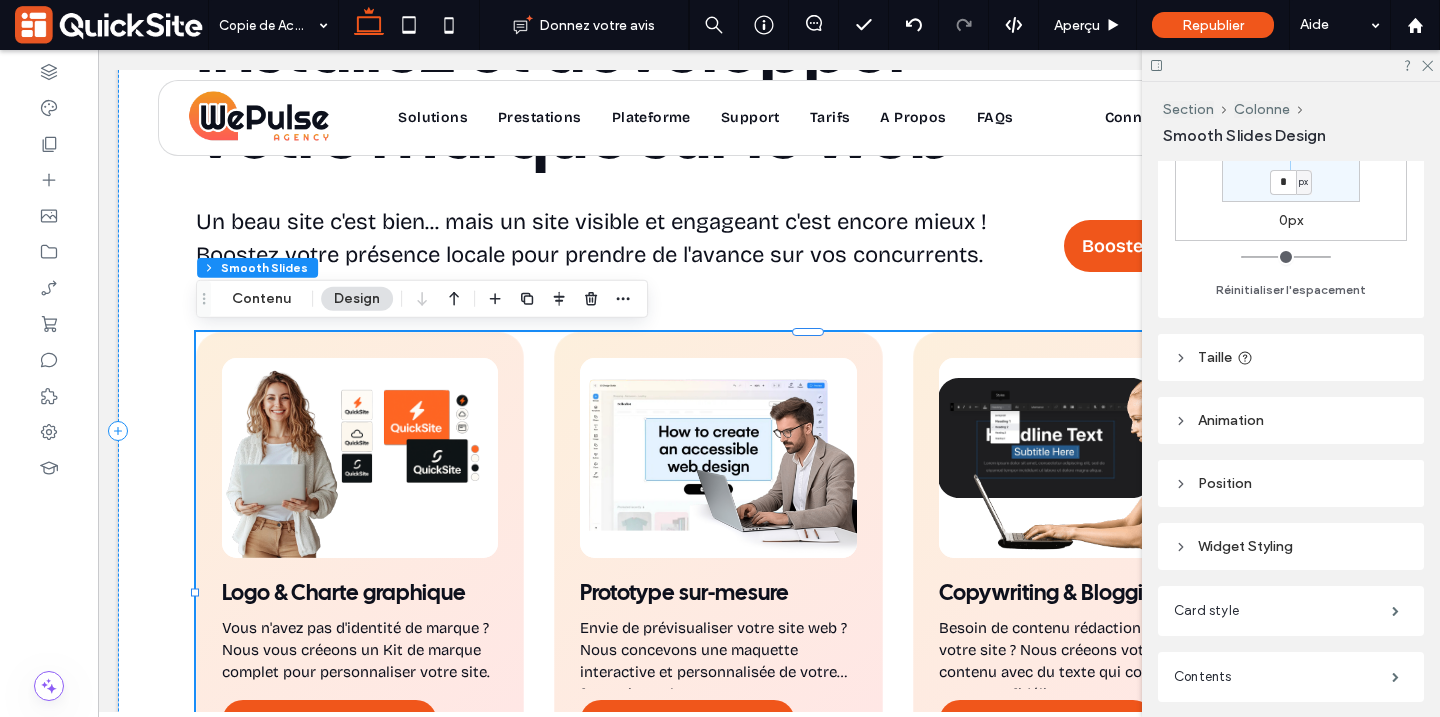 scroll, scrollTop: 526, scrollLeft: 0, axis: vertical 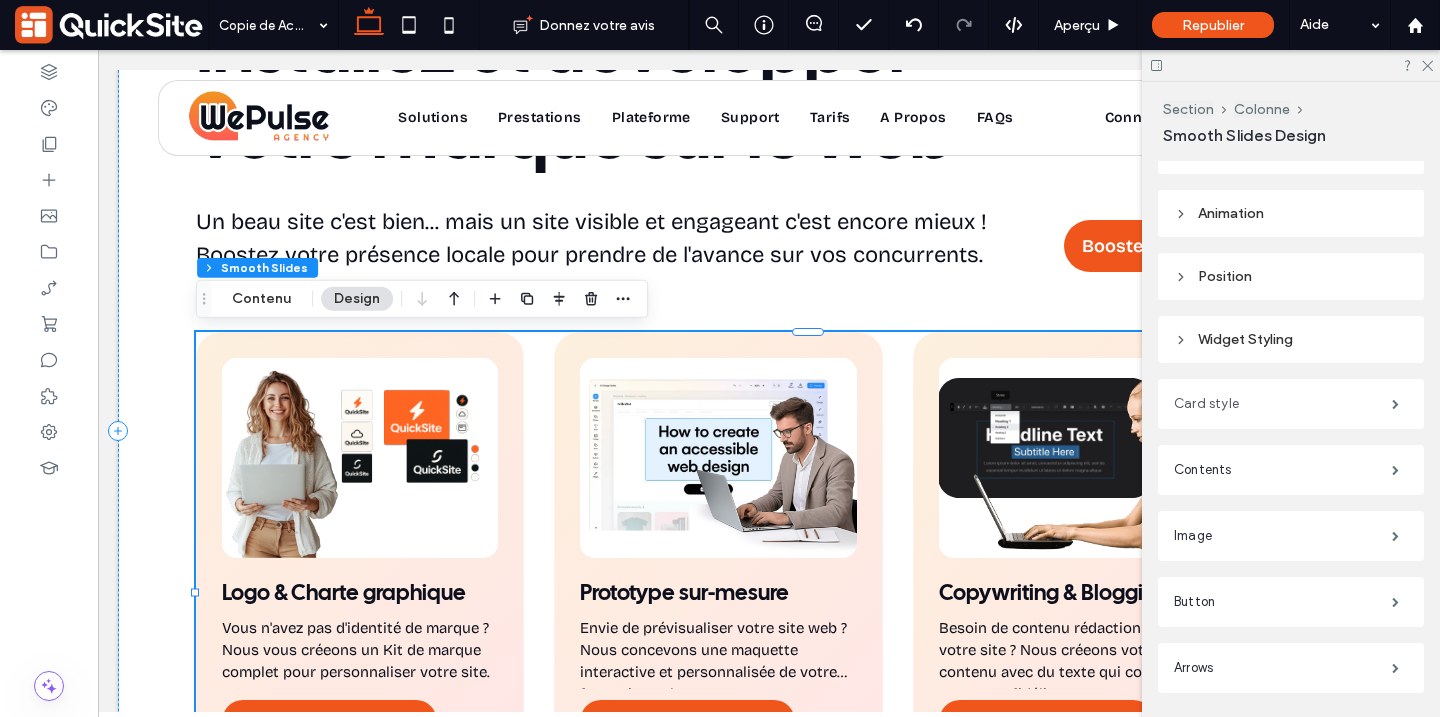 click on "Card style" at bounding box center (1283, 404) 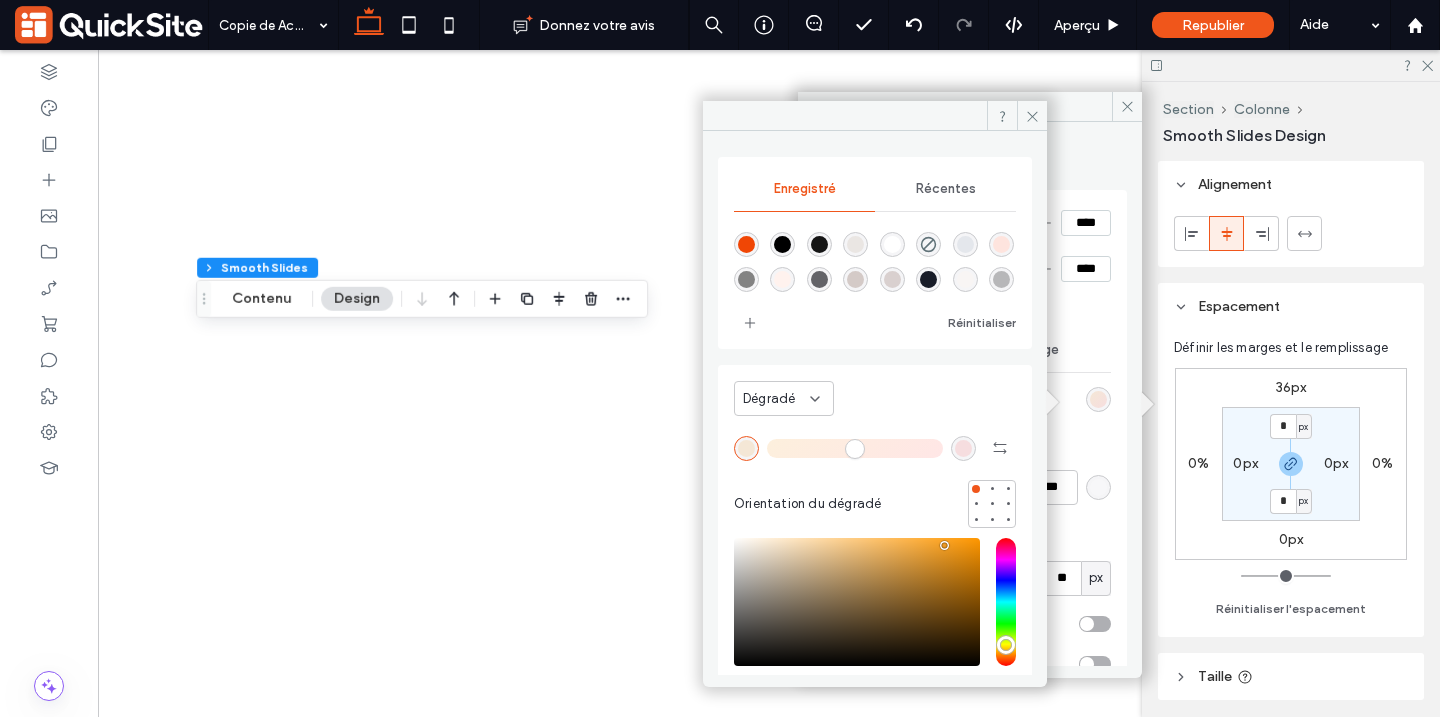 click on "Dégradé" at bounding box center [784, 398] 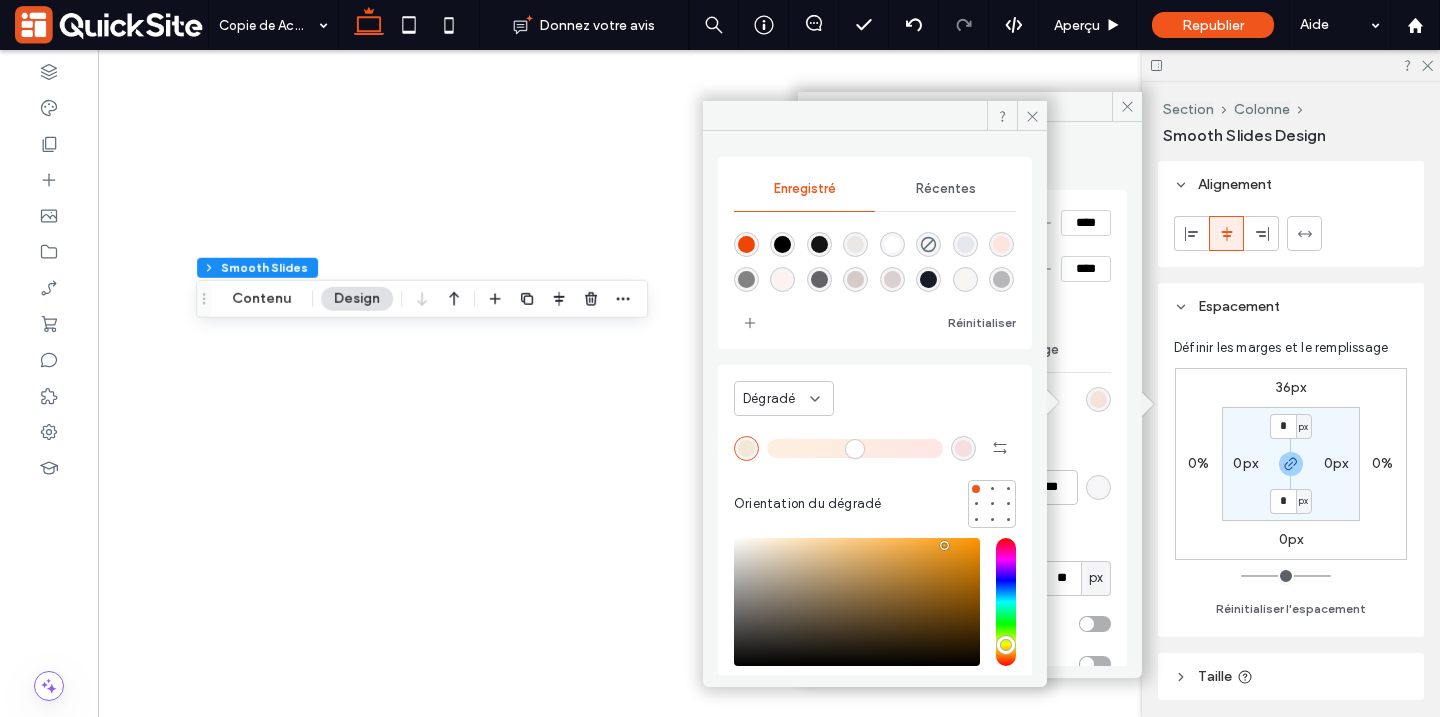 scroll, scrollTop: 0, scrollLeft: 0, axis: both 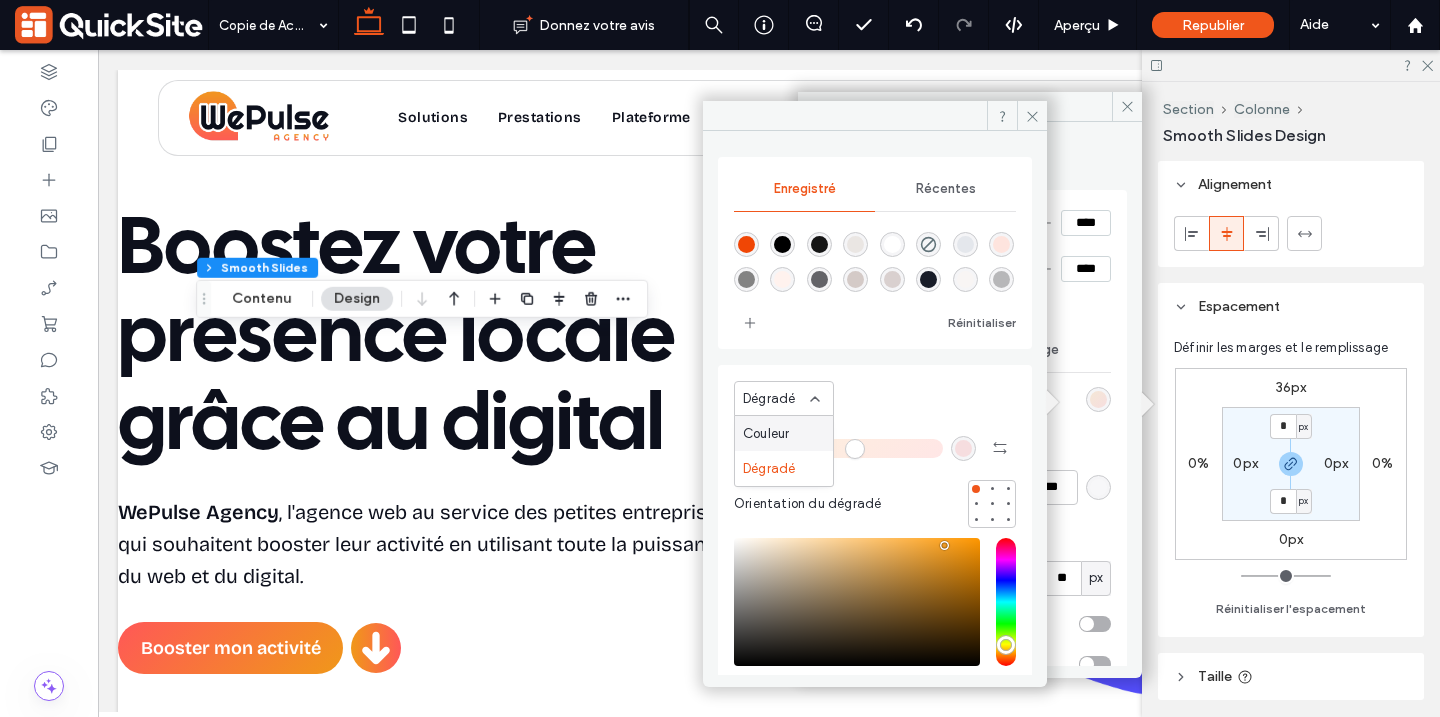 click on "Couleur" at bounding box center [784, 433] 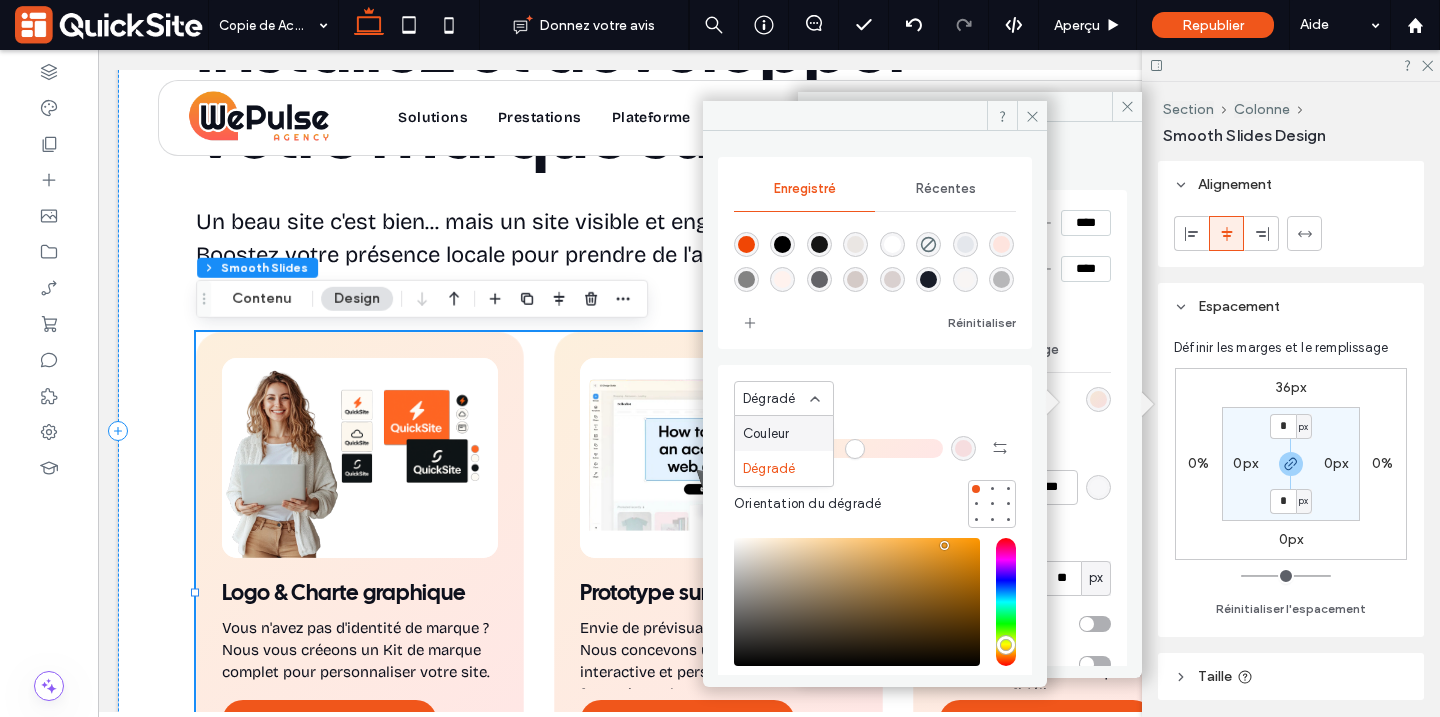 scroll, scrollTop: 0, scrollLeft: 0, axis: both 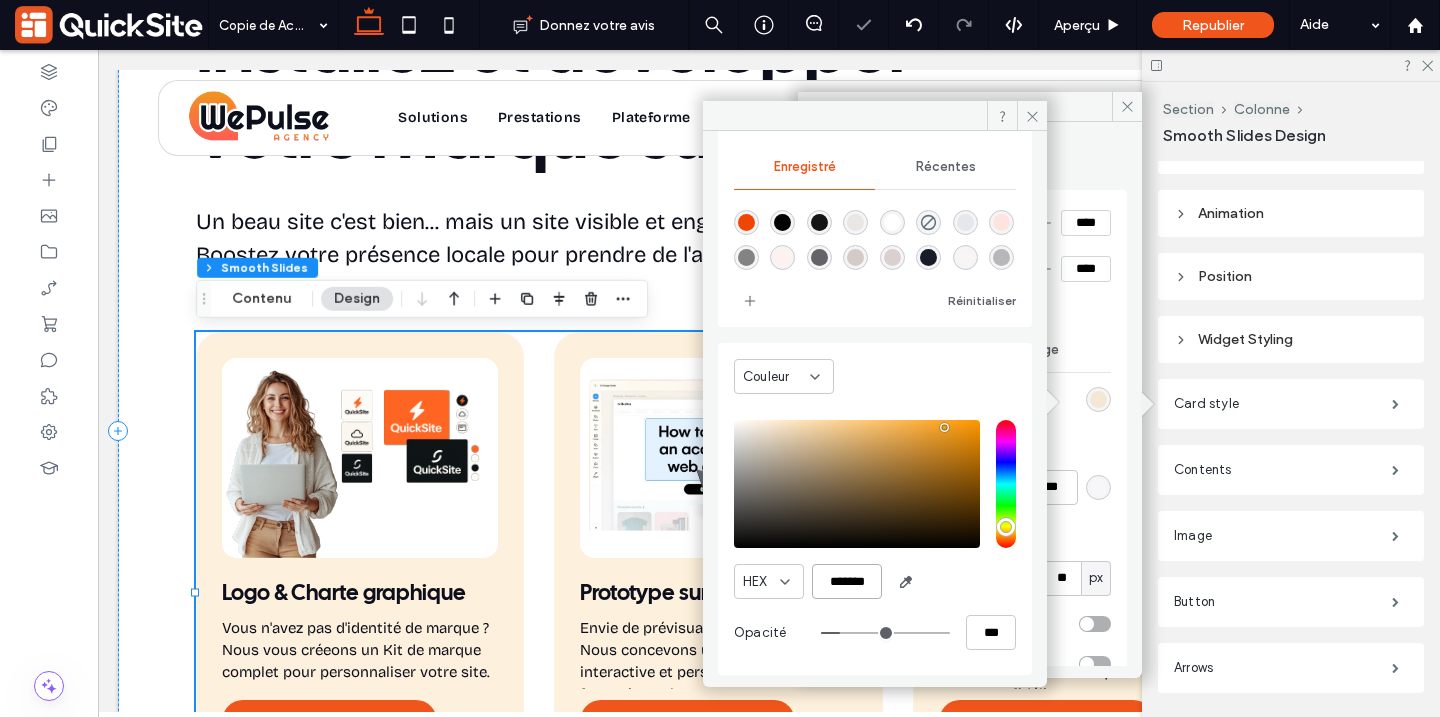 click on "*******" at bounding box center (847, 581) 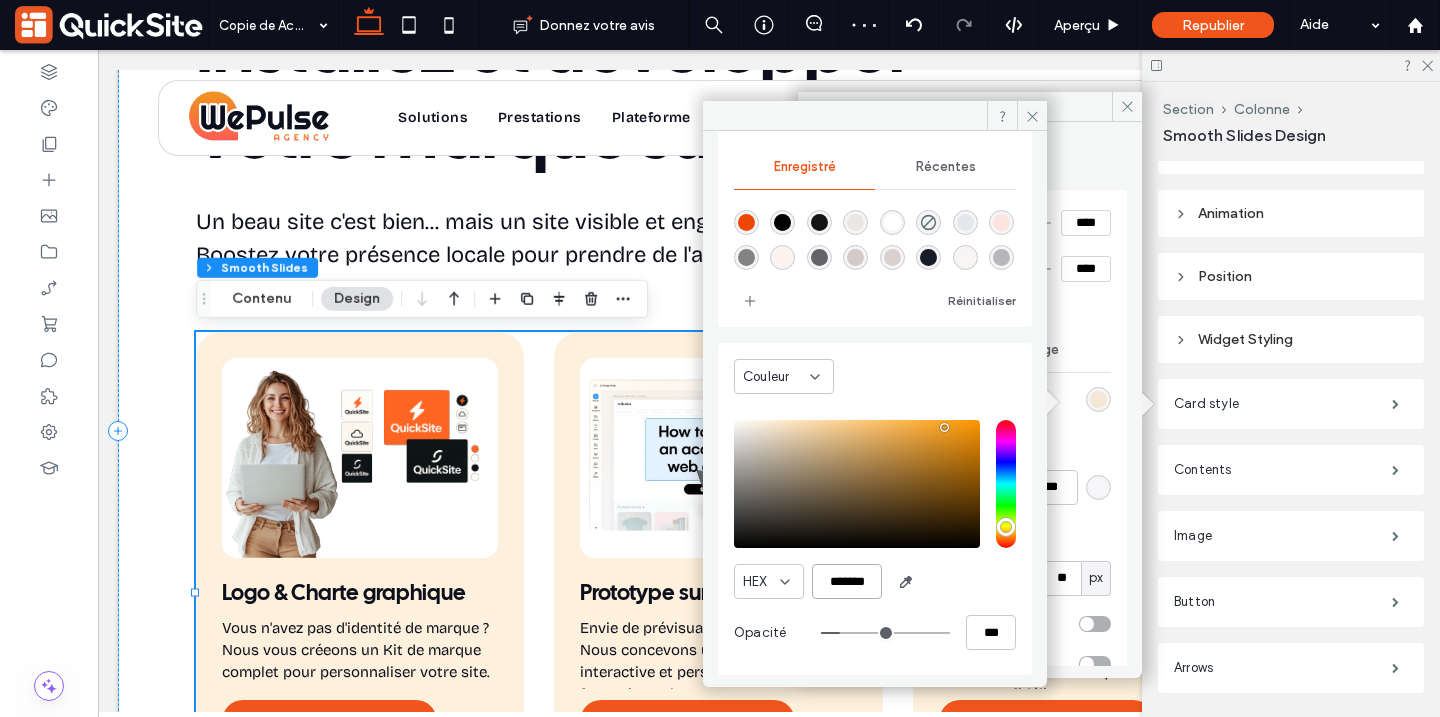 paste 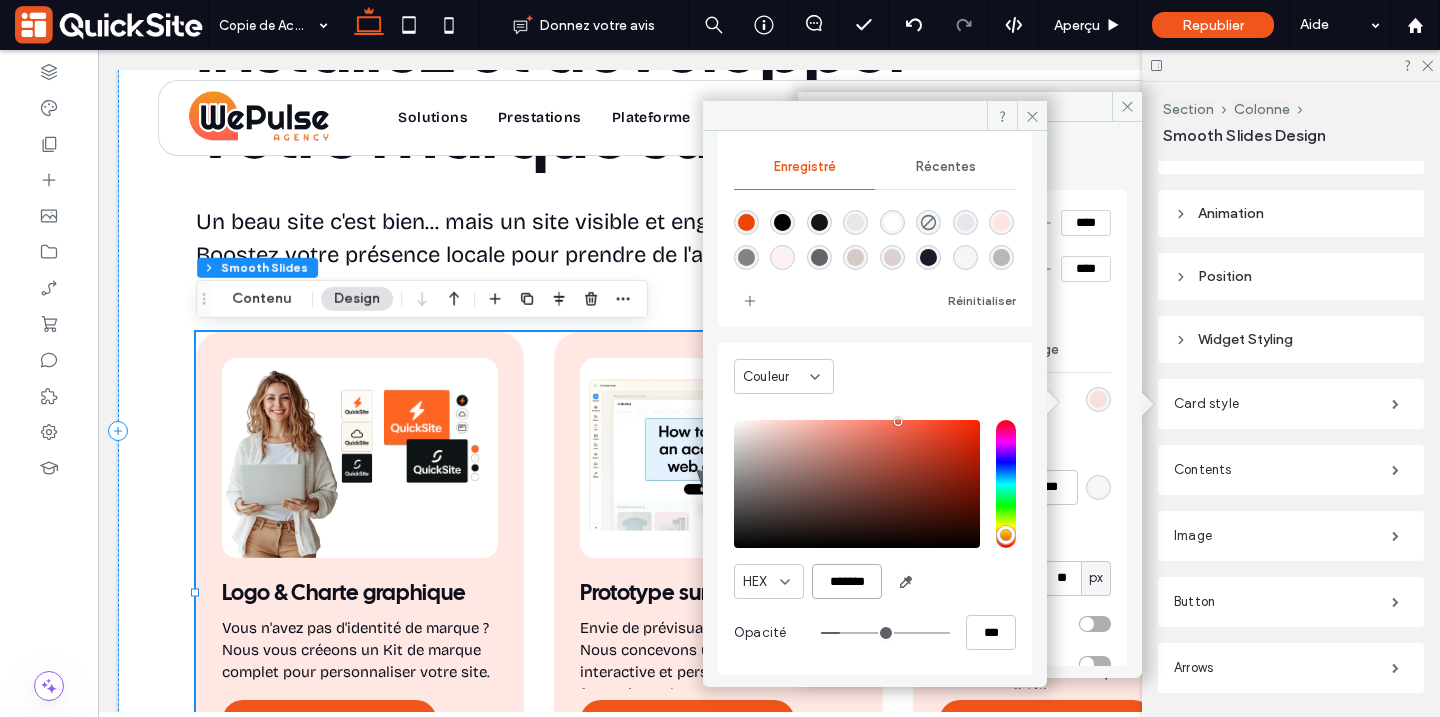 type on "*******" 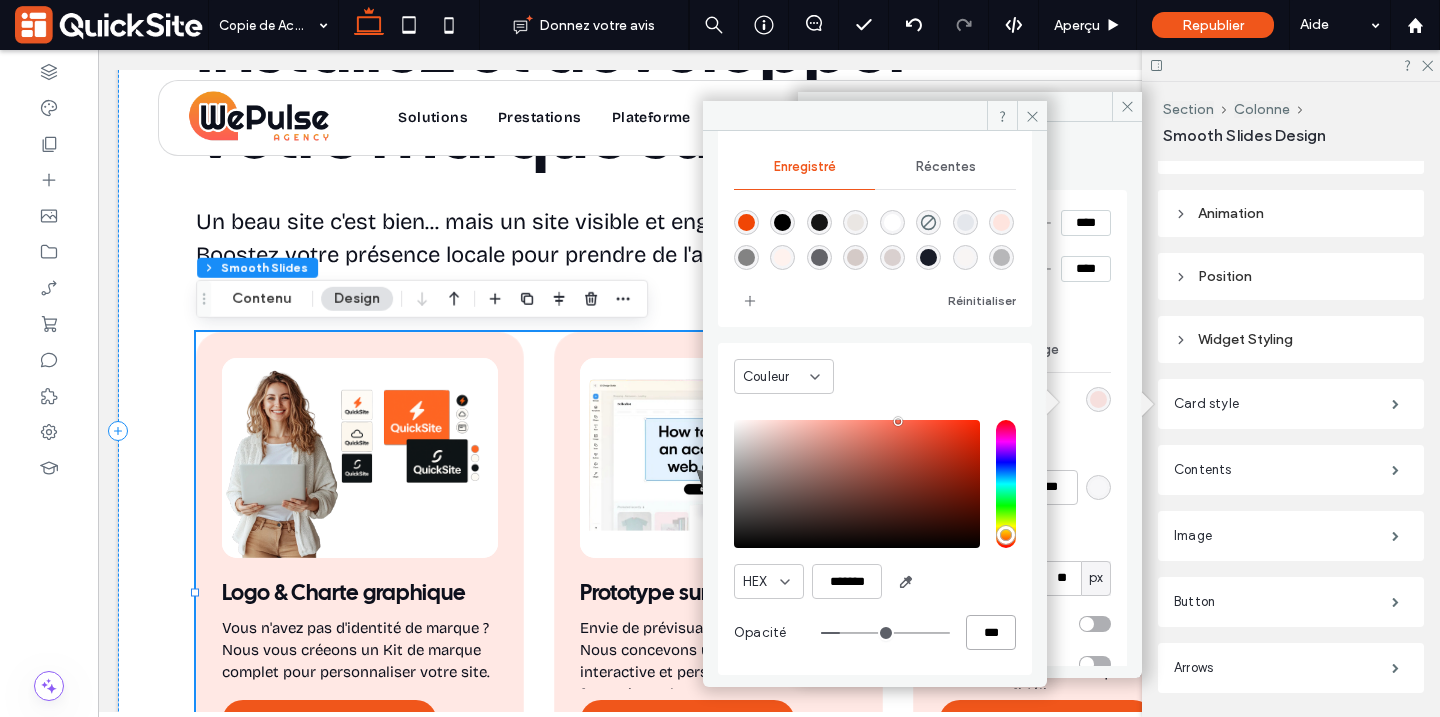 click on "***" at bounding box center (991, 632) 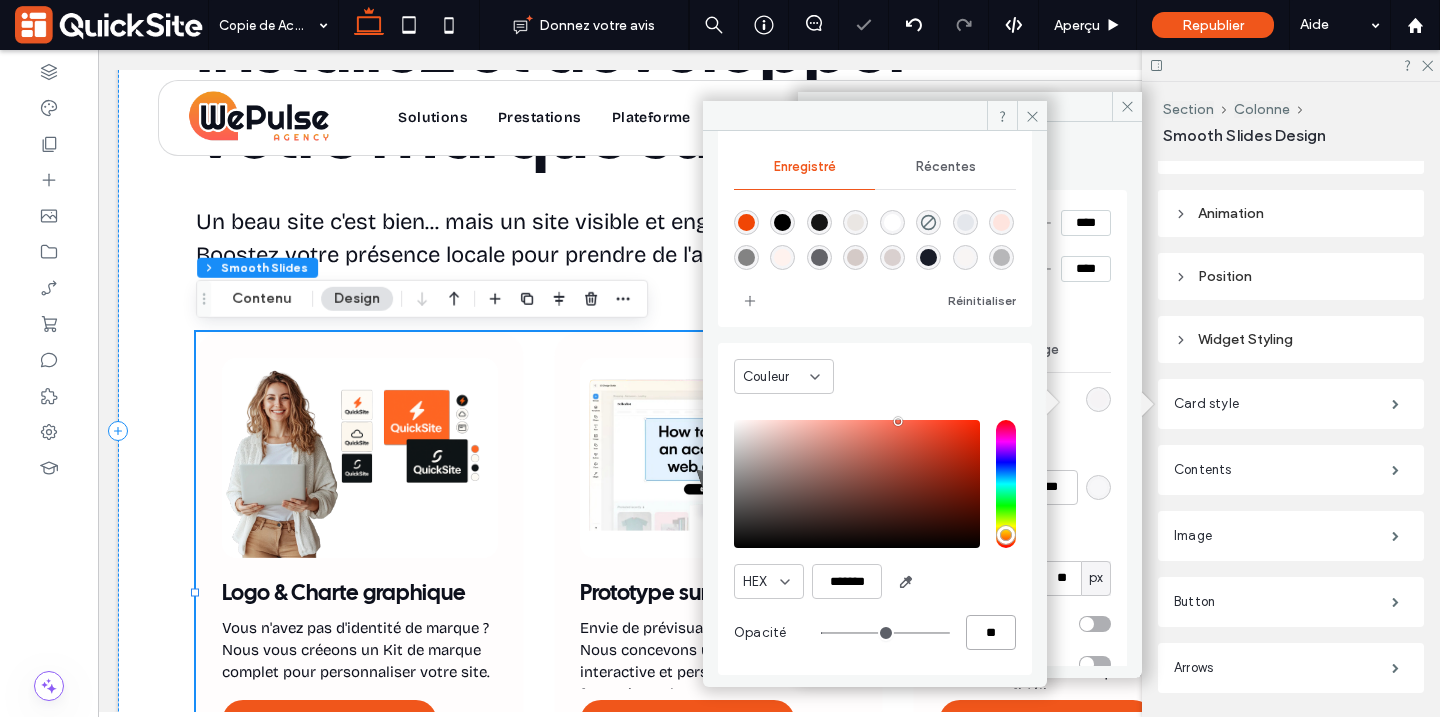 type on "**" 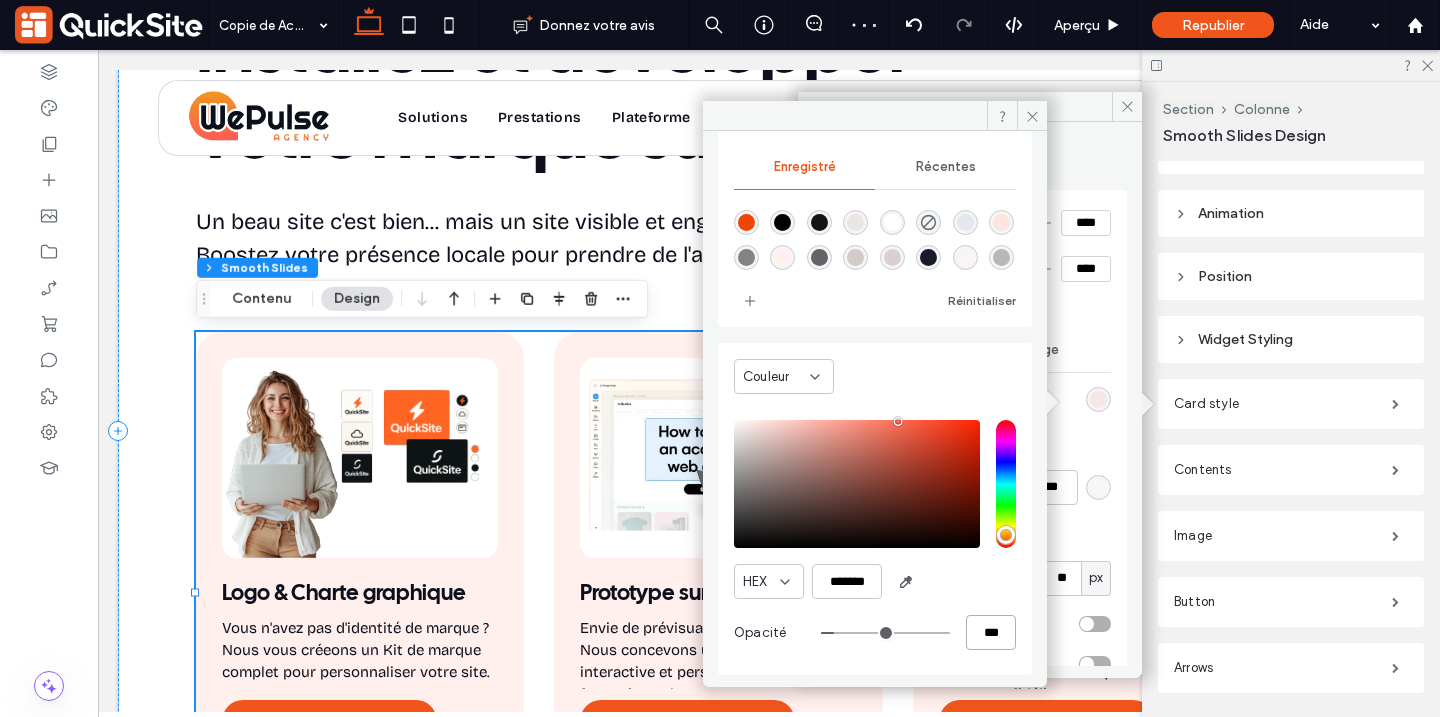 type on "*" 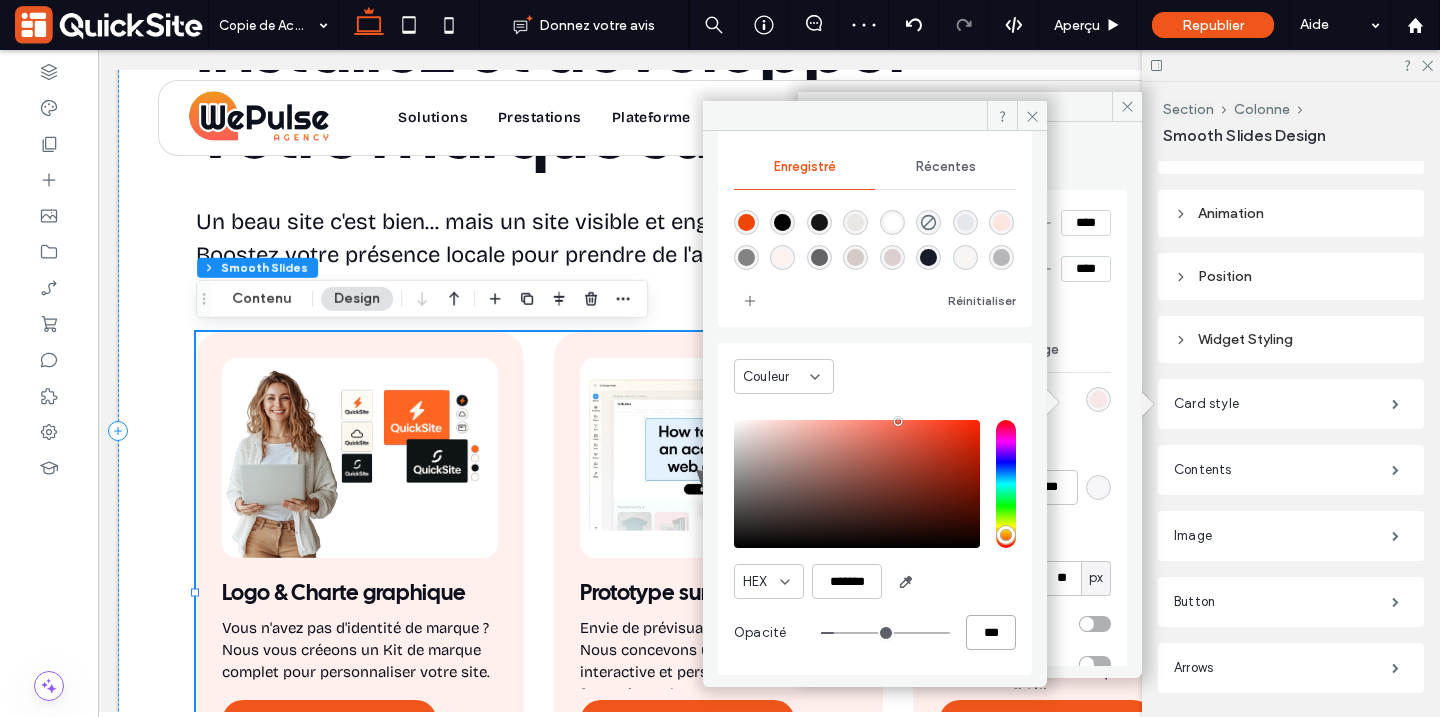 type on "**" 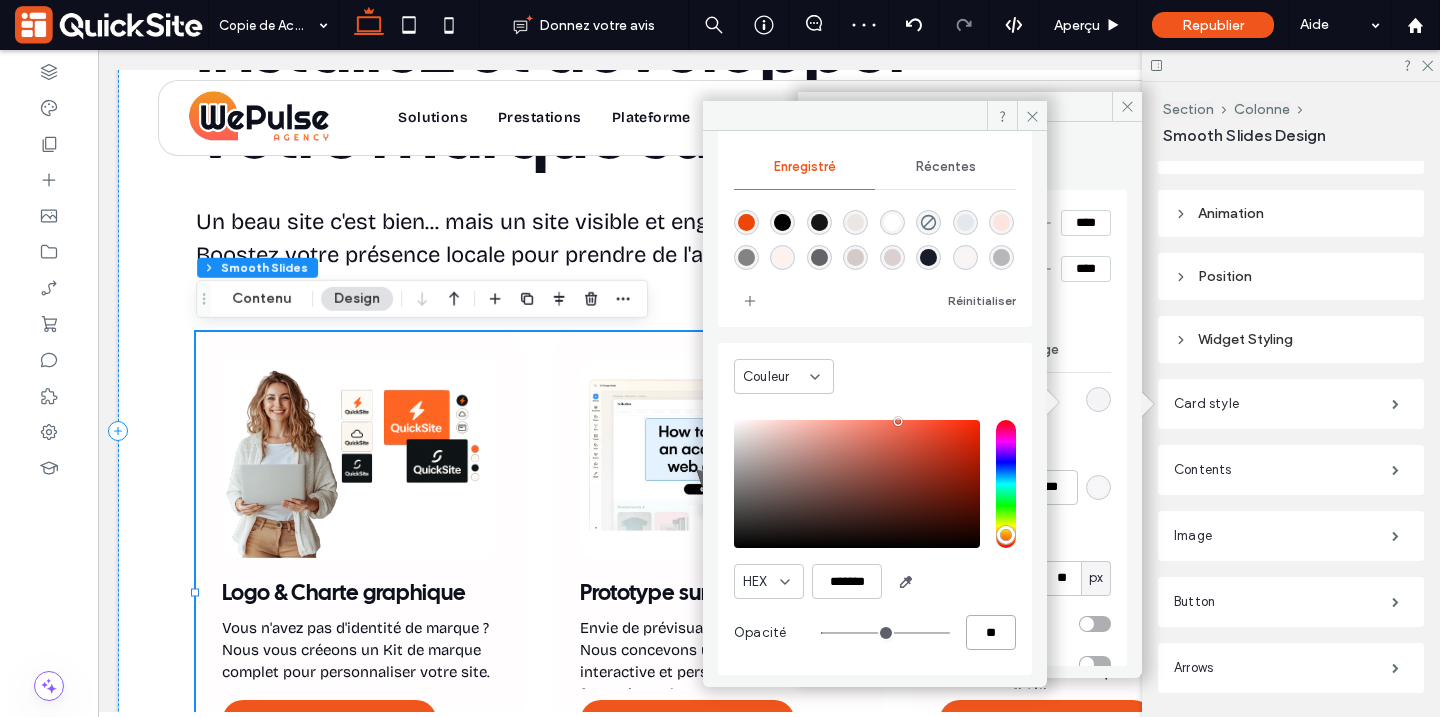 type on "*" 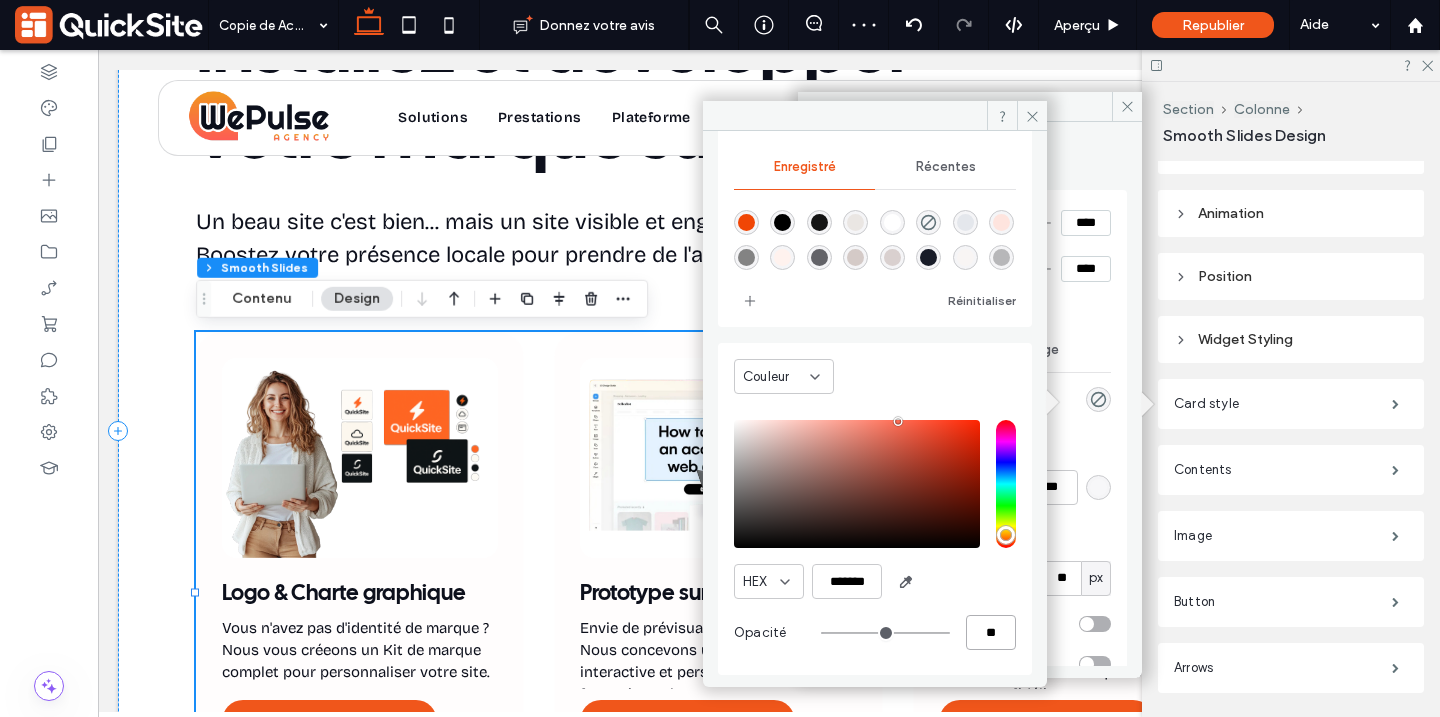type on "**" 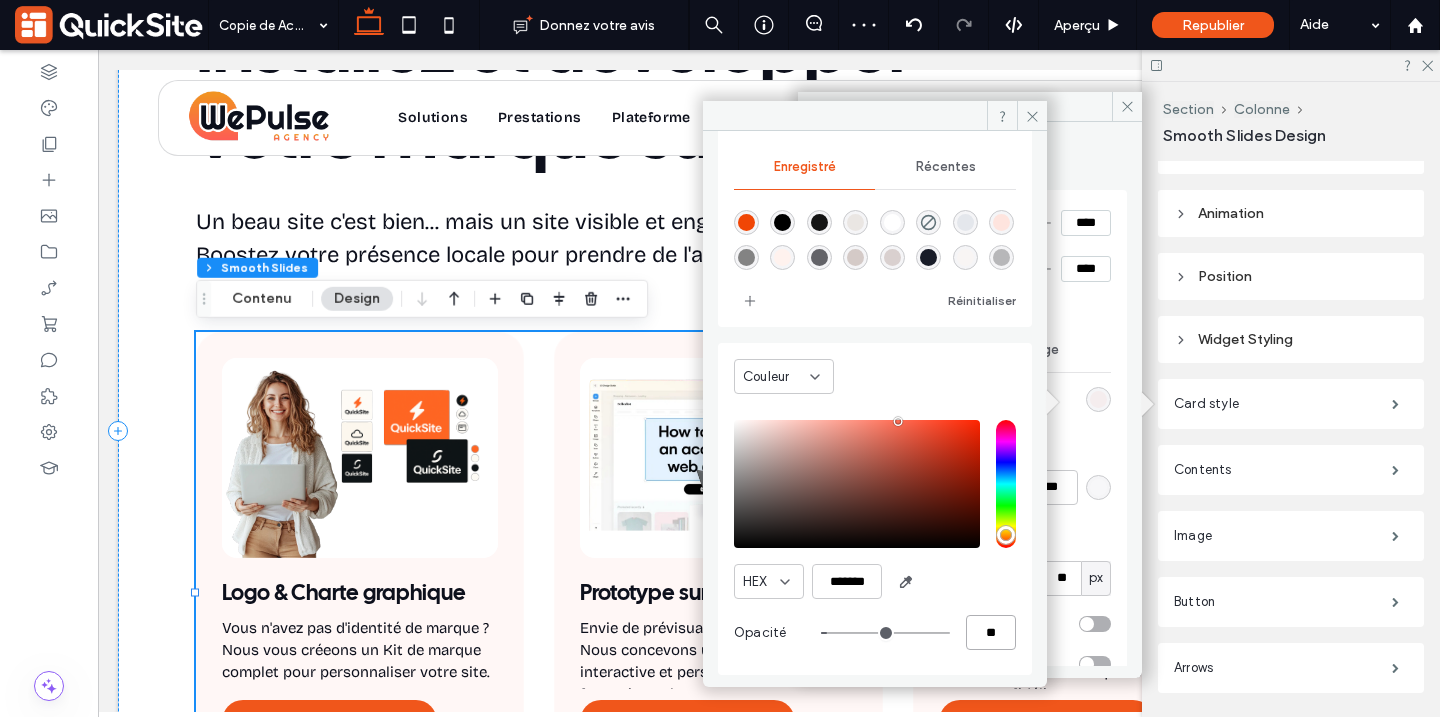 type on "*" 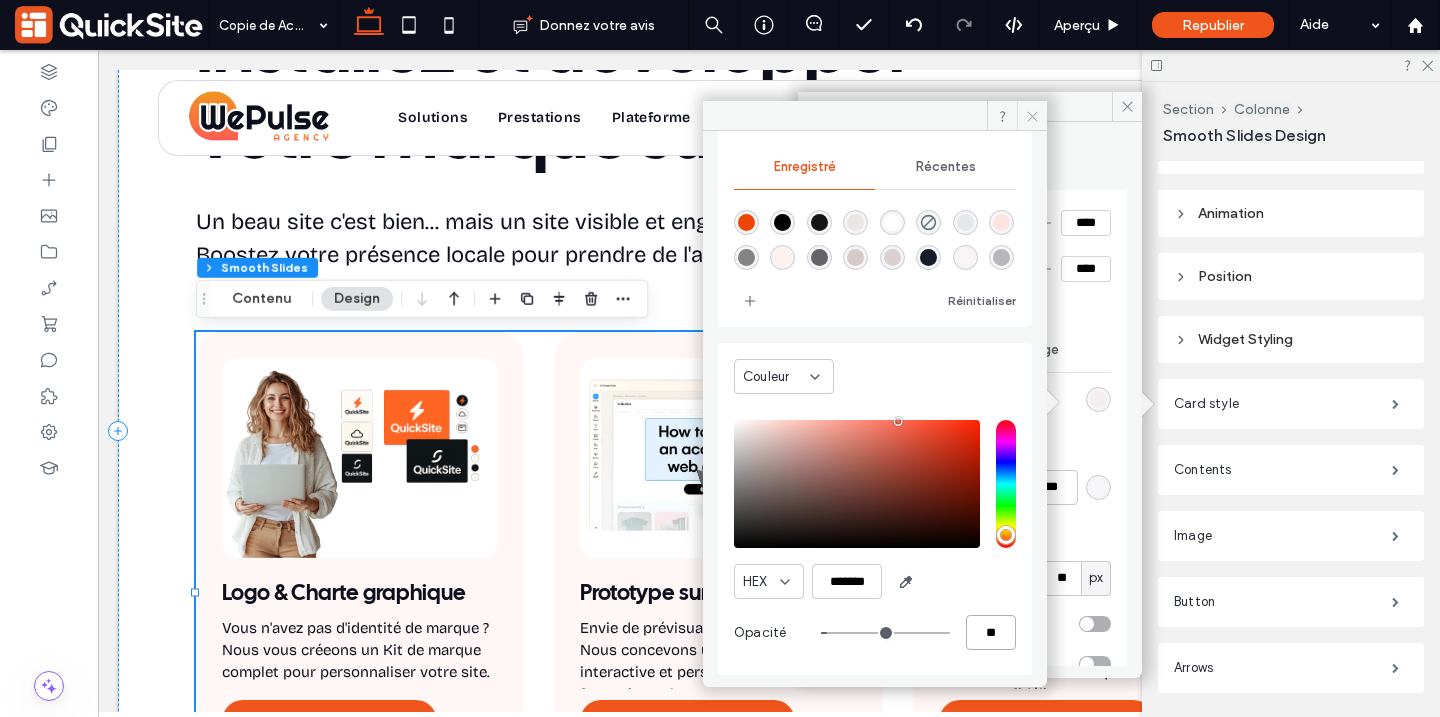type on "**" 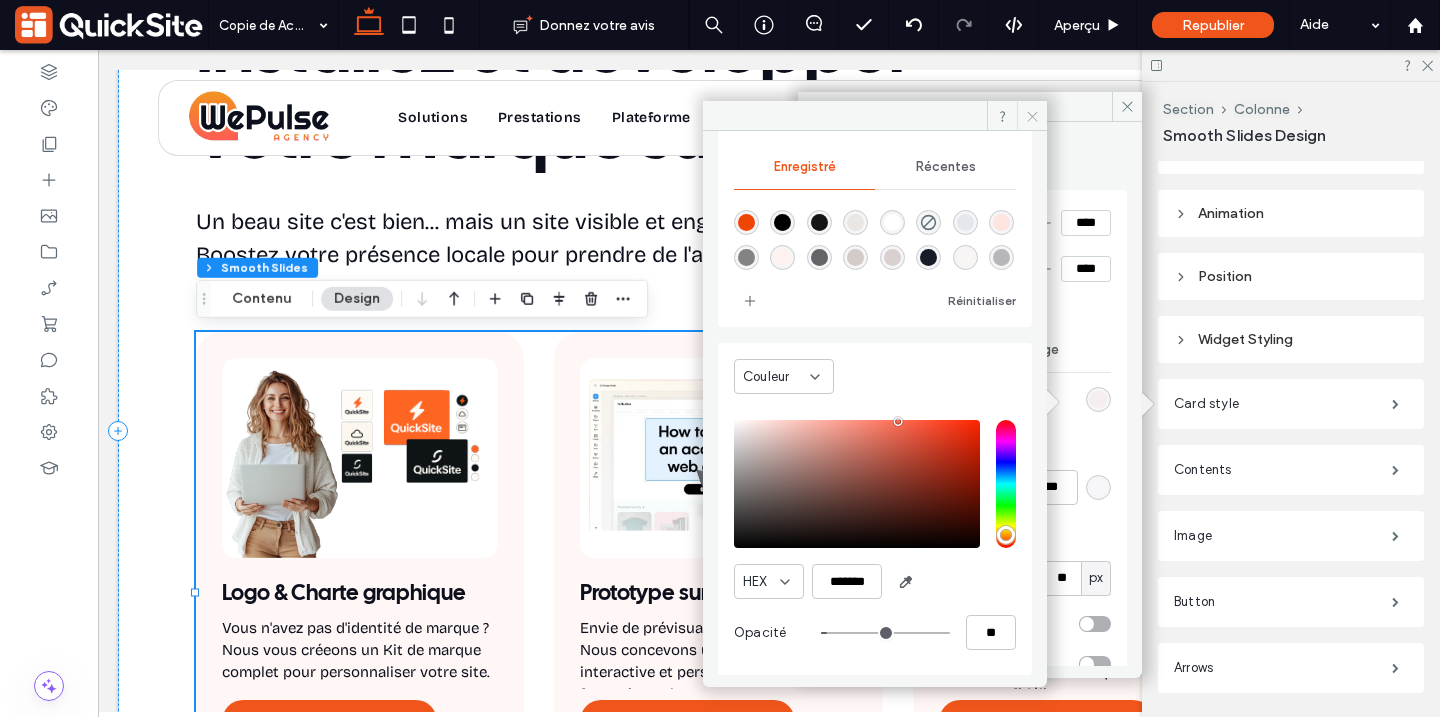 click 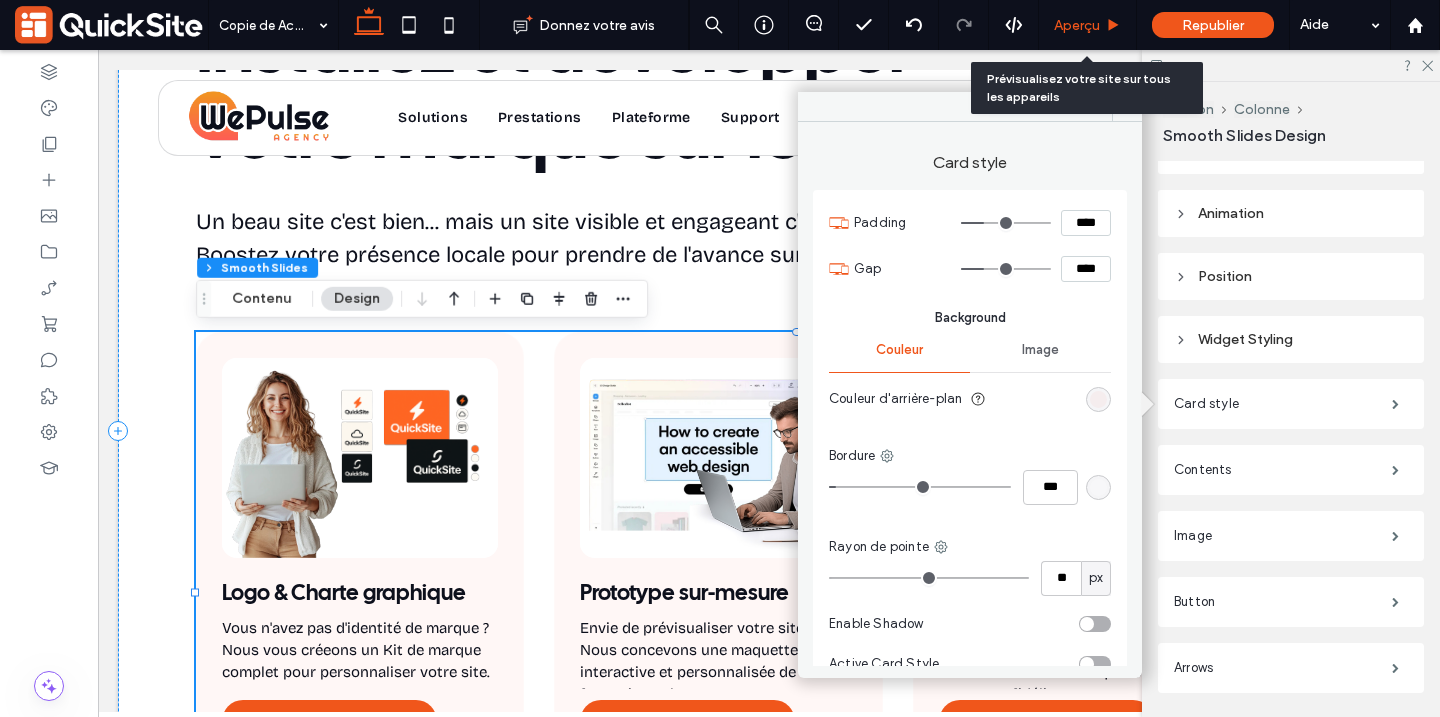 click on "Aperçu" at bounding box center (1077, 25) 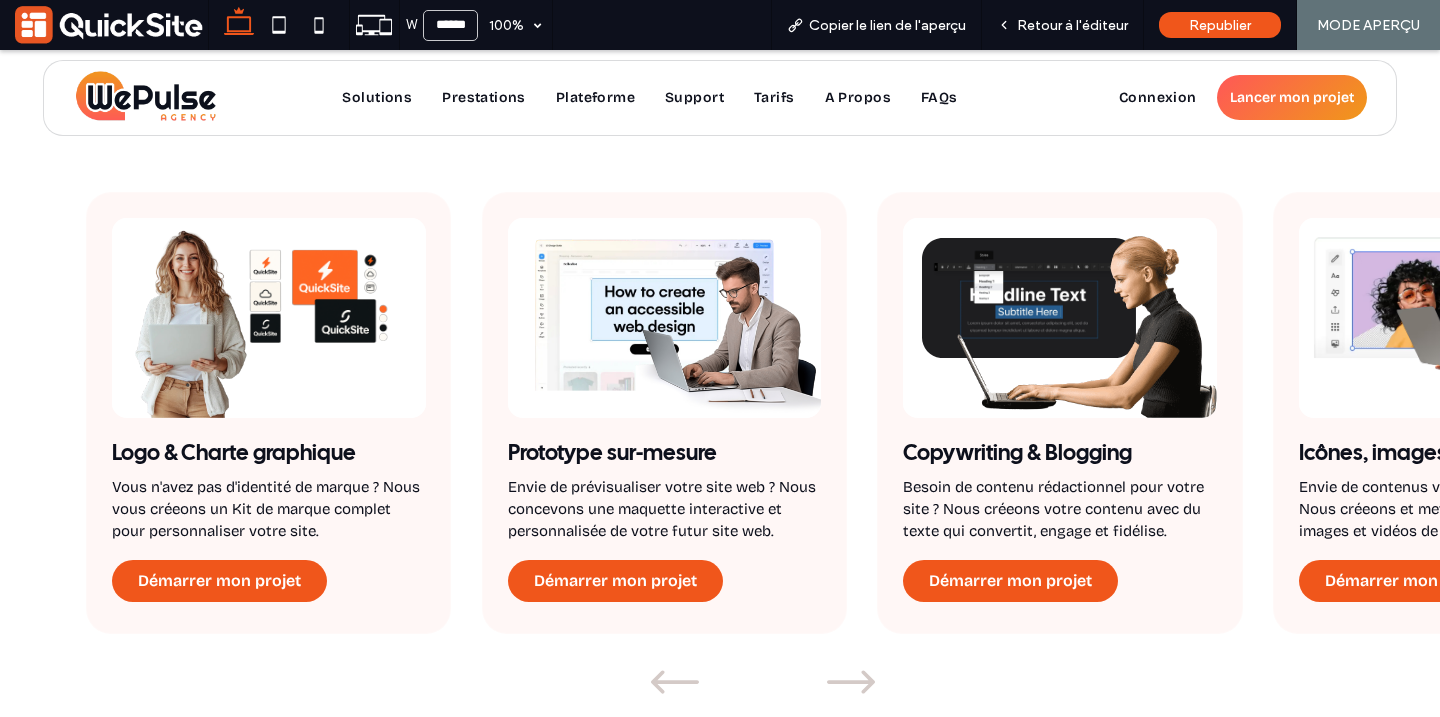 scroll, scrollTop: 1807, scrollLeft: 0, axis: vertical 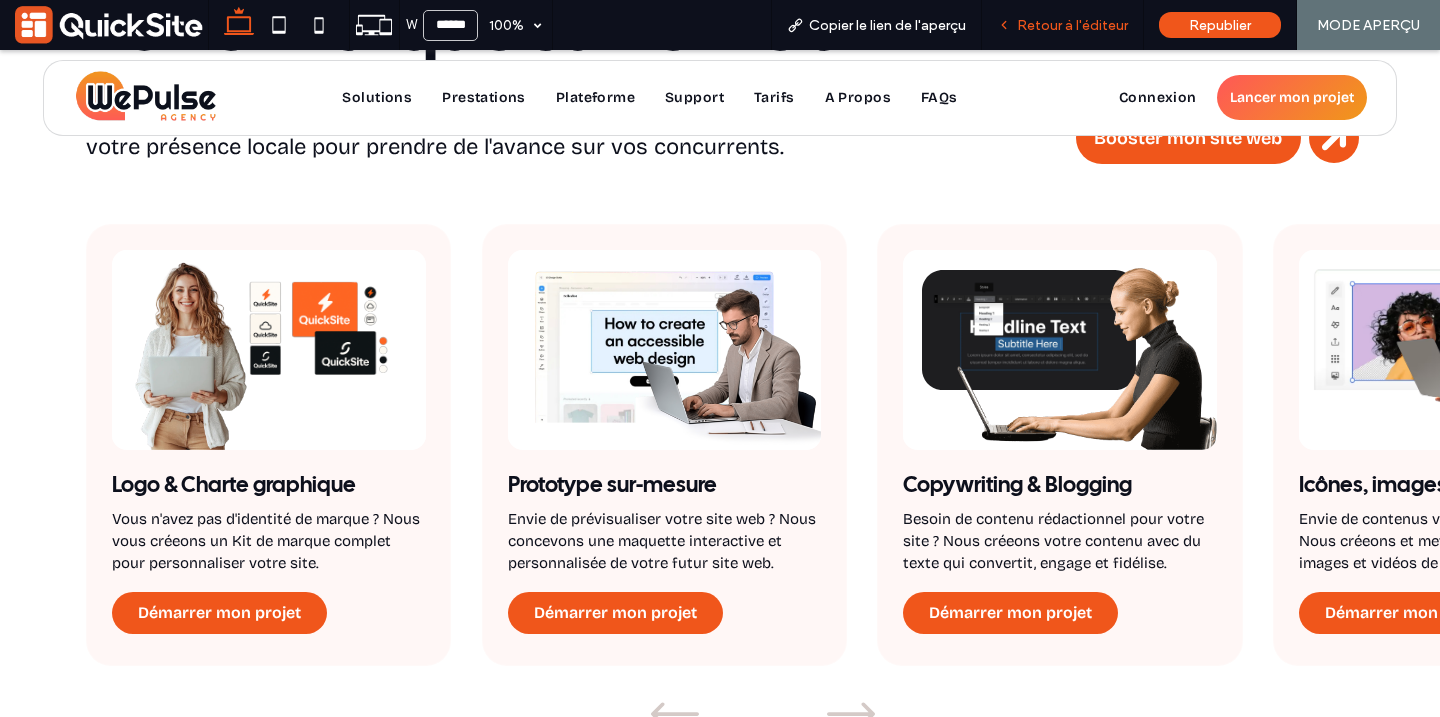 click on "Retour à l'éditeur" at bounding box center [1072, 25] 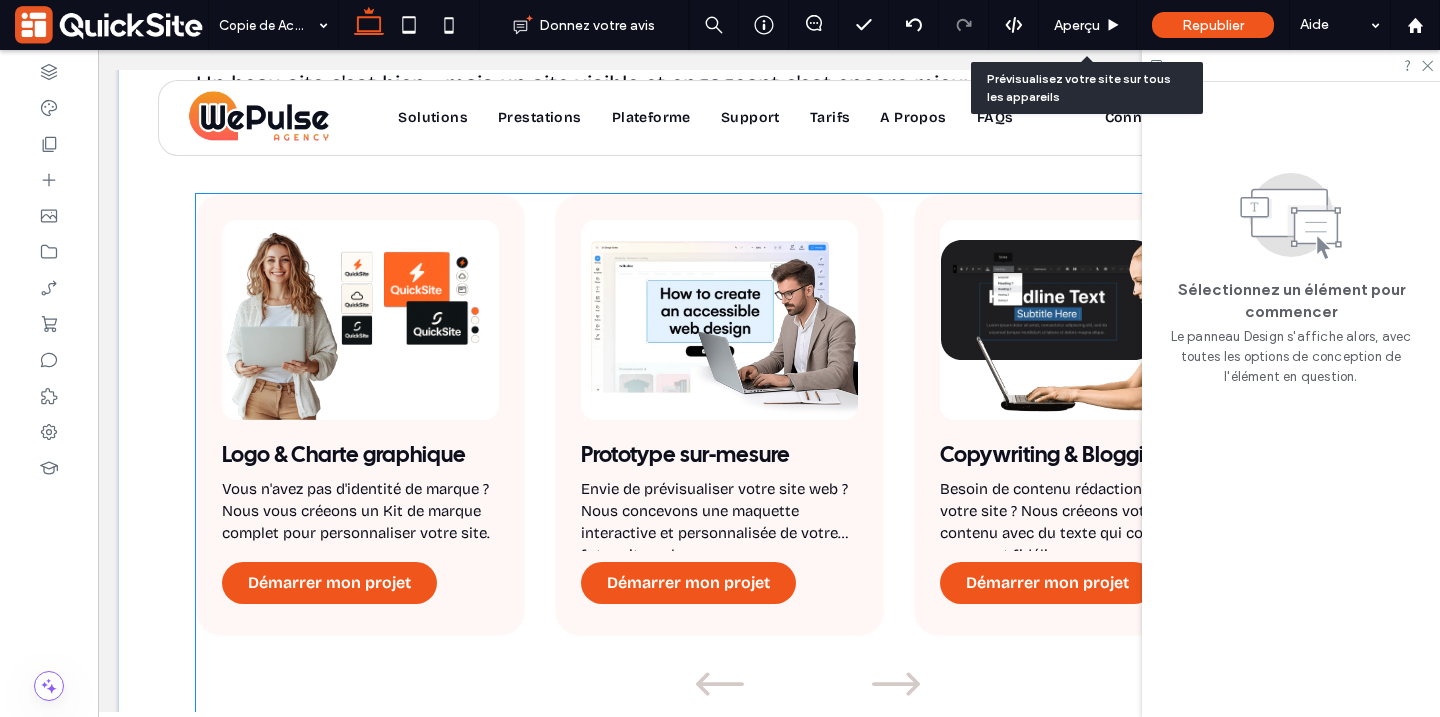 scroll, scrollTop: 1772, scrollLeft: 0, axis: vertical 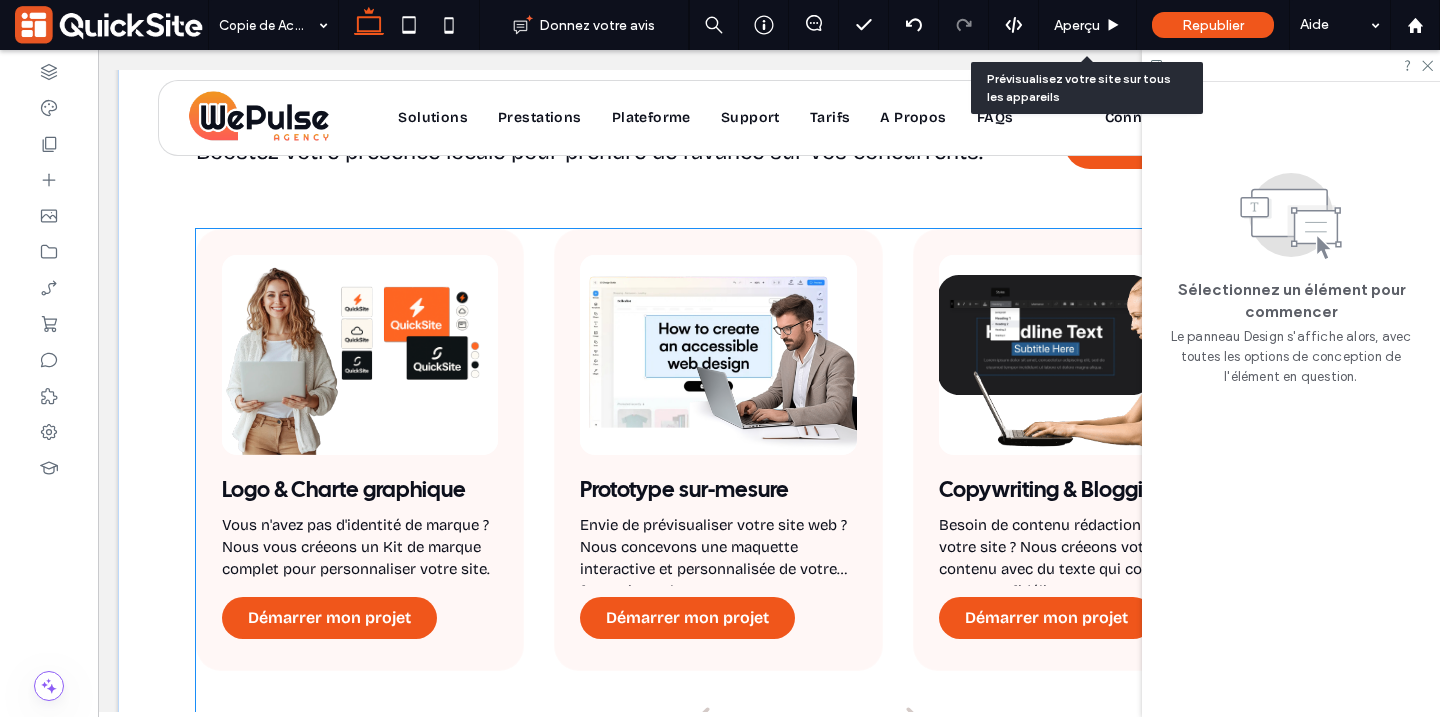 click at bounding box center [718, 355] 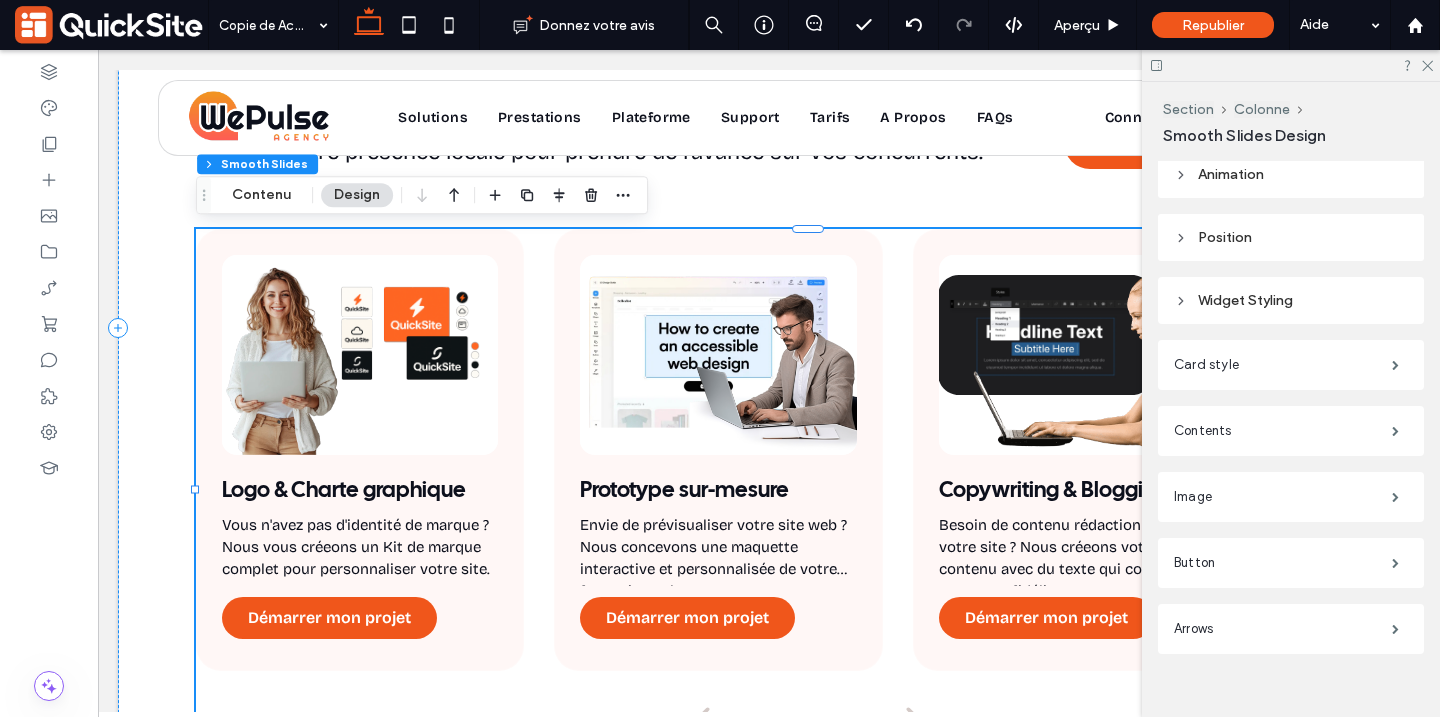 scroll, scrollTop: 567, scrollLeft: 0, axis: vertical 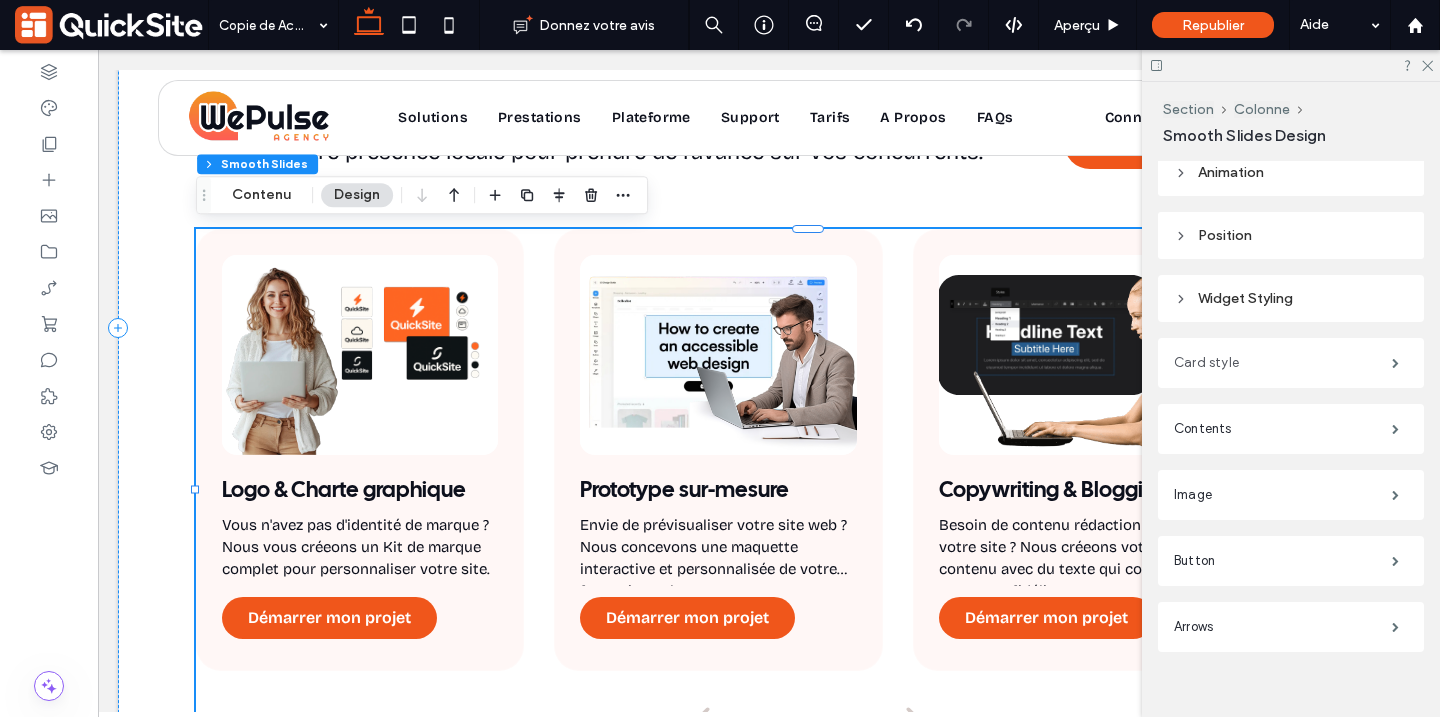 click on "Card style" at bounding box center [1283, 363] 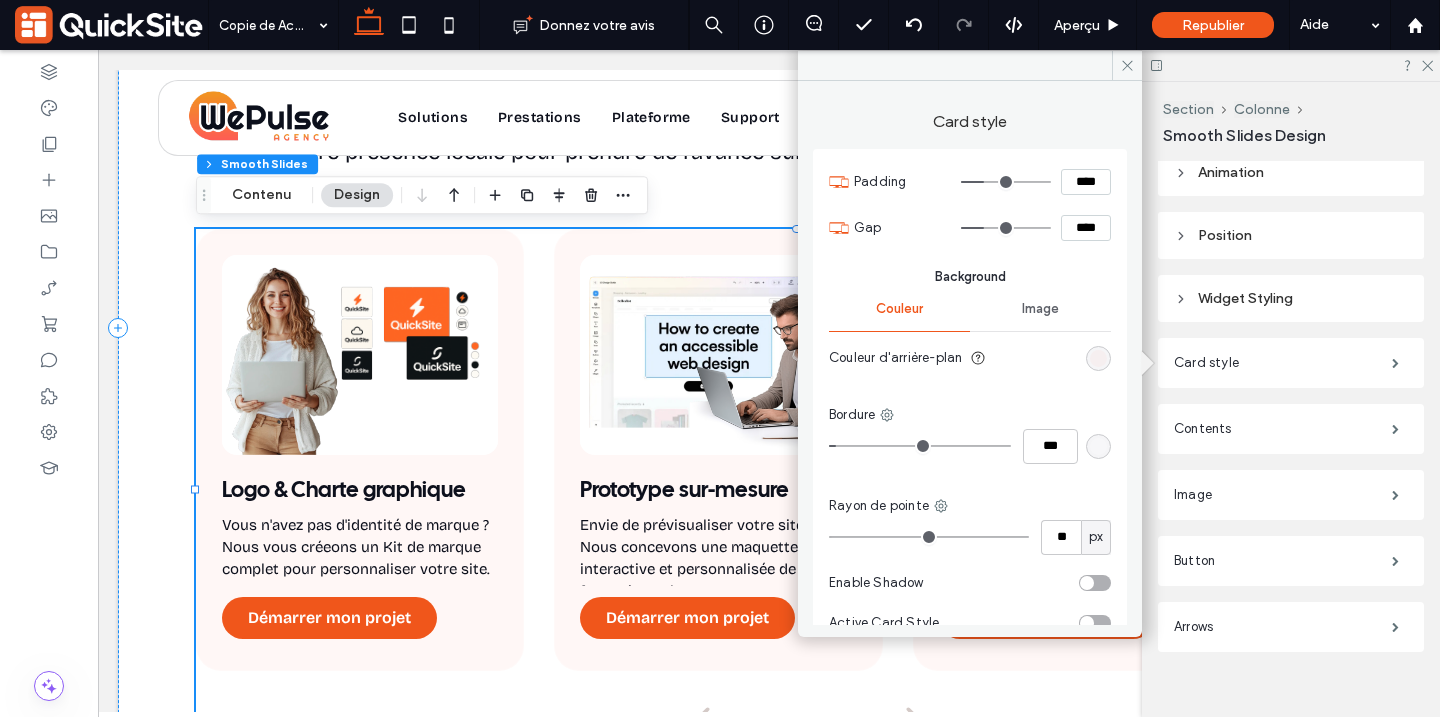 click at bounding box center (1098, 358) 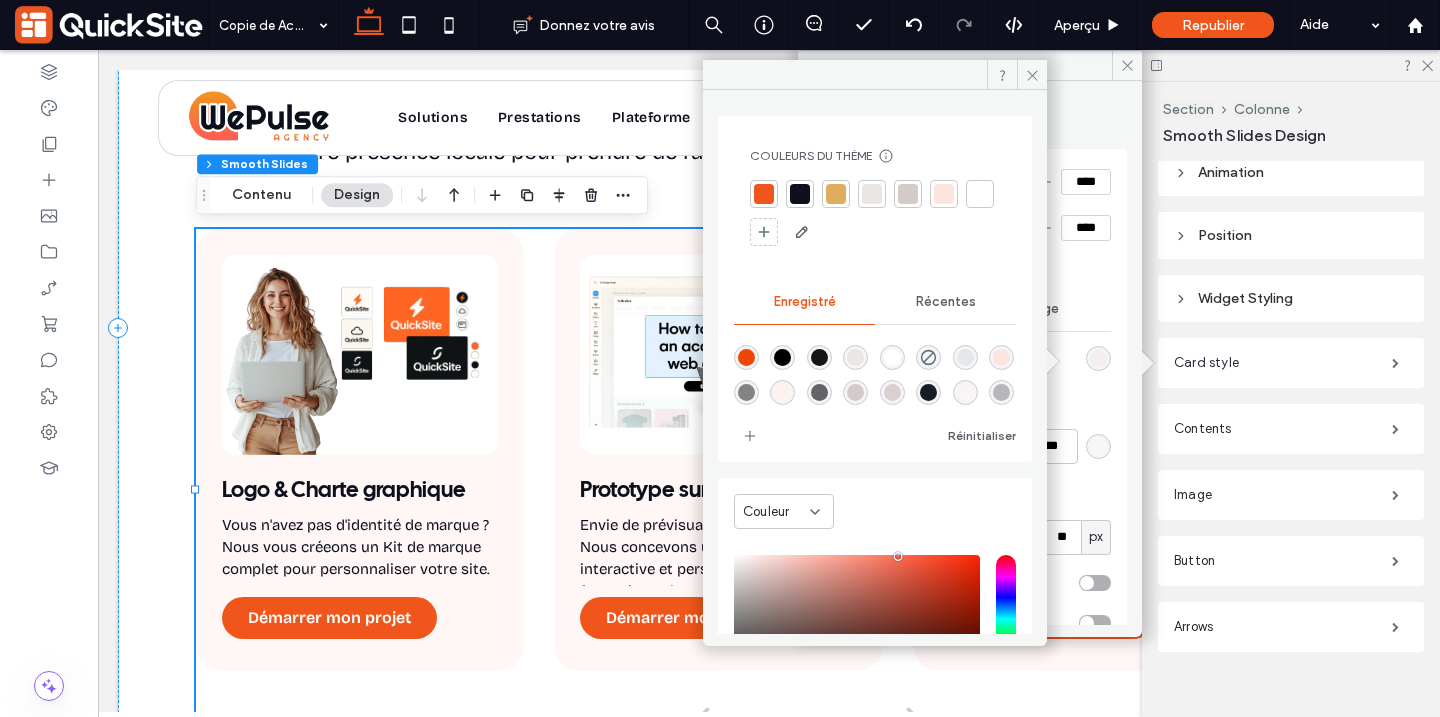 click at bounding box center (872, 194) 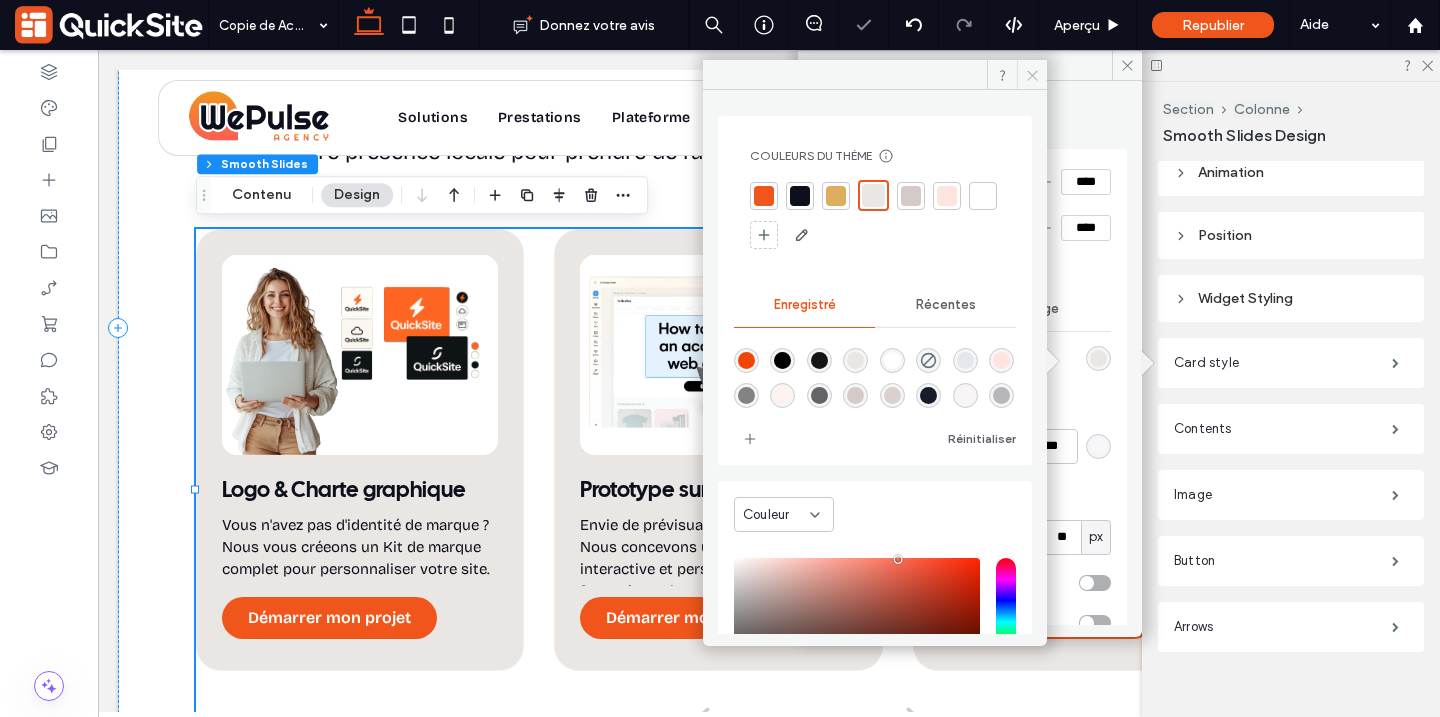 click 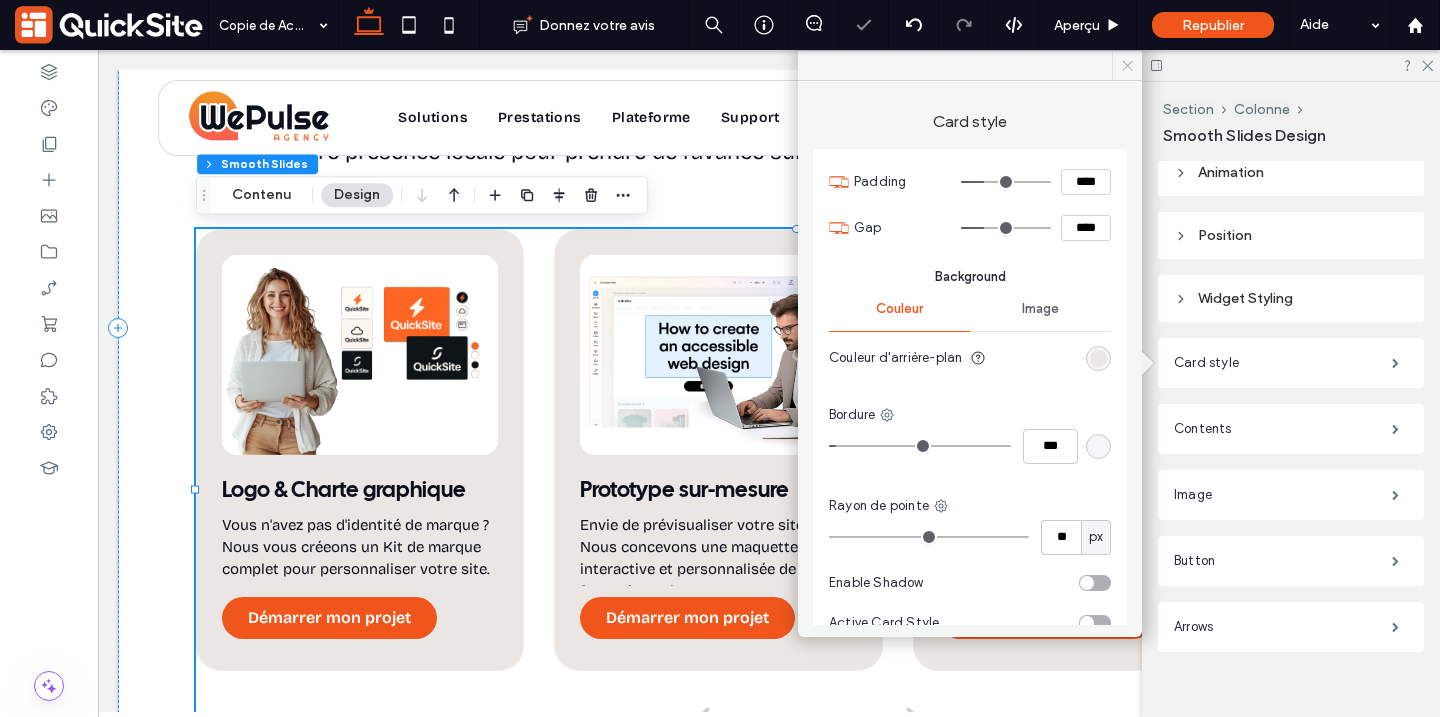 click 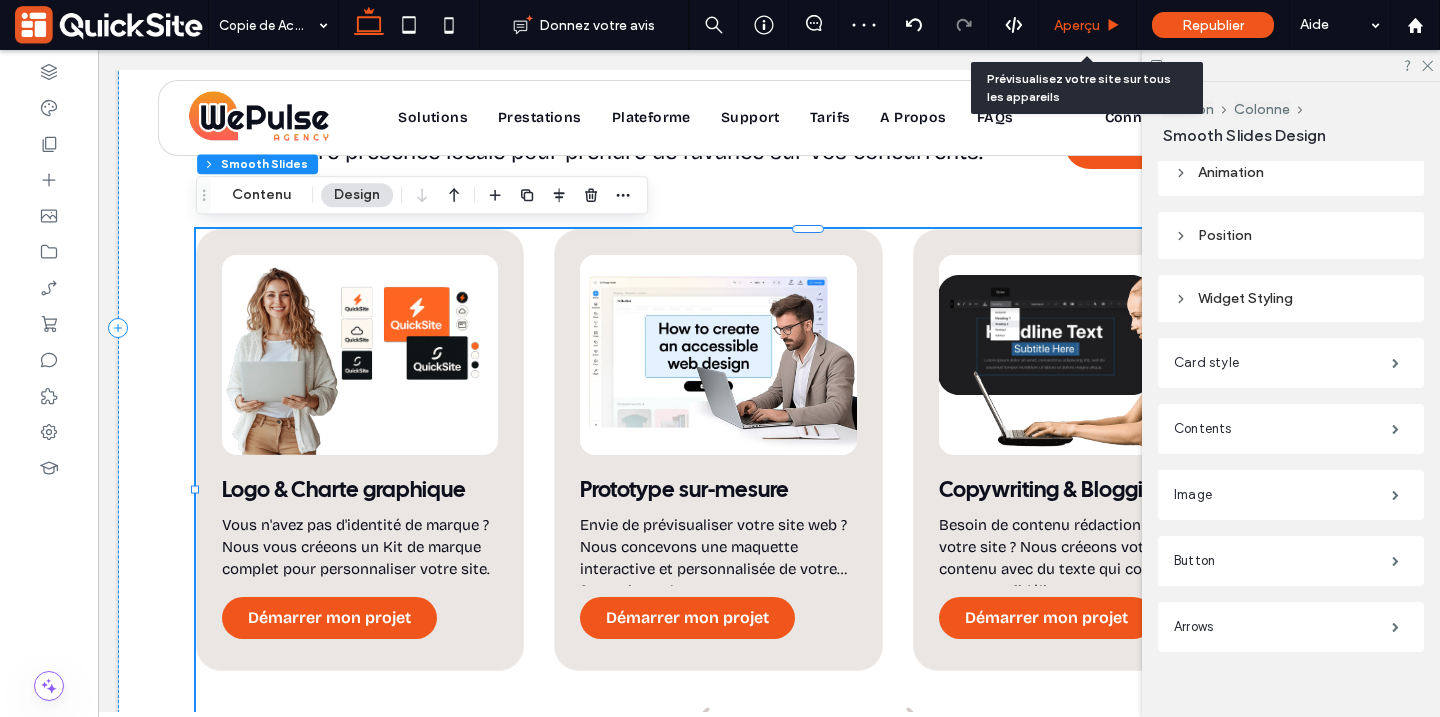 click on "Aperçu" at bounding box center [1077, 25] 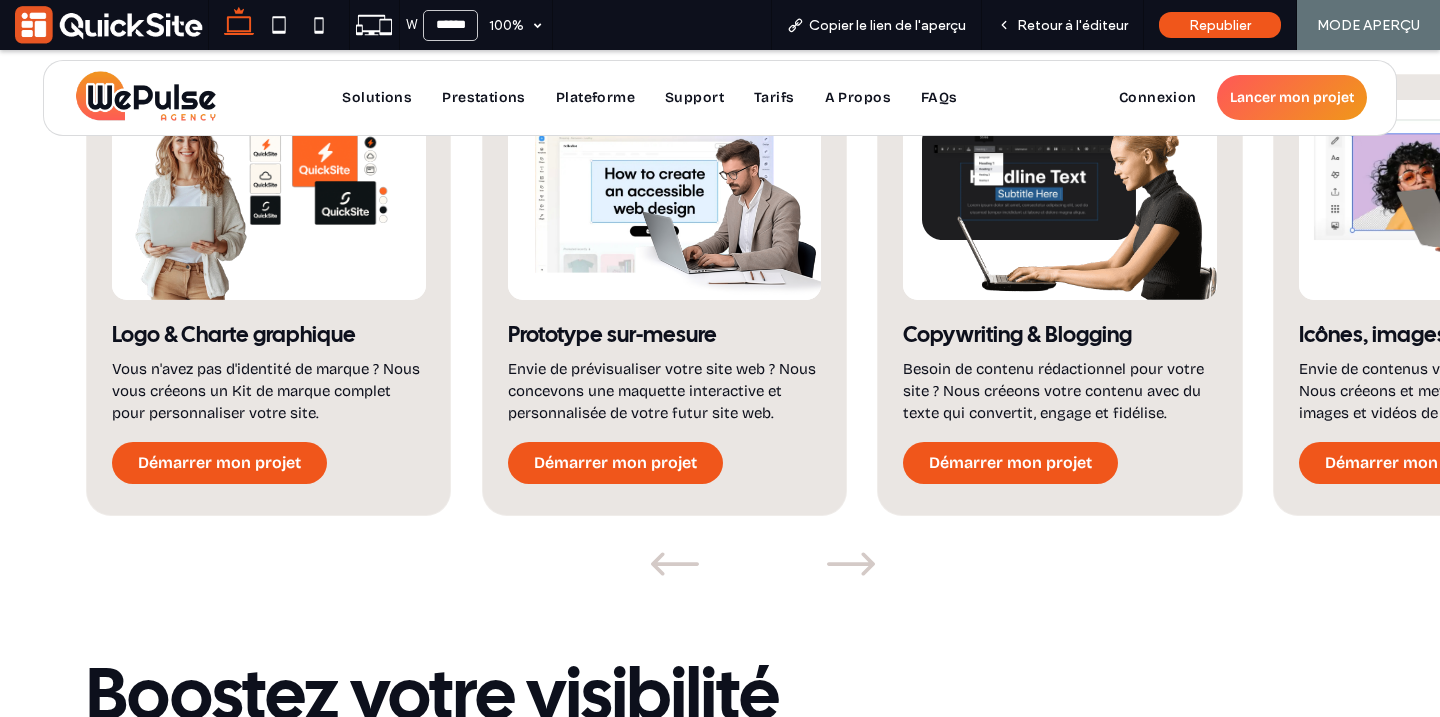 scroll, scrollTop: 1962, scrollLeft: 0, axis: vertical 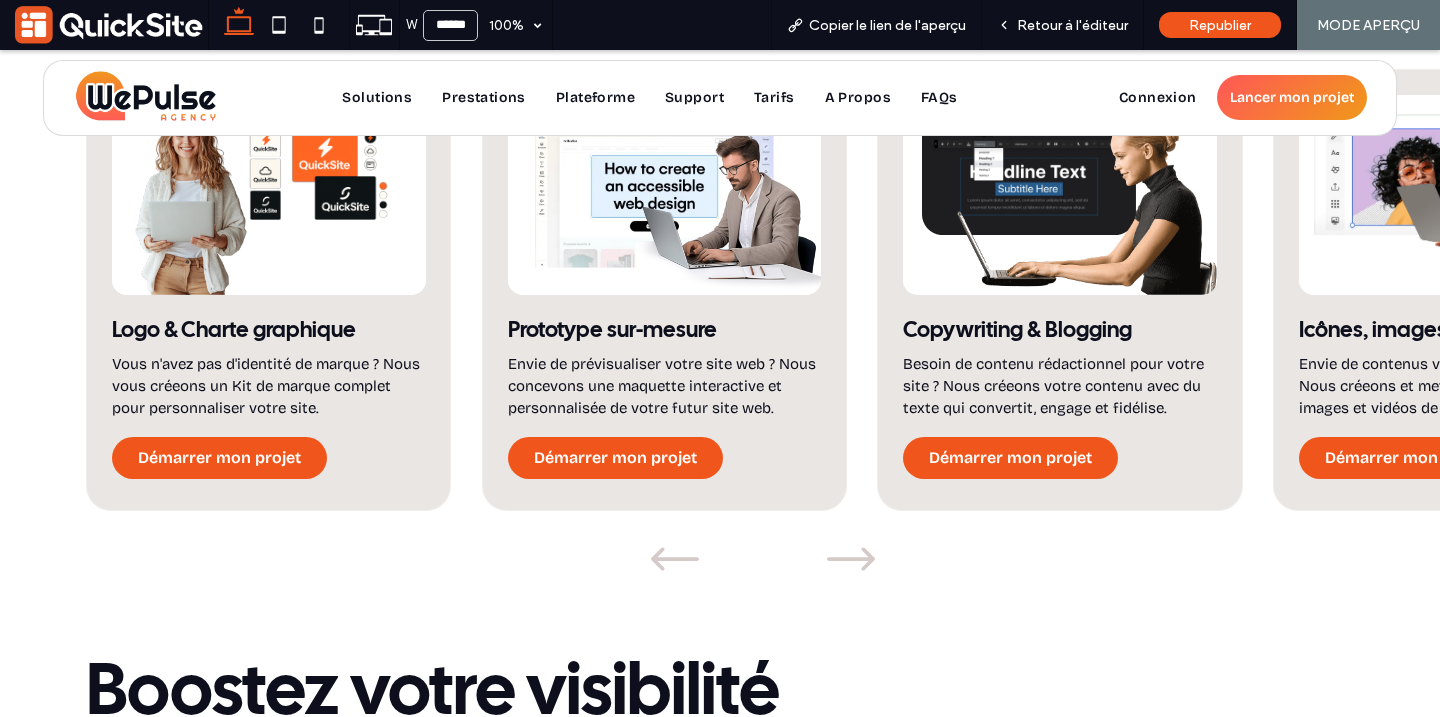 click 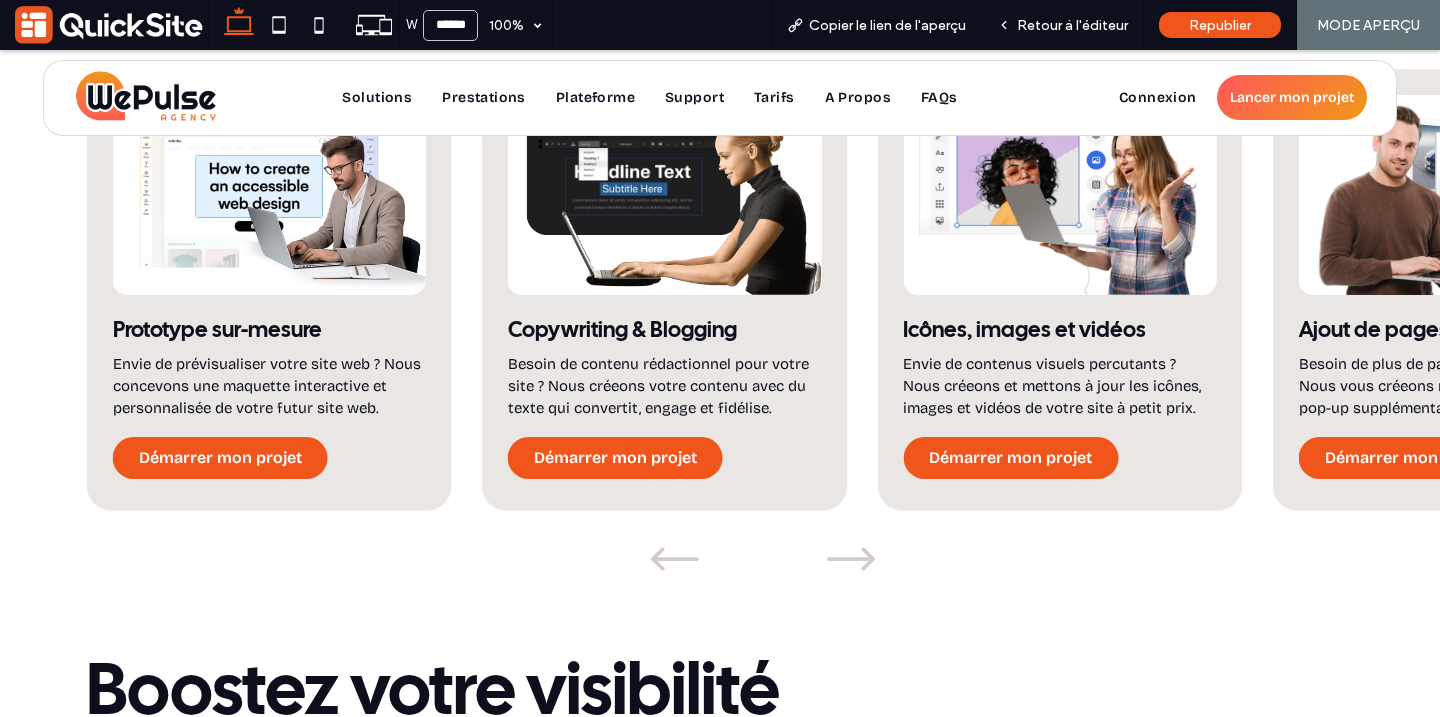 click 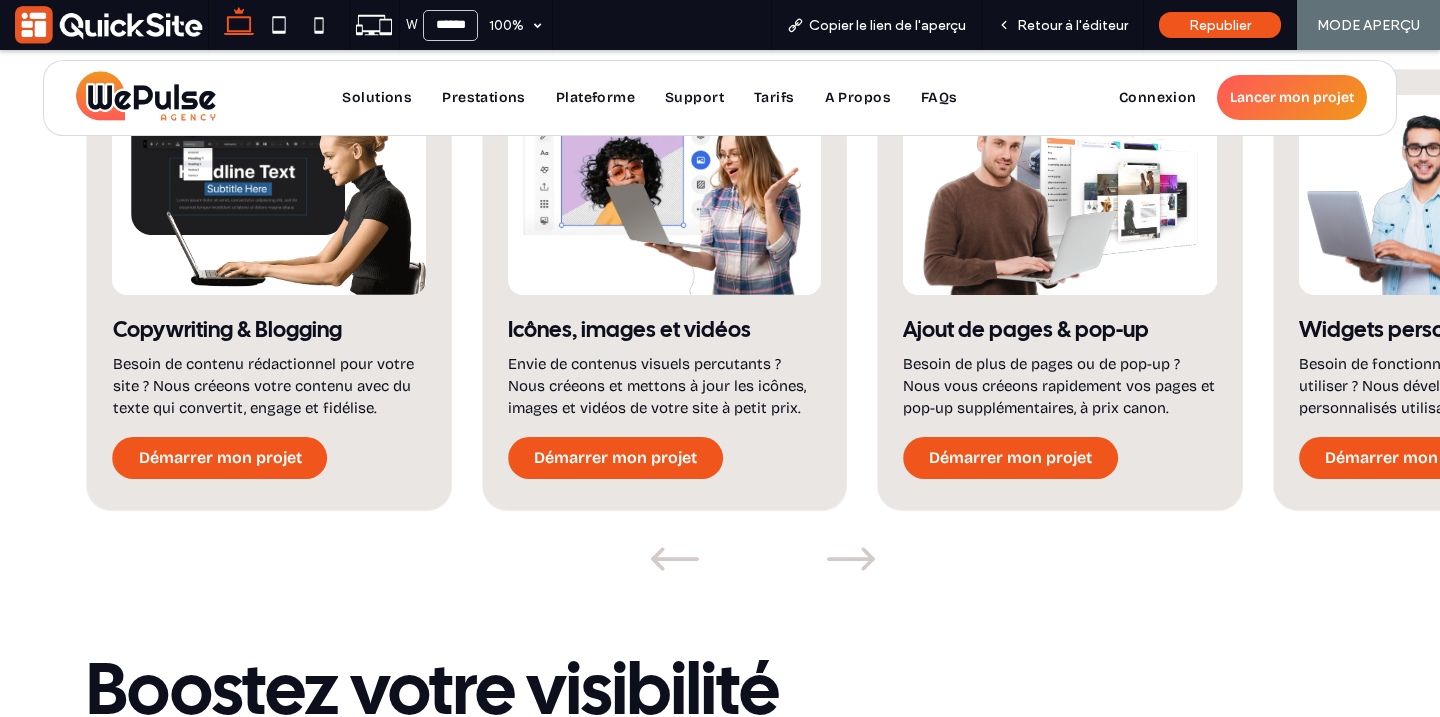 click 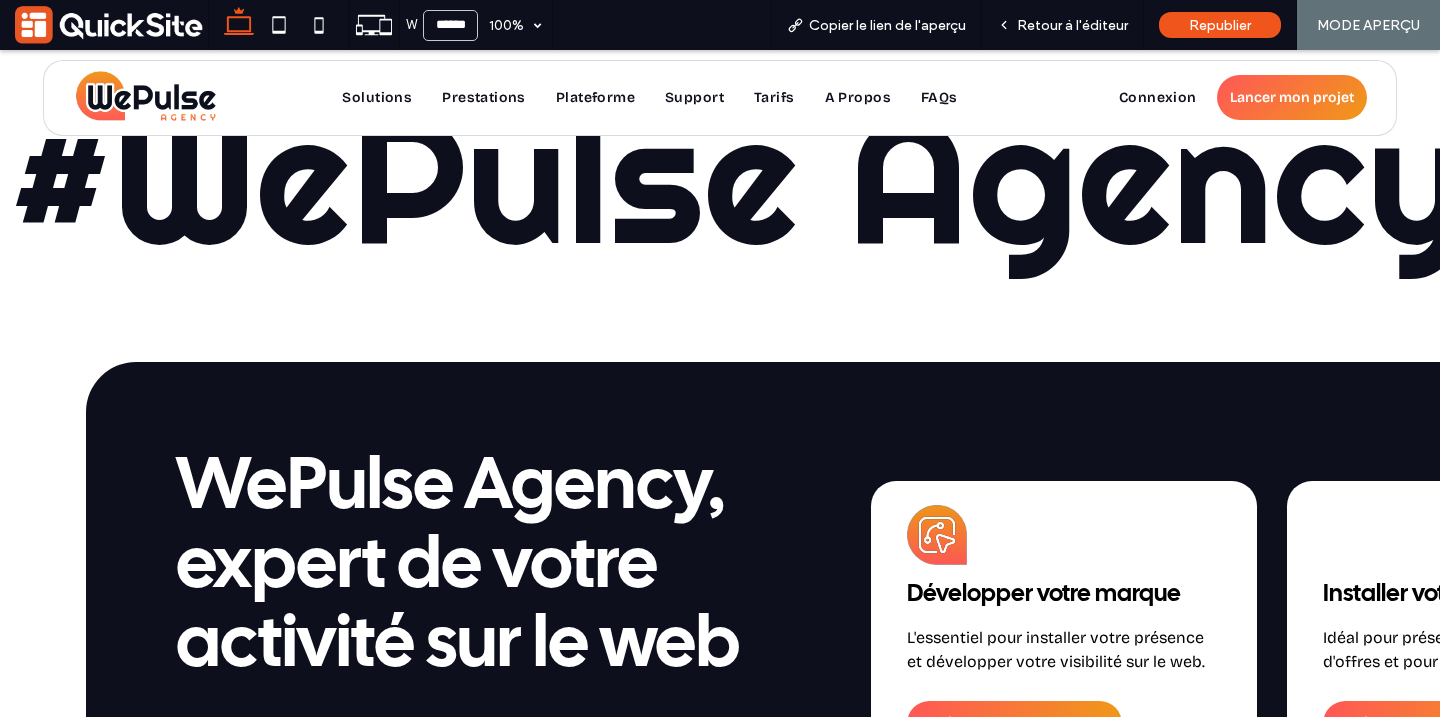 scroll, scrollTop: 662, scrollLeft: 0, axis: vertical 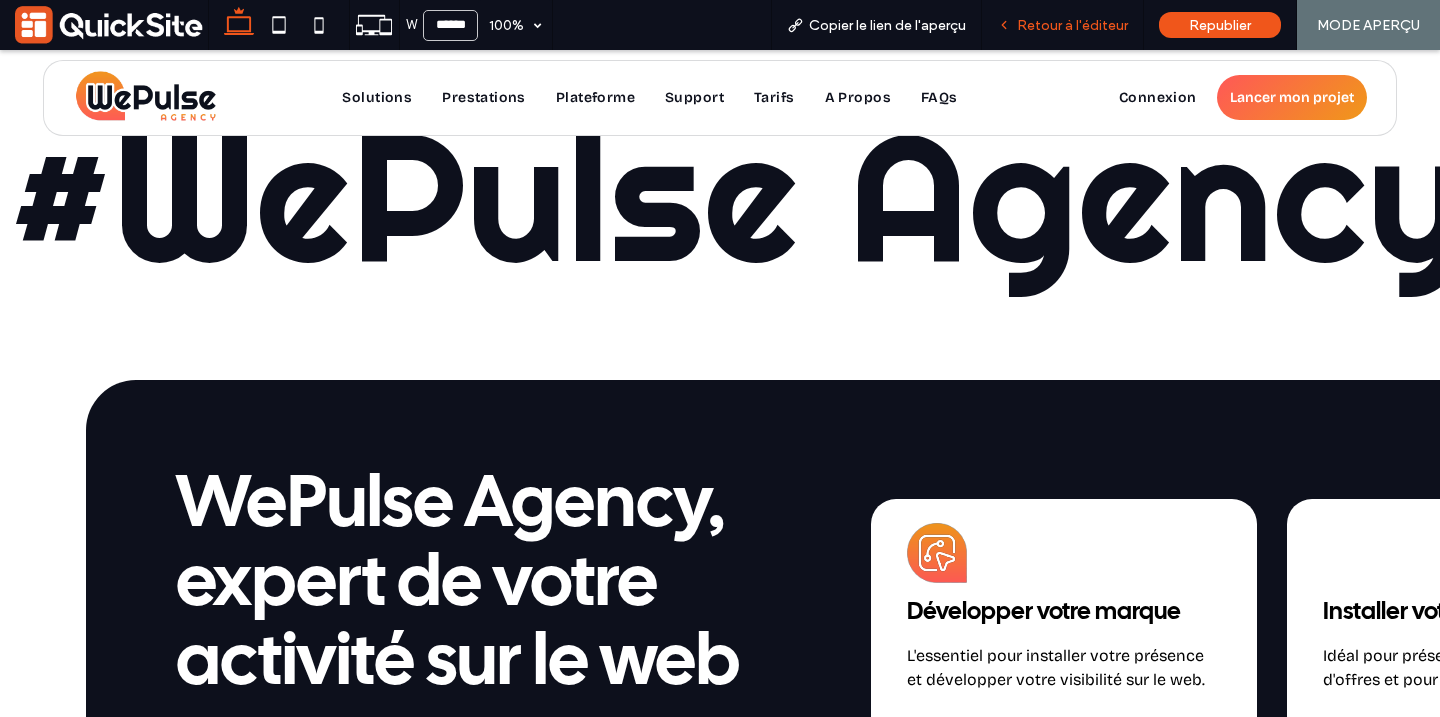 click on "Retour à l'éditeur" at bounding box center [1063, 25] 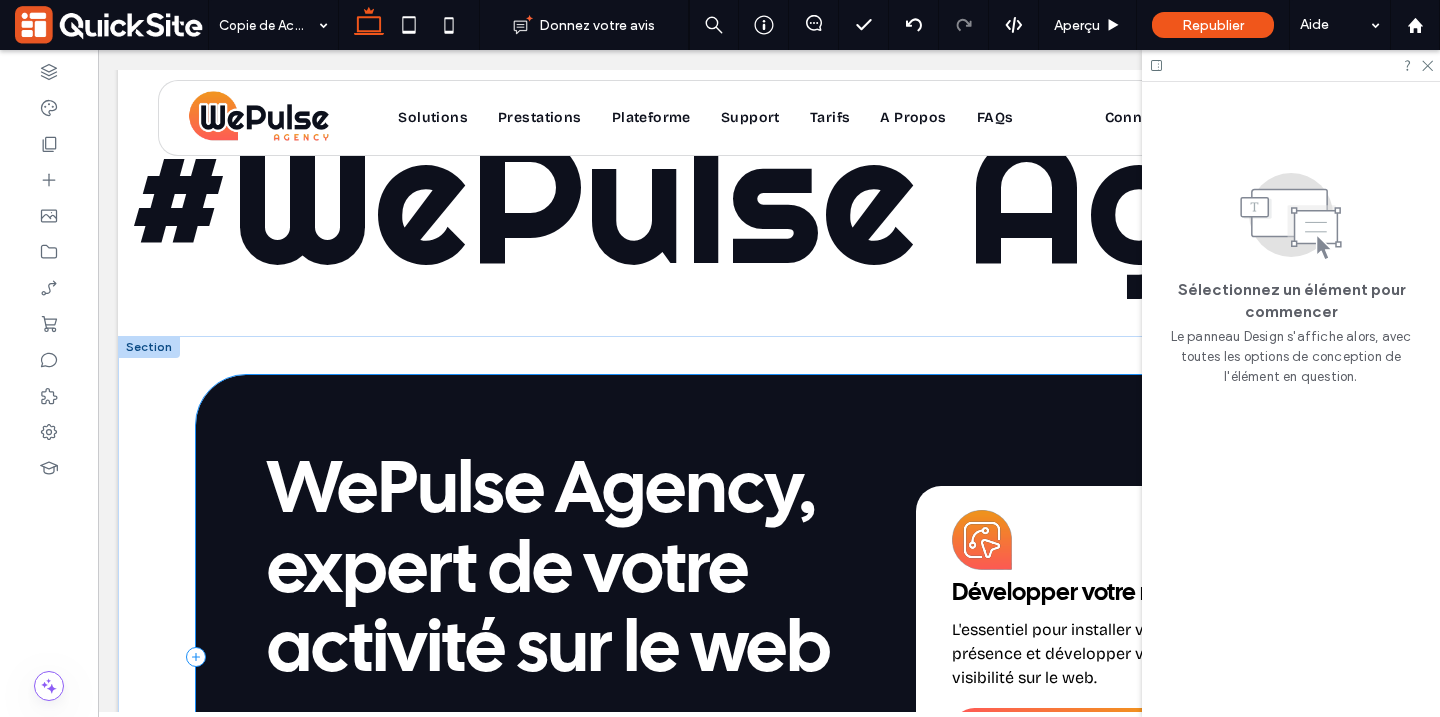 click on "WePulse Agency, expert de votre activité sur le web
WePulse
Agency , l'agence web au service des petites entreprises qui souhaitent booster leur activité en utilisant.
Booster mon activité
Scroll Home, QuickSite Studio, Création de site web professionnel, moderne, responsive et optimisé SEO
Développer votre marque
L'essentiel pour installer votre présence et développer votre visibilité sur le web.
Démarrer mon projet" at bounding box center (808, 657) 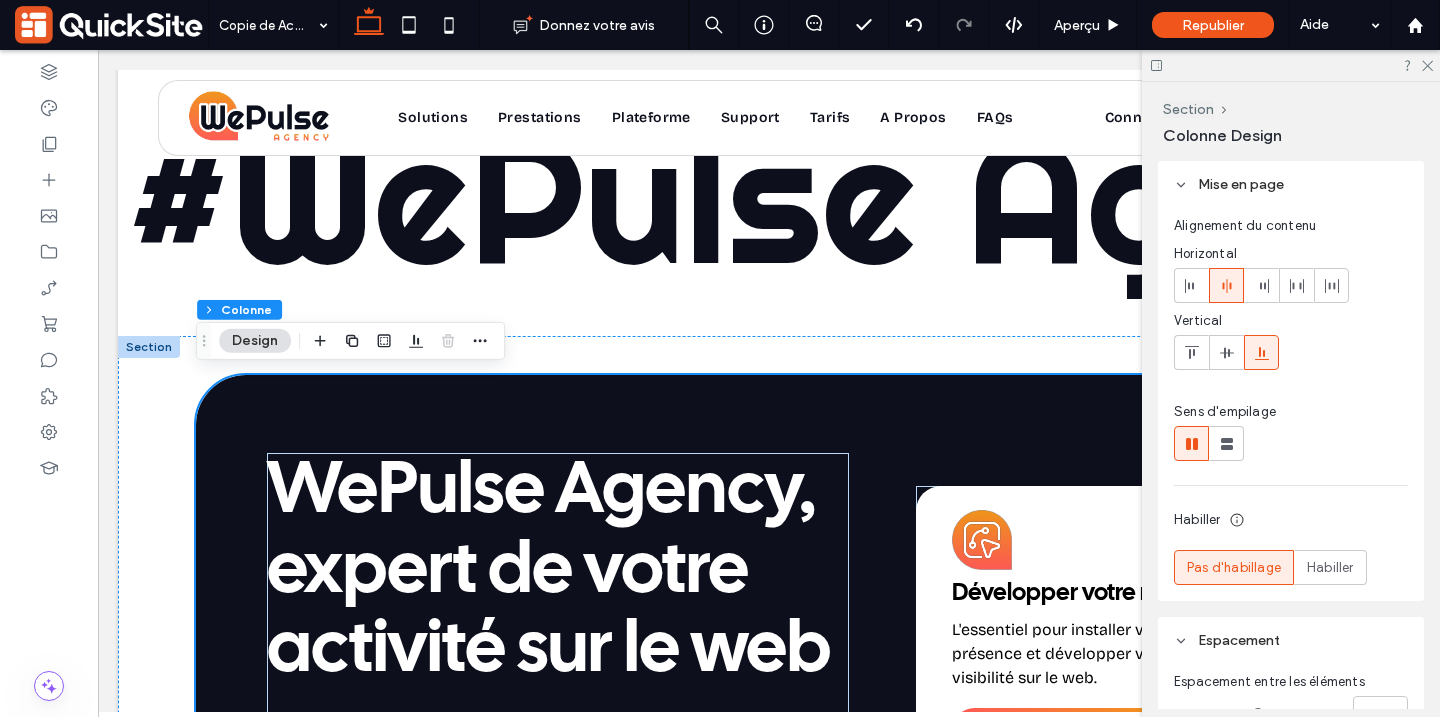 scroll, scrollTop: 1097, scrollLeft: 0, axis: vertical 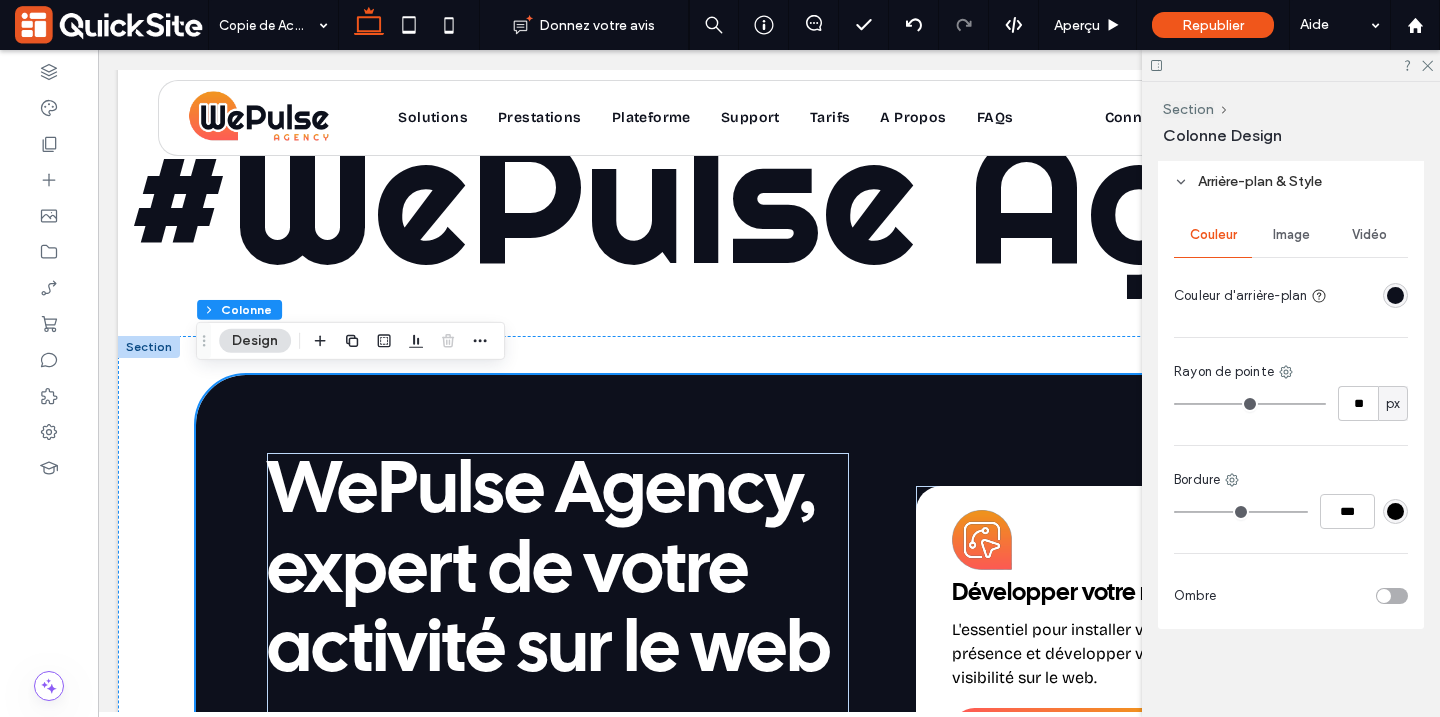 click at bounding box center (1395, 295) 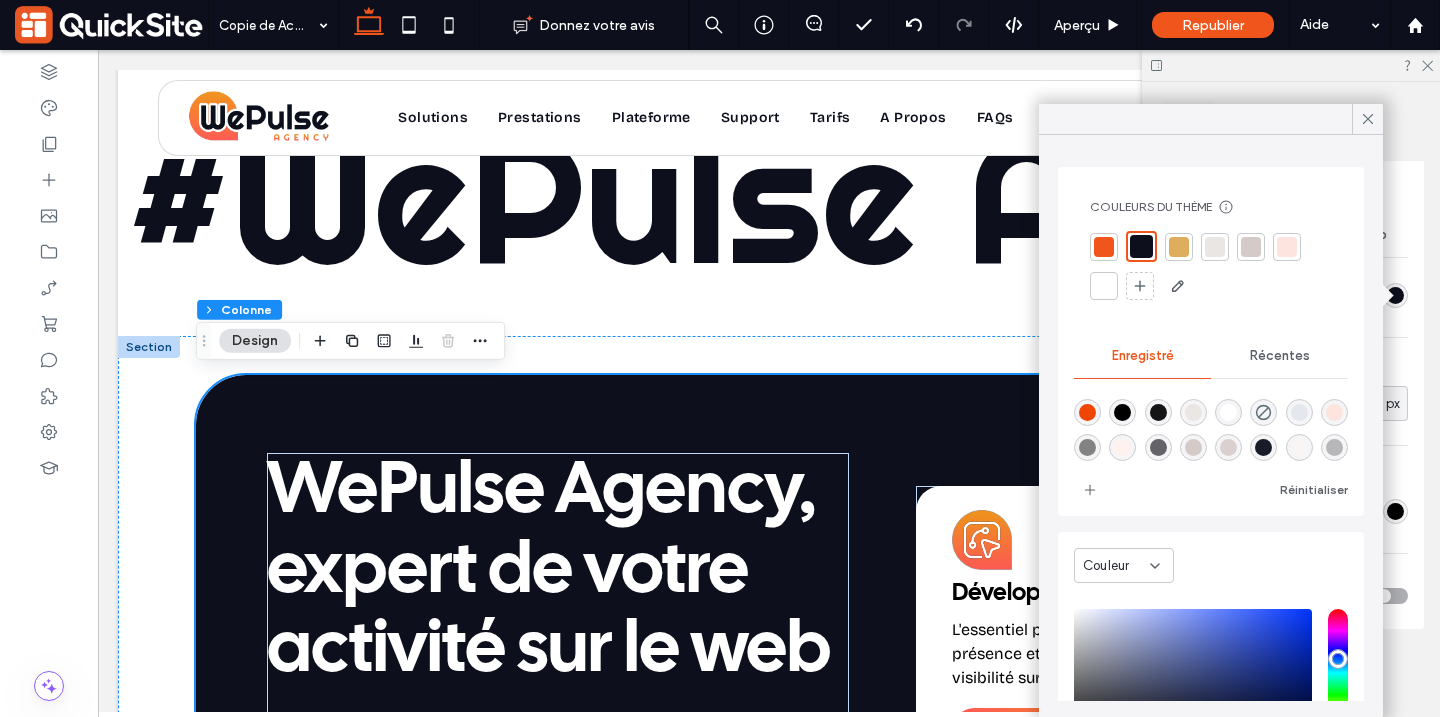 click at bounding box center [1215, 247] 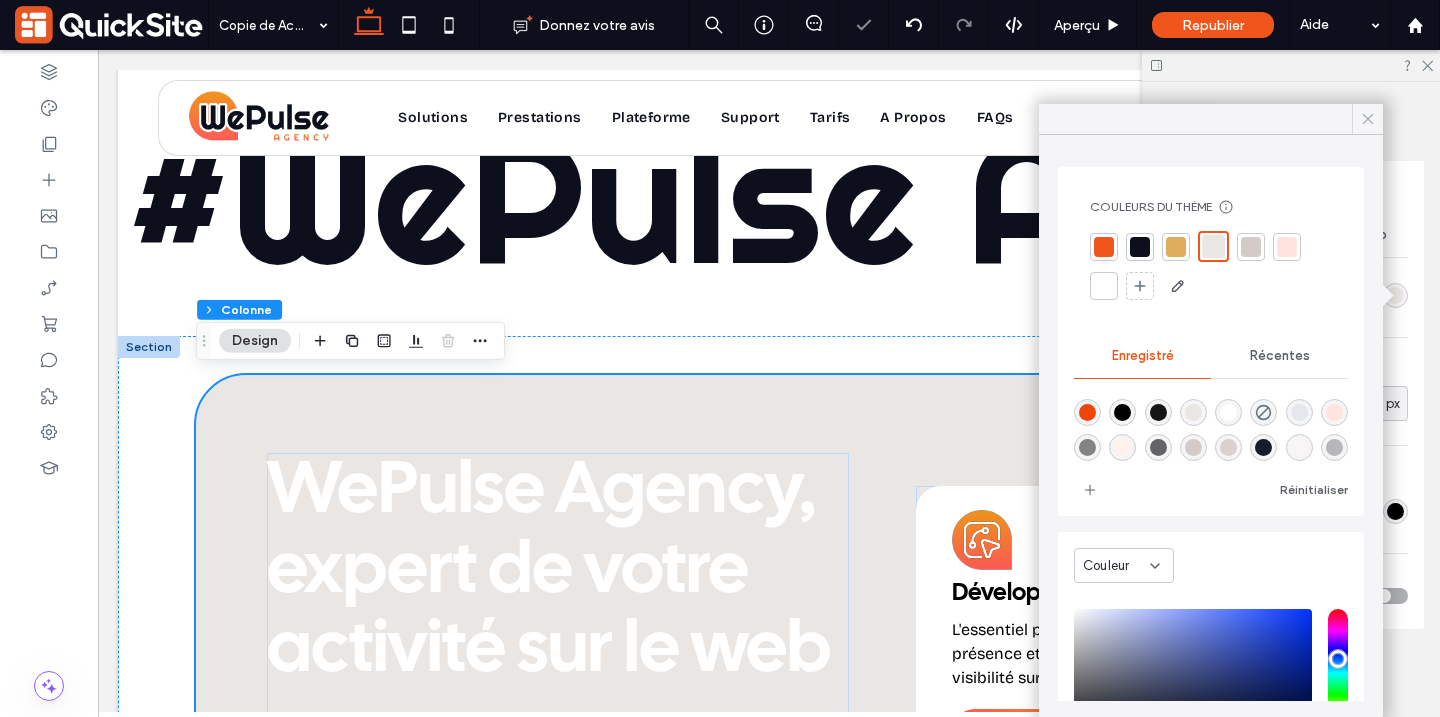 click 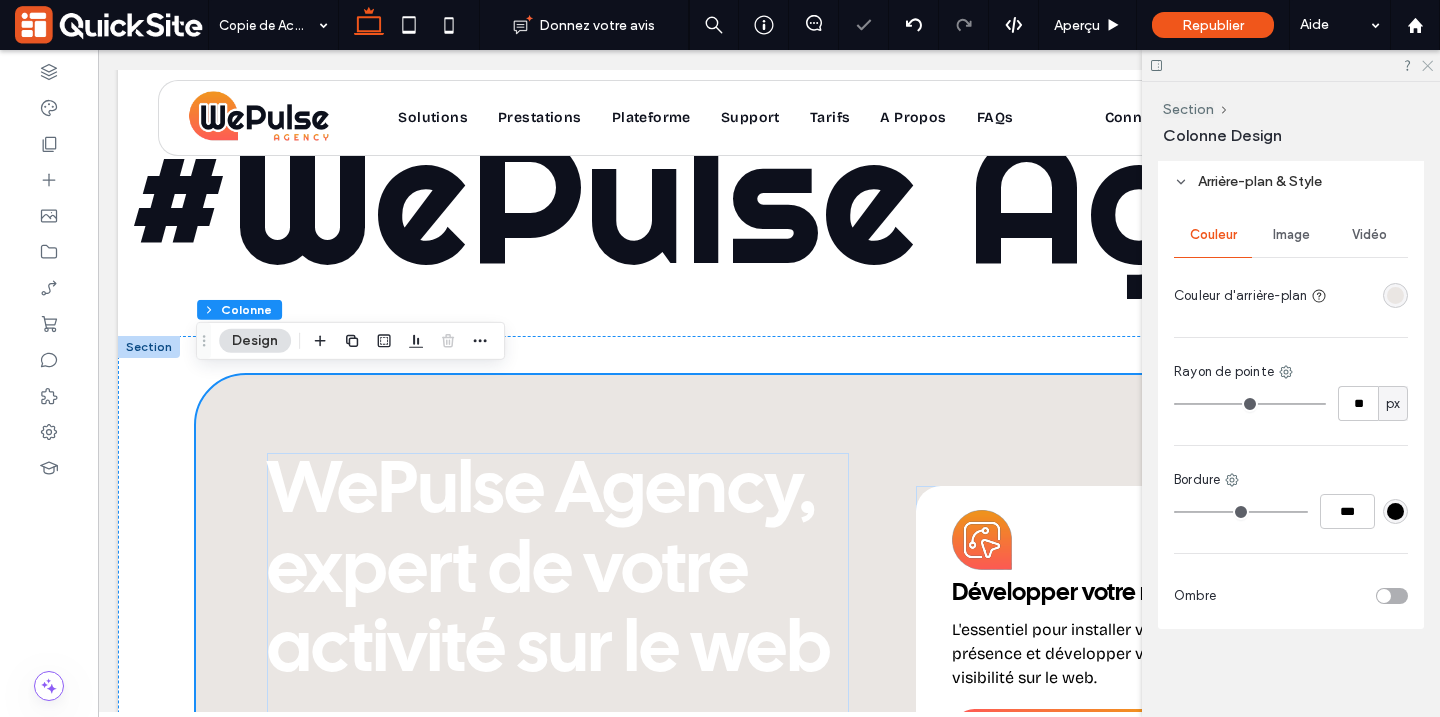 click 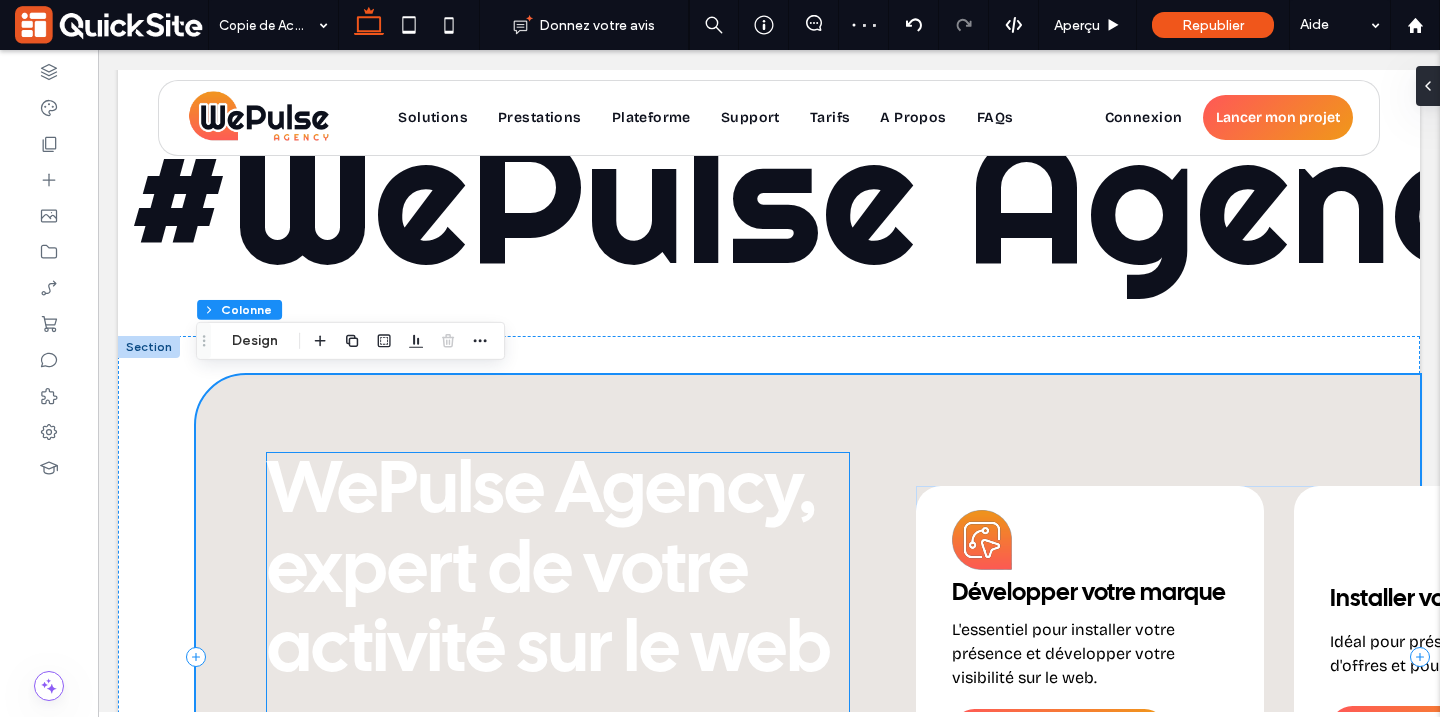 click on "WePulse Agency, expert de votre activité sur le web" at bounding box center [549, 571] 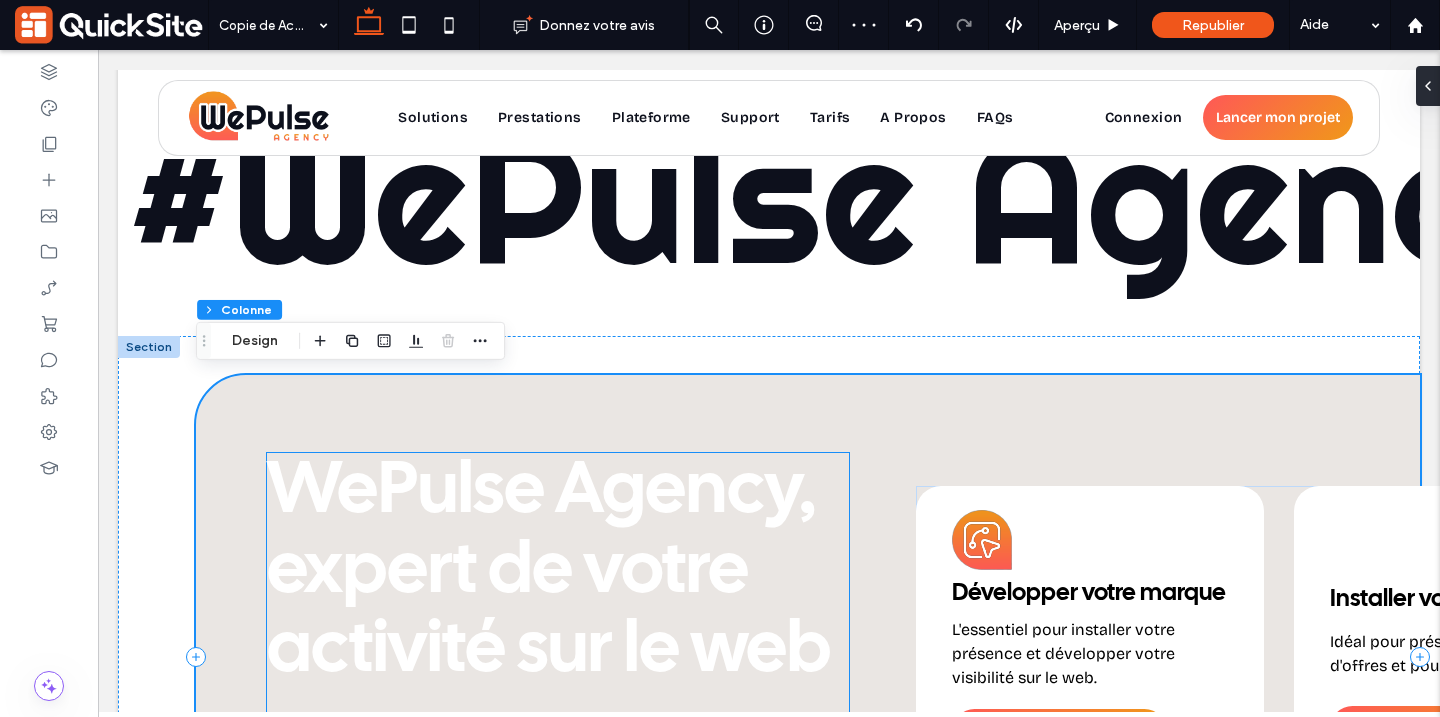 click on "WePulse Agency, expert de votre activité sur le web" at bounding box center [549, 571] 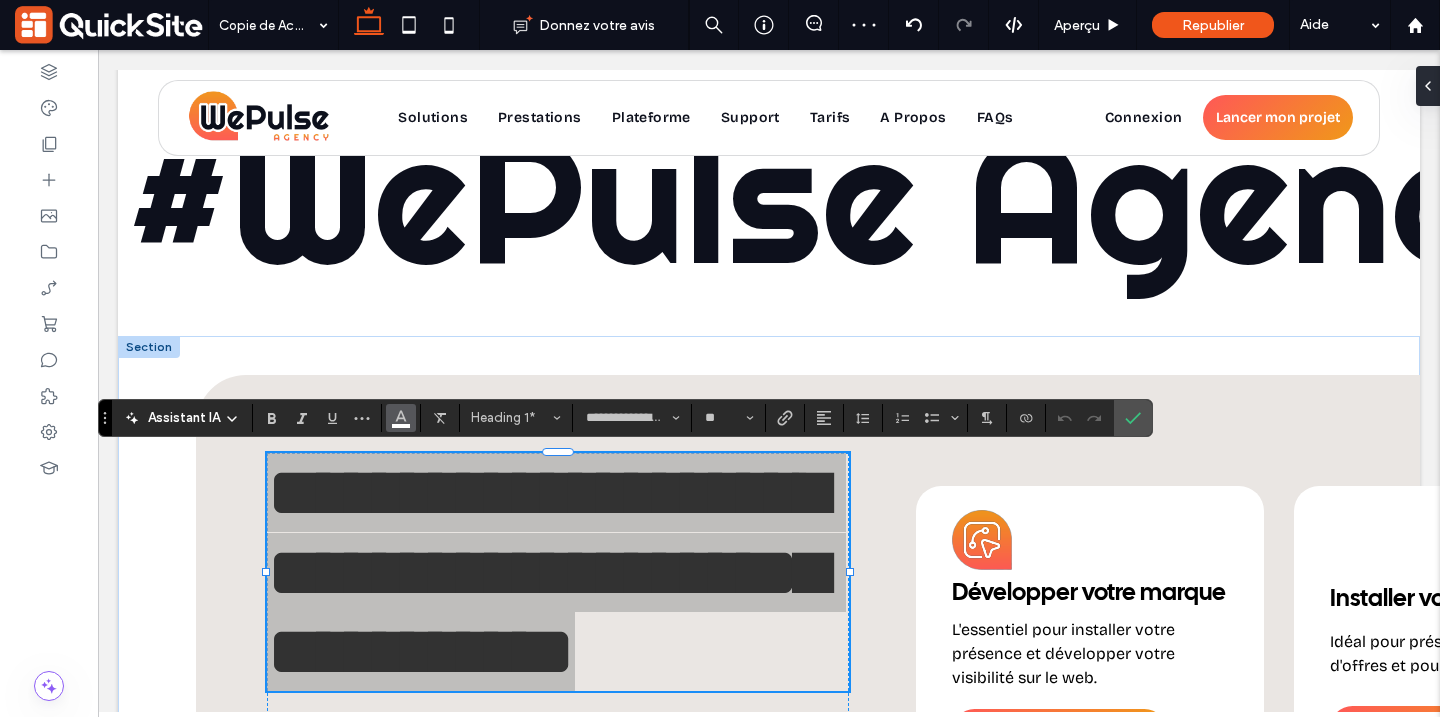 drag, startPoint x: 401, startPoint y: 407, endPoint x: 383, endPoint y: 399, distance: 19.697716 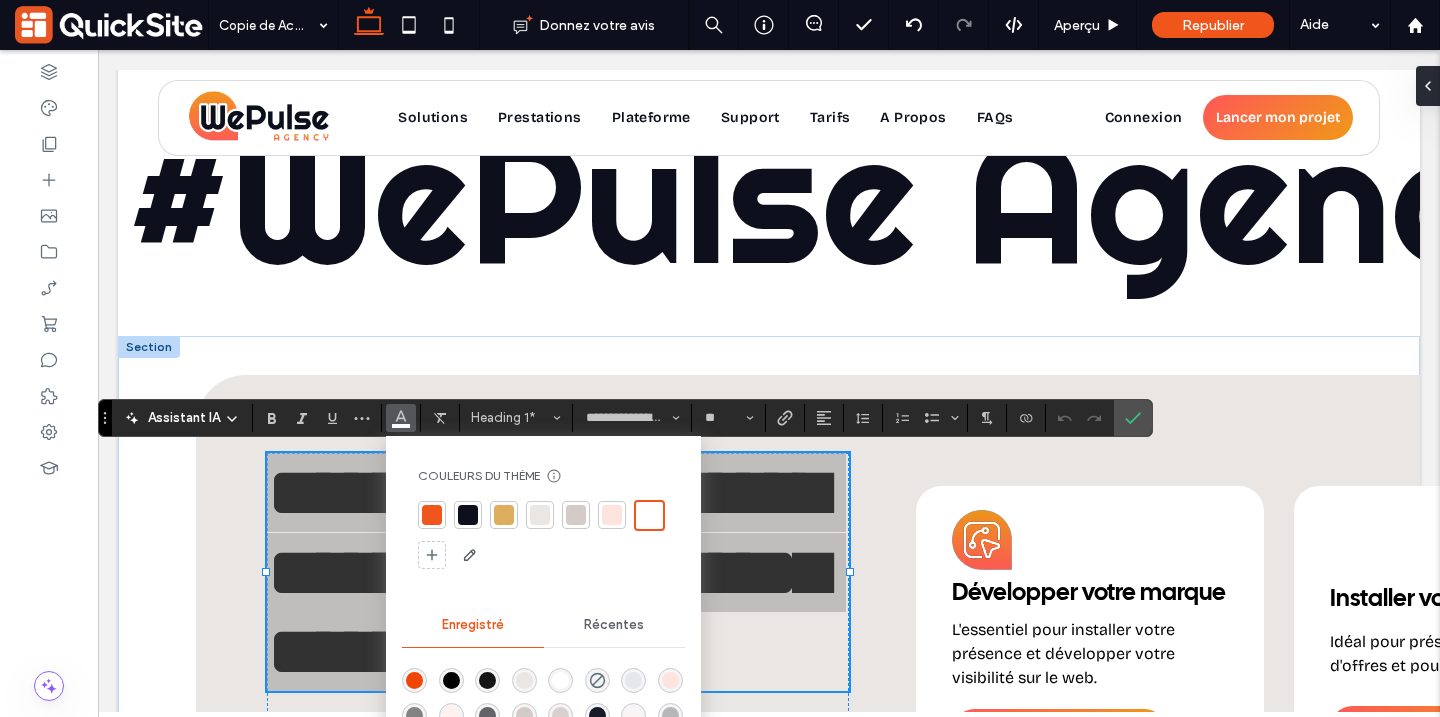 click at bounding box center [468, 515] 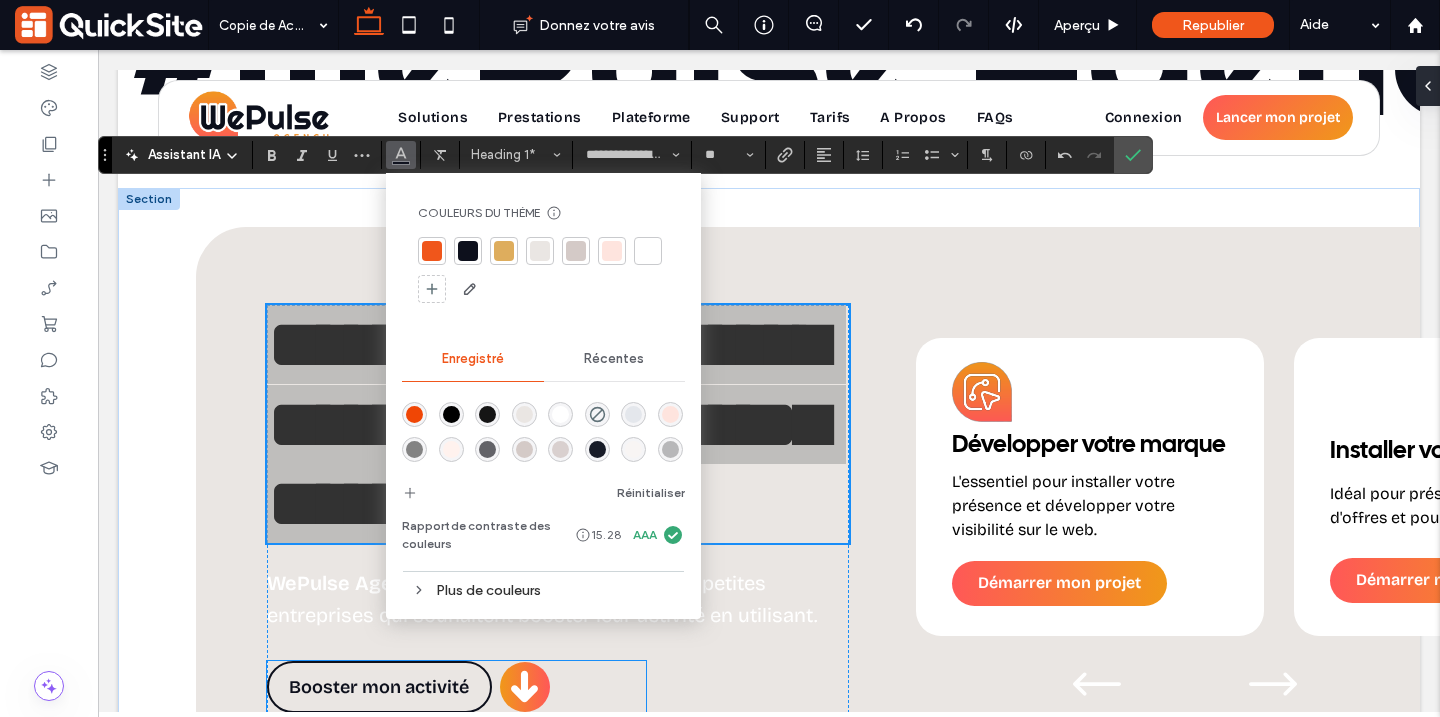 scroll, scrollTop: 983, scrollLeft: 0, axis: vertical 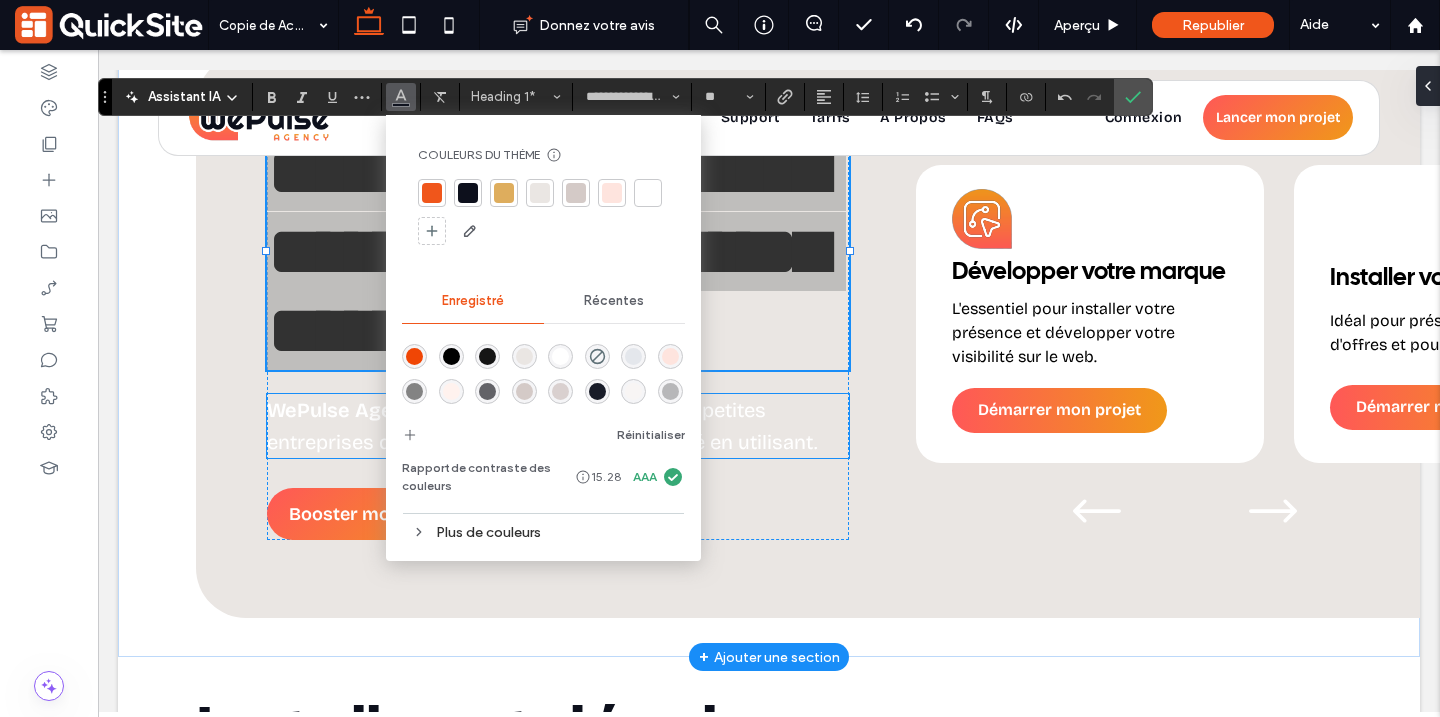 click on "WePulse" at bounding box center [308, 410] 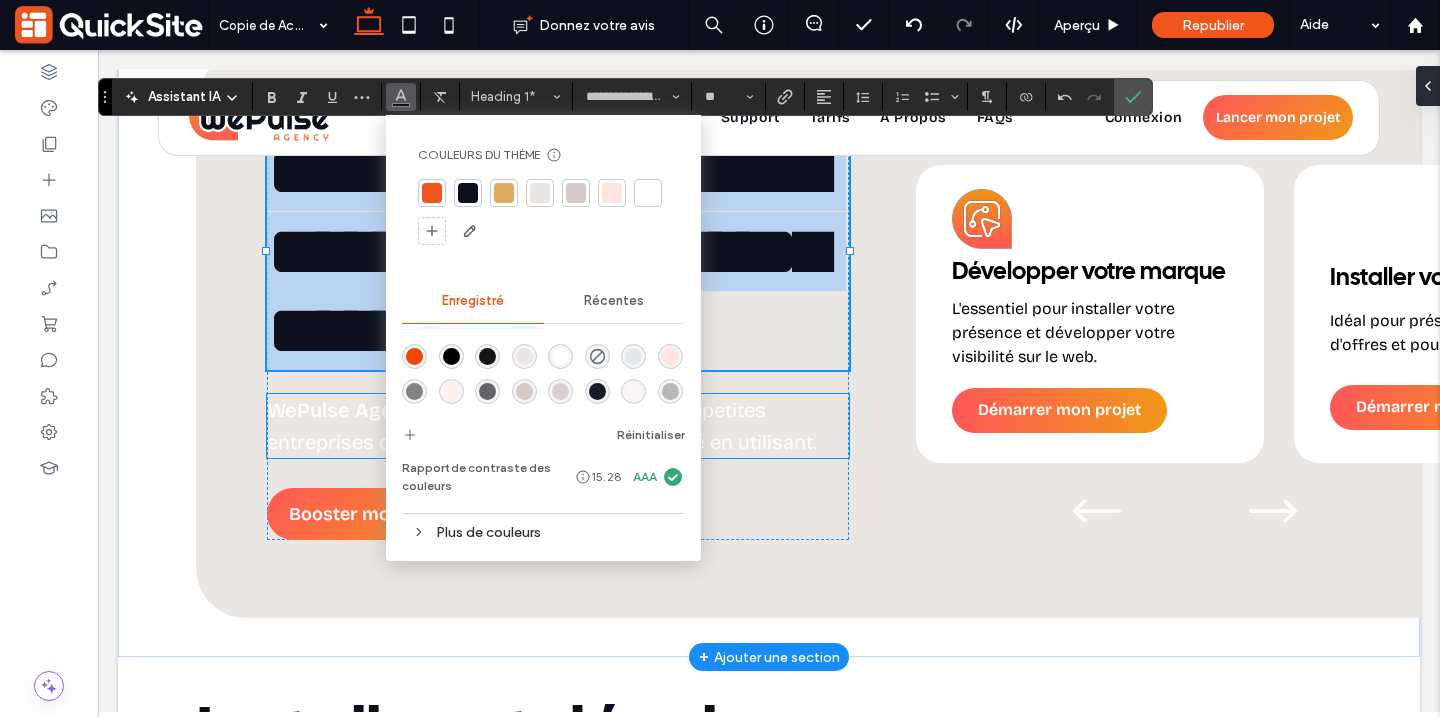 click on "WePulse" at bounding box center (308, 410) 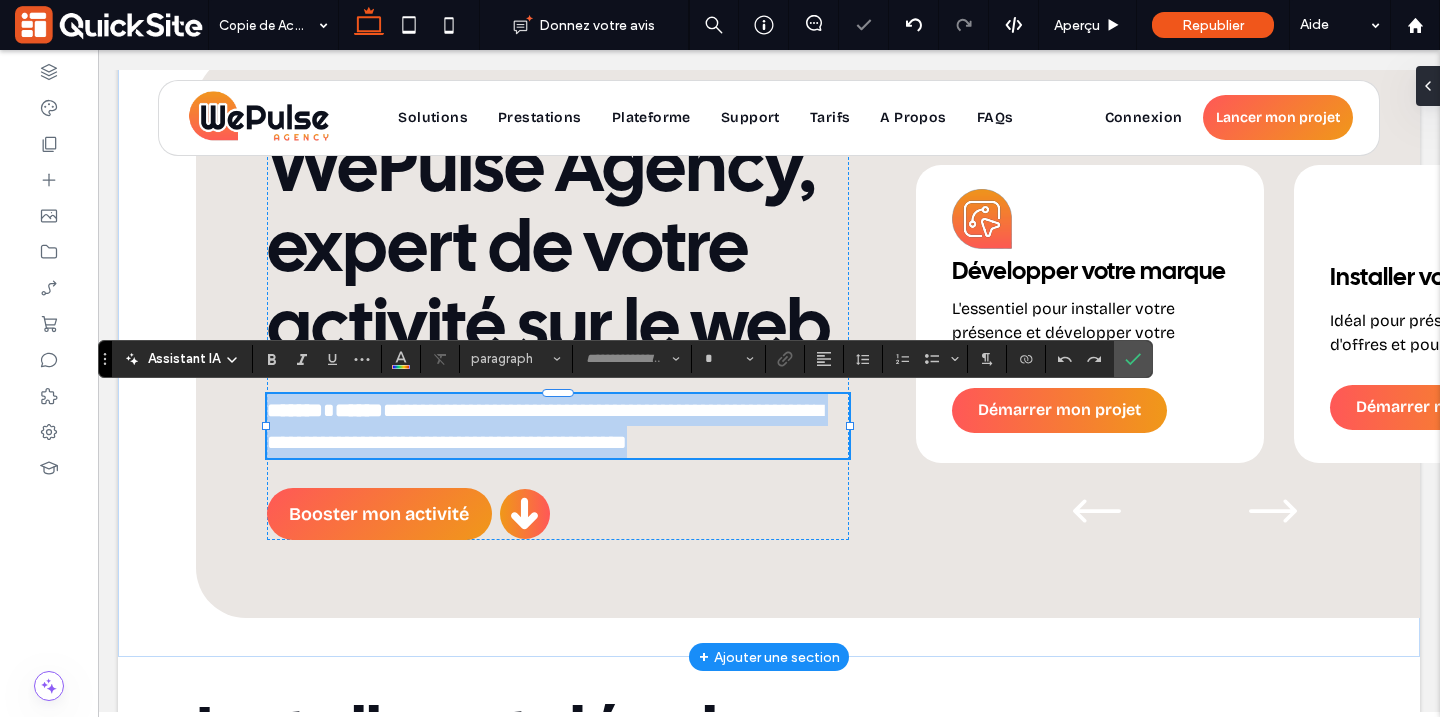 type on "**********" 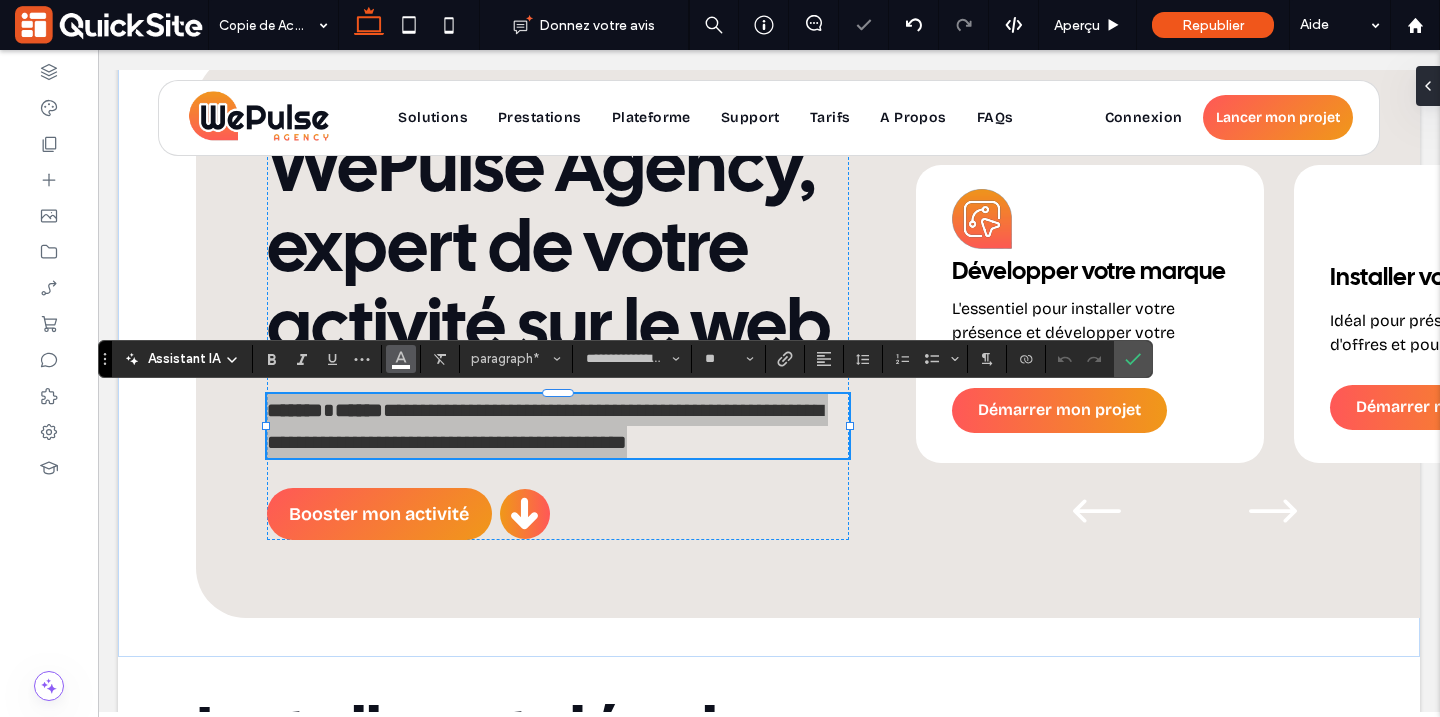 click 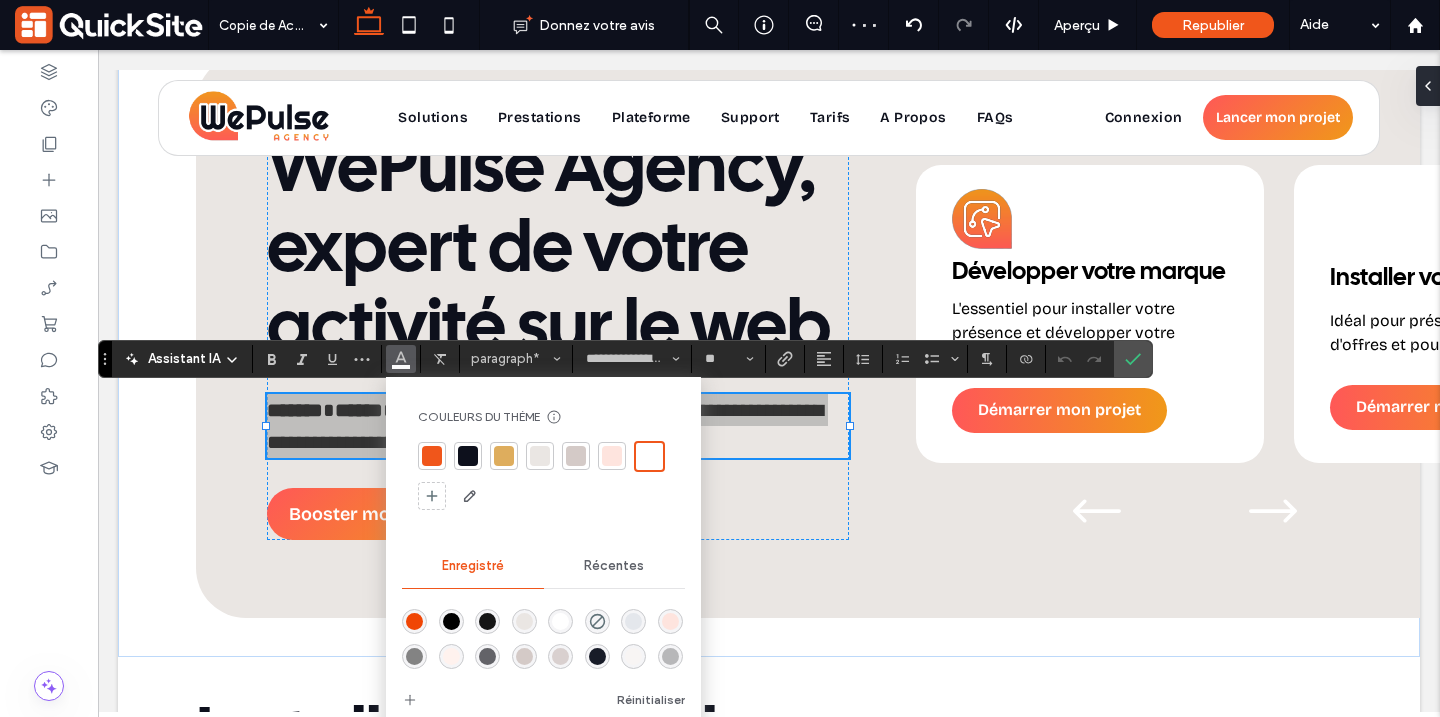 click at bounding box center [468, 456] 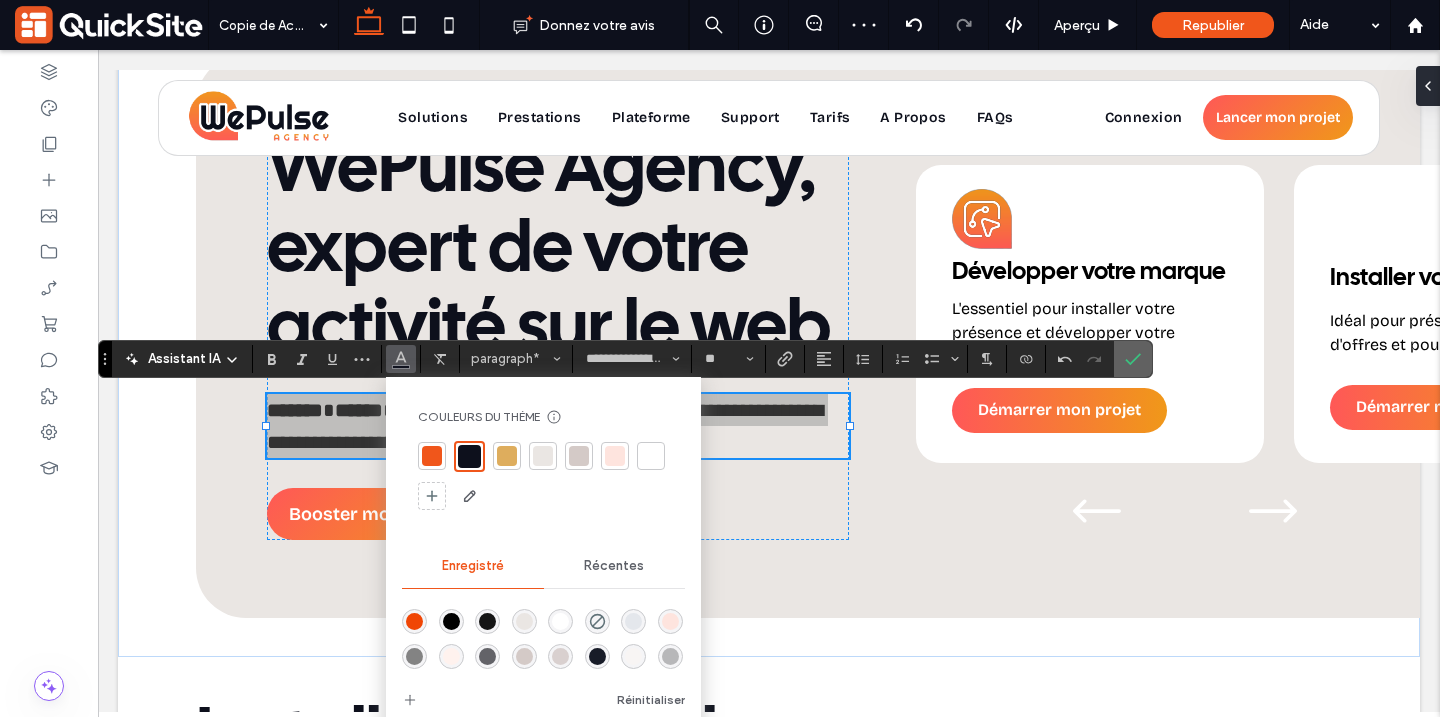 click 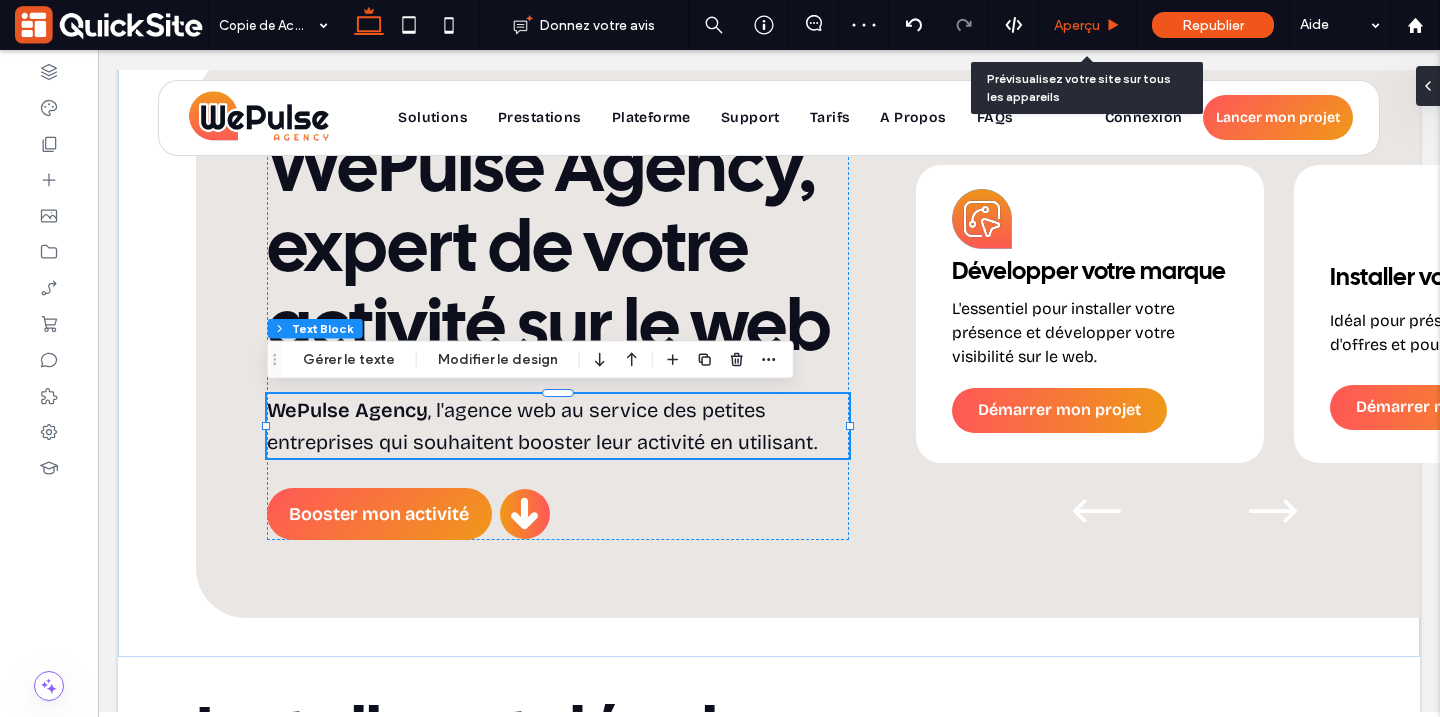 click on "Aperçu" at bounding box center [1077, 25] 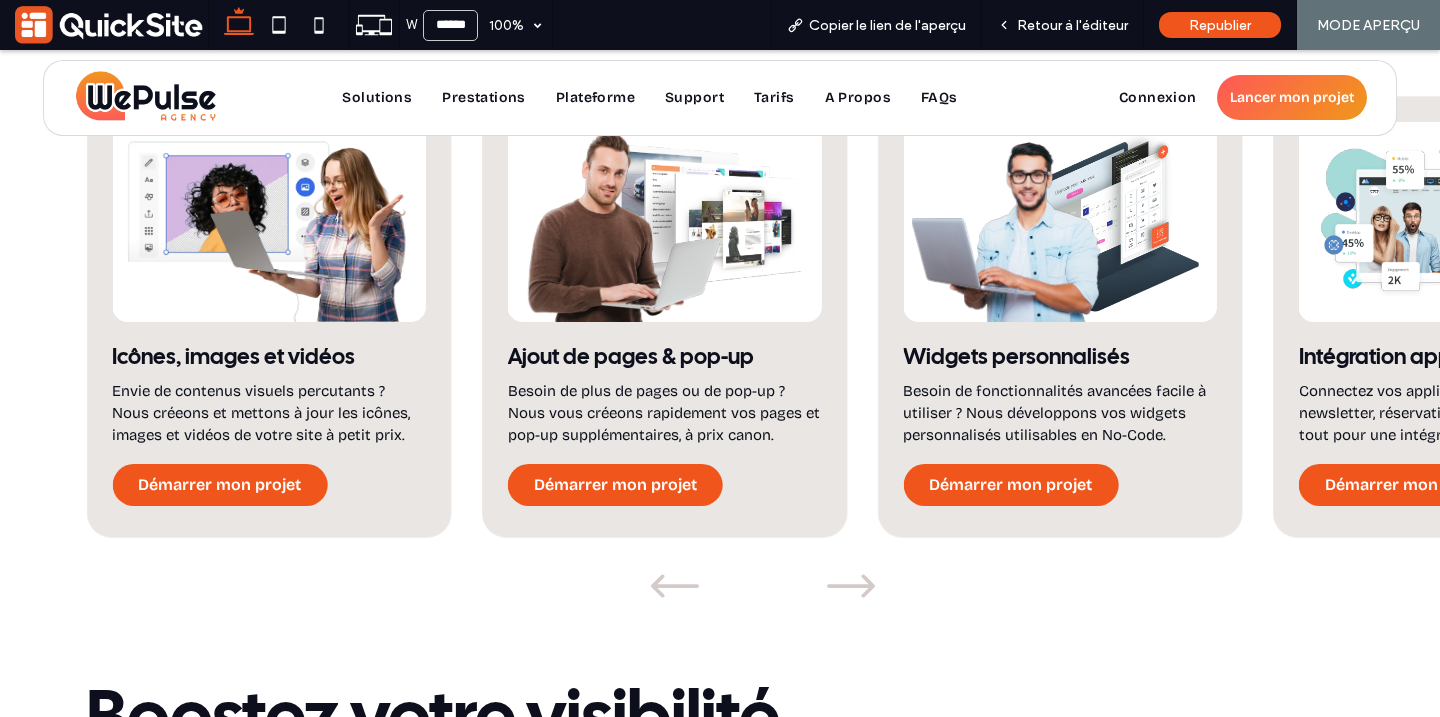 scroll, scrollTop: 1959, scrollLeft: 0, axis: vertical 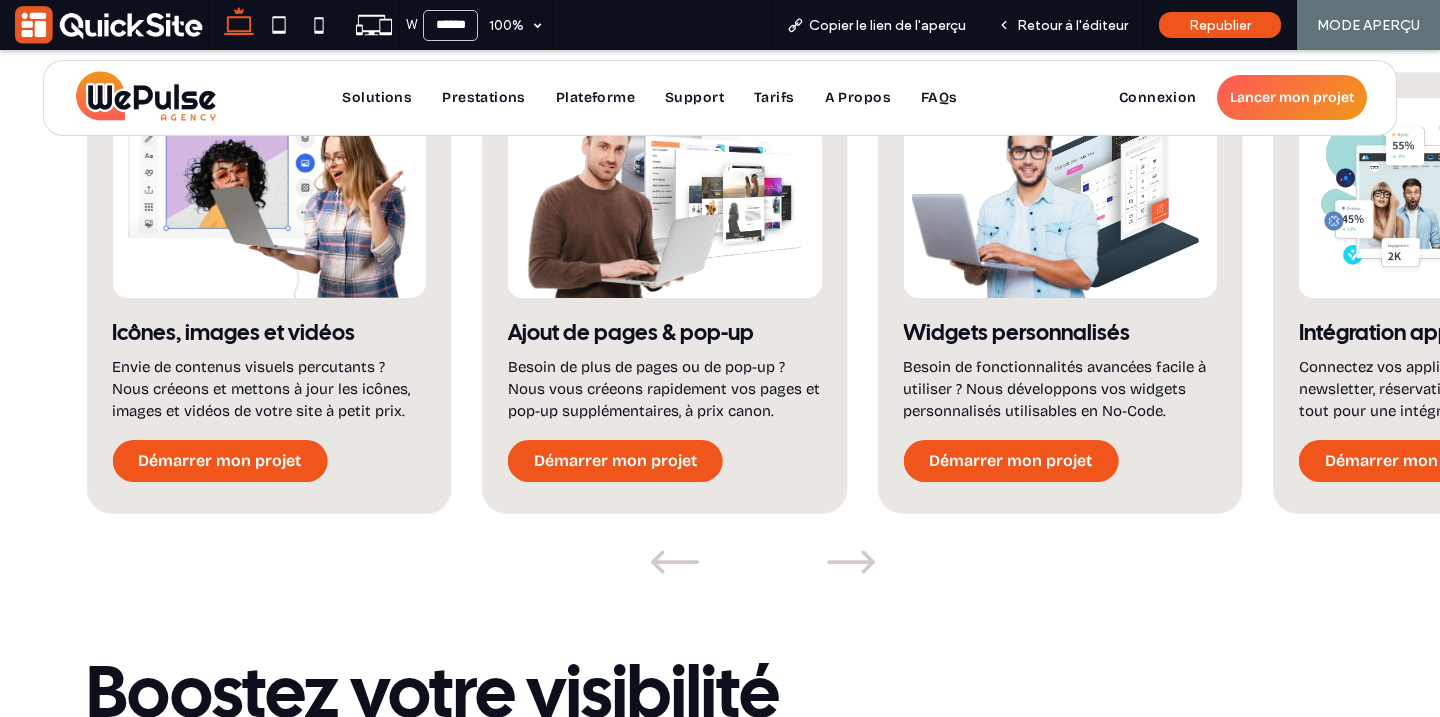click 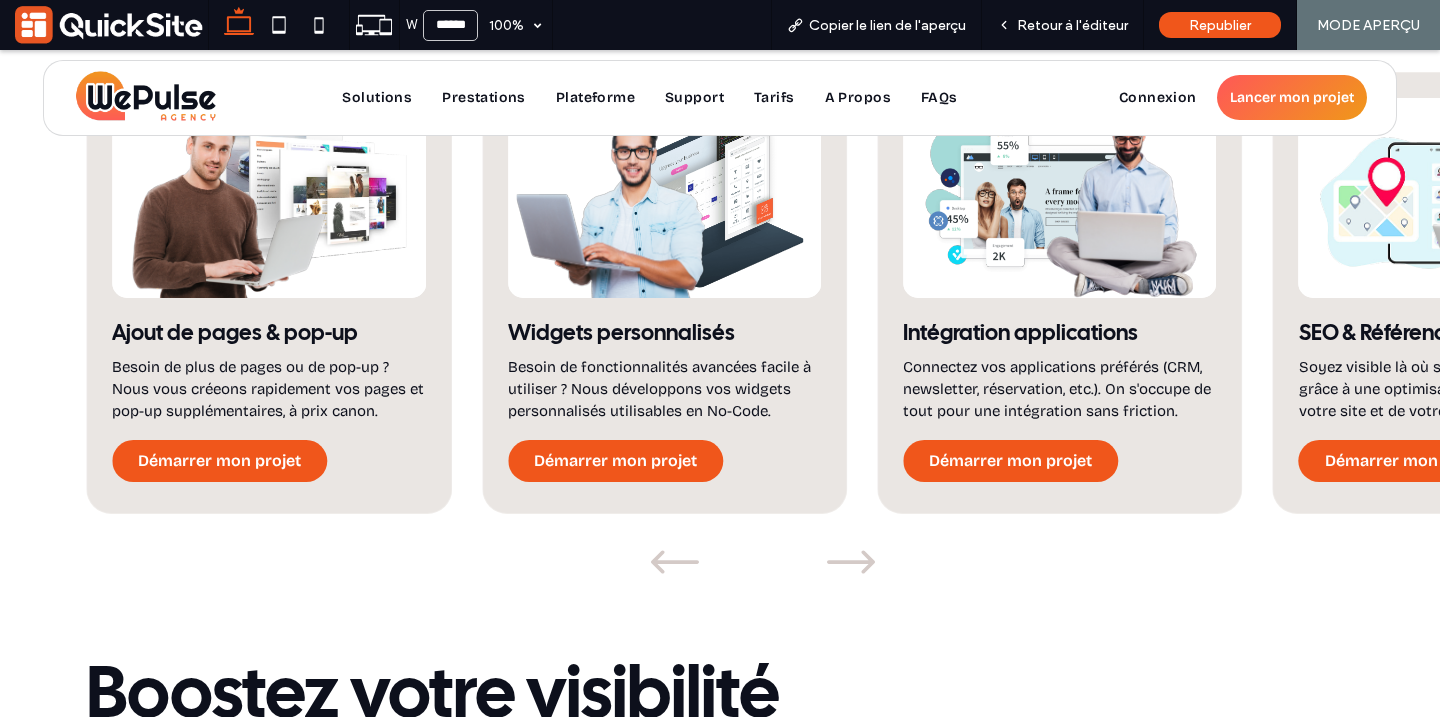 click 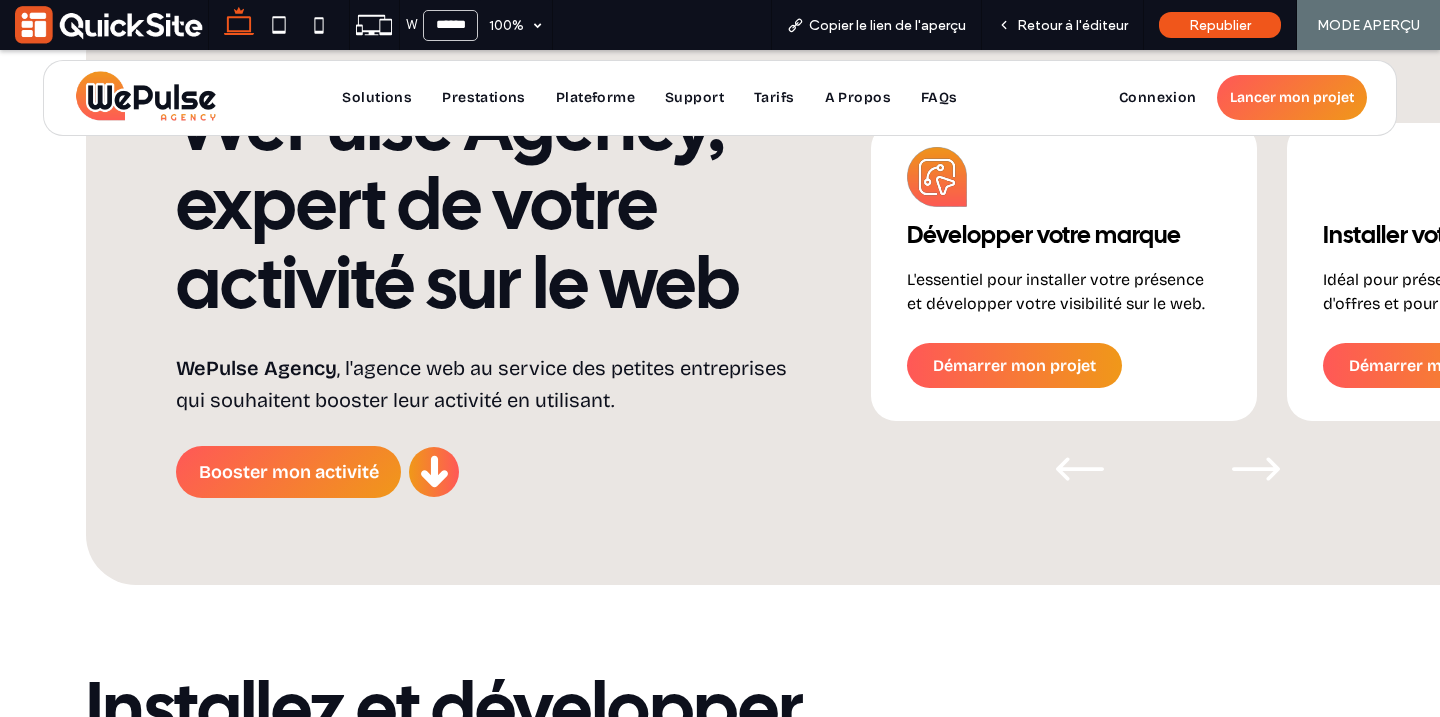 scroll, scrollTop: 862, scrollLeft: 0, axis: vertical 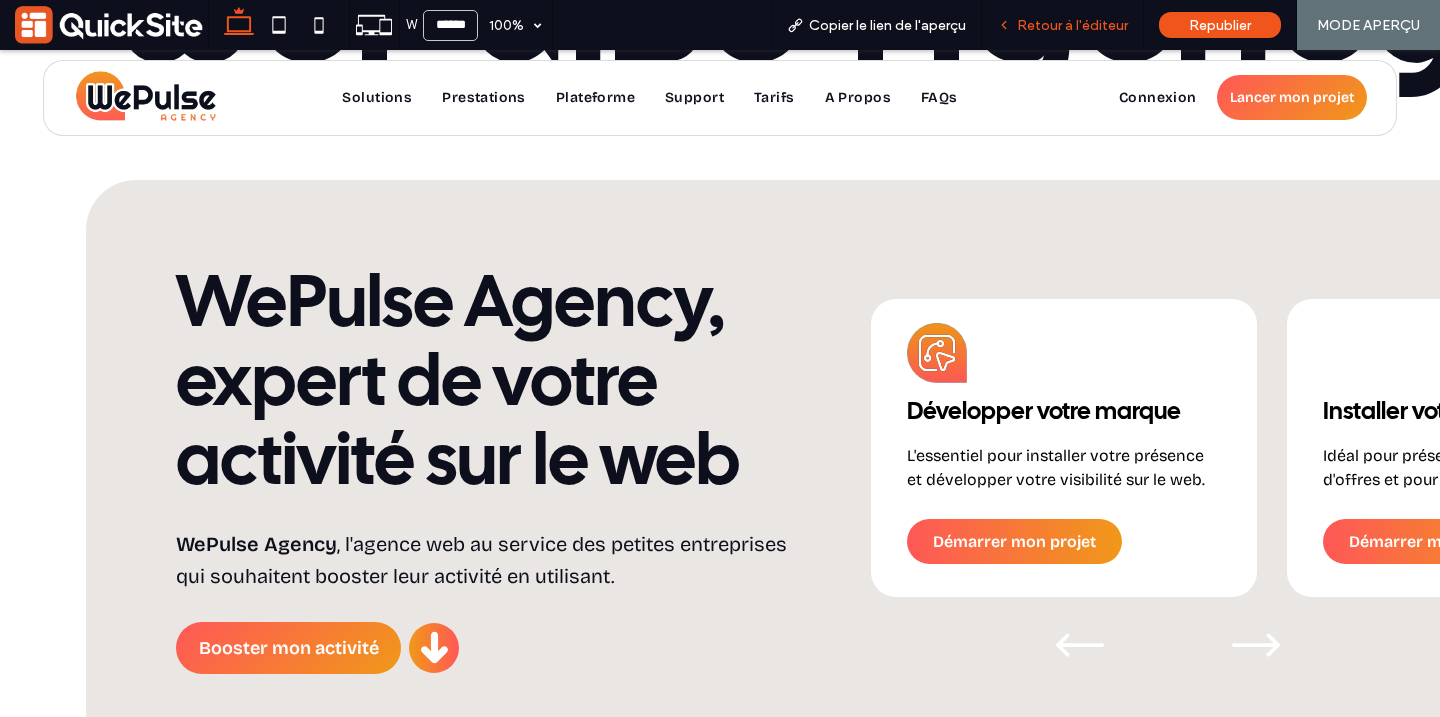 click on "Retour à l'éditeur" at bounding box center (1072, 25) 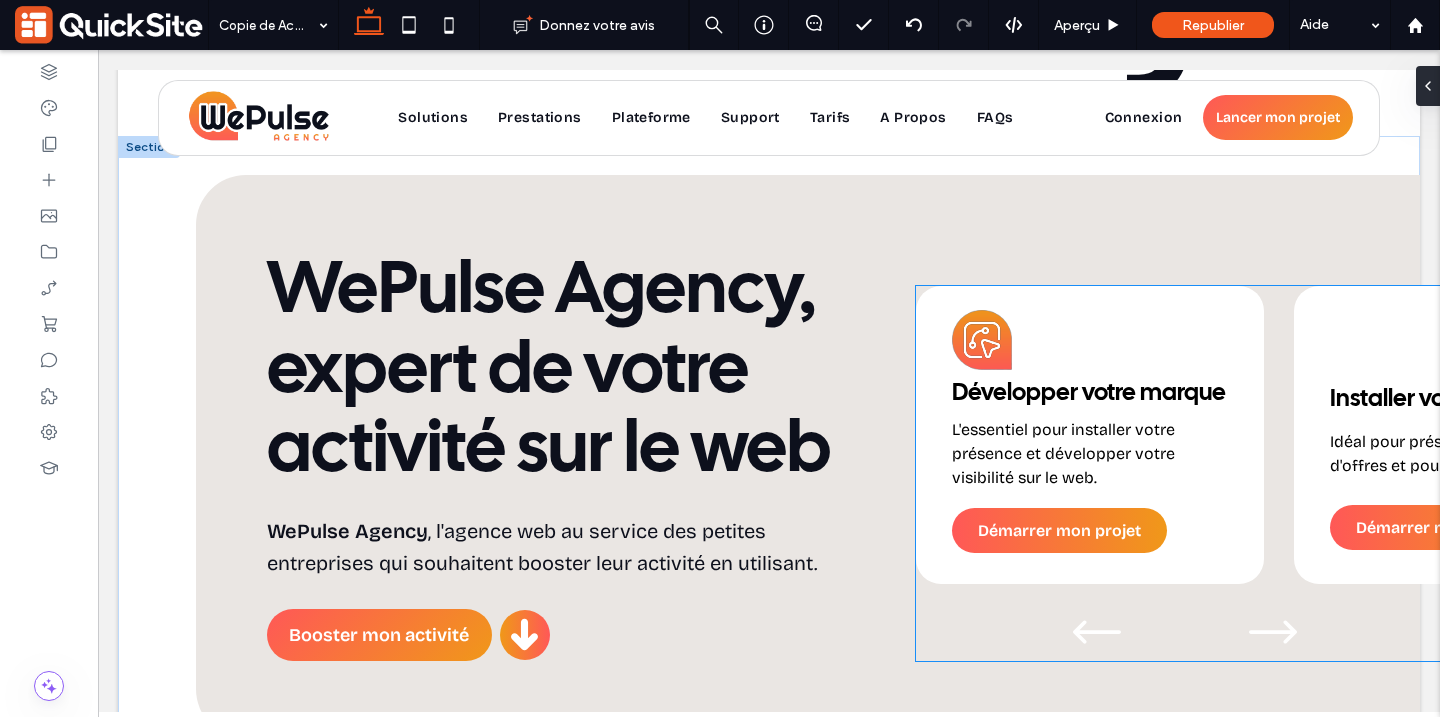 click on "Développer votre marque" at bounding box center (1090, 400) 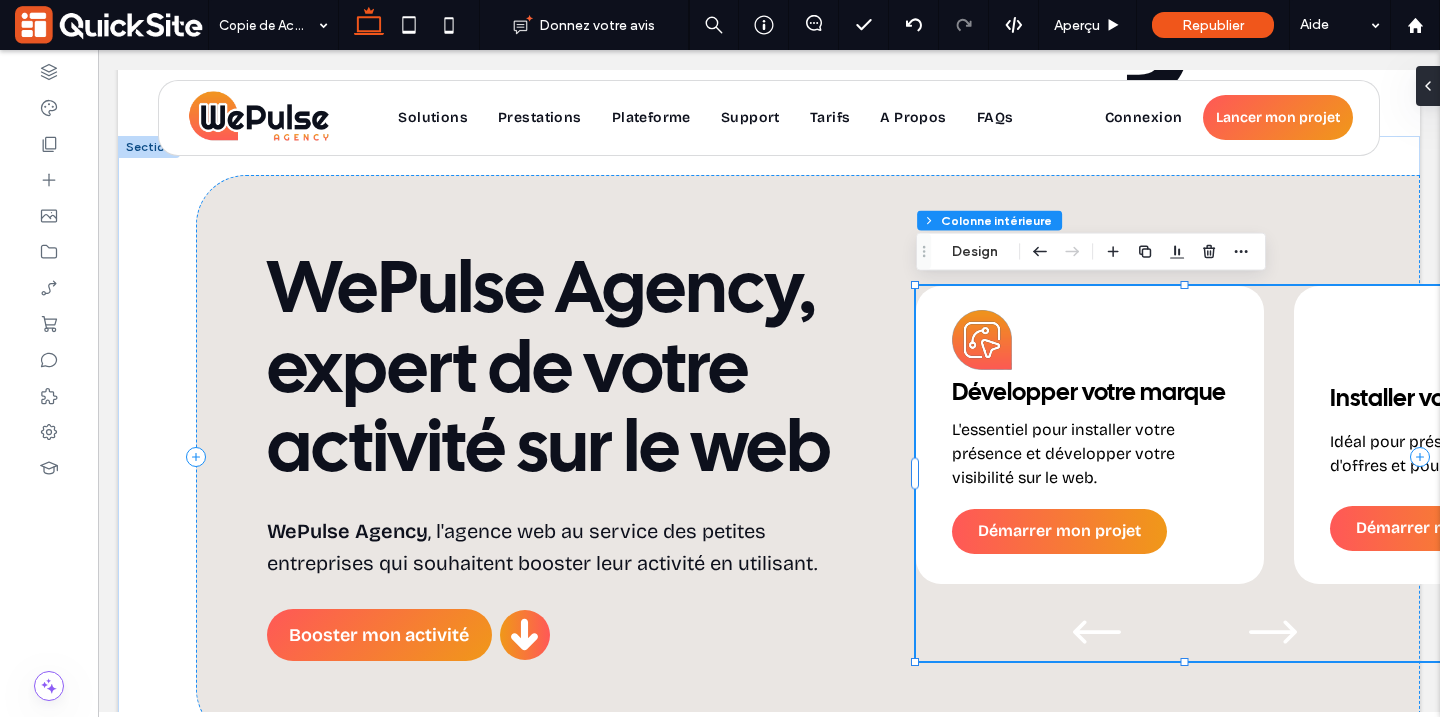 click on "Développer votre marque
L'essentiel pour installer votre présence et développer votre visibilité sur le web.
Démarrer mon projet" at bounding box center (1090, 435) 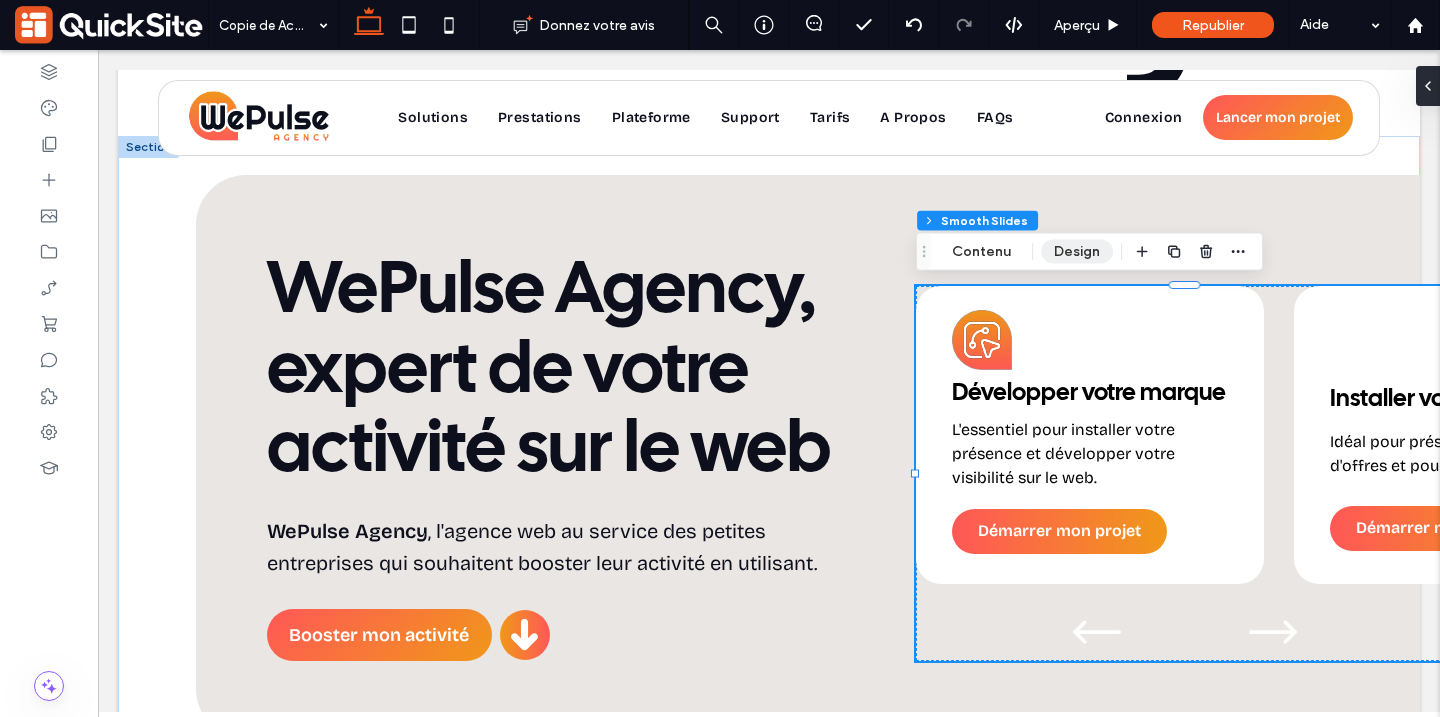 click on "Design" at bounding box center [1077, 252] 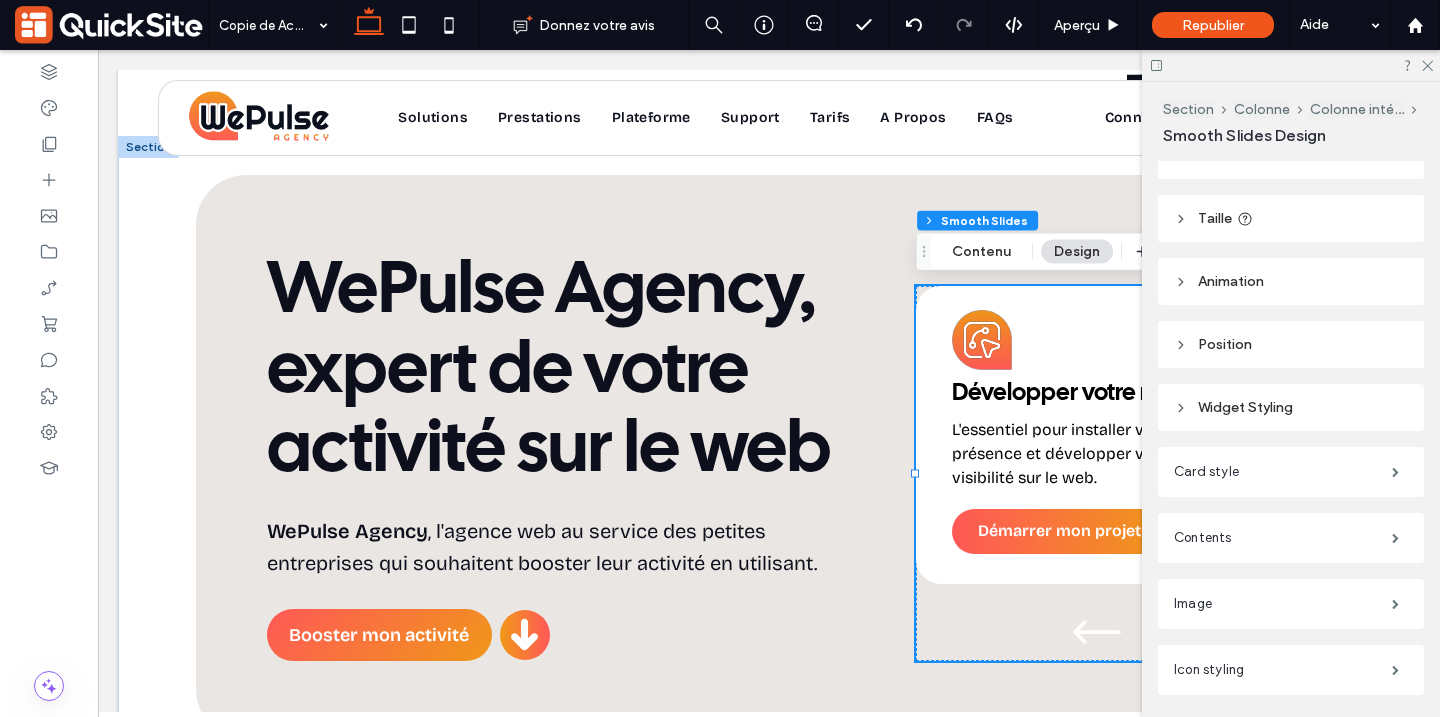 scroll, scrollTop: 666, scrollLeft: 0, axis: vertical 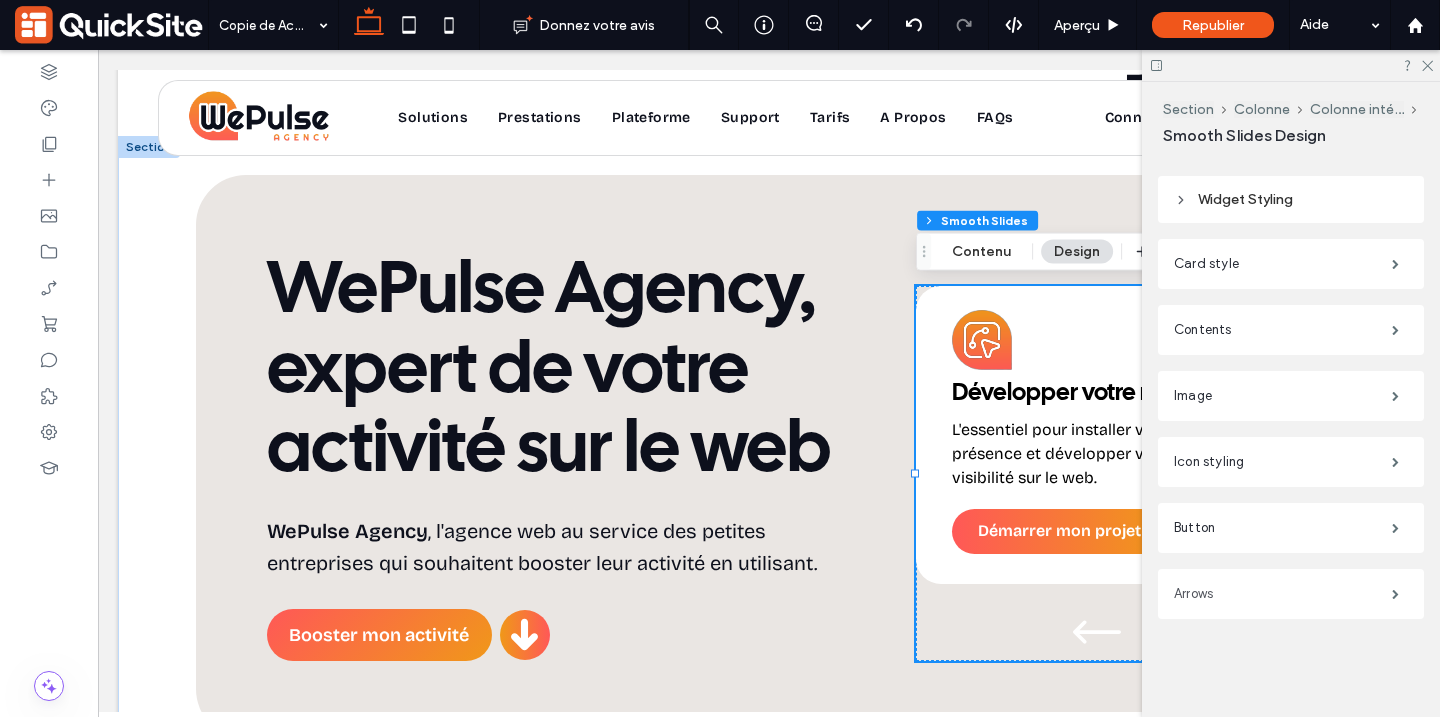 click on "Arrows" at bounding box center [1283, 594] 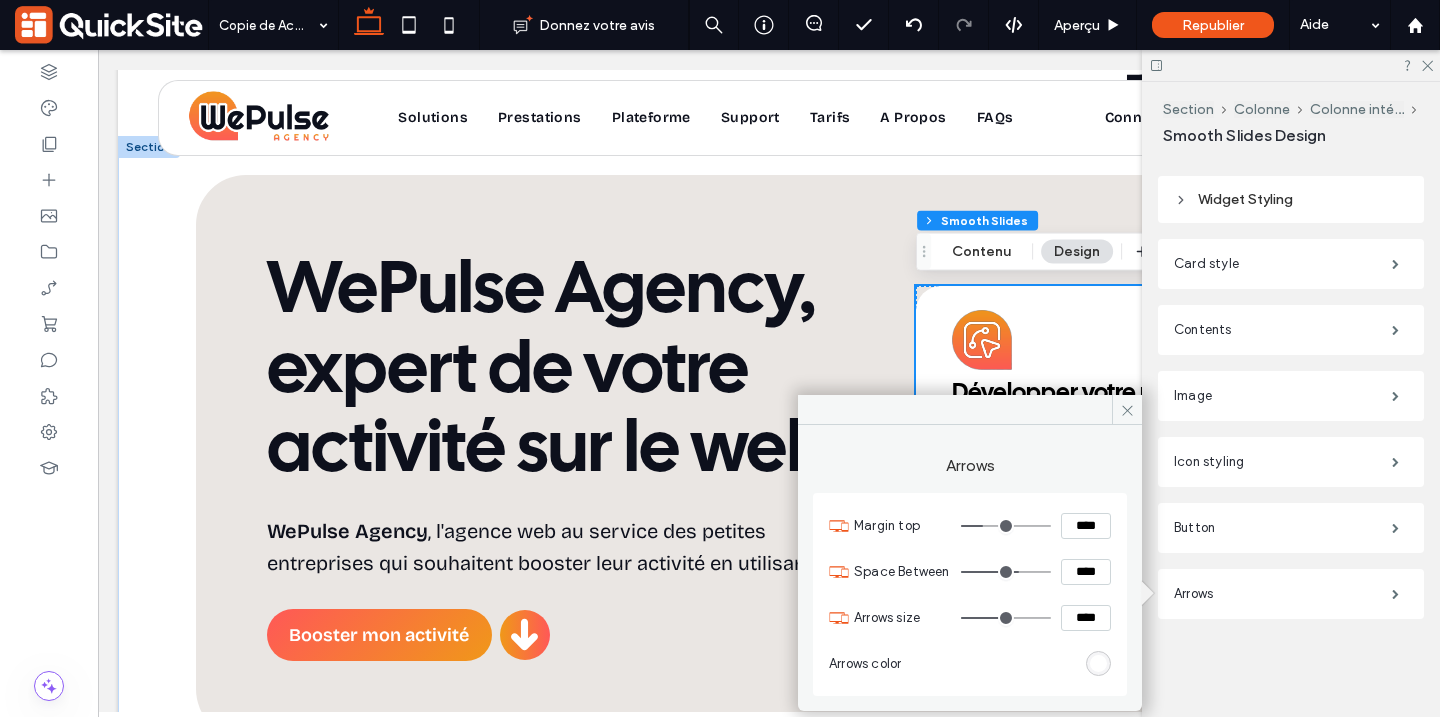 click at bounding box center [1098, 663] 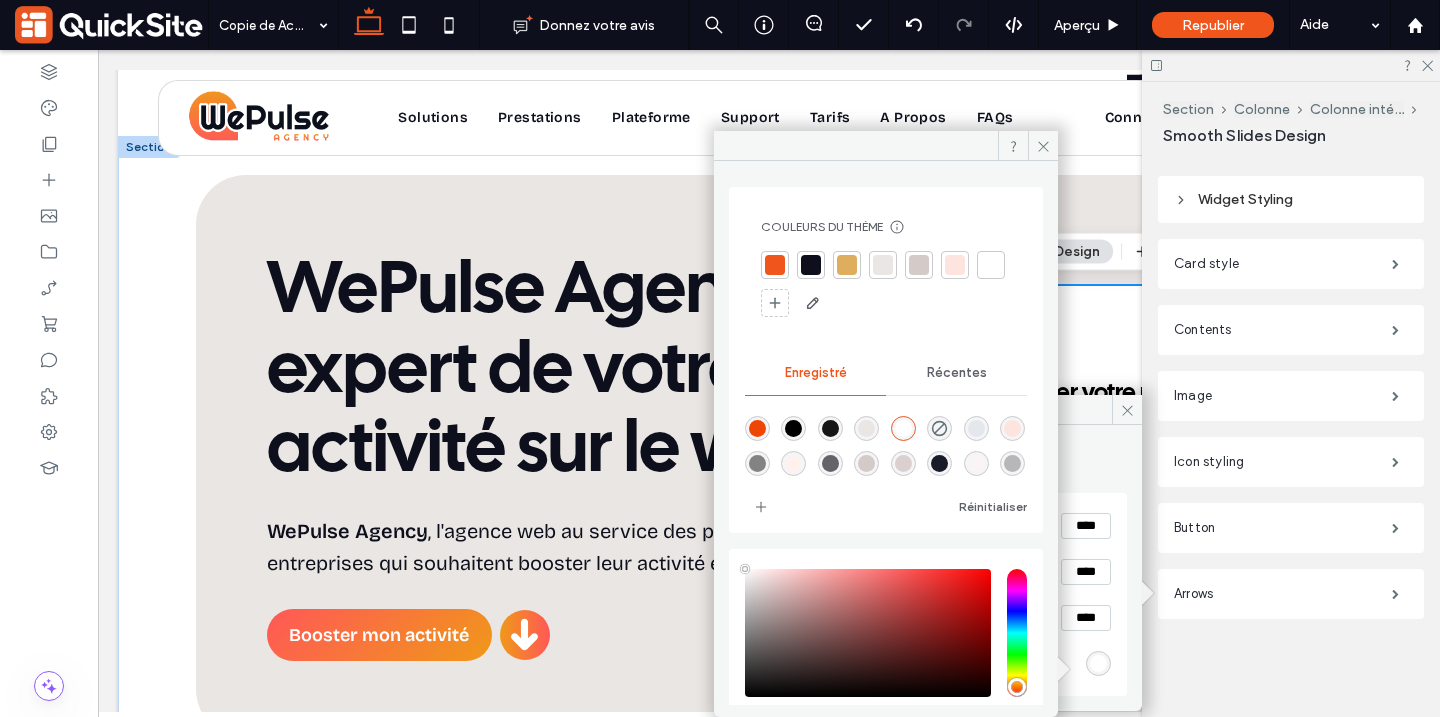 click at bounding box center [775, 265] 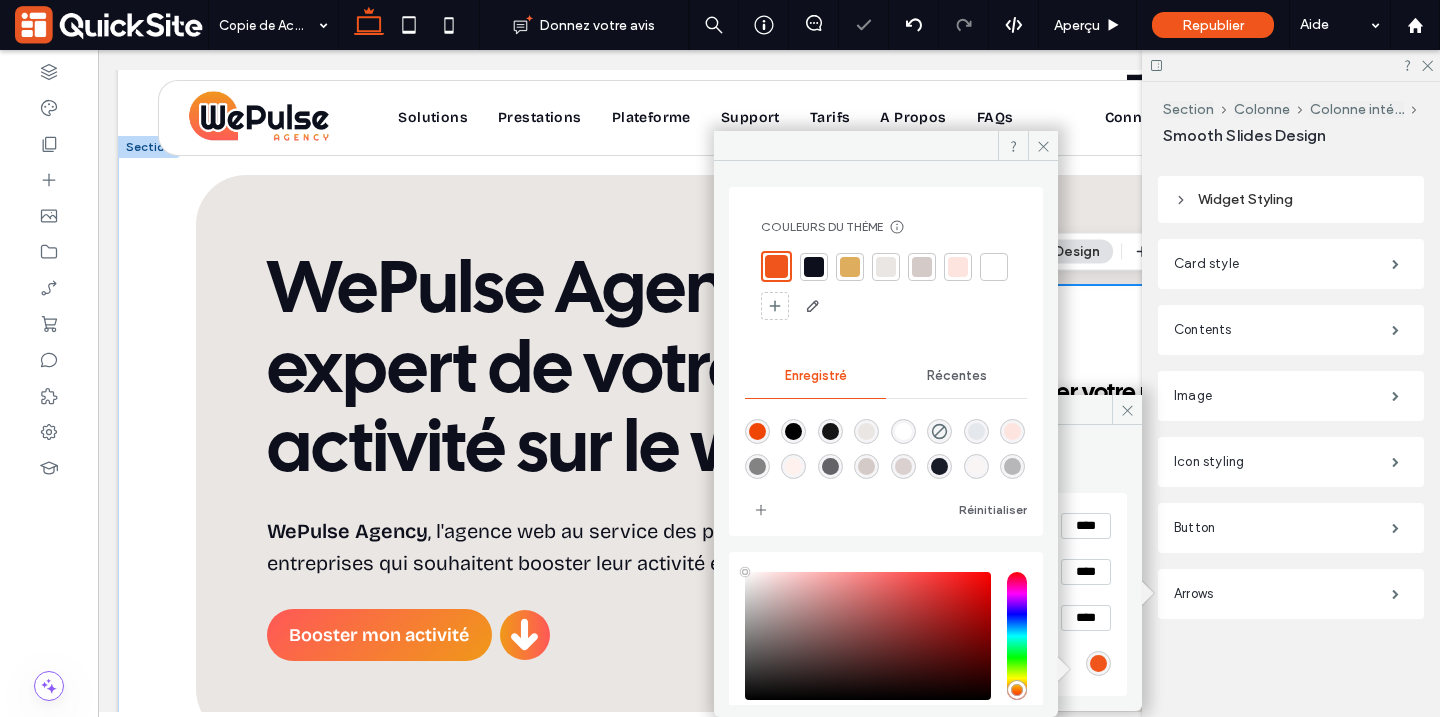 scroll, scrollTop: 122, scrollLeft: 0, axis: vertical 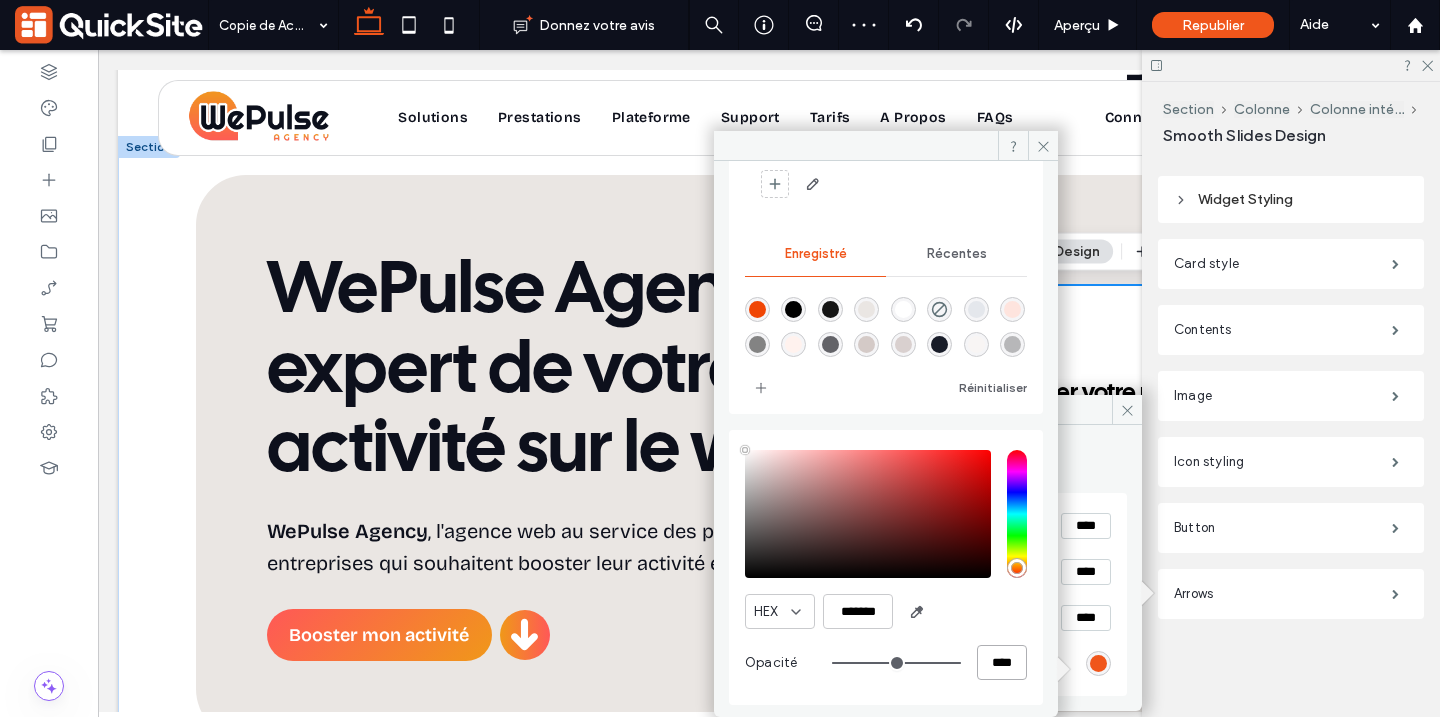 click on "****" at bounding box center [1002, 662] 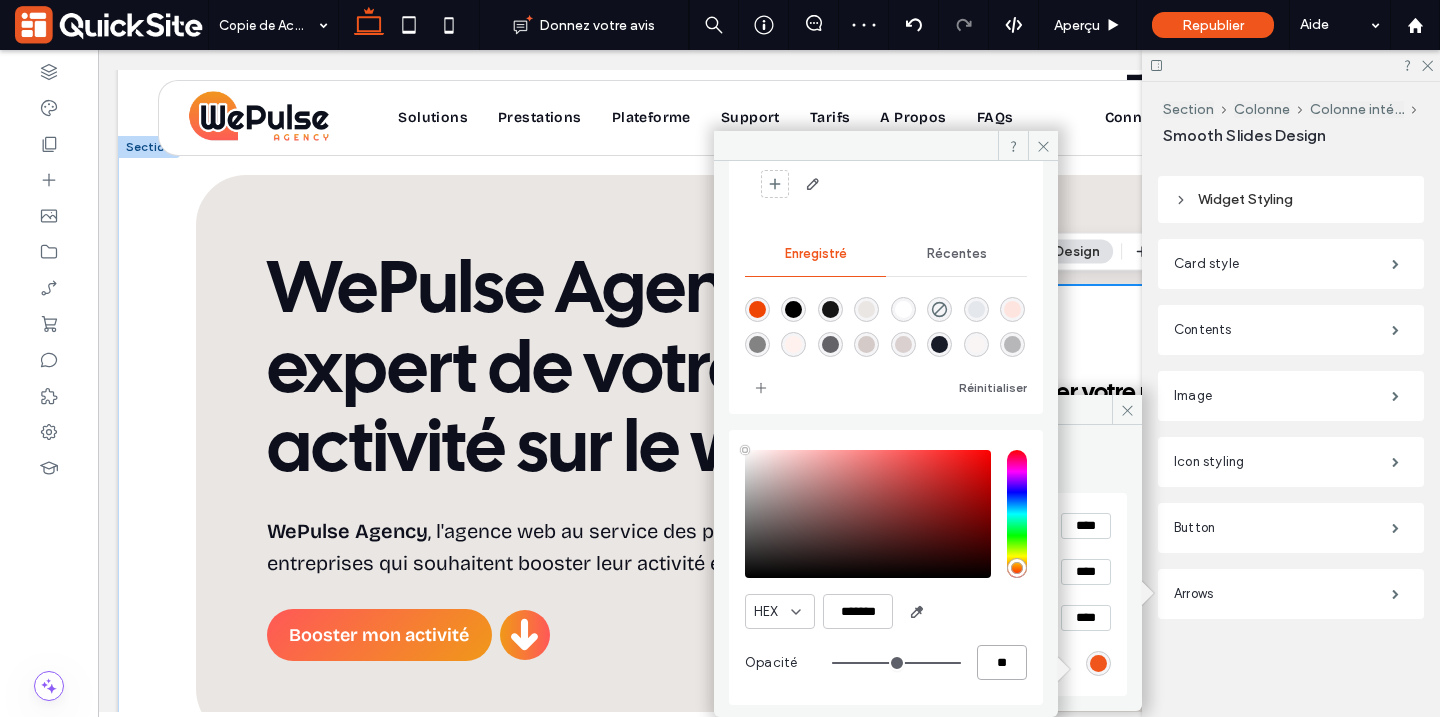 scroll, scrollTop: 119, scrollLeft: 0, axis: vertical 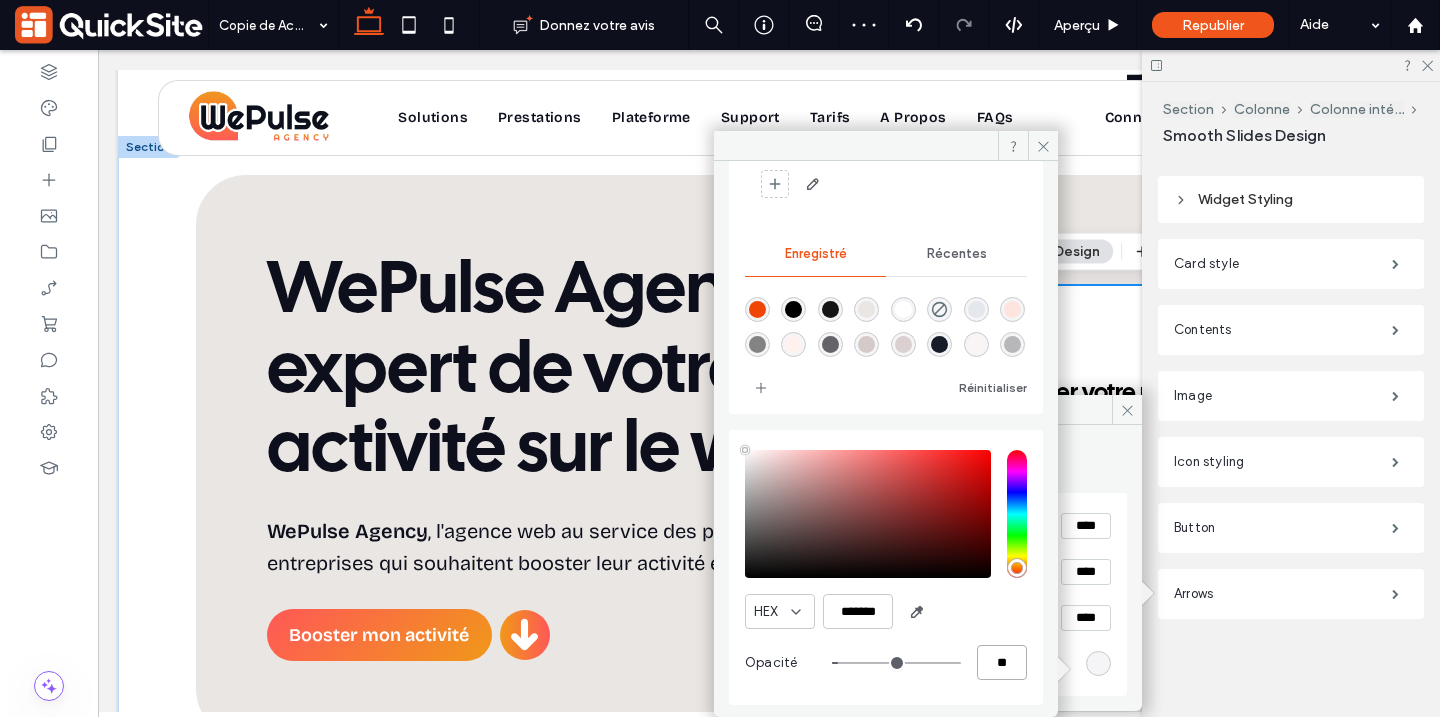 type on "***" 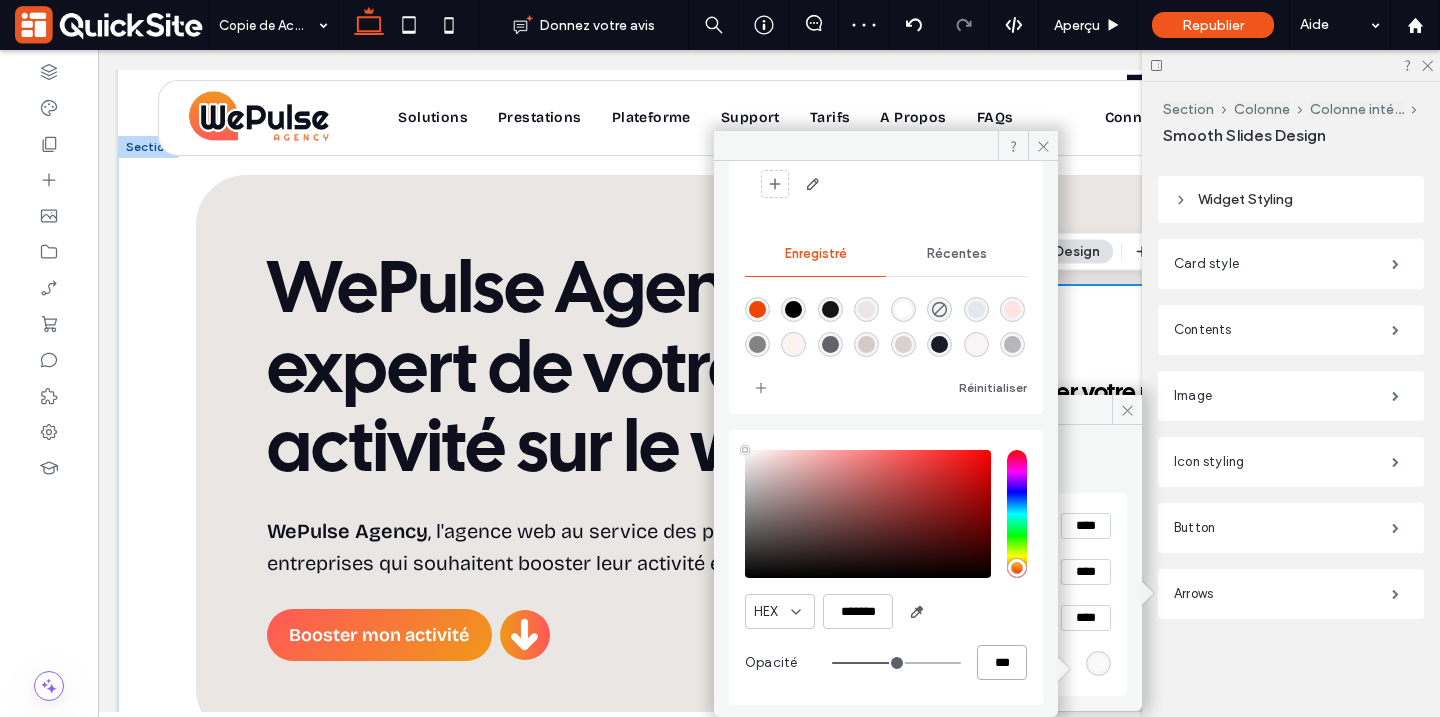 type on "**" 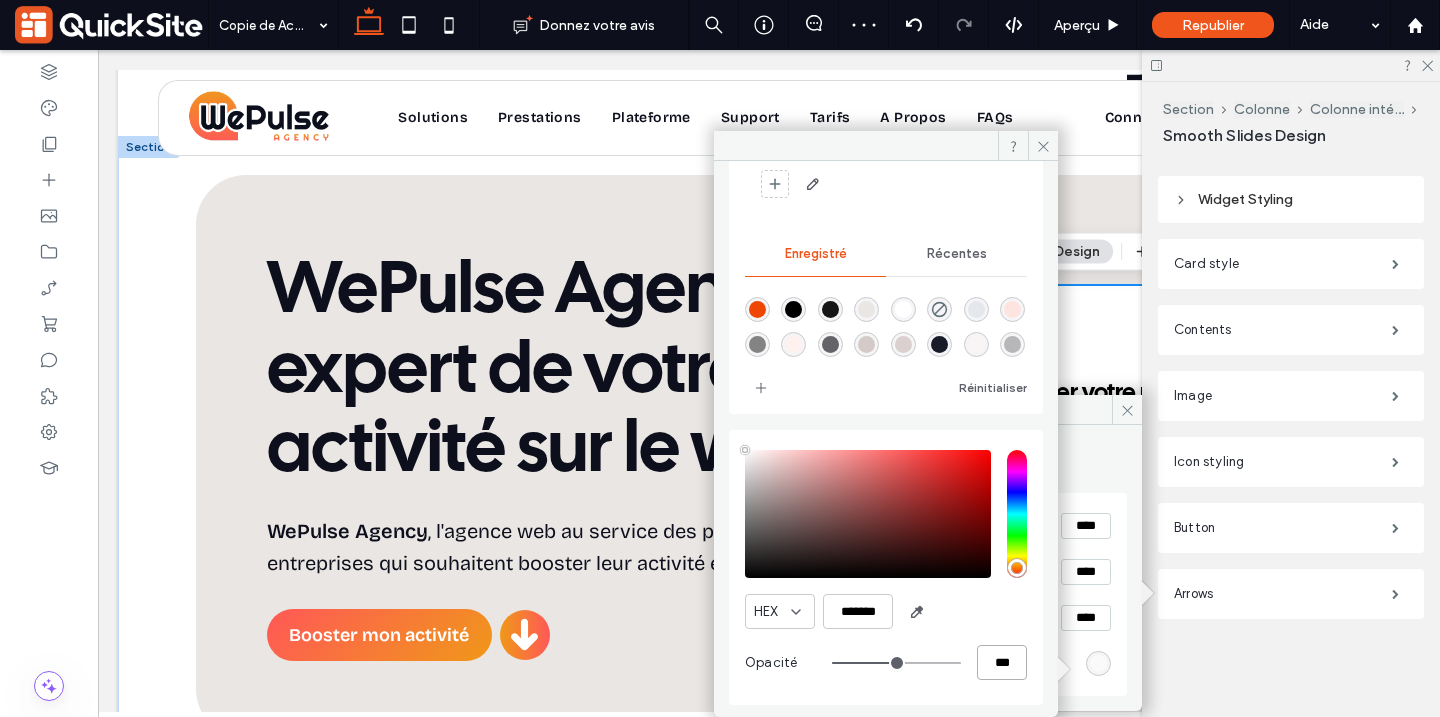 type on "***" 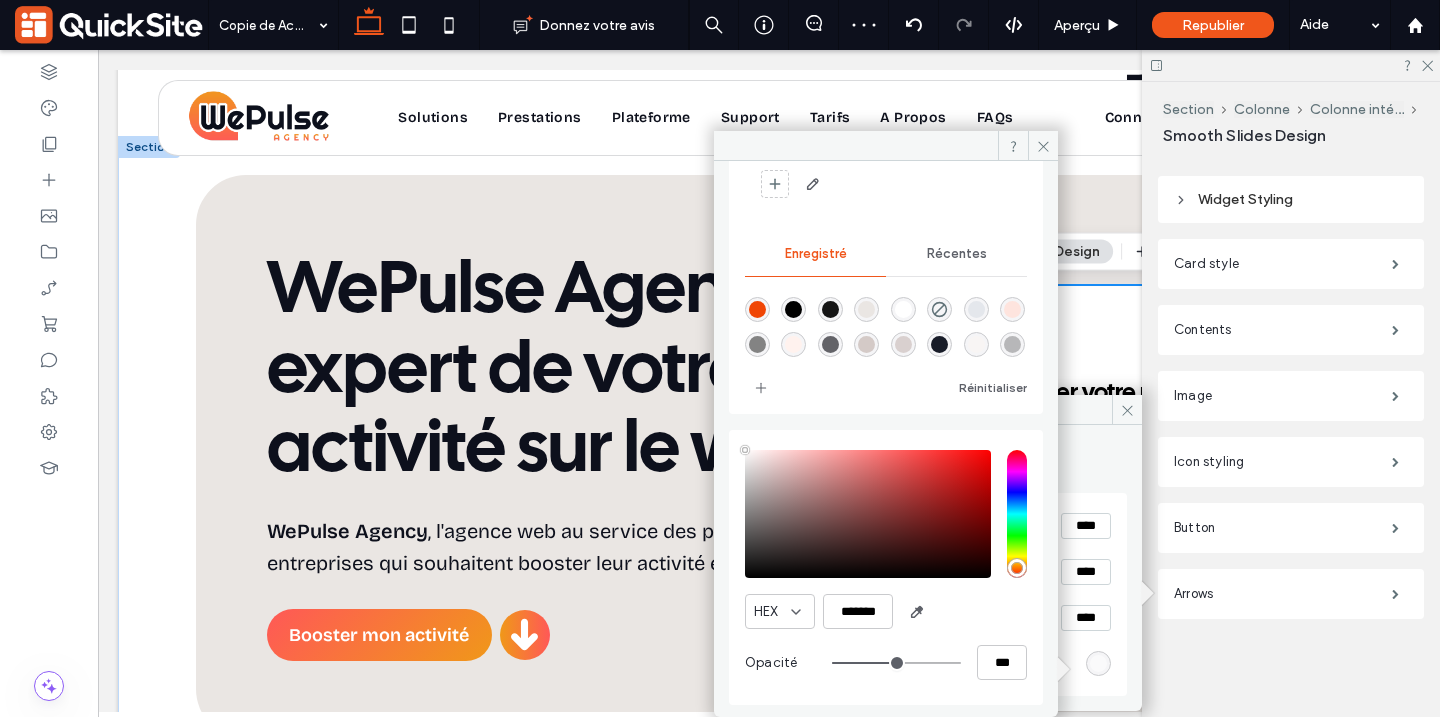 click at bounding box center (757, 309) 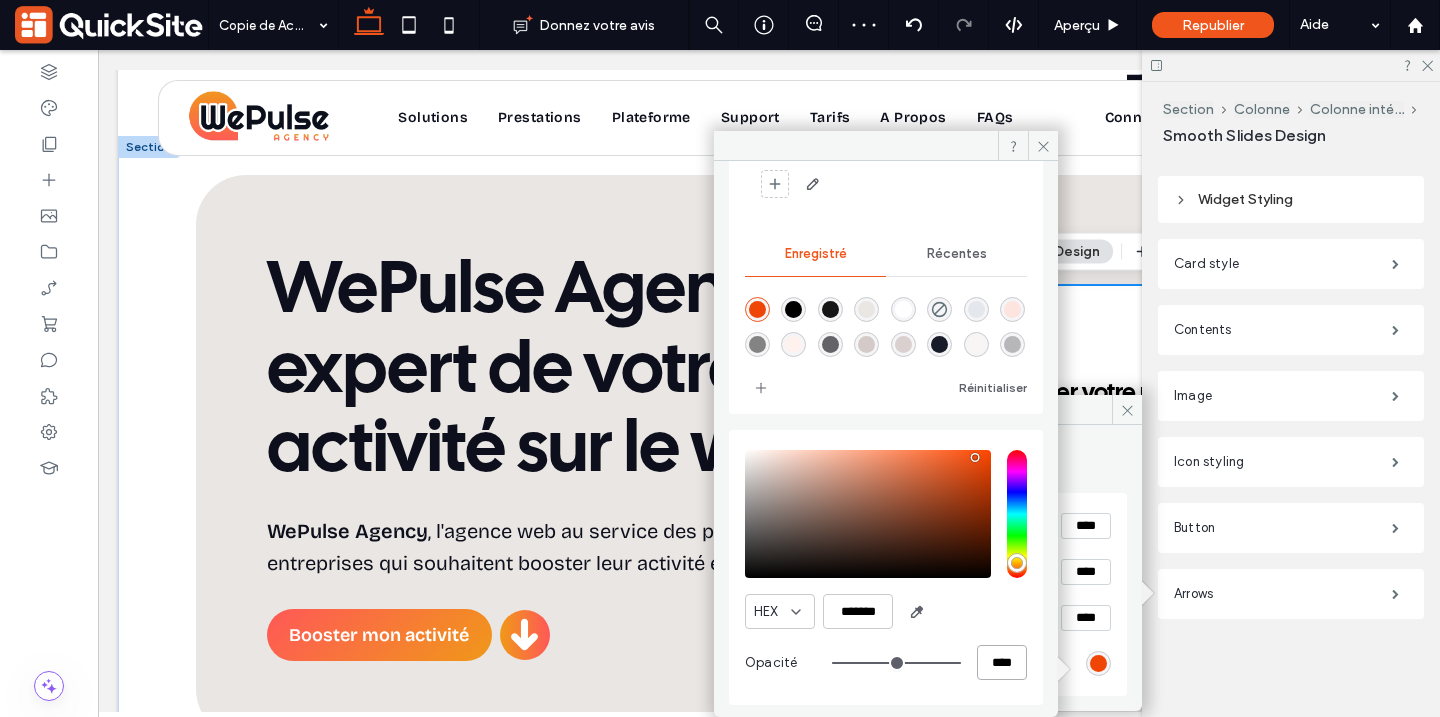 click on "****" at bounding box center [1002, 662] 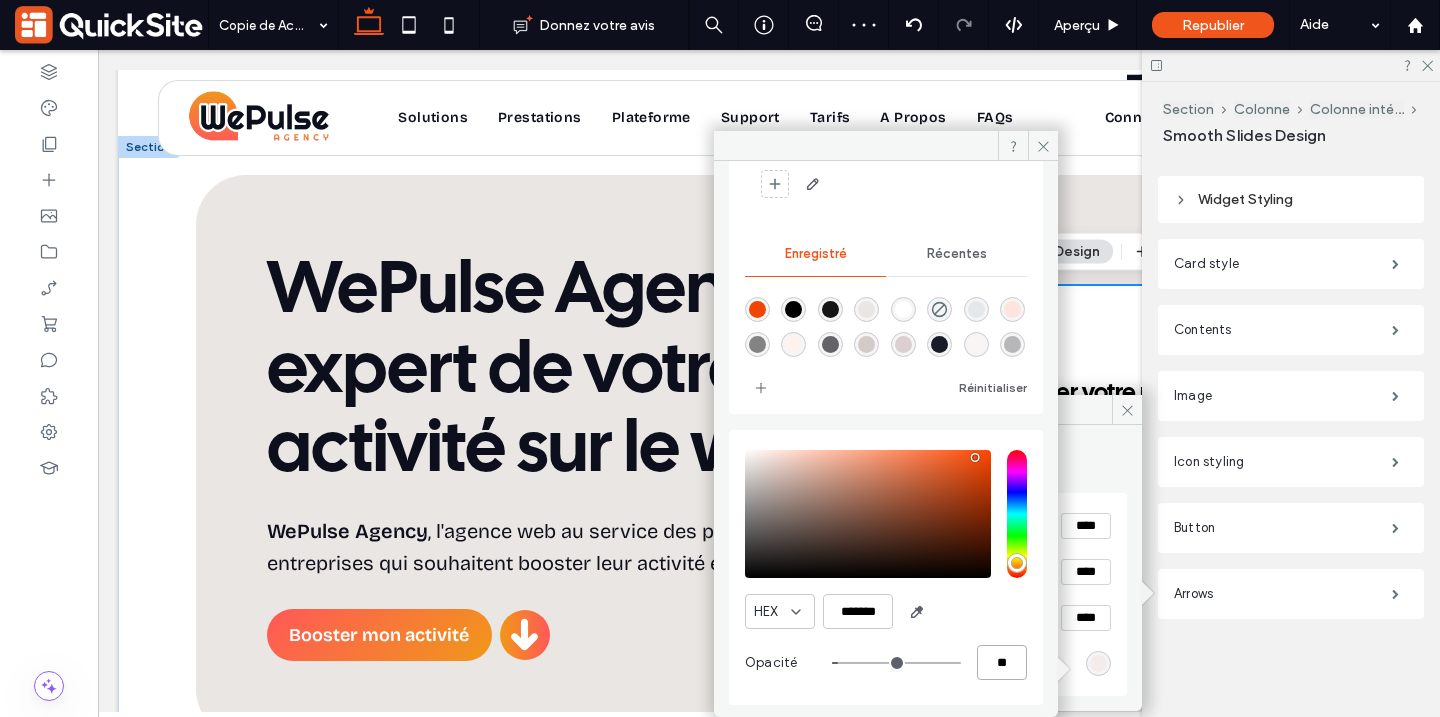 type on "***" 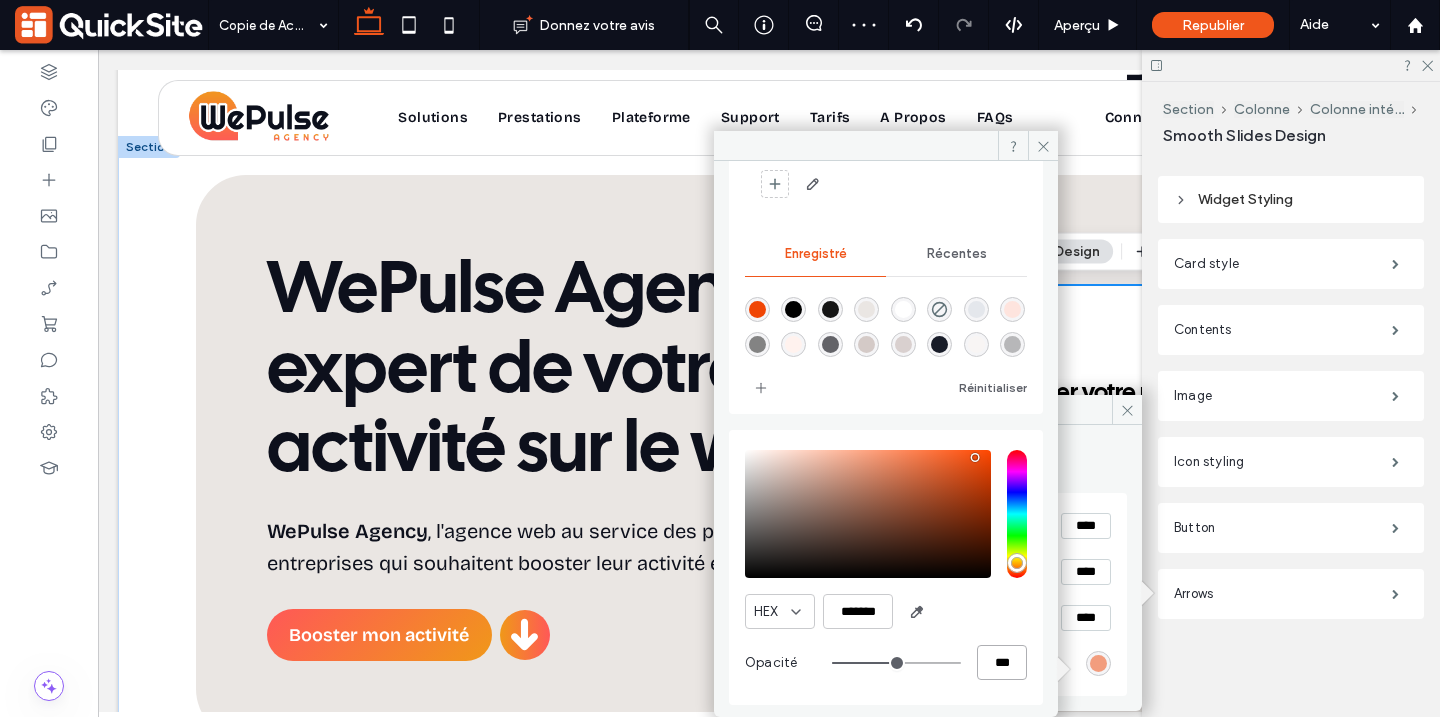 type on "**" 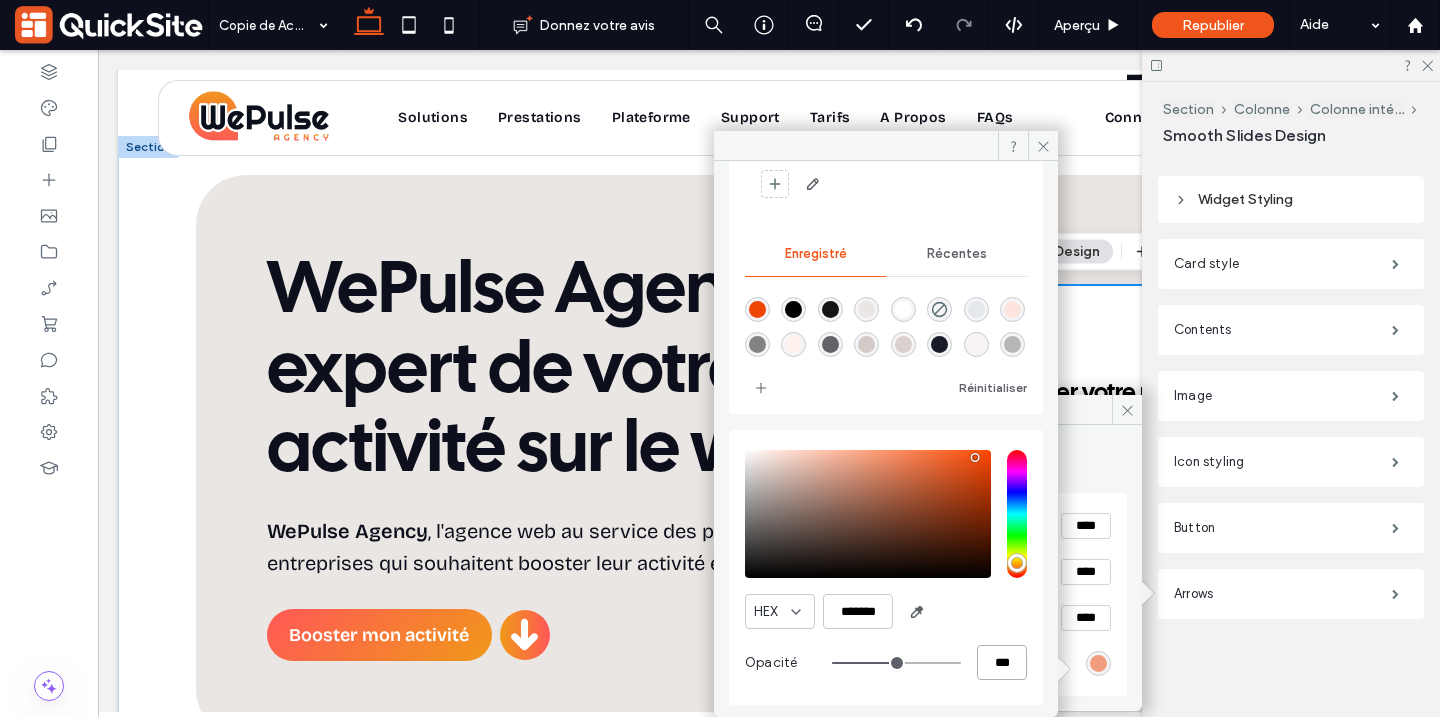 drag, startPoint x: 991, startPoint y: 657, endPoint x: 965, endPoint y: 657, distance: 26 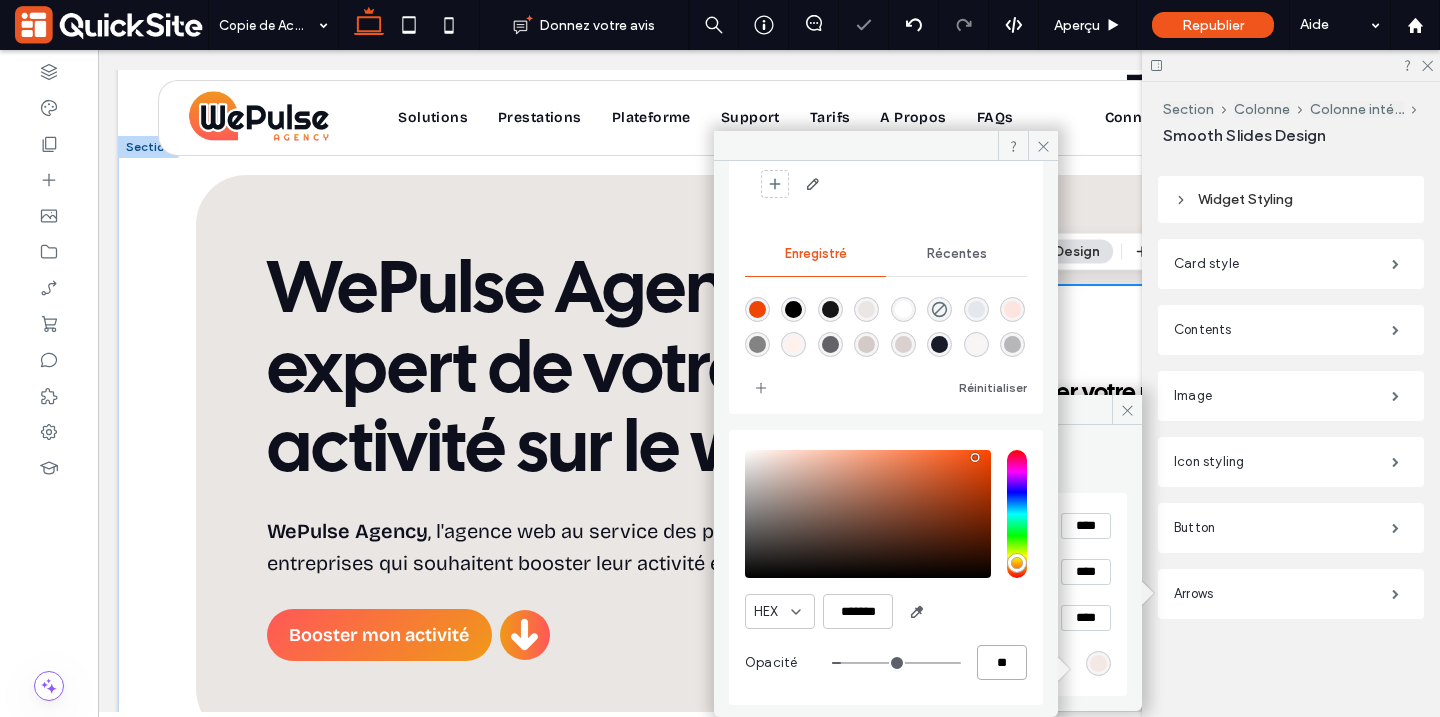 type on "**" 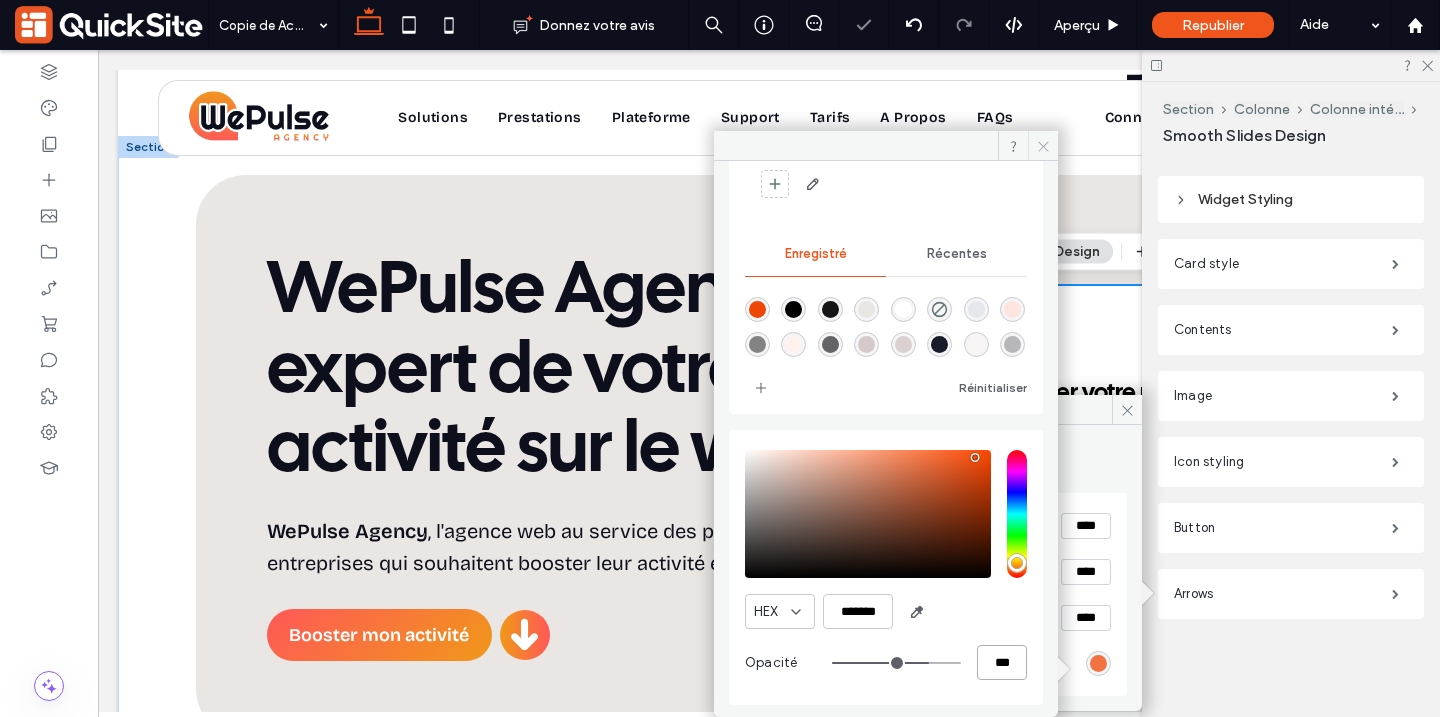 type on "***" 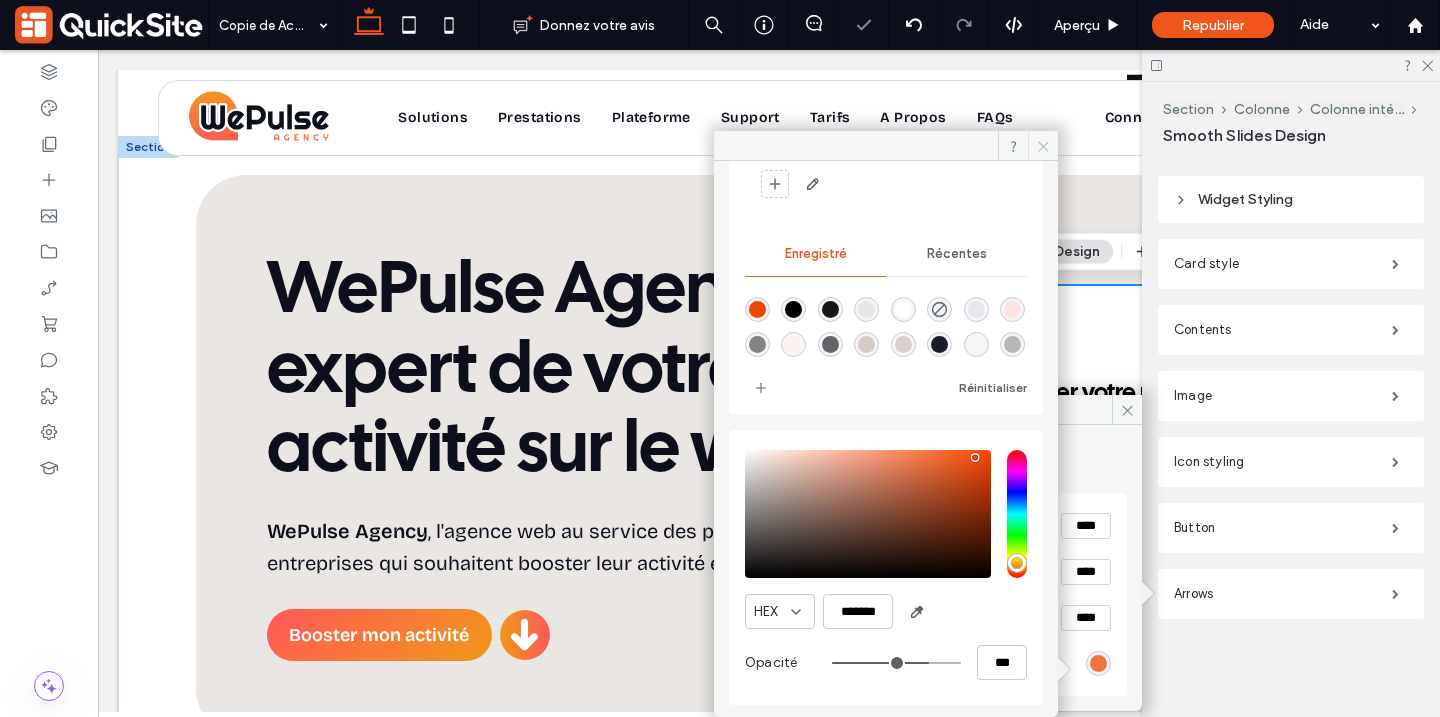 click 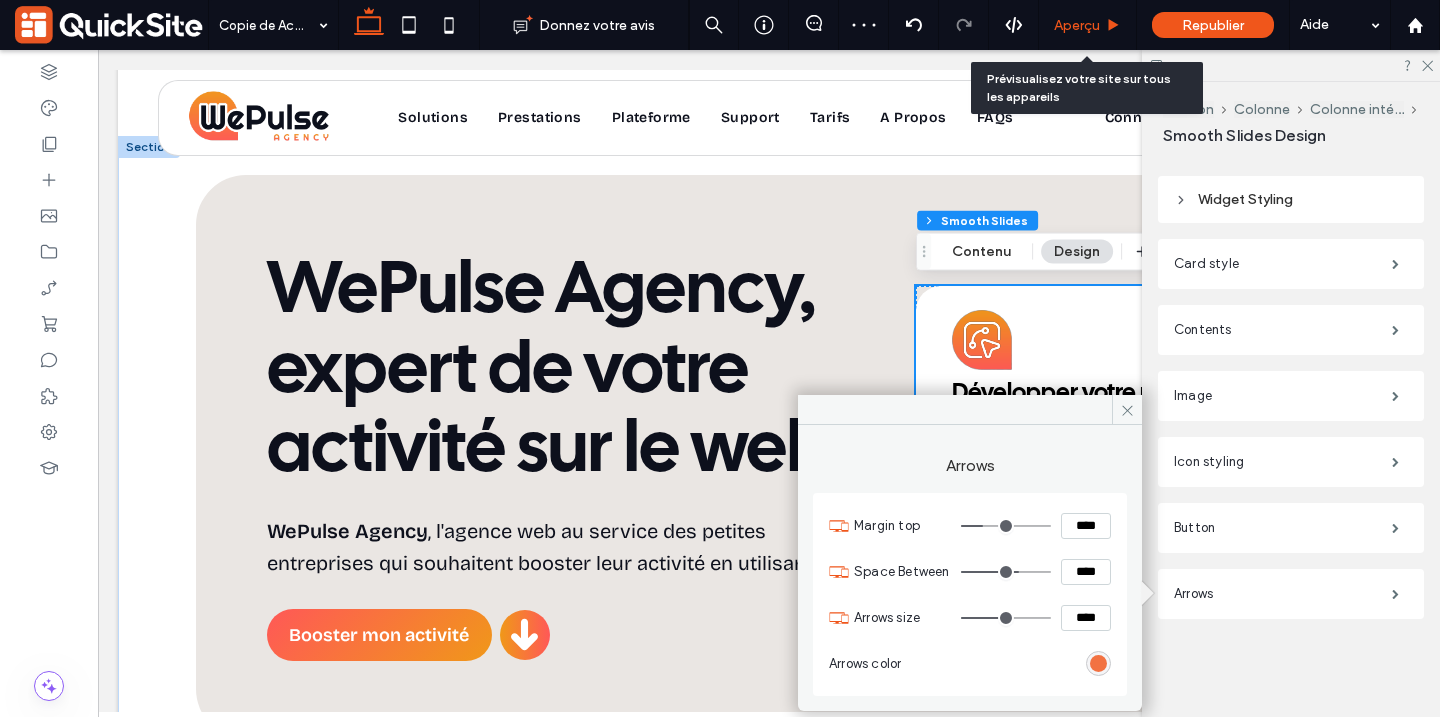 click on "Aperçu" at bounding box center [1077, 25] 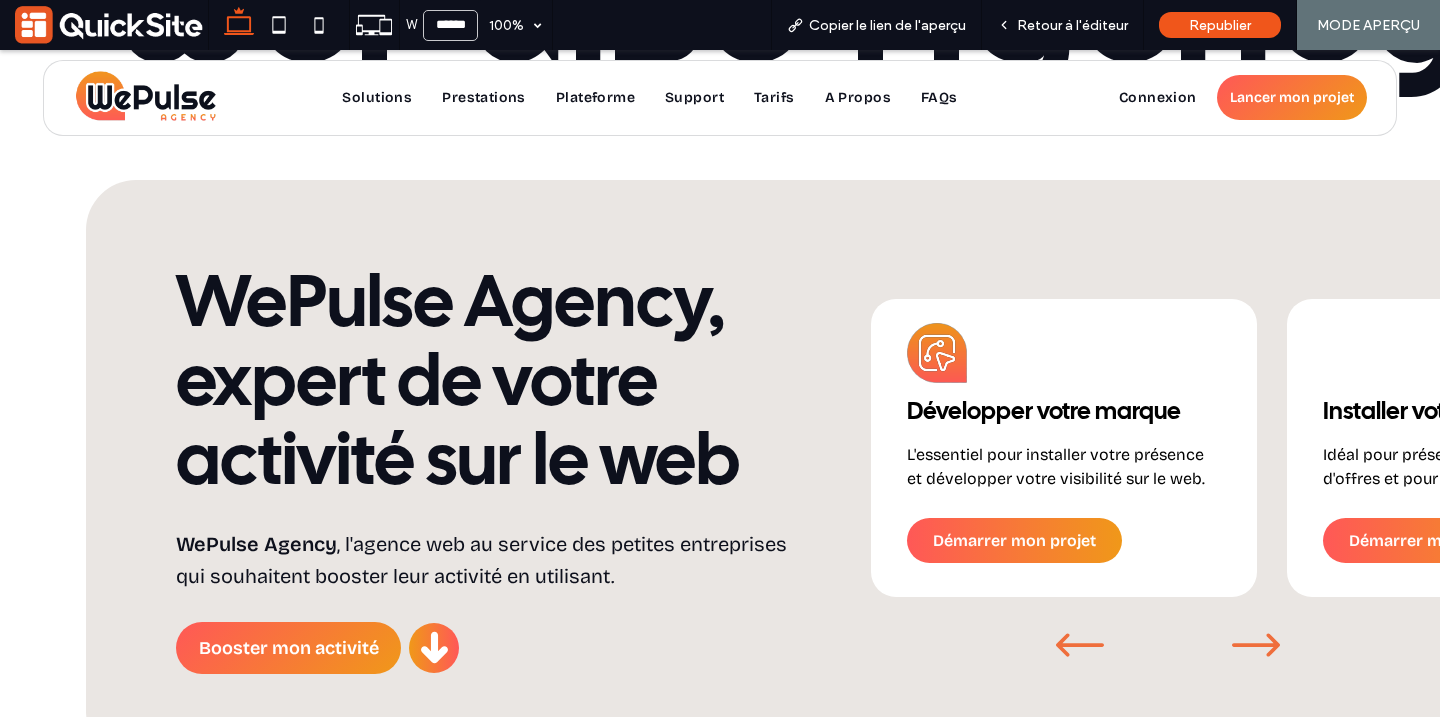 click 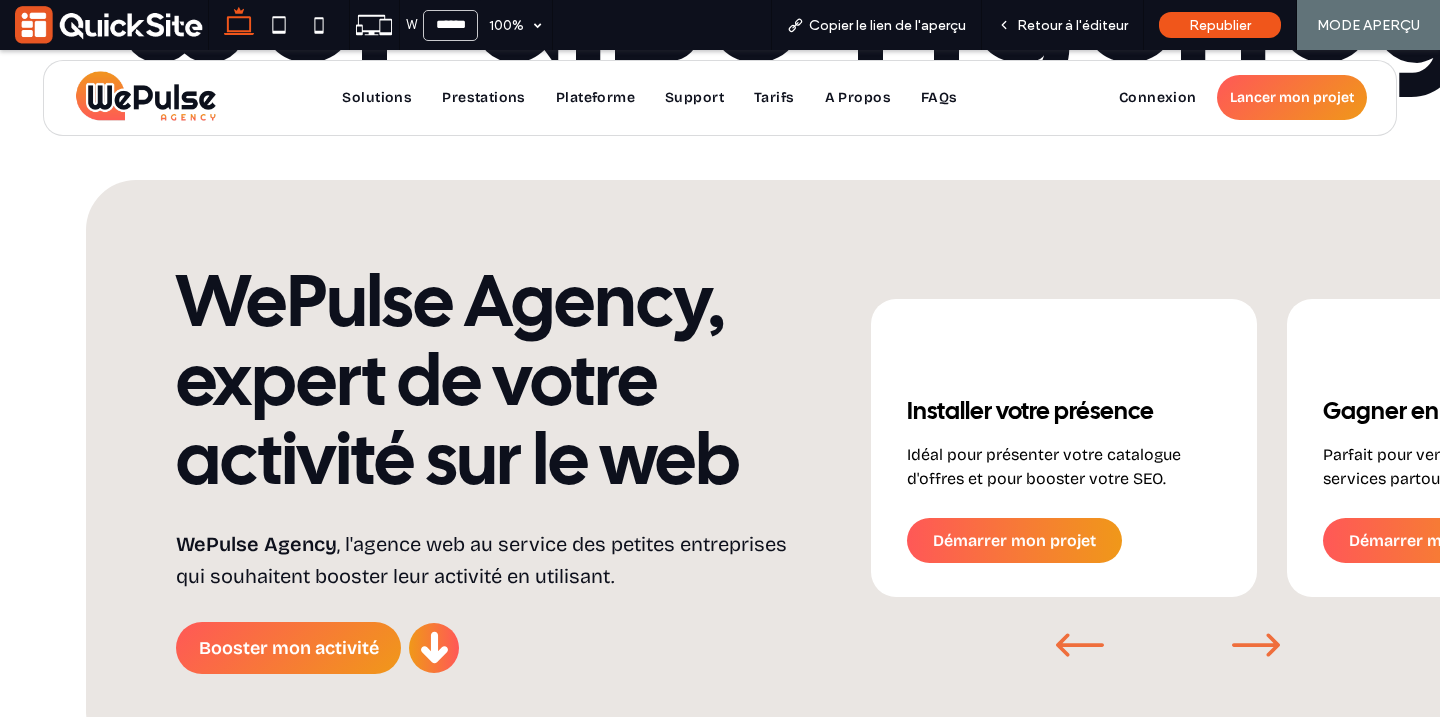 click 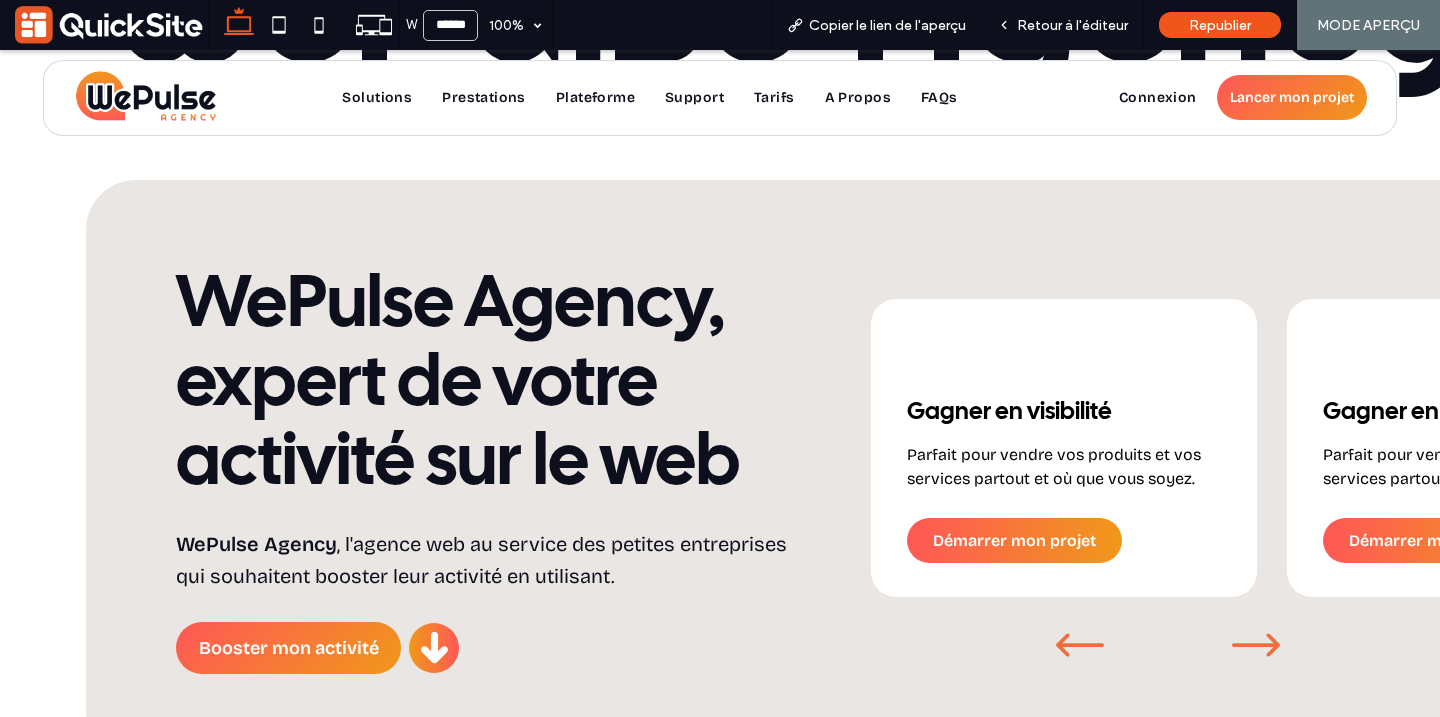 click 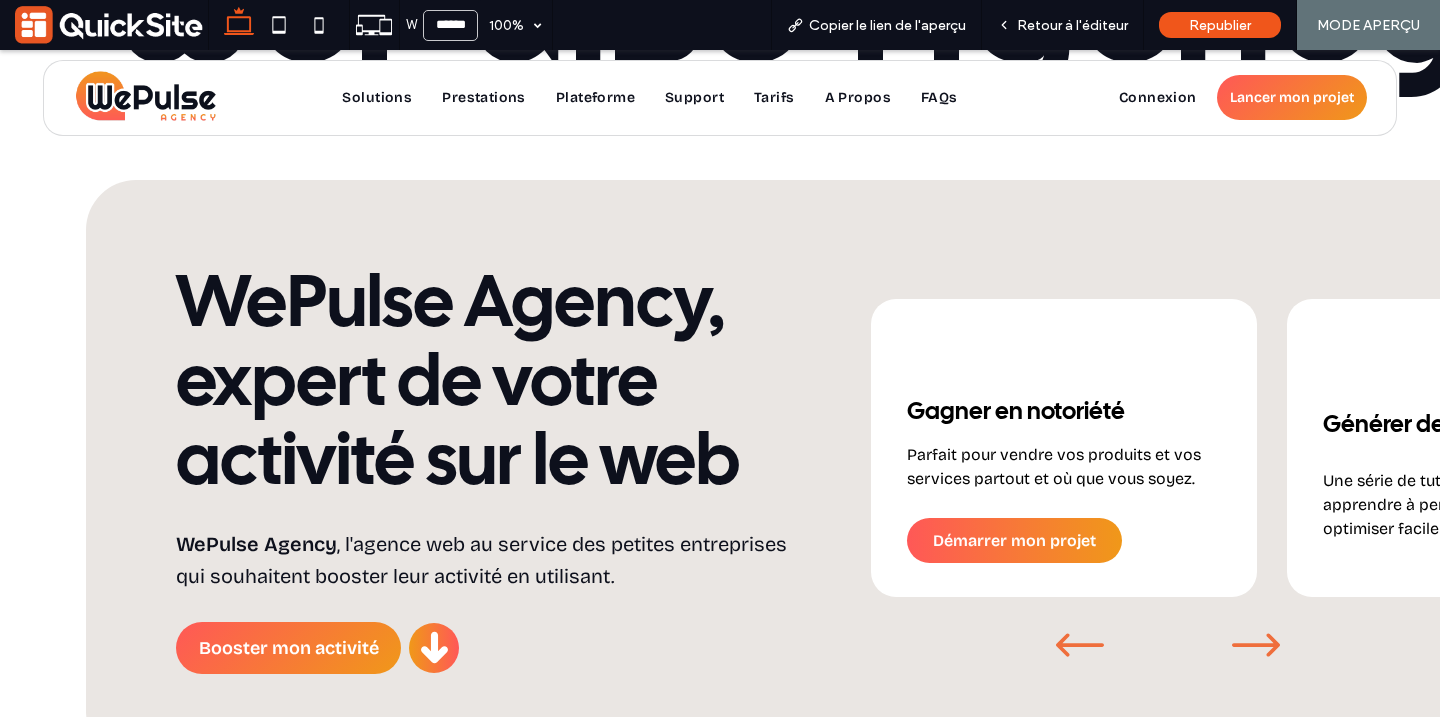 click 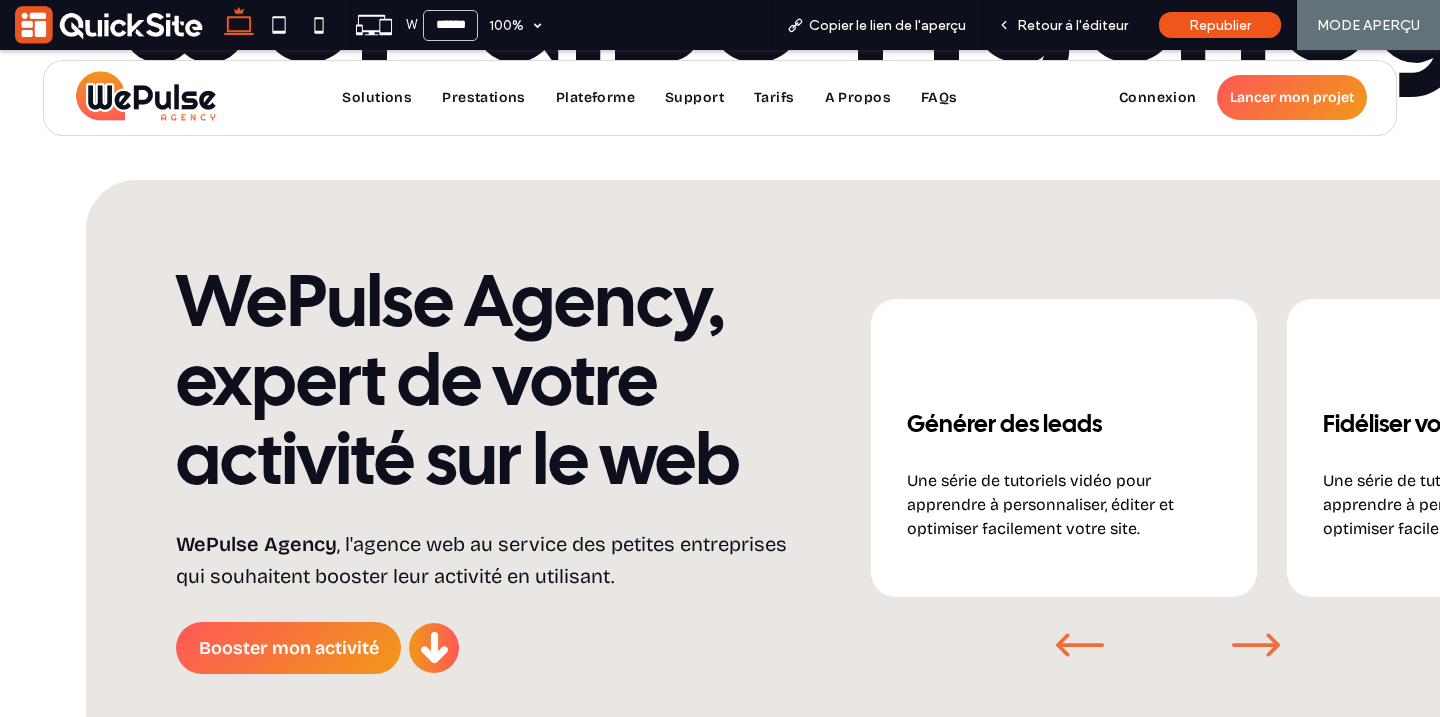 click 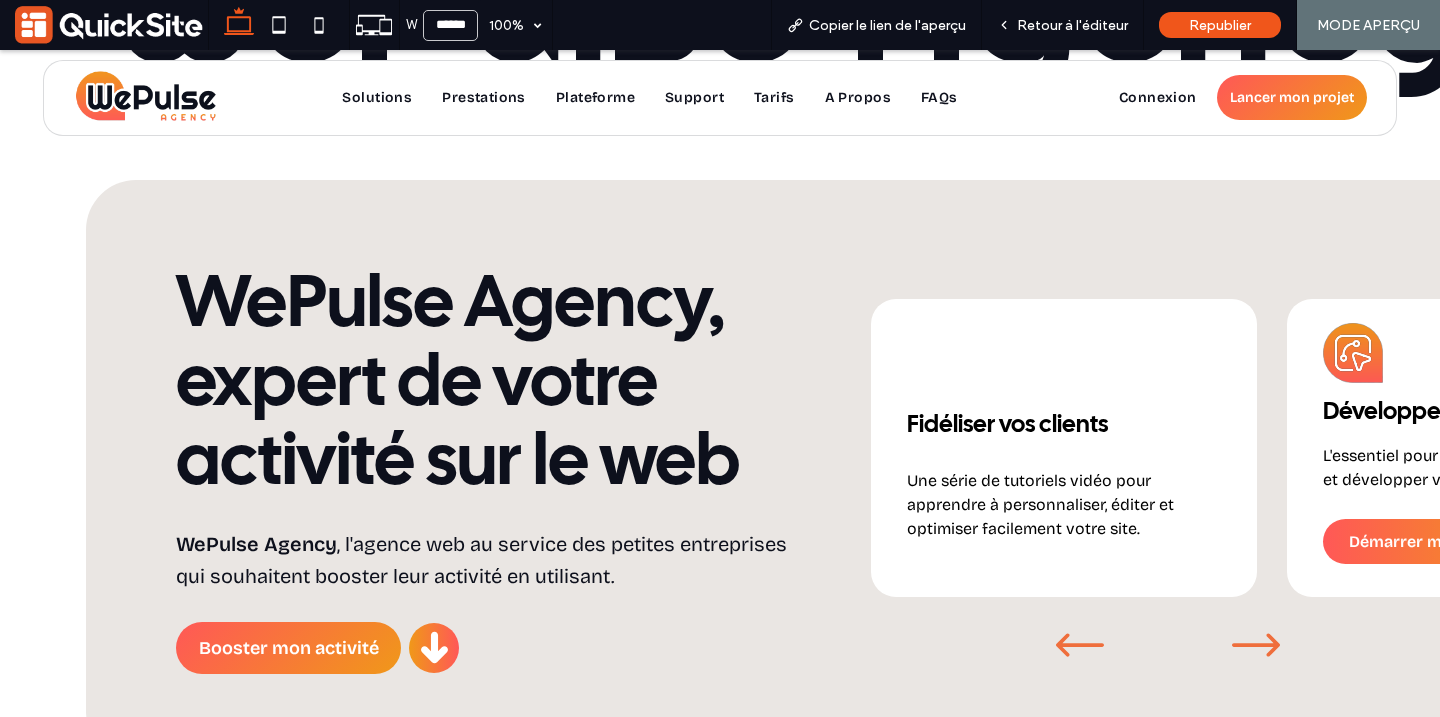 click 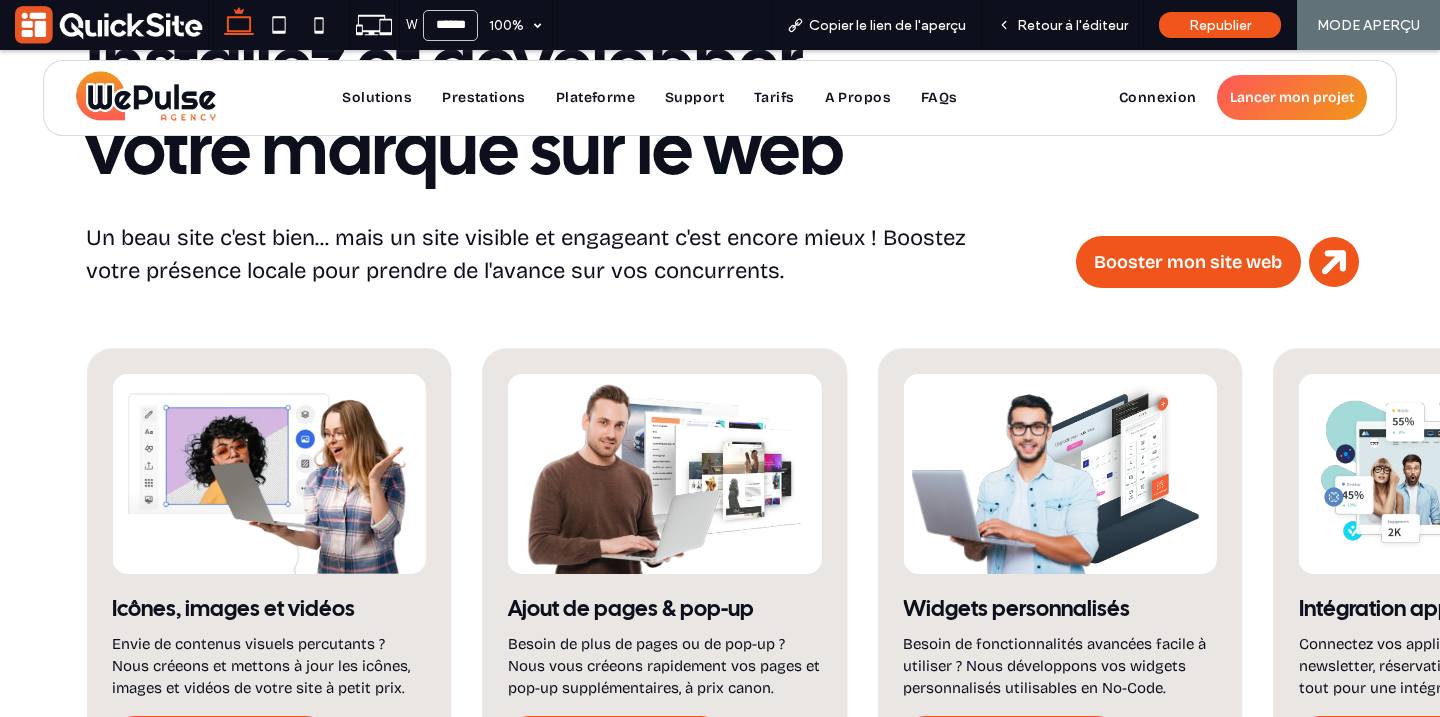 scroll, scrollTop: 1809, scrollLeft: 0, axis: vertical 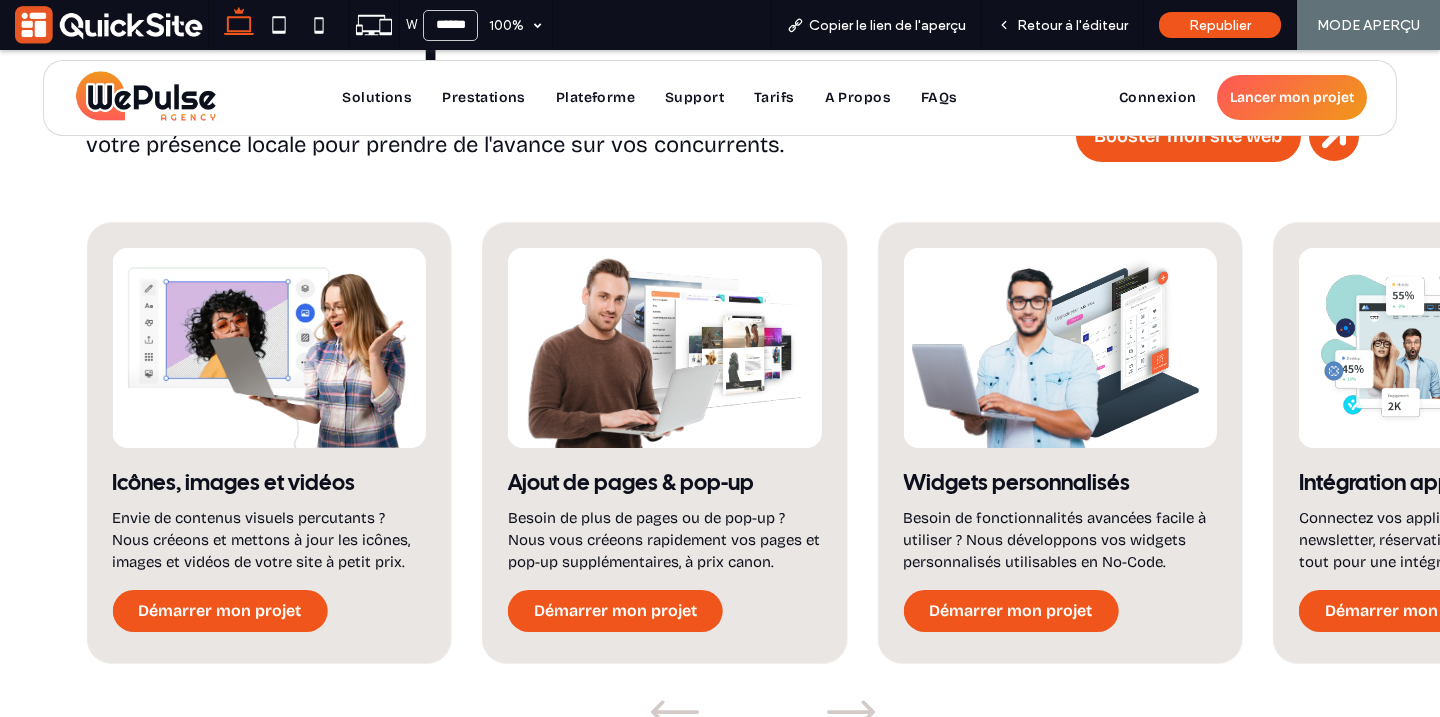 click 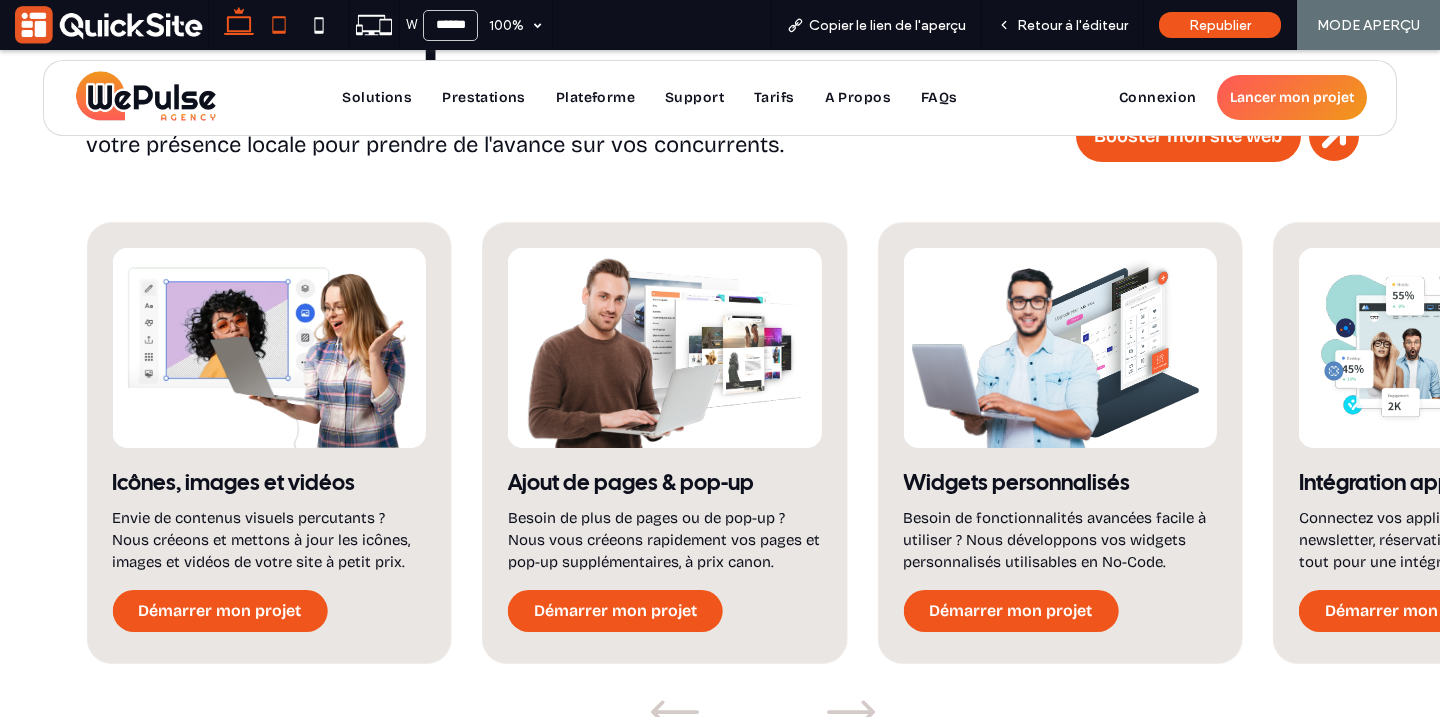 click 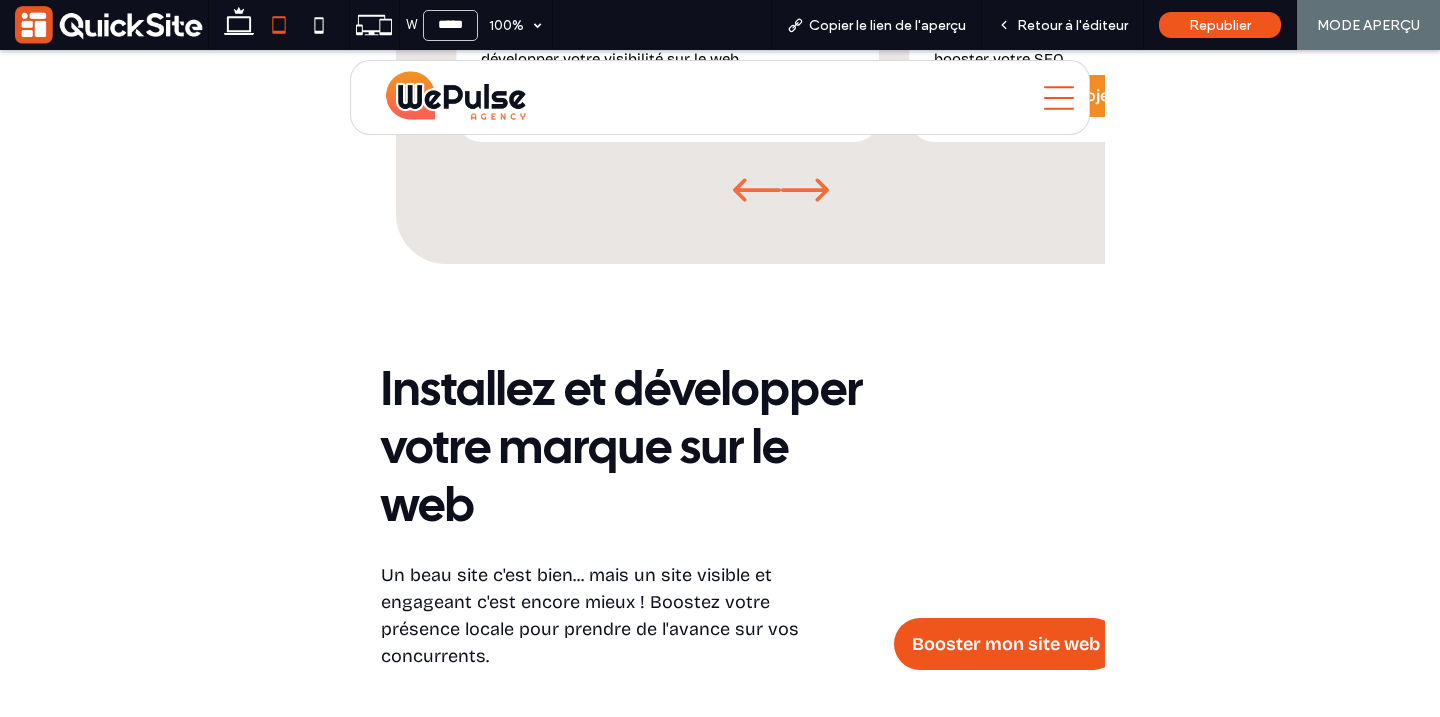 type on "*****" 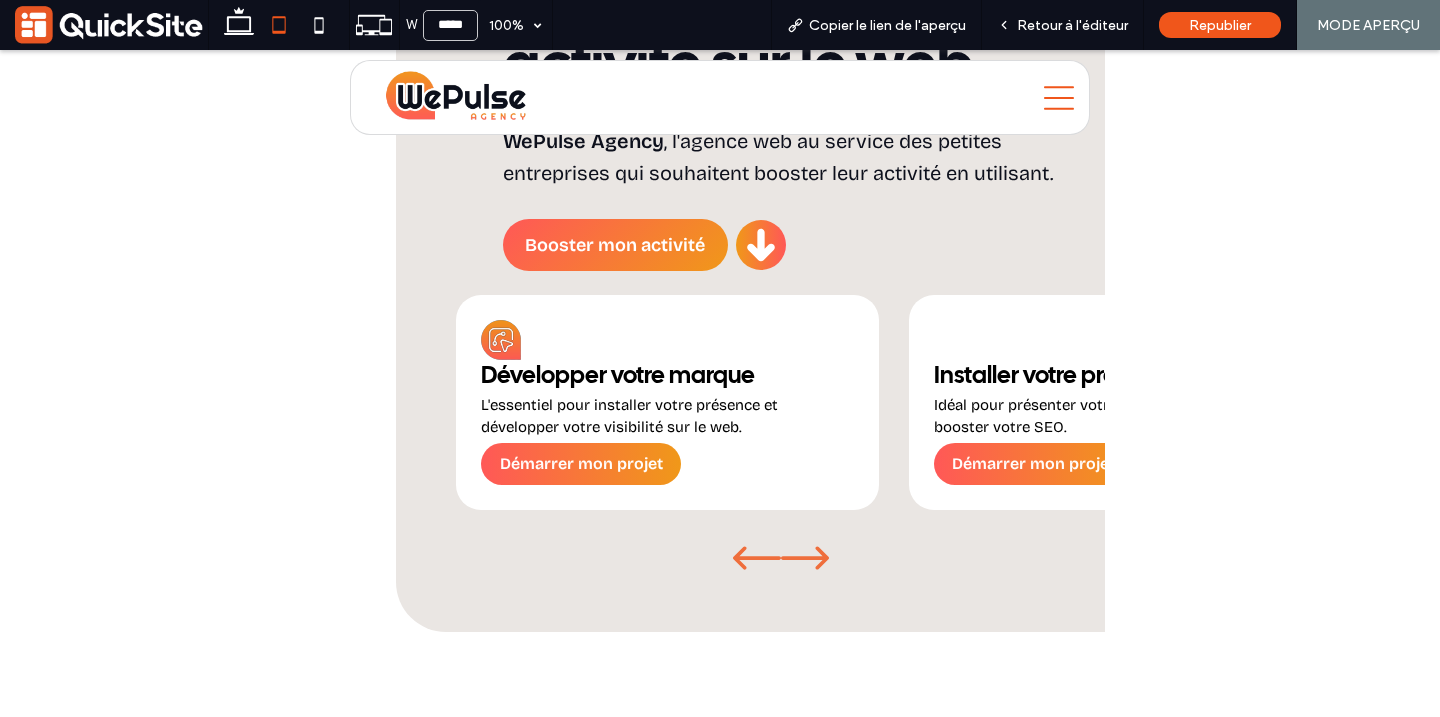 scroll, scrollTop: 1435, scrollLeft: 0, axis: vertical 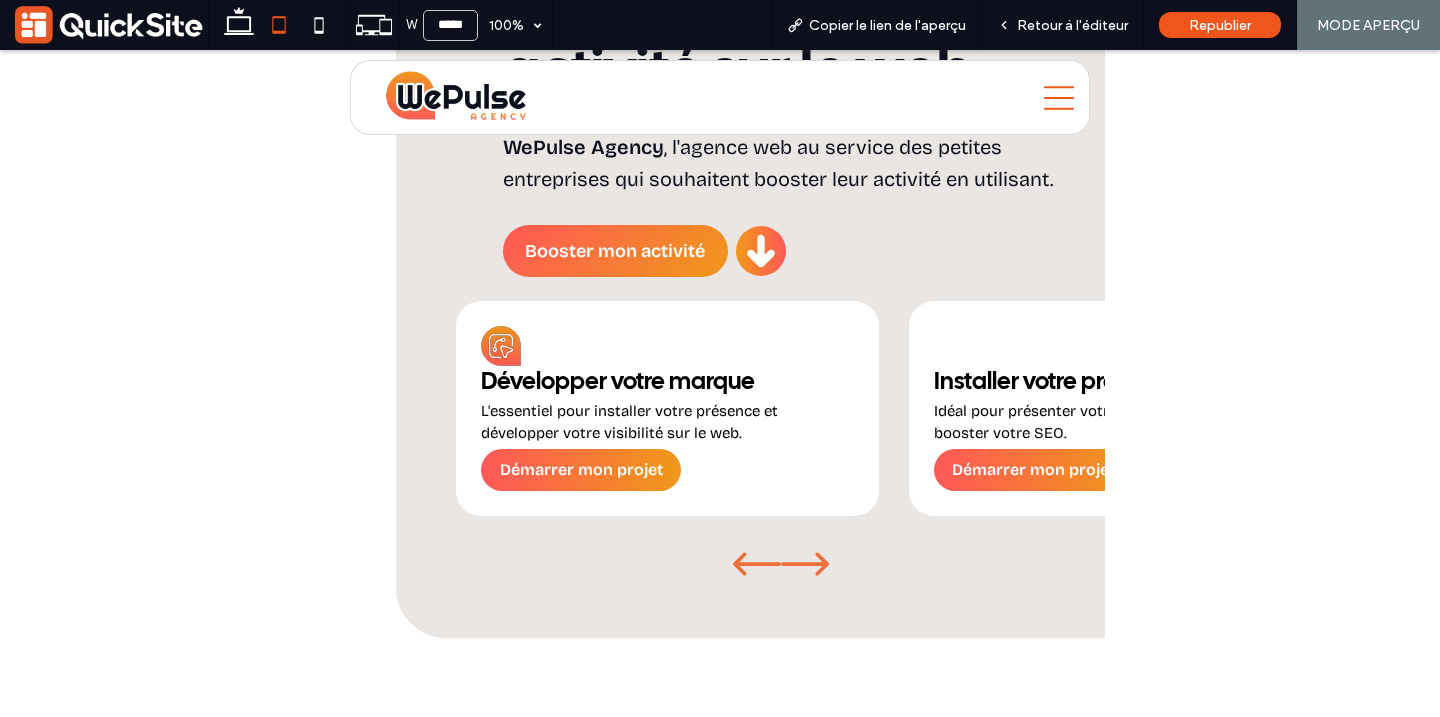 click 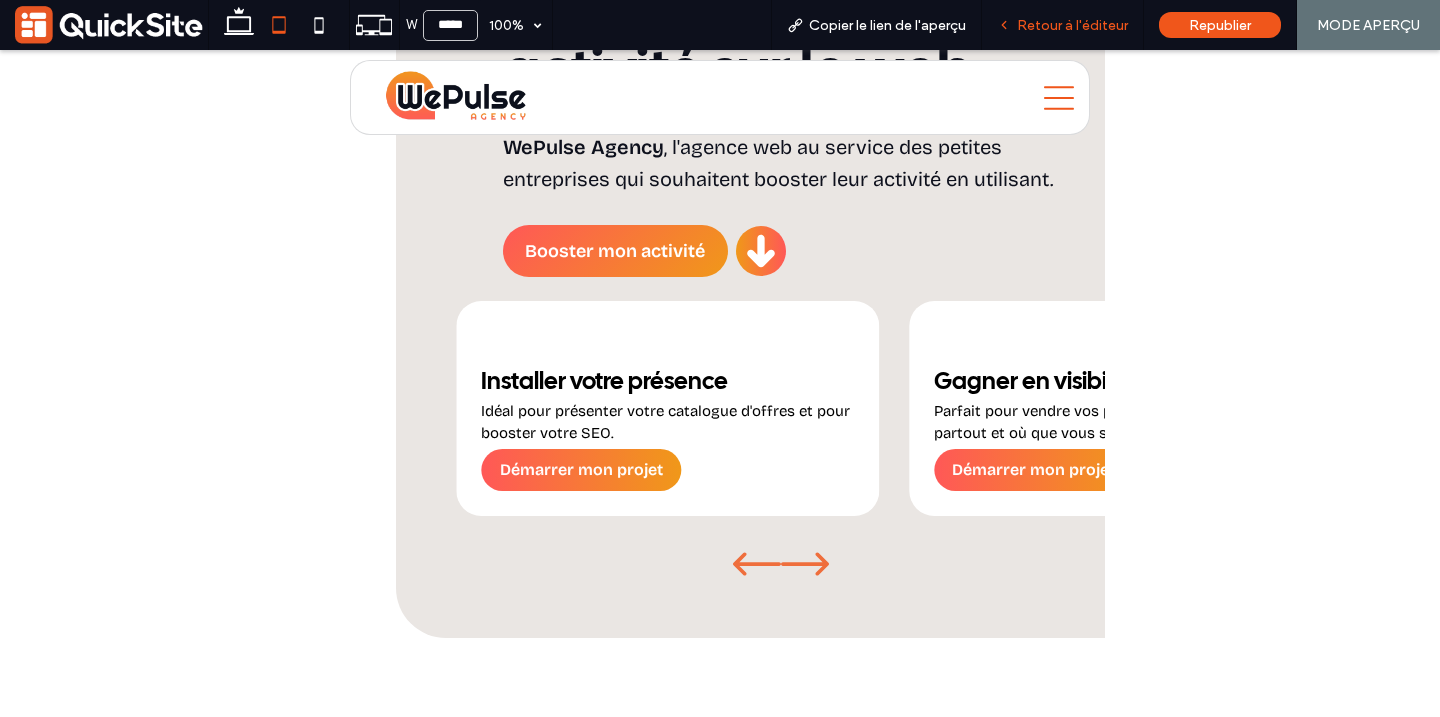 click on "Retour à l'éditeur" at bounding box center (1063, 25) 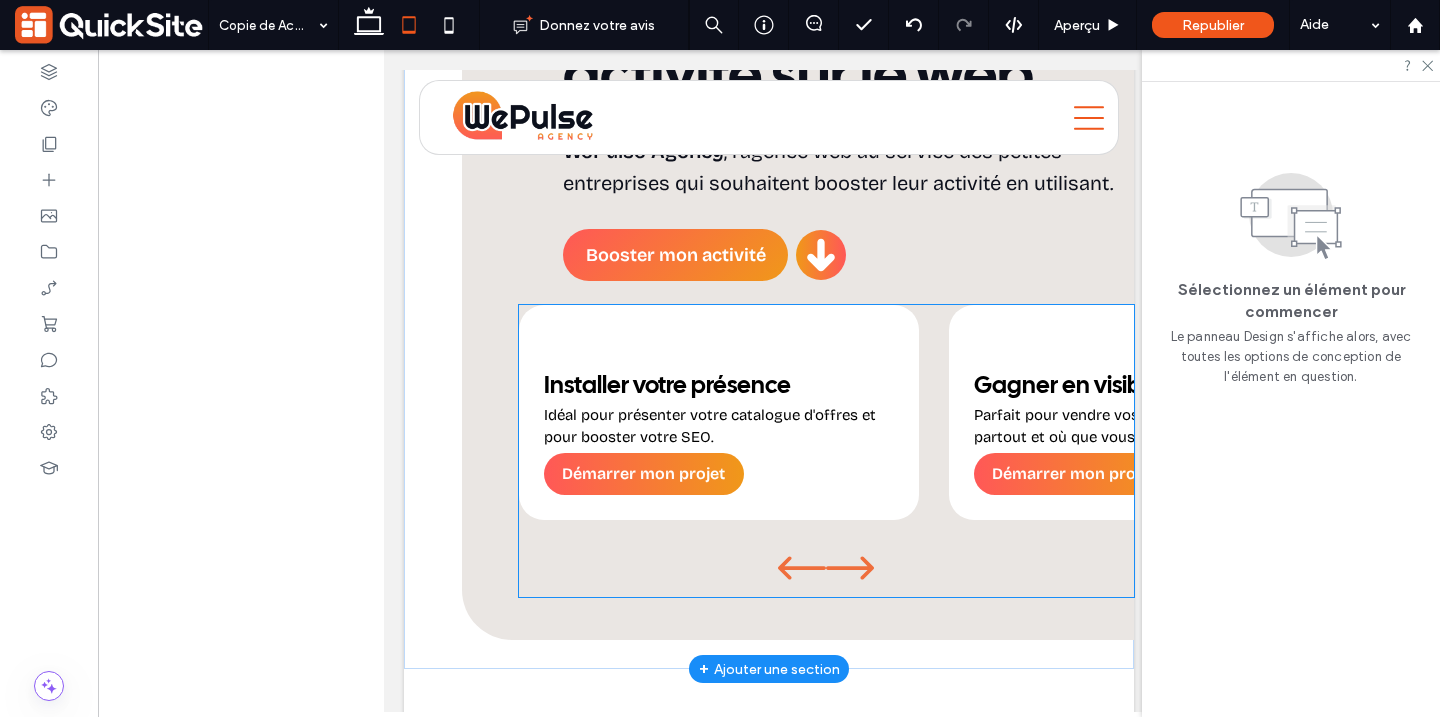 click on "Installer votre présence" at bounding box center (719, 387) 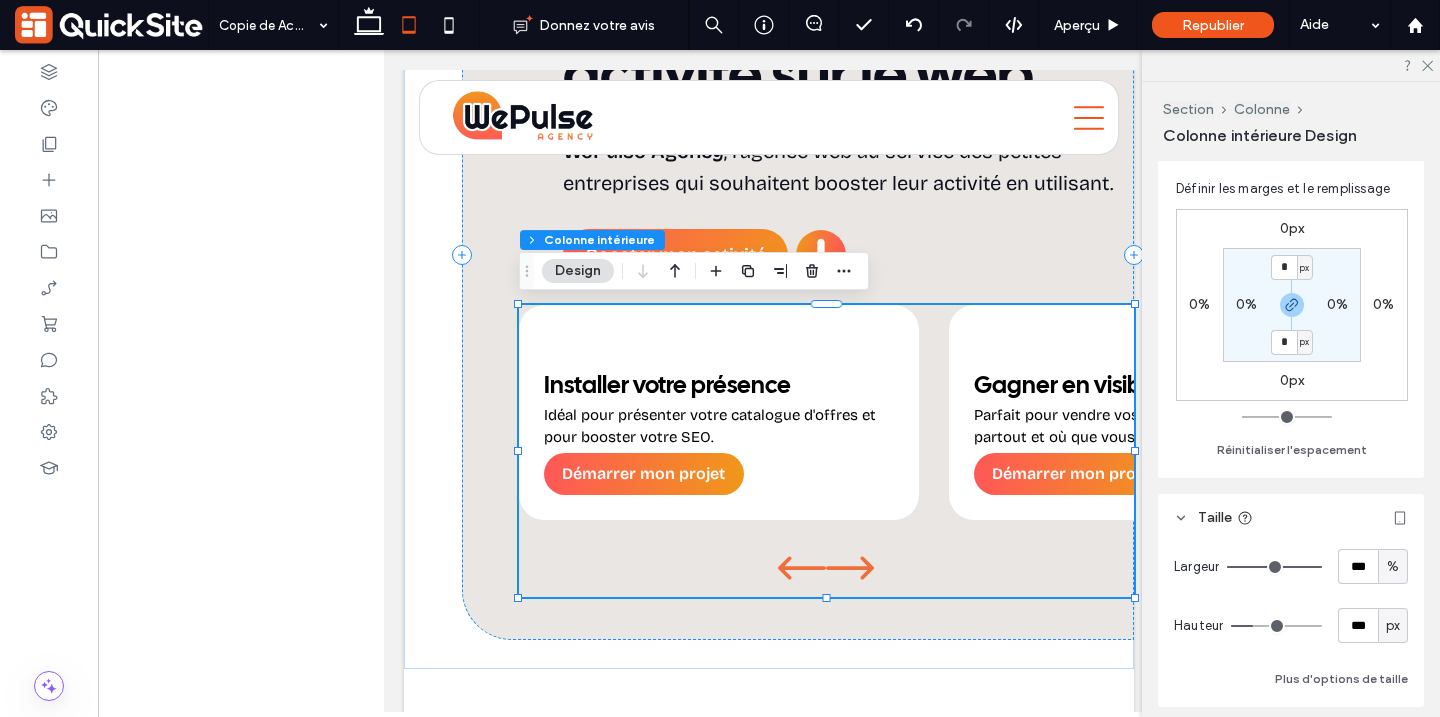 scroll, scrollTop: 514, scrollLeft: 0, axis: vertical 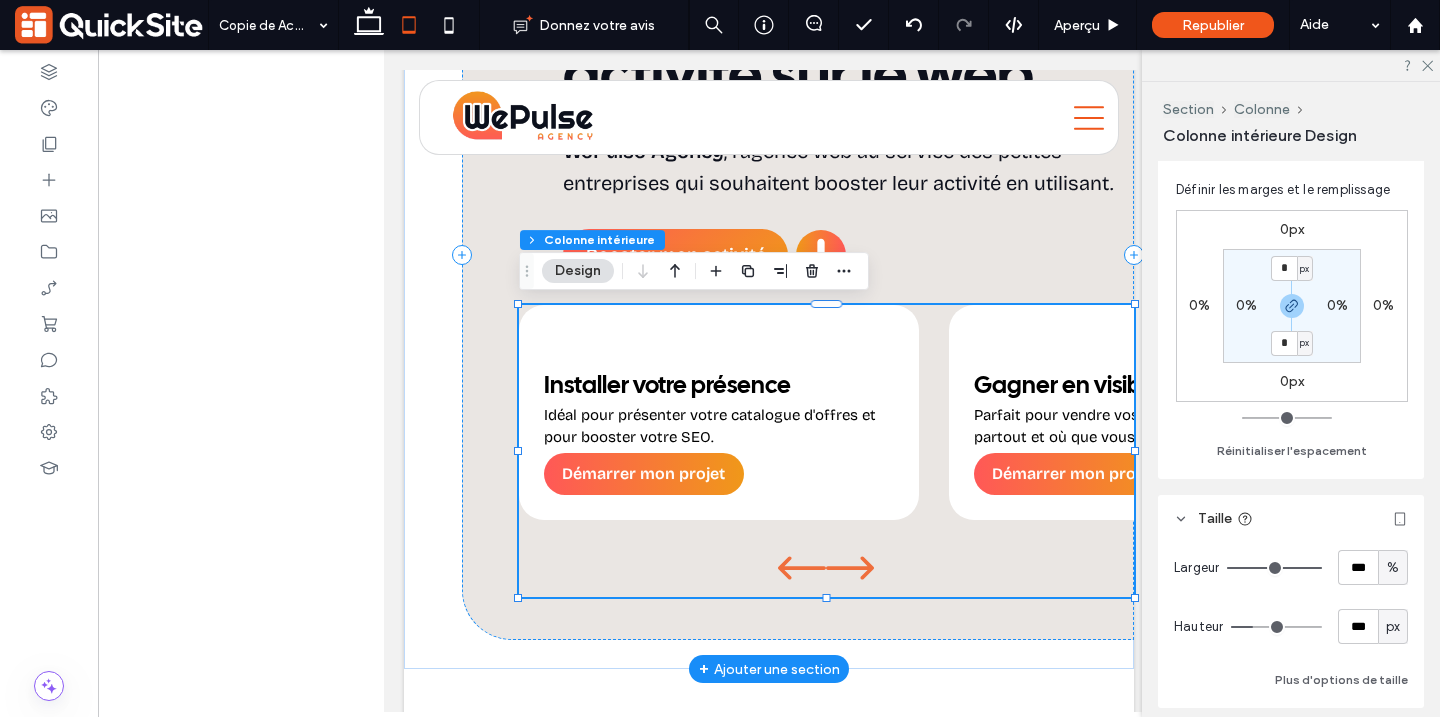 click 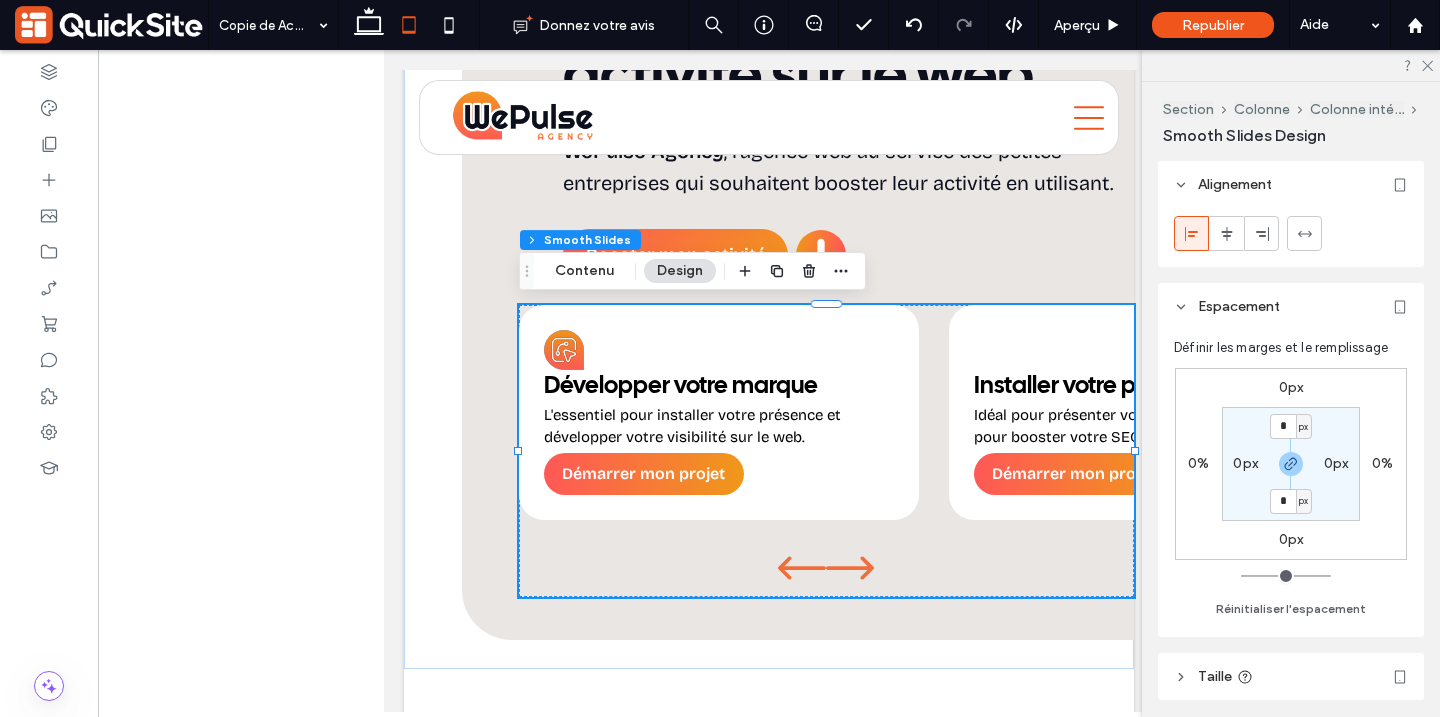 scroll, scrollTop: 596, scrollLeft: 0, axis: vertical 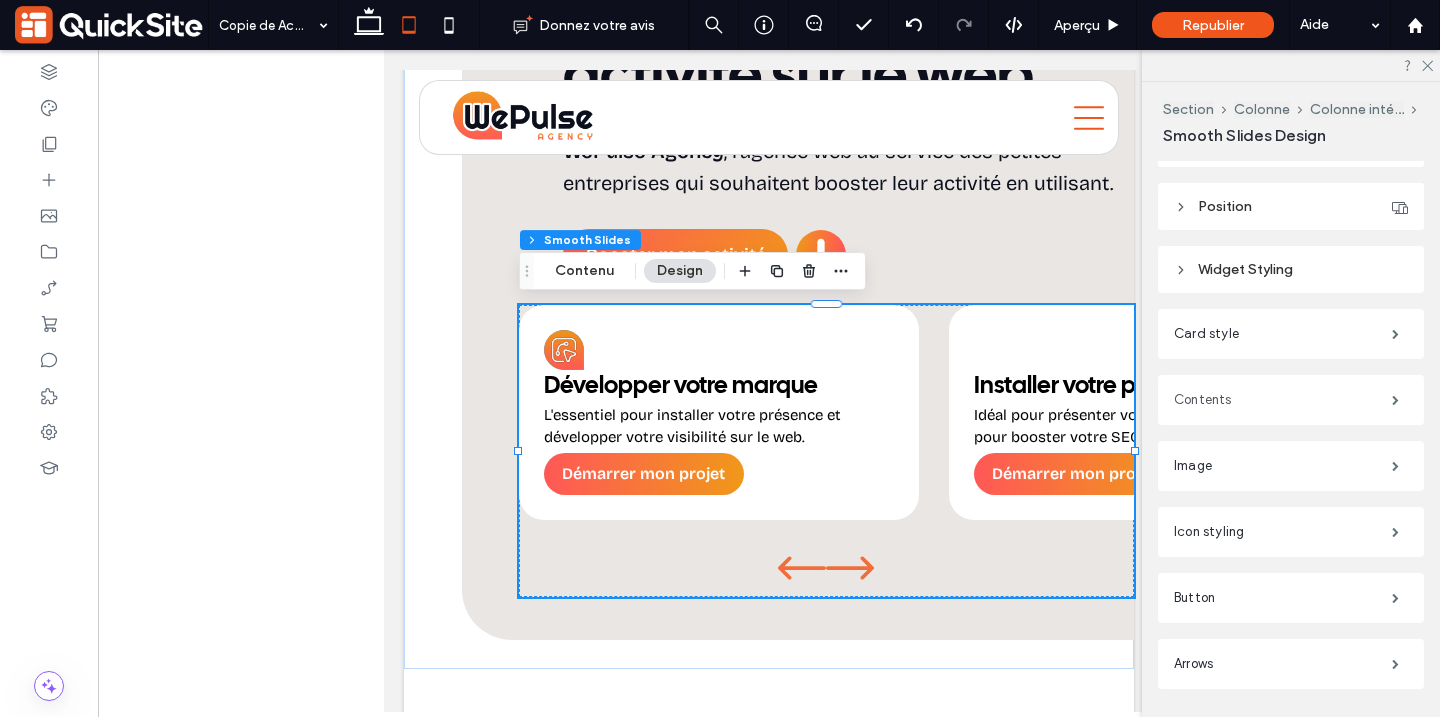 click on "Contents" at bounding box center [1283, 400] 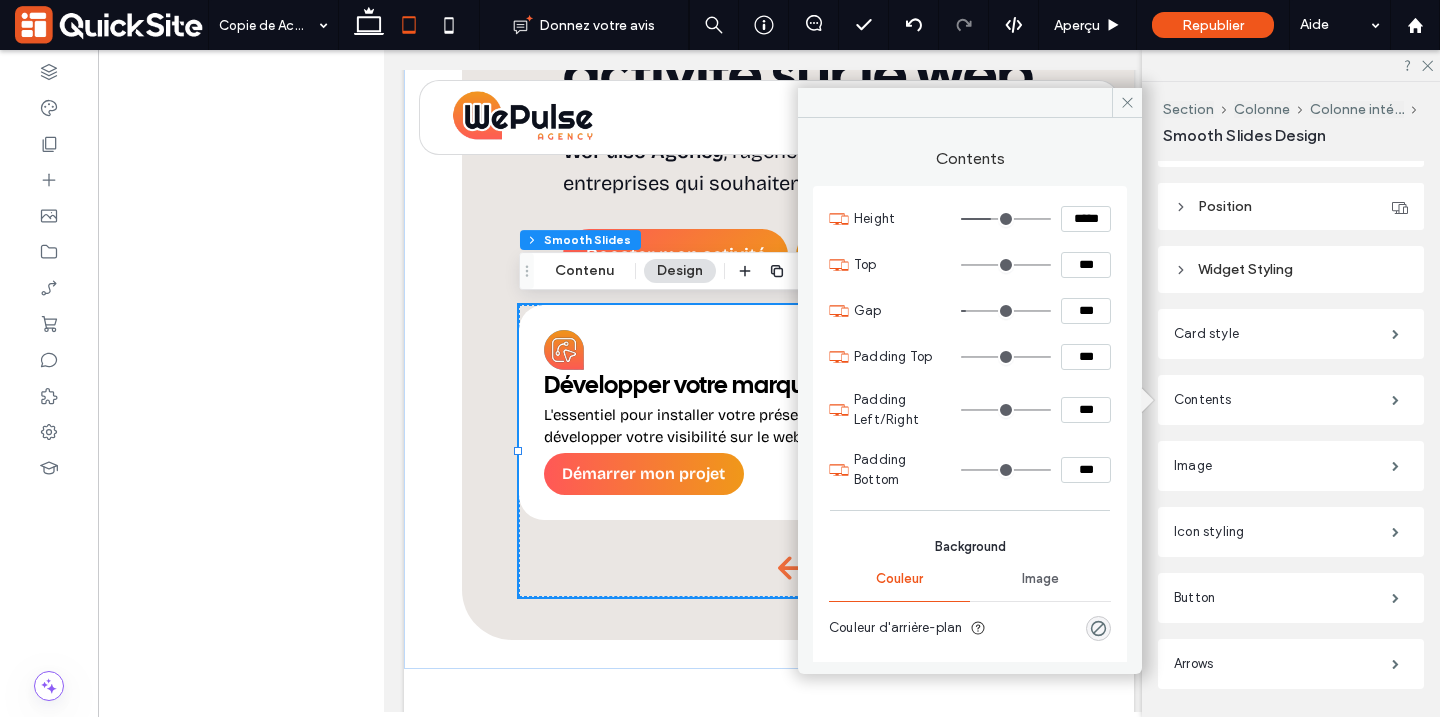 click on "*****" at bounding box center [1086, 219] 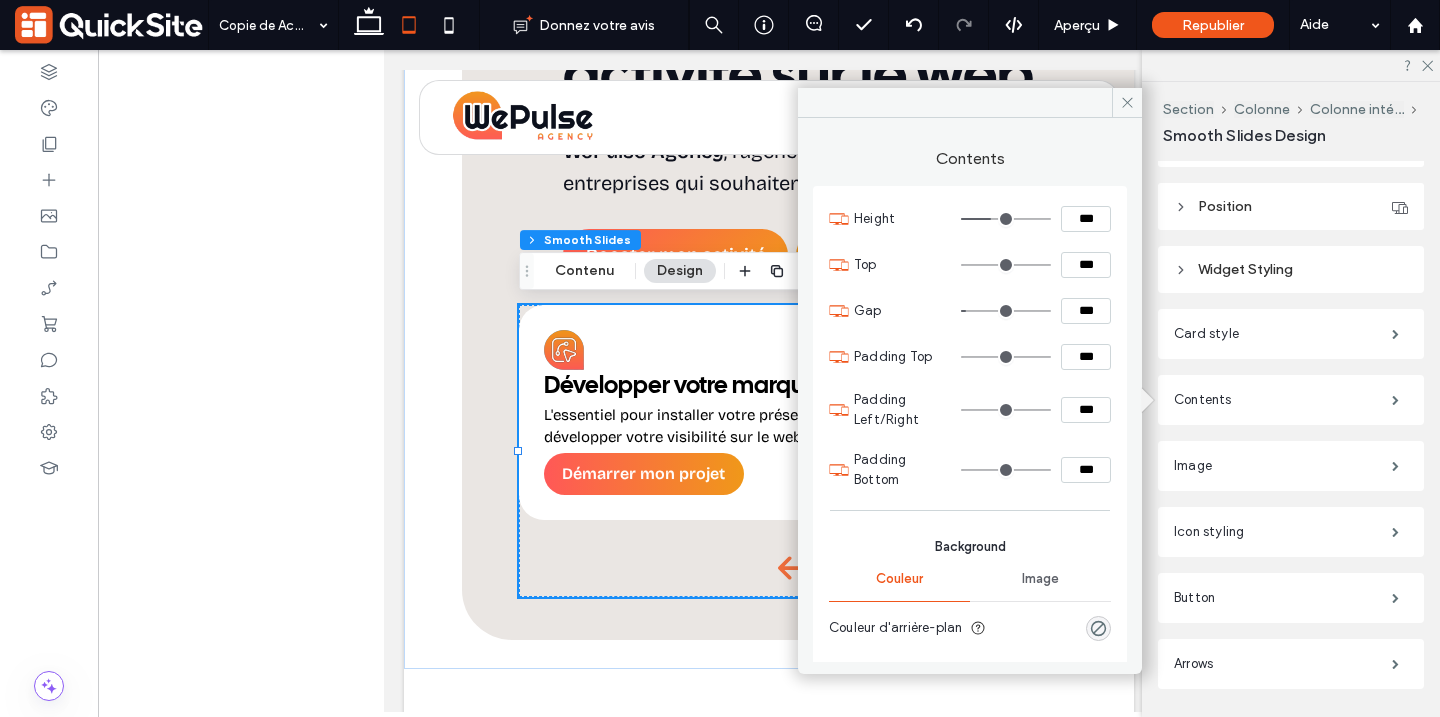 type on "*****" 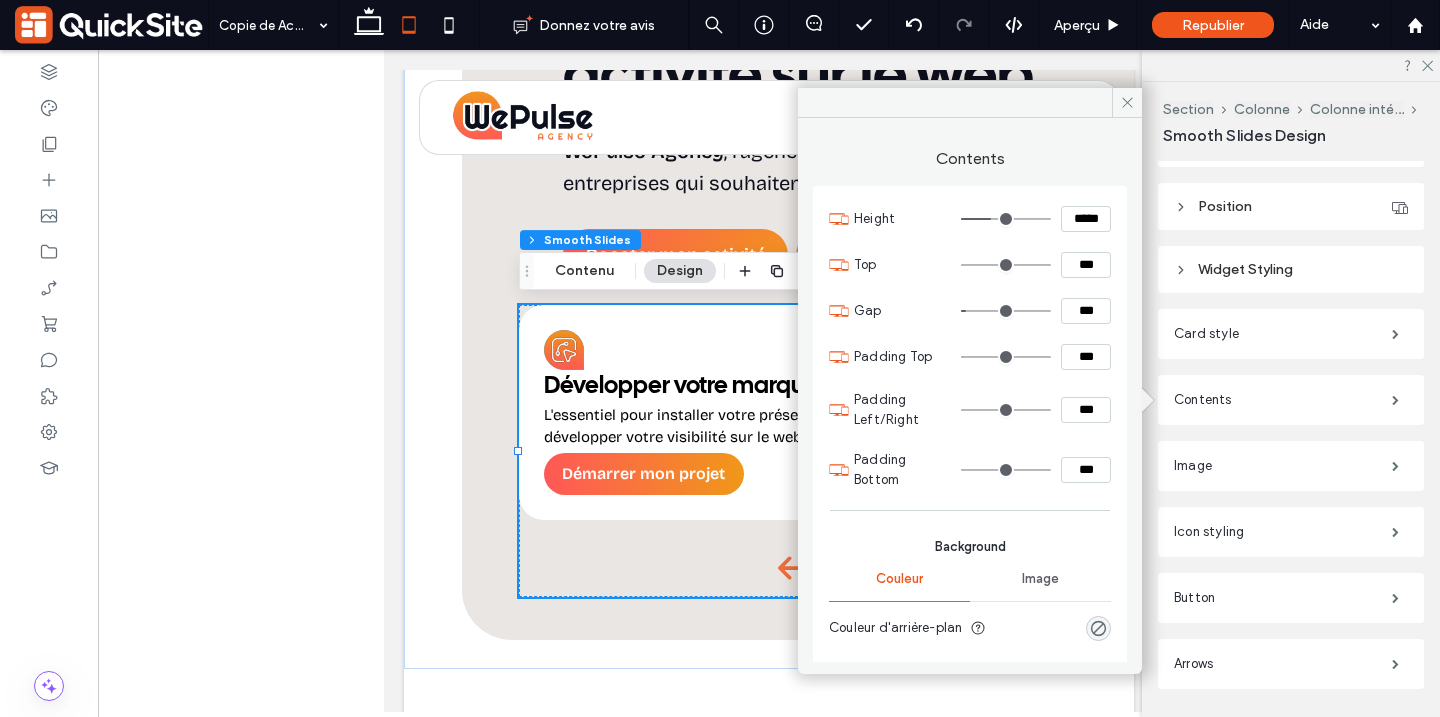 type on "***" 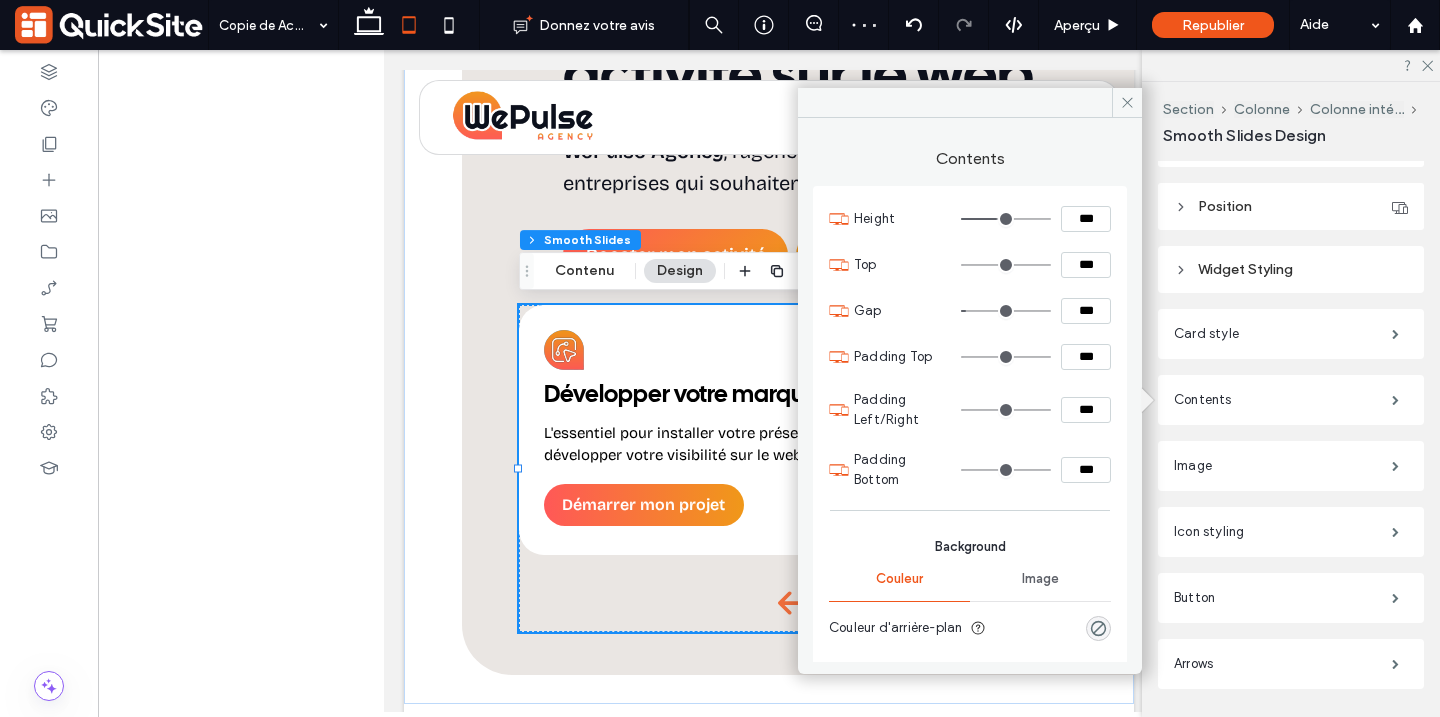 type on "*****" 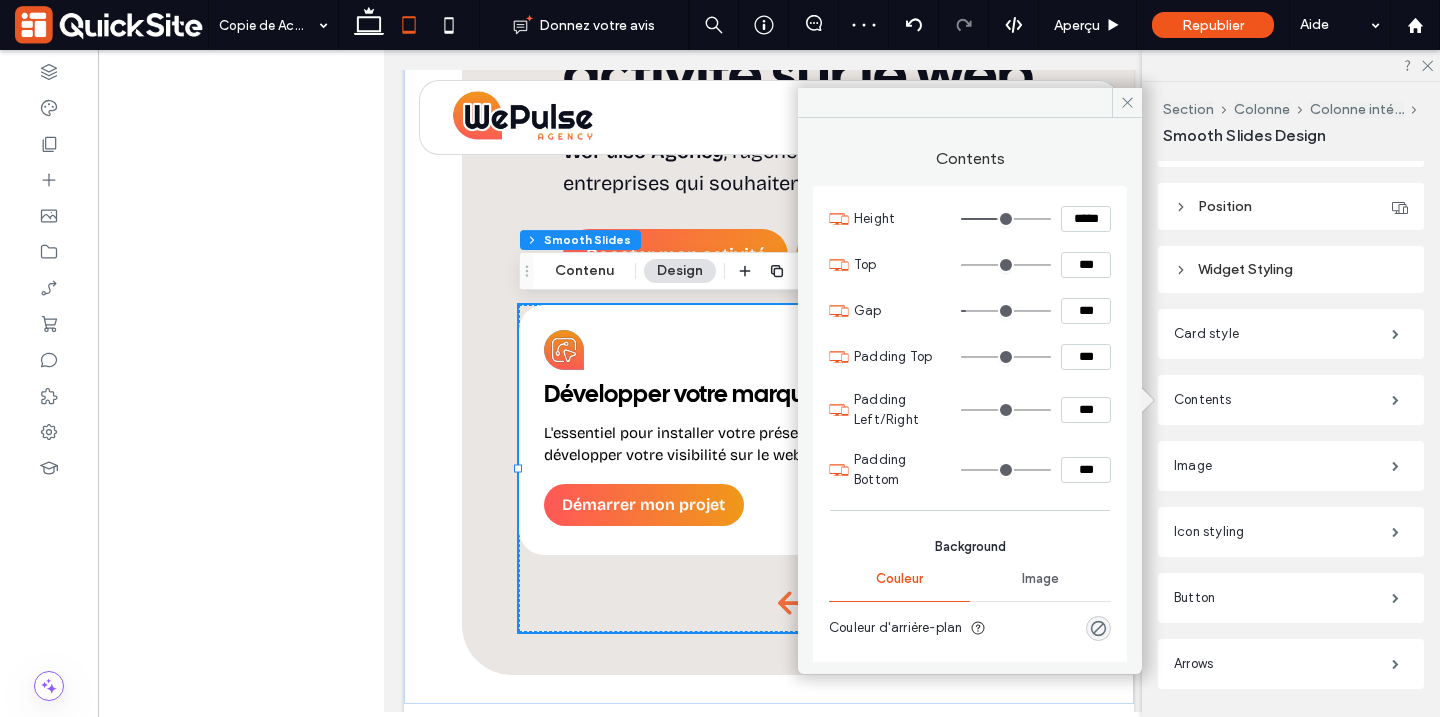 type on "***" 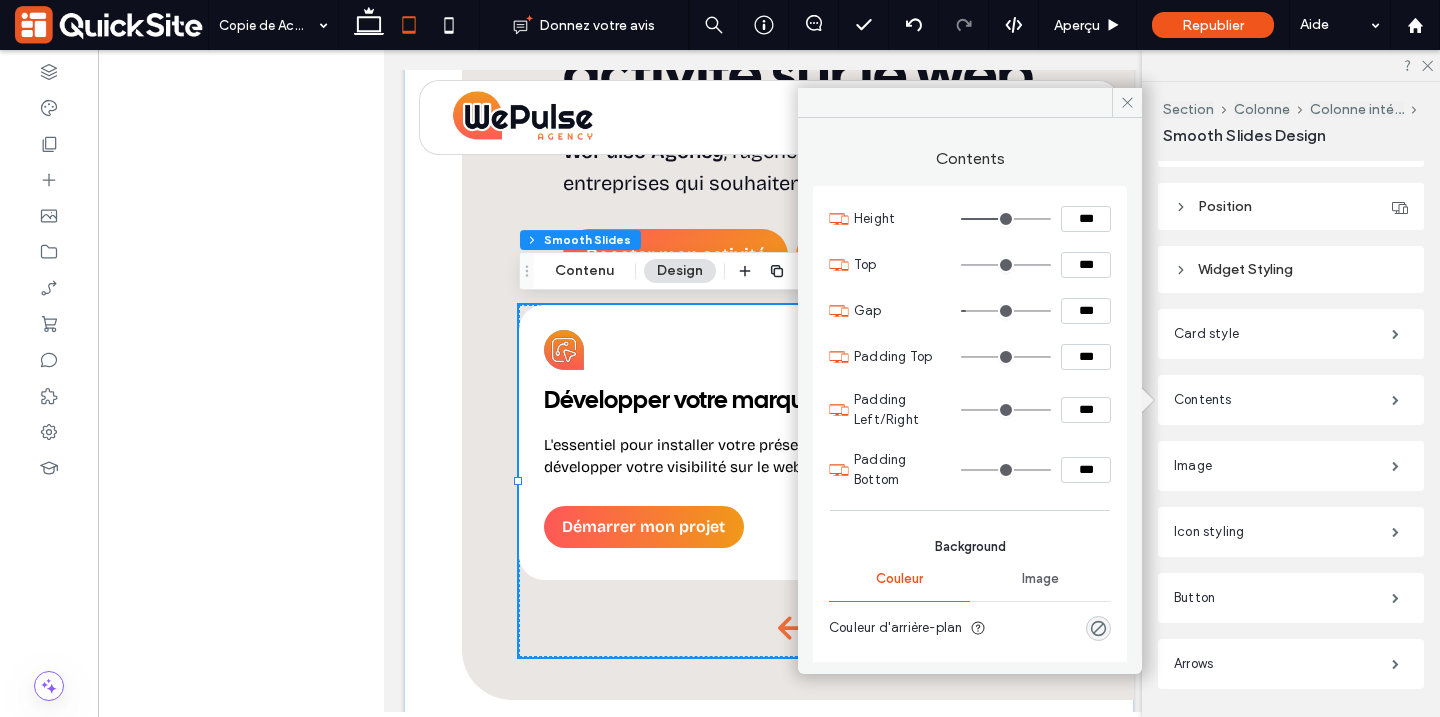 type on "*****" 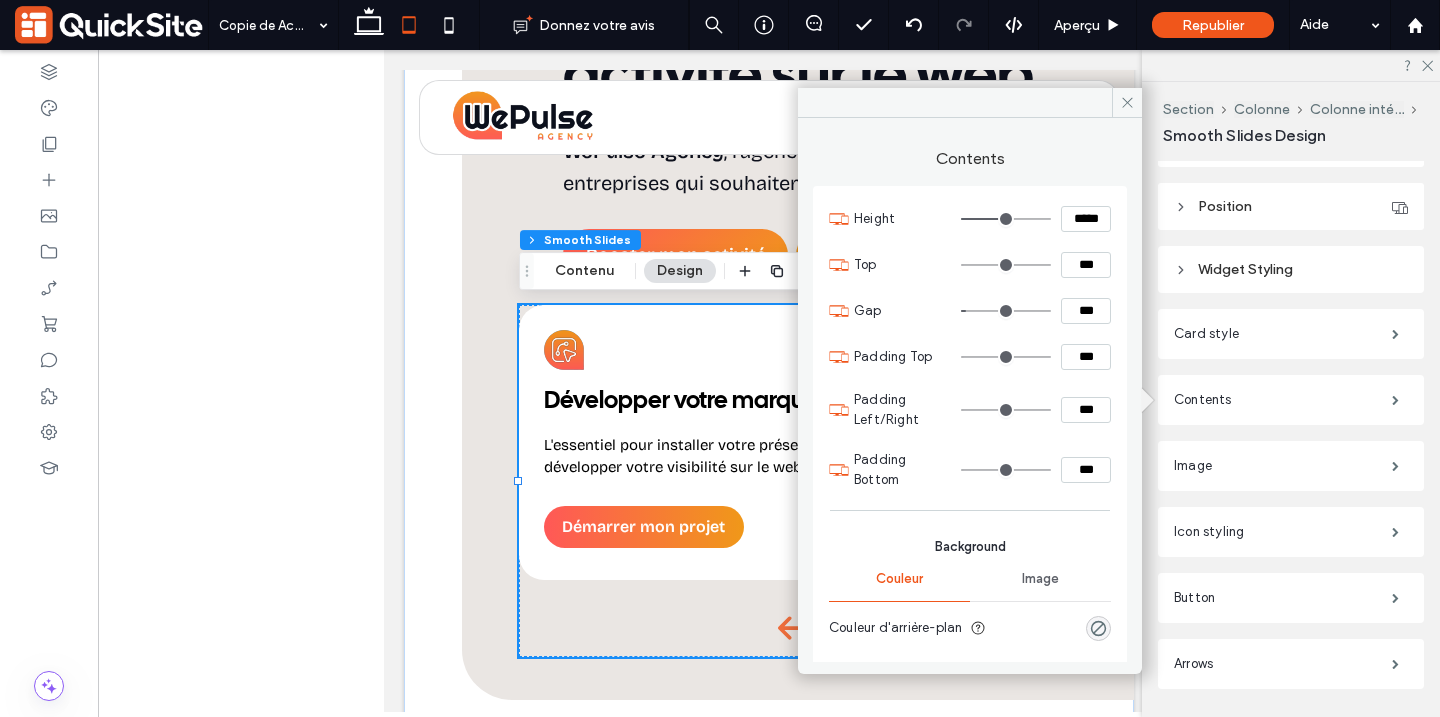 type on "***" 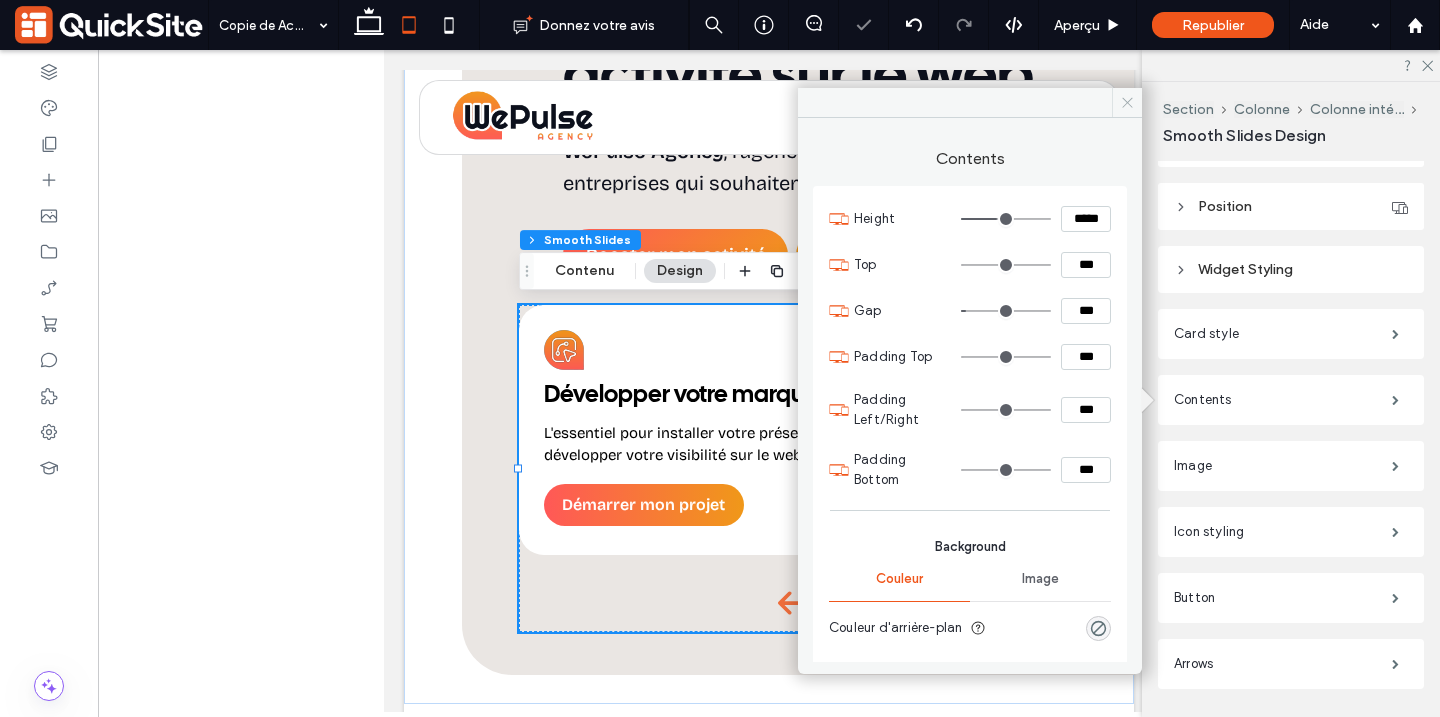 click 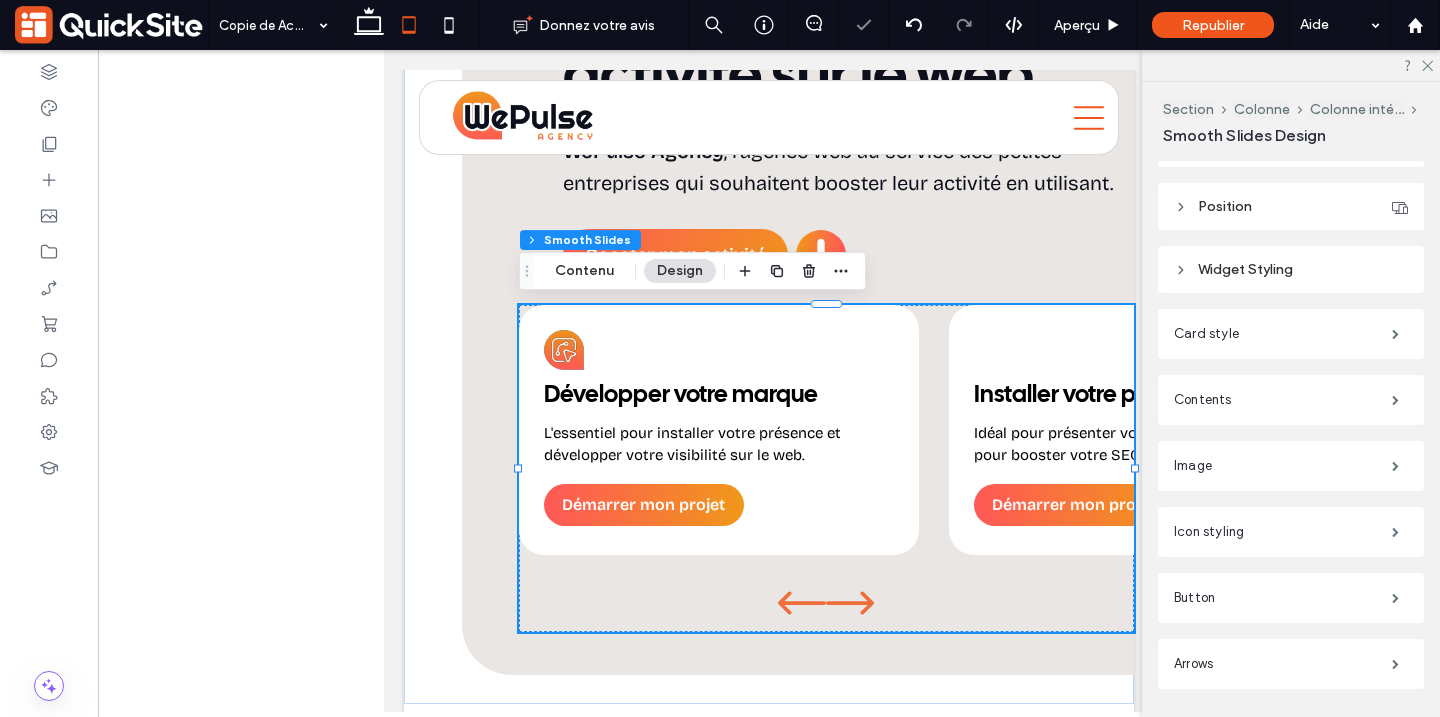 scroll, scrollTop: 666, scrollLeft: 0, axis: vertical 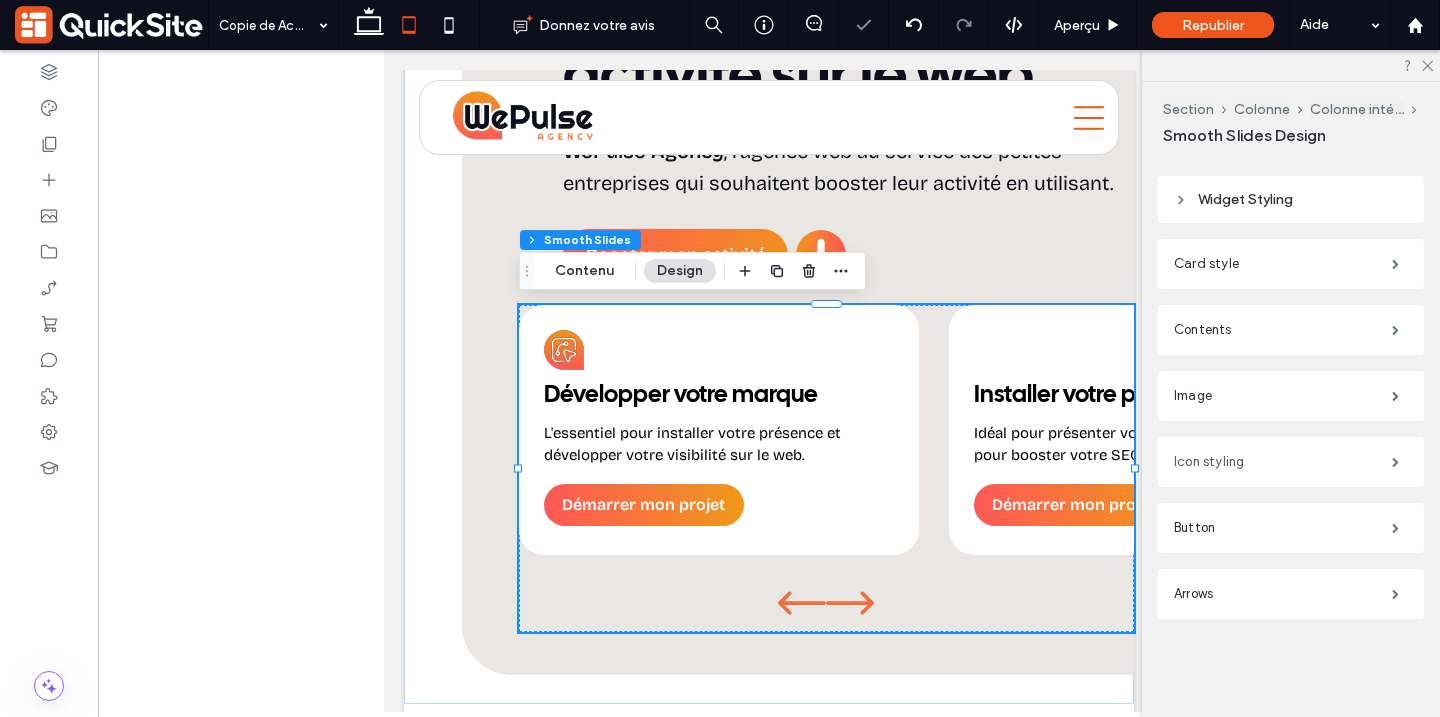 click on "Icon styling" at bounding box center [1283, 462] 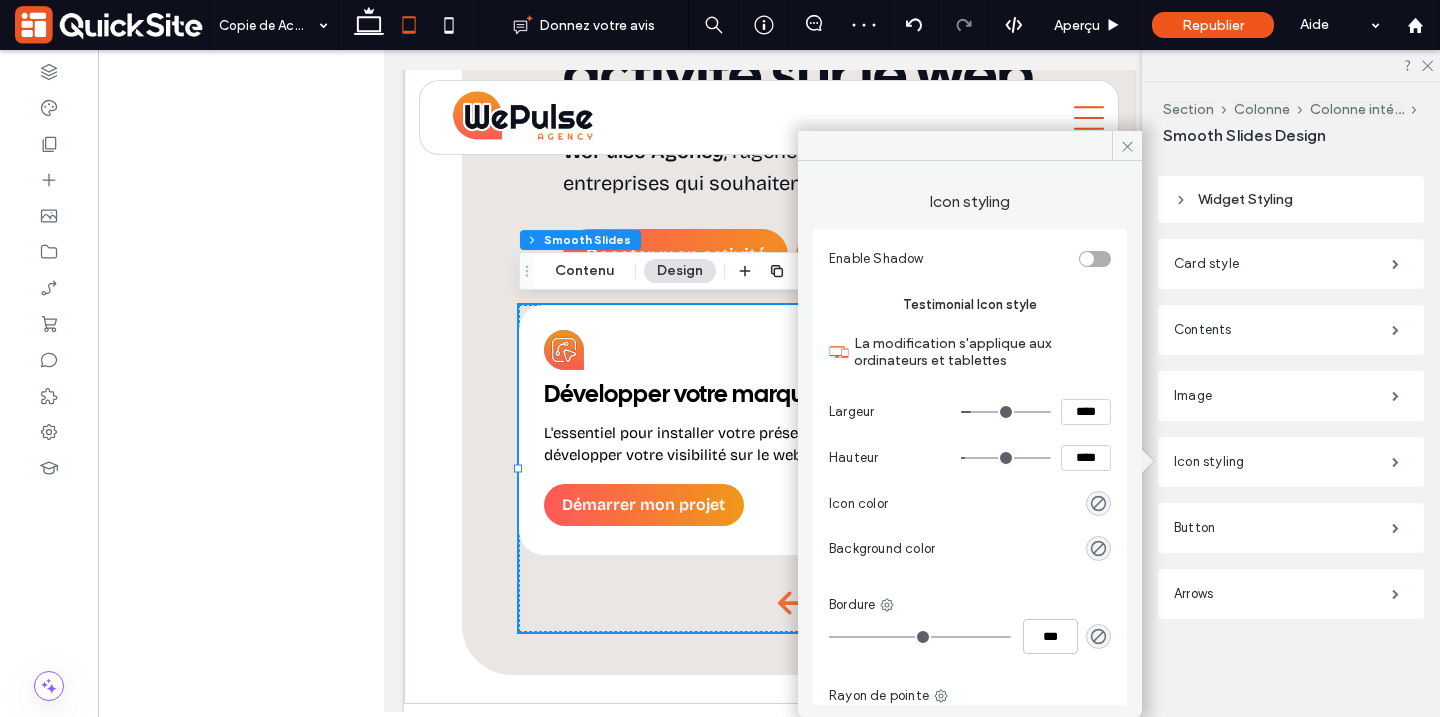 click on "****" at bounding box center [1086, 412] 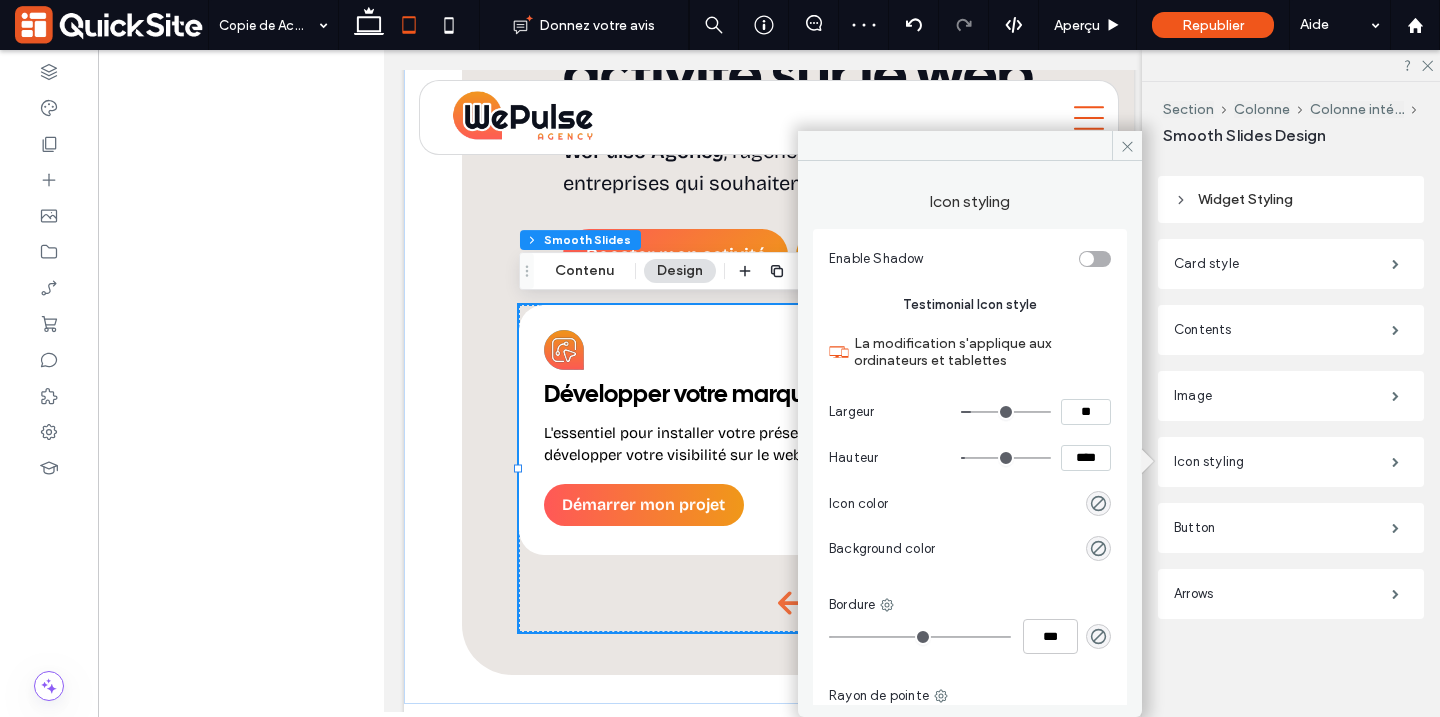 type on "****" 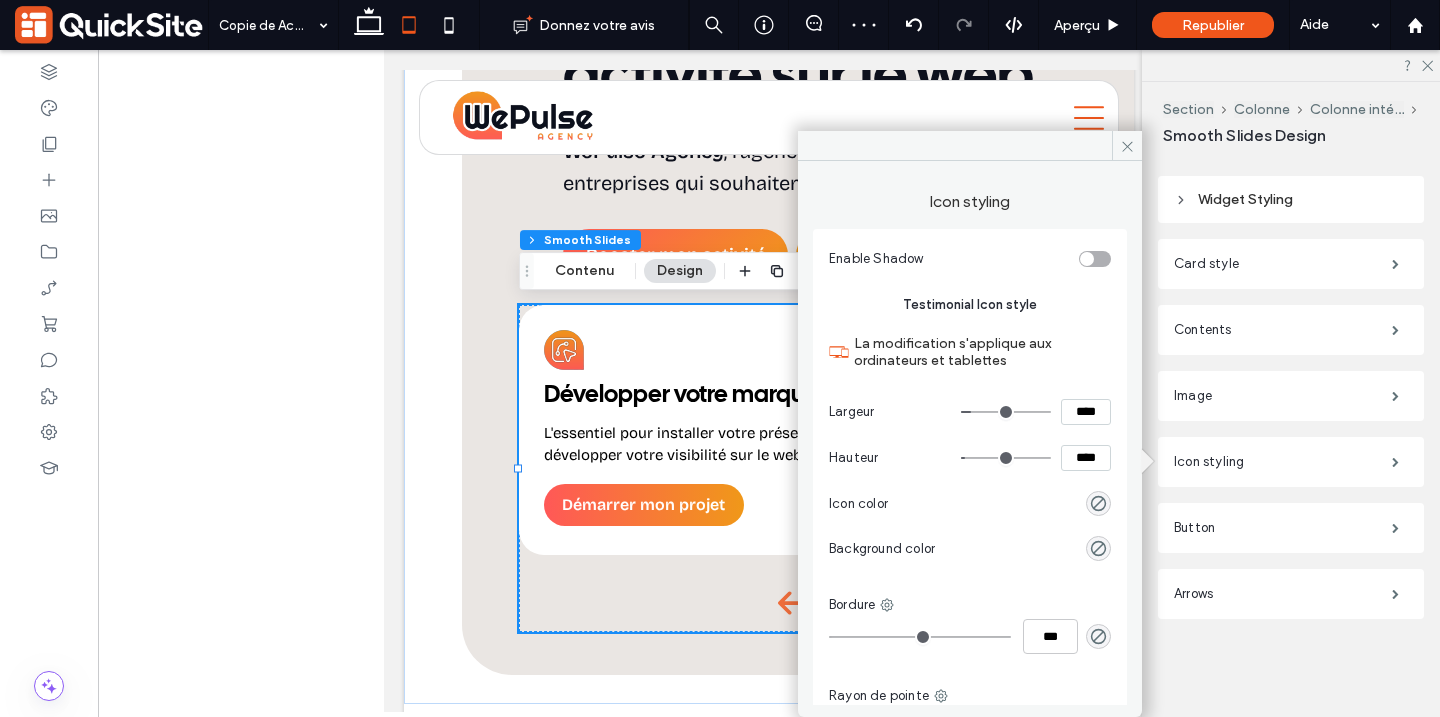 type on "**" 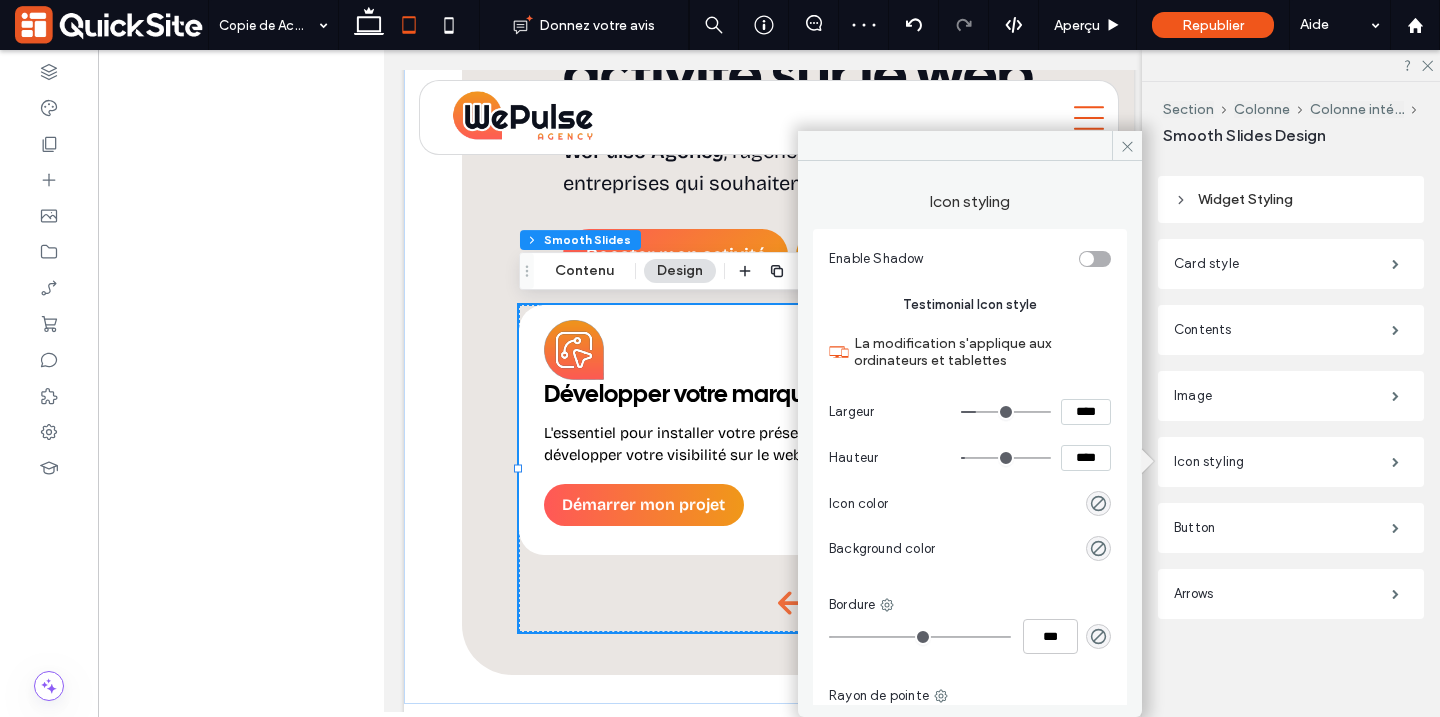 click on "****" at bounding box center [1086, 458] 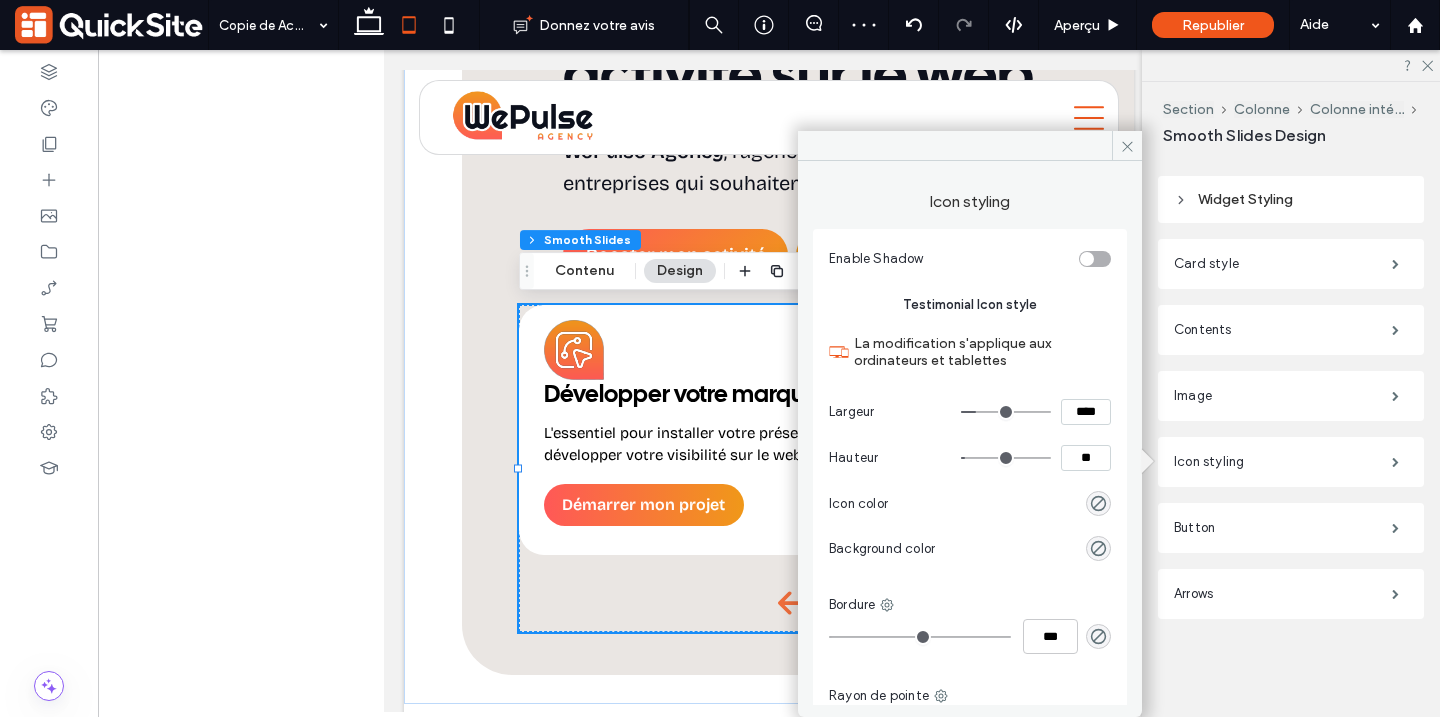 type on "****" 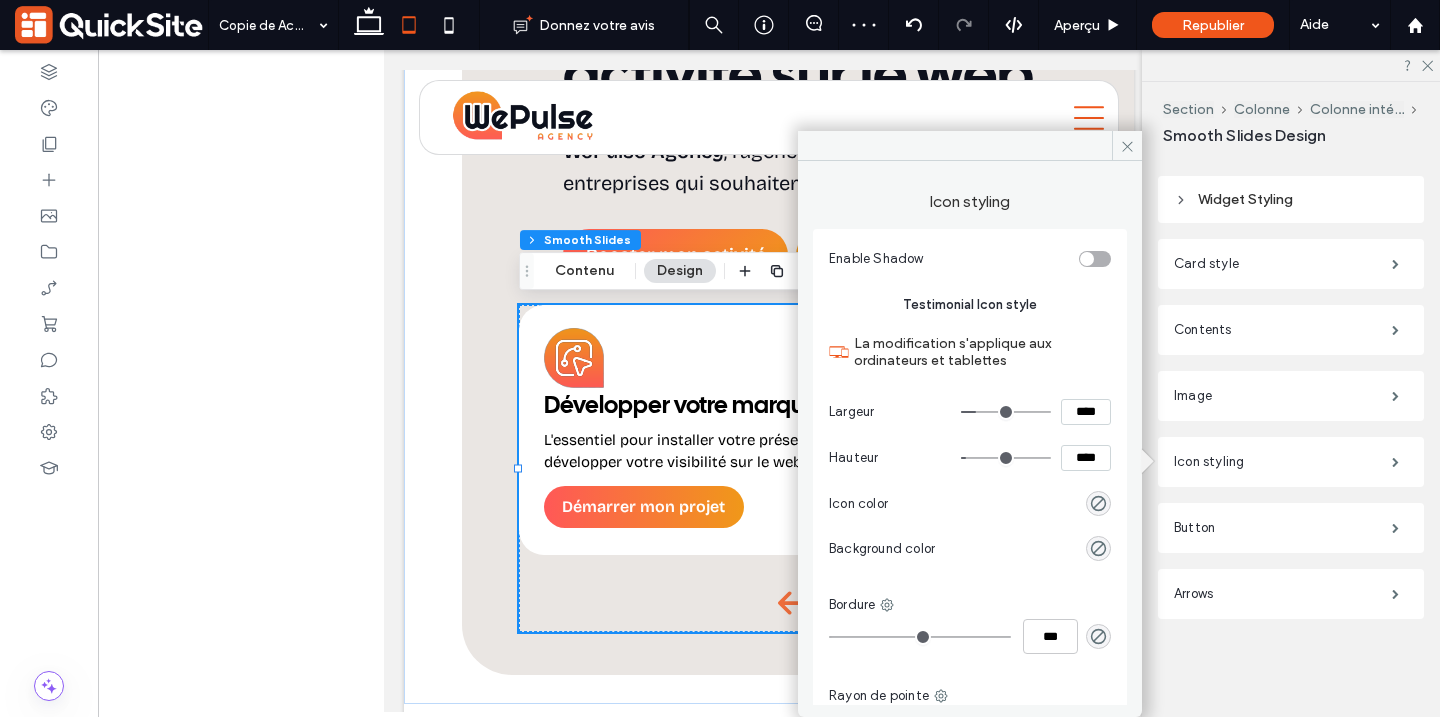 type on "**" 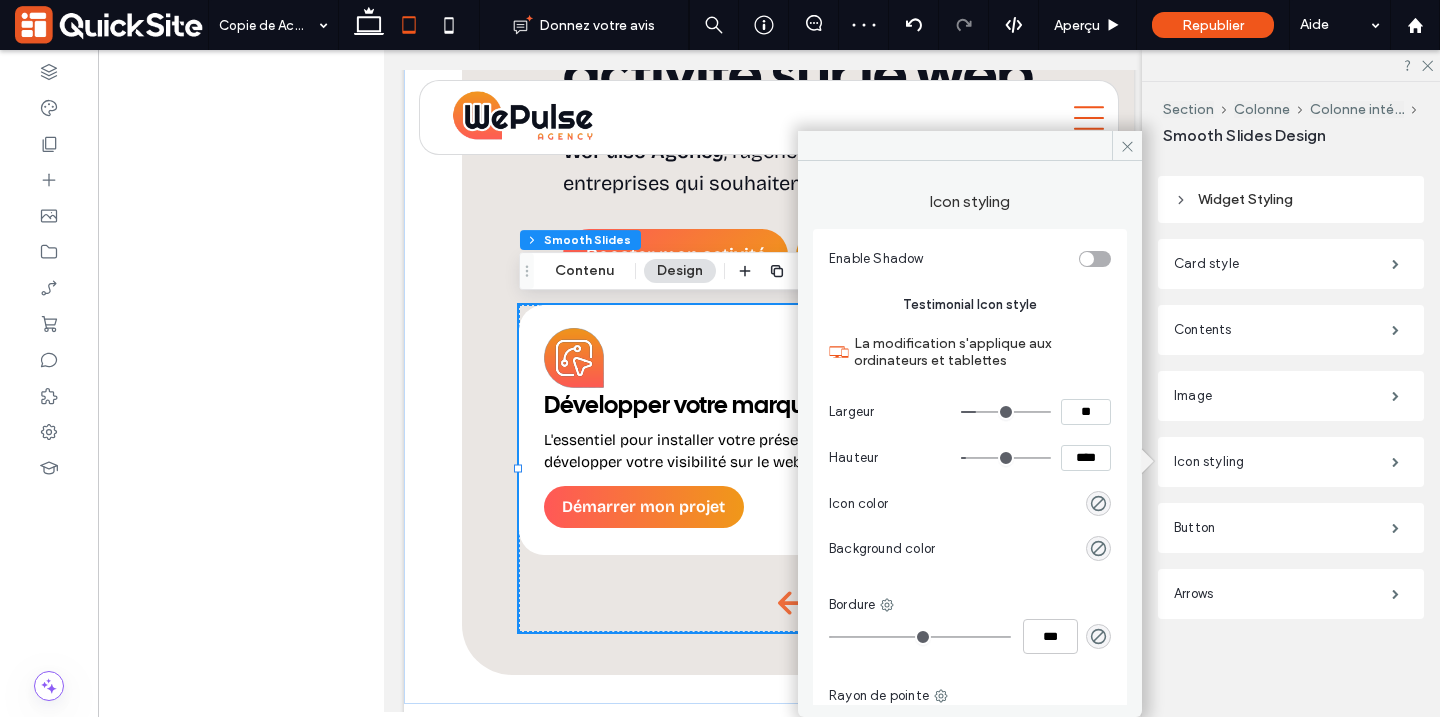 type on "****" 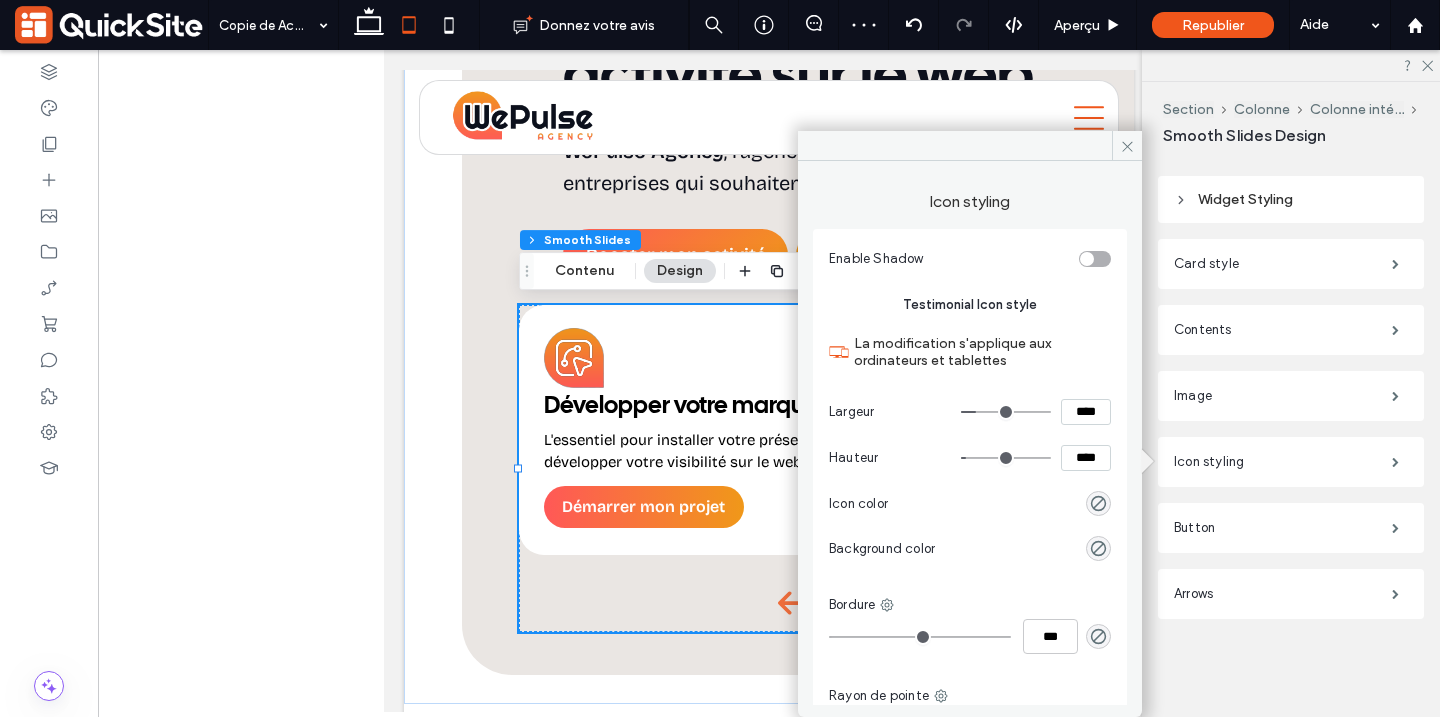 type on "**" 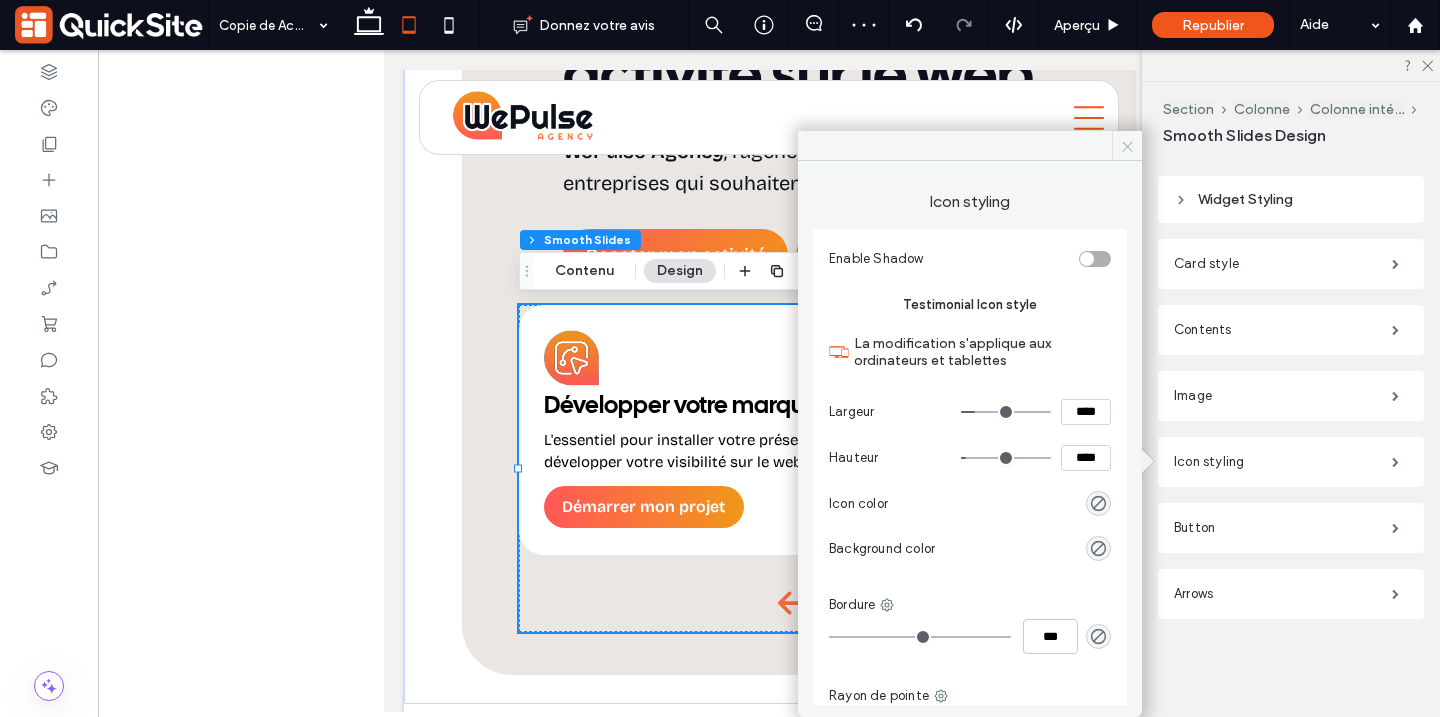 click 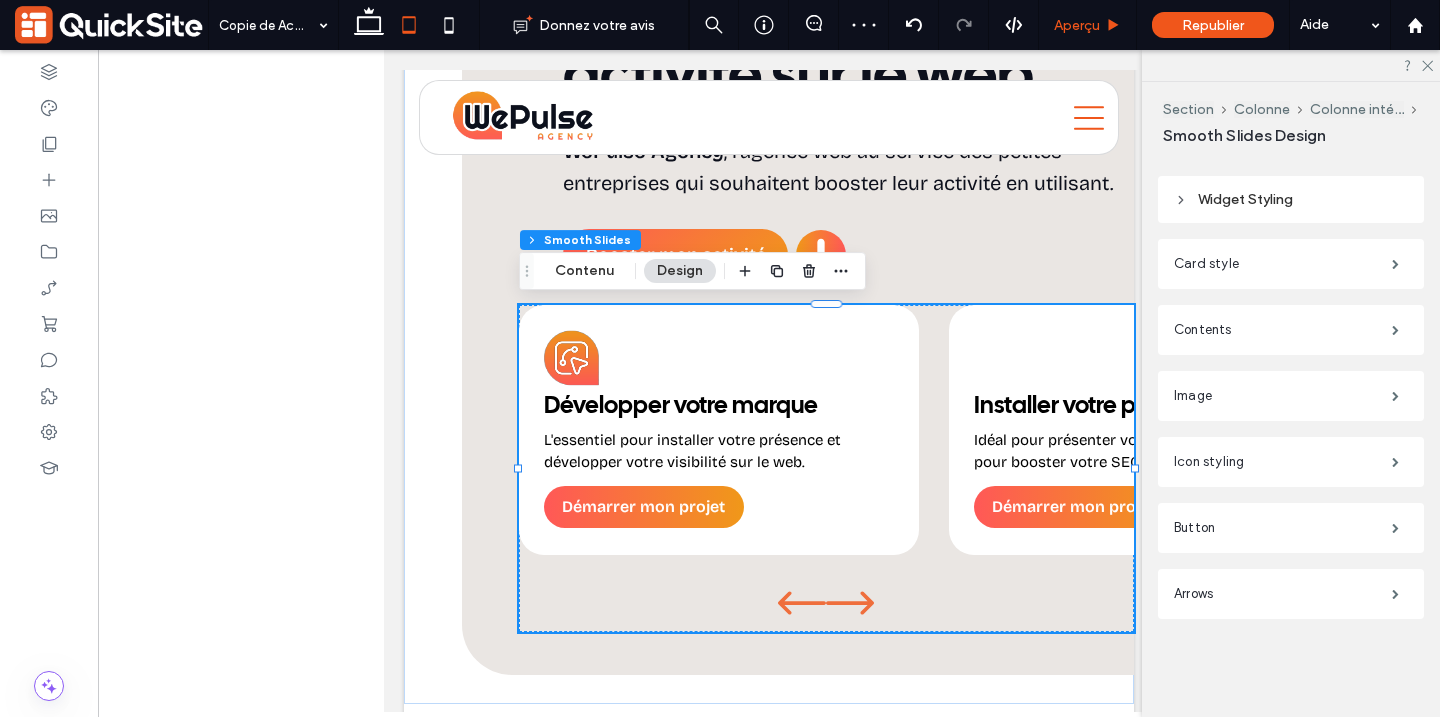click on "Aperçu" at bounding box center [1077, 25] 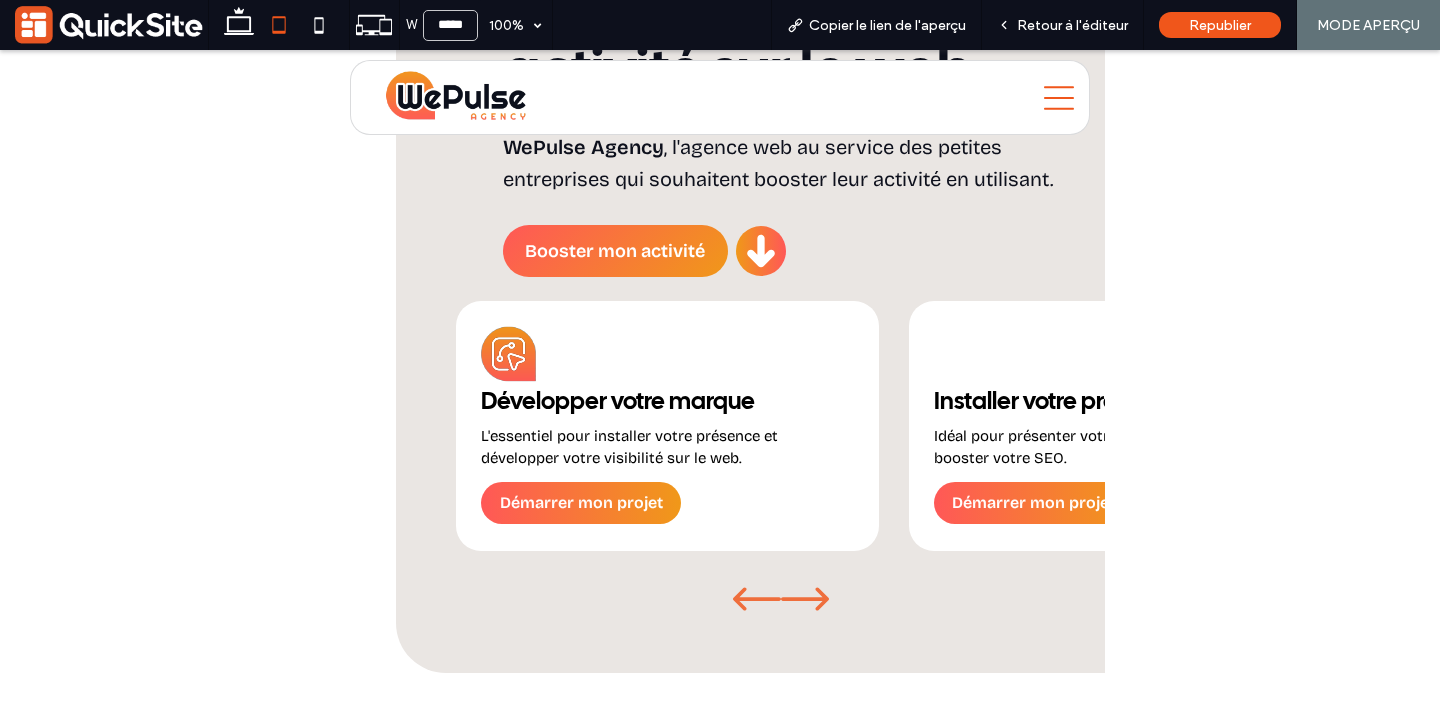 click 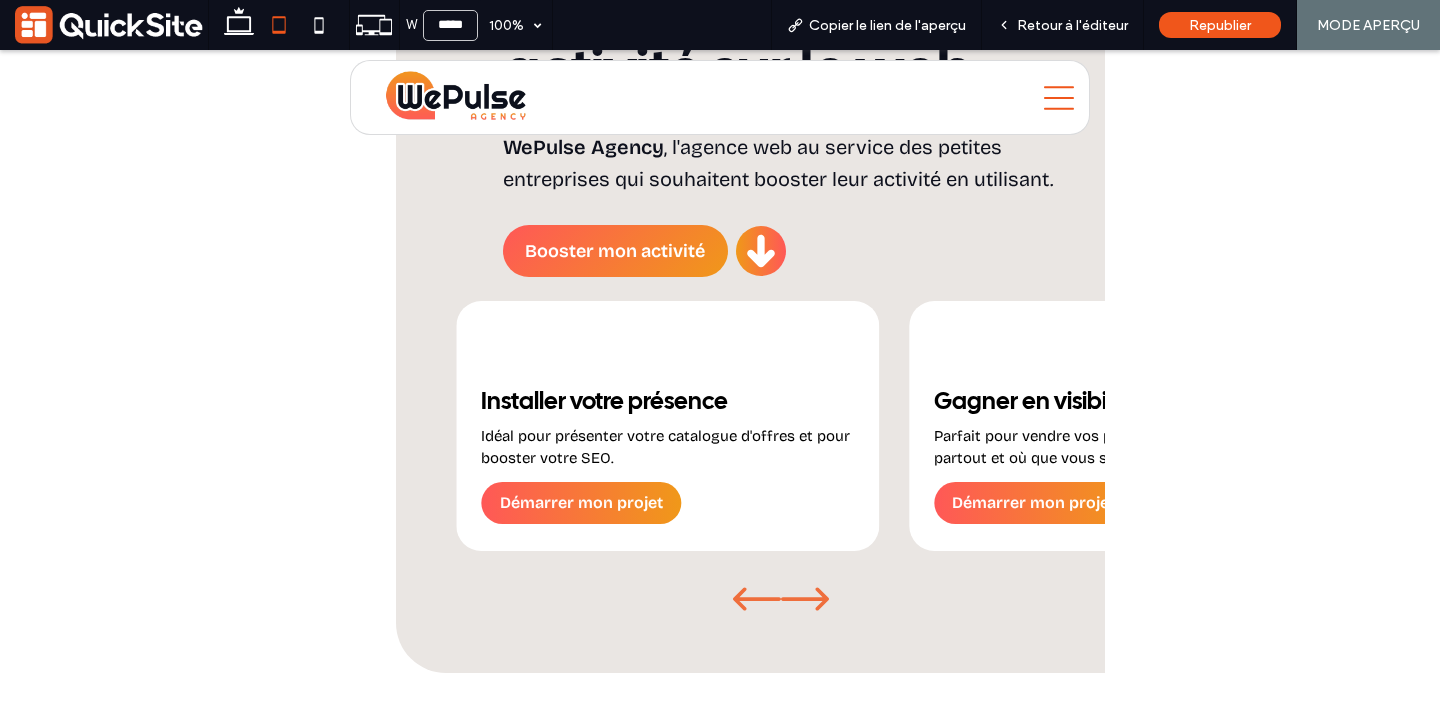 click 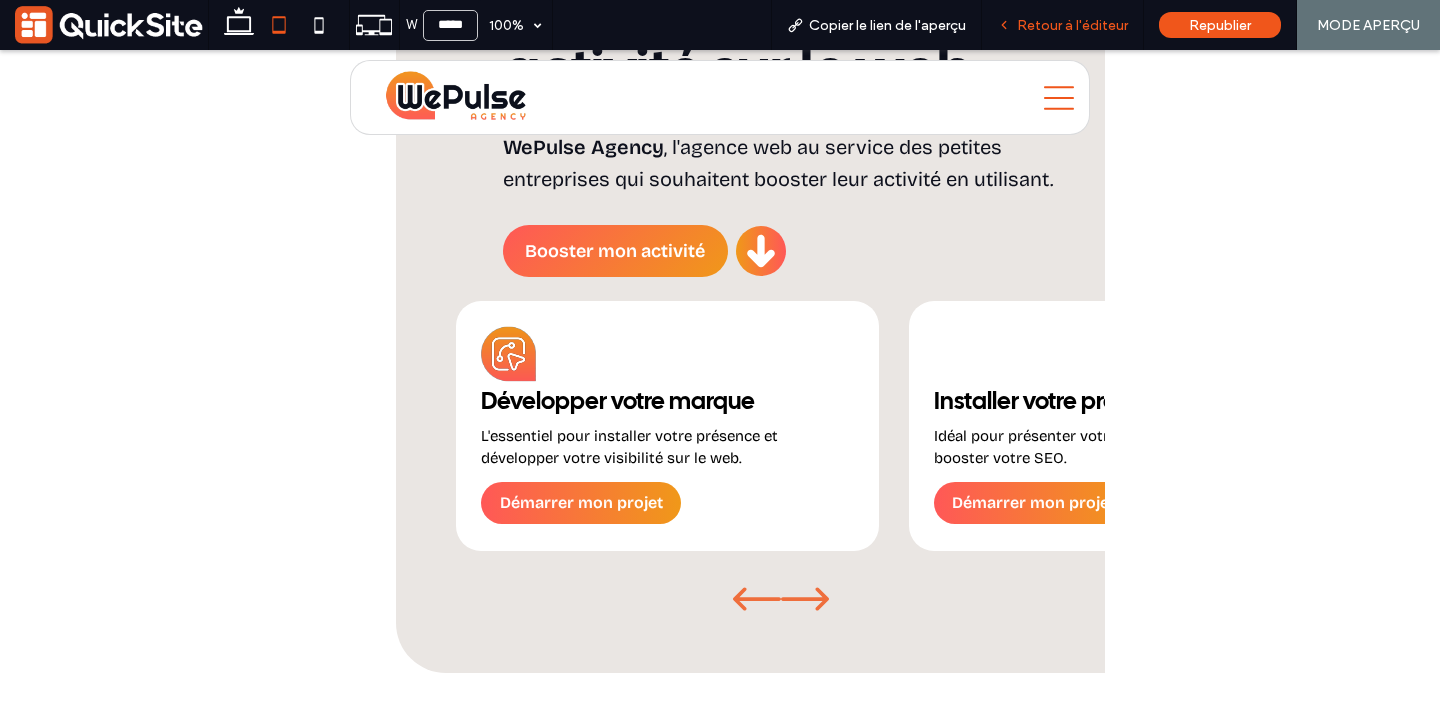 click on "Retour à l'éditeur" at bounding box center (1062, 25) 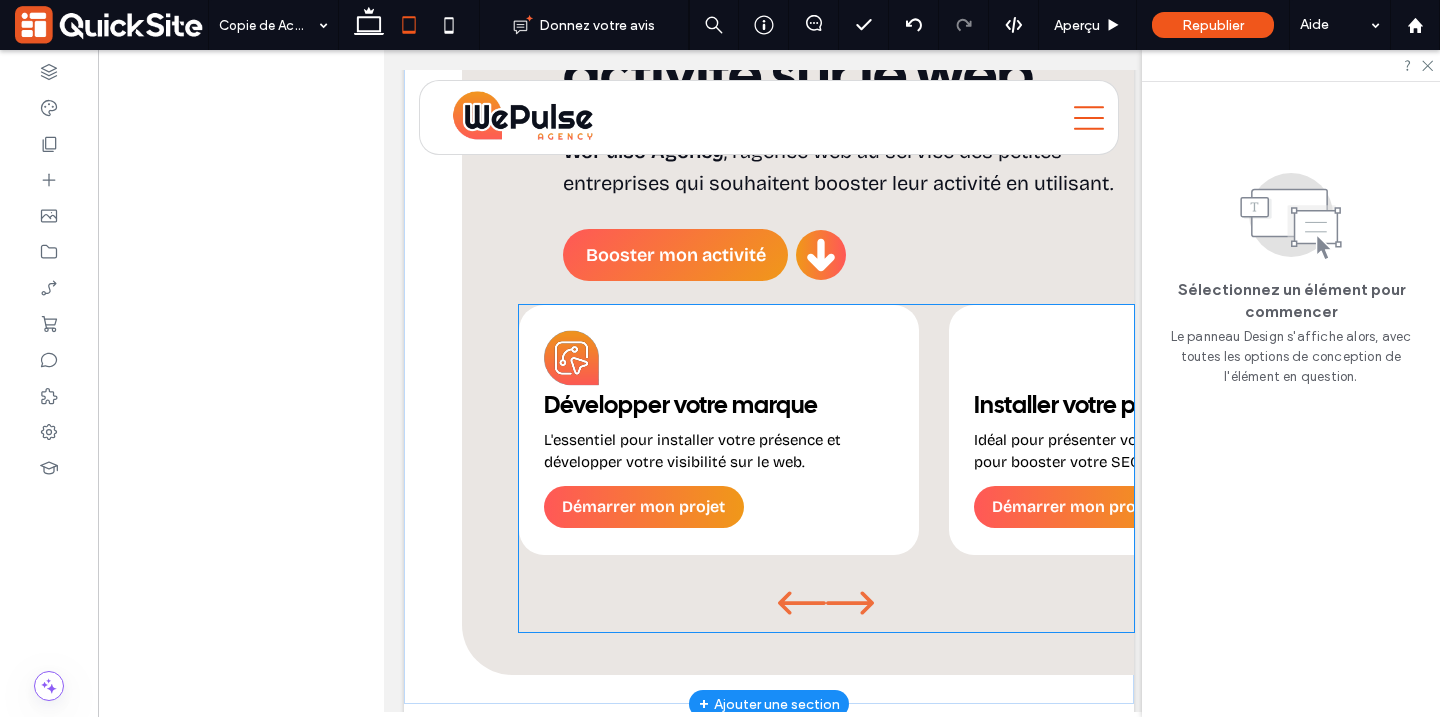 click on "Développer votre marque
L'essentiel pour installer votre présence et développer votre visibilité sur le web.
Démarrer mon projet" at bounding box center (719, 430) 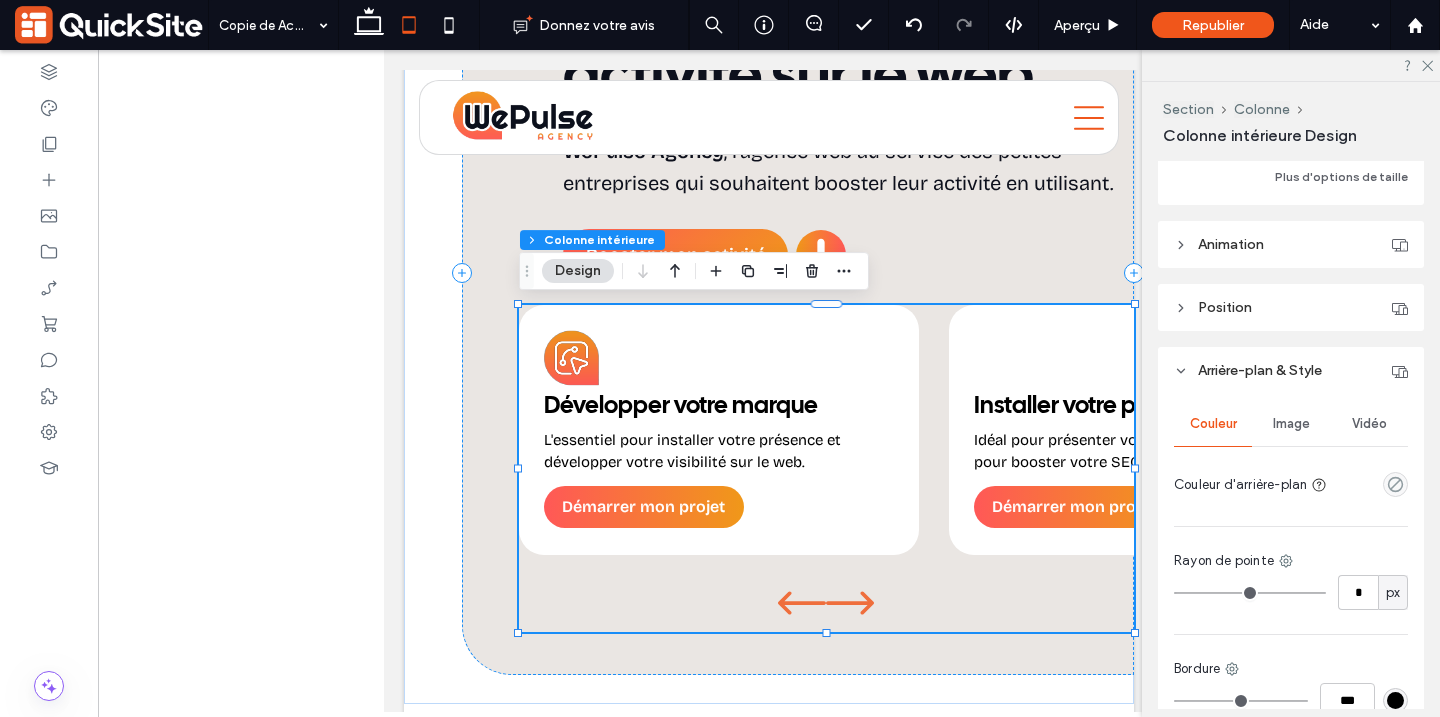 scroll, scrollTop: 1206, scrollLeft: 0, axis: vertical 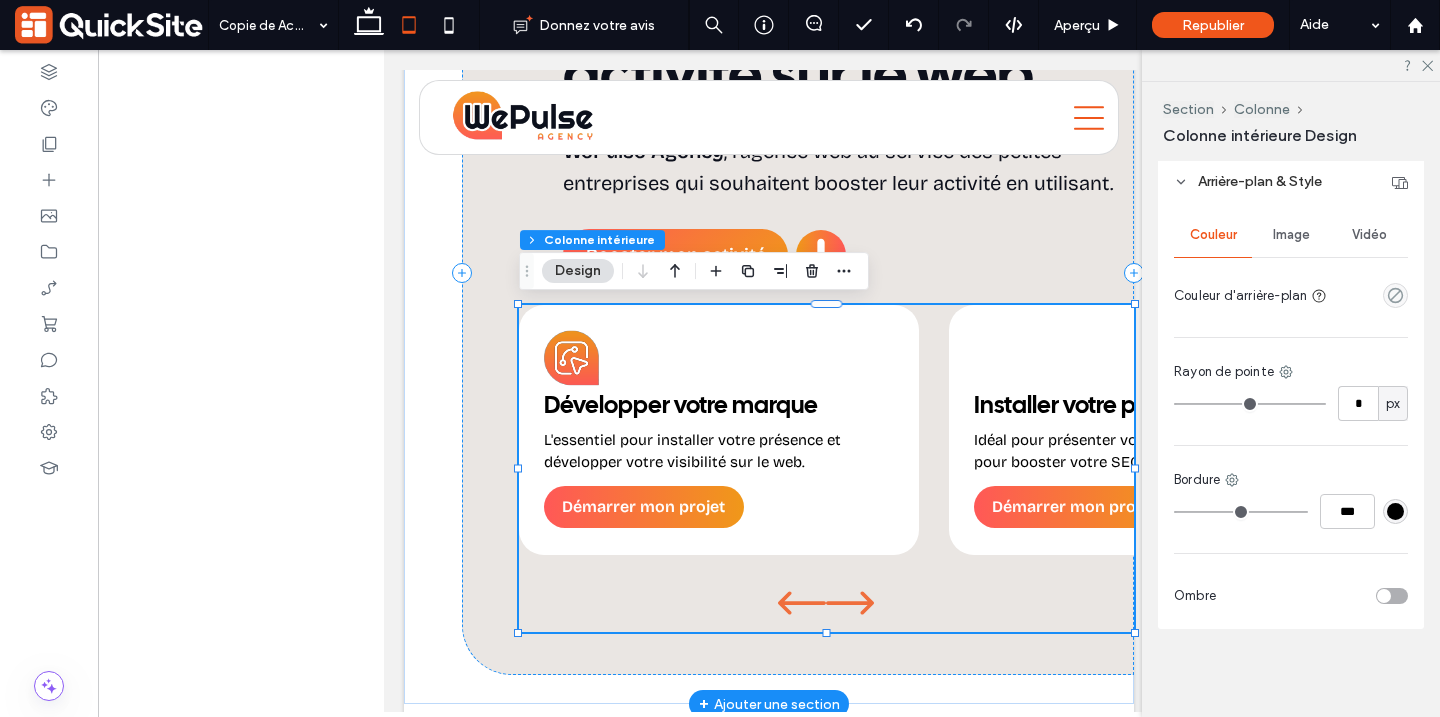 click on "Développer votre marque
L'essentiel pour installer votre présence et développer votre visibilité sur le web.
Démarrer mon projet" at bounding box center (719, 430) 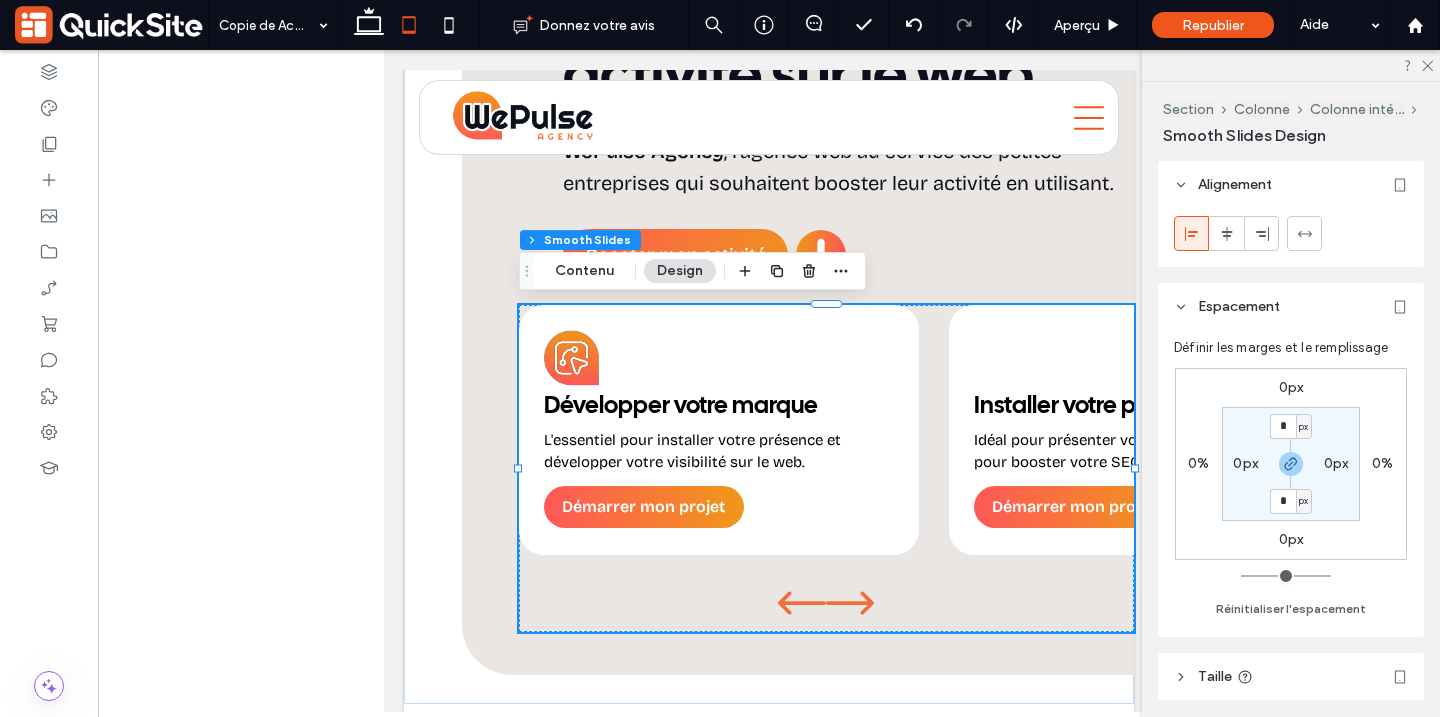 scroll, scrollTop: 666, scrollLeft: 0, axis: vertical 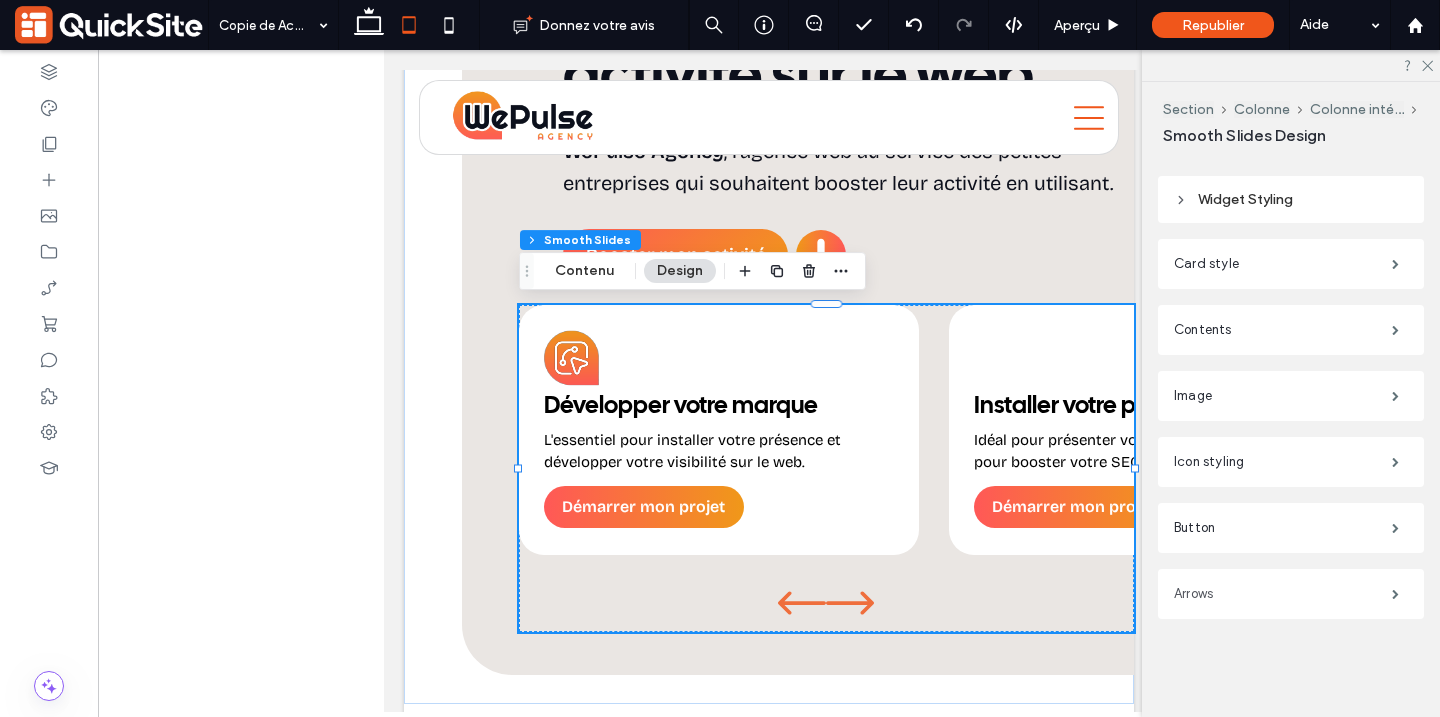 click on "Arrows" at bounding box center (1283, 594) 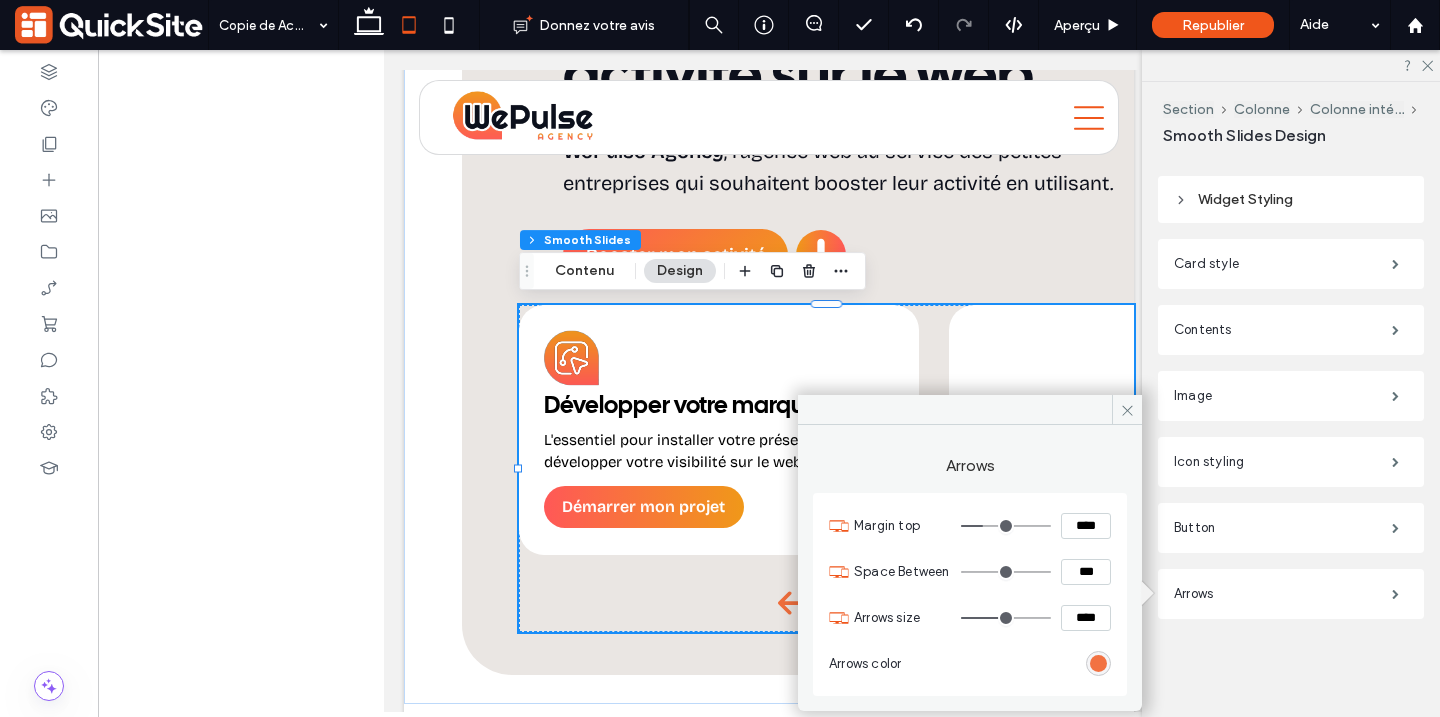 click on "****" at bounding box center (1086, 526) 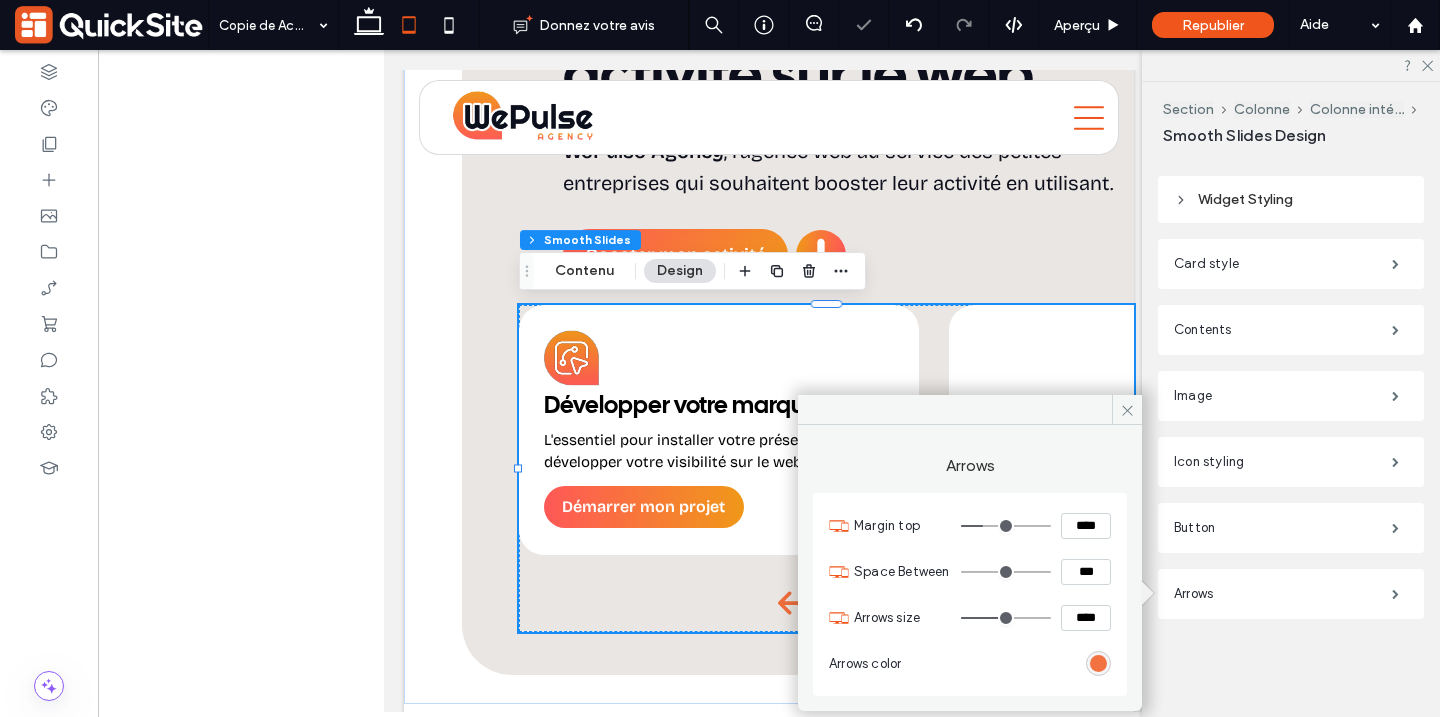 click on "***" at bounding box center [1086, 572] 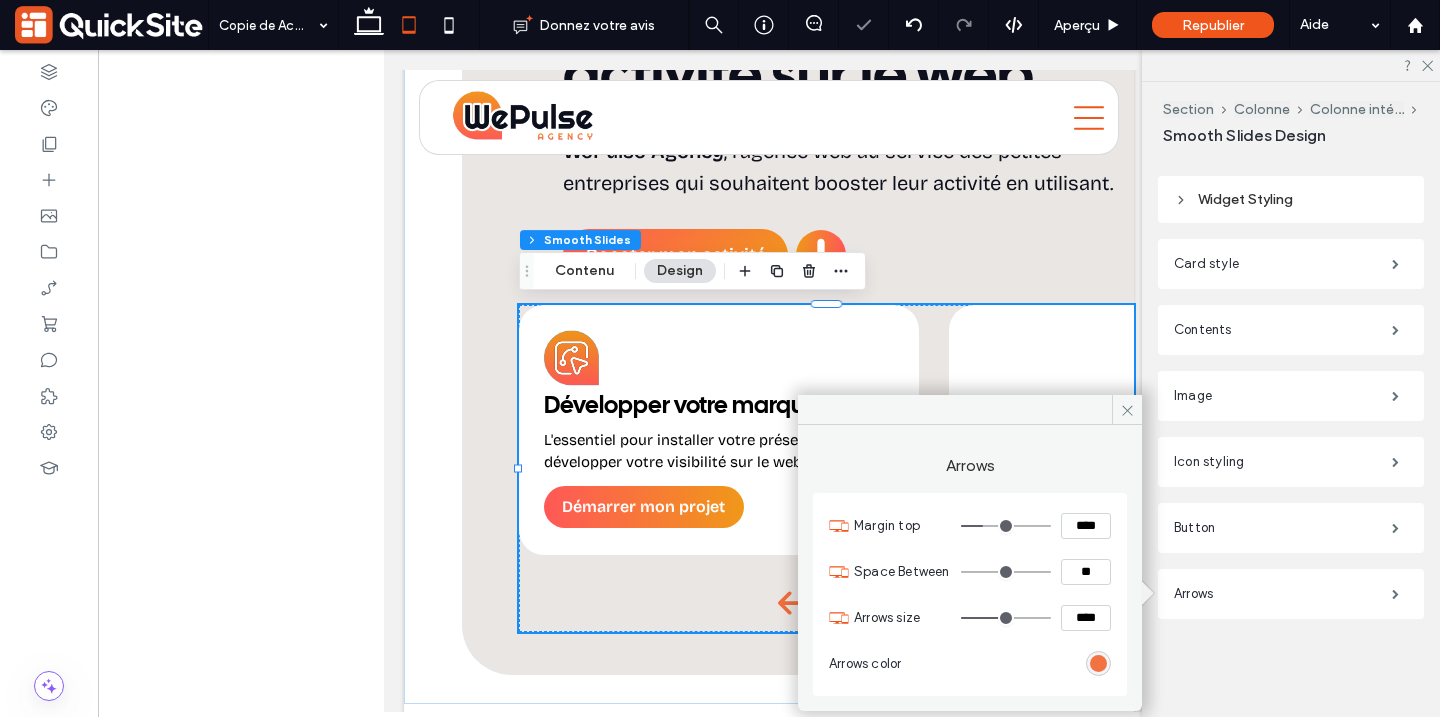 type on "****" 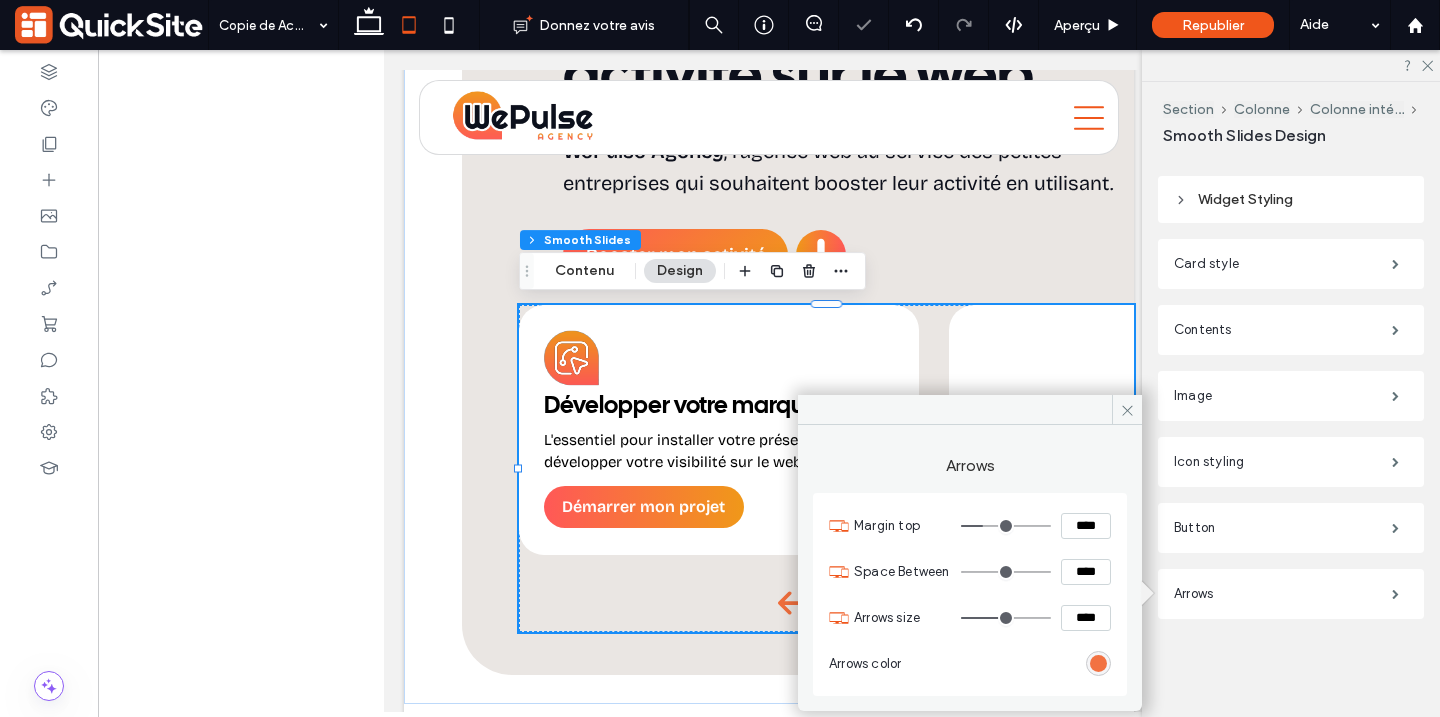 type on "**" 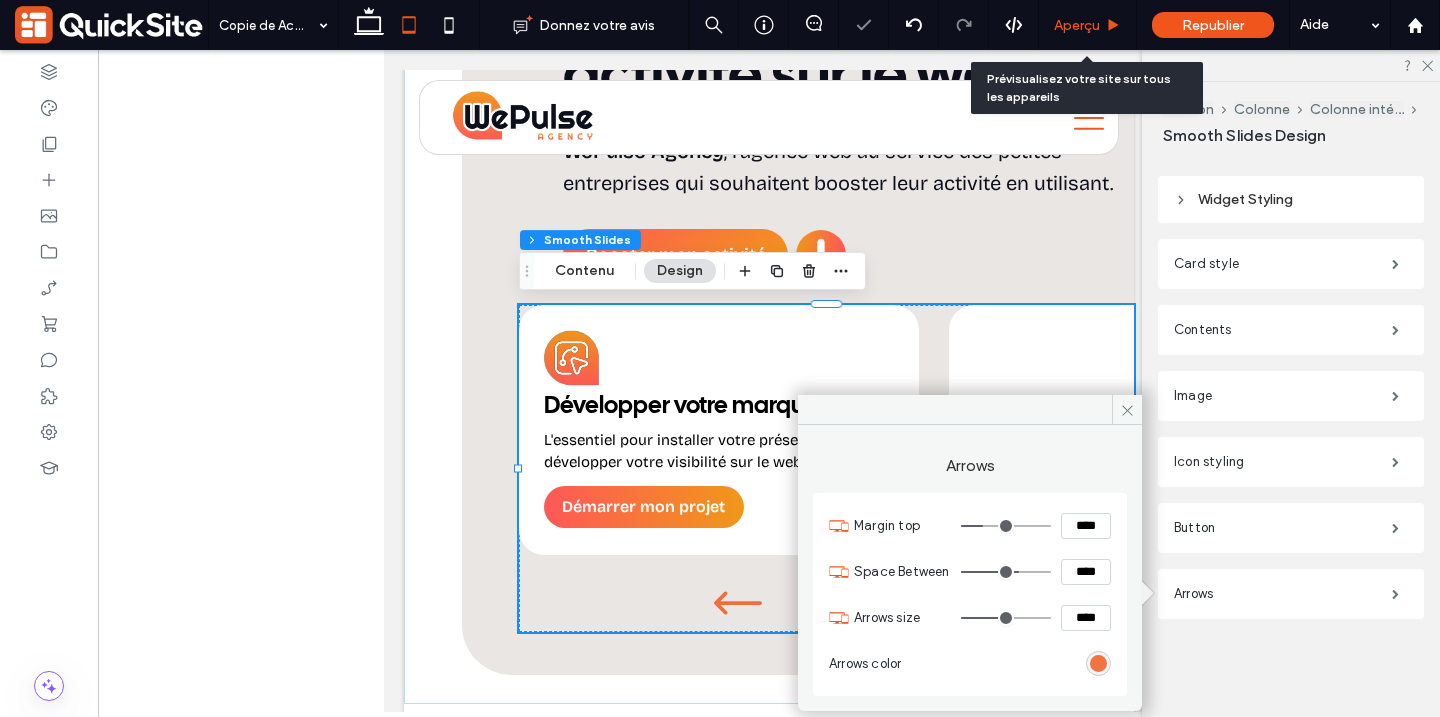 click on "Aperçu" at bounding box center (1077, 25) 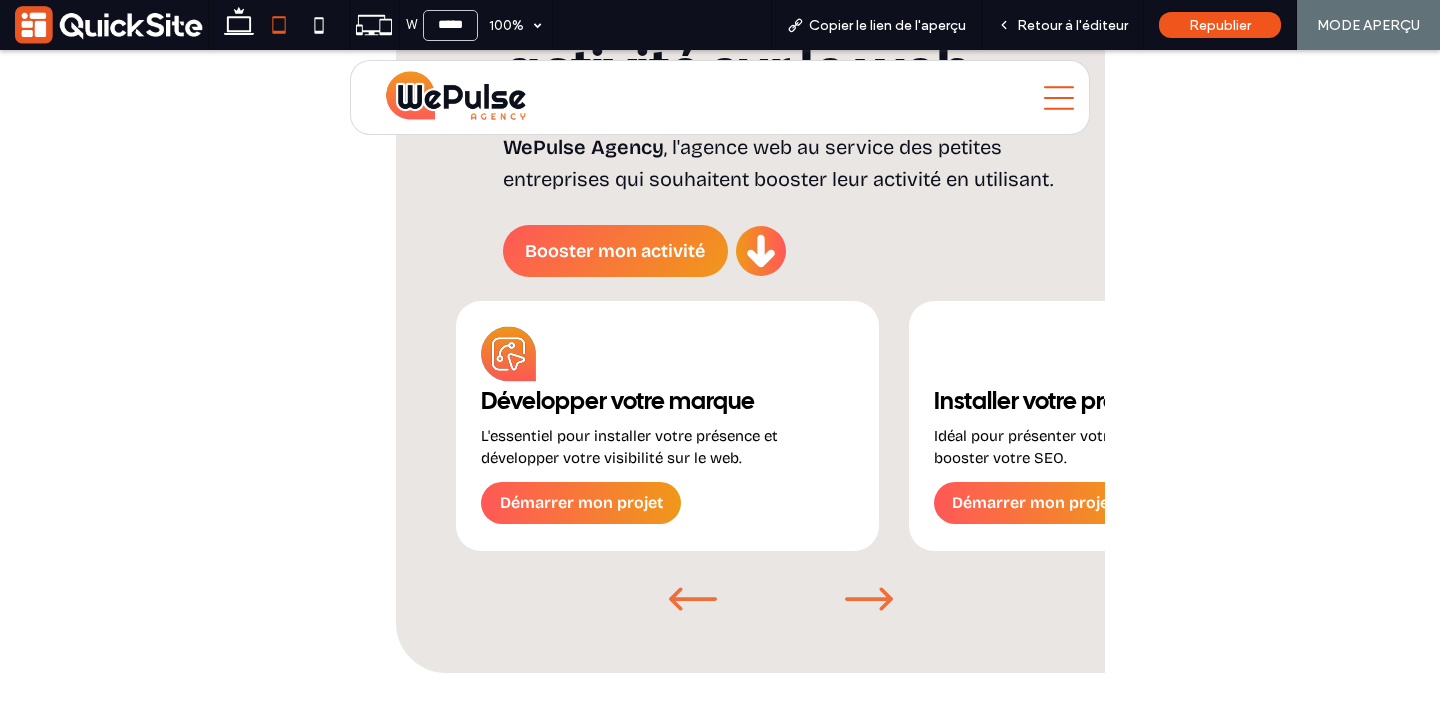 click 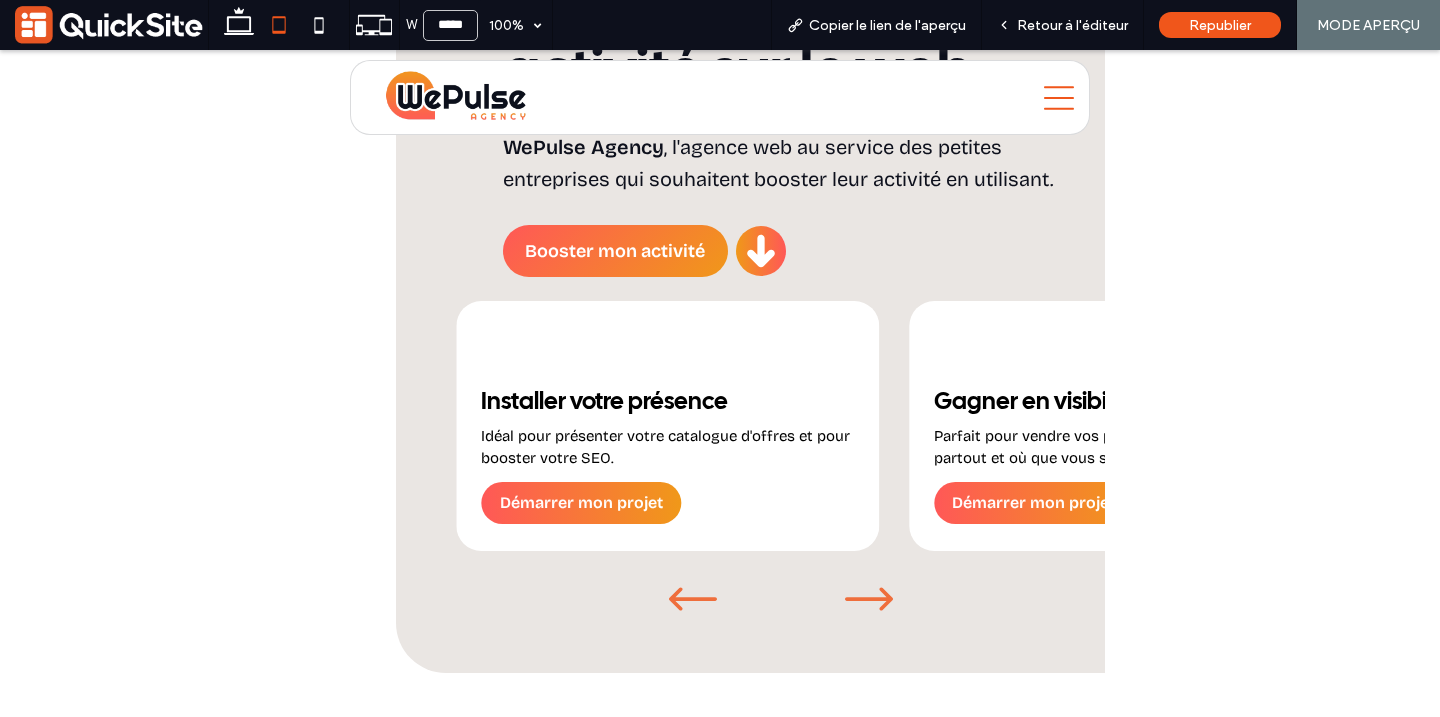 click 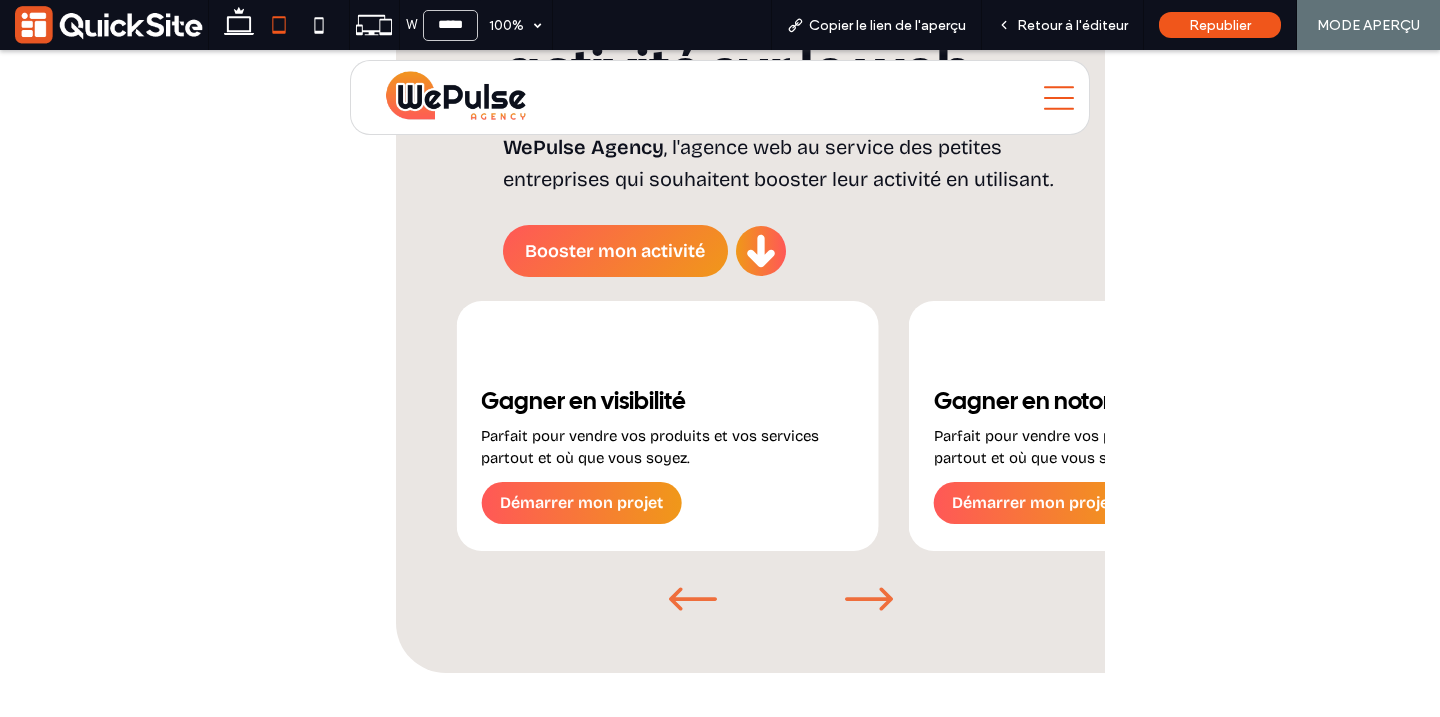click 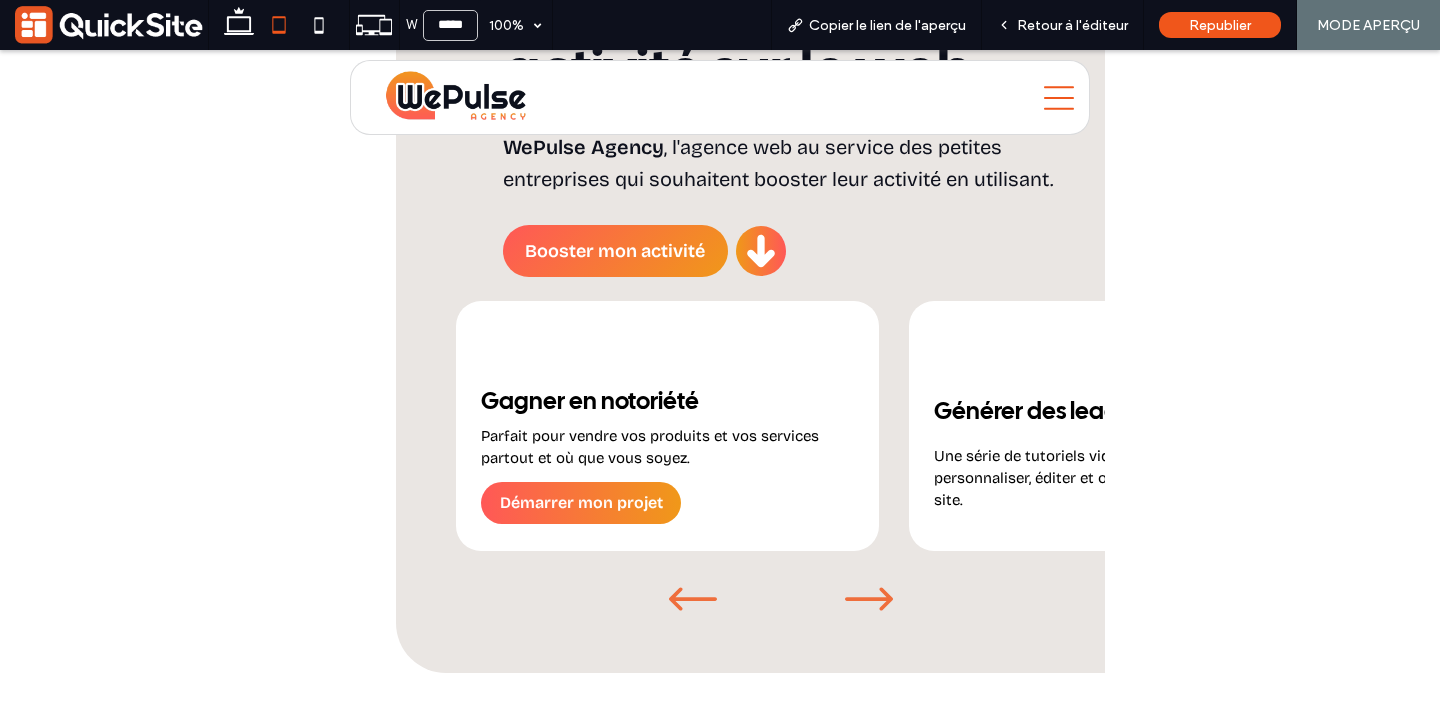 click 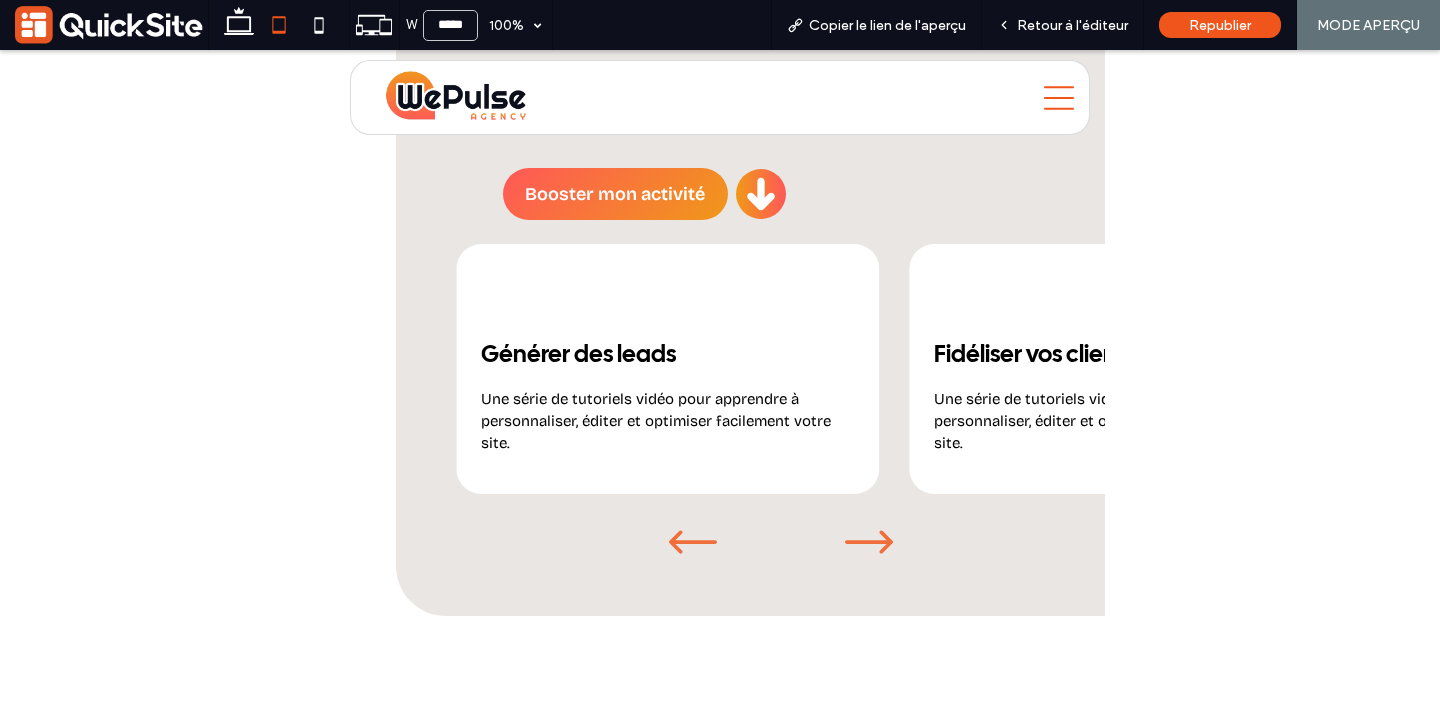 scroll, scrollTop: 1606, scrollLeft: 0, axis: vertical 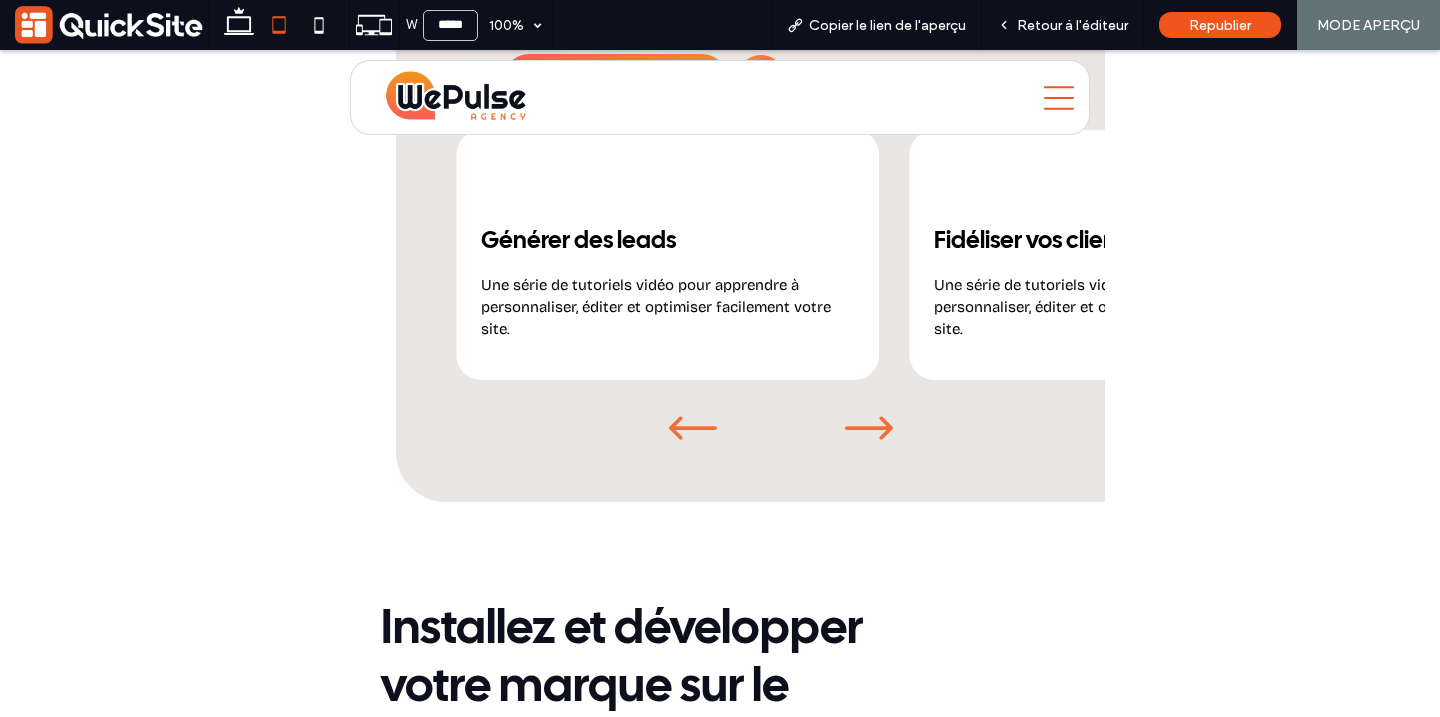 click 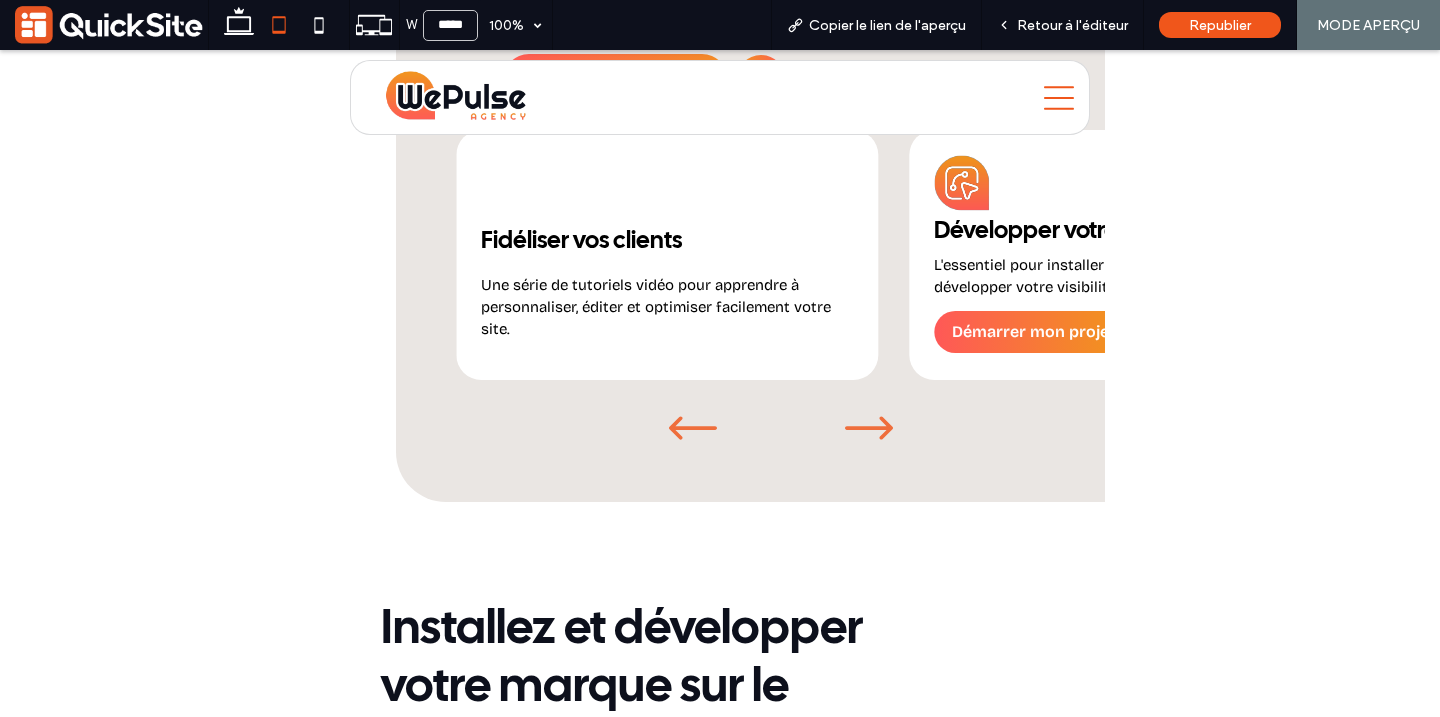 click 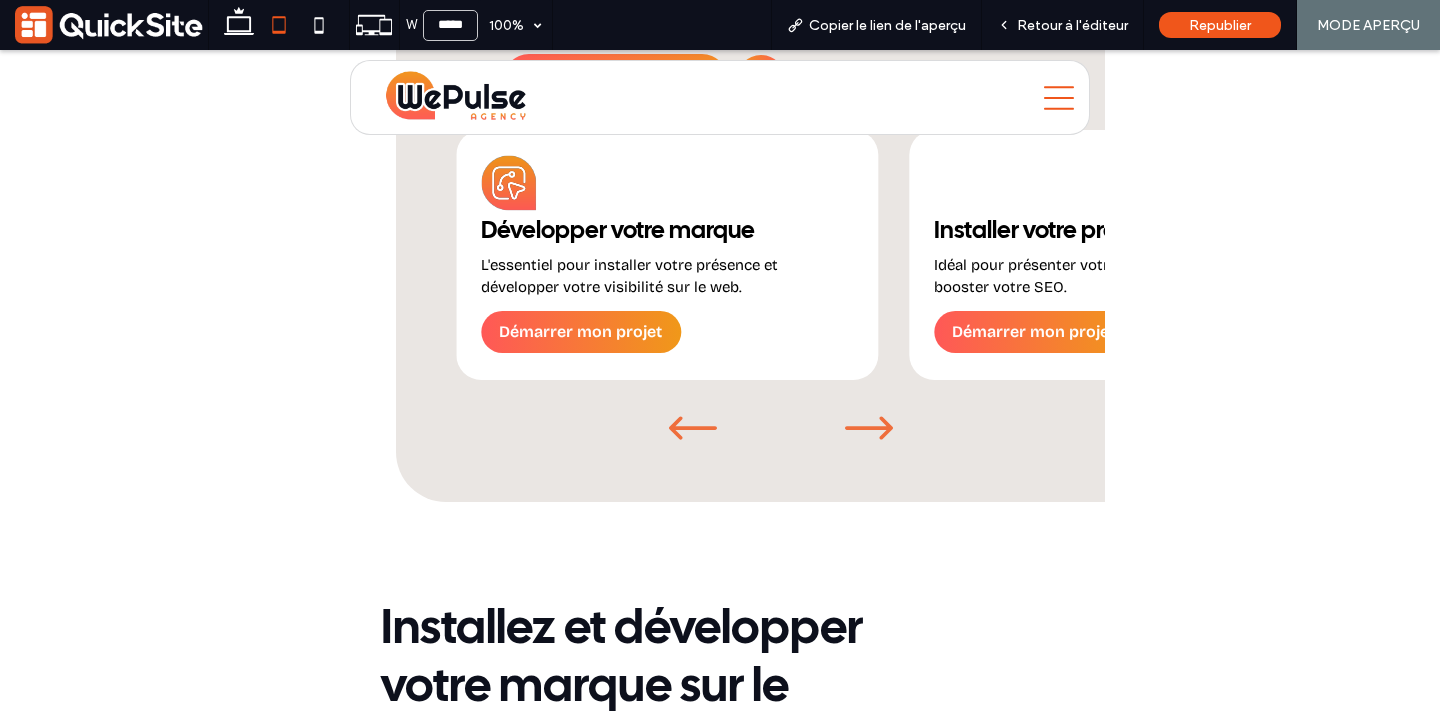 click 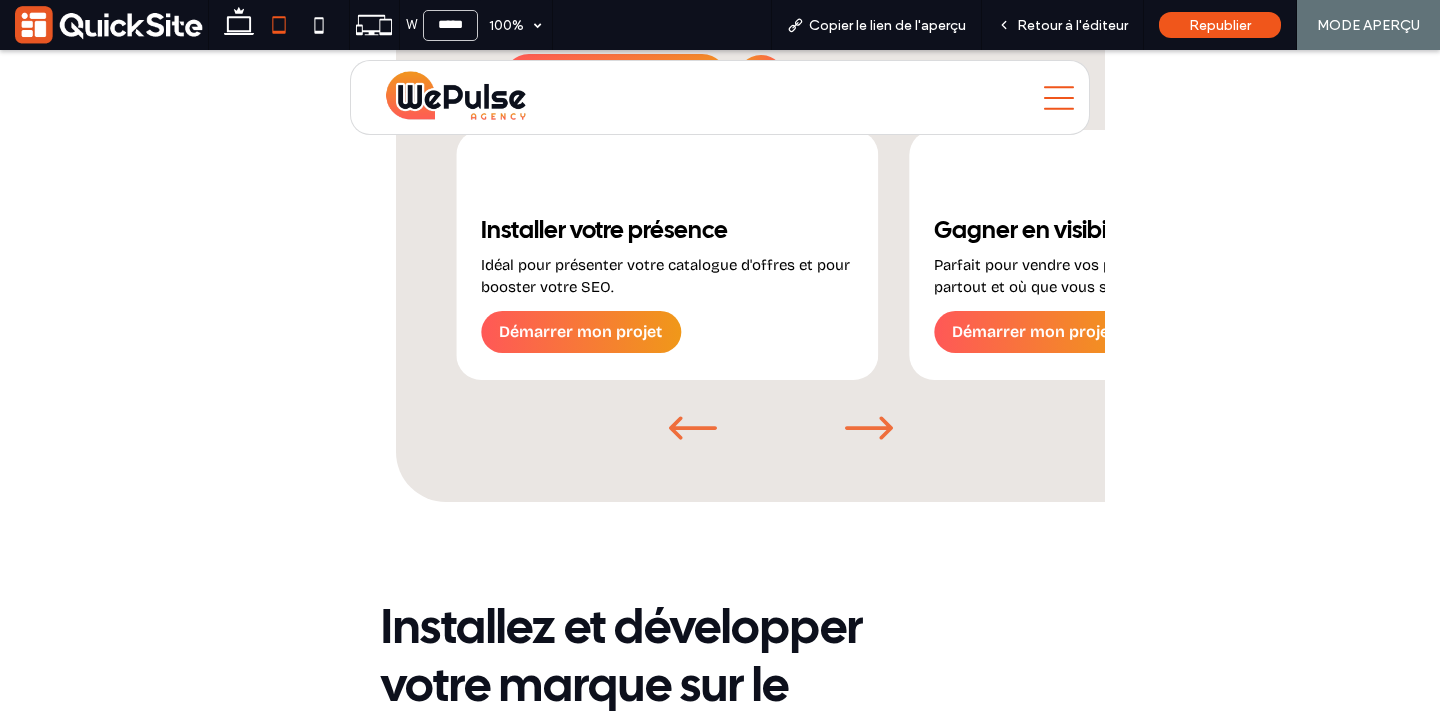 click 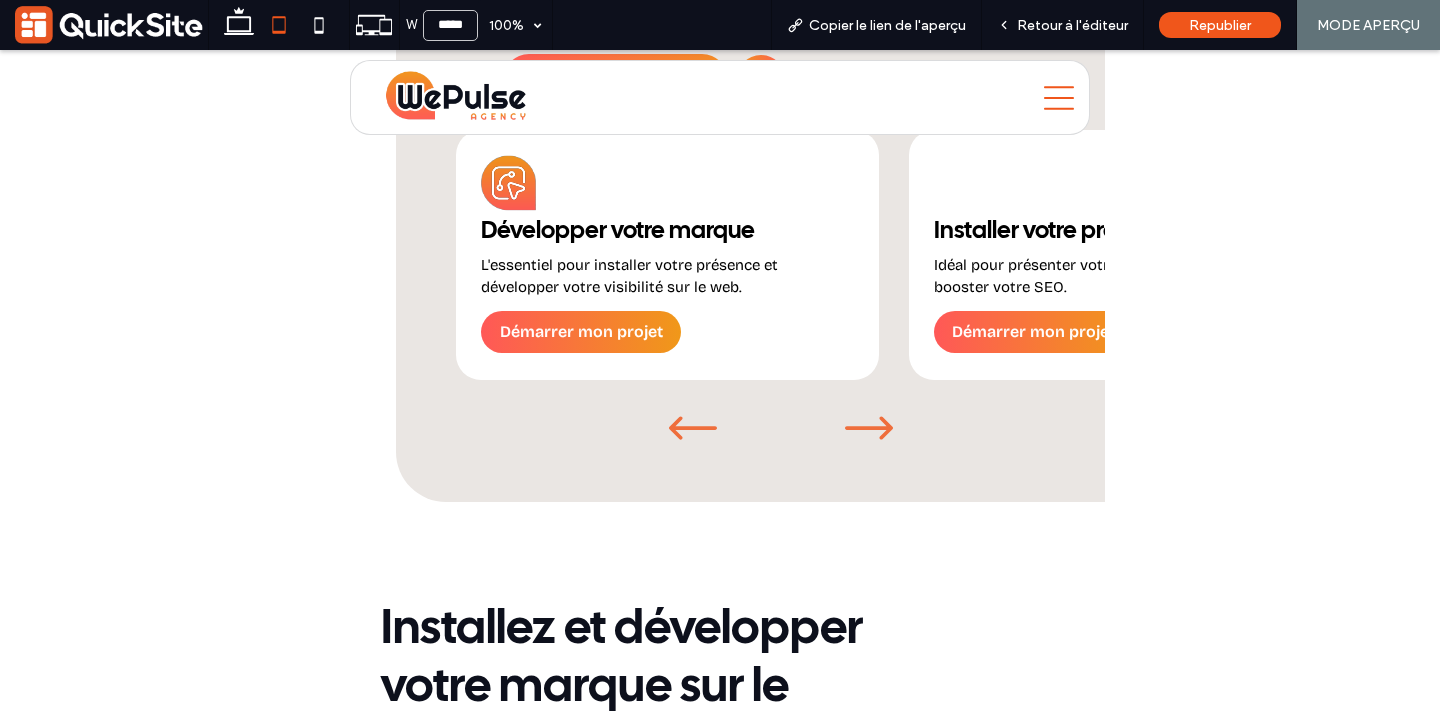 click 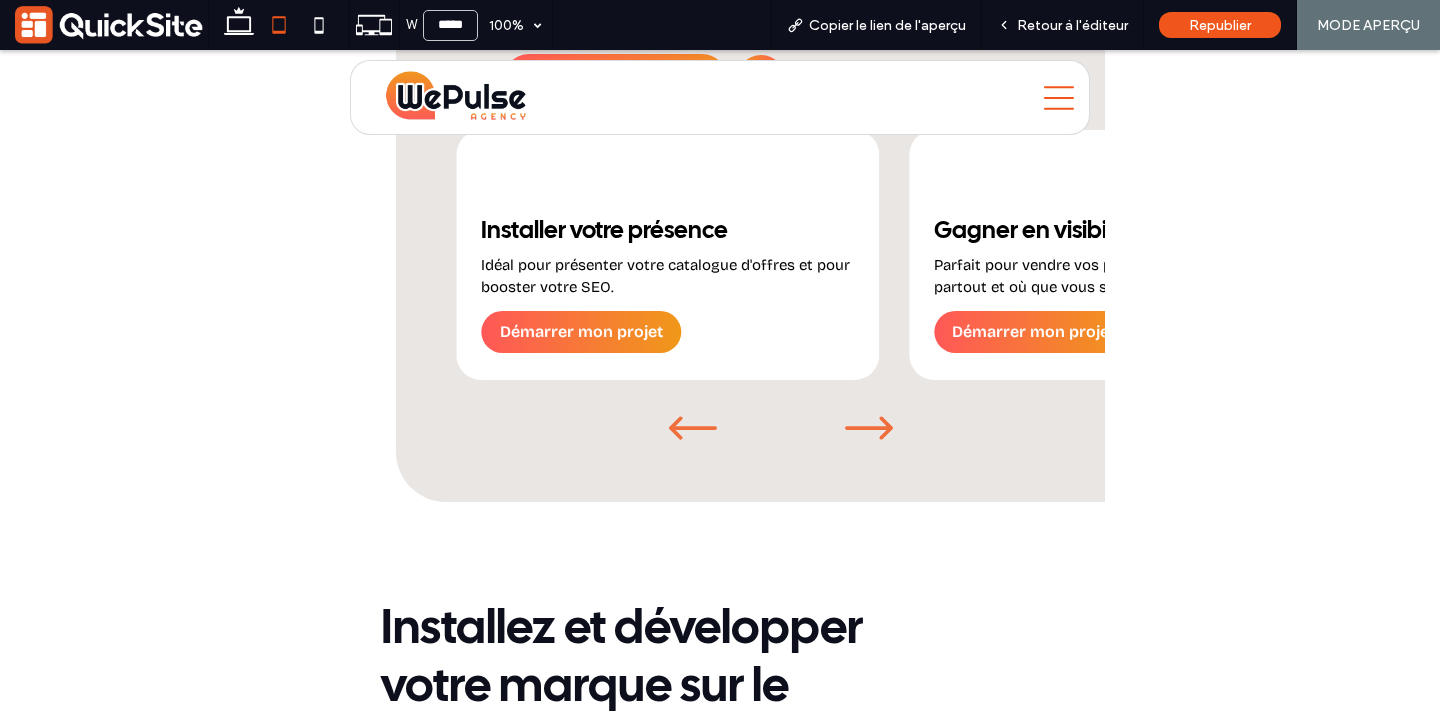 click 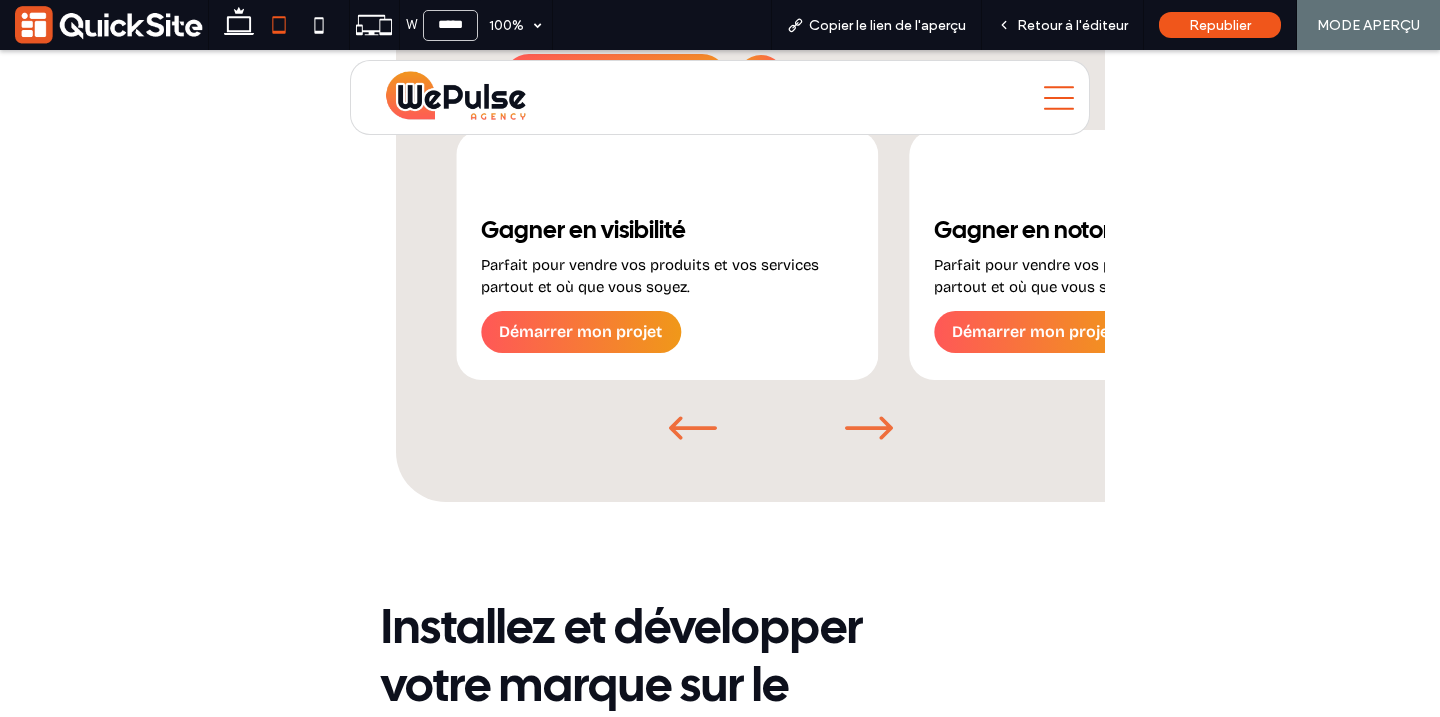 click 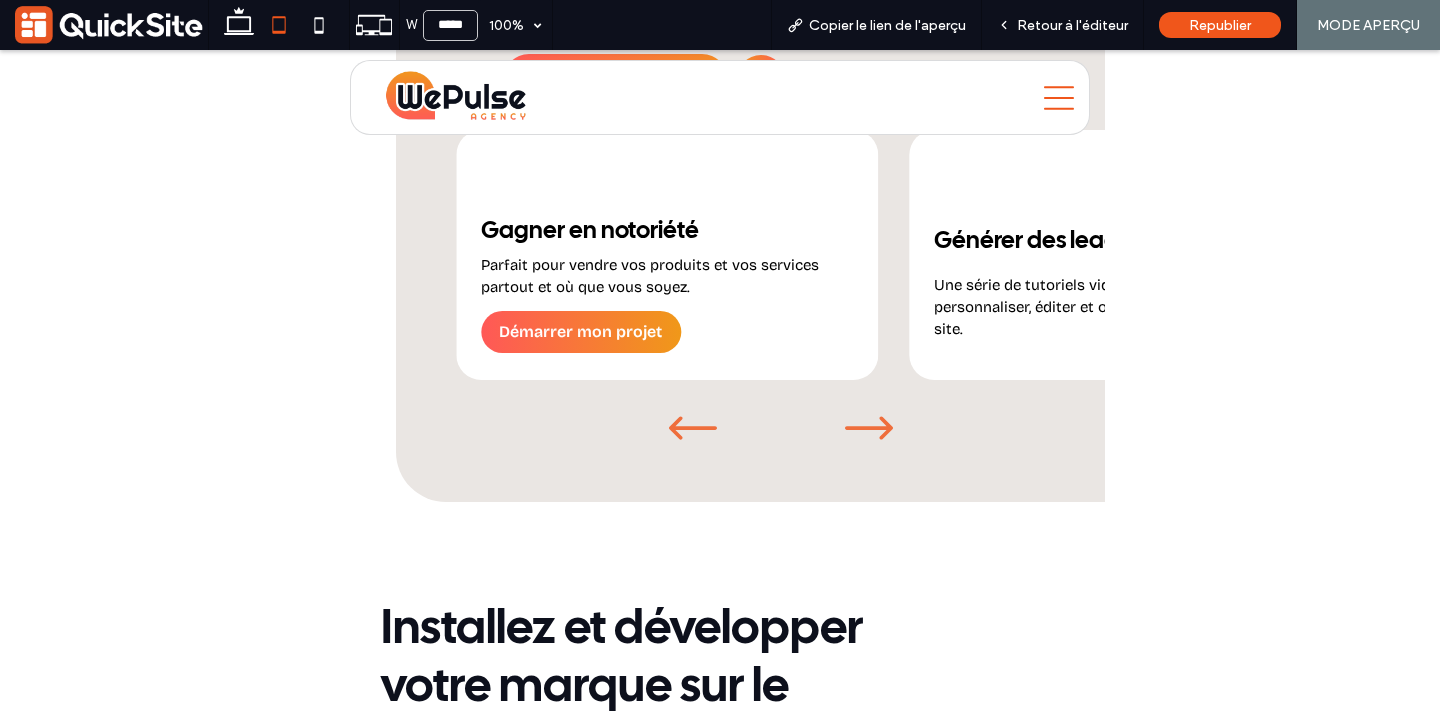 click 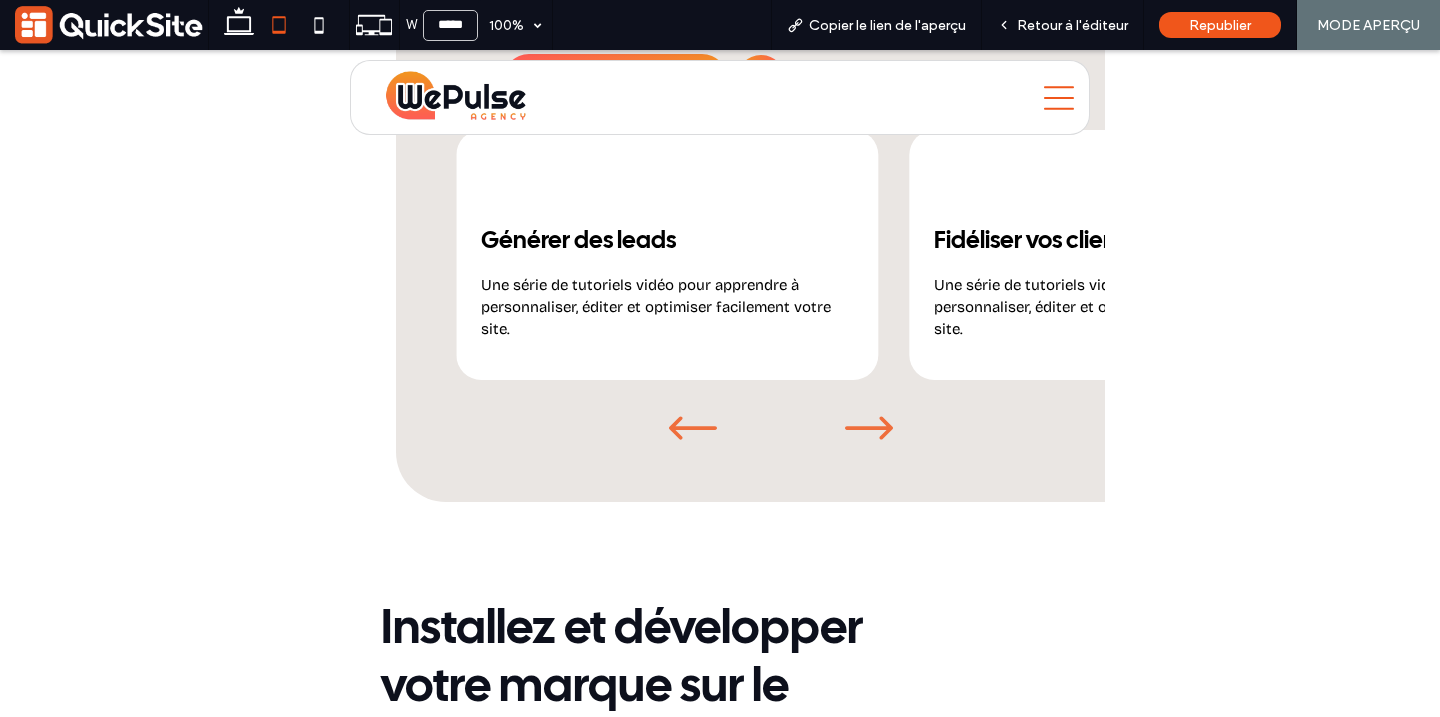 click 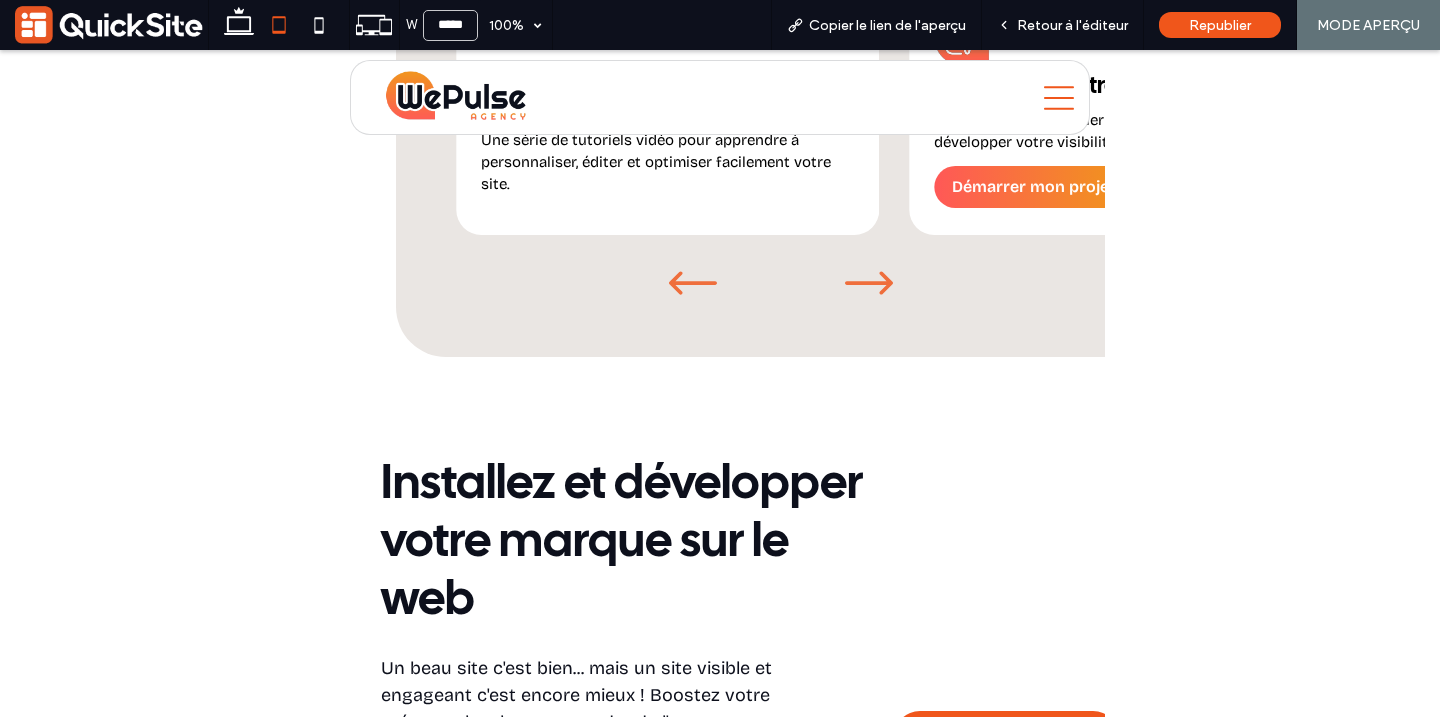 scroll, scrollTop: 1747, scrollLeft: 0, axis: vertical 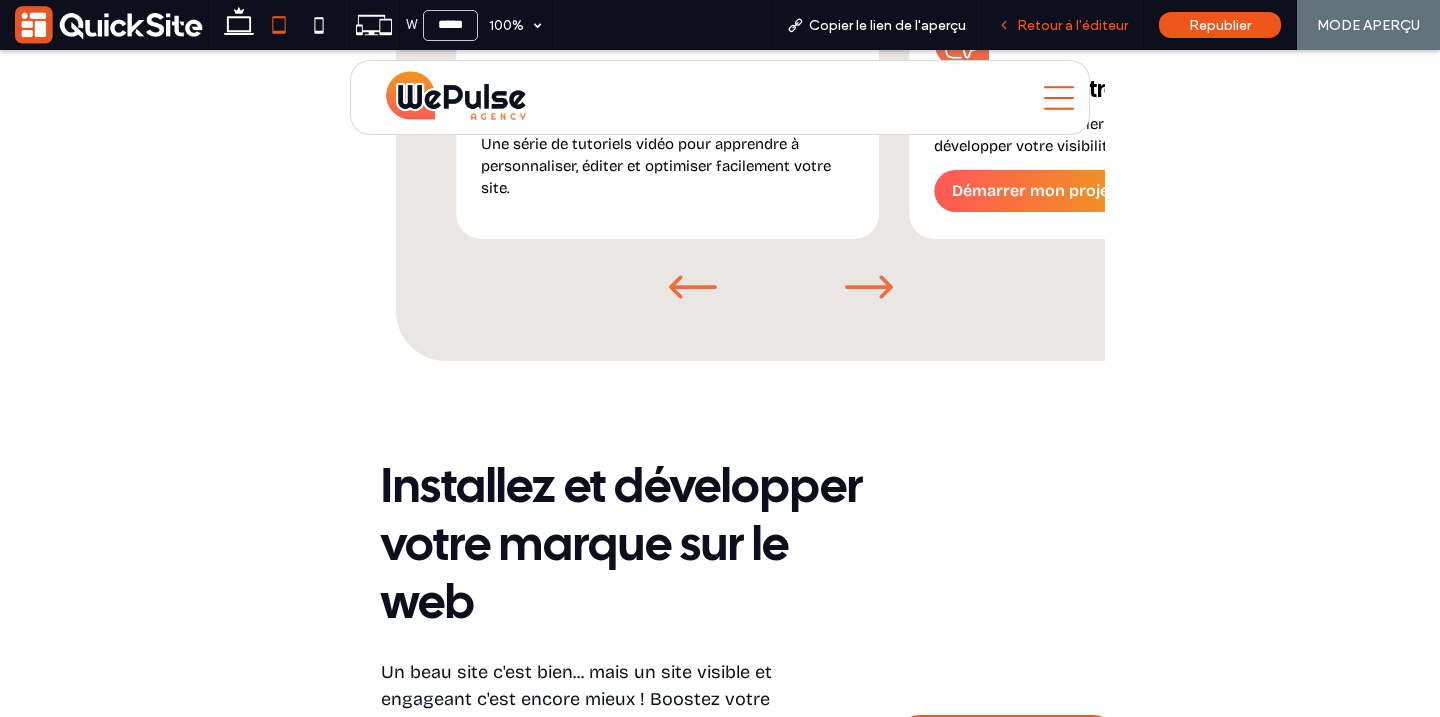 drag, startPoint x: 1091, startPoint y: 18, endPoint x: 699, endPoint y: 24, distance: 392.04593 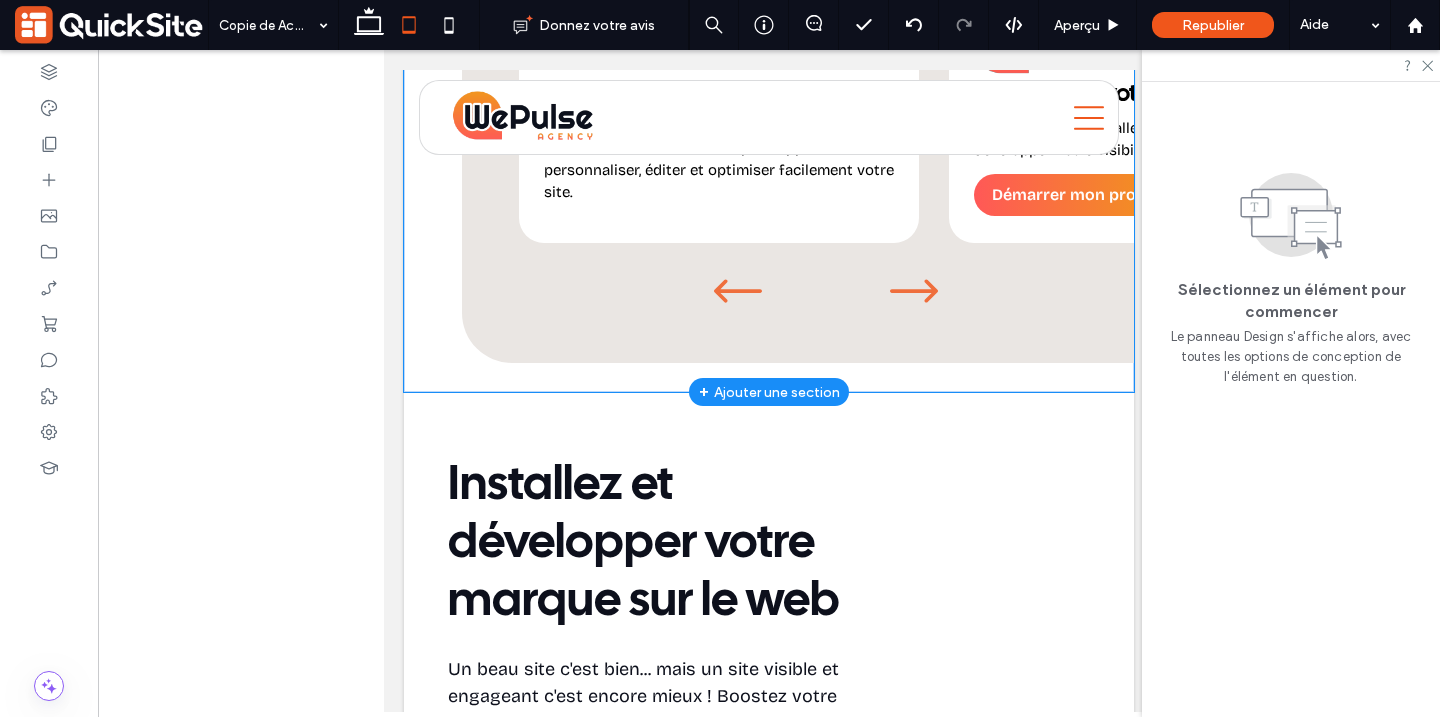 click on "WePulse Agency, expert de votre activité sur le web
WePulse   Agency , l'agence web au service des petites entreprises qui souhaitent booster leur activité en utilisant.
Booster mon activité
Scroll Home, QuickSite Studio, Création de site web professionnel, moderne, responsive et optimisé SEO
Installer votre présence
Idéal pour présenter votre catalogue d'offres et pour booster votre SEO.
Démarrer mon projet" at bounding box center (769, -40) 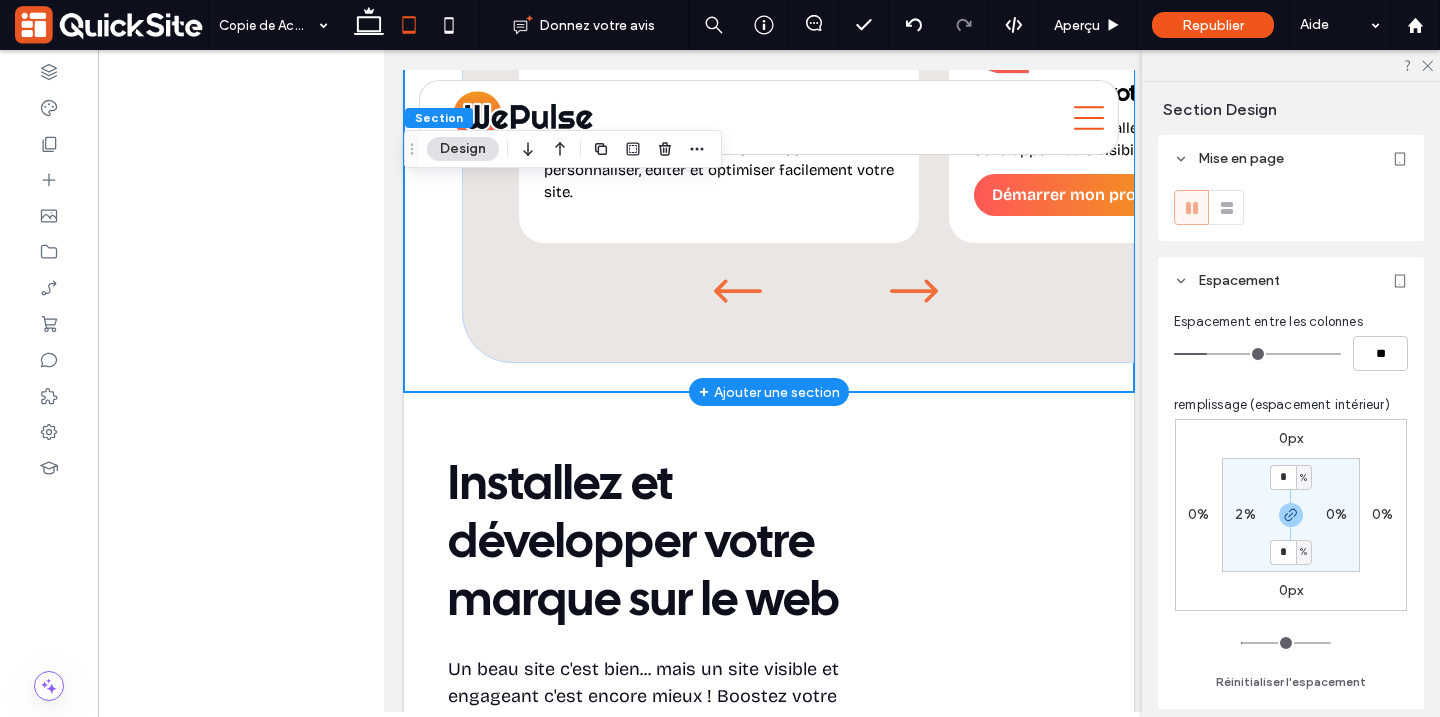 click on "WePulse Agency, expert de votre activité sur le web
WePulse   Agency , l'agence web au service des petites entreprises qui souhaitent booster leur activité en utilisant.
Booster mon activité
Scroll Home, QuickSite Studio, Création de site web professionnel, moderne, responsive et optimisé SEO
Installer votre présence
Idéal pour présenter votre catalogue d'offres et pour booster votre SEO." at bounding box center (798, -40) 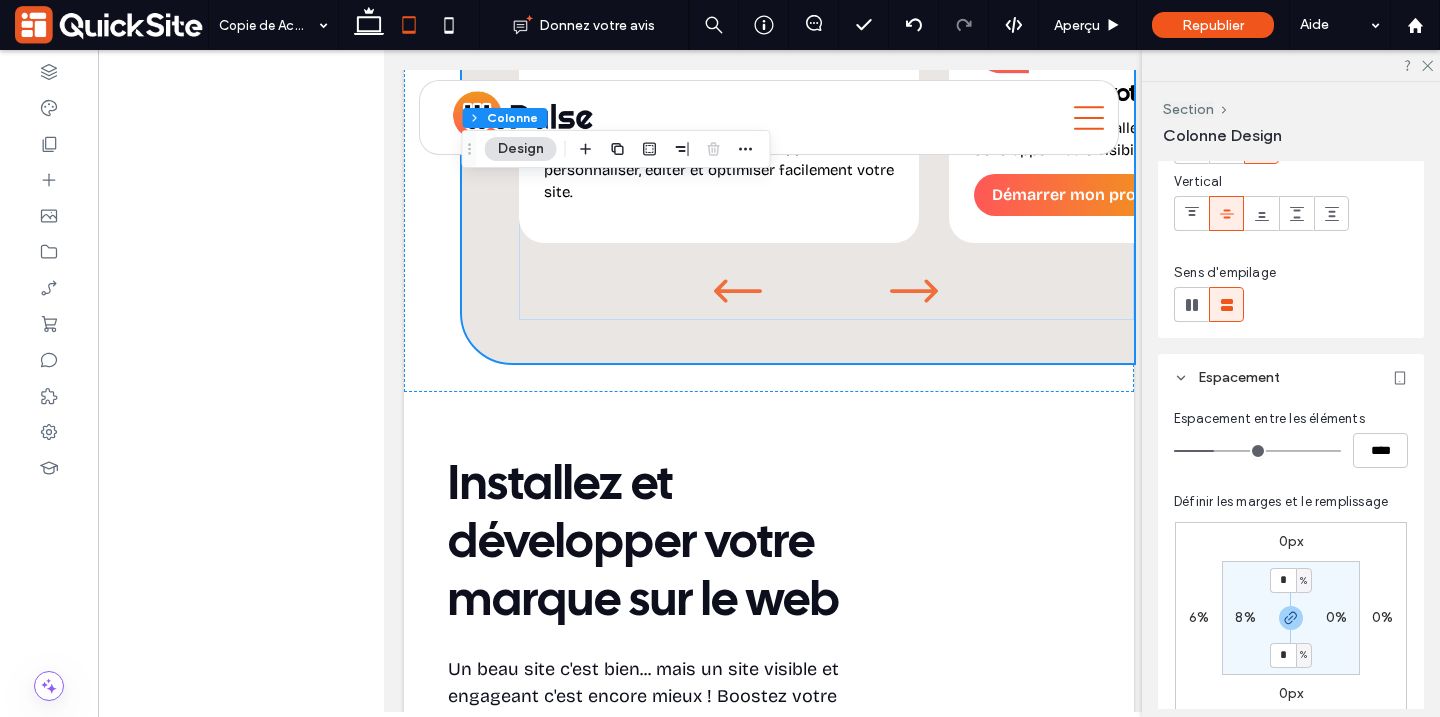 scroll, scrollTop: 177, scrollLeft: 0, axis: vertical 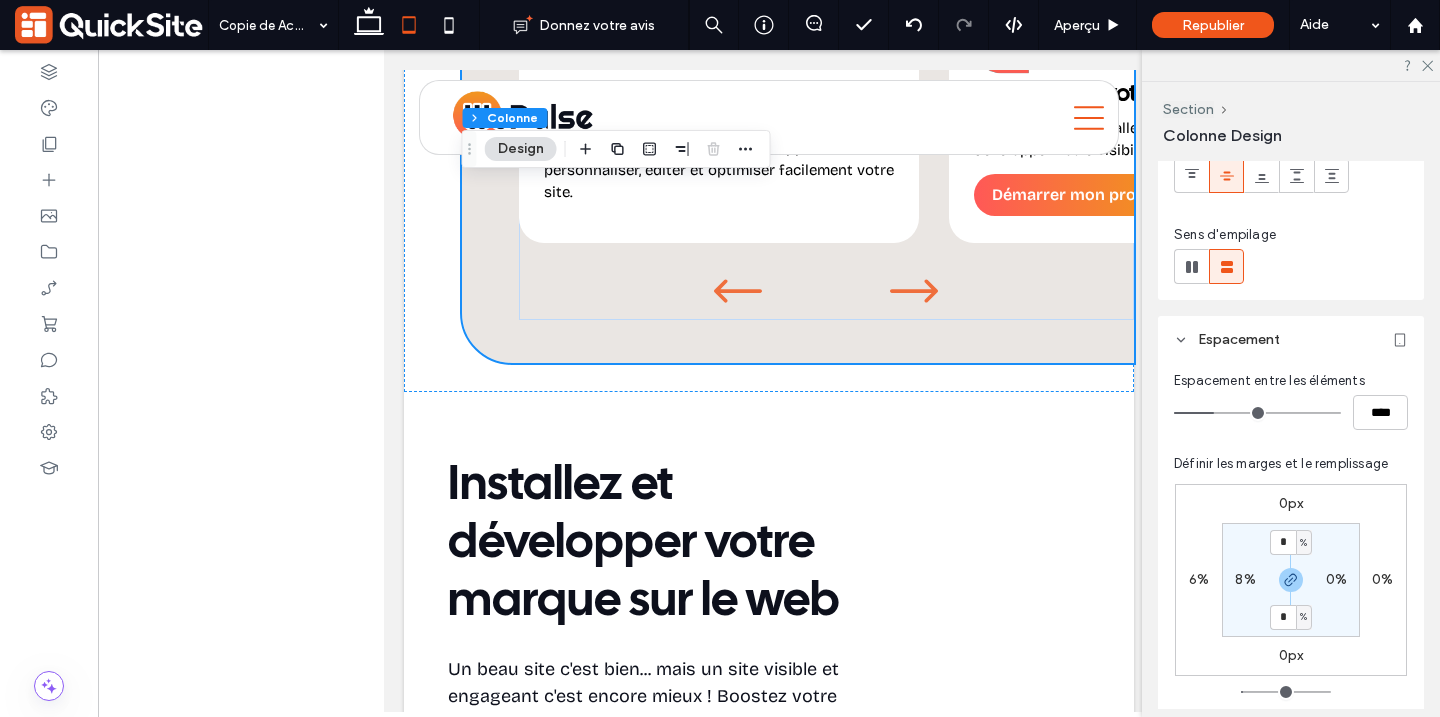 click on "8%" at bounding box center (1245, 579) 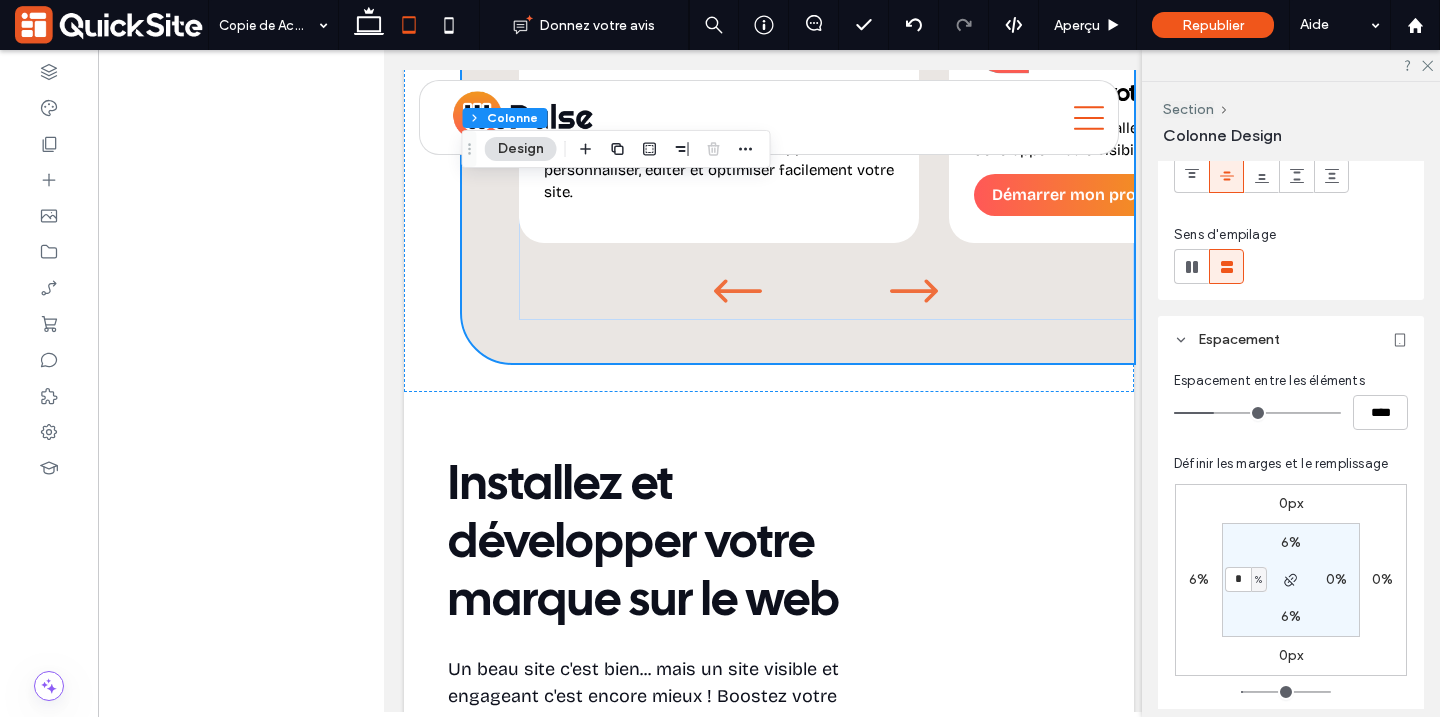 type on "*" 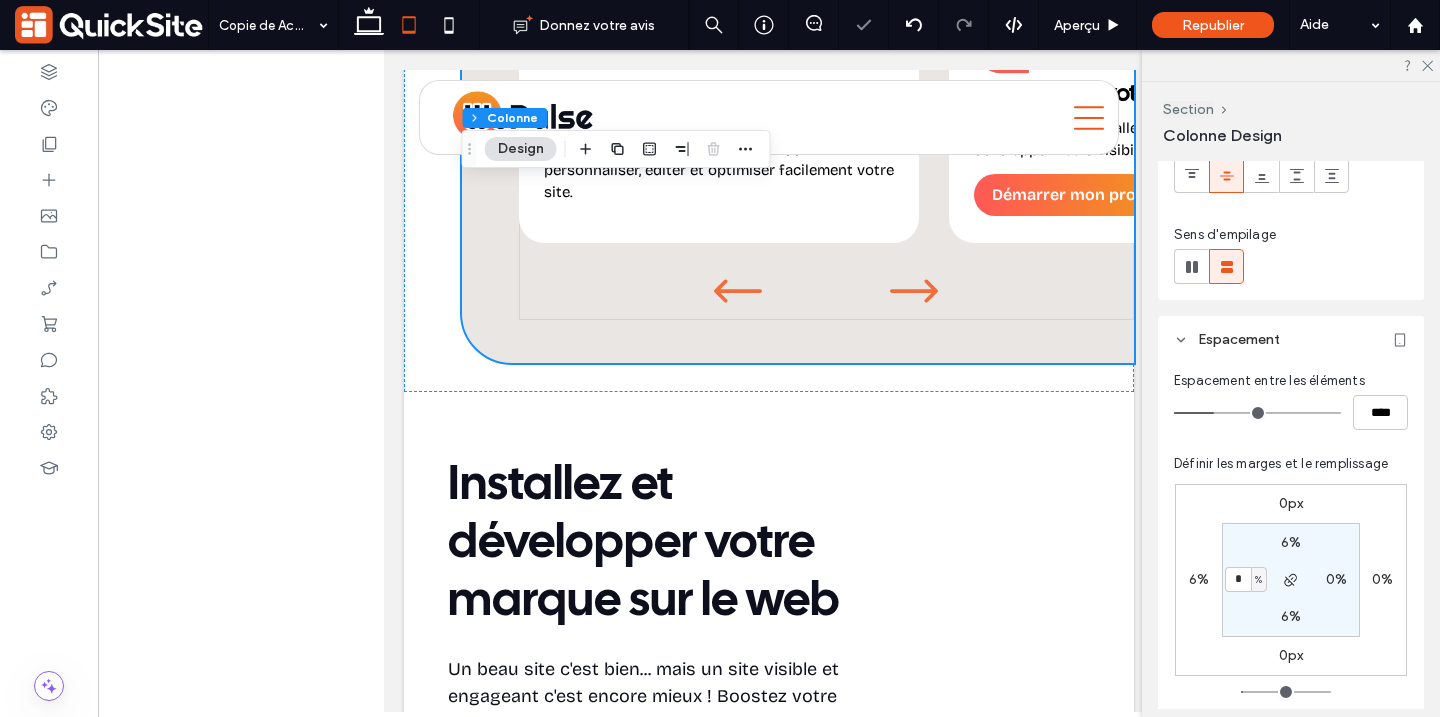type on "*" 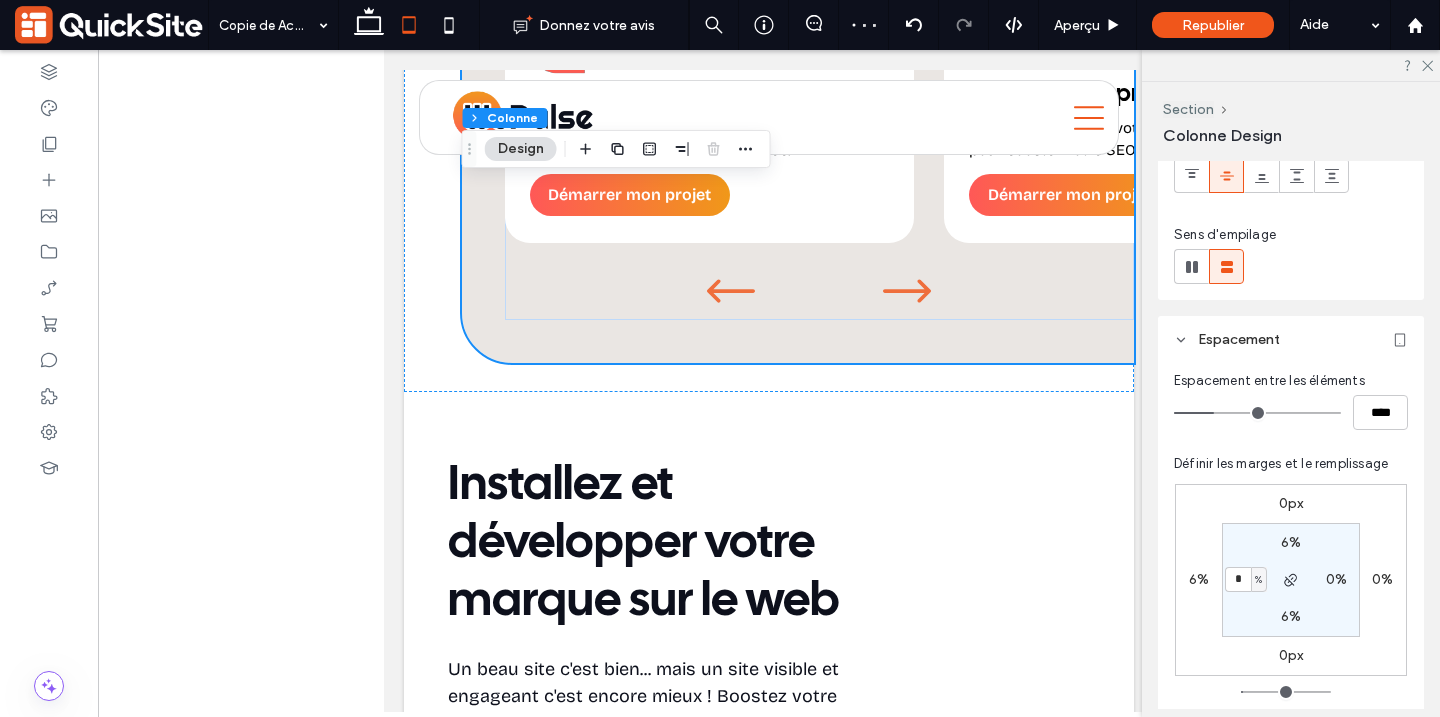 type on "*" 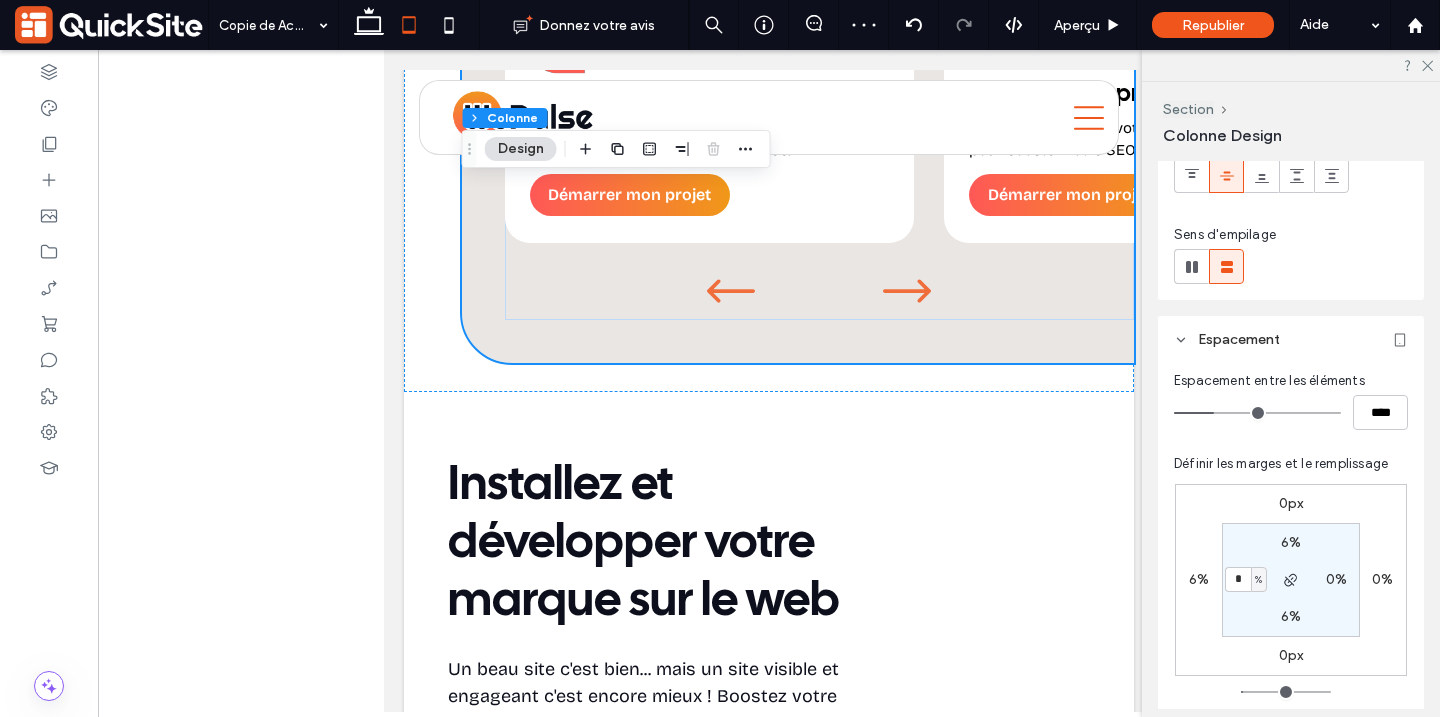 type on "*" 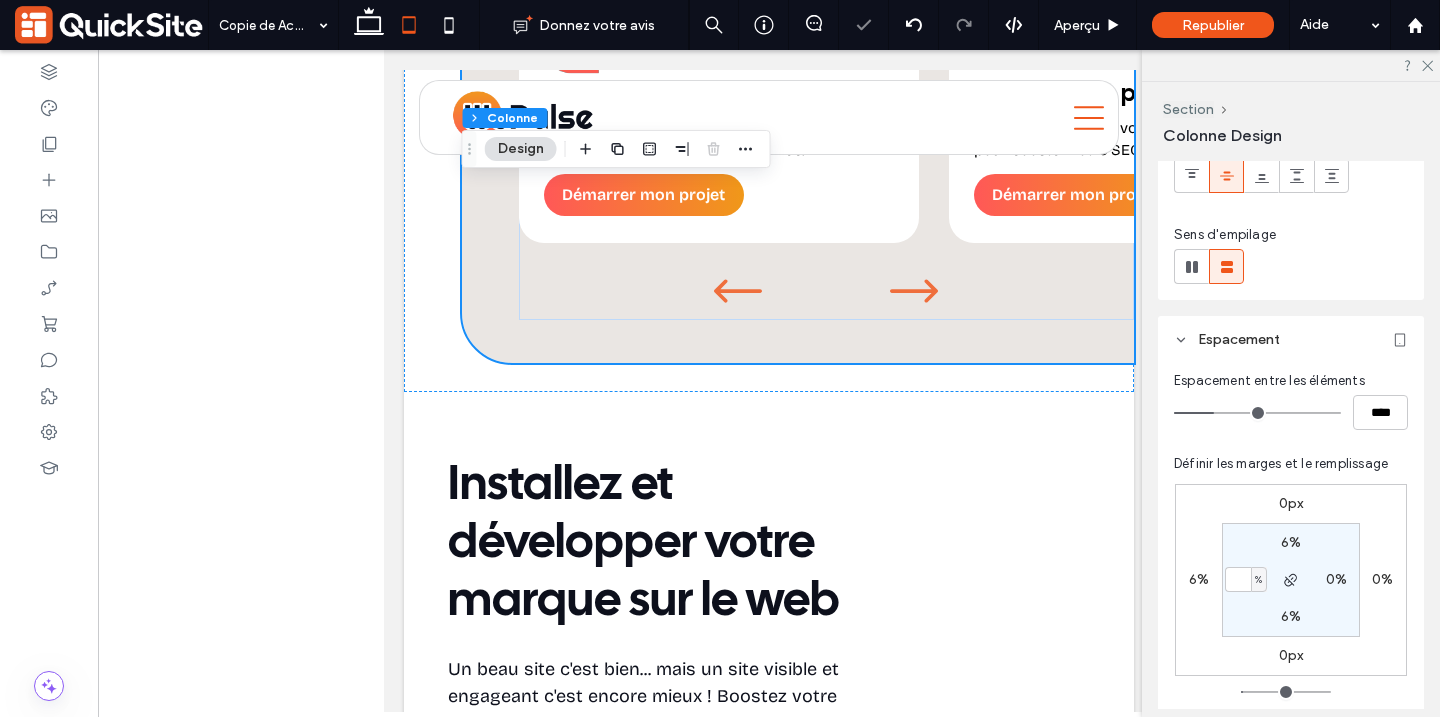 type on "*" 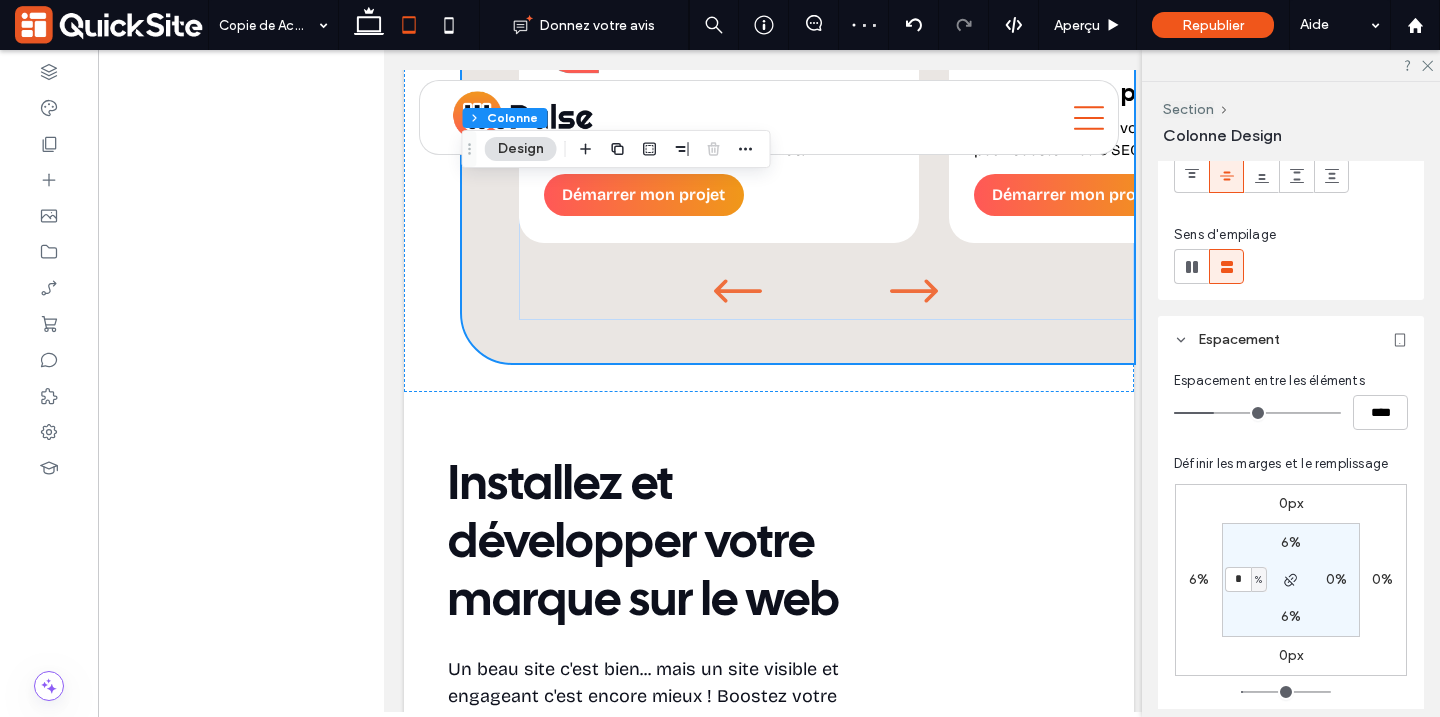 type on "*" 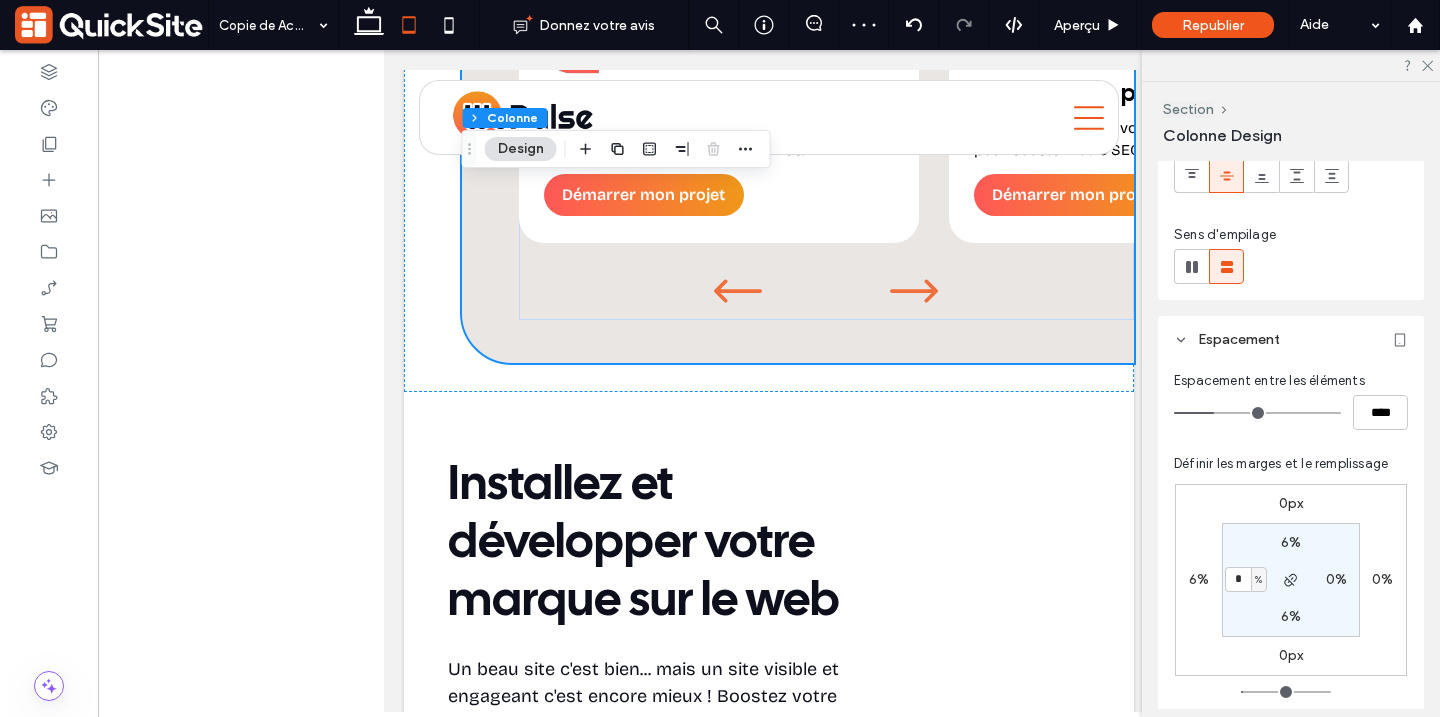 type on "*" 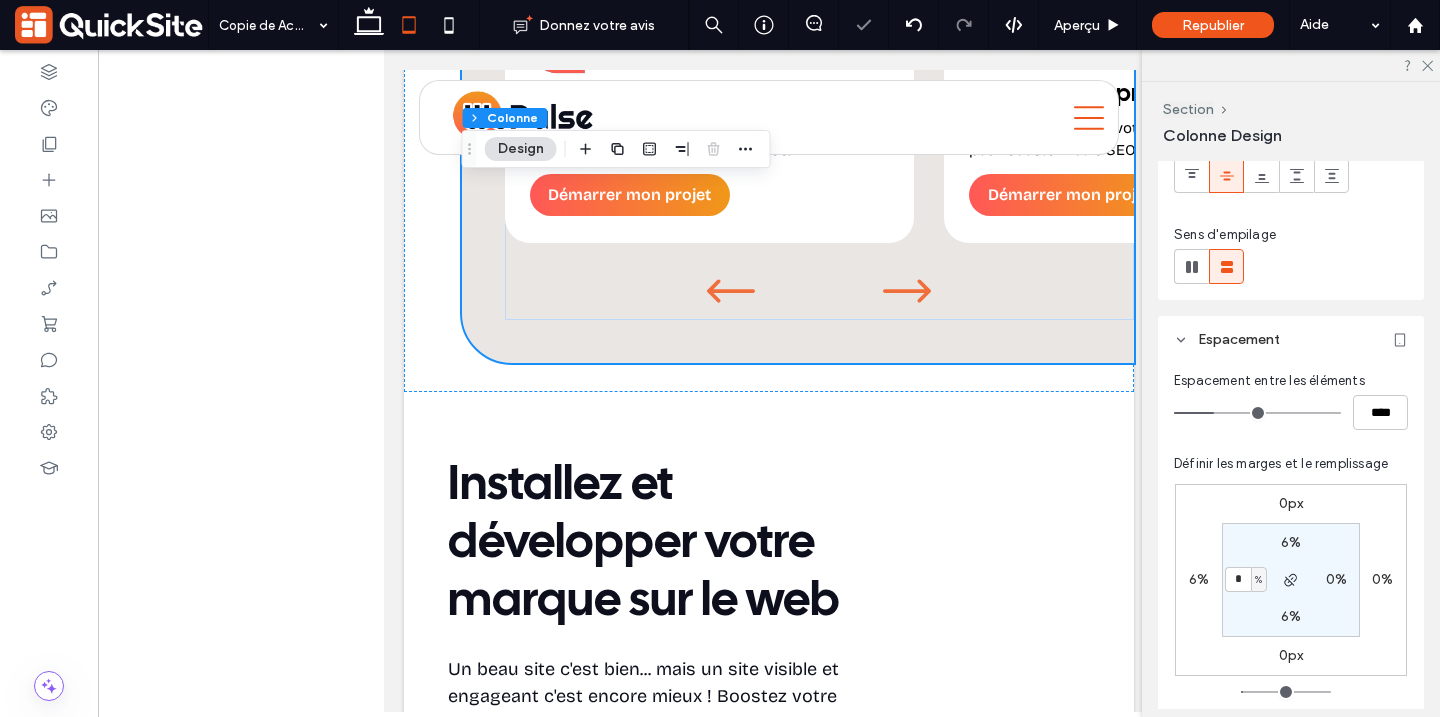 click on "6%" at bounding box center [1199, 579] 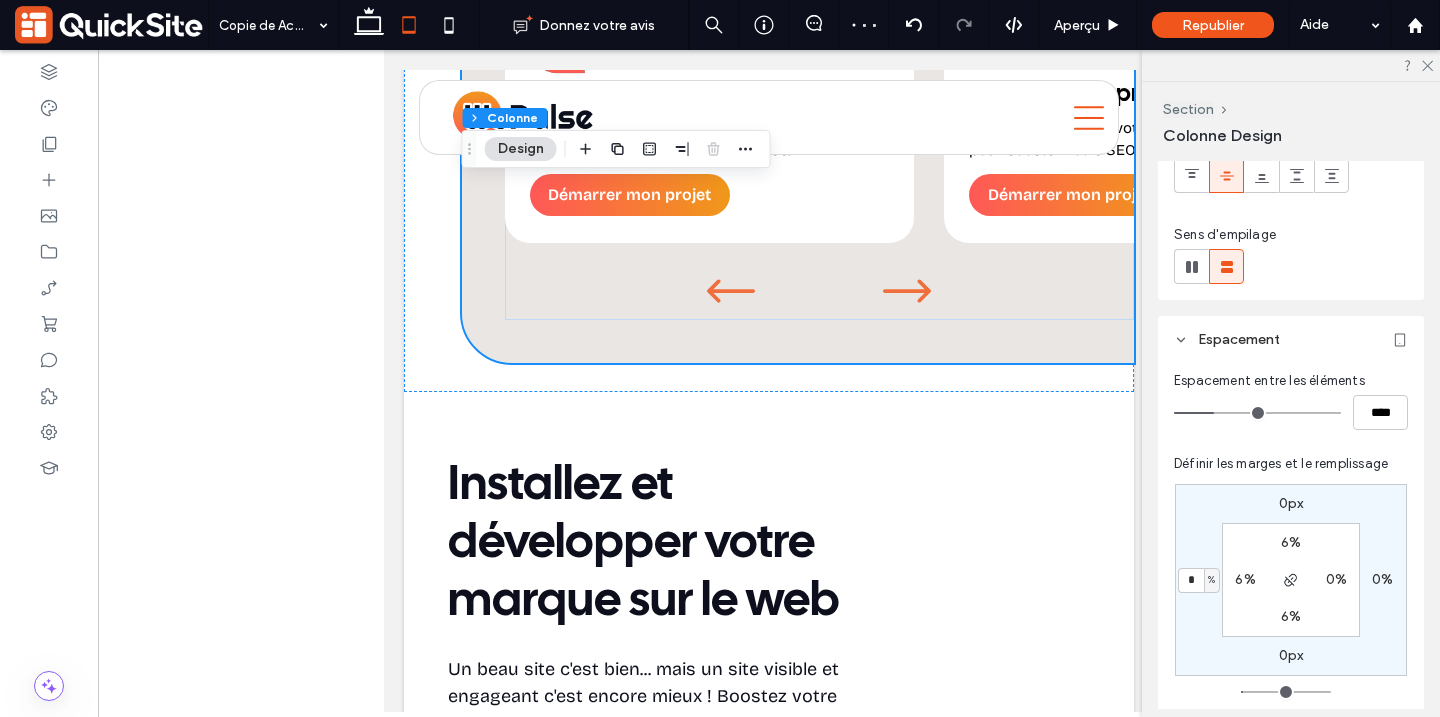 type on "*" 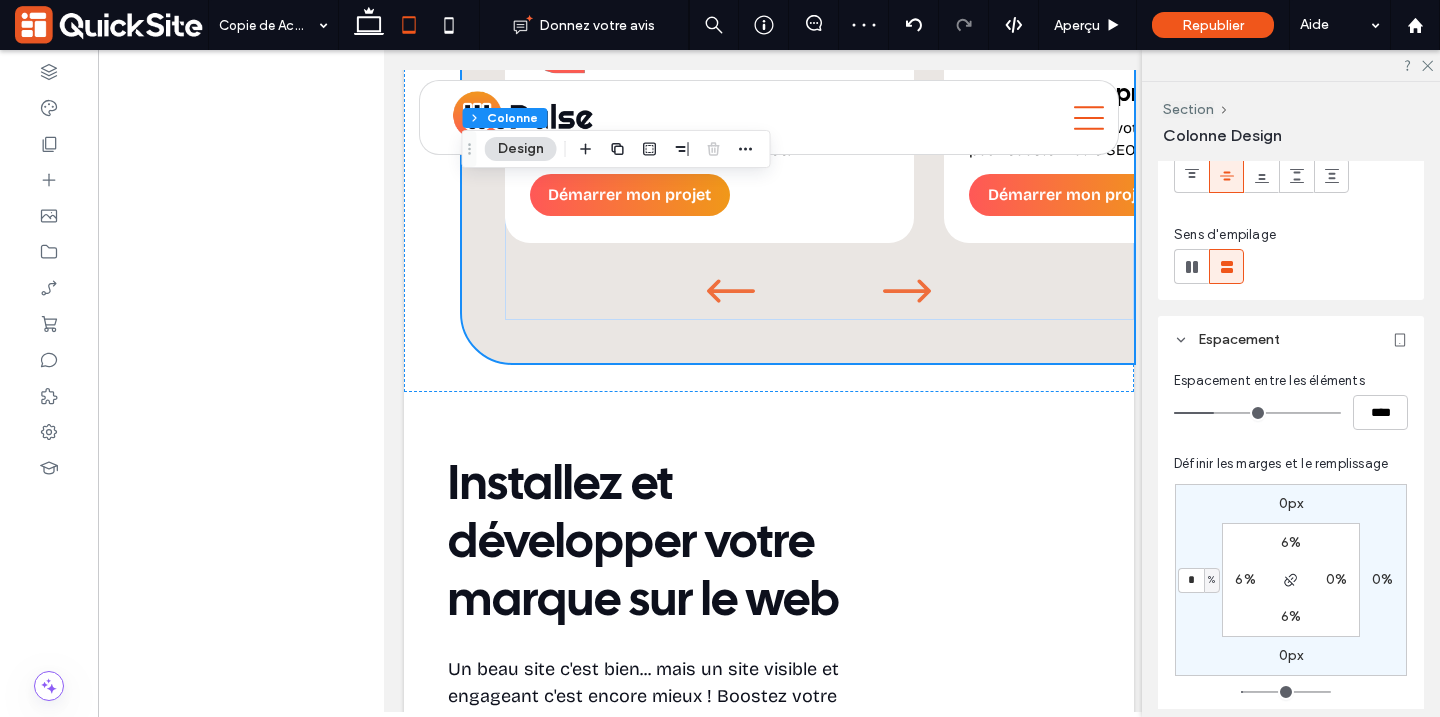 type on "*" 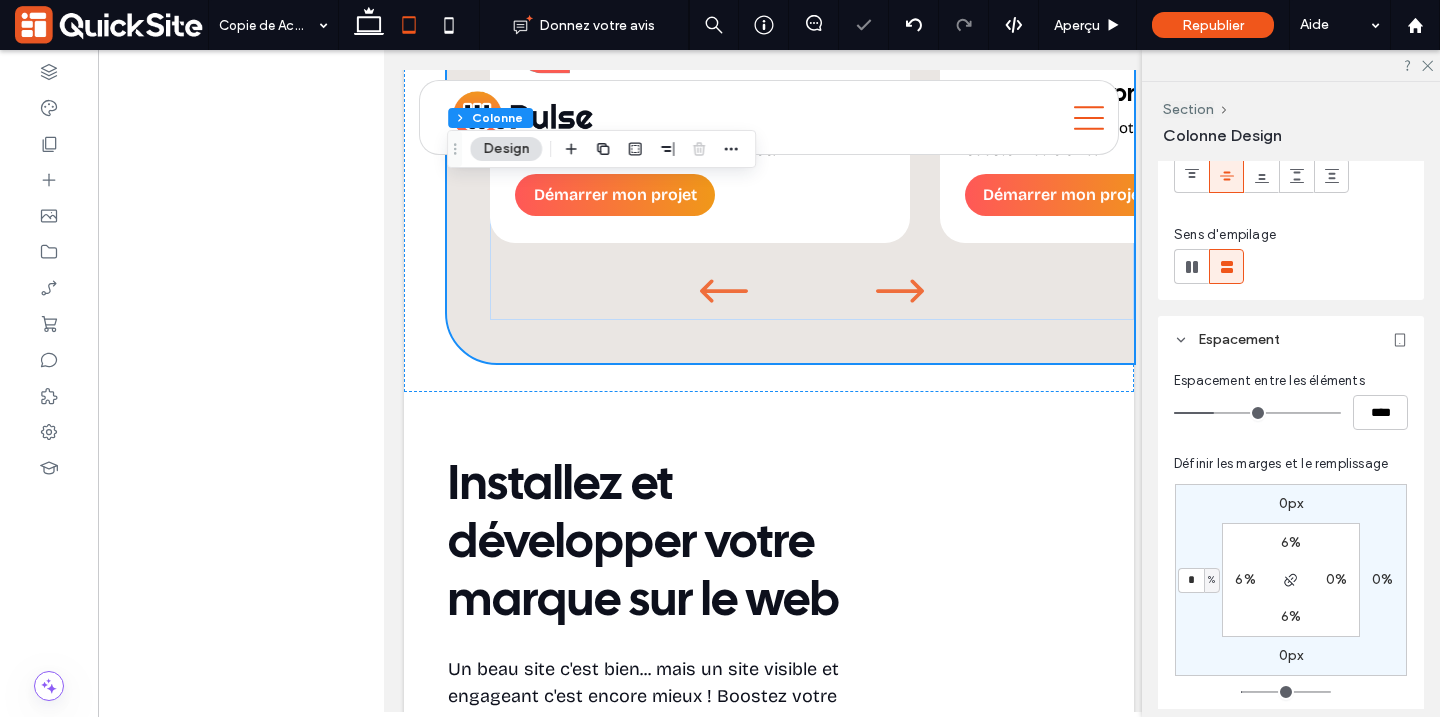 type on "*" 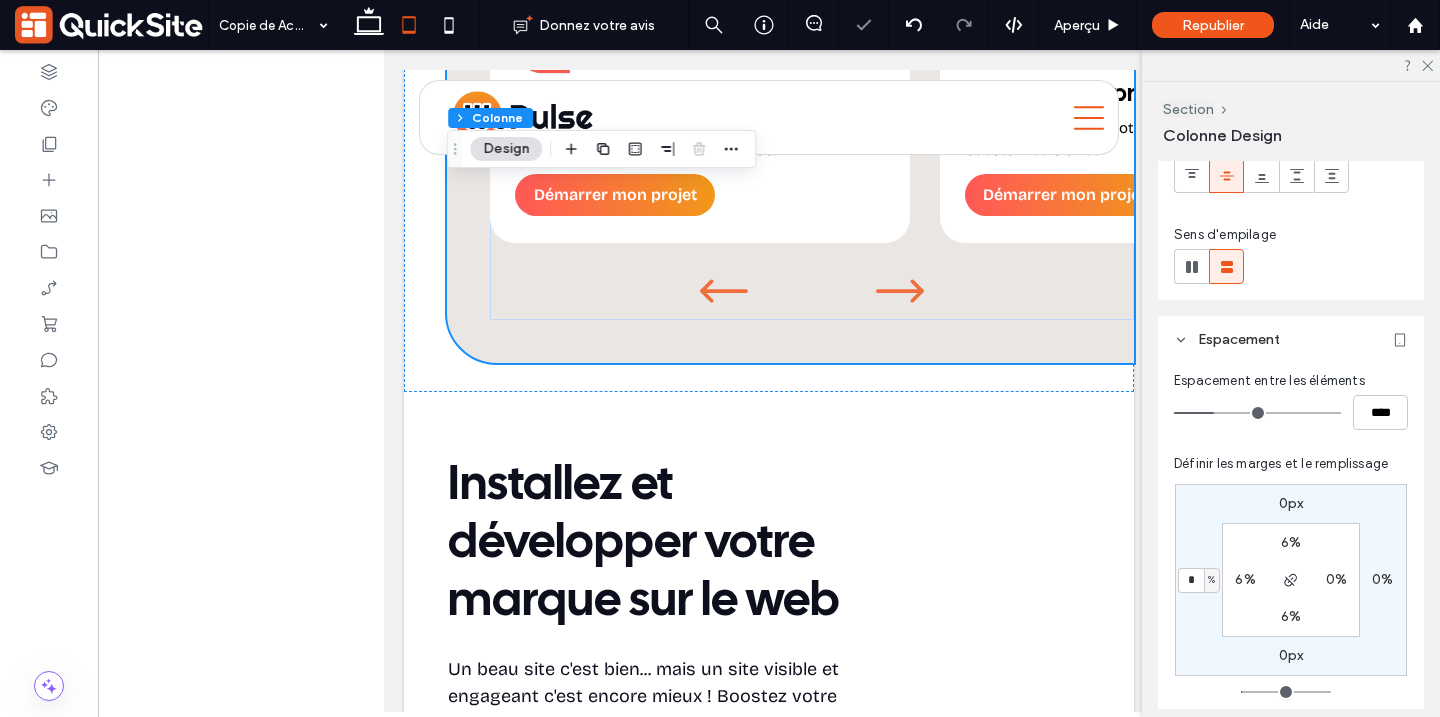 type on "*" 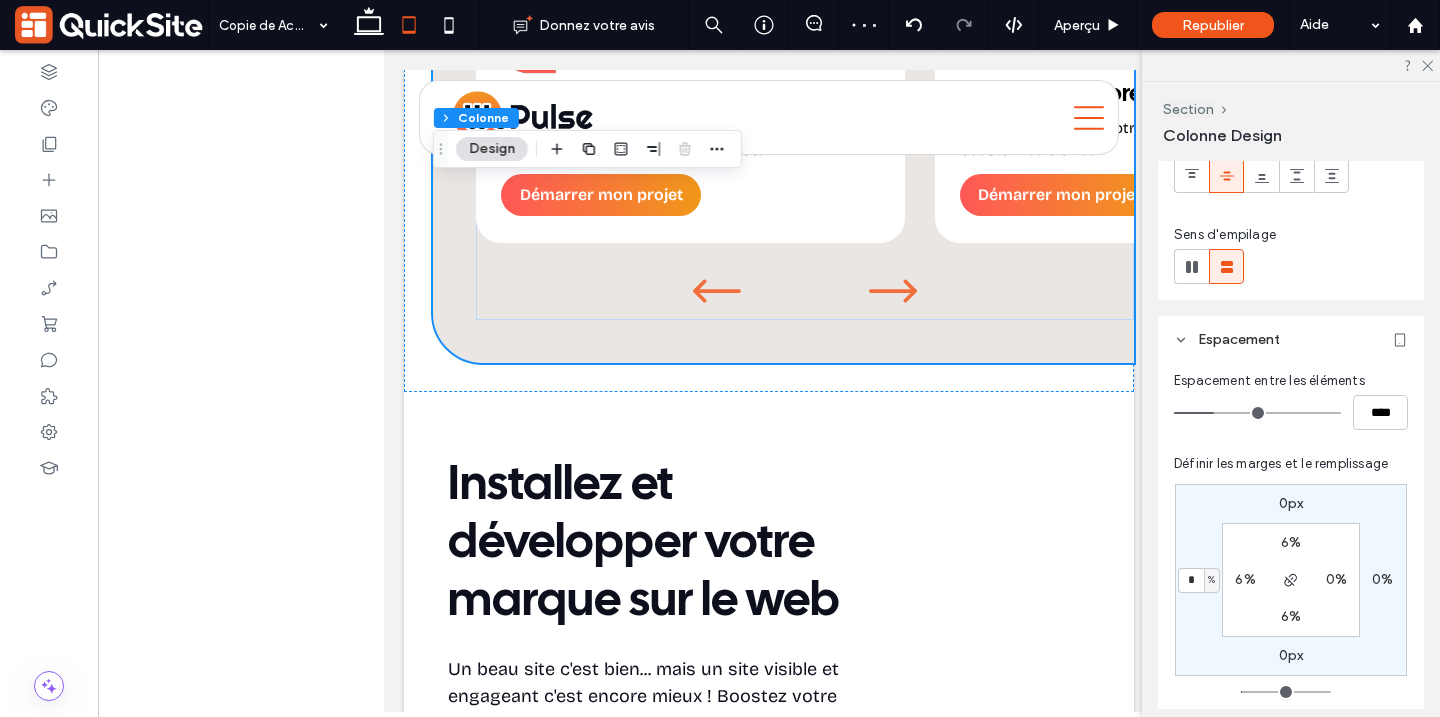type on "*" 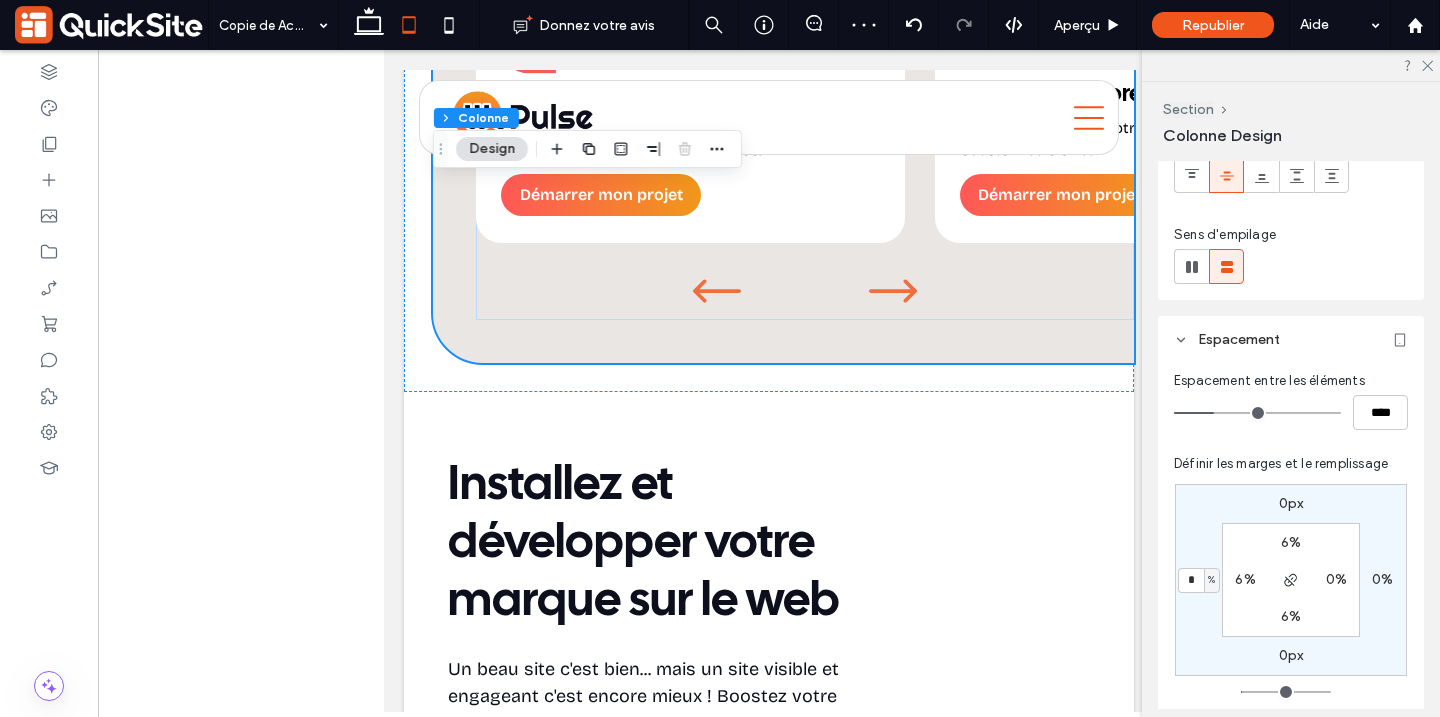 type on "*" 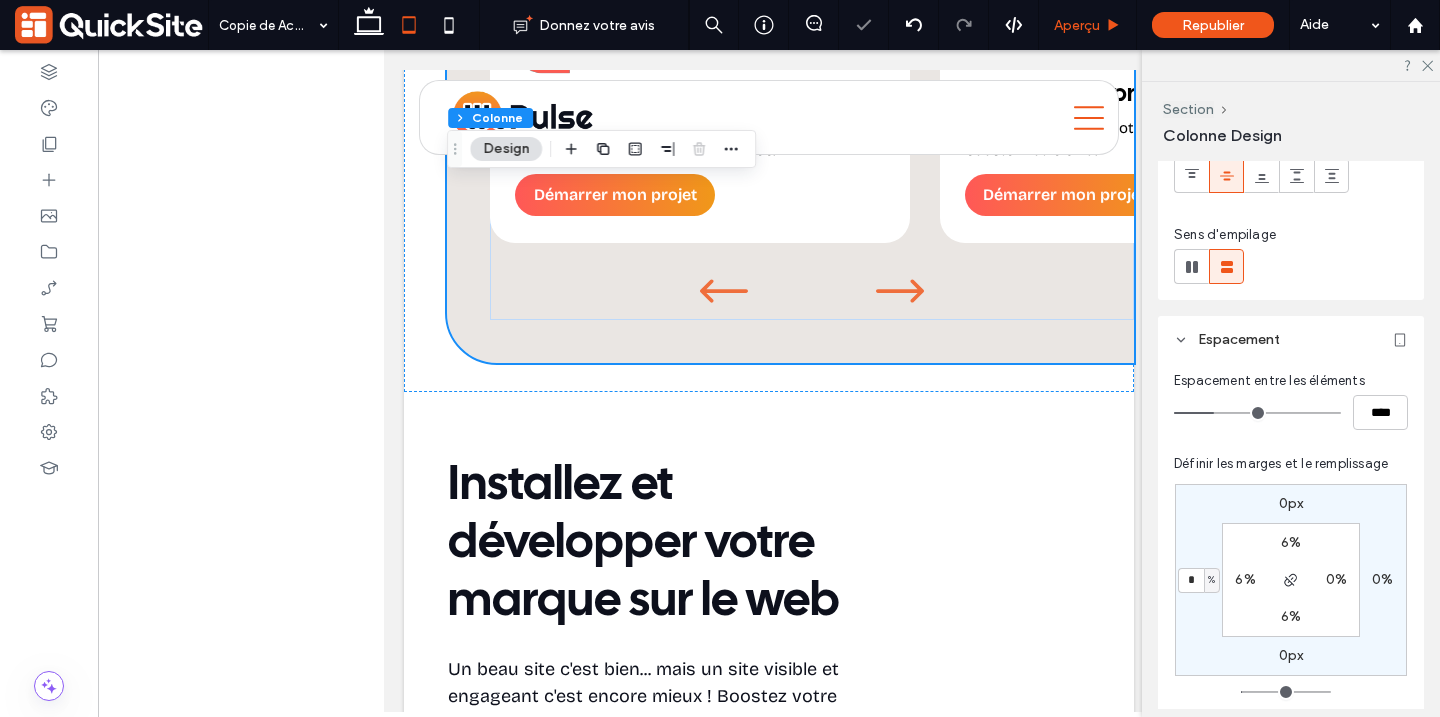 click on "Aperçu" at bounding box center [1077, 25] 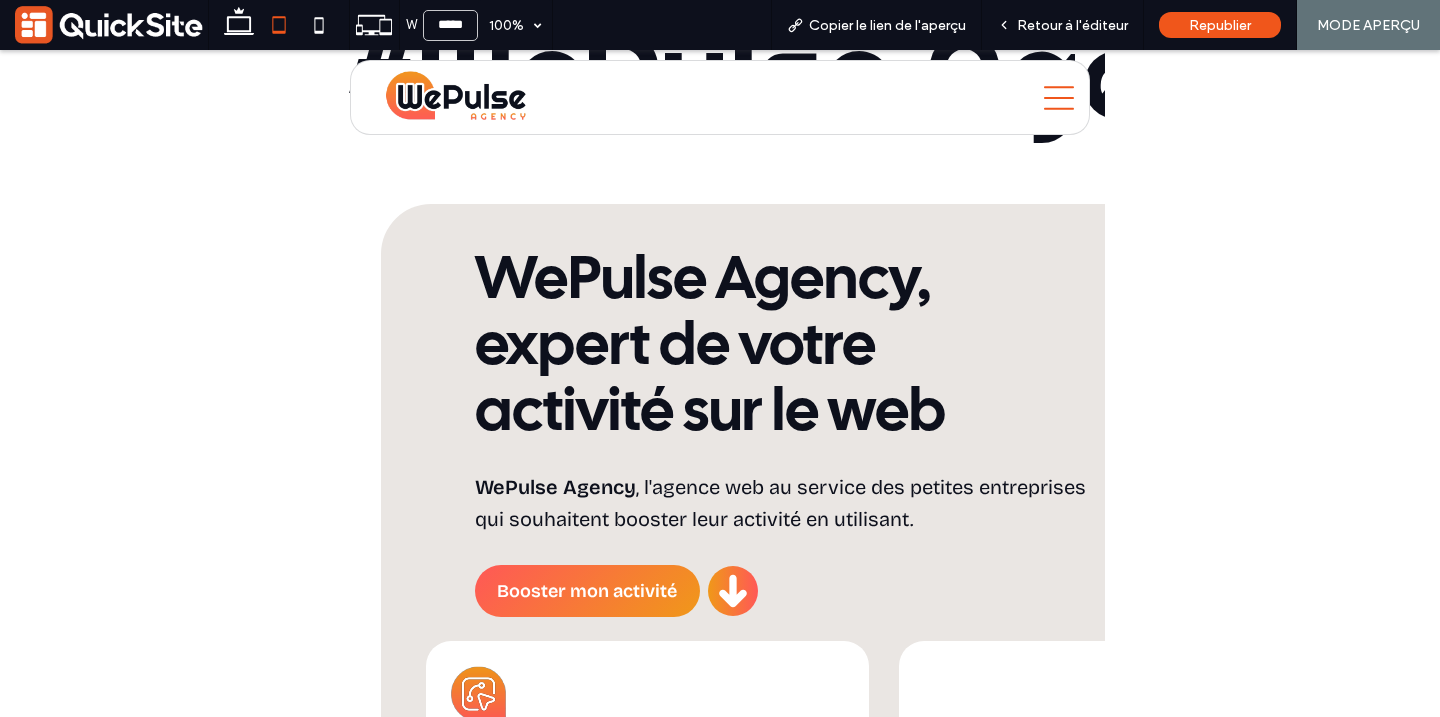 scroll, scrollTop: 1141, scrollLeft: 0, axis: vertical 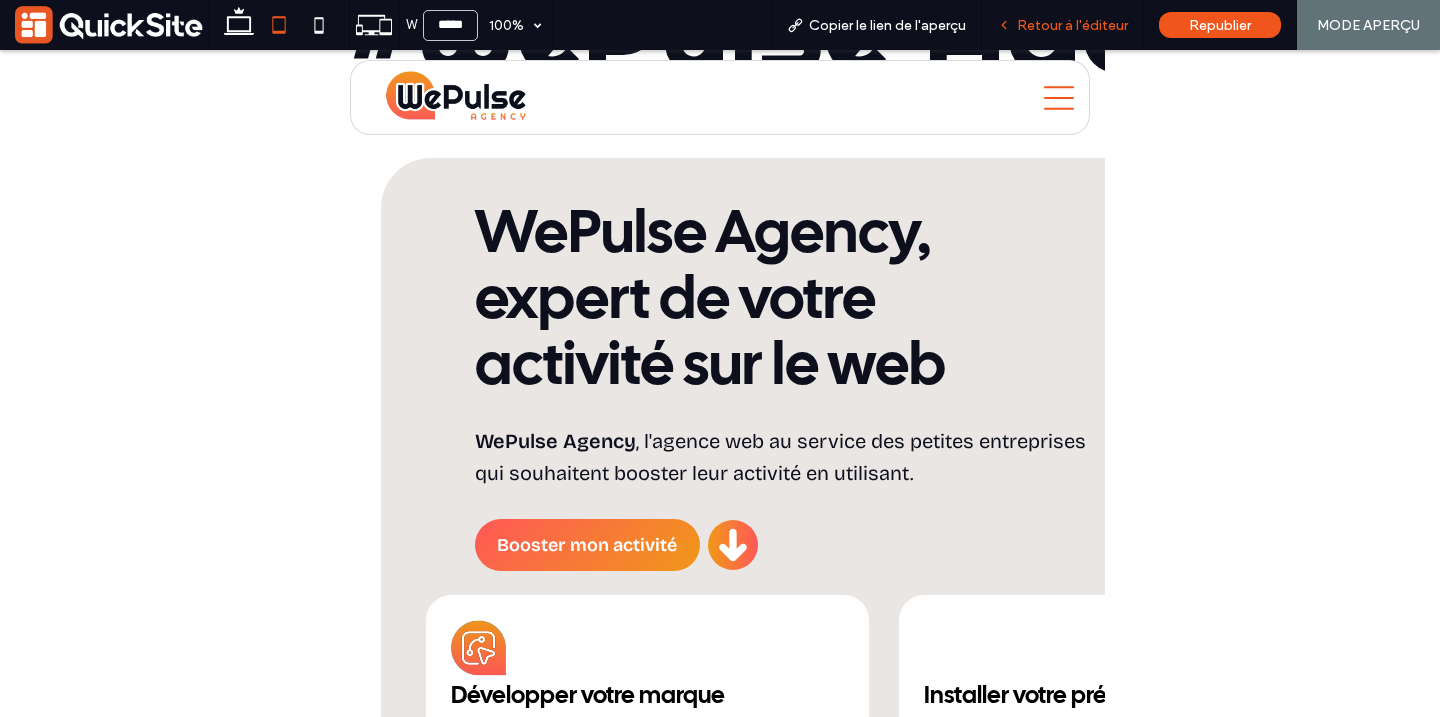 click on "Retour à l'éditeur" at bounding box center (1072, 25) 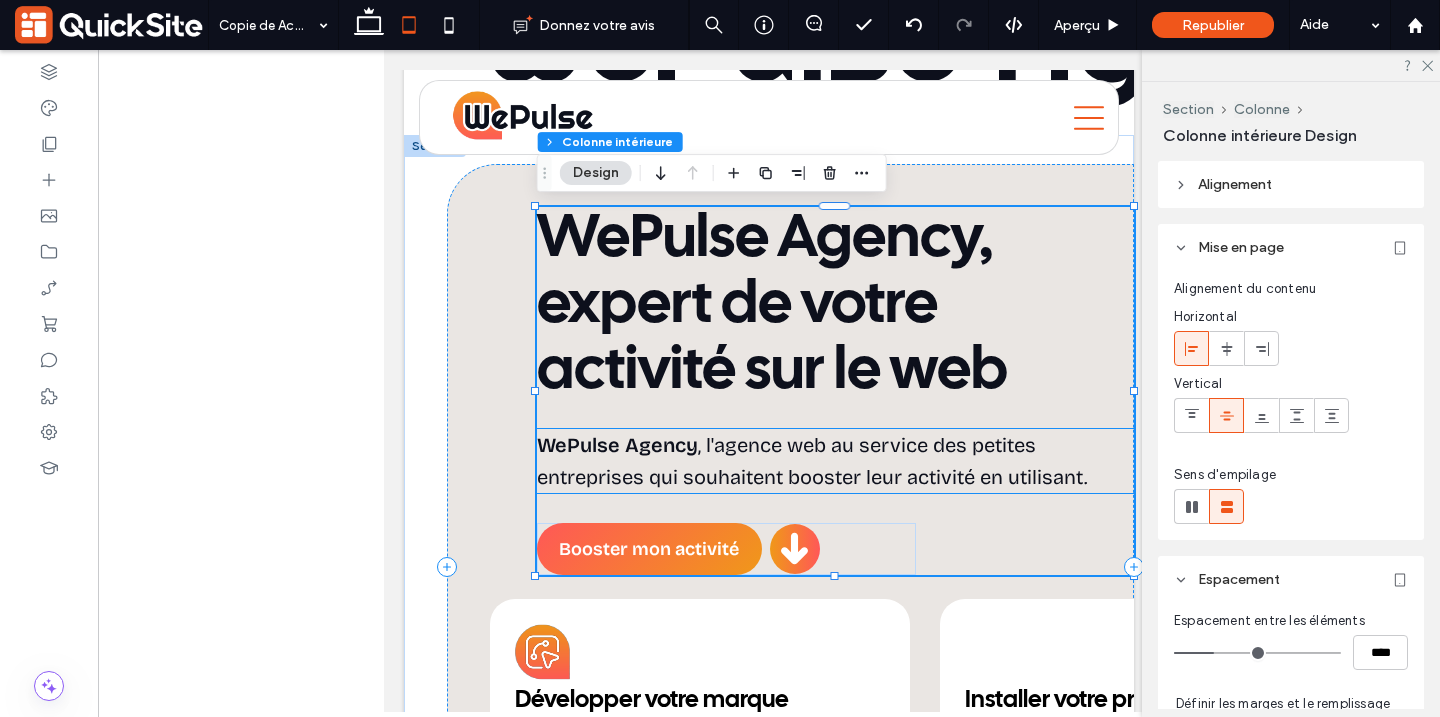 click on "WePulse   Agency , l'agence web au service des petites entreprises qui souhaitent booster leur activité en utilisant." at bounding box center [835, 461] 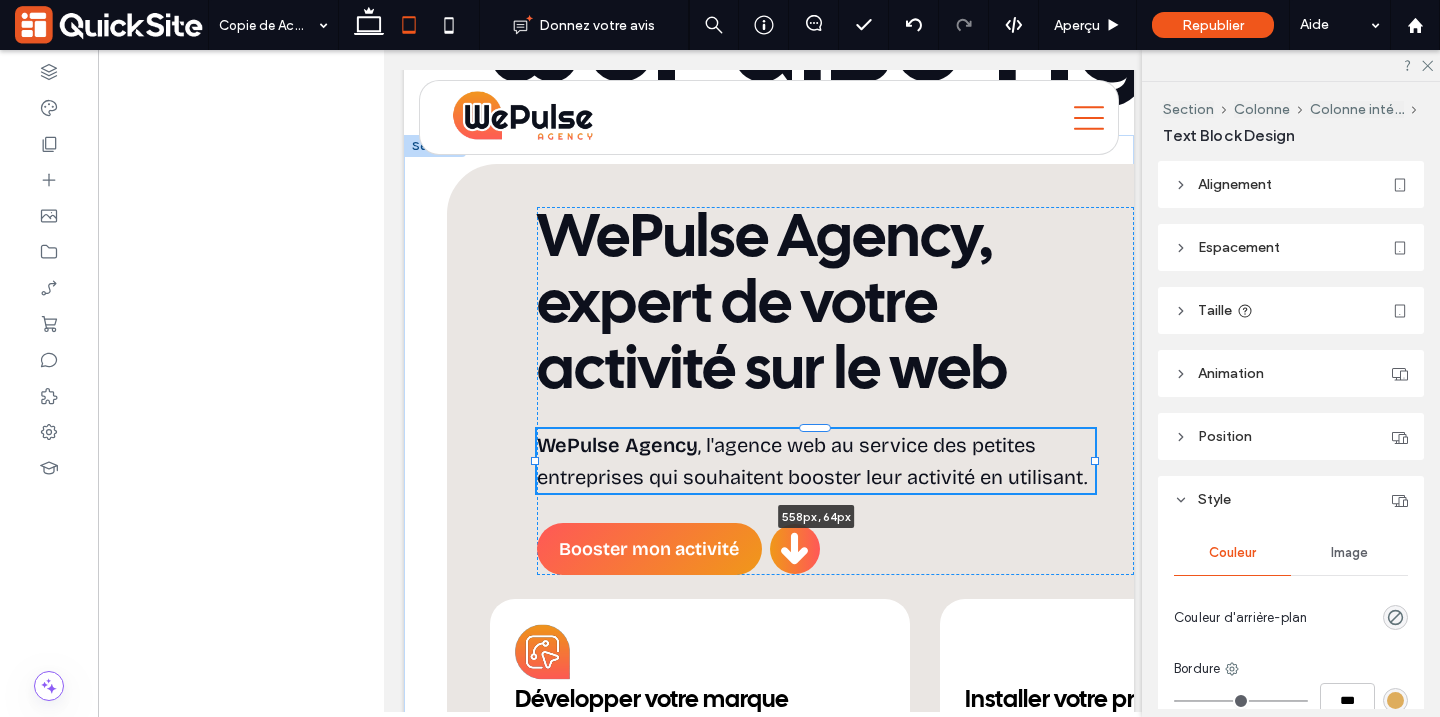 drag, startPoint x: 1135, startPoint y: 460, endPoint x: 1096, endPoint y: 459, distance: 39.012817 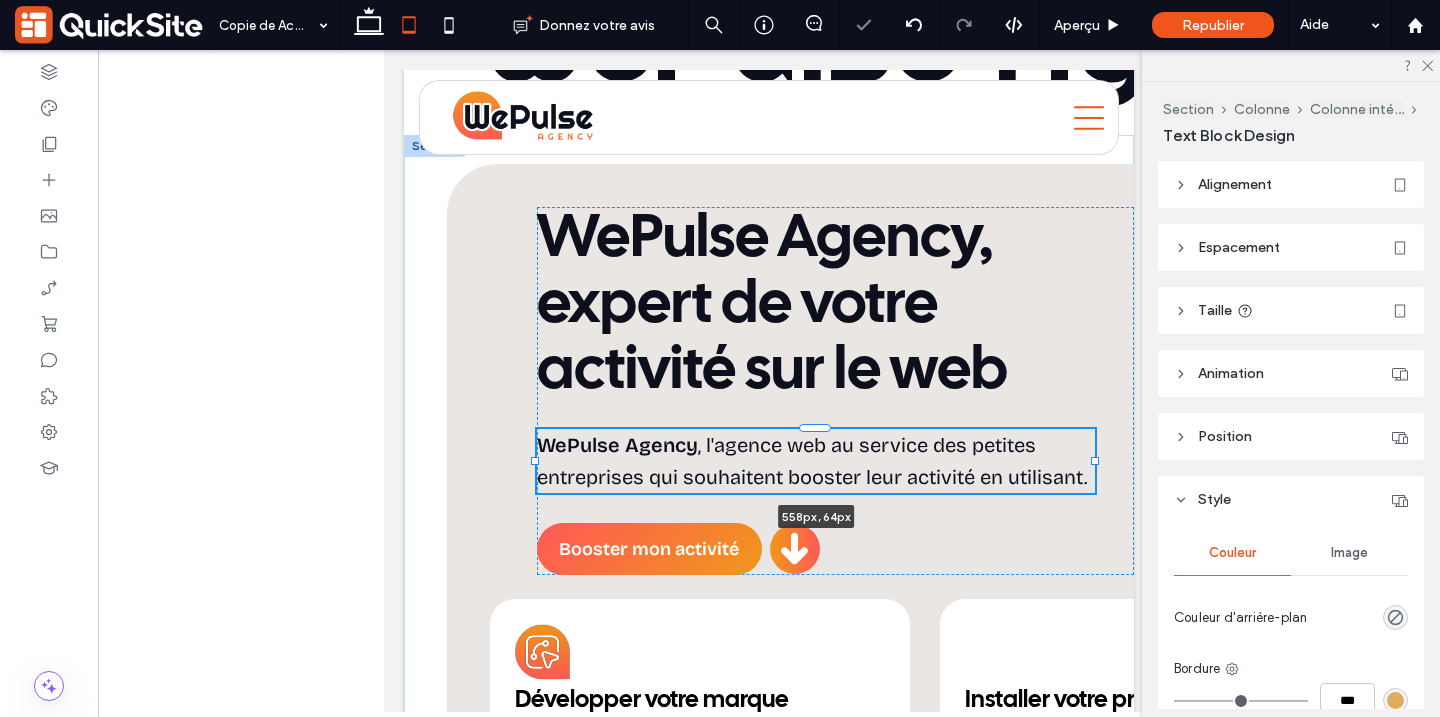 type on "***" 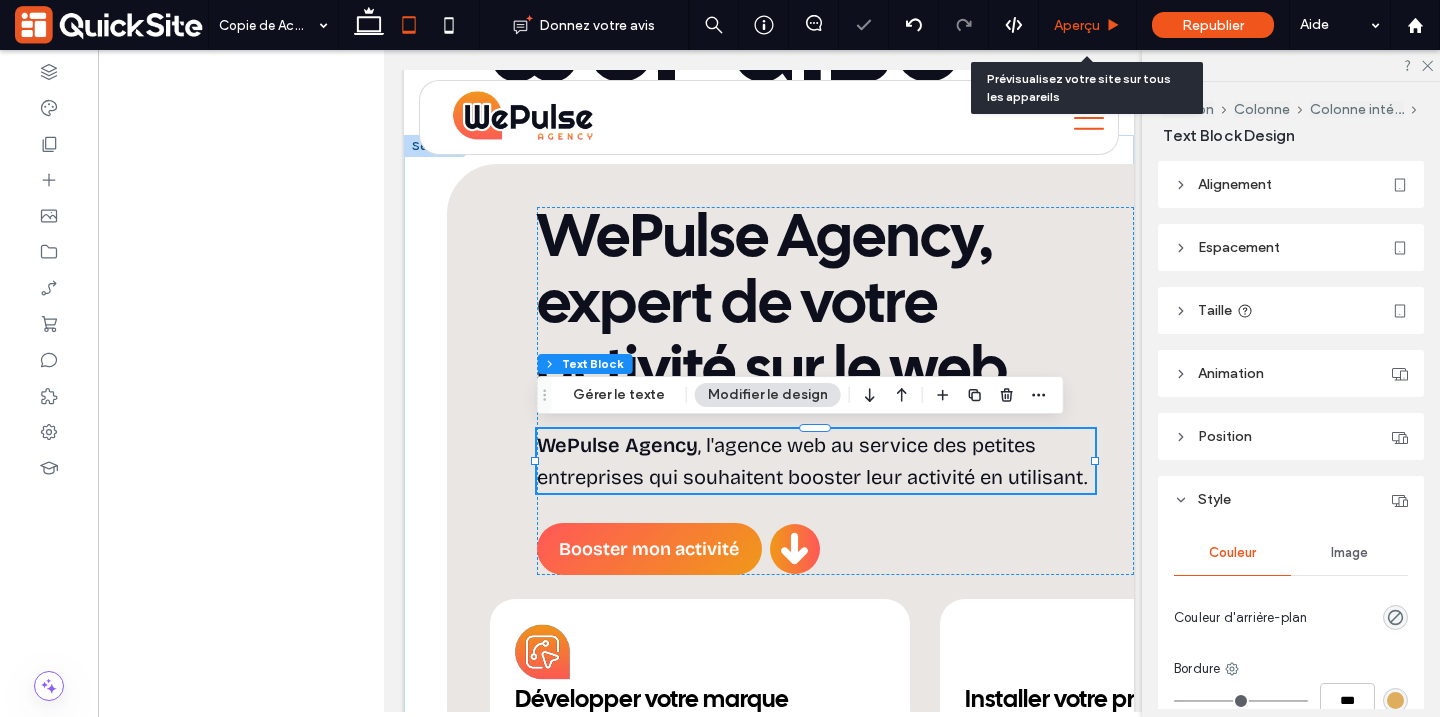 click on "Aperçu" at bounding box center (1077, 25) 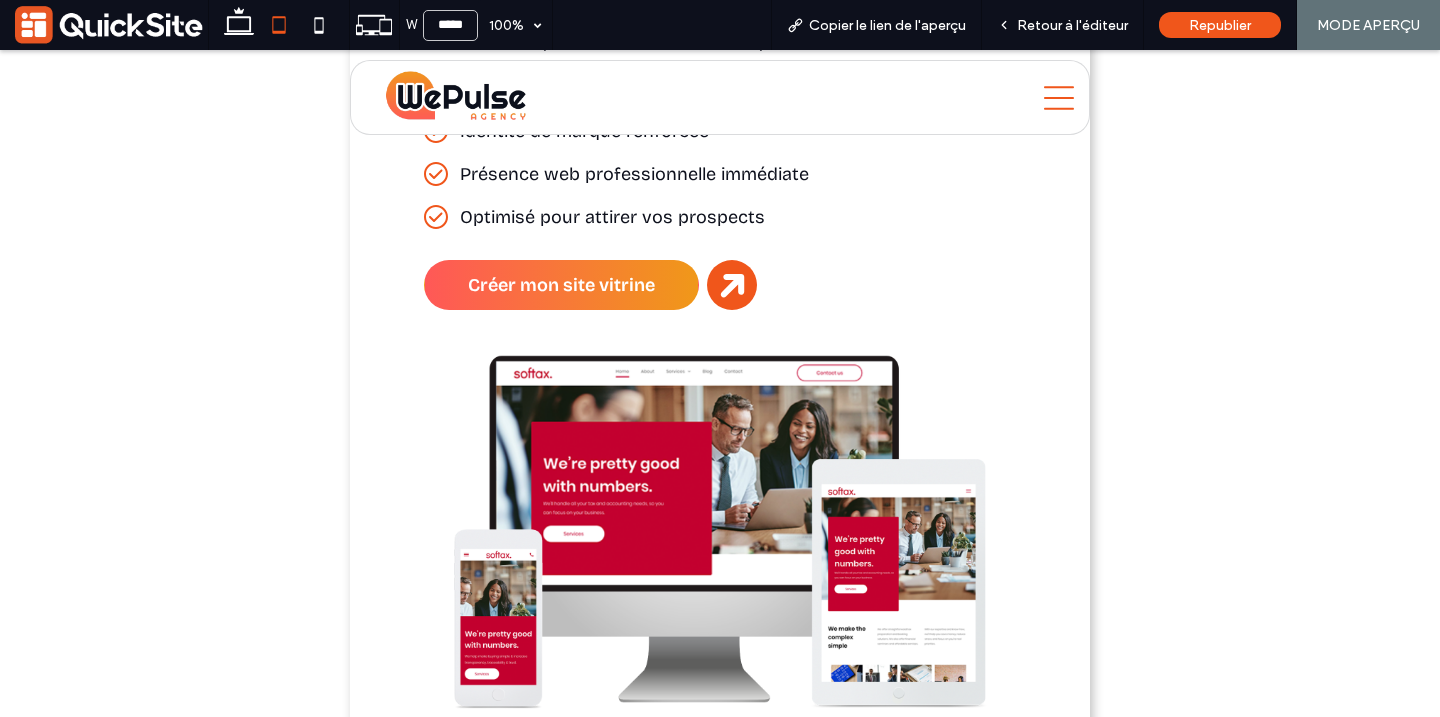 scroll, scrollTop: 7273, scrollLeft: 0, axis: vertical 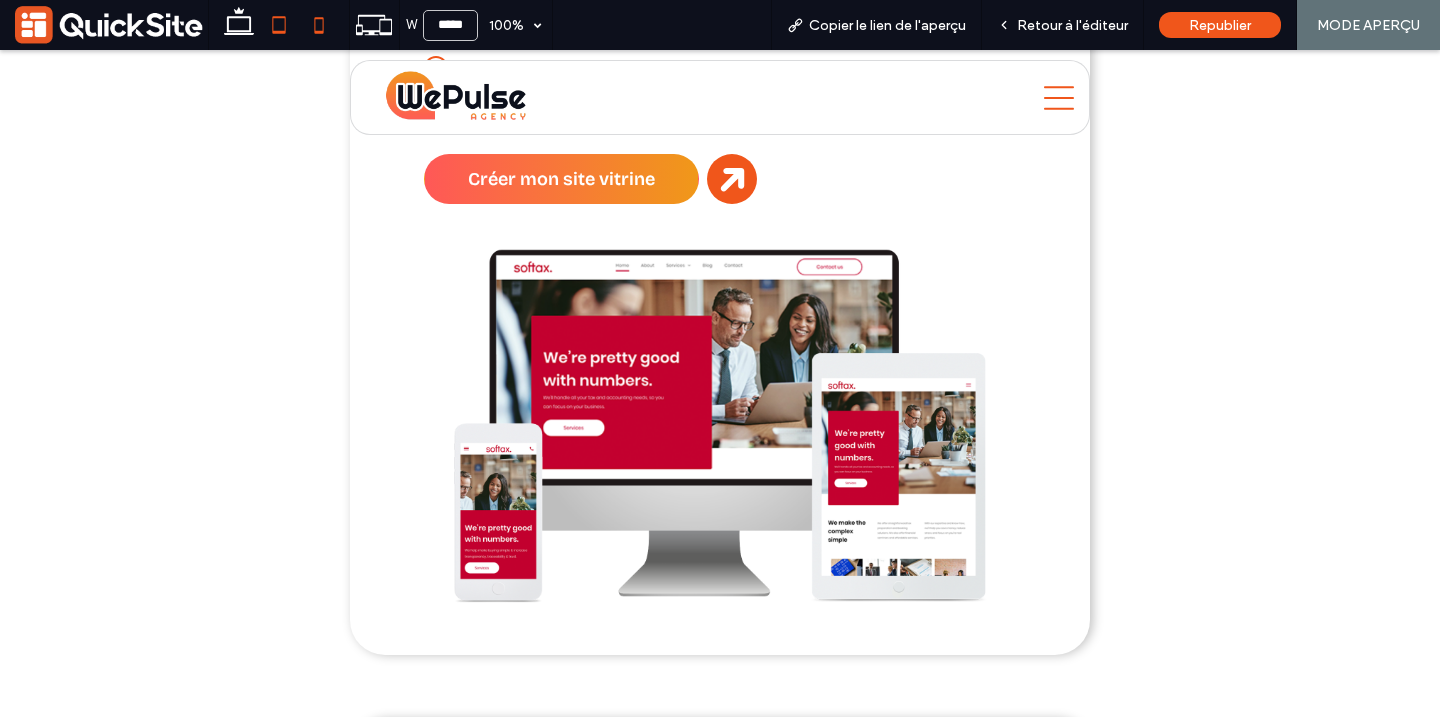 drag, startPoint x: 329, startPoint y: 23, endPoint x: 188, endPoint y: 422, distance: 423.18082 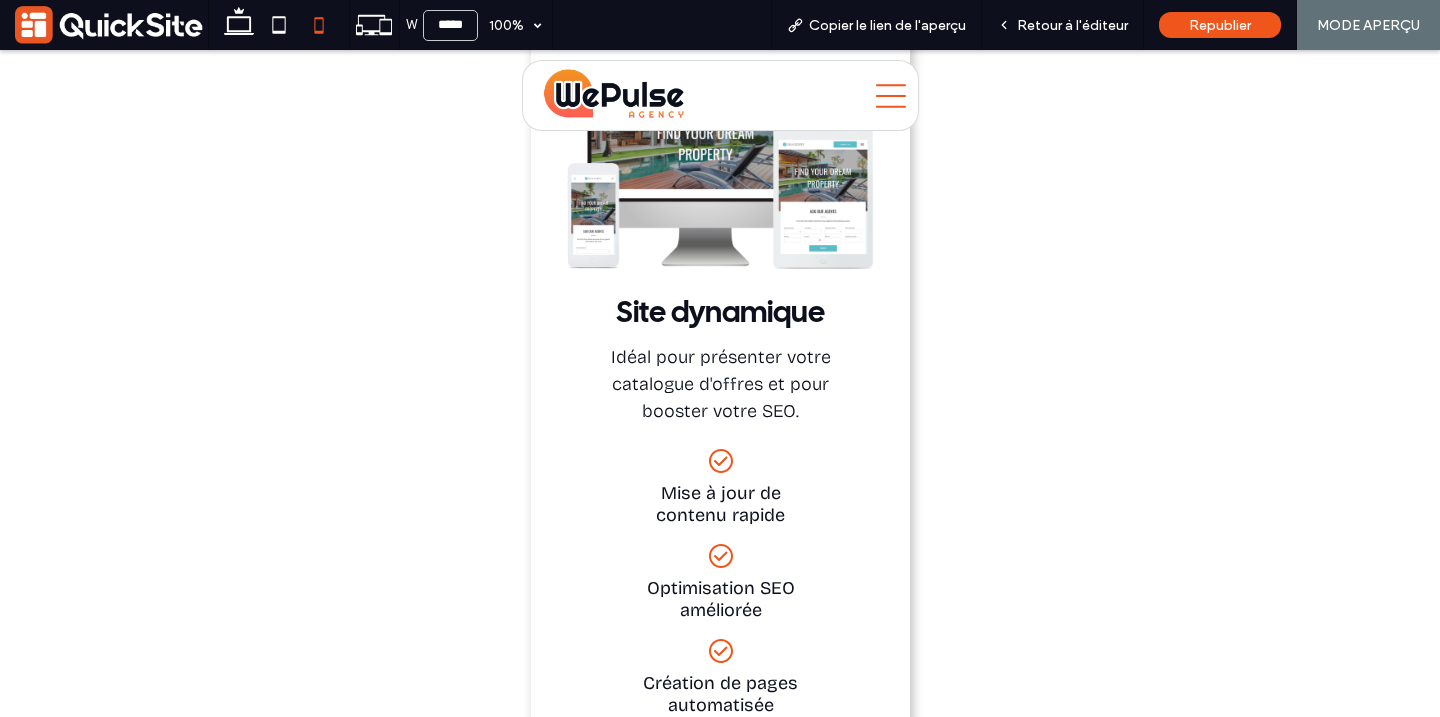 type on "*****" 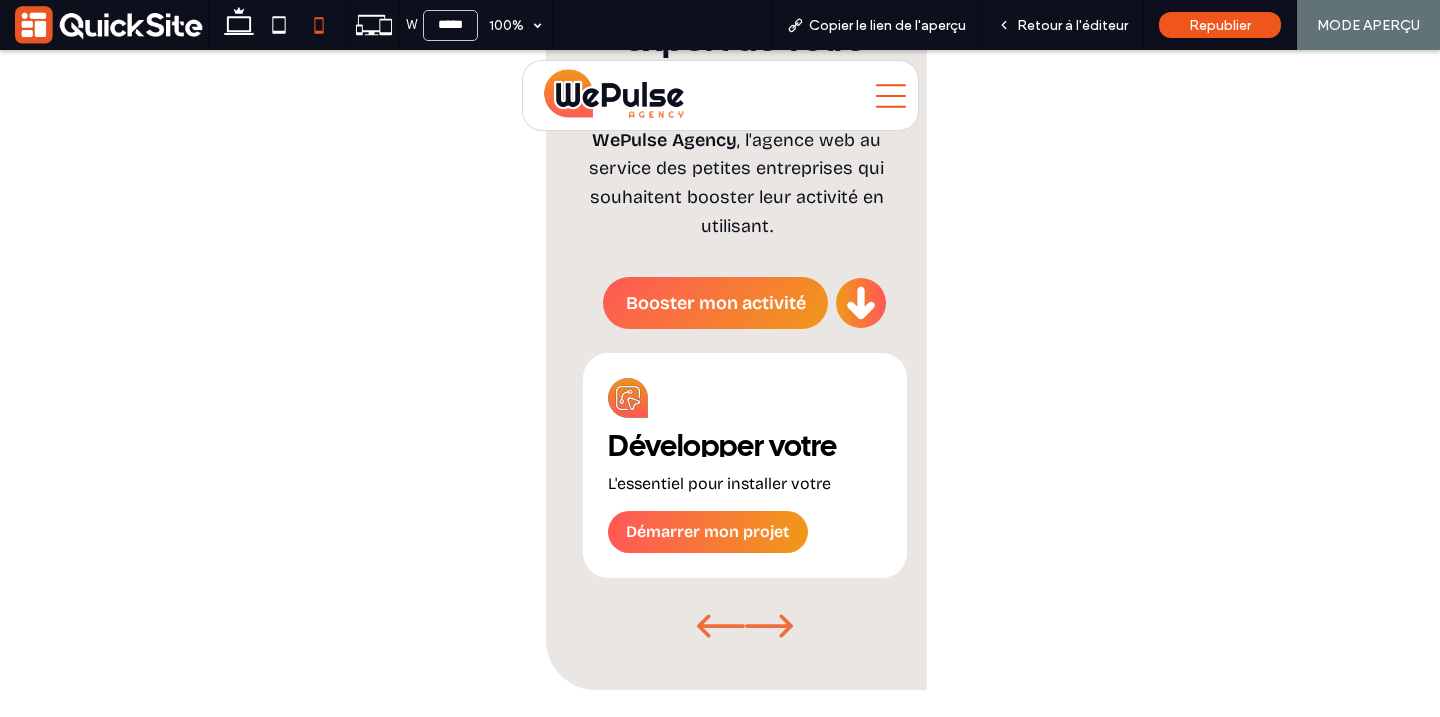 scroll, scrollTop: 1119, scrollLeft: 0, axis: vertical 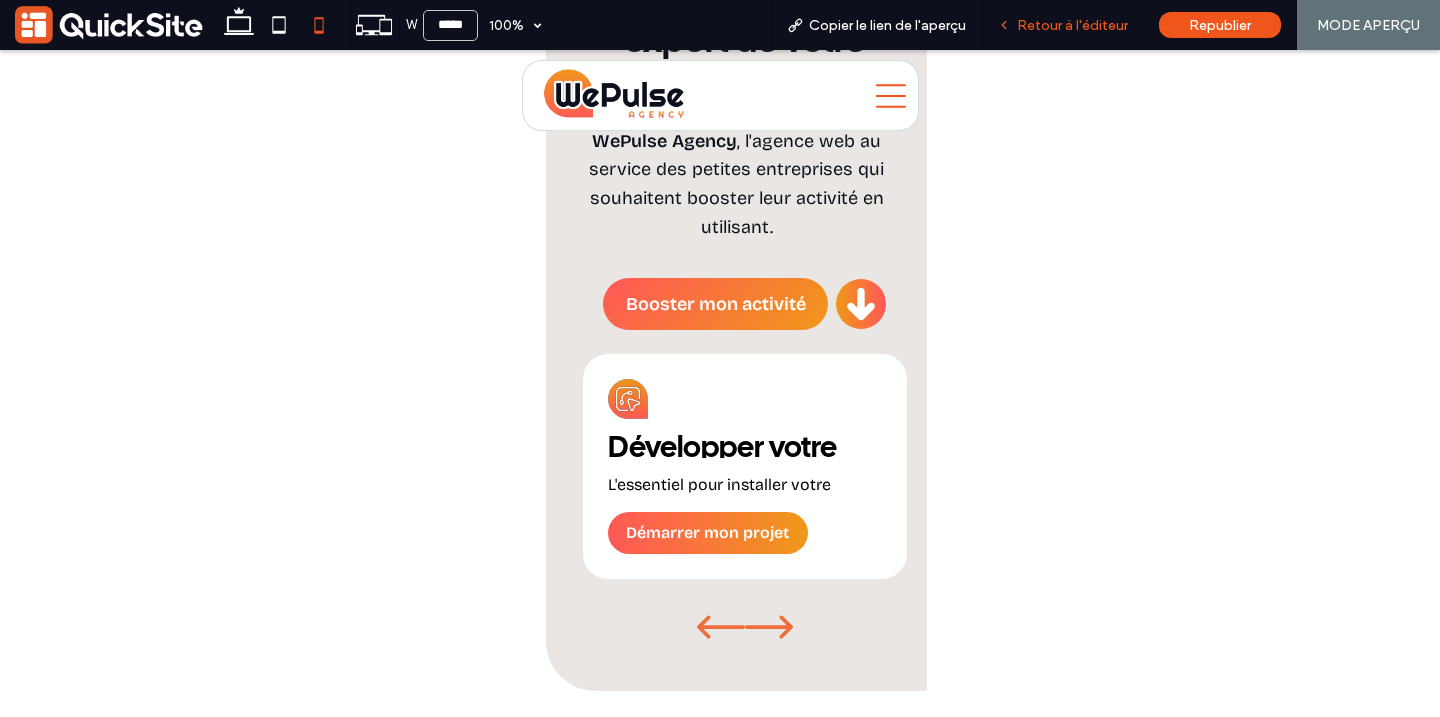click on "Retour à l'éditeur" at bounding box center [1072, 25] 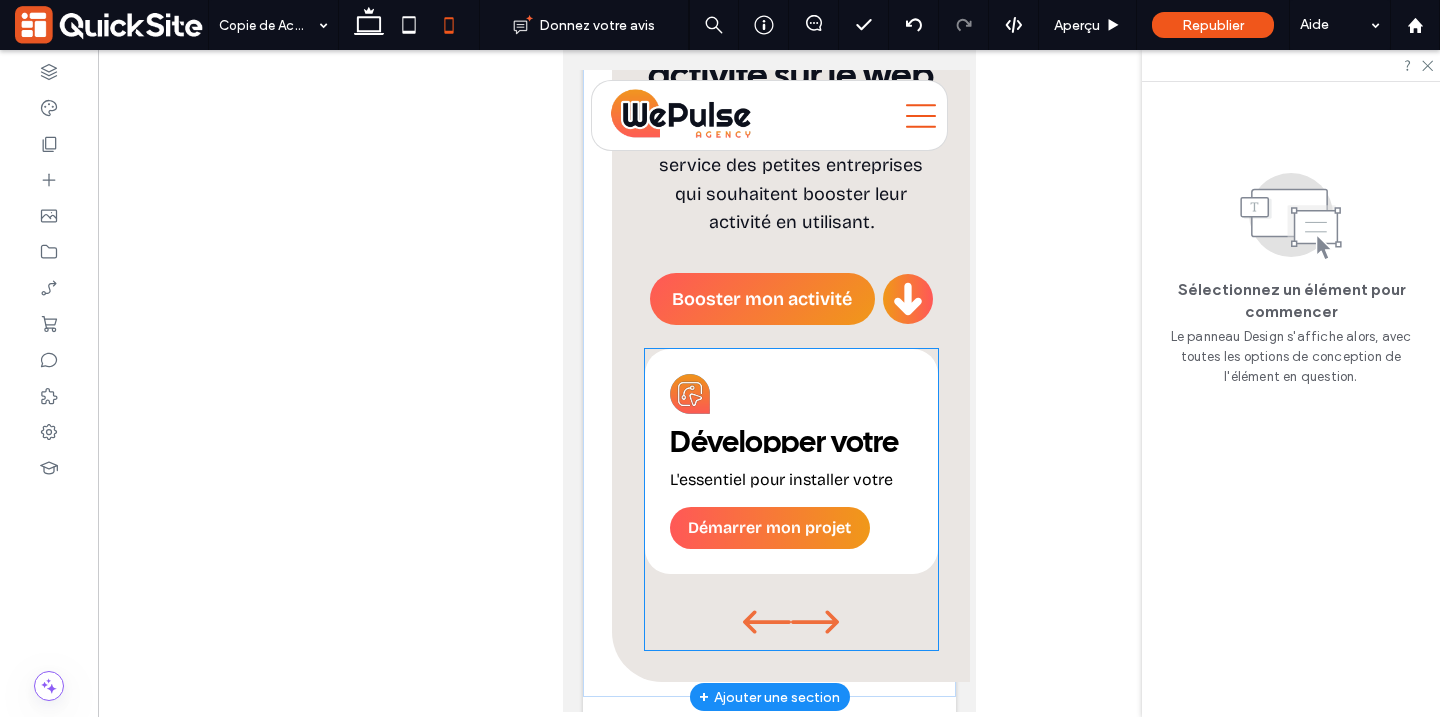click on "Développer votre marque
L'essentiel pour installer votre présence et développer votre visibilité sur le web.
Démarrer mon projet" at bounding box center [790, 461] 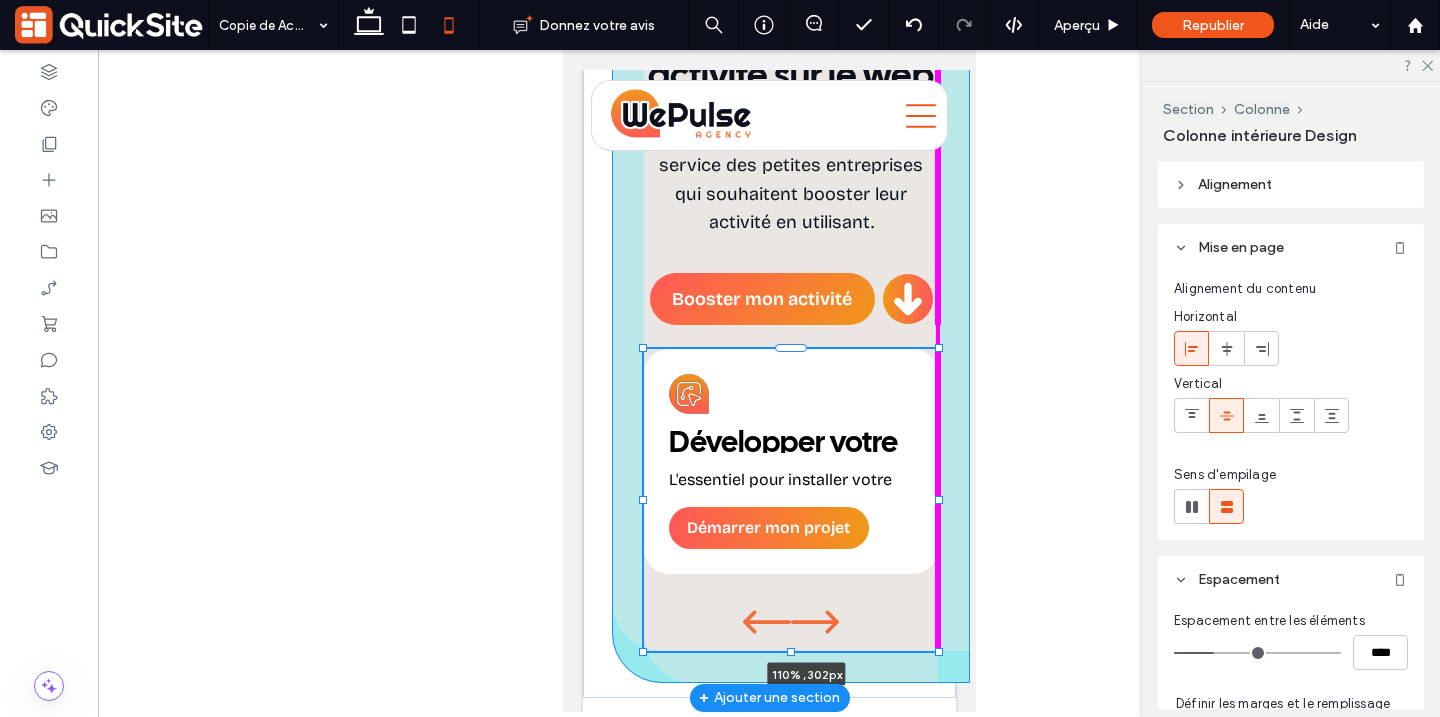 drag, startPoint x: 938, startPoint y: 499, endPoint x: 955, endPoint y: 497, distance: 17.117243 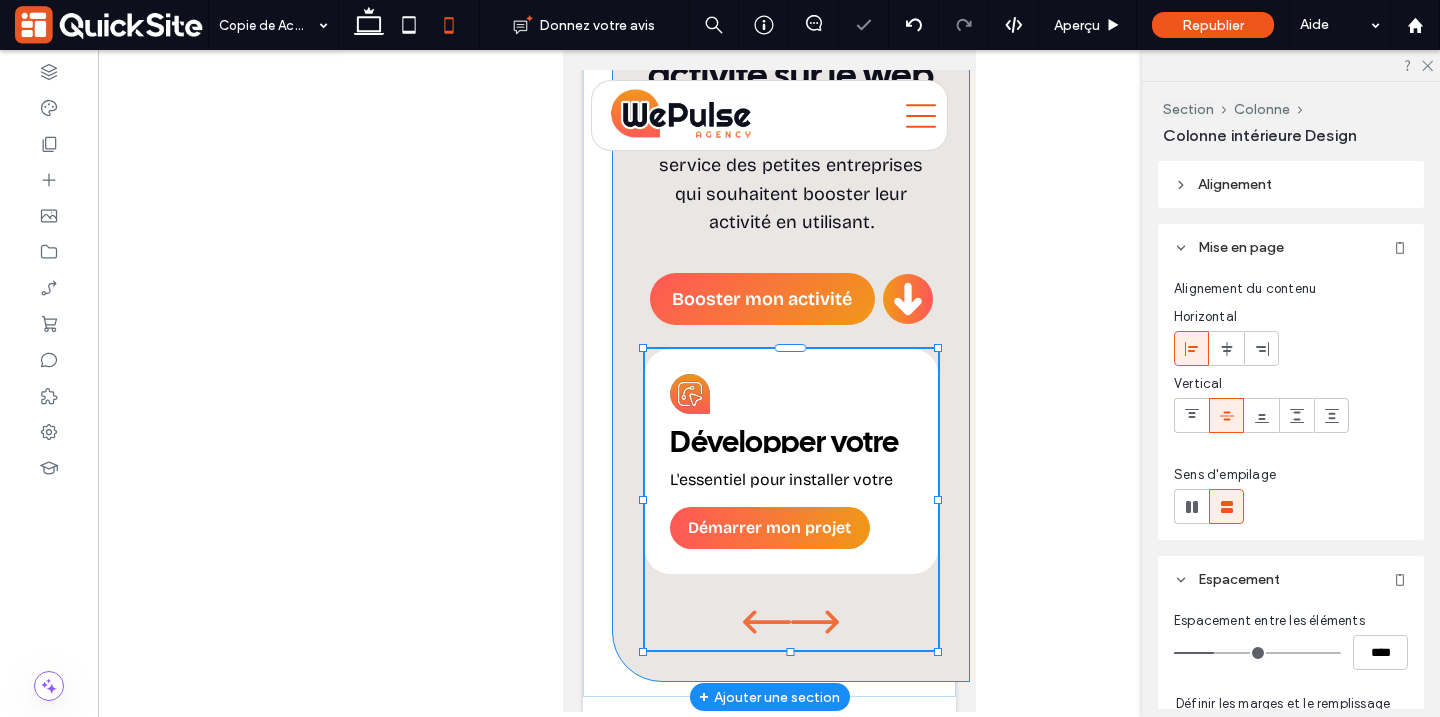 type on "****" 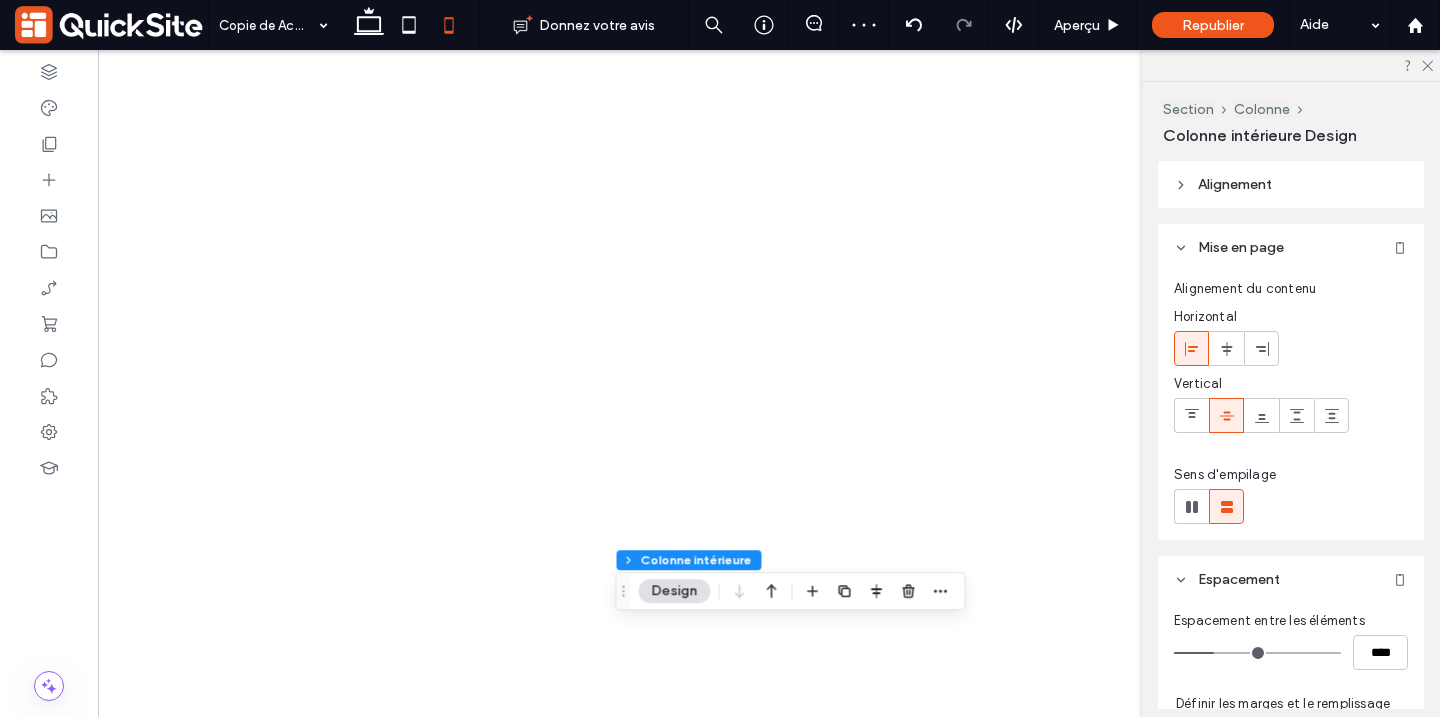 scroll, scrollTop: 0, scrollLeft: 0, axis: both 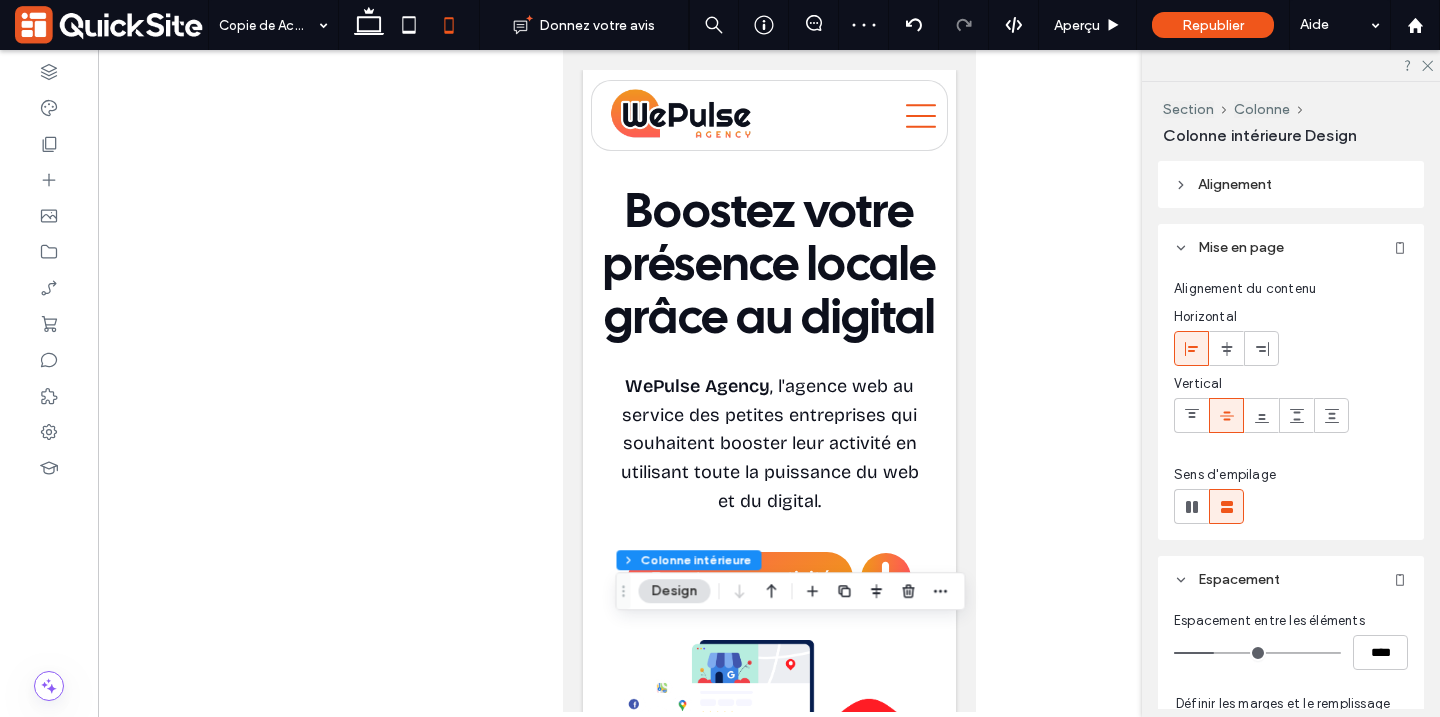 click on "WePulse Agency, expert de votre activité sur le web
WePulse   Agency , l'agence web au service des petites entreprises qui souhaitent booster leur activité en utilisant.
Booster mon activité
Scroll Home, QuickSite Studio, Création de site web professionnel, moderne, responsive et optimisé SEO
Développer votre marque
L'essentiel pour installer votre présence et développer votre visibilité sur le web.
Démarrer mon projet" at bounding box center [790, 1433] 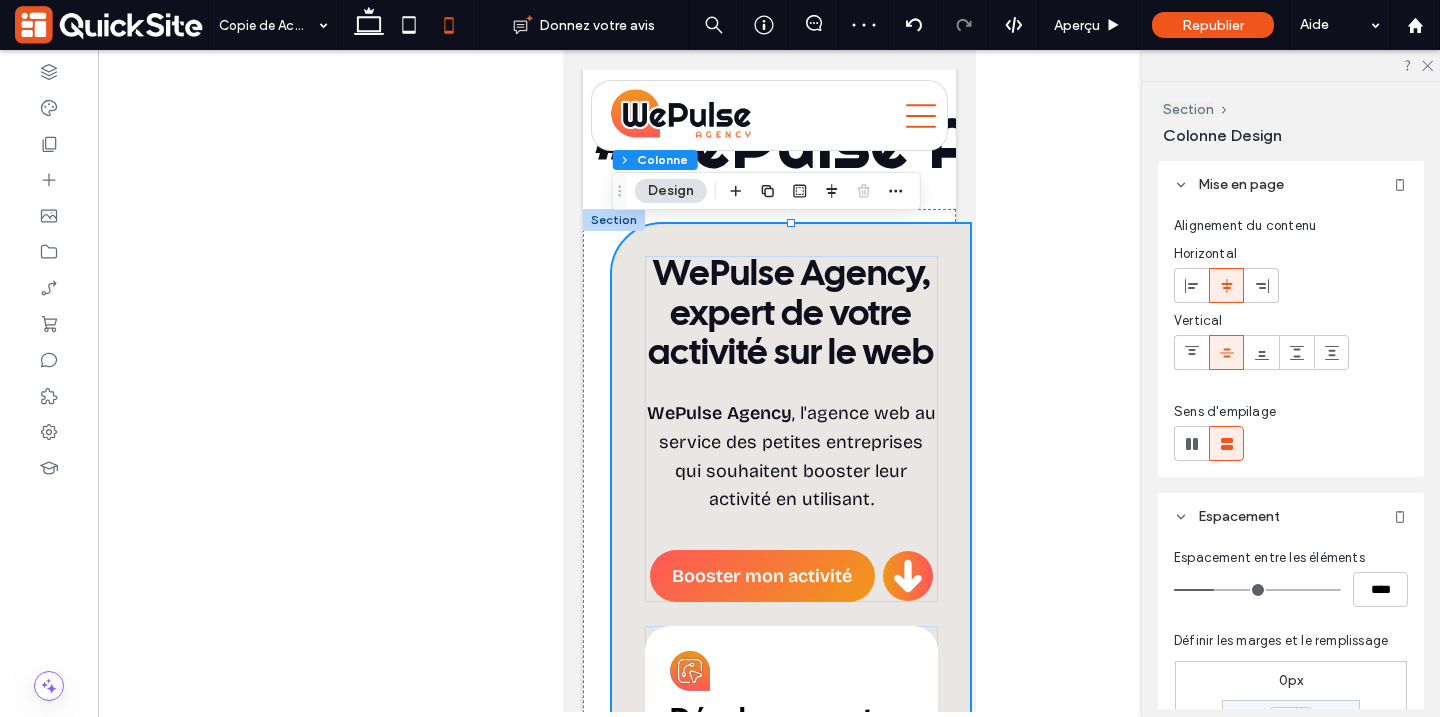 scroll, scrollTop: 0, scrollLeft: 0, axis: both 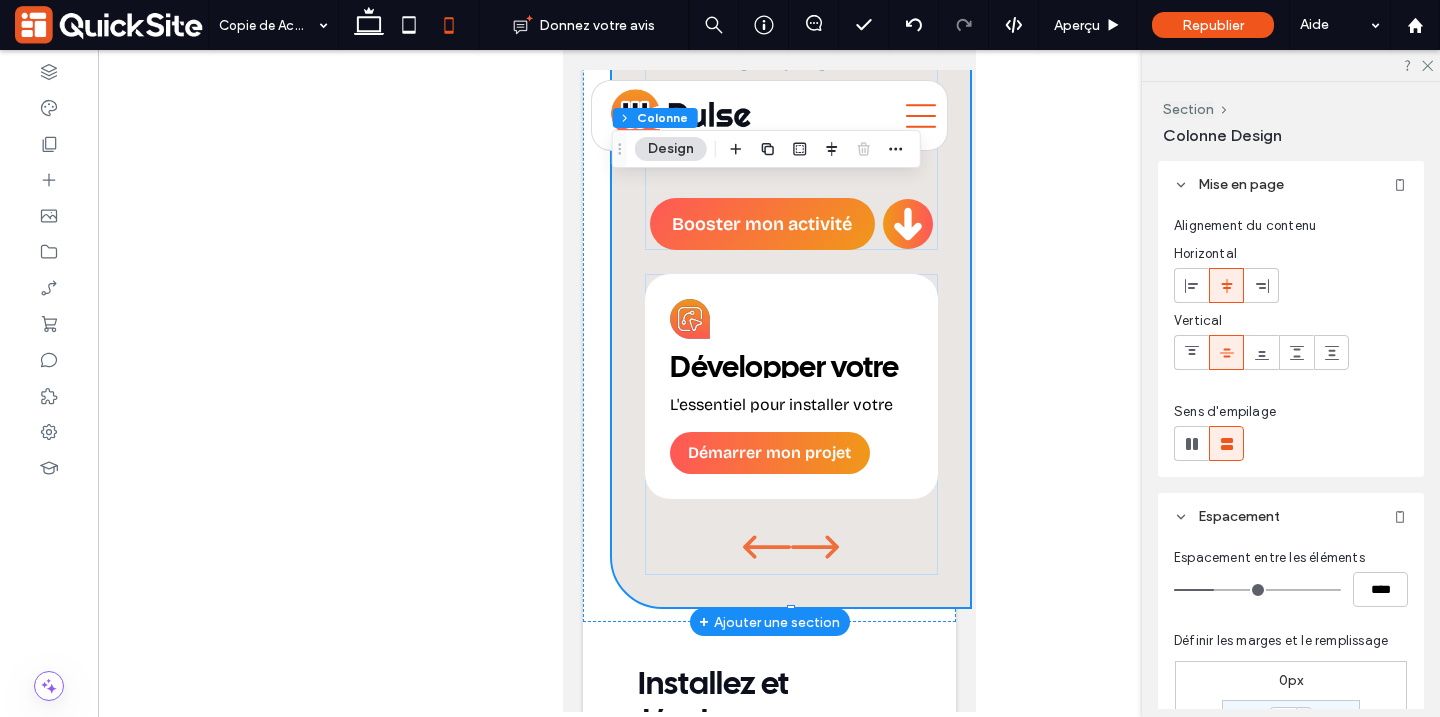 click on "WePulse Agency, expert de votre activité sur le web
WePulse   Agency , l'agence web au service des petites entreprises qui souhaitent booster leur activité en utilisant.
Booster mon activité
Scroll Home, QuickSite Studio, Création de site web professionnel, moderne, responsive et optimisé SEO
Développer votre marque
L'essentiel pour installer votre présence et développer votre visibilité sur le web.
Démarrer mon projet" at bounding box center [790, 239] 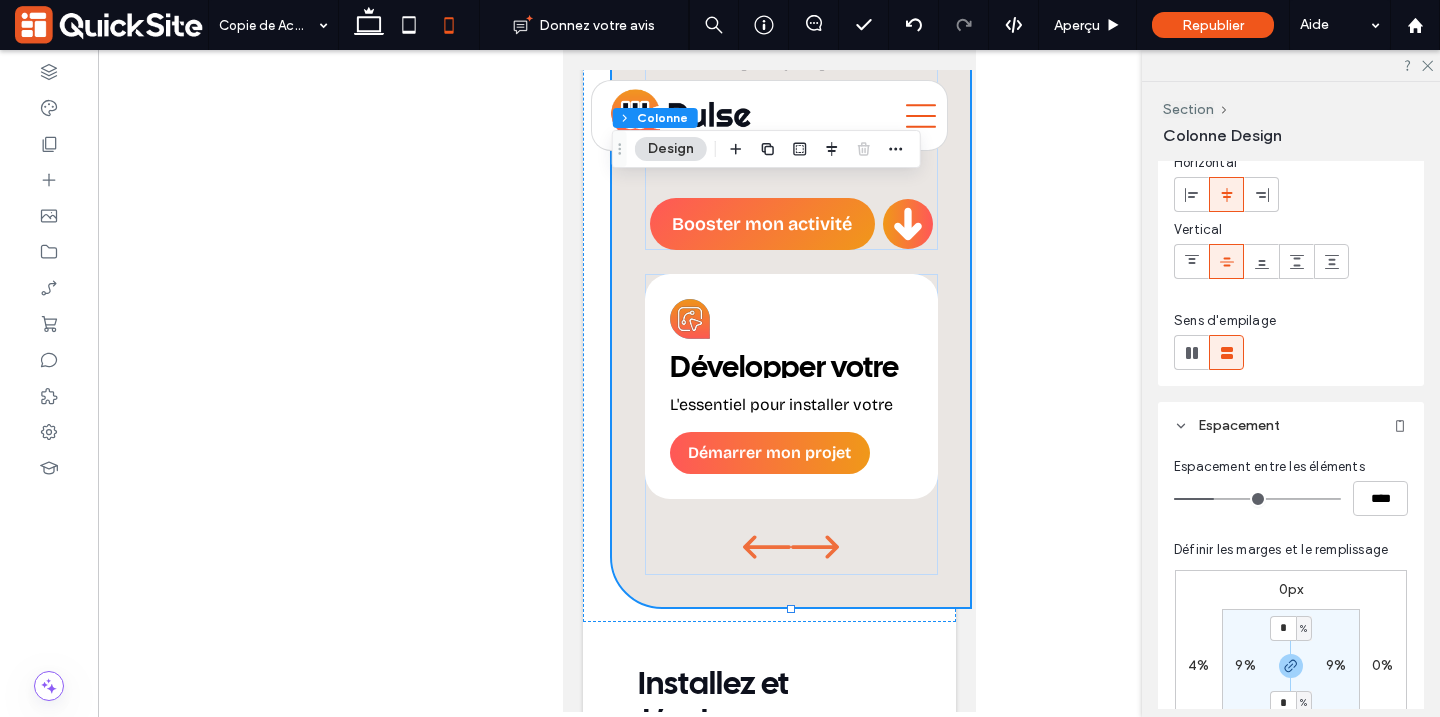 scroll, scrollTop: 386, scrollLeft: 0, axis: vertical 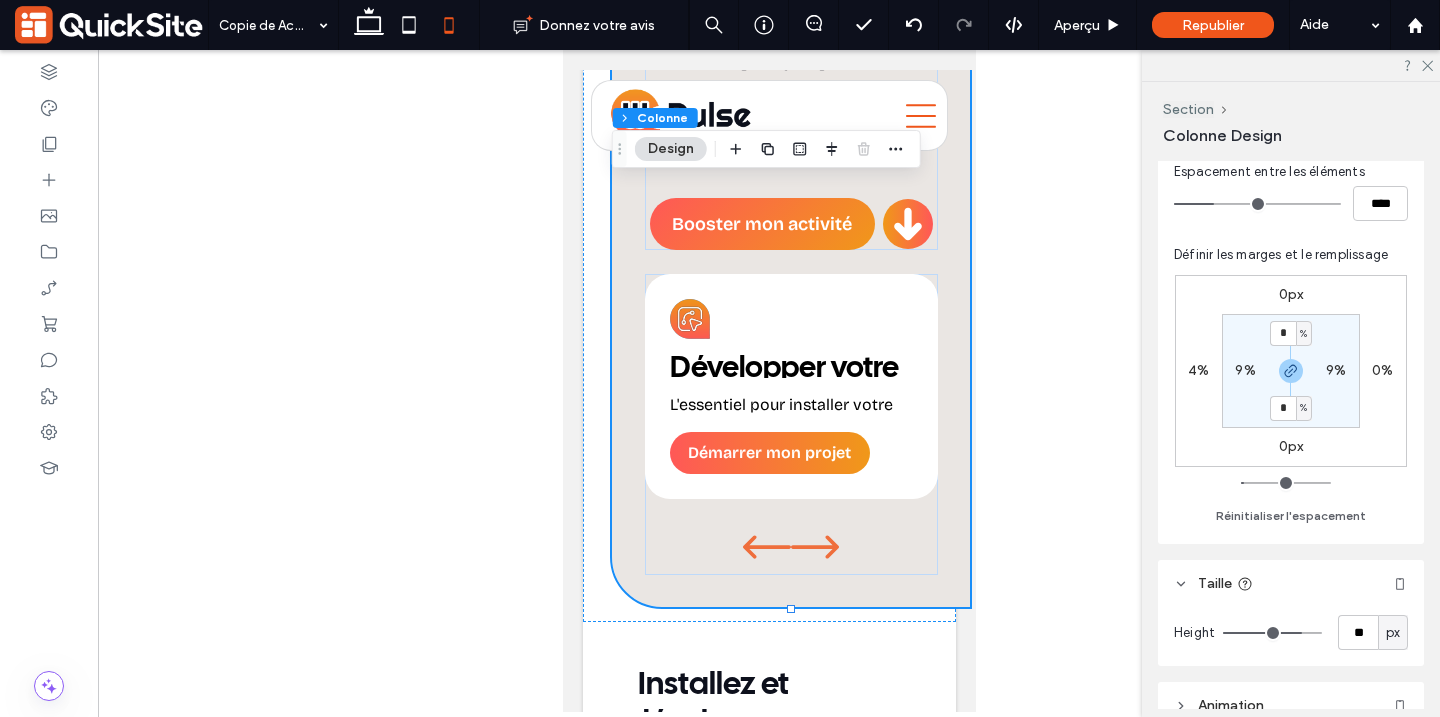 click on "9%" at bounding box center [1336, 370] 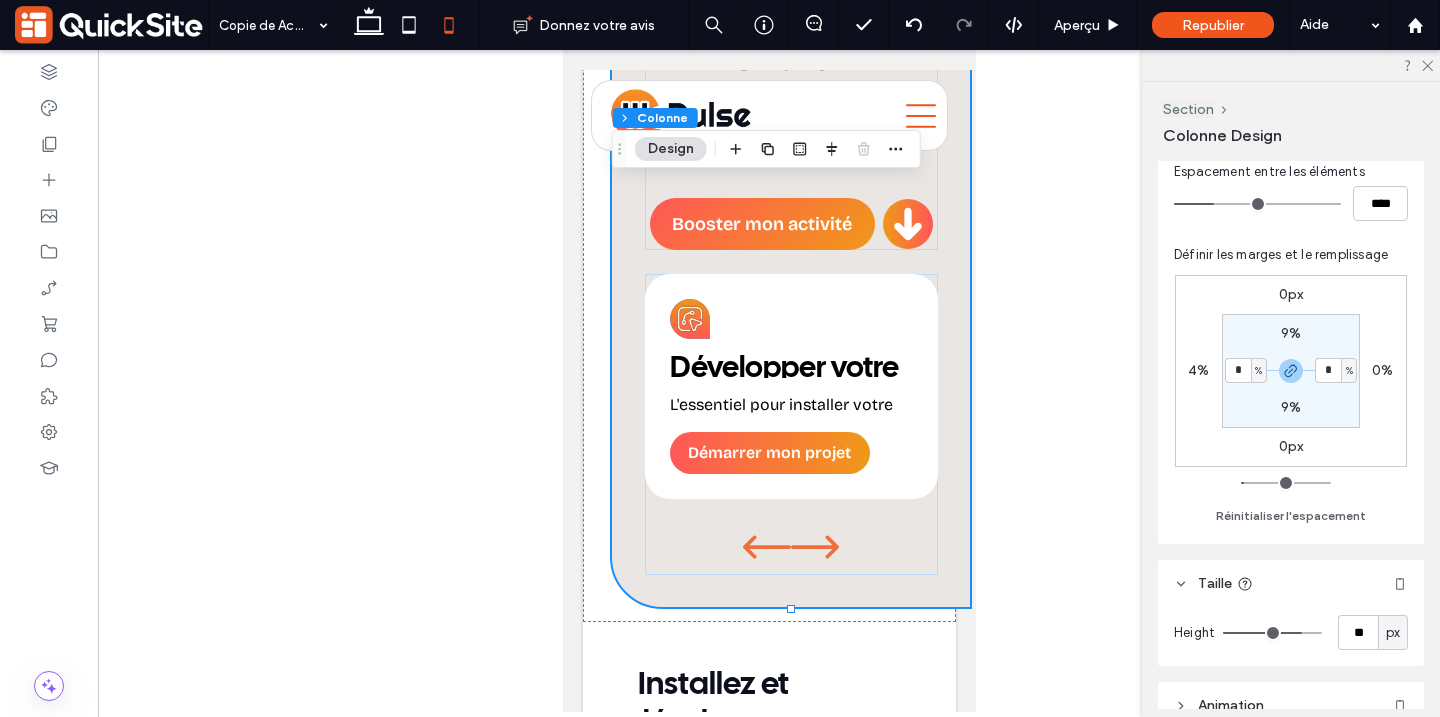 type on "*" 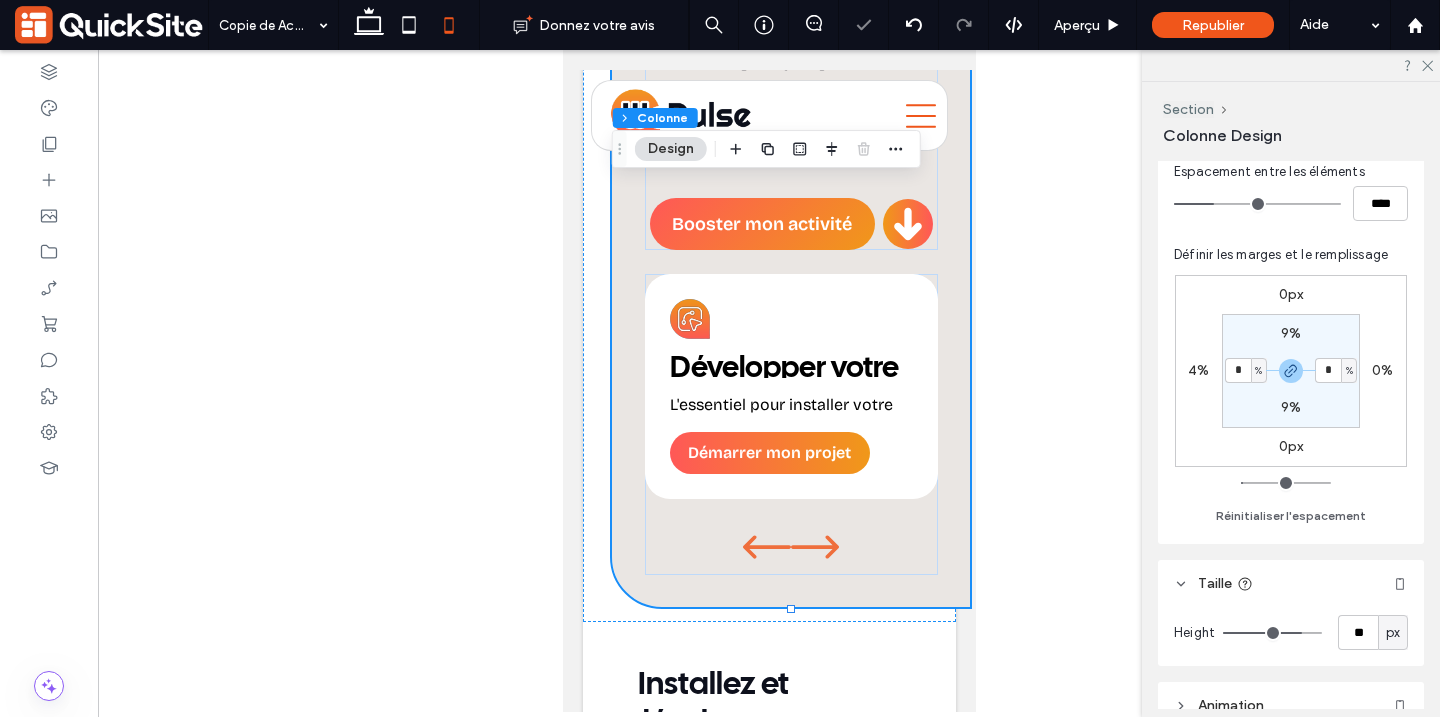 type on "*" 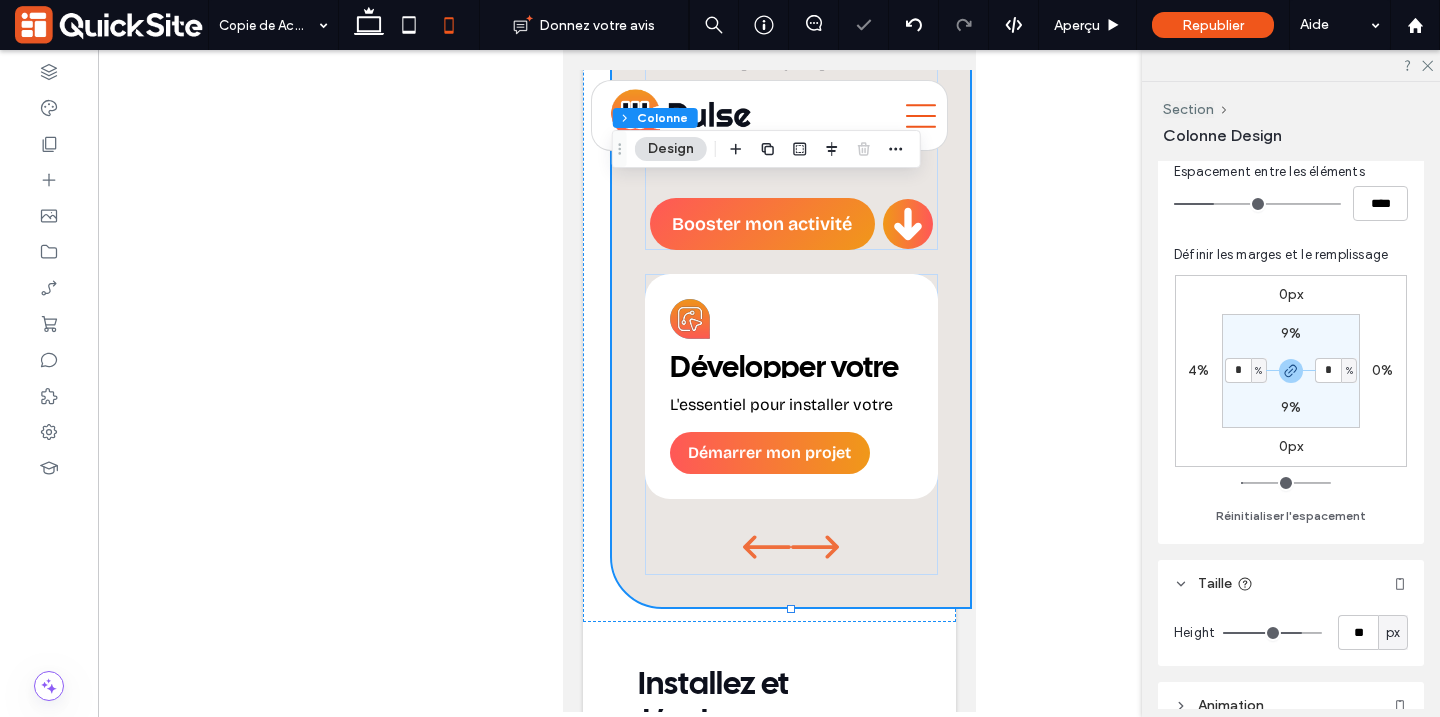 type on "*" 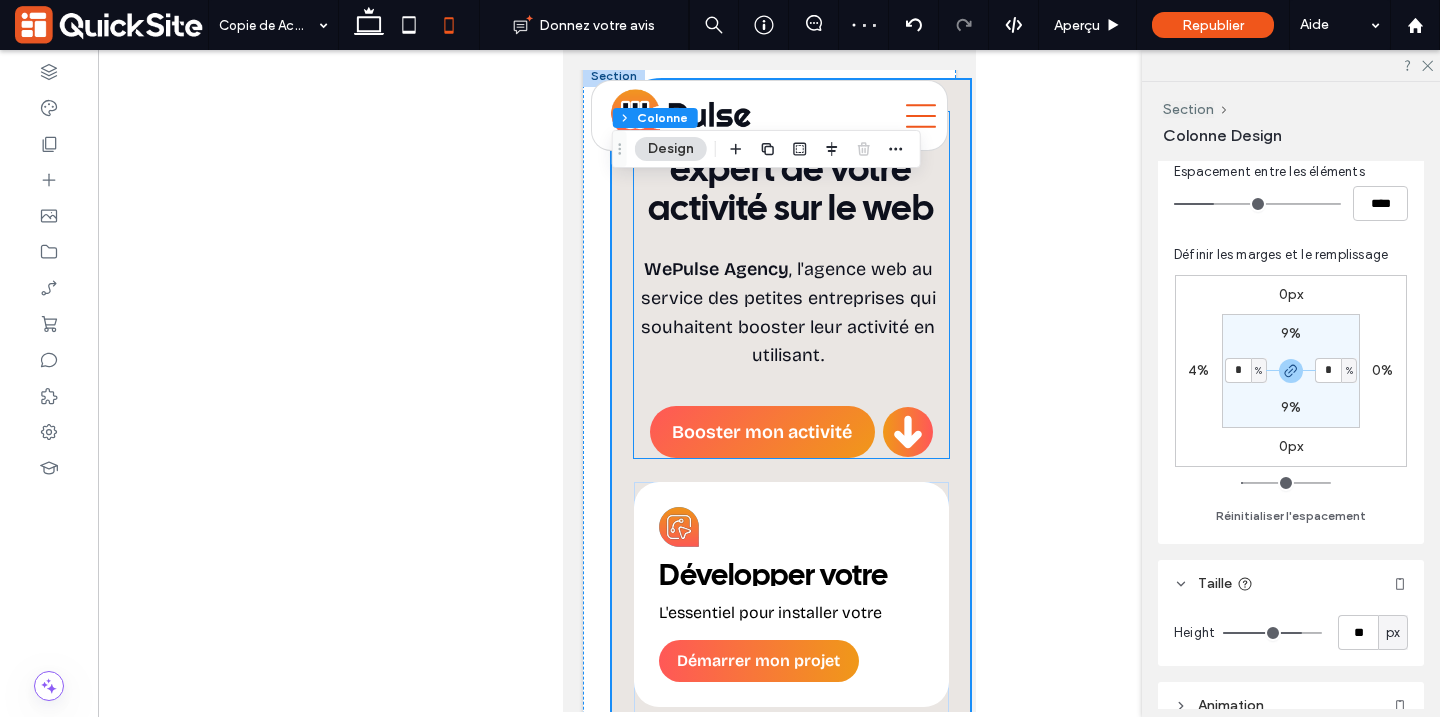 scroll, scrollTop: 987, scrollLeft: 0, axis: vertical 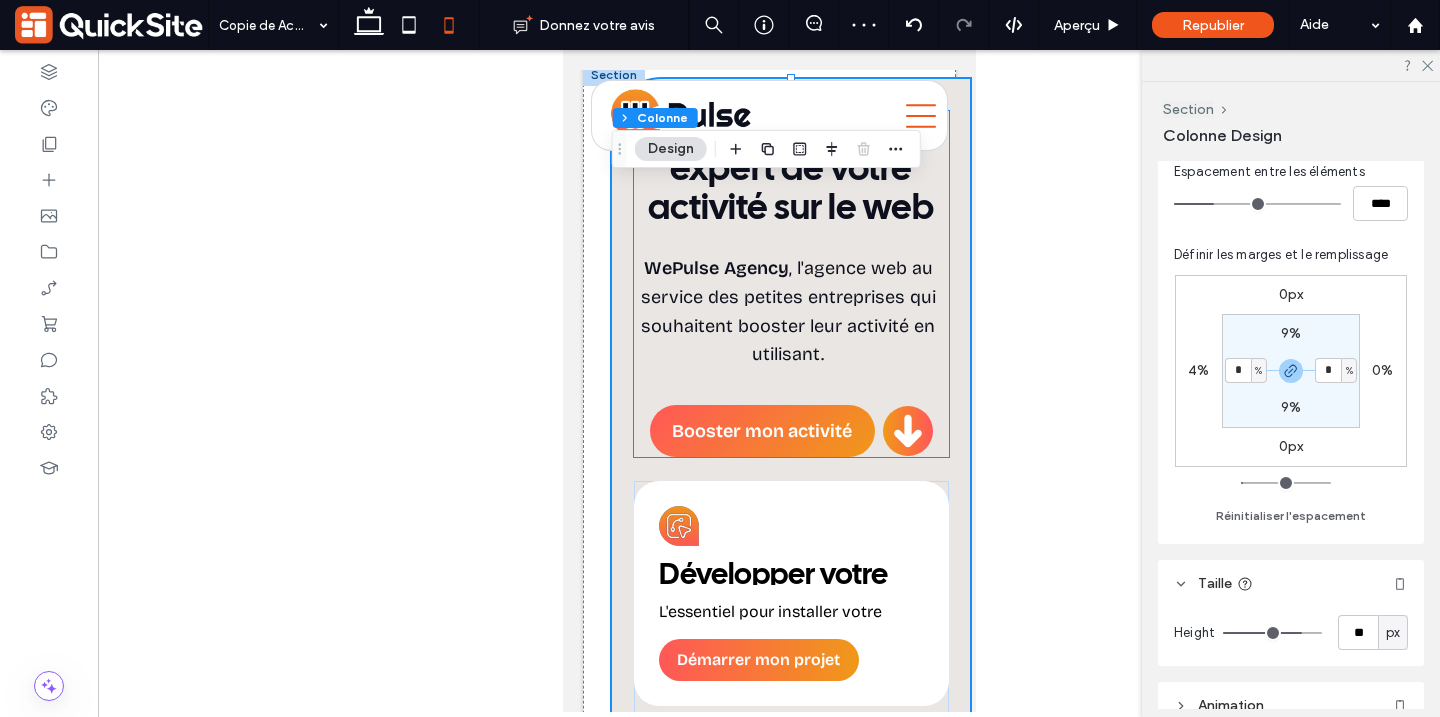 click on ", l'agence web au service des petites entreprises qui souhaitent booster leur activité en utilisant." at bounding box center (787, 311) 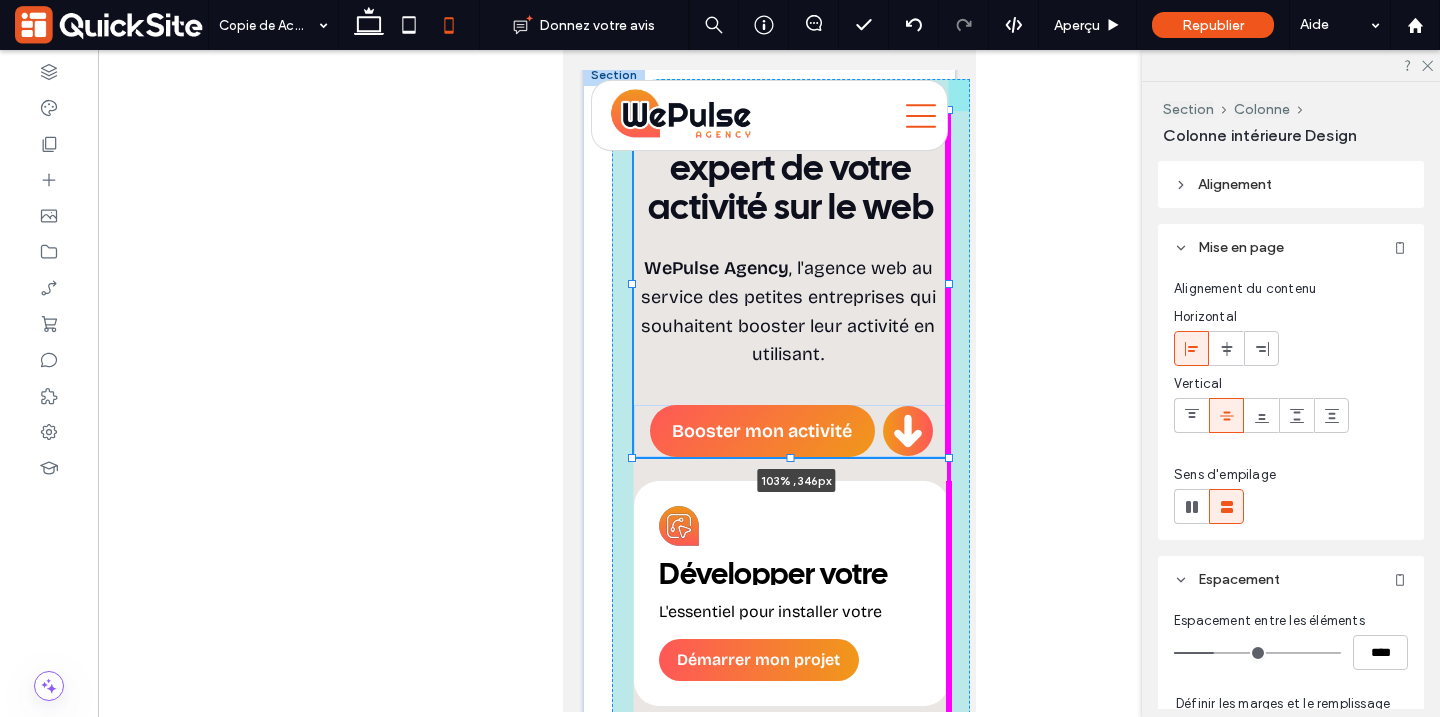 click on "WePulse Agency, expert de votre activité sur le web
WePulse   Agency , l'agence web au service des petites entreprises qui souhaitent booster leur activité en utilisant.
Booster mon activité
Scroll Home, QuickSite Studio, Création de site web professionnel, moderne, responsive et optimisé SEO
103% , 346px
Développer votre marque
L'essentiel pour installer votre présence et développer votre visibilité sur le web.
Démarrer mon projet" at bounding box center [768, 446] 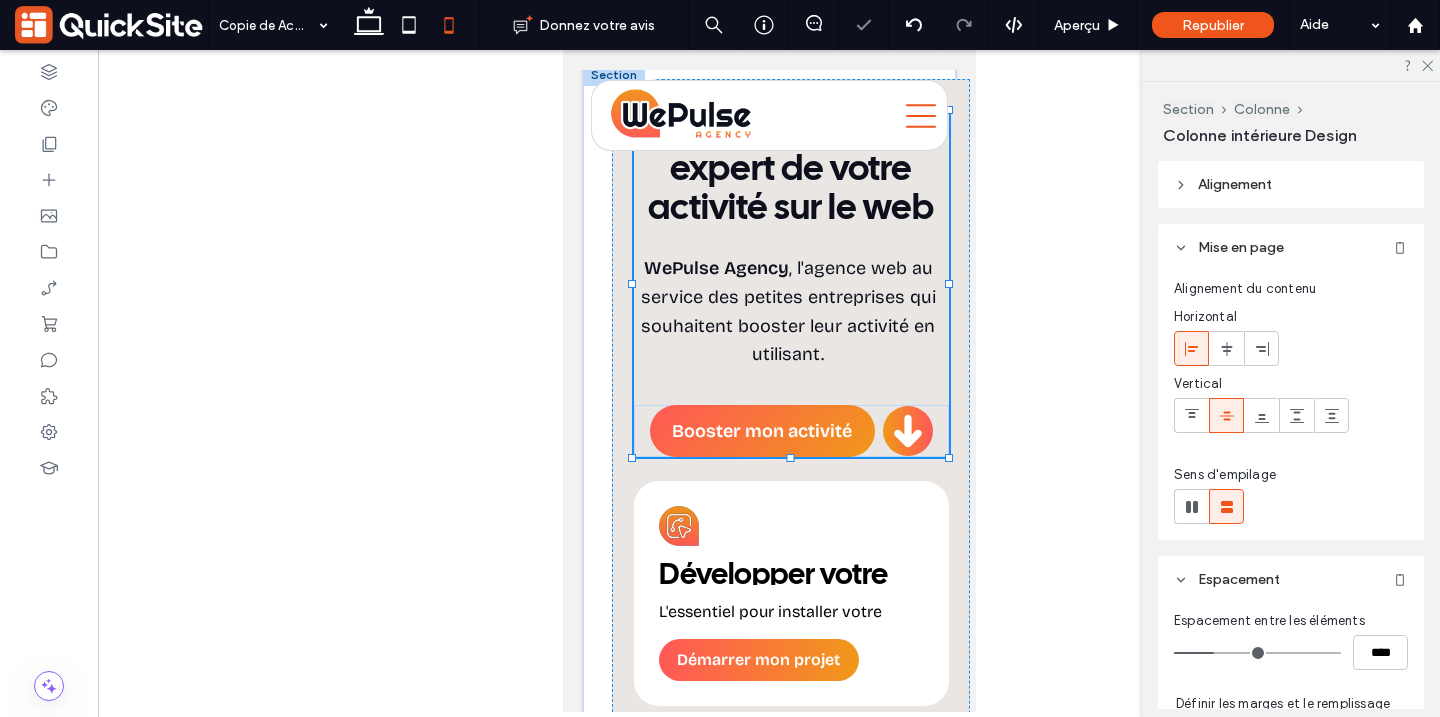 type on "****" 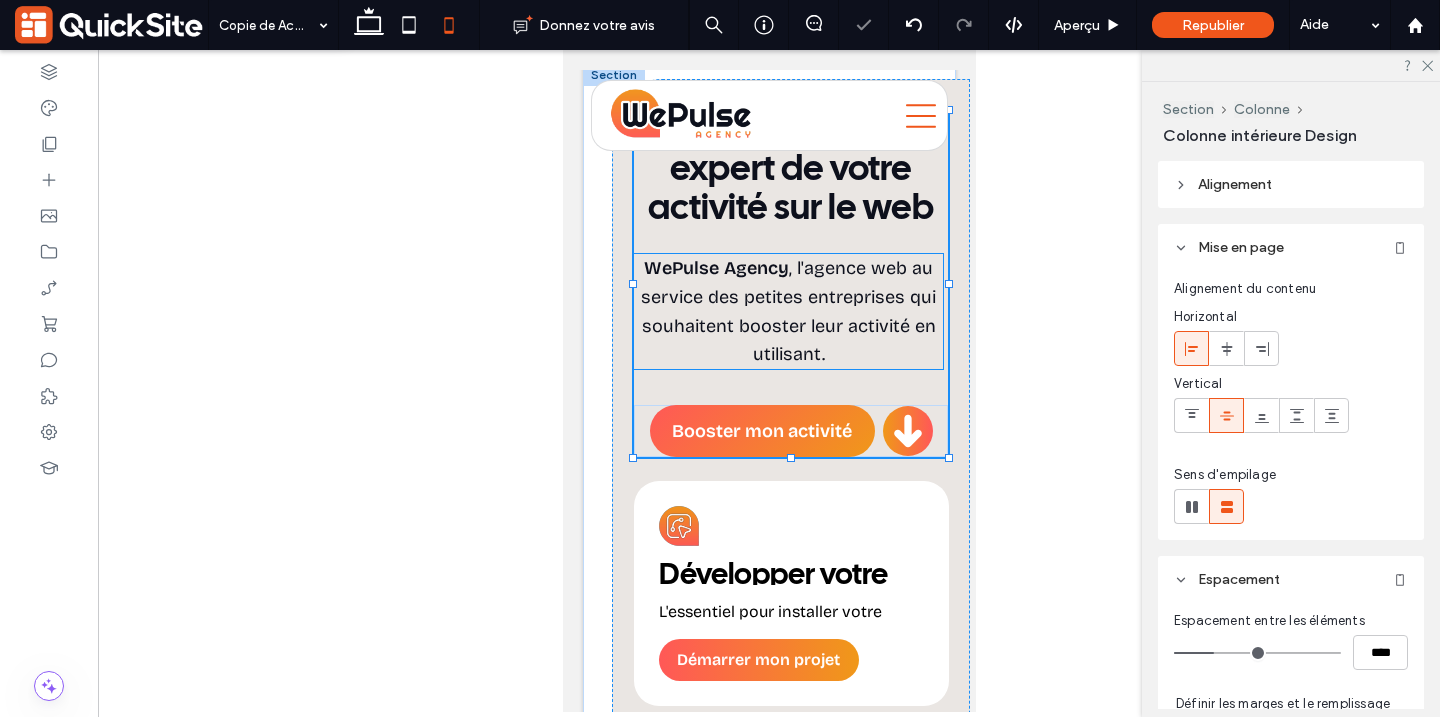 click on ", l'agence web au service des petites entreprises qui souhaitent booster leur activité en utilisant." at bounding box center [787, 311] 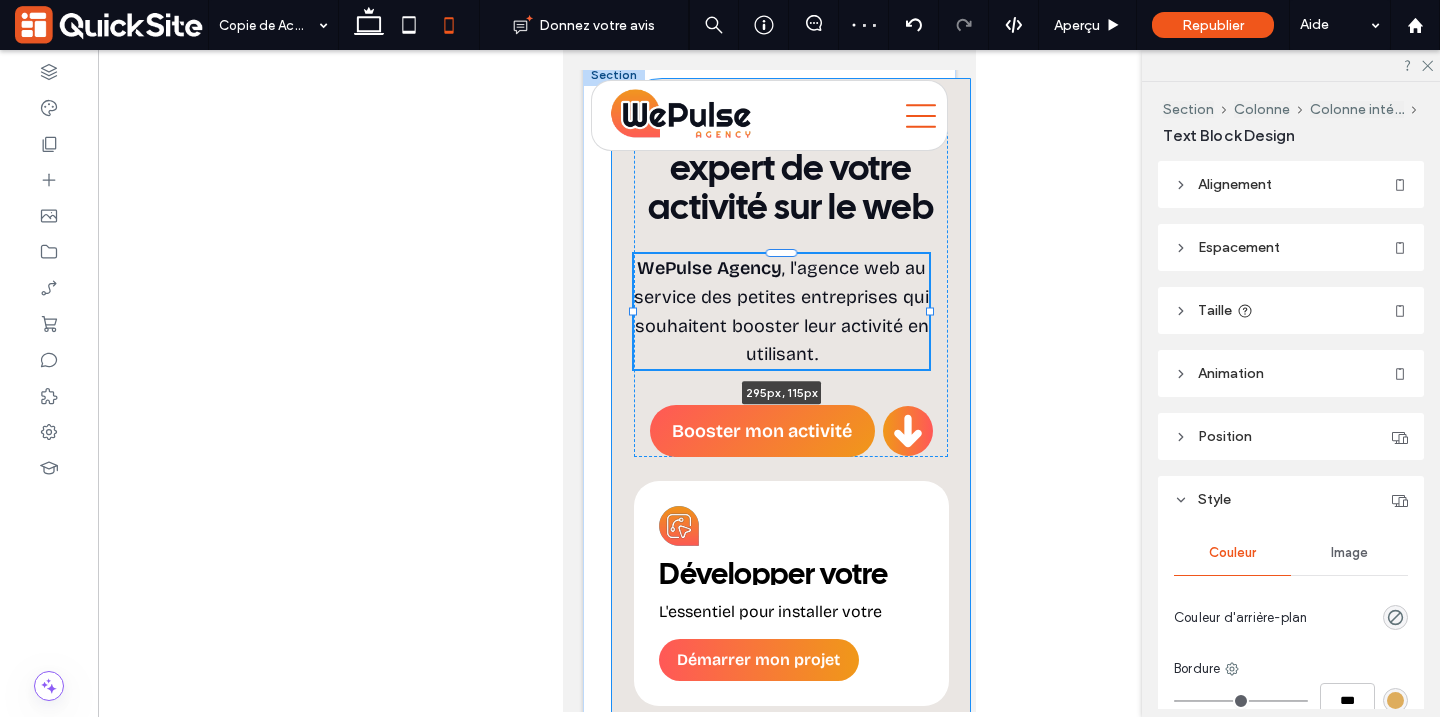 drag, startPoint x: 944, startPoint y: 313, endPoint x: 930, endPoint y: 314, distance: 14.035668 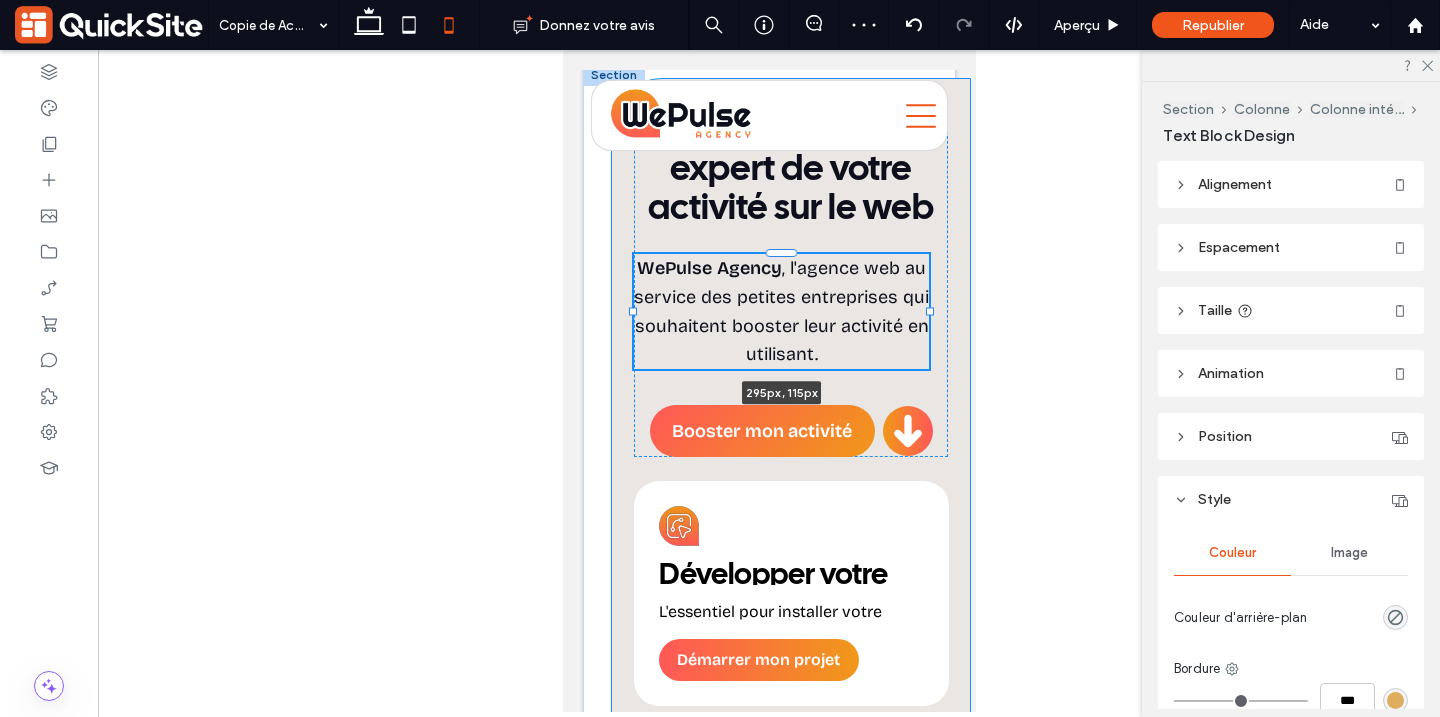 click at bounding box center [929, 312] 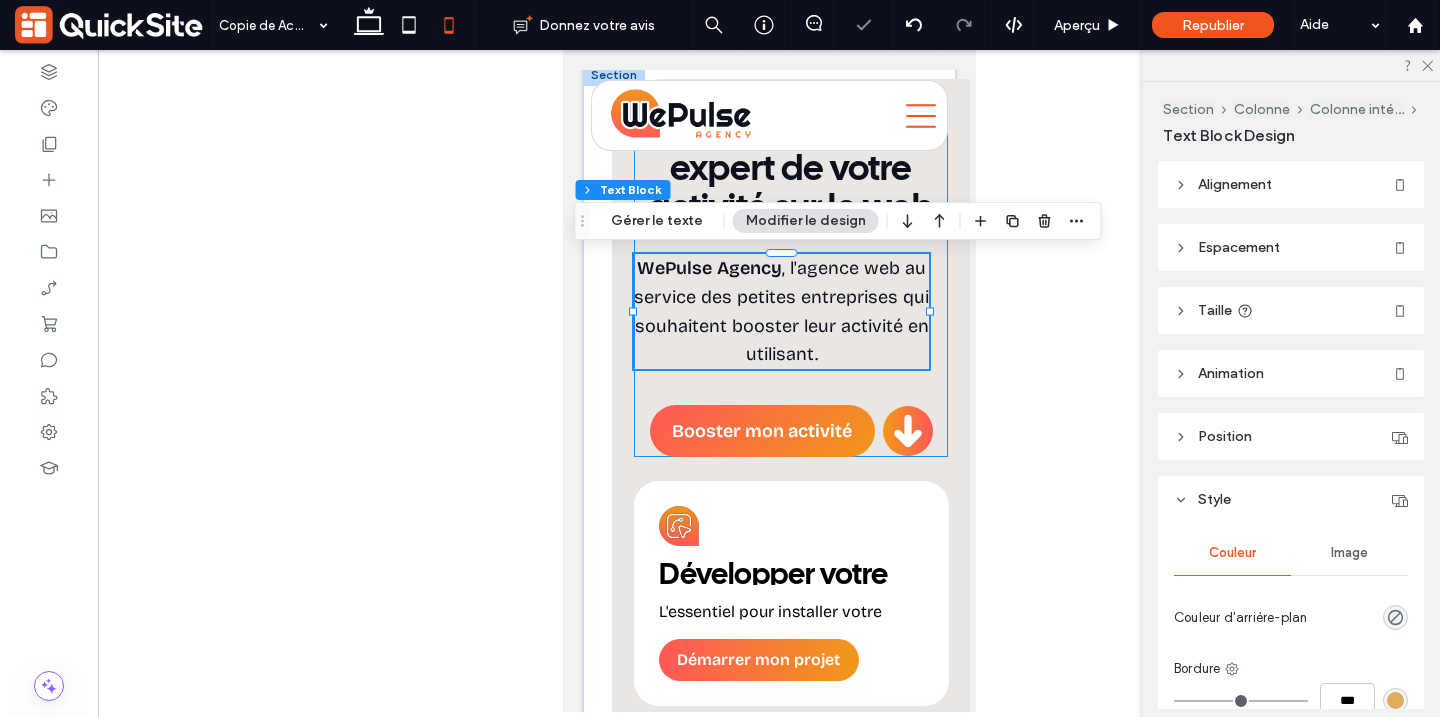 click on "WePulse Agency, expert de votre activité sur le web
WePulse   Agency , l'agence web au service des petites entreprises qui souhaitent booster leur activité en utilisant.
295px , 115px
Booster mon activité
Scroll Home, QuickSite Studio, Création de site web professionnel, moderne, responsive et optimisé SEO" at bounding box center (790, 284) 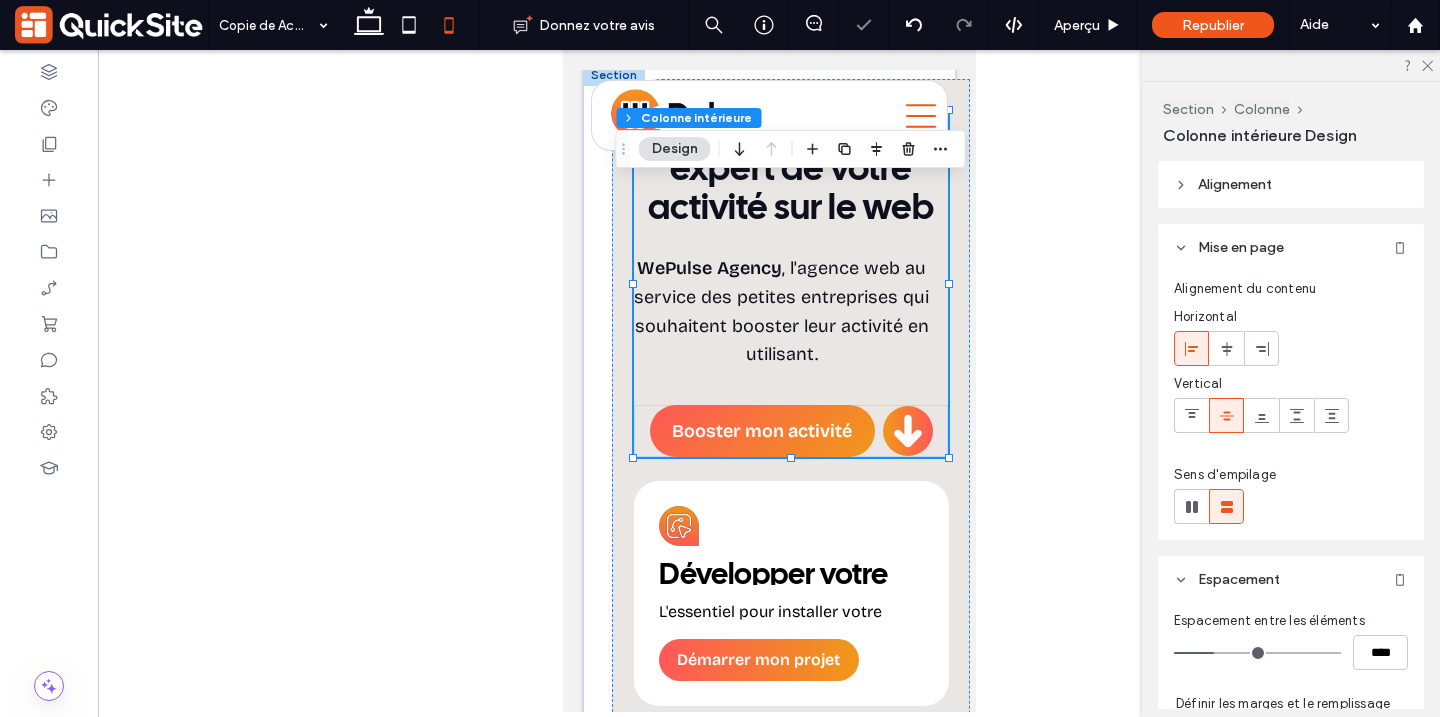 click 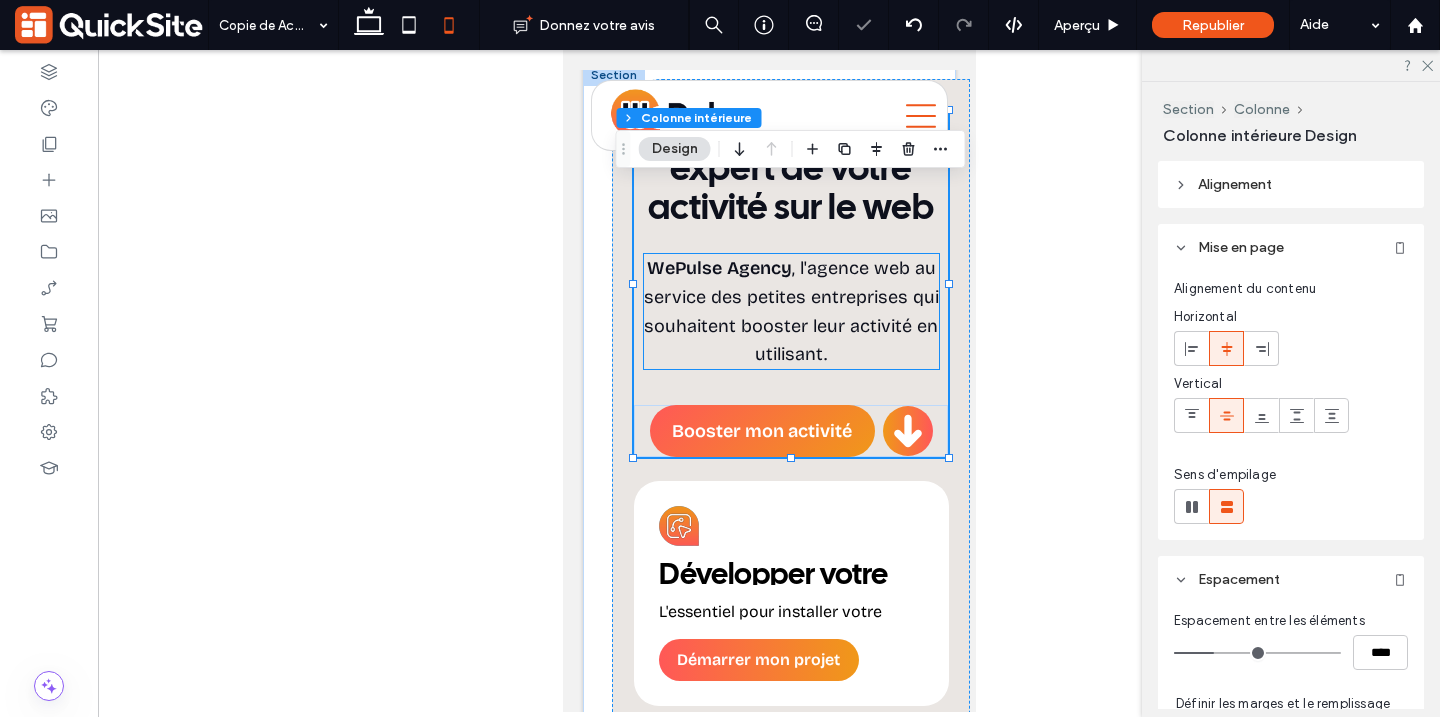 click on ", l'agence web au service des petites entreprises qui souhaitent booster leur activité en utilisant." at bounding box center (790, 311) 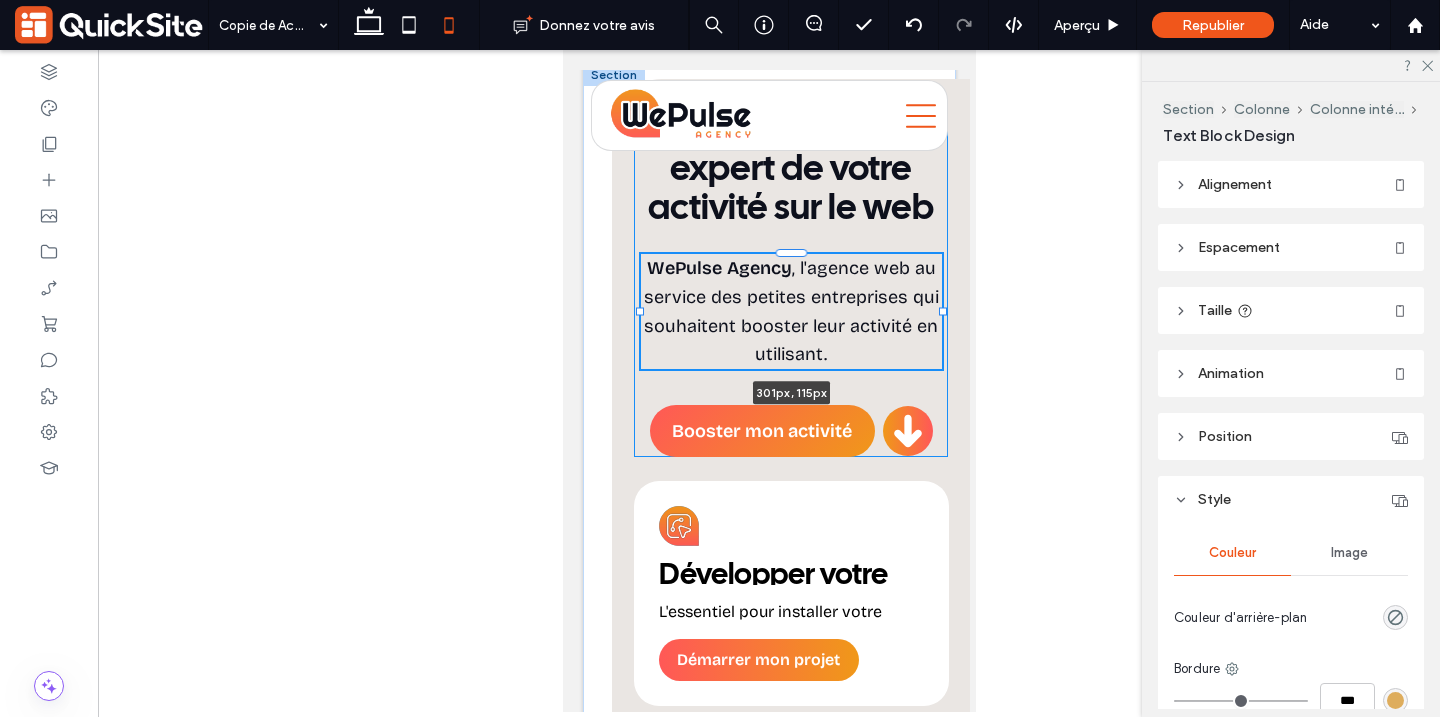 click on "WePulse Agency, expert de votre activité sur le web
WePulse   Agency , l'agence web au service des petites entreprises qui souhaitent booster leur activité en utilisant.
301px , 115px
Booster mon activité
Scroll Home, QuickSite Studio, Création de site web professionnel, moderne, responsive et optimisé SEO
Développer votre marque
L'essentiel pour installer votre présence et développer votre visibilité sur le web.
Démarrer mon projet" at bounding box center (768, 446) 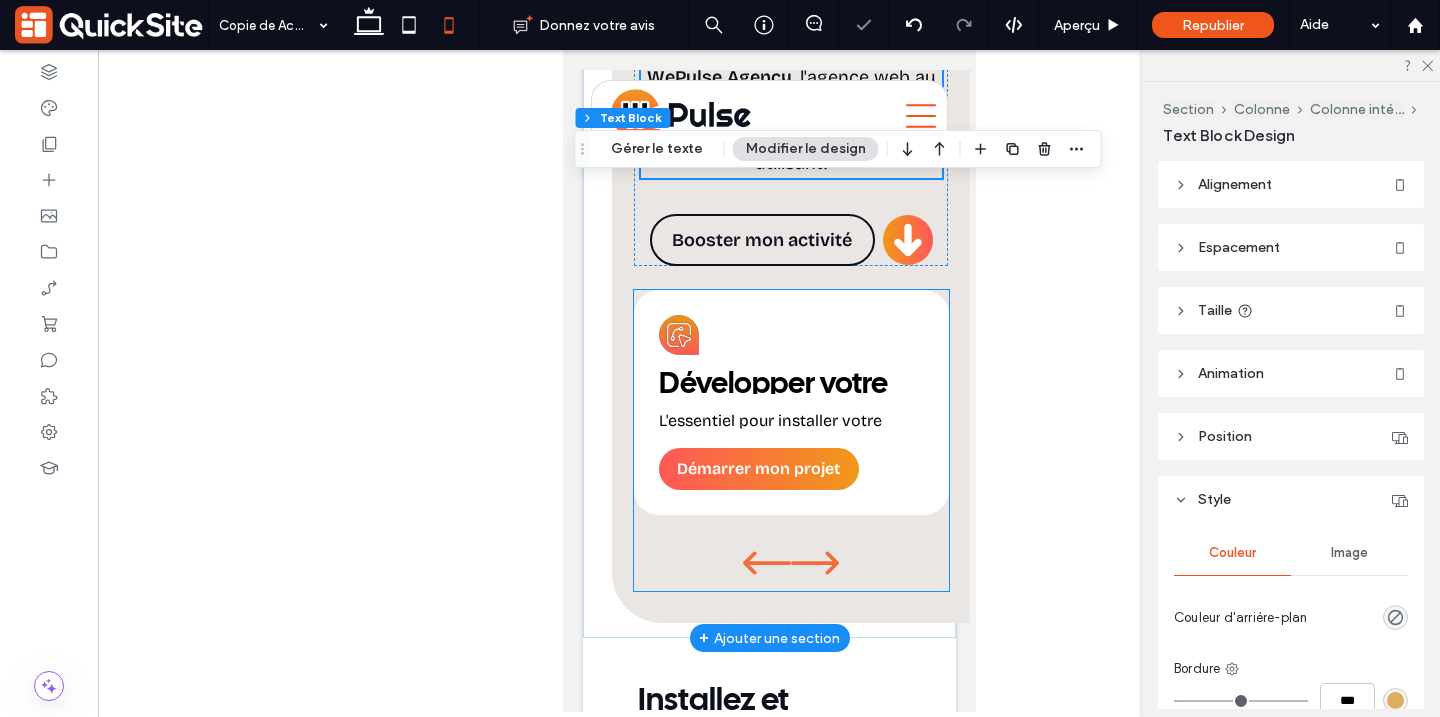scroll, scrollTop: 1281, scrollLeft: 0, axis: vertical 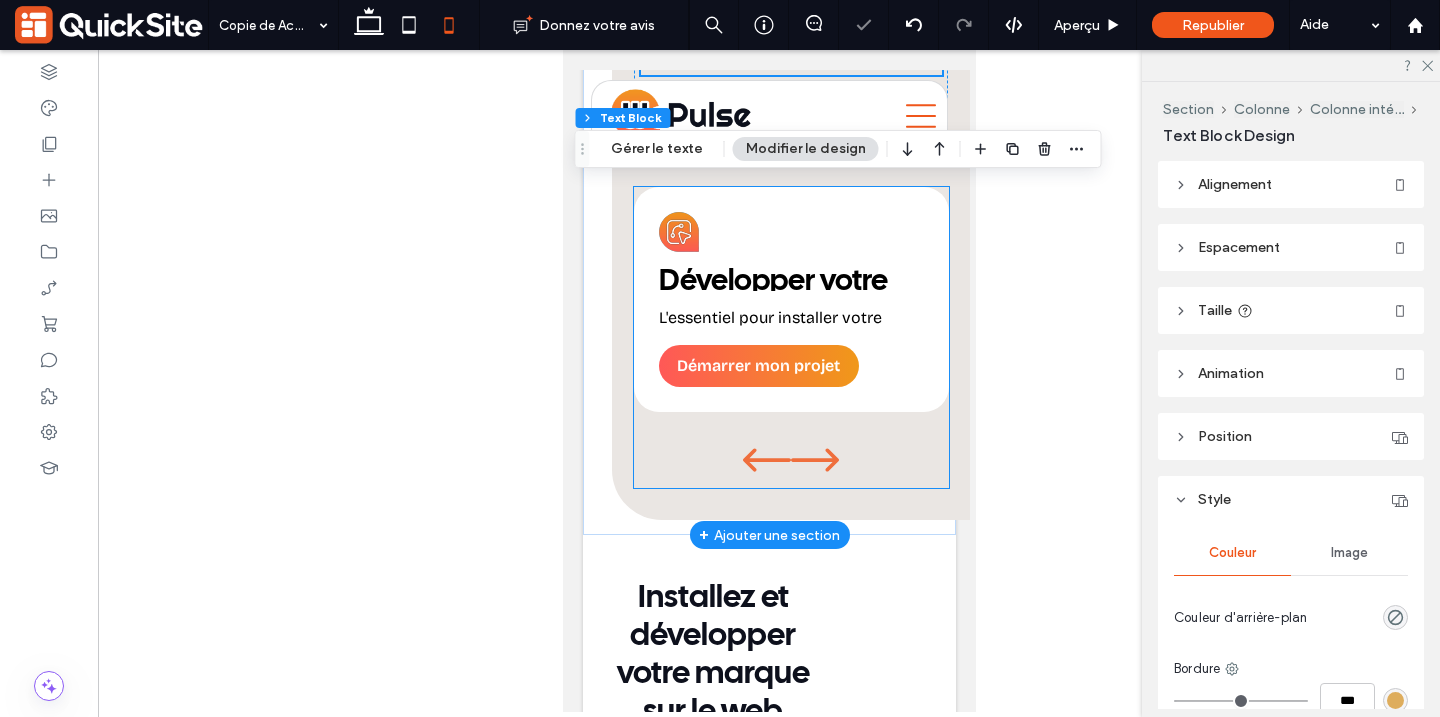 click on "Développer votre marque
L'essentiel pour installer votre présence et développer votre visibilité sur le web.
Démarrer mon projet" at bounding box center [790, 299] 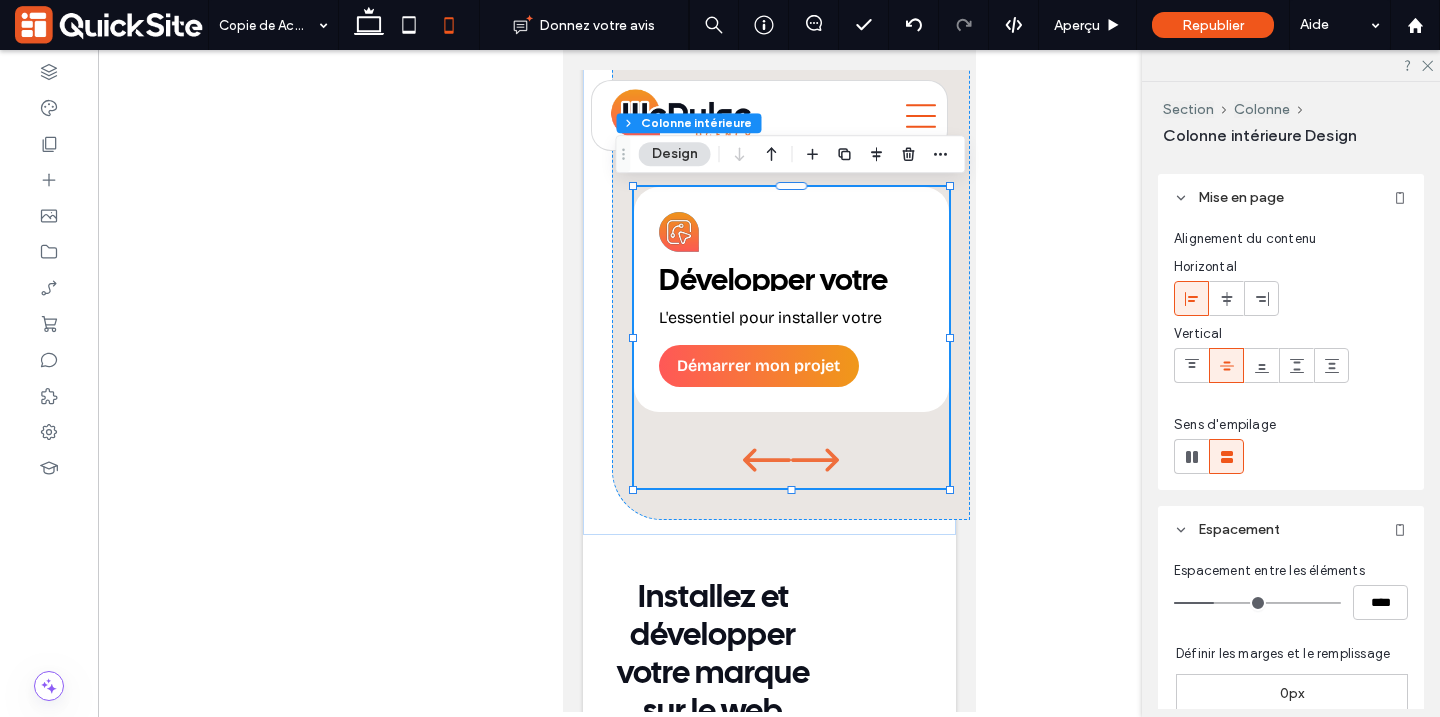 scroll, scrollTop: 22, scrollLeft: 0, axis: vertical 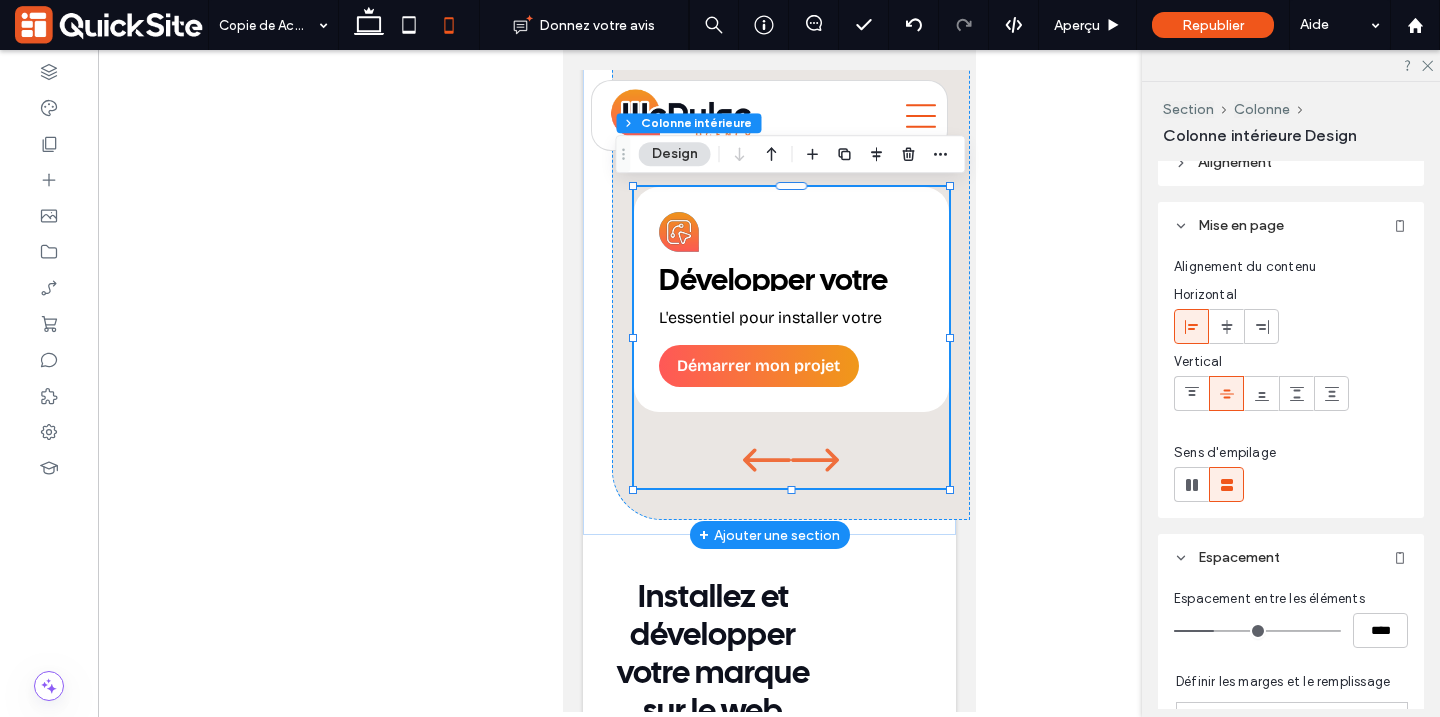 click on "Développer votre marque
L'essentiel pour installer votre présence et développer votre visibilité sur le web.
Démarrer mon projet" at bounding box center (790, 299) 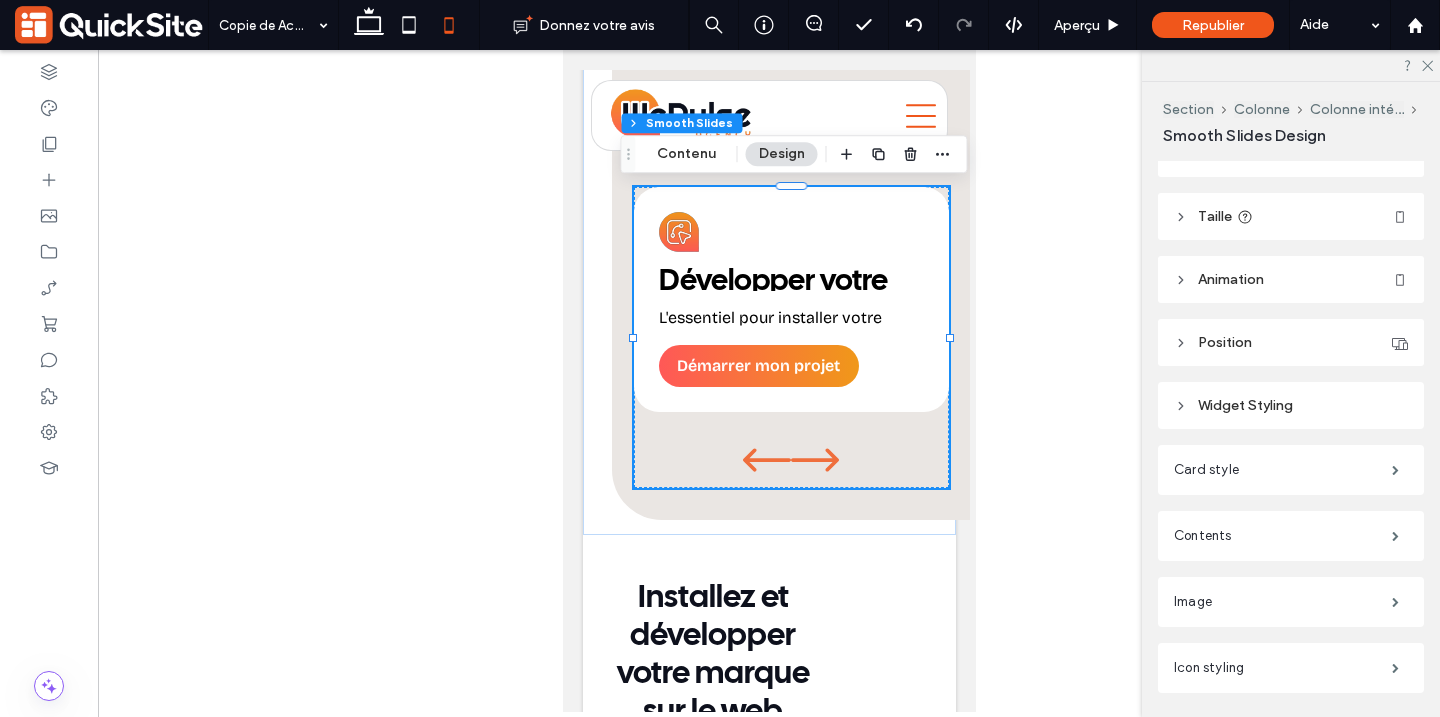 scroll, scrollTop: 461, scrollLeft: 0, axis: vertical 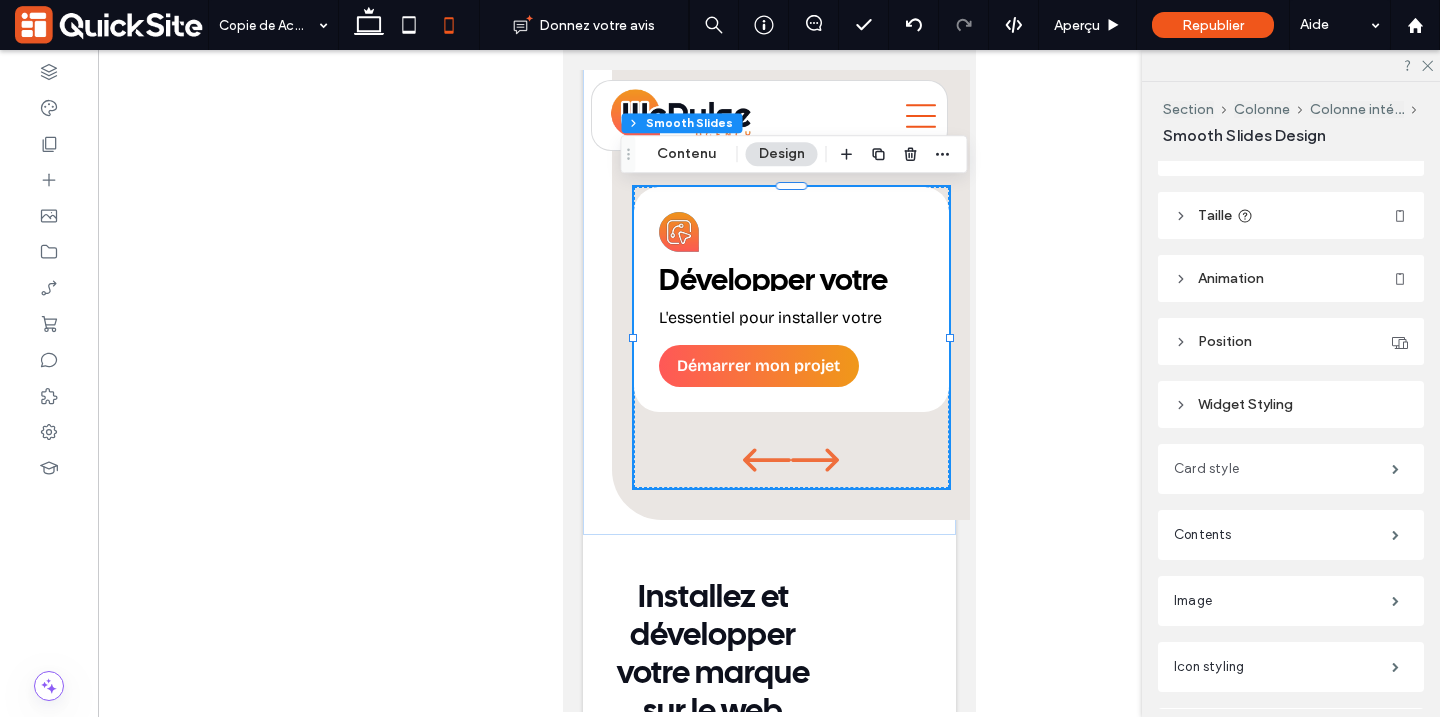 click on "Card style" at bounding box center [1283, 469] 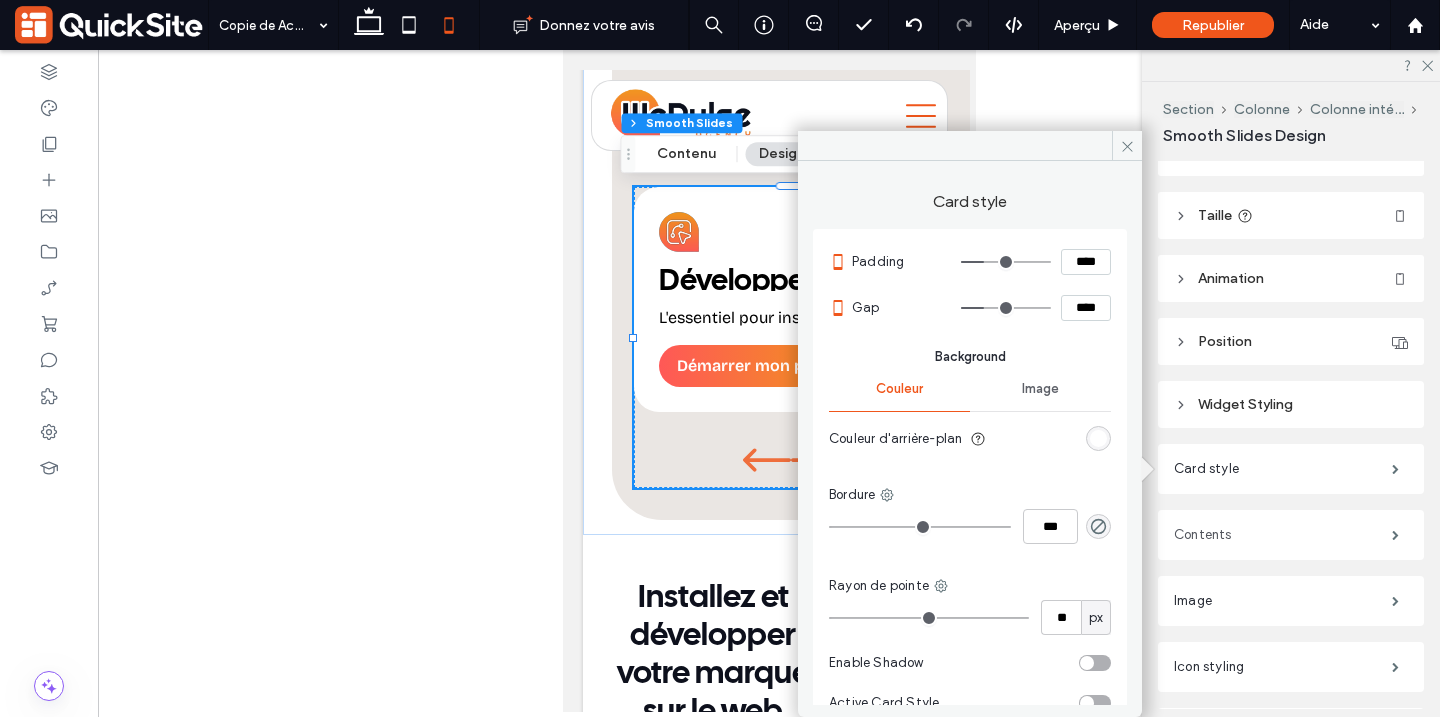 click on "Contents" at bounding box center (1283, 535) 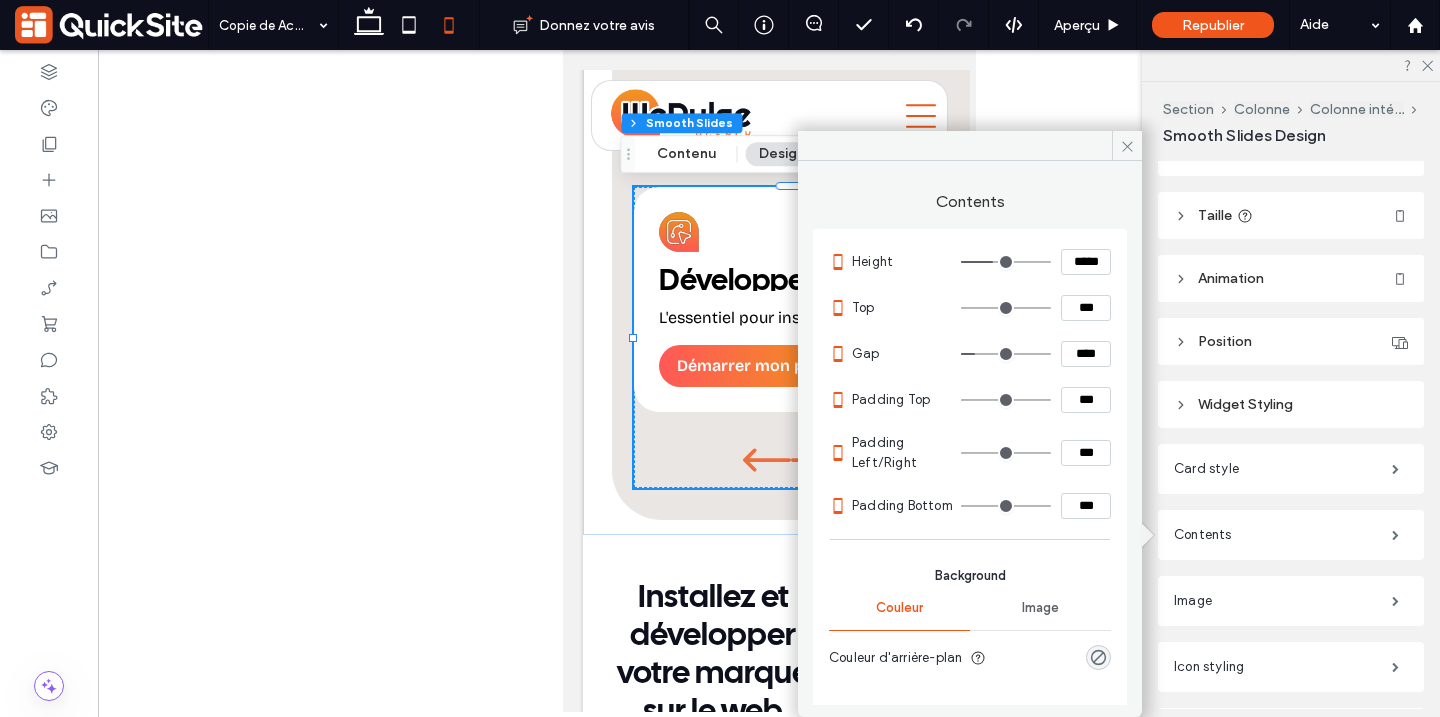 click on "*****" at bounding box center (1086, 262) 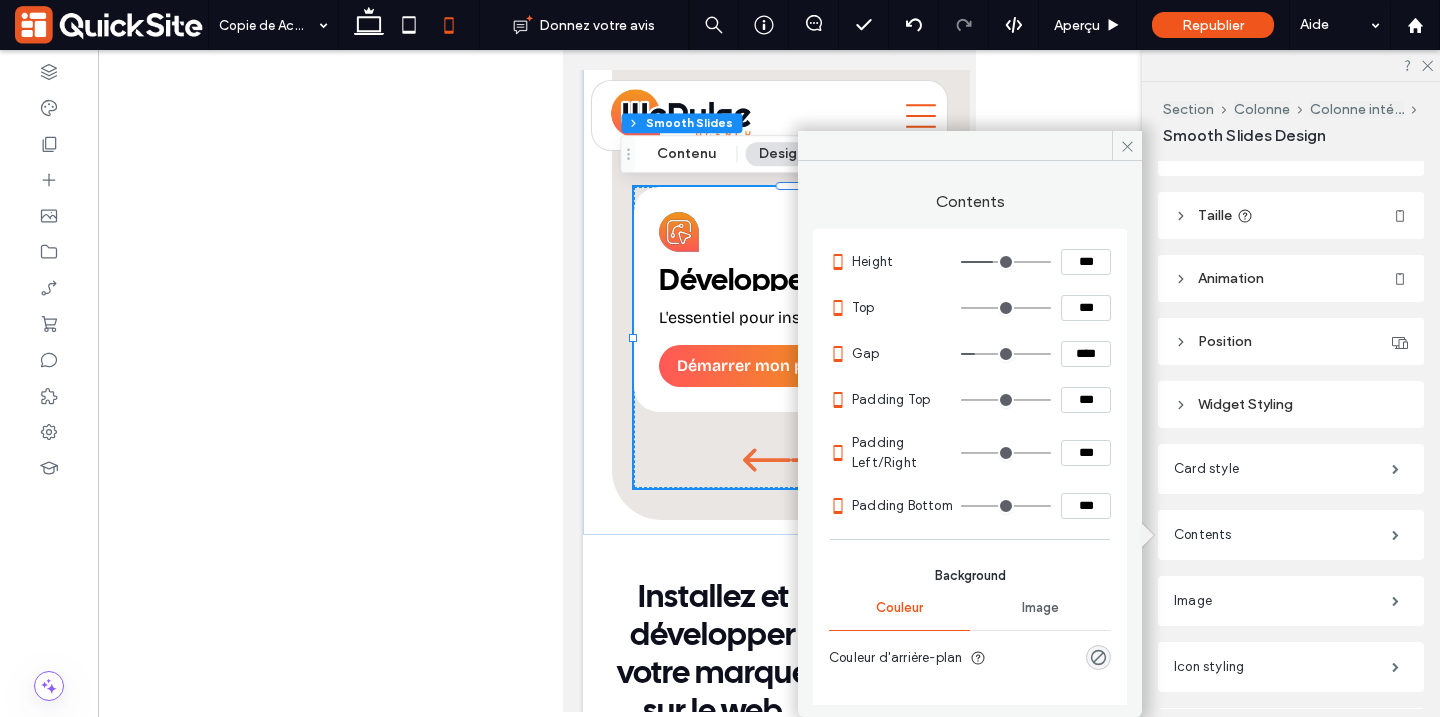 type on "*****" 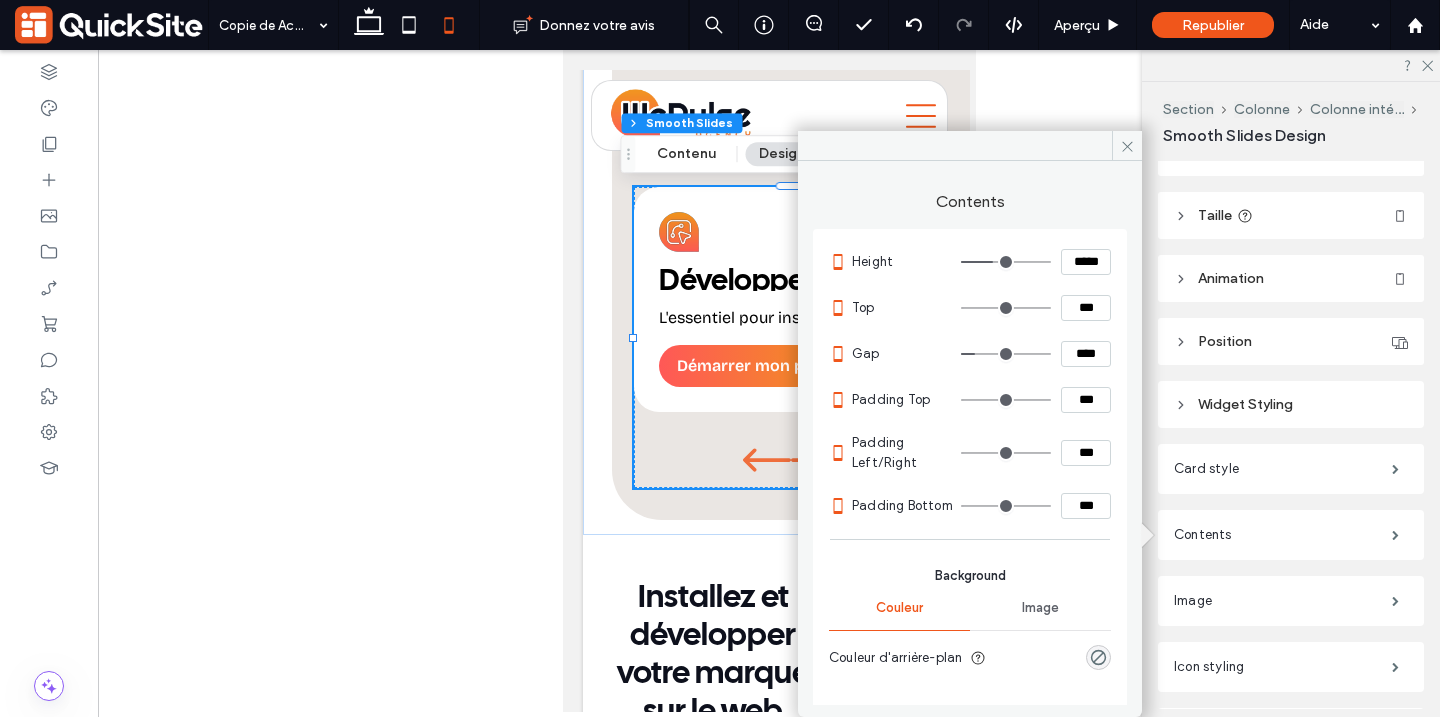 type on "***" 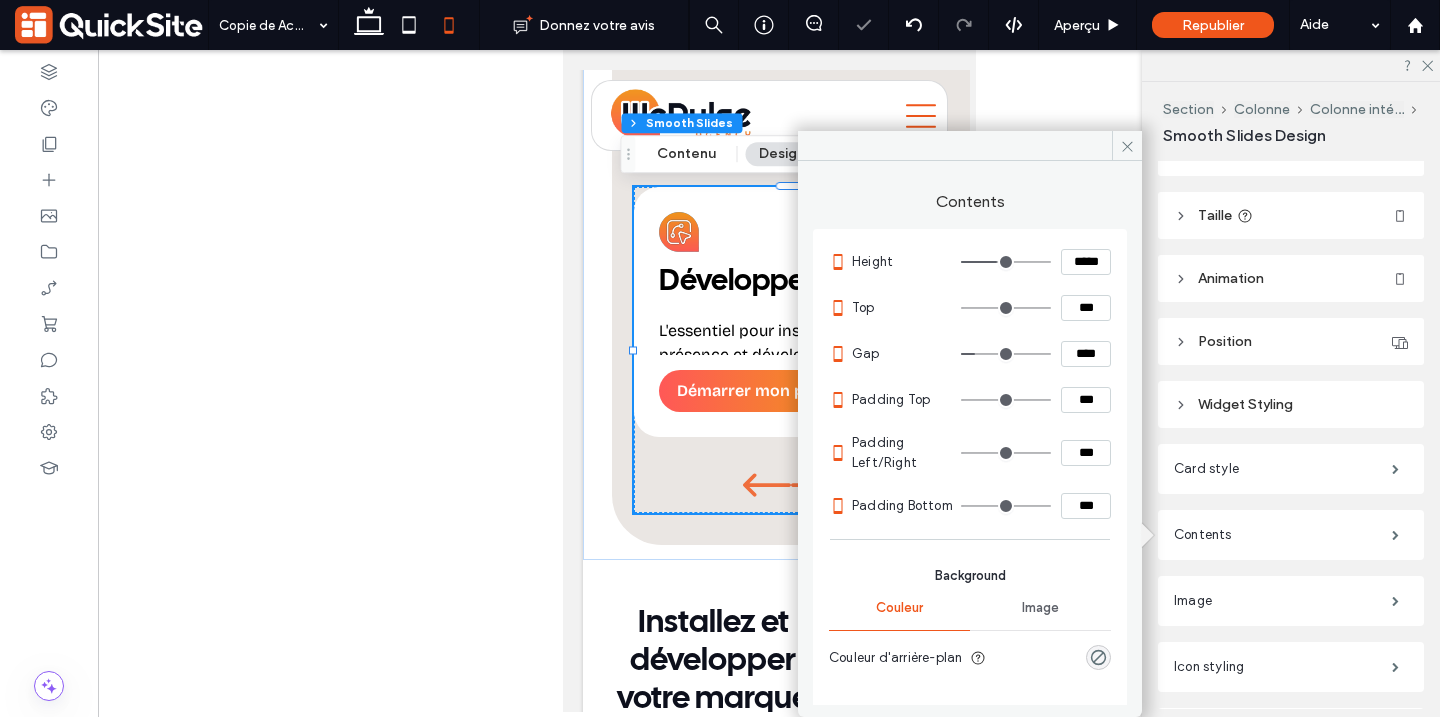 click on "*****" at bounding box center (1086, 262) 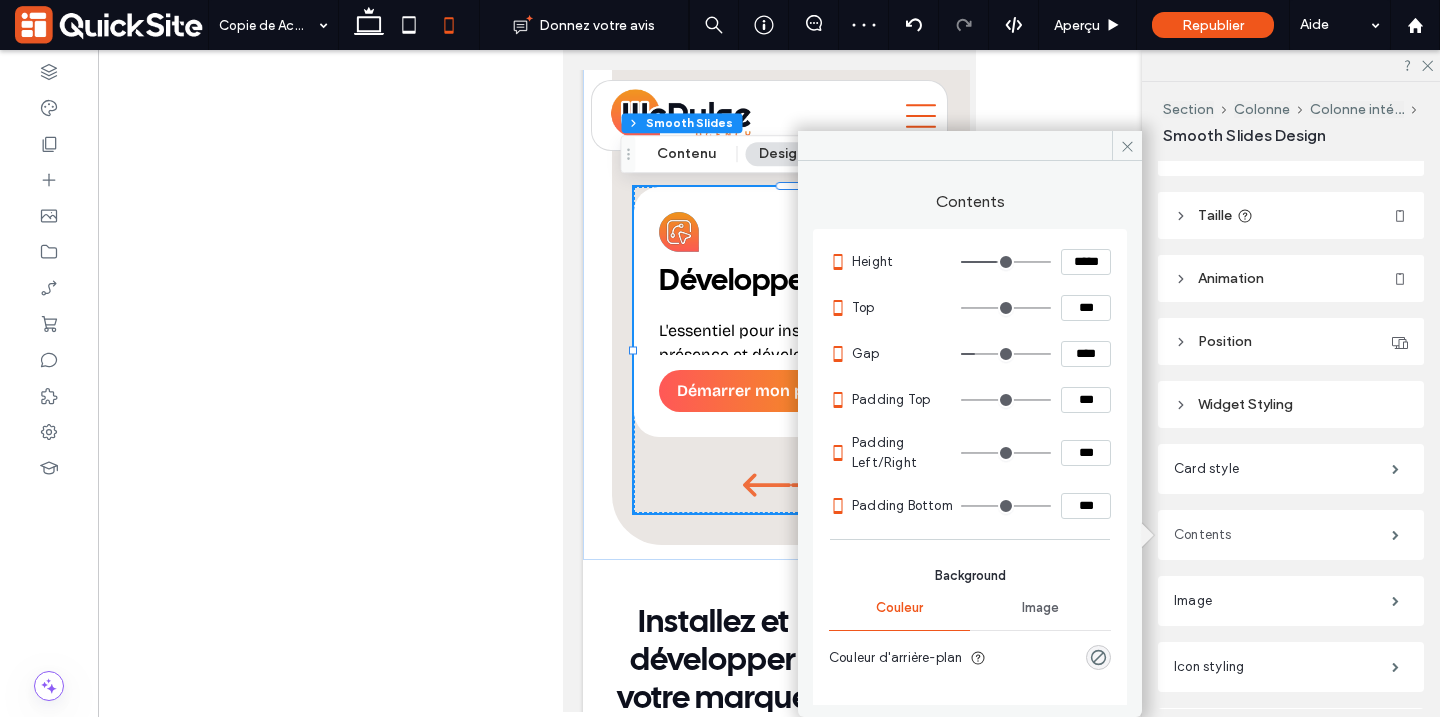 click on "Contents" at bounding box center (1283, 535) 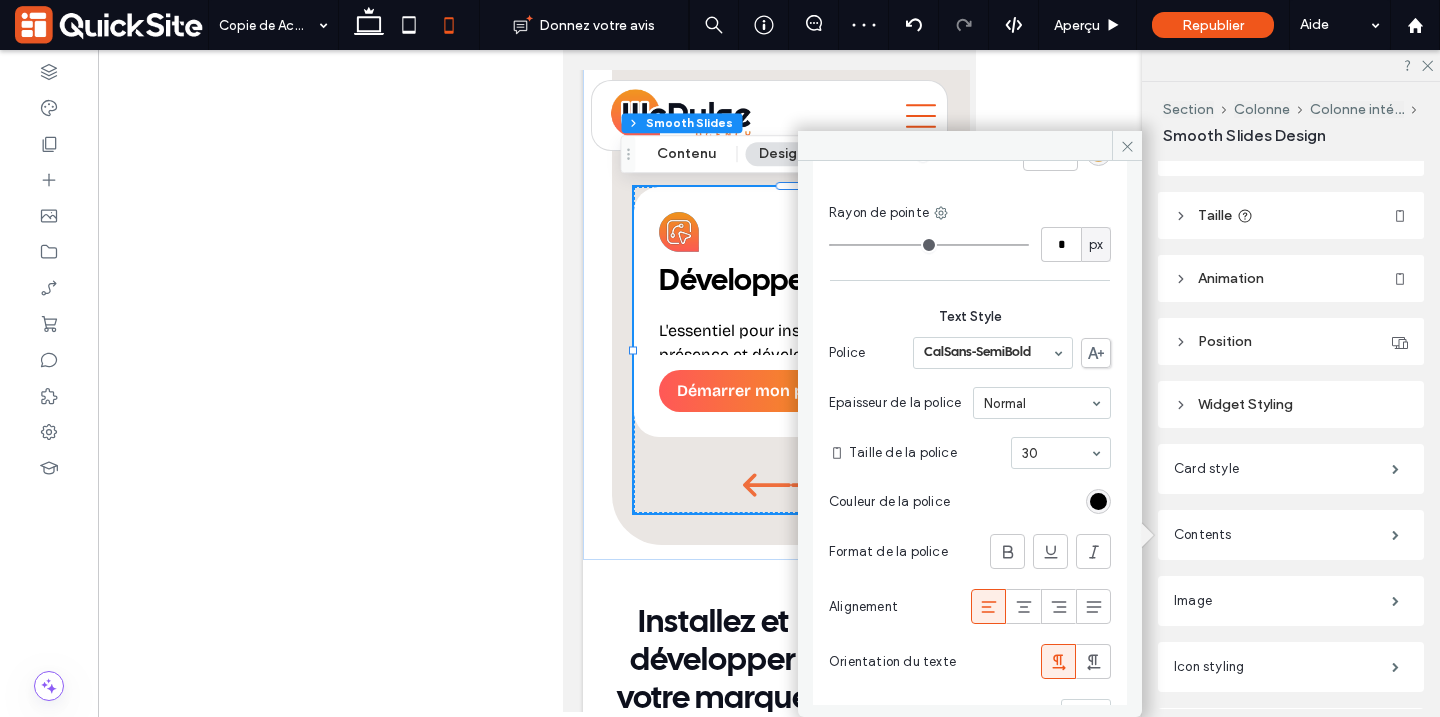 scroll, scrollTop: 642, scrollLeft: 0, axis: vertical 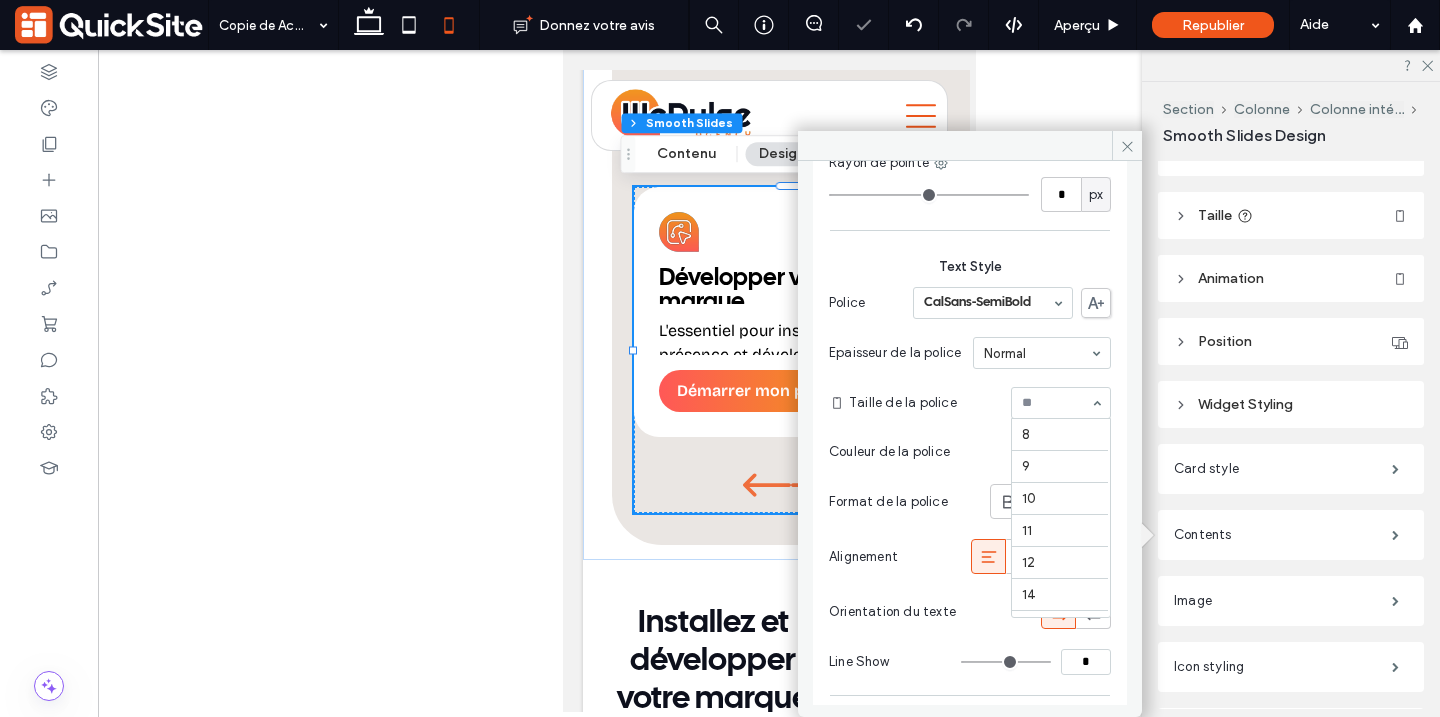 click at bounding box center [1056, 403] 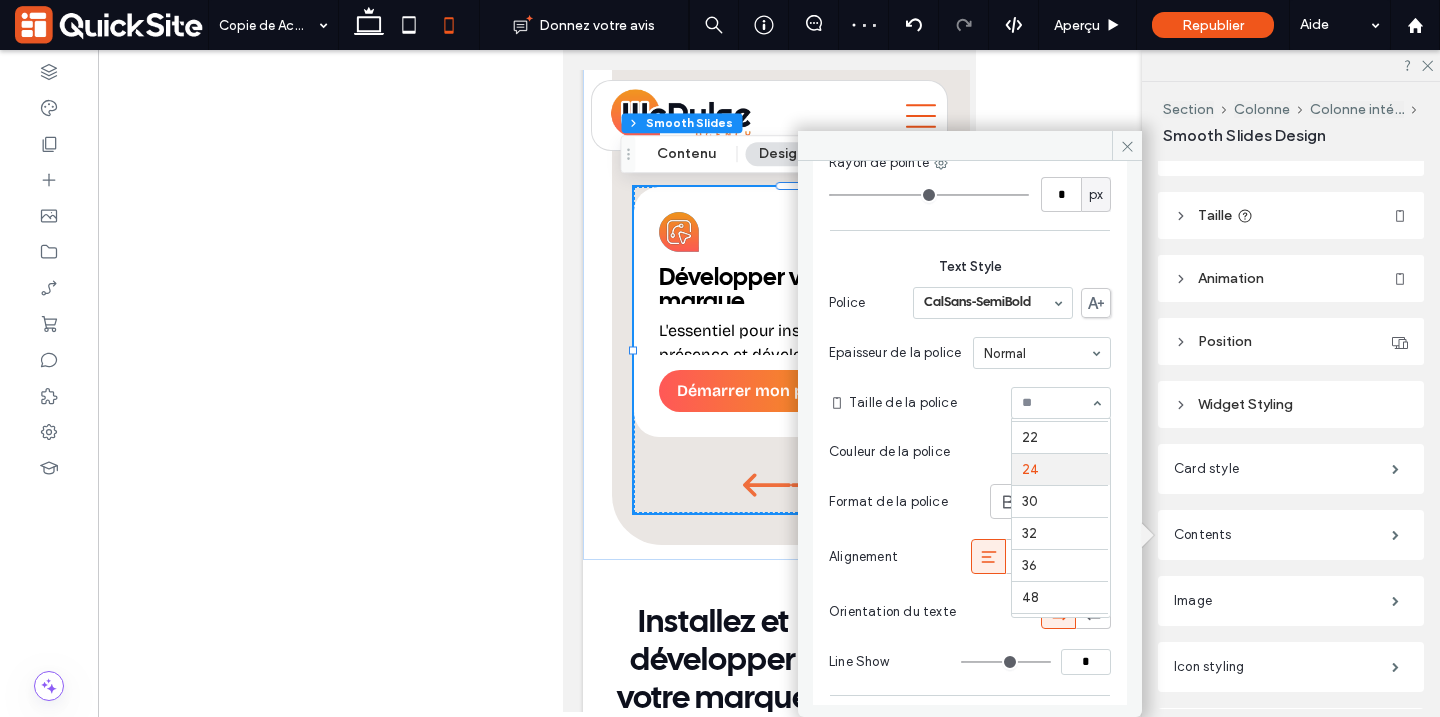 scroll, scrollTop: 275, scrollLeft: 0, axis: vertical 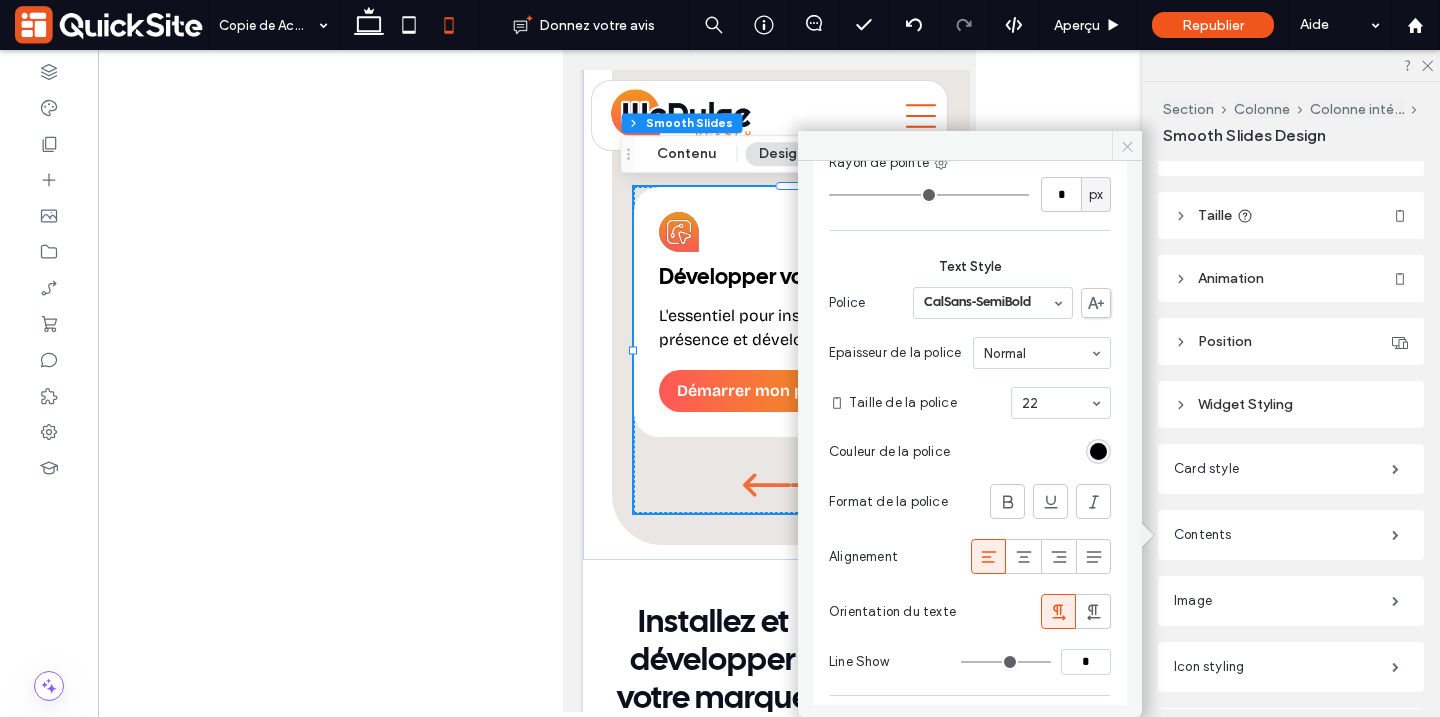 click at bounding box center (1127, 146) 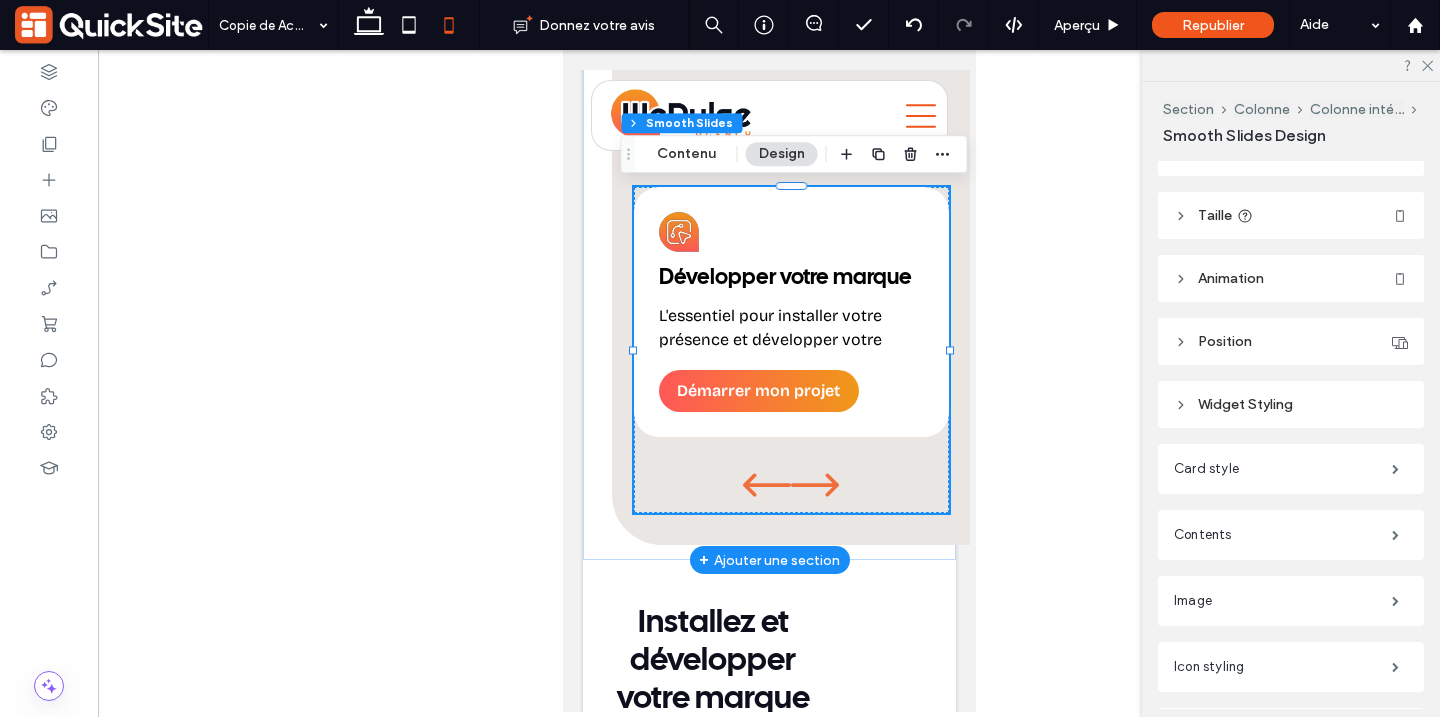 click on "L'essentiel pour installer votre présence et développer votre visibilité sur le web." at bounding box center [790, 340] 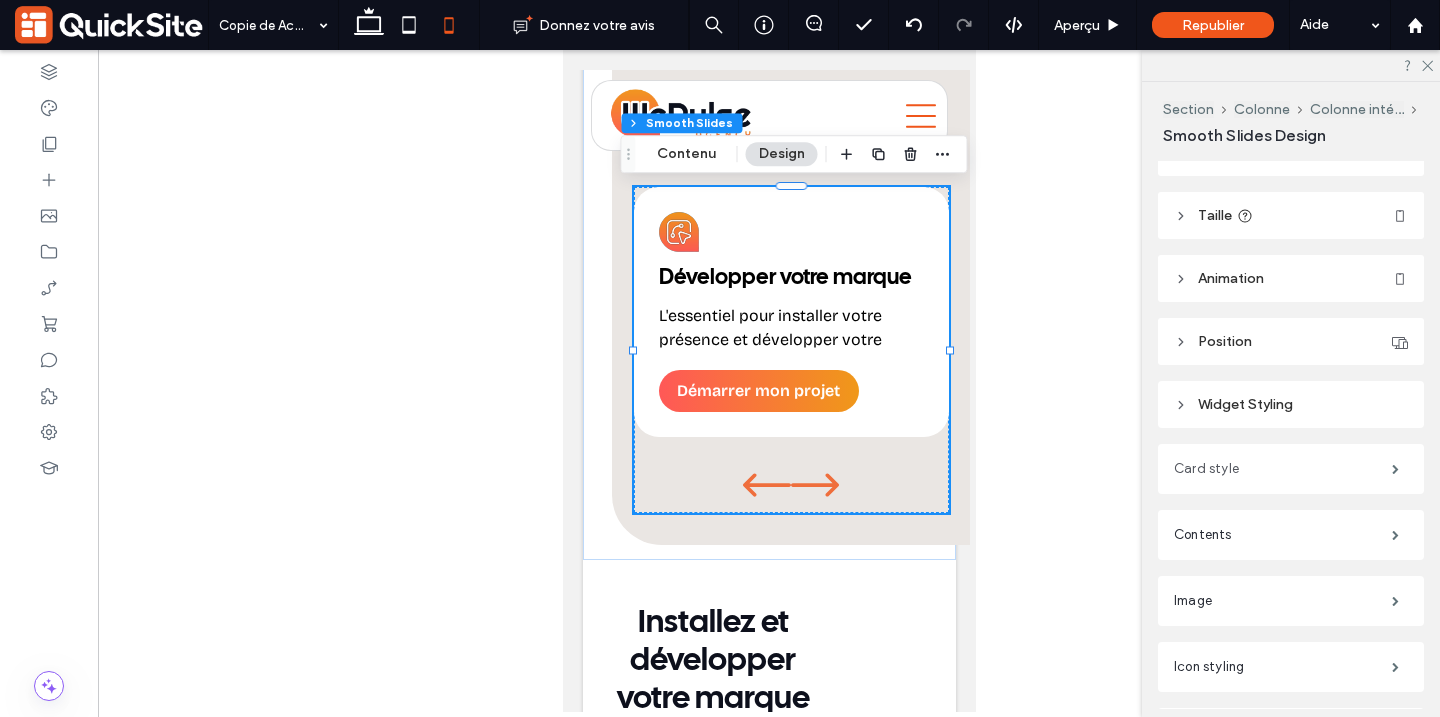 click on "Card style" at bounding box center [1283, 469] 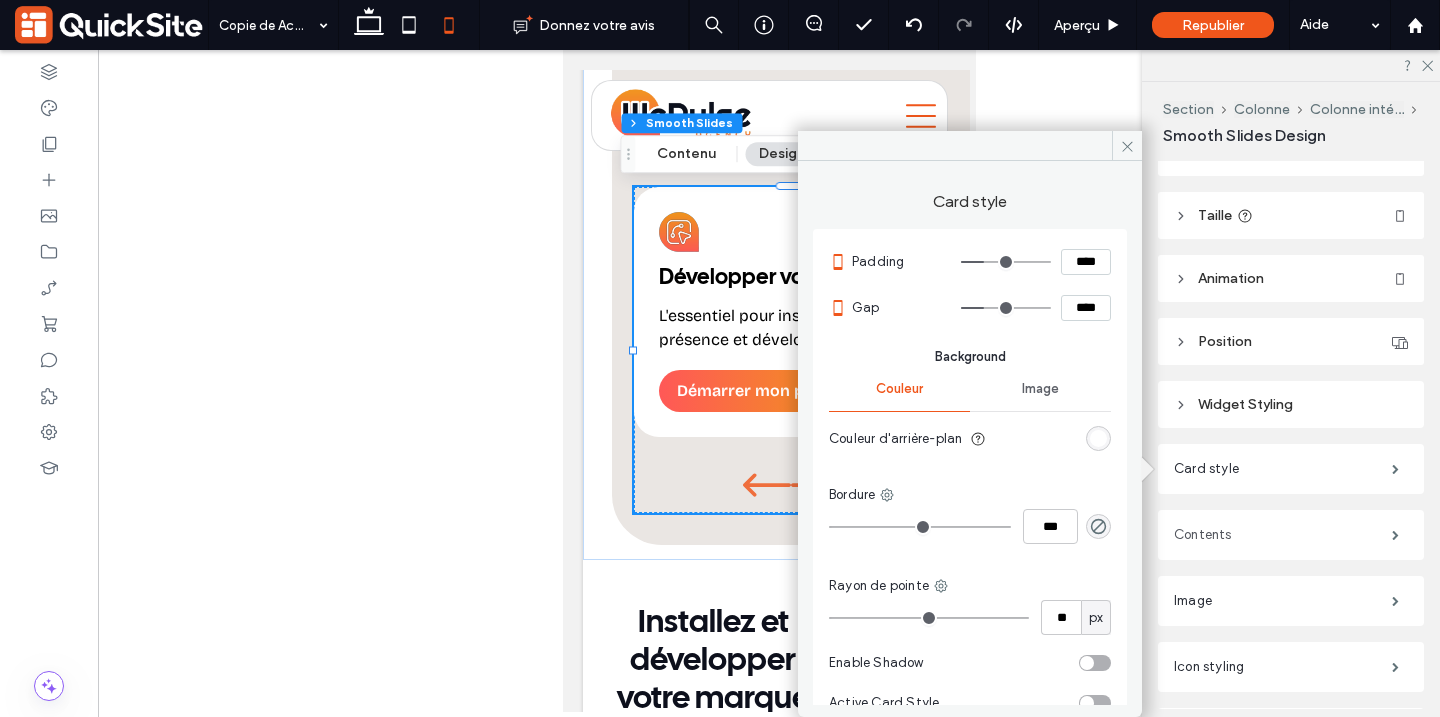 click on "Contents" at bounding box center (1283, 535) 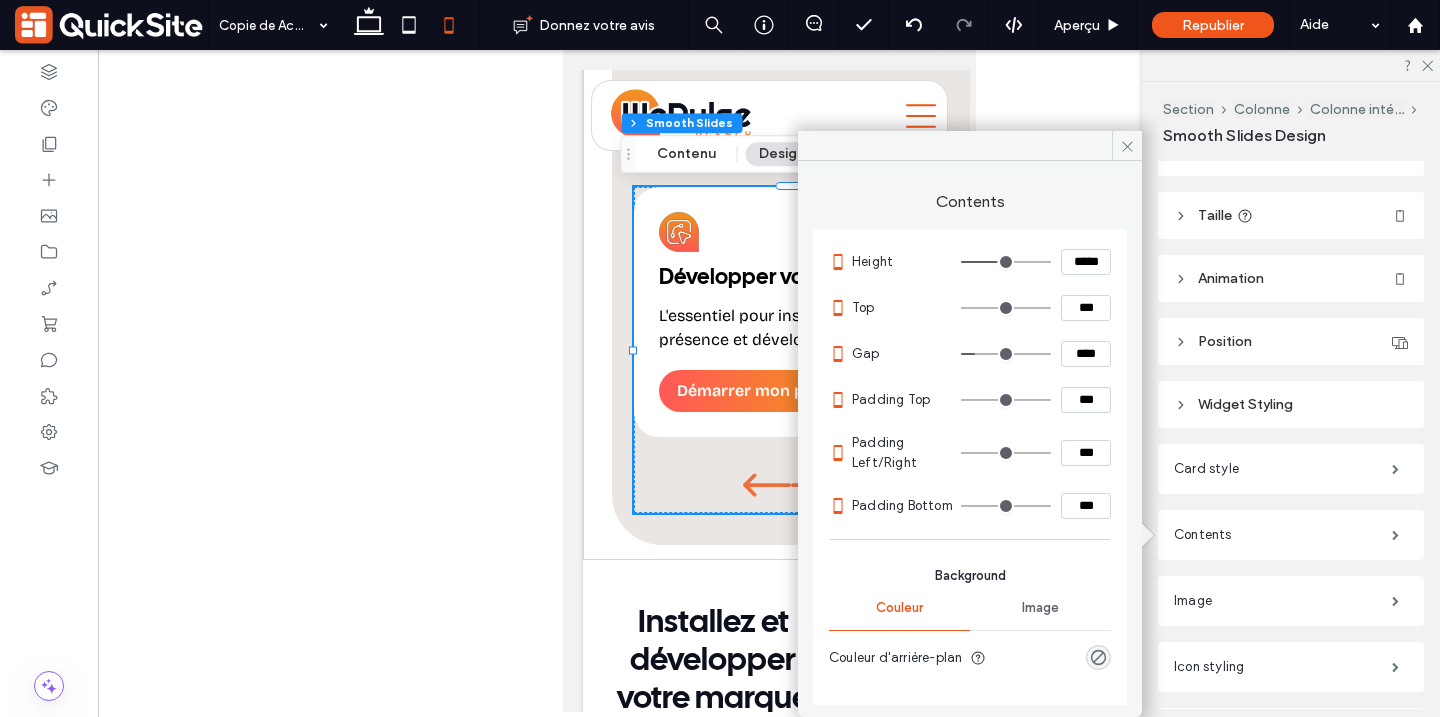 click on "*****" at bounding box center (1086, 262) 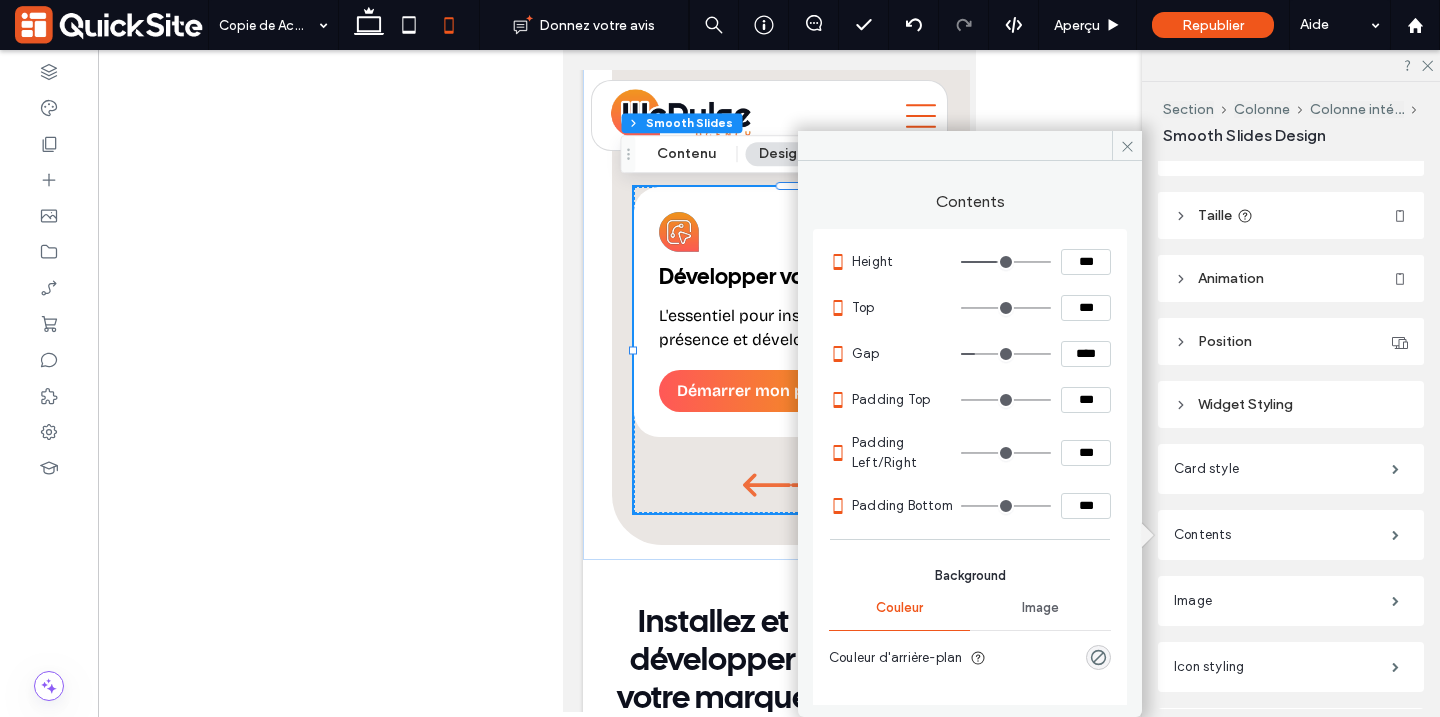 type on "*****" 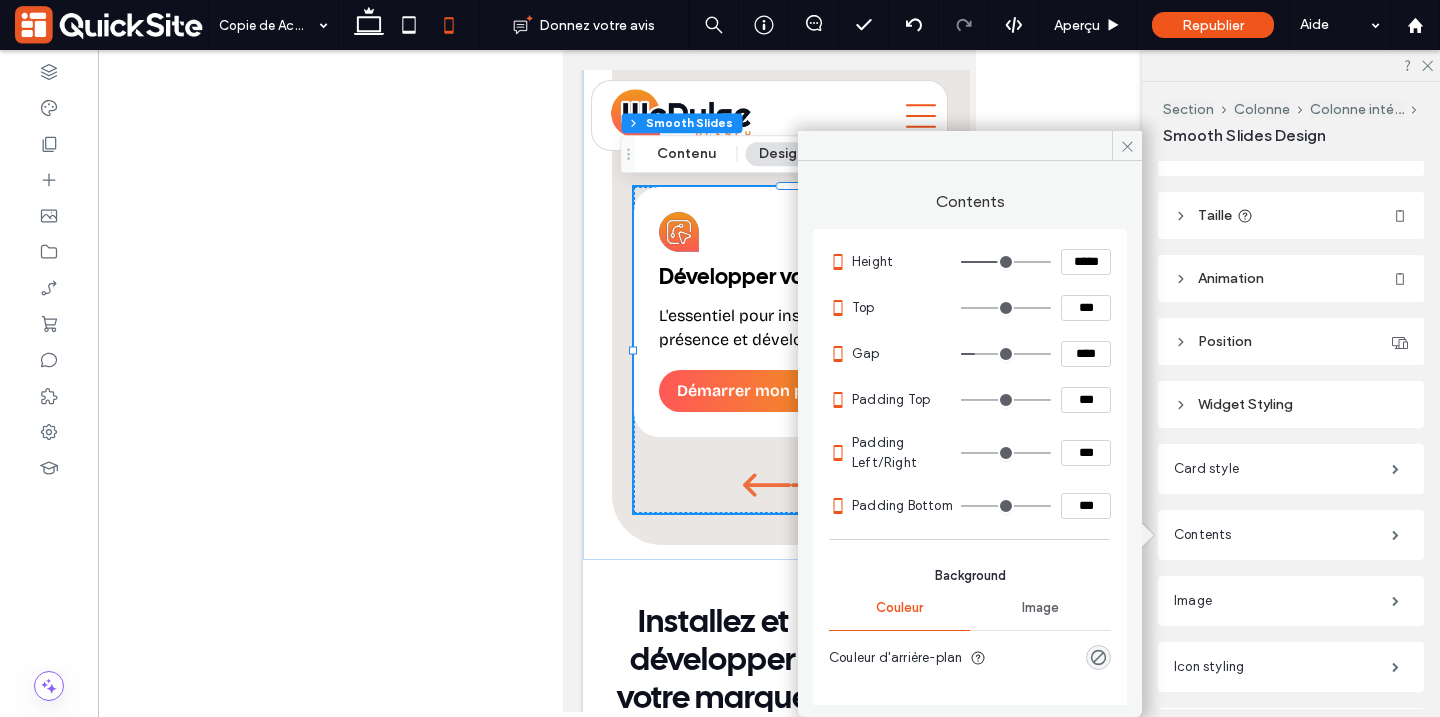 type on "***" 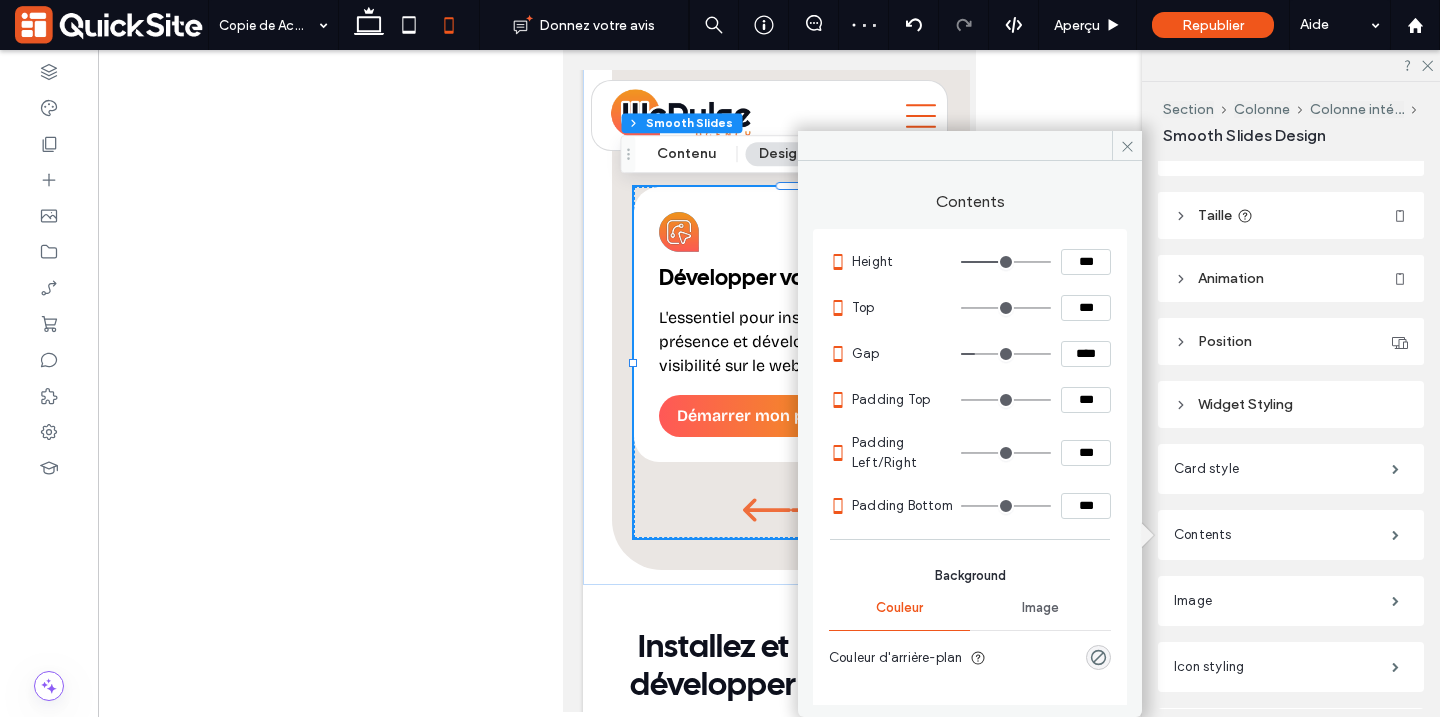 type on "*****" 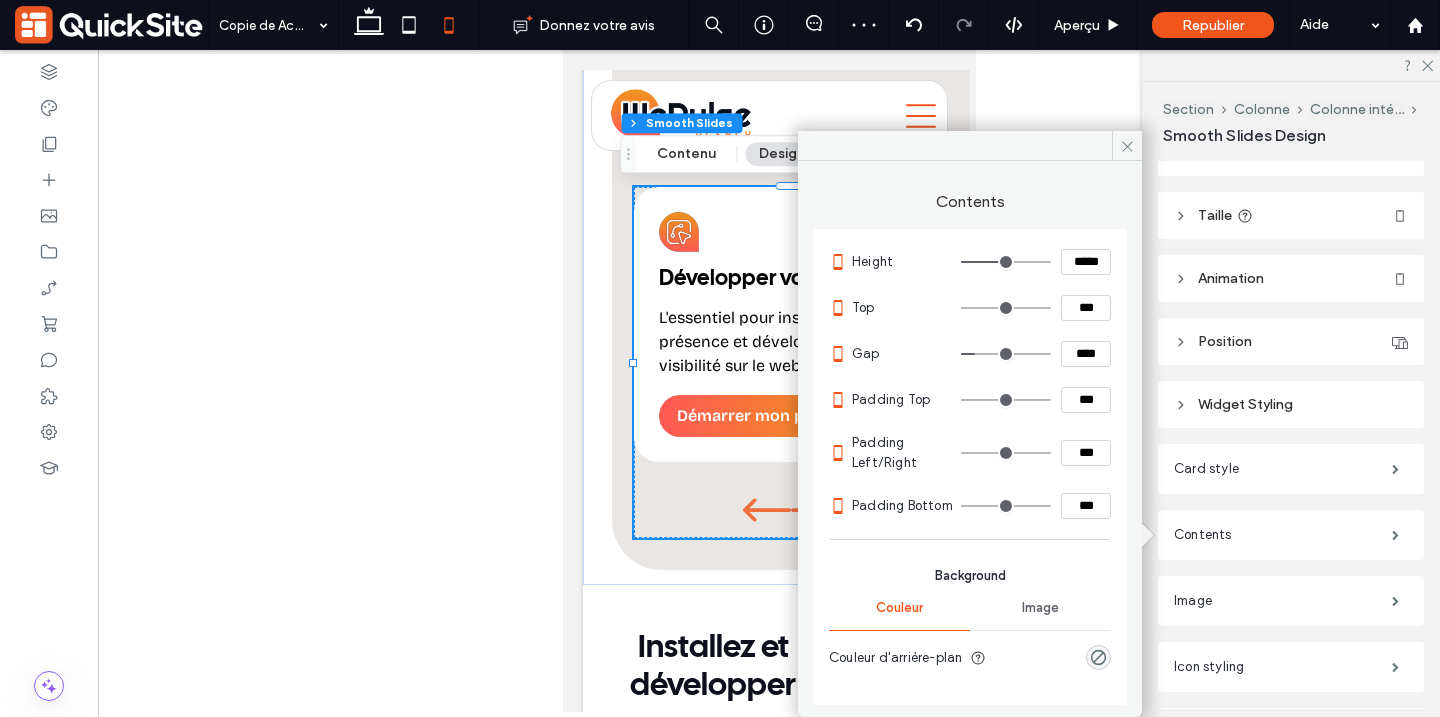 type on "***" 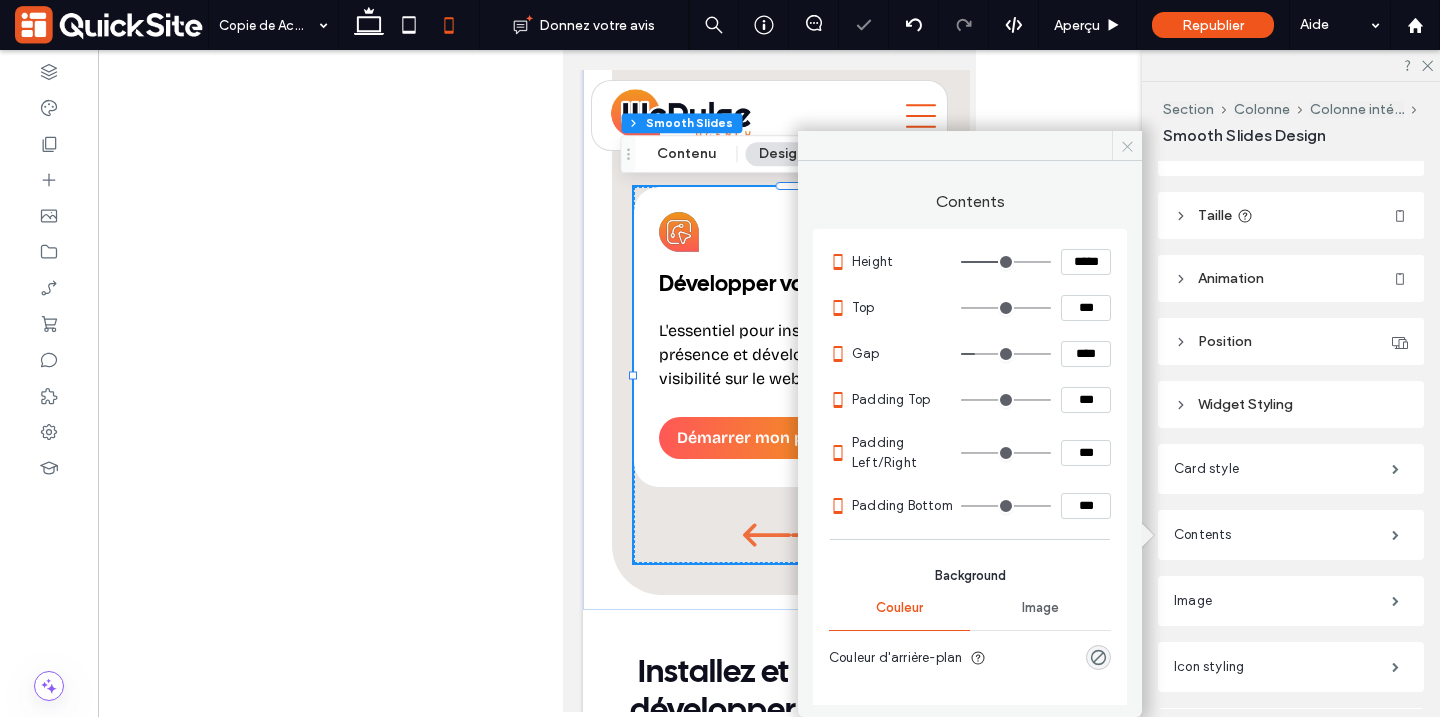 click 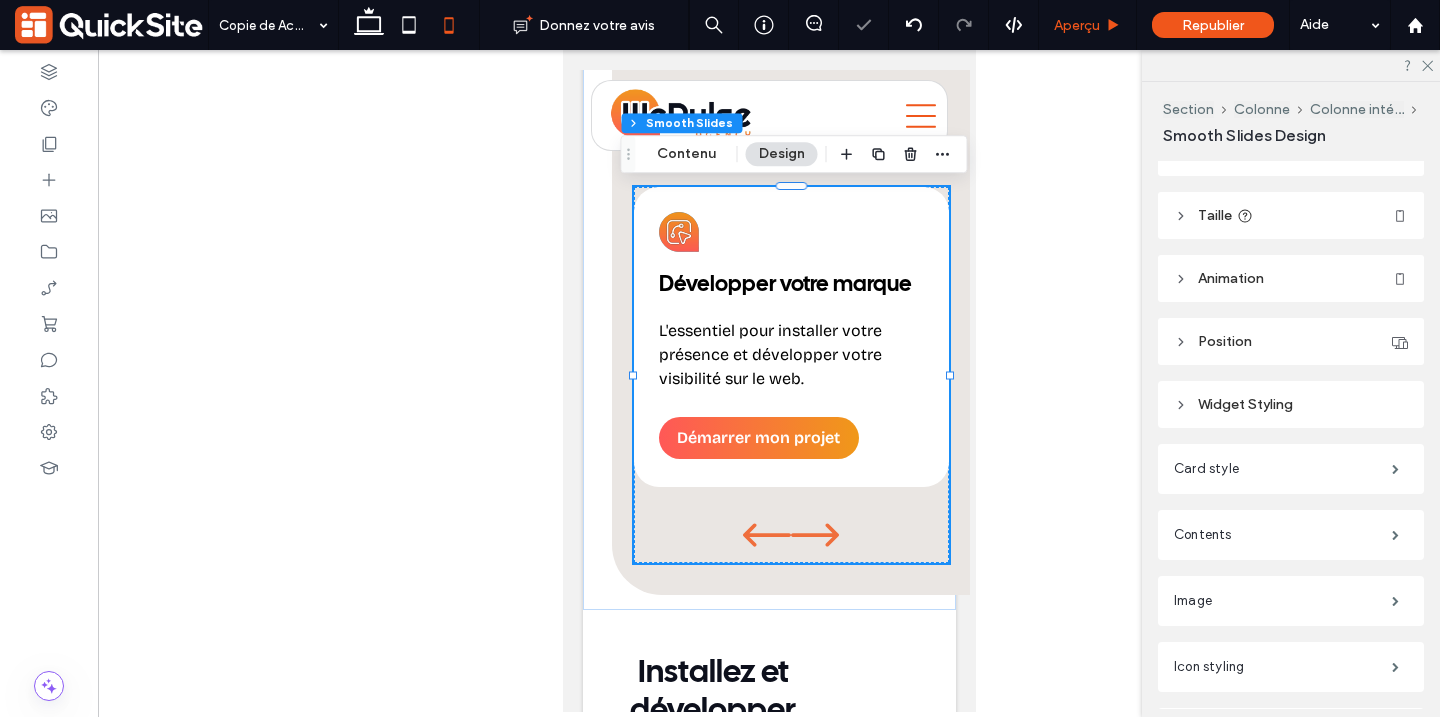 click on "Aperçu" at bounding box center (1077, 25) 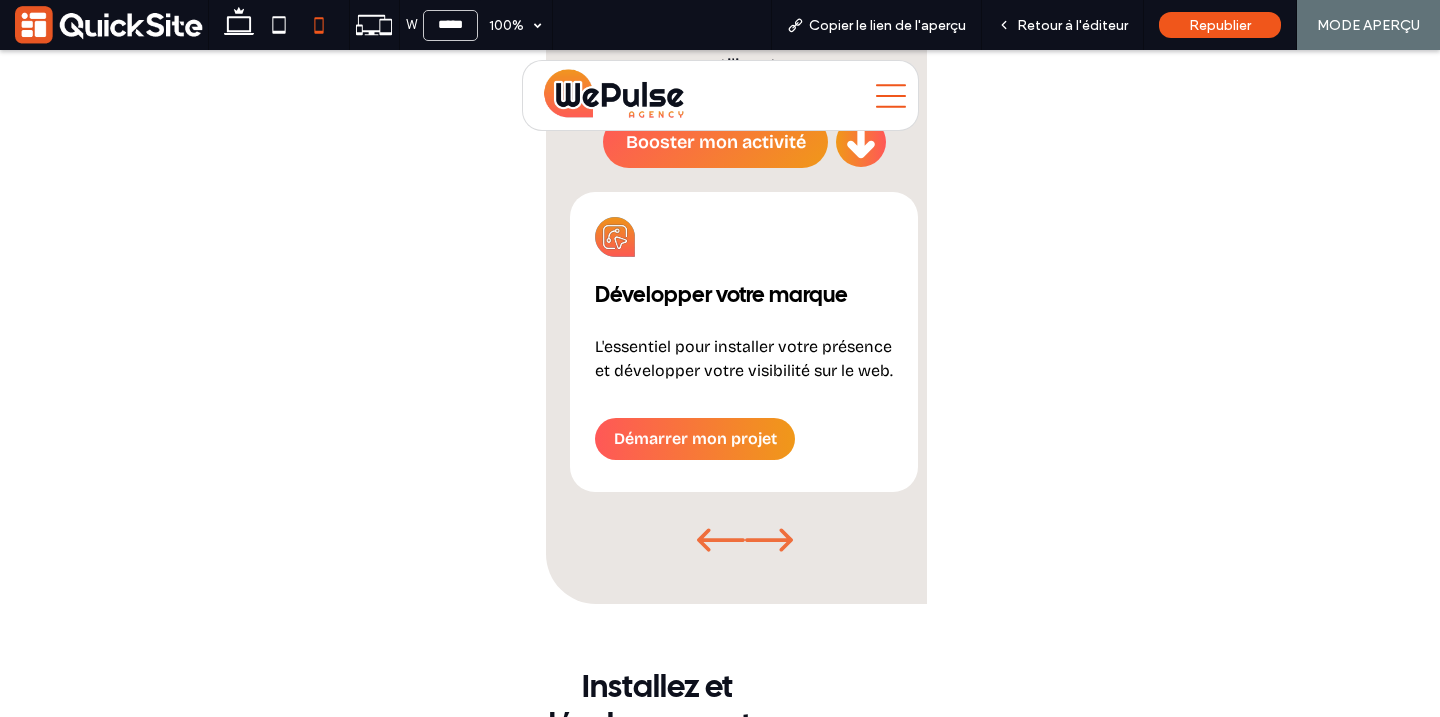 click 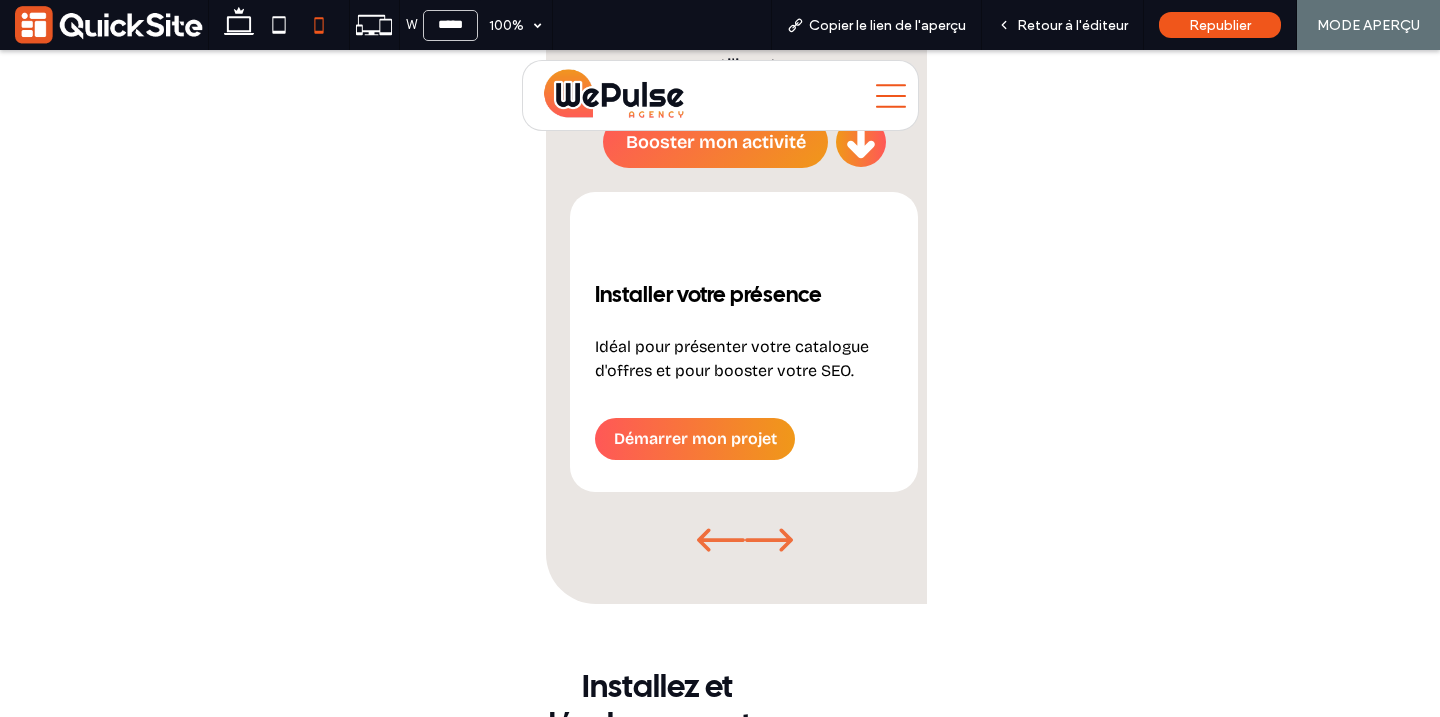 click 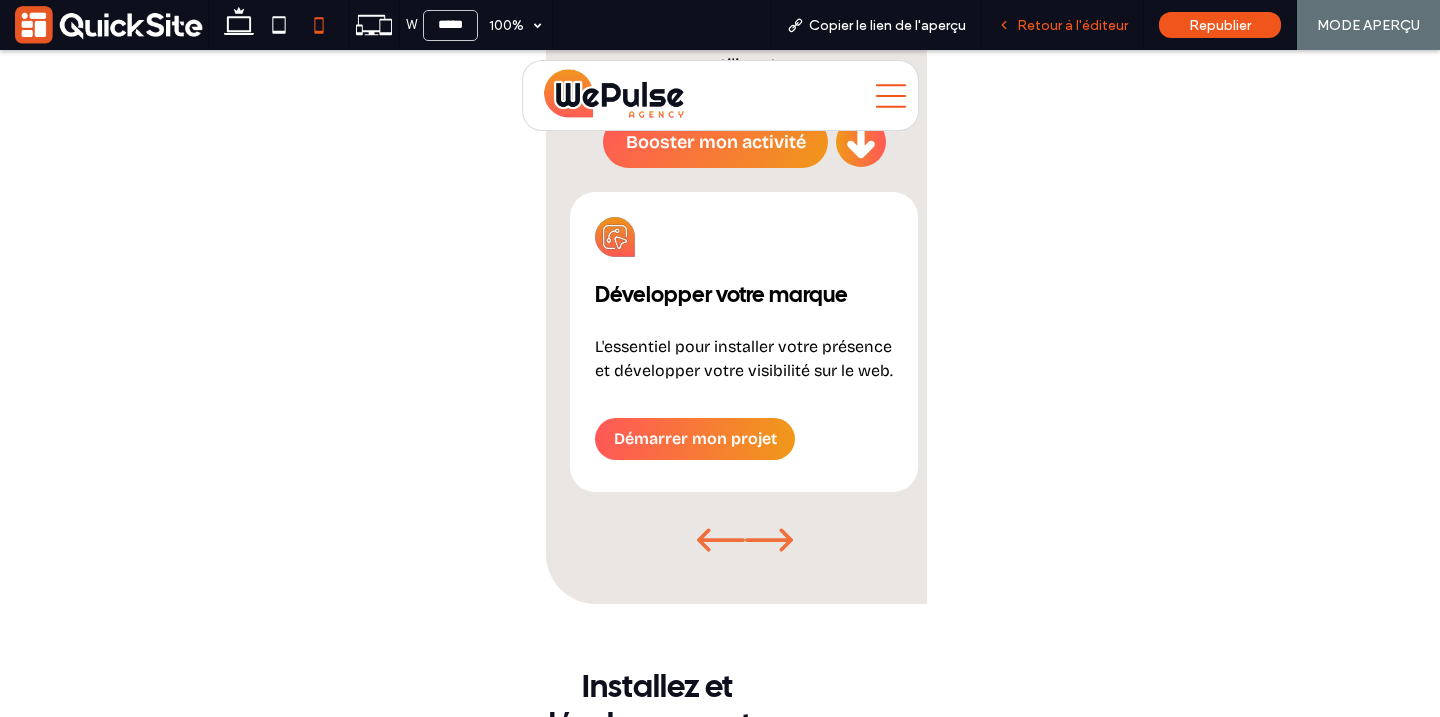 click on "Retour à l'éditeur" at bounding box center (1072, 25) 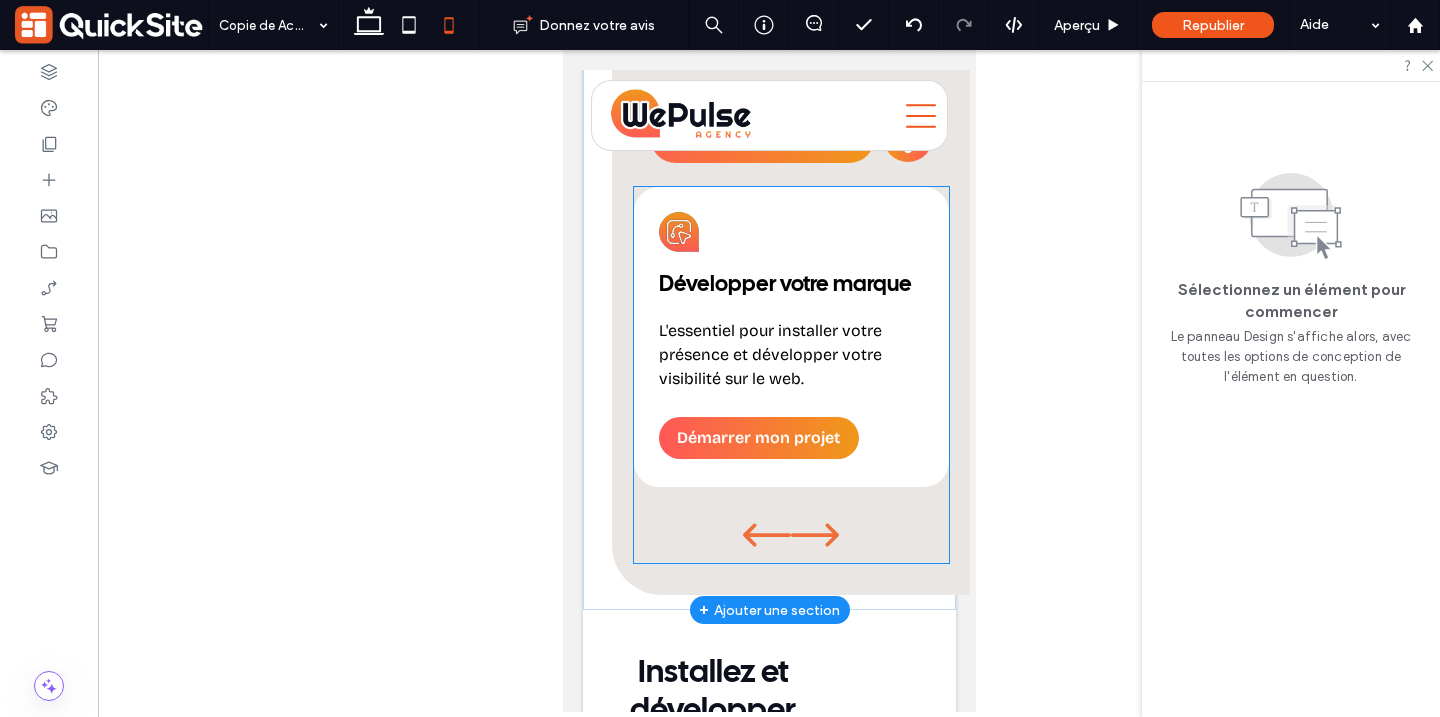 click on "Développer votre marque
L'essentiel pour installer votre présence et développer votre visibilité sur le web.
Démarrer mon projet" at bounding box center [790, 337] 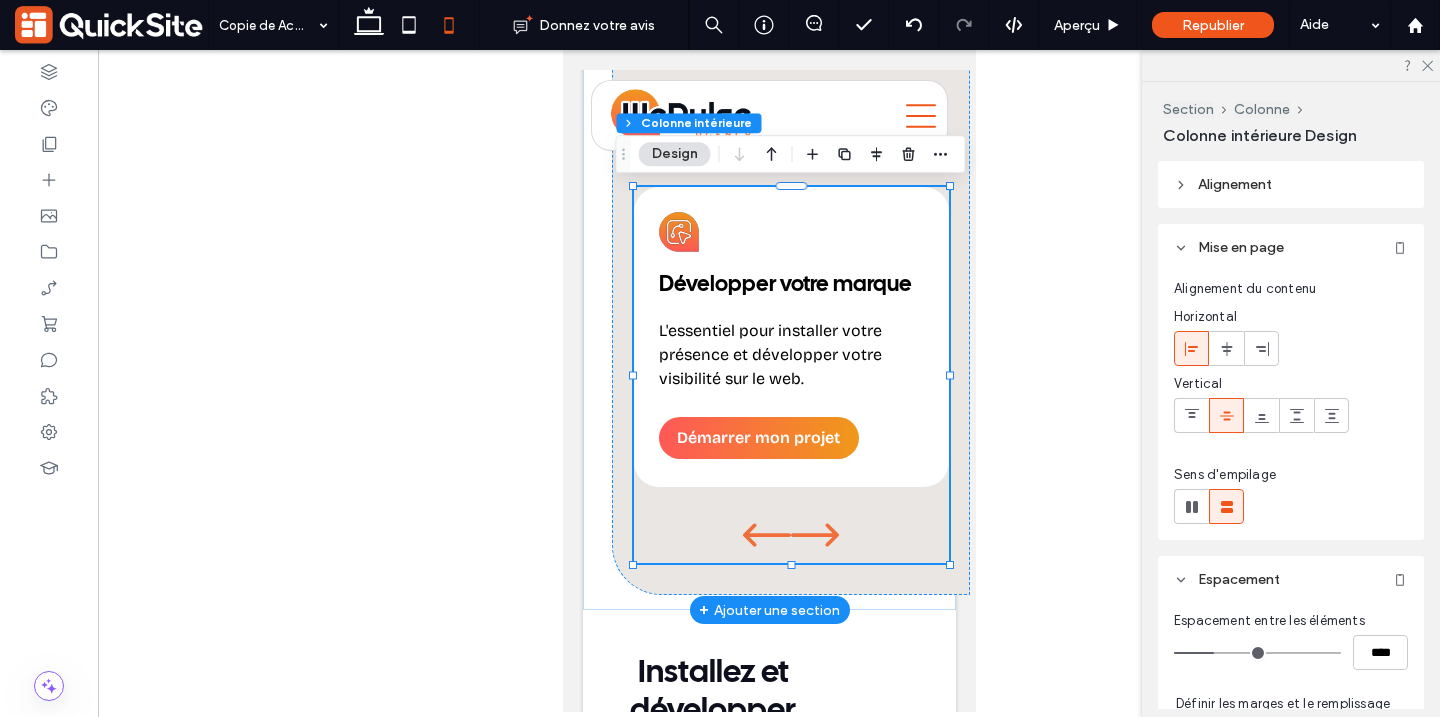 click on "L'essentiel pour installer votre présence et développer votre visibilité sur le web." at bounding box center (790, 355) 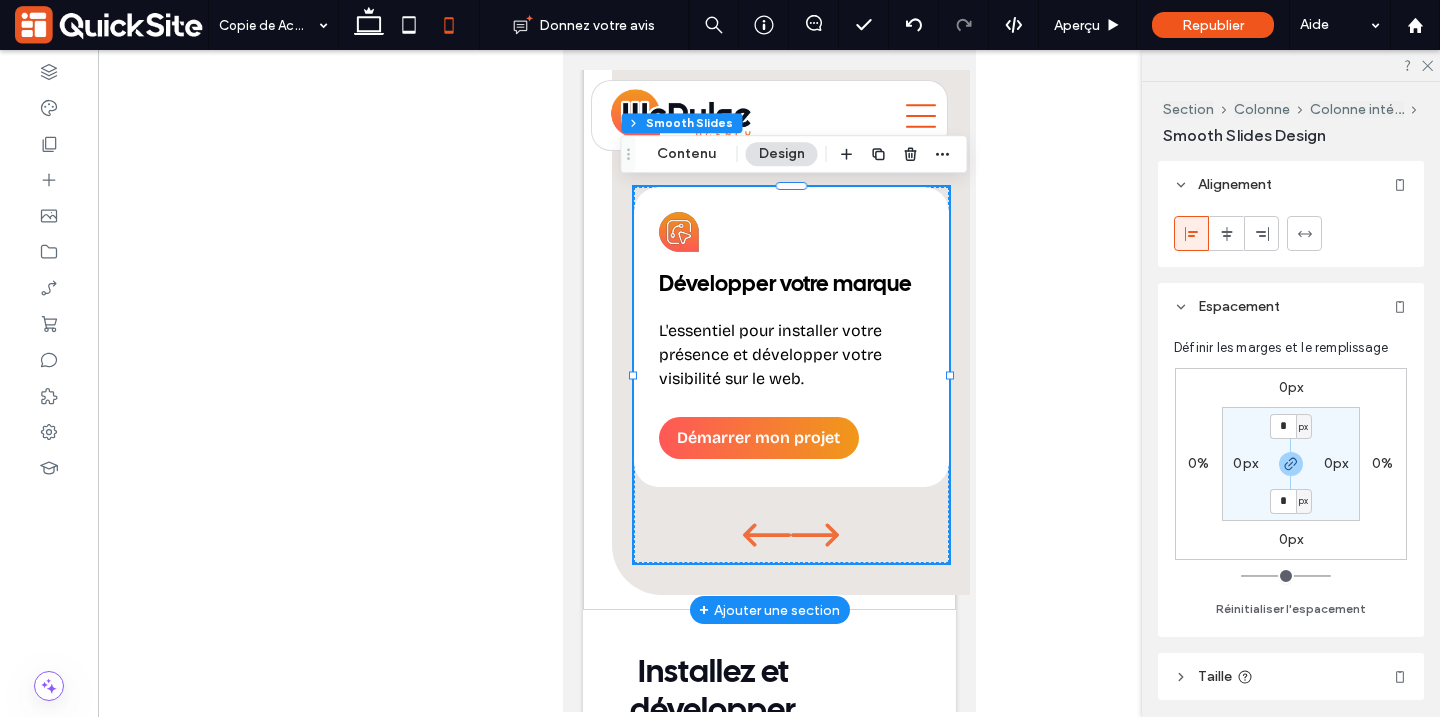 click on "L'essentiel pour installer votre présence et développer votre visibilité sur le web." at bounding box center [790, 355] 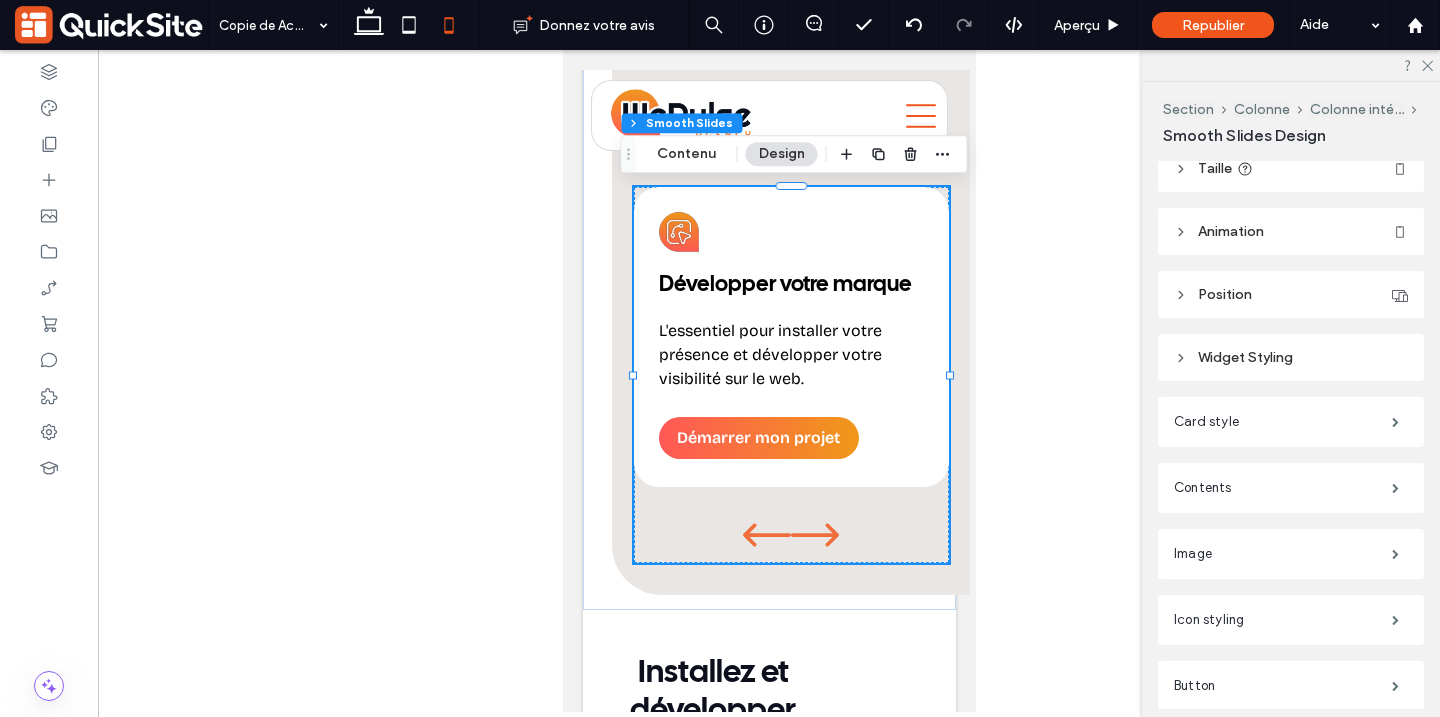 scroll, scrollTop: 666, scrollLeft: 0, axis: vertical 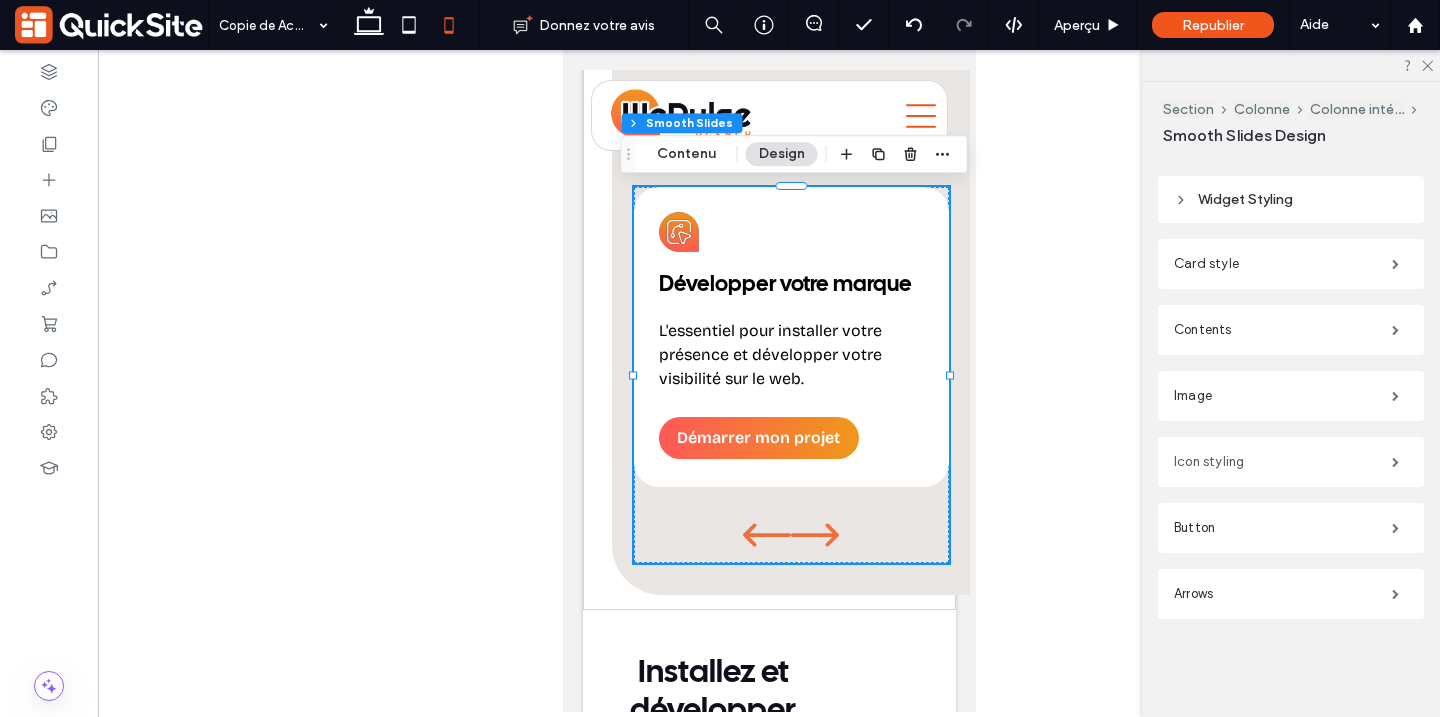 click on "Icon styling" at bounding box center [1283, 462] 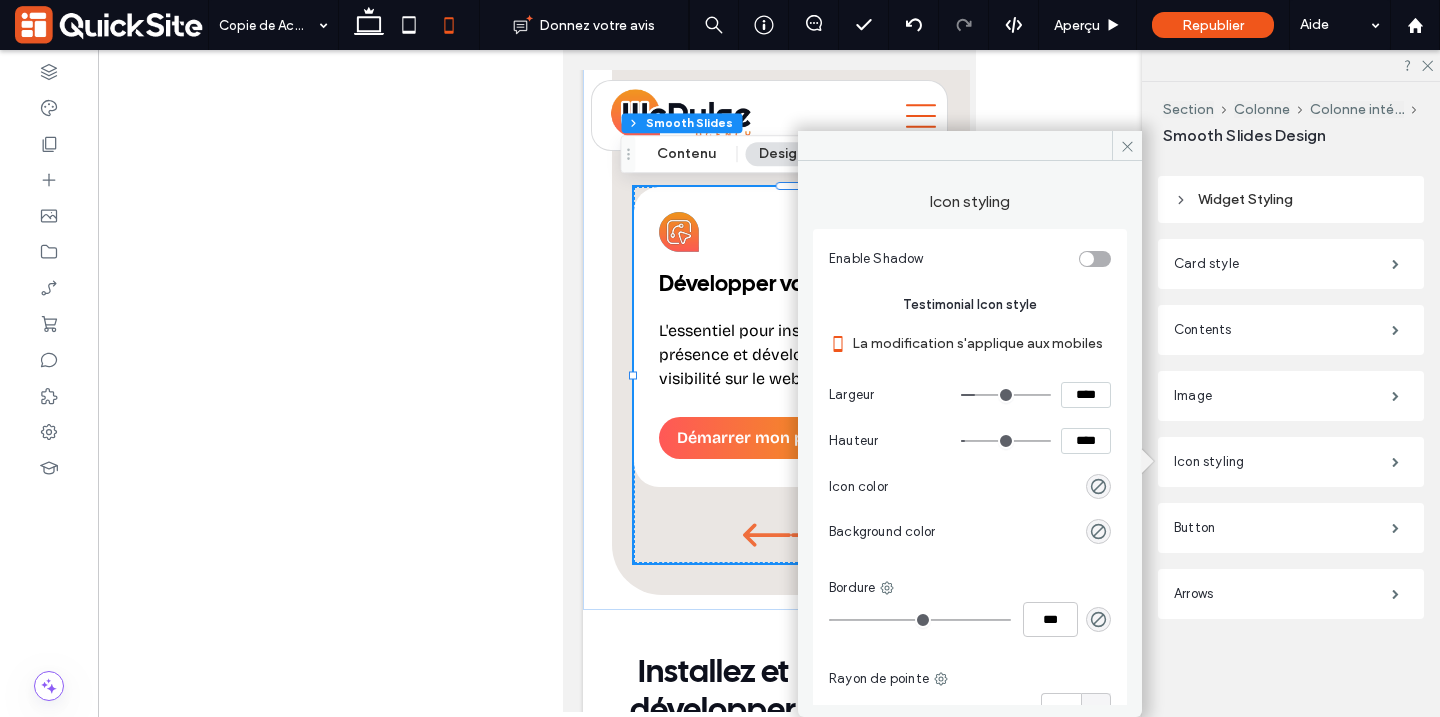 click on "****" at bounding box center (1086, 395) 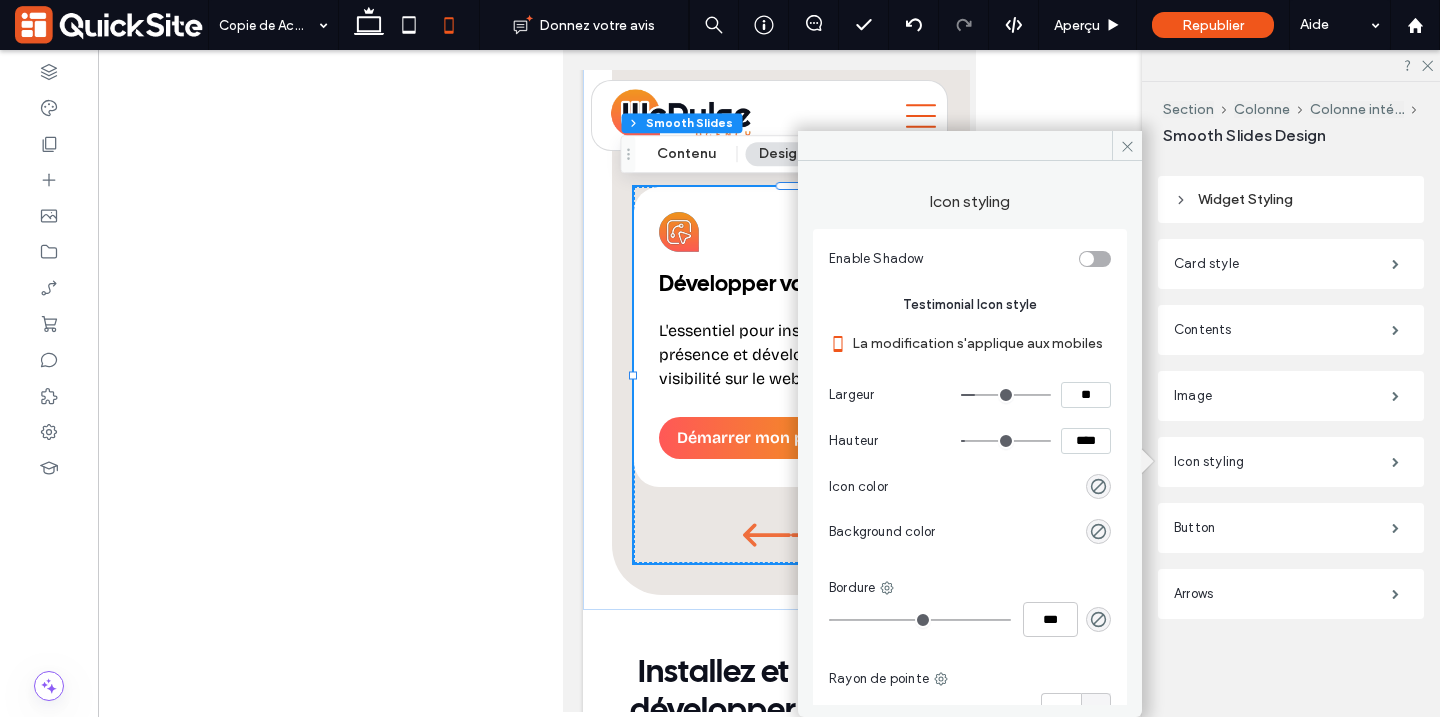 type on "****" 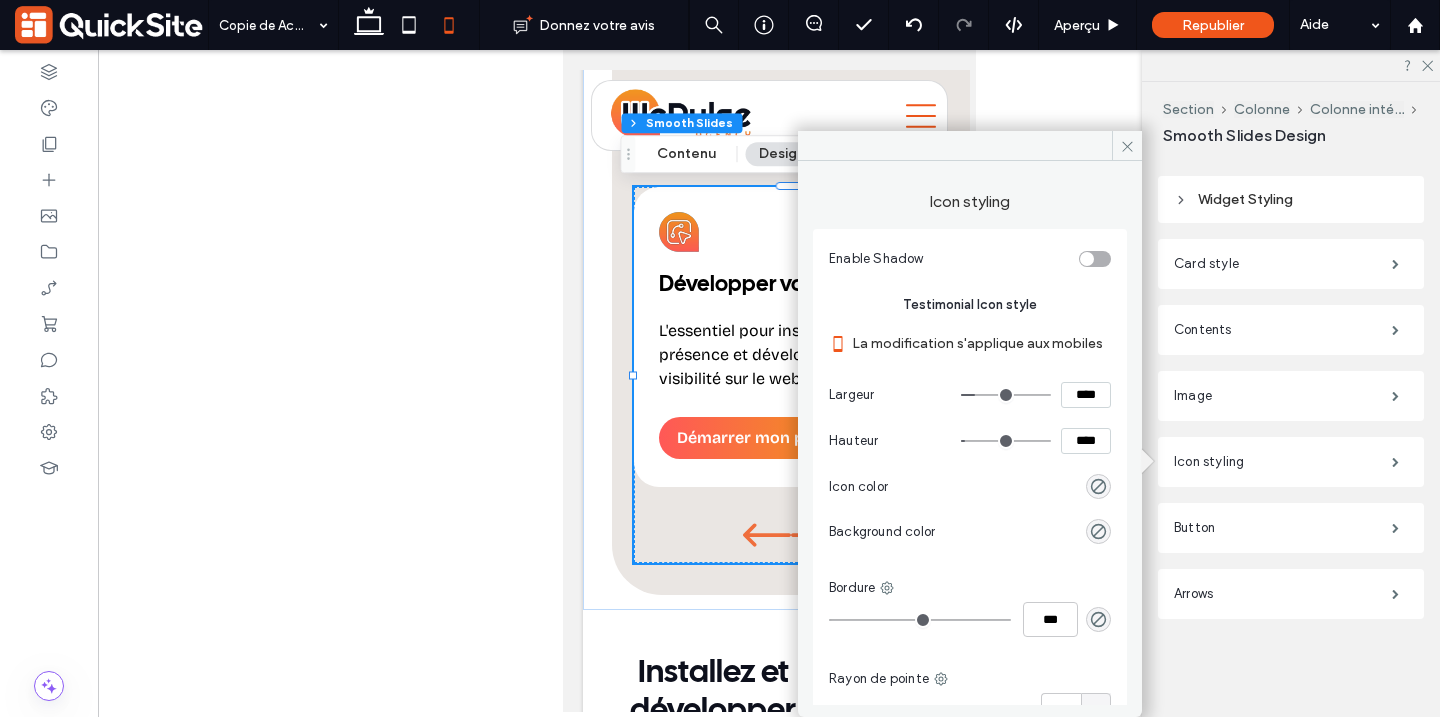 type on "**" 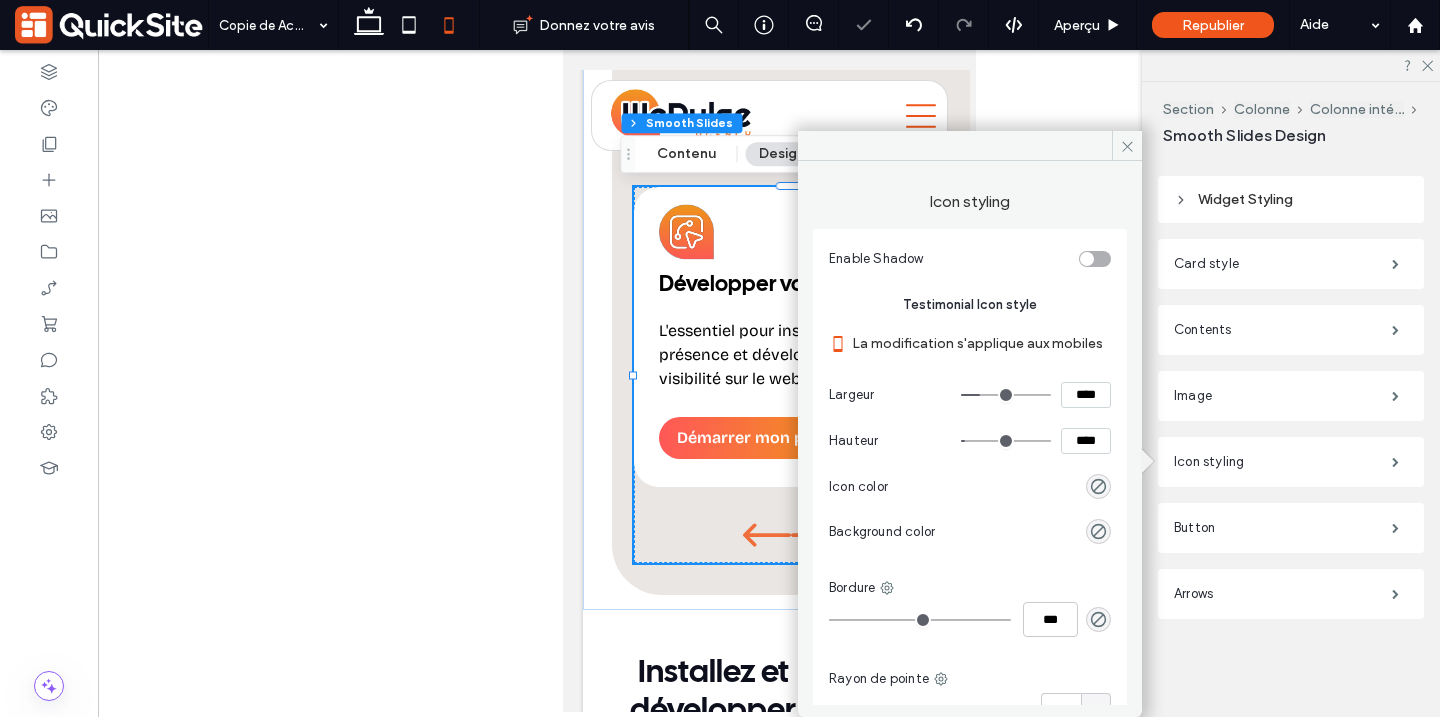 click on "****" at bounding box center (1086, 441) 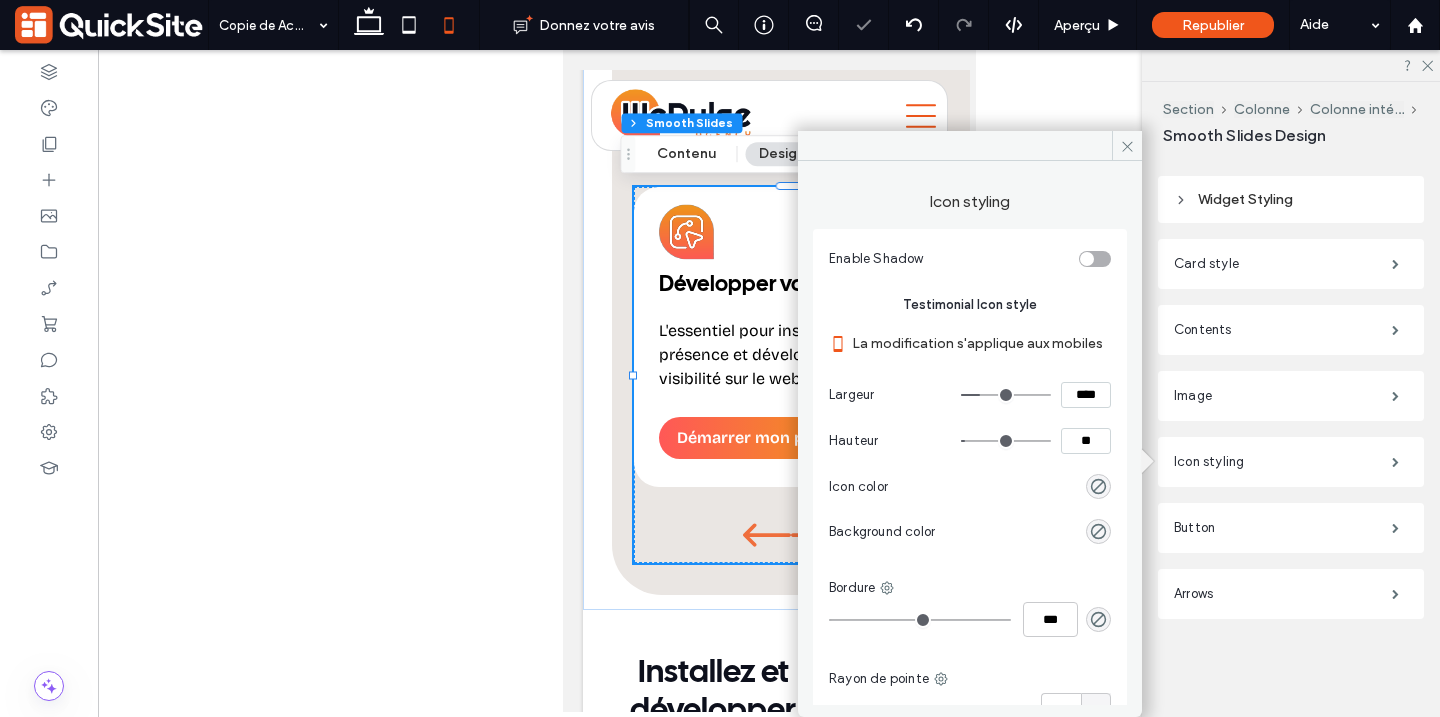 type on "****" 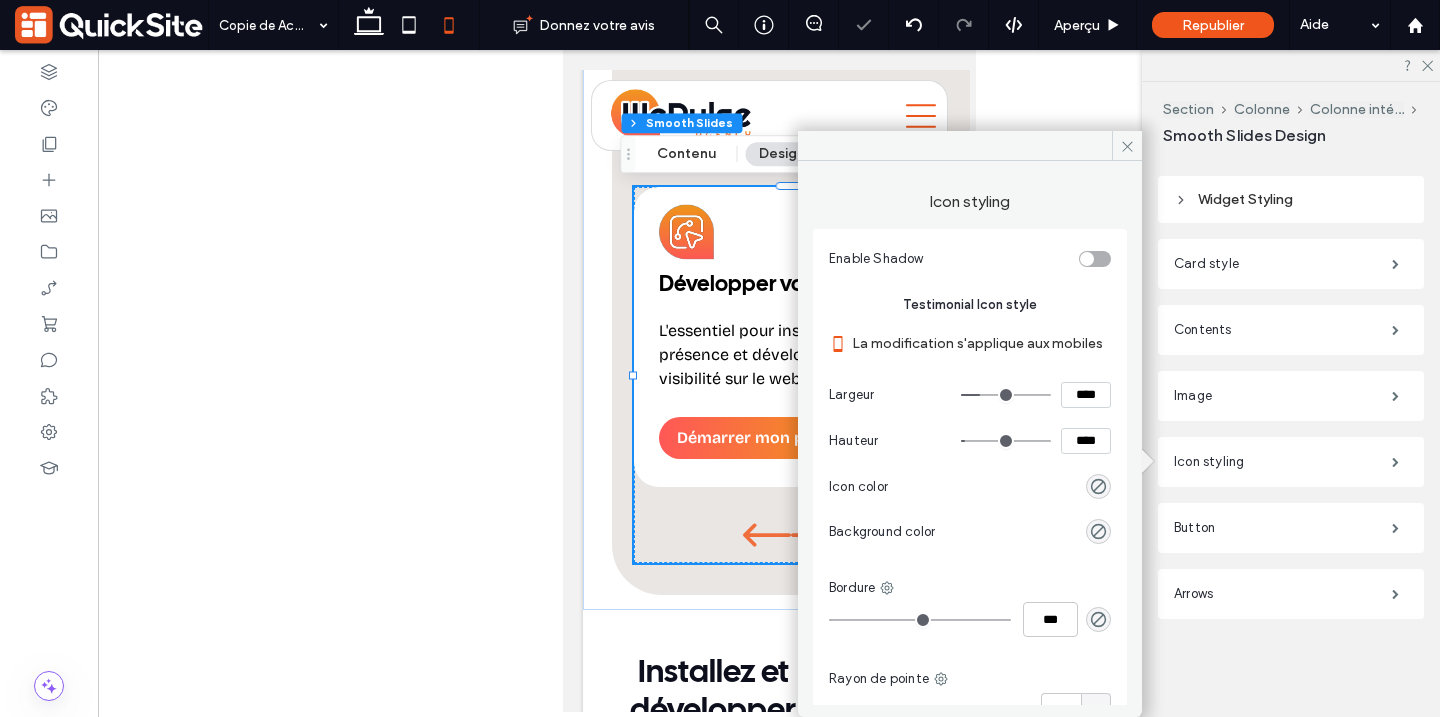 type on "**" 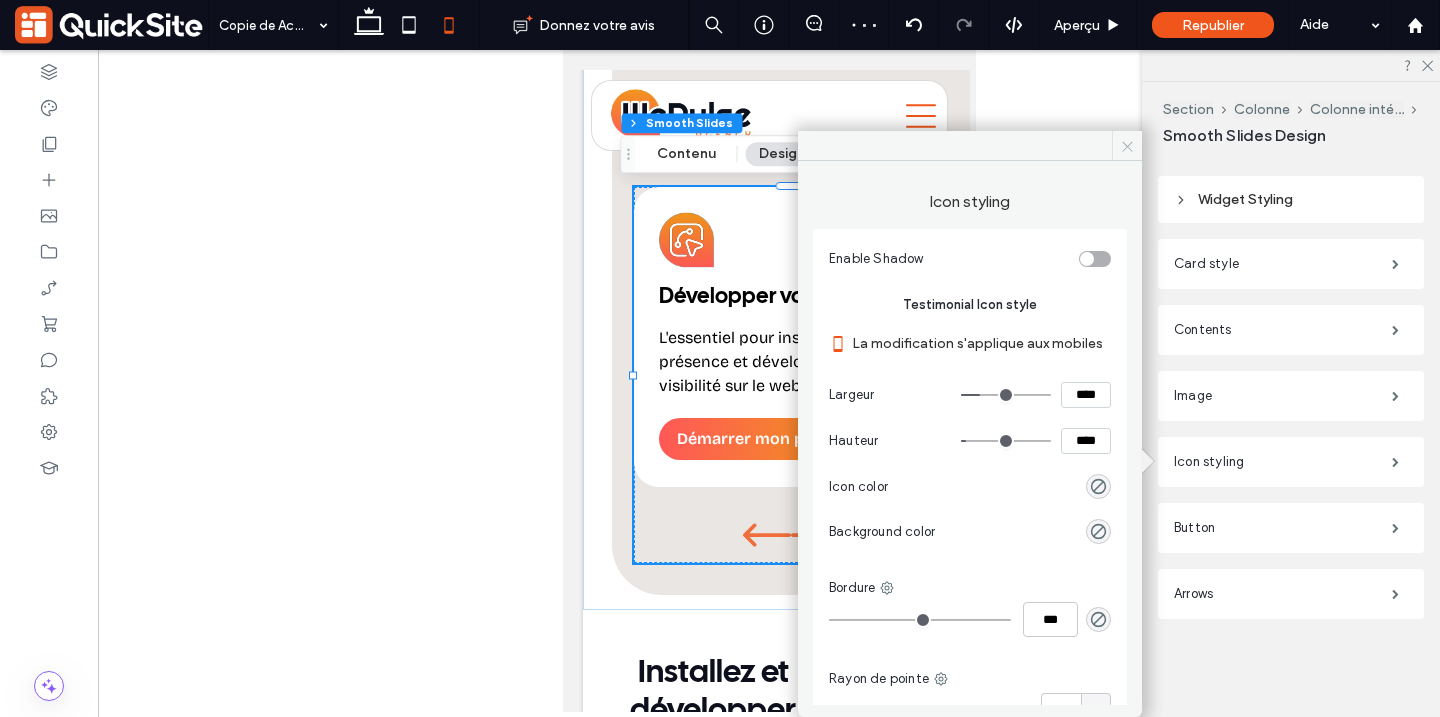 click 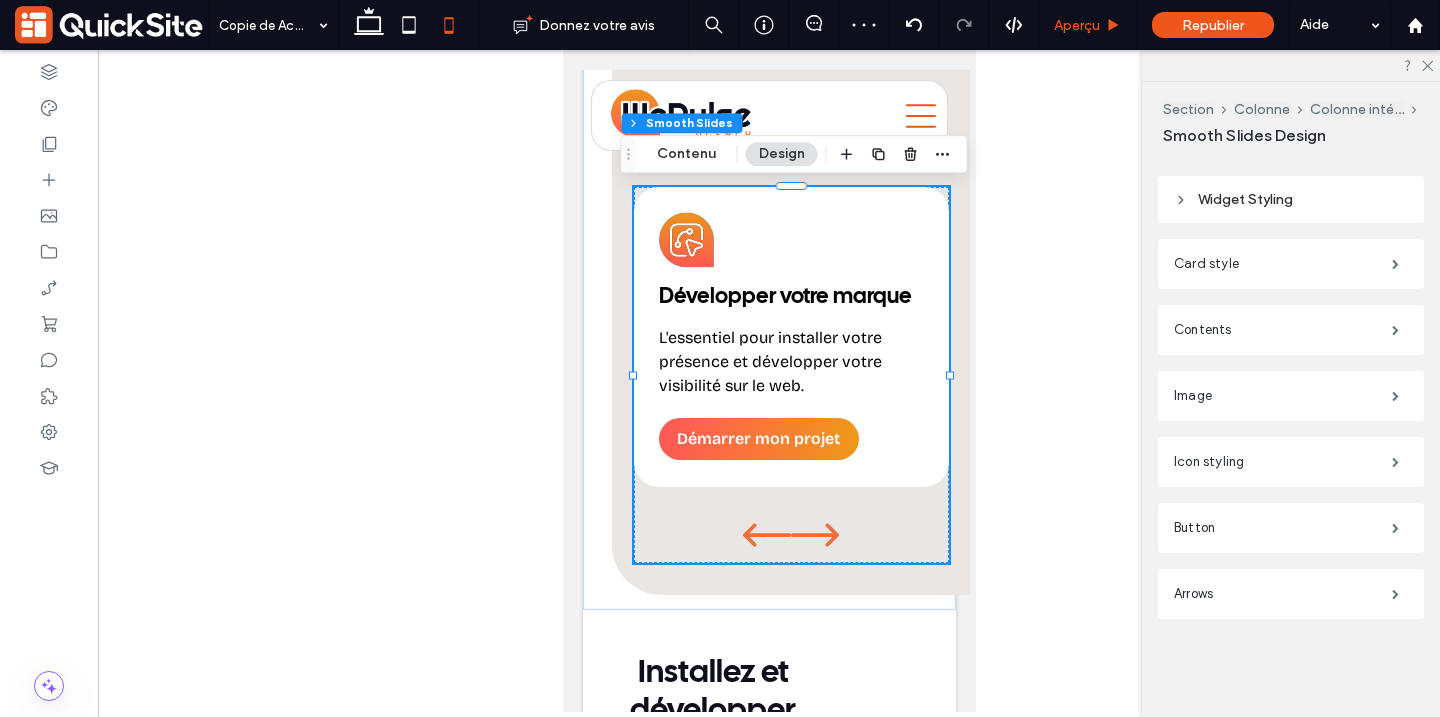 click on "Aperçu" at bounding box center [1077, 25] 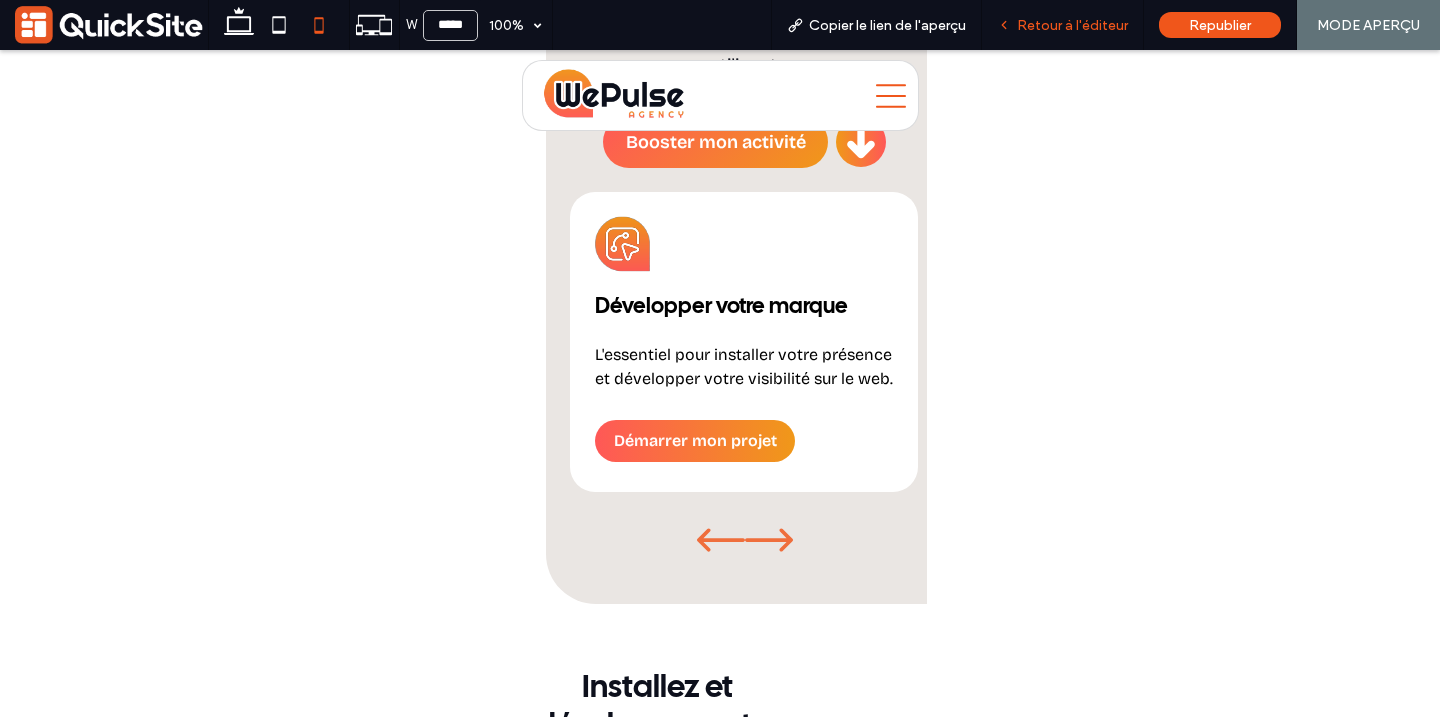 click on "Retour à l'éditeur" at bounding box center (1072, 25) 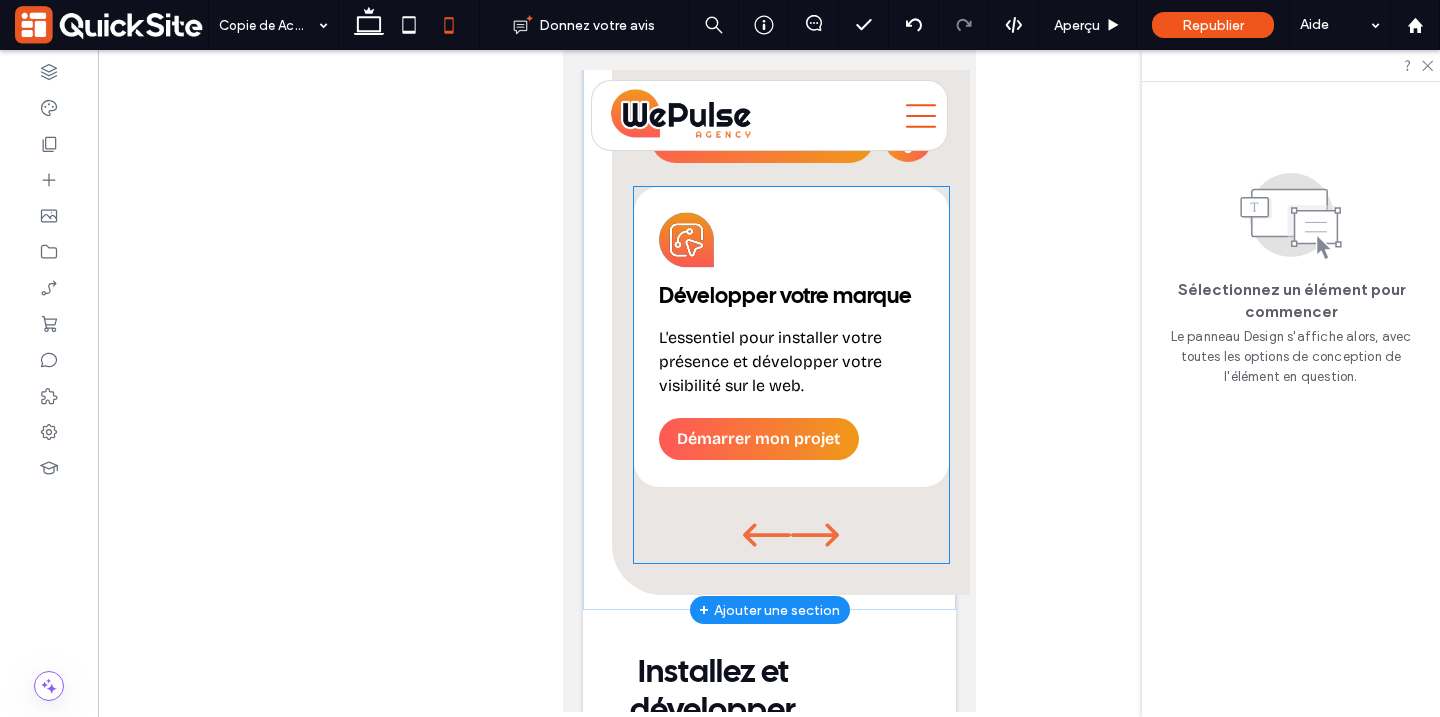 click on "Développer votre marque
L'essentiel pour installer votre présence et développer votre visibilité sur le web.
Démarrer mon projet" at bounding box center (790, 337) 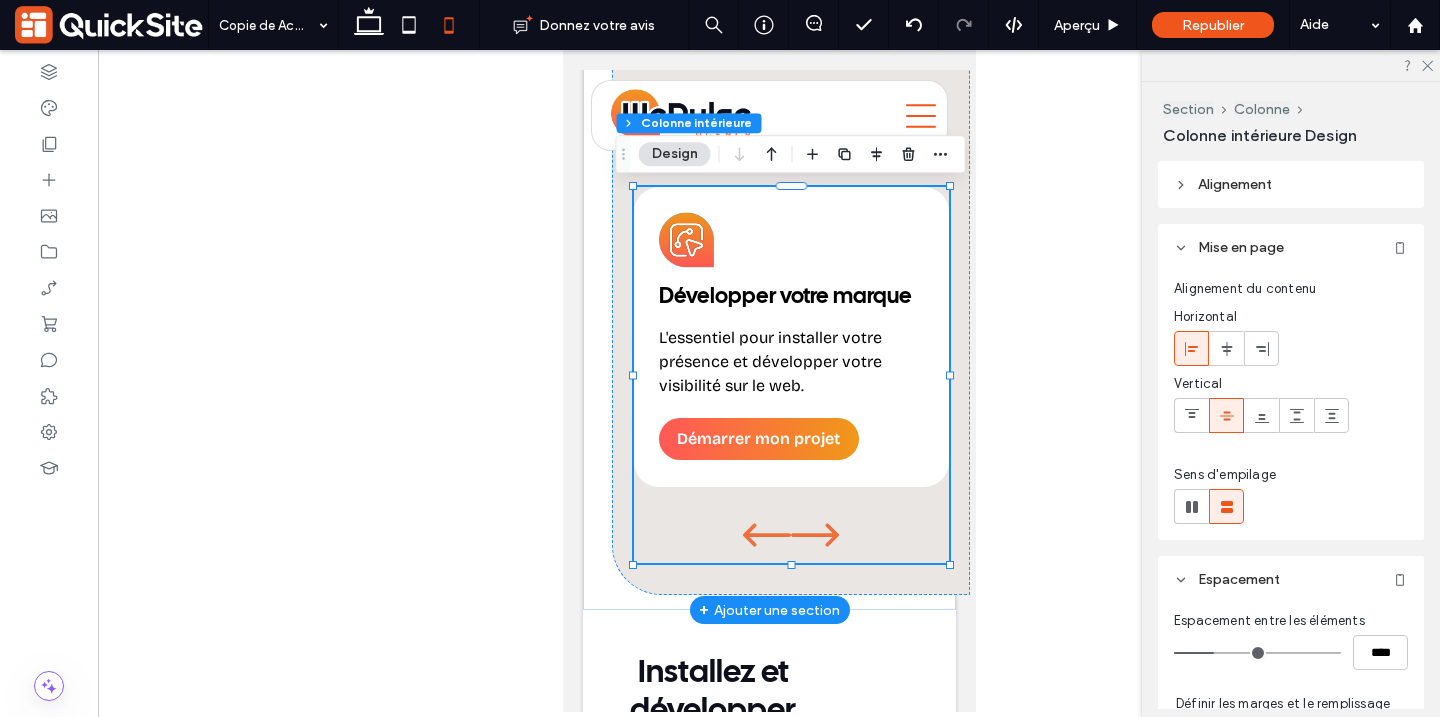 click on "L'essentiel pour installer votre présence et développer votre visibilité sur le web." at bounding box center [790, 362] 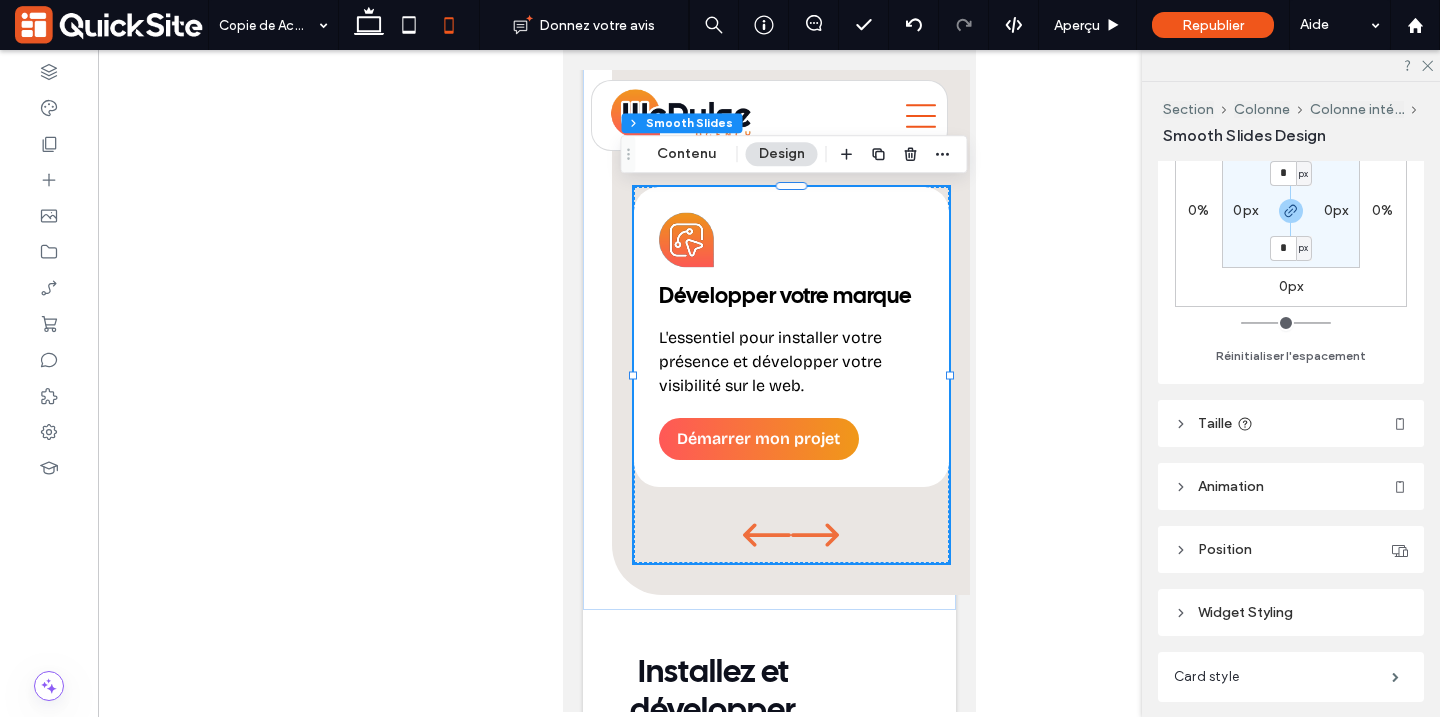 scroll, scrollTop: 666, scrollLeft: 0, axis: vertical 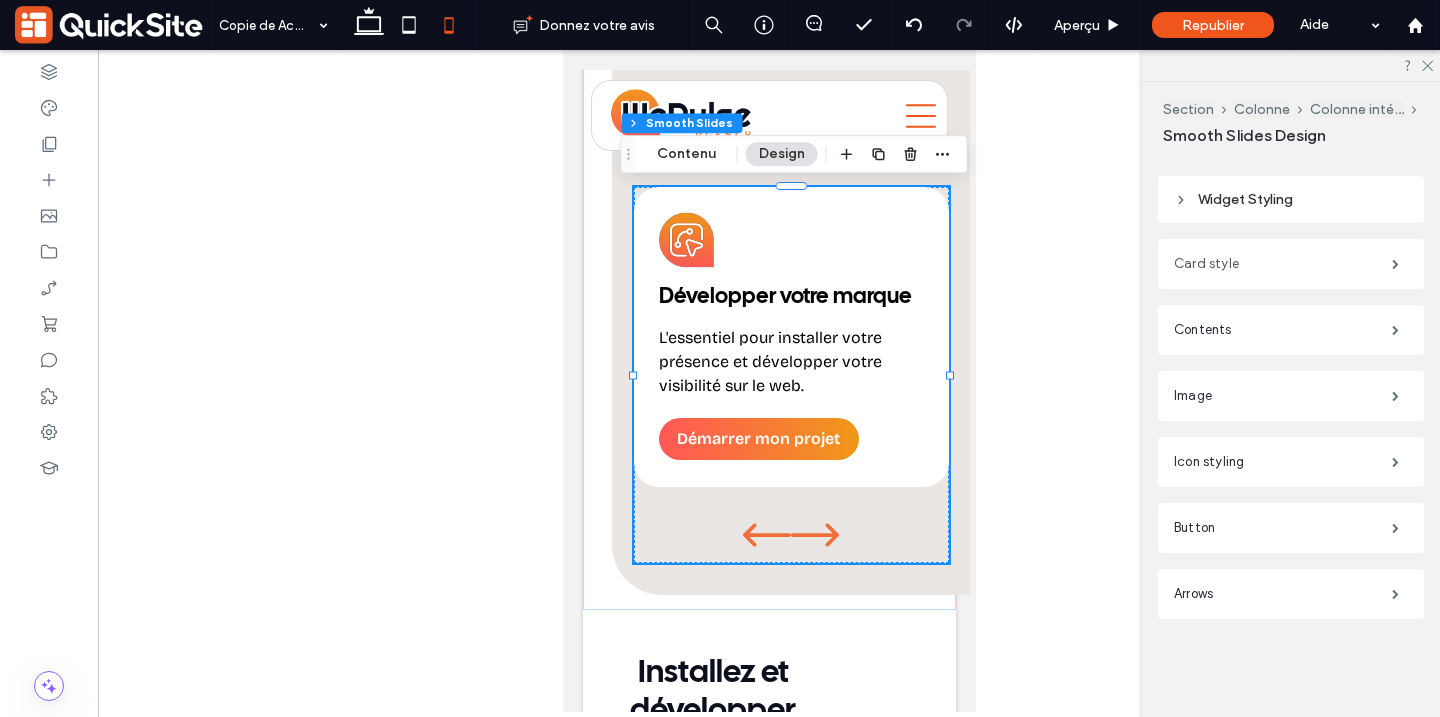 click on "Card style" at bounding box center (1283, 264) 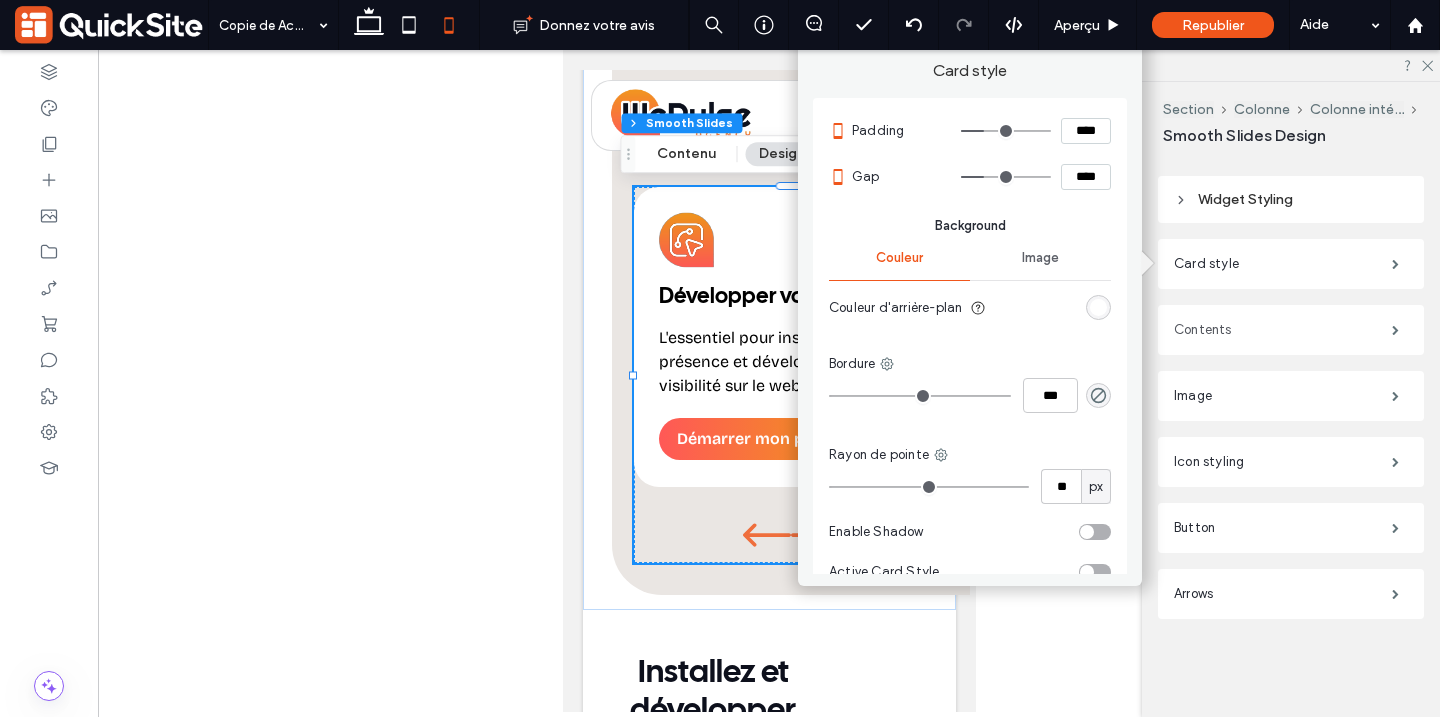 click on "Contents" at bounding box center [1283, 330] 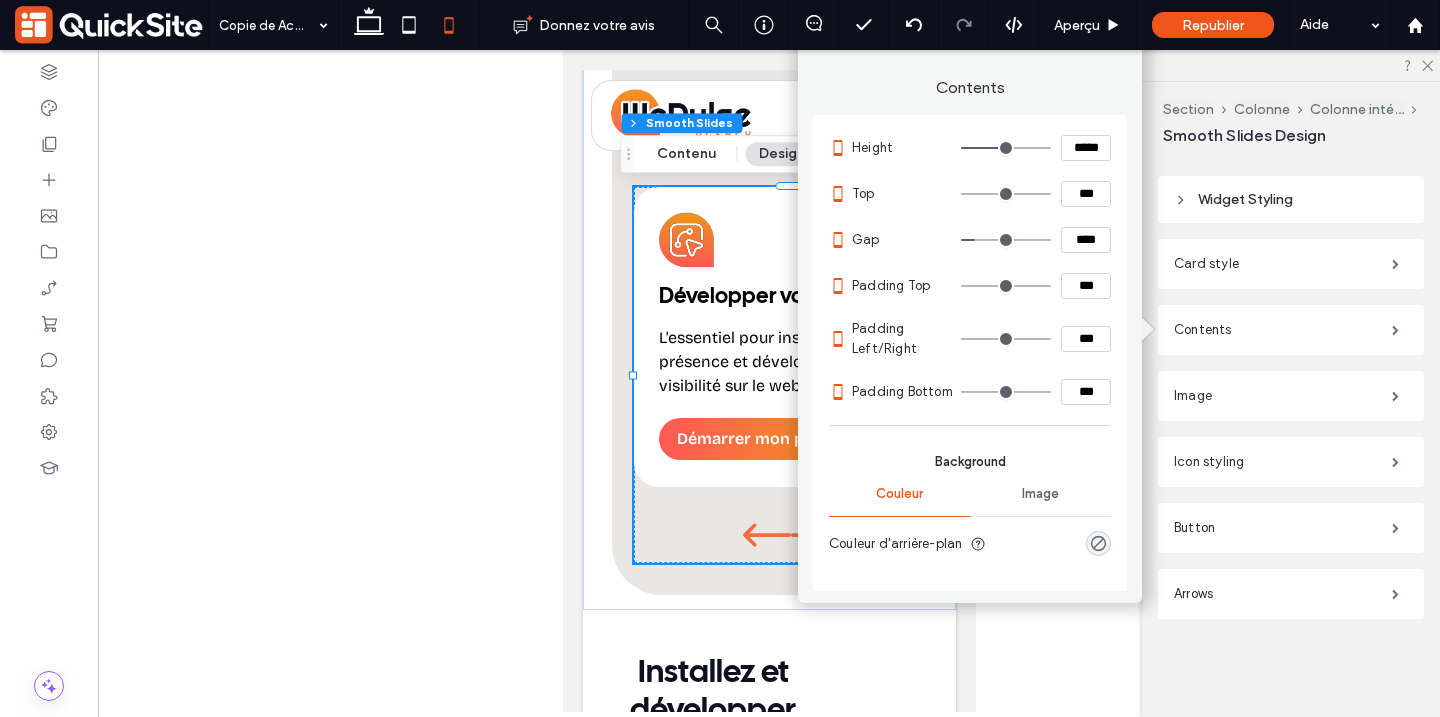 click on "*****" at bounding box center (1086, 148) 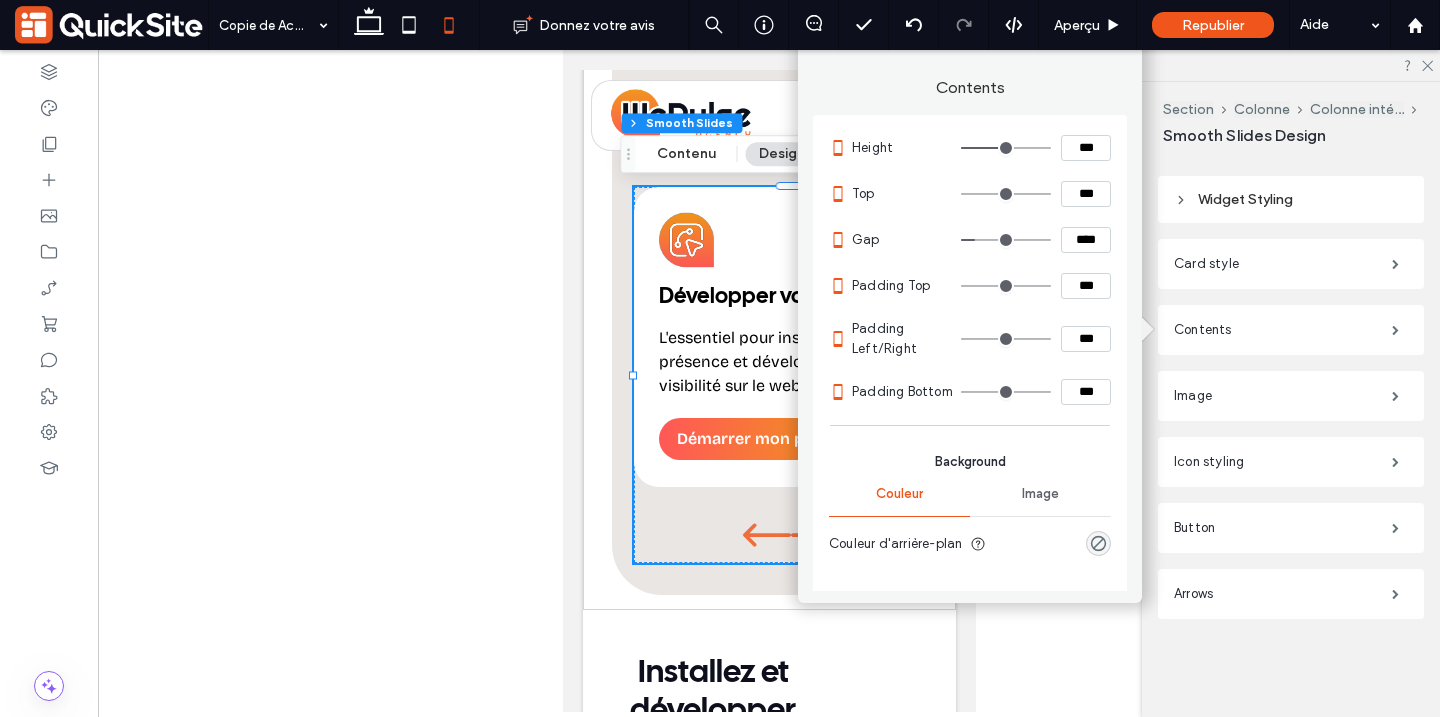 type on "*****" 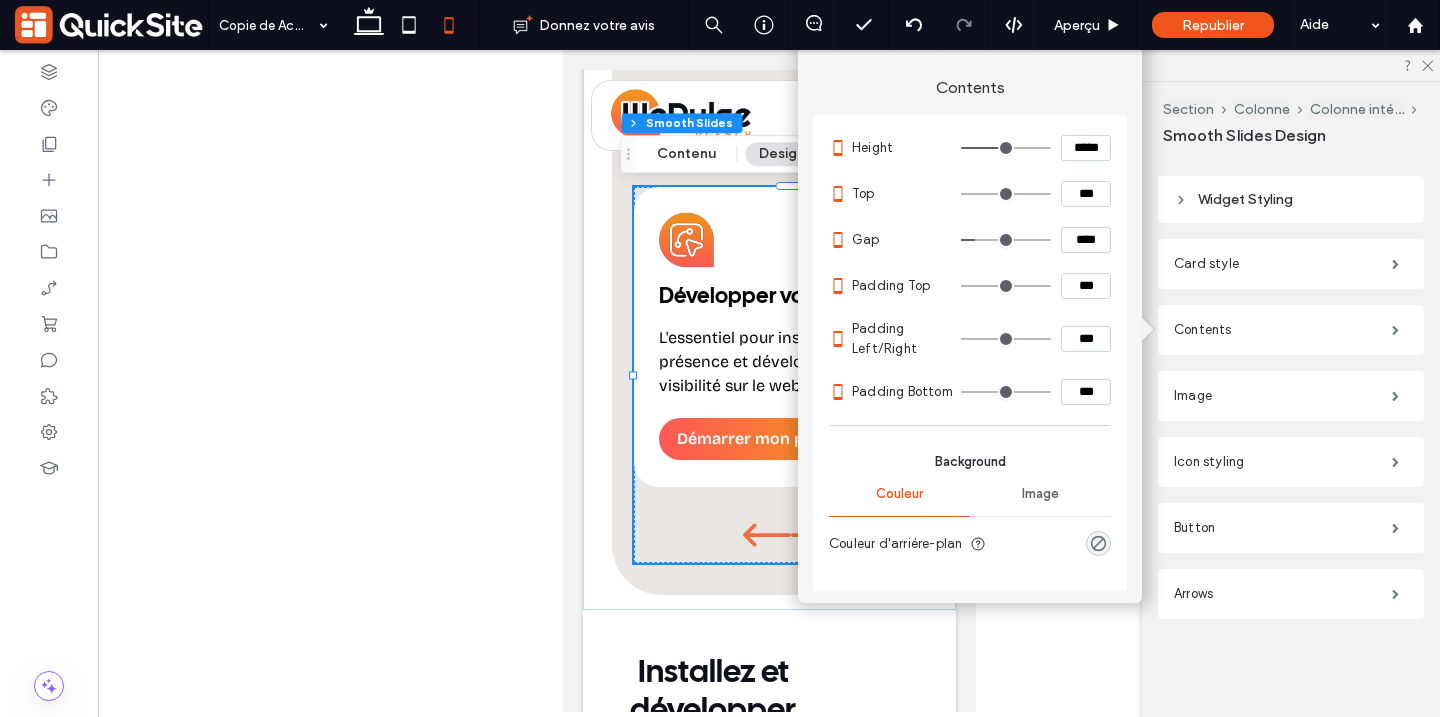 type on "***" 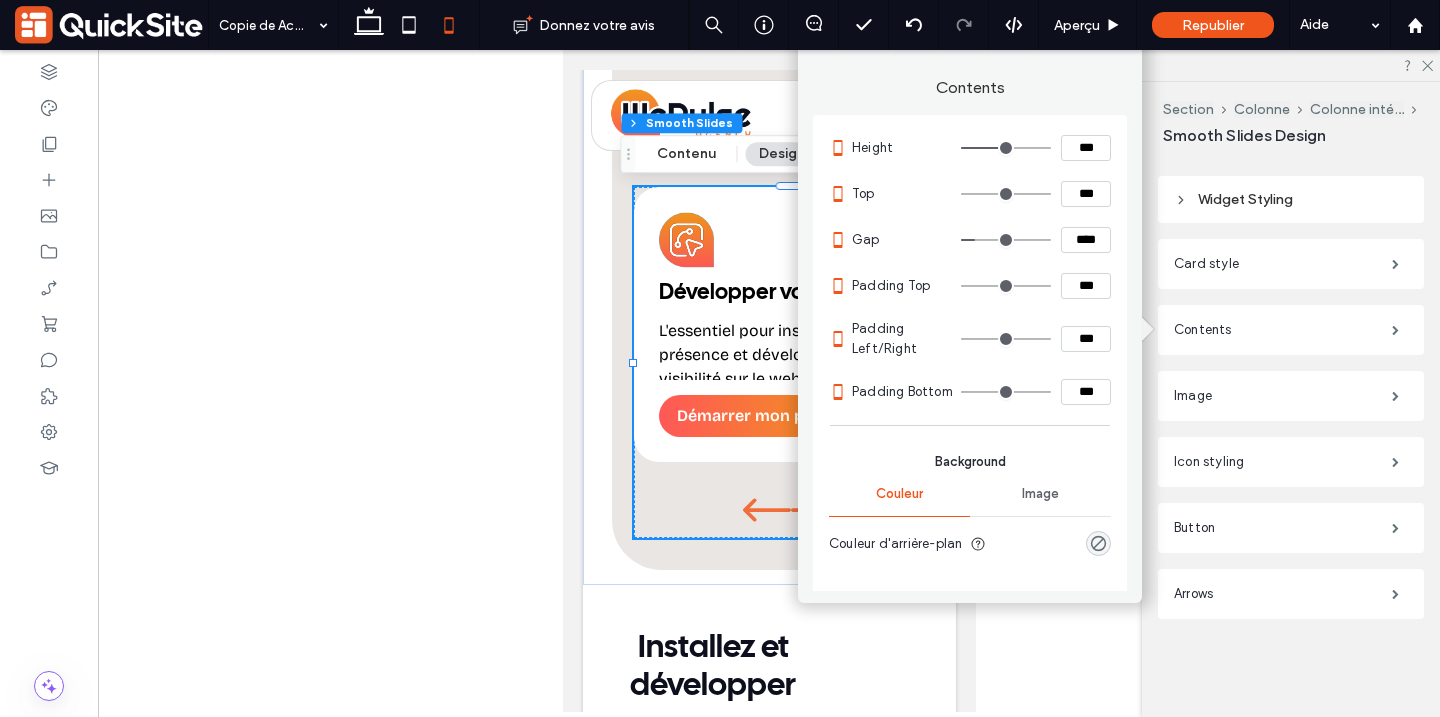 type on "*****" 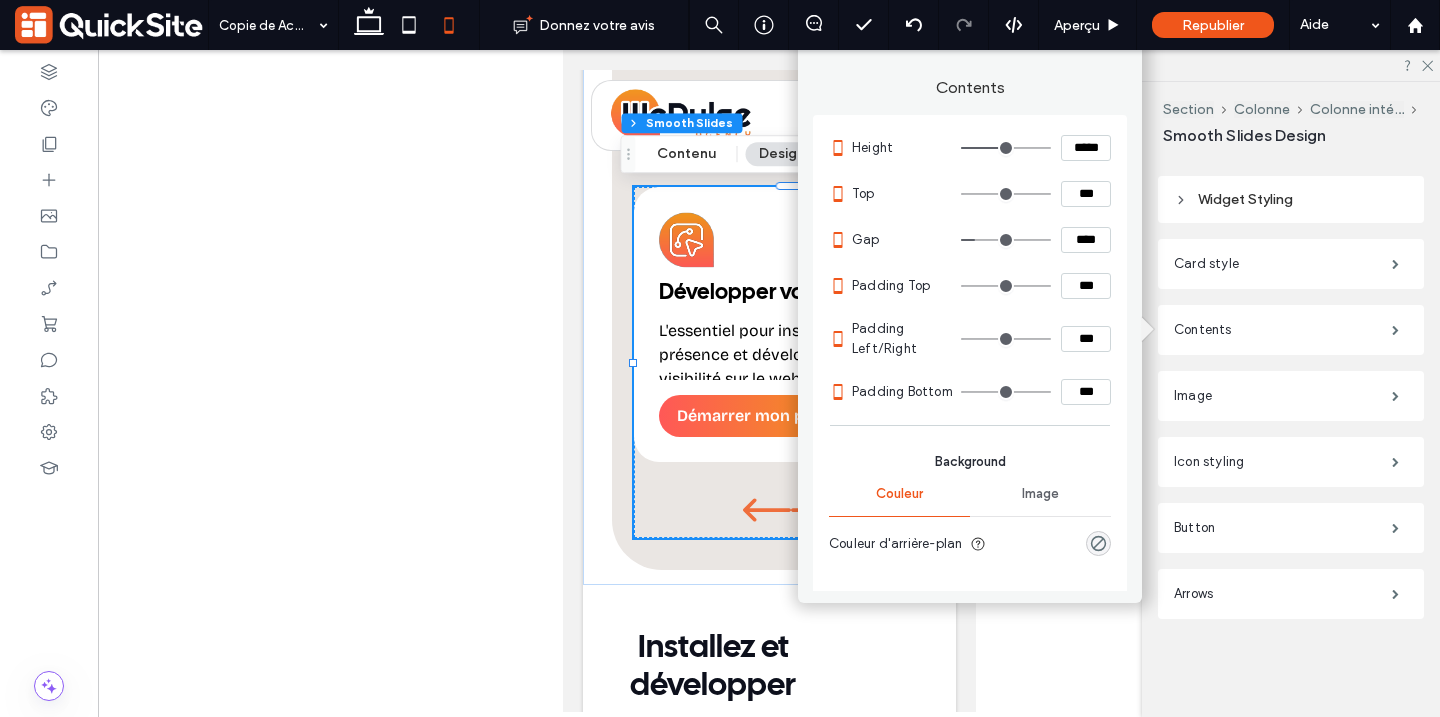 type on "***" 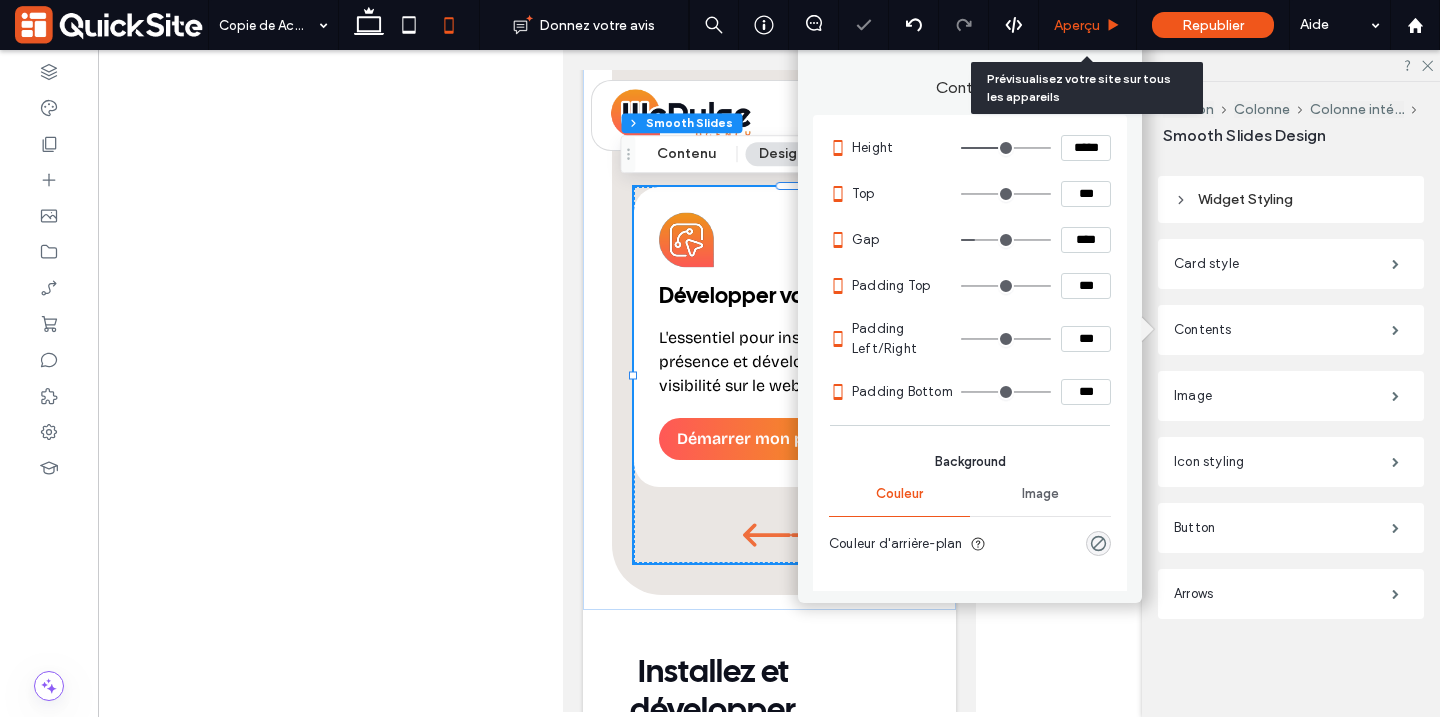 click on "Aperçu" at bounding box center (1077, 25) 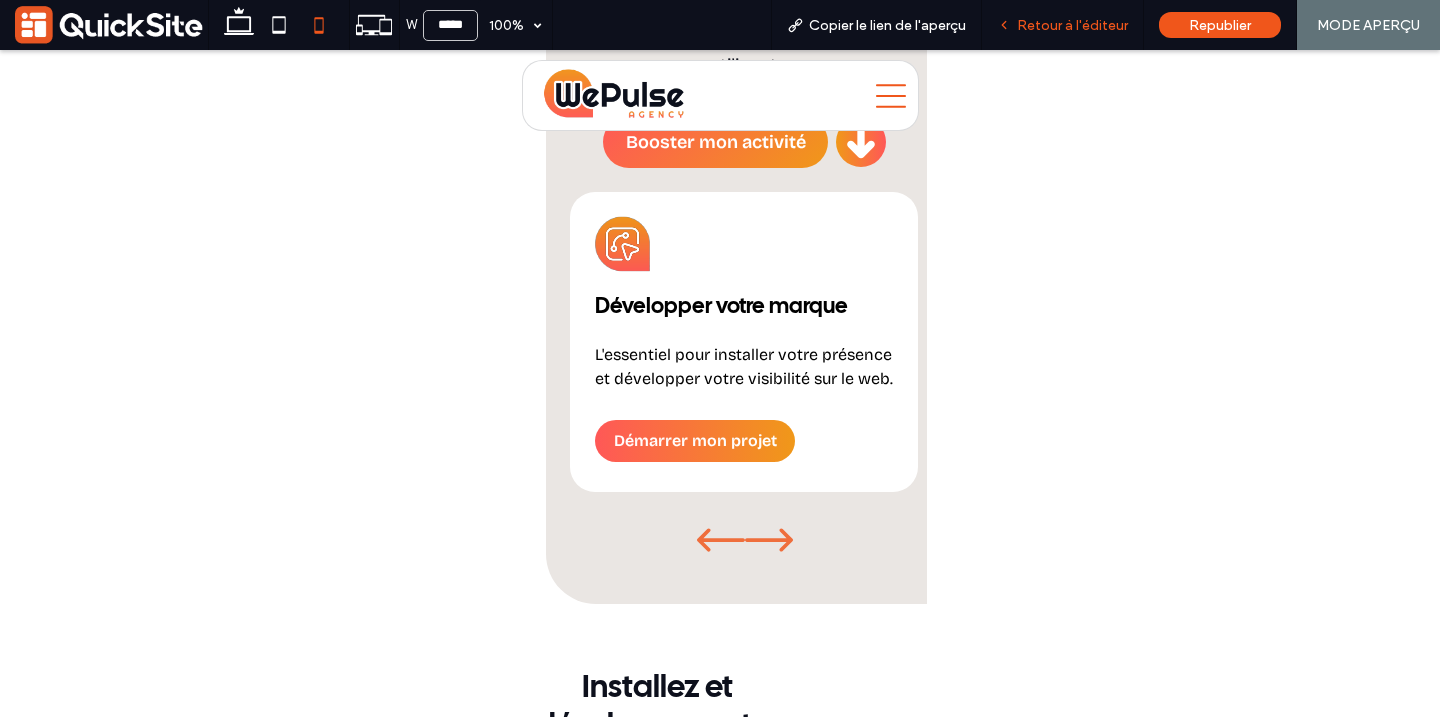 click on "Retour à l'éditeur" at bounding box center [1072, 25] 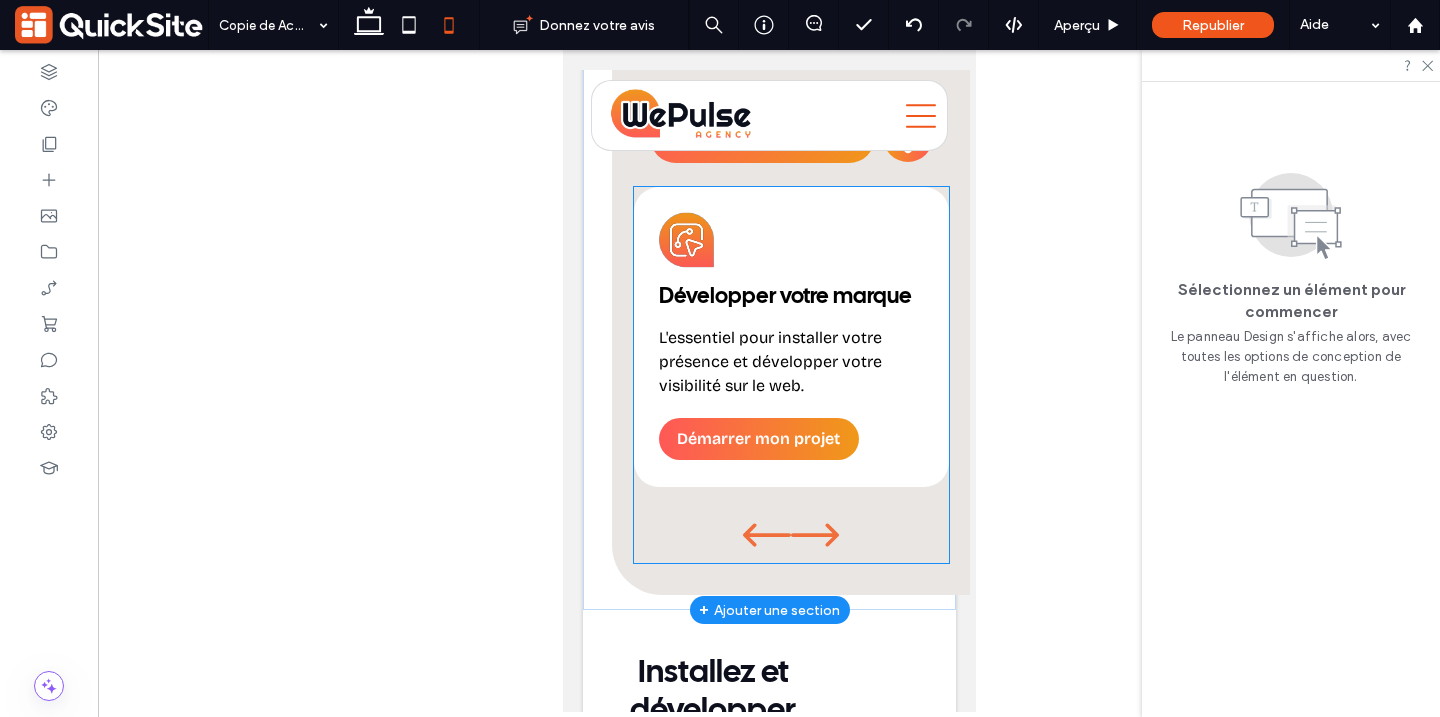 click at bounding box center [790, 537] 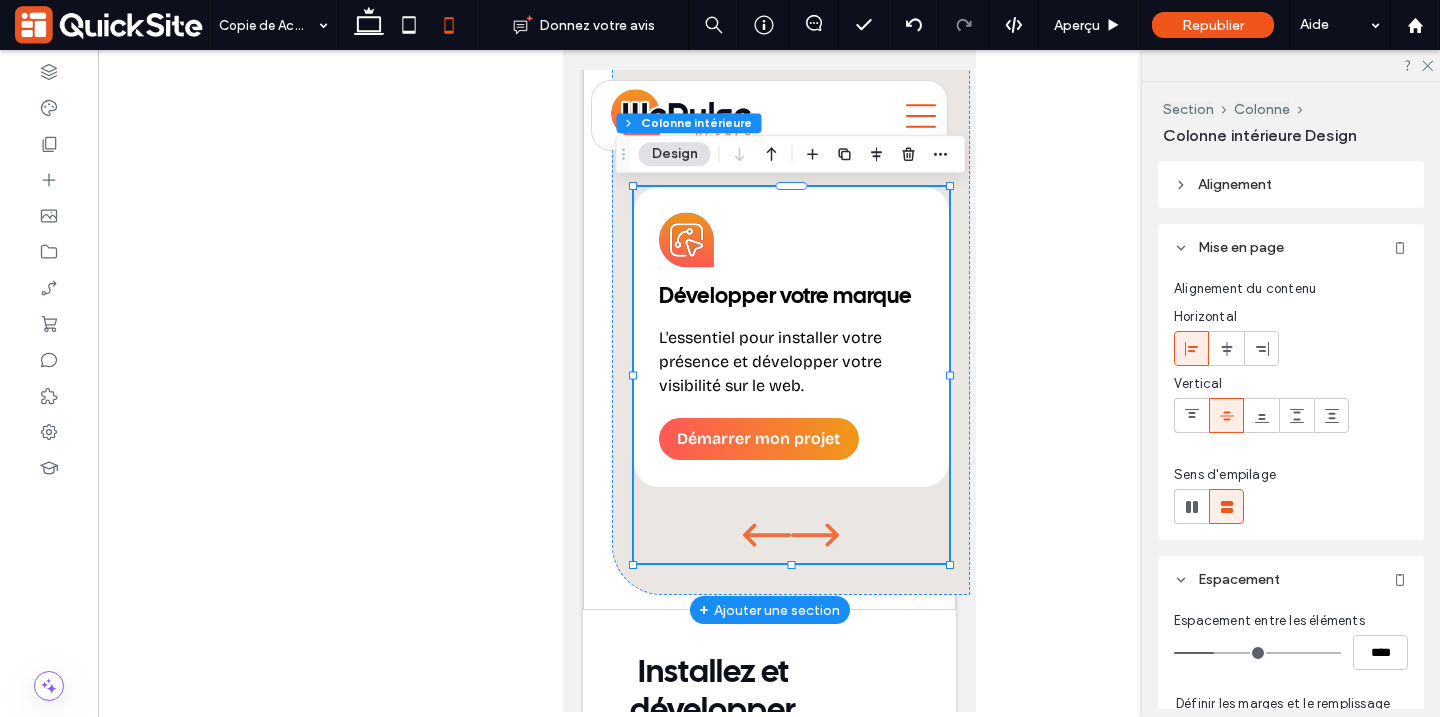 click at bounding box center [790, 537] 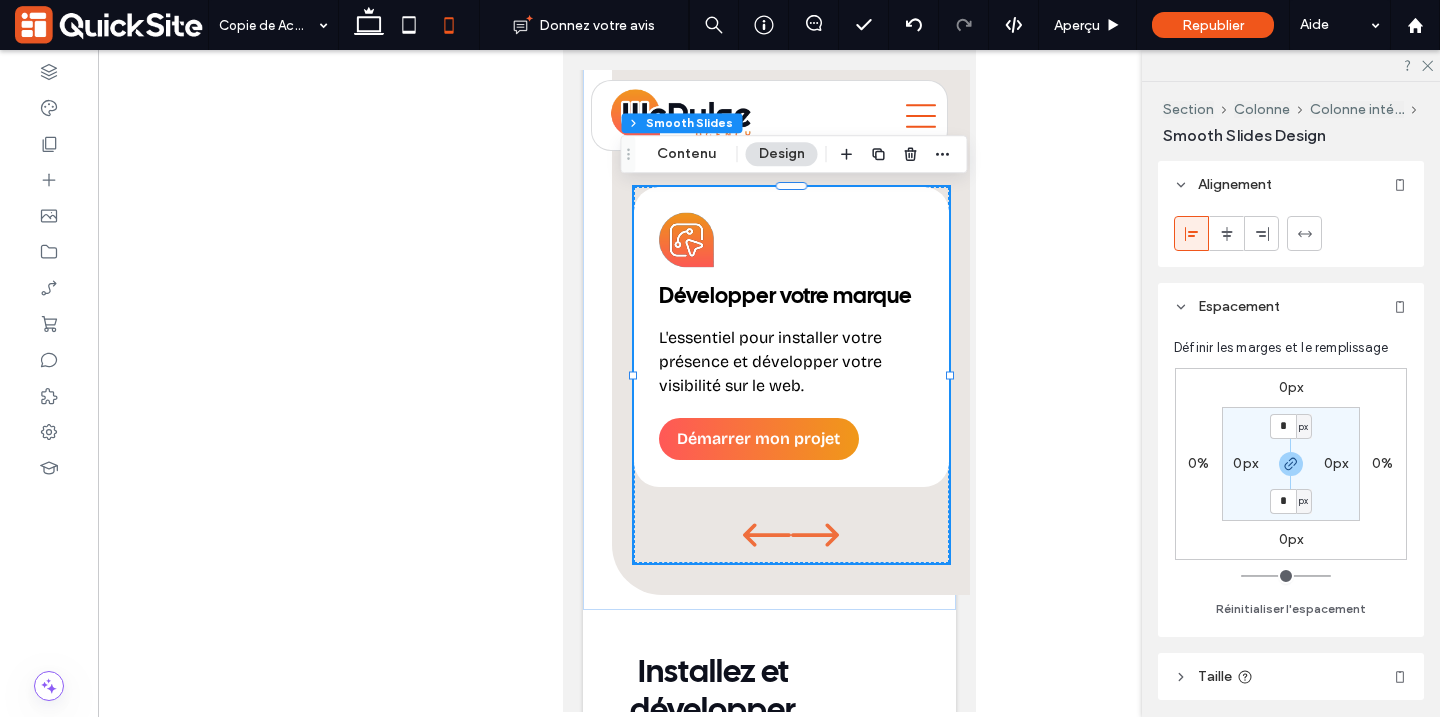 scroll, scrollTop: 666, scrollLeft: 0, axis: vertical 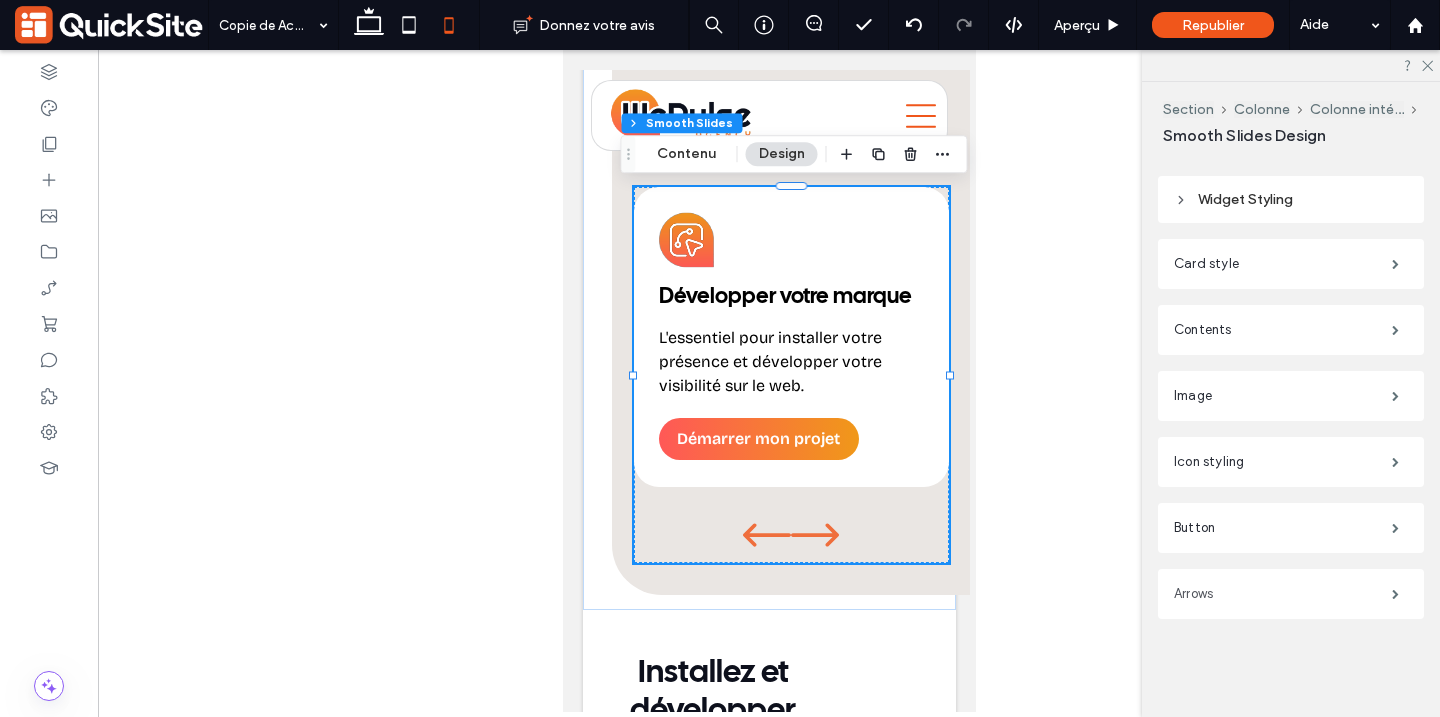 click on "Arrows" at bounding box center [1283, 594] 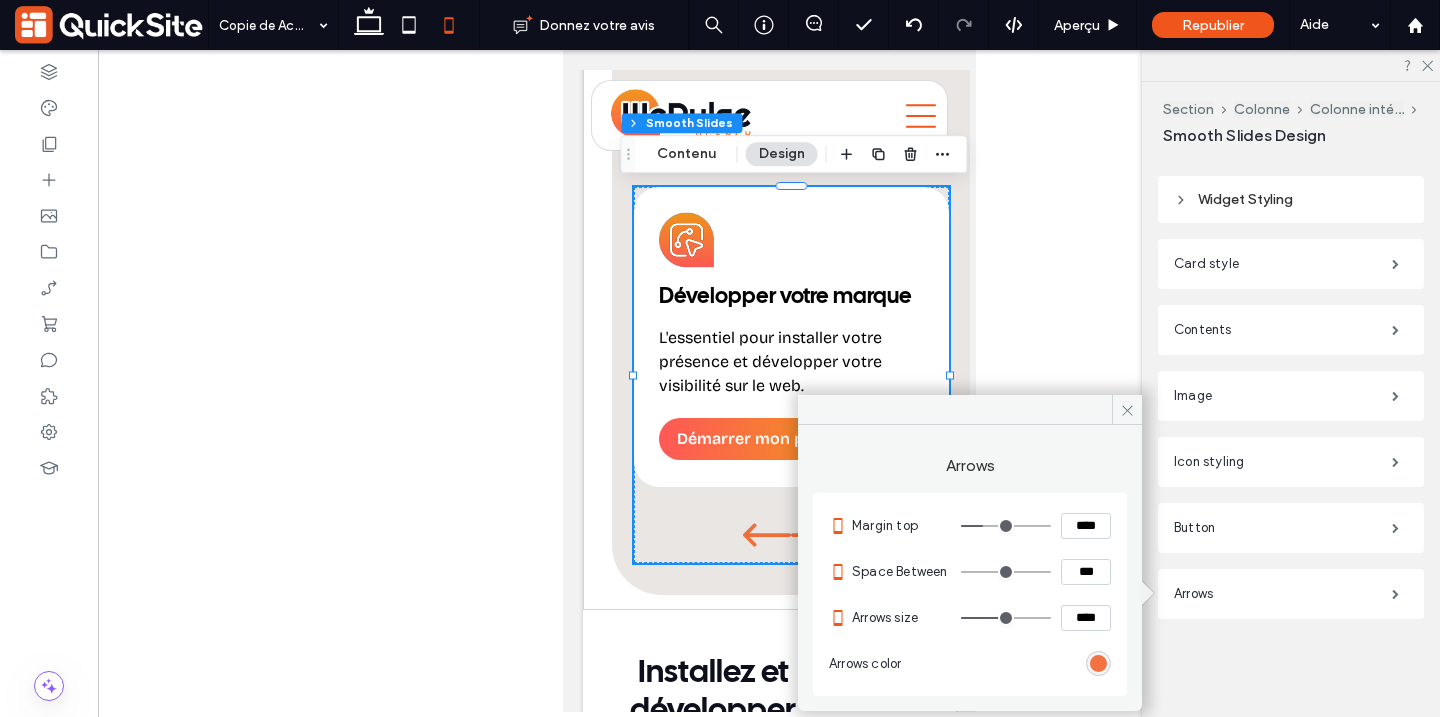 click on "***" at bounding box center (1086, 572) 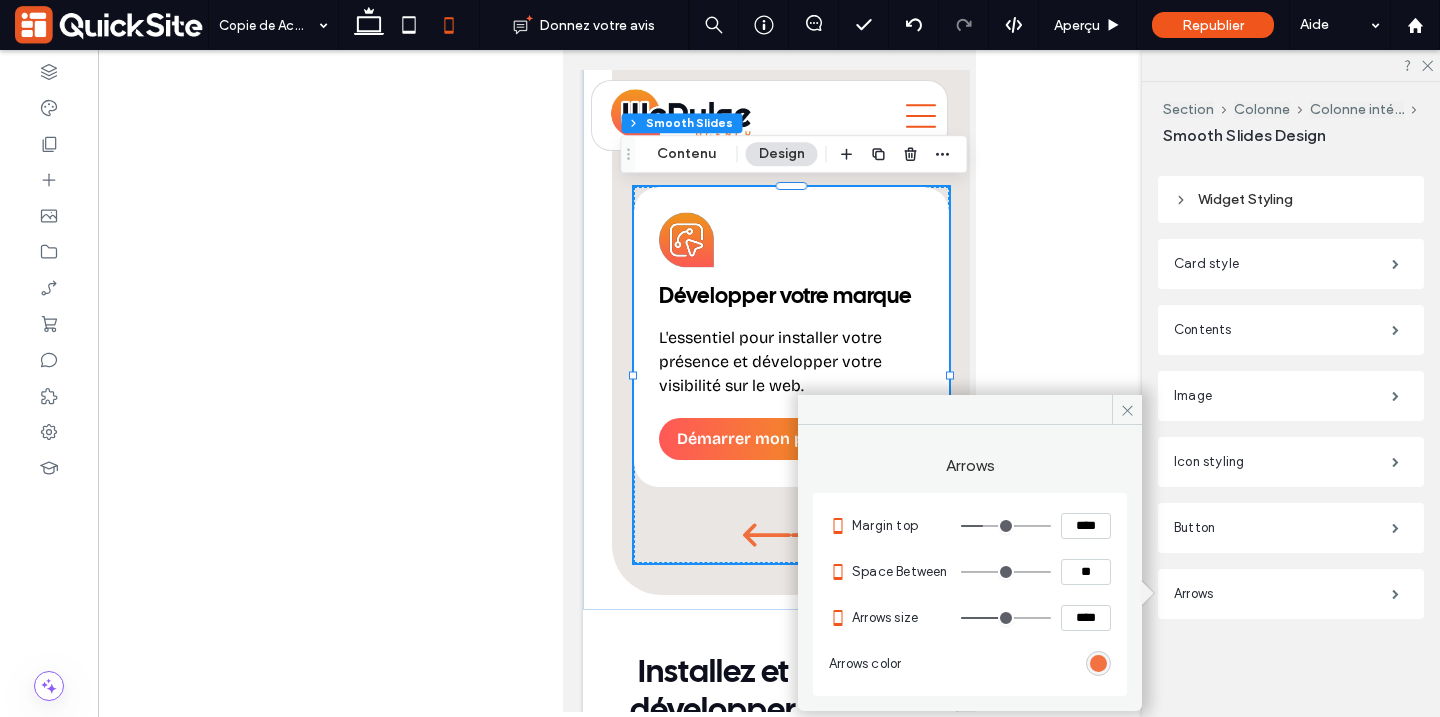 type on "****" 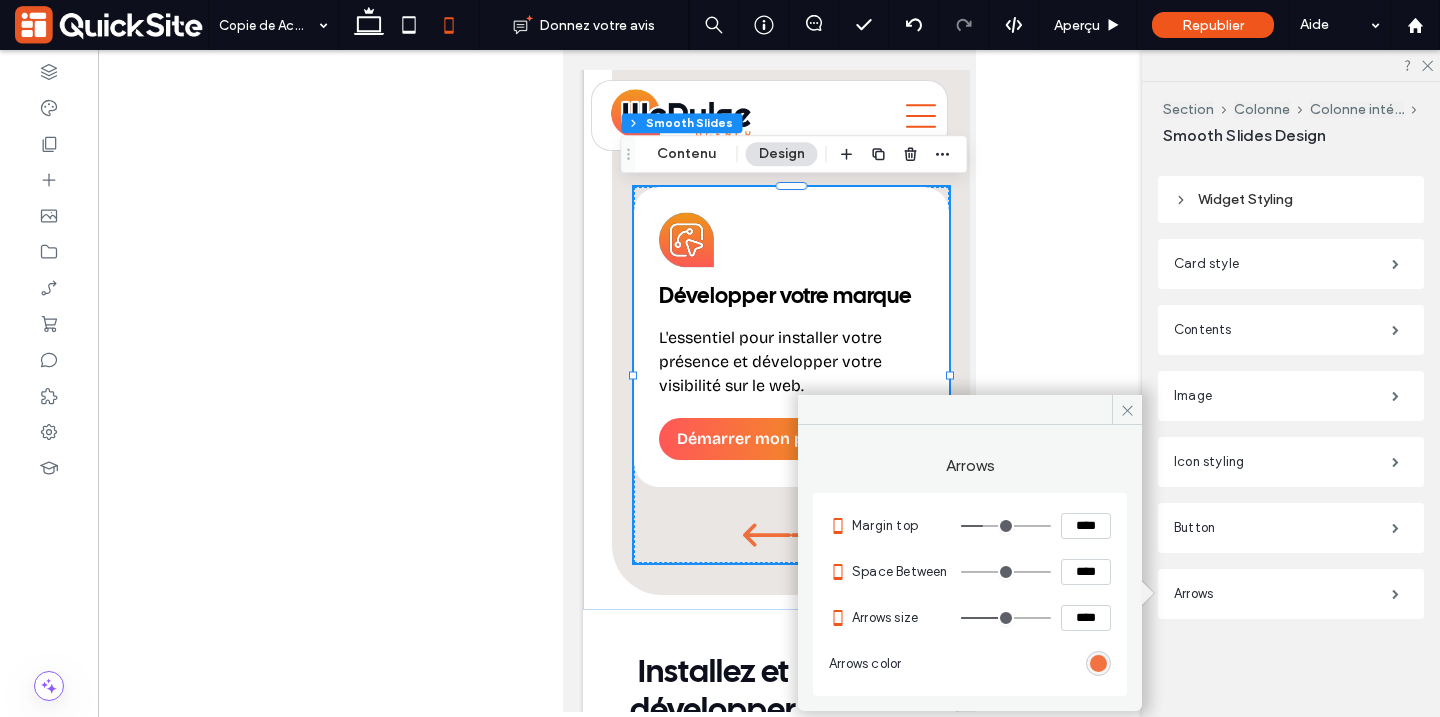 type on "**" 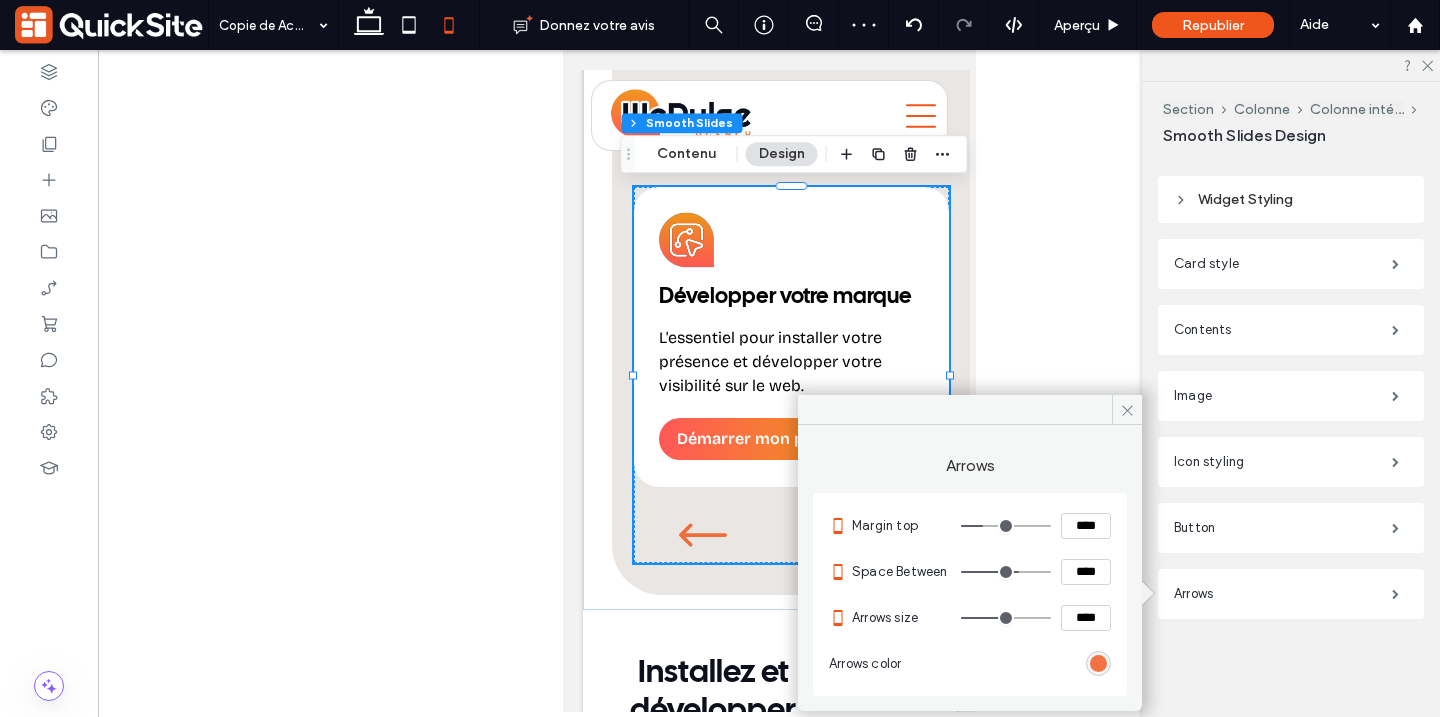 click on "****" at bounding box center [1086, 618] 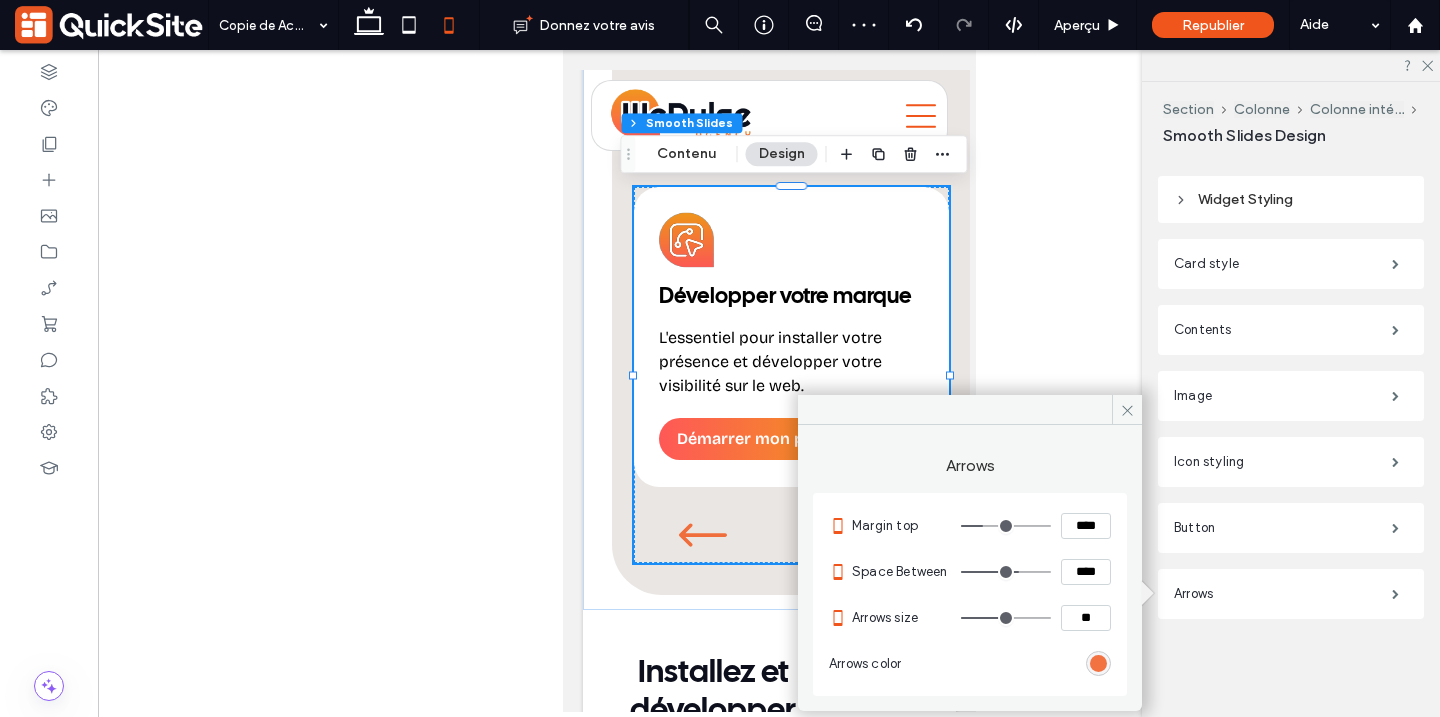 type on "****" 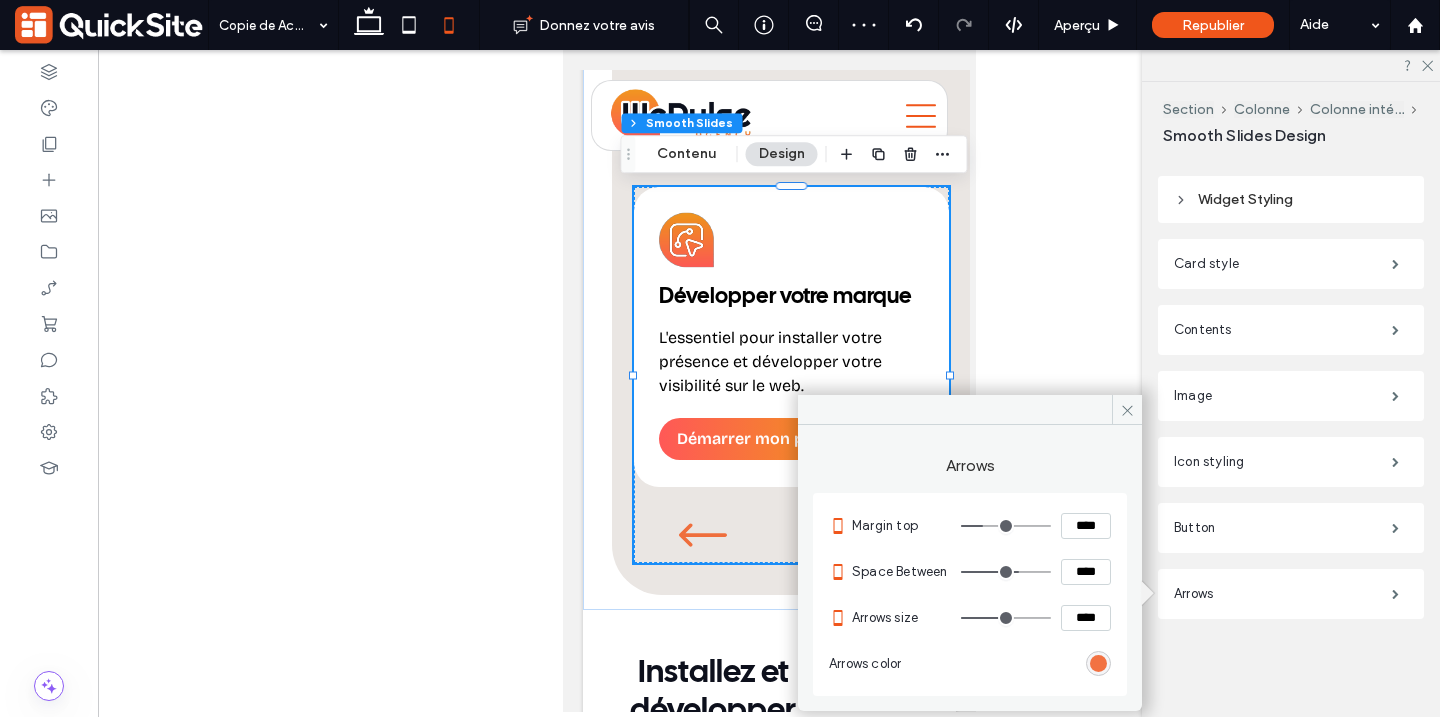 type on "**" 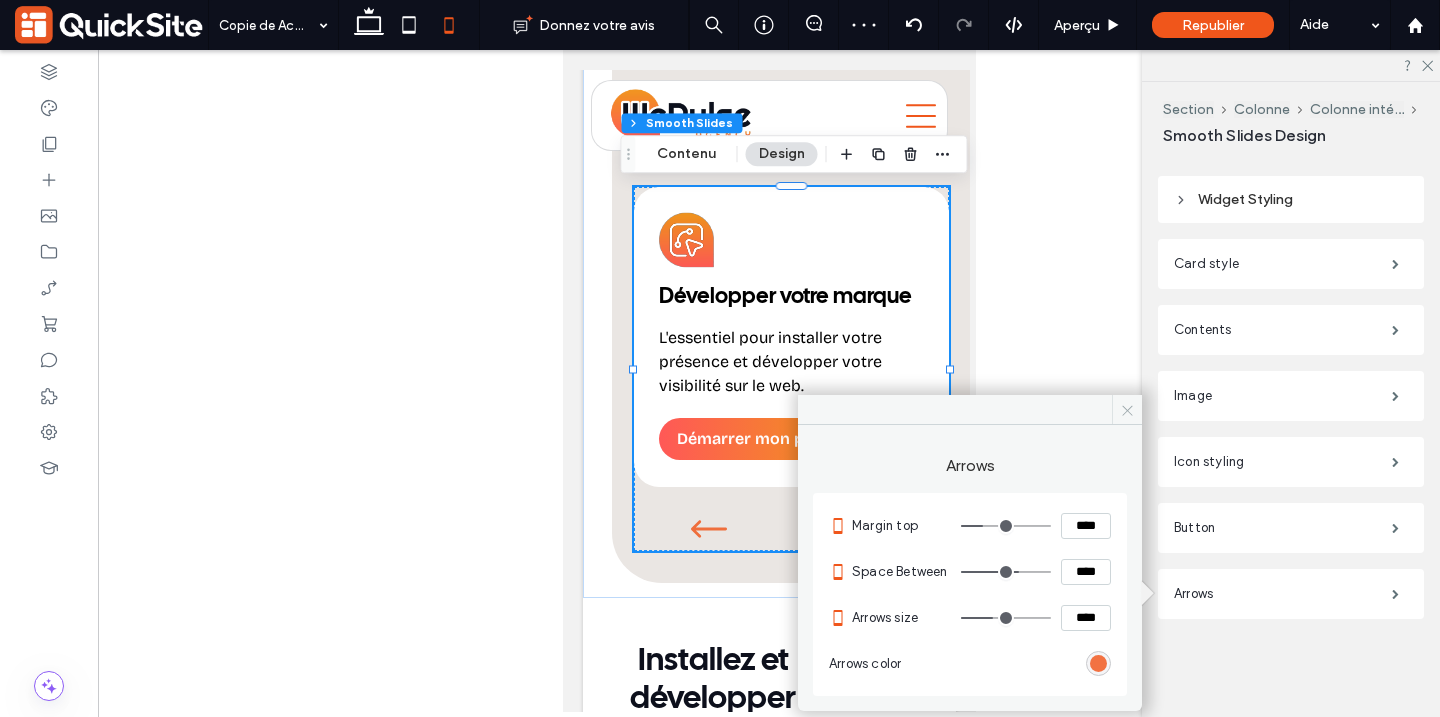 click at bounding box center [1127, 410] 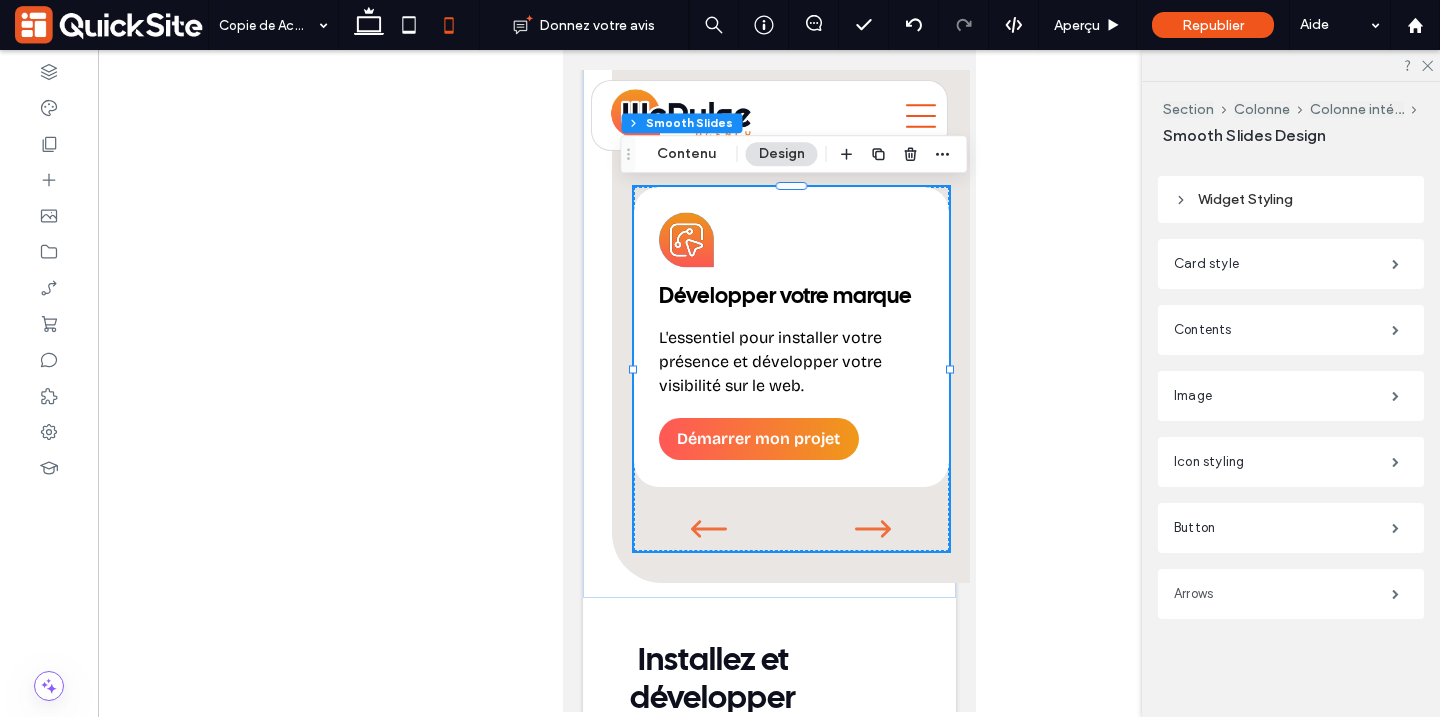 click on "Arrows" at bounding box center (1283, 594) 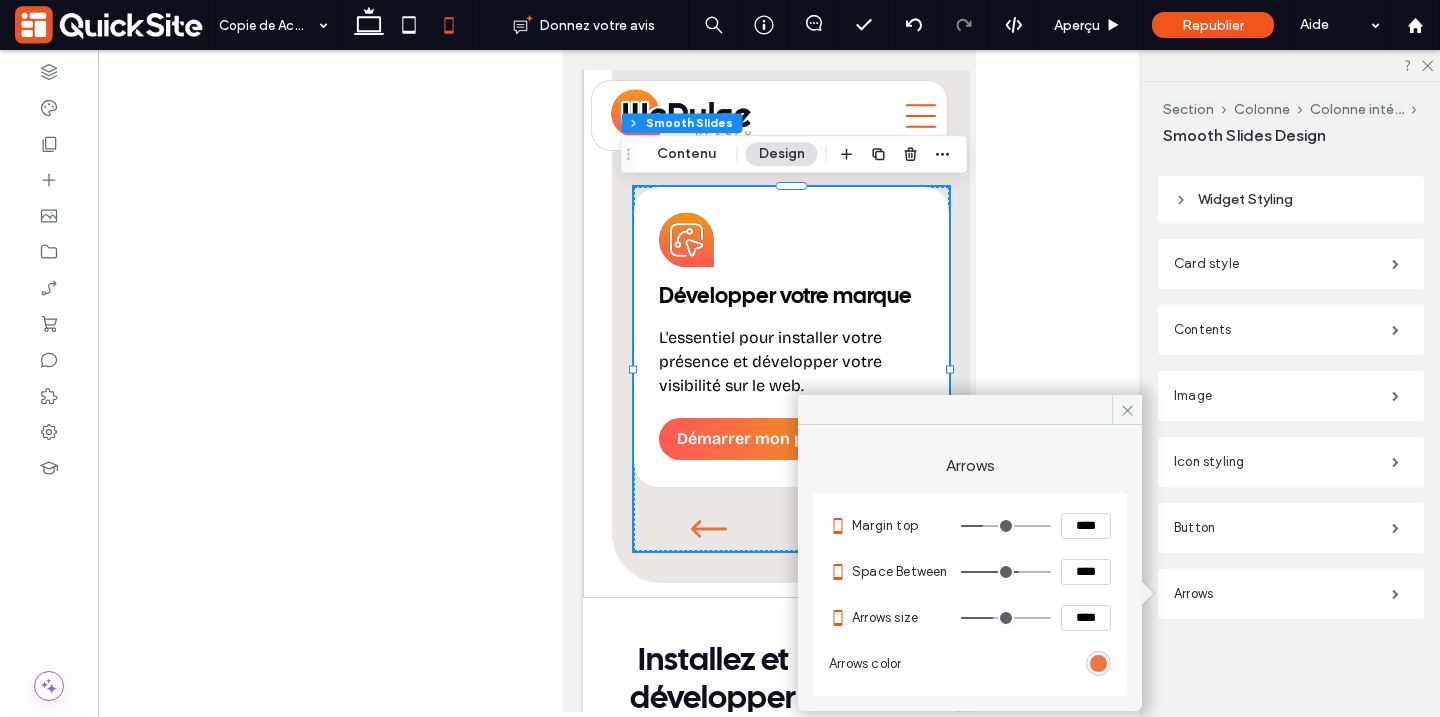 click on "****" at bounding box center (1086, 572) 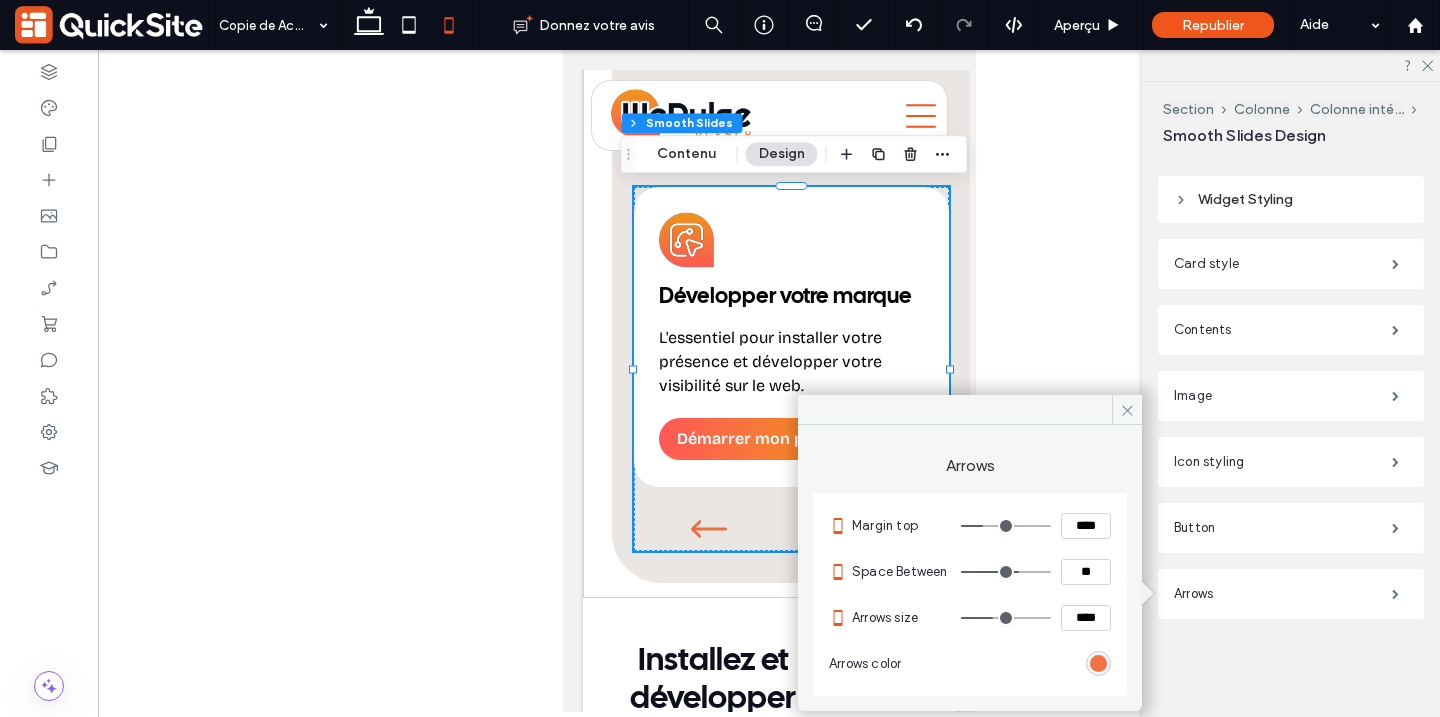 type on "*" 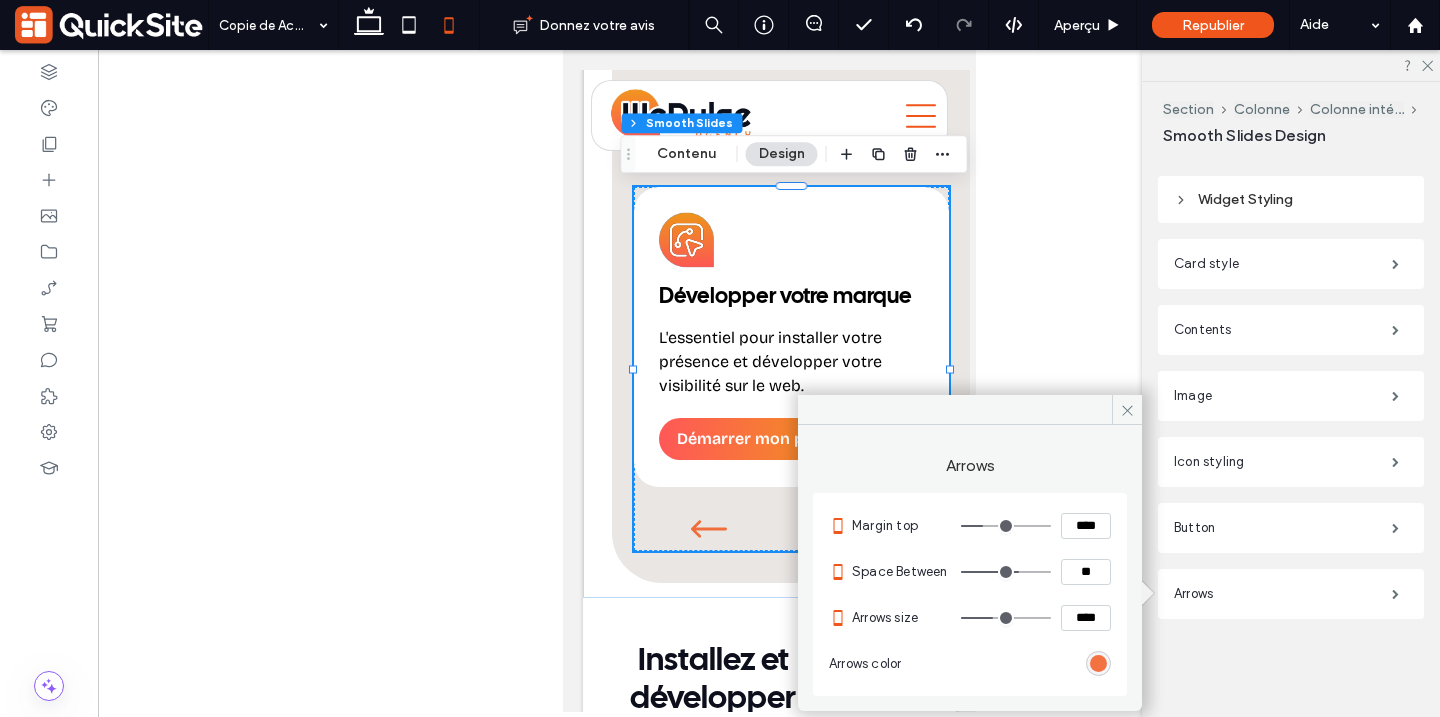 type on "****" 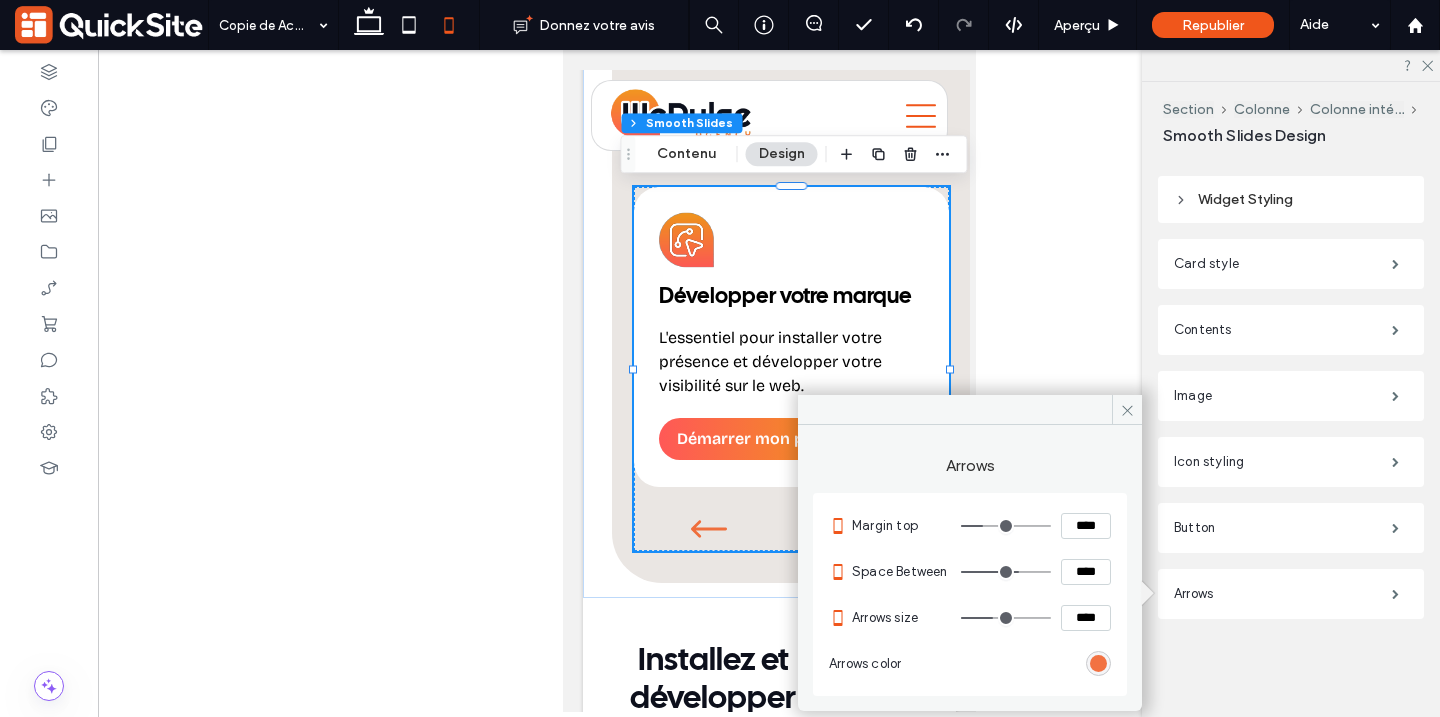 type on "**" 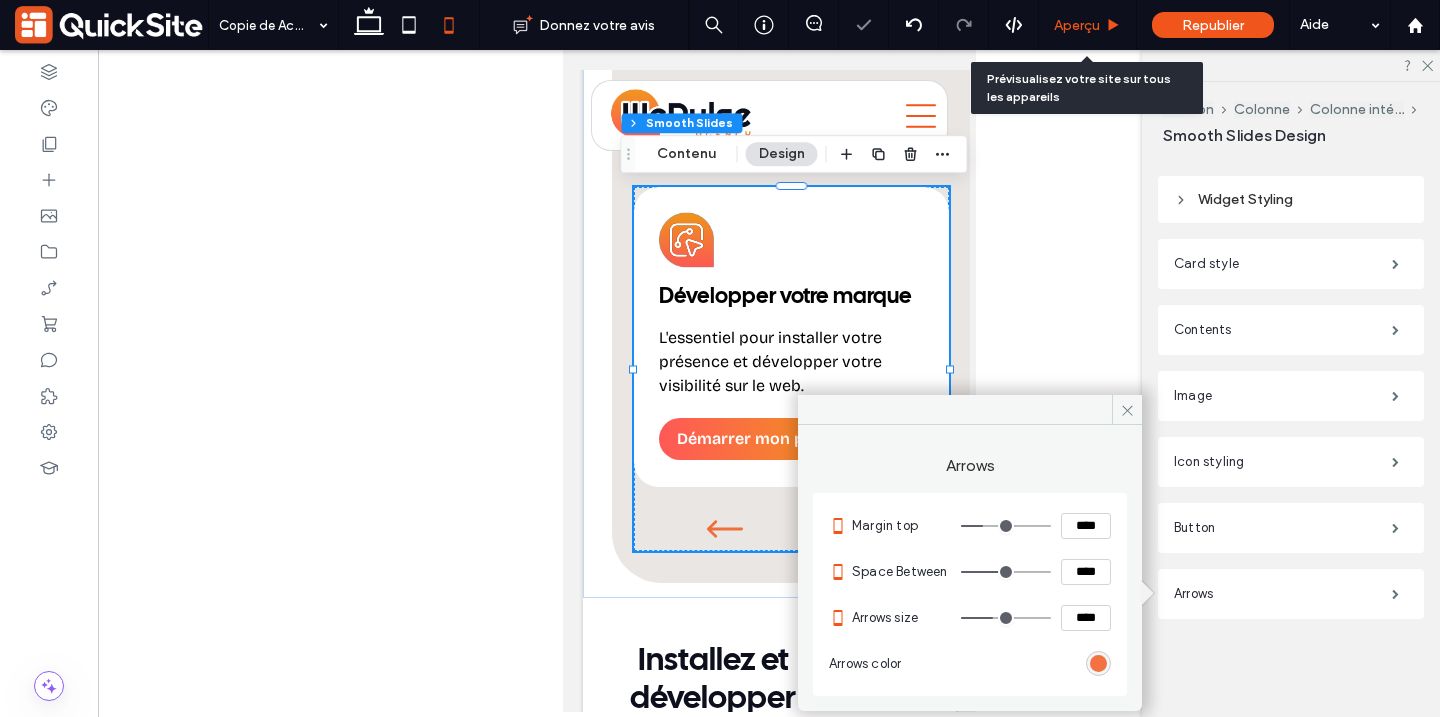 click on "Aperçu" at bounding box center [1088, 25] 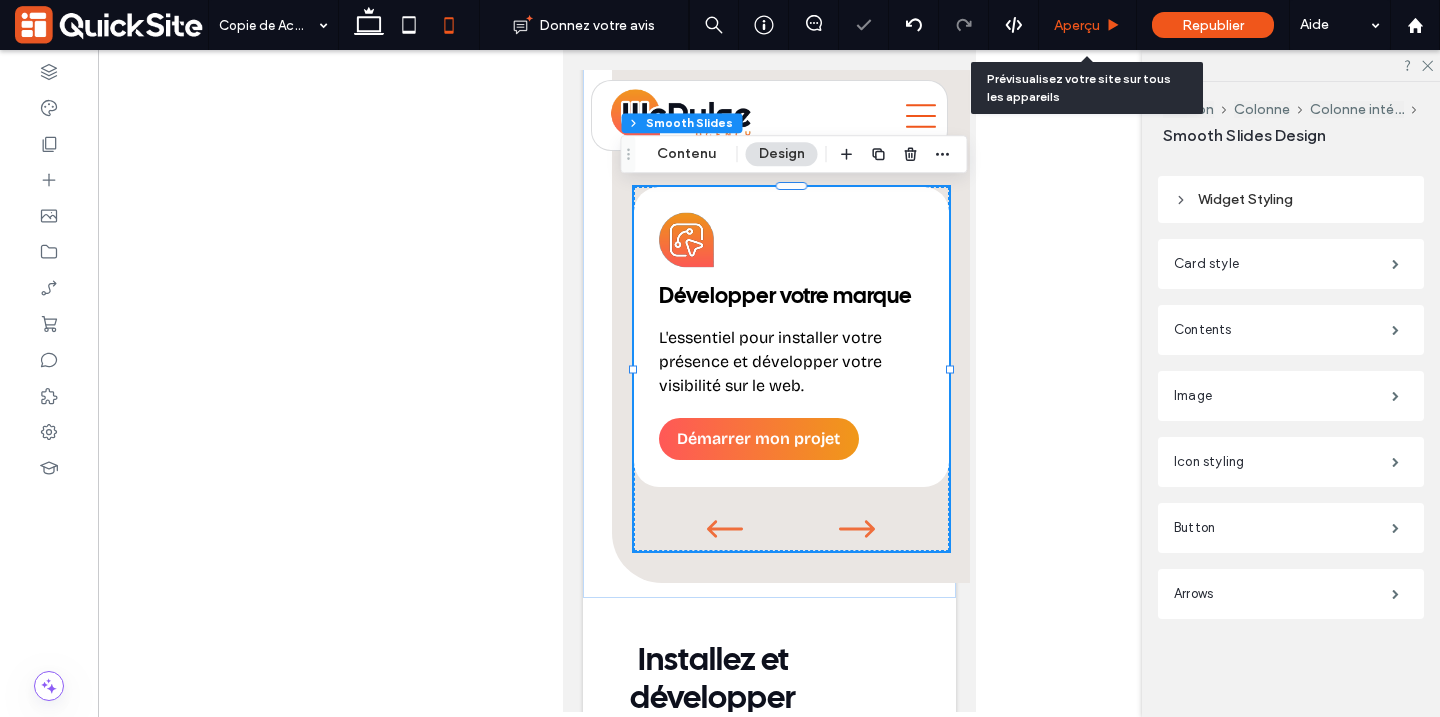 click on "Aperçu" at bounding box center [1077, 25] 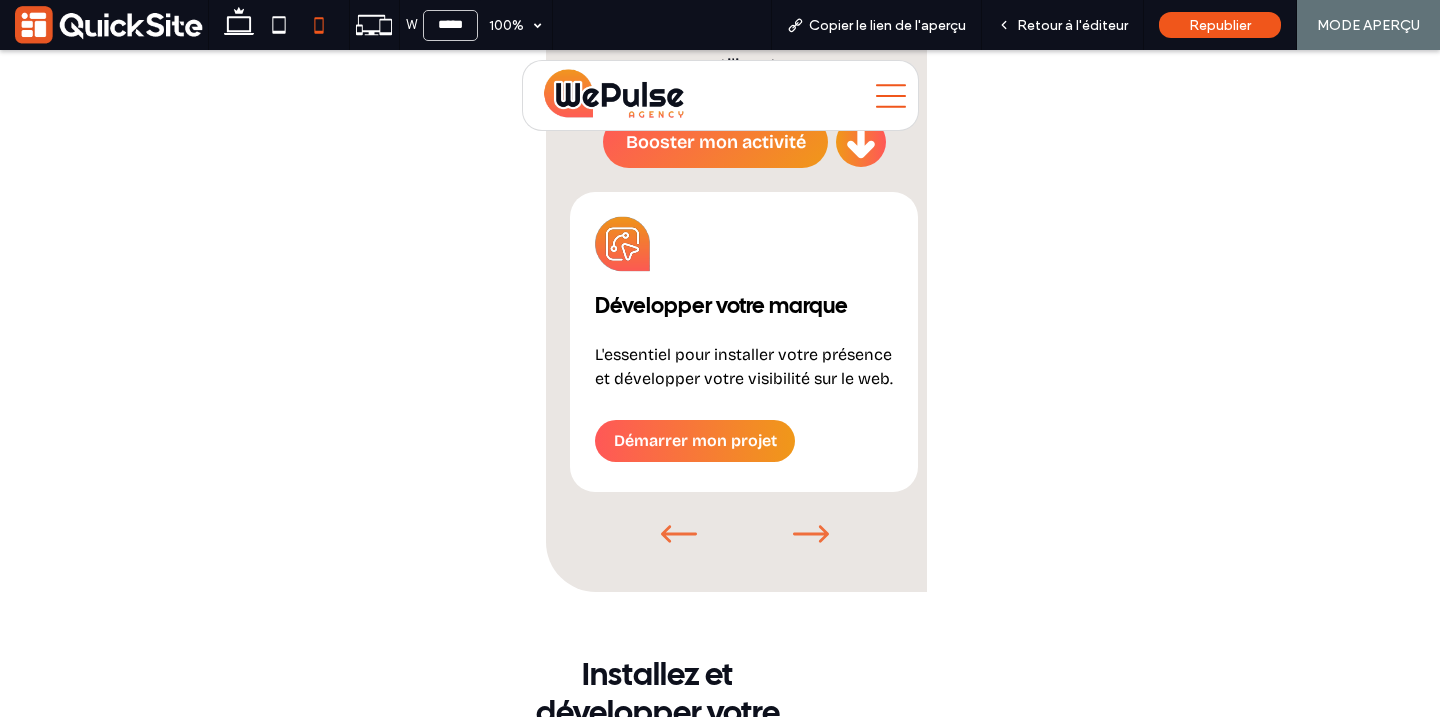 click 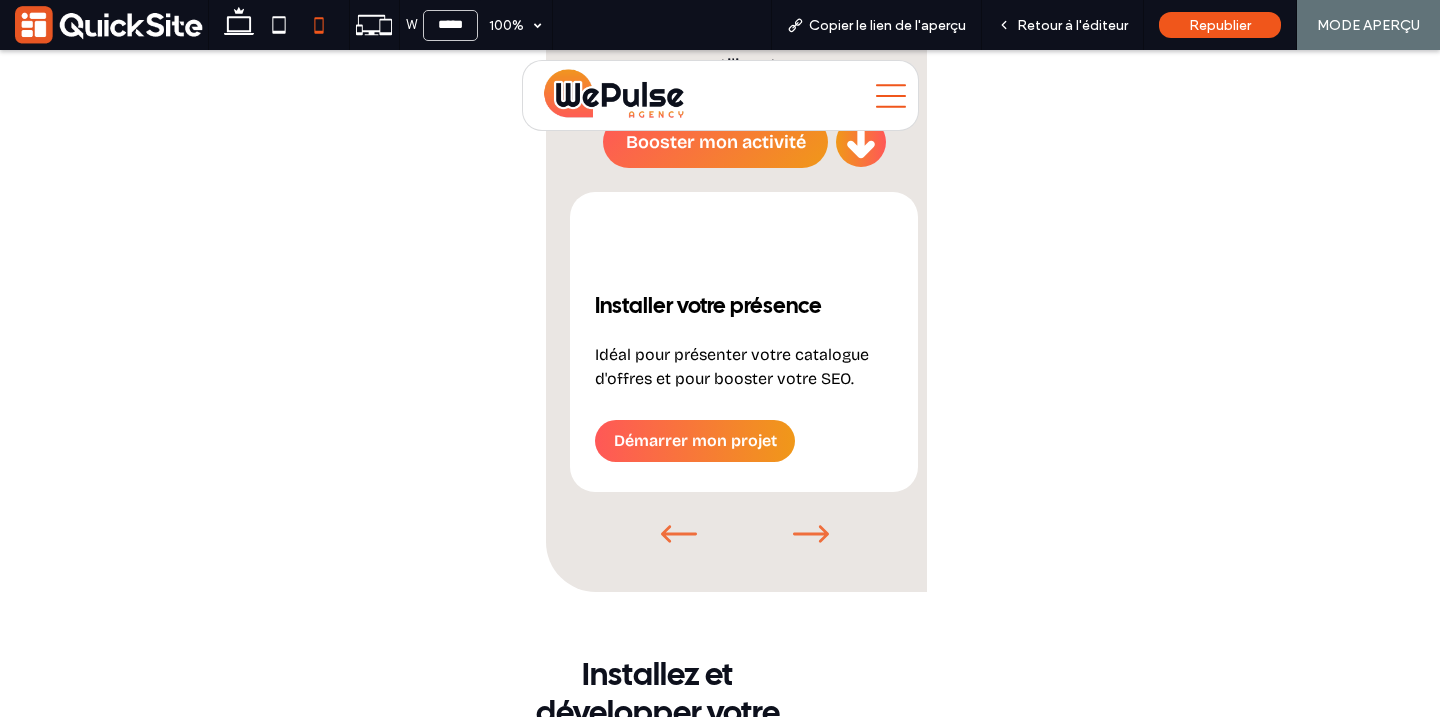 click 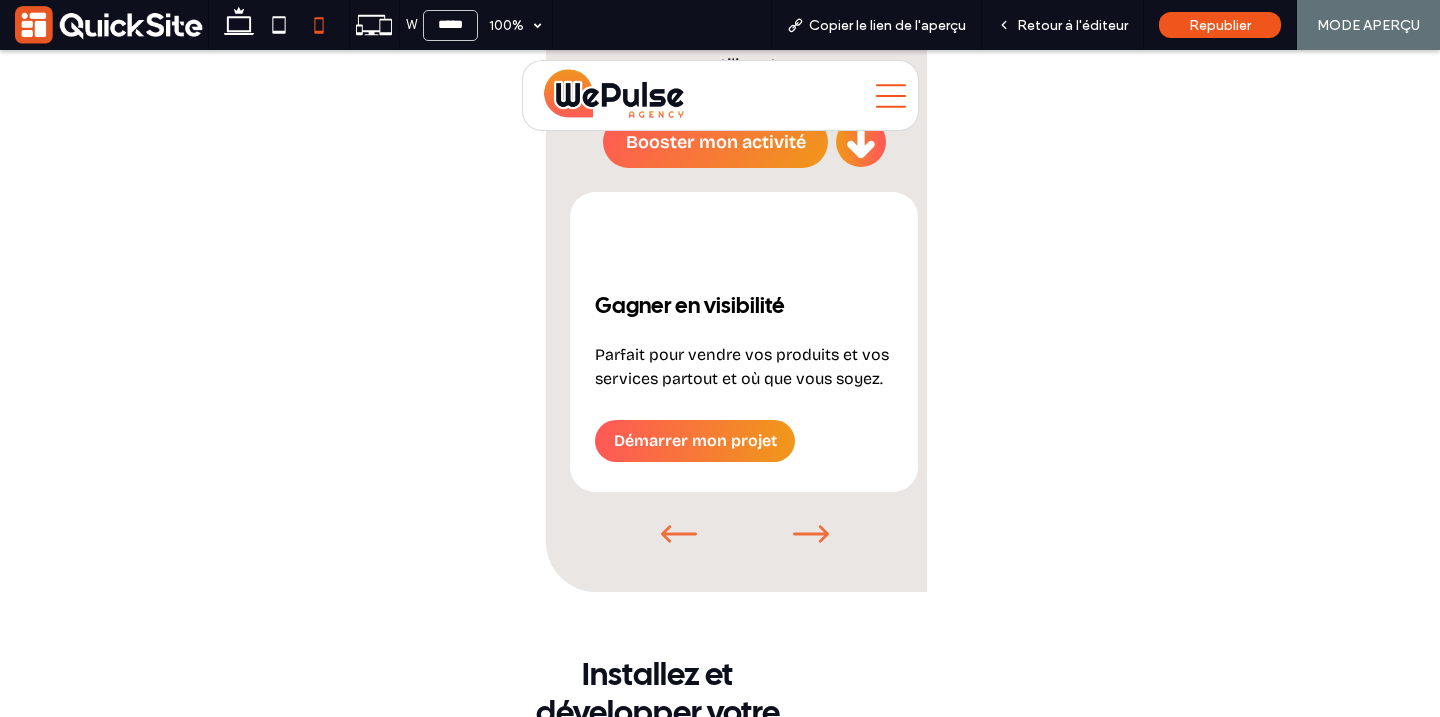 click 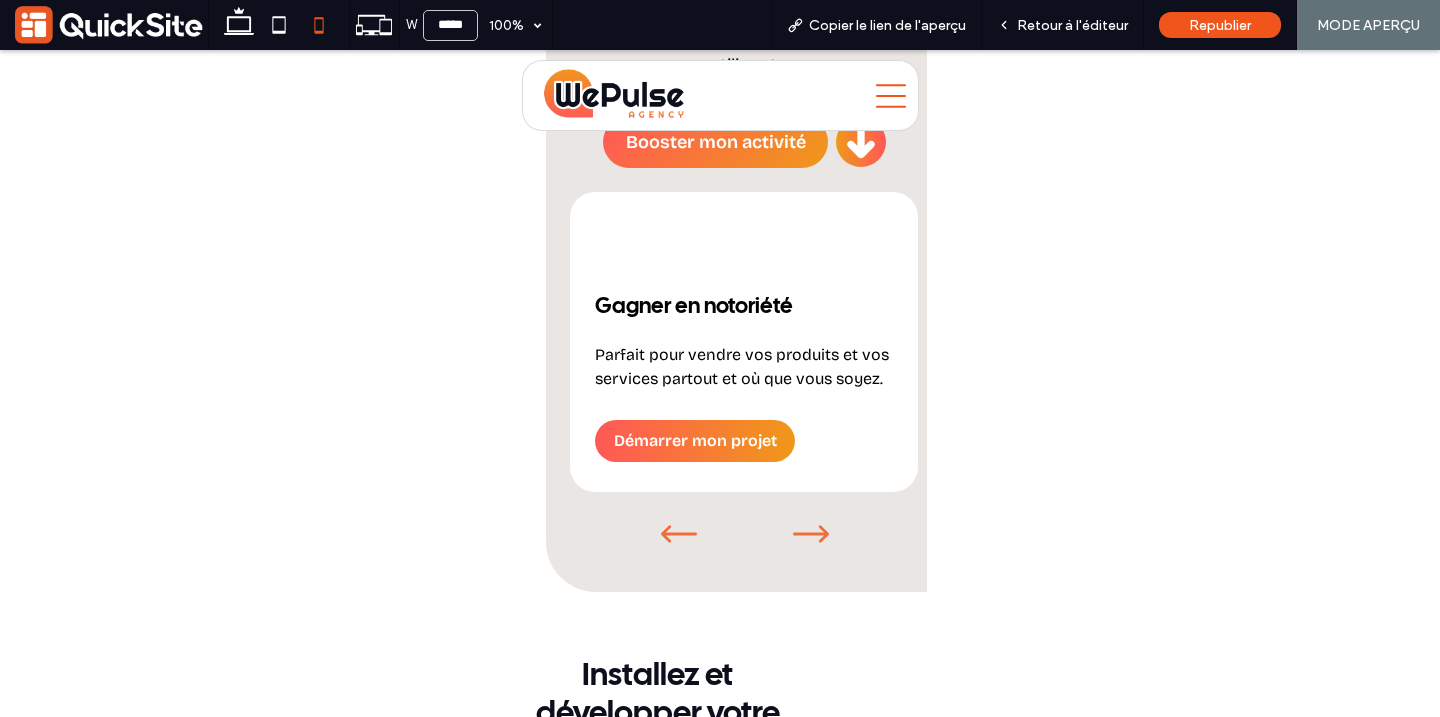 click 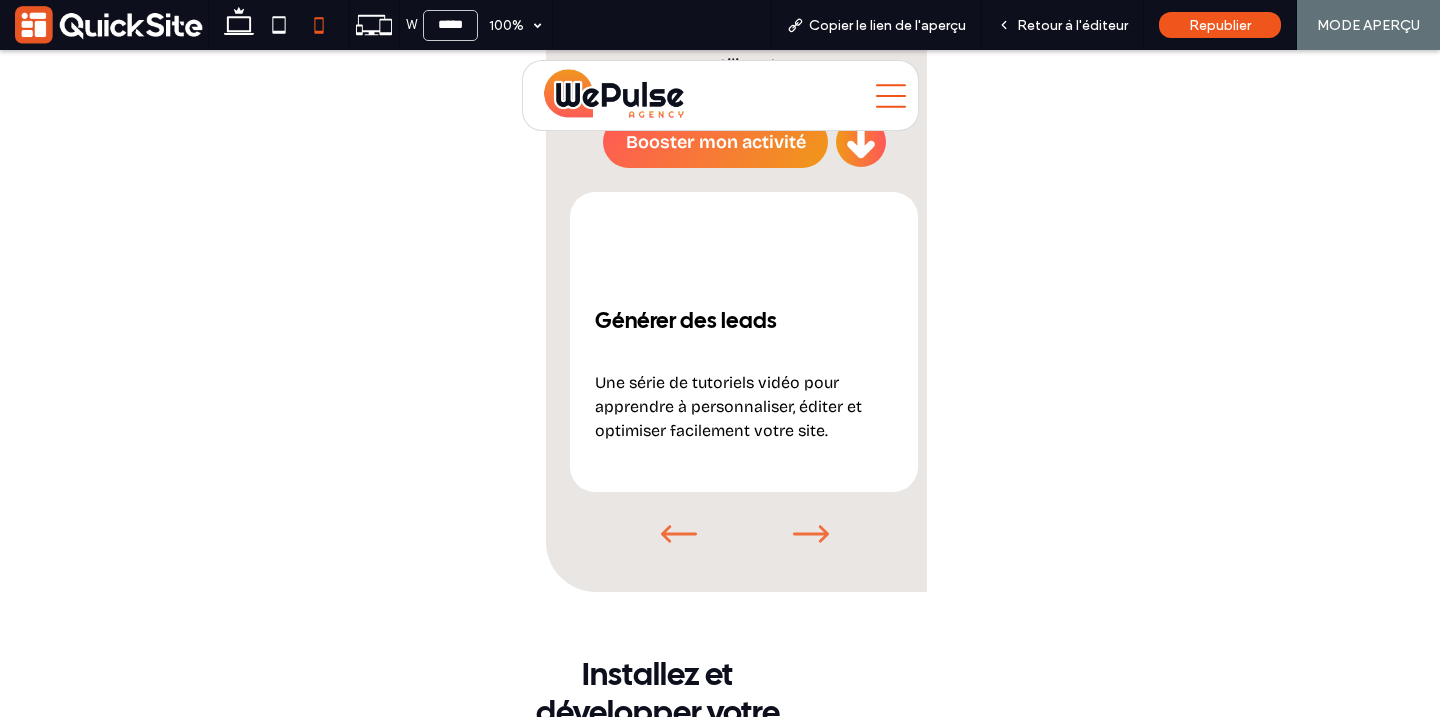 click 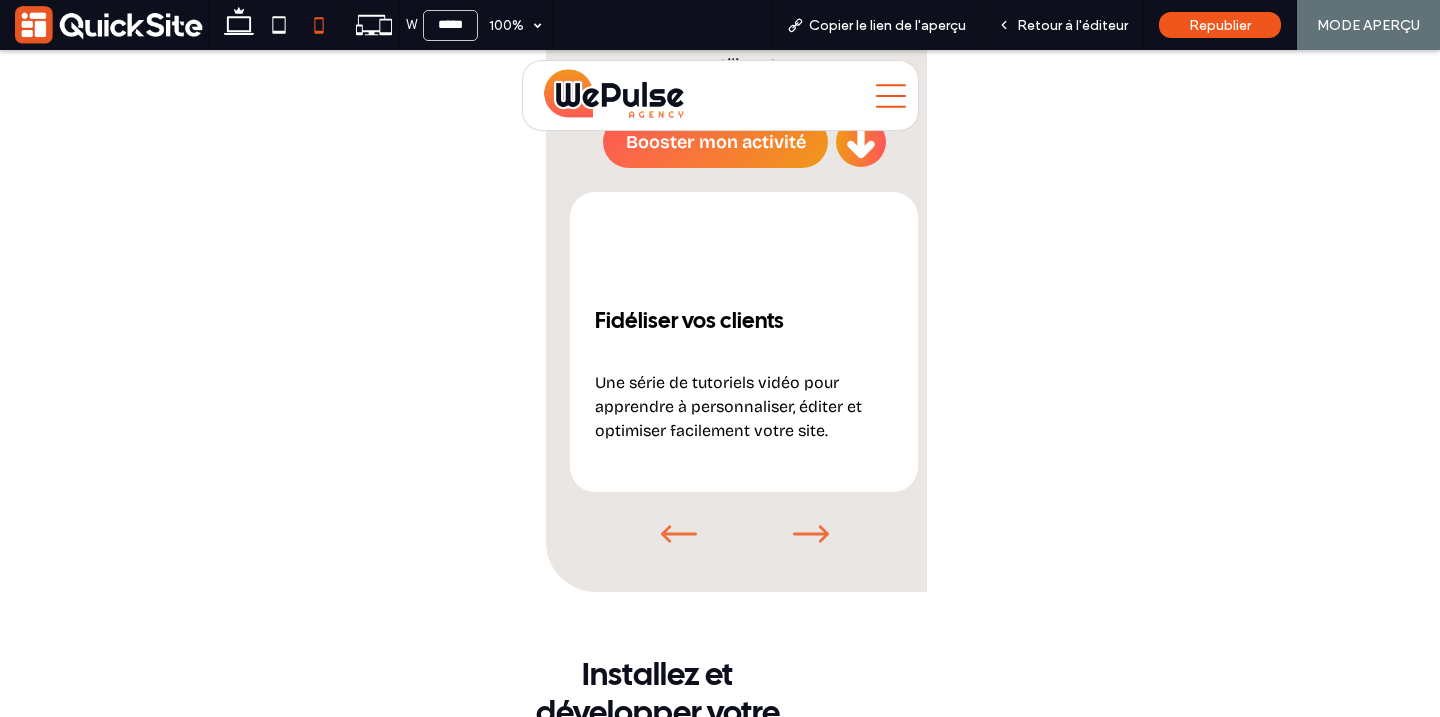 click 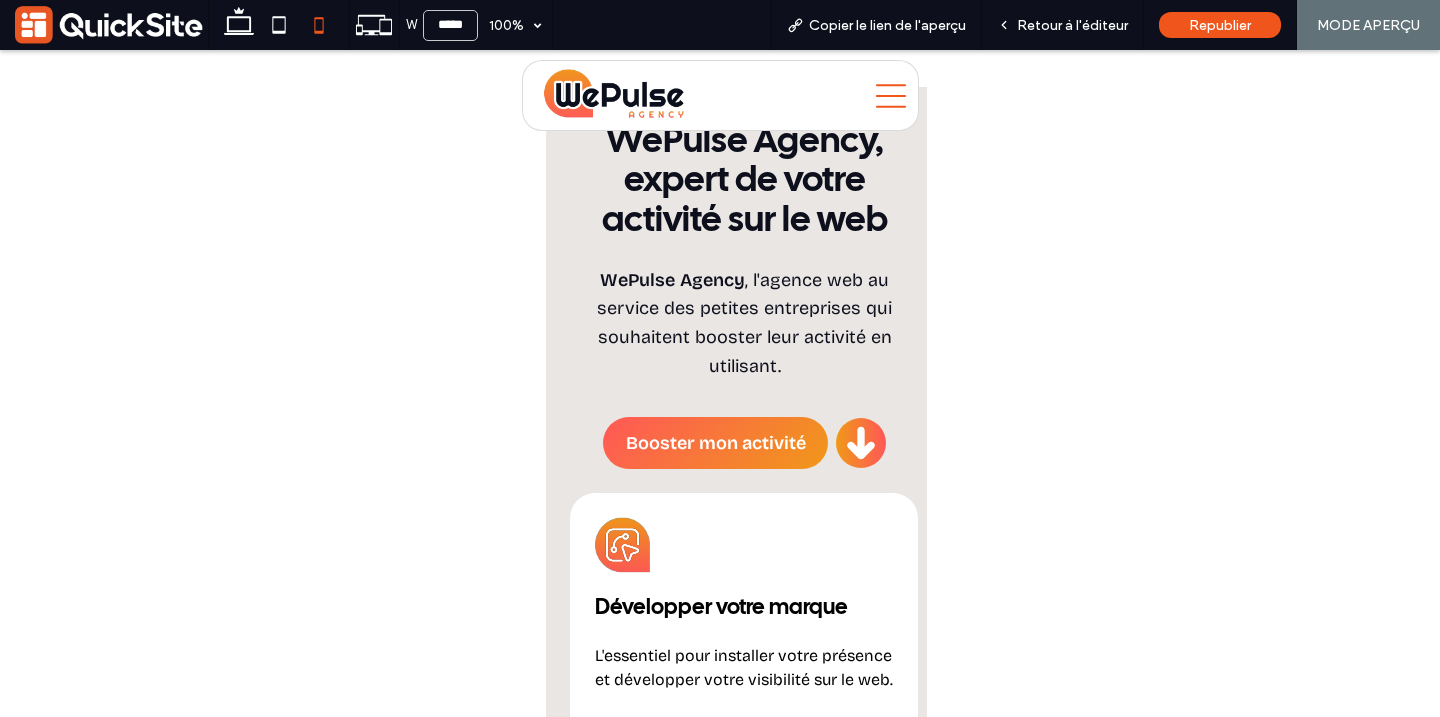 scroll, scrollTop: 976, scrollLeft: 0, axis: vertical 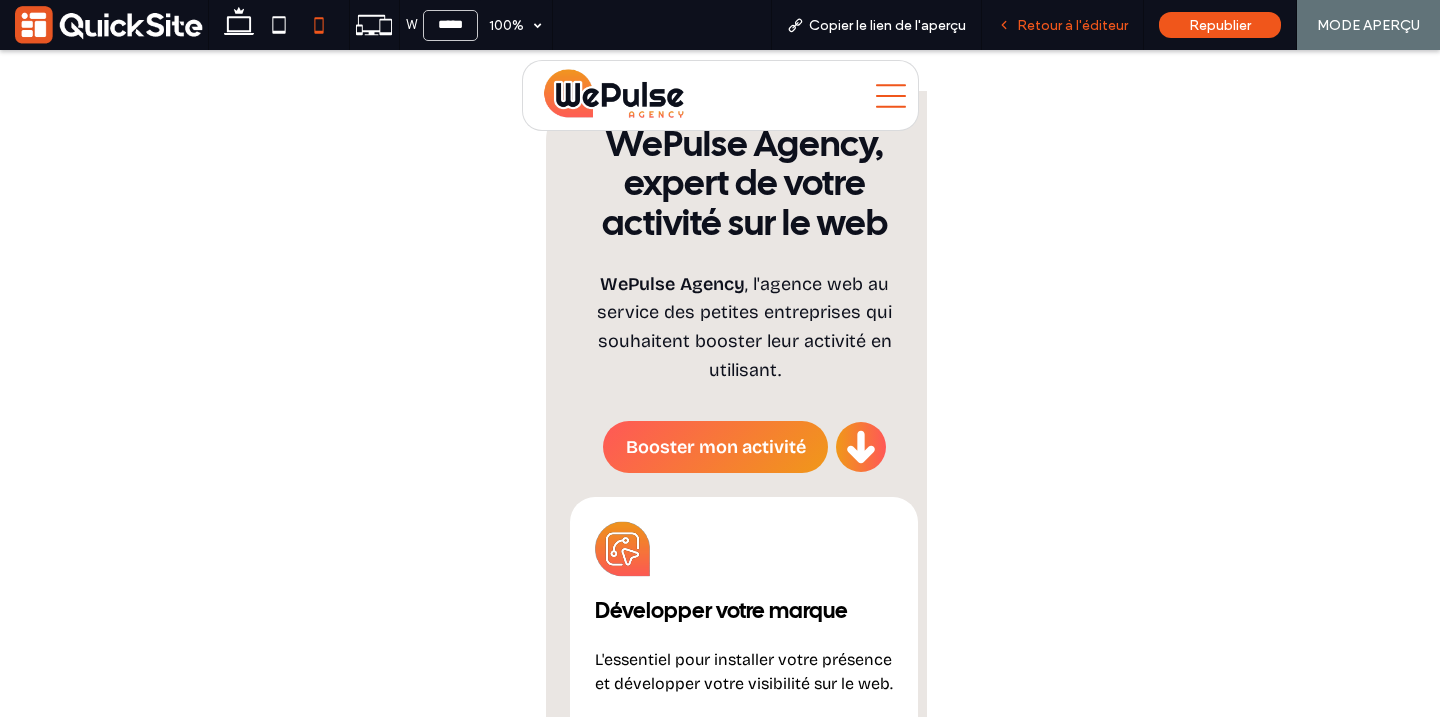 click on "Retour à l'éditeur" at bounding box center (1072, 25) 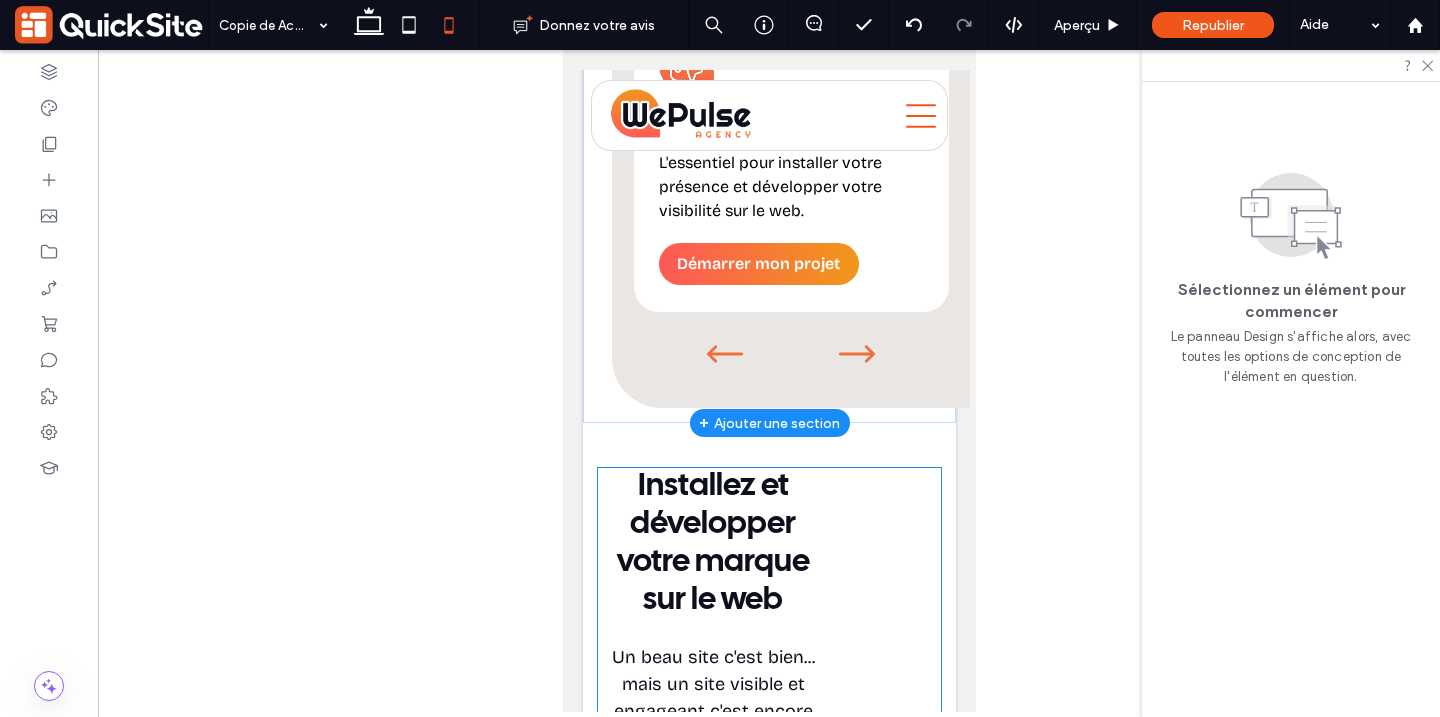 scroll, scrollTop: 1442, scrollLeft: 0, axis: vertical 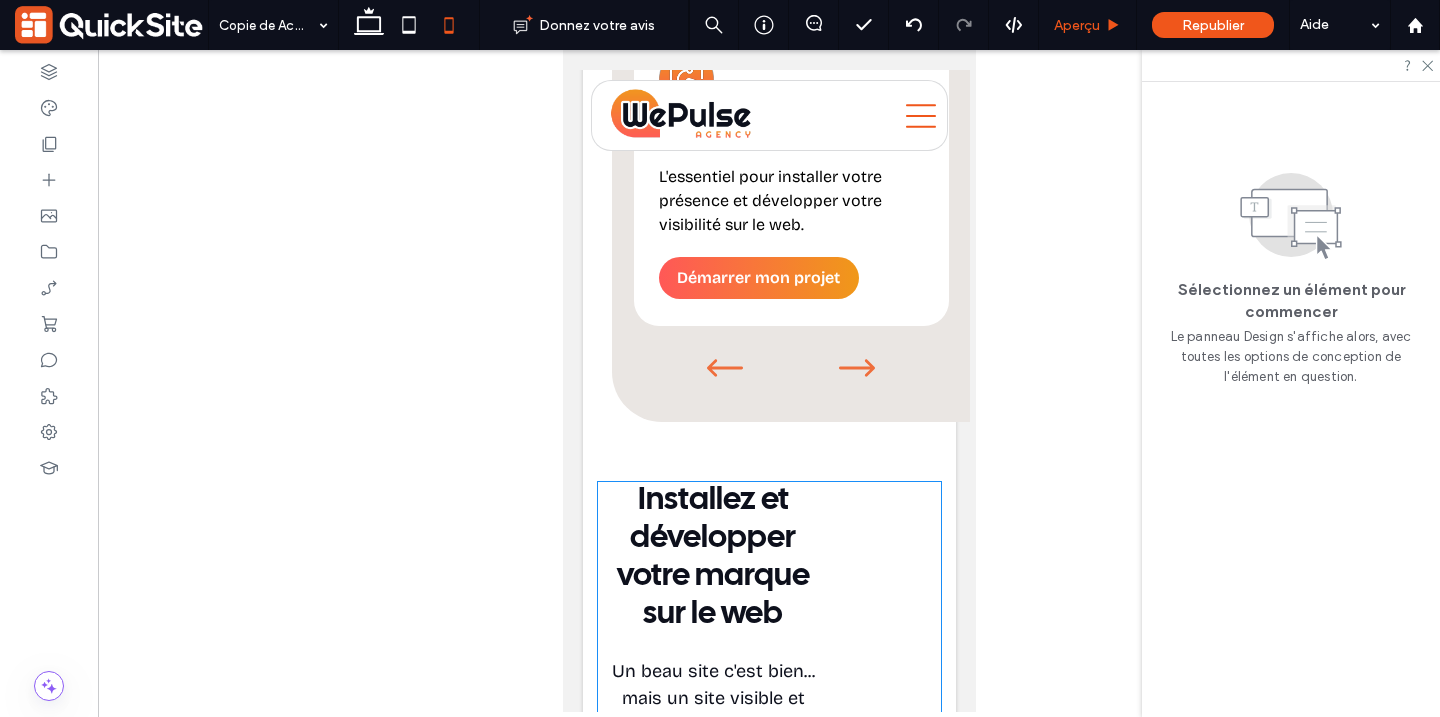 click on "Aperçu" at bounding box center (1077, 25) 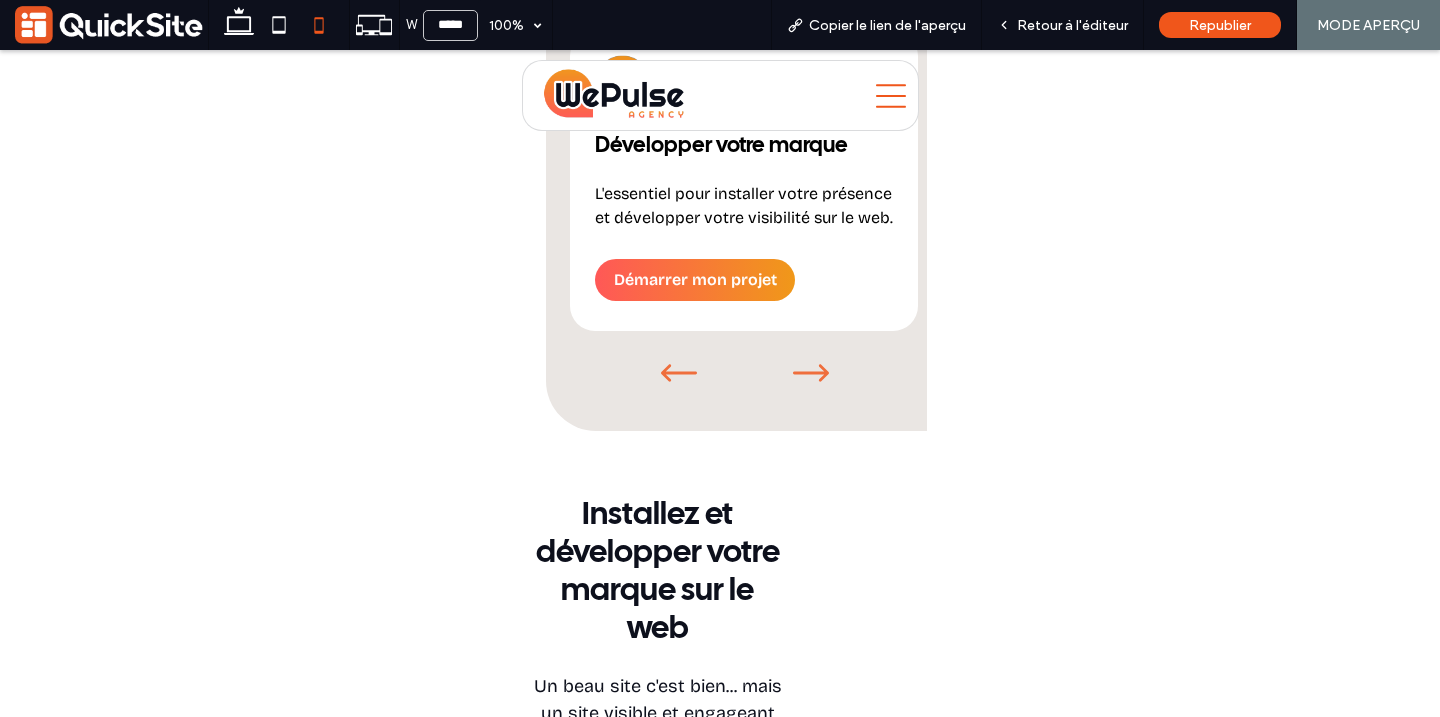 click on "Retour à l'éditeur" at bounding box center (1072, 25) 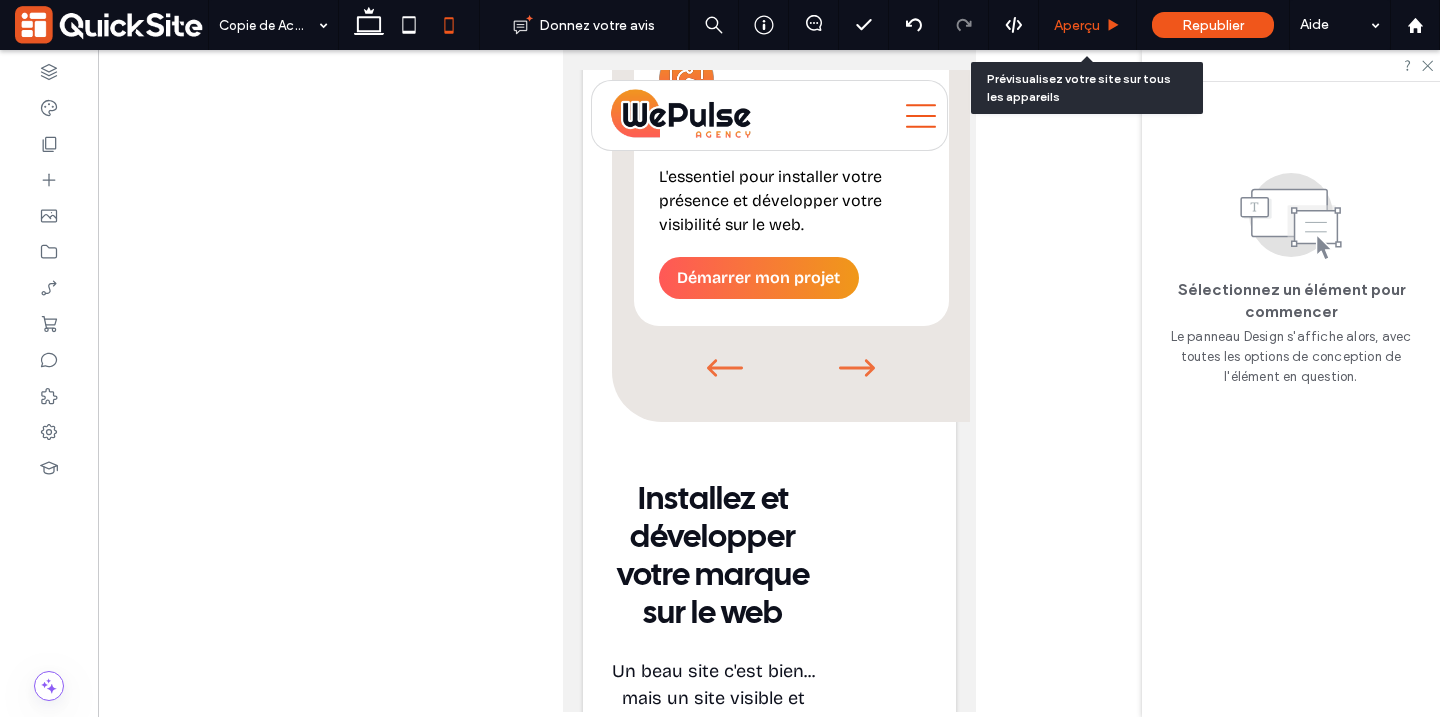 click on "Aperçu" at bounding box center (1077, 25) 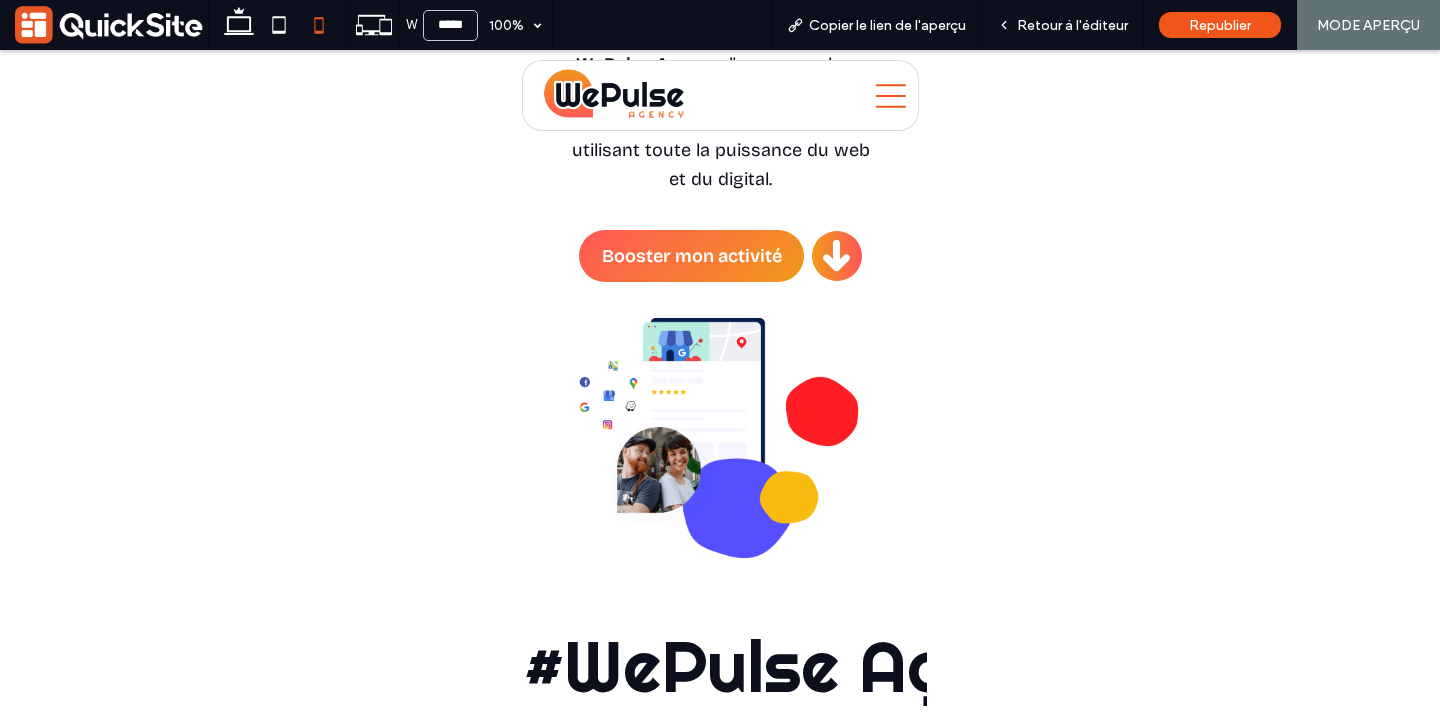 scroll, scrollTop: 332, scrollLeft: 0, axis: vertical 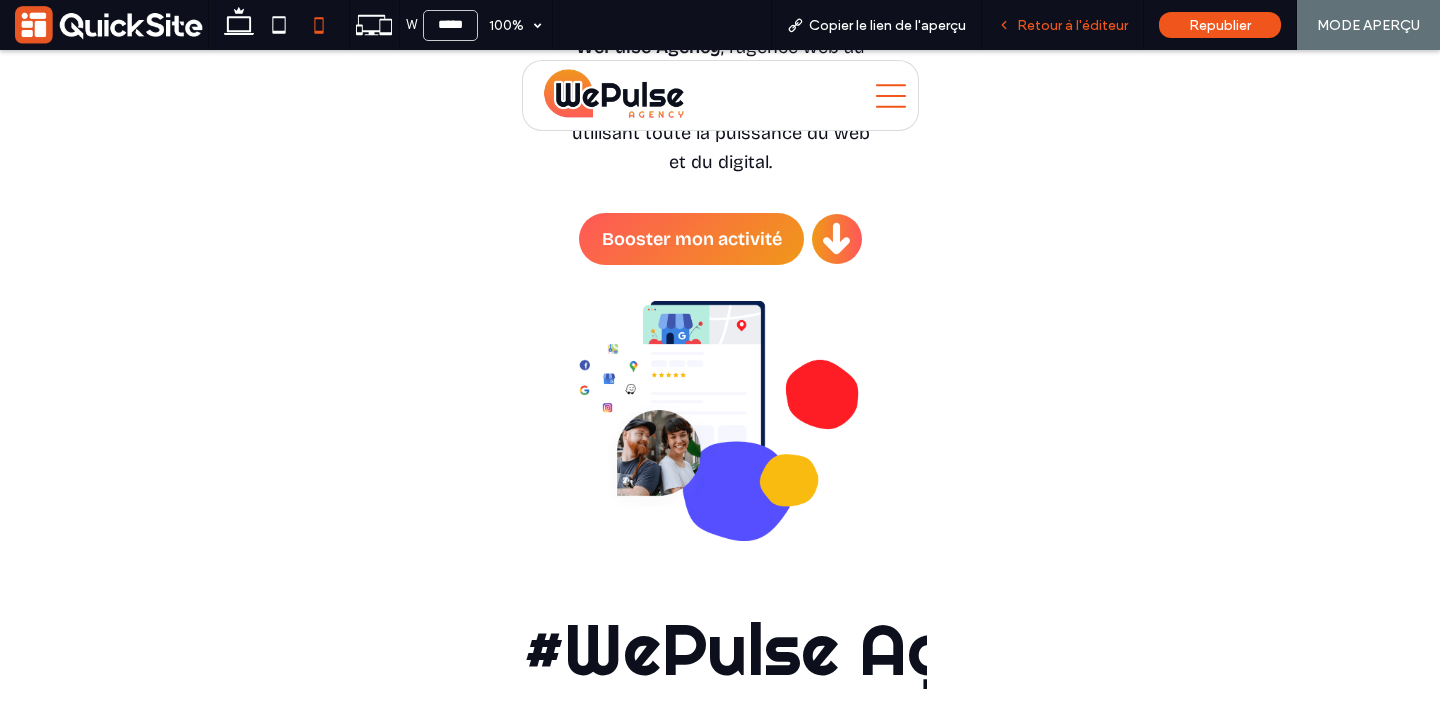 click 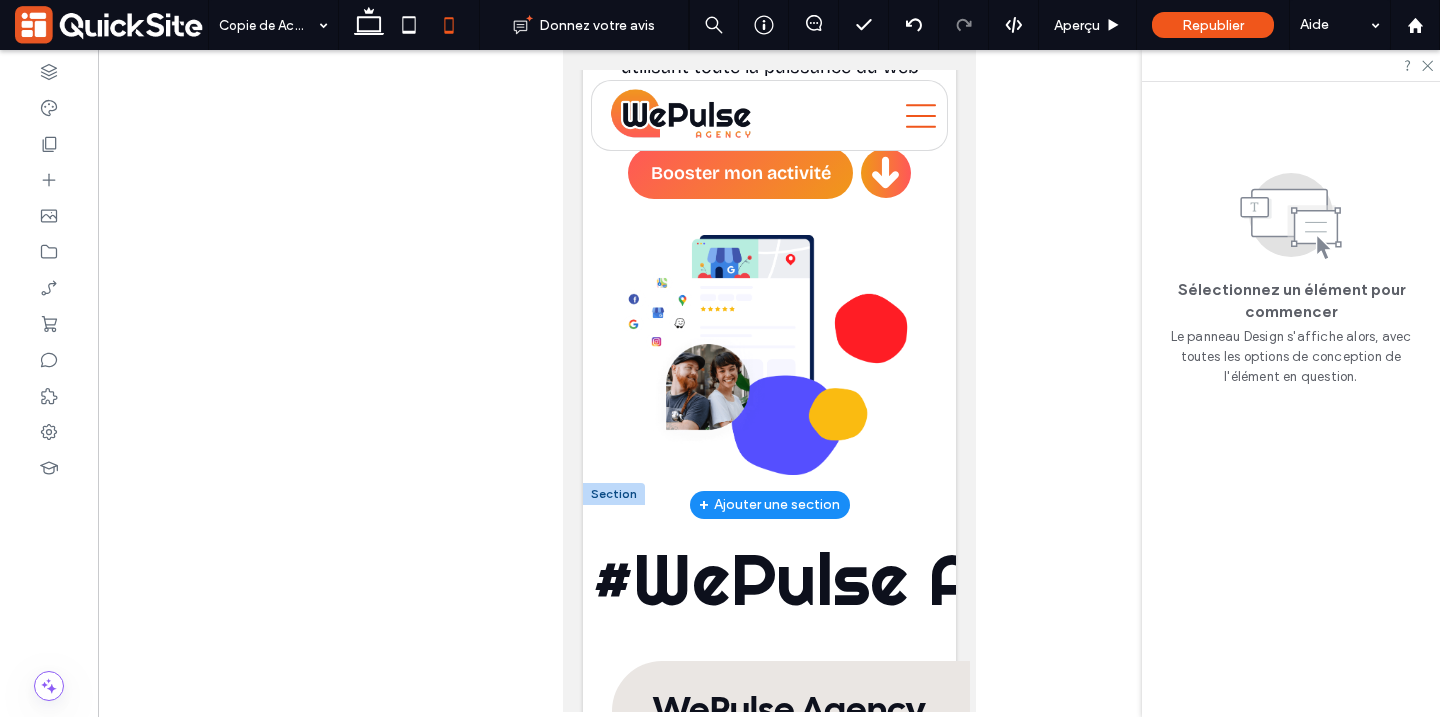 scroll, scrollTop: 441, scrollLeft: 0, axis: vertical 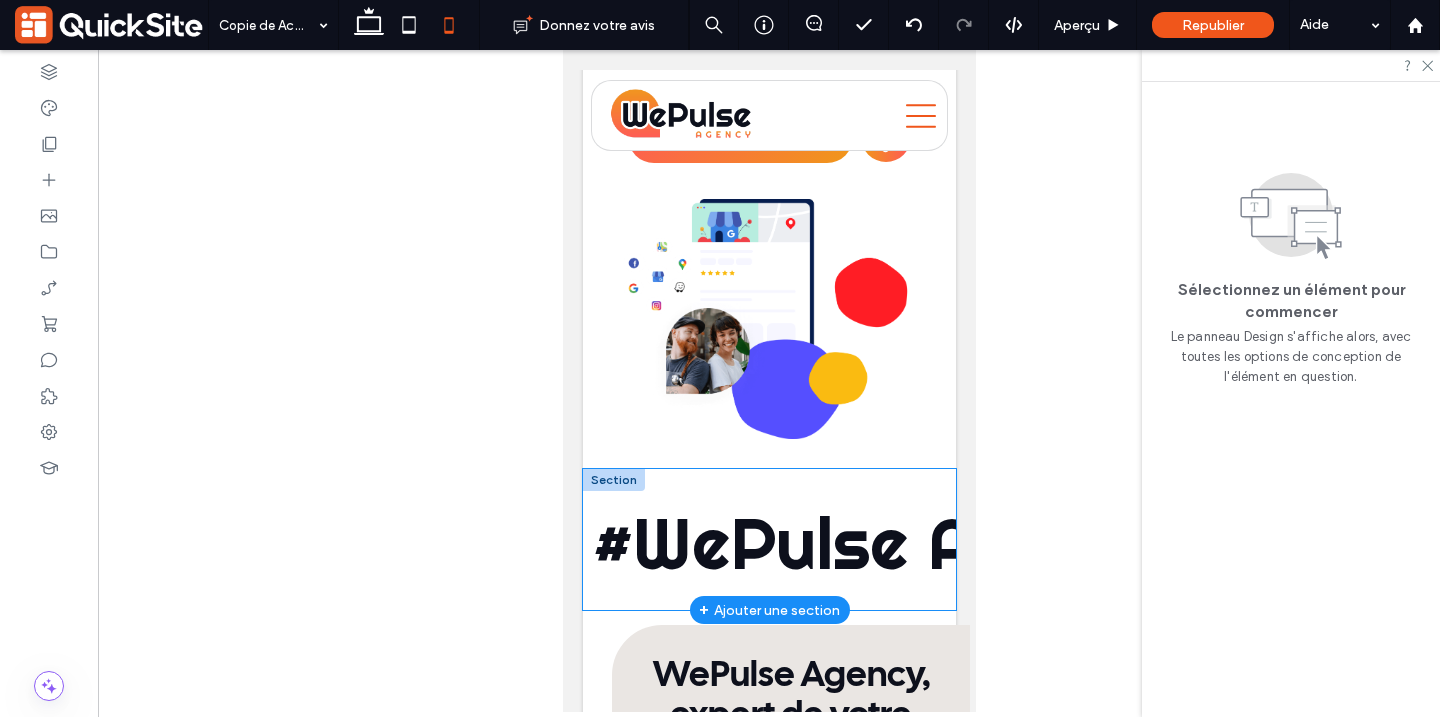 click on "#WePulse Agency
#WePulse Agency
#WePulse Agency
#WePulse Agency
#WePulse Agency
#WePulse Agency
#WePulse Agency
#WePulse Agency
#WePulse Agency
#WePulse Agency
#WePulse Agency
#WePulse Agency" at bounding box center [768, 540] 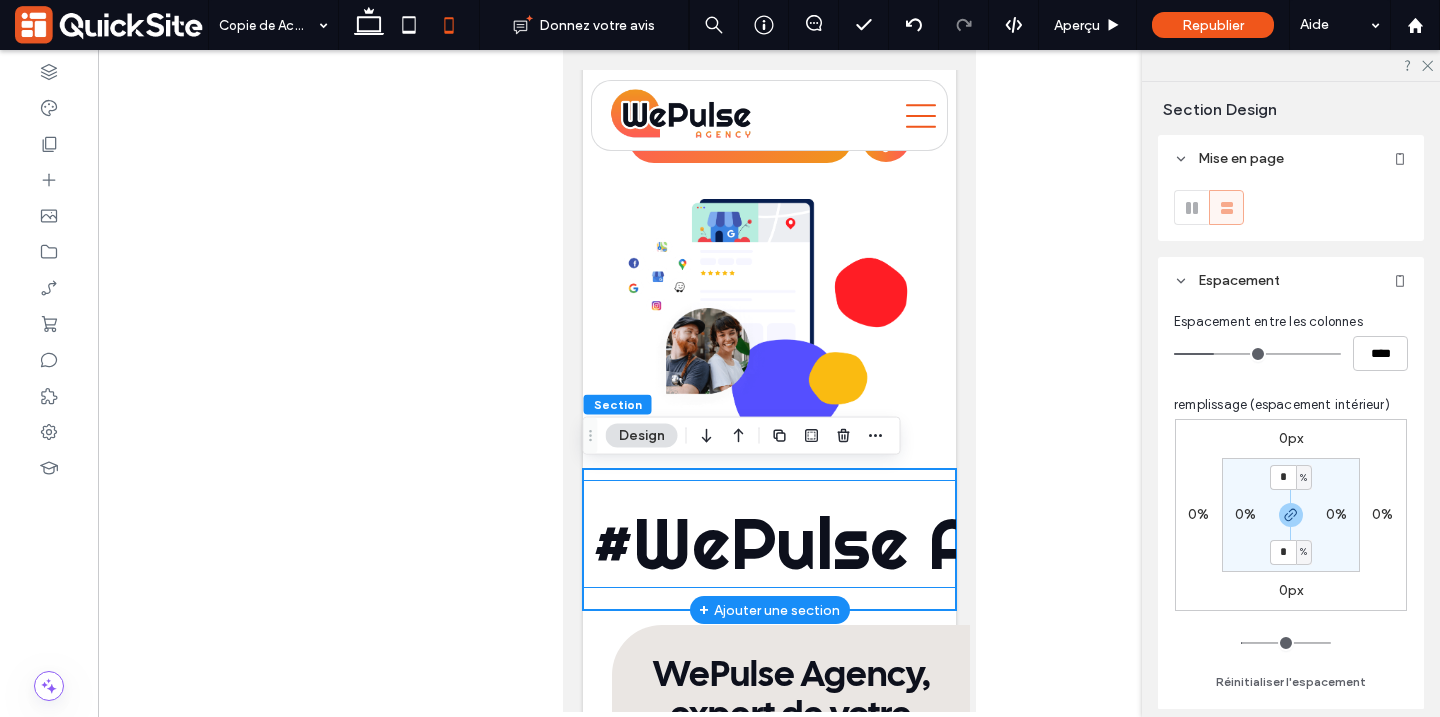 click on "#WePulse Agency
#WePulse Agency
#WePulse Agency
#WePulse Agency
#WePulse Agency
#WePulse Agency
#WePulse Agency
#WePulse Agency
#WePulse Agency
#WePulse Agency
#WePulse Agency
#WePulse Agency" at bounding box center [768, 534] 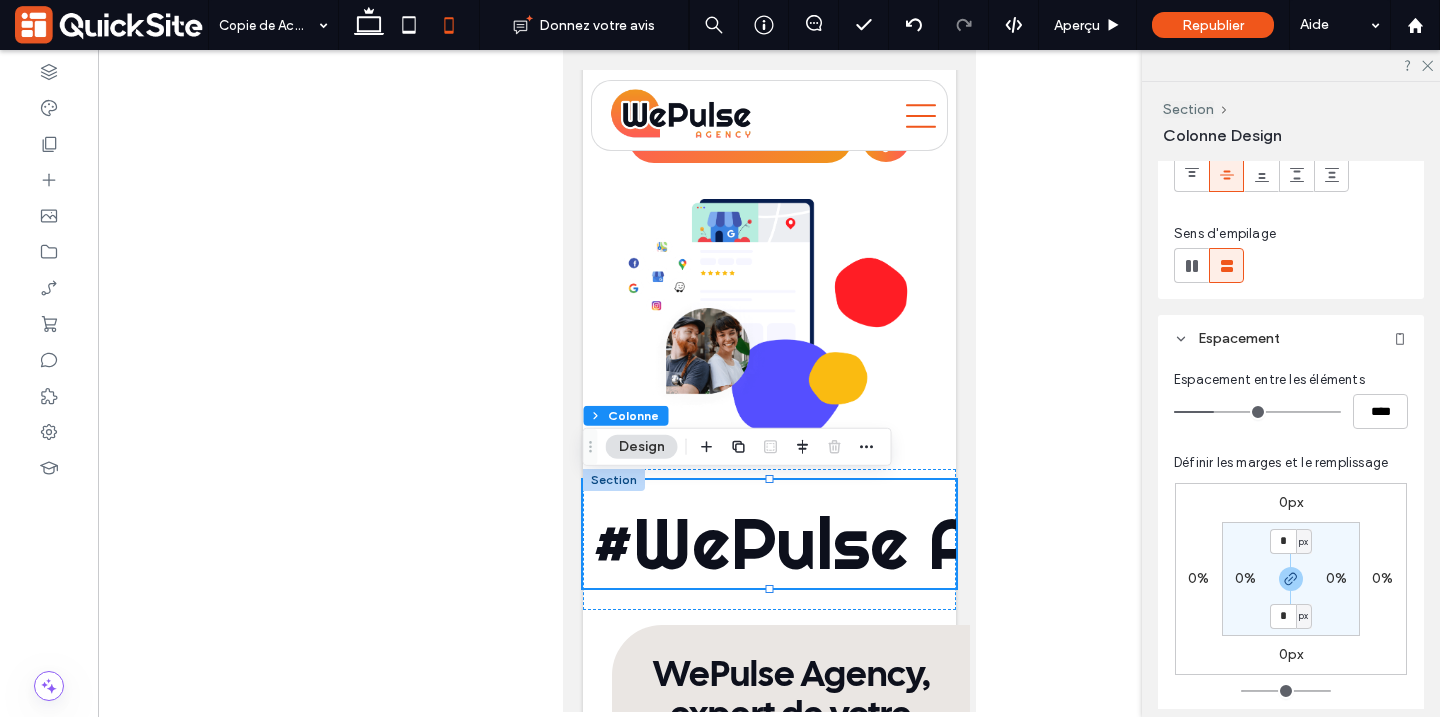 scroll, scrollTop: 202, scrollLeft: 0, axis: vertical 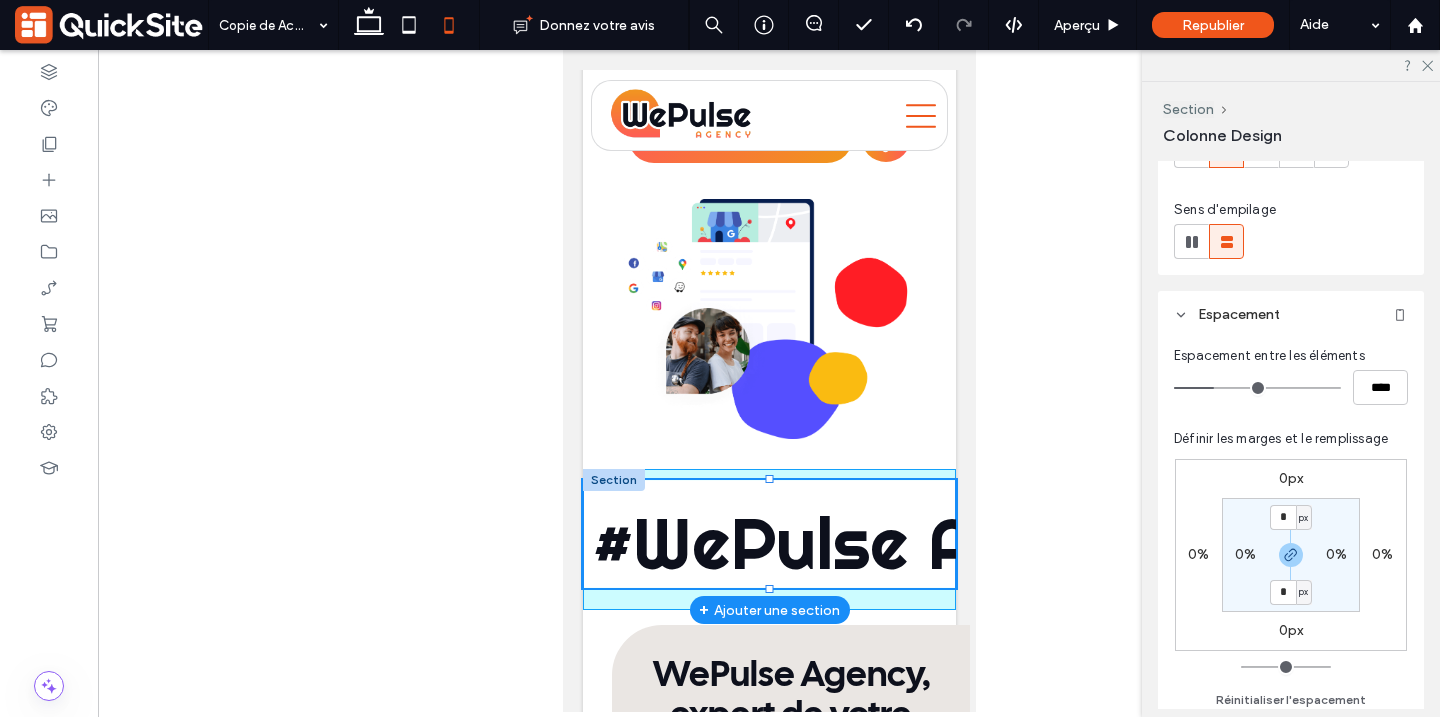 drag, startPoint x: 770, startPoint y: 589, endPoint x: 770, endPoint y: 563, distance: 26 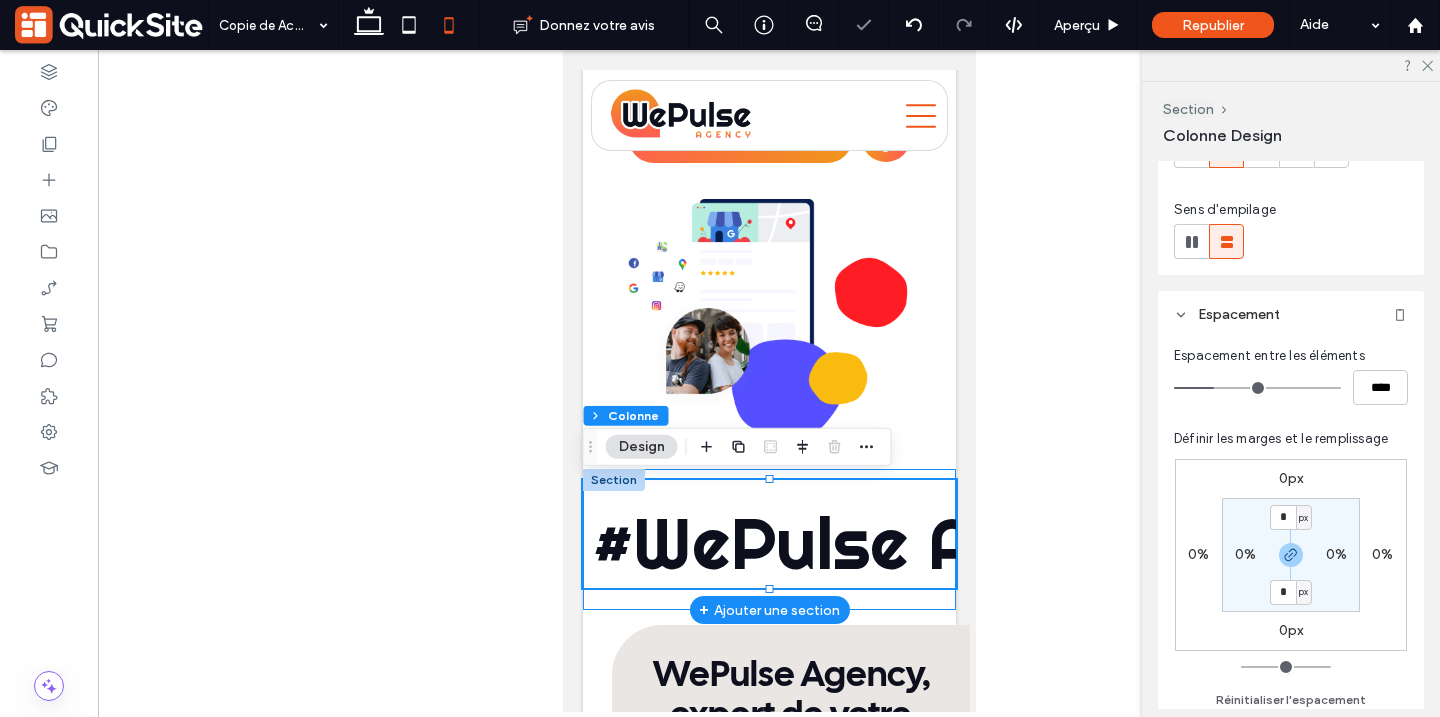 click on "#WePulse Agency
#WePulse Agency
#WePulse Agency
#WePulse Agency
#WePulse Agency
#WePulse Agency
#WePulse Agency
#WePulse Agency
#WePulse Agency
#WePulse Agency
#WePulse Agency
#WePulse Agency" at bounding box center [768, 540] 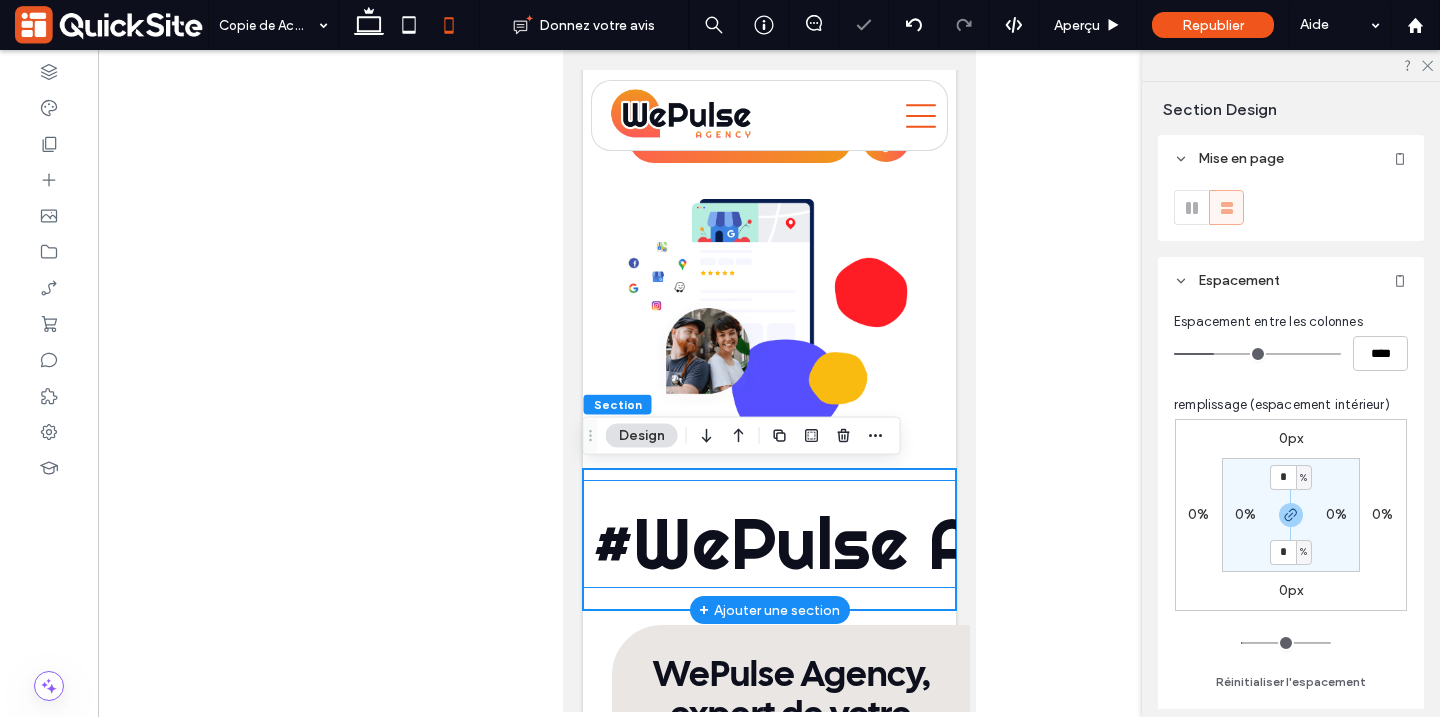 click on "#WePulse Agency
#WePulse Agency
#WePulse Agency
#WePulse Agency
#WePulse Agency
#WePulse Agency
#WePulse Agency
#WePulse Agency
#WePulse Agency
#WePulse Agency
#WePulse Agency
#WePulse Agency" at bounding box center [768, 534] 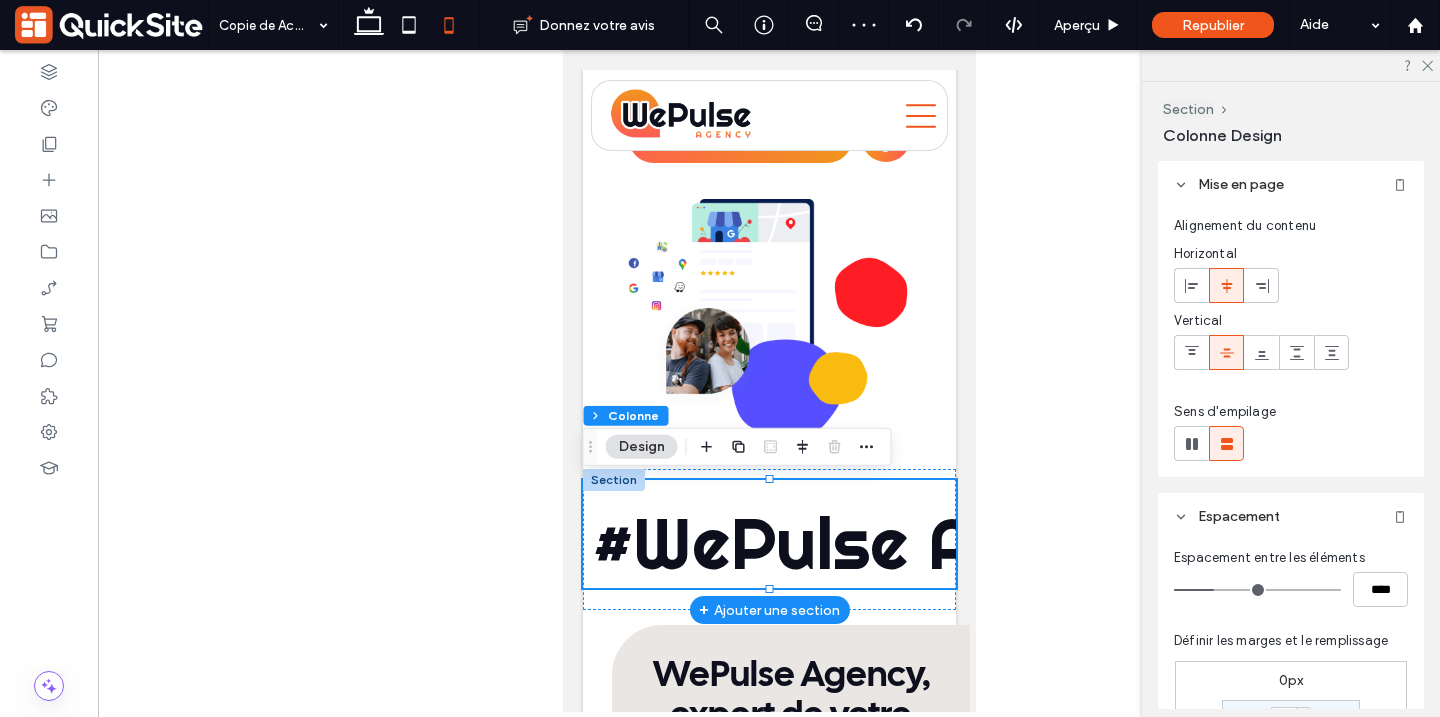 click on "#WePulse Agency
#WePulse Agency
#WePulse Agency
#WePulse Agency
#WePulse Agency
#WePulse Agency
#WePulse Agency
#WePulse Agency
#WePulse Agency
#WePulse Agency
#WePulse Agency
#WePulse Agency" at bounding box center [768, 534] 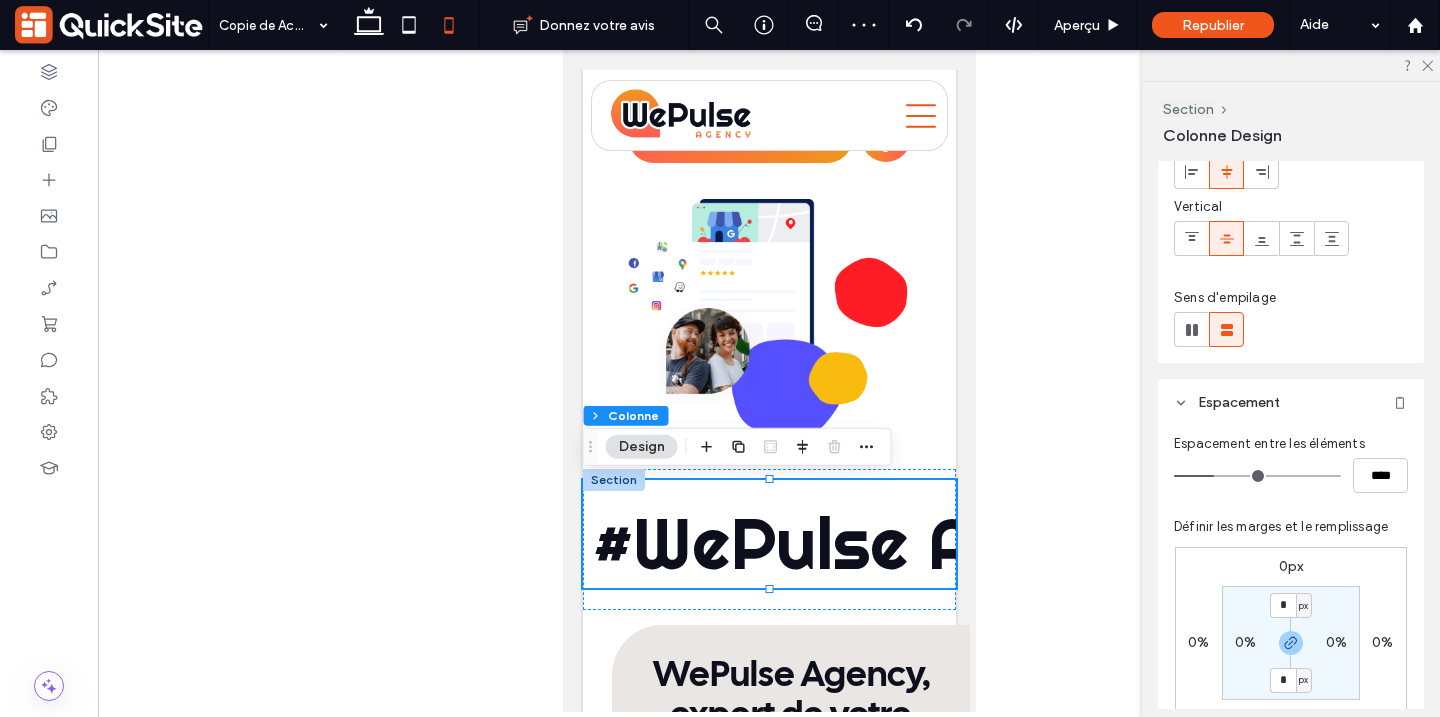 scroll, scrollTop: 175, scrollLeft: 0, axis: vertical 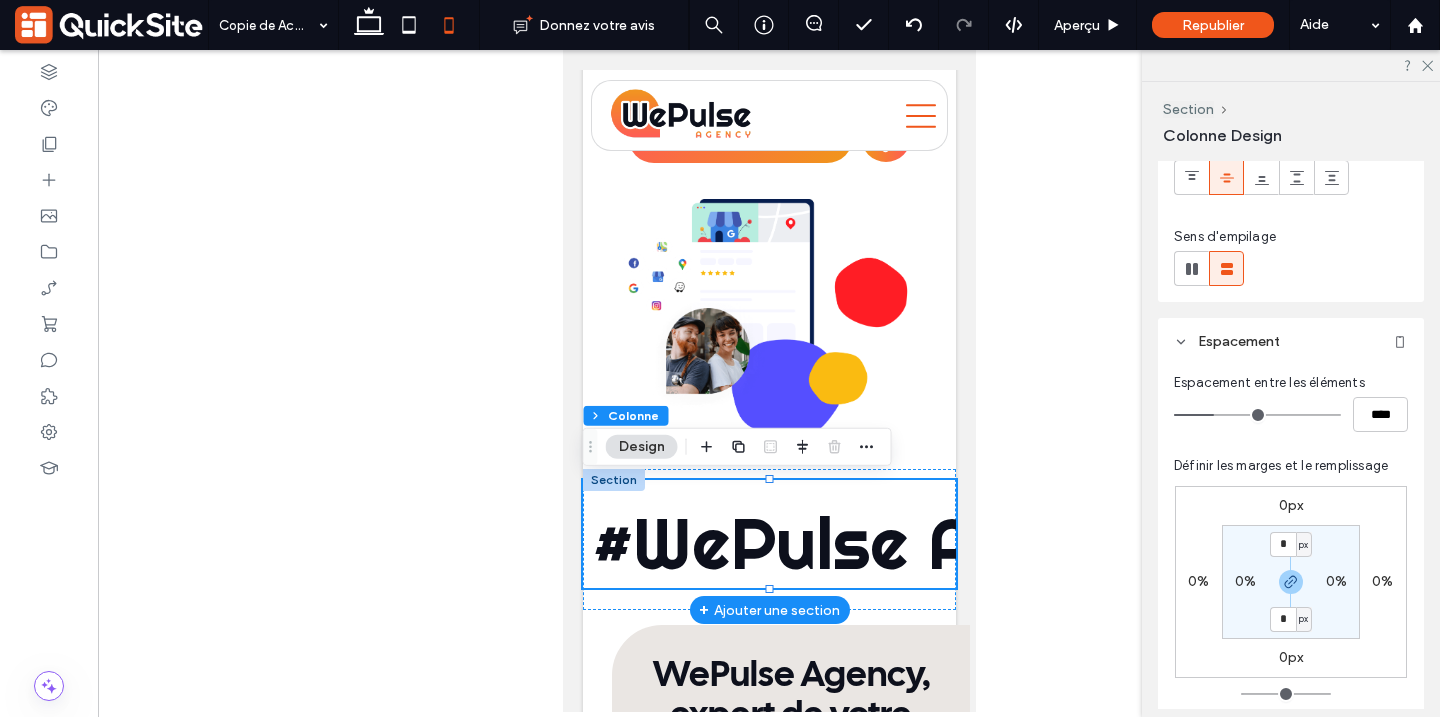 click on "#WePulse Agency
#WePulse Agency
#WePulse Agency
#WePulse Agency
#WePulse Agency
#WePulse Agency
#WePulse Agency
#WePulse Agency
#WePulse Agency
#WePulse Agency
#WePulse Agency
#WePulse Agency" at bounding box center [768, 540] 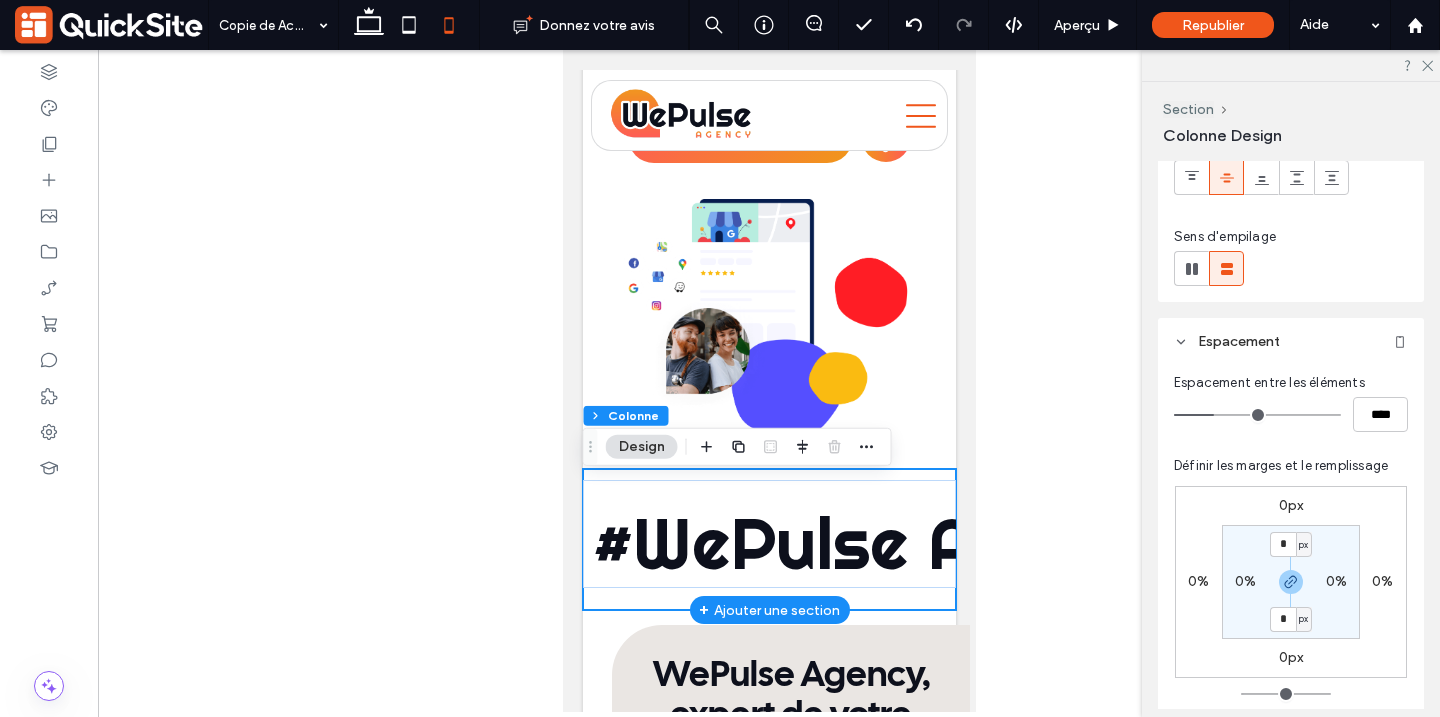 scroll, scrollTop: 0, scrollLeft: 0, axis: both 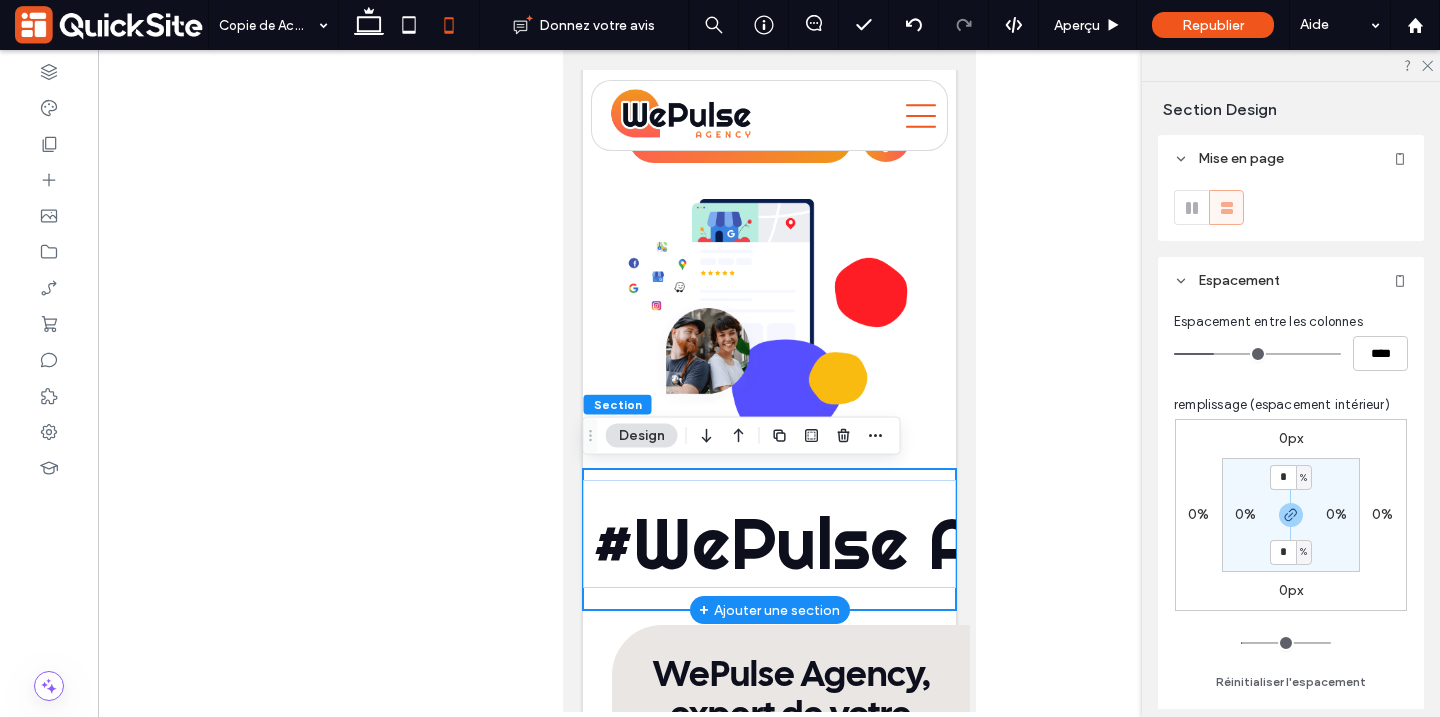 click on "#WePulse Agency
#WePulse Agency
#WePulse Agency
#WePulse Agency
#WePulse Agency
#WePulse Agency
#WePulse Agency
#WePulse Agency
#WePulse Agency
#WePulse Agency
#WePulse Agency
#WePulse Agency" at bounding box center (768, 540) 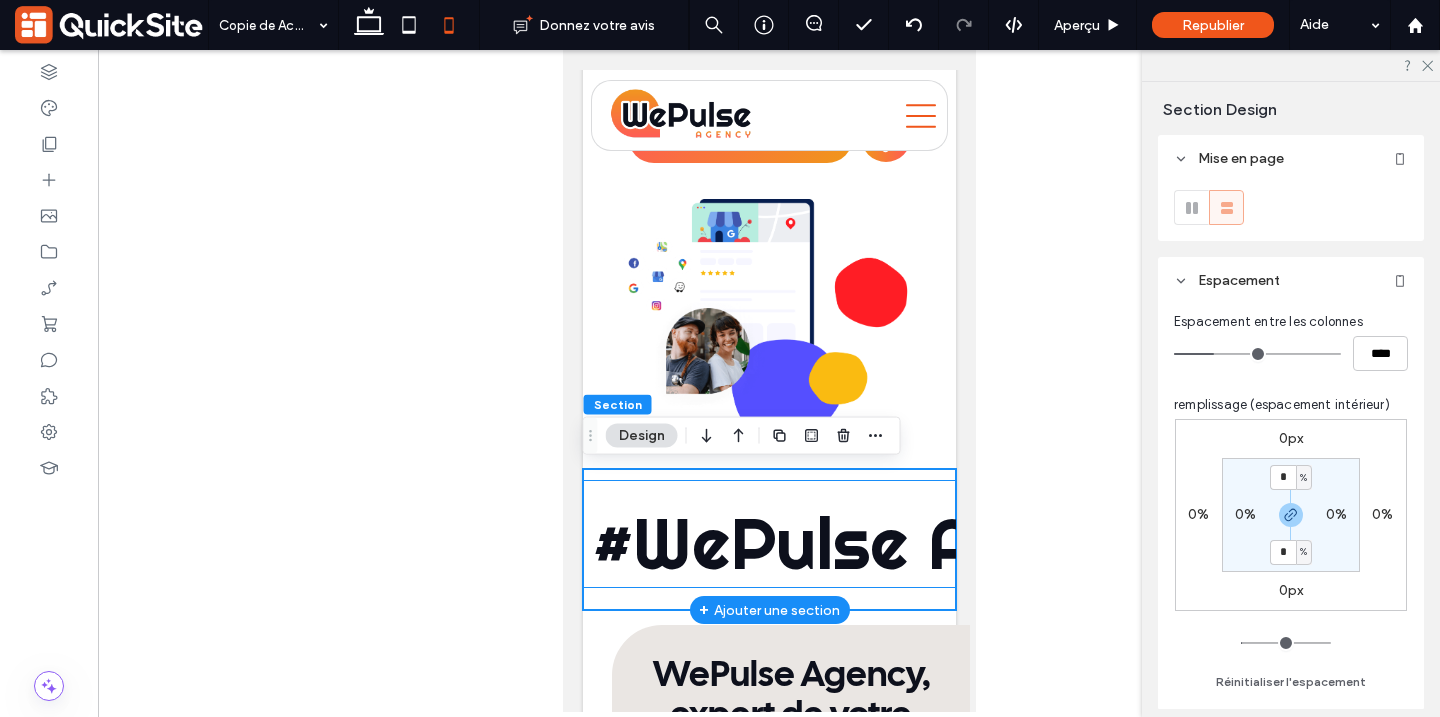 click on "#WePulse Agency
#WePulse Agency
#WePulse Agency
#WePulse Agency
#WePulse Agency
#WePulse Agency
#WePulse Agency
#WePulse Agency
#WePulse Agency
#WePulse Agency
#WePulse Agency
#WePulse Agency" at bounding box center [768, 534] 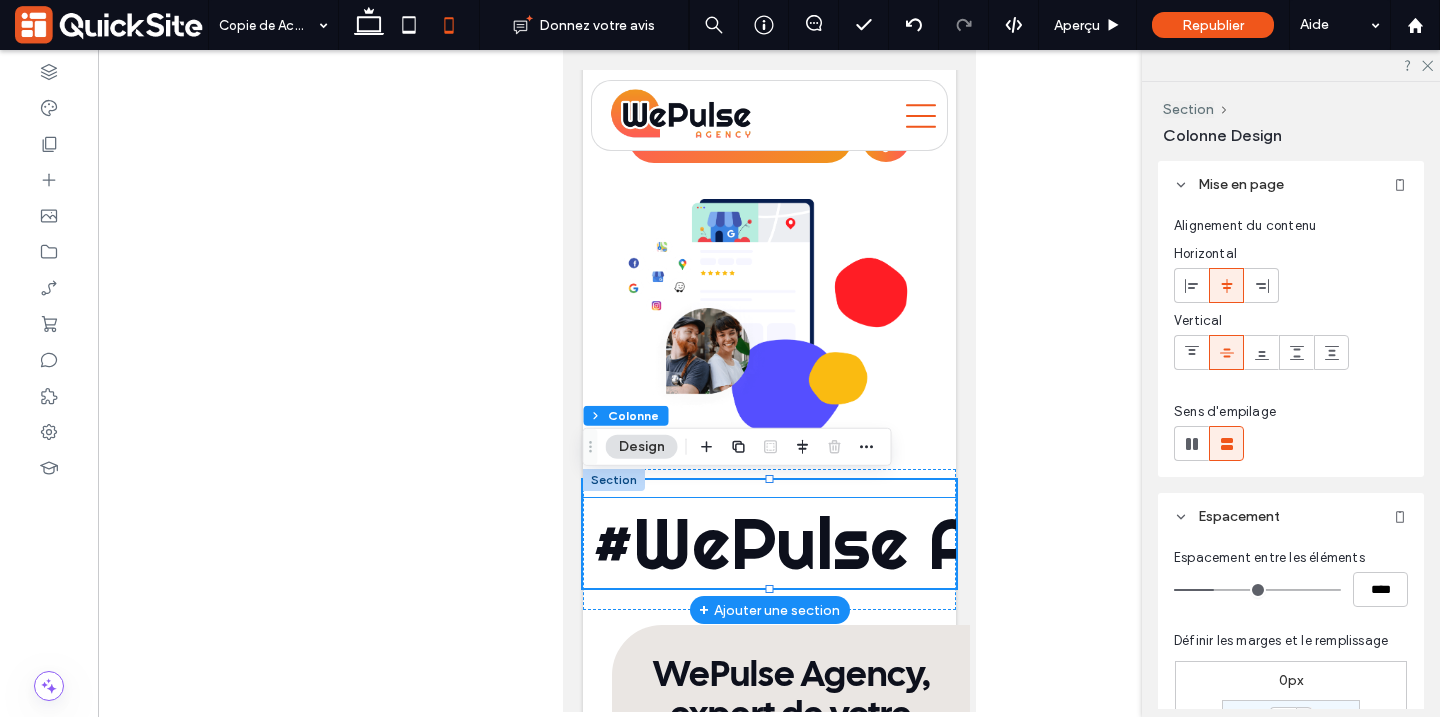 click on "#WePulse Agency" at bounding box center [882, 543] 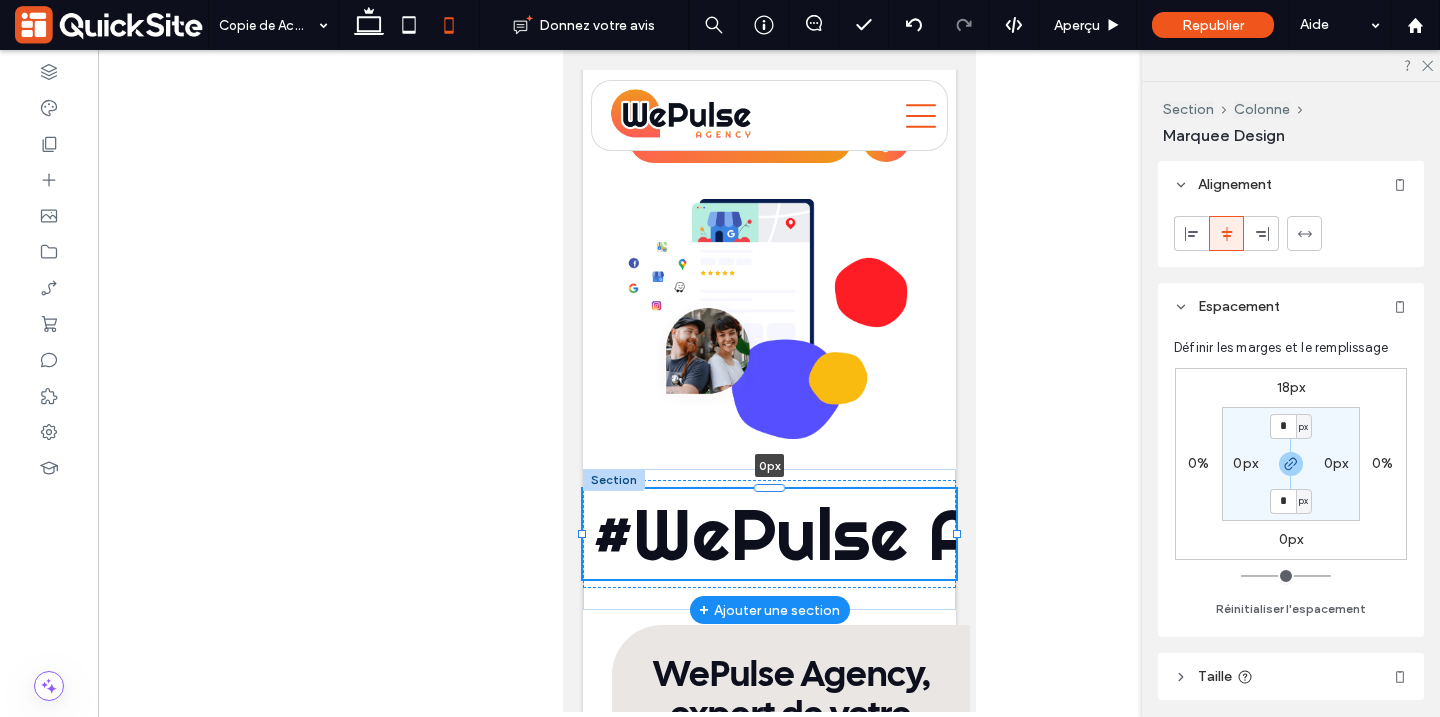 drag, startPoint x: 776, startPoint y: 497, endPoint x: 774, endPoint y: 479, distance: 18.110771 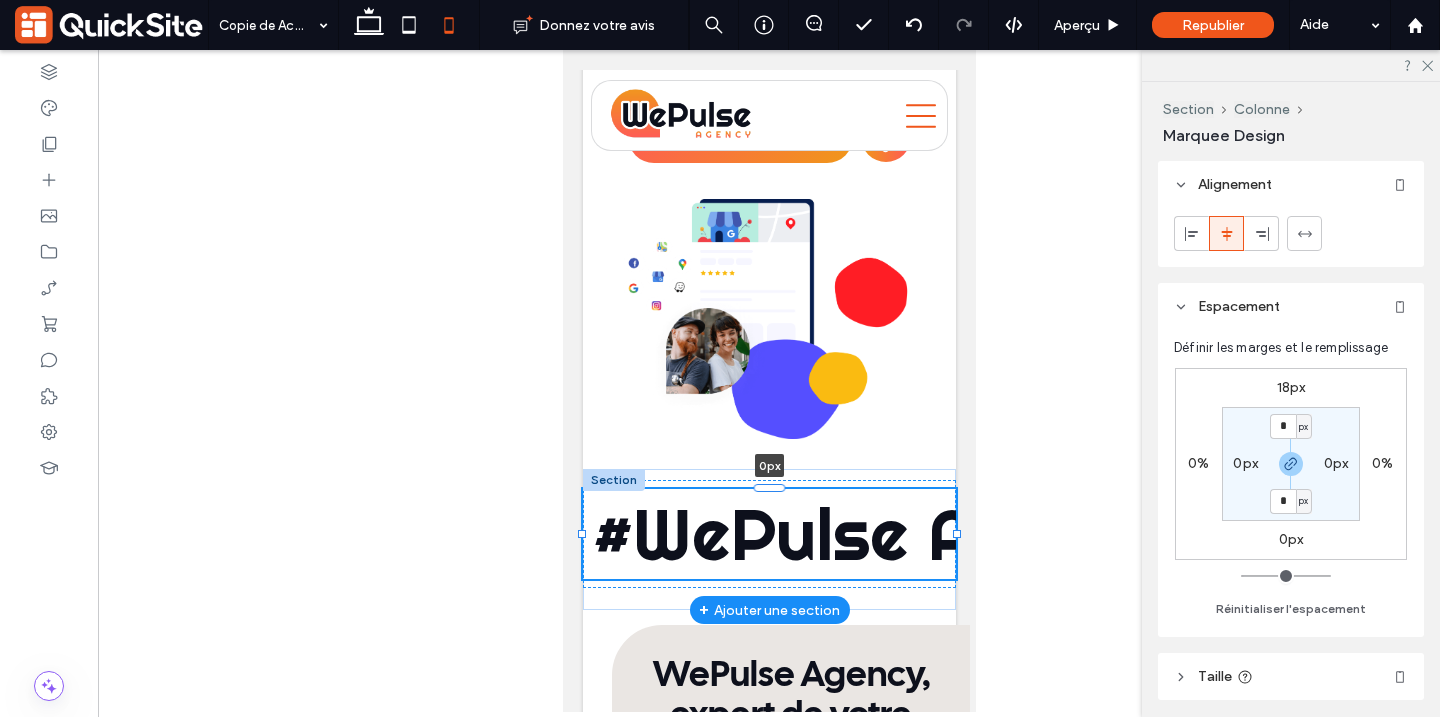 click on "#WePulse Agency
#WePulse Agency
#WePulse Agency
#WePulse Agency
#WePulse Agency
#WePulse Agency
#WePulse Agency
#WePulse Agency
#WePulse Agency
#WePulse Agency
#WePulse Agency
#WePulse Agency
0px" at bounding box center (768, 540) 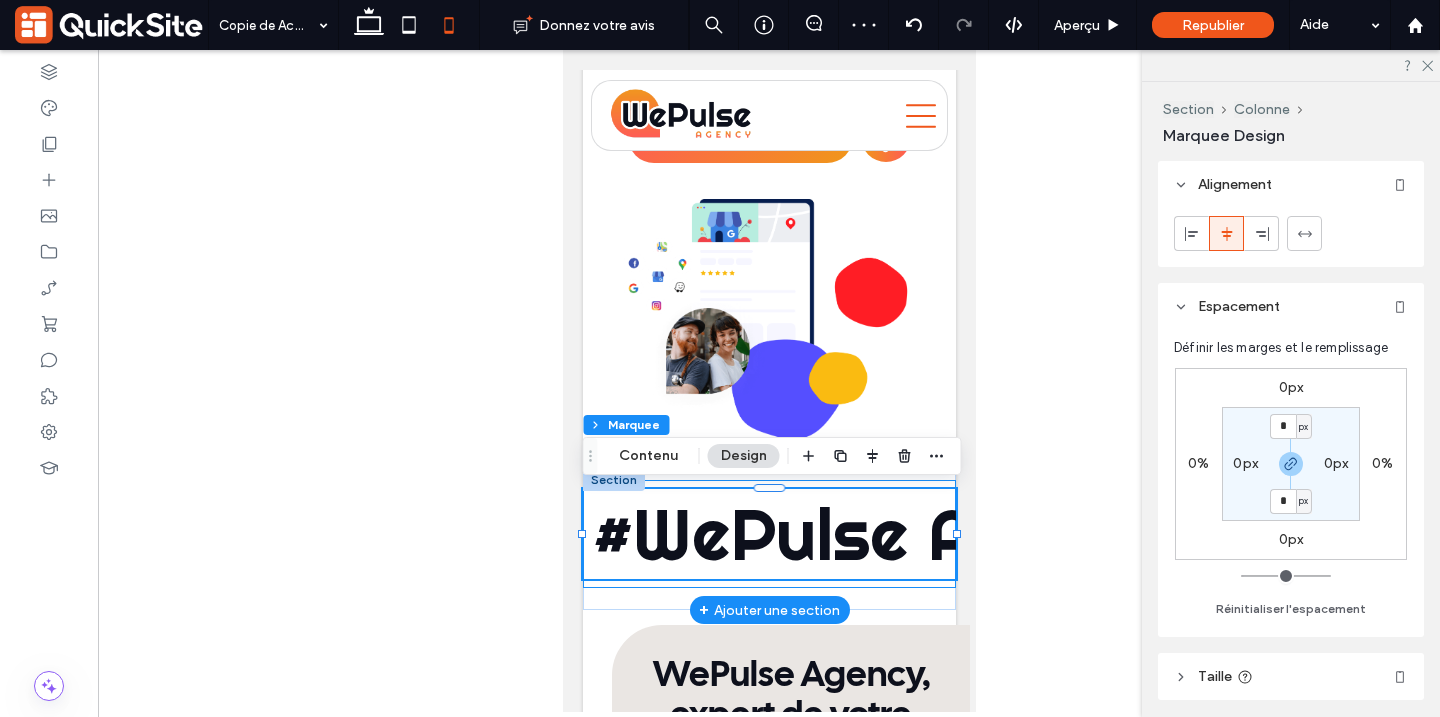 click on "#WePulse Agency
#WePulse Agency
#WePulse Agency
#WePulse Agency
#WePulse Agency
#WePulse Agency
#WePulse Agency
#WePulse Agency
#WePulse Agency
#WePulse Agency
#WePulse Agency
#WePulse Agency
0px" at bounding box center (768, 534) 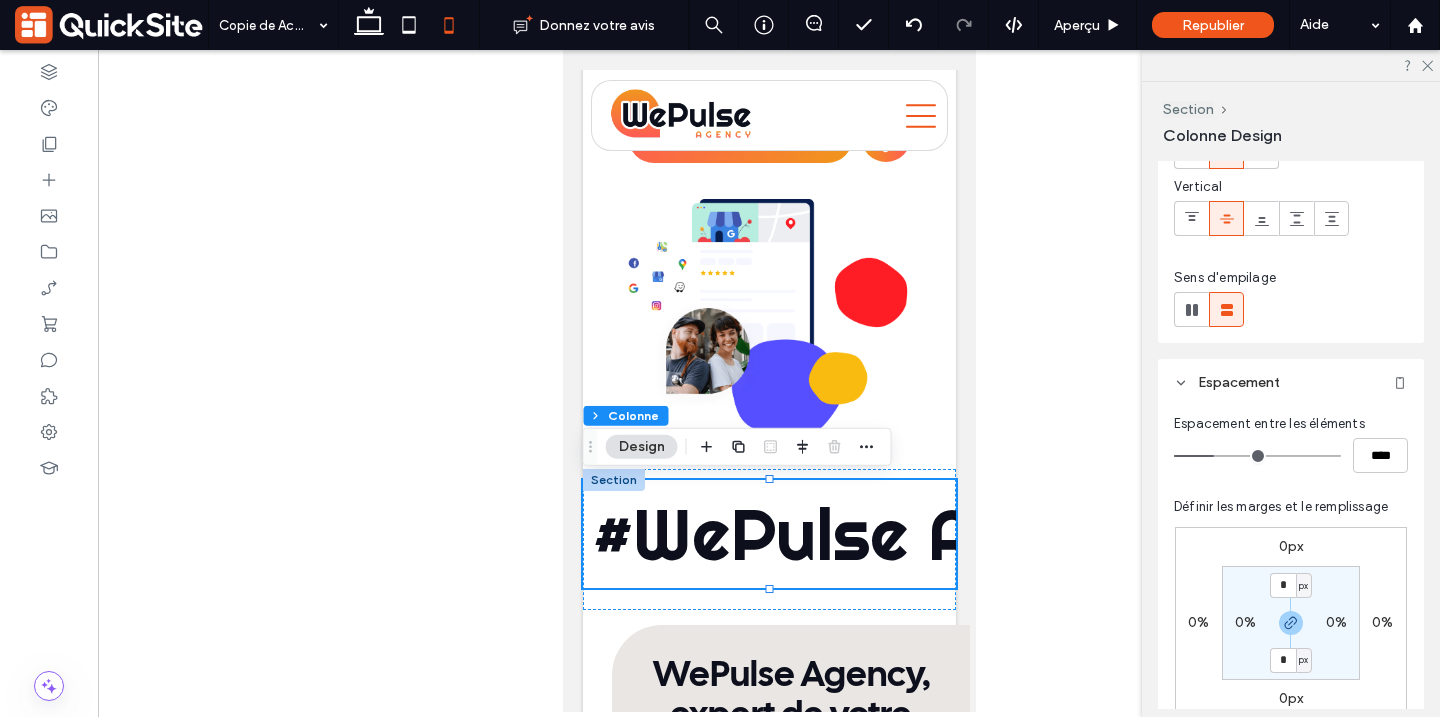 scroll, scrollTop: 172, scrollLeft: 0, axis: vertical 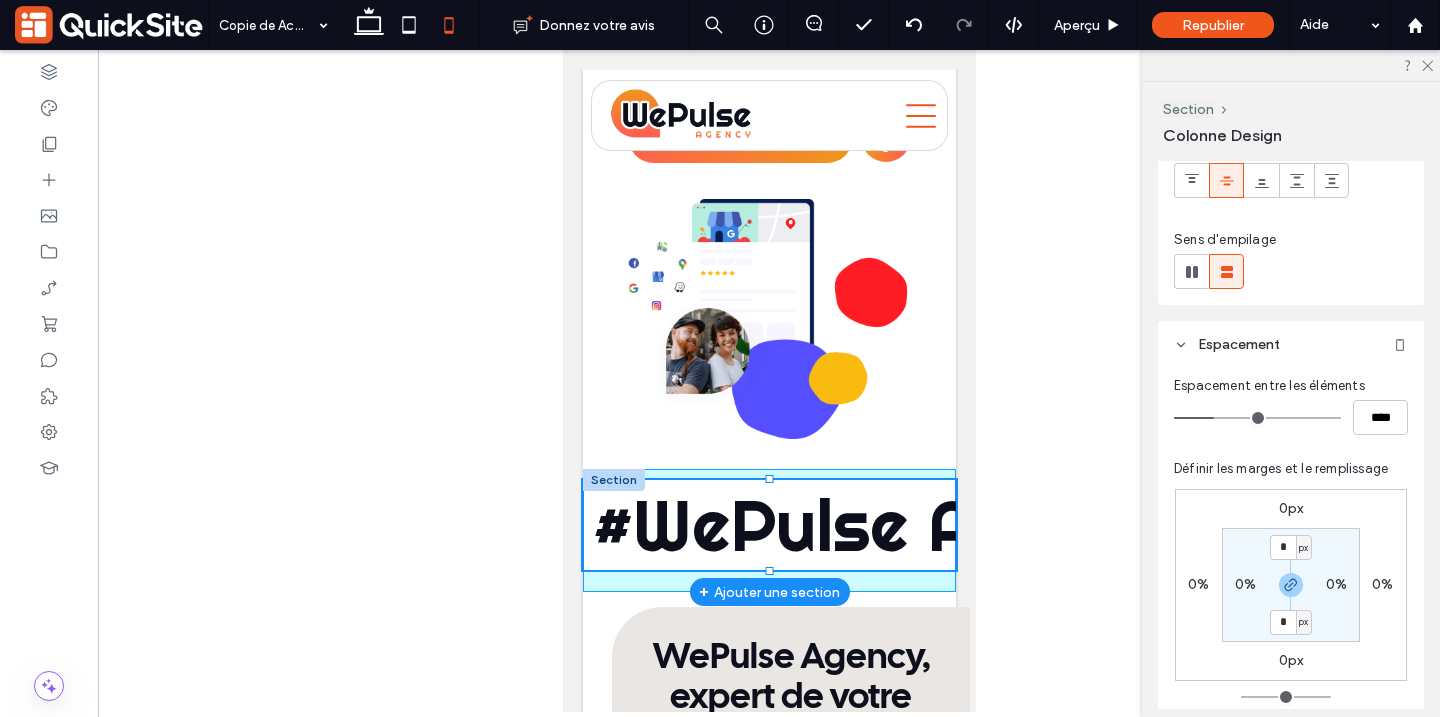 drag, startPoint x: 769, startPoint y: 585, endPoint x: 769, endPoint y: 521, distance: 64 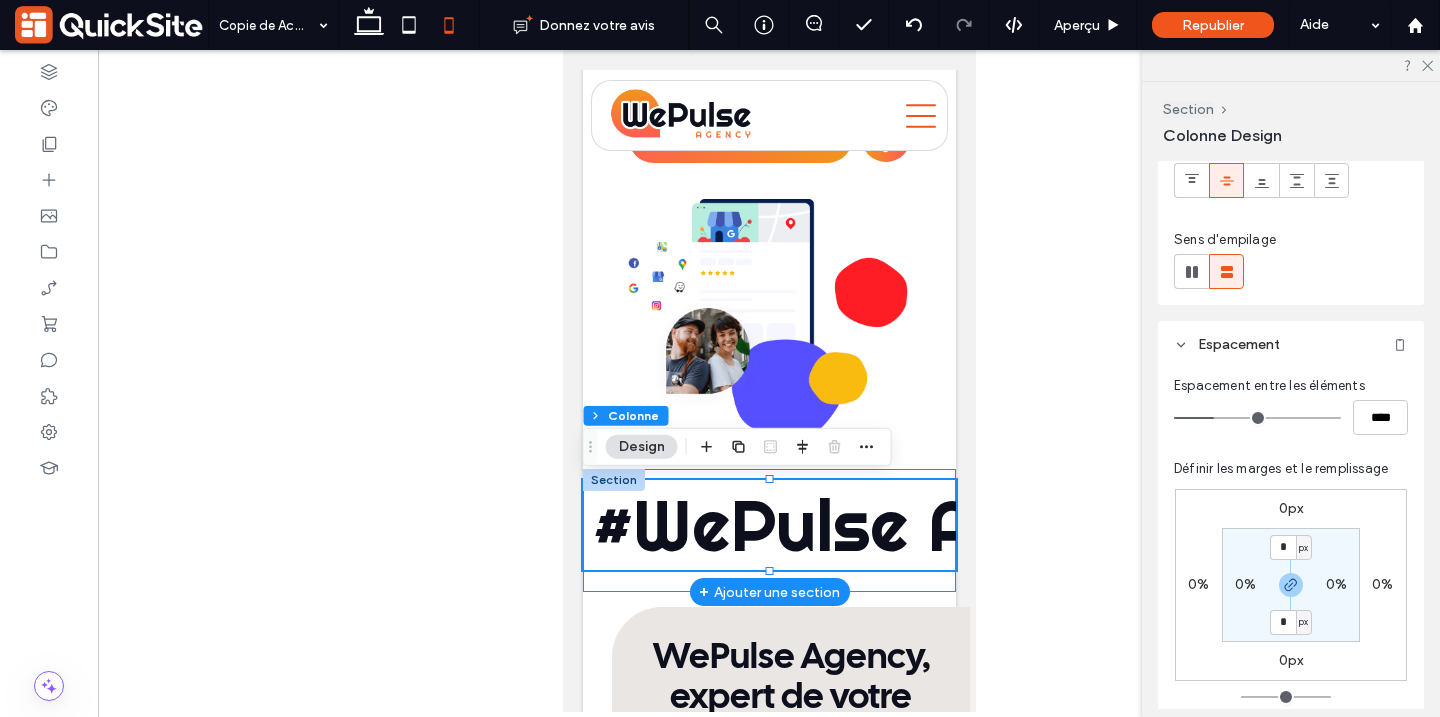 click on "#WePulse Agency
#WePulse Agency
#WePulse Agency
#WePulse Agency
#WePulse Agency
#WePulse Agency
#WePulse Agency
#WePulse Agency
#WePulse Agency
#WePulse Agency
#WePulse Agency
#WePulse Agency
100% , 90px" at bounding box center [768, 531] 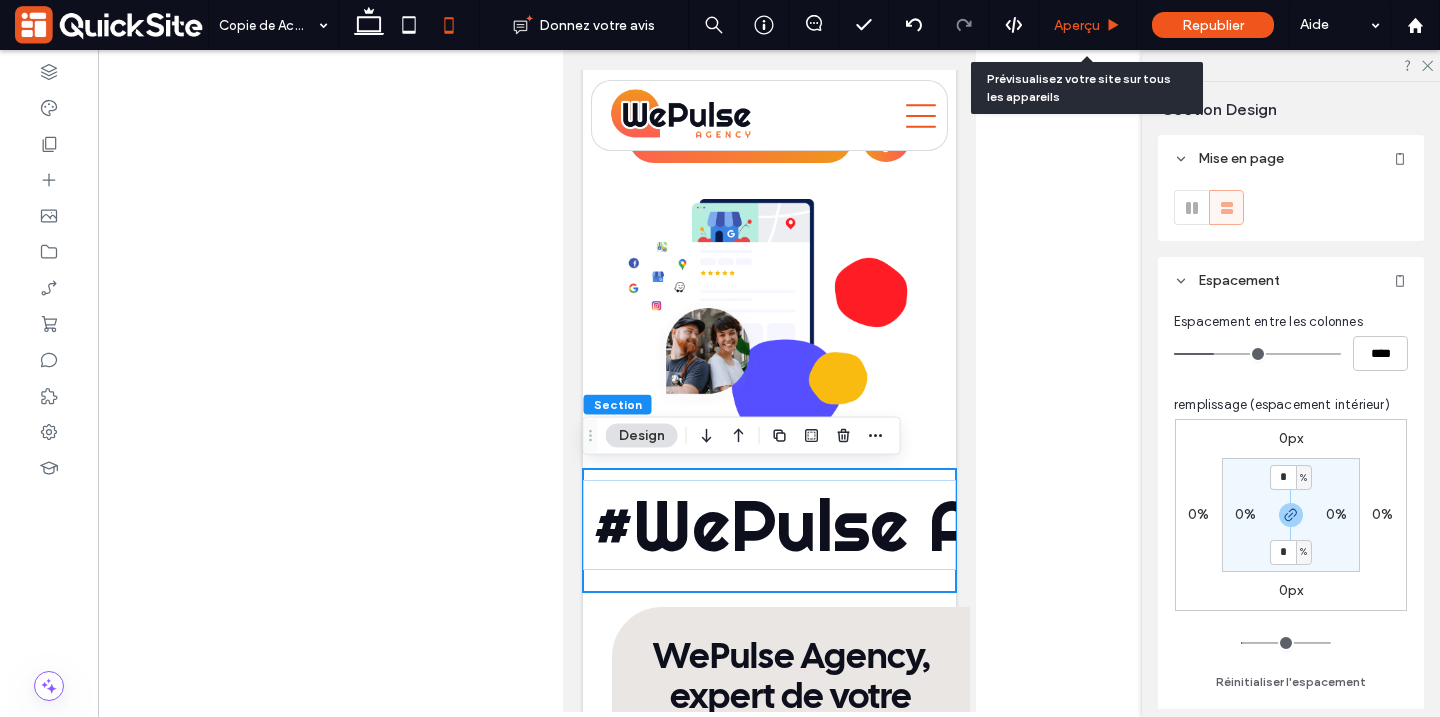 click on "Aperçu" at bounding box center [1077, 25] 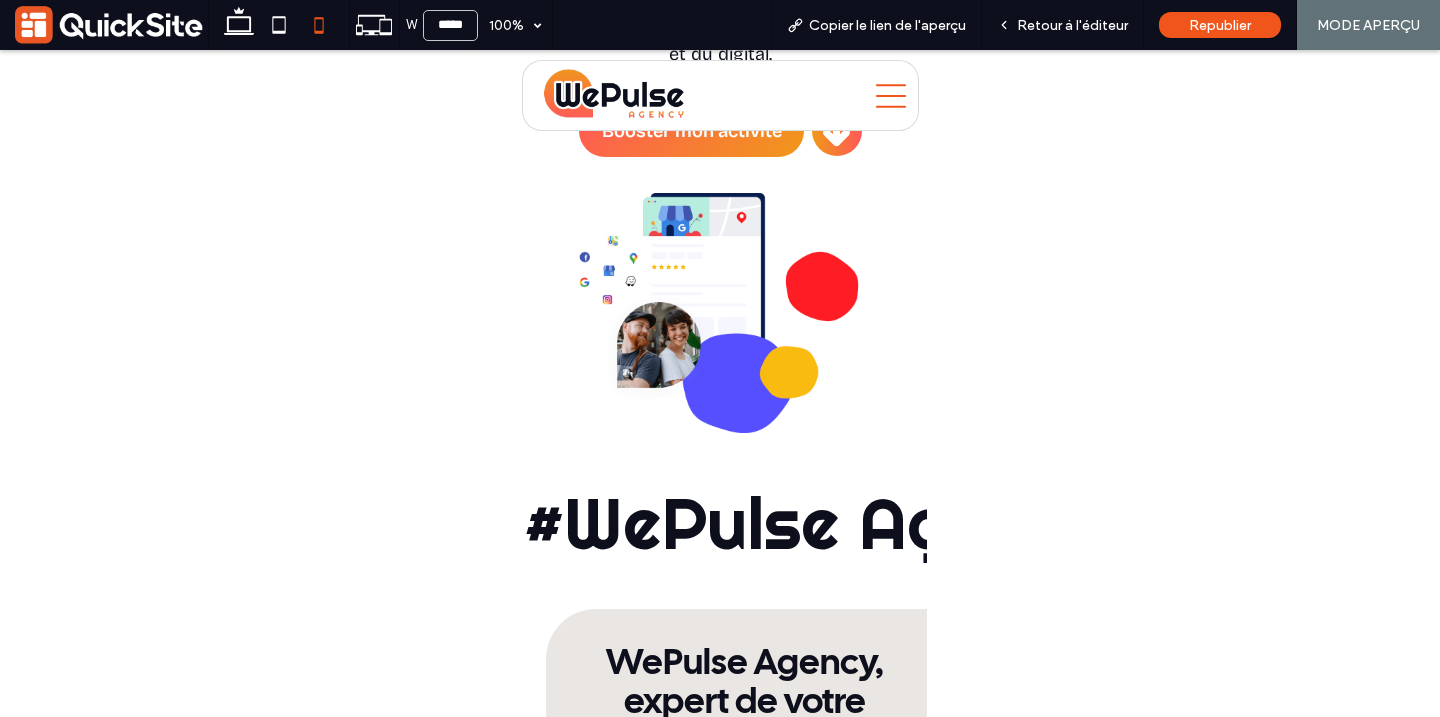 scroll, scrollTop: 340, scrollLeft: 0, axis: vertical 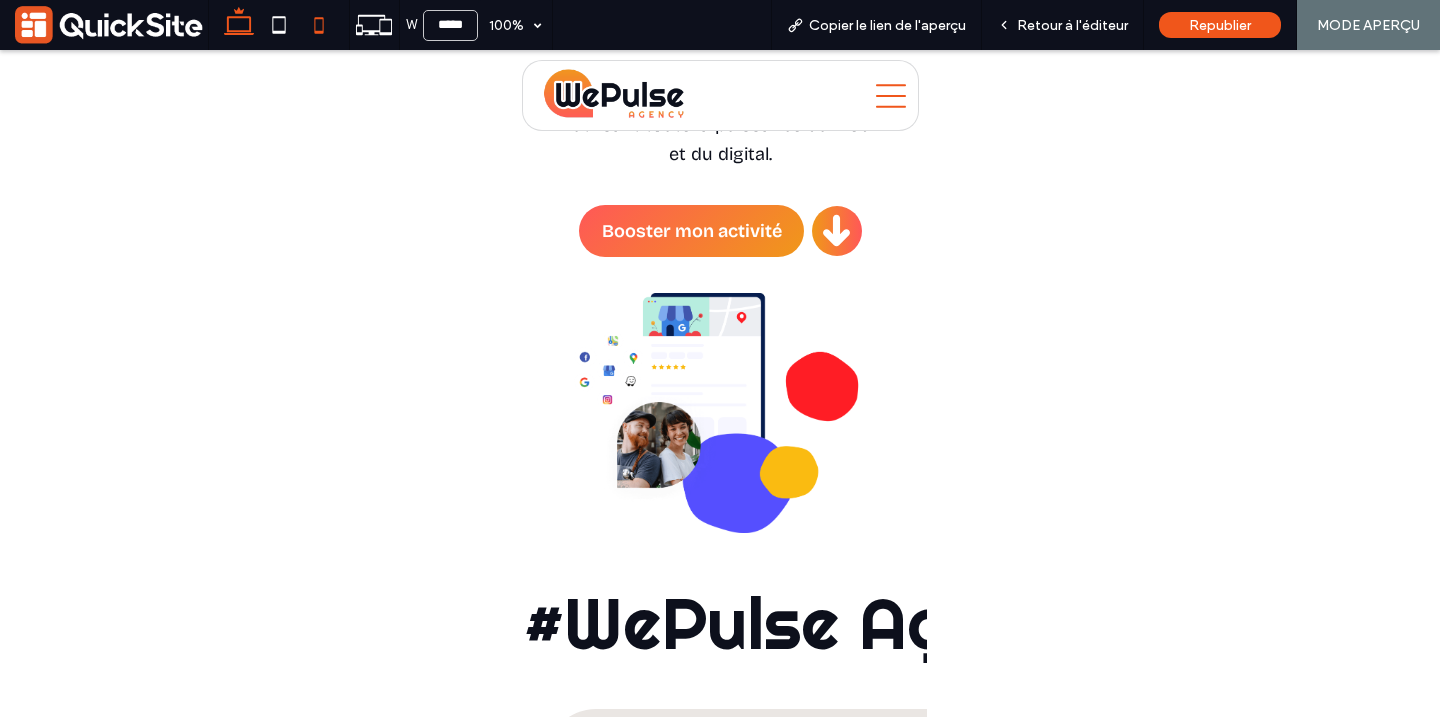 click 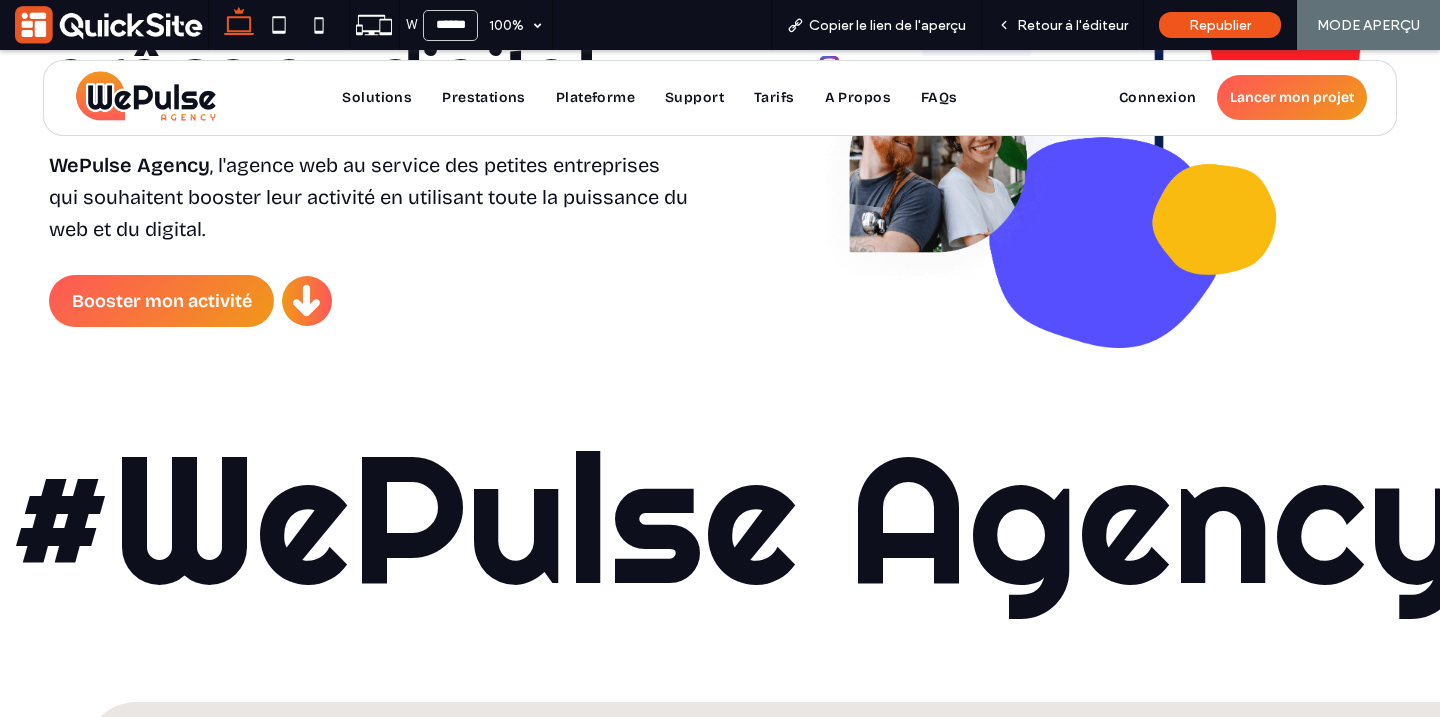 type on "******" 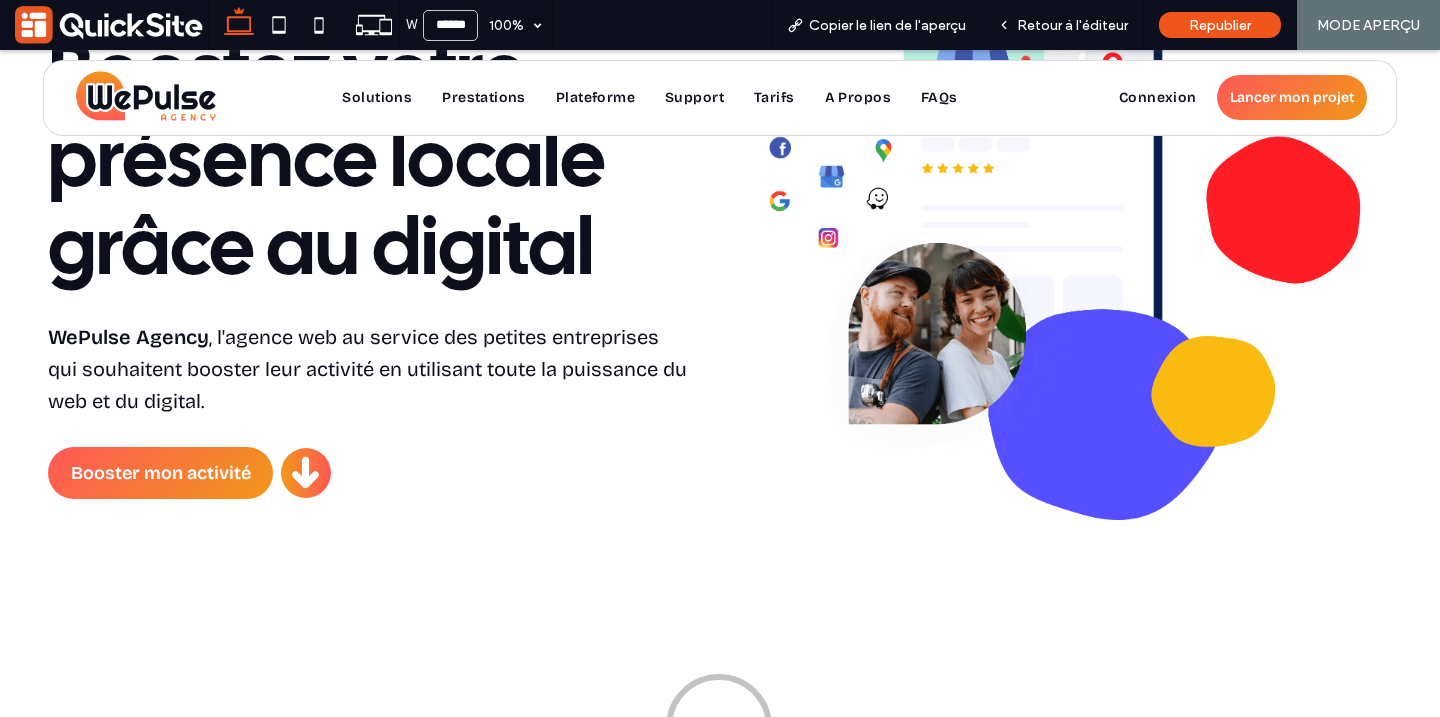 scroll, scrollTop: 0, scrollLeft: 1, axis: horizontal 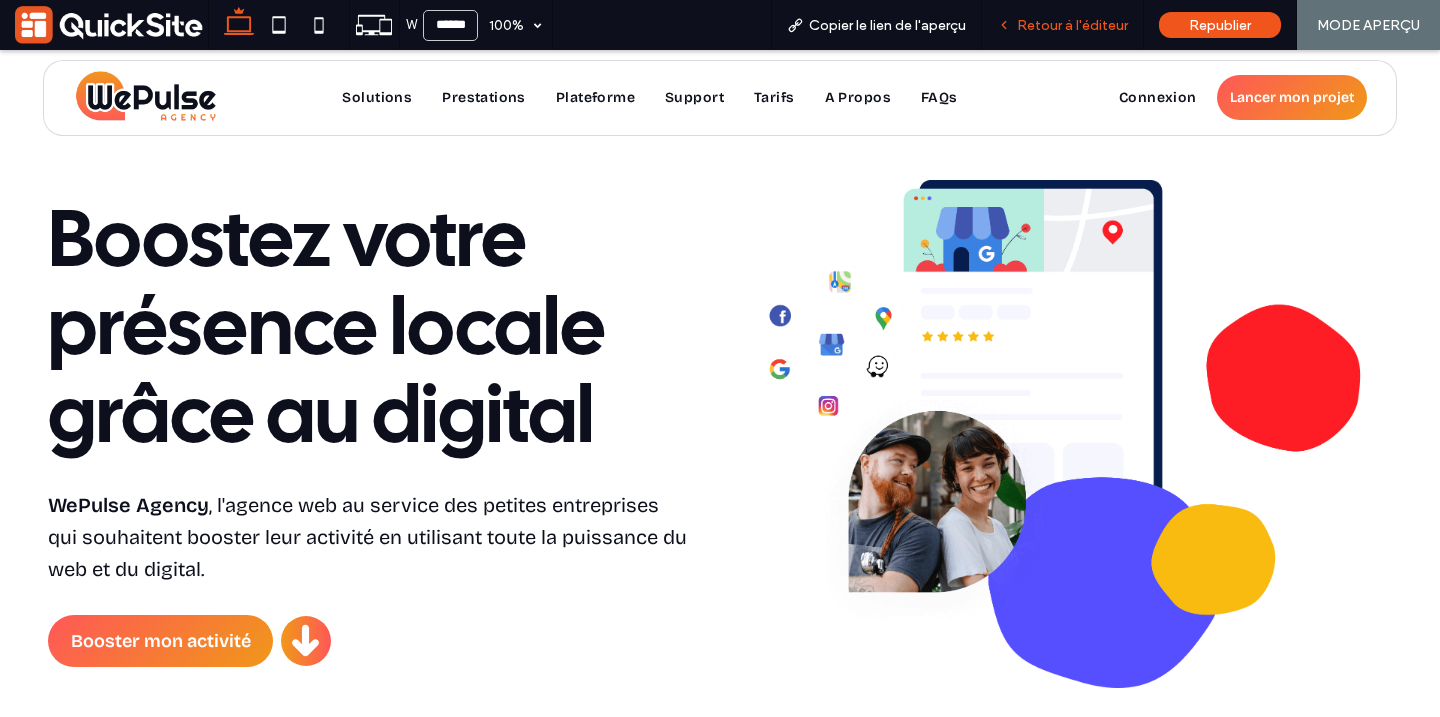 click on "Retour à l'éditeur" at bounding box center [1063, 25] 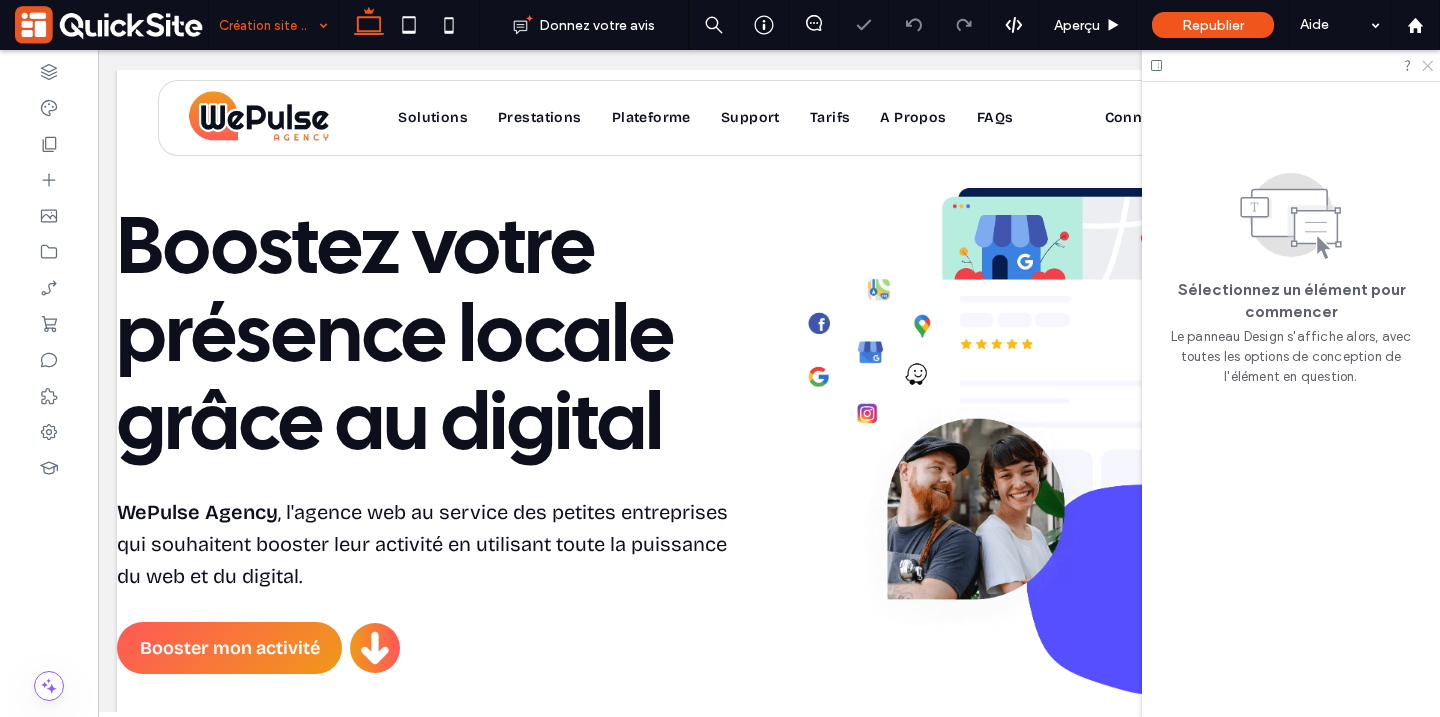 click 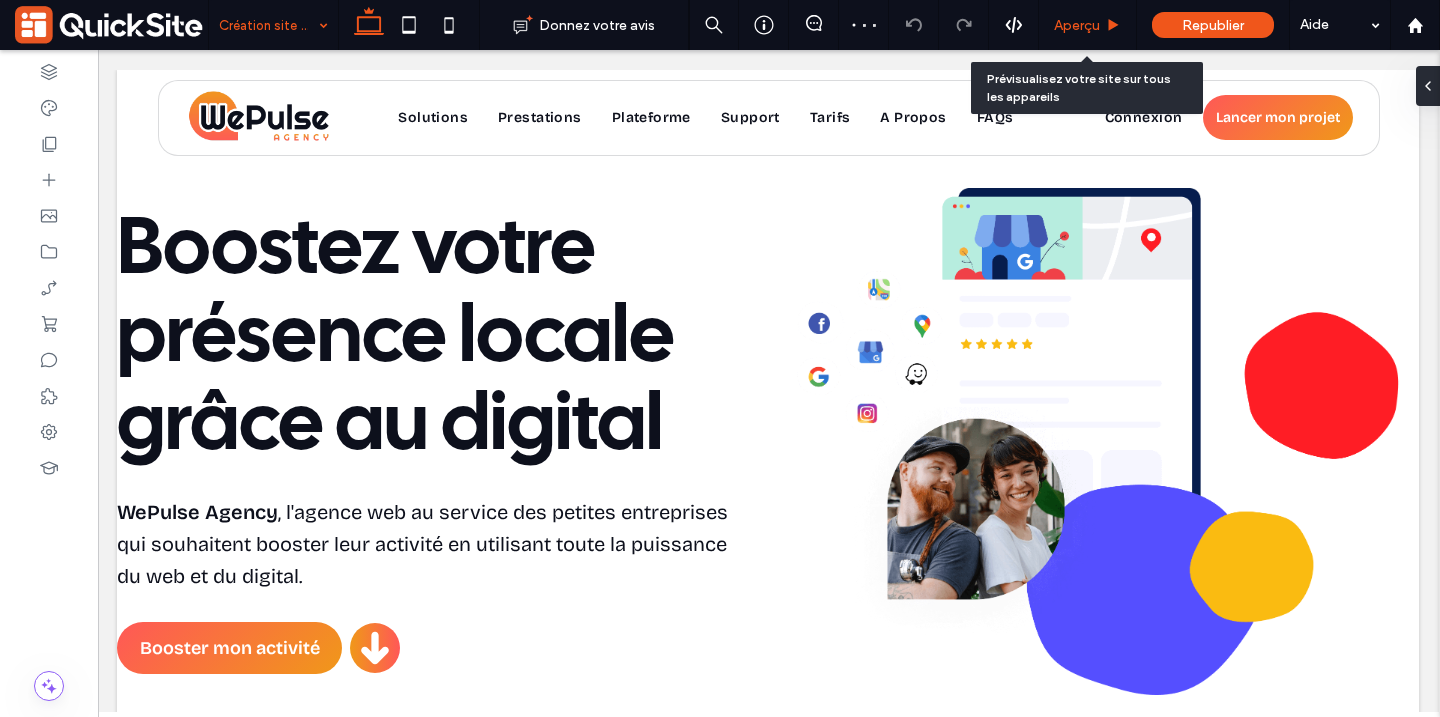 click on "Aperçu" at bounding box center [1077, 25] 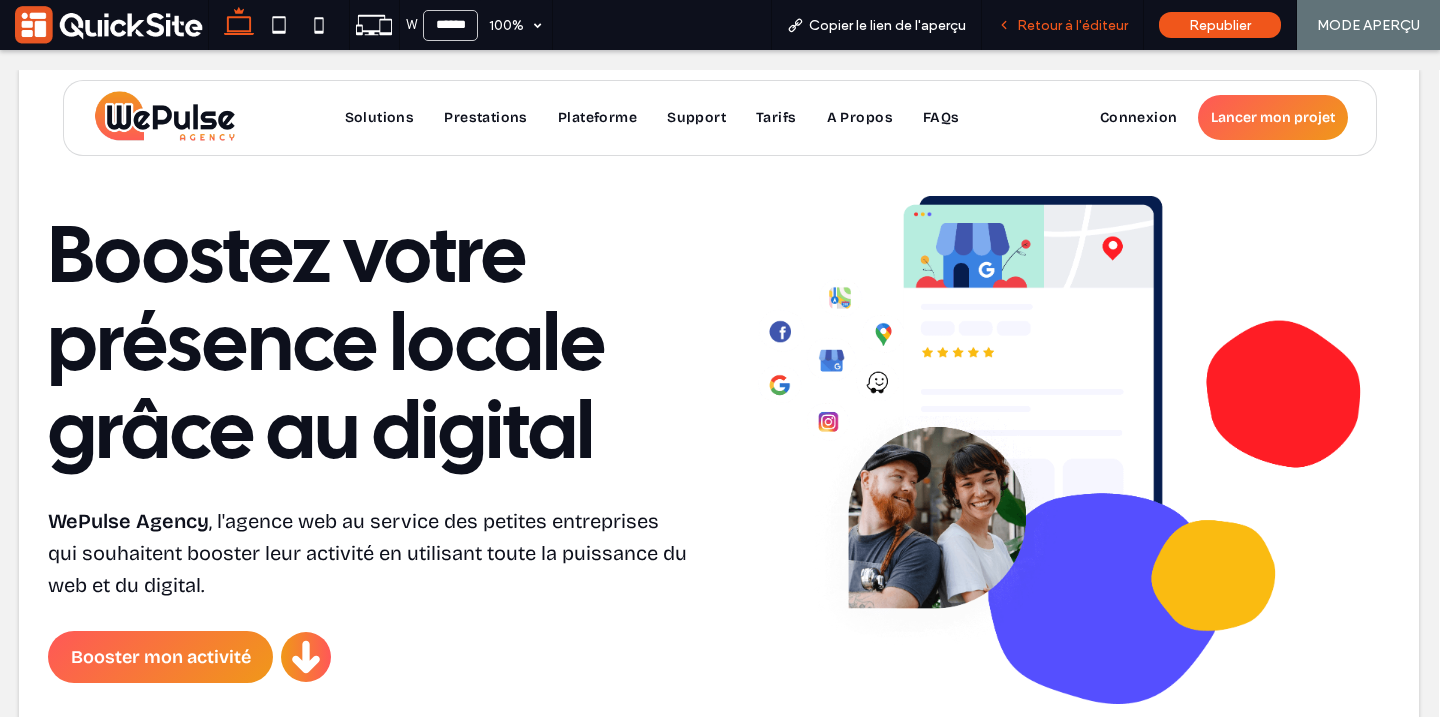 click on "Retour à l'éditeur" at bounding box center [1072, 25] 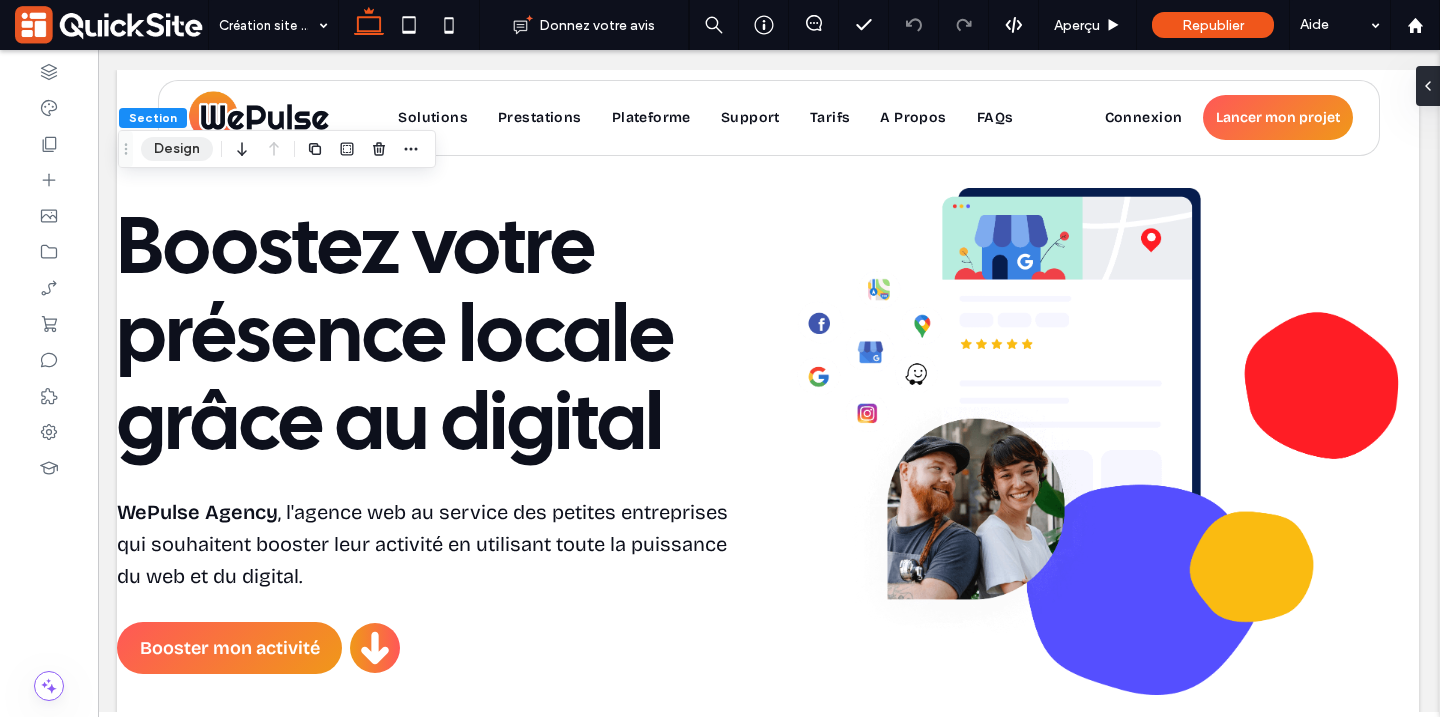 click on "Design" at bounding box center (177, 149) 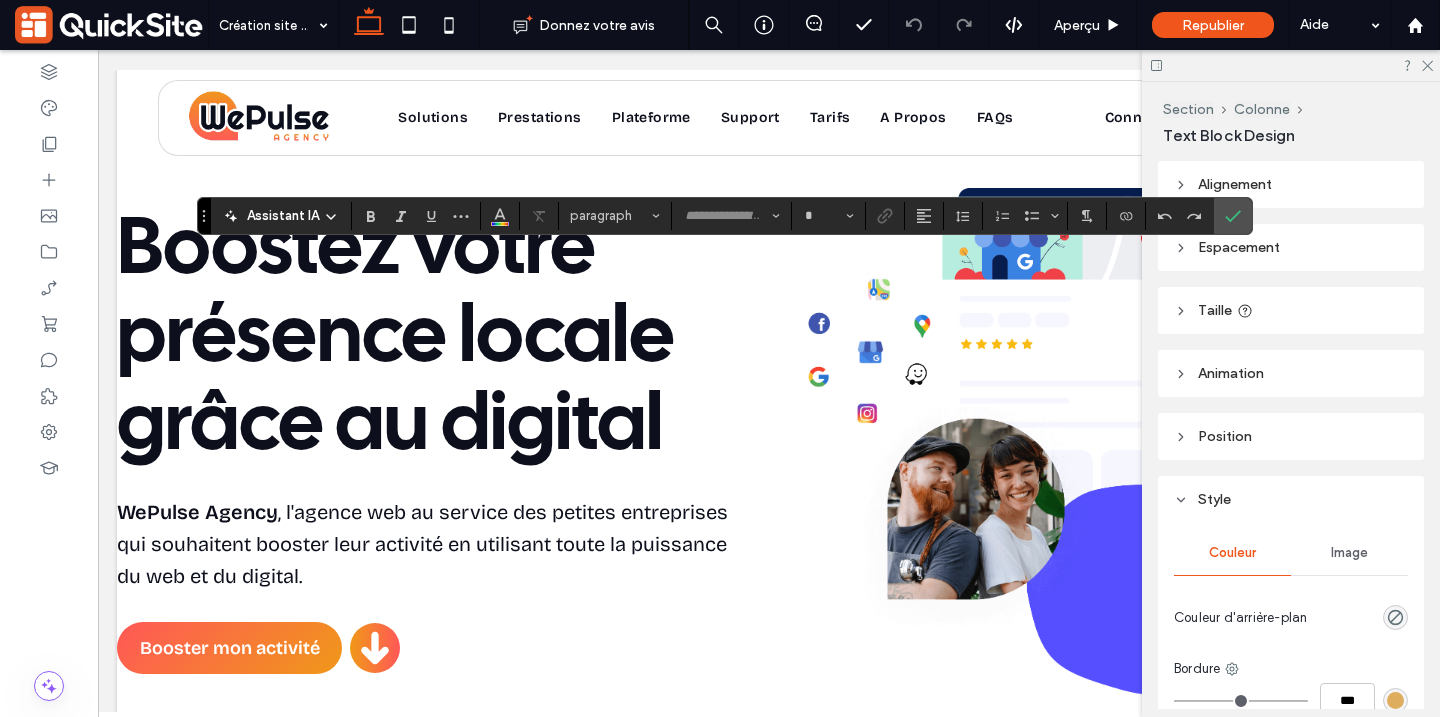 type on "**********" 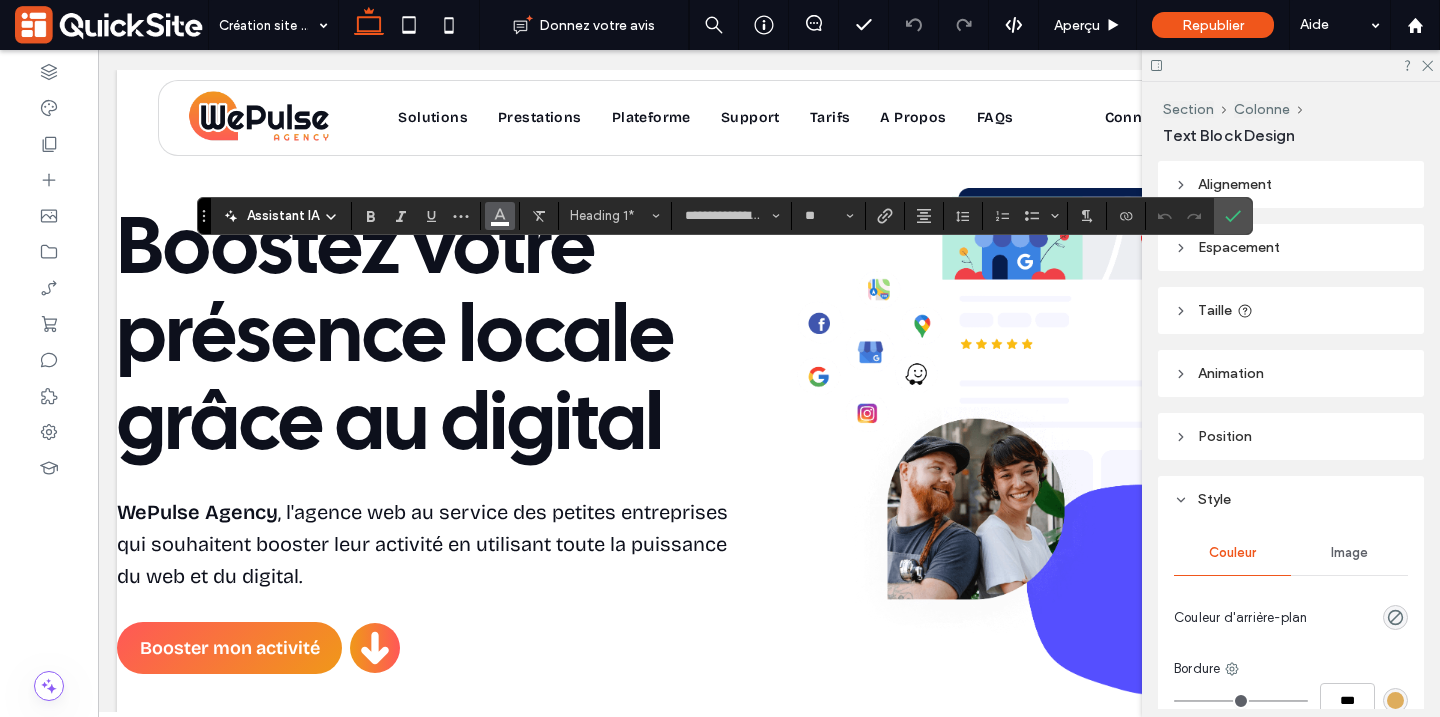 click 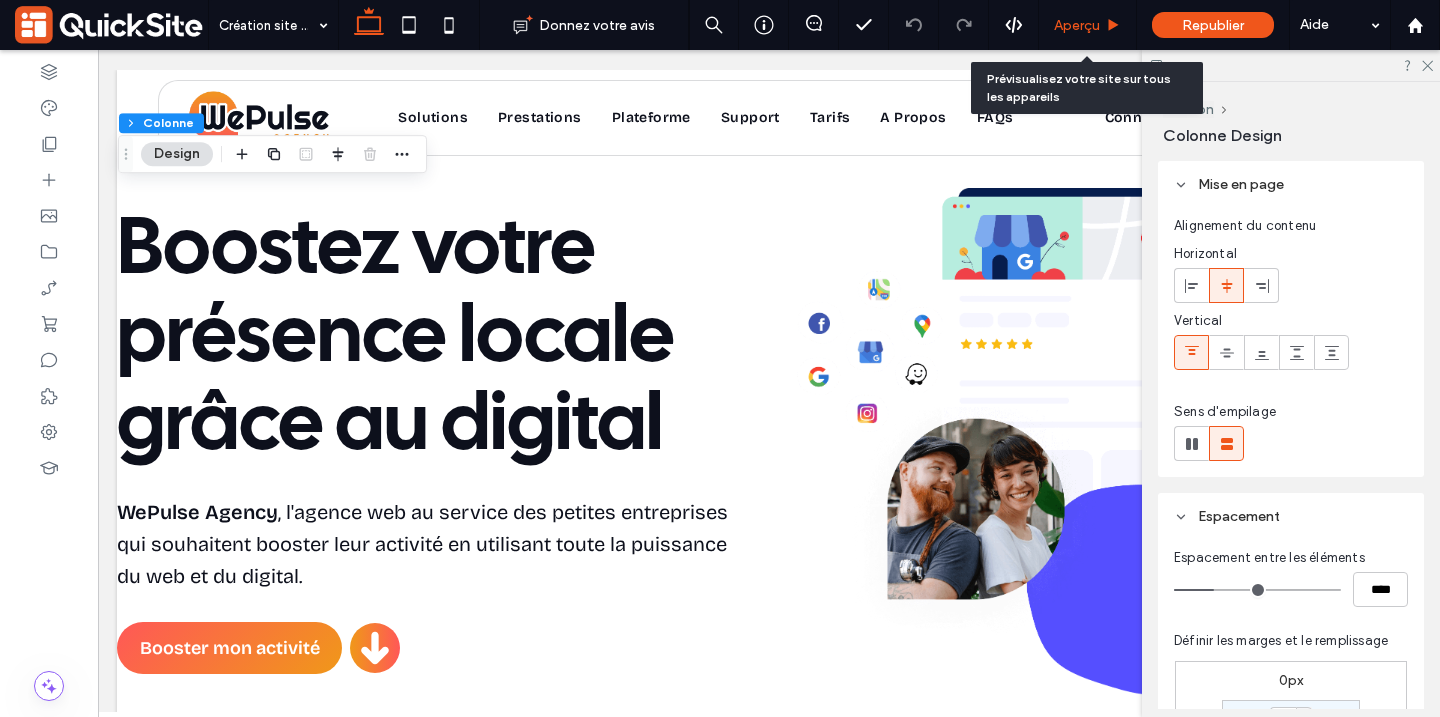 click on "Aperçu" at bounding box center (1077, 25) 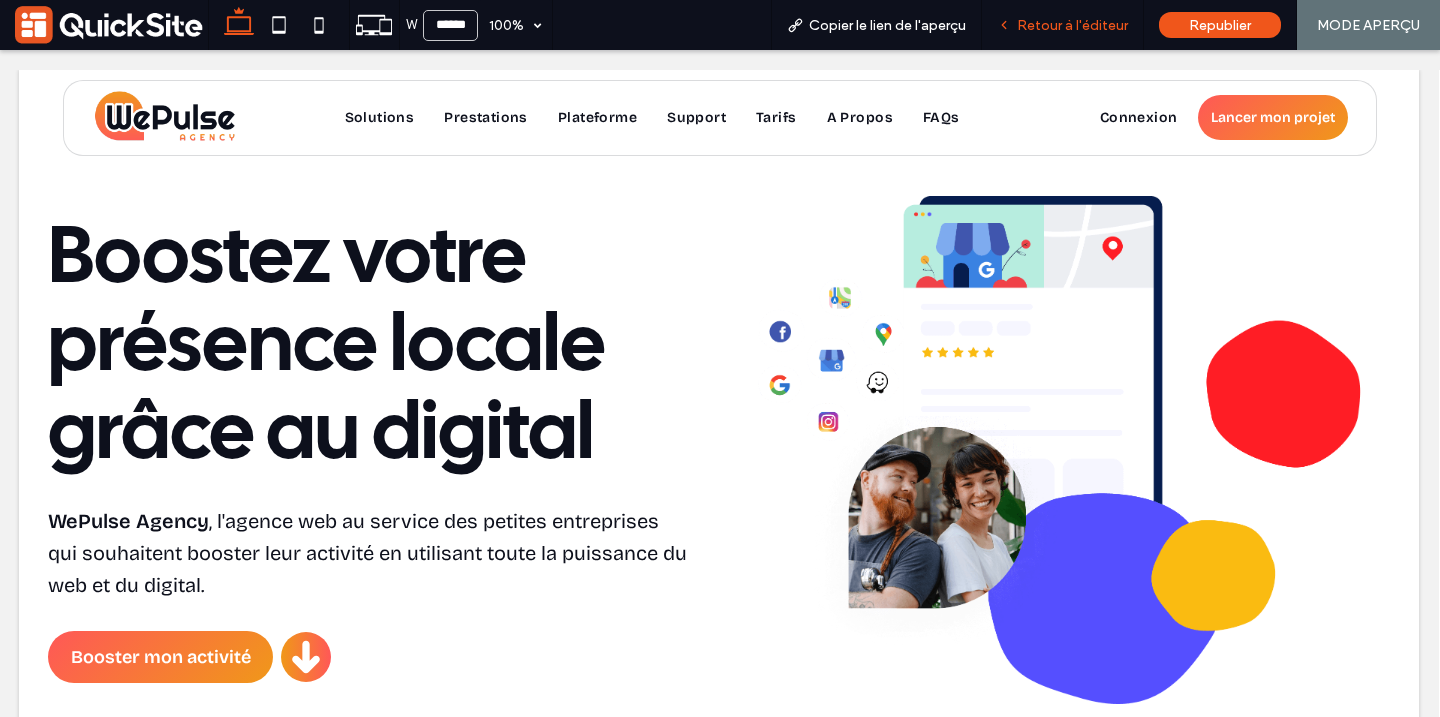 click on "Retour à l'éditeur" at bounding box center (1072, 25) 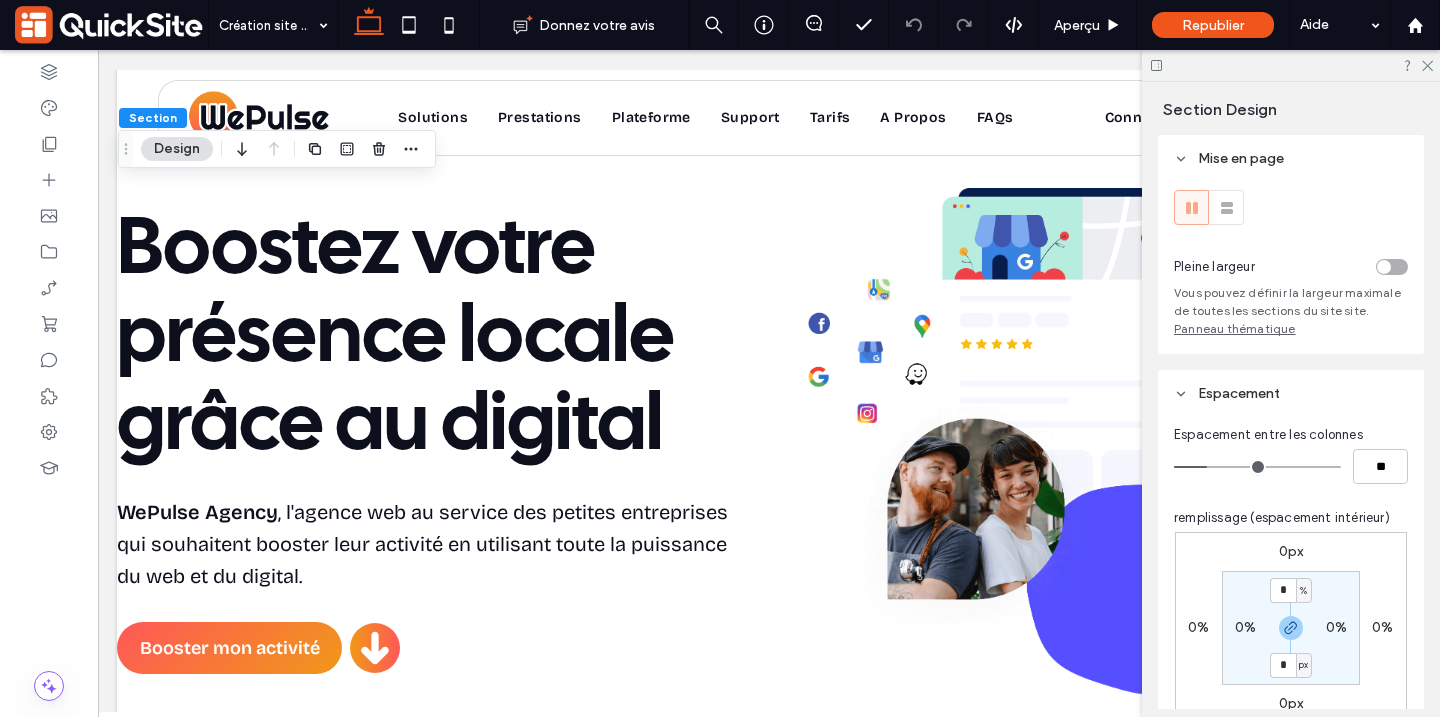 click at bounding box center [1291, 65] 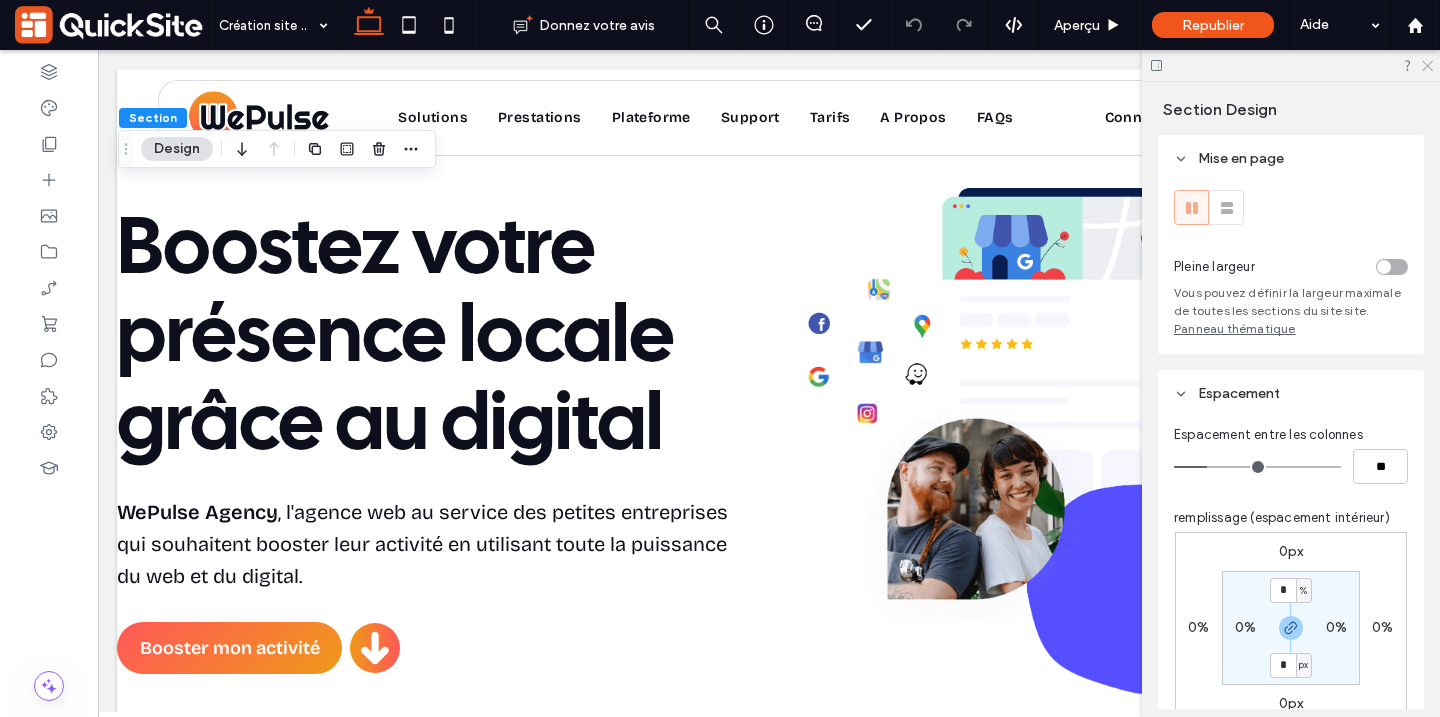 click 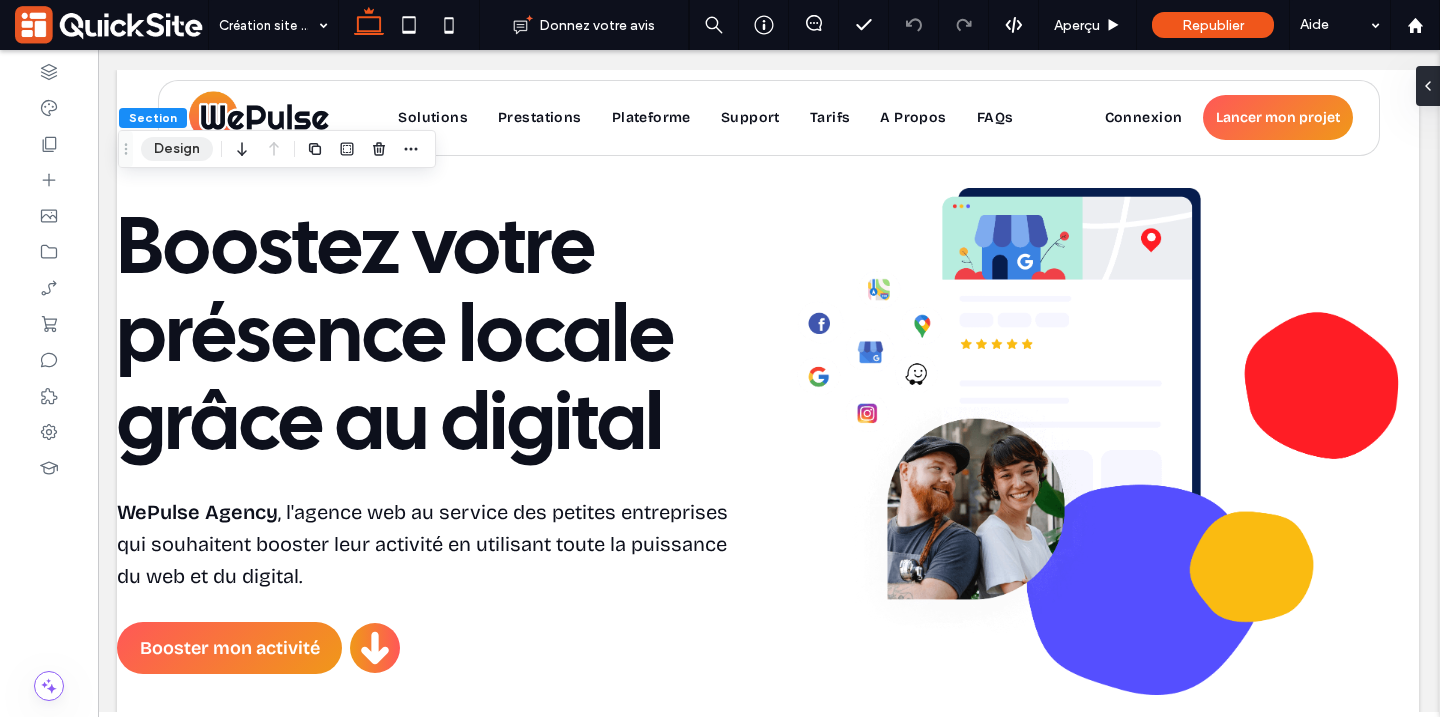 click on "Design" at bounding box center [177, 149] 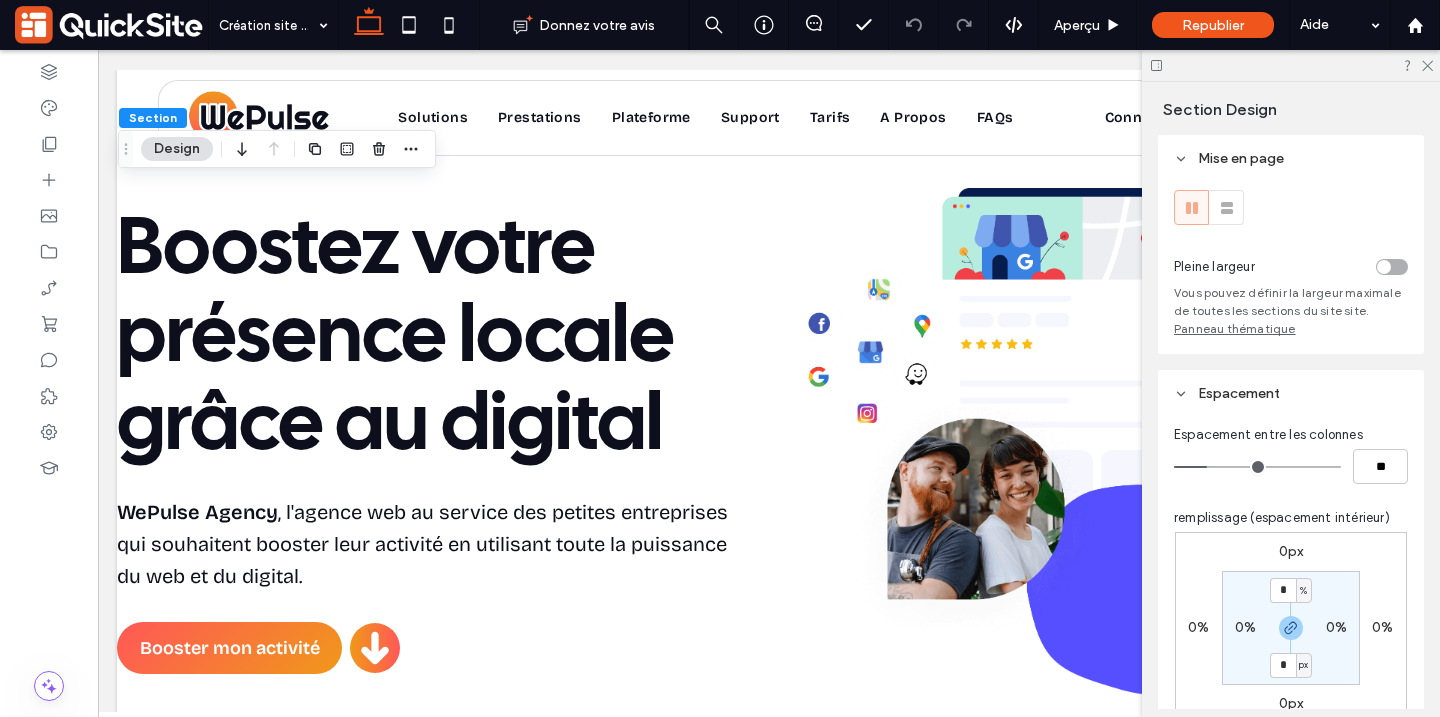 scroll, scrollTop: 809, scrollLeft: 0, axis: vertical 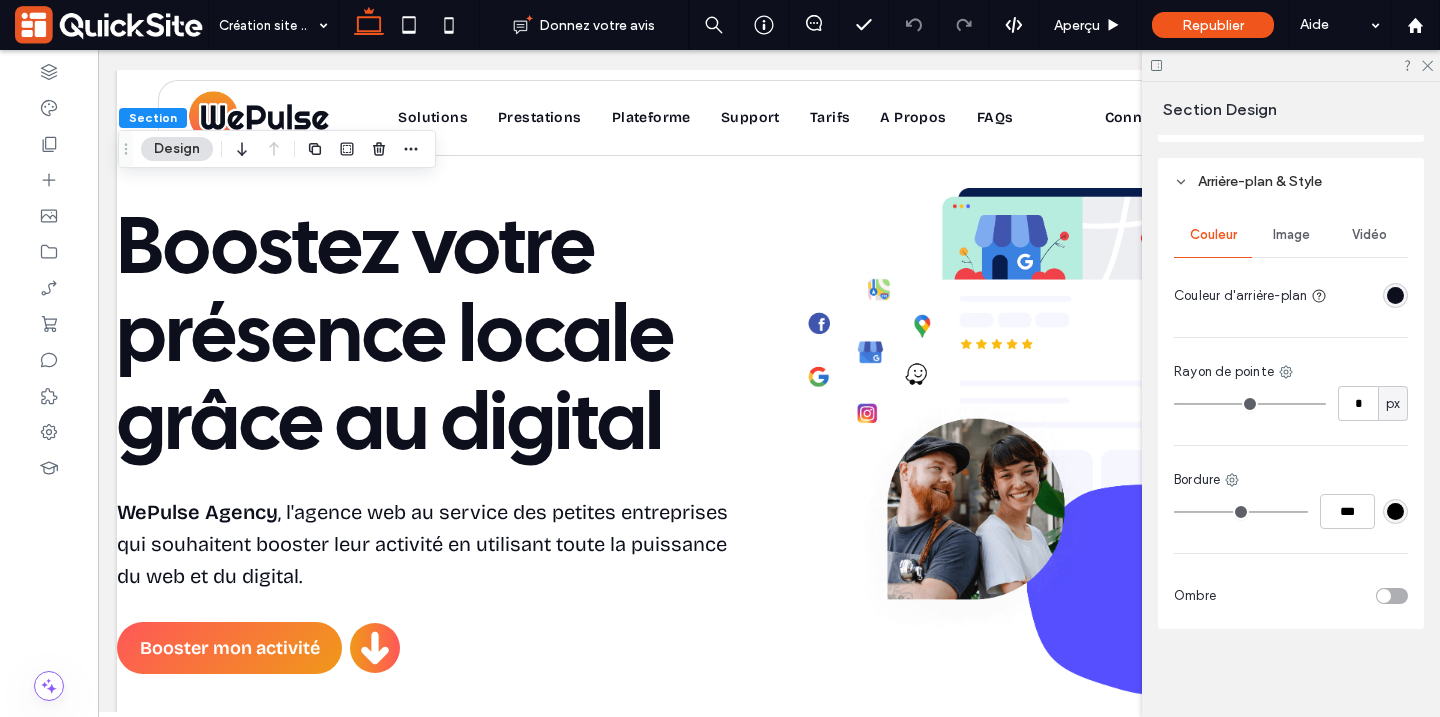 click at bounding box center (1395, 295) 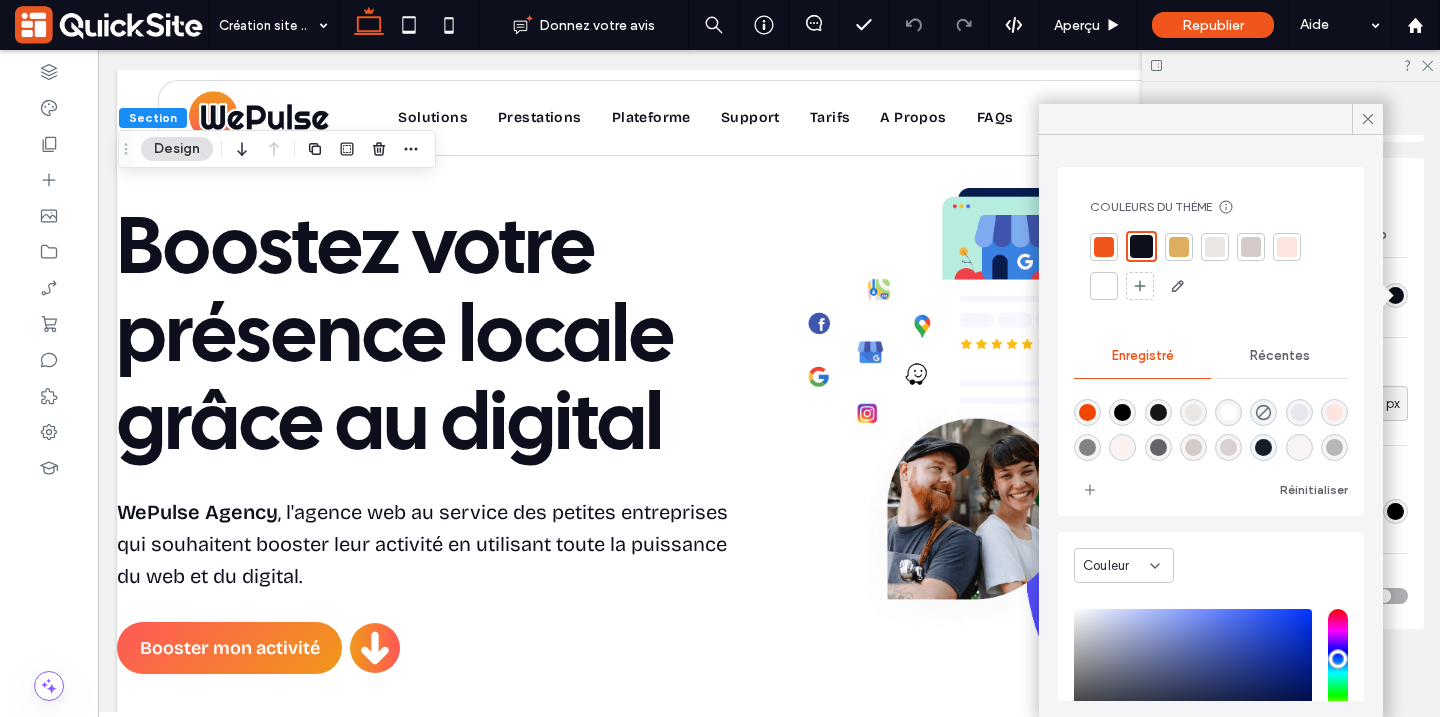 click at bounding box center [1104, 286] 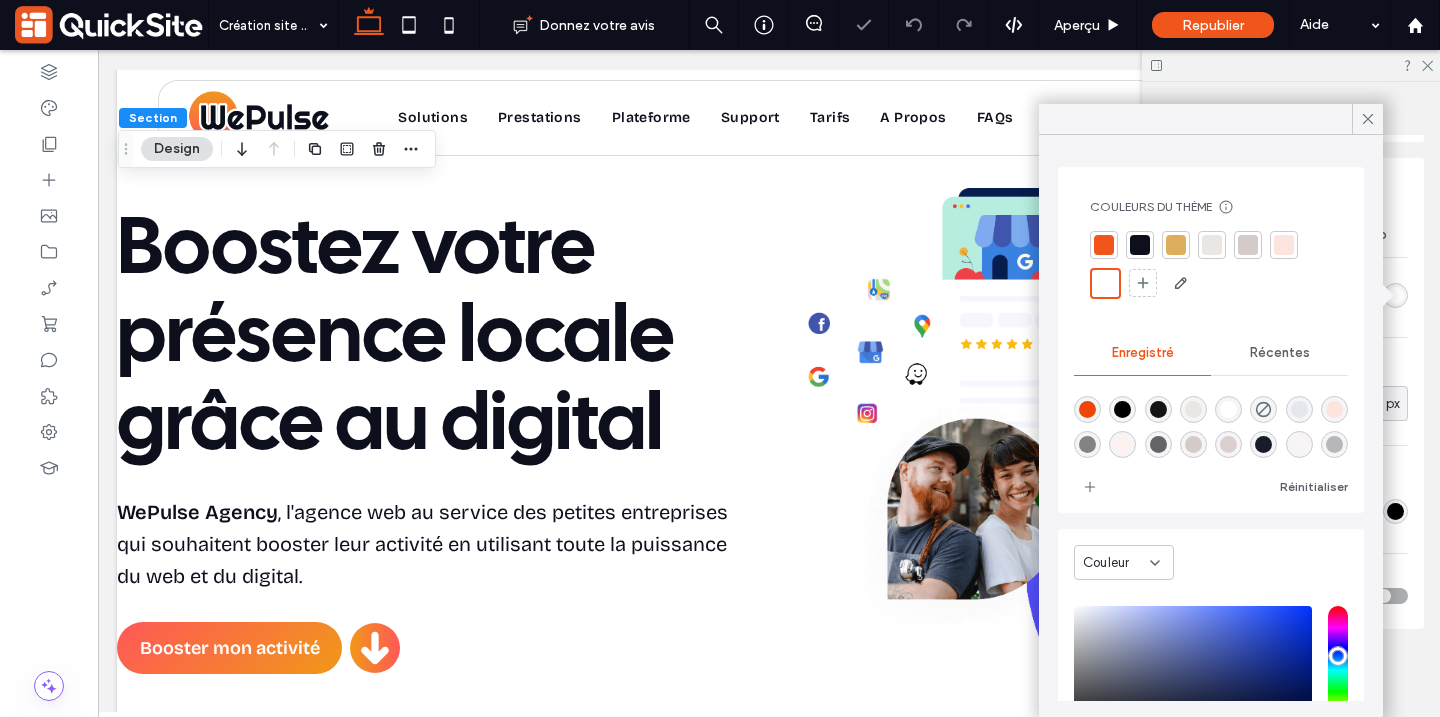 click at bounding box center [1212, 245] 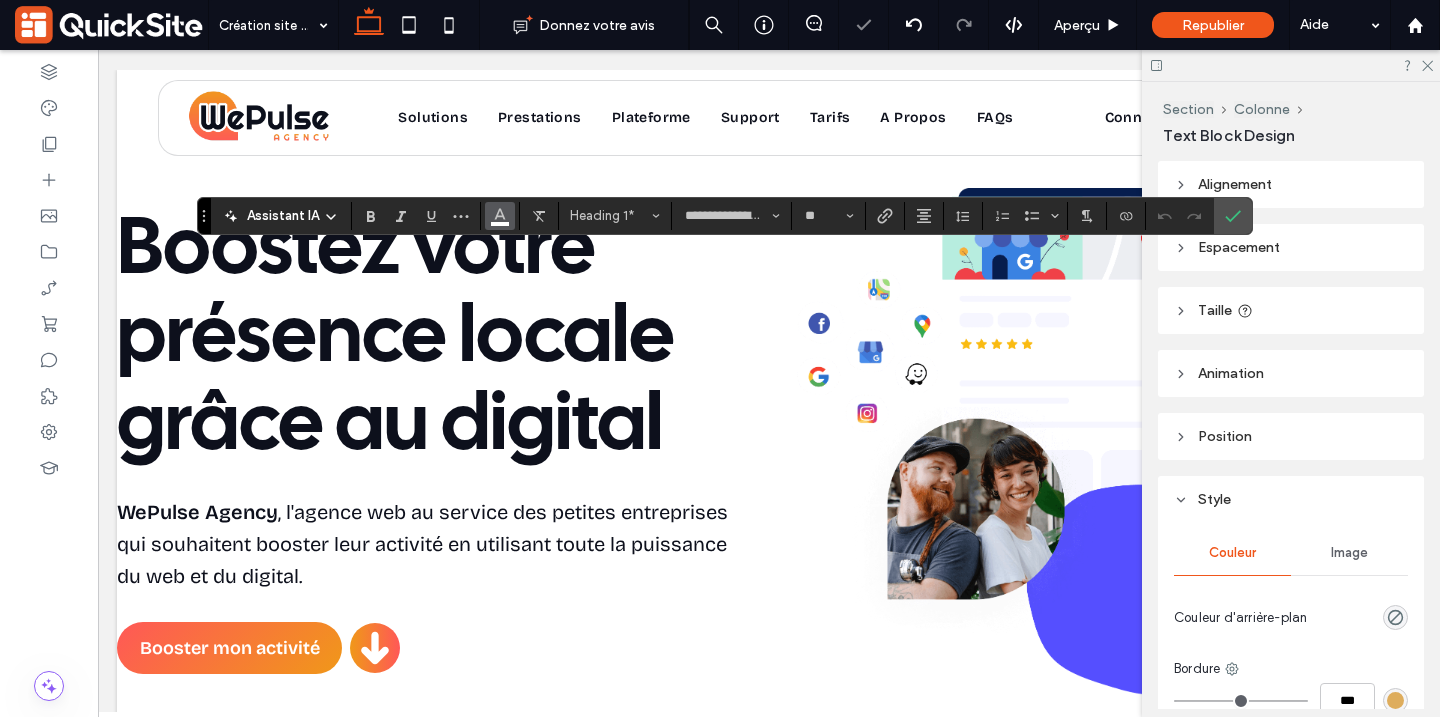click 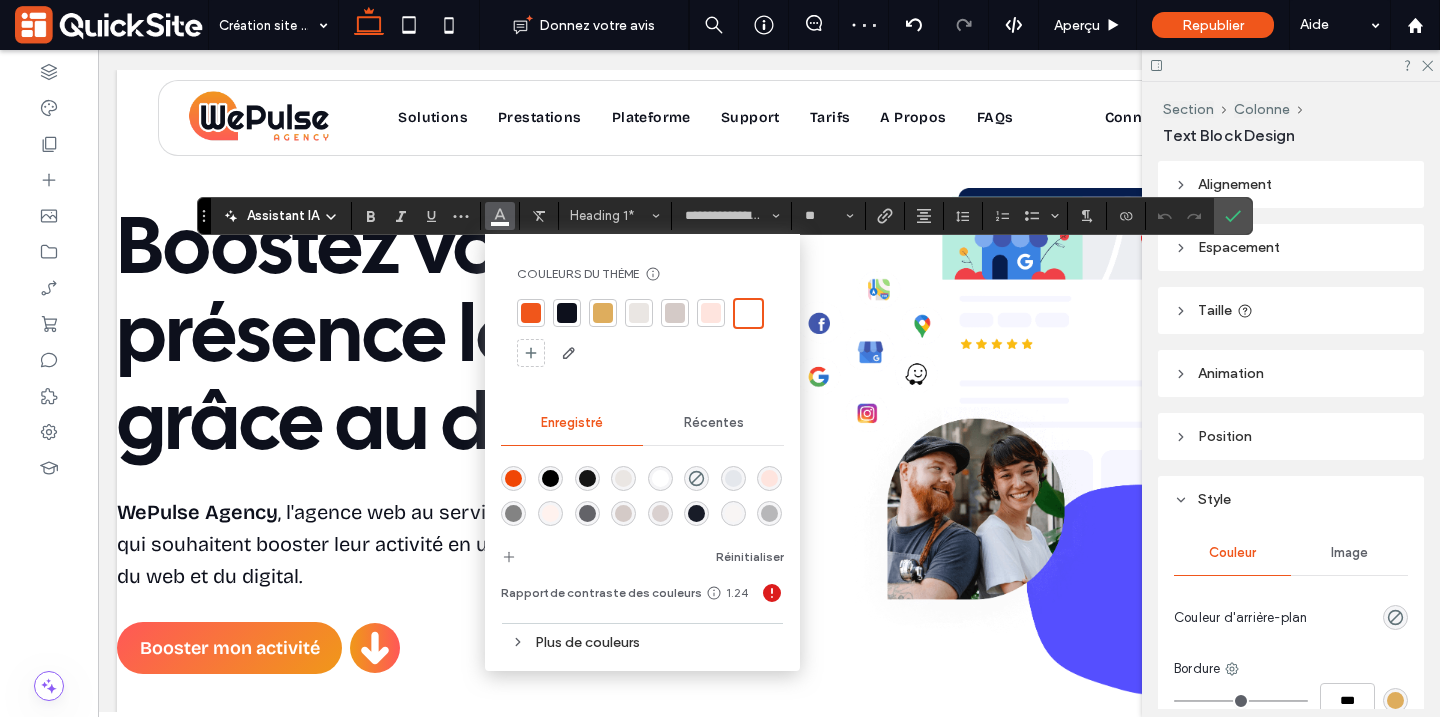 click at bounding box center (567, 313) 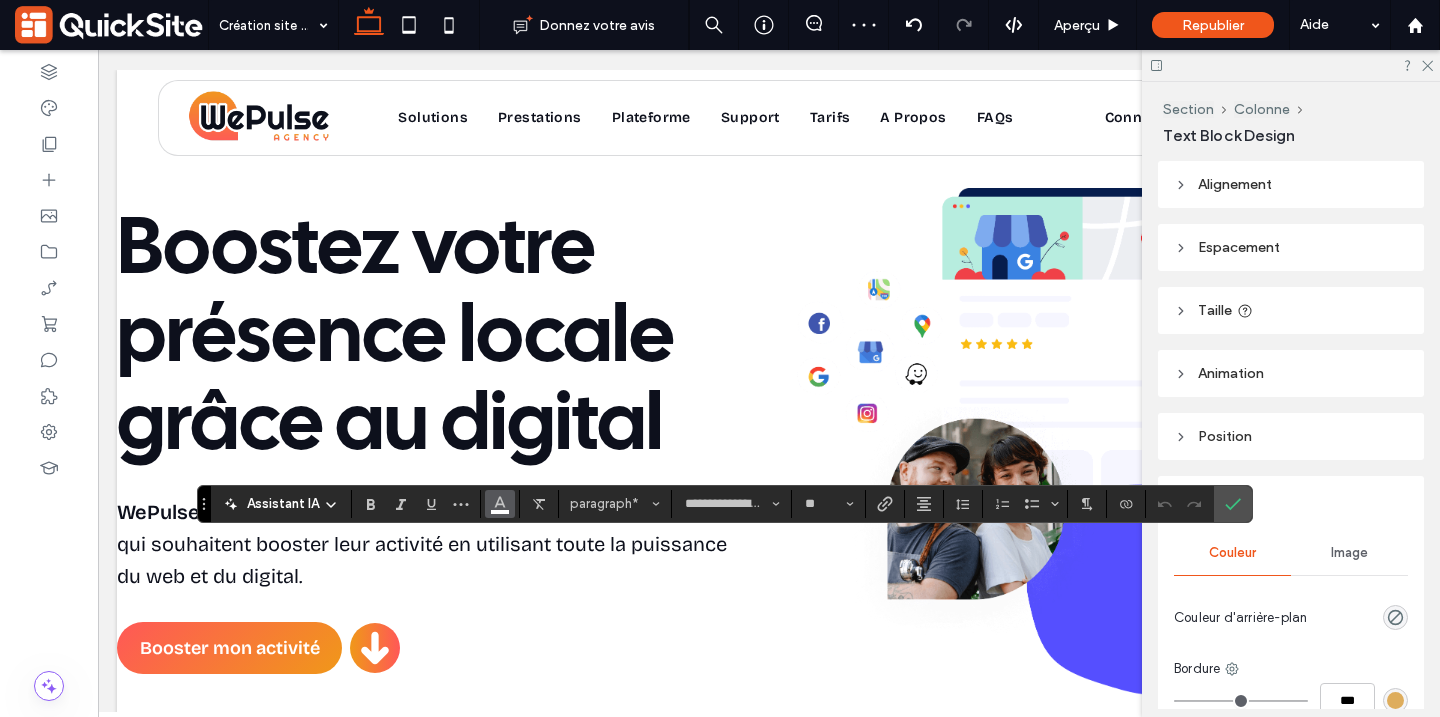 click 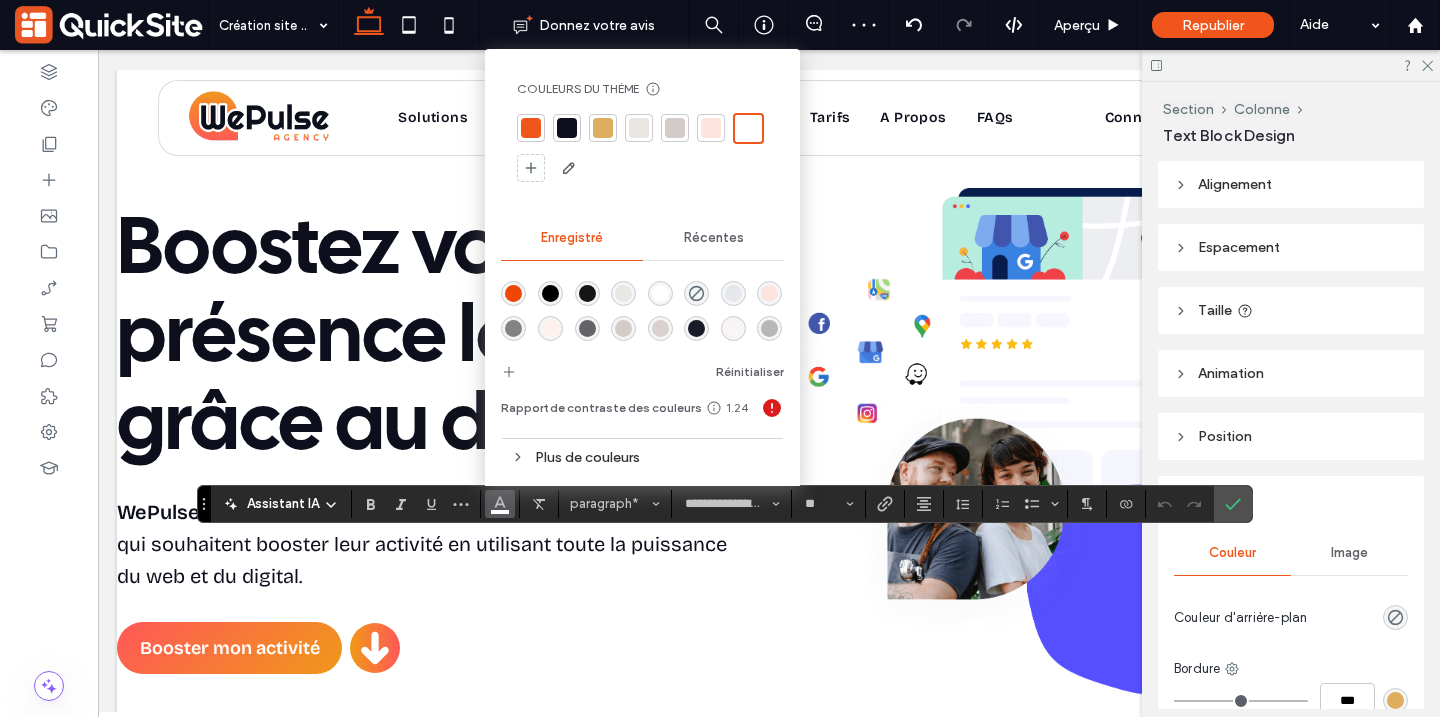 click at bounding box center (567, 128) 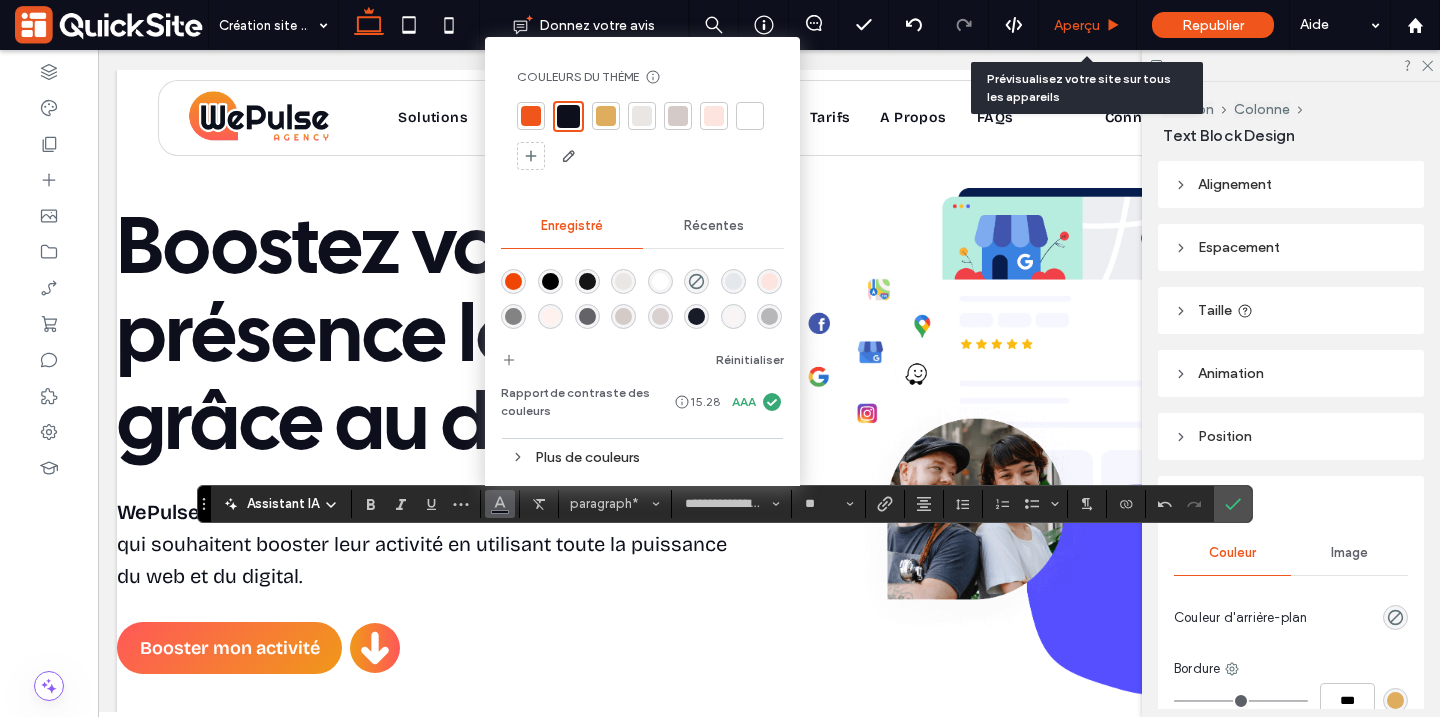 click on "Aperçu" at bounding box center [1077, 25] 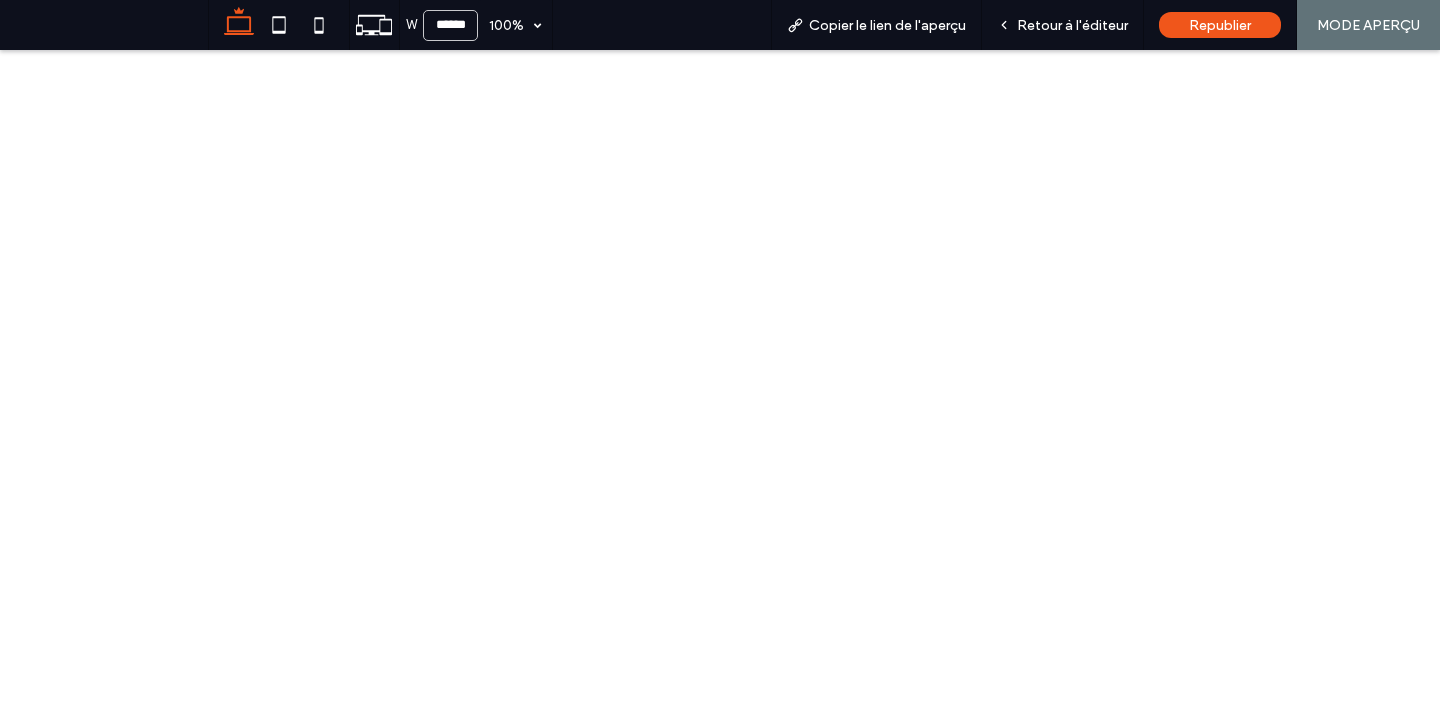 scroll, scrollTop: 0, scrollLeft: 0, axis: both 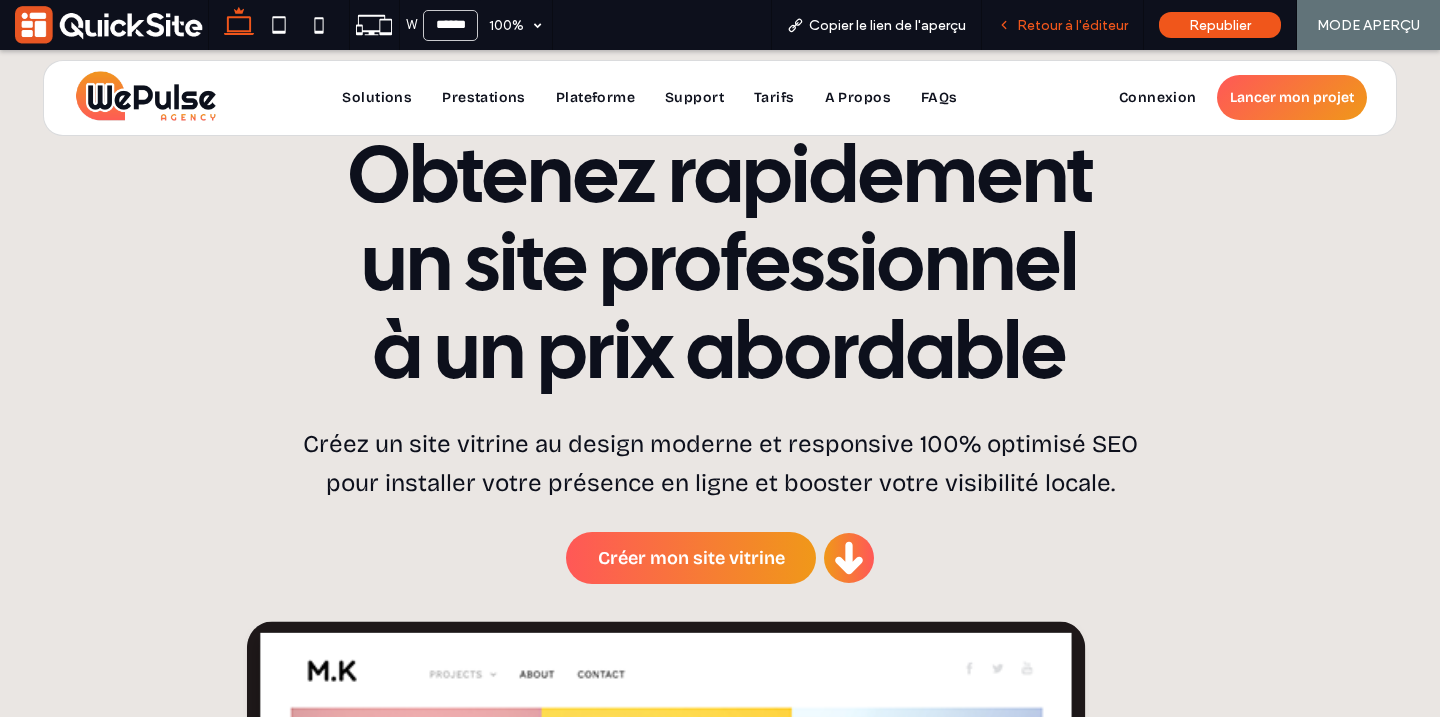 click on "Retour à l'éditeur" at bounding box center (1072, 25) 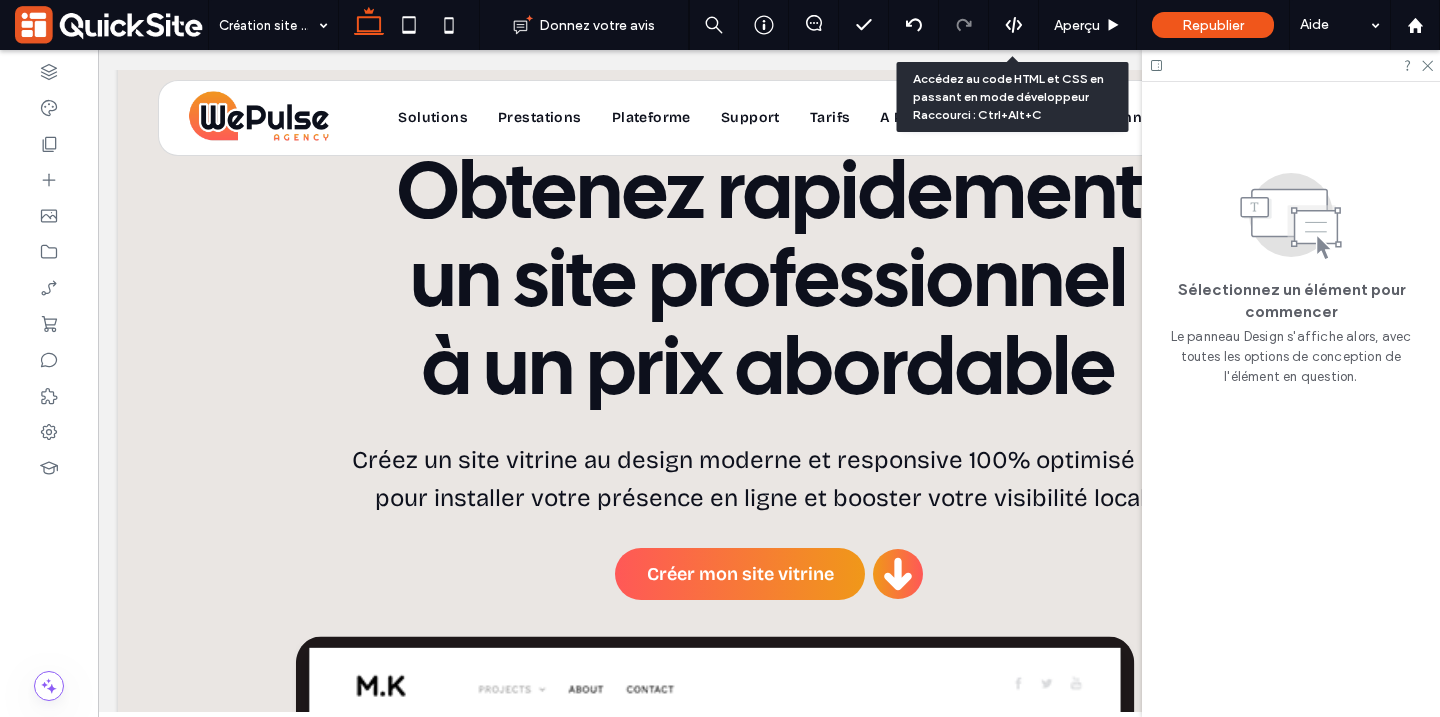 scroll, scrollTop: 96, scrollLeft: 0, axis: vertical 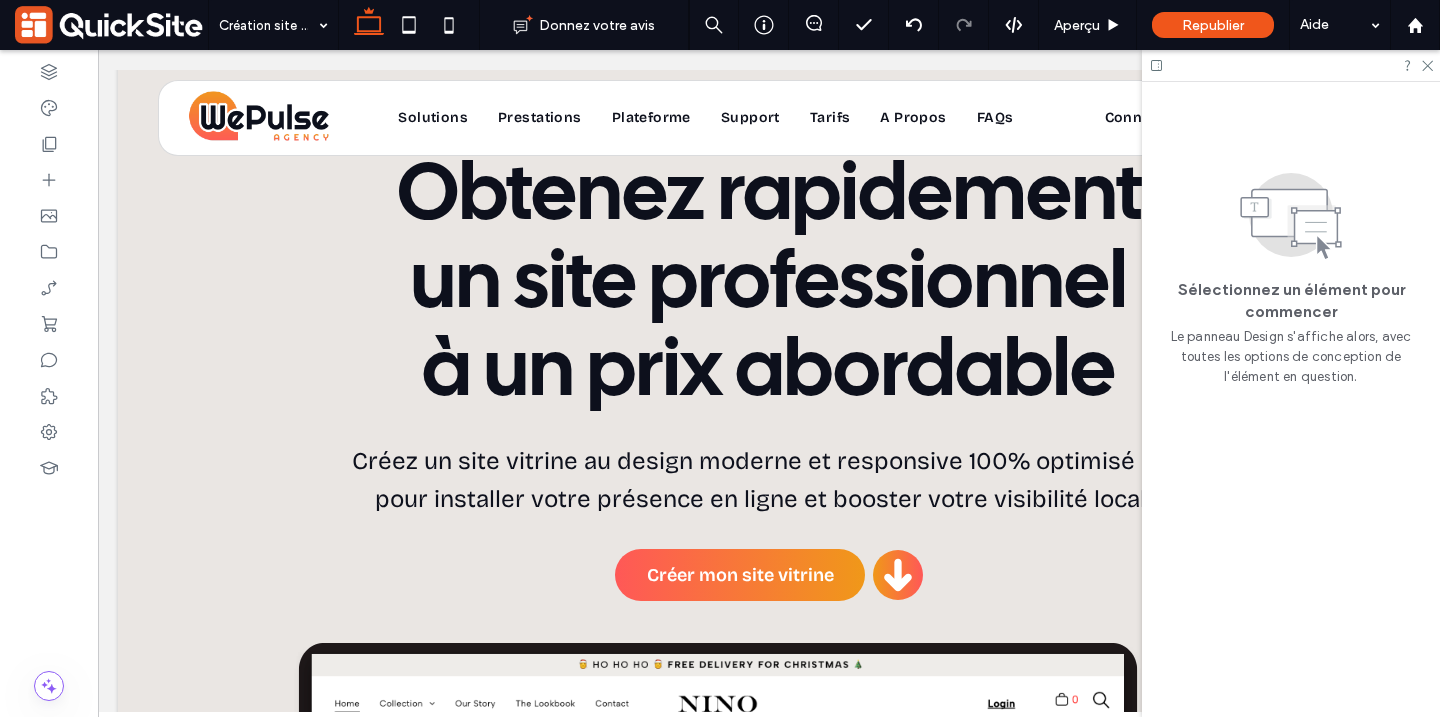 click at bounding box center [1291, 65] 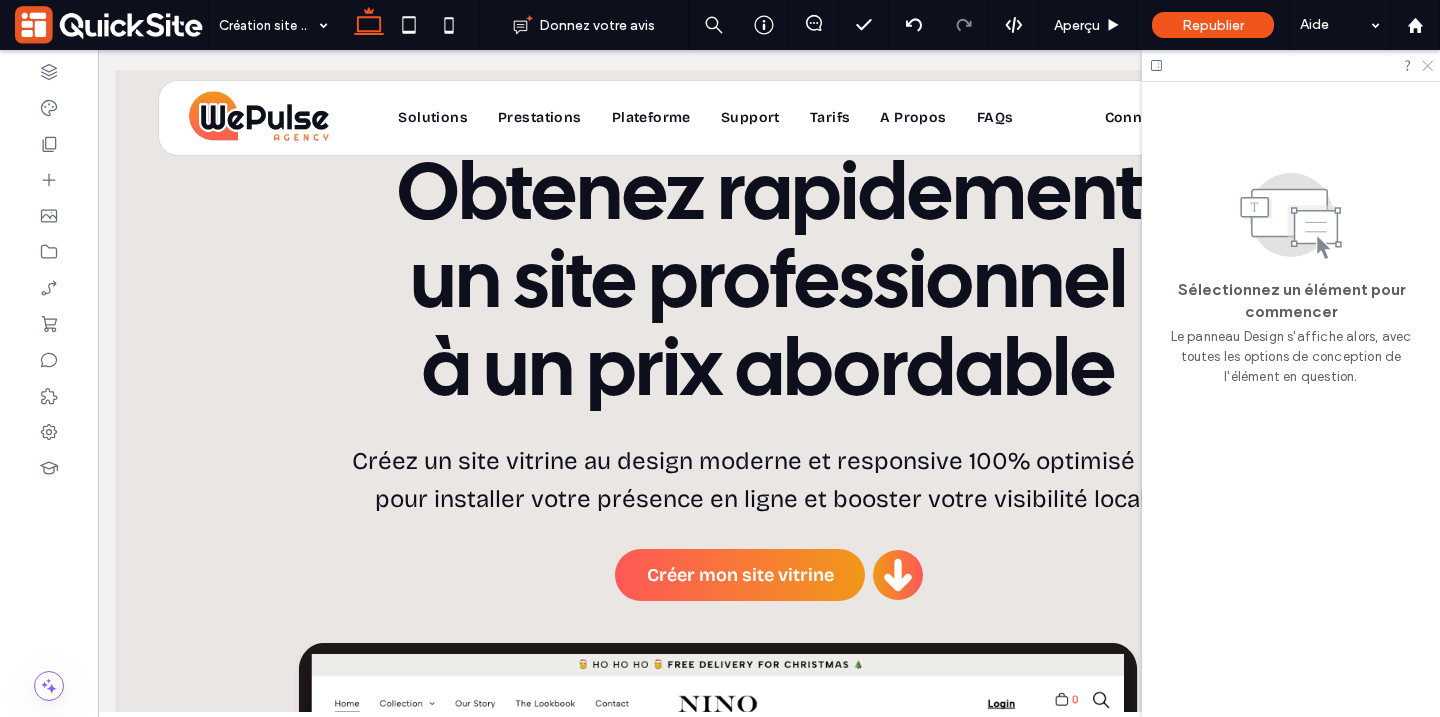 click 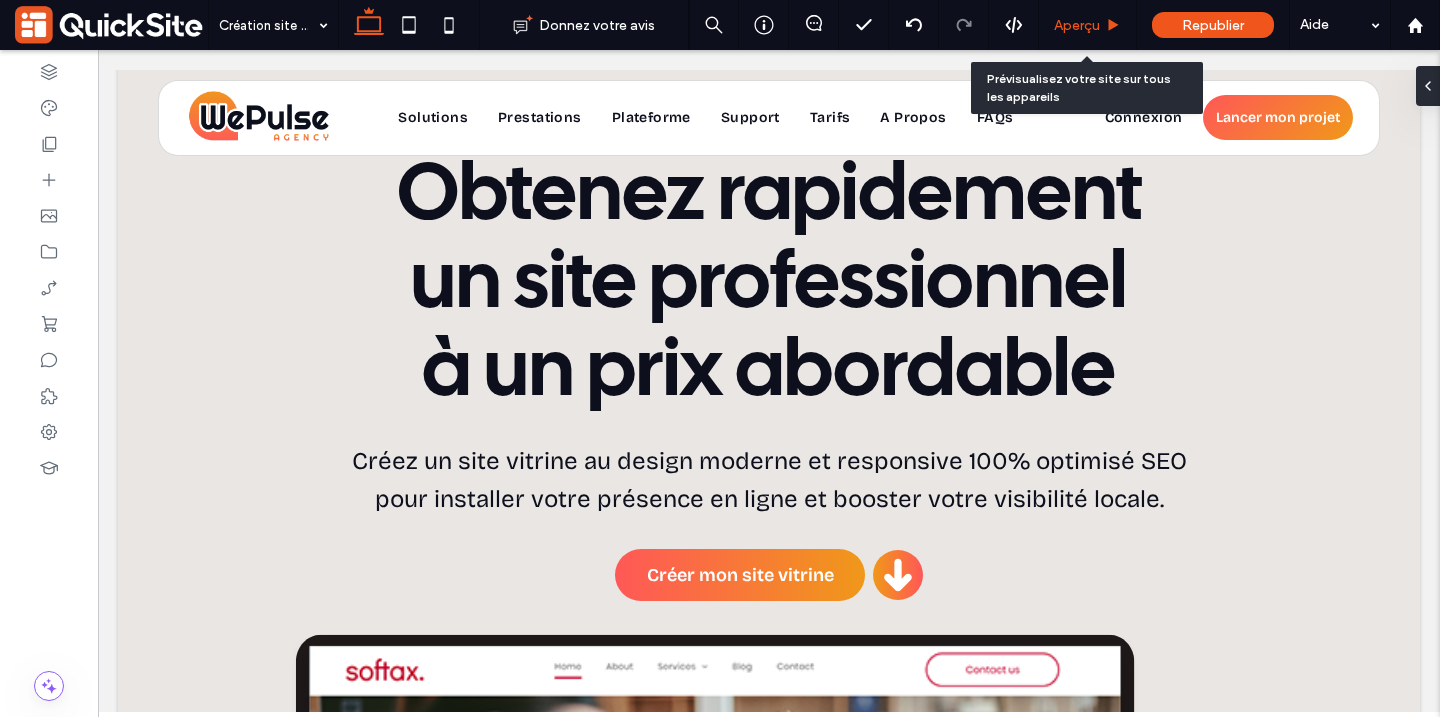 click on "Aperçu" at bounding box center (1087, 25) 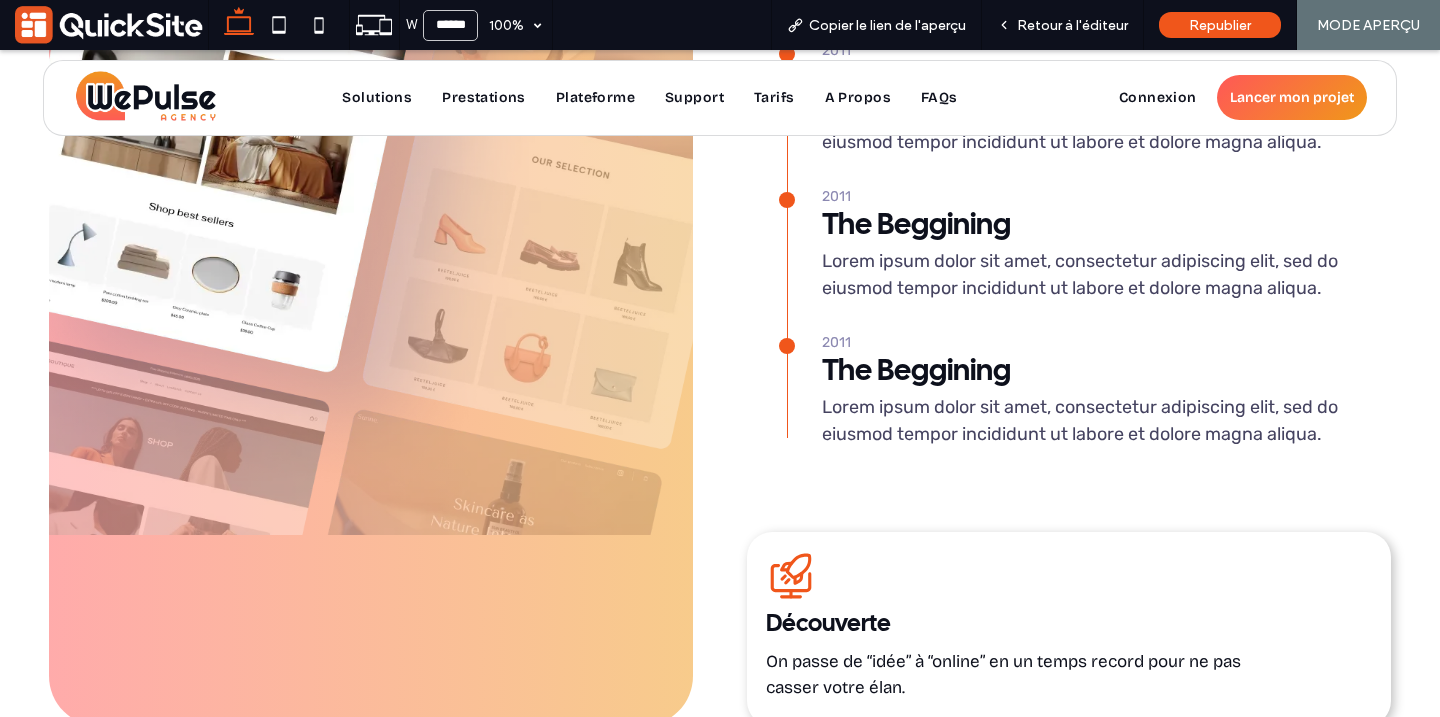 scroll, scrollTop: 4791, scrollLeft: 0, axis: vertical 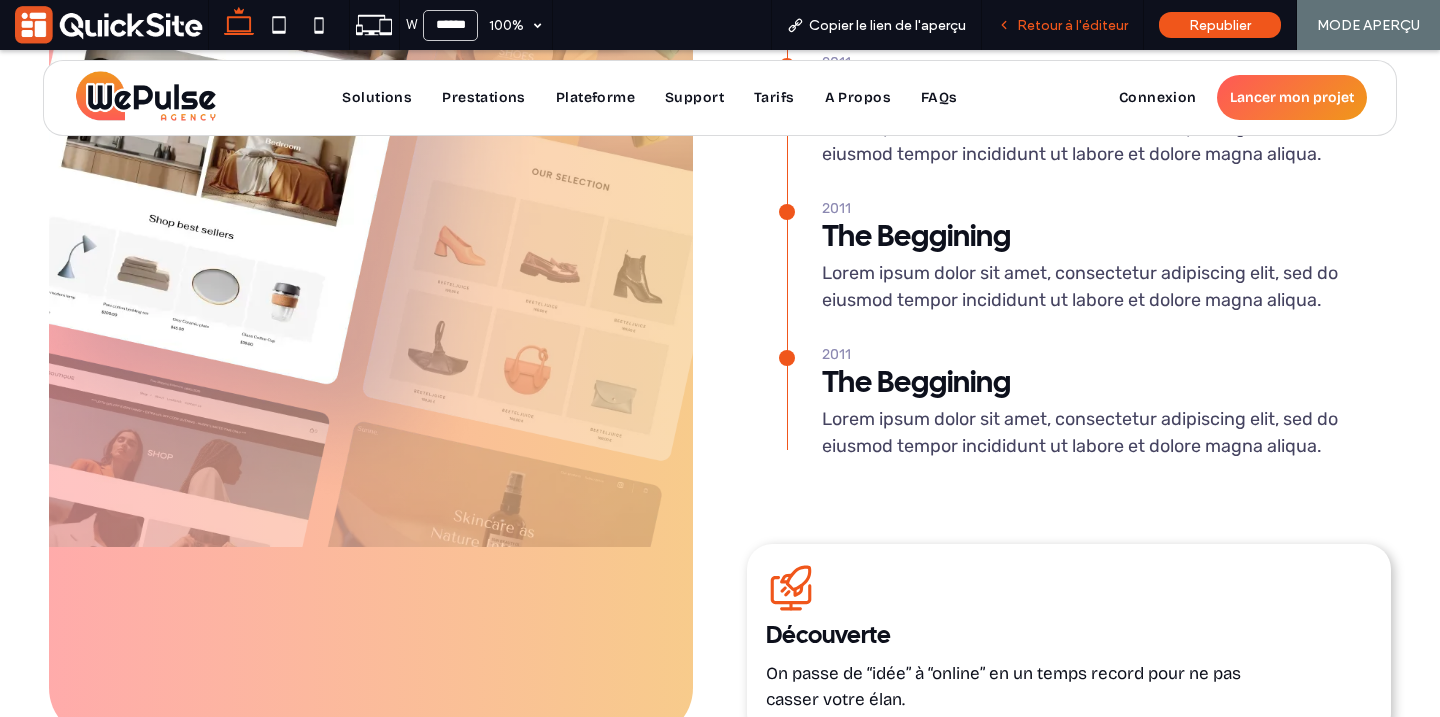 drag, startPoint x: 1025, startPoint y: 25, endPoint x: 995, endPoint y: 5, distance: 36.05551 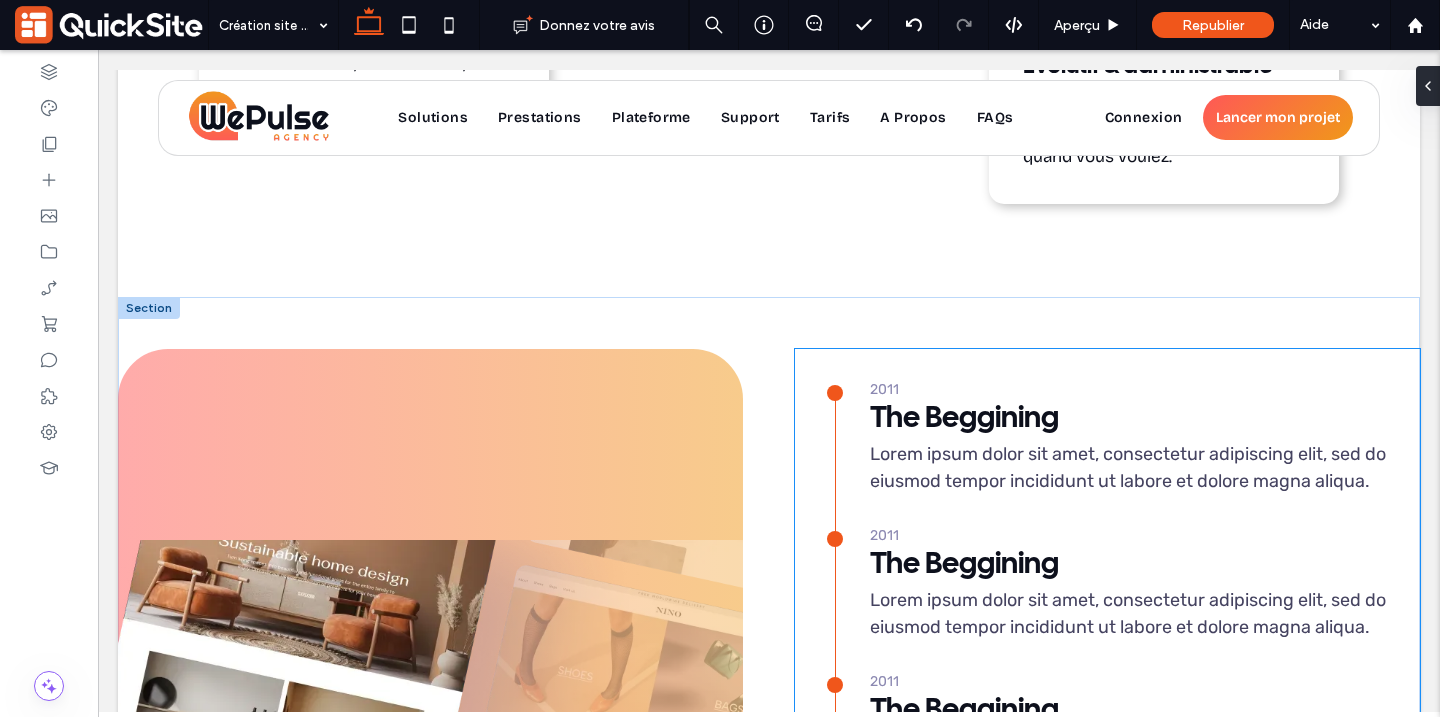 scroll, scrollTop: 4027, scrollLeft: 0, axis: vertical 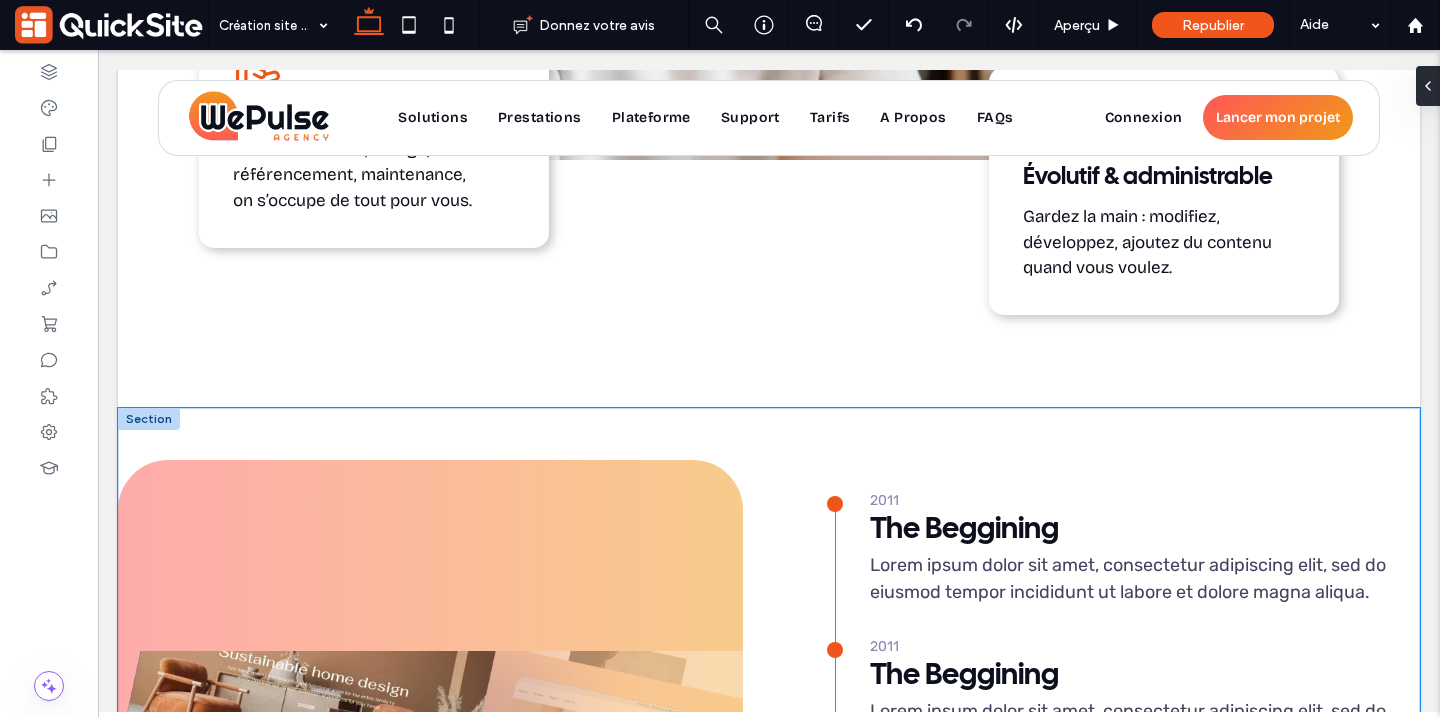 click on "2011
The Beggining
Lorem ipsum dolor sit amet, consectetur adipiscing elit, sed do eiusmod tempor incididunt ut labore et dolore magna aliqua.
2011
The Beggining
Lorem ipsum dolor sit amet, consectetur adipiscing elit, sed do eiusmod tempor incididunt ut labore et dolore magna aliqua.
2011
The Beggining
Lorem ipsum dolor sit amet, consectetur adipiscing elit, sed do eiusmod tempor incididunt ut labore et dolore magna aliqua.
2011
The Beggining
Lorem ipsum dolor sit amet, consectetur adipiscing elit, sed do eiusmod tempor incididunt ut labore et dolore magna aliqua.
2011
The Beggining
Lorem ipsum dolor sit amet, consectetur adipiscing elit, sed do eiusmod tempor incididunt ut labore et dolore magna aliqua." at bounding box center [769, 964] 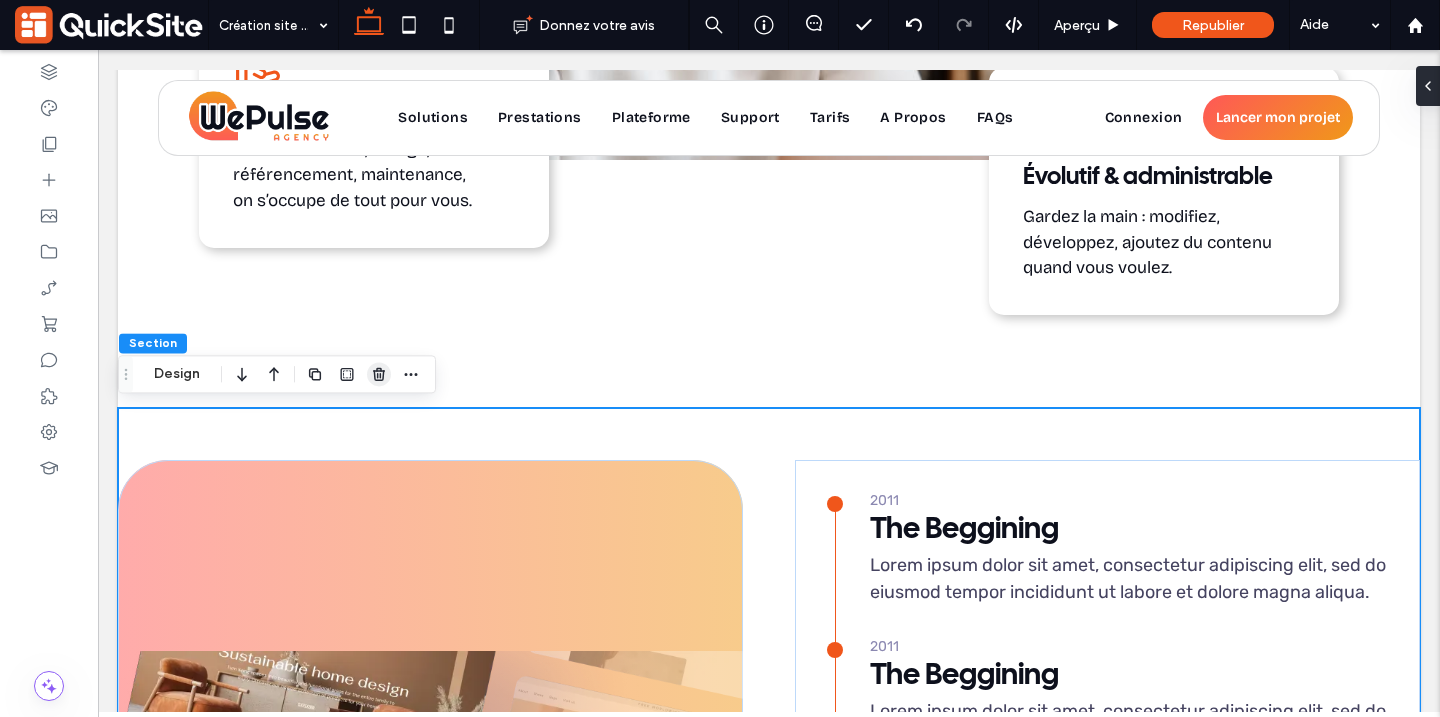 click 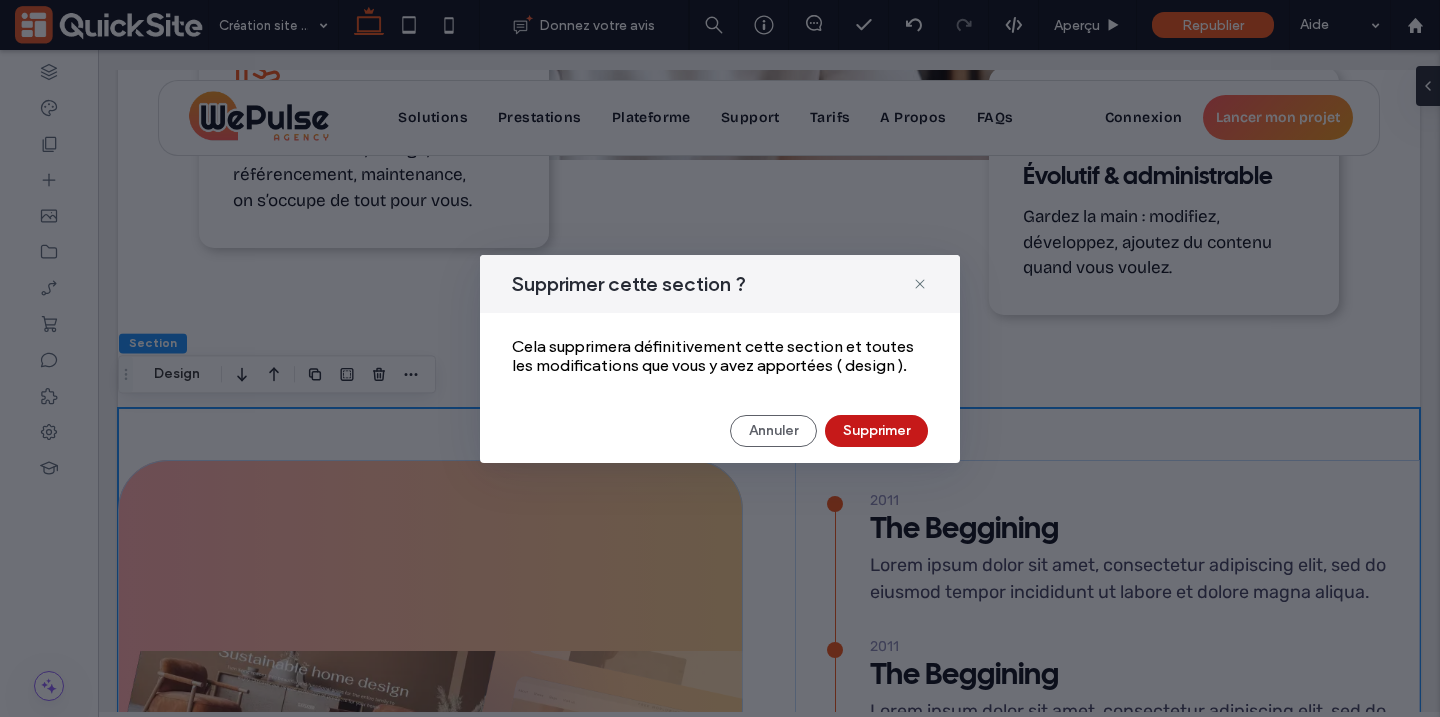 click on "Supprimer" at bounding box center [876, 431] 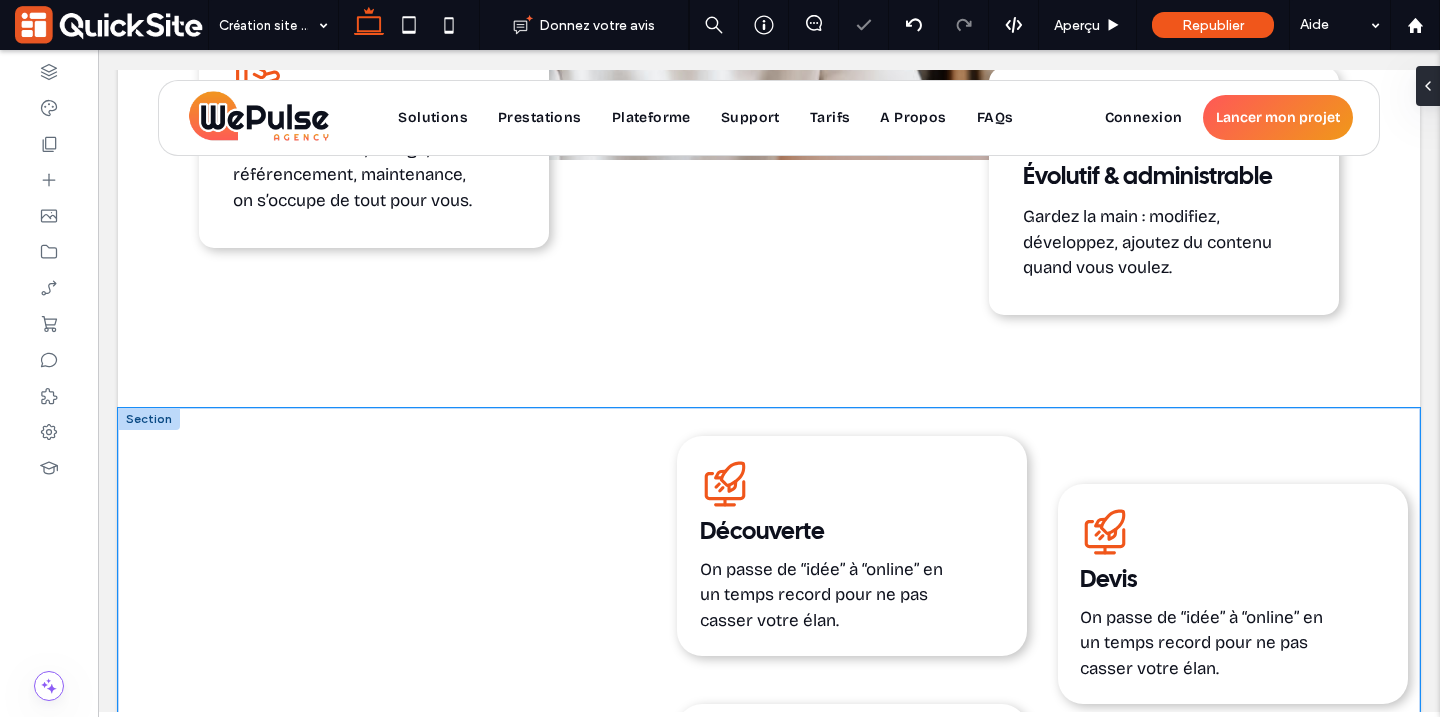 click on "Service rapide, QuickSite Studio, Création et référencement de site web professionnel, moderne, responsive et optimisé SEO
Découverte
On passe de “idée” à “online” en un temps record pour ne pas casser votre élan.
Service rapide, QuickSite Studio, Création et référencement de site web professionnel, moderne, responsive et optimisé SEO
Devis
On passe de “idée” à “online” en un temps record pour ne pas casser votre élan.
Service rapide, QuickSite Studio, Création et référencement de site web professionnel, moderne, responsive et optimisé SEO
Conception
On passe de “idée” à “online” en un temps record pour ne pas casser votre élan." at bounding box center [769, 850] 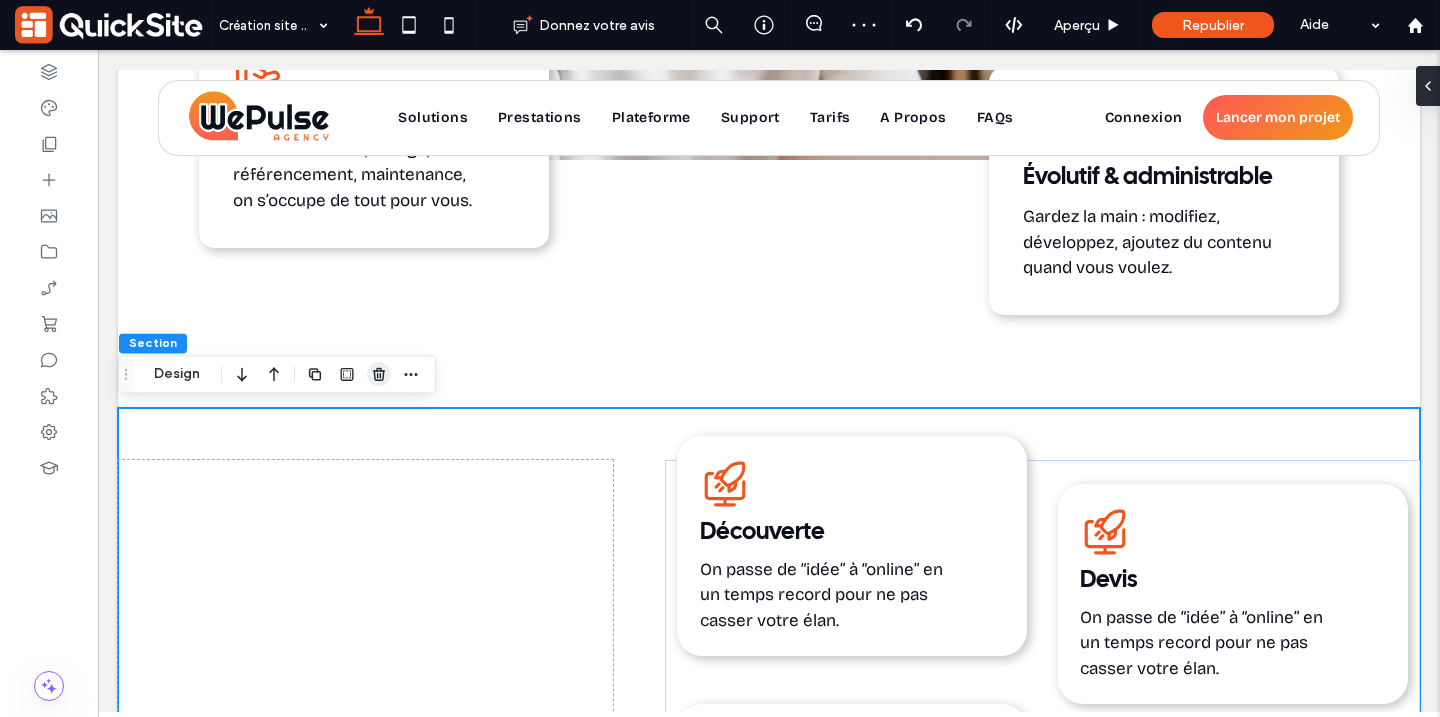 click 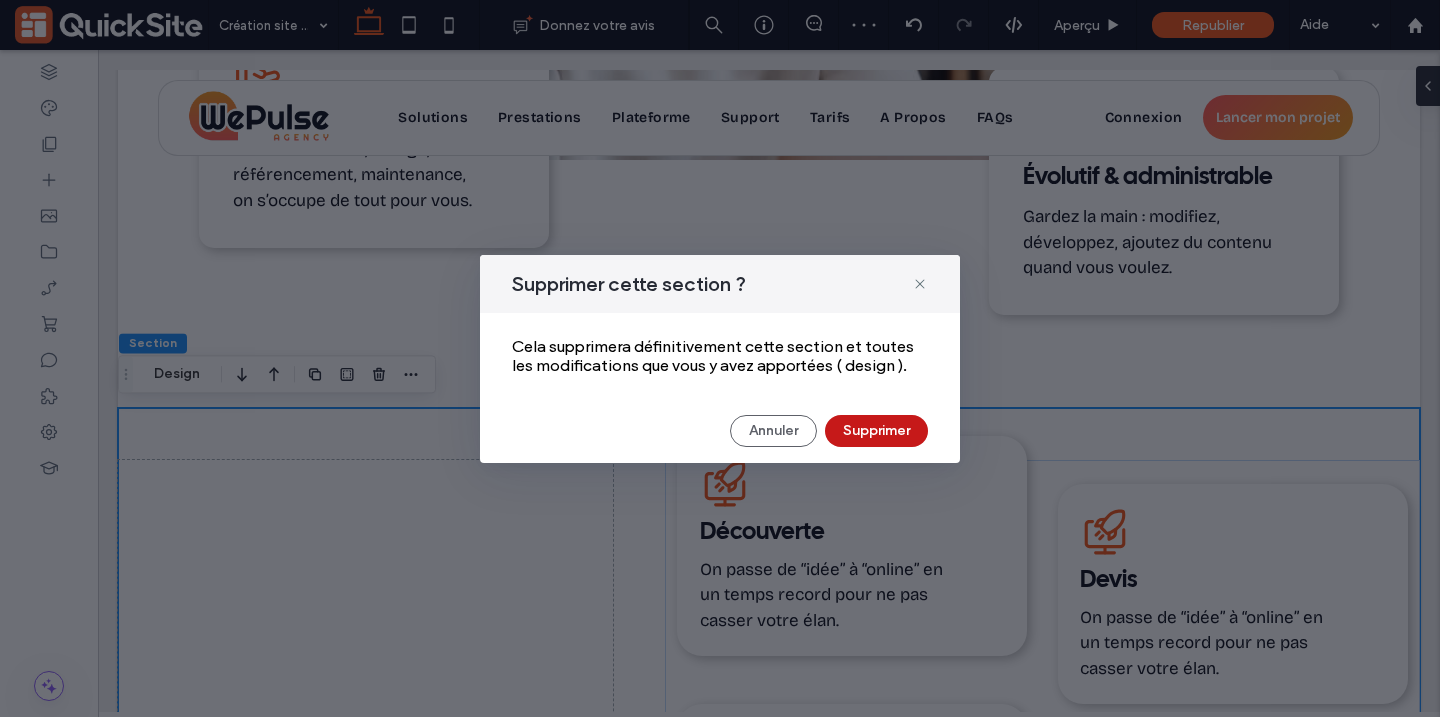 click on "Supprimer" at bounding box center [876, 431] 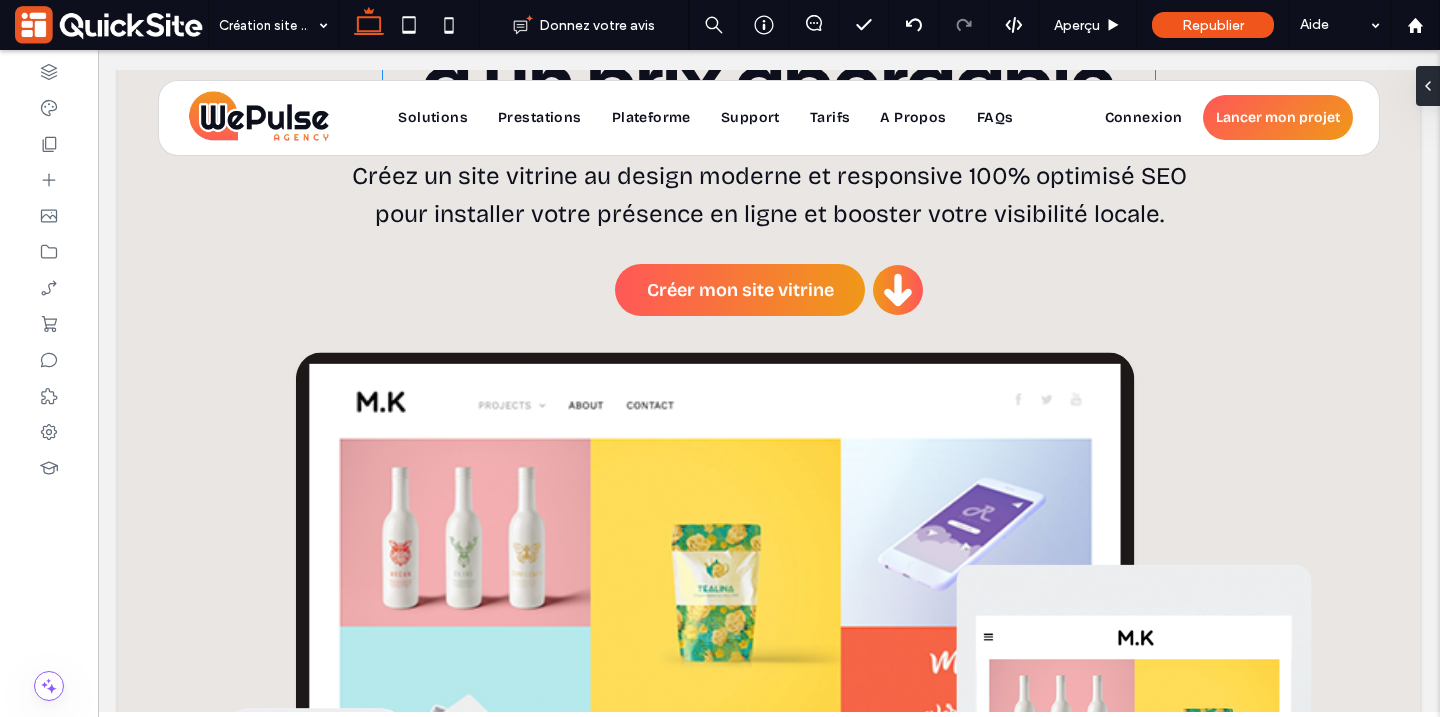 scroll, scrollTop: 0, scrollLeft: 0, axis: both 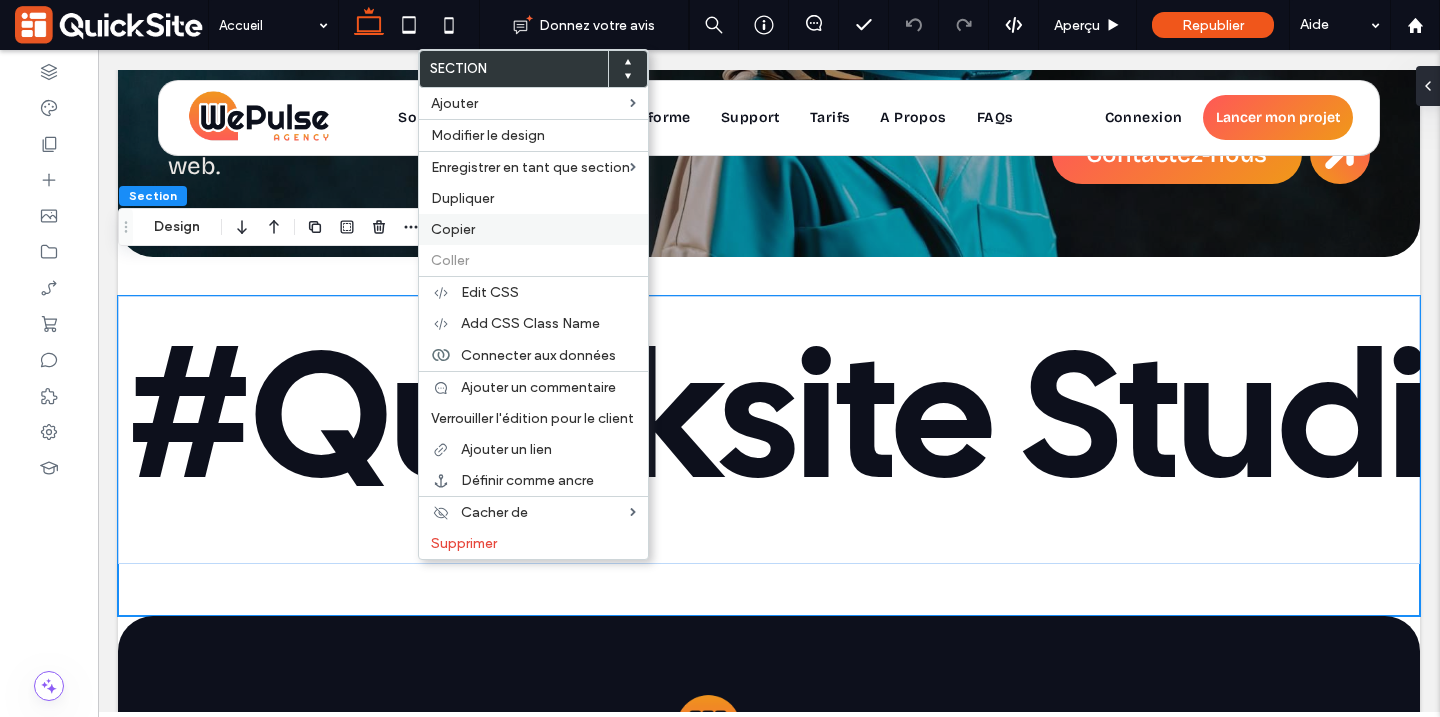 click on "Copier" at bounding box center (453, 229) 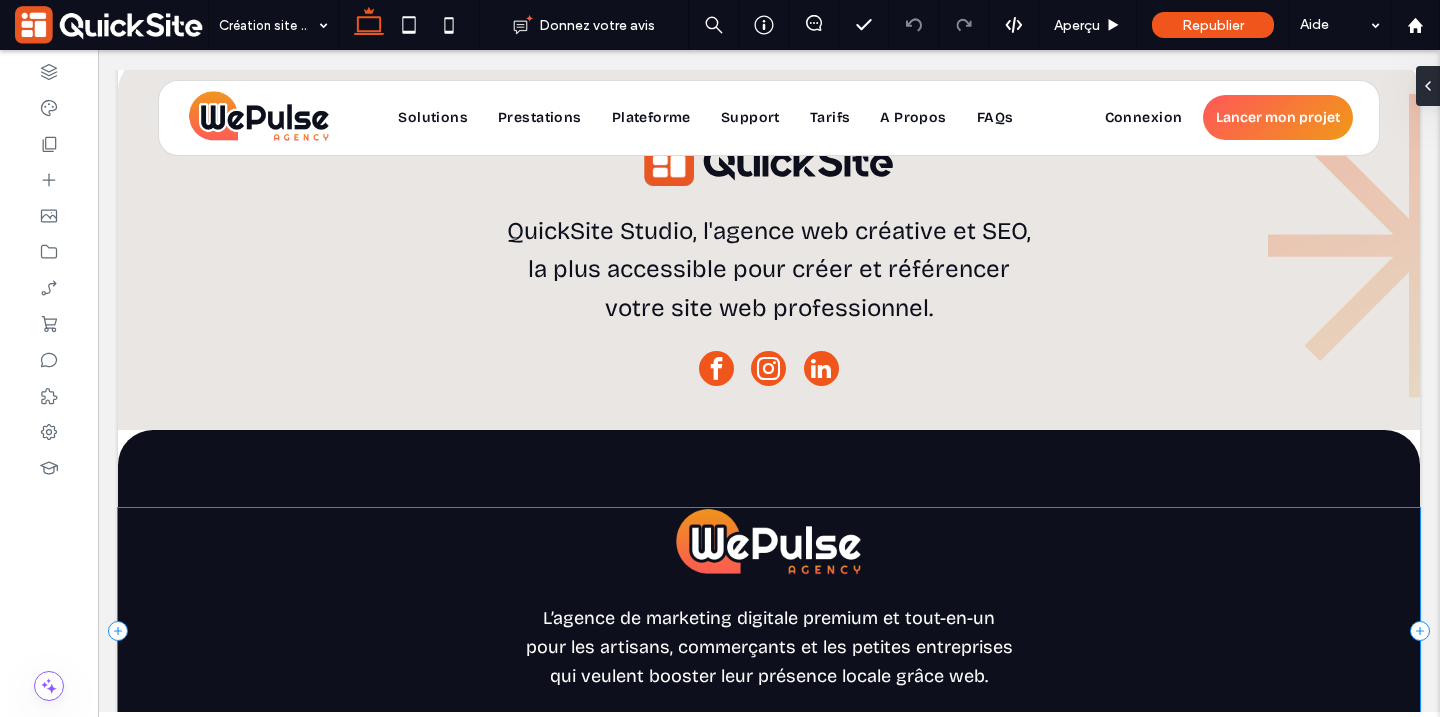 scroll, scrollTop: 13489, scrollLeft: 0, axis: vertical 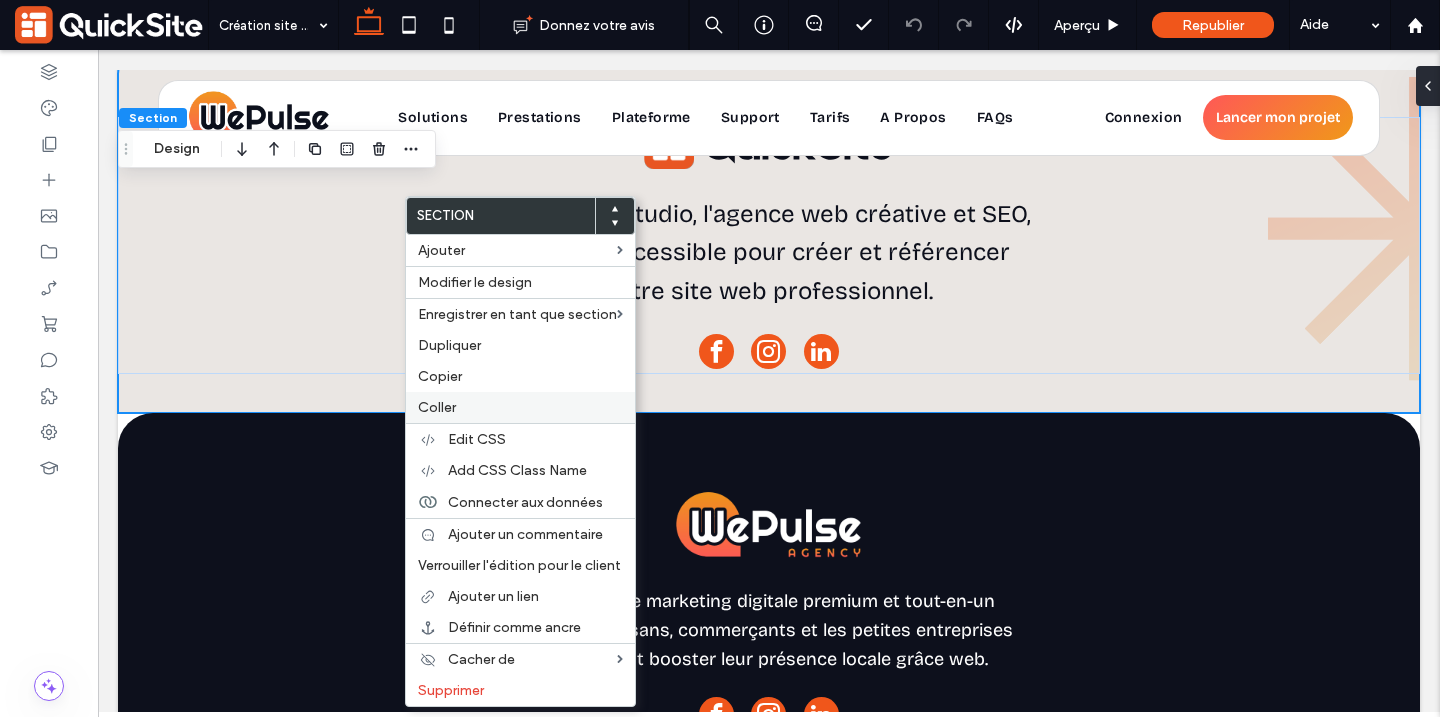 click on "Coller" at bounding box center [520, 407] 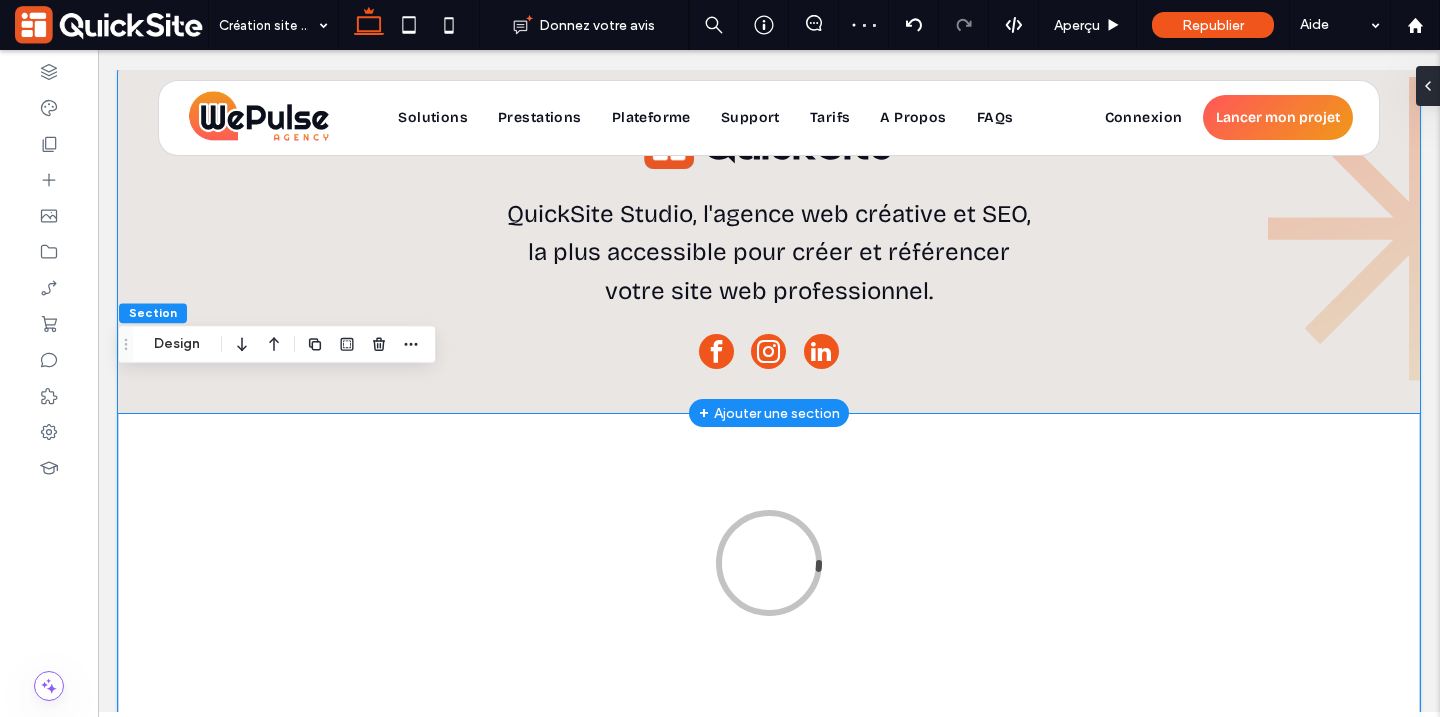 click on "QuickSite Studio, l'agence web créative et SEO, la plus accessible pour créer et référencer votre site web professionnel." at bounding box center (769, 226) 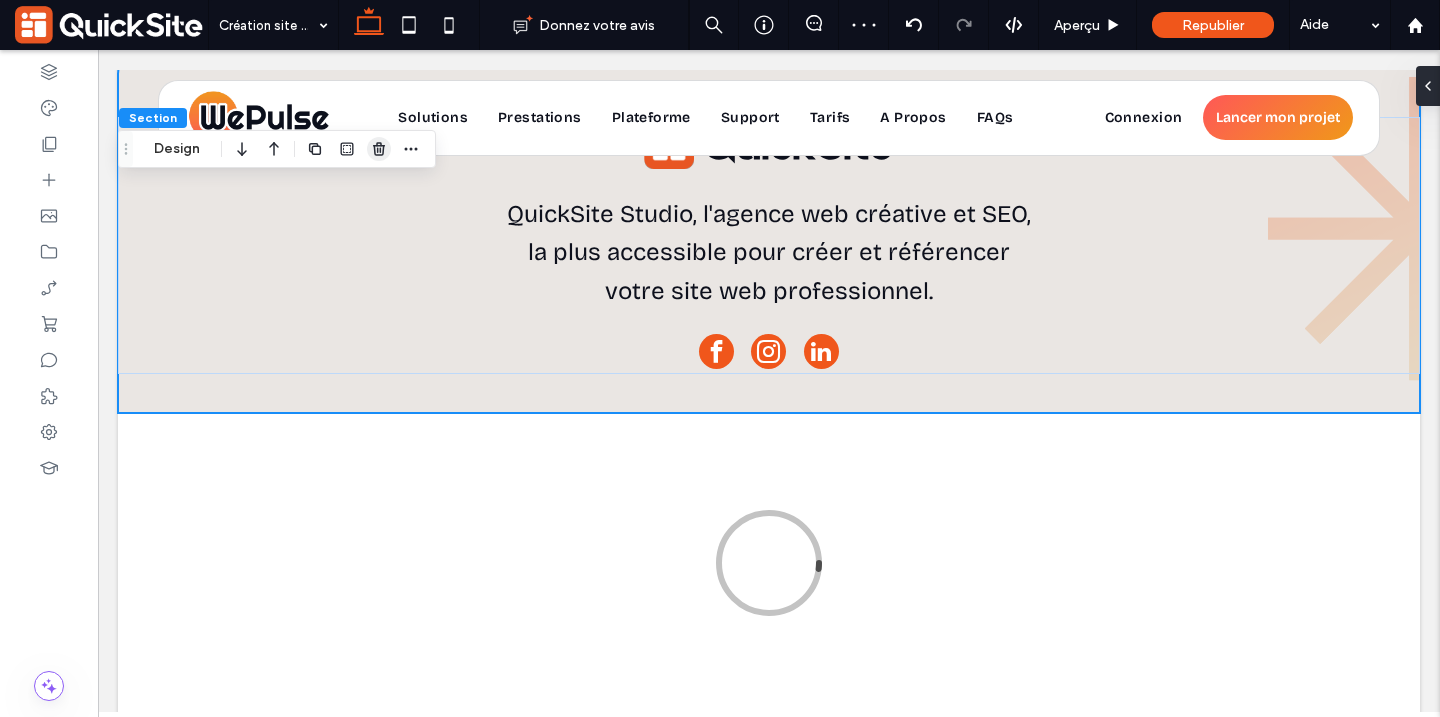 click 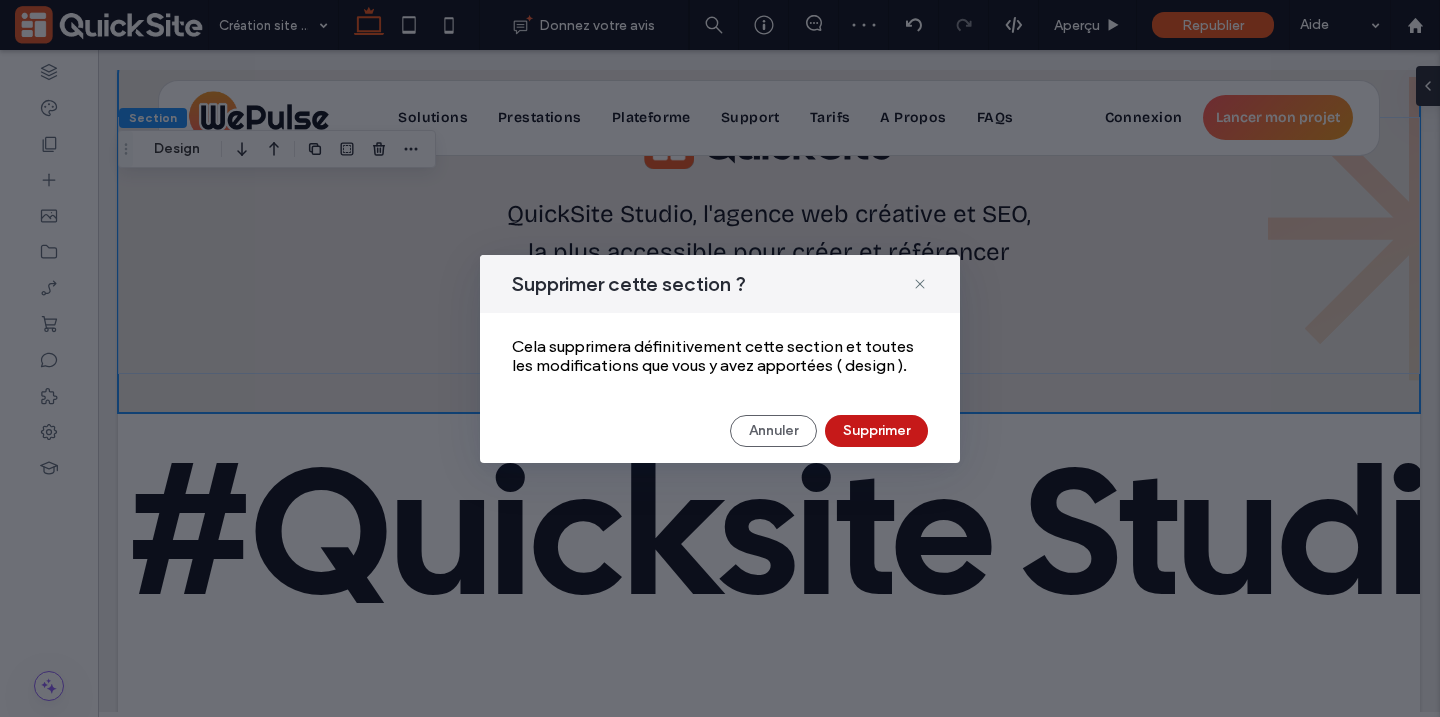 click on "Supprimer" at bounding box center [876, 431] 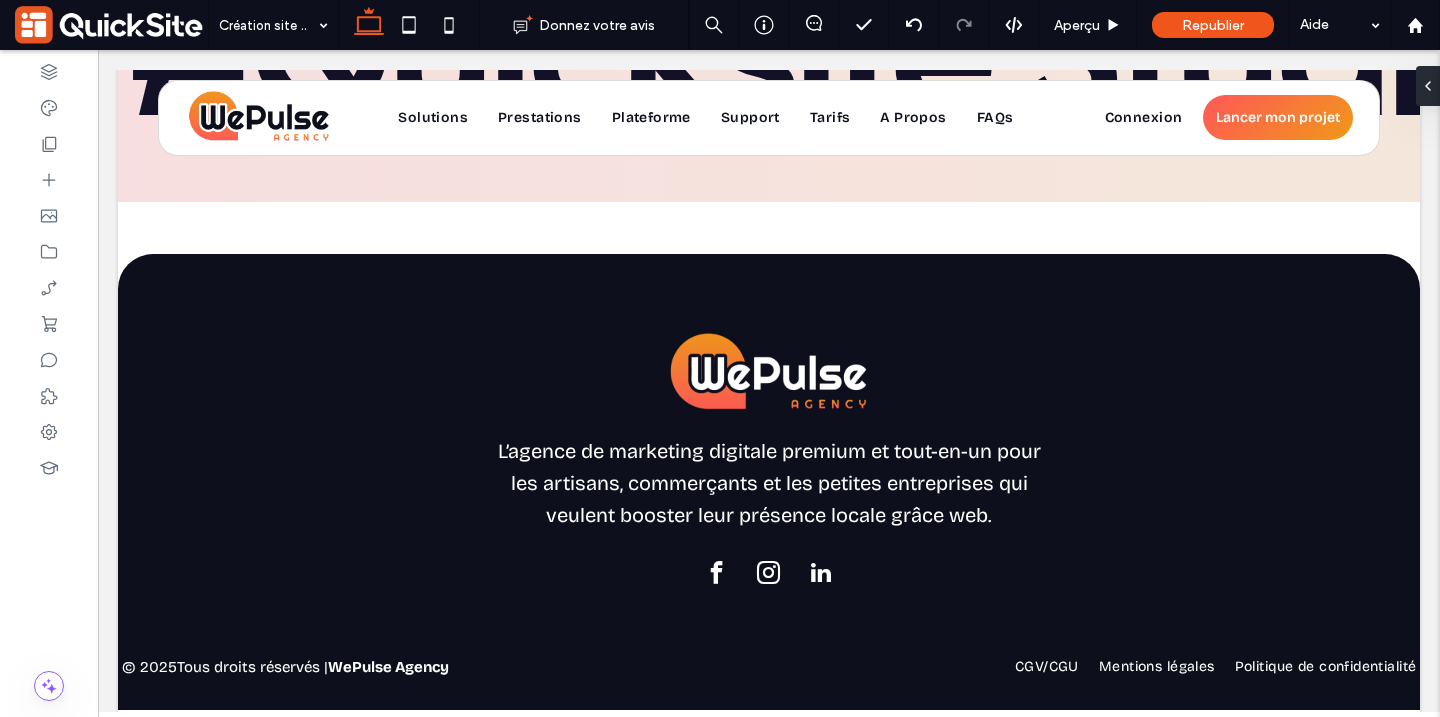 scroll, scrollTop: 12768, scrollLeft: 0, axis: vertical 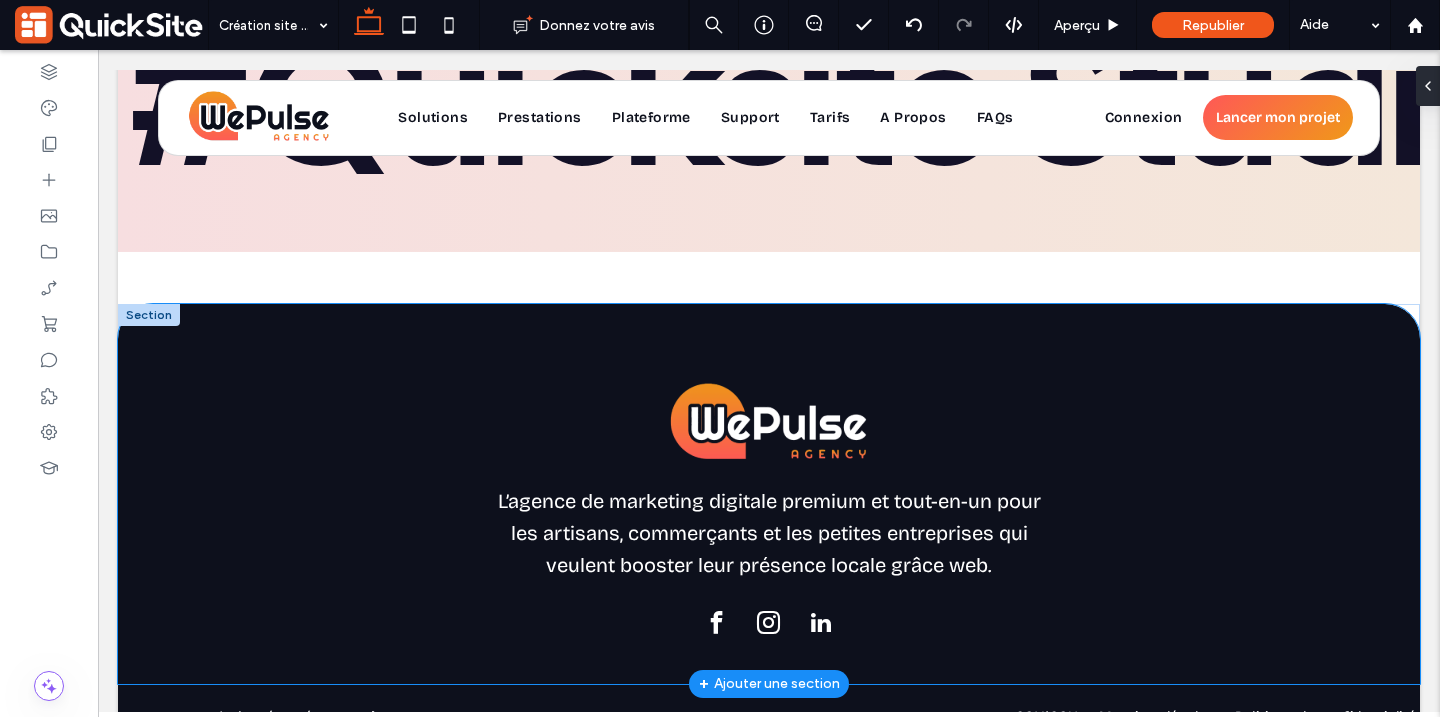 click at bounding box center (149, 315) 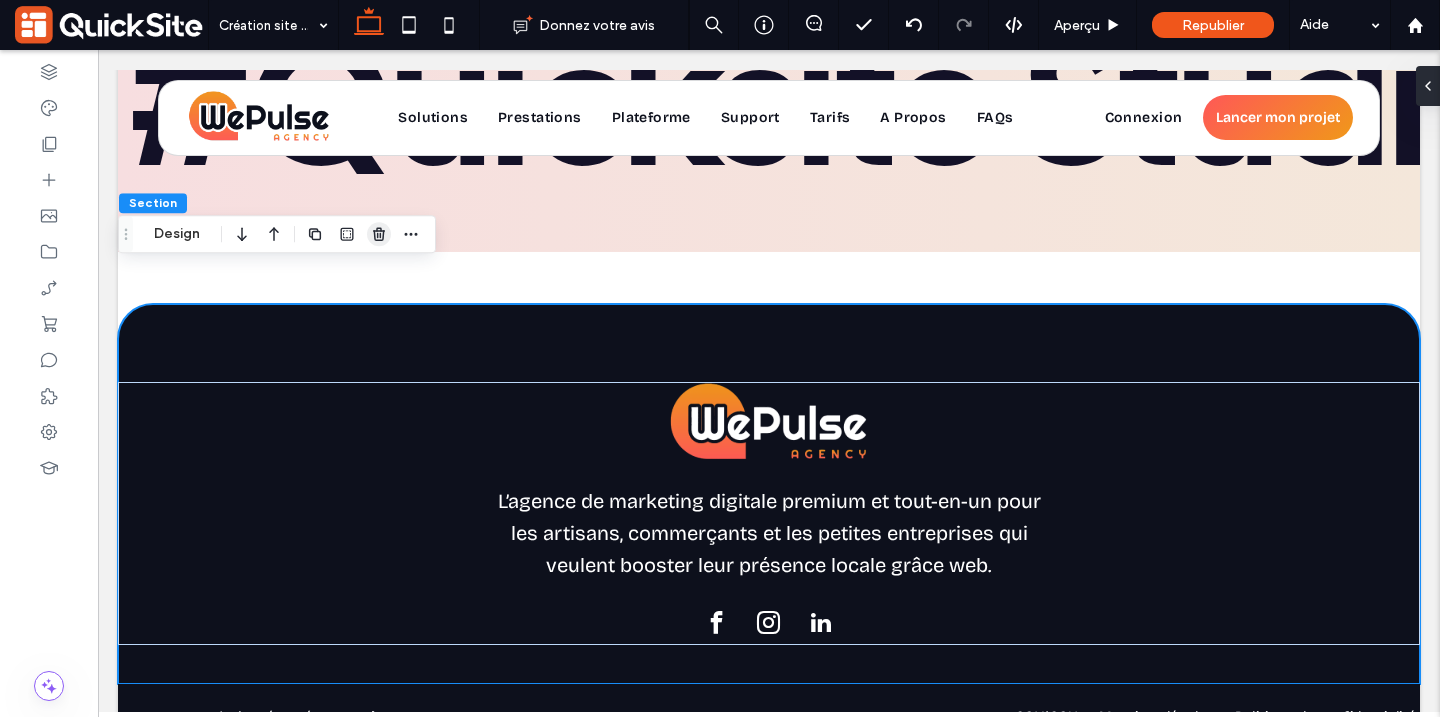 click 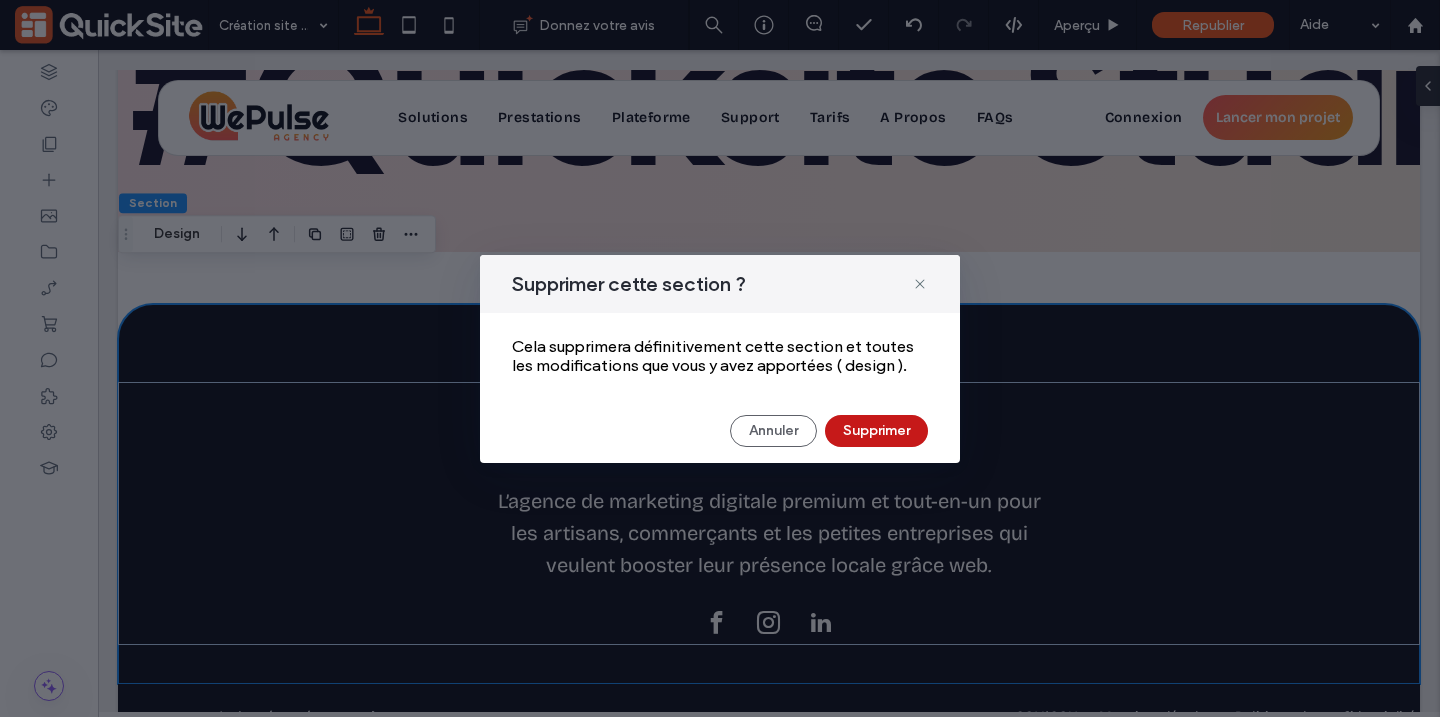 click on "Supprimer" at bounding box center [876, 431] 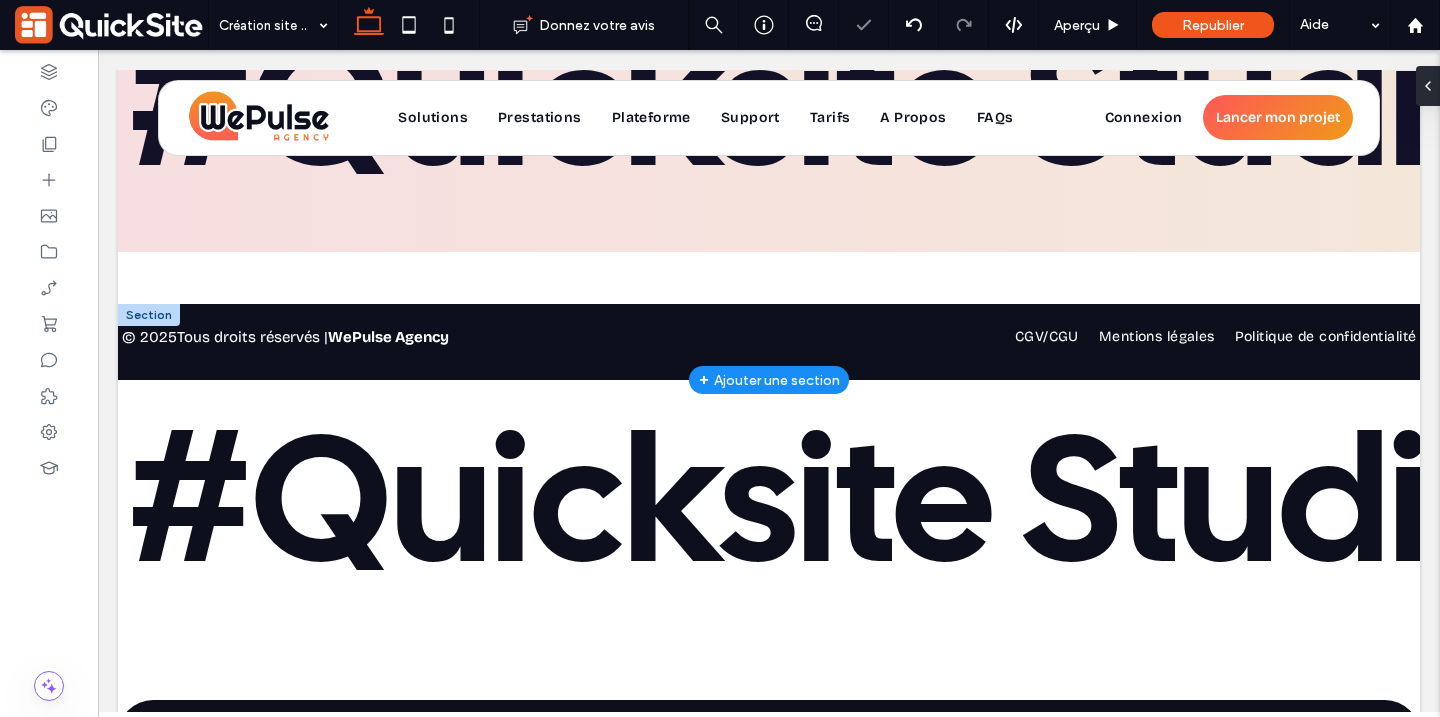 click at bounding box center [149, 315] 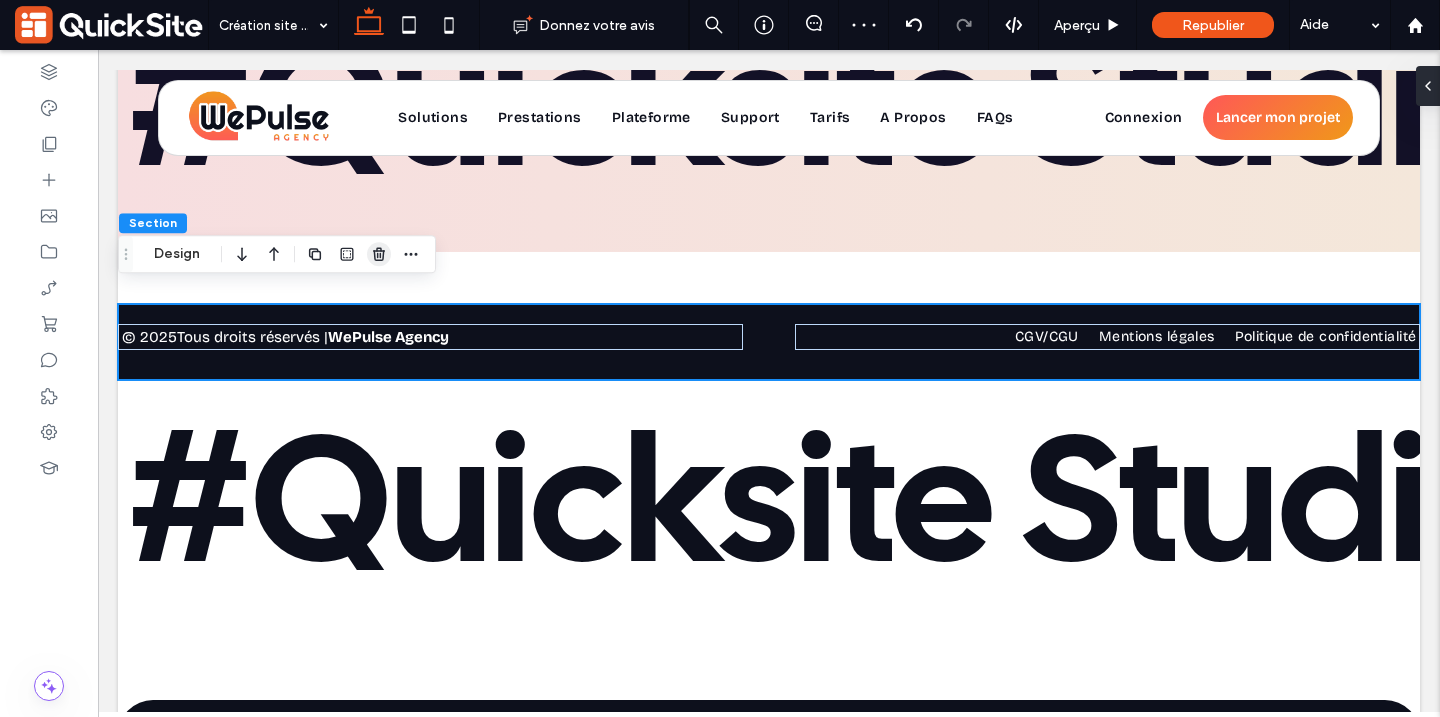 click 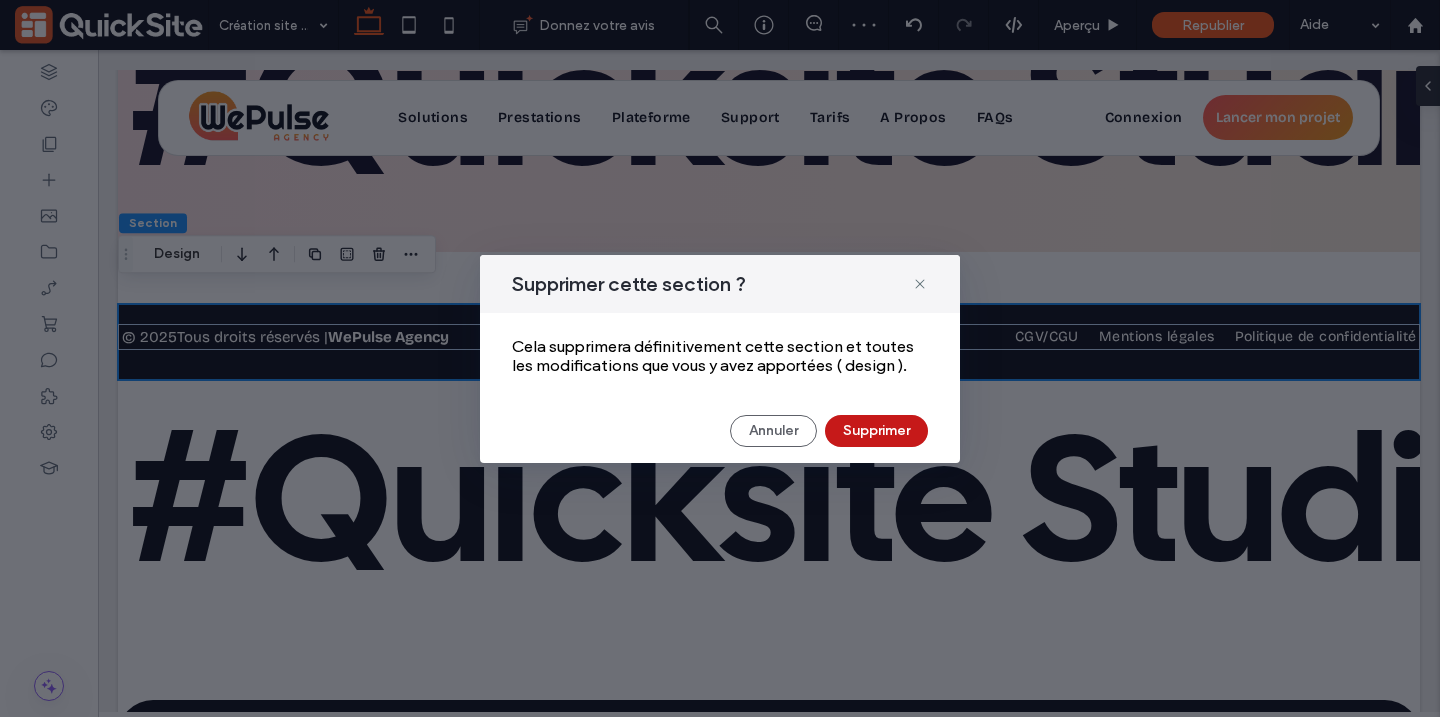 click on "Supprimer" at bounding box center [876, 431] 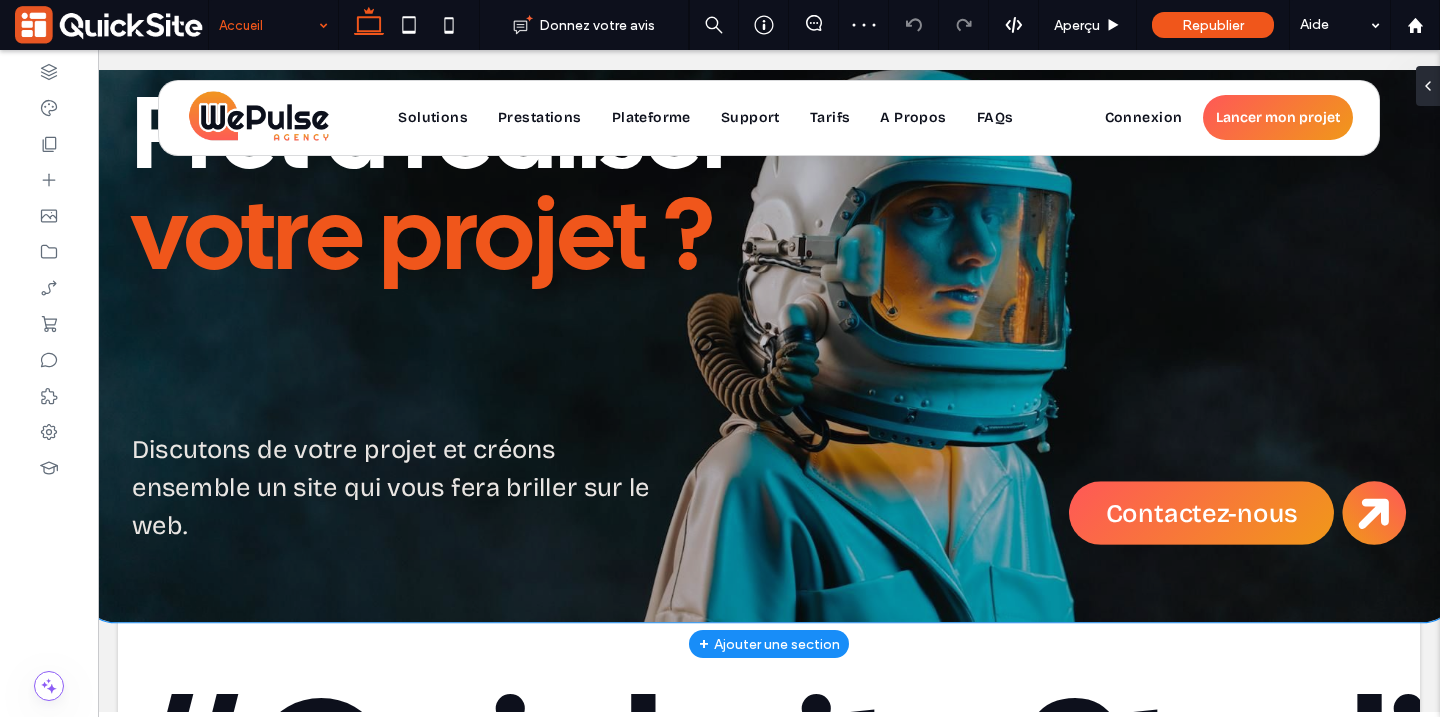 scroll, scrollTop: 20513, scrollLeft: 0, axis: vertical 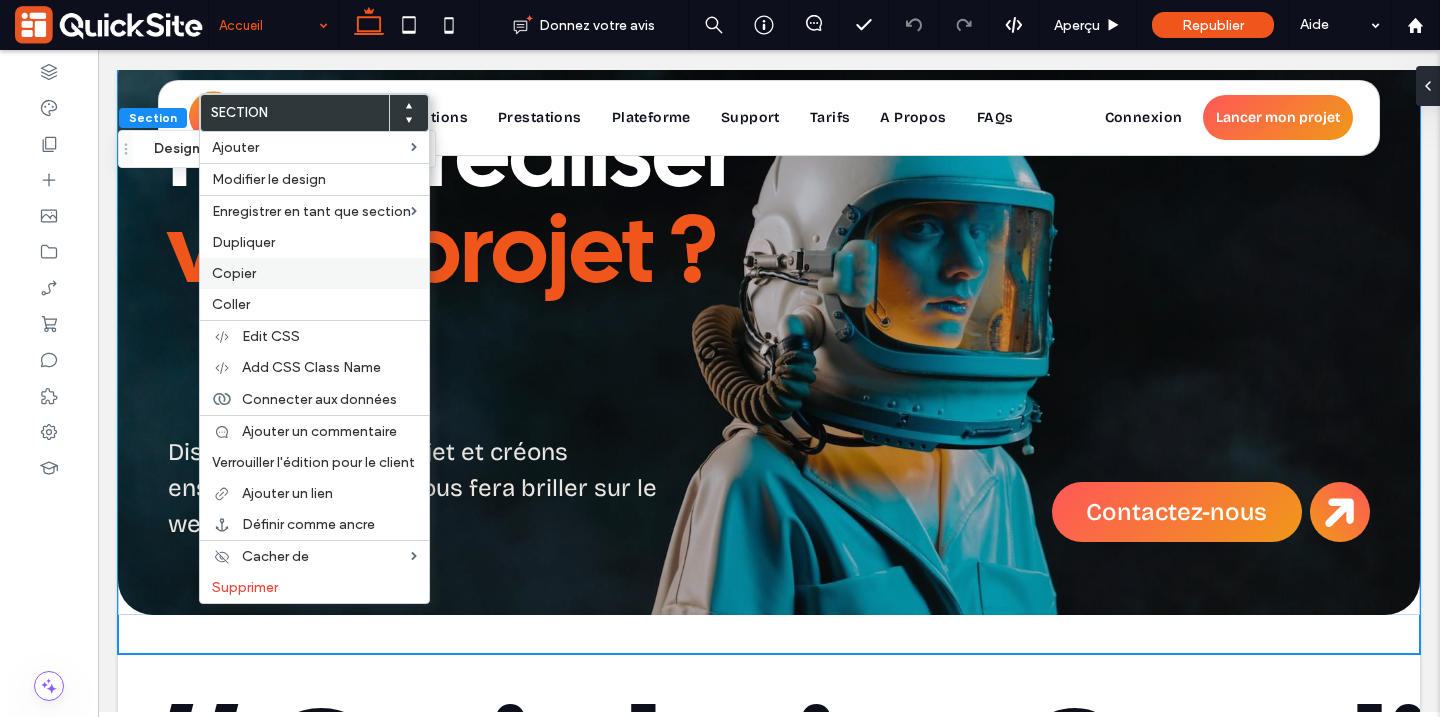 click on "Copier" at bounding box center (314, 273) 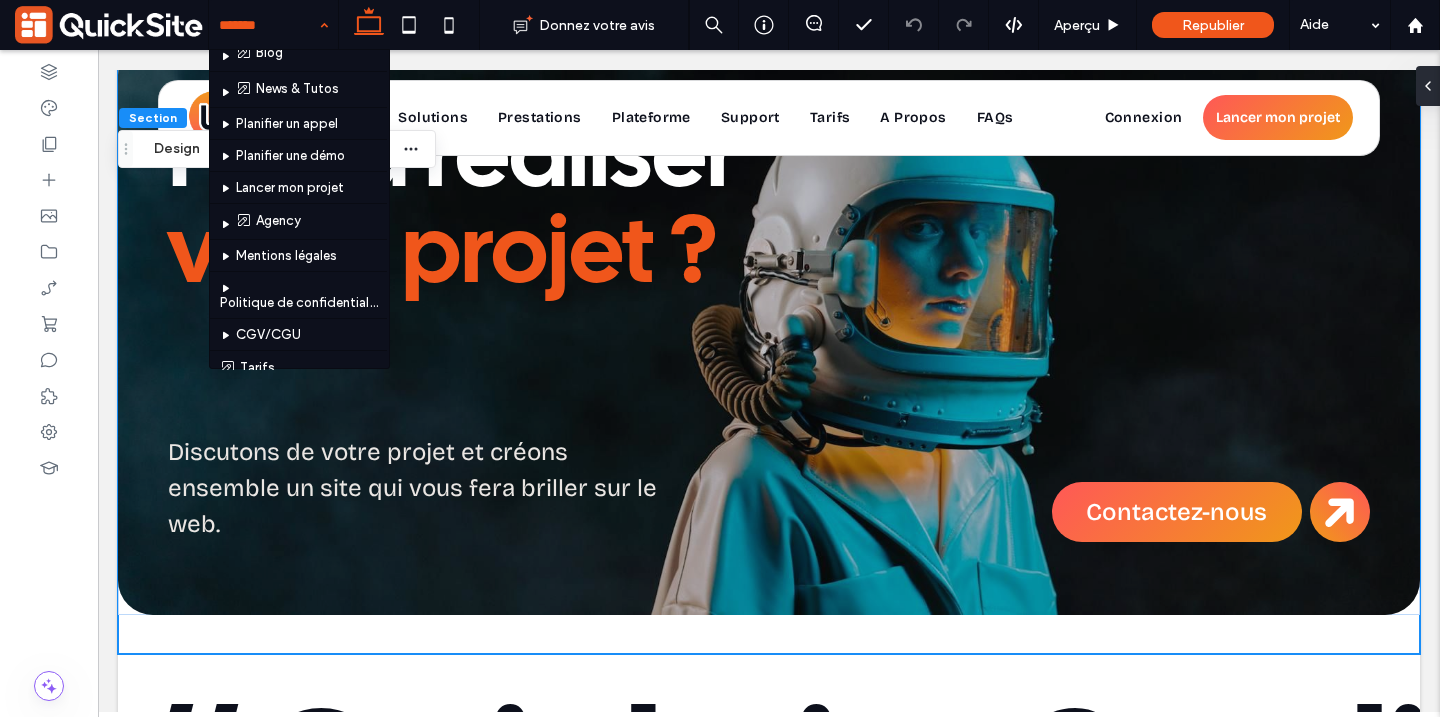 scroll, scrollTop: 885, scrollLeft: 0, axis: vertical 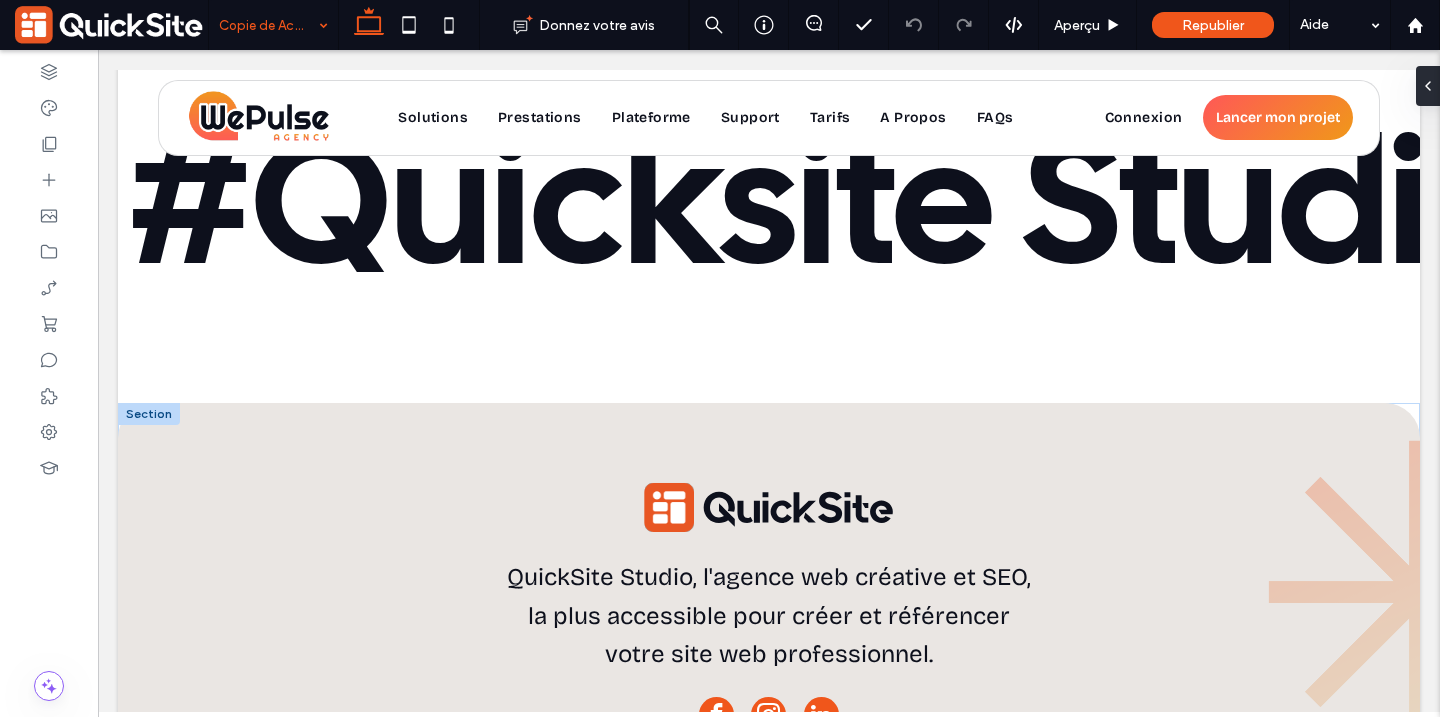 click at bounding box center [149, 414] 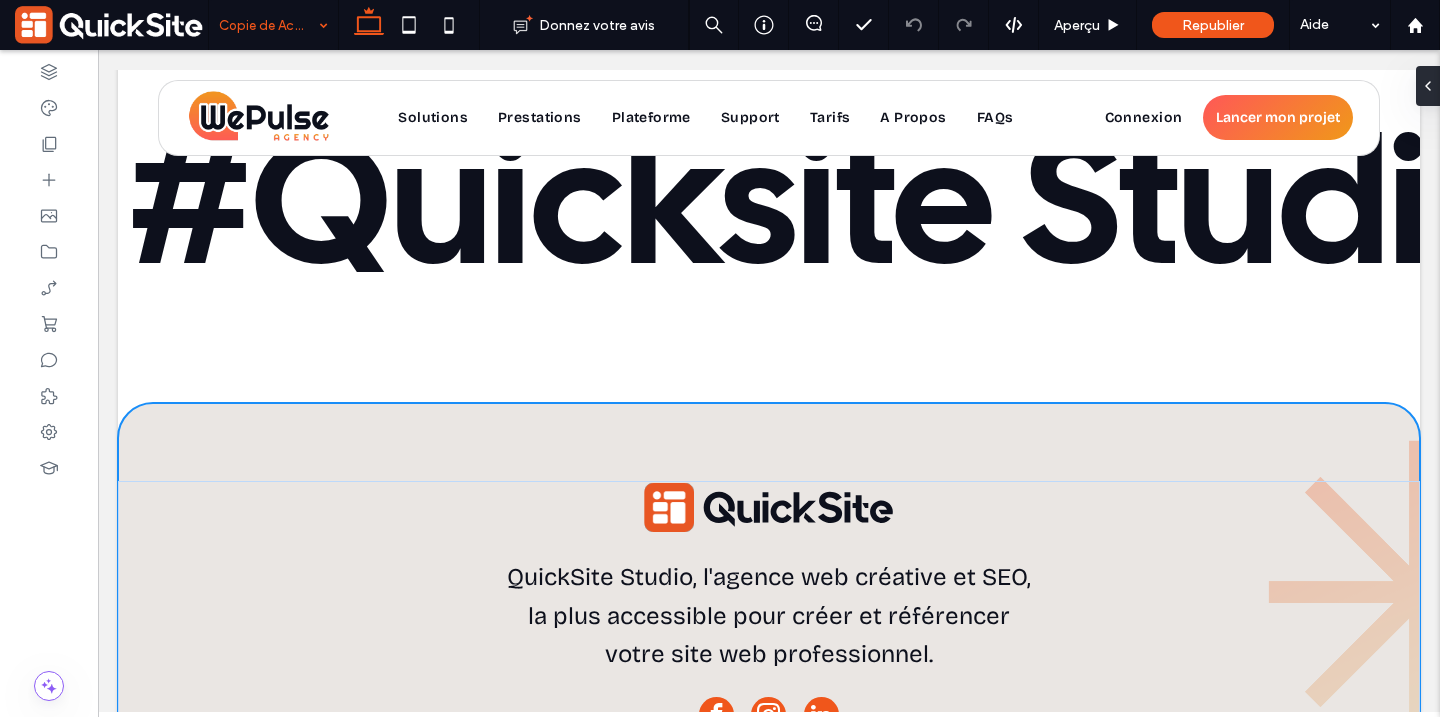 scroll, scrollTop: 22209, scrollLeft: 0, axis: vertical 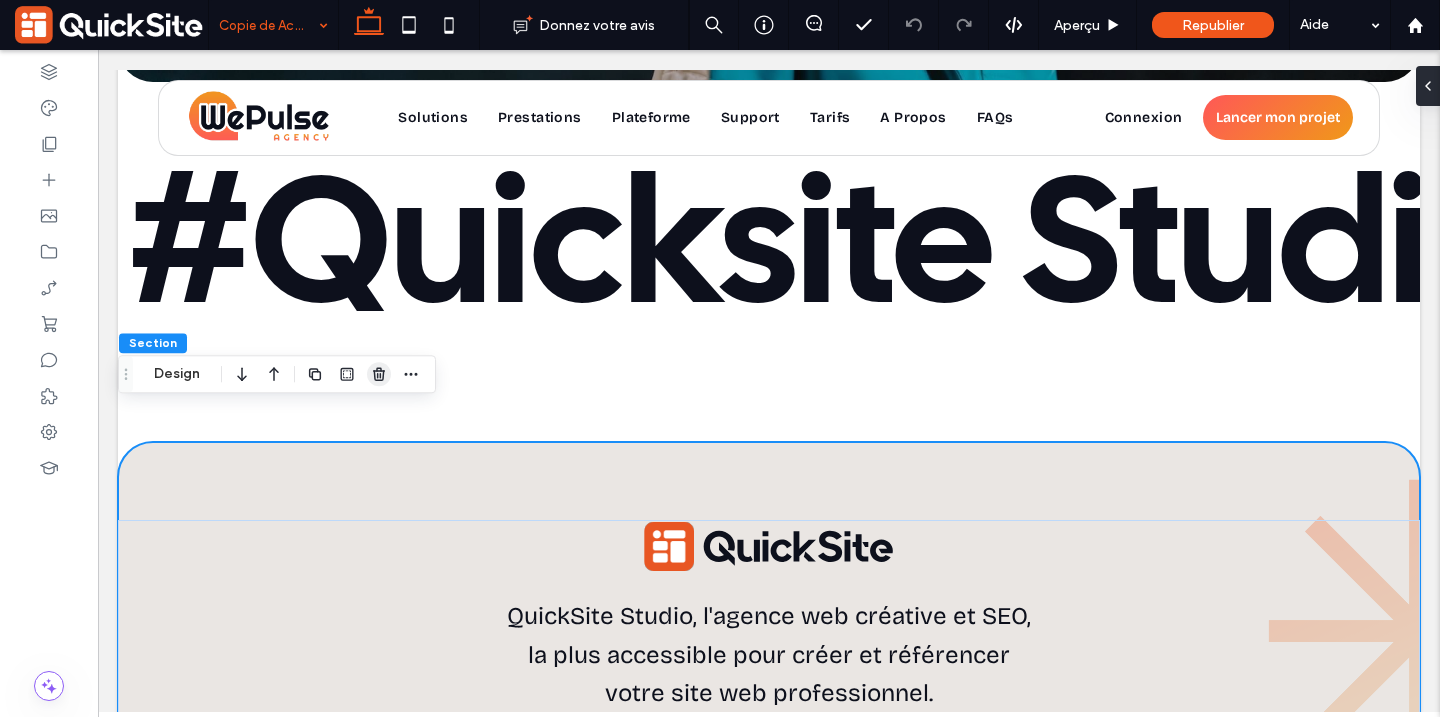 click 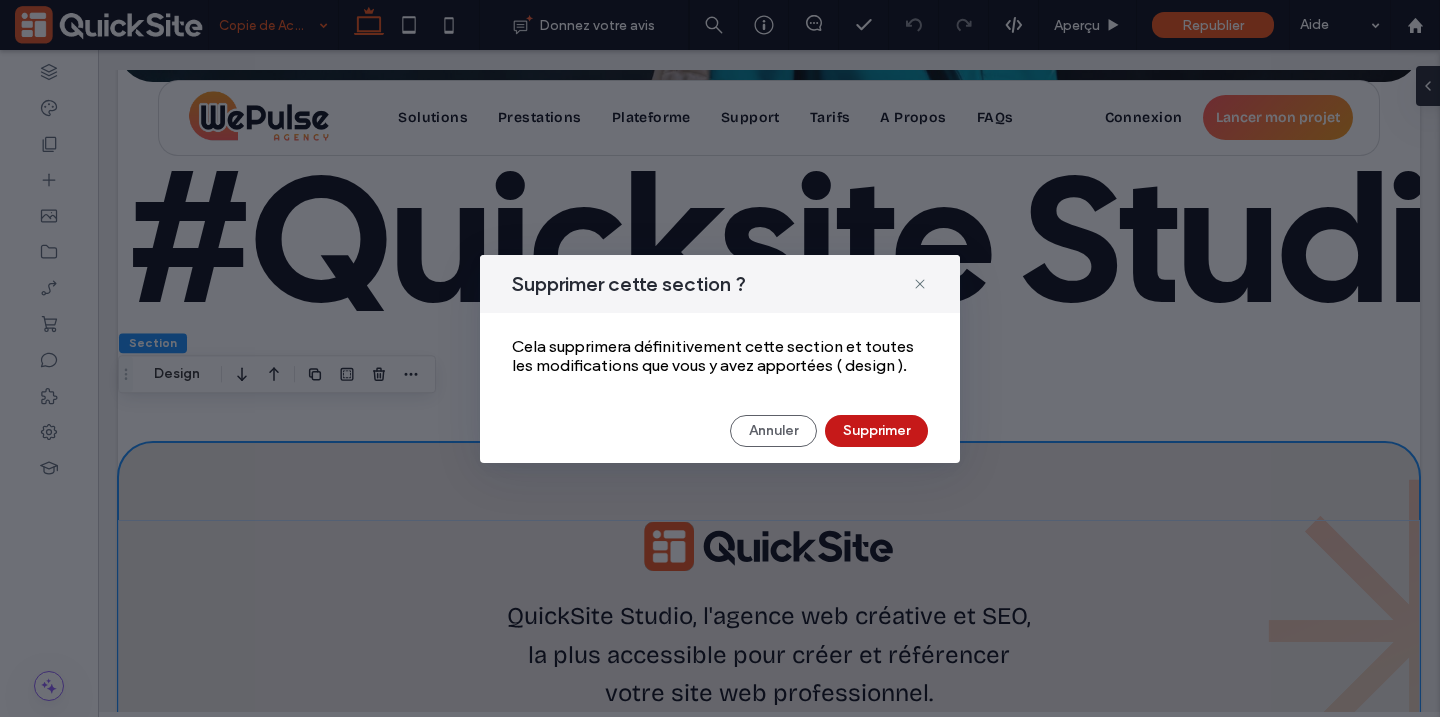 click on "Supprimer" at bounding box center (876, 431) 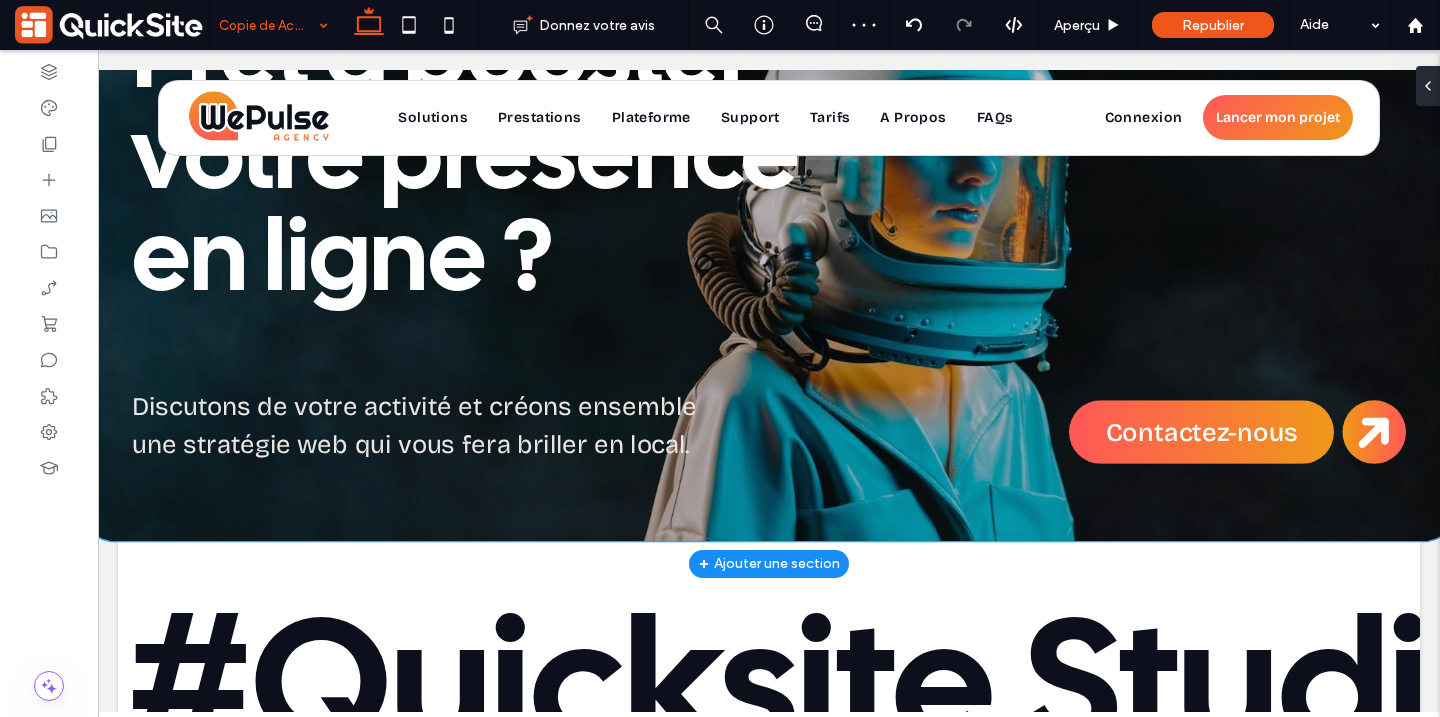 scroll, scrollTop: 21816, scrollLeft: 0, axis: vertical 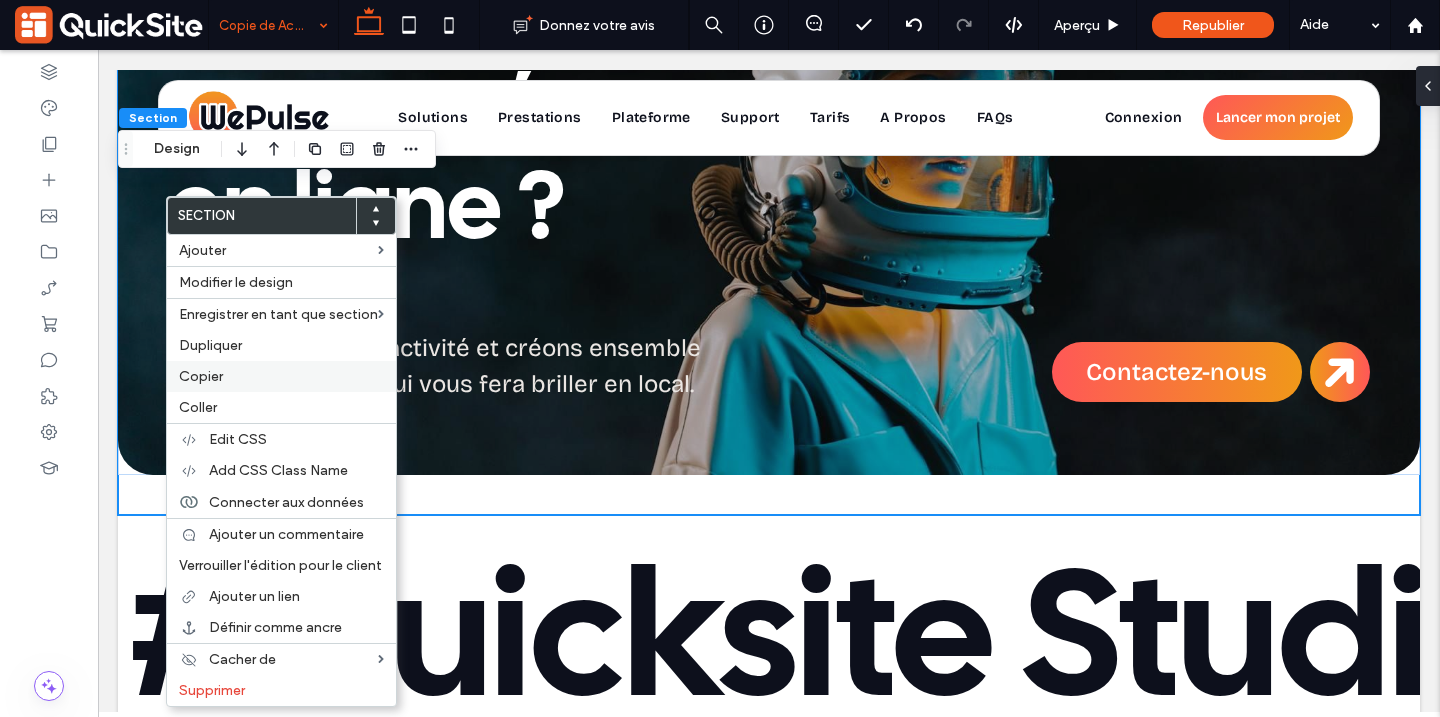 click on "Copier" at bounding box center [201, 376] 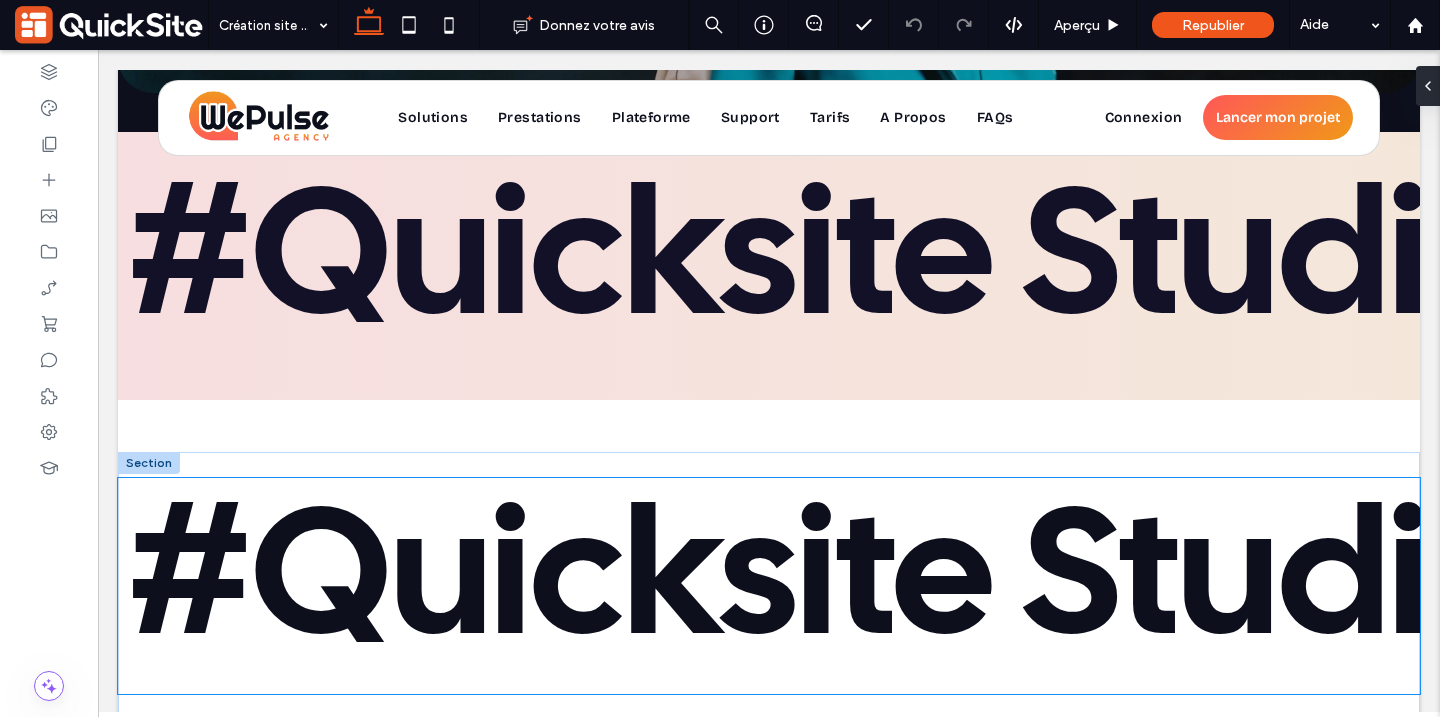 scroll, scrollTop: 12599, scrollLeft: 0, axis: vertical 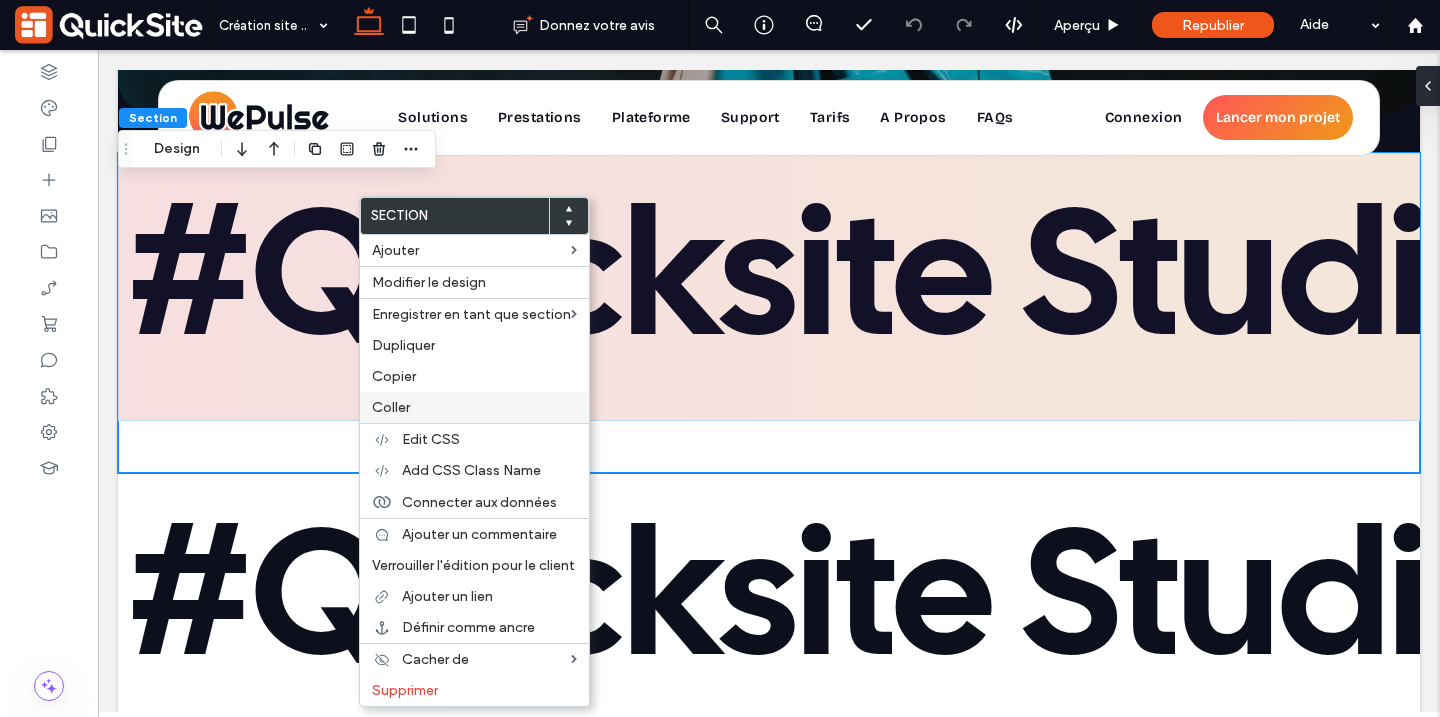 click on "Coller" 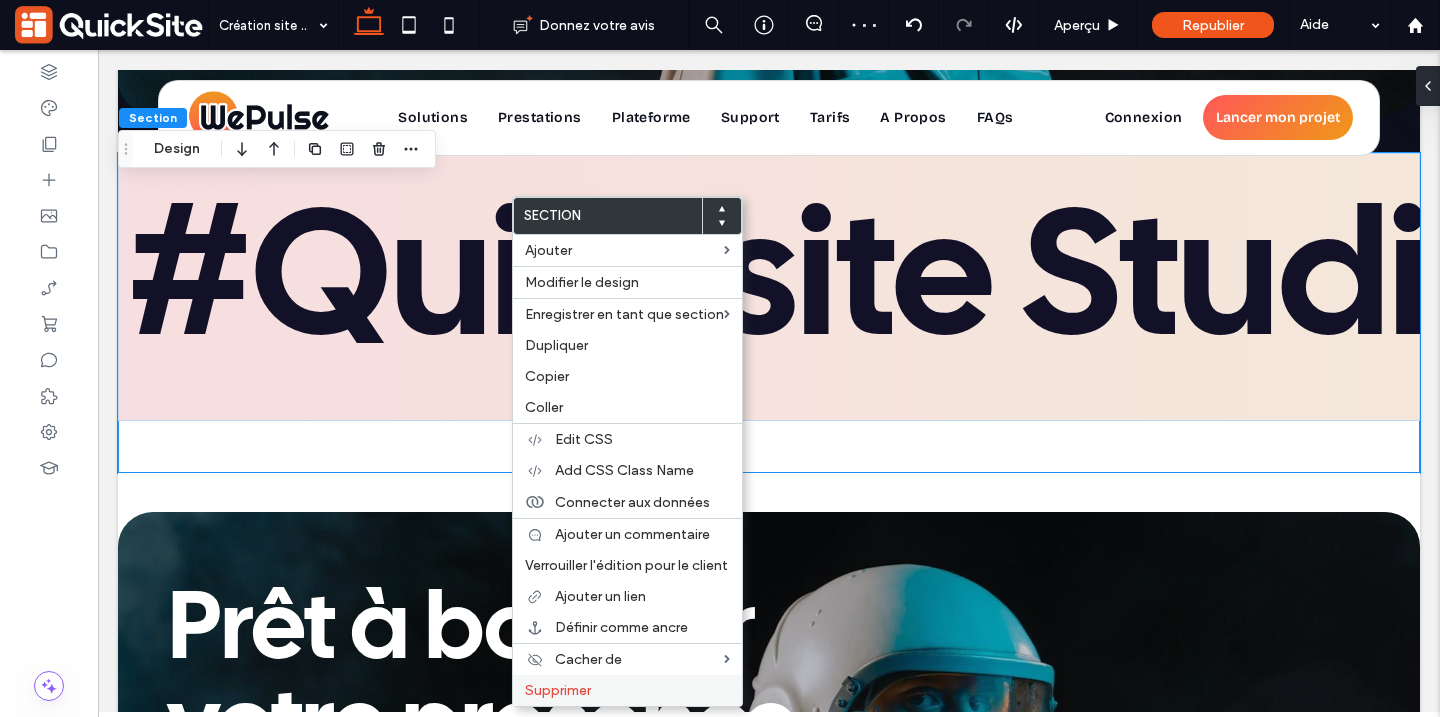 click on "Supprimer" 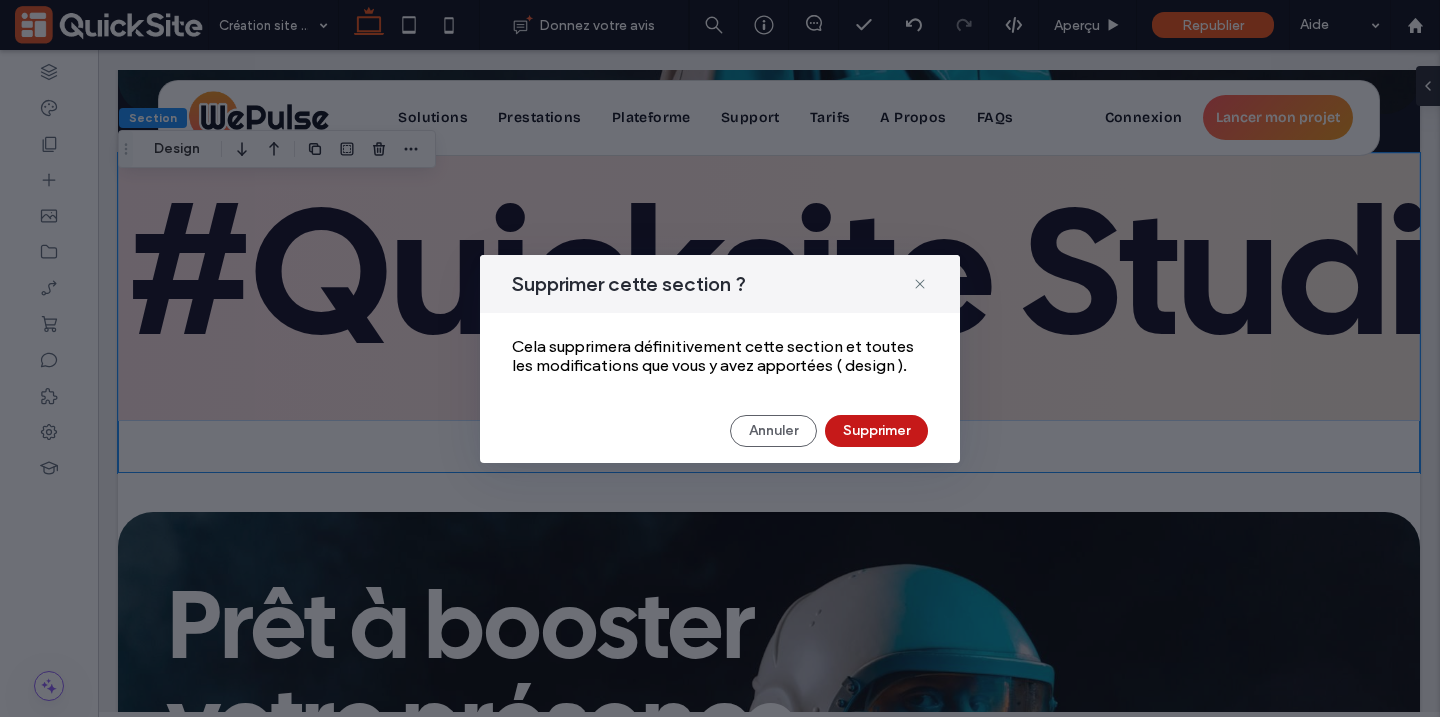click on "Supprimer" 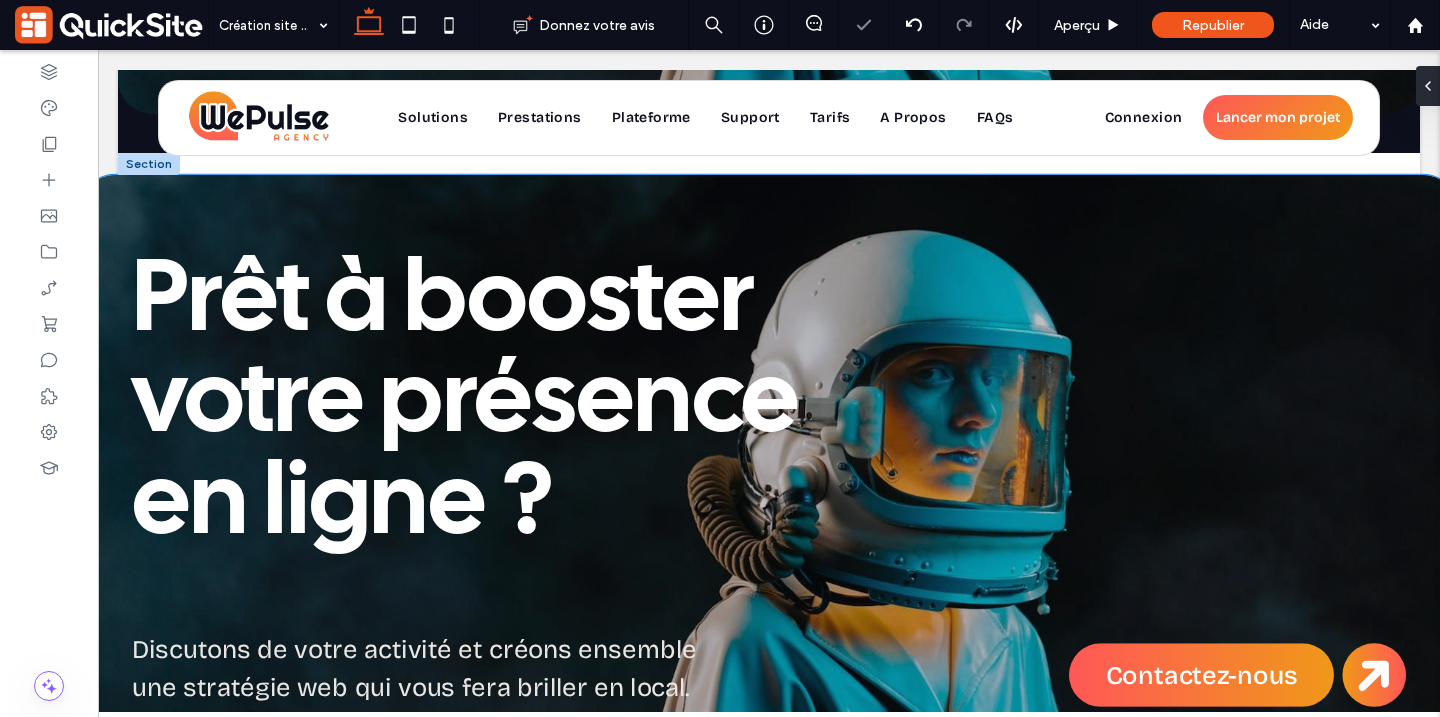 click on "votre présence en ligne ?" 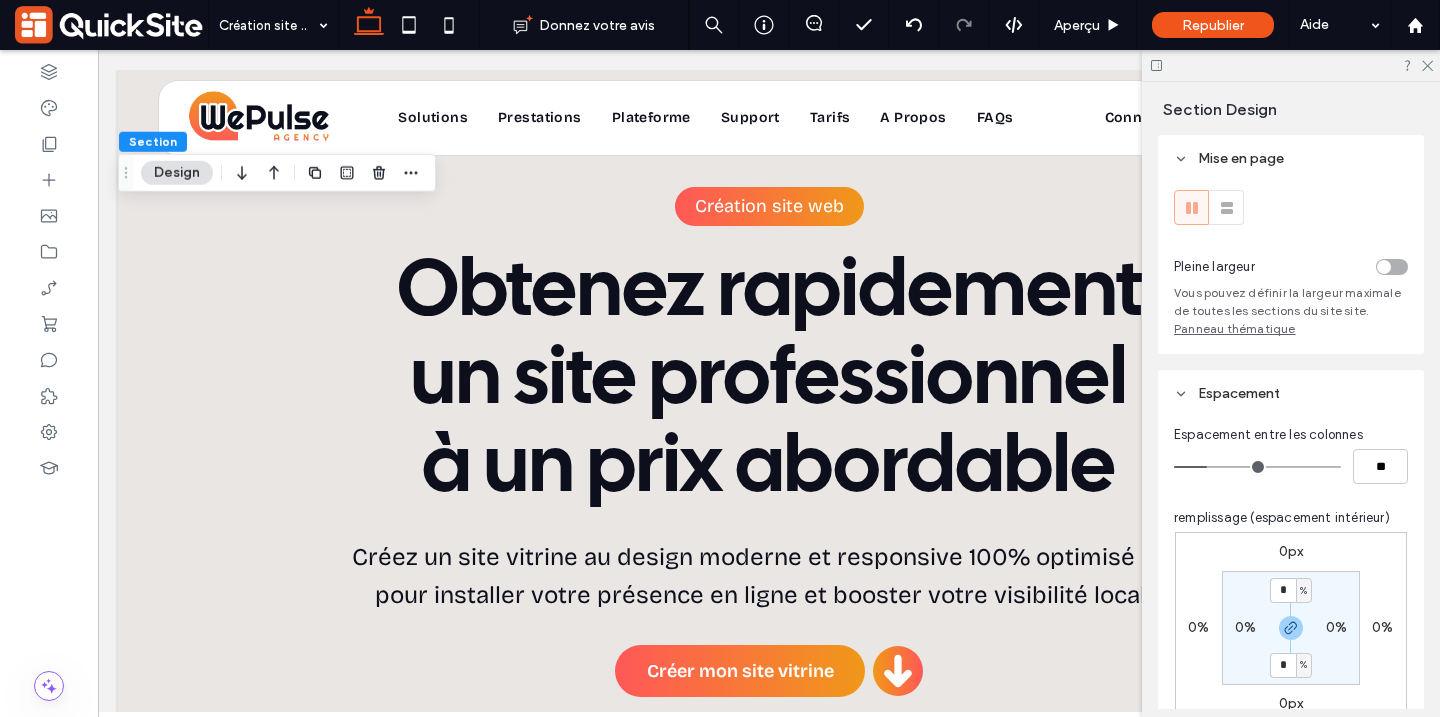 scroll, scrollTop: 11194, scrollLeft: 0, axis: vertical 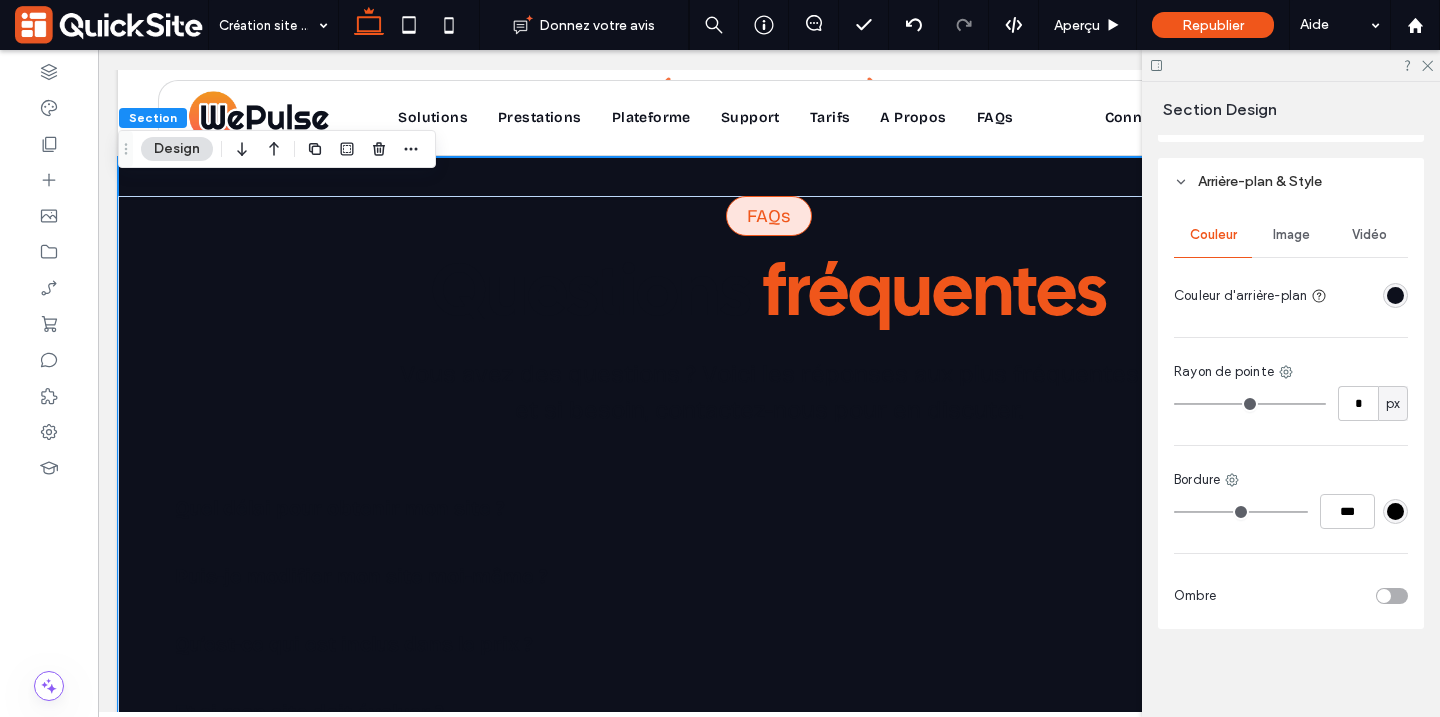 click at bounding box center (1395, 295) 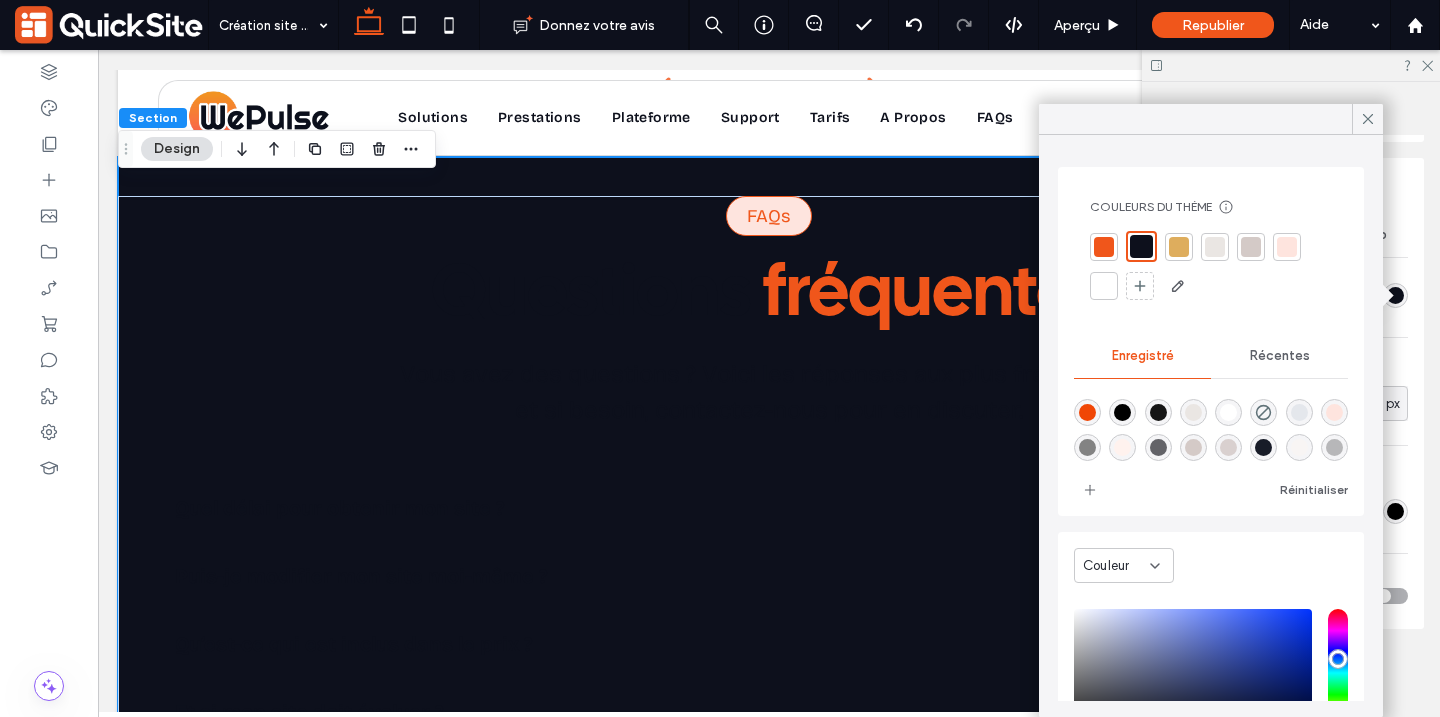 click at bounding box center [1381, 296] 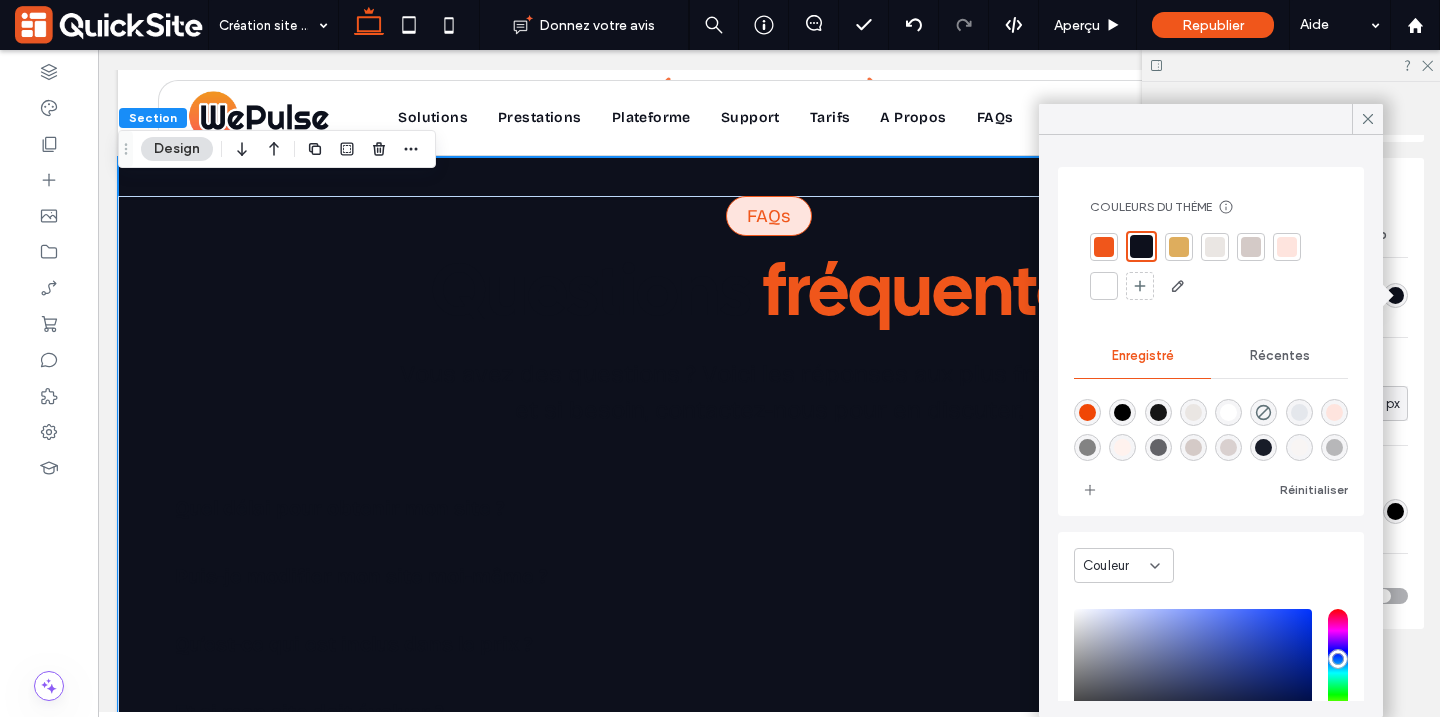 drag, startPoint x: 1112, startPoint y: 284, endPoint x: 1149, endPoint y: 197, distance: 94.54099 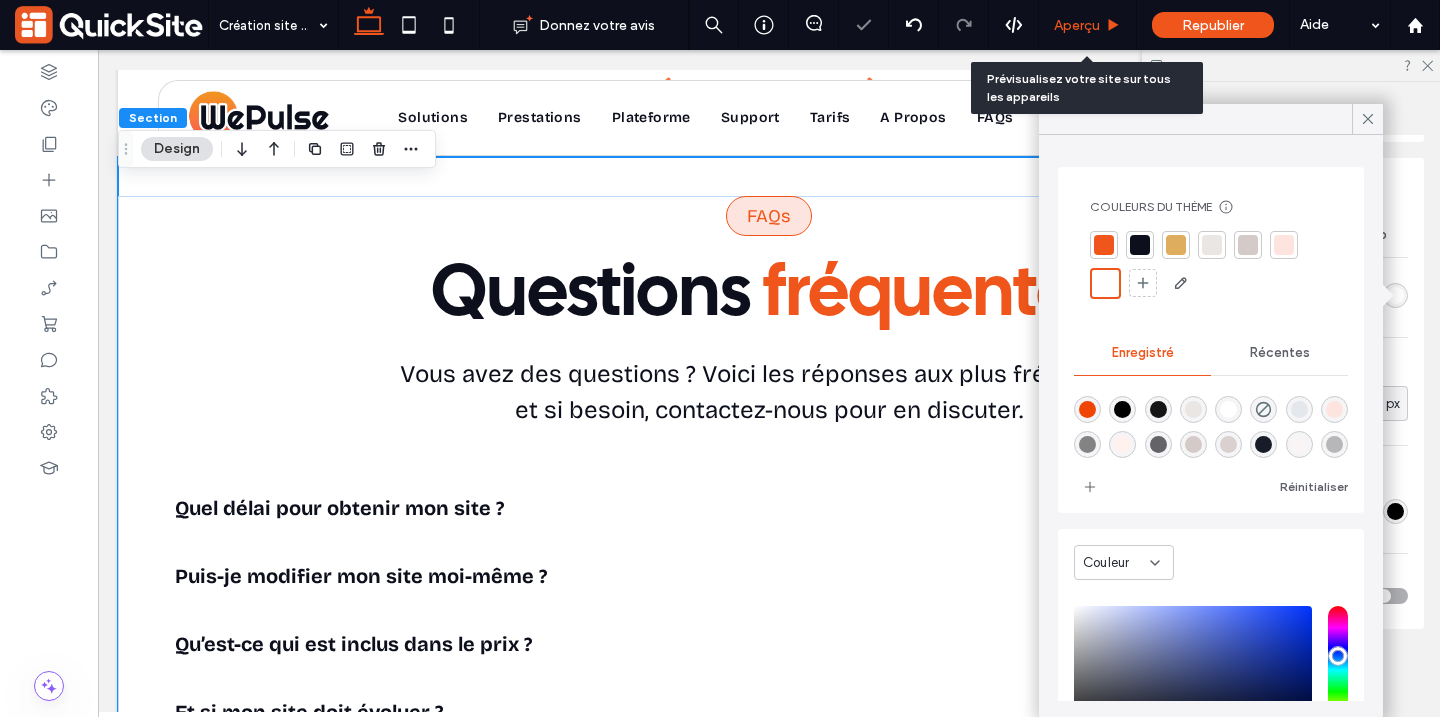 click on "Aperçu" at bounding box center (1077, 25) 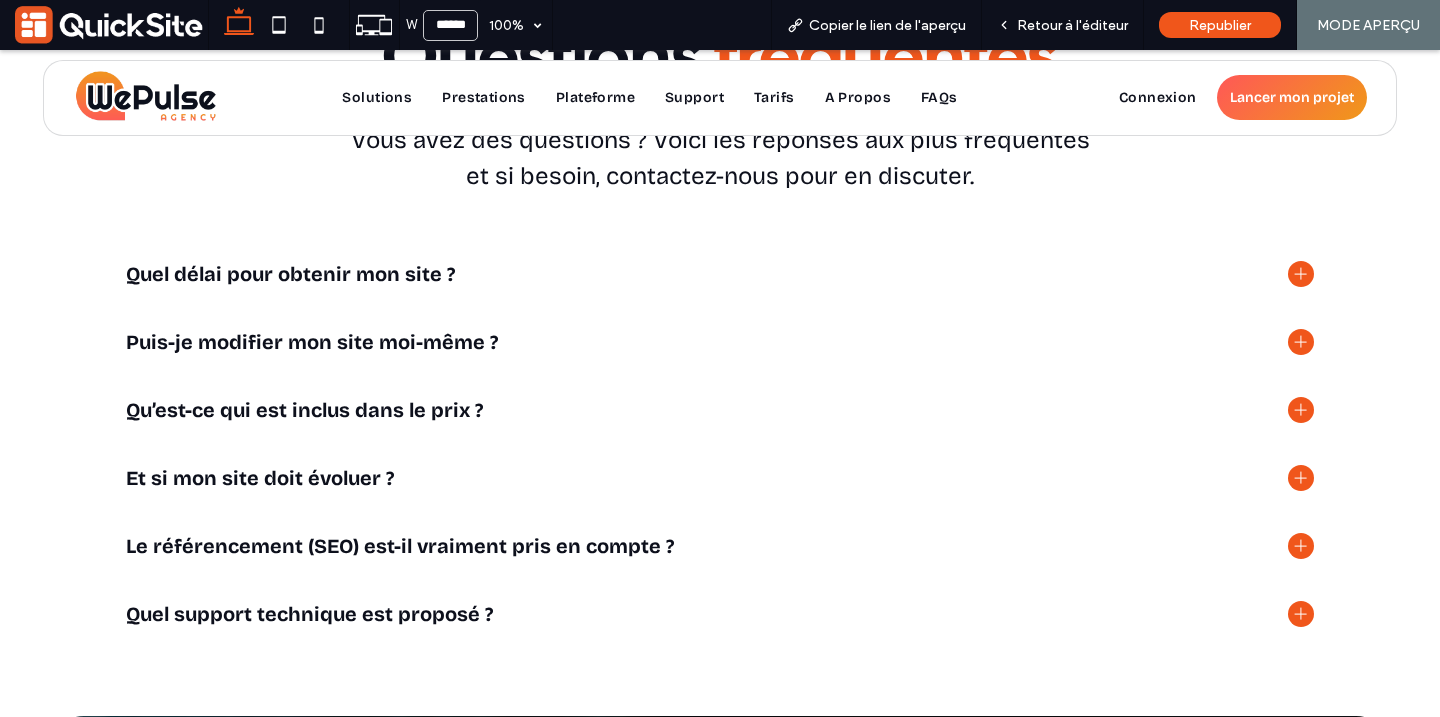 scroll, scrollTop: 11496, scrollLeft: 0, axis: vertical 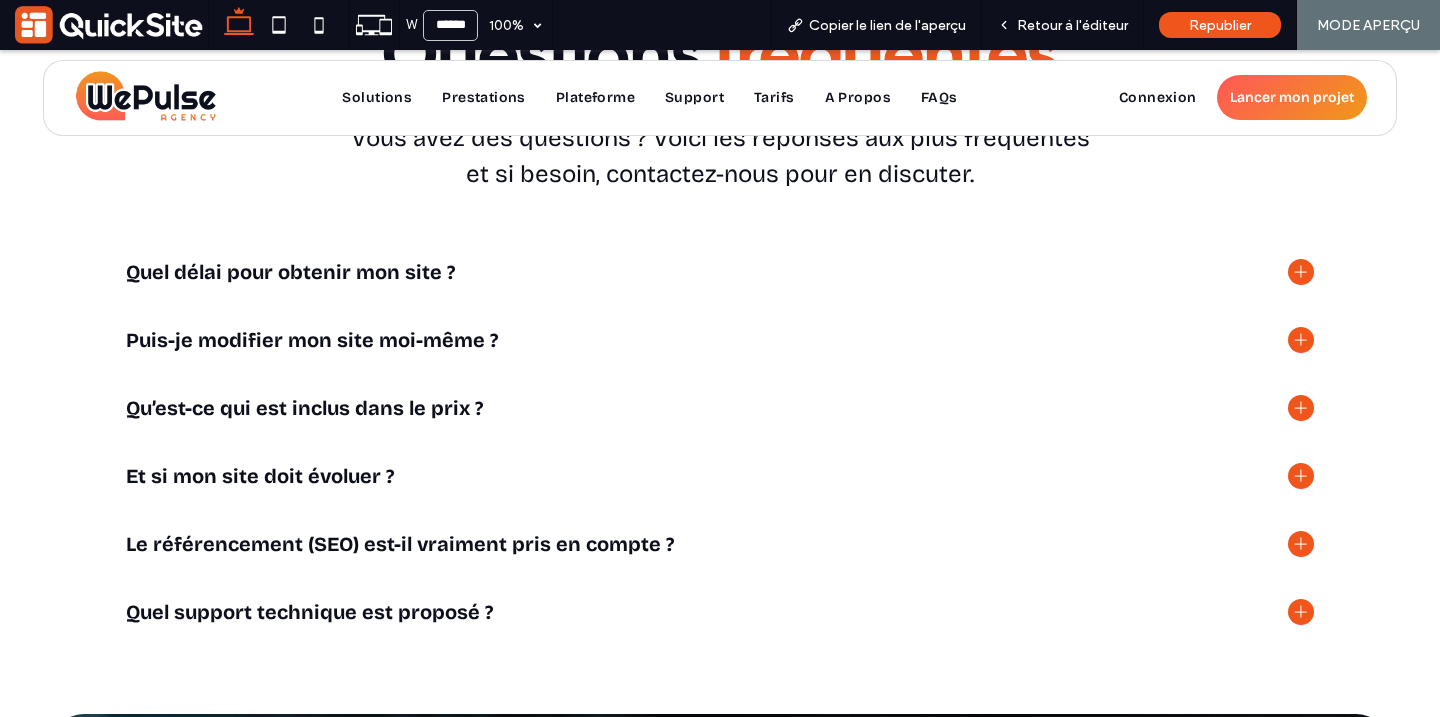 click on "Quel délai pour obtenir mon site ?" at bounding box center (703, 272) 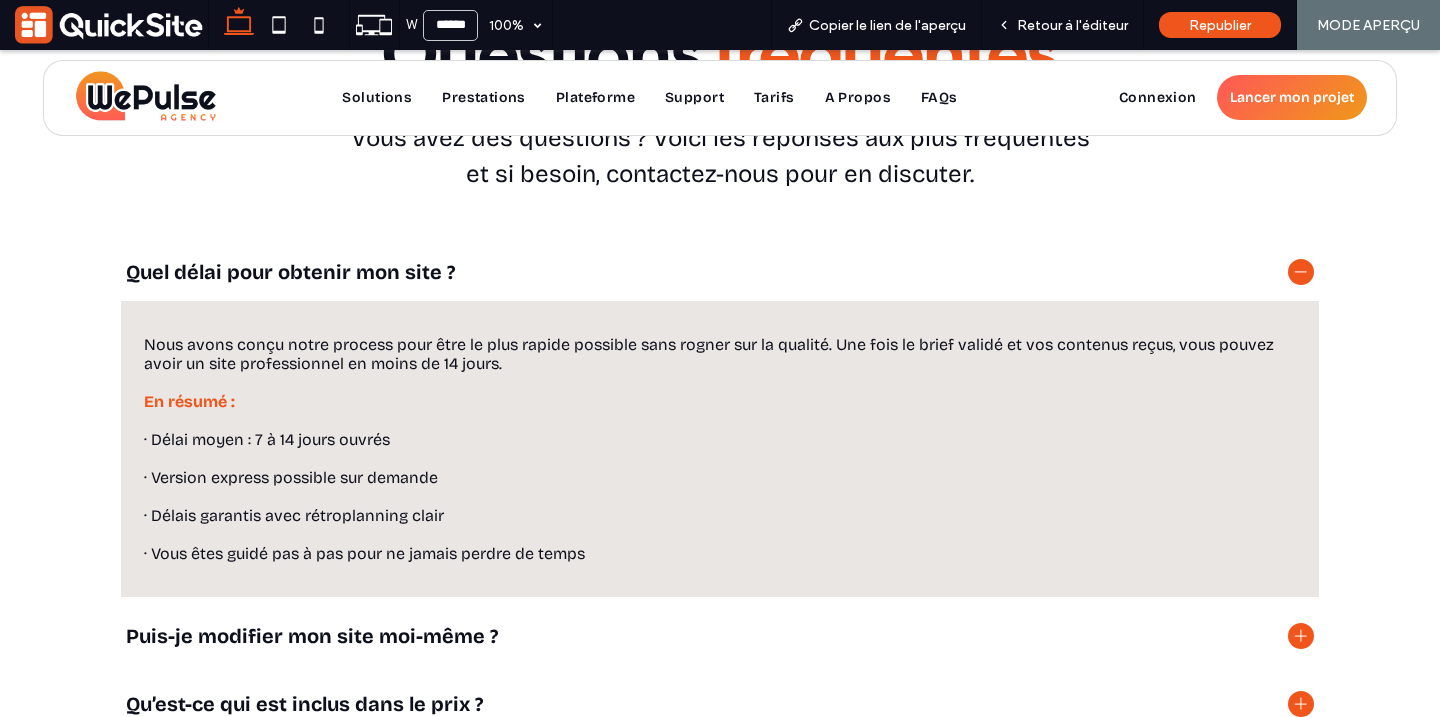 click on "Quel délai pour obtenir mon site ?" at bounding box center (703, 272) 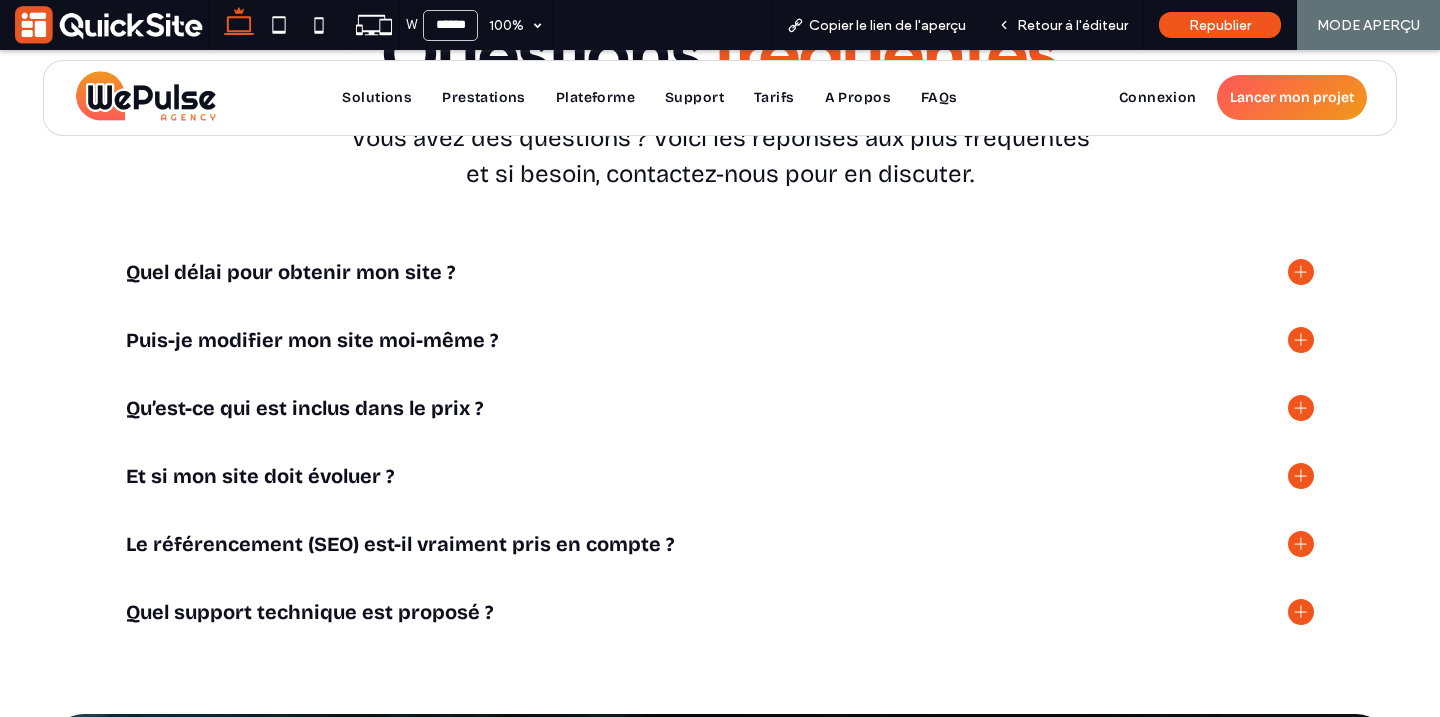 click on "Et si mon site doit évoluer ?" at bounding box center [720, 476] 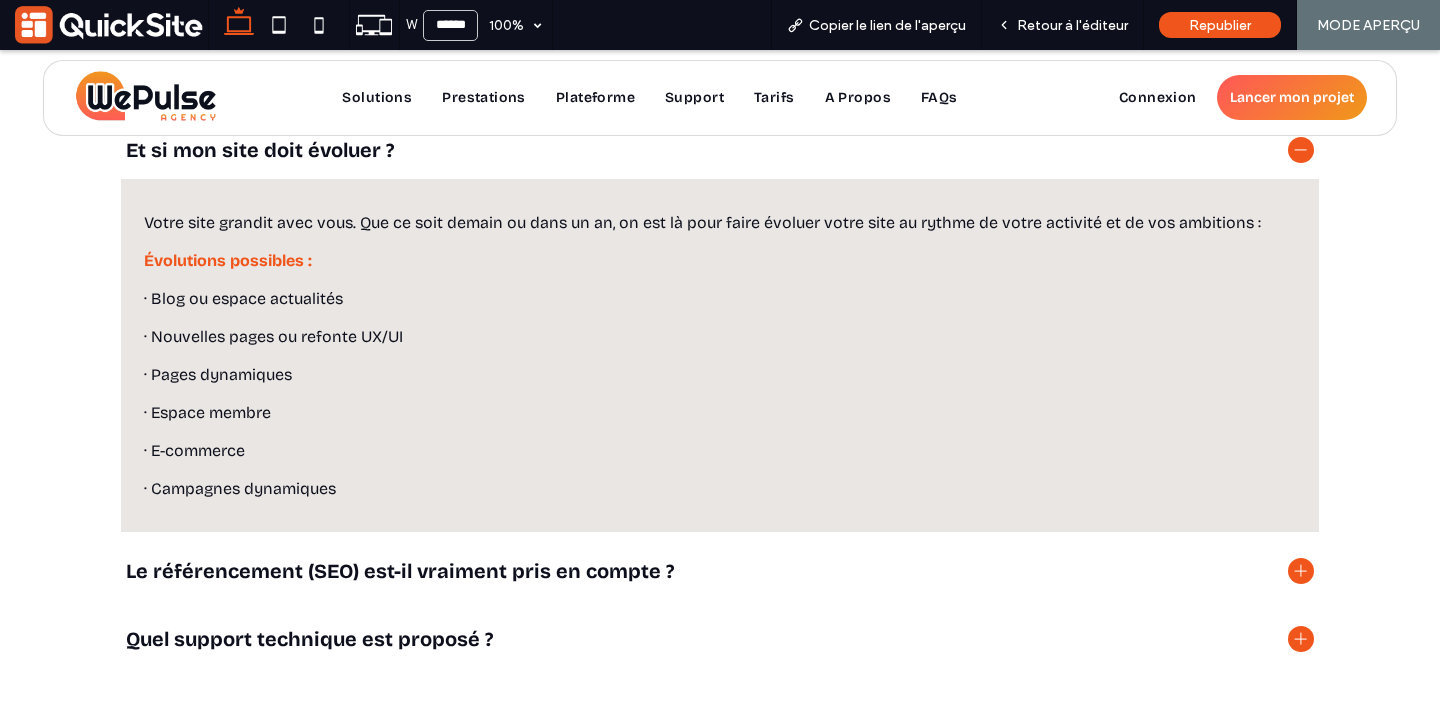 scroll, scrollTop: 11964, scrollLeft: 0, axis: vertical 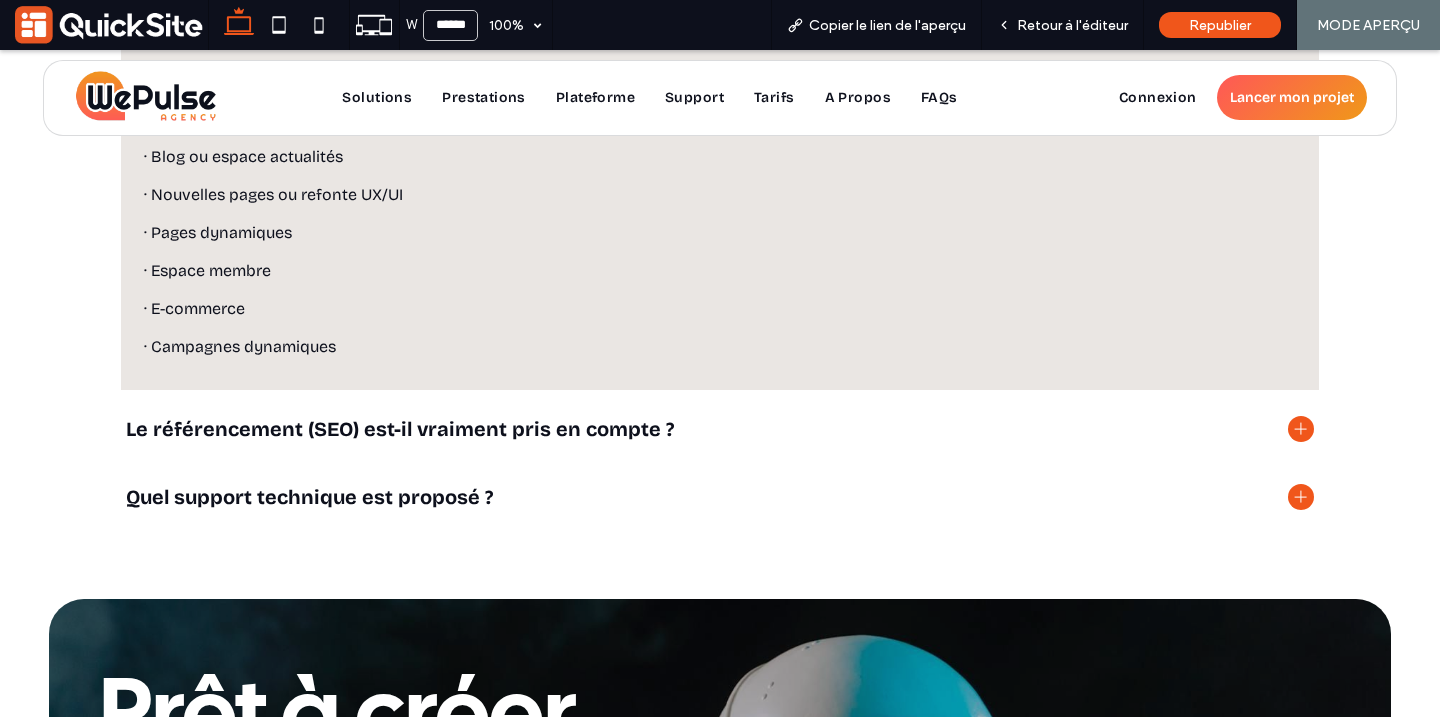 click on "Votre site grandit avec vous. Que ce soit demain ou dans un an, on est là pour faire évoluer votre site au rythme de votre activité et de vos ambitions : Évolutions possibles : · Blog ou espace actualités · Nouvelles pages ou refonte UX/UI · Pages dynamiques · Espace membre · E-commerce · Campagnes dynamiques" at bounding box center [720, 213] 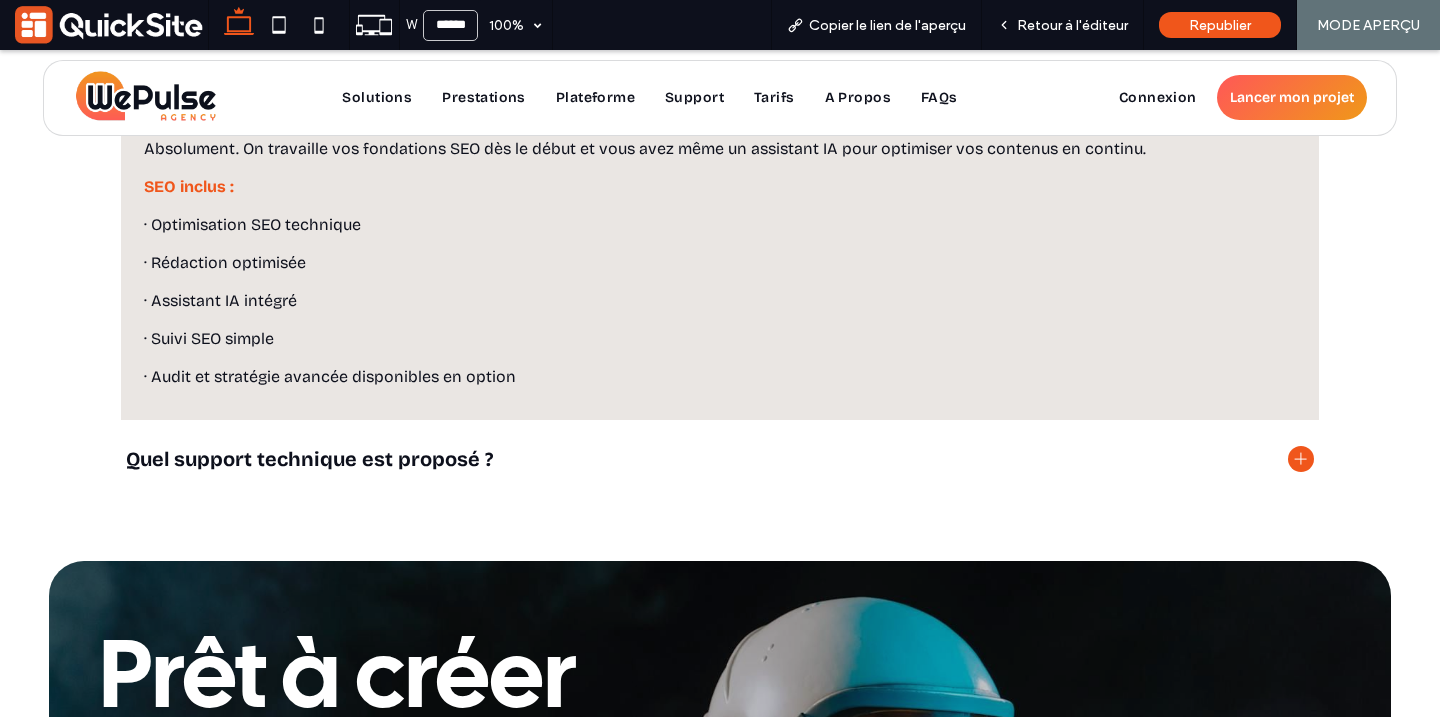 click on "Quel support technique est proposé ?" at bounding box center [703, 459] 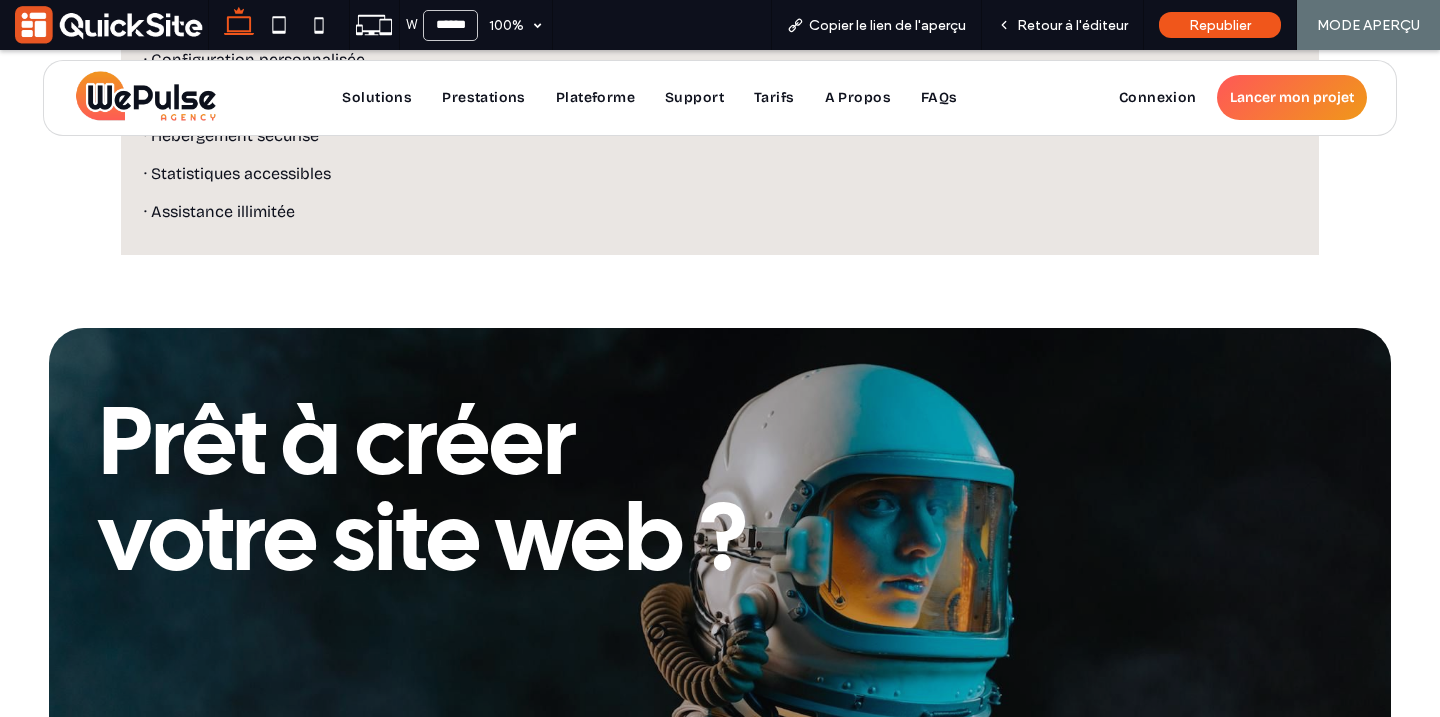 scroll, scrollTop: 12206, scrollLeft: 0, axis: vertical 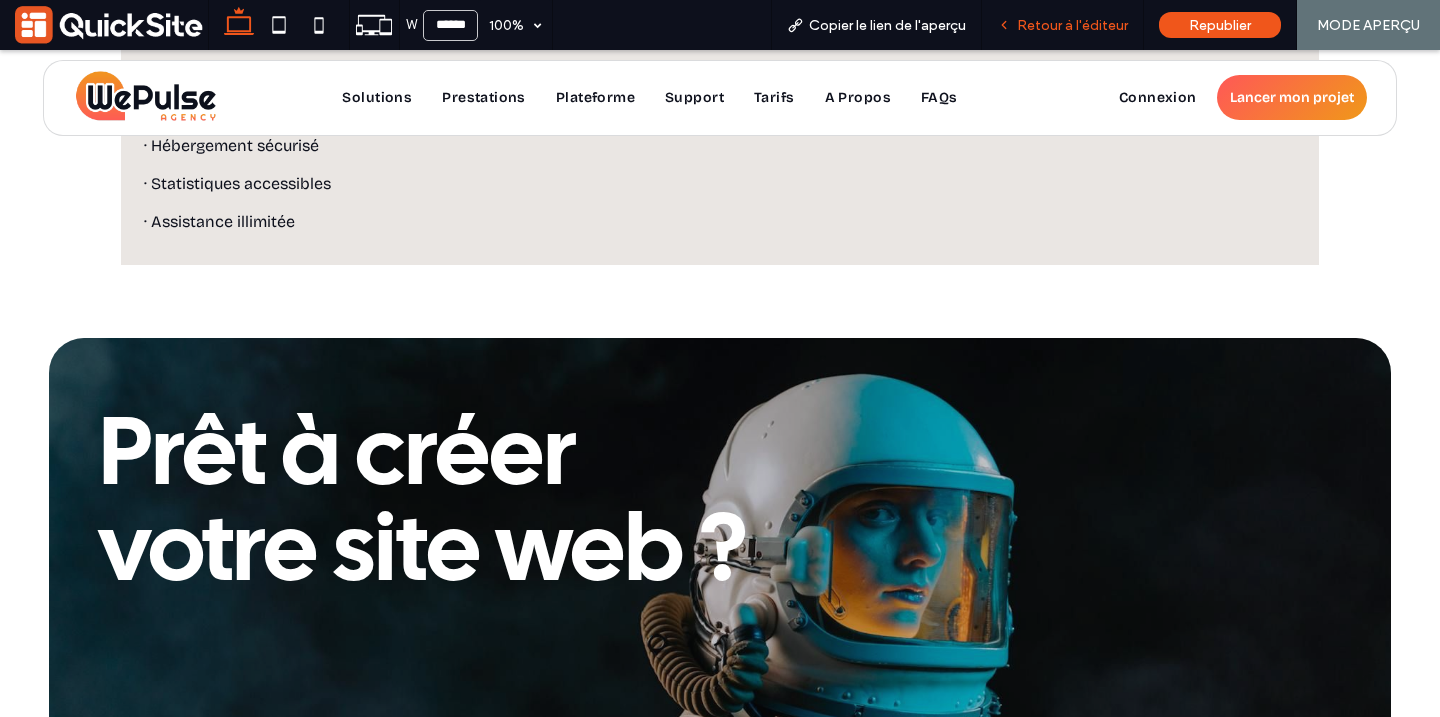click on "Retour à l'éditeur" at bounding box center [1072, 25] 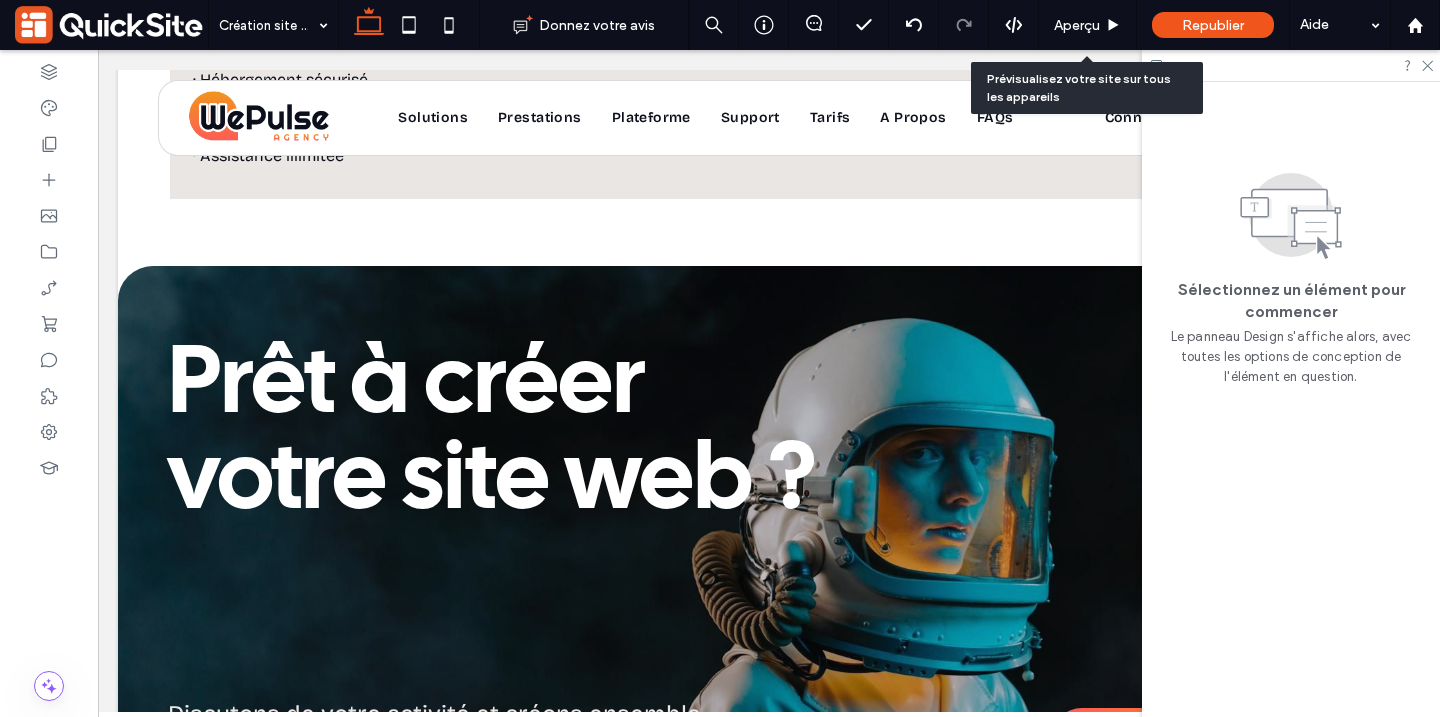 scroll, scrollTop: 12117, scrollLeft: 0, axis: vertical 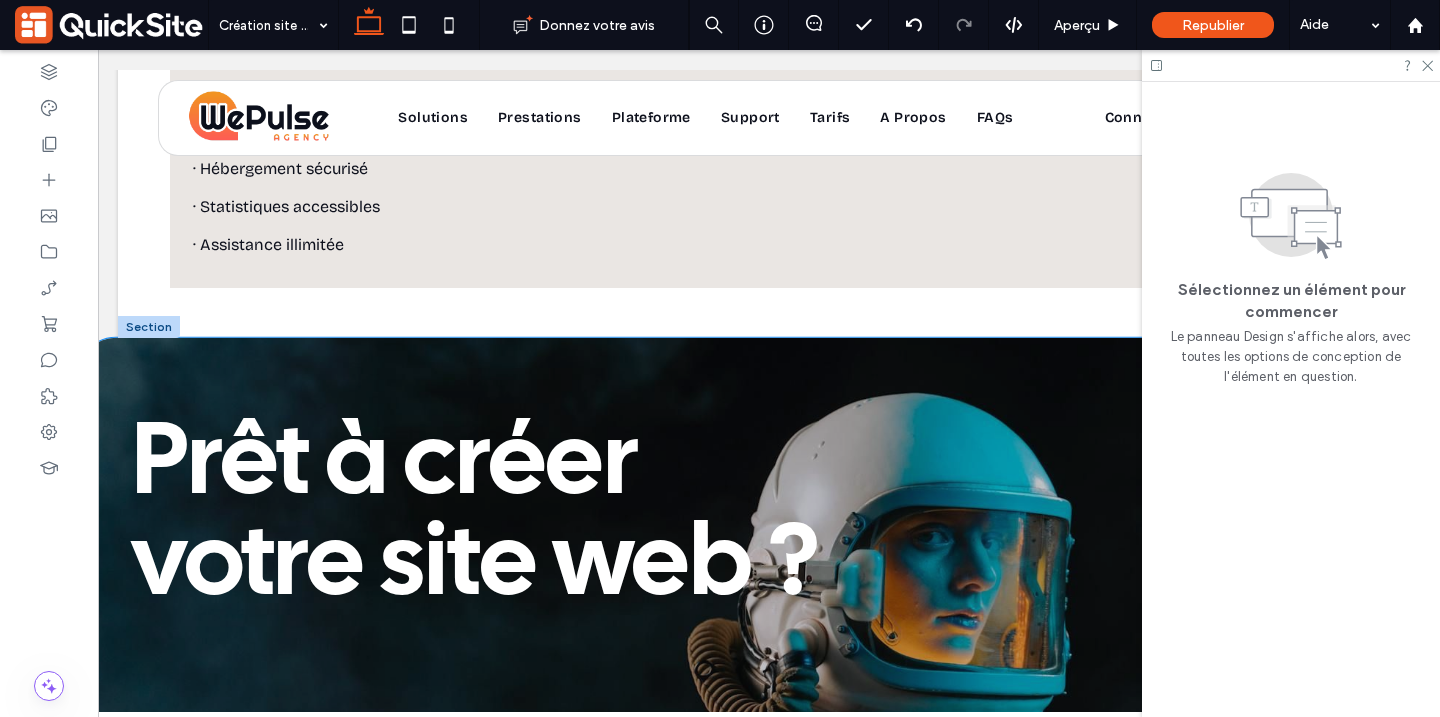 click on "Prêt à créer votre site web ?" at bounding box center [476, 516] 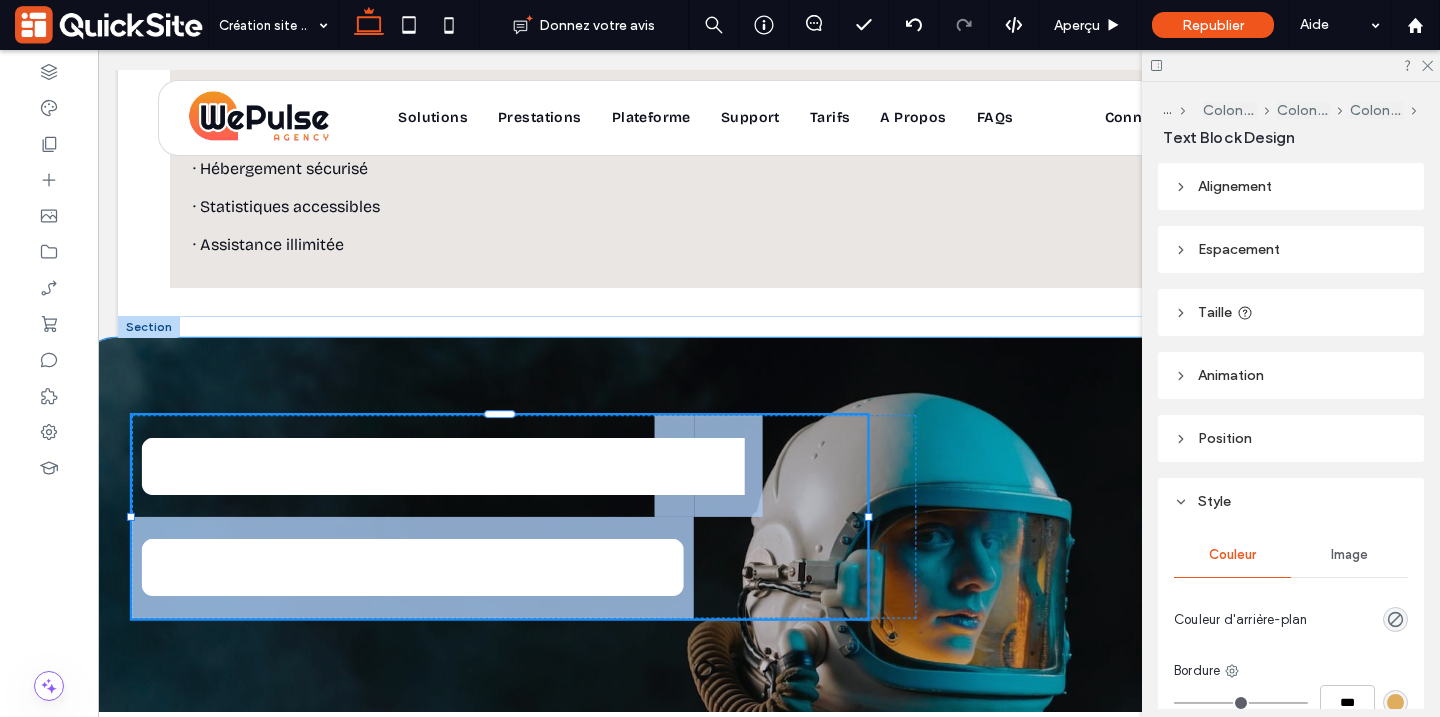 type on "**********" 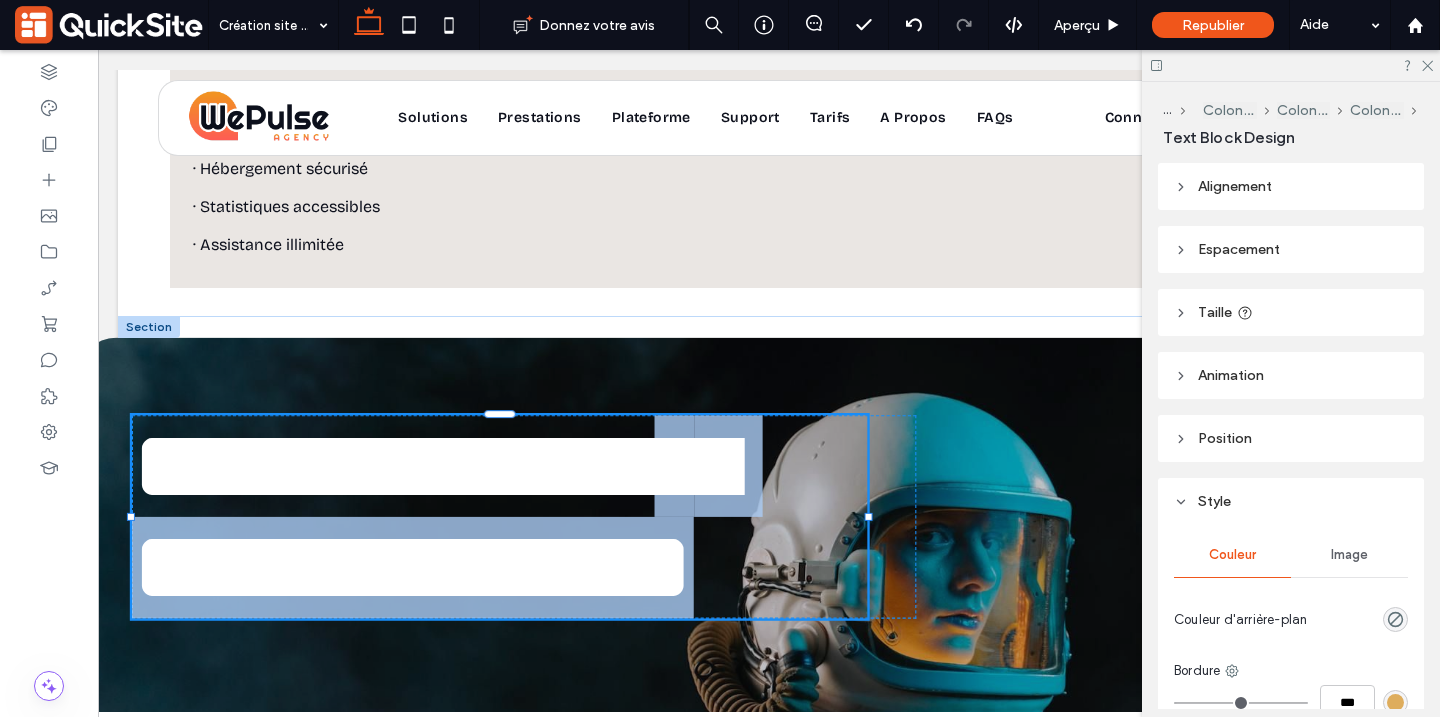 scroll, scrollTop: 9, scrollLeft: 0, axis: vertical 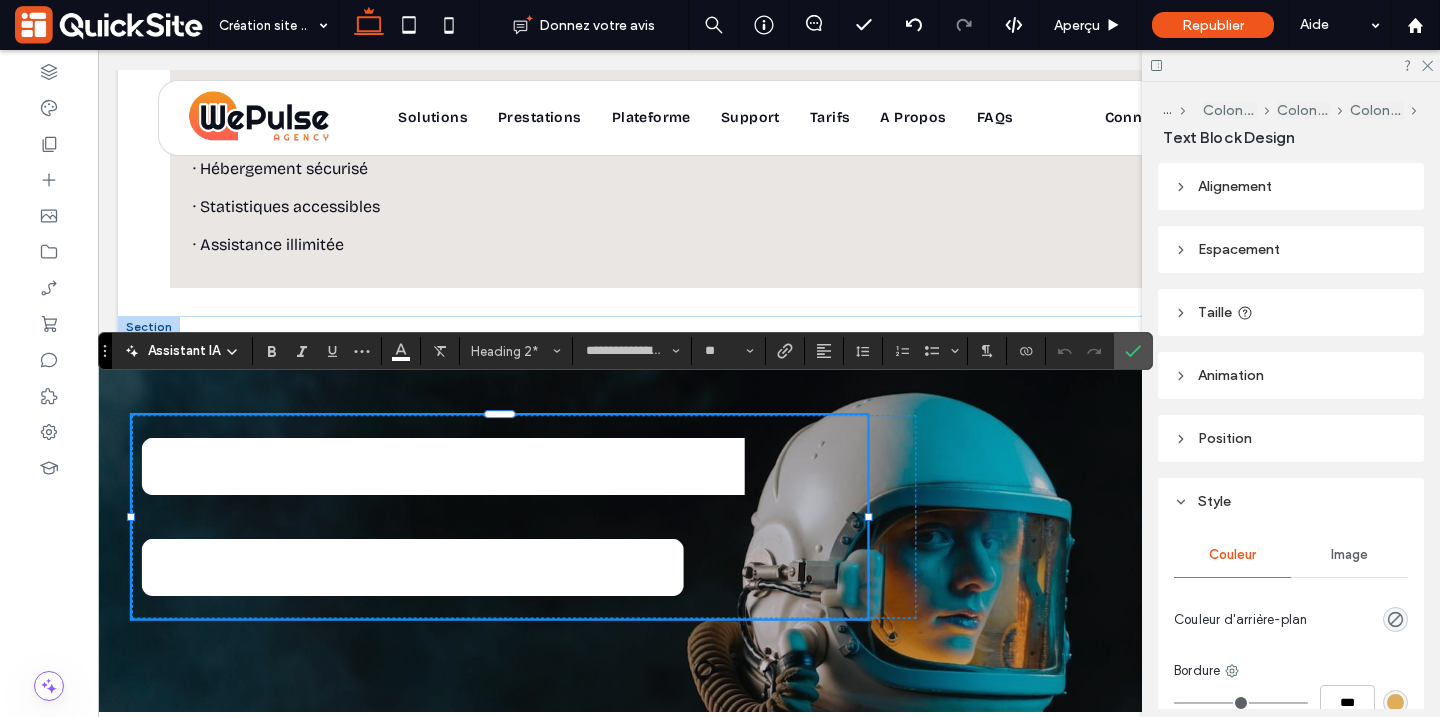 click on "**********" at bounding box center [433, 516] 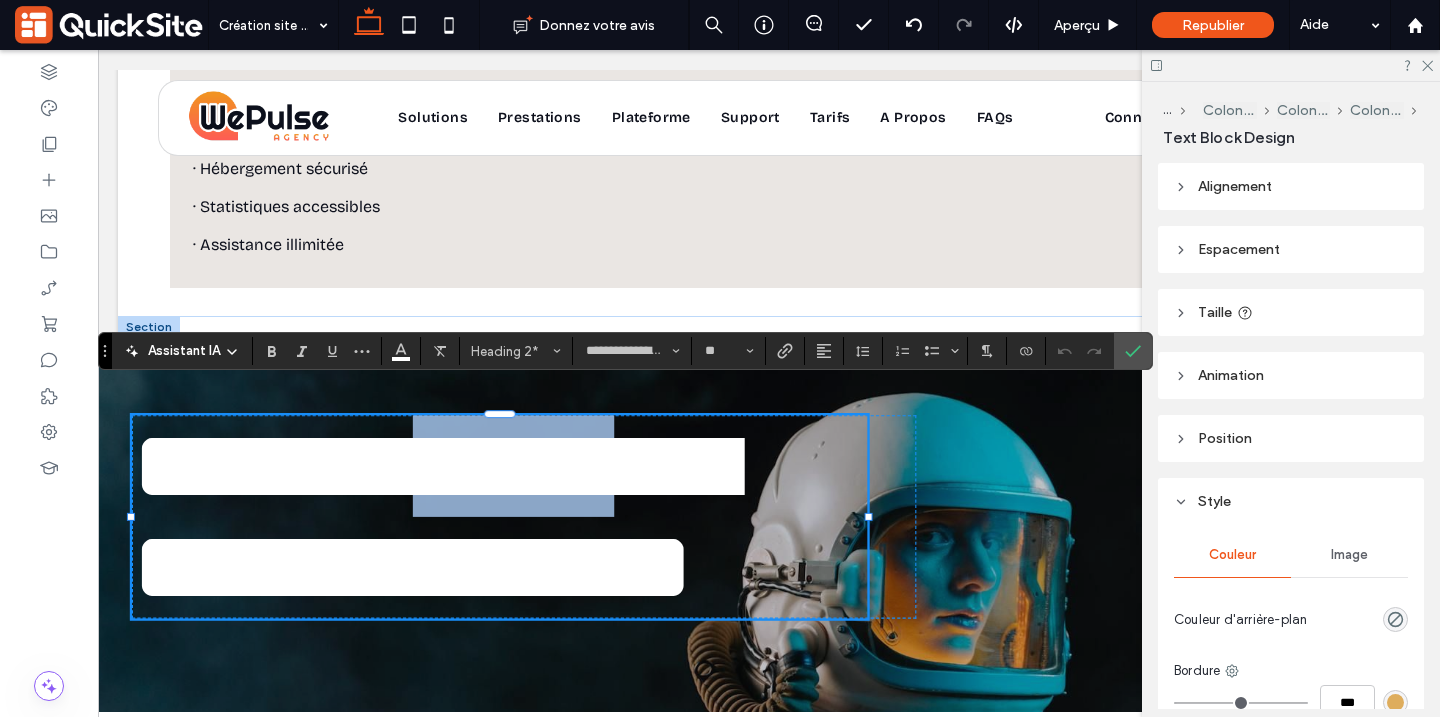type 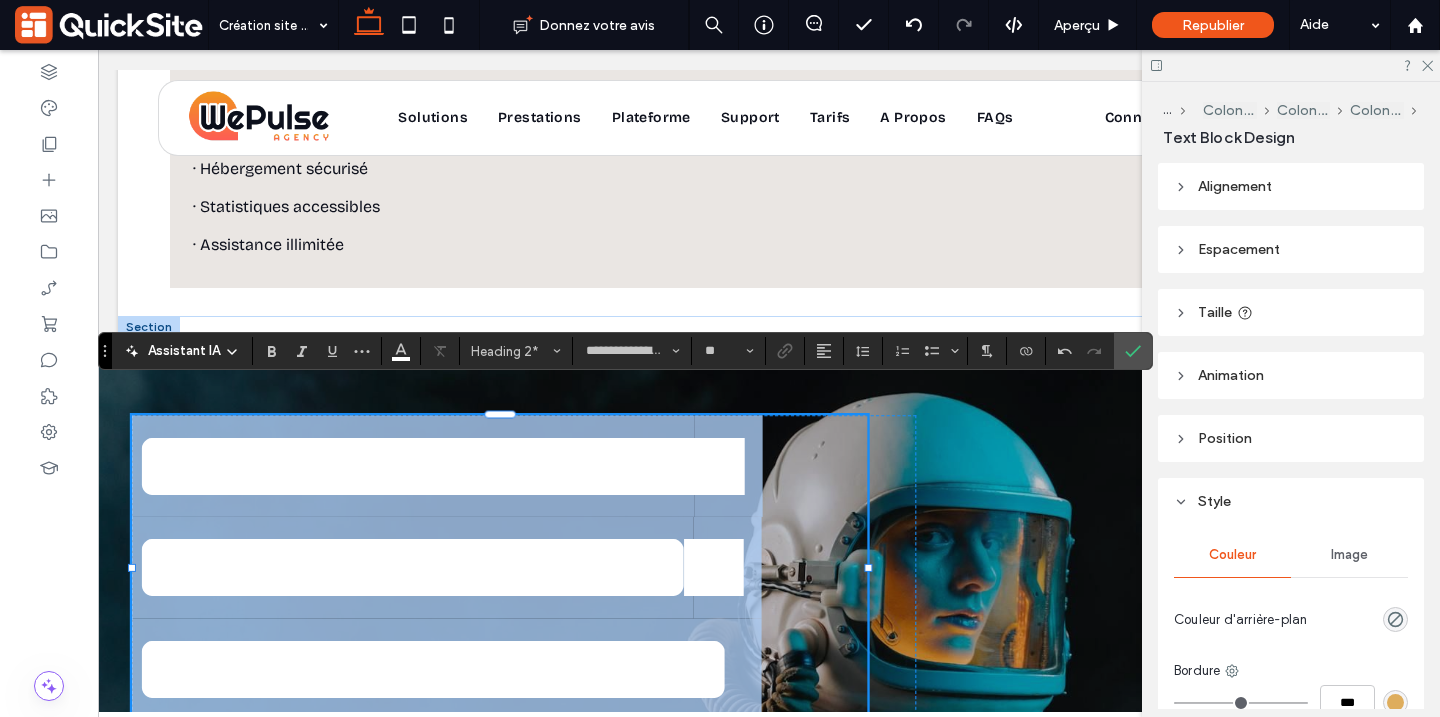 drag, startPoint x: 871, startPoint y: 541, endPoint x: 815, endPoint y: 538, distance: 56.0803 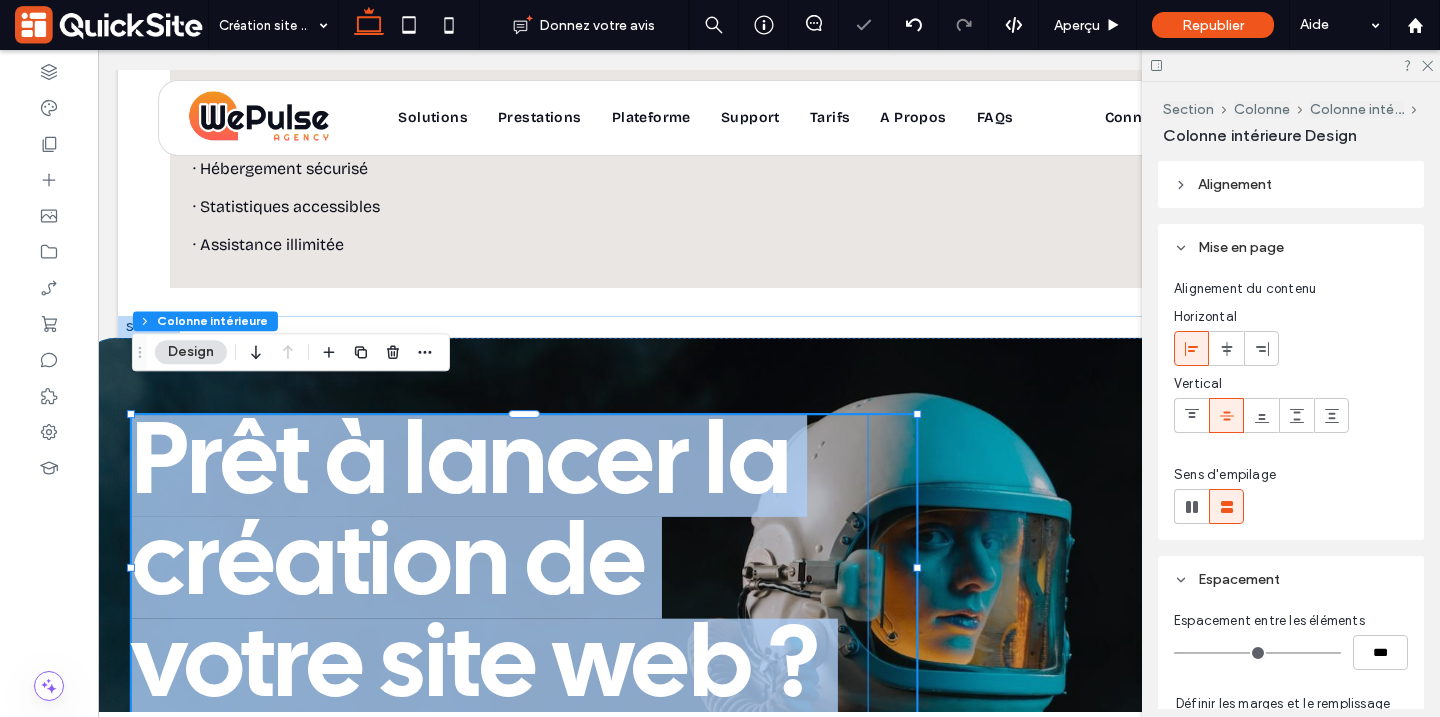 type on "**" 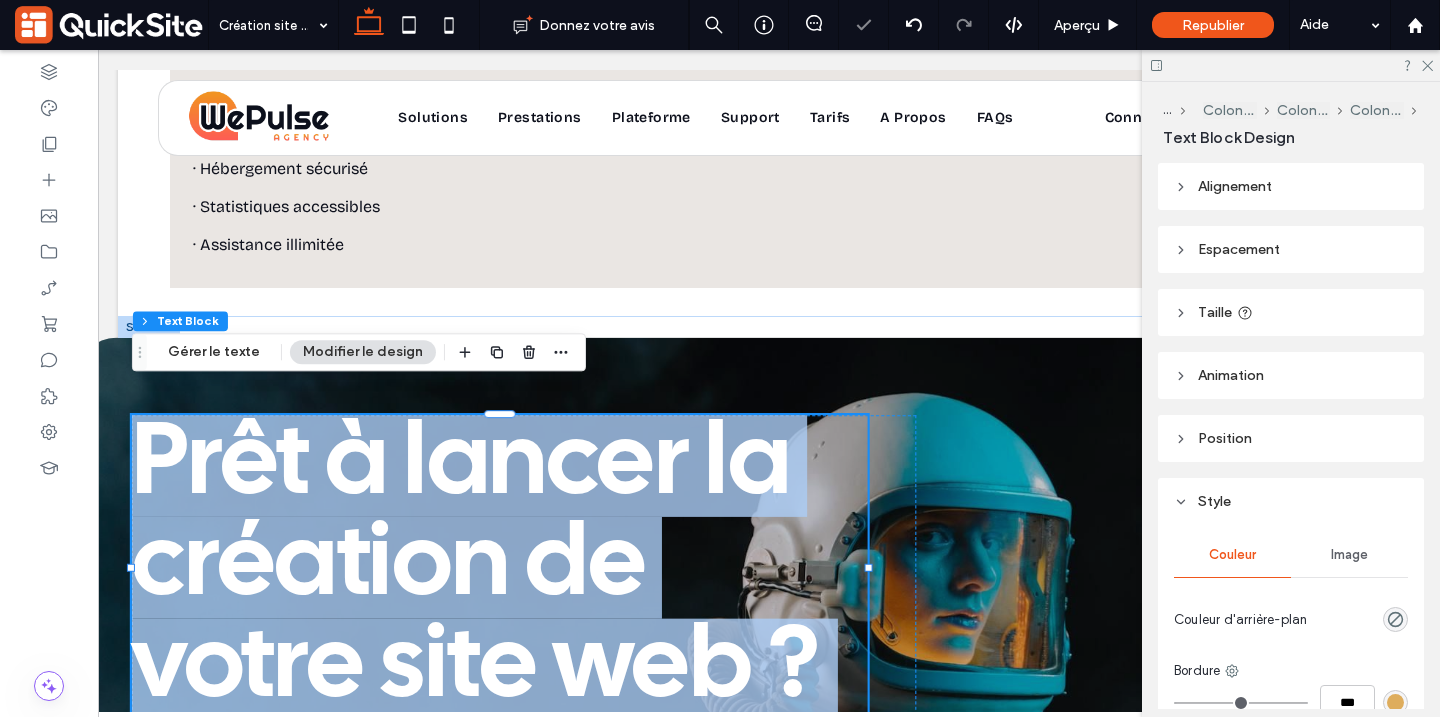 click on "Prêt à lancer la création de votre site web ?" at bounding box center [476, 567] 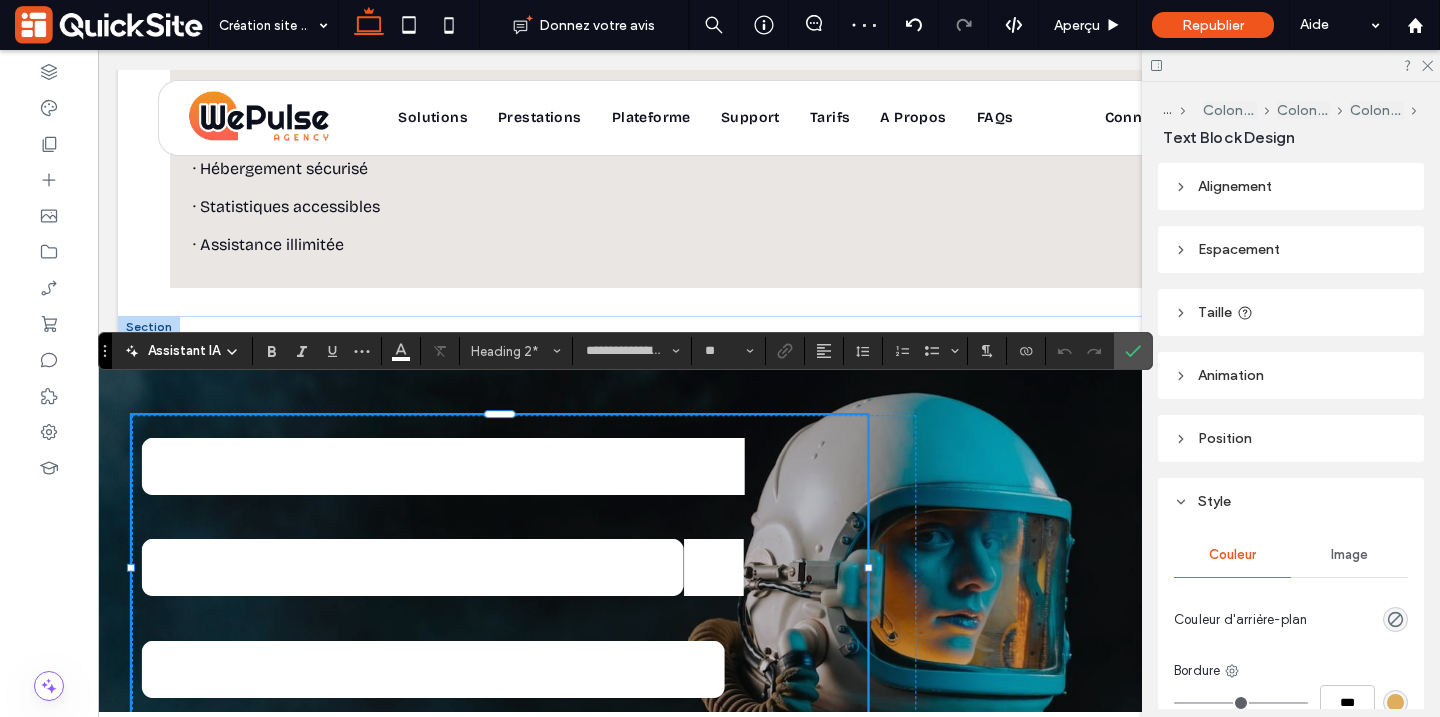 click on "**********" at bounding box center (433, 567) 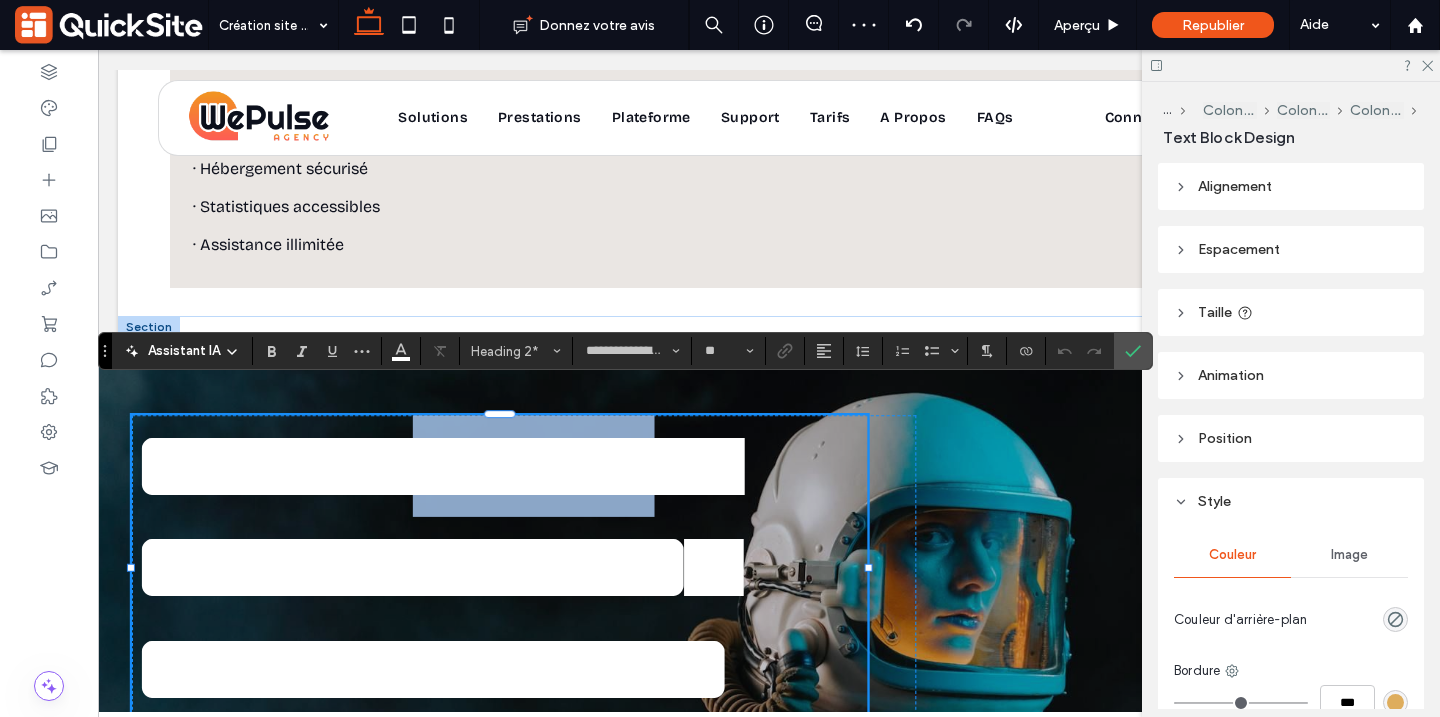click on "**********" at bounding box center [433, 567] 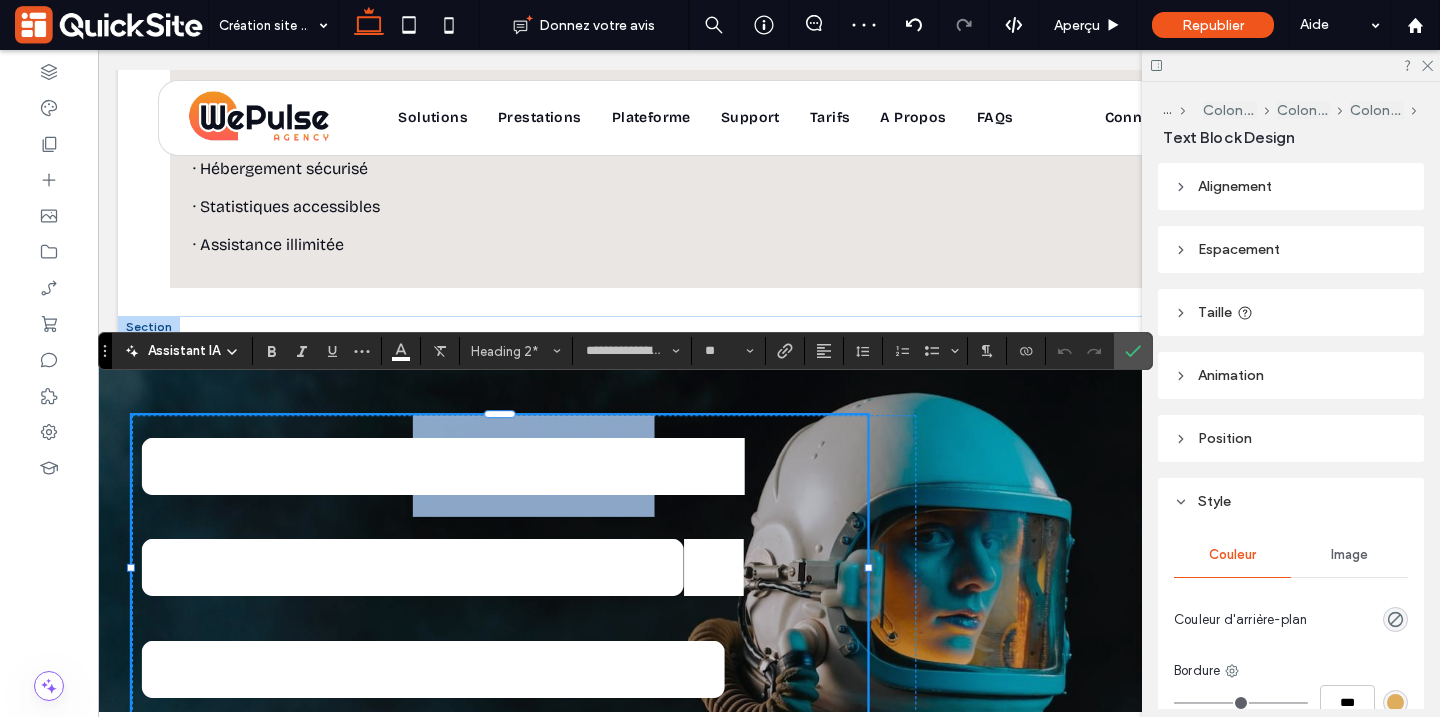 type 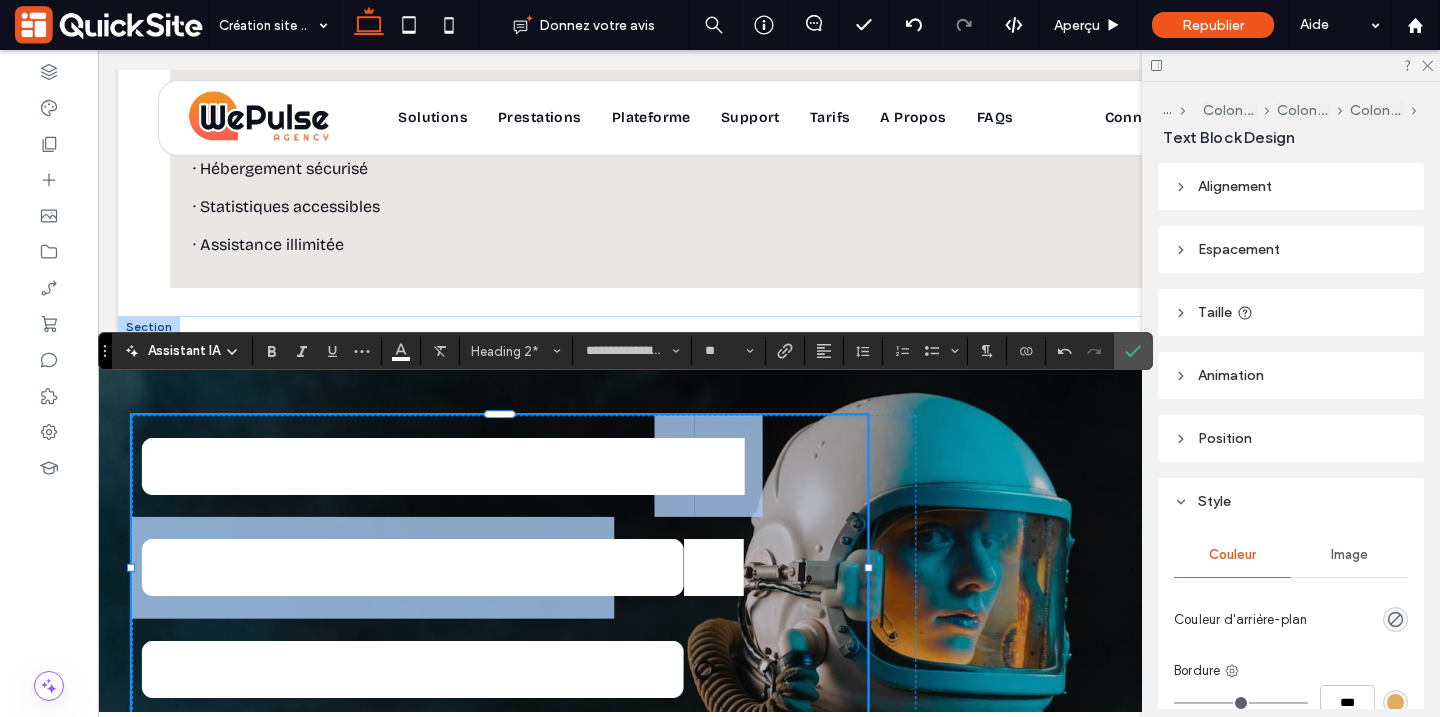 drag, startPoint x: 655, startPoint y: 457, endPoint x: 643, endPoint y: 547, distance: 90.79648 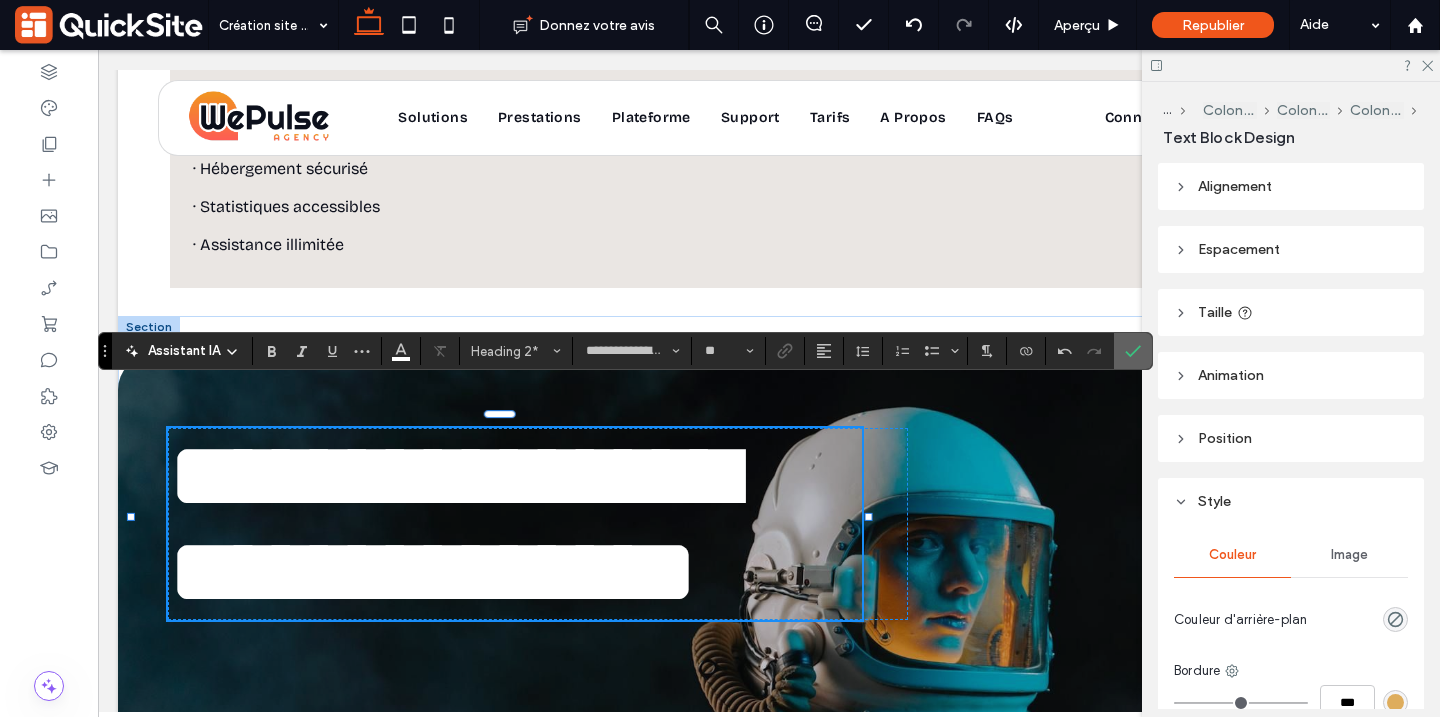 click 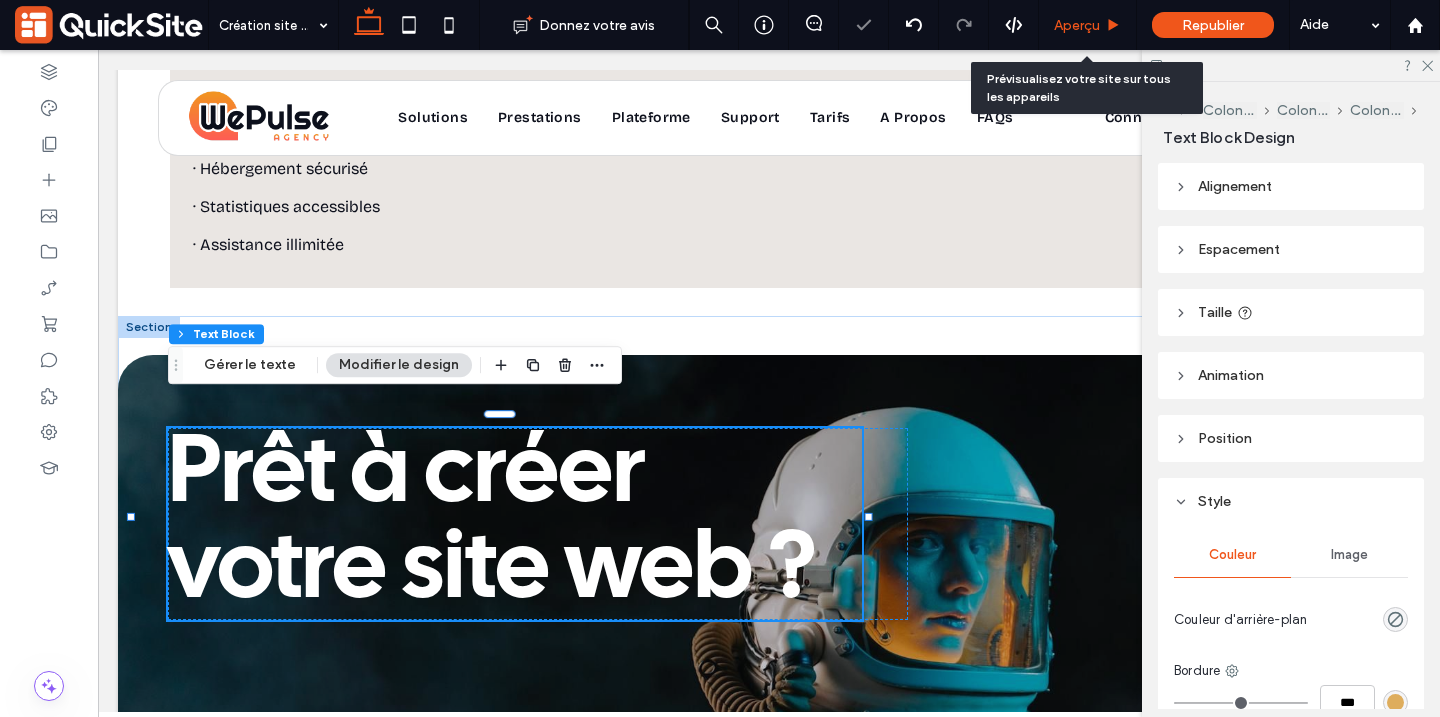 click on "Aperçu" at bounding box center [1077, 25] 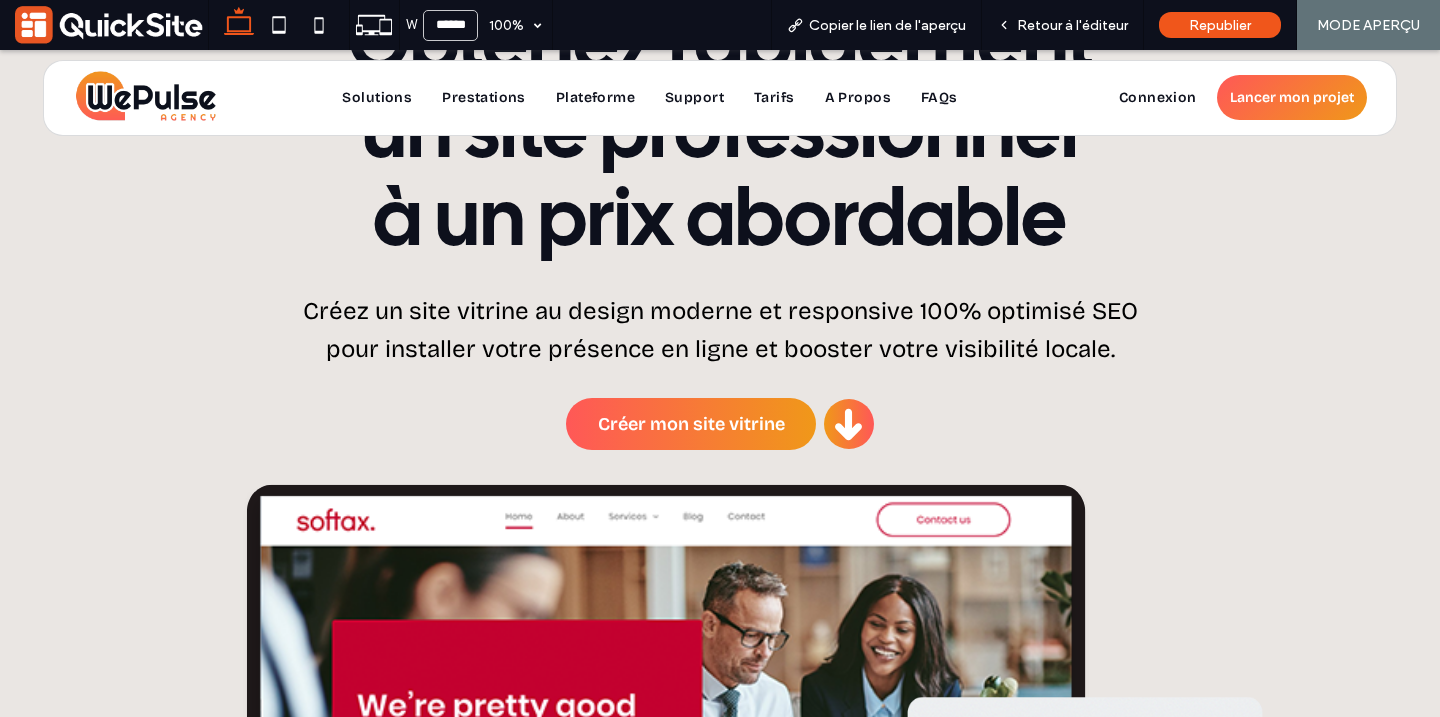 scroll, scrollTop: 0, scrollLeft: 0, axis: both 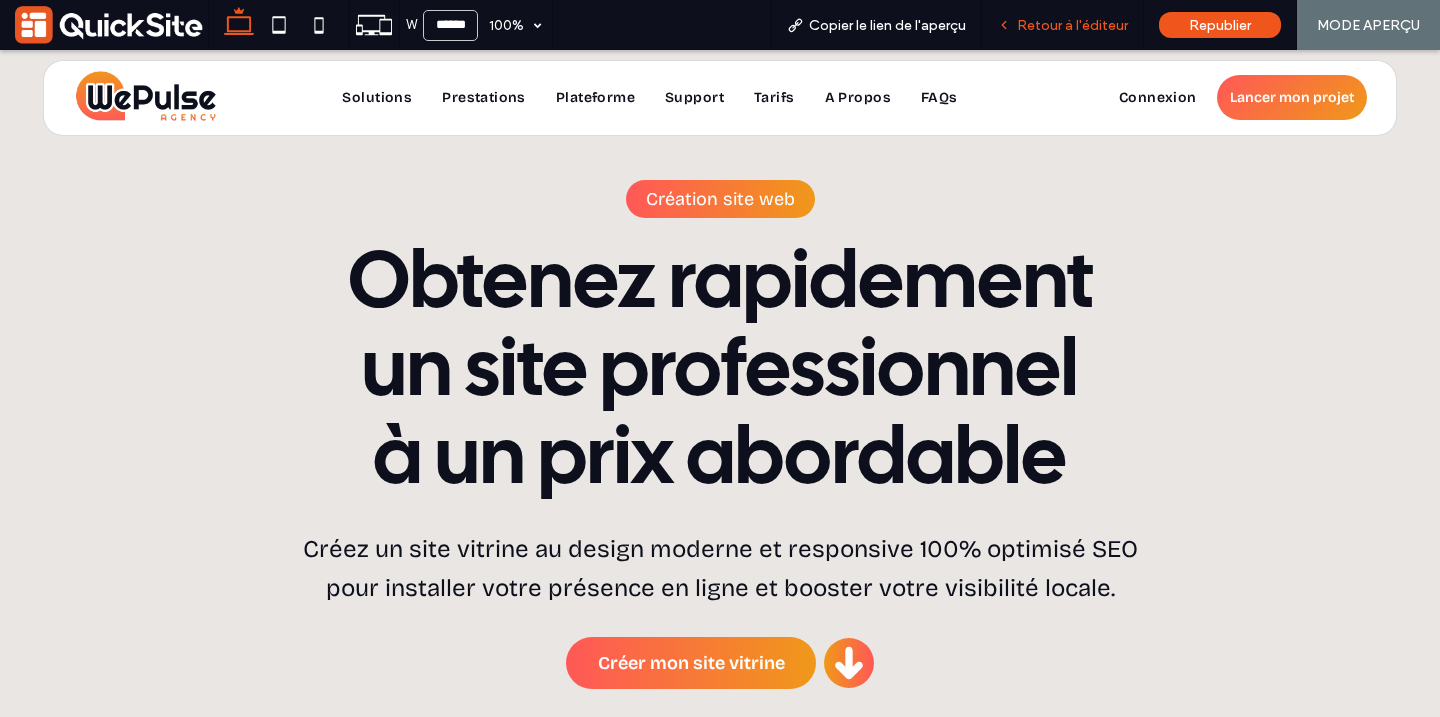 click on "Retour à l'éditeur" at bounding box center [1072, 25] 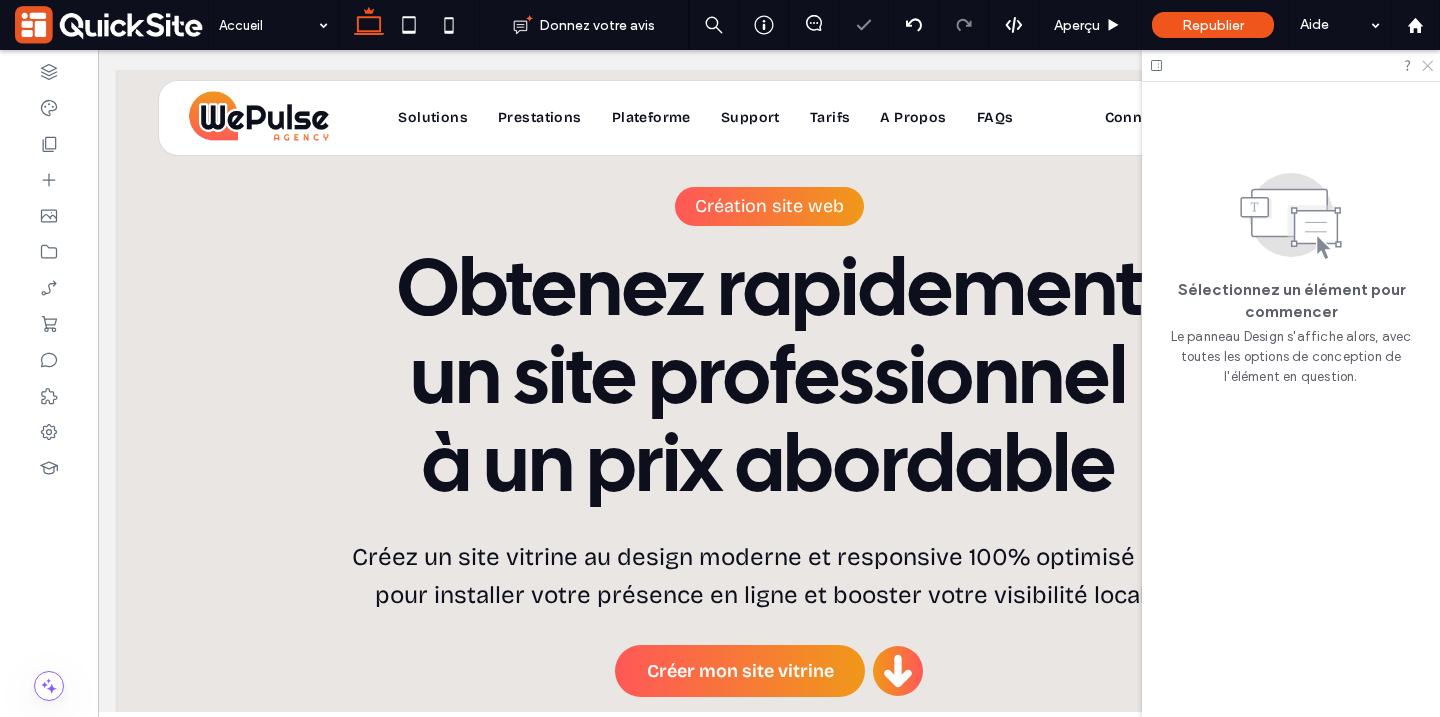 click 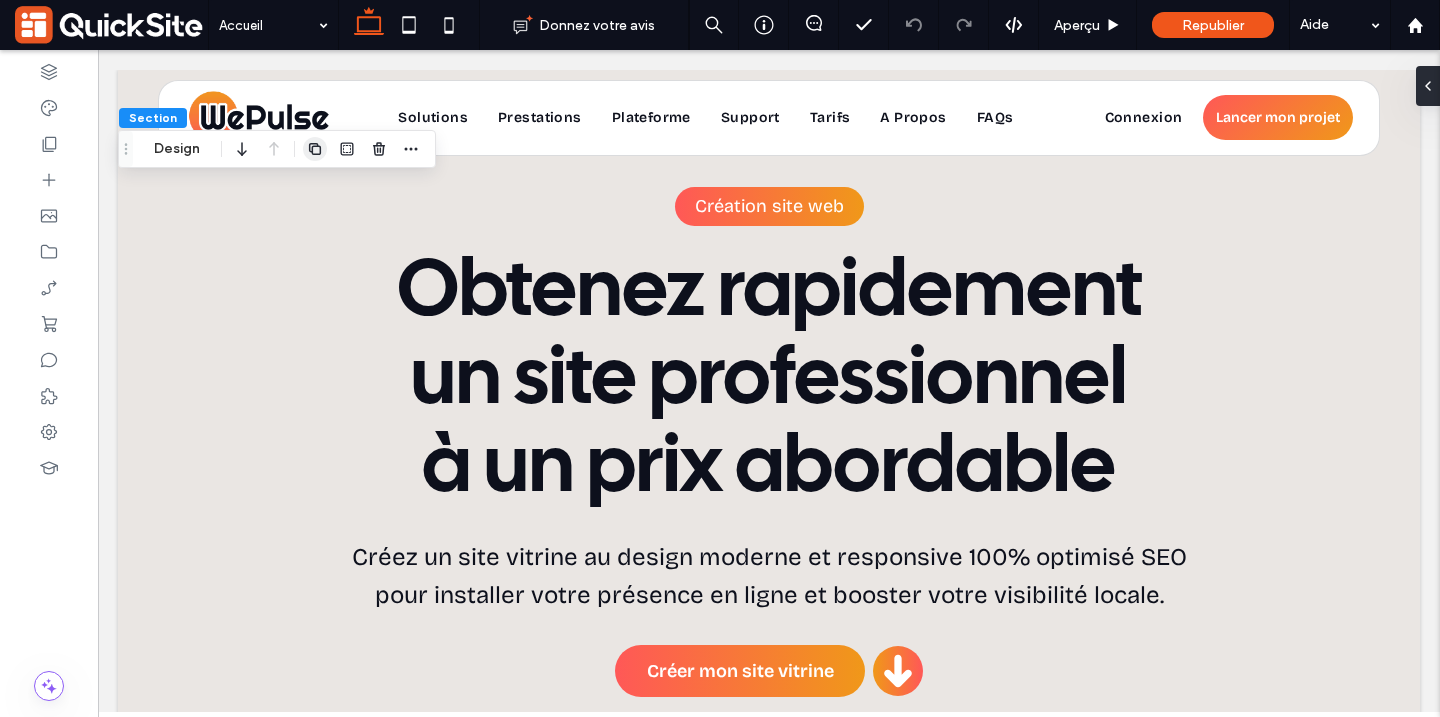 click 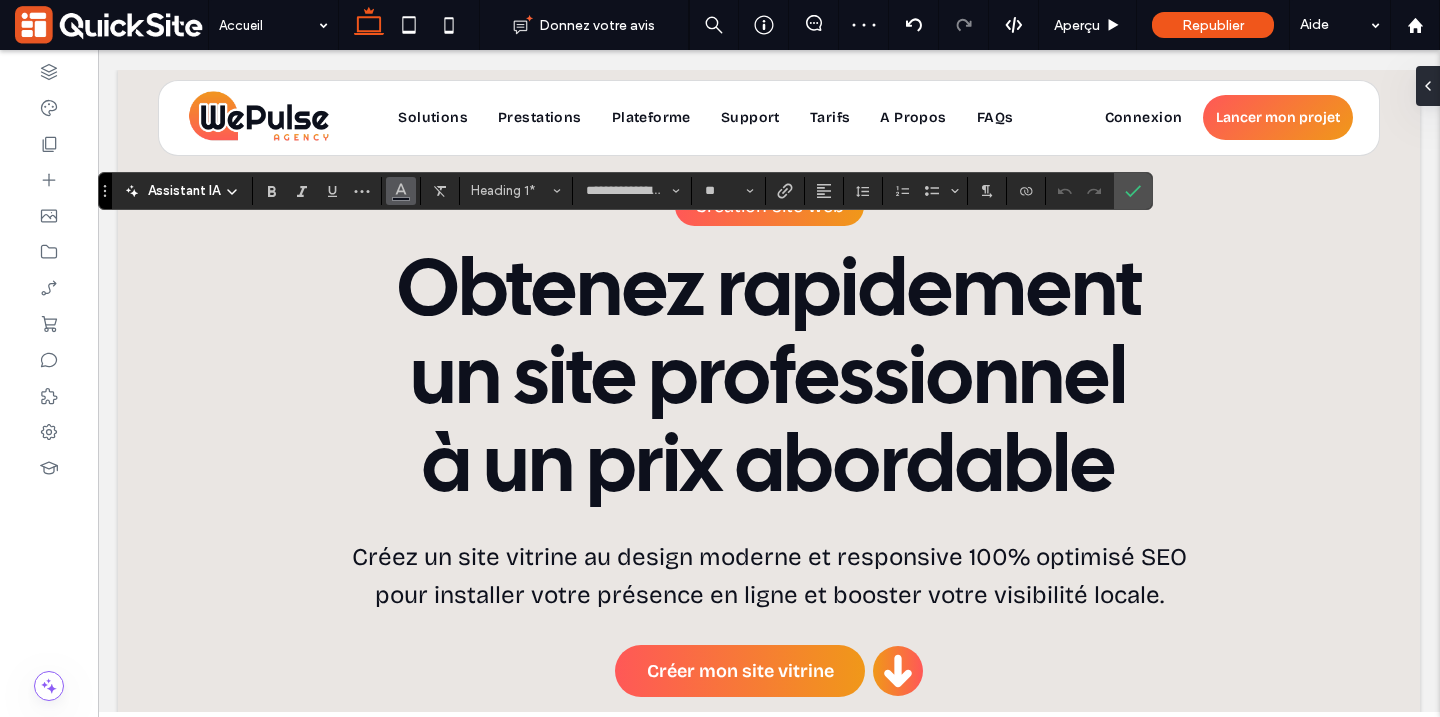 click 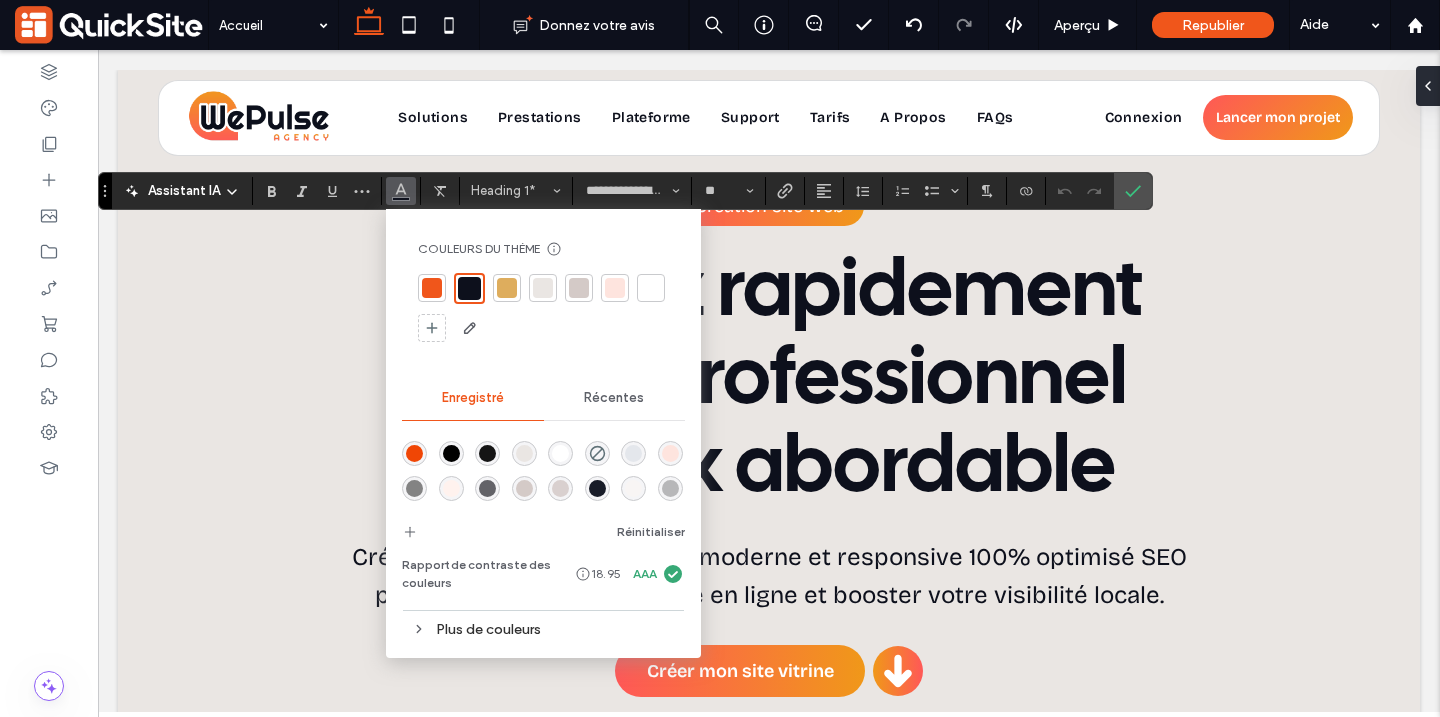 click at bounding box center (543, 308) 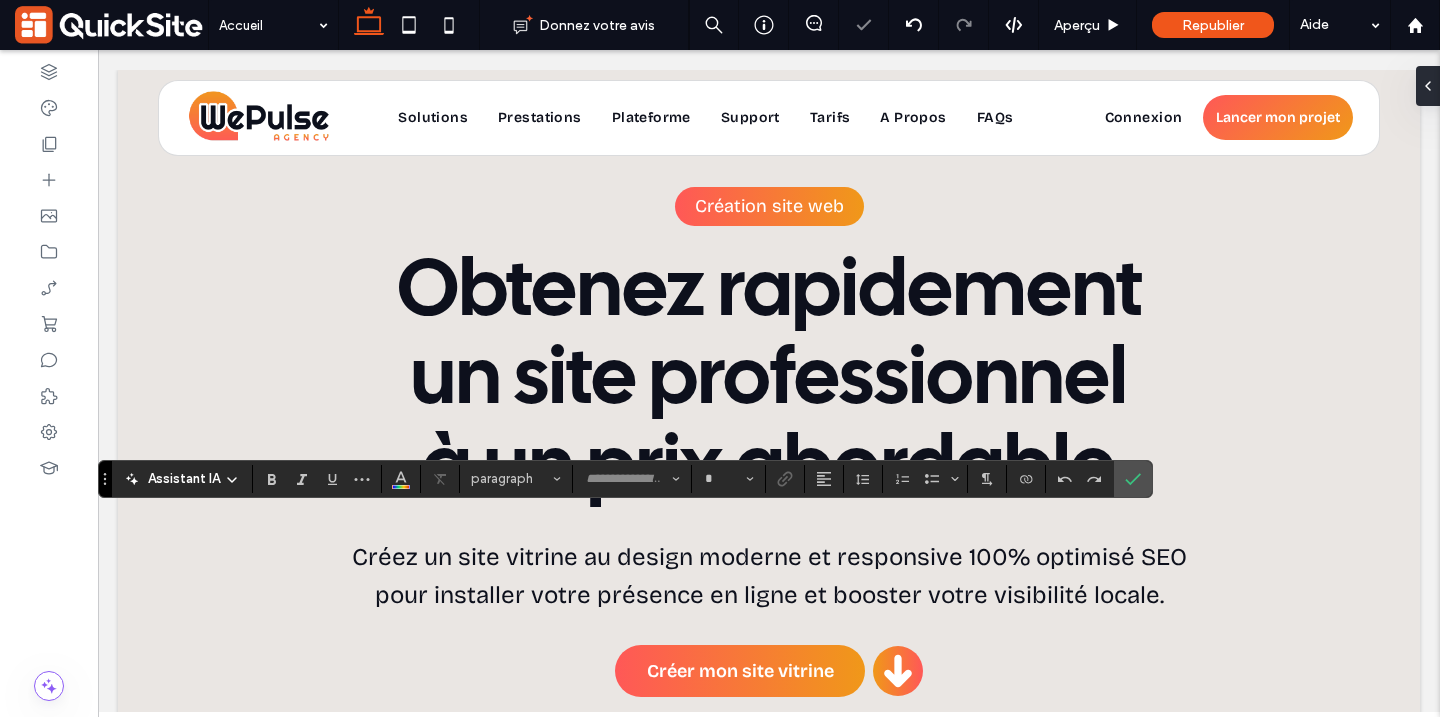 type on "**********" 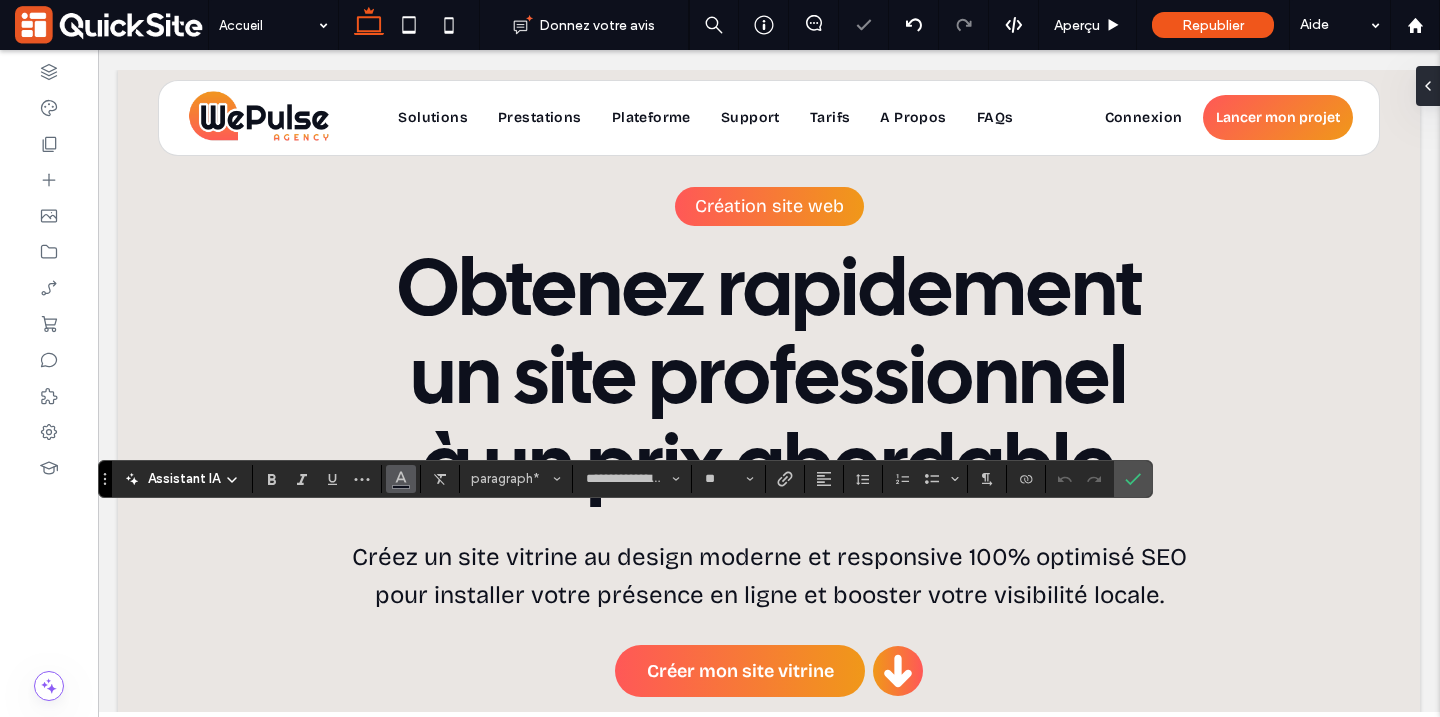 click 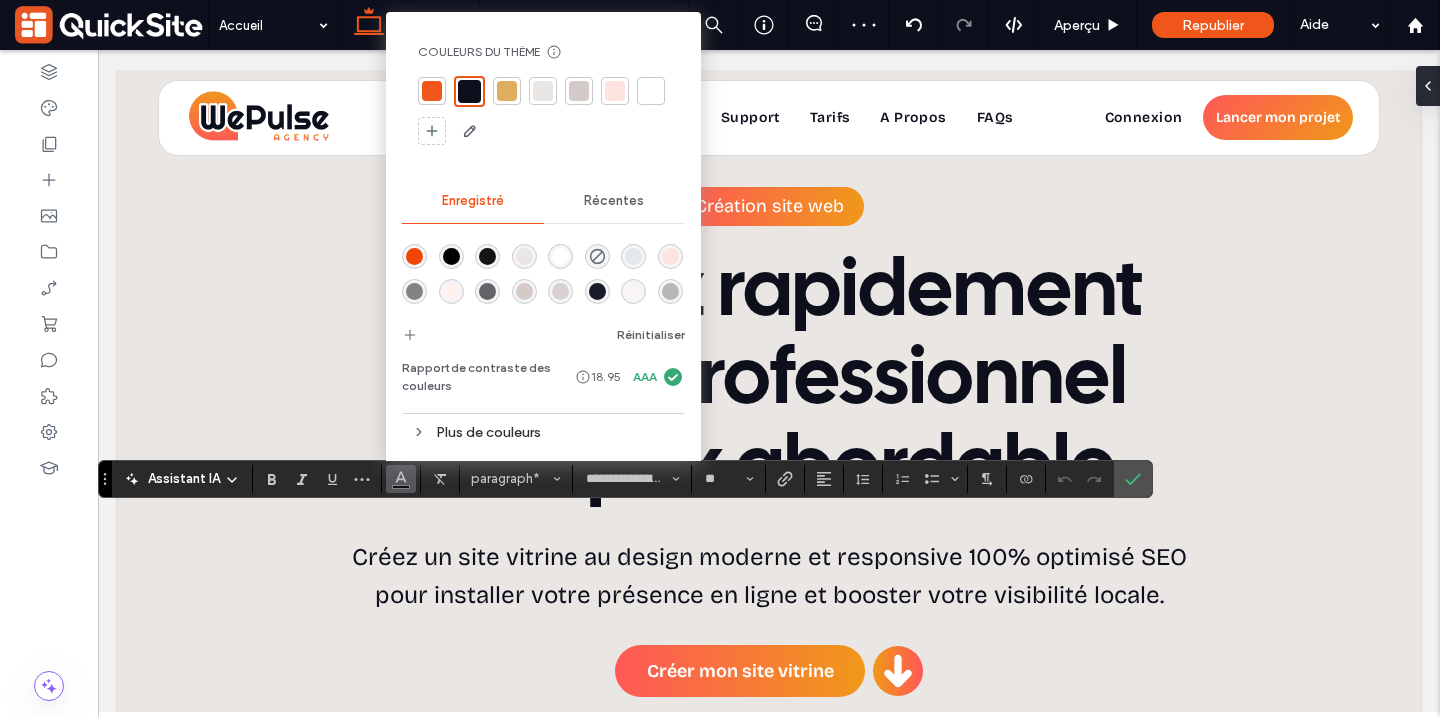 click at bounding box center (651, 91) 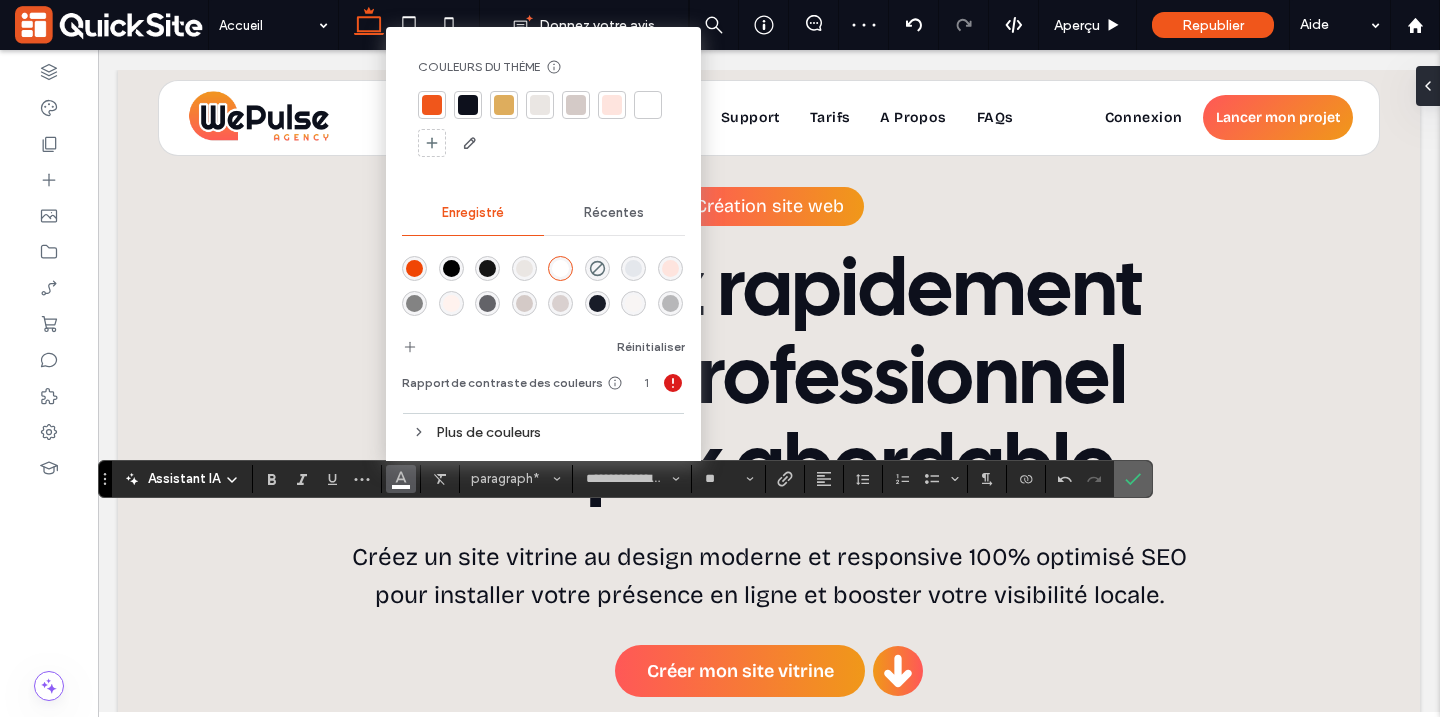 click 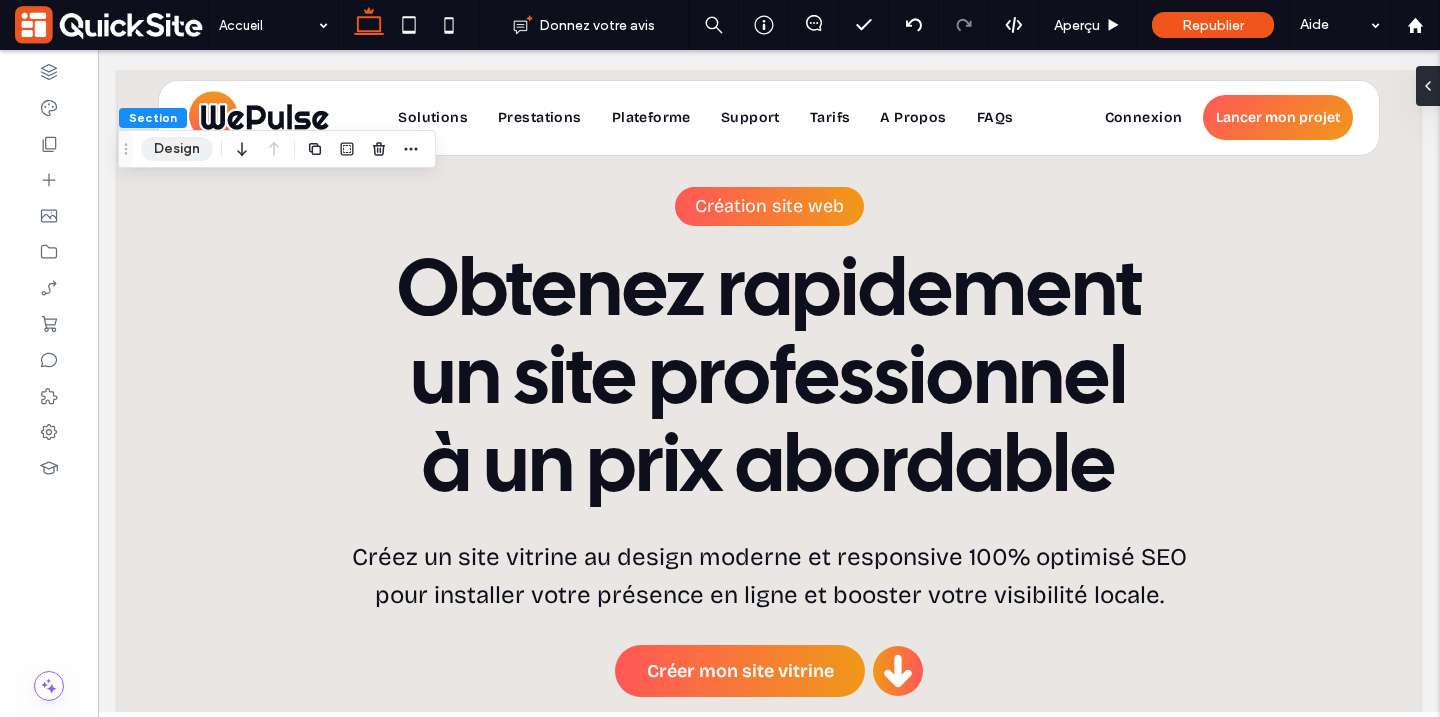 click on "Design" at bounding box center (177, 149) 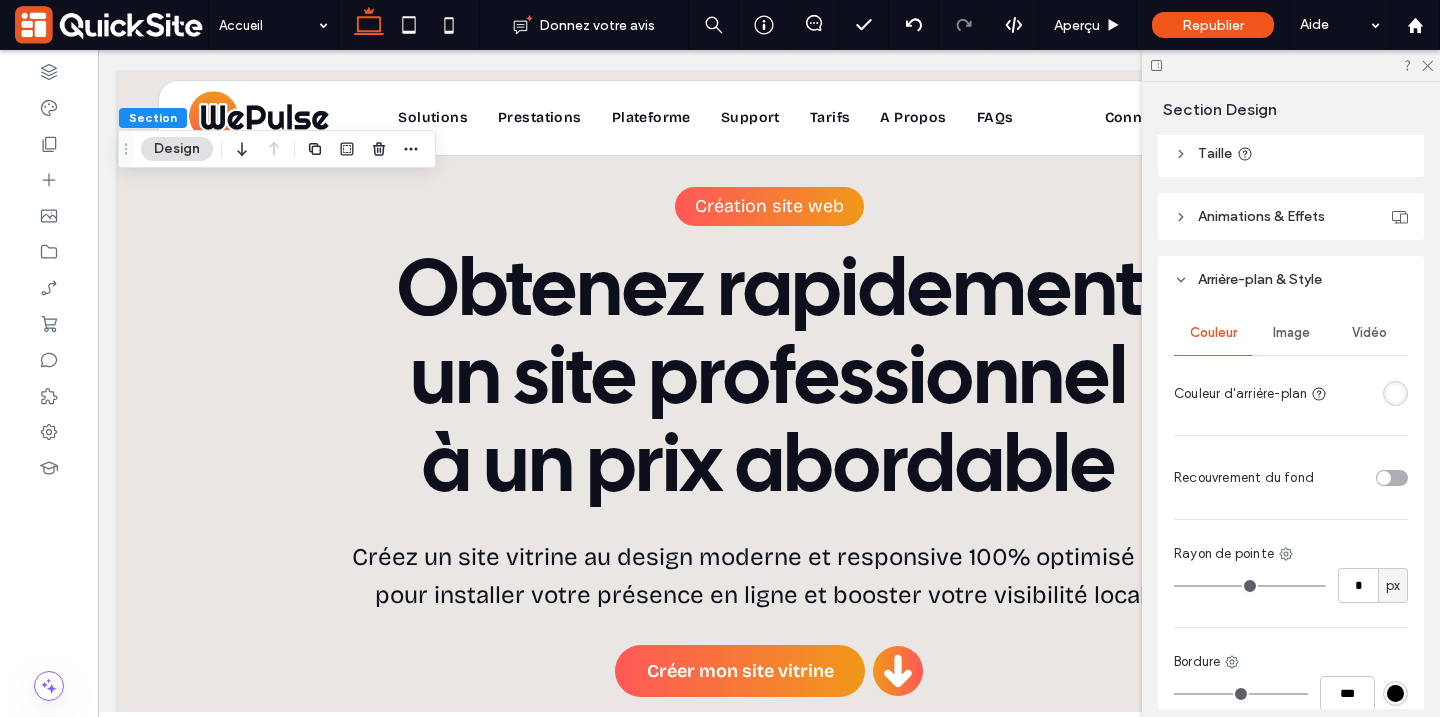 scroll, scrollTop: 893, scrollLeft: 0, axis: vertical 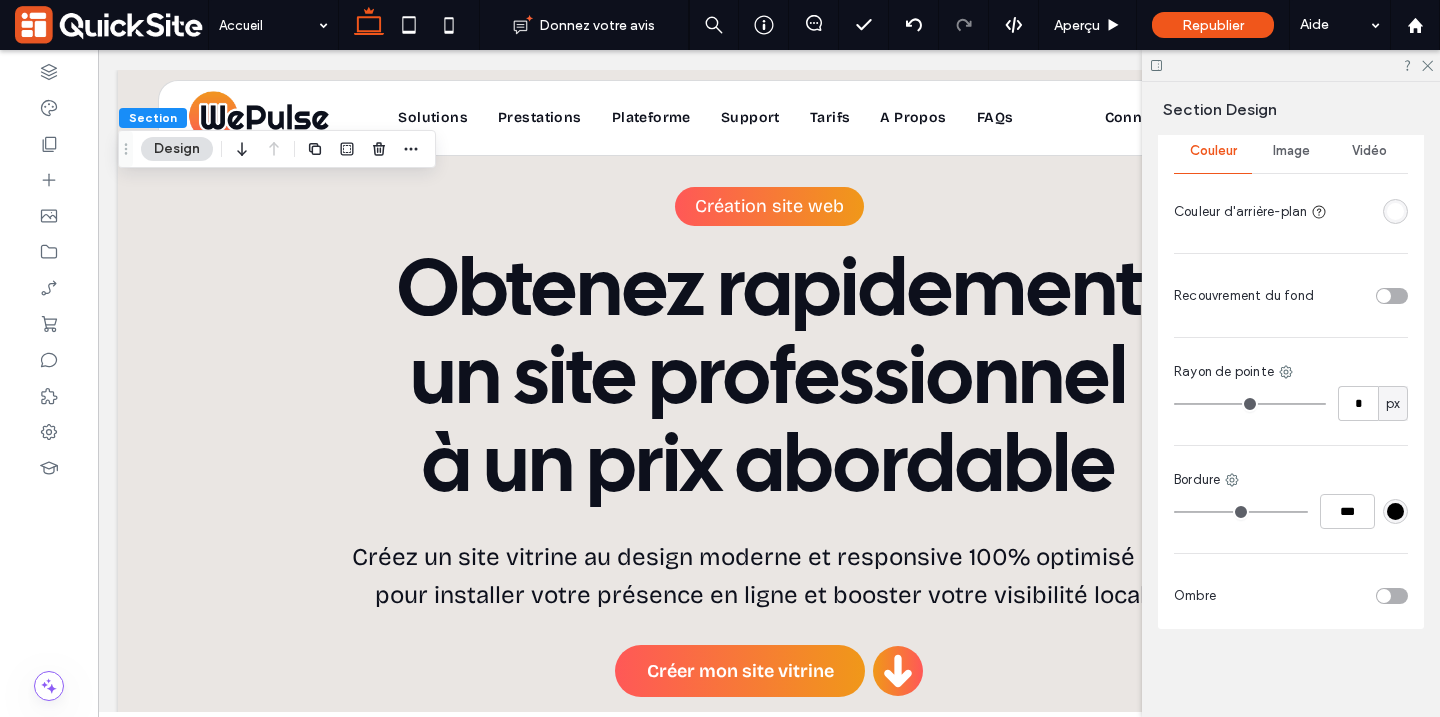 click at bounding box center (1371, 211) 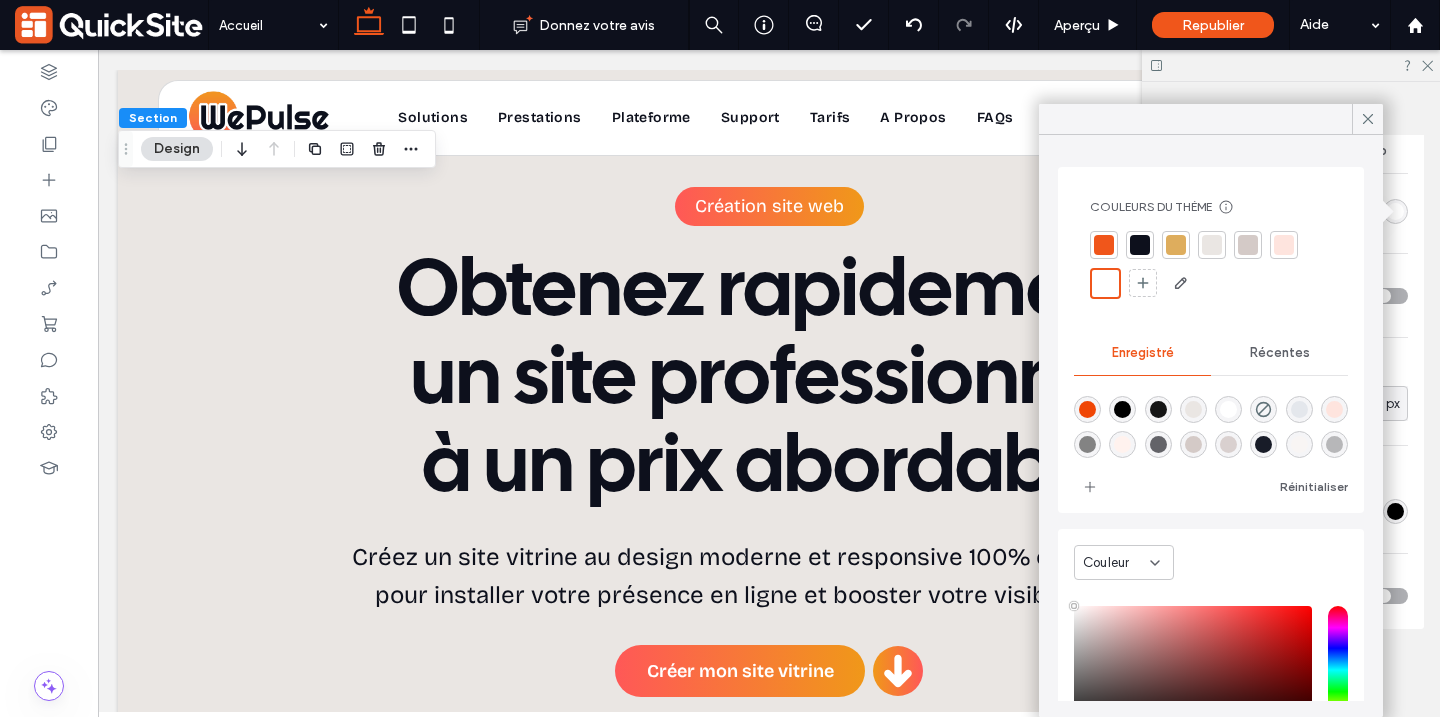 click at bounding box center (1140, 245) 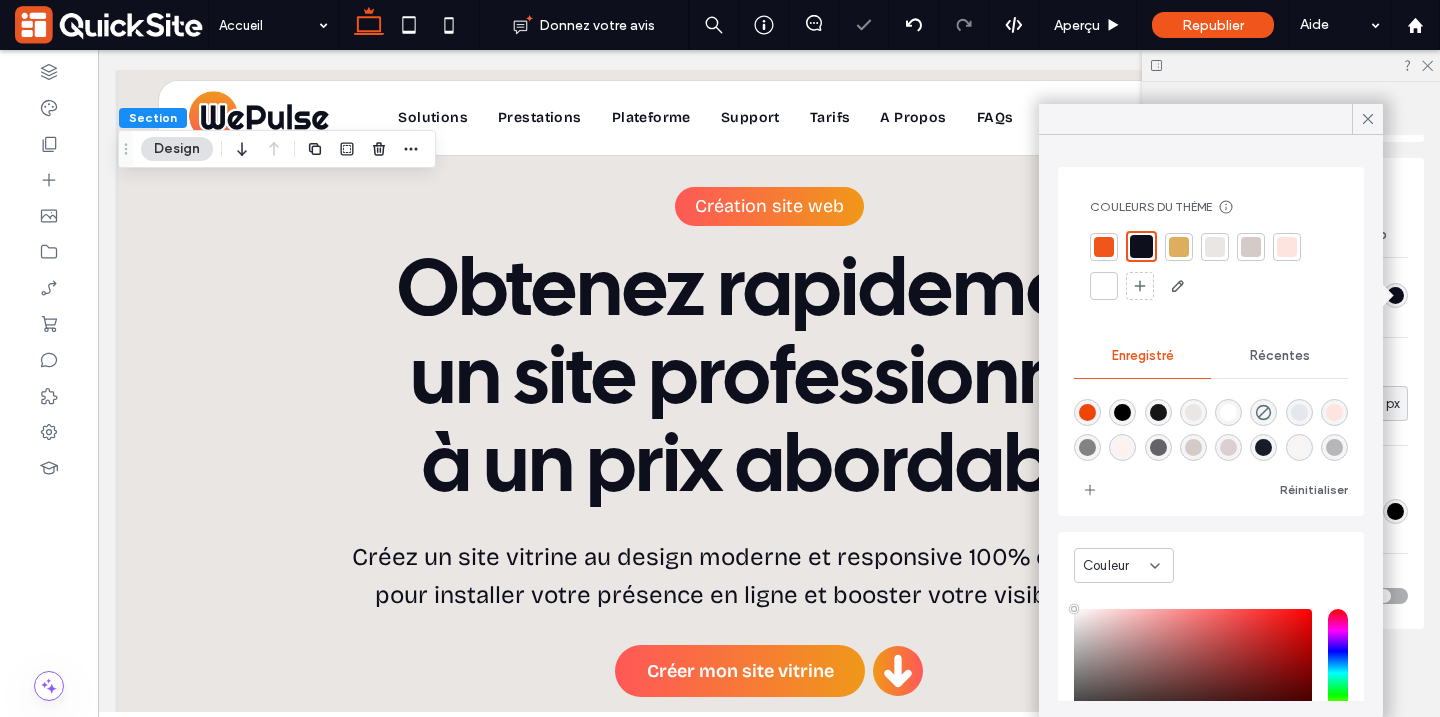 scroll, scrollTop: 809, scrollLeft: 0, axis: vertical 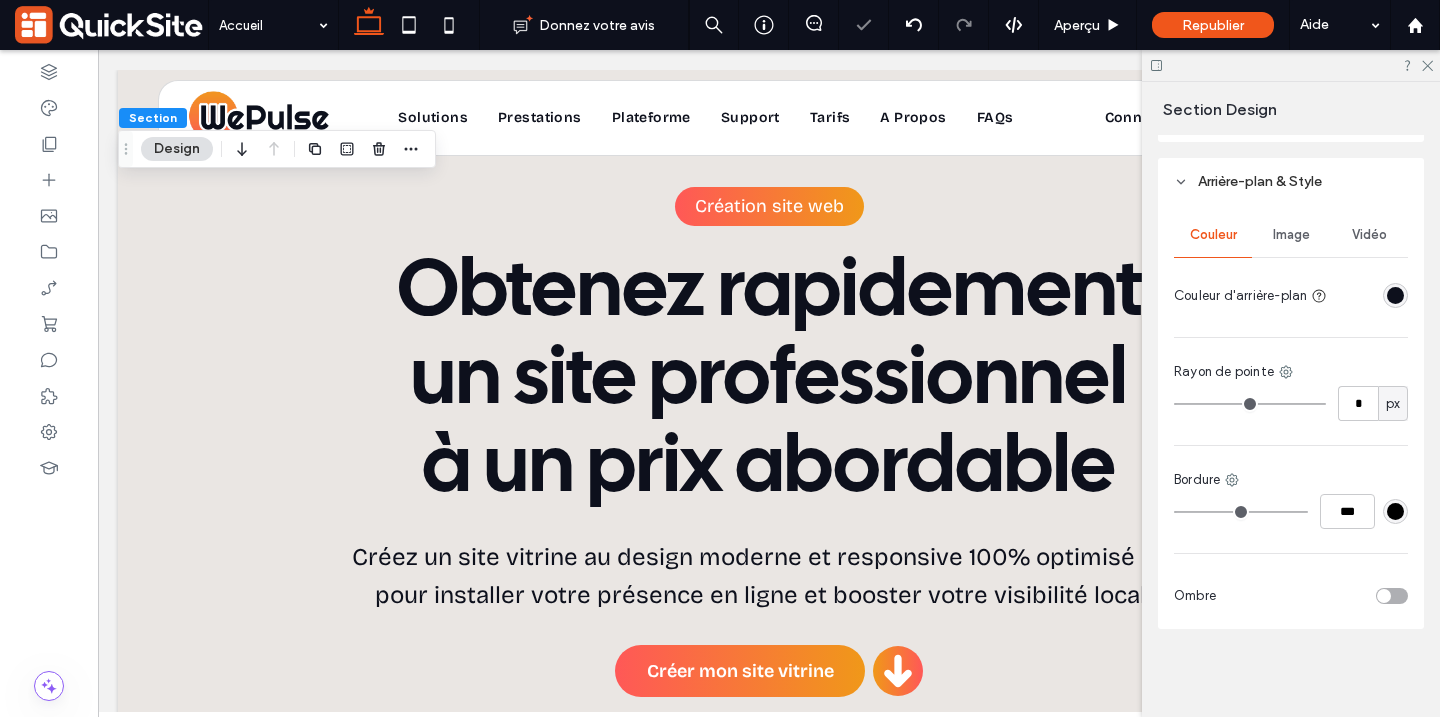 click at bounding box center (1395, 295) 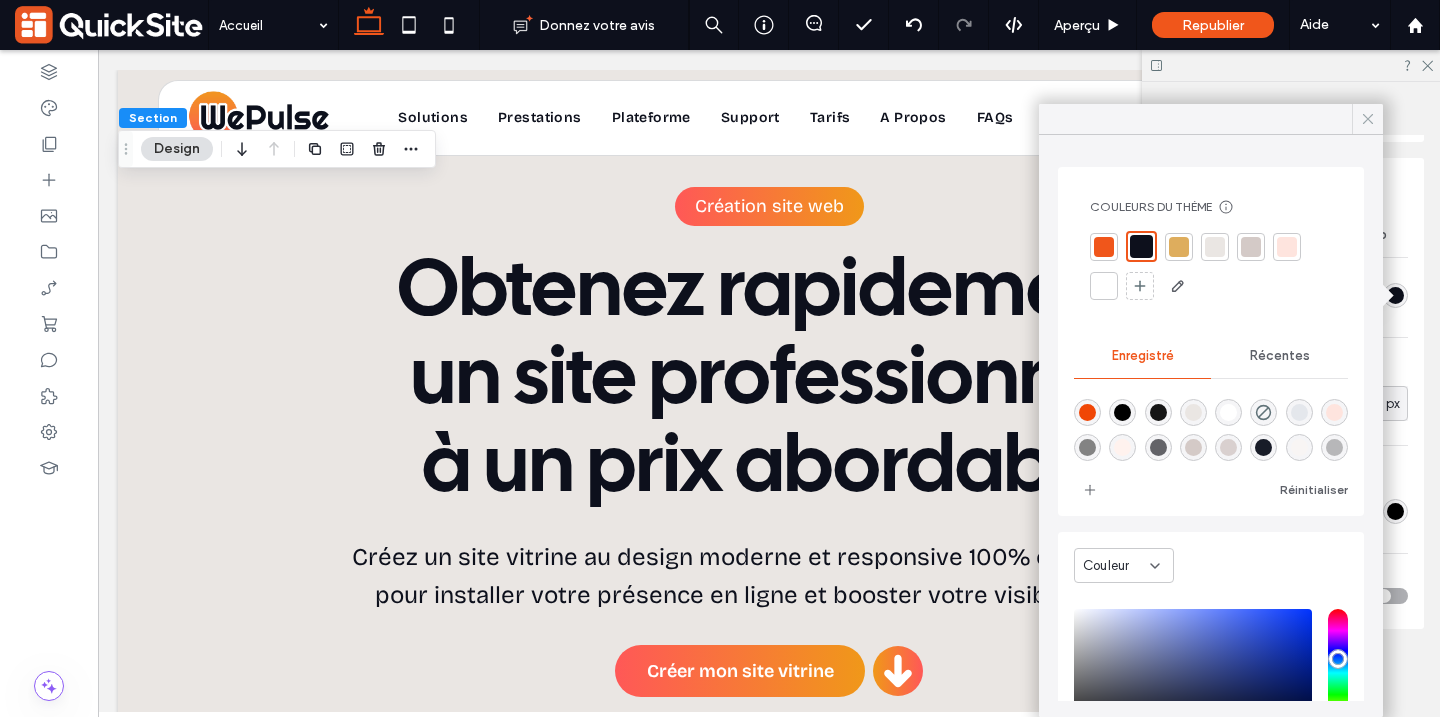 click 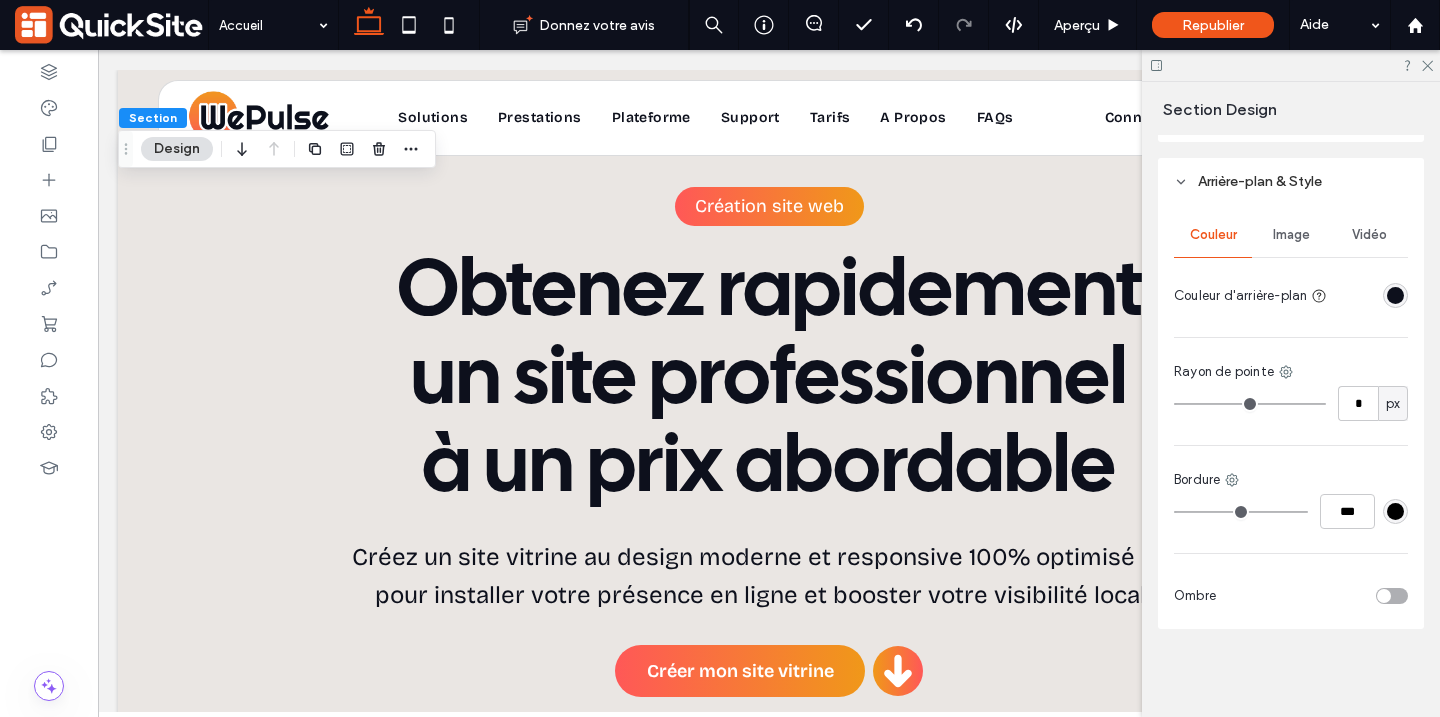 click at bounding box center (1395, 295) 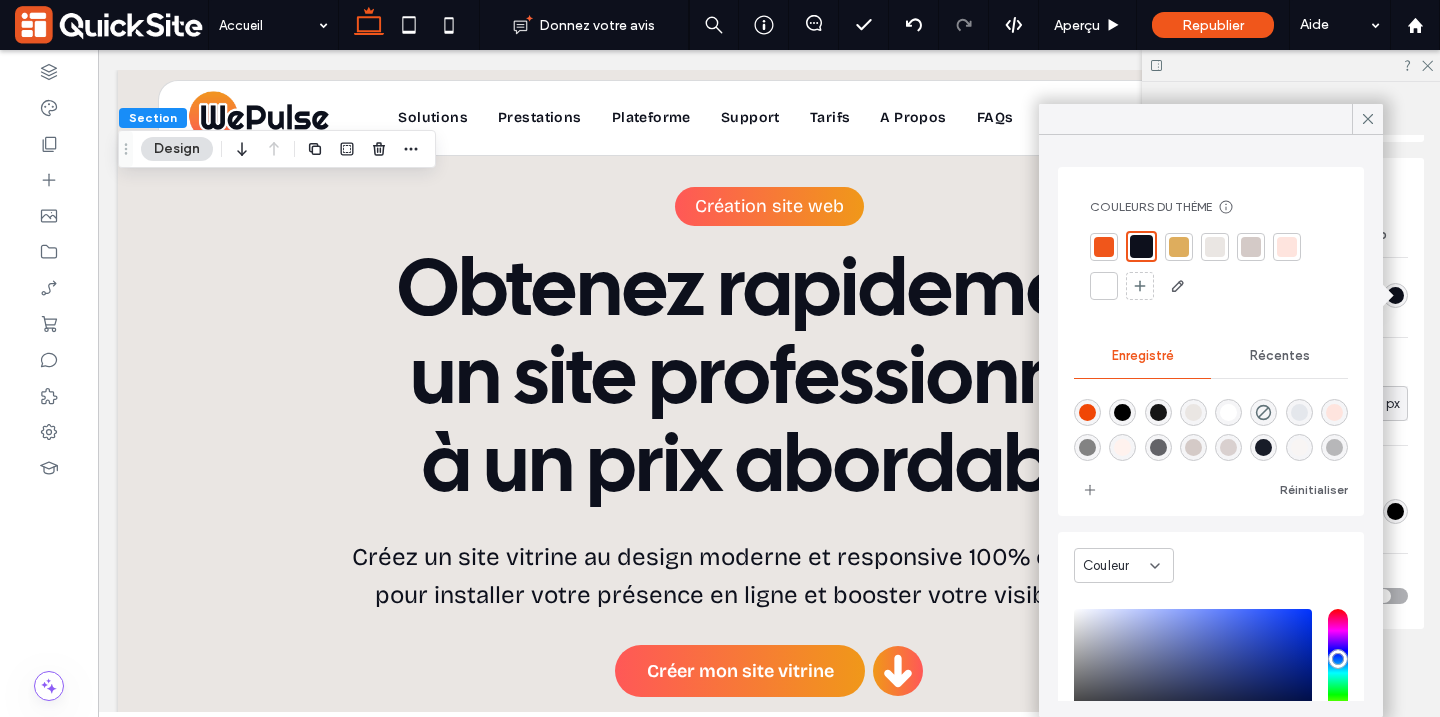 click on "Couleur" at bounding box center (1116, 566) 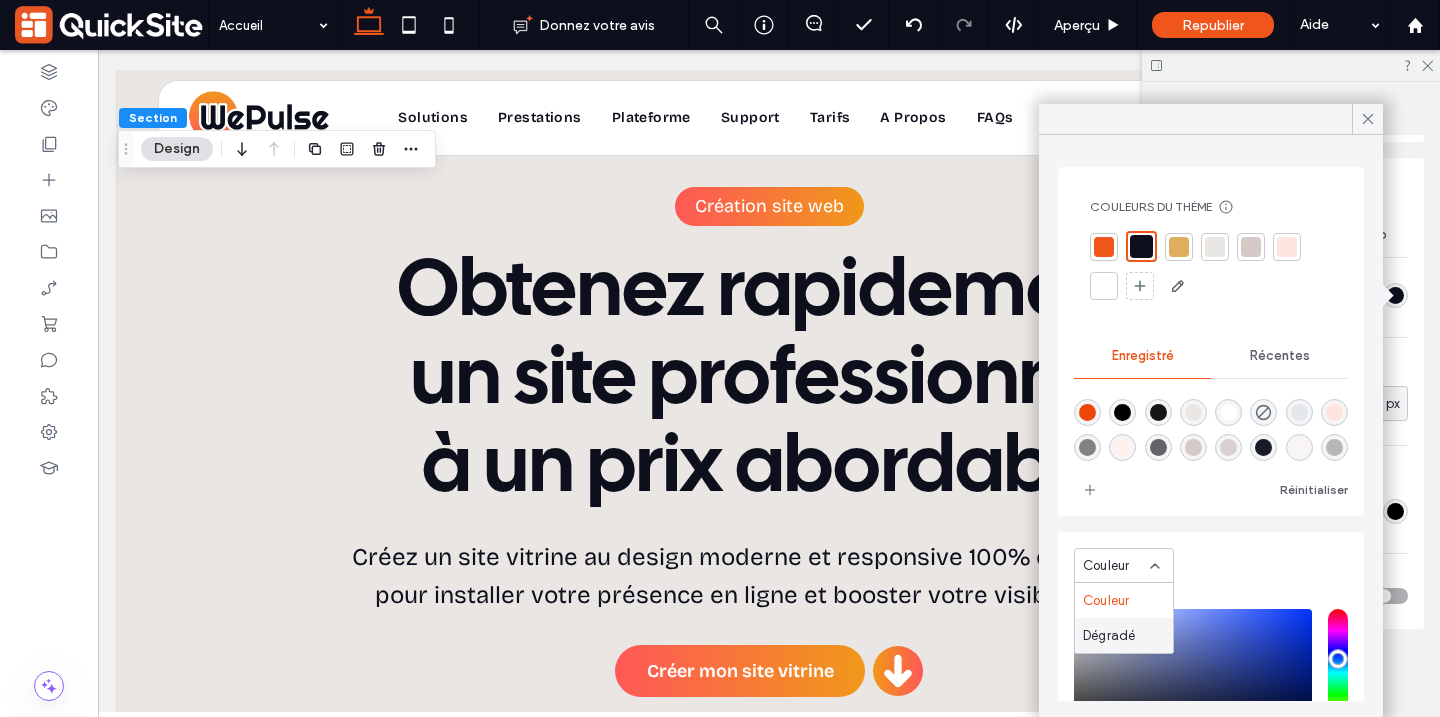 click on "Dégradé" at bounding box center (1124, 635) 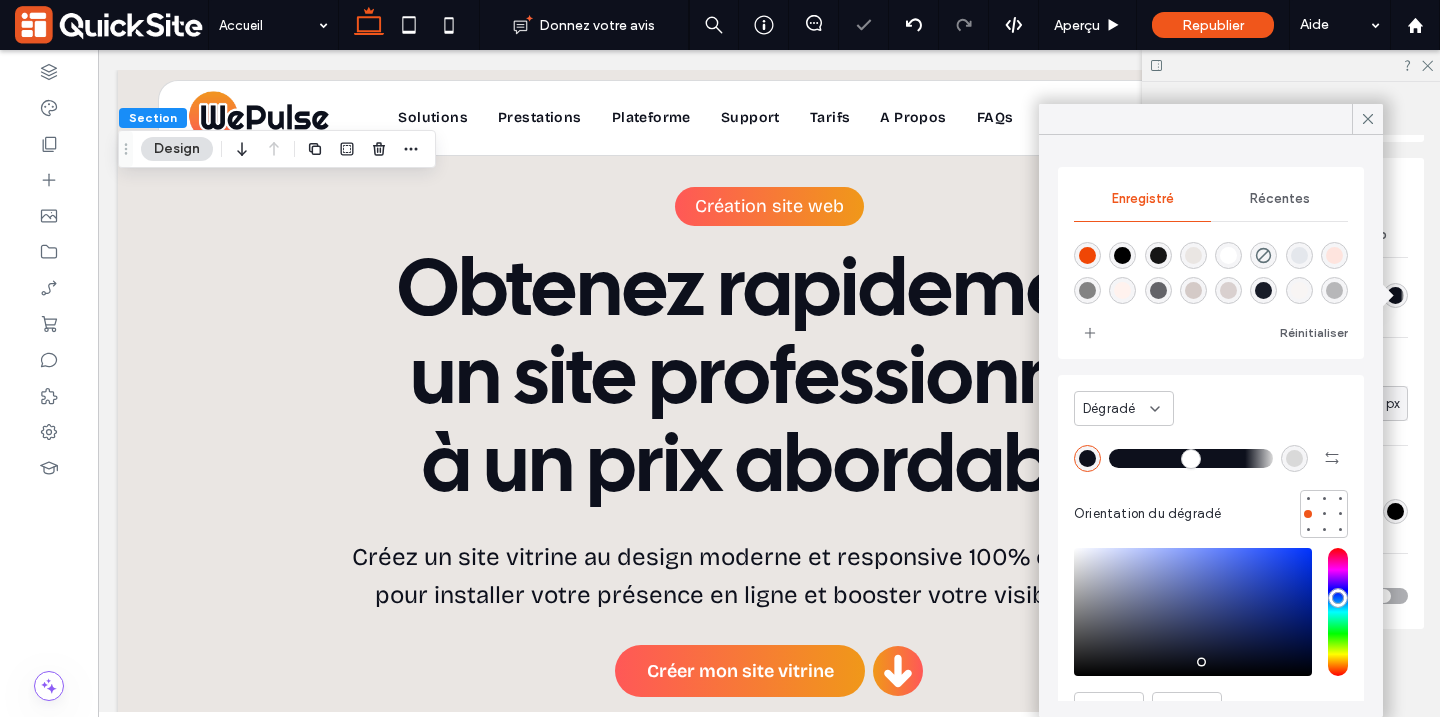 drag, startPoint x: 1121, startPoint y: 462, endPoint x: 1242, endPoint y: 459, distance: 121.037186 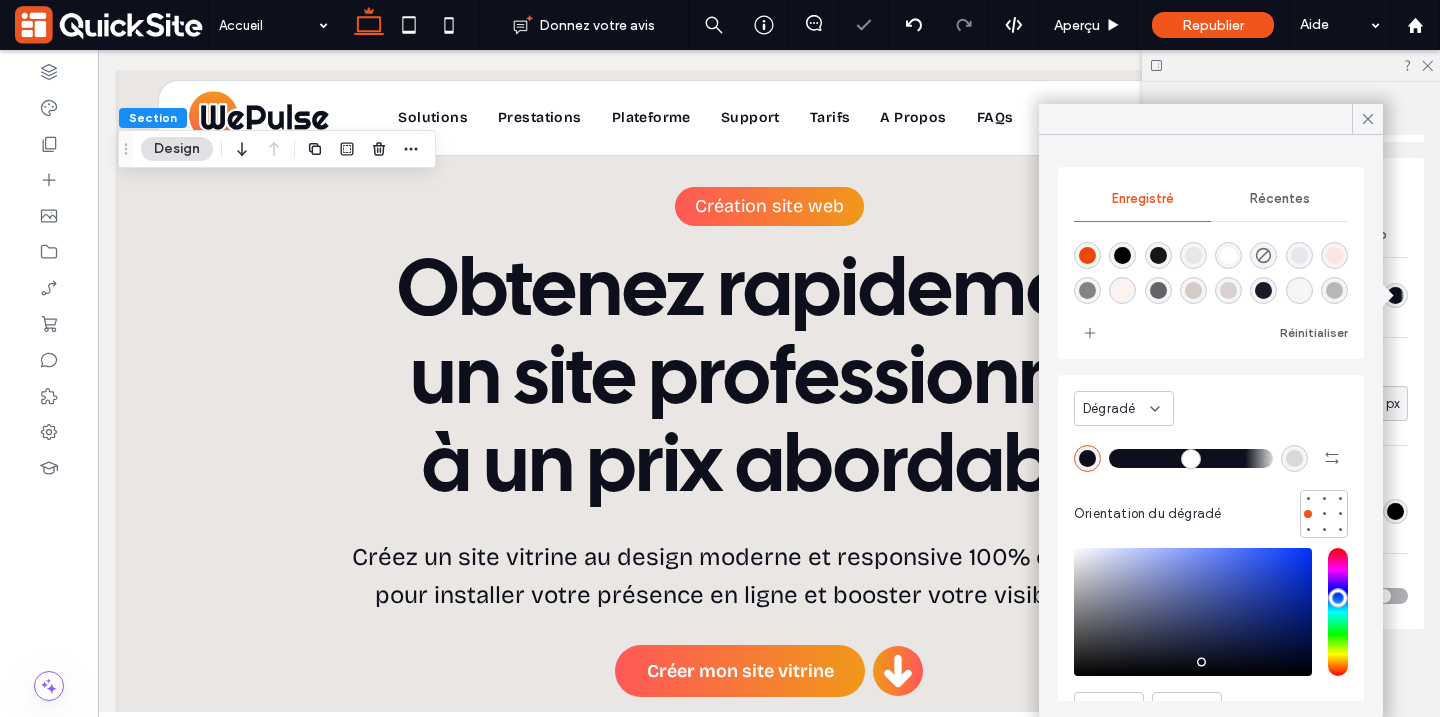 click at bounding box center [1191, 458] 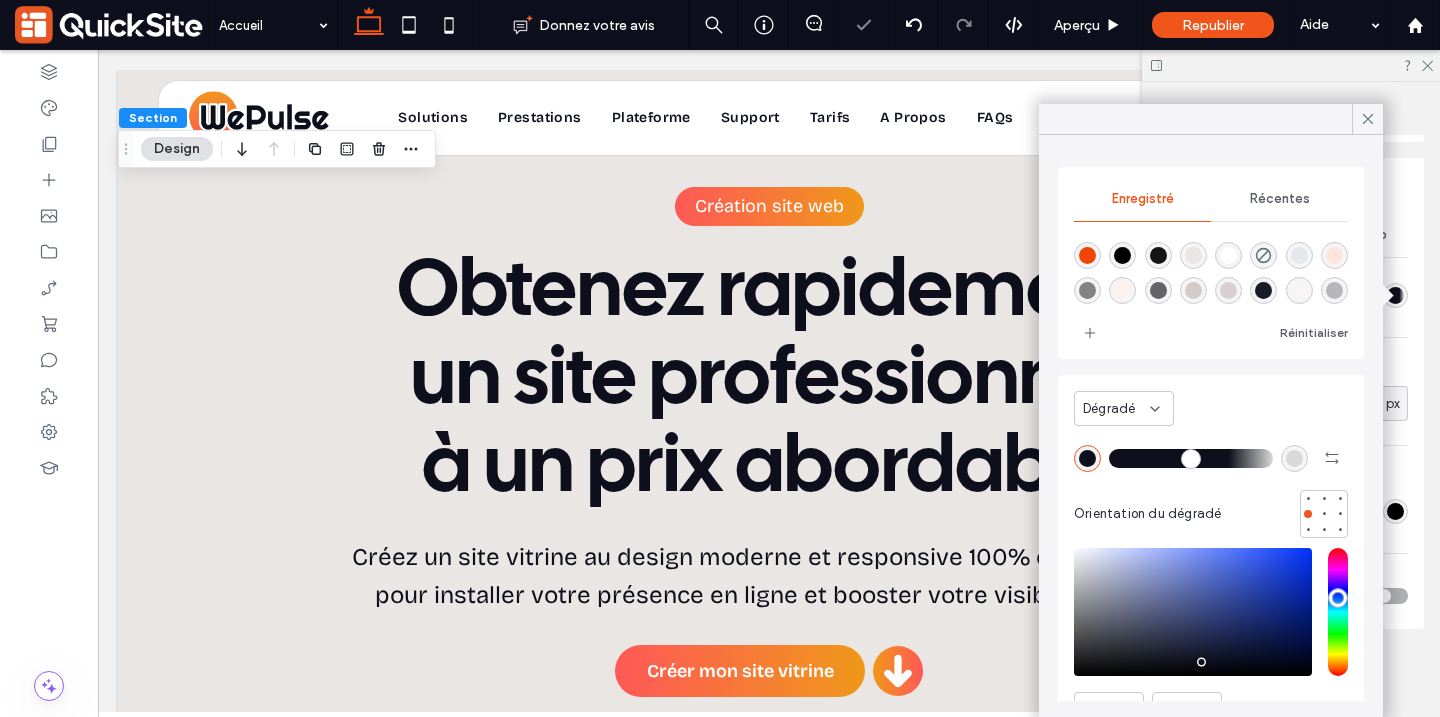 drag, startPoint x: 1242, startPoint y: 459, endPoint x: 1224, endPoint y: 459, distance: 18 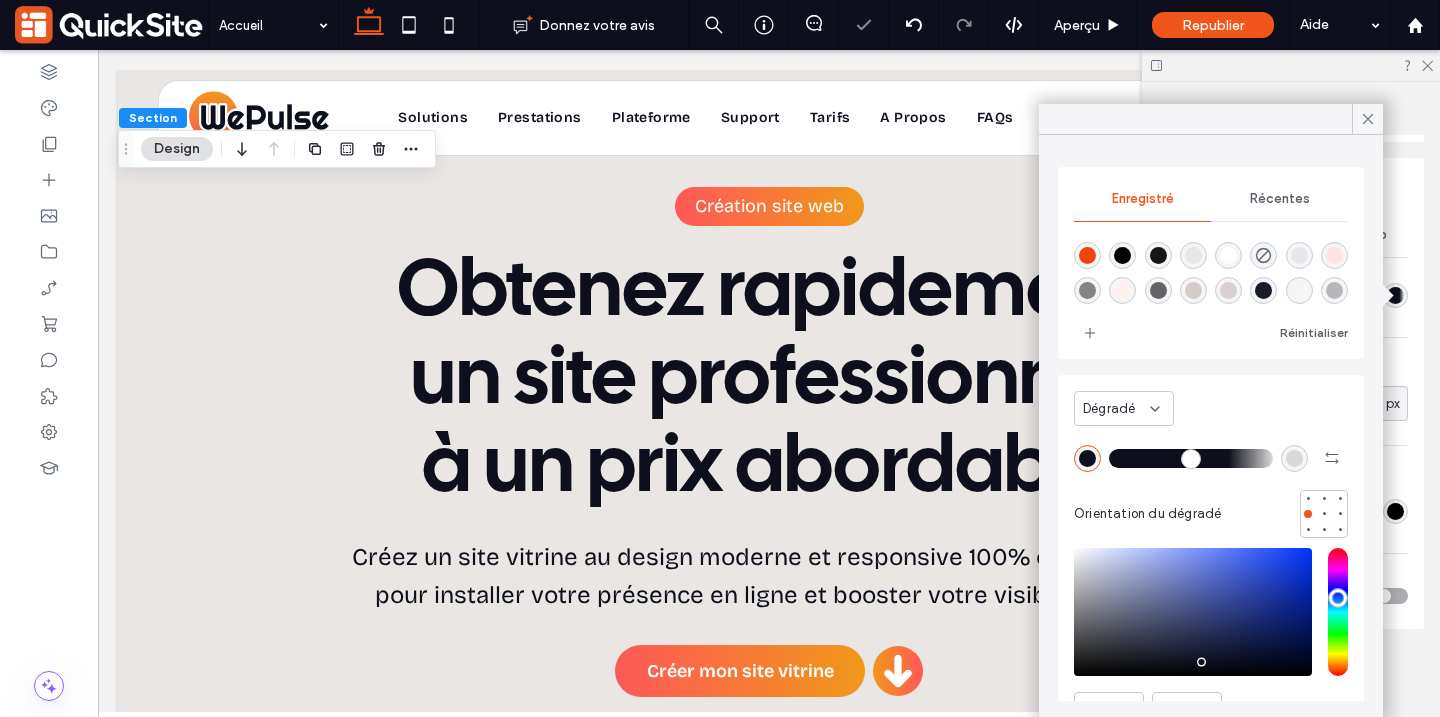 type on "**" 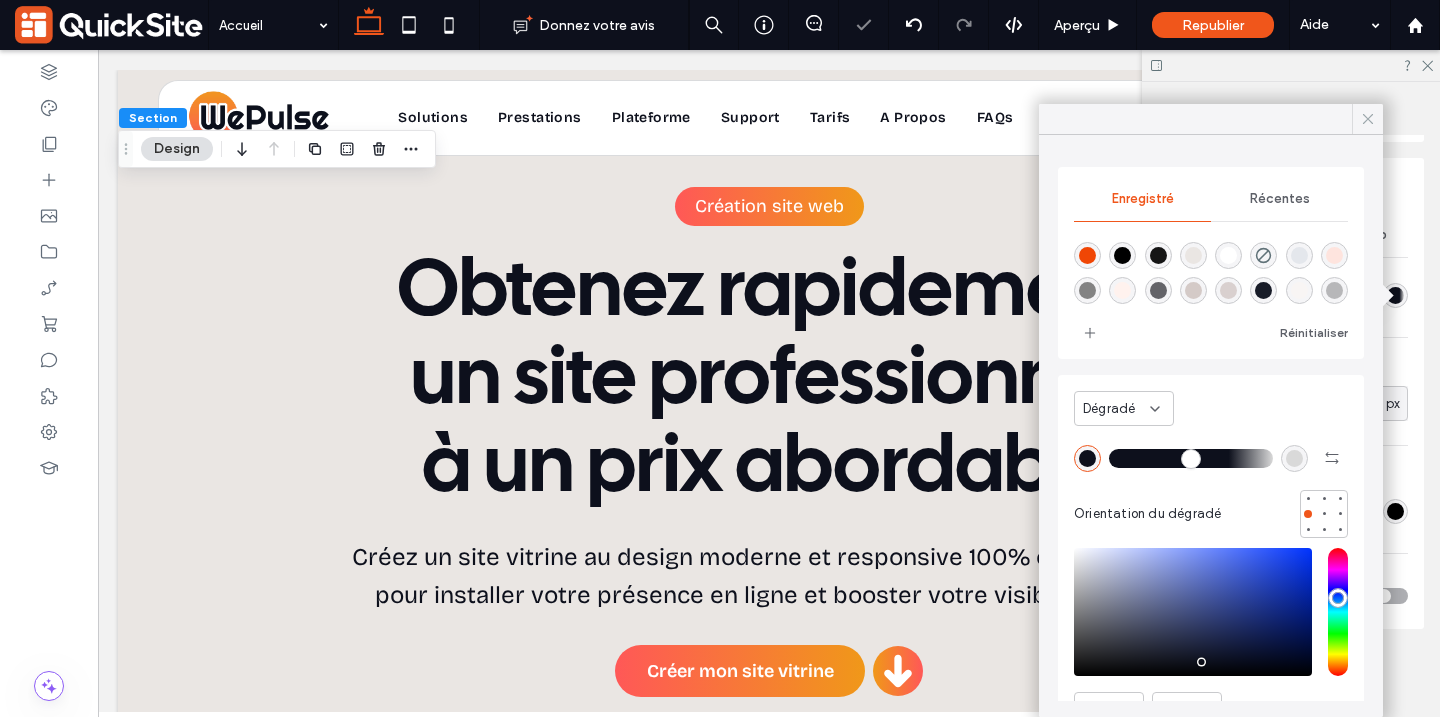 click 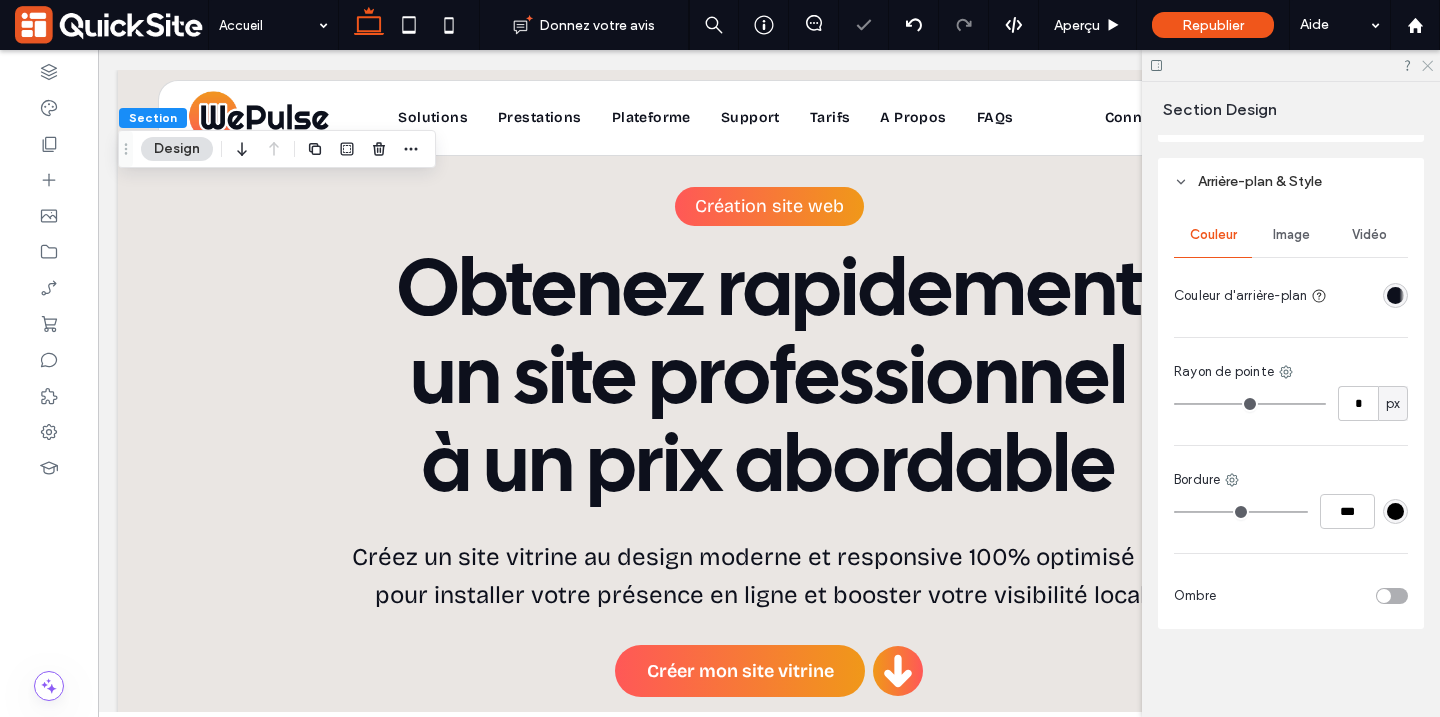 click 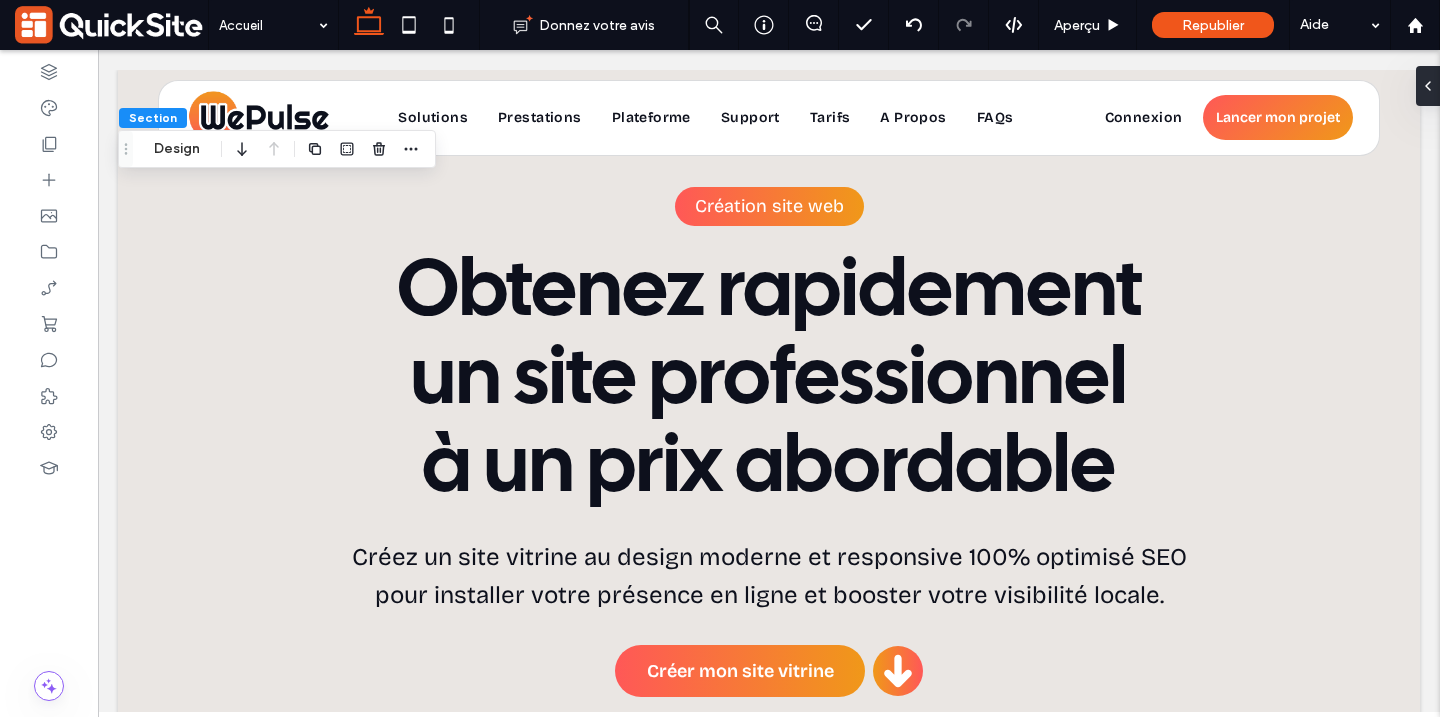 click on "Section Design" at bounding box center (277, 149) 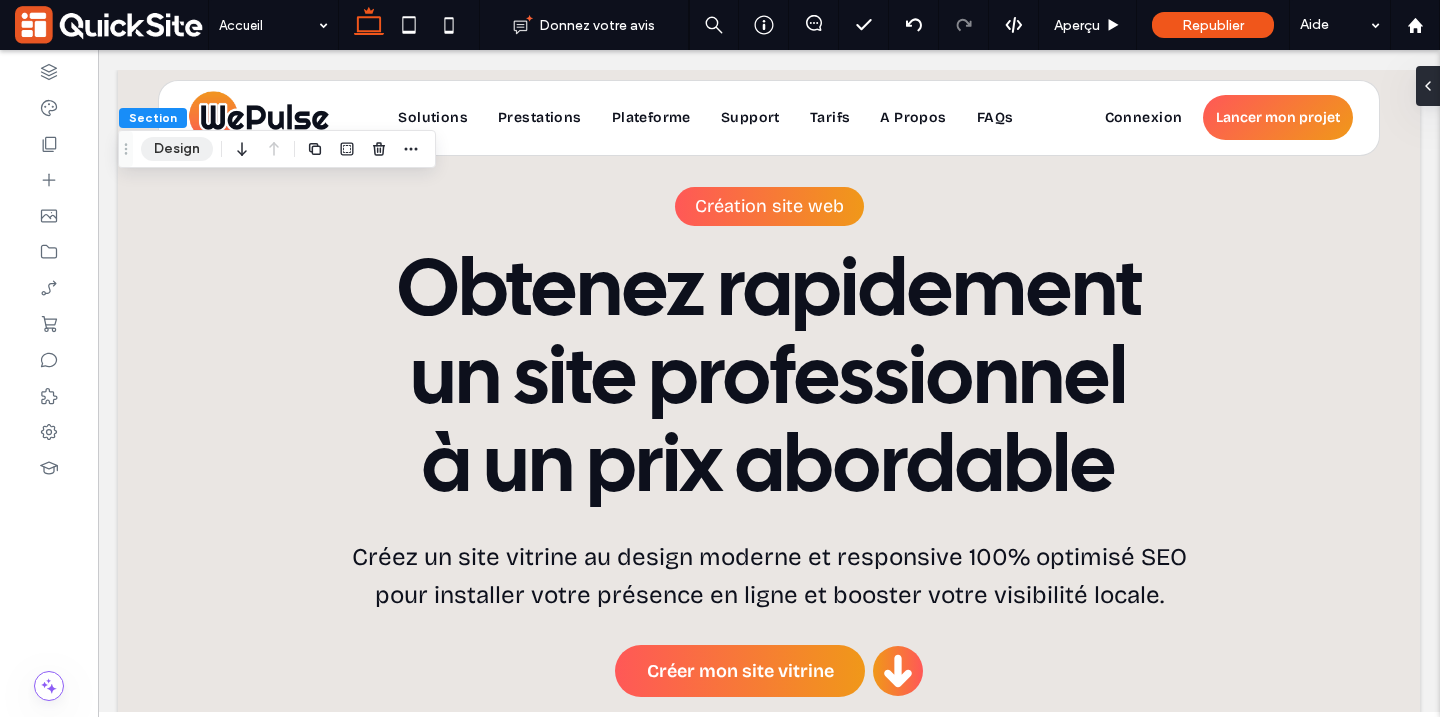 click on "Design" at bounding box center (177, 149) 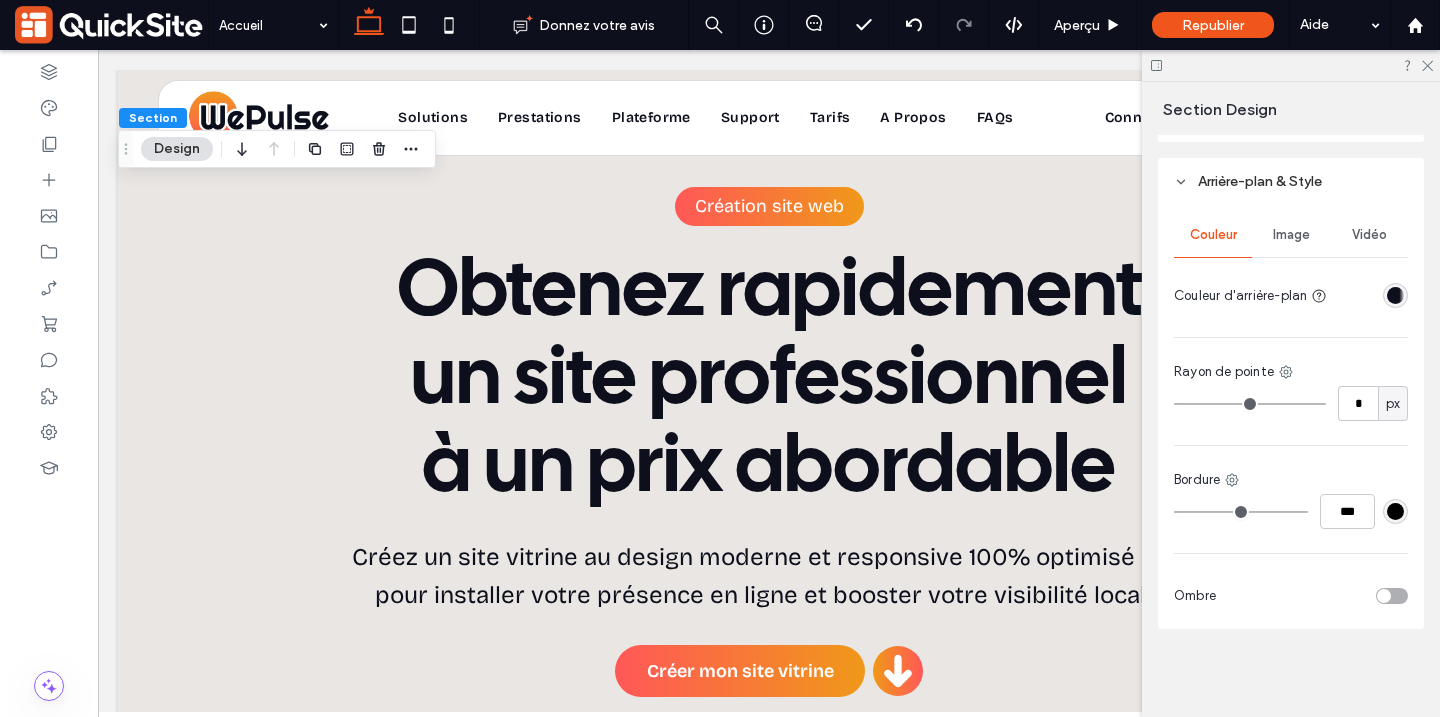 click at bounding box center (1395, 295) 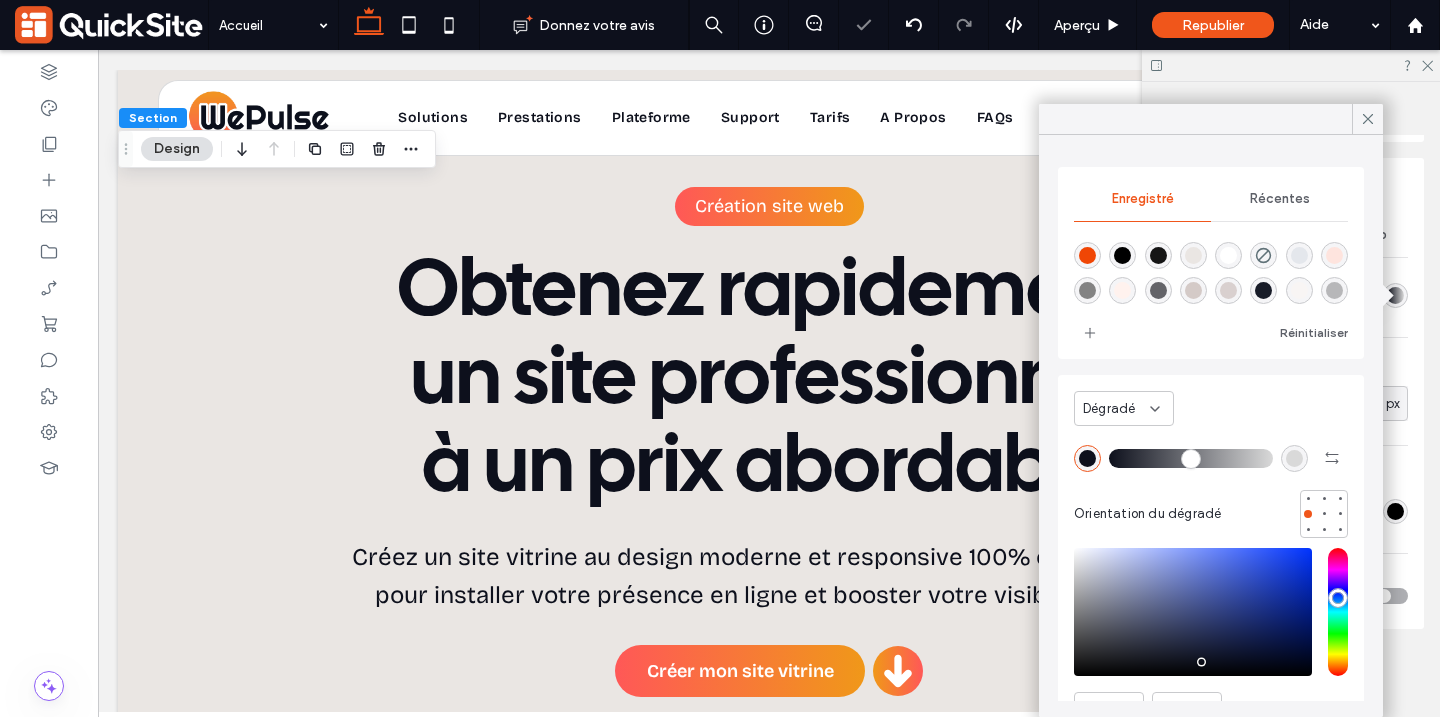 drag, startPoint x: 1219, startPoint y: 458, endPoint x: 1093, endPoint y: 455, distance: 126.035706 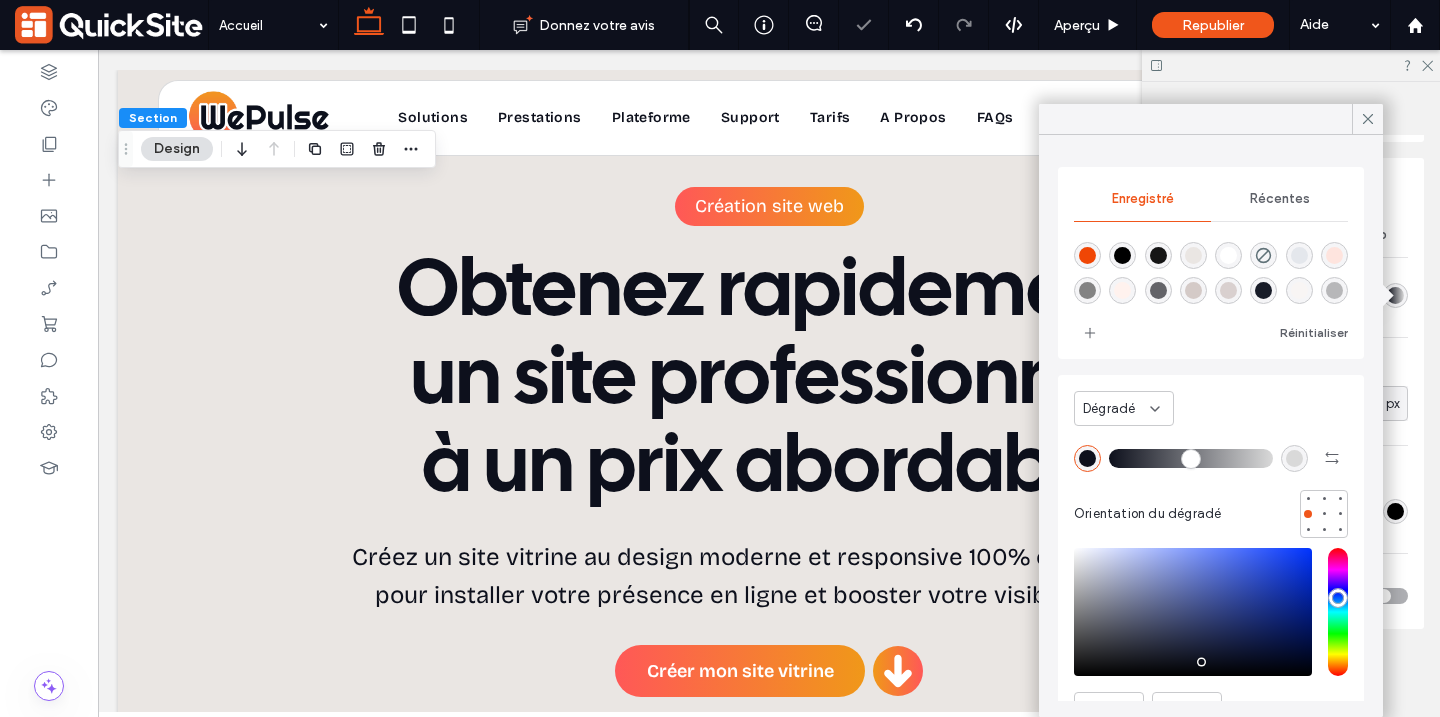 type on "*" 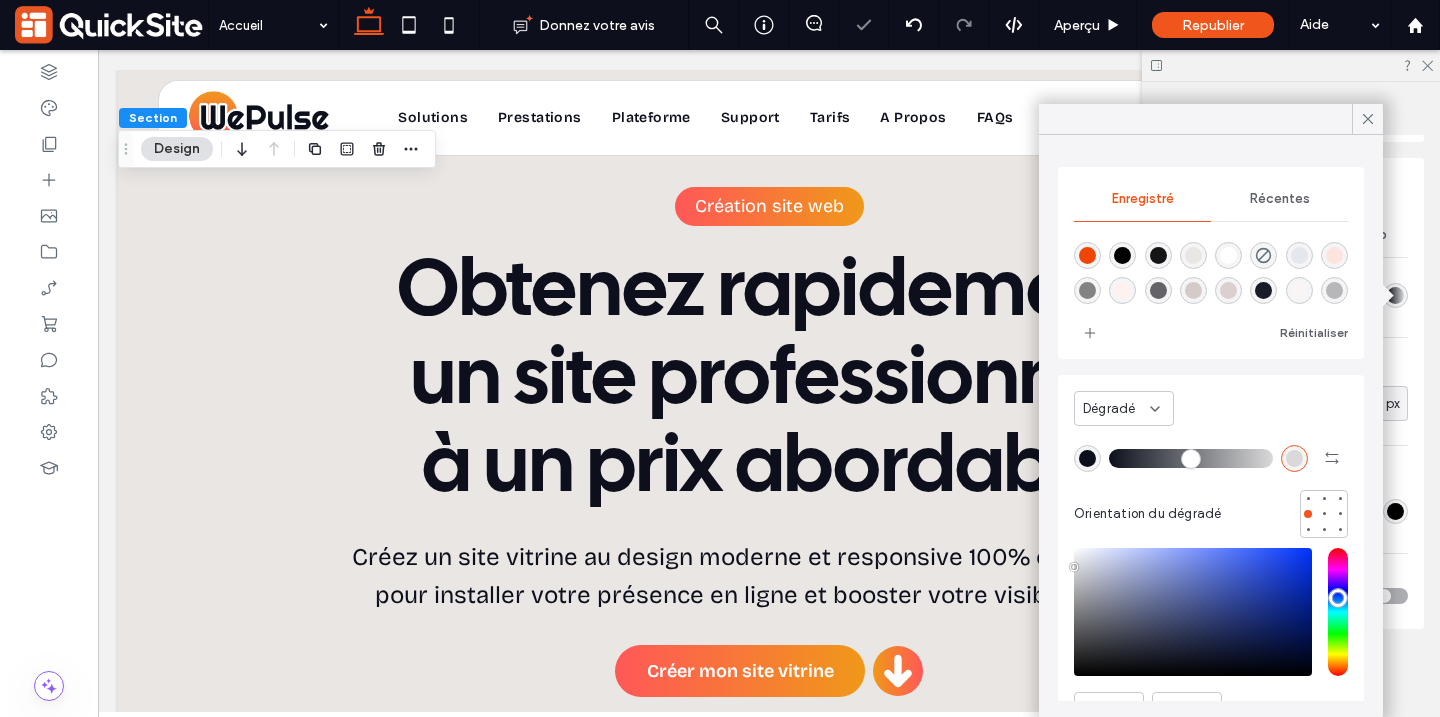 click at bounding box center [1122, 255] 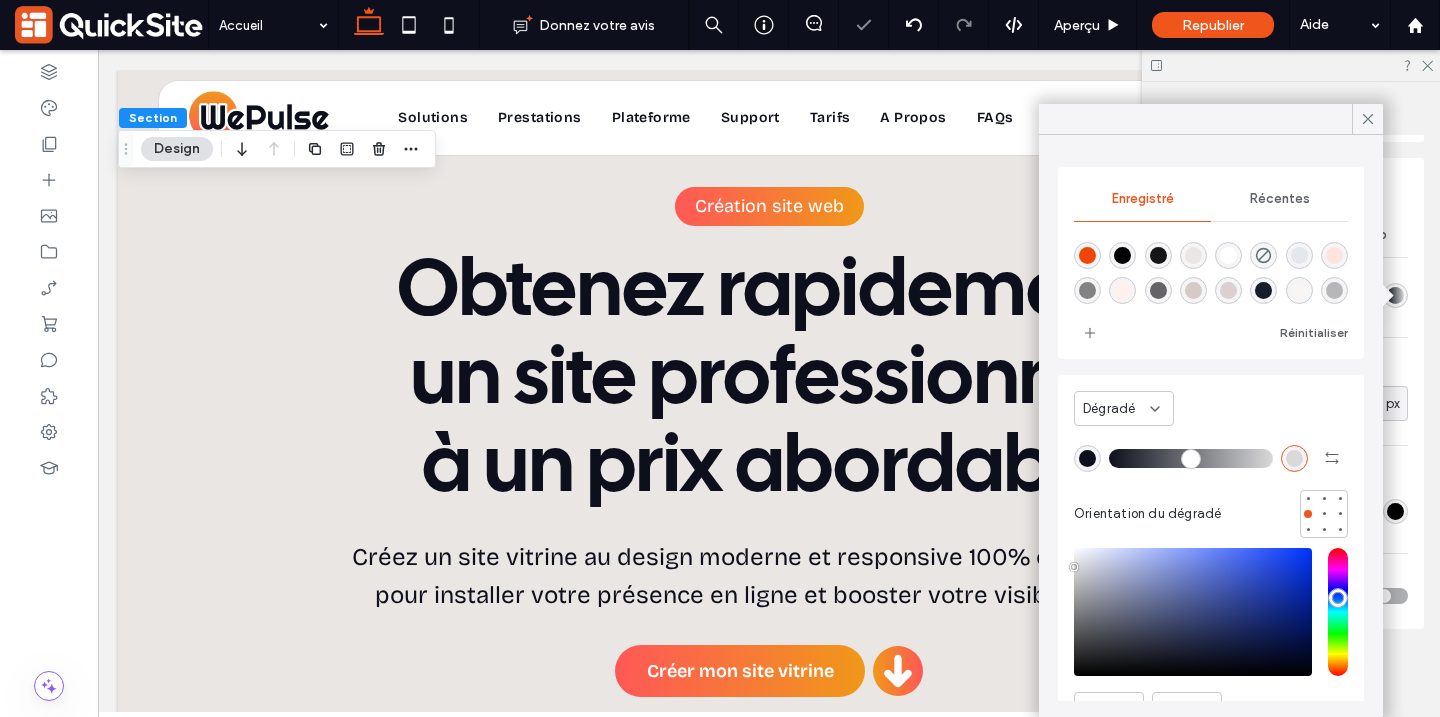 type on "*******" 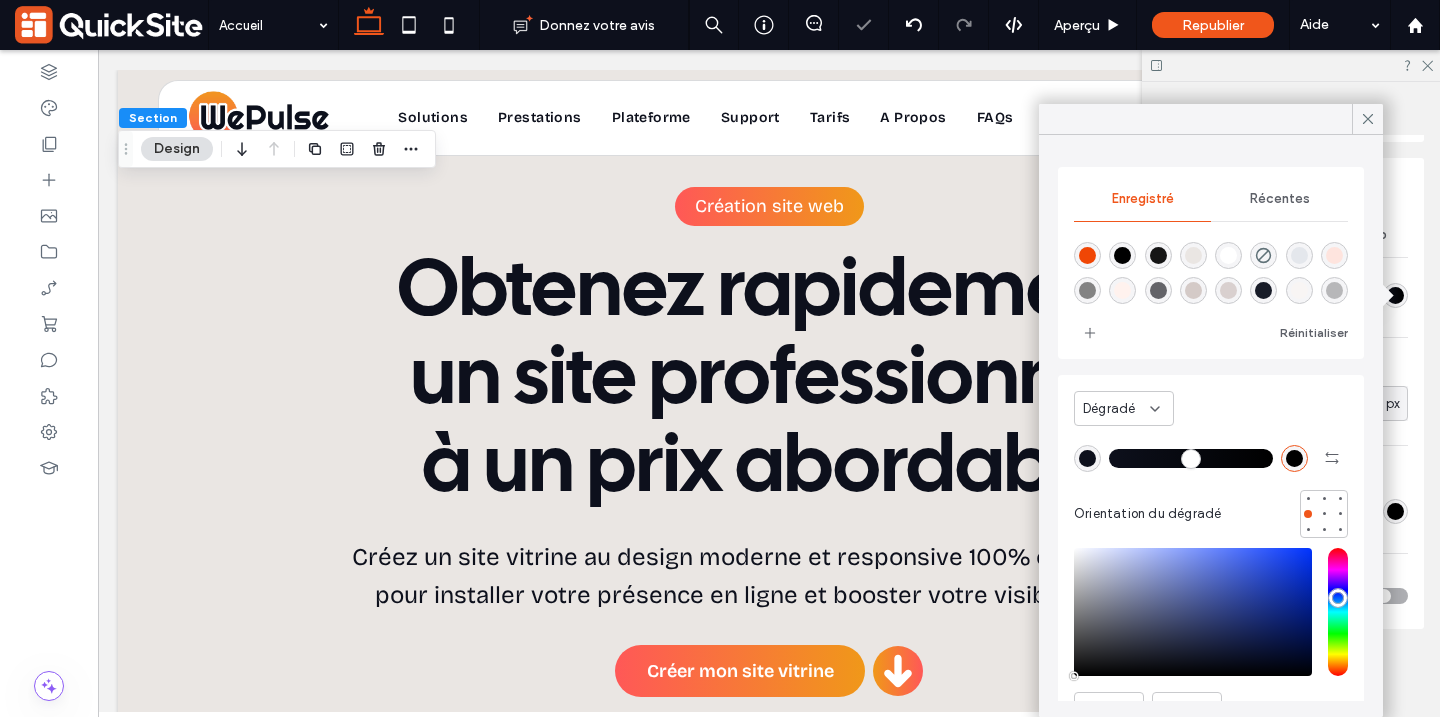 scroll, scrollTop: 102, scrollLeft: 0, axis: vertical 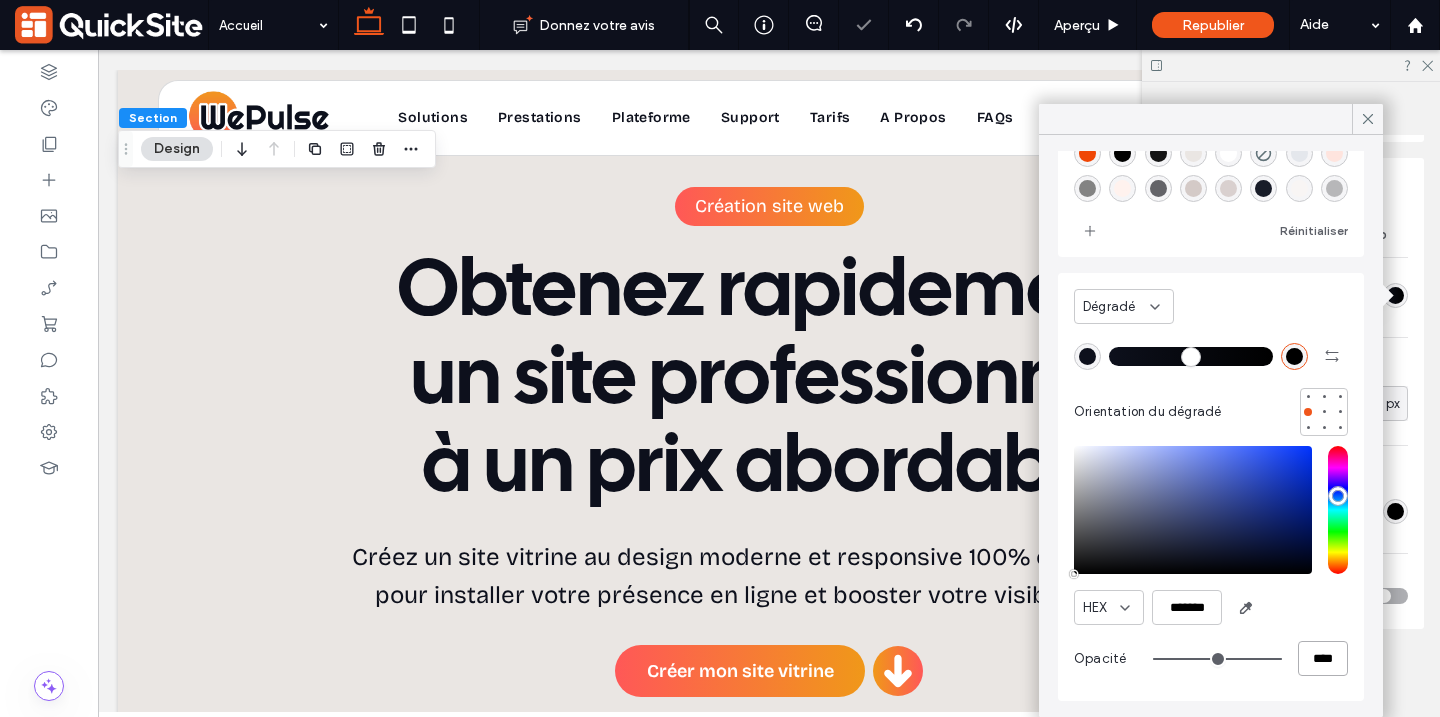 click on "****" at bounding box center (1323, 658) 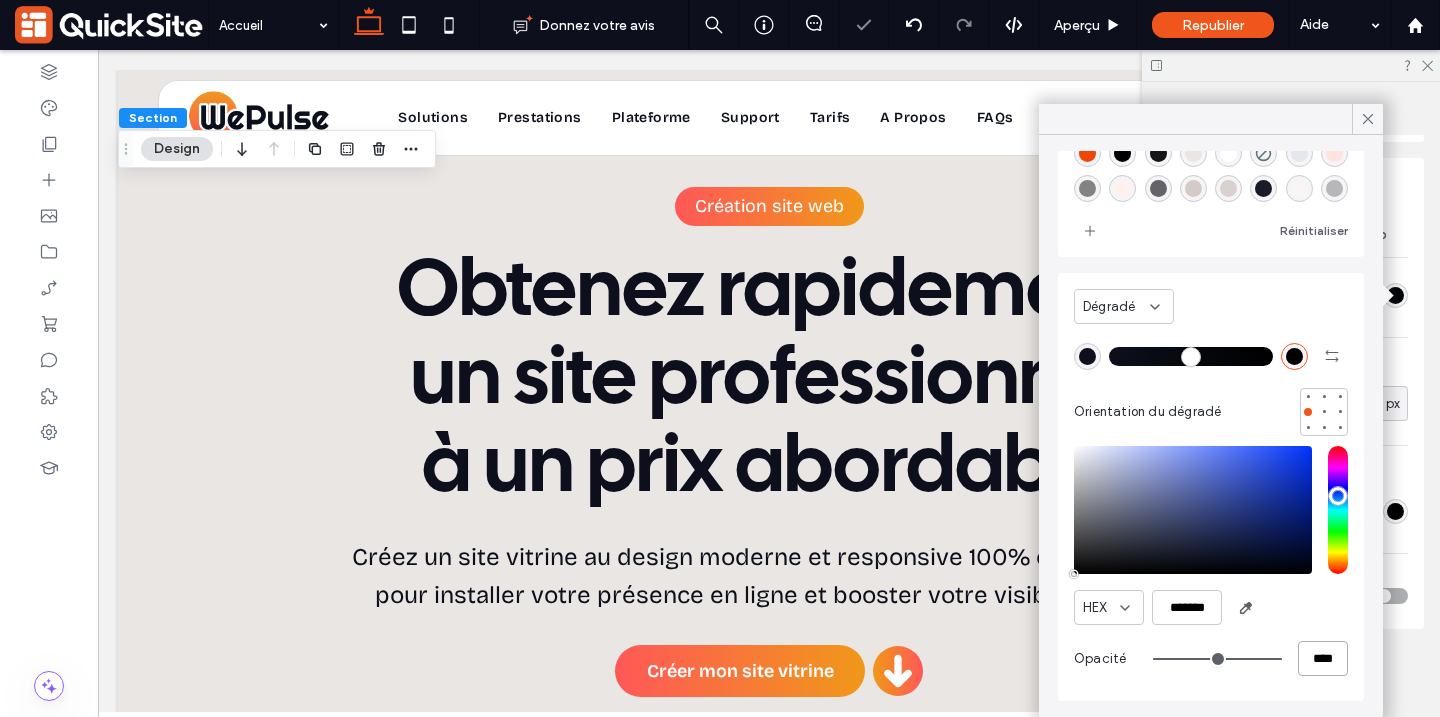 click on "****" at bounding box center [1323, 658] 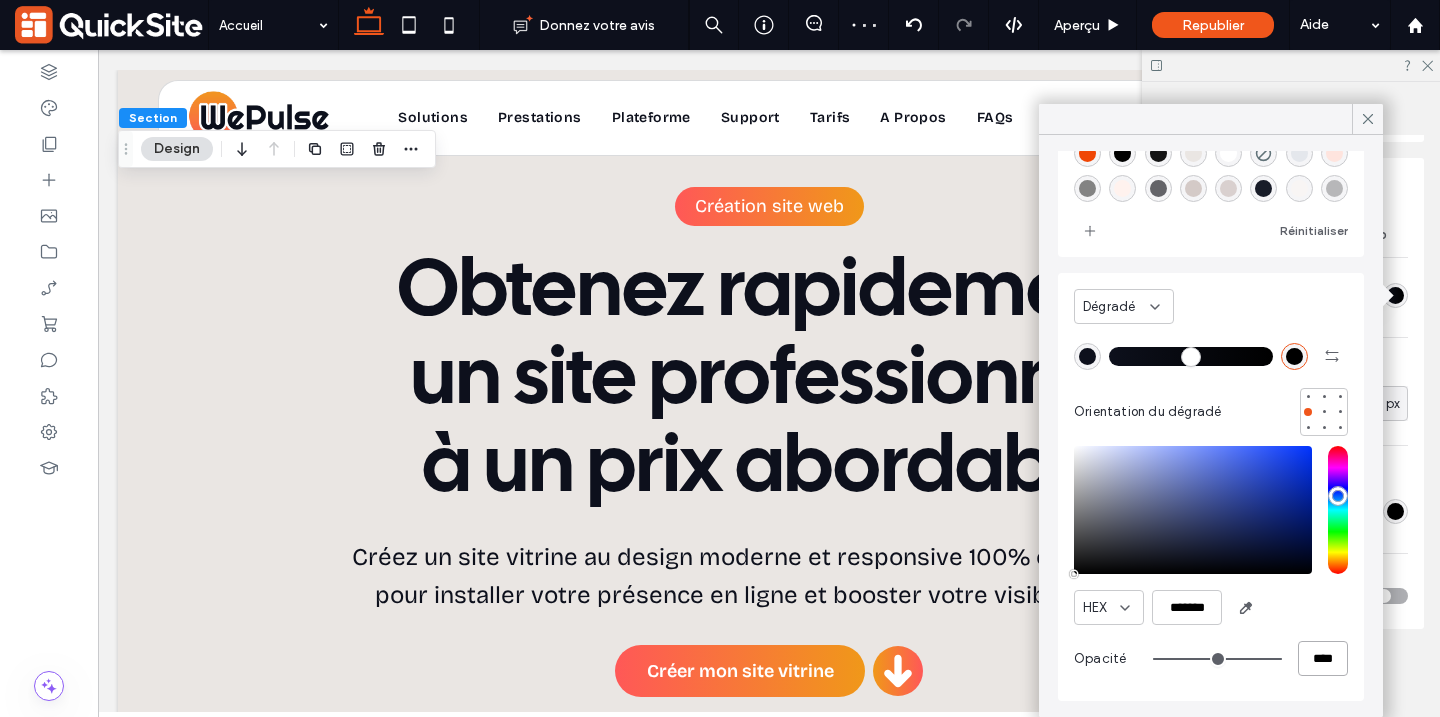 type on "*" 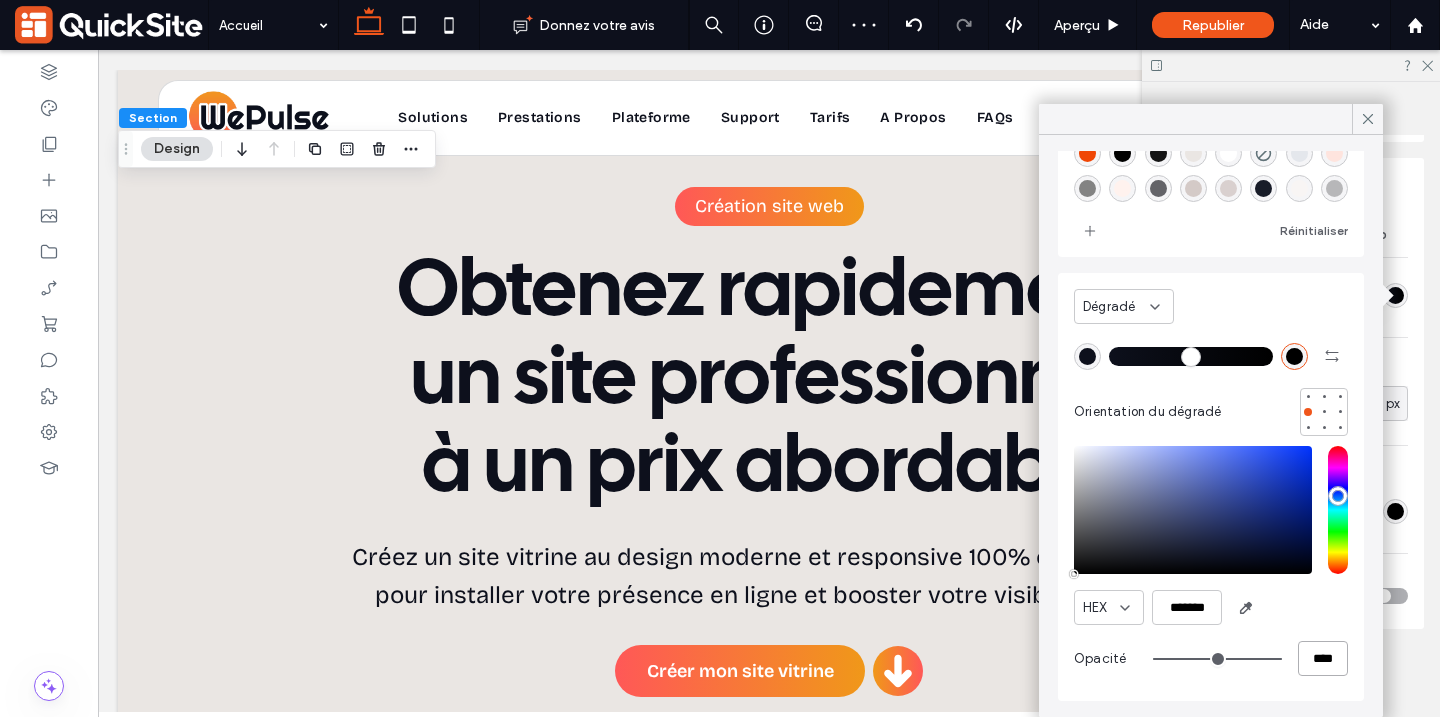 type on "**" 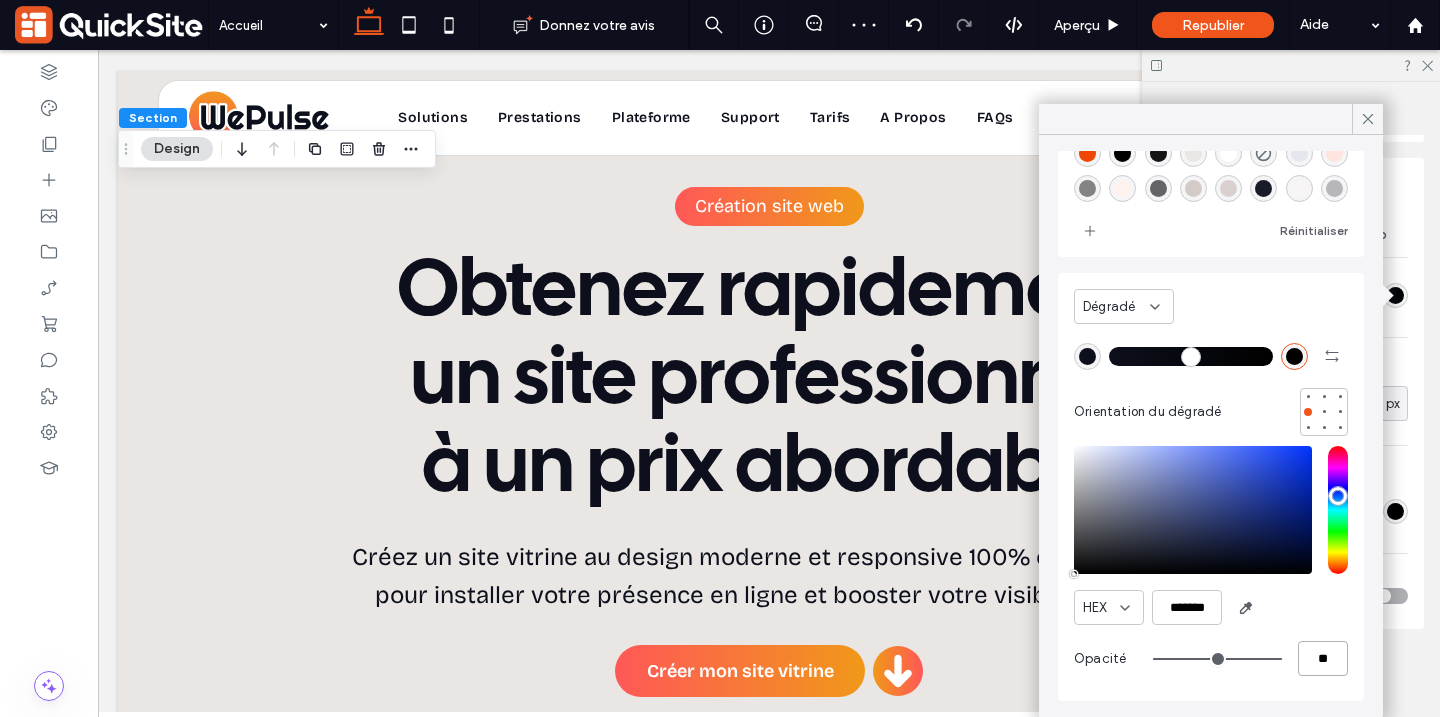 type on "**" 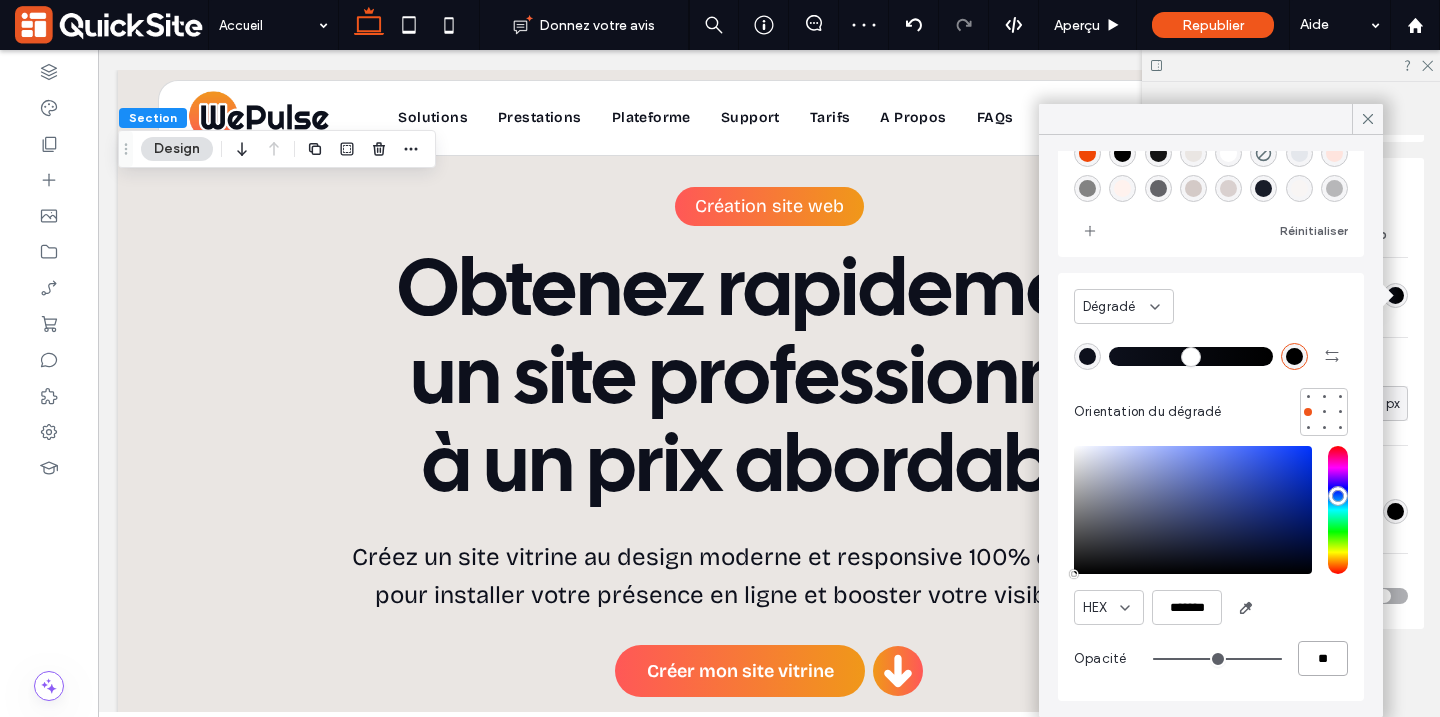 type on "***" 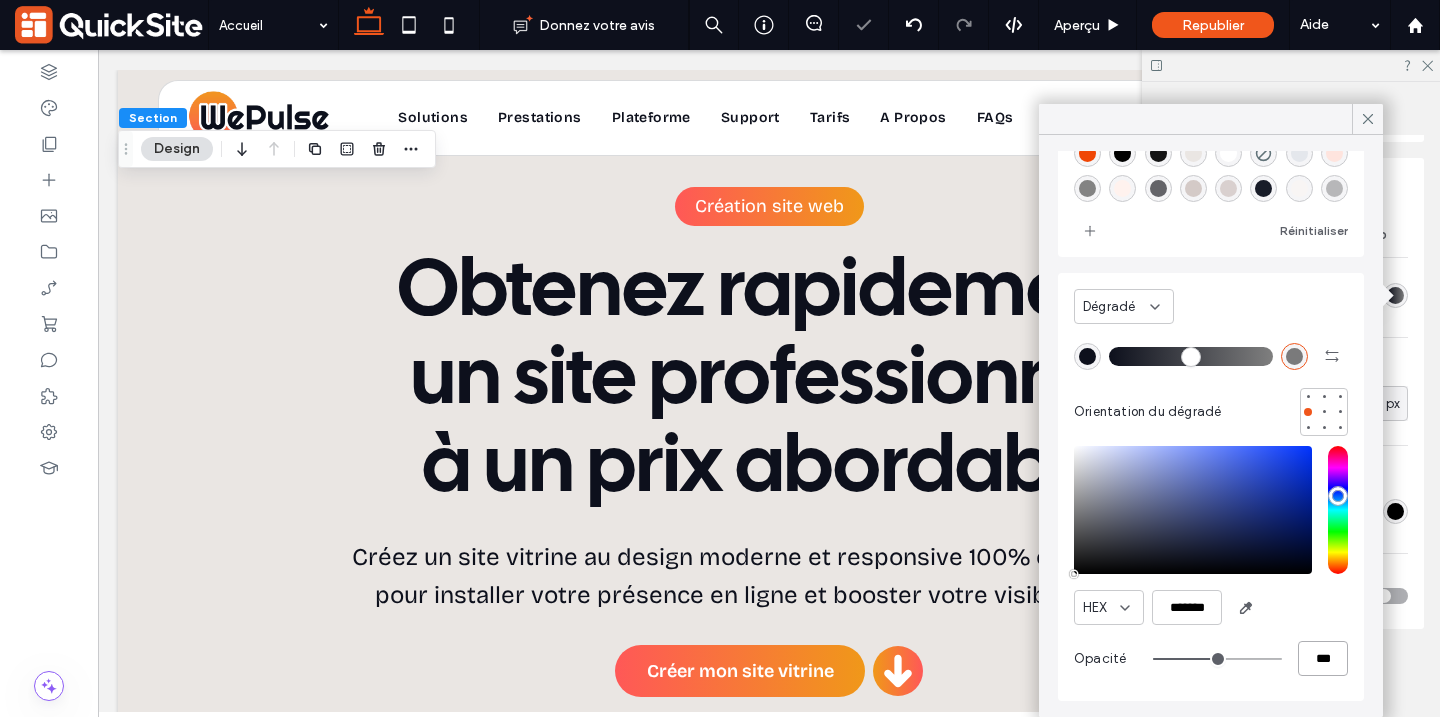 type on "*" 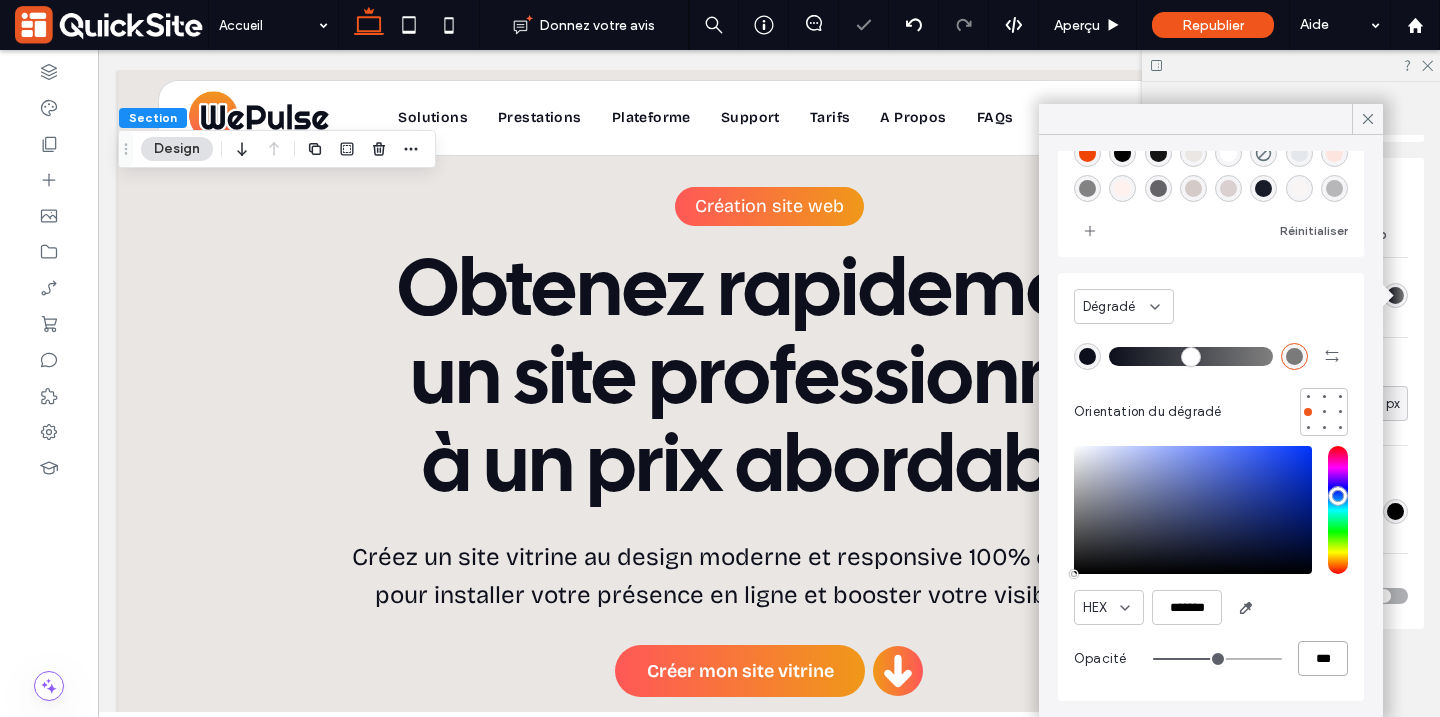 type on "**" 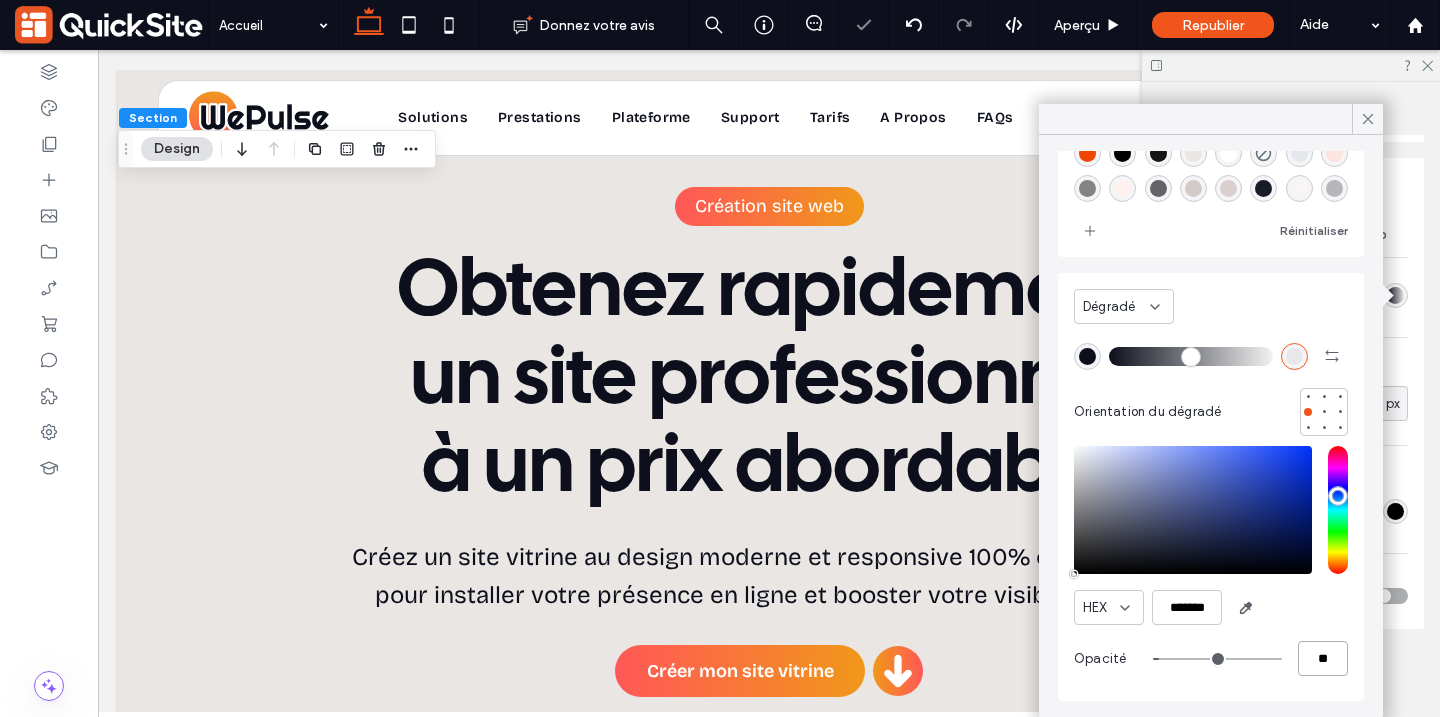type on "*" 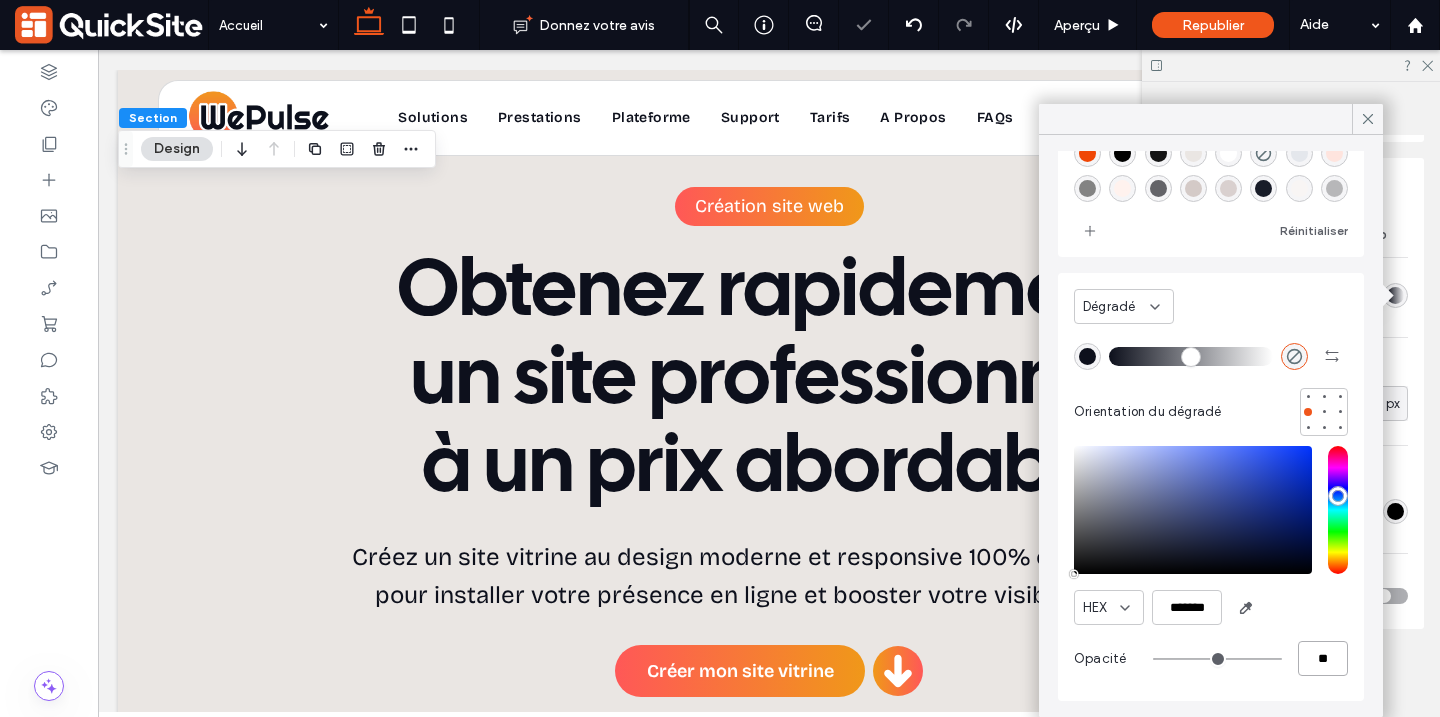 type on "**" 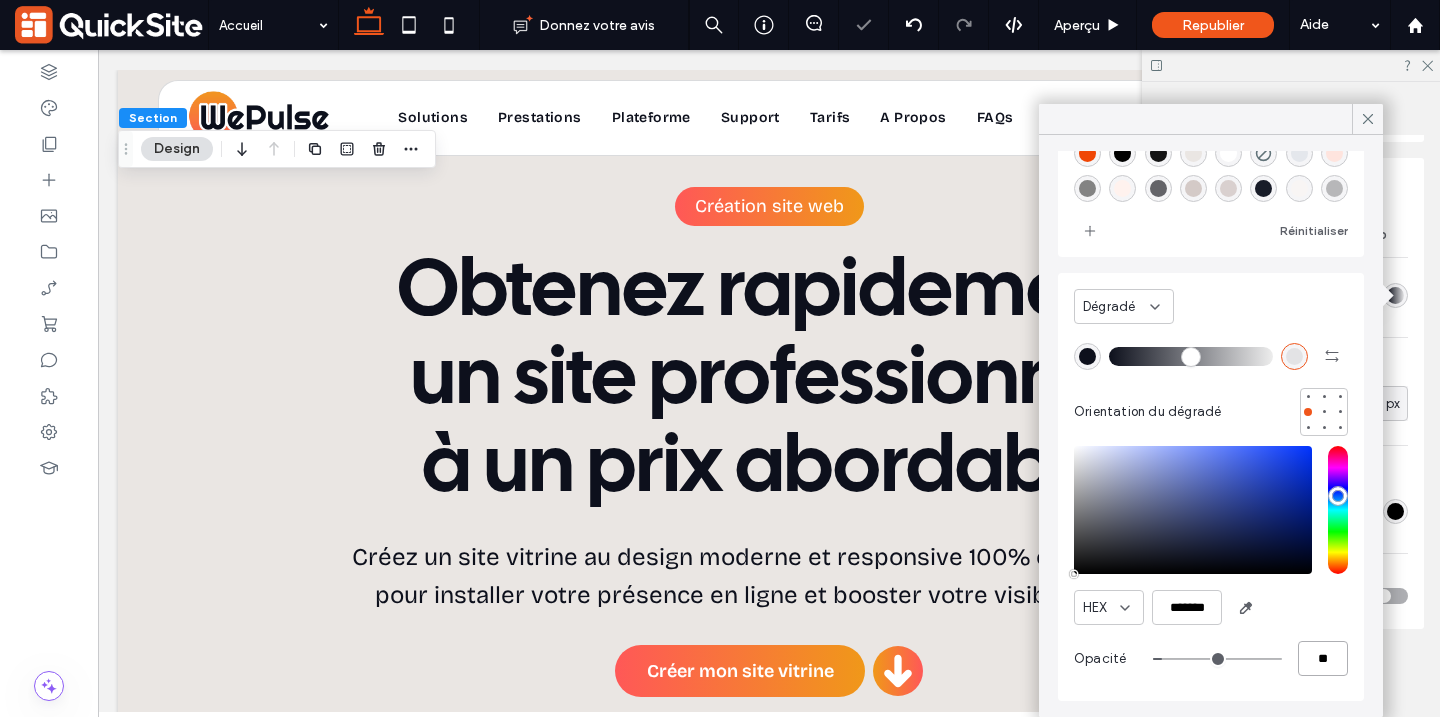 type on "**" 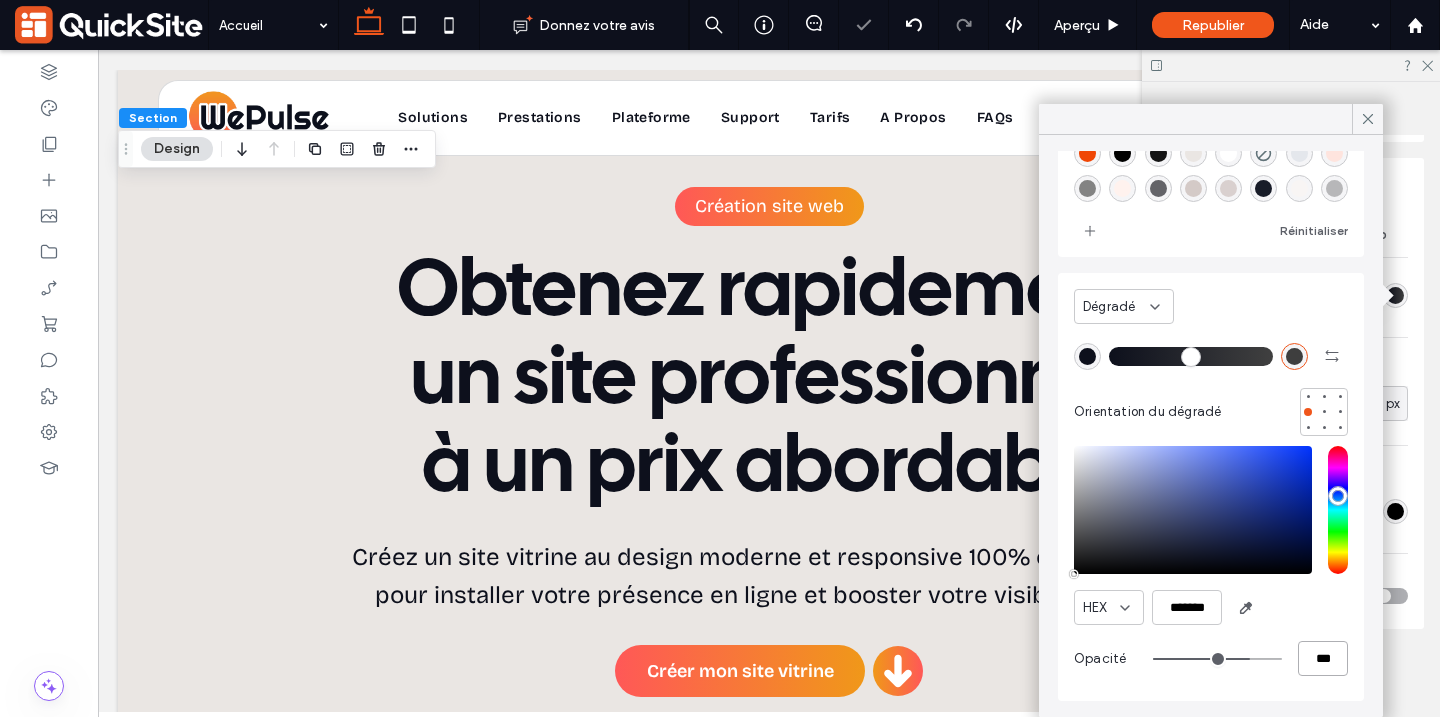 type on "***" 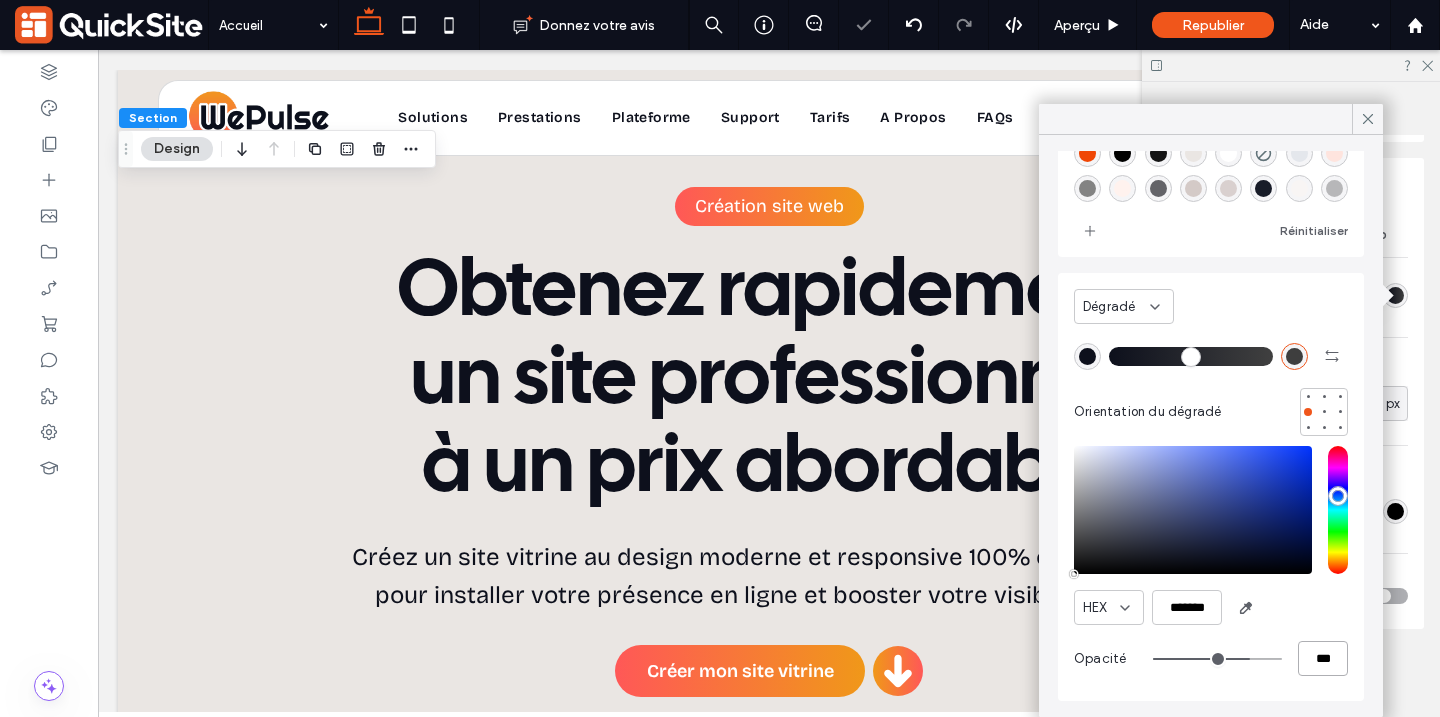 click on "***" at bounding box center [1323, 658] 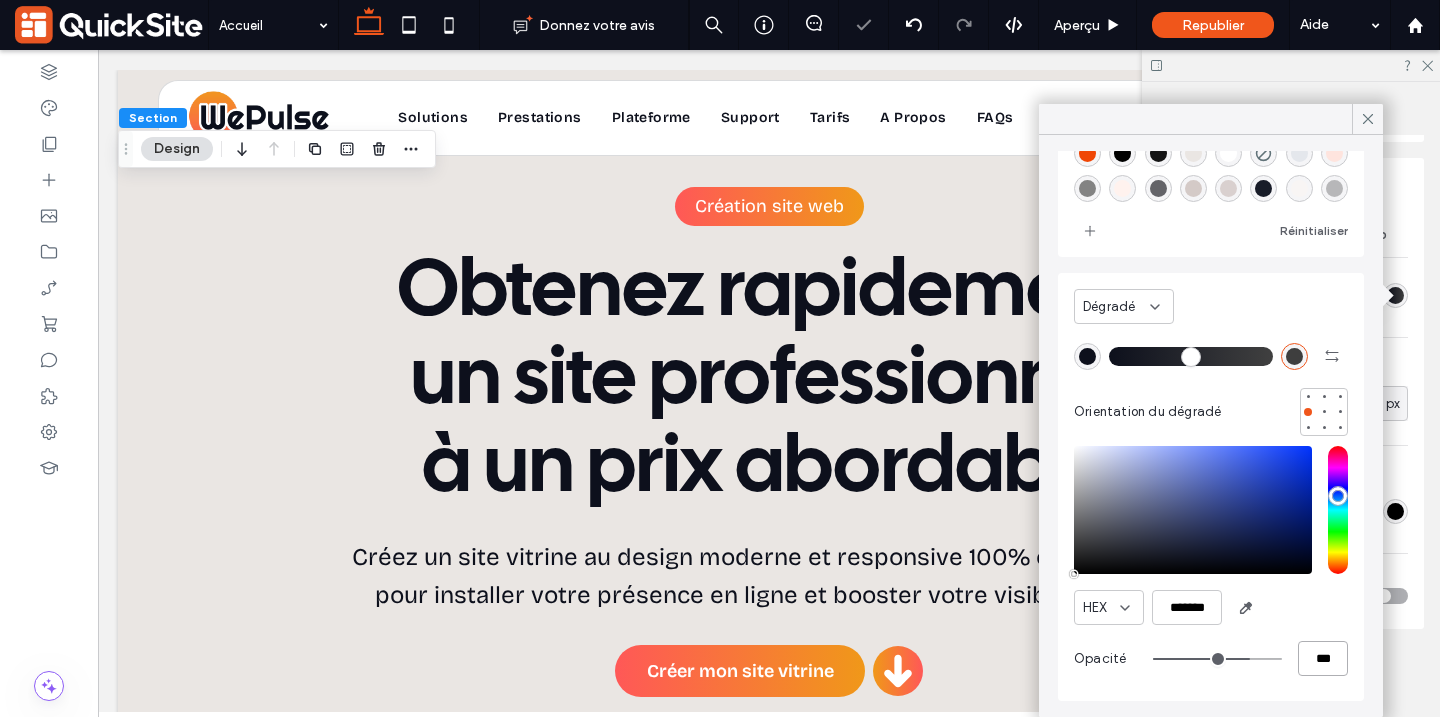 click on "***" at bounding box center (1323, 658) 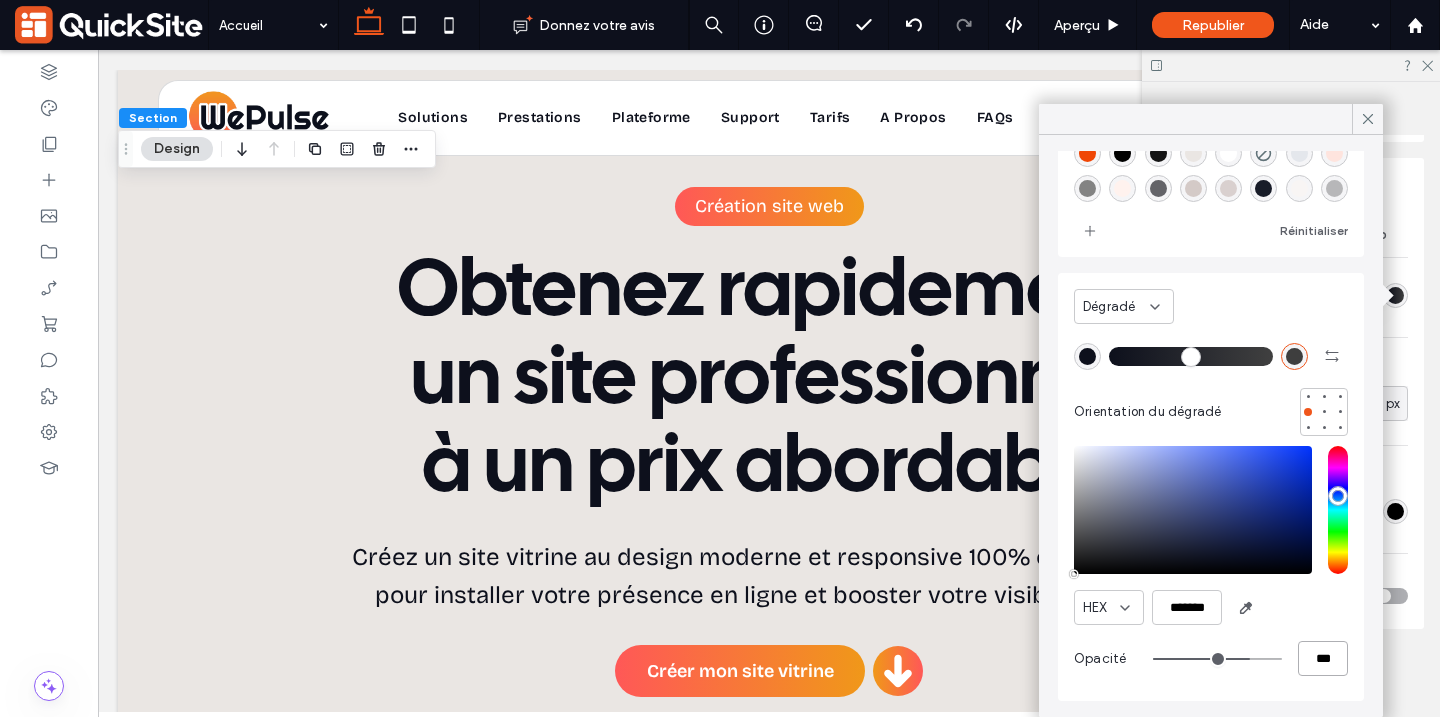 type on "*" 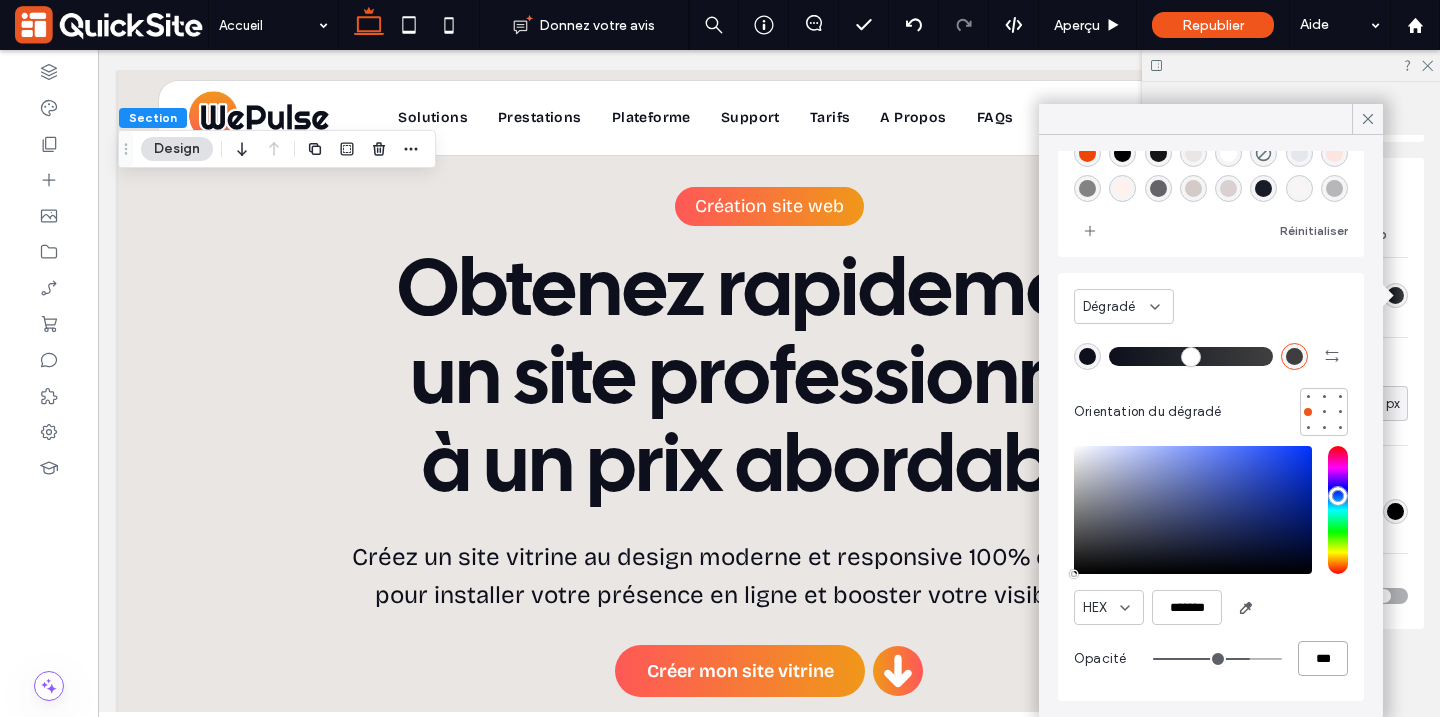 type on "**" 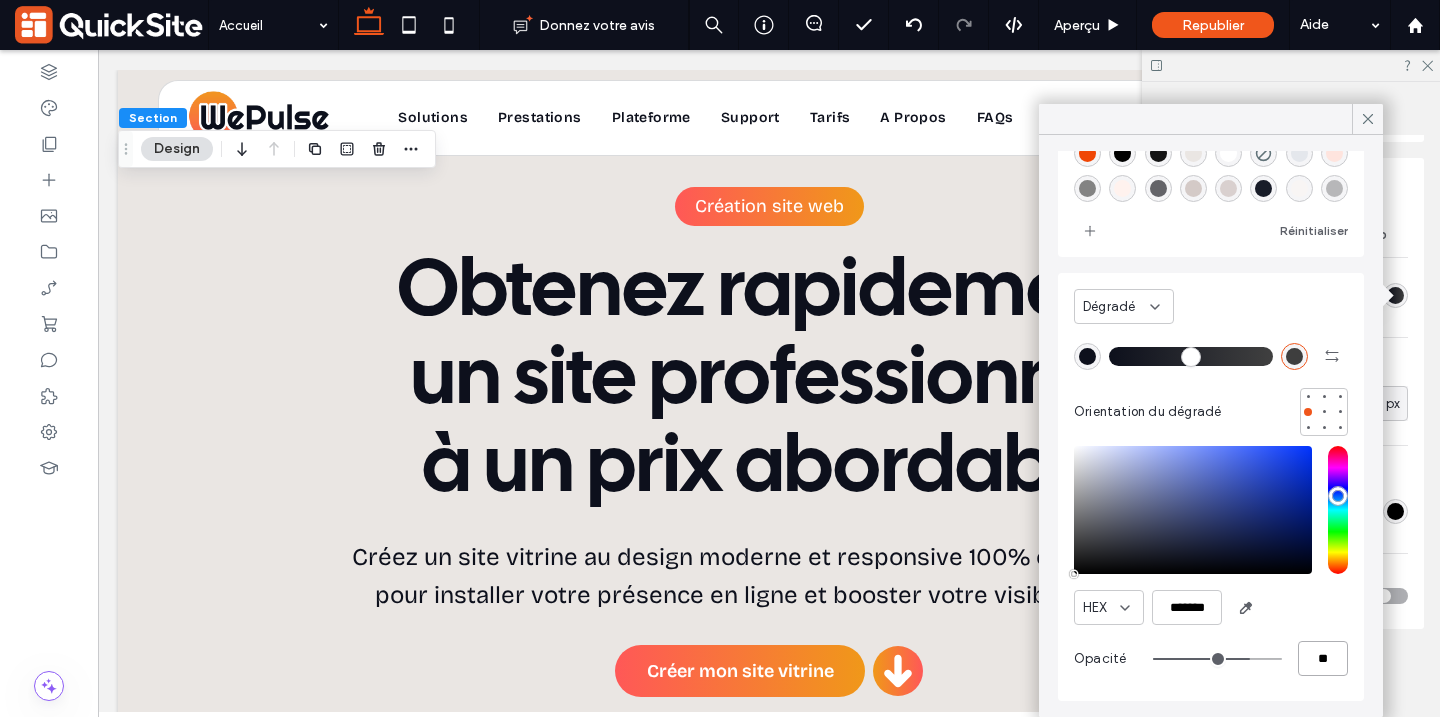 type on "**" 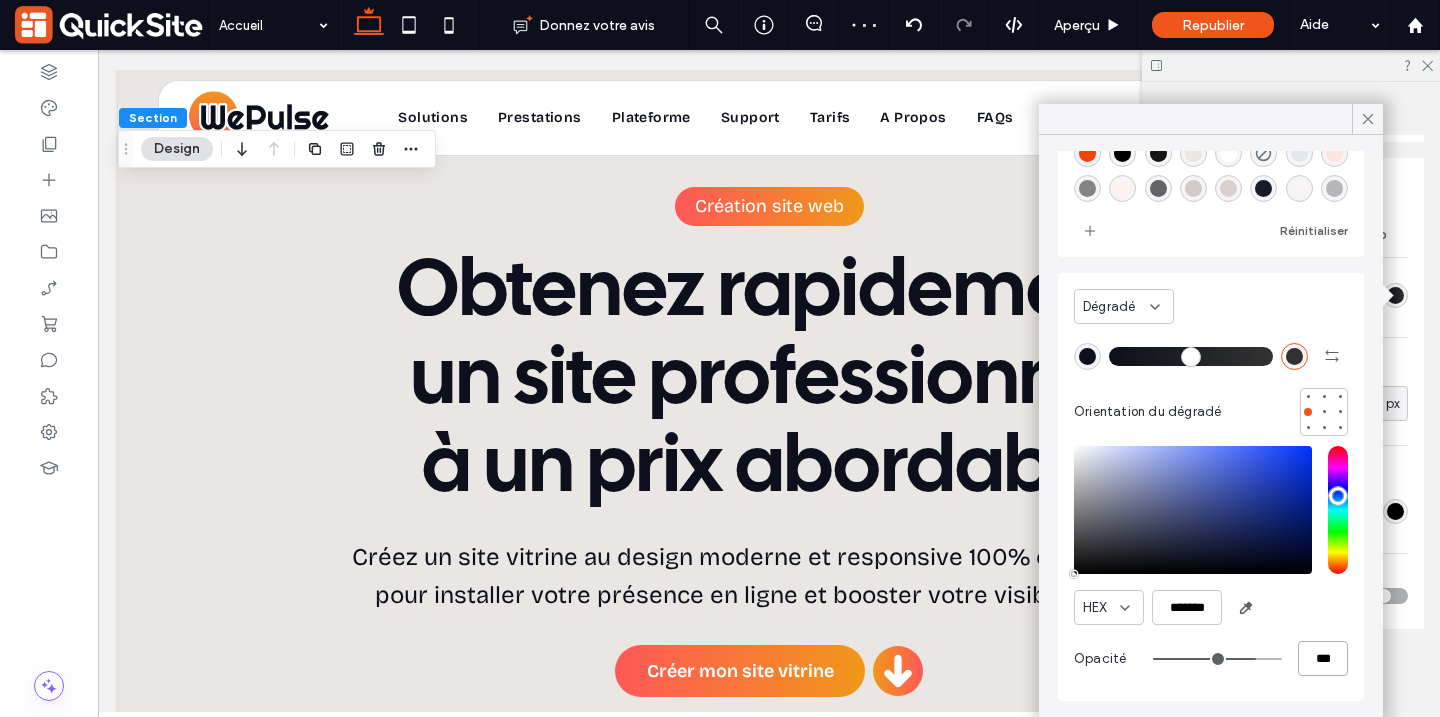 type on "***" 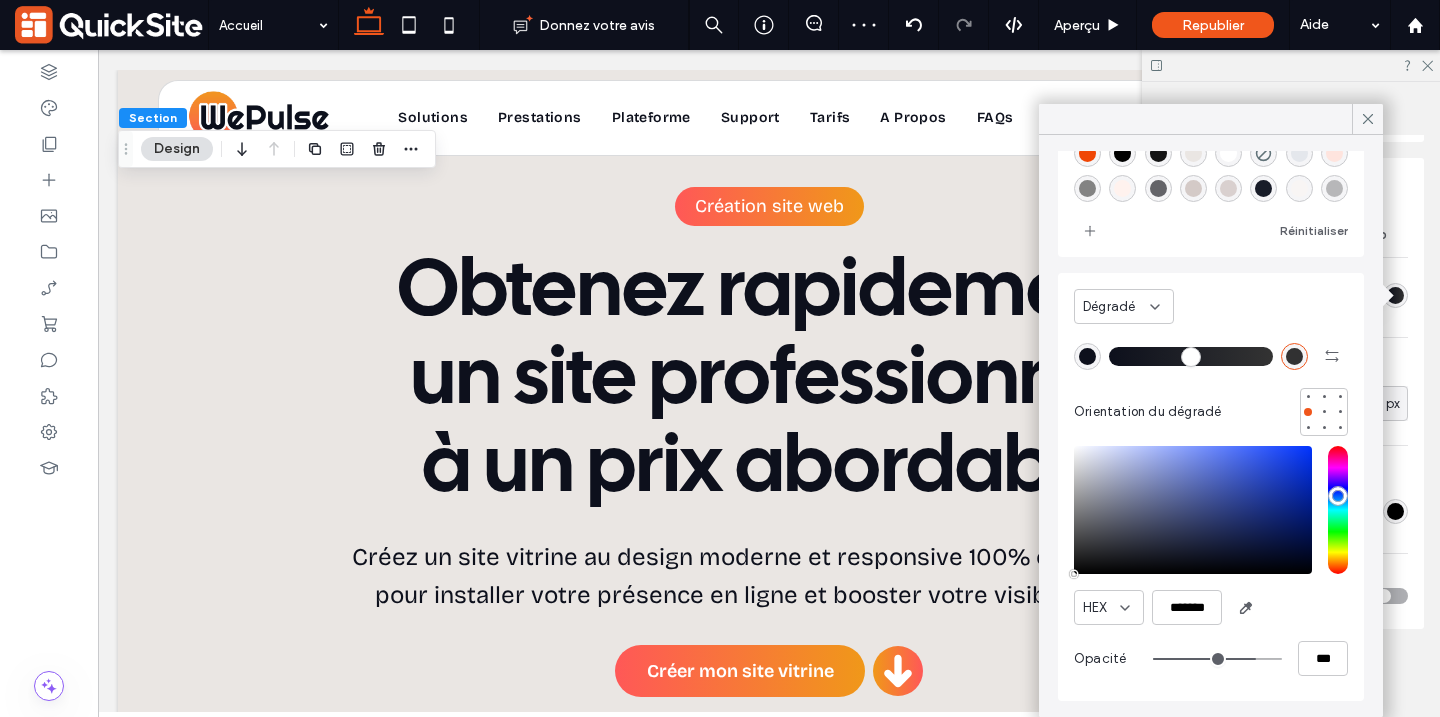 type on "**" 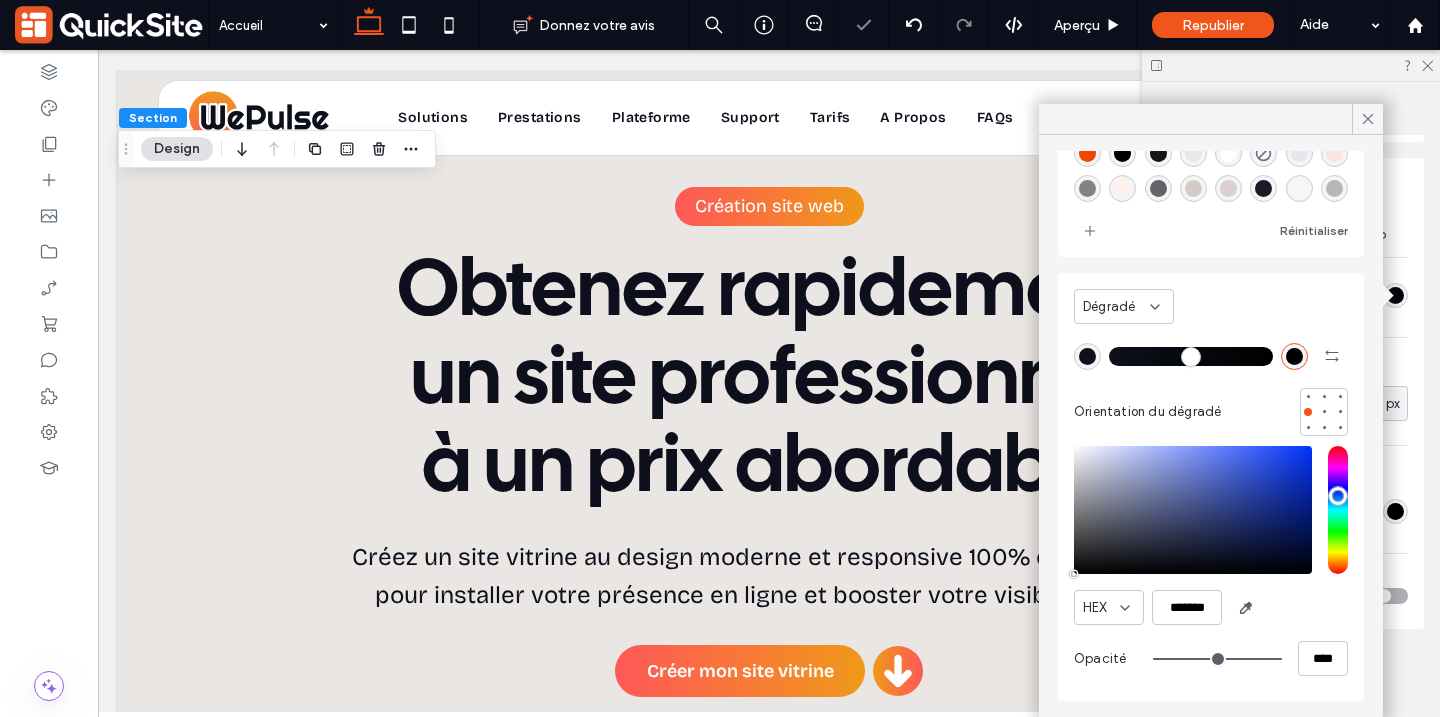 type on "***" 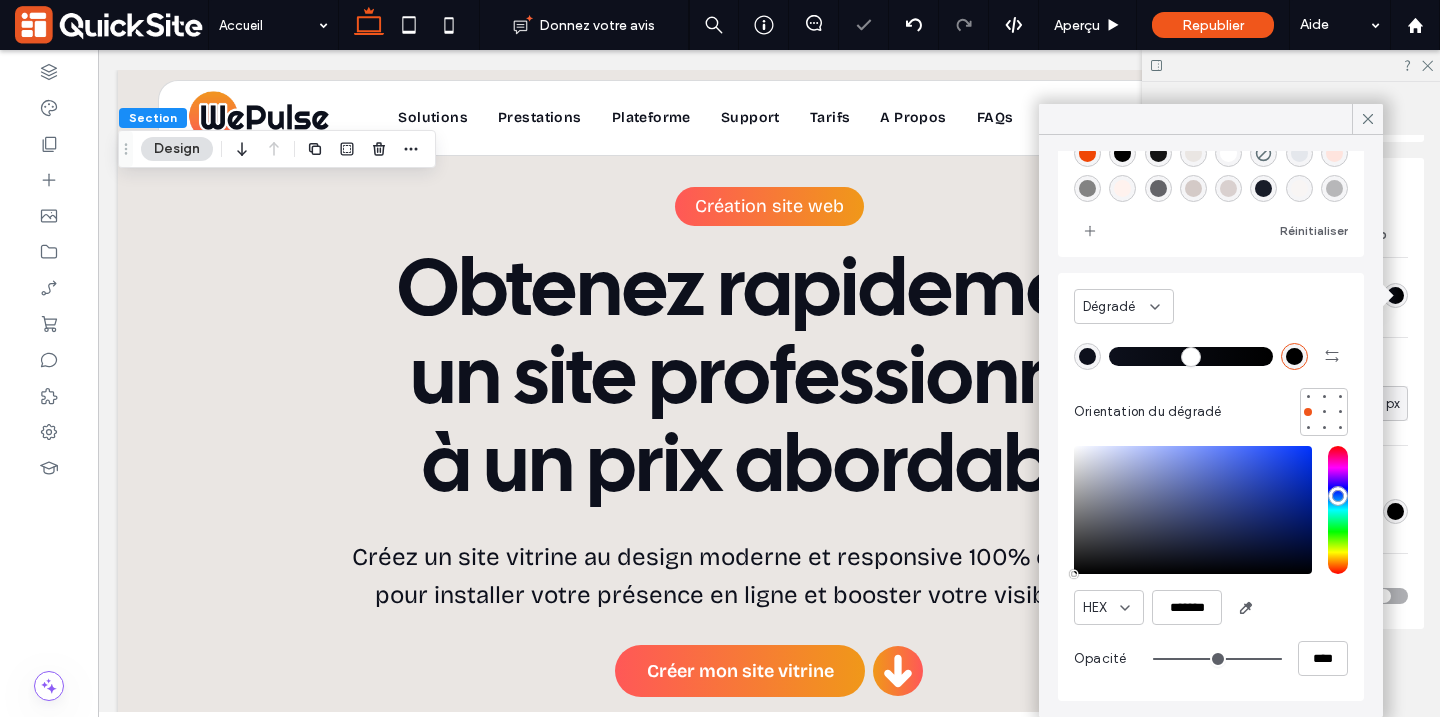drag, startPoint x: 1253, startPoint y: 659, endPoint x: 1354, endPoint y: 660, distance: 101.00495 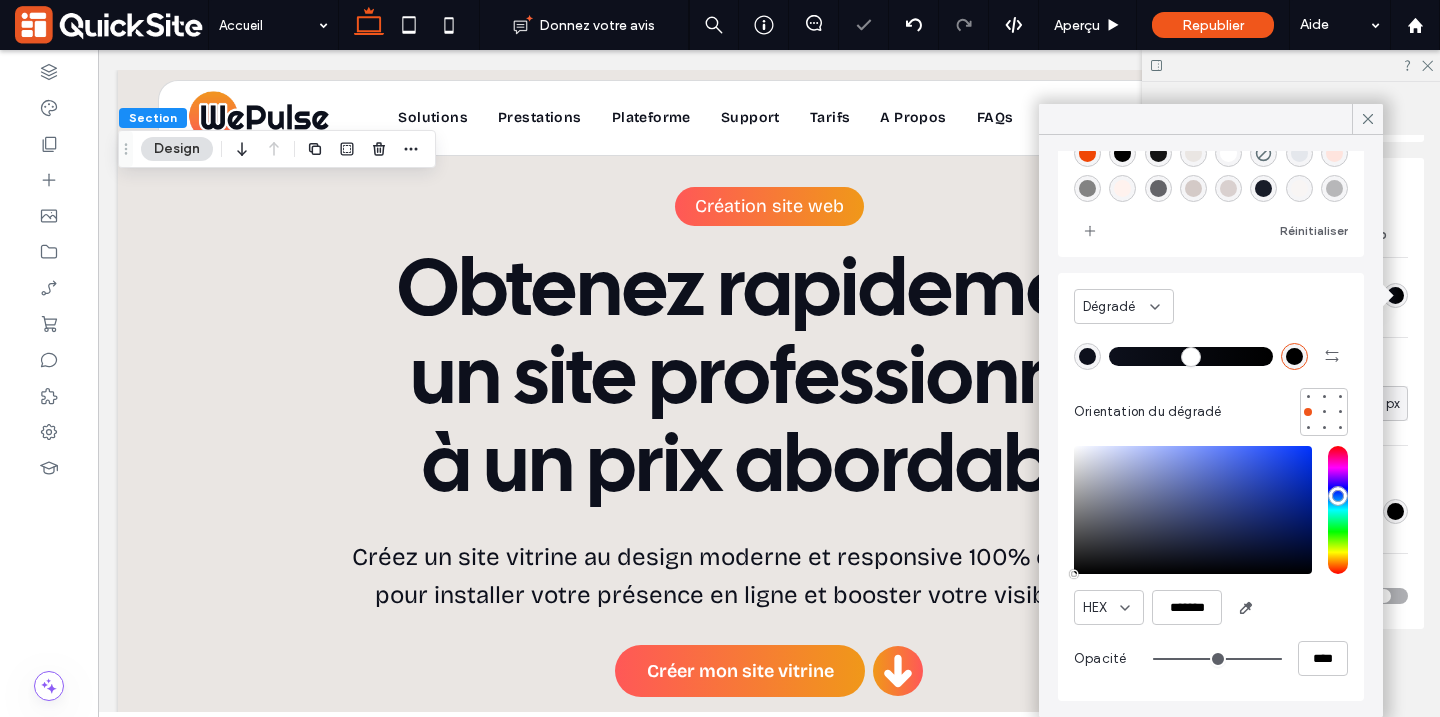 click at bounding box center (1087, 153) 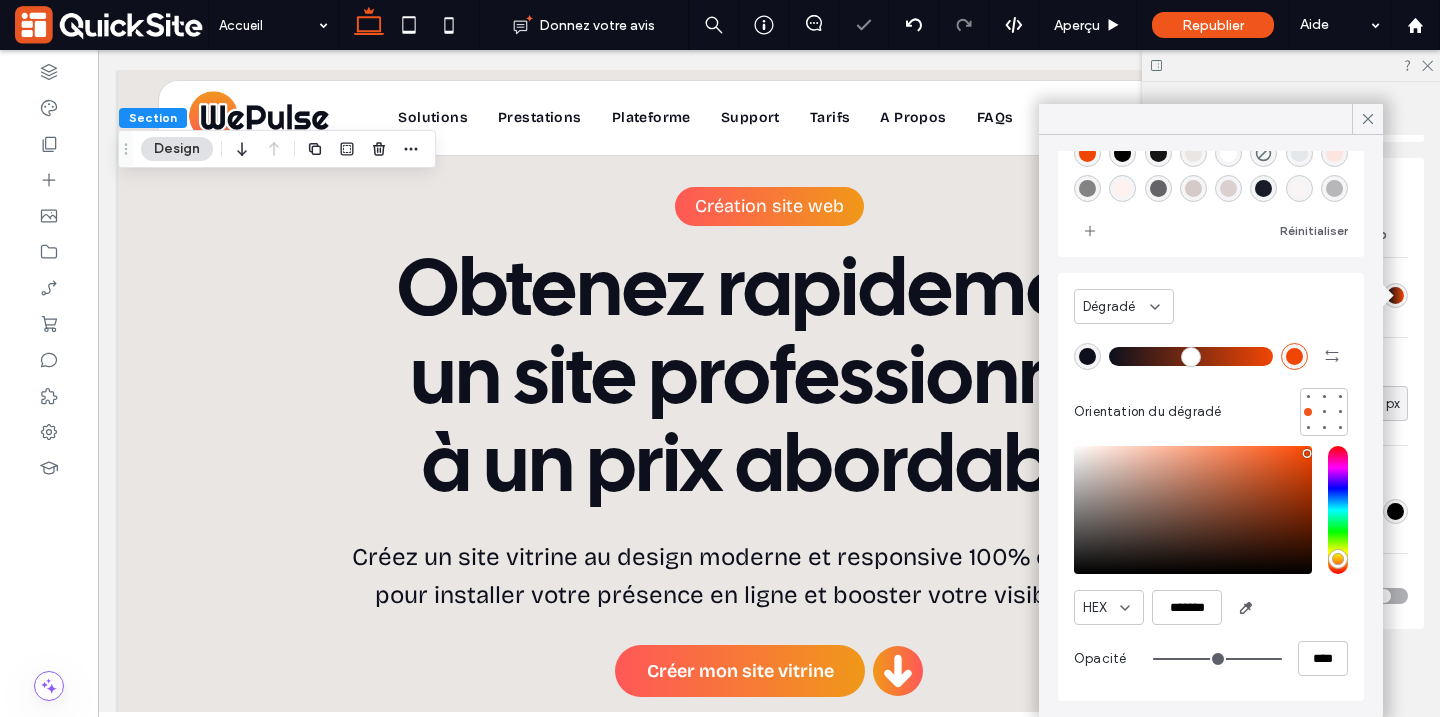 type on "*******" 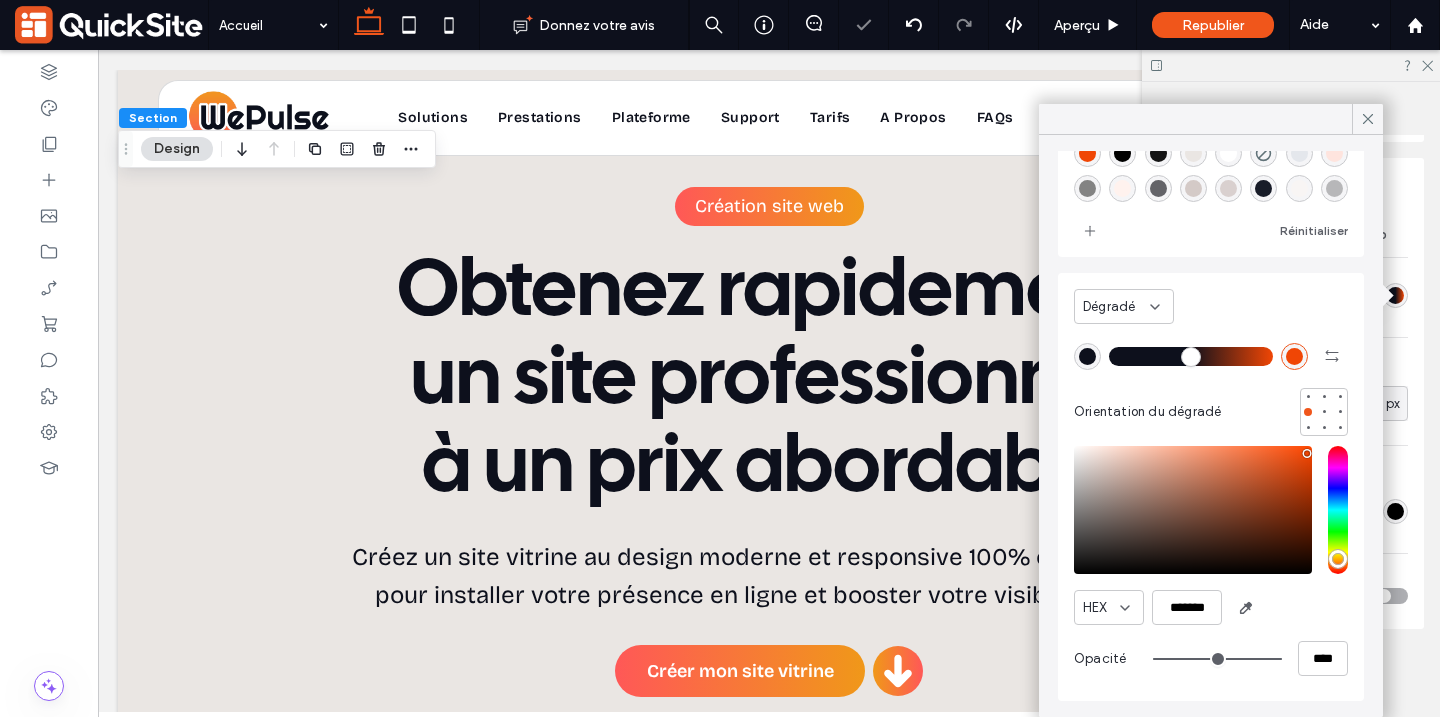 drag, startPoint x: 1117, startPoint y: 359, endPoint x: 1190, endPoint y: 359, distance: 73 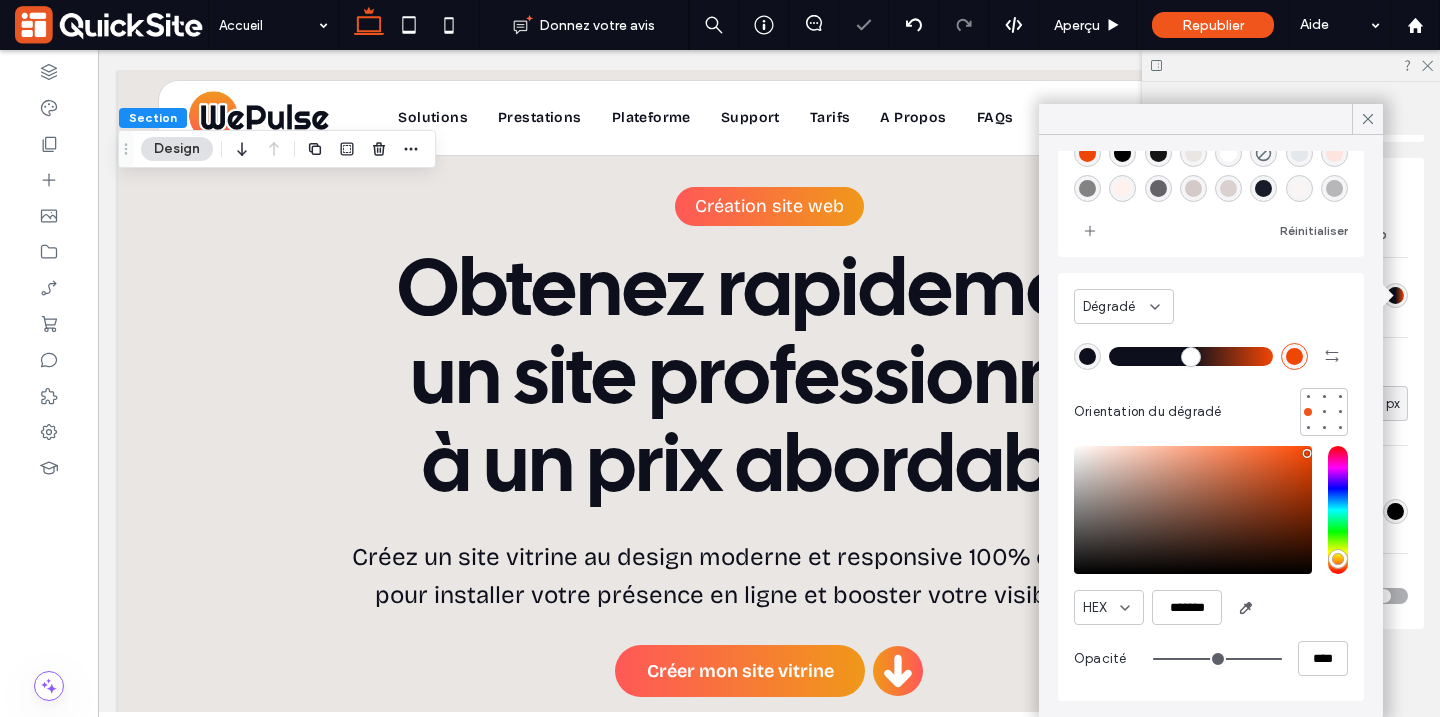 click at bounding box center [1191, 356] 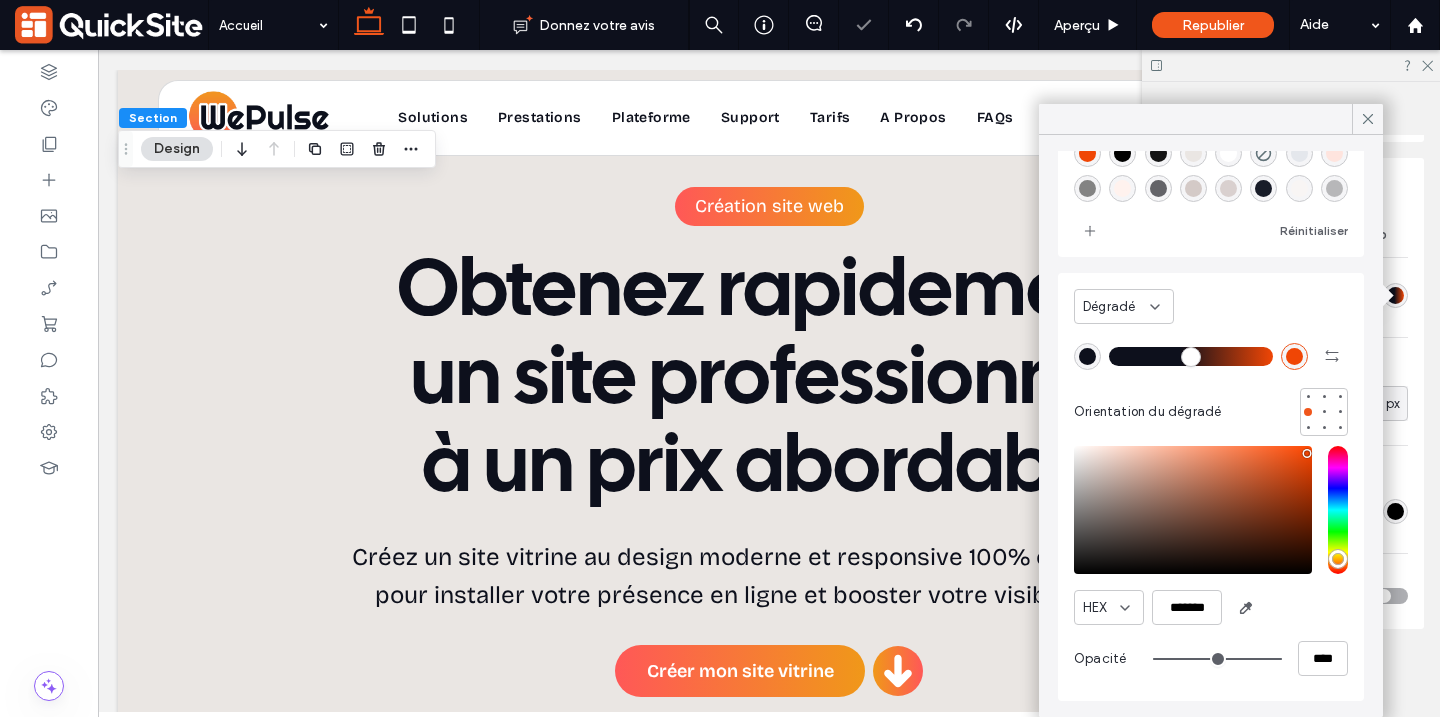 type on "**" 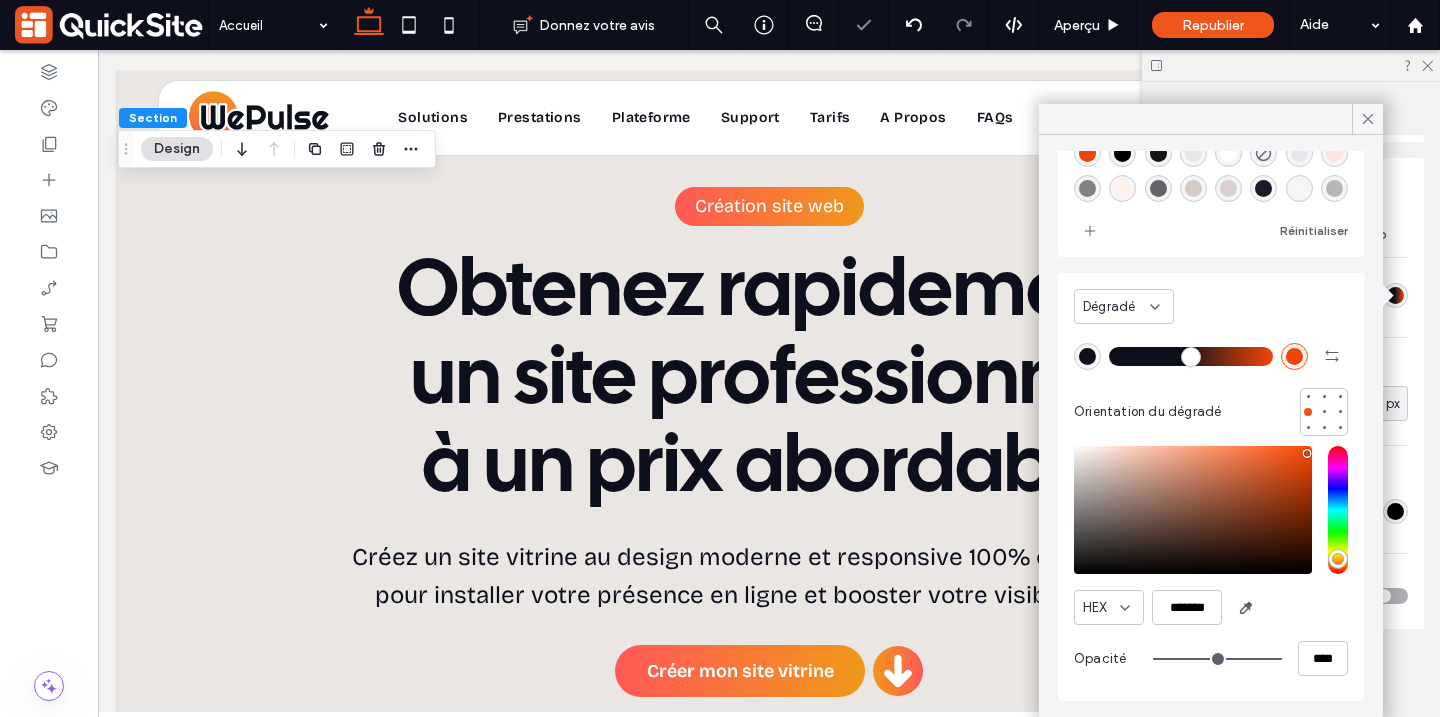 click at bounding box center [1191, 356] 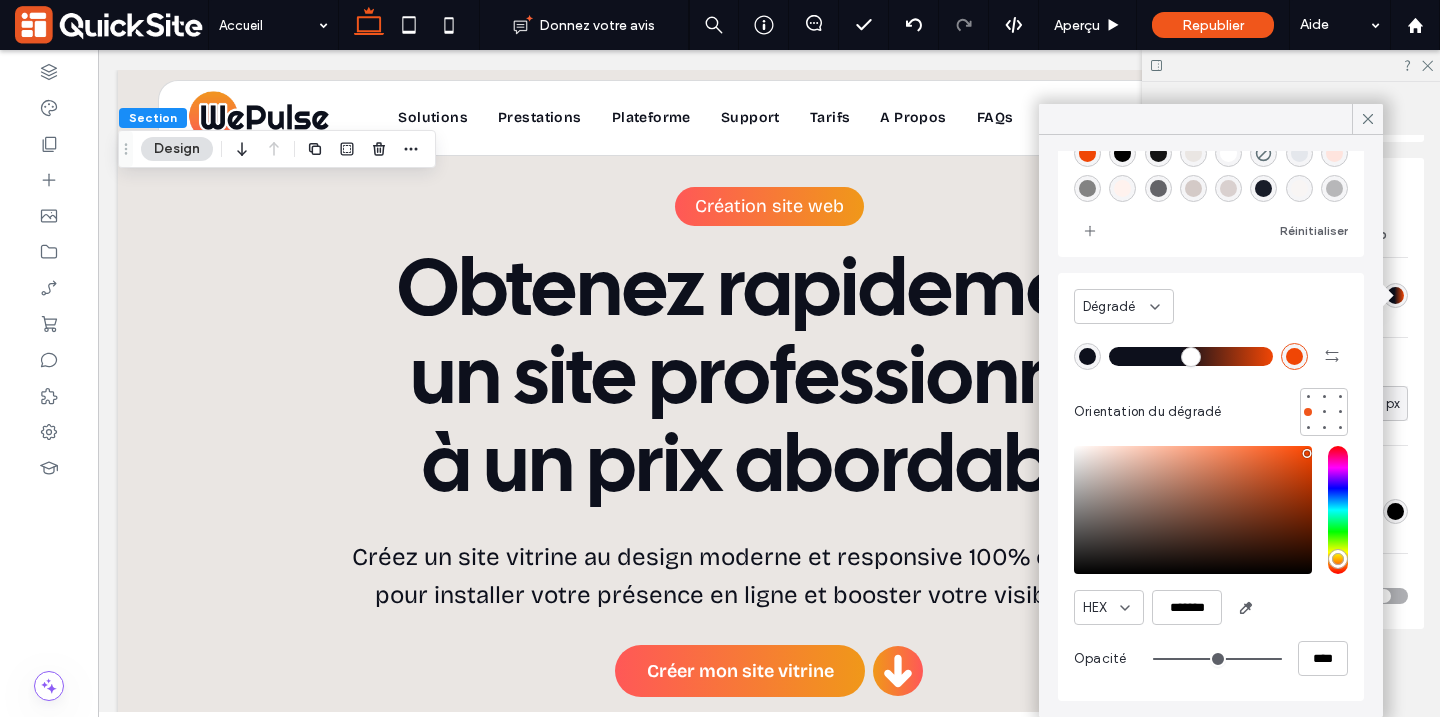 click 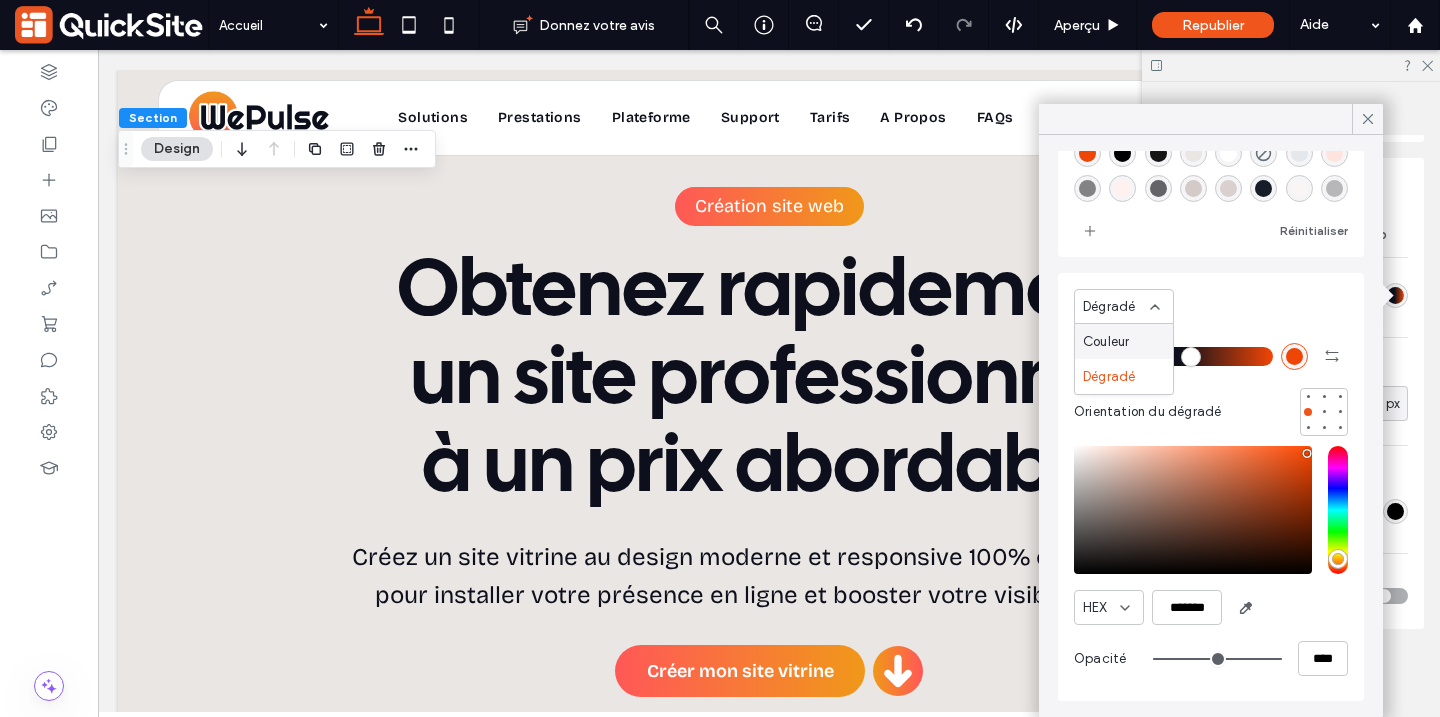 click on "Couleur" at bounding box center [1124, 341] 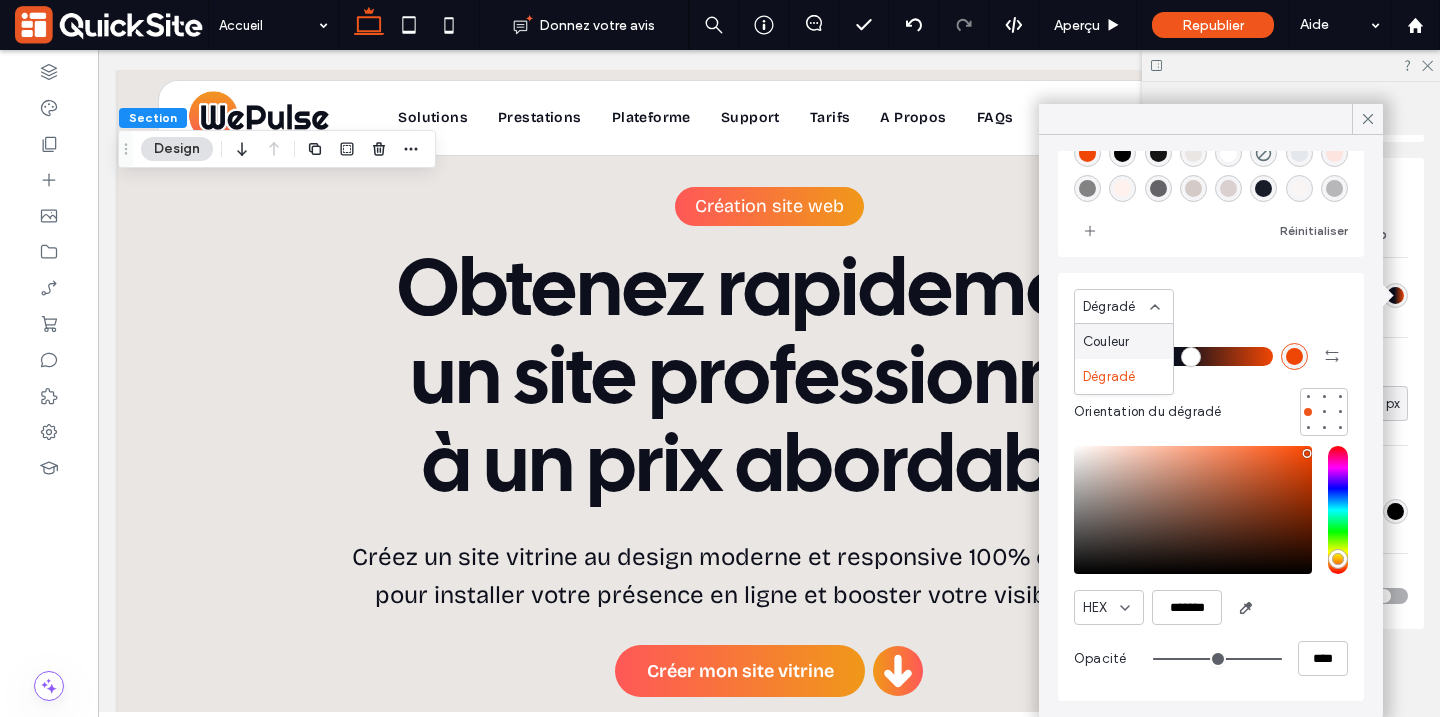 scroll, scrollTop: 160, scrollLeft: 0, axis: vertical 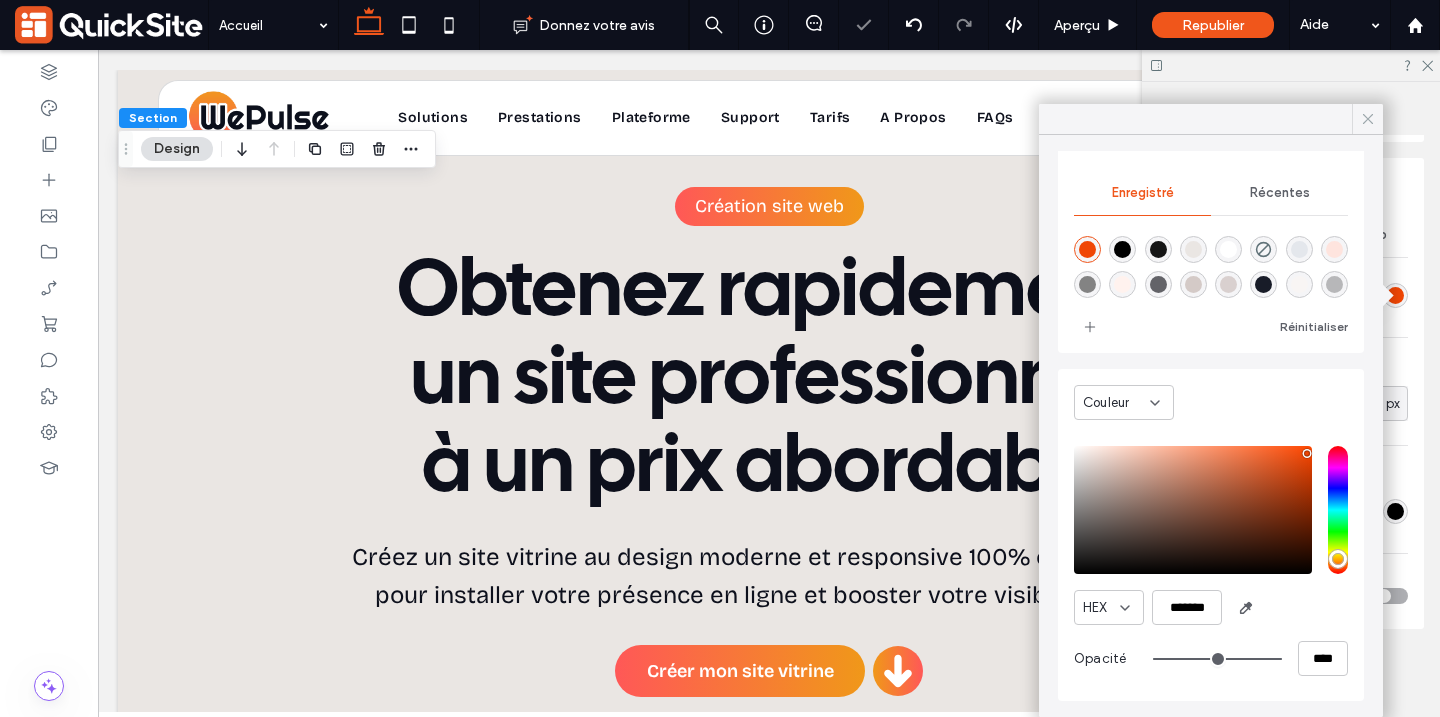 click 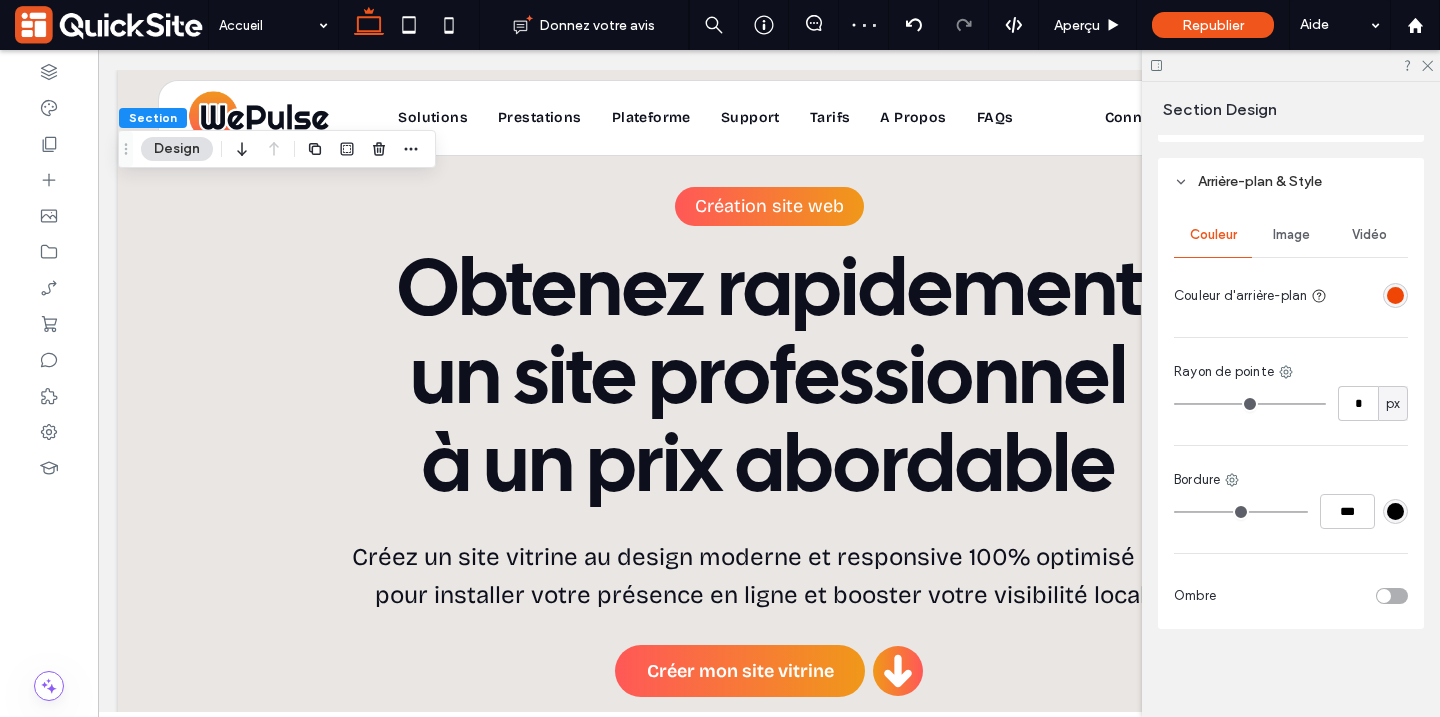click at bounding box center [1395, 295] 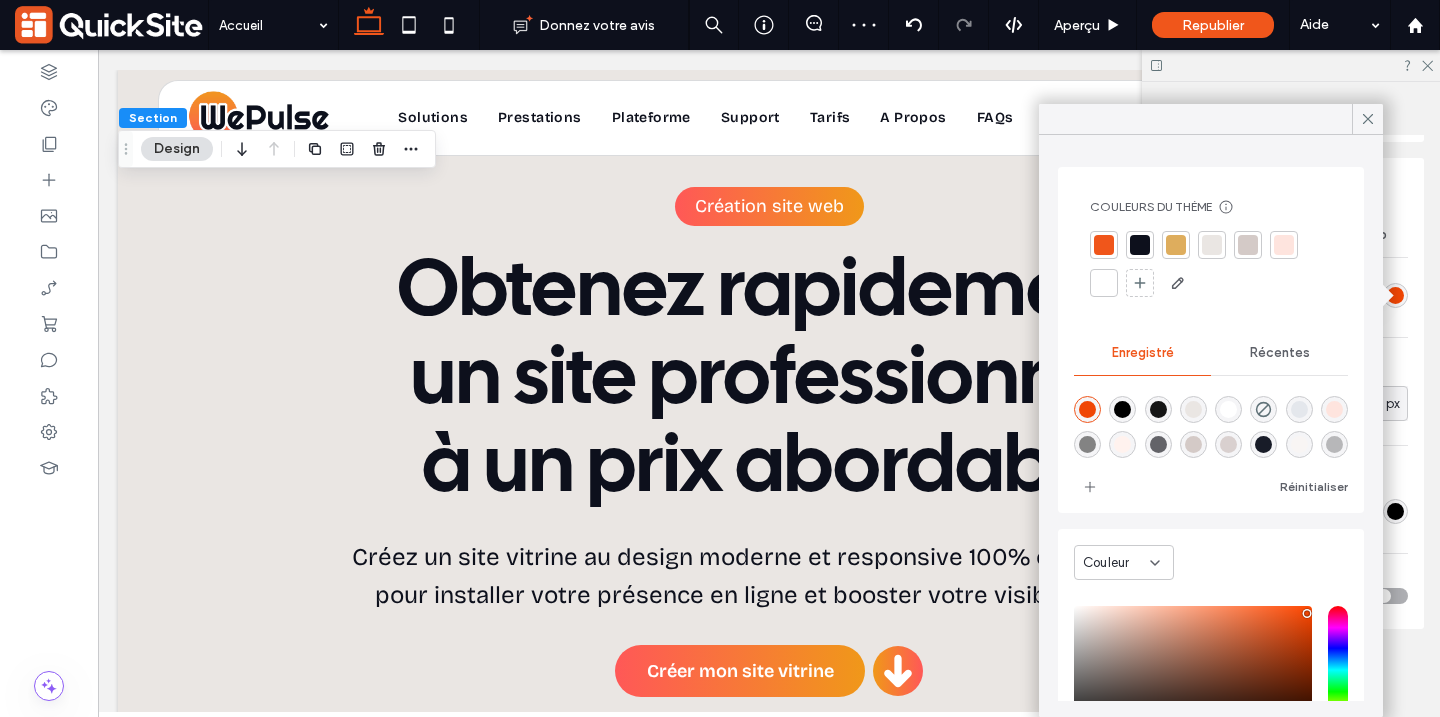 click at bounding box center (1140, 245) 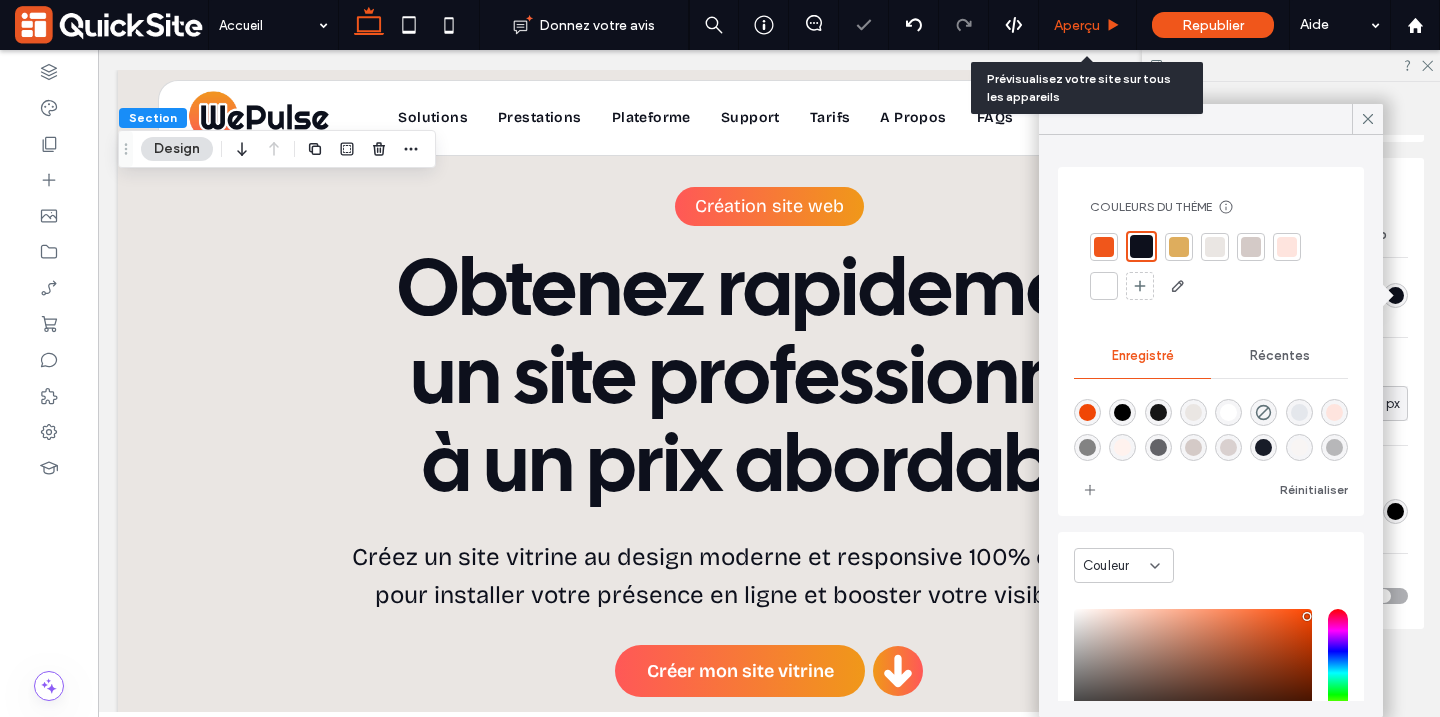 click on "Aperçu" at bounding box center (1077, 25) 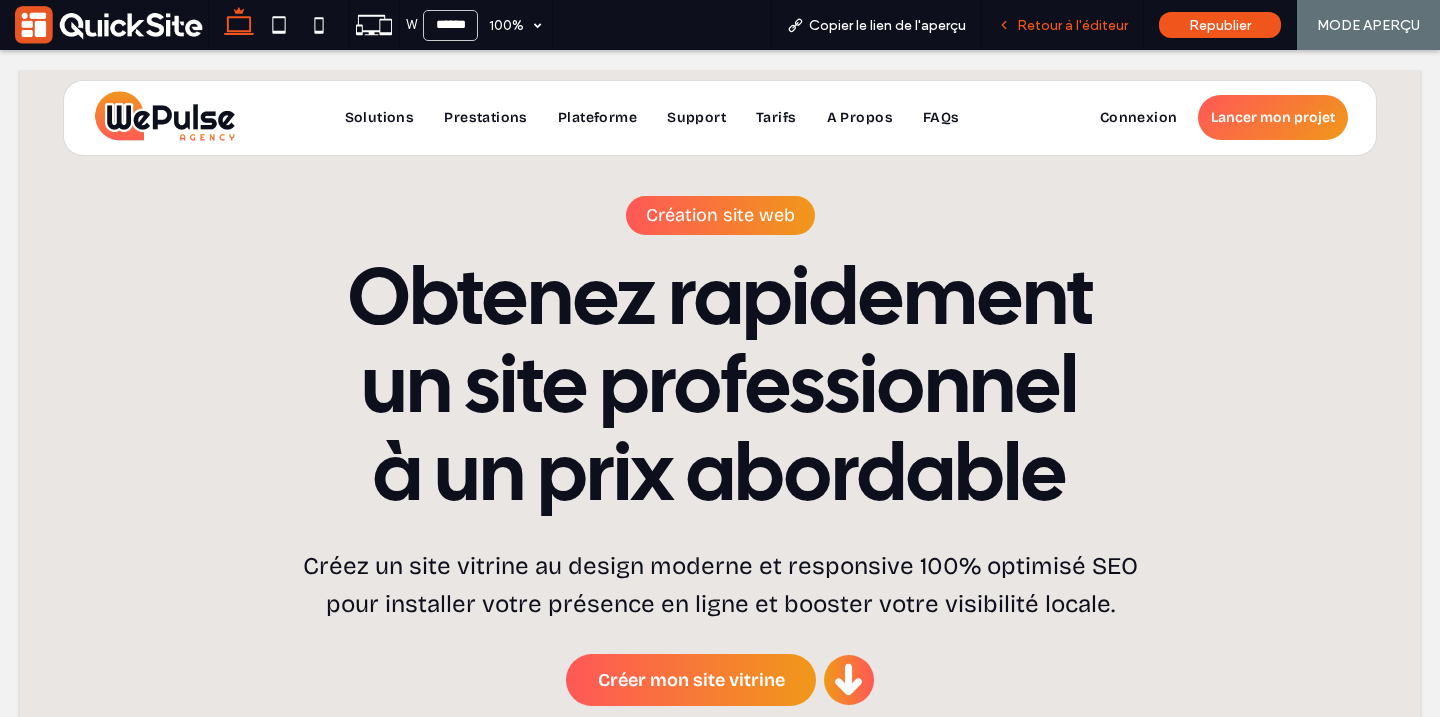 click on "Retour à l'éditeur" at bounding box center [1072, 25] 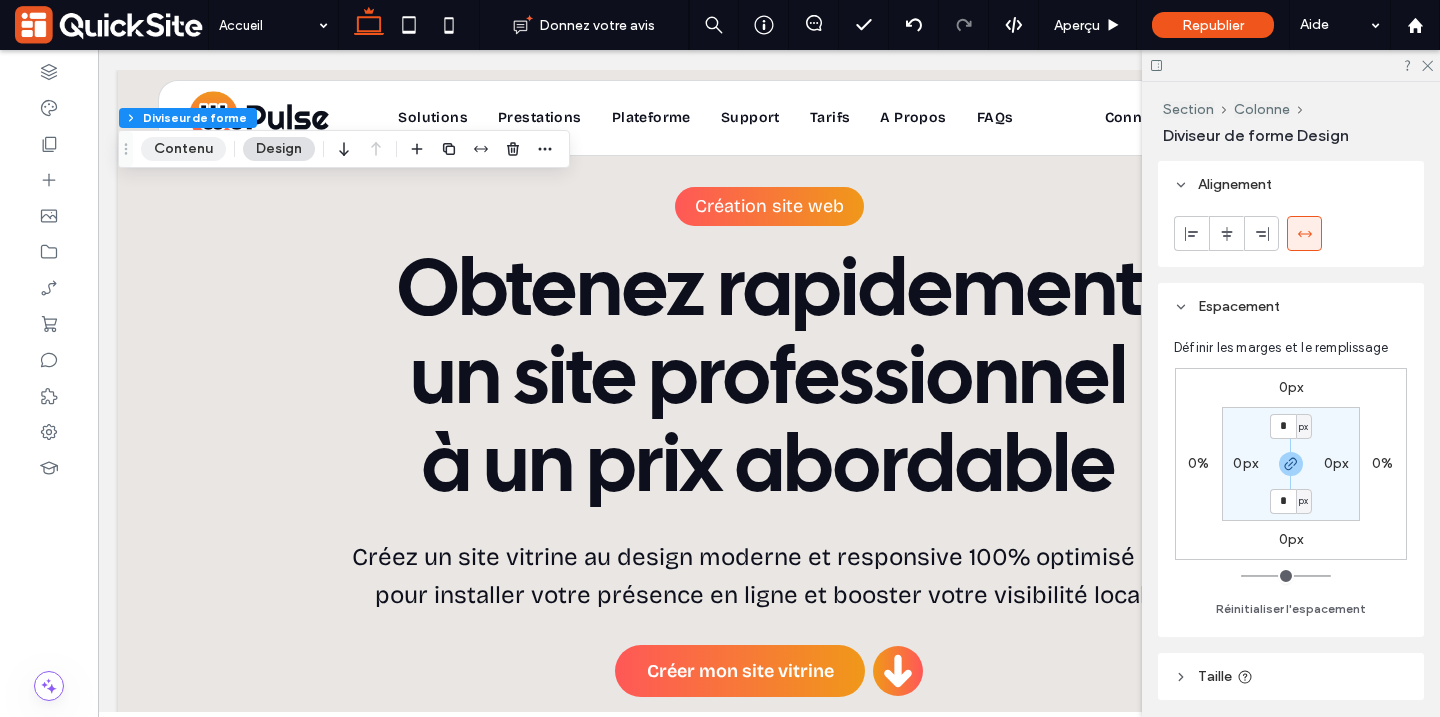 click on "Contenu" at bounding box center (183, 149) 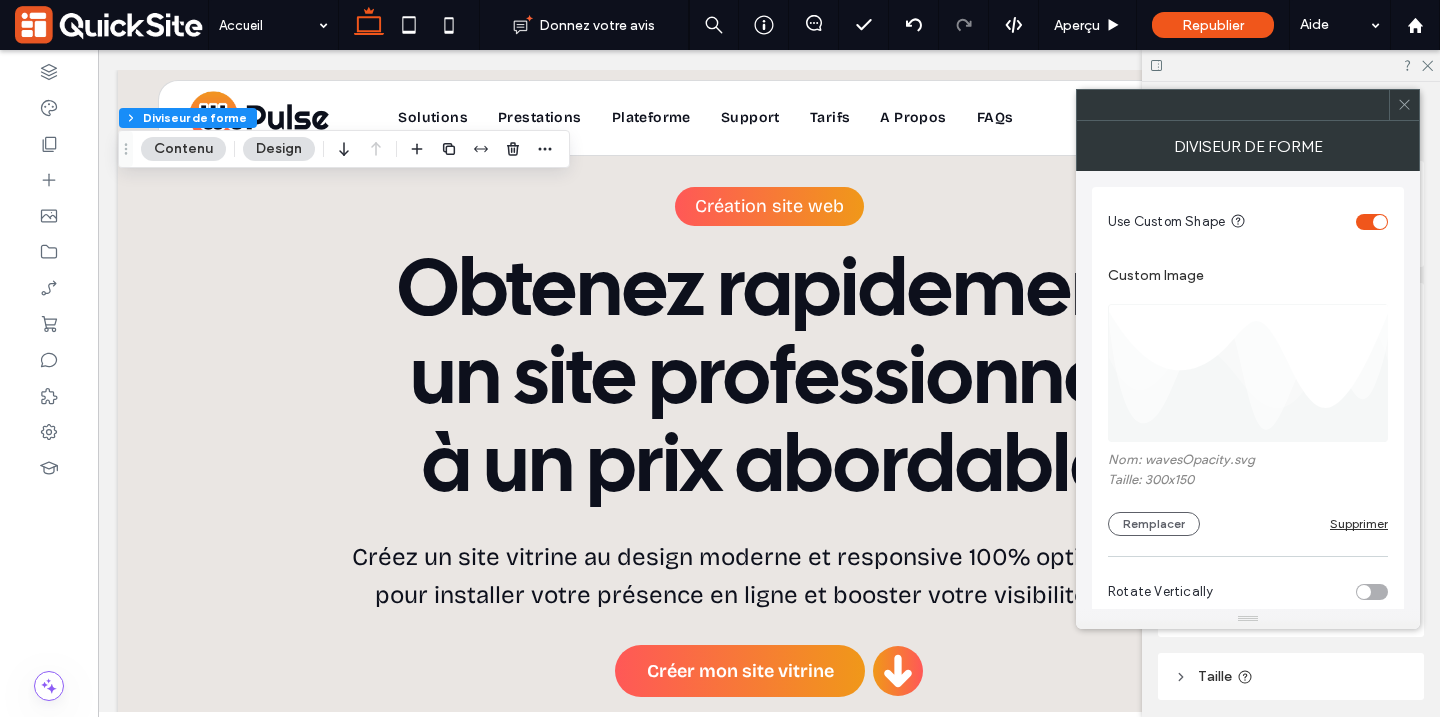 scroll, scrollTop: 153, scrollLeft: 0, axis: vertical 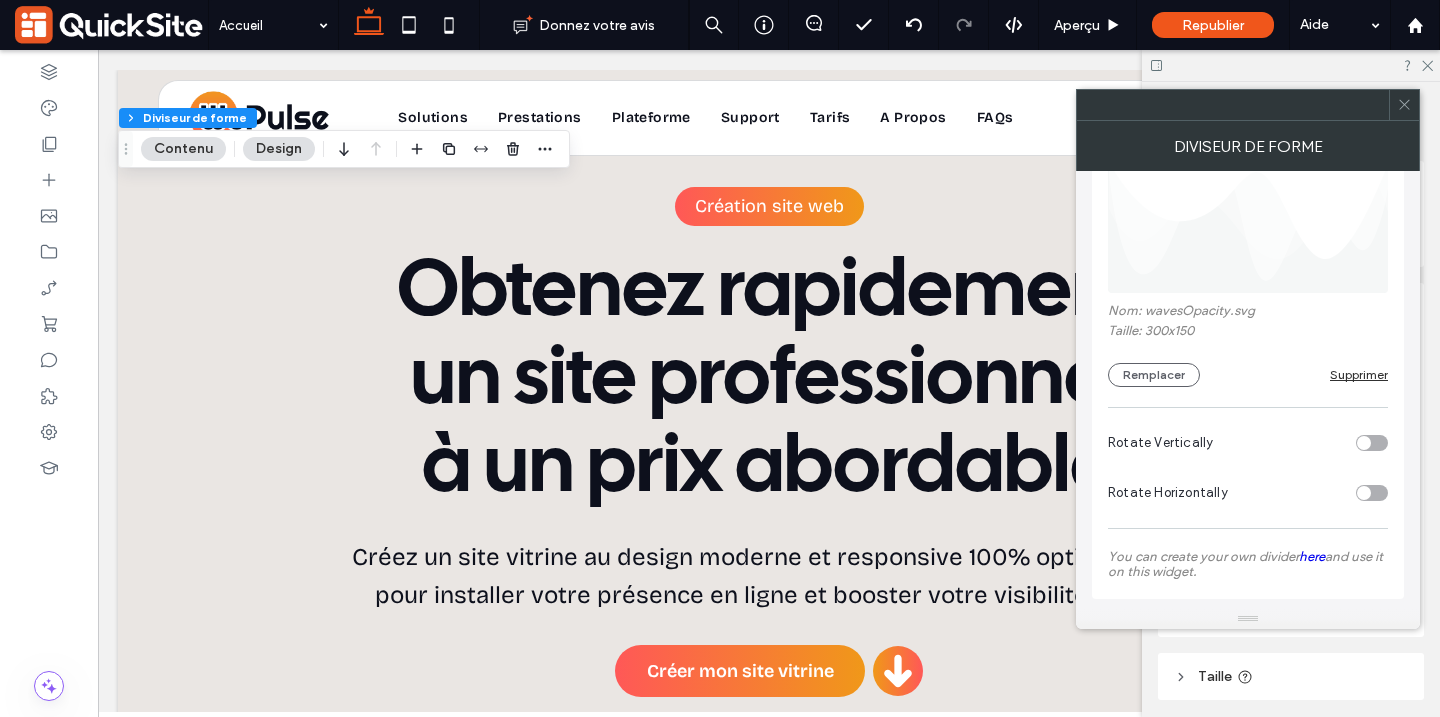 click on "You can create your own divider  here  and use it on this widget." at bounding box center (1248, 564) 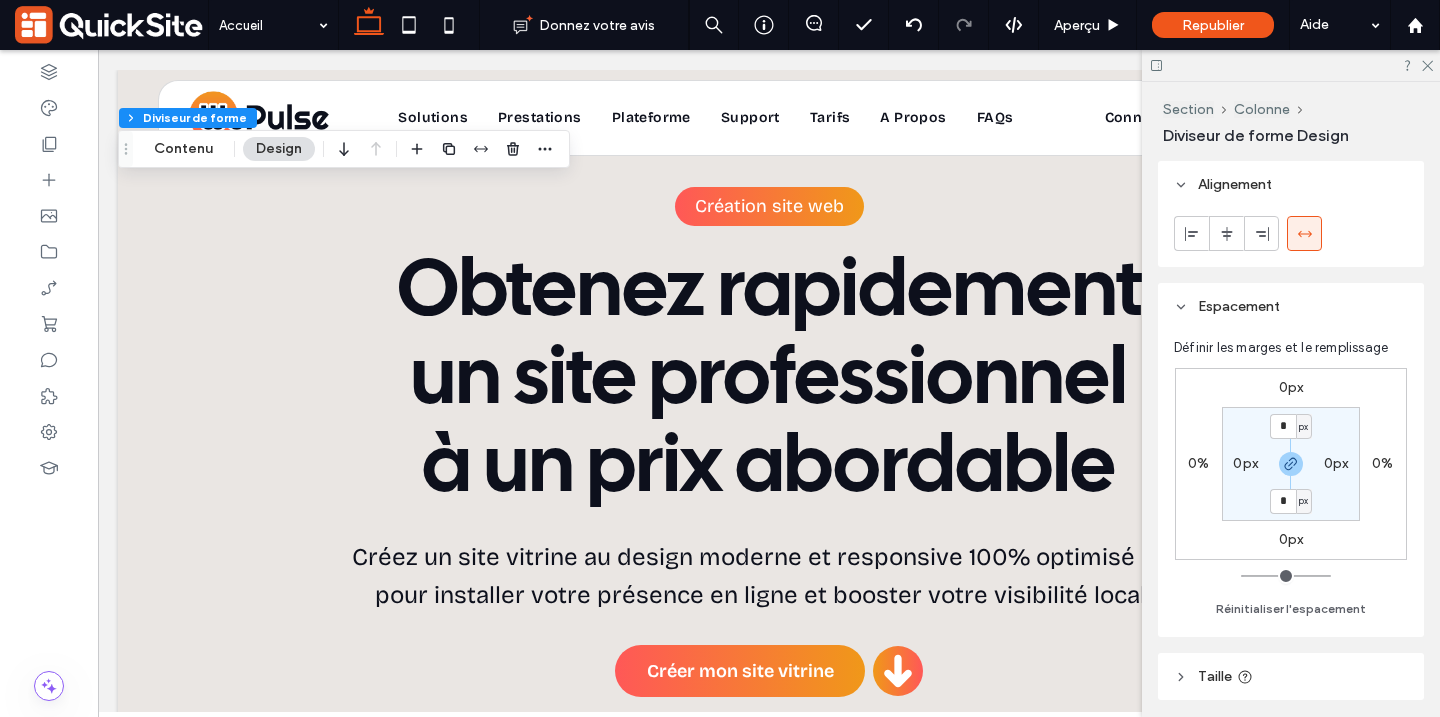 click on "Section Colonne" at bounding box center [1293, 109] 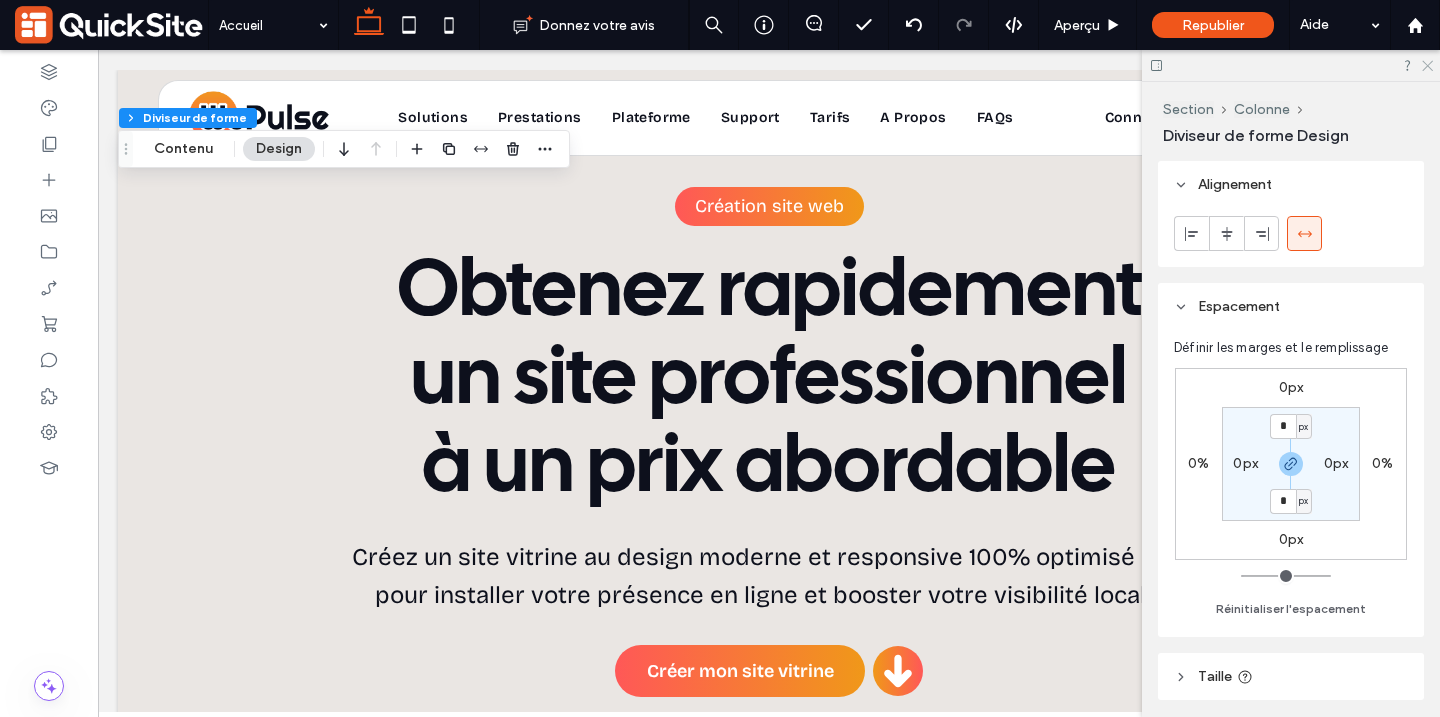 click 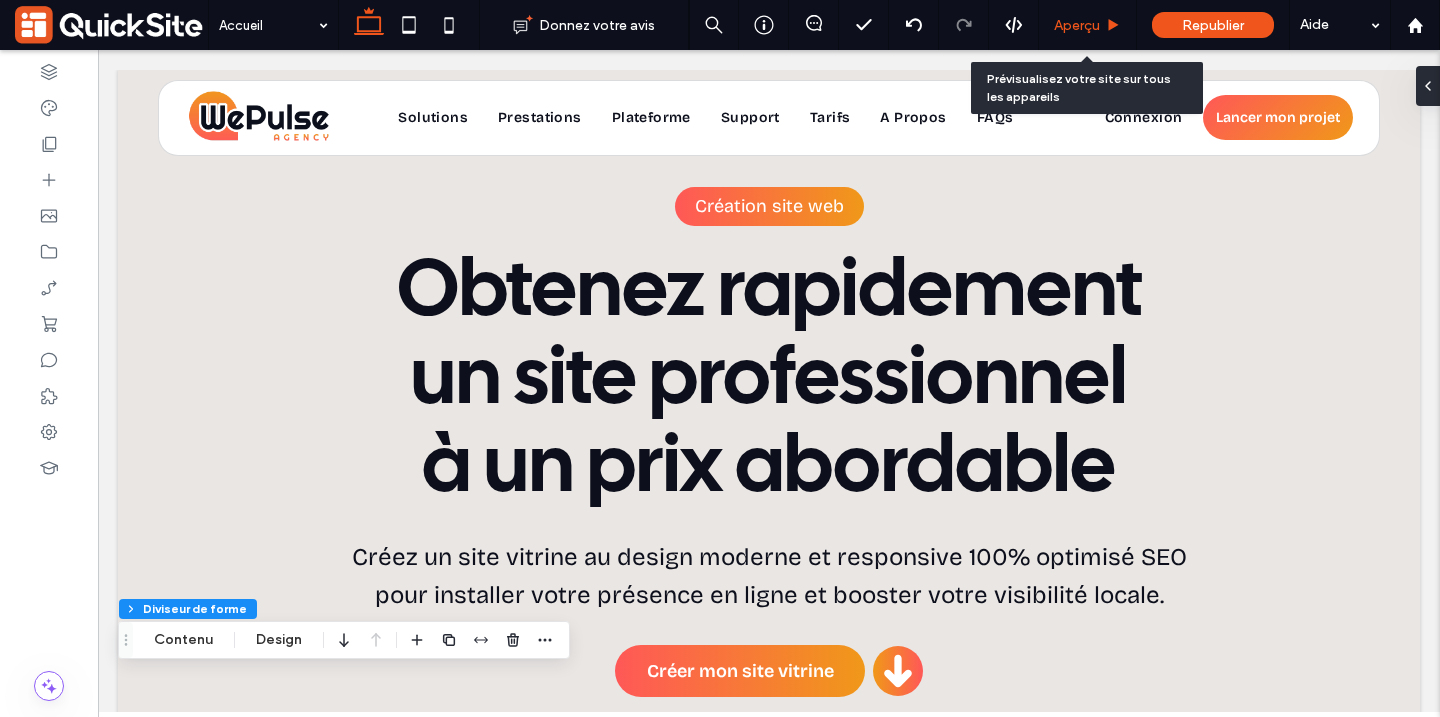 click on "Aperçu" at bounding box center (1077, 25) 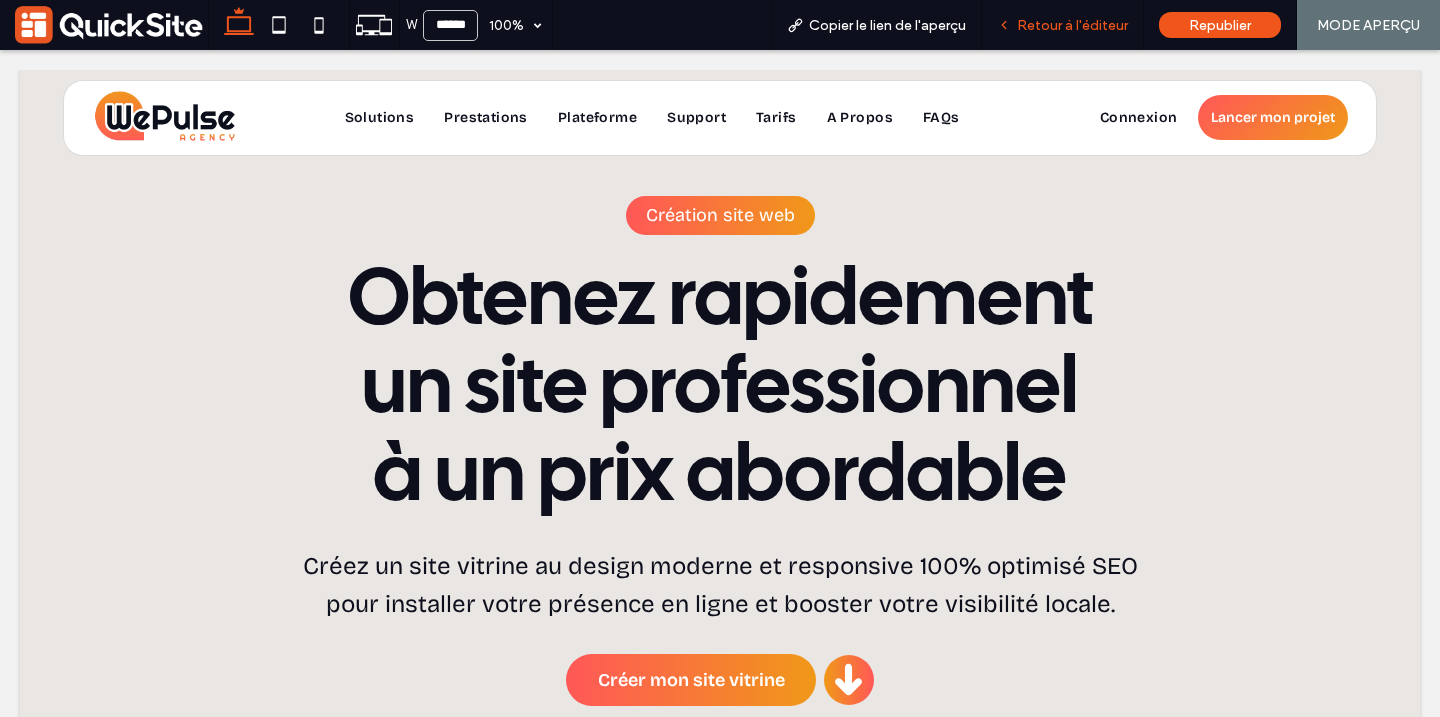 click on "Retour à l'éditeur" at bounding box center [1072, 25] 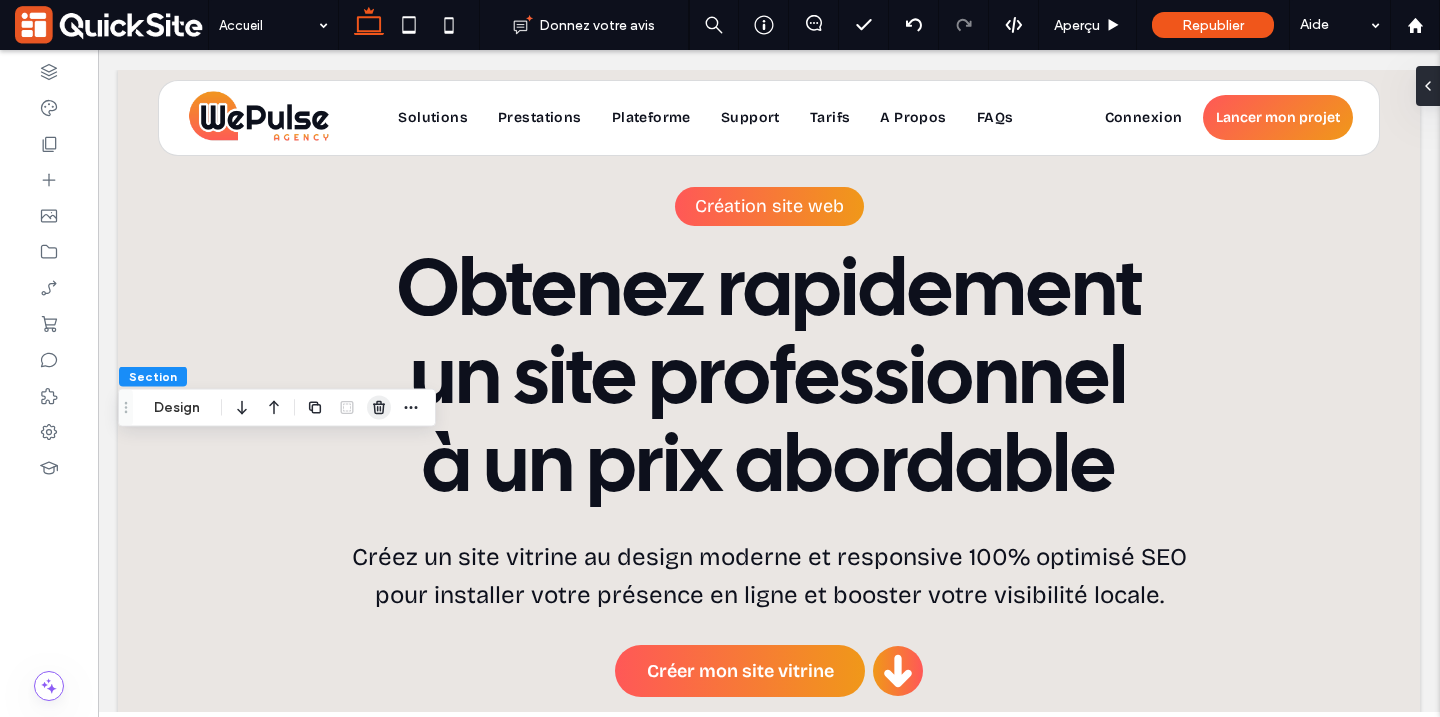 click at bounding box center (379, 408) 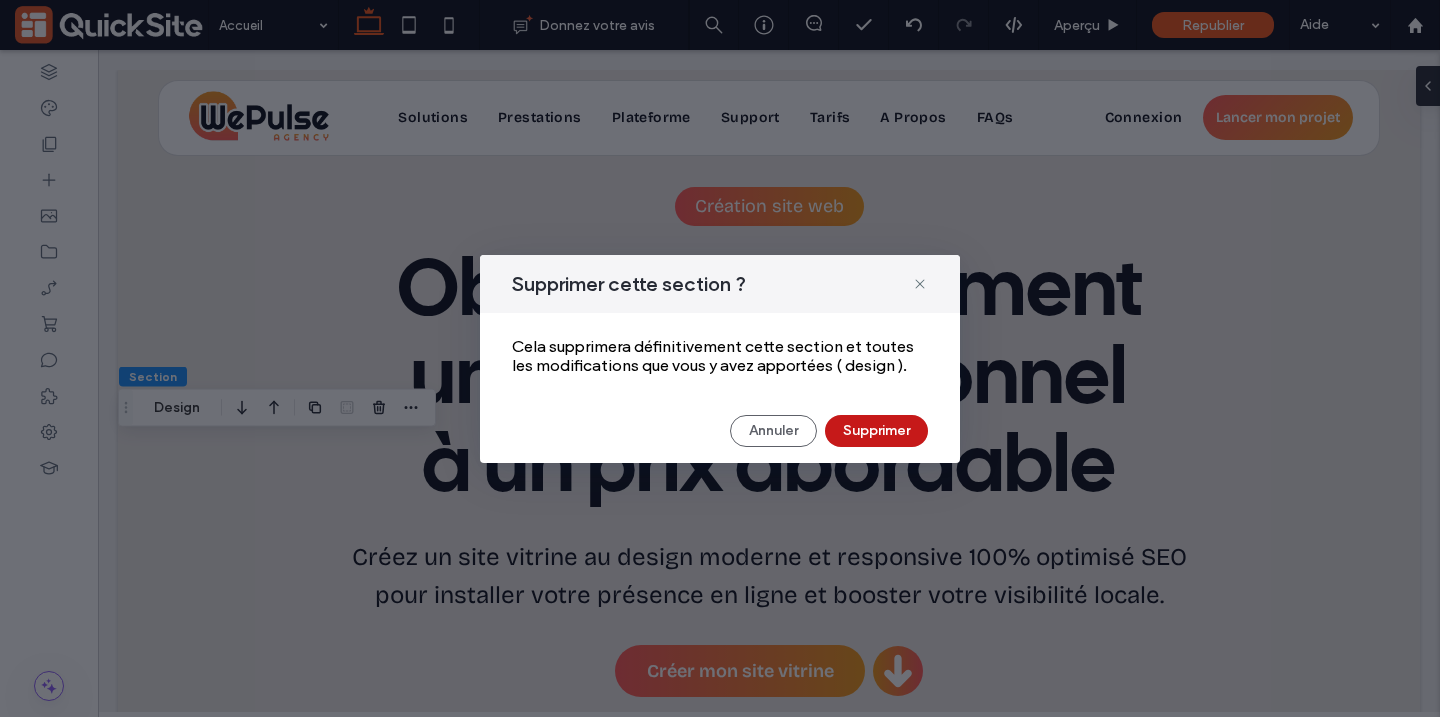 click on "Supprimer" at bounding box center (876, 431) 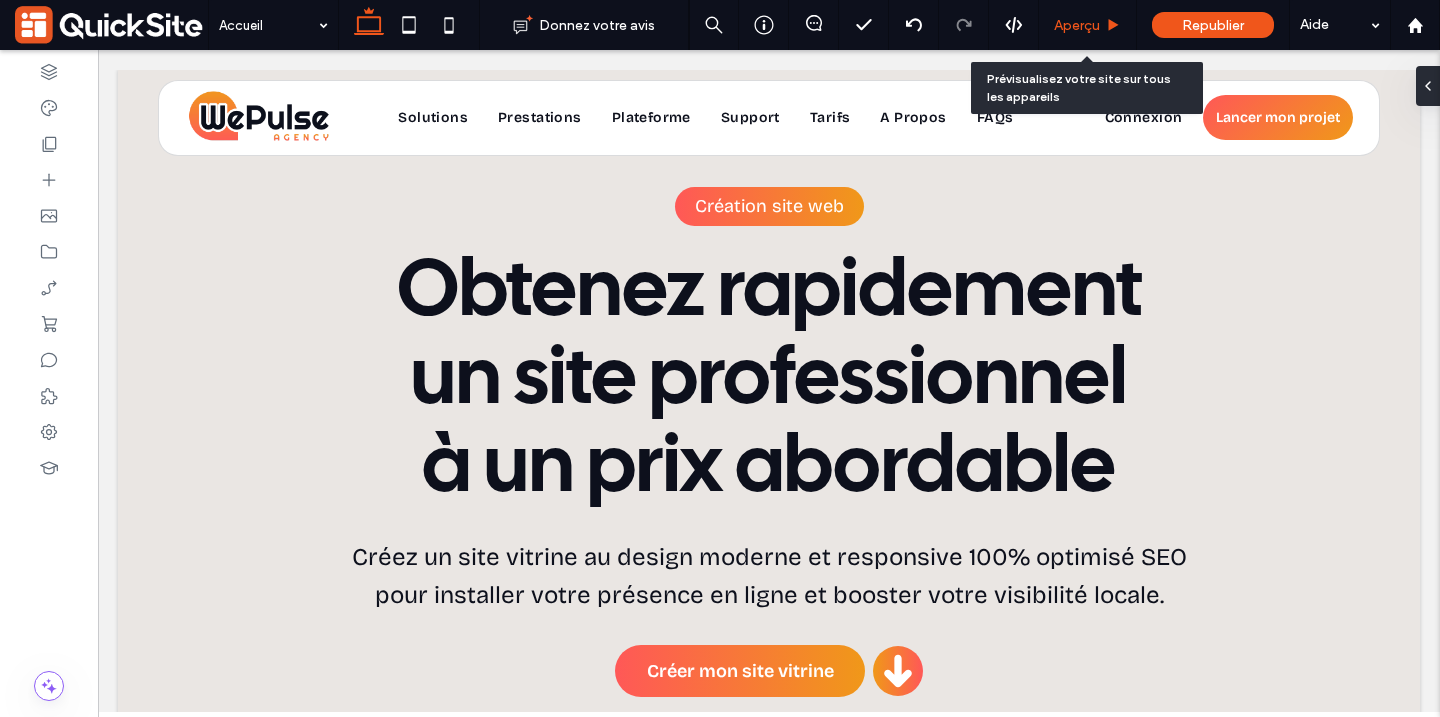 click on "Aperçu" at bounding box center (1077, 25) 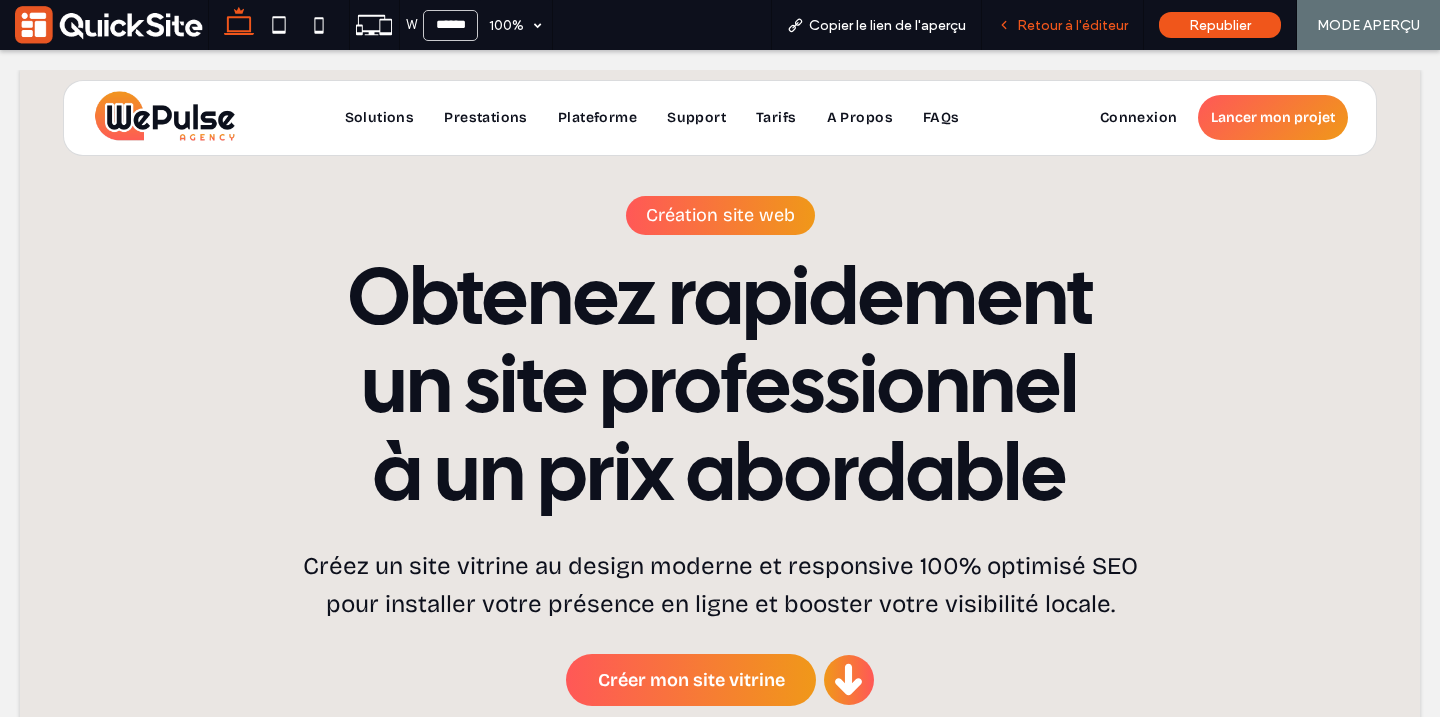 click on "Retour à l'éditeur" at bounding box center (1072, 25) 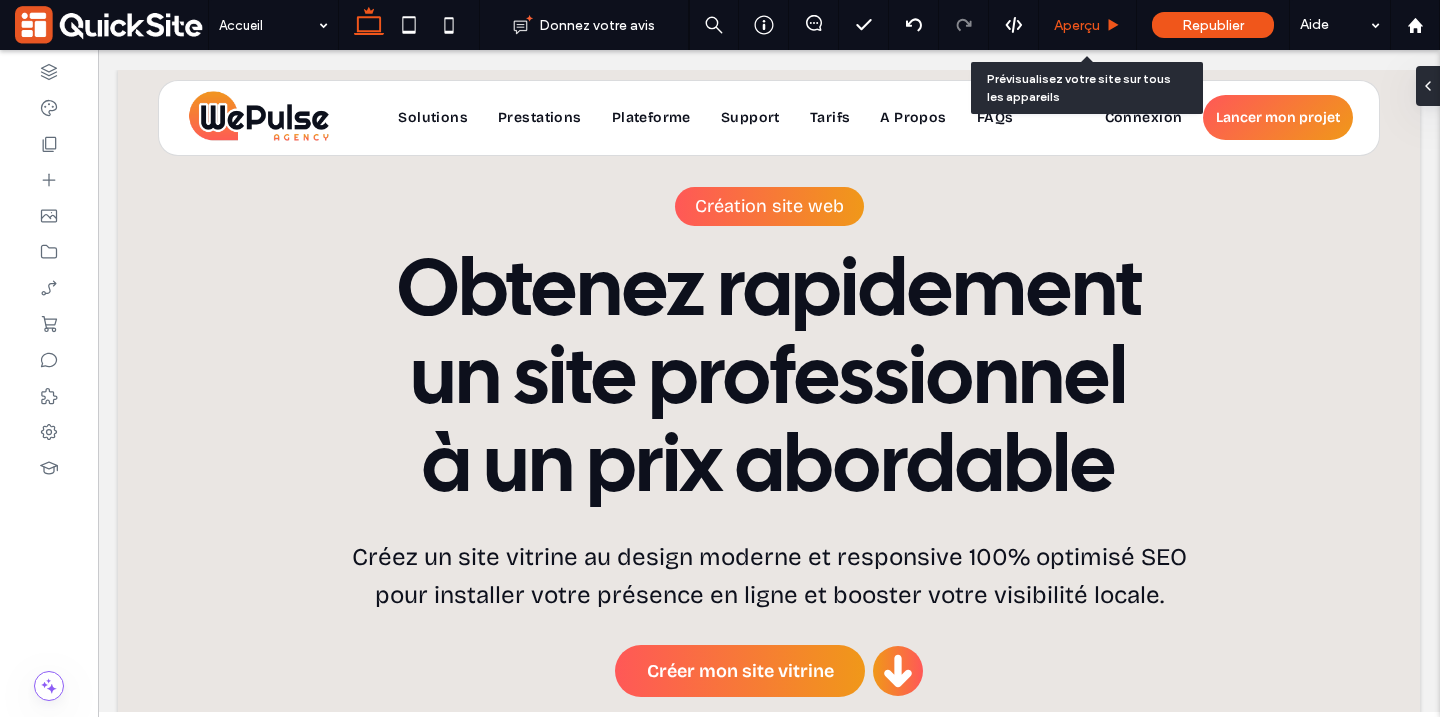 click on "Aperçu" at bounding box center (1077, 25) 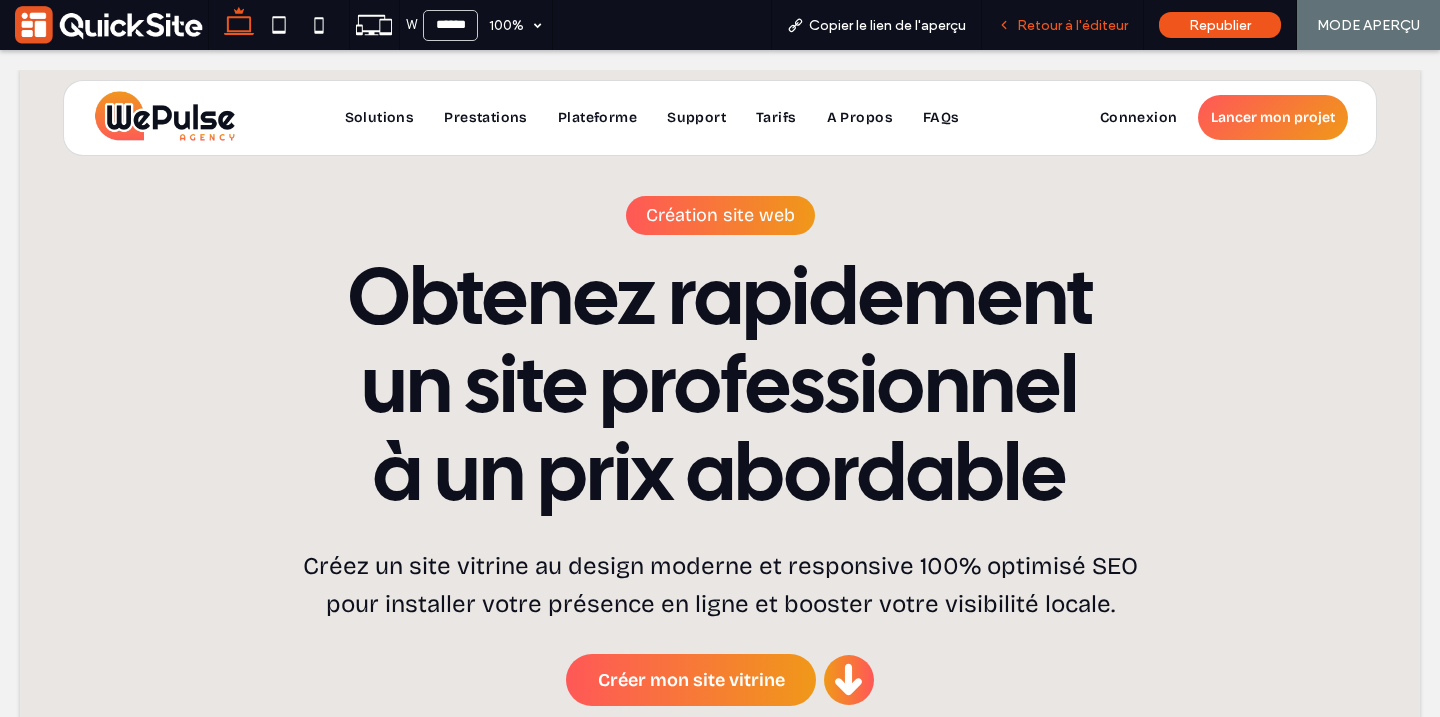 click on "Retour à l'éditeur" at bounding box center (1072, 25) 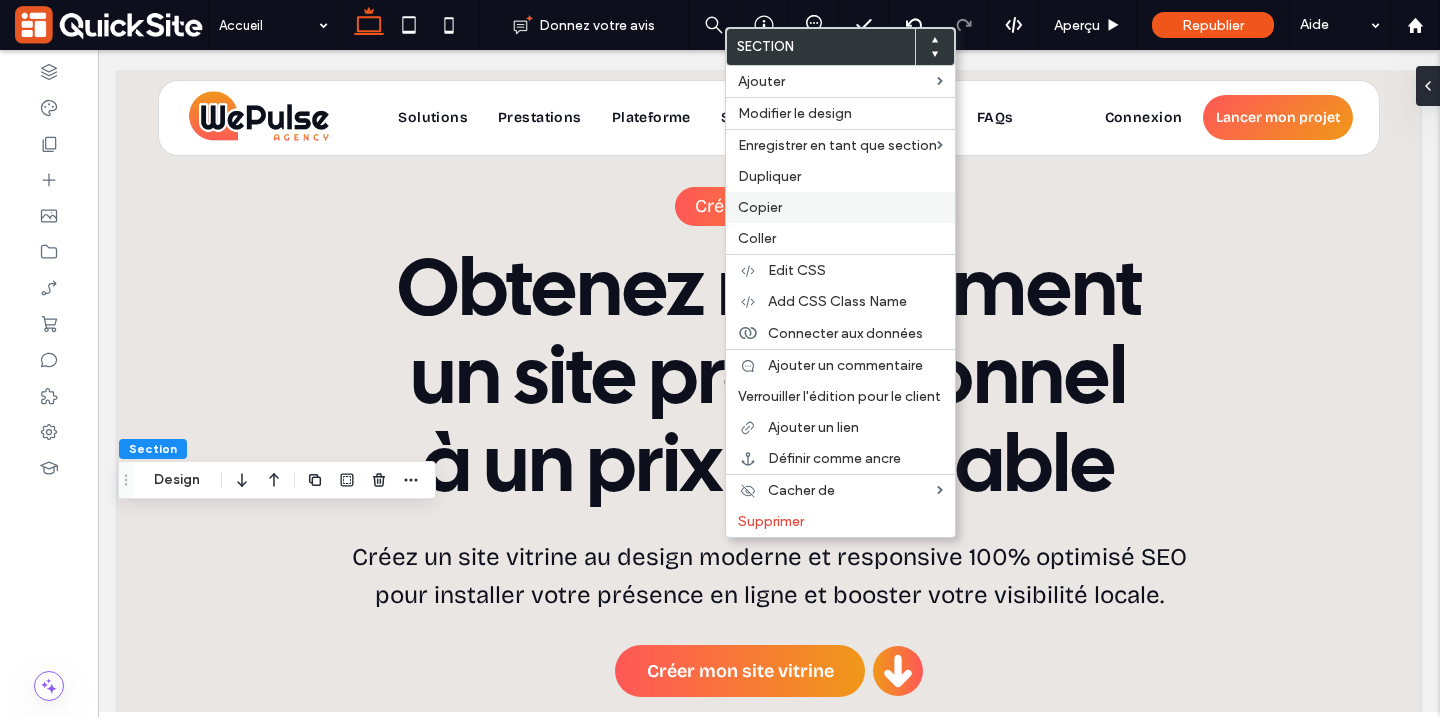 click on "Copier" at bounding box center (840, 207) 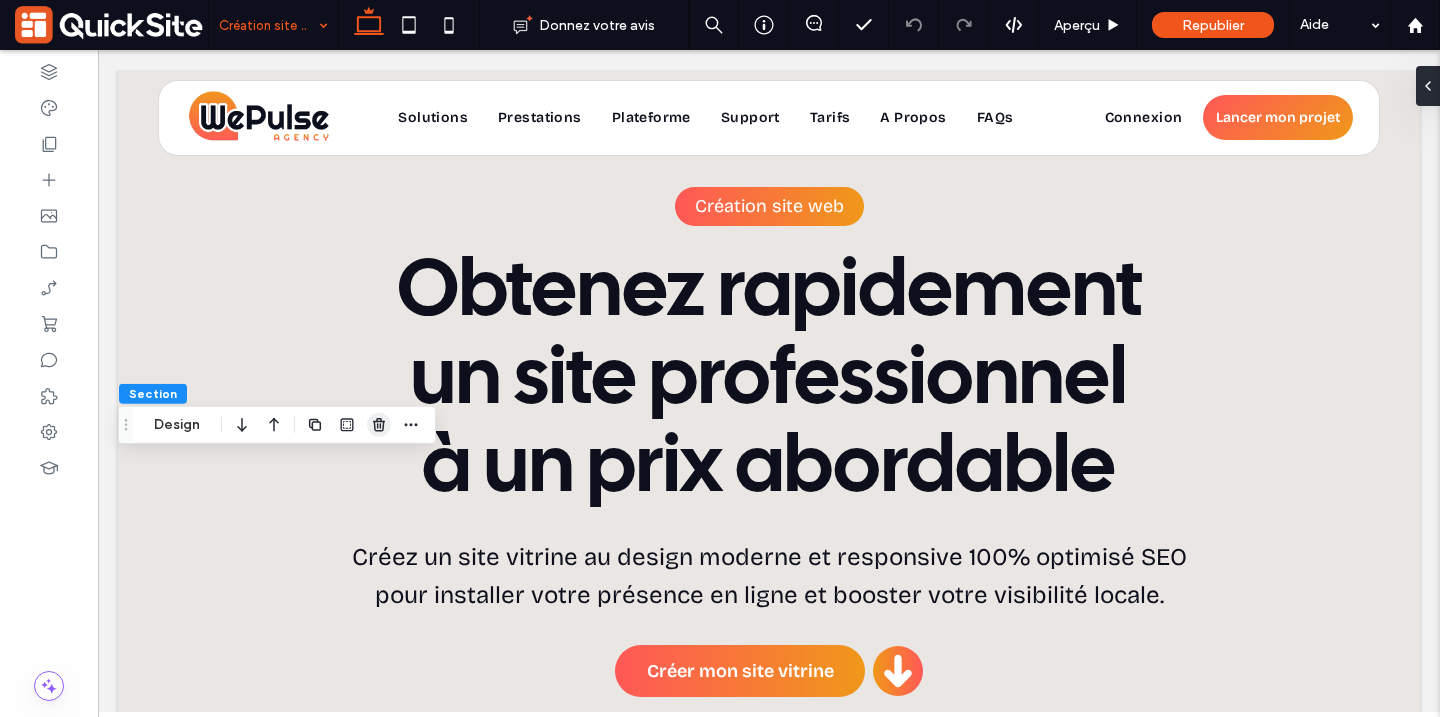 click 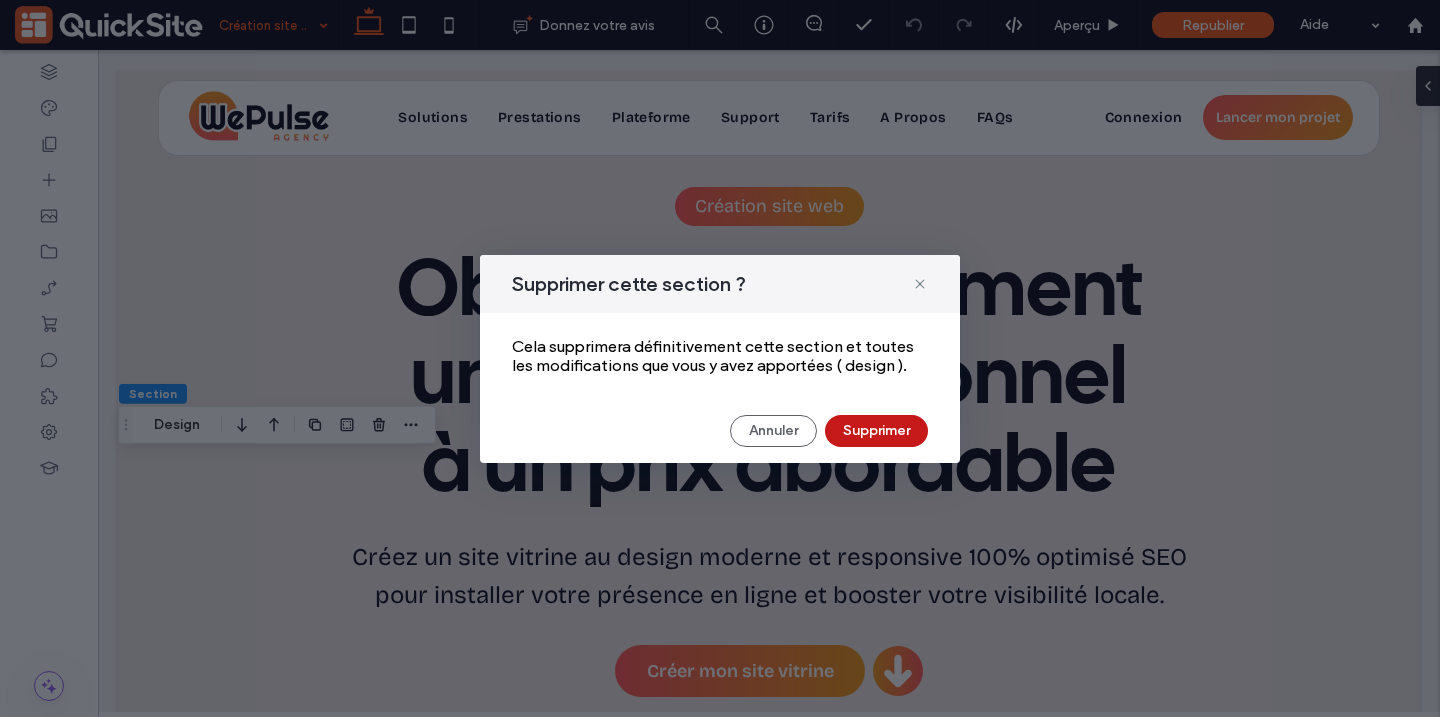 click on "Supprimer" at bounding box center [876, 431] 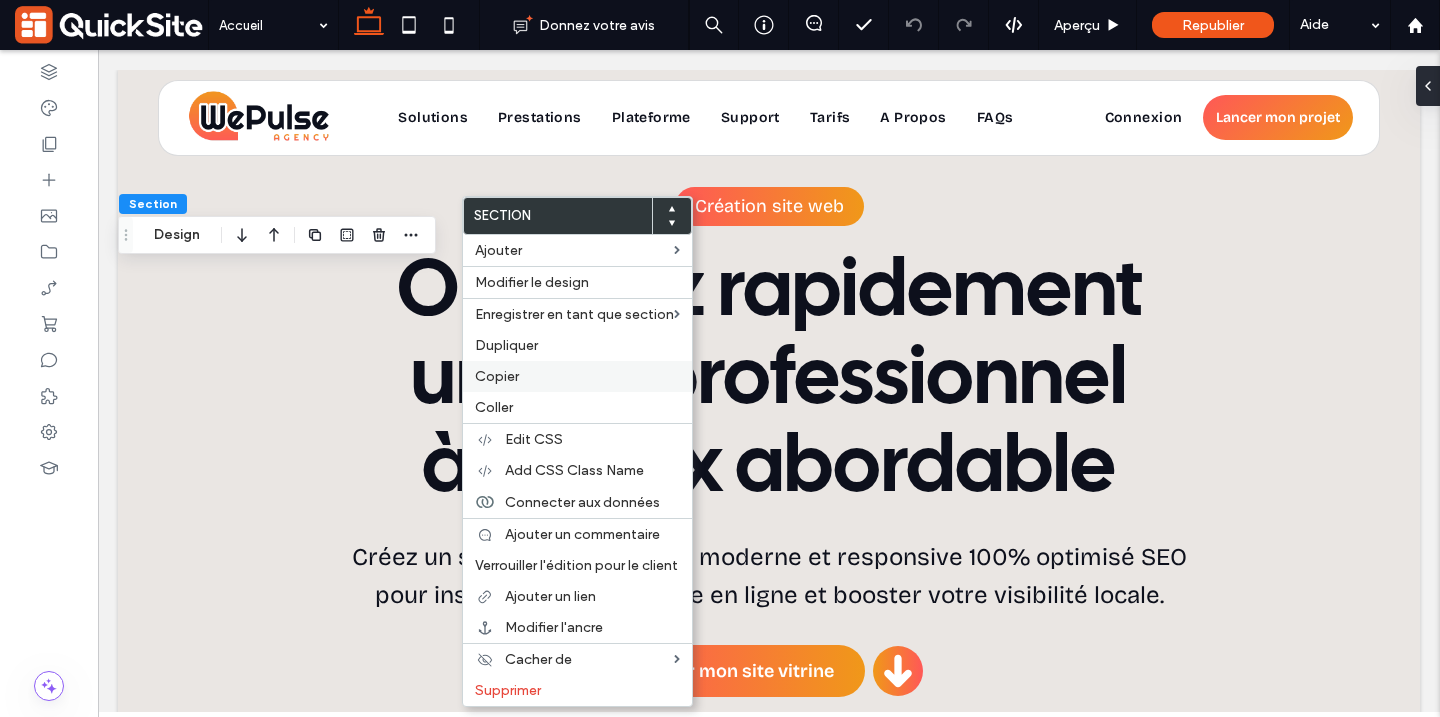 click on "Copier" at bounding box center [497, 376] 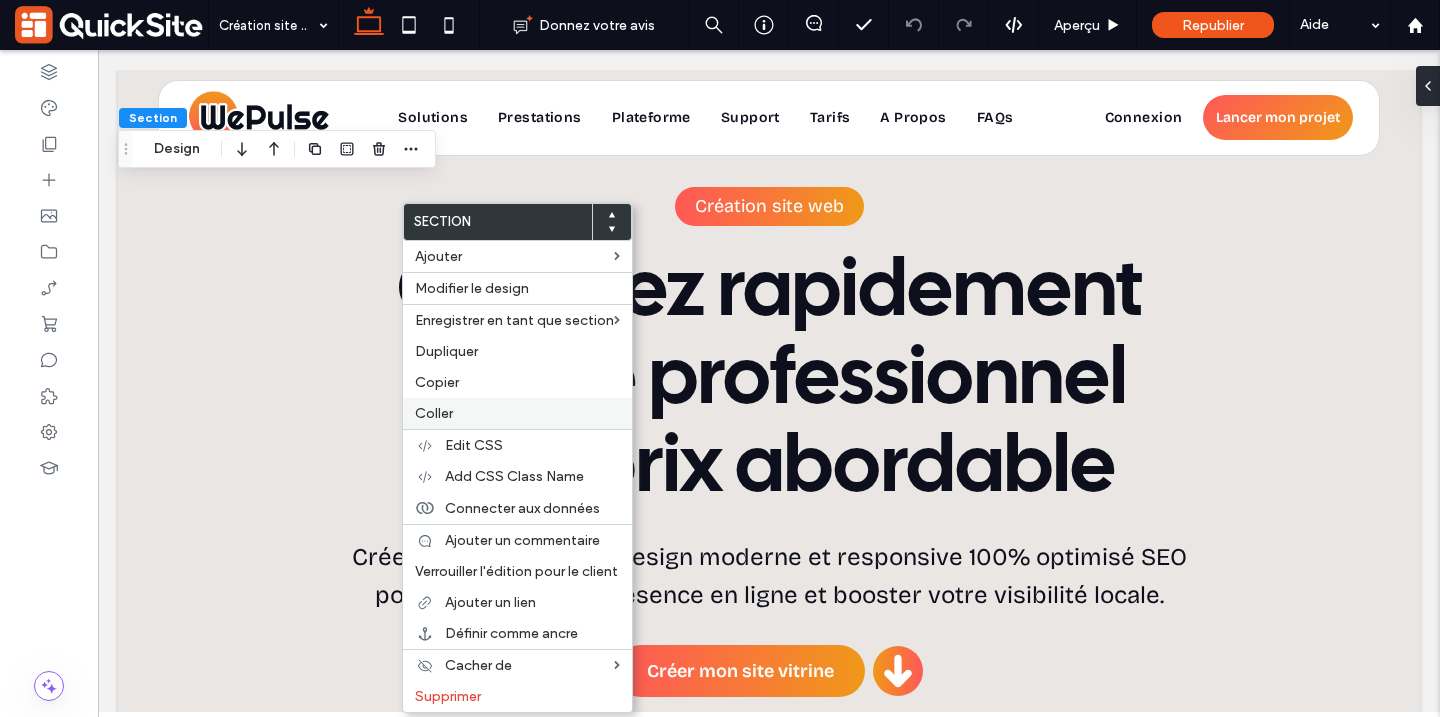 click on "Coller" at bounding box center [434, 413] 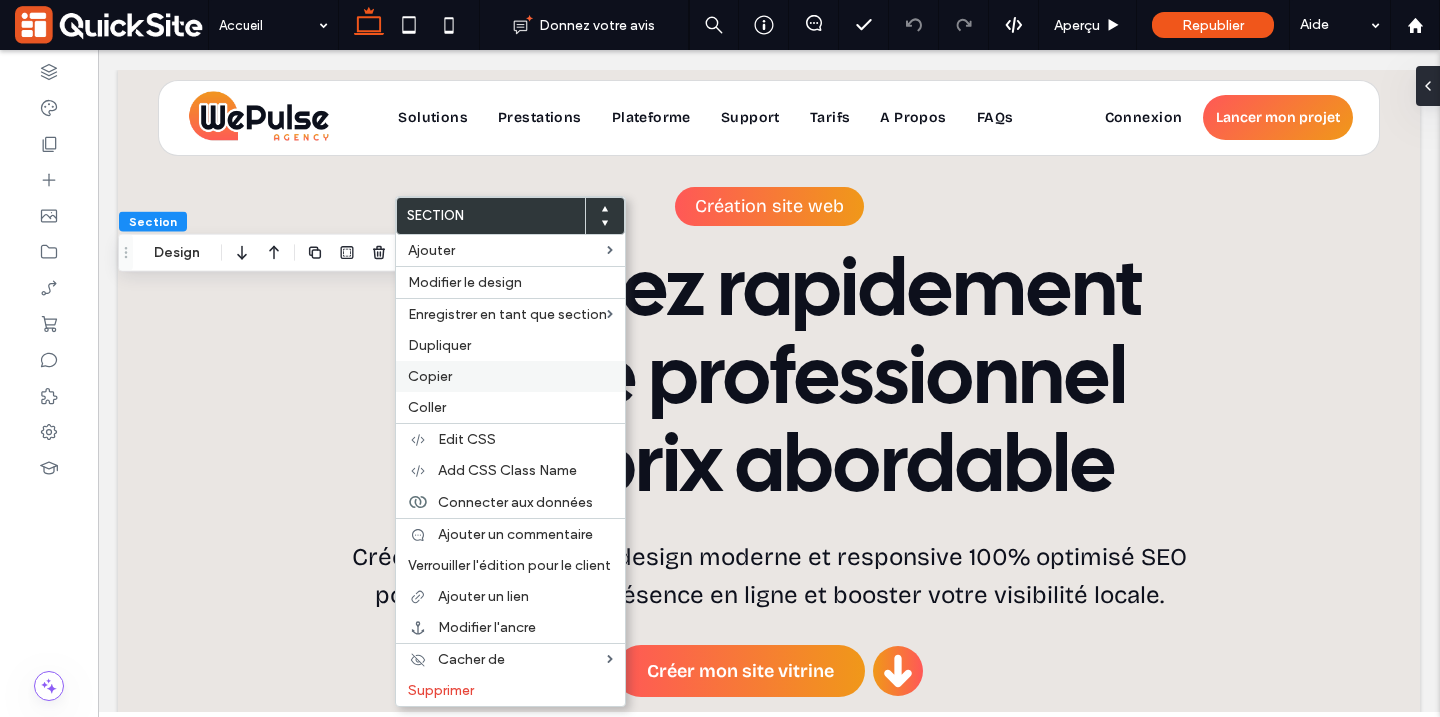 click on "Copier" at bounding box center (430, 376) 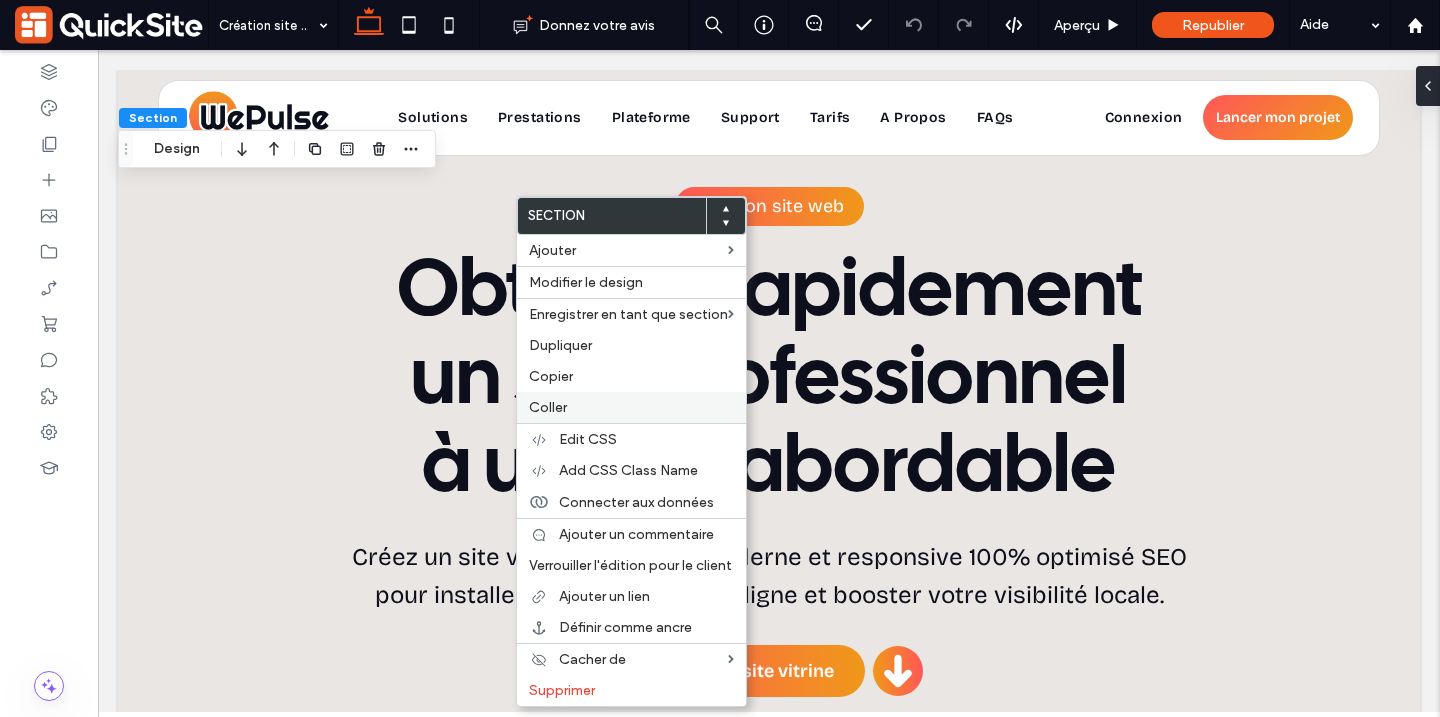 click on "Coller" at bounding box center (548, 407) 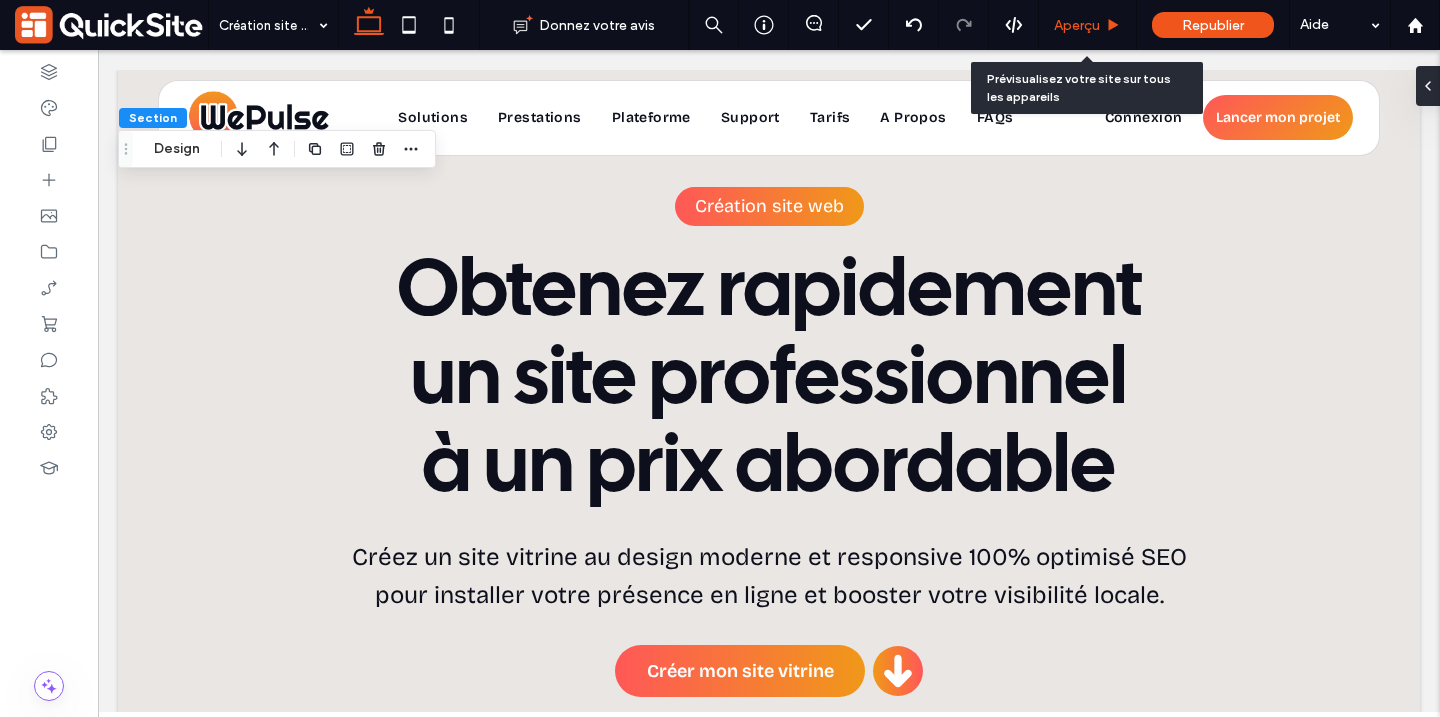 click on "Aperçu" at bounding box center [1077, 25] 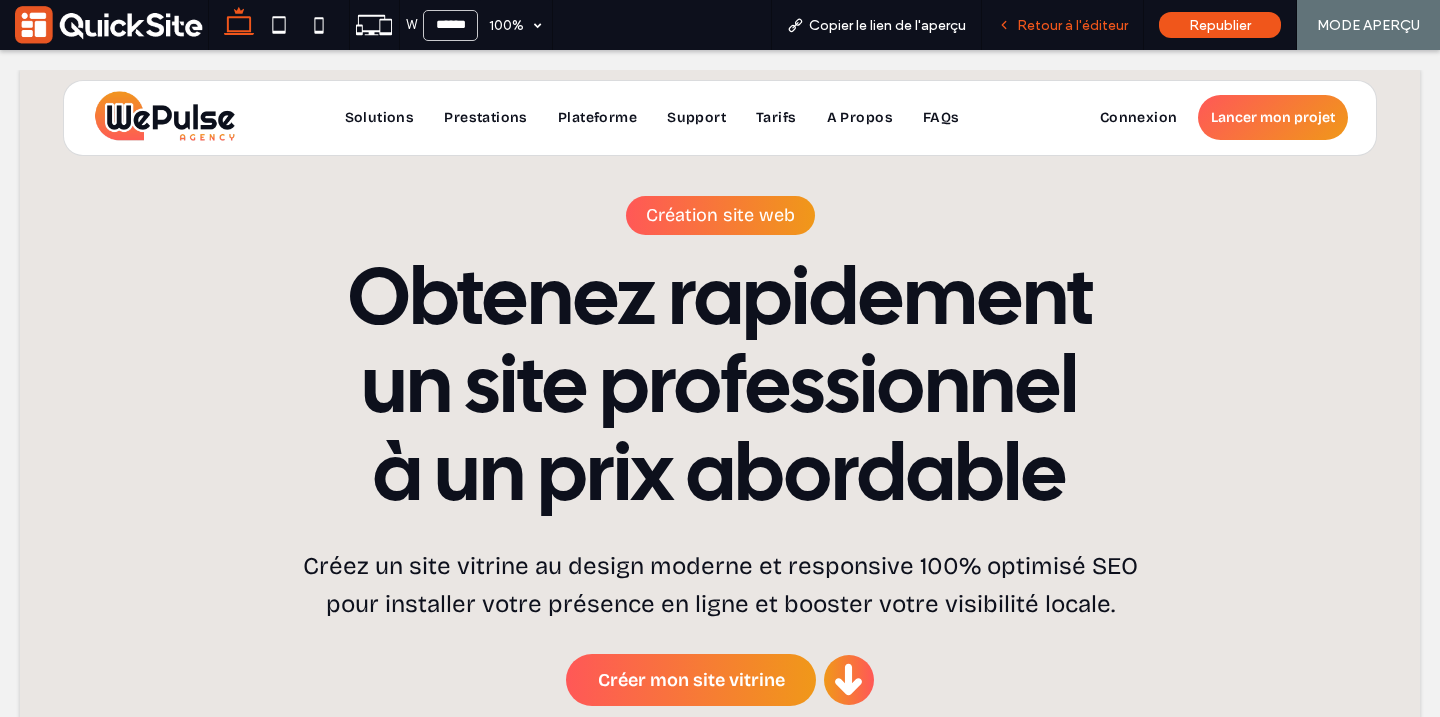 click on "Retour à l'éditeur" at bounding box center [1063, 25] 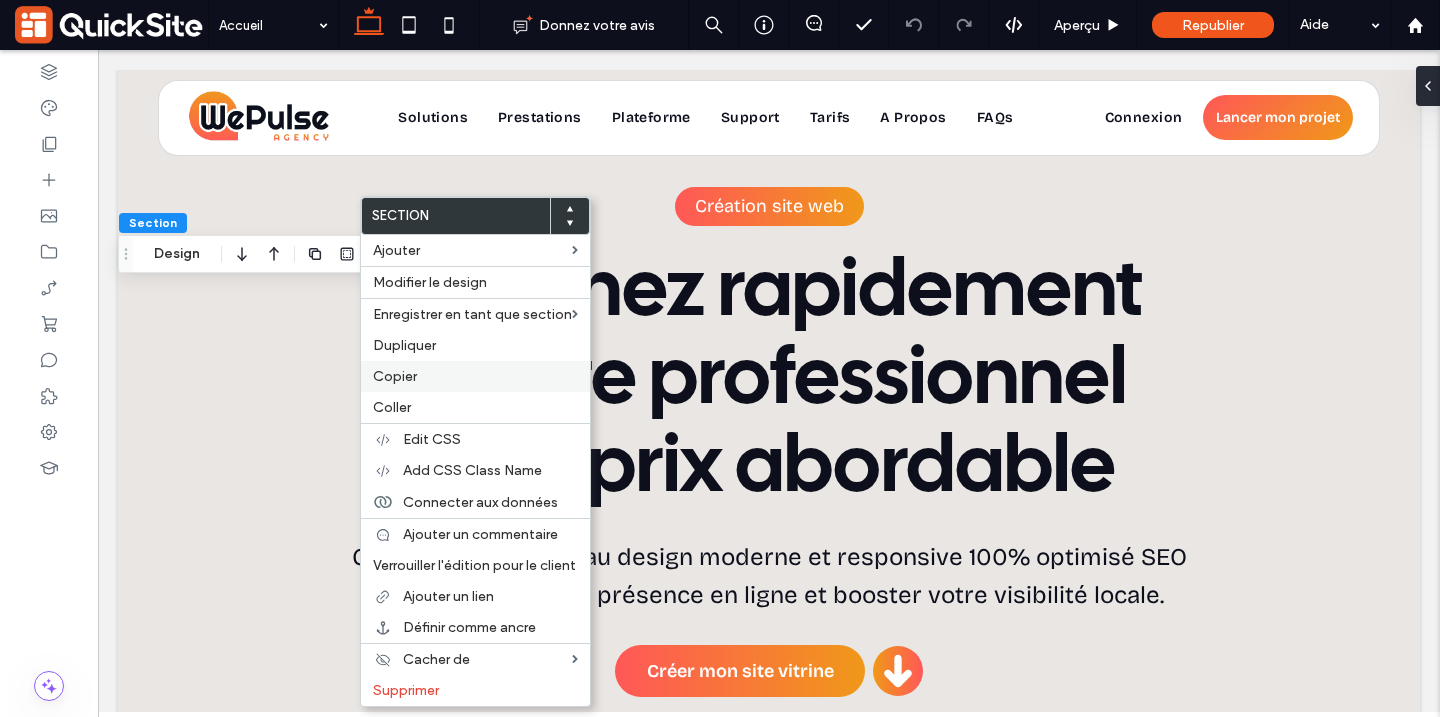 click on "Copier" at bounding box center (395, 376) 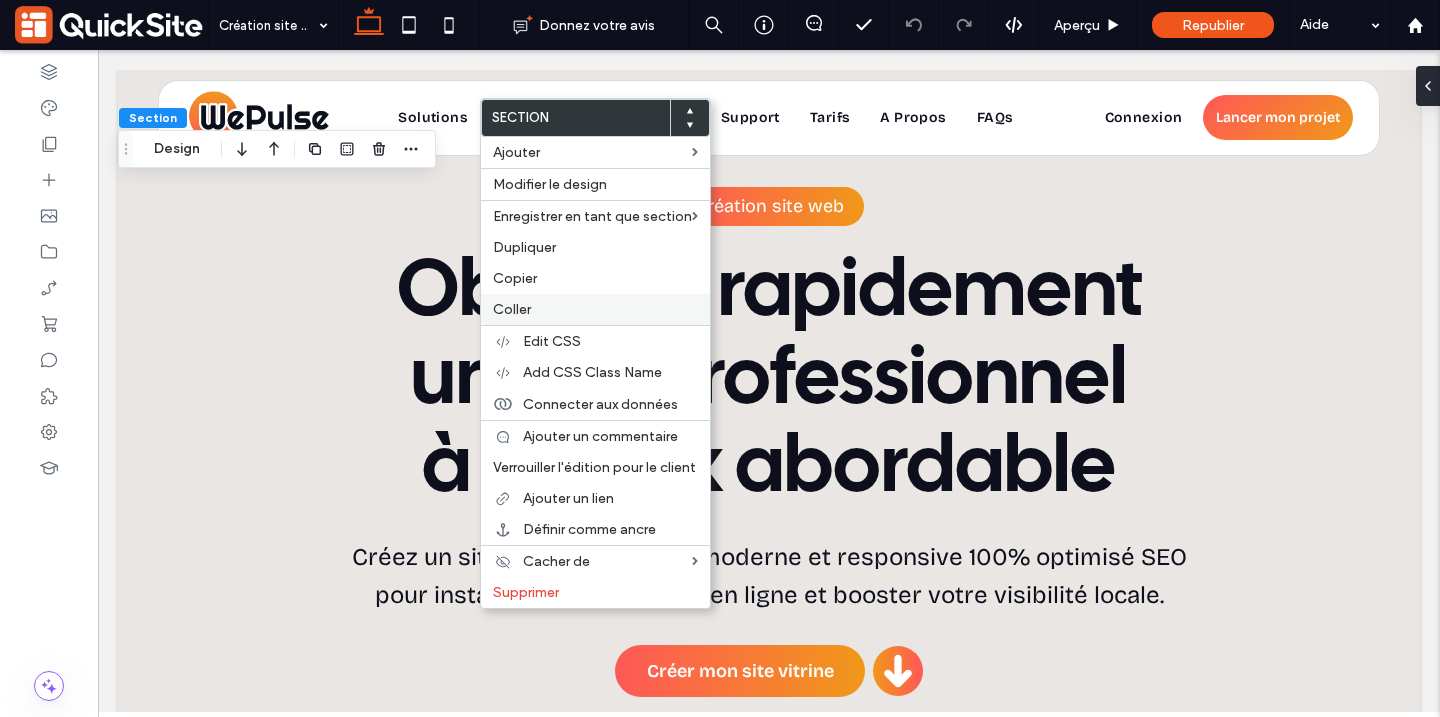 click on "Coller" at bounding box center [512, 309] 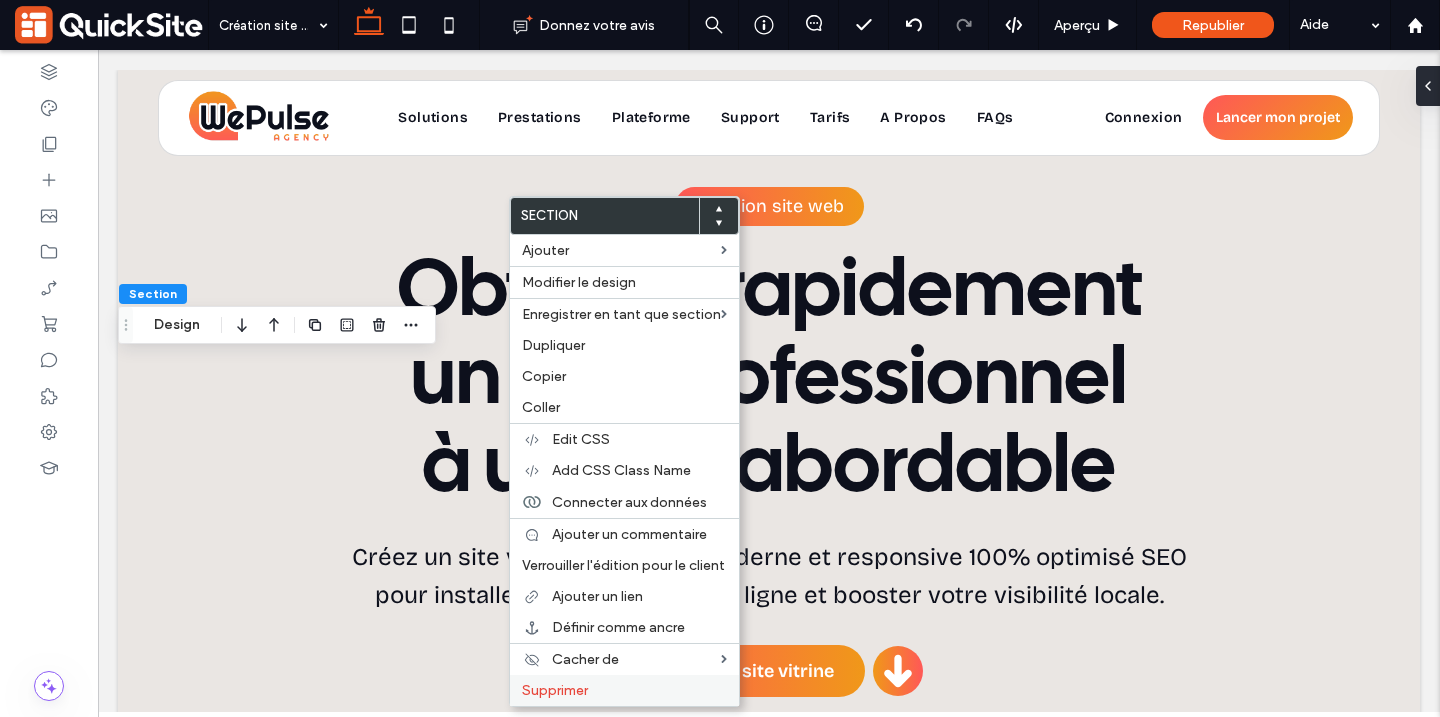 click on "Supprimer" at bounding box center (555, 690) 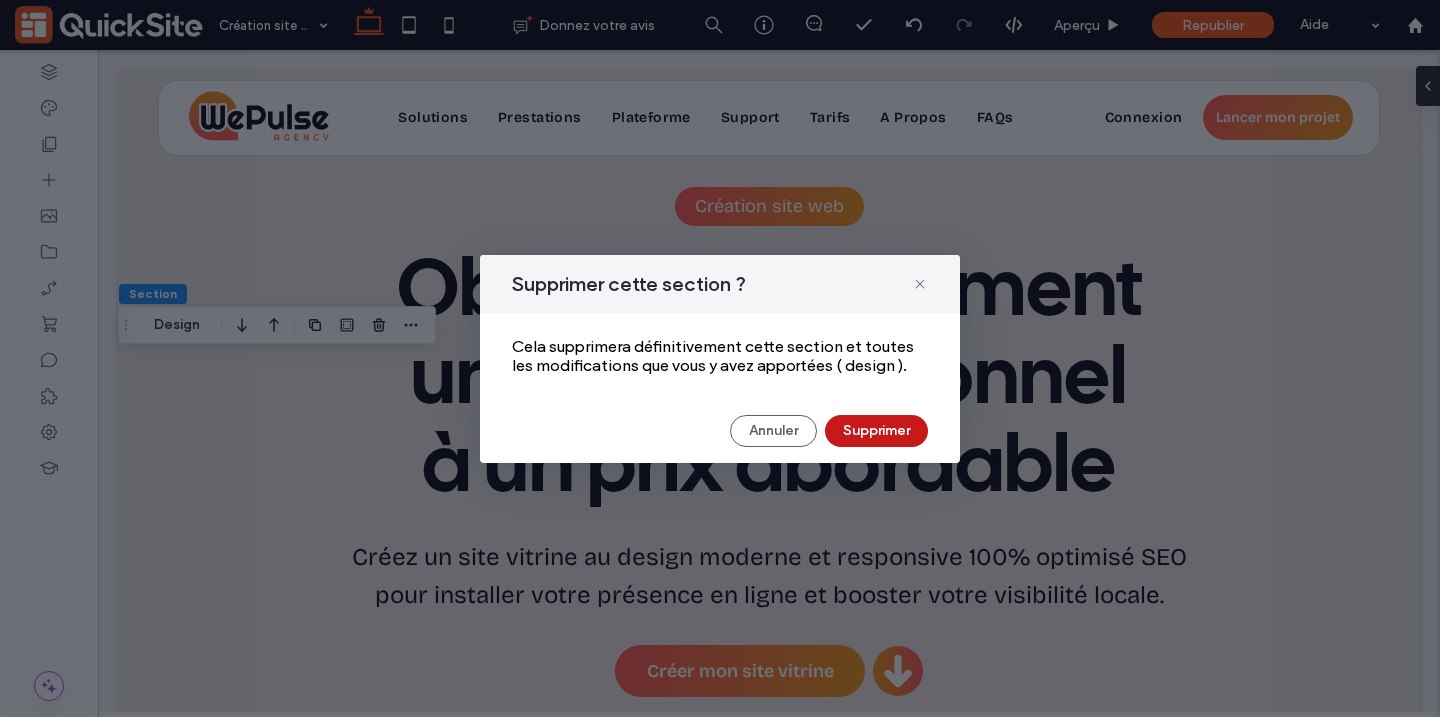 click on "Supprimer" at bounding box center (876, 431) 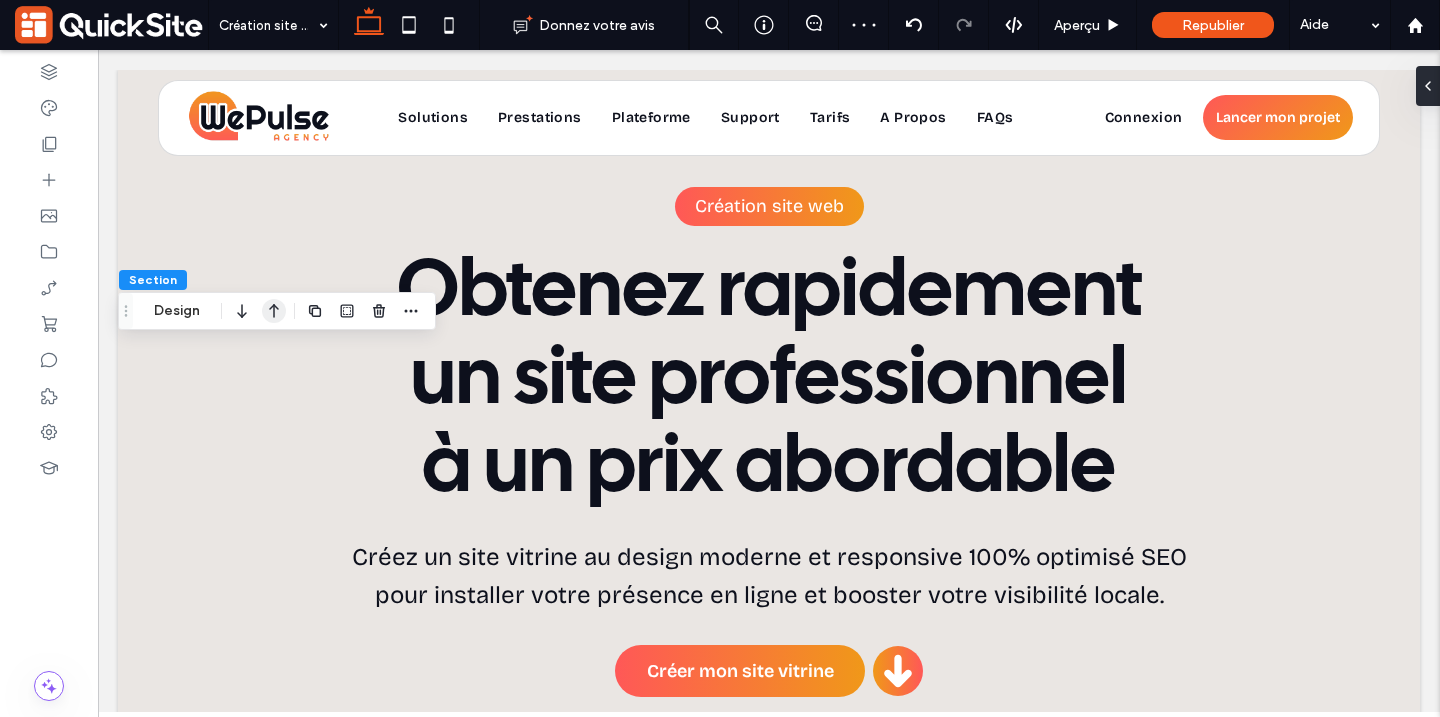 click 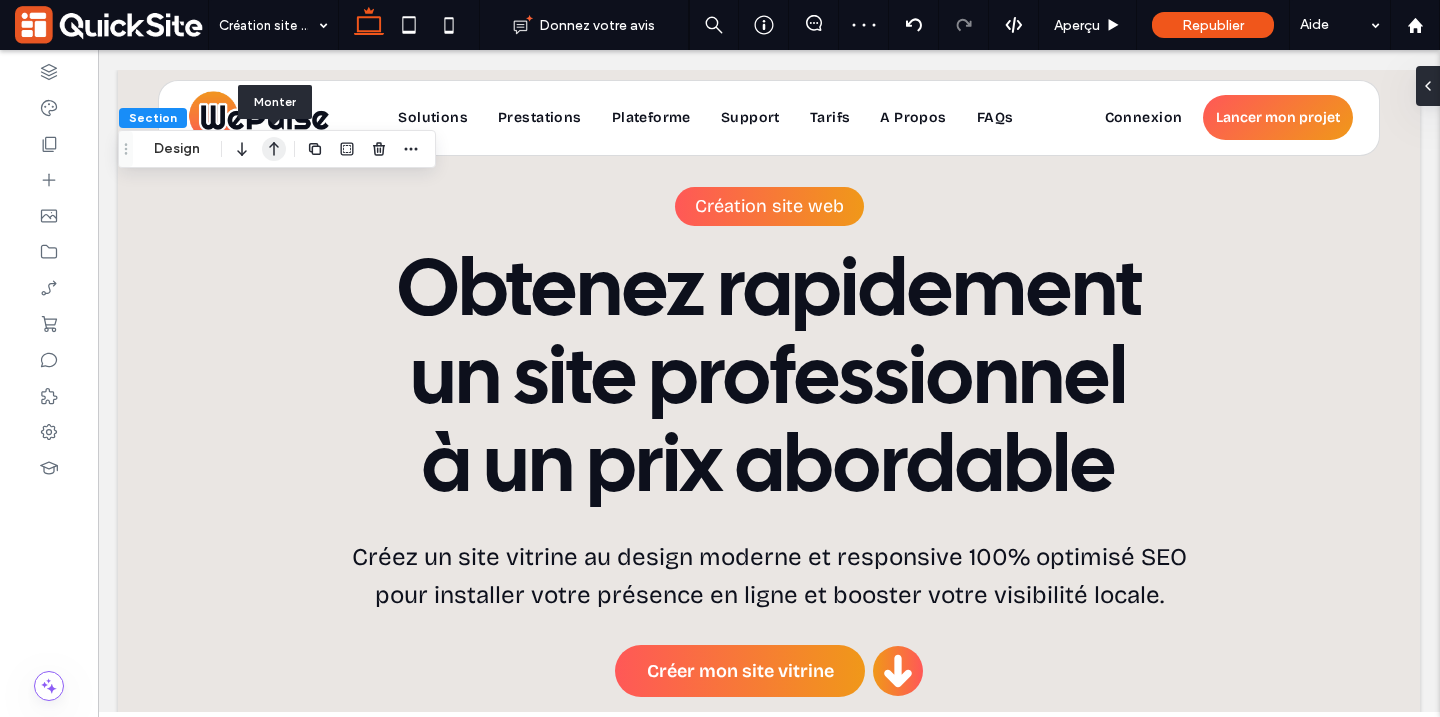 click 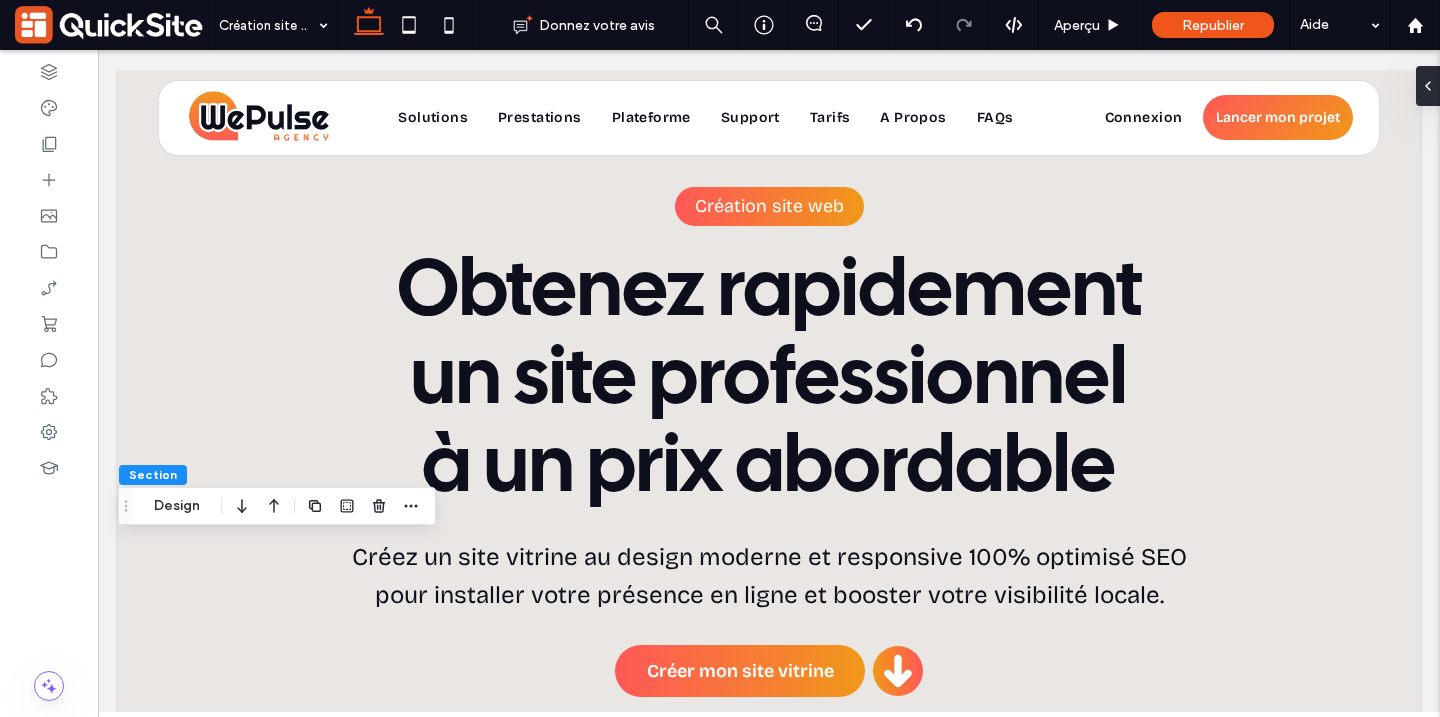 click 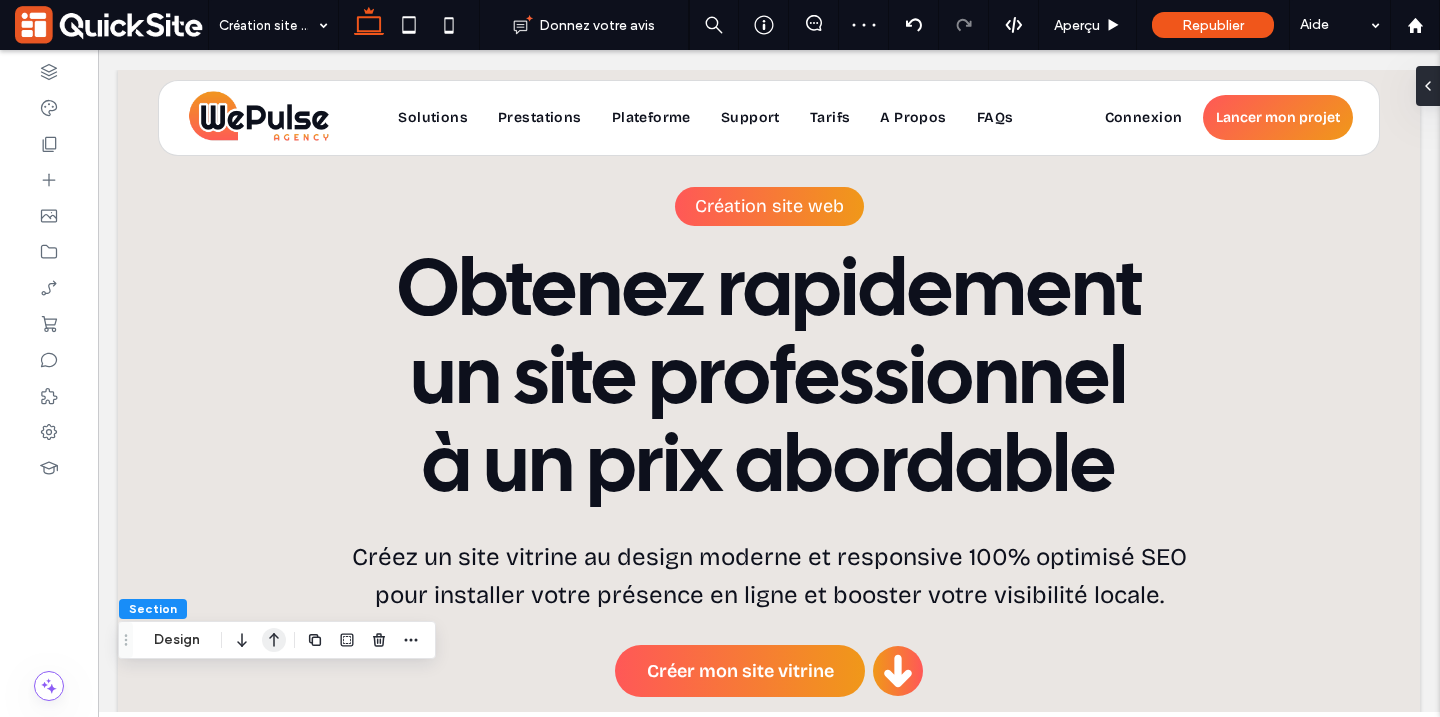 click 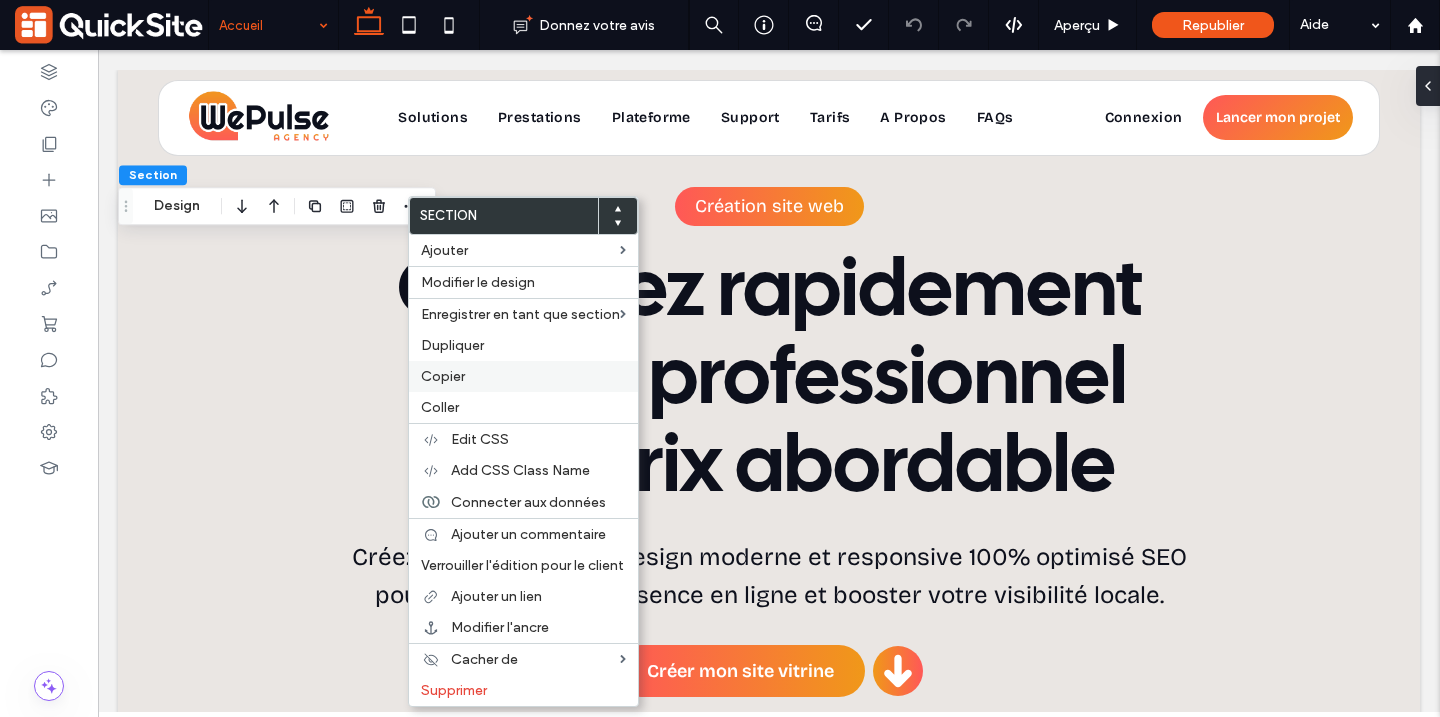 click on "Copier" at bounding box center [523, 376] 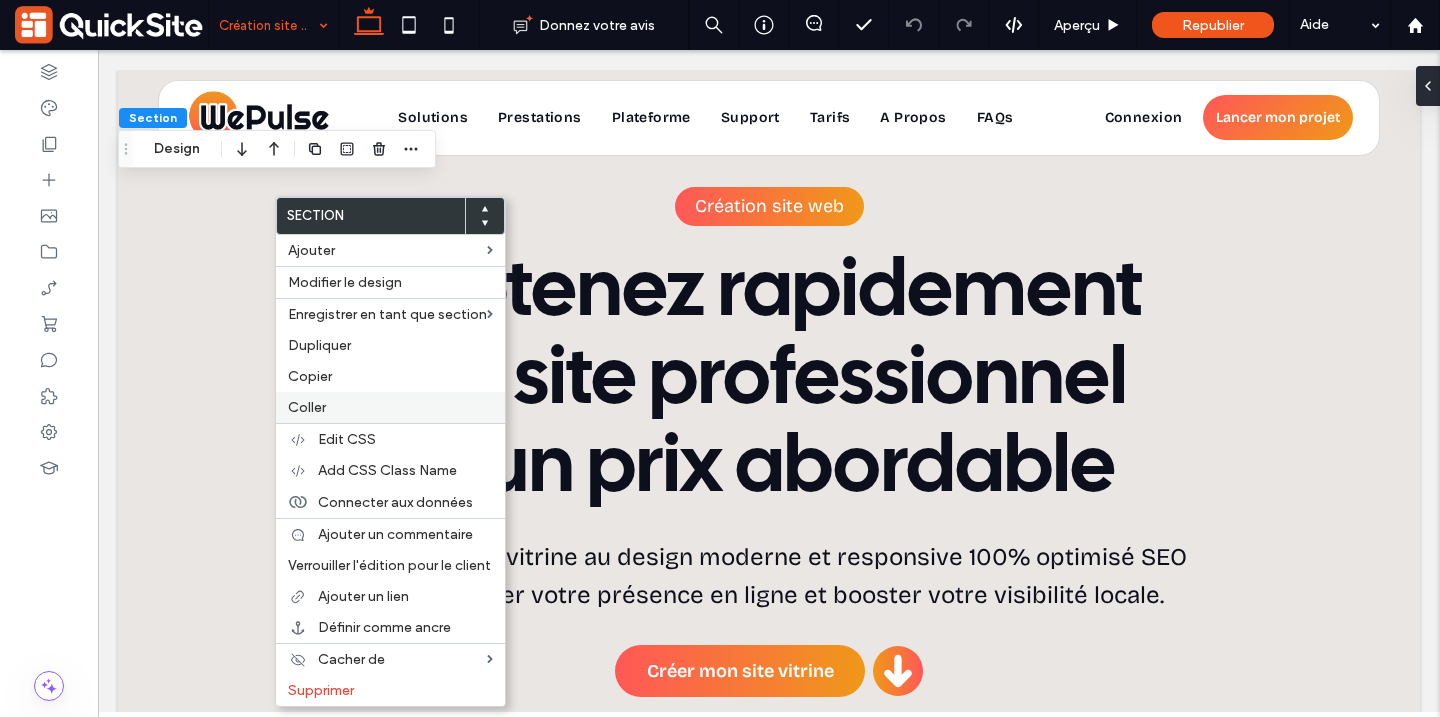 click on "Coller" at bounding box center [307, 407] 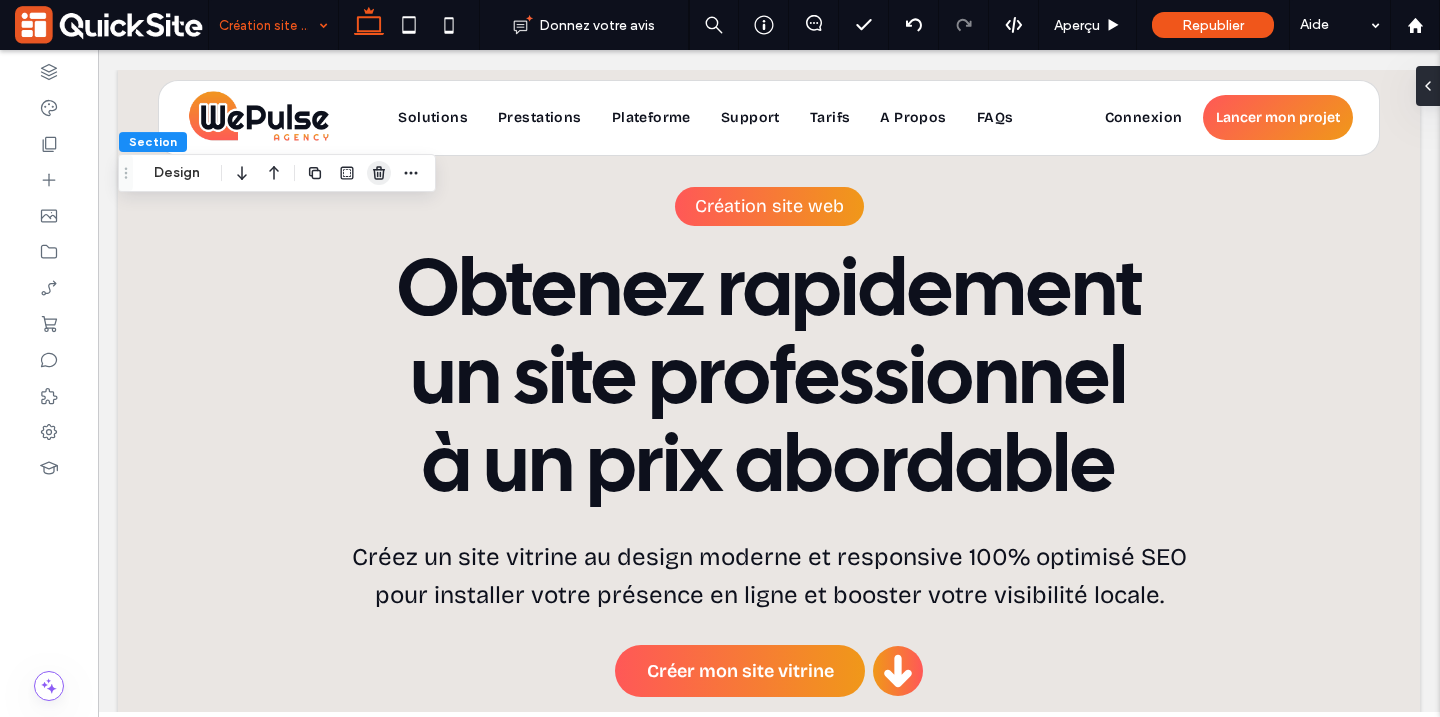 click 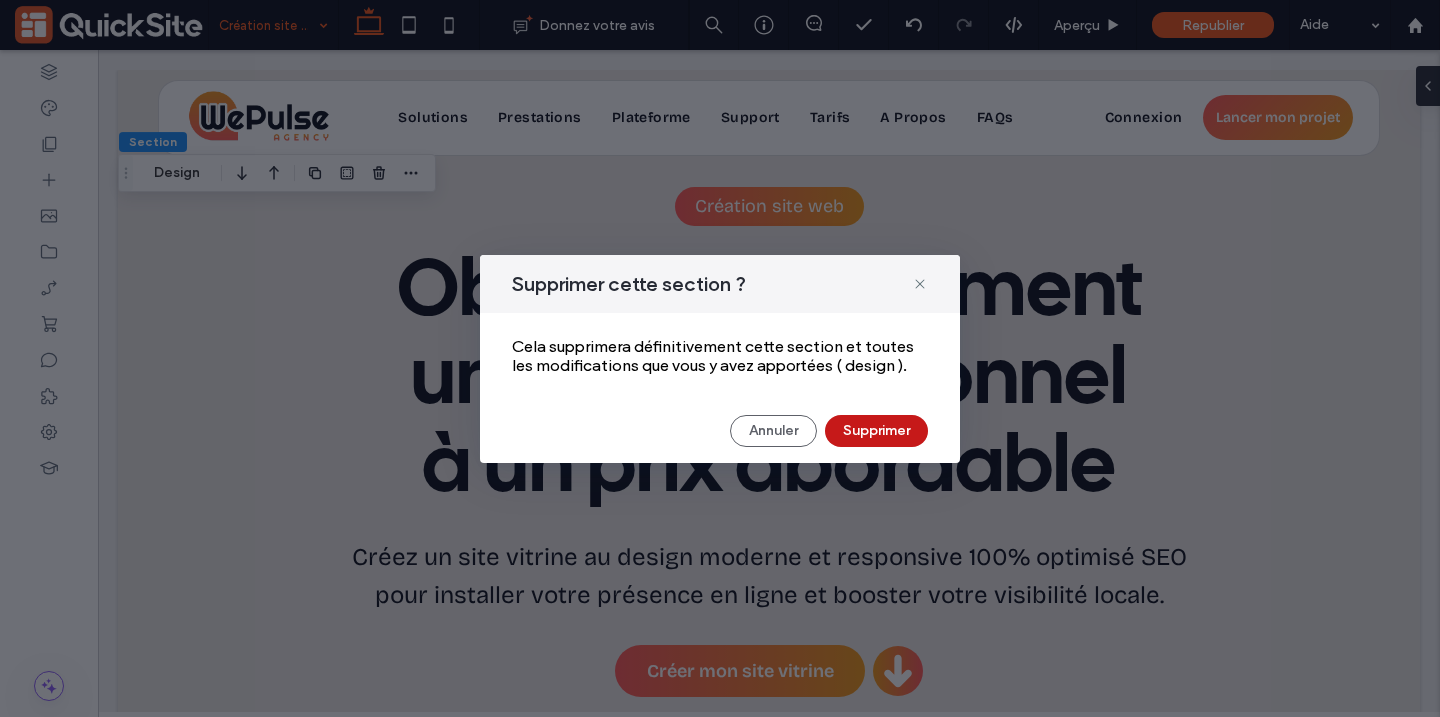 click on "Supprimer" at bounding box center [876, 431] 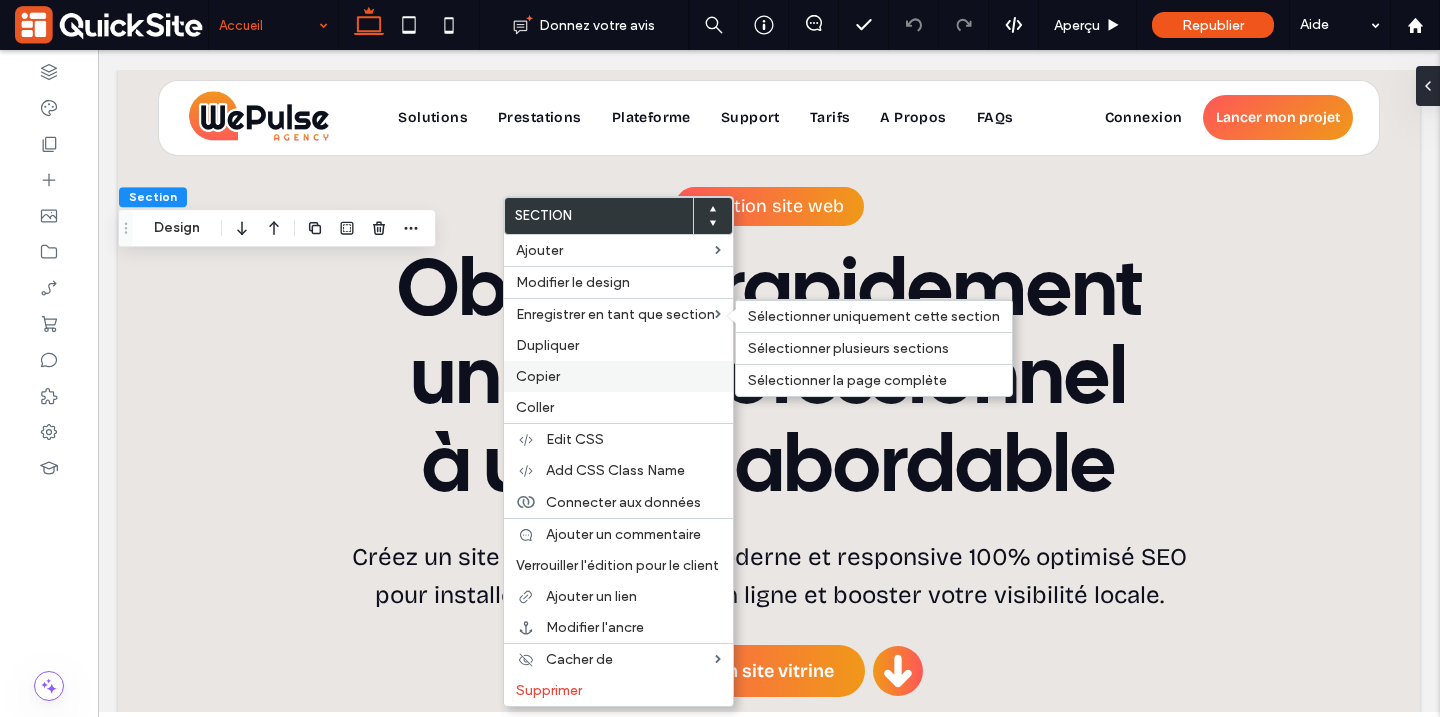 click on "Copier" at bounding box center (538, 376) 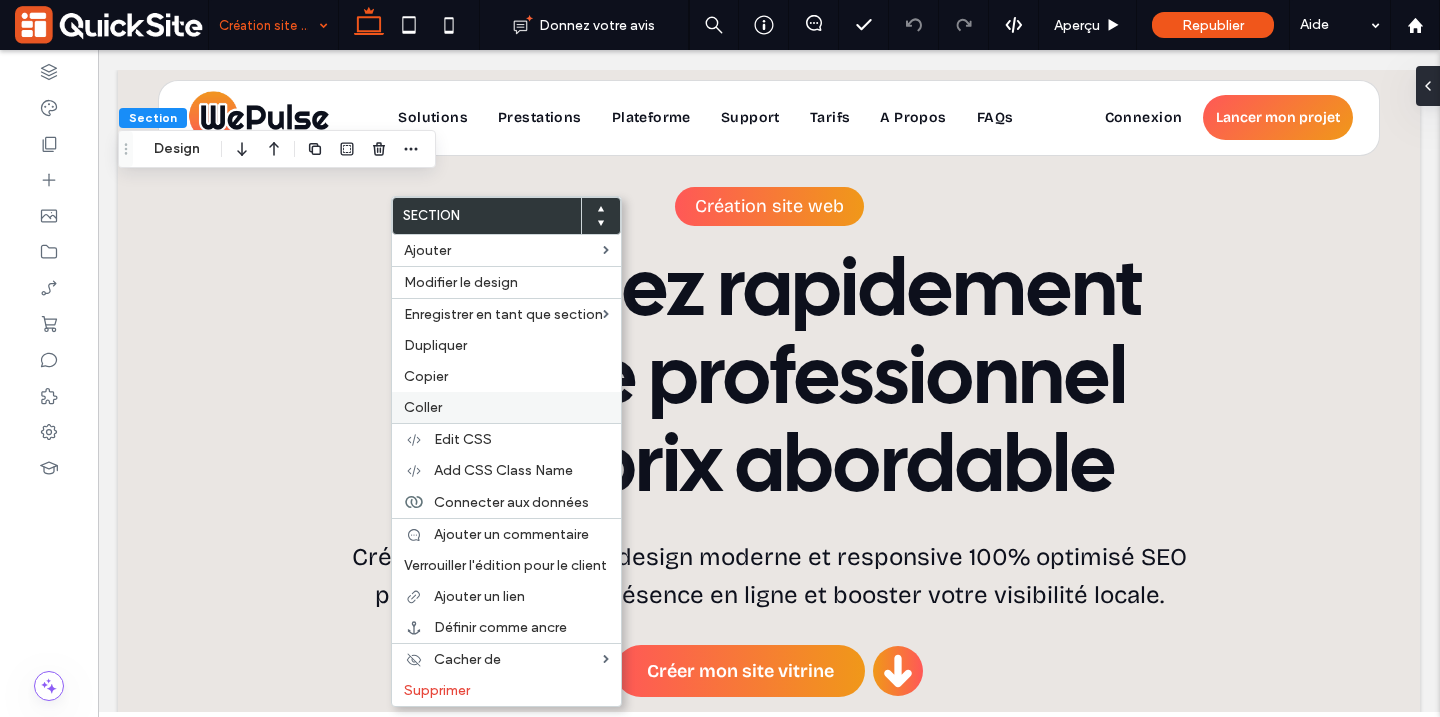 click on "Coller" at bounding box center [506, 407] 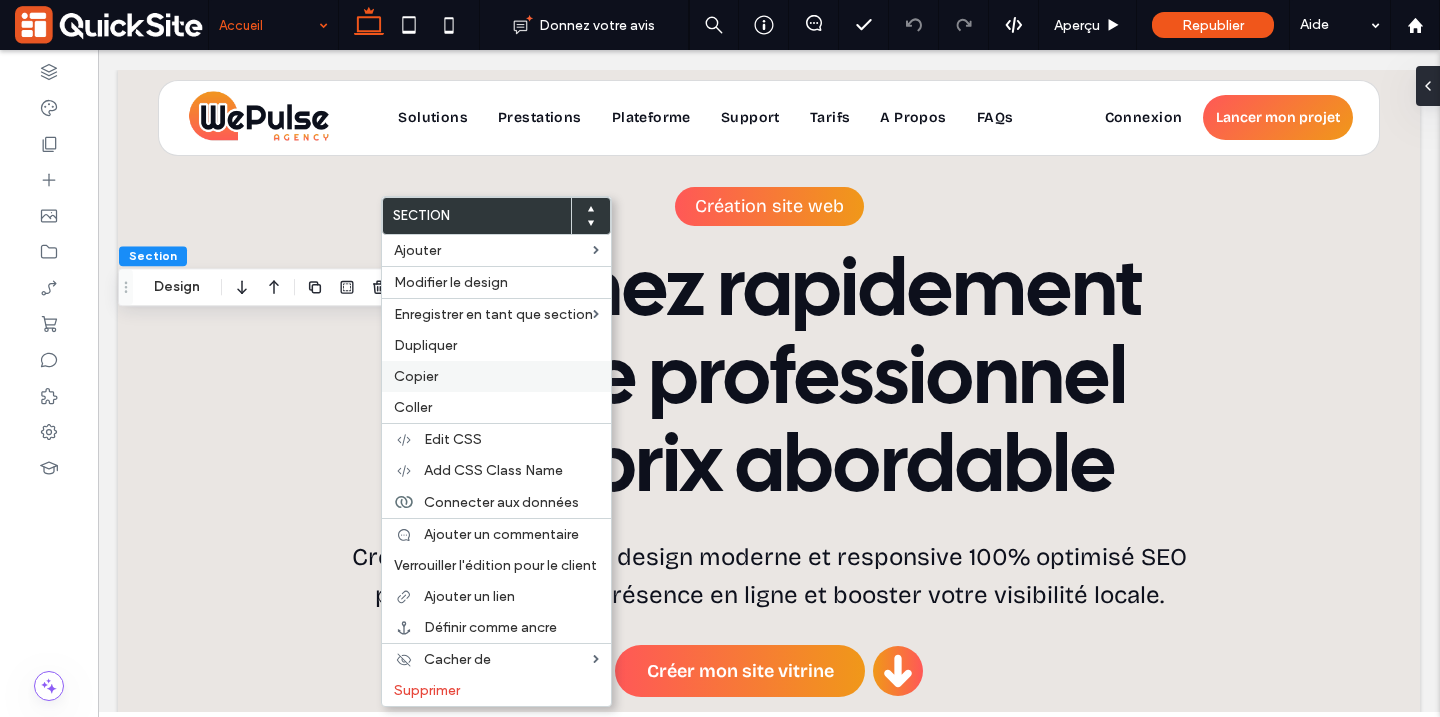 click on "Copier" at bounding box center (416, 376) 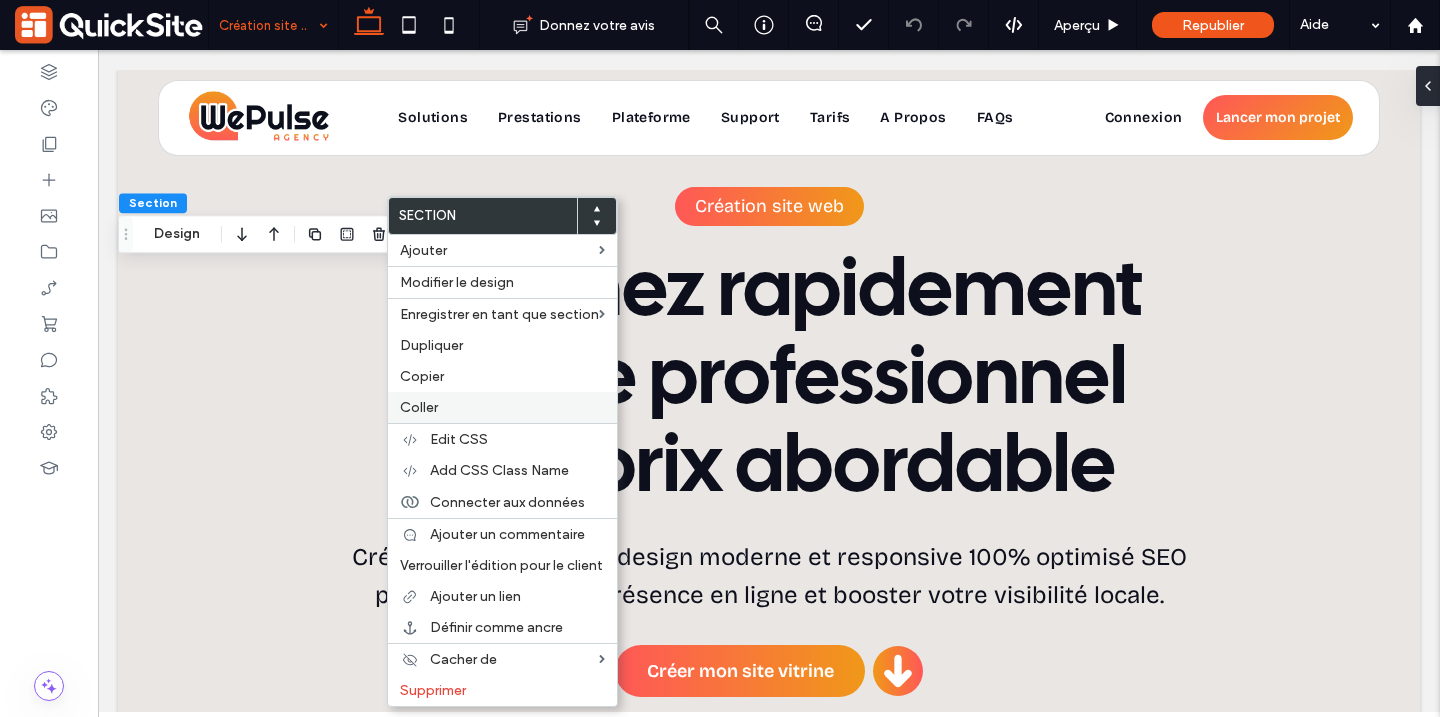 click on "Coller" at bounding box center [419, 407] 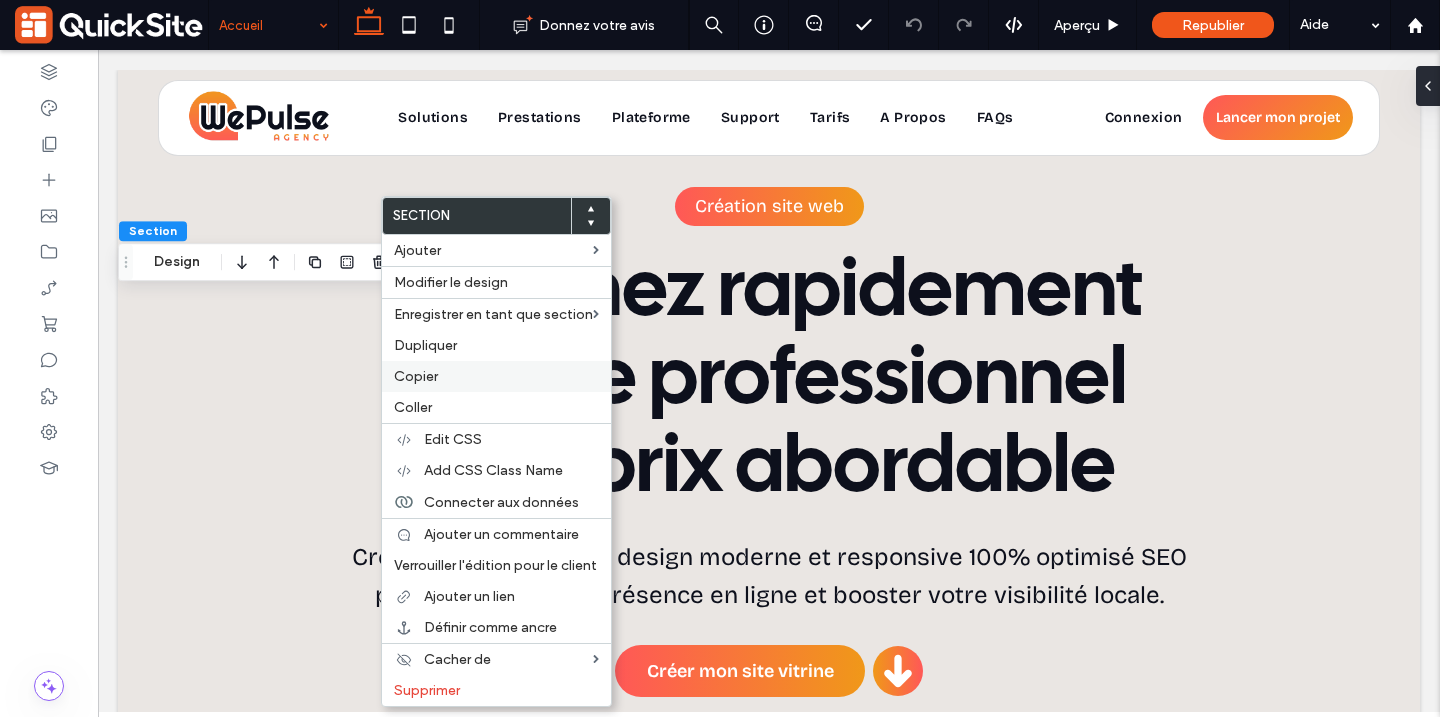 click on "Copier" at bounding box center (416, 376) 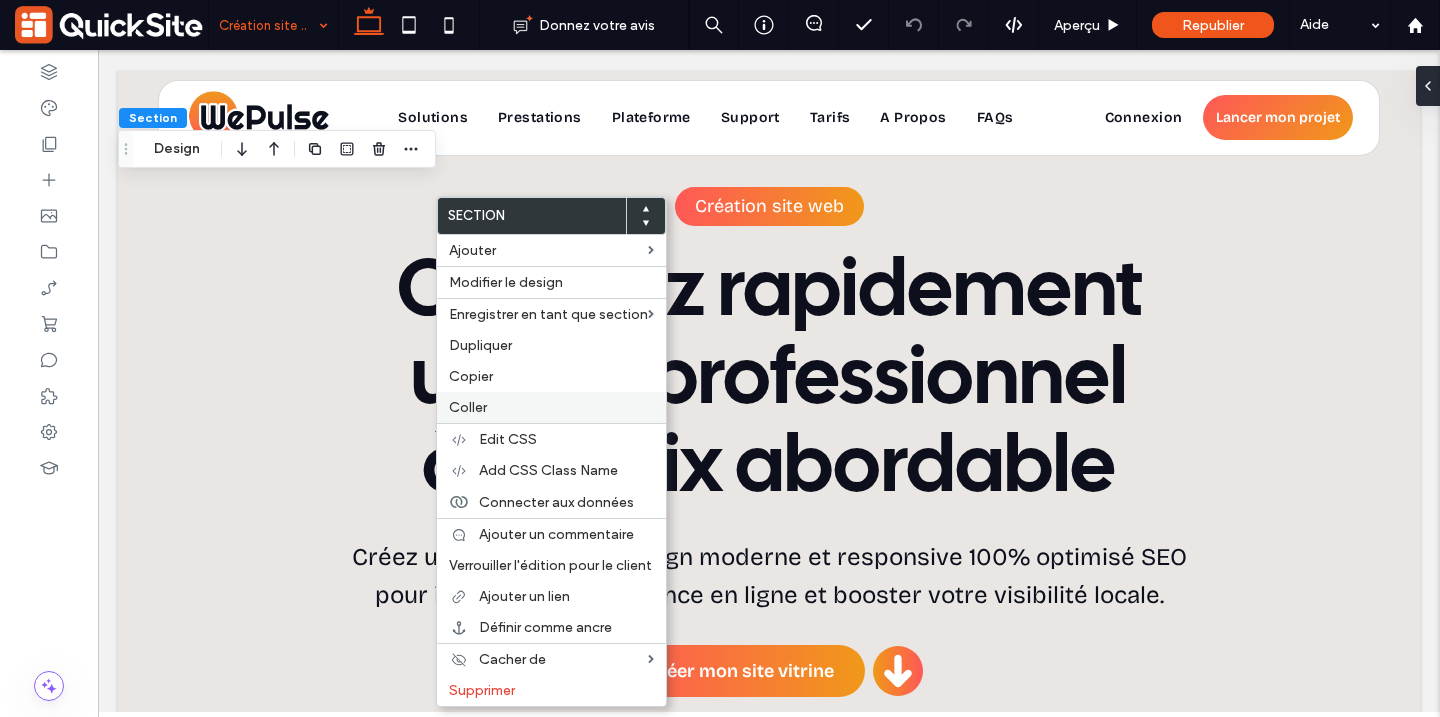 click on "Coller" at bounding box center [551, 407] 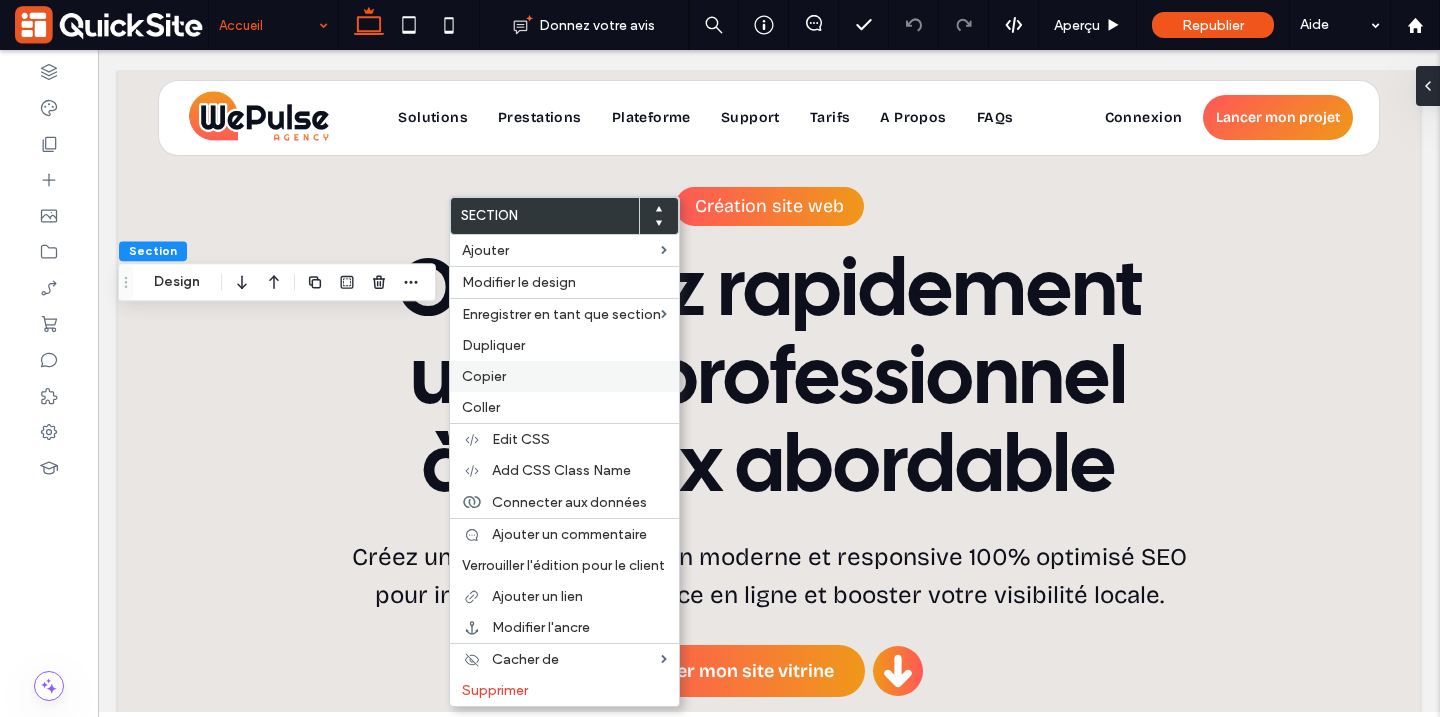 click on "Copier" at bounding box center (484, 376) 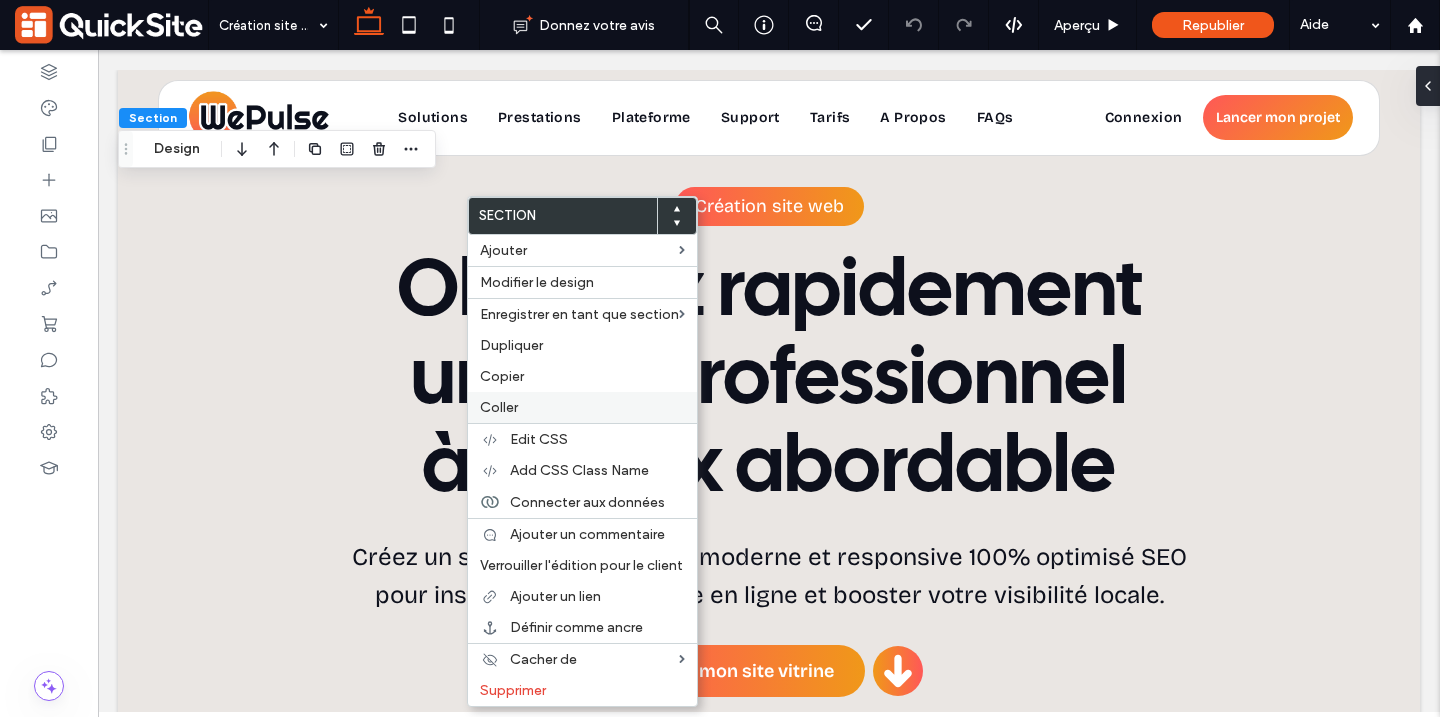 click on "Coller" at bounding box center (499, 407) 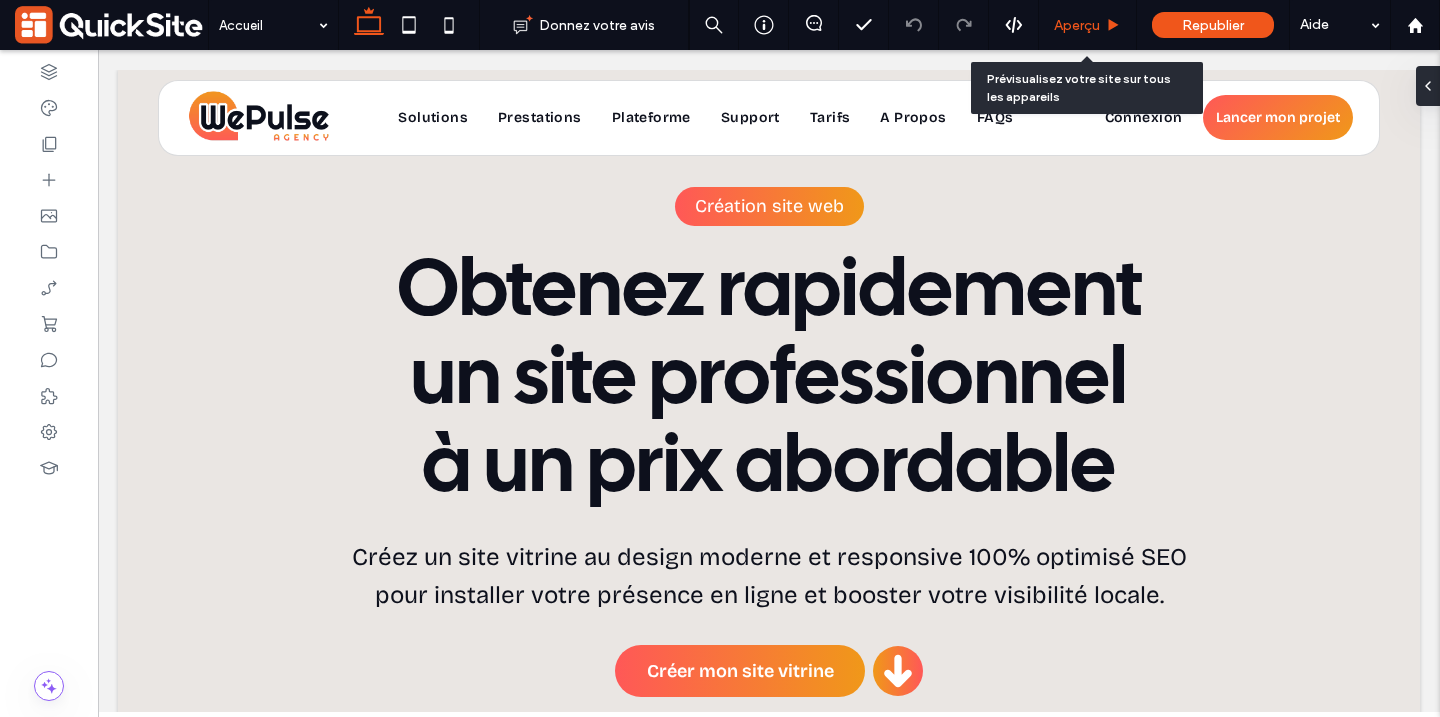 click on "Aperçu" at bounding box center [1087, 25] 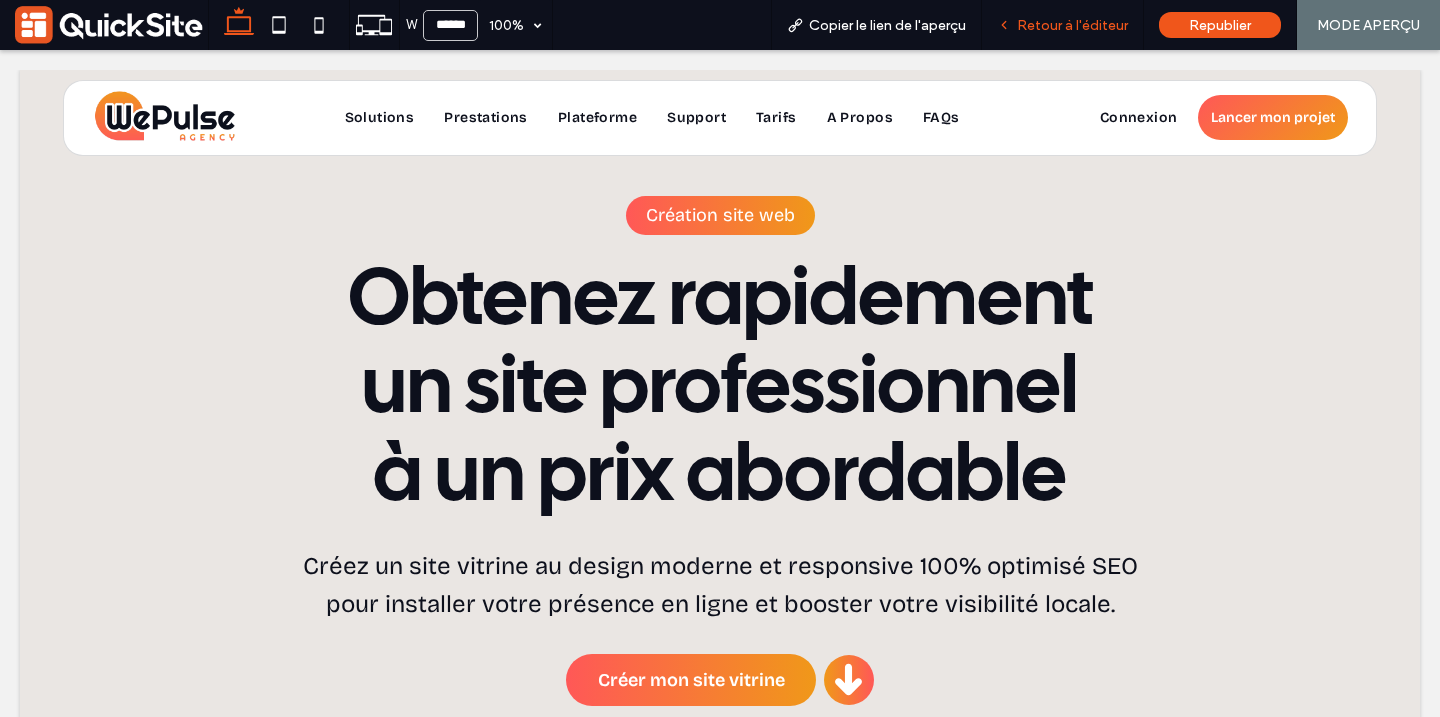 click on "Retour à l'éditeur" at bounding box center [1072, 25] 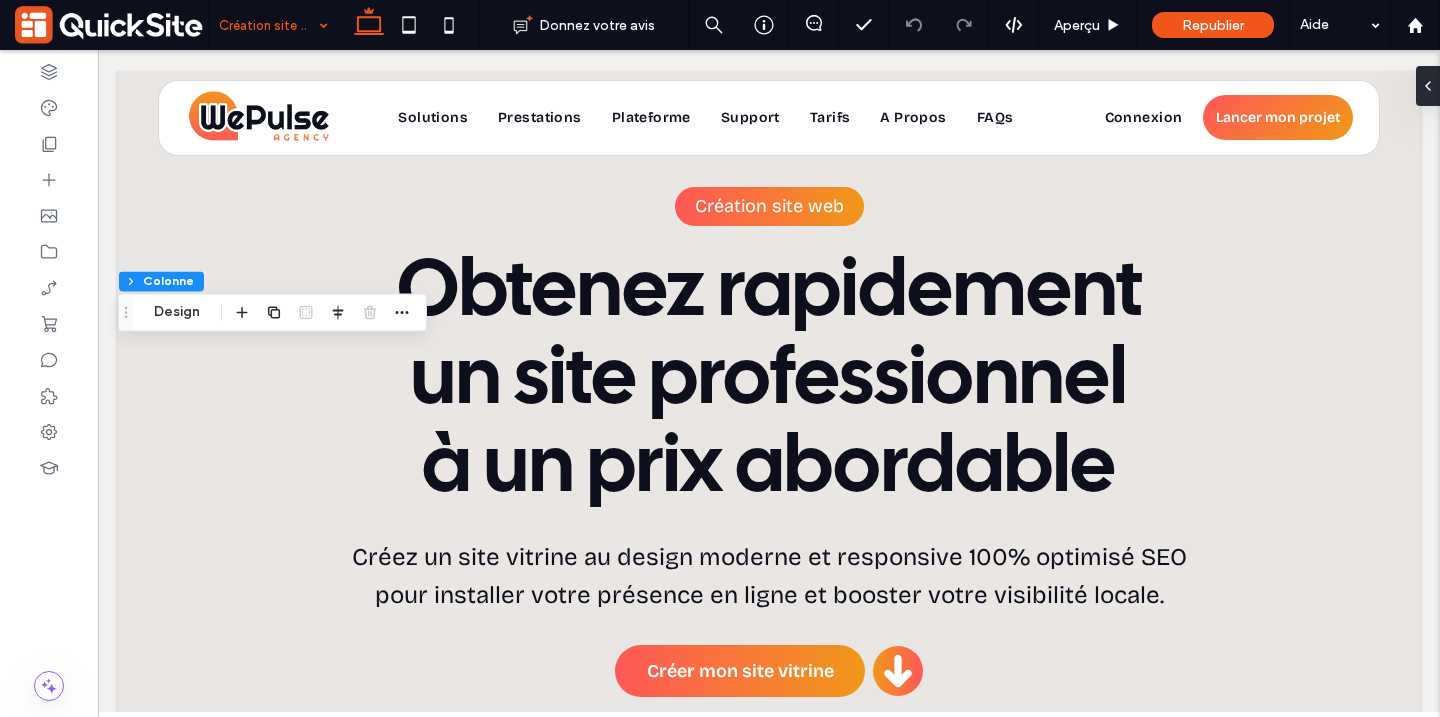 click 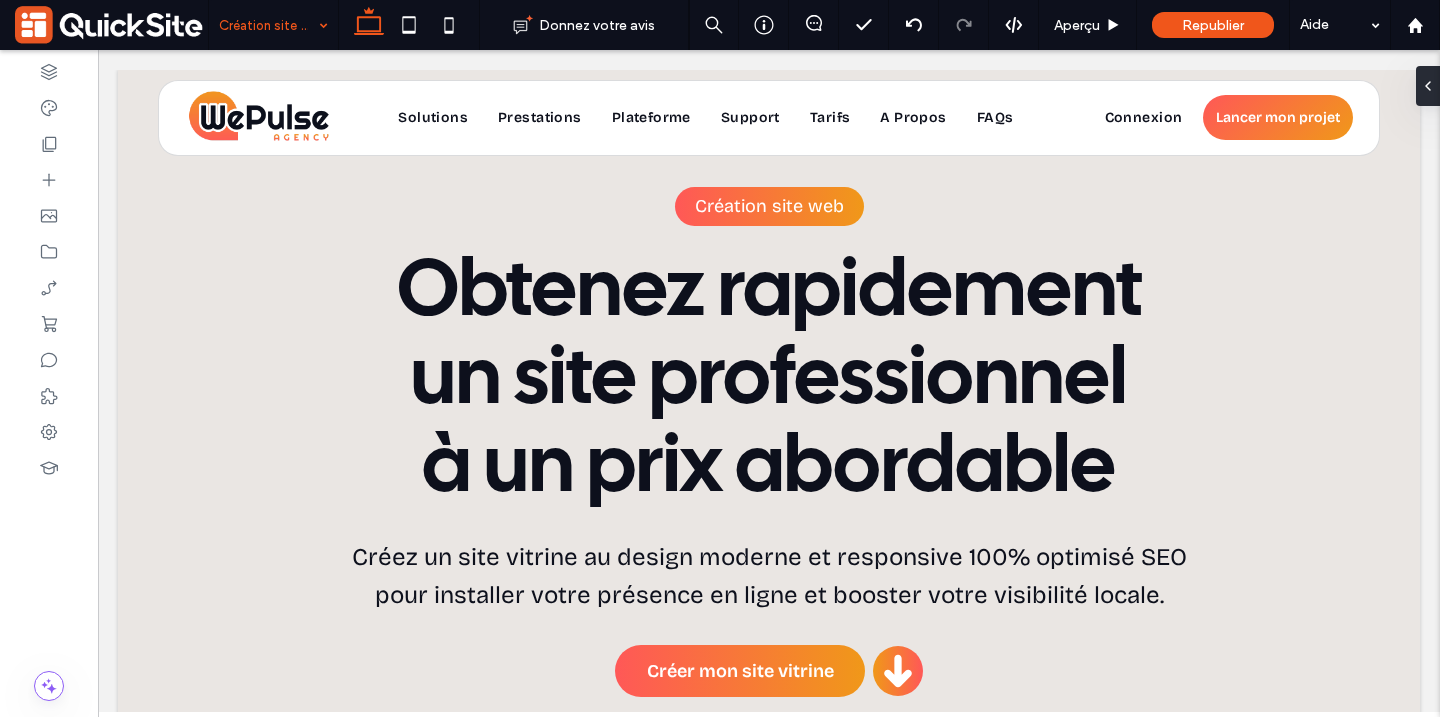type on "**" 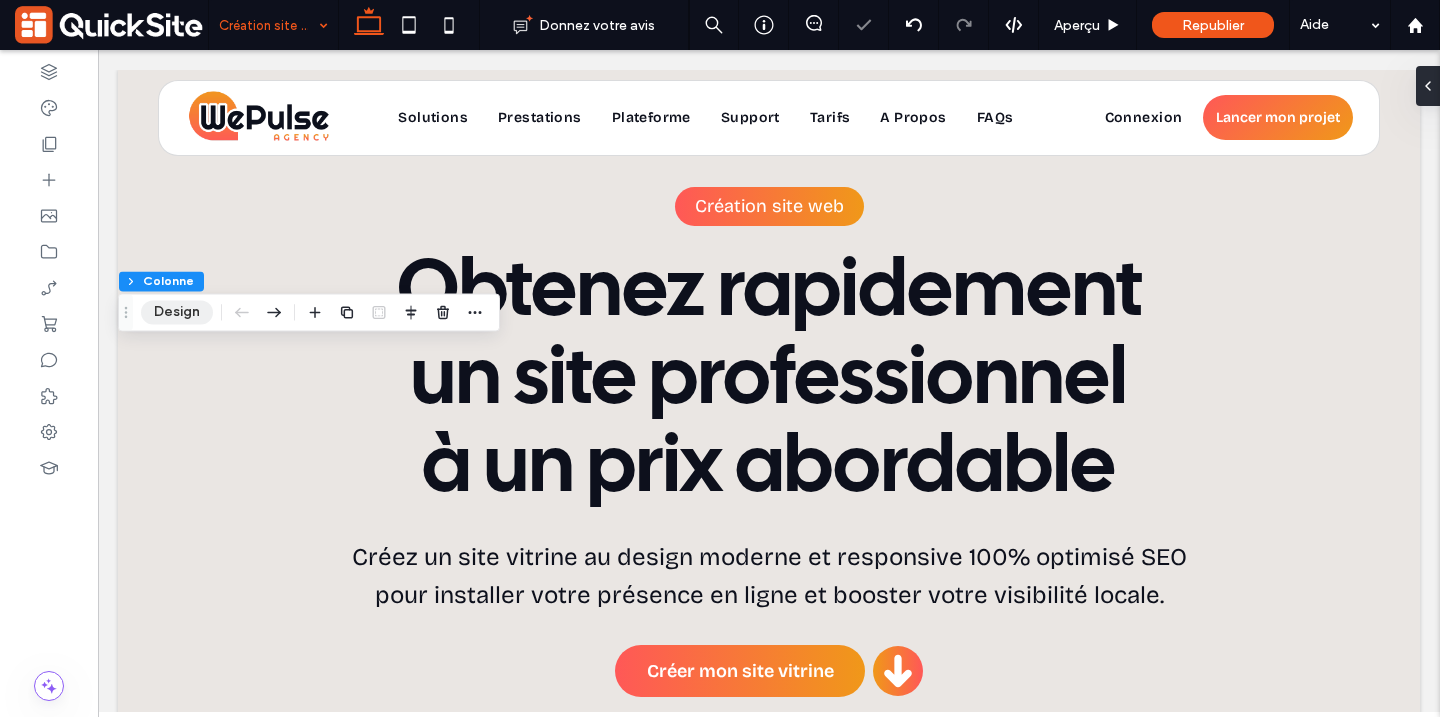 click on "Design" at bounding box center (177, 312) 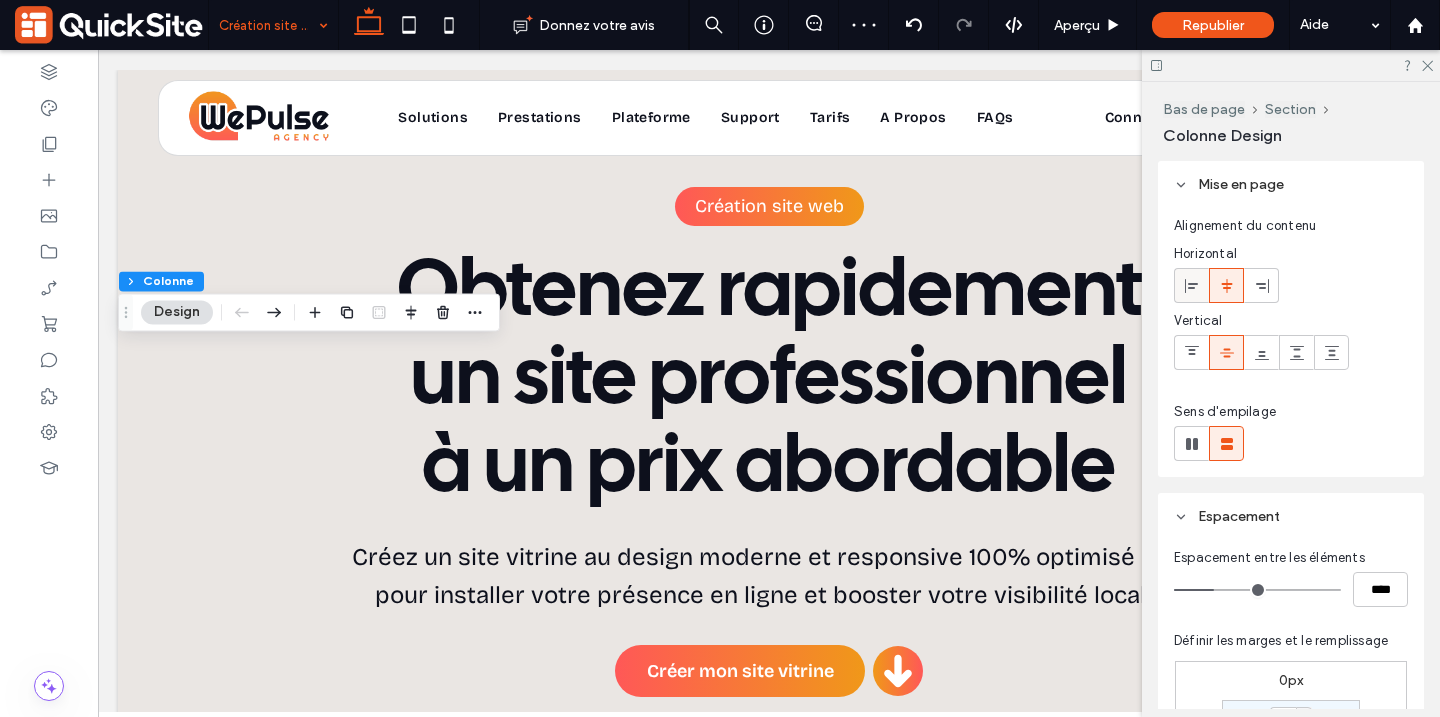 click 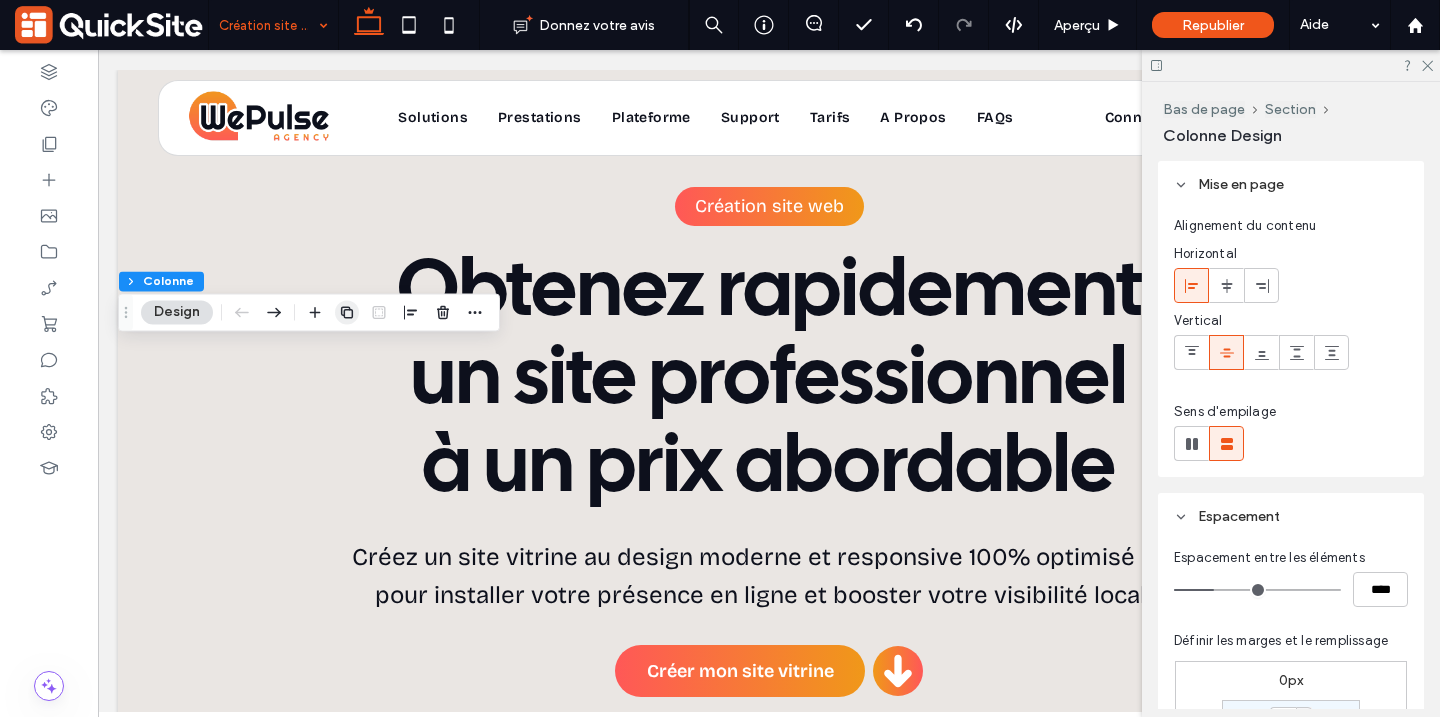 click 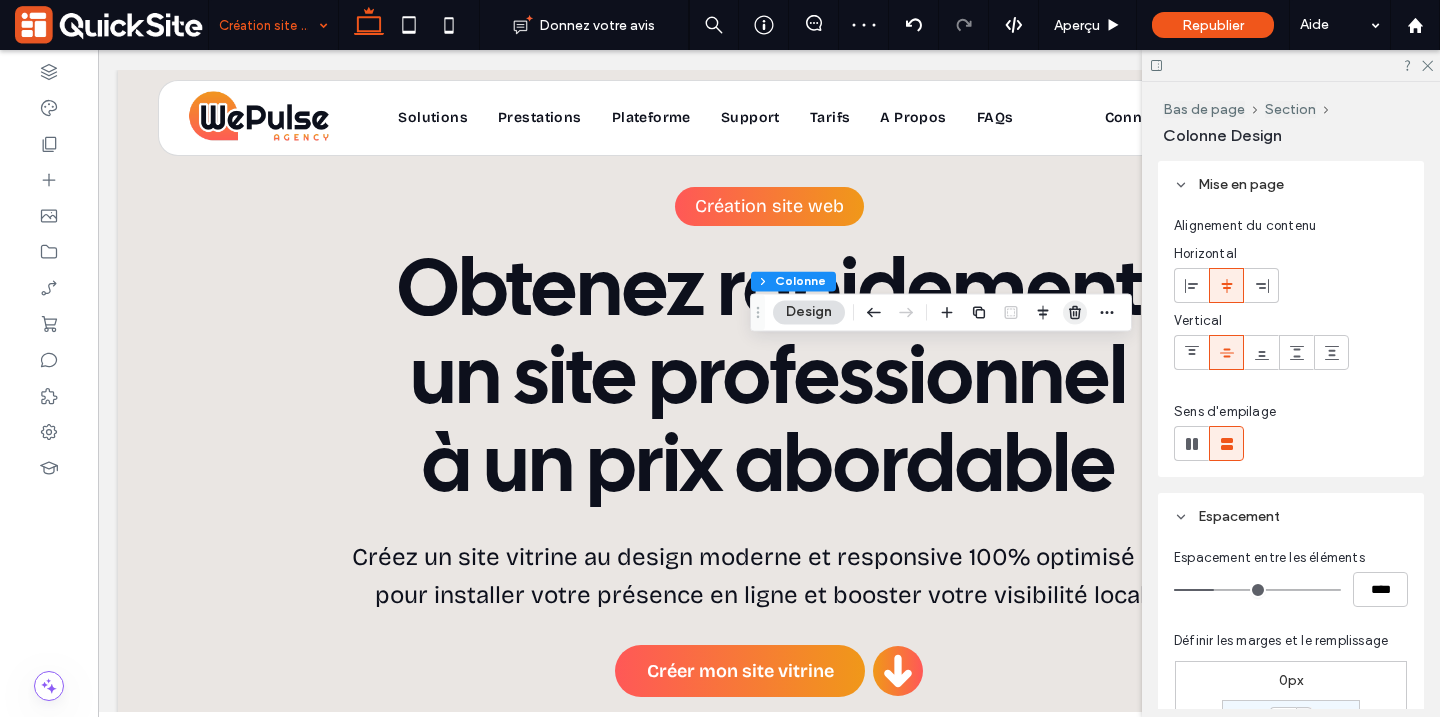 click 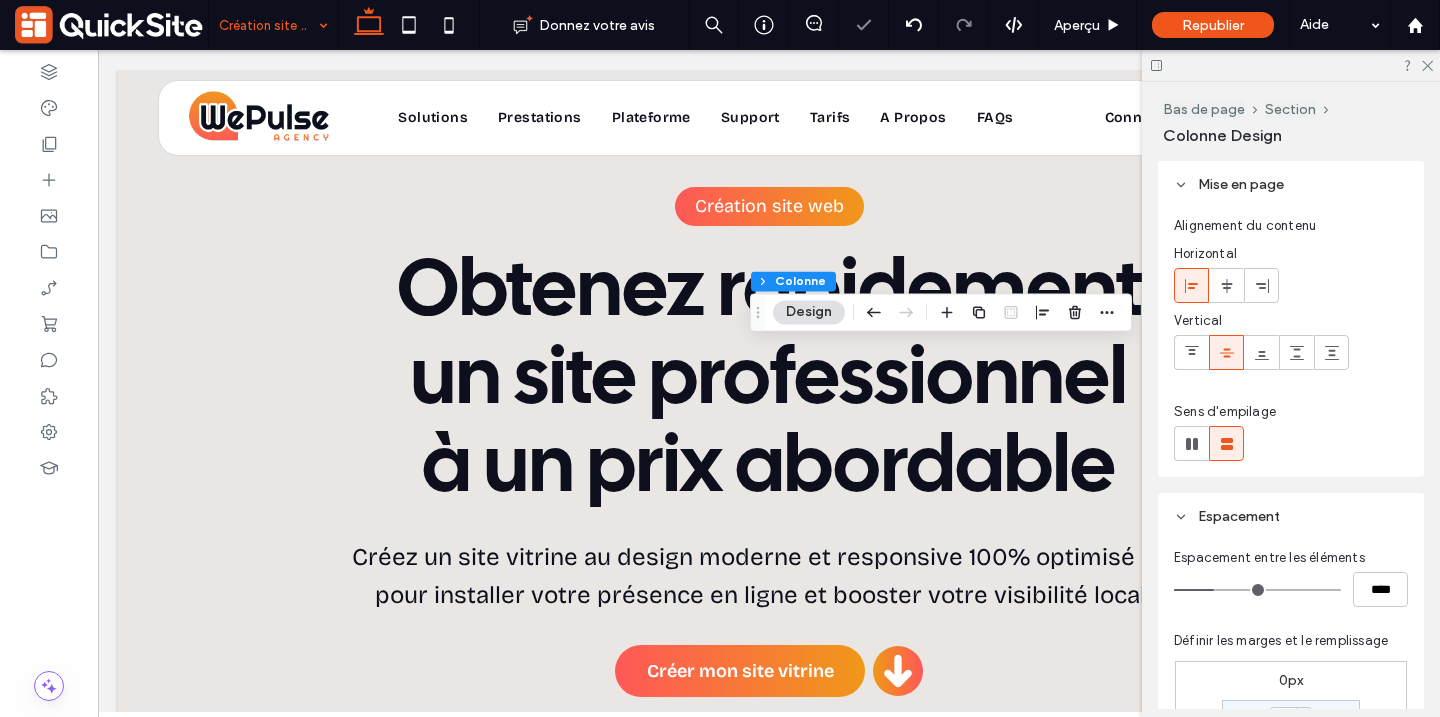 click 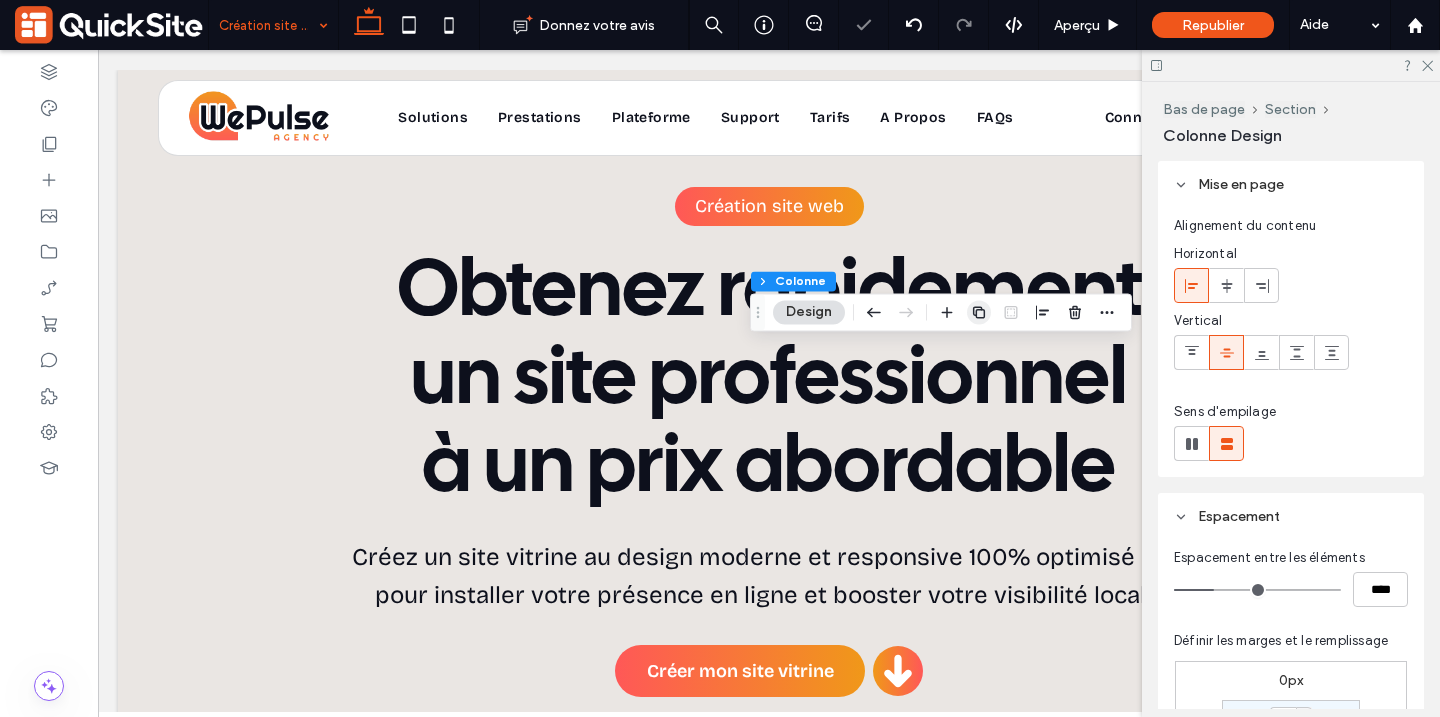 click 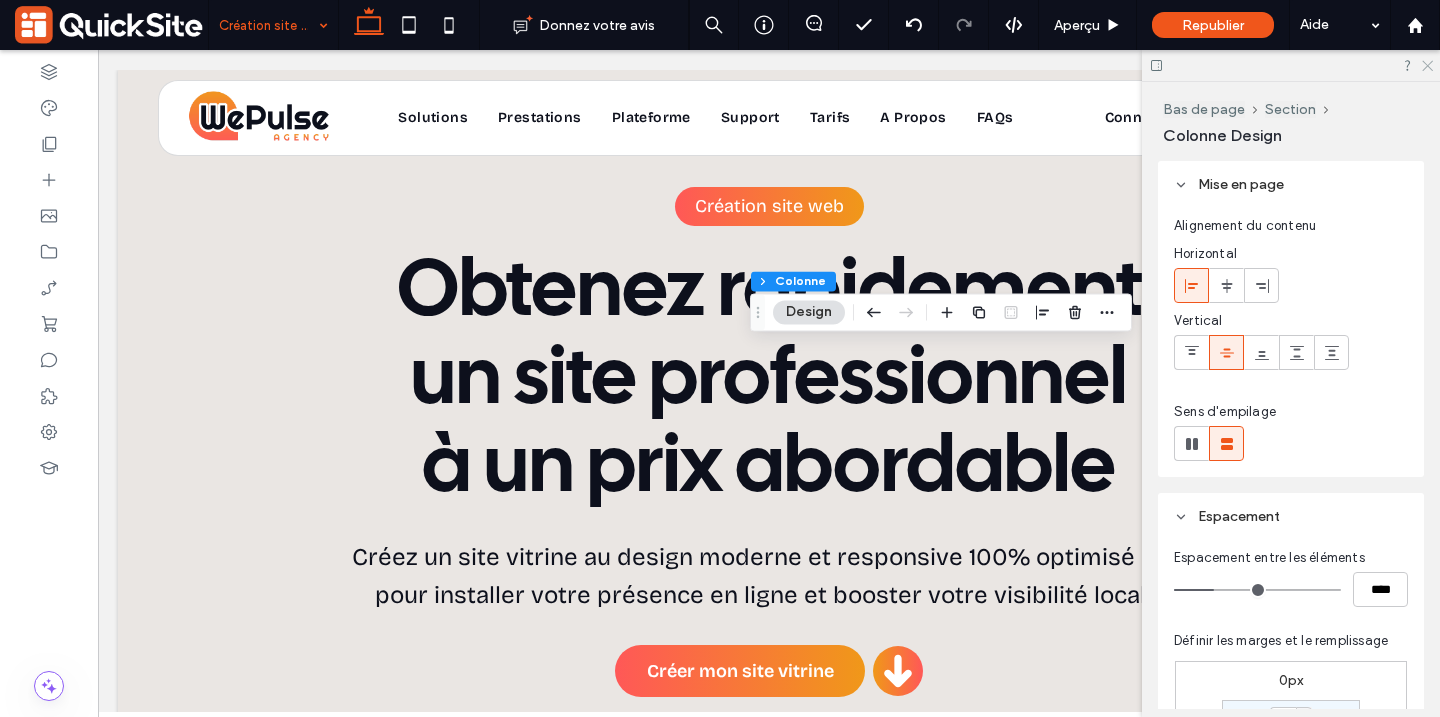 click 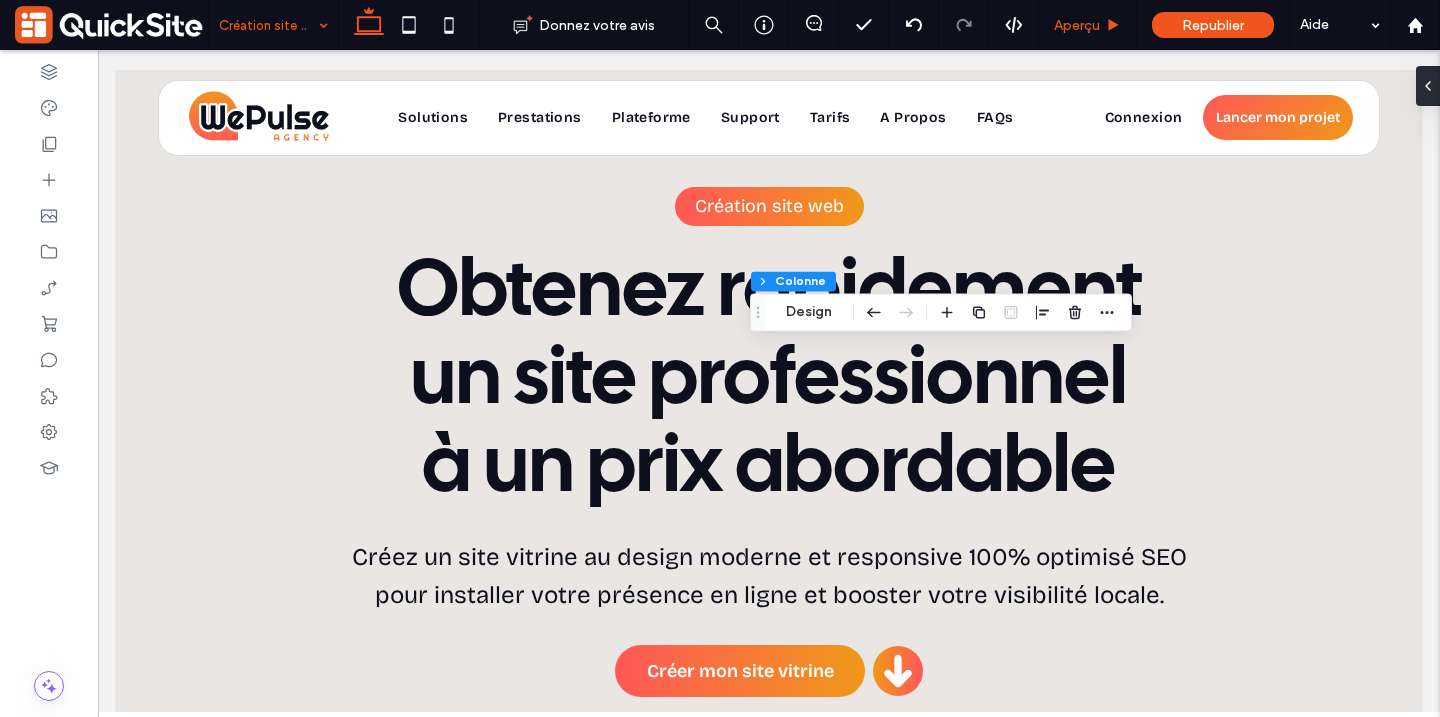 click on "Aperçu" at bounding box center (1087, 25) 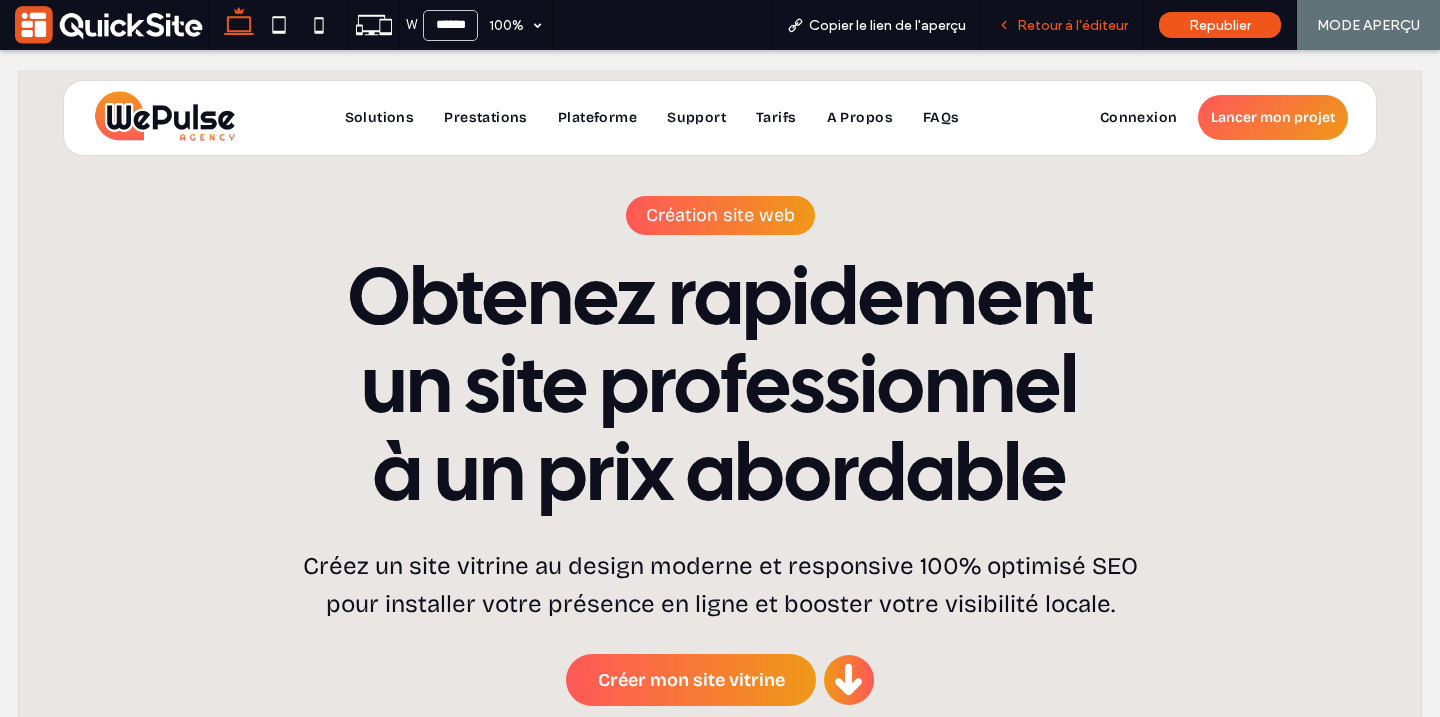 click on "Retour à l'éditeur" at bounding box center [1063, 25] 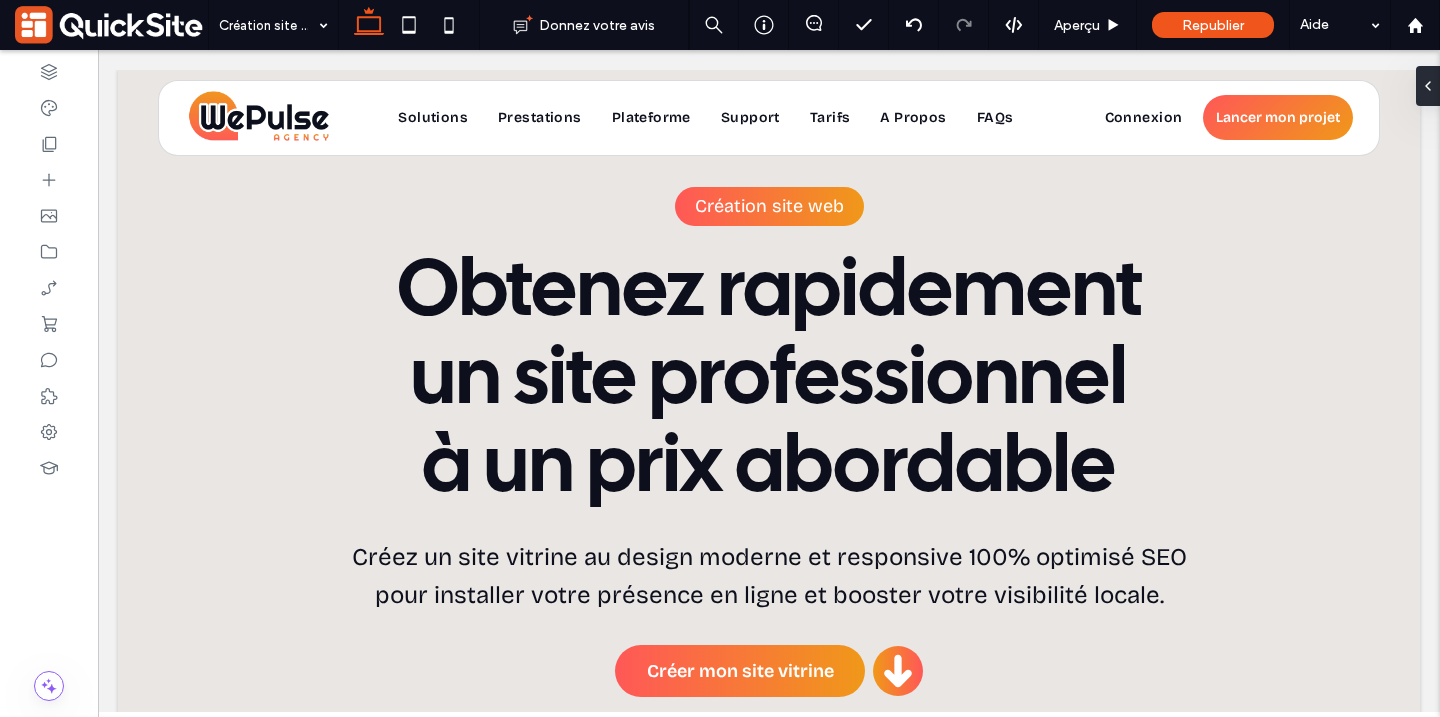 type on "**" 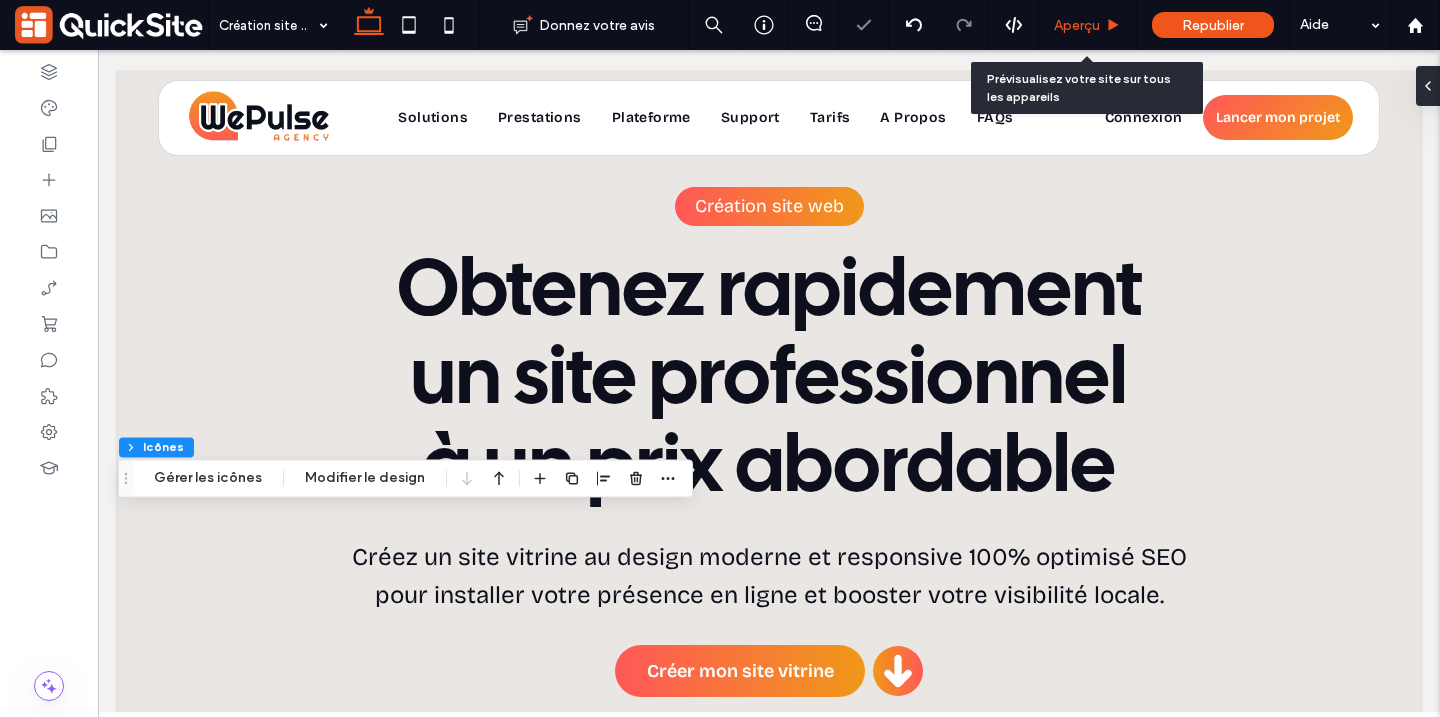 click on "Aperçu" at bounding box center [1077, 25] 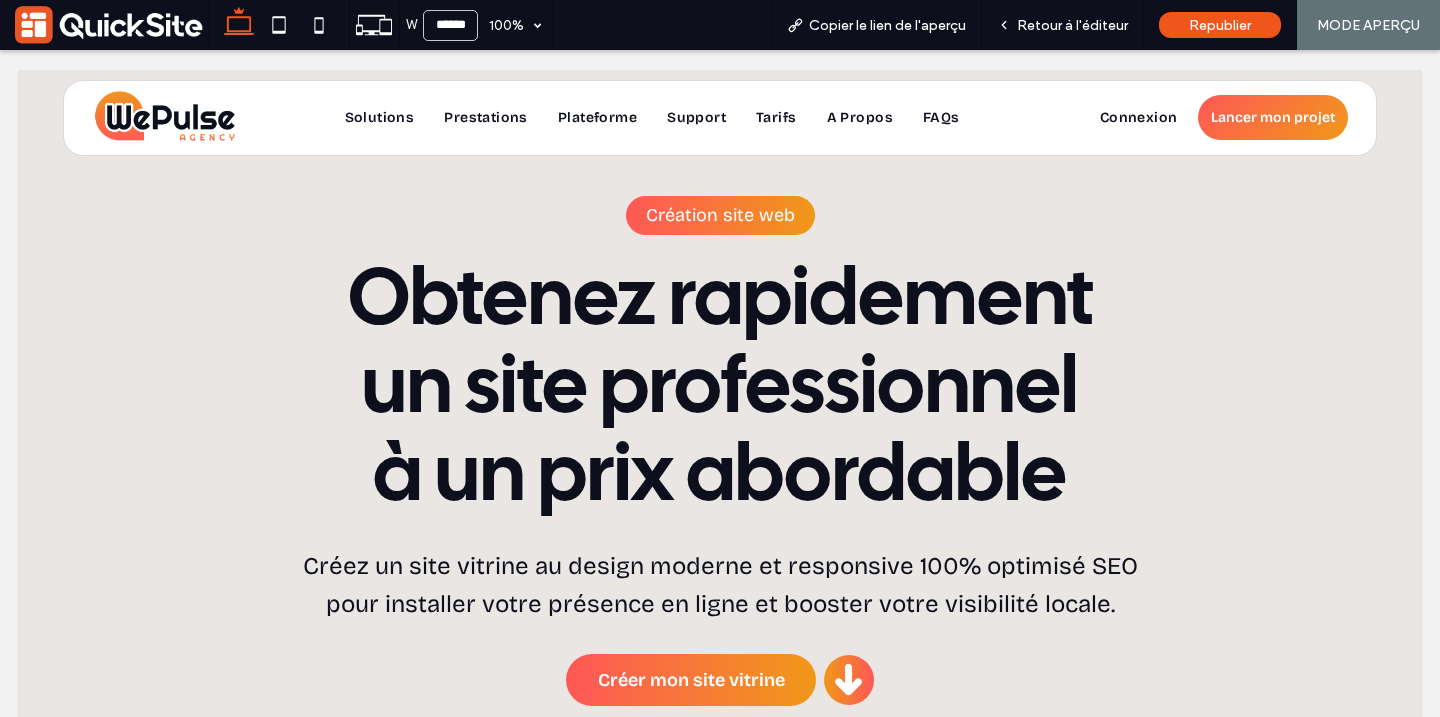 click on "Retour à l'éditeur" at bounding box center (1072, 25) 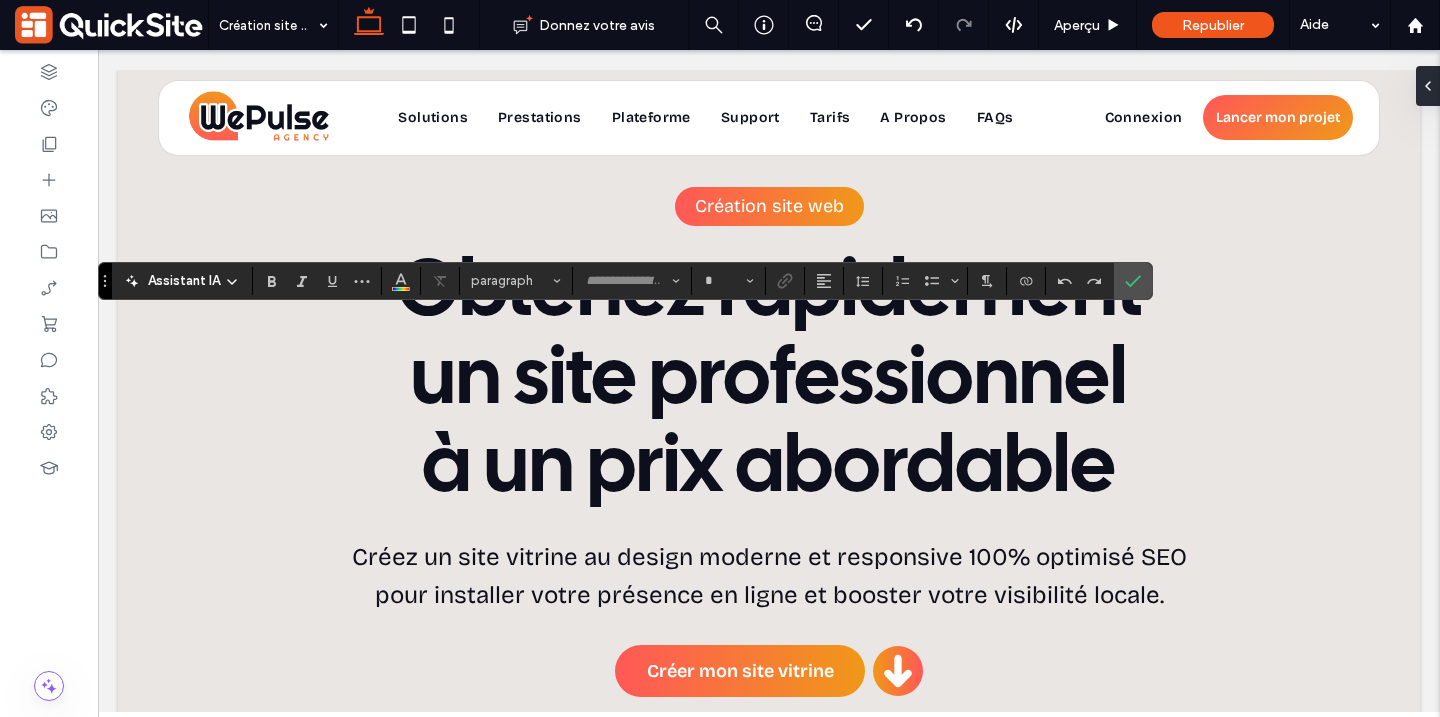 type on "**********" 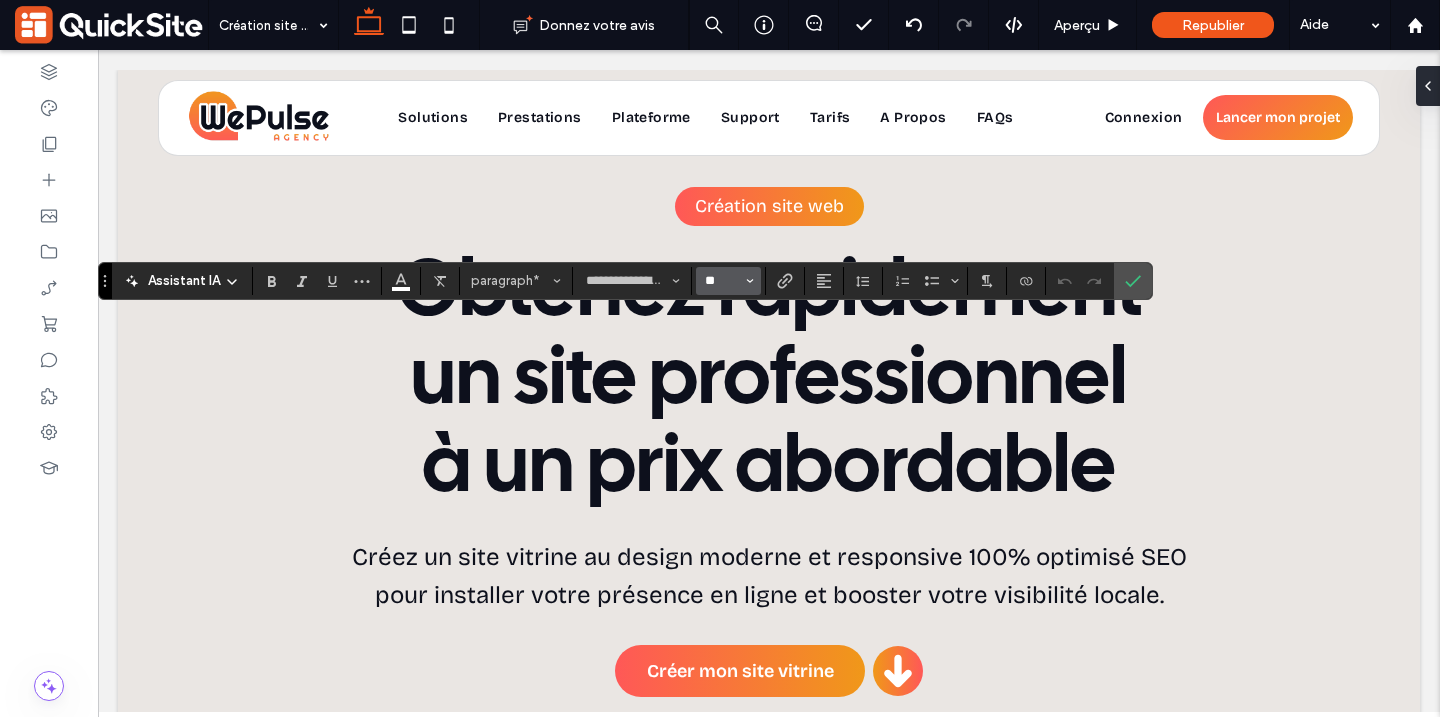 click on "**" at bounding box center (722, 281) 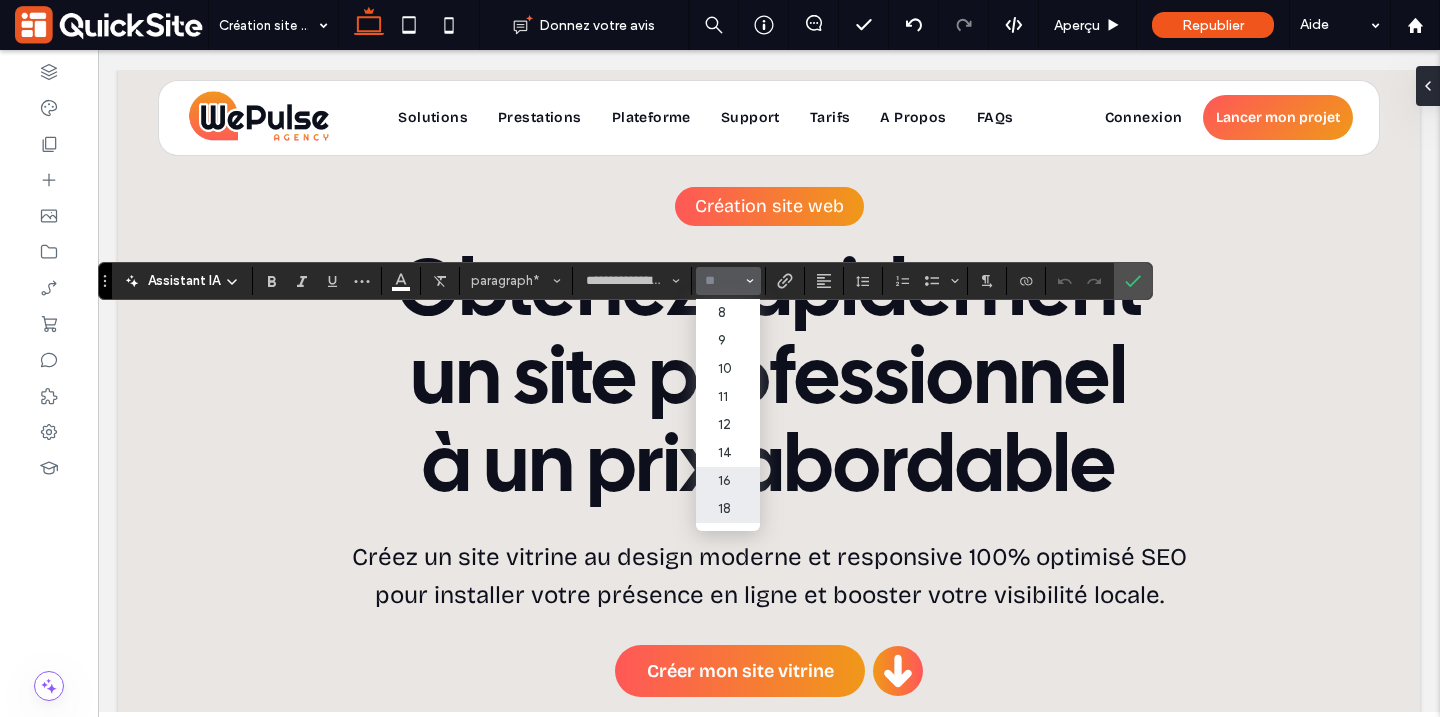 click on "16" at bounding box center (728, 481) 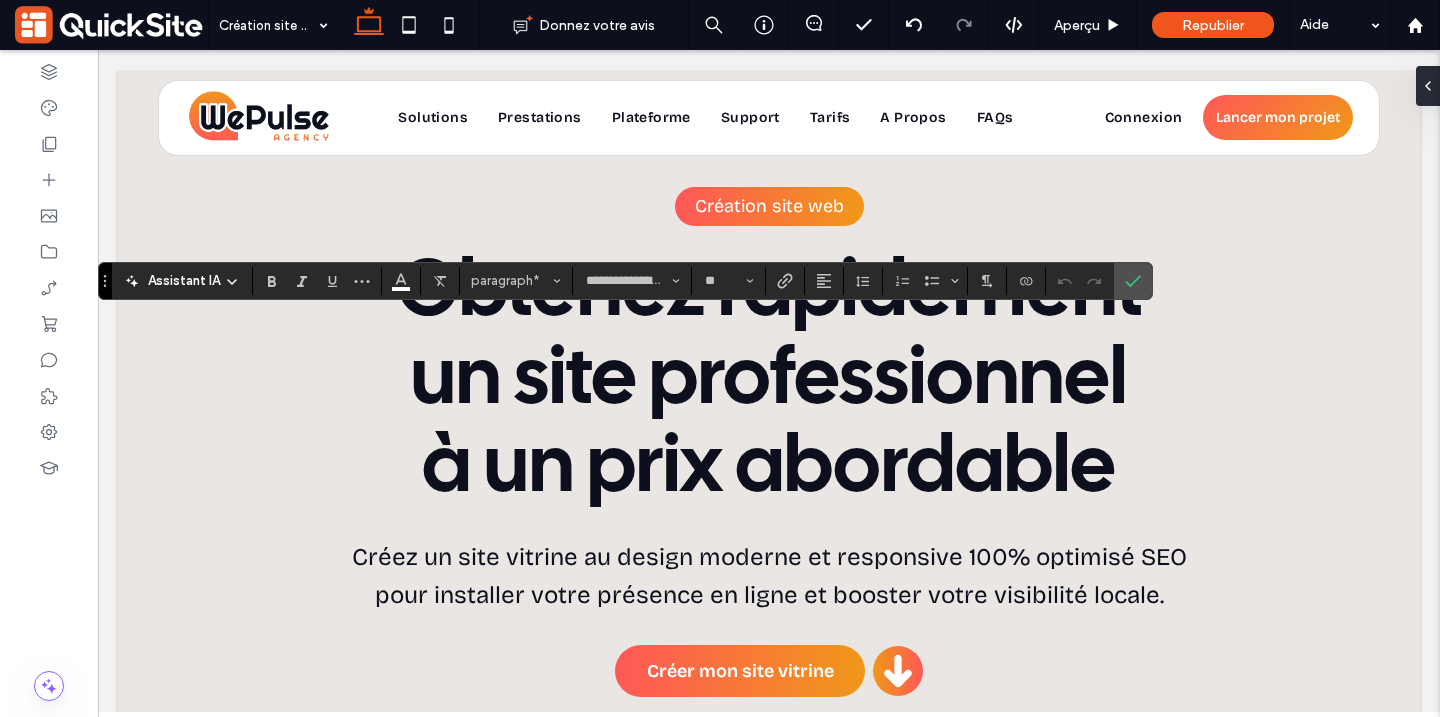 type on "**" 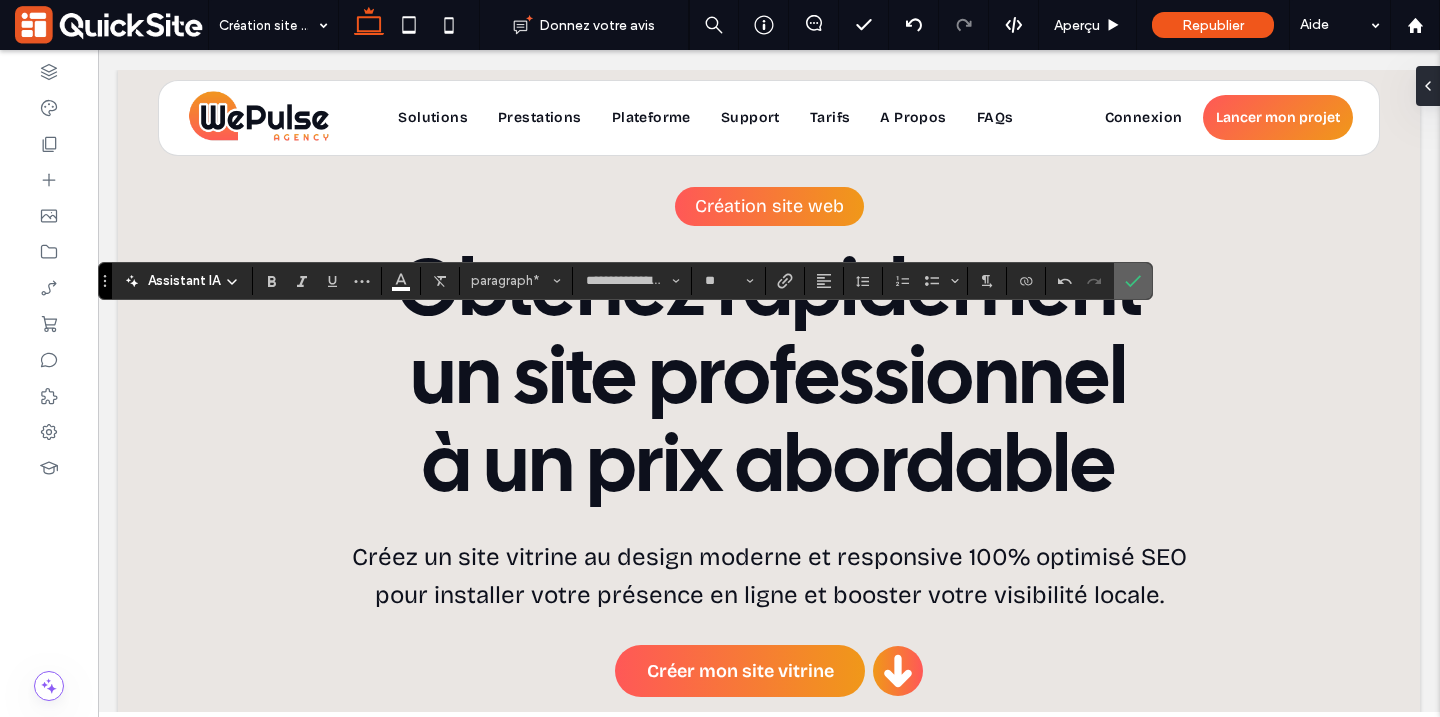 click 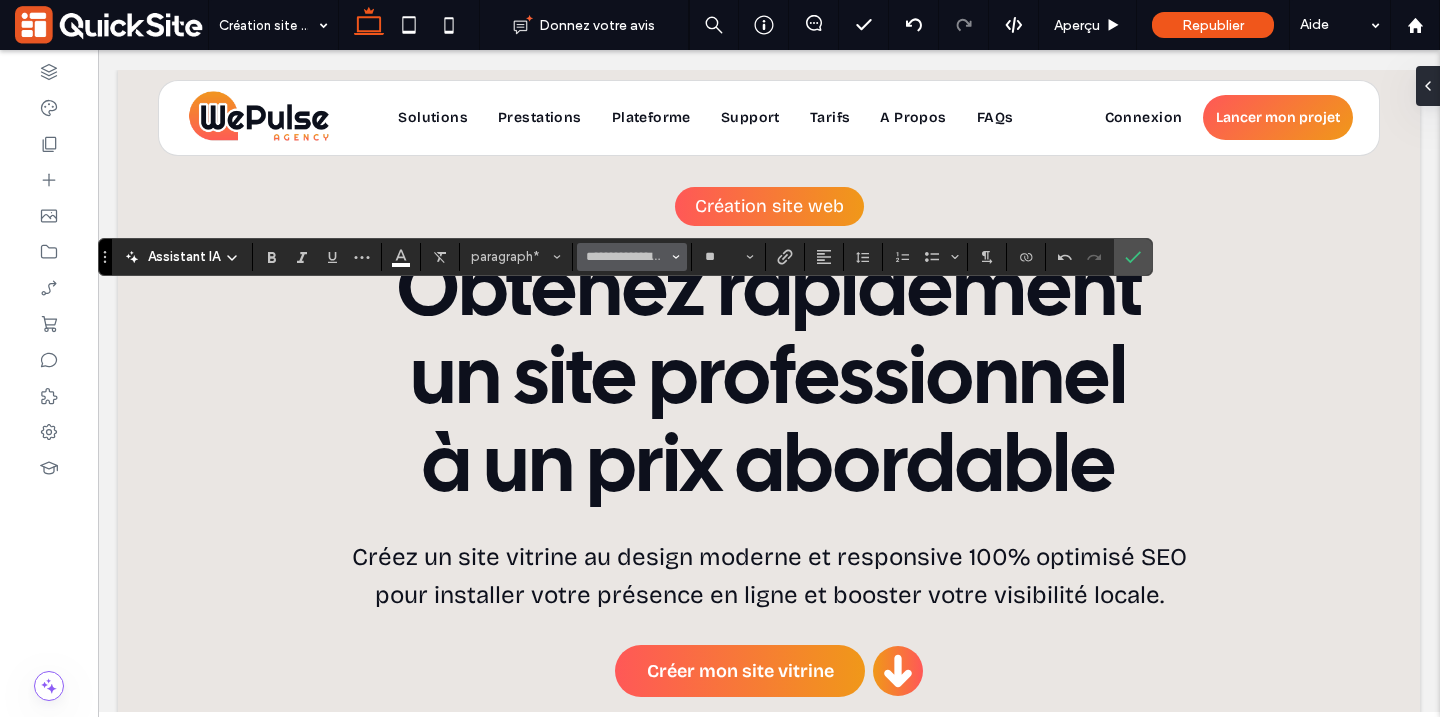 click on "**********" at bounding box center [632, 257] 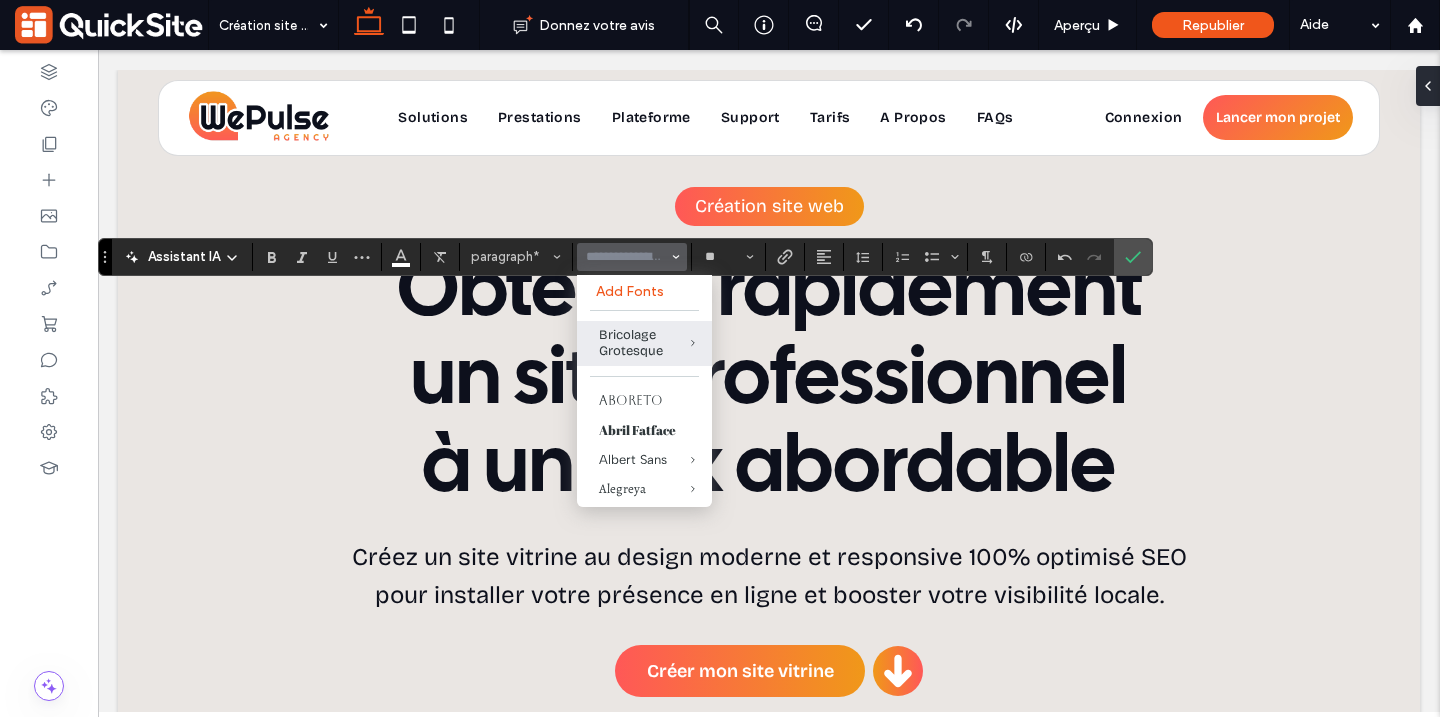 click at bounding box center [626, 257] 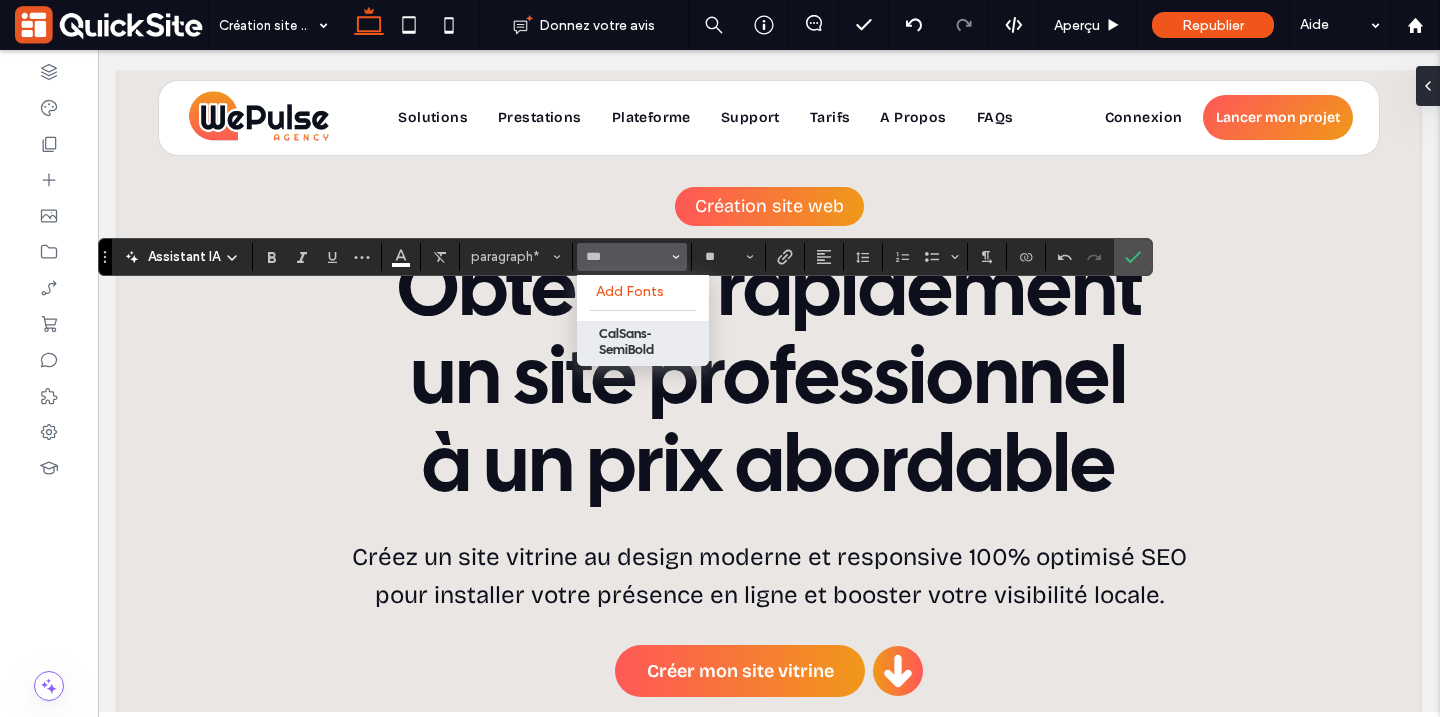 click on "CalSans-SemiBold" at bounding box center (643, 343) 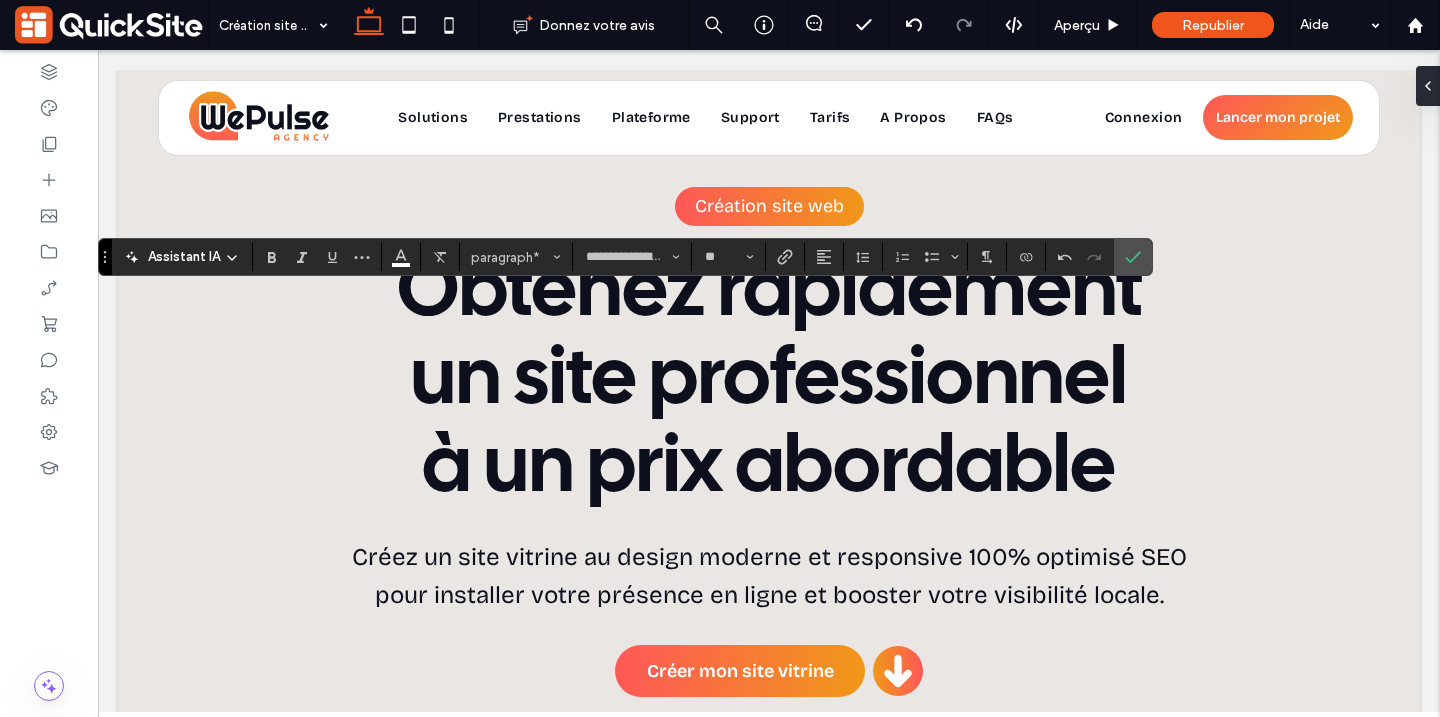 type on "**********" 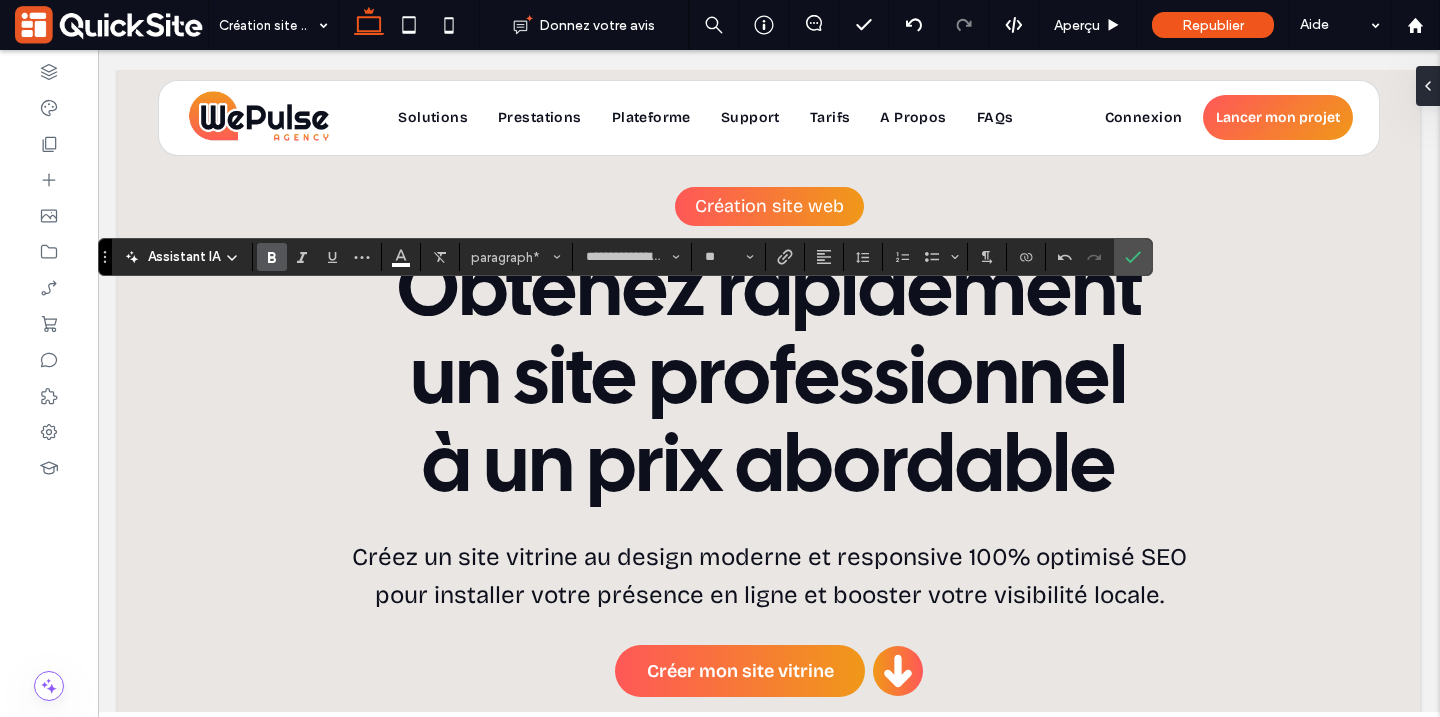 click 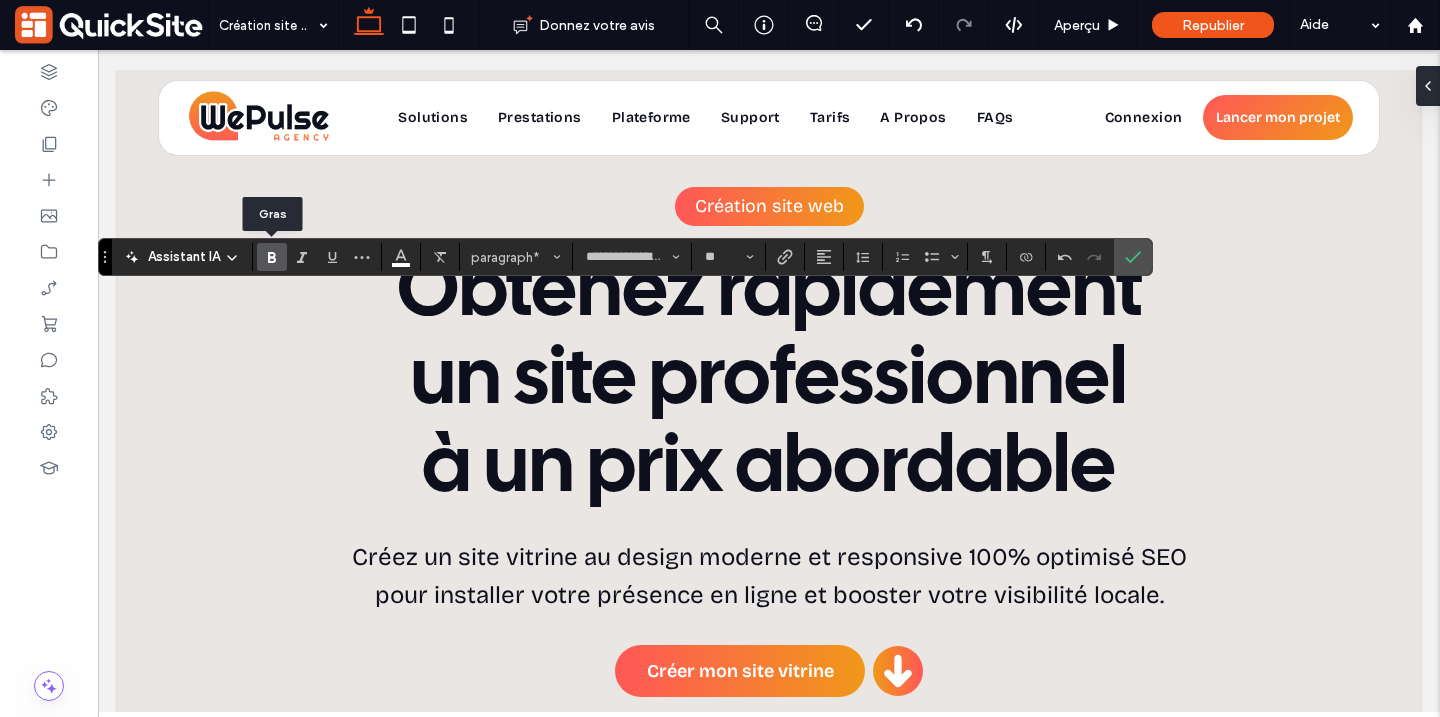 click 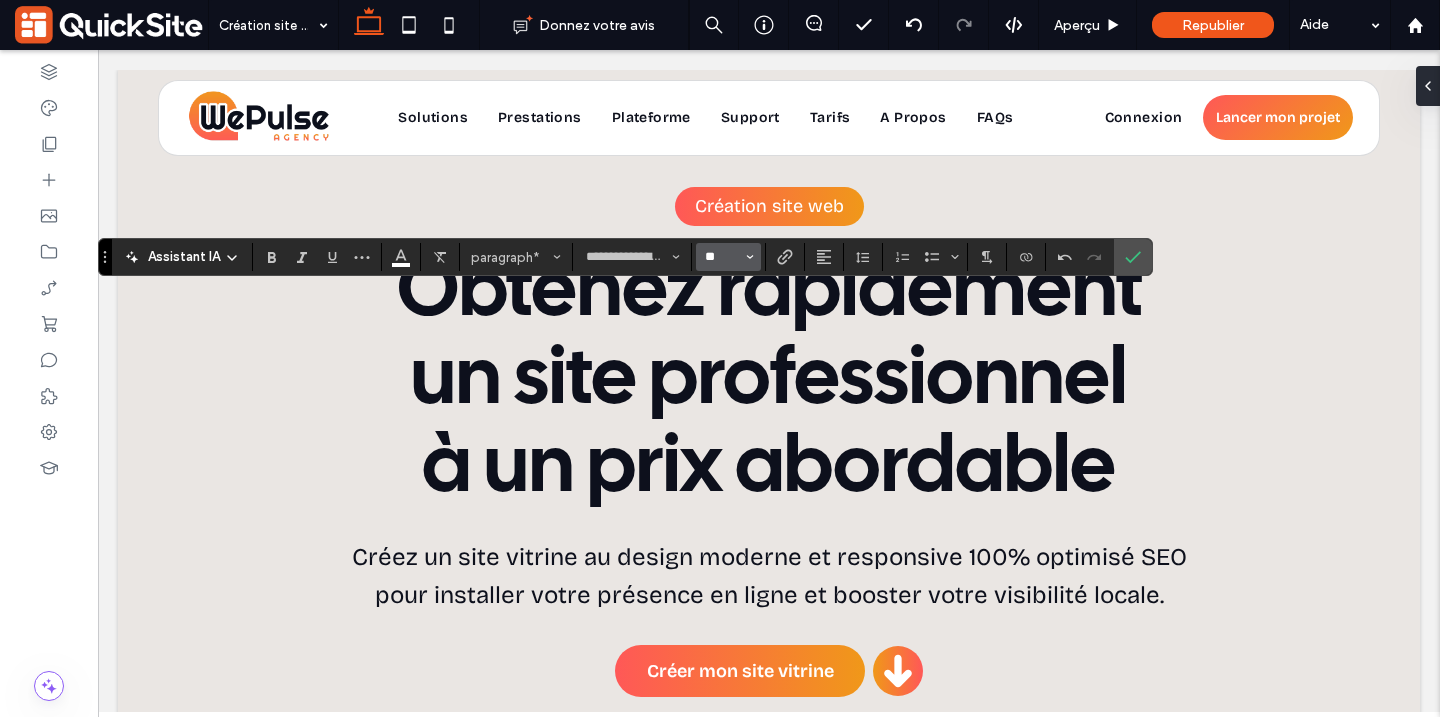 click on "**" at bounding box center [722, 257] 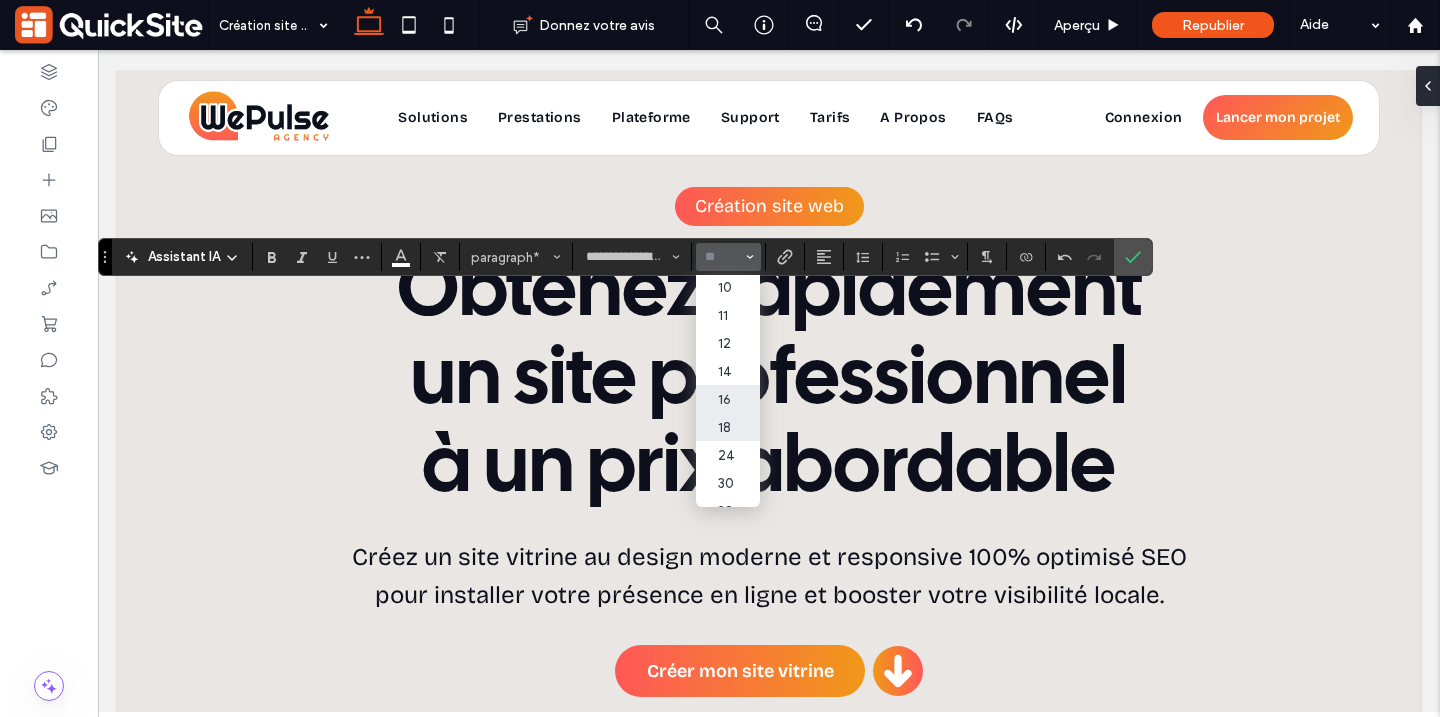 scroll, scrollTop: 85, scrollLeft: 0, axis: vertical 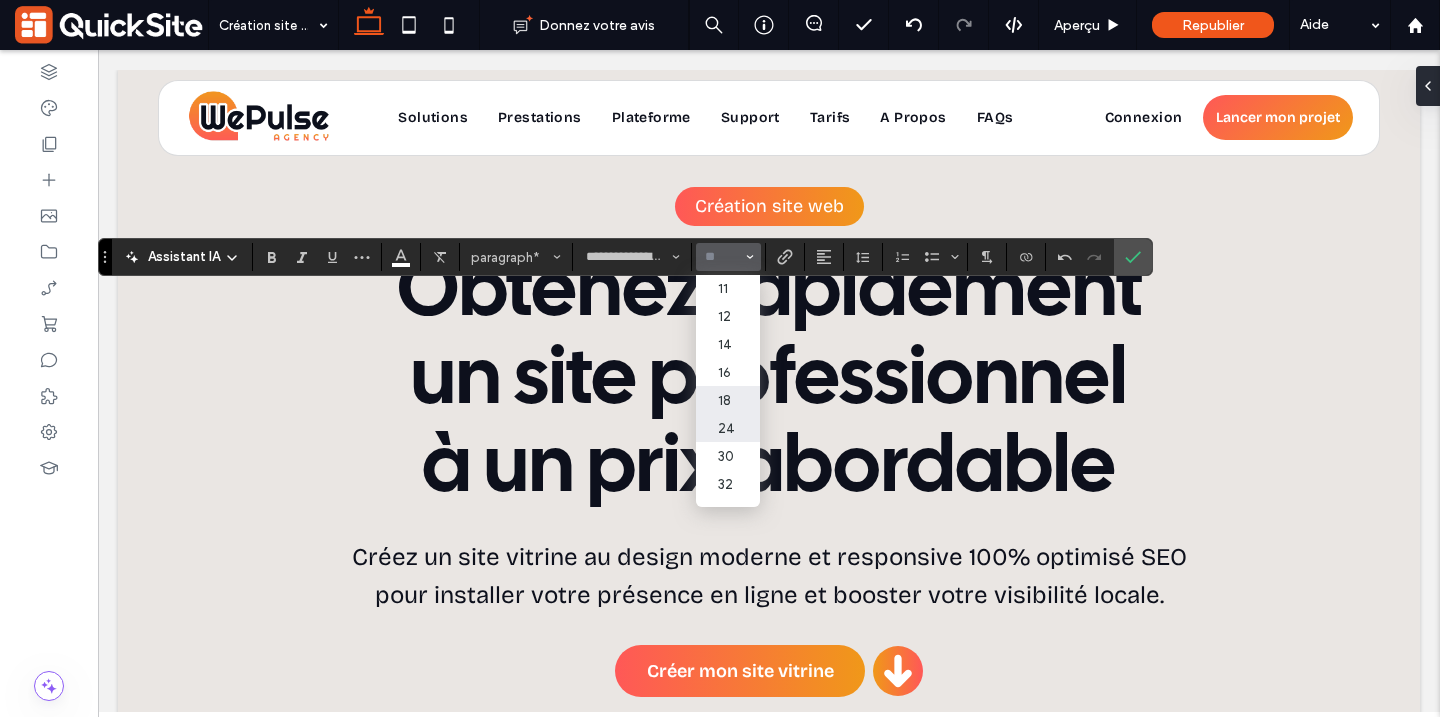 click on "24" at bounding box center (728, 428) 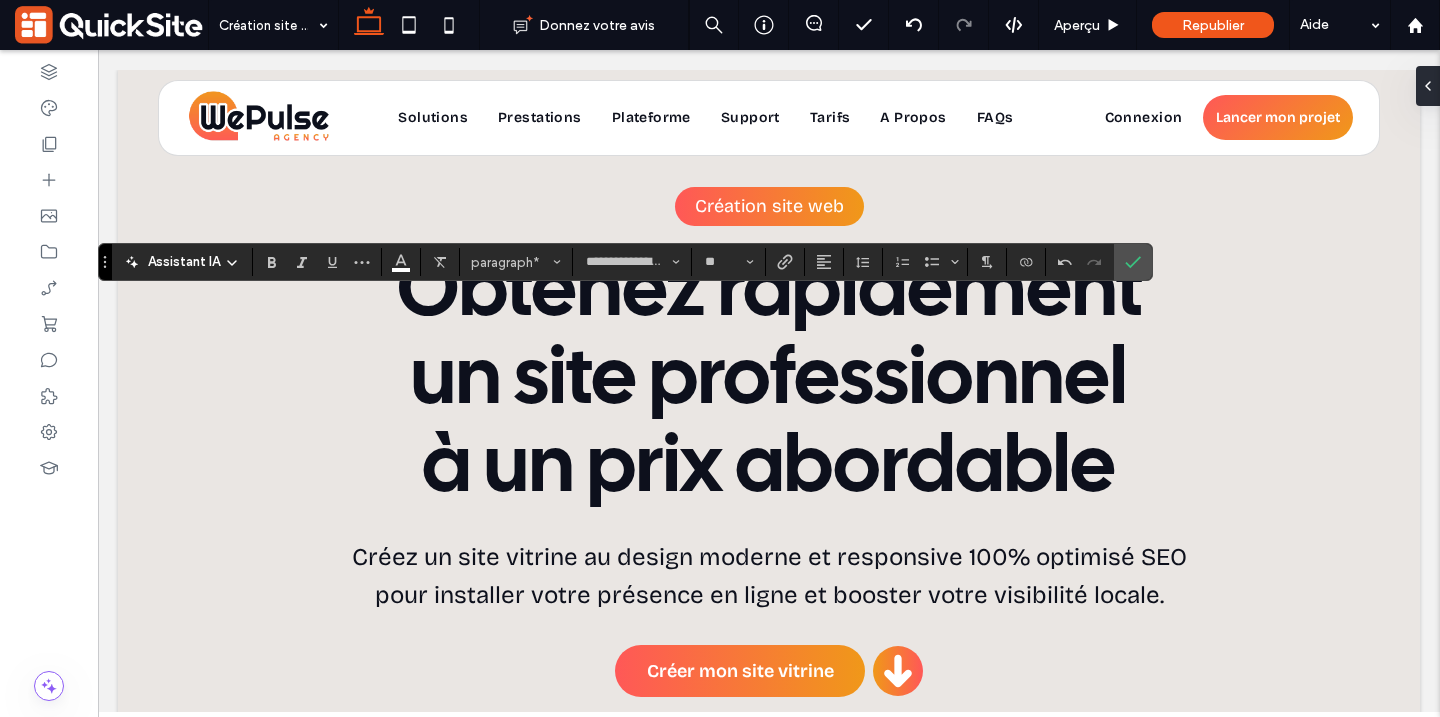 type on "**" 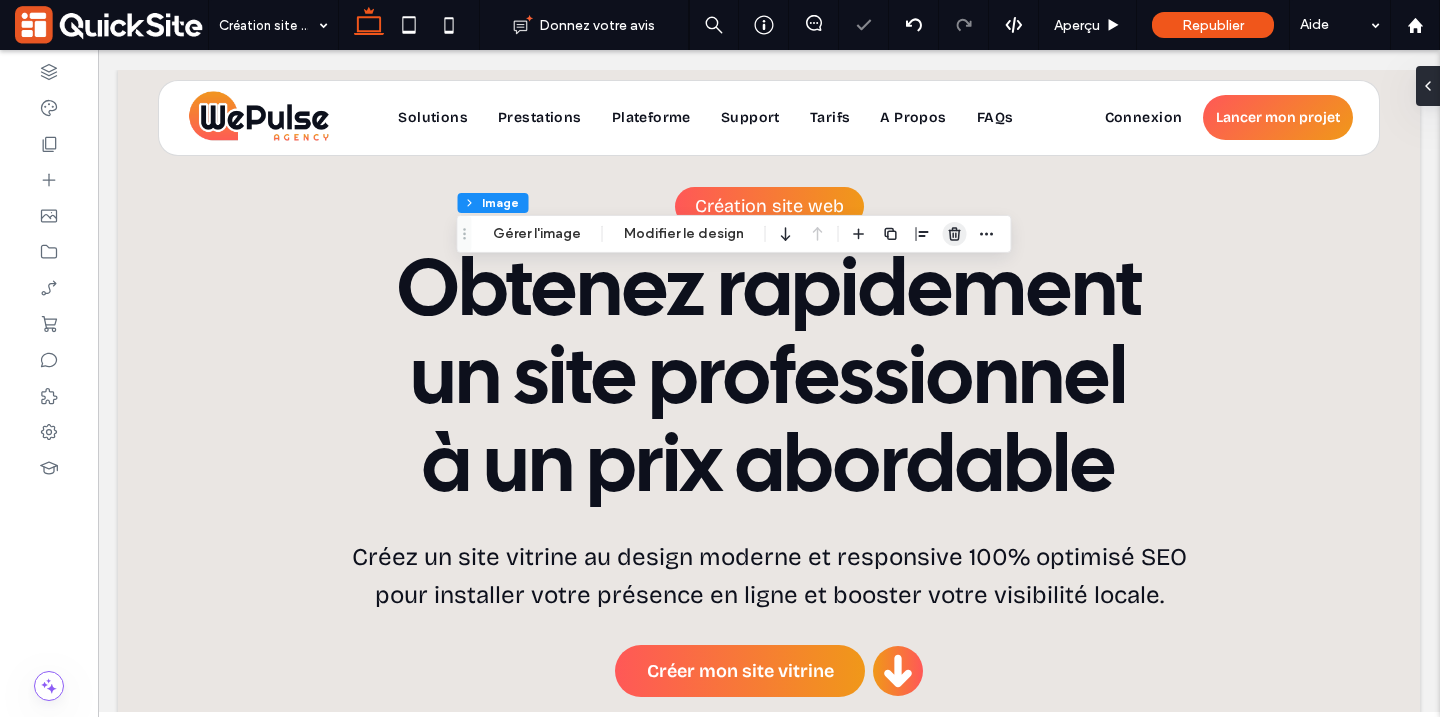 click 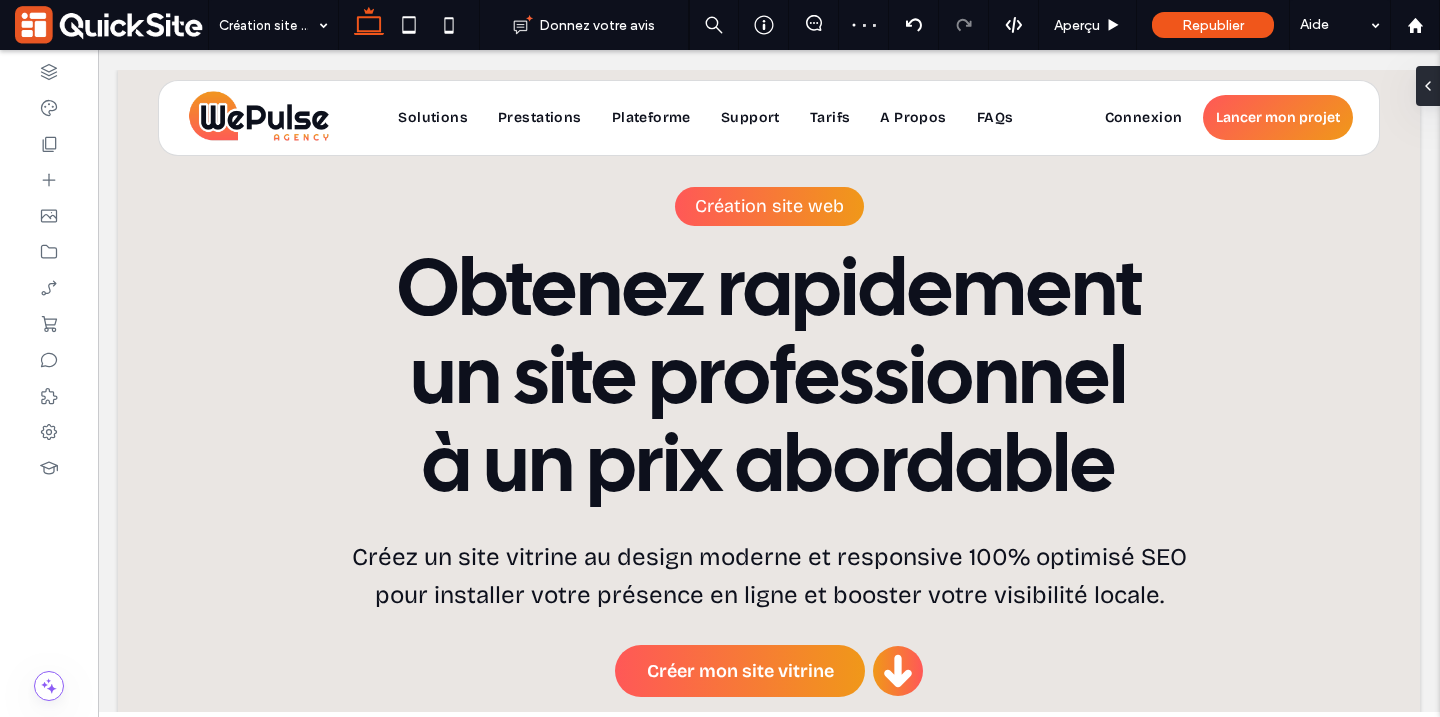 type on "***" 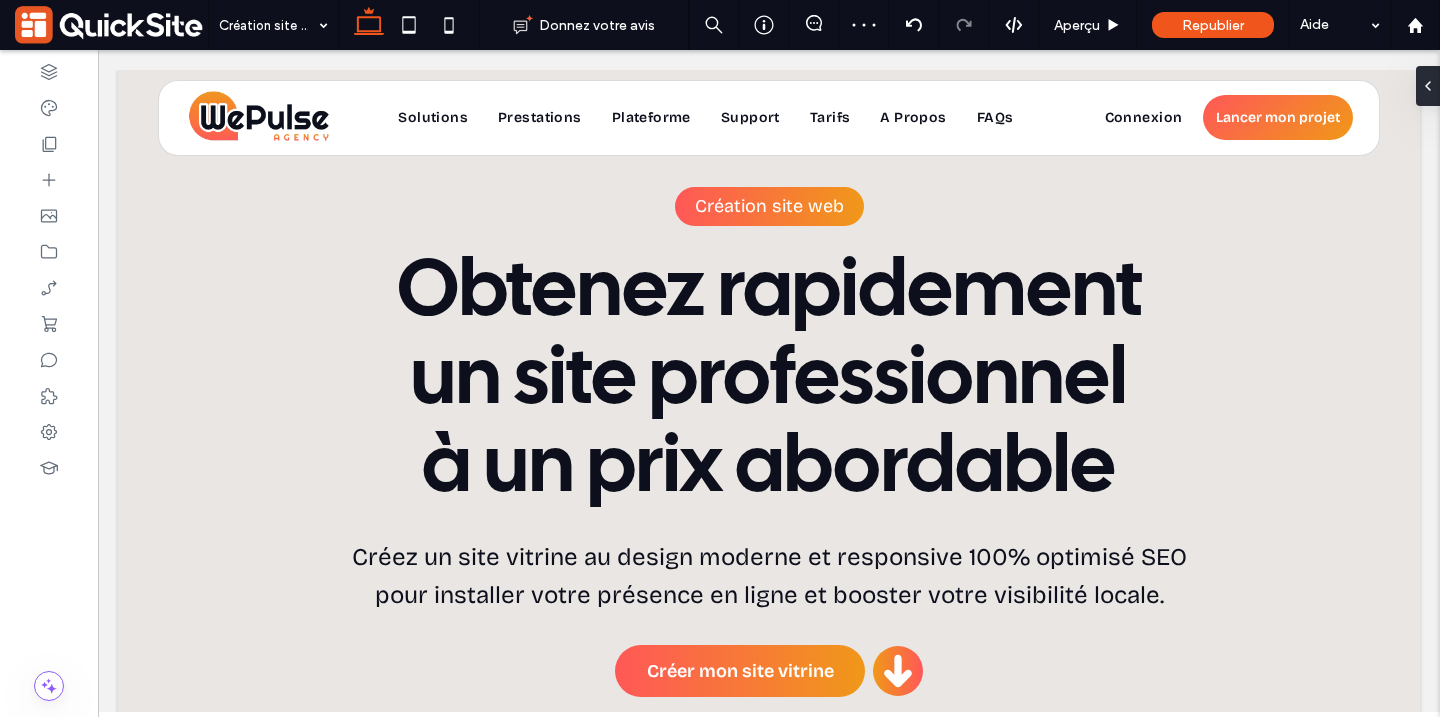 type on "***" 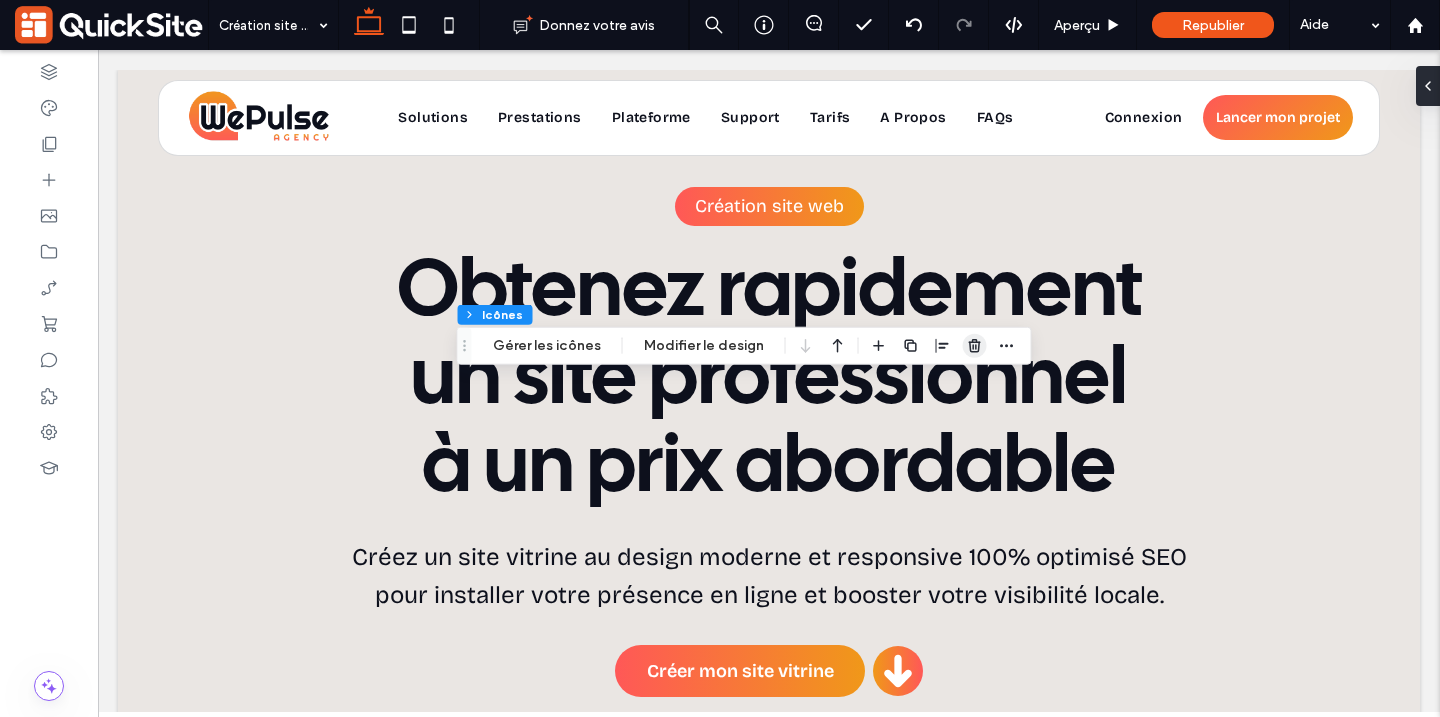 click 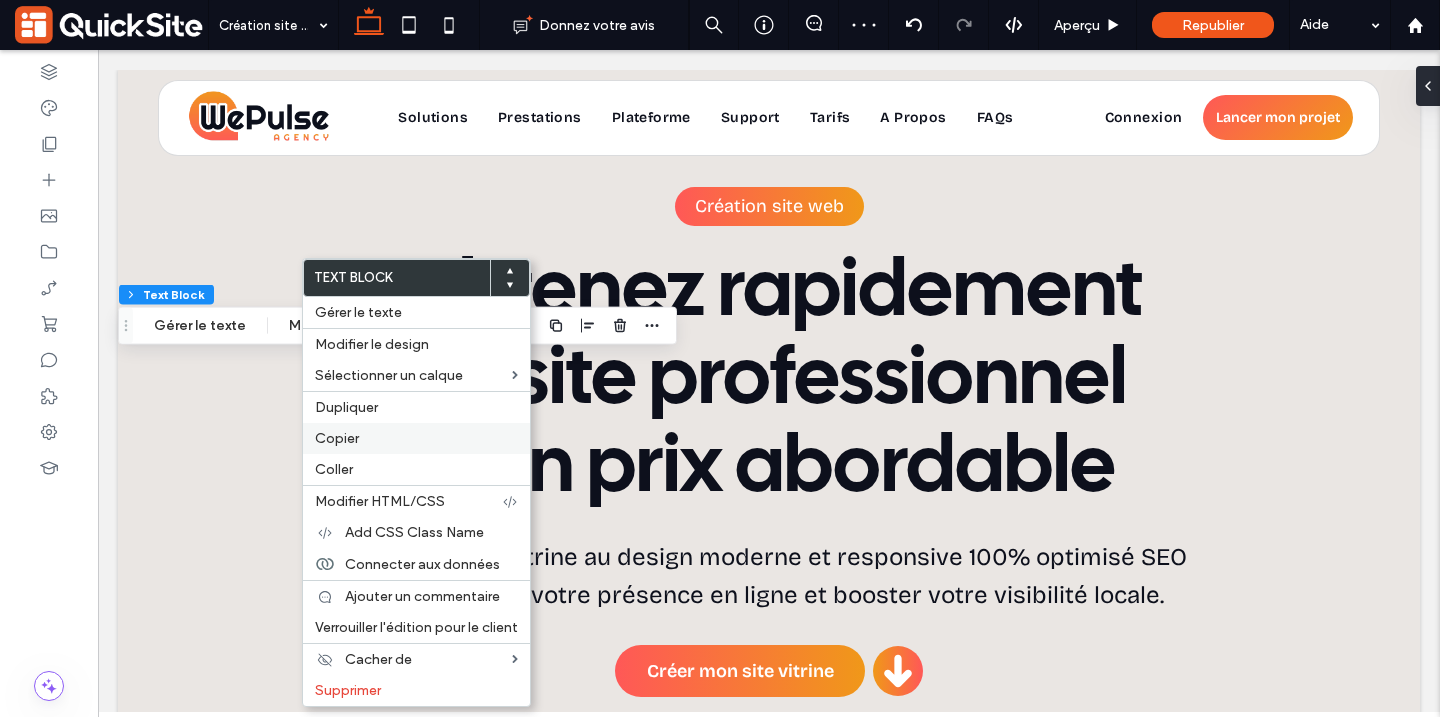 click on "Copier" at bounding box center (337, 438) 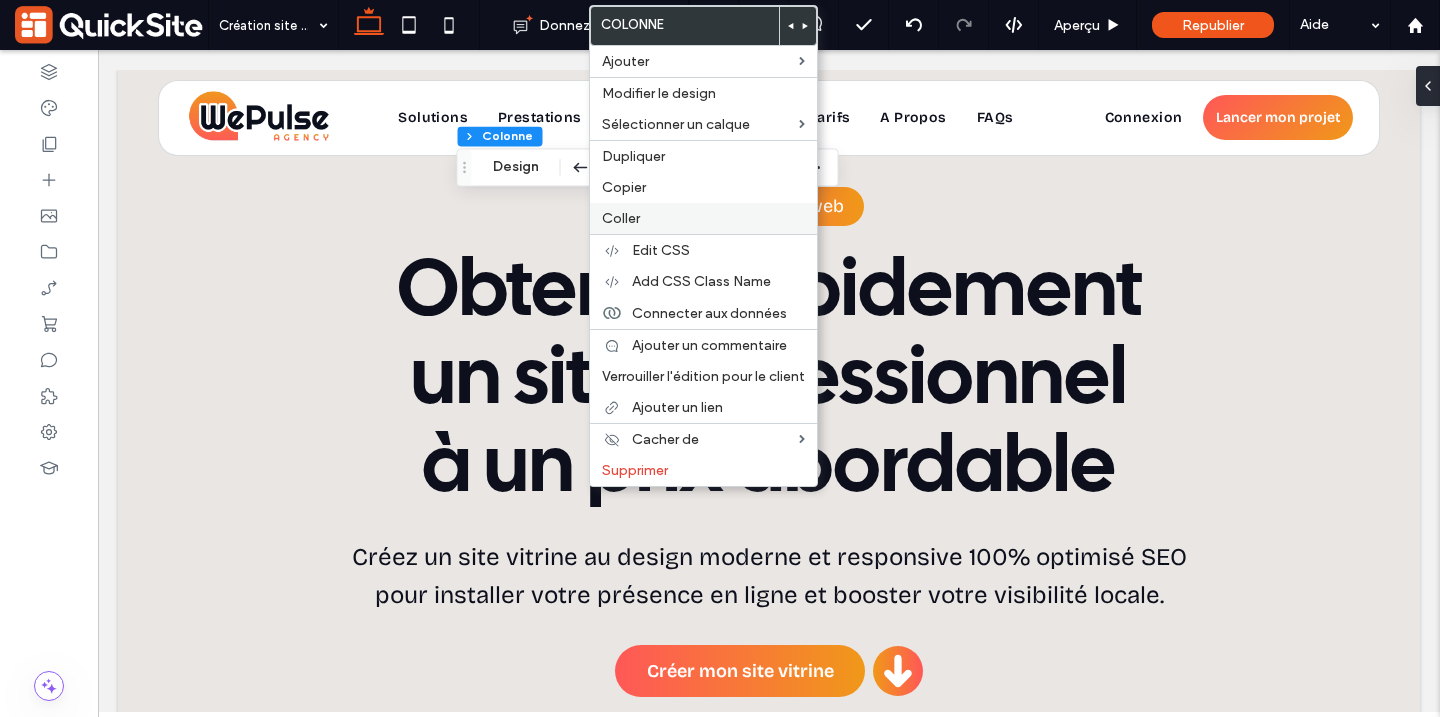 click on "Coller" at bounding box center (703, 218) 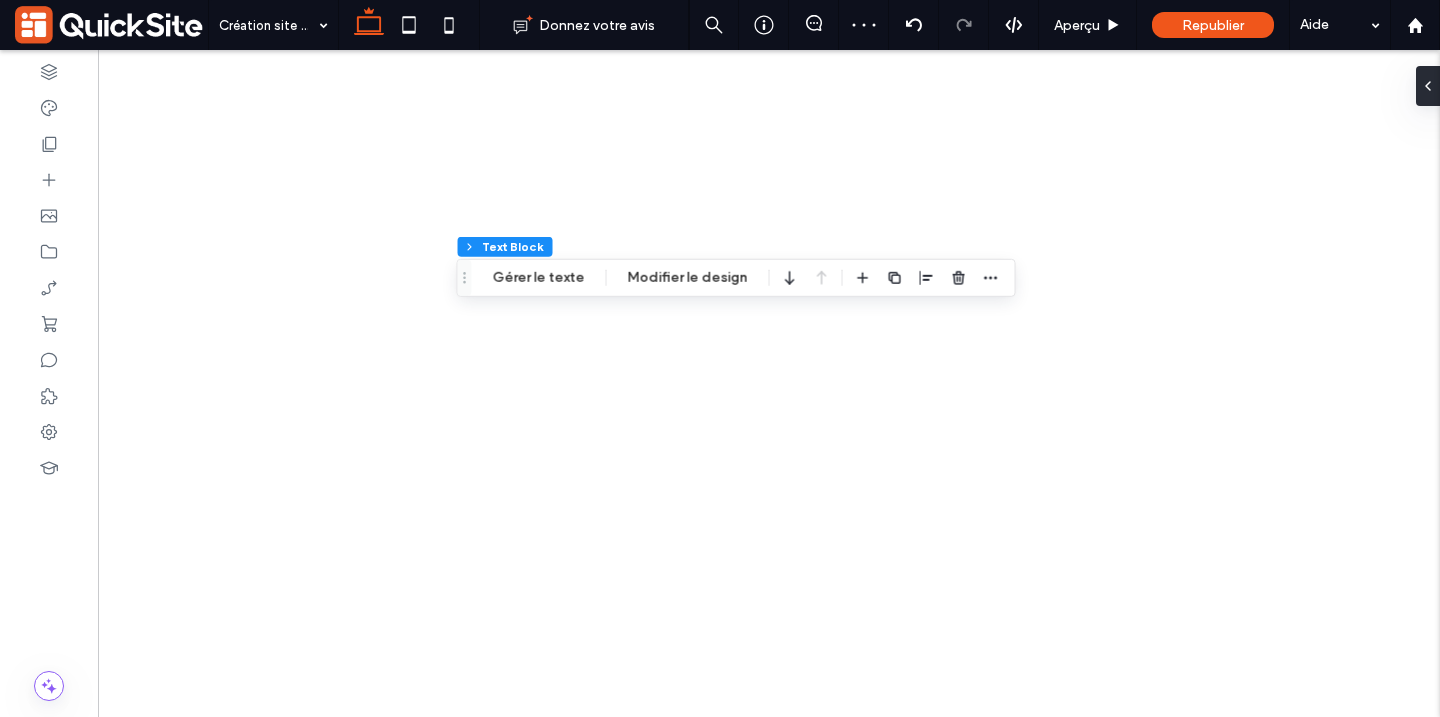 scroll, scrollTop: 0, scrollLeft: 0, axis: both 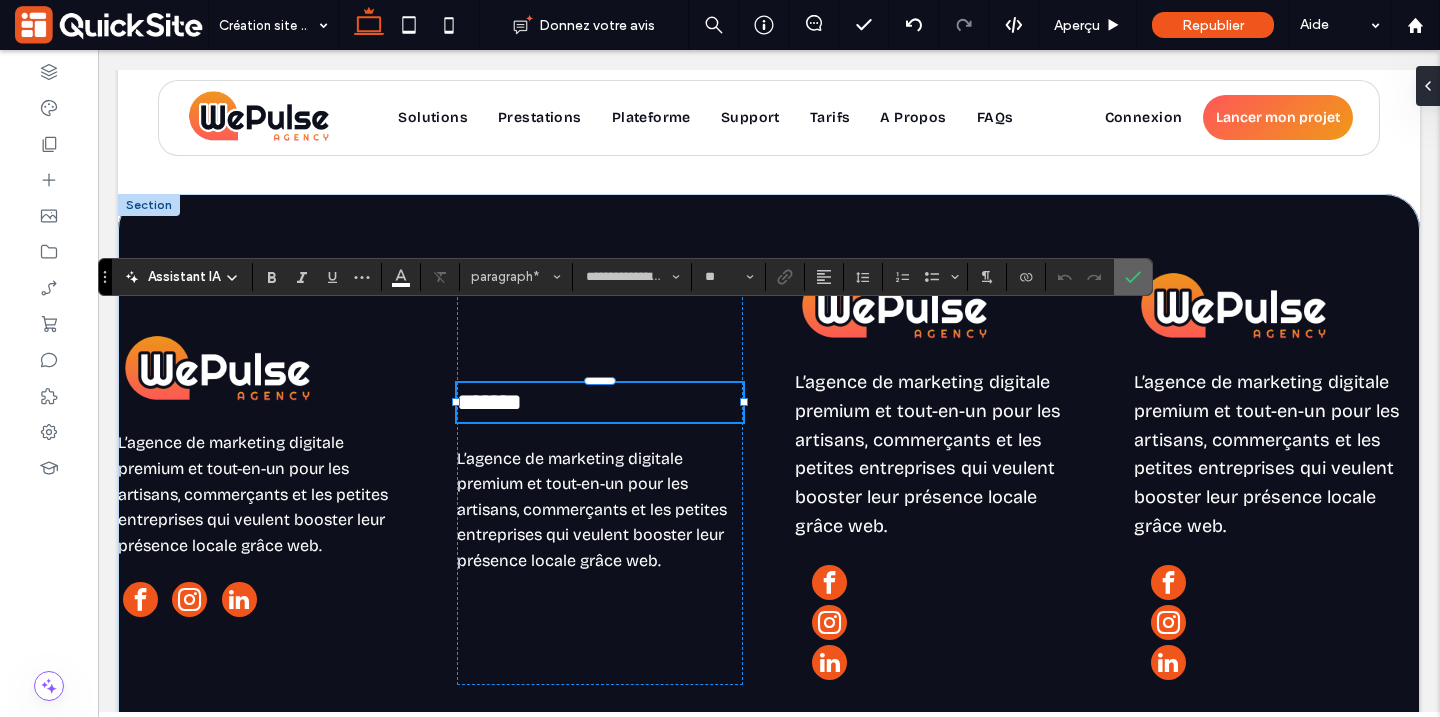 click 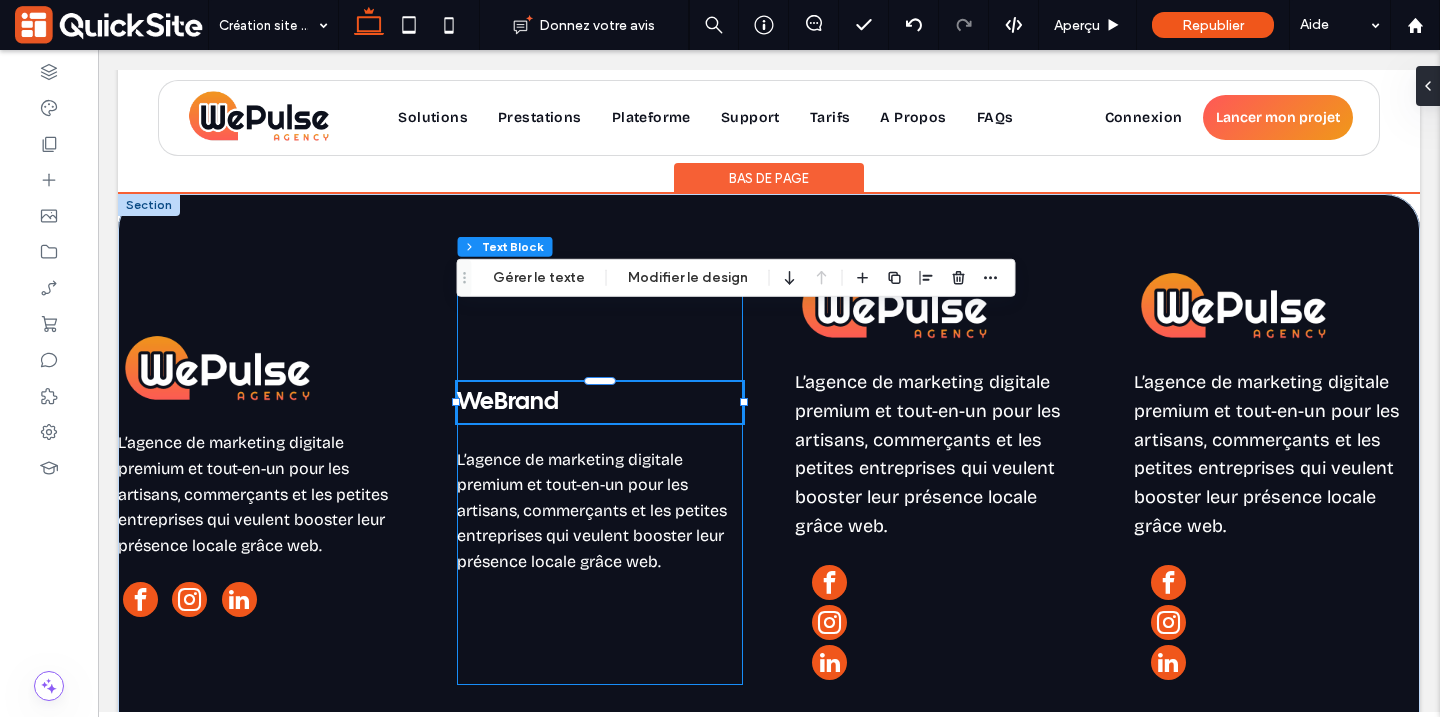 click on "WeBrand
L’agence de marketing digitale premium et tout-en-un pour les artisans, commerçants et les petites entreprises qui veulent booster leur présence locale grâce web." at bounding box center [600, 478] 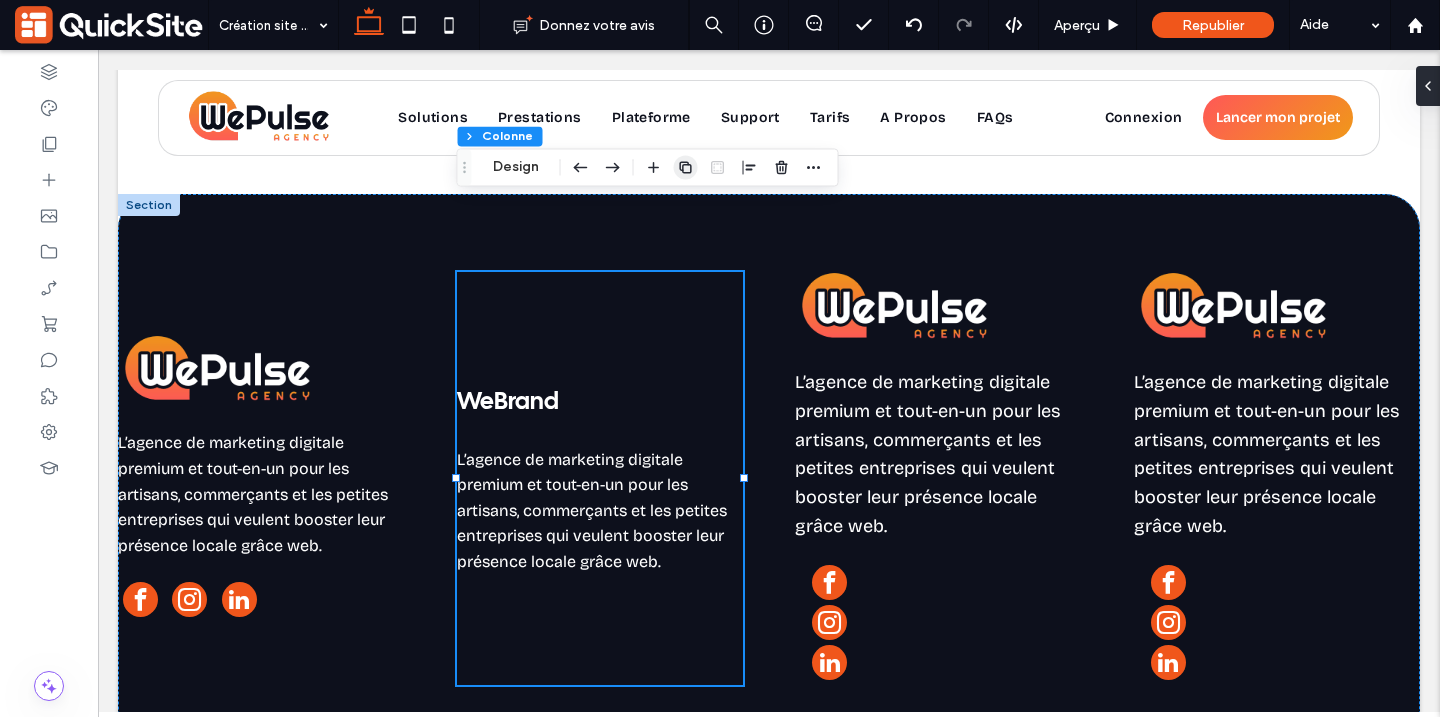 click at bounding box center [686, 167] 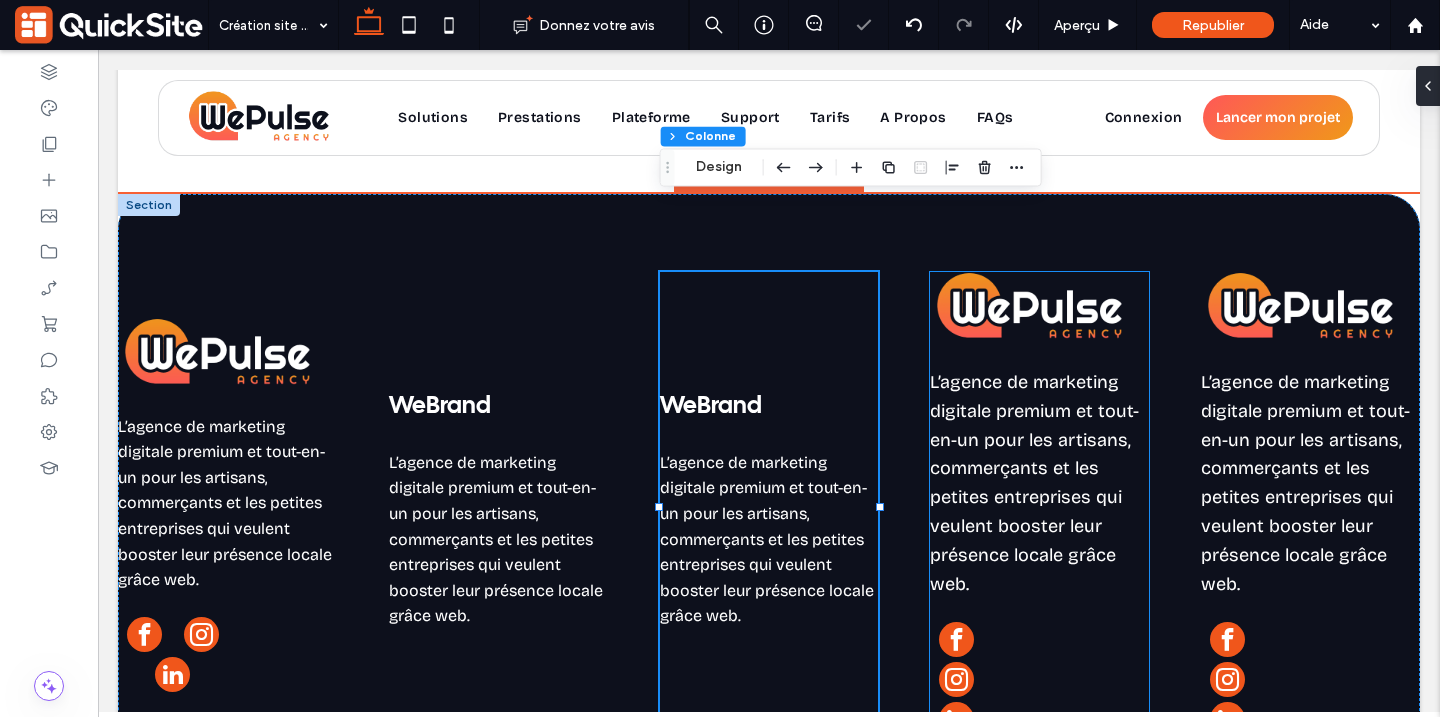 click on "L’agence de marketing digitale premium et tout-en-un pour les artisans, commerçants et les petites entreprises qui veulent booster leur présence locale grâce web." at bounding box center (1039, 507) 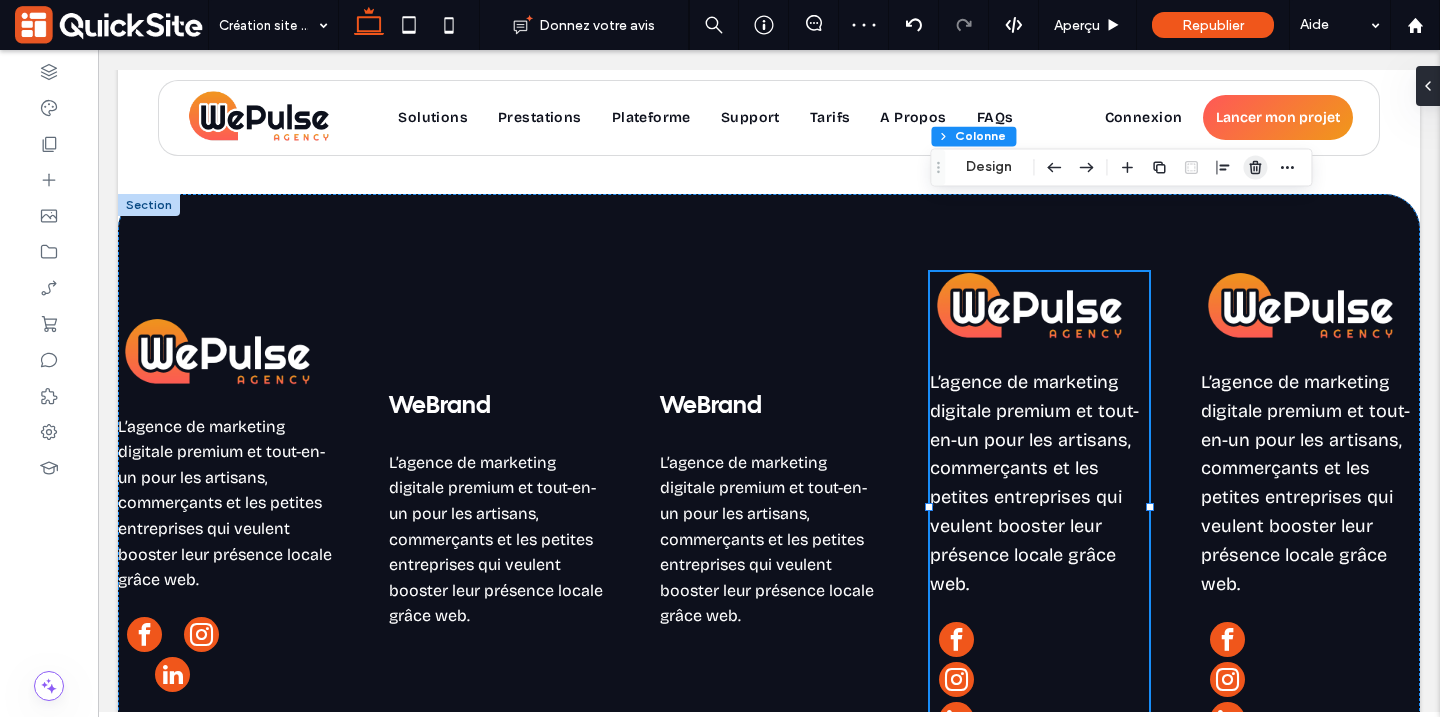 click 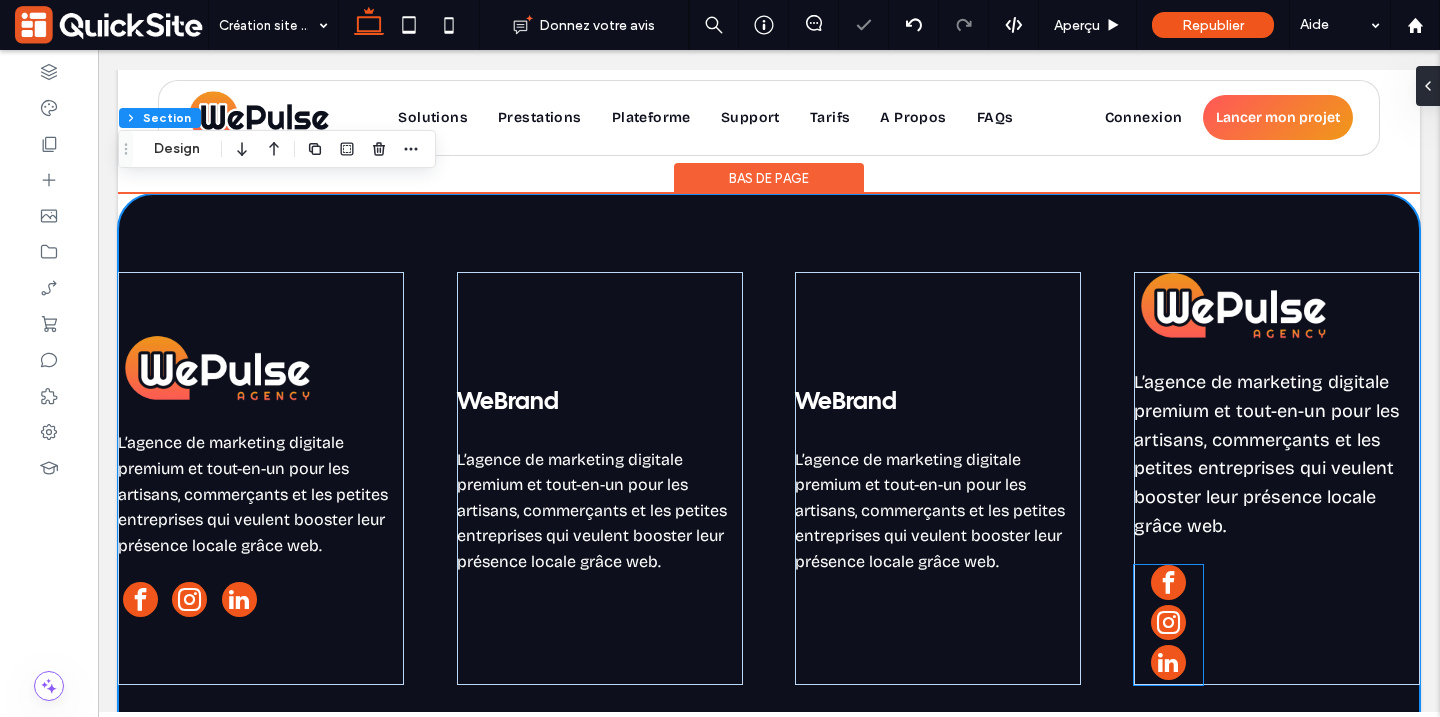 click on "L’agence de marketing digitale premium et tout-en-un pour les artisans, commerçants et les petites entreprises qui veulent booster leur présence locale grâce web." at bounding box center (1277, 478) 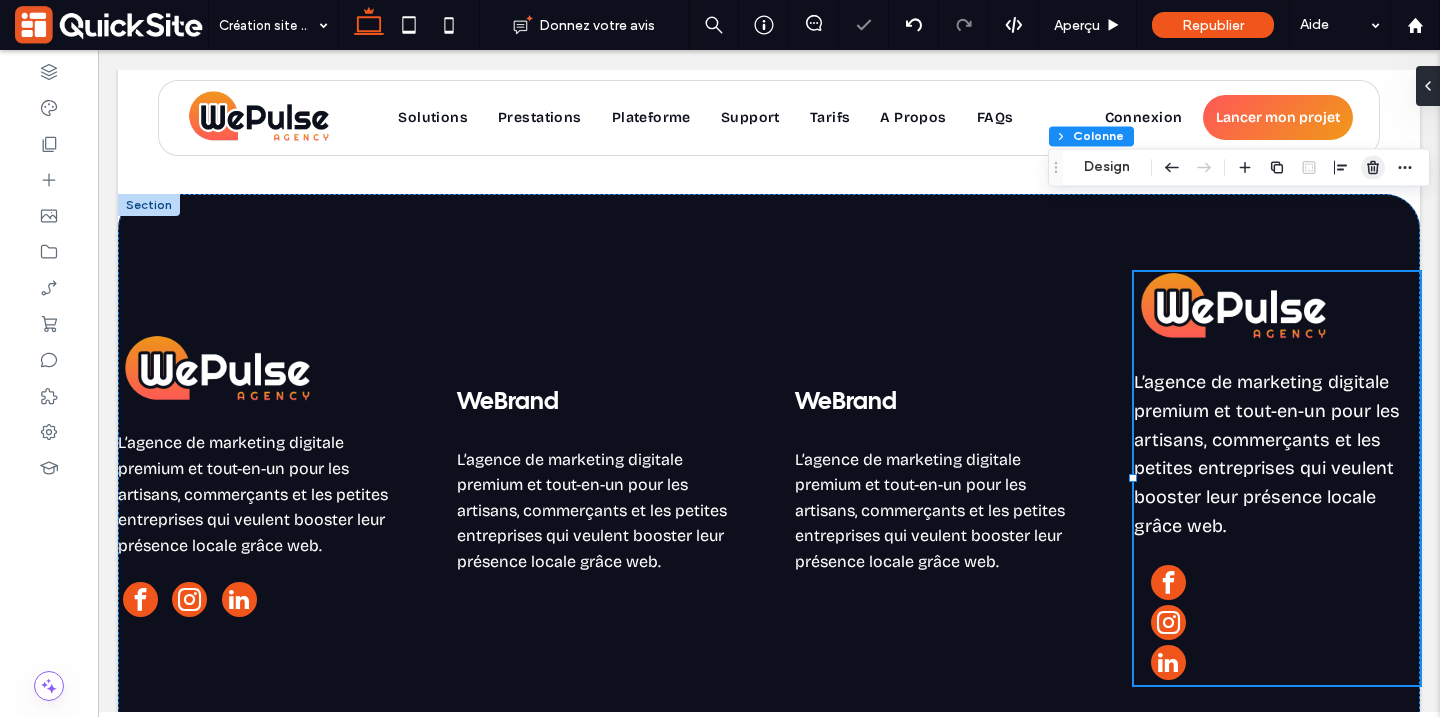 click 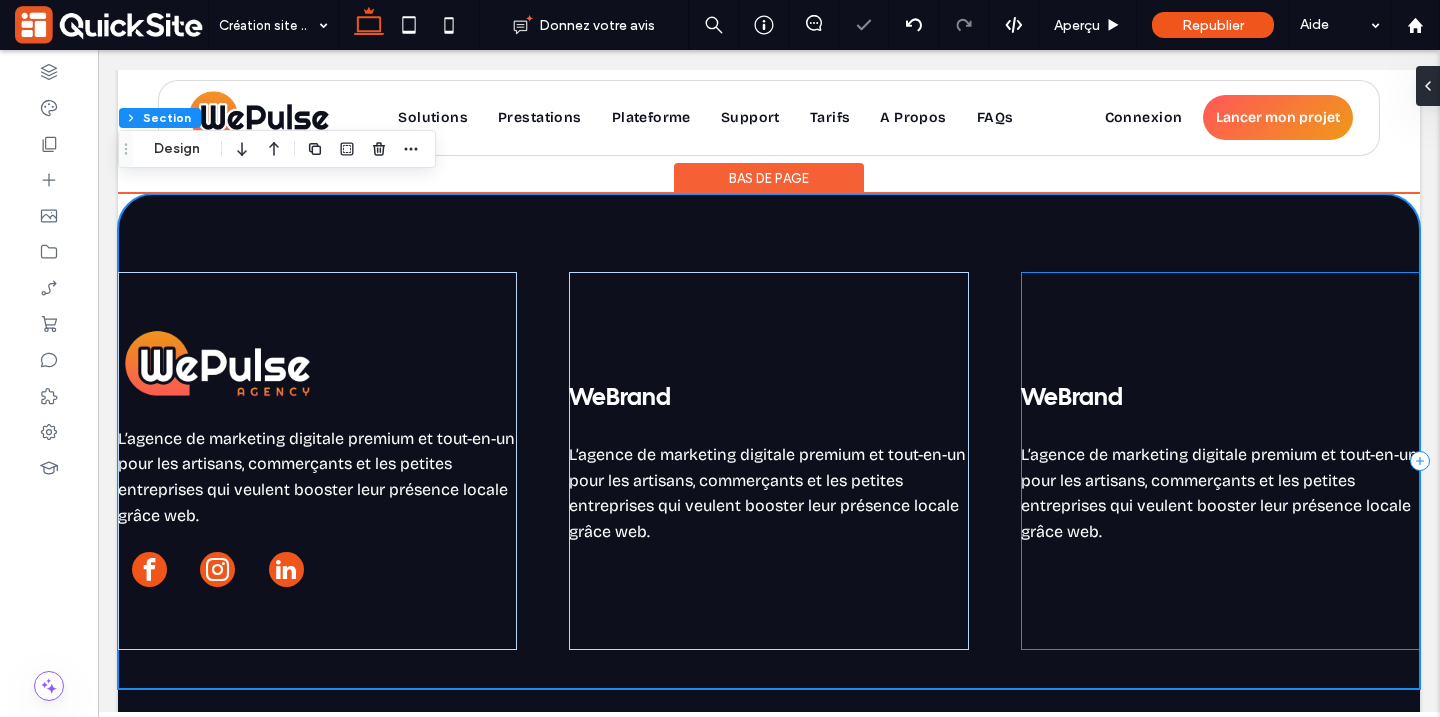 scroll, scrollTop: 21145, scrollLeft: 0, axis: vertical 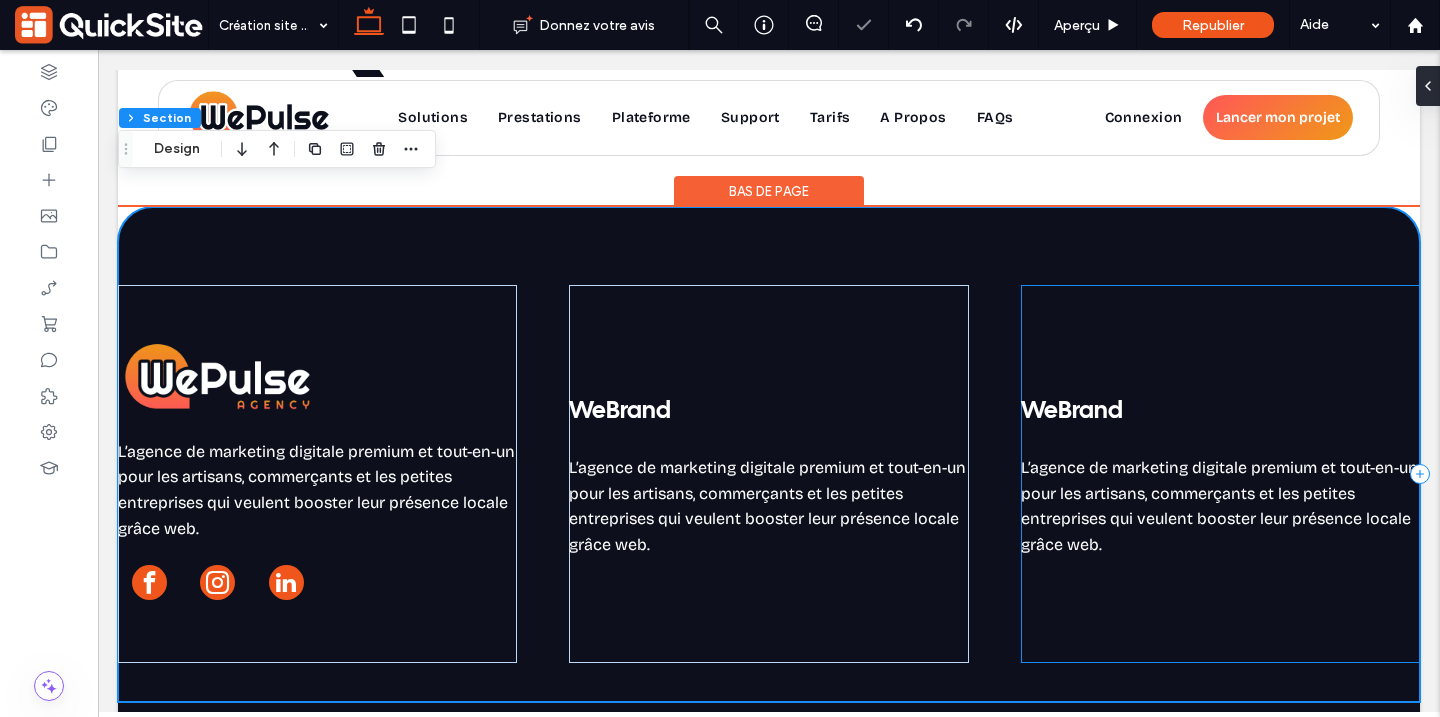 click on "WeBrand L’agence de marketing digitale premium et tout-en-un pour les artisans, commerçants et les petites entreprises qui veulent booster leur présence locale grâce web." at bounding box center [1220, 474] 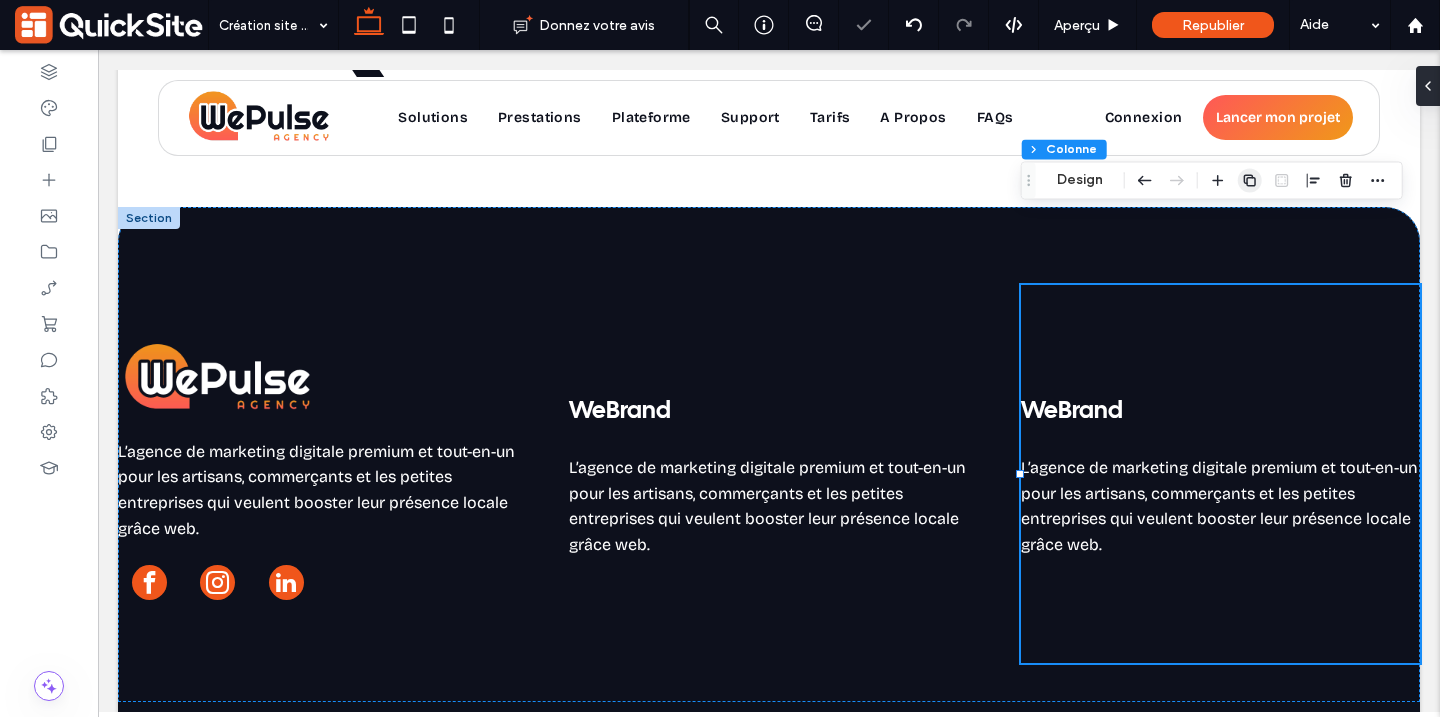 click 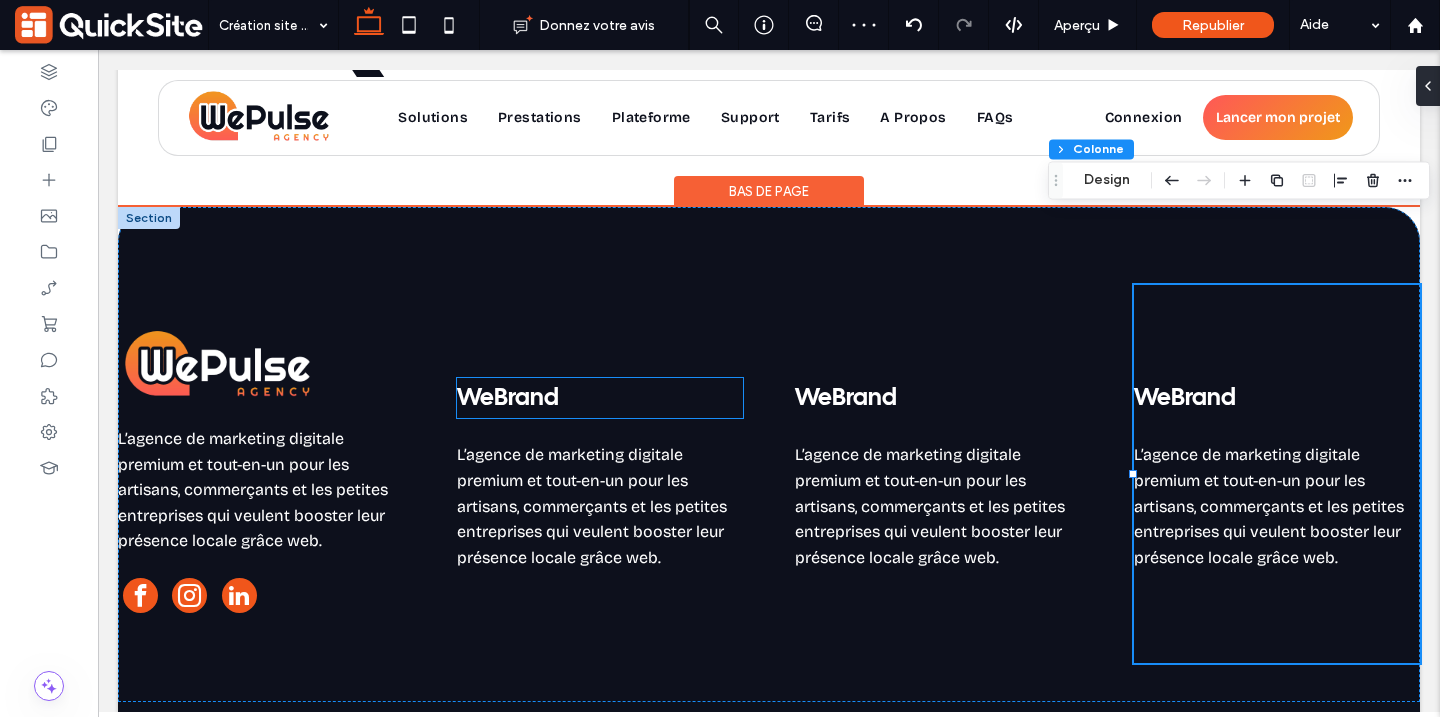 click on "WeBrand" at bounding box center [600, 398] 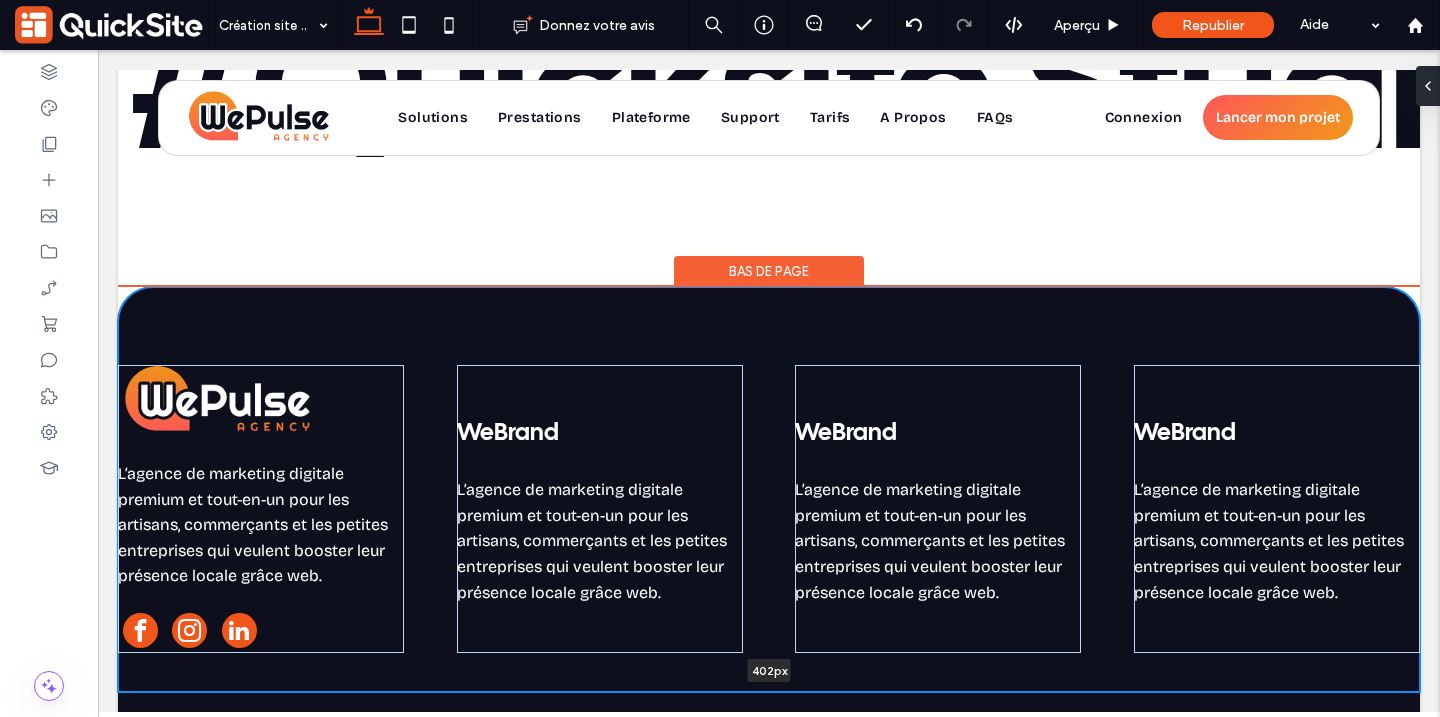 scroll, scrollTop: 21055, scrollLeft: 0, axis: vertical 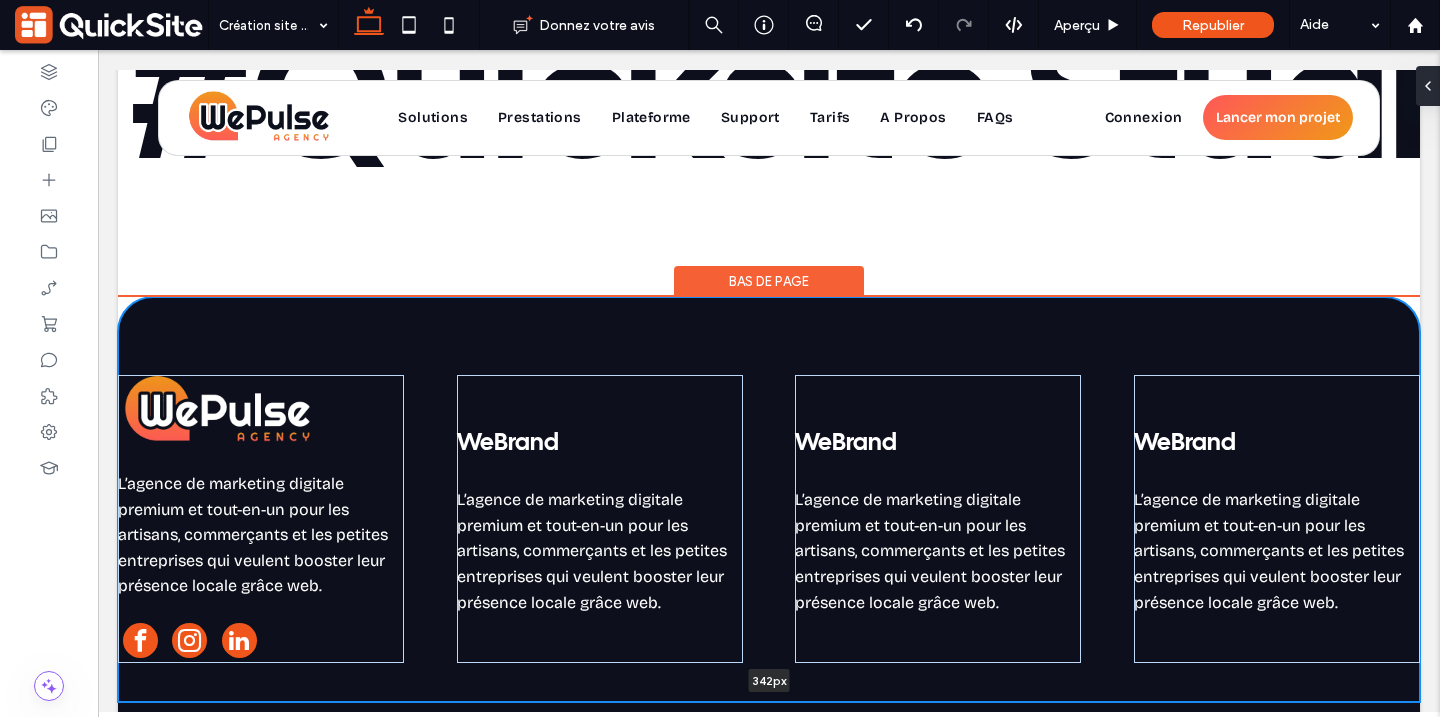 drag, startPoint x: 599, startPoint y: 634, endPoint x: 594, endPoint y: 465, distance: 169.07394 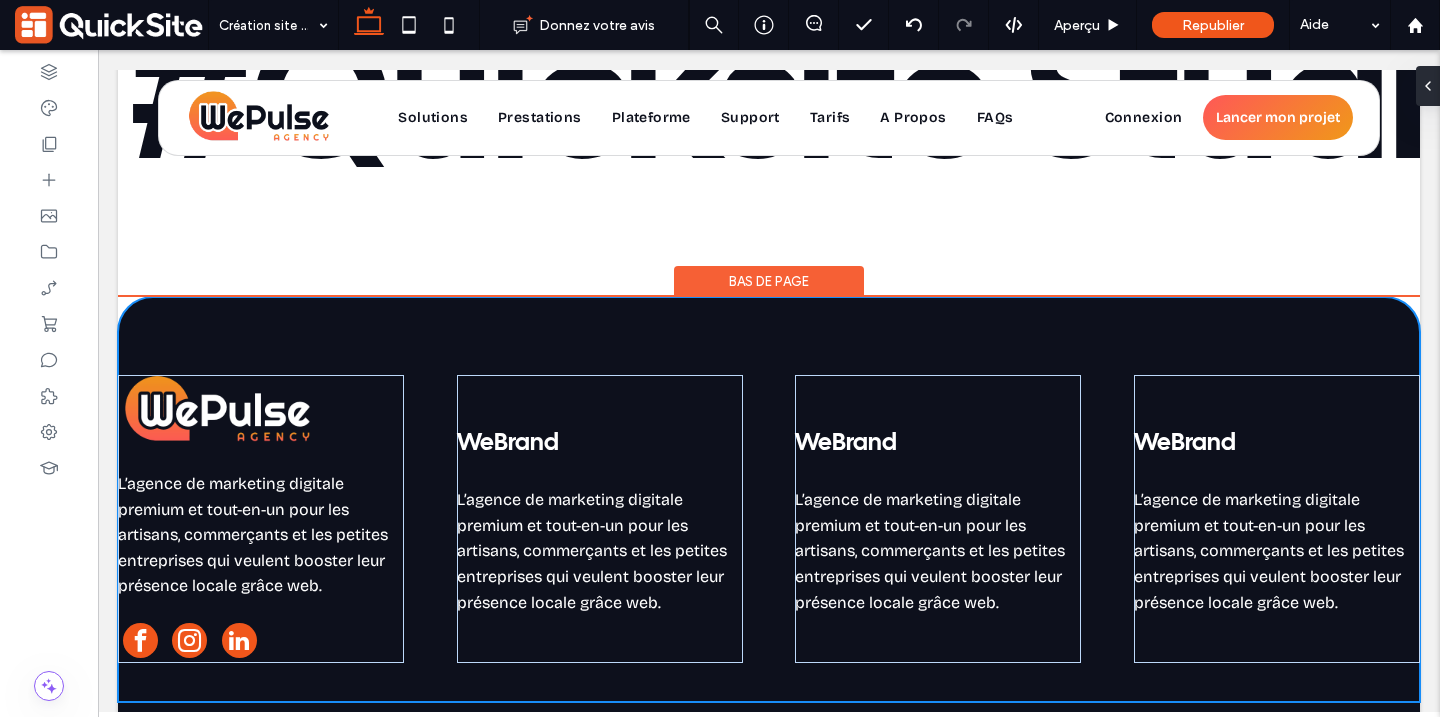 type on "***" 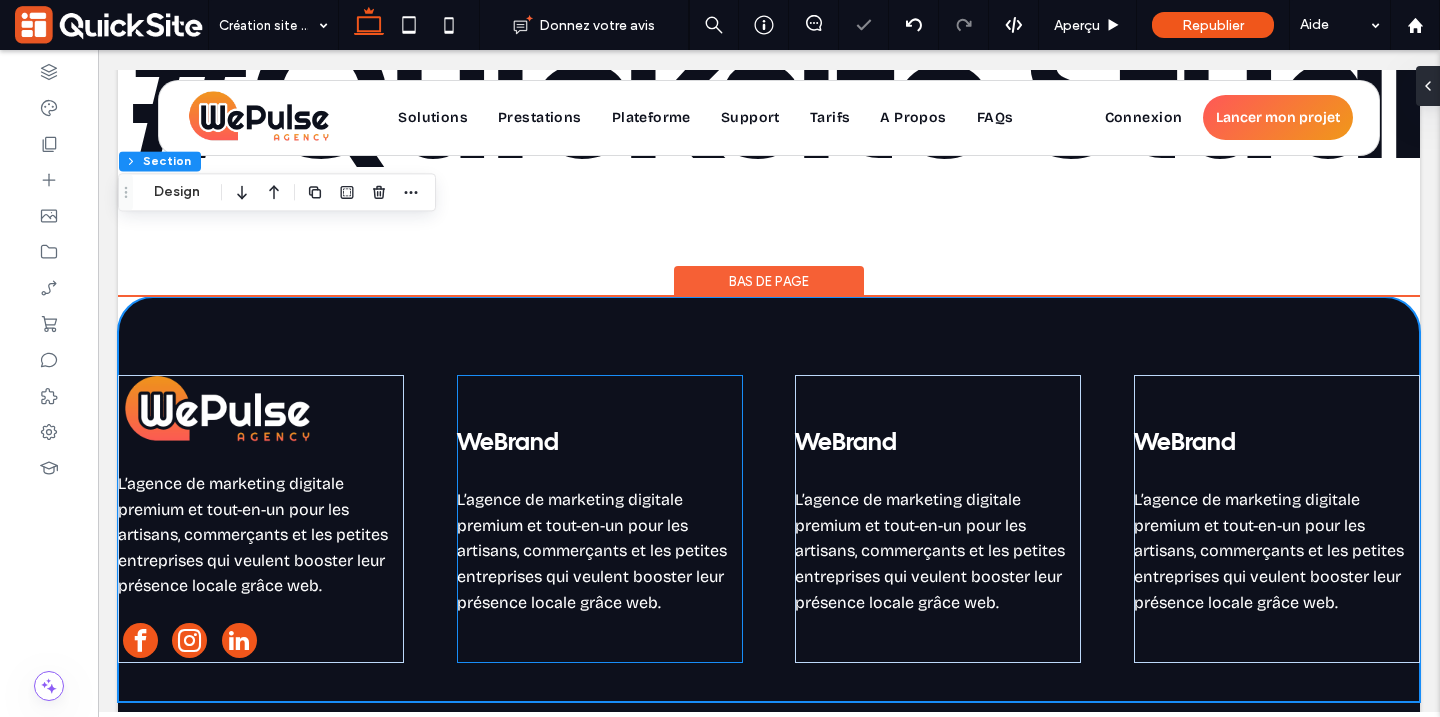 click on "WeBrand L’agence de marketing digitale premium et tout-en-un pour les artisans, commerçants et les petites entreprises qui veulent booster leur présence locale grâce web." at bounding box center [600, 519] 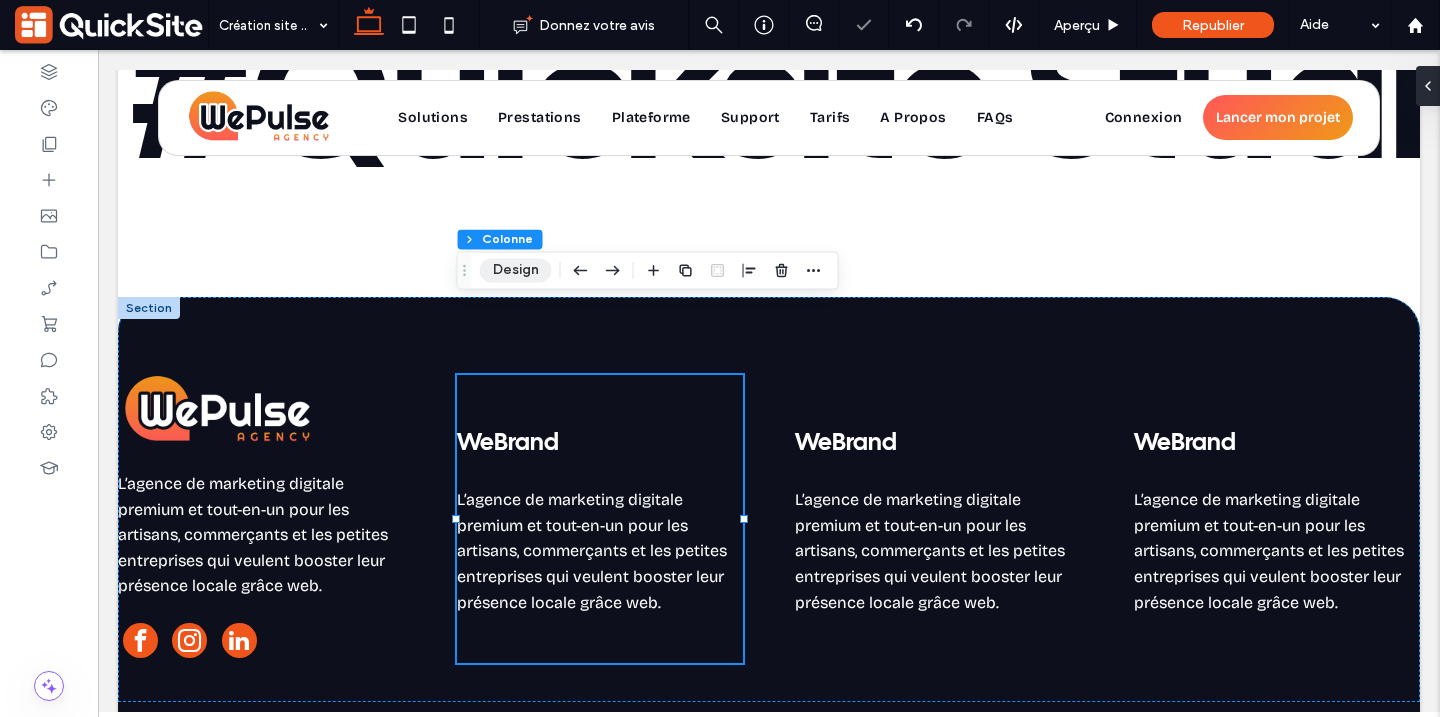 click on "Design" at bounding box center (516, 270) 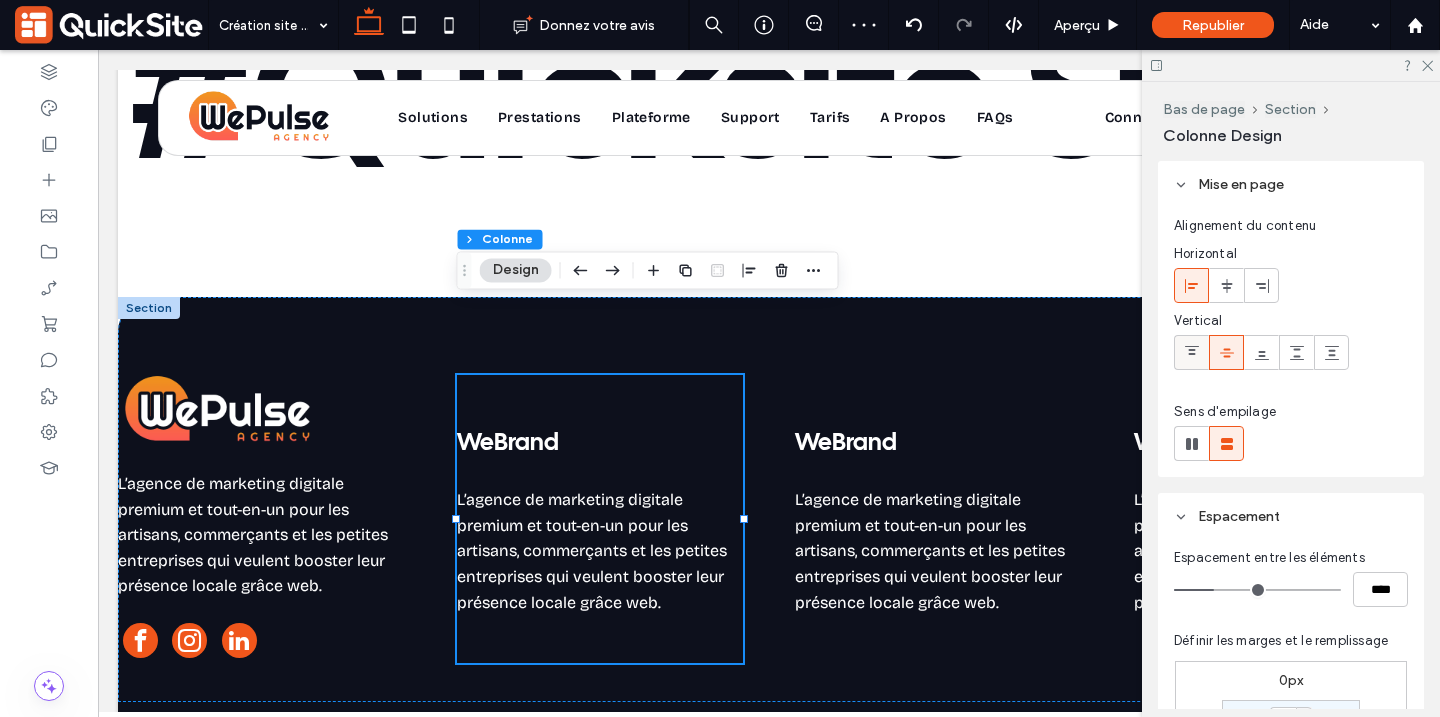click 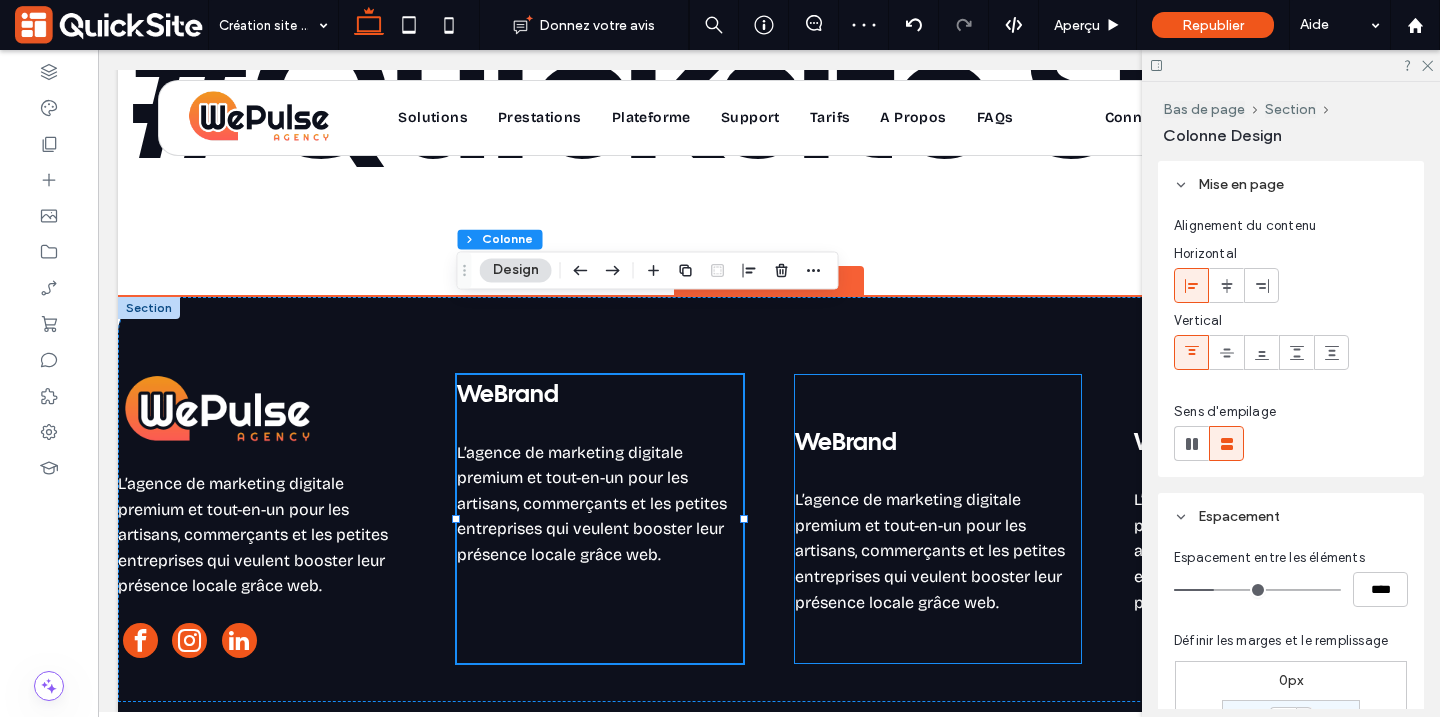 click on "WeBrand L’agence de marketing digitale premium et tout-en-un pour les artisans, commerçants et les petites entreprises qui veulent booster leur présence locale grâce web." at bounding box center [938, 519] 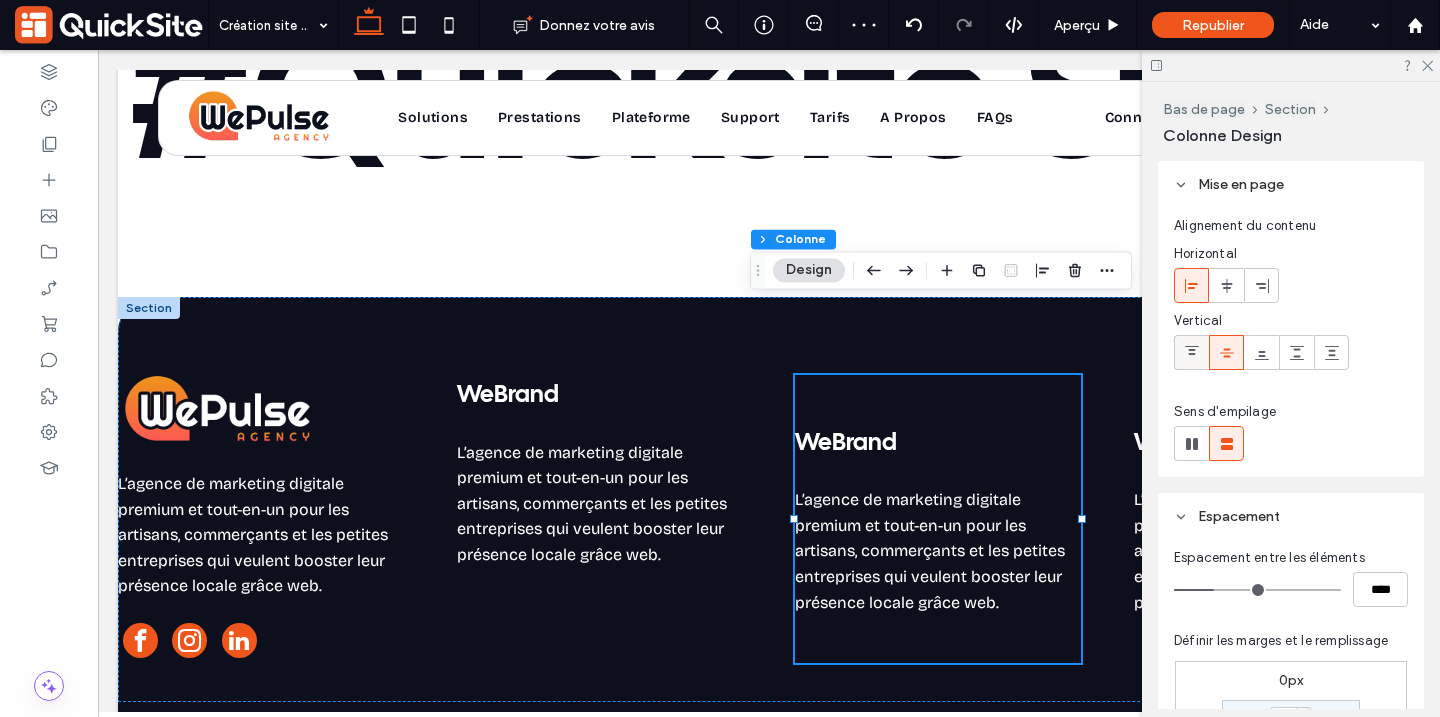 click at bounding box center [1191, 352] 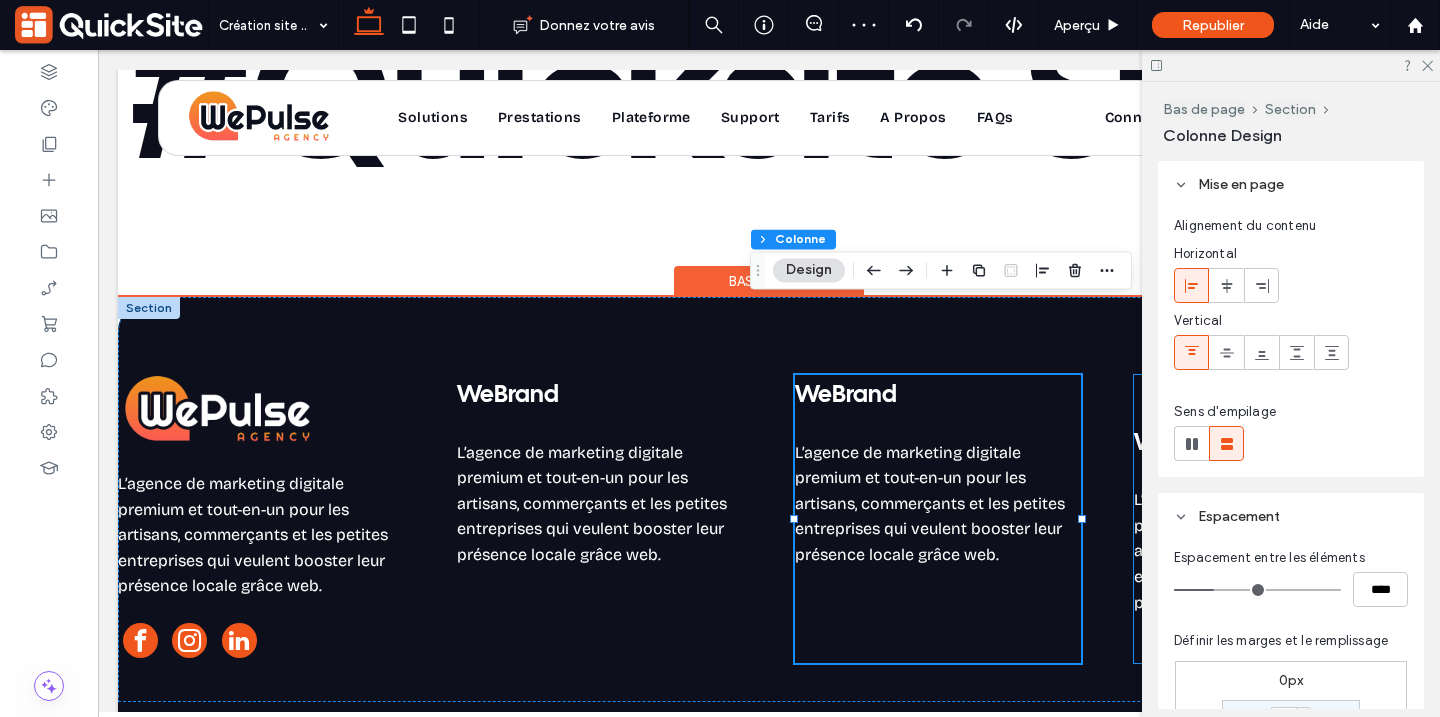 click on "WeBrand L’agence de marketing digitale premium et tout-en-un pour les artisans, commerçants et les petites entreprises qui veulent booster leur présence locale grâce web." at bounding box center [1277, 519] 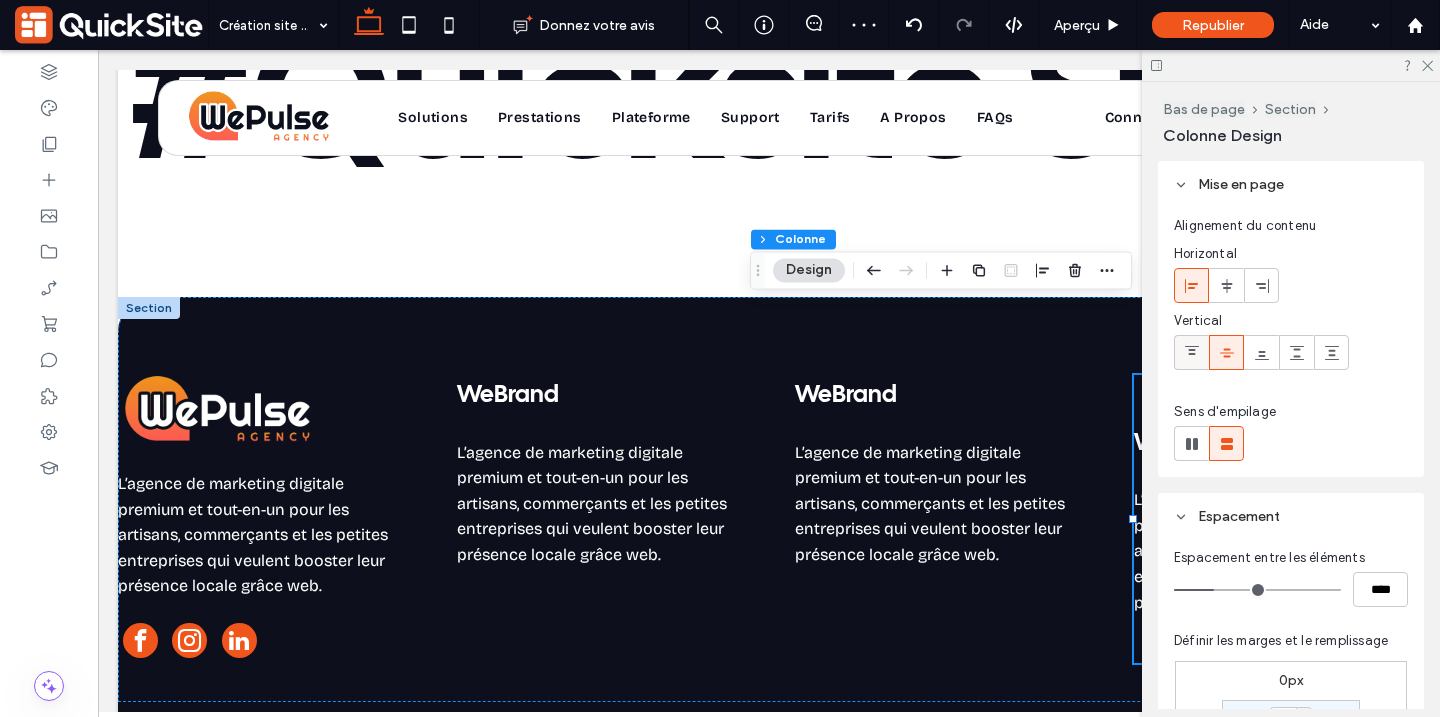 click 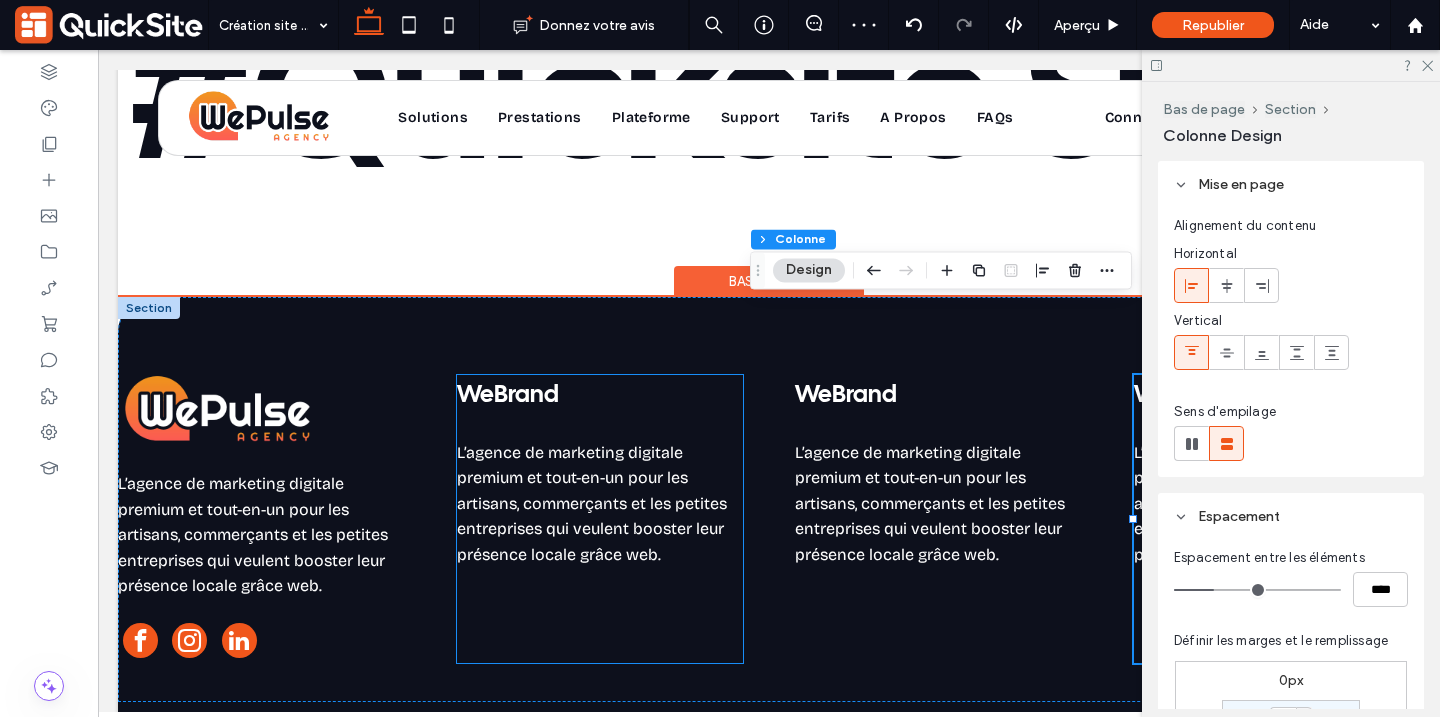 click on "WeBrand L’agence de marketing digitale premium et tout-en-un pour les artisans, commerçants et les petites entreprises qui veulent booster leur présence locale grâce web." at bounding box center (600, 519) 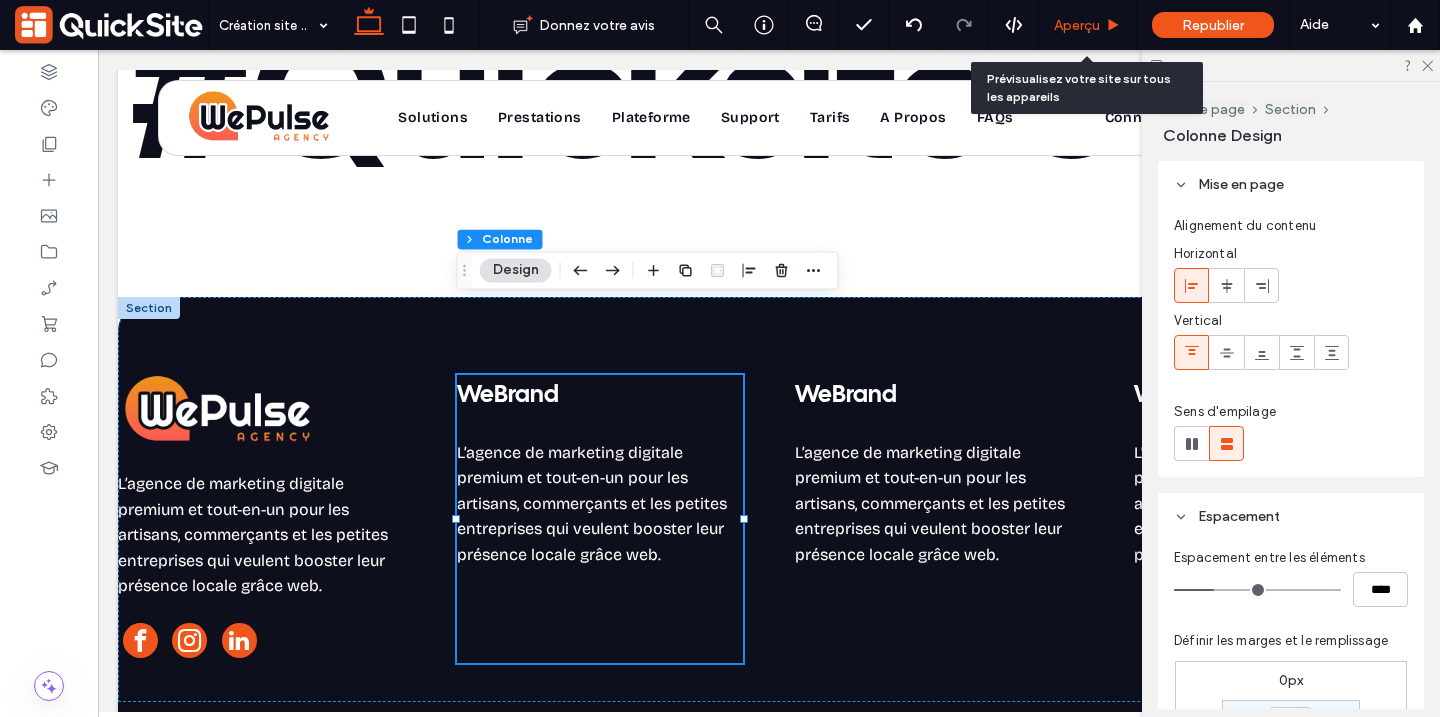 click on "Aperçu" at bounding box center [1087, 25] 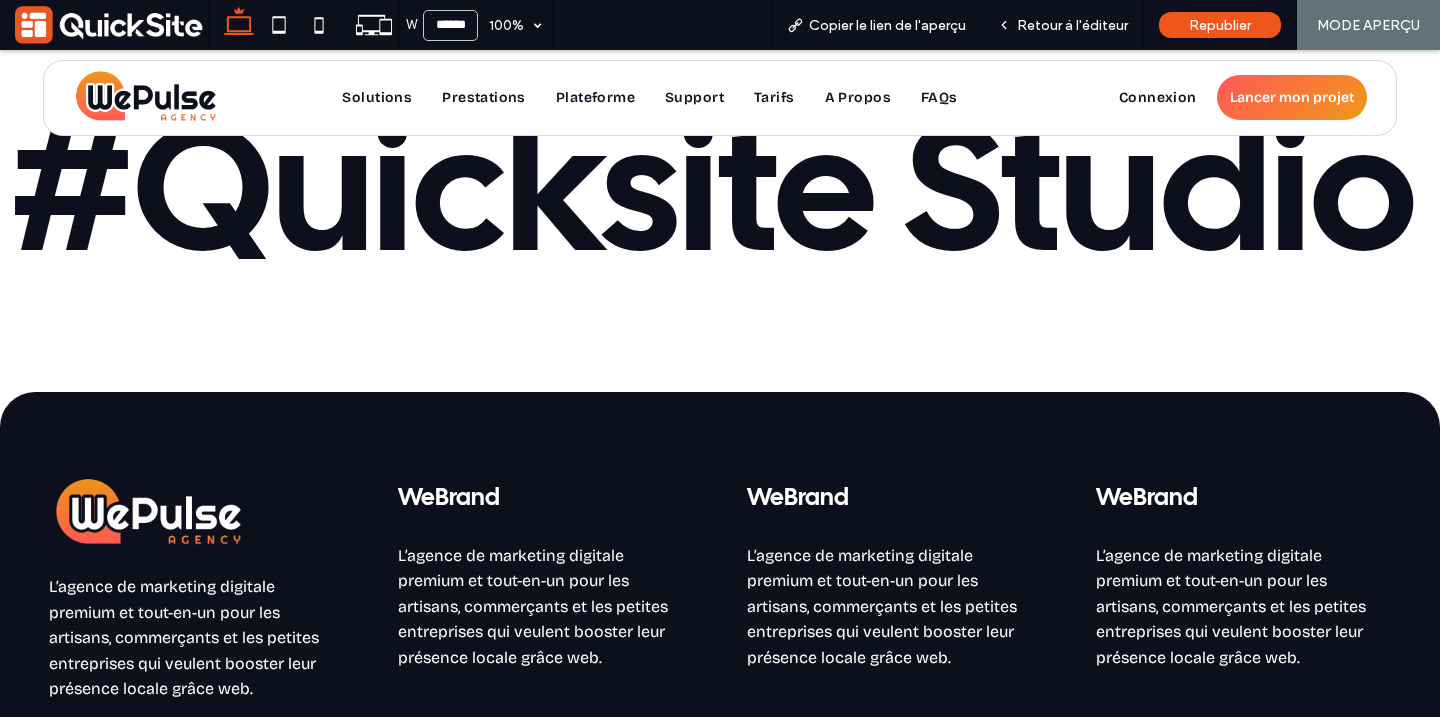 scroll, scrollTop: 21056, scrollLeft: 0, axis: vertical 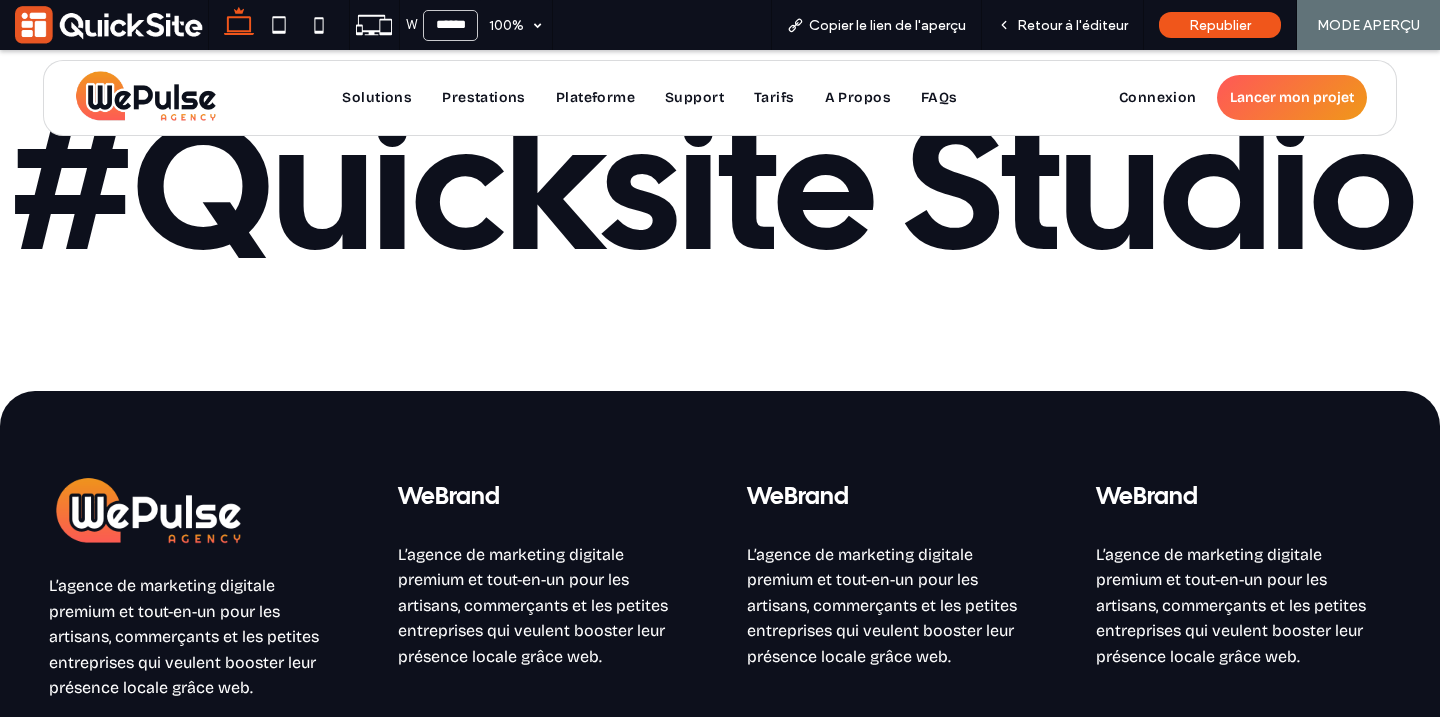 click on "Retour à l'éditeur" at bounding box center (1072, 25) 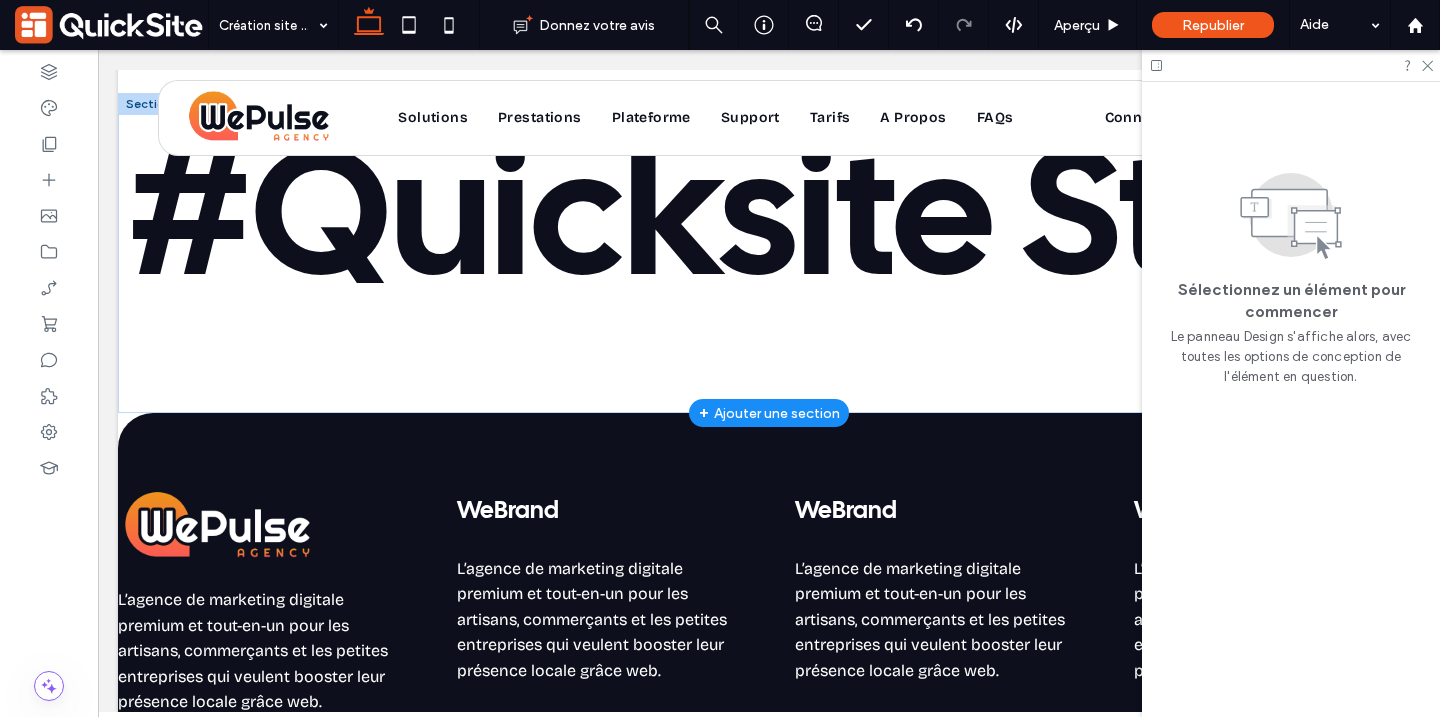 scroll, scrollTop: 20947, scrollLeft: 0, axis: vertical 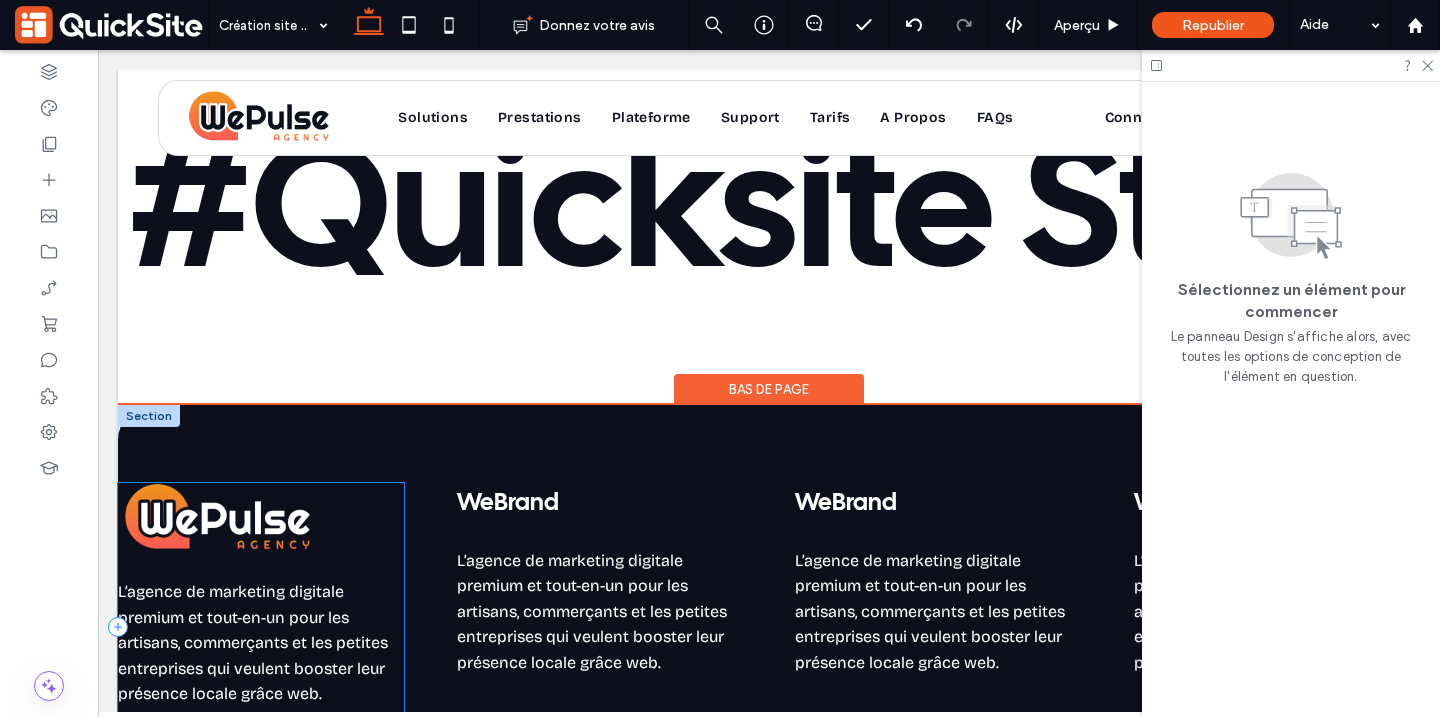 click on "L’agence de marketing digitale premium et tout-en-un pour les artisans, commerçants et les petites entreprises qui veulent booster leur présence locale grâce web." at bounding box center (261, 627) 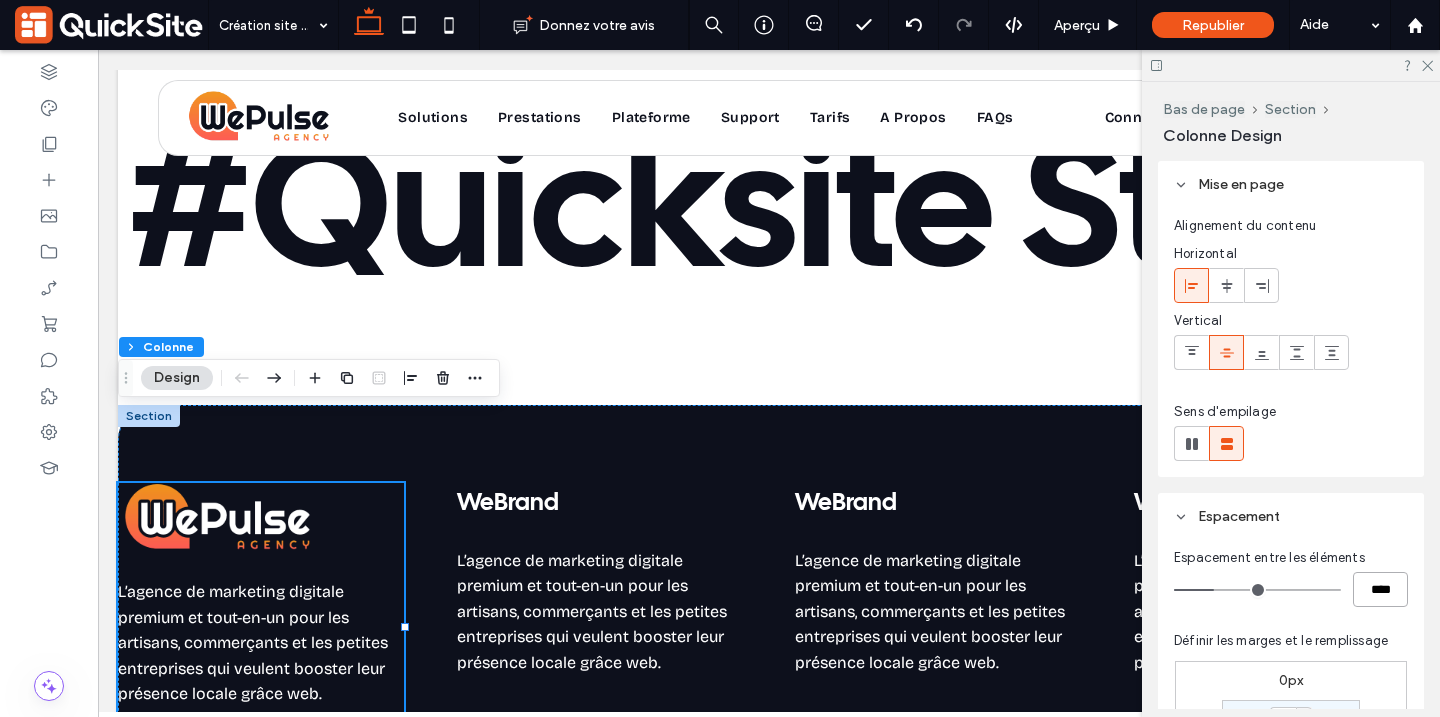 click on "****" at bounding box center (1380, 589) 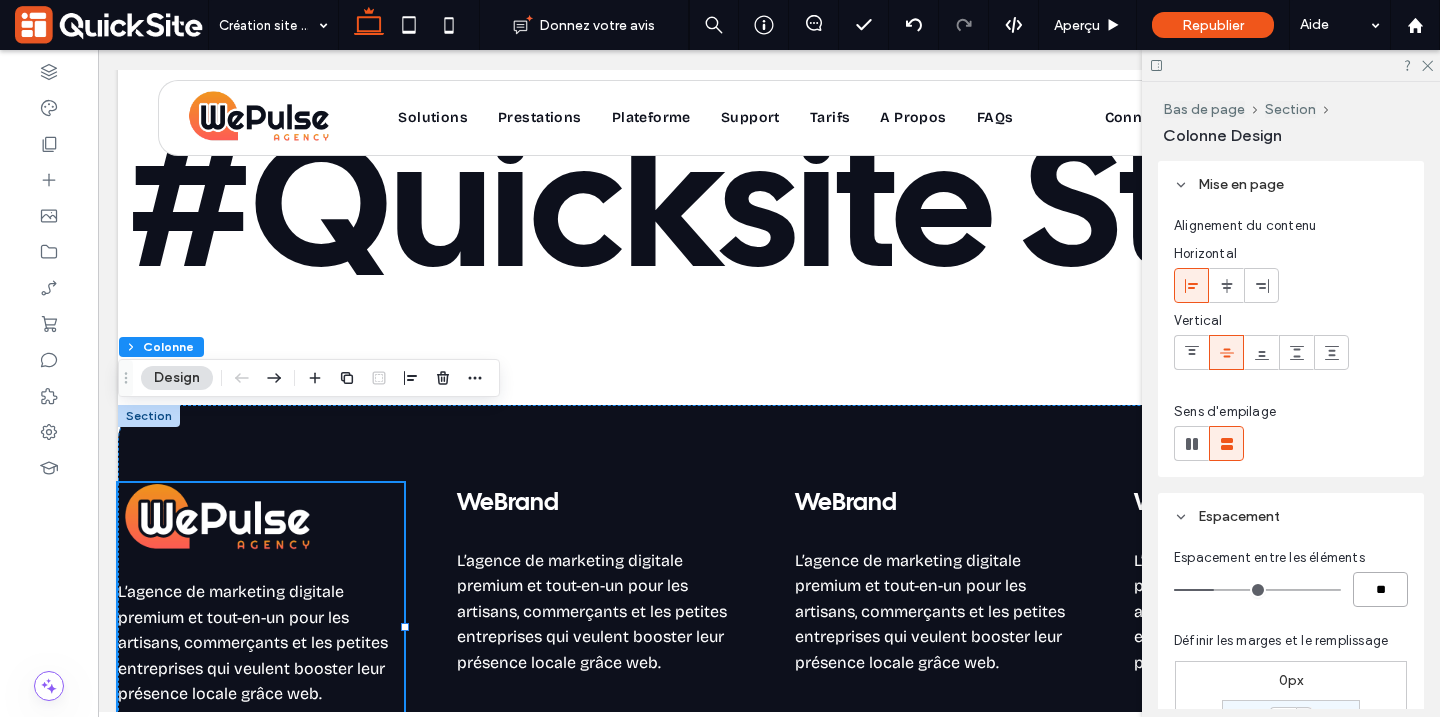 type on "**" 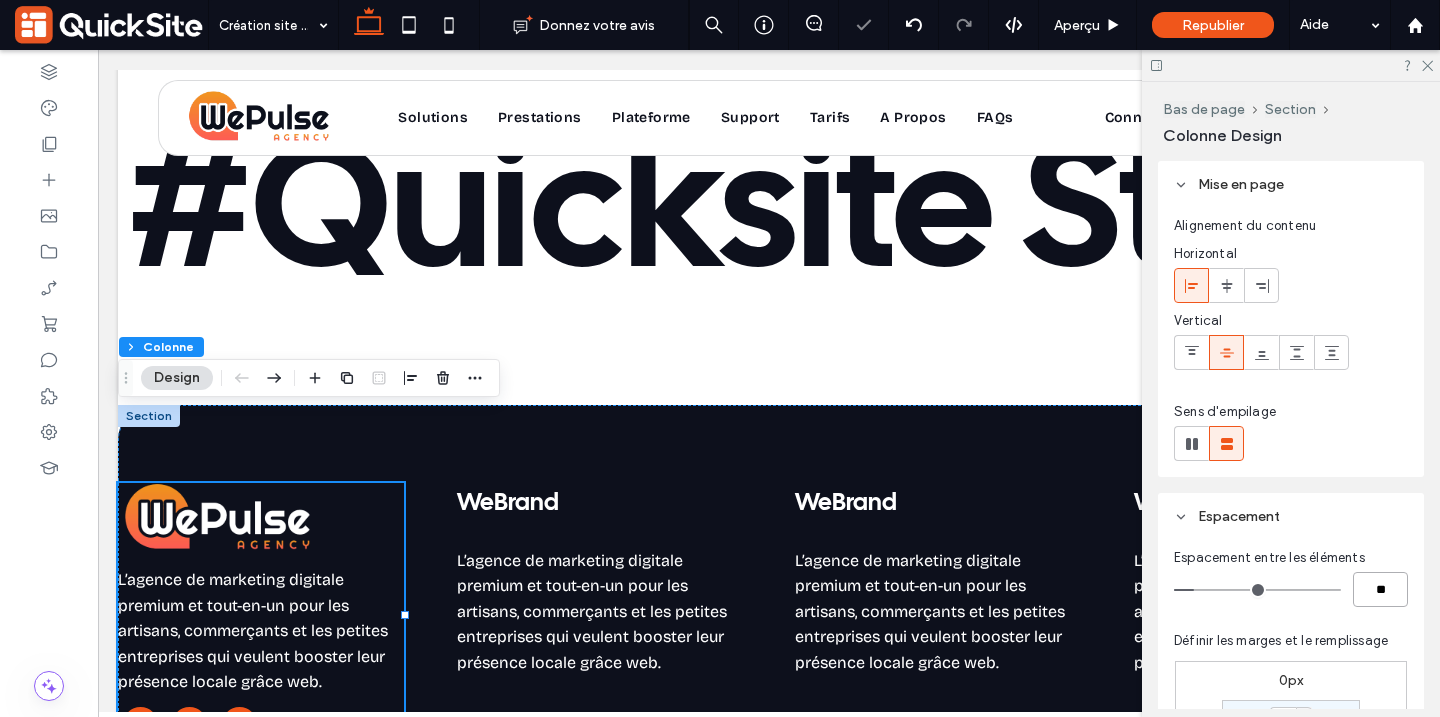 type on "*" 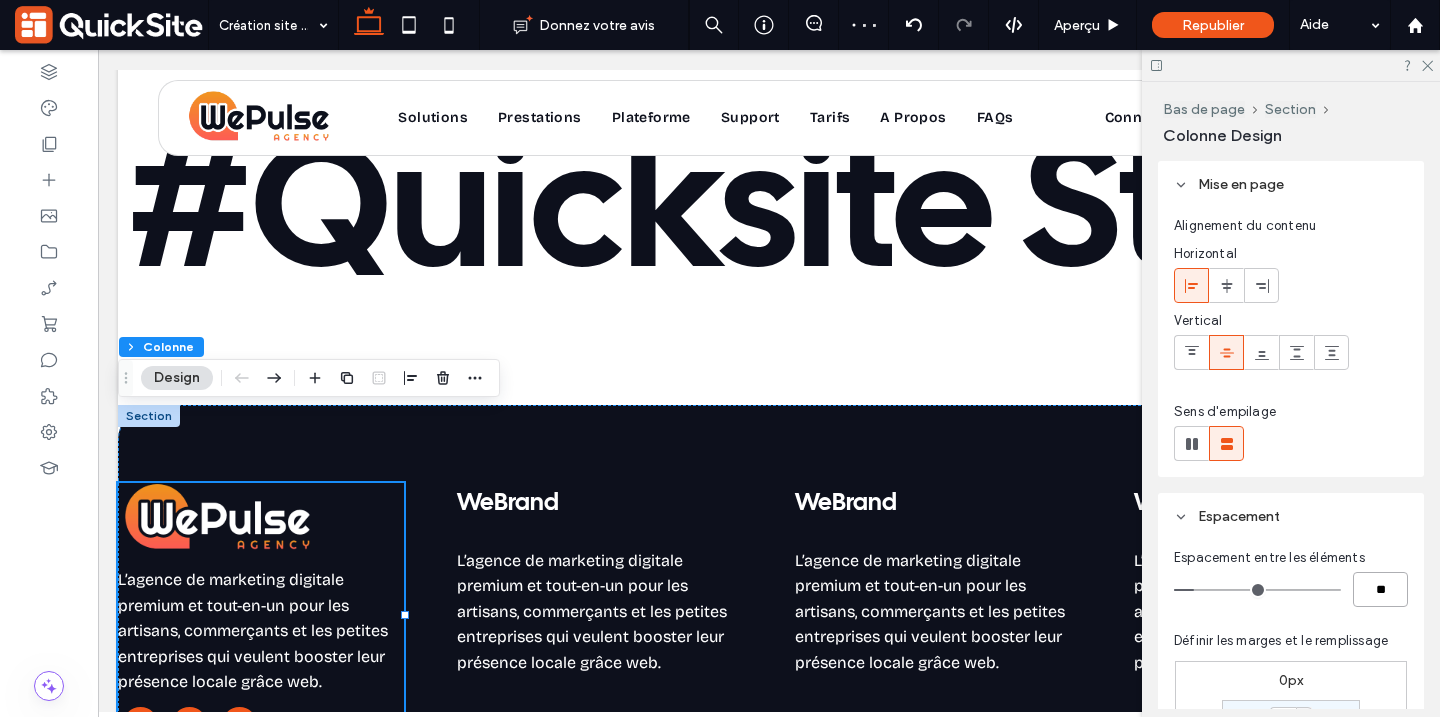 type on "**" 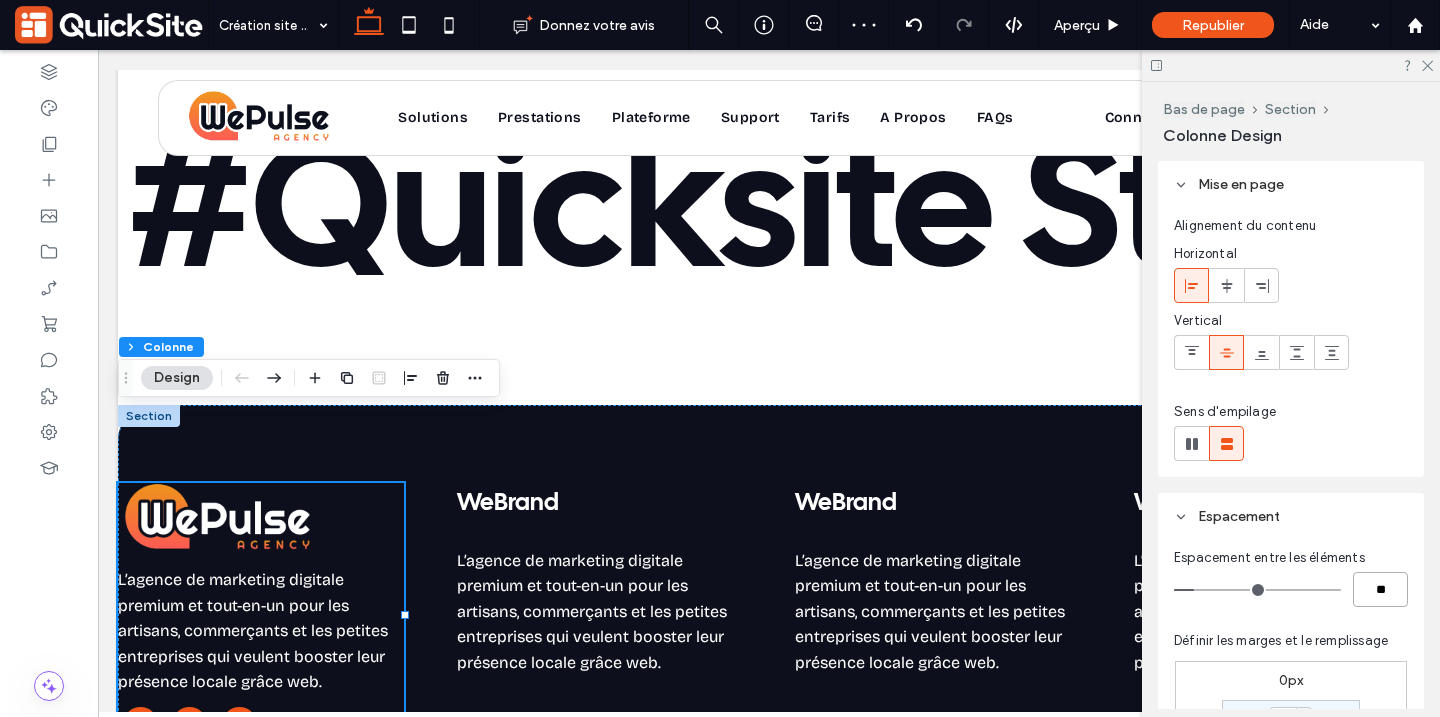 type on "**" 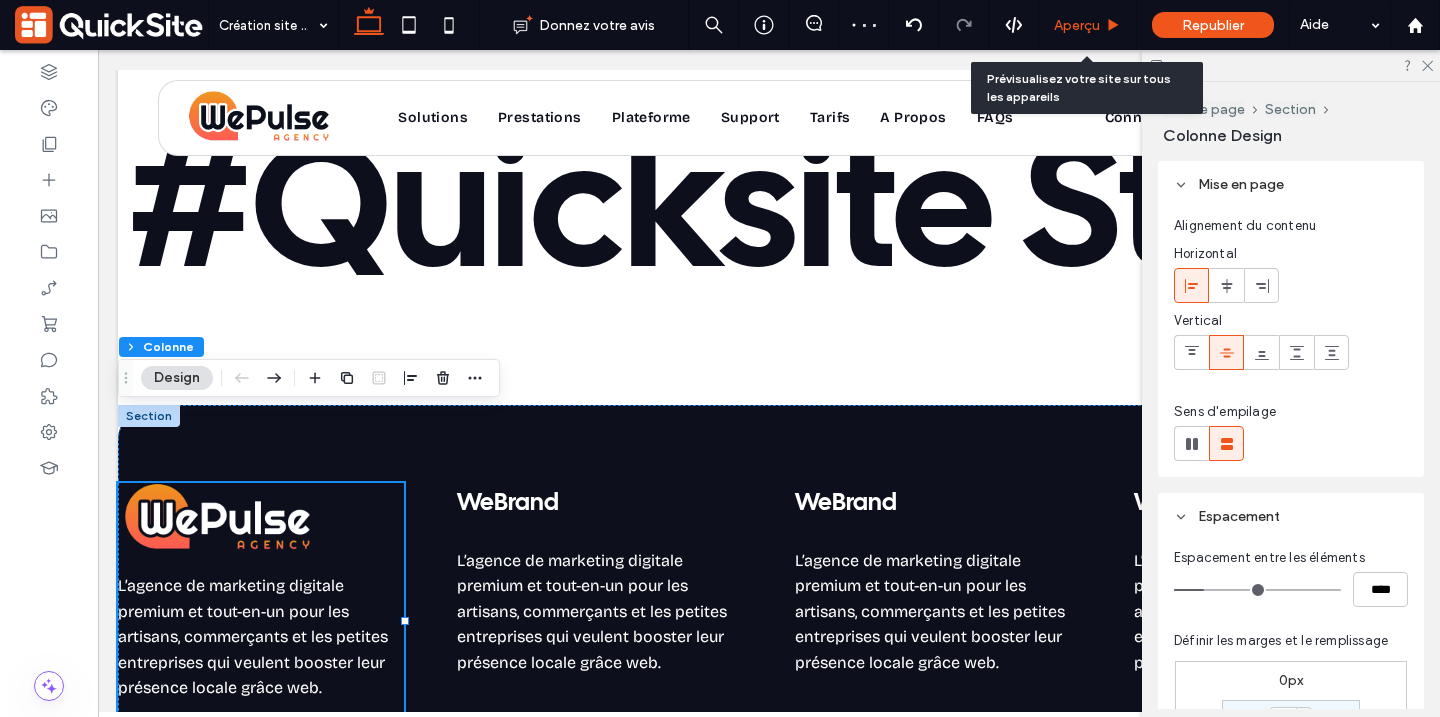 click 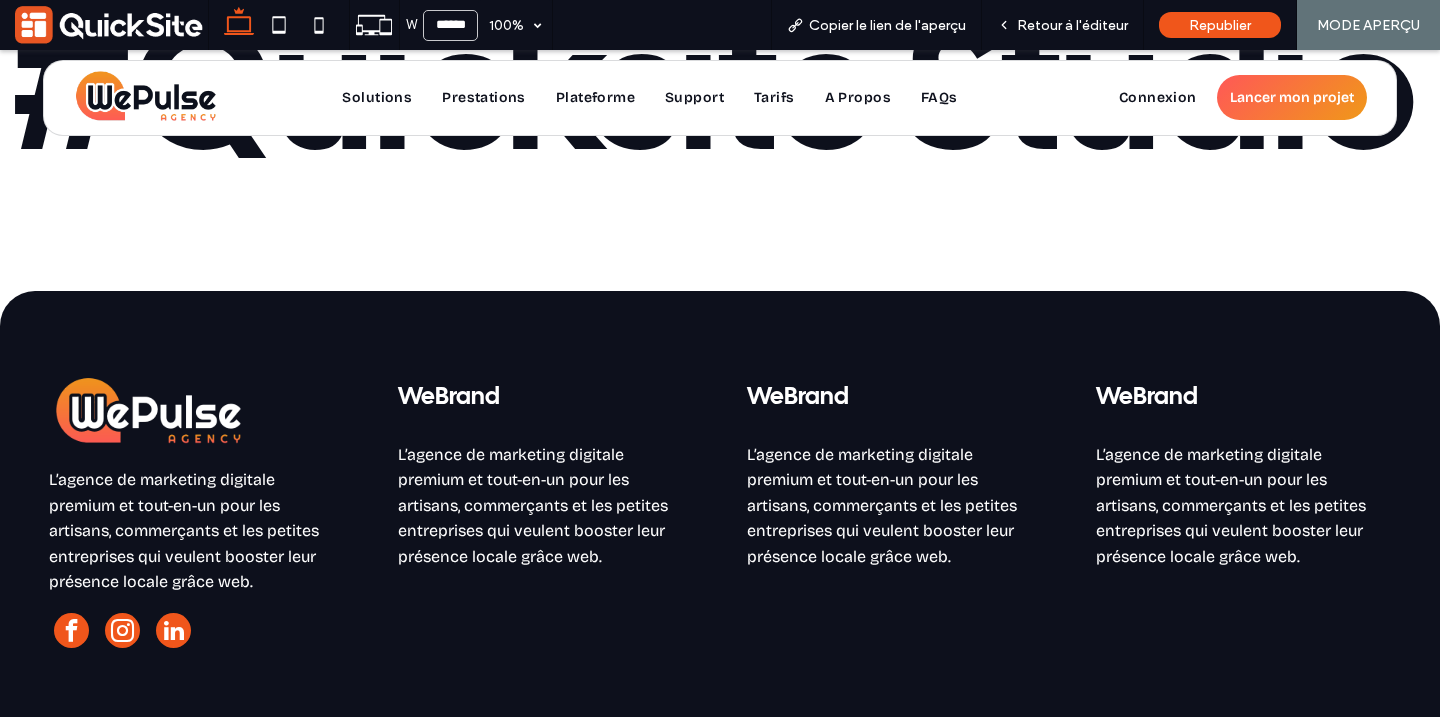scroll, scrollTop: 21212, scrollLeft: 0, axis: vertical 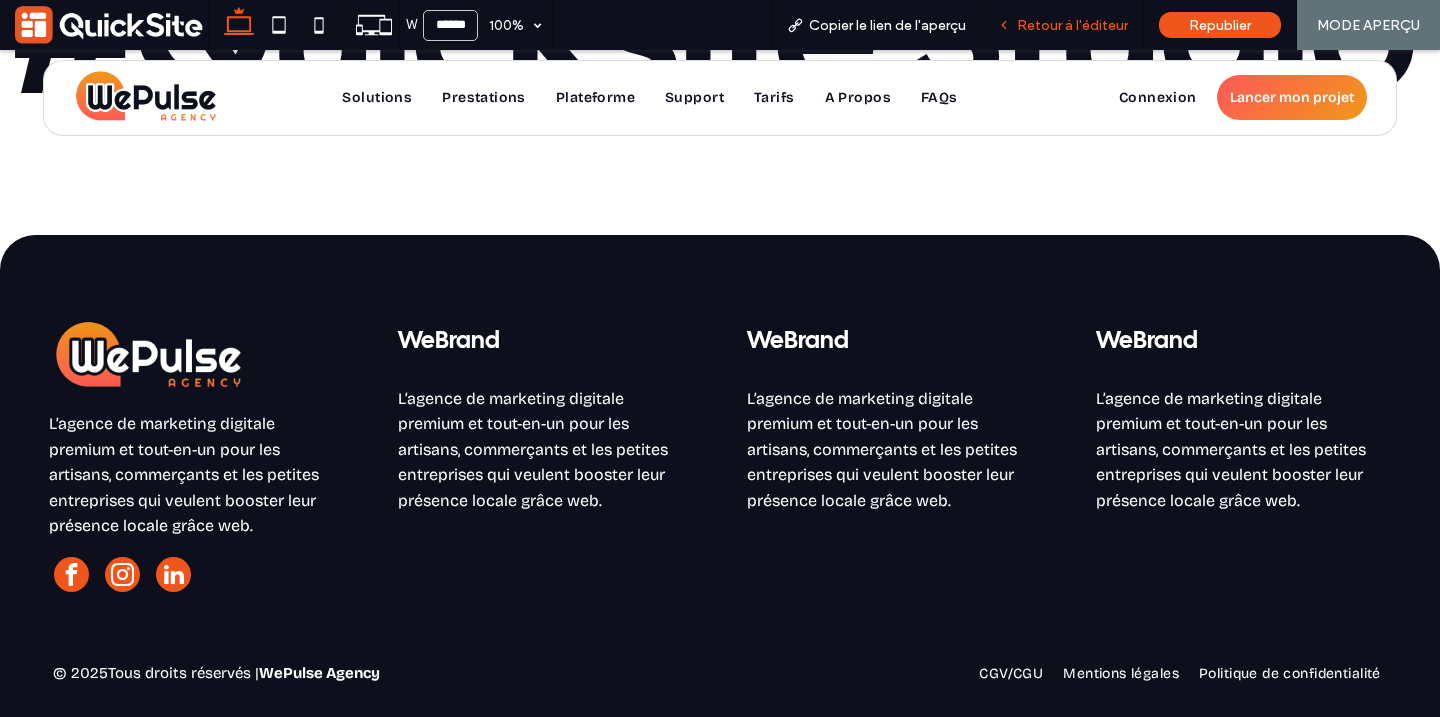click on "Retour à l'éditeur" at bounding box center (1072, 25) 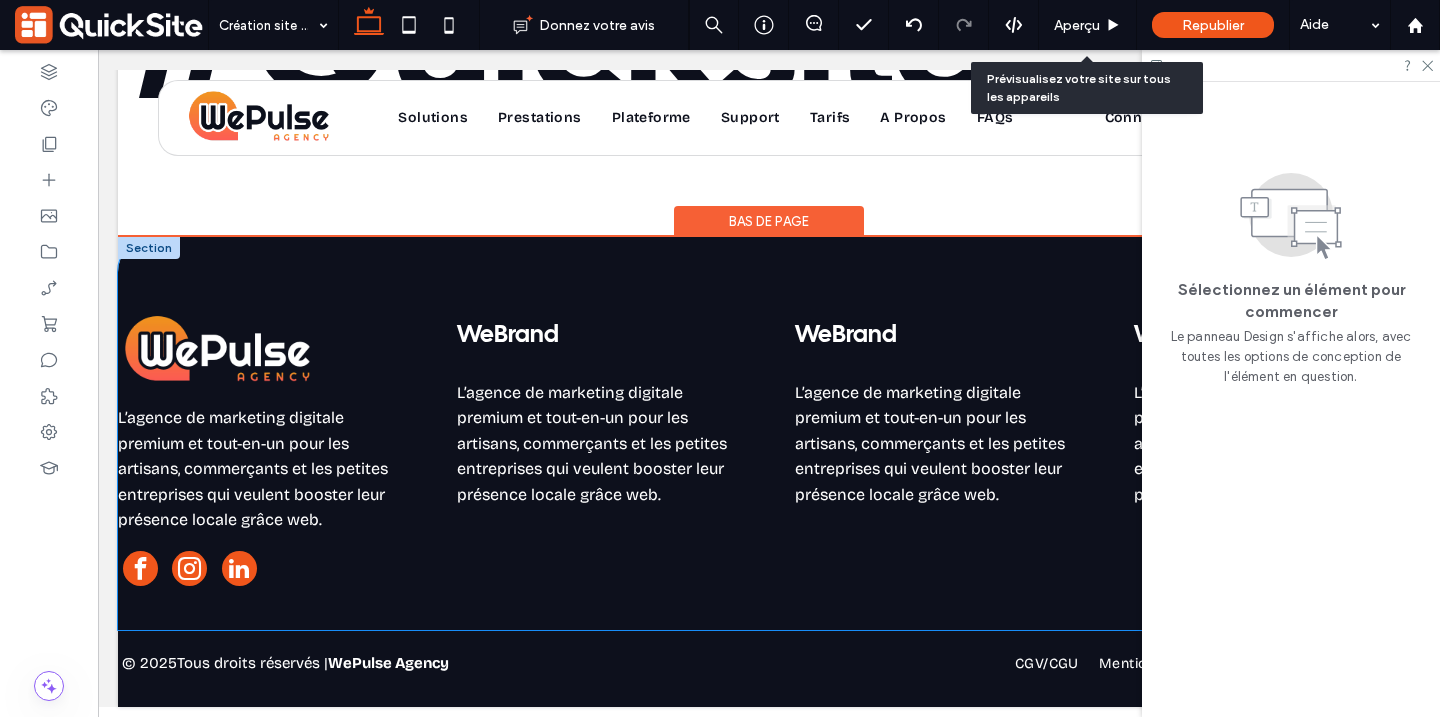 scroll, scrollTop: 21043, scrollLeft: 0, axis: vertical 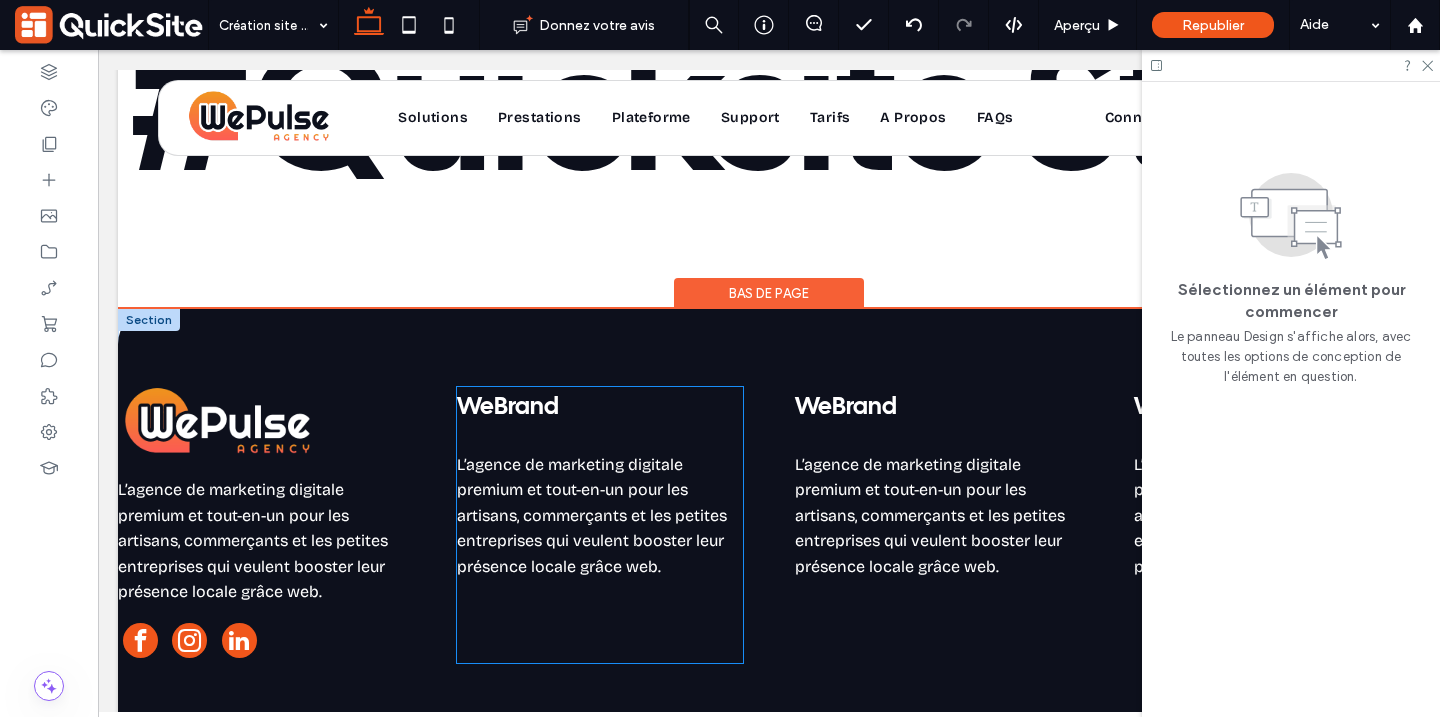 click on "WeBrand L’agence de marketing digitale premium et tout-en-un pour les artisans, commerçants et les petites entreprises qui veulent booster leur présence locale grâce web." at bounding box center [600, 525] 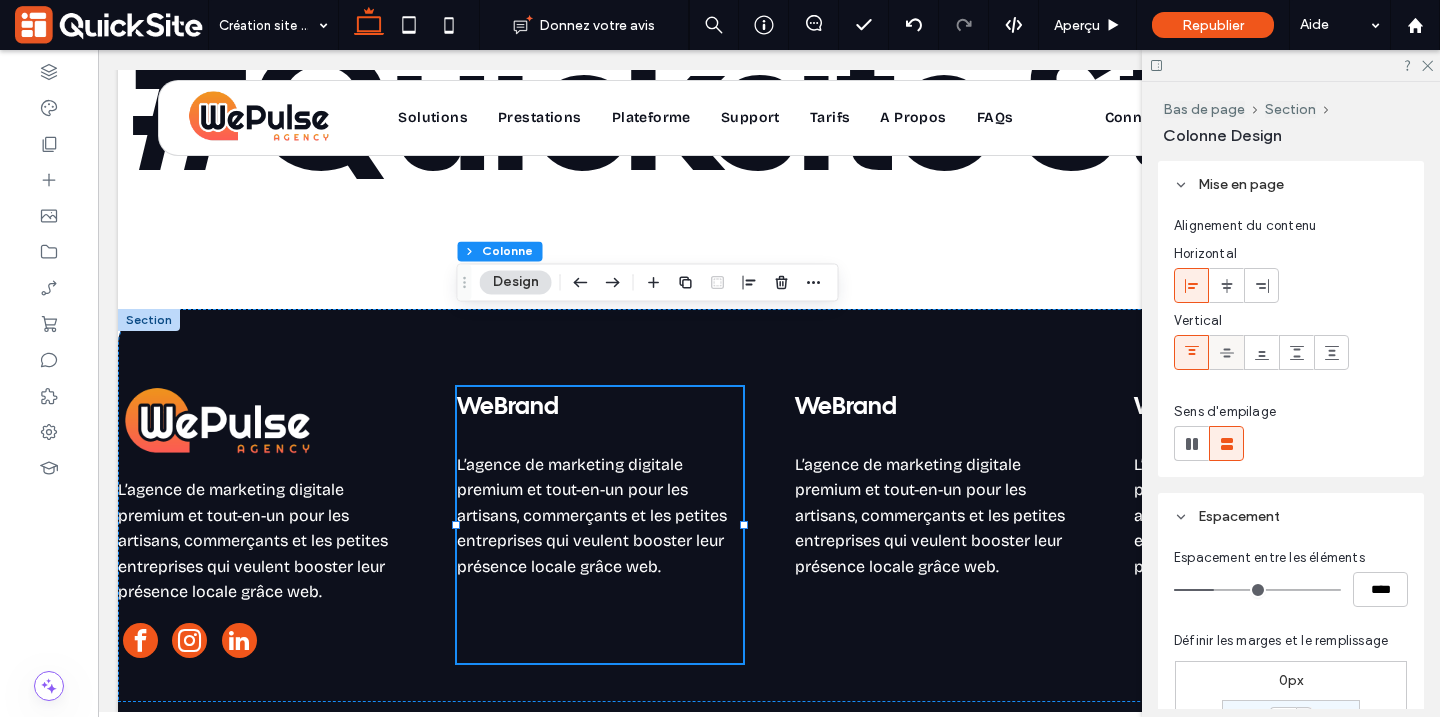 click at bounding box center [1227, 352] 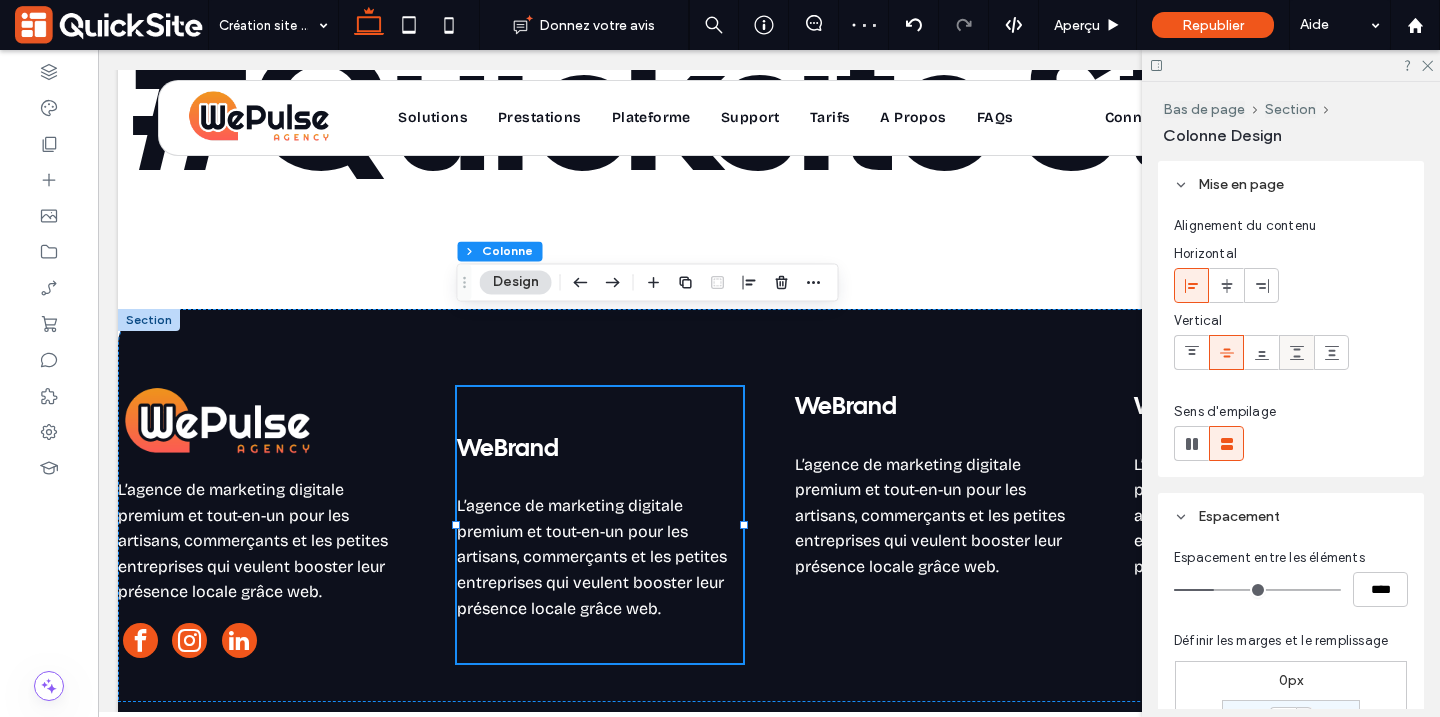 click 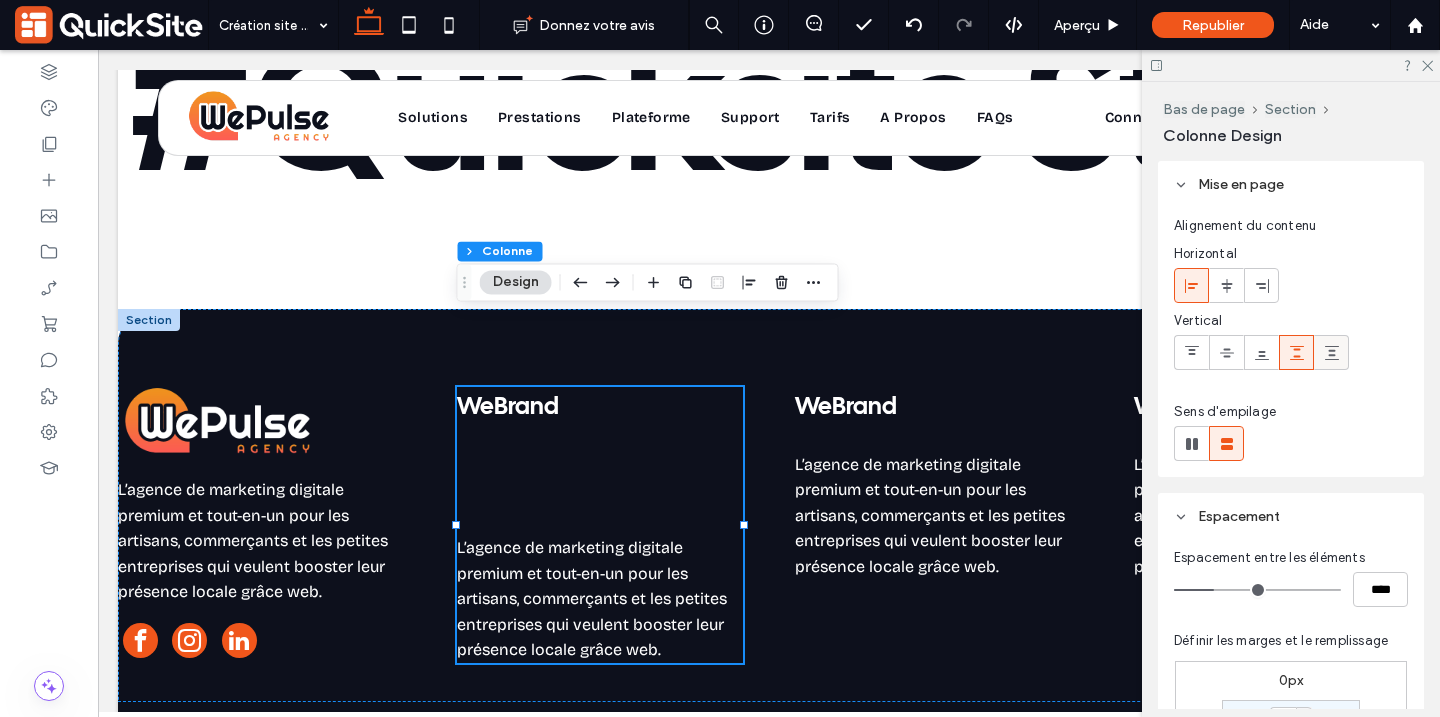 click at bounding box center [1331, 352] 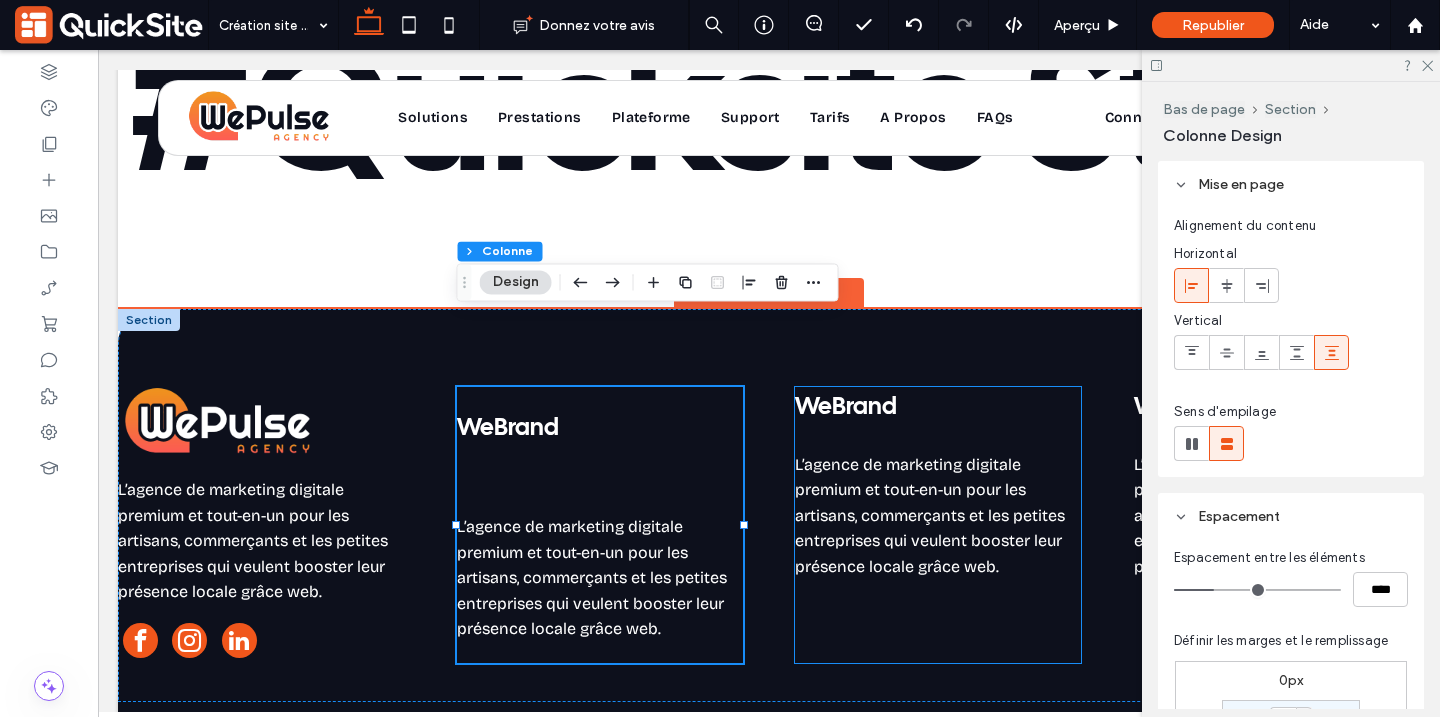 click on "WeBrand L’agence de marketing digitale premium et tout-en-un pour les artisans, commerçants et les petites entreprises qui veulent booster leur présence locale grâce web." at bounding box center [938, 525] 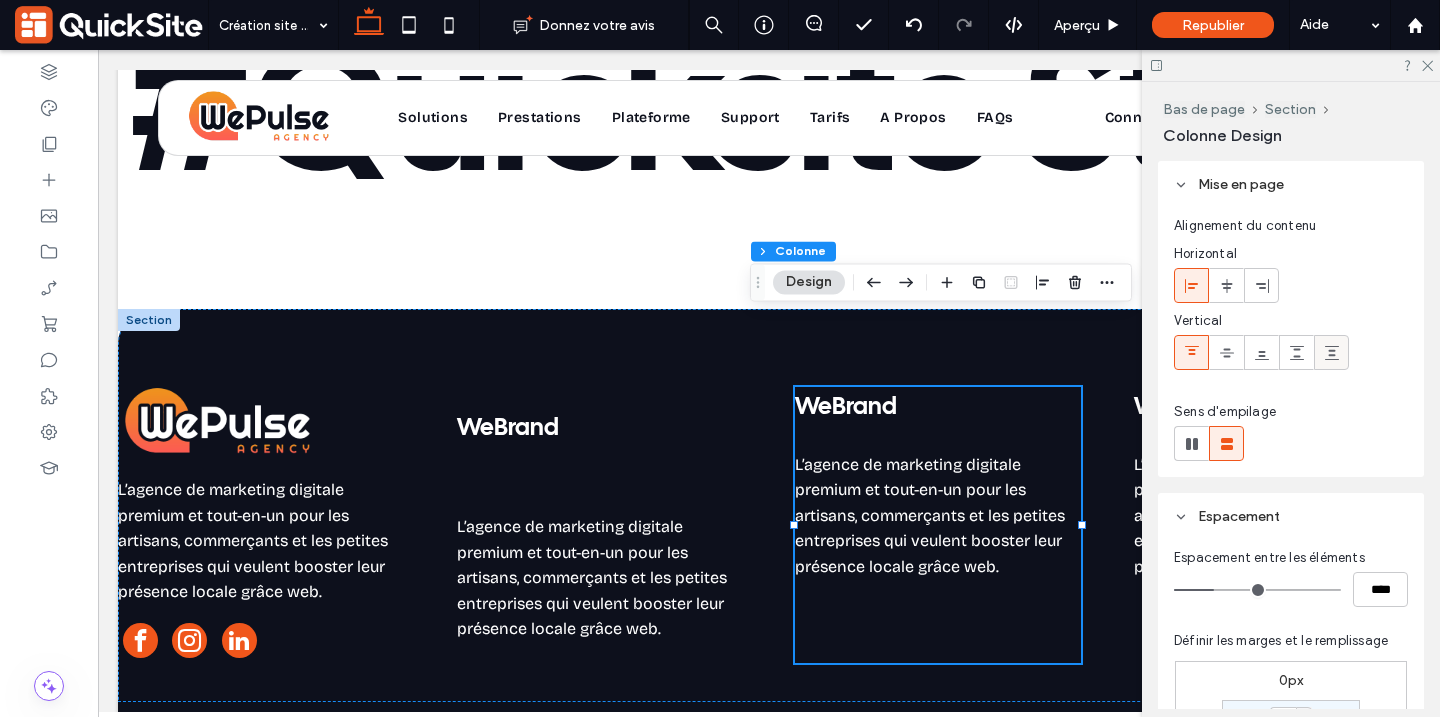 click 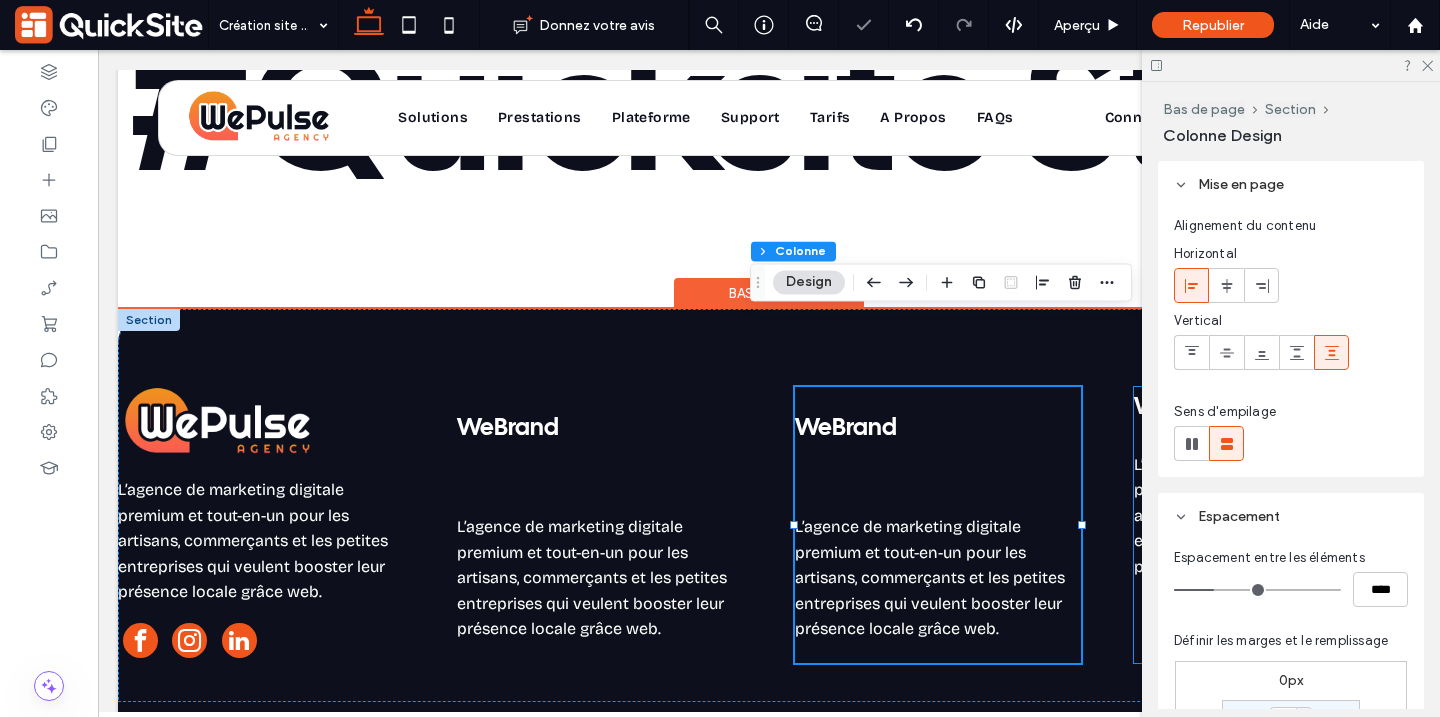 click on "WeBrand L’agence de marketing digitale premium et tout-en-un pour les artisans, commerçants et les petites entreprises qui veulent booster leur présence locale grâce web." at bounding box center (1277, 525) 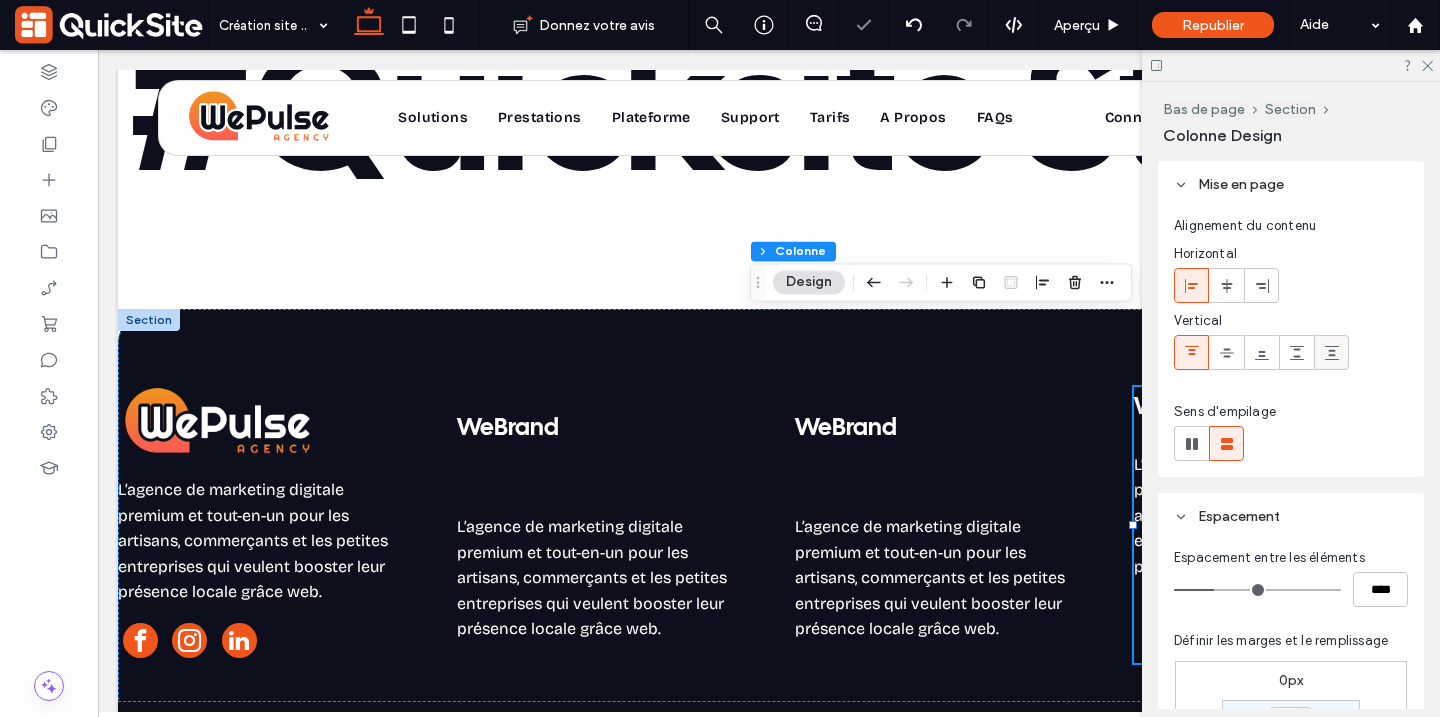 click at bounding box center (1332, 352) 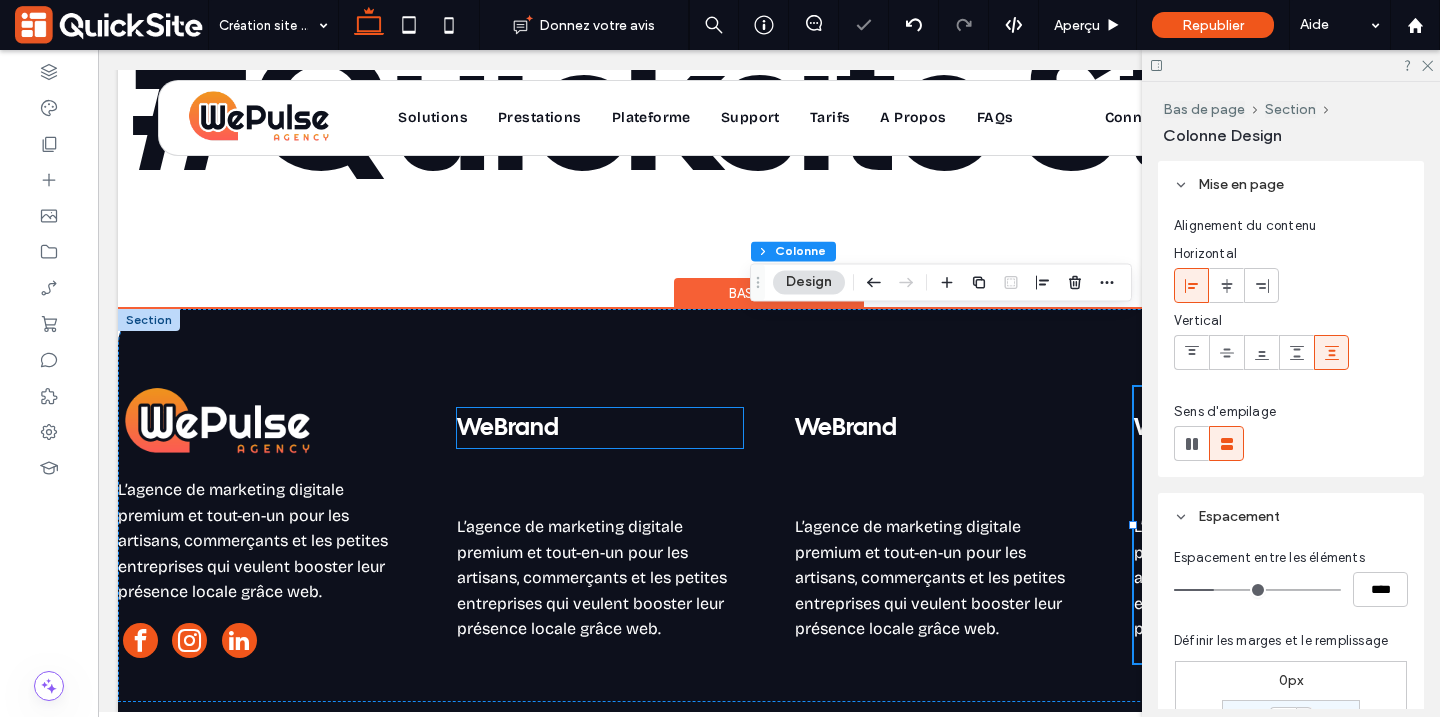 click on "WeBrand" at bounding box center (600, 428) 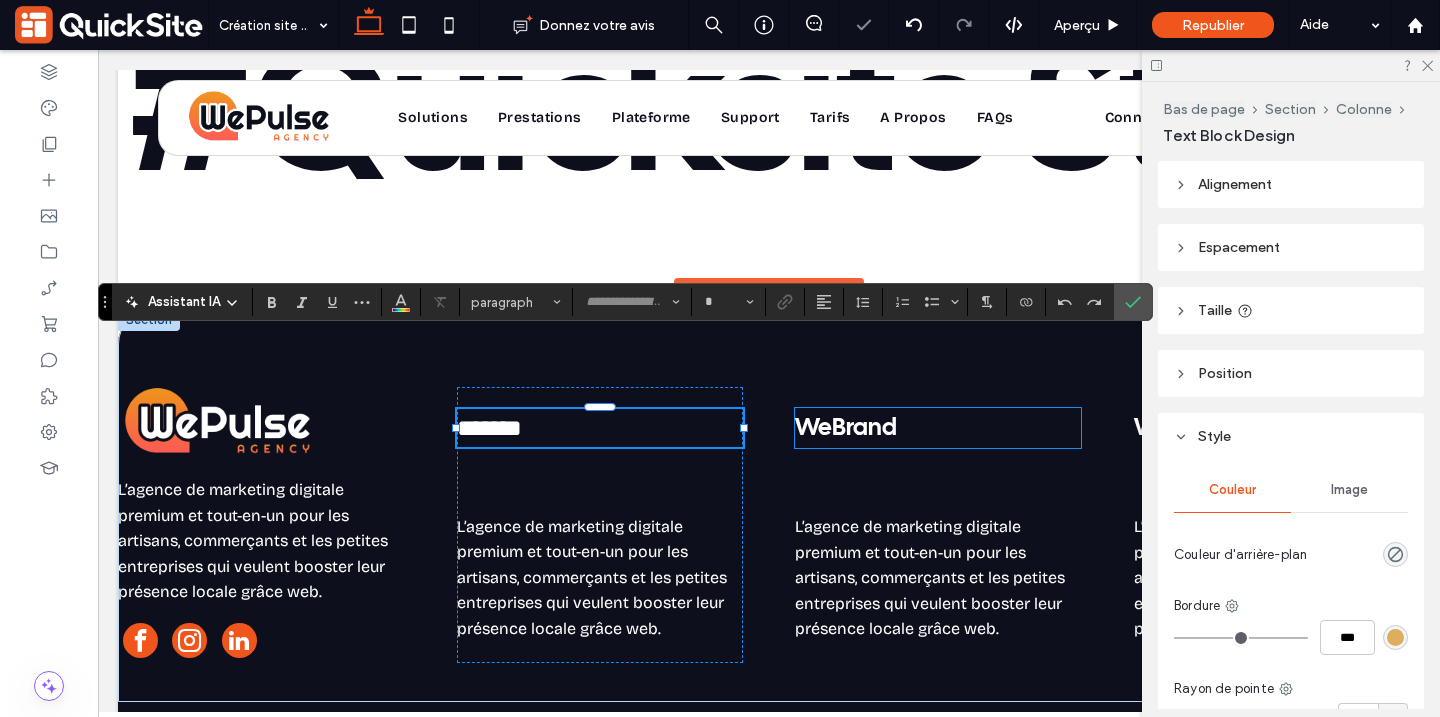 type on "**********" 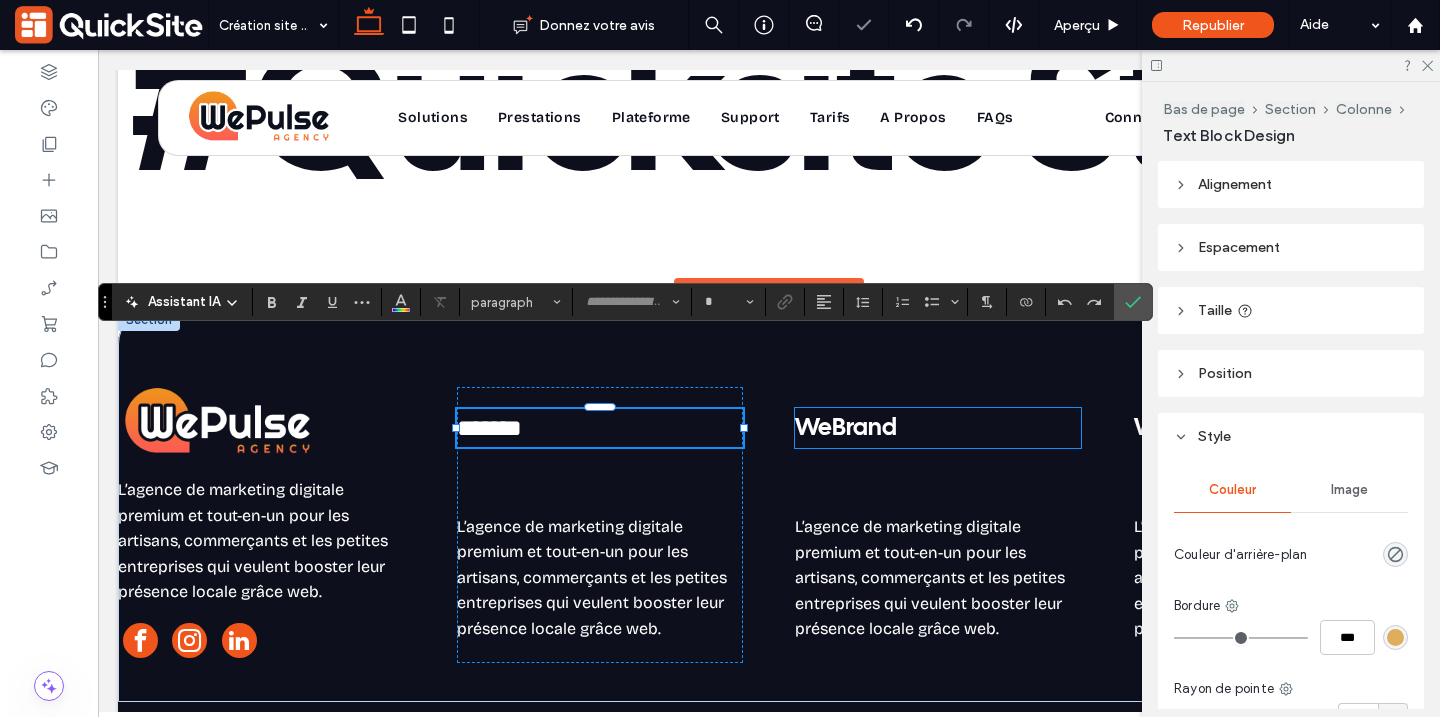 type on "**" 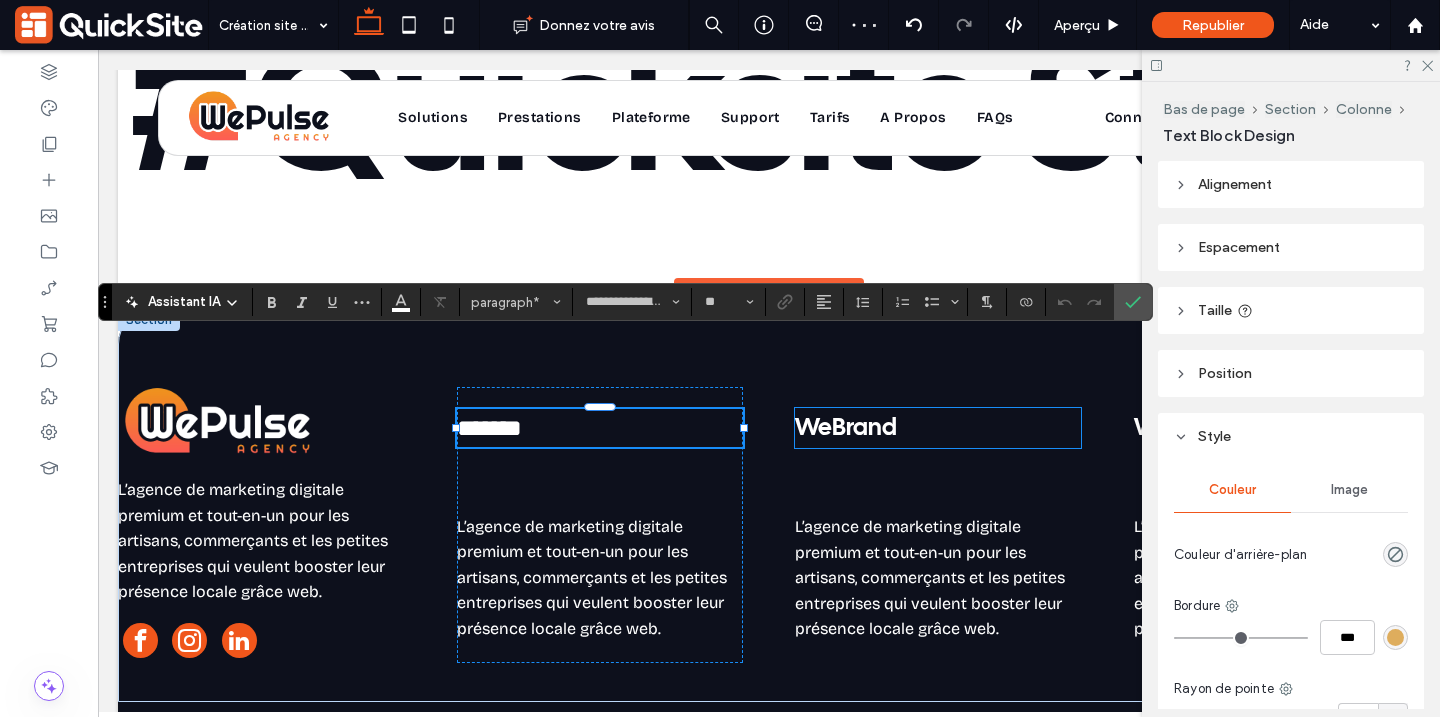 click on "WeBrand" at bounding box center (938, 428) 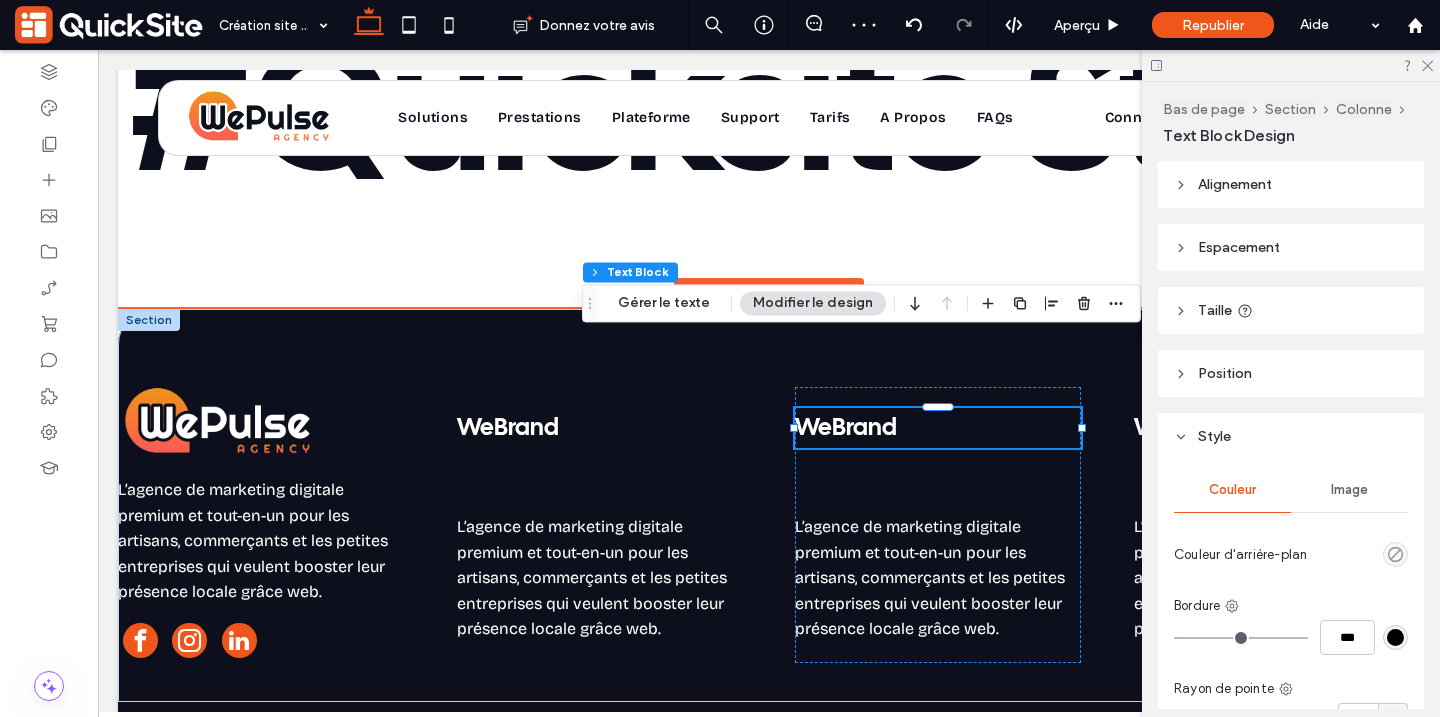 click on "WeBrand" at bounding box center [938, 428] 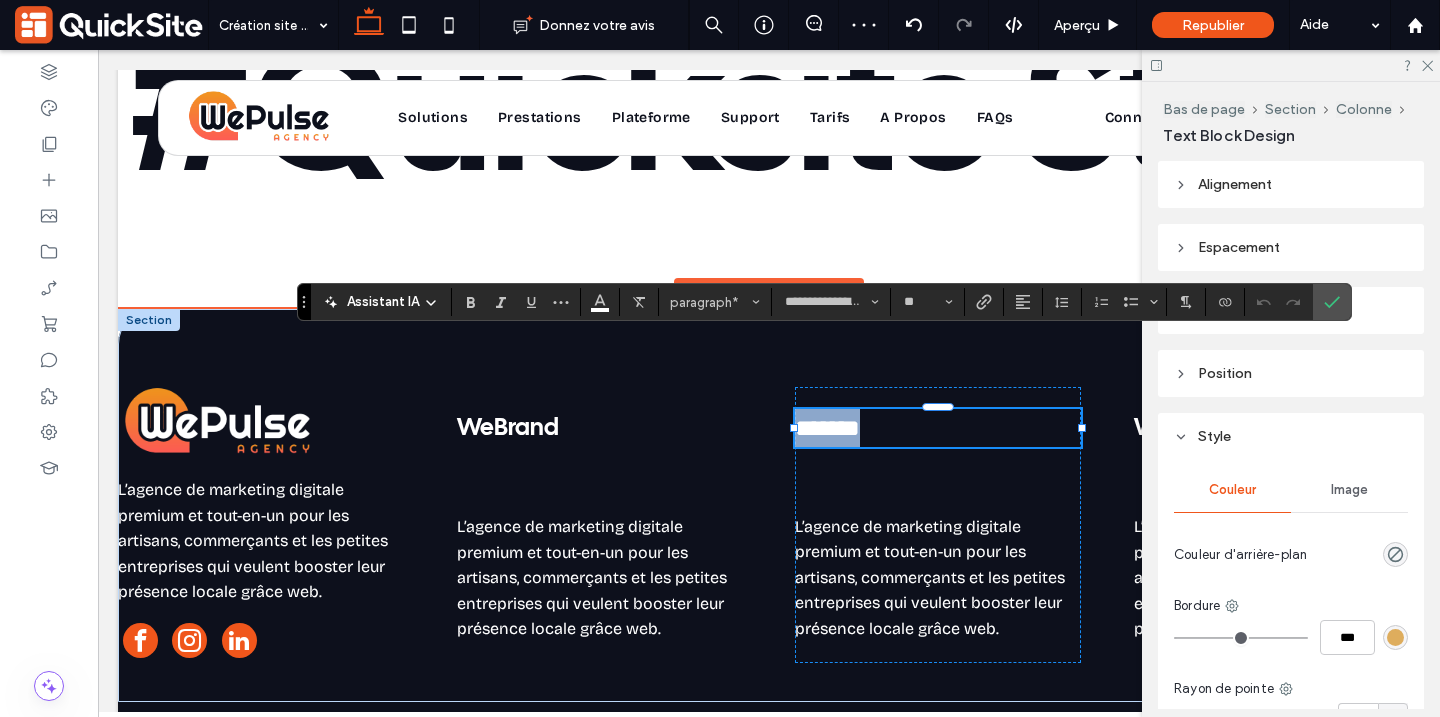 click on "*******" at bounding box center [938, 428] 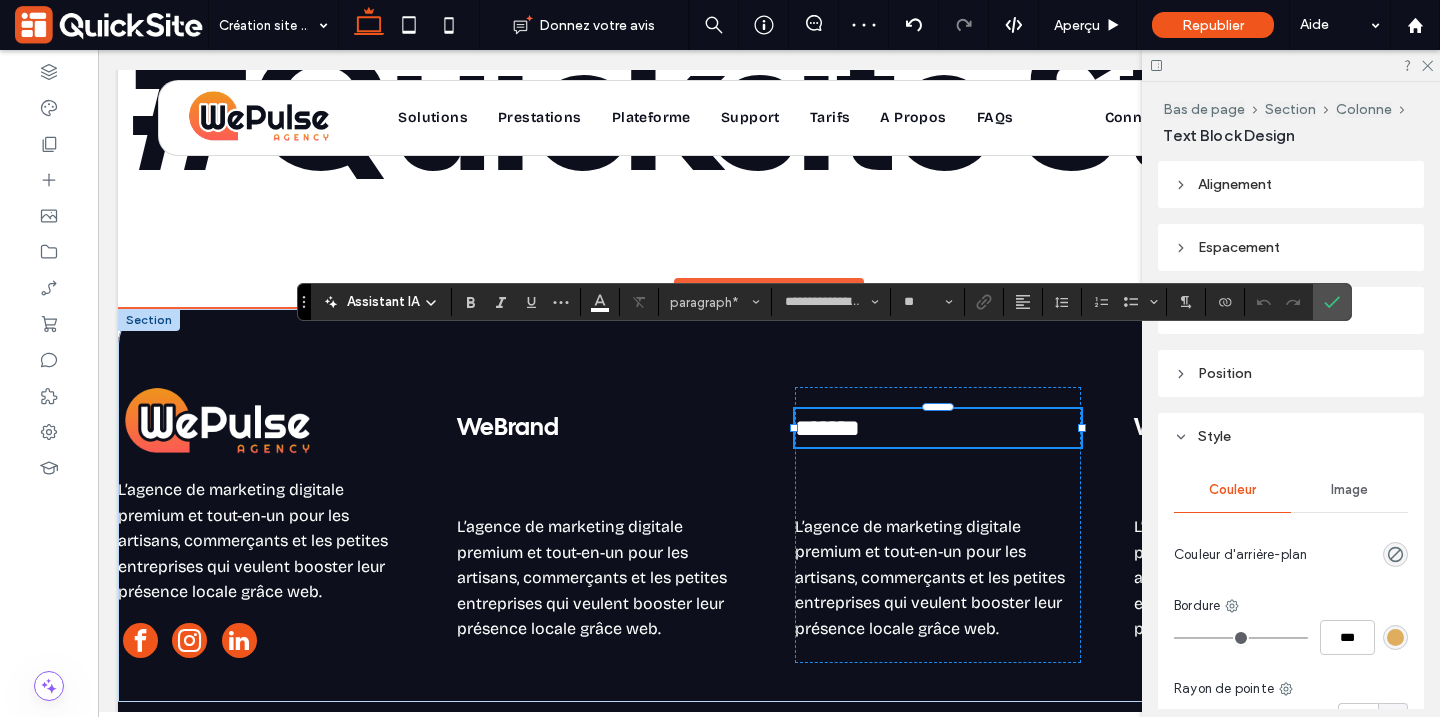 type 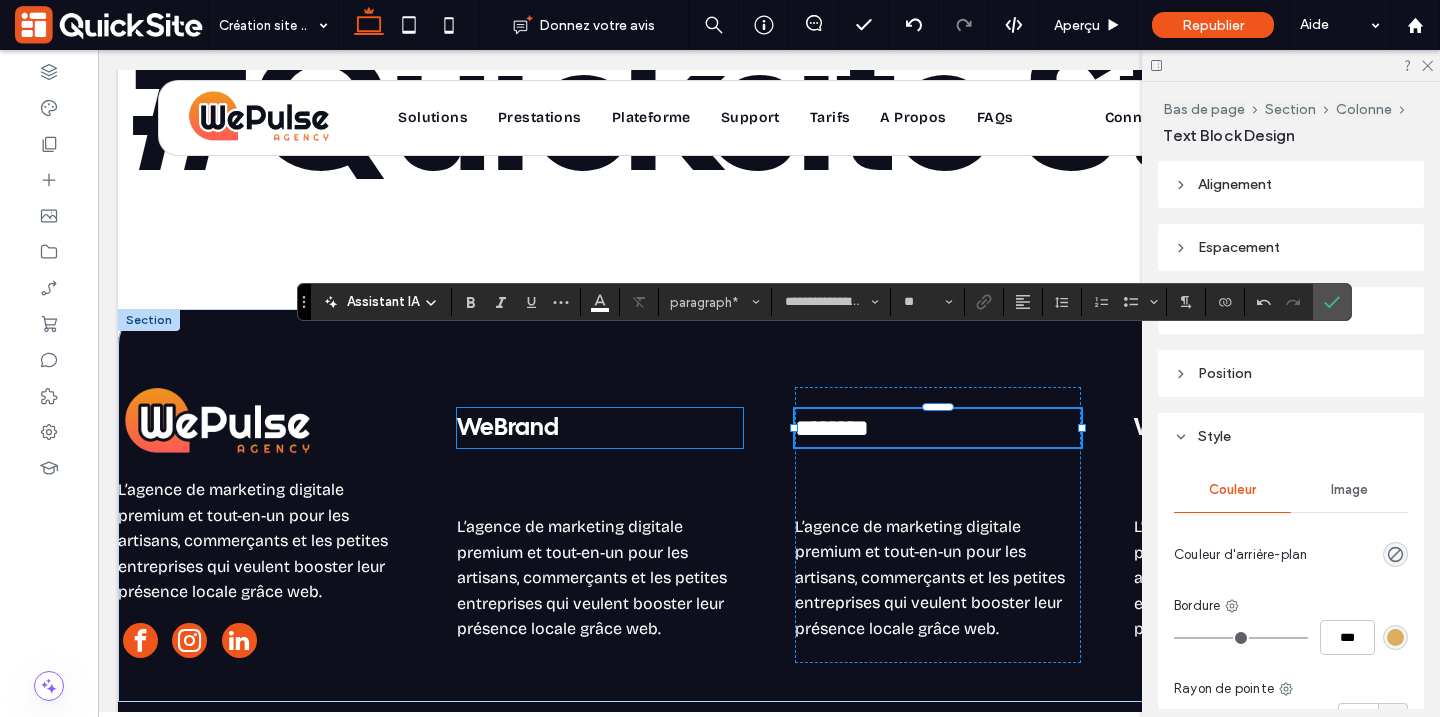 click on "WeBrand" at bounding box center [508, 428] 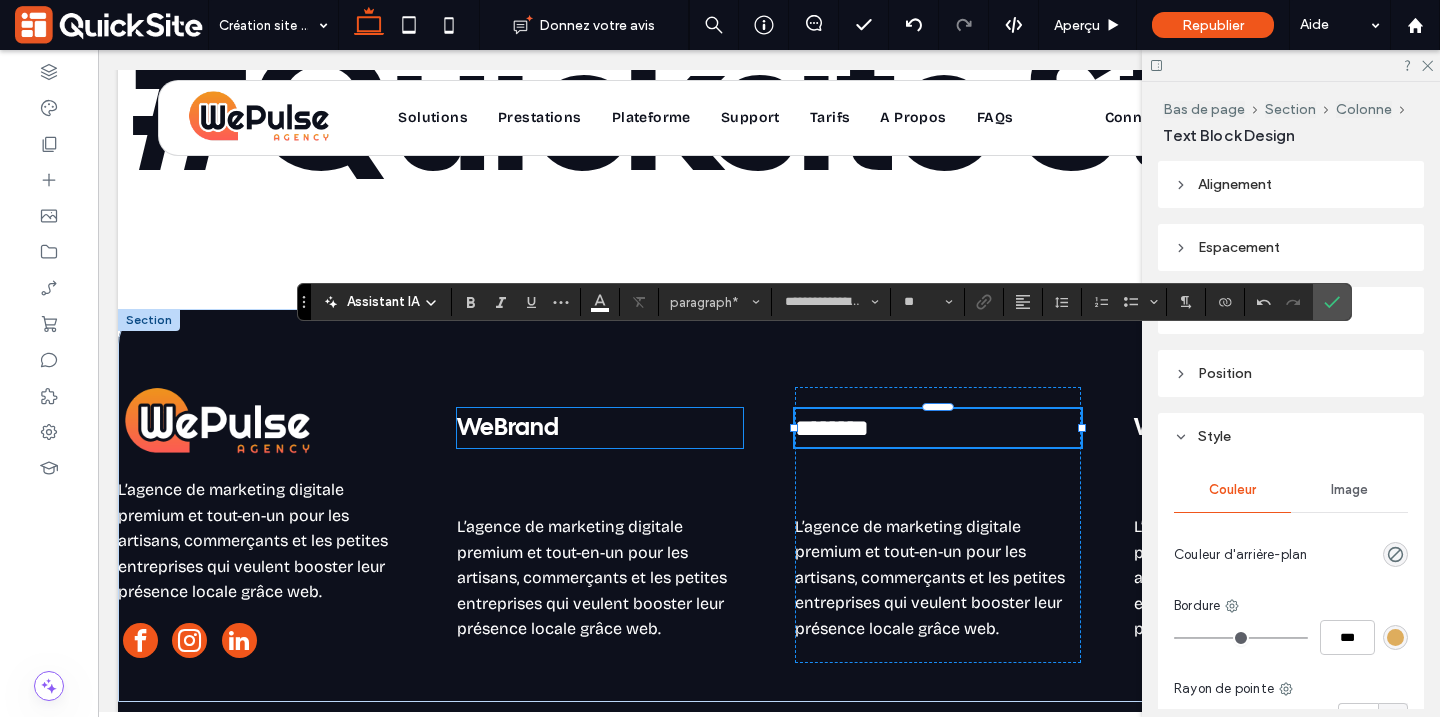 click on "WeBrand" at bounding box center (508, 428) 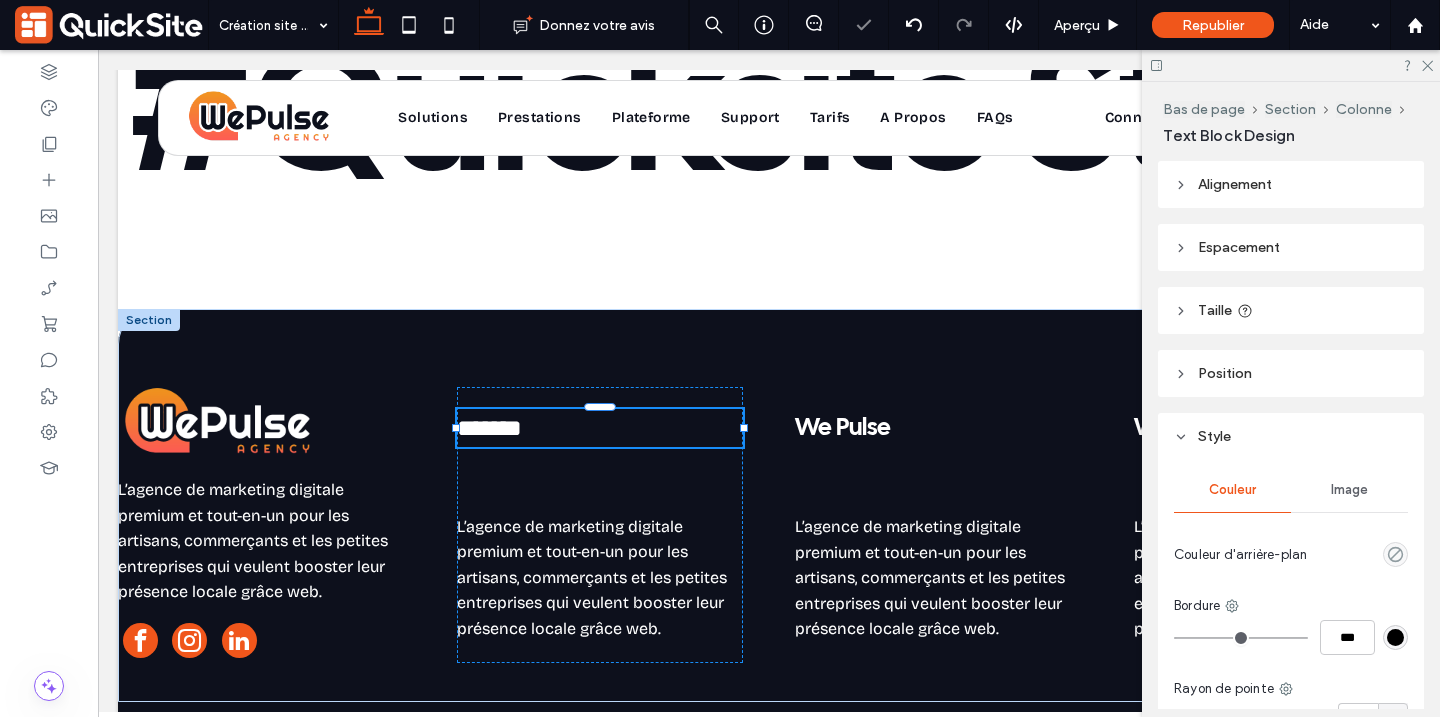 type on "**********" 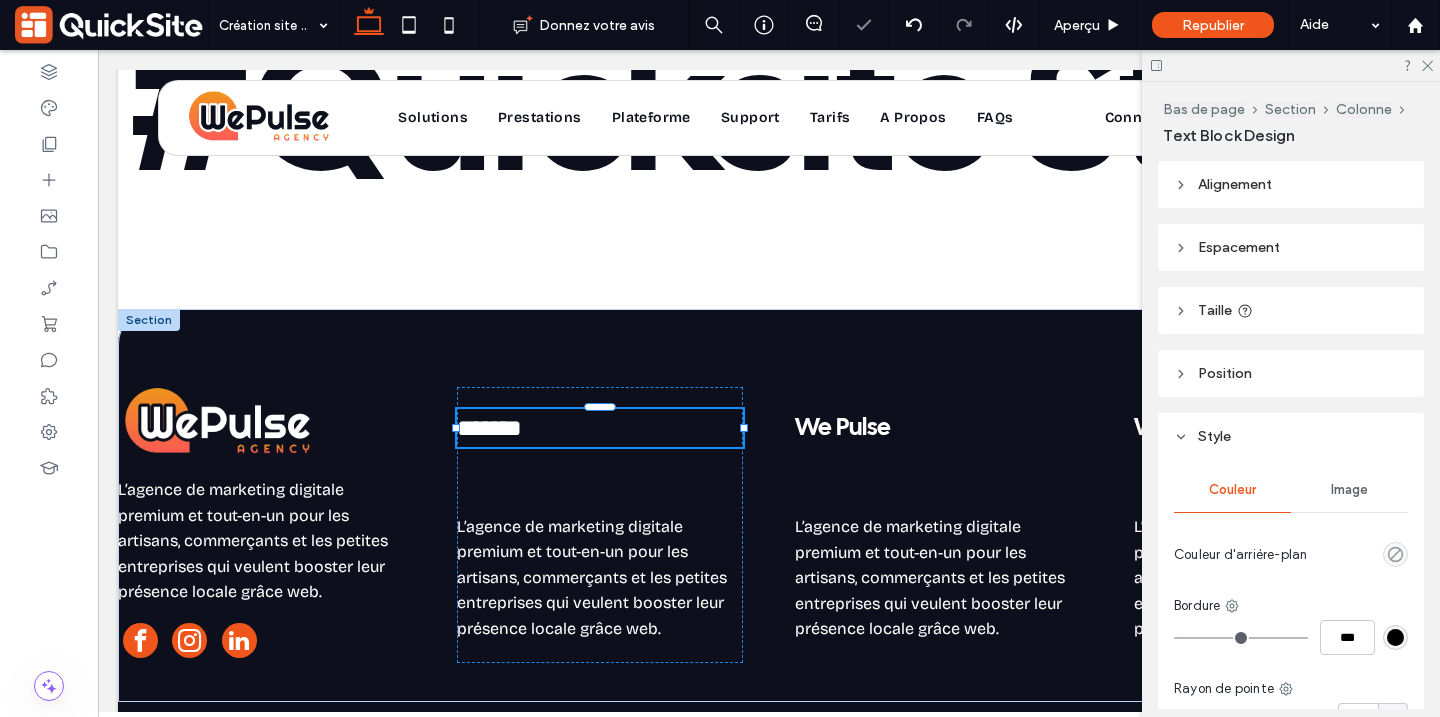 type on "**" 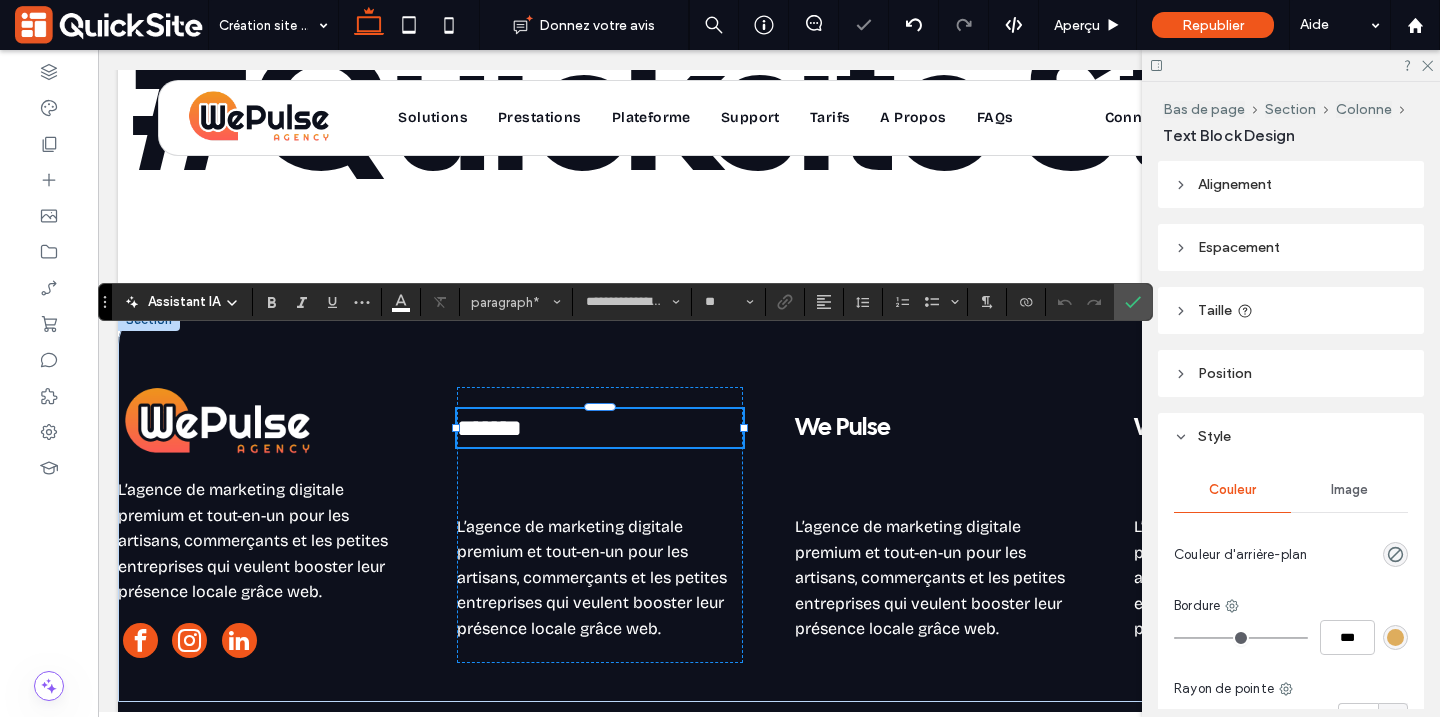 click on "*******" at bounding box center [489, 428] 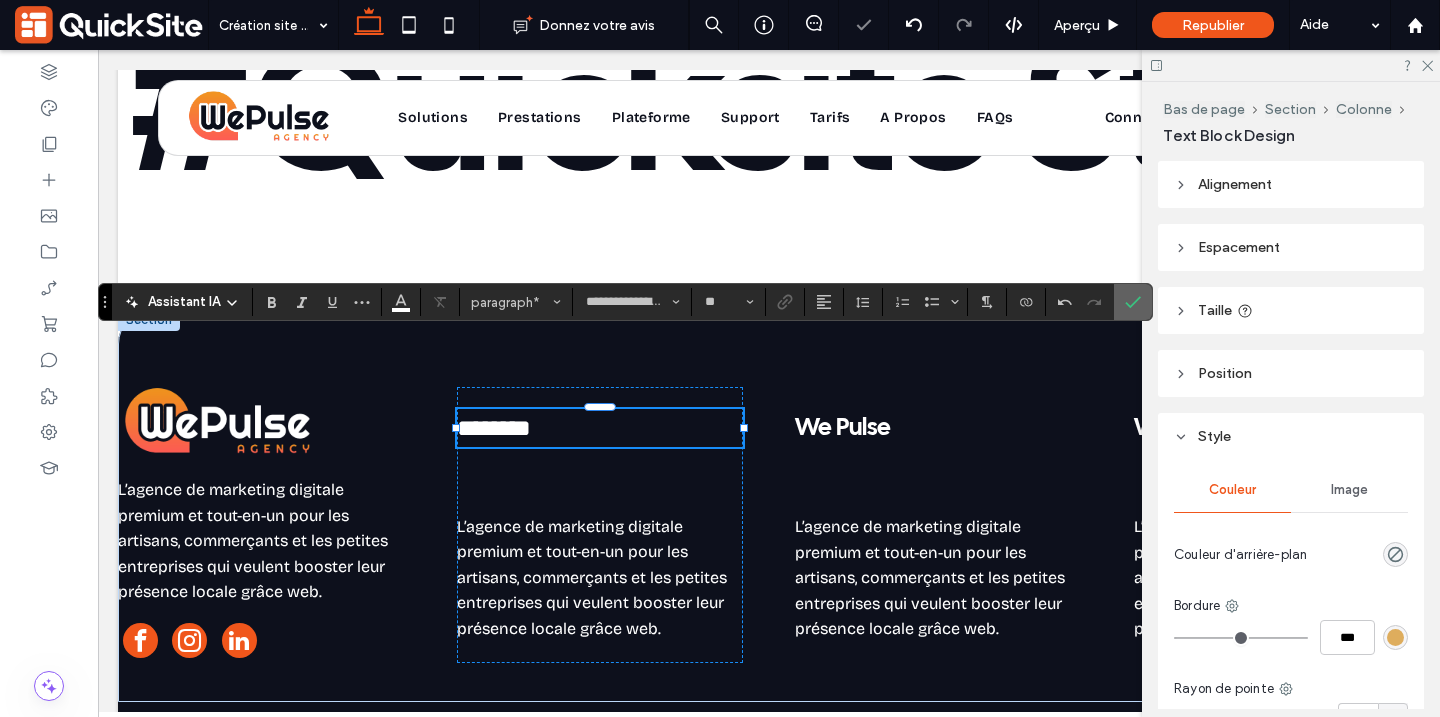 click at bounding box center (1133, 302) 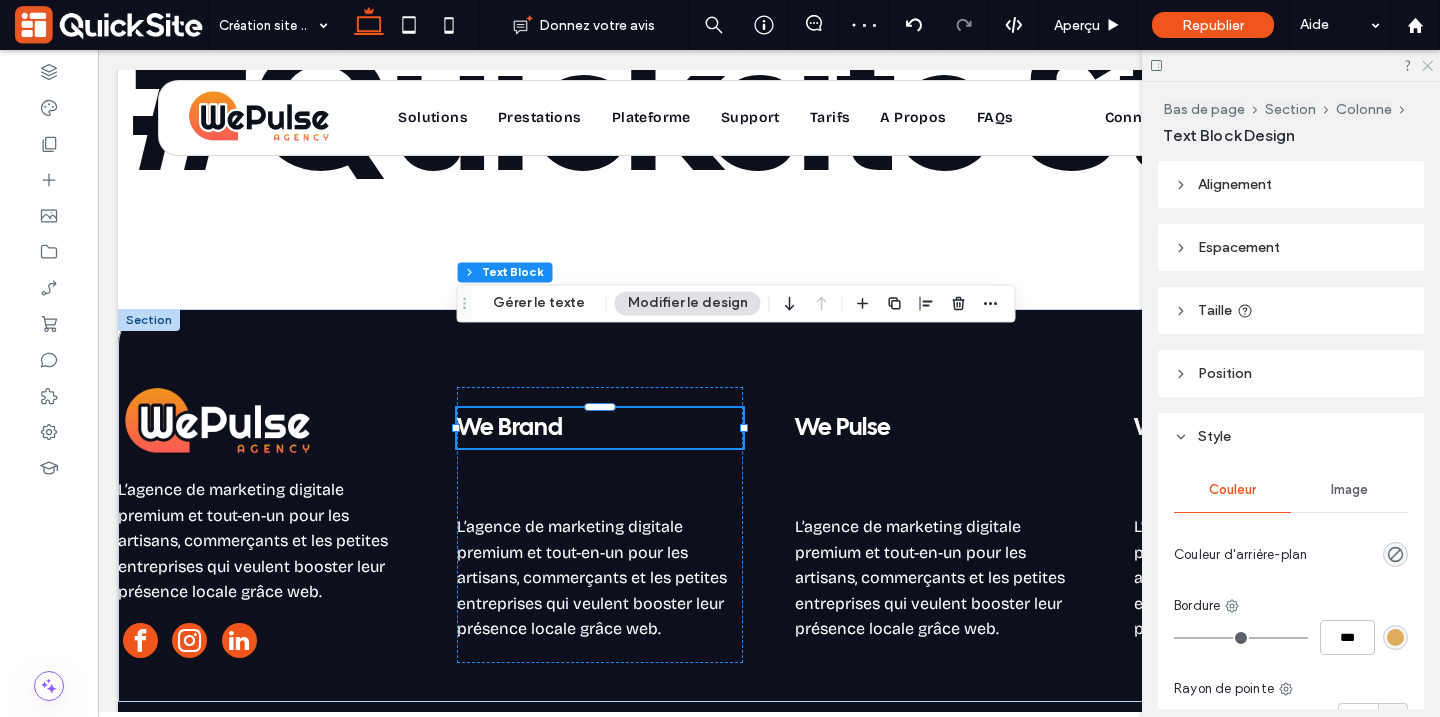 click 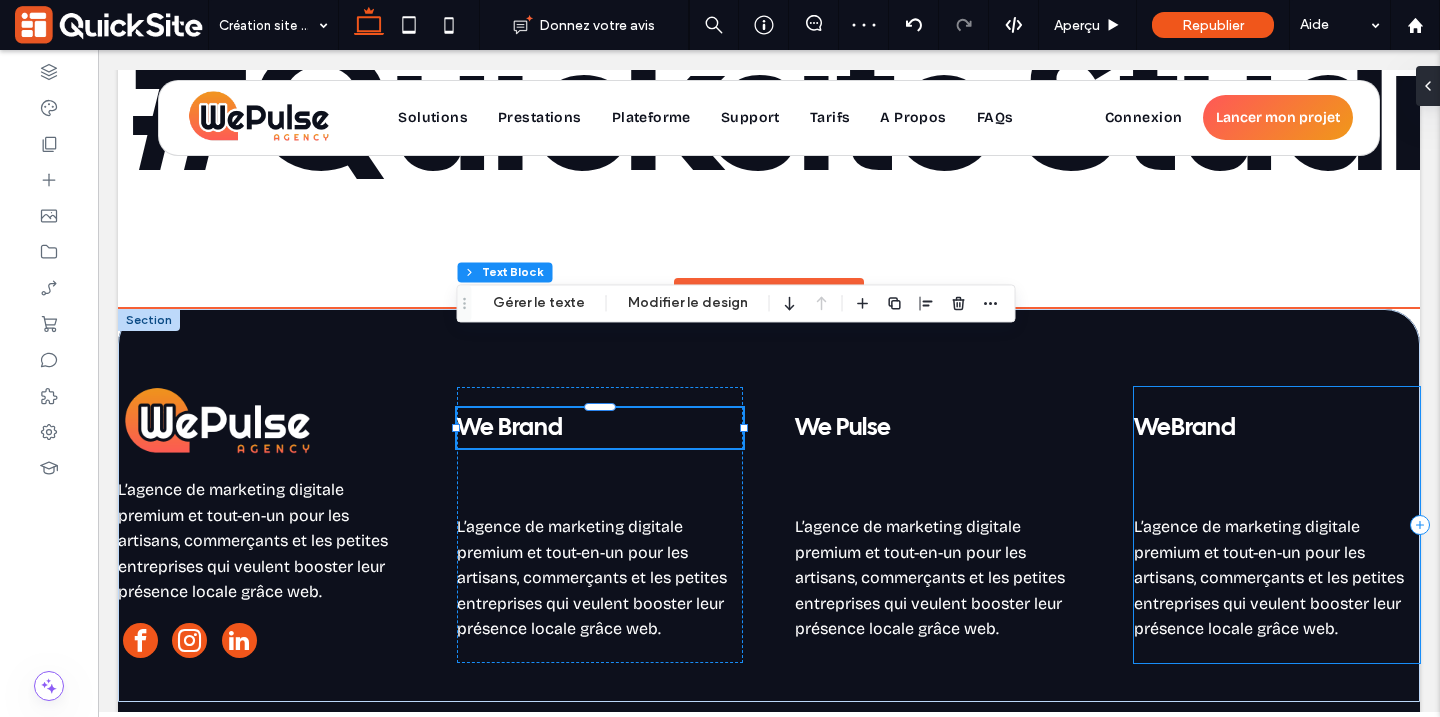 click on "WeBrand" at bounding box center (1277, 428) 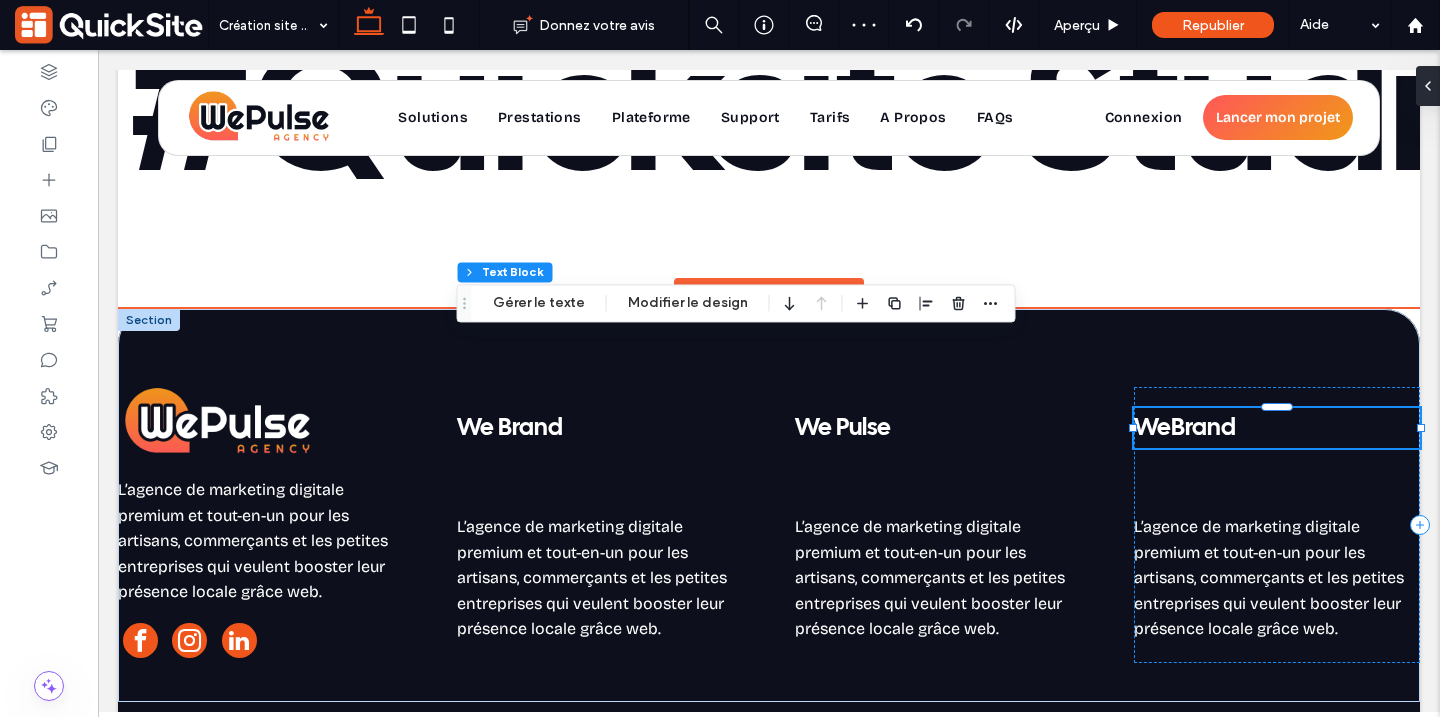 click on "WeBrand" at bounding box center (1277, 428) 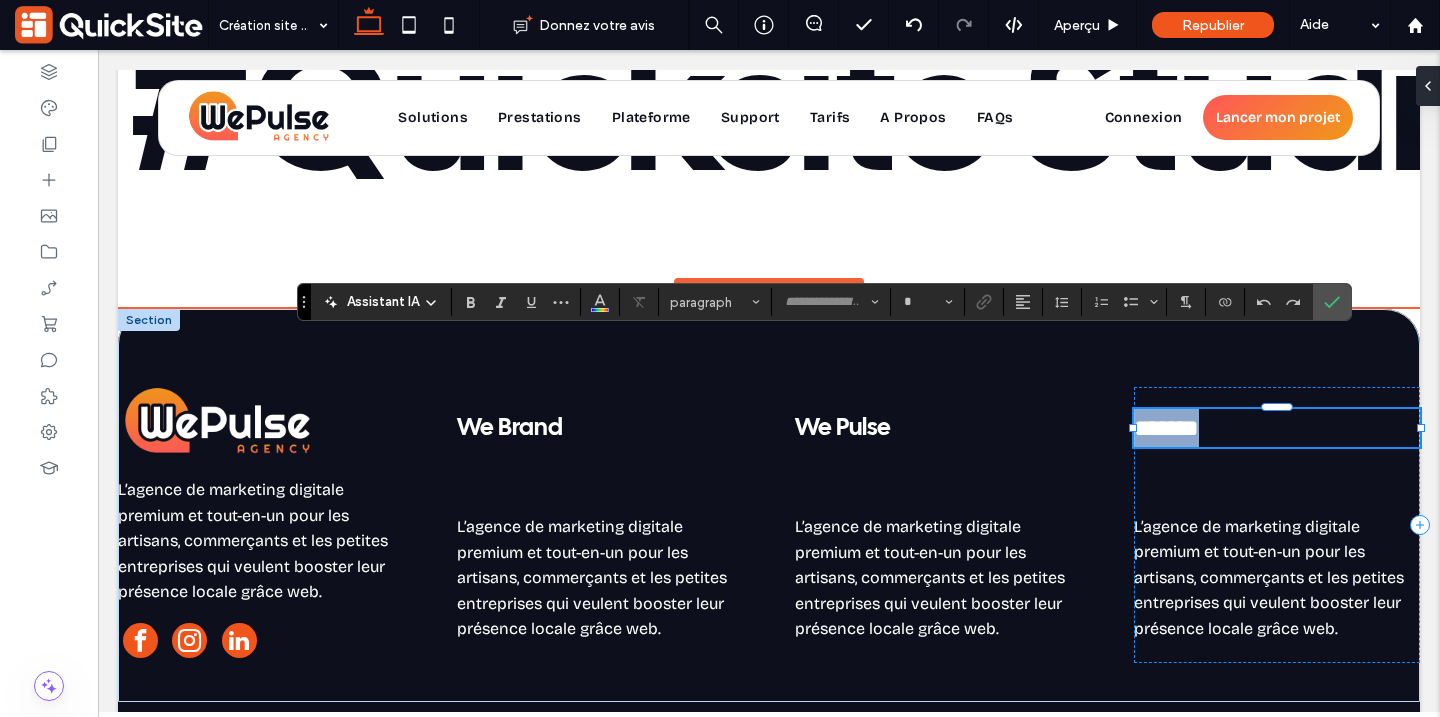 type on "**********" 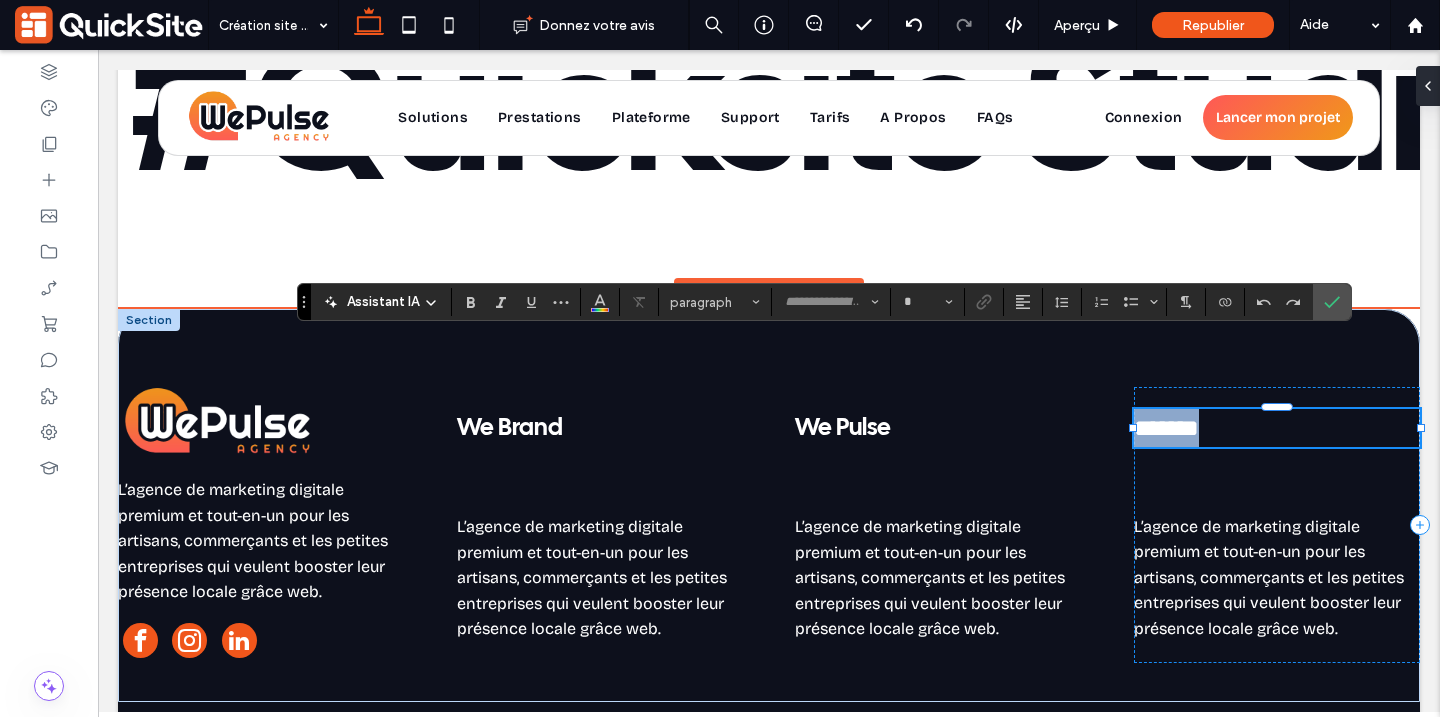type on "**" 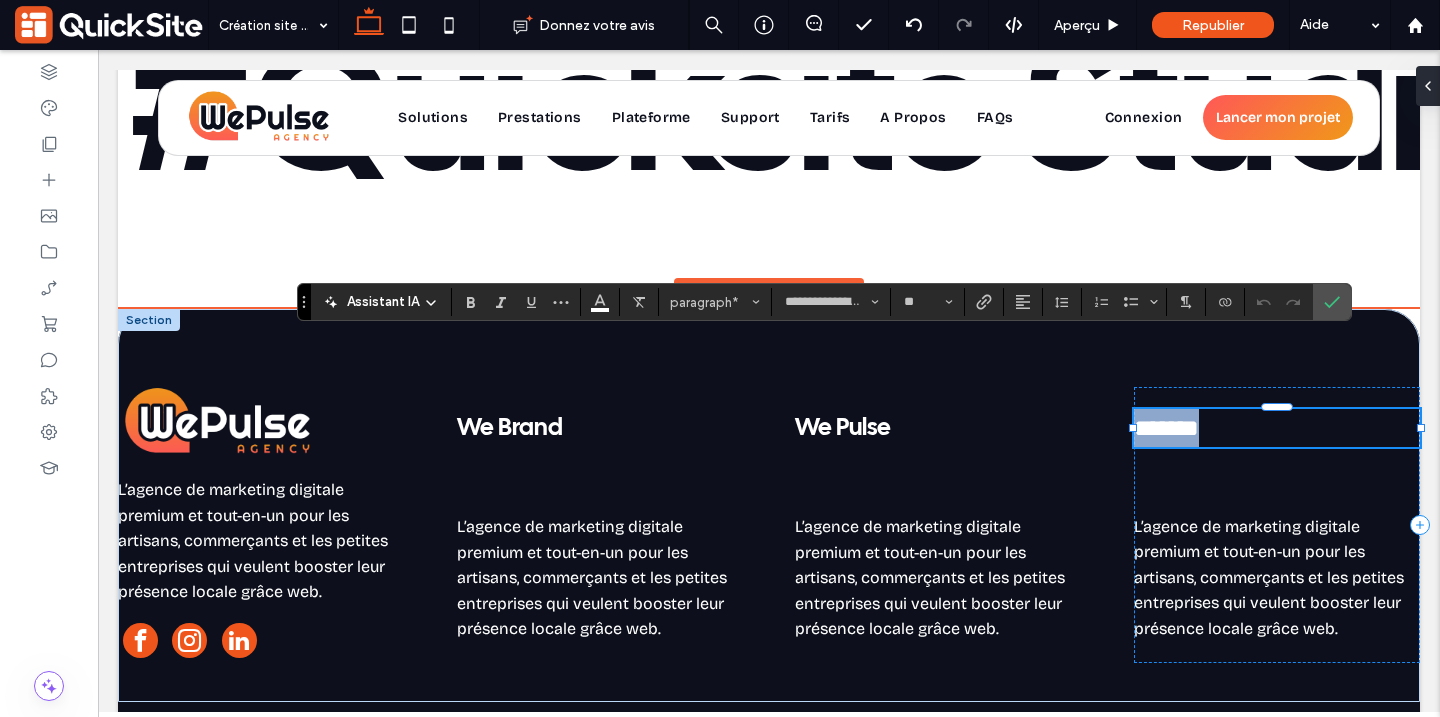 click on "*******" at bounding box center [1166, 428] 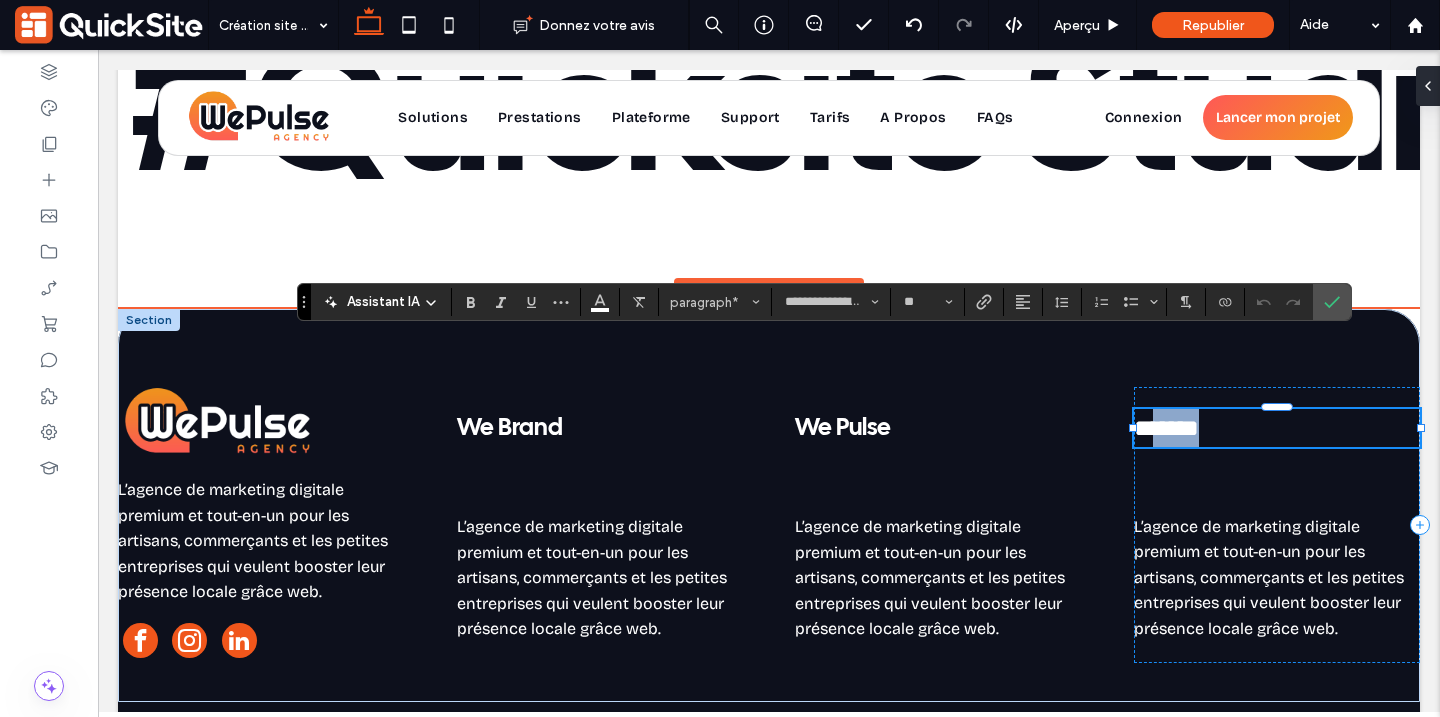 drag, startPoint x: 1171, startPoint y: 357, endPoint x: 1251, endPoint y: 357, distance: 80 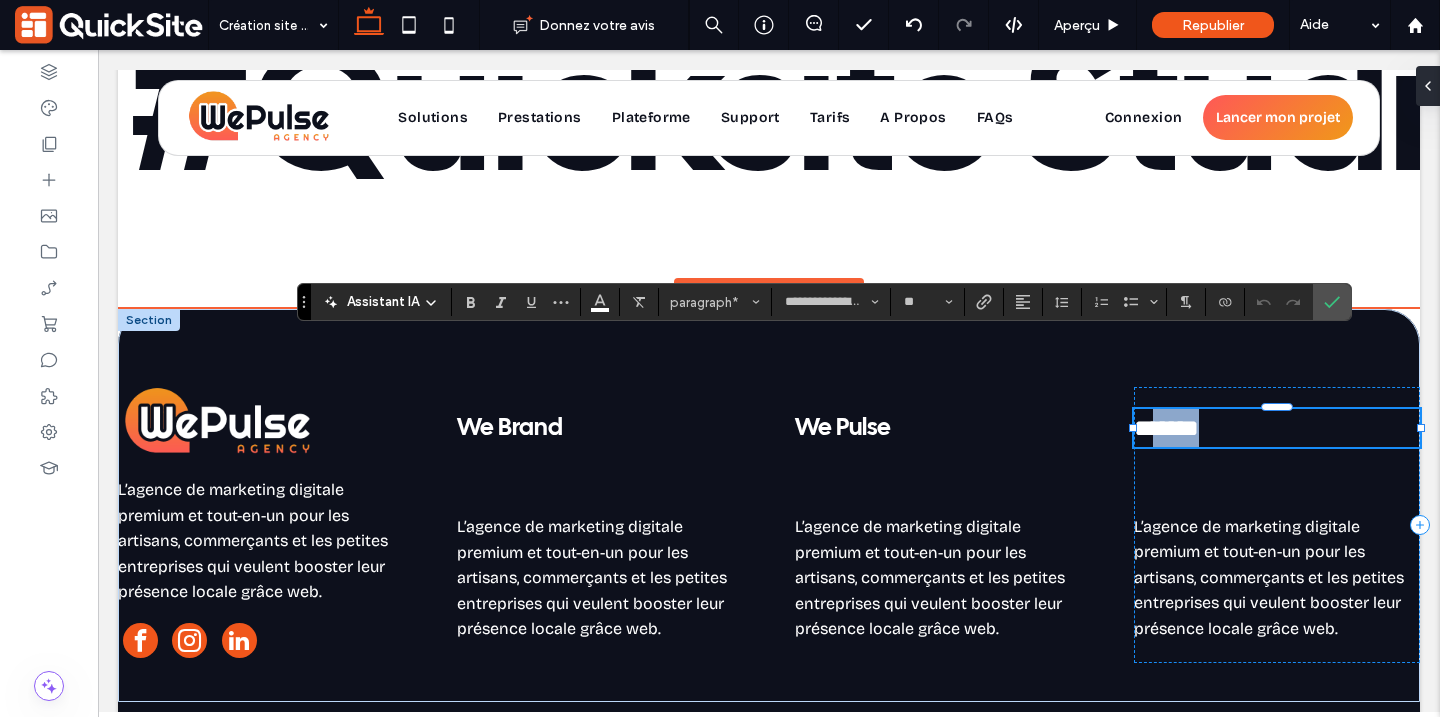 click on "*******" at bounding box center (1277, 428) 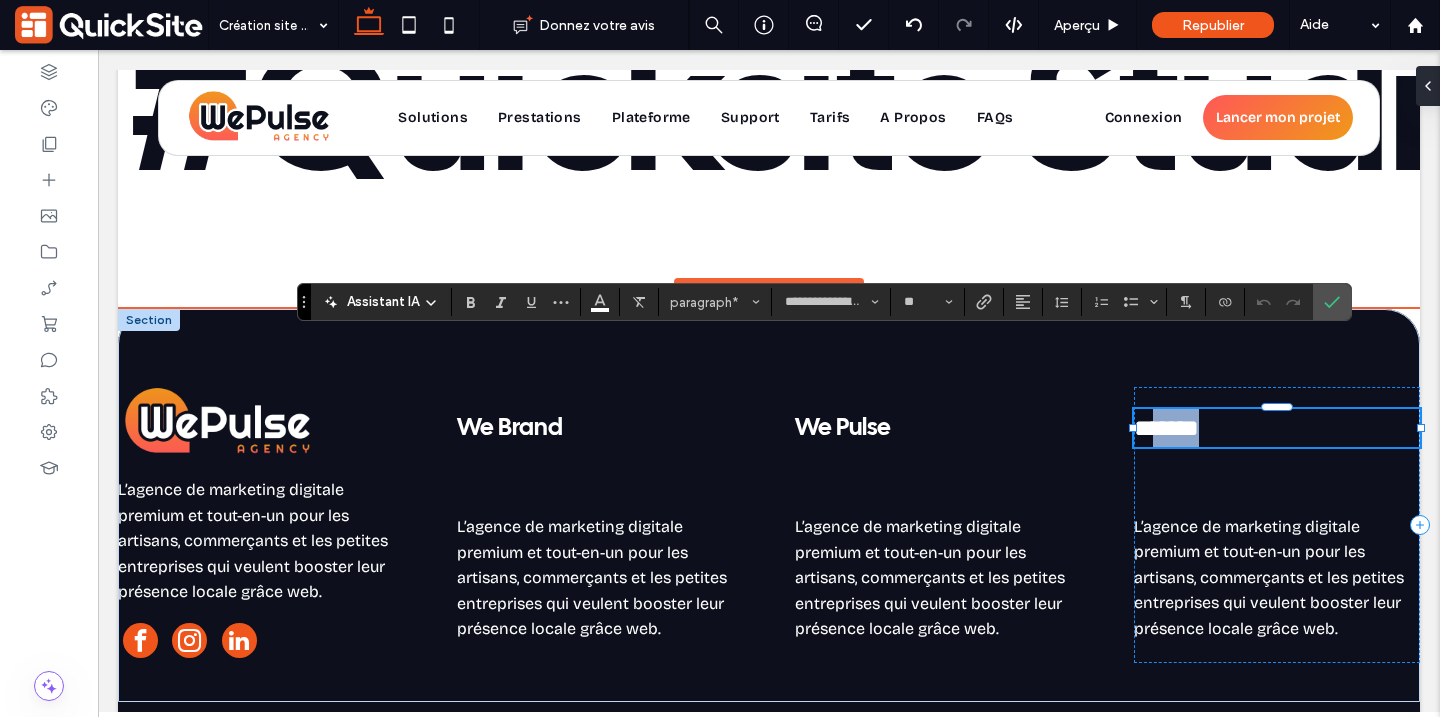 type 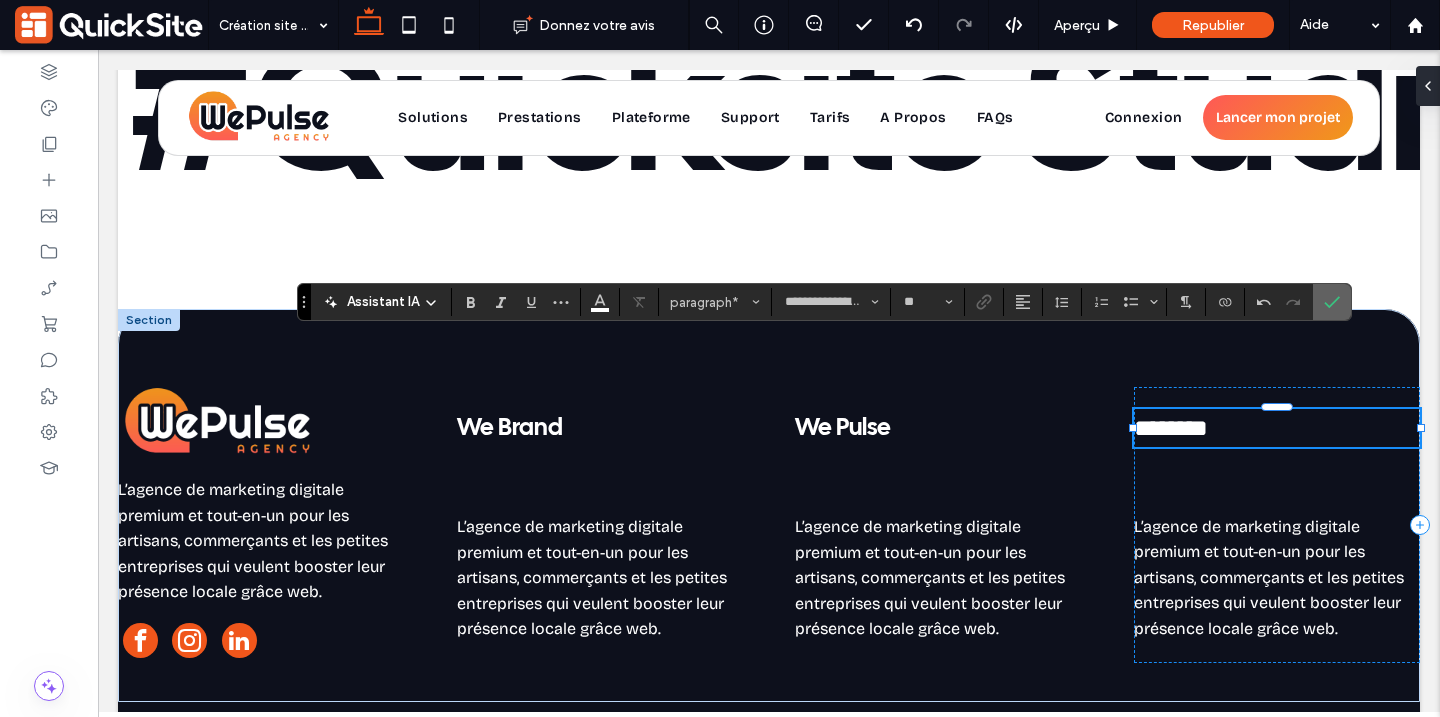 drag, startPoint x: 1330, startPoint y: 294, endPoint x: 1236, endPoint y: 380, distance: 127.40487 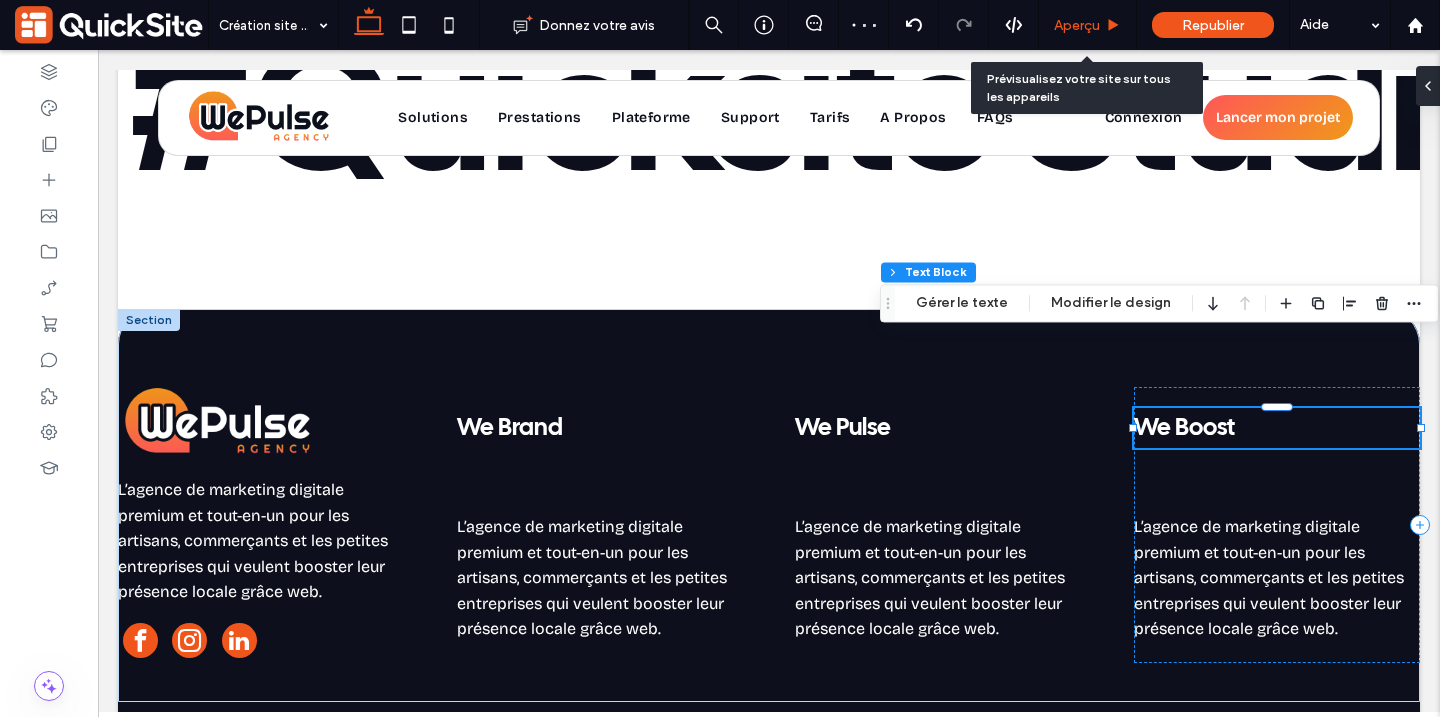 click on "Aperçu" at bounding box center (1077, 25) 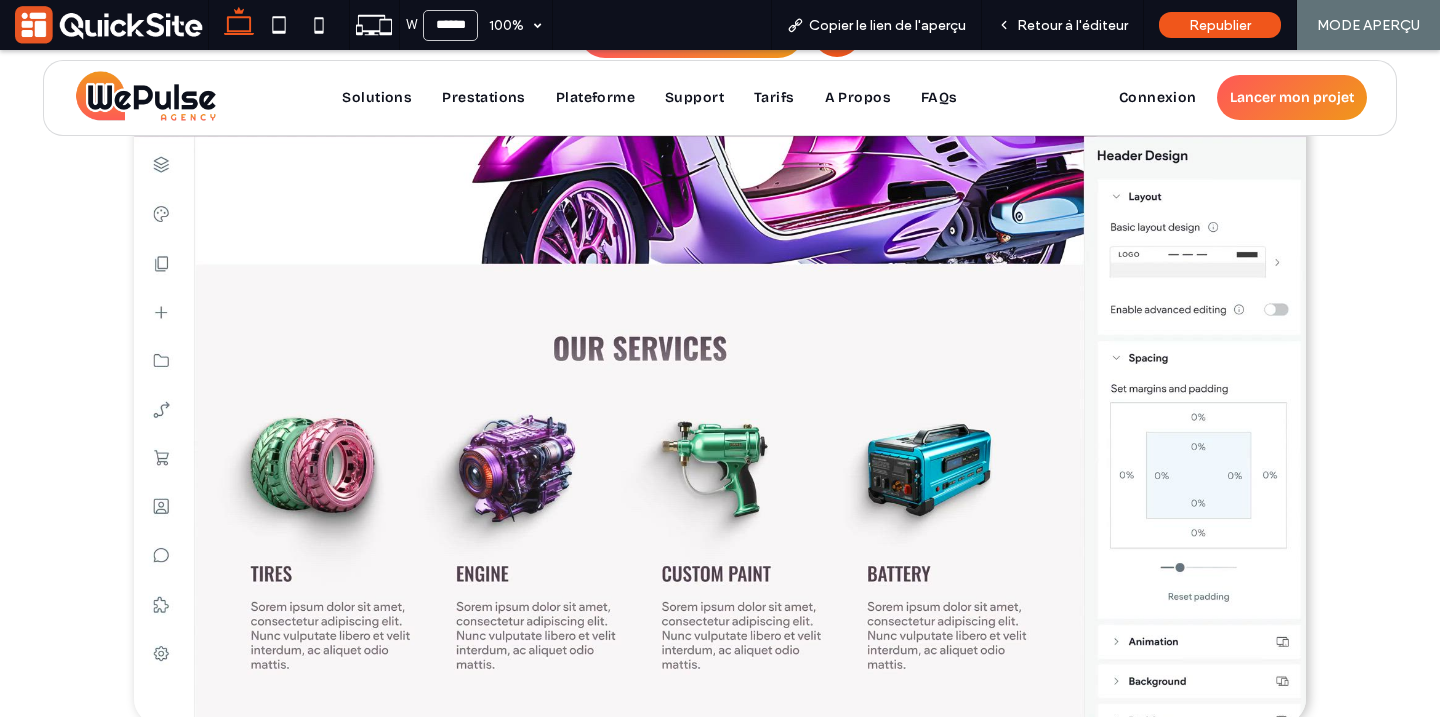 scroll, scrollTop: 10694, scrollLeft: 0, axis: vertical 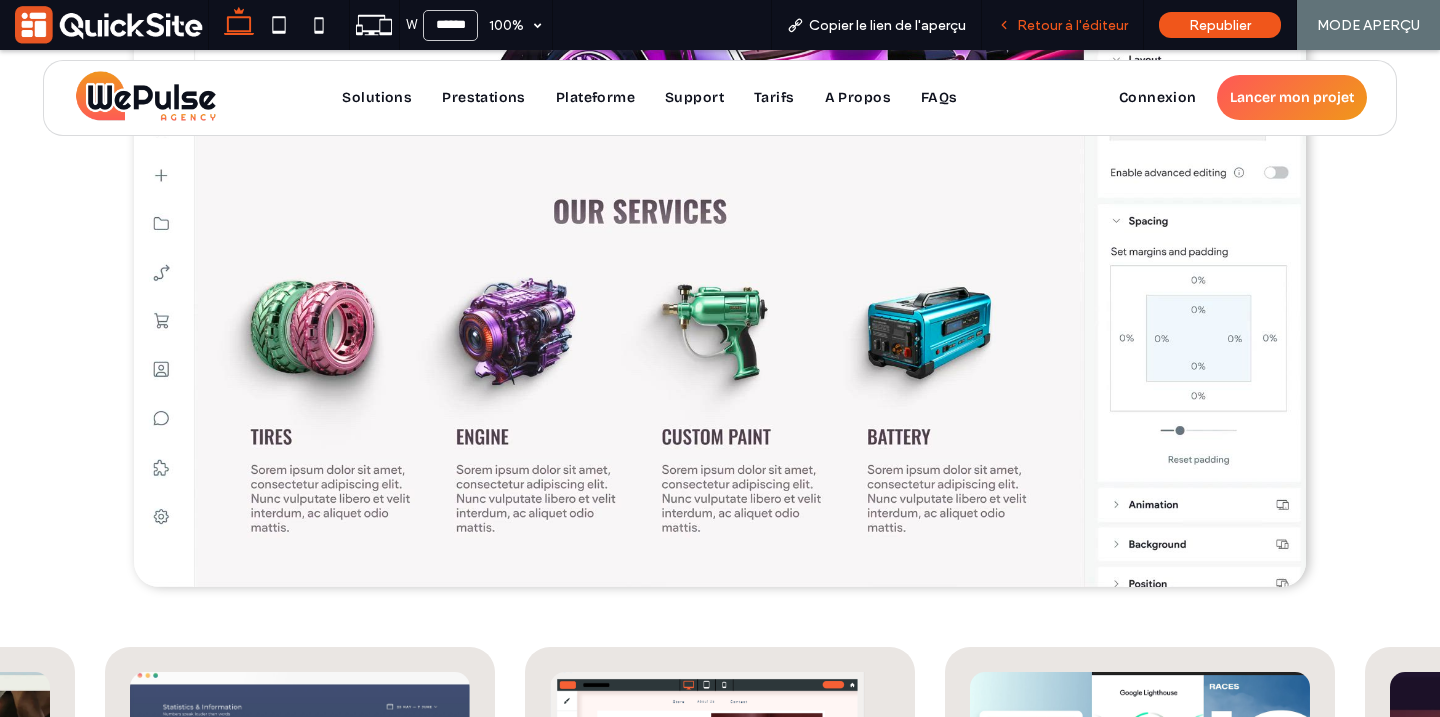 click on "Retour à l'éditeur" at bounding box center (1063, 25) 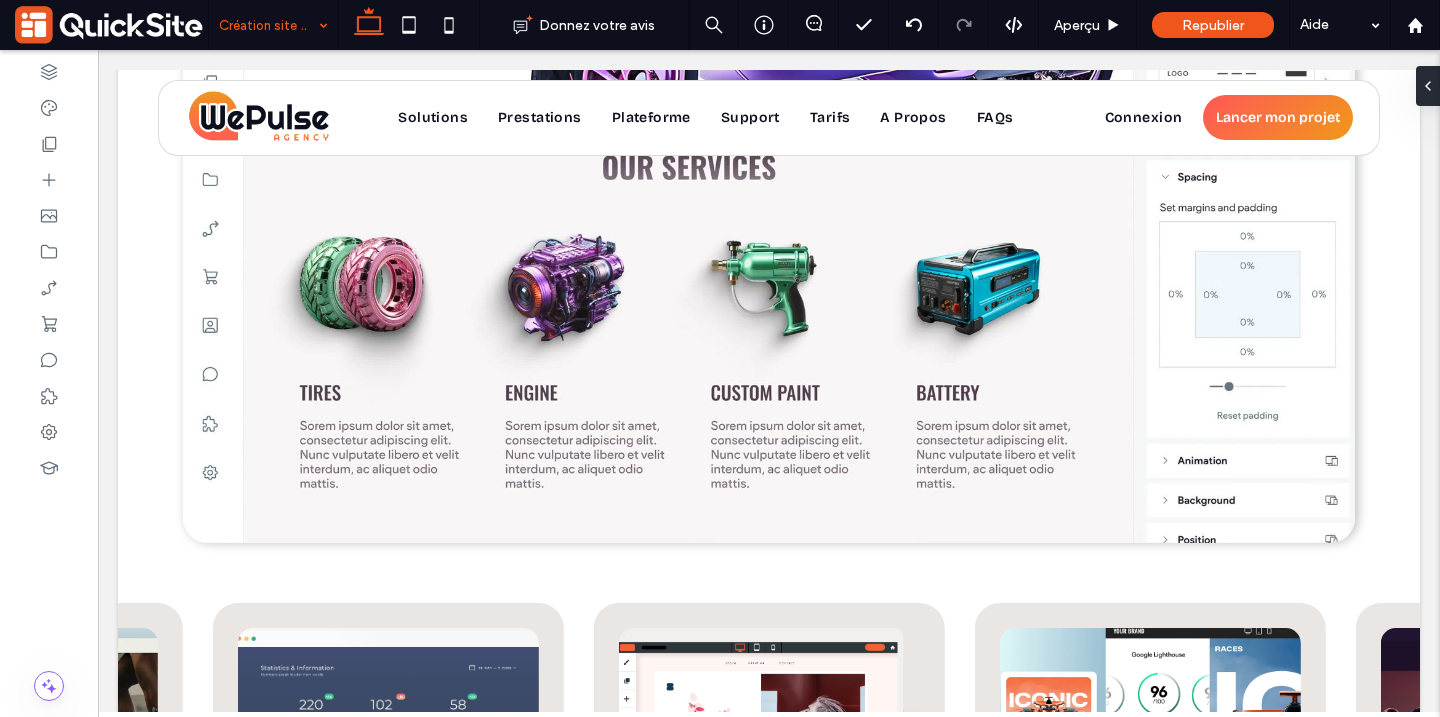 scroll, scrollTop: 10619, scrollLeft: 0, axis: vertical 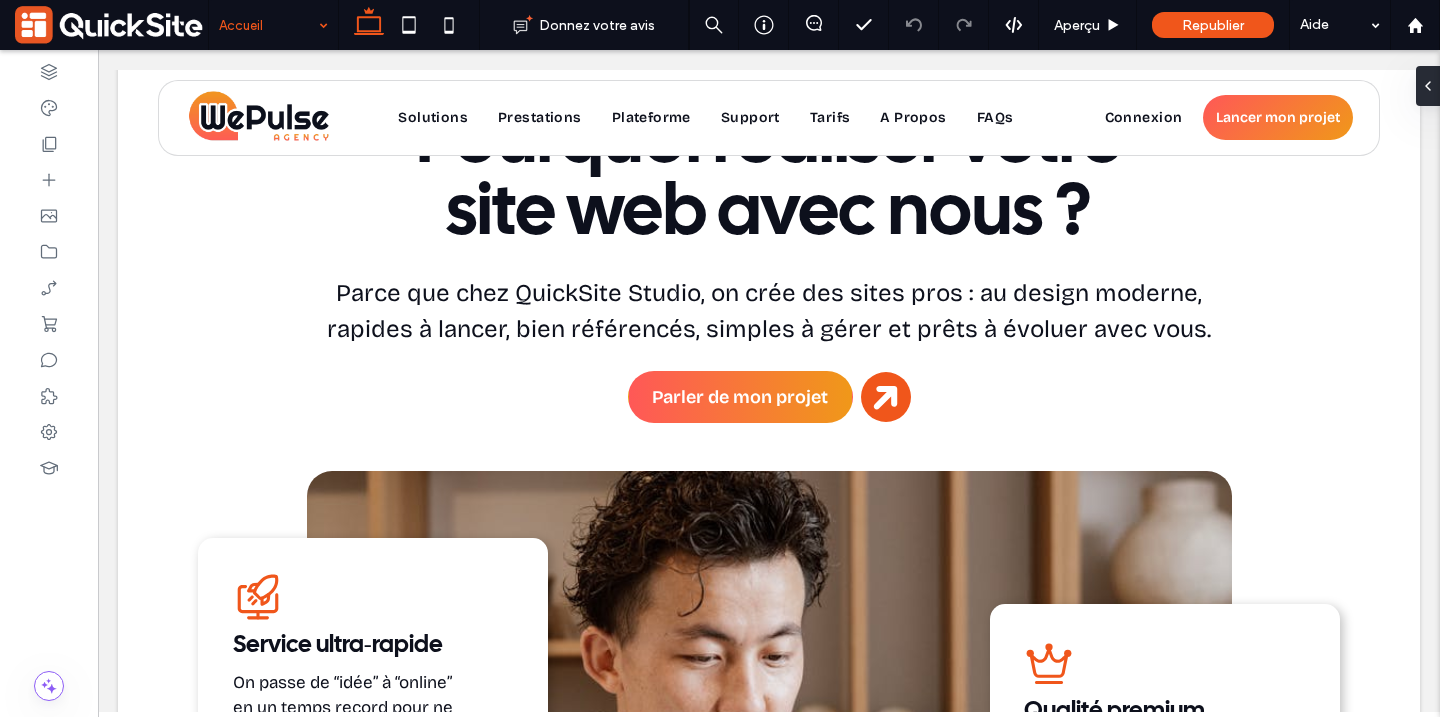 click at bounding box center (268, 25) 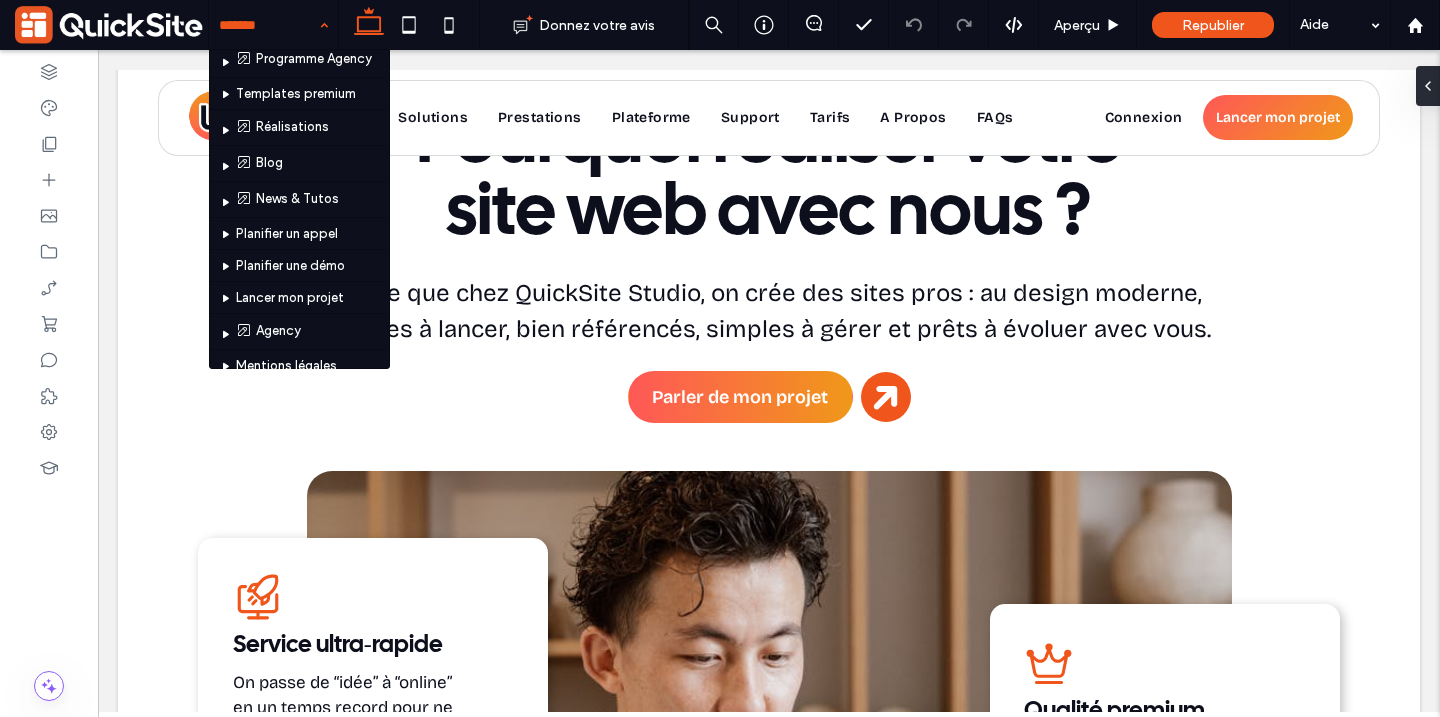 scroll, scrollTop: 885, scrollLeft: 0, axis: vertical 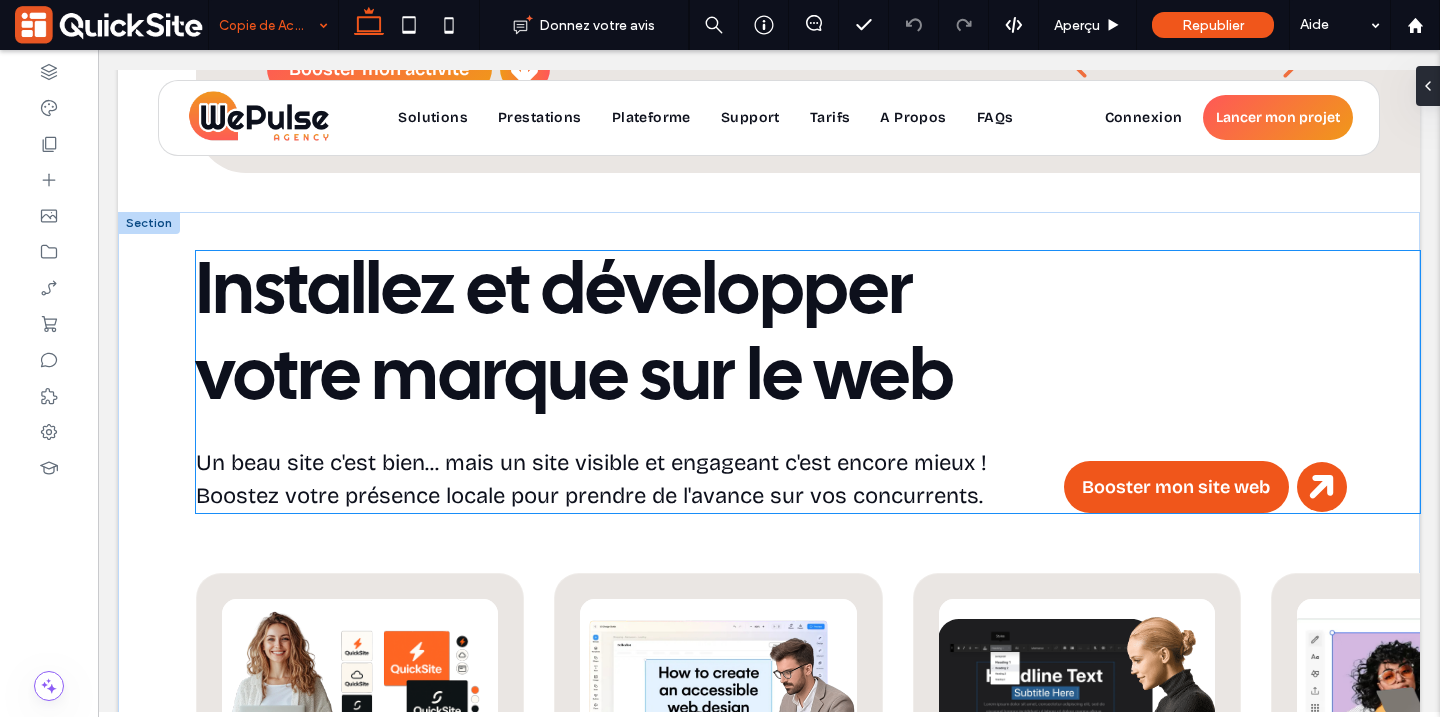 click on "Installez et développer votre marque sur le web" at bounding box center [575, 336] 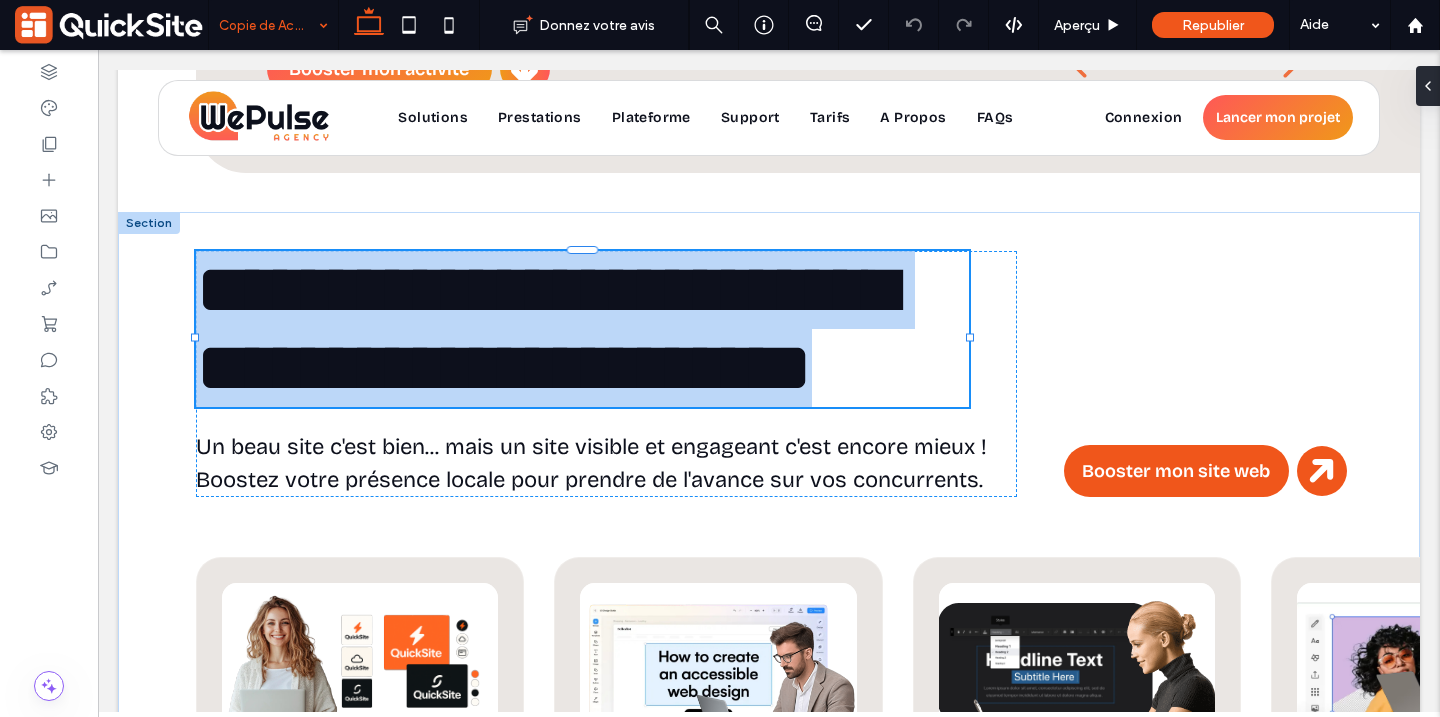 type on "**********" 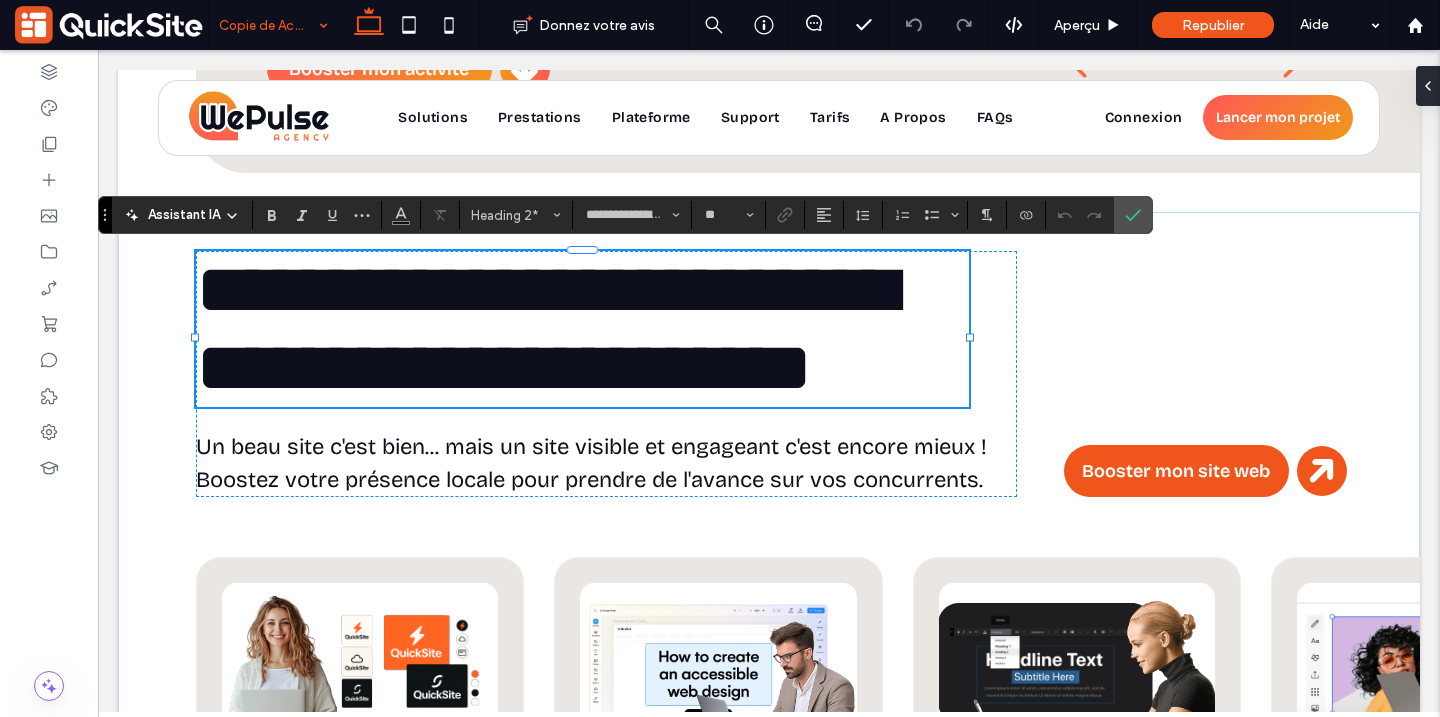 type 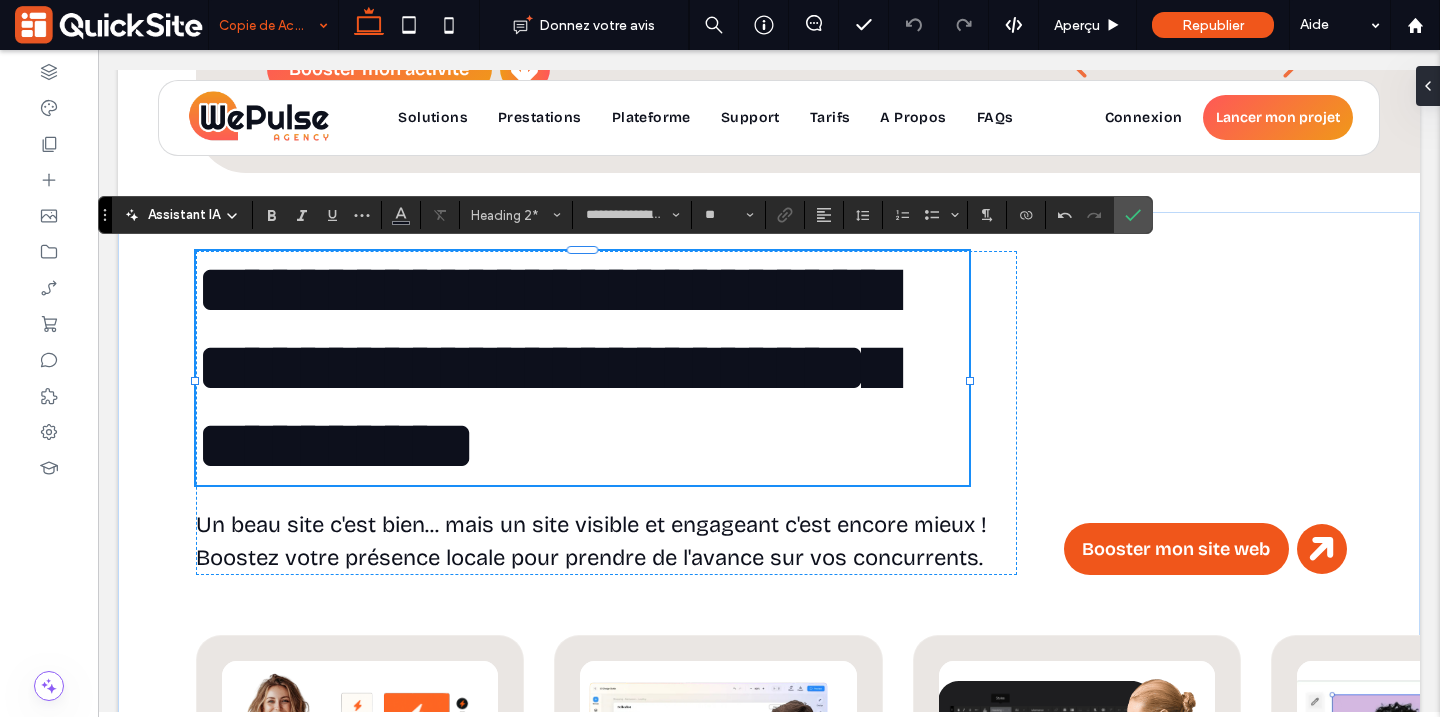 click on "**********" at bounding box center [546, 367] 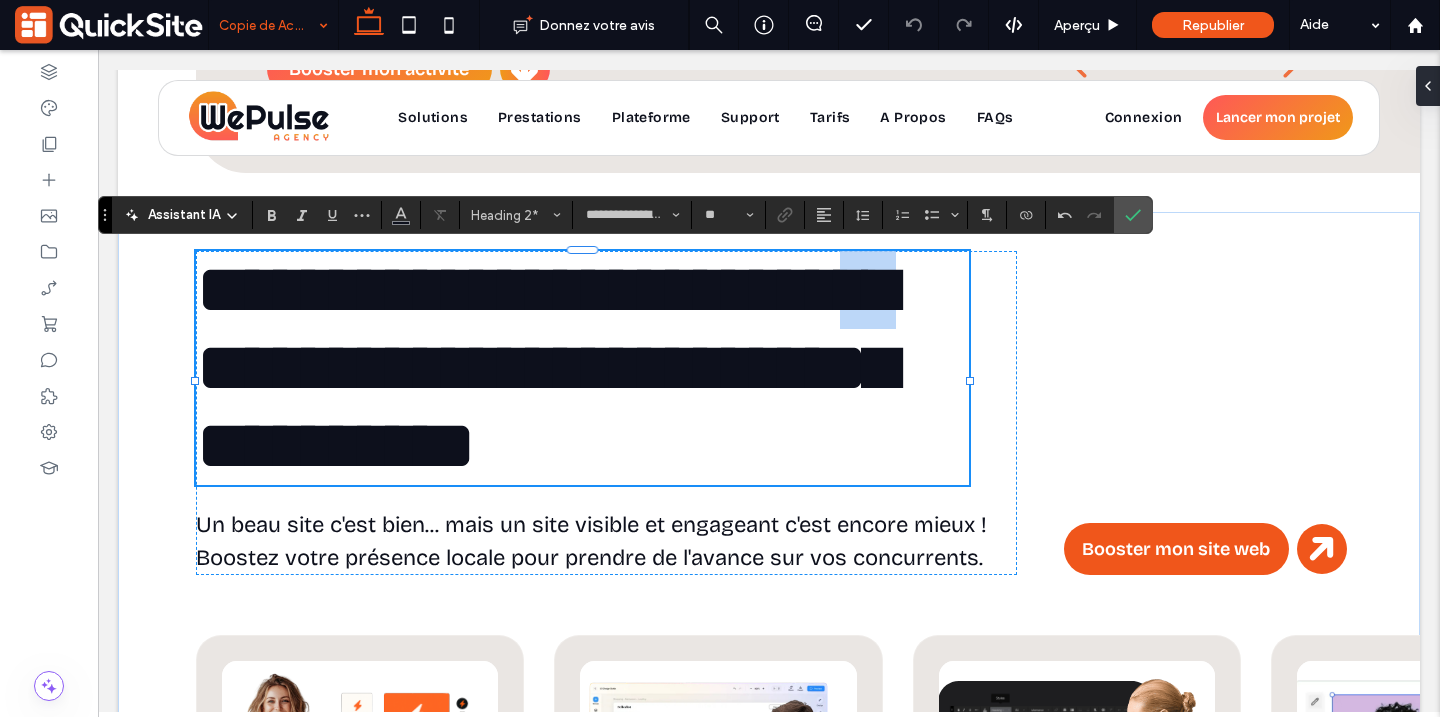 click on "**********" at bounding box center (546, 367) 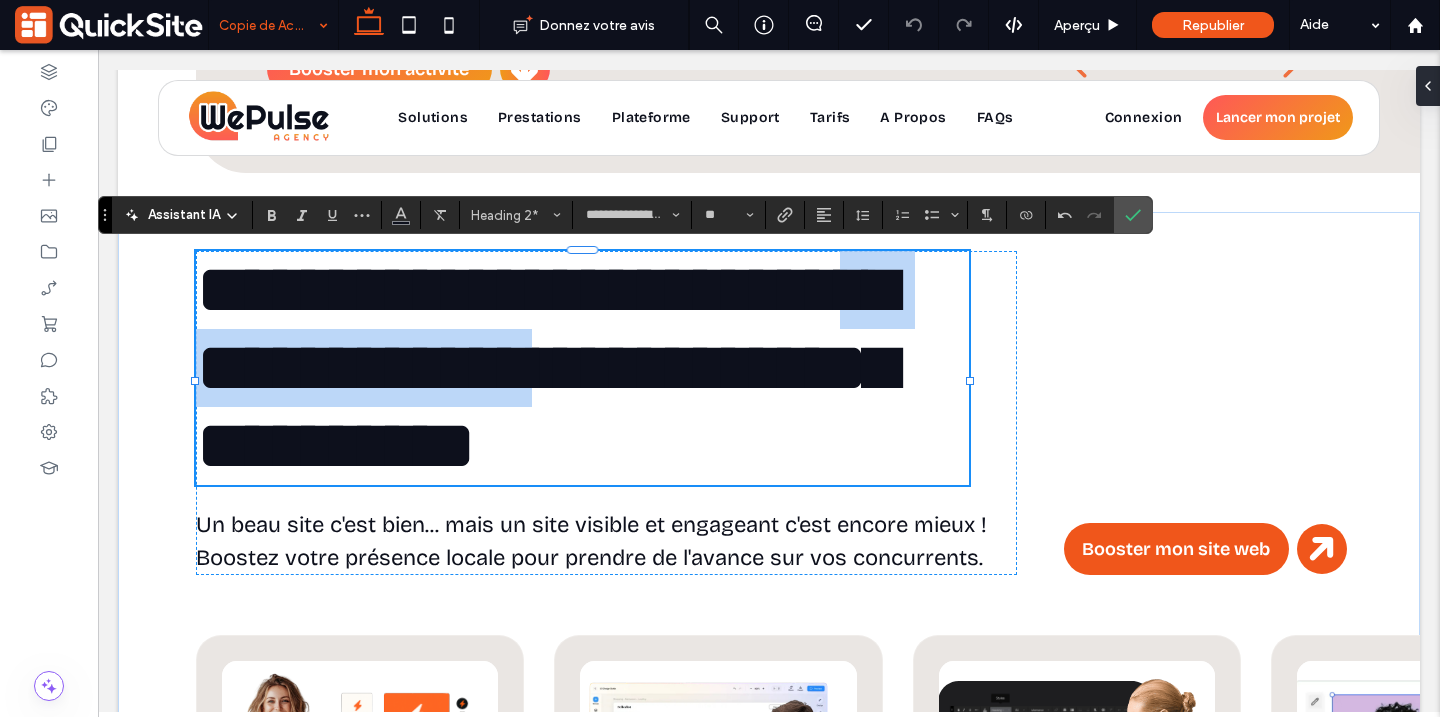 drag, startPoint x: 576, startPoint y: 374, endPoint x: 858, endPoint y: 315, distance: 288.1059 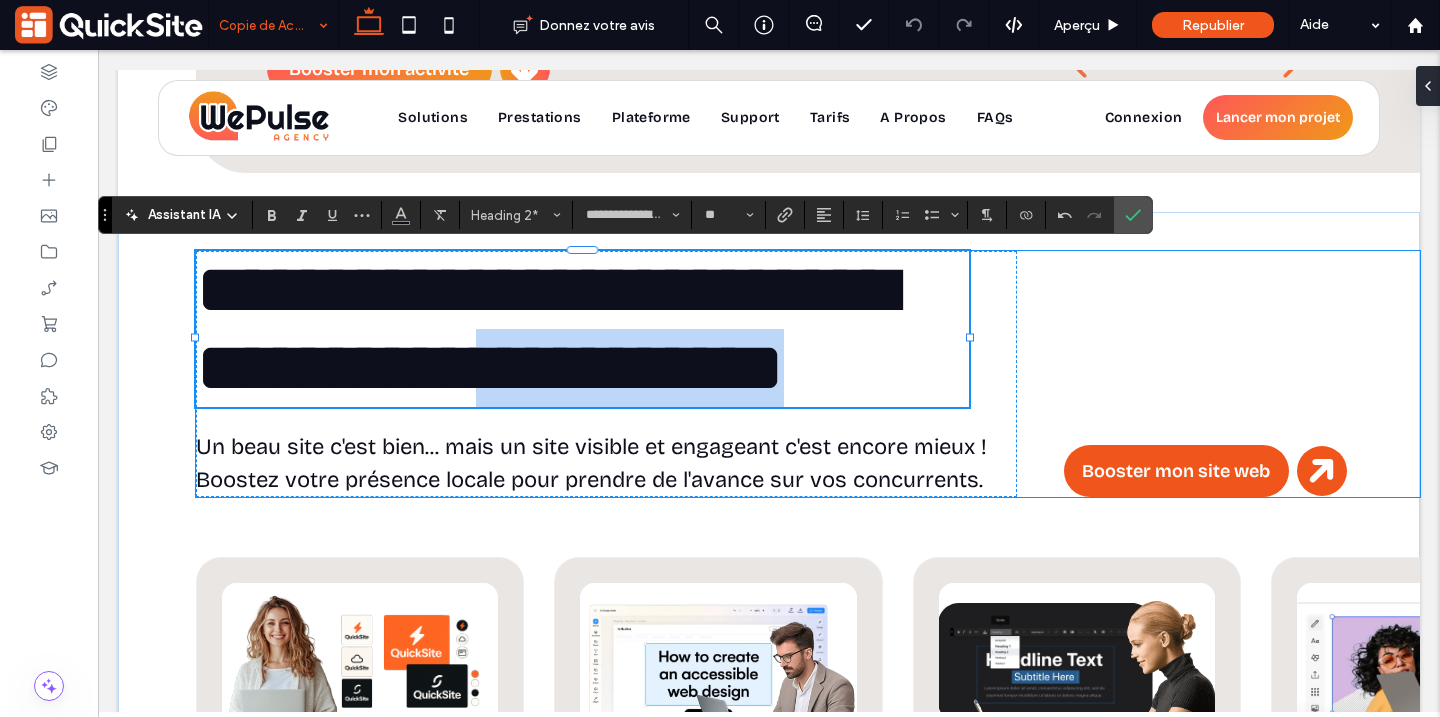 drag, startPoint x: 629, startPoint y: 379, endPoint x: 1047, endPoint y: 379, distance: 418 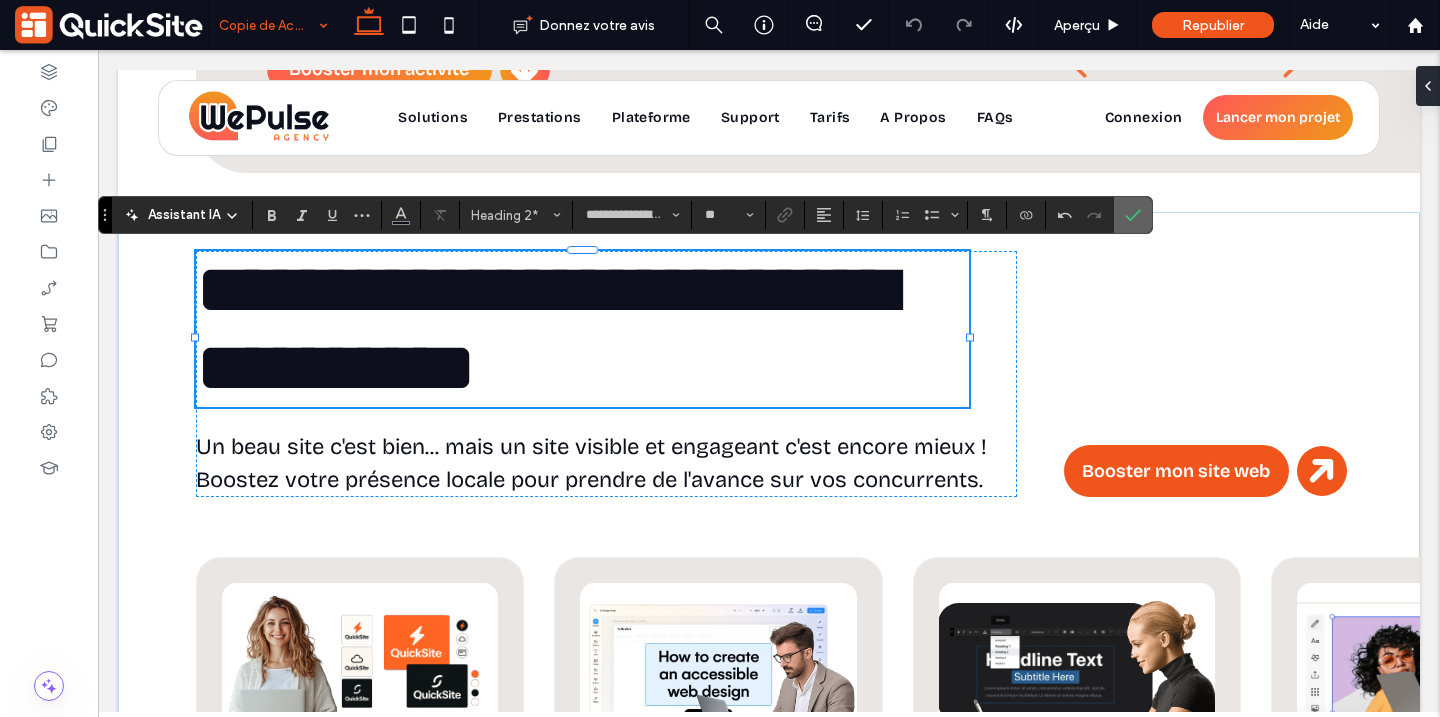 click at bounding box center [1133, 215] 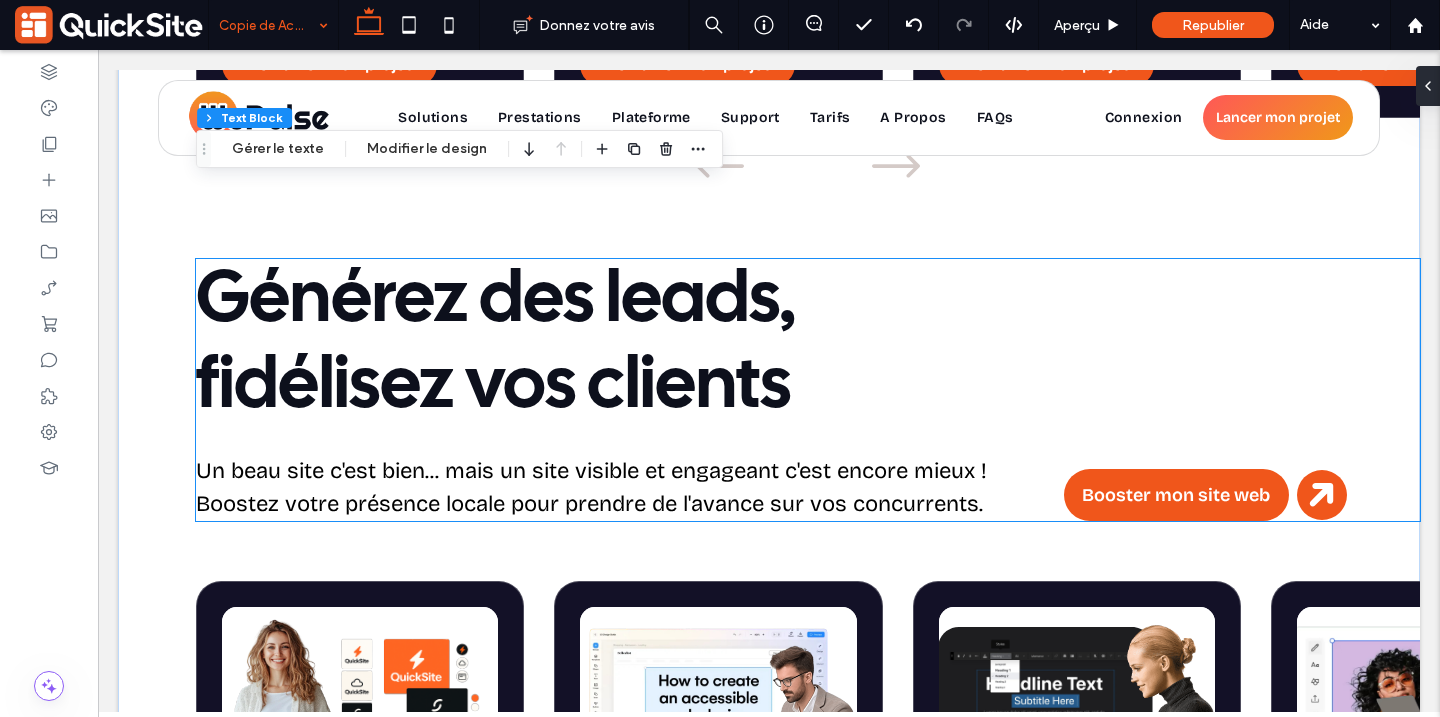 scroll, scrollTop: 3246, scrollLeft: 0, axis: vertical 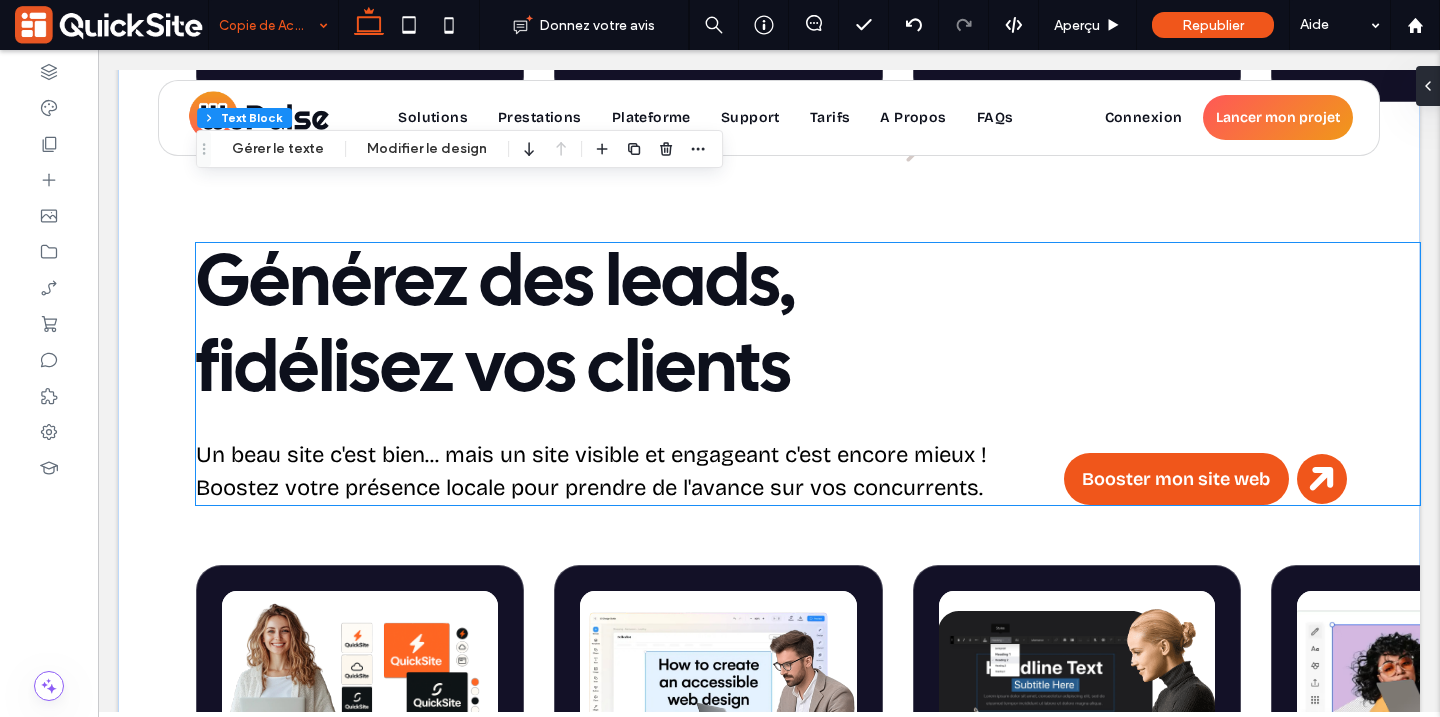 click on "Générez des leads, fidélisez vos clients" at bounding box center [496, 328] 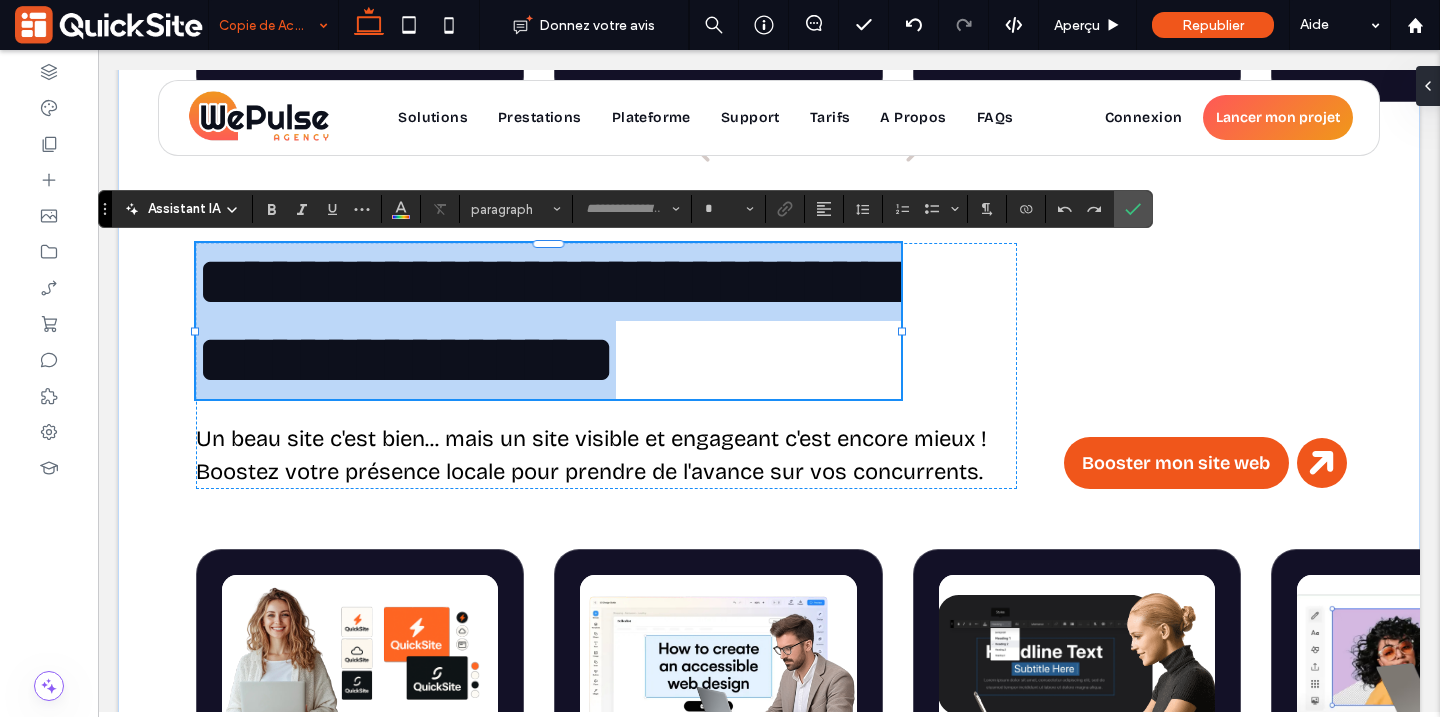 type on "**********" 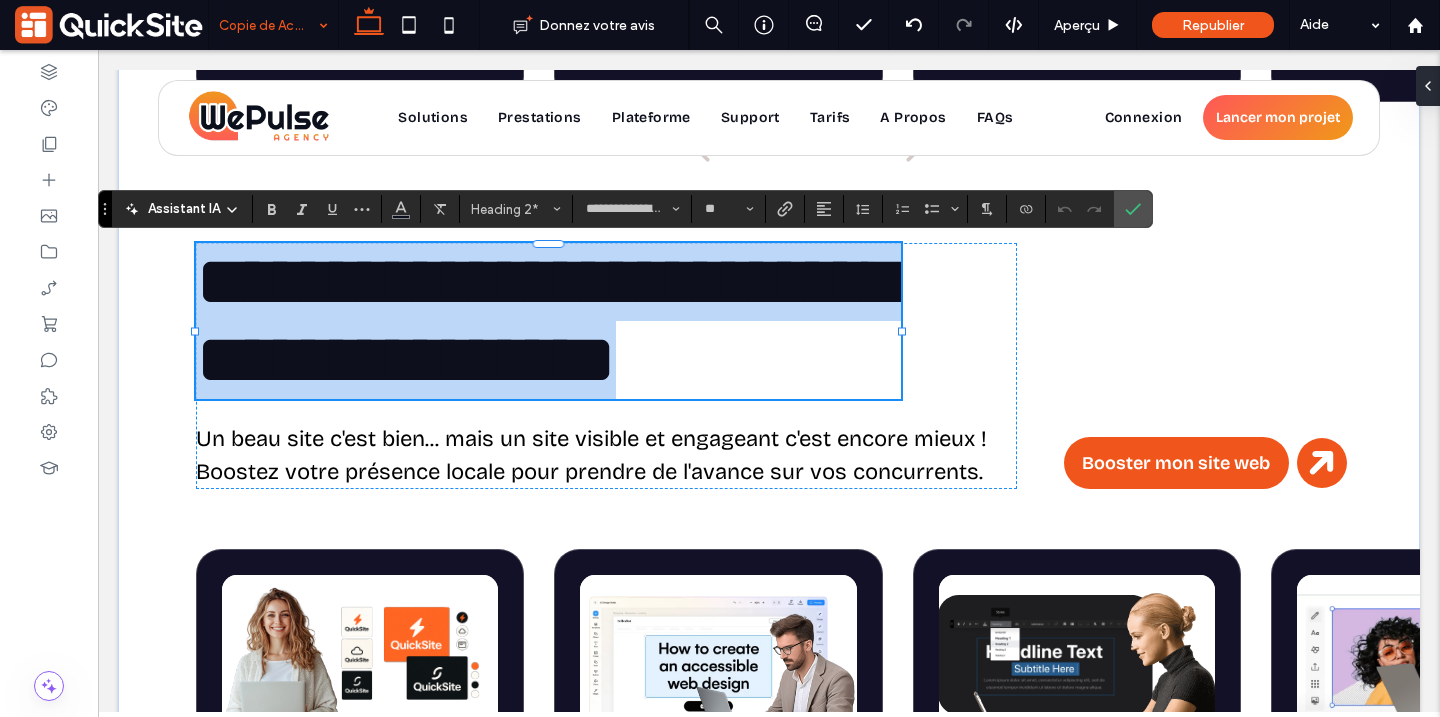 click on "**********" at bounding box center [546, 320] 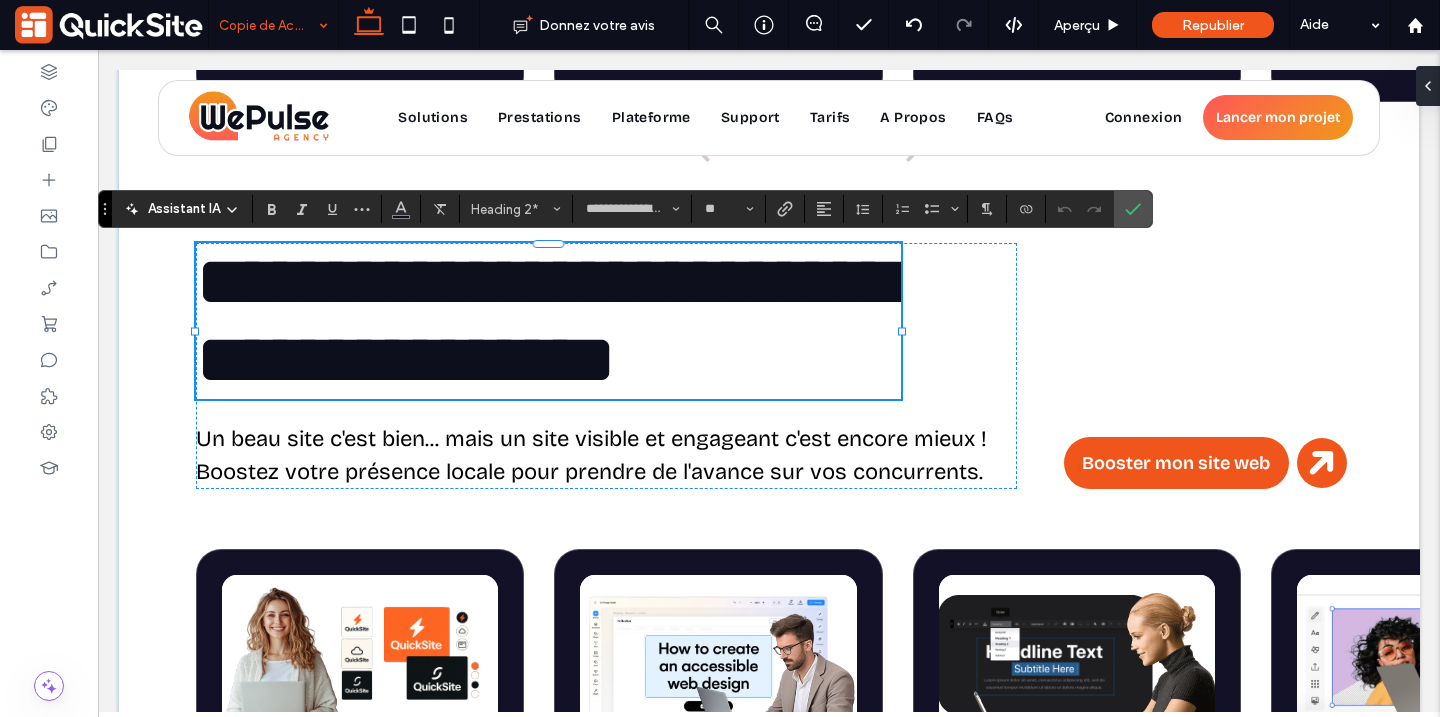 click on "**********" at bounding box center [546, 320] 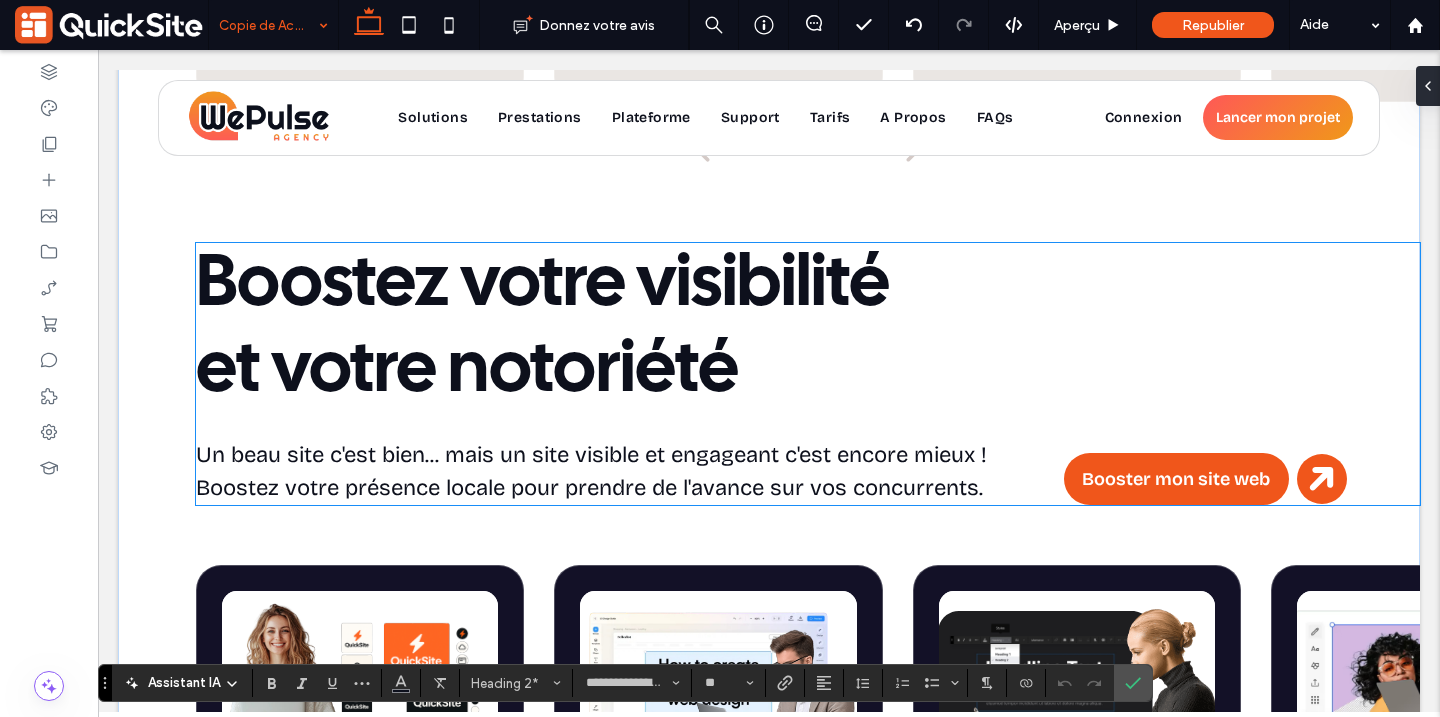 scroll, scrollTop: 2316, scrollLeft: 0, axis: vertical 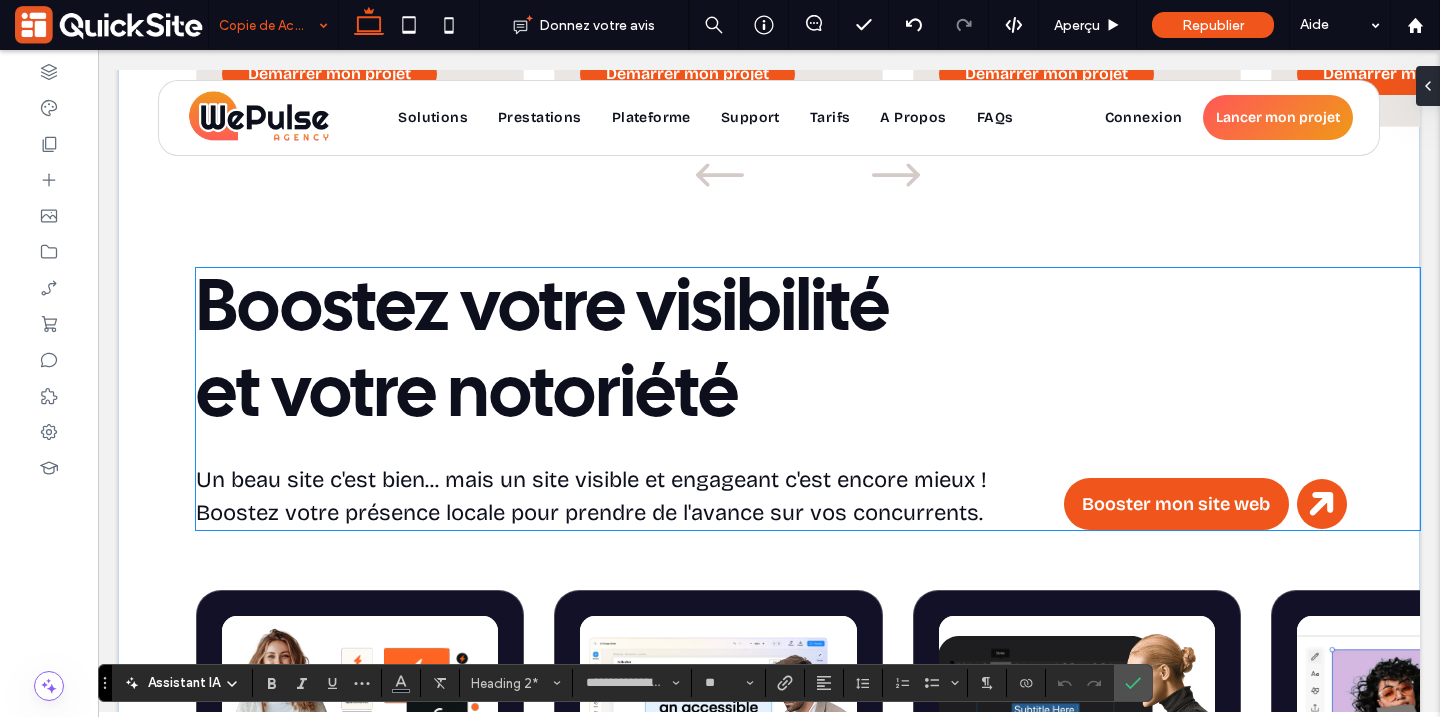 click on "Boostez votre visibilité et votre notoriété" at bounding box center (542, 353) 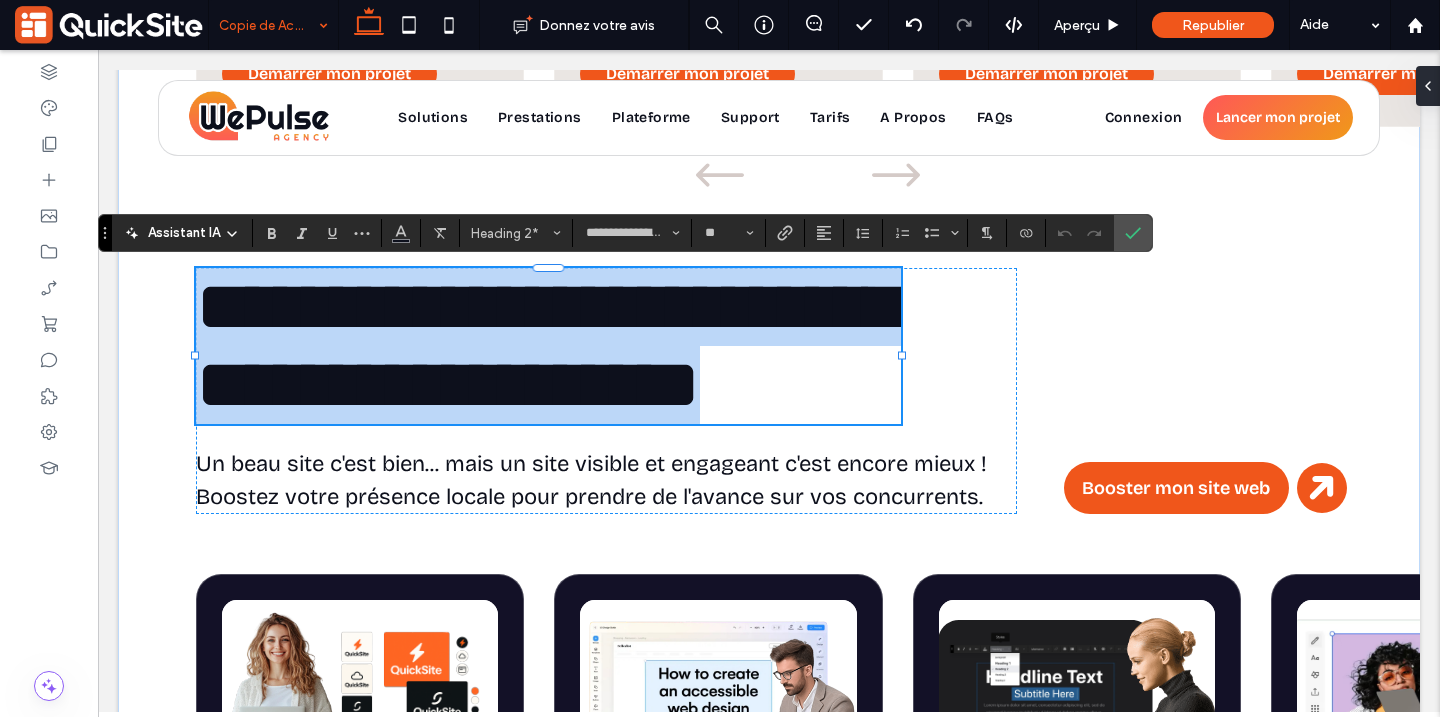 click on "**********" at bounding box center [546, 345] 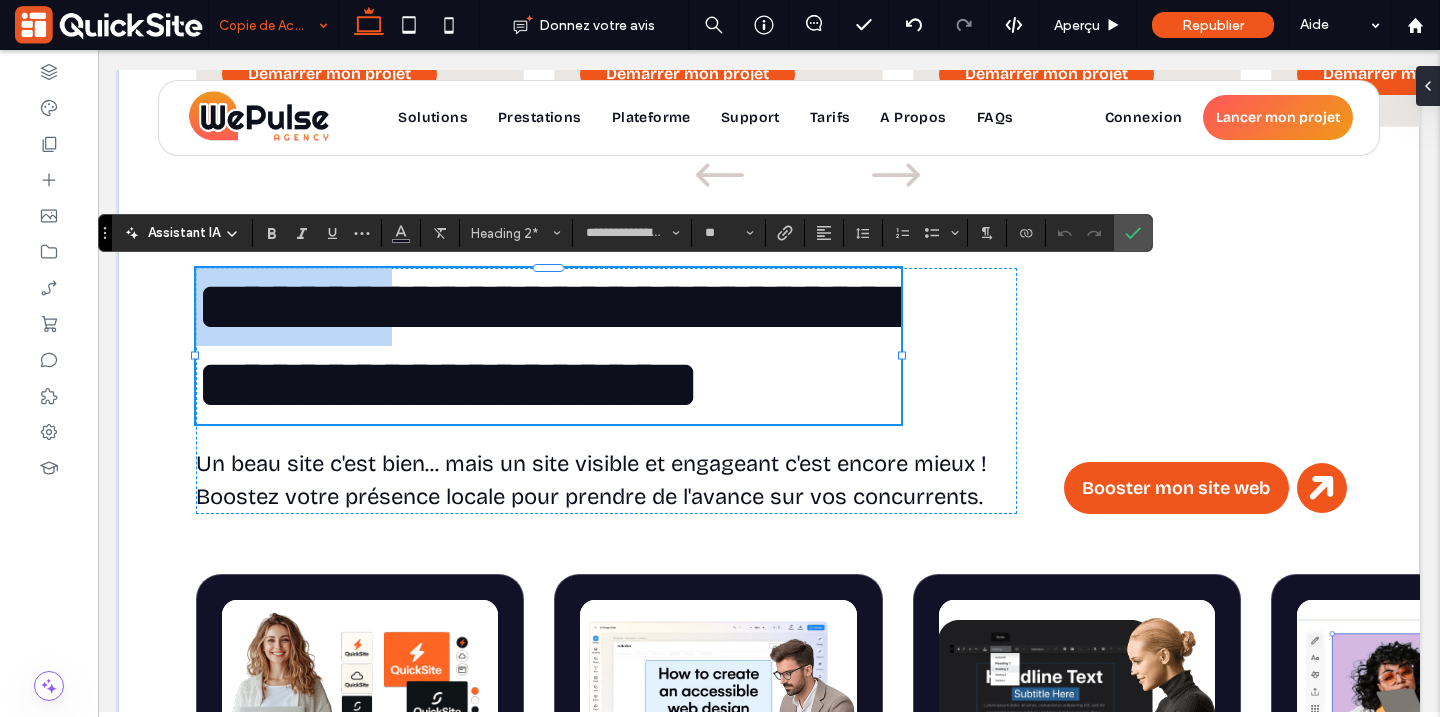 click on "**********" at bounding box center [546, 345] 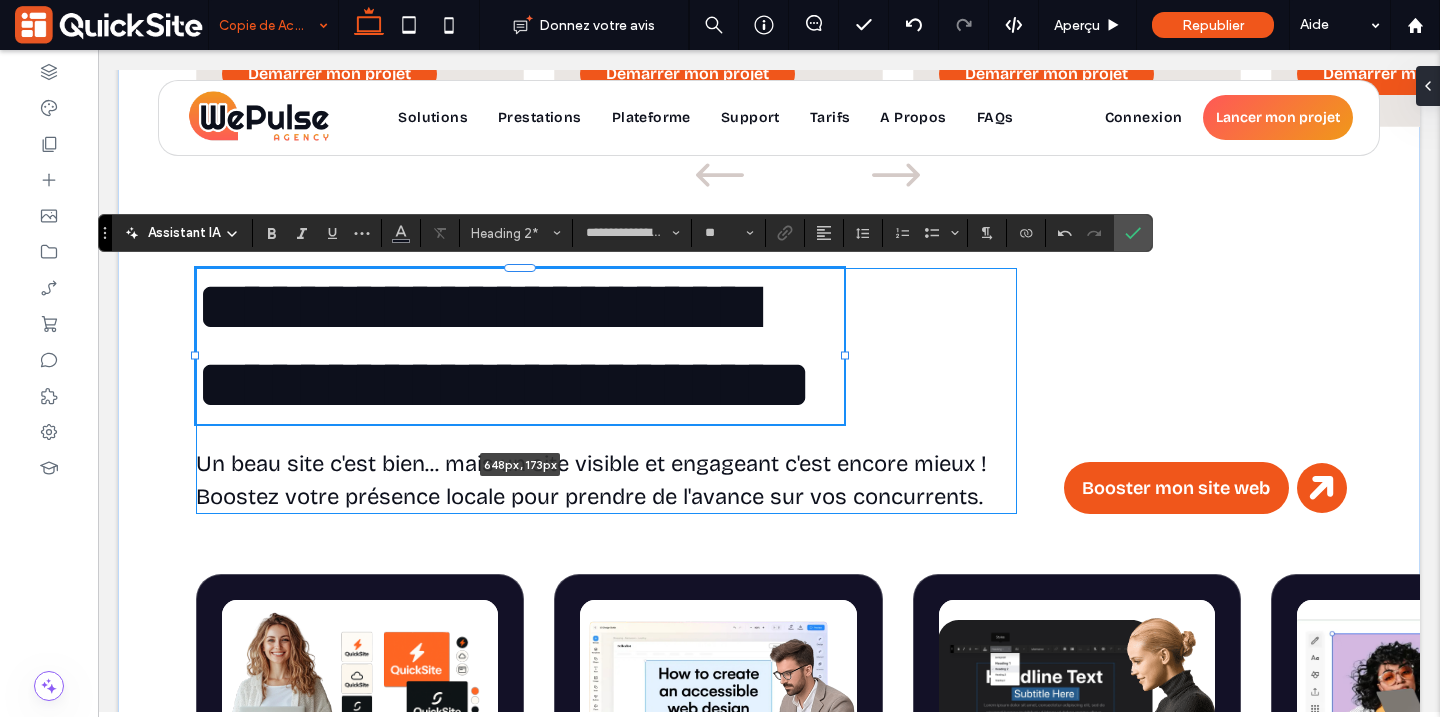 drag, startPoint x: 900, startPoint y: 354, endPoint x: 1153, endPoint y: 298, distance: 259.12354 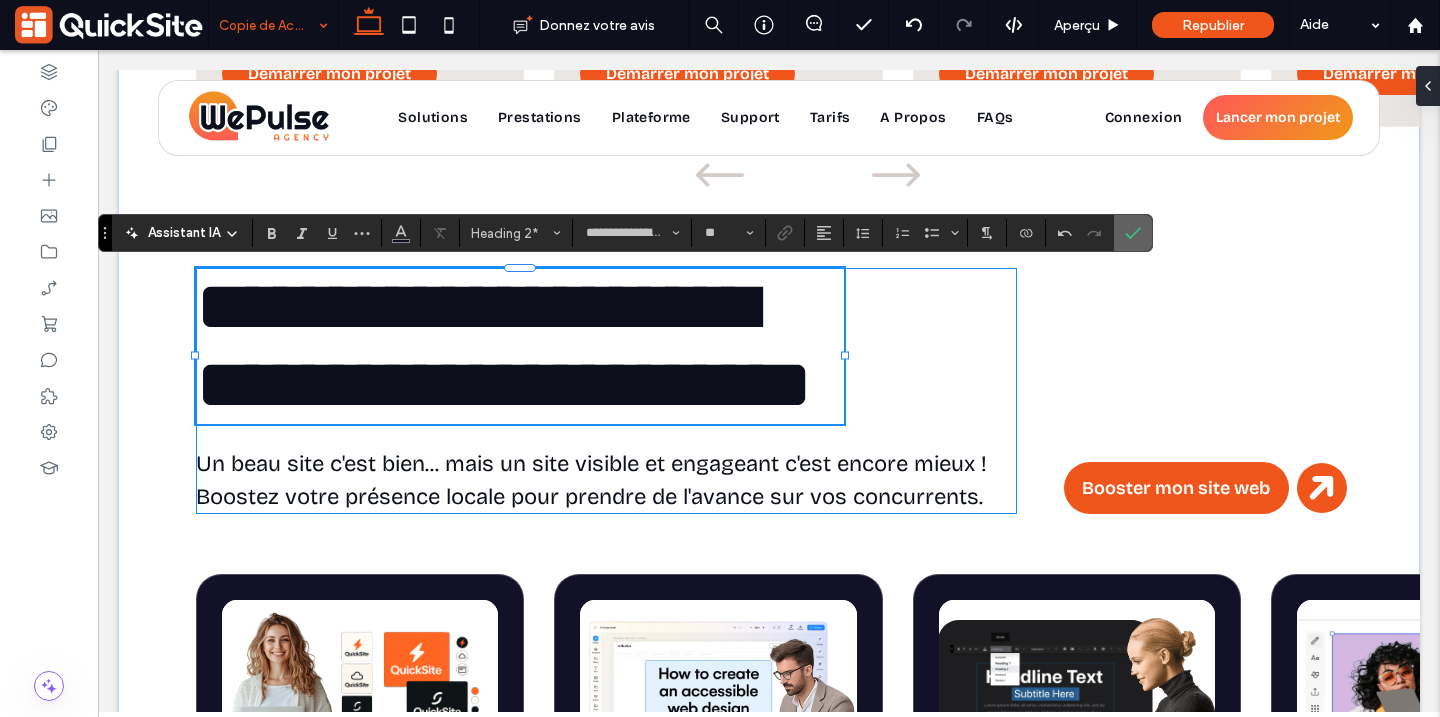 click 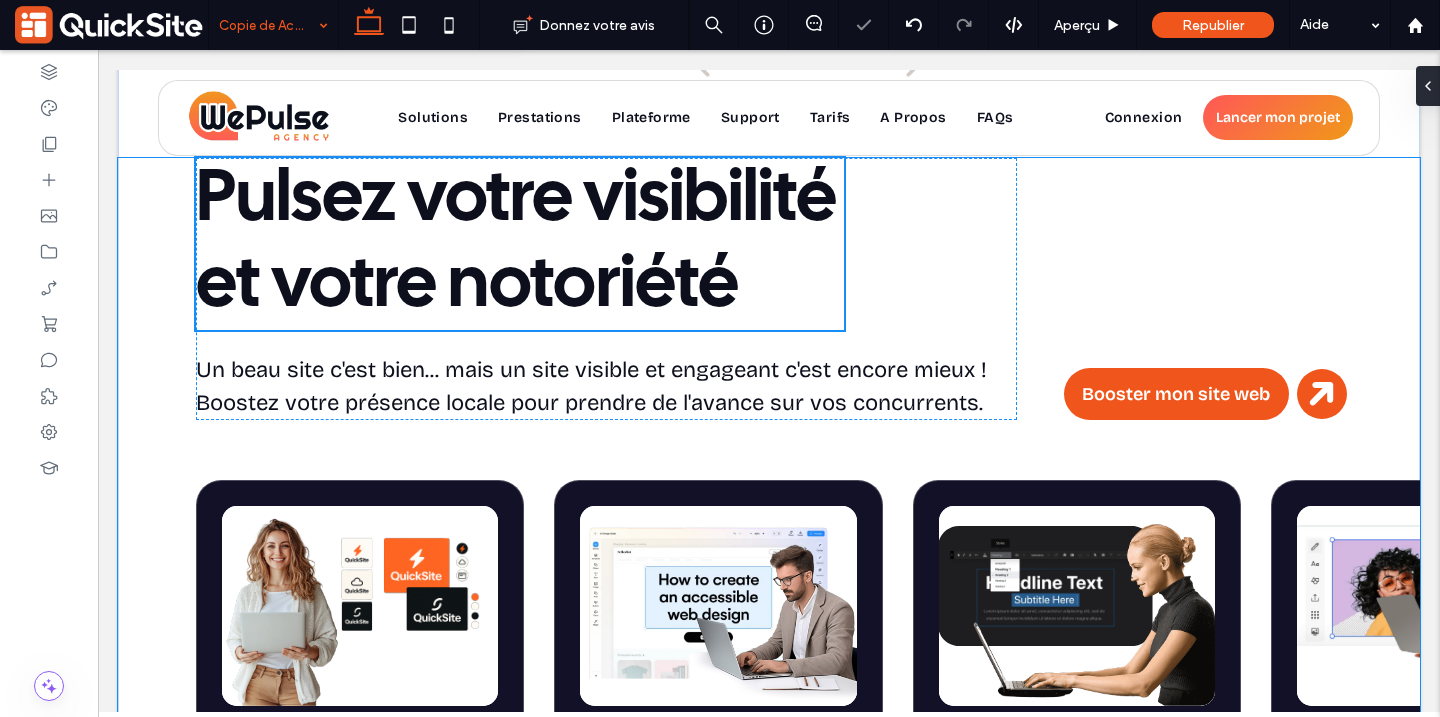 type on "***" 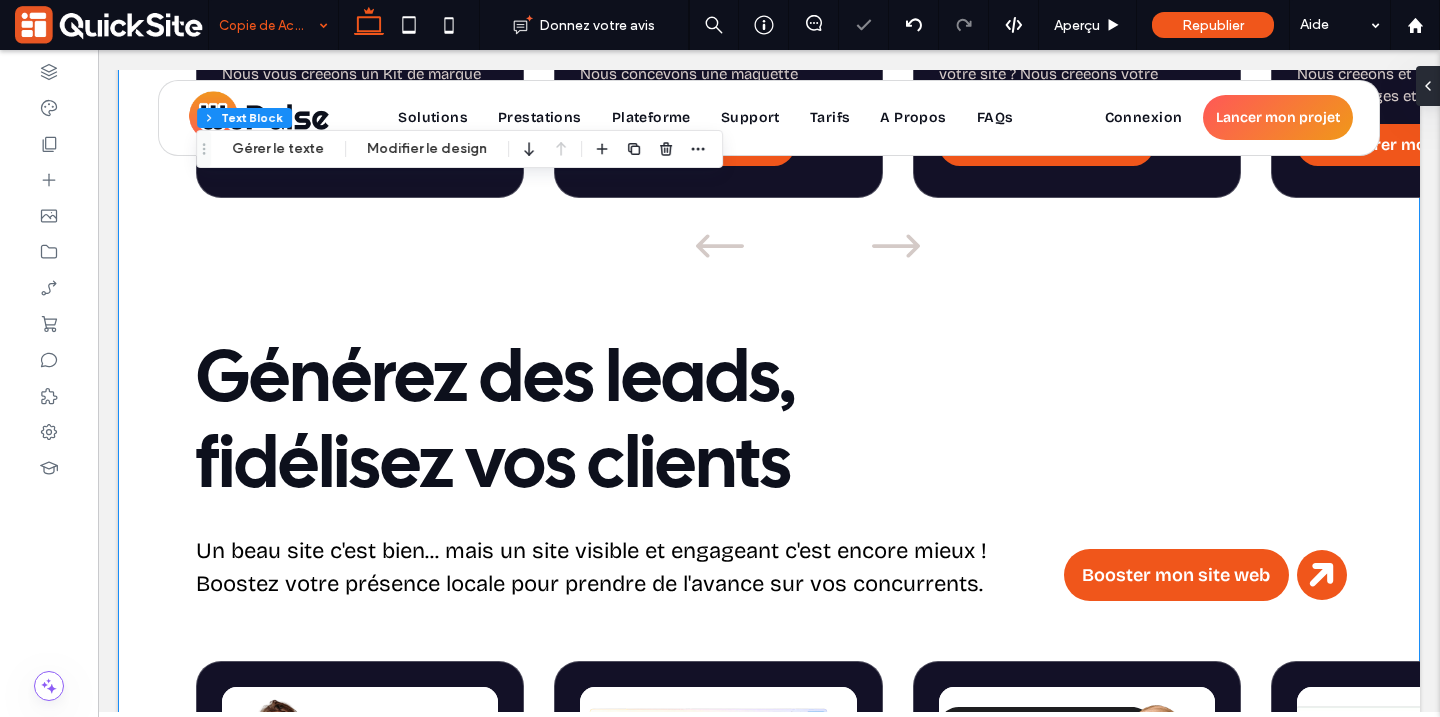 scroll, scrollTop: 3173, scrollLeft: 0, axis: vertical 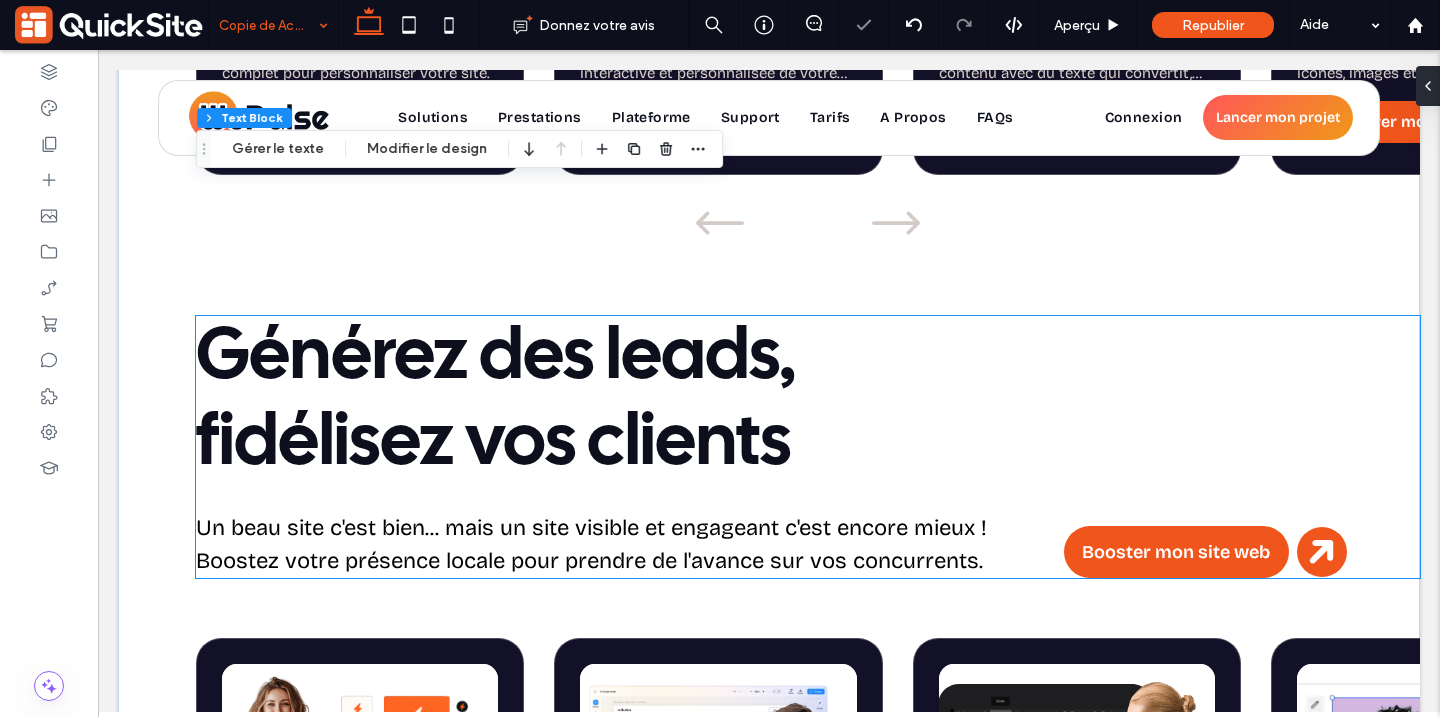 click on "Générez des leads, fidélisez vos clients" at bounding box center [496, 401] 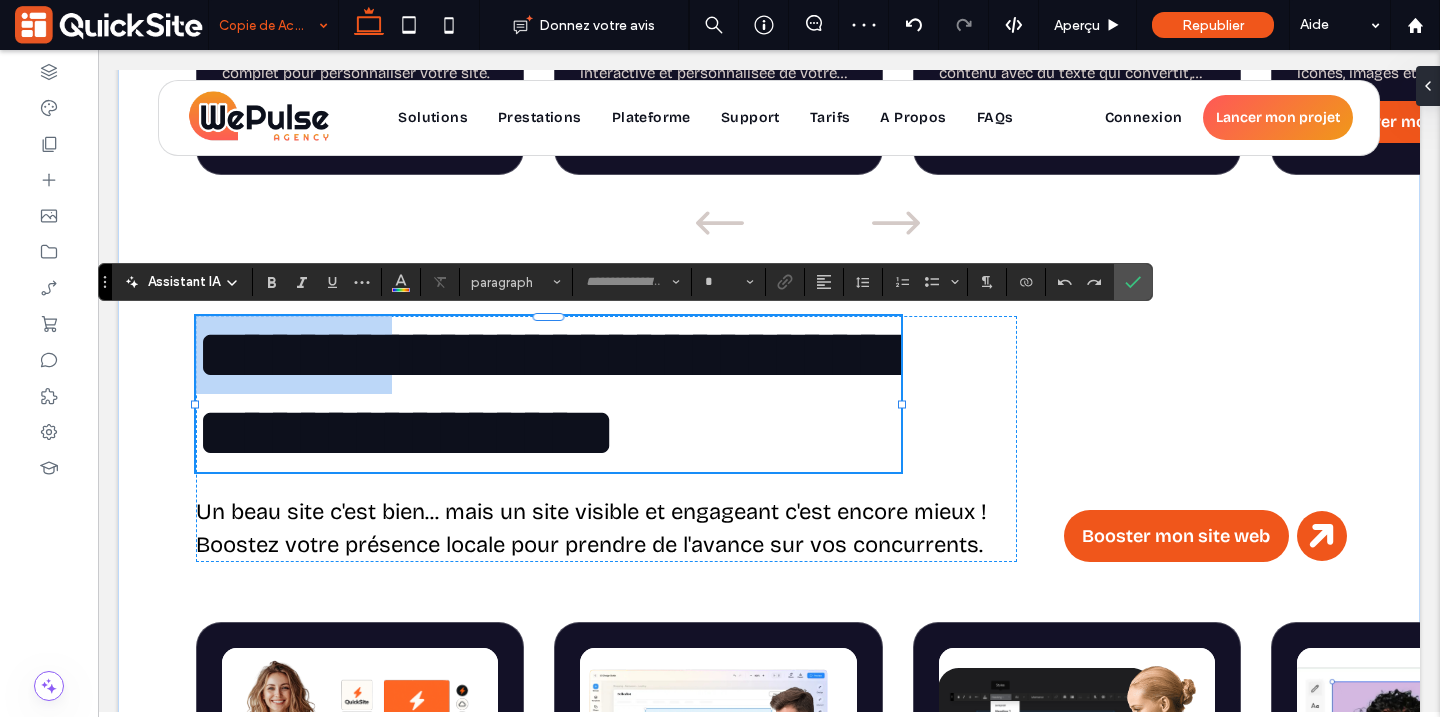 click on "**********" at bounding box center (548, 394) 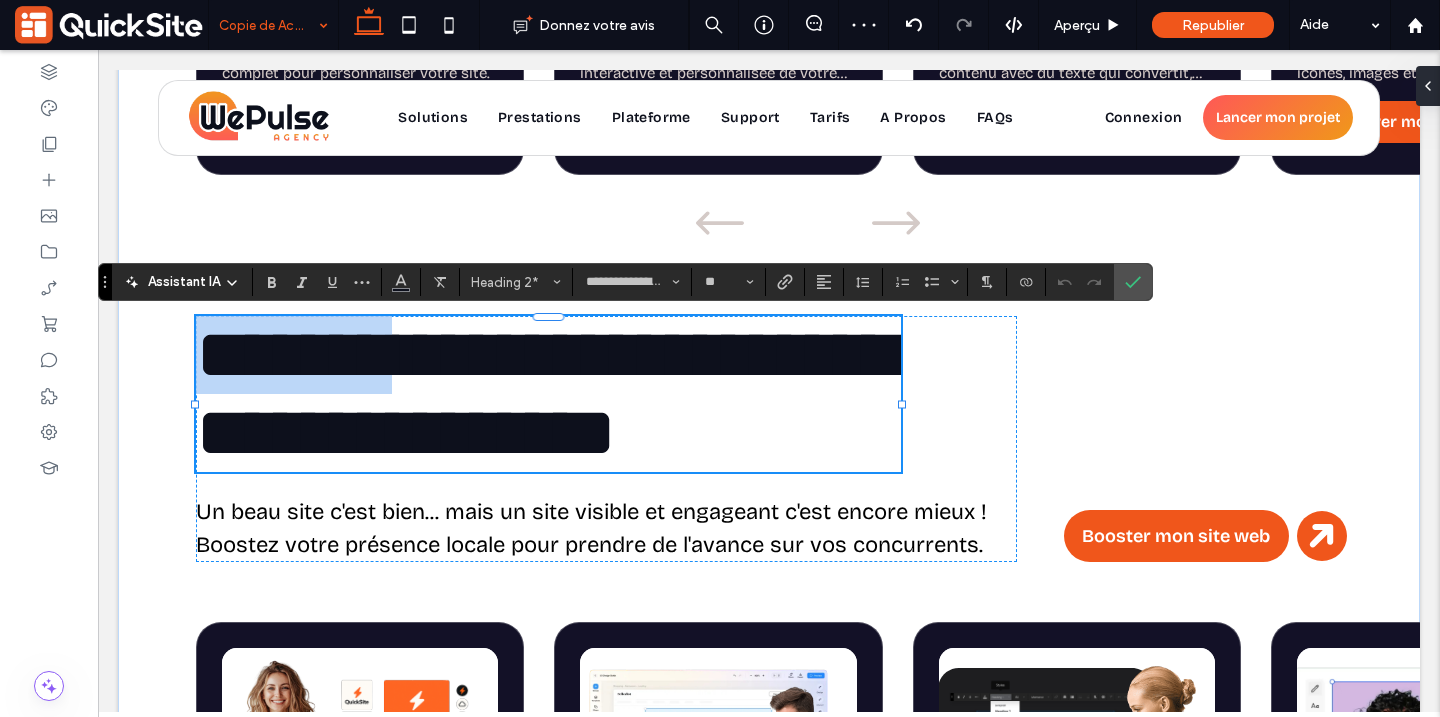 type 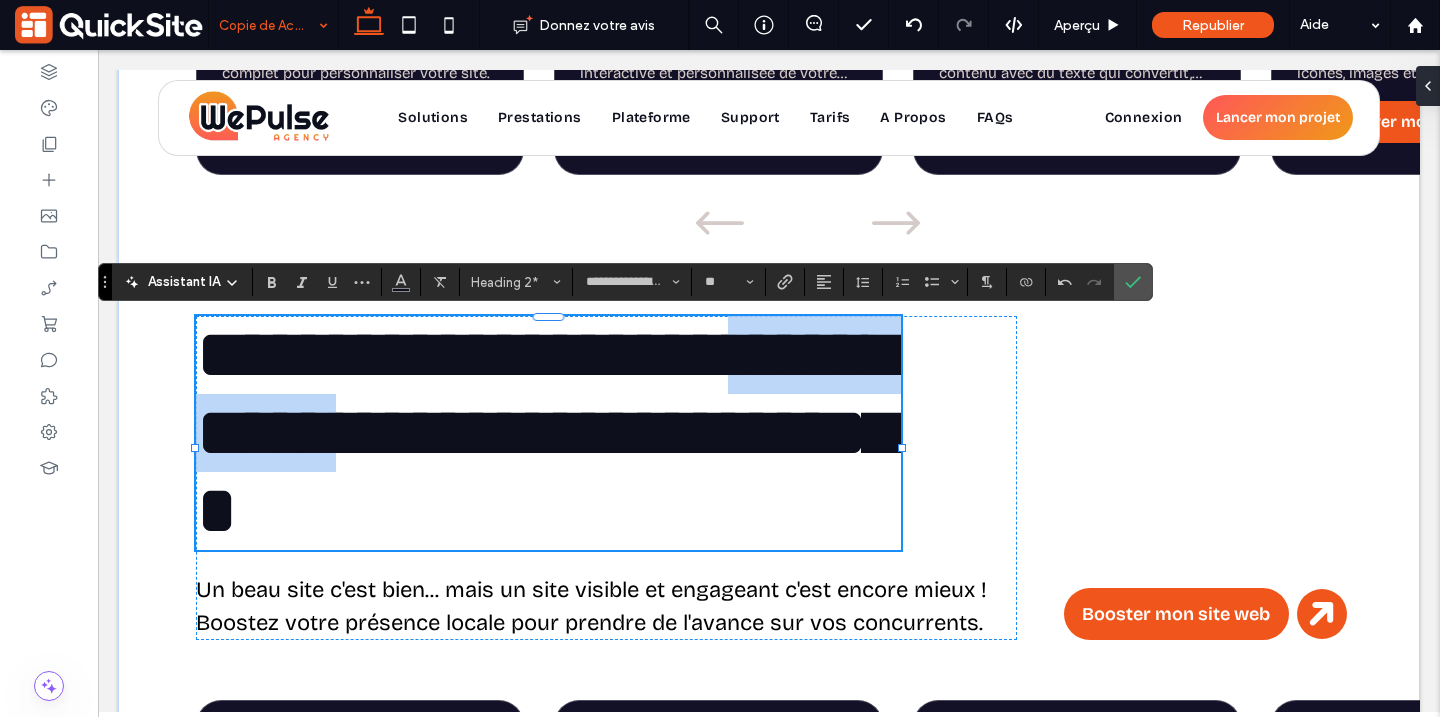 drag, startPoint x: 533, startPoint y: 450, endPoint x: 195, endPoint y: 454, distance: 338.02368 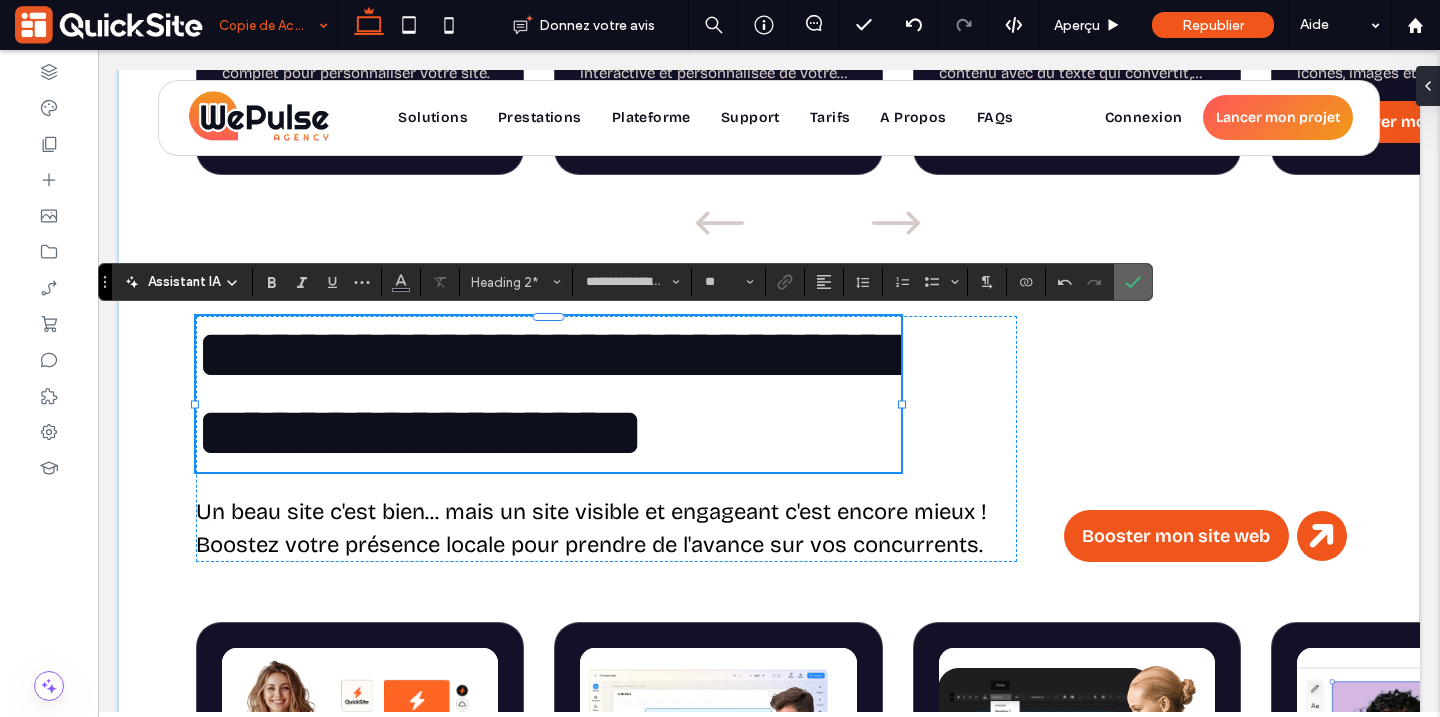 click 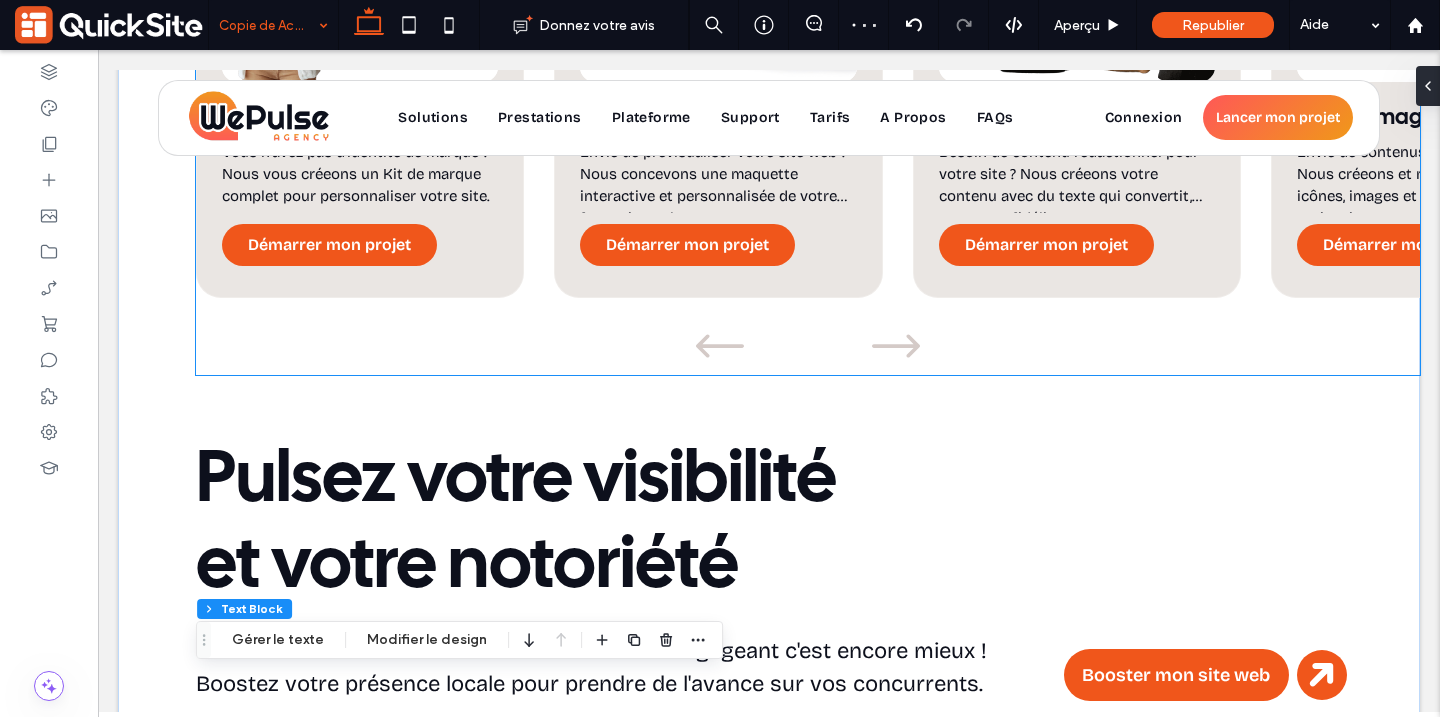scroll, scrollTop: 2371, scrollLeft: 0, axis: vertical 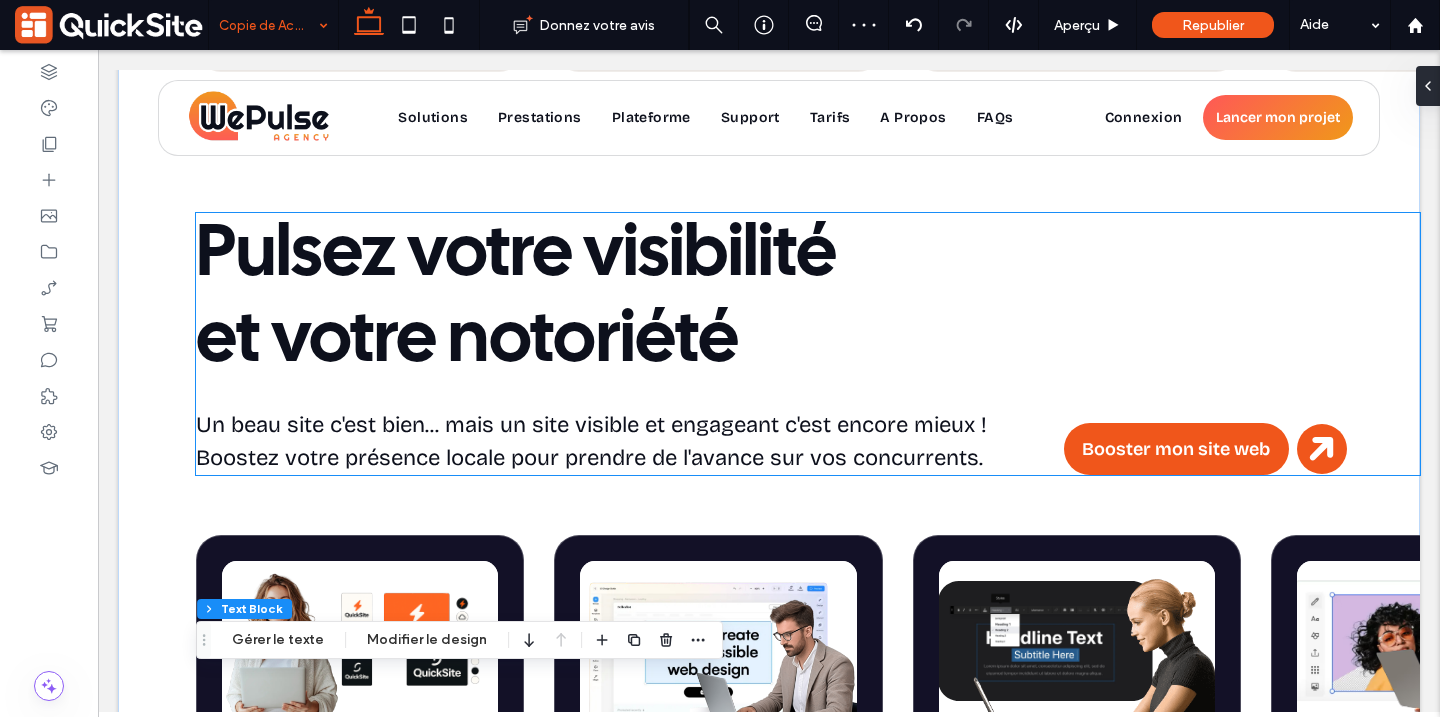 click on "Pulsez votre visibilité et votre notoriété" at bounding box center [516, 298] 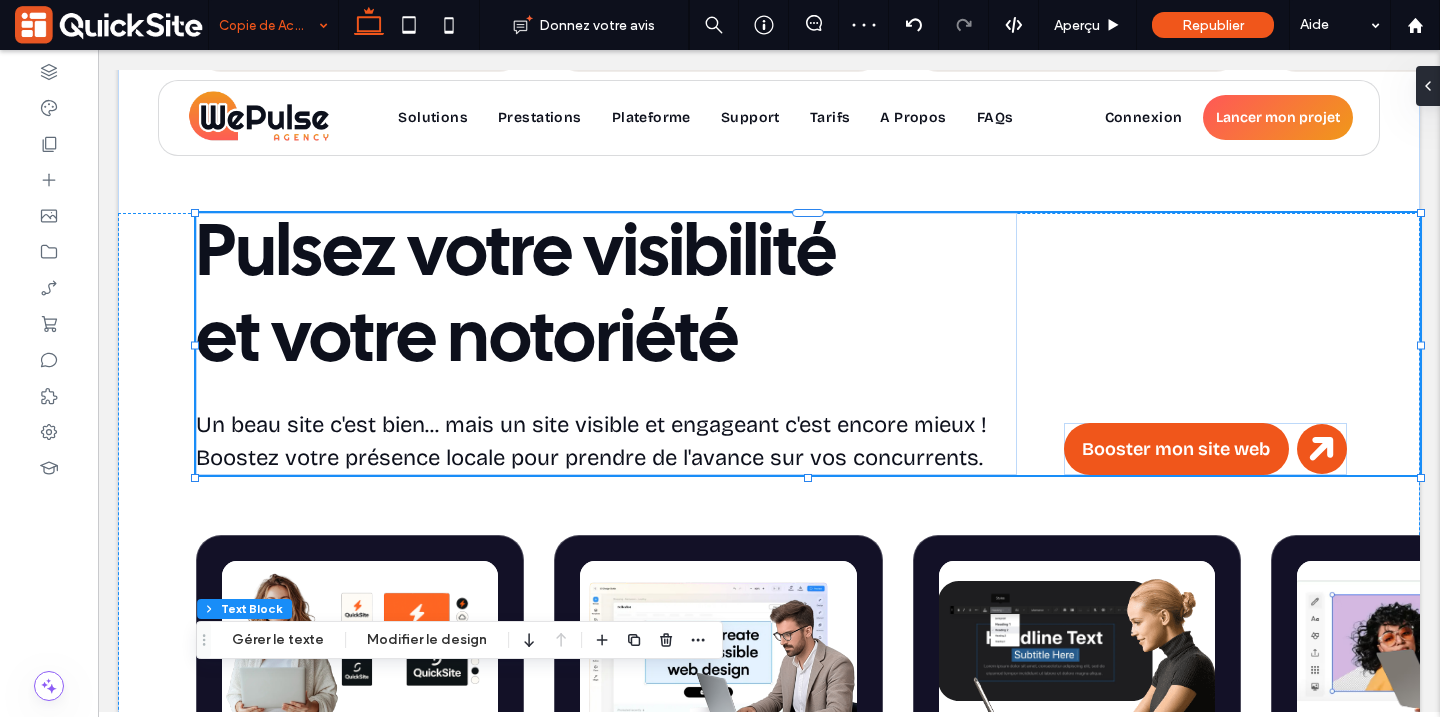 click on "Pulsez votre visibilité et votre notoriété" at bounding box center [516, 298] 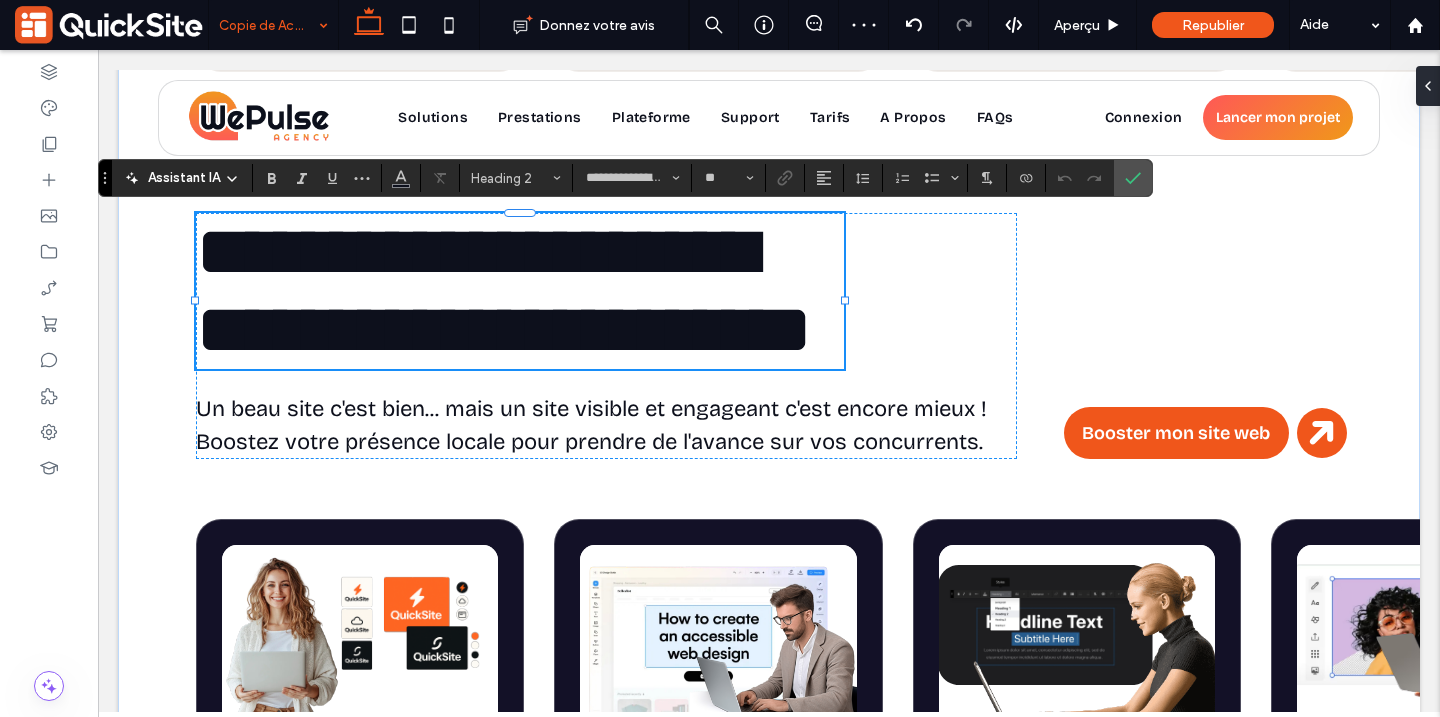 type on "**********" 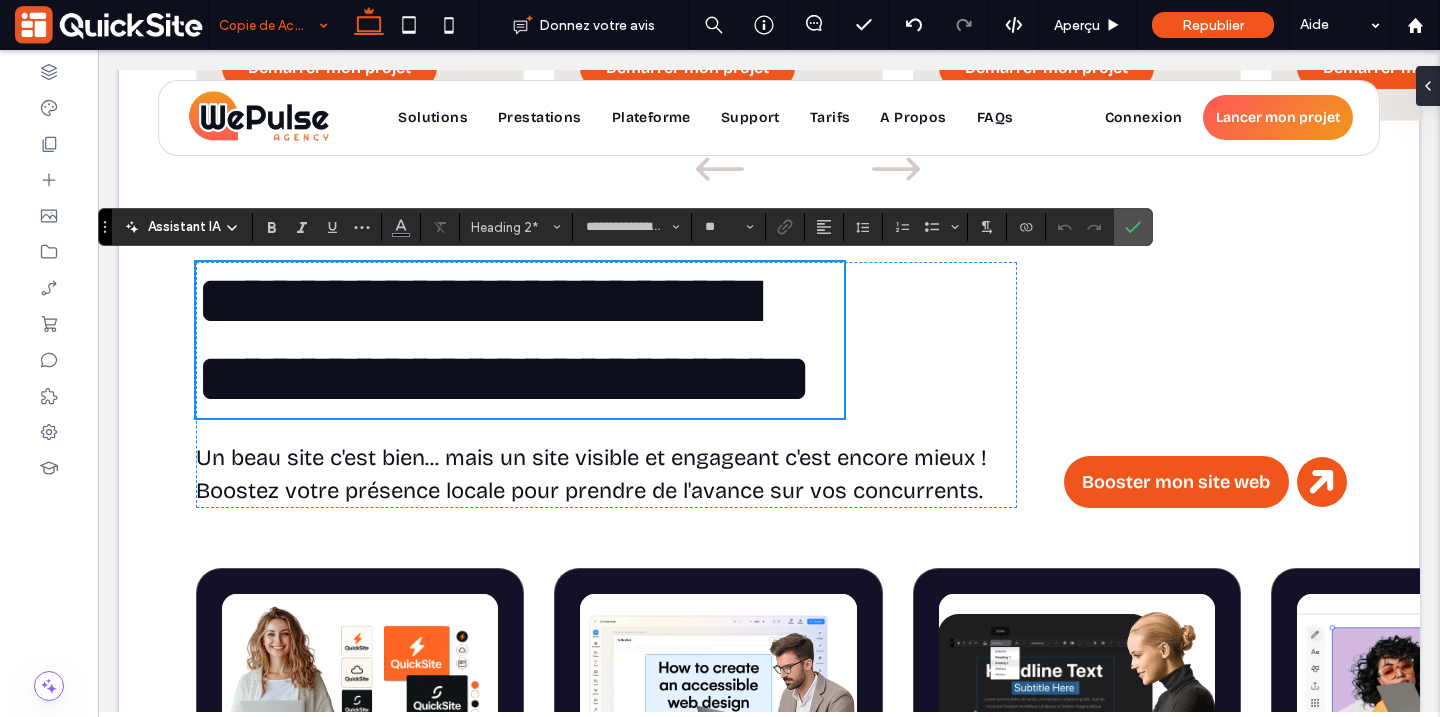 scroll, scrollTop: 2320, scrollLeft: 0, axis: vertical 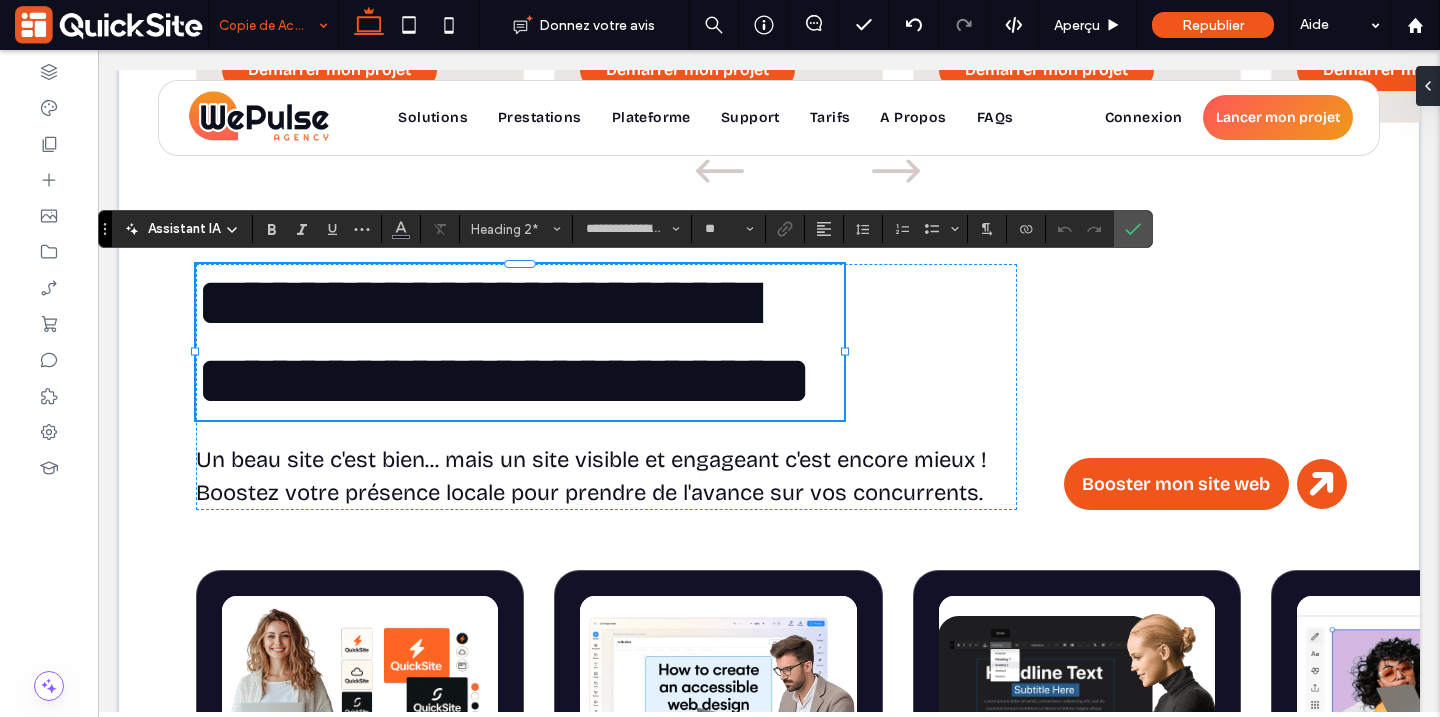 click on "**********" at bounding box center [504, 341] 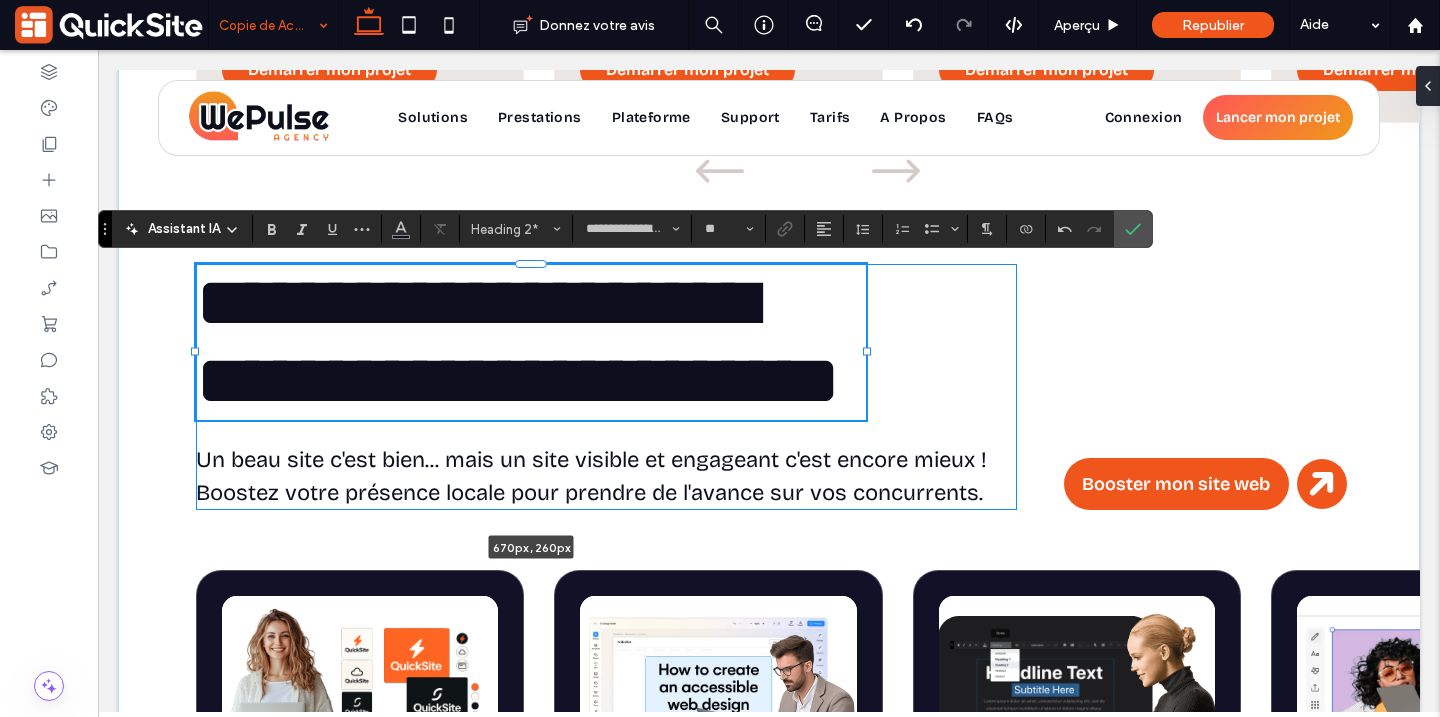 drag, startPoint x: 844, startPoint y: 389, endPoint x: 866, endPoint y: 390, distance: 22.022715 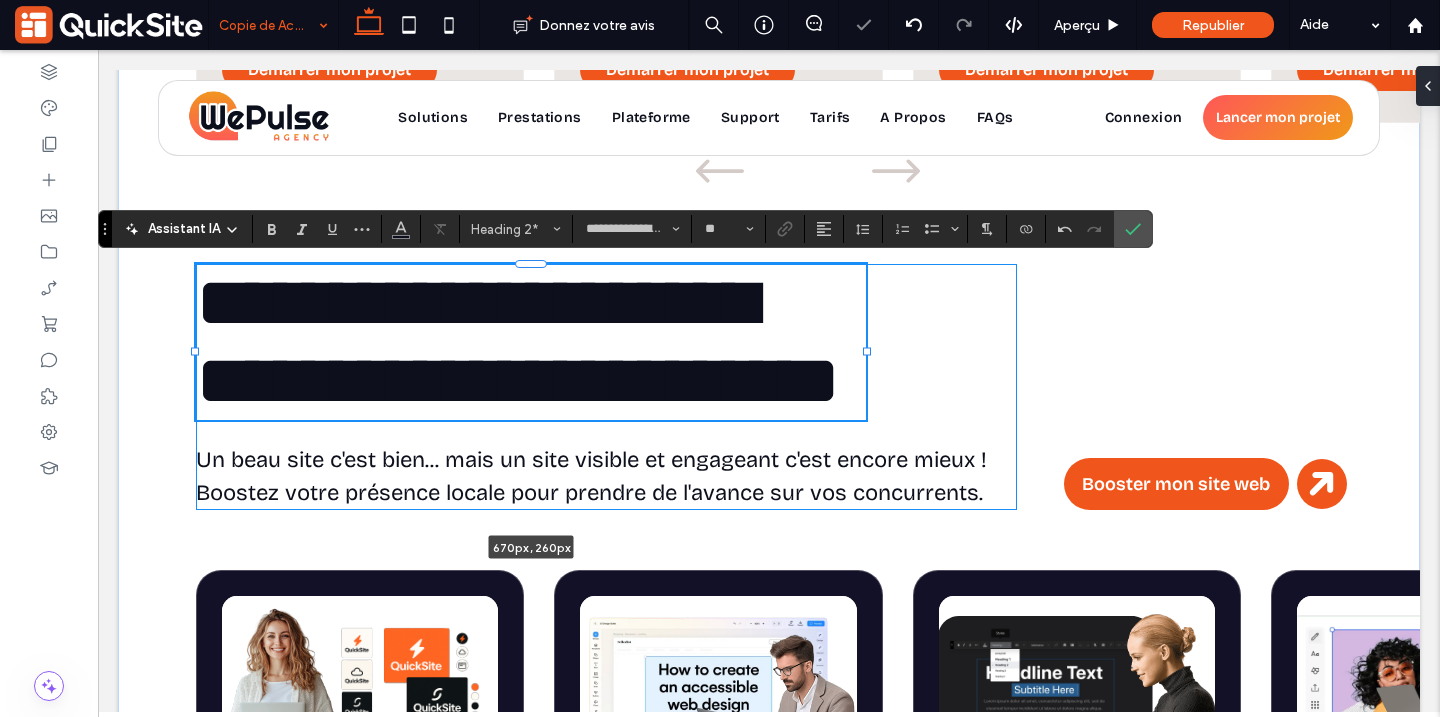 type on "***" 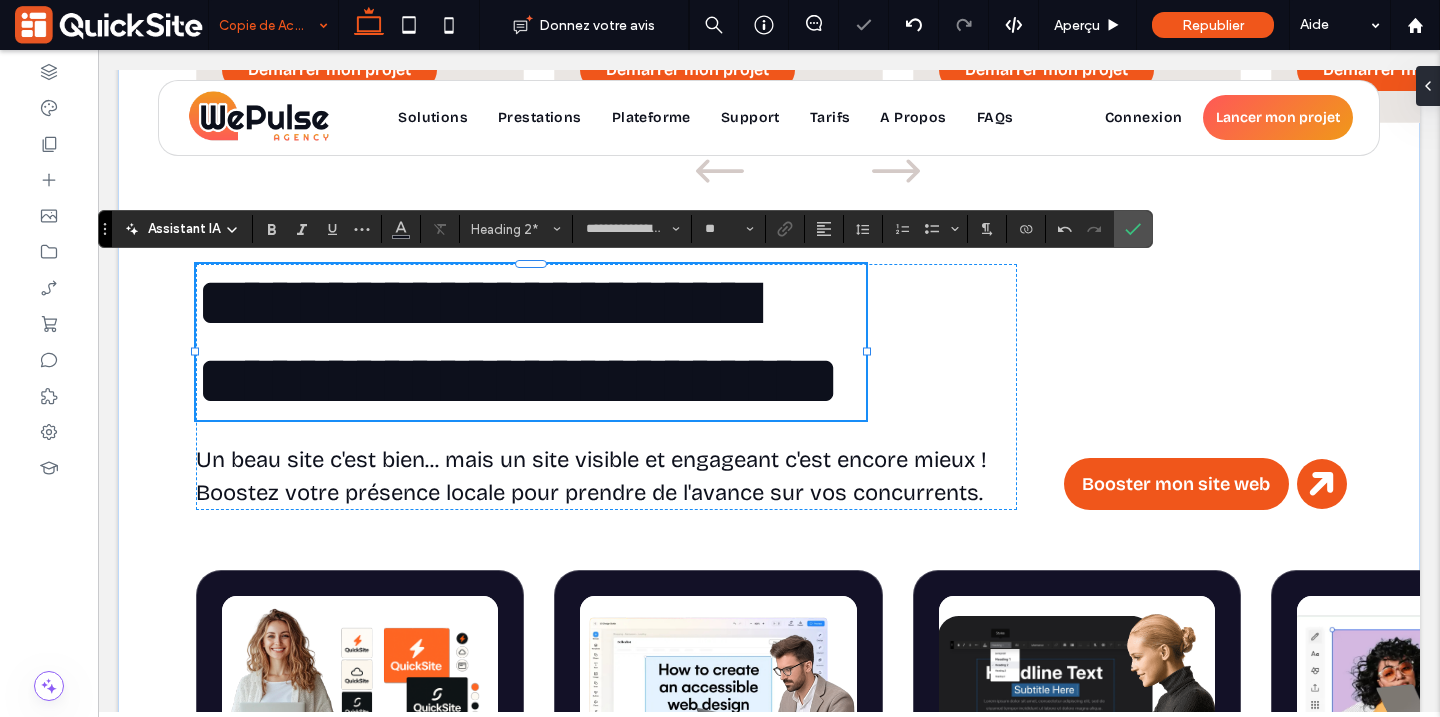 drag, startPoint x: 424, startPoint y: 401, endPoint x: 192, endPoint y: 401, distance: 232 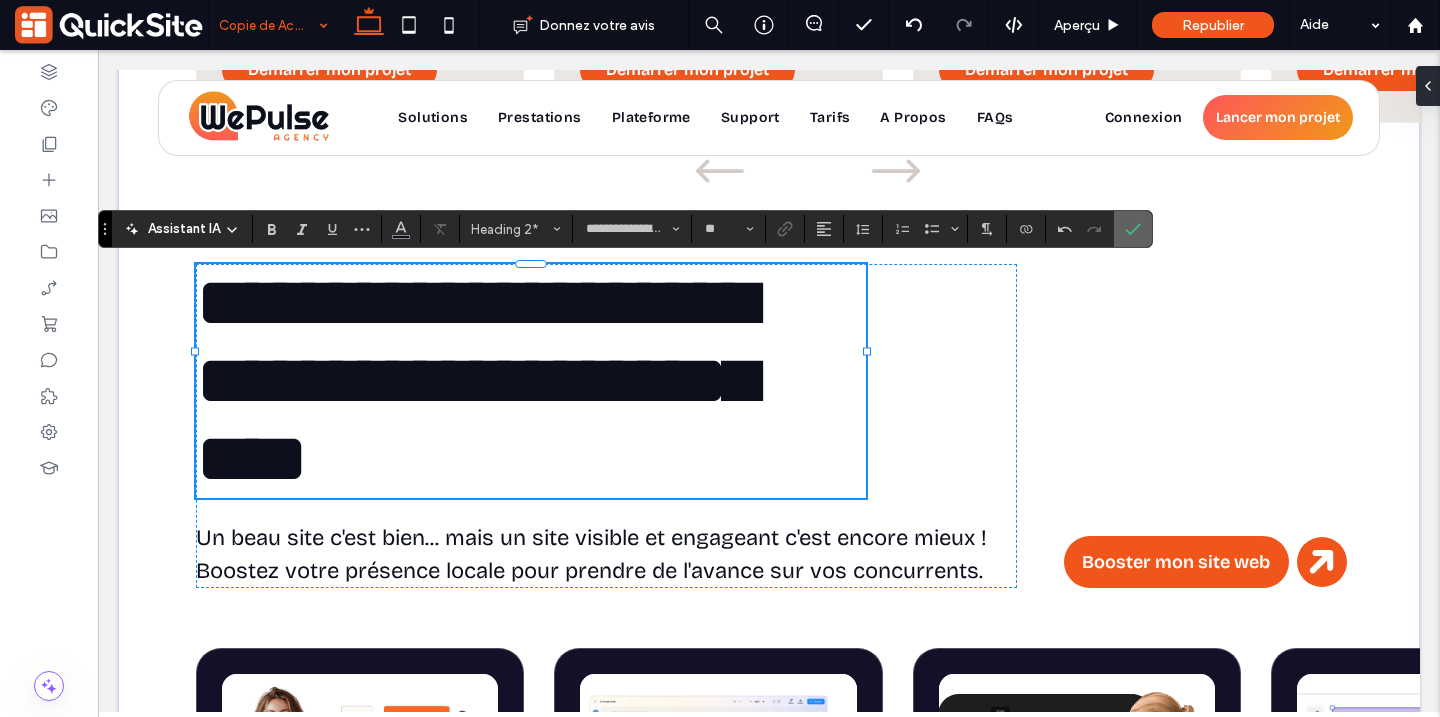 click 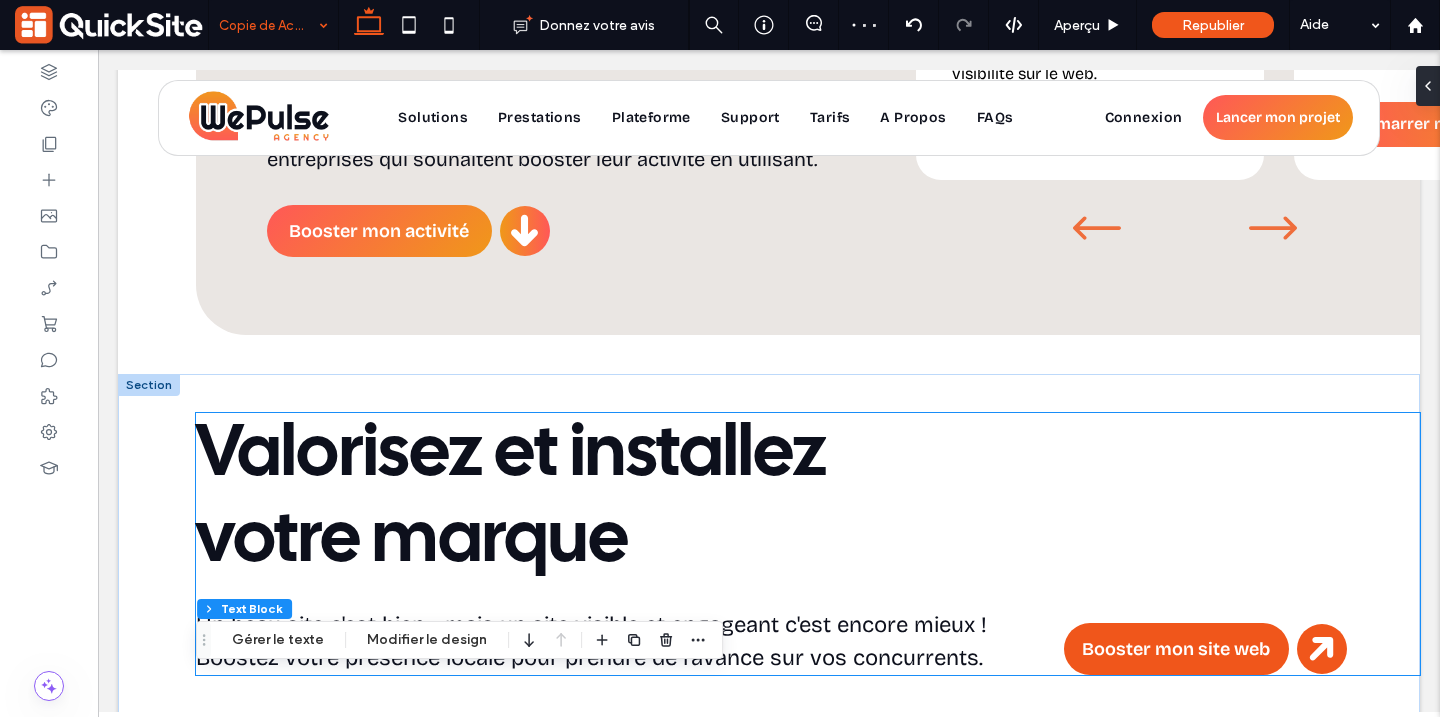 scroll, scrollTop: 1330, scrollLeft: 0, axis: vertical 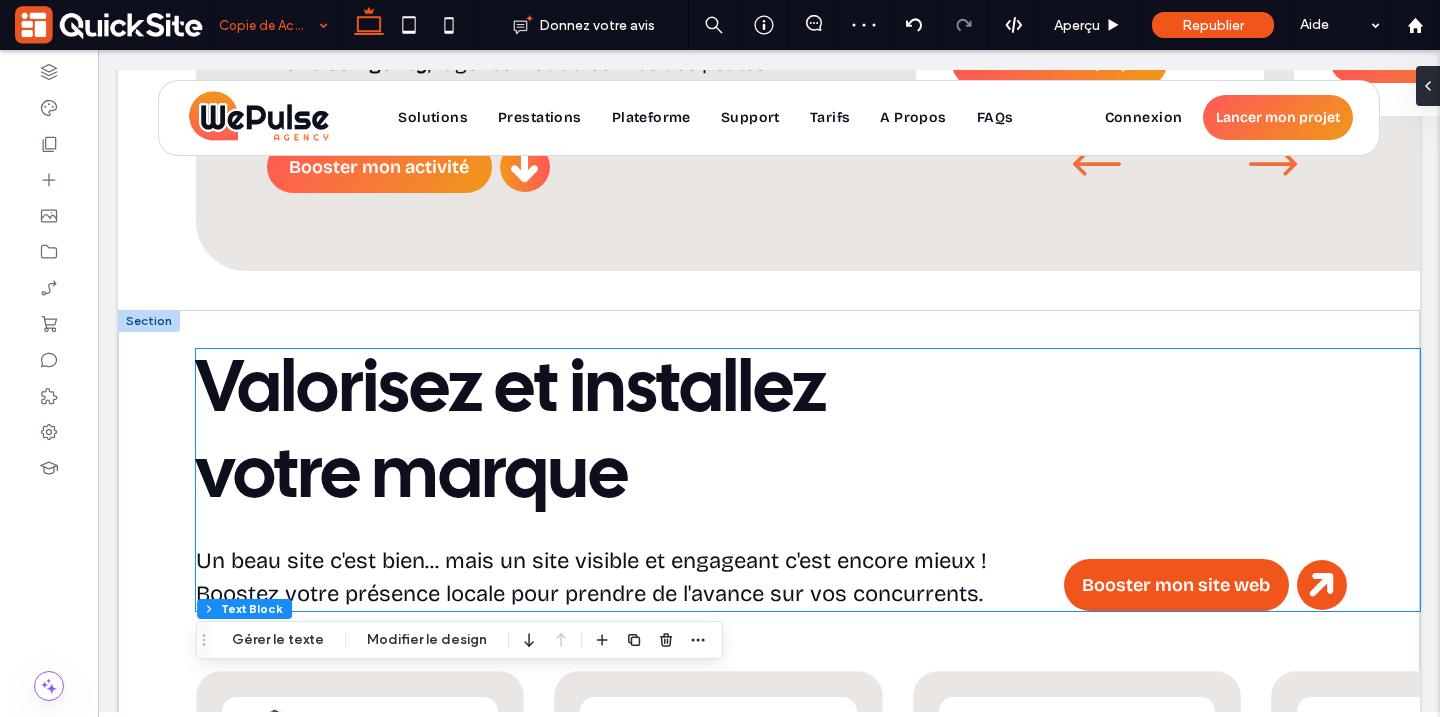 click on "Valorisez et installez votre marque" at bounding box center [582, 435] 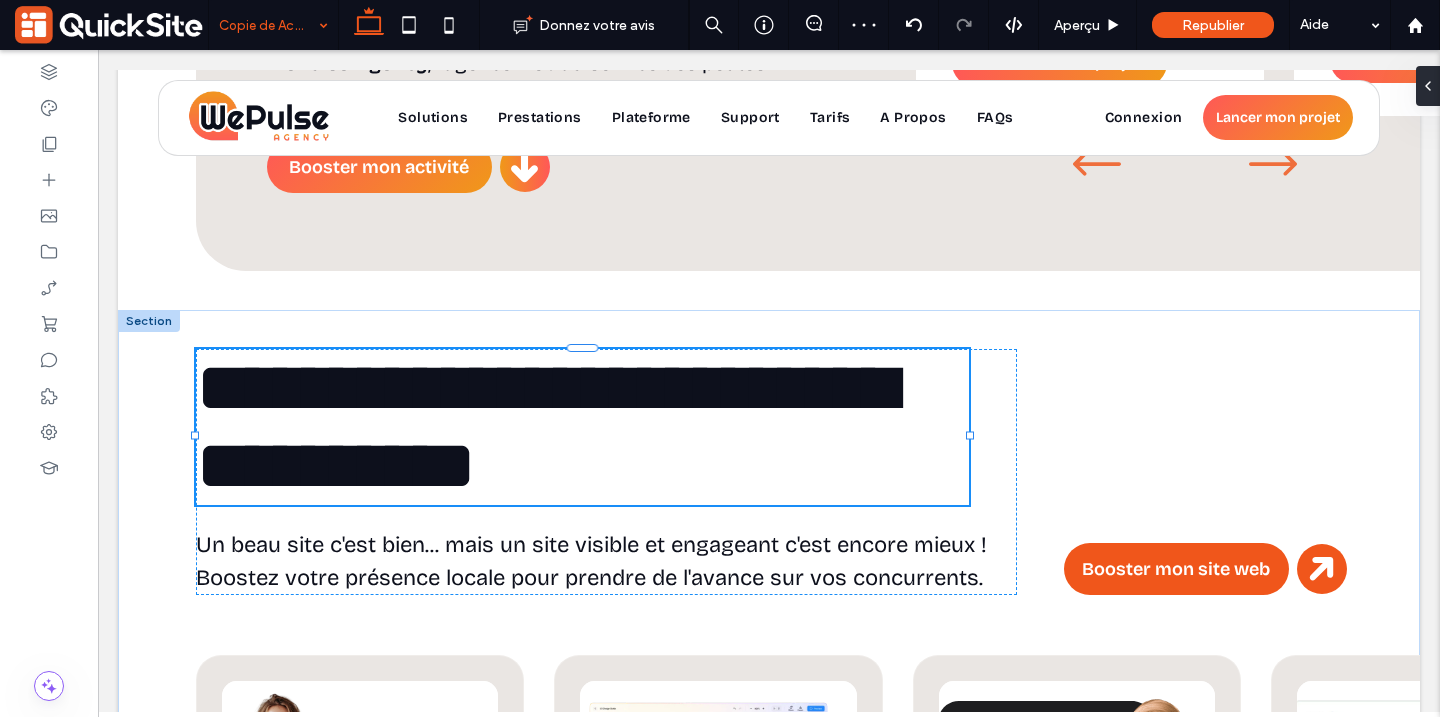 type on "**********" 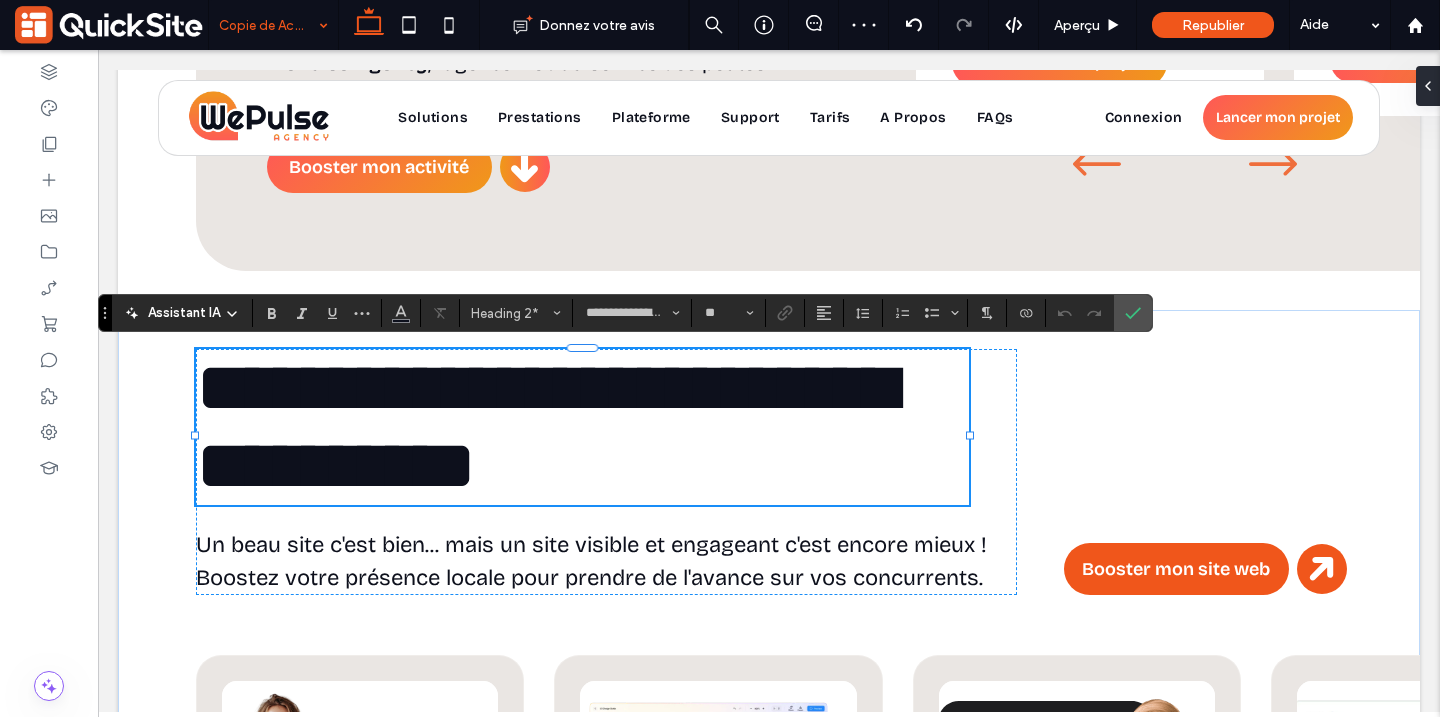 click on "**********" at bounding box center (546, 426) 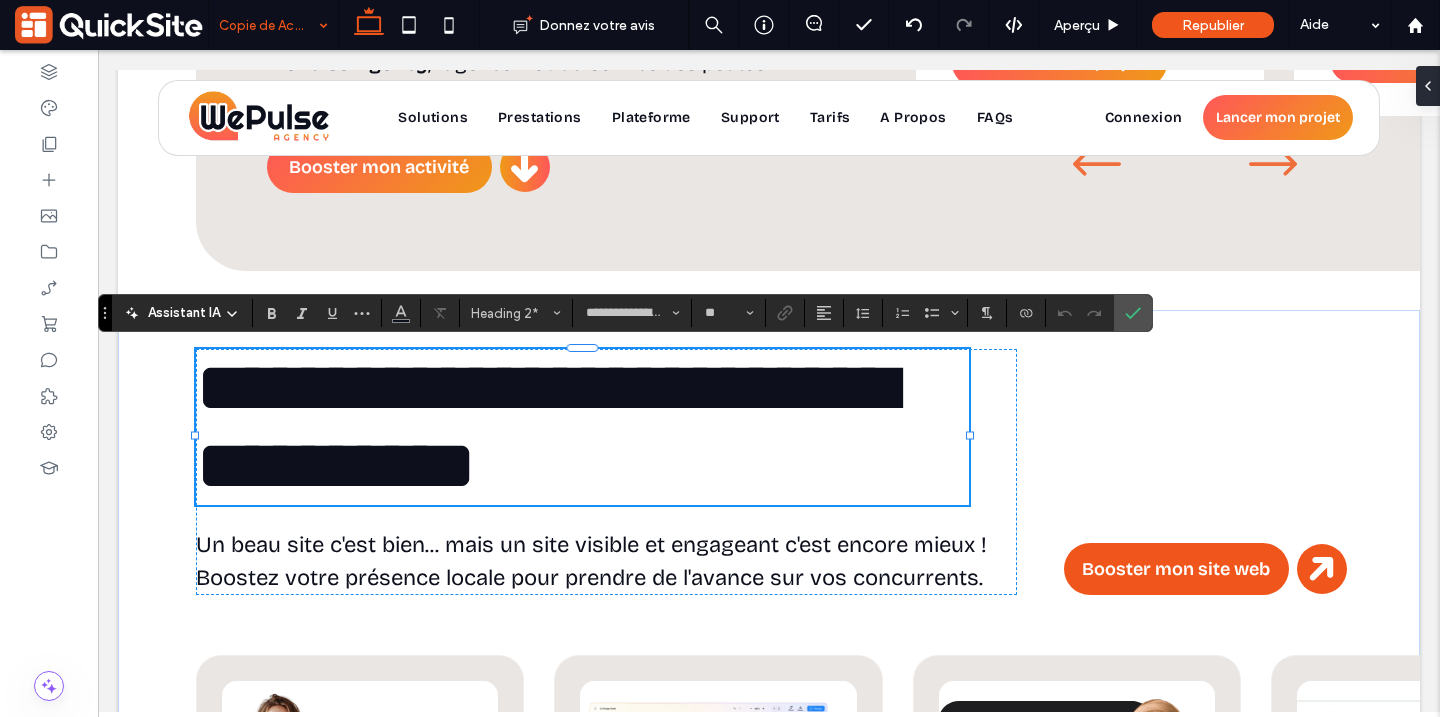 type 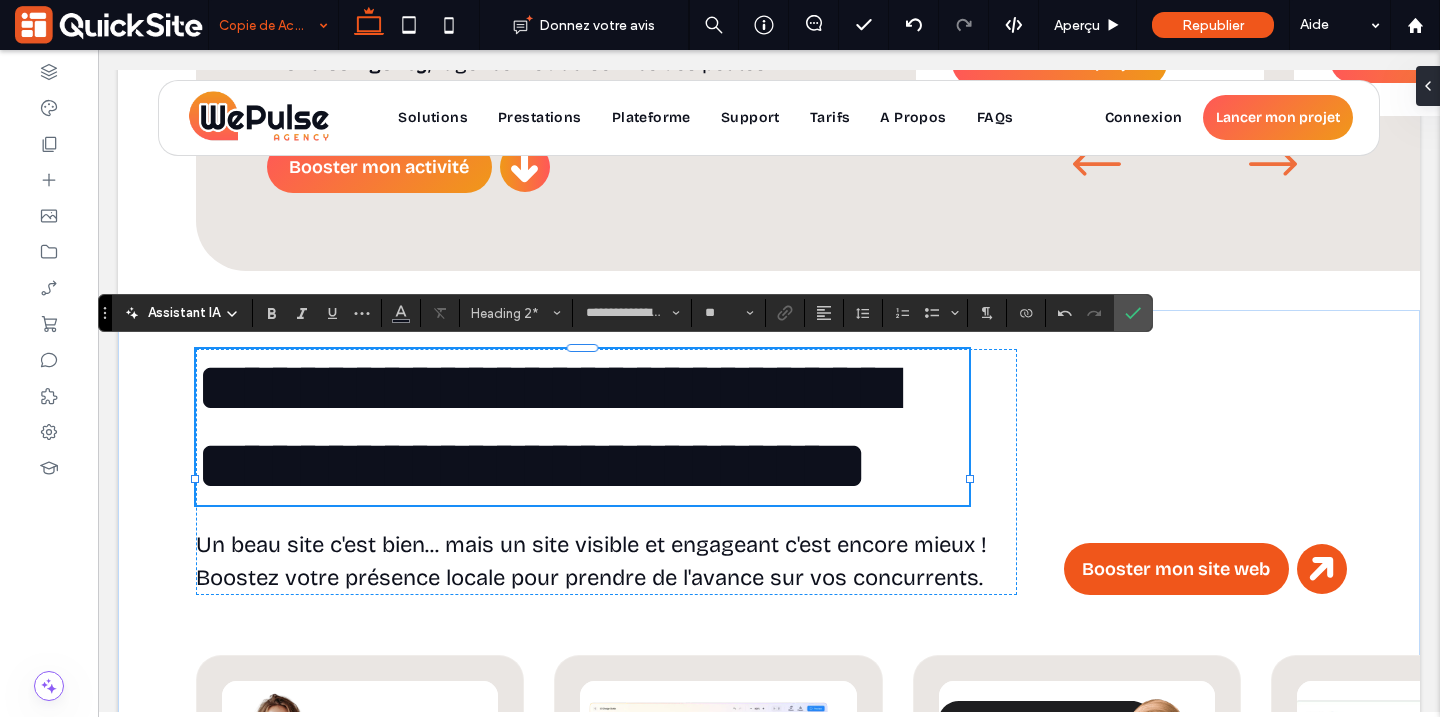 drag, startPoint x: 267, startPoint y: 479, endPoint x: 106, endPoint y: 479, distance: 161 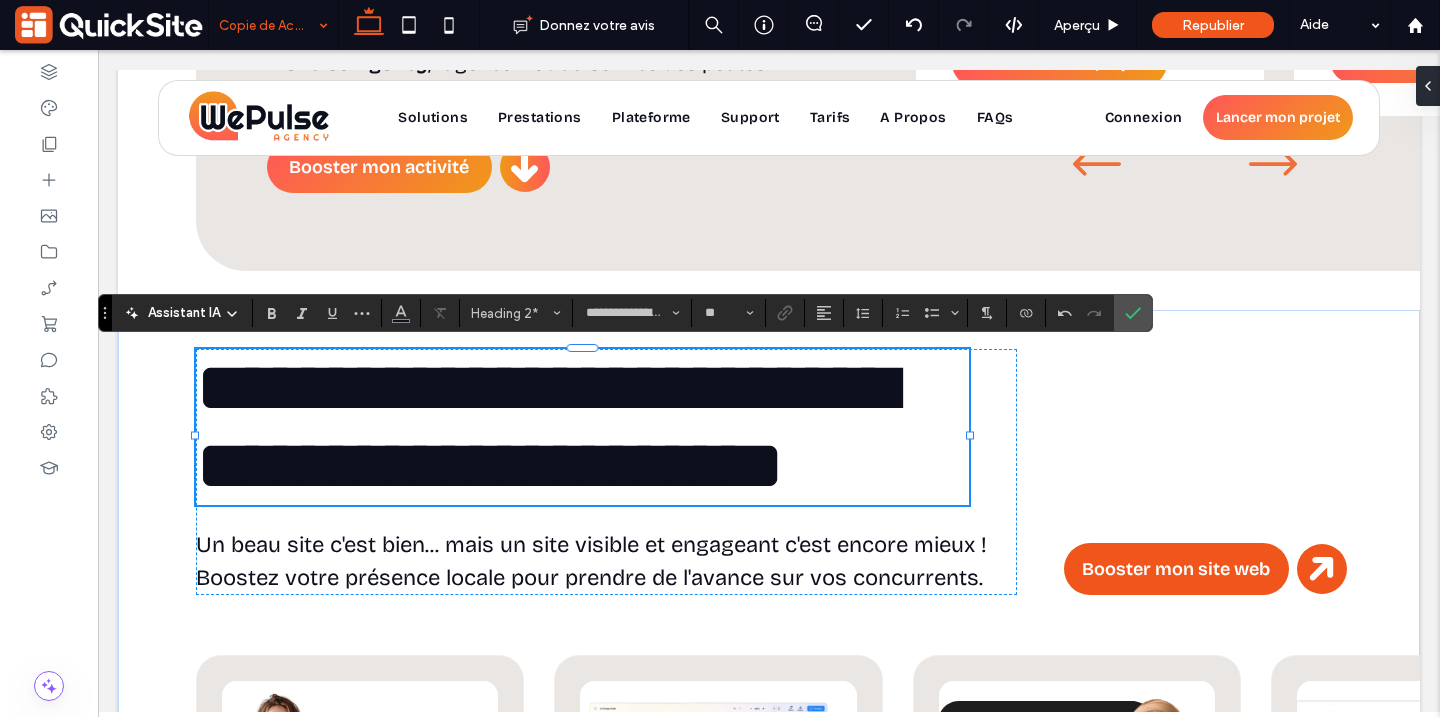 click on "**********" at bounding box center (546, 426) 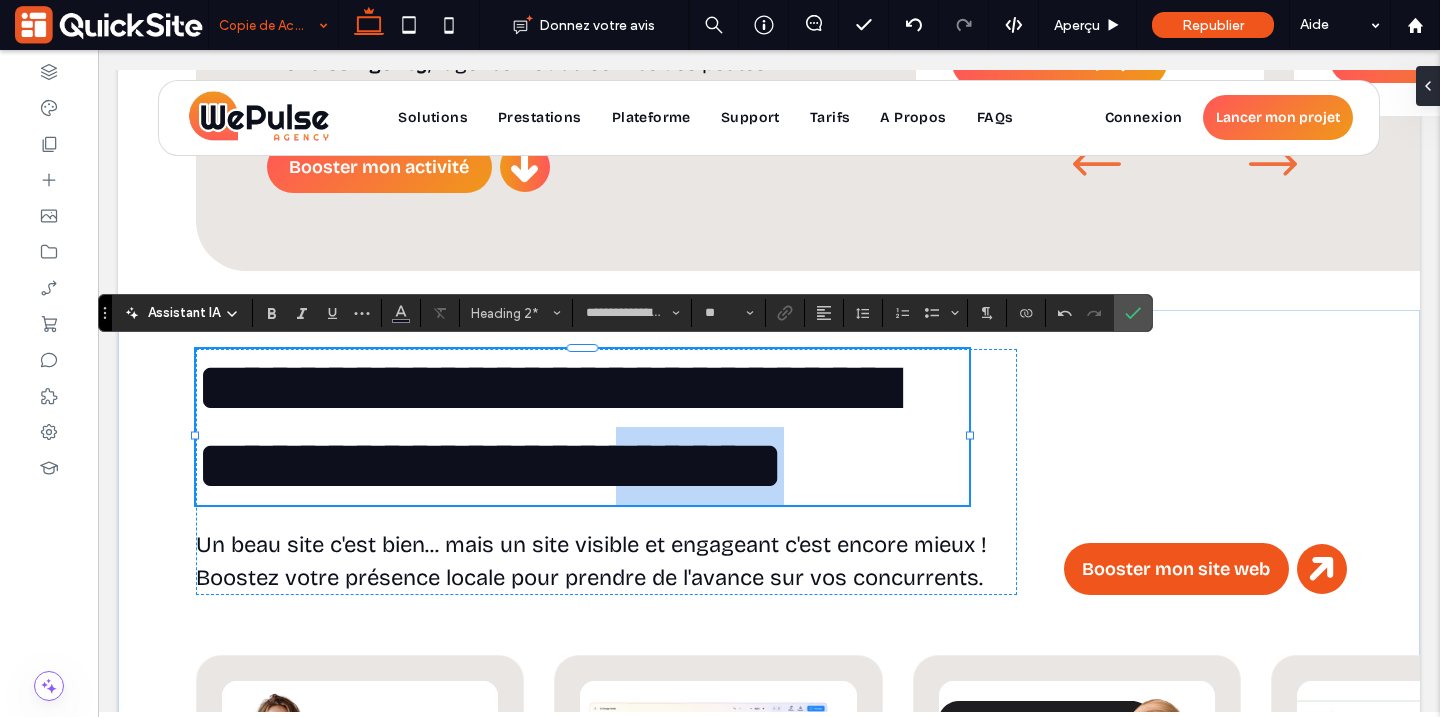 click on "**********" at bounding box center (546, 426) 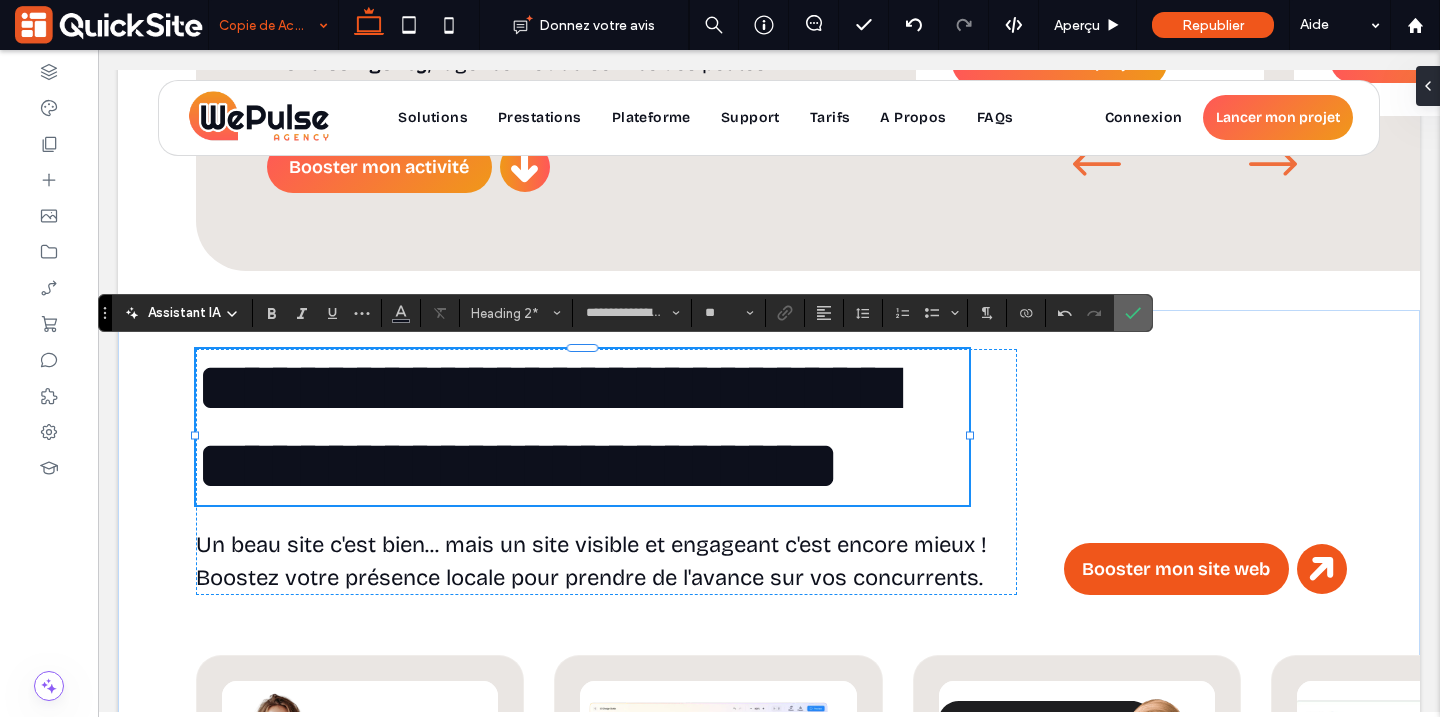 click 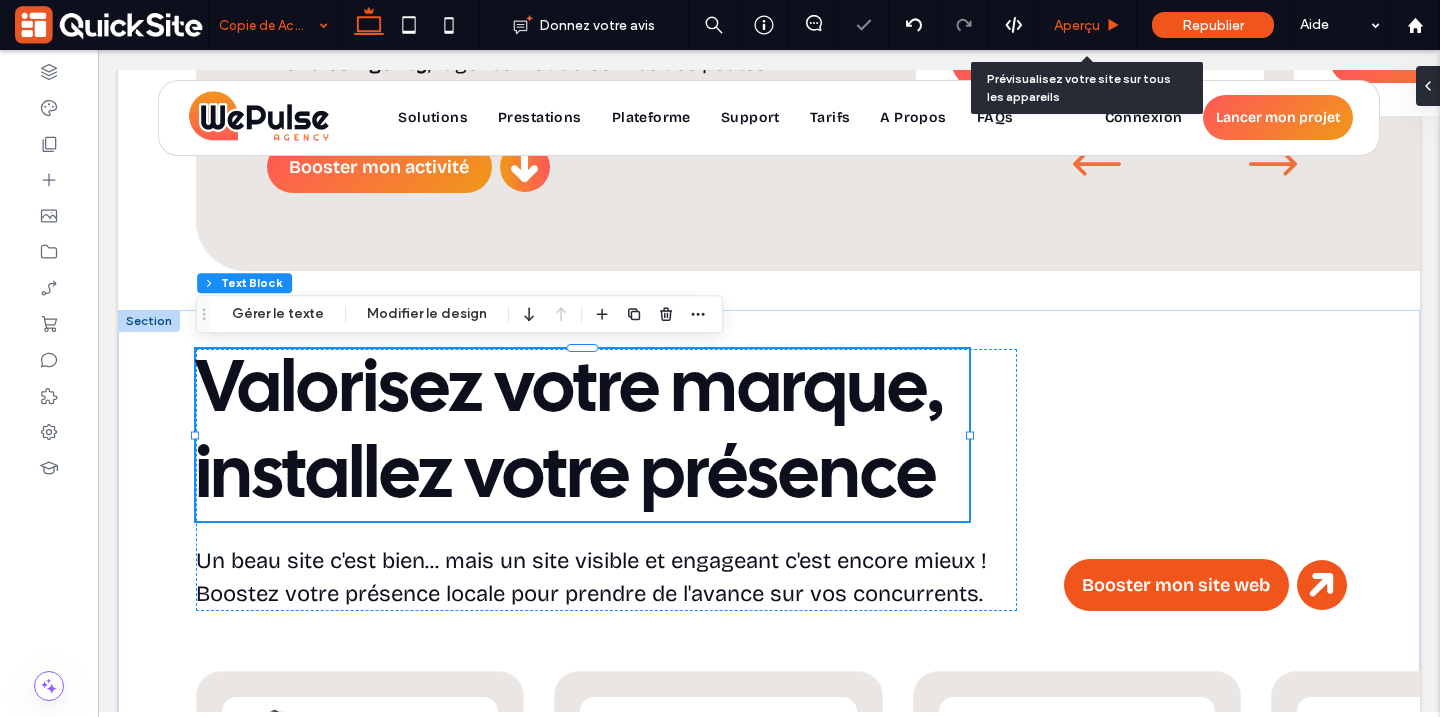 click on "Aperçu" at bounding box center (1077, 25) 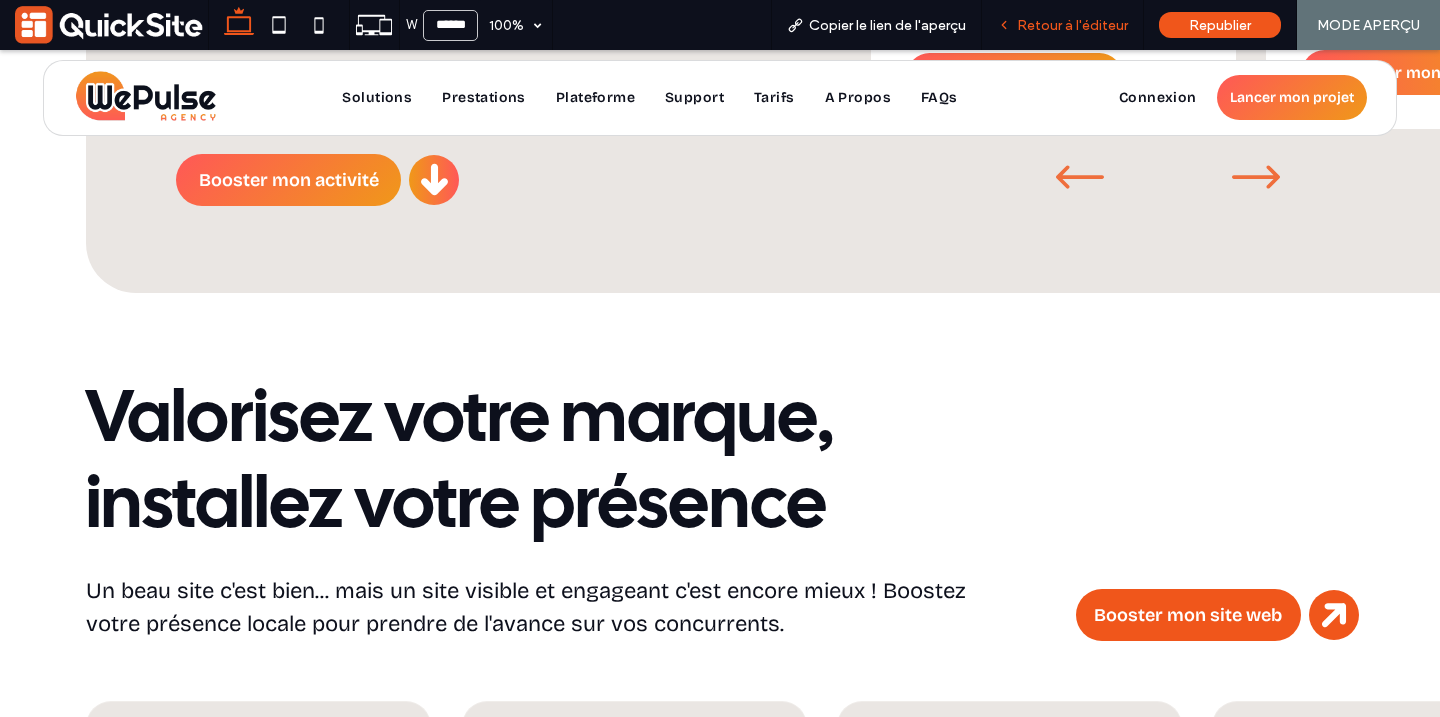 click on "Retour à l'éditeur" at bounding box center [1072, 25] 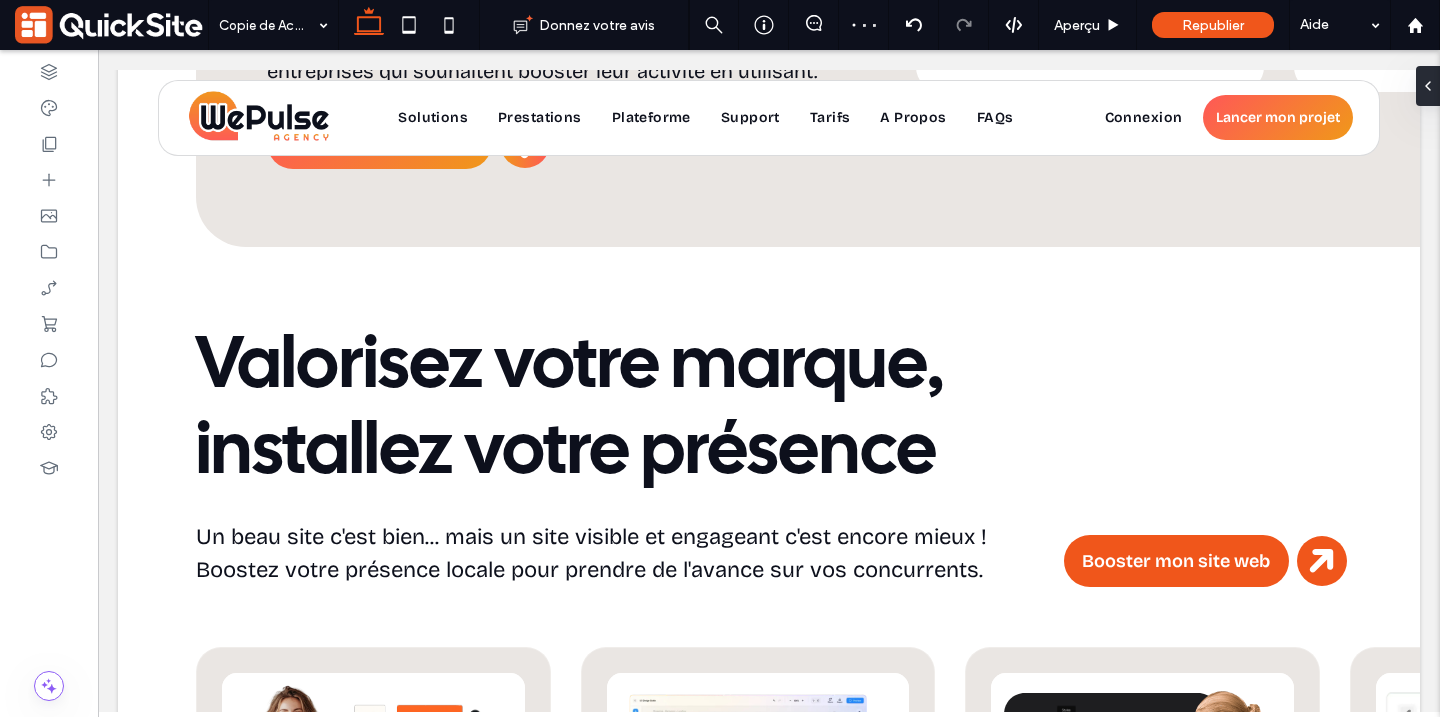 scroll, scrollTop: 1330, scrollLeft: 0, axis: vertical 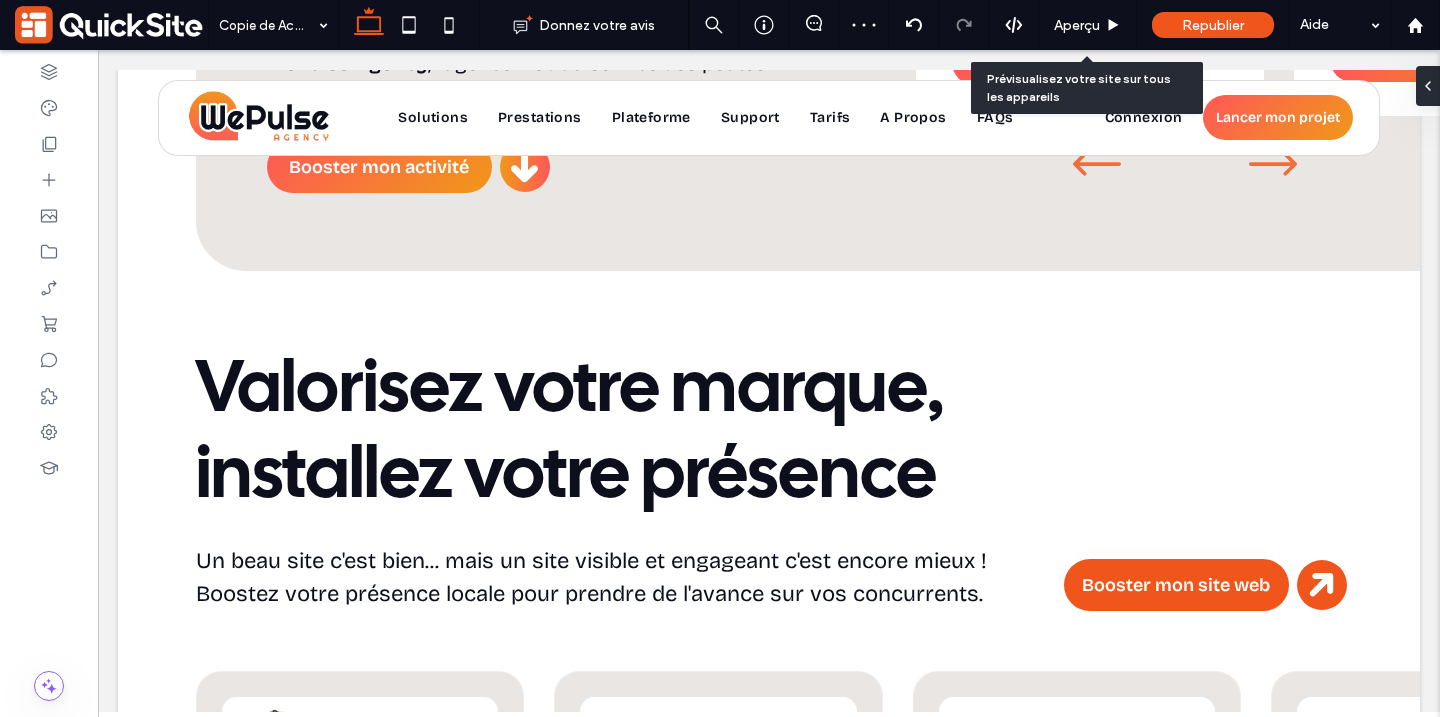 click on "Aperçu" at bounding box center (1077, 25) 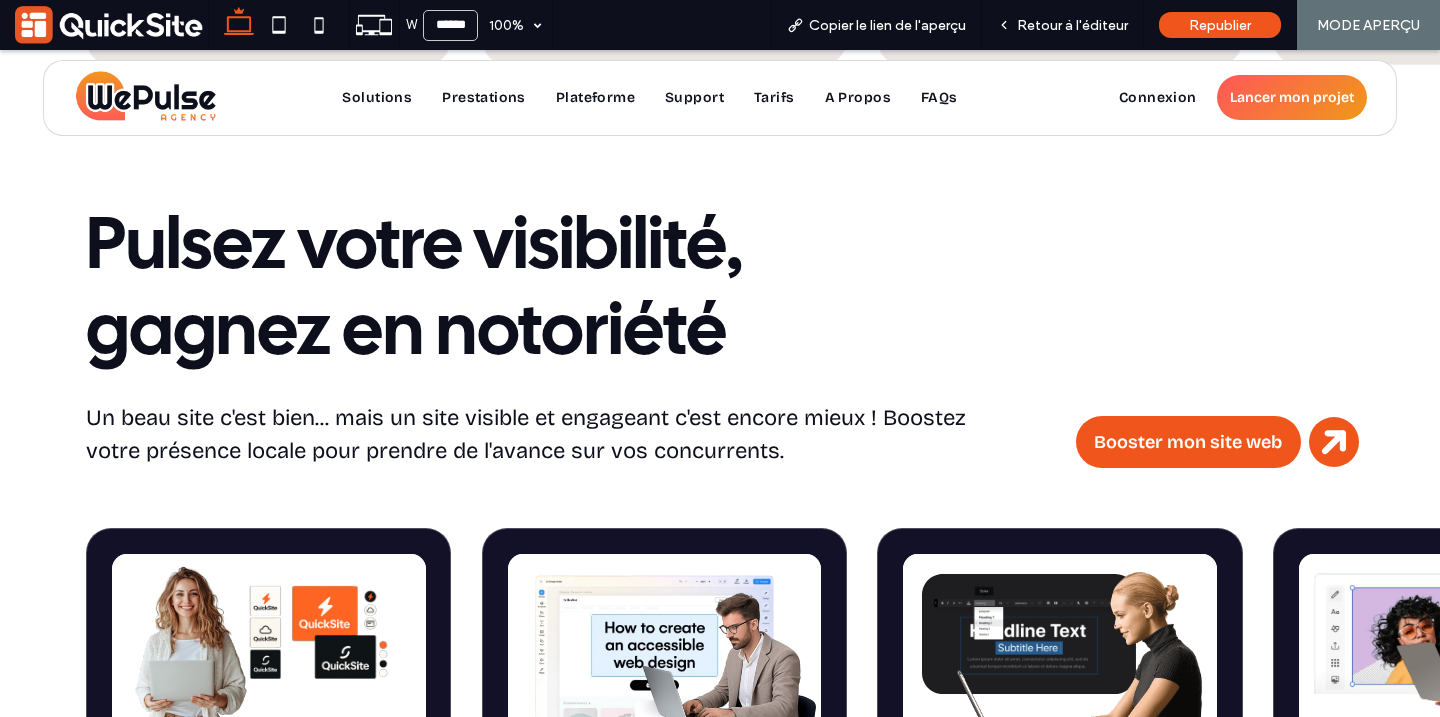 scroll, scrollTop: 2410, scrollLeft: 0, axis: vertical 